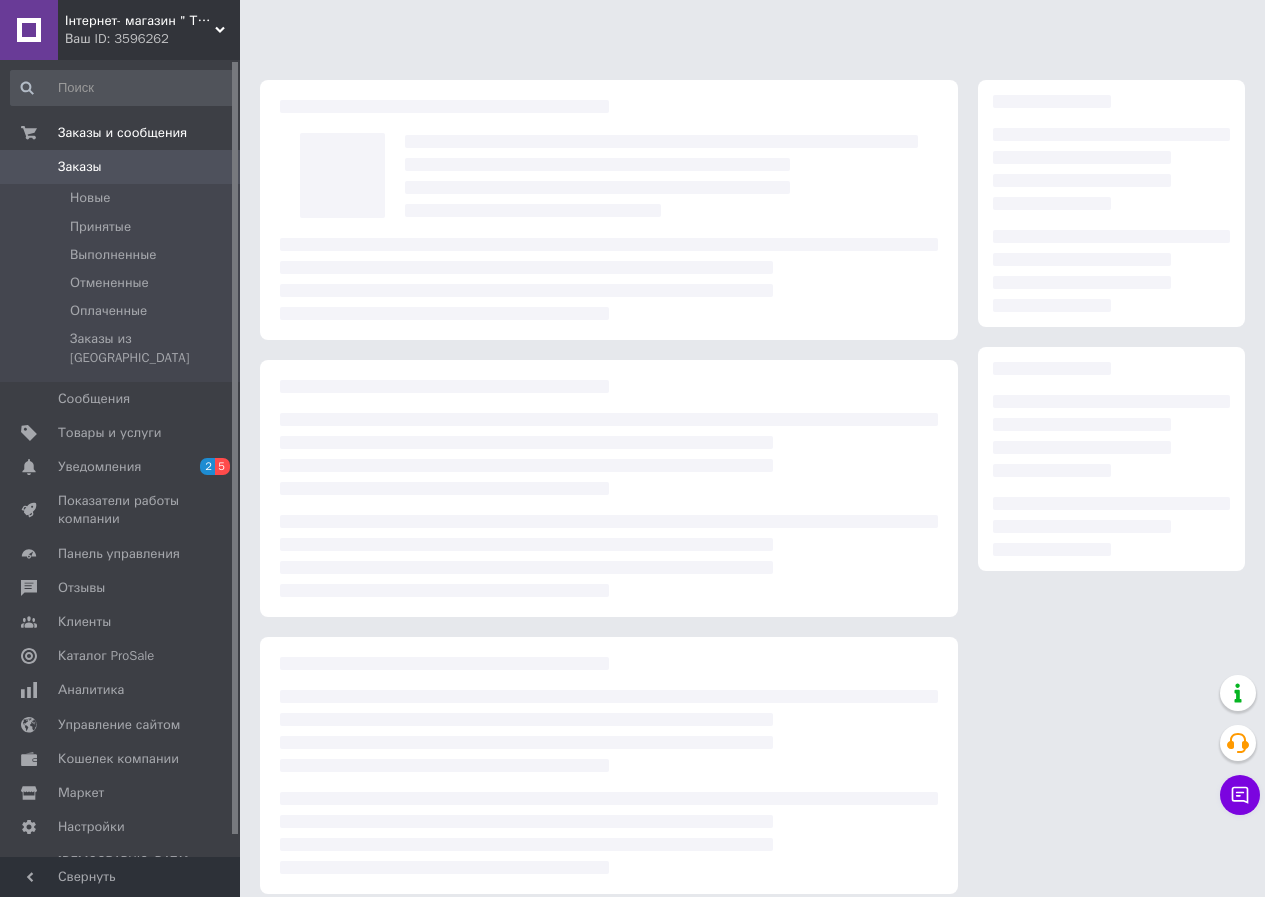scroll, scrollTop: 0, scrollLeft: 0, axis: both 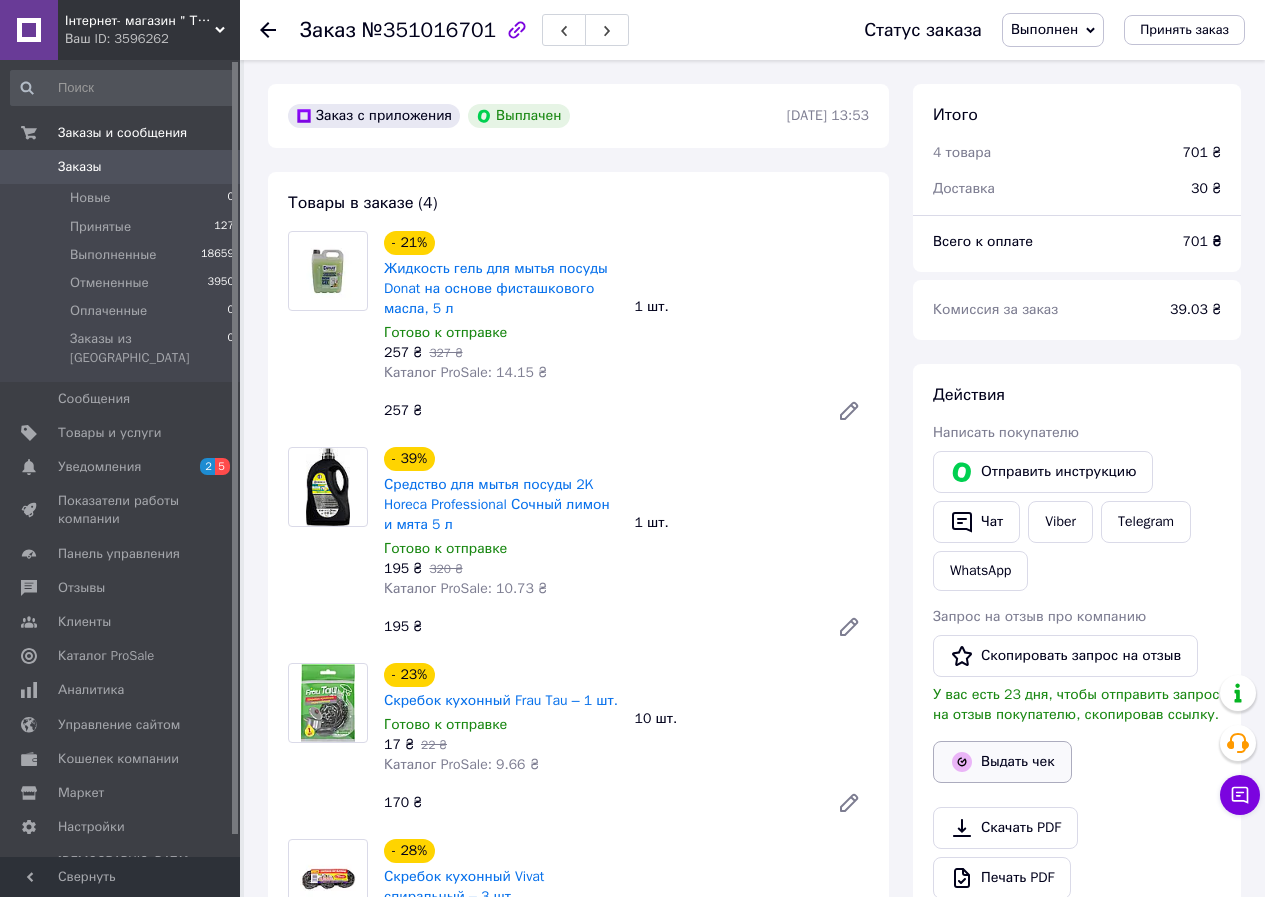 click on "Выдать чек" at bounding box center [1002, 762] 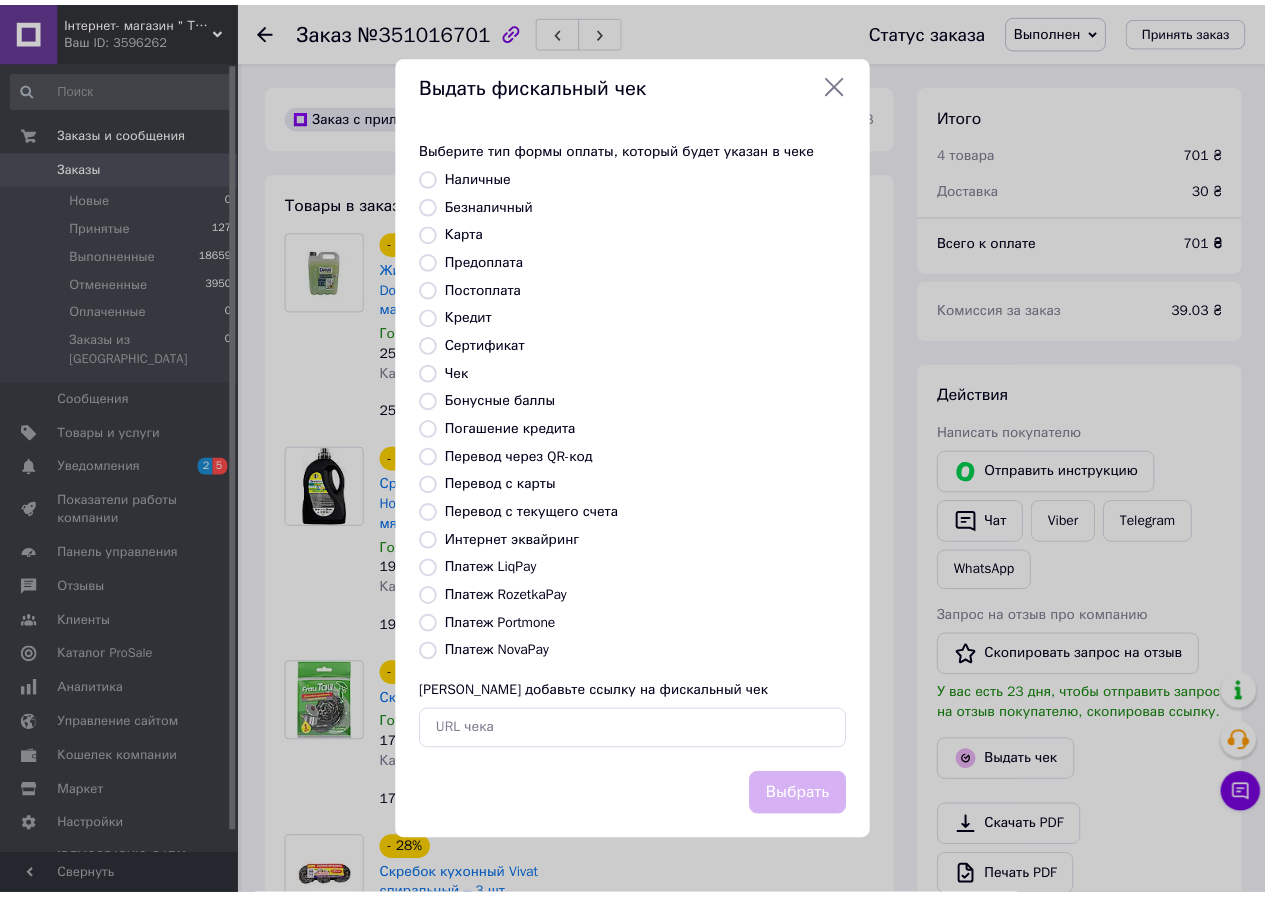 scroll, scrollTop: 28, scrollLeft: 0, axis: vertical 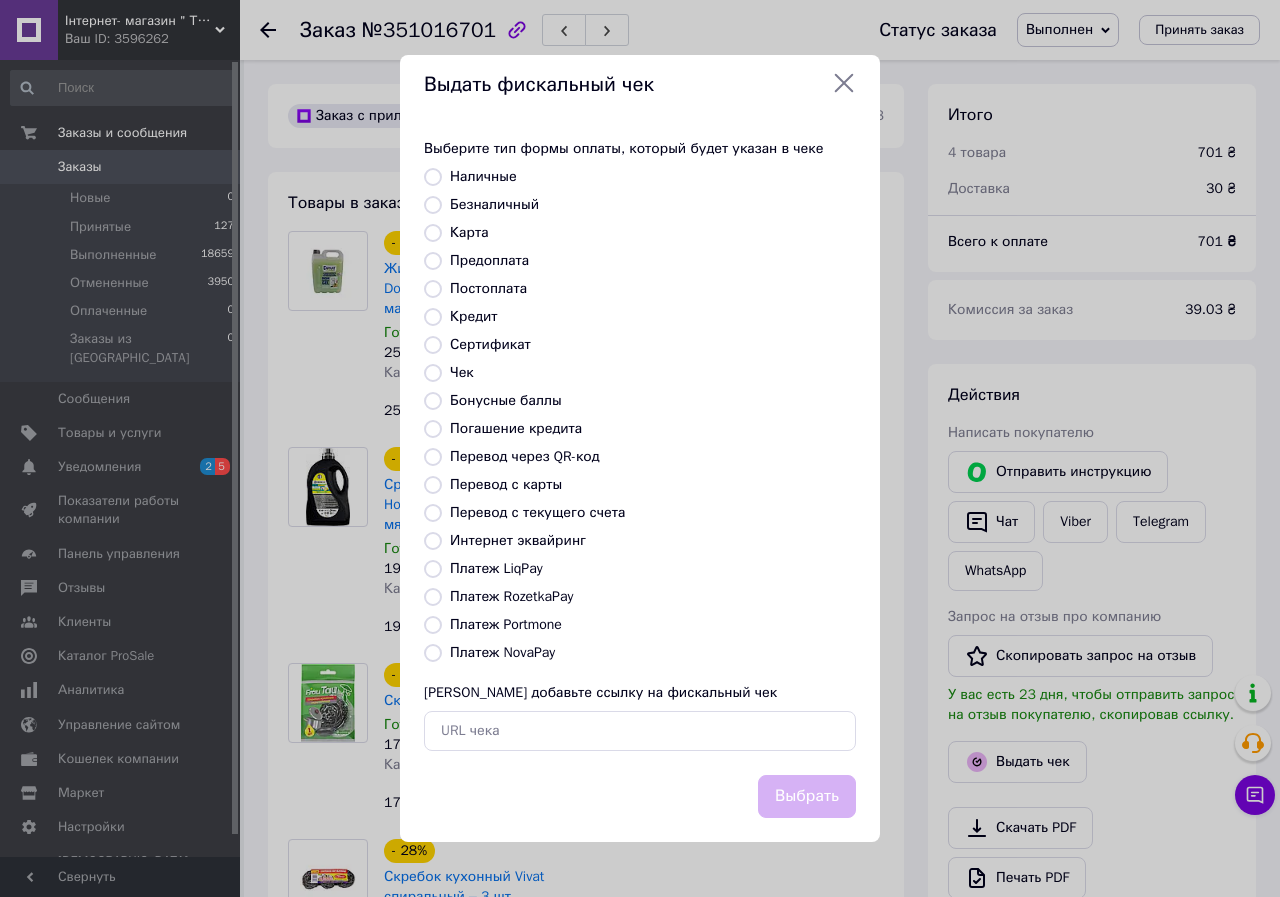 click on "Платеж RozetkaPay" at bounding box center [511, 596] 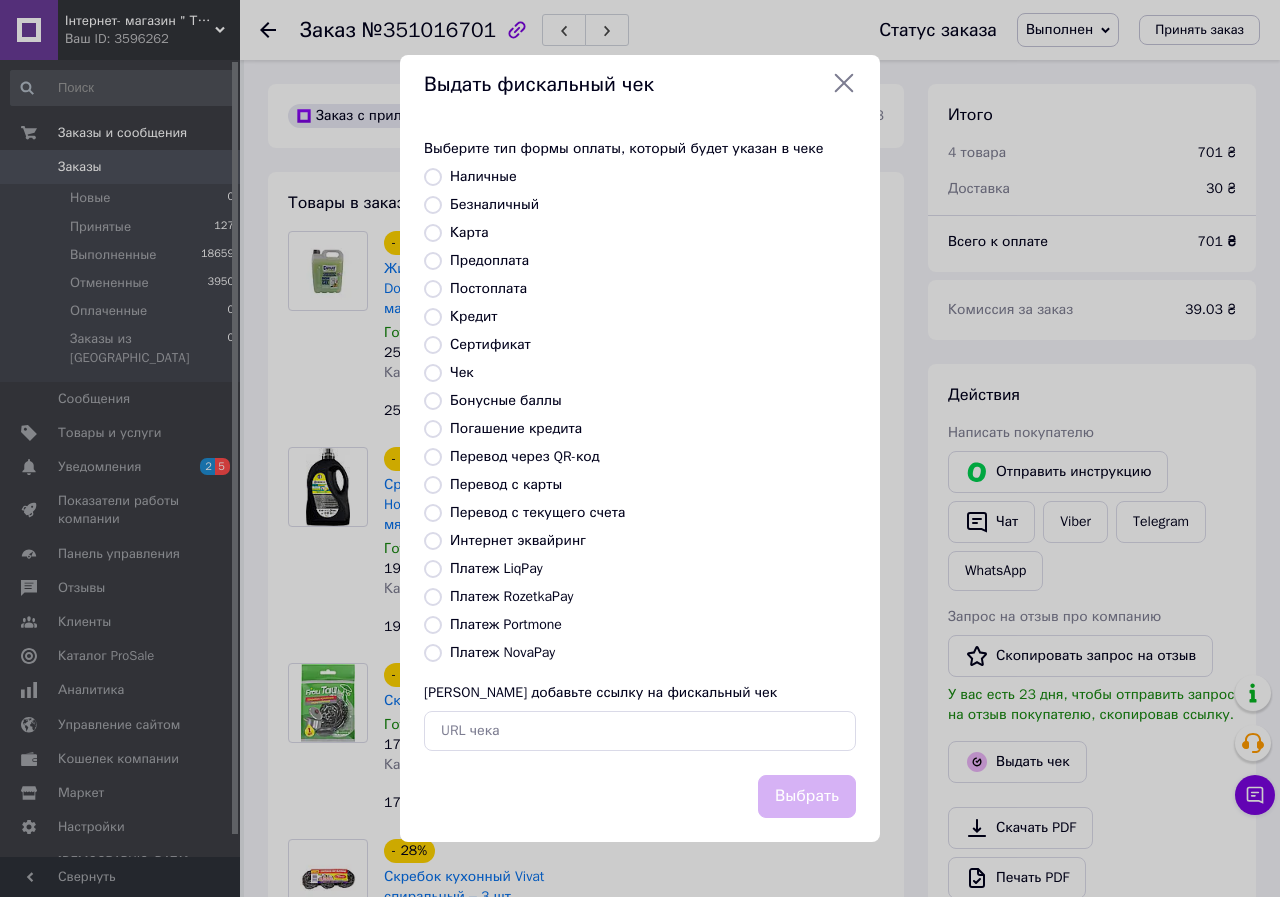 radio on "true" 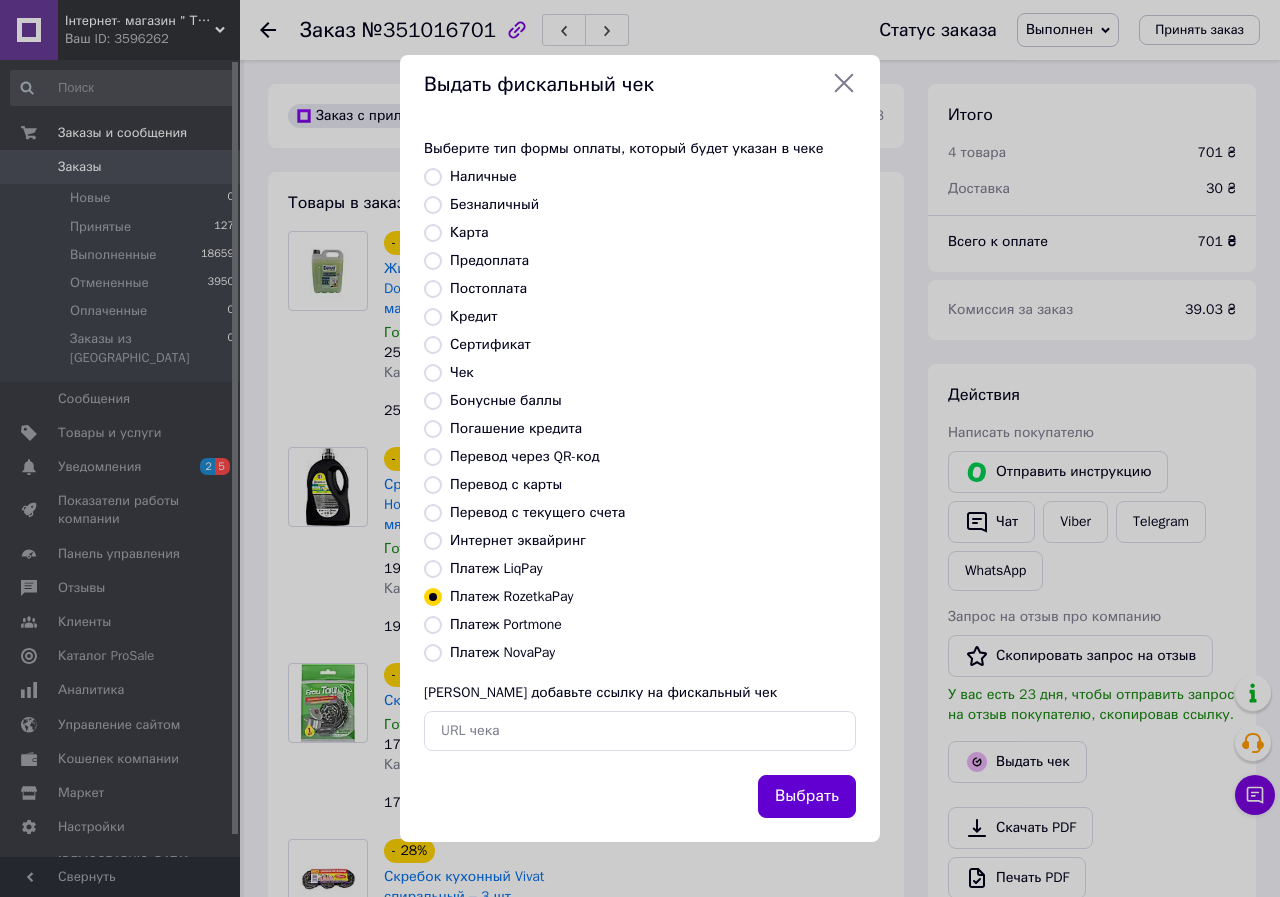 click on "Выбрать" at bounding box center [807, 796] 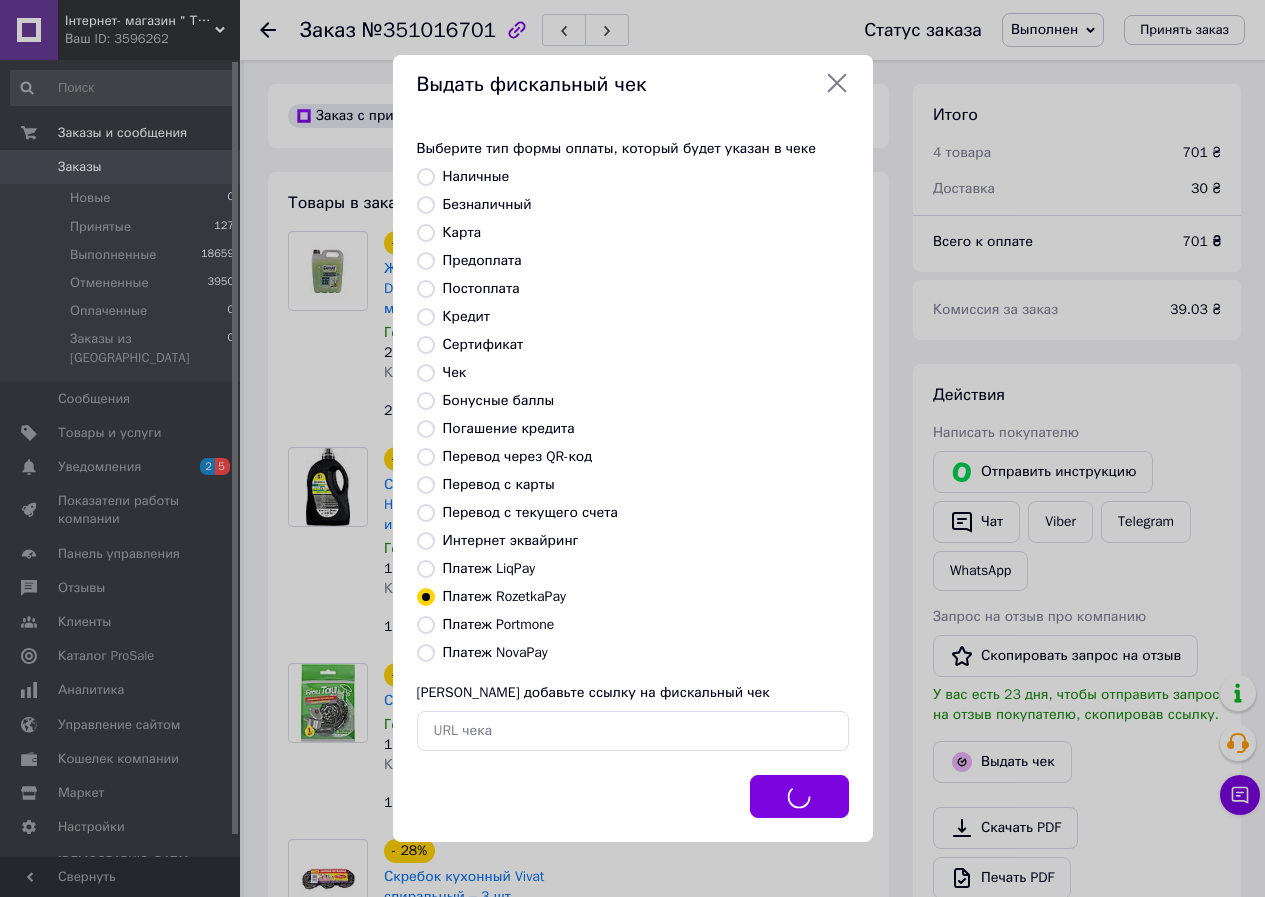 scroll, scrollTop: 48, scrollLeft: 0, axis: vertical 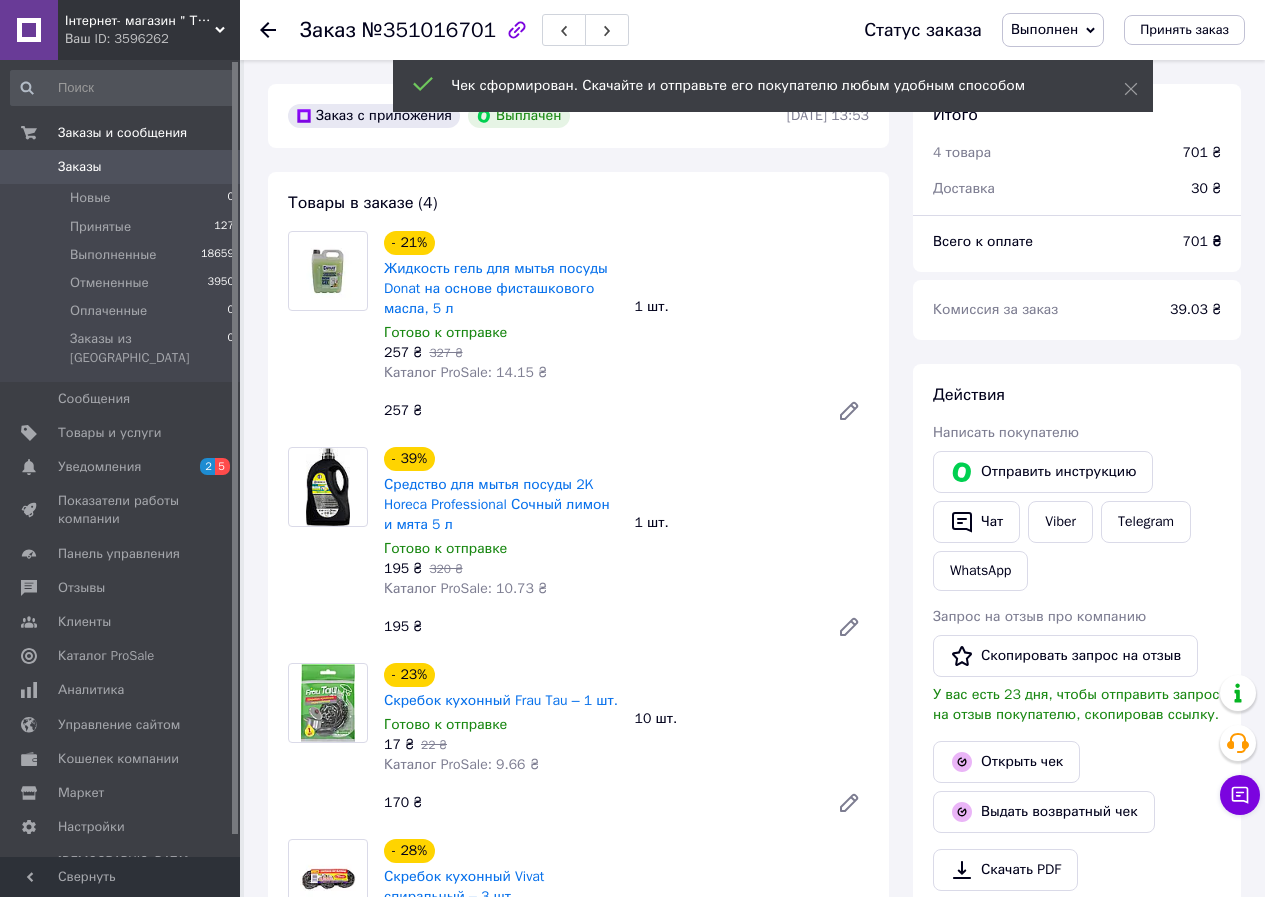 click on "Заказ №351016701 Статус заказа Выполнен Принят Отменен Оплаченный Принять заказ" at bounding box center [752, 30] 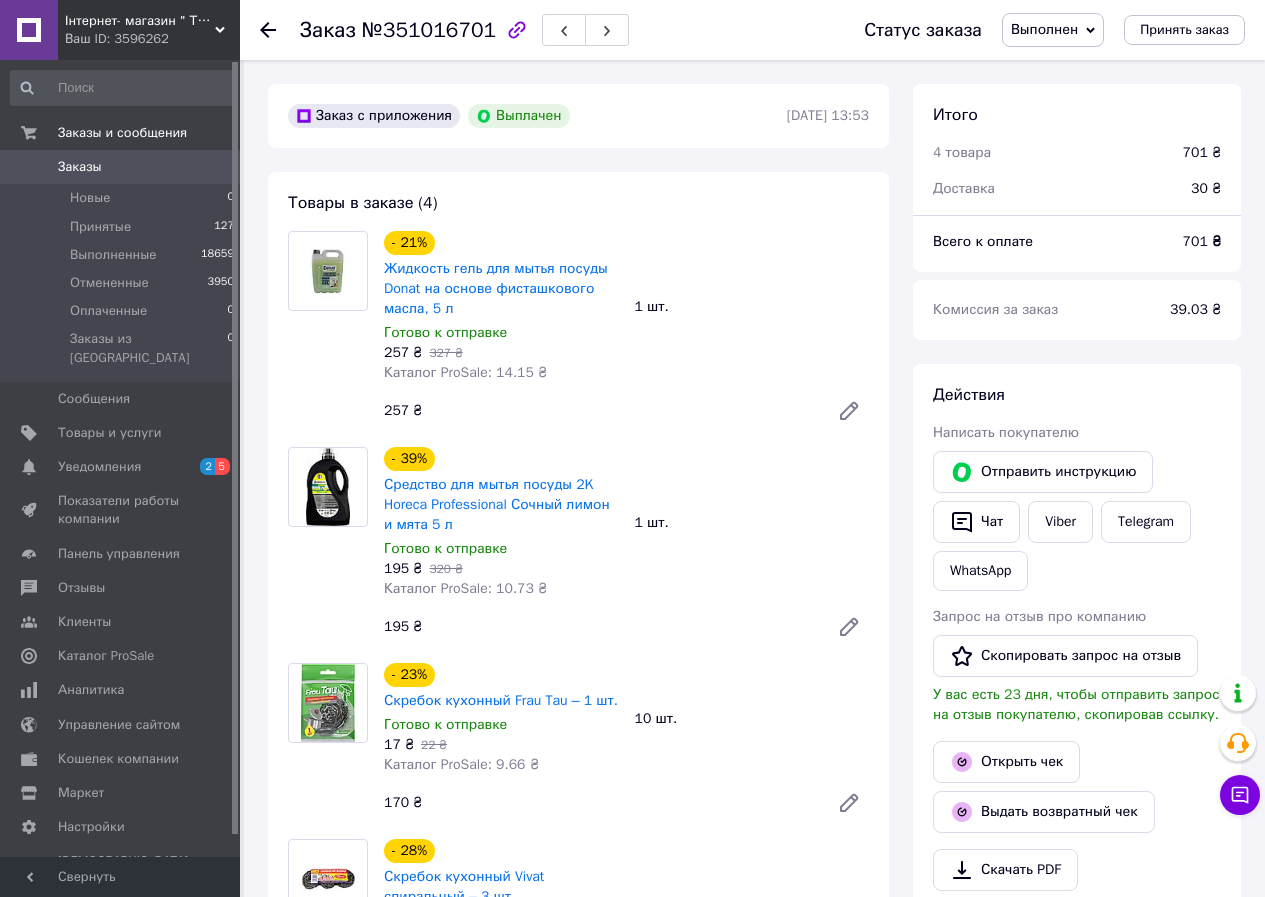 click 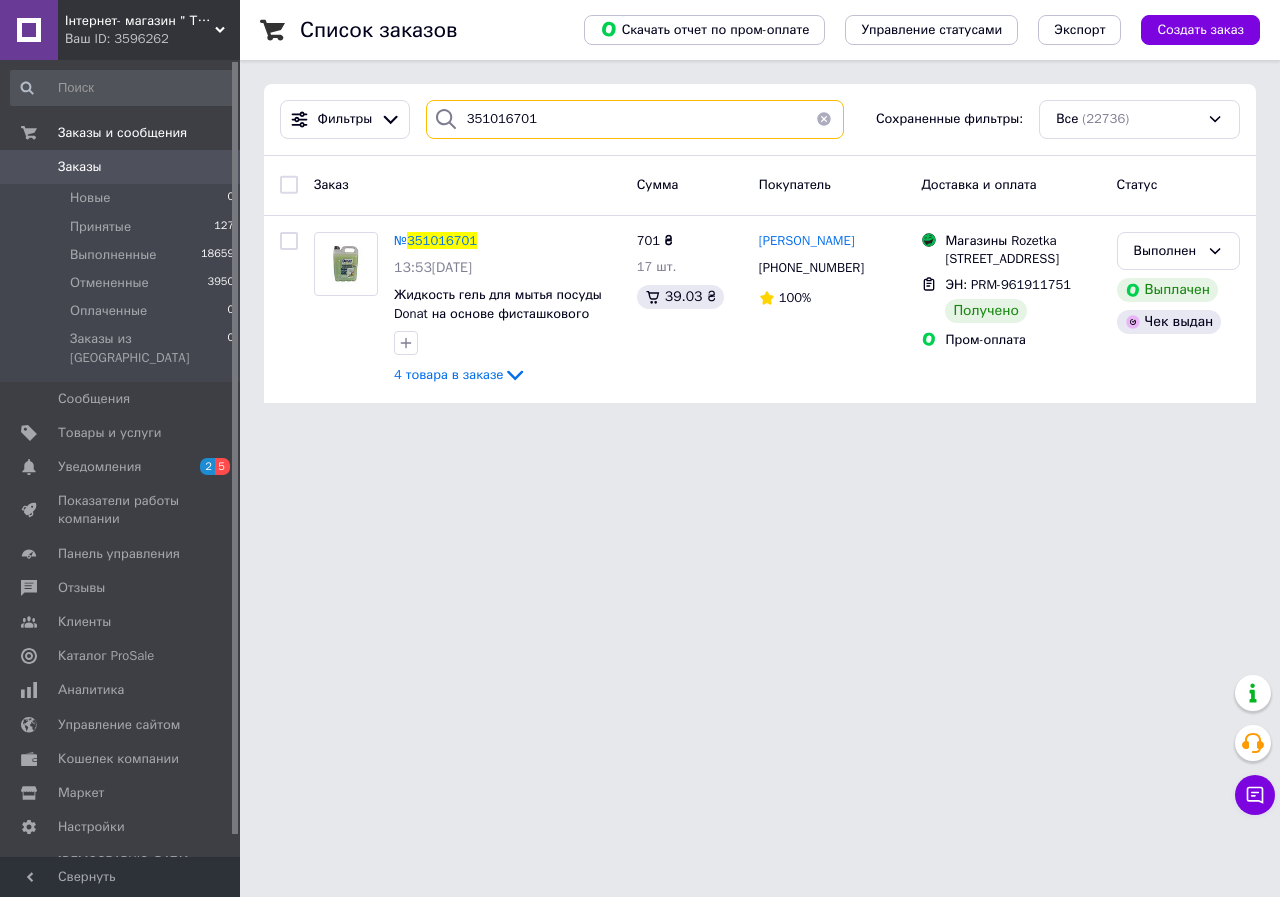 drag, startPoint x: 626, startPoint y: 121, endPoint x: 181, endPoint y: 115, distance: 445.04044 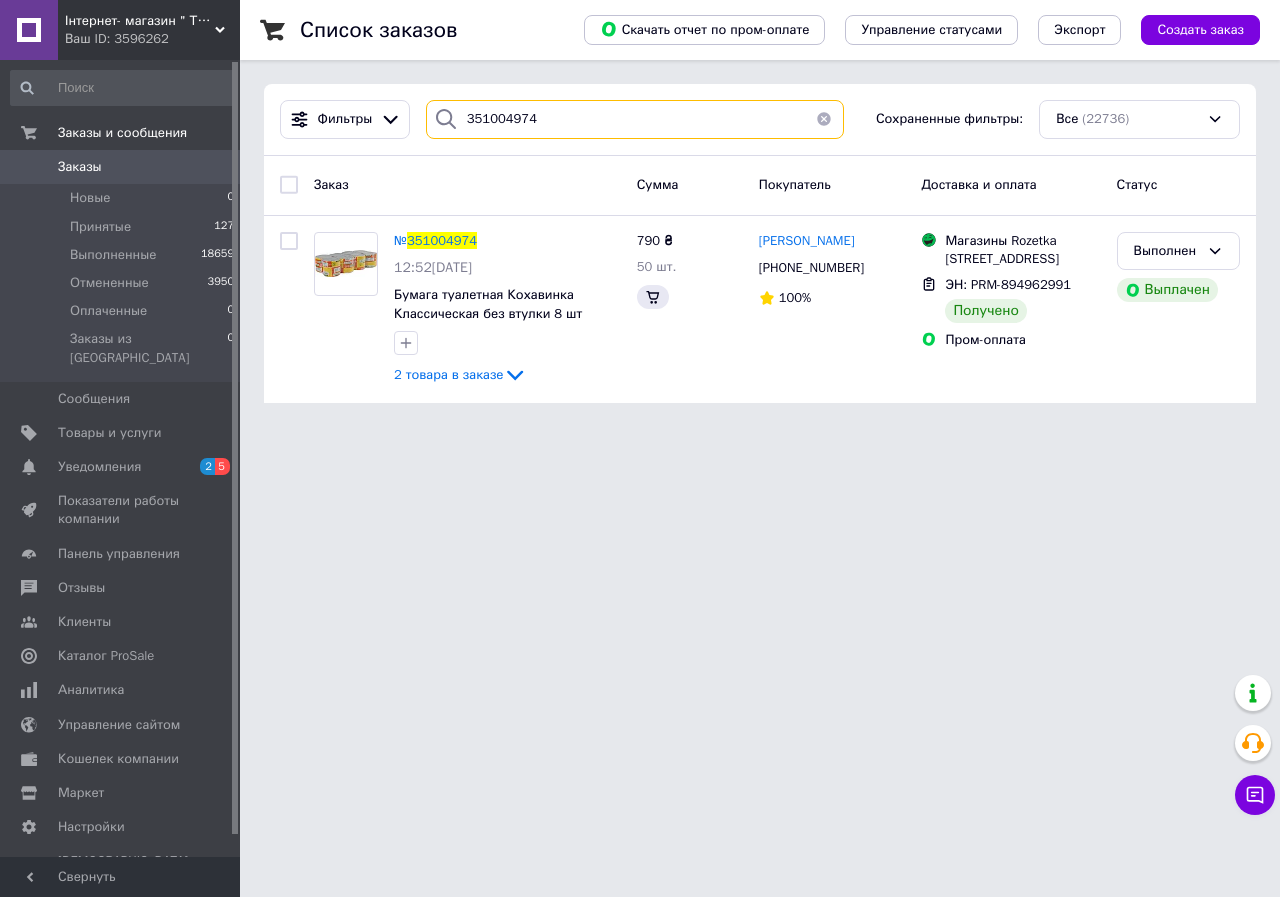 type on "351004974" 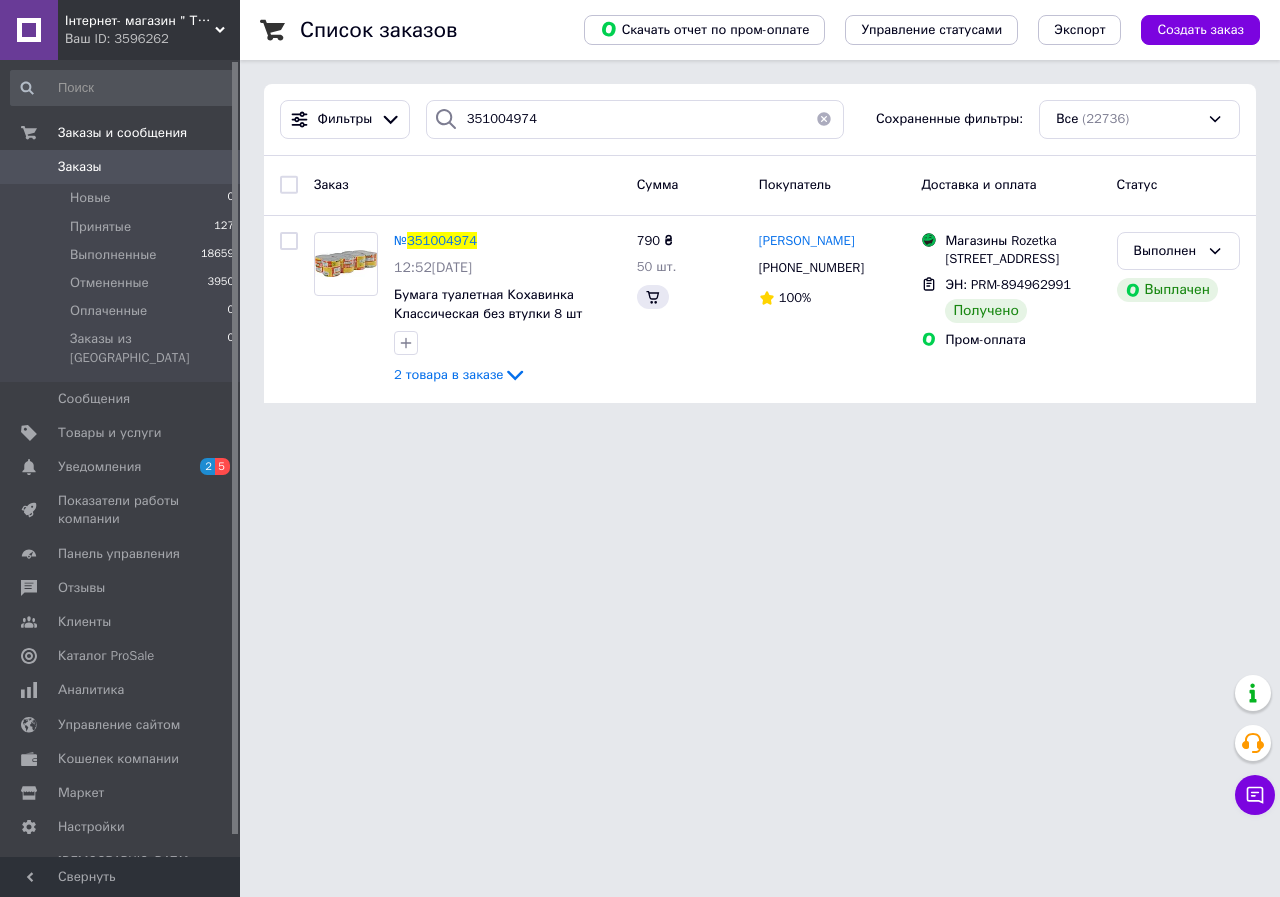 click on "351004974" at bounding box center [442, 240] 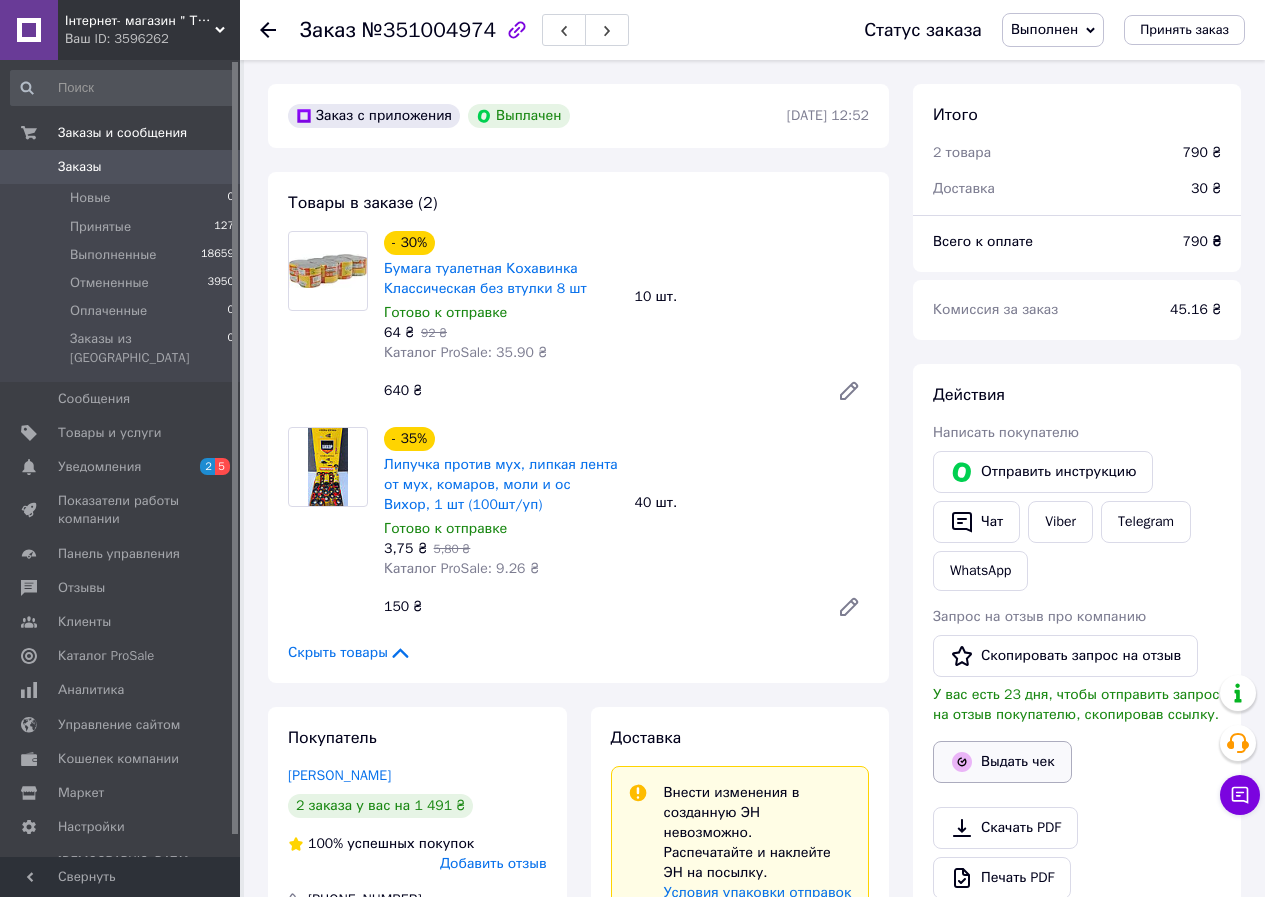 click on "Выдать чек" at bounding box center (1002, 762) 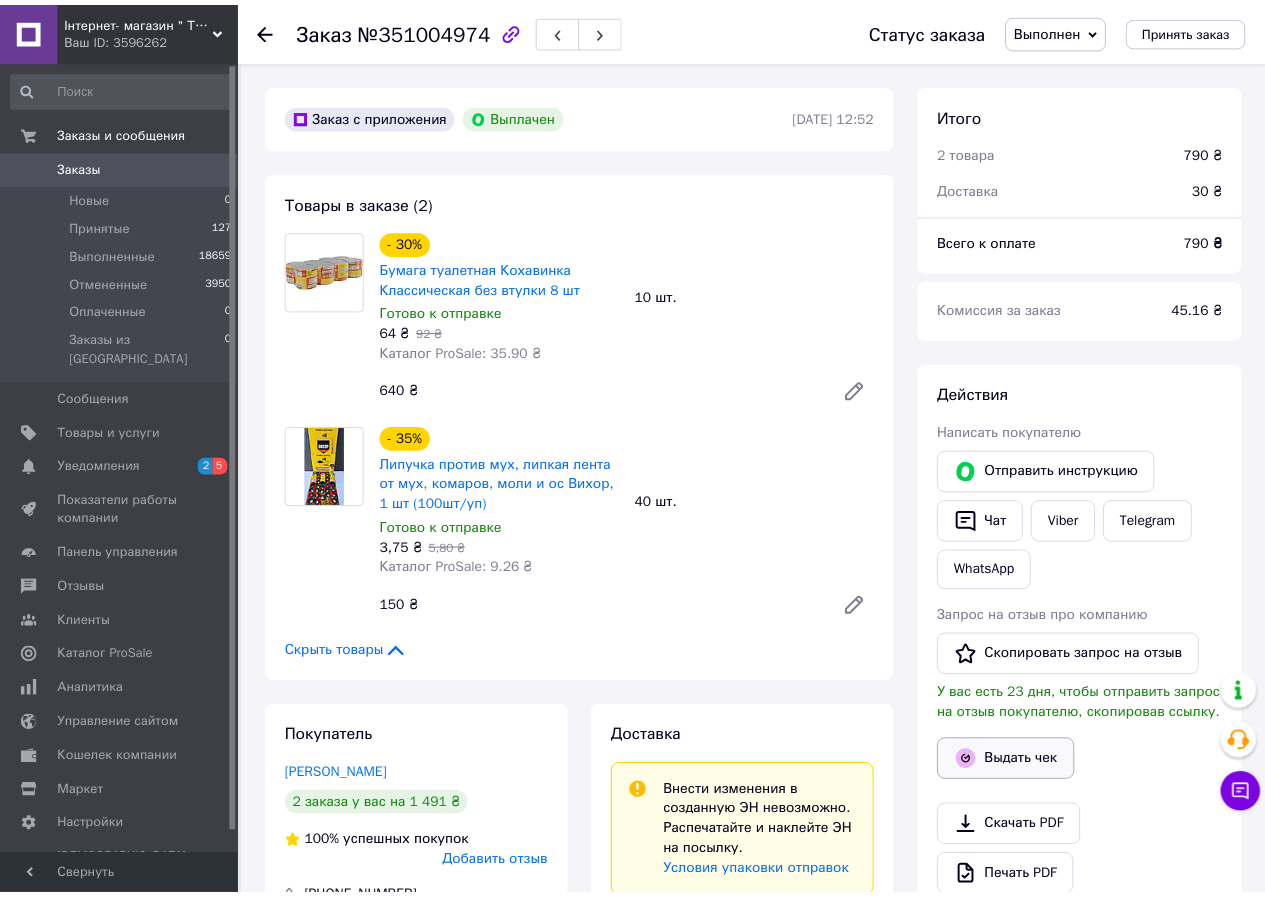 scroll, scrollTop: 28, scrollLeft: 0, axis: vertical 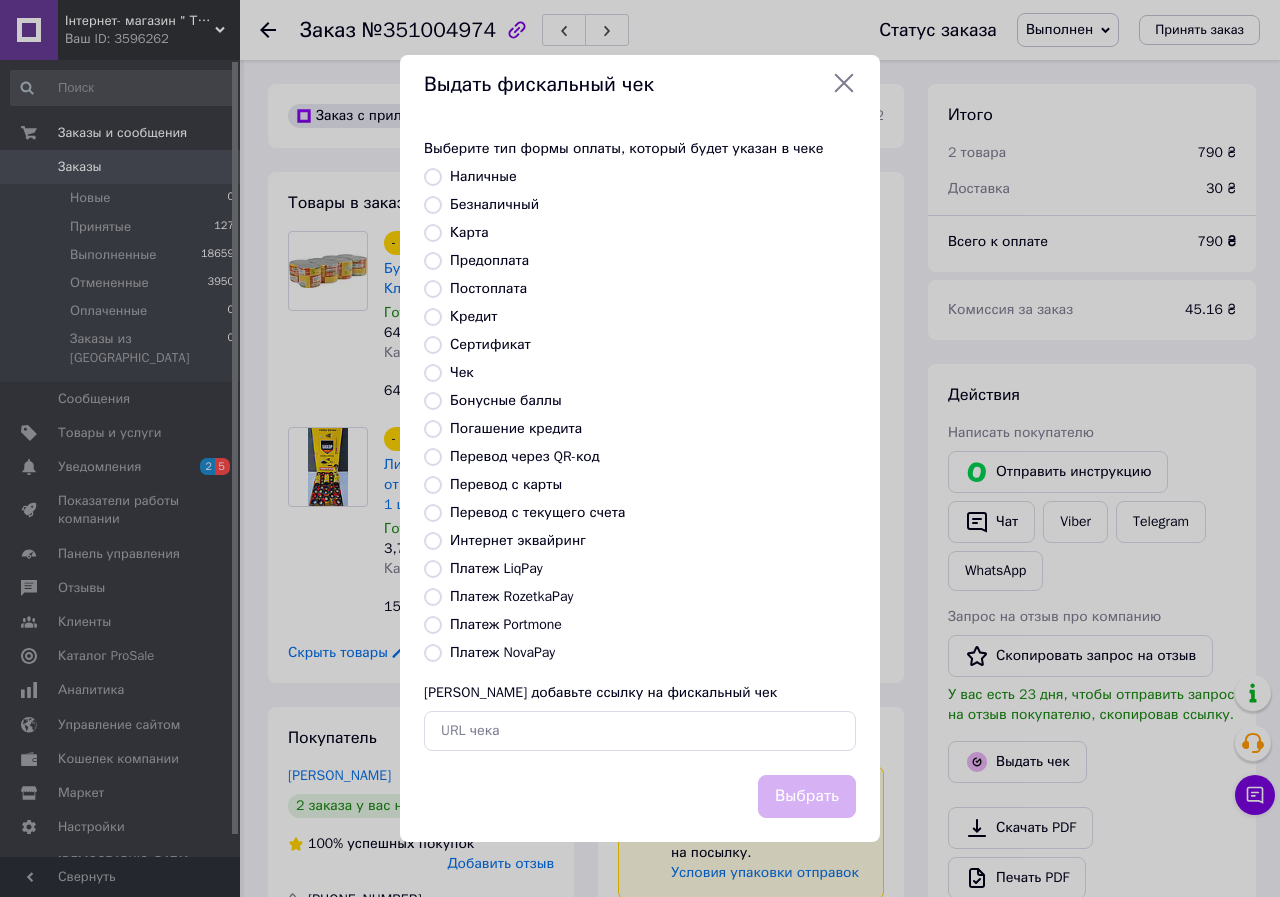 click on "Выберите тип формы оплаты, который будет указан в чеке Наличные Безналичный Карта Предоплата Постоплата Кредит Сертификат Чек Бонусные баллы Погашение кредита Перевод через QR-код Перевод с карты Перевод с текущего счета Интернет эквайринг Платеж LiqPay Платеж RozetkaPay Платеж Portmone Платеж NovaPay Или добавьте ссылку на фискальный чек" at bounding box center [640, 445] 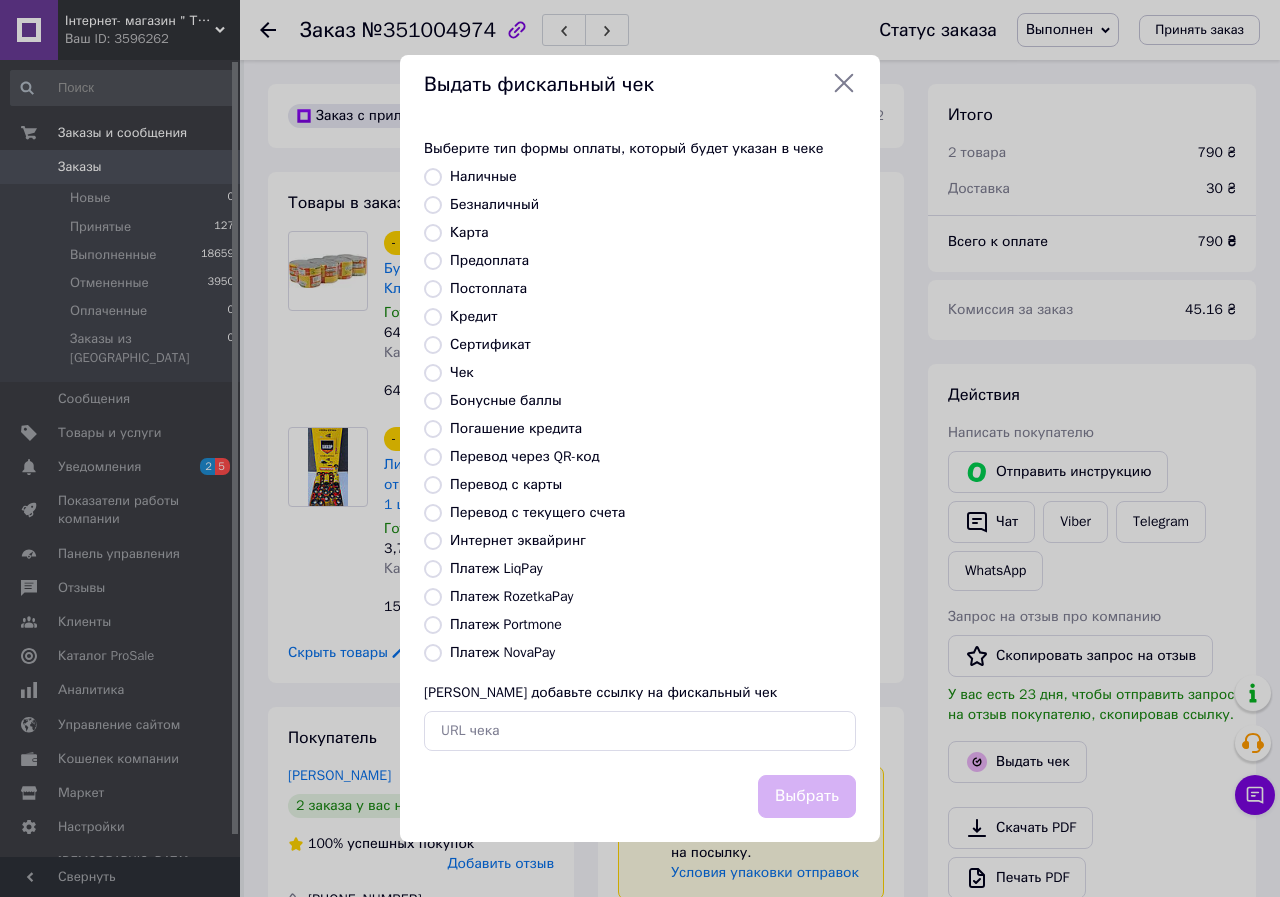 radio on "true" 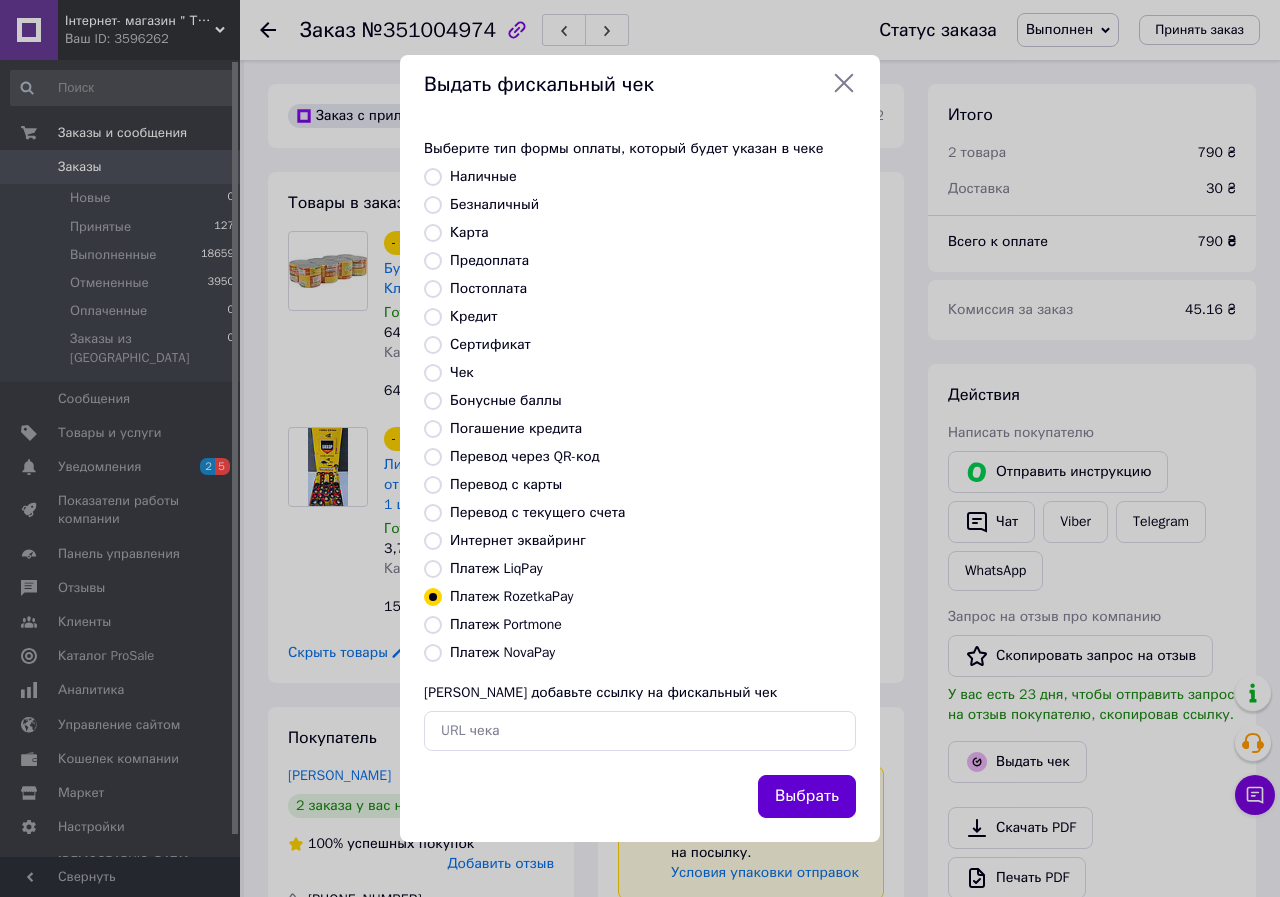 click on "Выбрать" at bounding box center (807, 796) 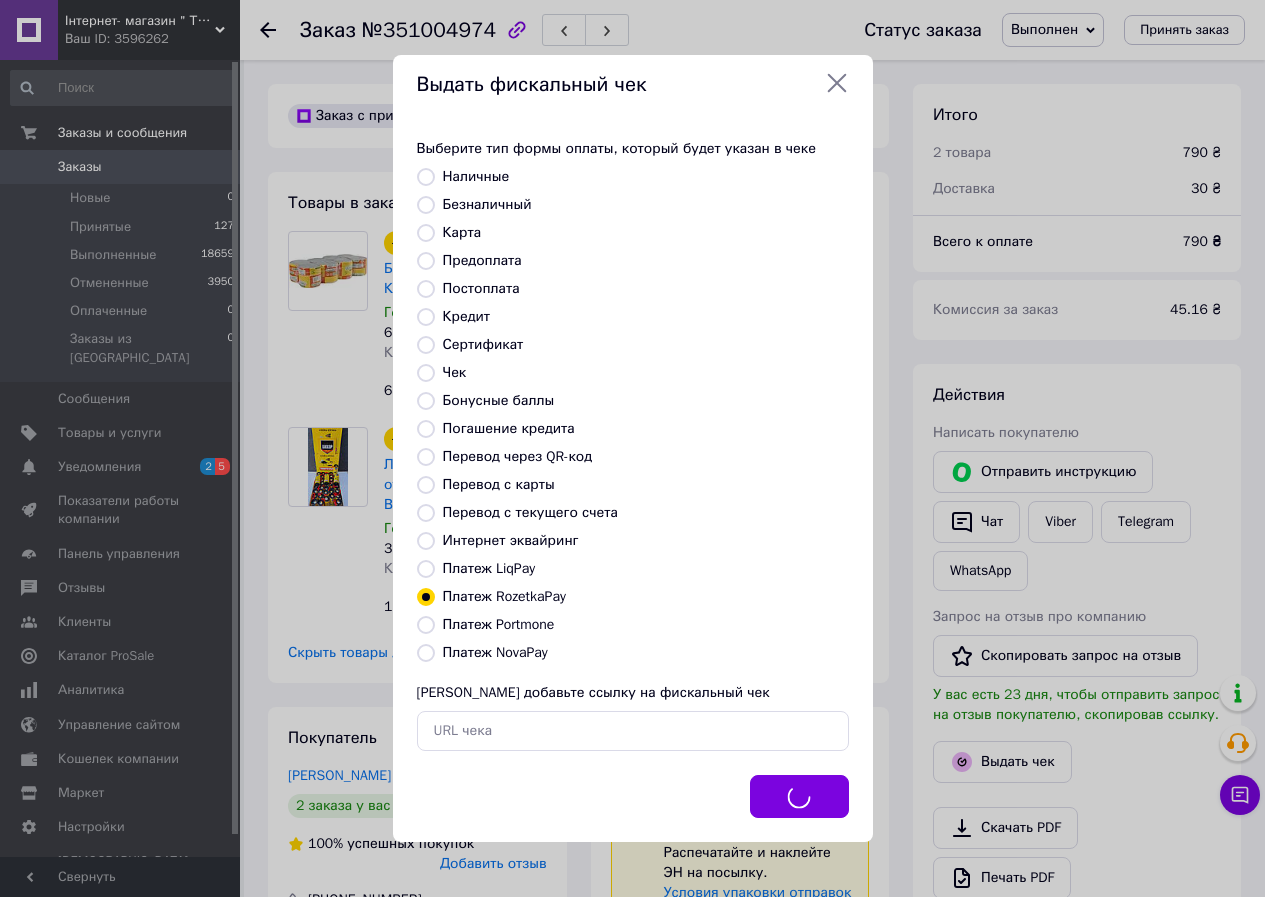 scroll, scrollTop: 48, scrollLeft: 0, axis: vertical 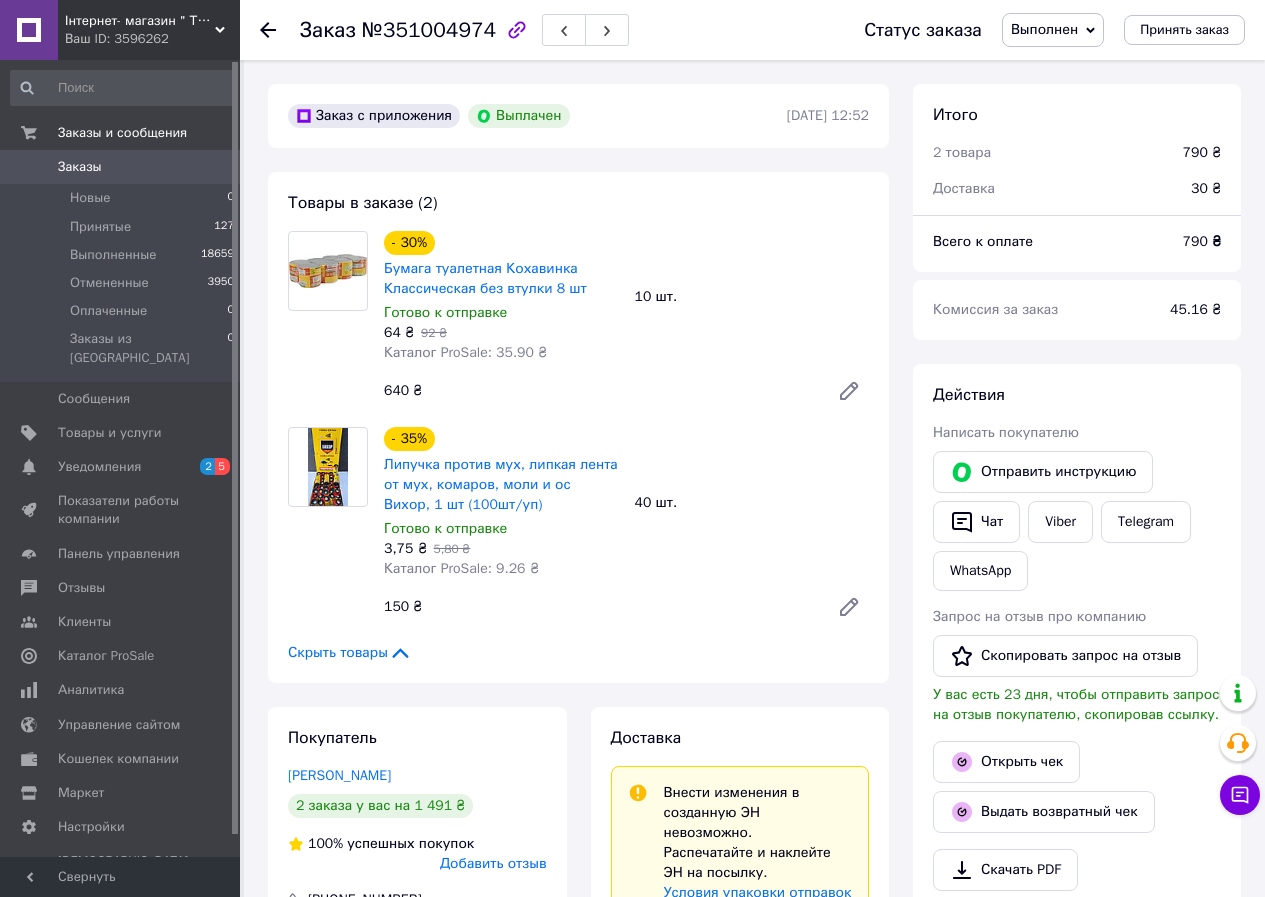 click 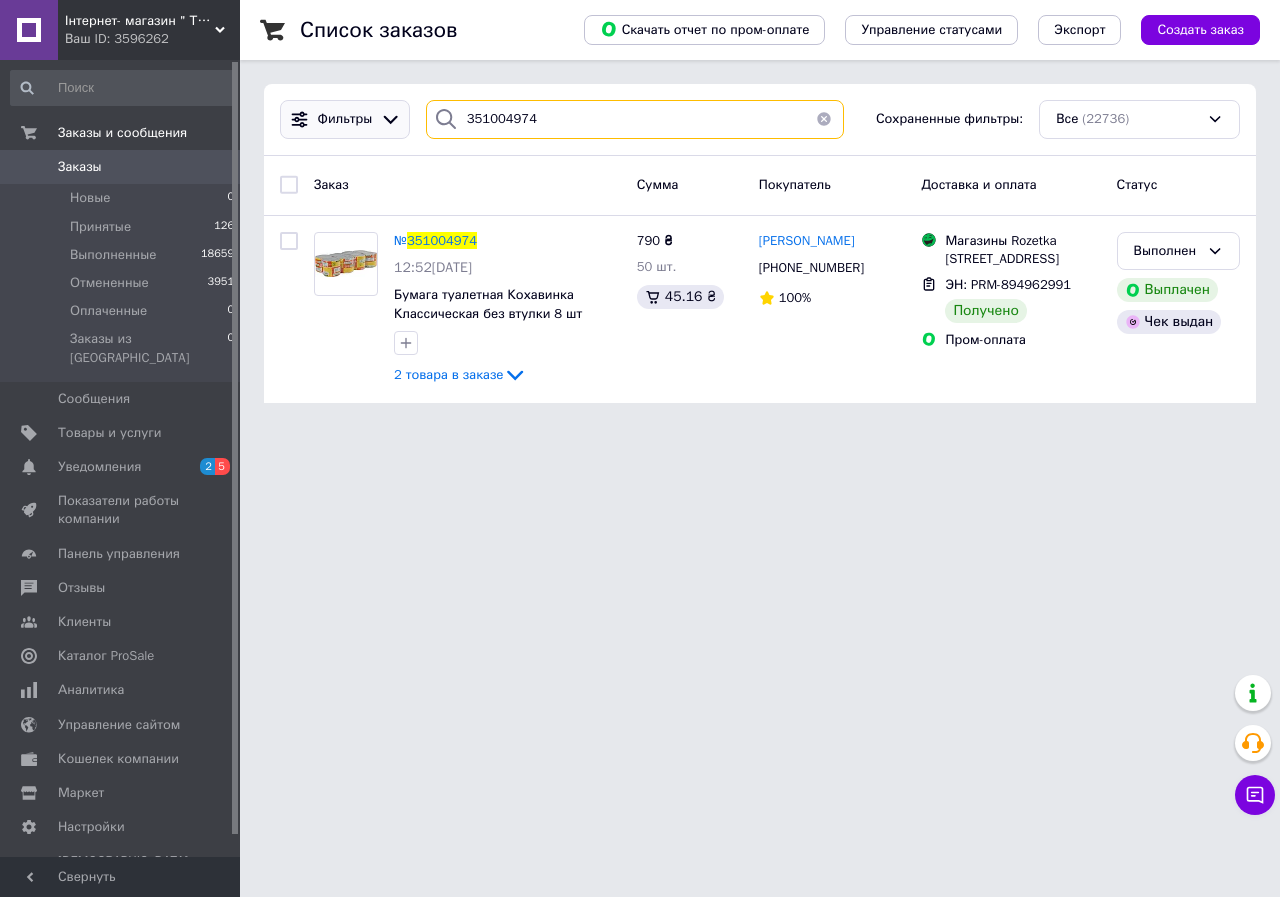 drag, startPoint x: 503, startPoint y: 133, endPoint x: 363, endPoint y: 132, distance: 140.00357 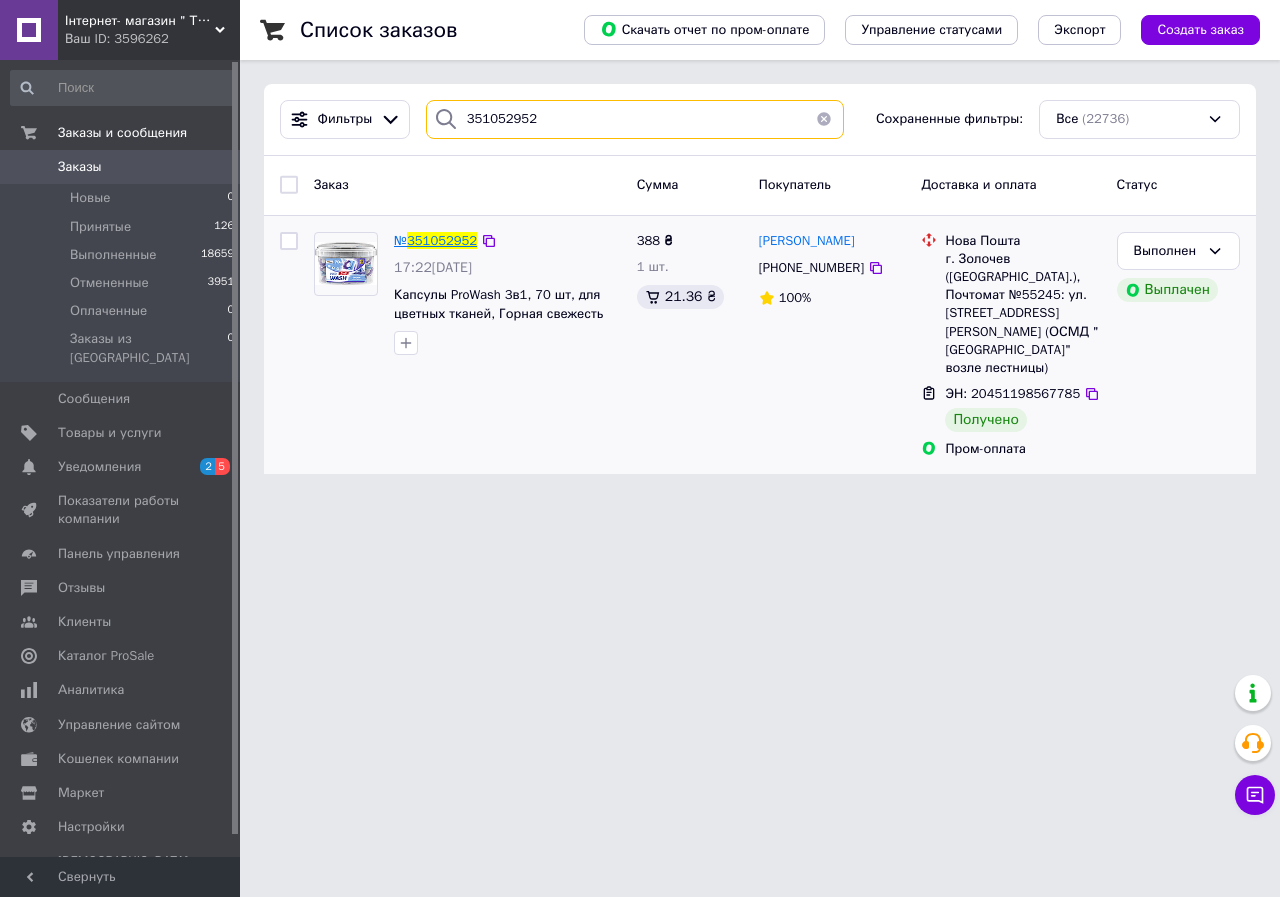 type on "351052952" 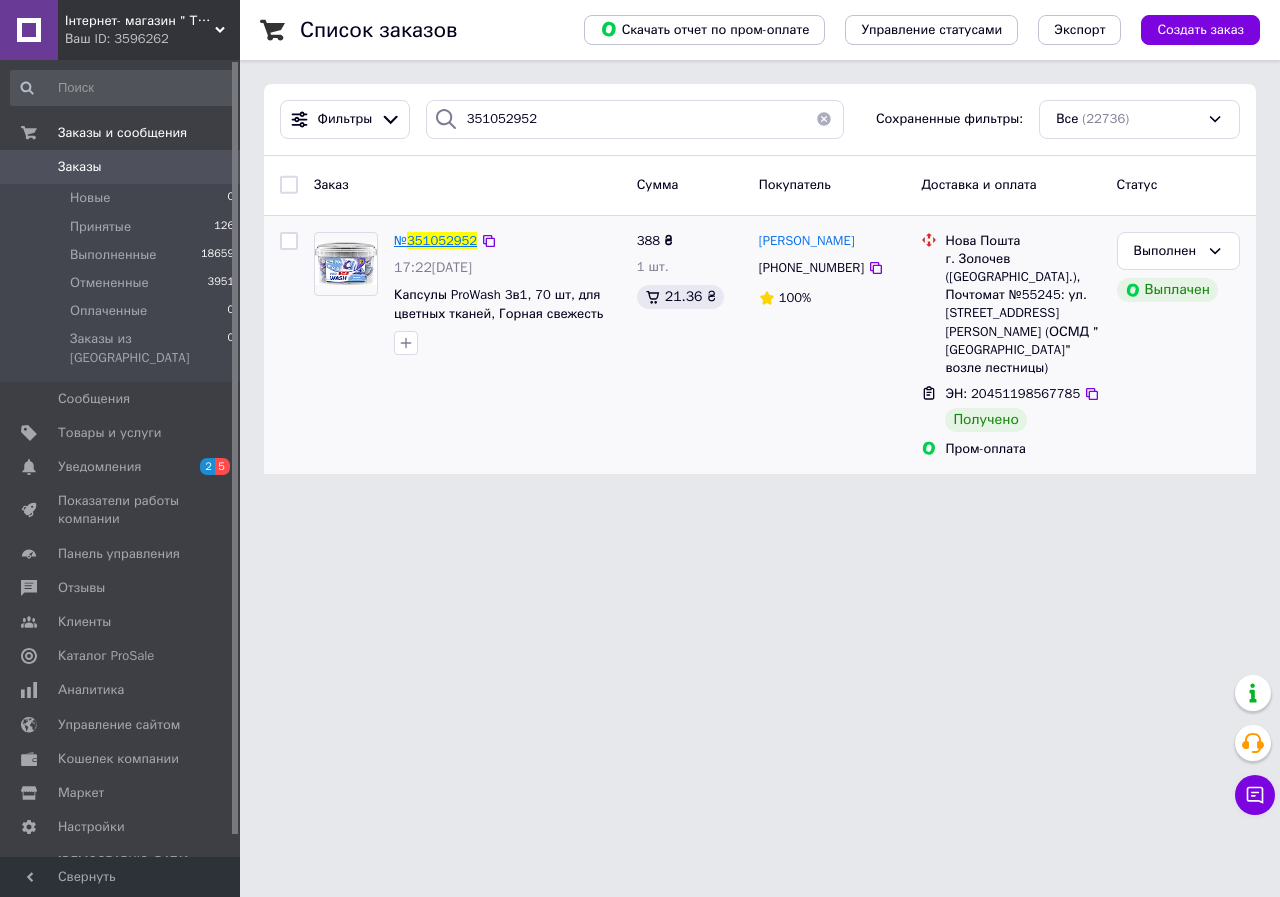 click on "351052952" at bounding box center [442, 240] 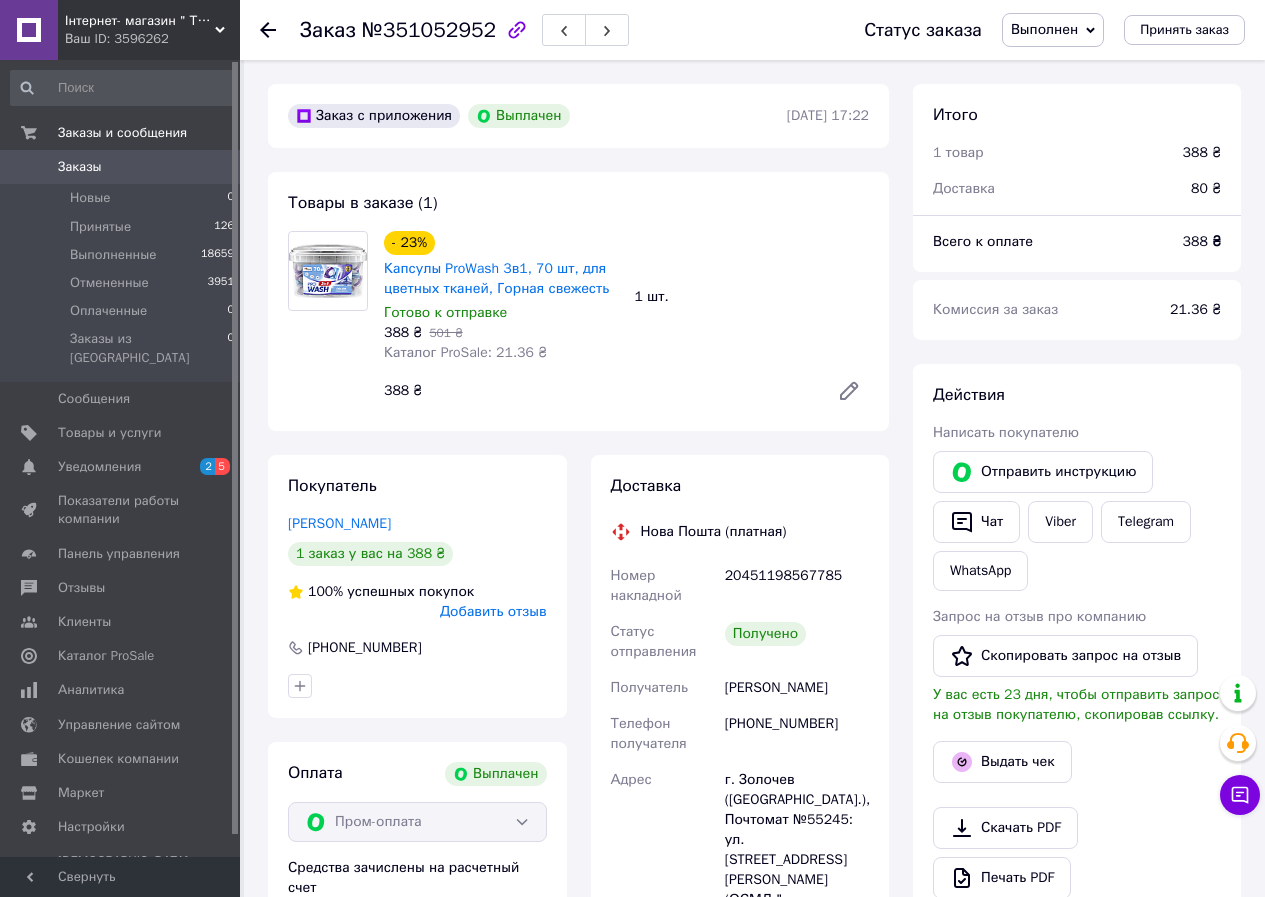 scroll, scrollTop: 120, scrollLeft: 0, axis: vertical 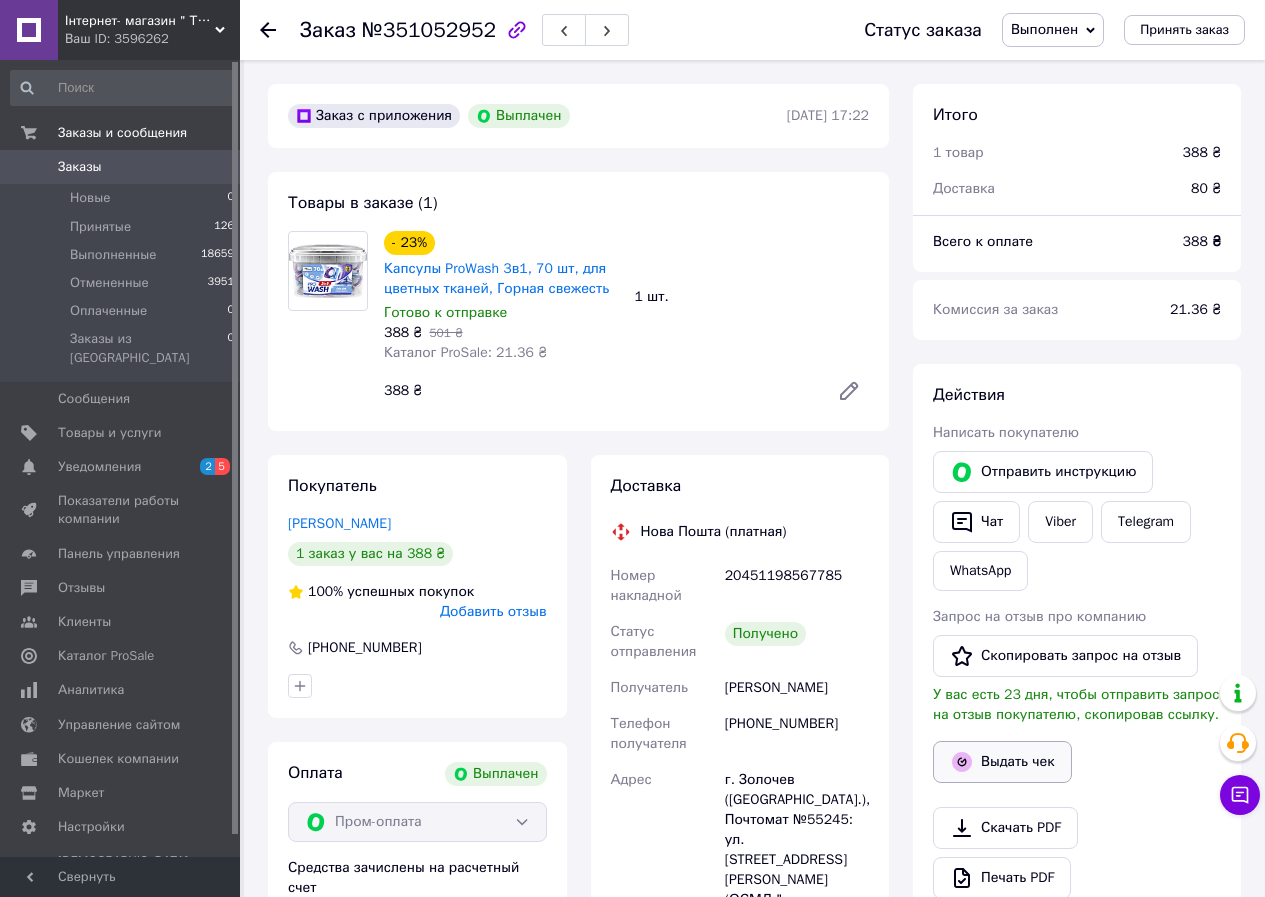 click on "Выдать чек" at bounding box center (1002, 762) 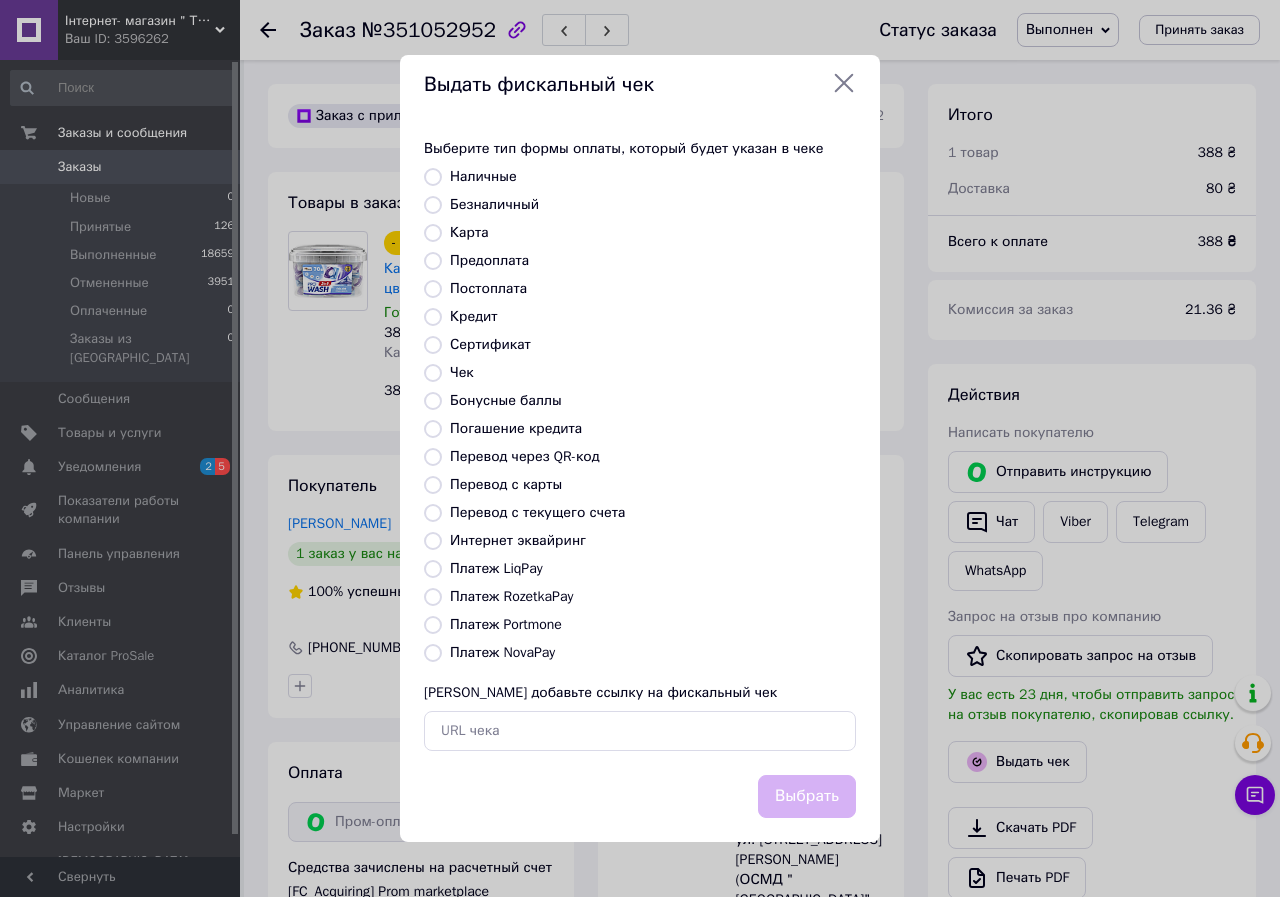 click on "Платеж RozetkaPay" at bounding box center [511, 596] 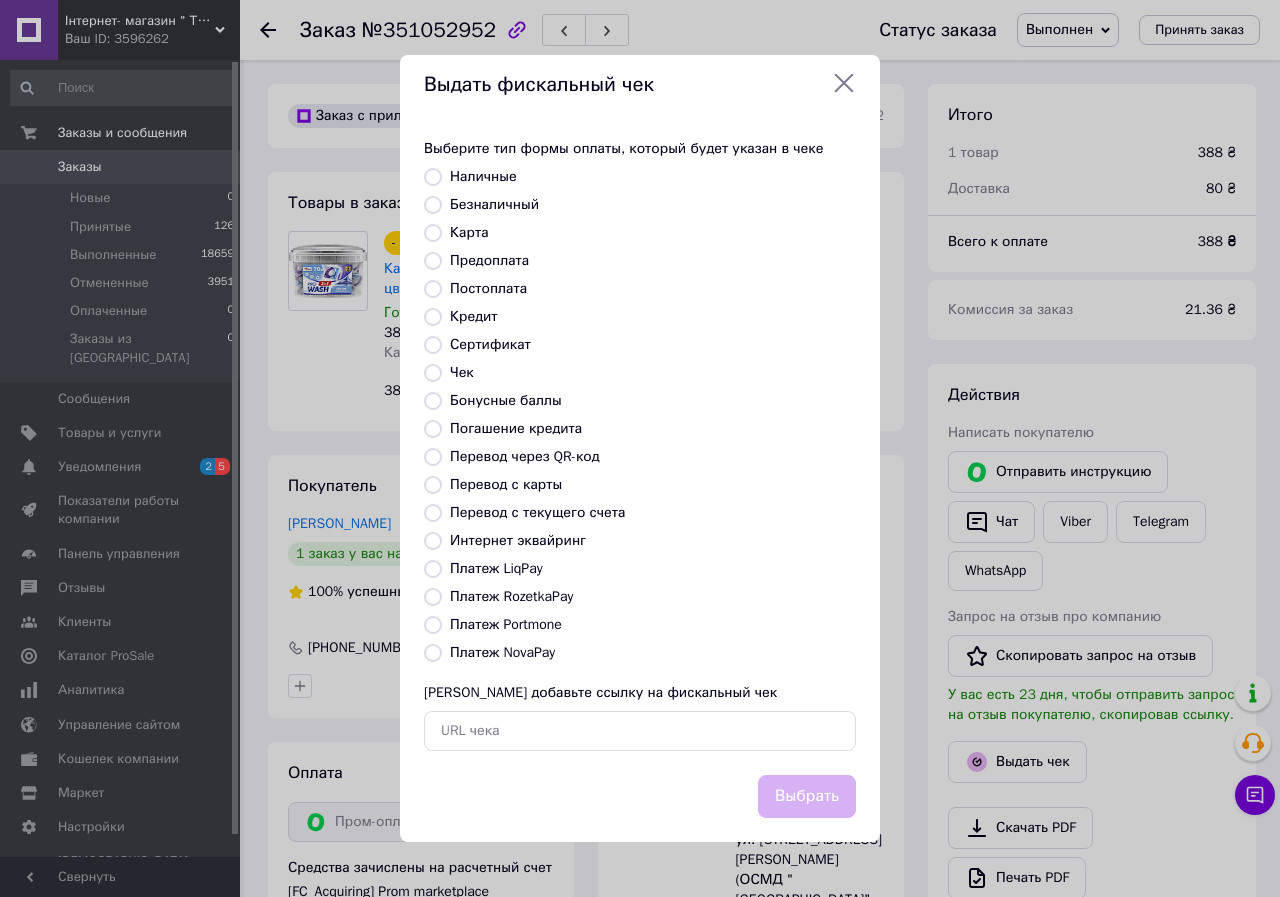 radio on "true" 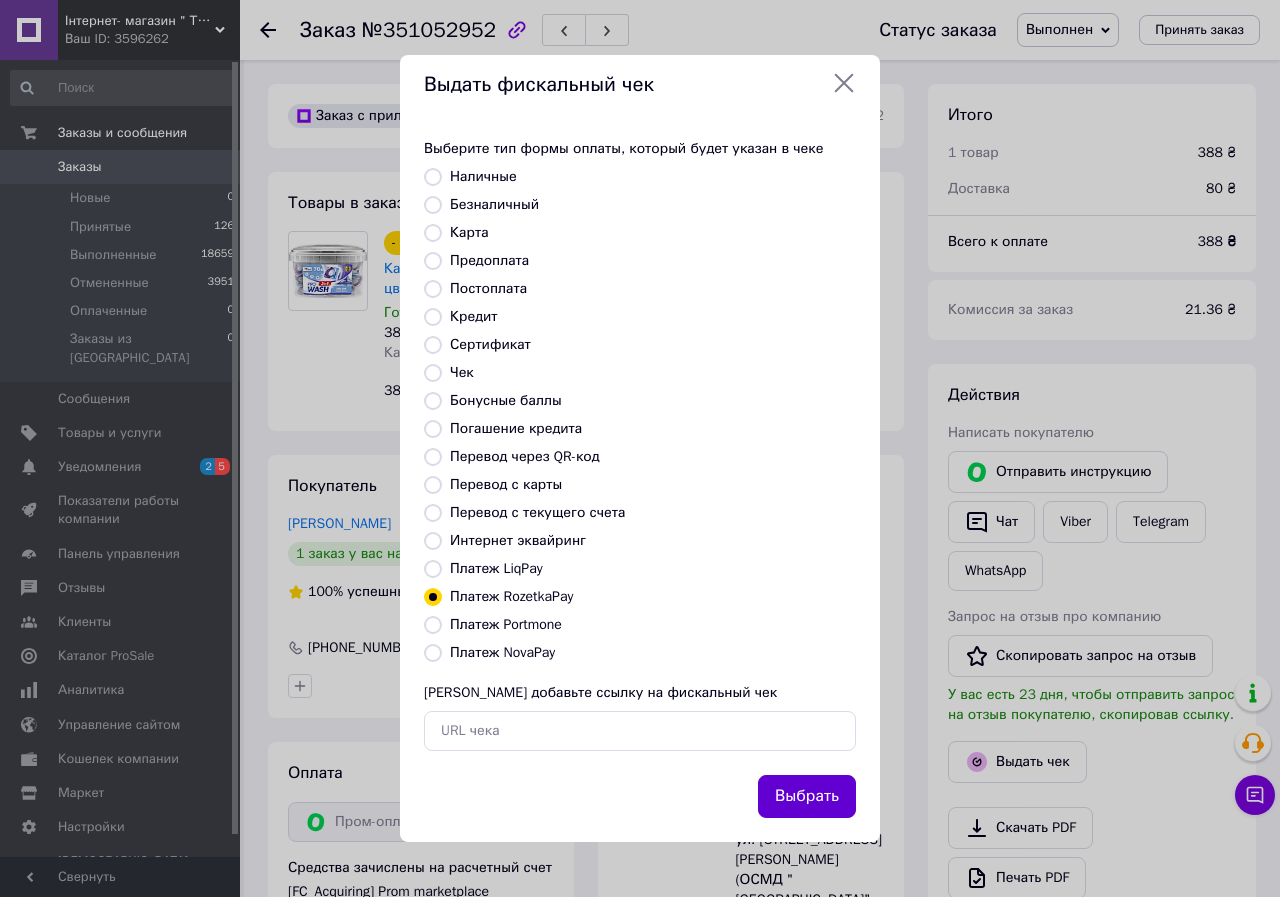 click on "Выбрать" at bounding box center [807, 796] 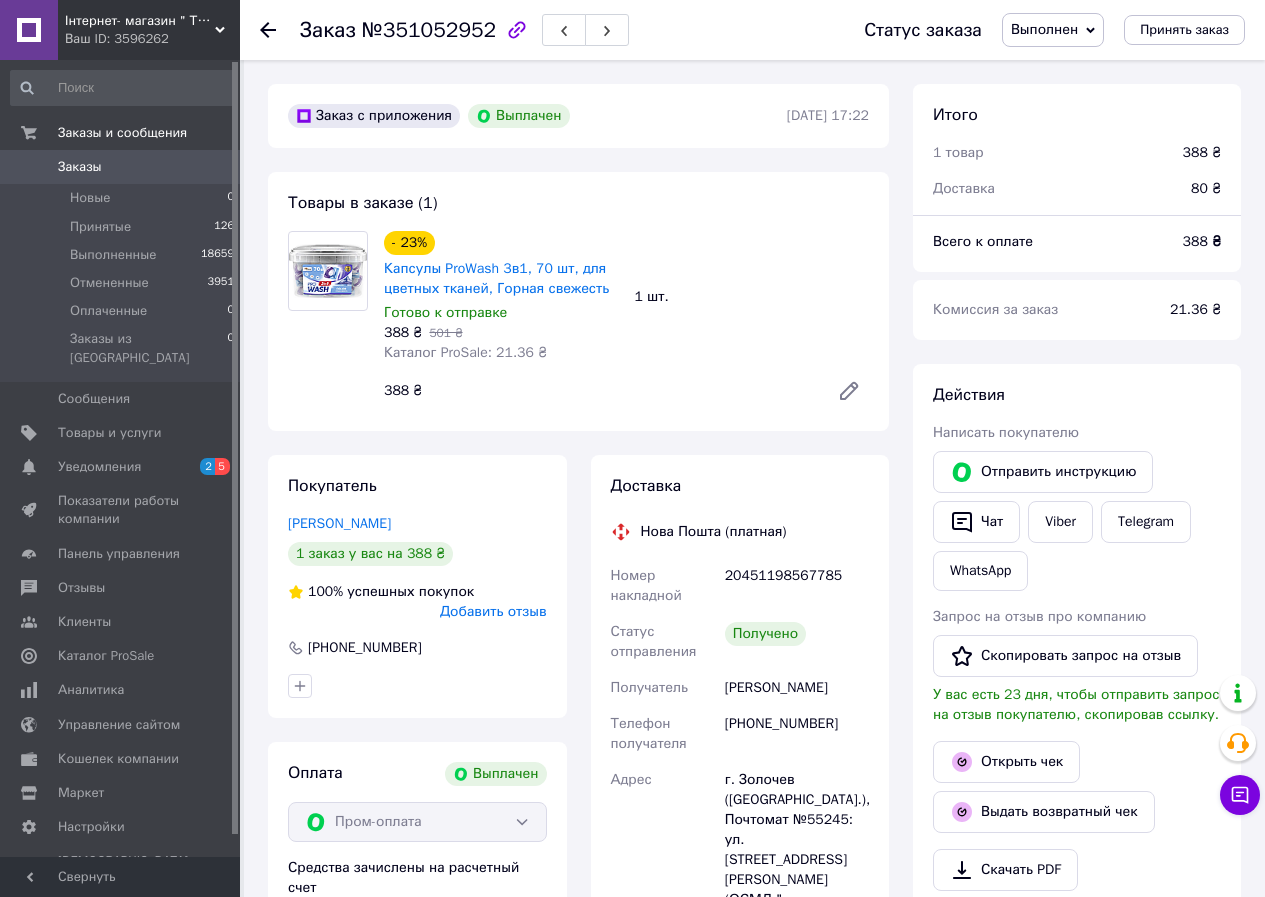 click 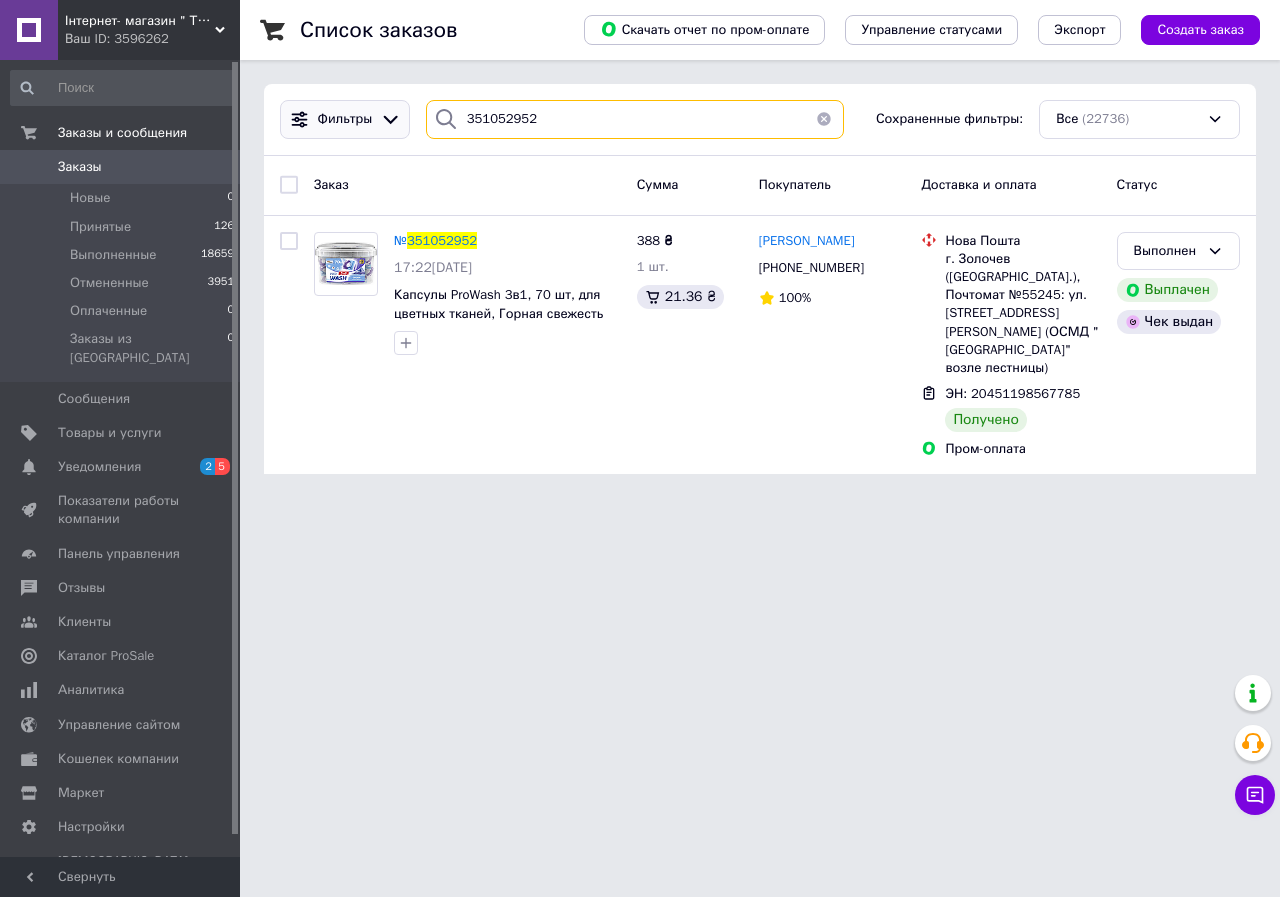 click on "Фильтры 351052952 Сохраненные фильтры: Все (22736)" at bounding box center [760, 119] 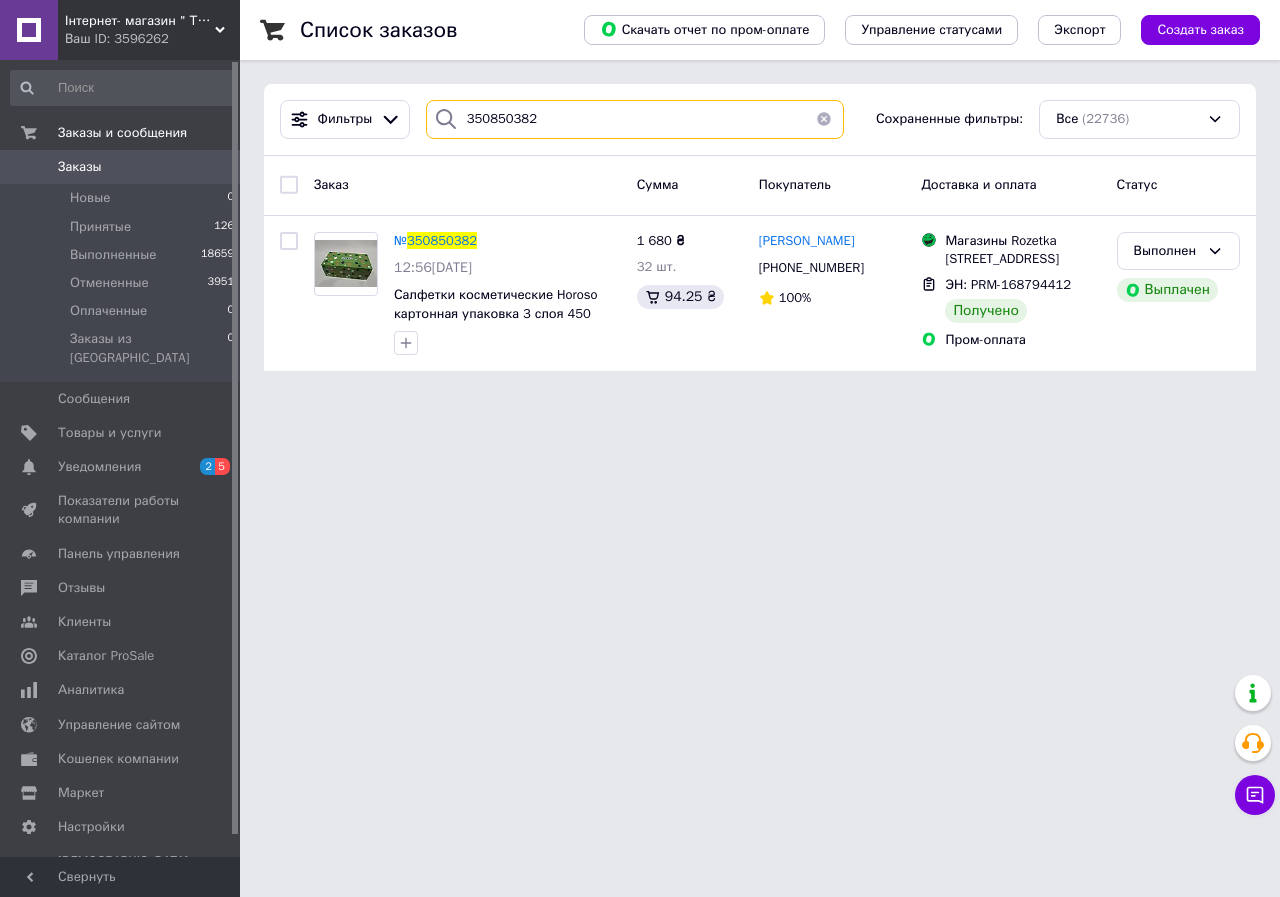 type on "350850382" 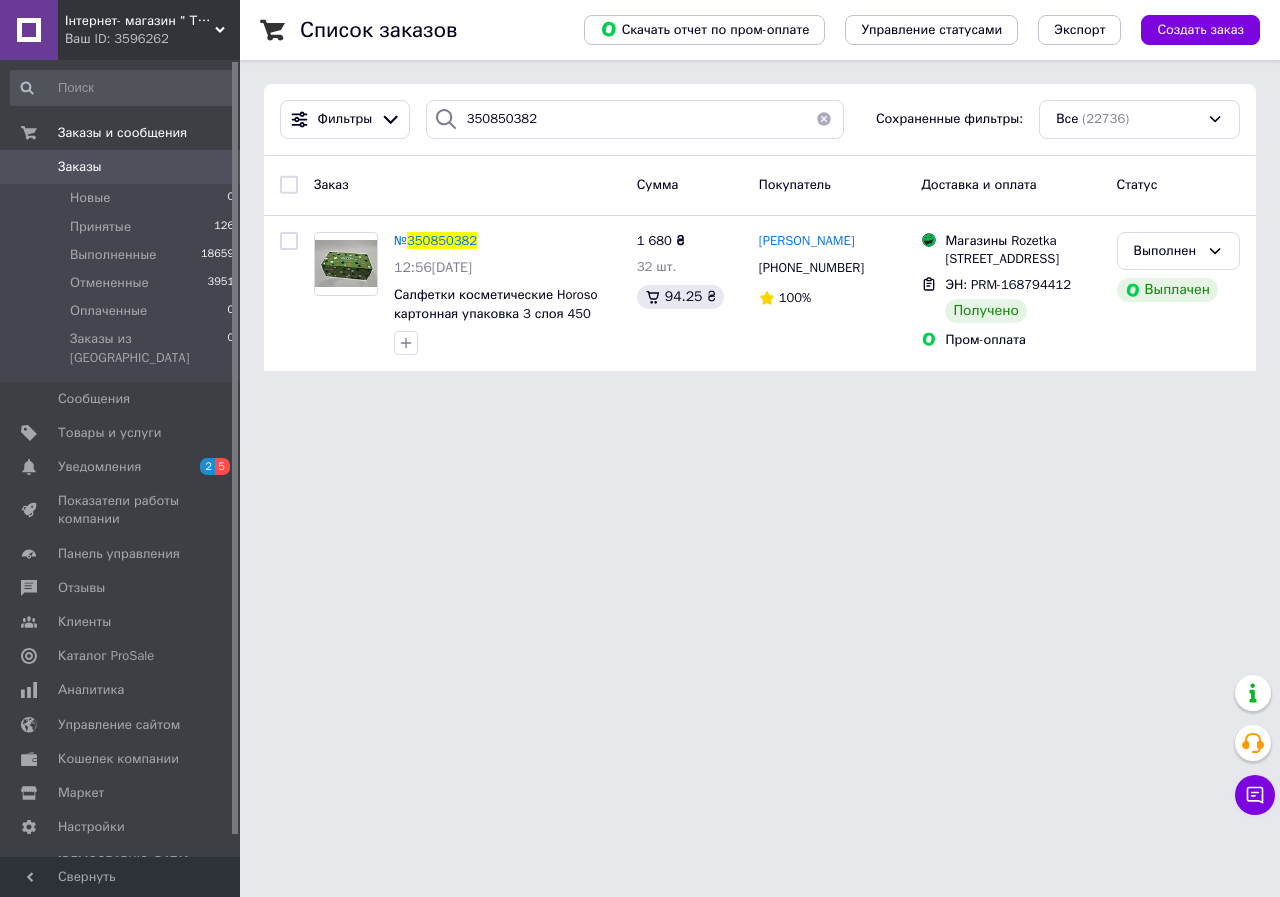 click on "350850382" at bounding box center [442, 240] 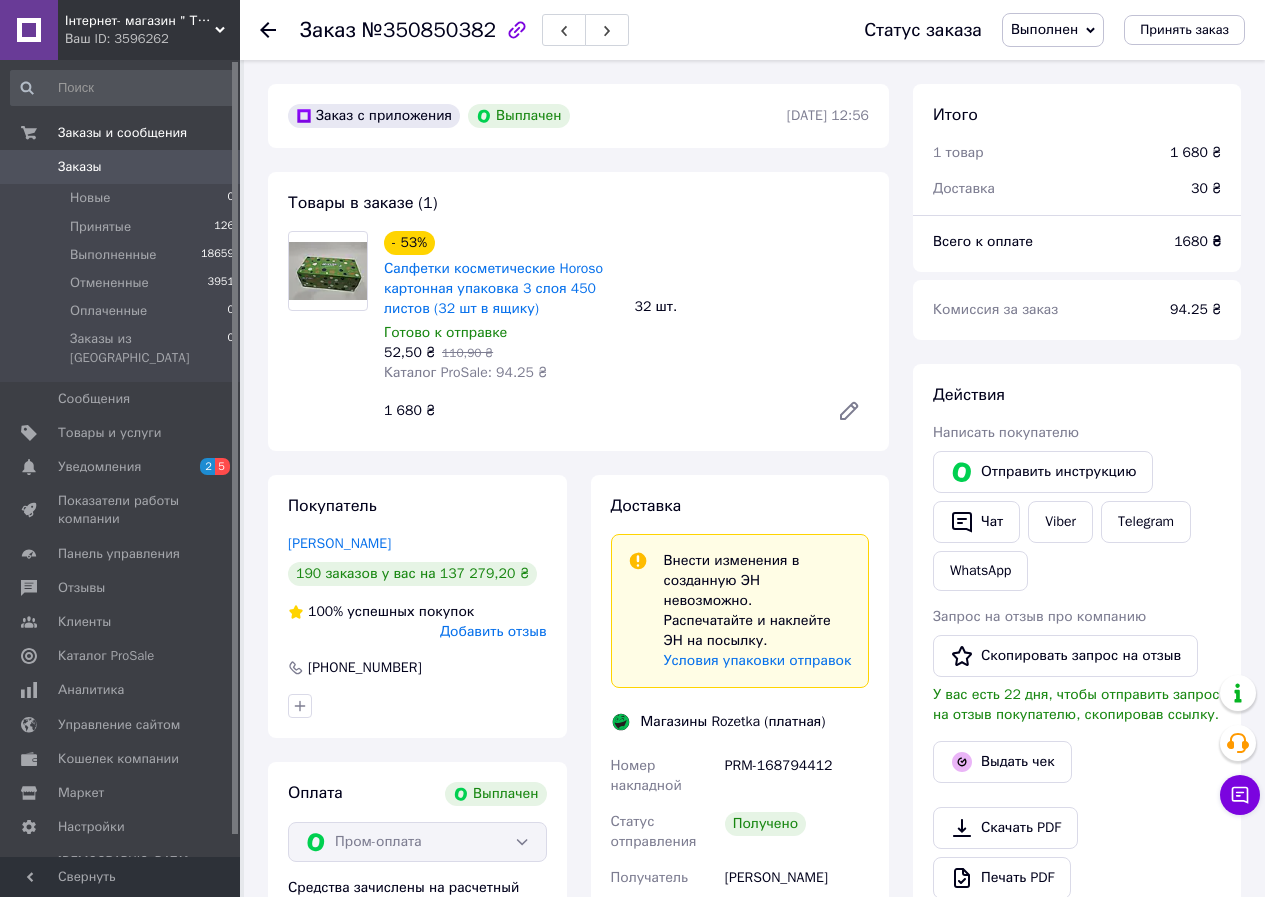 scroll, scrollTop: 76, scrollLeft: 0, axis: vertical 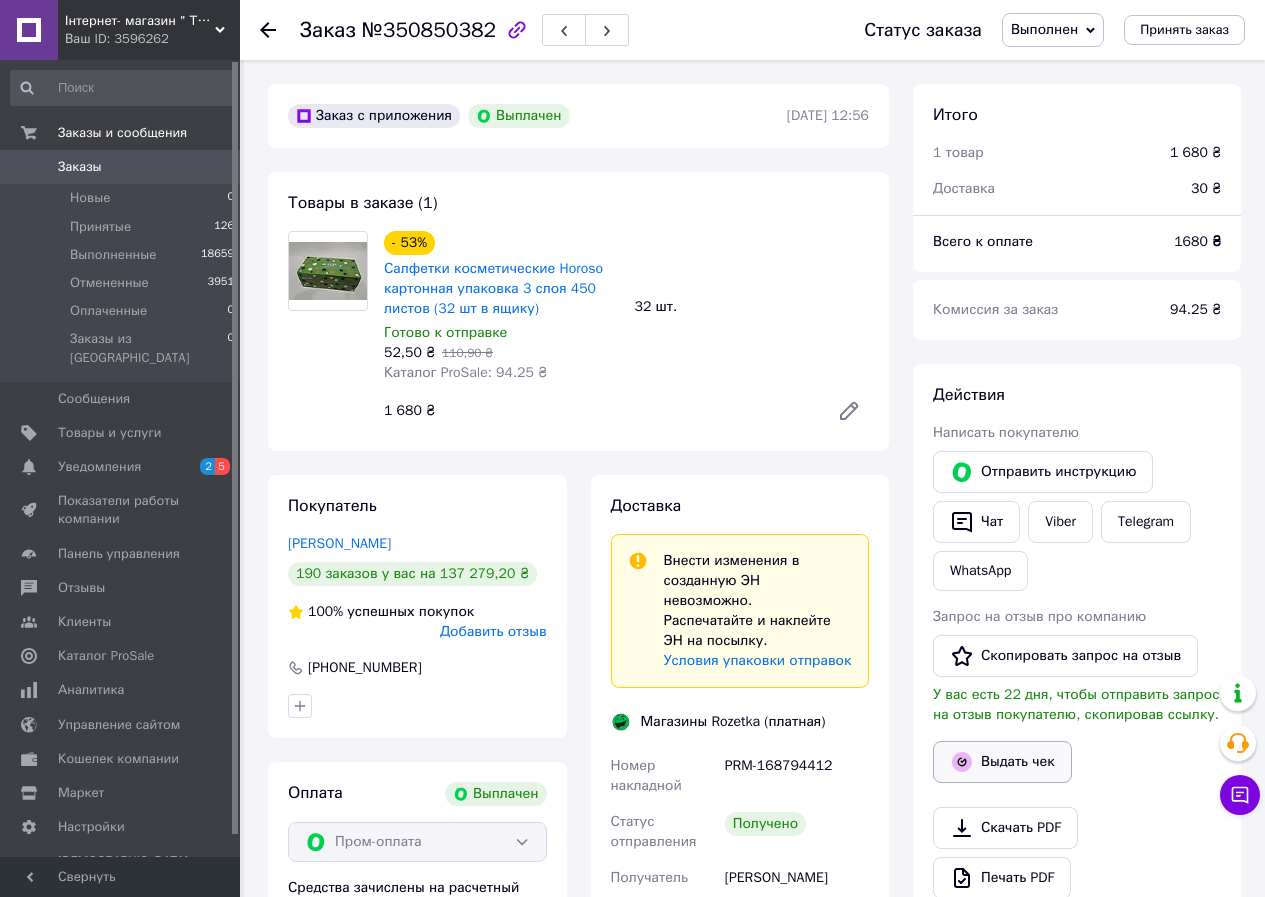 click on "Выдать чек" at bounding box center [1002, 762] 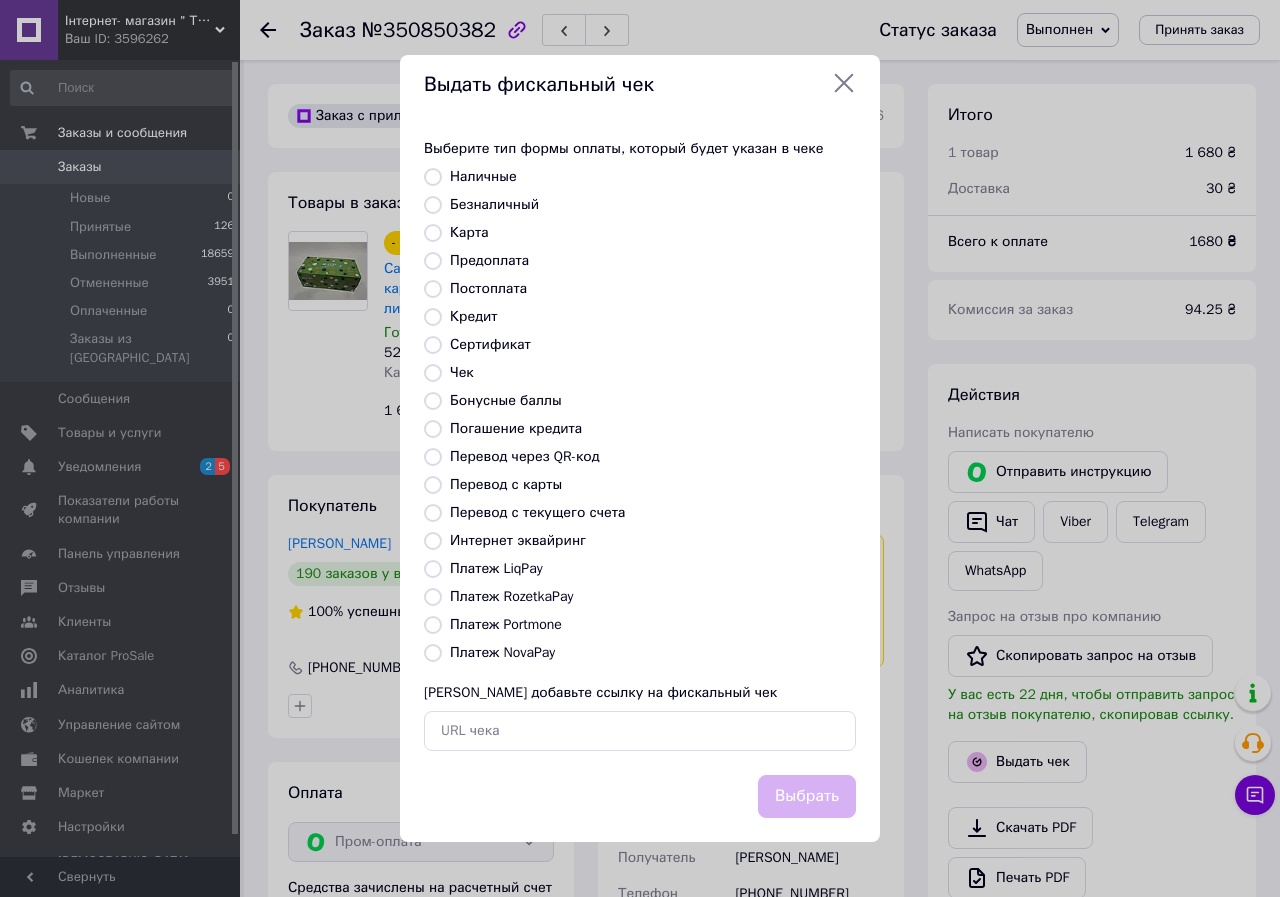 click on "Платеж RozetkaPay" at bounding box center (511, 596) 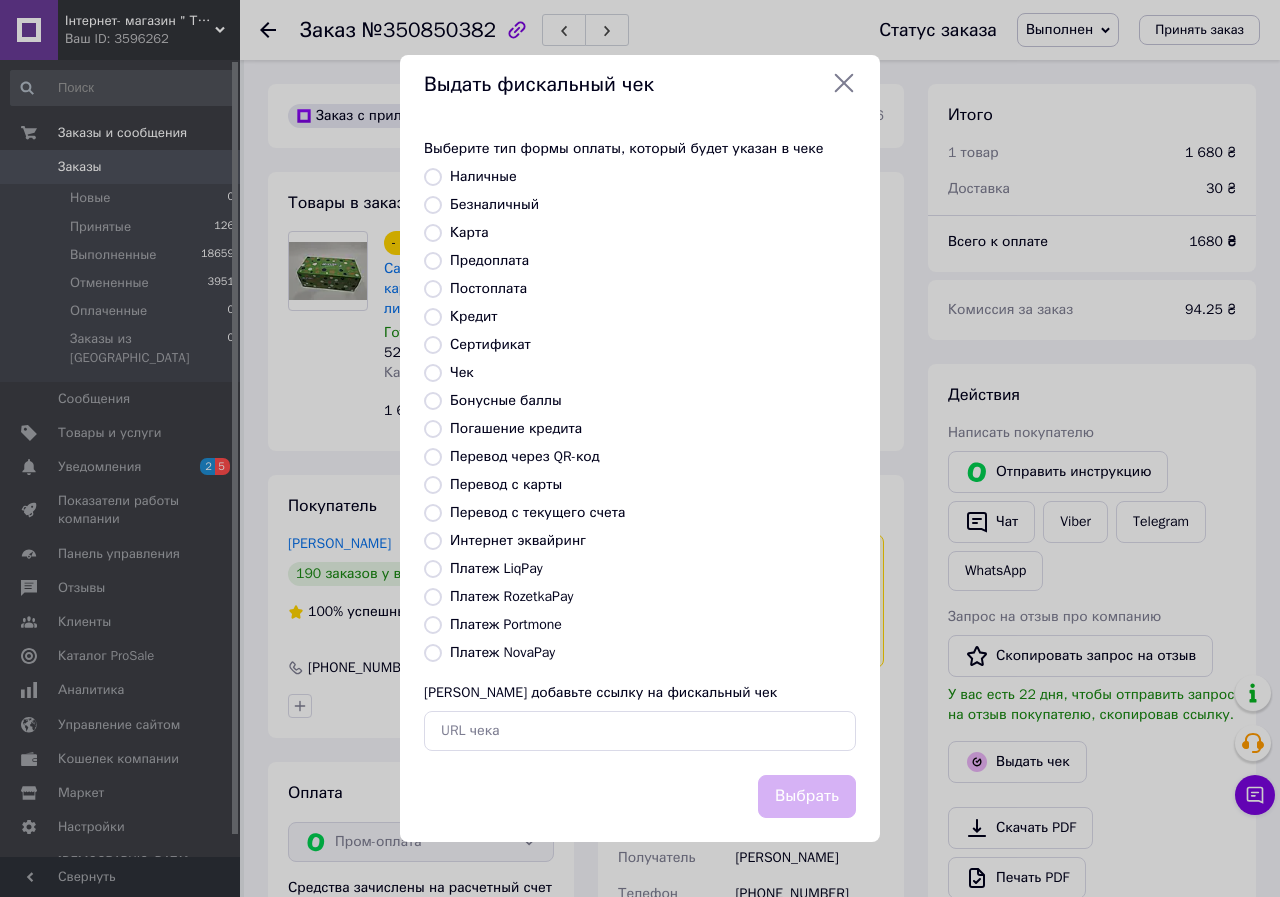 radio on "true" 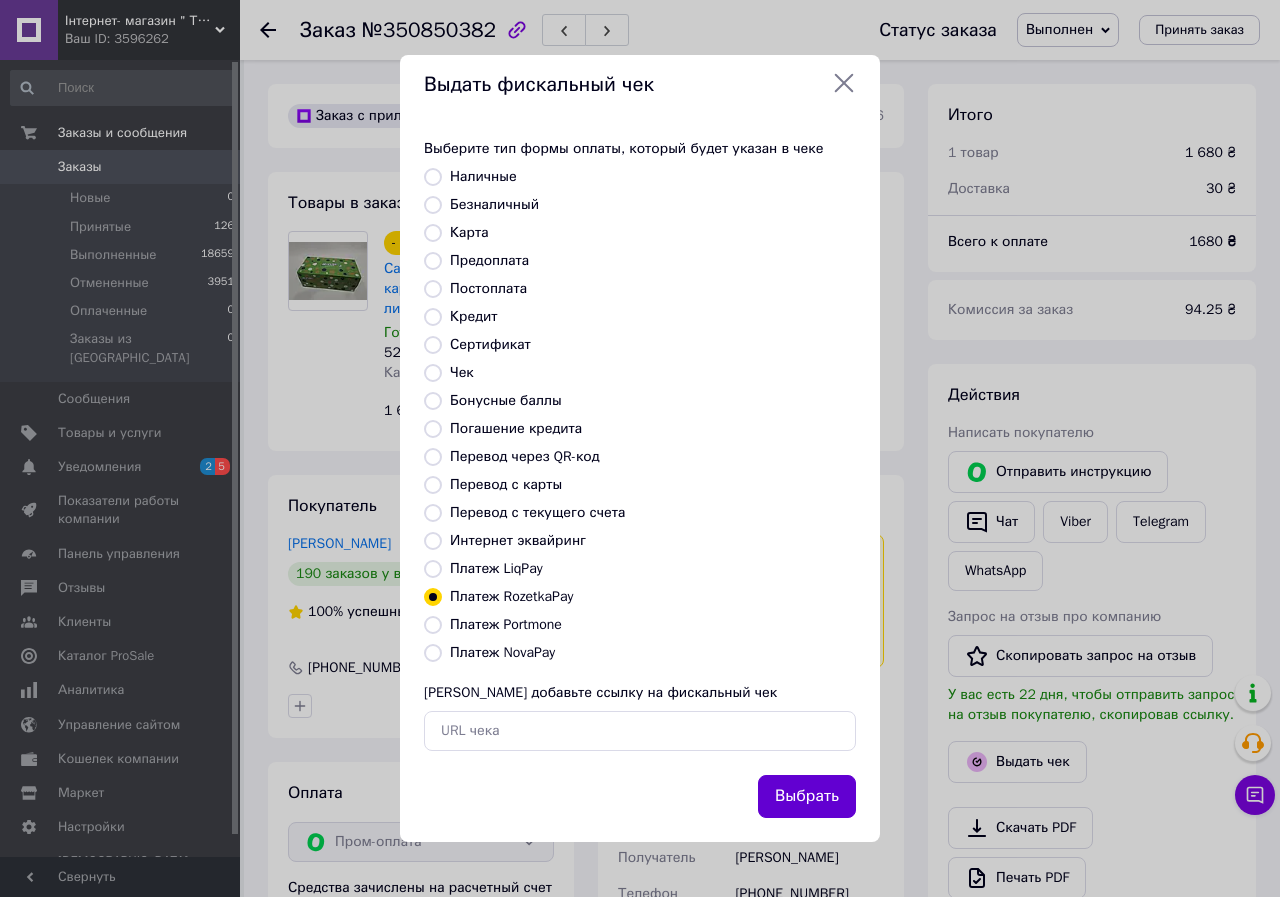 click on "Выбрать" at bounding box center [807, 796] 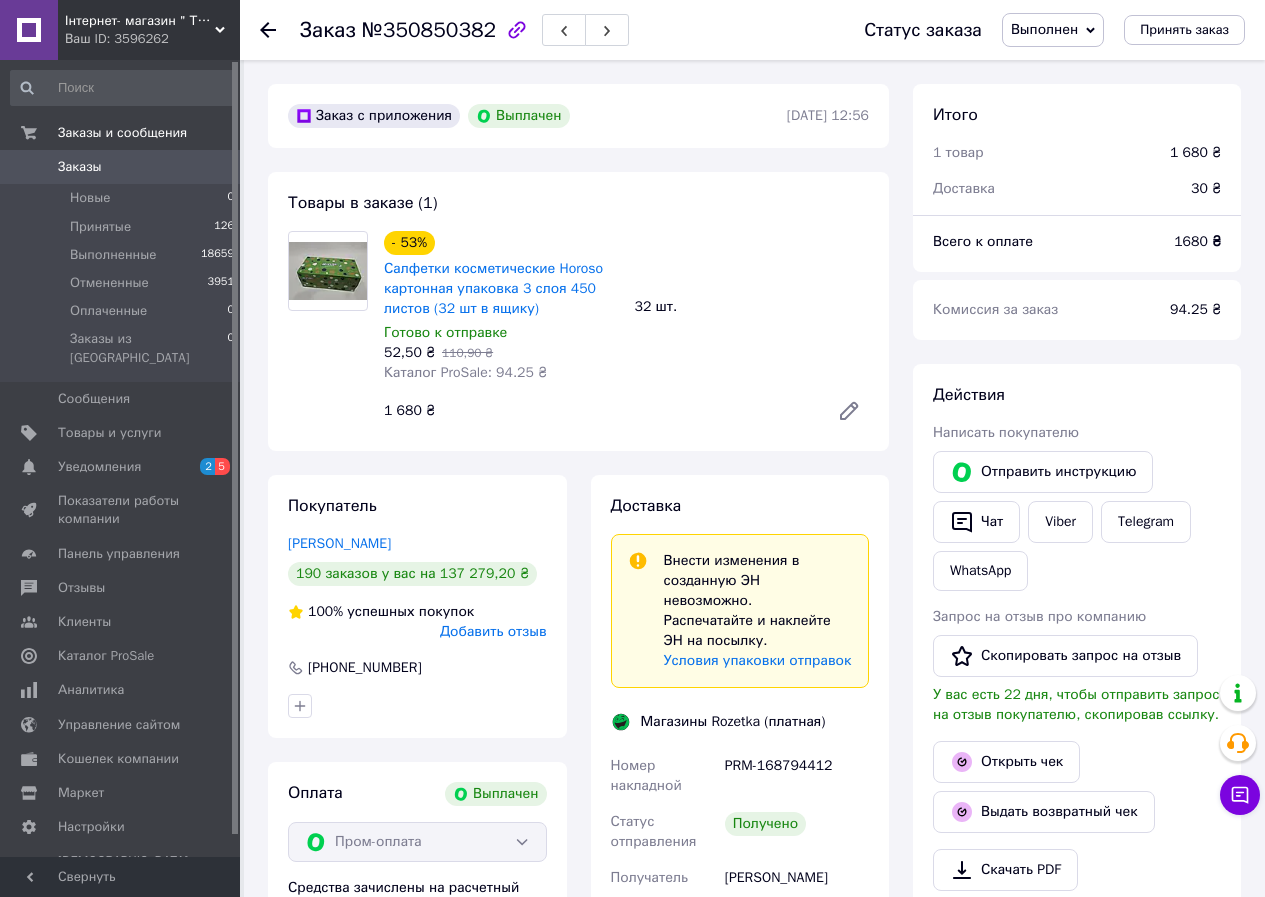 click 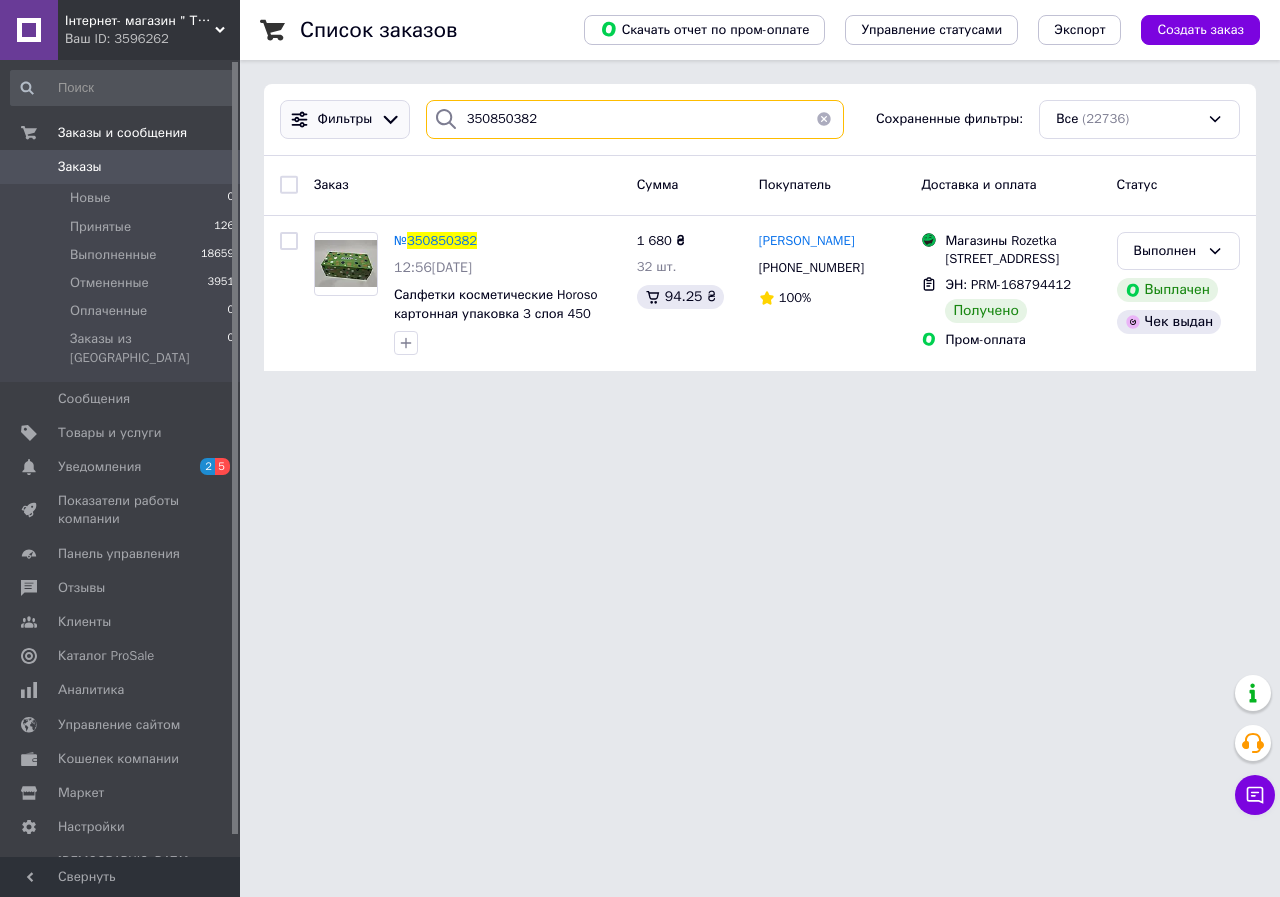 drag, startPoint x: 521, startPoint y: 124, endPoint x: 333, endPoint y: 115, distance: 188.2153 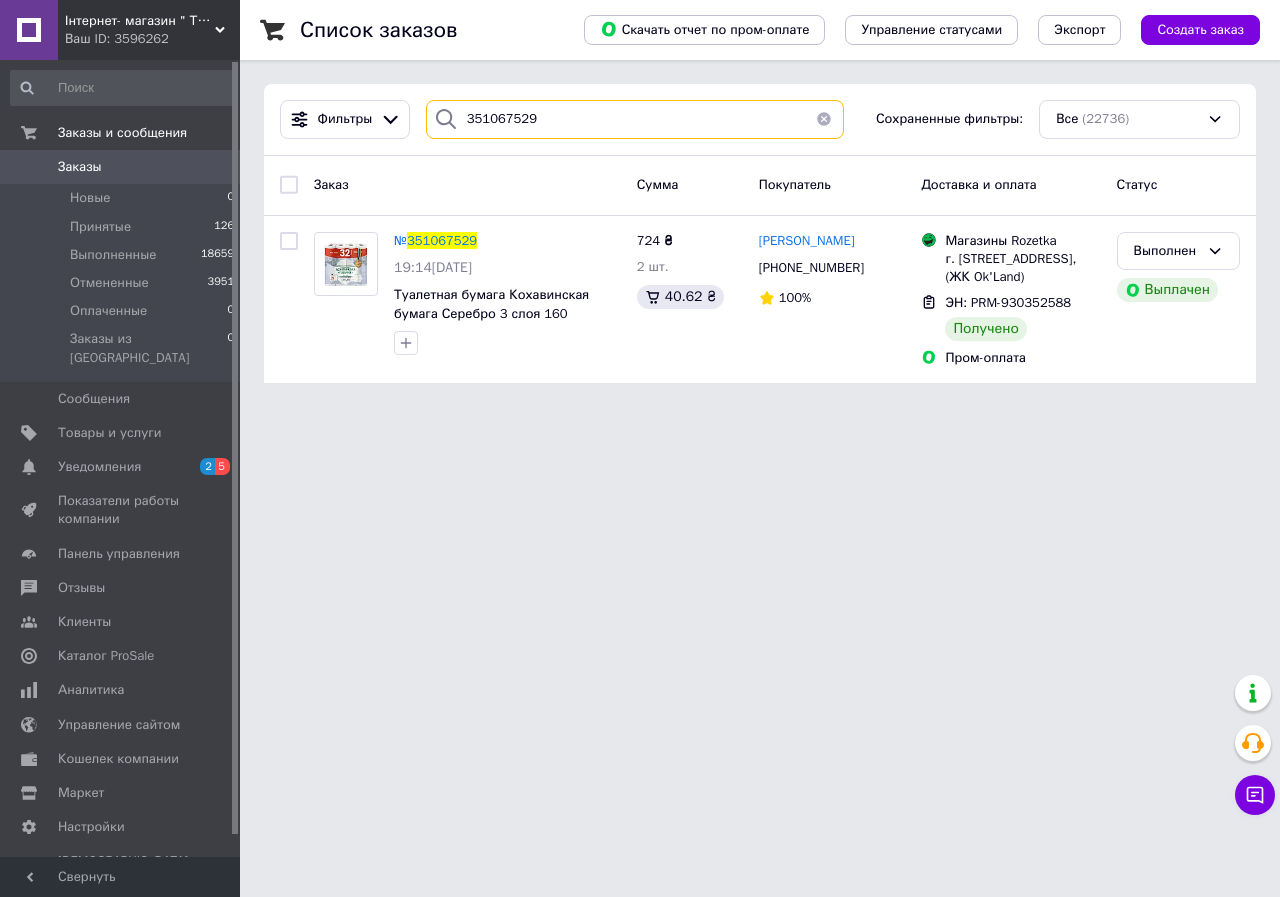 type on "351067529" 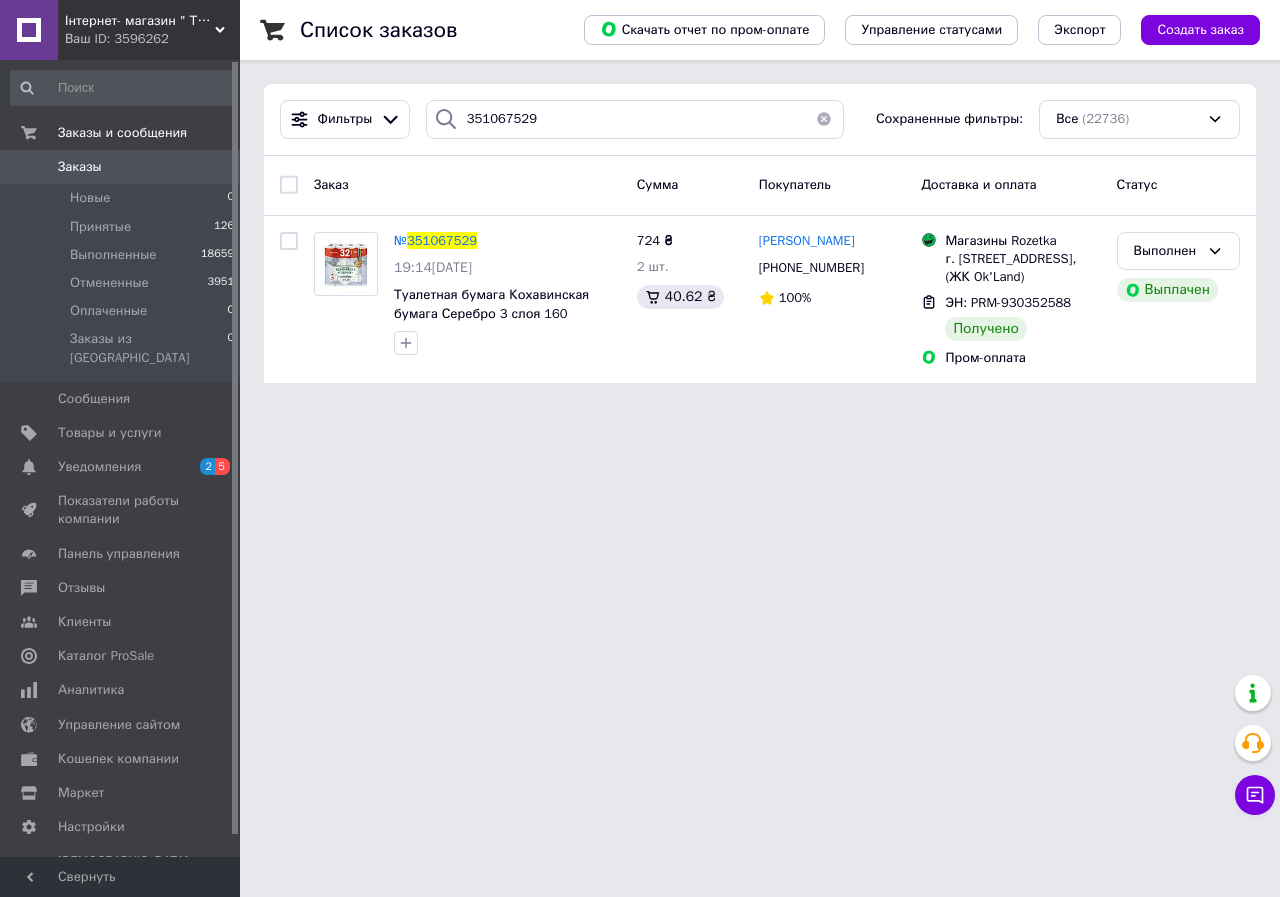 click on "351067529" at bounding box center (442, 240) 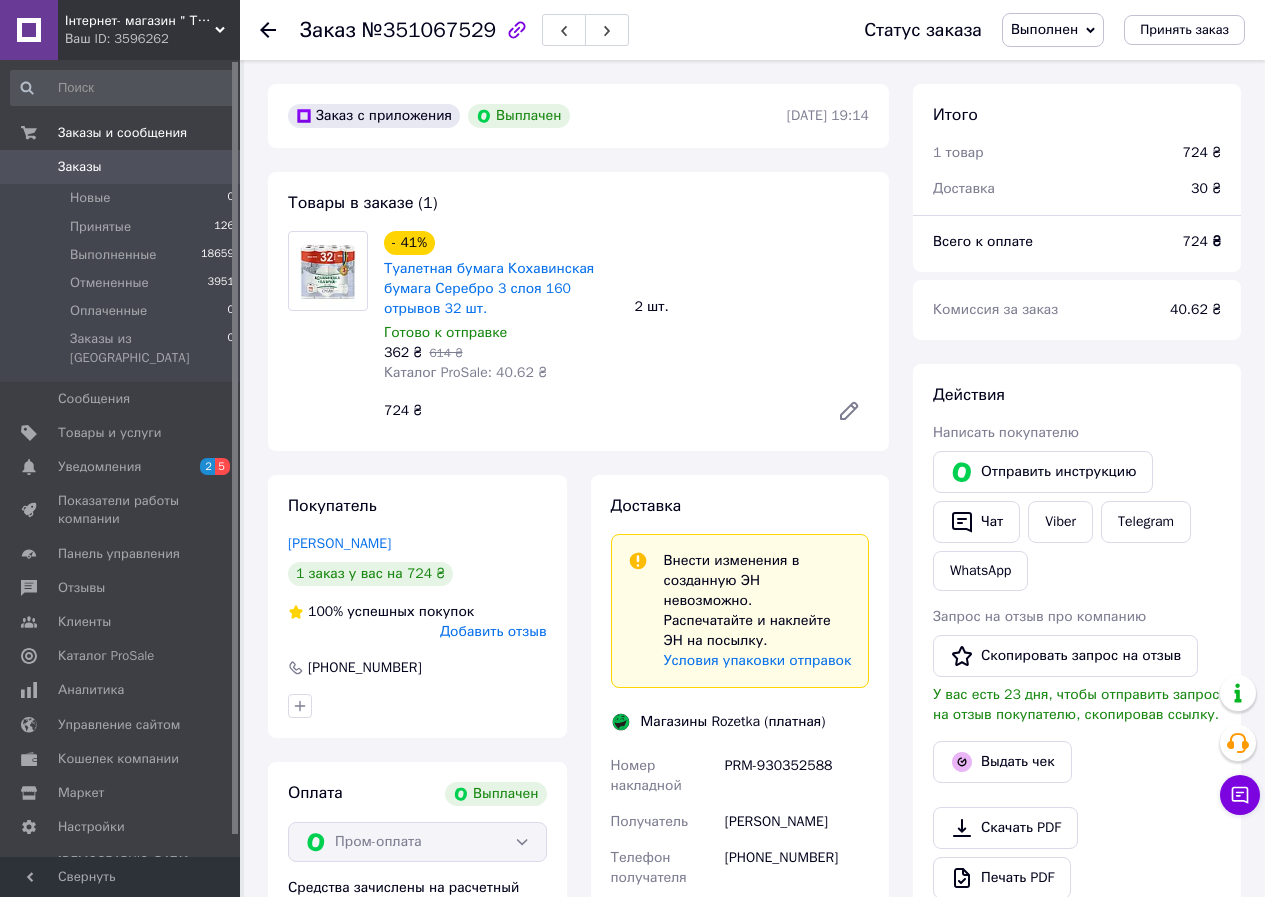 scroll, scrollTop: 48, scrollLeft: 0, axis: vertical 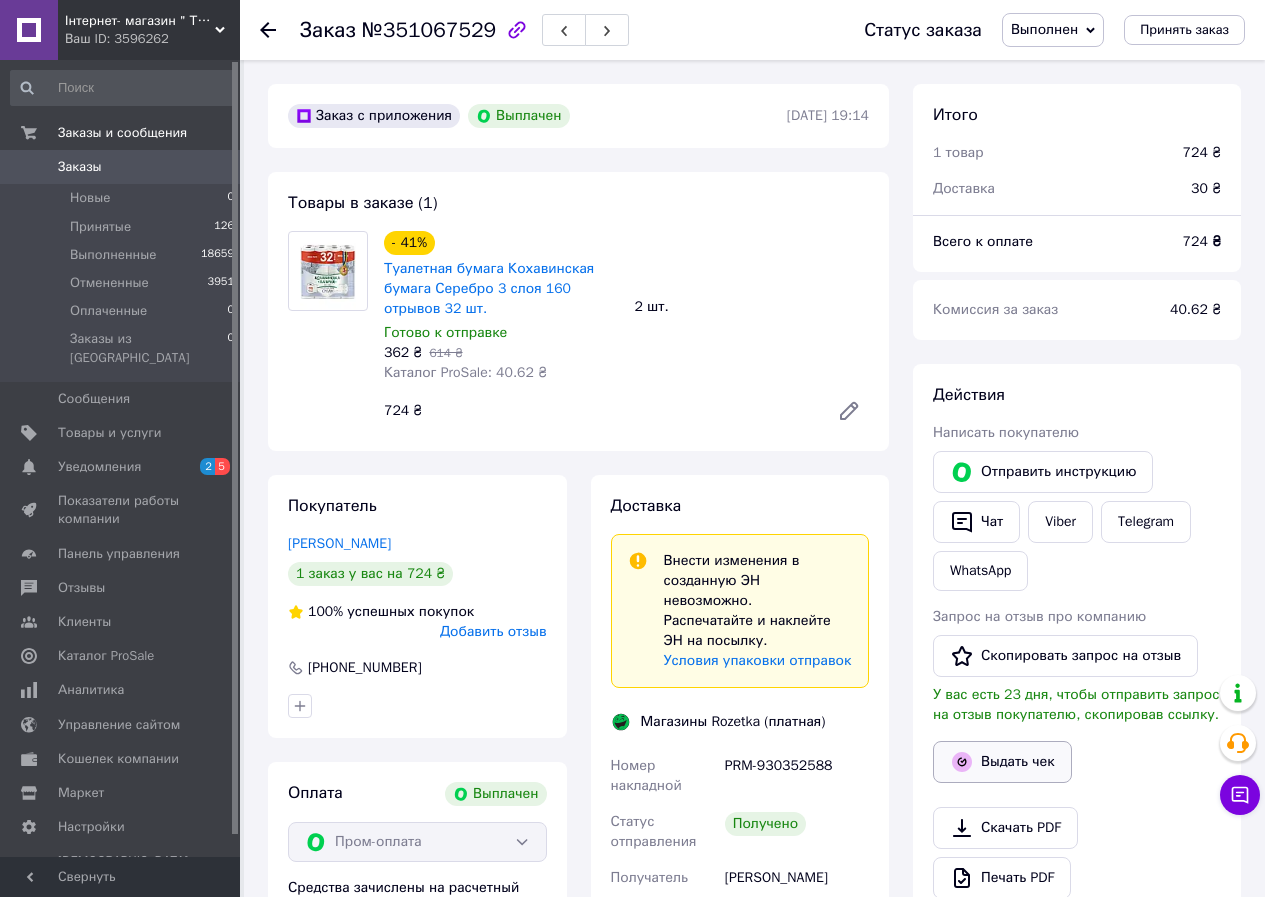 click on "Выдать чек" at bounding box center (1002, 762) 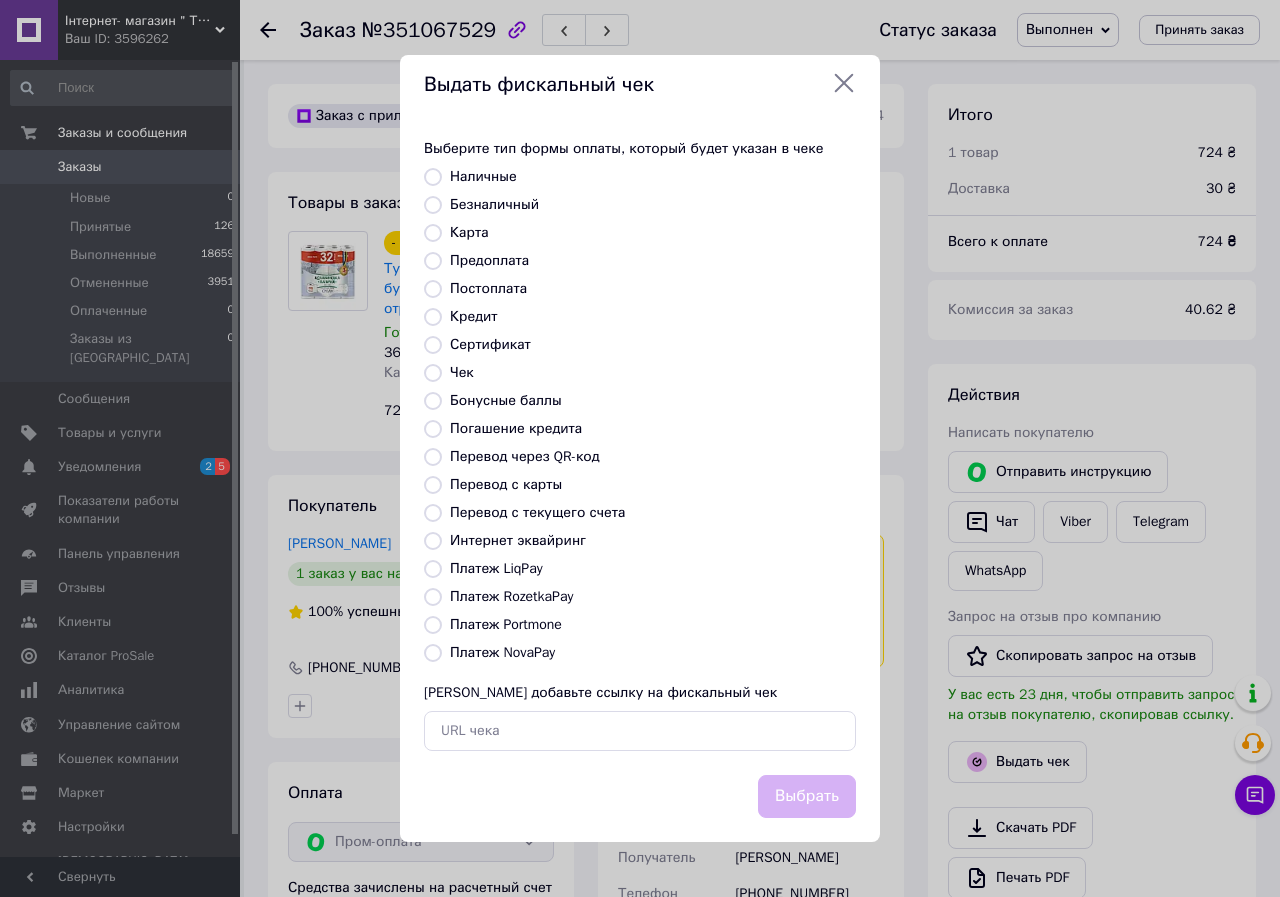 click on "Платеж RozetkaPay" at bounding box center [511, 596] 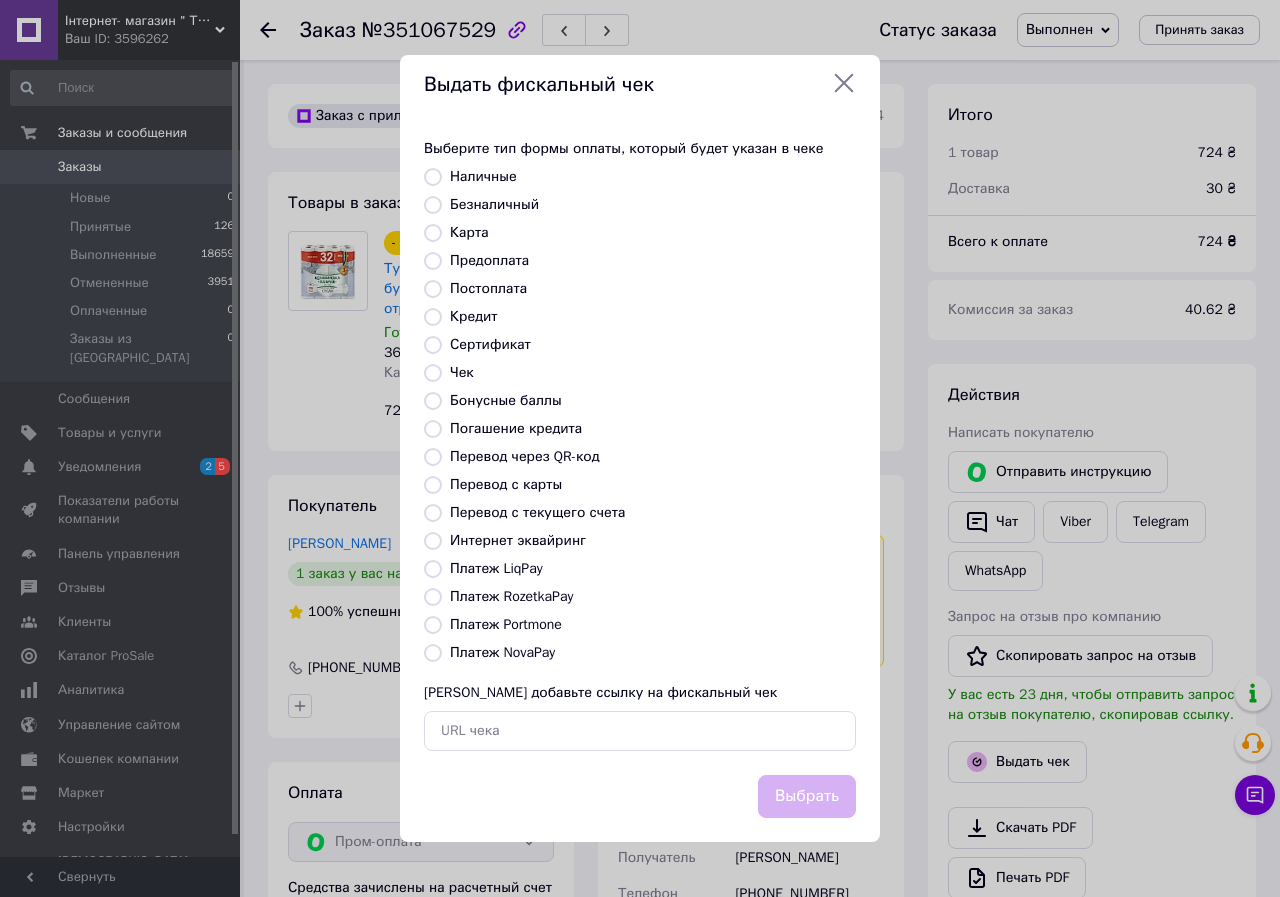 radio on "true" 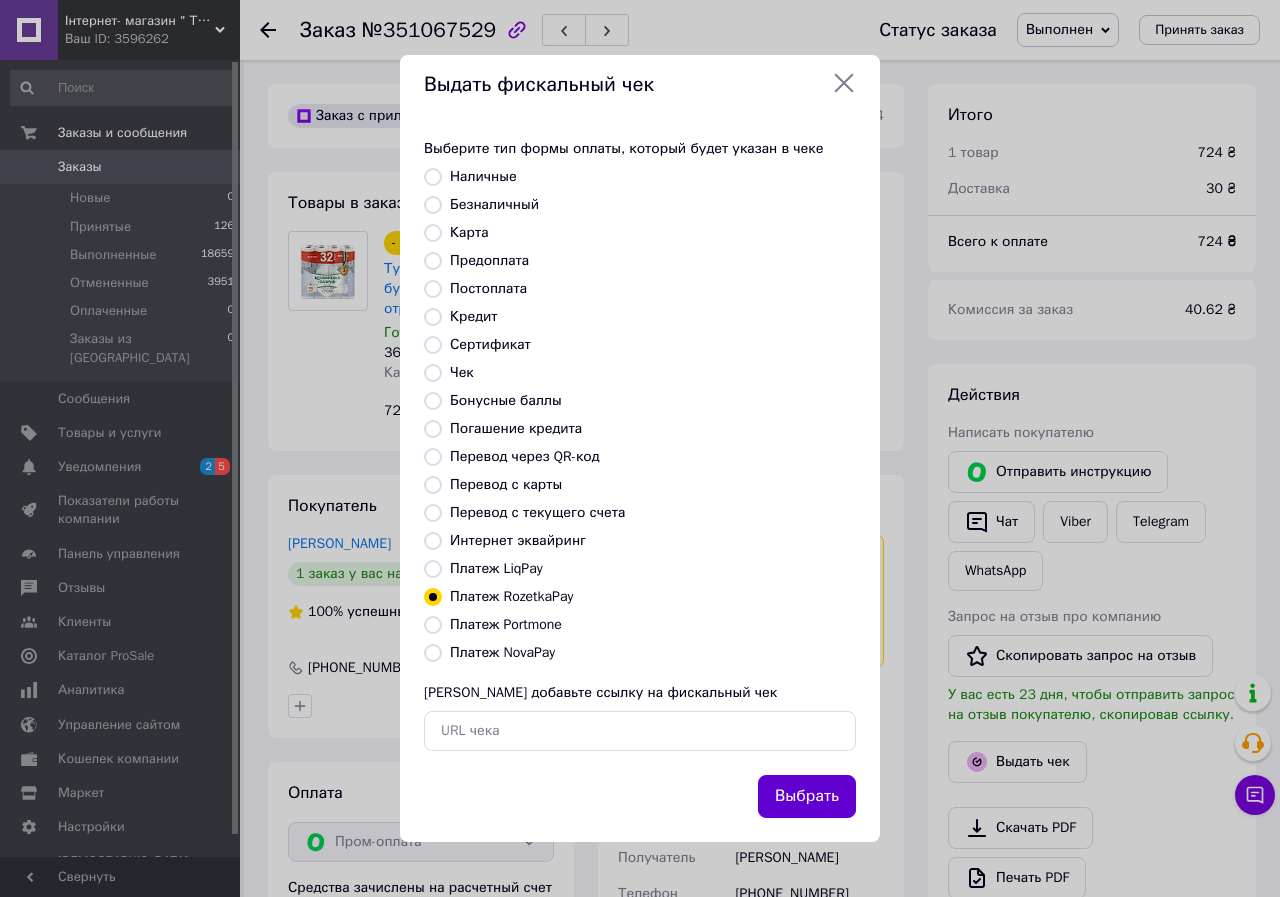 click on "Выбрать" at bounding box center [807, 796] 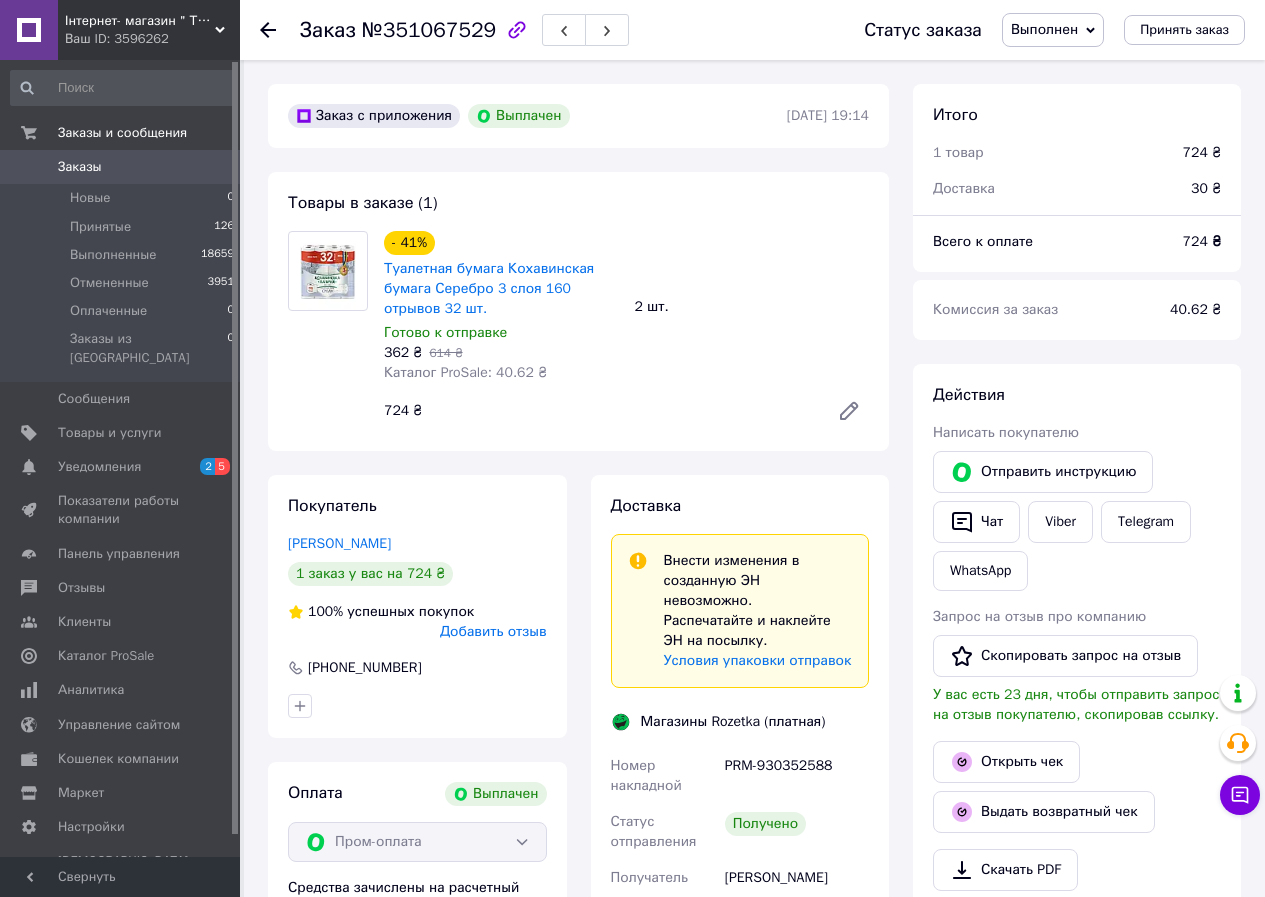 click 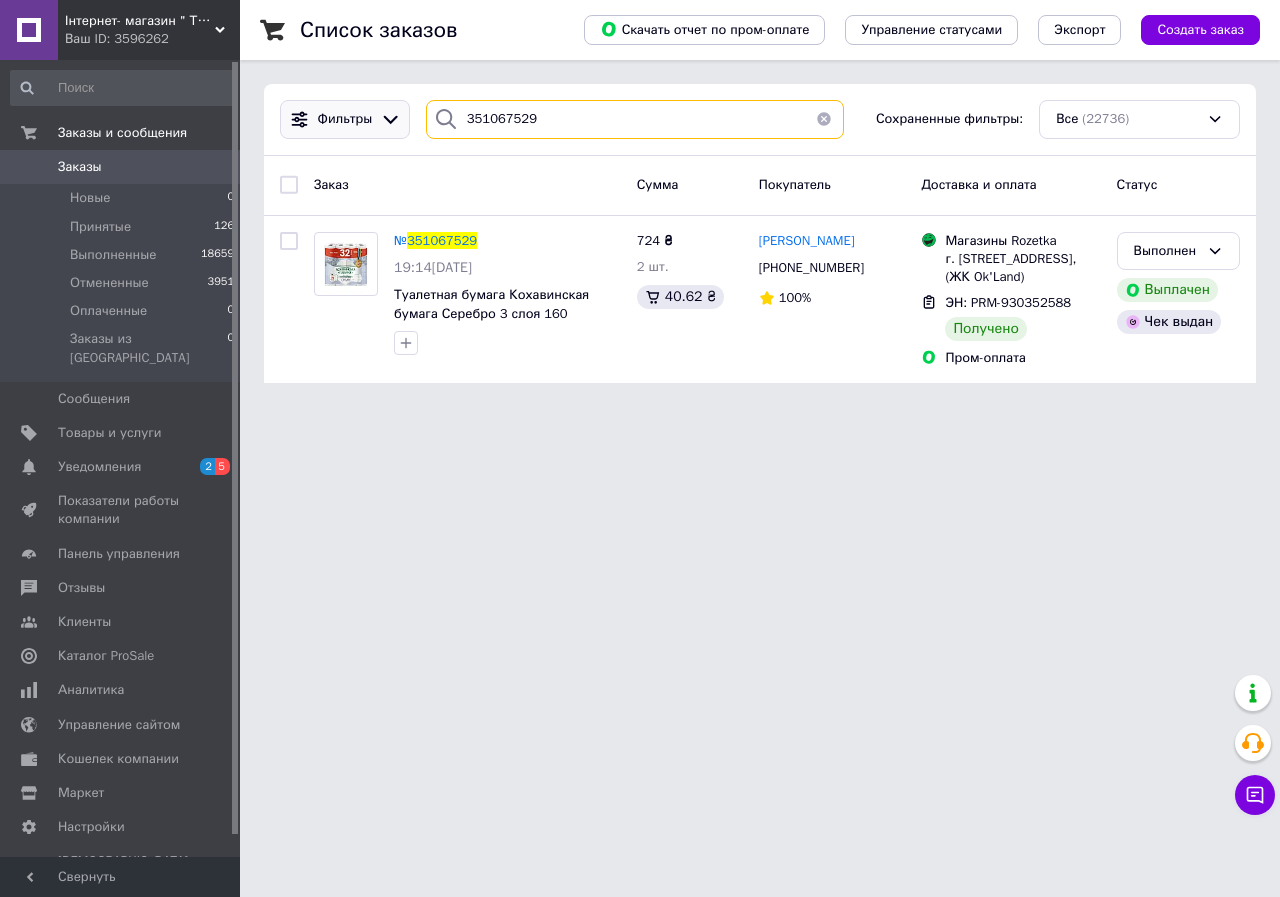 drag, startPoint x: 557, startPoint y: 123, endPoint x: 324, endPoint y: 112, distance: 233.2595 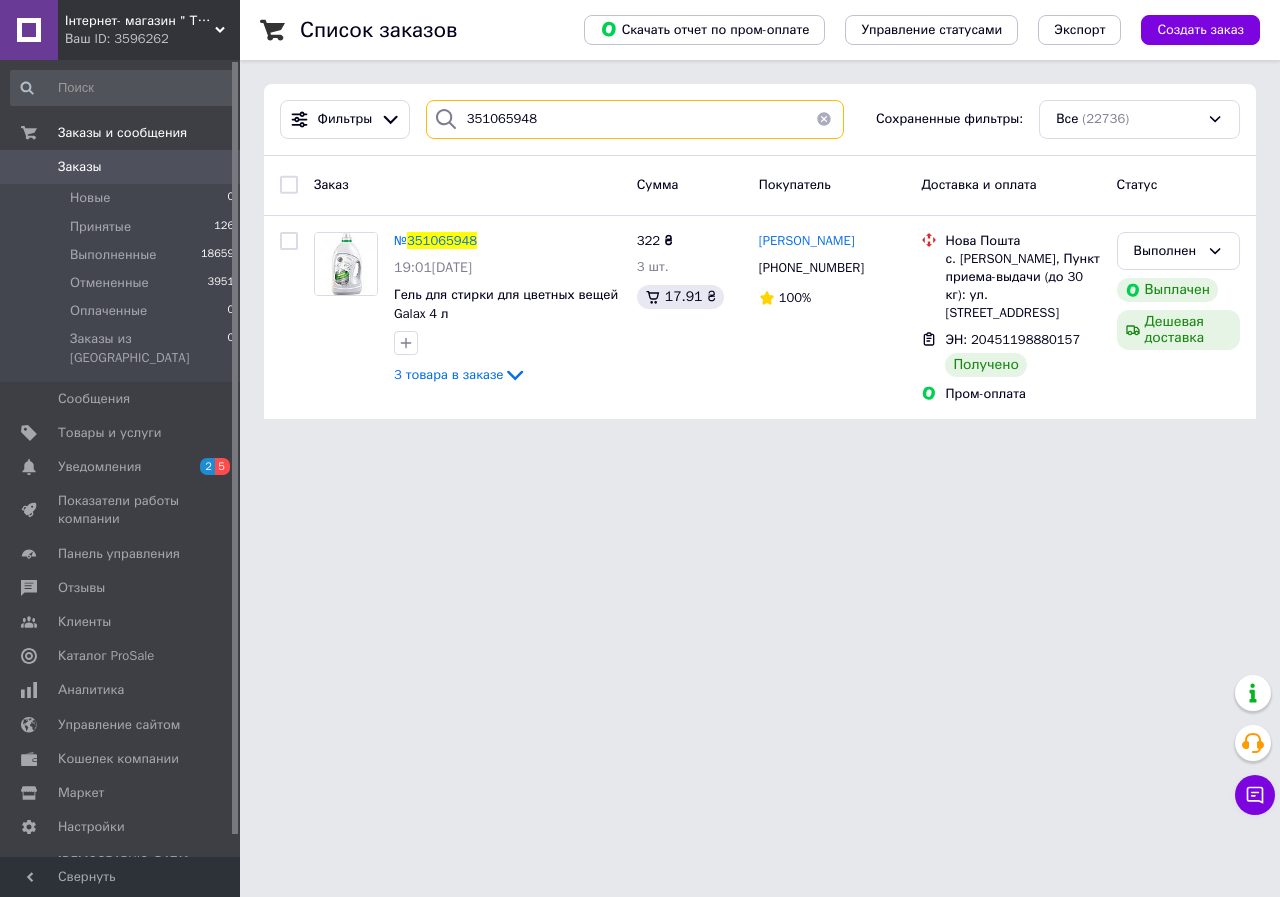 type on "351065948" 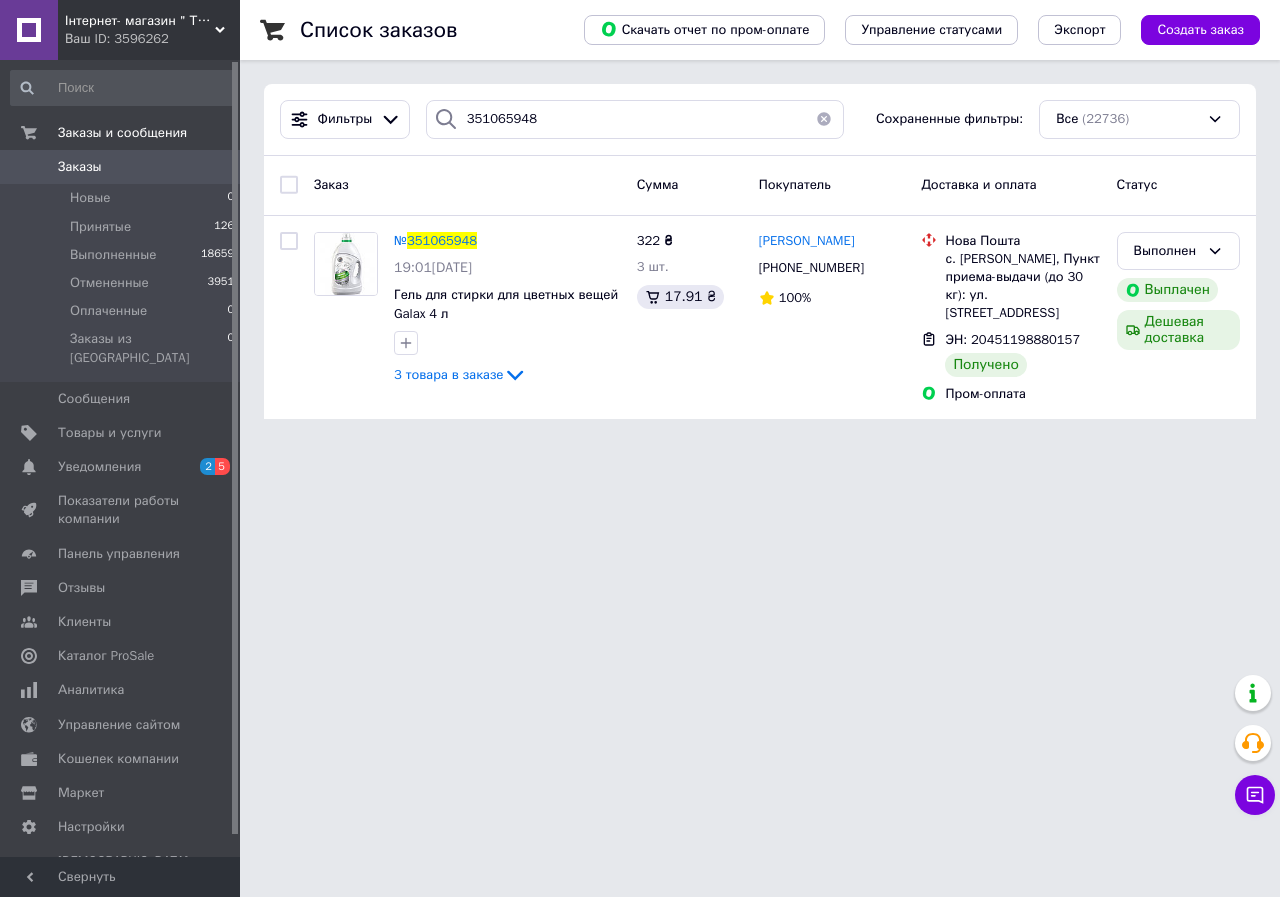 click on "351065948" at bounding box center [442, 240] 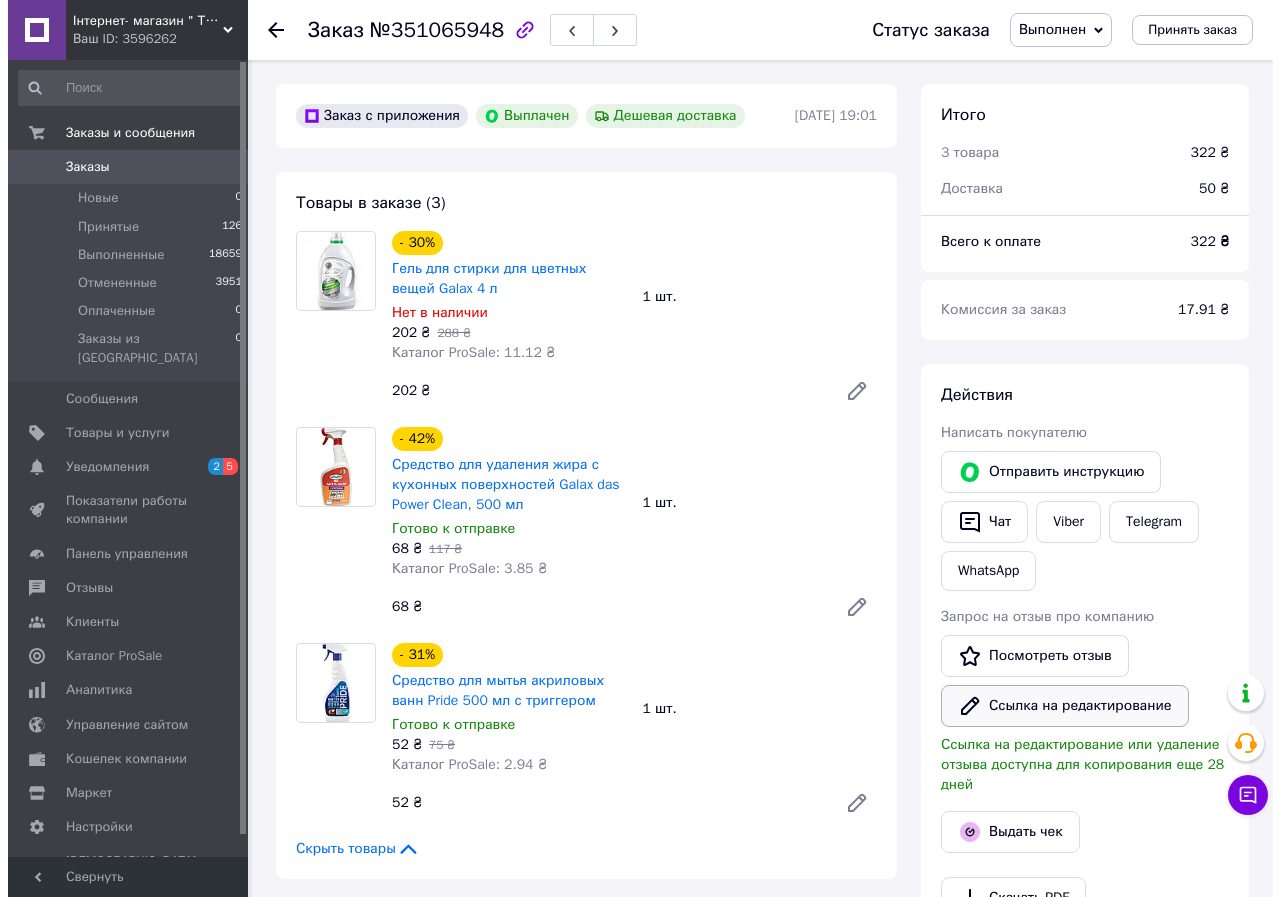 scroll, scrollTop: 168, scrollLeft: 0, axis: vertical 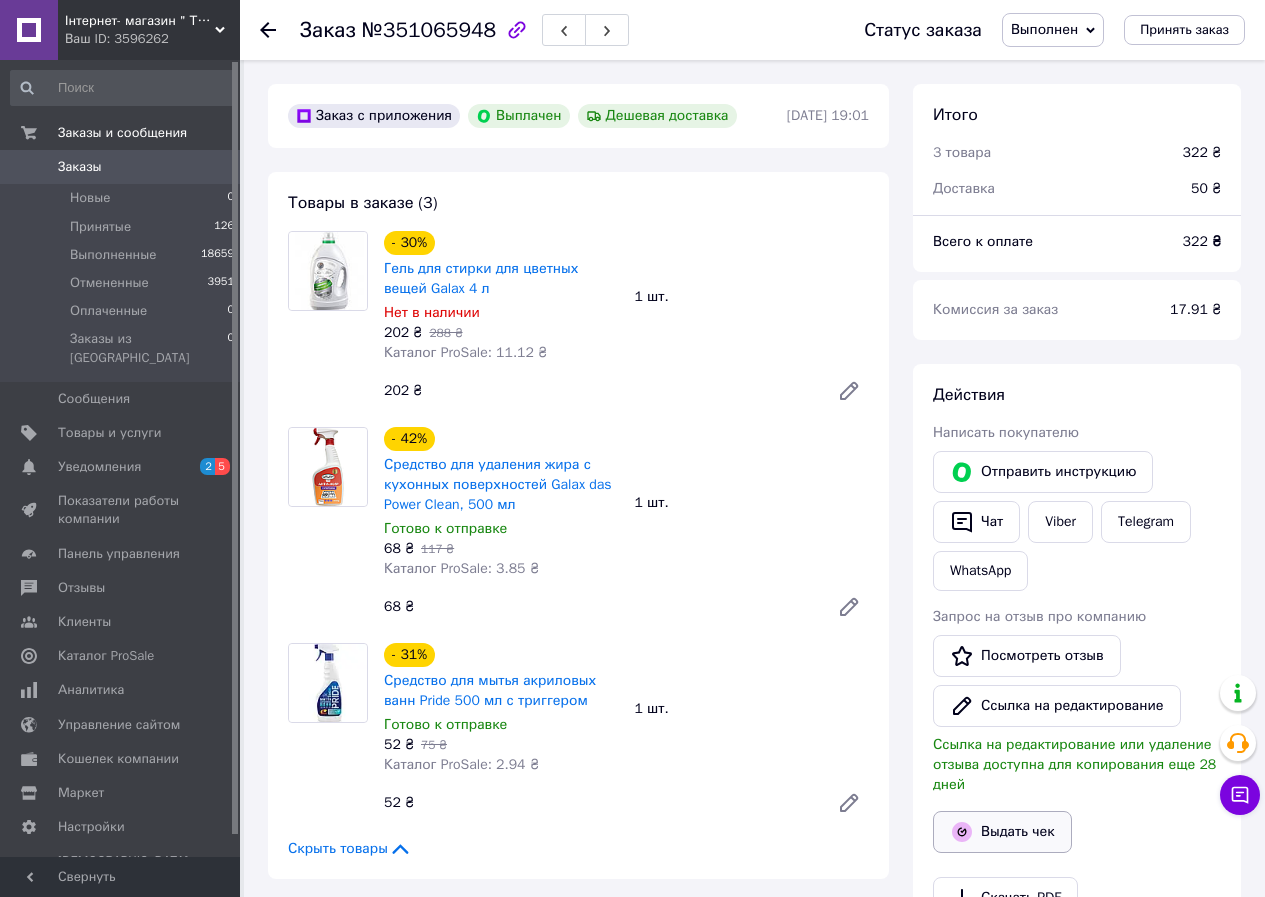 click on "Выдать чек" at bounding box center [1002, 832] 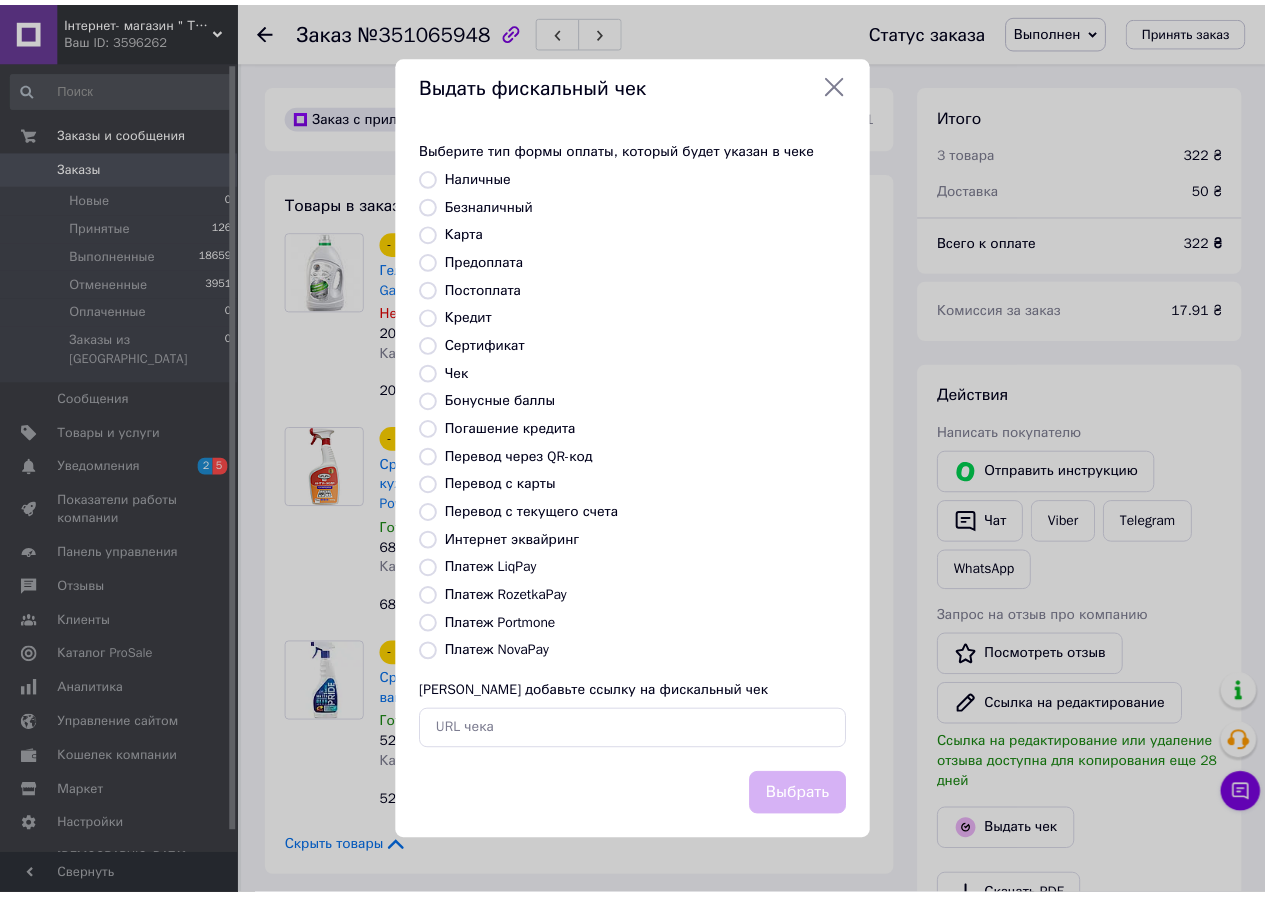 scroll, scrollTop: 148, scrollLeft: 0, axis: vertical 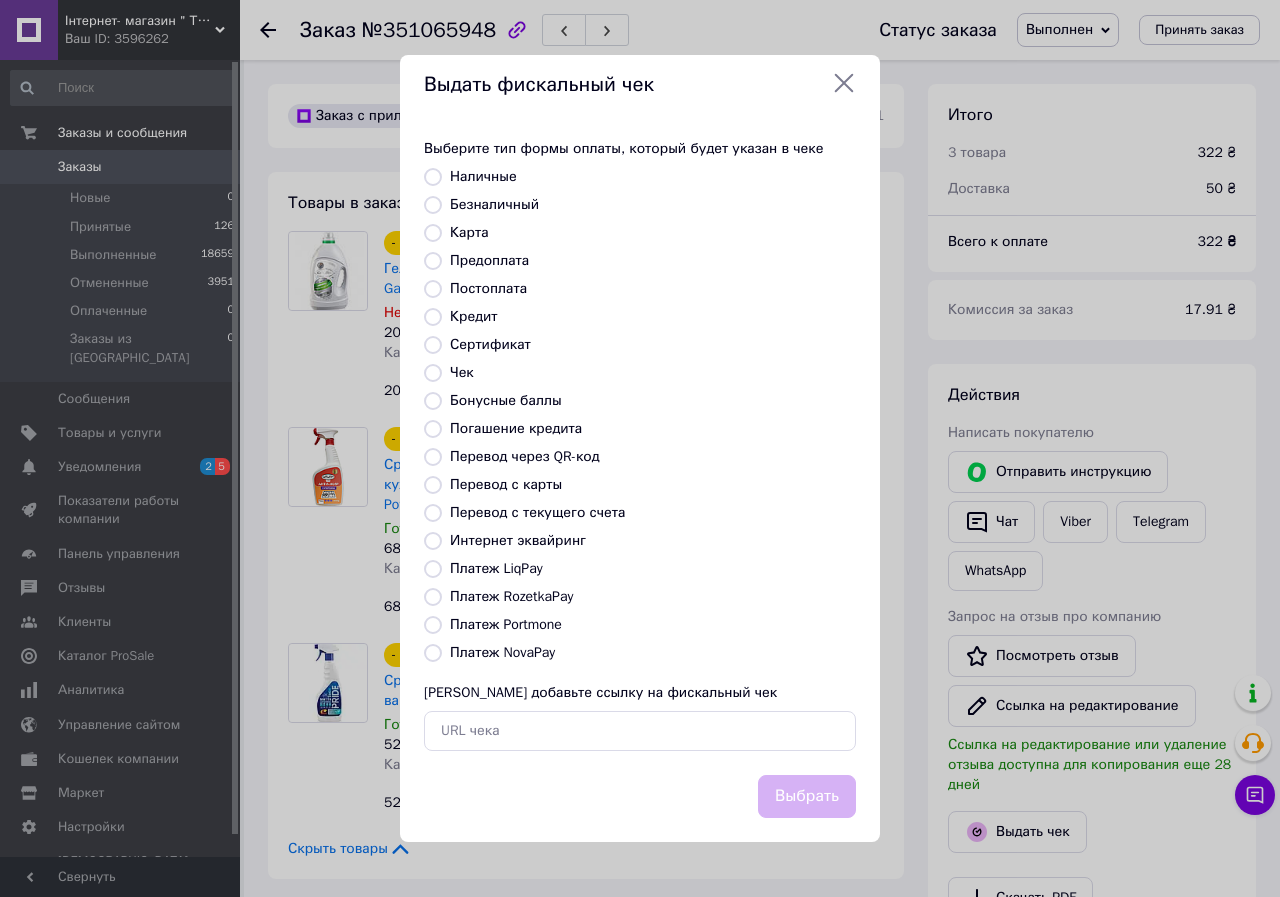drag, startPoint x: 541, startPoint y: 595, endPoint x: 716, endPoint y: 733, distance: 222.86543 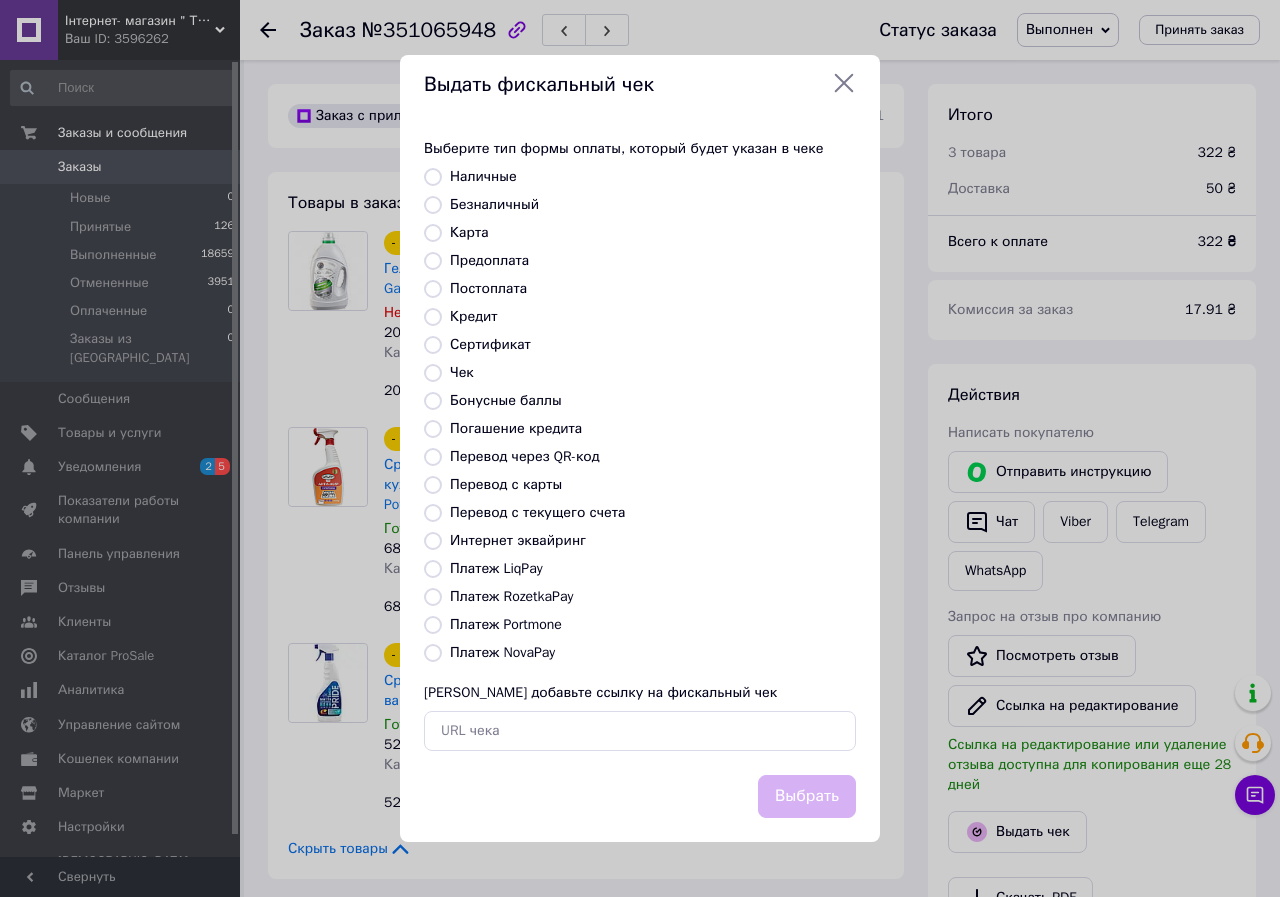 radio on "true" 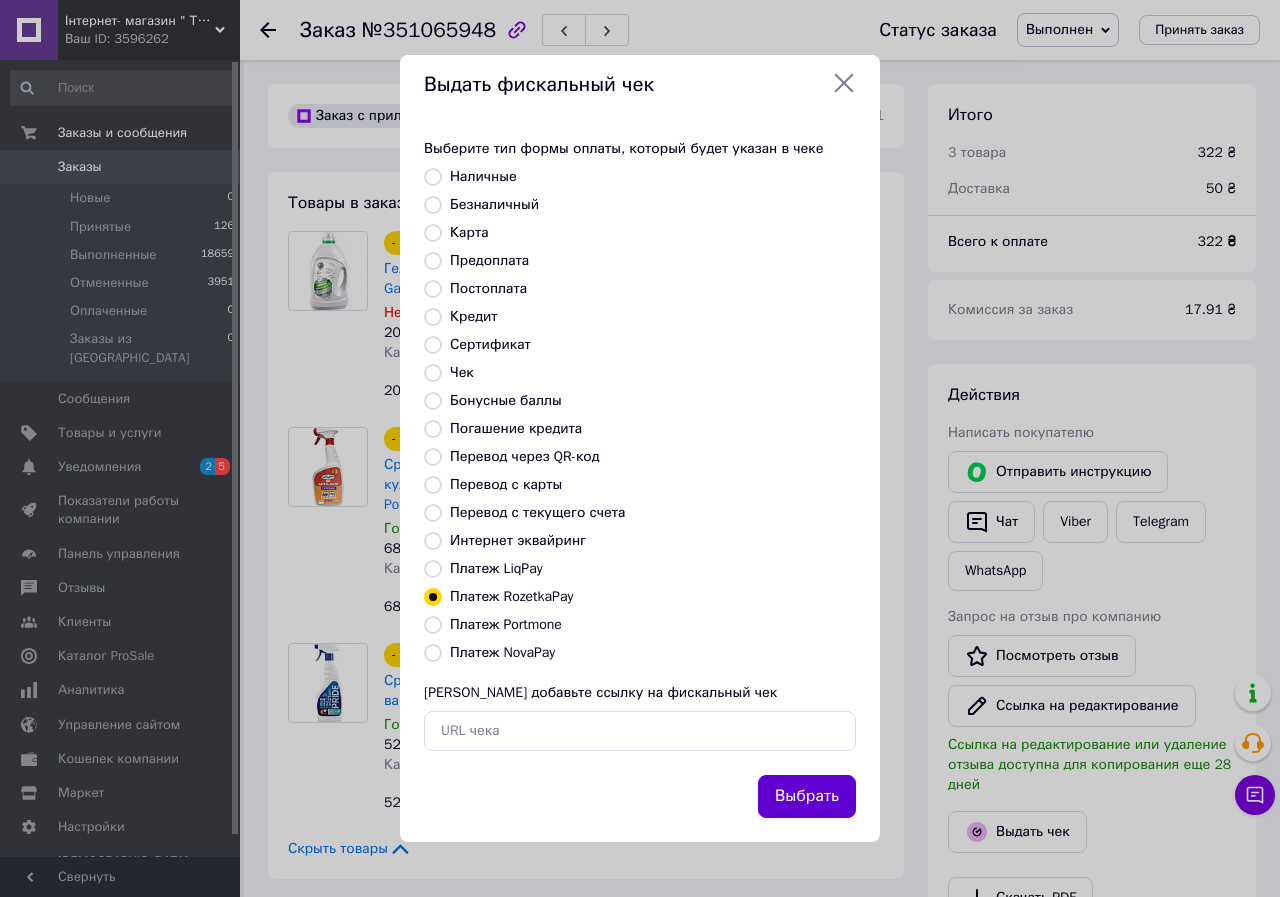 click on "Выбрать" at bounding box center (807, 796) 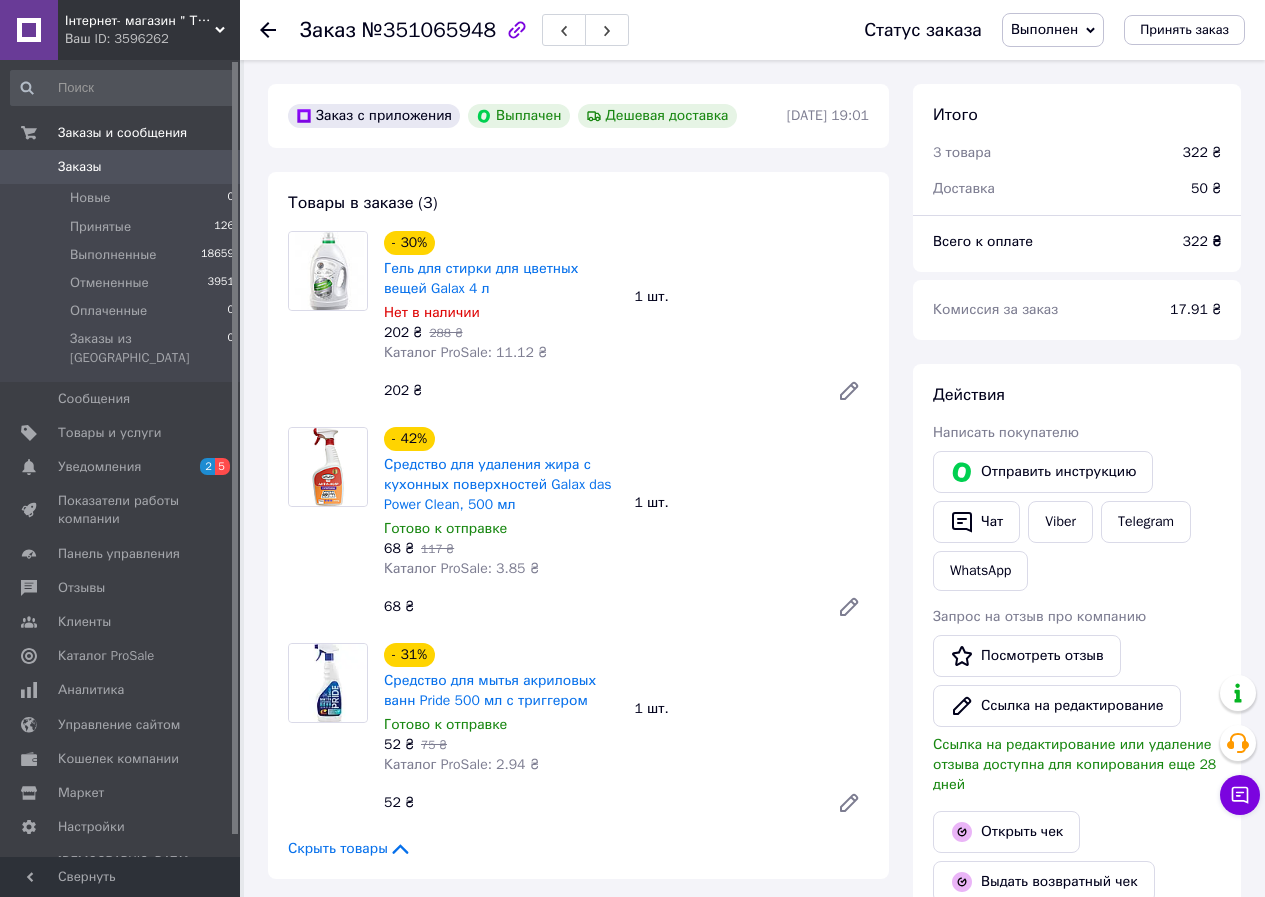 scroll, scrollTop: 168, scrollLeft: 0, axis: vertical 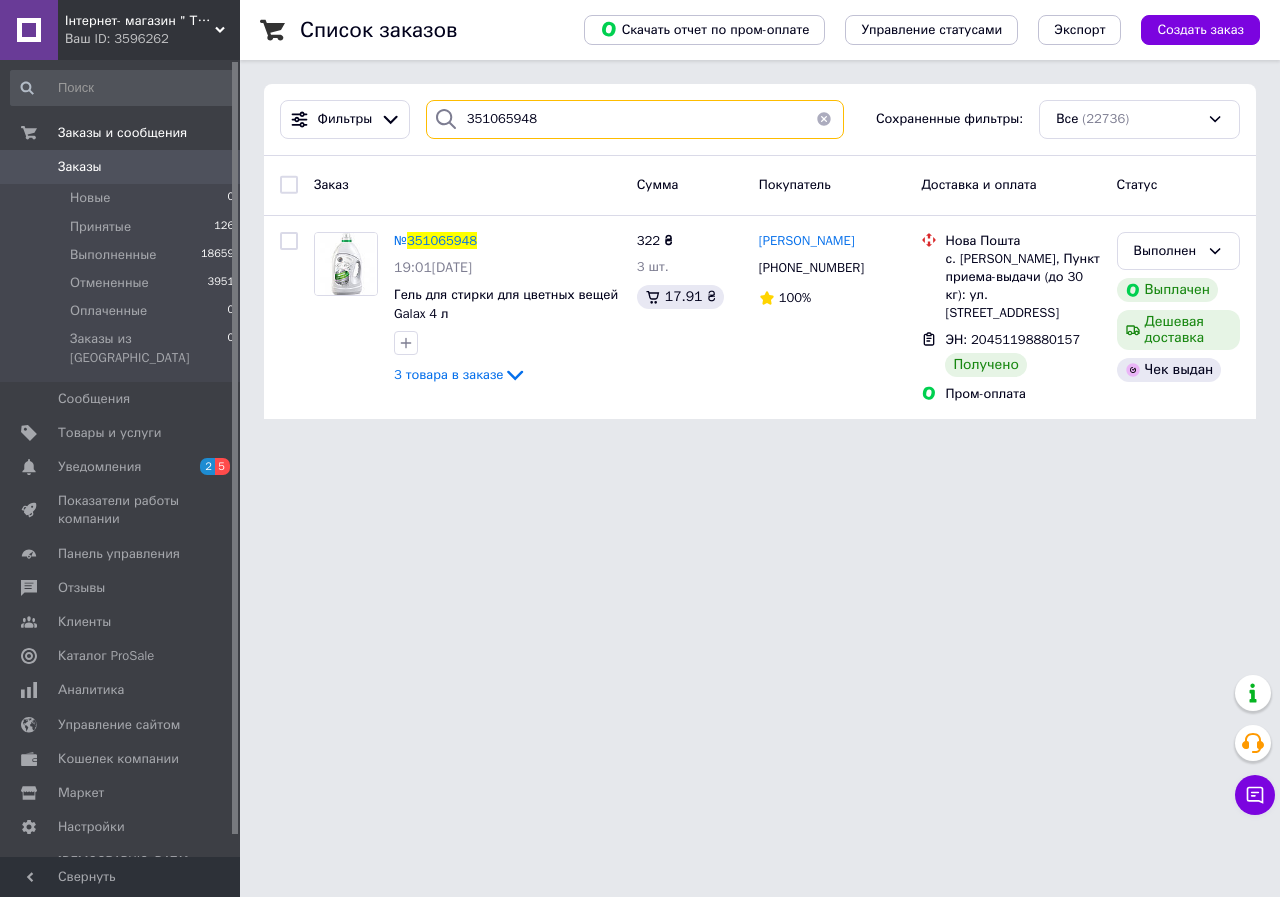 drag, startPoint x: 514, startPoint y: 129, endPoint x: 298, endPoint y: 81, distance: 221.26907 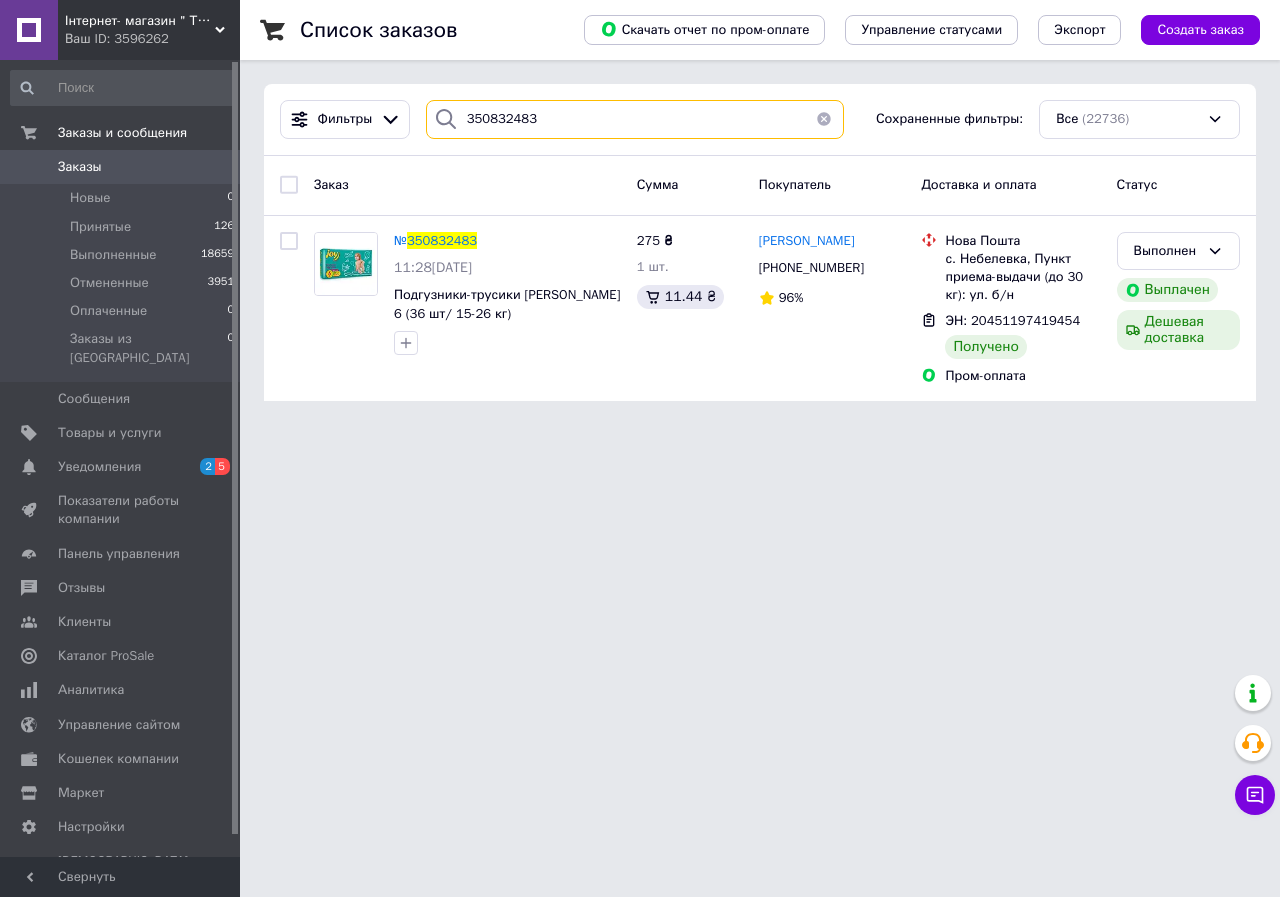 type on "350832483" 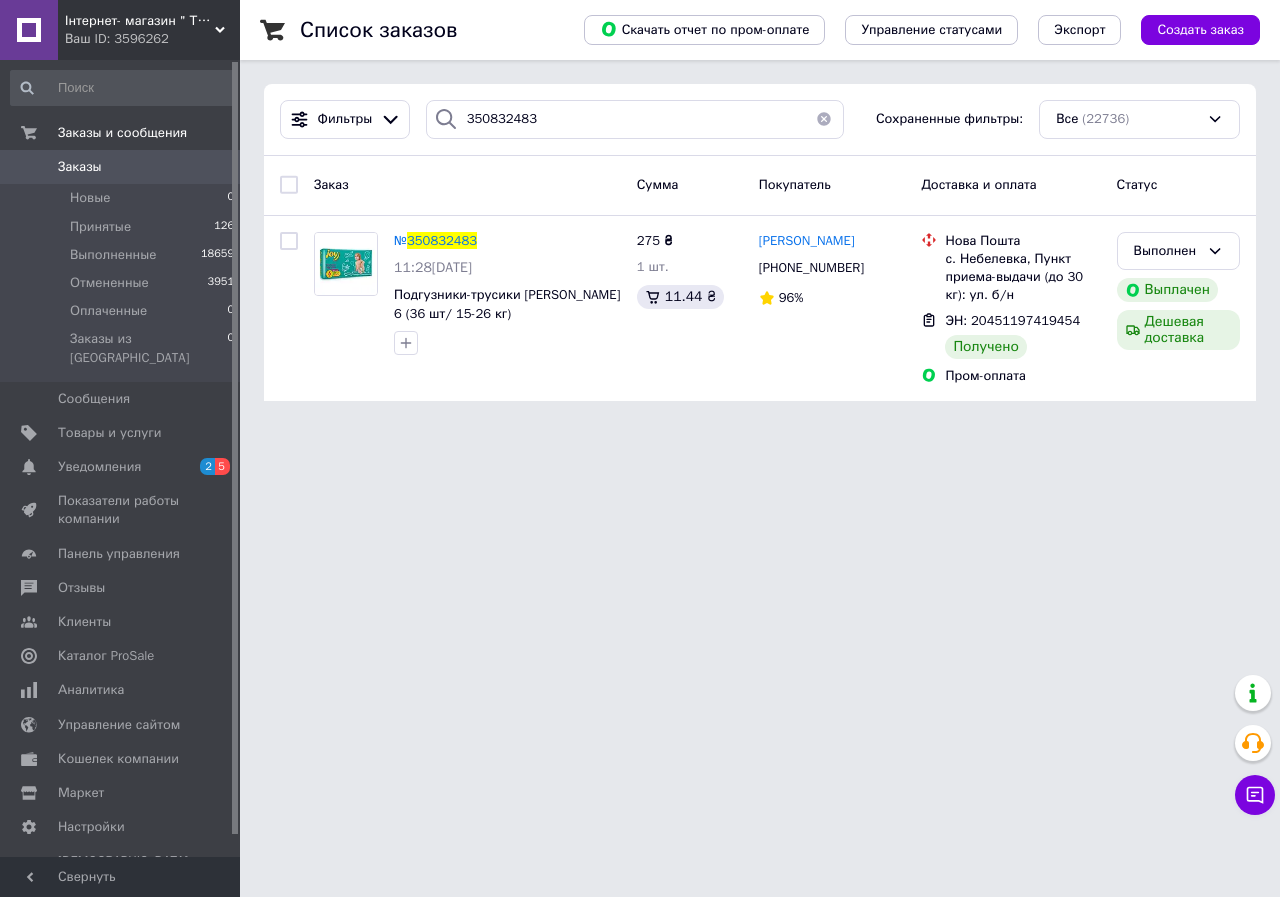 click on "350832483" at bounding box center (442, 240) 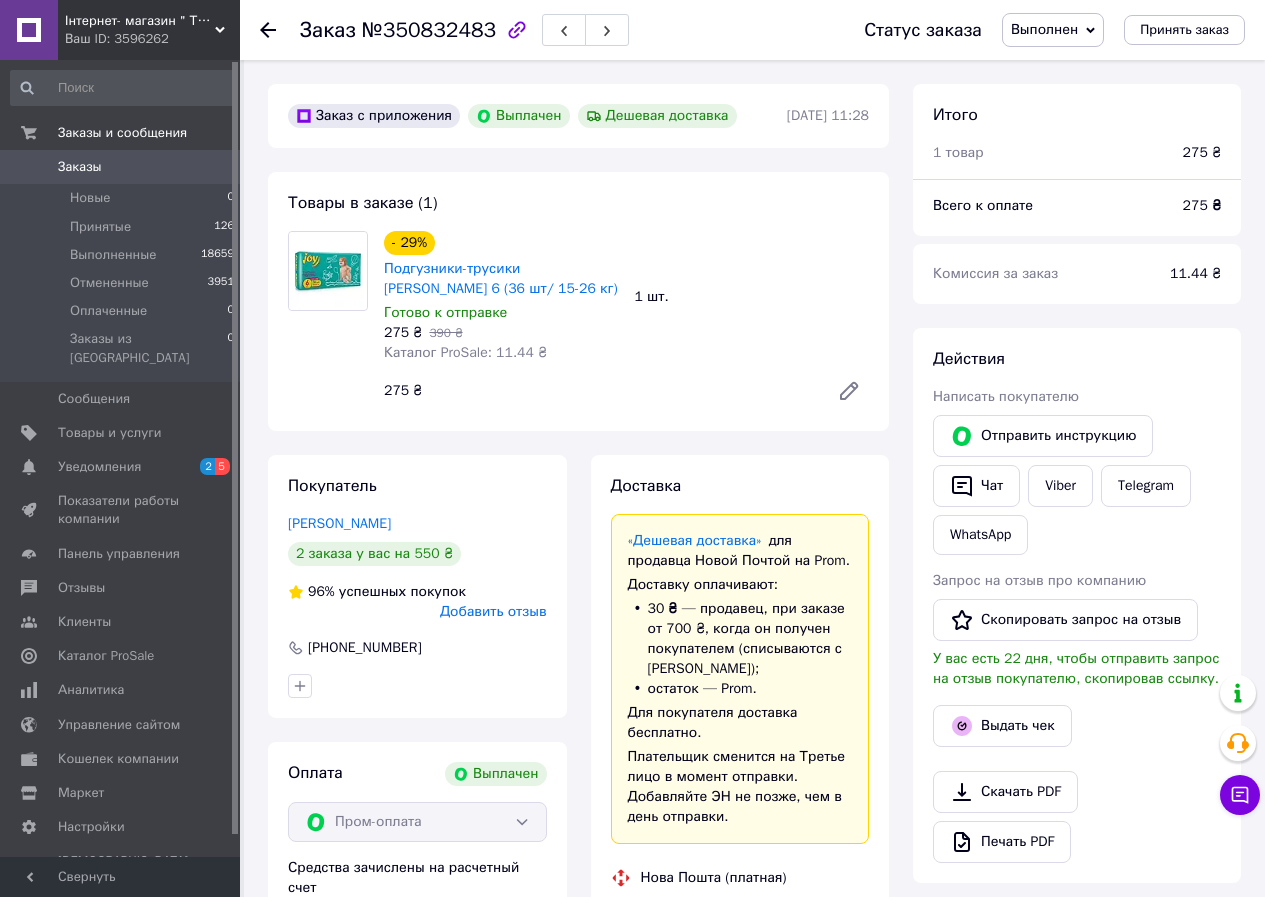 scroll, scrollTop: 128, scrollLeft: 0, axis: vertical 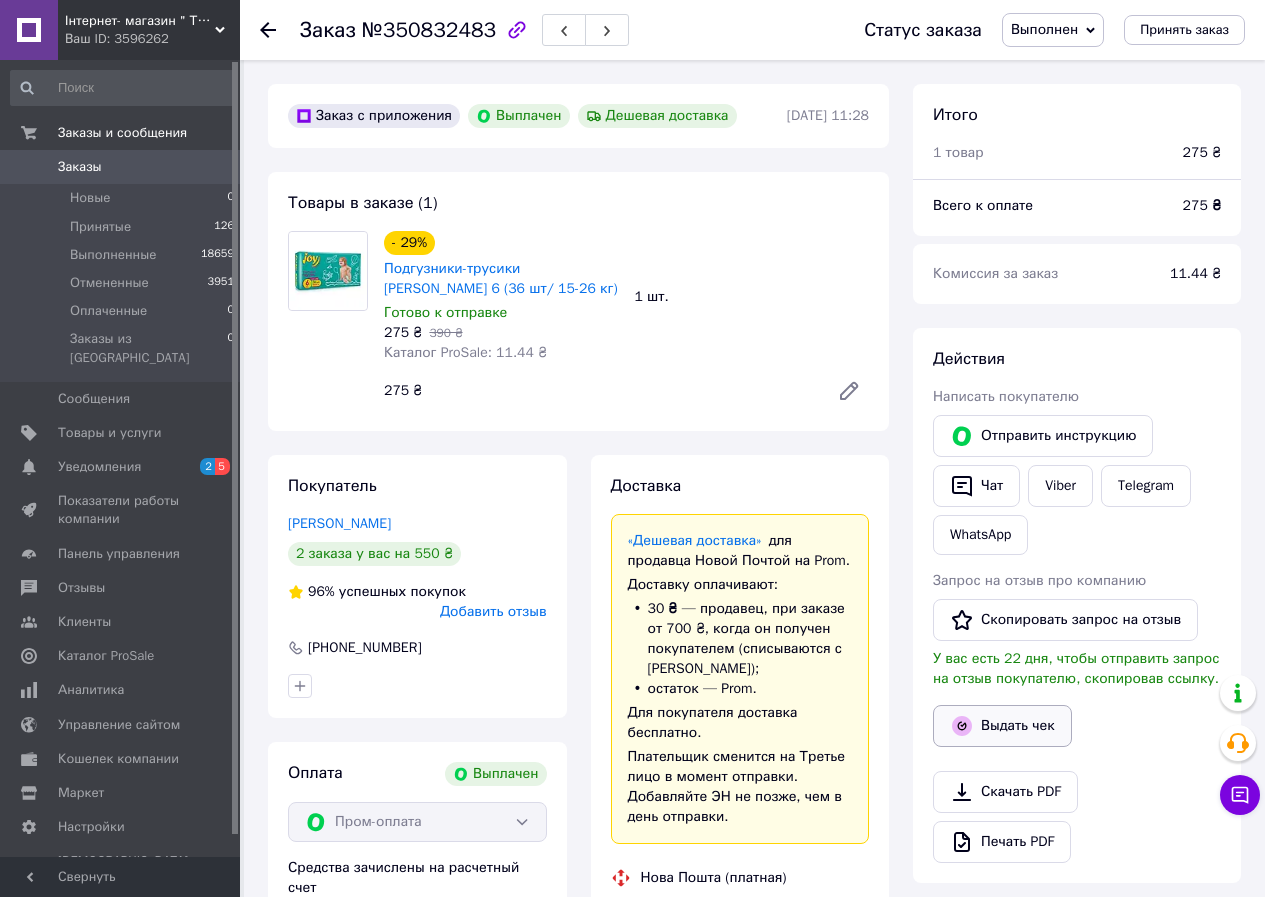 click on "Выдать чек" at bounding box center [1002, 726] 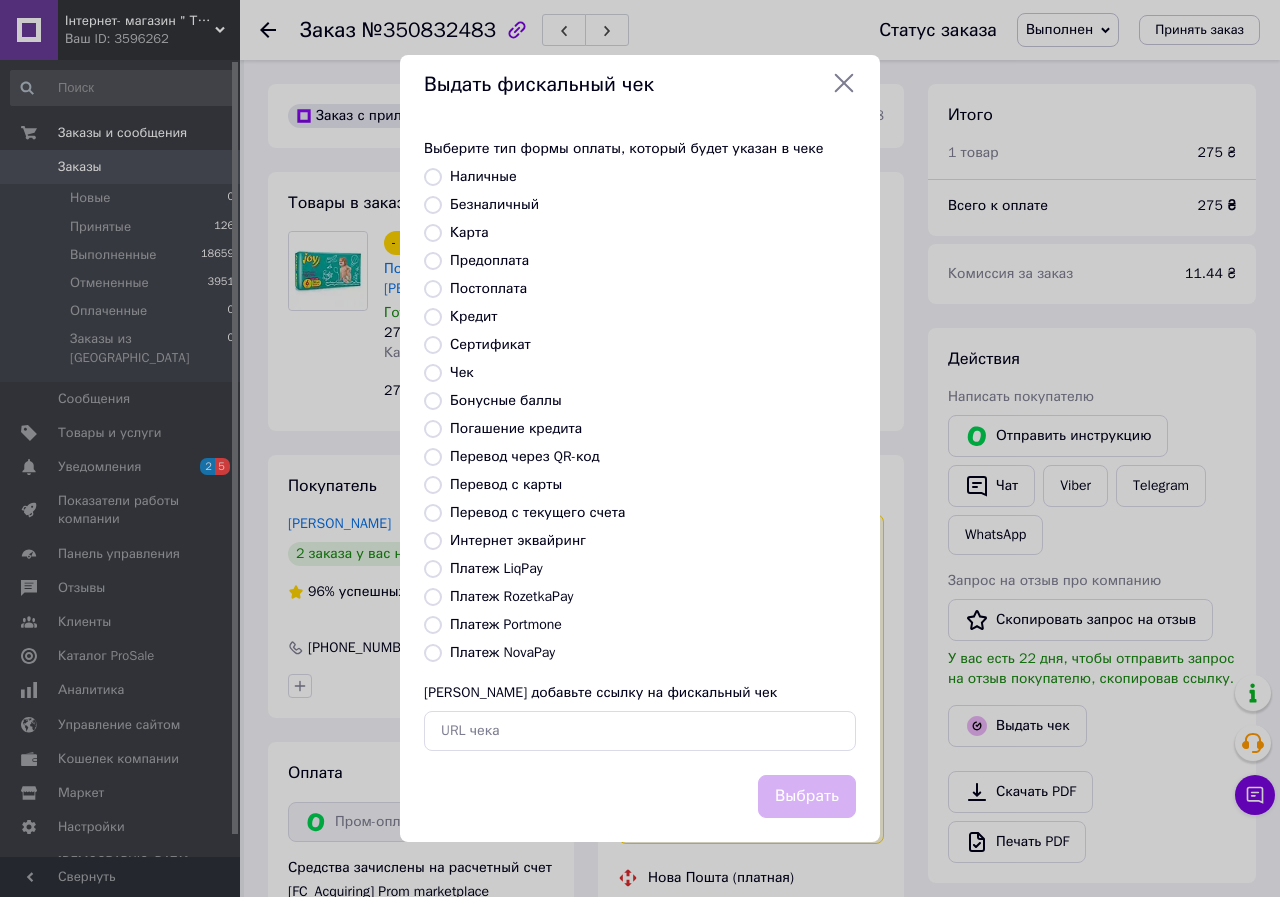 click on "Платеж RozetkaPay" at bounding box center [511, 596] 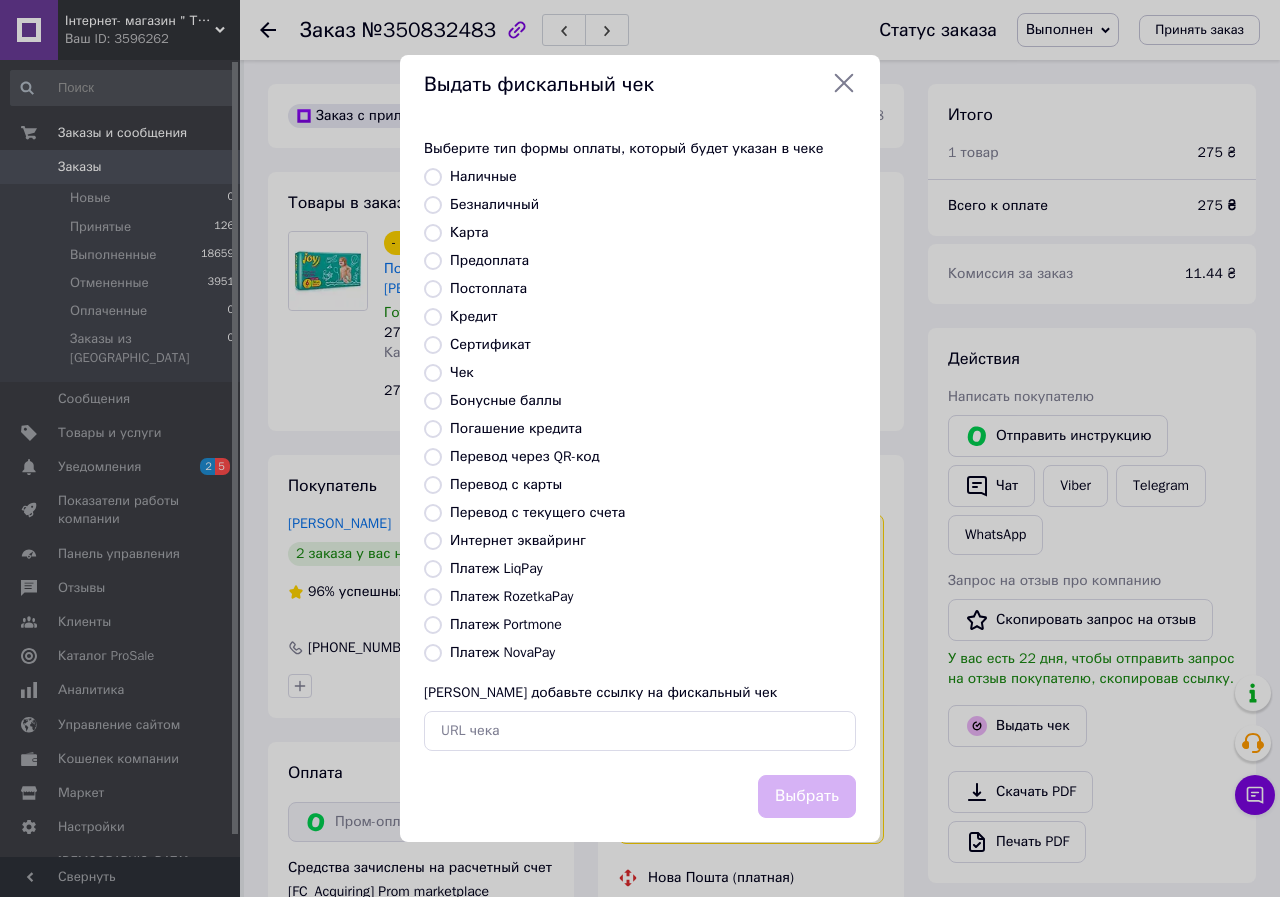 radio on "true" 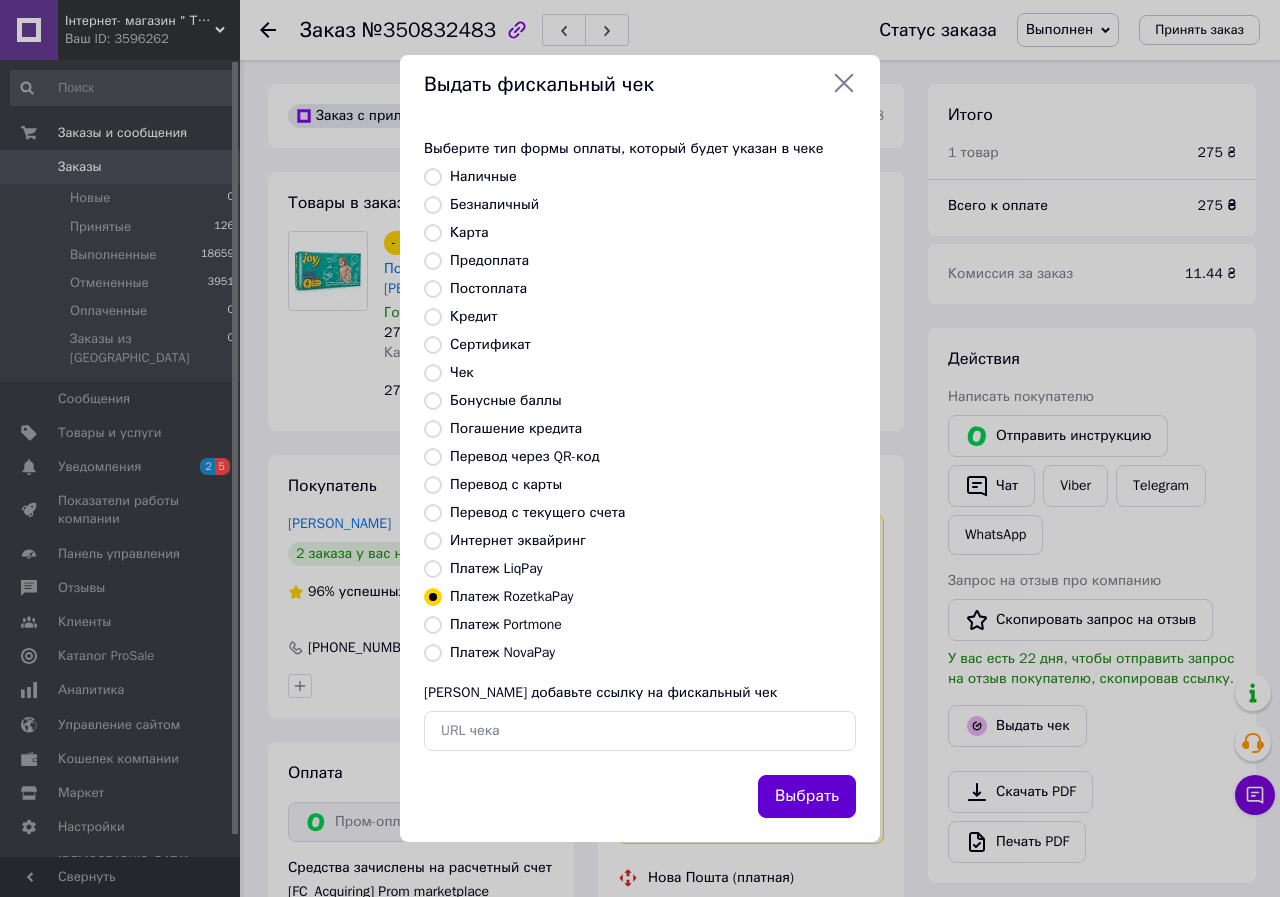 click on "Выбрать" at bounding box center (807, 796) 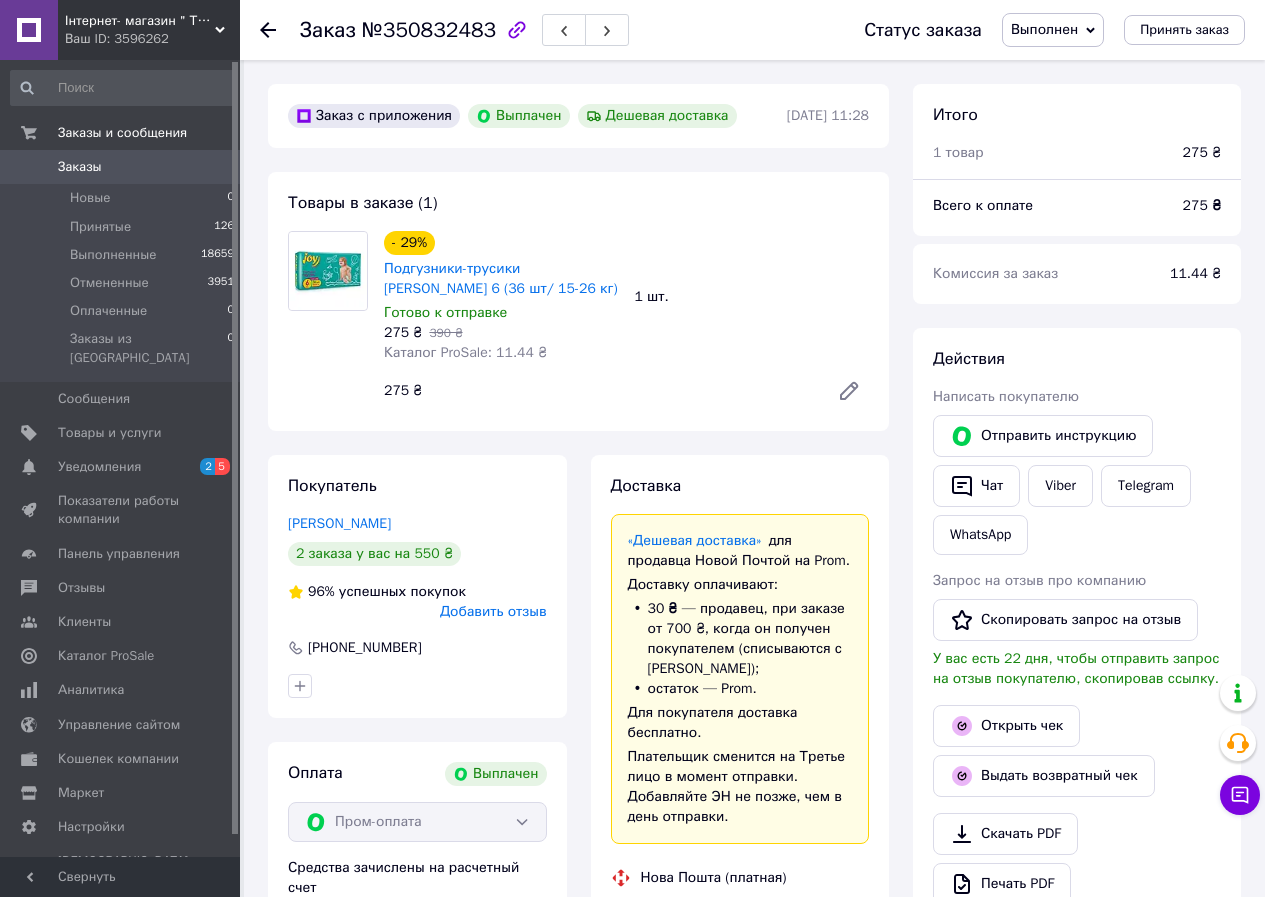 click 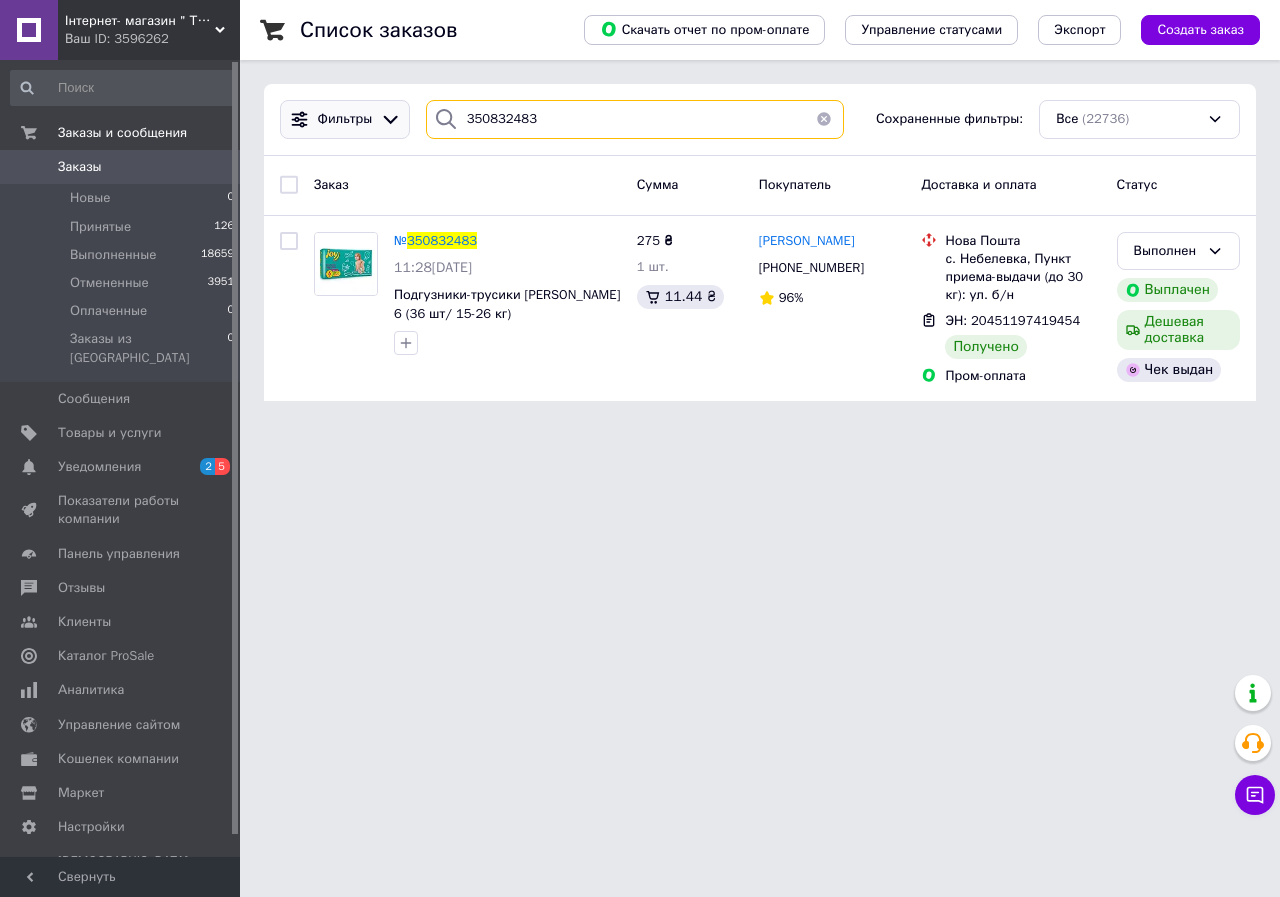 drag, startPoint x: 565, startPoint y: 131, endPoint x: 348, endPoint y: 100, distance: 219.20311 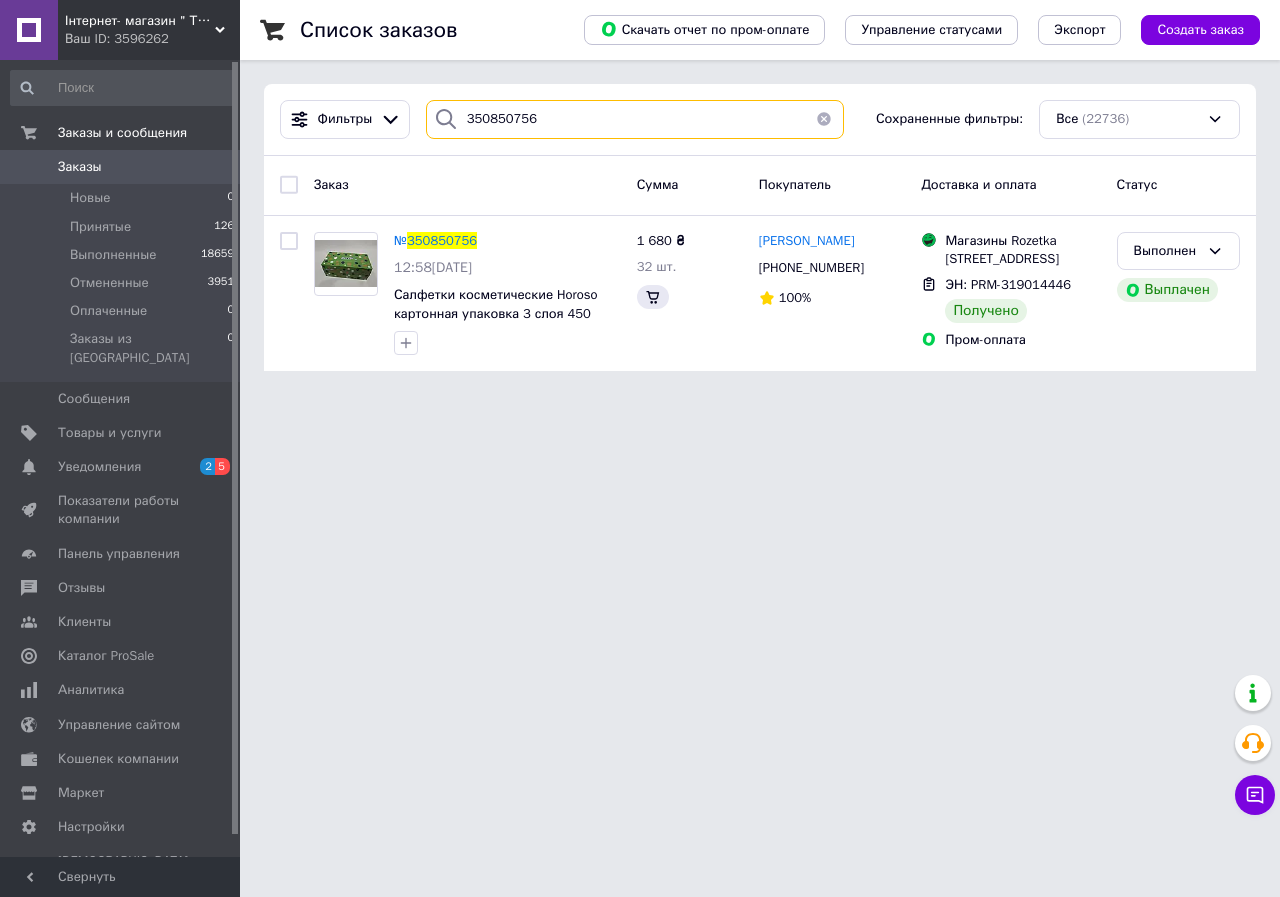 type on "350850756" 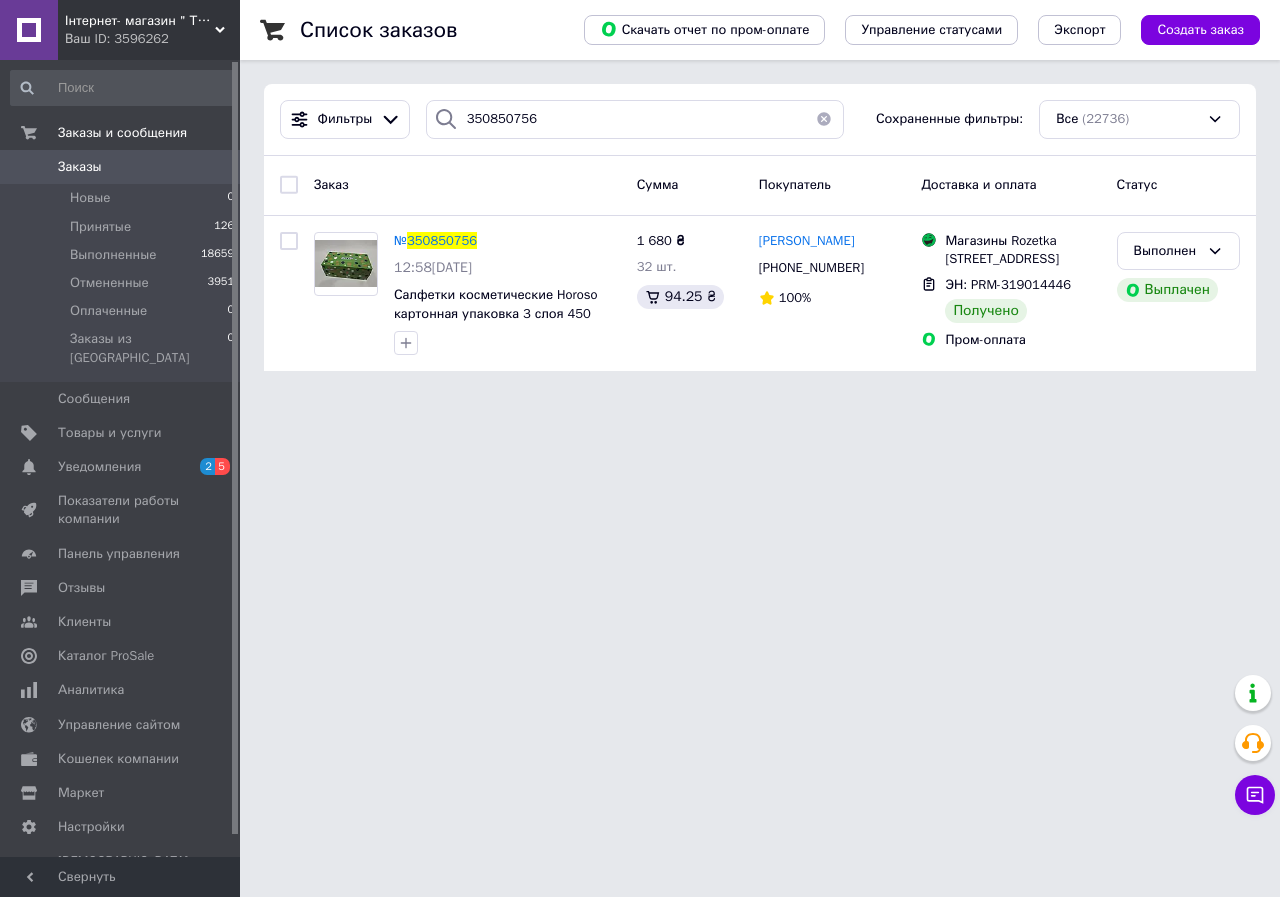 click on "350850756" at bounding box center [442, 240] 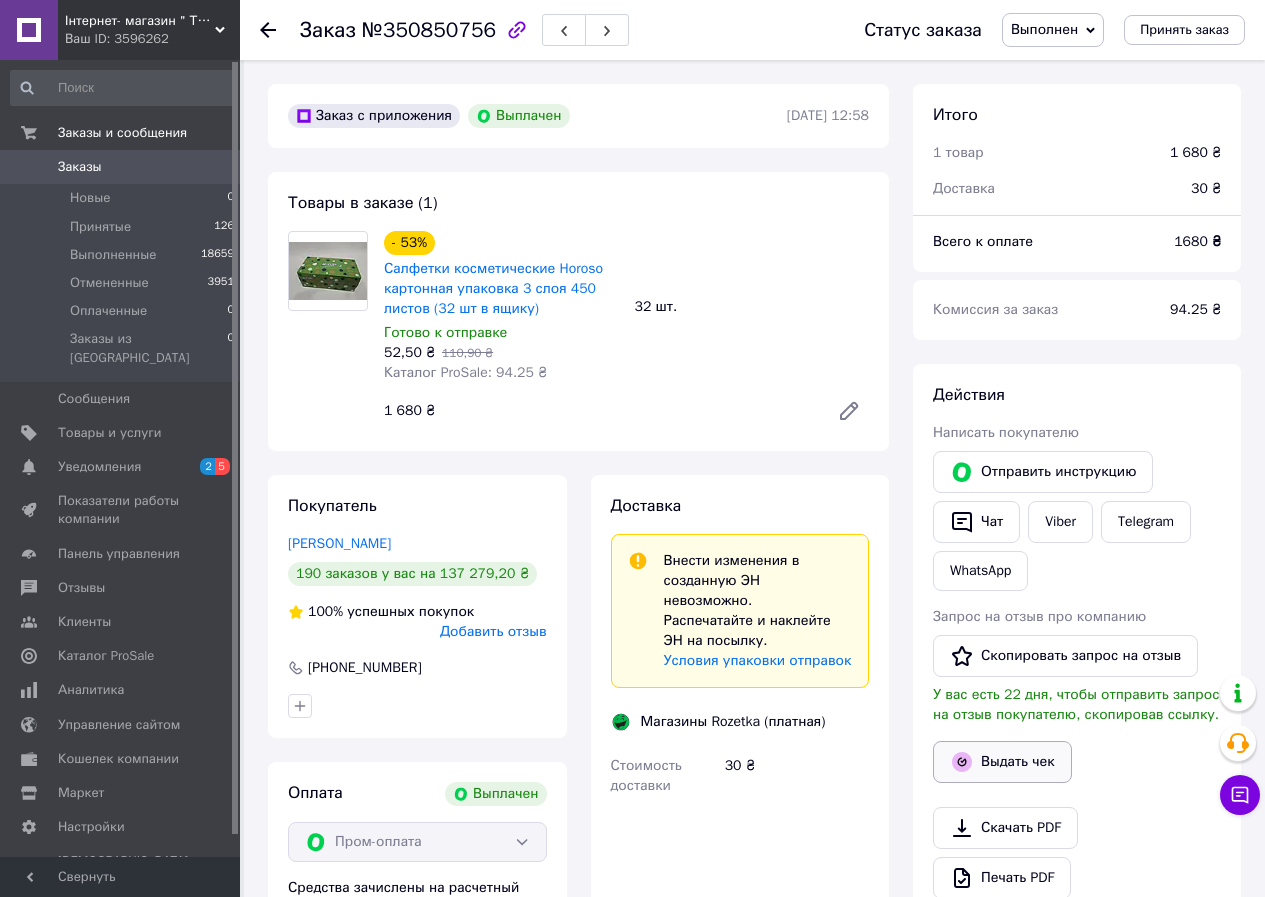 scroll, scrollTop: 28, scrollLeft: 0, axis: vertical 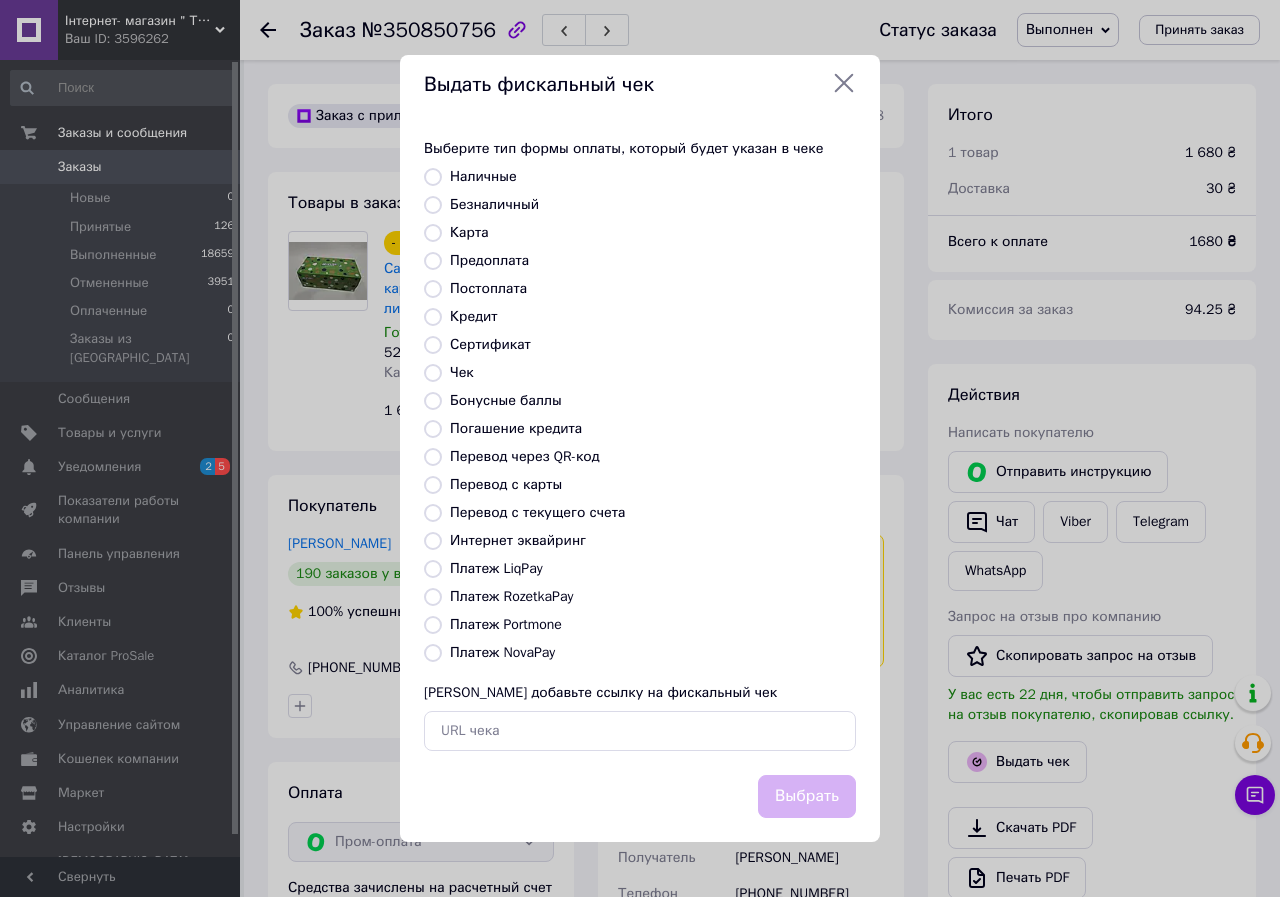click on "Платеж RozetkaPay" at bounding box center (511, 596) 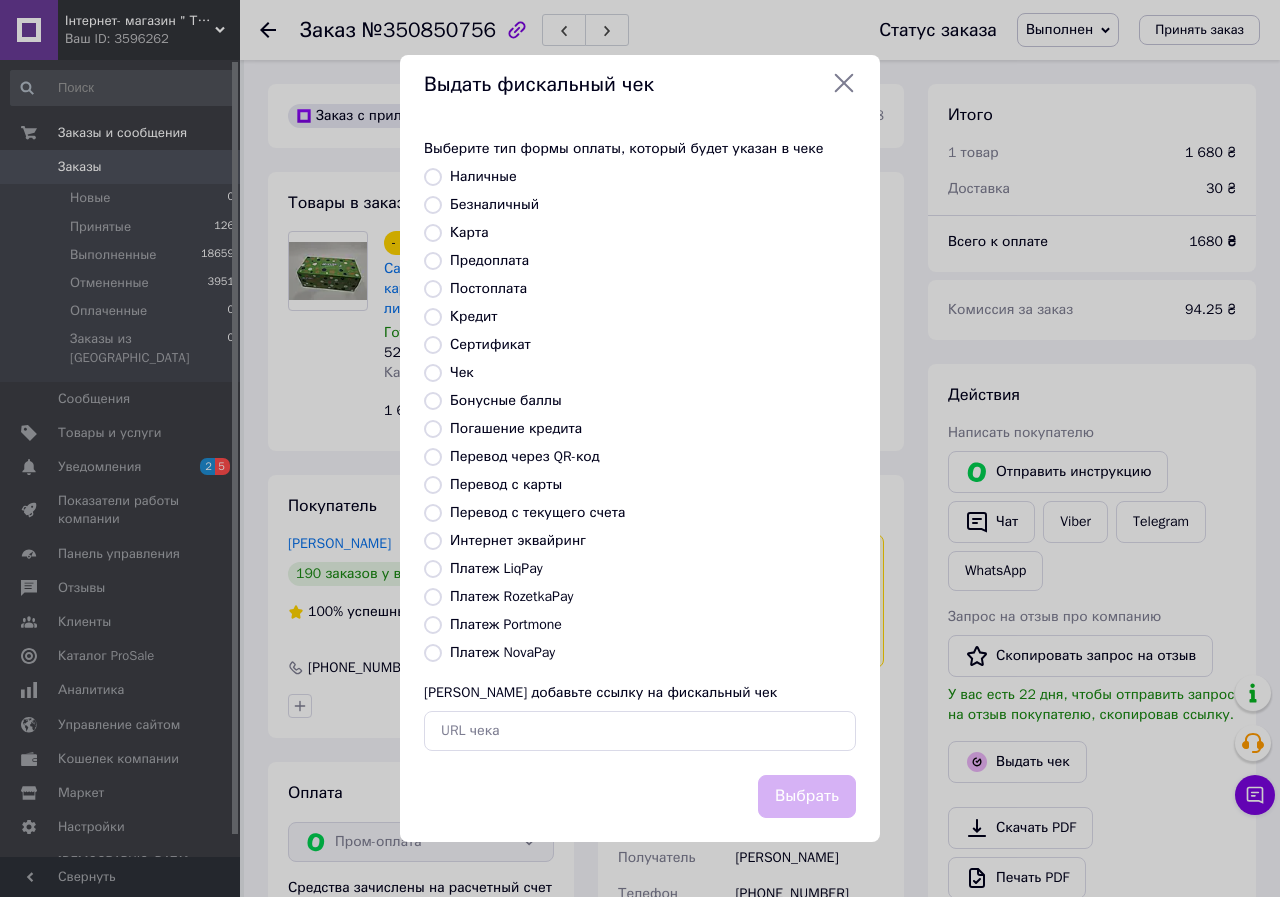radio on "true" 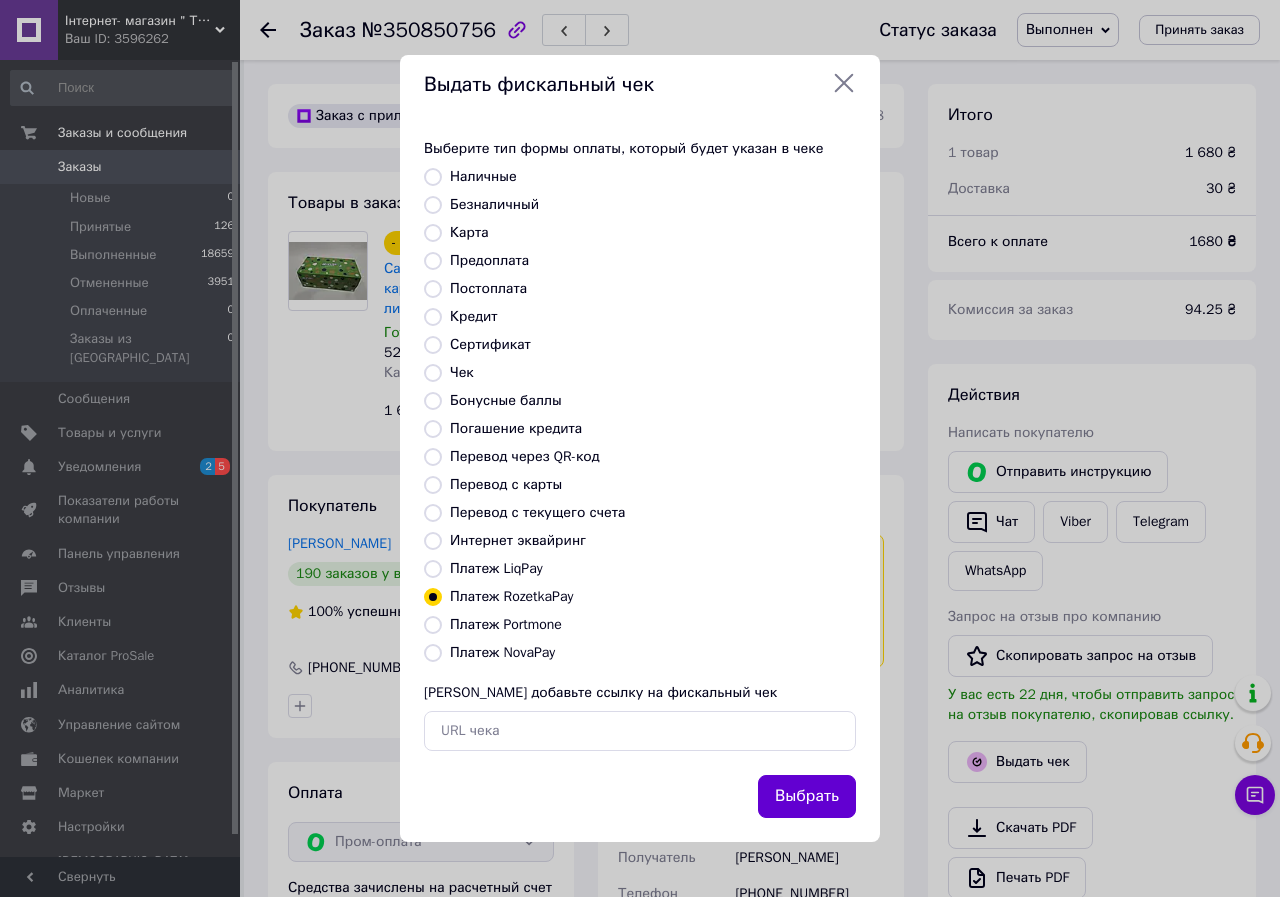 click on "Выбрать" at bounding box center [807, 796] 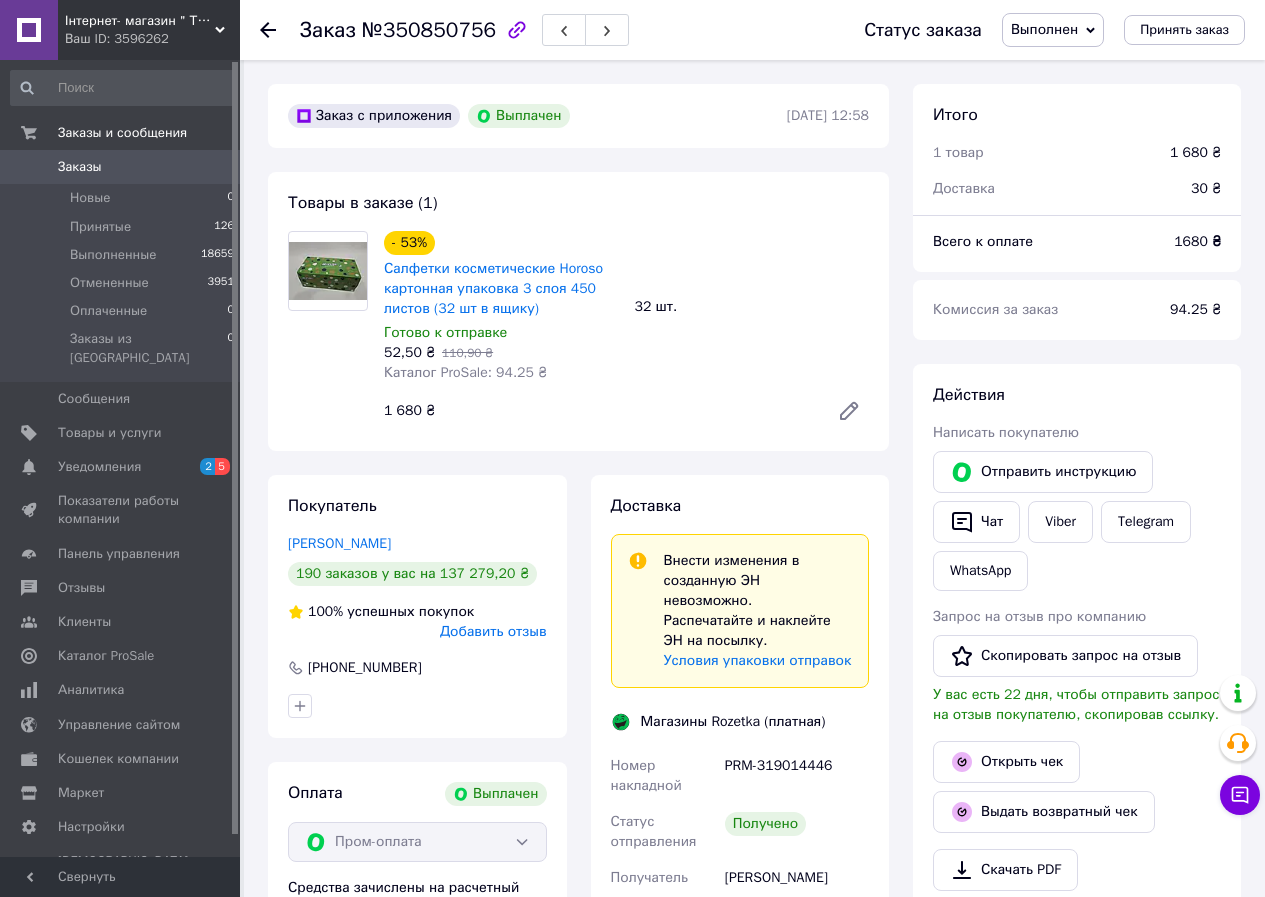 click 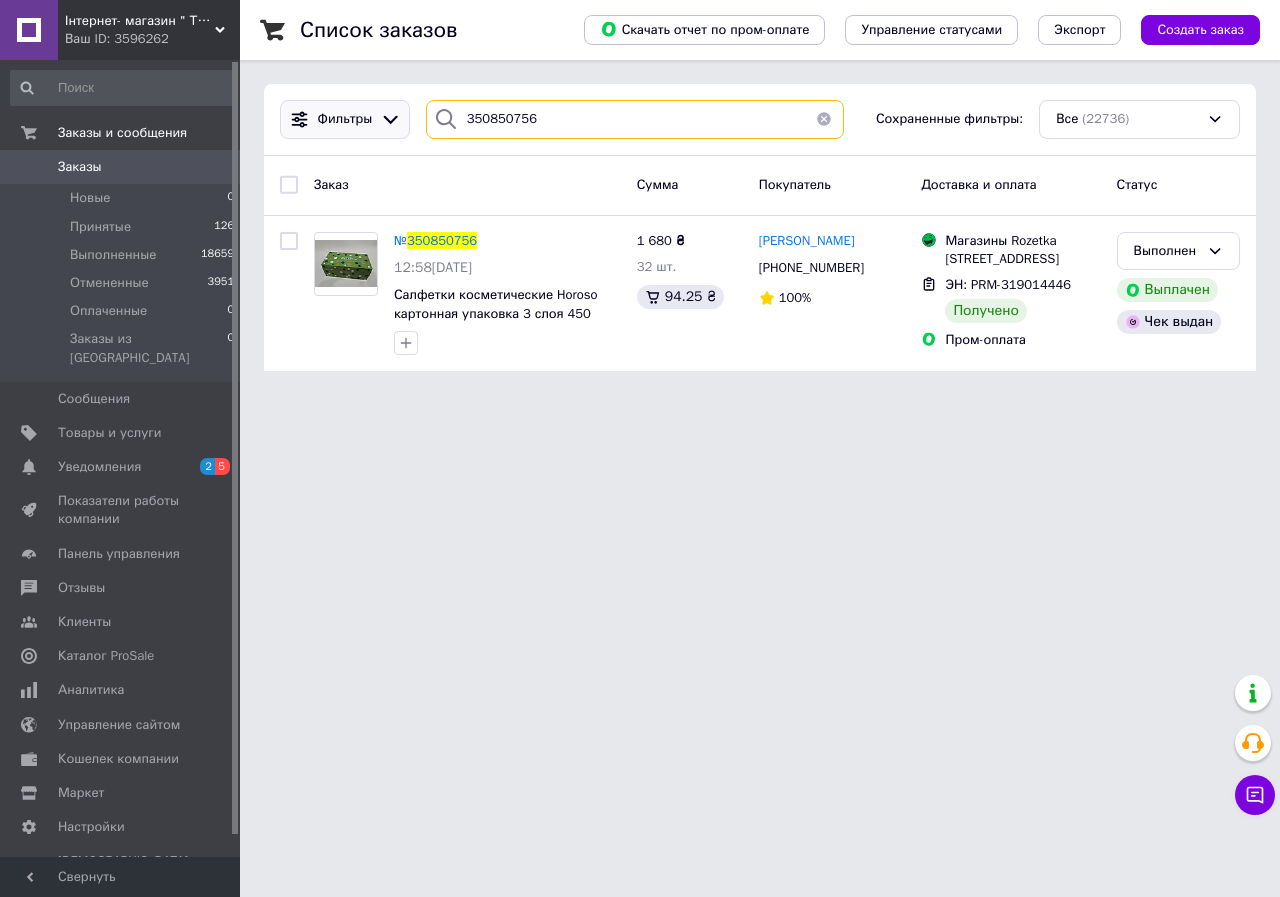 drag, startPoint x: 352, startPoint y: 113, endPoint x: 315, endPoint y: 110, distance: 37.12142 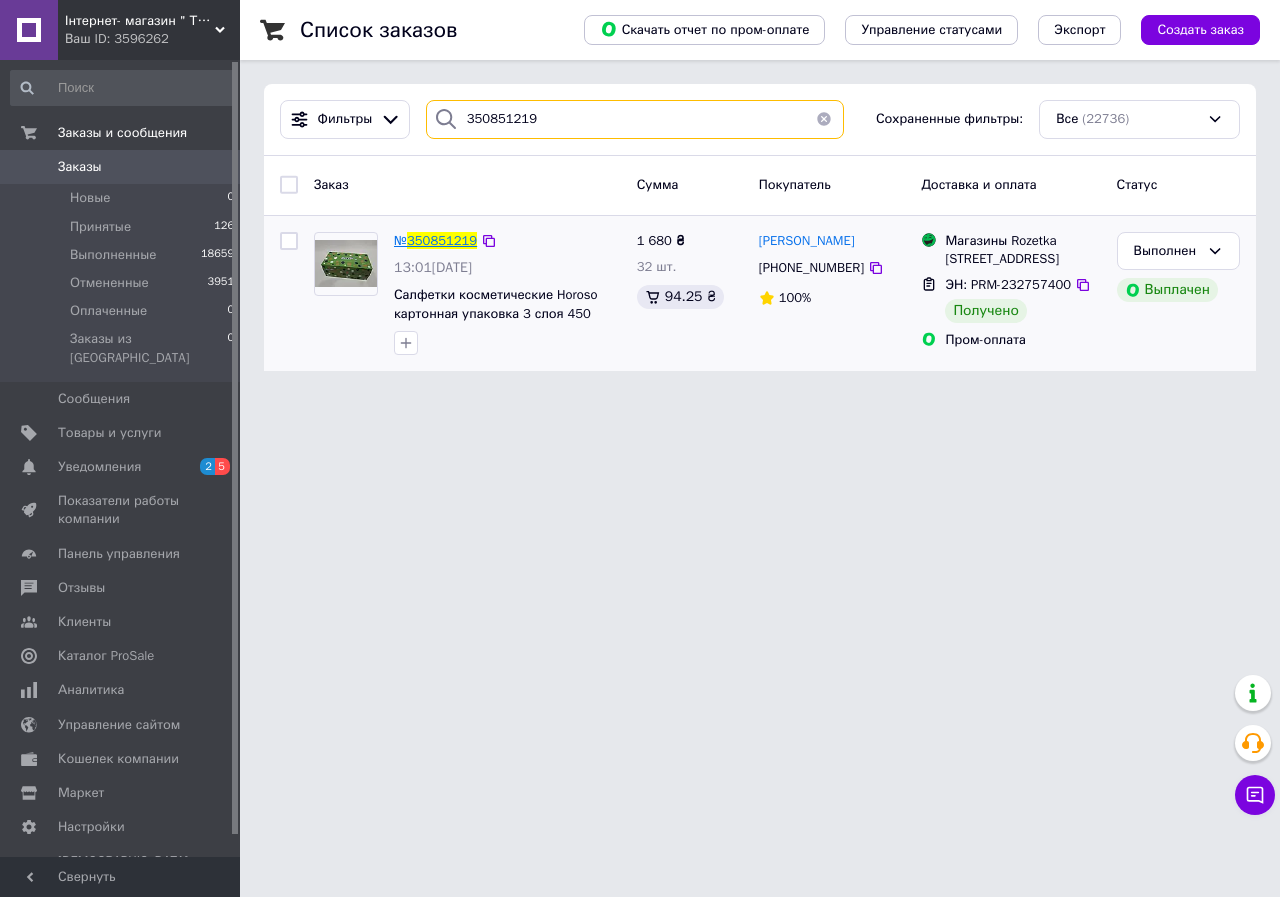 type on "350851219" 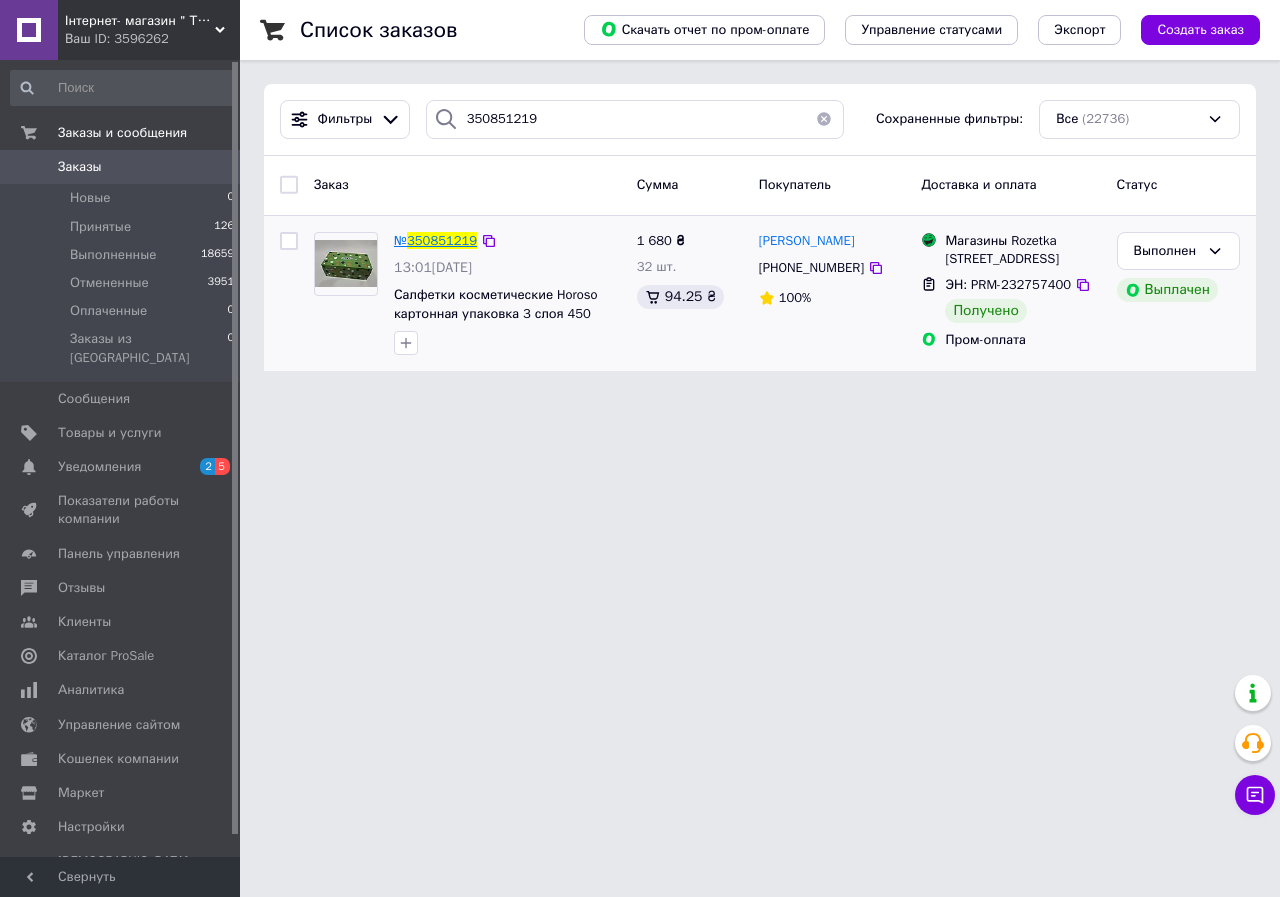 click on "350851219" at bounding box center [442, 240] 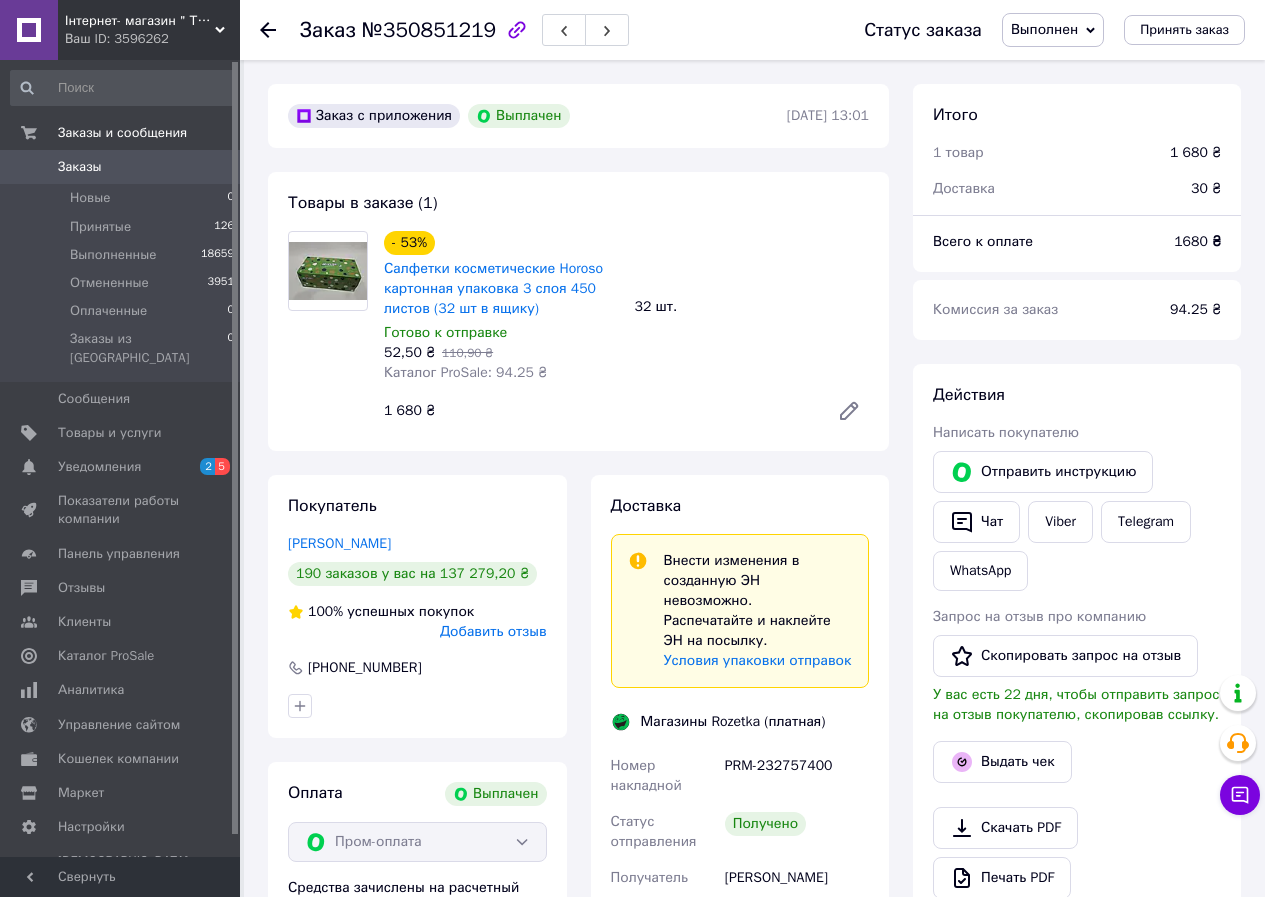 scroll, scrollTop: 28, scrollLeft: 0, axis: vertical 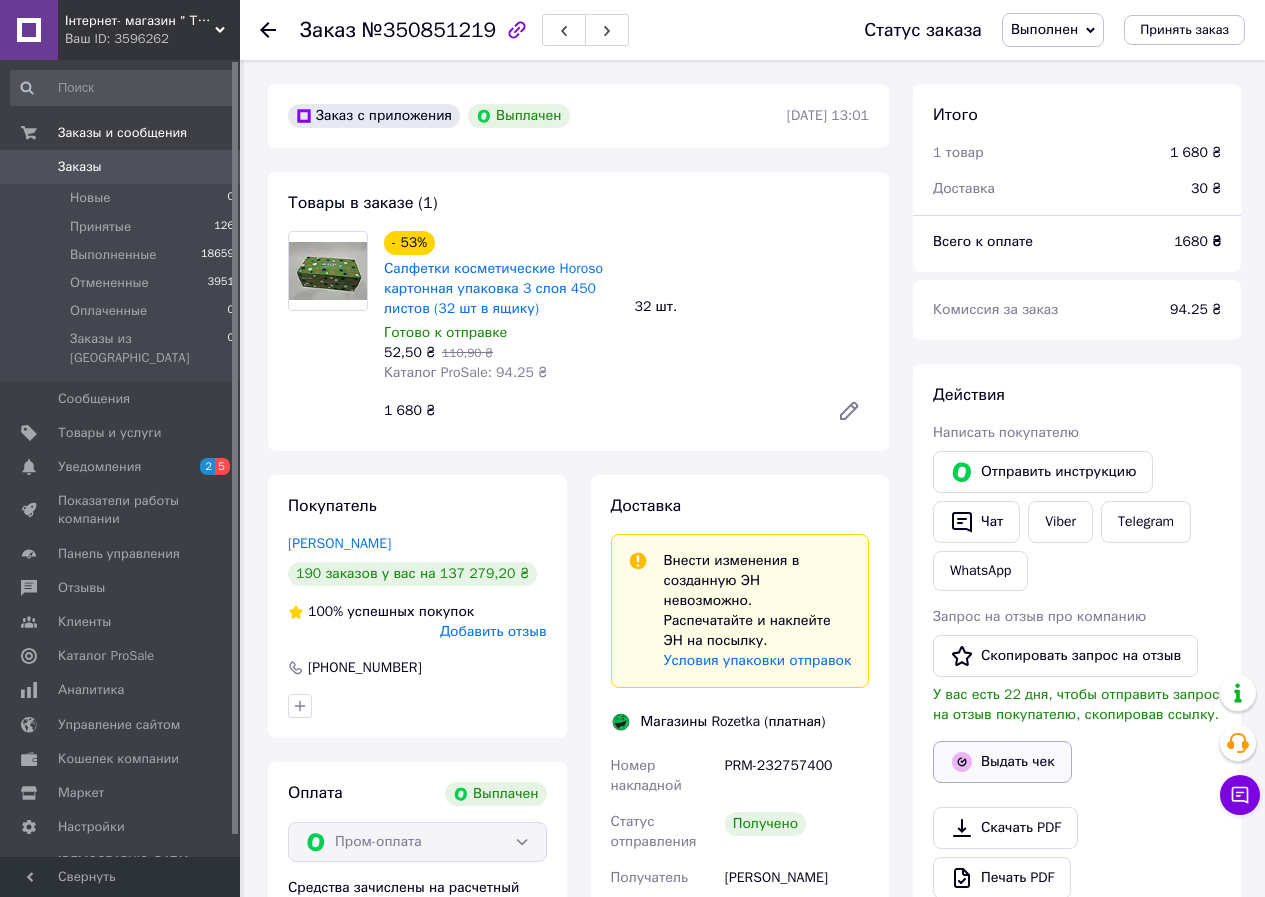 click on "Выдать чек" at bounding box center [1002, 762] 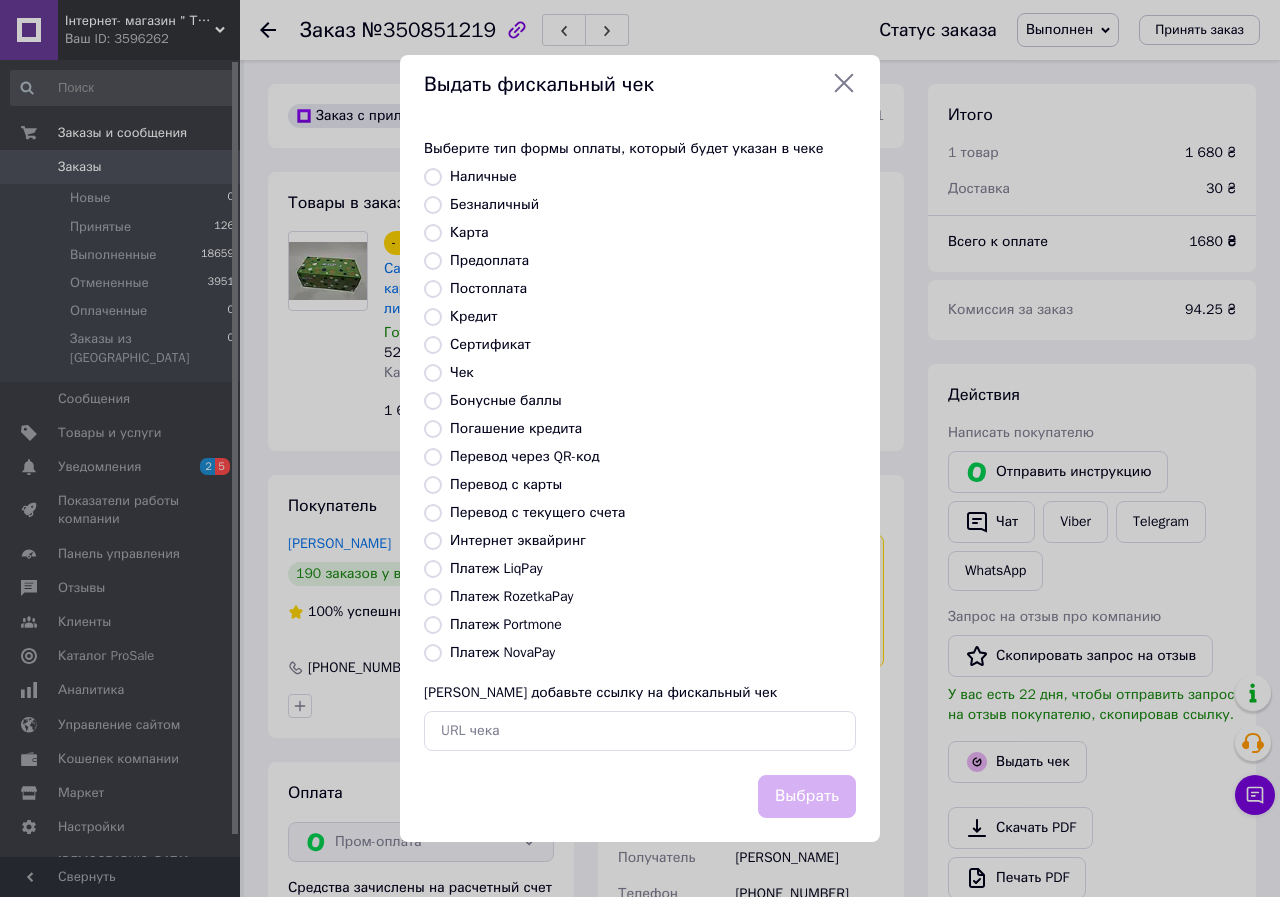 click on "Платеж RozetkaPay" at bounding box center [511, 596] 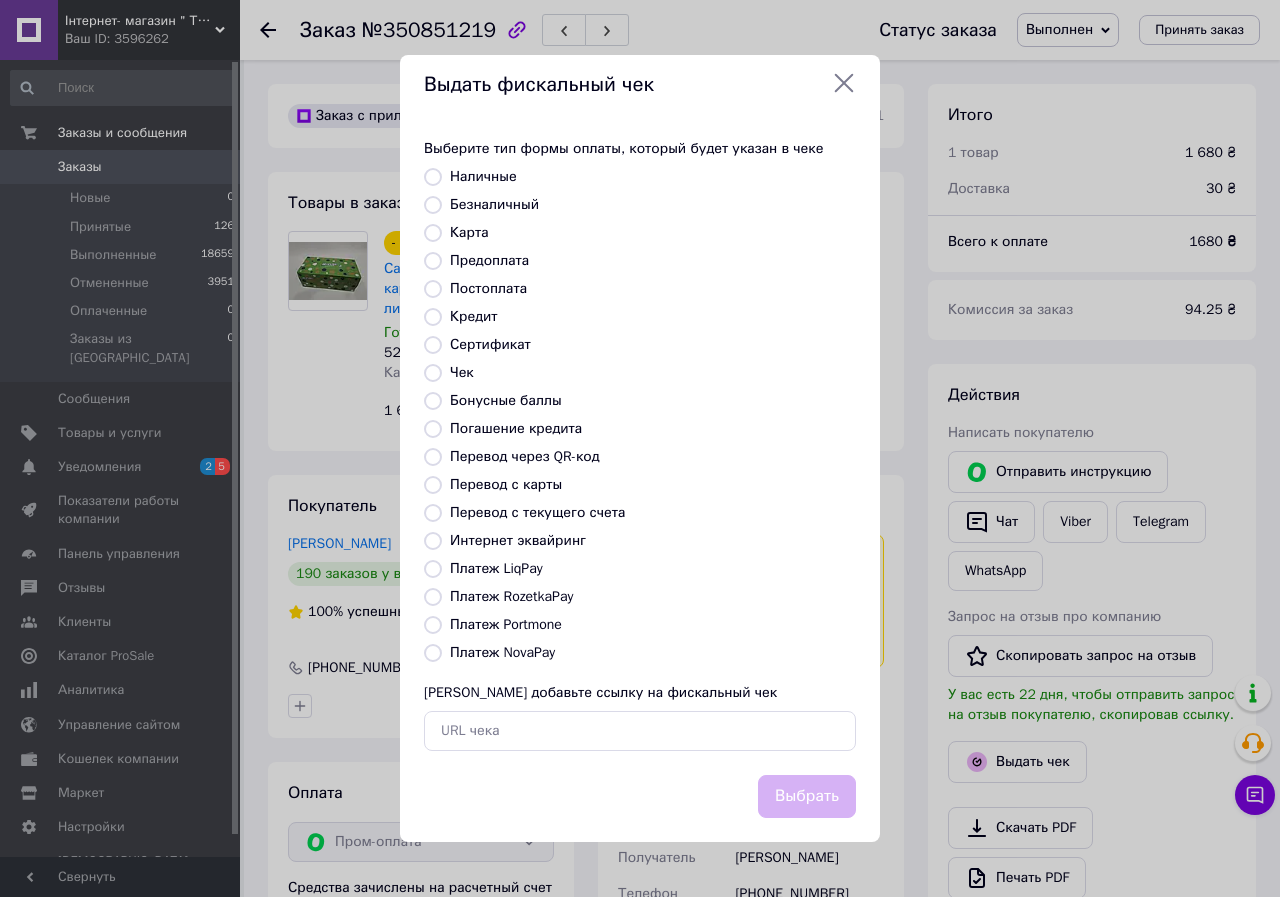 radio on "true" 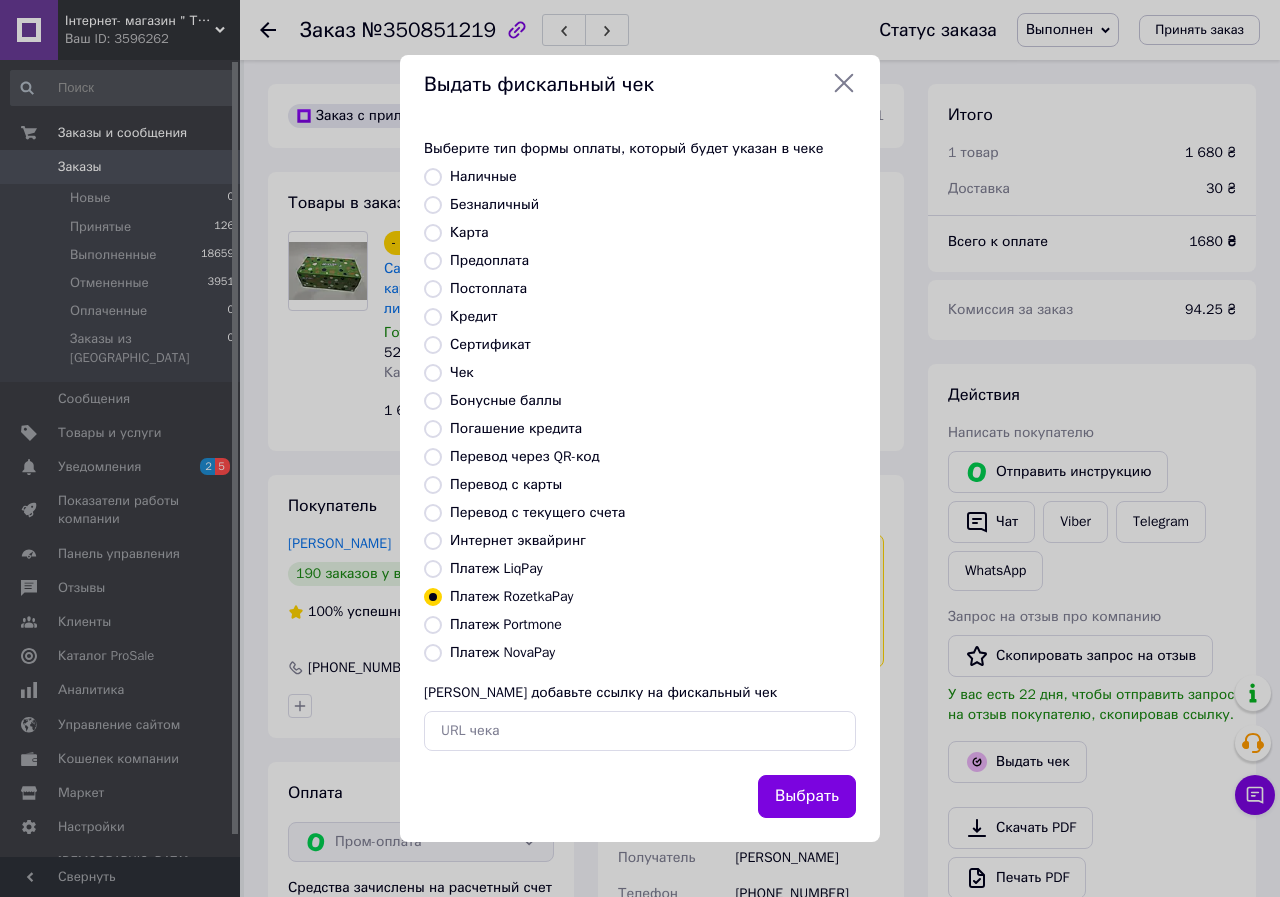click on "Выбрать" at bounding box center (807, 796) 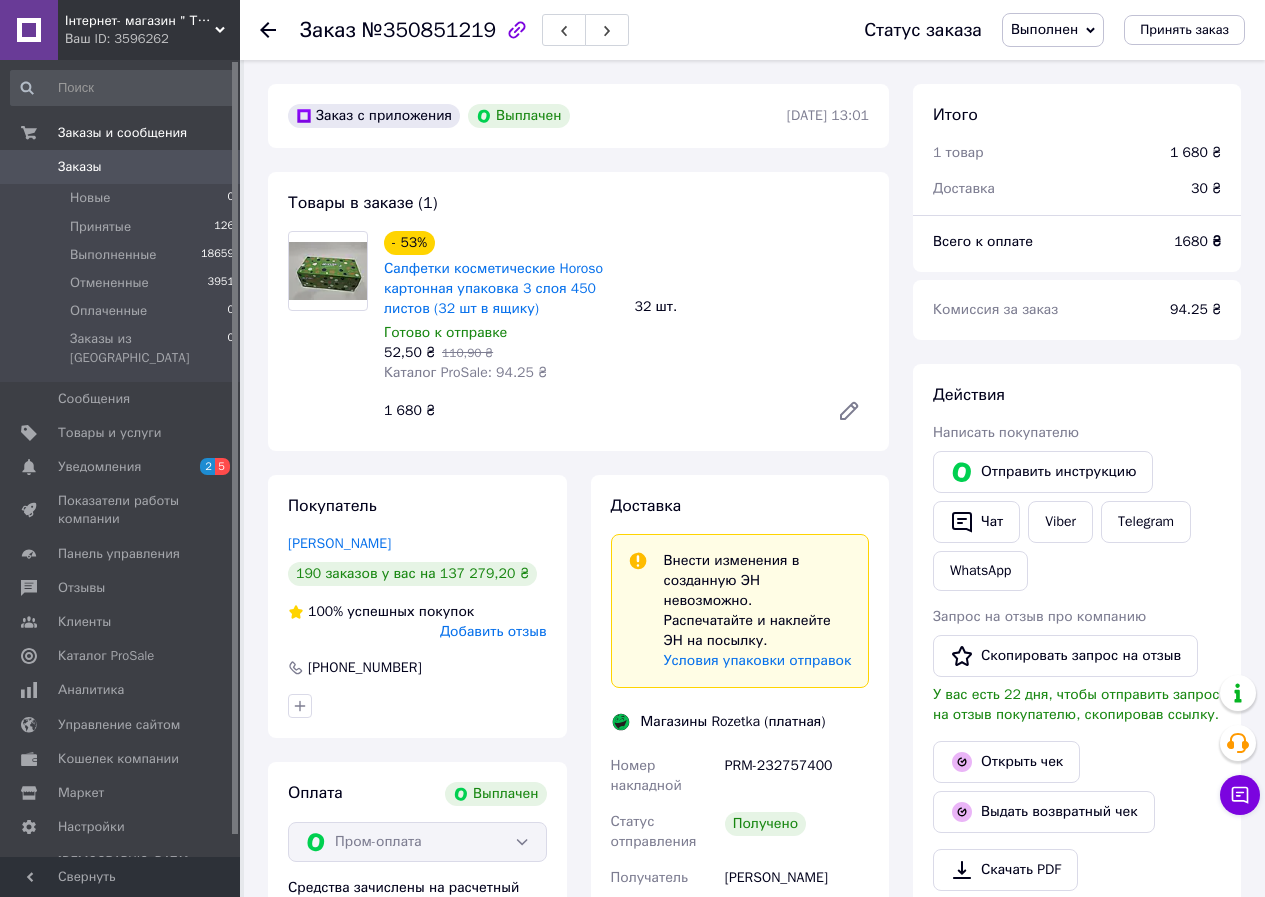 click 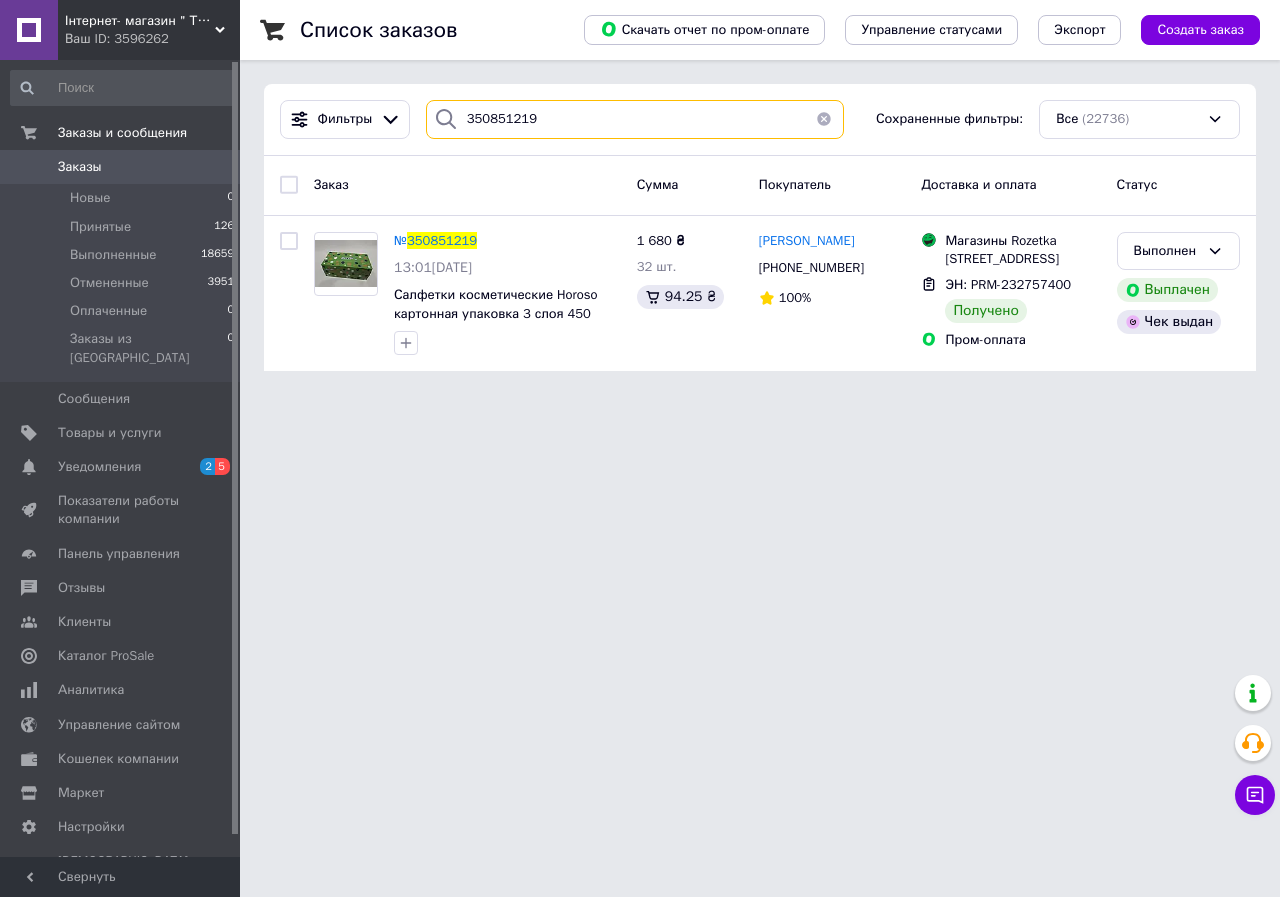 drag, startPoint x: 601, startPoint y: 122, endPoint x: 359, endPoint y: 96, distance: 243.39268 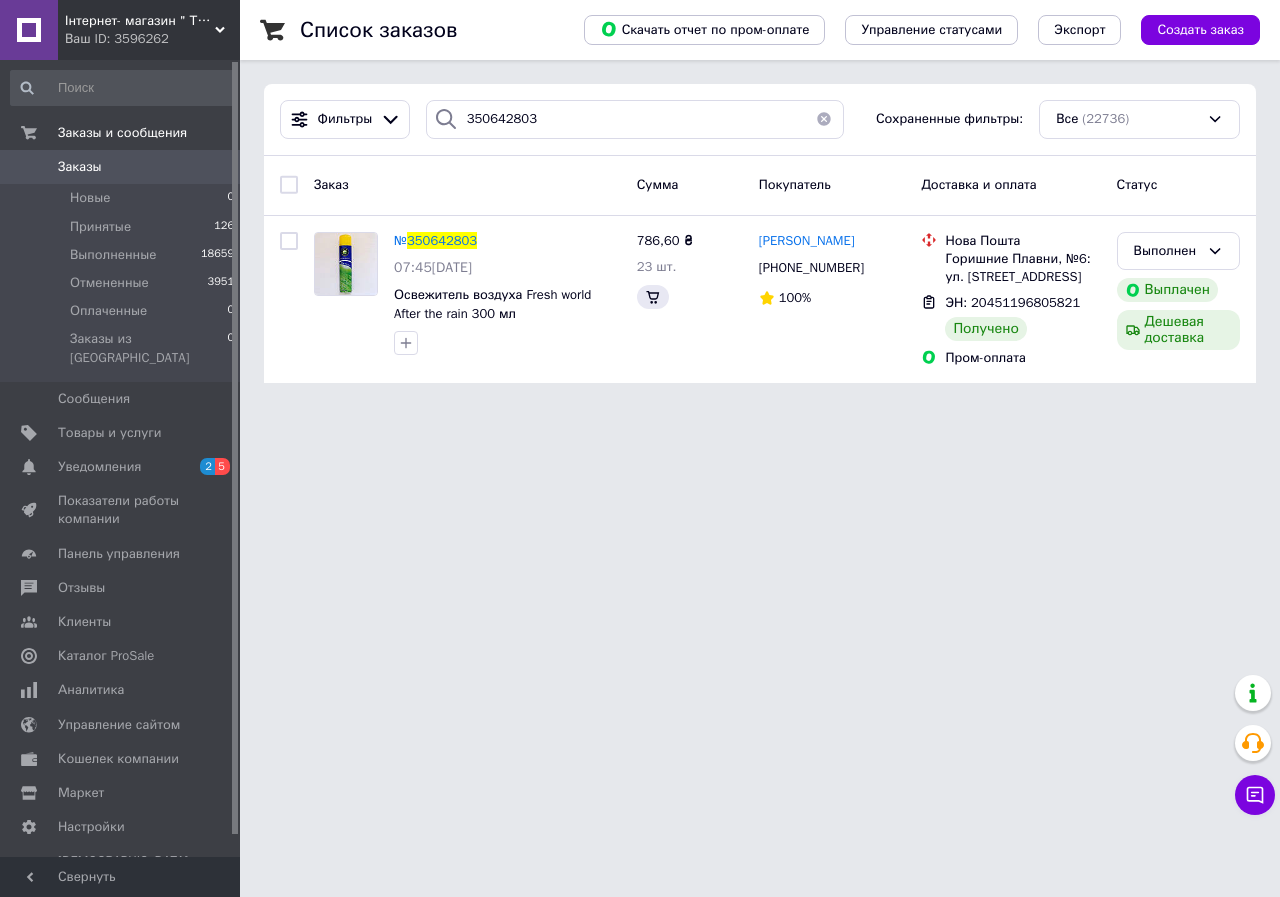 click on "350642803" at bounding box center (442, 240) 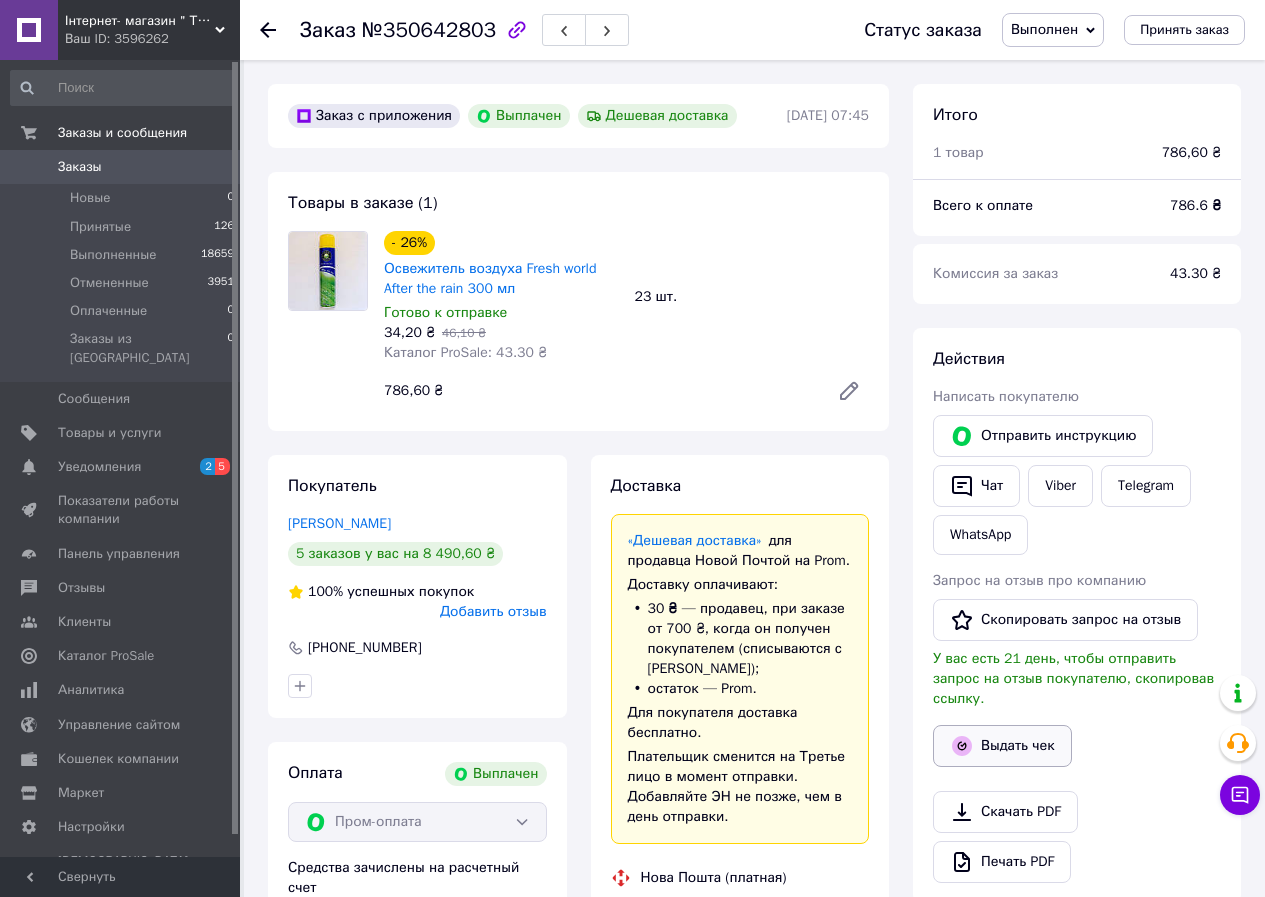 click on "Выдать чек" at bounding box center [1002, 746] 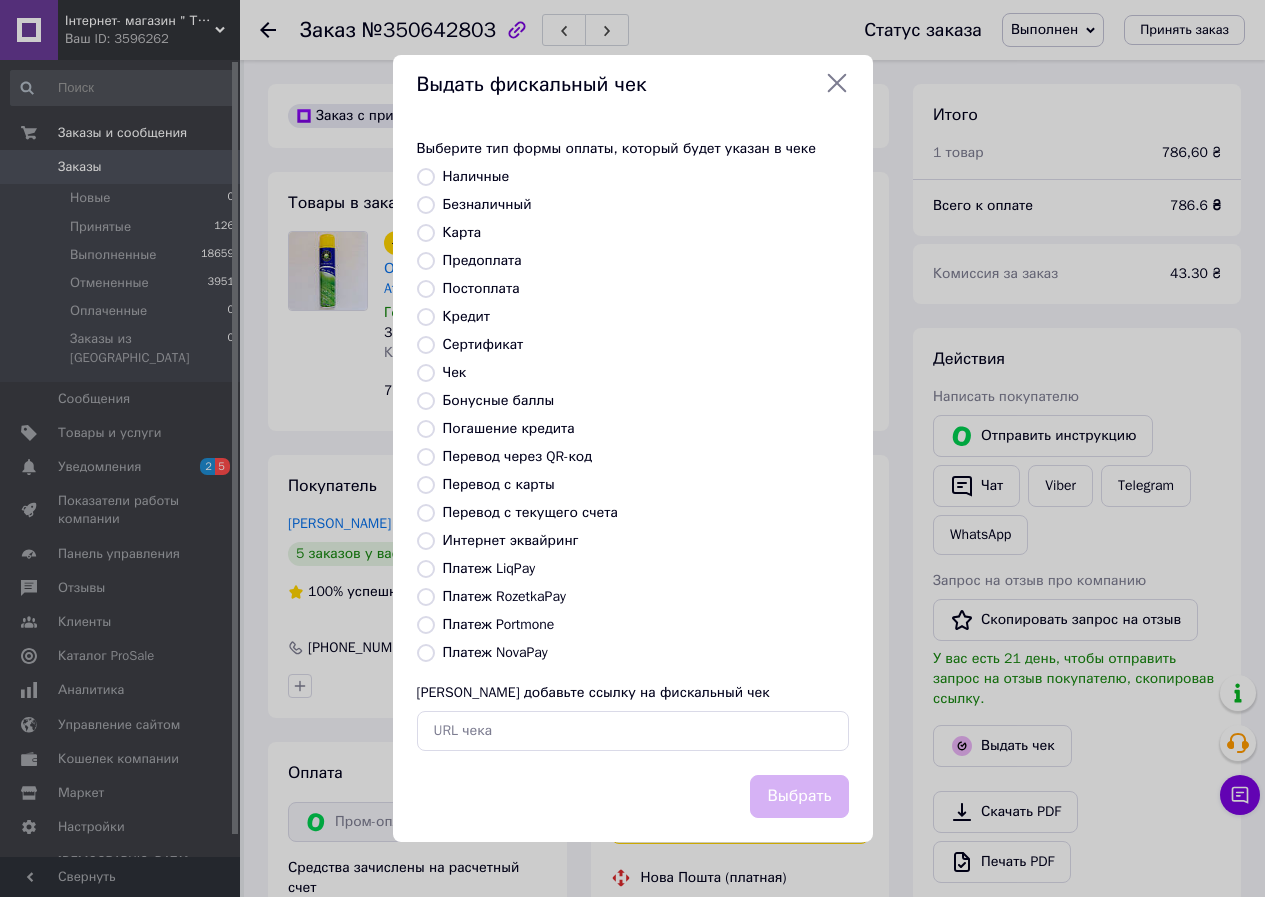 scroll, scrollTop: 272, scrollLeft: 0, axis: vertical 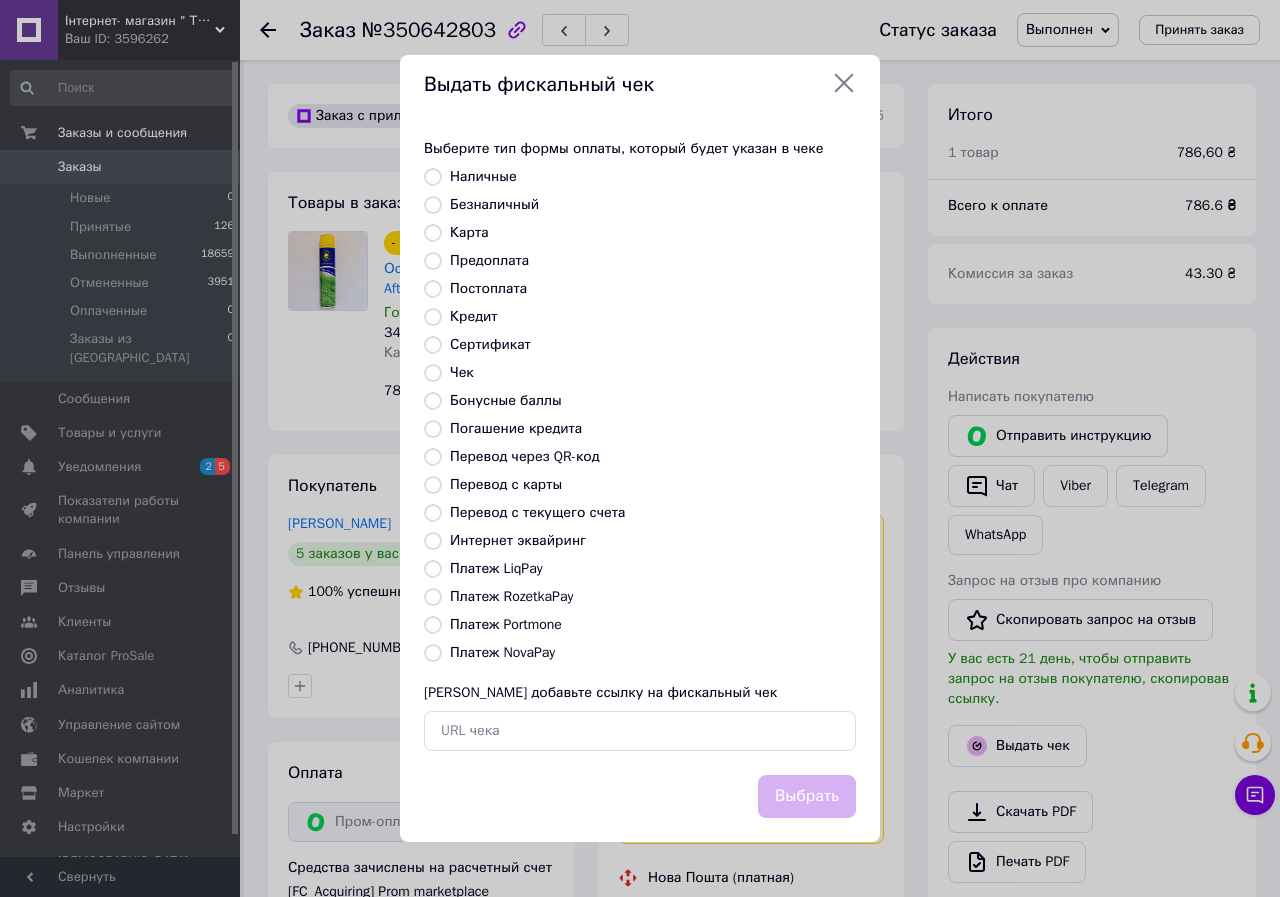 click on "Платеж RozetkaPay" at bounding box center (511, 596) 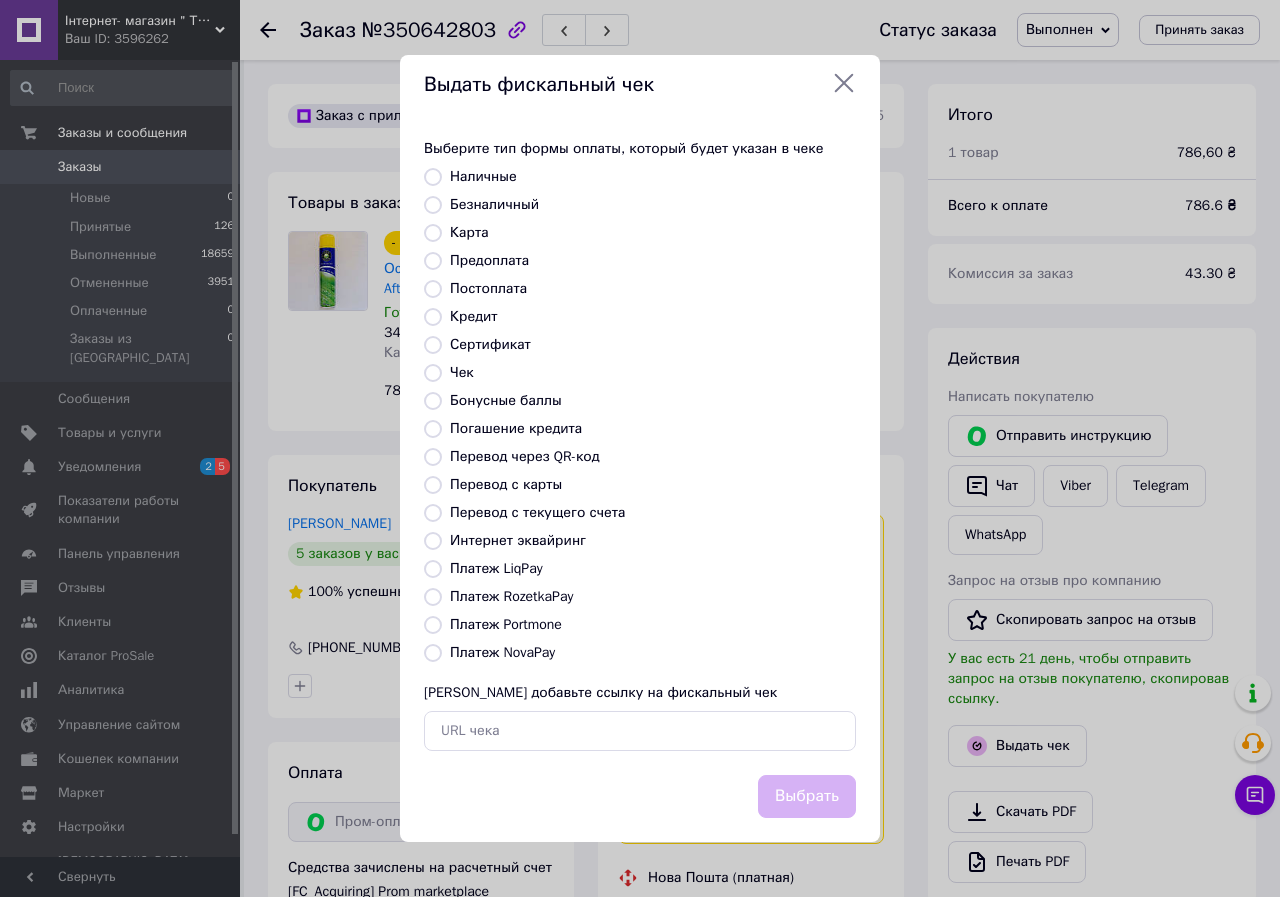 radio on "true" 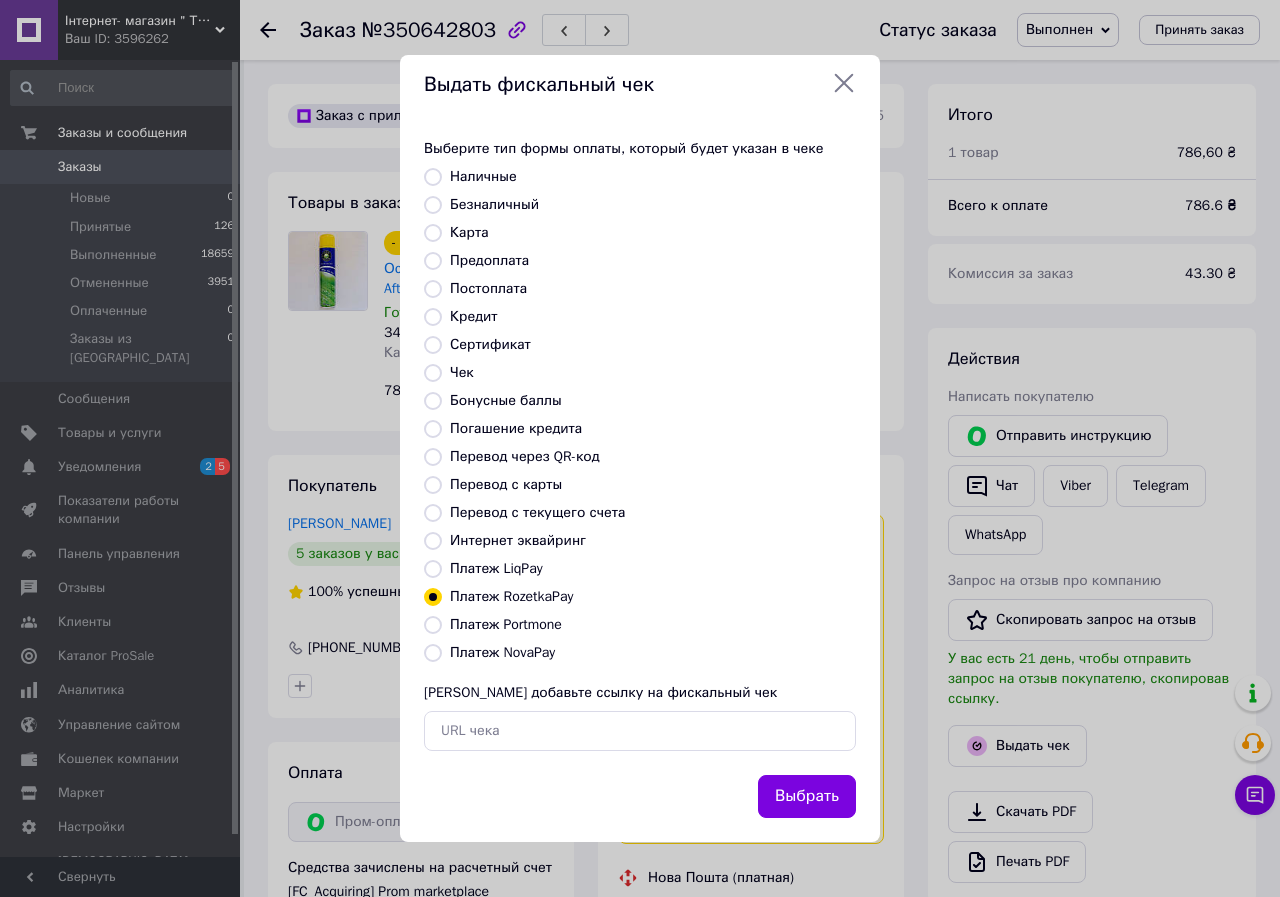 click on "Выбрать" at bounding box center [807, 796] 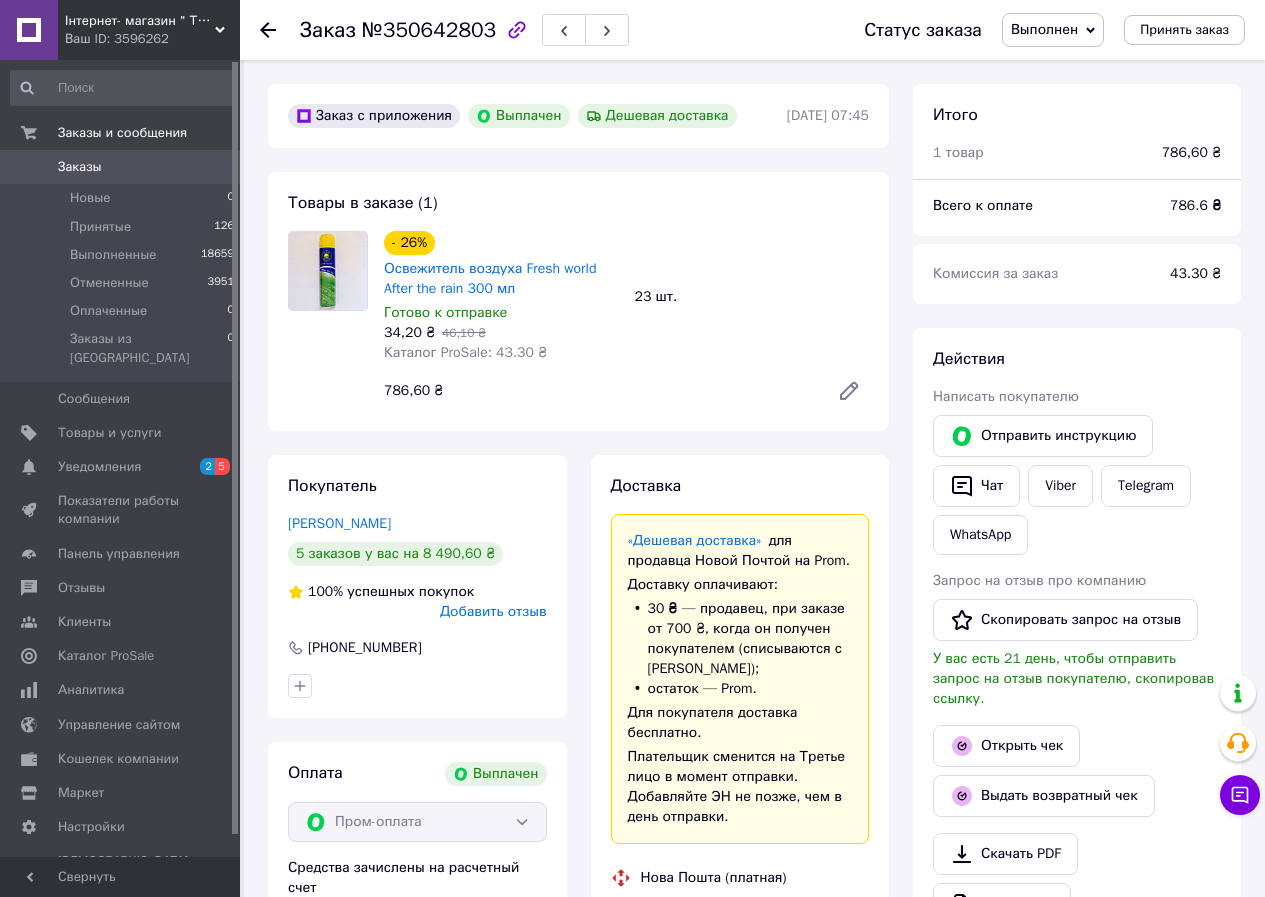 scroll, scrollTop: 292, scrollLeft: 0, axis: vertical 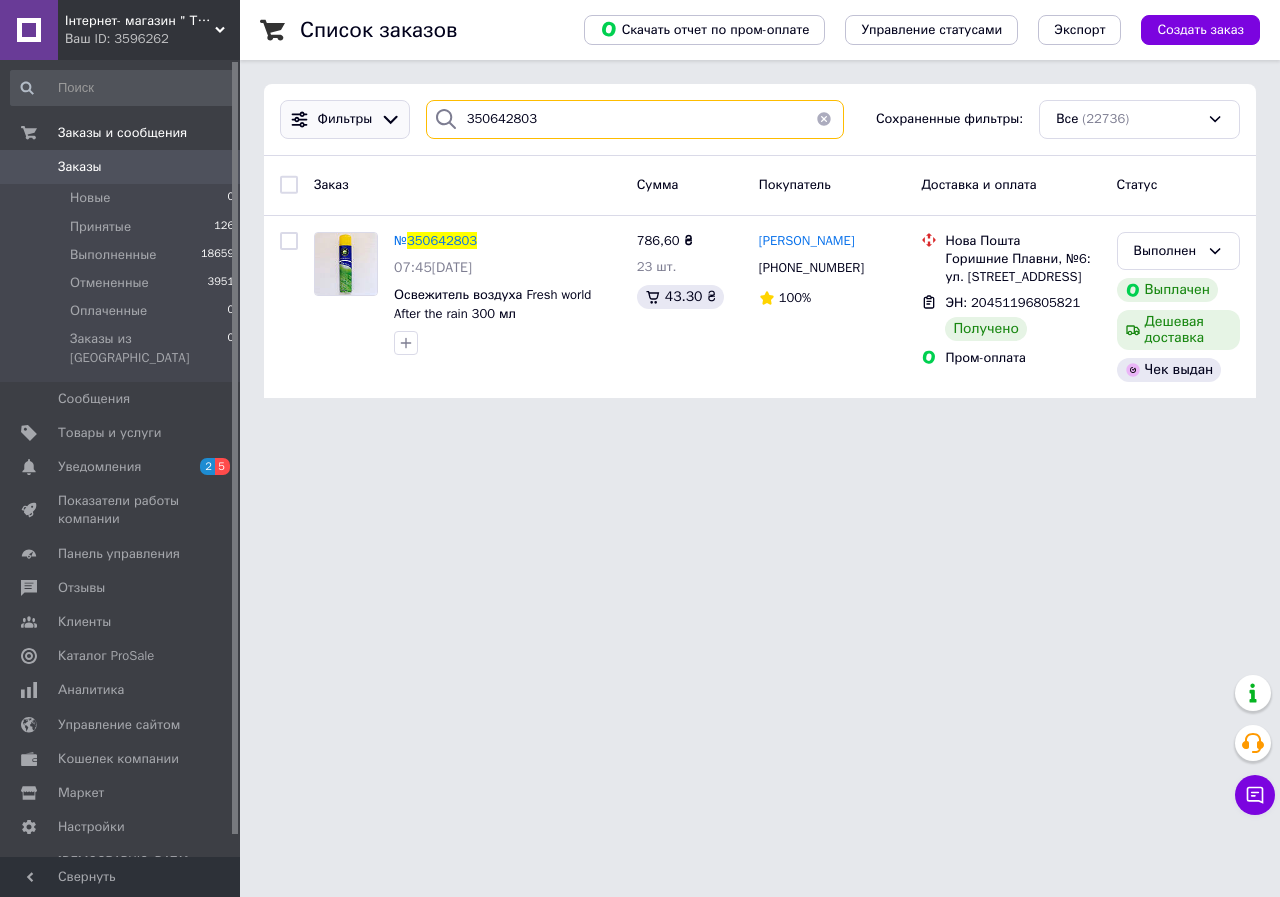 drag, startPoint x: 615, startPoint y: 126, endPoint x: 358, endPoint y: 119, distance: 257.0953 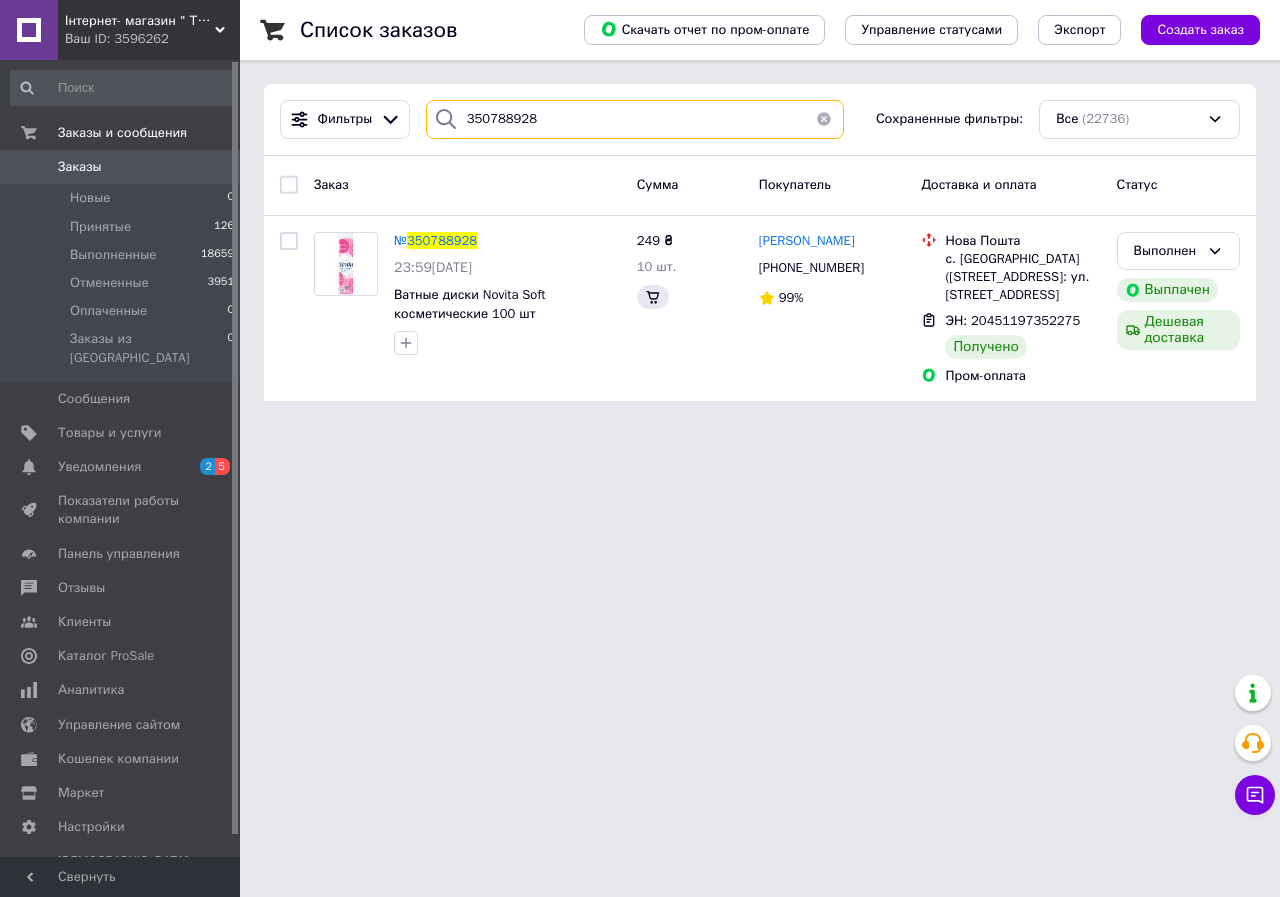 type on "350788928" 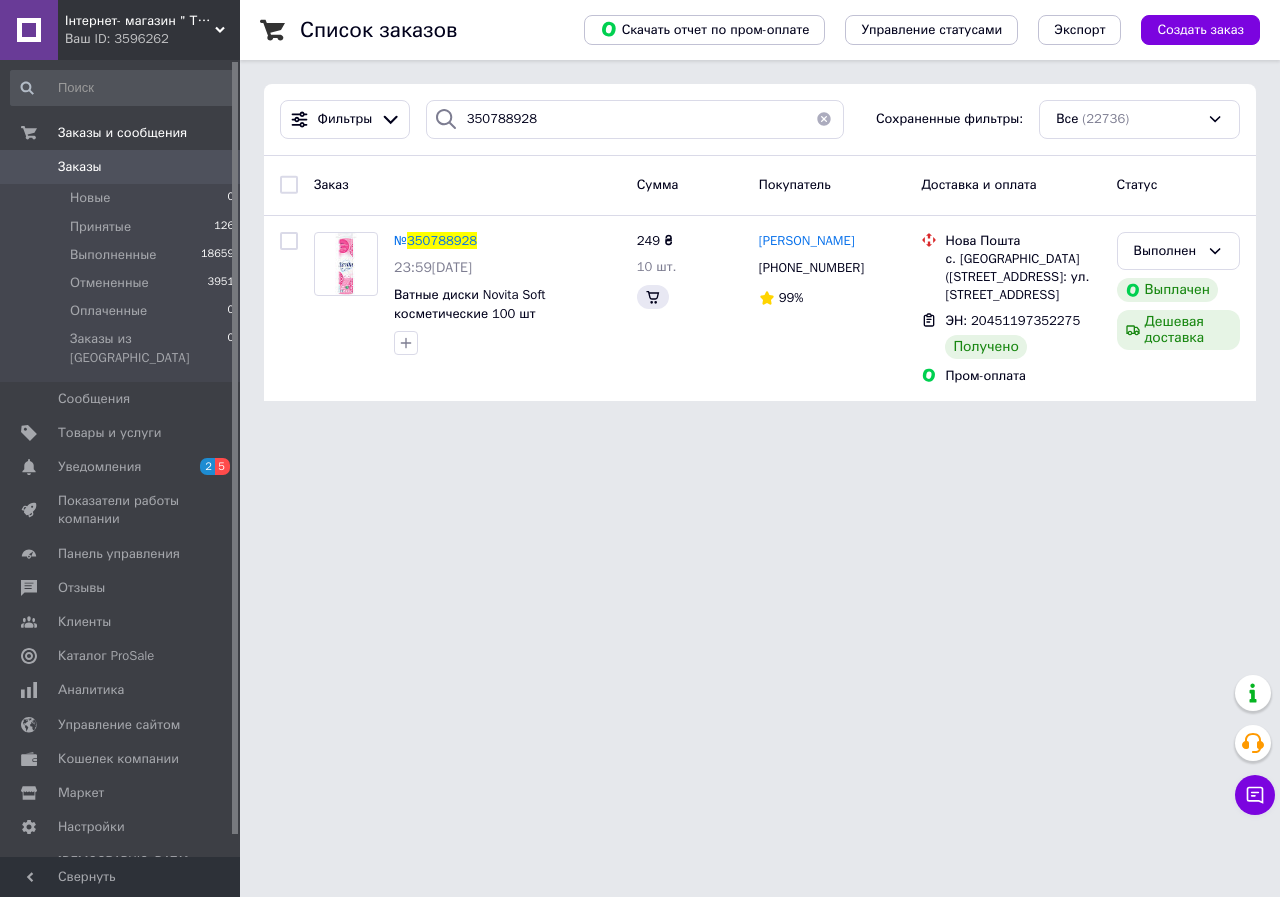 click on "350788928" at bounding box center (442, 240) 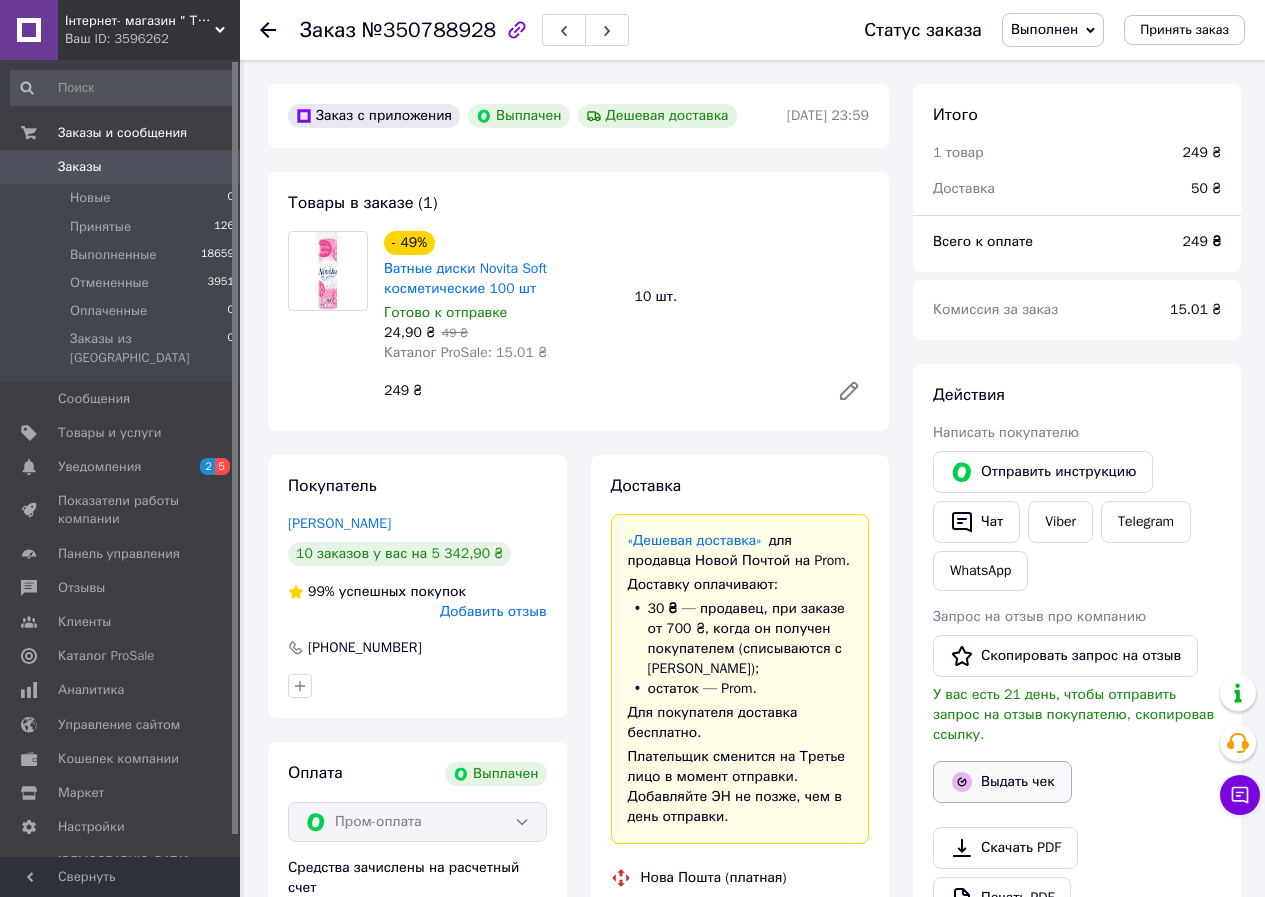 scroll, scrollTop: 224, scrollLeft: 0, axis: vertical 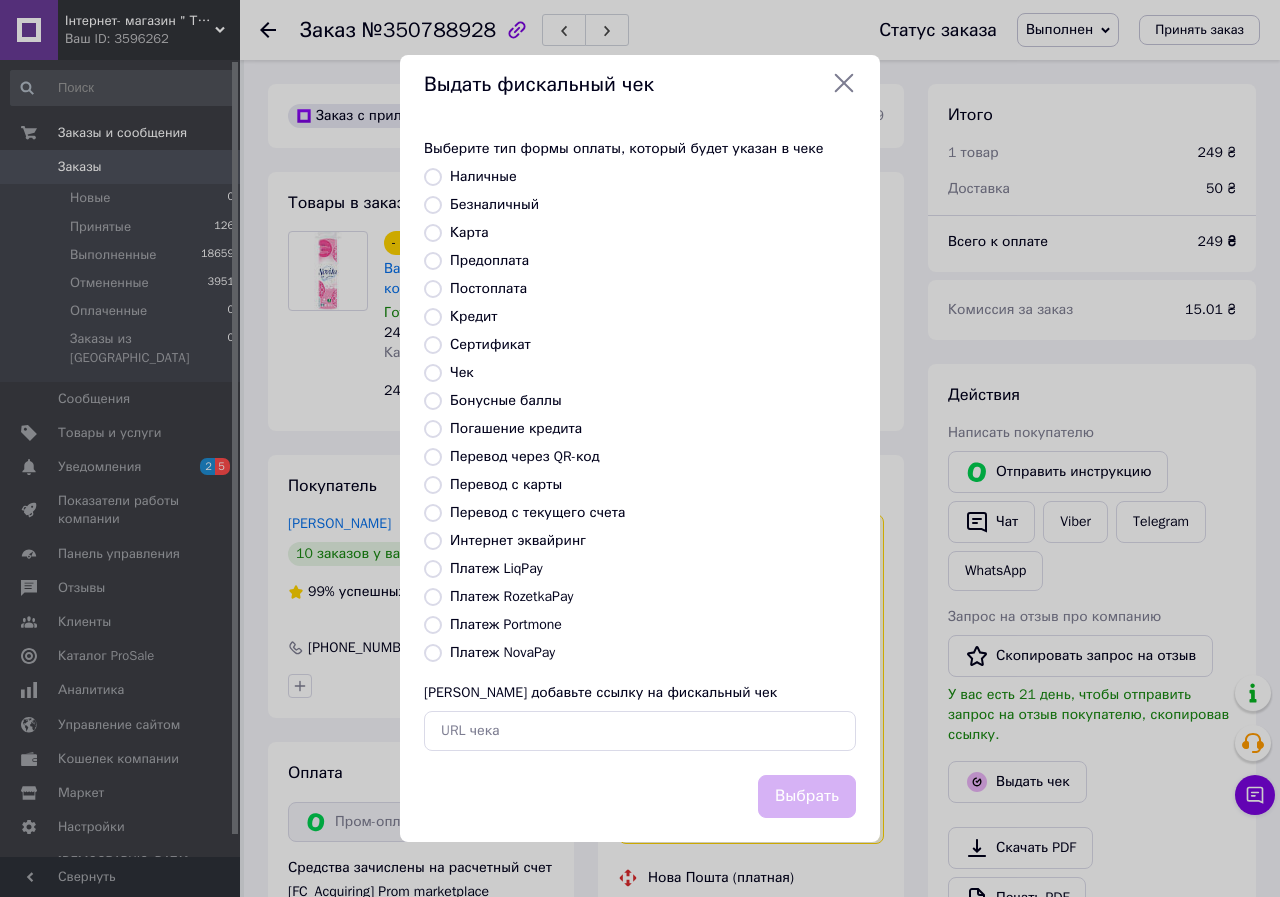 click on "Платеж RozetkaPay" at bounding box center [511, 596] 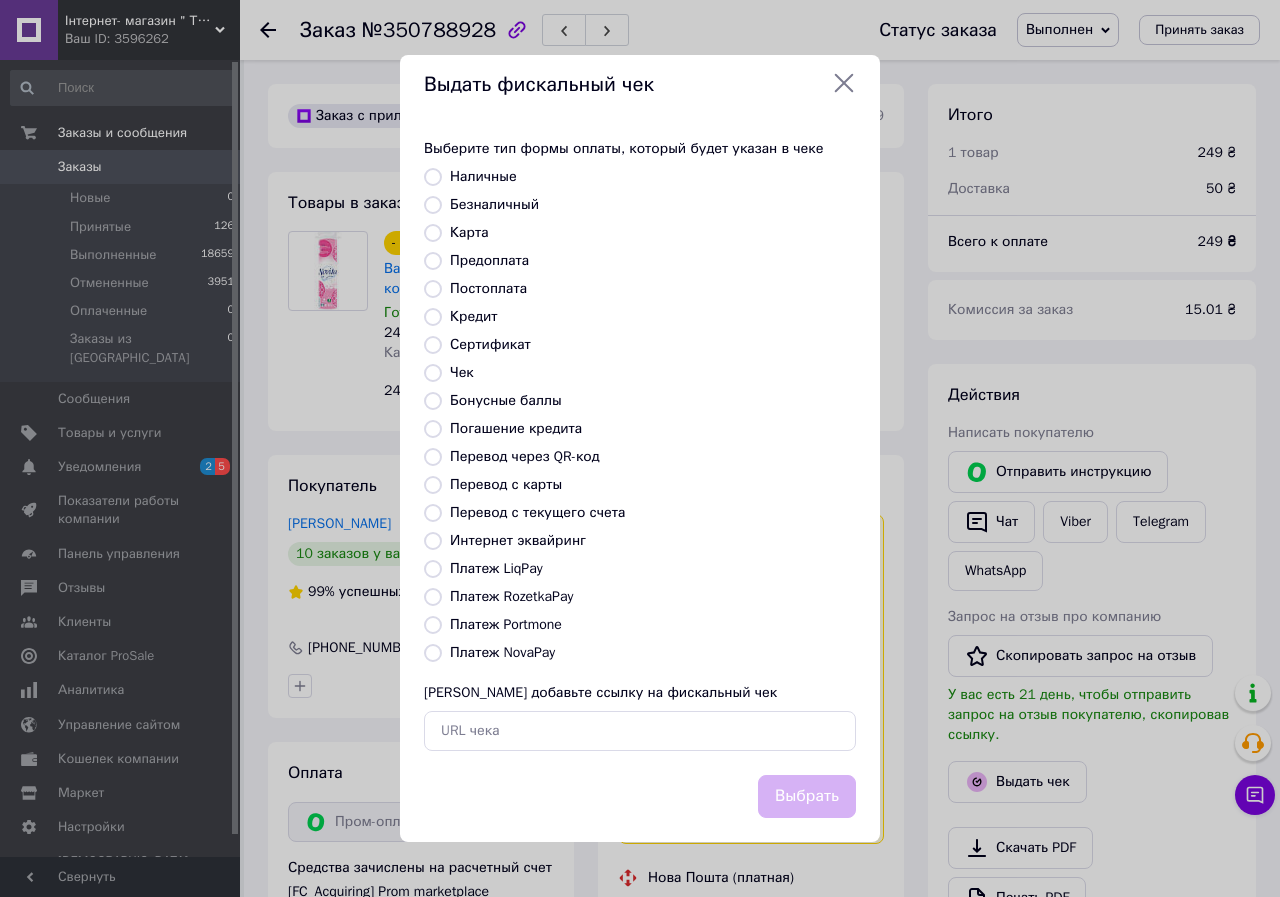 radio on "true" 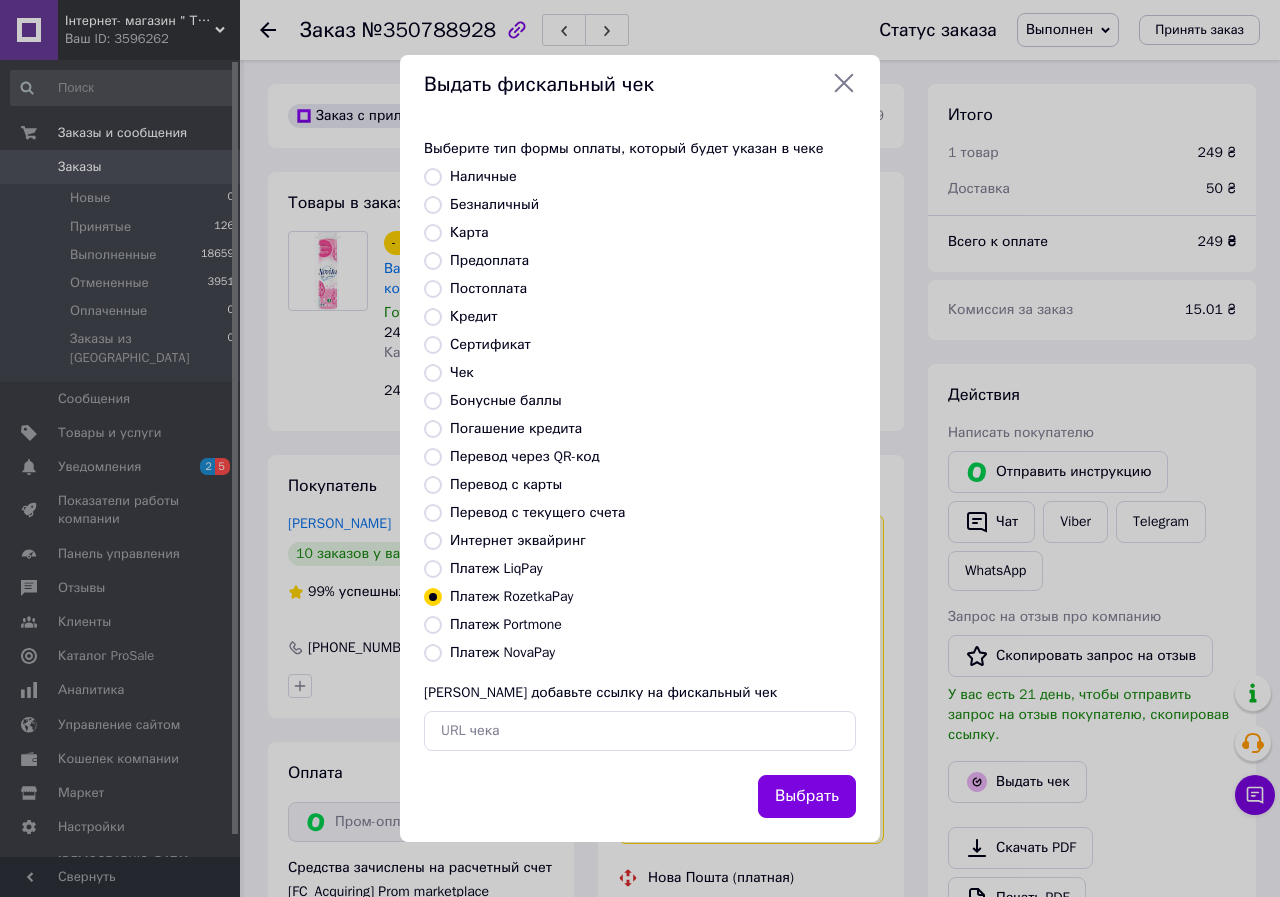 click on "Выбрать" at bounding box center (807, 796) 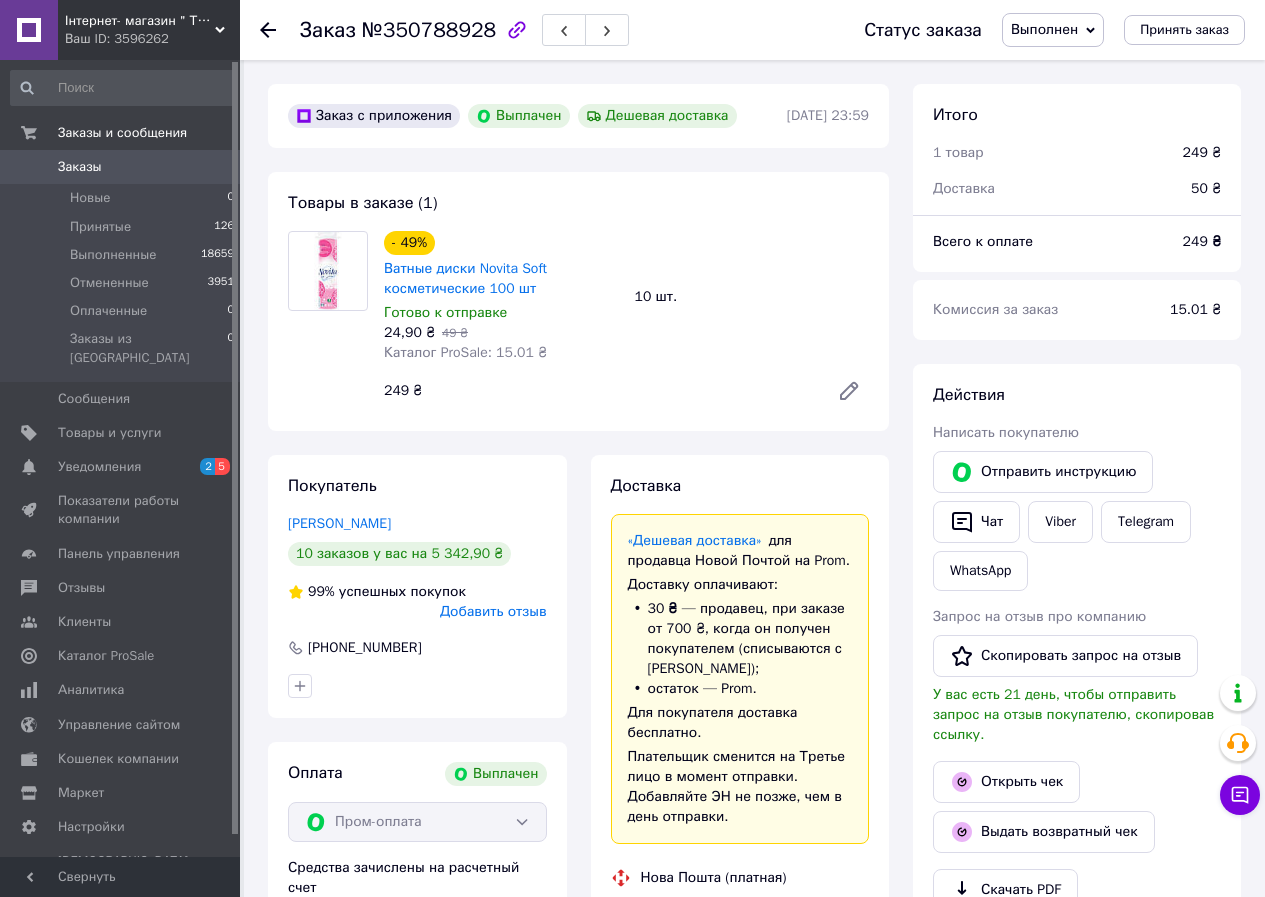 click 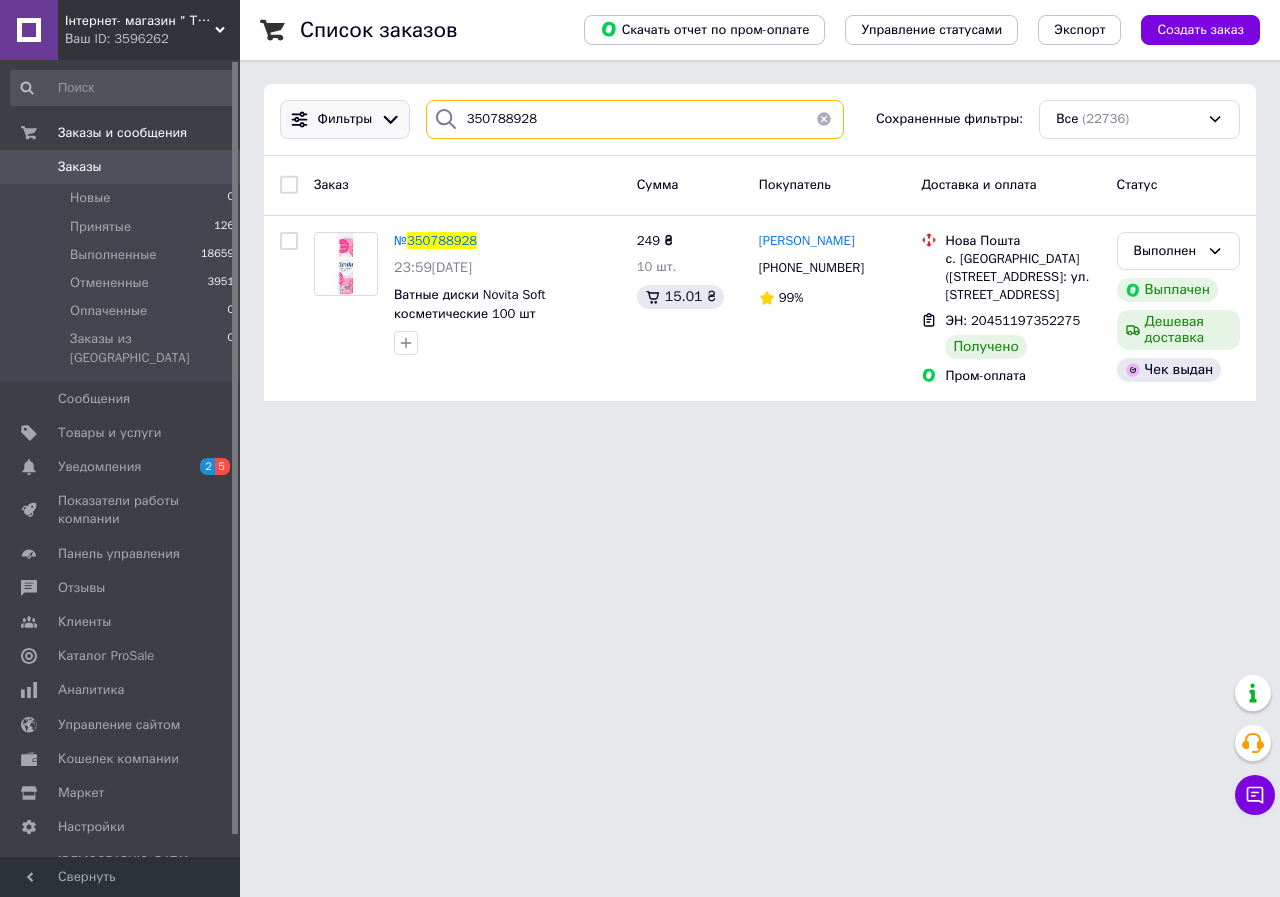 drag, startPoint x: 621, startPoint y: 113, endPoint x: 399, endPoint y: 122, distance: 222.18236 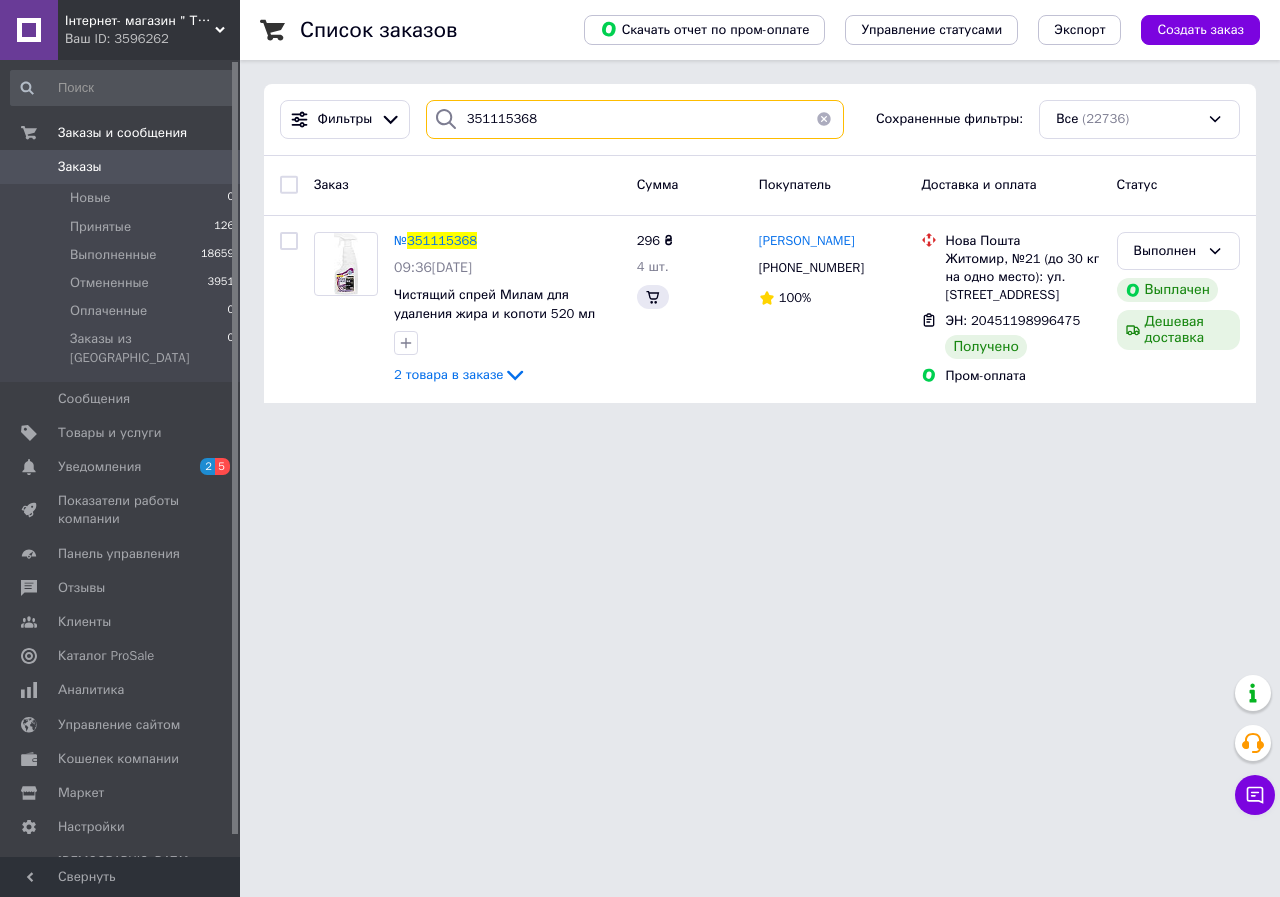 type on "351115368" 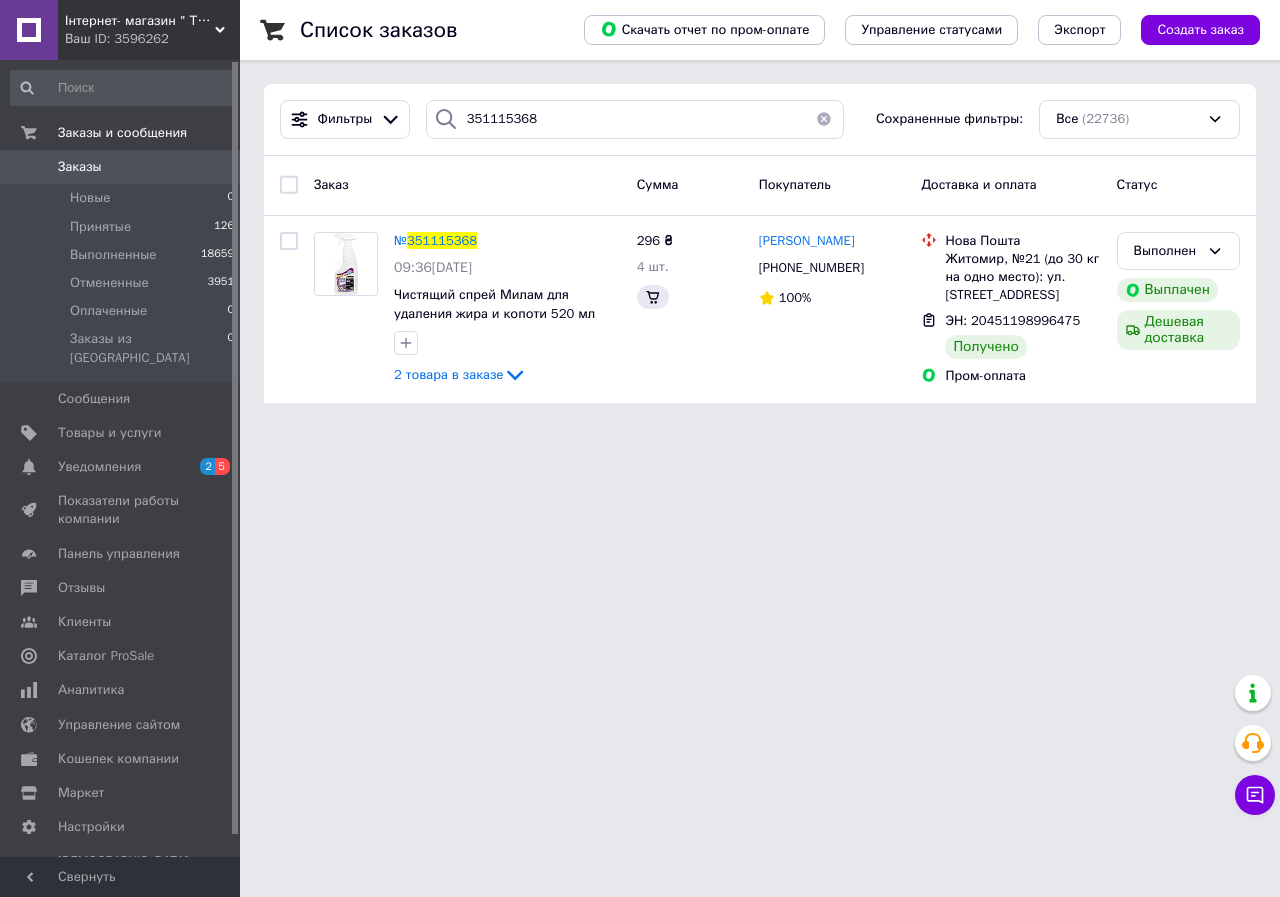 click on "351115368" at bounding box center (442, 240) 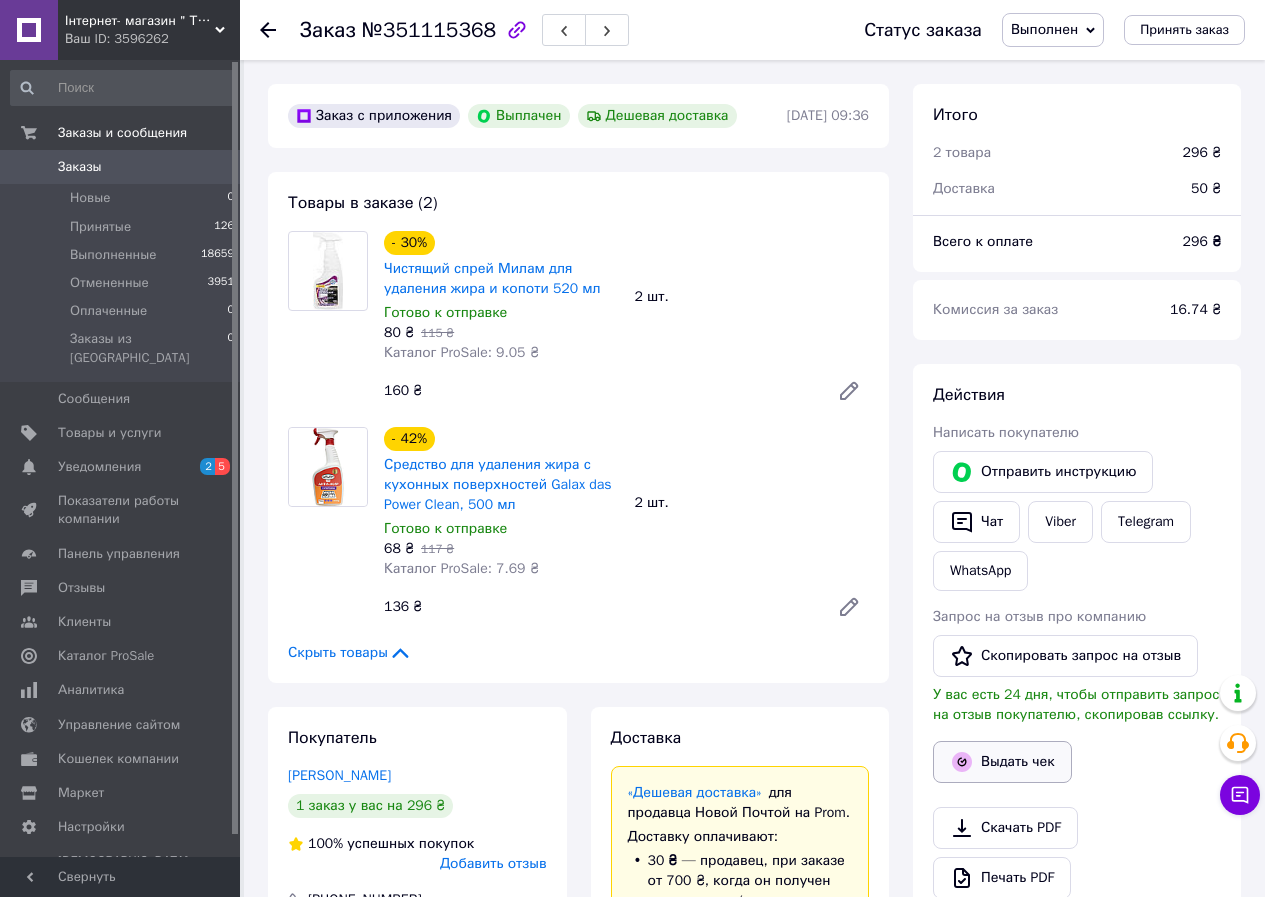 click on "Выдать чек" at bounding box center (1002, 762) 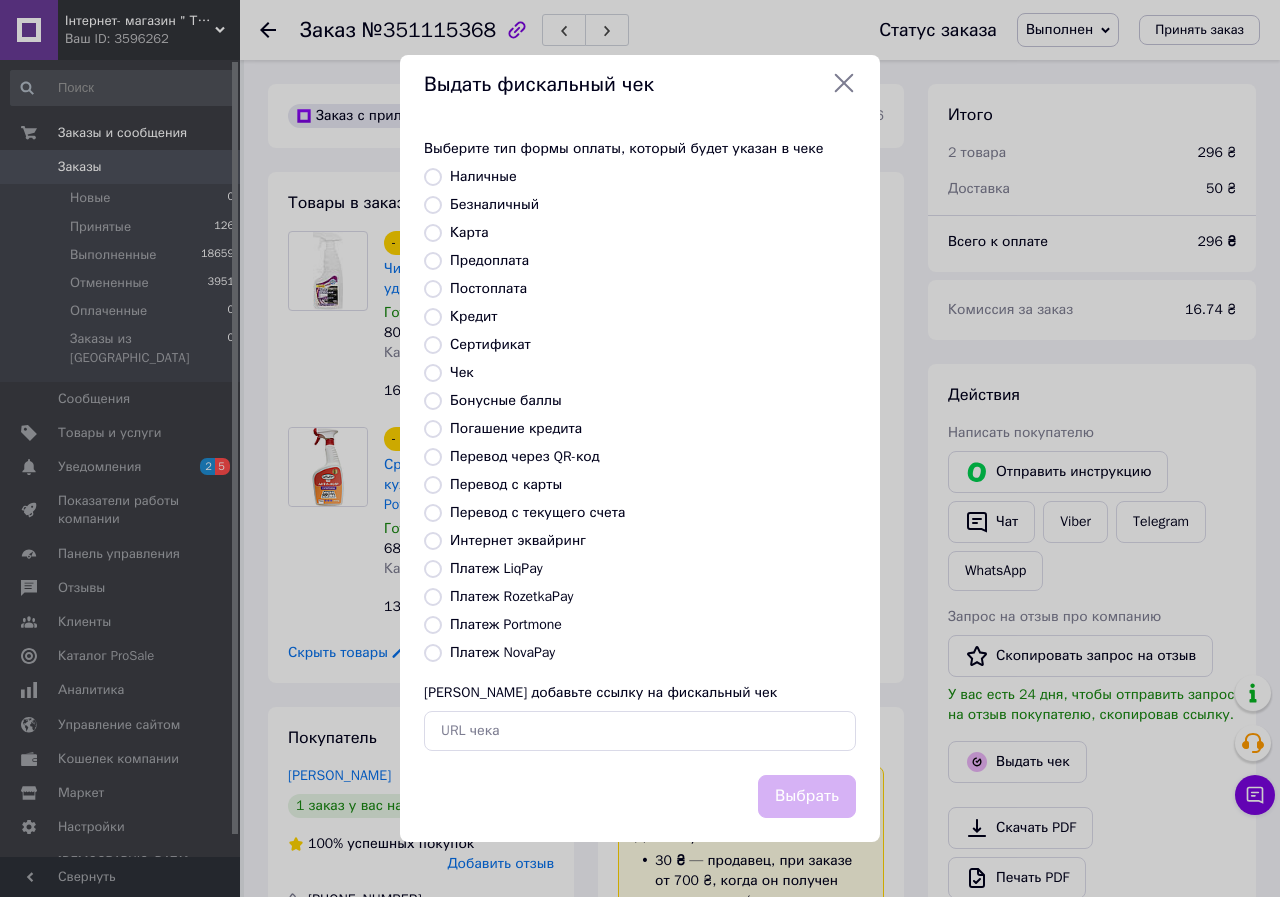 click on "Платеж RozetkaPay" at bounding box center [511, 596] 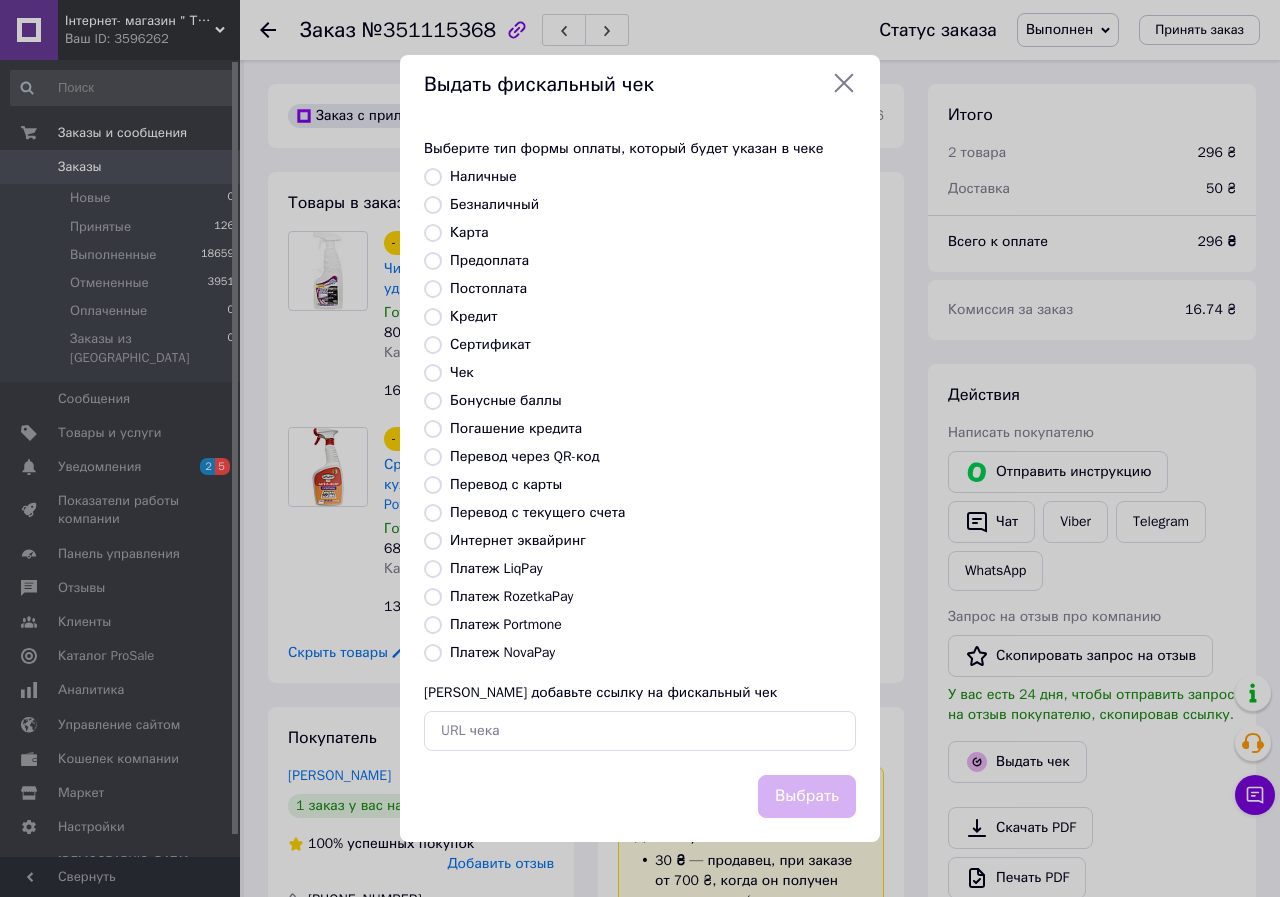 radio on "true" 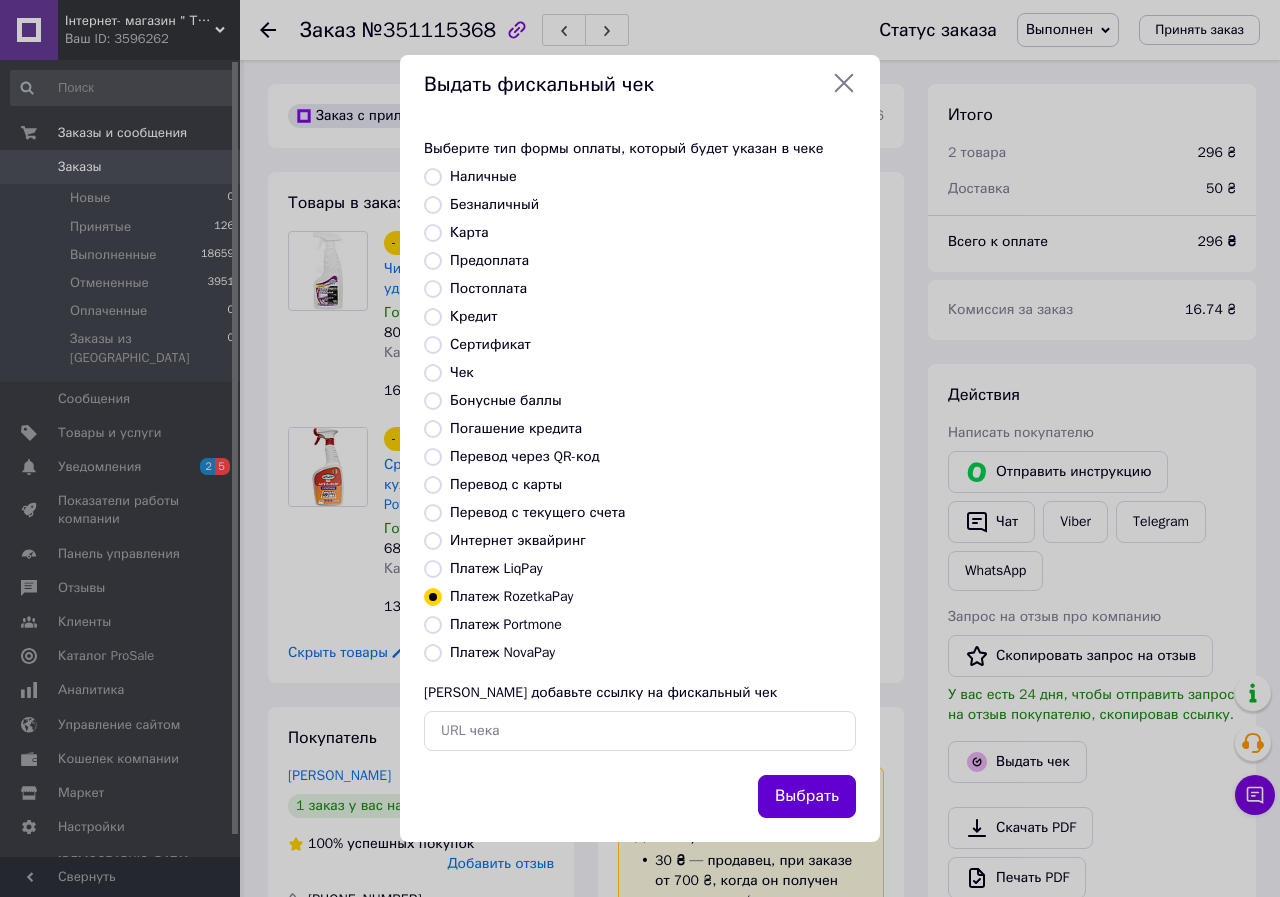 click on "Выбрать" at bounding box center (807, 796) 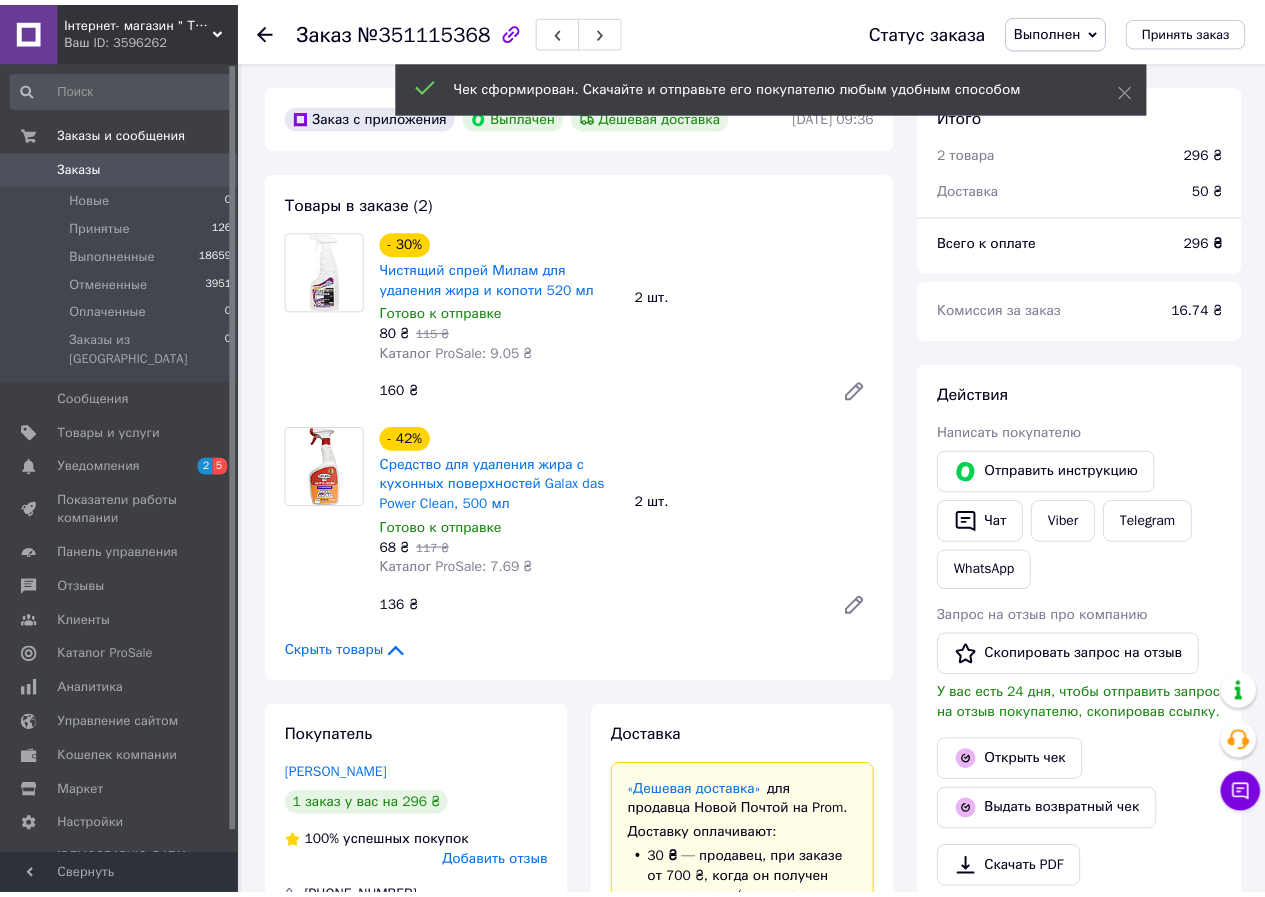 scroll, scrollTop: 196, scrollLeft: 0, axis: vertical 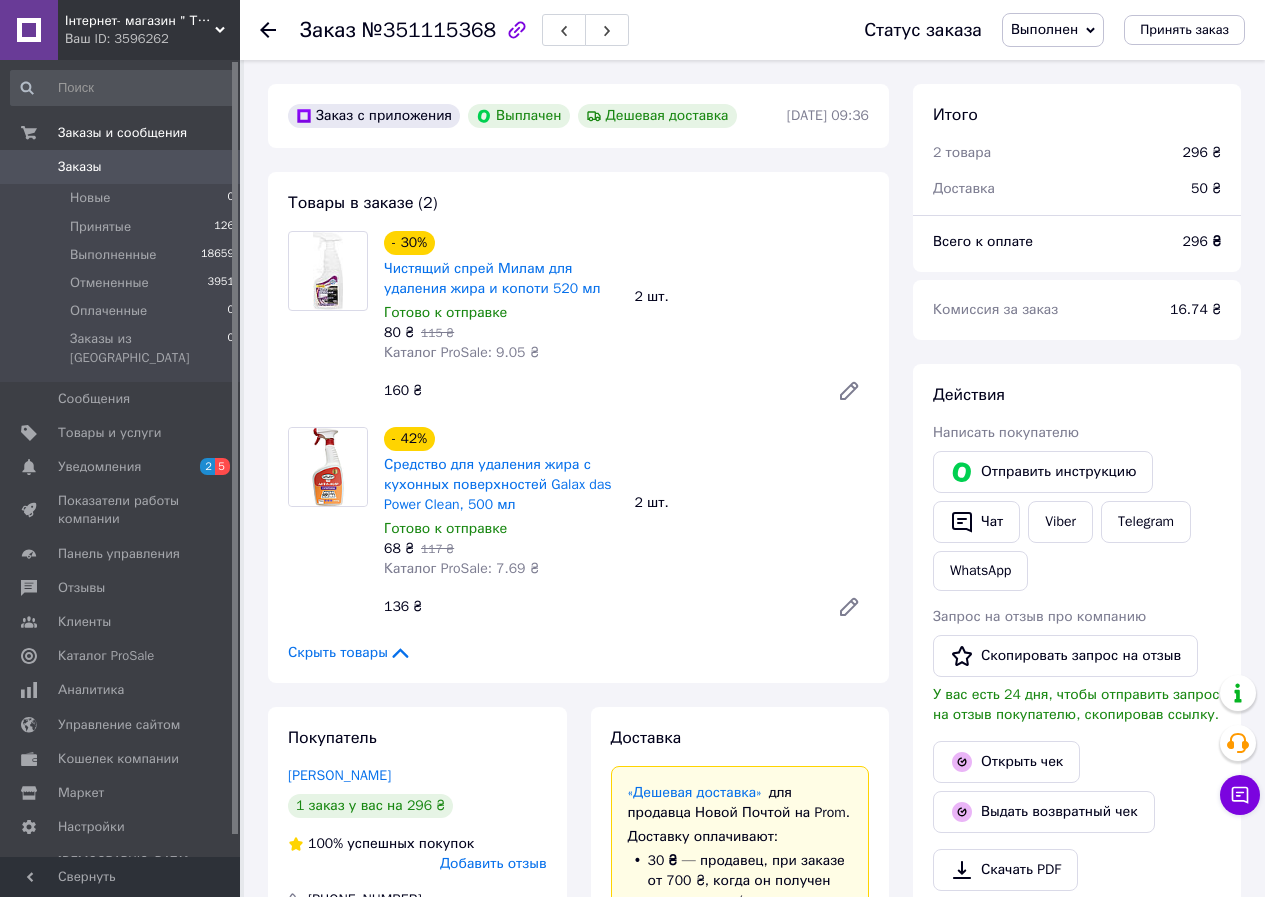 click 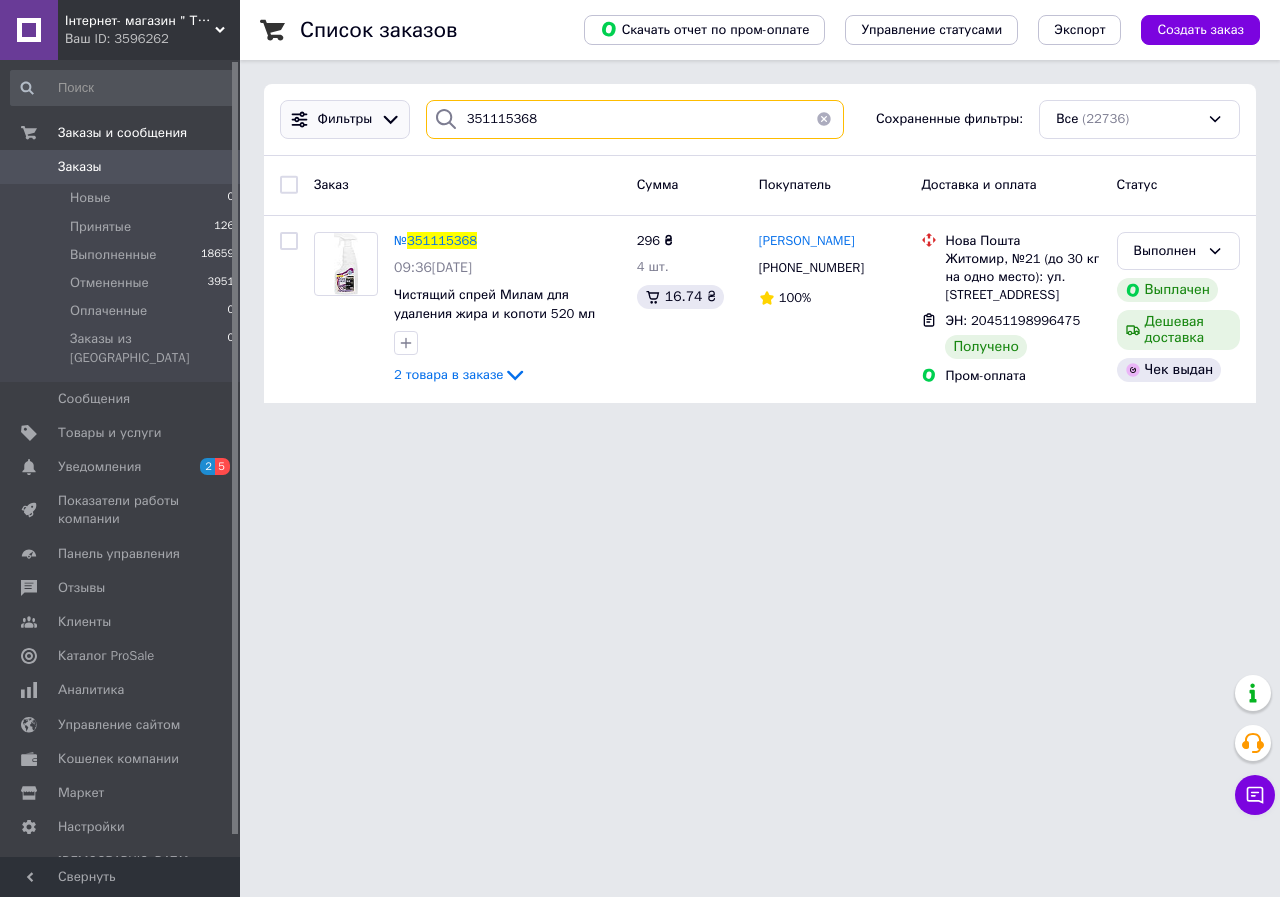 drag, startPoint x: 659, startPoint y: 120, endPoint x: 368, endPoint y: 108, distance: 291.2473 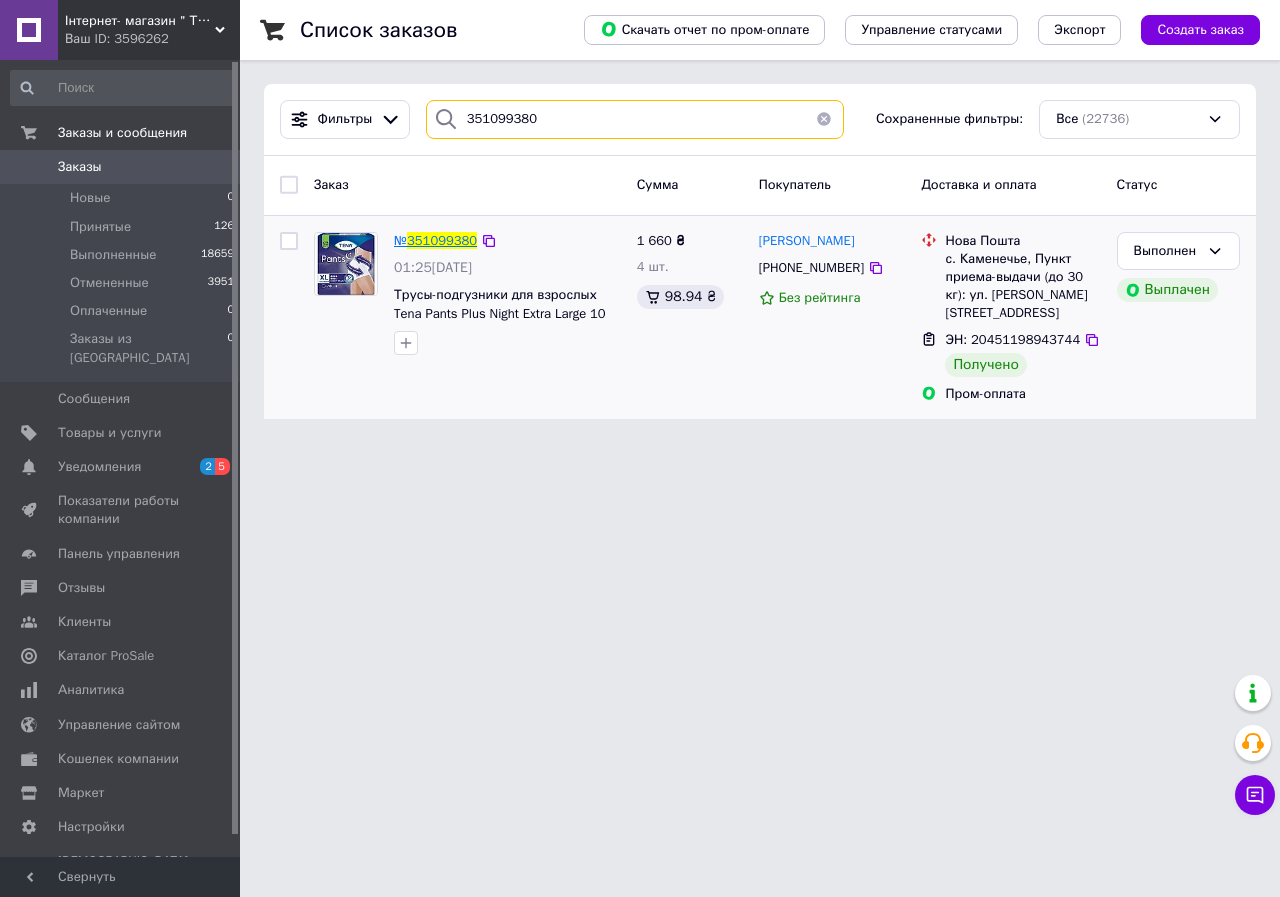 type on "351099380" 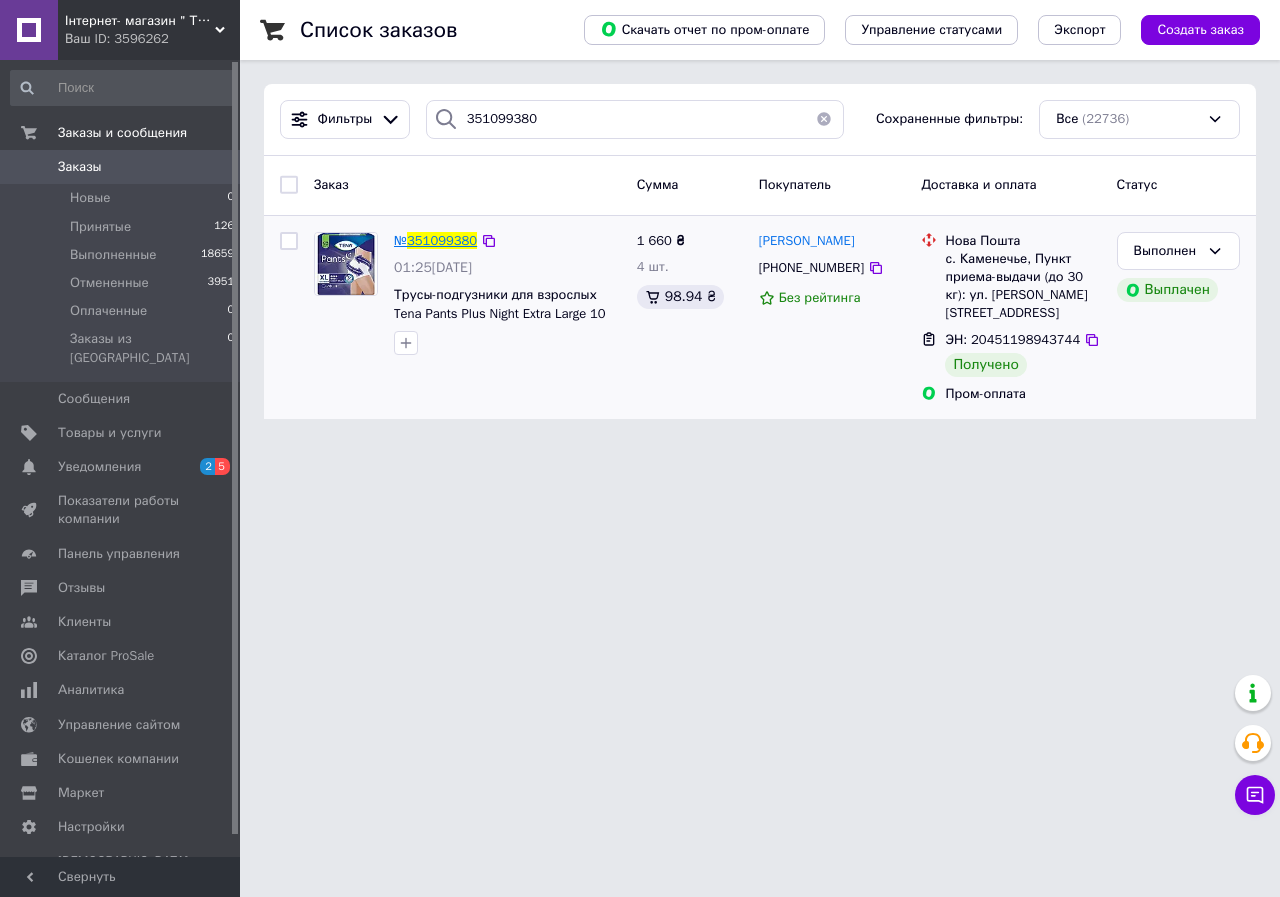 click on "351099380" at bounding box center (442, 240) 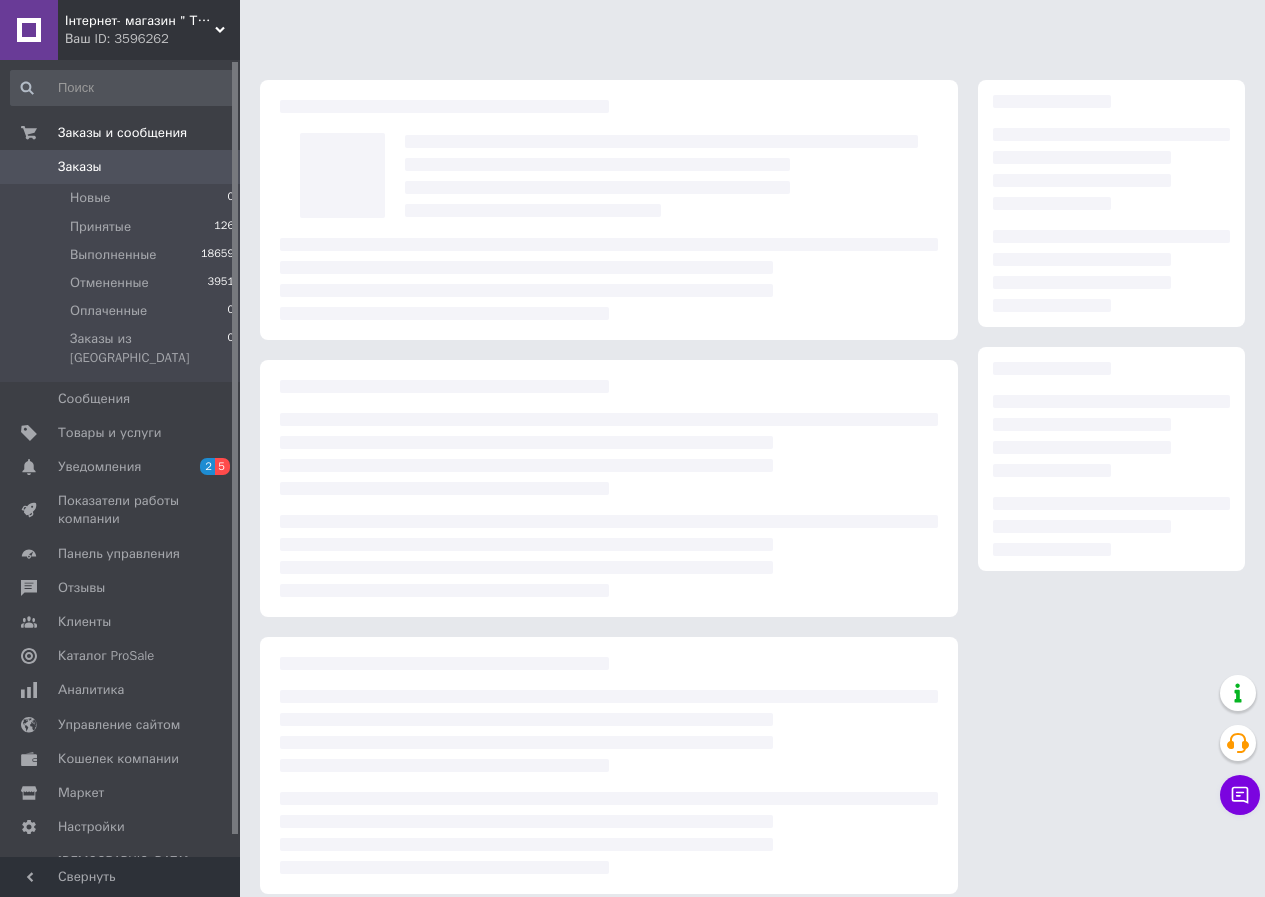 click at bounding box center [609, 279] 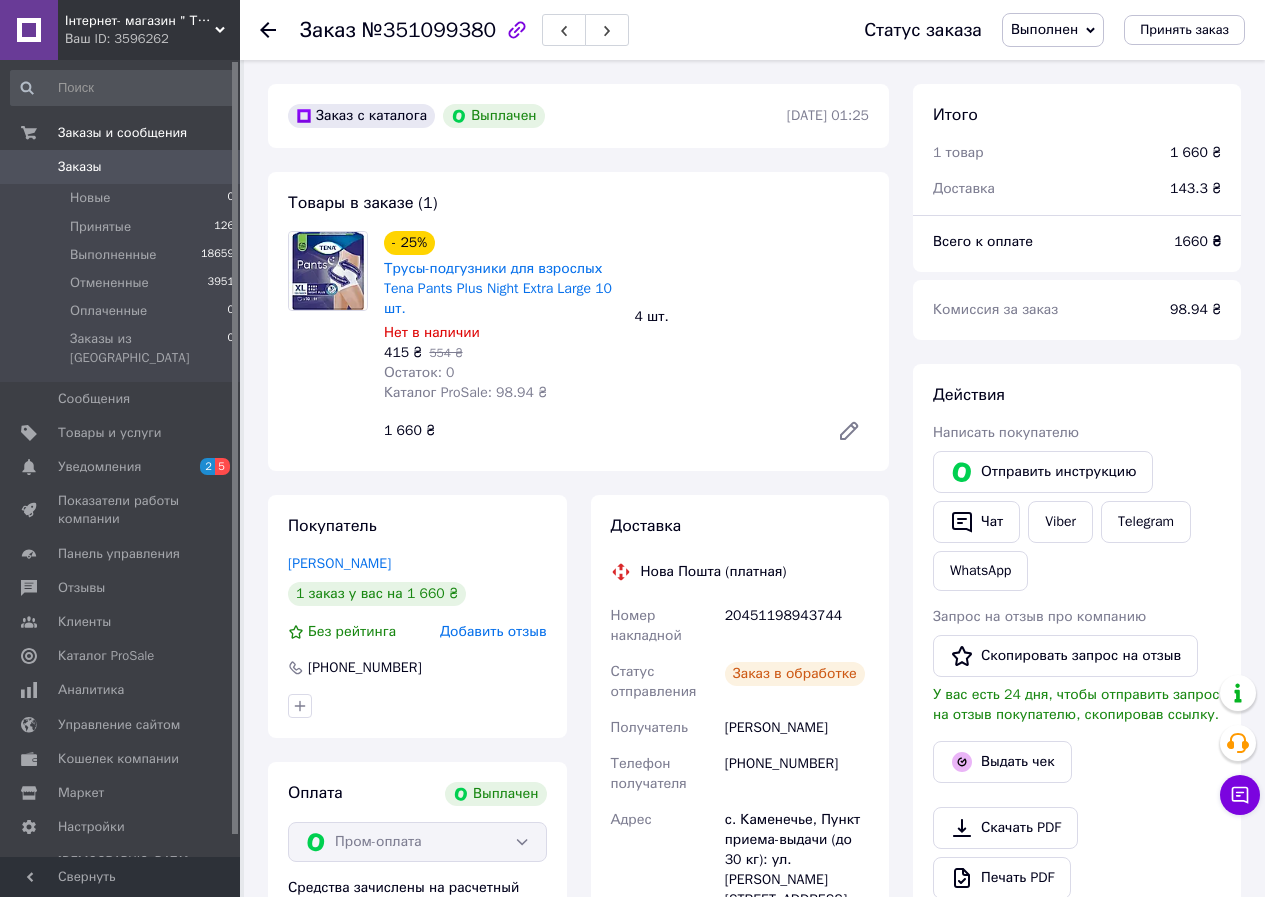scroll, scrollTop: 60, scrollLeft: 0, axis: vertical 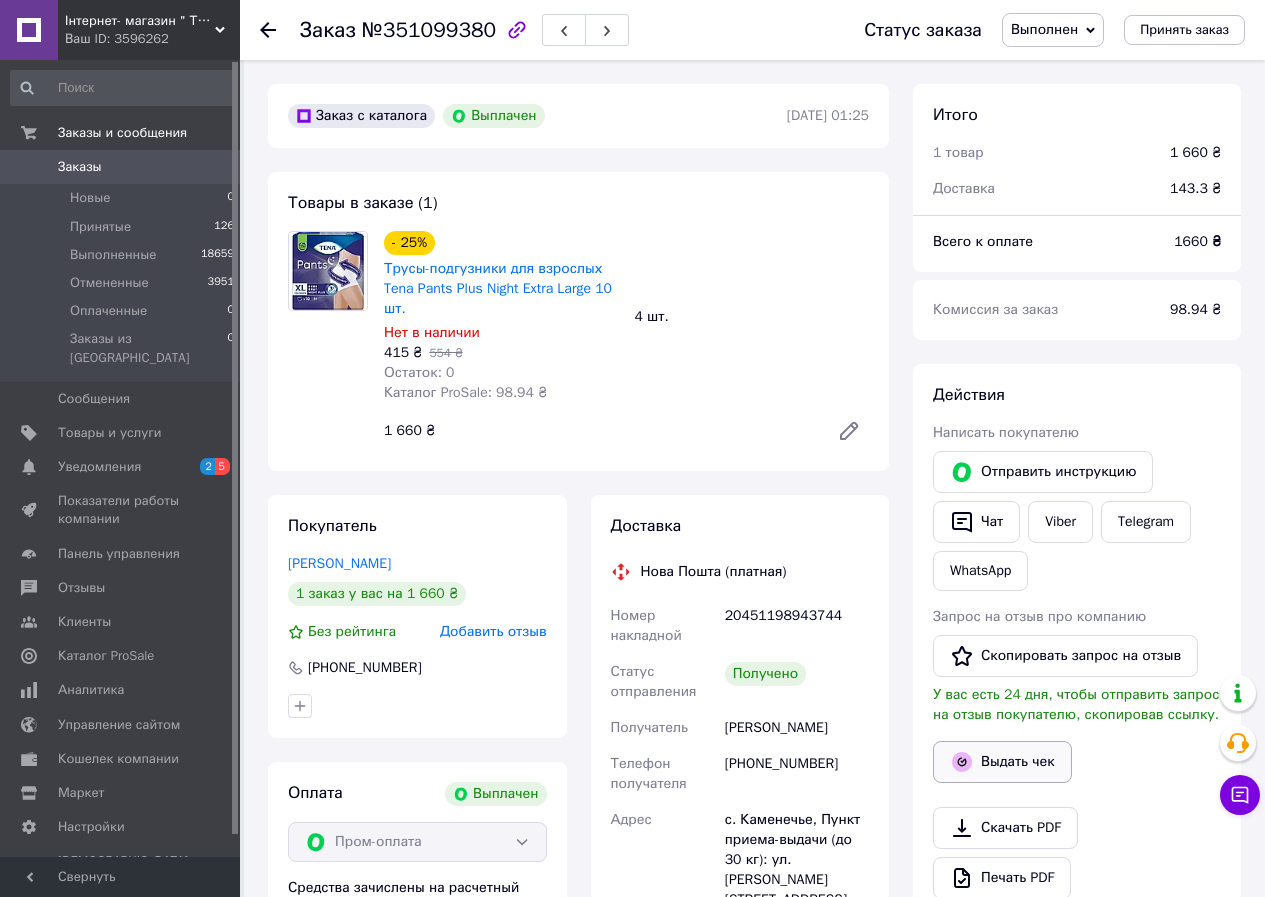 click on "Выдать чек" at bounding box center [1002, 762] 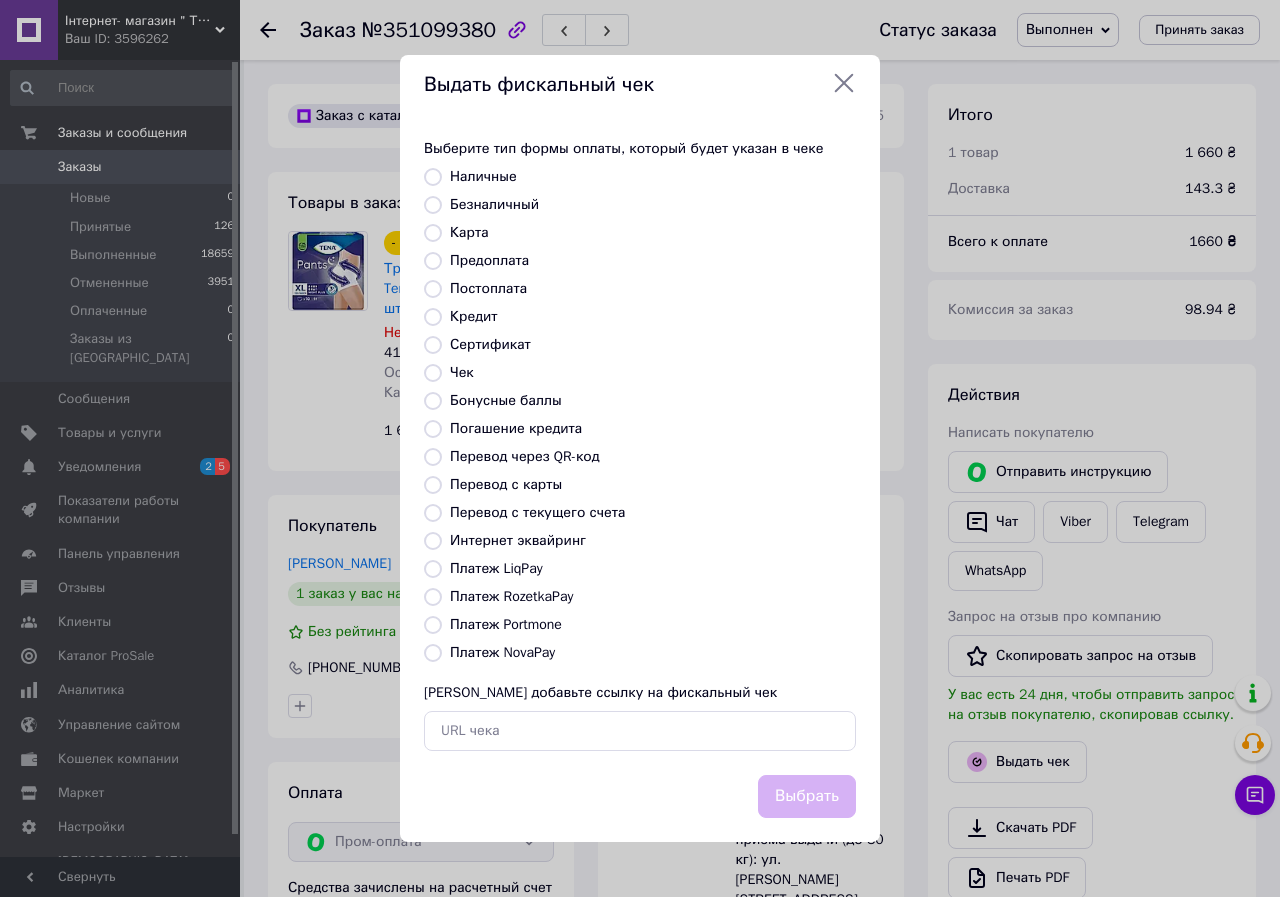 click on "Платеж RozetkaPay" at bounding box center (511, 596) 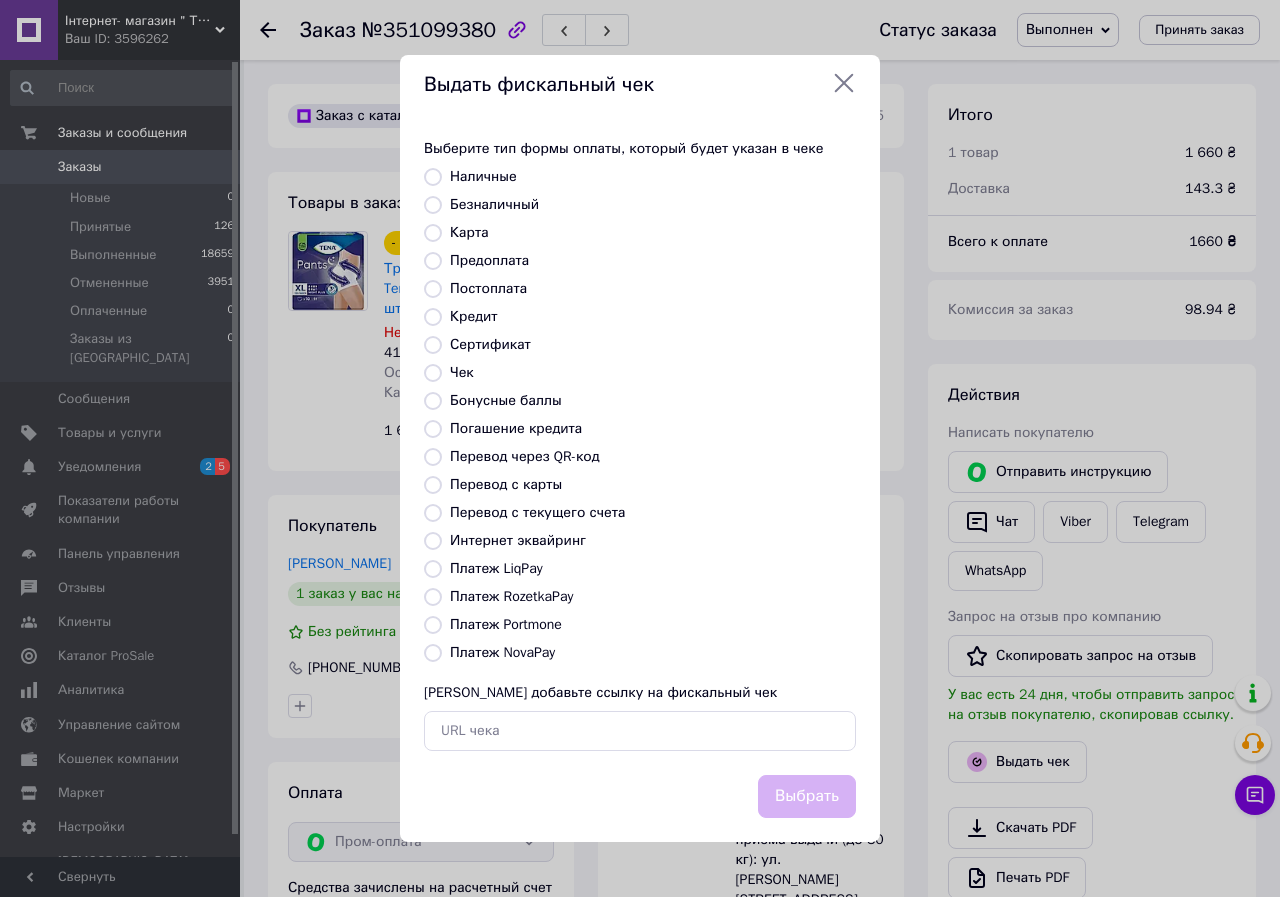 radio on "true" 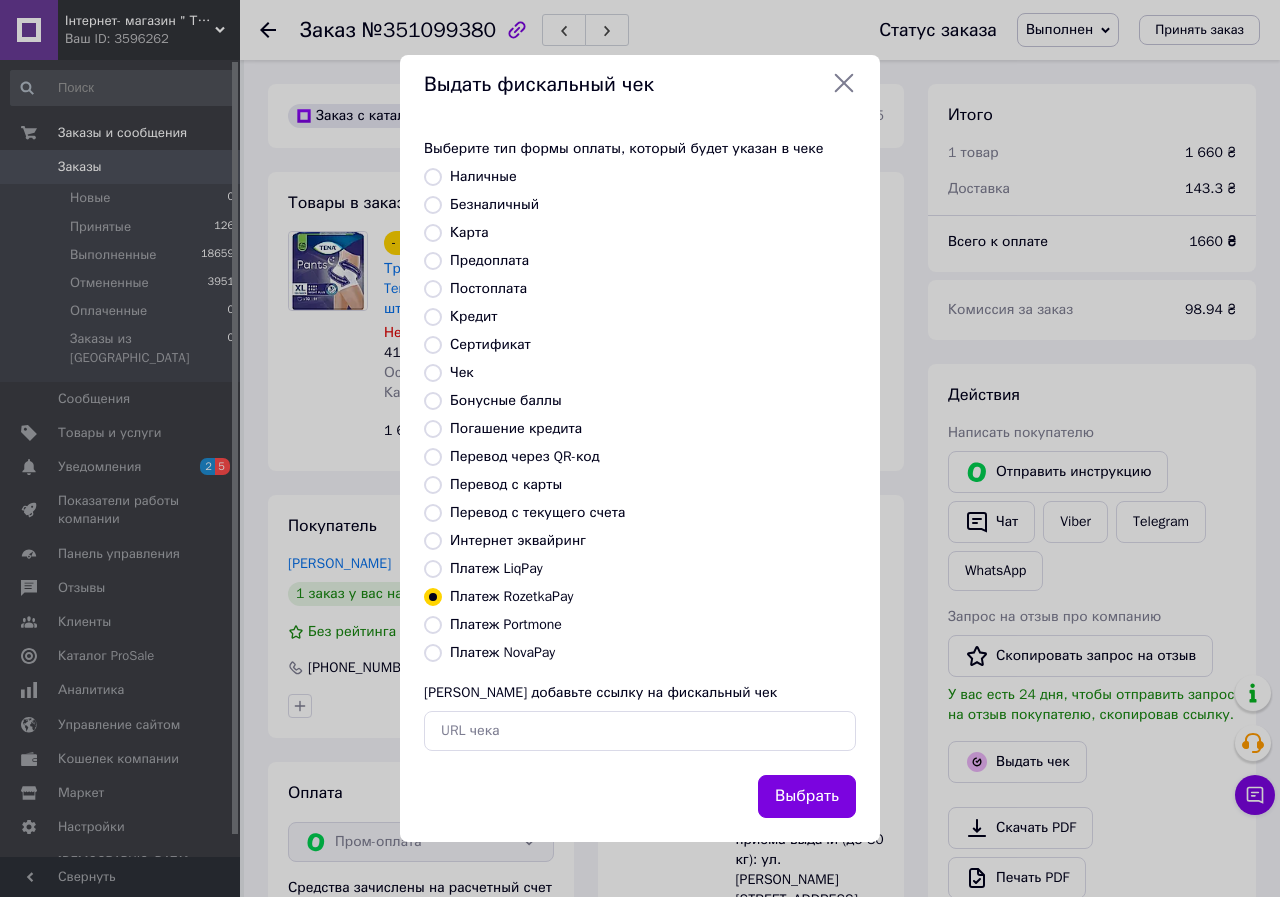 click on "Выбрать" at bounding box center [807, 796] 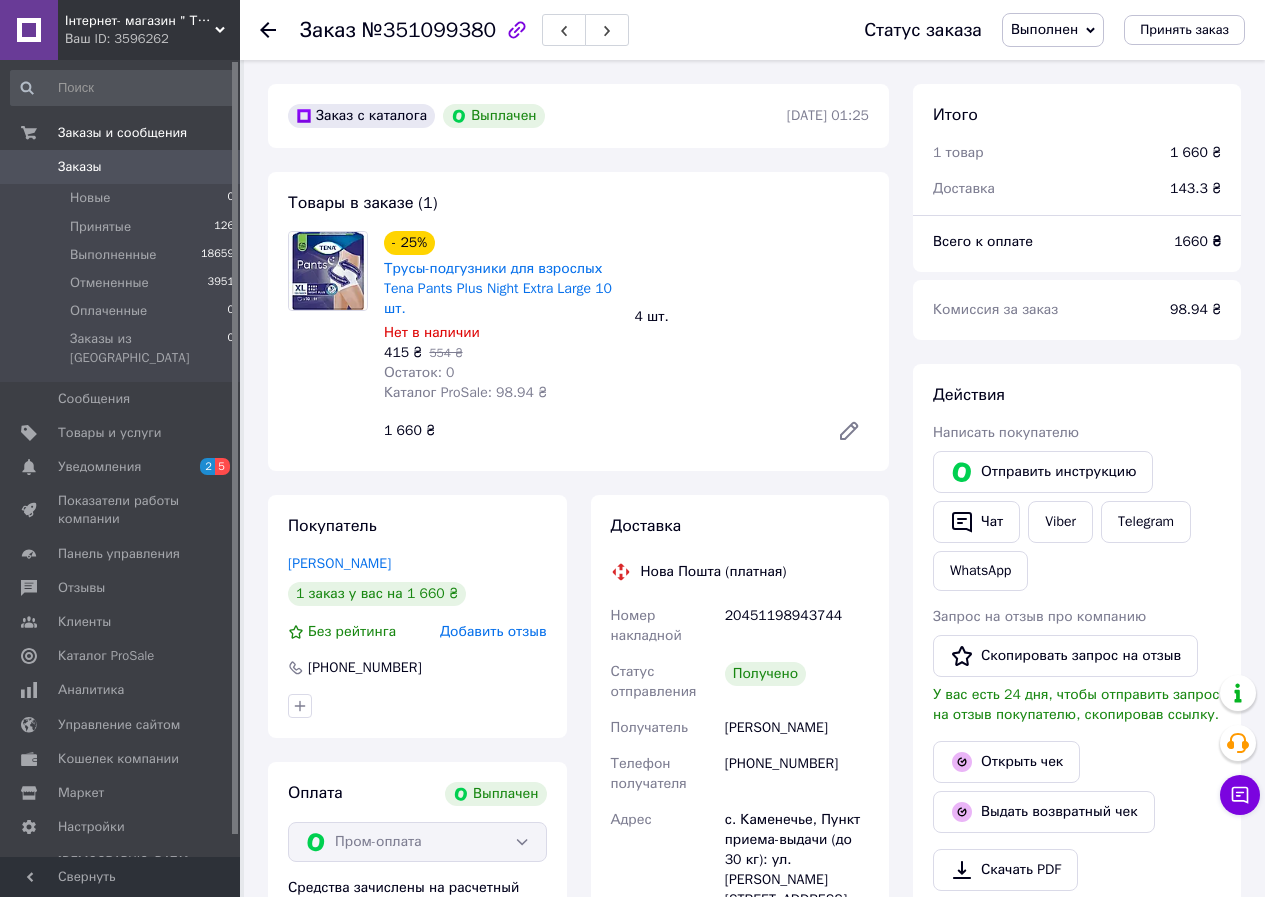 click 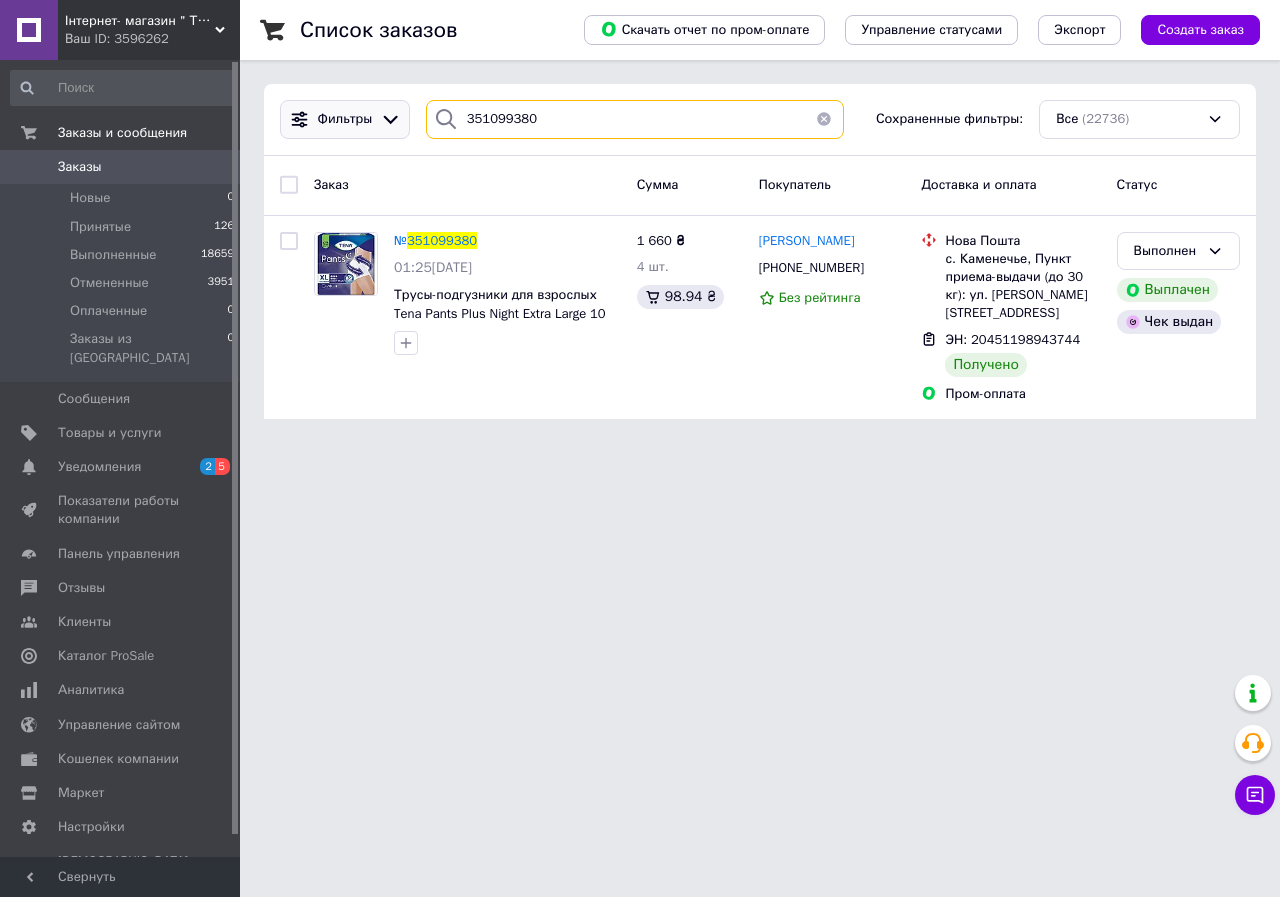 drag, startPoint x: 633, startPoint y: 132, endPoint x: 351, endPoint y: 105, distance: 283.2896 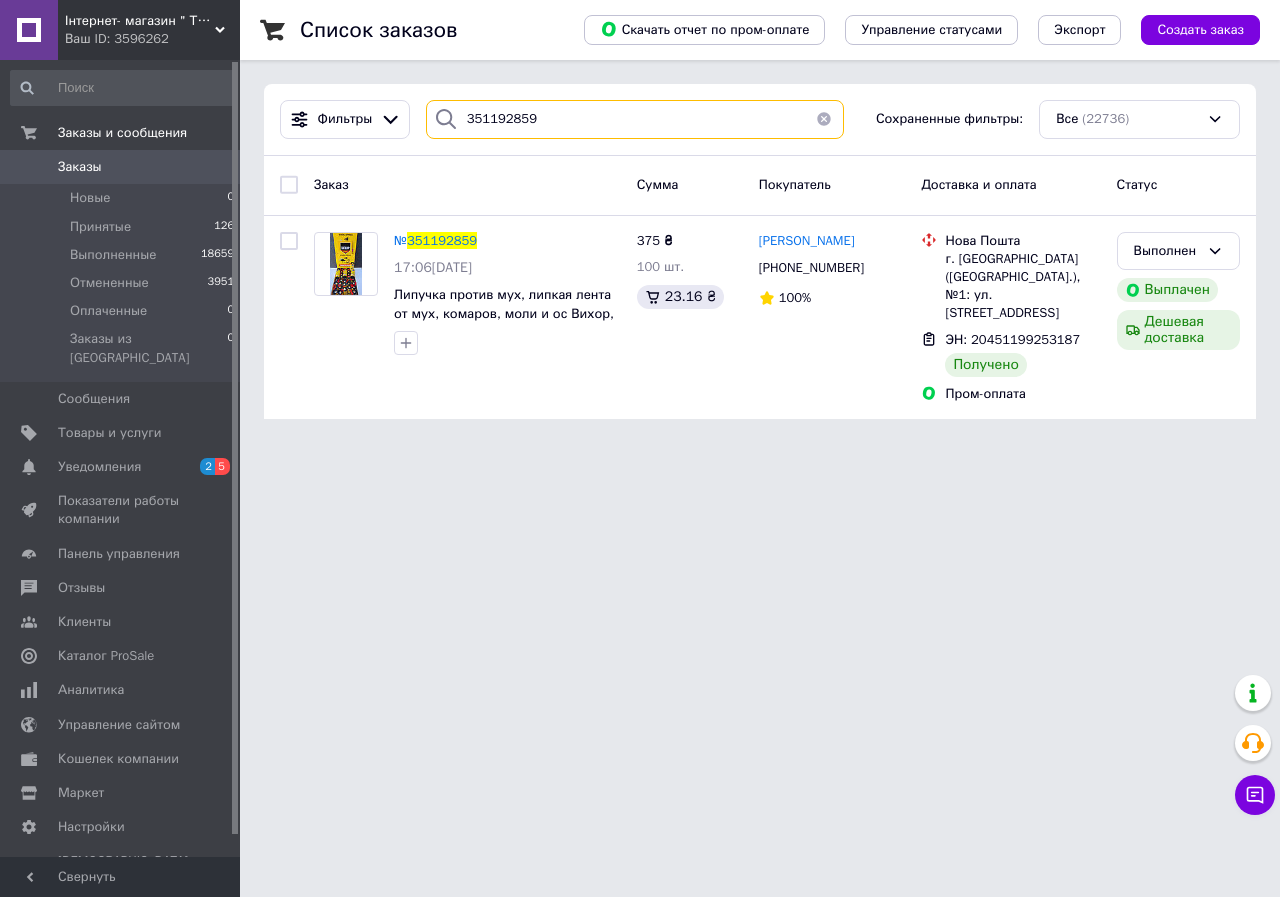 type on "351192859" 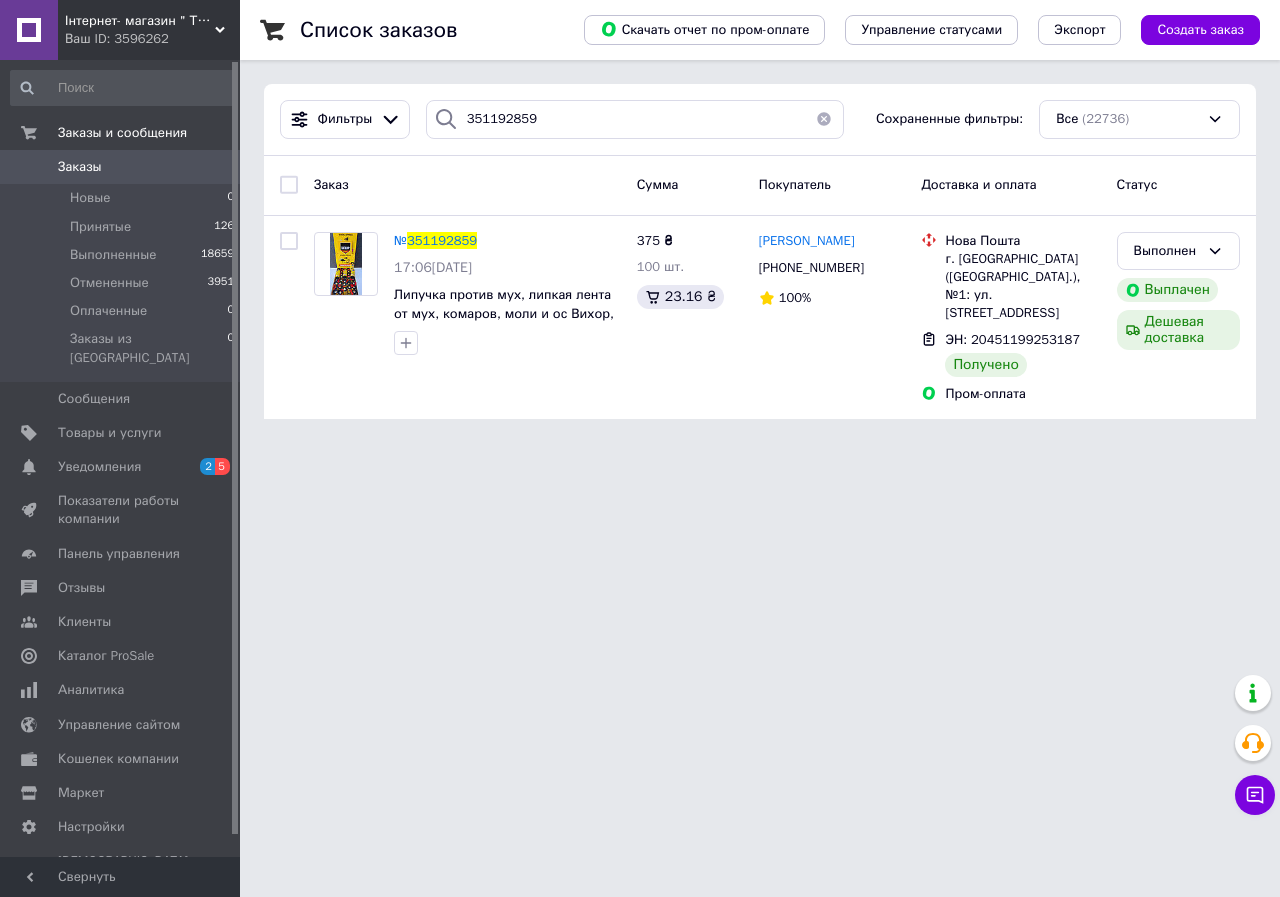 click on "351192859" at bounding box center [442, 240] 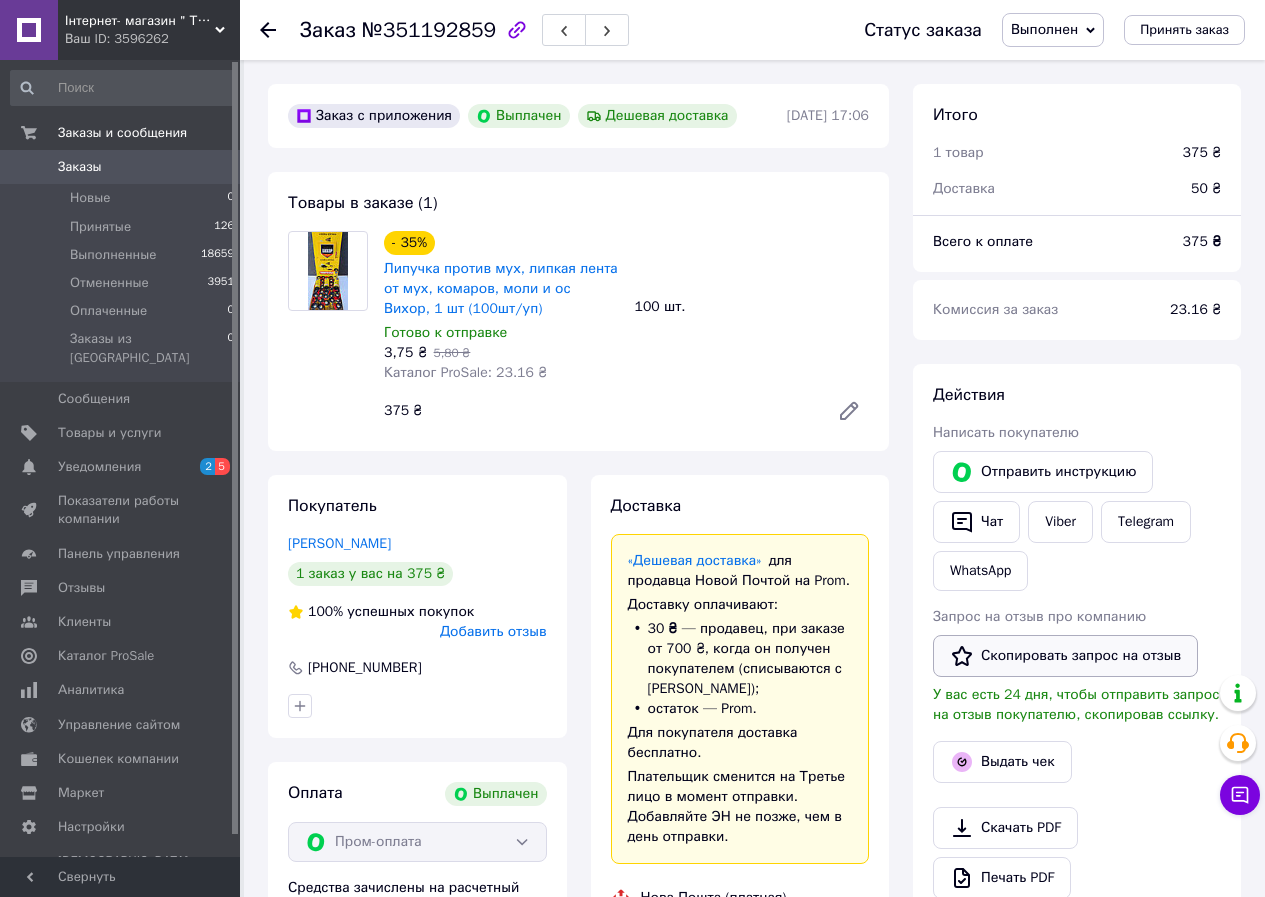 scroll, scrollTop: 224, scrollLeft: 0, axis: vertical 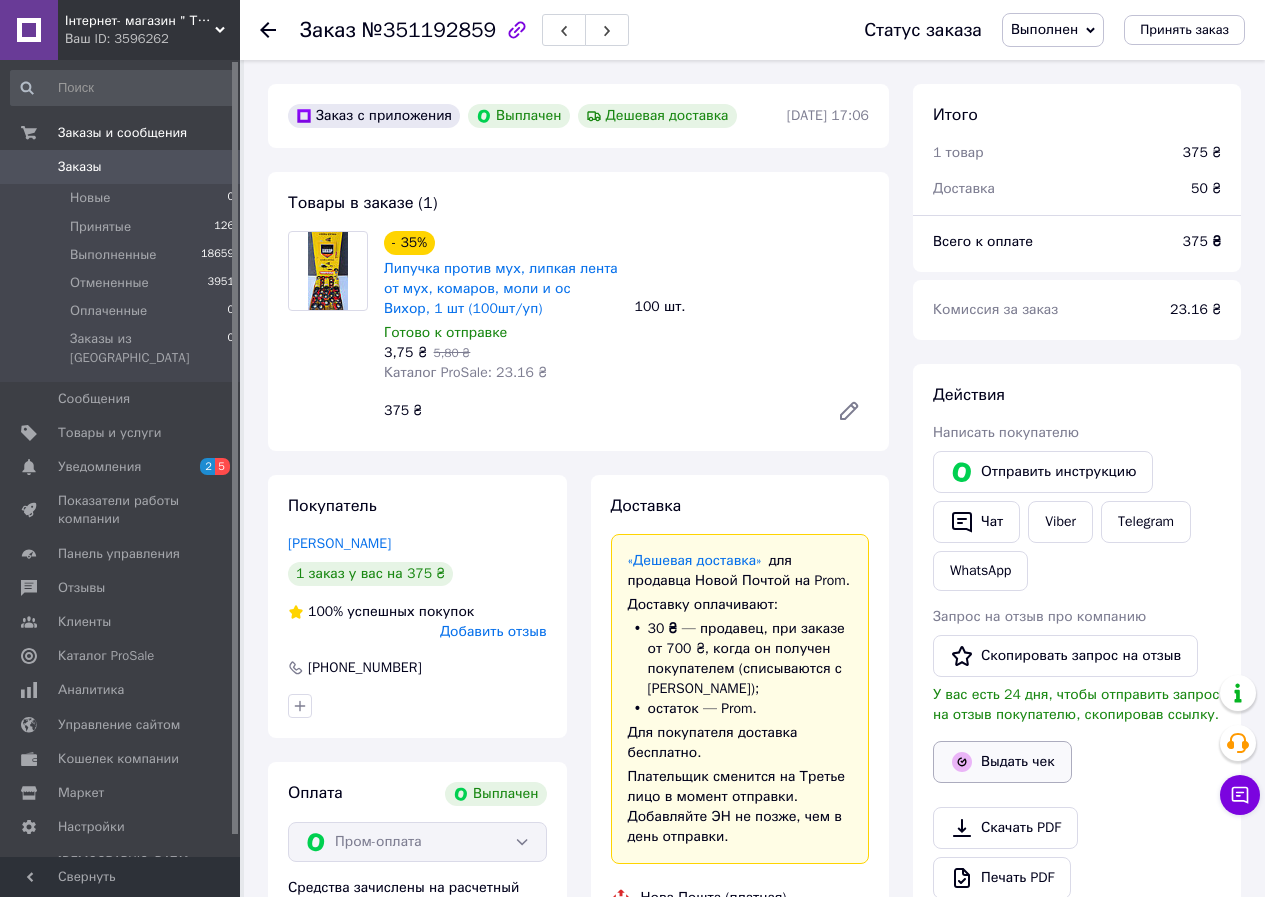 click on "Выдать чек" at bounding box center [1002, 762] 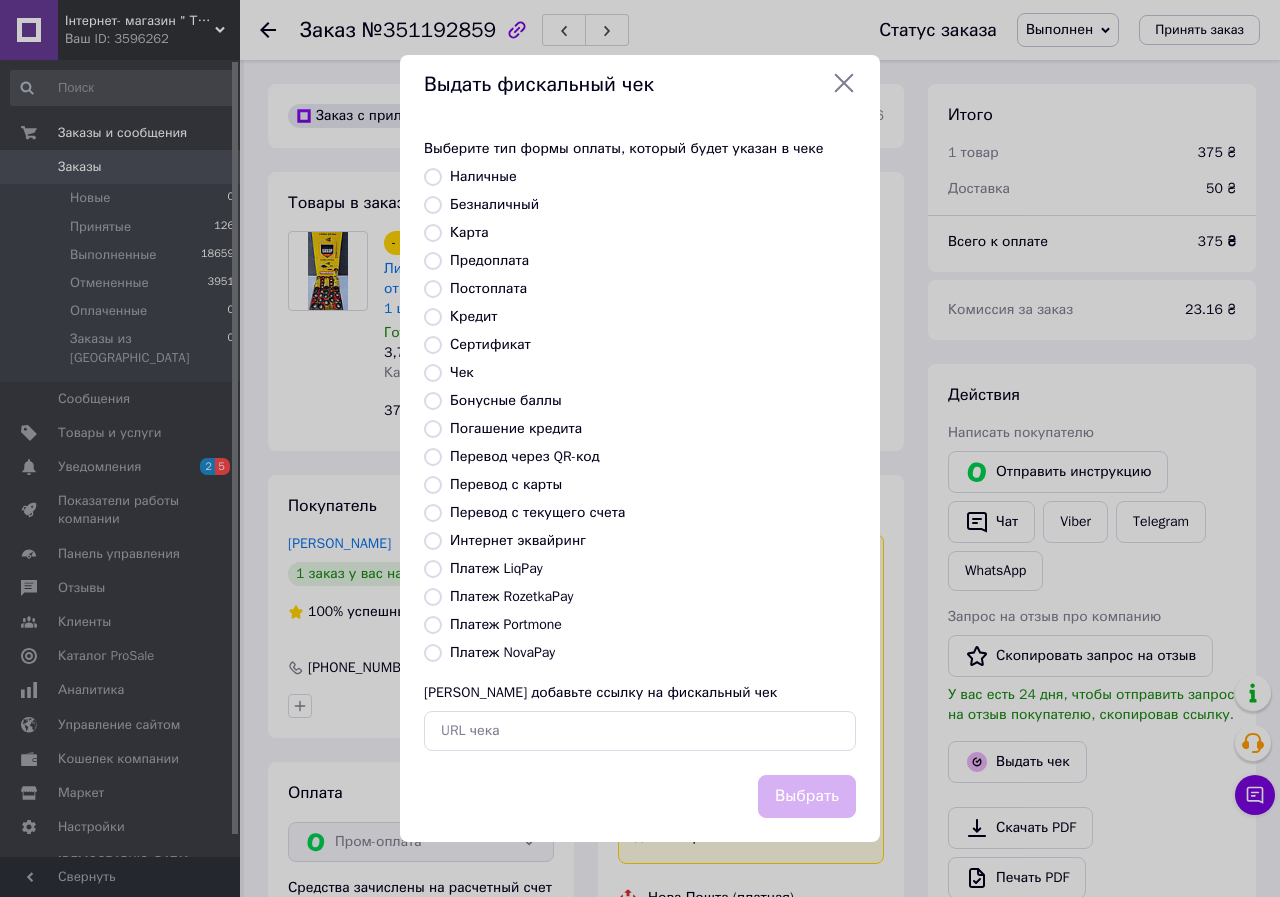 click on "Платеж RozetkaPay" at bounding box center [511, 596] 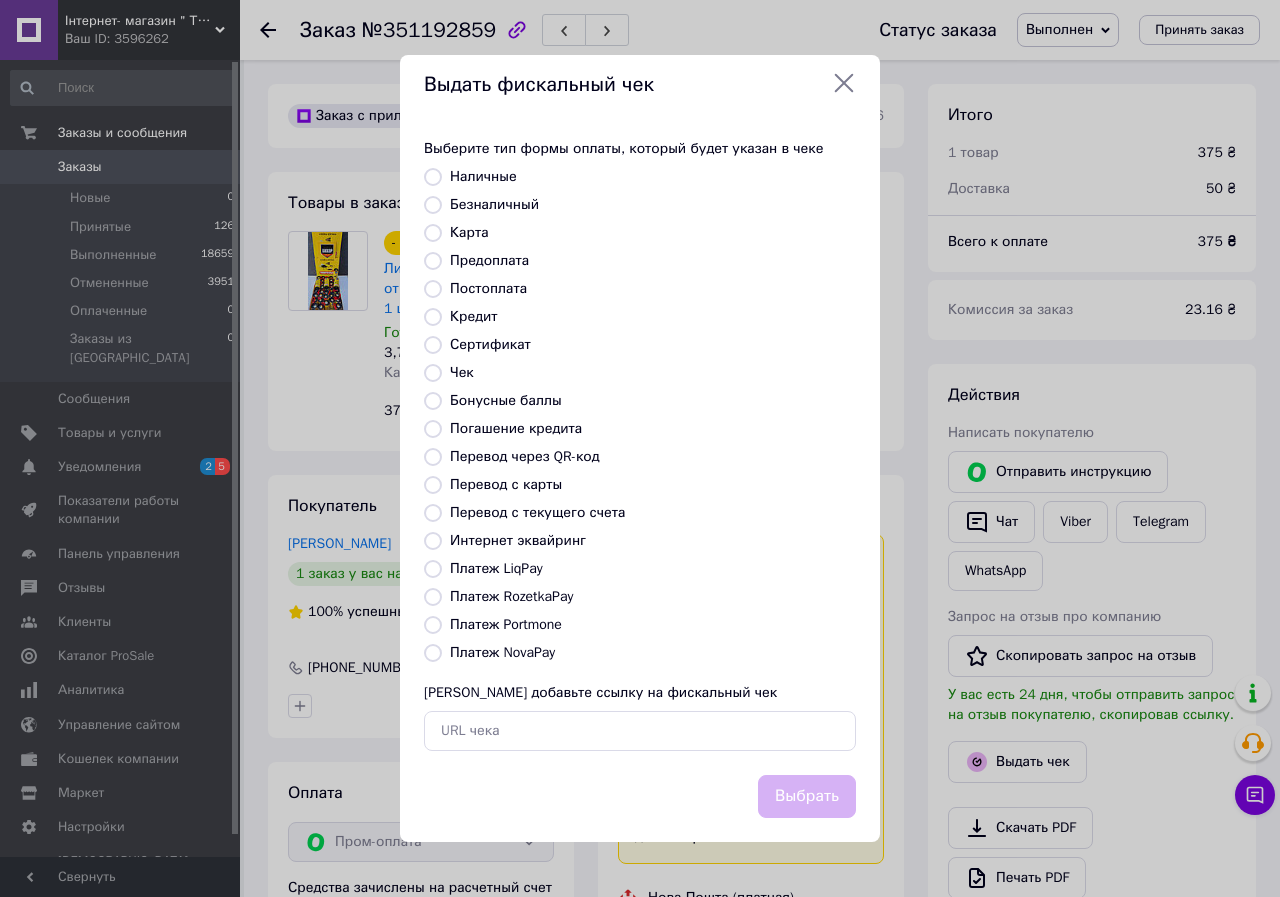 radio on "true" 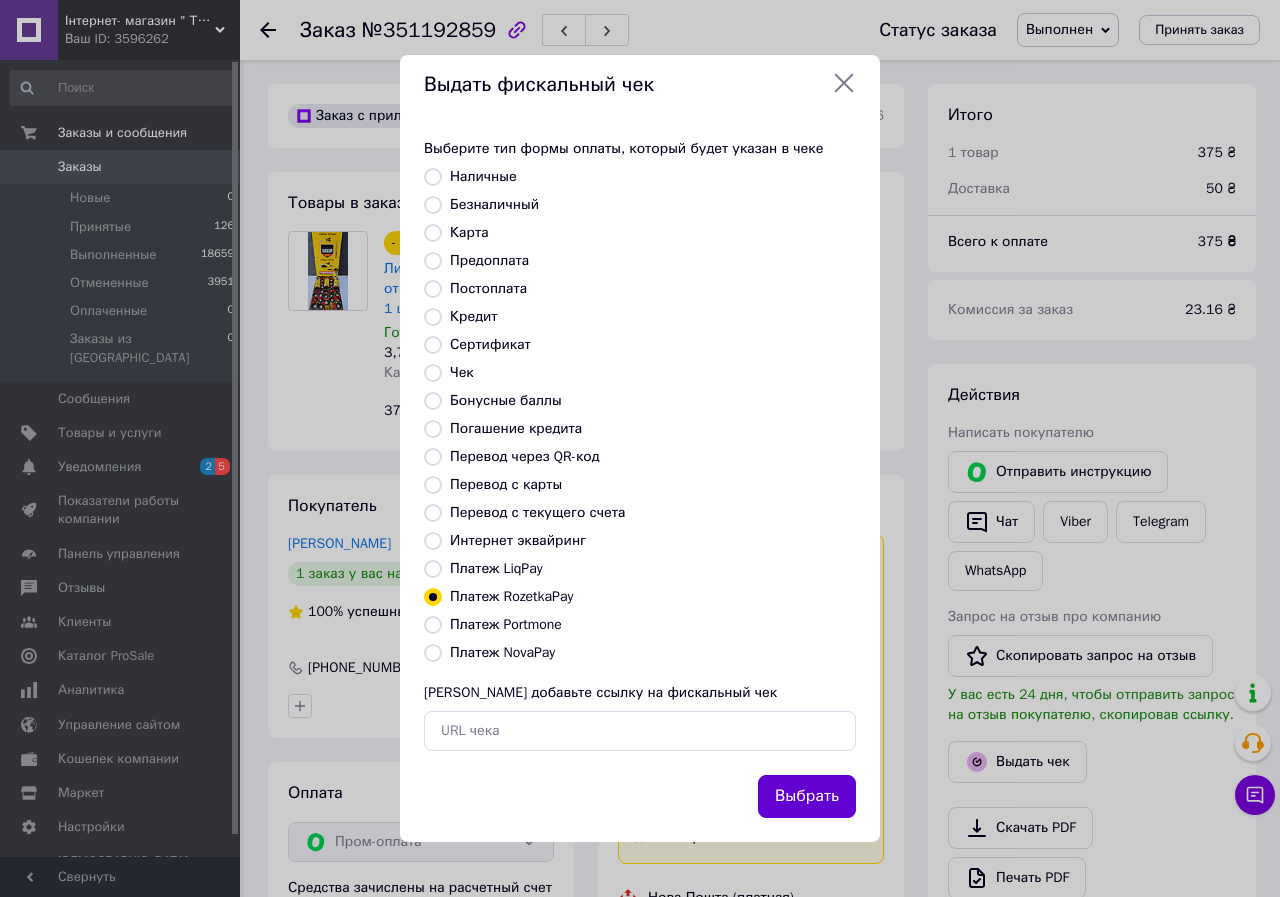 click on "Выбрать" at bounding box center [807, 796] 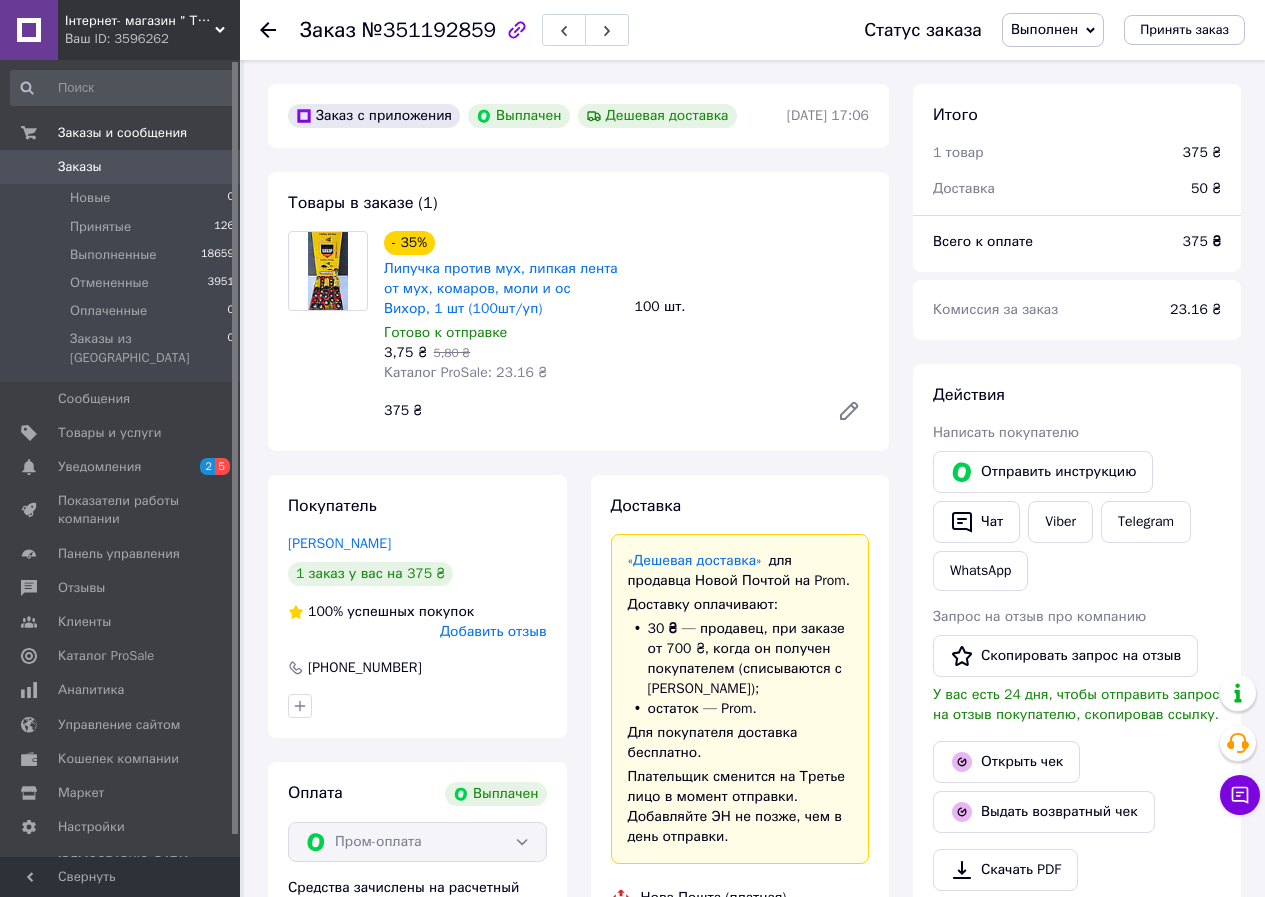 click 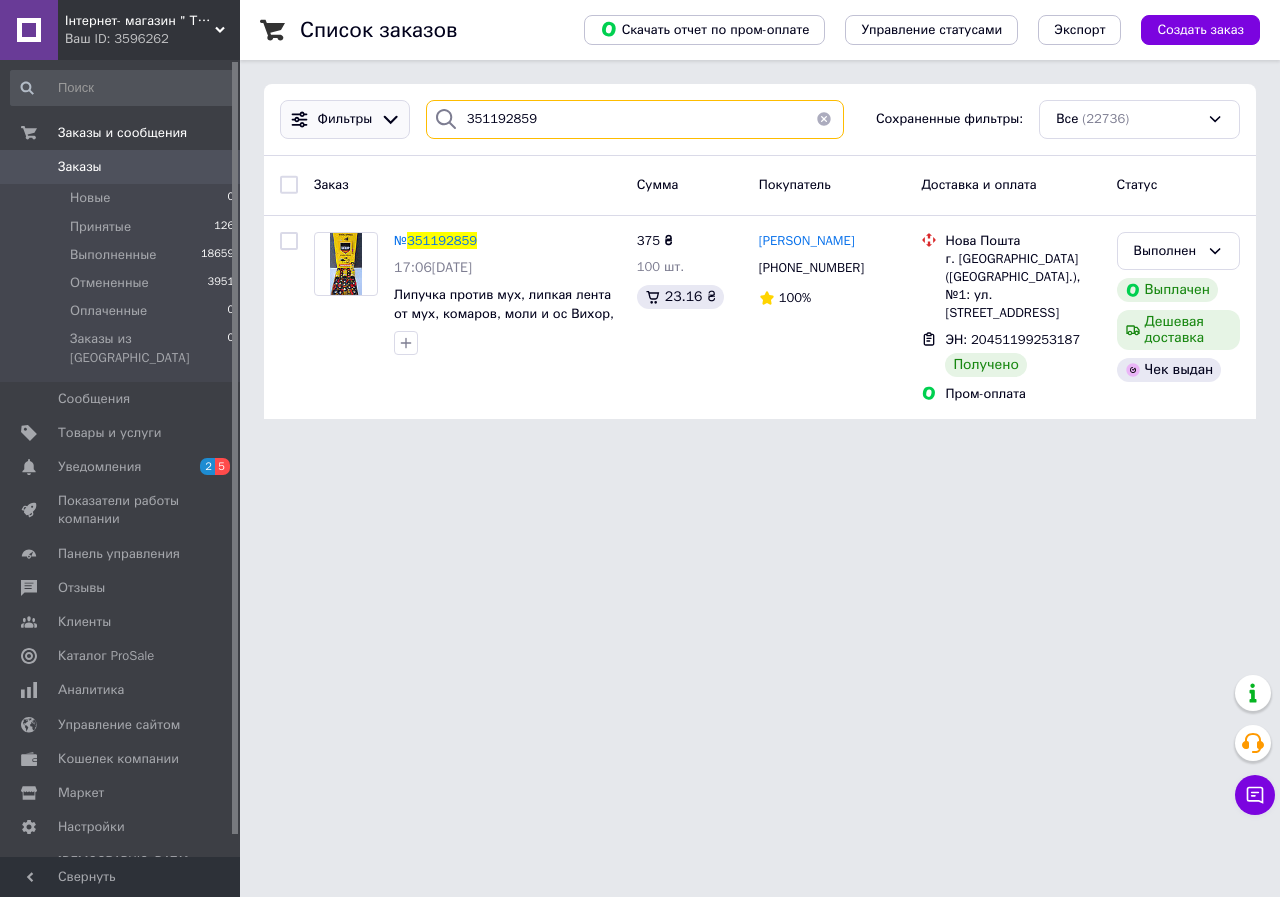 drag, startPoint x: 589, startPoint y: 127, endPoint x: 349, endPoint y: 118, distance: 240.16869 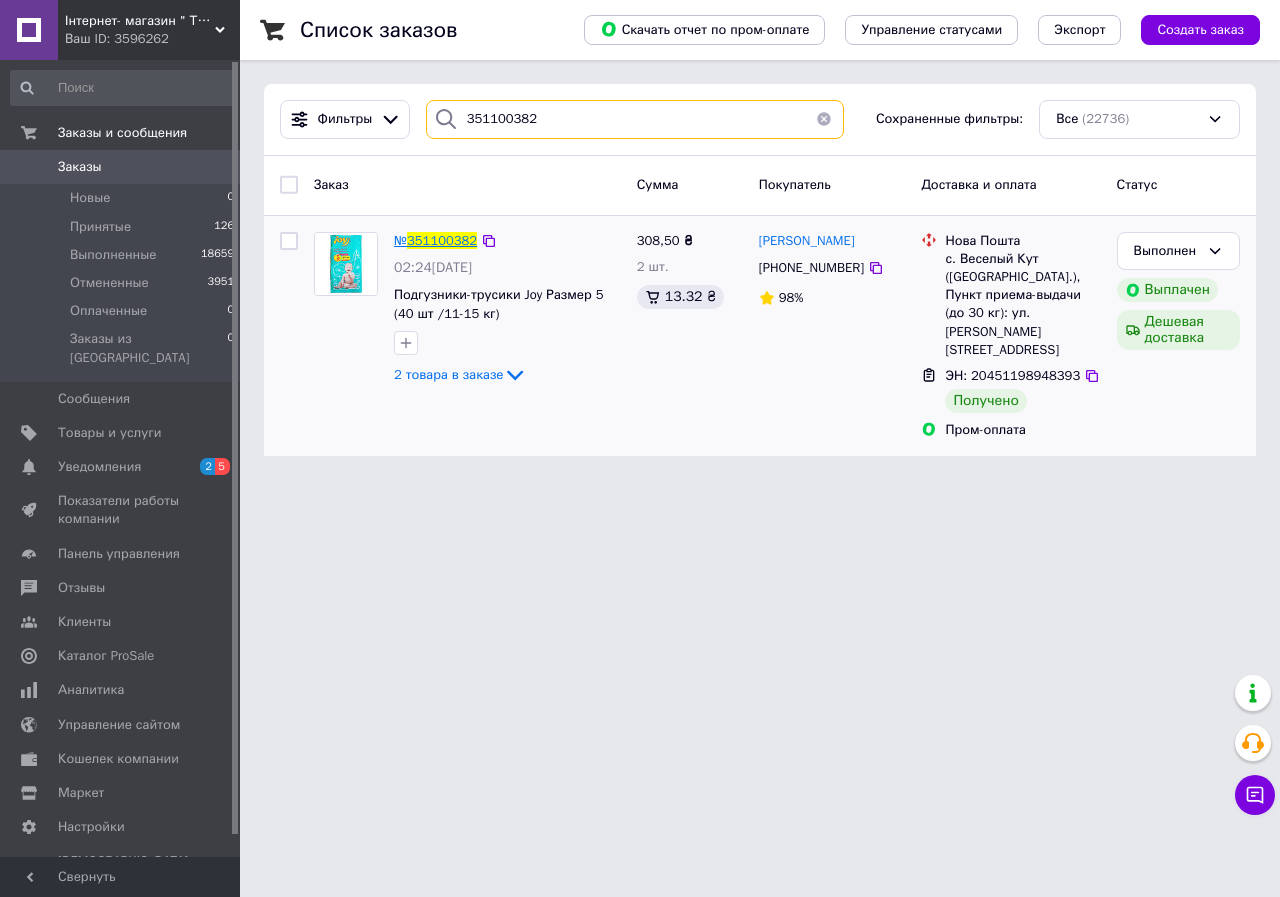 type on "351100382" 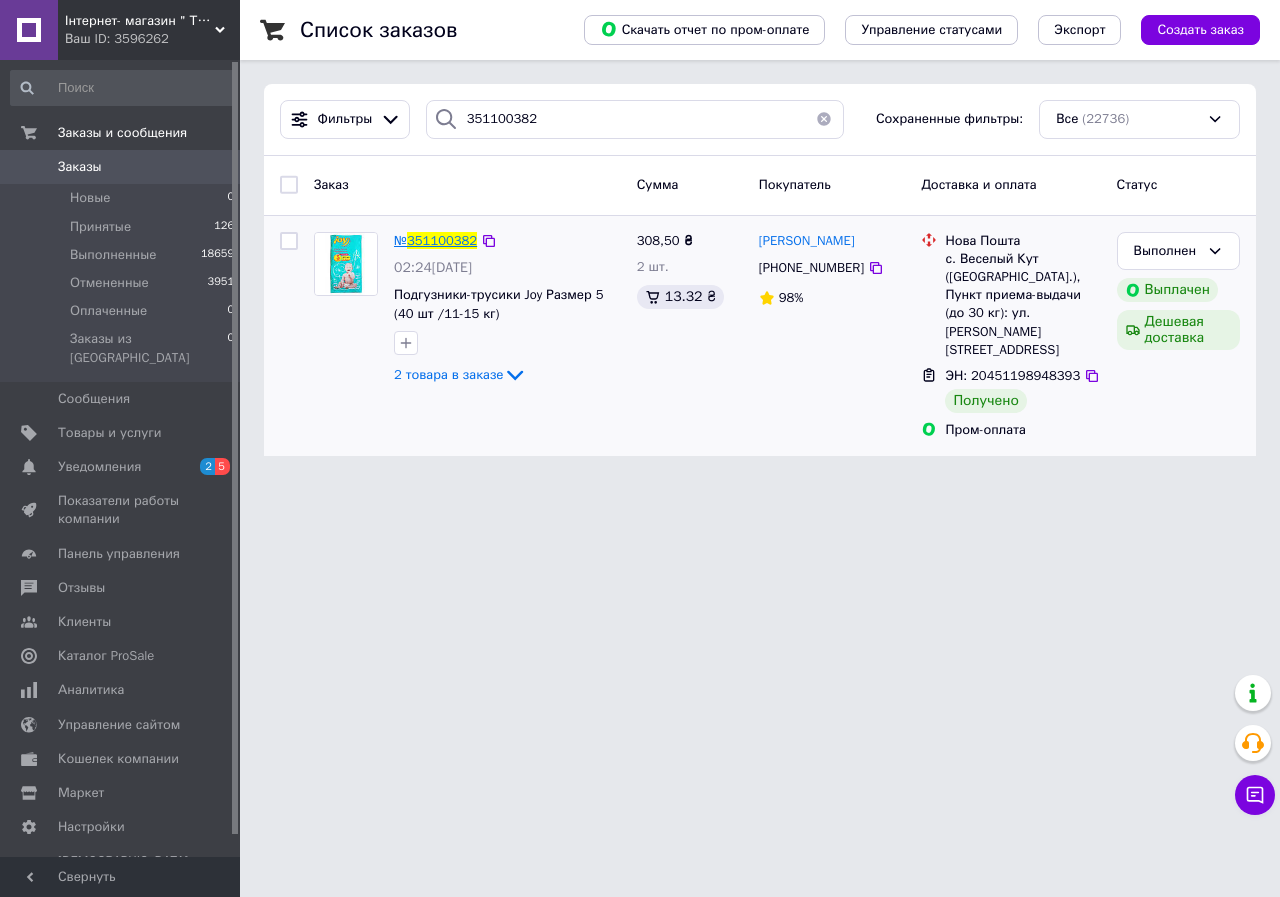 click on "351100382" at bounding box center [442, 240] 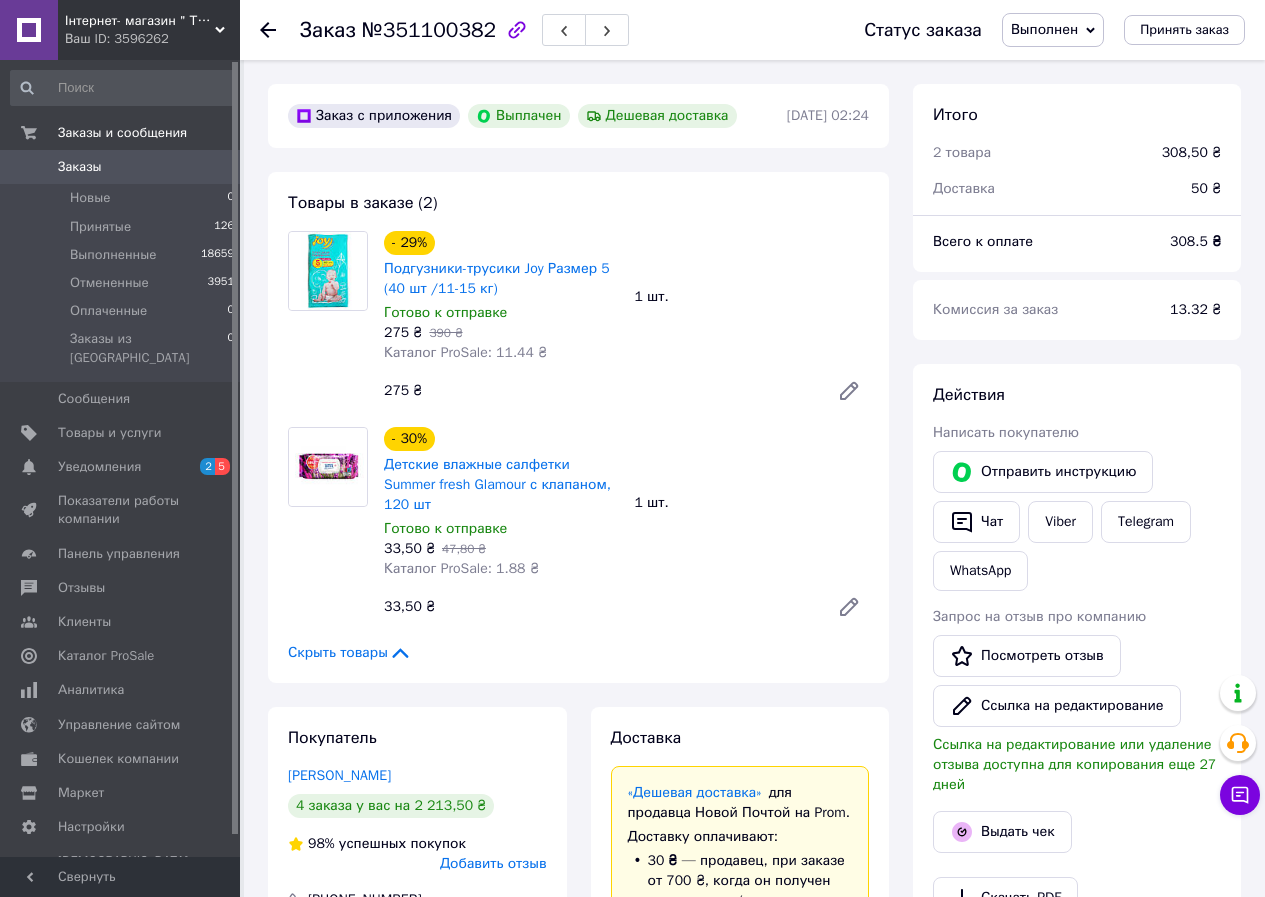 scroll, scrollTop: 264, scrollLeft: 0, axis: vertical 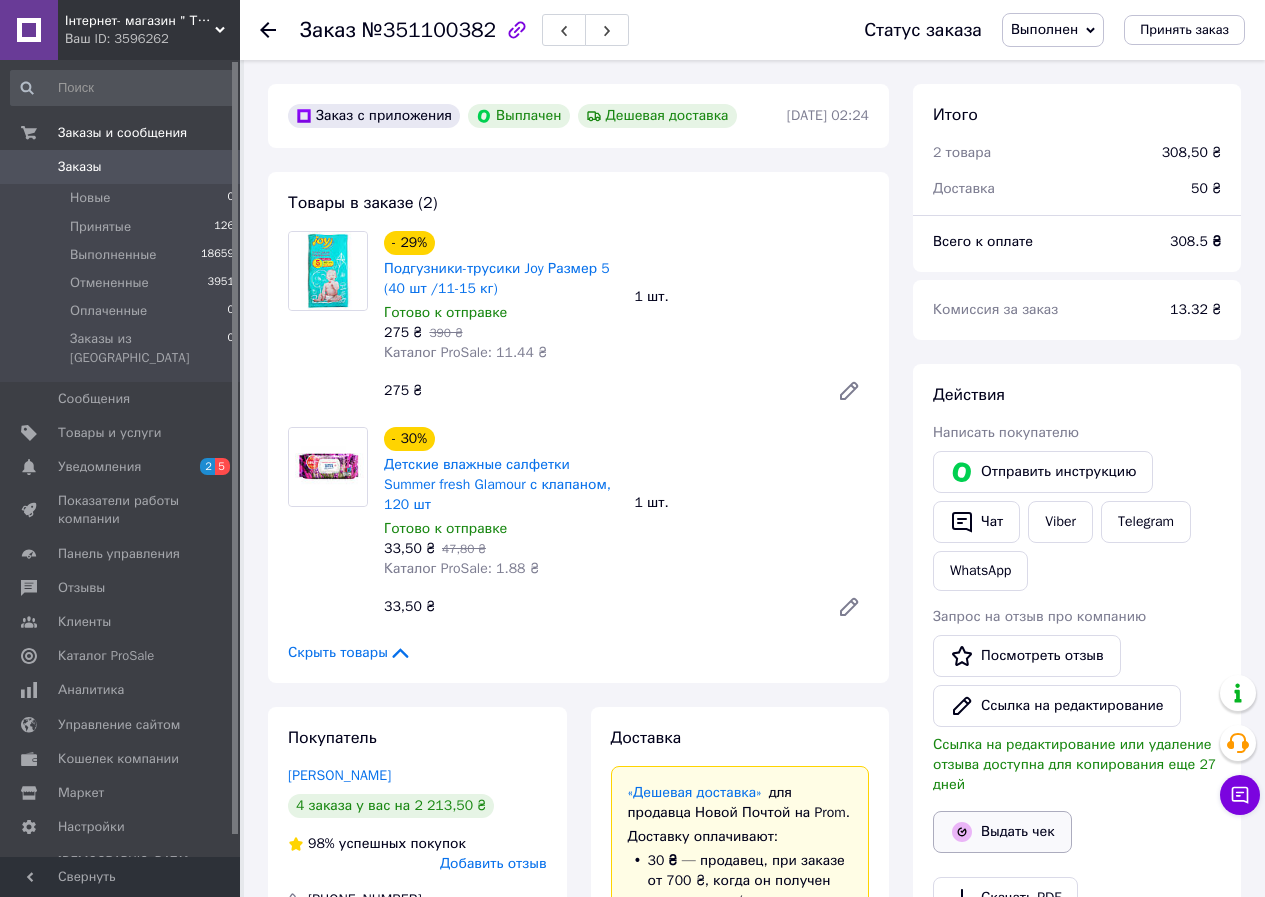 click on "Выдать чек" at bounding box center (1002, 832) 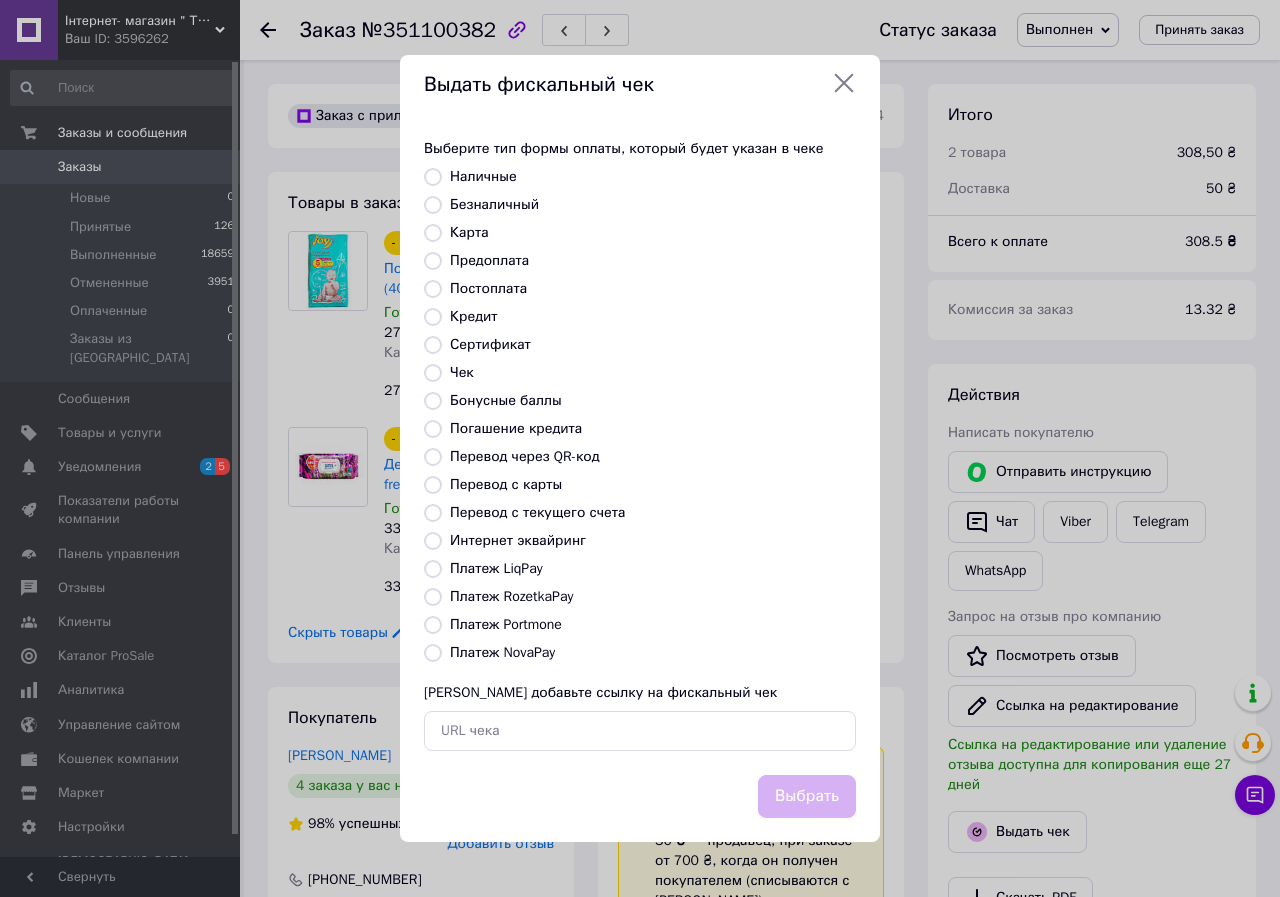 click on "Платеж RozetkaPay" at bounding box center (511, 596) 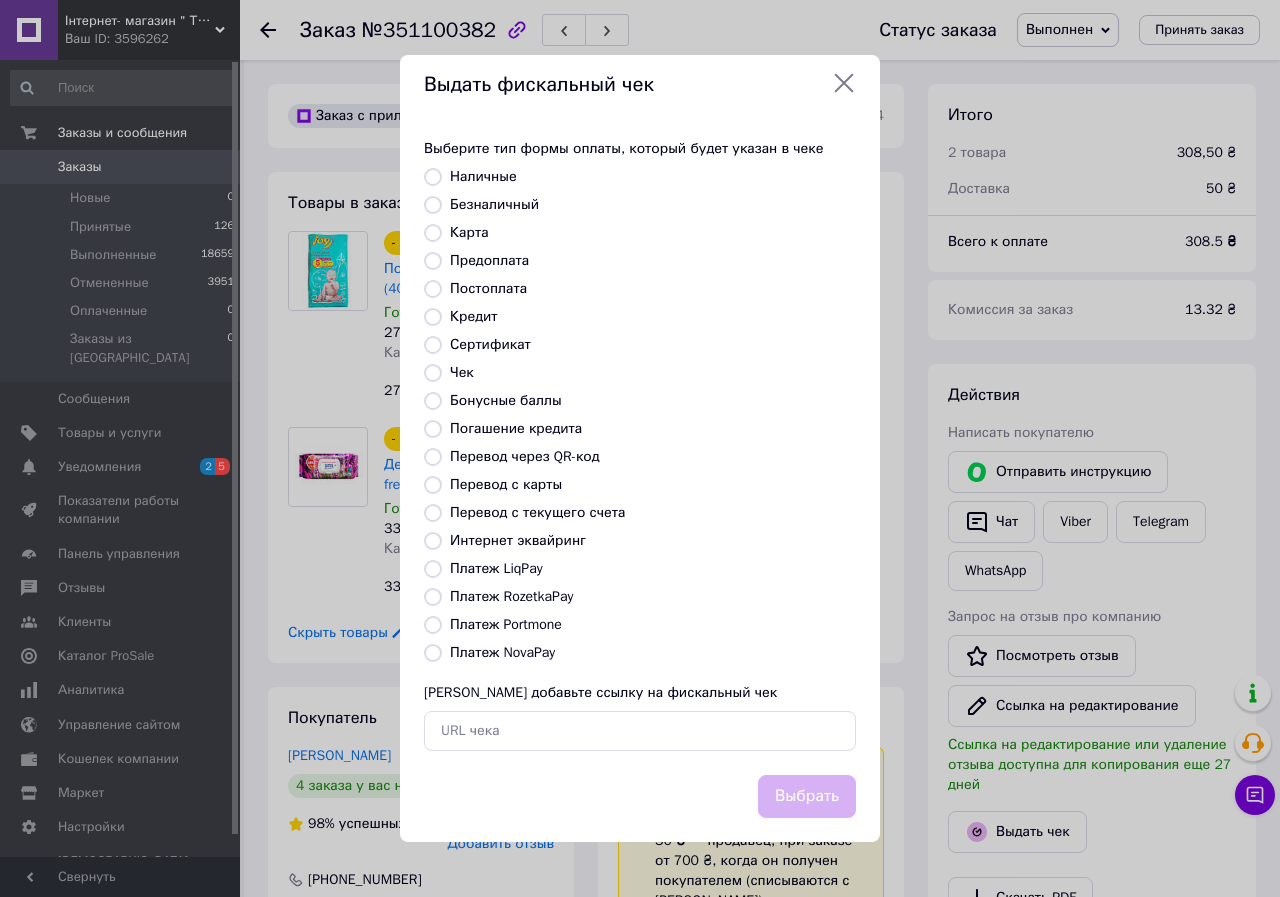 radio on "true" 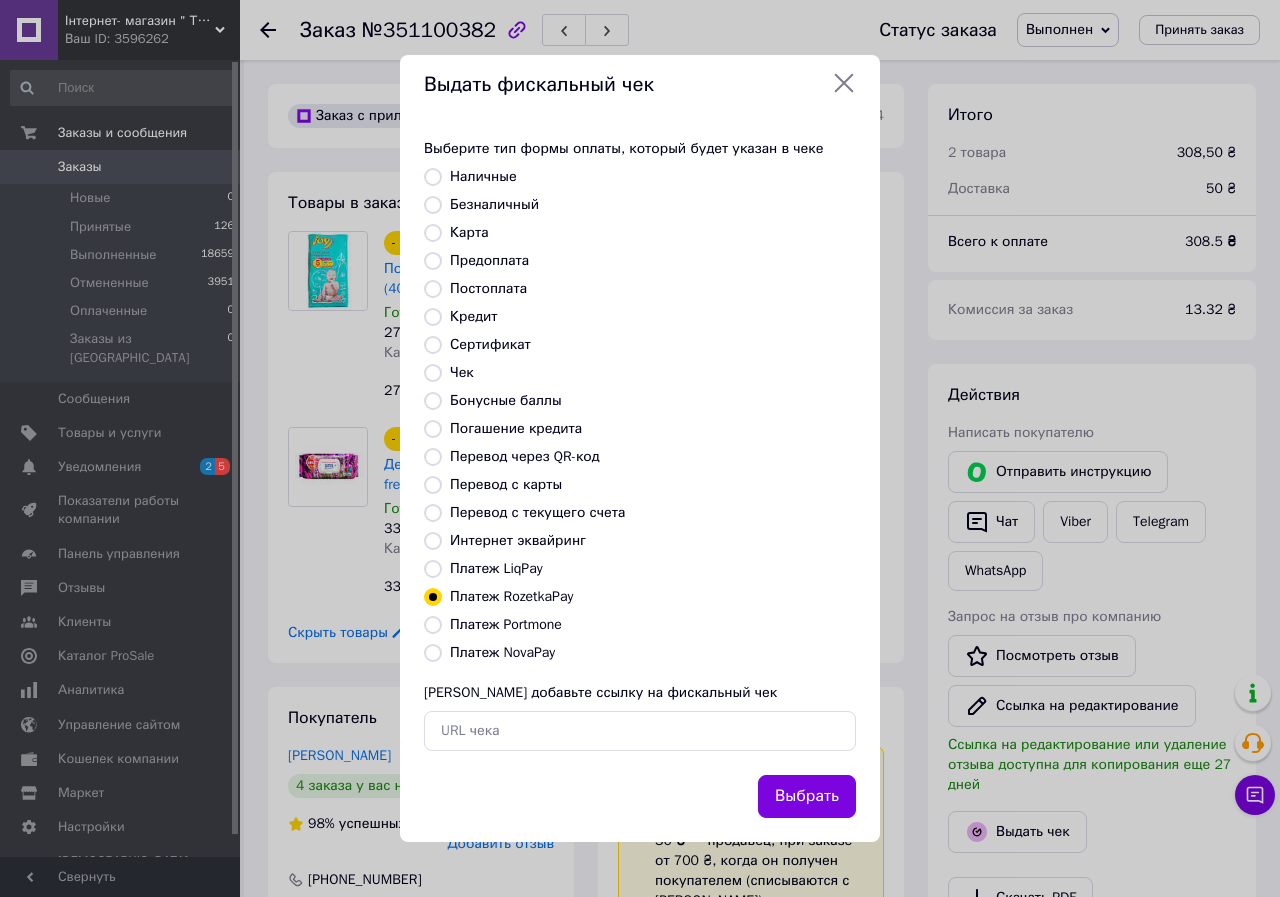 click on "Выбрать" at bounding box center [640, 808] 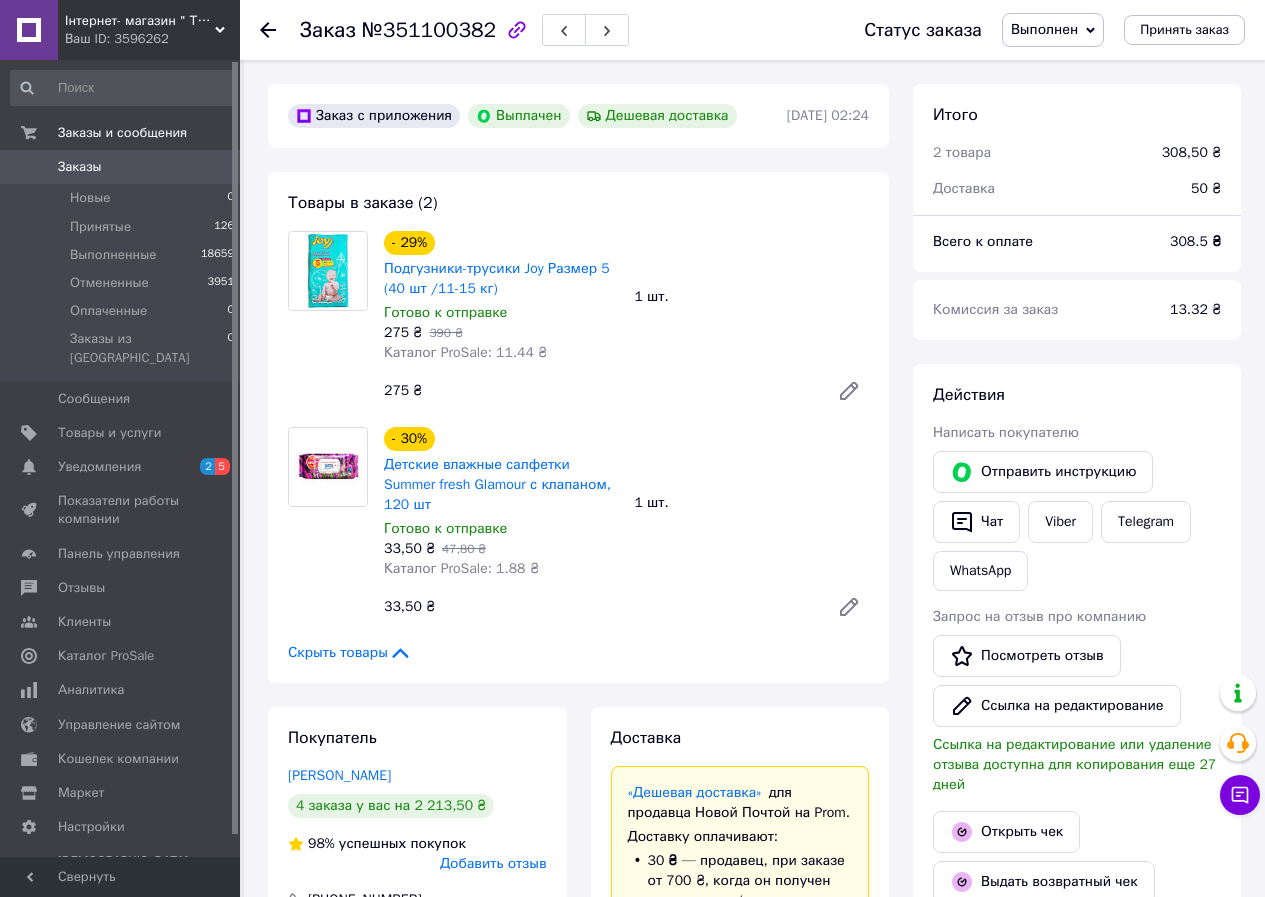 click 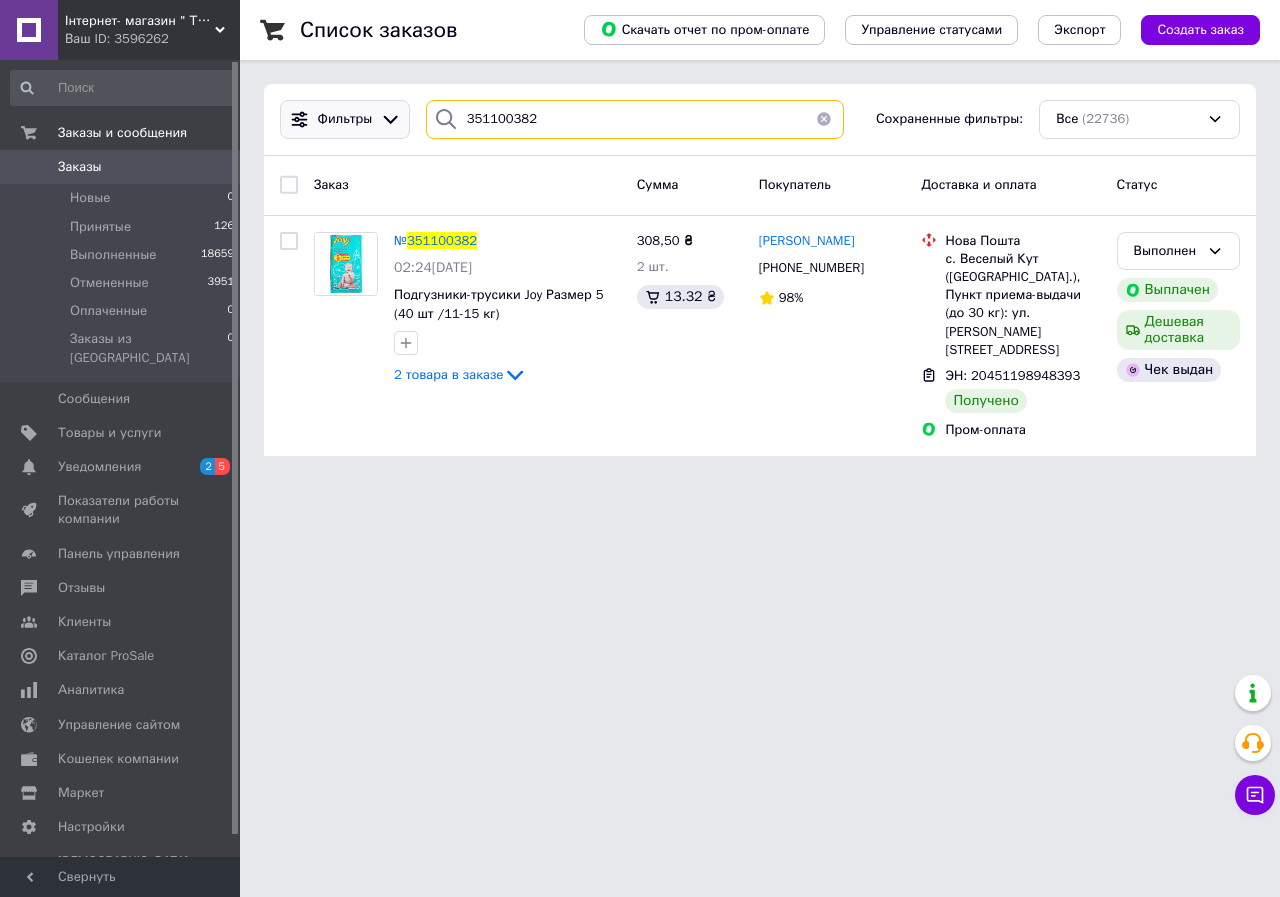 drag, startPoint x: 597, startPoint y: 120, endPoint x: 347, endPoint y: 116, distance: 250.032 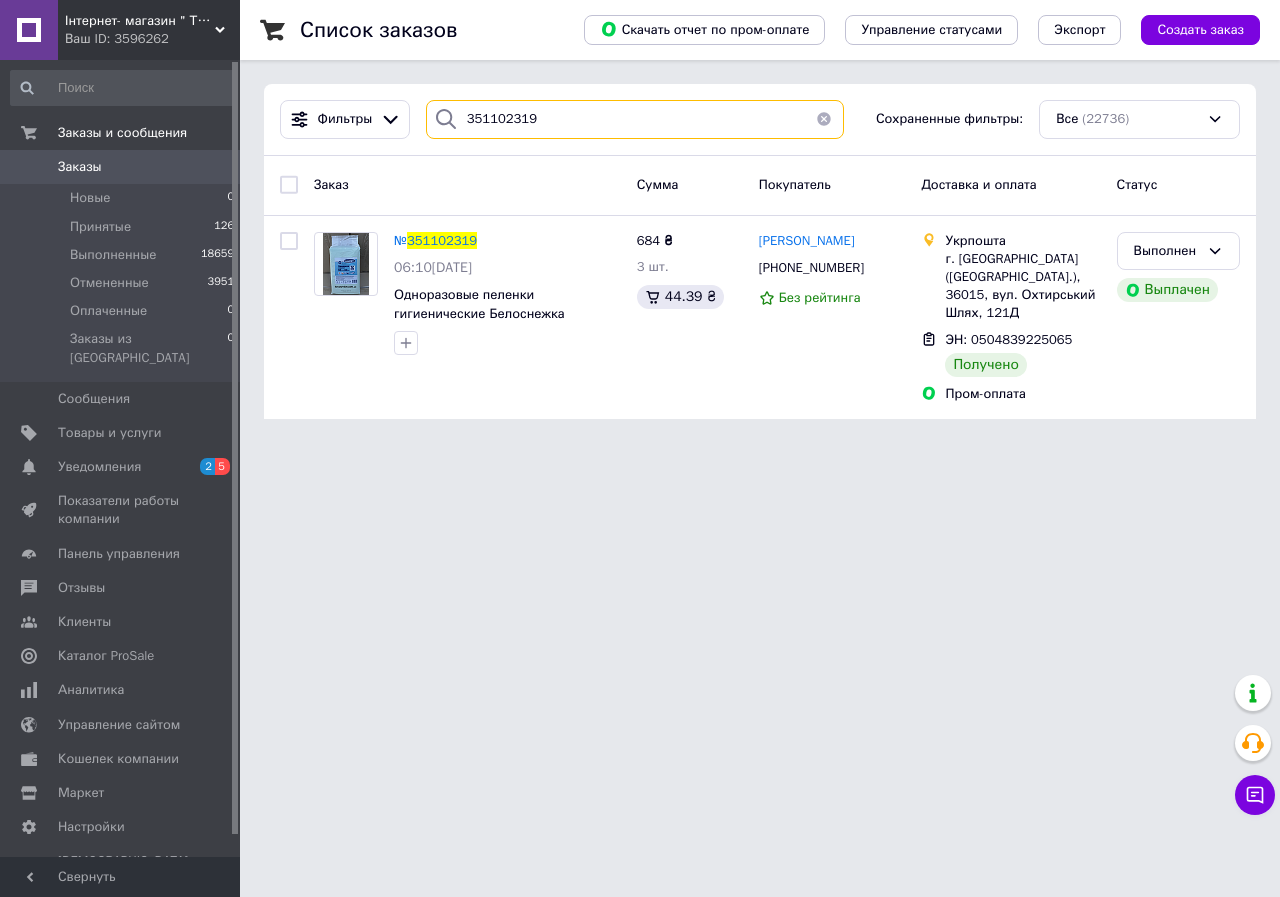 type on "351102319" 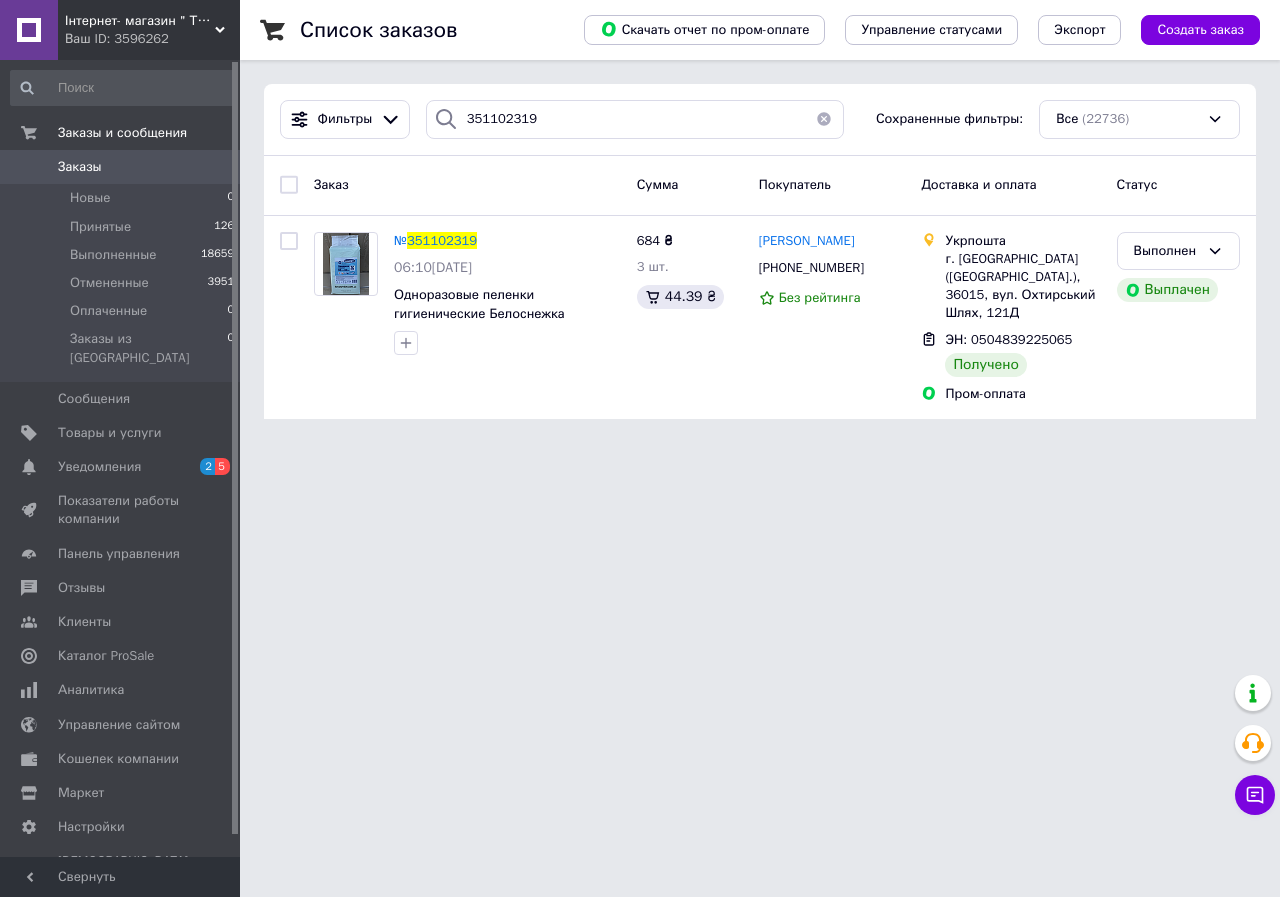 click on "351102319" at bounding box center (442, 240) 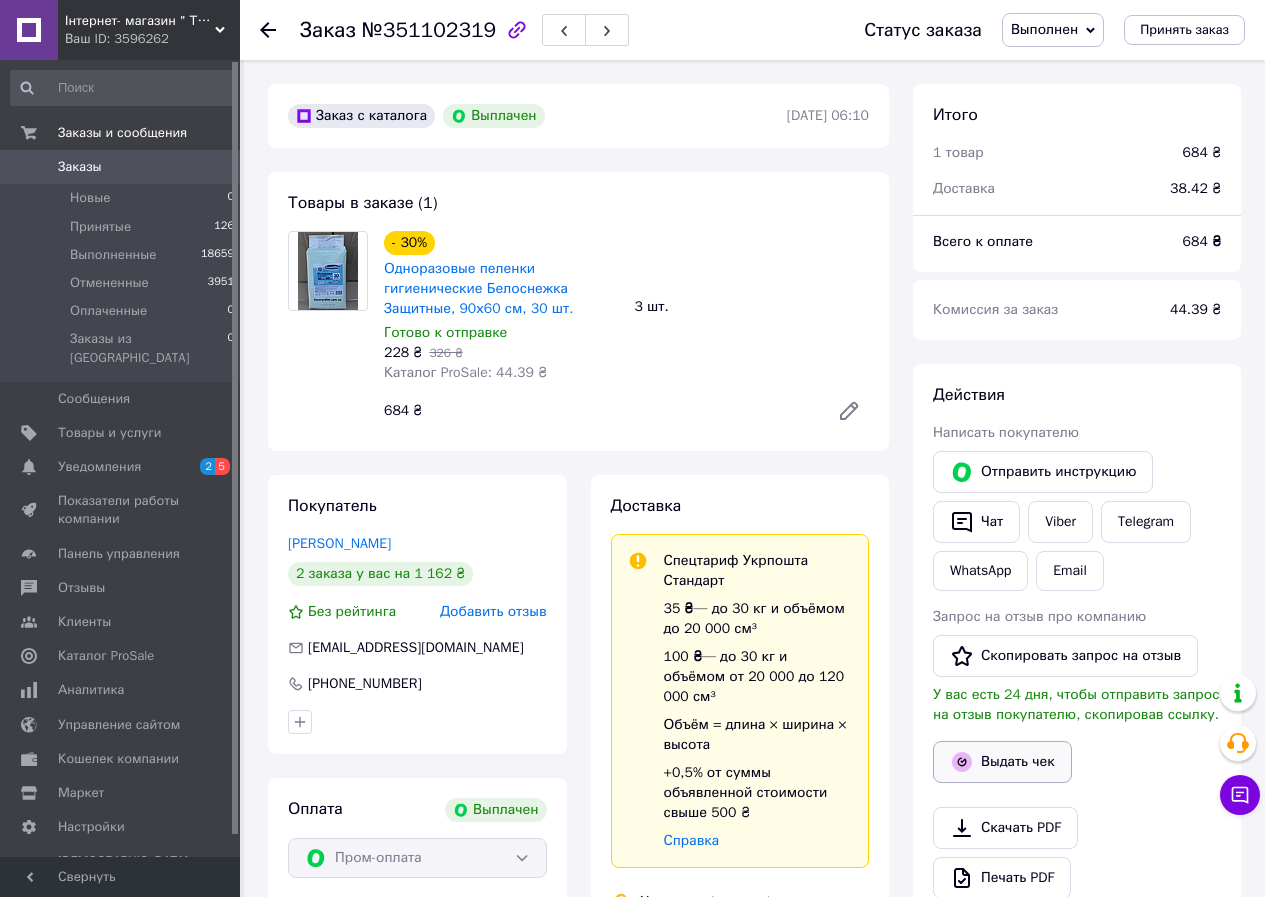 click on "Выдать чек" at bounding box center (1002, 762) 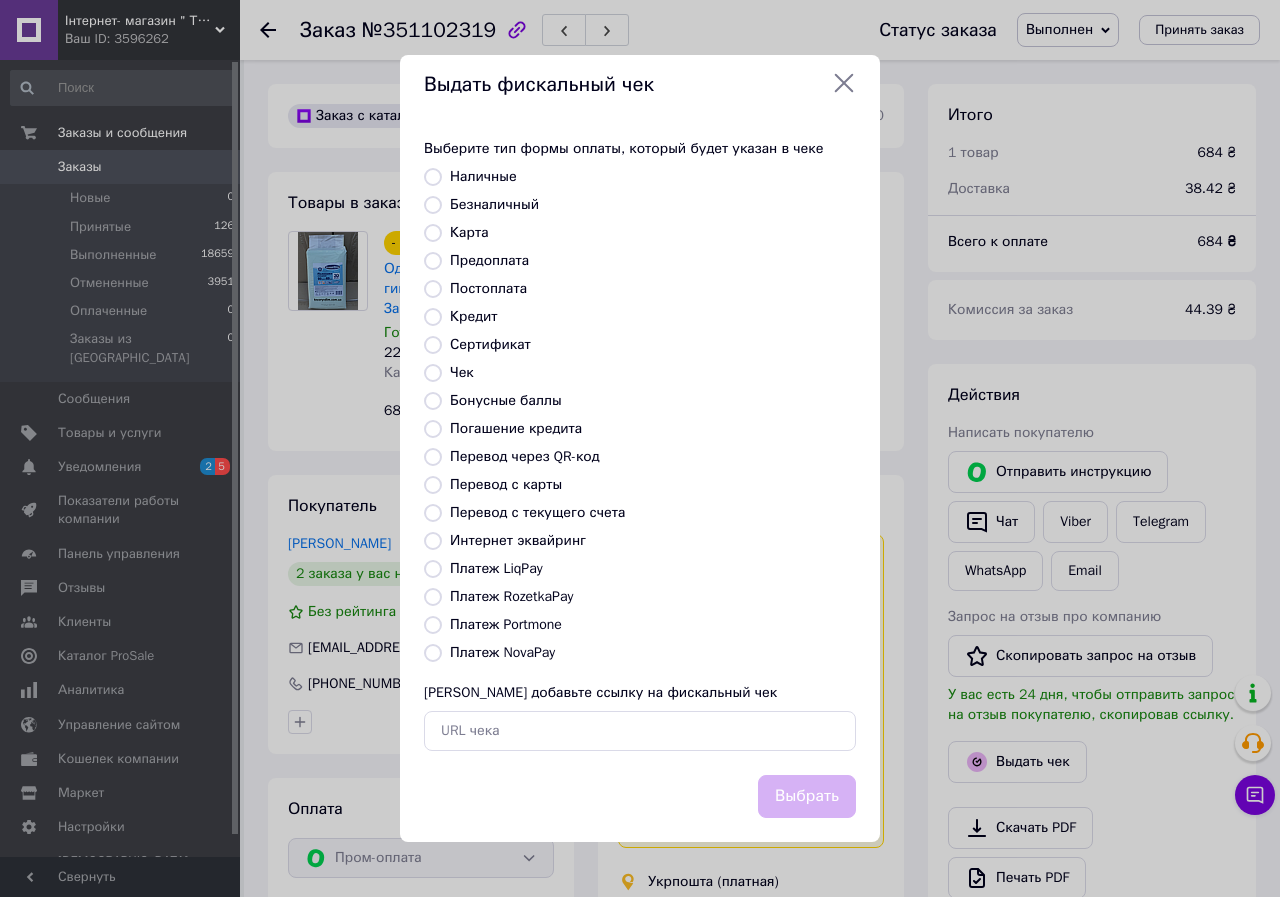 click on "Платеж RozetkaPay" at bounding box center [511, 596] 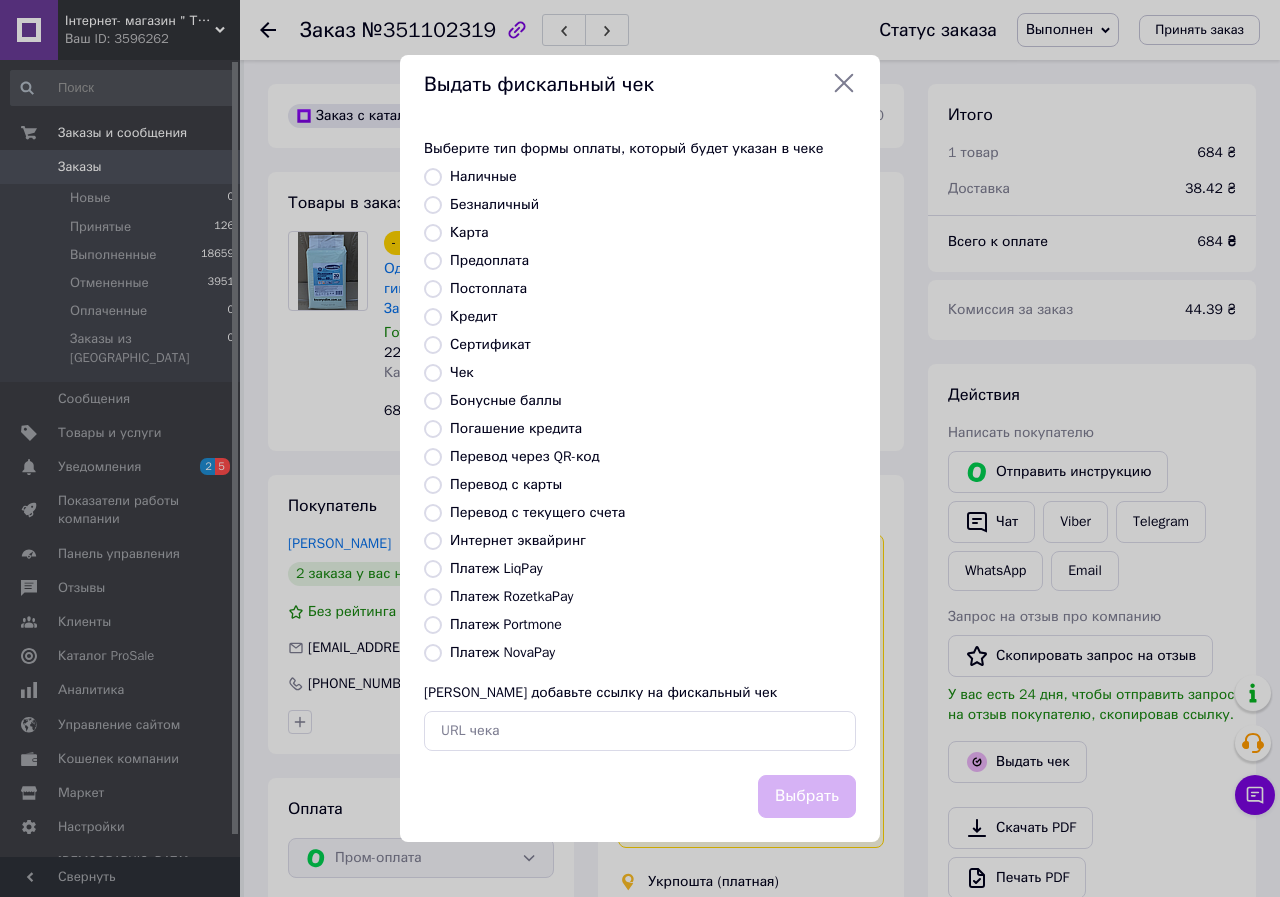 radio on "true" 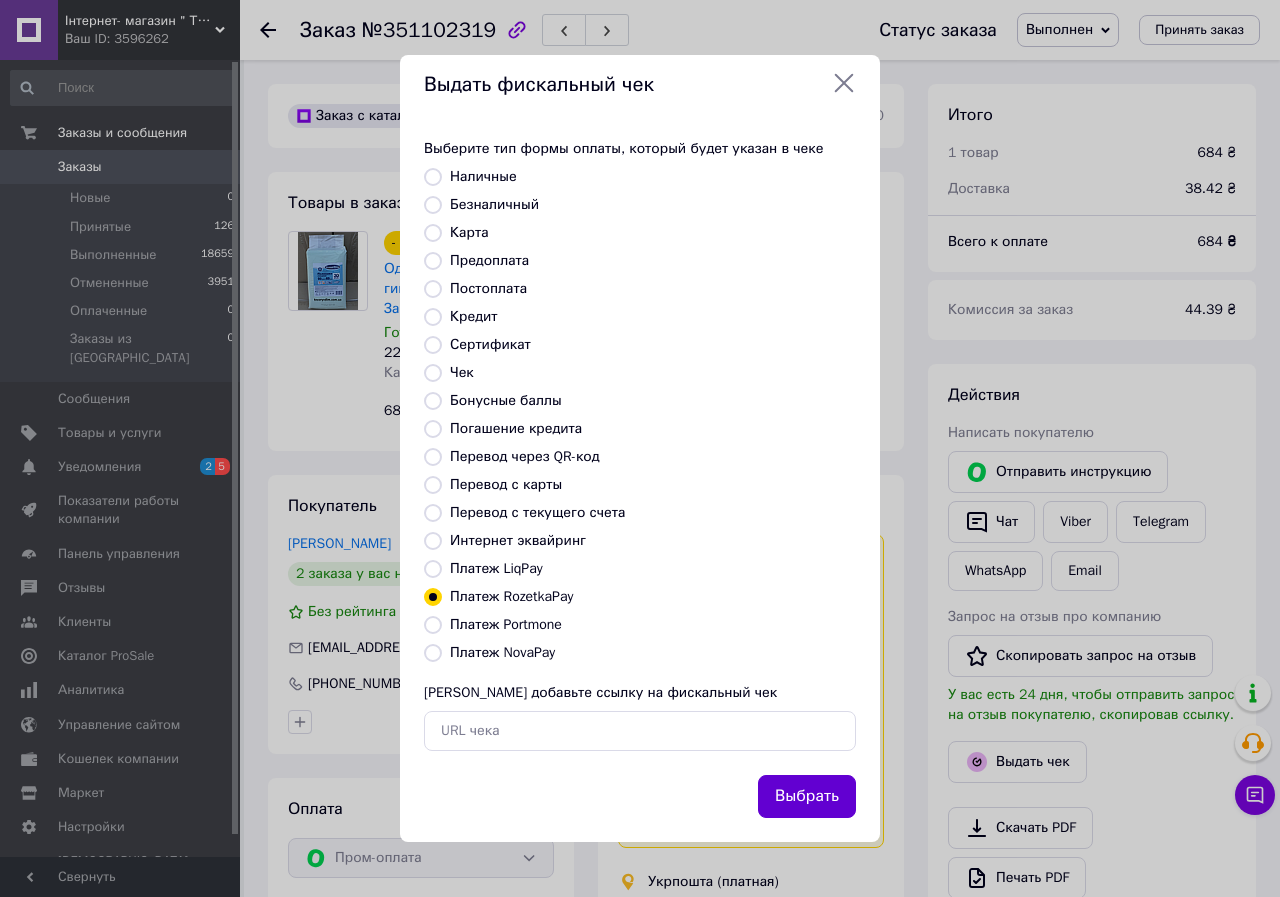 click on "Выбрать" at bounding box center (807, 796) 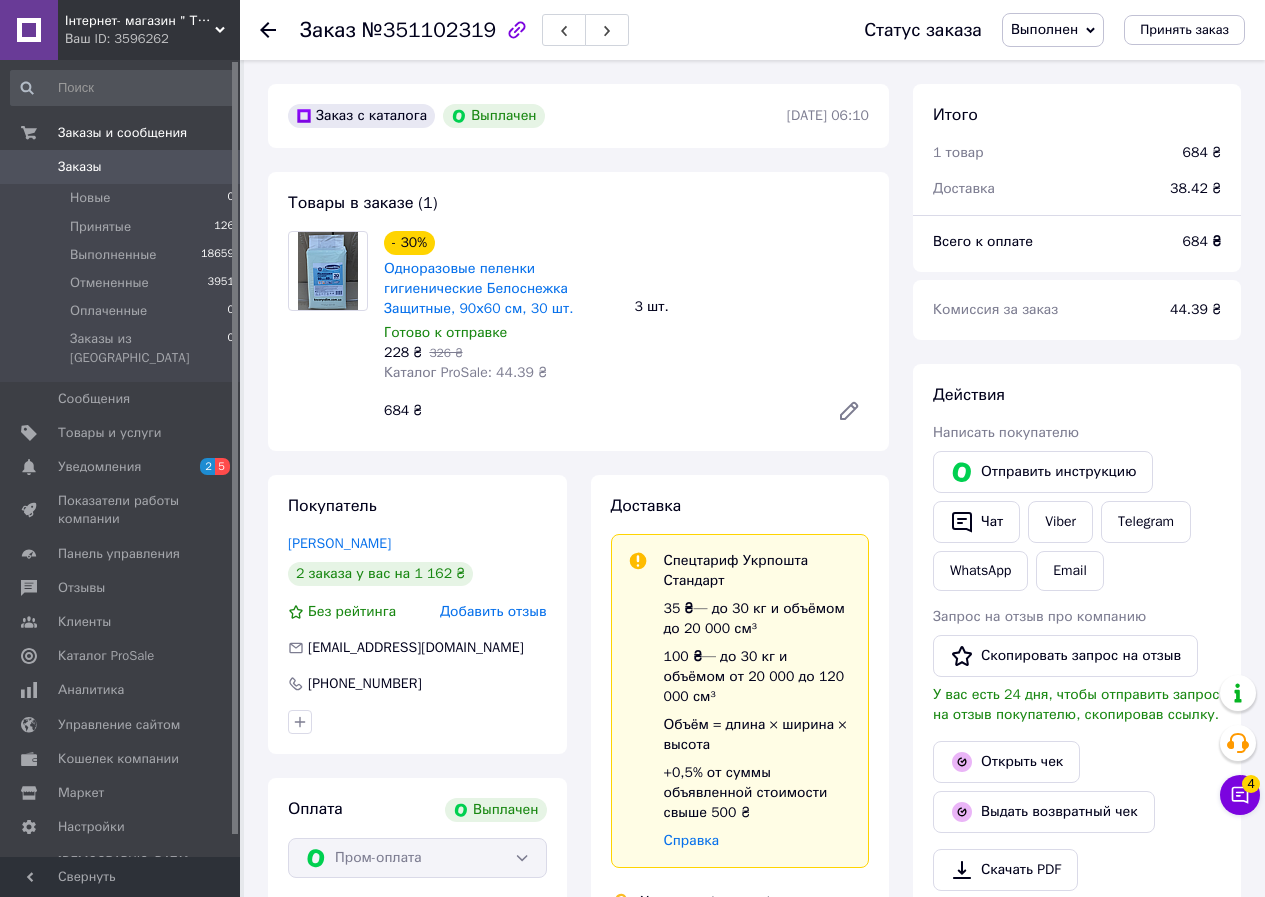 click 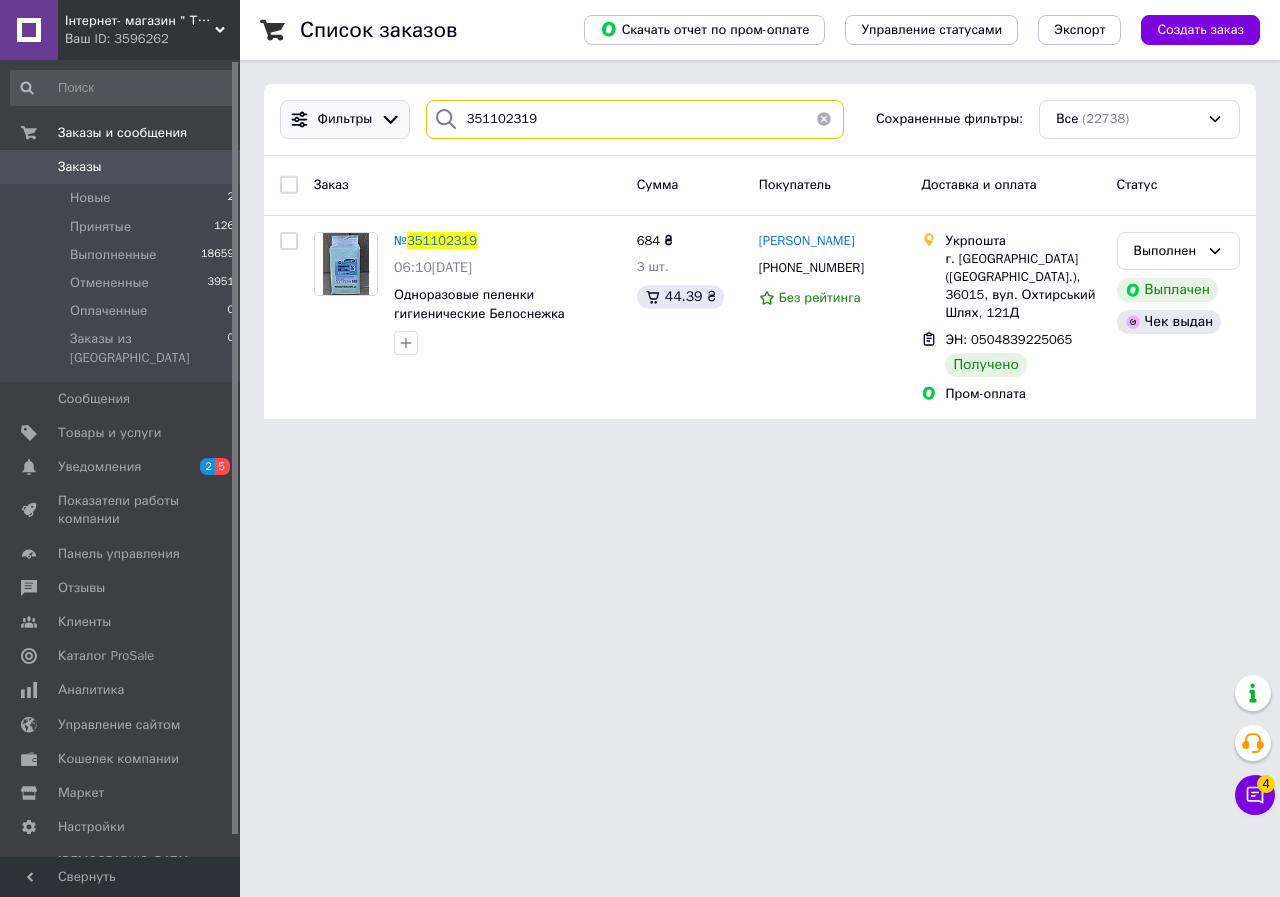 drag, startPoint x: 412, startPoint y: 122, endPoint x: 380, endPoint y: 121, distance: 32.01562 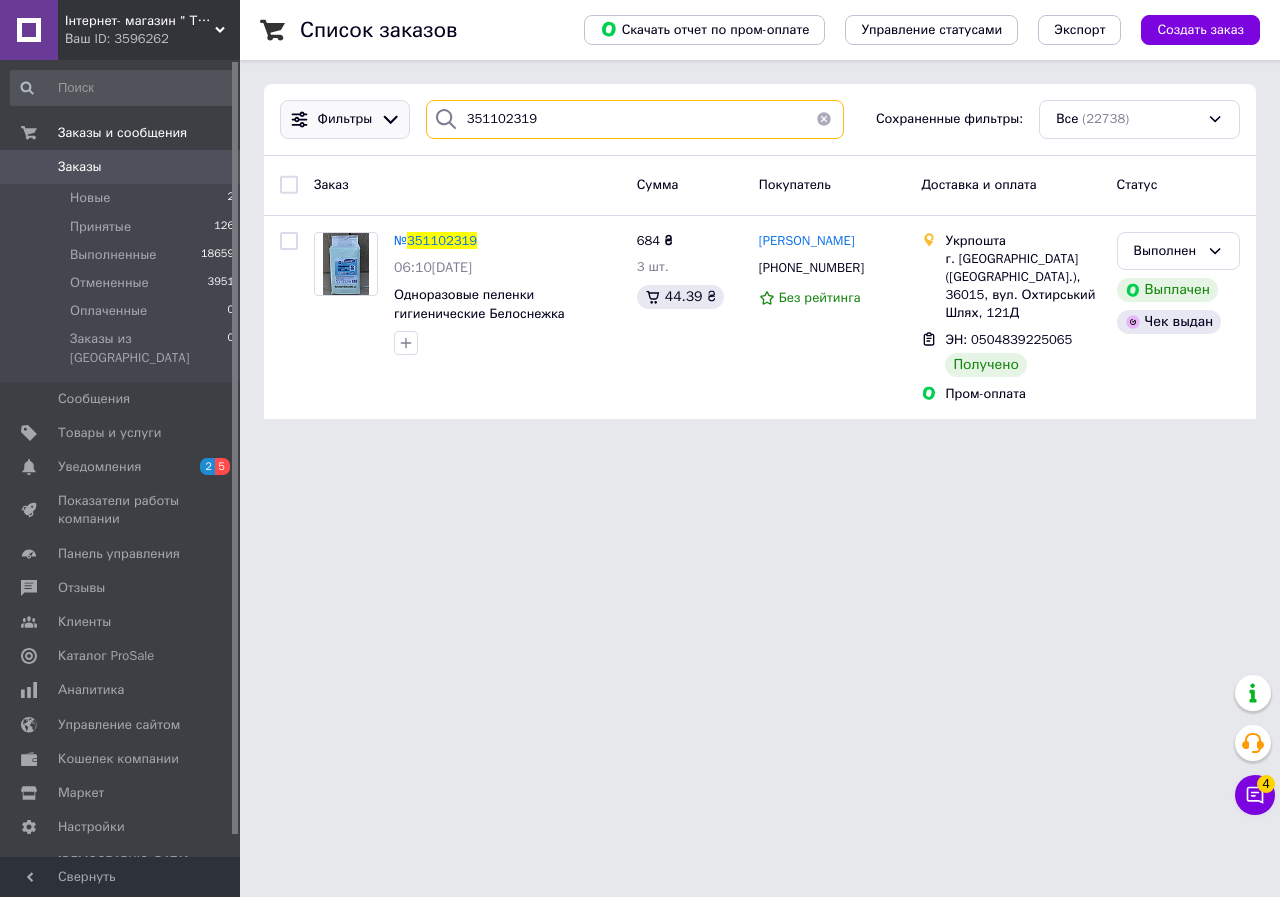 click on "Фильтры 351102319 Сохраненные фильтры: Все (22738)" at bounding box center [760, 120] 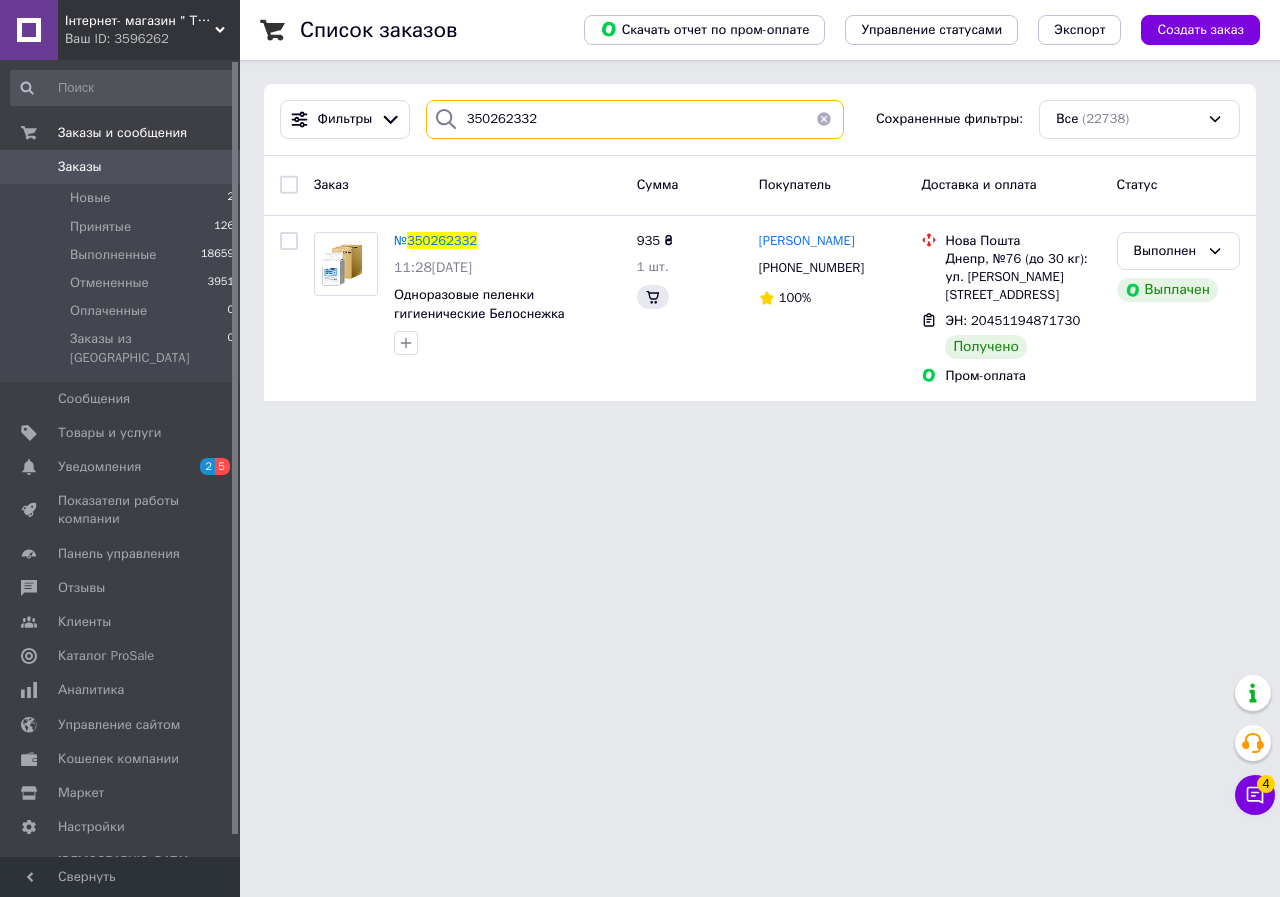 type on "350262332" 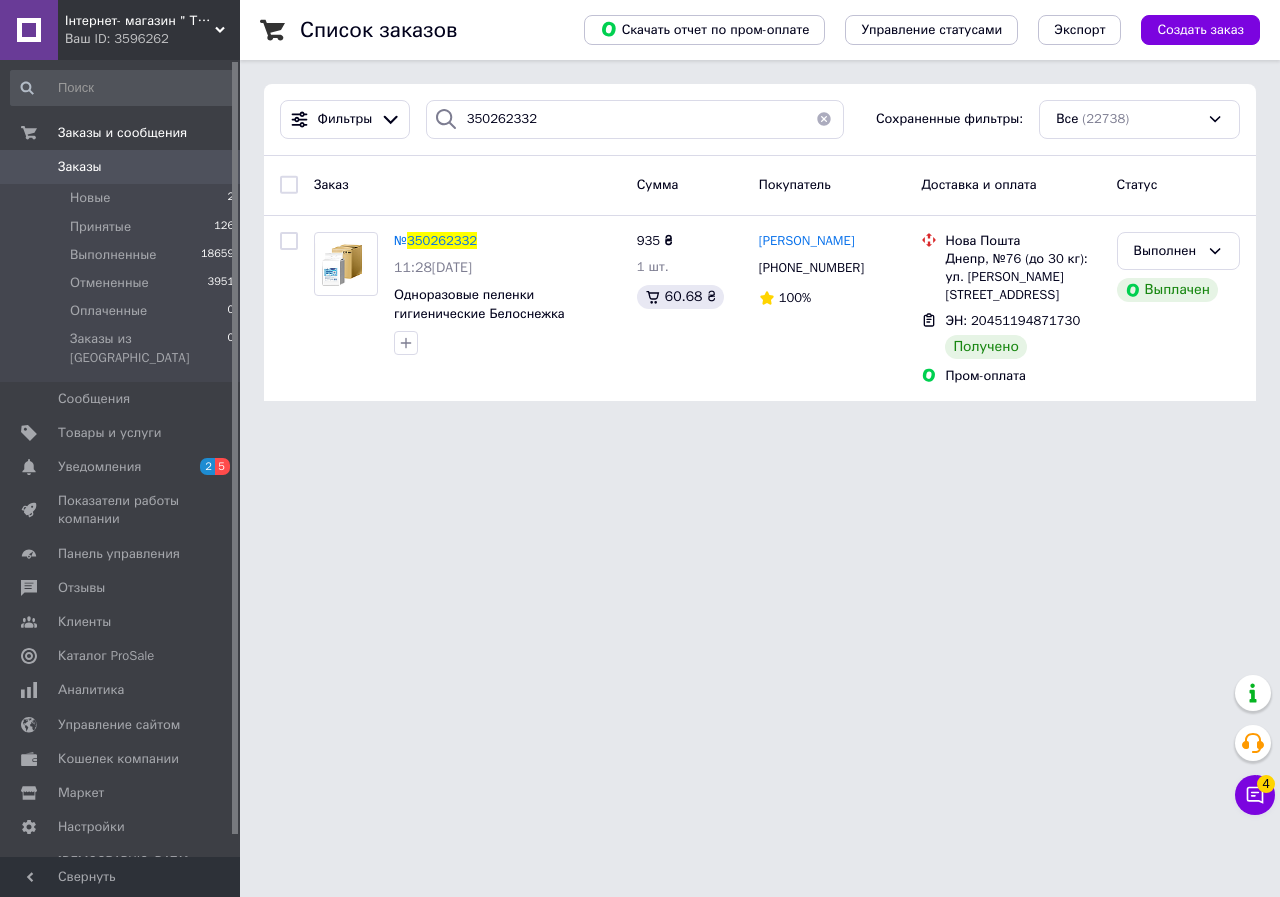 click on "350262332" at bounding box center [442, 240] 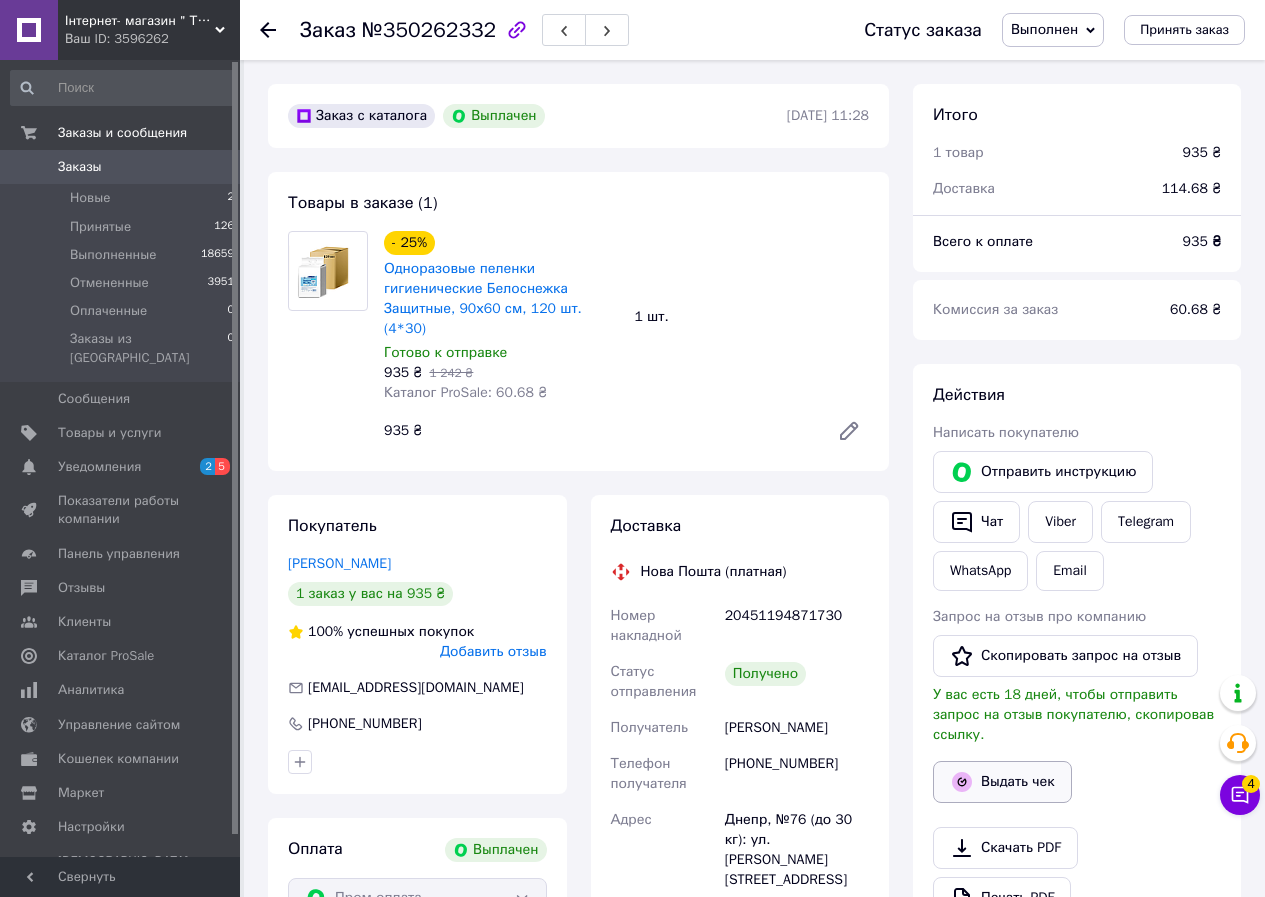 scroll, scrollTop: 80, scrollLeft: 0, axis: vertical 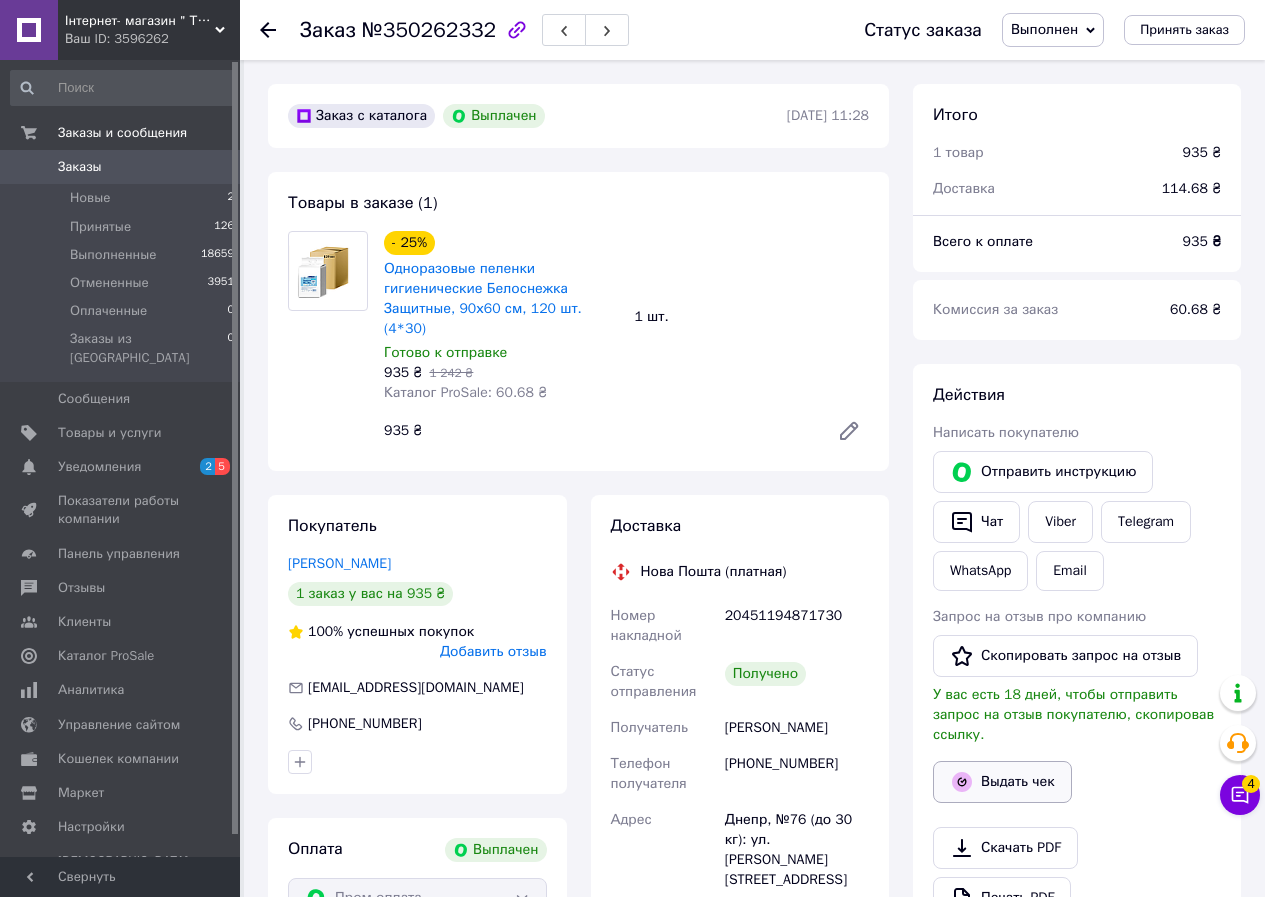 click on "Выдать чек" at bounding box center [1002, 782] 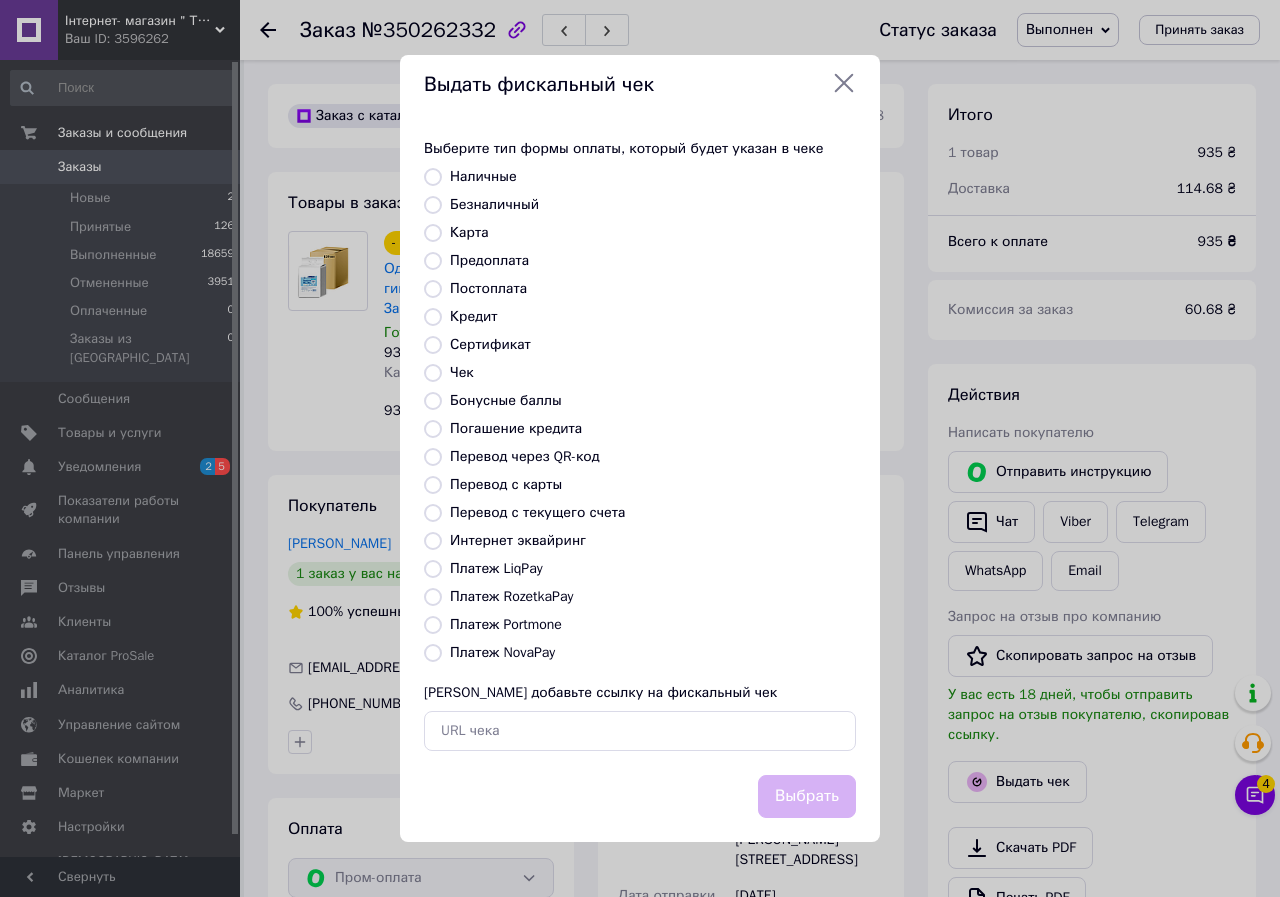 click on "Платеж RozetkaPay" at bounding box center (511, 596) 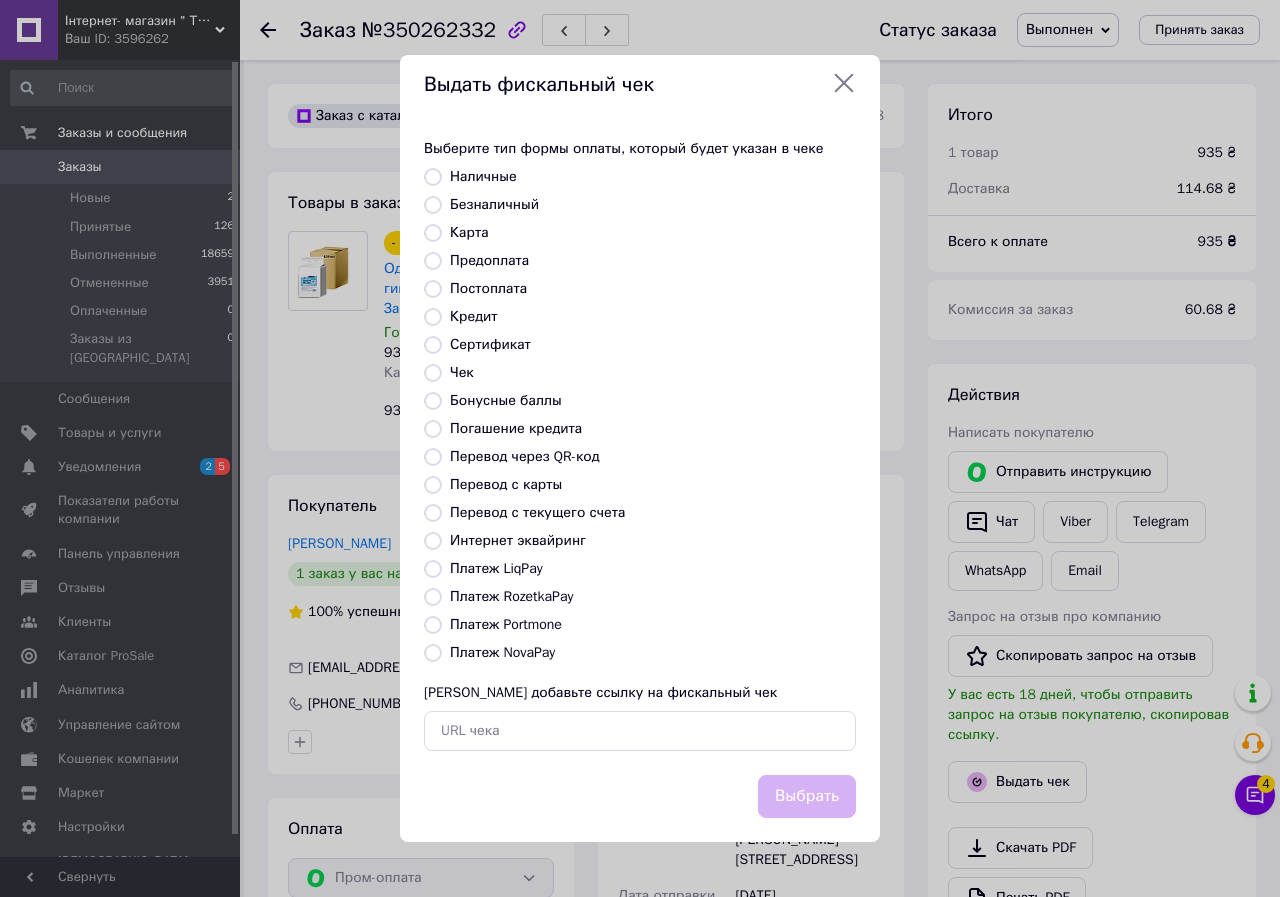 radio on "true" 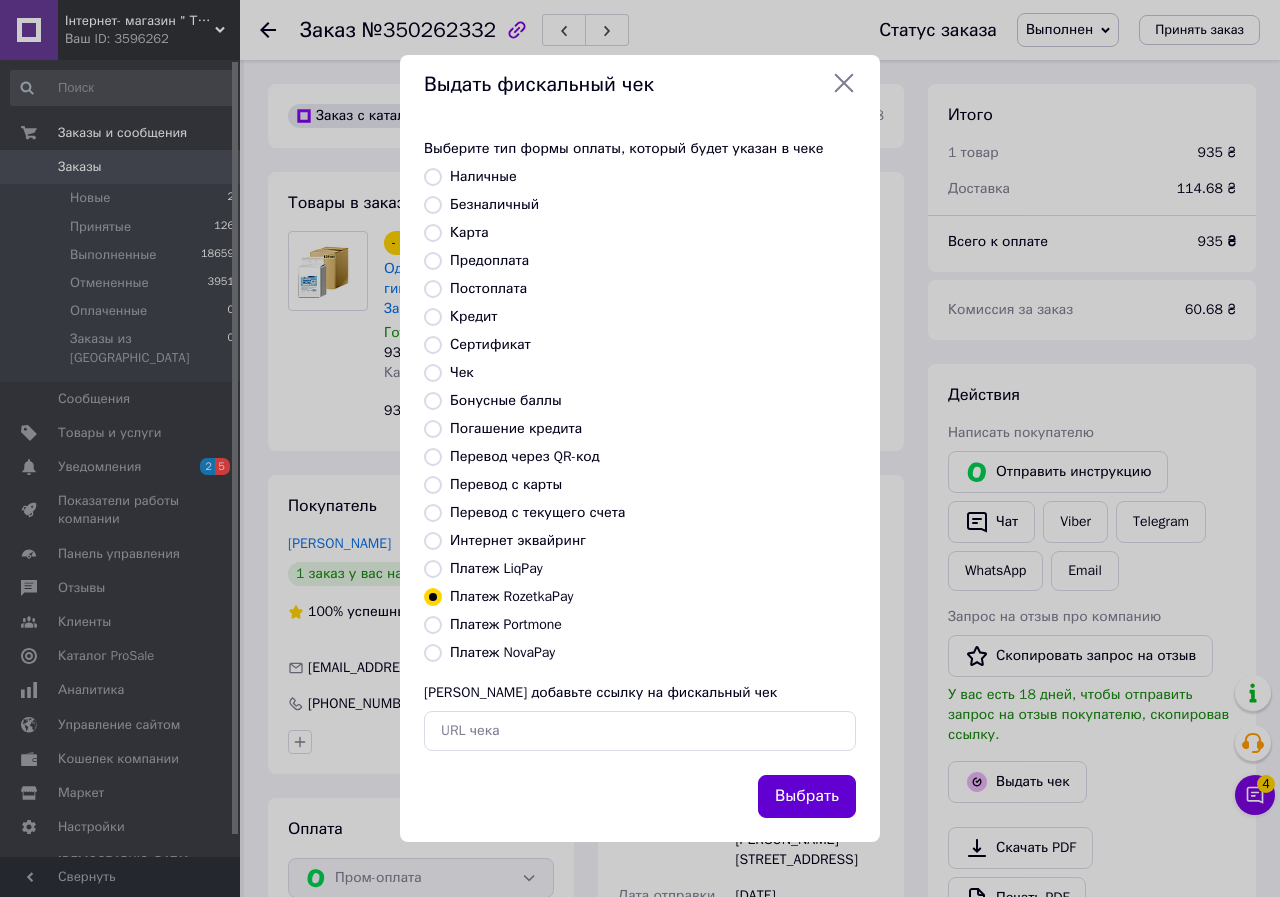 click on "Выбрать" at bounding box center [807, 796] 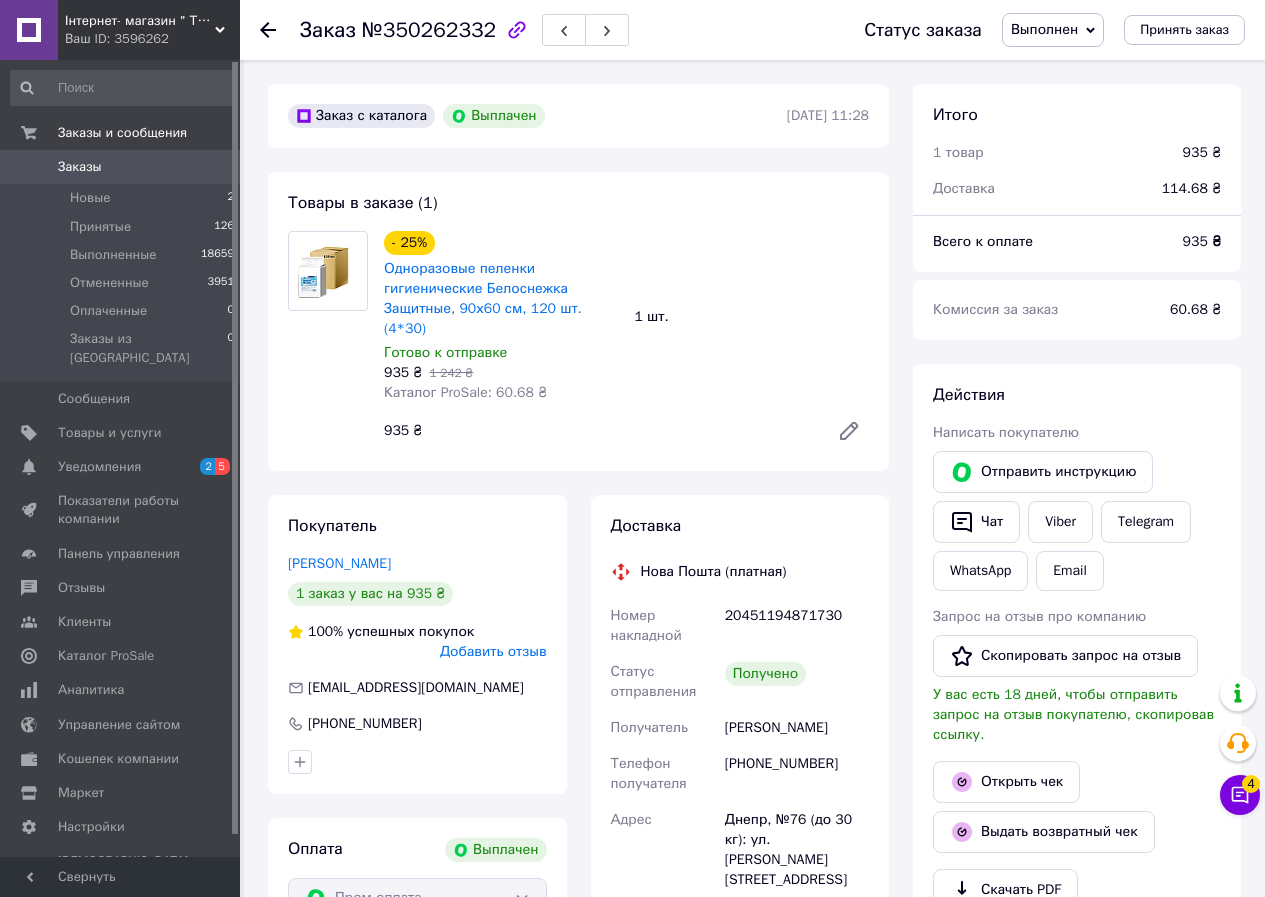 click 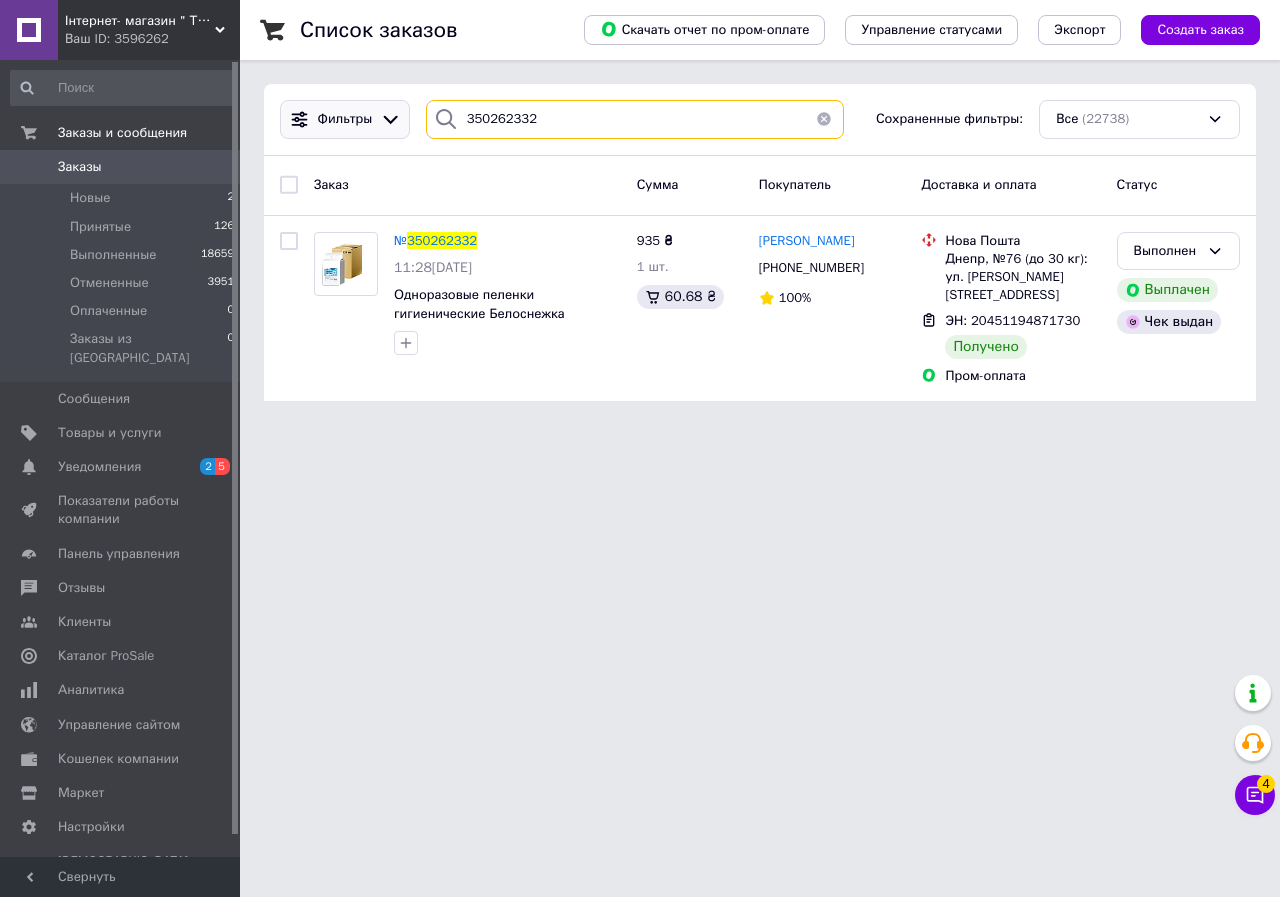 drag, startPoint x: 622, startPoint y: 119, endPoint x: 397, endPoint y: 111, distance: 225.14218 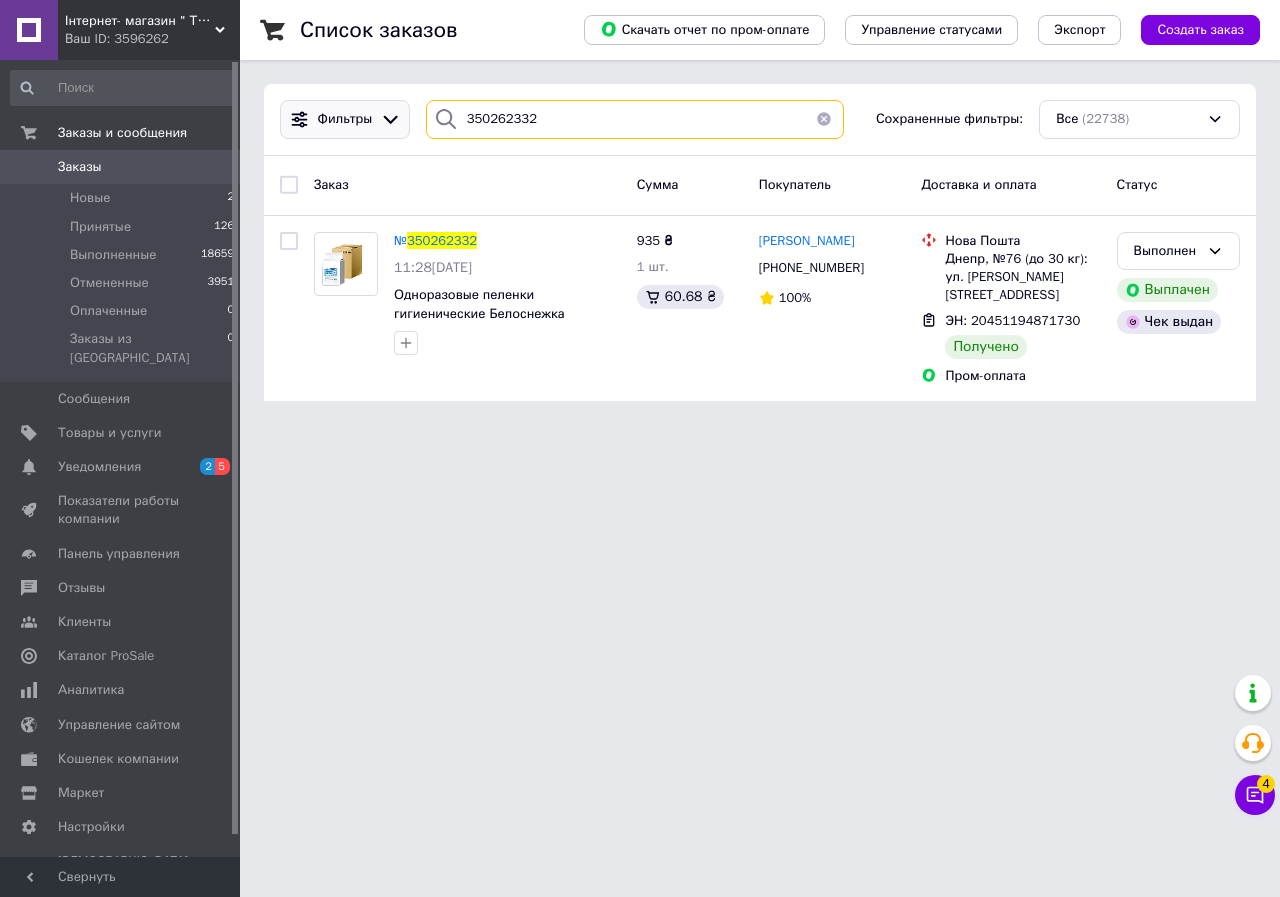 click on "Фильтры 350262332 Сохраненные фильтры: Все (22738)" at bounding box center (760, 119) 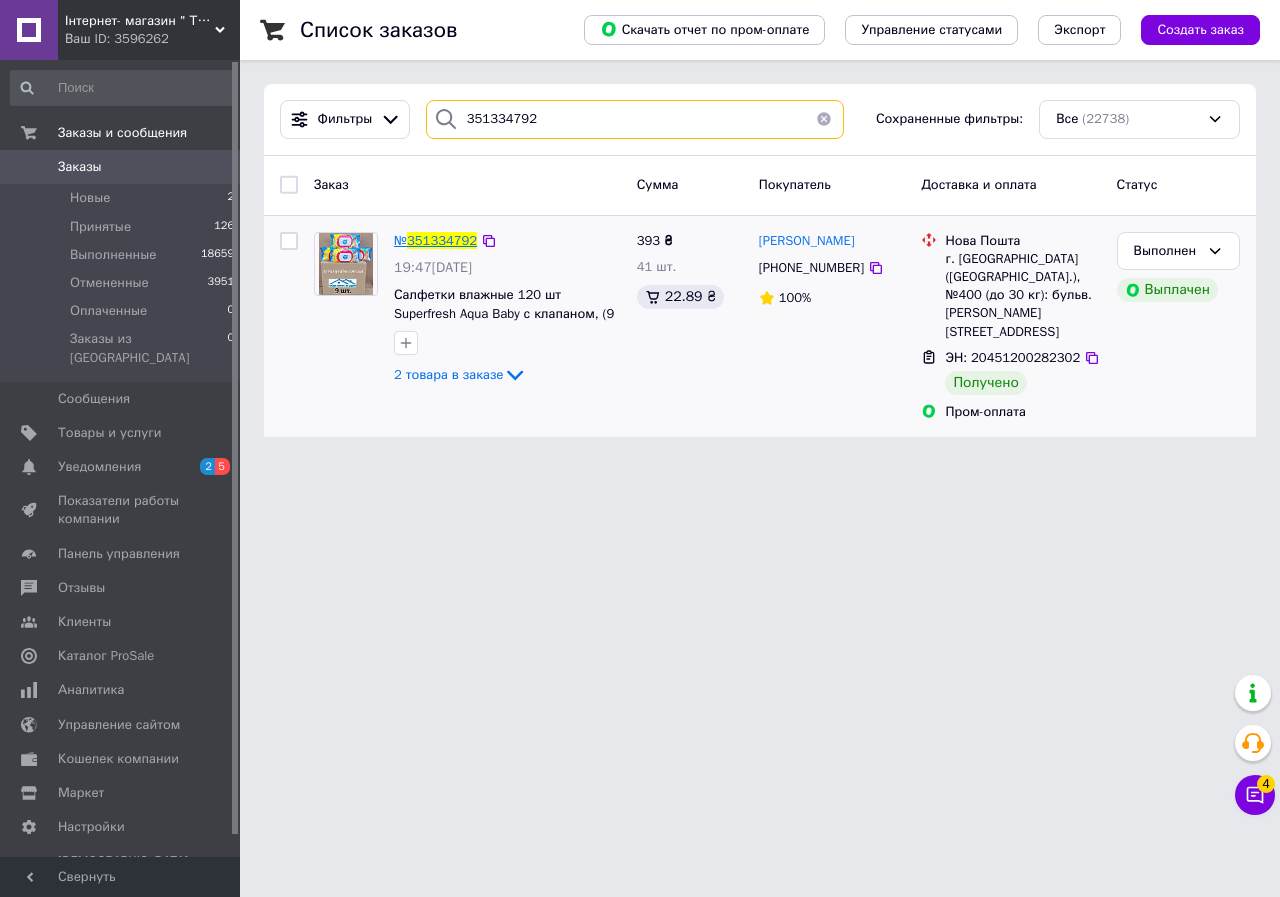 type on "351334792" 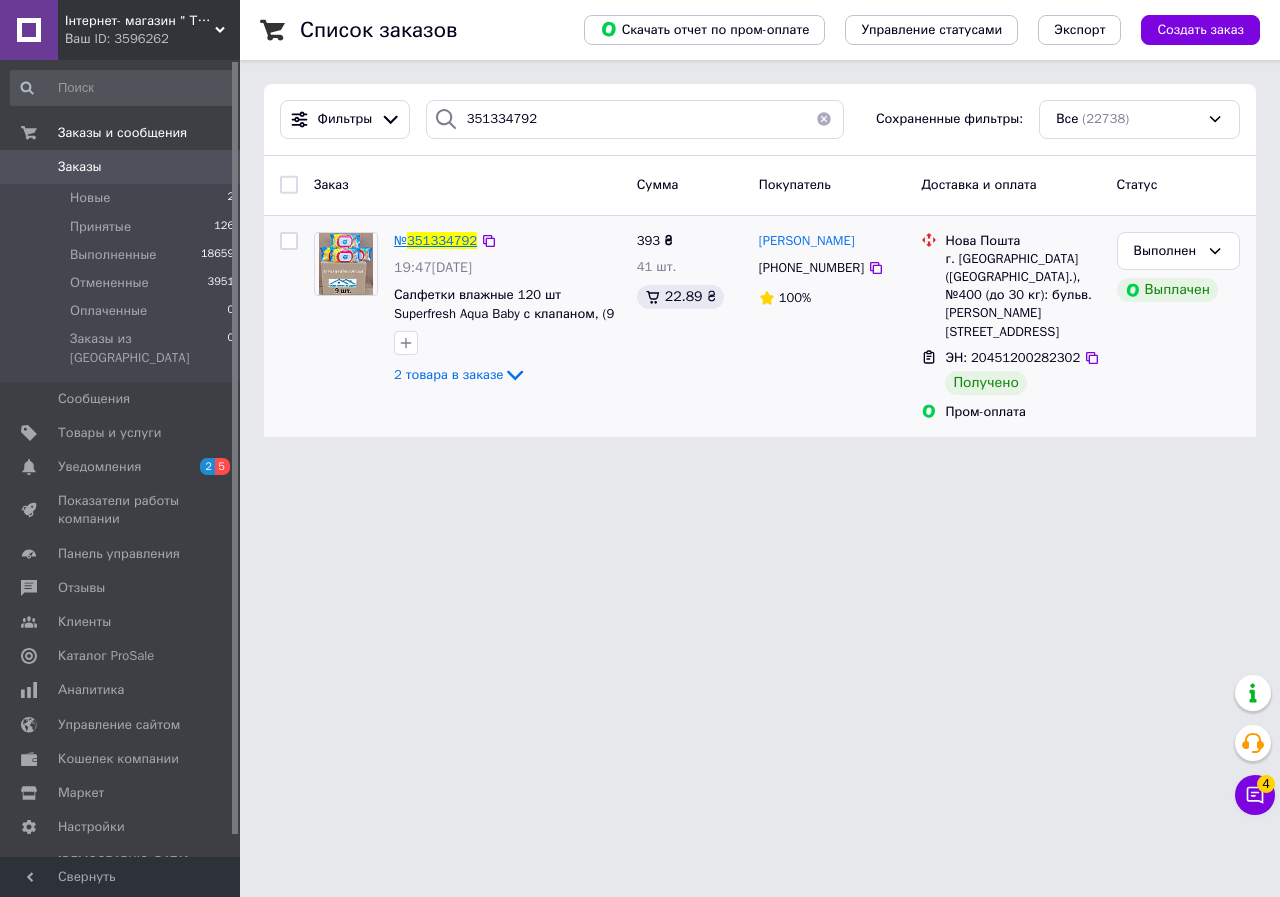 click on "351334792" at bounding box center (442, 240) 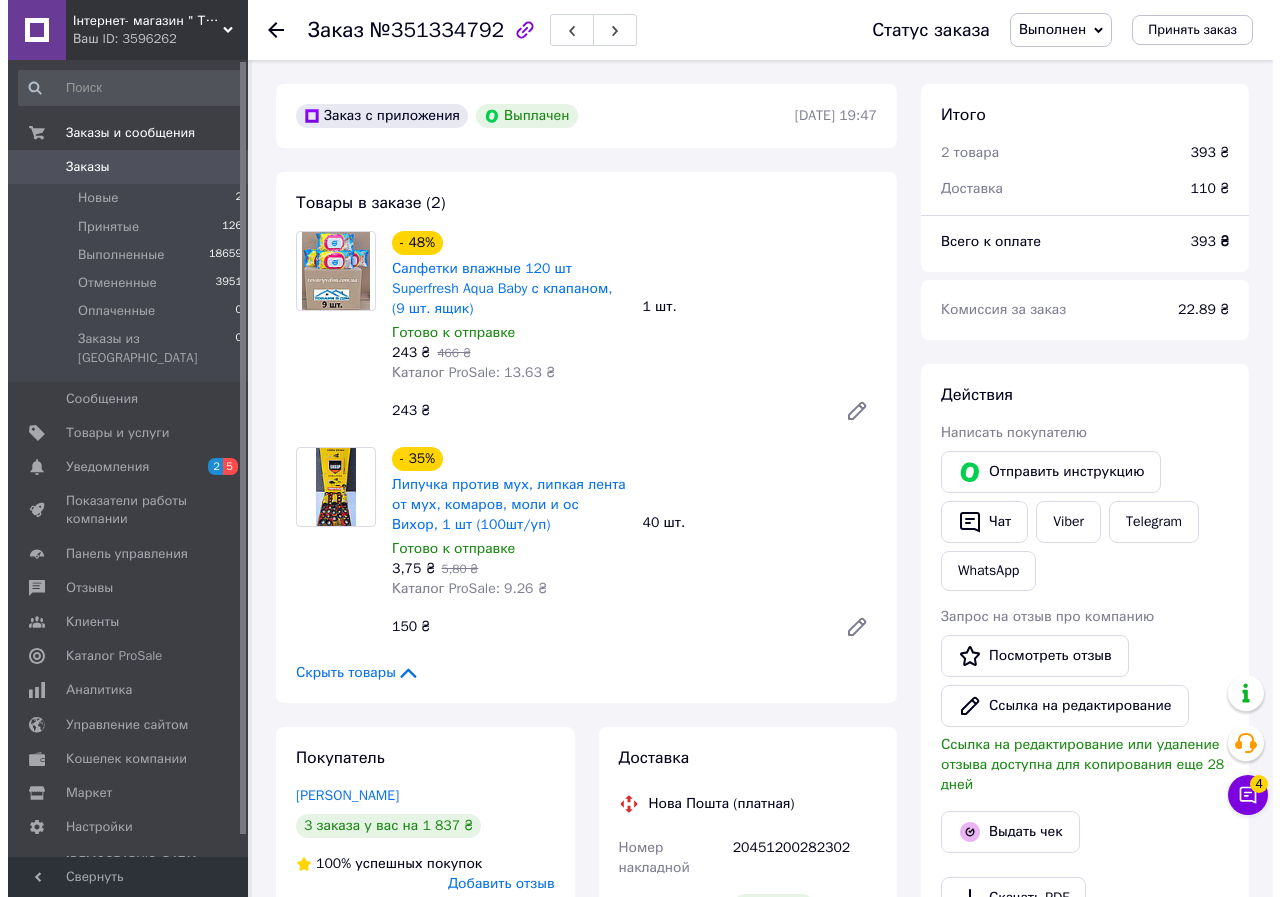 scroll, scrollTop: 196, scrollLeft: 0, axis: vertical 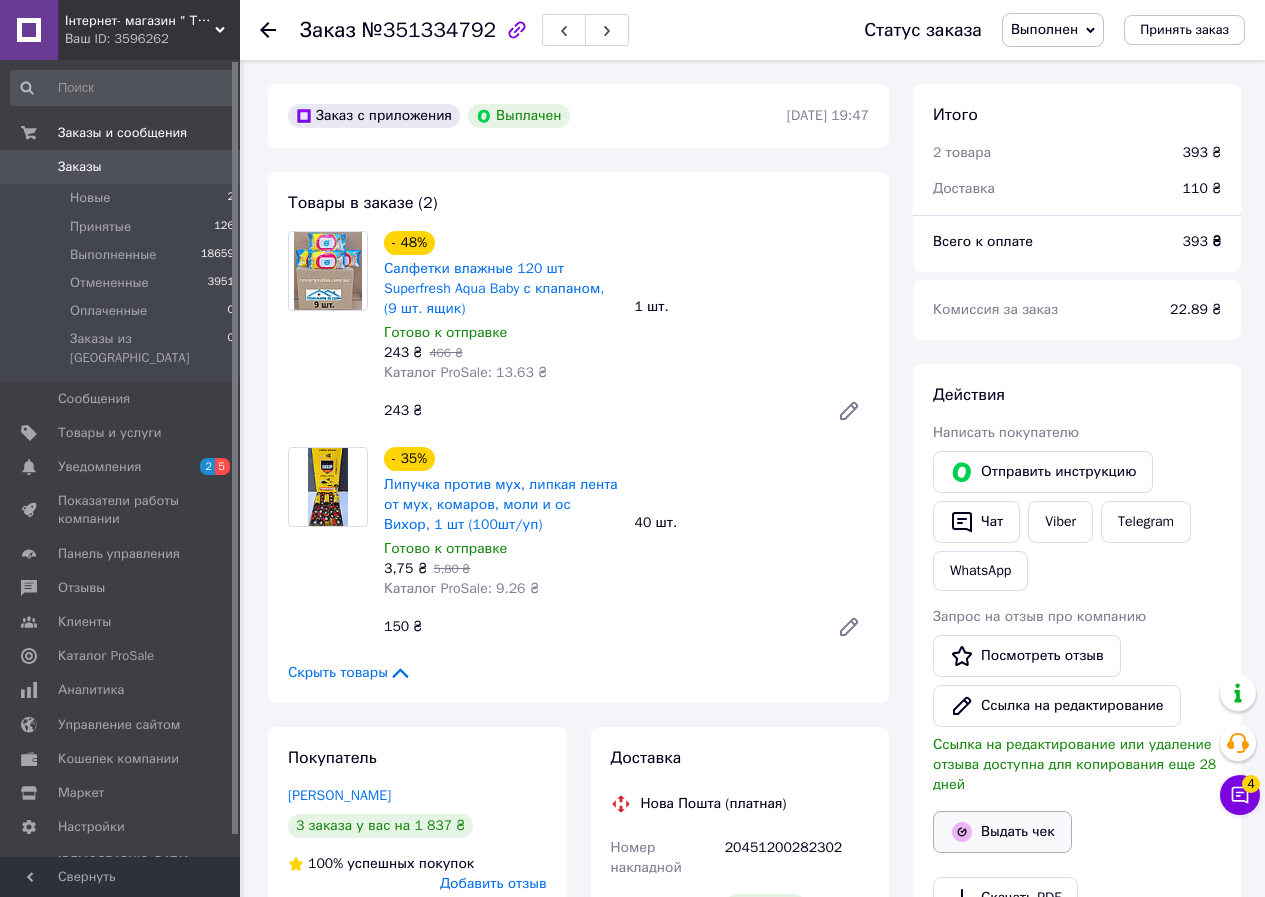 click on "Выдать чек" at bounding box center [1002, 832] 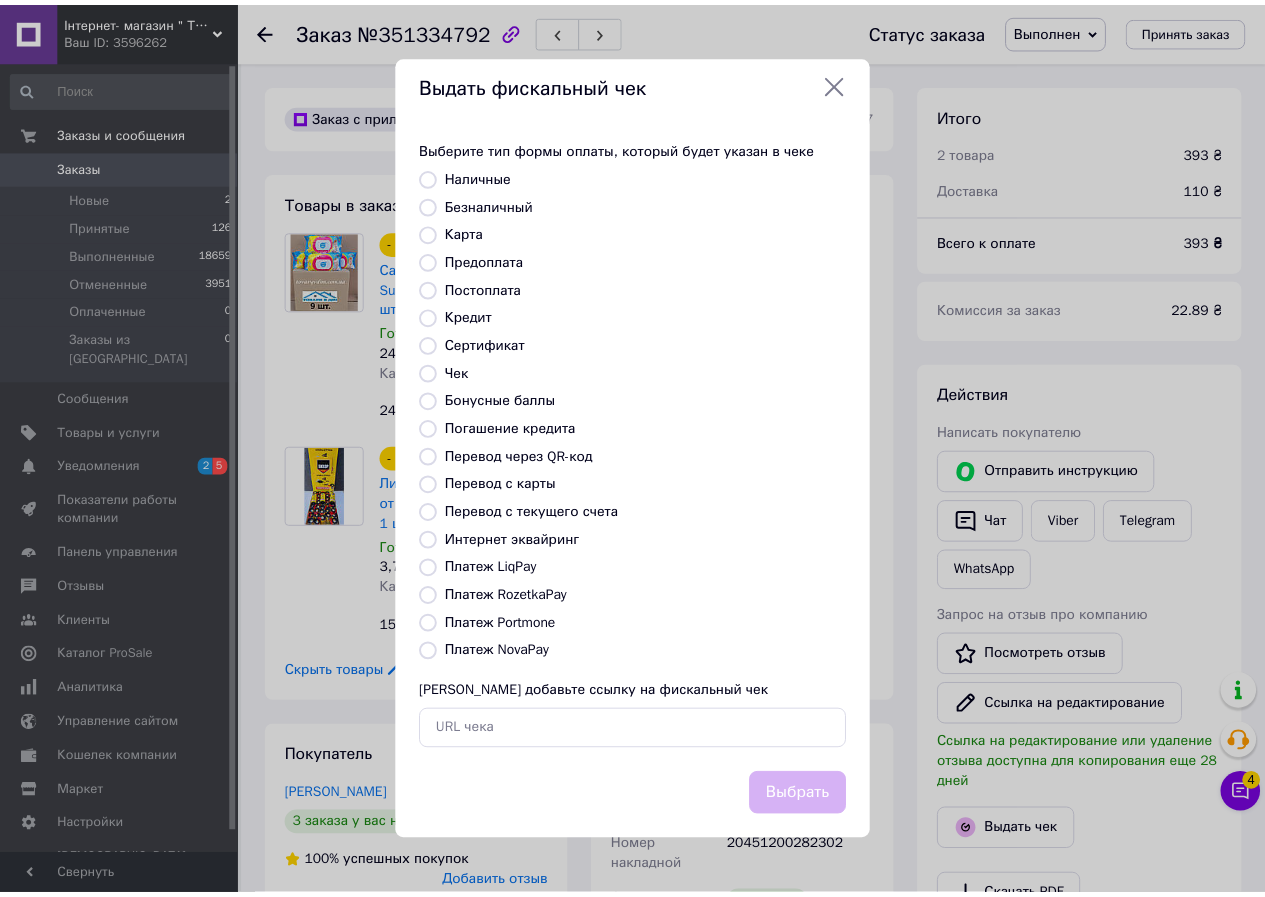 scroll, scrollTop: 176, scrollLeft: 0, axis: vertical 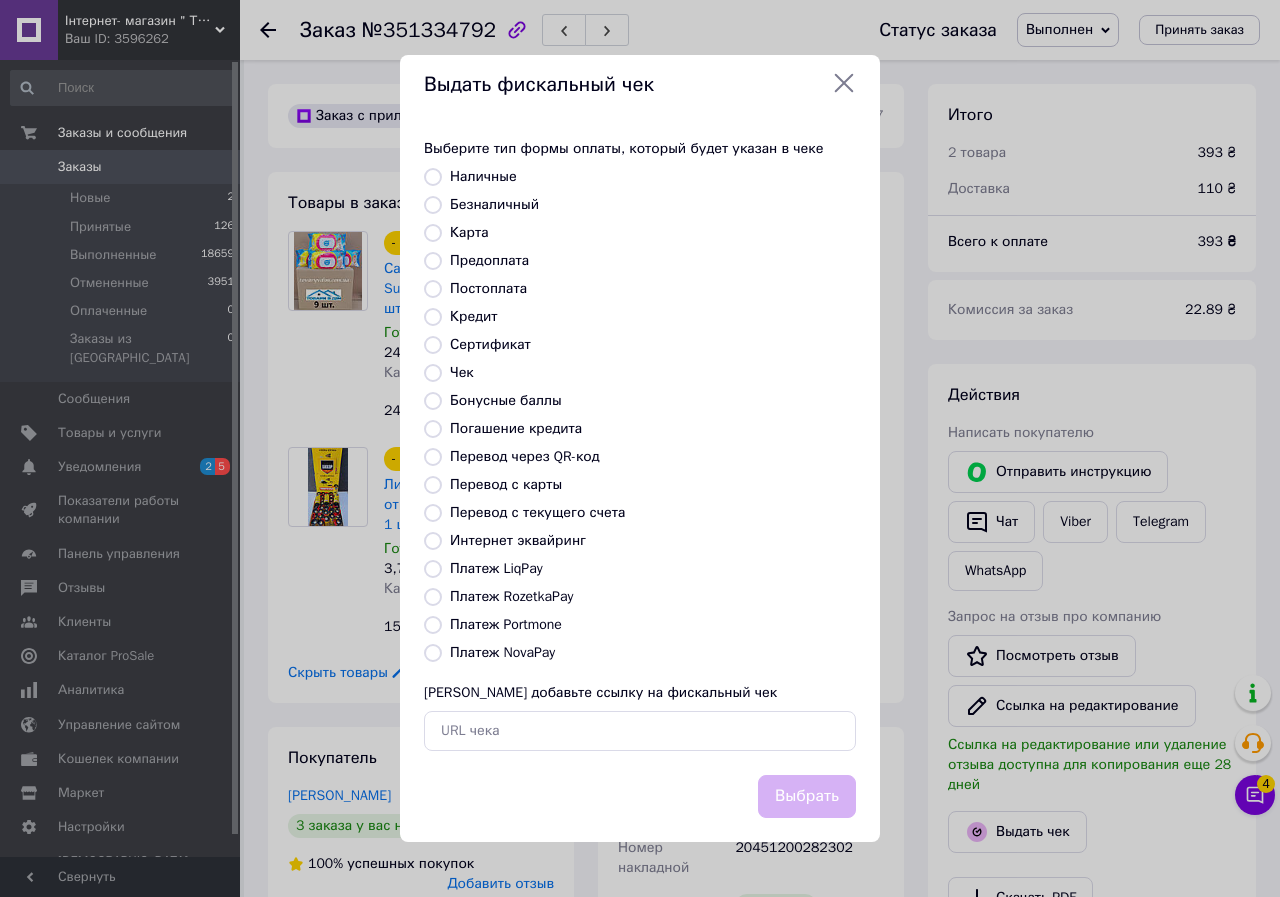 click on "Платеж RozetkaPay" at bounding box center [511, 596] 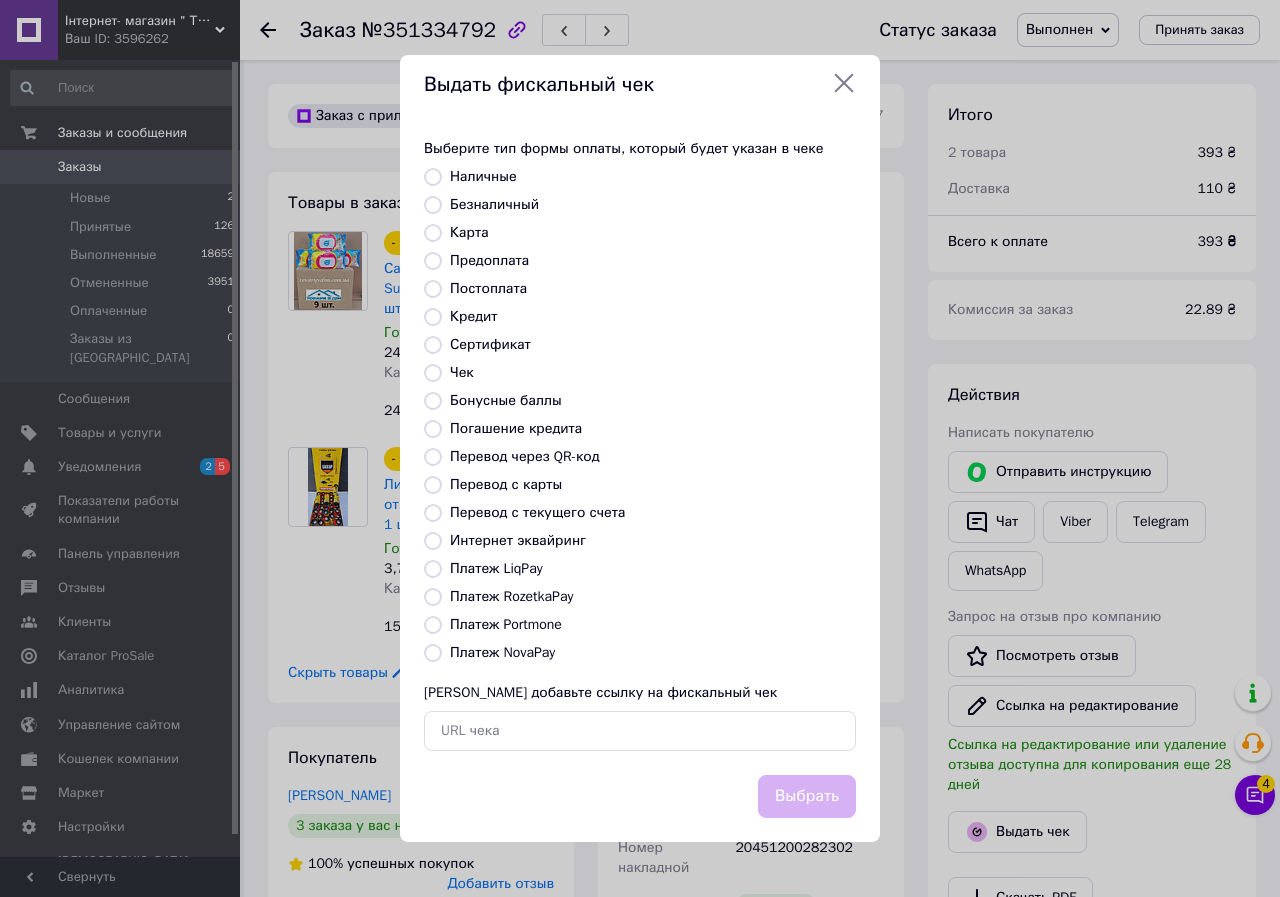 radio on "true" 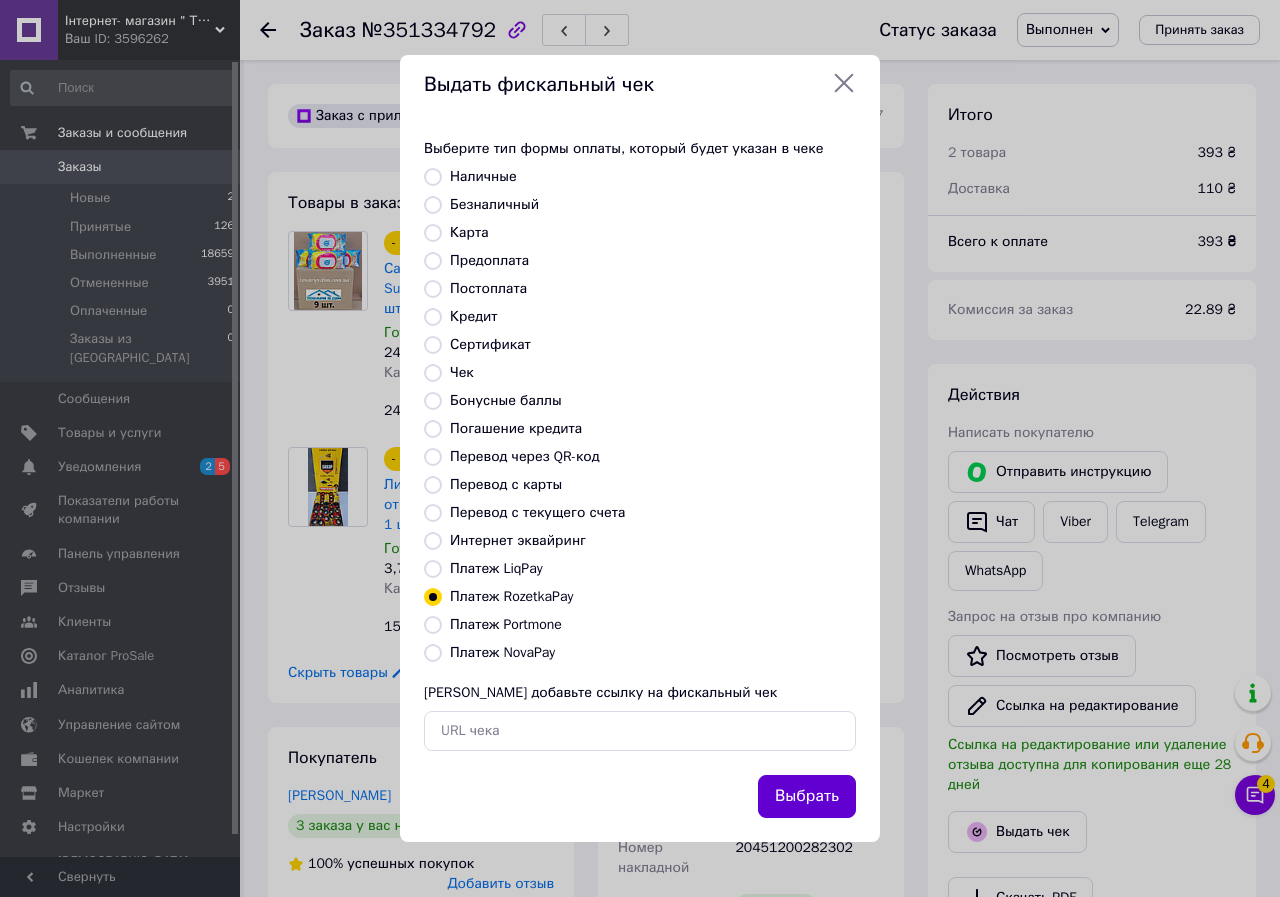 click on "Выбрать" at bounding box center [807, 796] 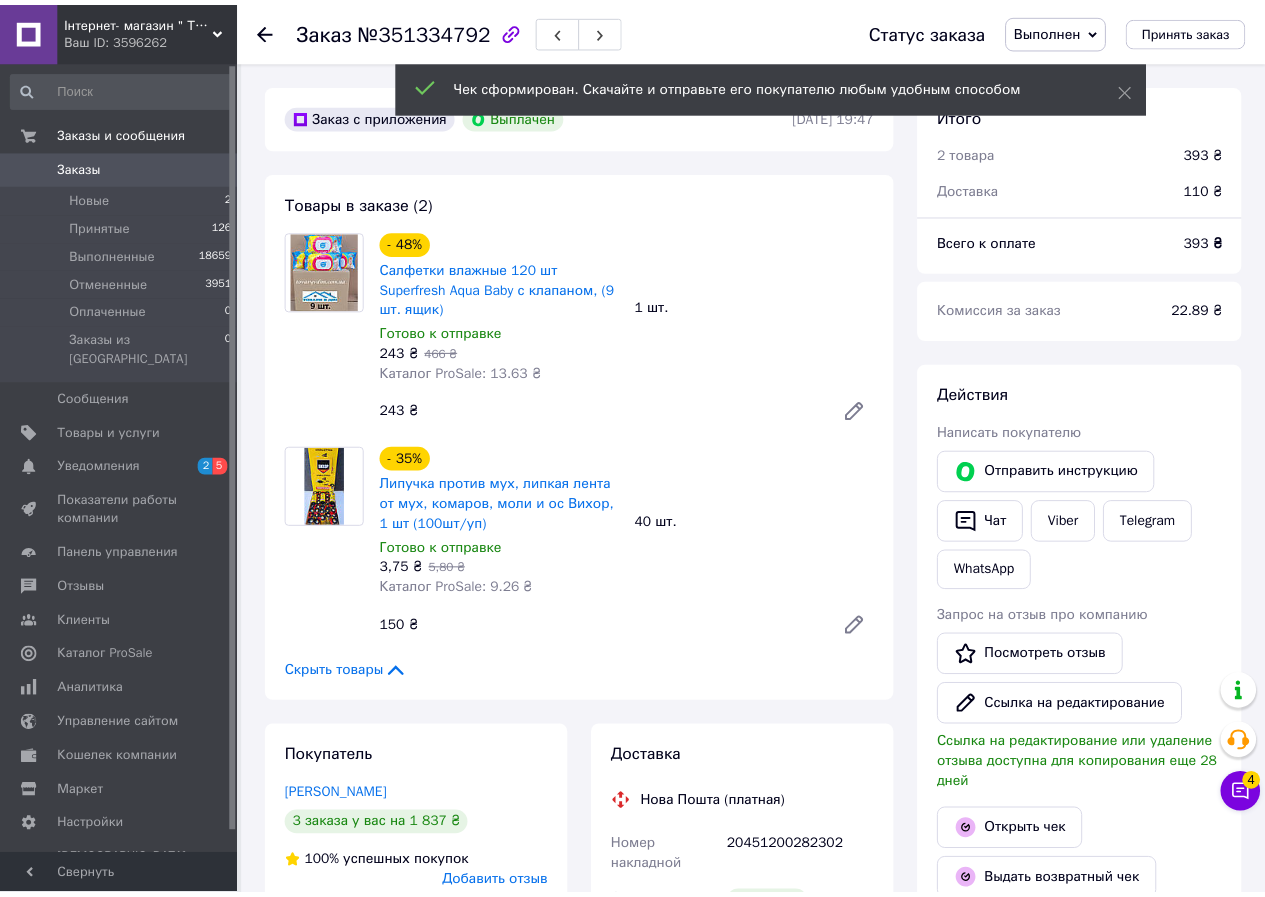 scroll, scrollTop: 196, scrollLeft: 0, axis: vertical 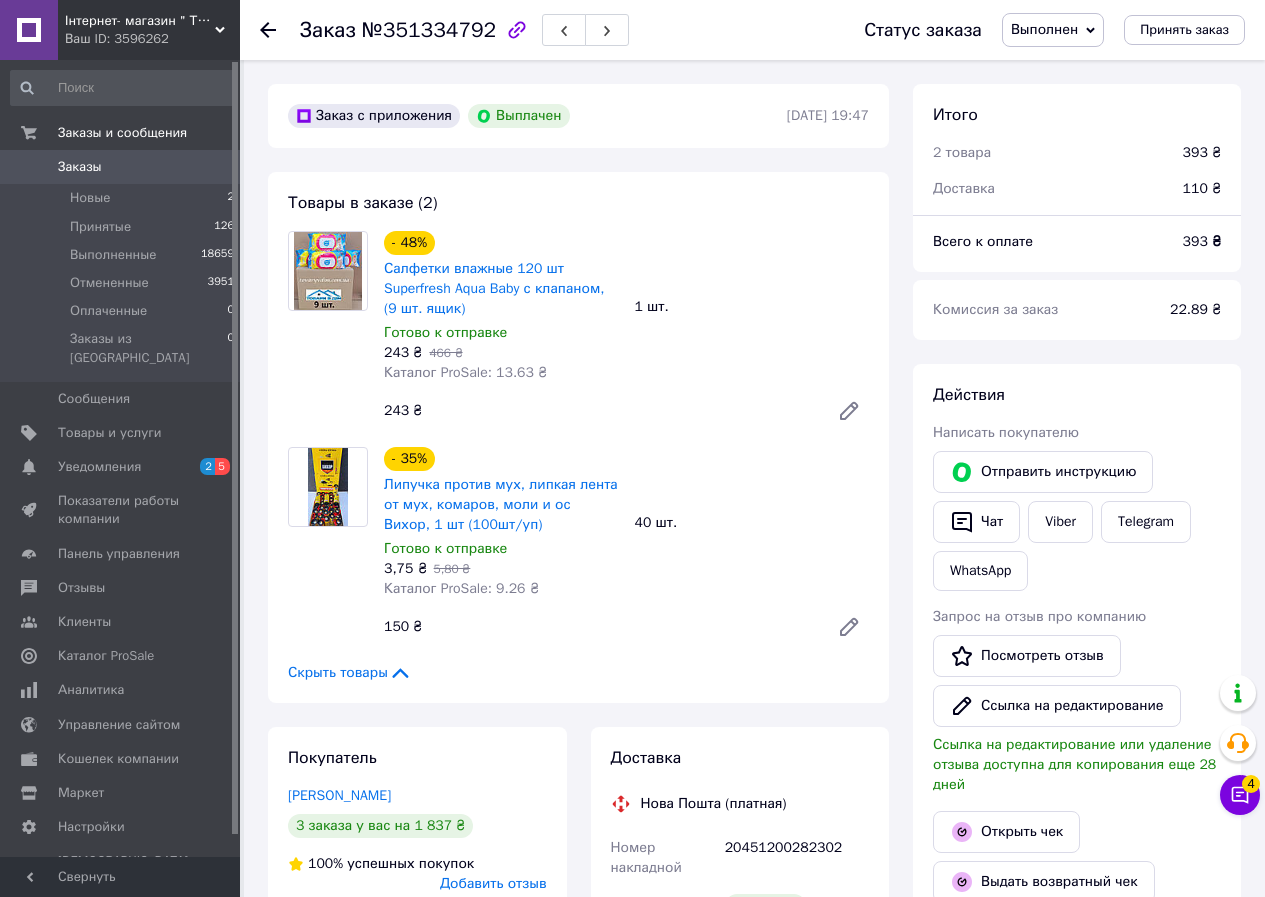 click 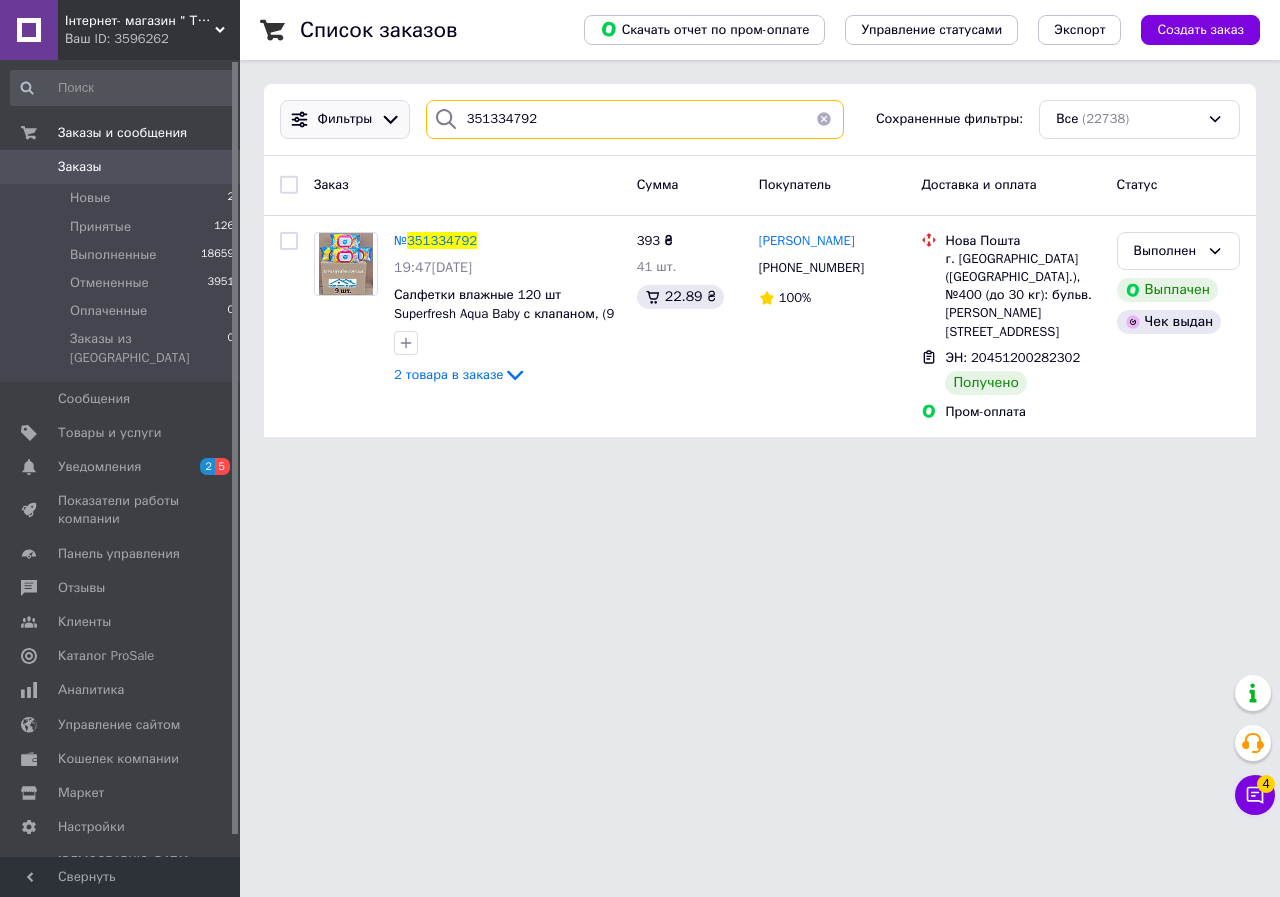 drag, startPoint x: 588, startPoint y: 122, endPoint x: 399, endPoint y: 121, distance: 189.00264 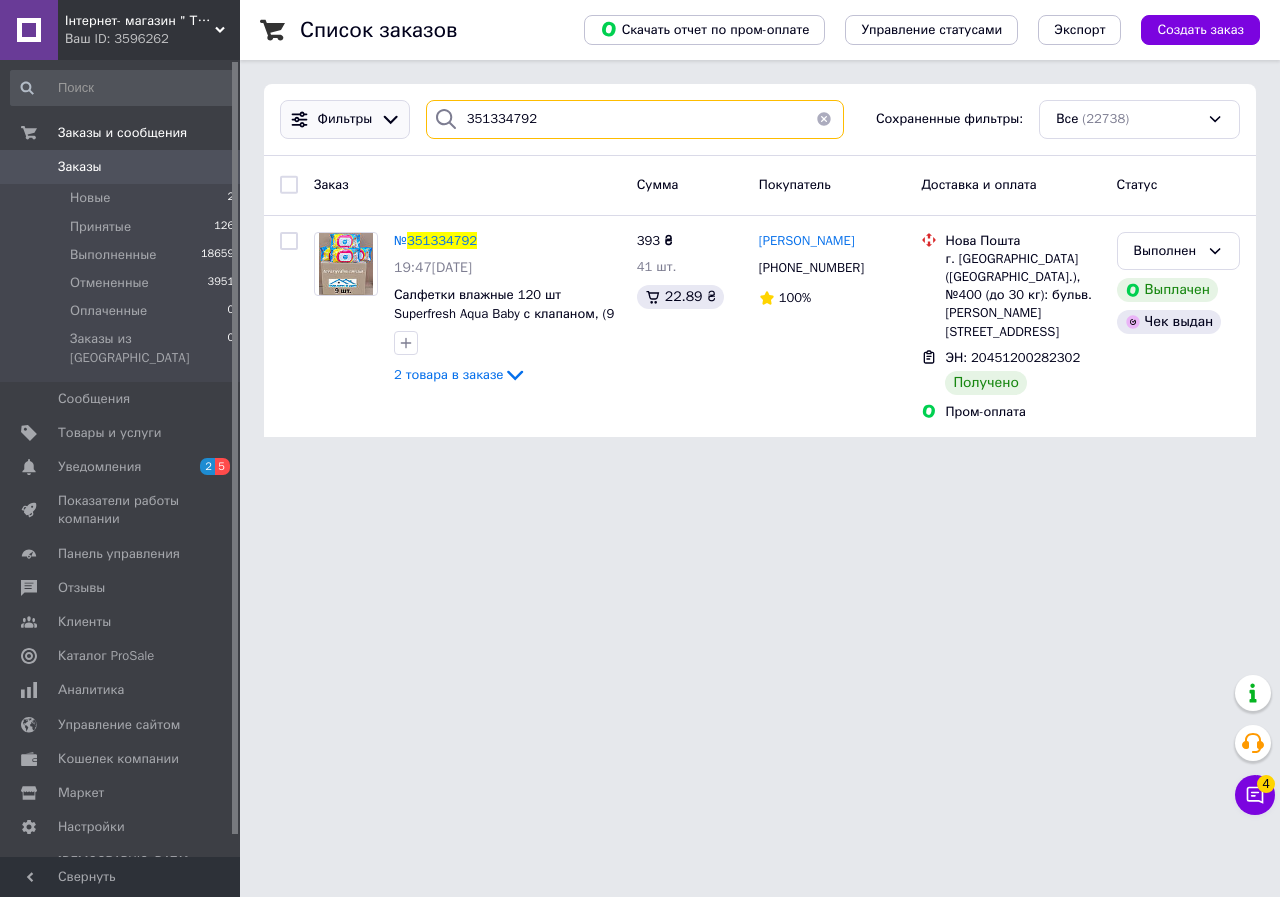 click on "Фильтры 351334792 Сохраненные фильтры: Все (22738)" at bounding box center (760, 119) 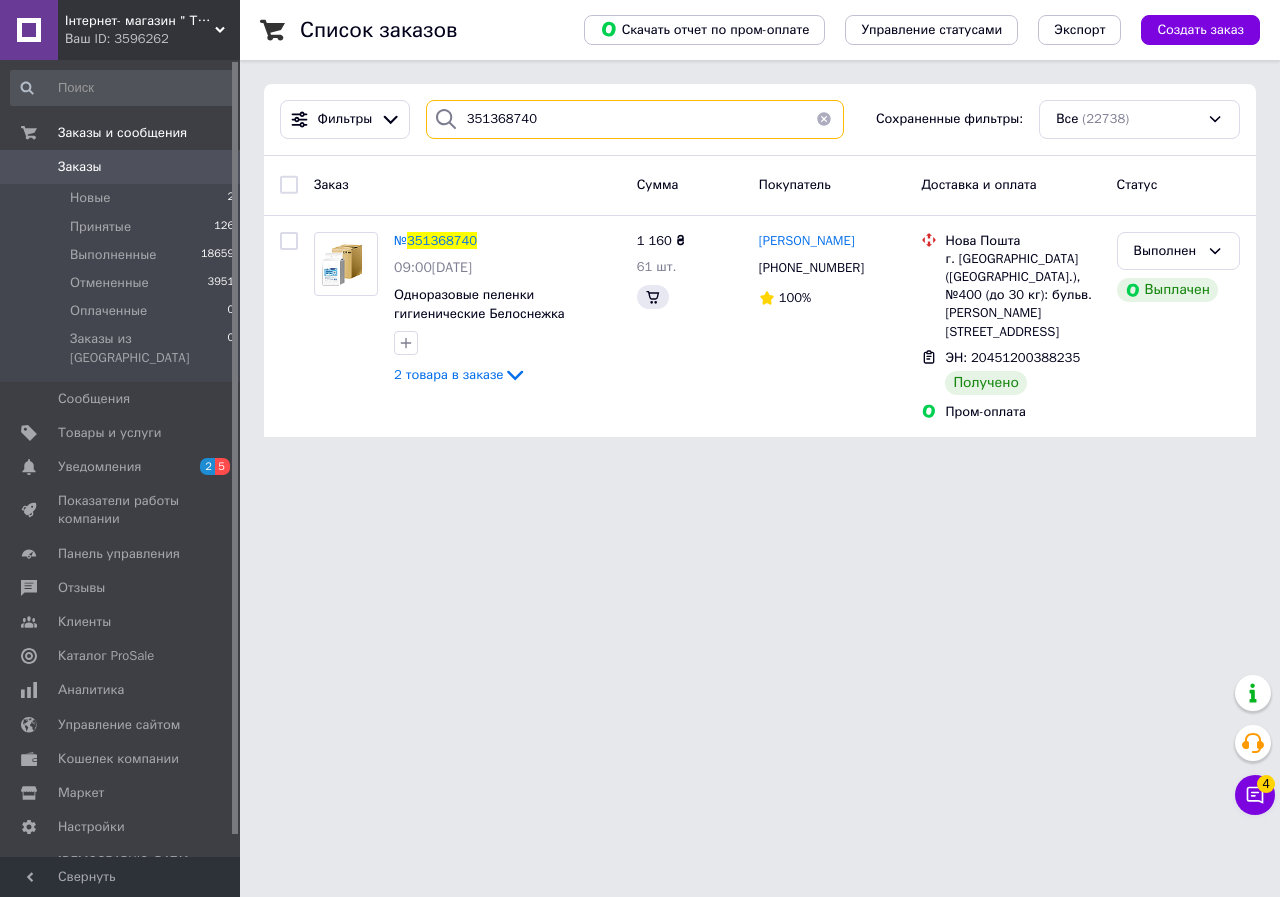type on "351368740" 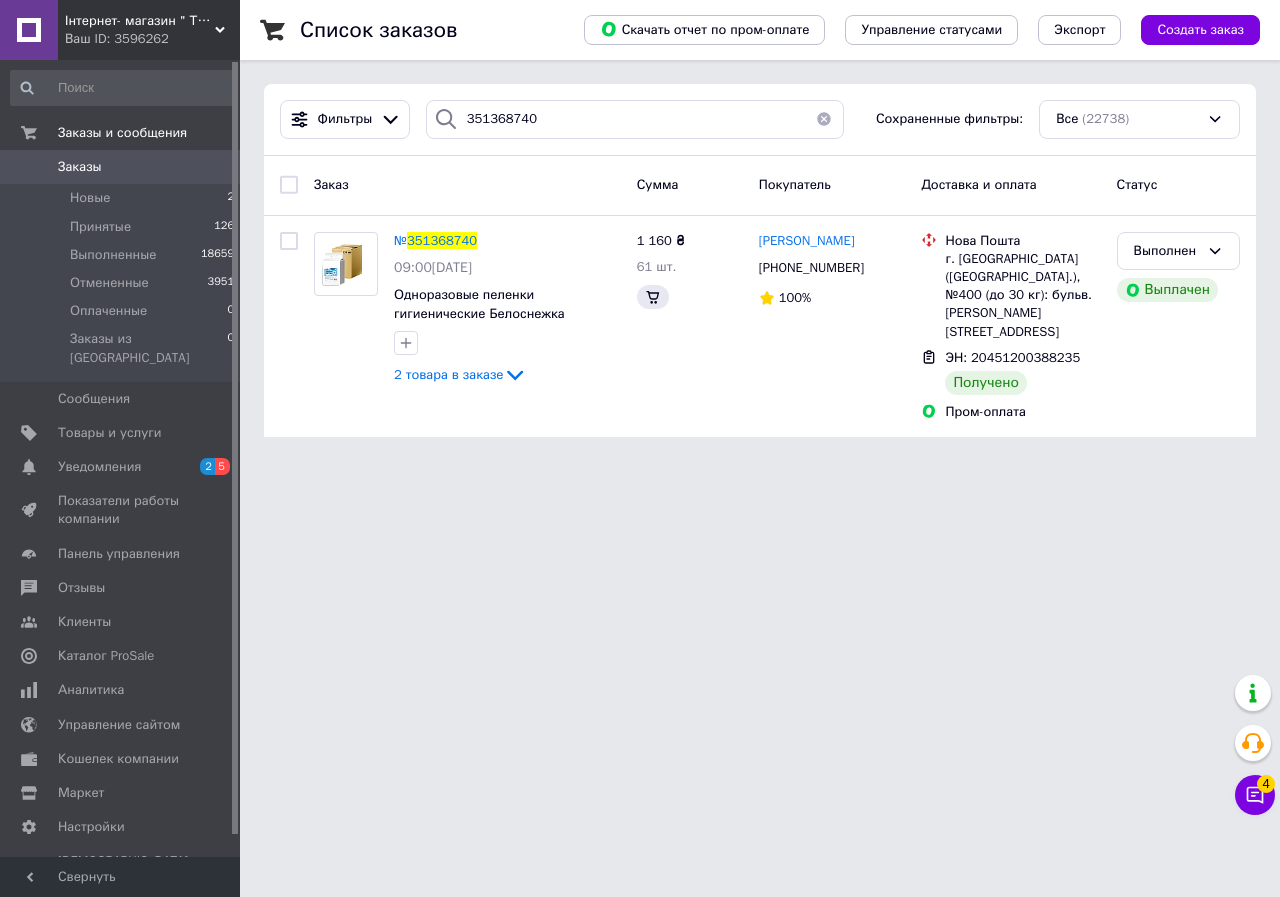 click on "351368740" at bounding box center [442, 240] 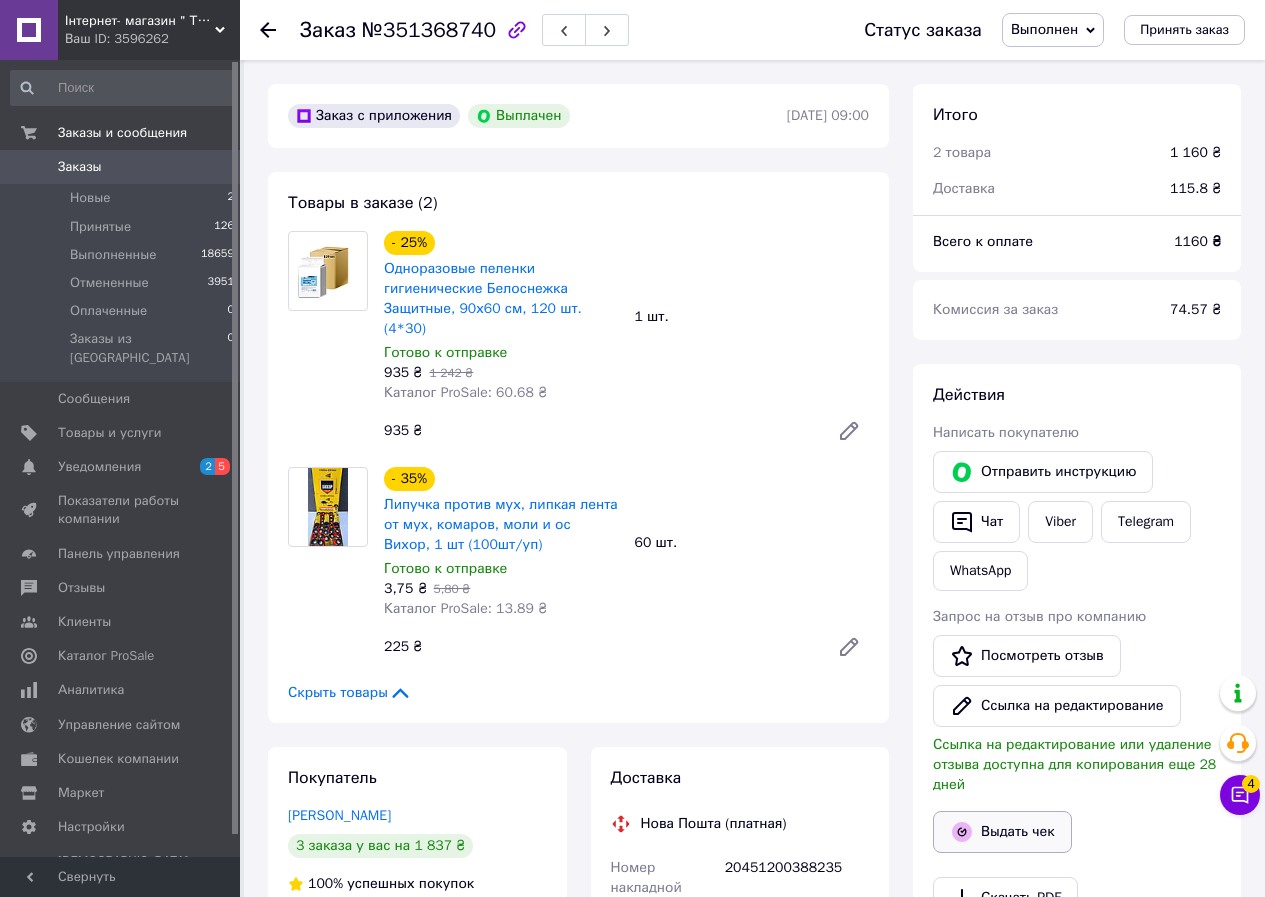 click on "Выдать чек" at bounding box center (1002, 832) 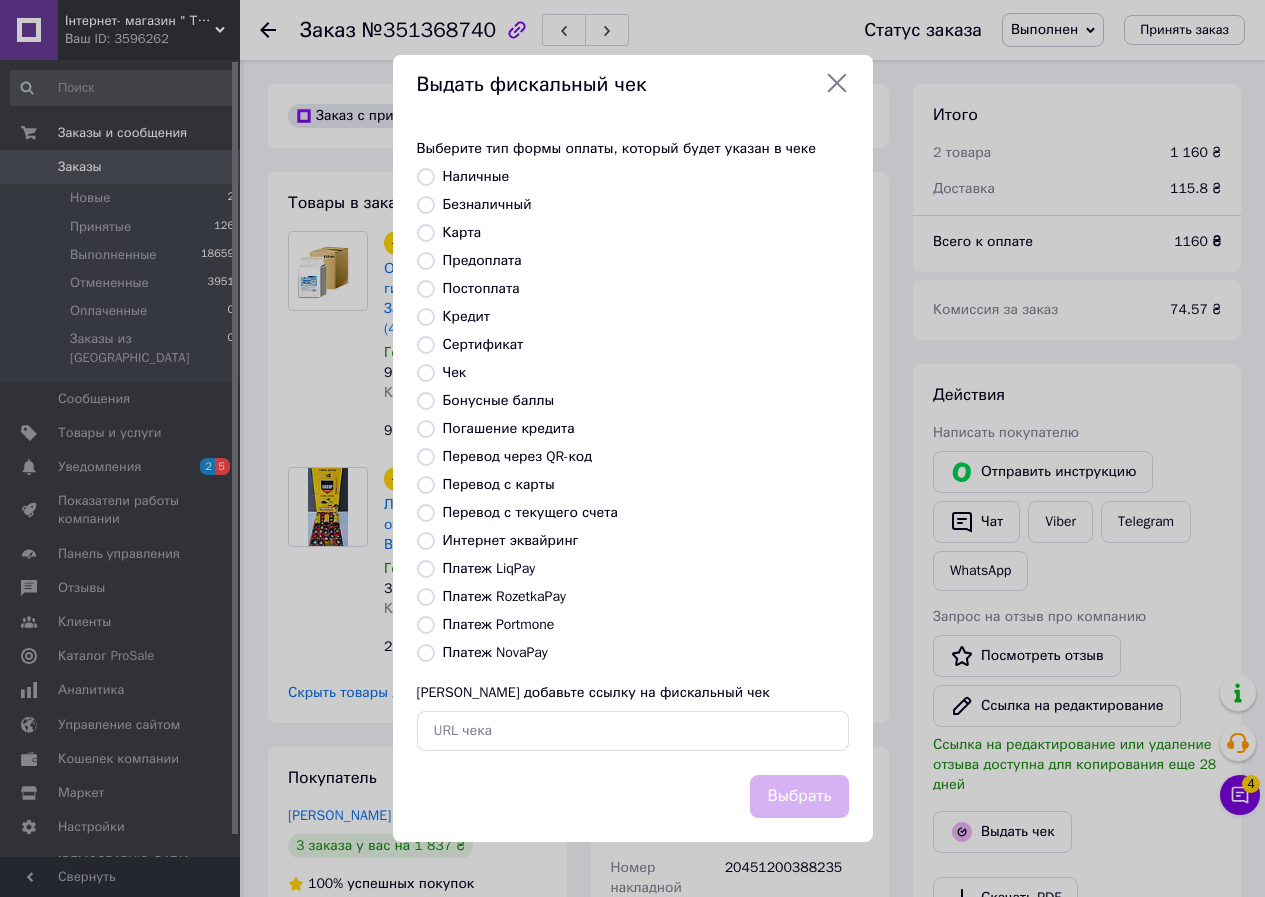 scroll, scrollTop: 176, scrollLeft: 0, axis: vertical 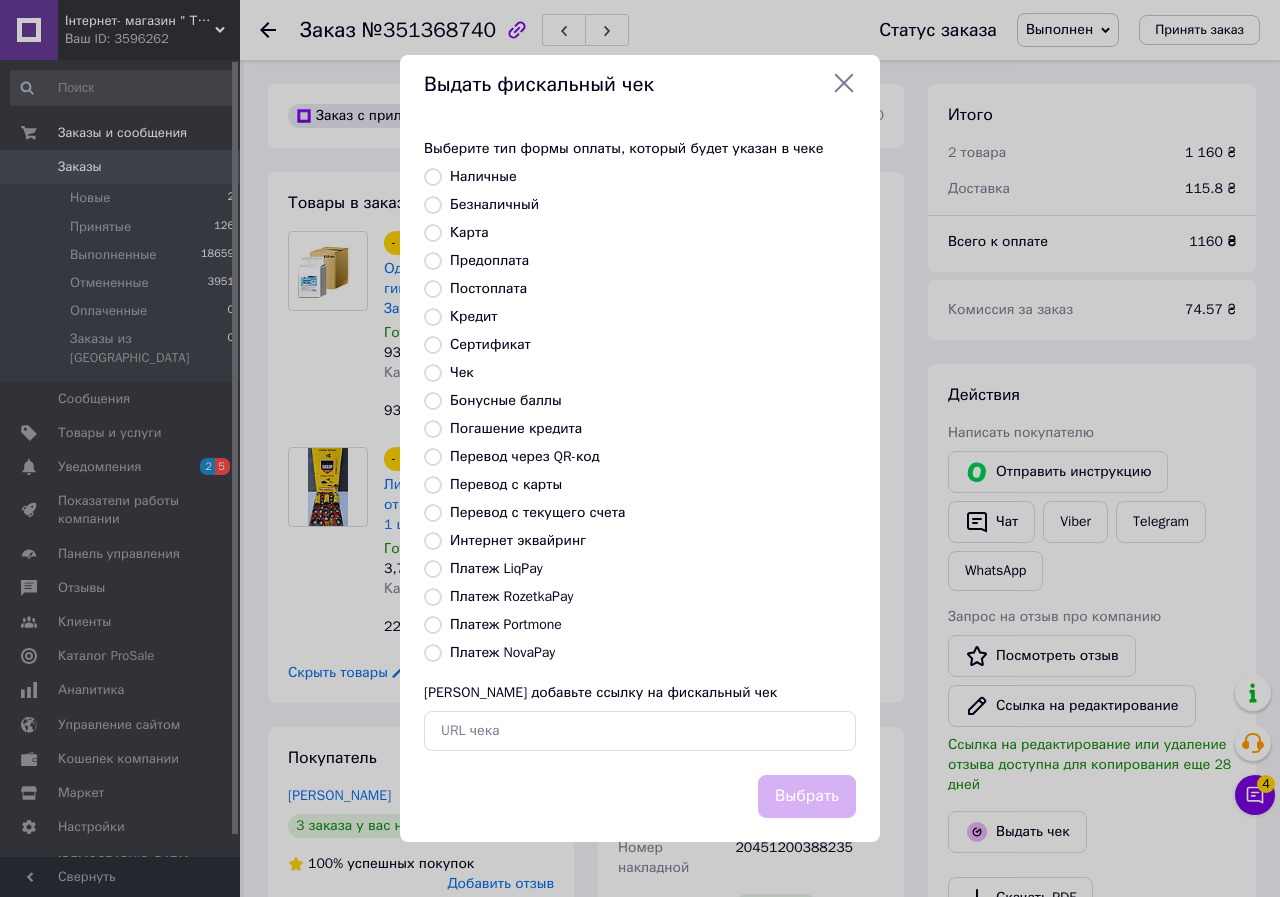 click on "Платеж RozetkaPay" at bounding box center [511, 596] 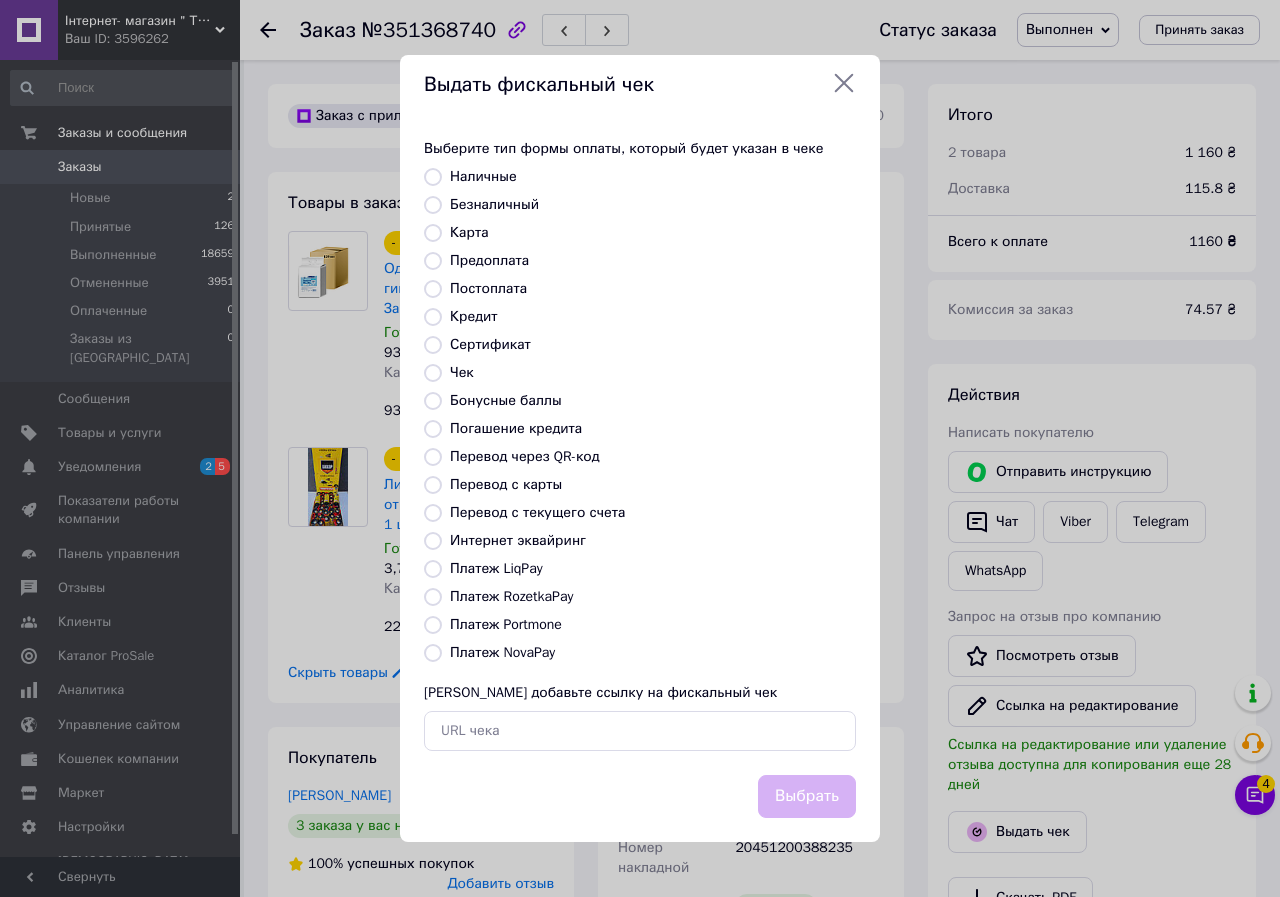 radio on "true" 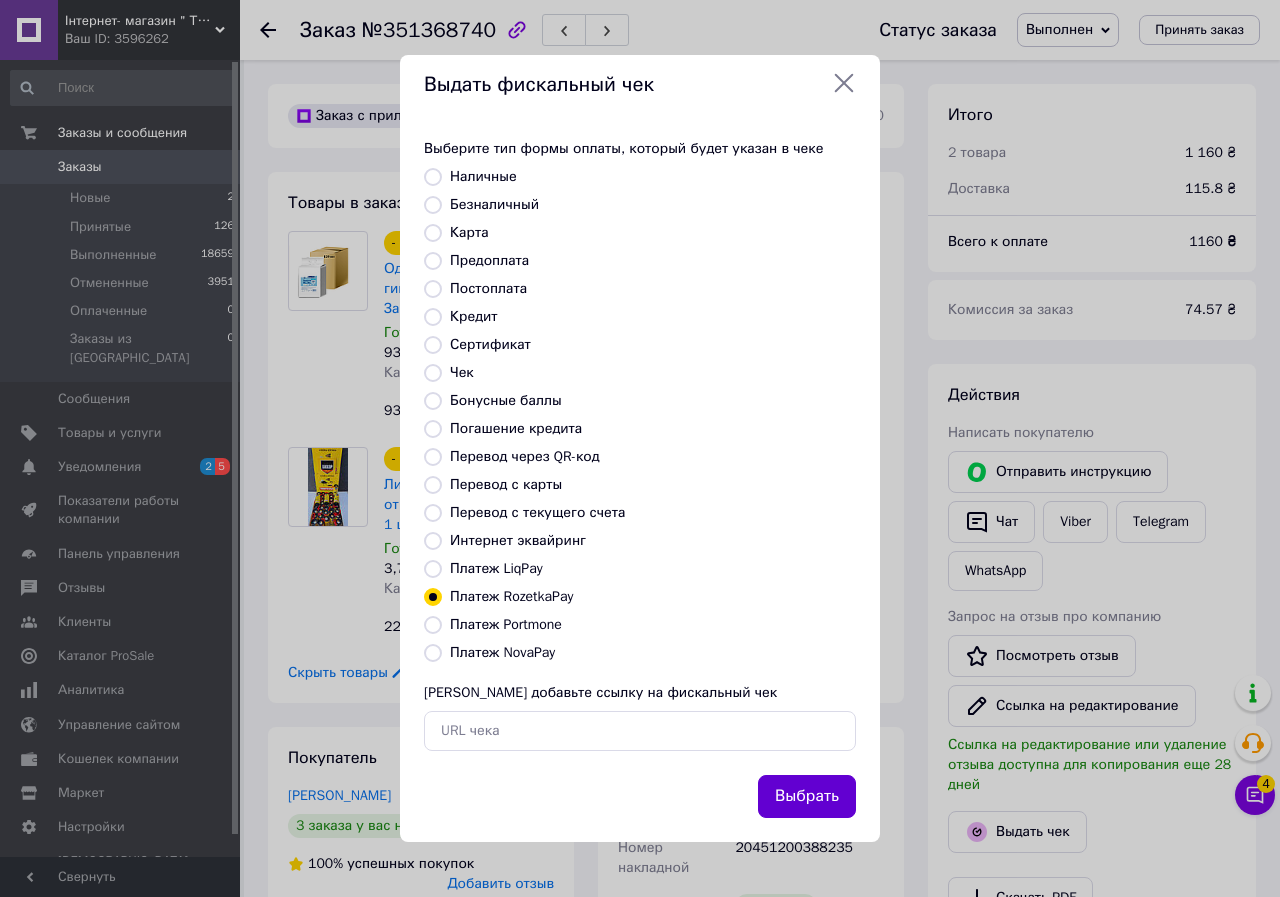 click on "Выбрать" at bounding box center [807, 796] 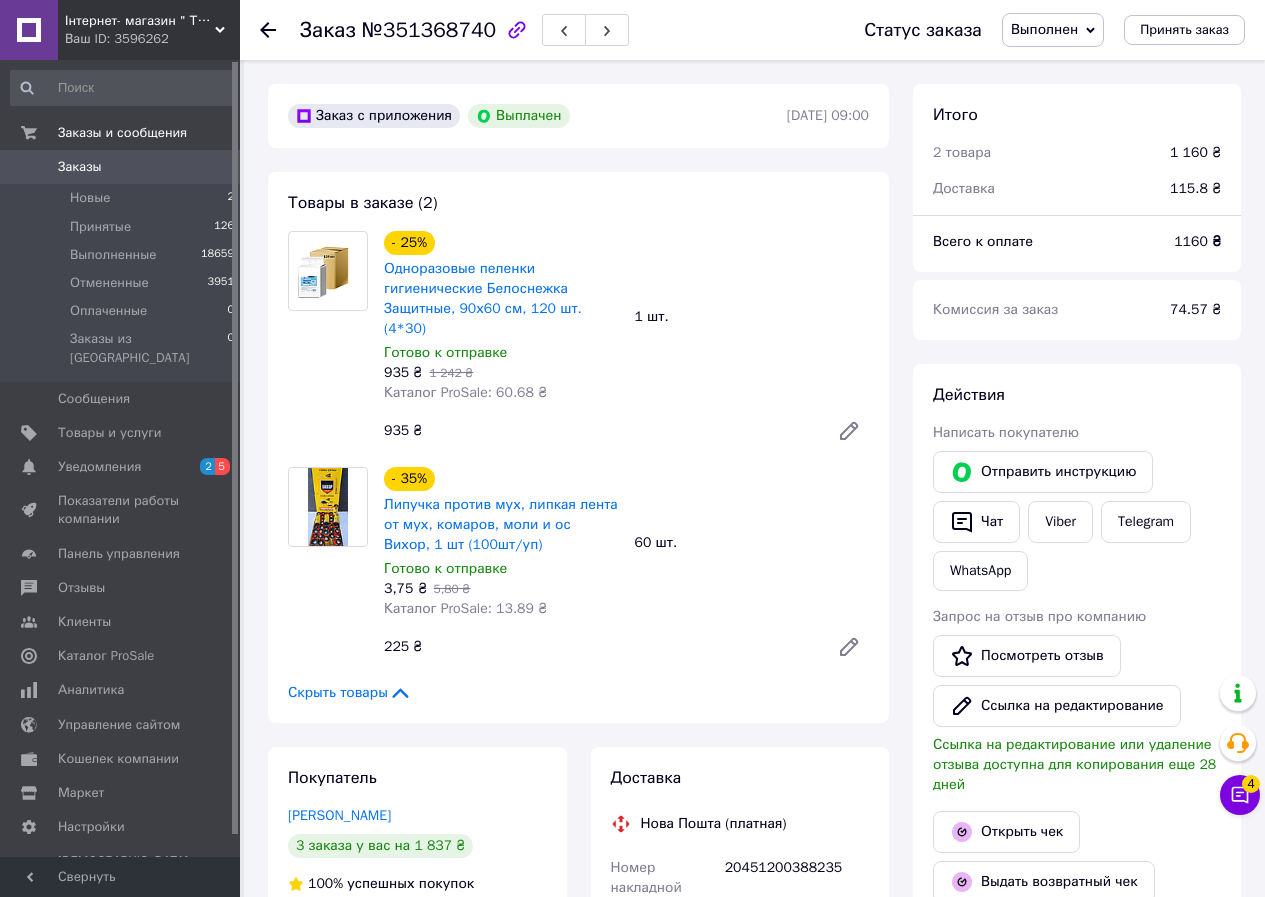 scroll, scrollTop: 196, scrollLeft: 0, axis: vertical 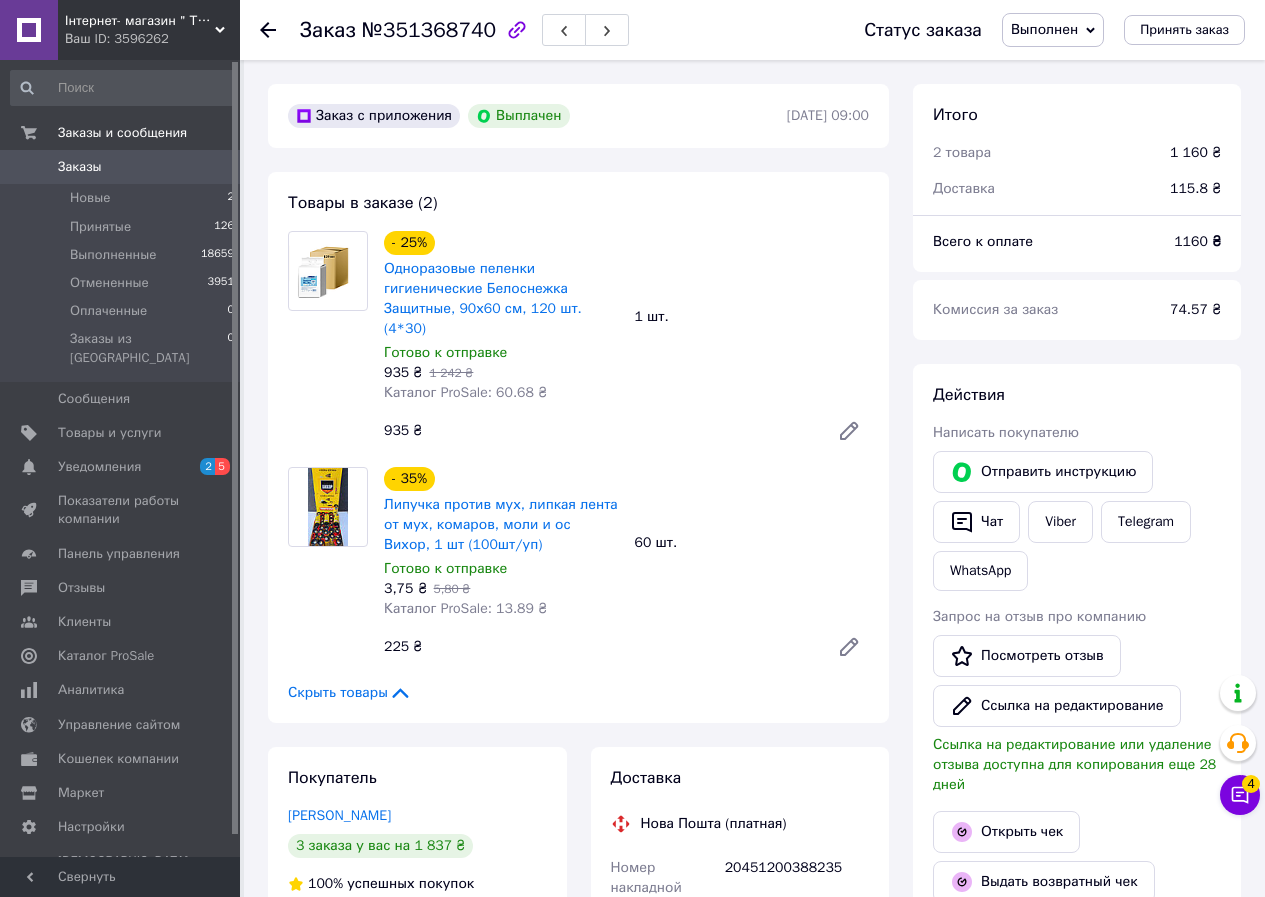 drag, startPoint x: 265, startPoint y: 25, endPoint x: 299, endPoint y: 78, distance: 62.968246 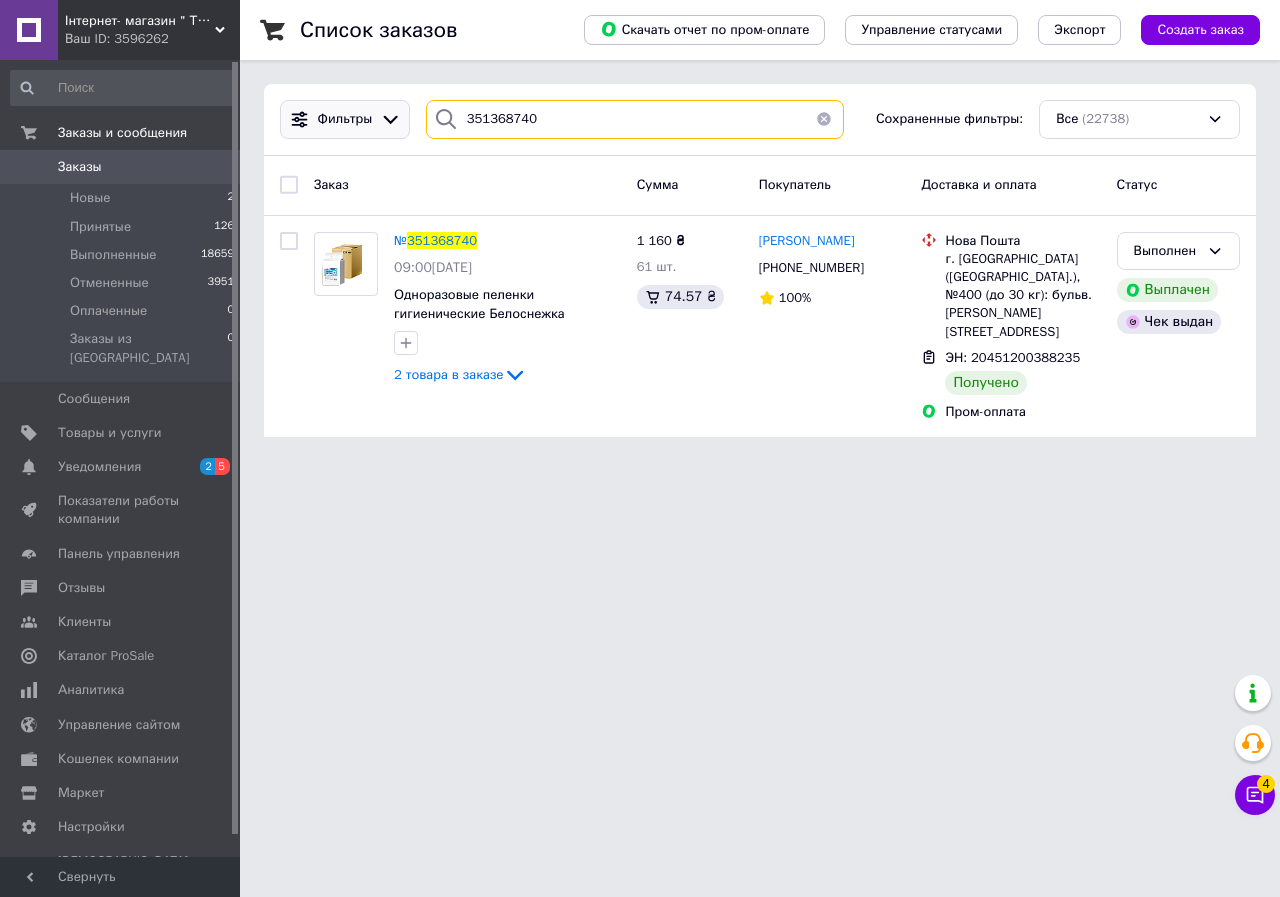 drag, startPoint x: 628, startPoint y: 134, endPoint x: 344, endPoint y: 117, distance: 284.50836 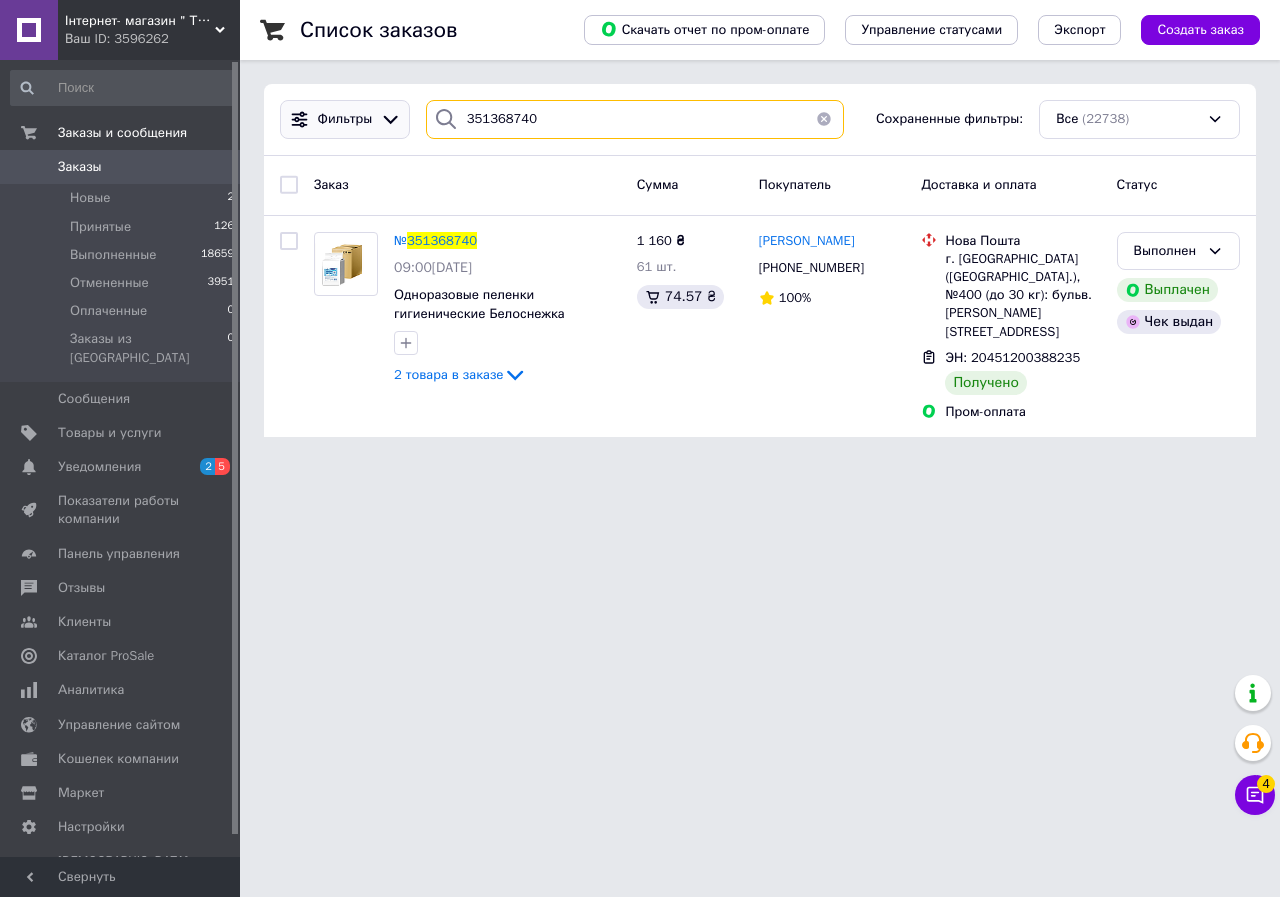 click on "Фильтры 351368740 Сохраненные фильтры: Все (22738)" at bounding box center (760, 119) 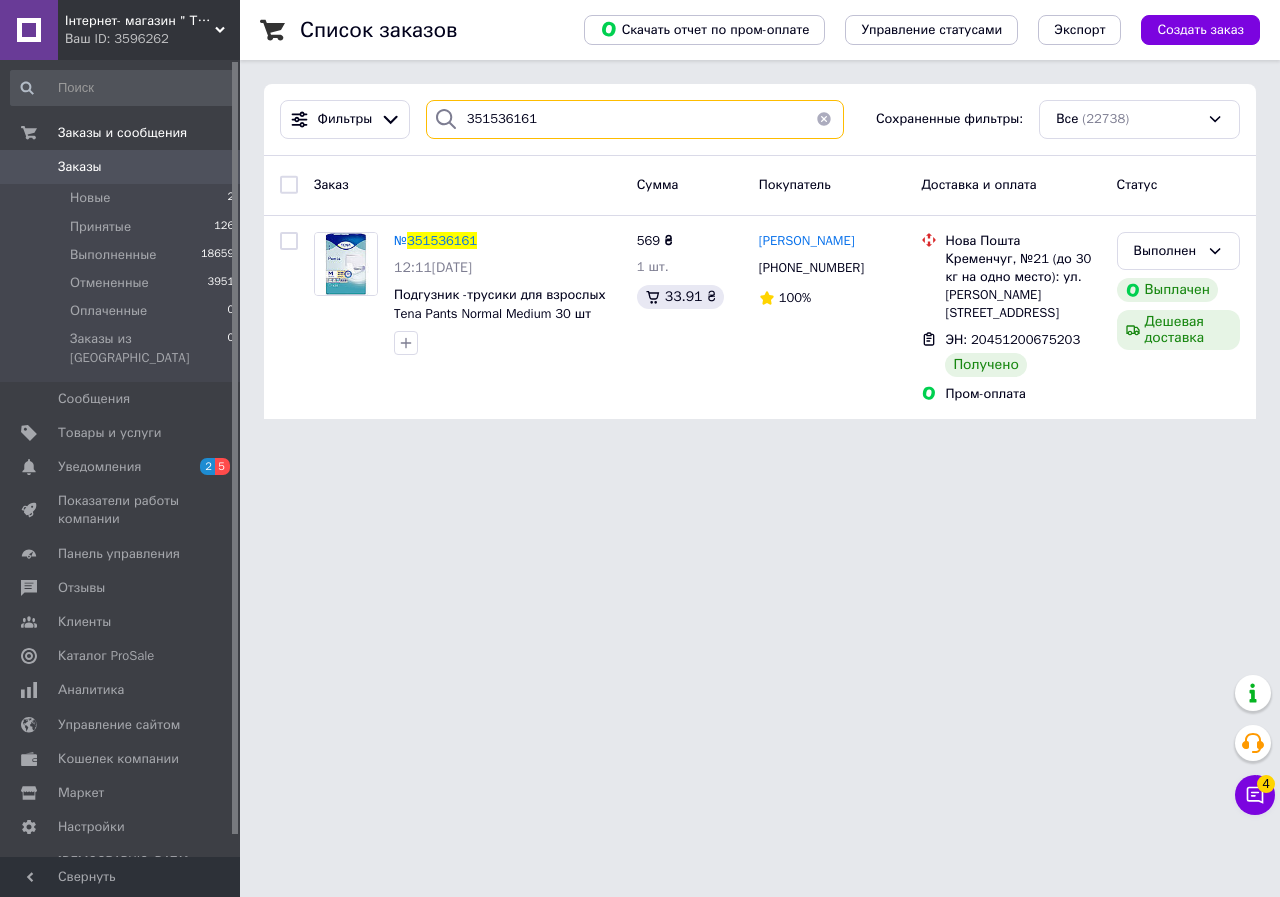 type on "351536161" 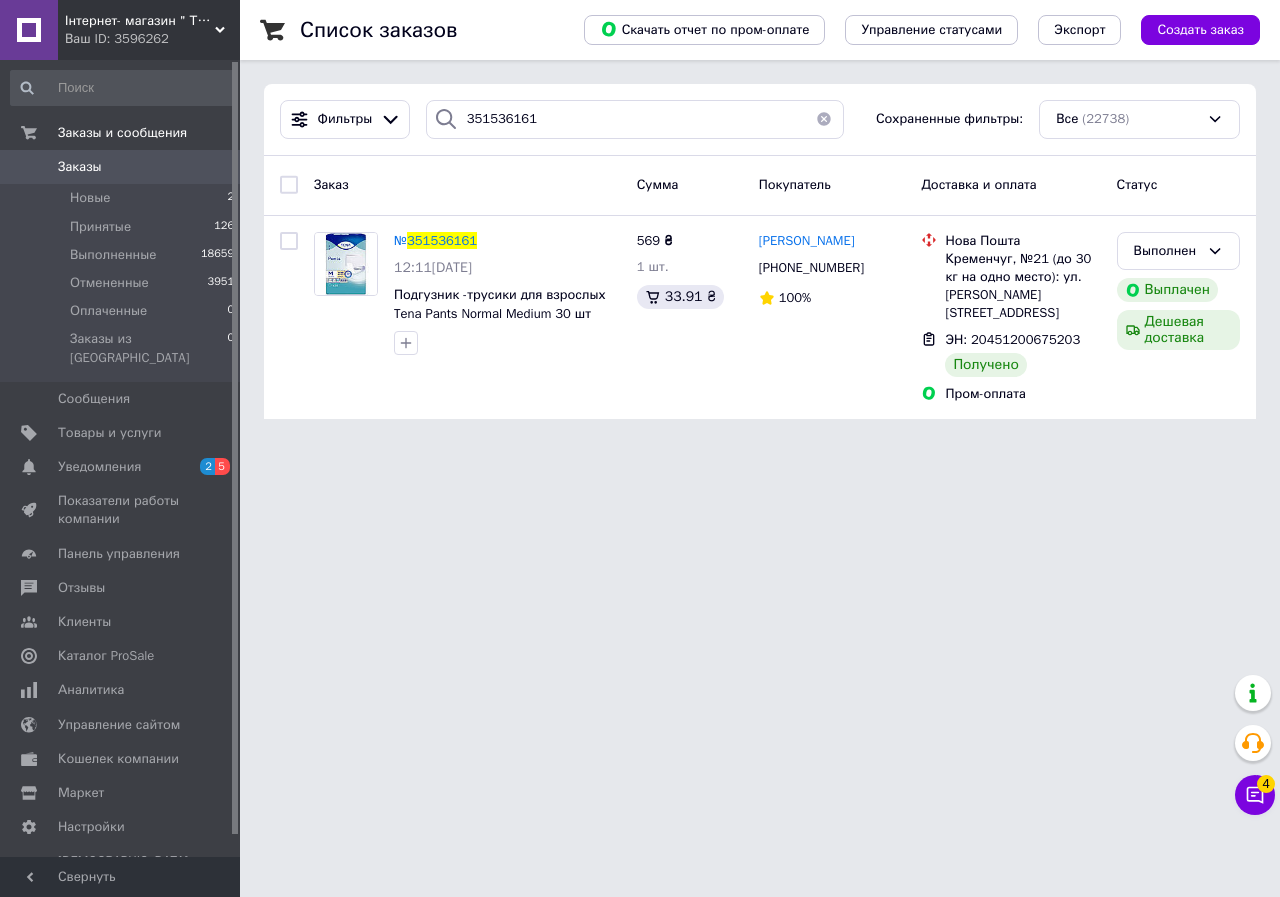 click on "351536161" at bounding box center (442, 240) 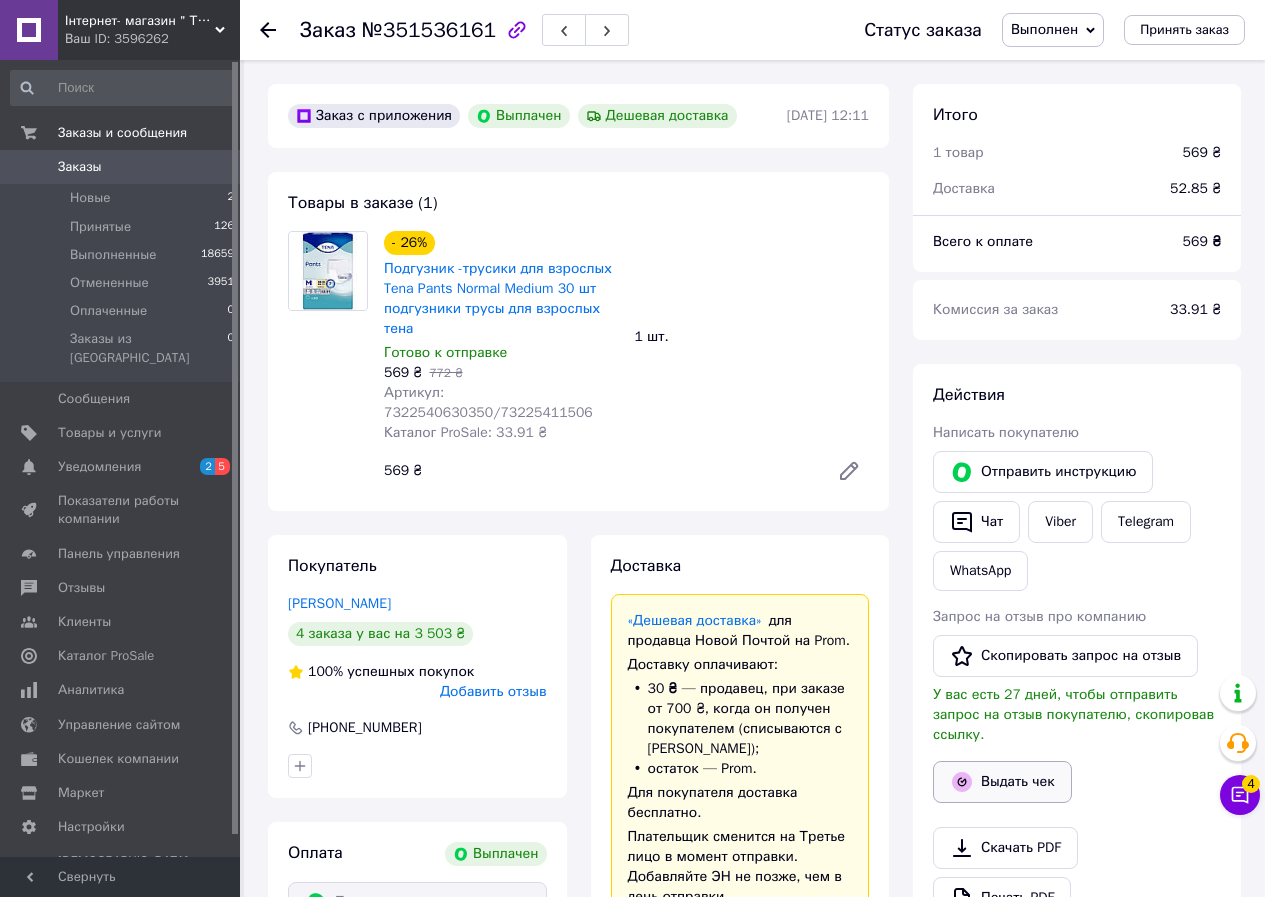 scroll, scrollTop: 244, scrollLeft: 0, axis: vertical 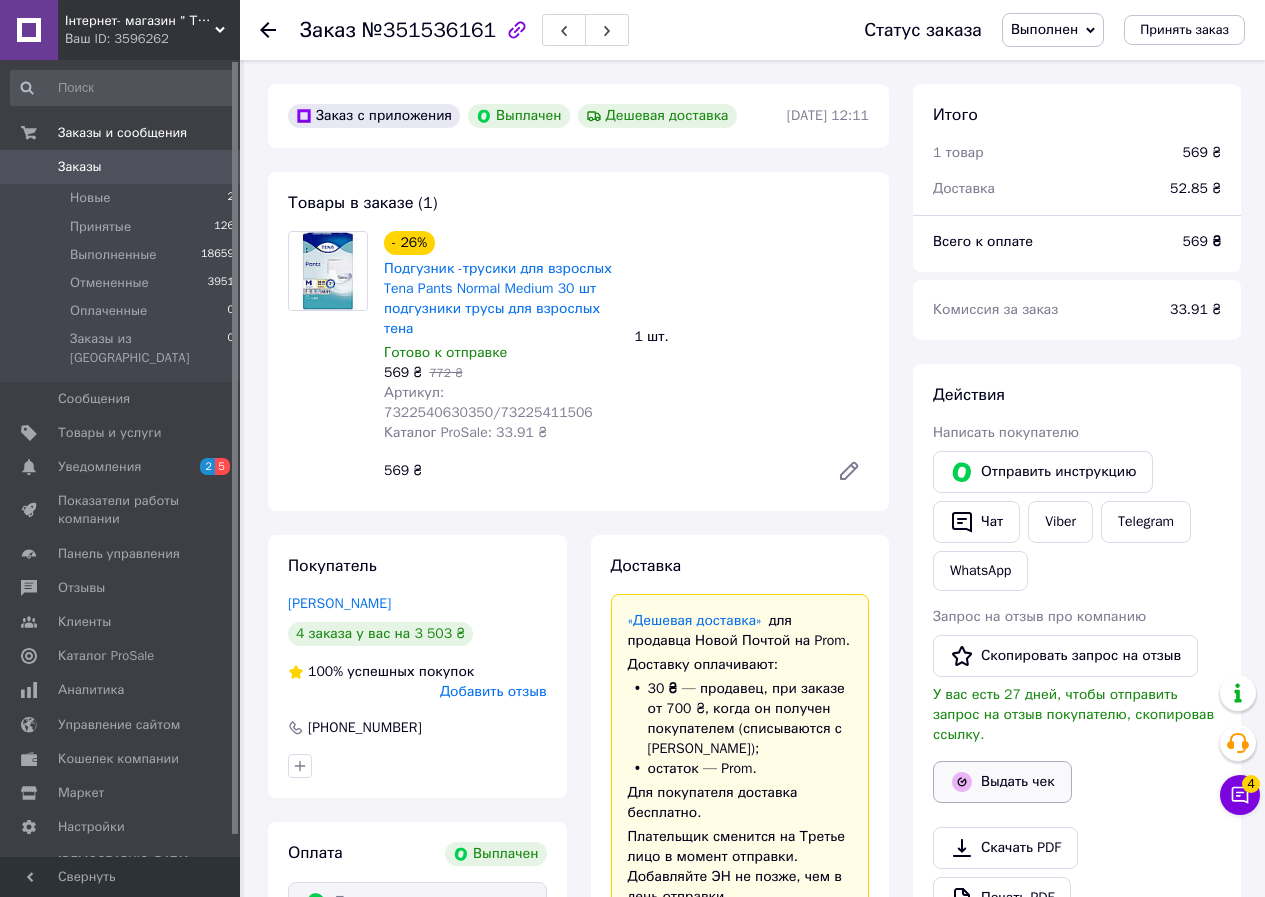 click on "Выдать чек" at bounding box center [1002, 782] 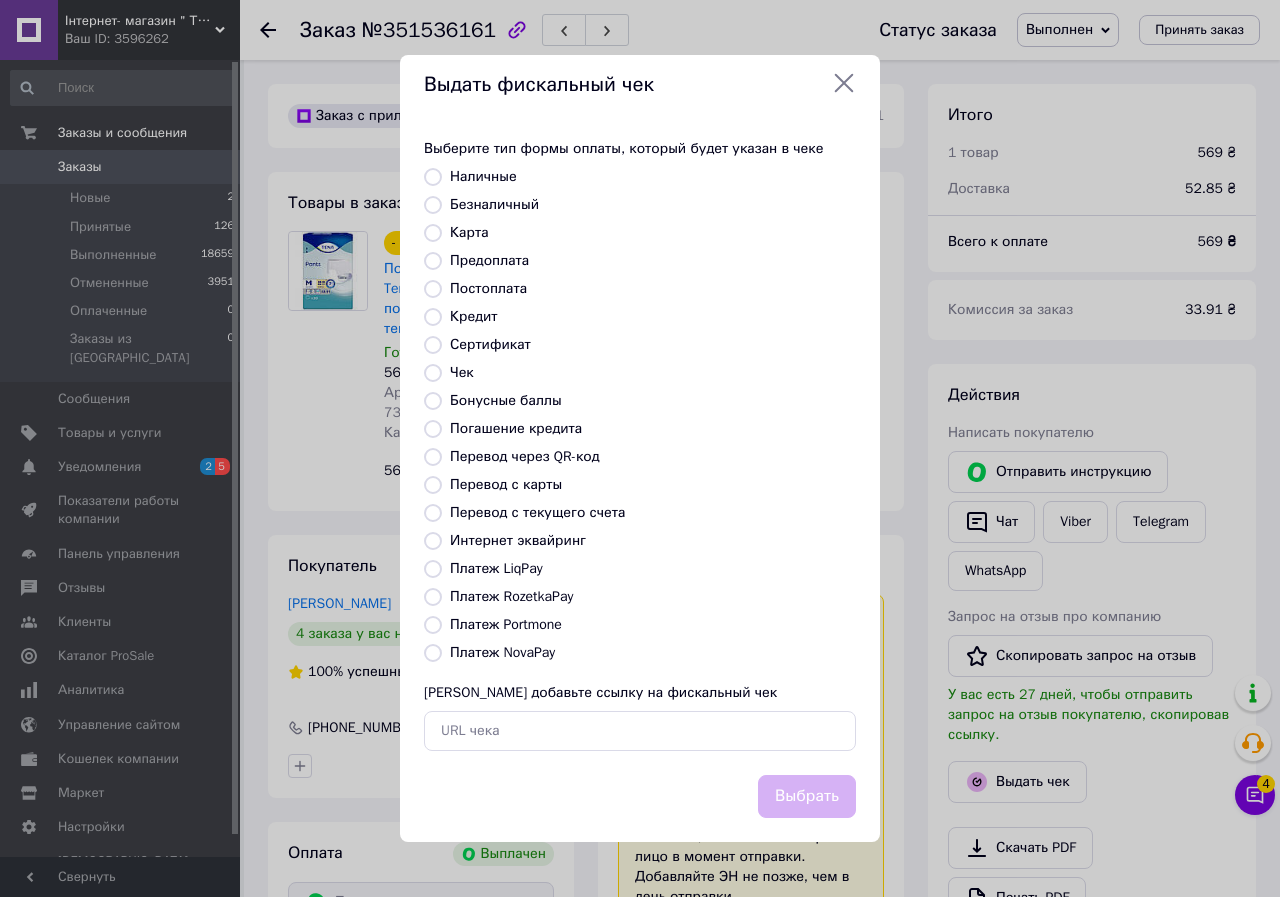 click on "Платеж RozetkaPay" at bounding box center [511, 596] 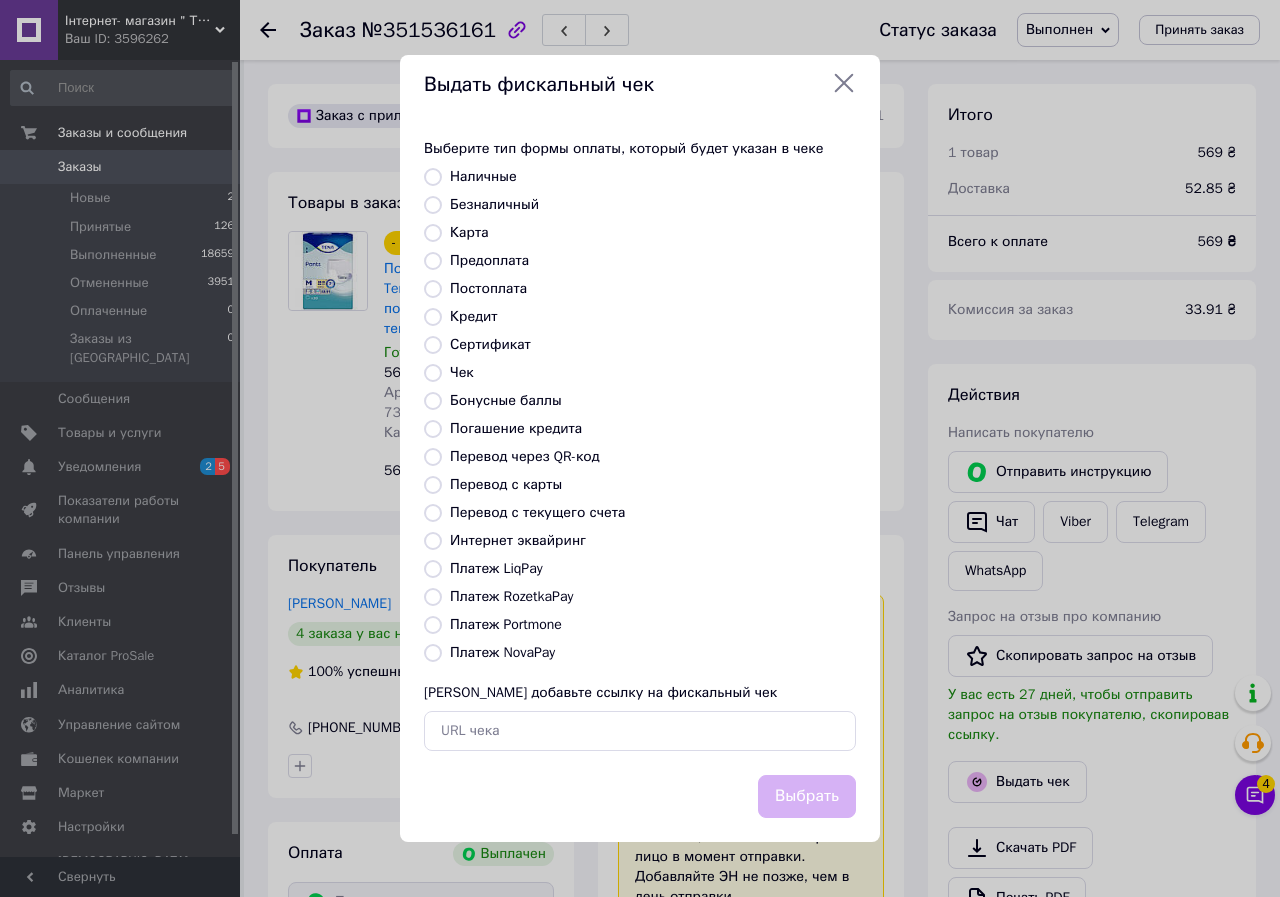 radio on "true" 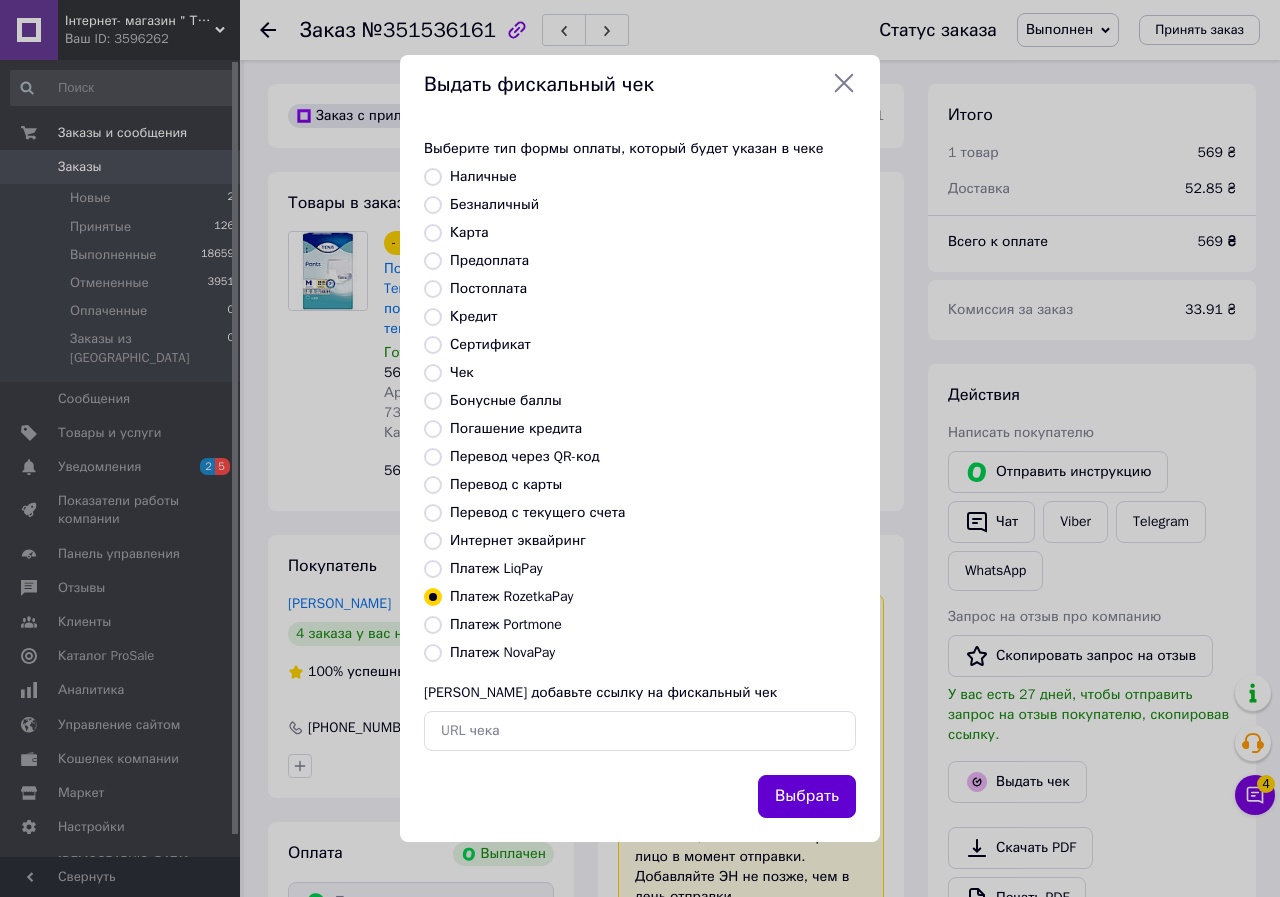 click on "Выбрать" at bounding box center (807, 796) 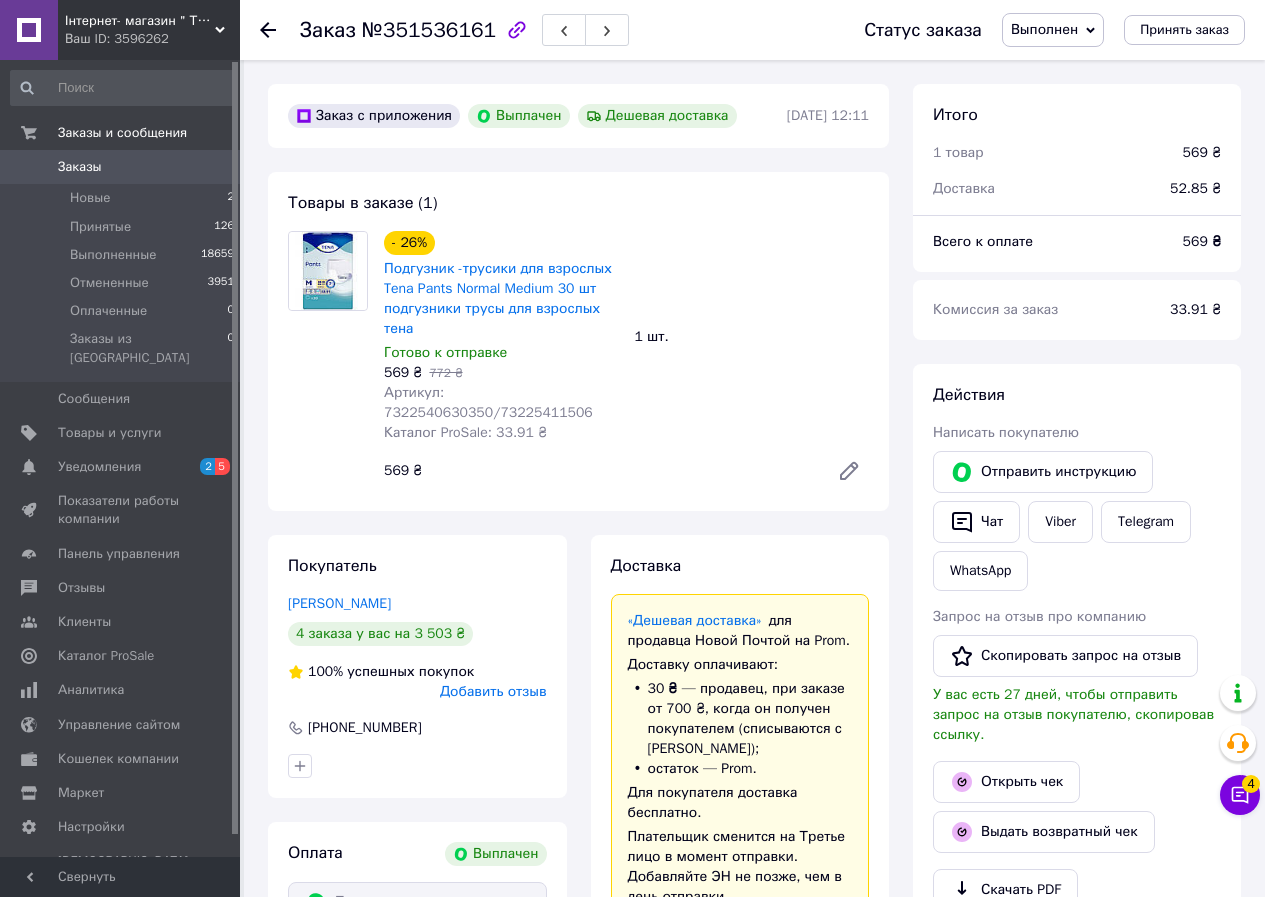 click 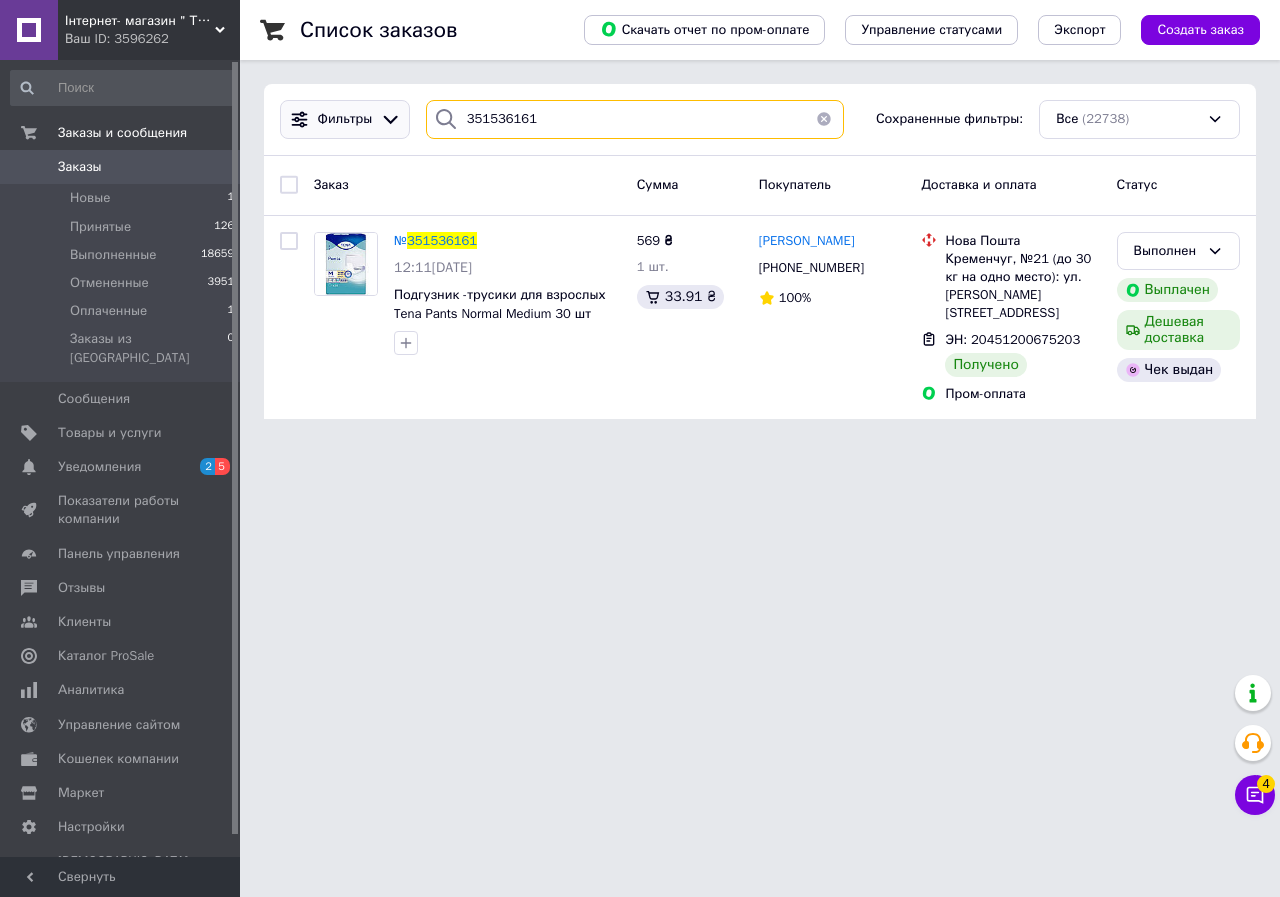 drag, startPoint x: 548, startPoint y: 116, endPoint x: 368, endPoint y: 105, distance: 180.3358 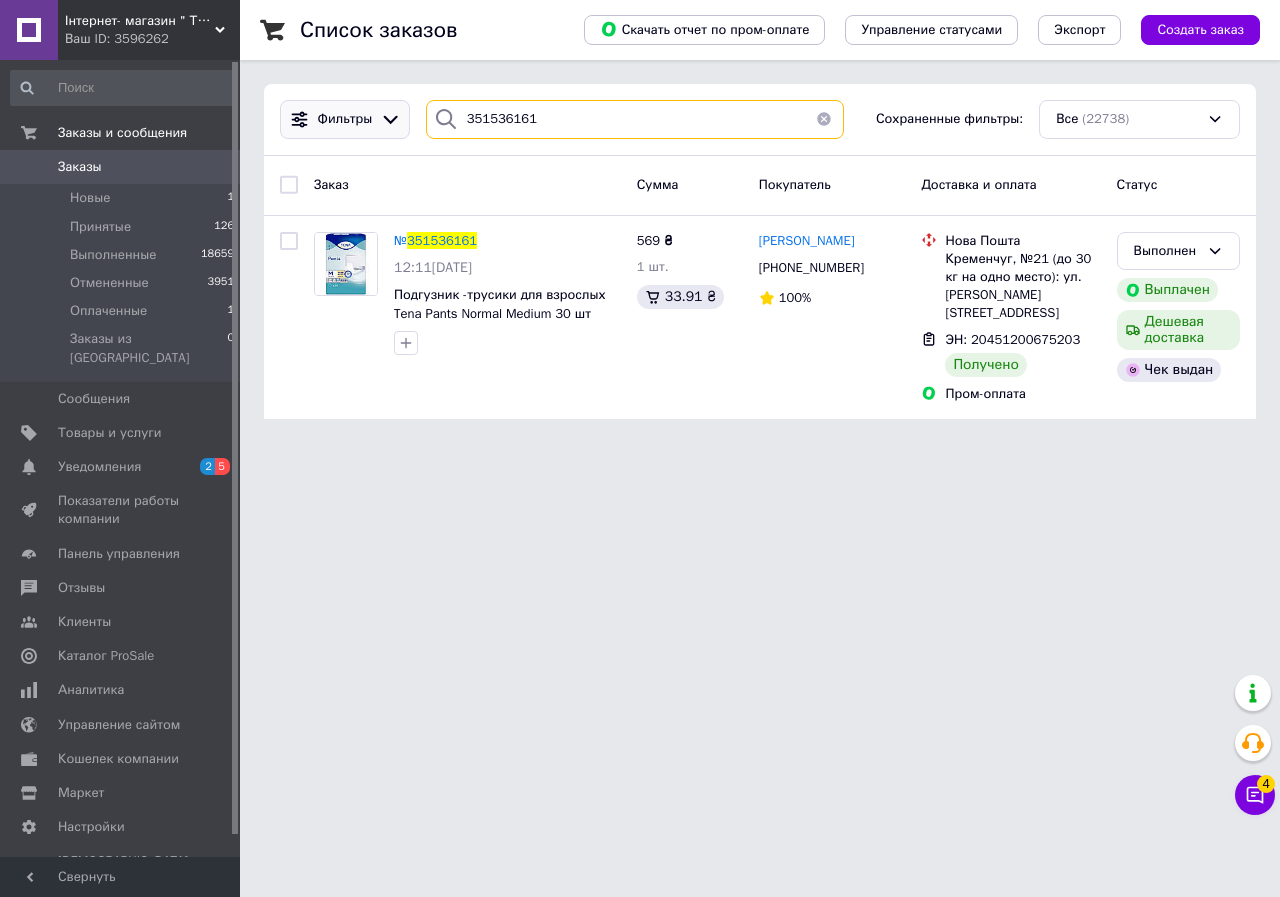 click on "Фильтры 351536161 Сохраненные фильтры: Все (22738)" at bounding box center (760, 119) 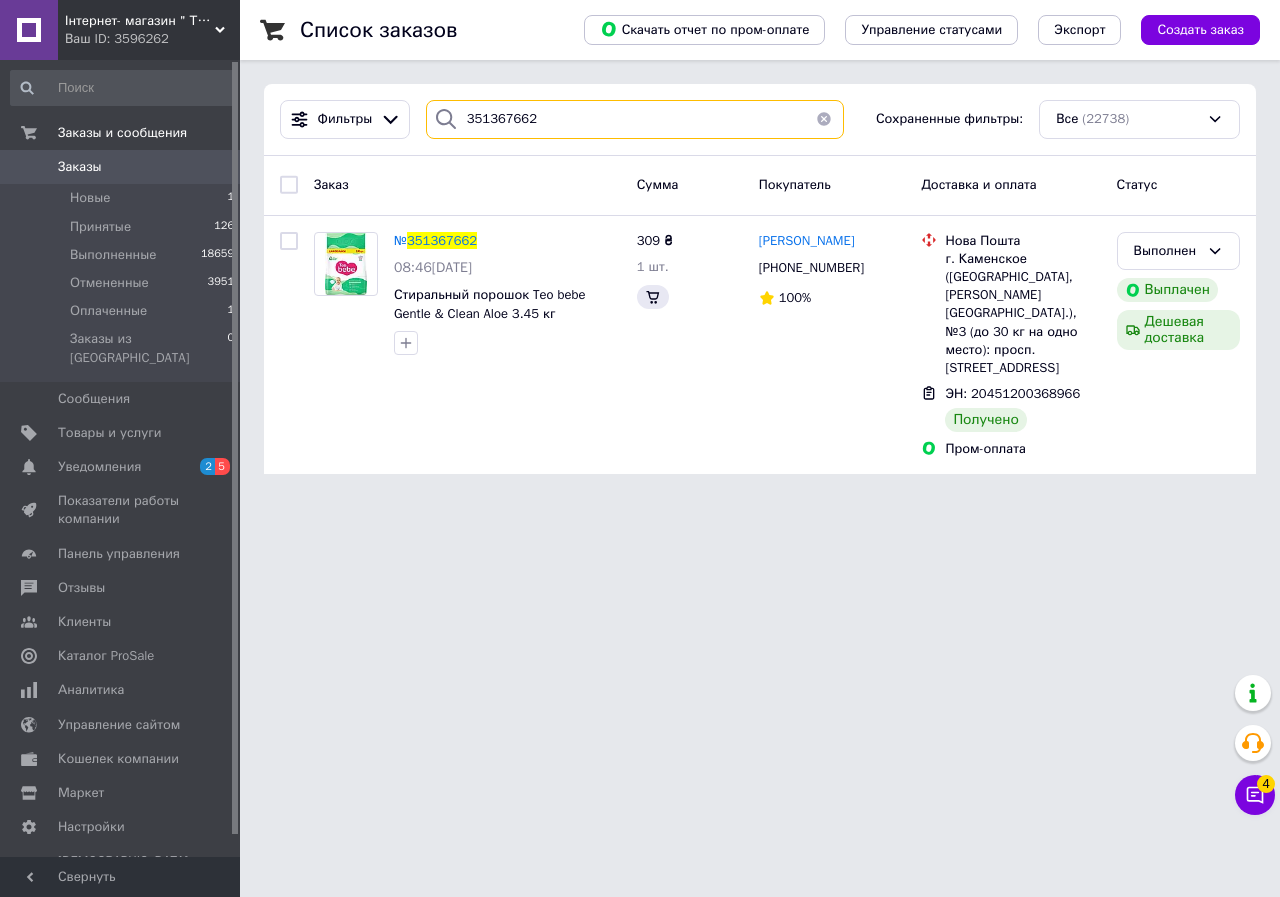 type on "351367662" 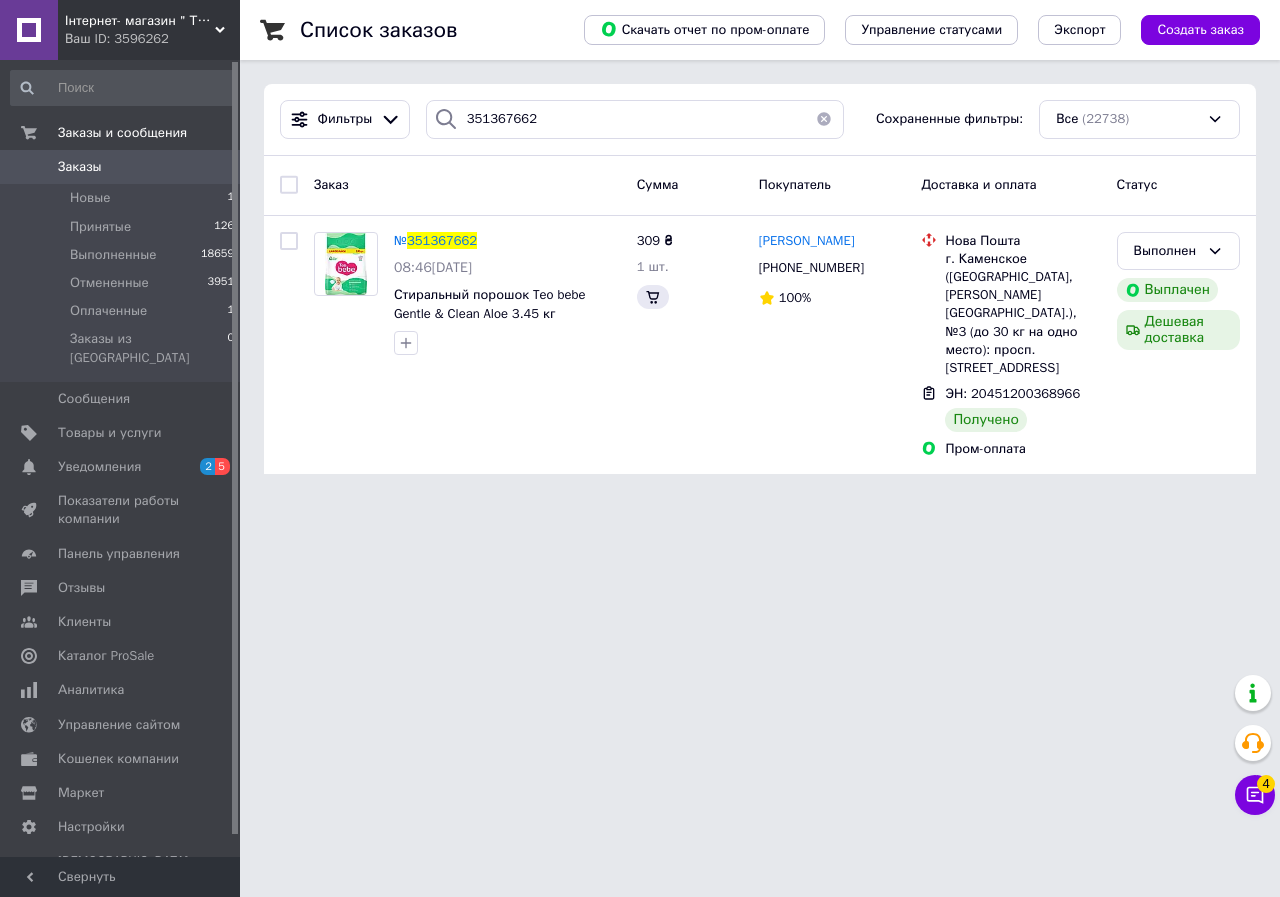 click on "351367662" at bounding box center [442, 240] 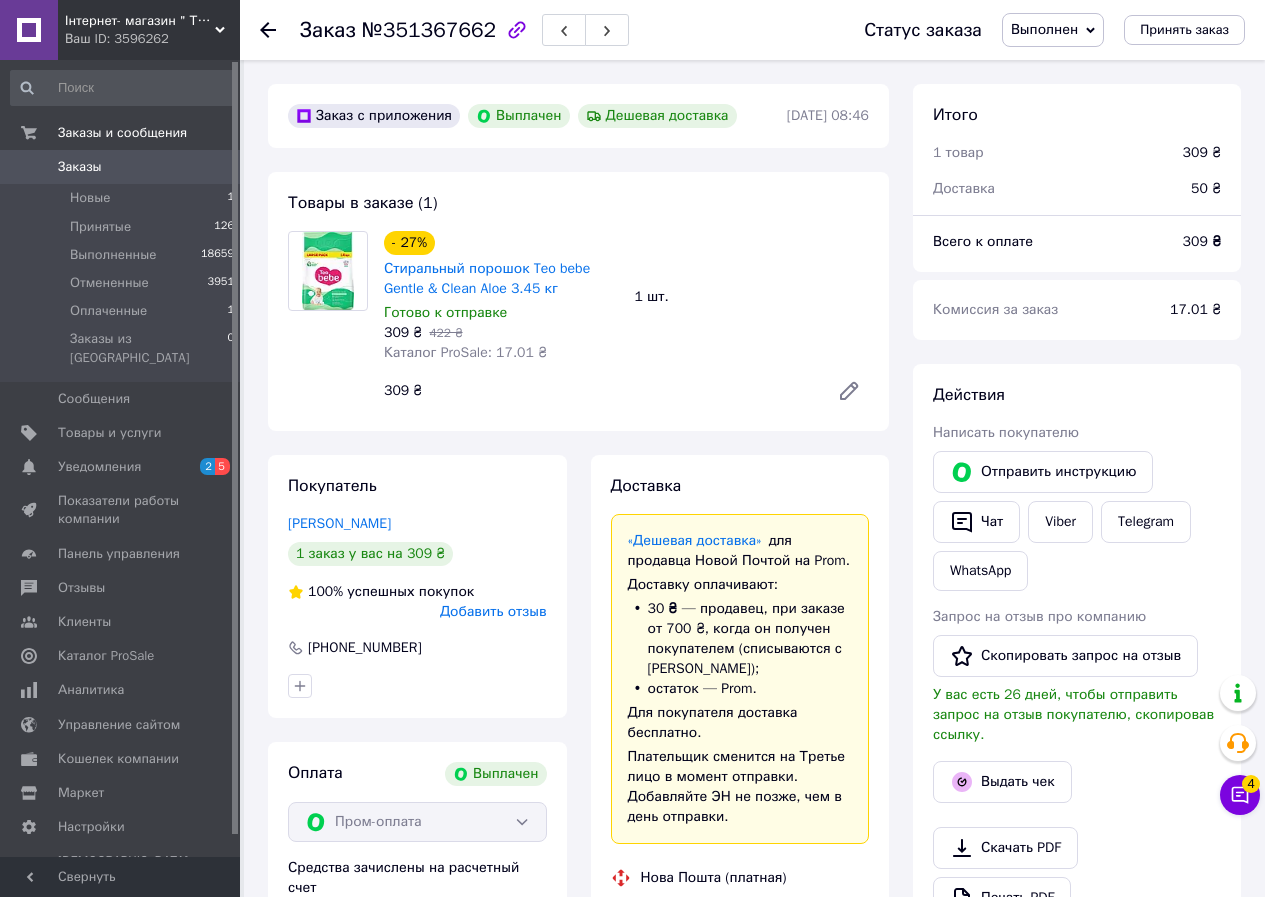 scroll, scrollTop: 264, scrollLeft: 0, axis: vertical 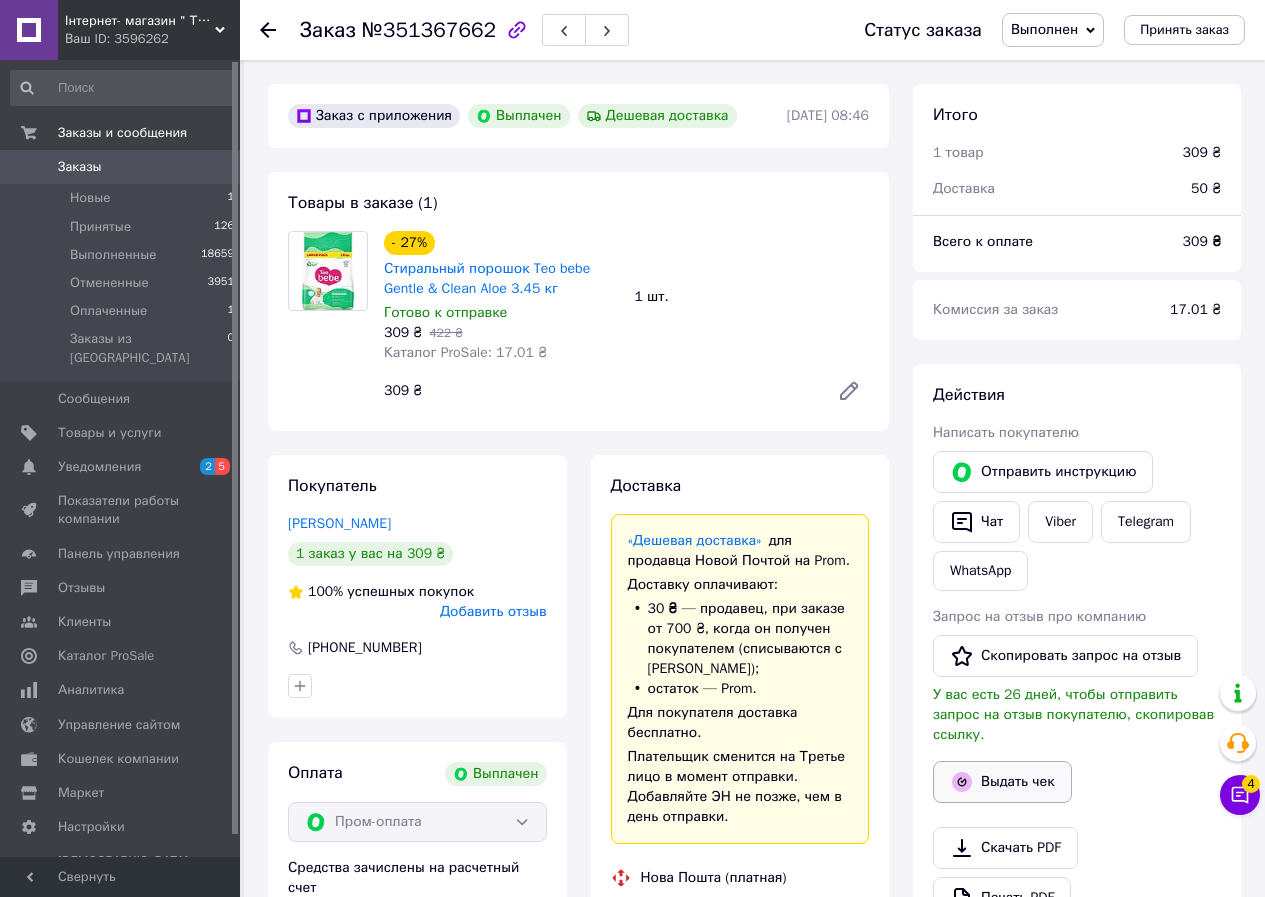 click on "Выдать чек" at bounding box center (1002, 782) 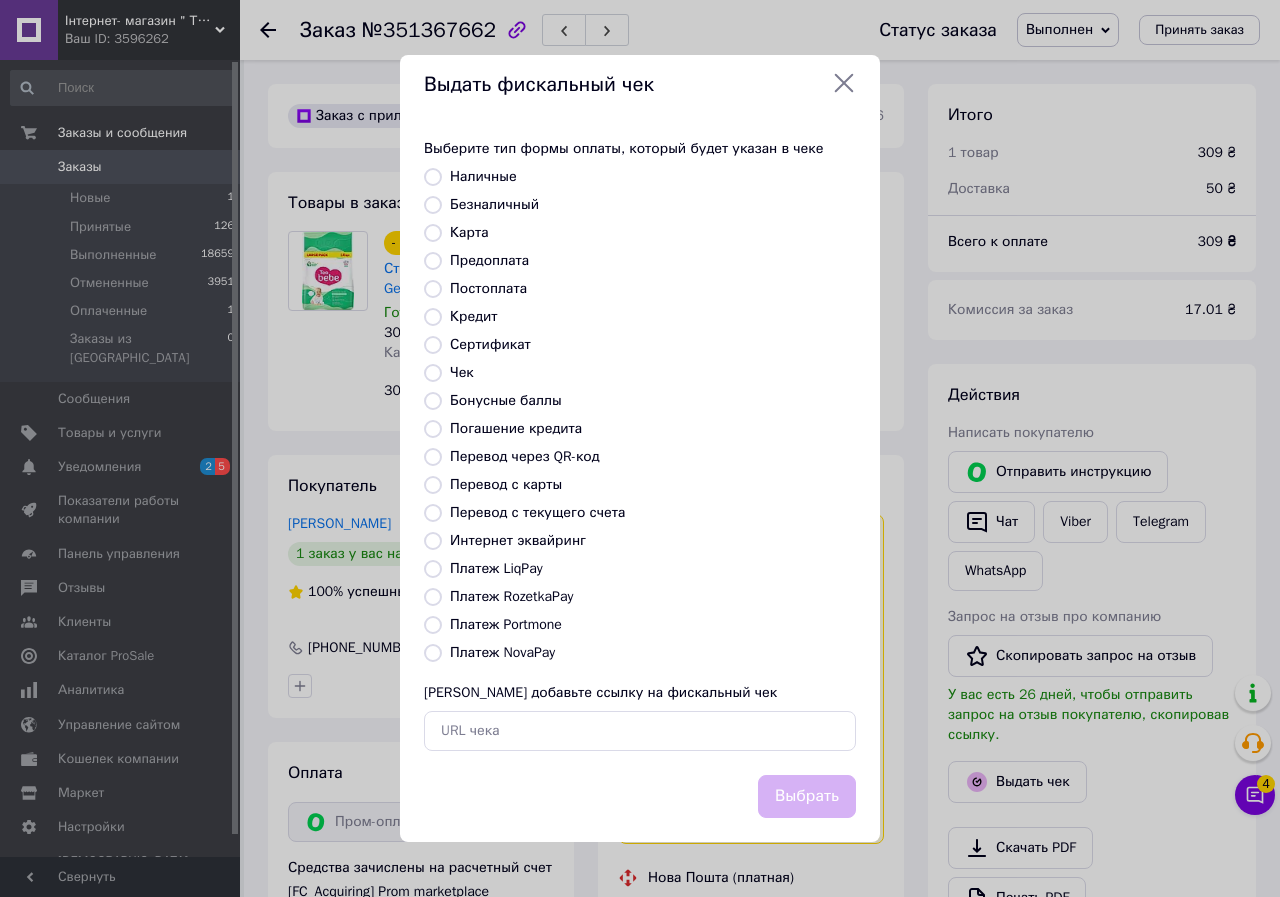 click on "Платеж RozetkaPay" at bounding box center [511, 596] 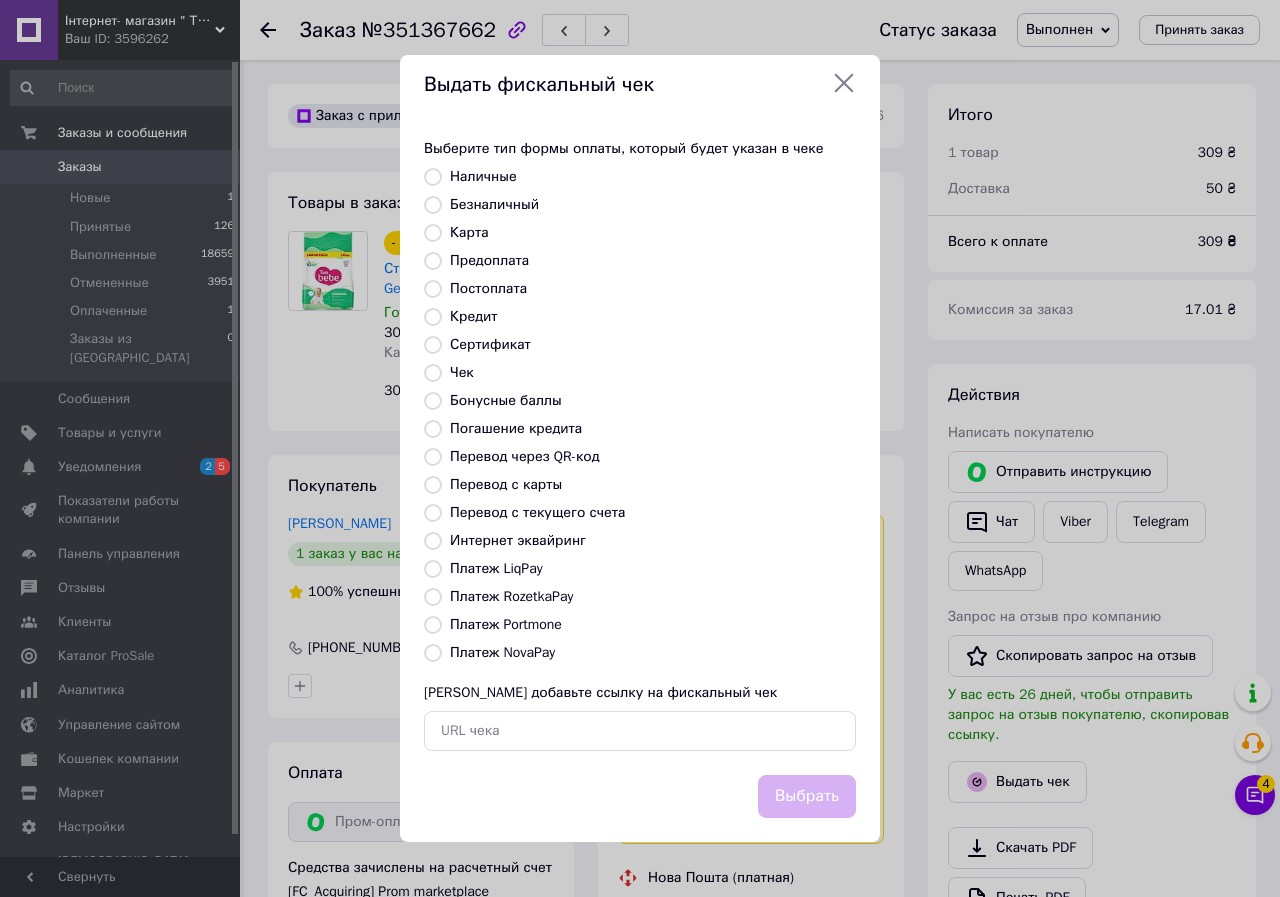 radio on "true" 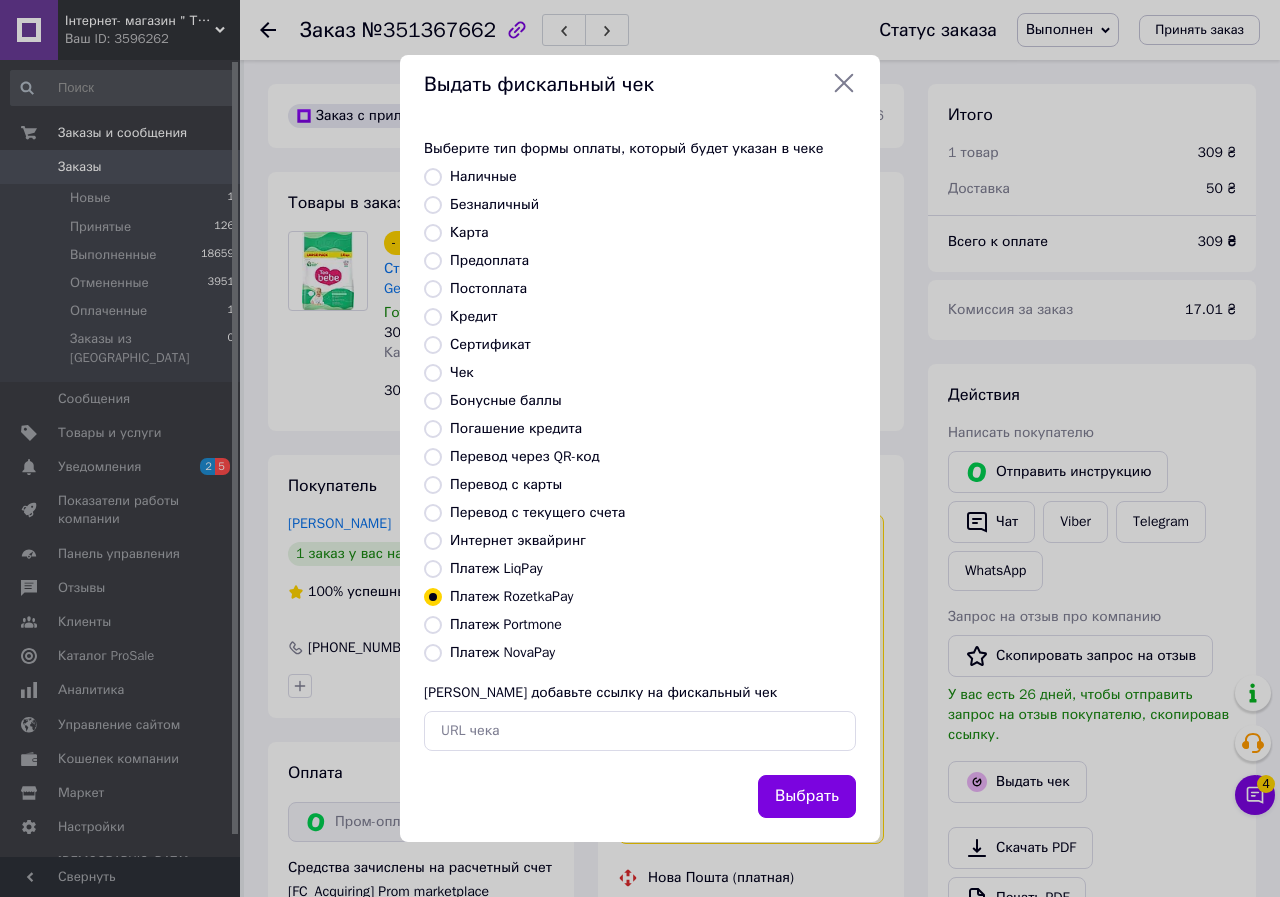 click on "Выбрать" at bounding box center [807, 796] 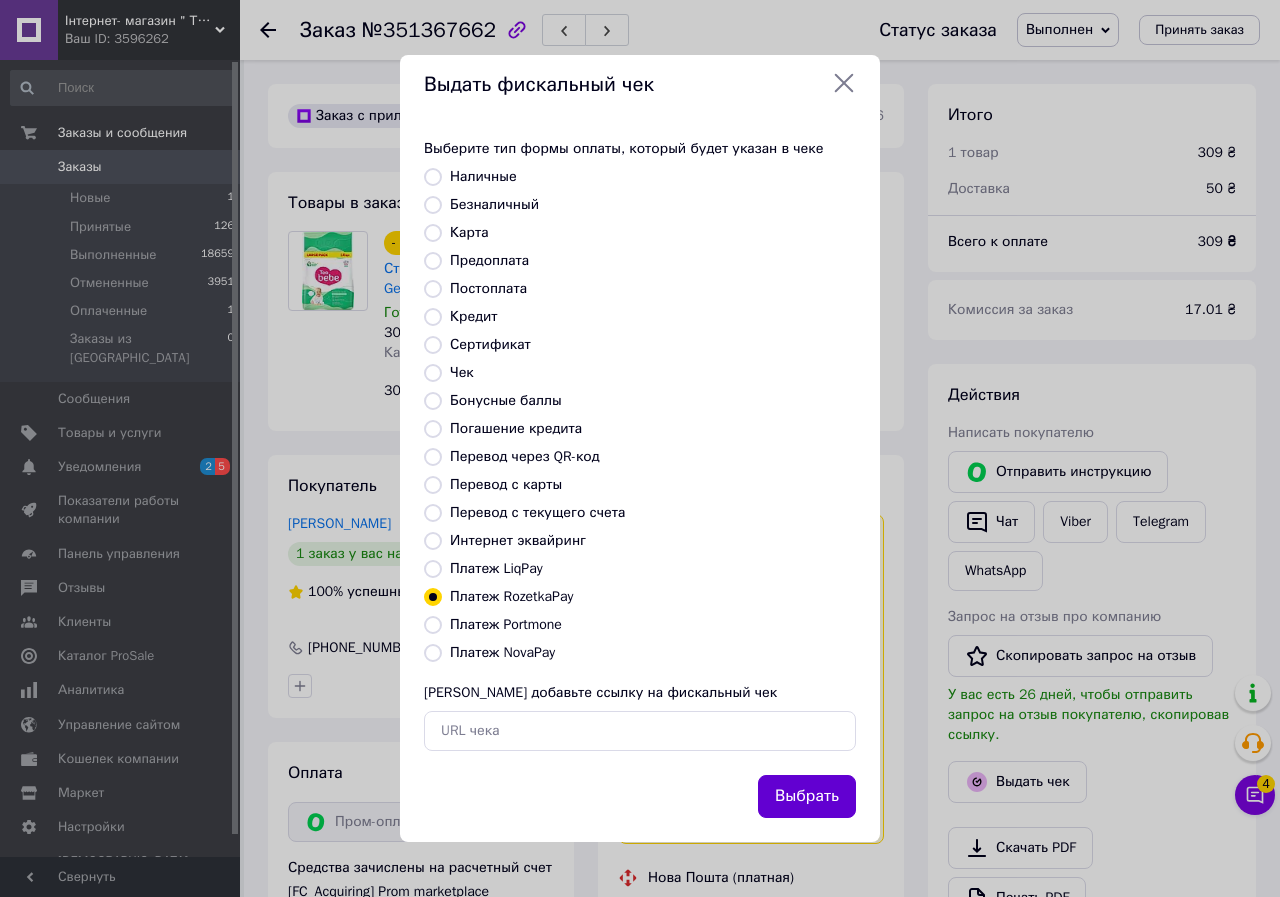 drag, startPoint x: 818, startPoint y: 801, endPoint x: 846, endPoint y: 848, distance: 54.708317 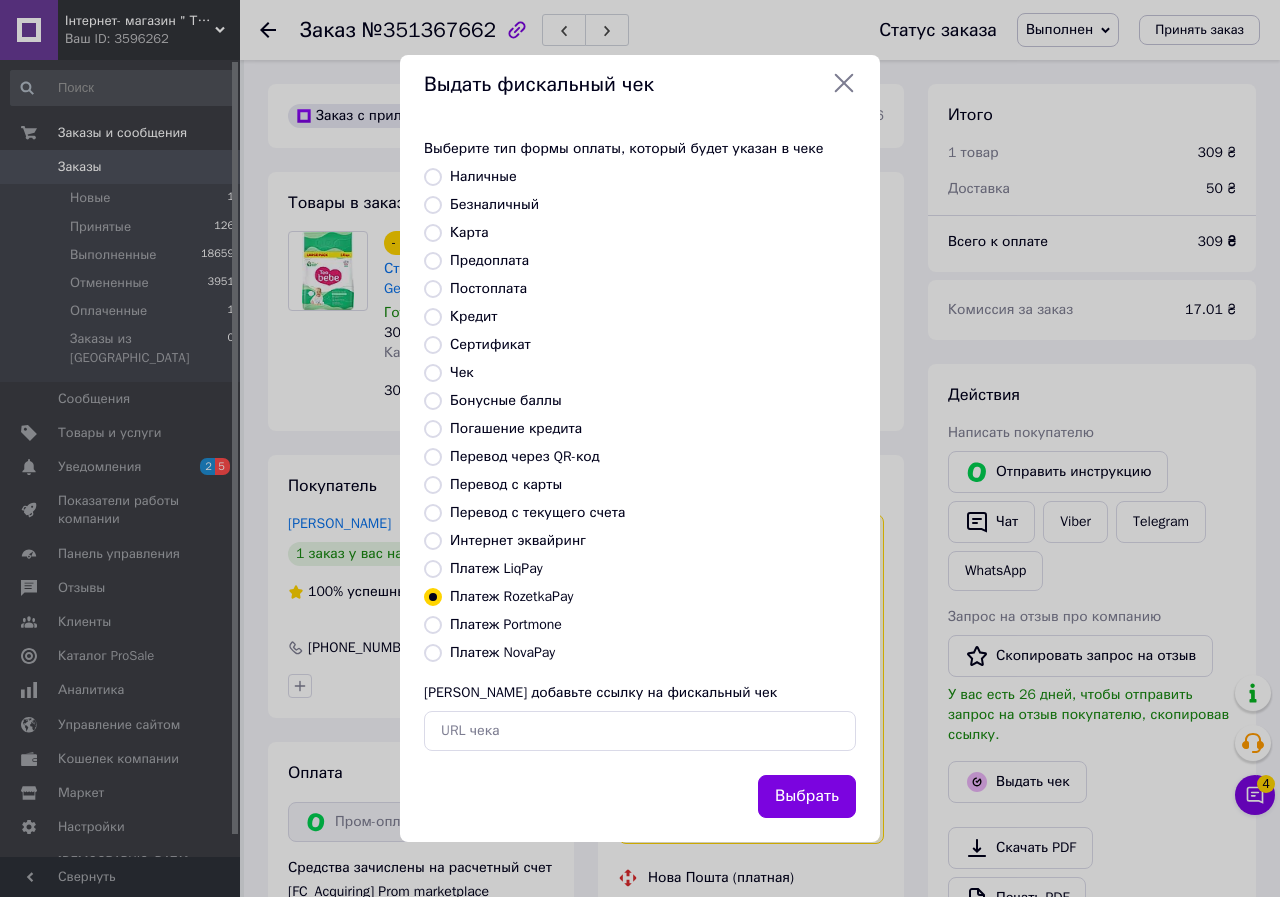 click on "Выбрать" at bounding box center (807, 796) 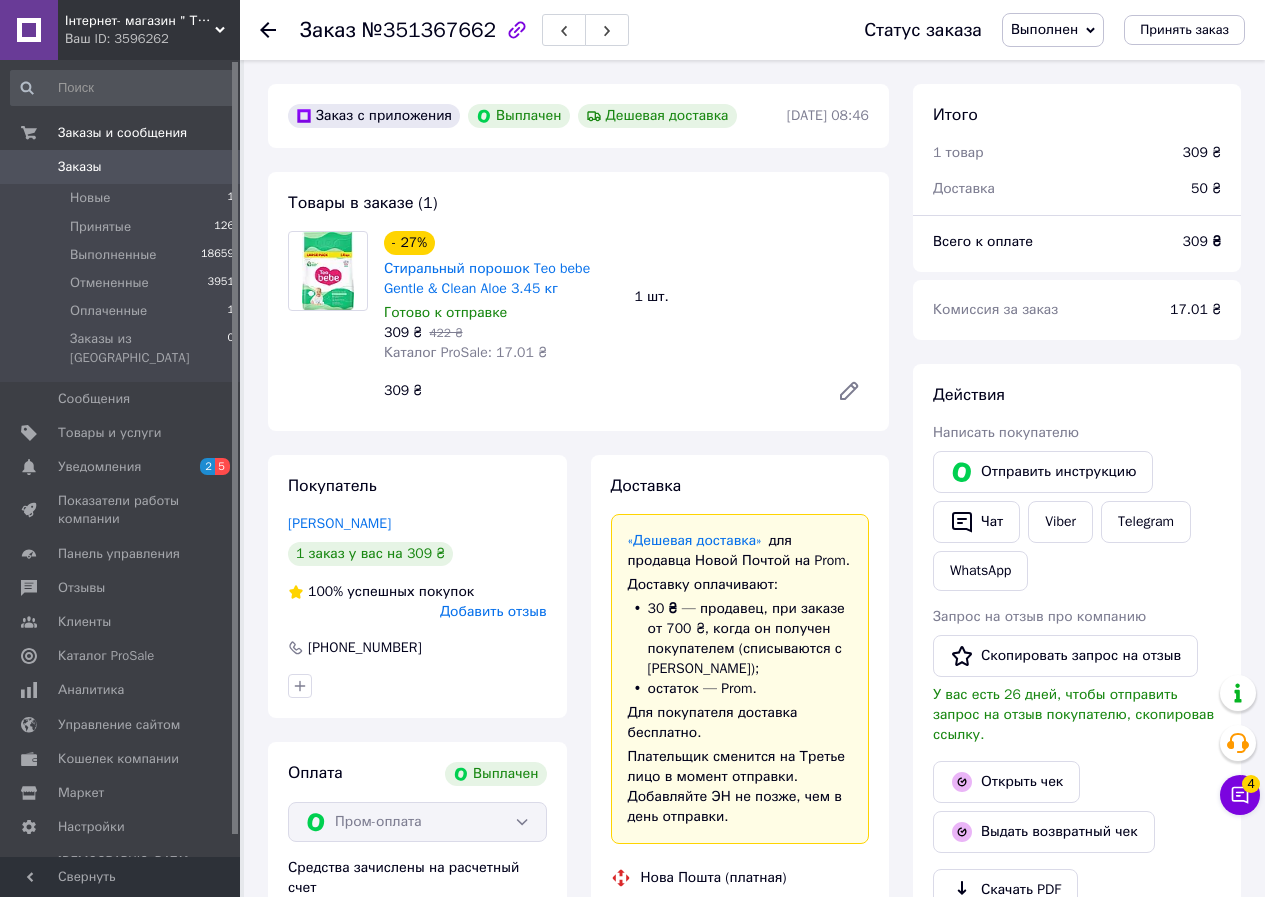 click 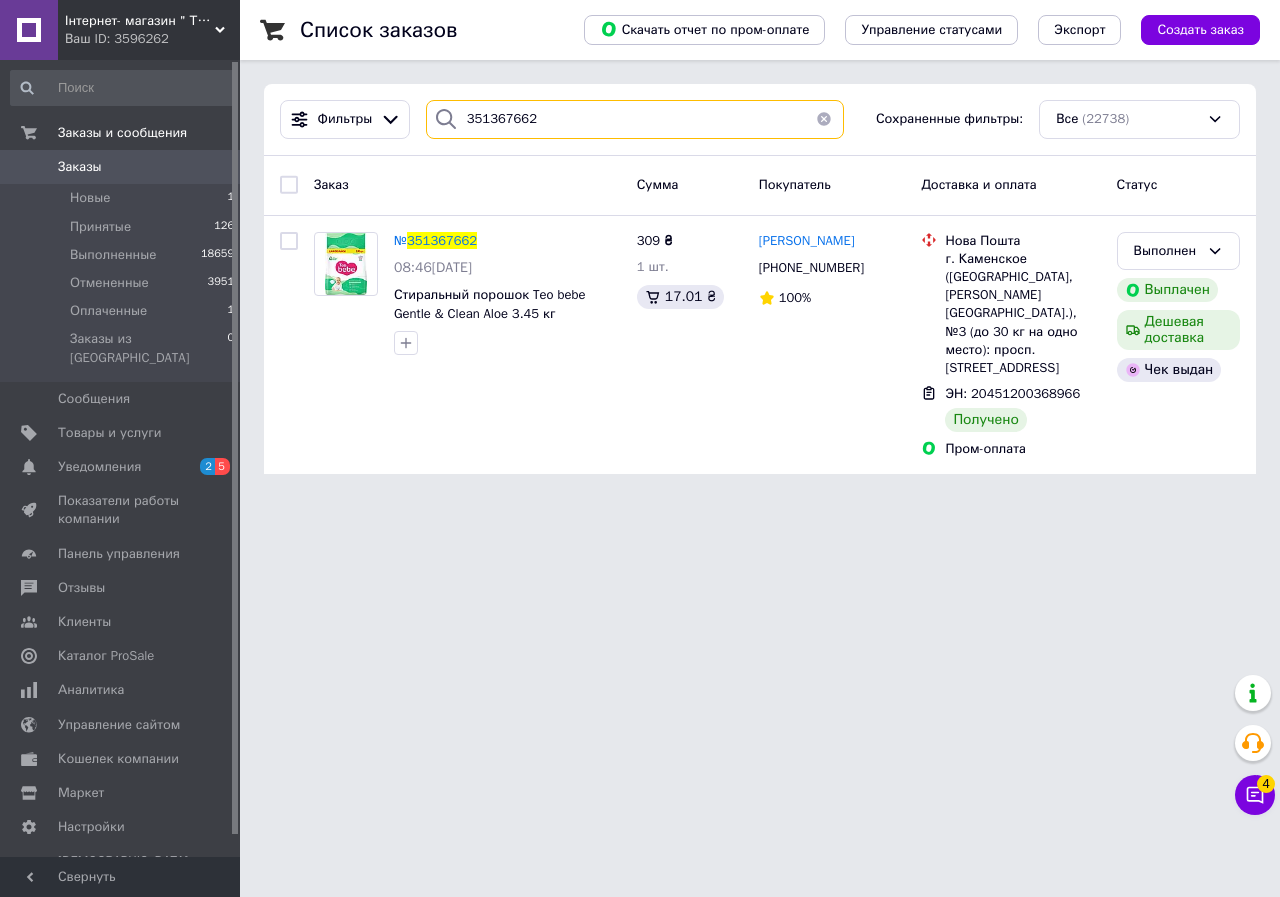 drag, startPoint x: 535, startPoint y: 105, endPoint x: 576, endPoint y: 124, distance: 45.188496 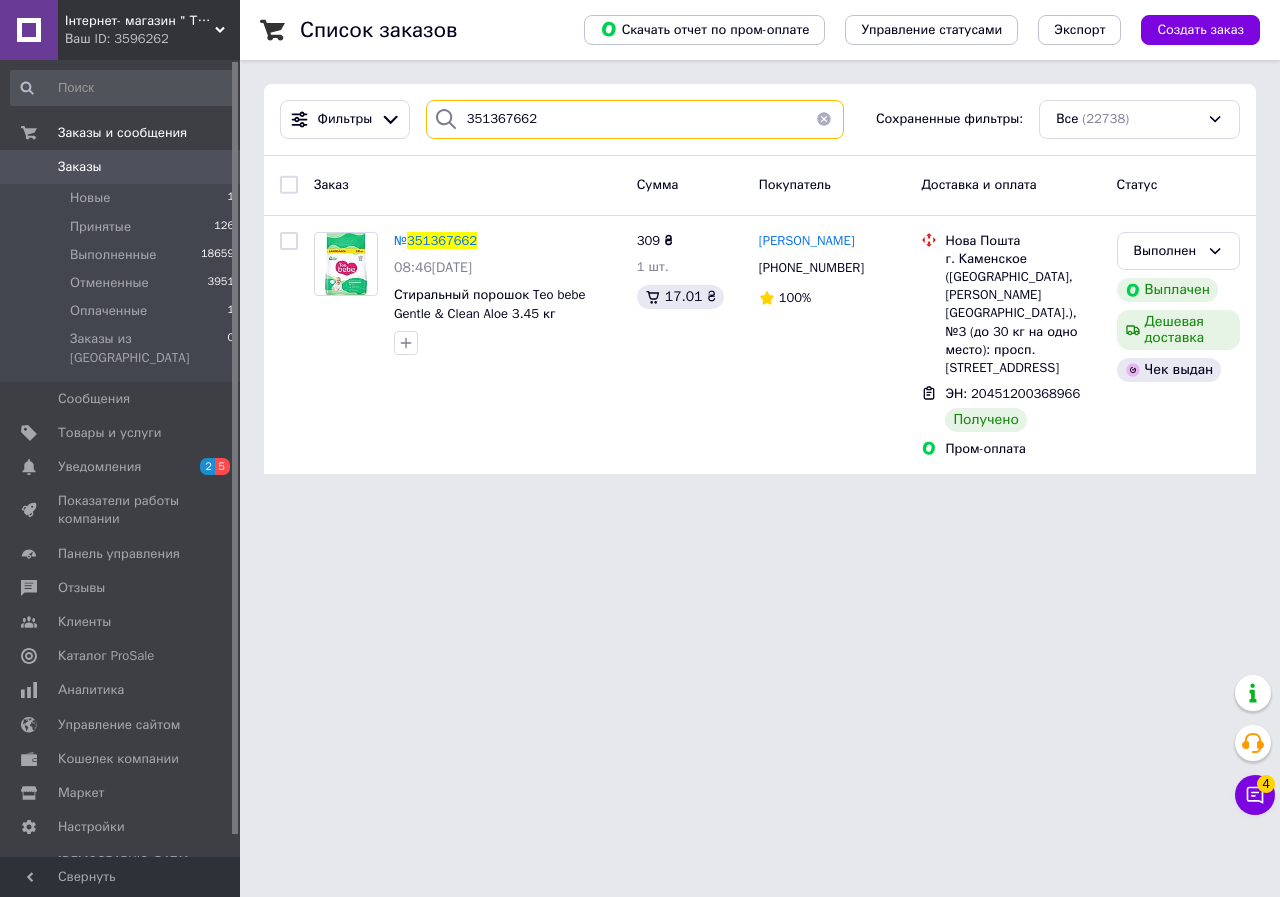 click on "351367662" at bounding box center [635, 119] 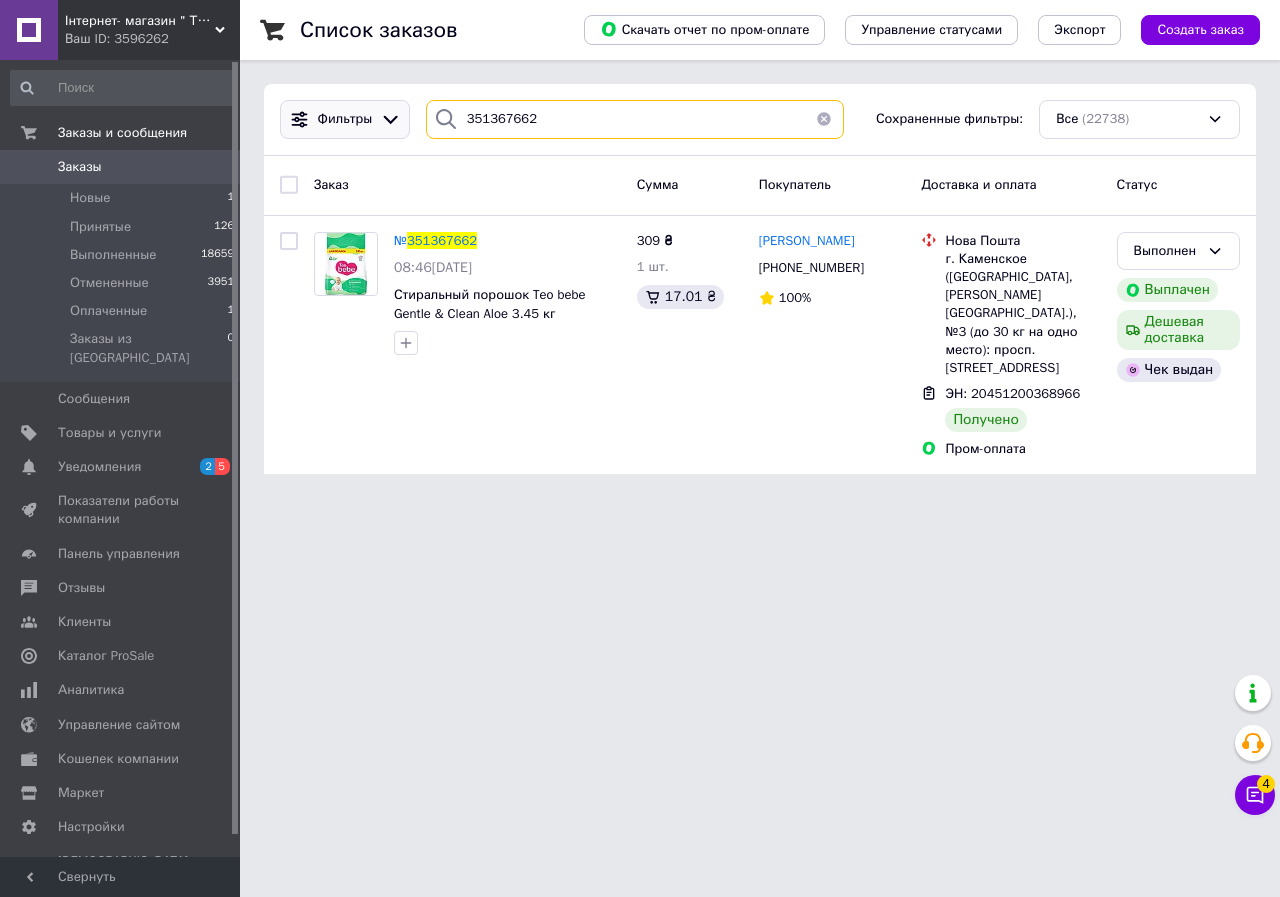 drag, startPoint x: 572, startPoint y: 122, endPoint x: 326, endPoint y: 117, distance: 246.05081 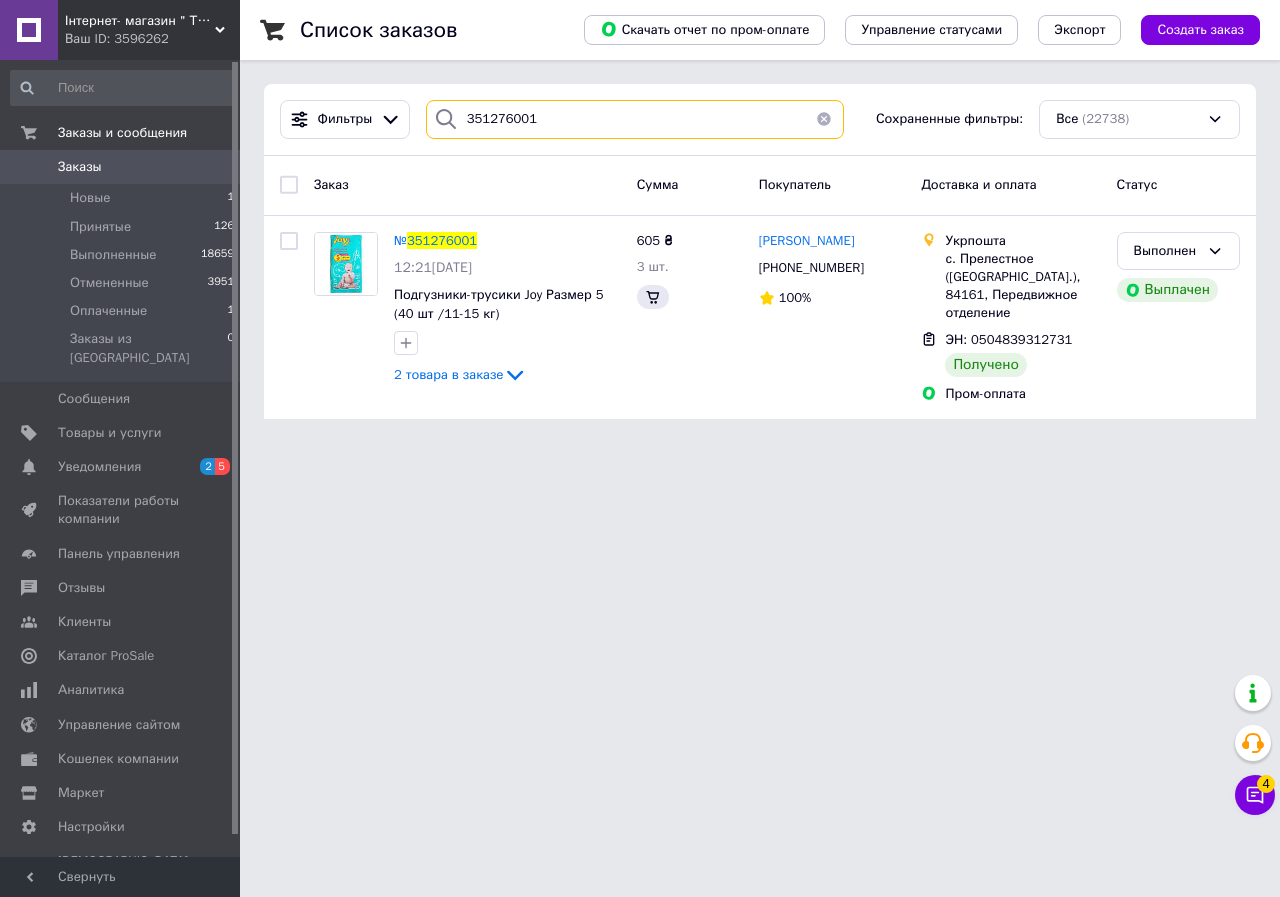 type on "351276001" 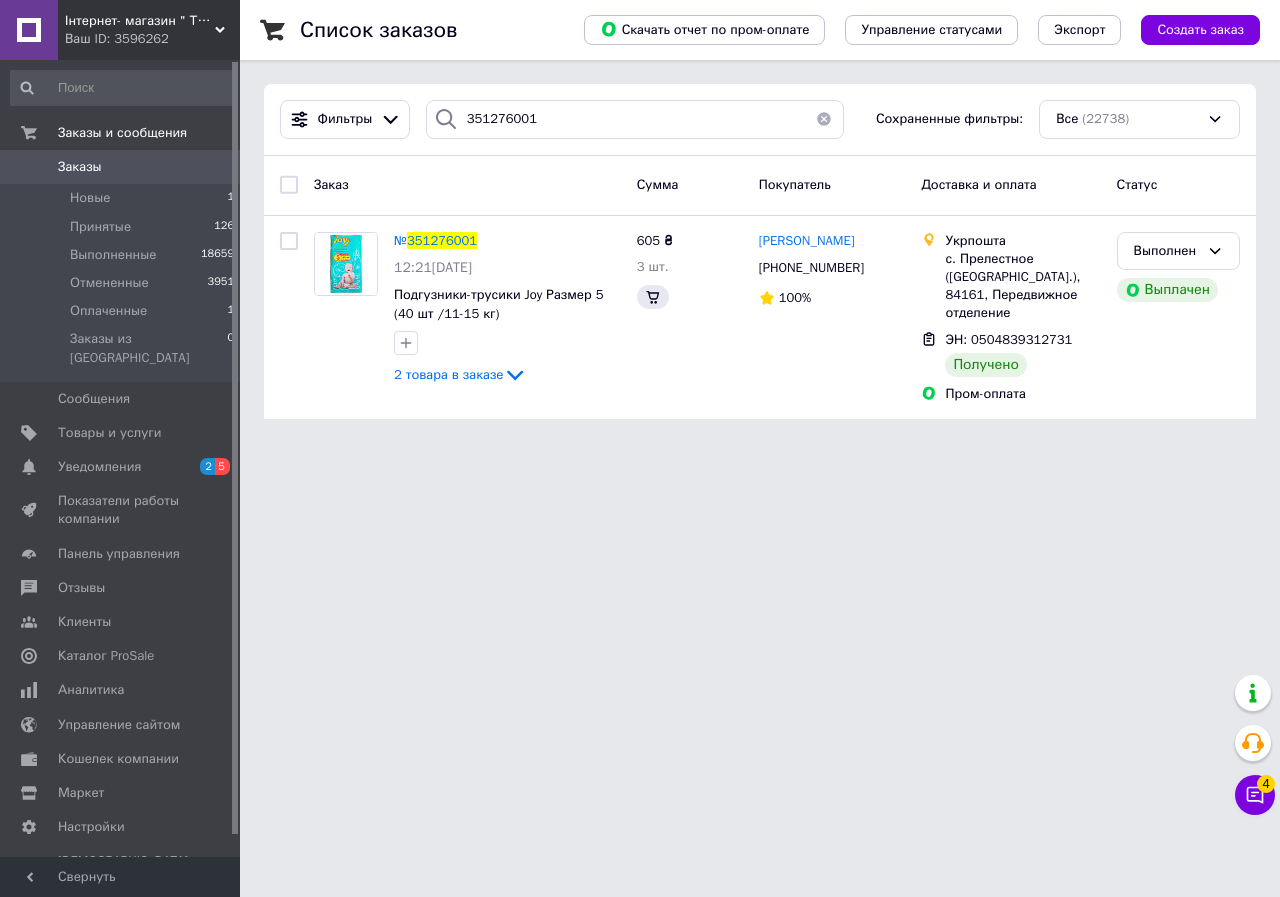 click on "351276001" at bounding box center [442, 240] 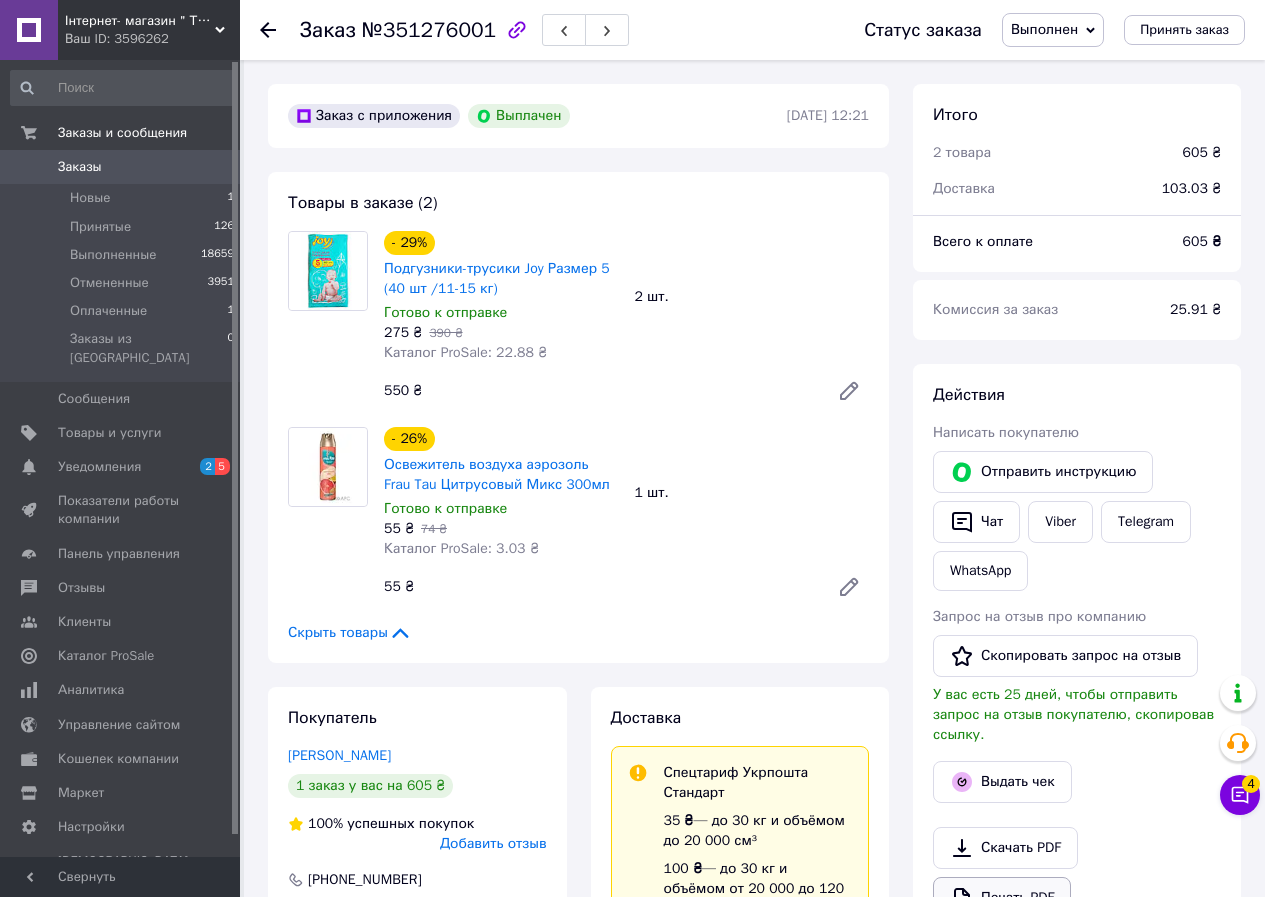 scroll, scrollTop: 96, scrollLeft: 0, axis: vertical 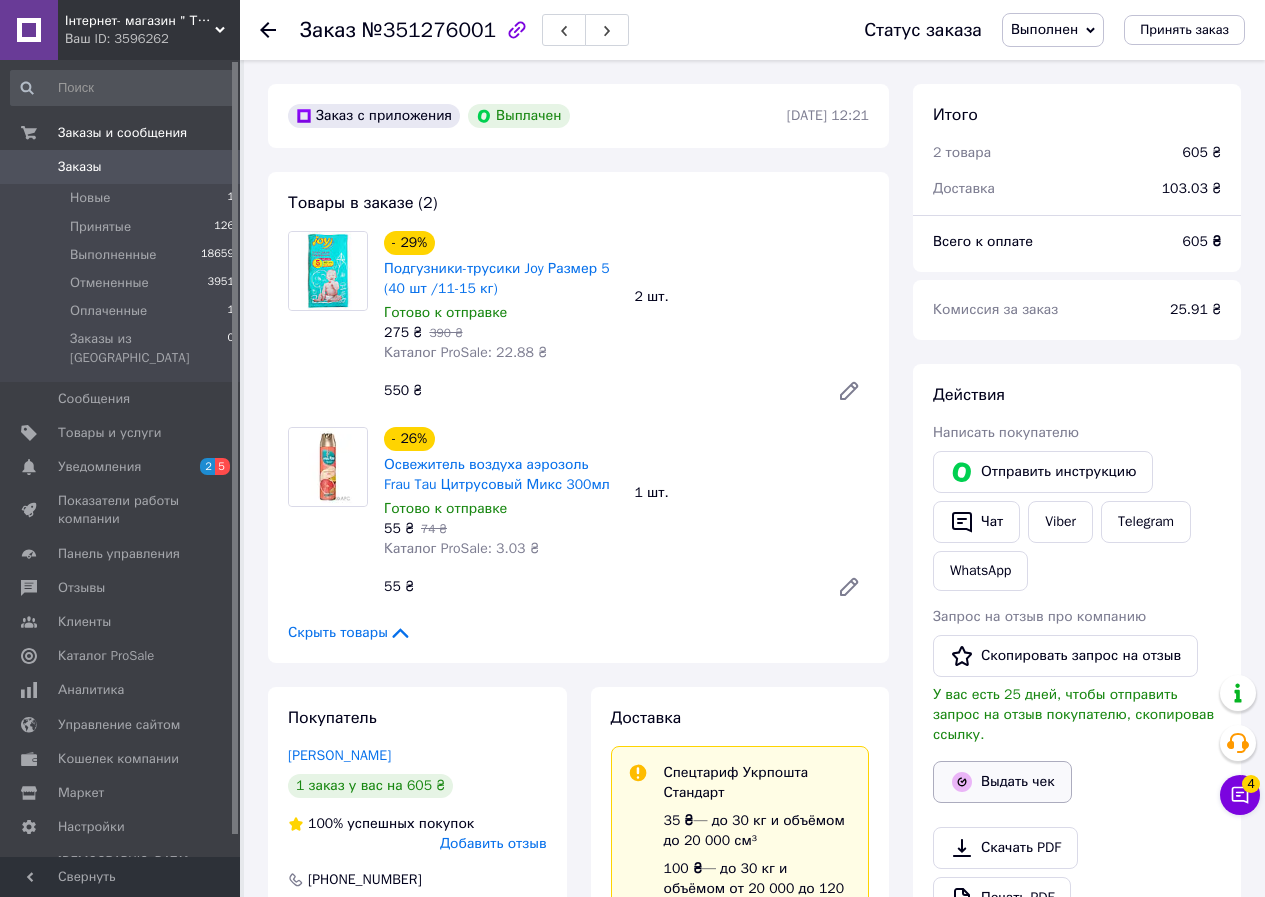 click on "Выдать чек" at bounding box center [1002, 782] 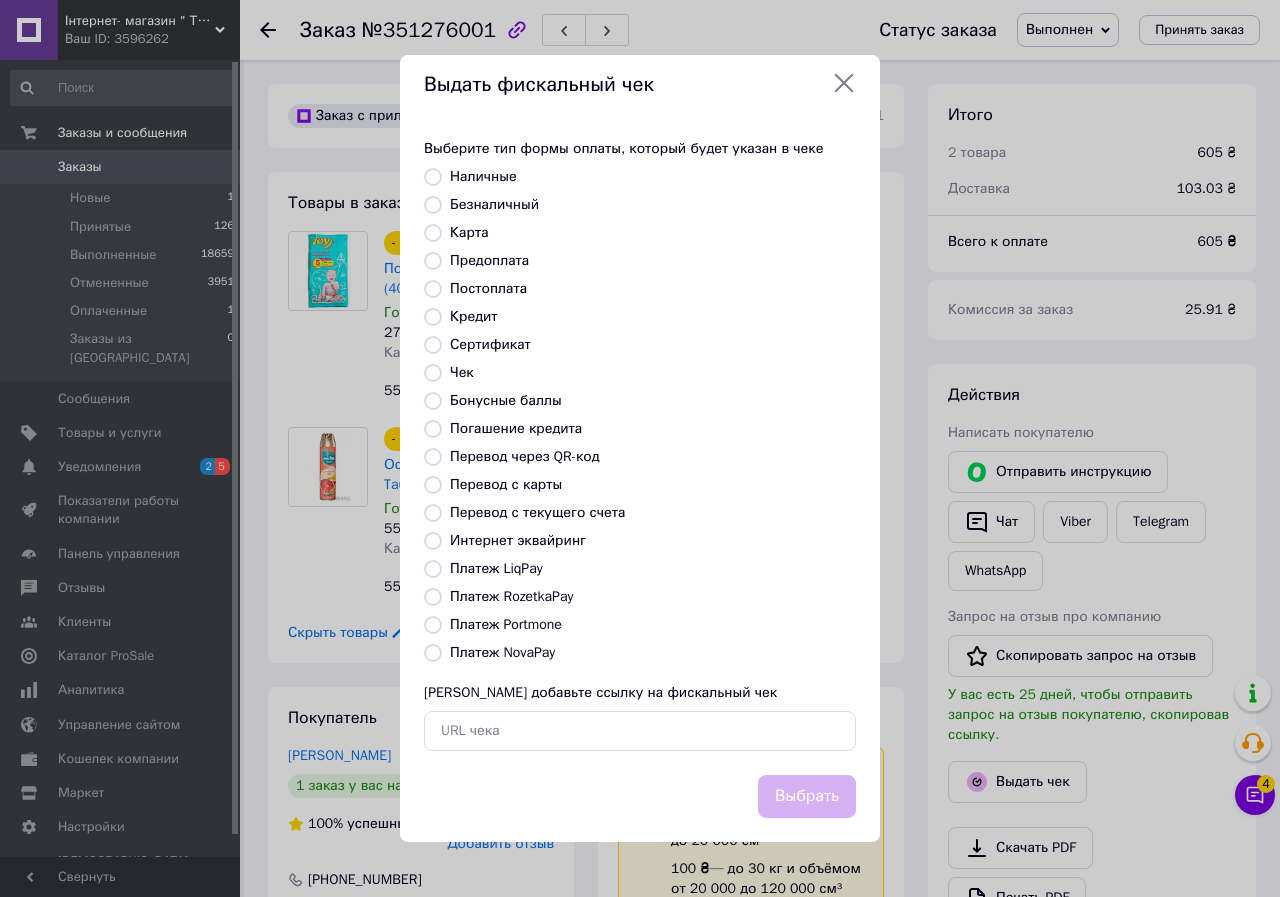 click on "Платеж RozetkaPay" at bounding box center [511, 596] 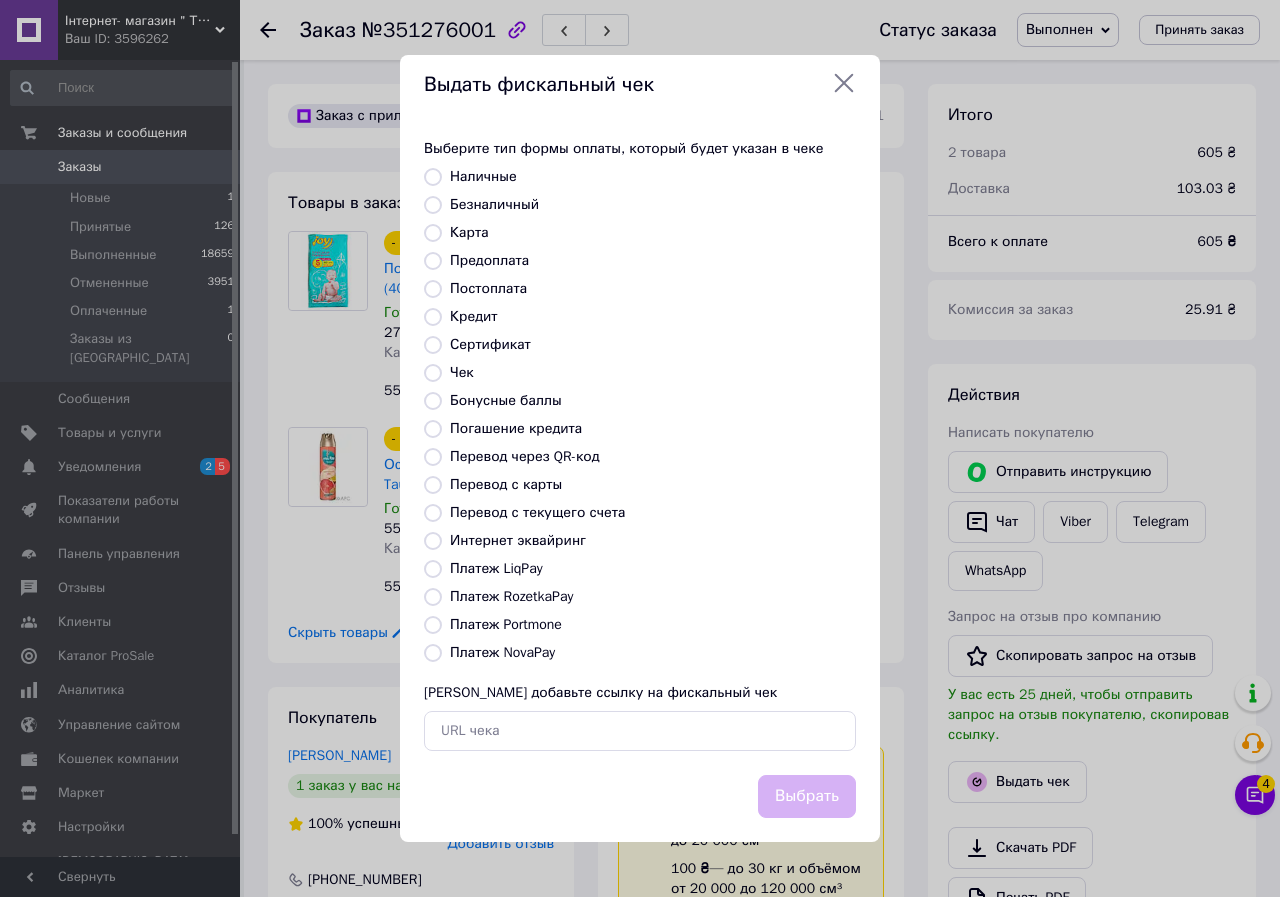 radio on "true" 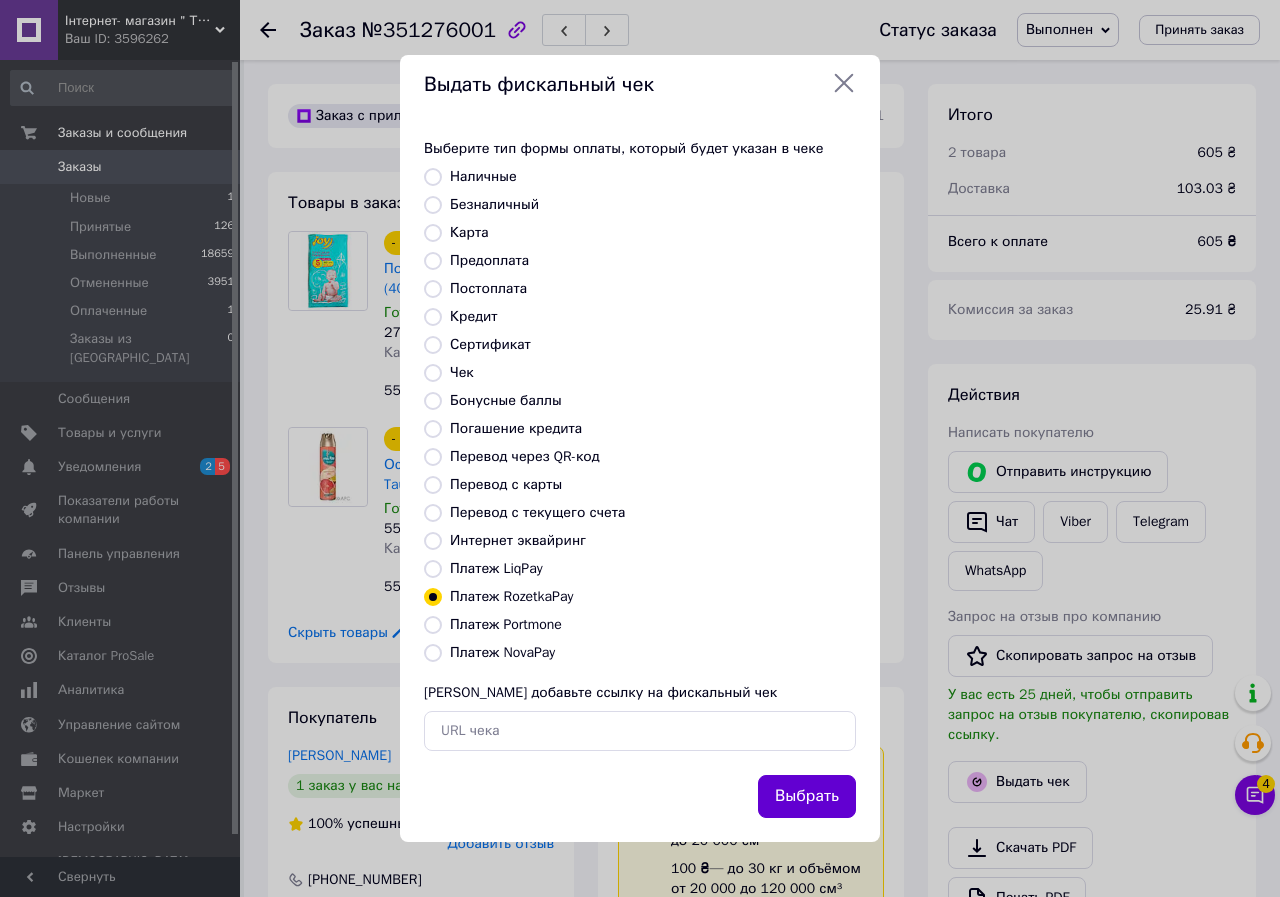 click on "Выбрать" at bounding box center (807, 796) 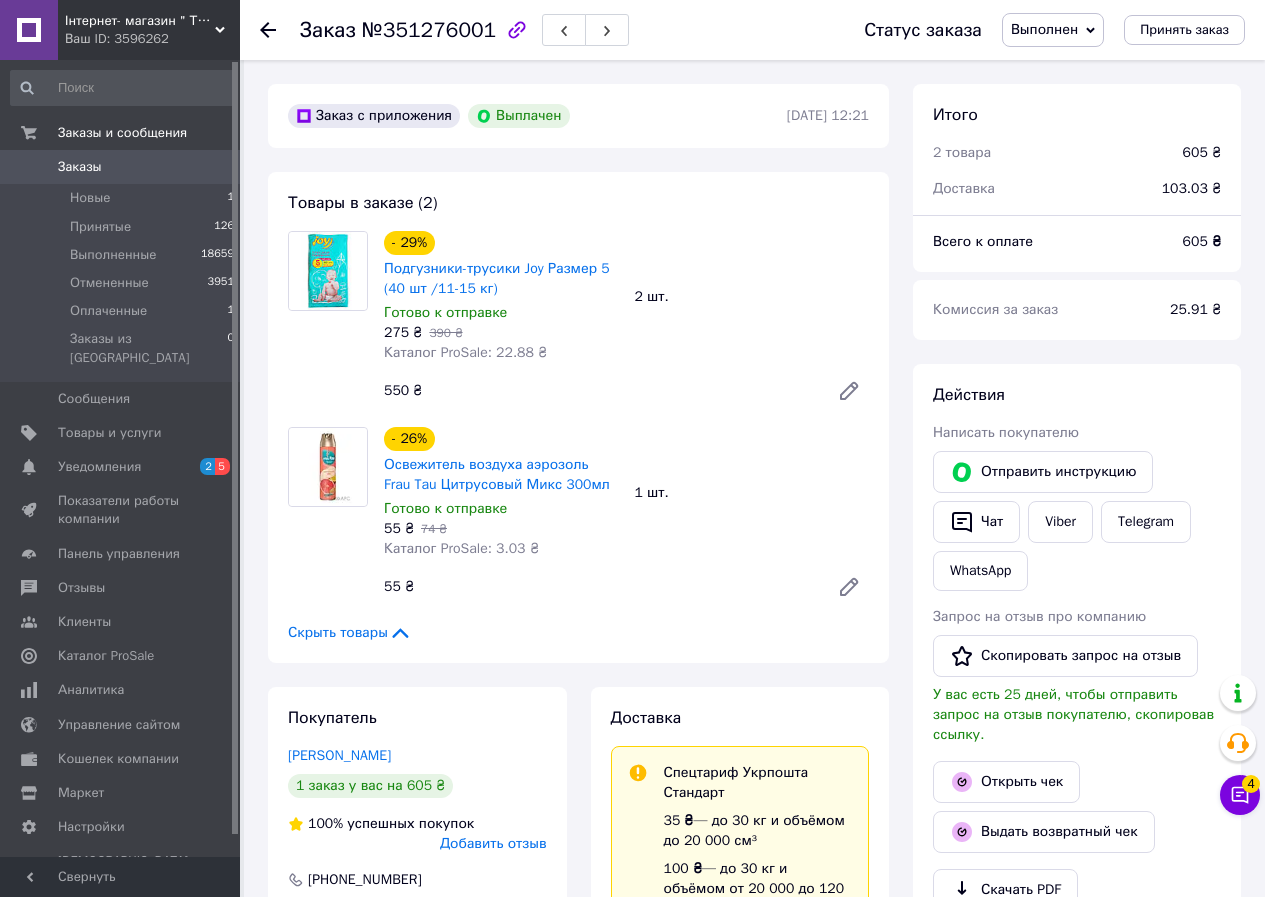 click 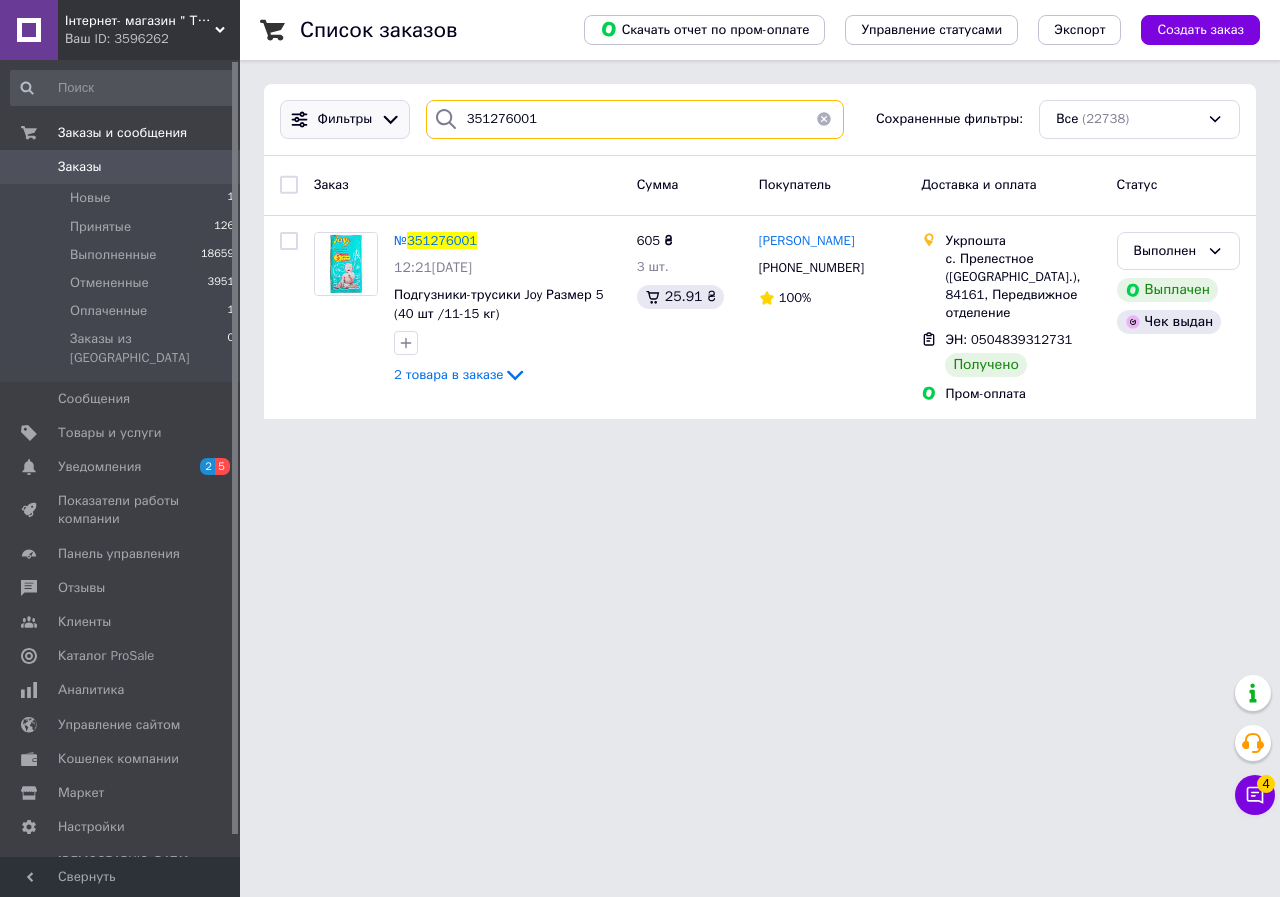 drag, startPoint x: 593, startPoint y: 120, endPoint x: 311, endPoint y: 127, distance: 282.08685 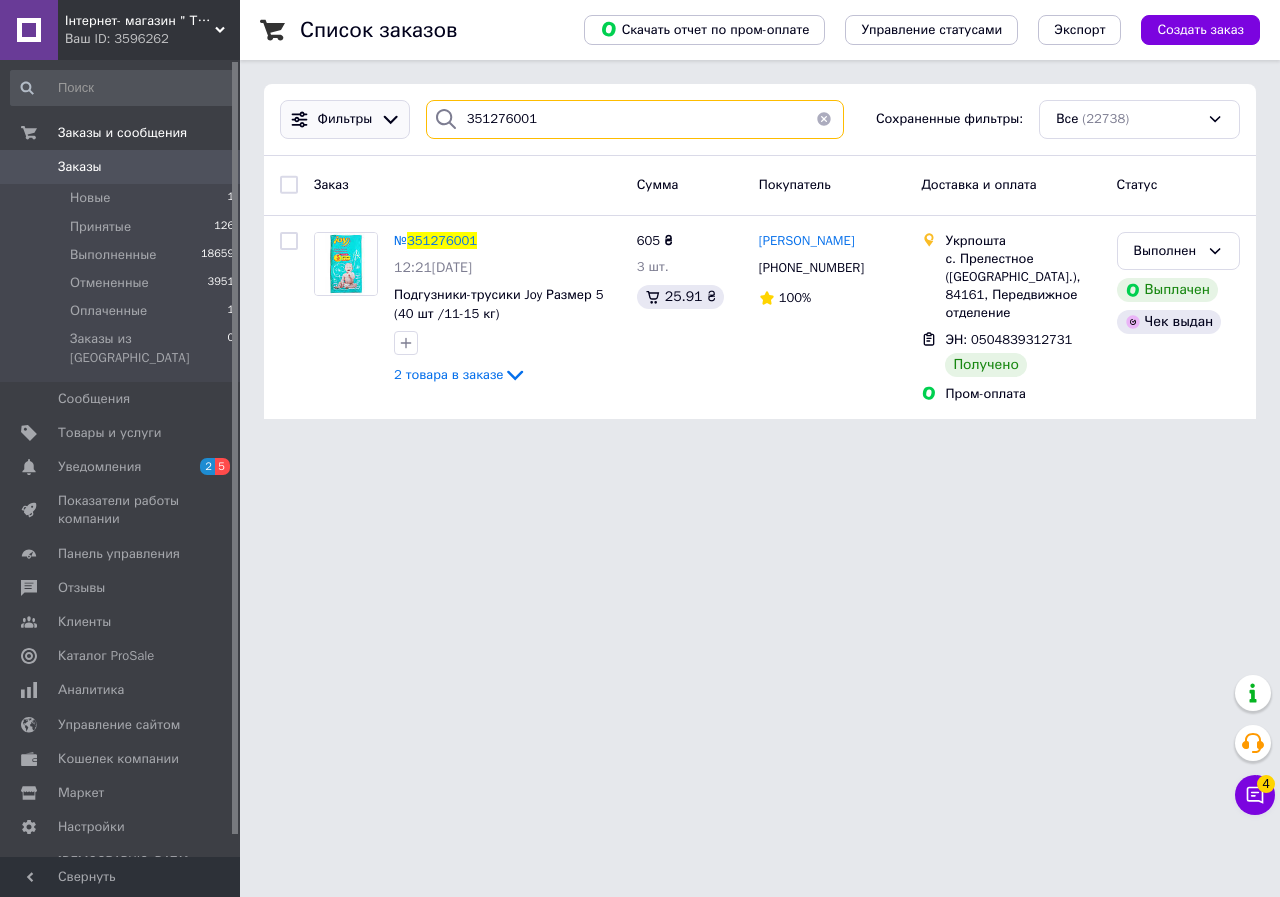 click on "Фильтры 351276001 Сохраненные фильтры: Все (22738)" at bounding box center (760, 119) 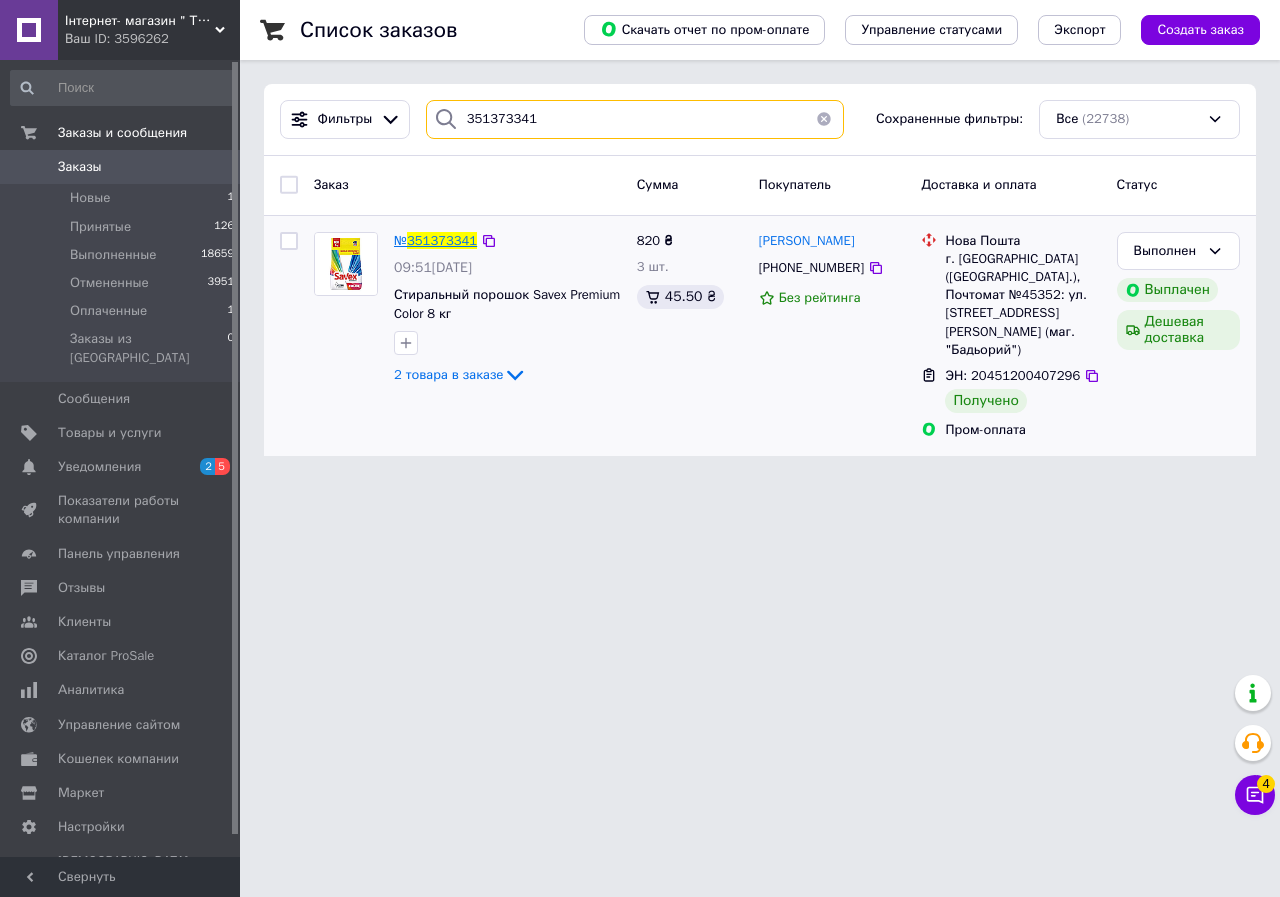 type on "351373341" 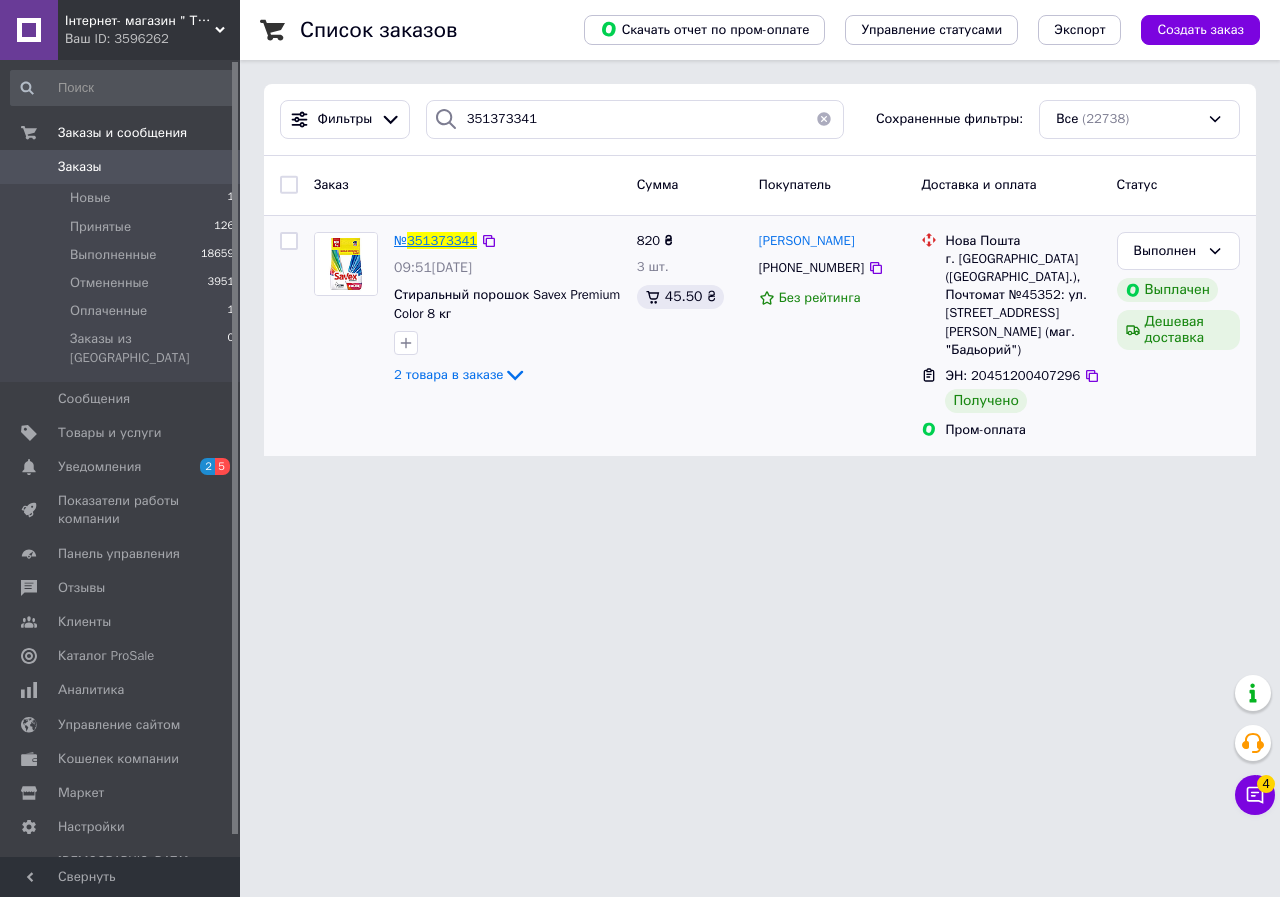 click on "351373341" at bounding box center (442, 240) 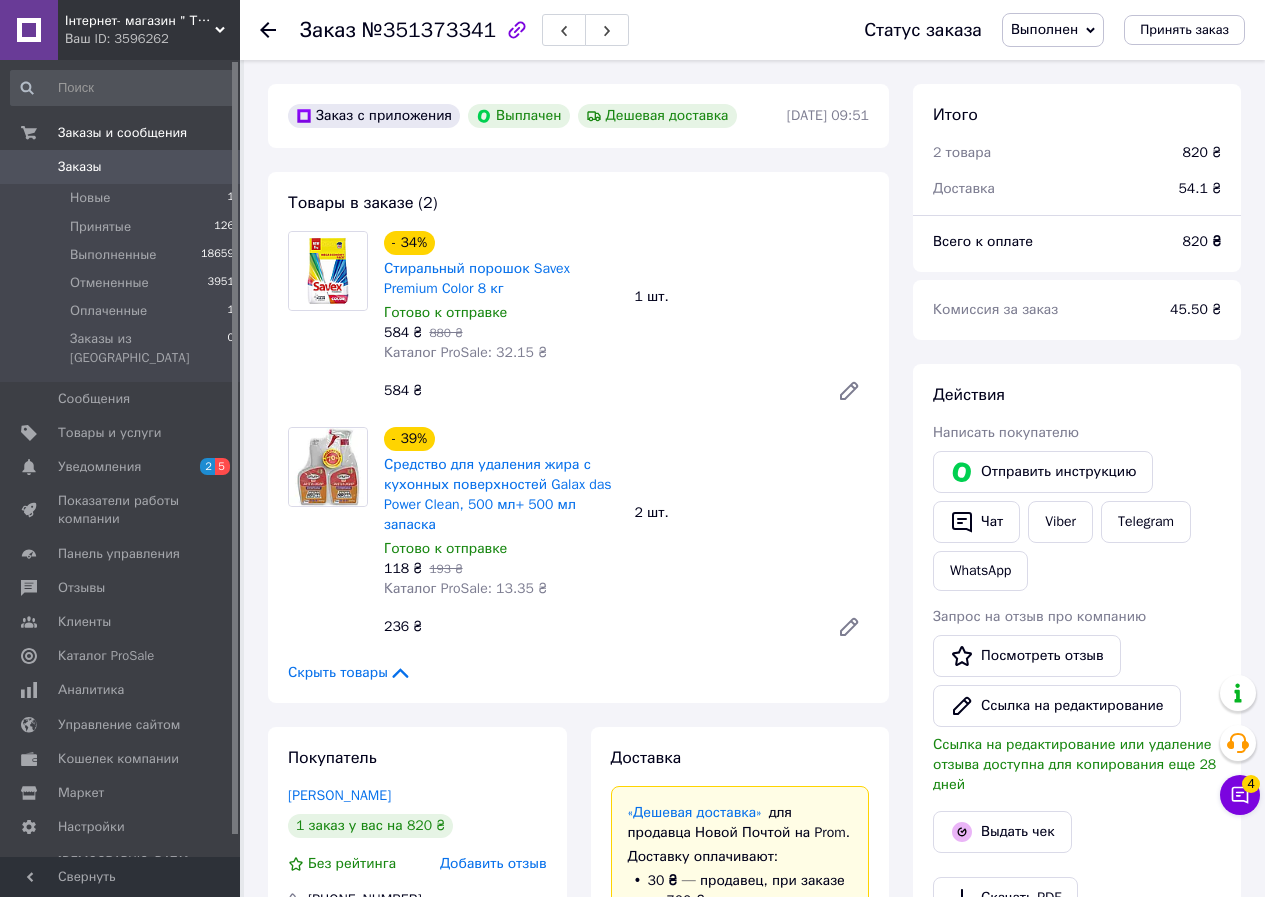 scroll, scrollTop: 292, scrollLeft: 0, axis: vertical 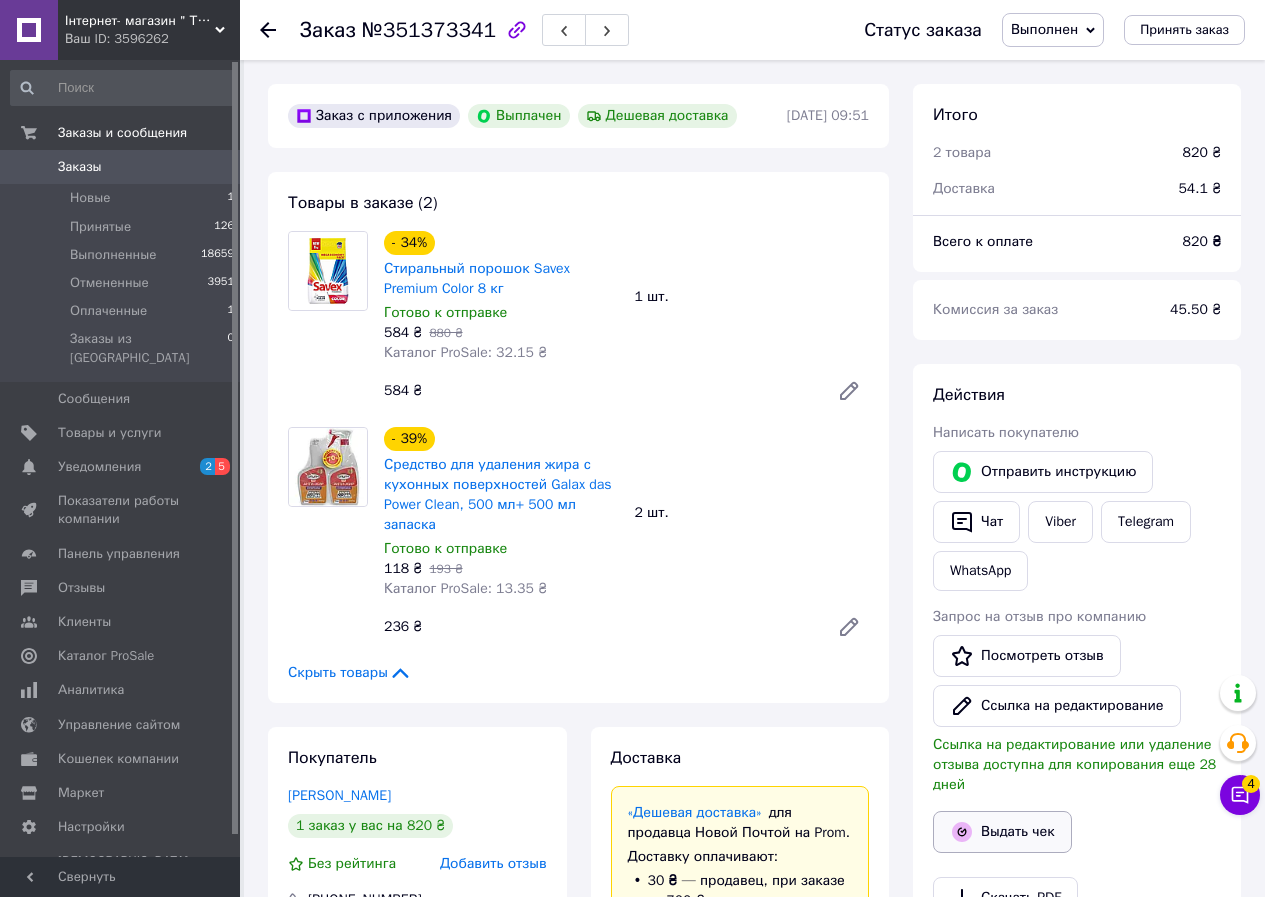 click on "Выдать чек" at bounding box center [1002, 832] 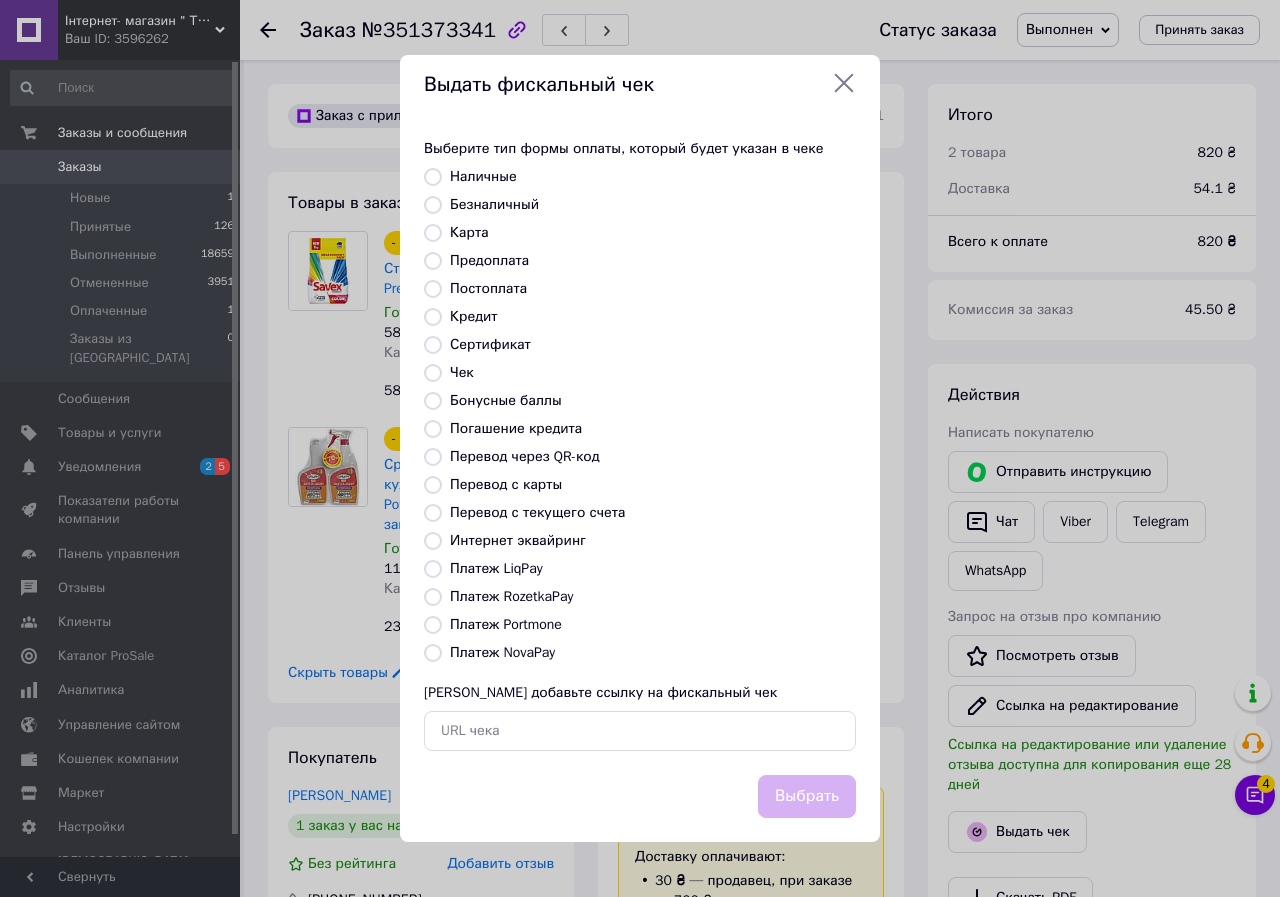 click on "Выберите тип формы оплаты, который будет указан в чеке Наличные Безналичный Карта Предоплата Постоплата Кредит Сертификат Чек Бонусные баллы Погашение кредита Перевод через QR-код Перевод с карты Перевод с текущего счета Интернет эквайринг Платеж LiqPay Платеж RozetkaPay Платеж Portmone Платеж NovaPay Или добавьте ссылку на фискальный чек" at bounding box center [640, 445] 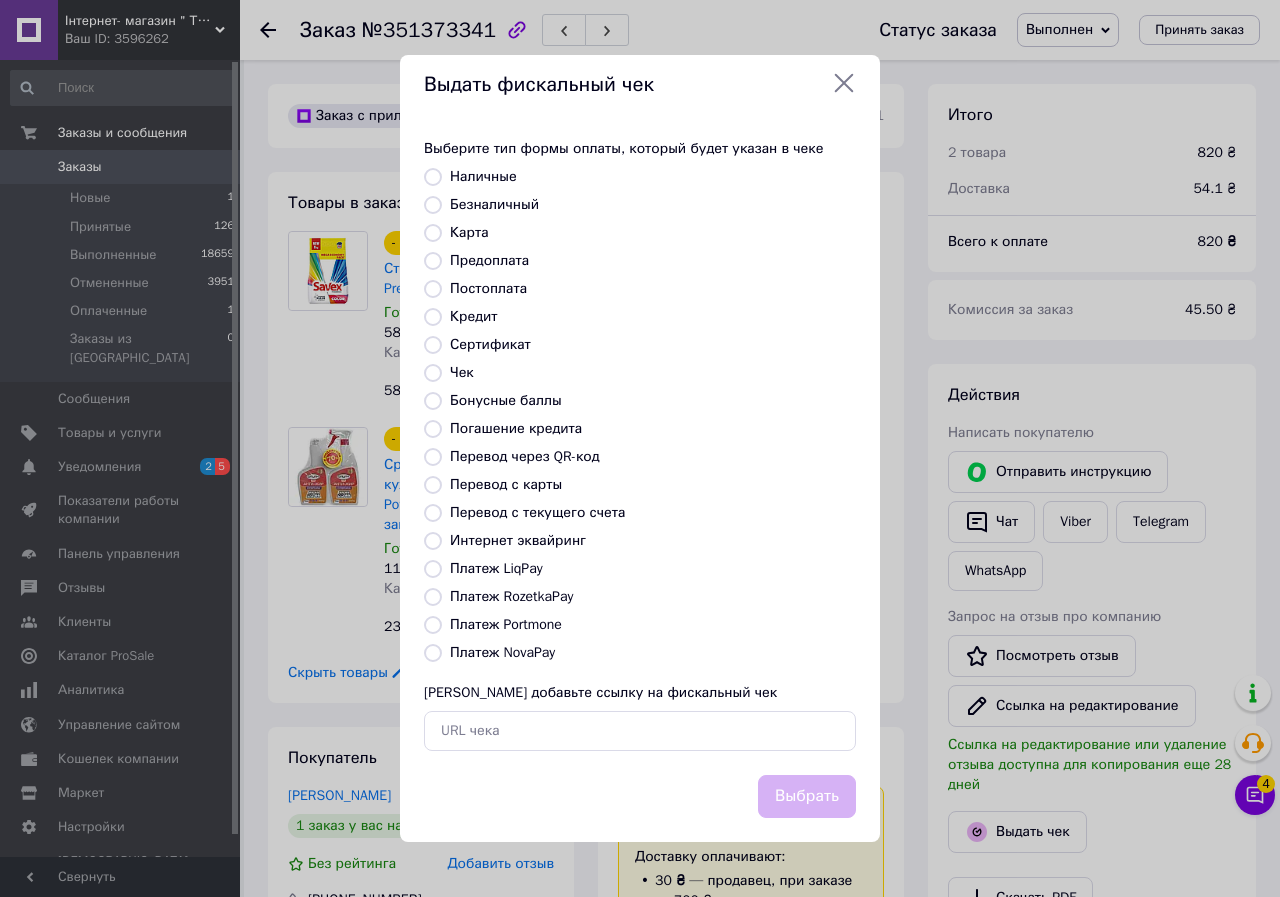 radio on "true" 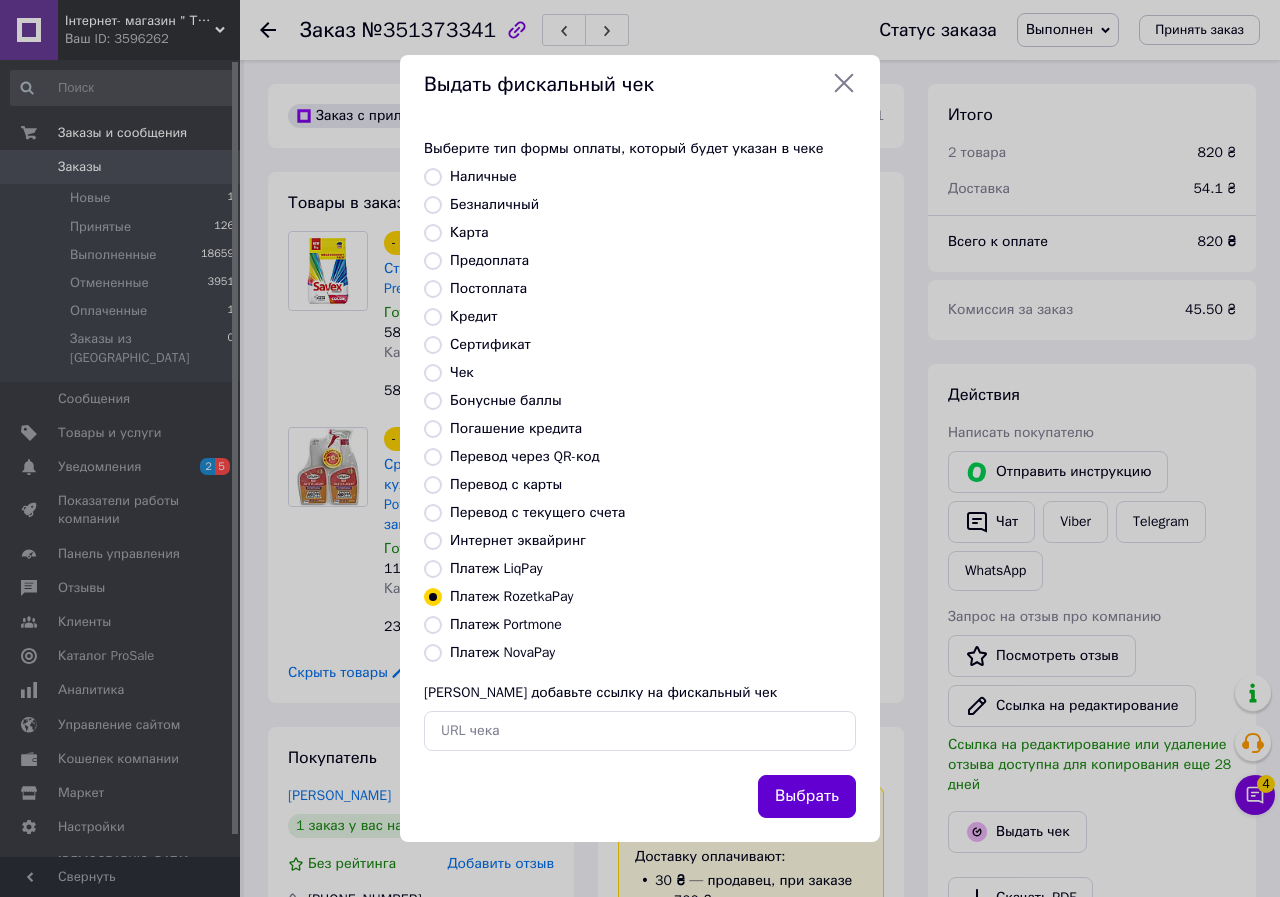 click on "Выбрать" at bounding box center (807, 796) 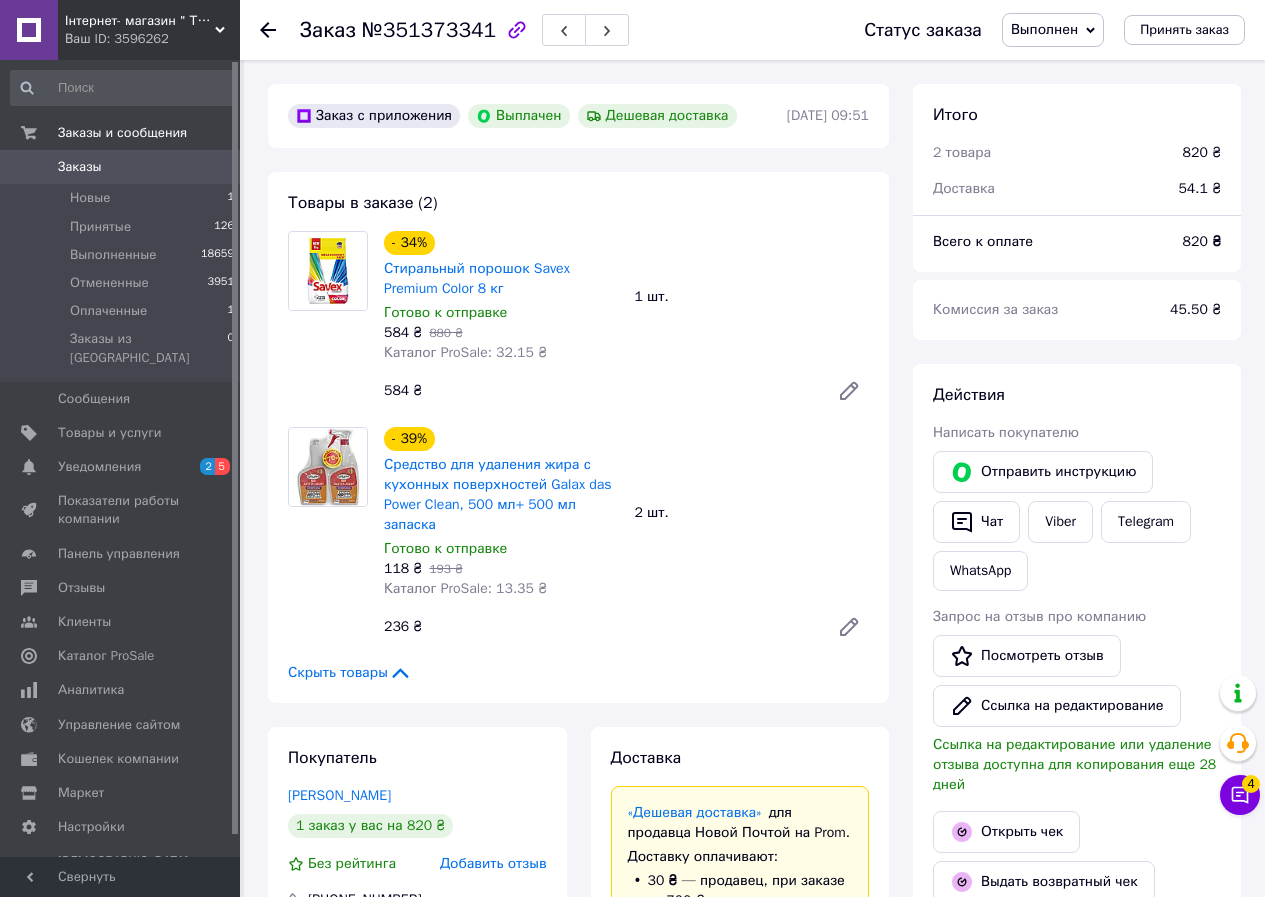 click 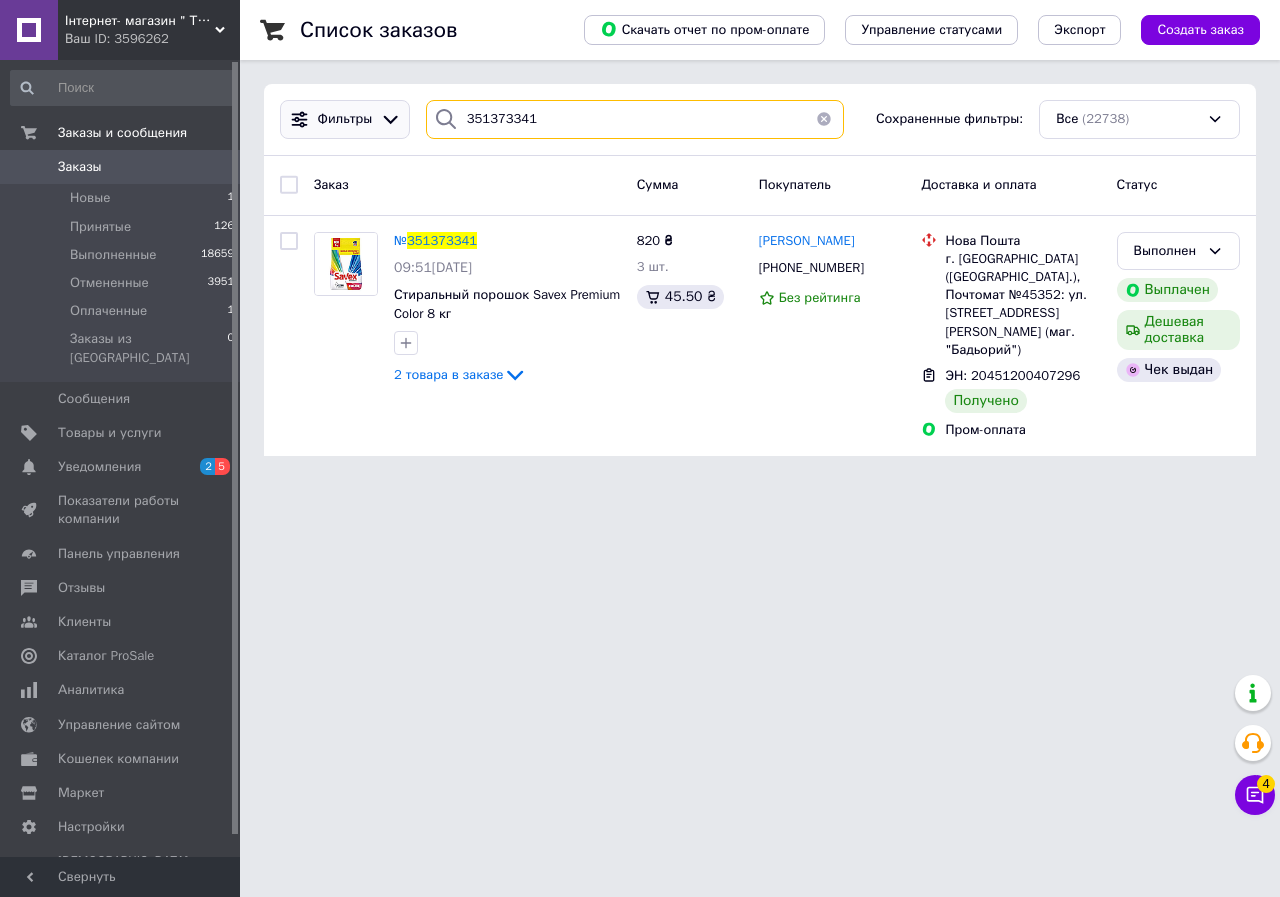 drag, startPoint x: 534, startPoint y: 126, endPoint x: 375, endPoint y: 125, distance: 159.00314 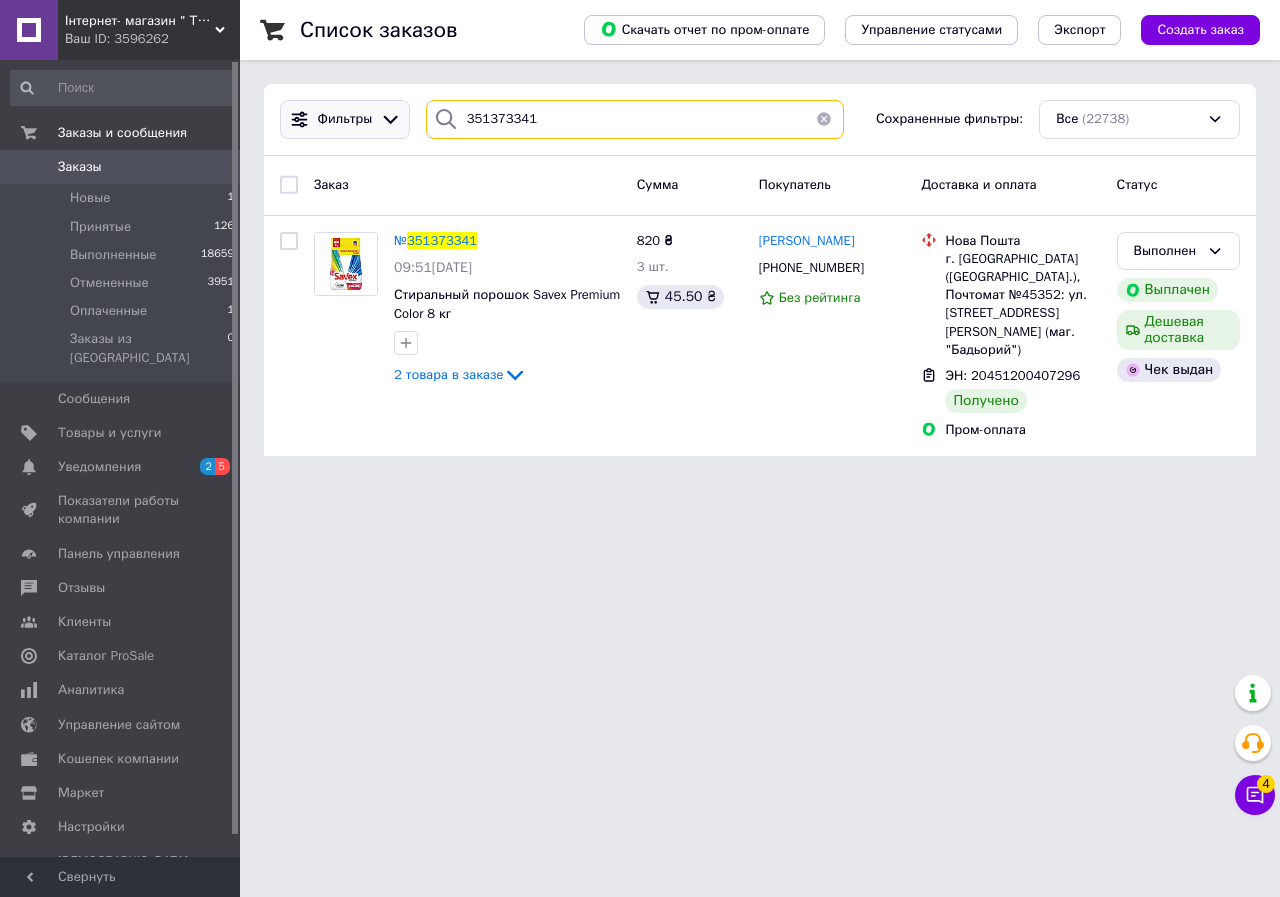 click on "Фильтры 351373341 Сохраненные фильтры: Все (22738)" at bounding box center (760, 119) 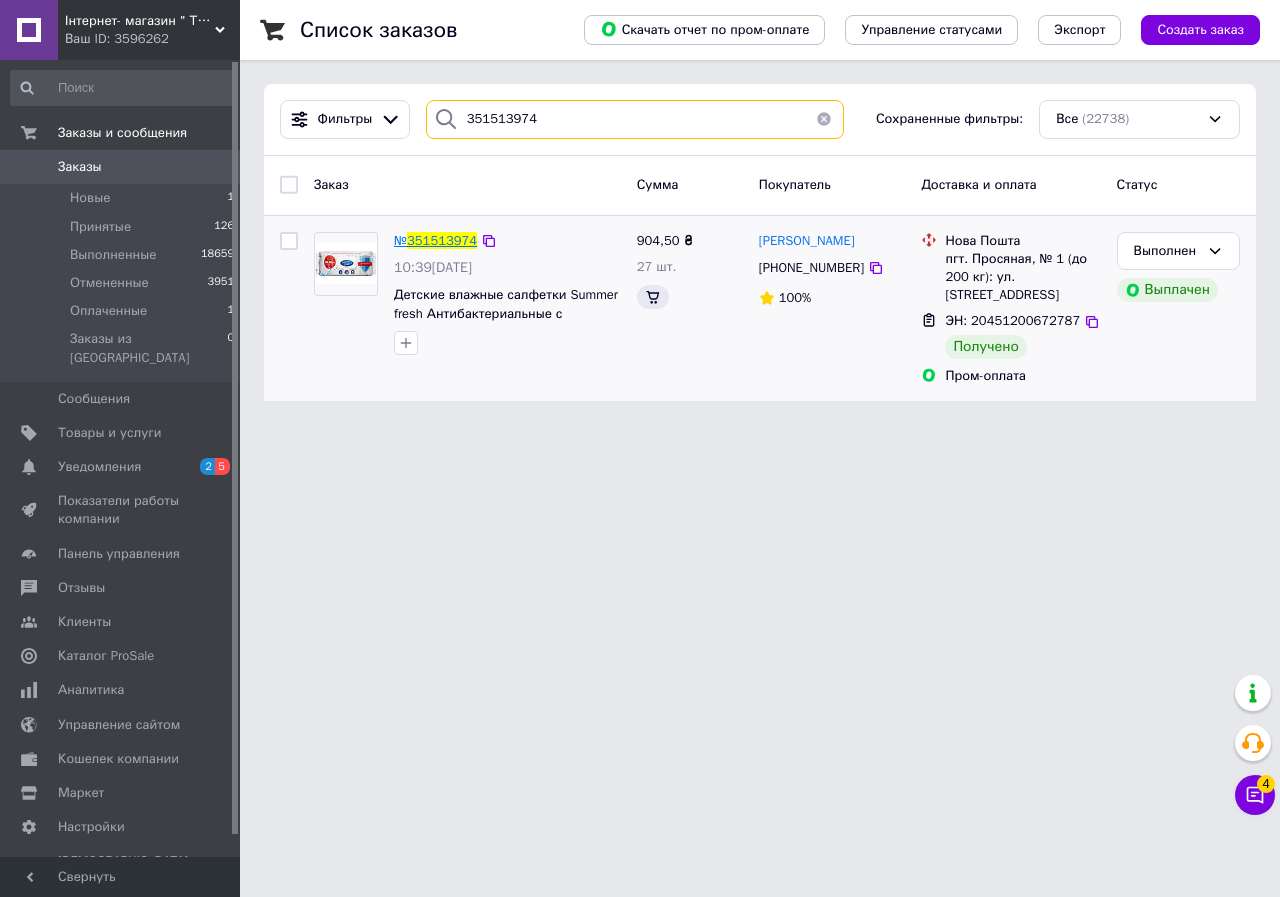 type on "351513974" 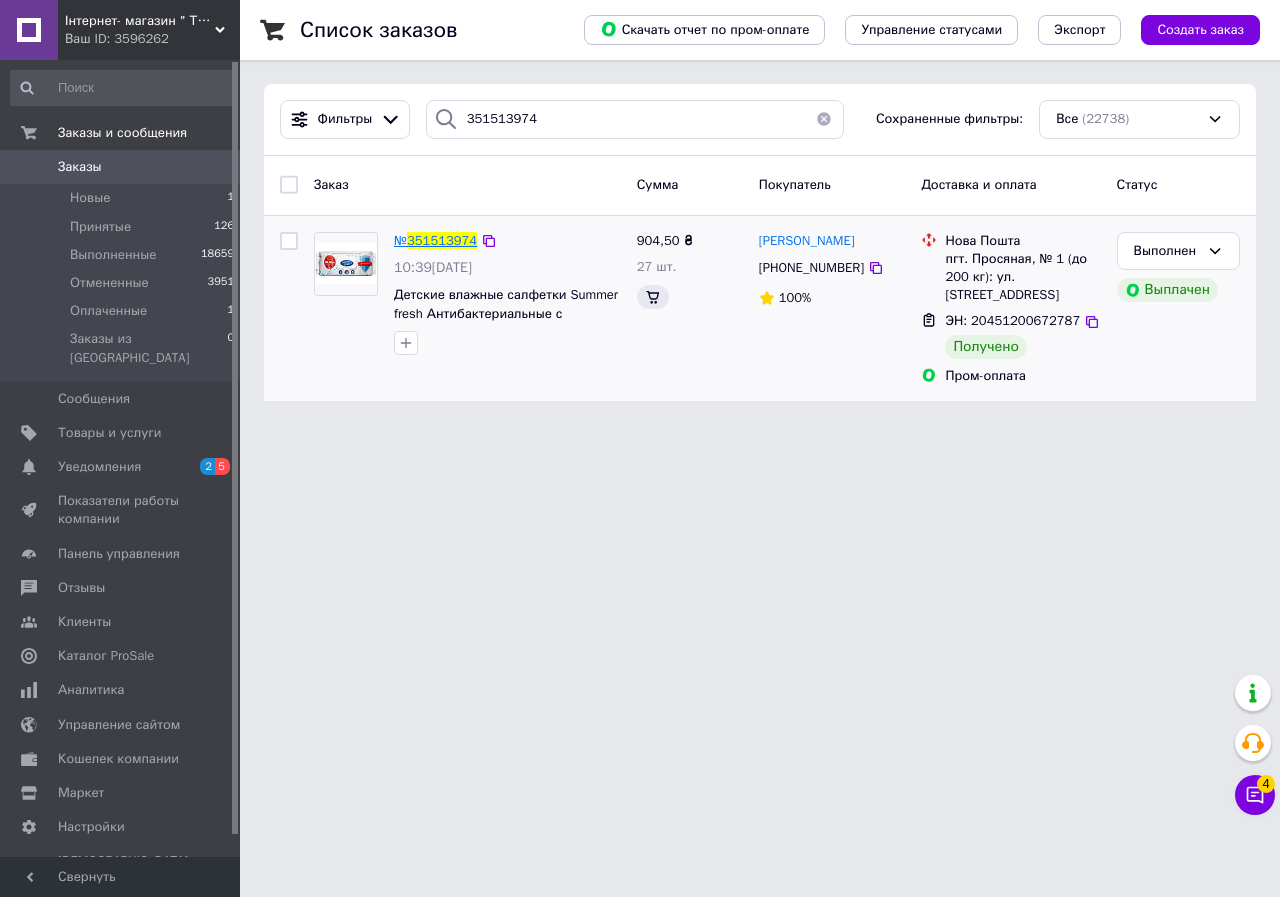 click on "351513974" at bounding box center (442, 240) 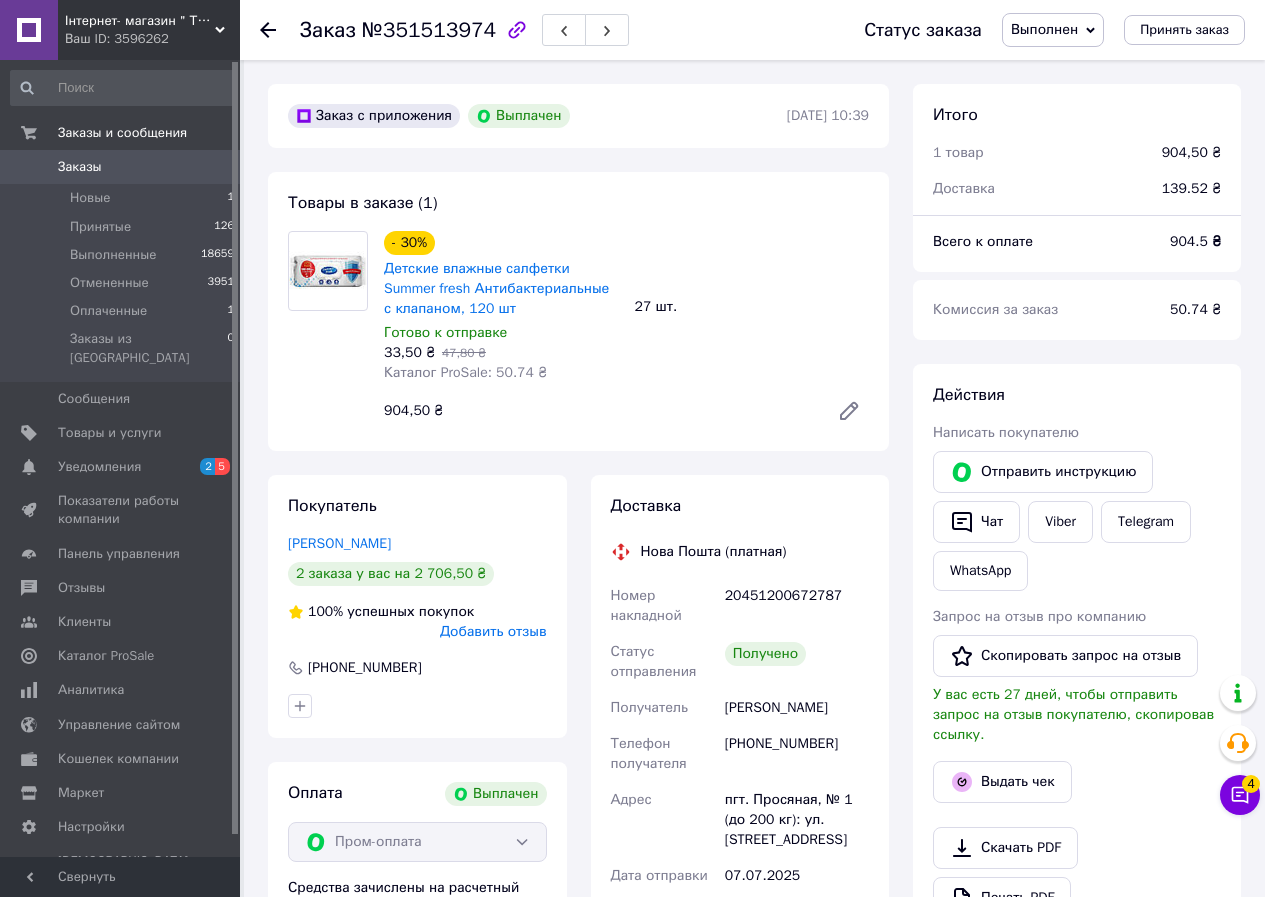 scroll, scrollTop: 80, scrollLeft: 0, axis: vertical 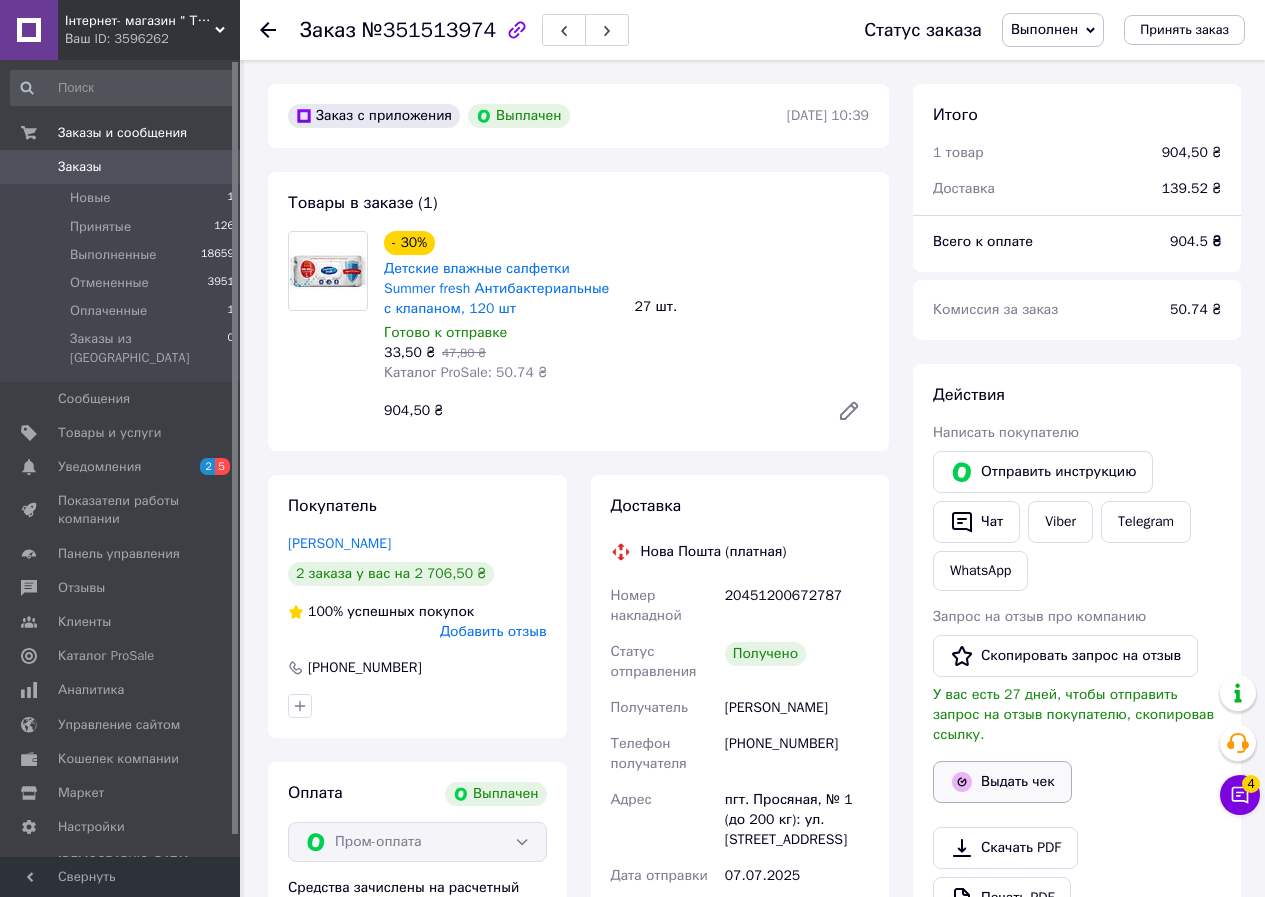 click on "Выдать чек" at bounding box center [1002, 782] 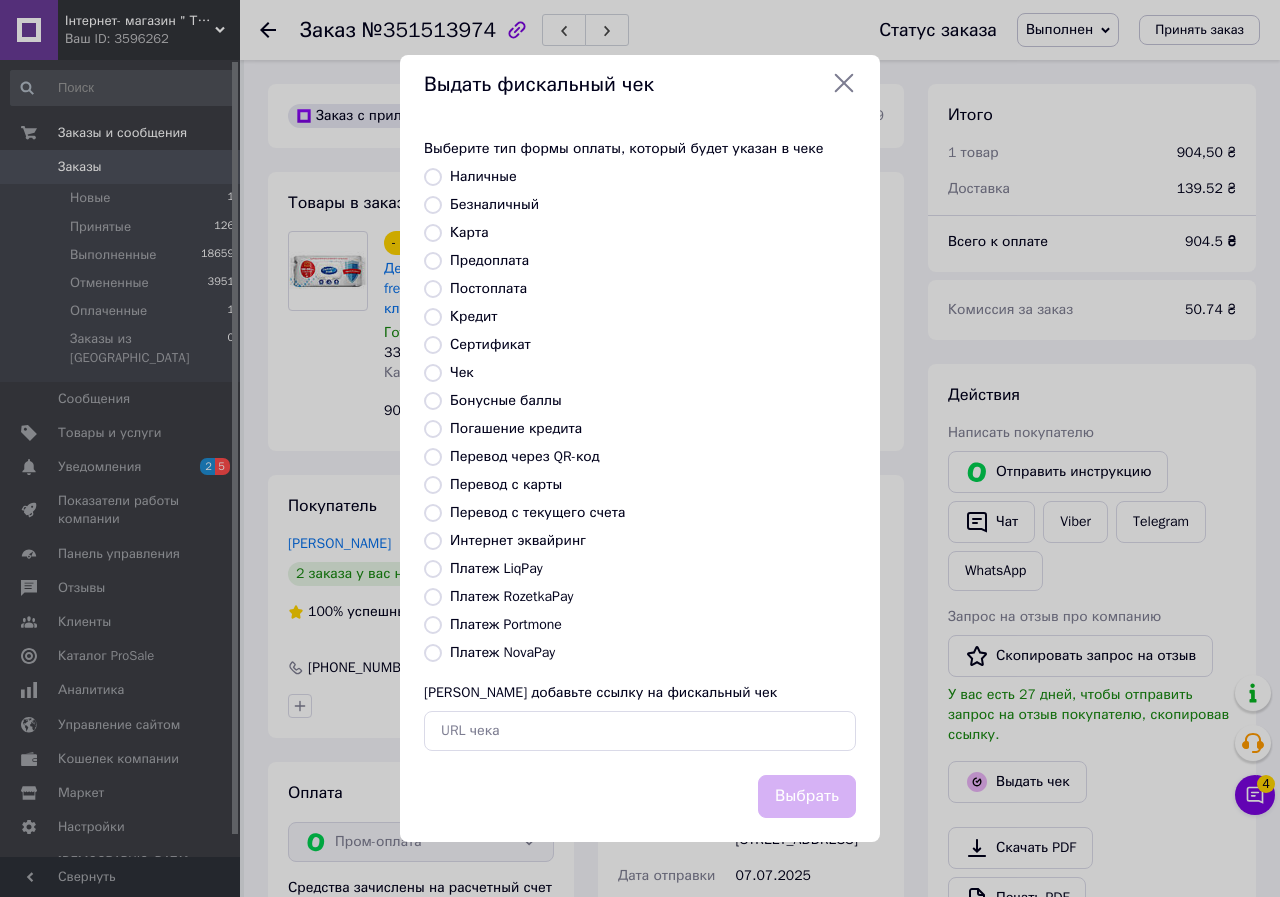 click on "Платеж RozetkaPay" at bounding box center [511, 596] 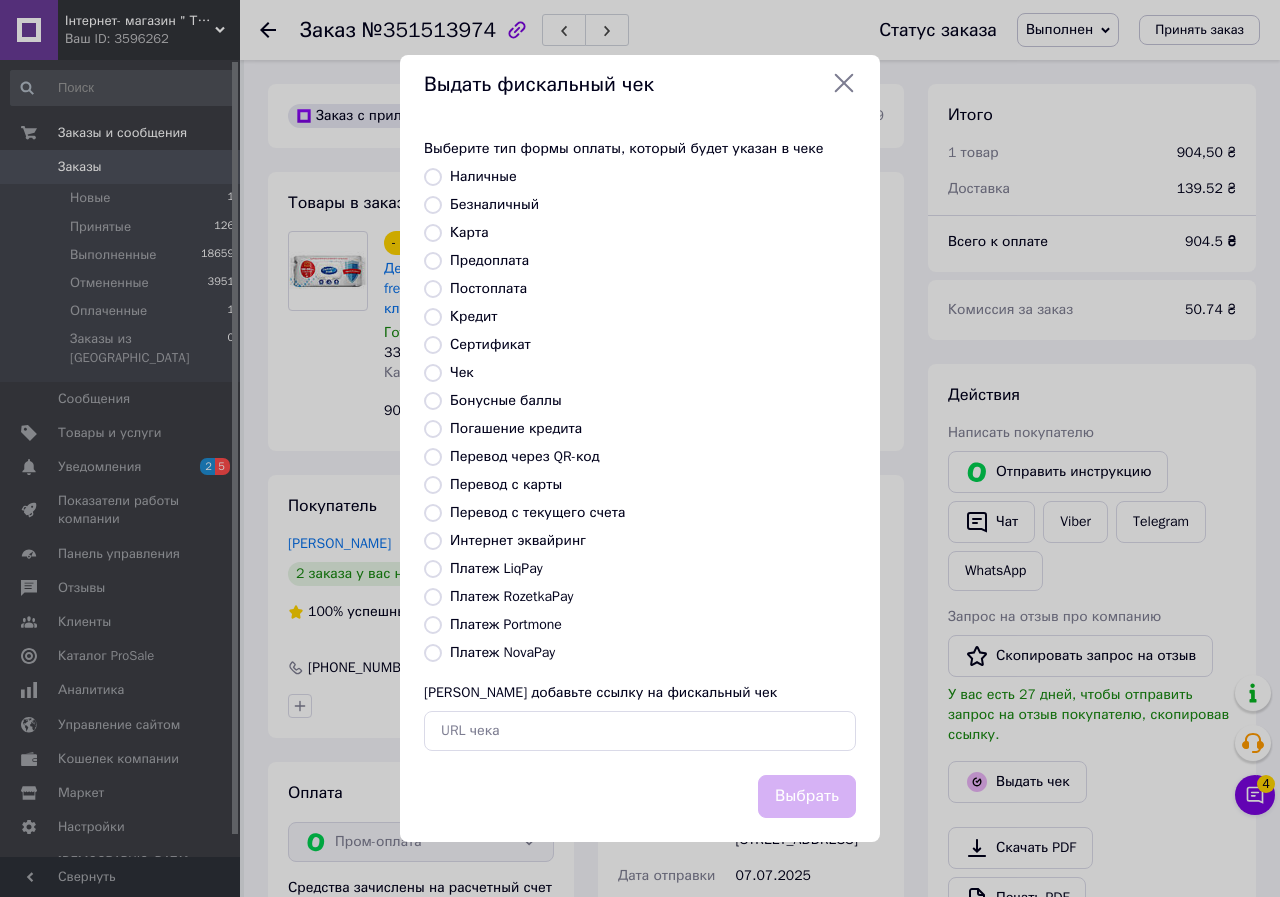 radio on "true" 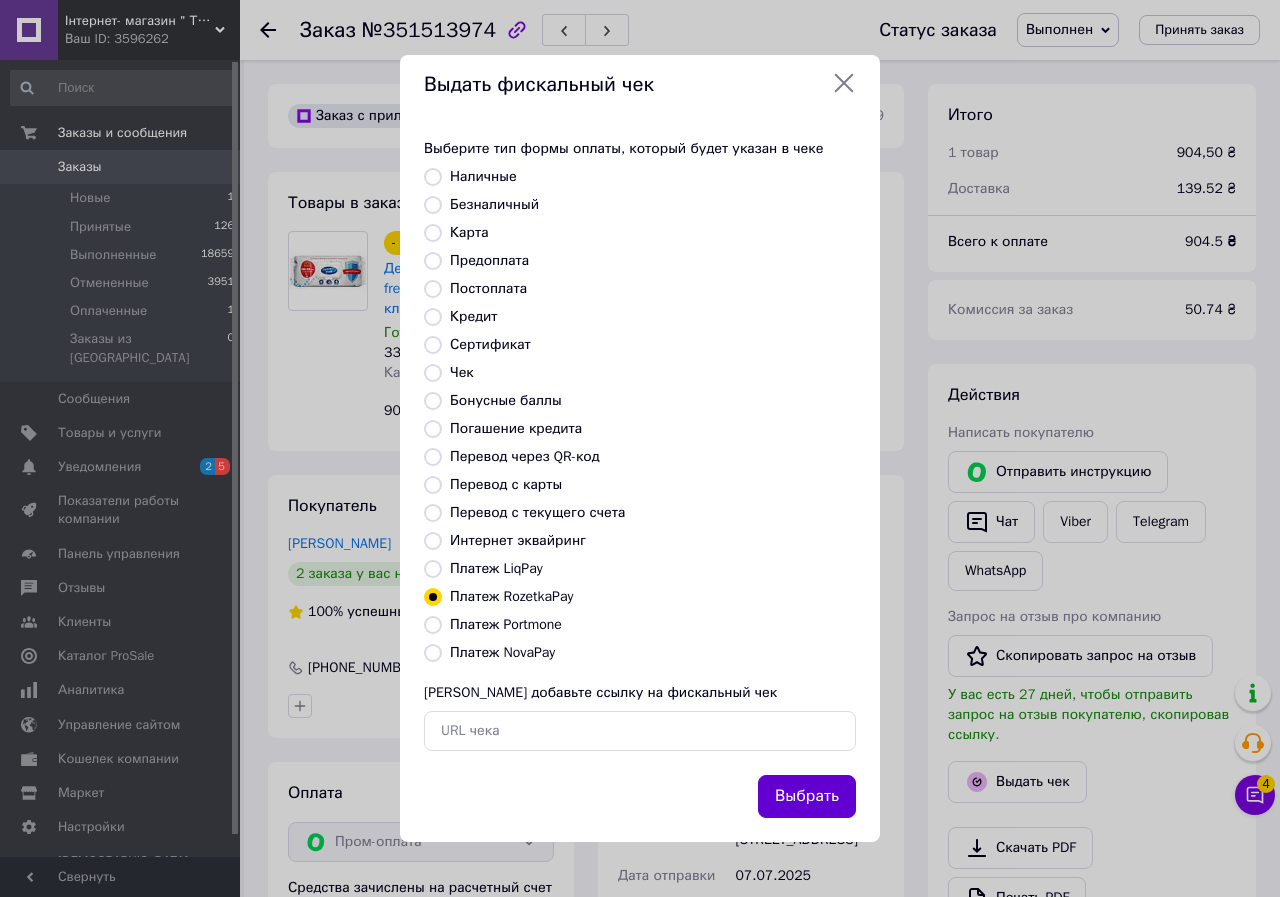 click on "Выбрать" at bounding box center [807, 796] 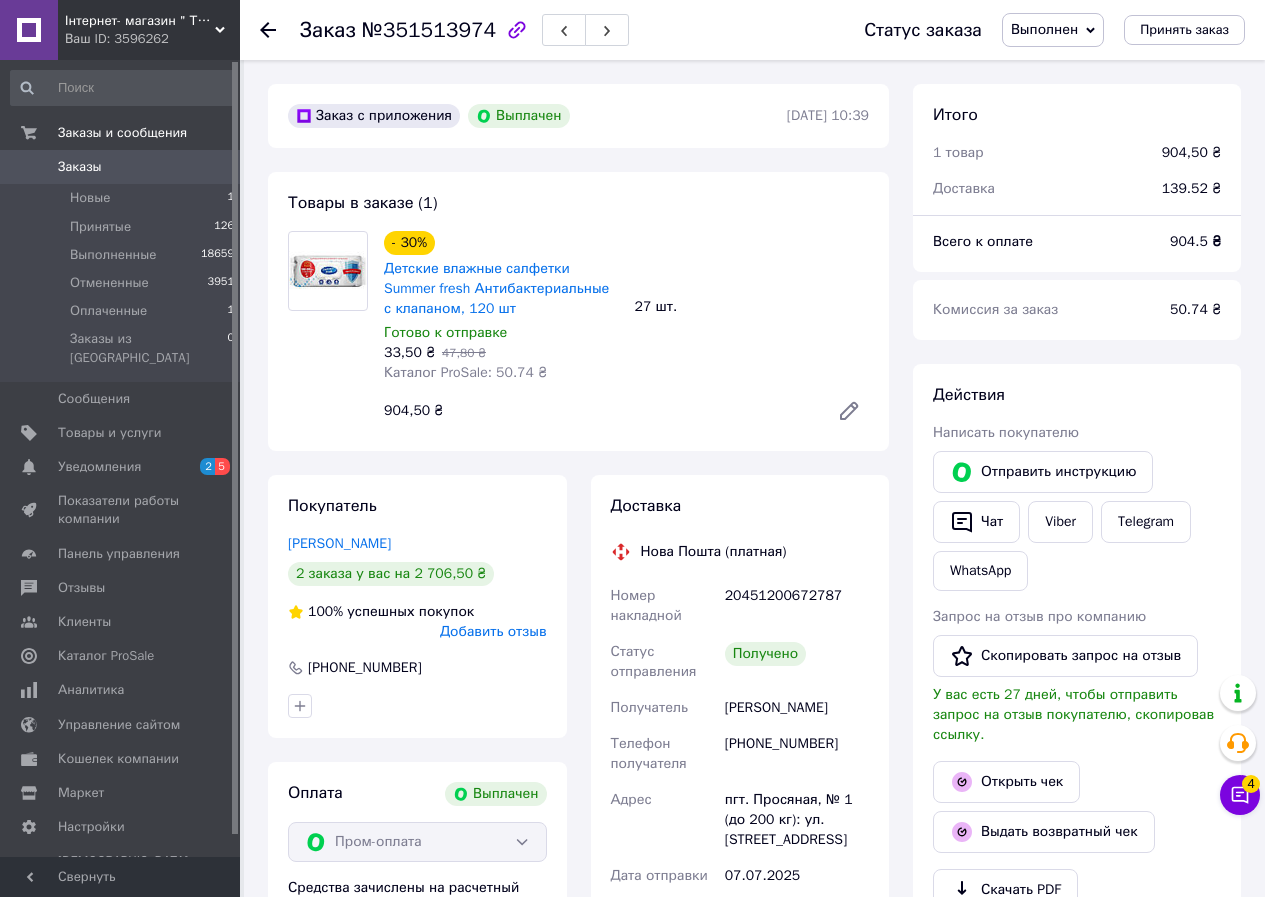 drag, startPoint x: 269, startPoint y: 18, endPoint x: 265, endPoint y: 33, distance: 15.524175 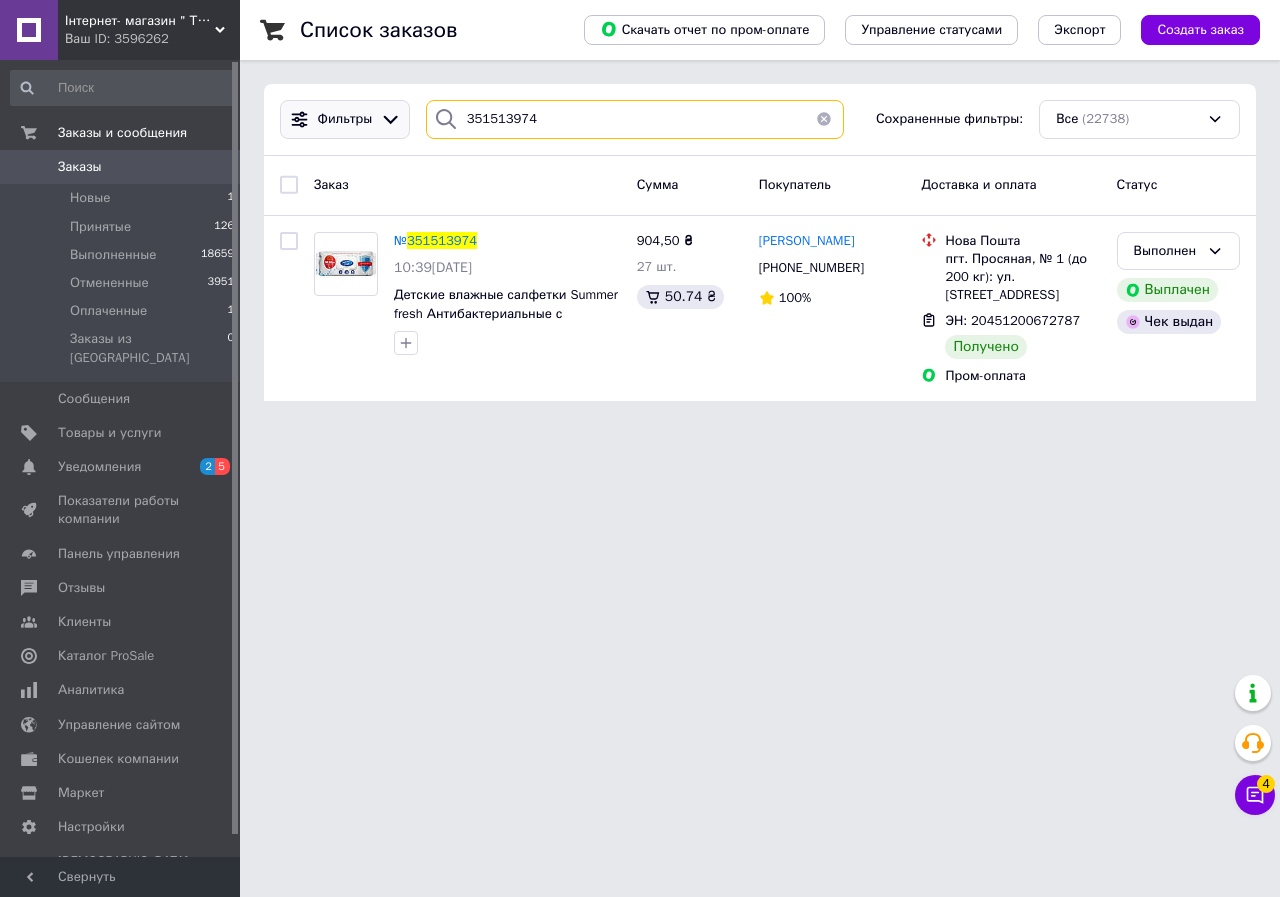 drag, startPoint x: 538, startPoint y: 116, endPoint x: 326, endPoint y: 122, distance: 212.08488 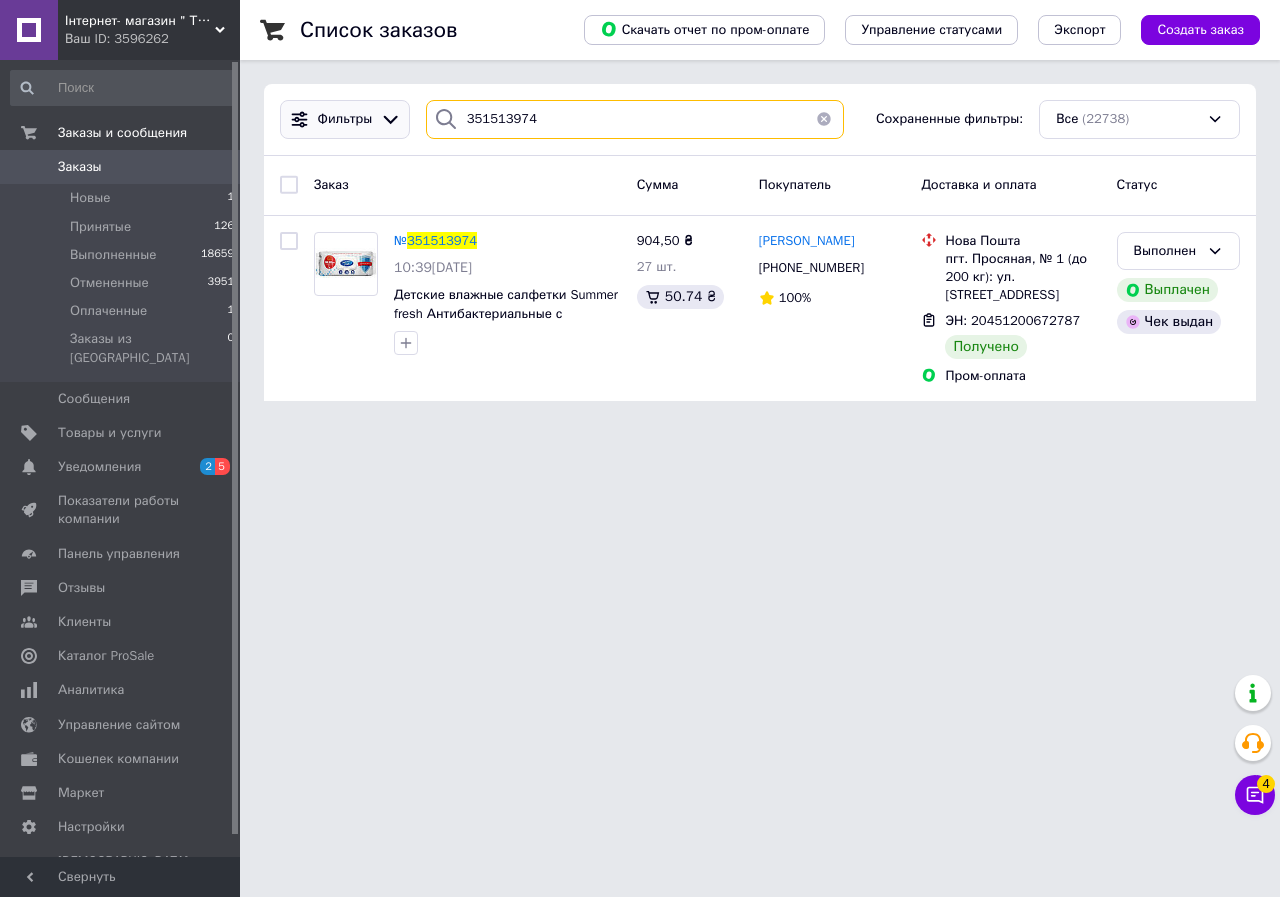 click on "Фильтры 351513974 Сохраненные фильтры: Все (22738)" at bounding box center (760, 119) 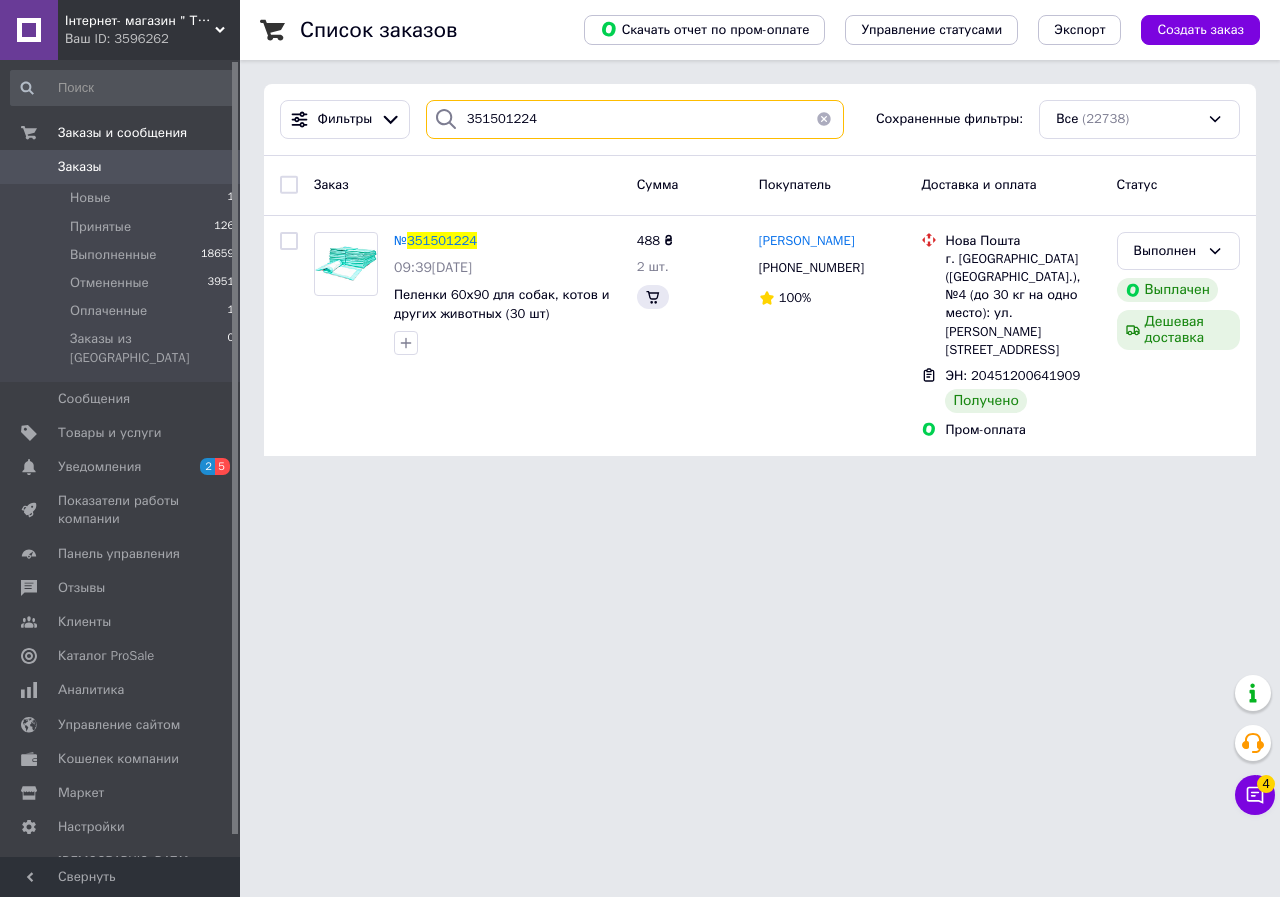 type on "351501224" 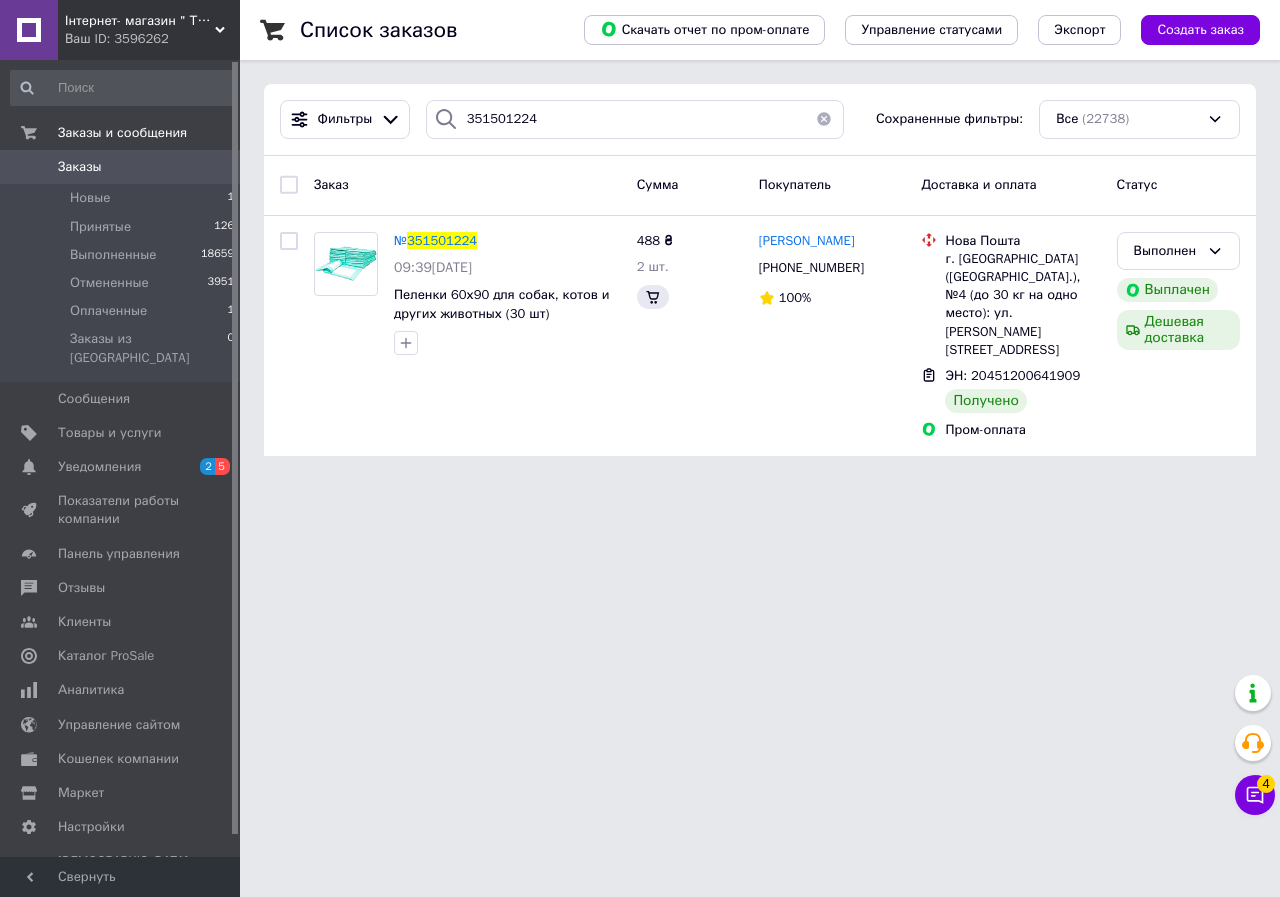 click on "351501224" at bounding box center [442, 240] 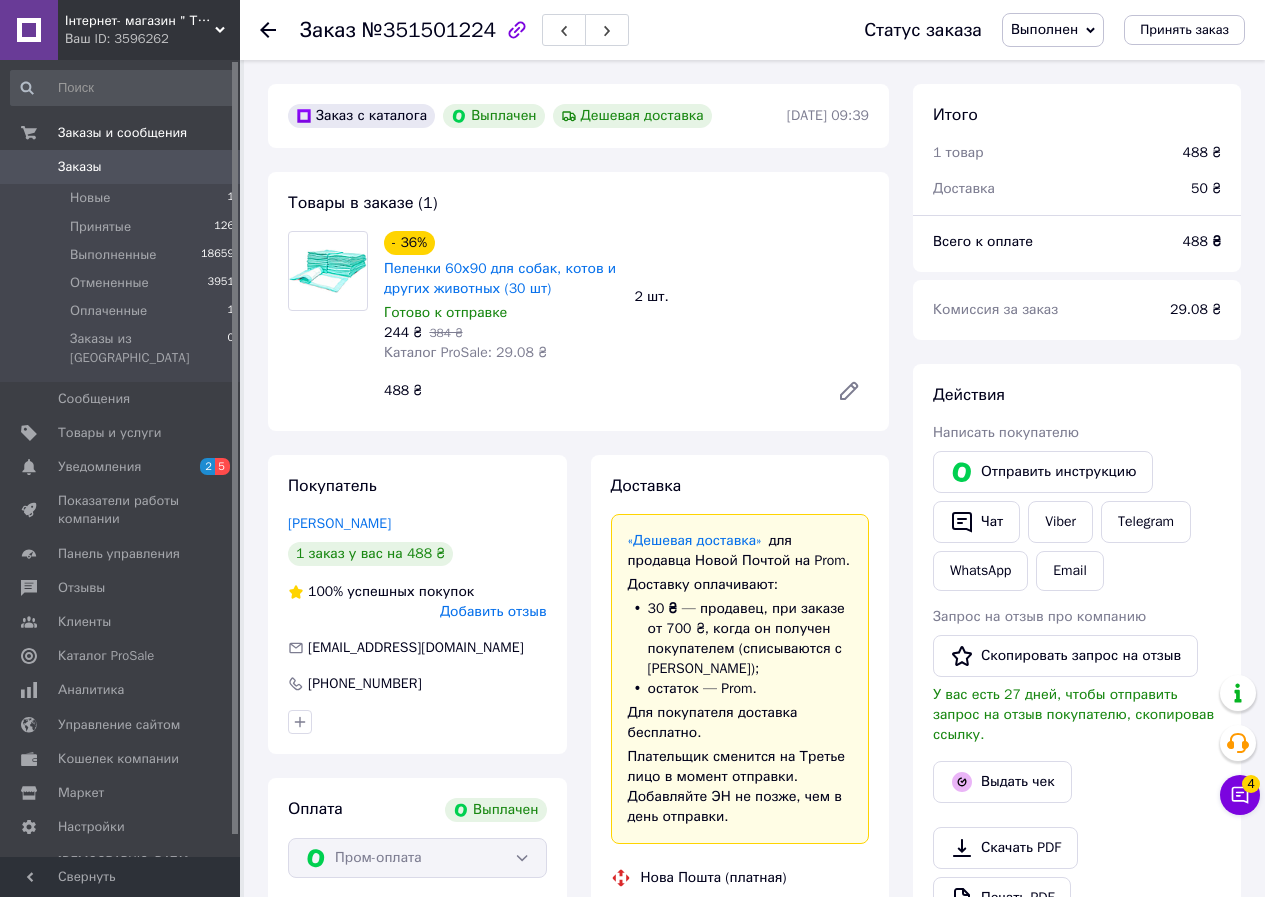 scroll, scrollTop: 196, scrollLeft: 0, axis: vertical 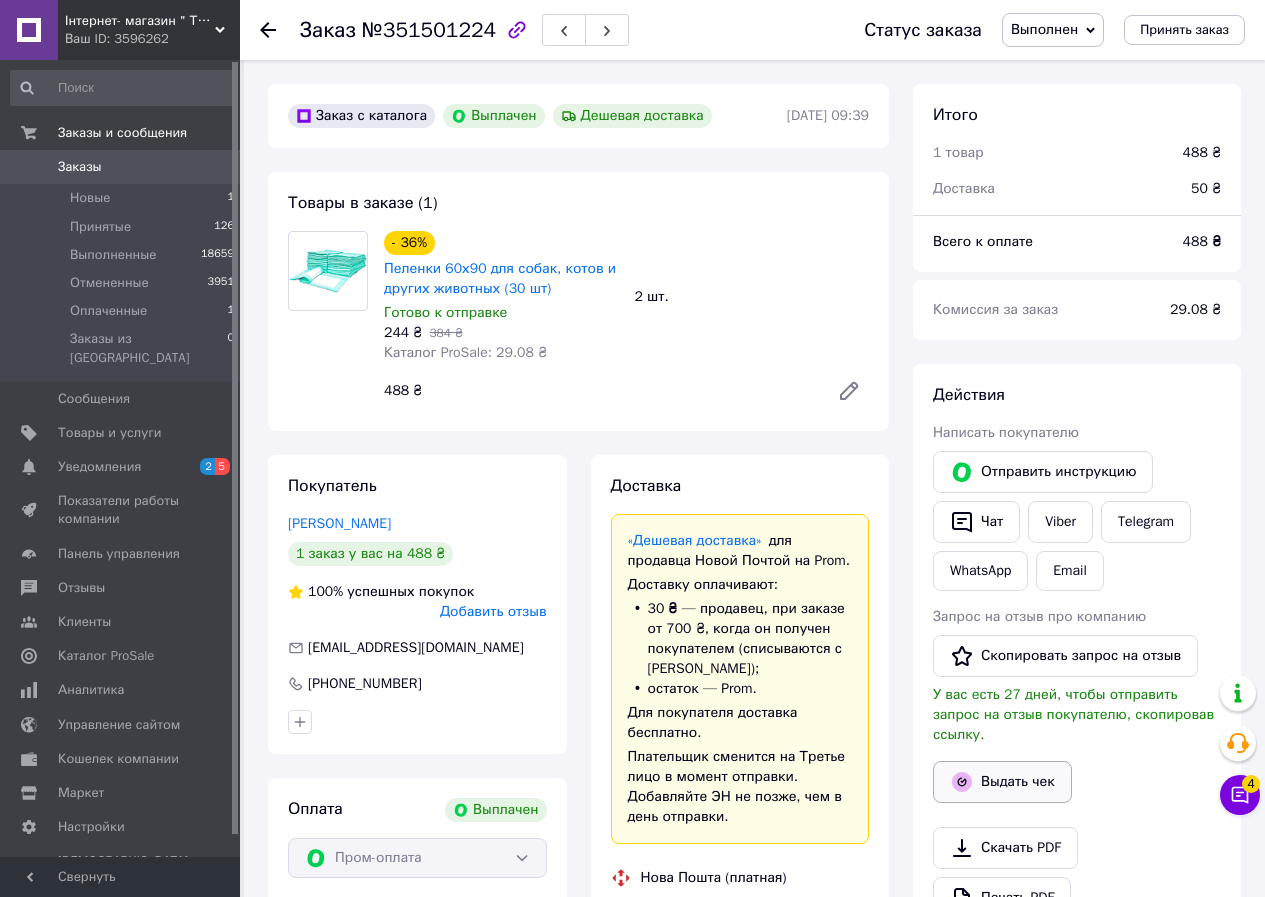 click on "Выдать чек" at bounding box center [1002, 782] 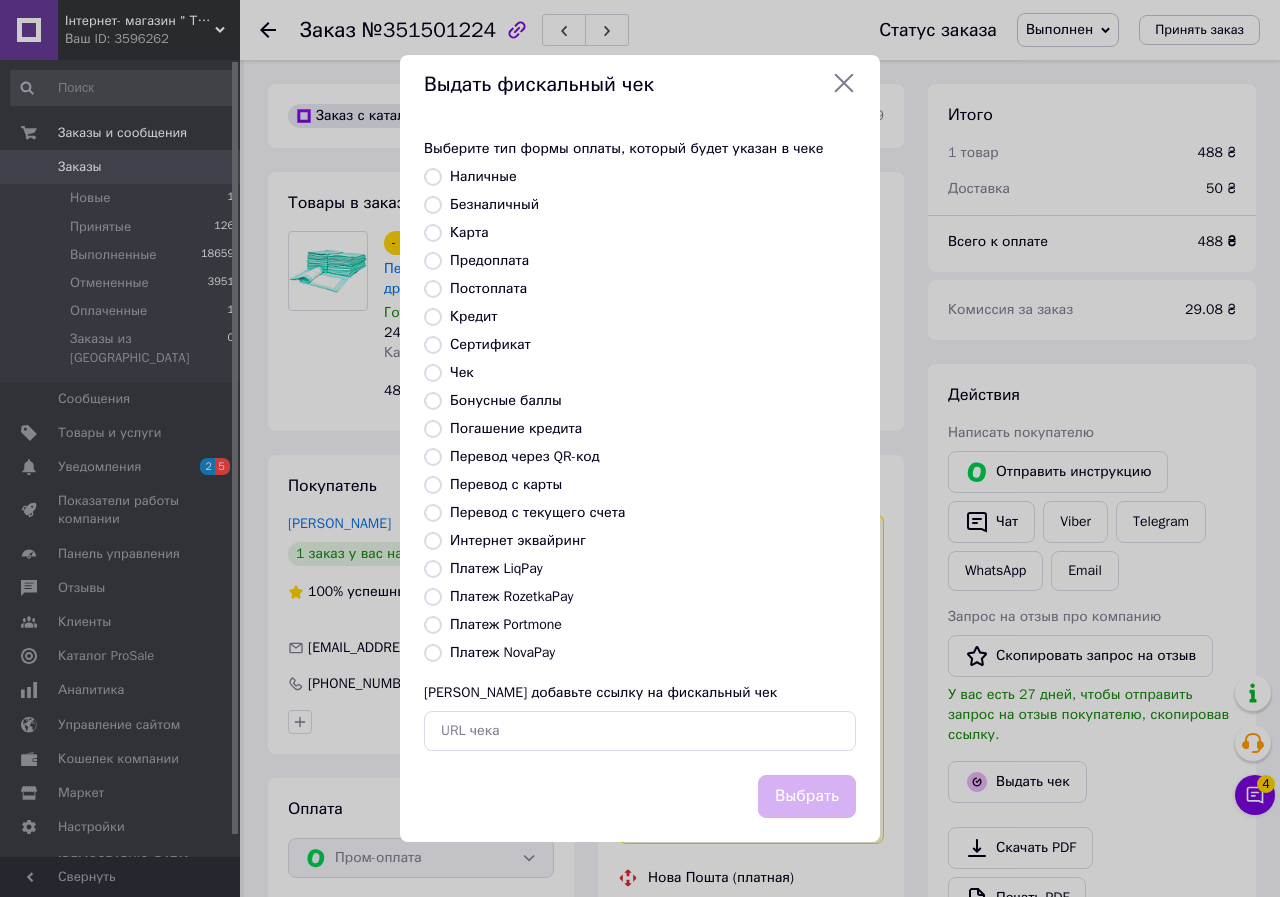 click on "Платеж RozetkaPay" at bounding box center (511, 596) 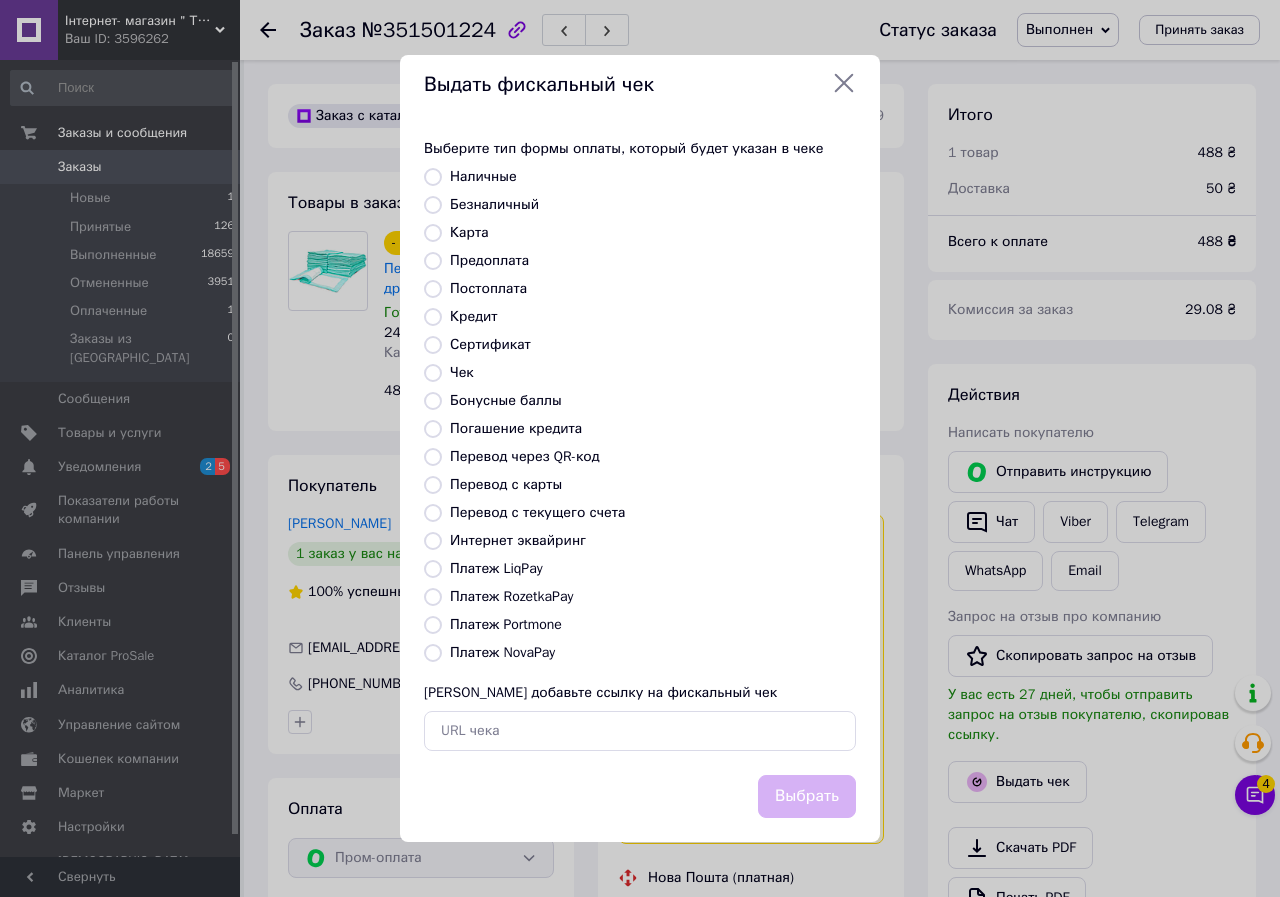 click on "Платеж RozetkaPay" at bounding box center (433, 597) 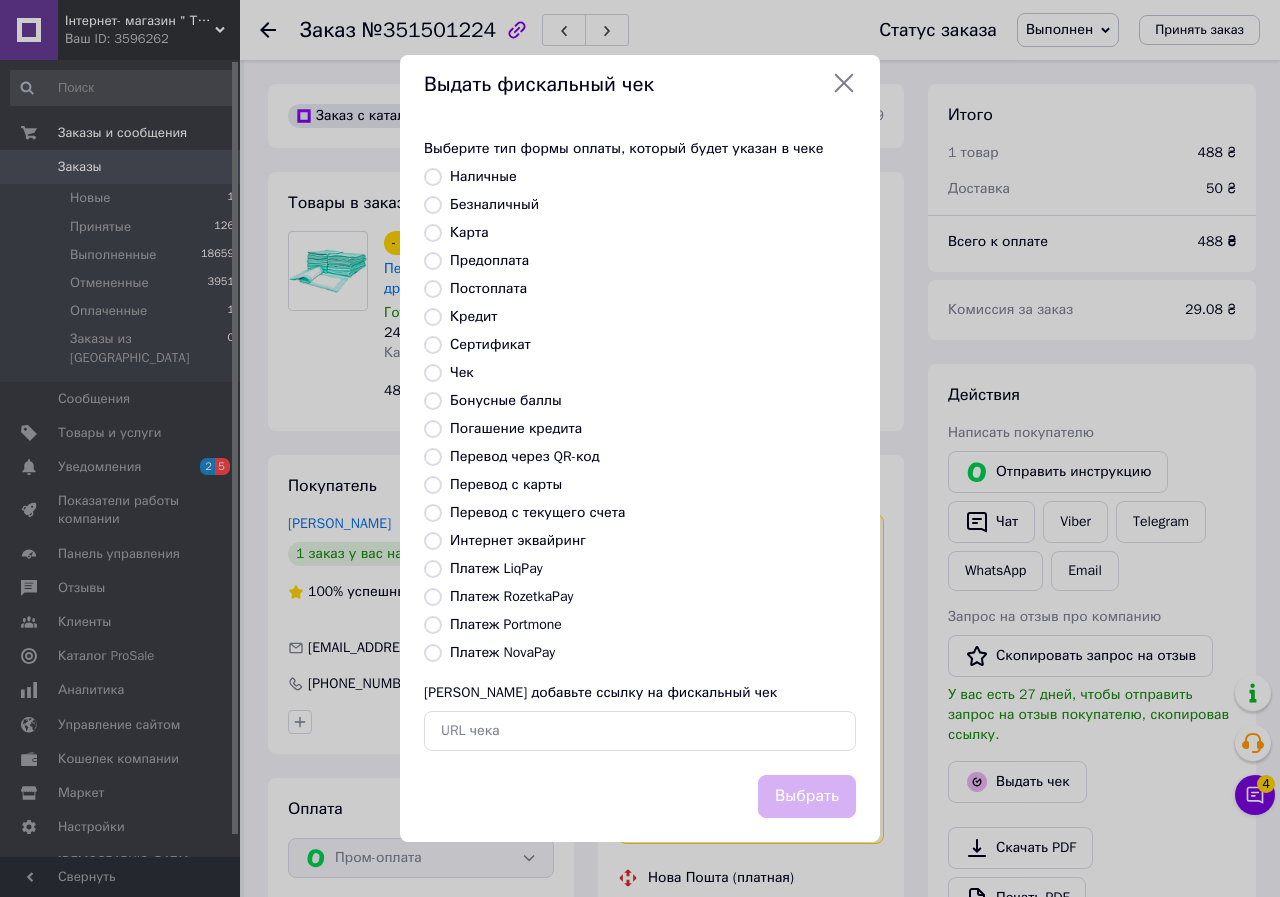 radio on "true" 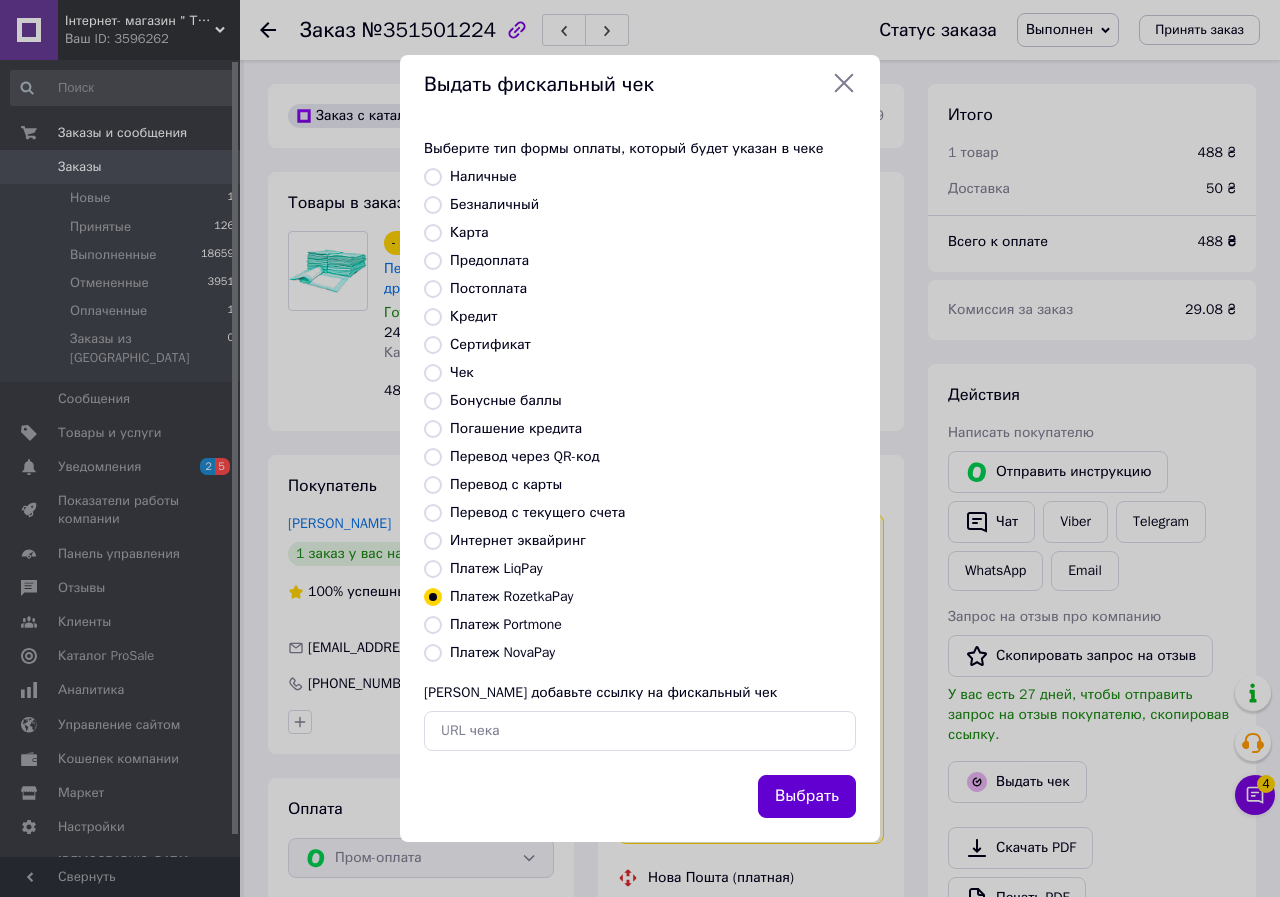 click on "Выбрать" at bounding box center (807, 796) 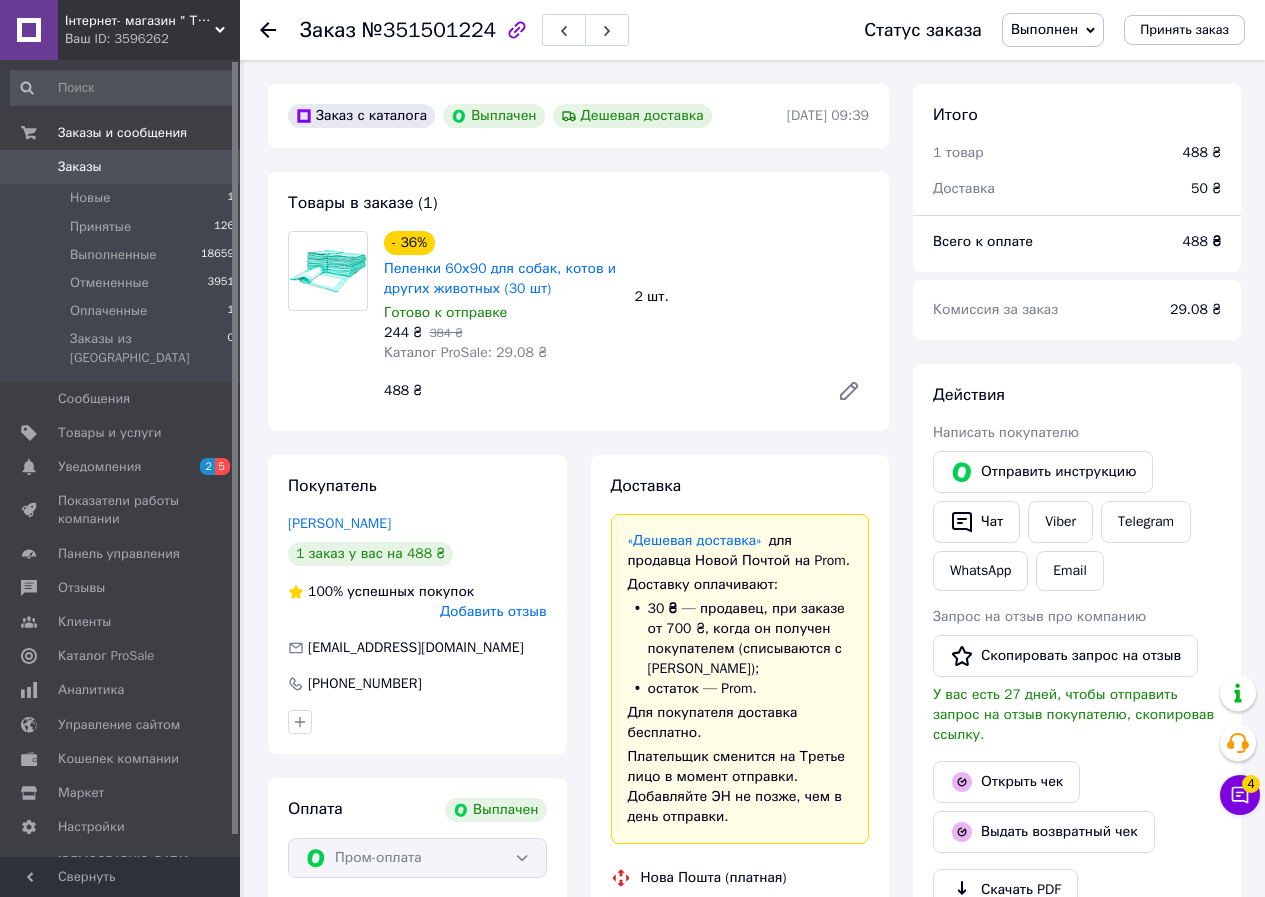 click at bounding box center (268, 30) 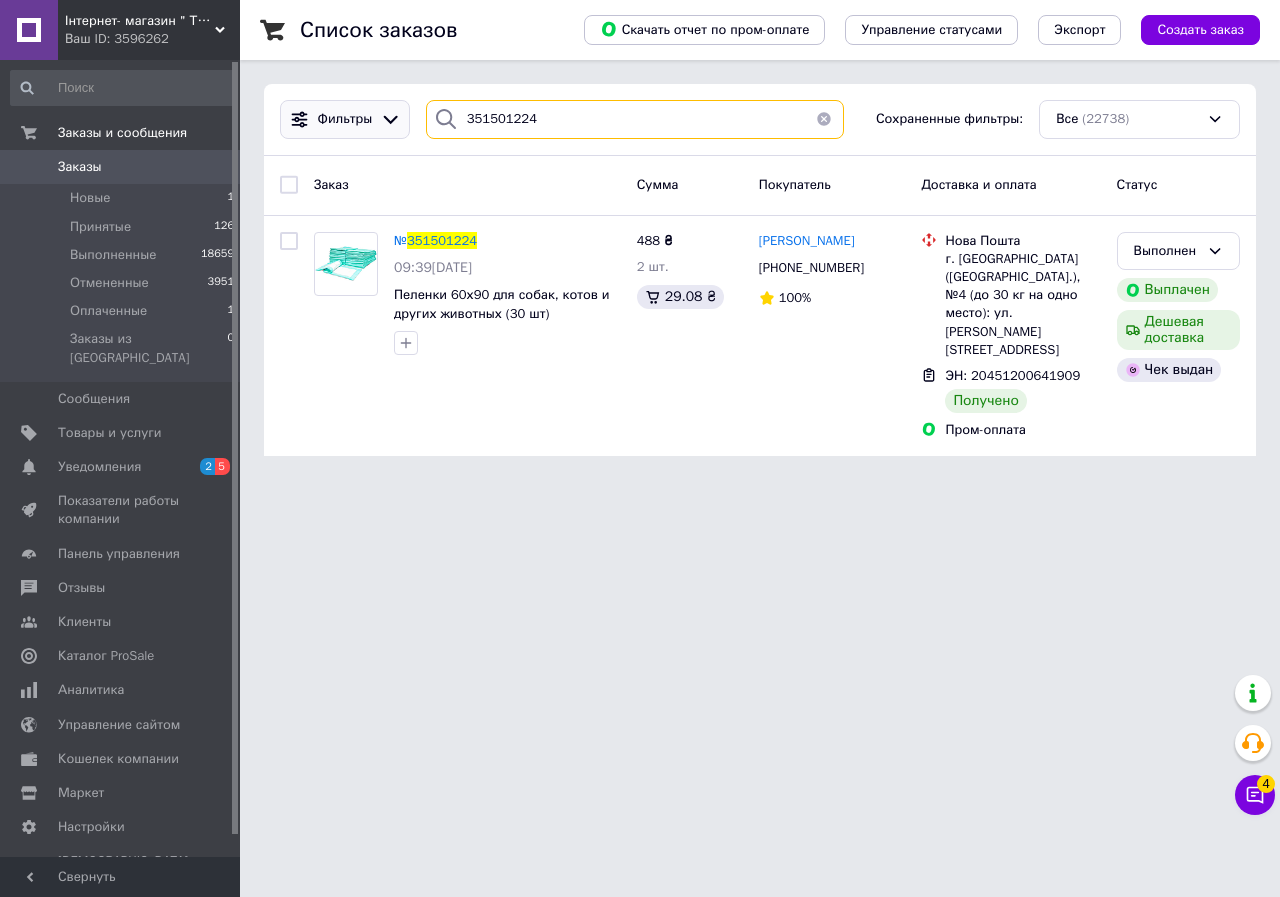 drag, startPoint x: 554, startPoint y: 128, endPoint x: 384, endPoint y: 119, distance: 170.23807 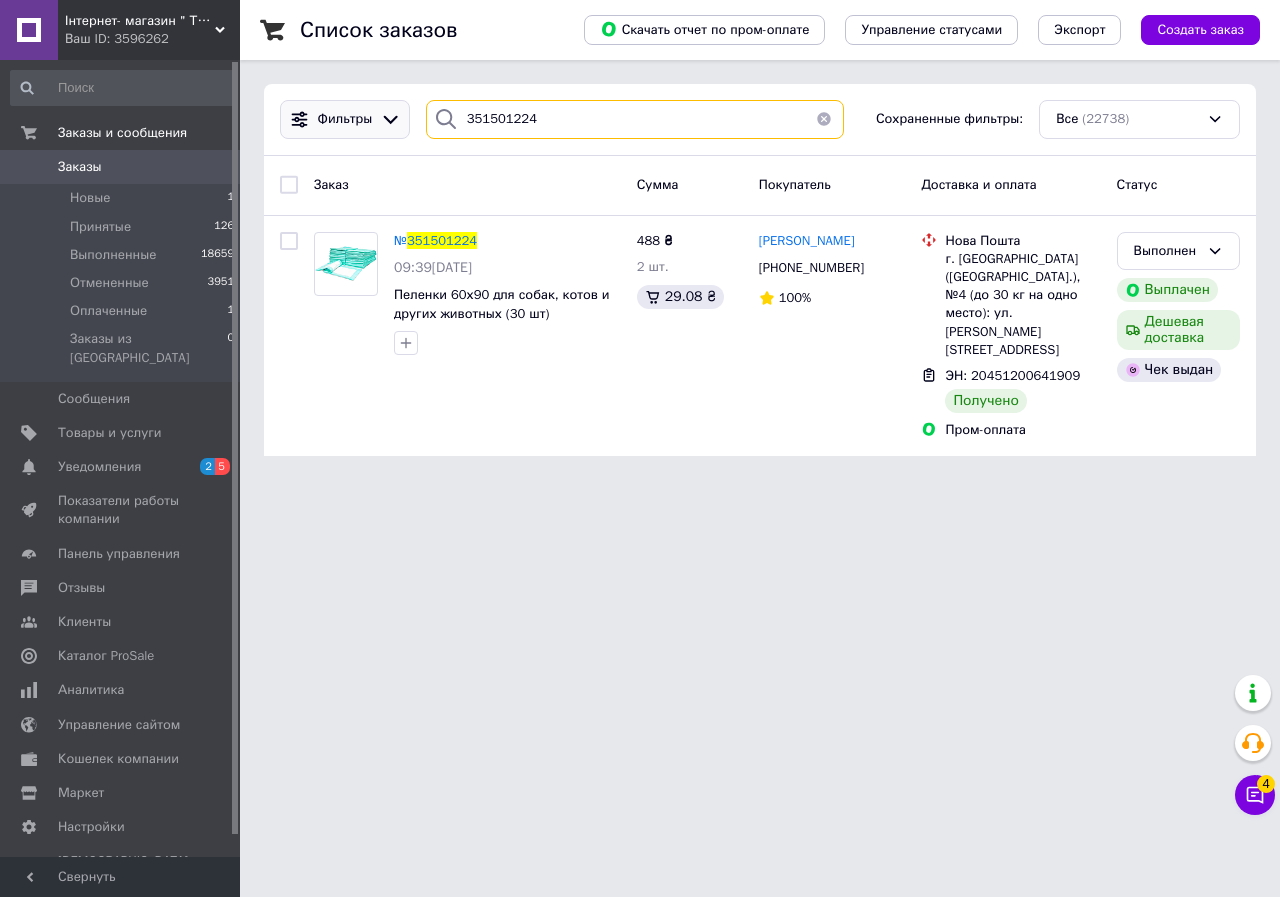 click on "Фильтры 351501224 Сохраненные фильтры: Все (22738)" at bounding box center [760, 119] 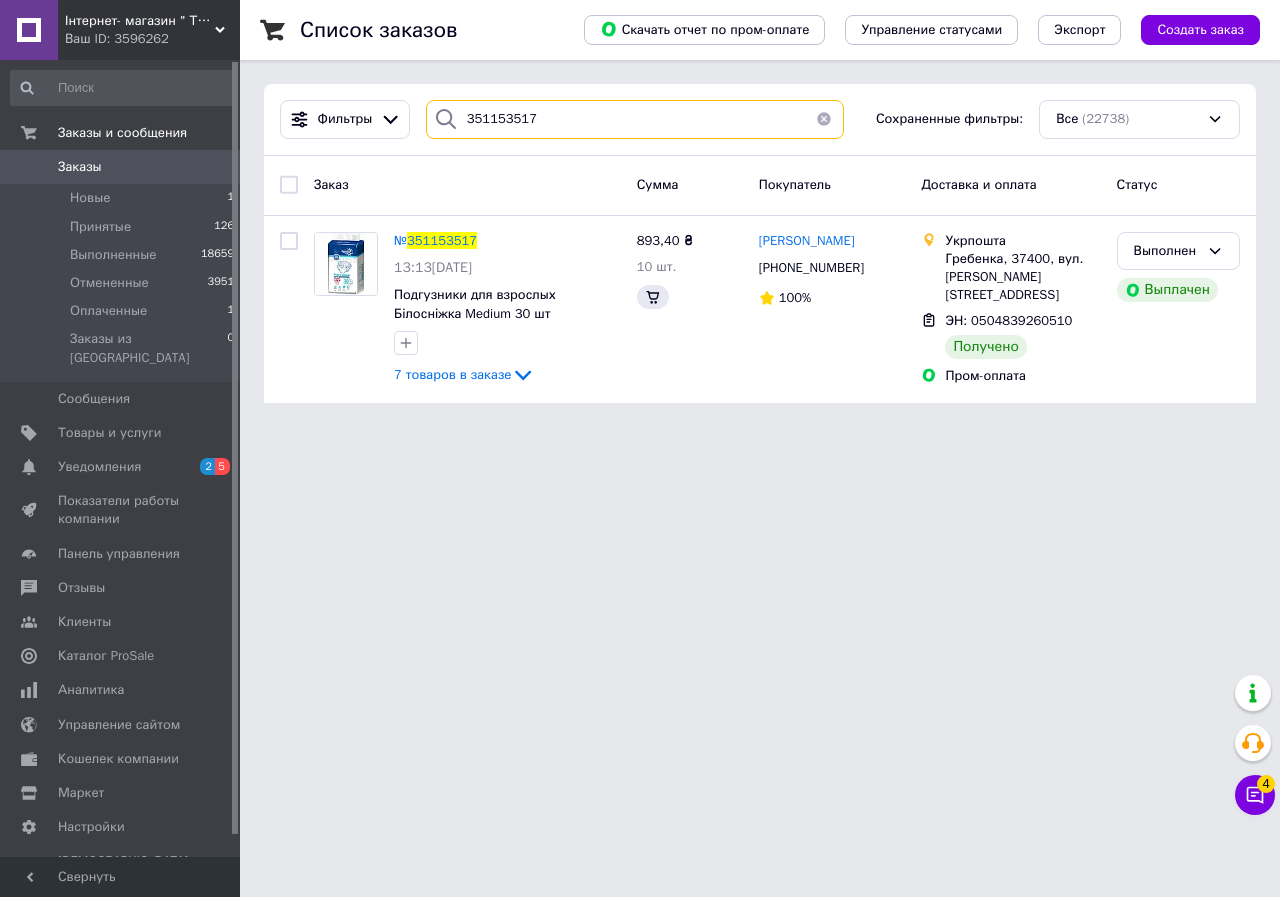 type on "351153517" 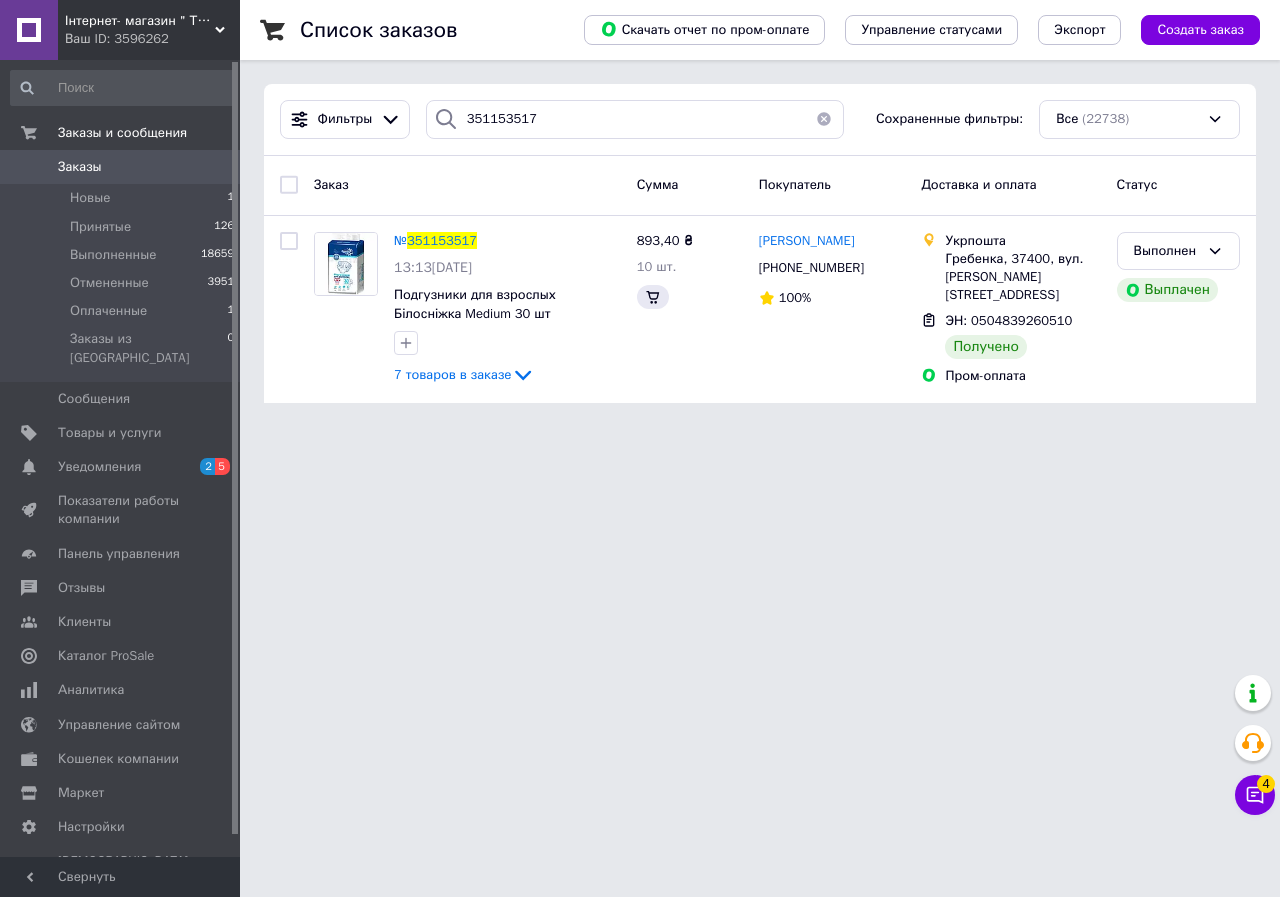 click on "351153517" at bounding box center (442, 240) 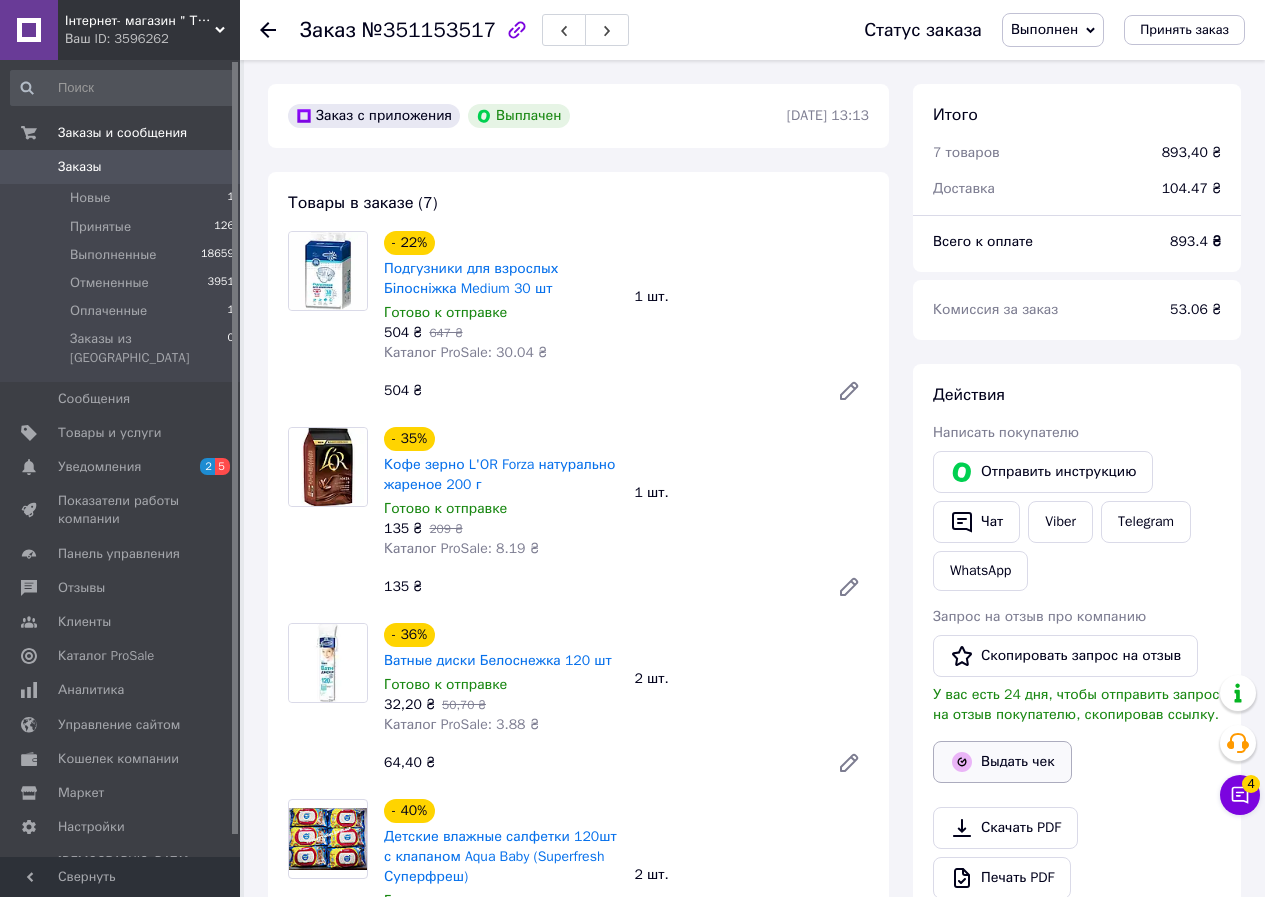 scroll, scrollTop: 48, scrollLeft: 0, axis: vertical 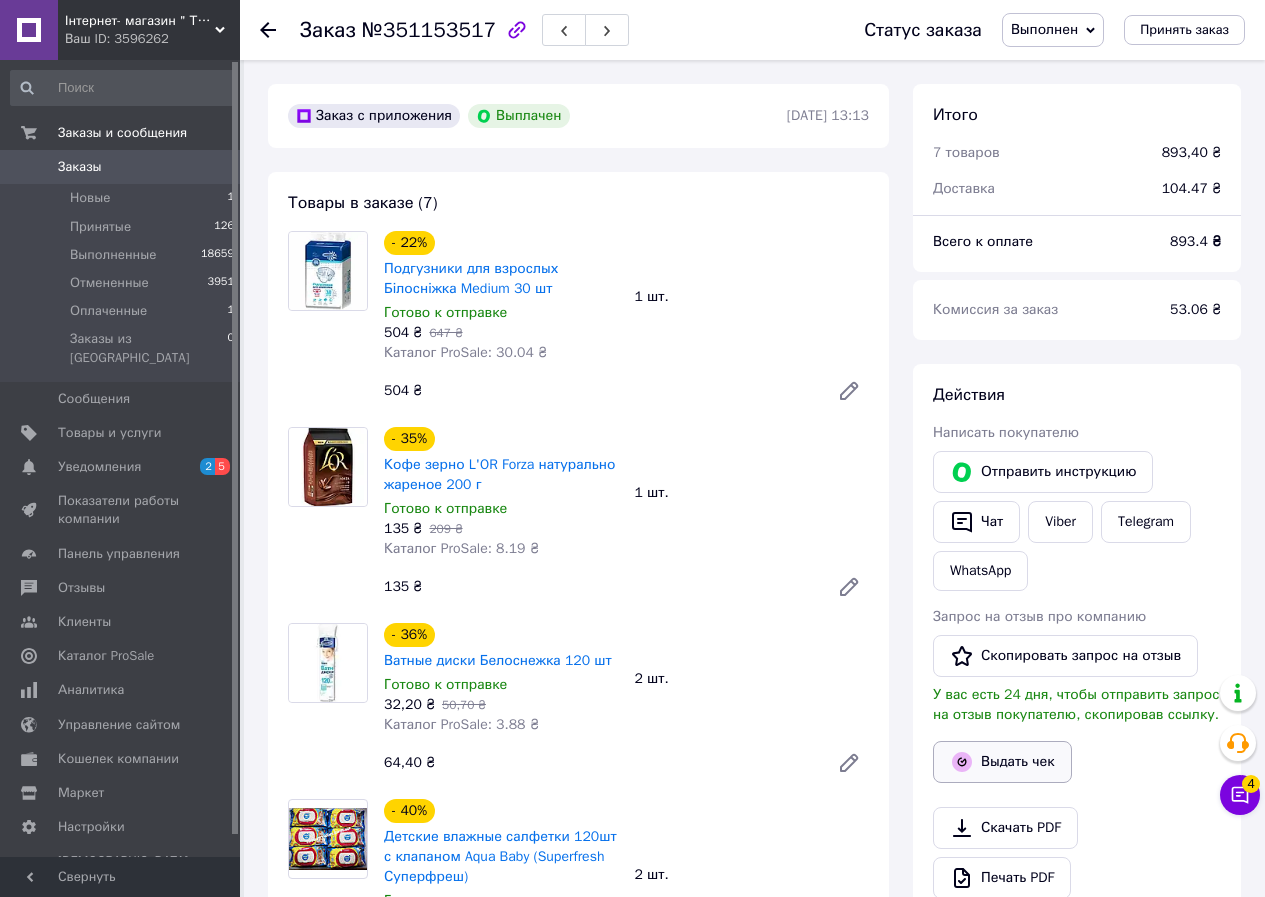 click on "Выдать чек" at bounding box center (1002, 762) 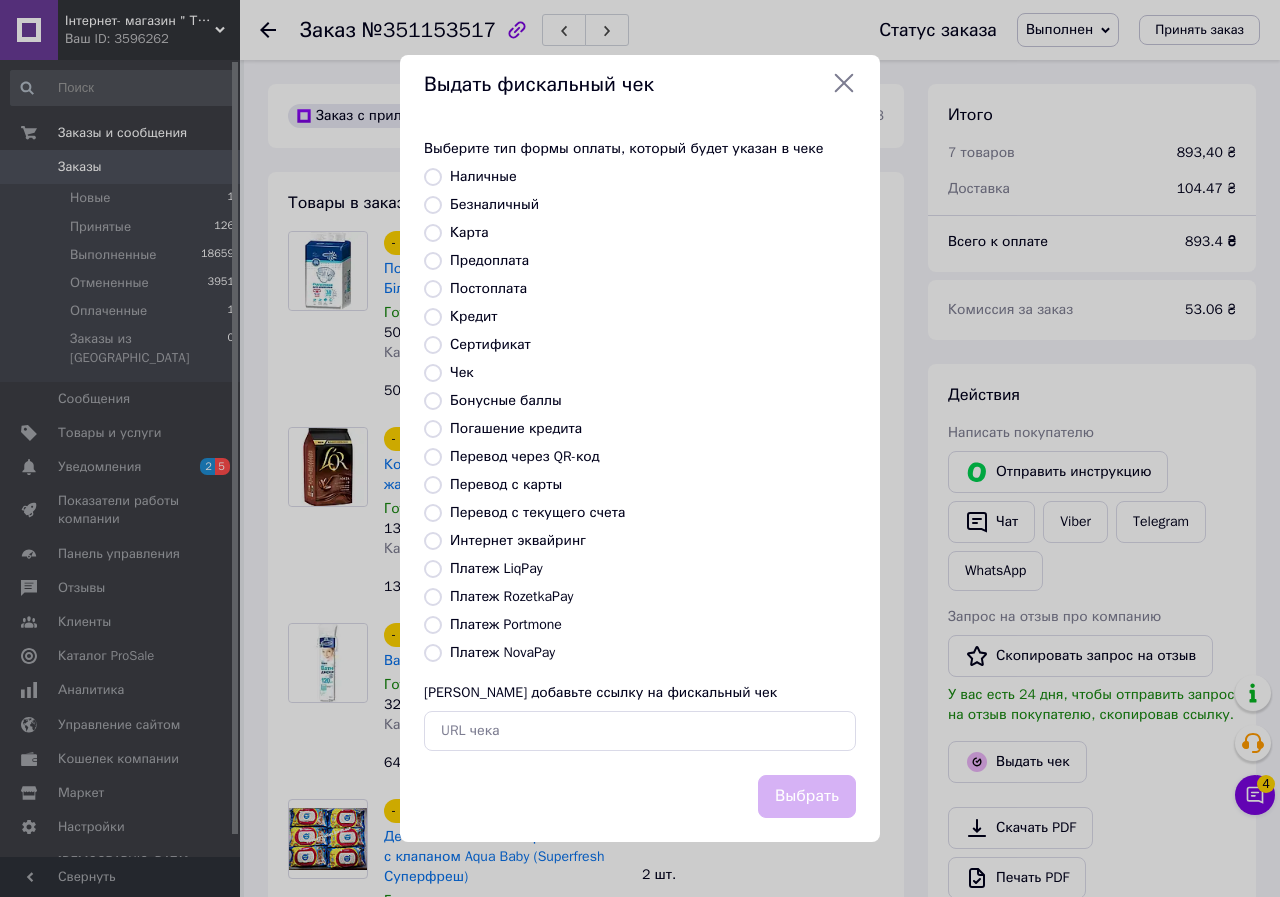 click on "Платеж RozetkaPay" at bounding box center [511, 596] 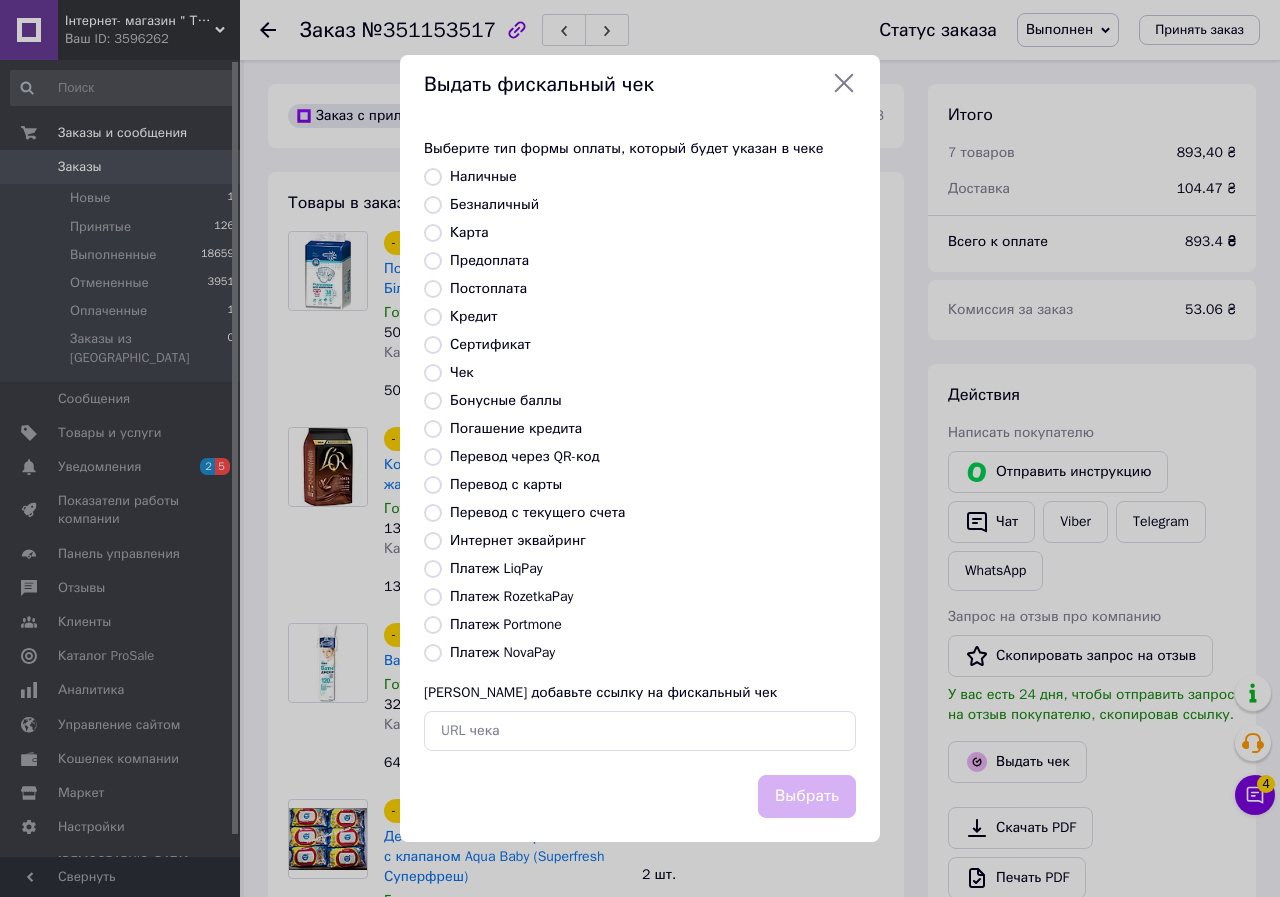 radio on "true" 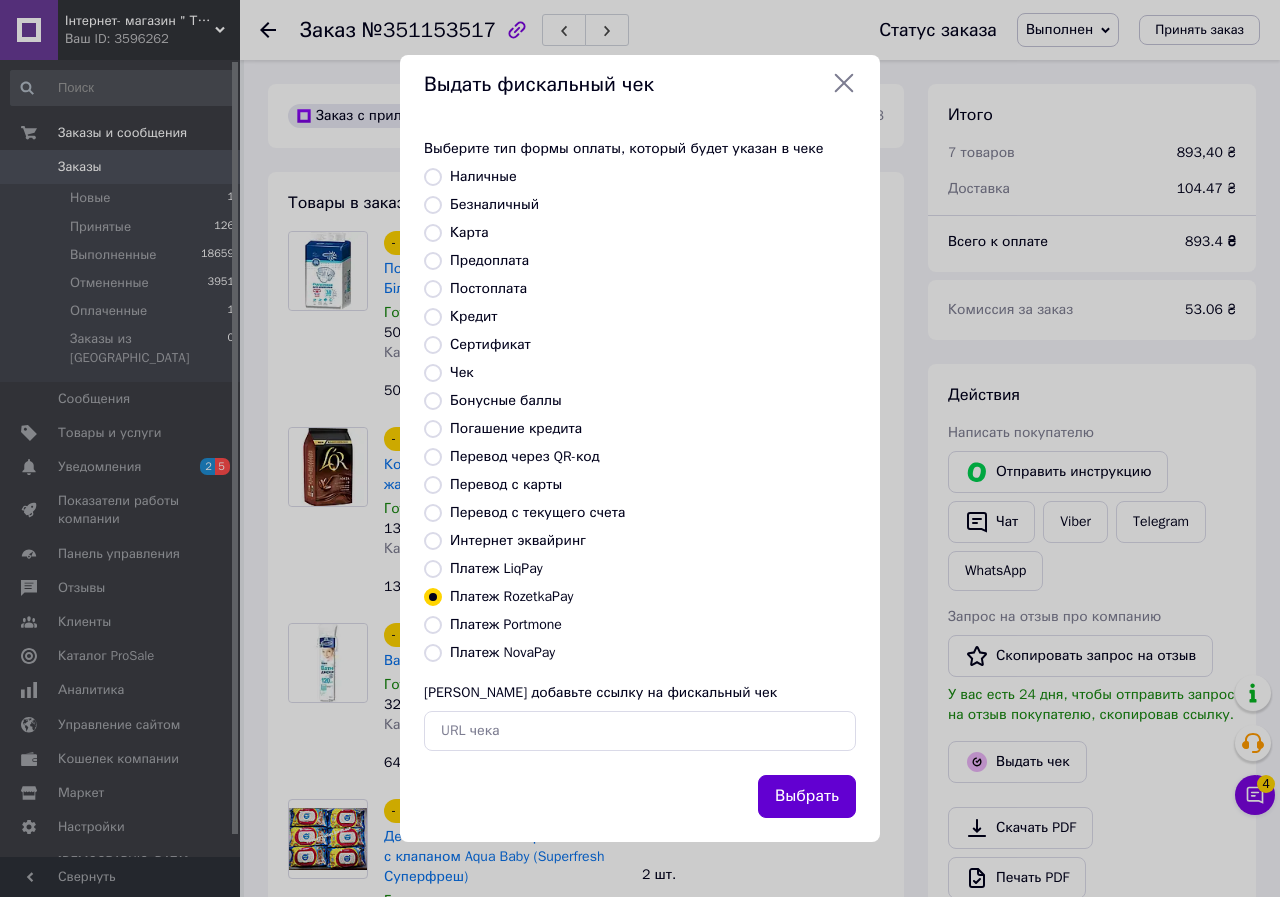 click on "Выбрать" at bounding box center (807, 796) 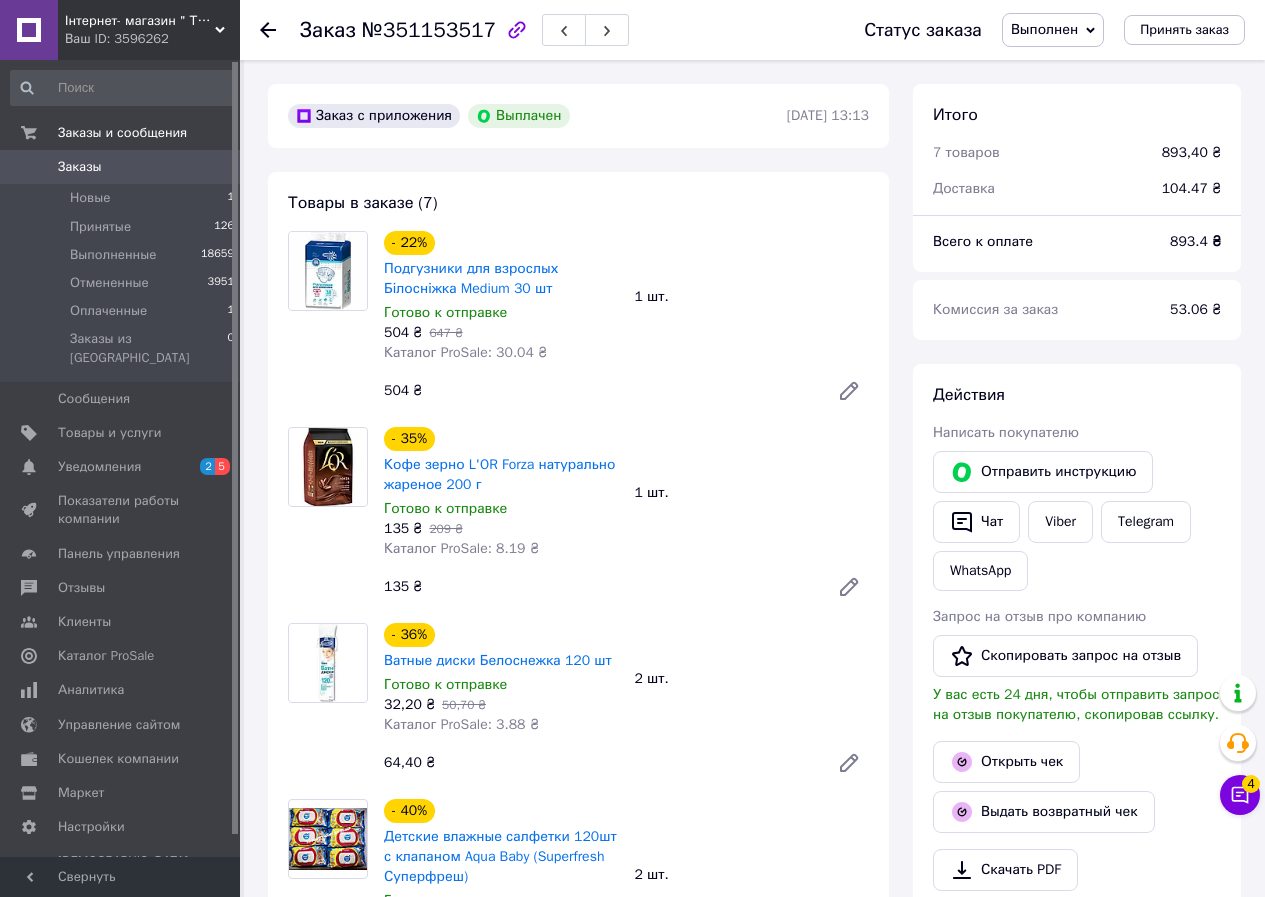 click 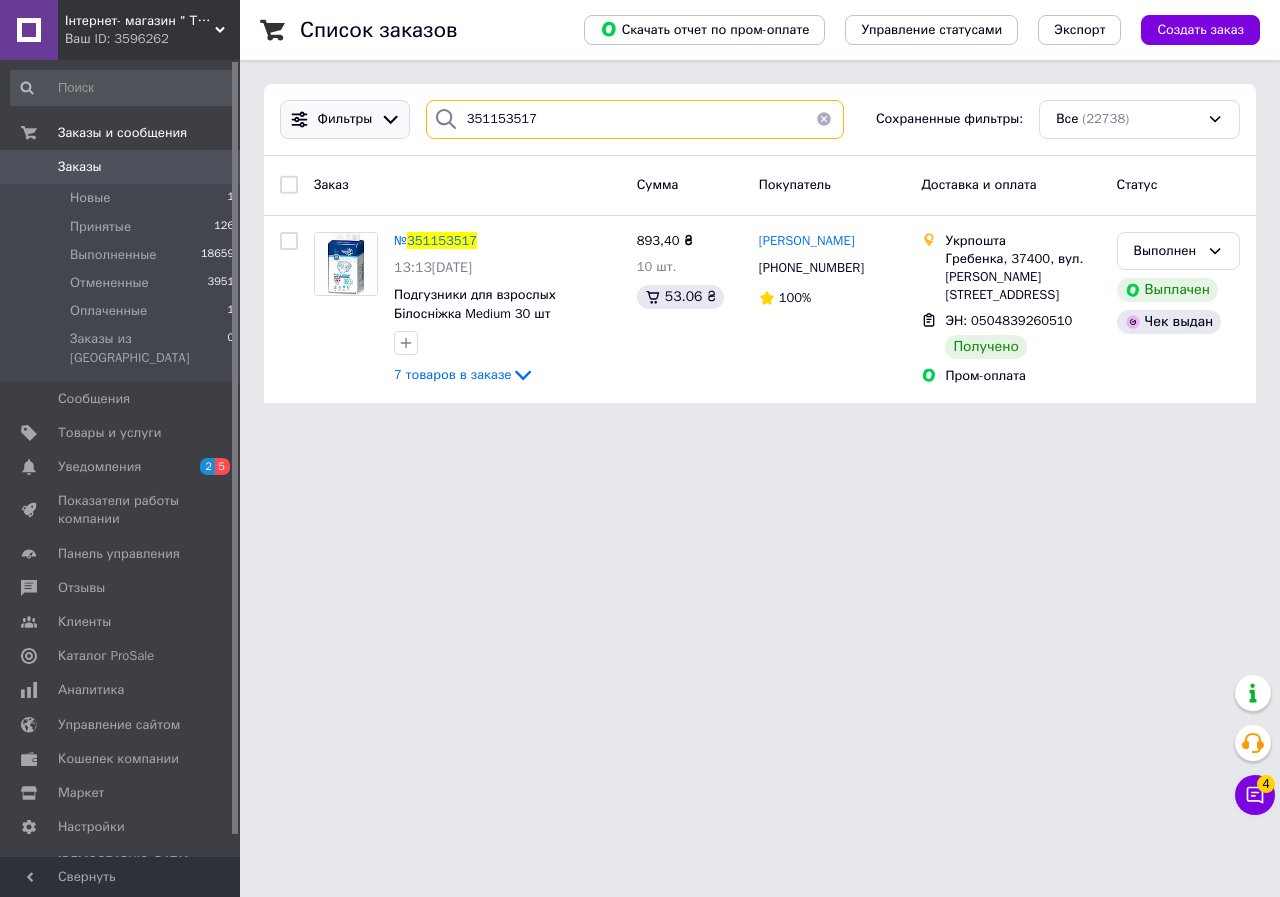 drag, startPoint x: 617, startPoint y: 120, endPoint x: 296, endPoint y: 113, distance: 321.07632 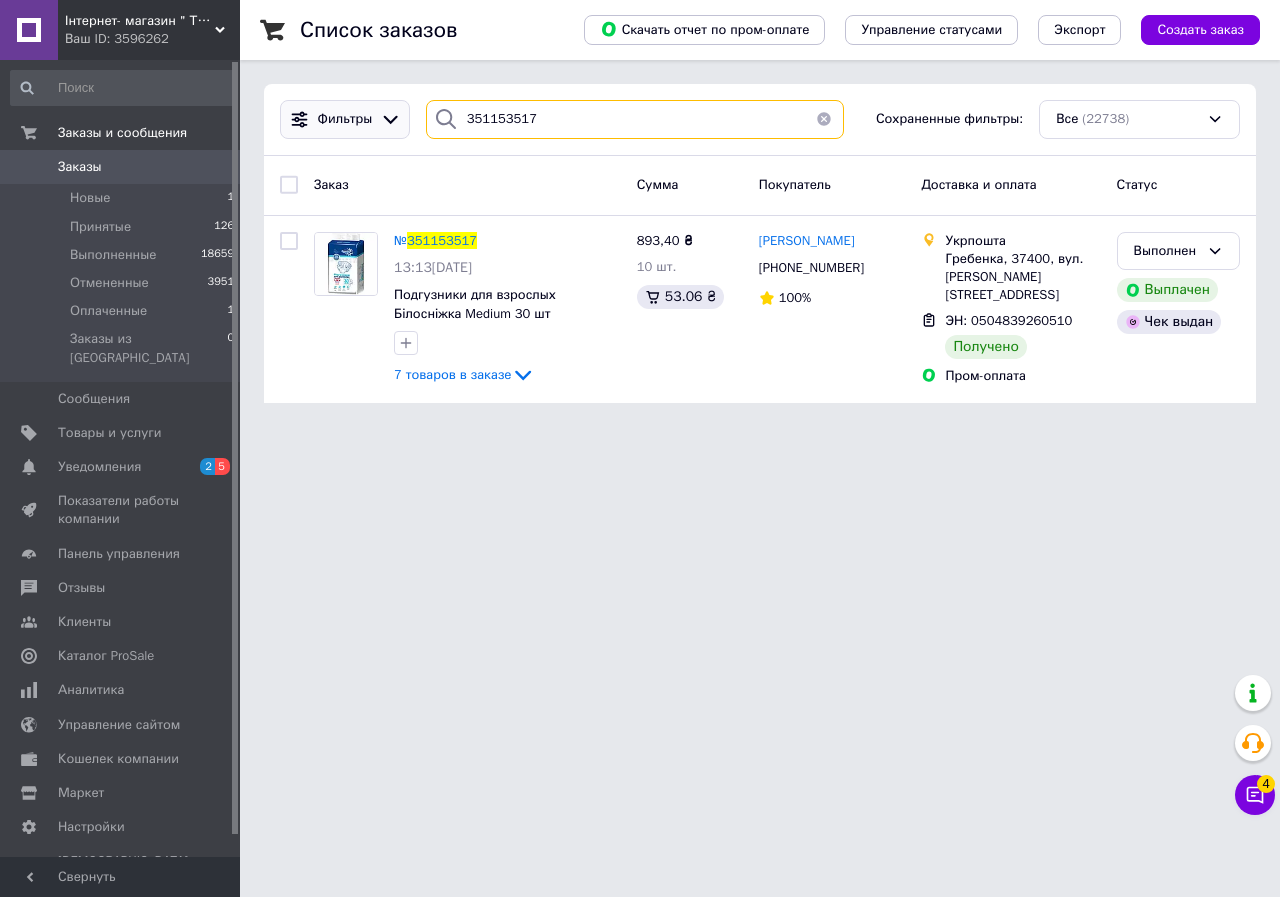 click on "Фильтры 351153517 Сохраненные фильтры: Все (22738)" at bounding box center (760, 119) 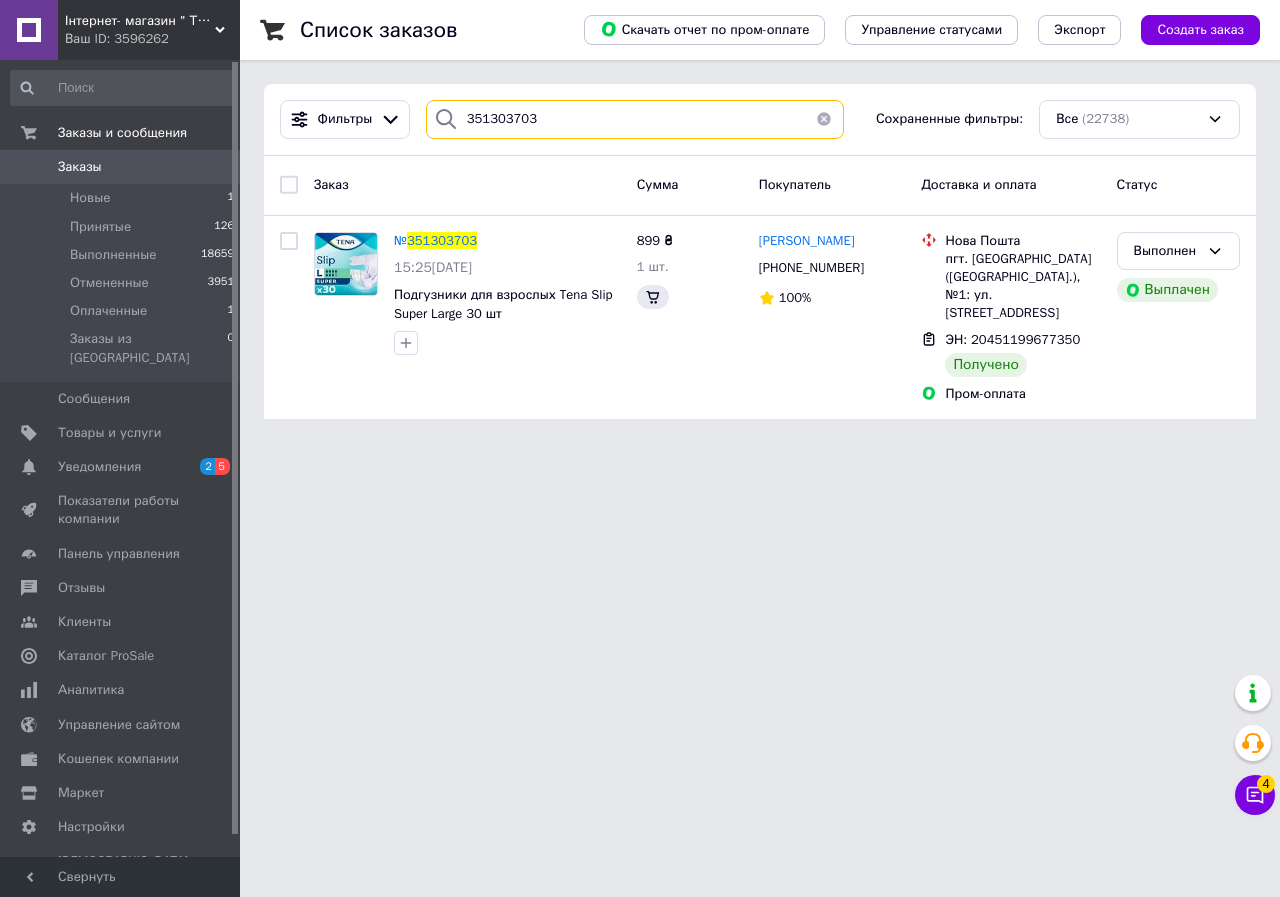type on "351303703" 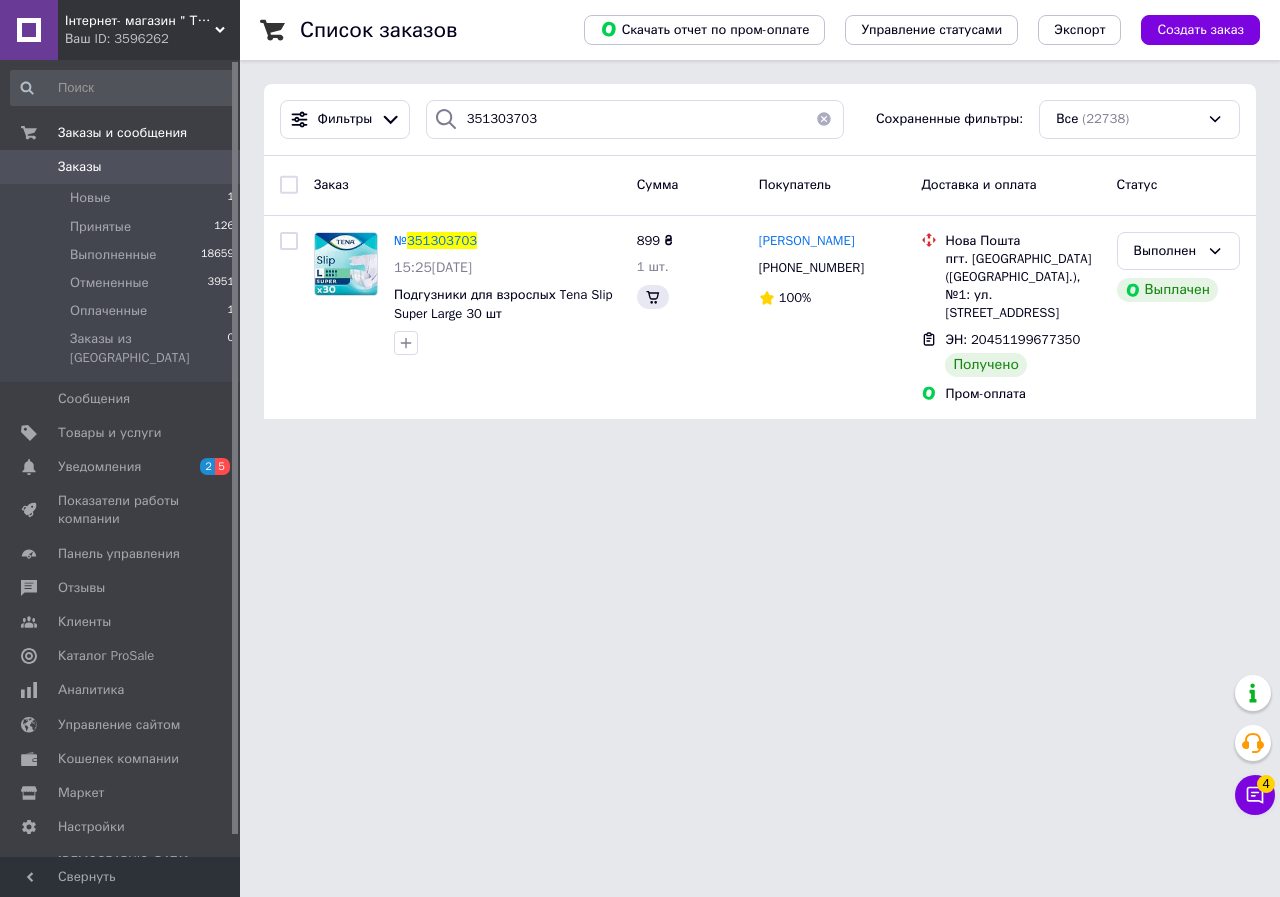 click on "351303703" at bounding box center [442, 240] 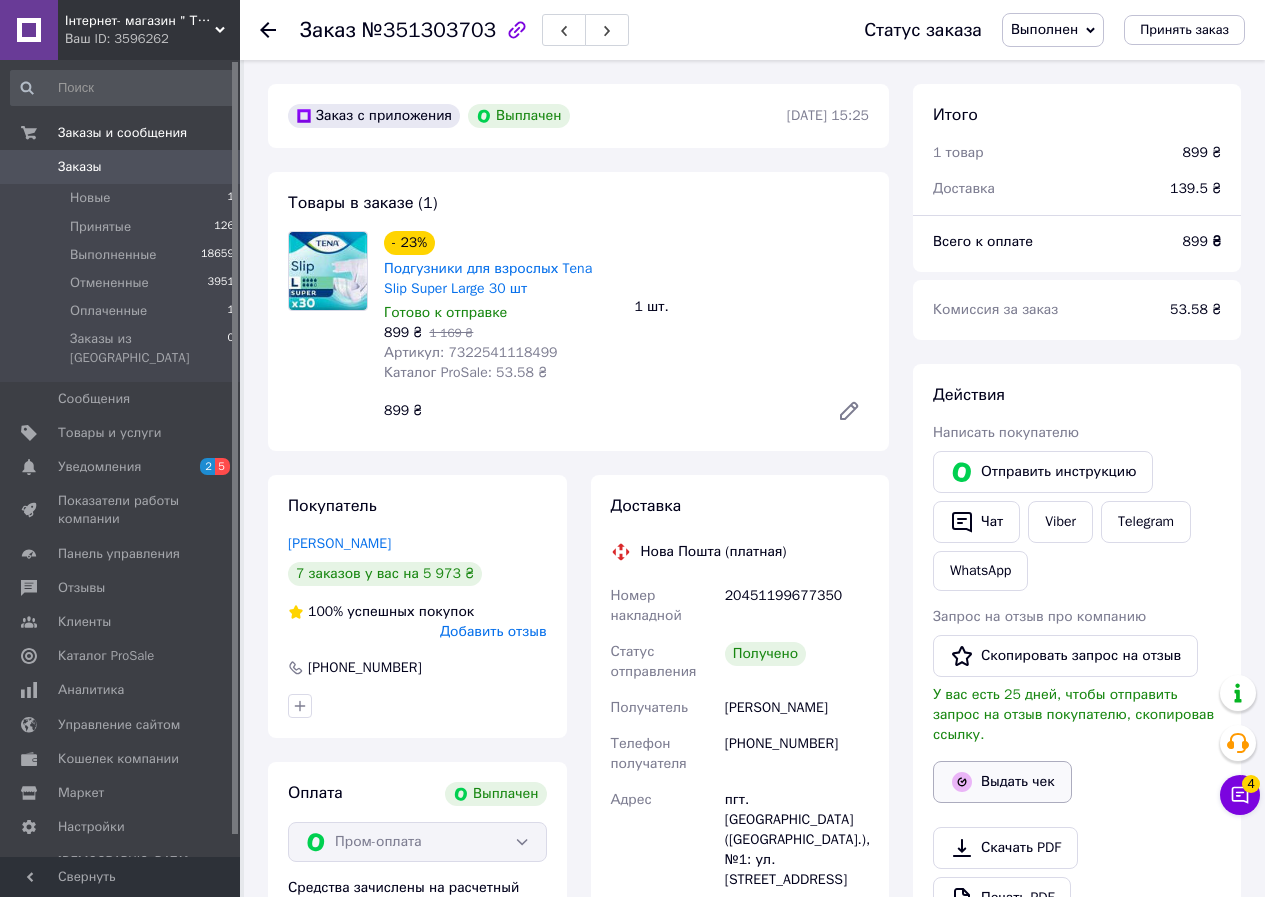 click on "Выдать чек" at bounding box center [1002, 782] 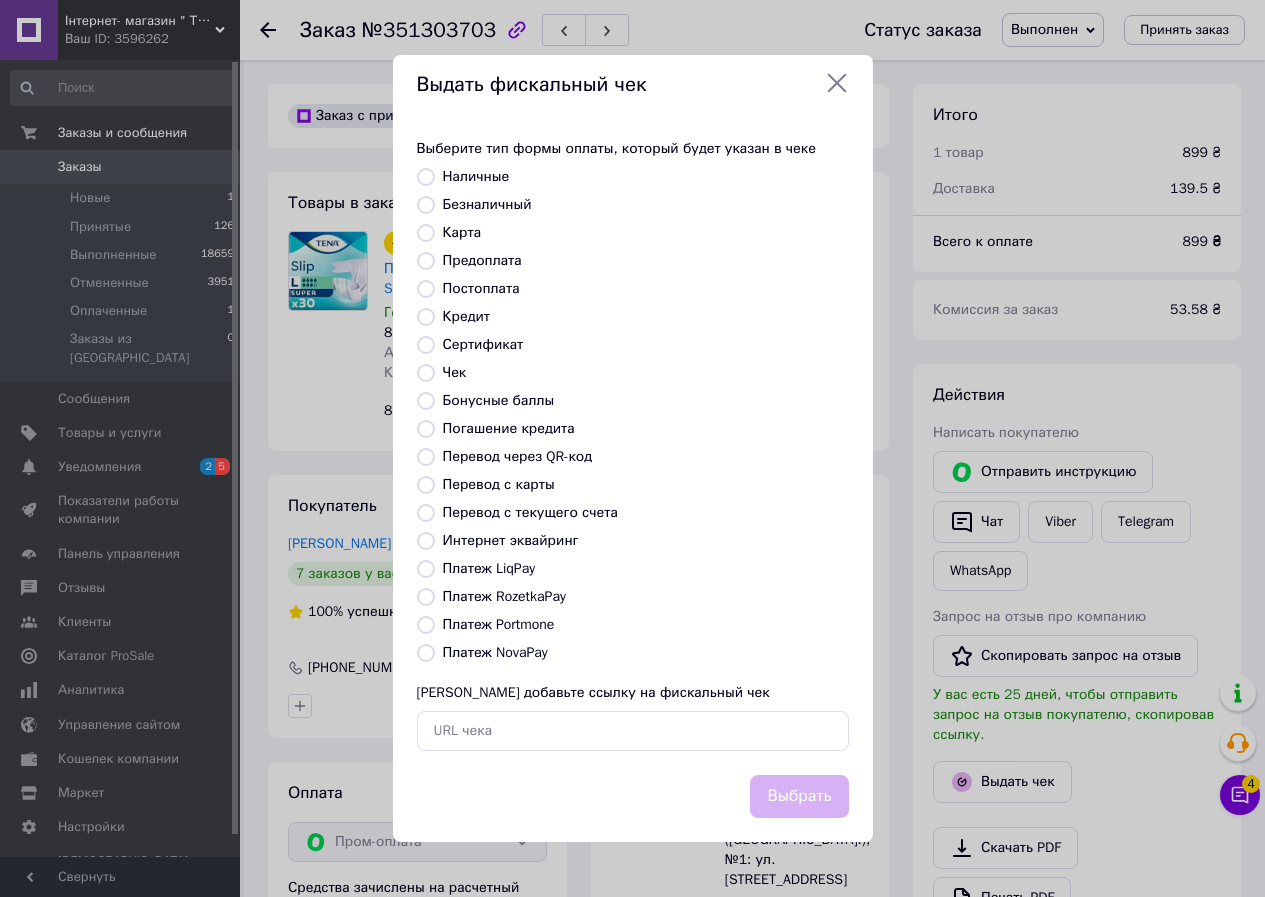 scroll, scrollTop: 244, scrollLeft: 0, axis: vertical 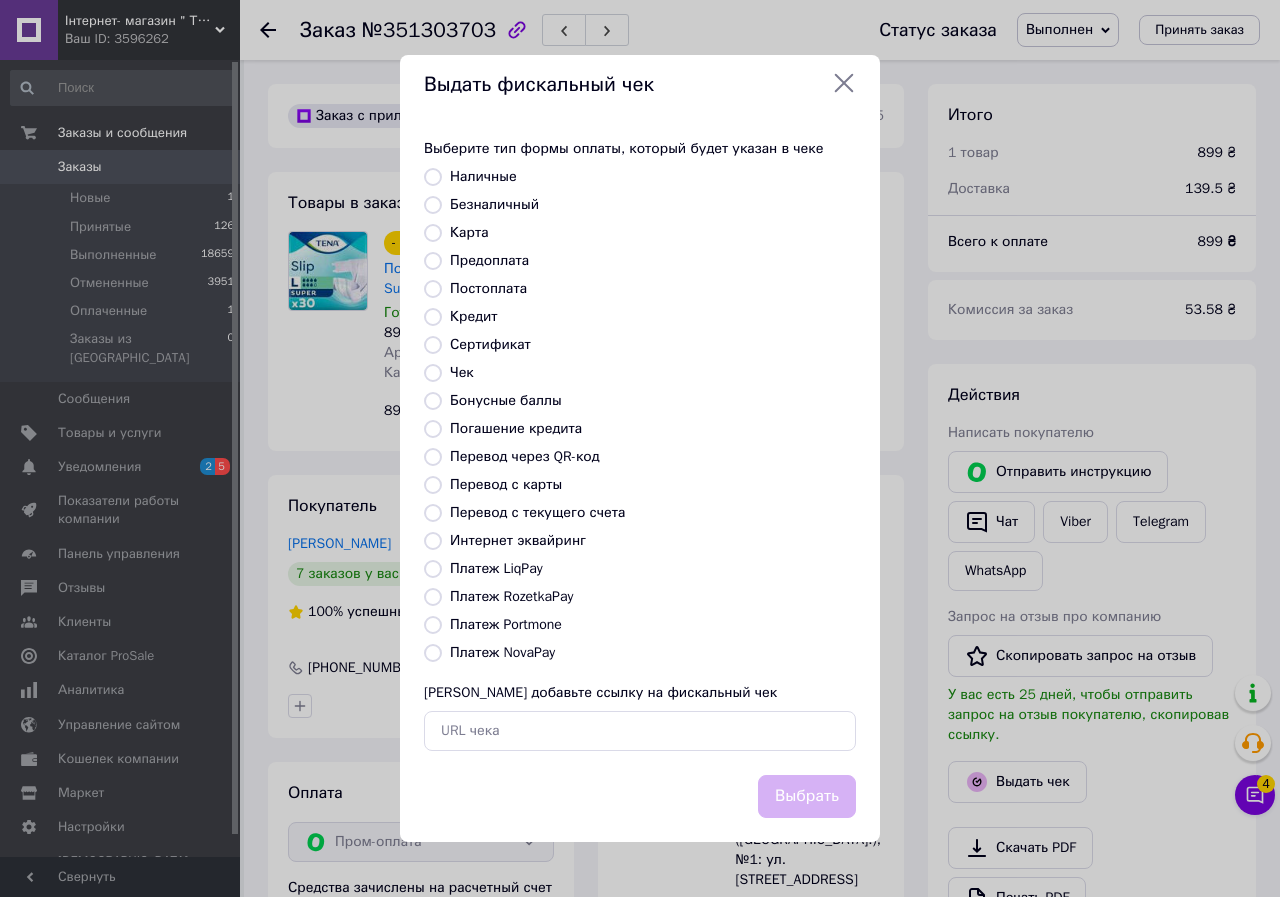 click on "Платеж RozetkaPay" at bounding box center (511, 596) 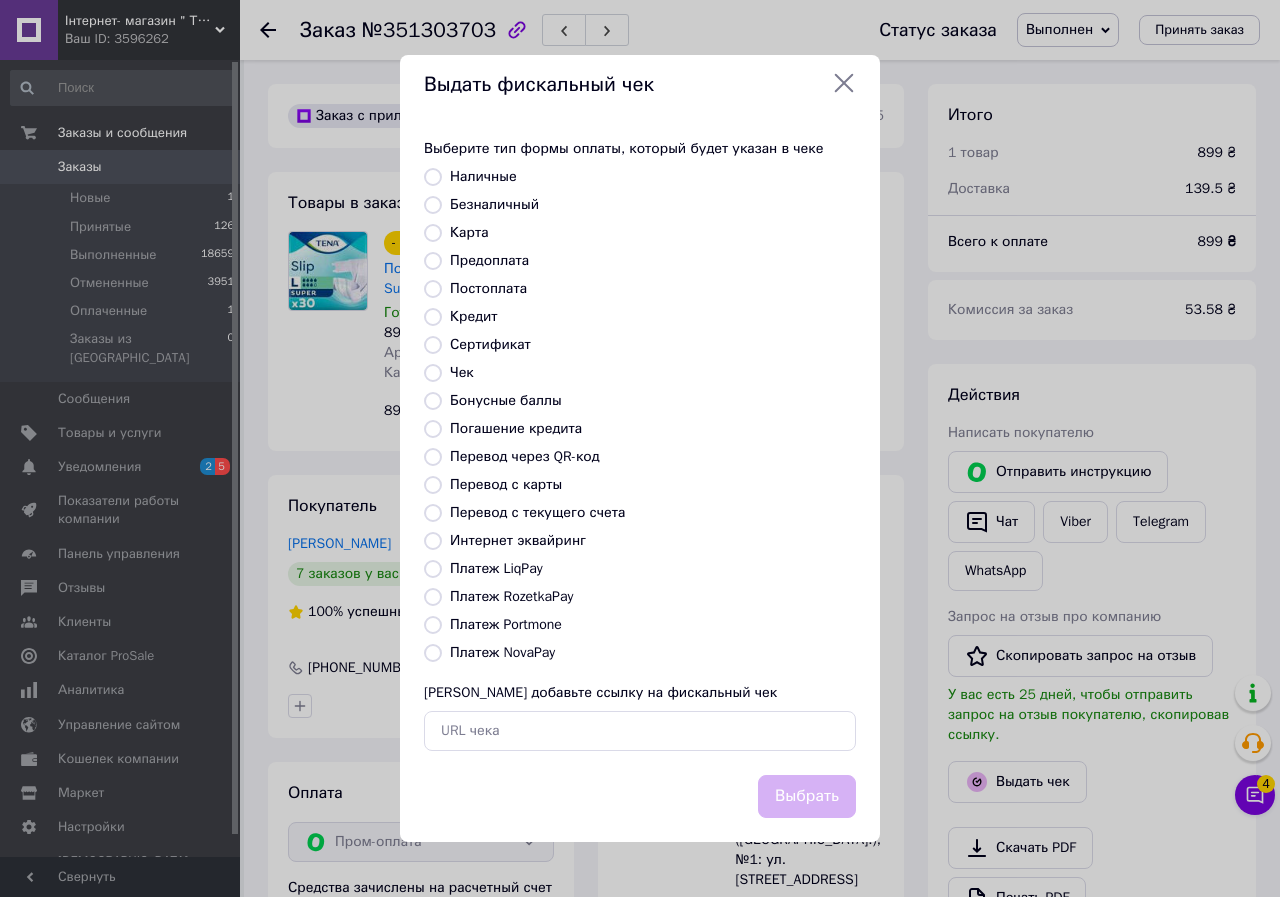 radio on "true" 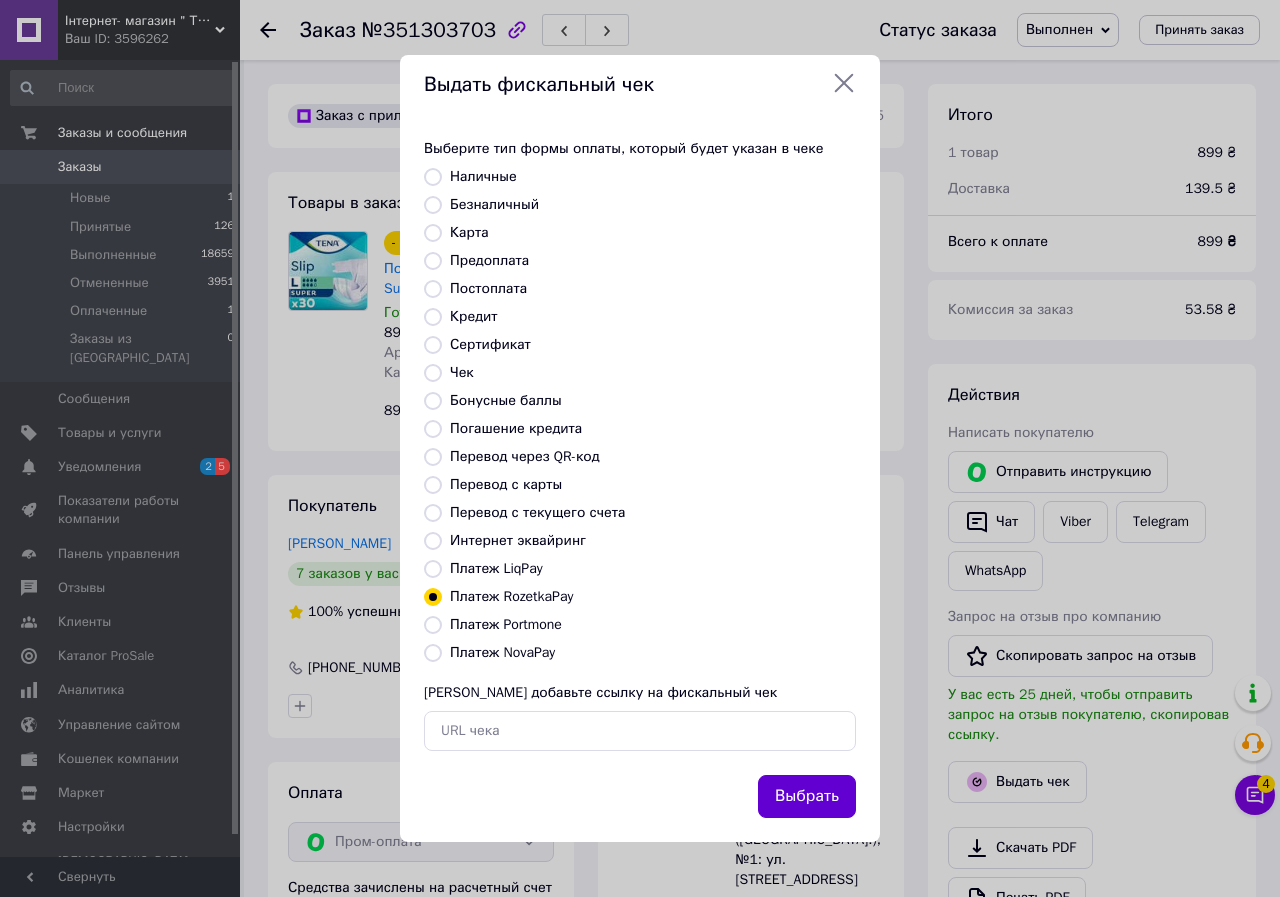 click on "Выбрать" at bounding box center (807, 796) 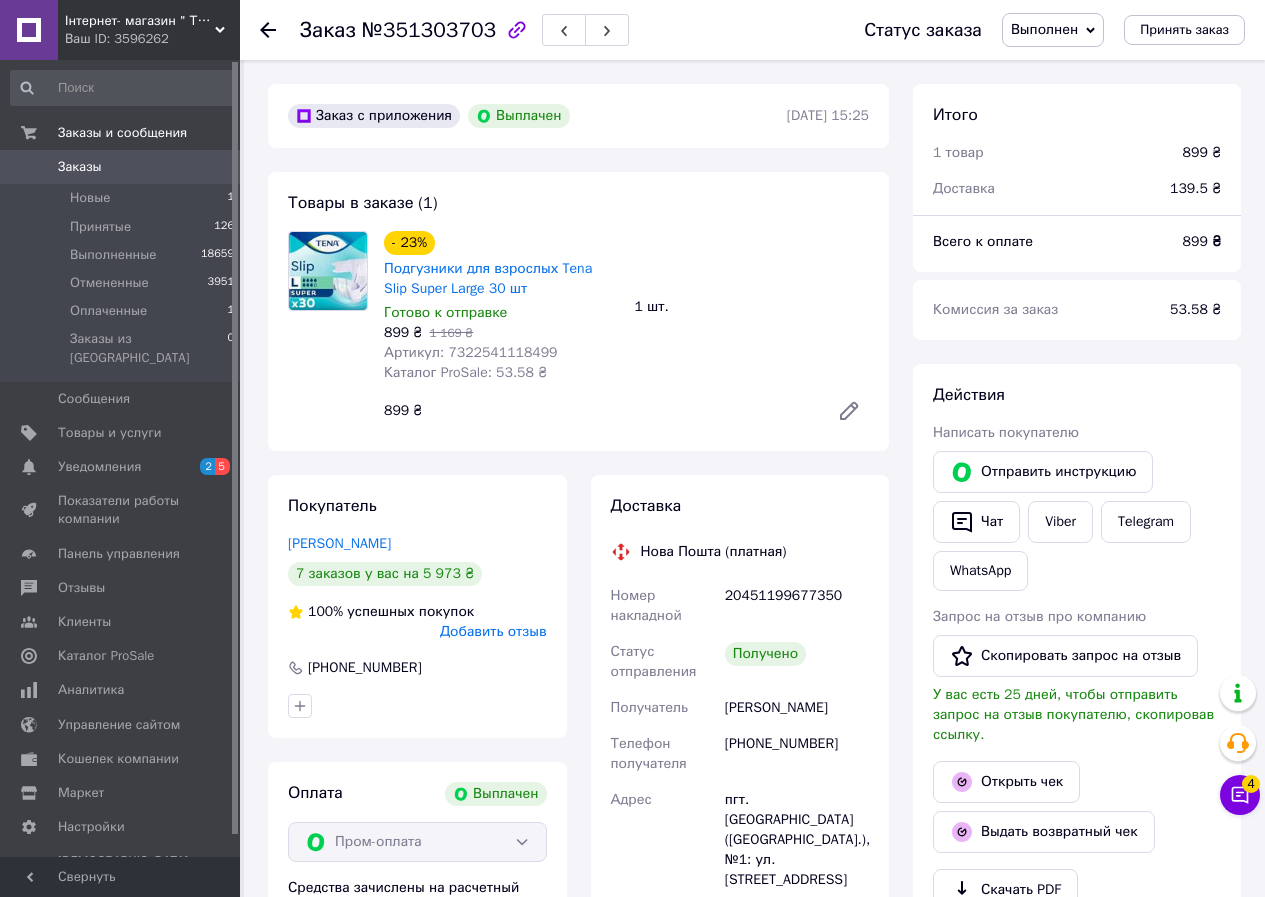 scroll, scrollTop: 264, scrollLeft: 0, axis: vertical 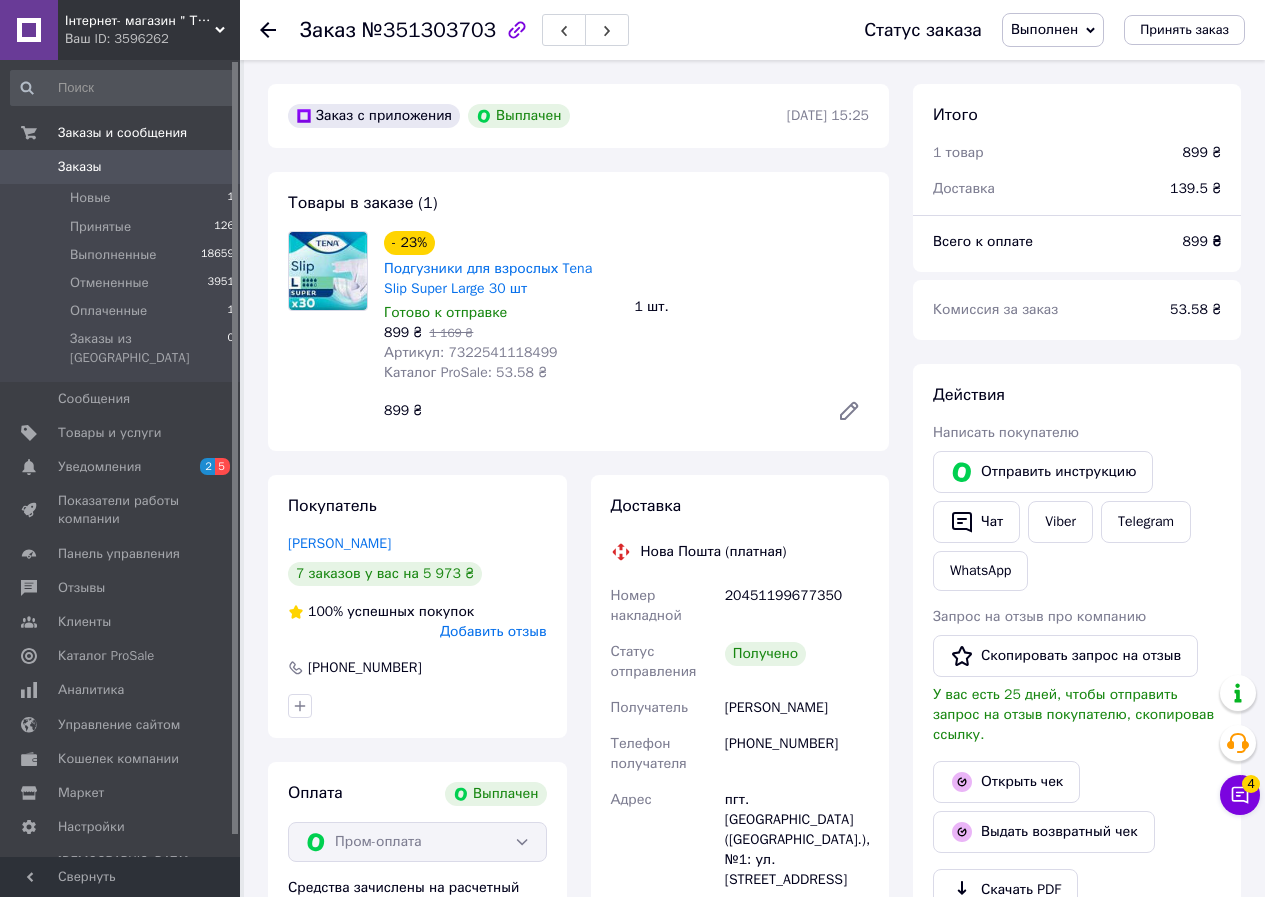 click 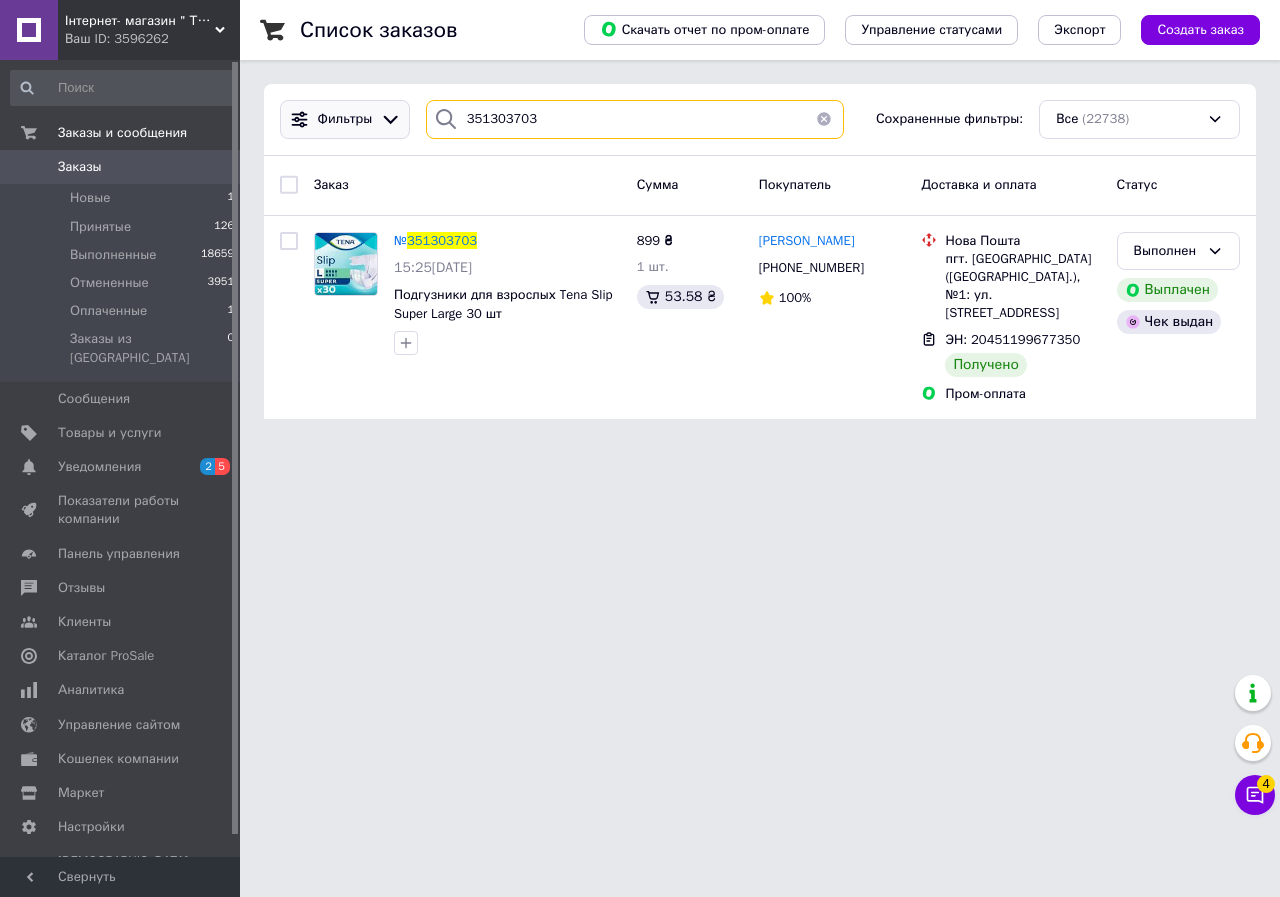 drag, startPoint x: 586, startPoint y: 123, endPoint x: 400, endPoint y: 119, distance: 186.043 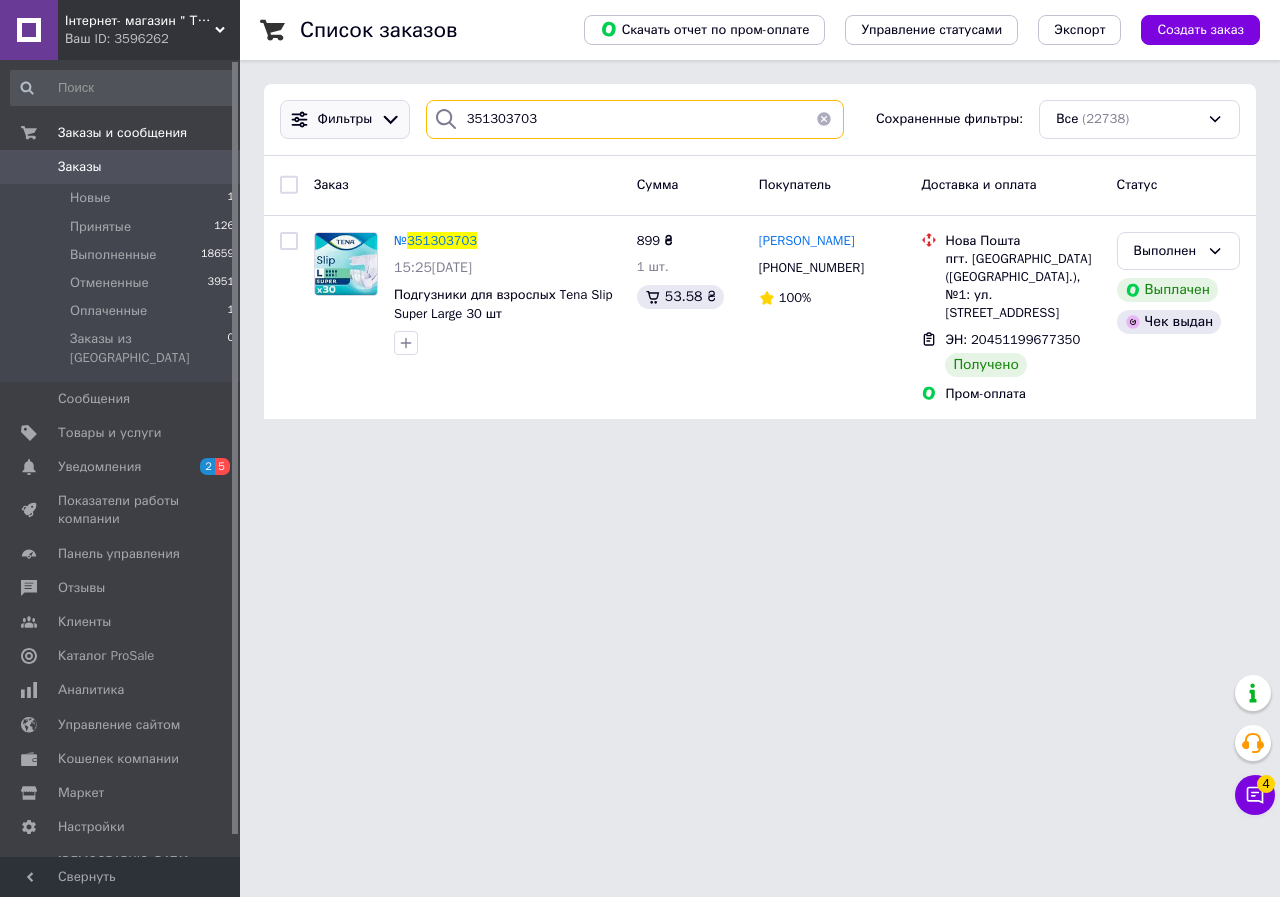 click on "Фильтры 351303703 Сохраненные фильтры: Все (22738)" at bounding box center (760, 119) 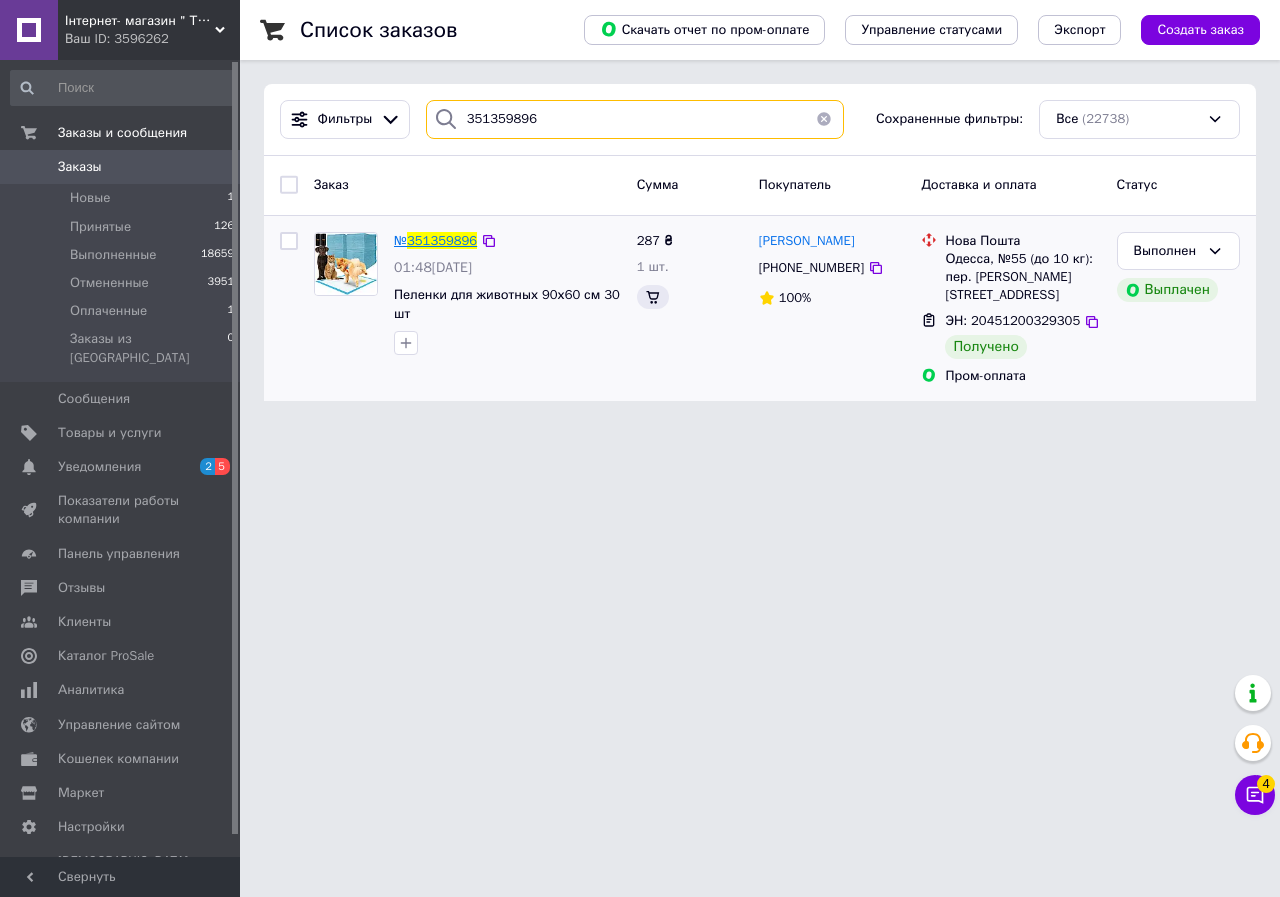 type on "351359896" 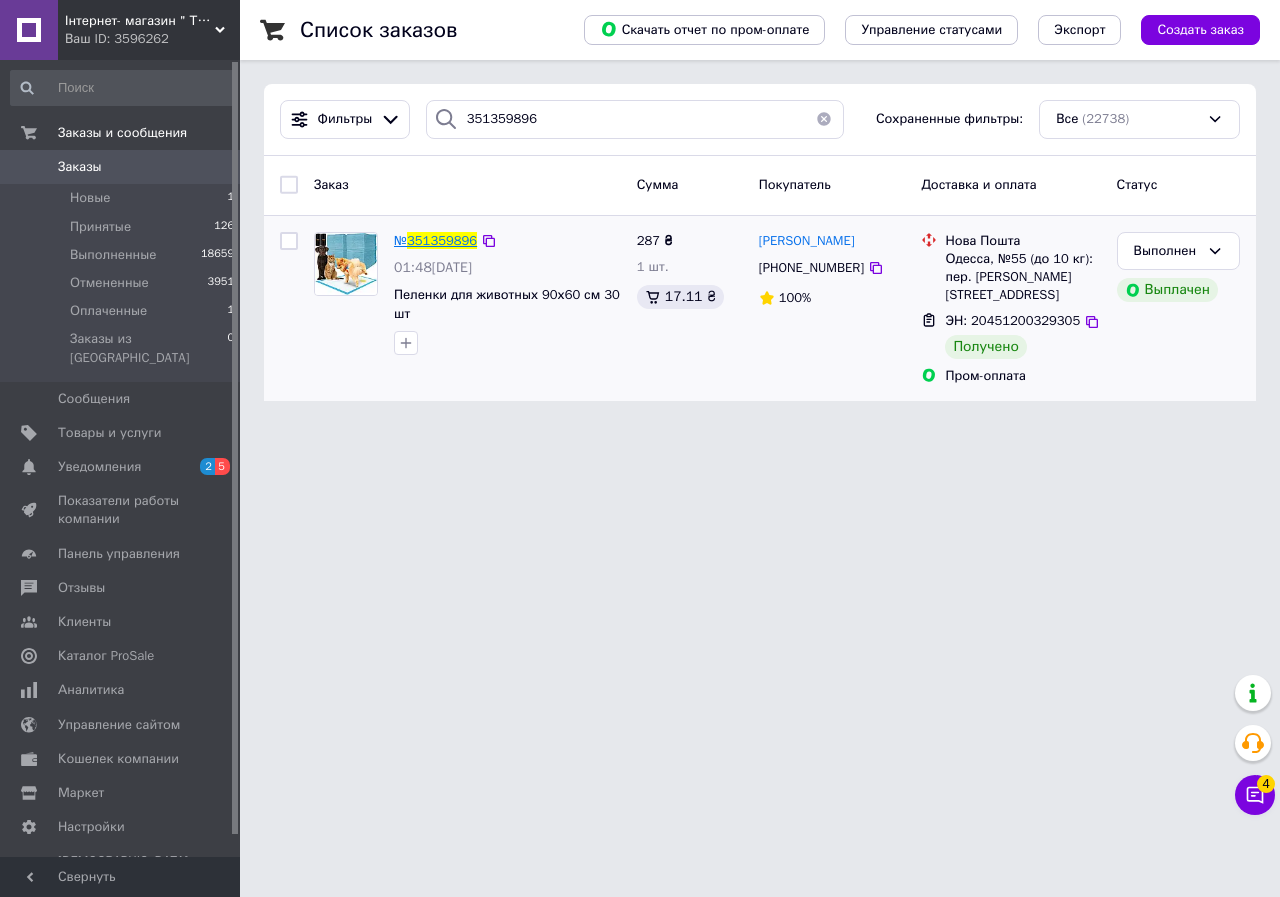 click on "351359896" at bounding box center (442, 240) 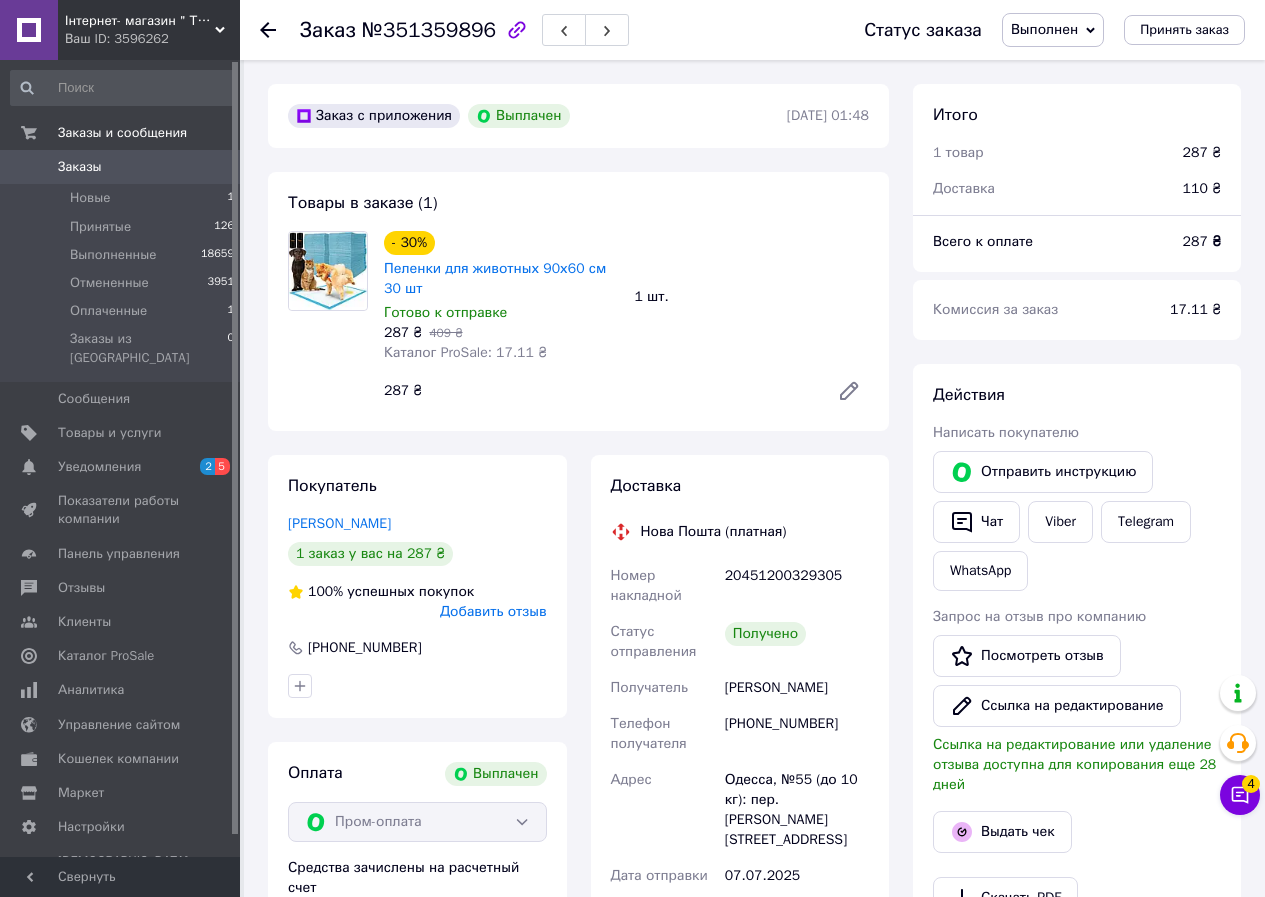 scroll, scrollTop: 176, scrollLeft: 0, axis: vertical 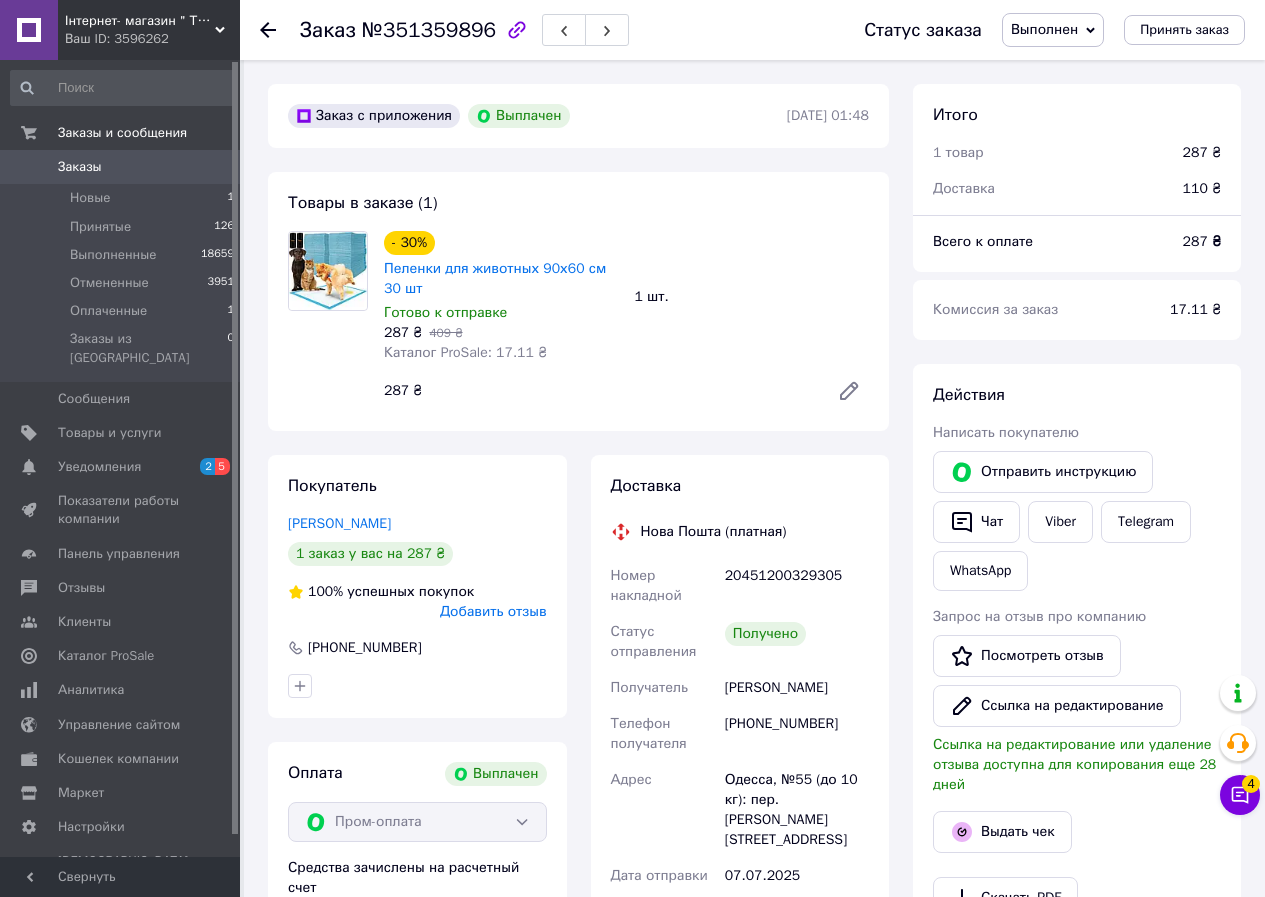 click on "Действия Написать покупателю   Отправить инструкцию   Чат Viber Telegram WhatsApp Запрос на отзыв про компанию   Посмотреть отзыв   Ссылка на редактирование Ссылка на редактирование или удаление отзыва доступна для копирования еще 28 дней   Выдать чек   Скачать PDF   Печать PDF" at bounding box center (1077, 676) 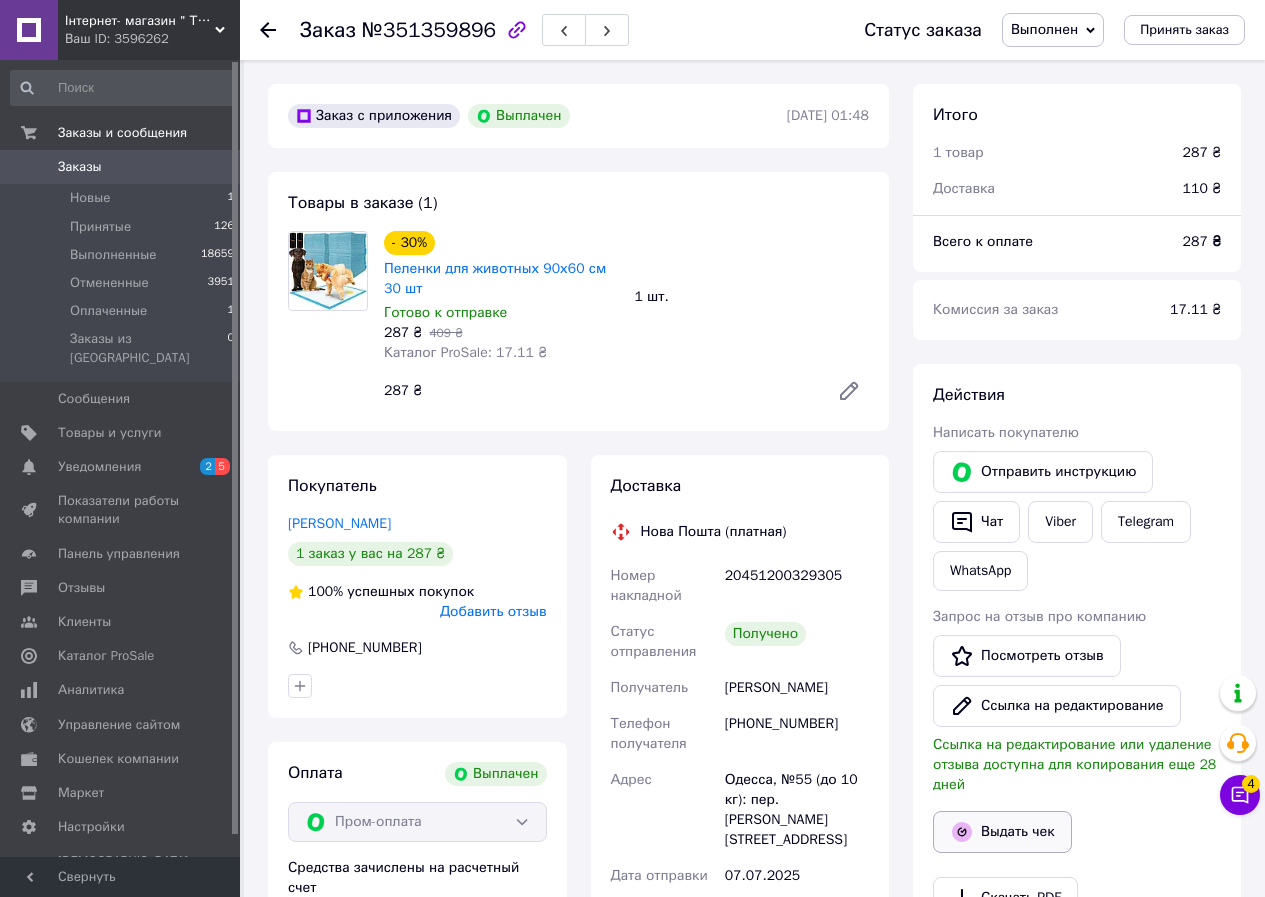 click on "Выдать чек" at bounding box center (1002, 832) 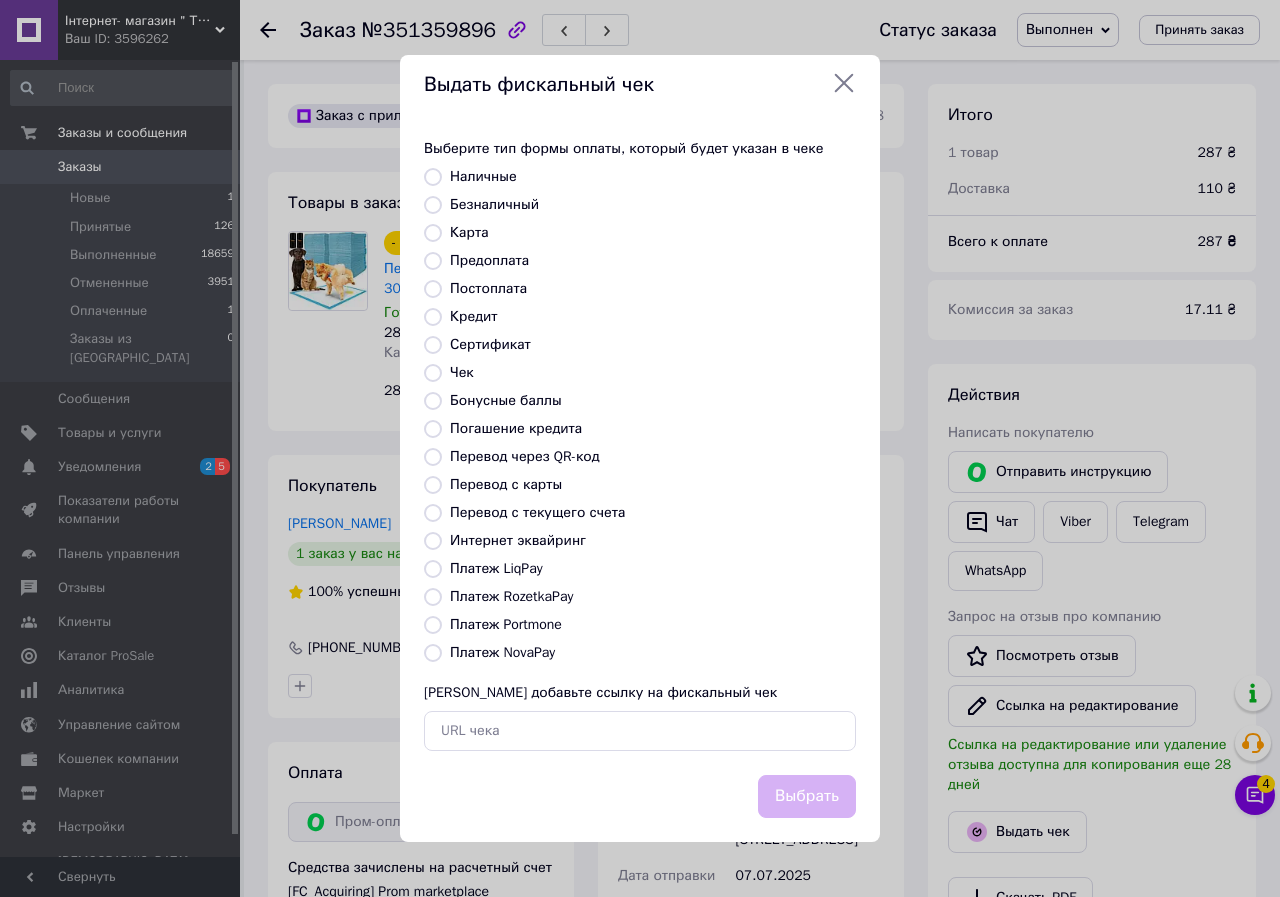 click on "Платеж RozetkaPay" at bounding box center [511, 596] 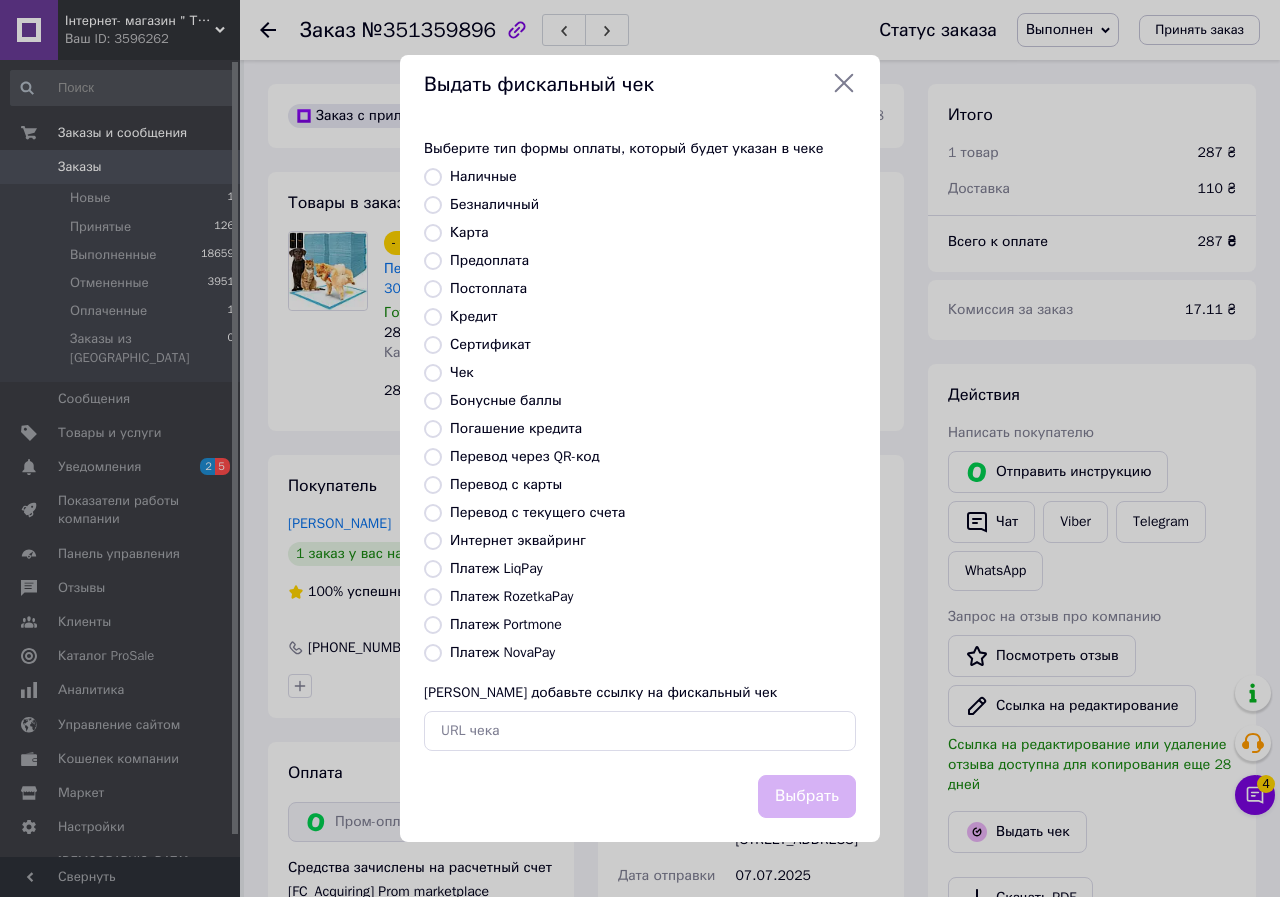 click on "Платеж RozetkaPay" at bounding box center [433, 597] 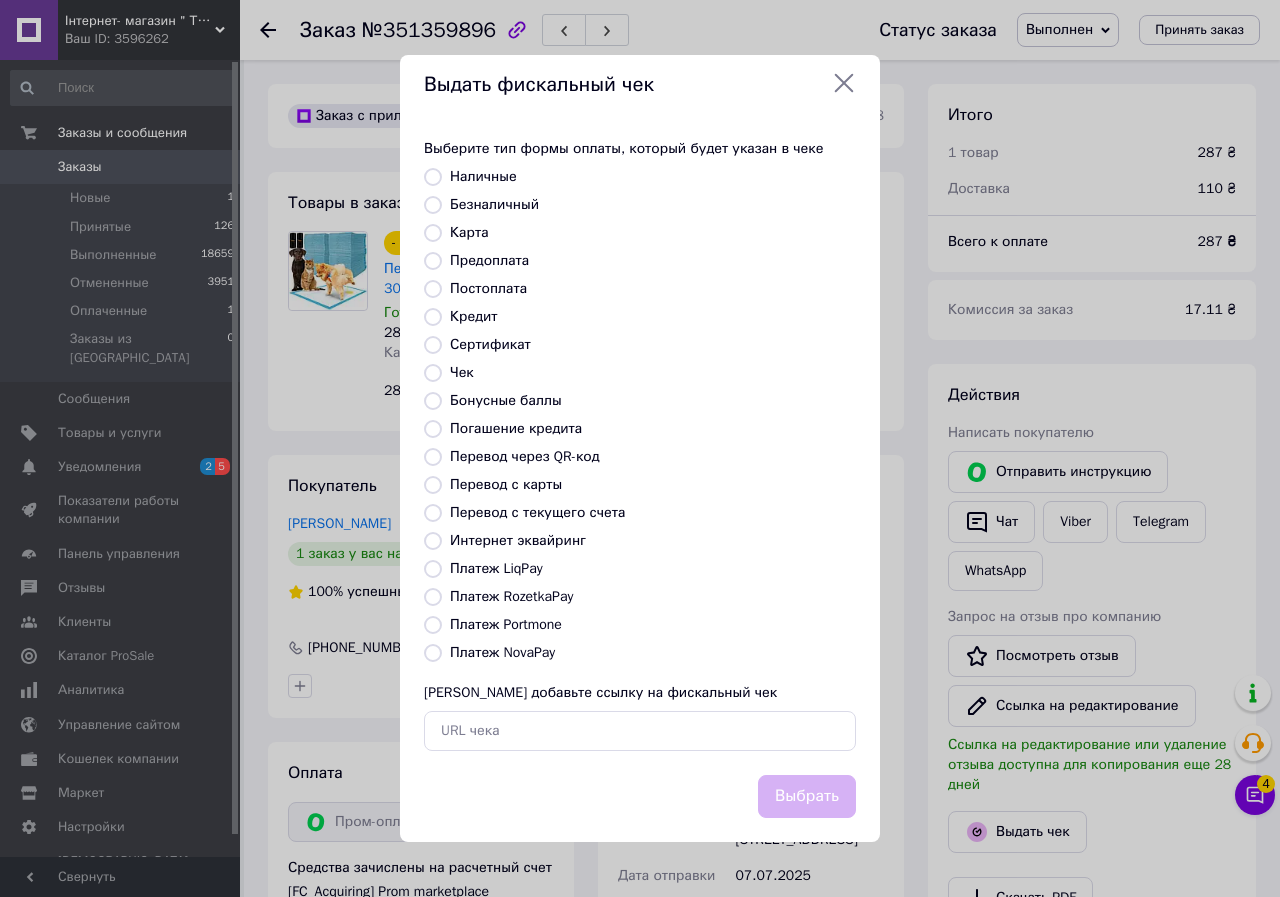 radio on "true" 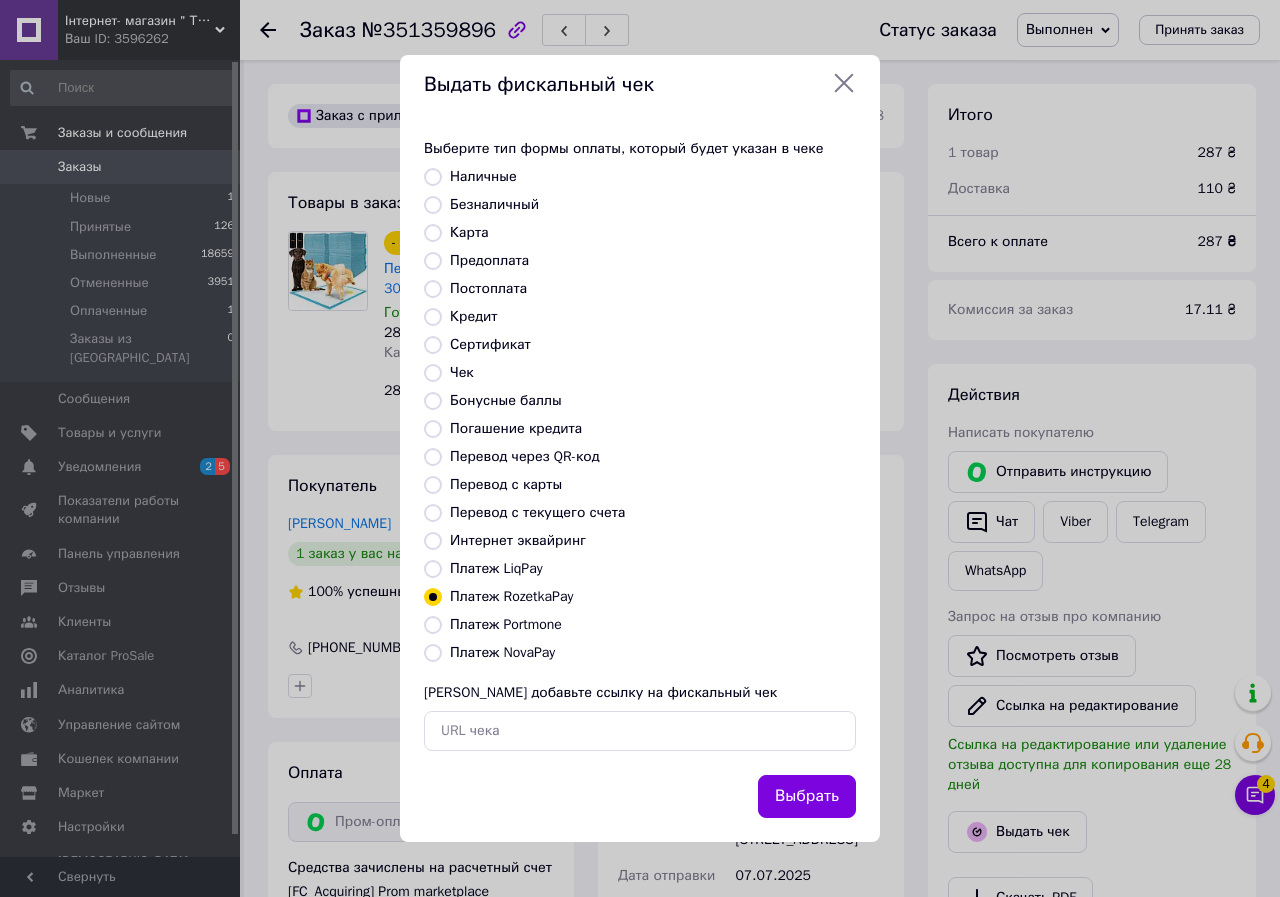 drag, startPoint x: 814, startPoint y: 791, endPoint x: 829, endPoint y: 806, distance: 21.213203 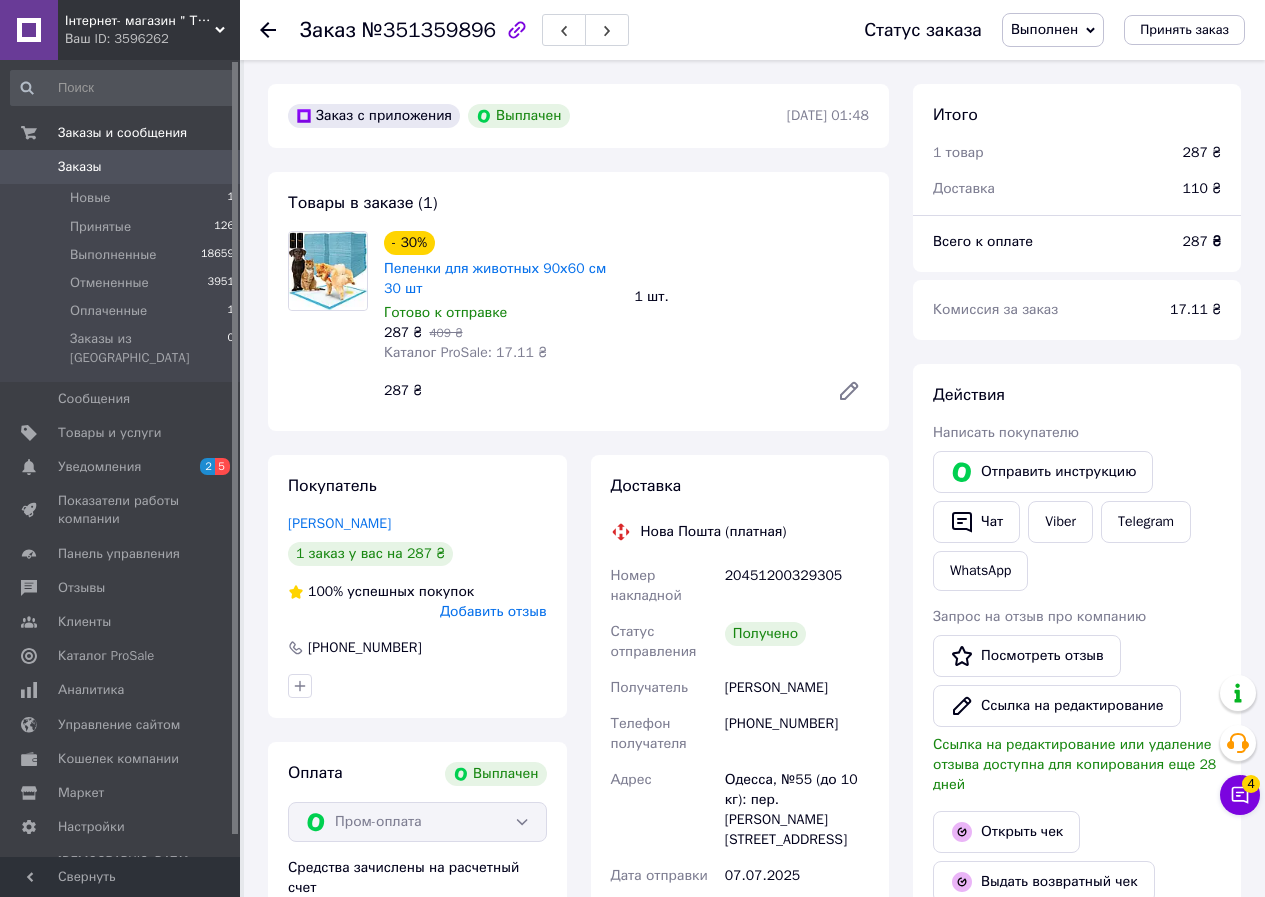 click 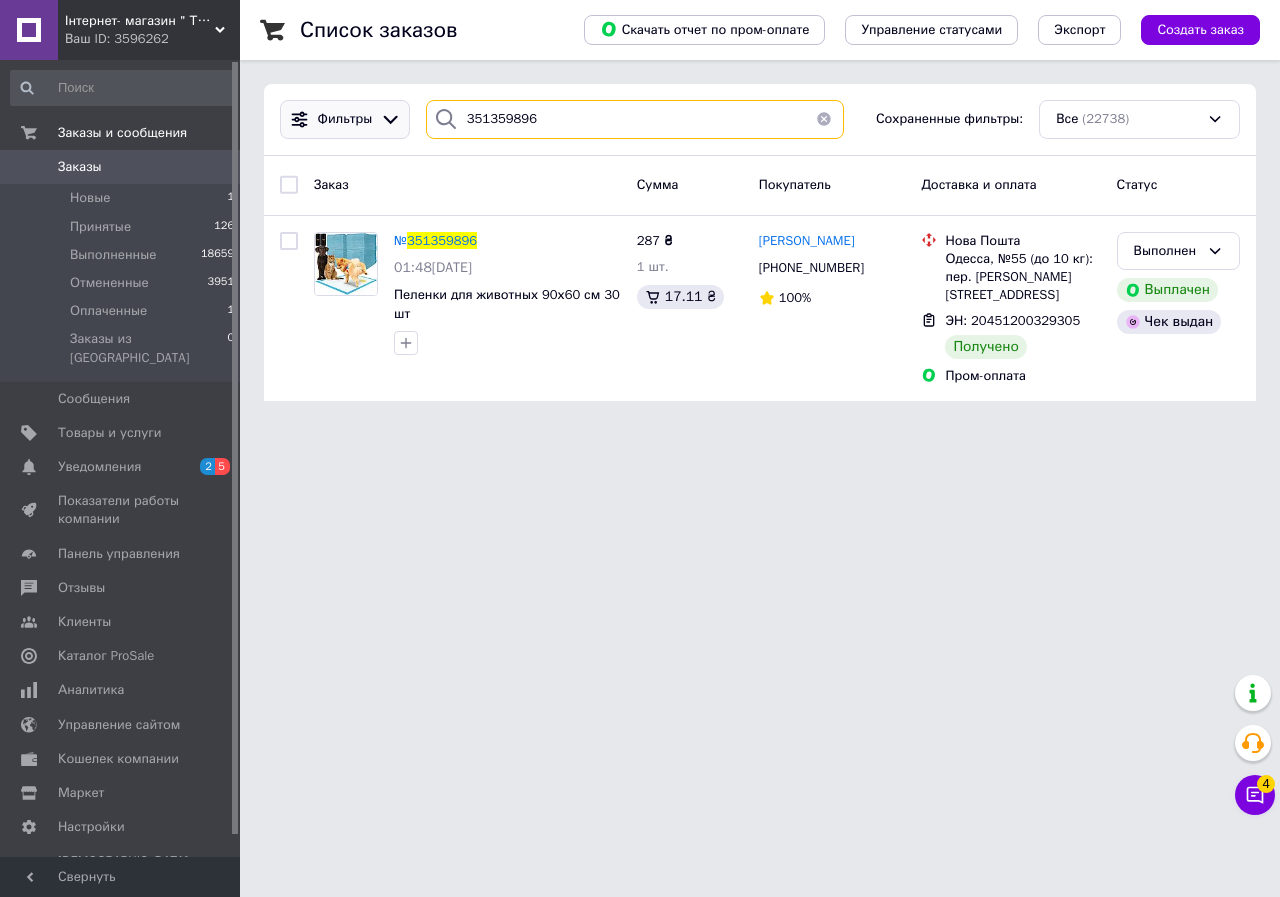 drag, startPoint x: 605, startPoint y: 110, endPoint x: 294, endPoint y: 112, distance: 311.00644 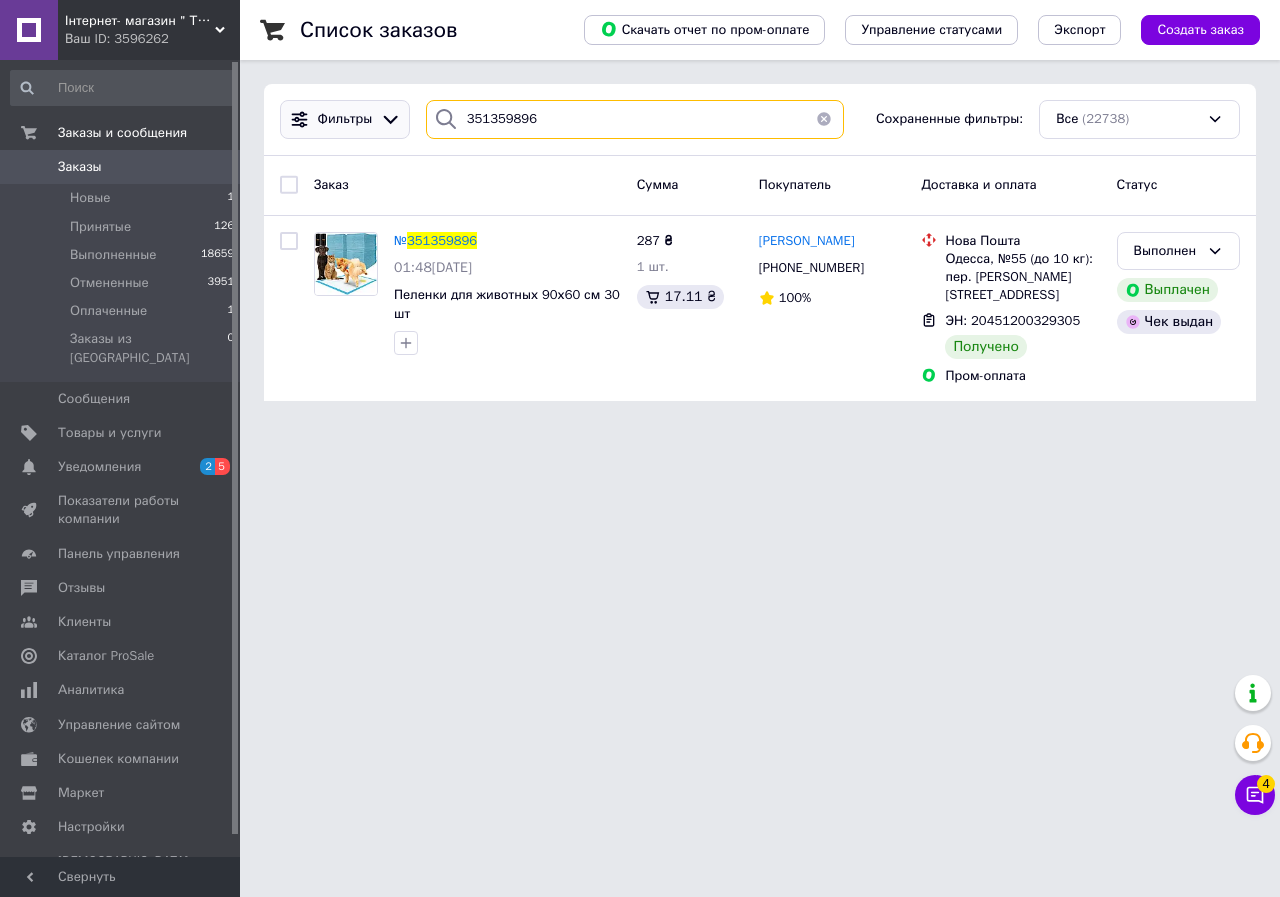 click on "Фильтры 351359896 Сохраненные фильтры: Все (22738)" at bounding box center (760, 119) 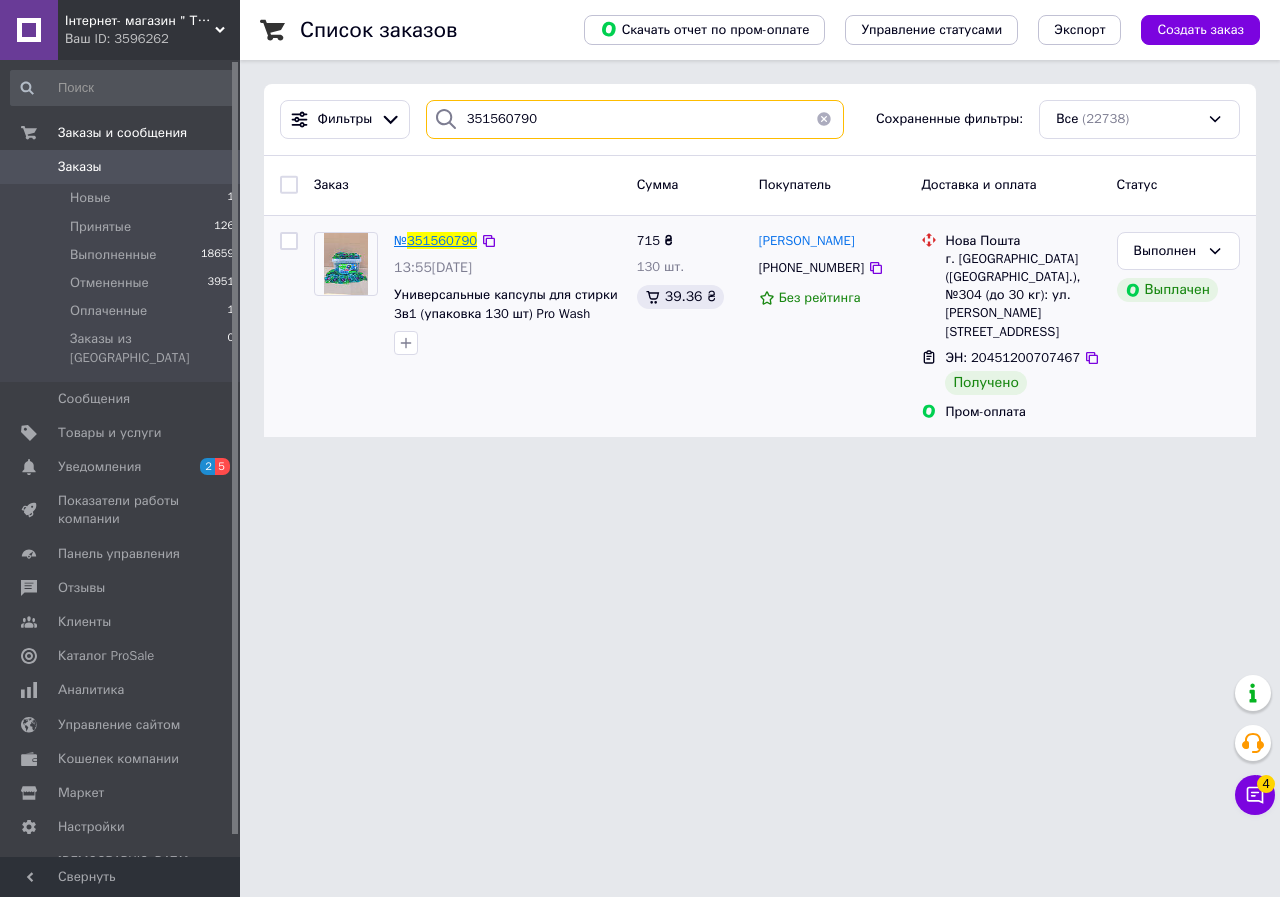 type on "351560790" 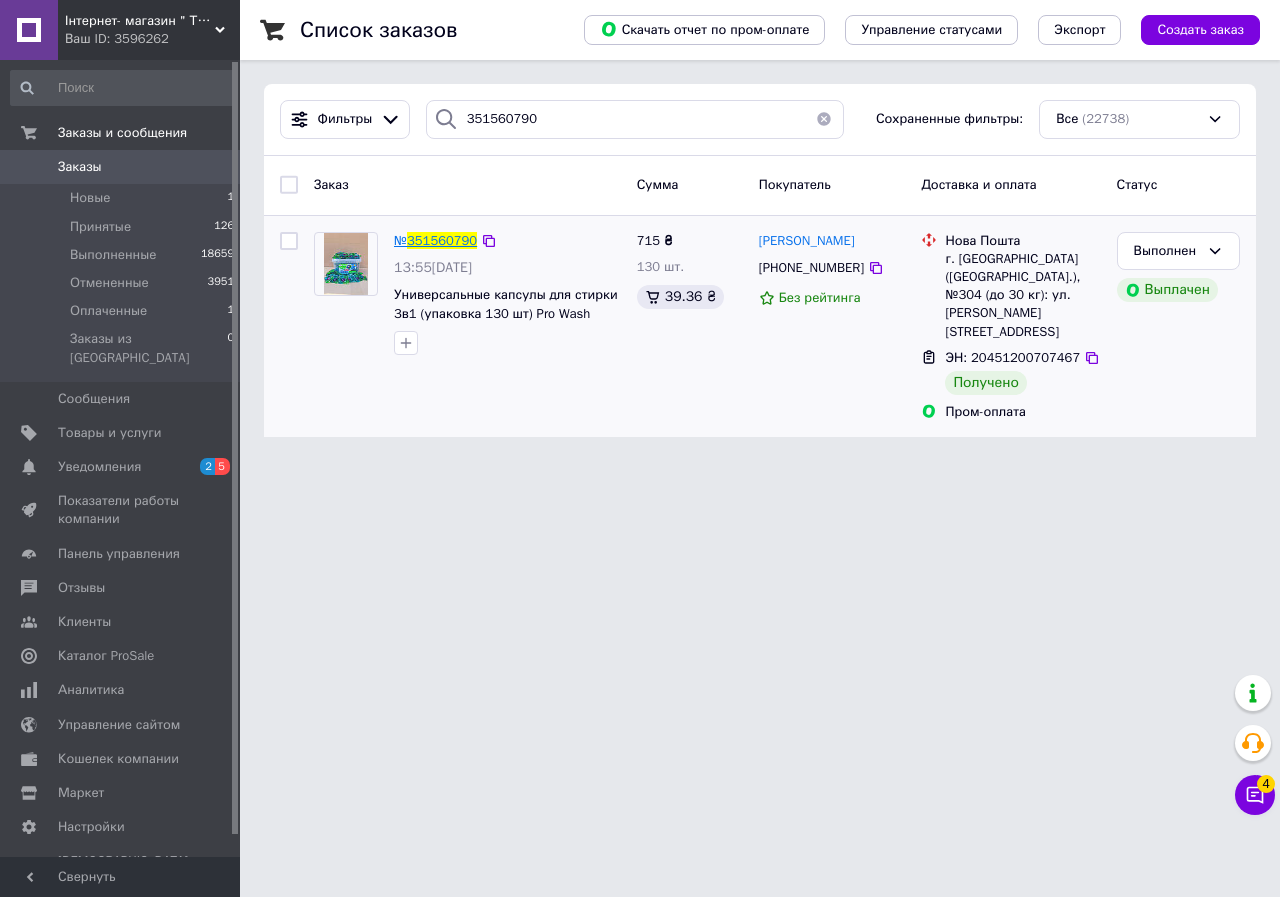 click on "351560790" at bounding box center [442, 240] 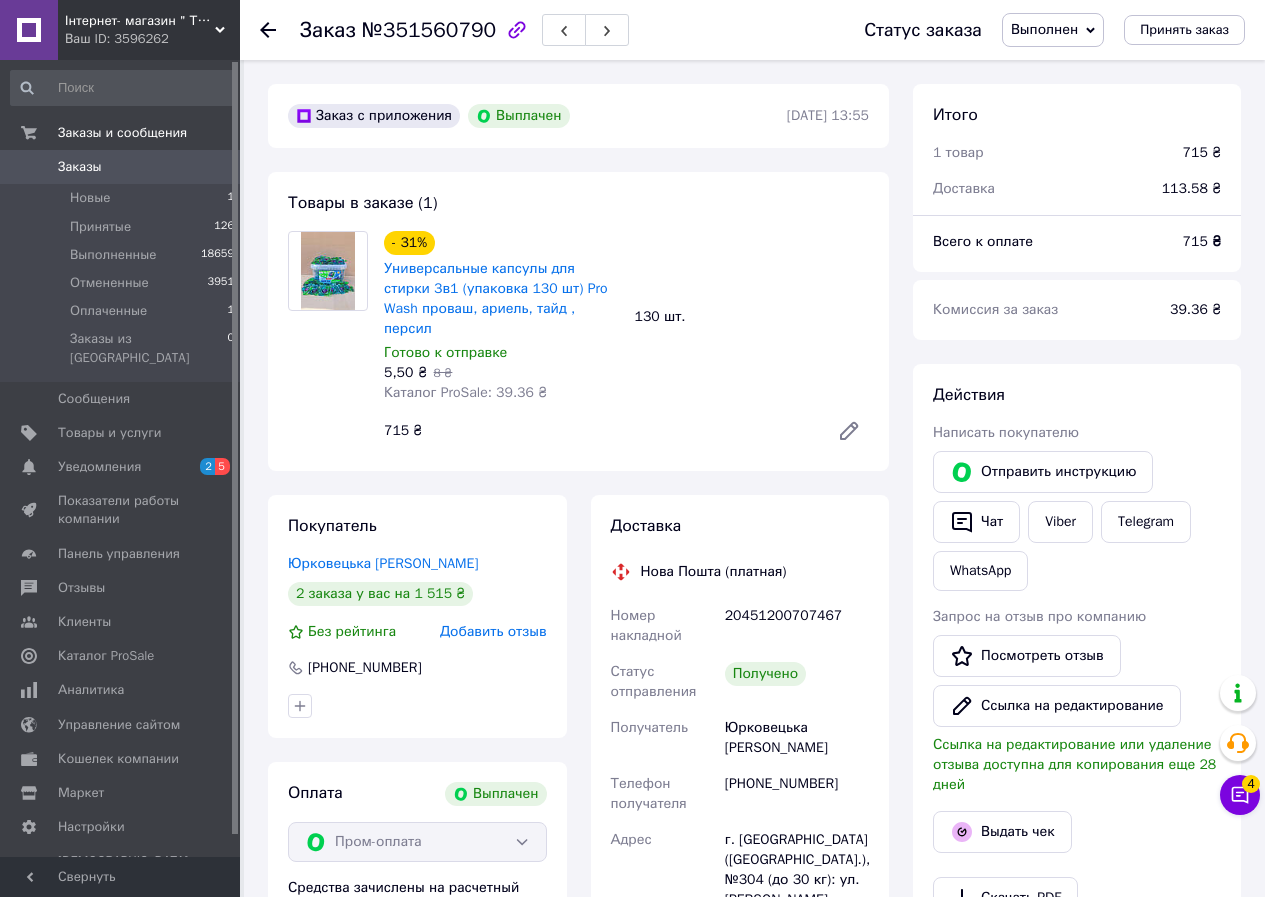 scroll, scrollTop: 176, scrollLeft: 0, axis: vertical 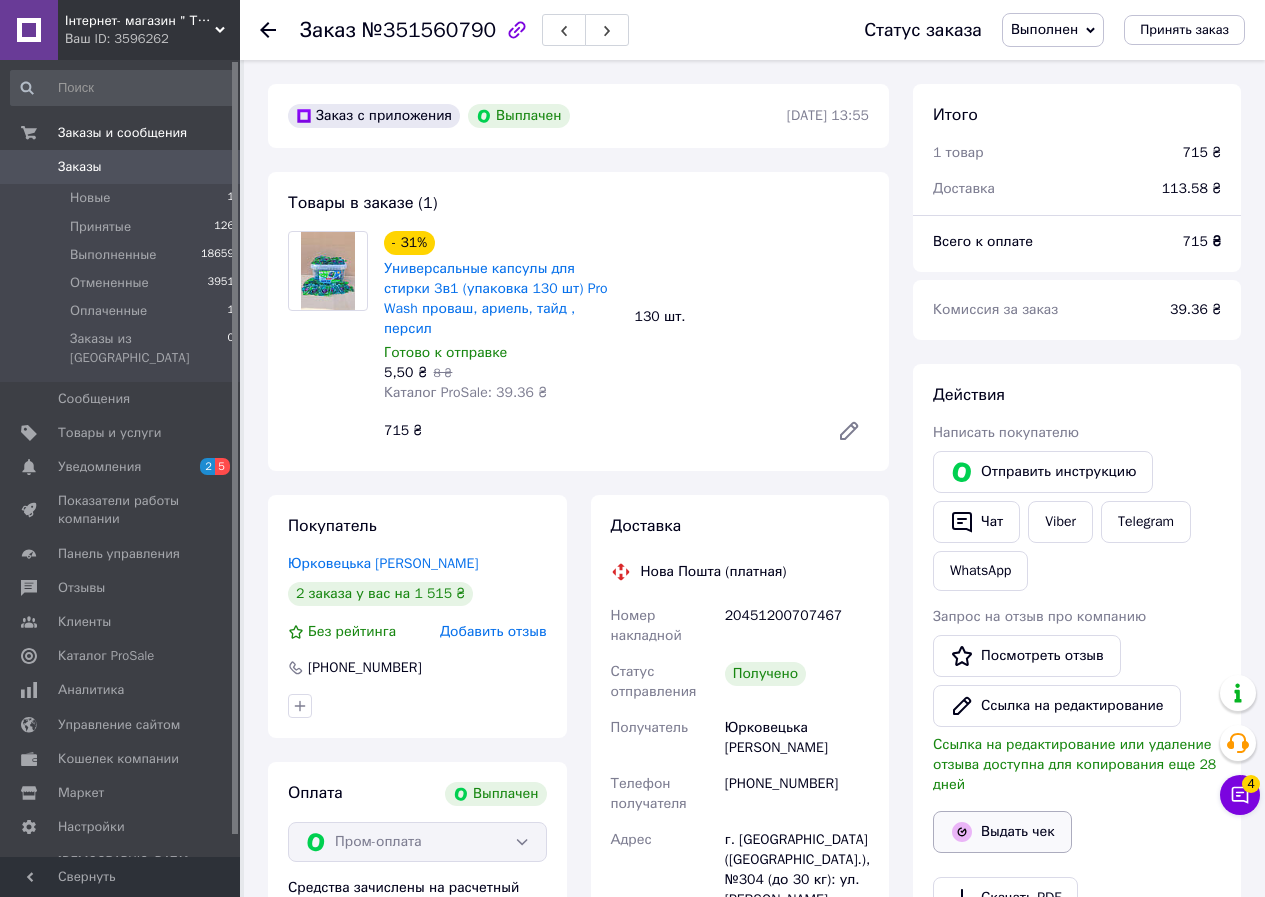 click on "Выдать чек" at bounding box center (1002, 832) 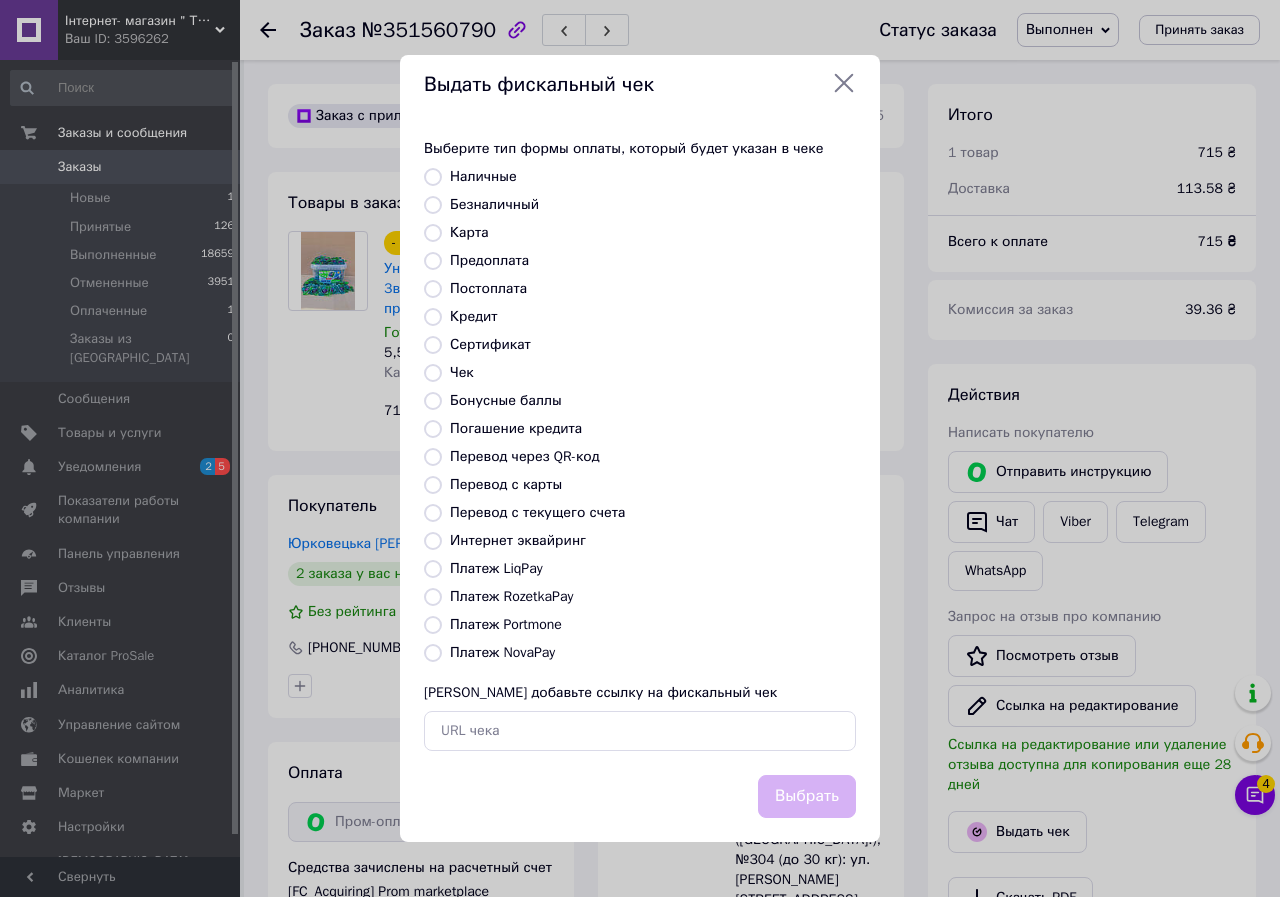 click on "Платеж RozetkaPay" at bounding box center (511, 596) 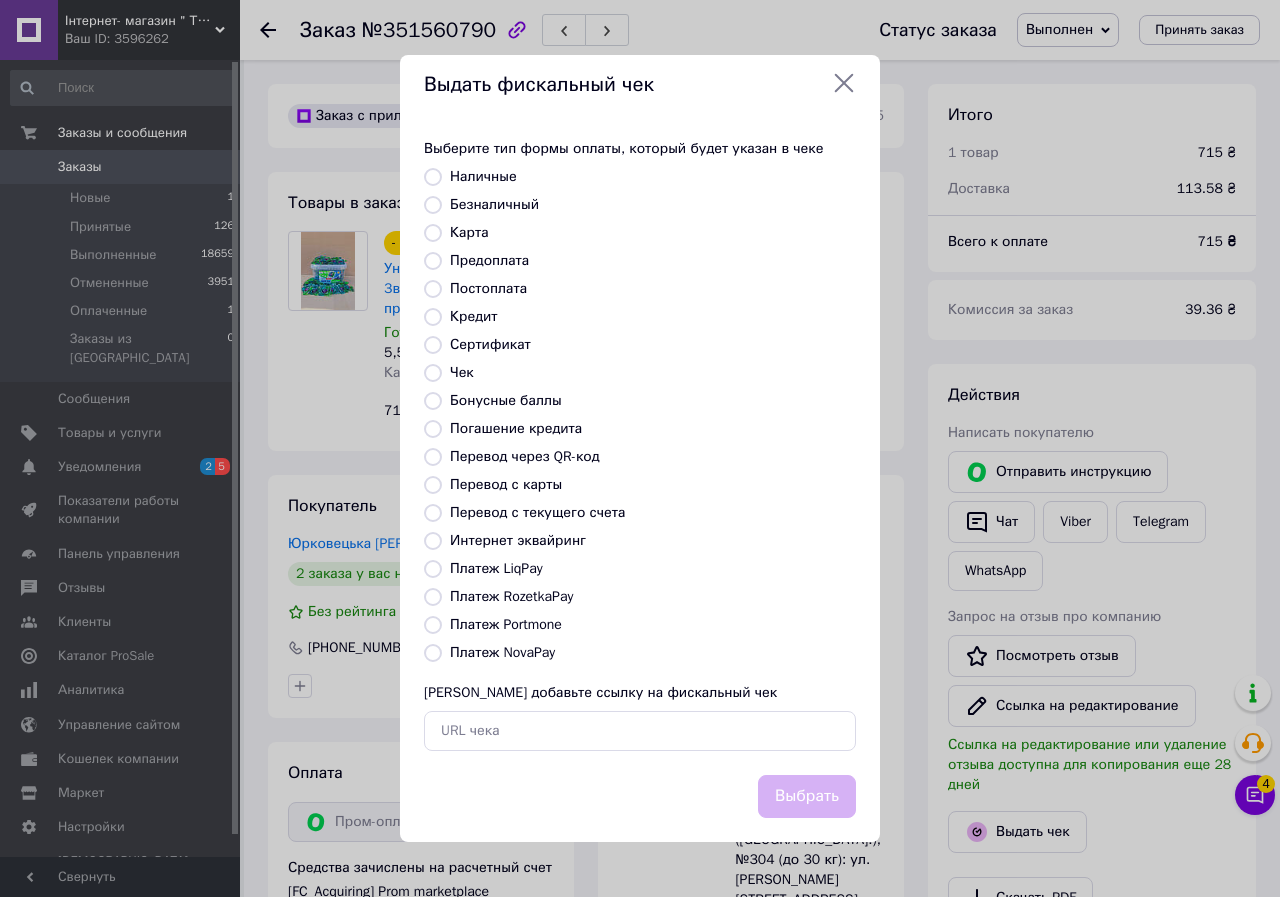 radio on "true" 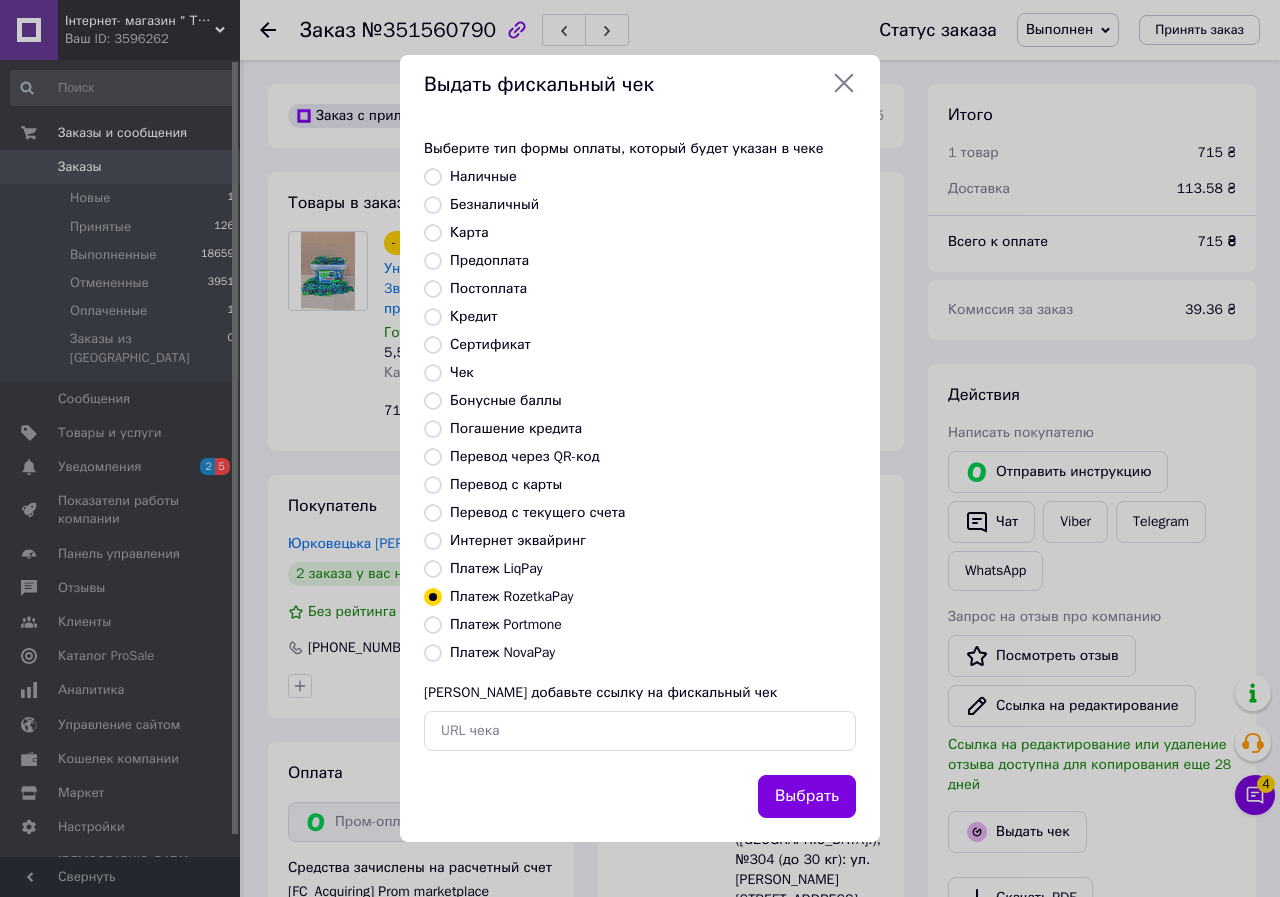 click on "Выбрать" at bounding box center [807, 796] 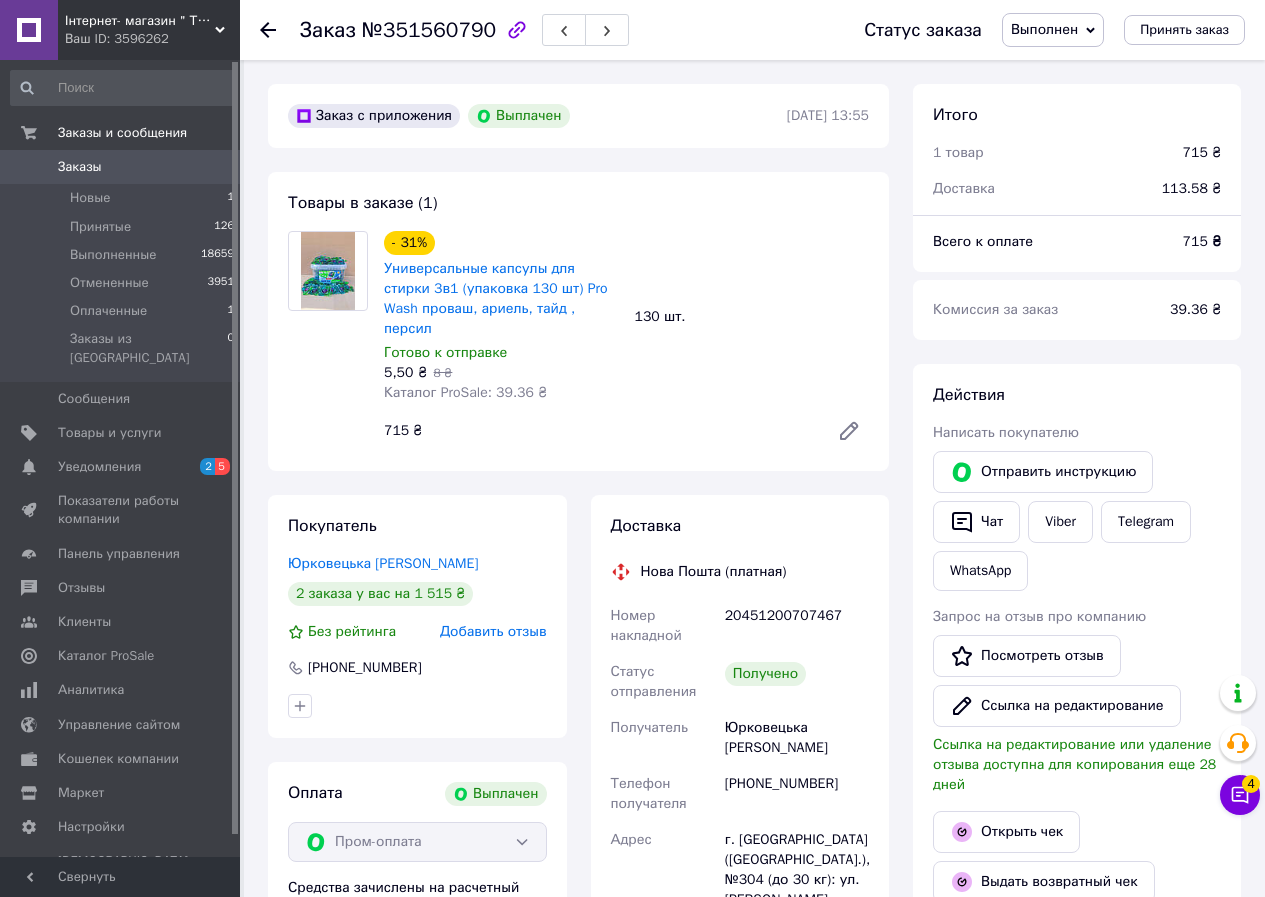 click 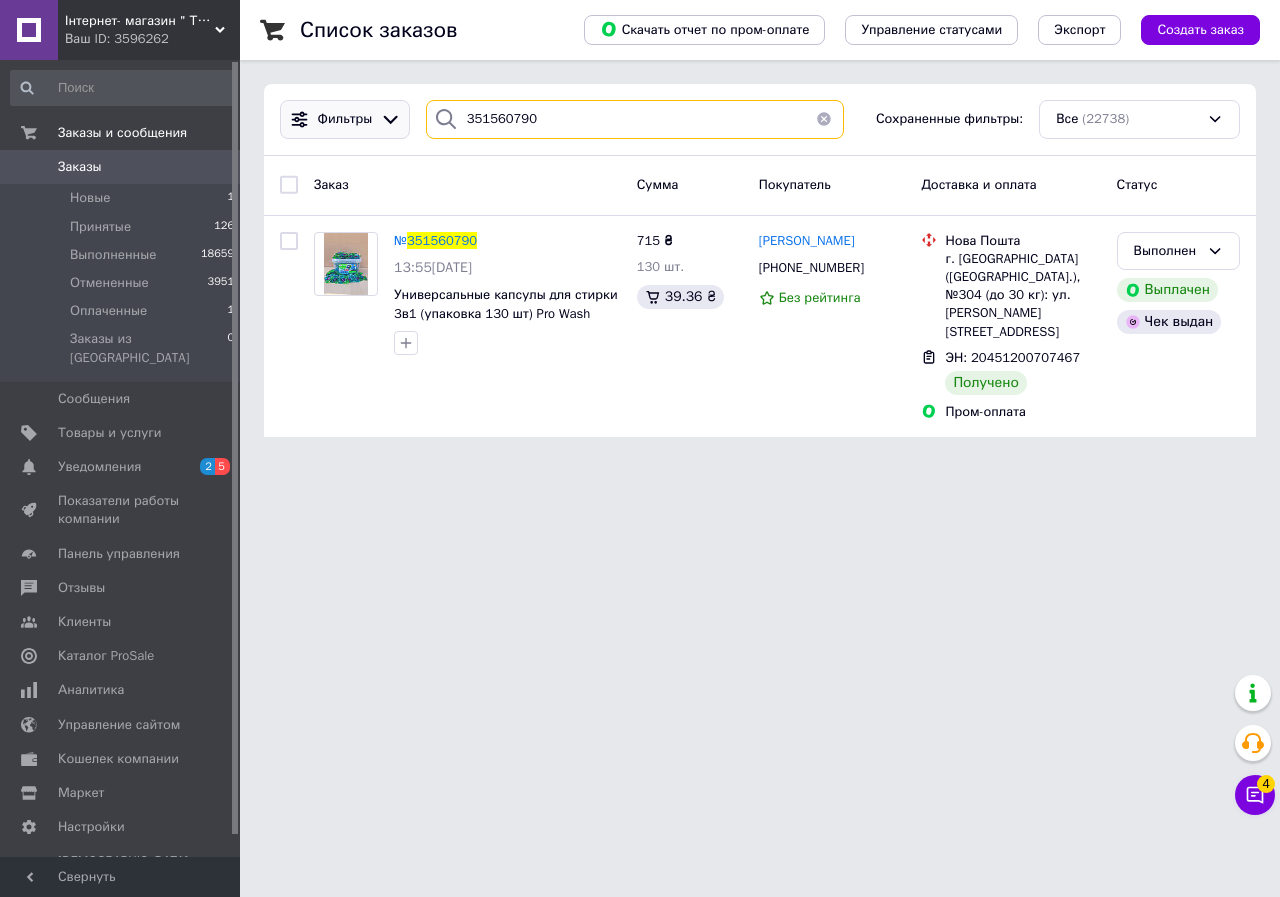 drag, startPoint x: 565, startPoint y: 134, endPoint x: 309, endPoint y: 123, distance: 256.2362 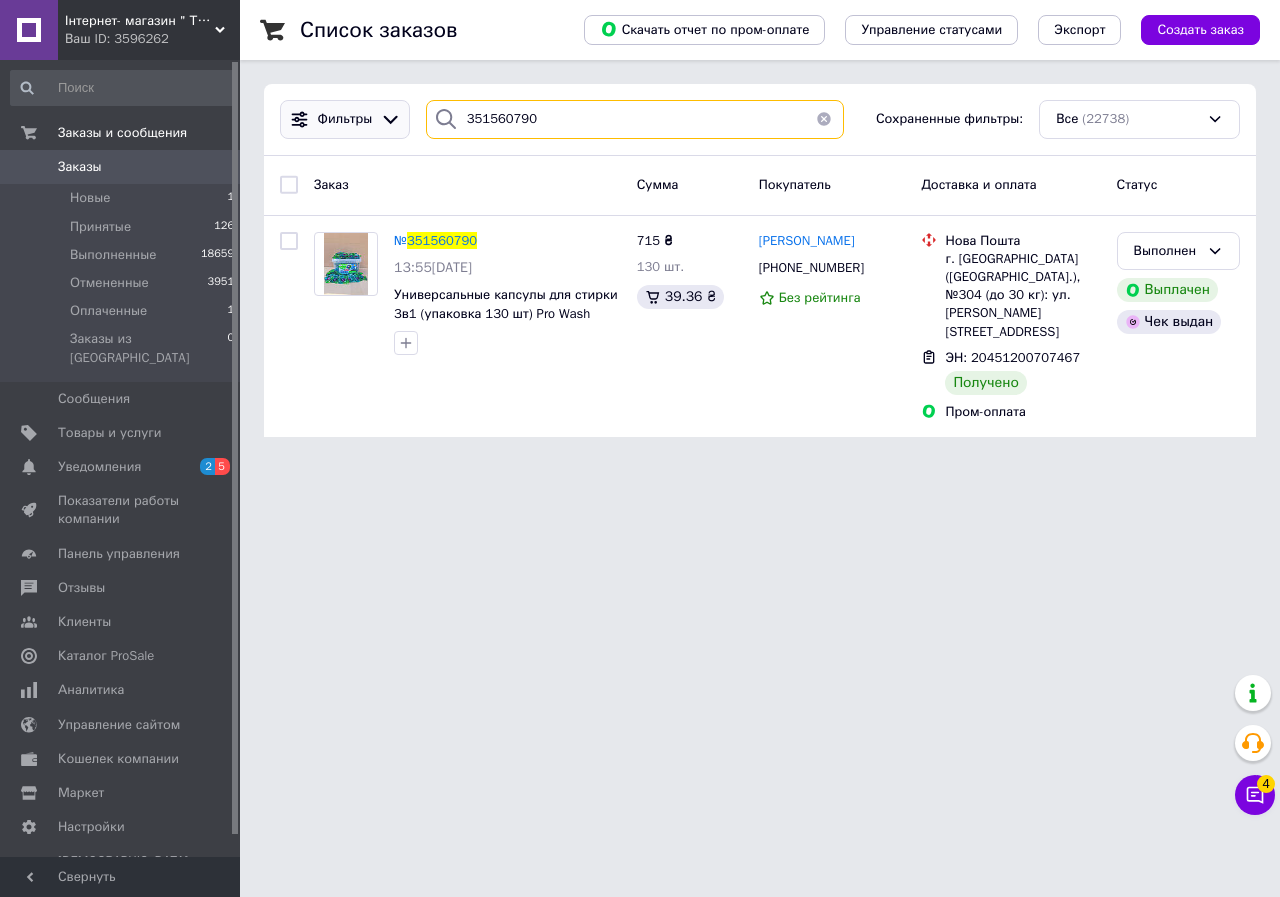 click on "Фильтры 351560790 Сохраненные фильтры: Все (22738)" at bounding box center (760, 119) 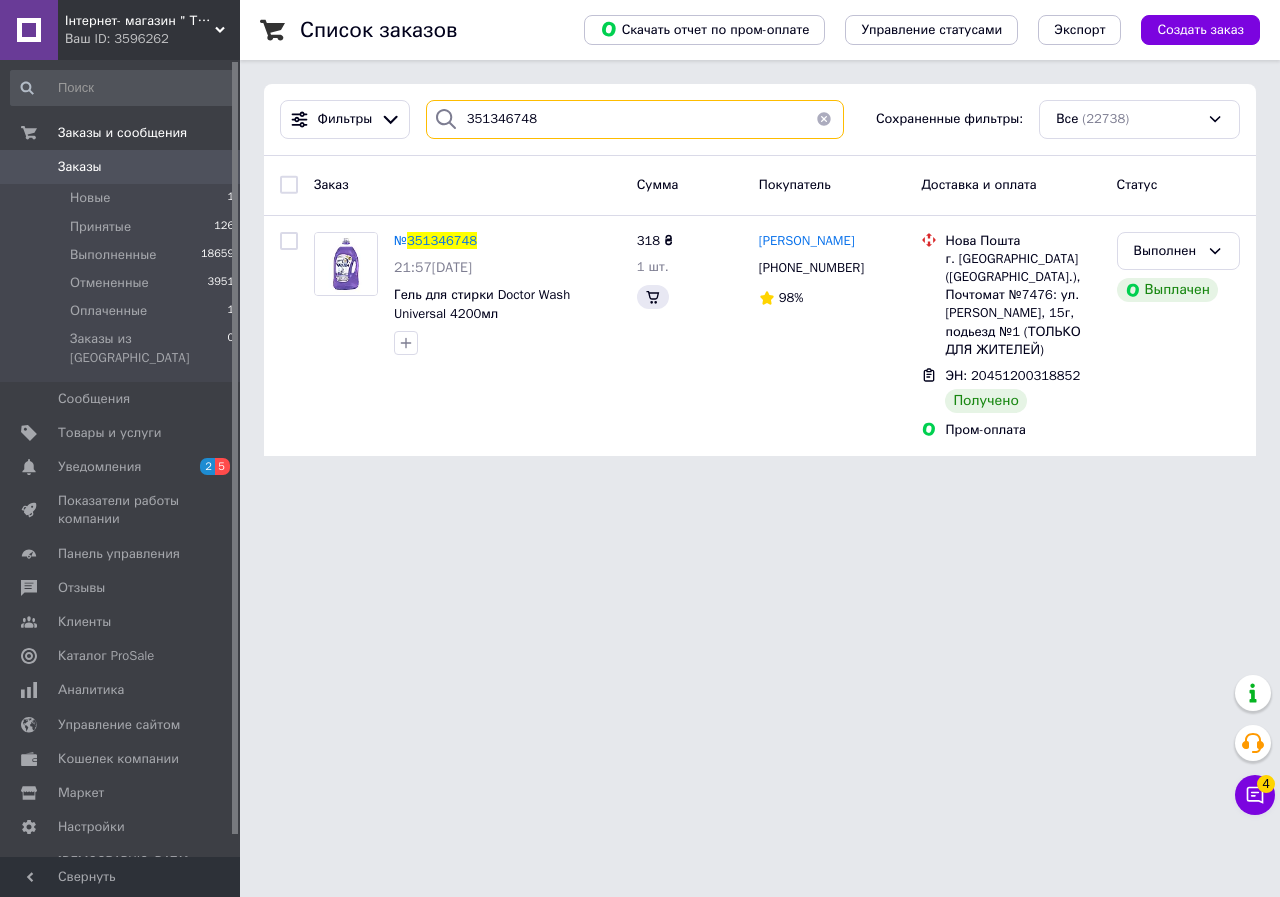type on "351346748" 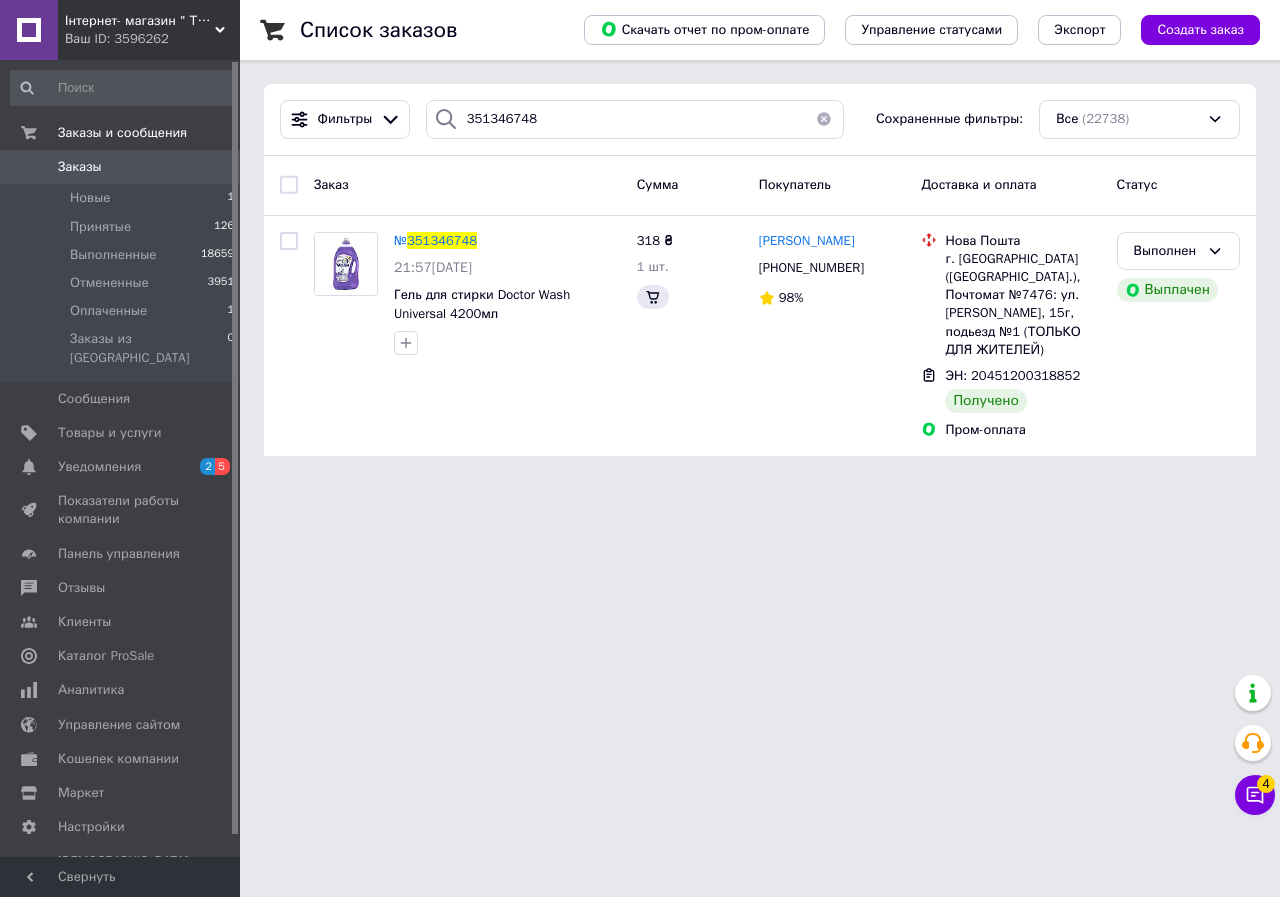 click on "351346748" at bounding box center [442, 240] 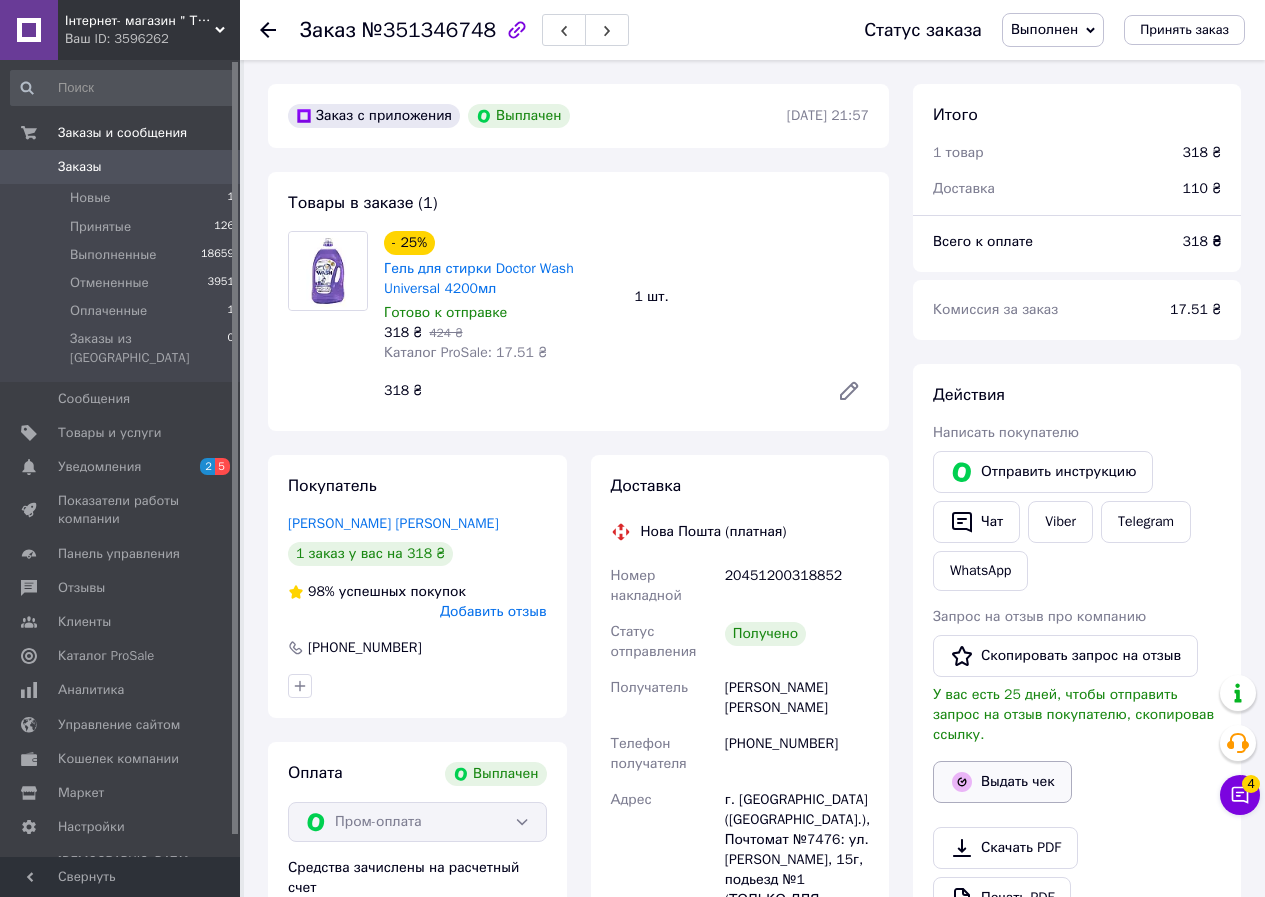 click on "Выдать чек" at bounding box center [1002, 782] 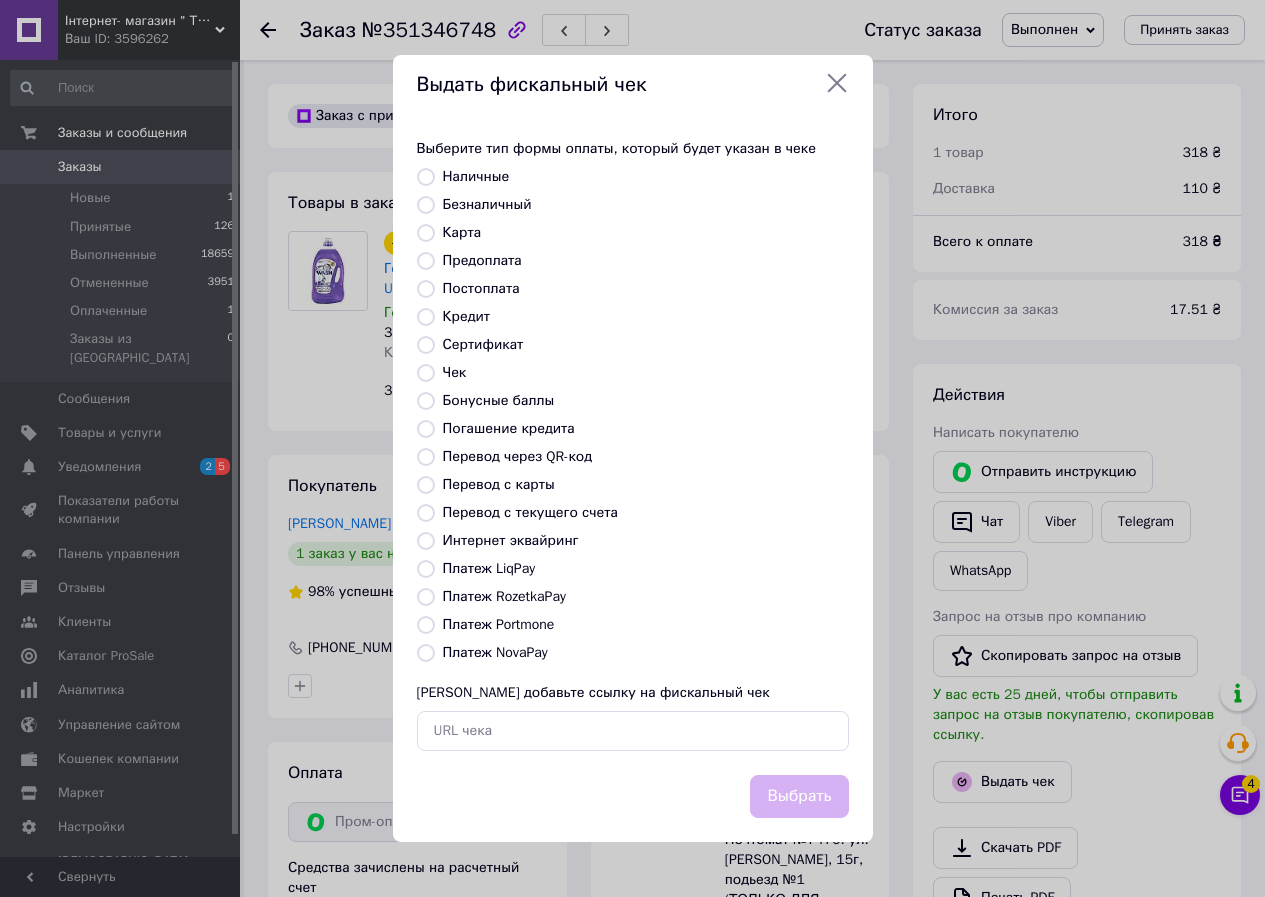 scroll, scrollTop: 100, scrollLeft: 0, axis: vertical 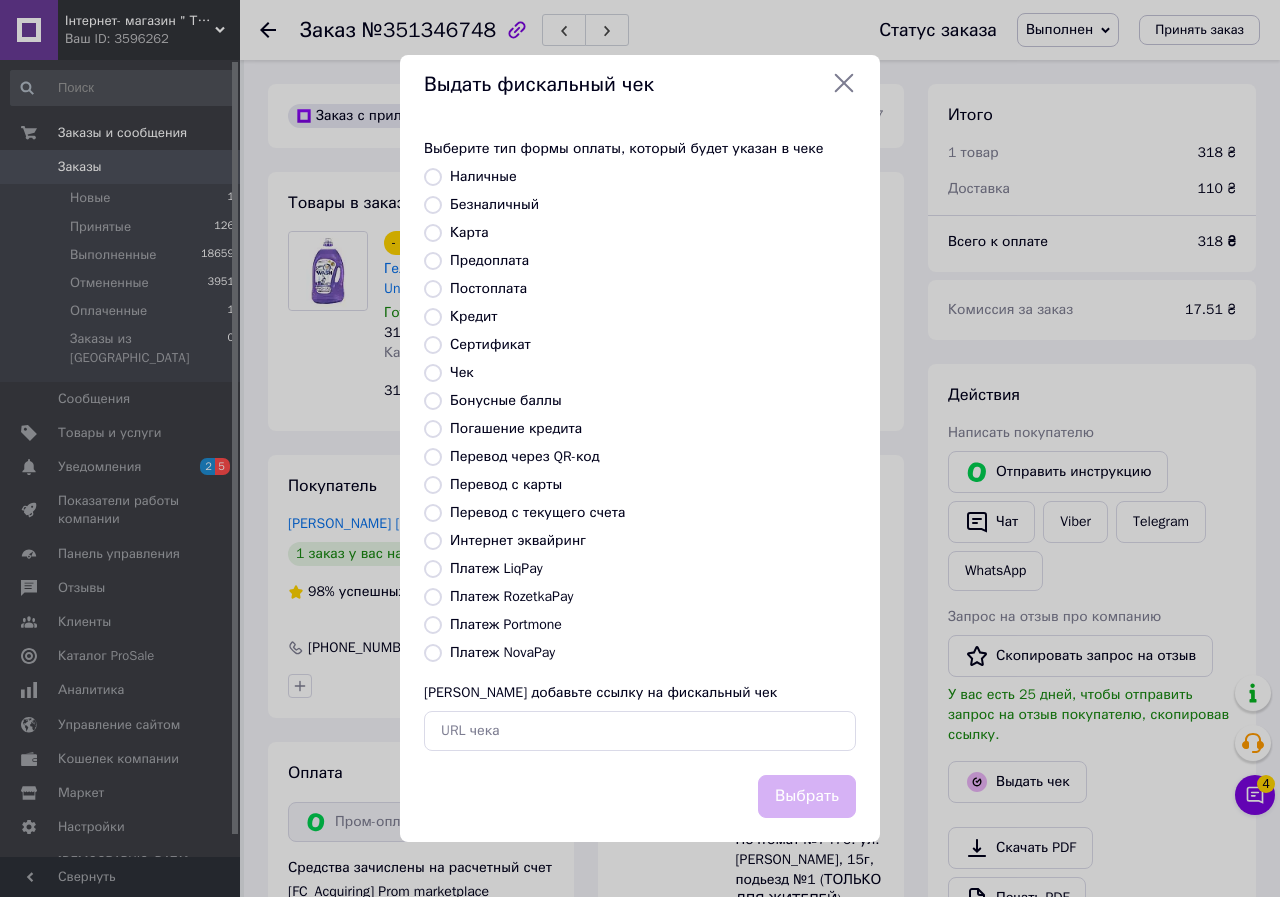 click on "Платеж RozetkaPay" at bounding box center [511, 596] 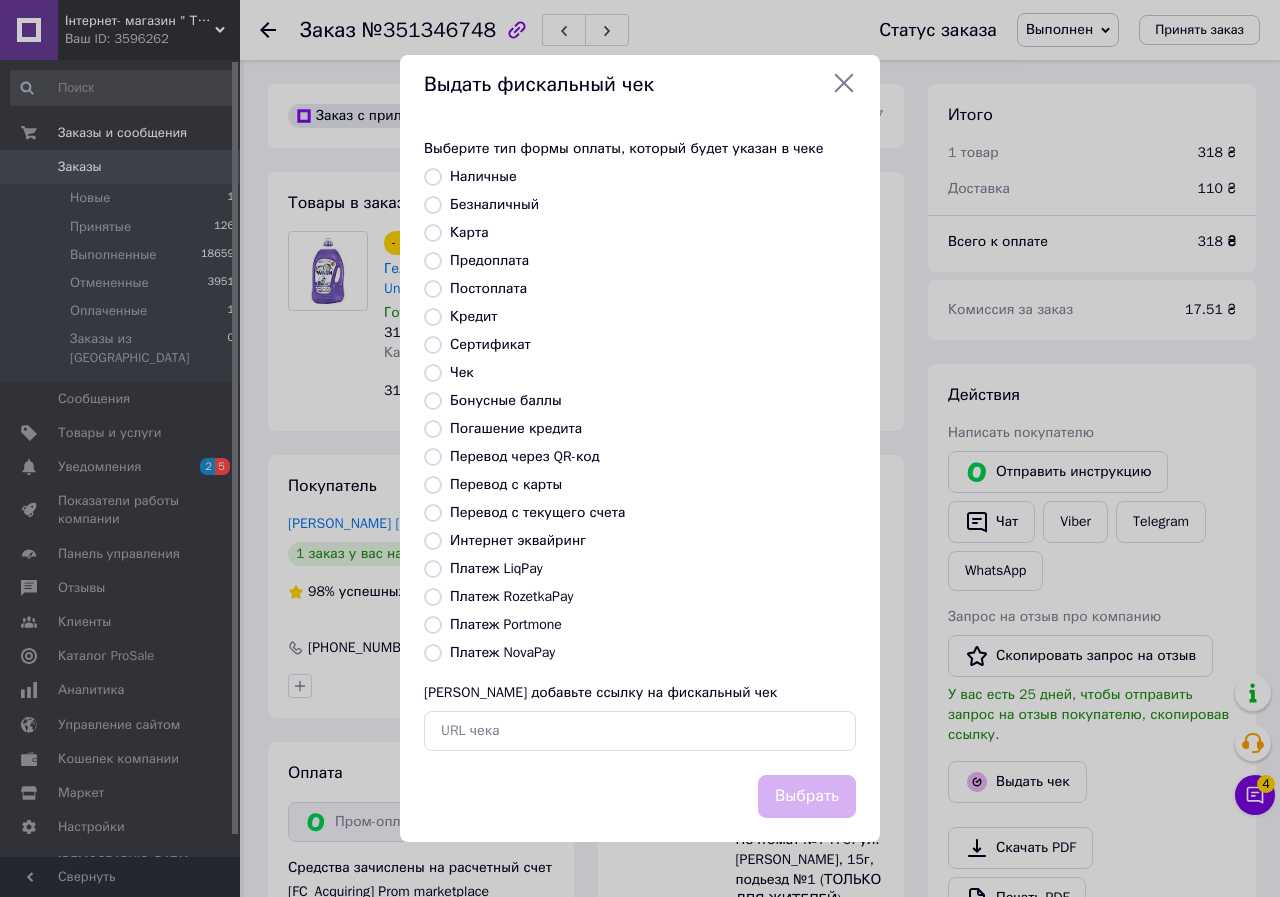 click on "Платеж RozetkaPay" at bounding box center (433, 597) 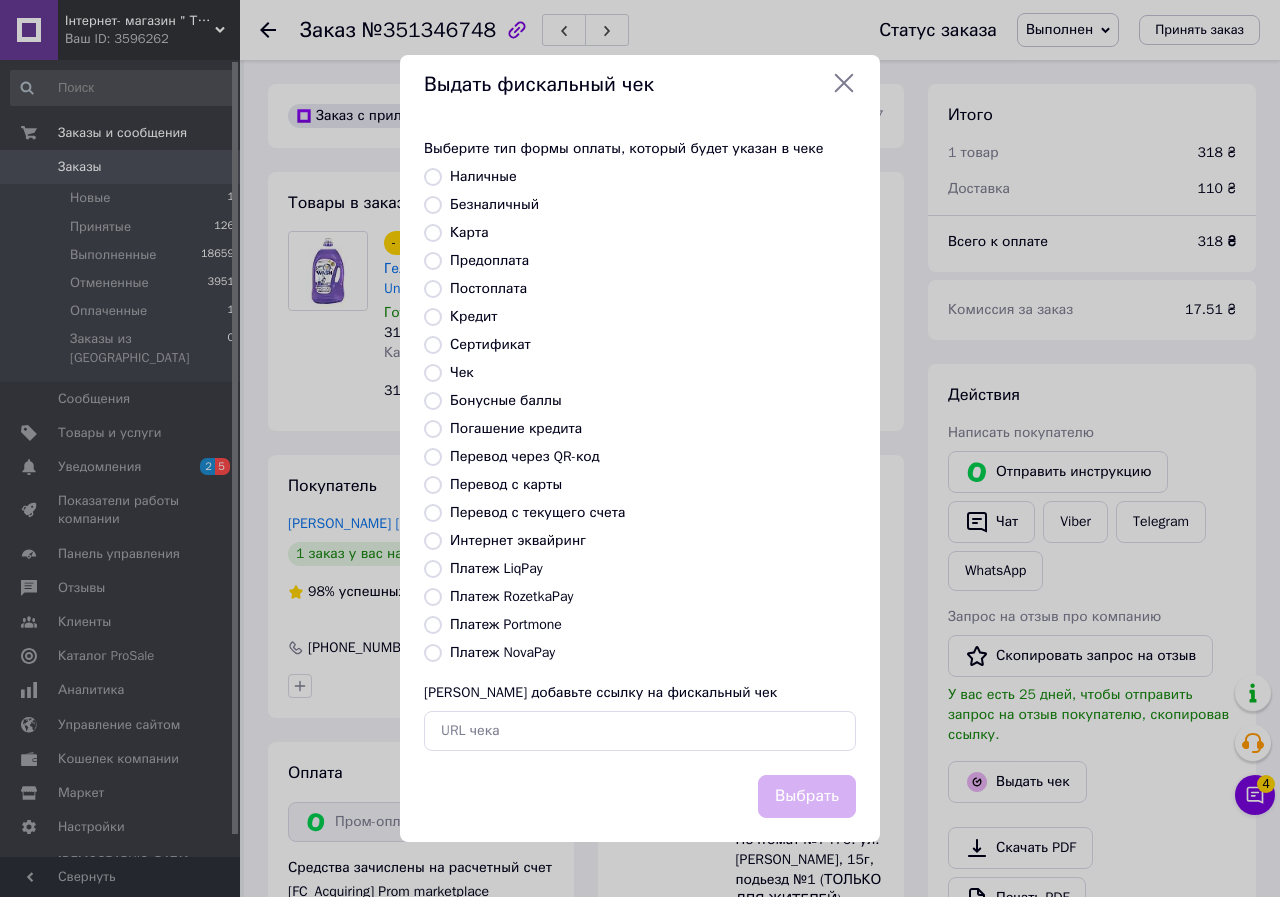 radio on "true" 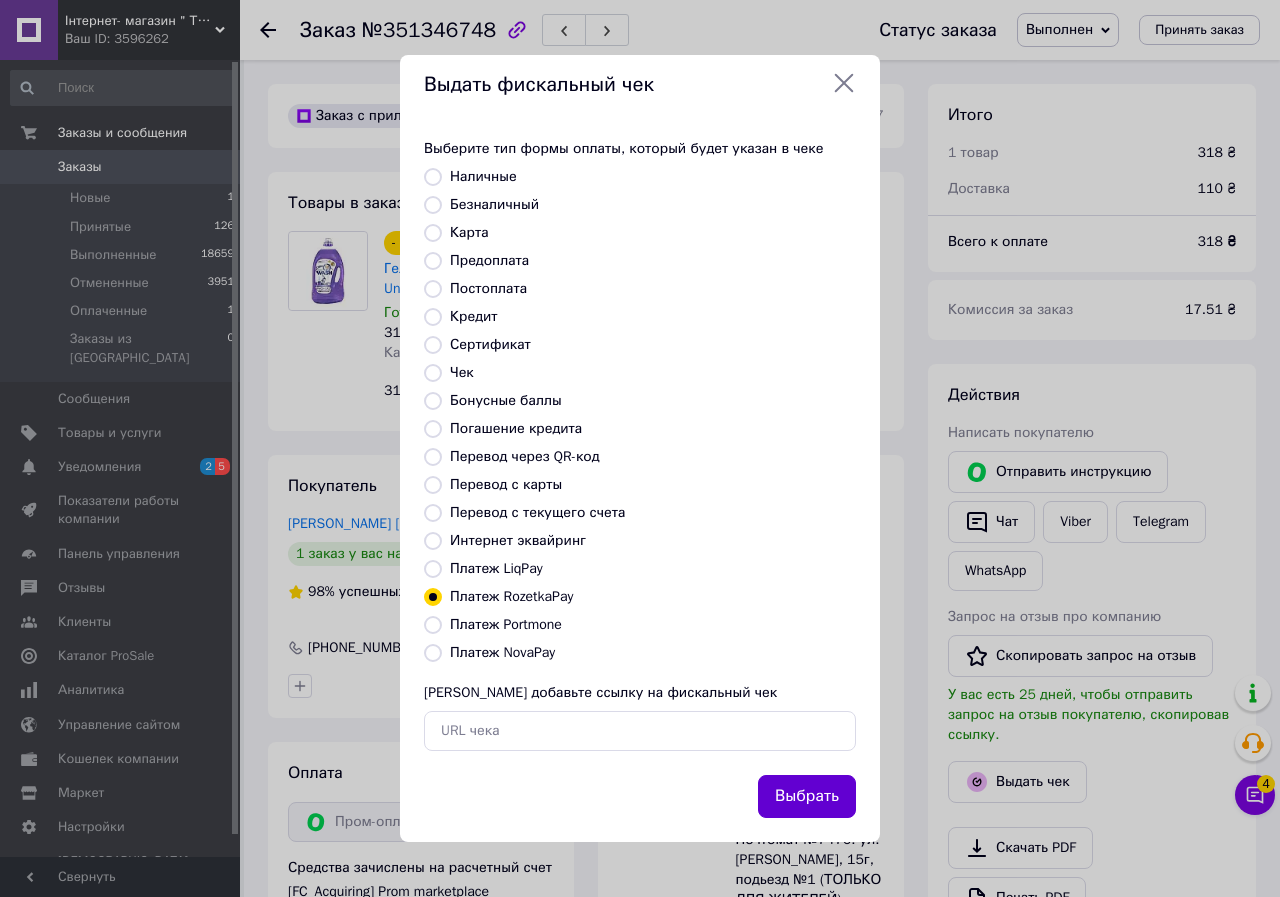 click on "Выбрать" at bounding box center (807, 796) 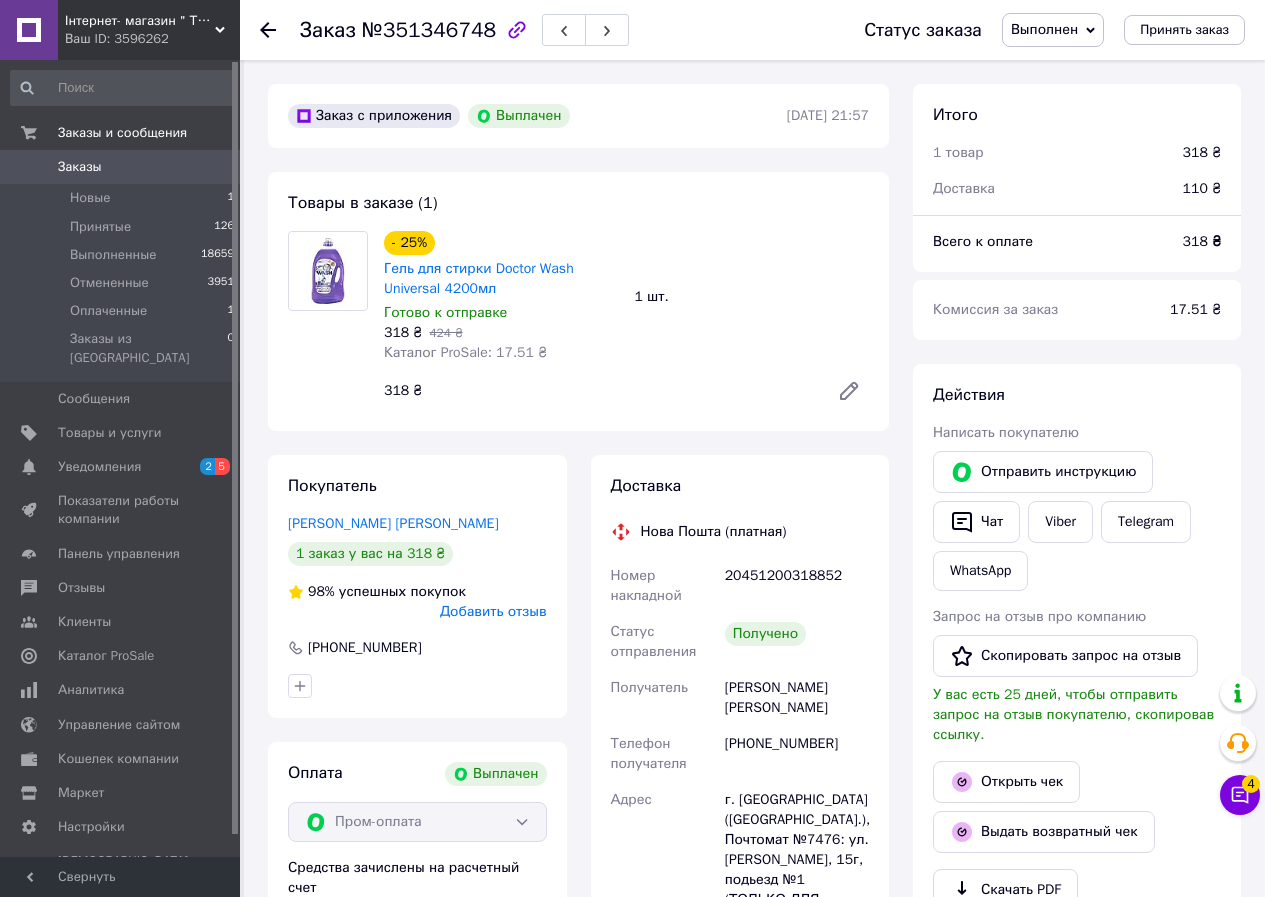 scroll, scrollTop: 120, scrollLeft: 0, axis: vertical 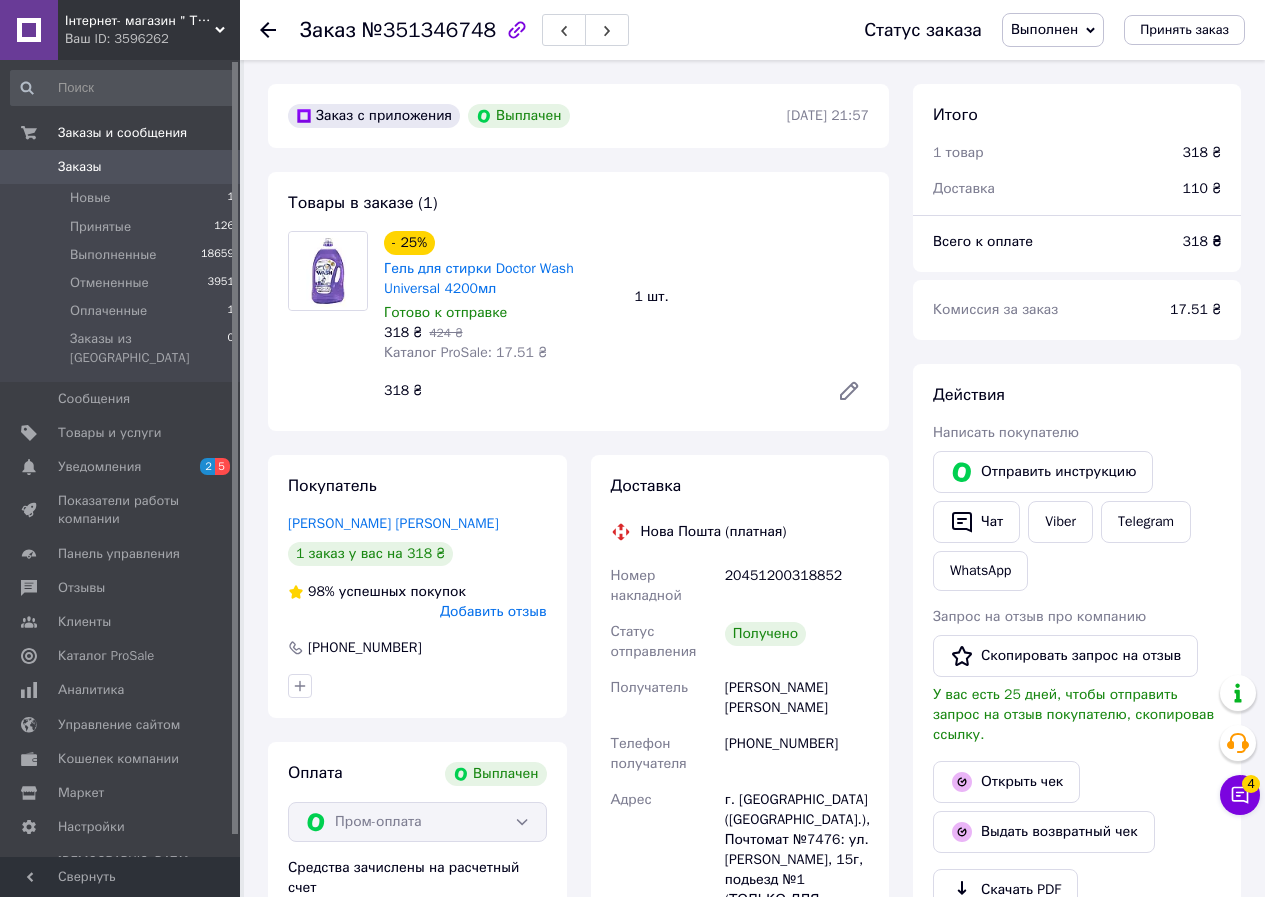 click 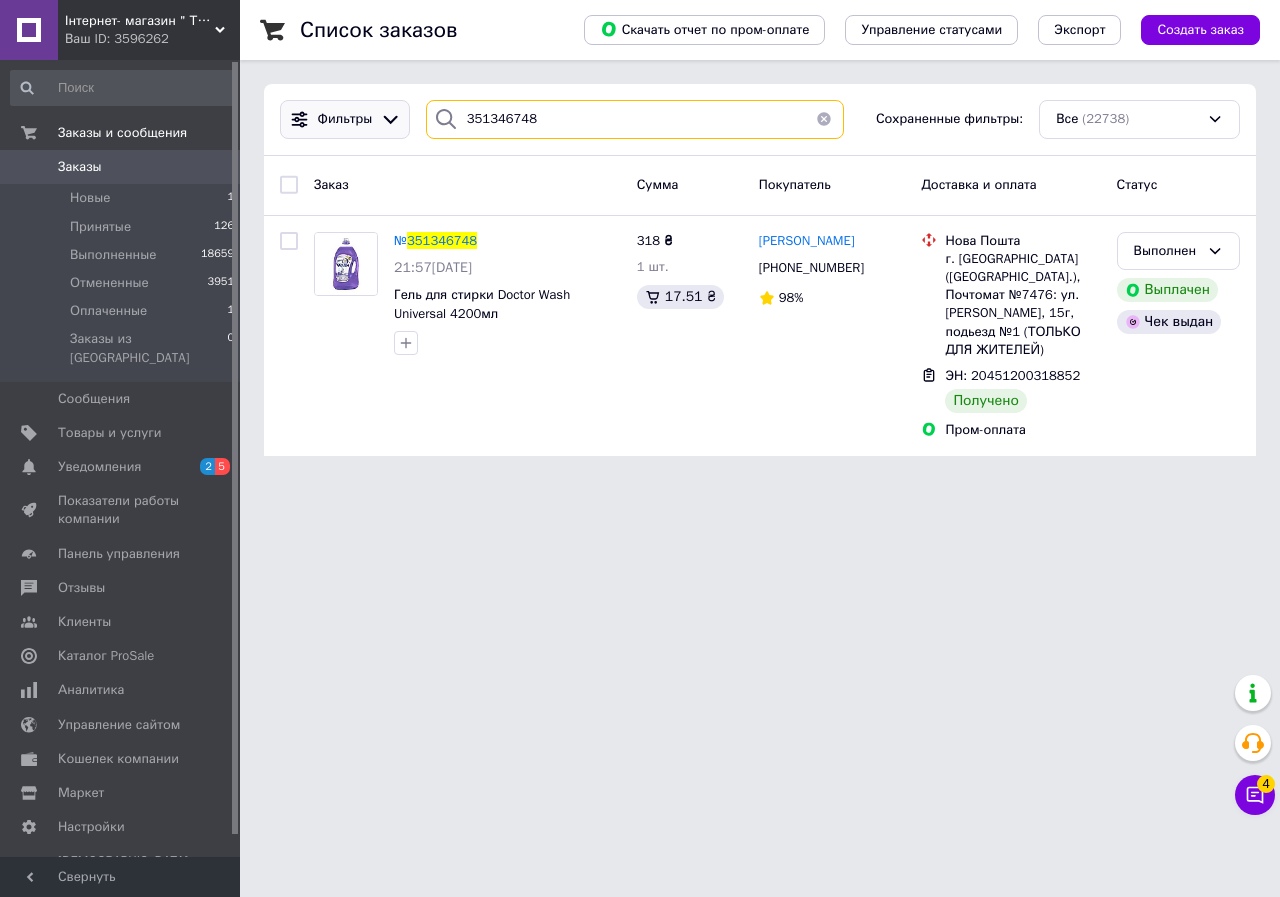 drag, startPoint x: 379, startPoint y: 125, endPoint x: 340, endPoint y: 125, distance: 39 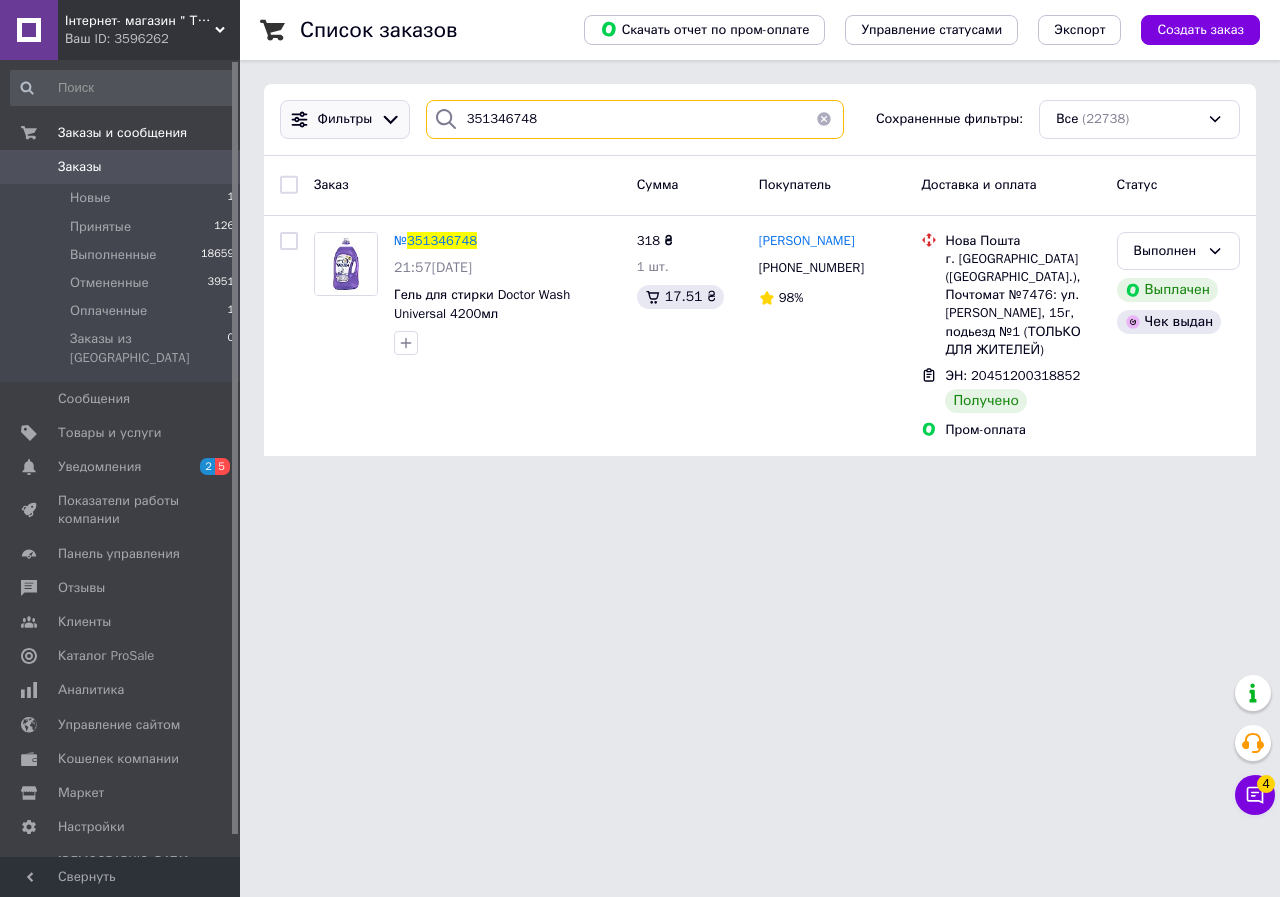 click on "Фильтры 351346748 Сохраненные фильтры: Все (22738)" at bounding box center (760, 119) 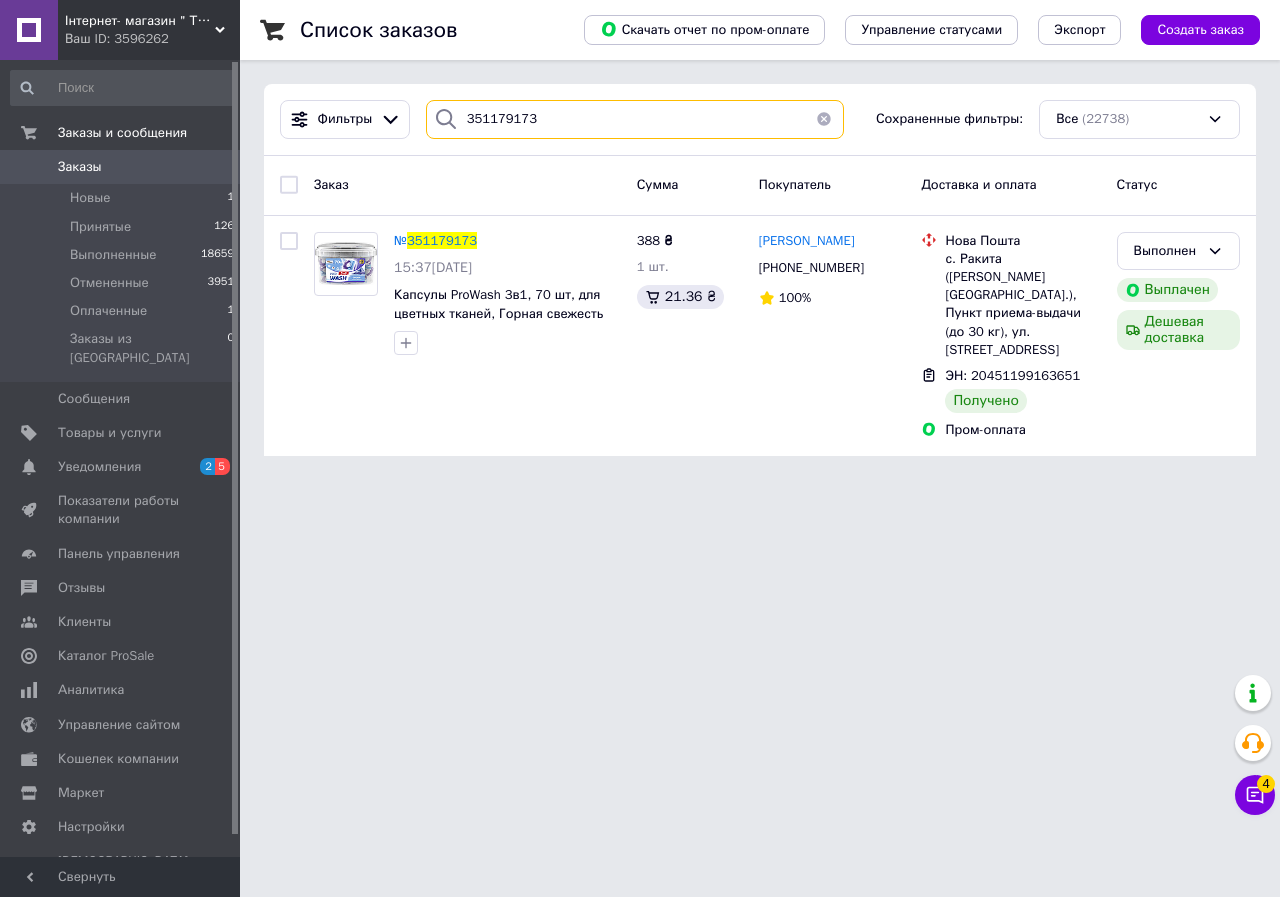 type on "351179173" 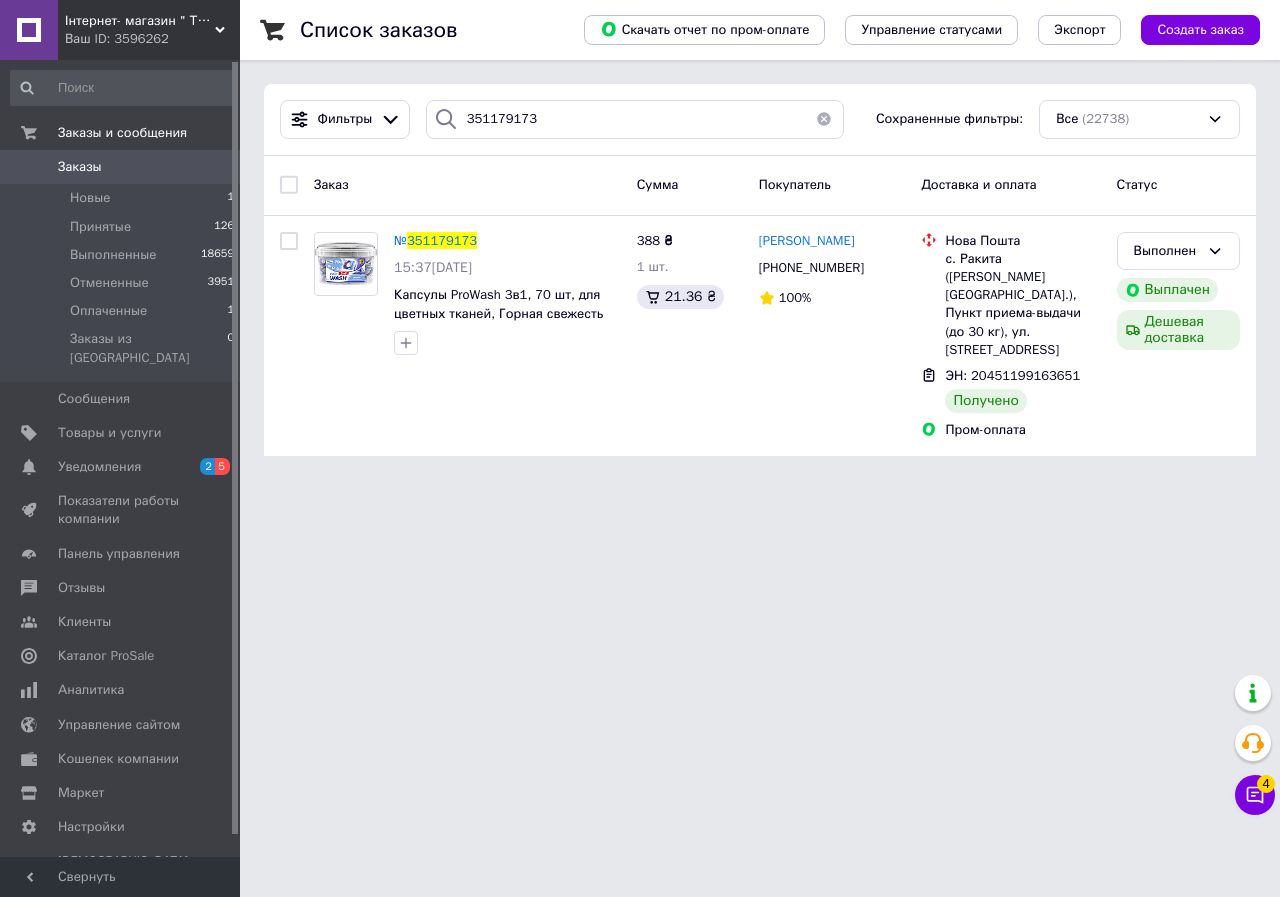click on "351179173" at bounding box center [442, 240] 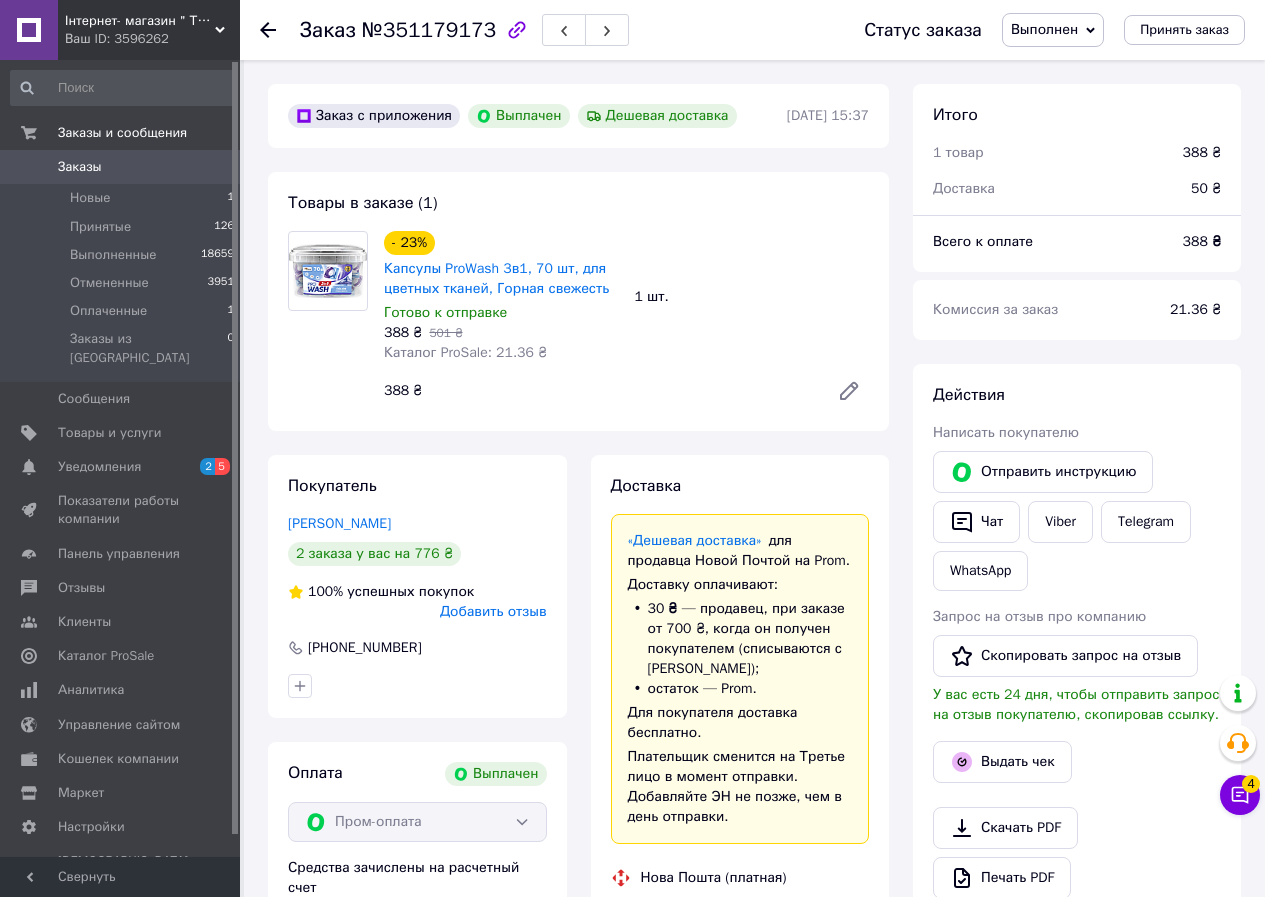 scroll, scrollTop: 196, scrollLeft: 0, axis: vertical 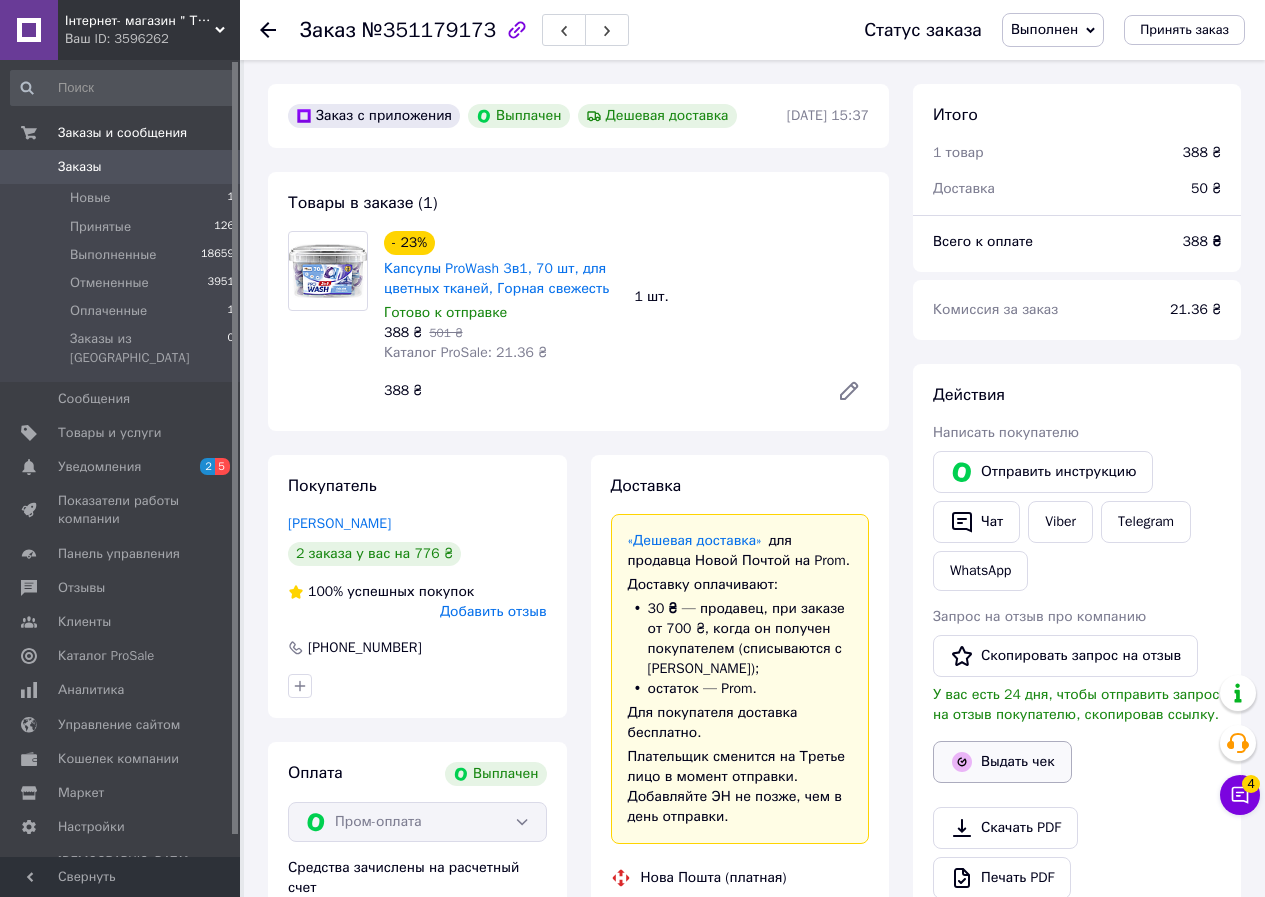 click on "Выдать чек" at bounding box center (1002, 762) 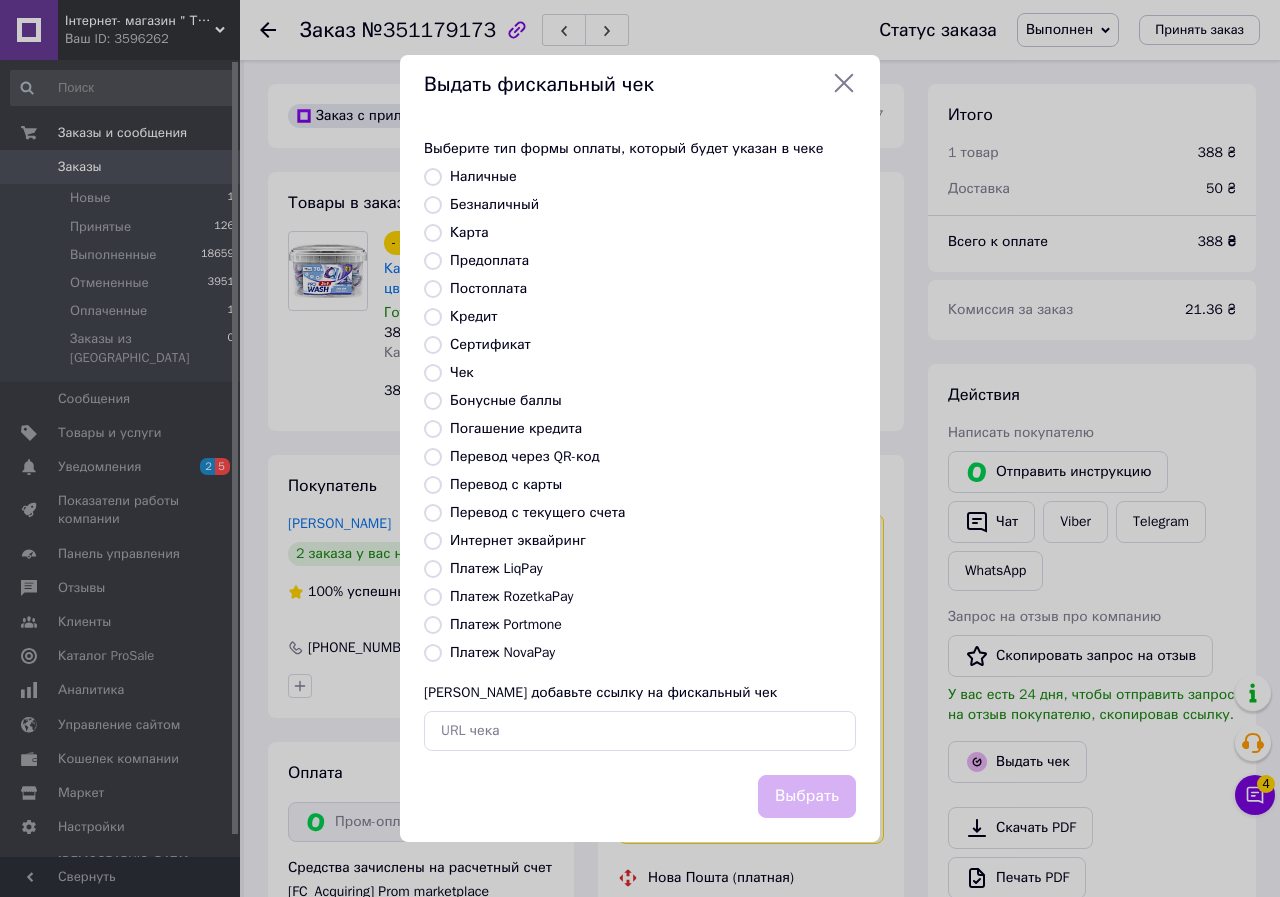 click on "Платеж RozetkaPay" at bounding box center [511, 596] 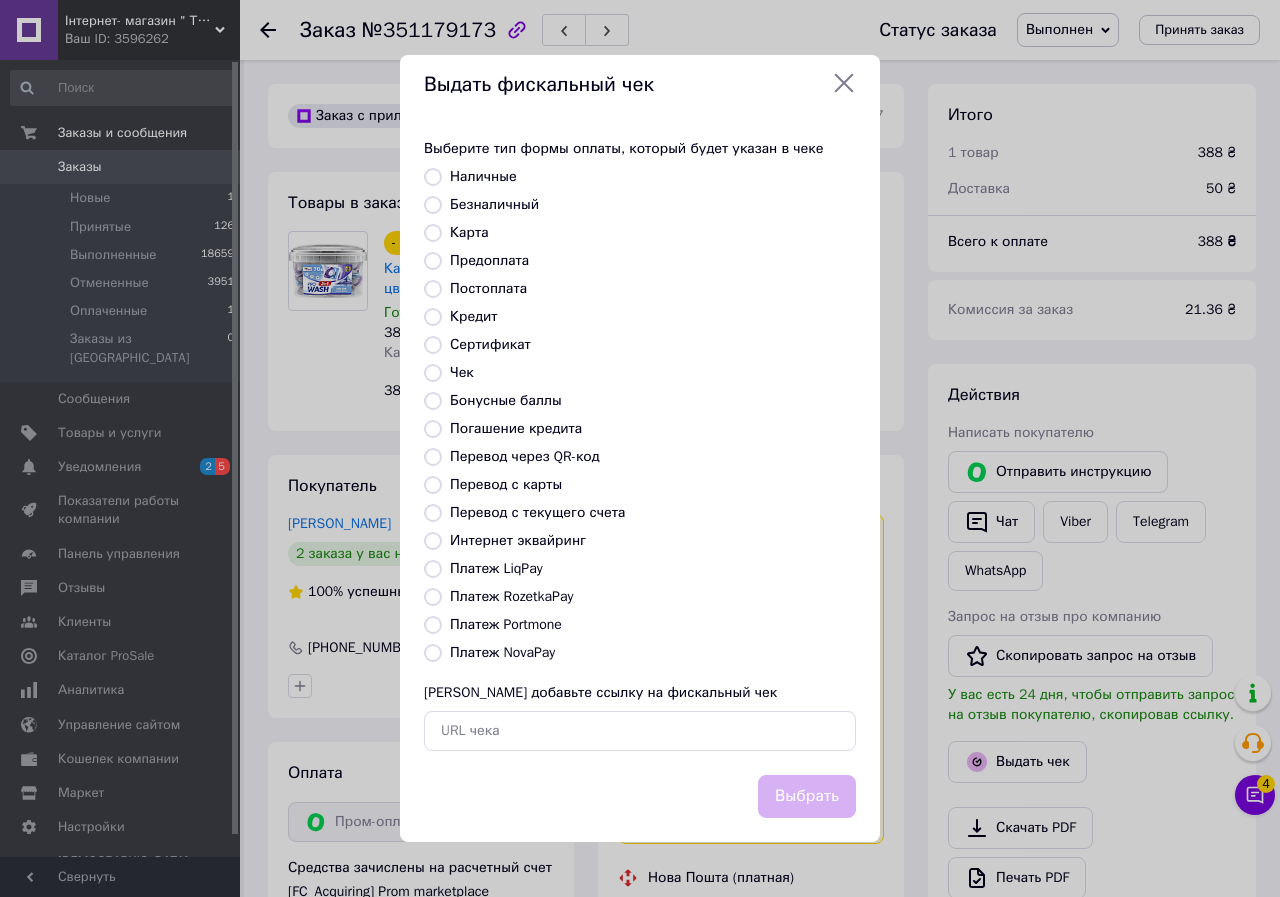 click on "Платеж RozetkaPay" at bounding box center [433, 597] 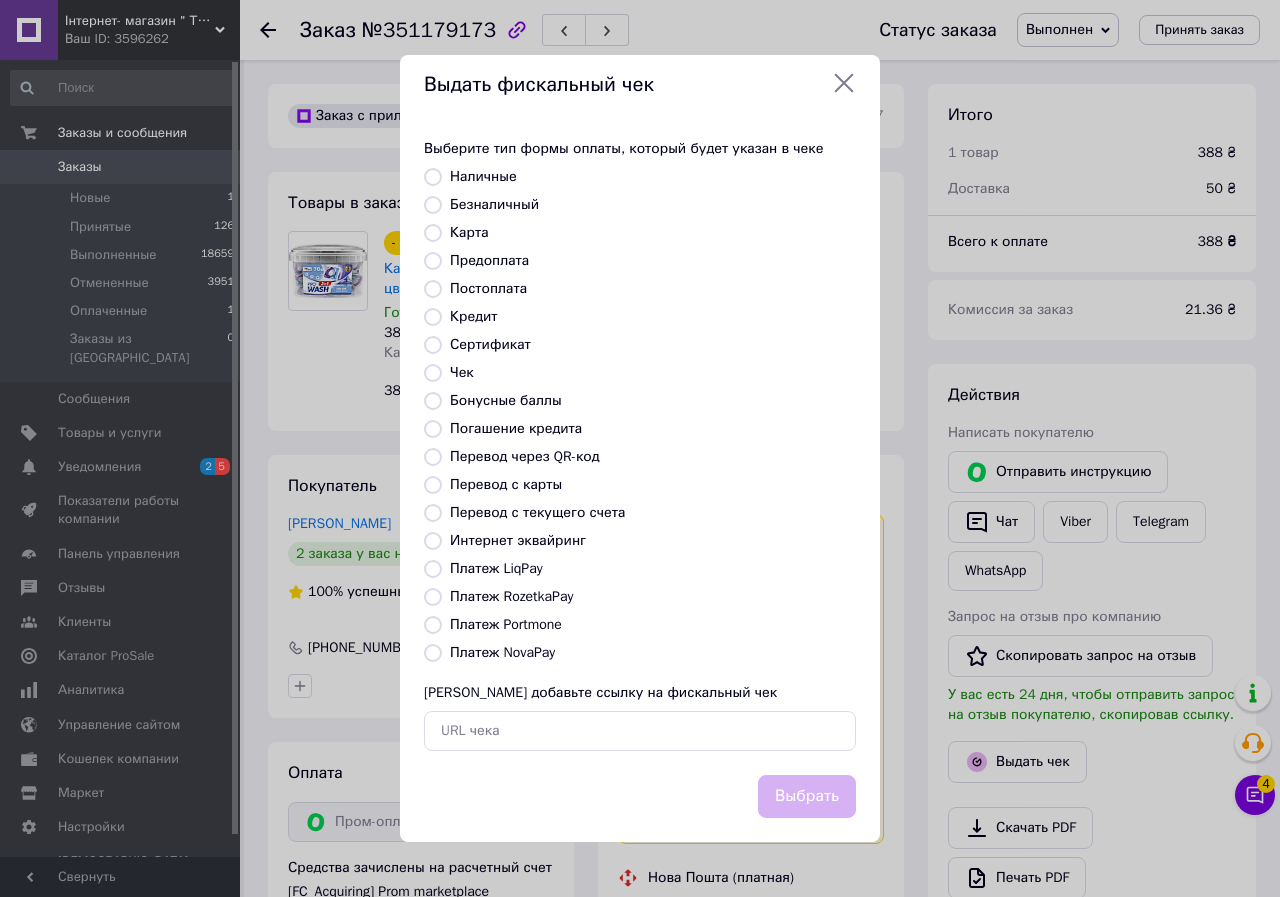 radio on "true" 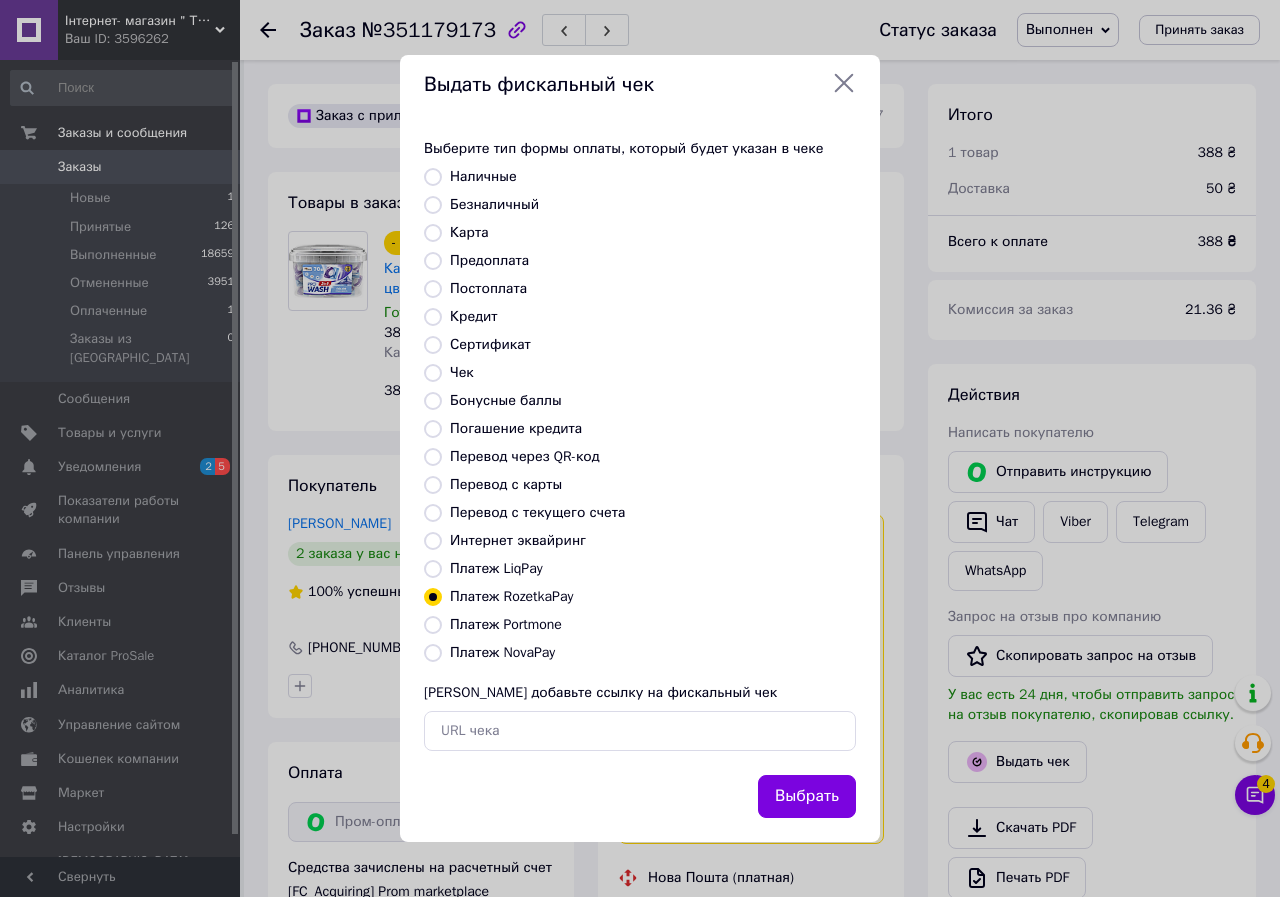 drag, startPoint x: 809, startPoint y: 802, endPoint x: 797, endPoint y: 787, distance: 19.209373 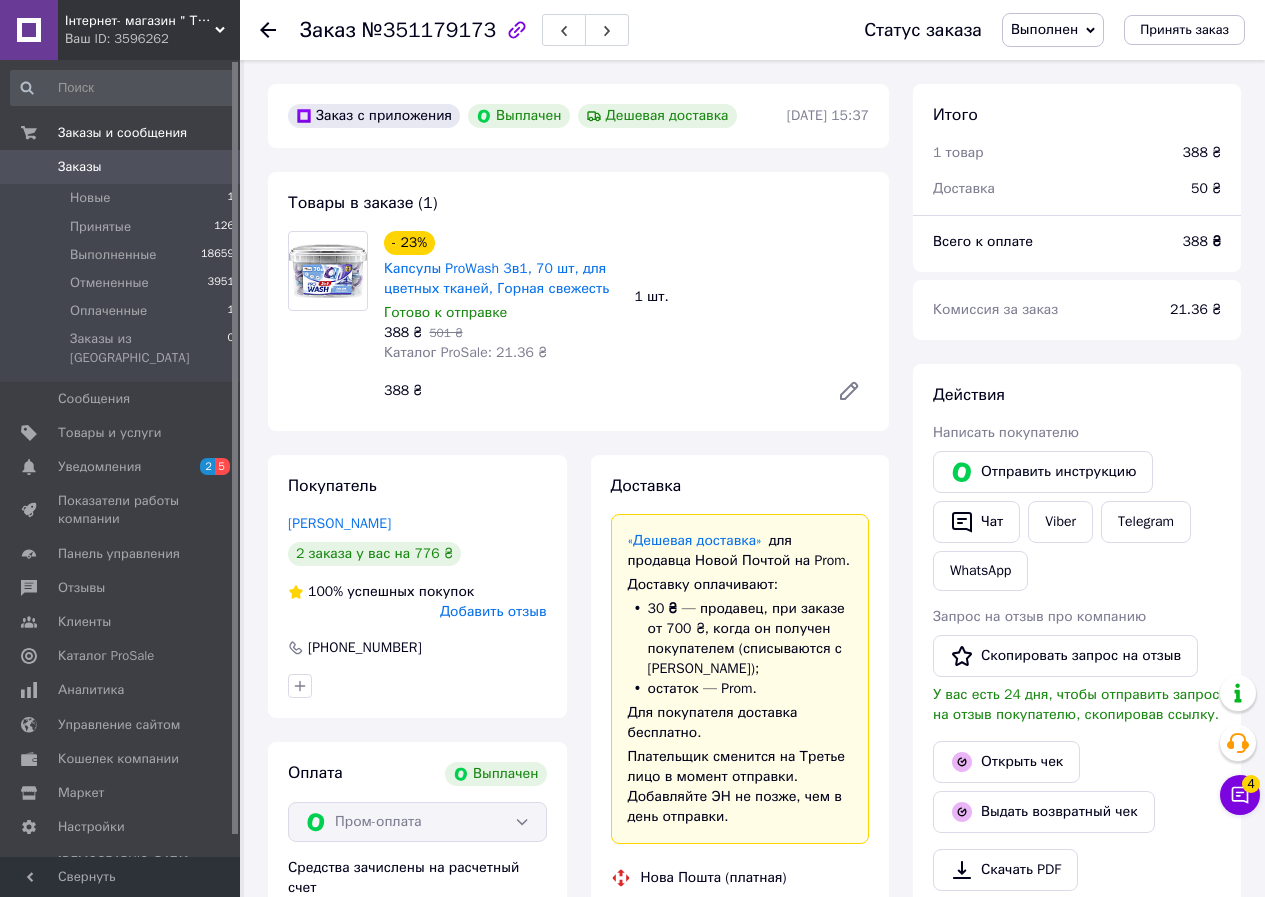click 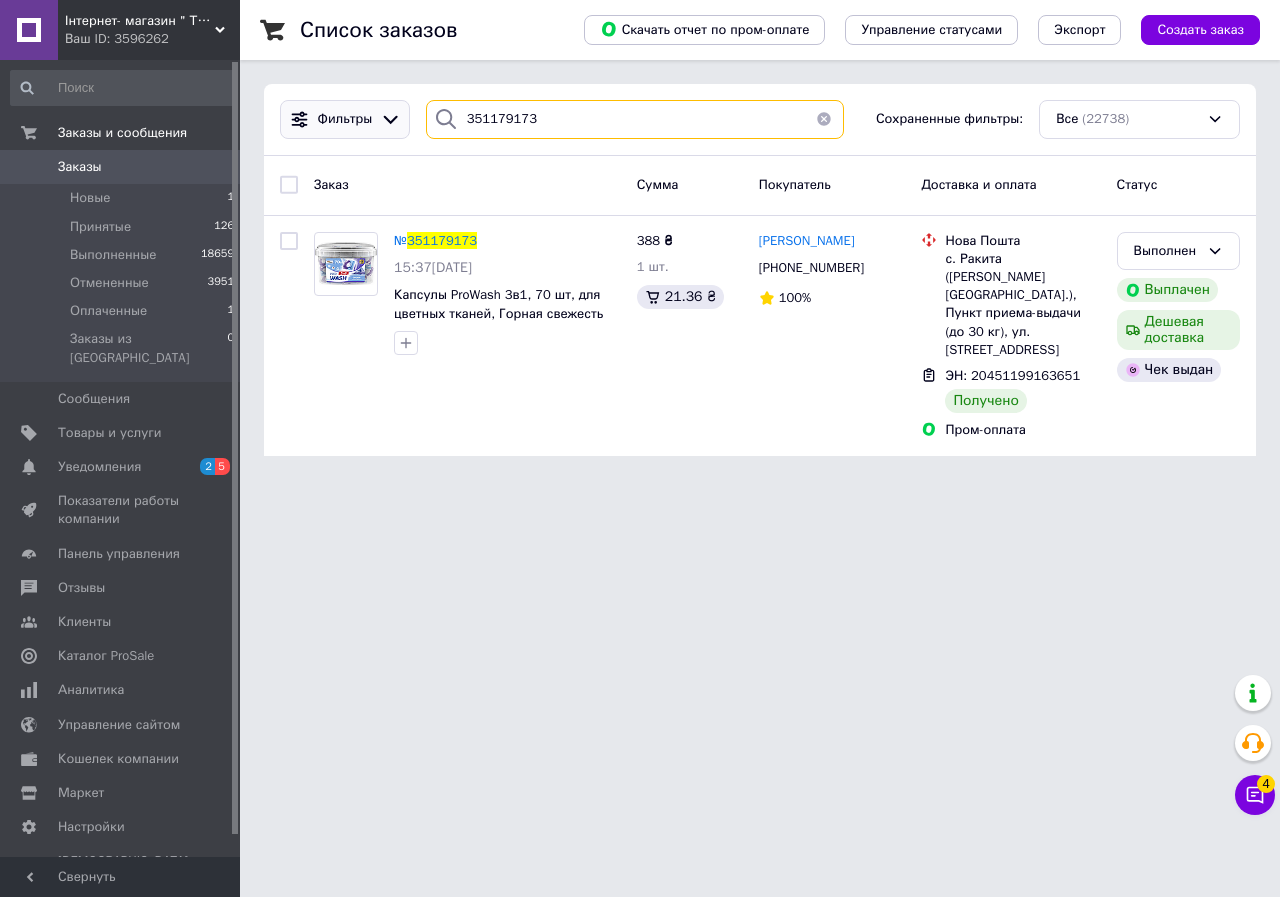 drag, startPoint x: 583, startPoint y: 113, endPoint x: 324, endPoint y: 120, distance: 259.09457 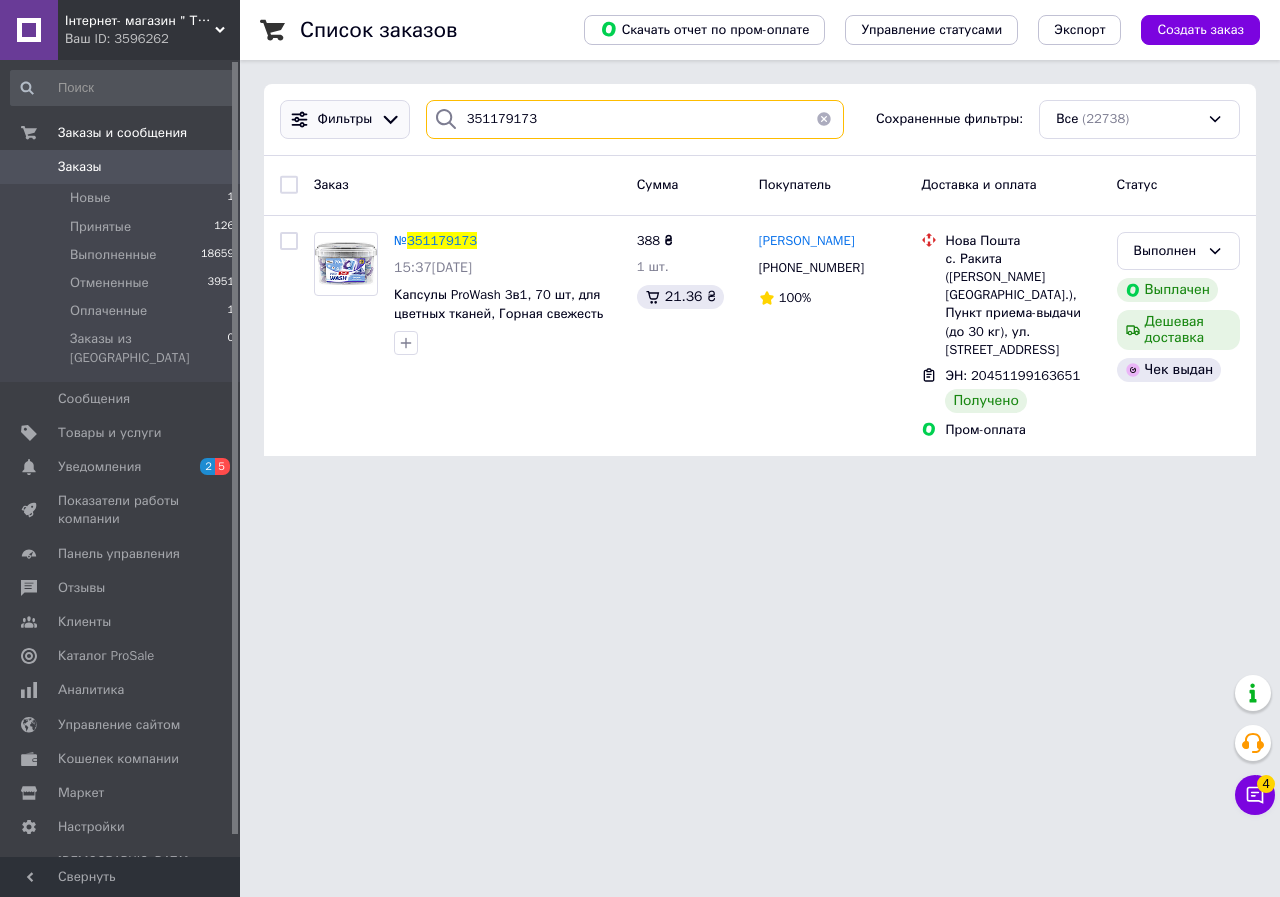 click on "Фильтры 351179173 Сохраненные фильтры: Все (22738)" at bounding box center [760, 119] 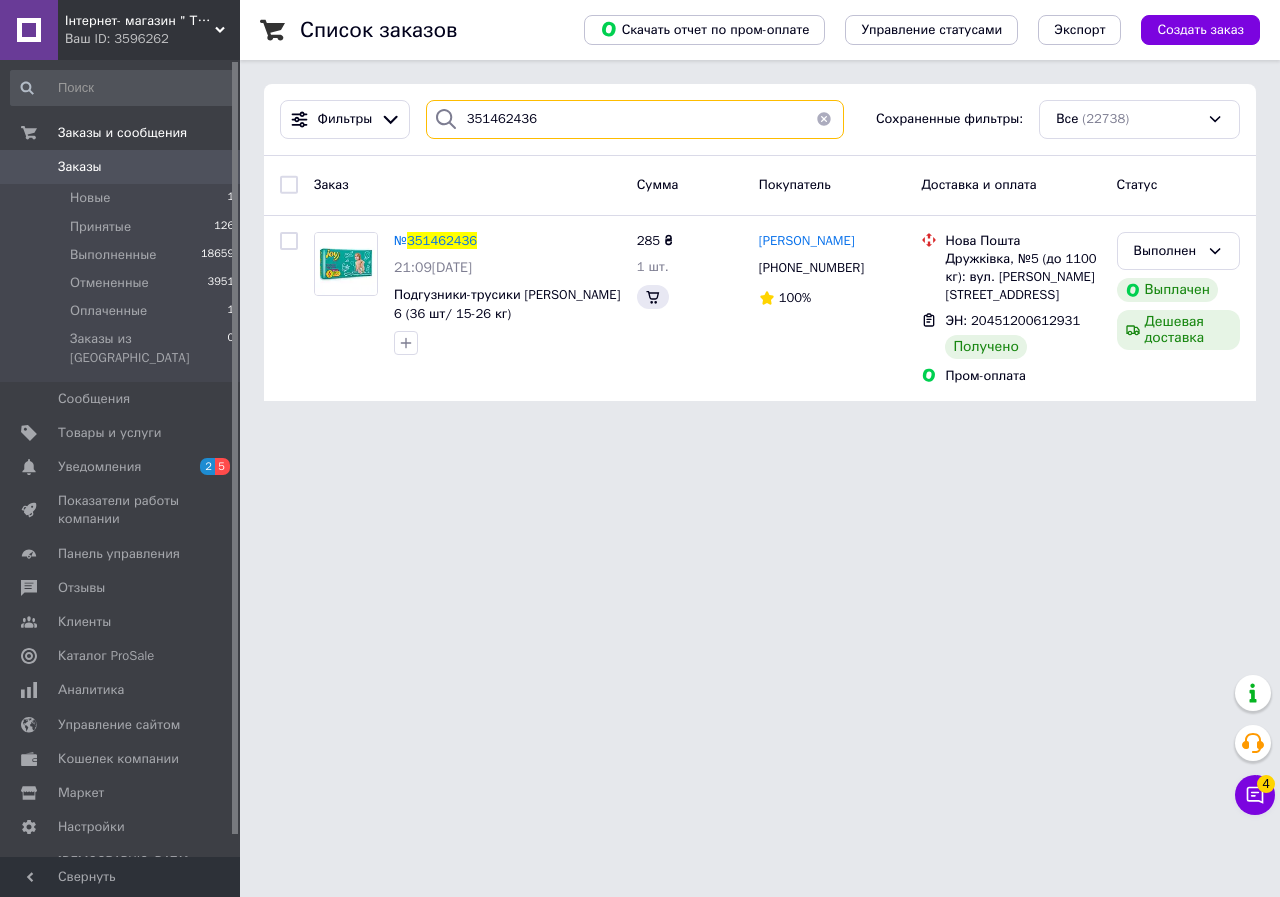 type on "351462436" 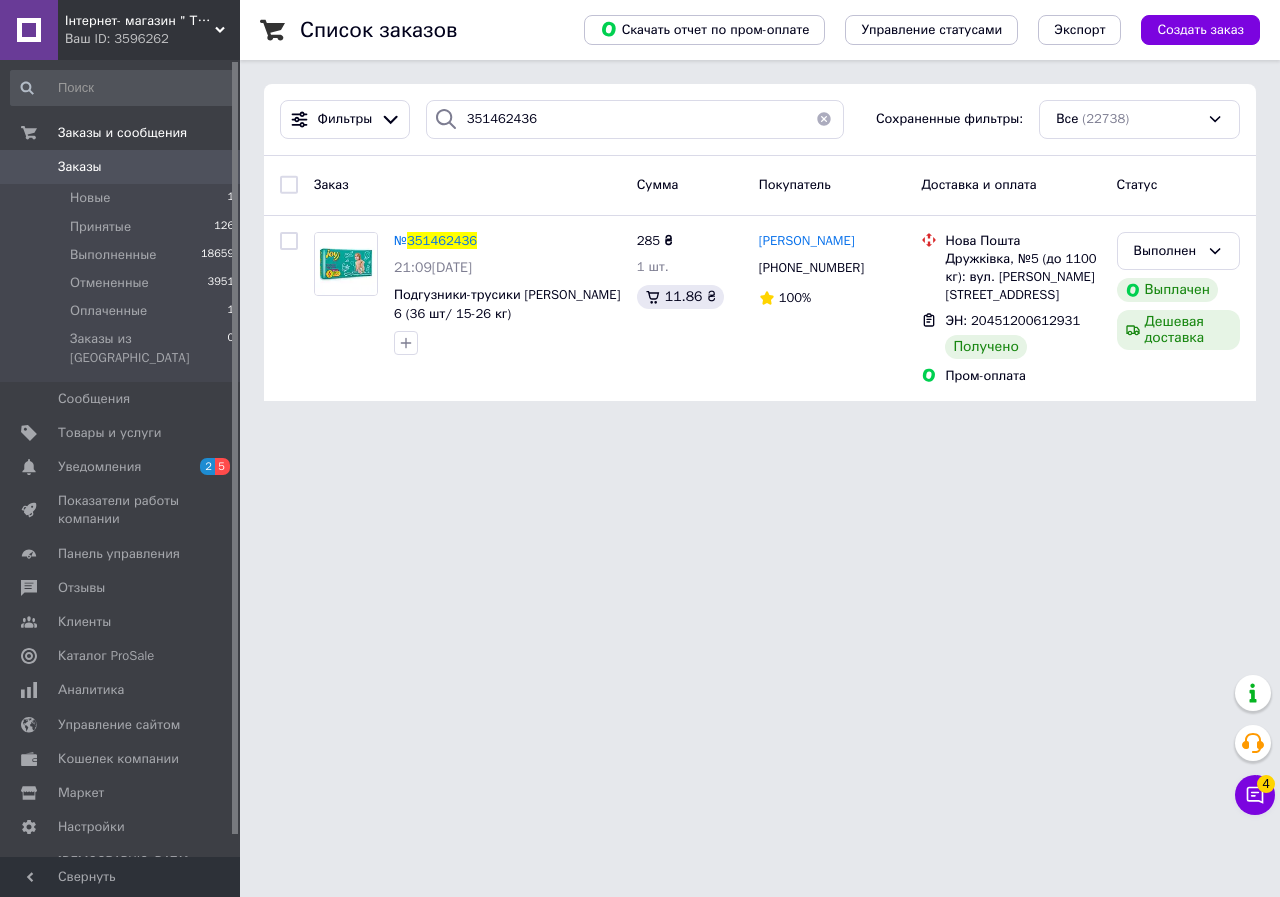 click on "351462436" at bounding box center (442, 240) 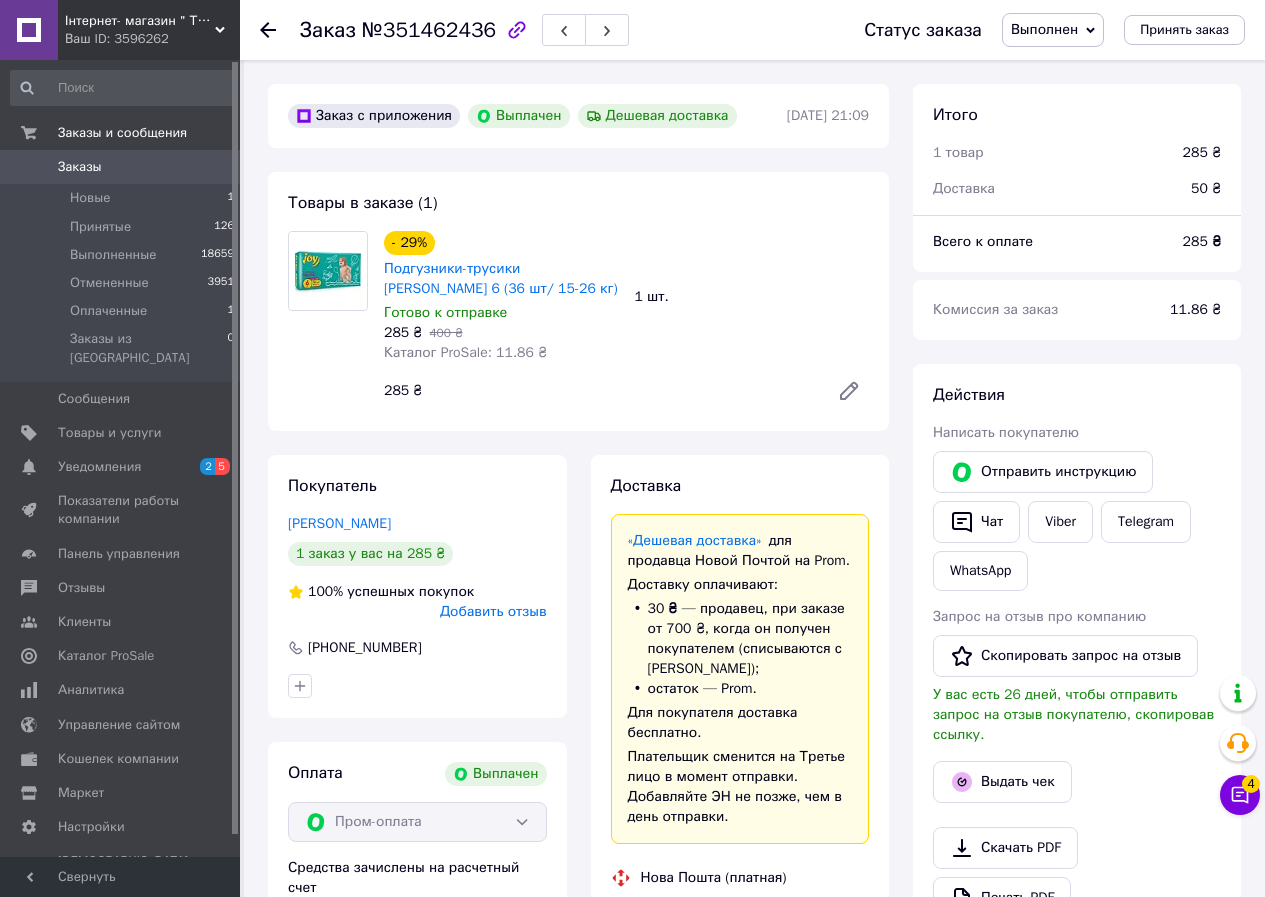 scroll, scrollTop: 36, scrollLeft: 0, axis: vertical 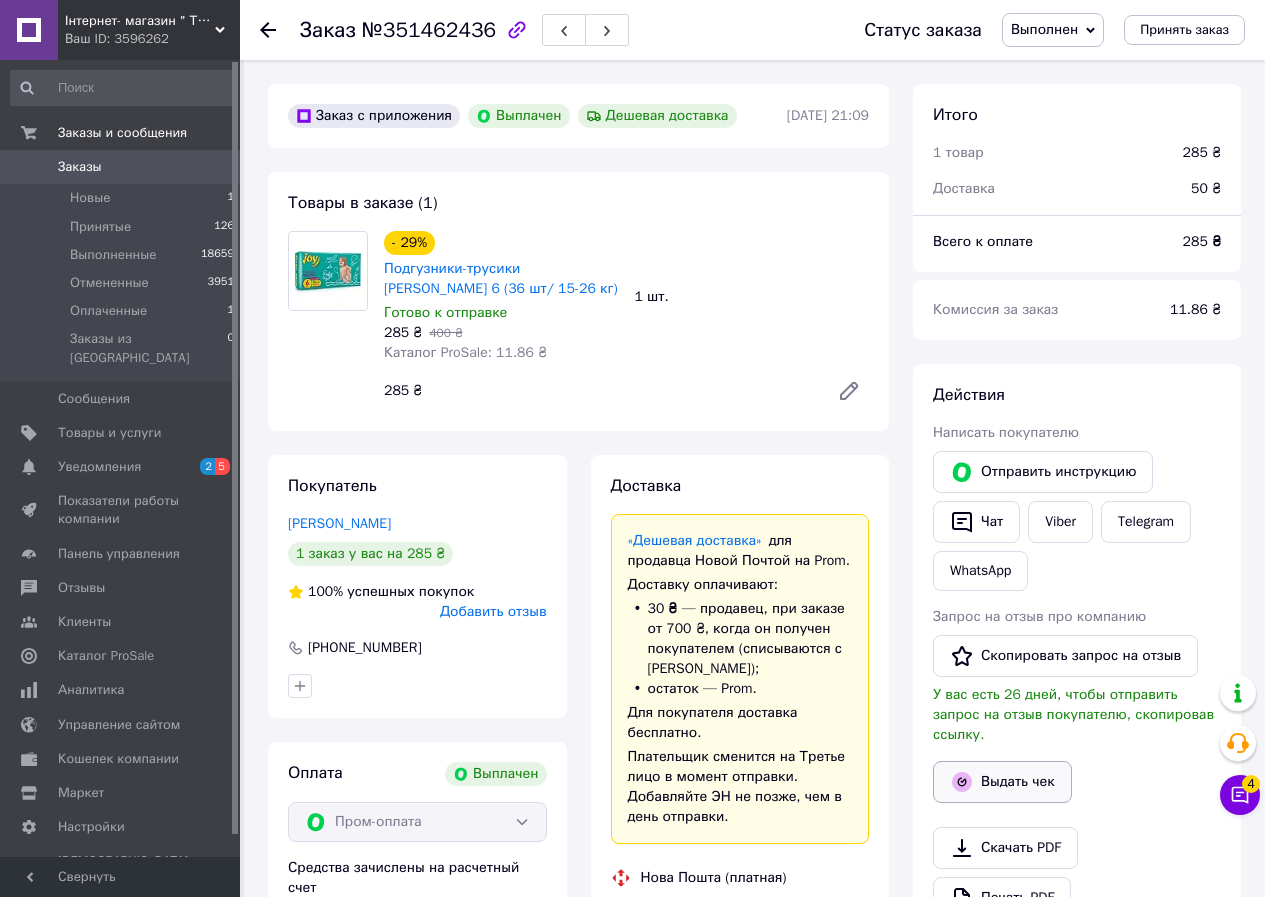 click on "Выдать чек" at bounding box center [1002, 782] 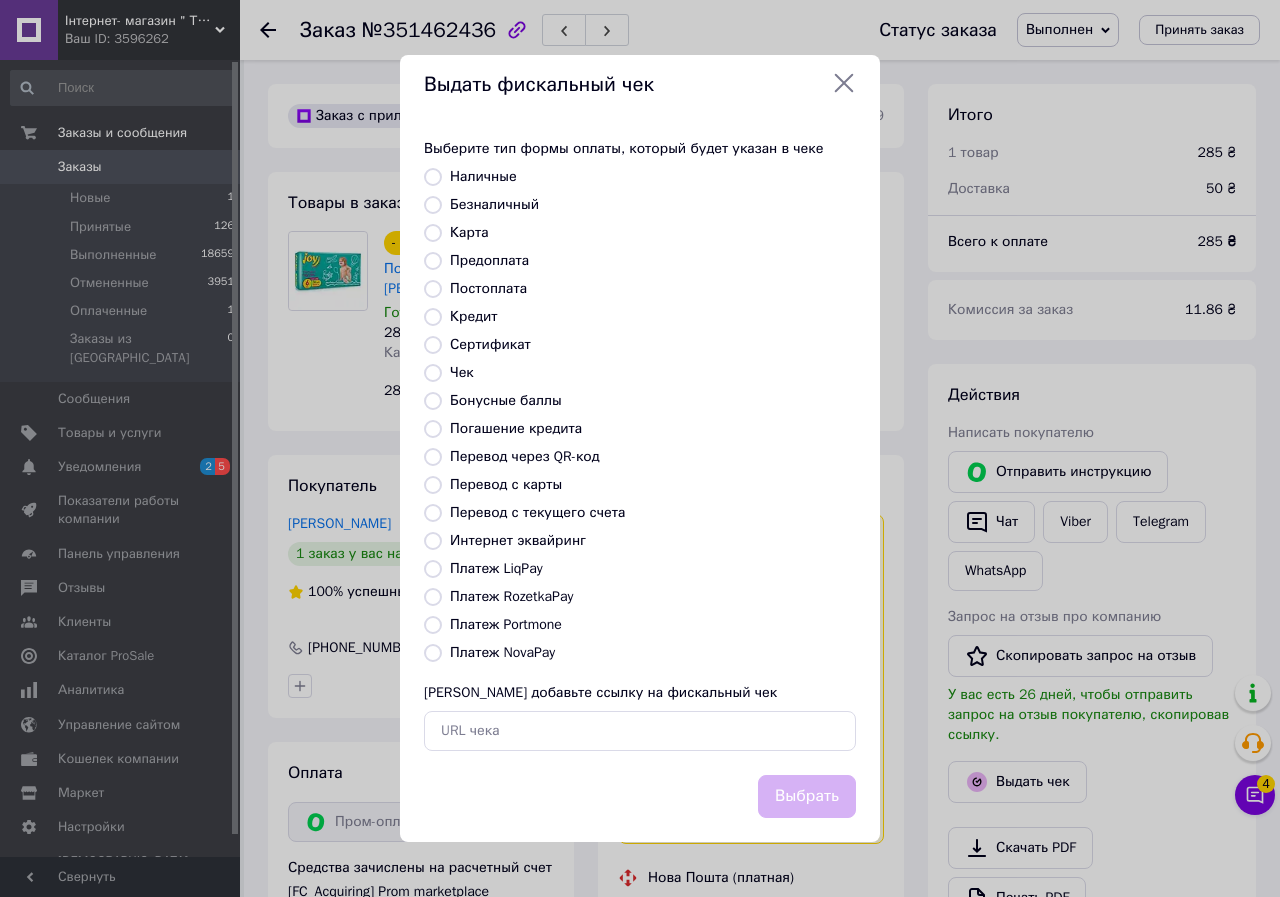 click on "Платеж RozetkaPay" at bounding box center (511, 596) 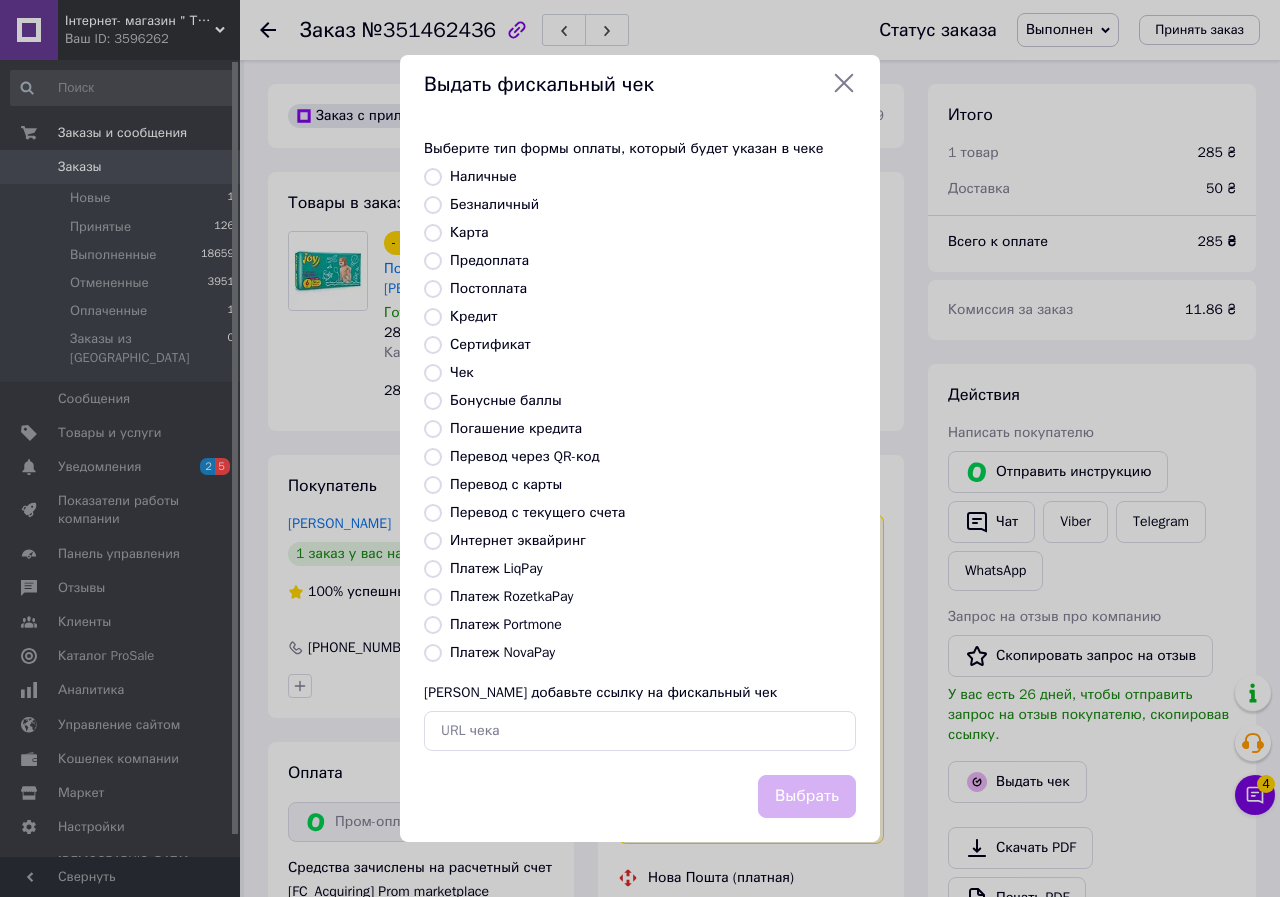 click on "Платеж RozetkaPay" at bounding box center [433, 597] 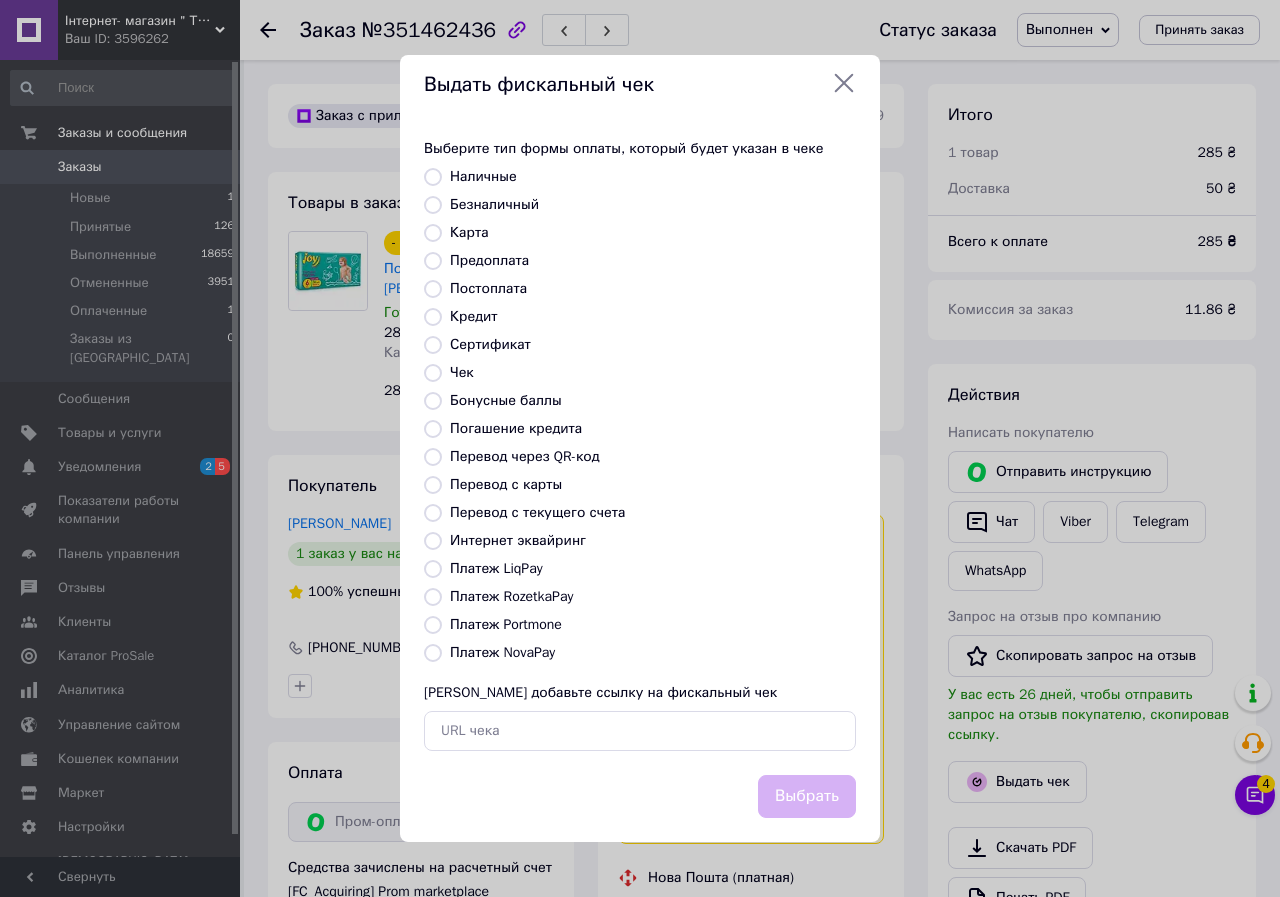radio on "true" 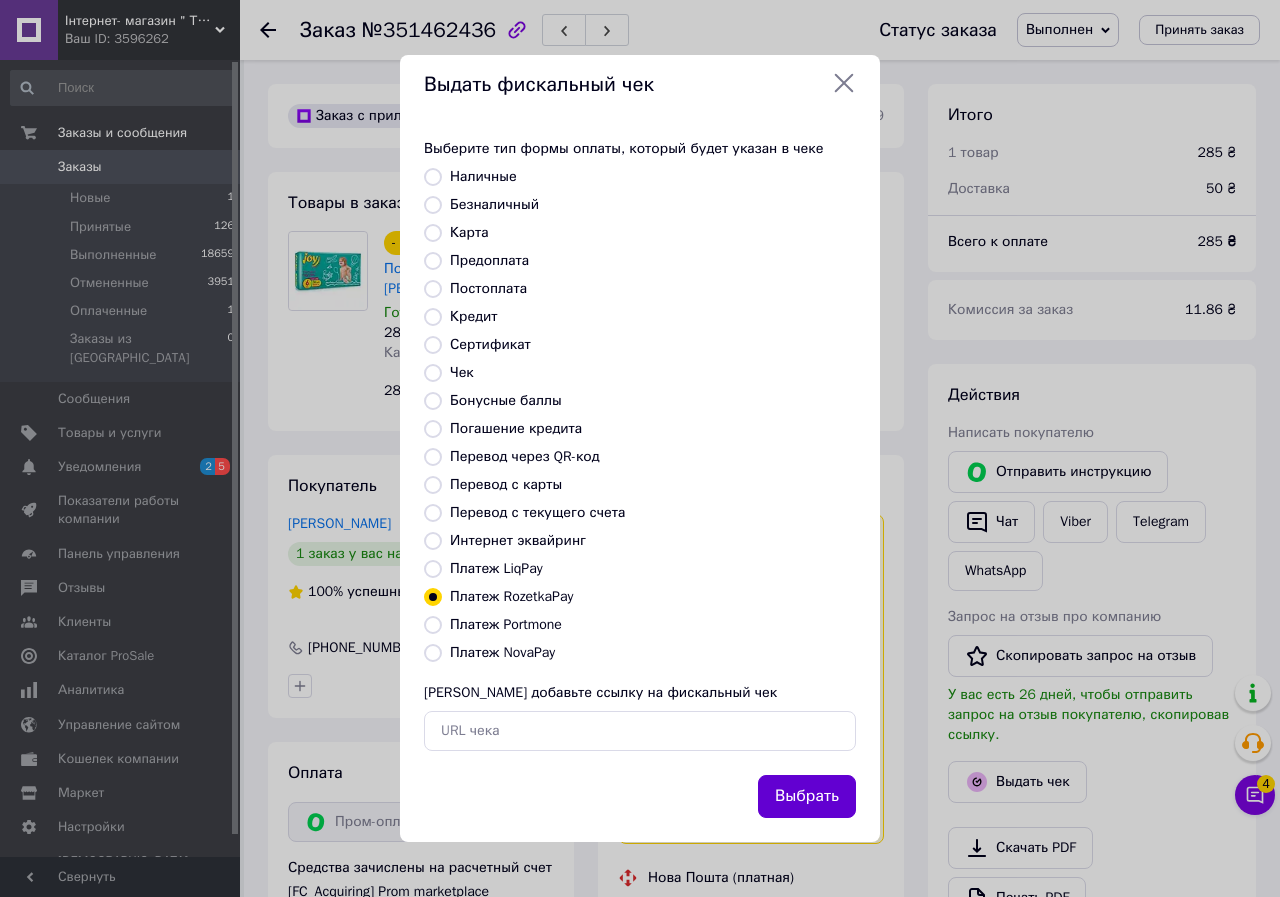 click on "Выбрать" at bounding box center [807, 796] 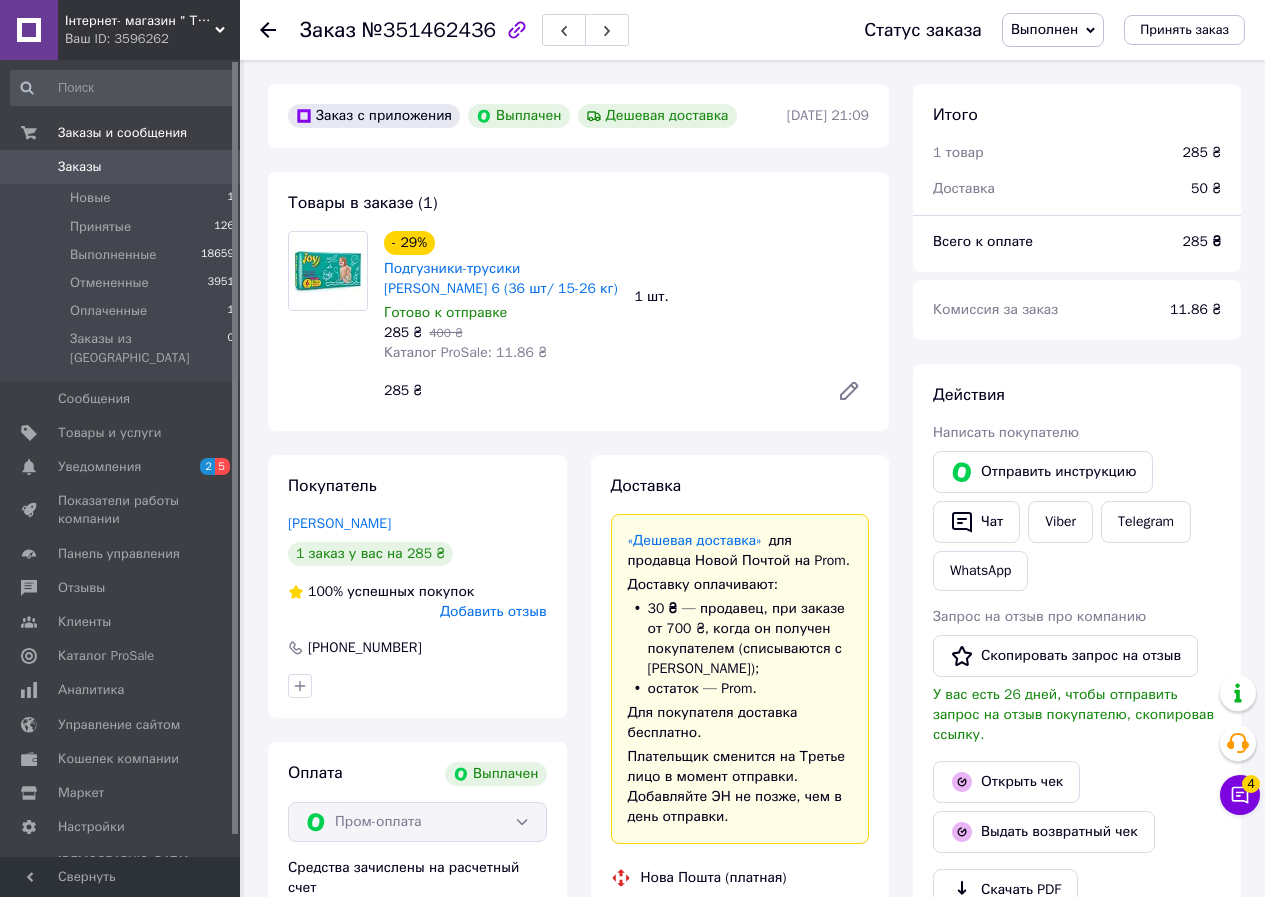 click on "Заказ №351462436 Статус заказа Выполнен Принят Отменен Оплаченный Принять заказ" at bounding box center [752, 30] 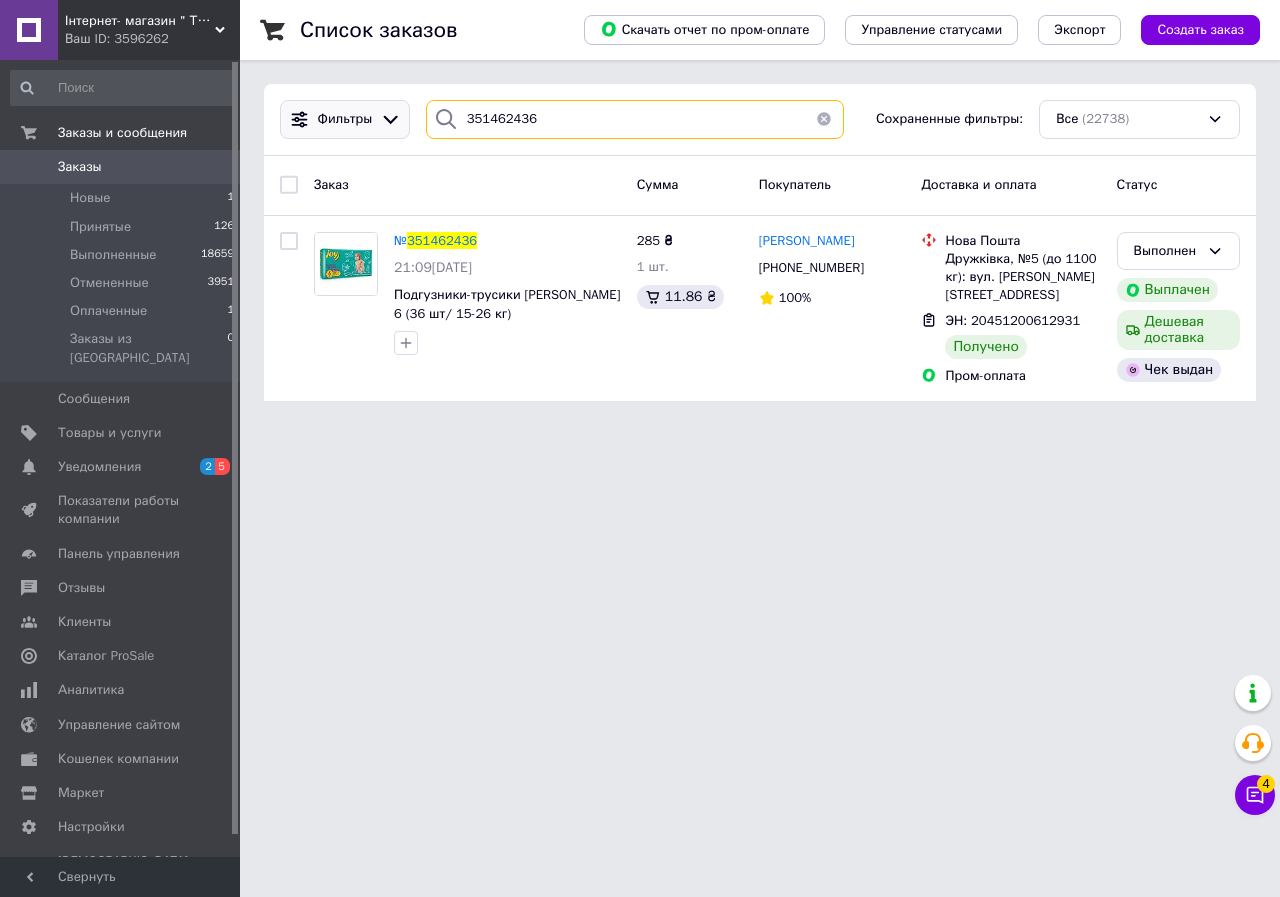 drag, startPoint x: 609, startPoint y: 123, endPoint x: 340, endPoint y: 111, distance: 269.26752 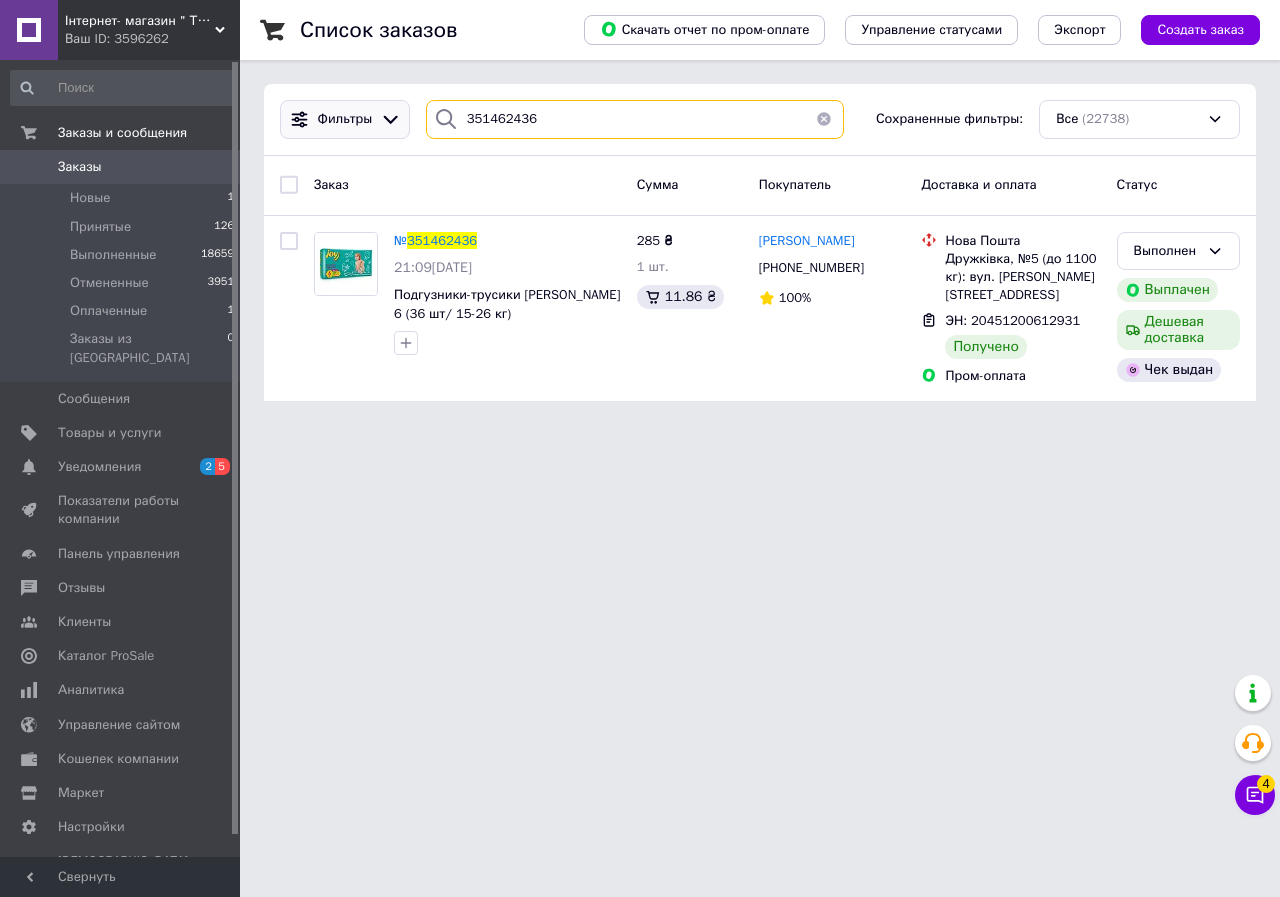 click on "Фильтры 351462436 Сохраненные фильтры: Все (22738)" at bounding box center (760, 119) 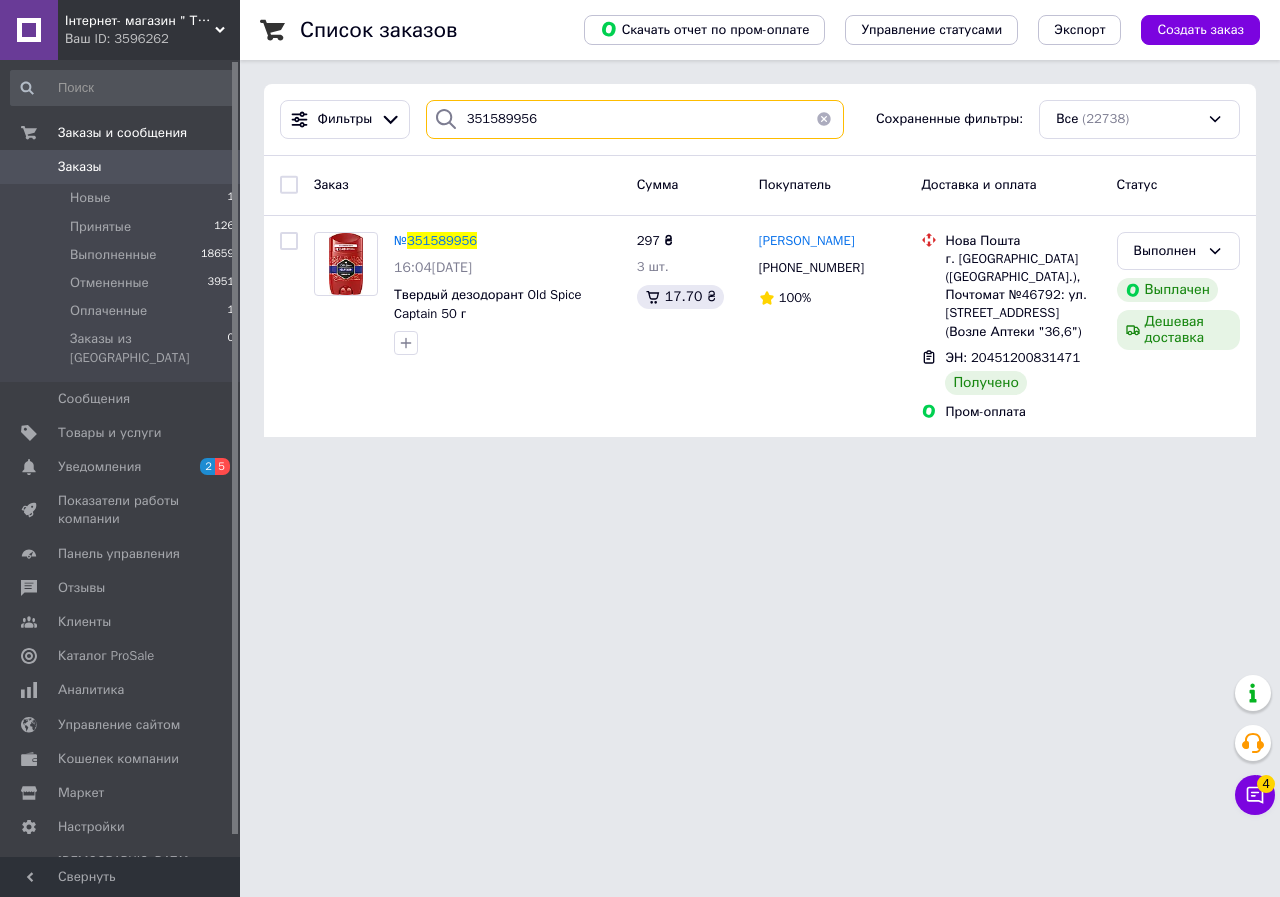 type on "351589956" 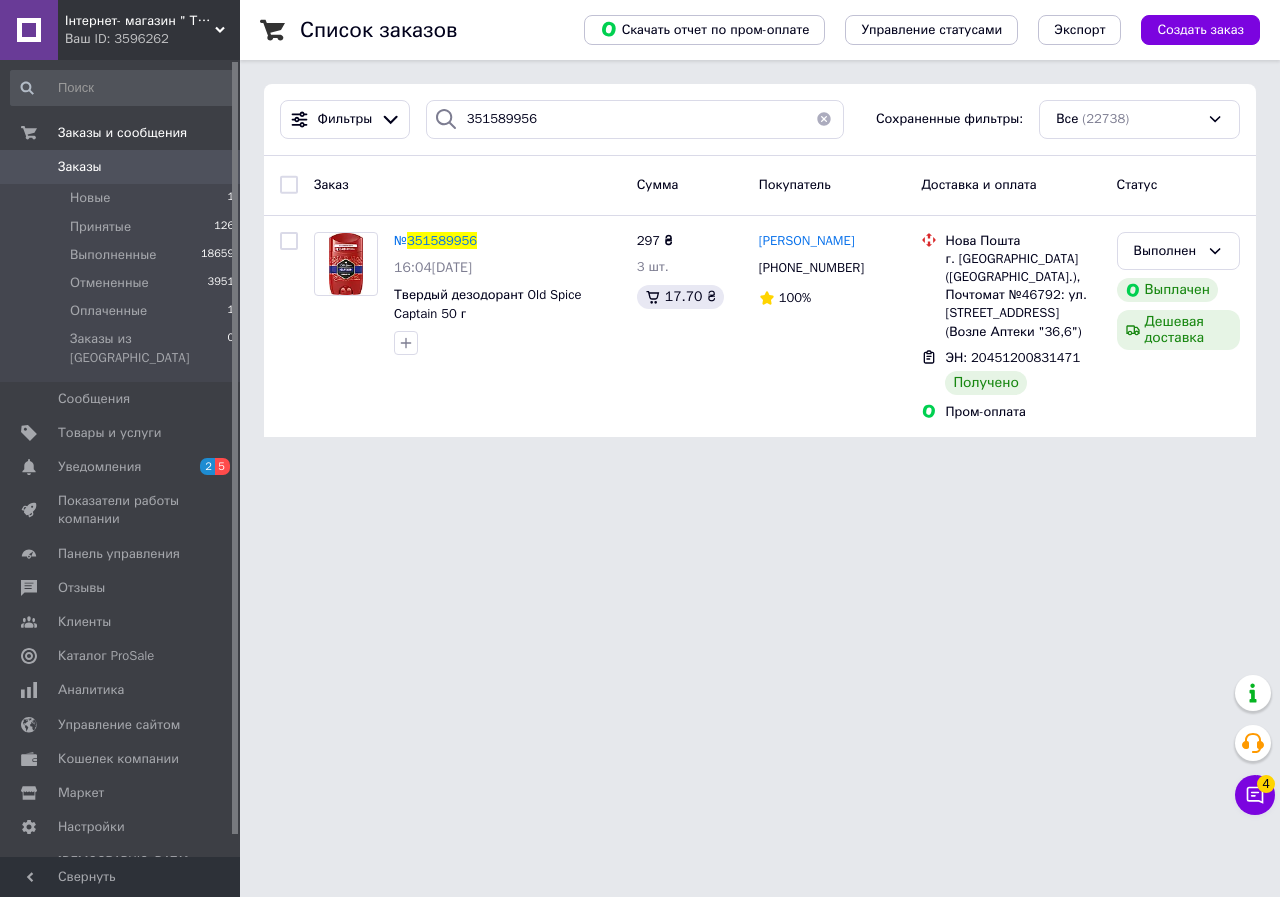 click on "351589956" at bounding box center [442, 240] 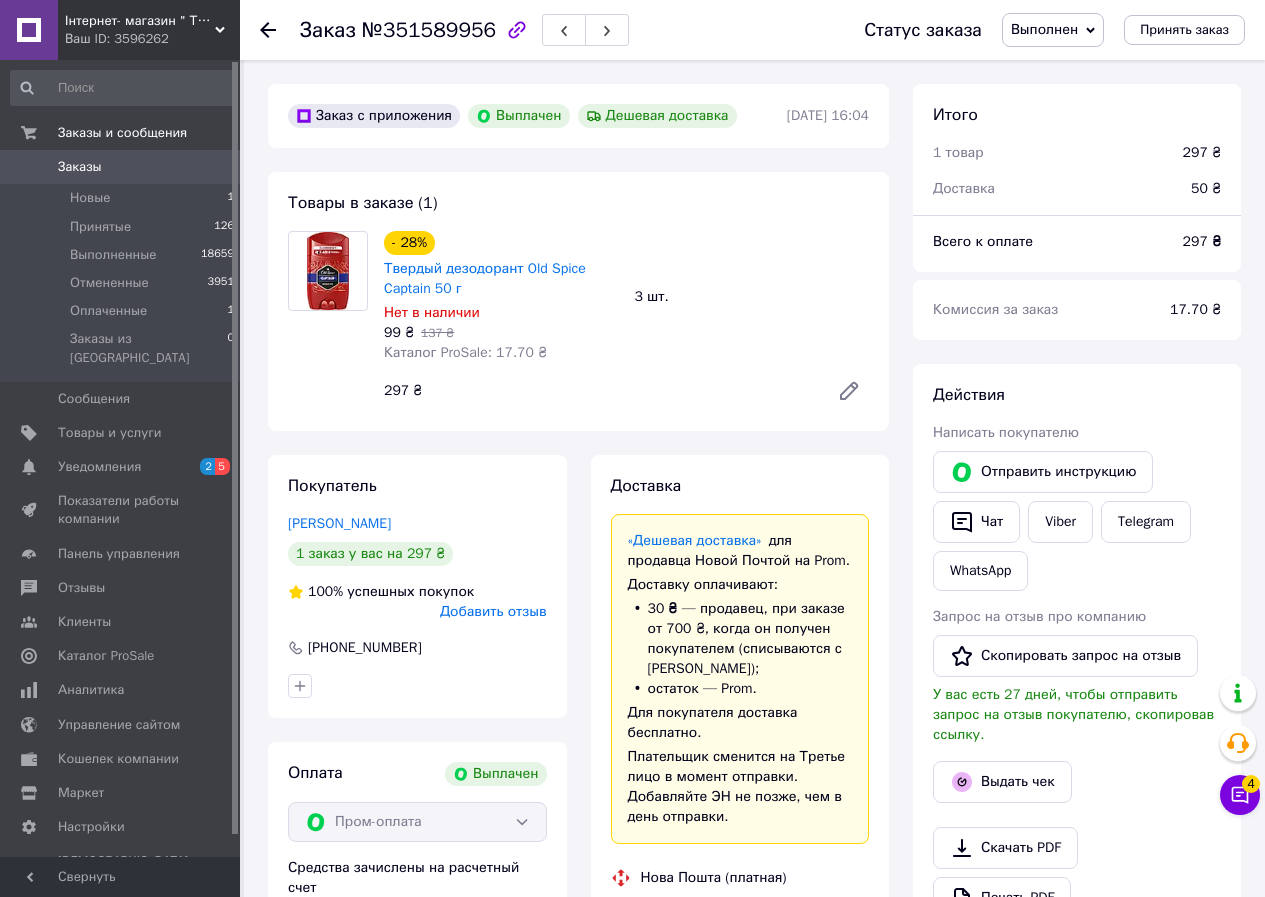 scroll, scrollTop: 196, scrollLeft: 0, axis: vertical 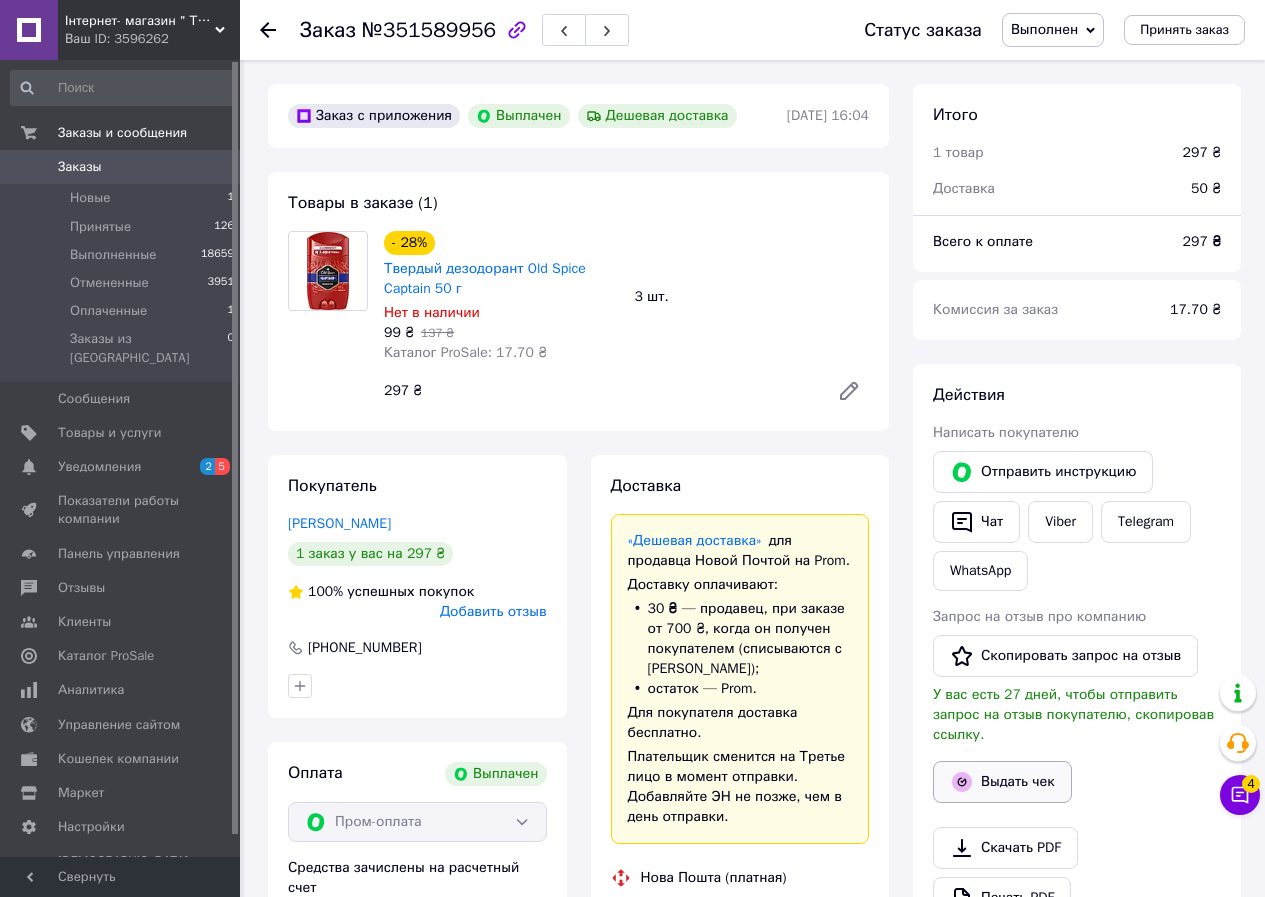 click on "Выдать чек" at bounding box center (1002, 782) 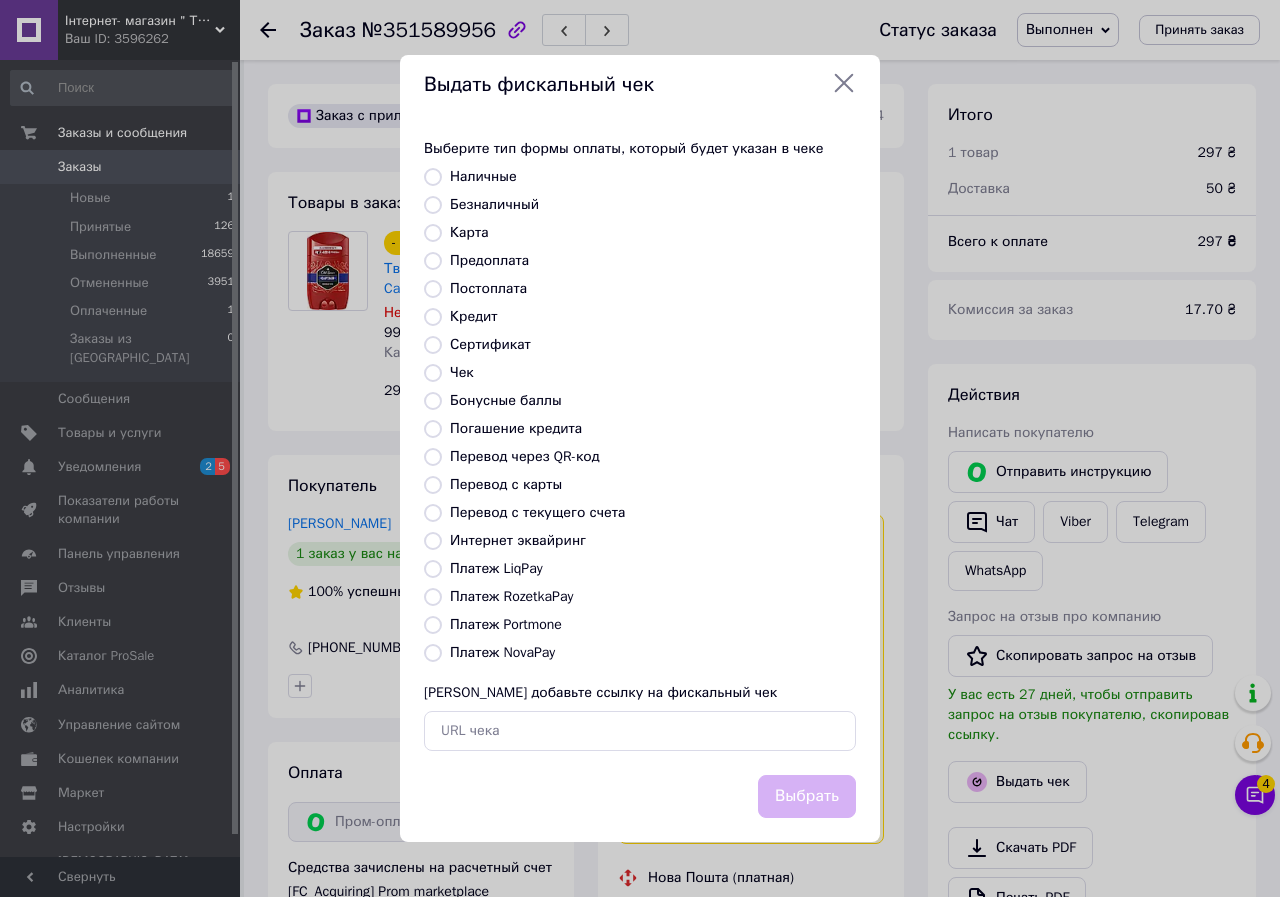 click on "Платеж RozetkaPay" at bounding box center (511, 596) 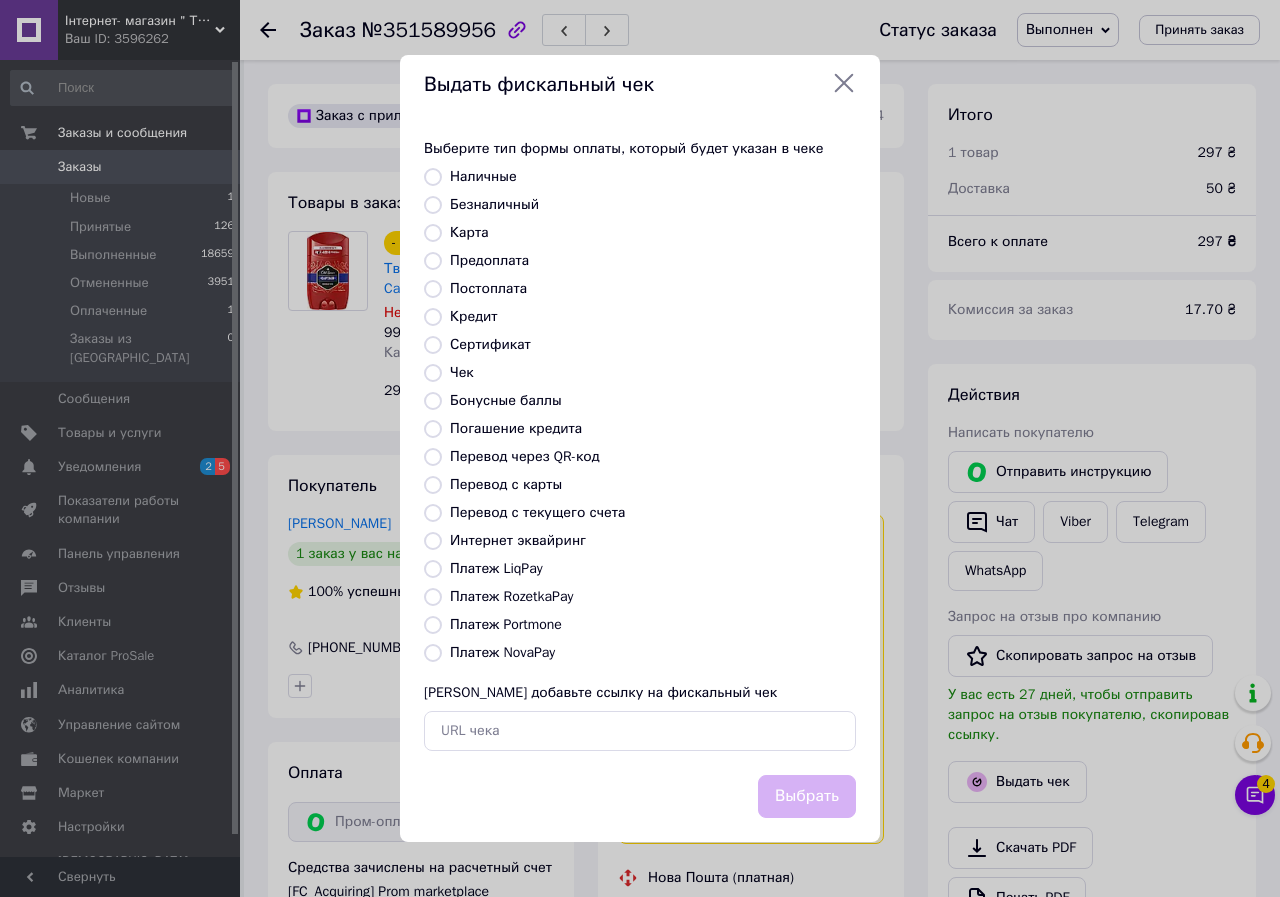 radio on "true" 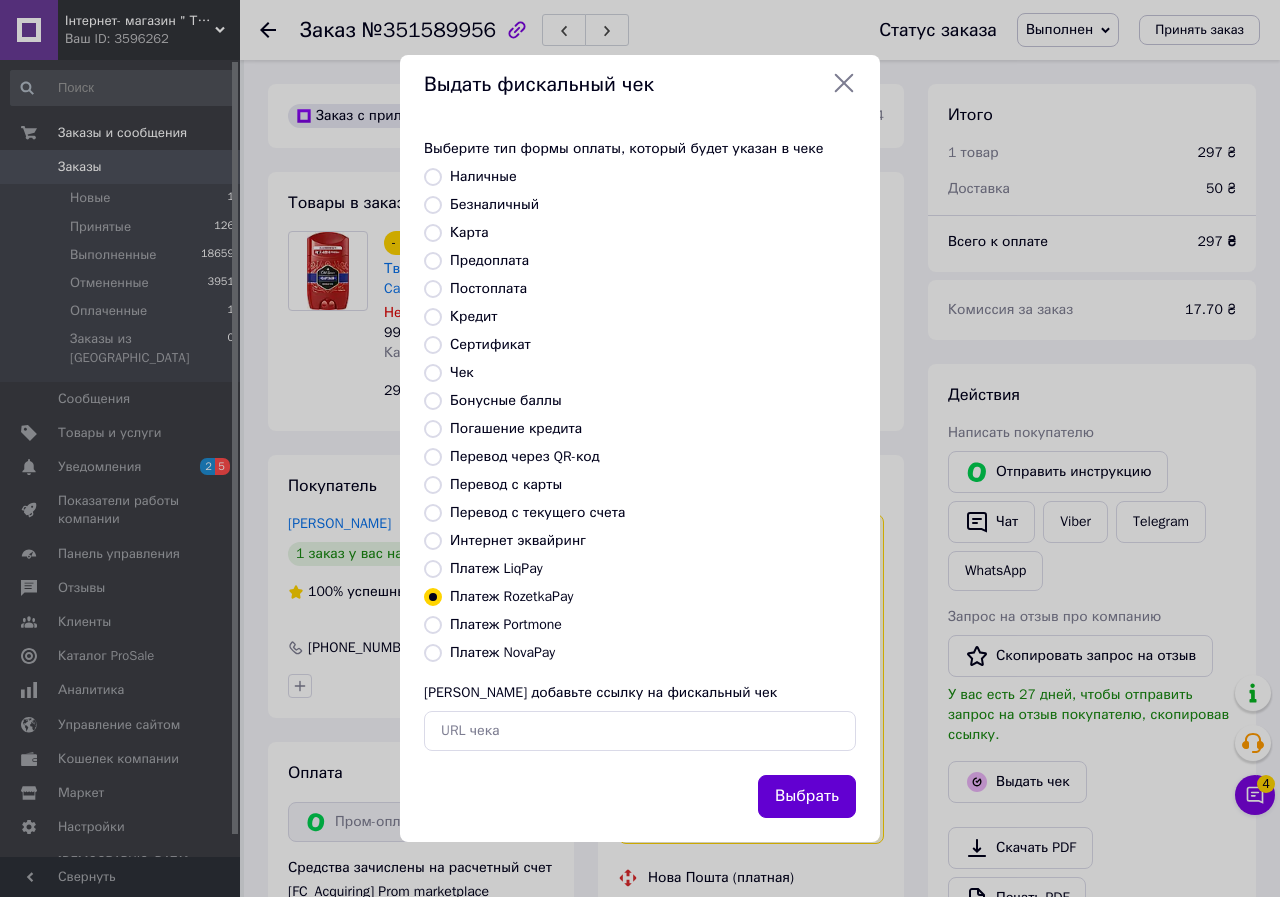 click on "Выбрать" at bounding box center (807, 796) 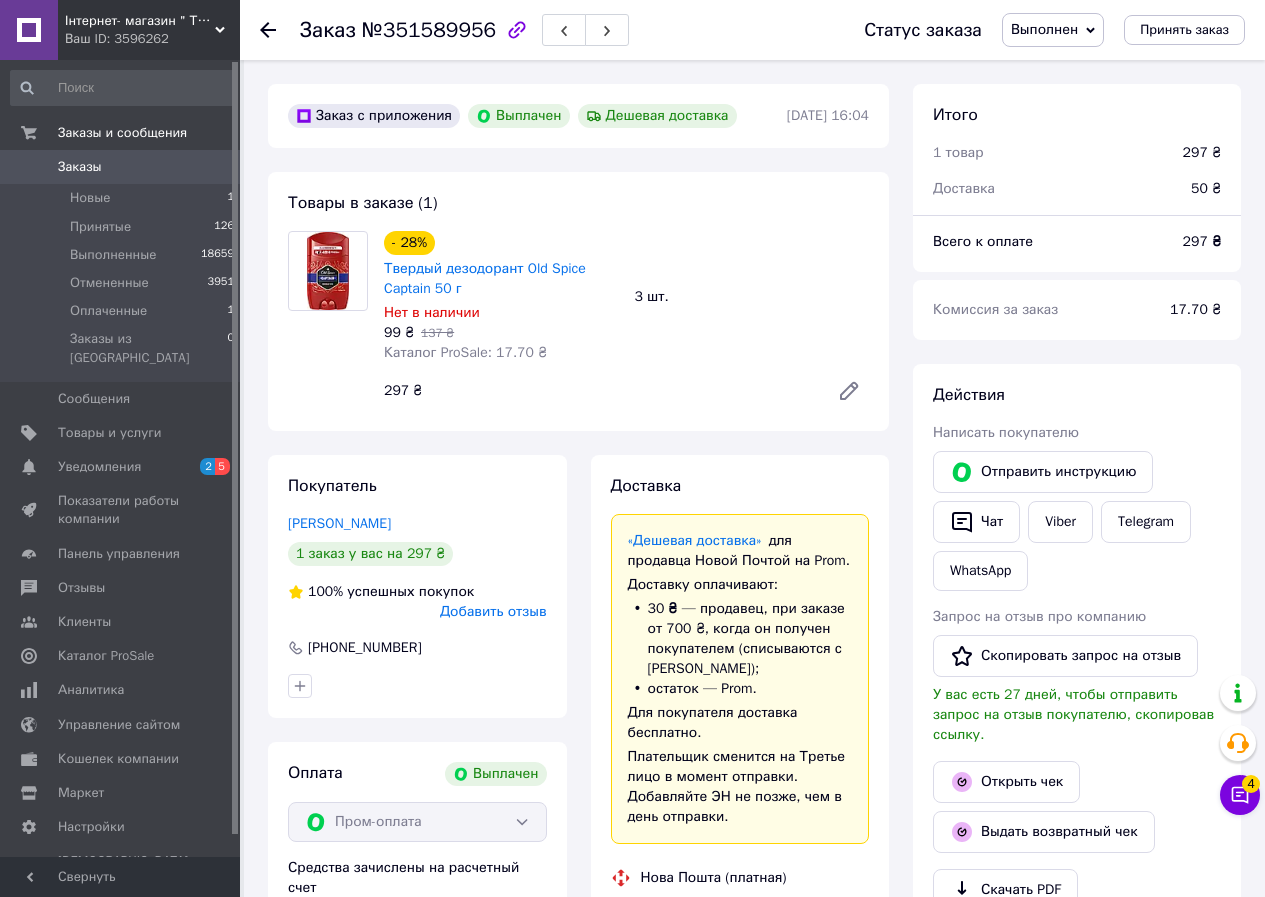click at bounding box center [280, 30] 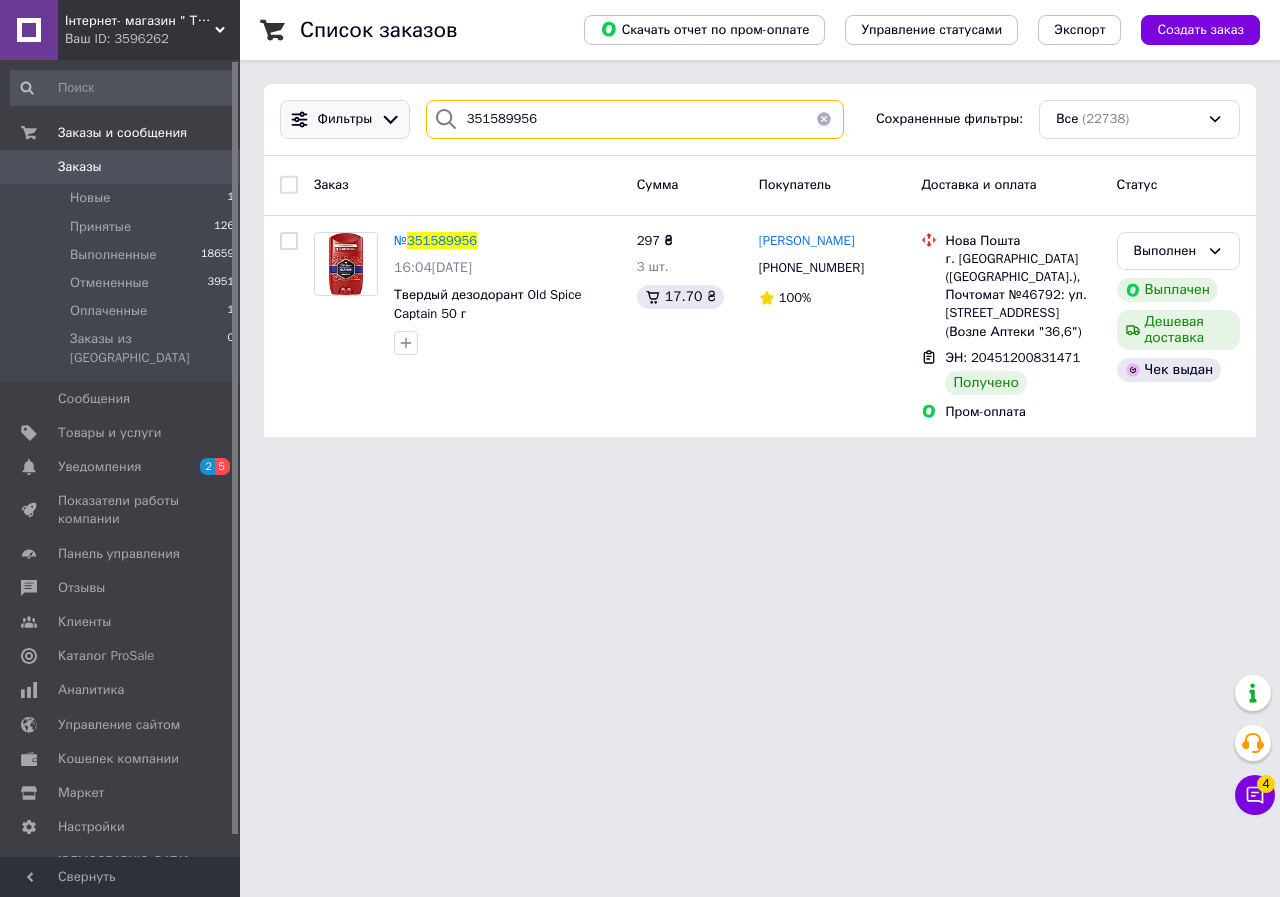 drag, startPoint x: 589, startPoint y: 119, endPoint x: 403, endPoint y: 119, distance: 186 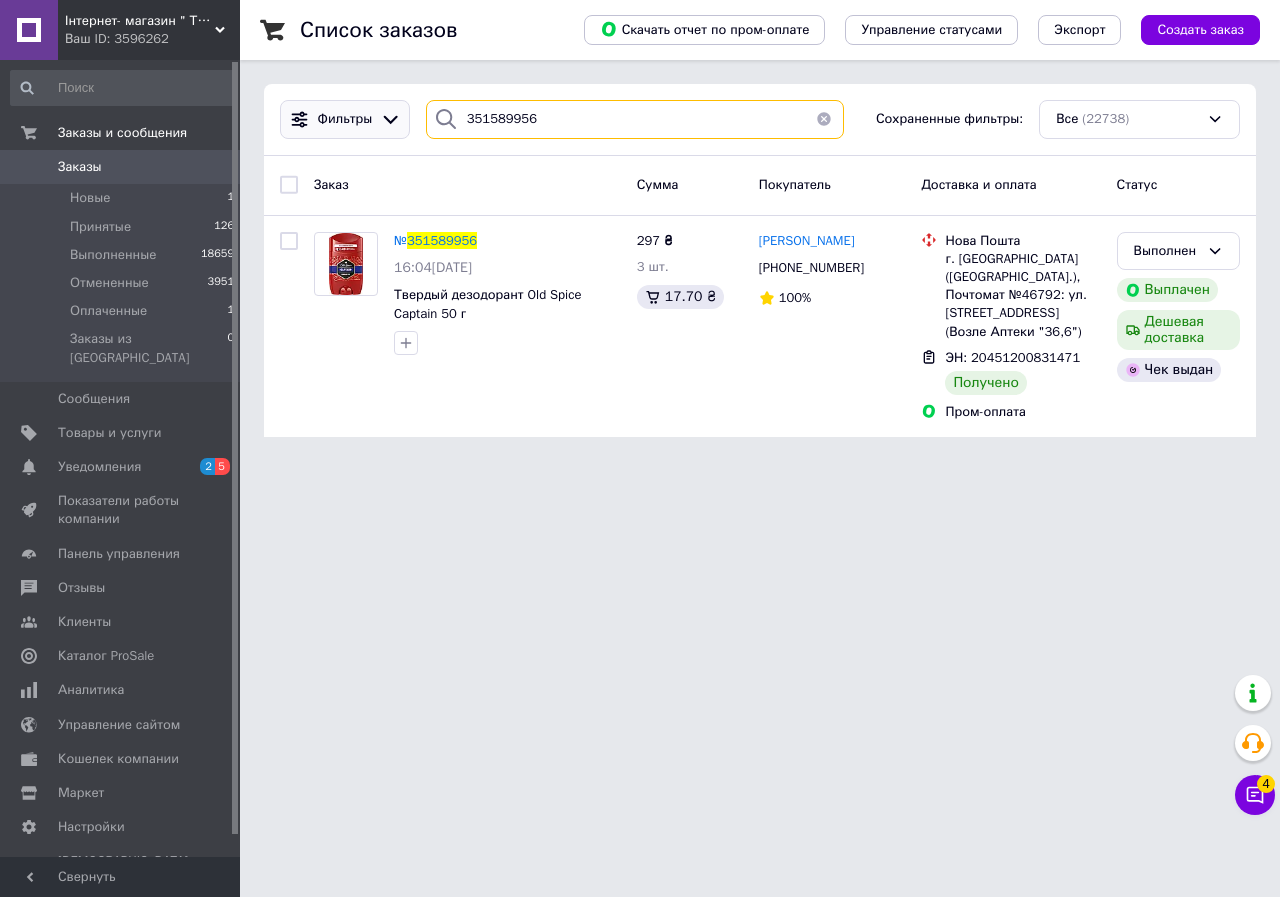 click on "Фильтры 351589956 Сохраненные фильтры: Все (22738)" at bounding box center (760, 119) 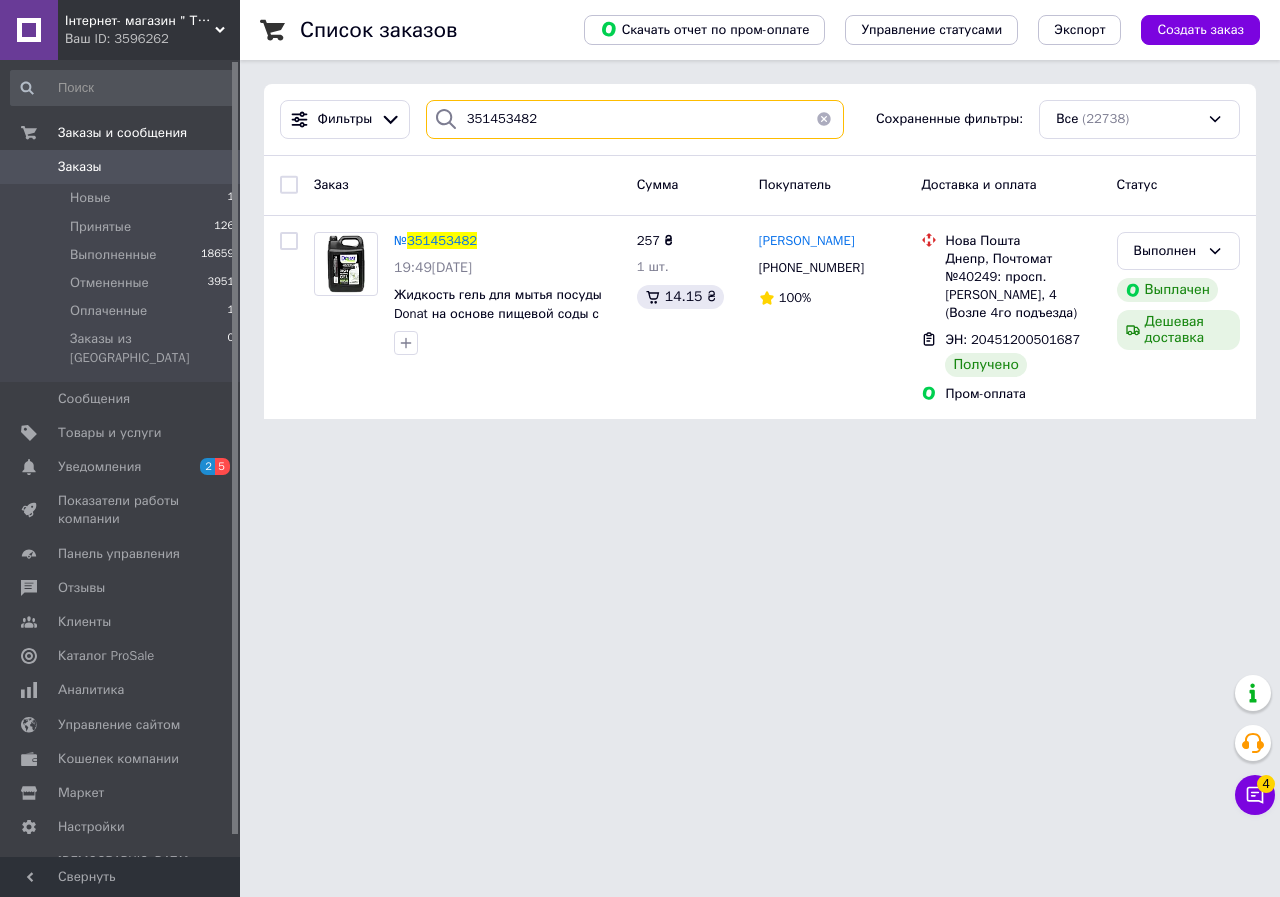 type on "351453482" 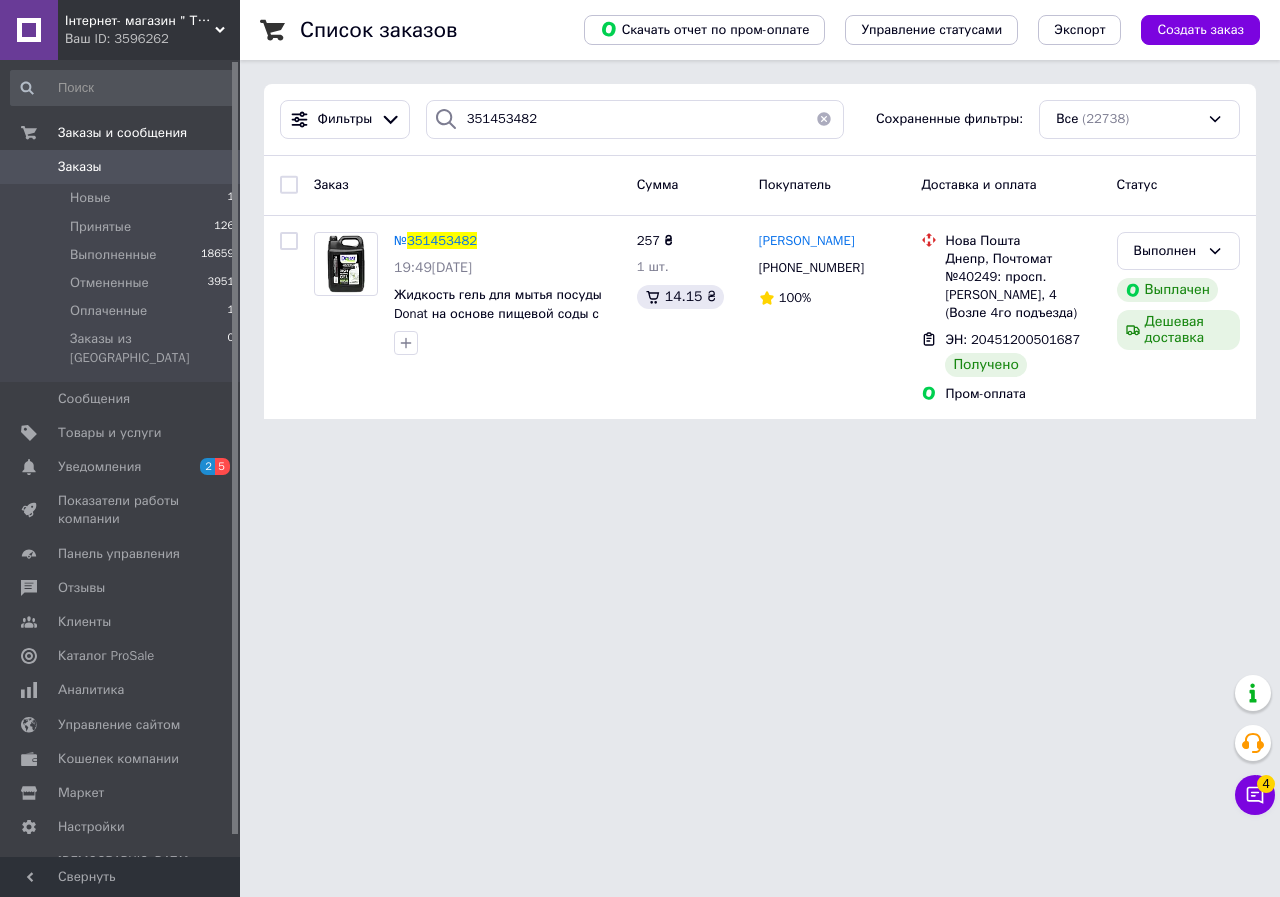 click on "351453482" at bounding box center [442, 240] 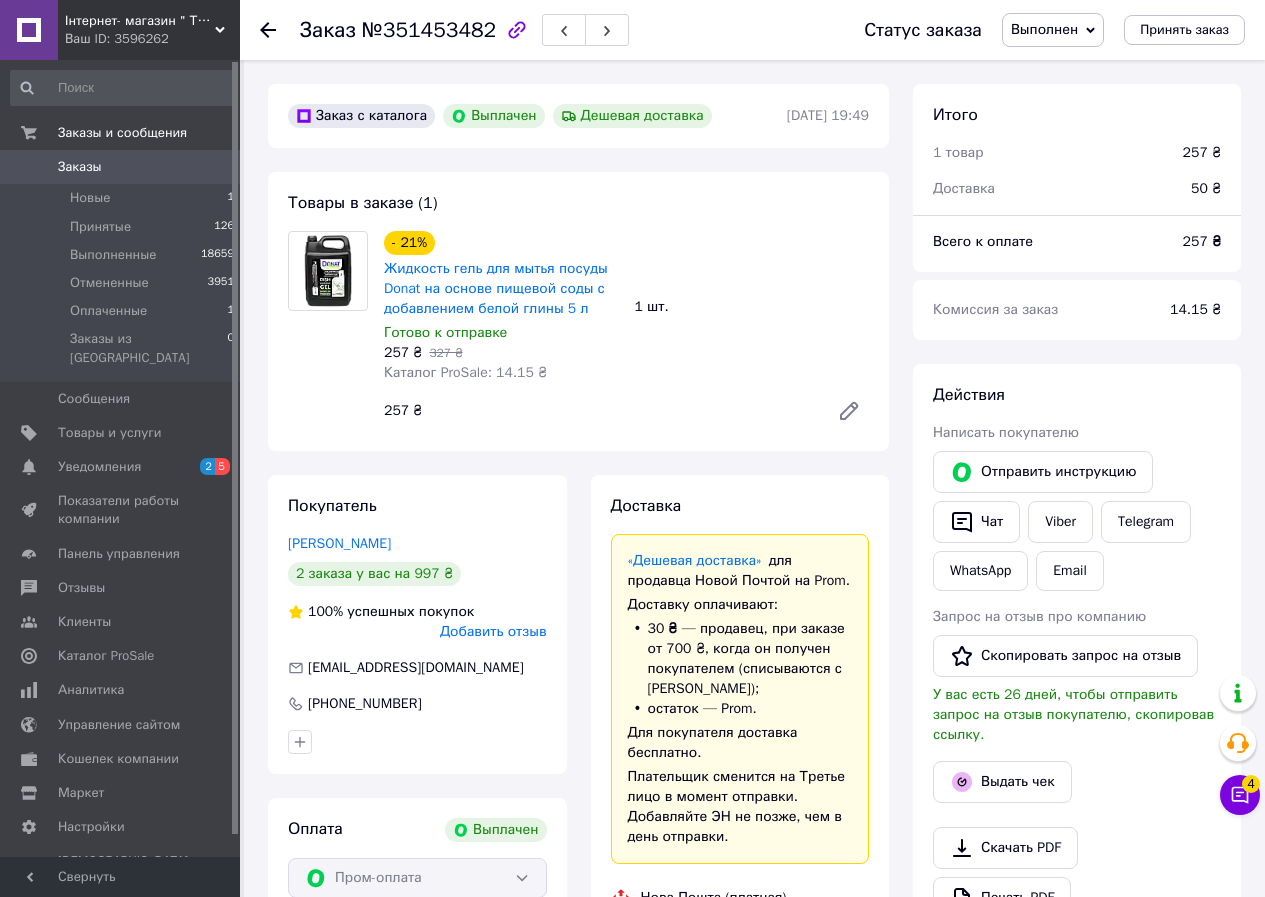 scroll, scrollTop: 64, scrollLeft: 0, axis: vertical 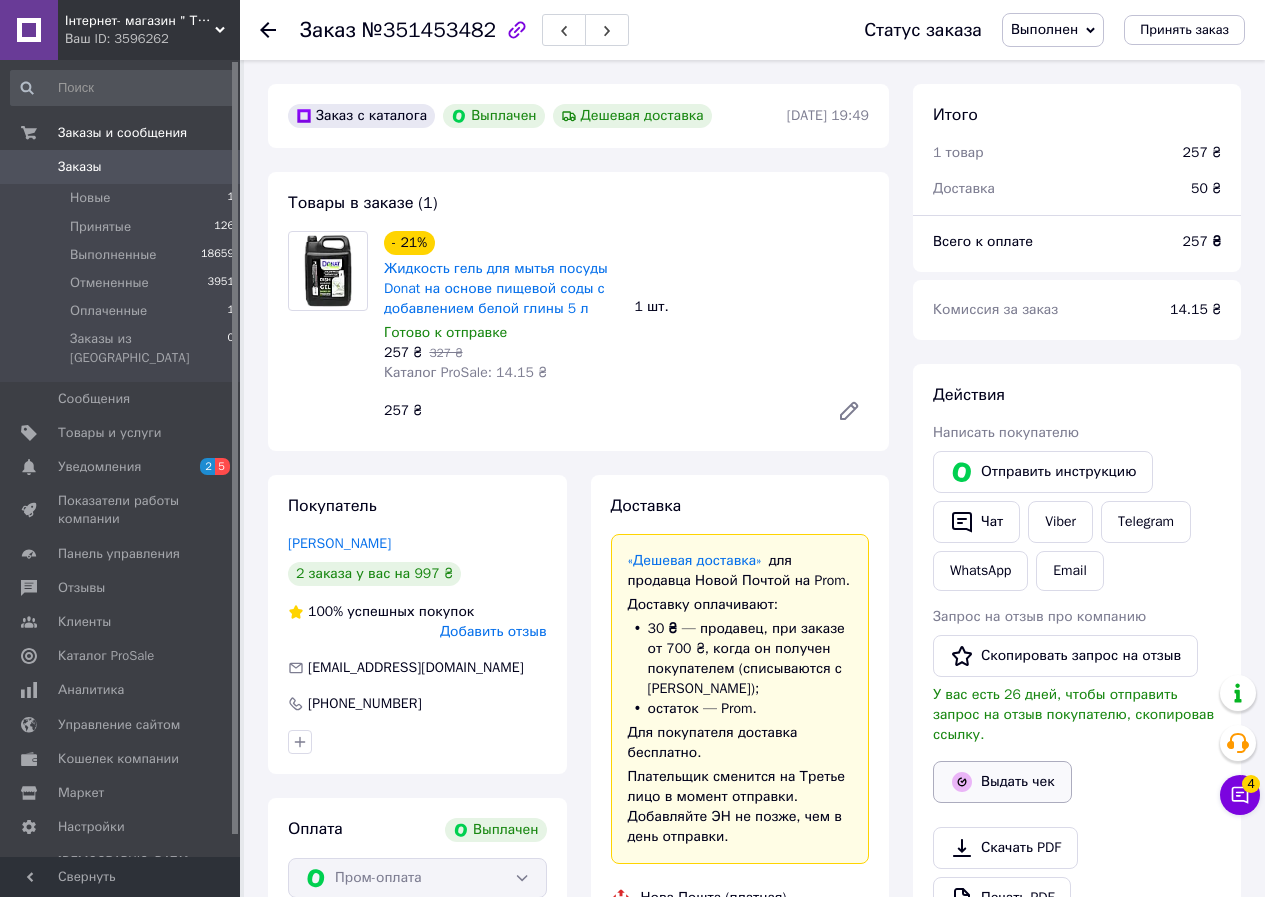 click on "Выдать чек" at bounding box center [1002, 782] 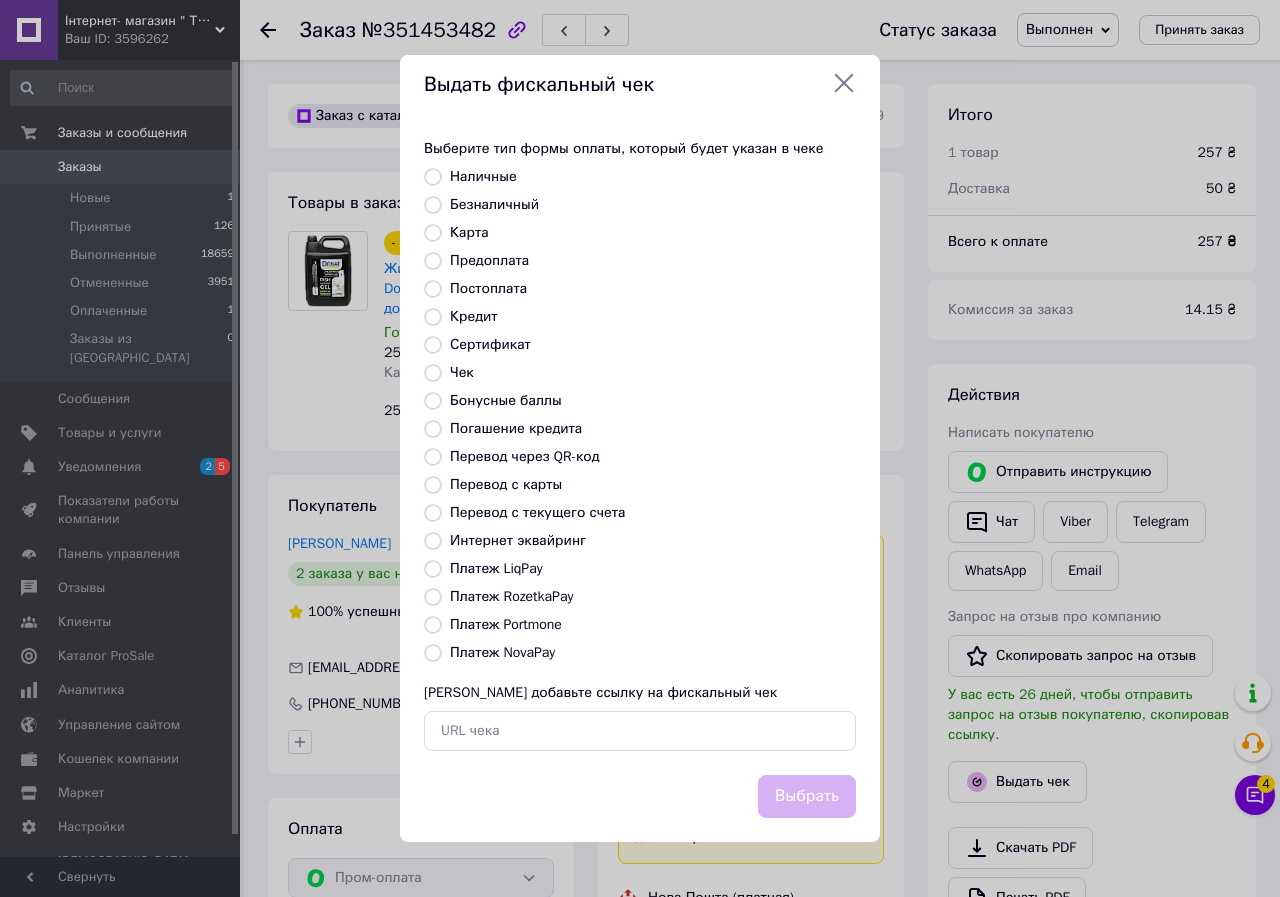 click on "Платеж RozetkaPay" at bounding box center [511, 596] 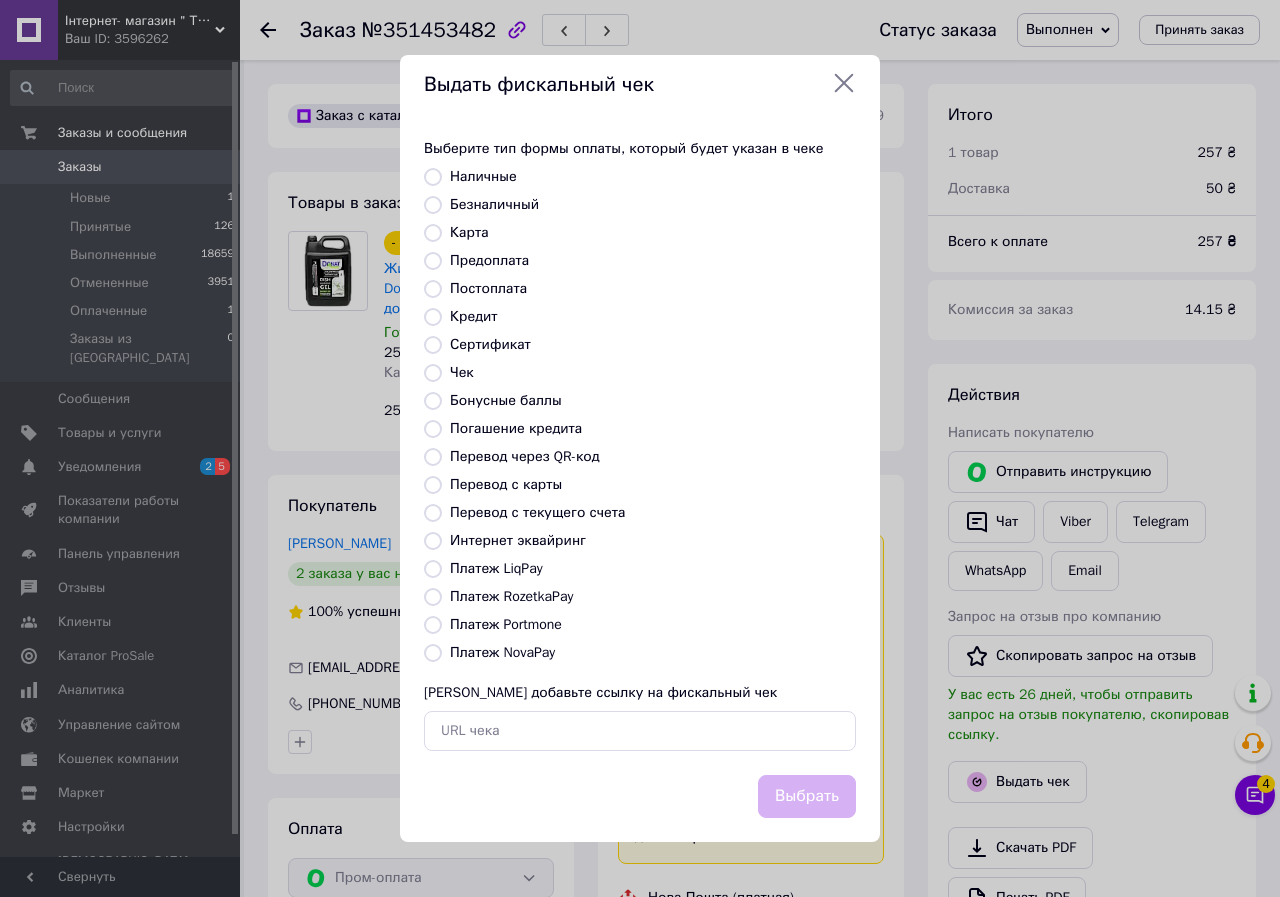 click on "Платеж RozetkaPay" at bounding box center (433, 597) 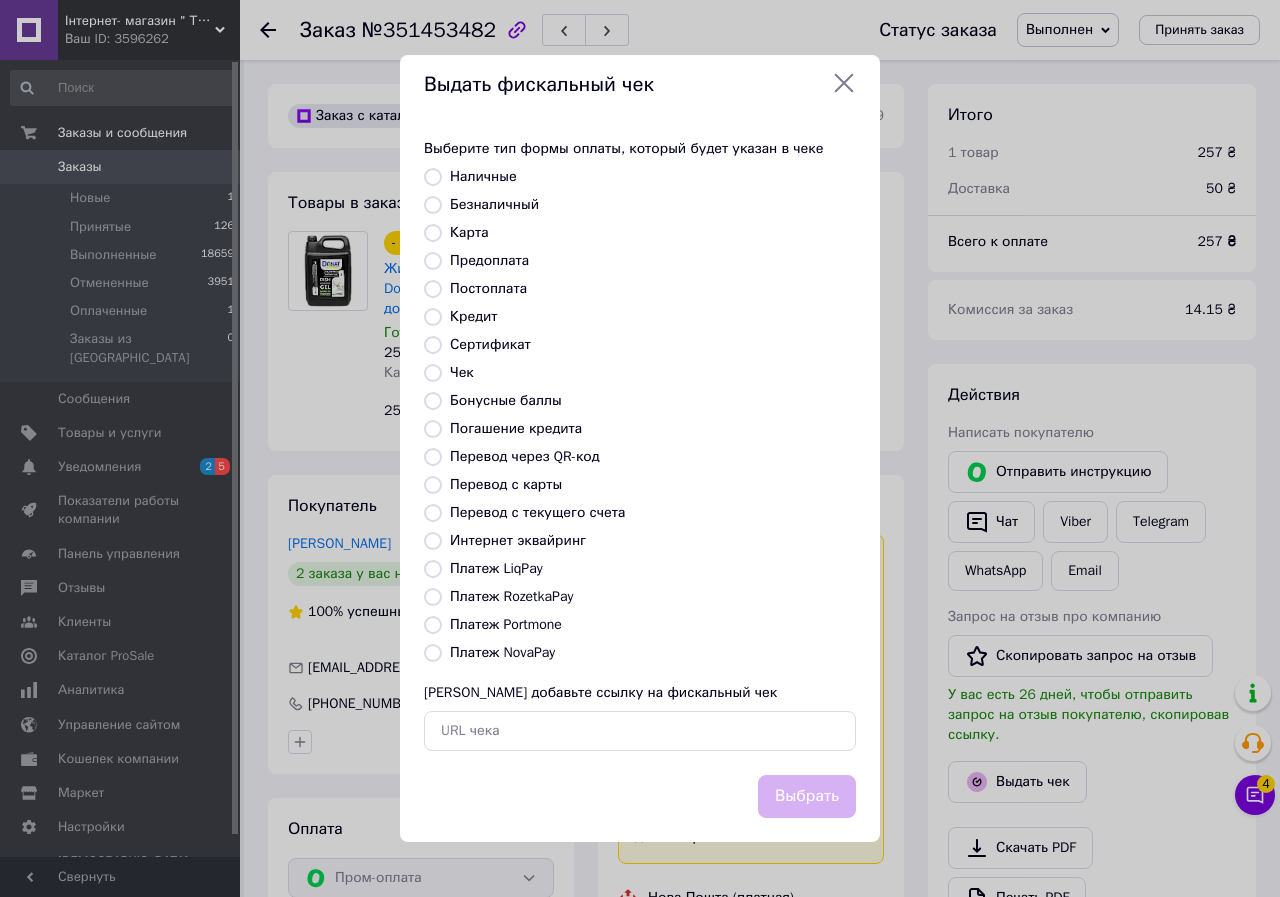 radio on "true" 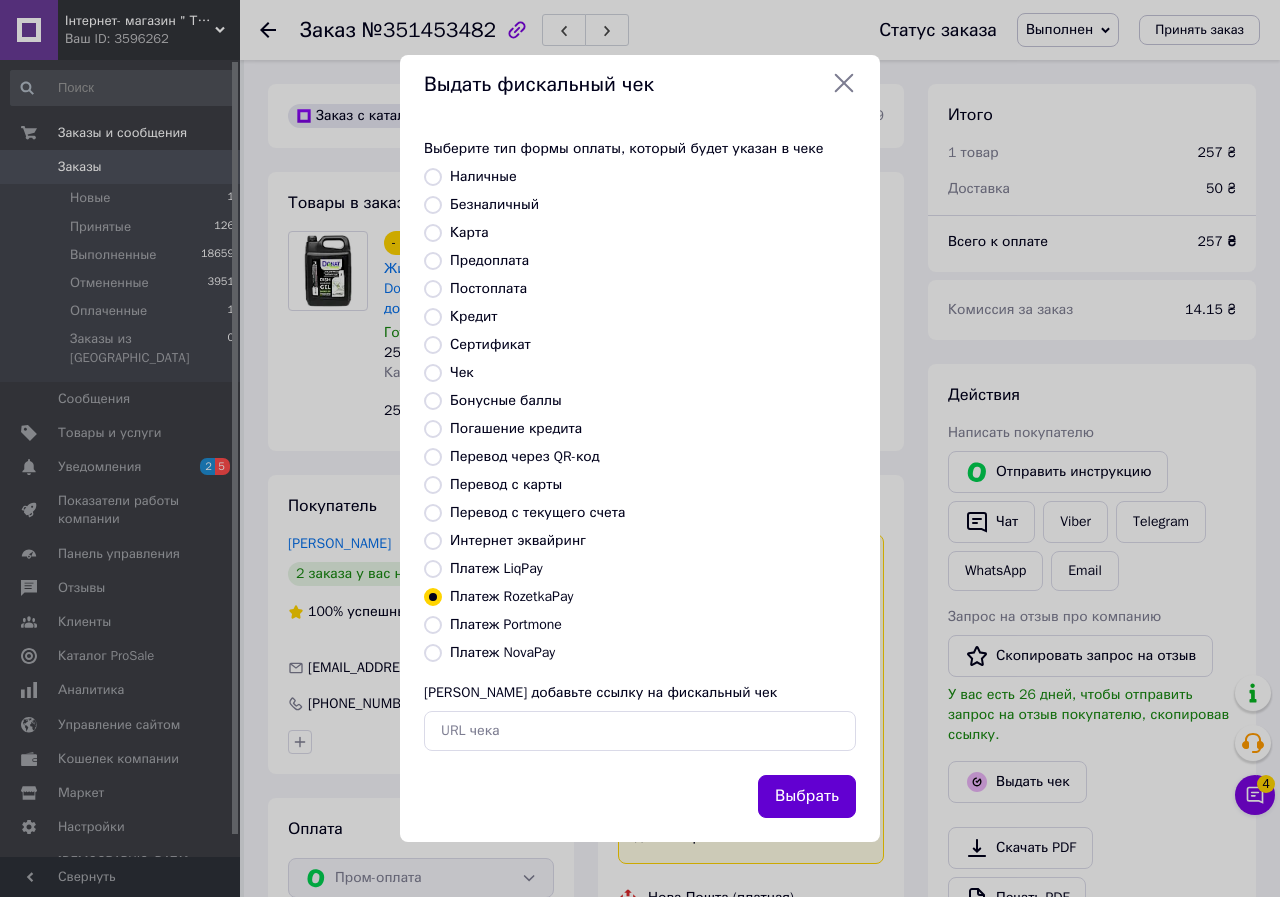 click on "Выбрать" at bounding box center (807, 796) 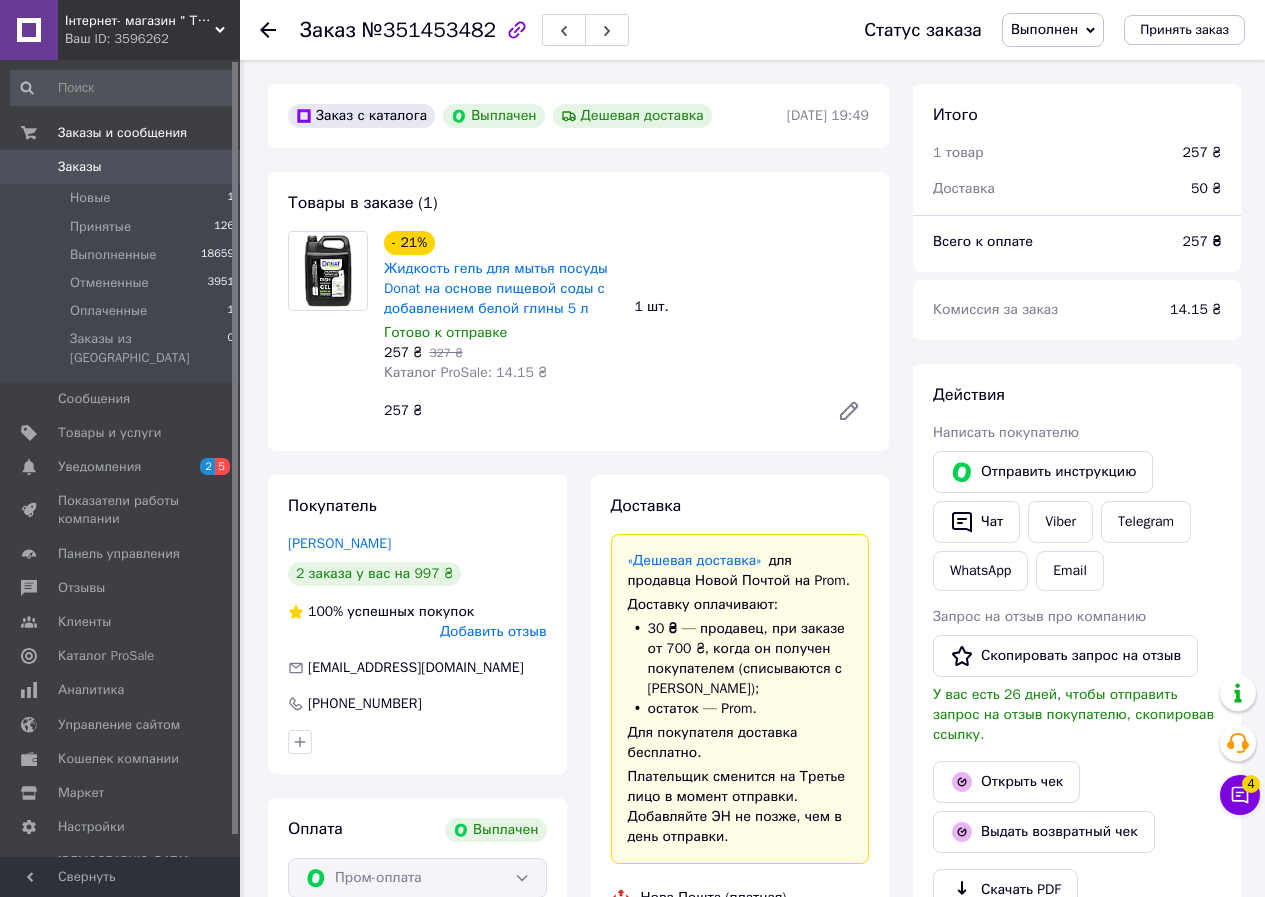 click at bounding box center [280, 30] 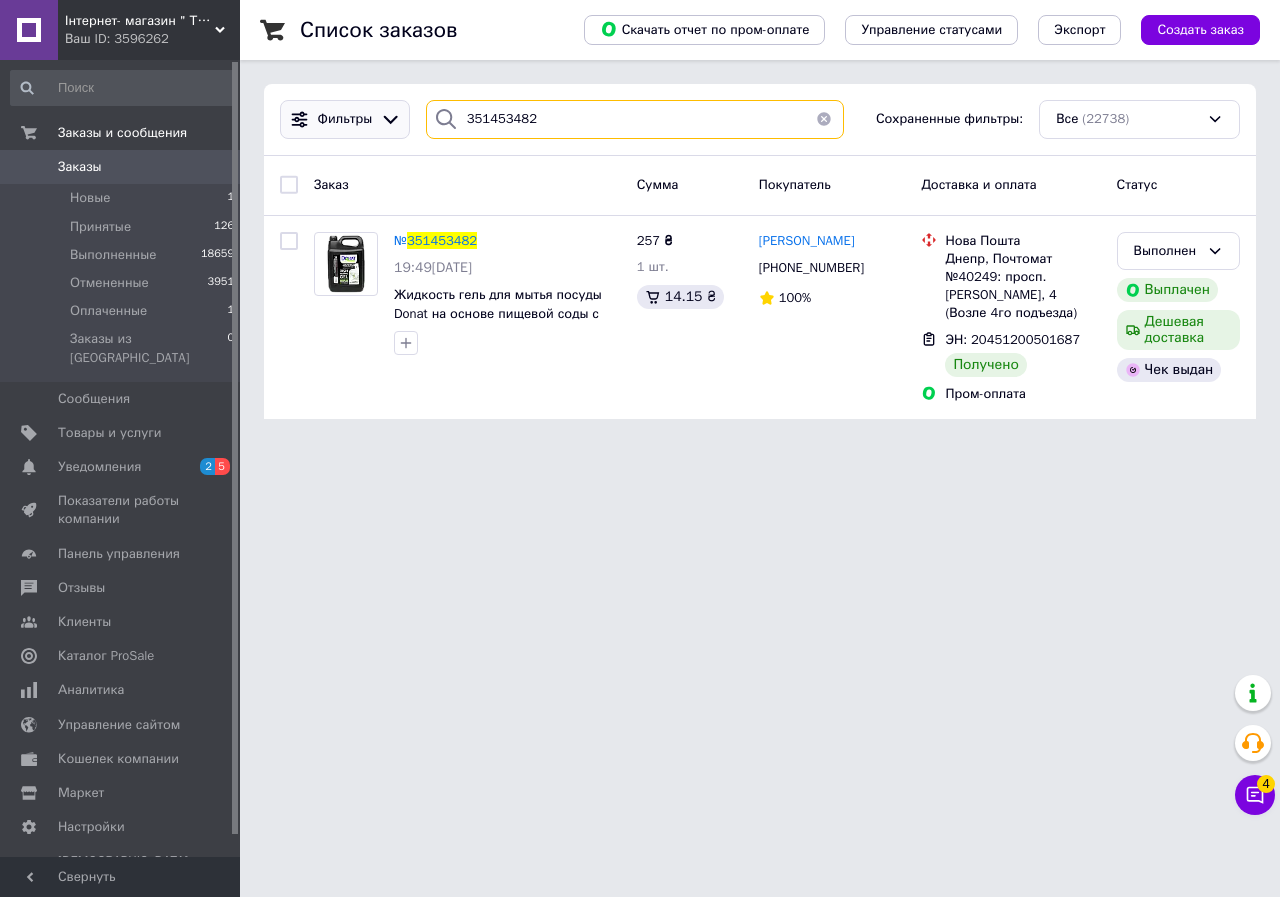 drag, startPoint x: 515, startPoint y: 113, endPoint x: 365, endPoint y: 112, distance: 150.00333 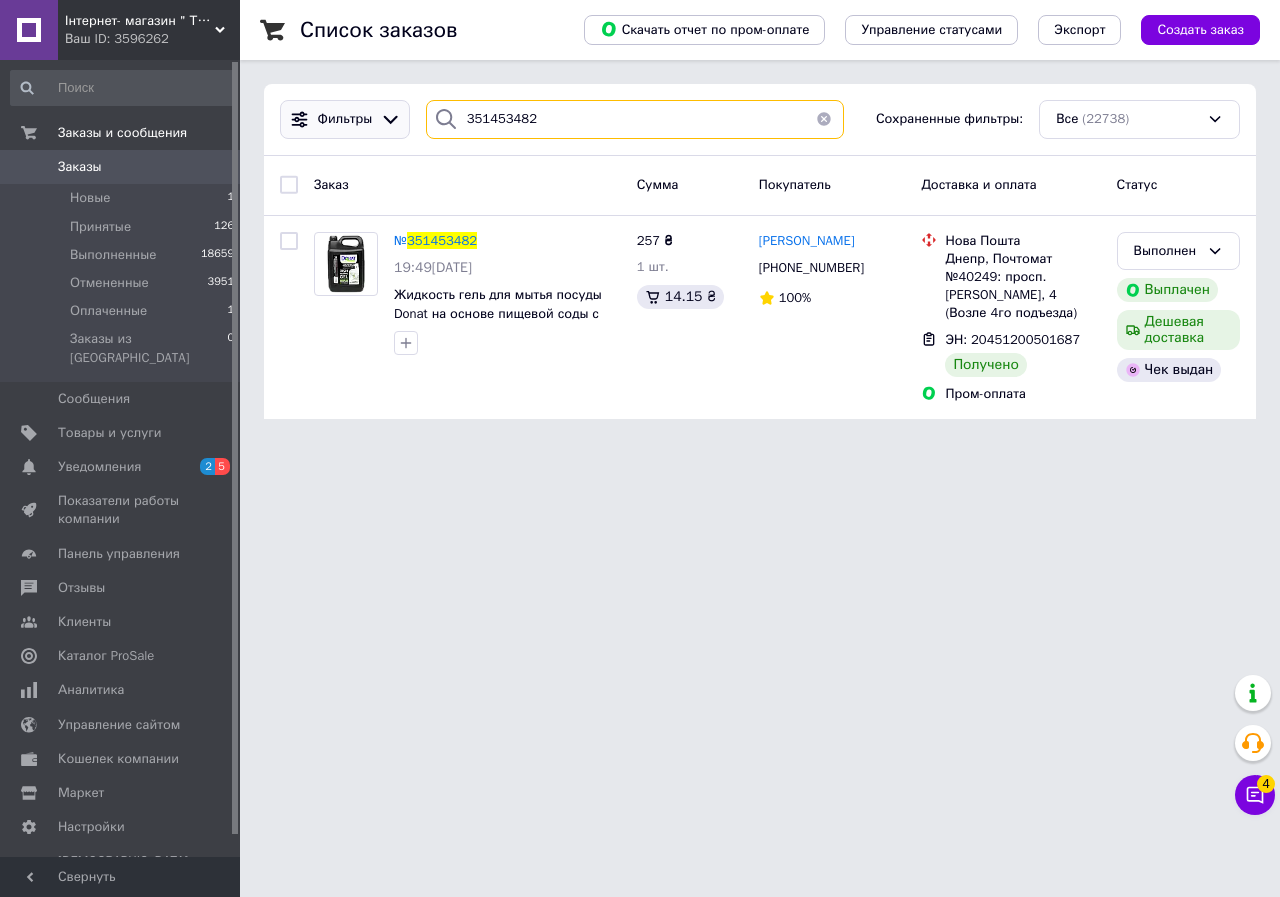 click on "Фильтры 351453482 Сохраненные фильтры: Все (22738)" at bounding box center [760, 119] 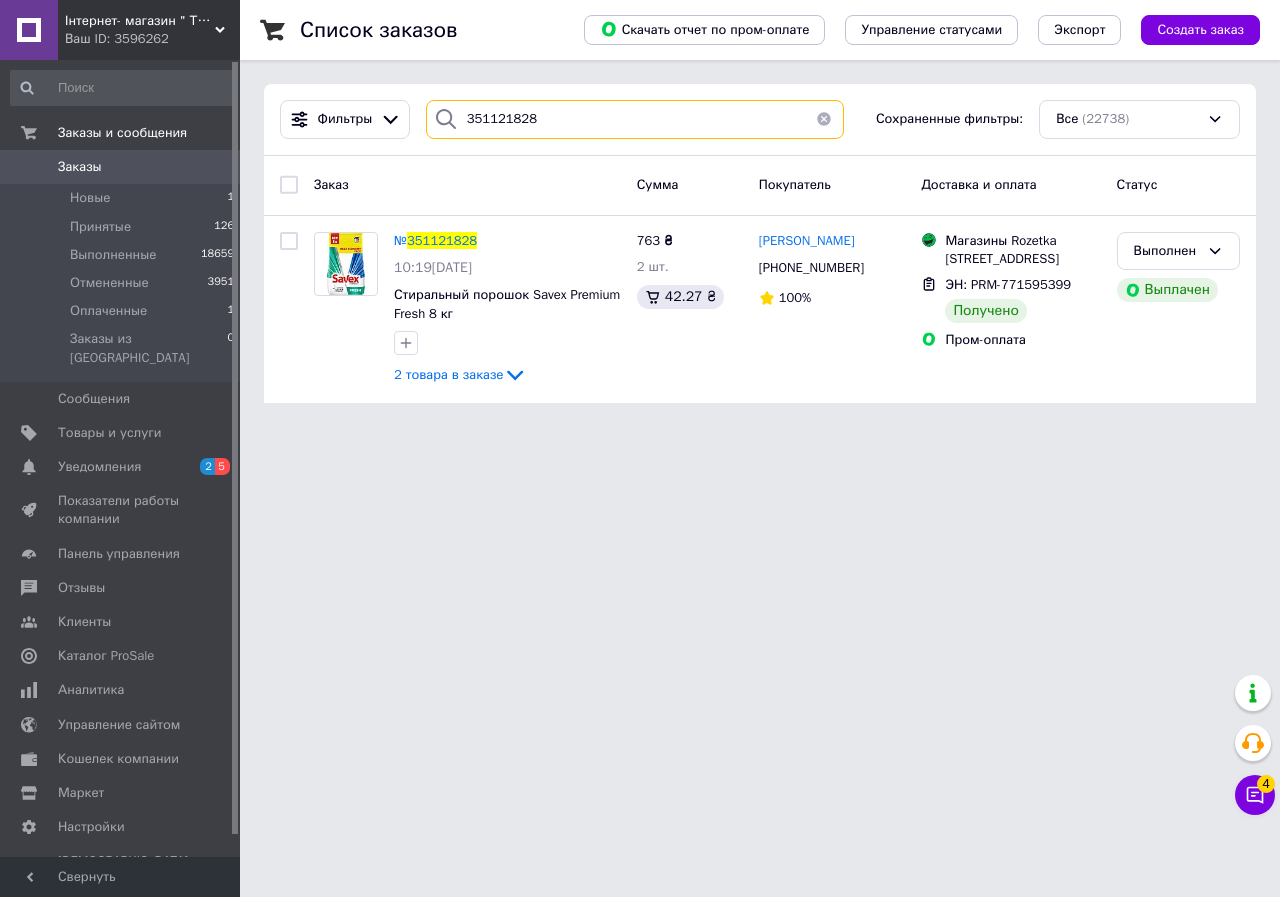 type on "351121828" 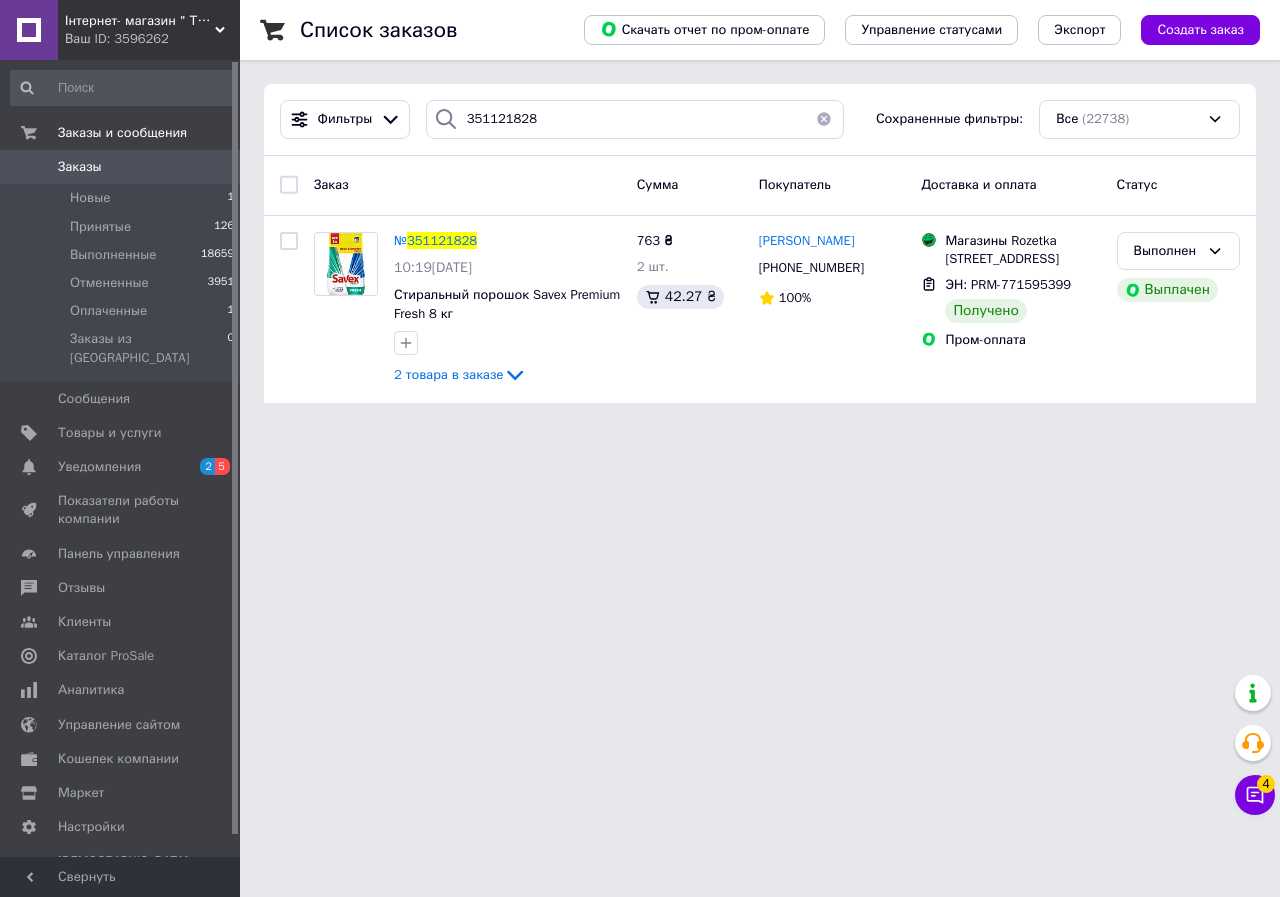 click on "351121828" at bounding box center [442, 240] 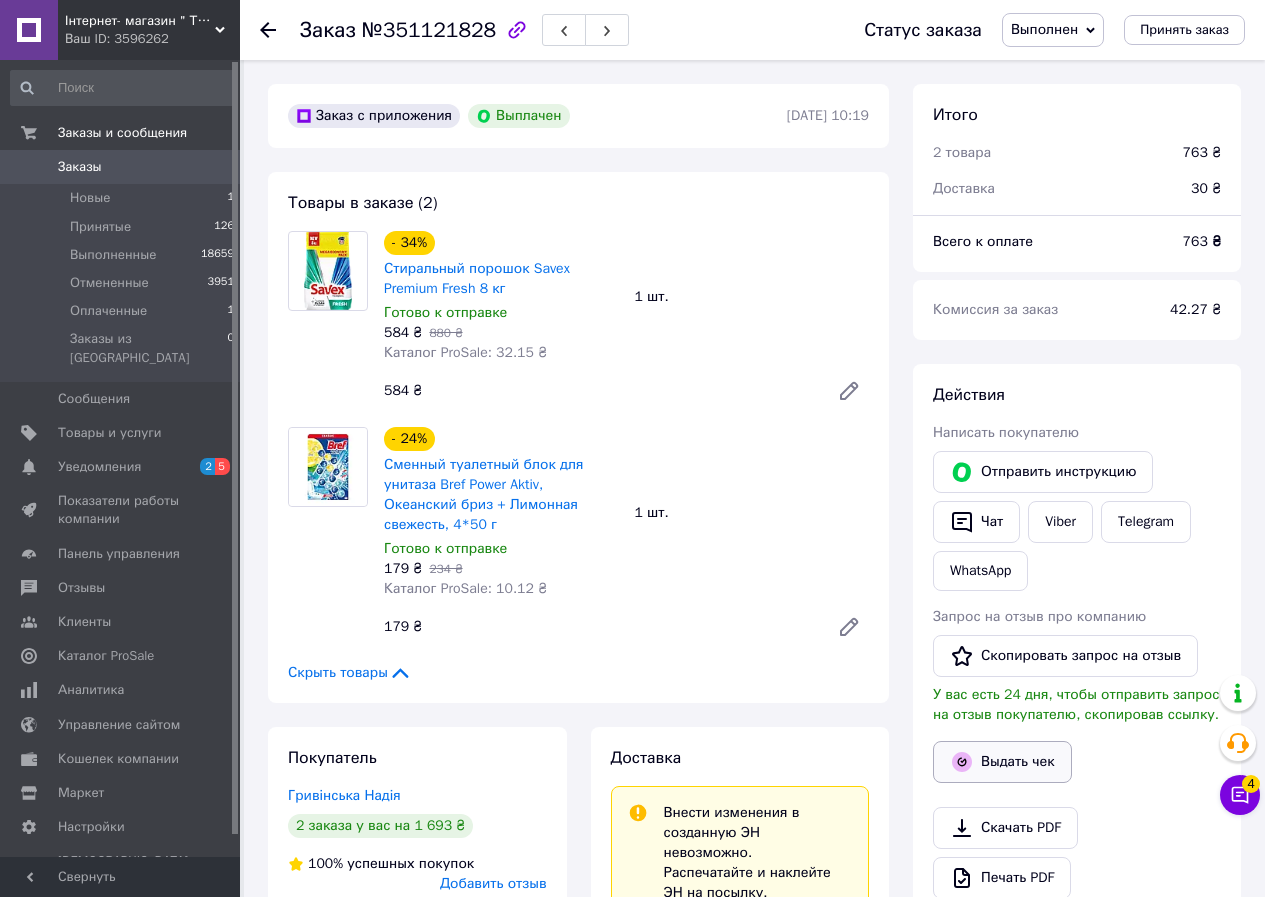 click on "Выдать чек" at bounding box center (1002, 762) 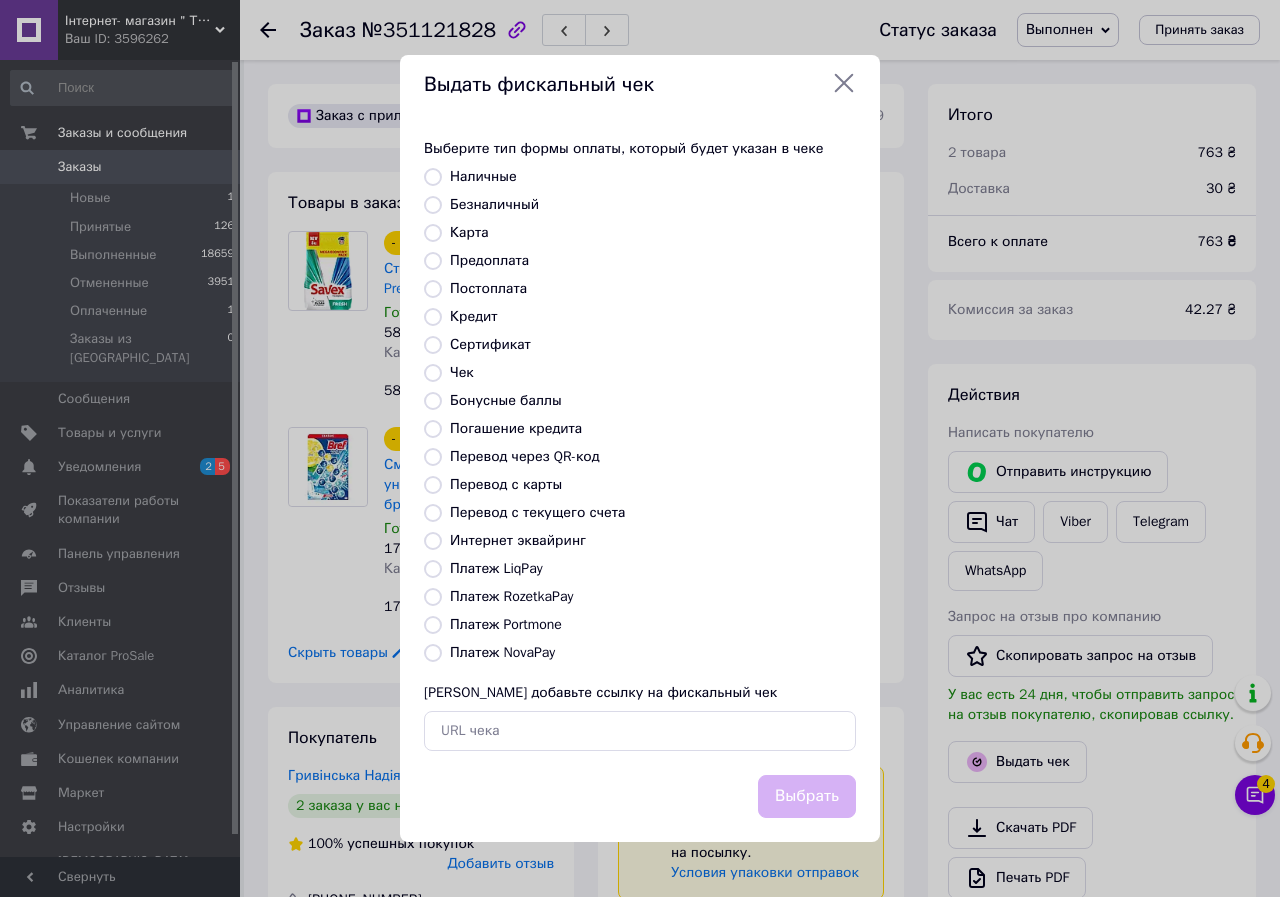 click on "Платеж RozetkaPay" at bounding box center (511, 596) 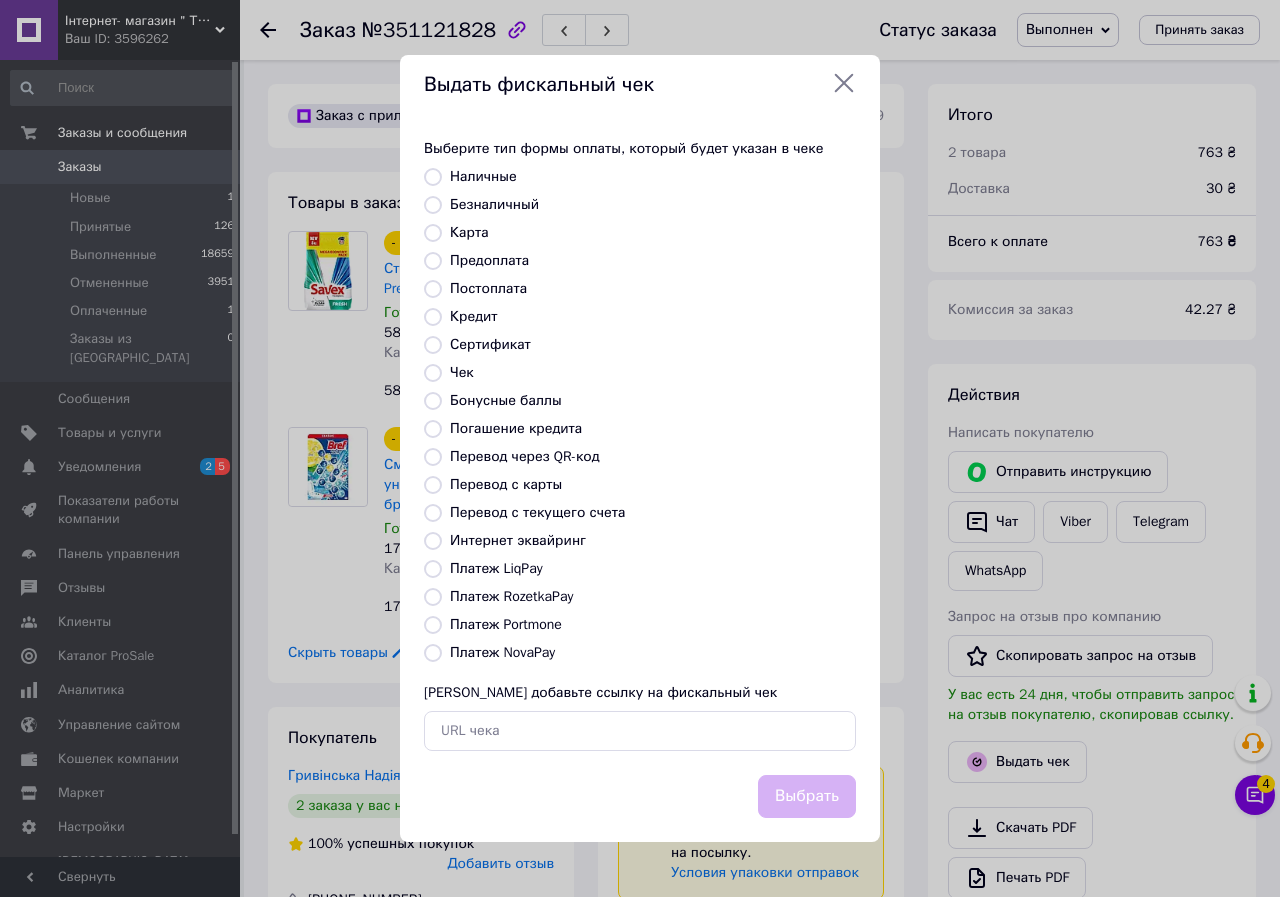 click on "Платеж RozetkaPay" at bounding box center [433, 597] 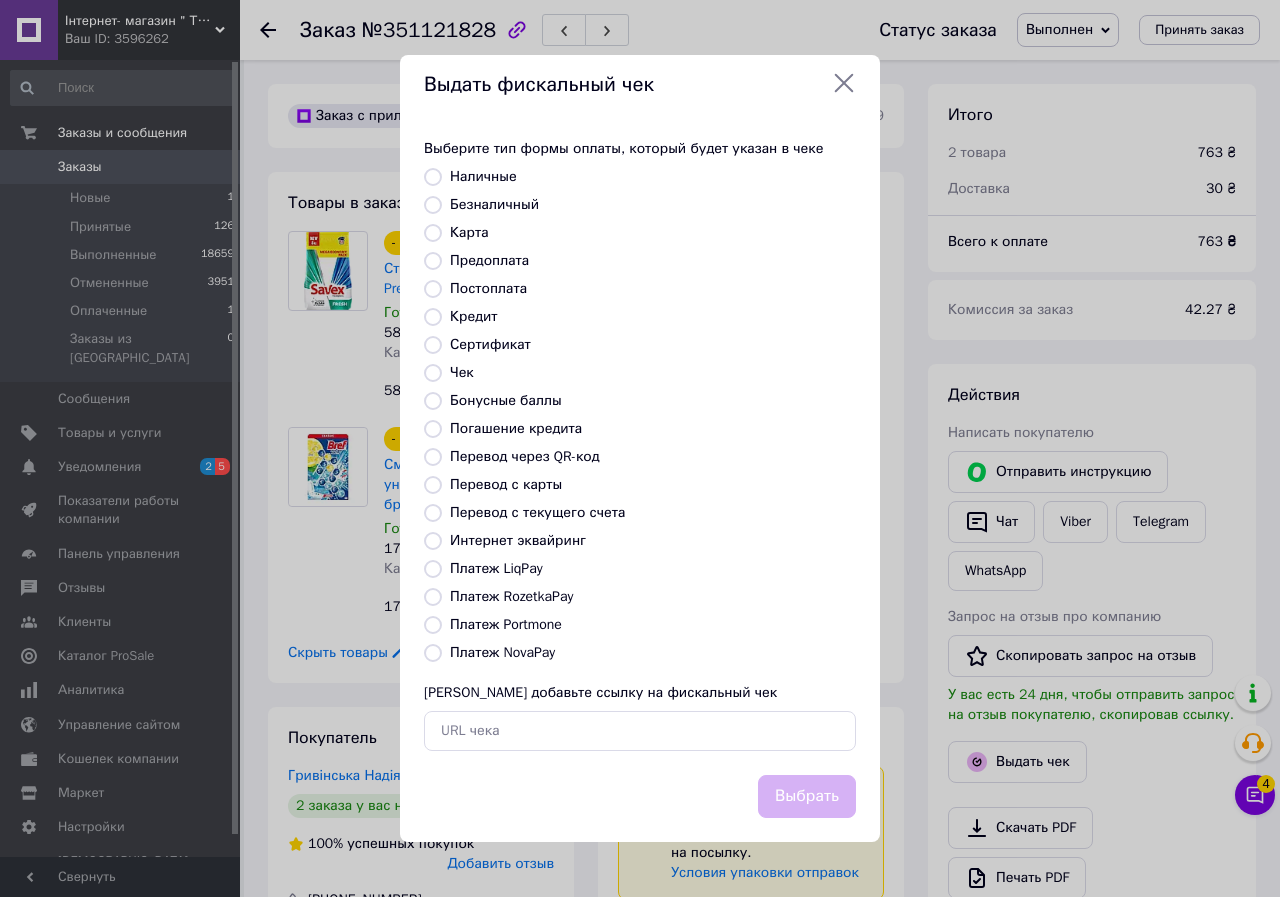 radio on "true" 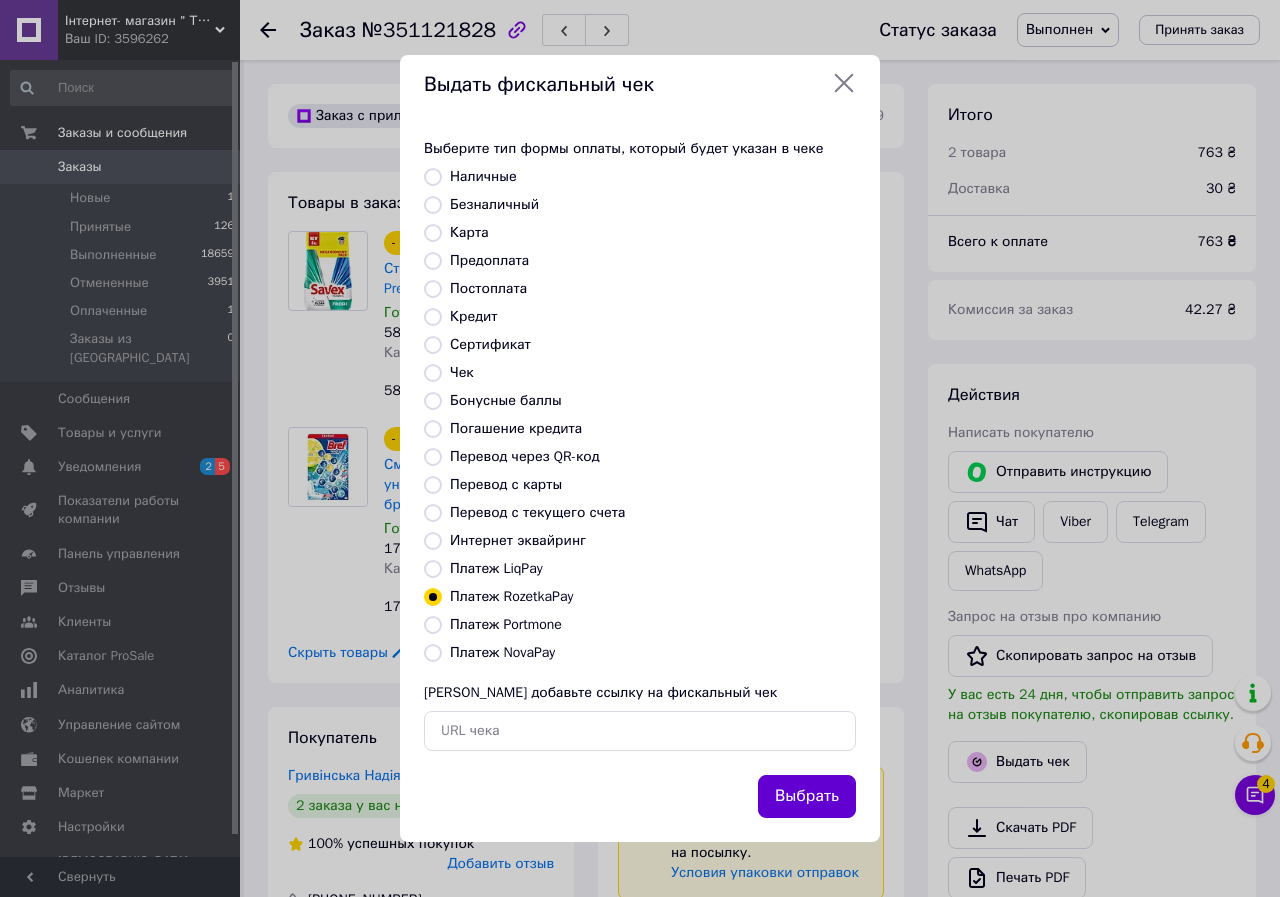 click on "Выбрать" at bounding box center (807, 796) 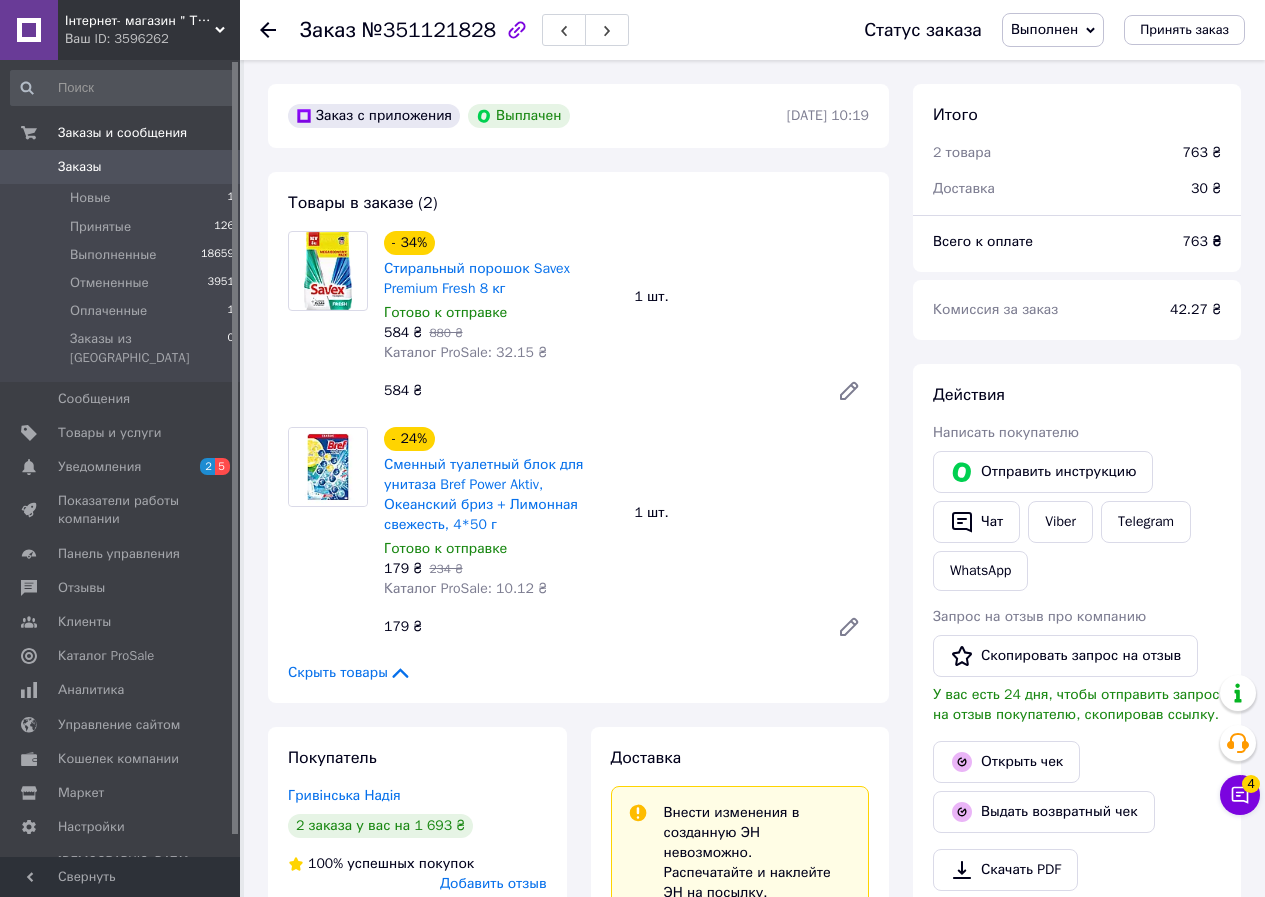 click 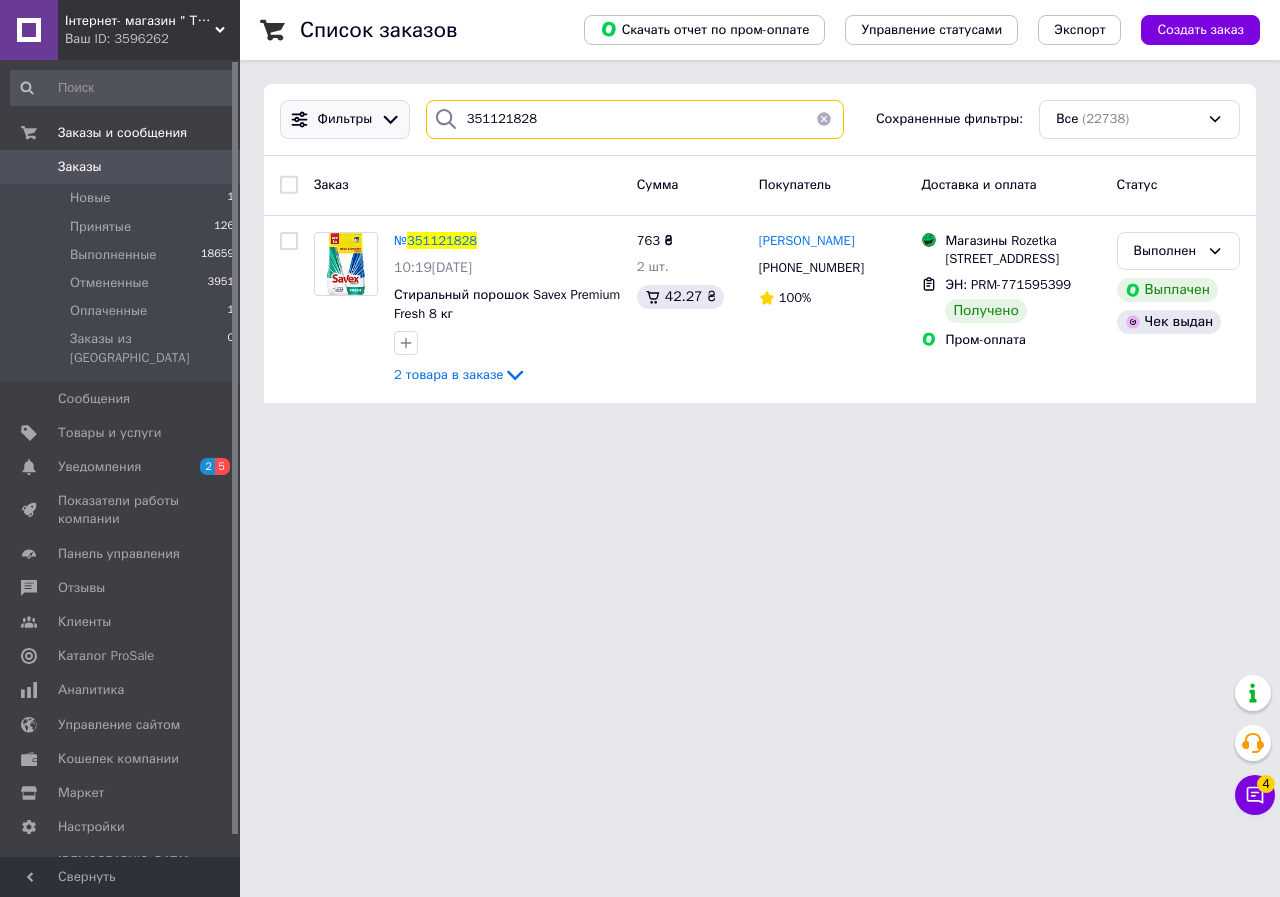 drag, startPoint x: 530, startPoint y: 131, endPoint x: 360, endPoint y: 129, distance: 170.01176 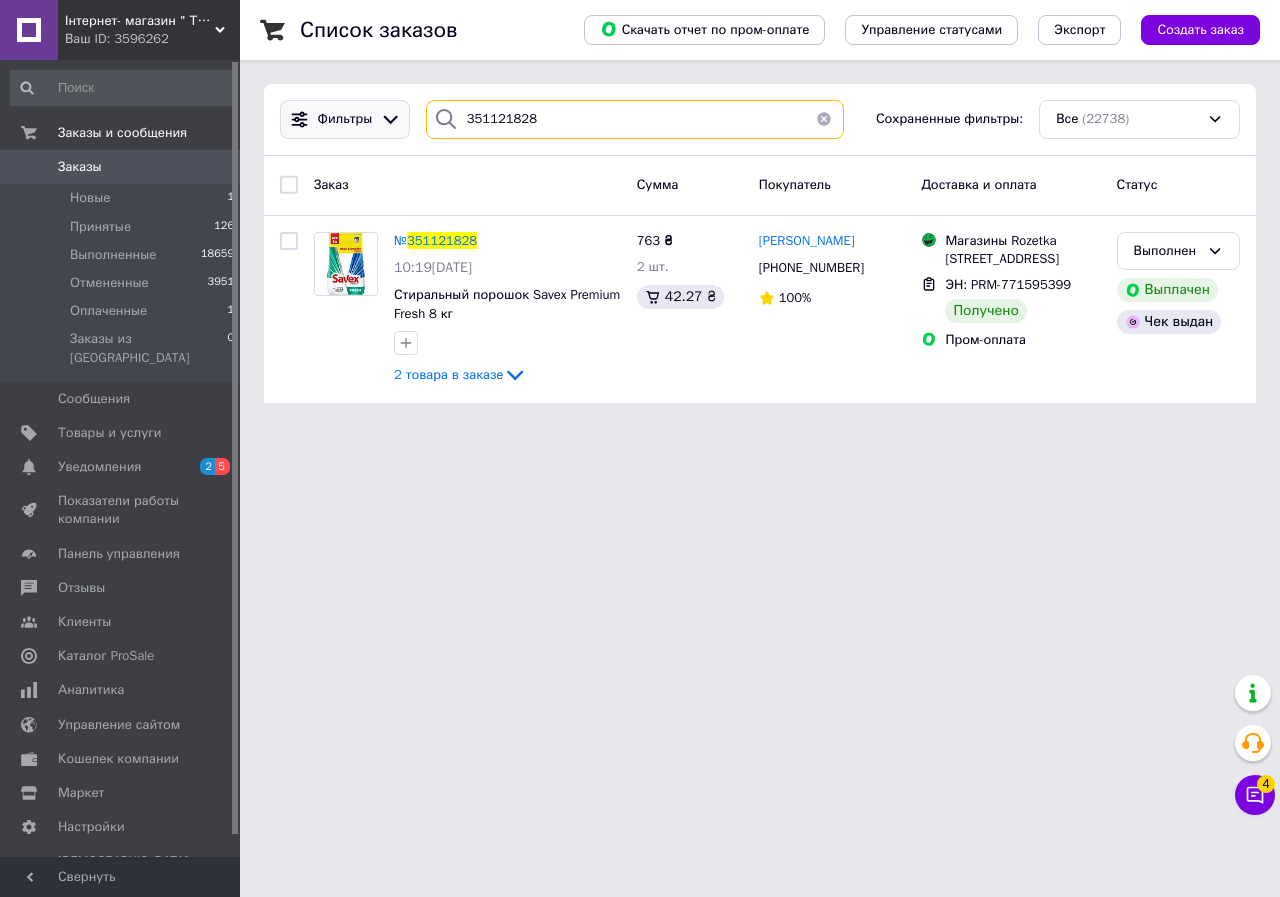 click on "Фильтры 351121828 Сохраненные фильтры: Все (22738)" at bounding box center (760, 119) 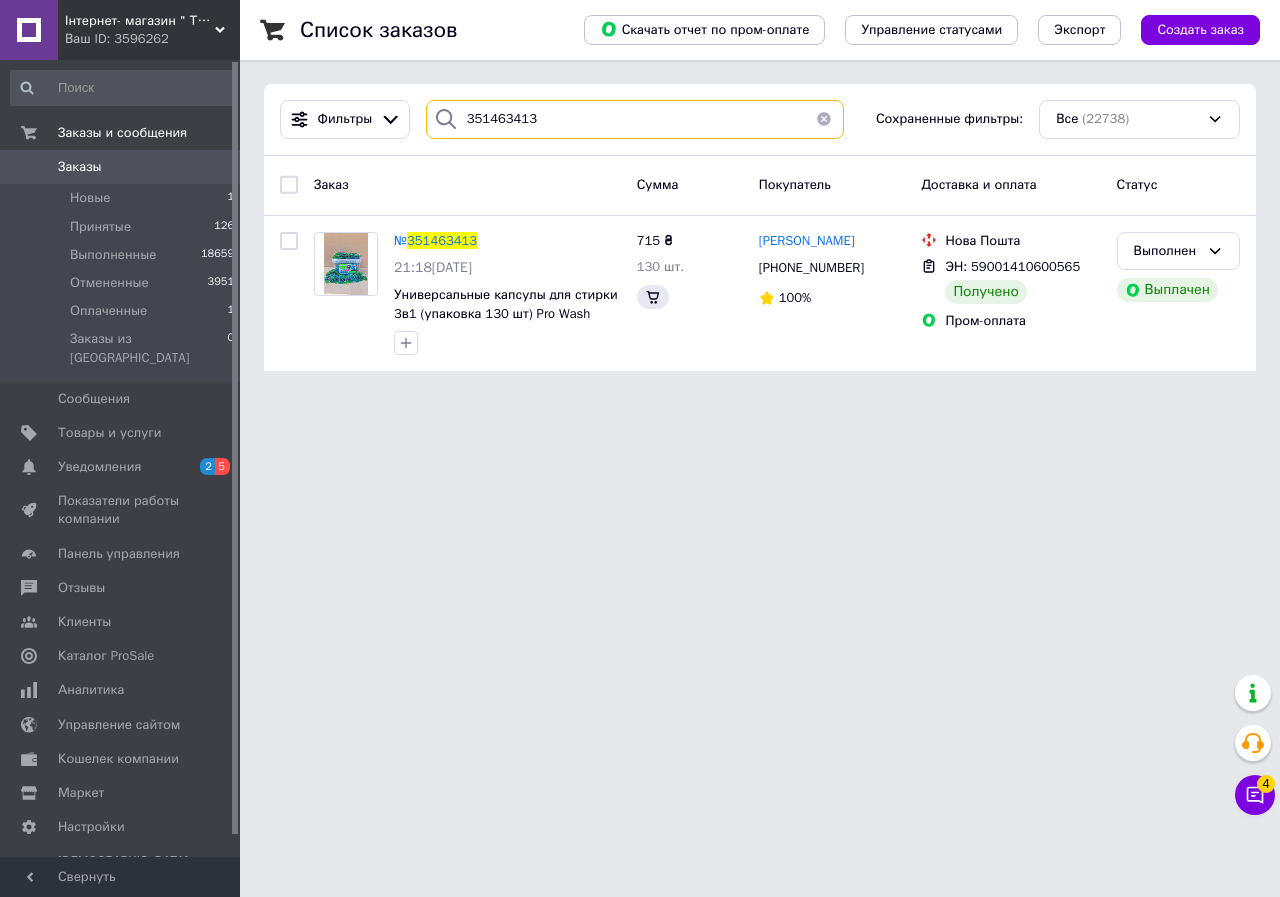 type on "351463413" 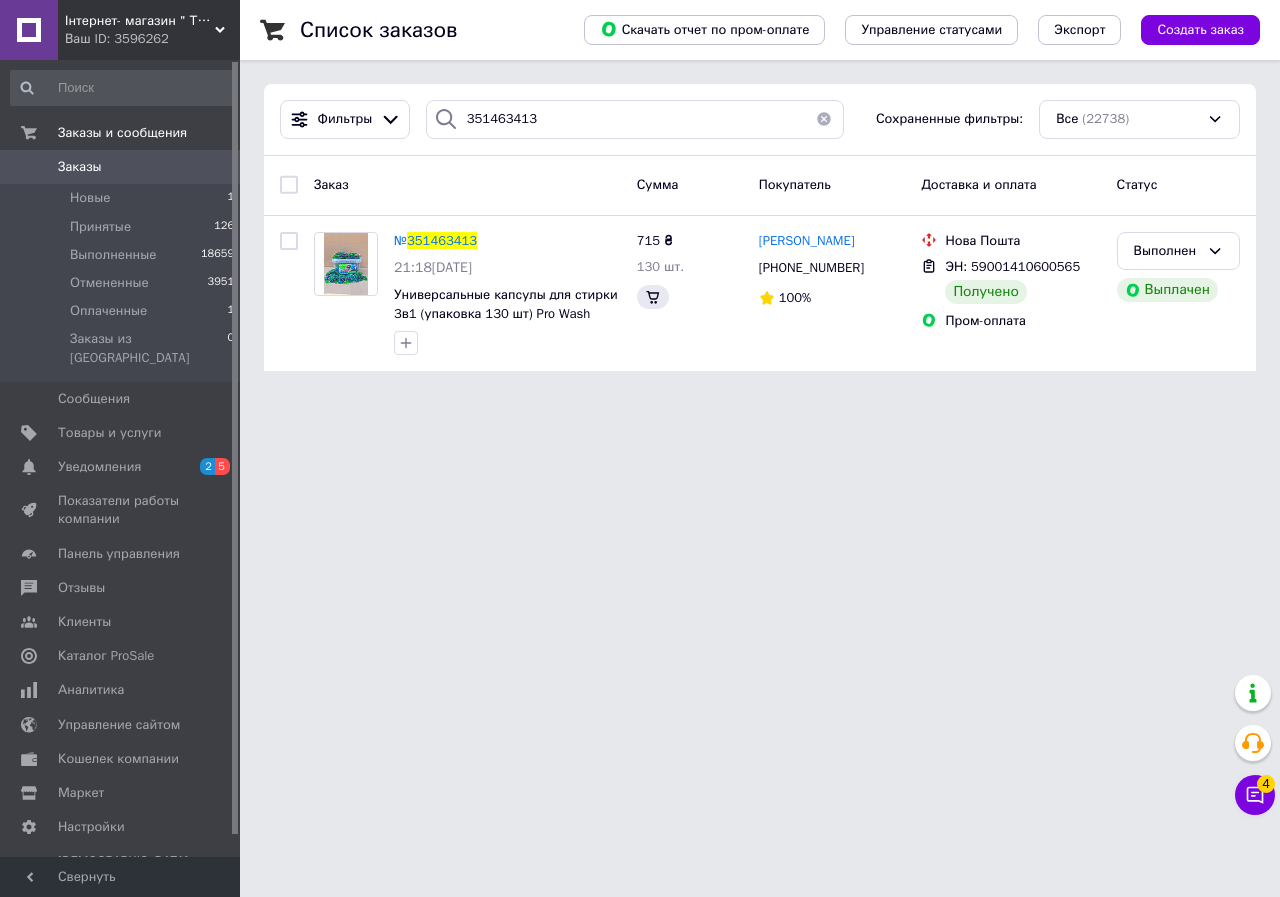 click on "351463413" at bounding box center (442, 240) 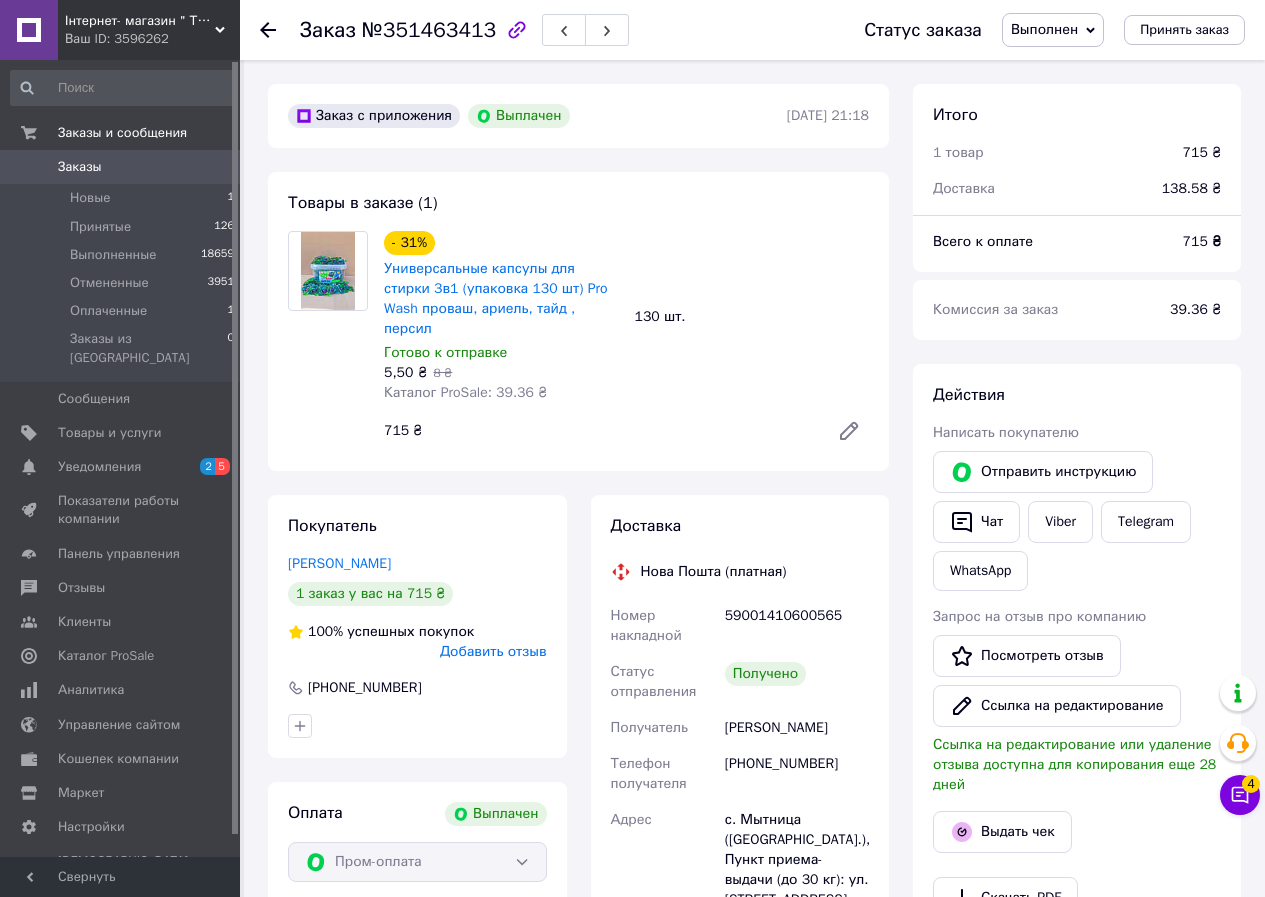 scroll, scrollTop: 340, scrollLeft: 0, axis: vertical 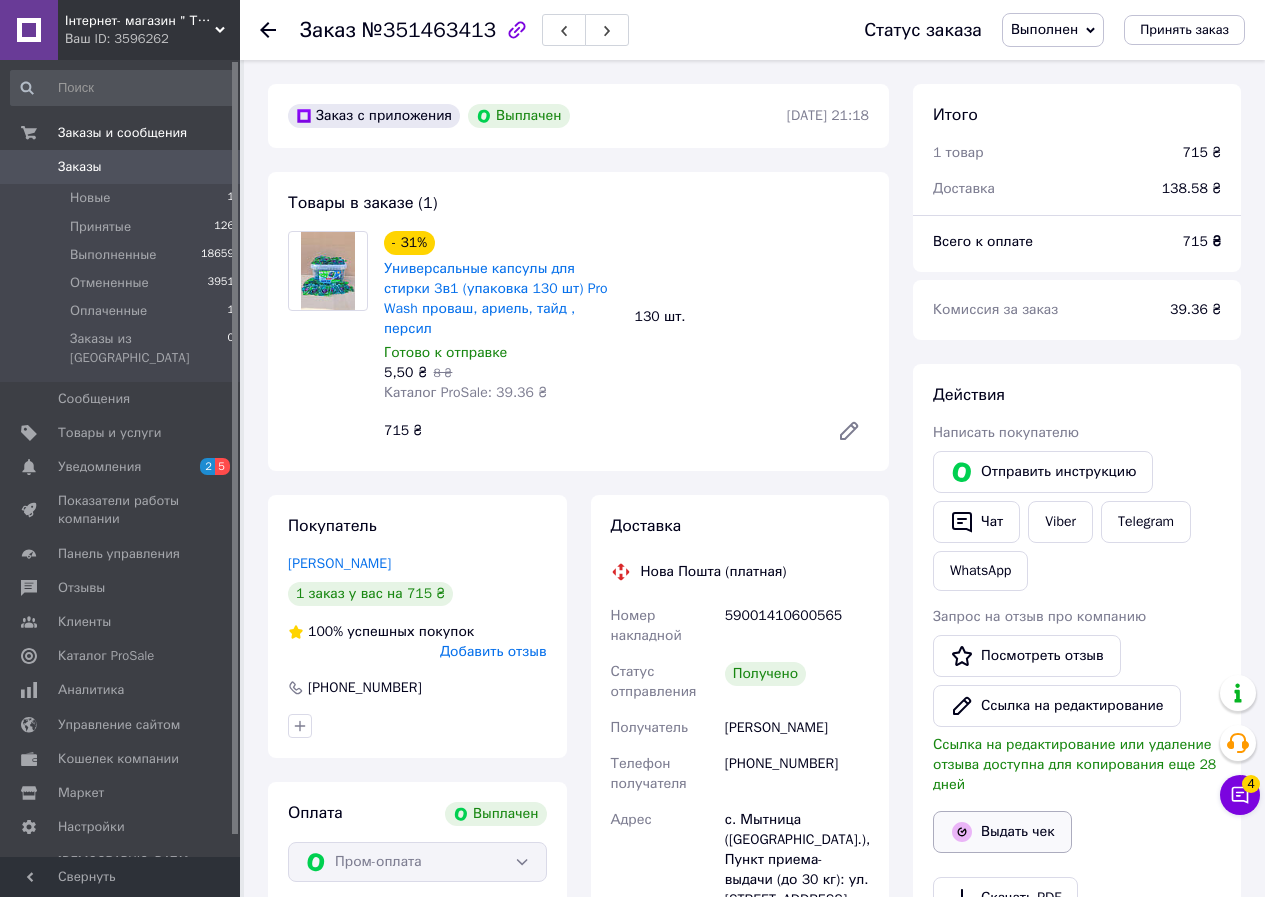click on "Выдать чек" at bounding box center (1002, 832) 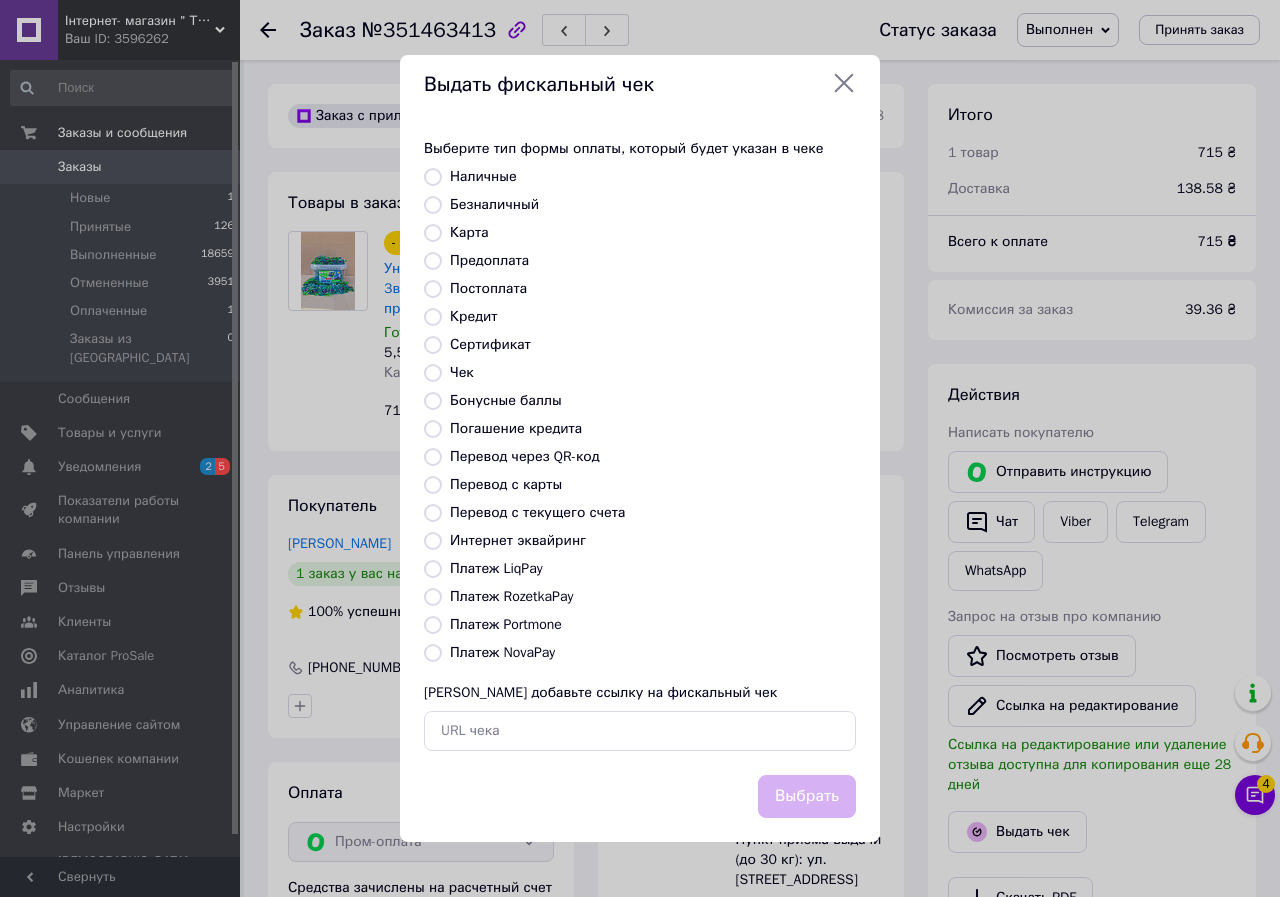 click on "Платеж RozetkaPay" at bounding box center (511, 596) 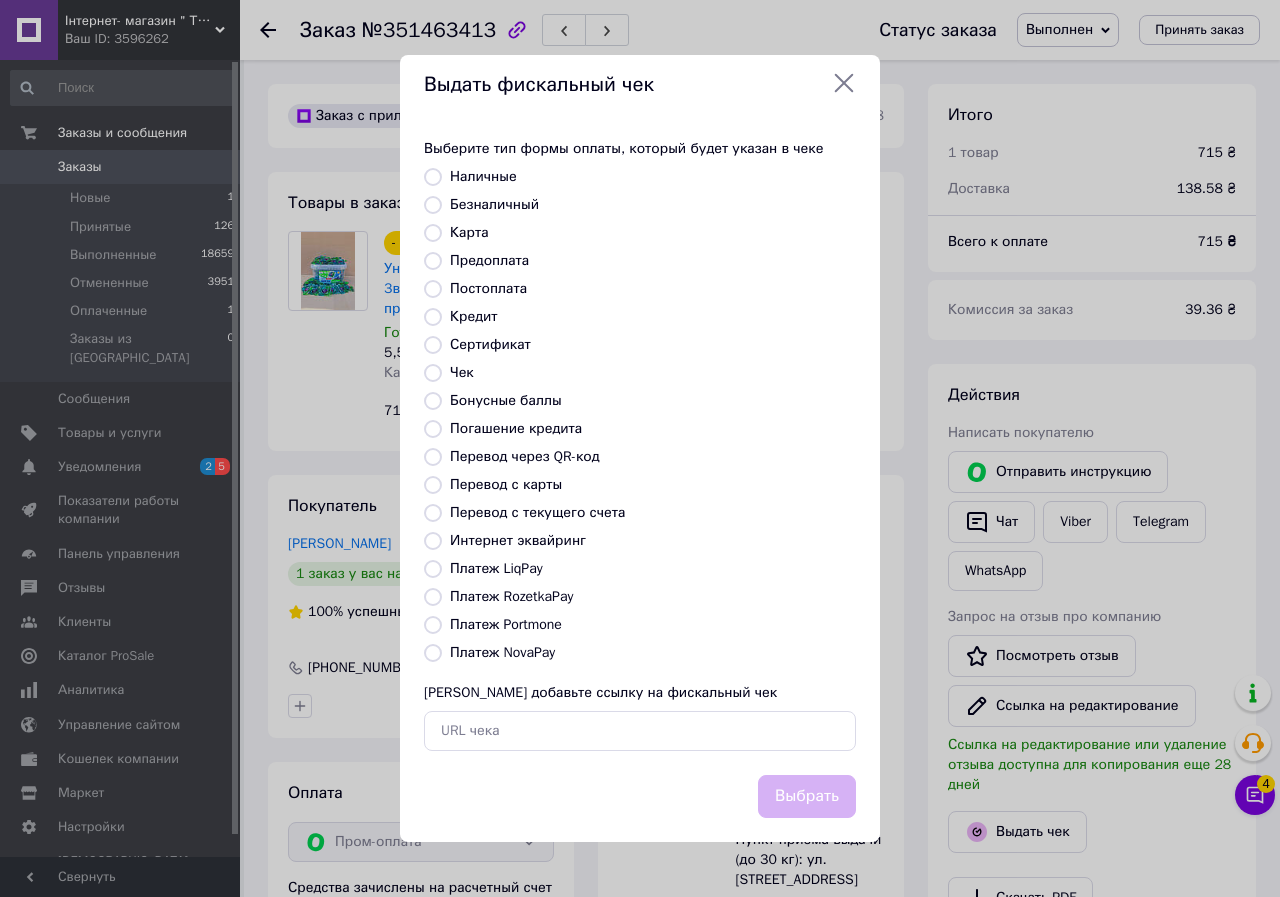 click on "Платеж RozetkaPay" at bounding box center [433, 597] 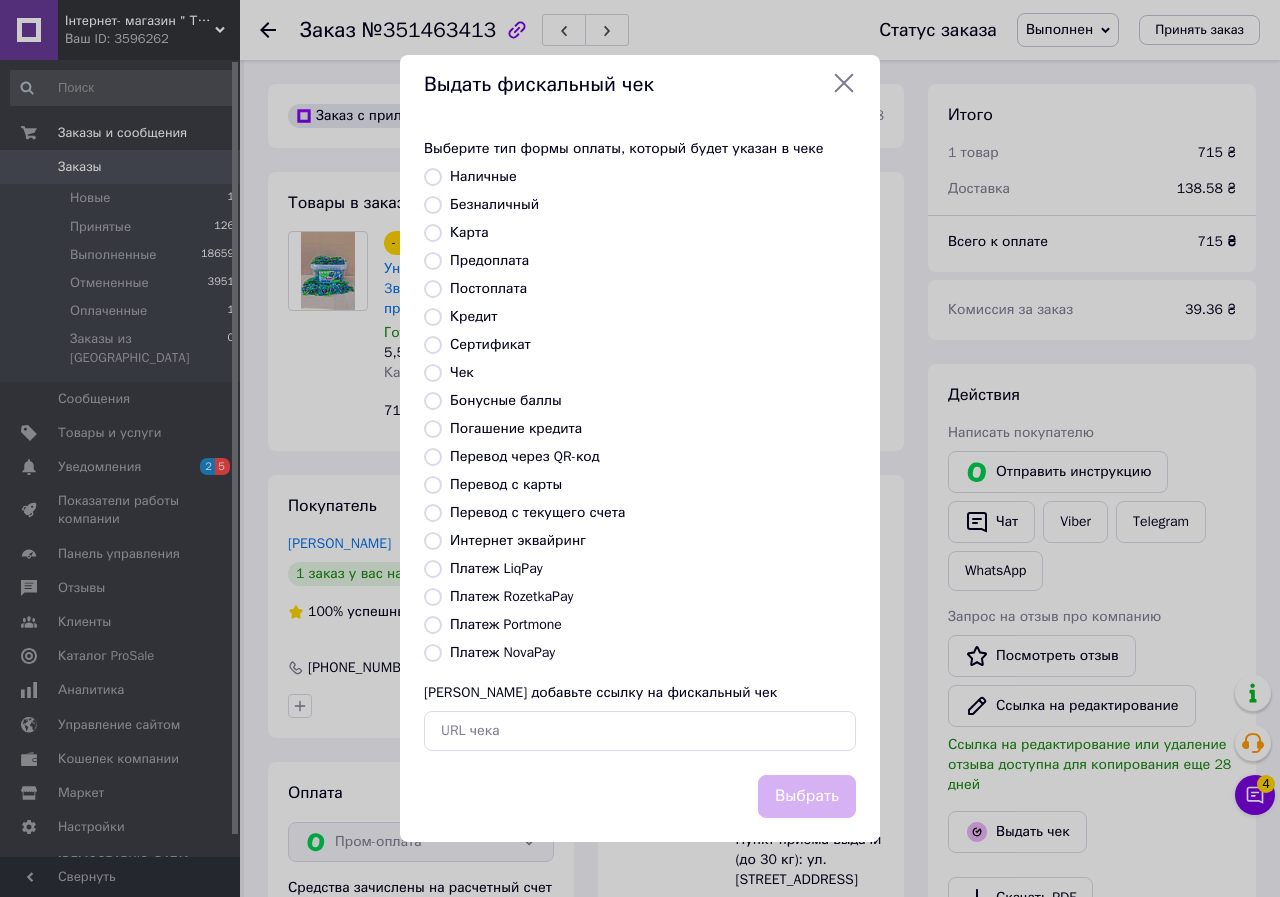 radio on "true" 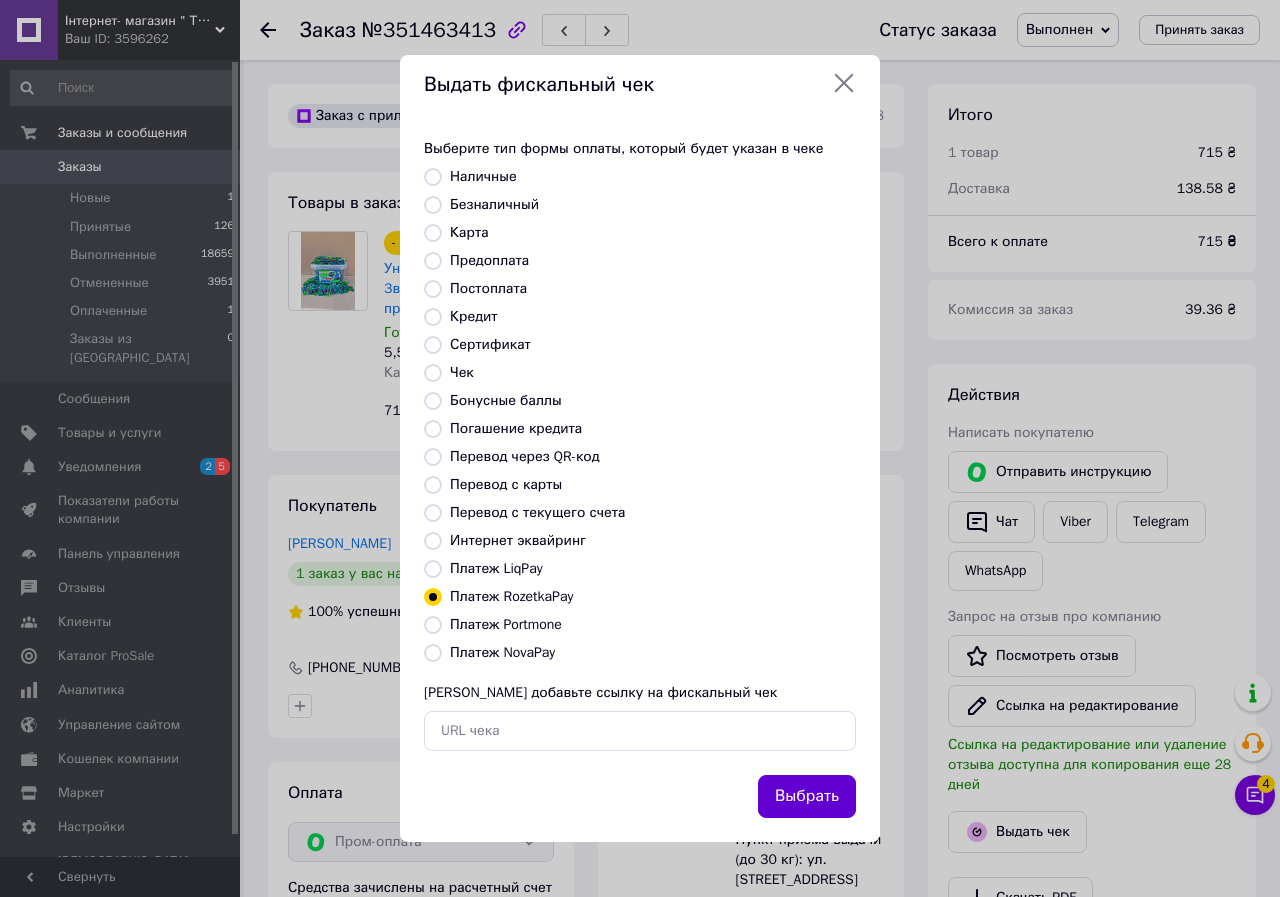 click on "Выбрать" at bounding box center (807, 796) 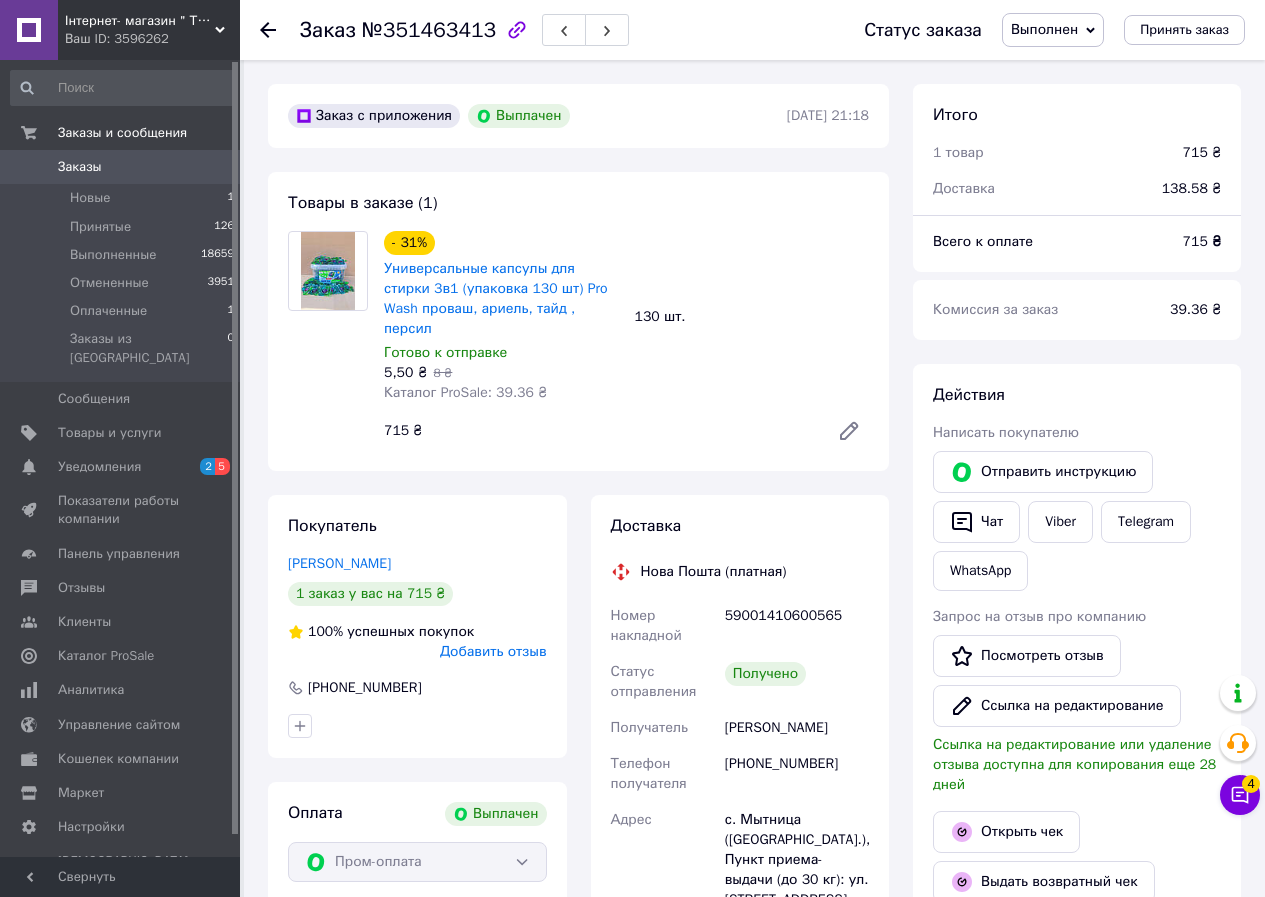 click 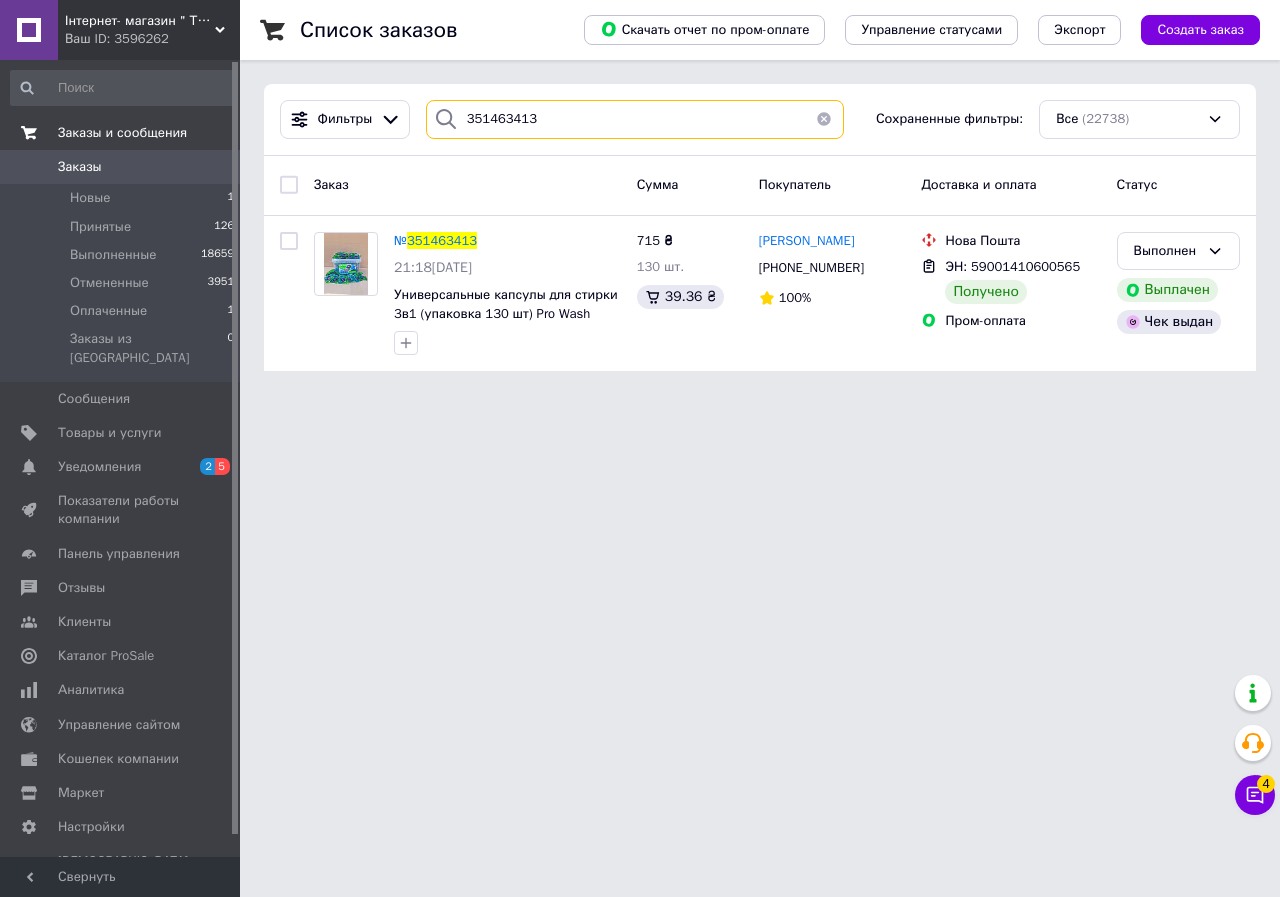 drag, startPoint x: 619, startPoint y: 121, endPoint x: 214, endPoint y: 121, distance: 405 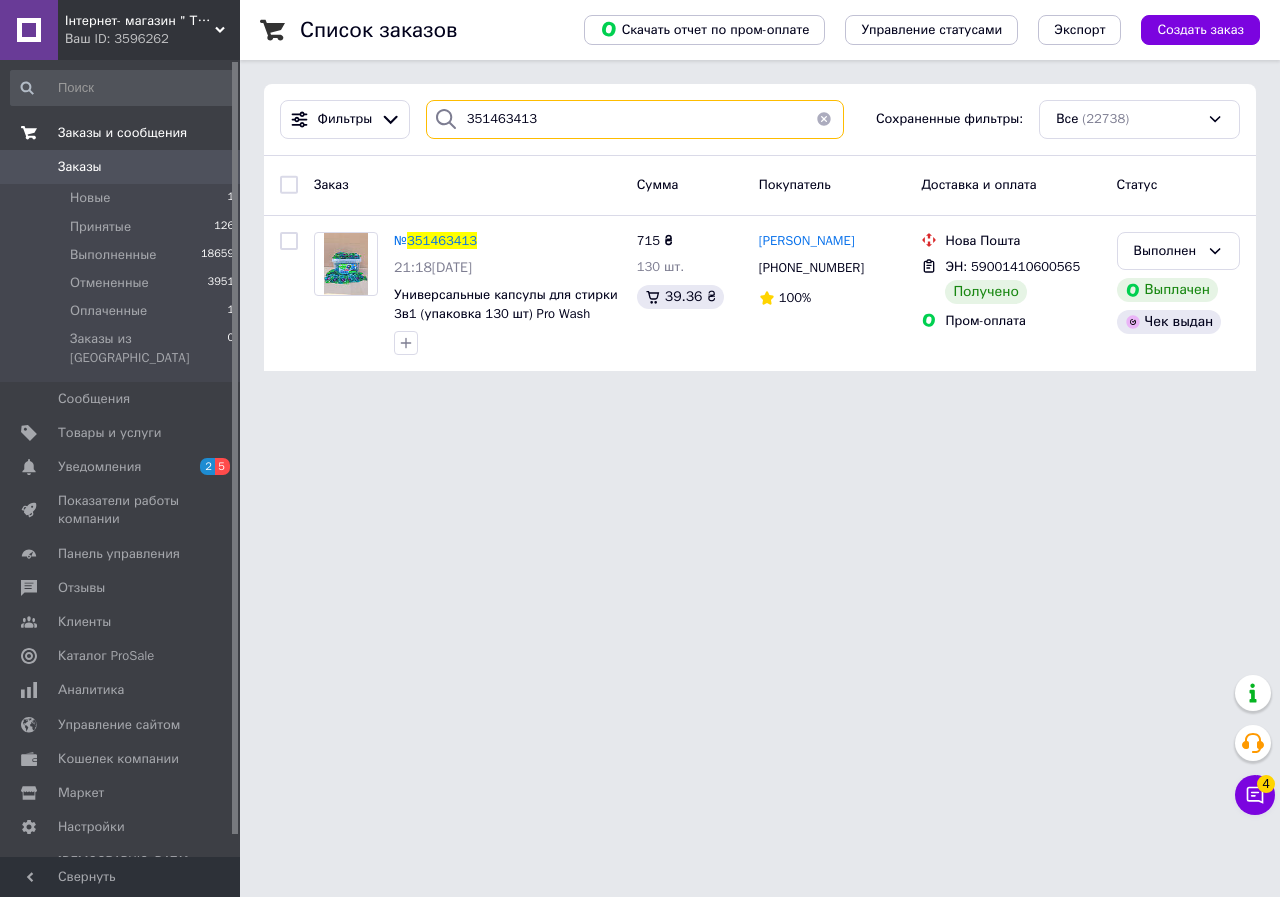 click on "Інтернет- магазин " Товари в Дім" Ваш ID: 3596262 Сайт Інтернет- магазин " Товари в Дім" Кабинет покупателя Проверить состояние системы Страница на портале Справка Выйти Заказы и сообщения Заказы 0 Новые 1 Принятые 126 Выполненные 18659 Отмененные 3951 Оплаченные 1 Заказы из Розетки 0 Сообщения 0 Товары и услуги Уведомления 2 5 Показатели работы компании Панель управления Отзывы Клиенты Каталог ProSale Аналитика Управление сайтом Кошелек компании Маркет Настройки Тарифы и счета Prom топ Свернуть
Список заказов   Скачать отчет по пром-оплате Экспорт 351463413" at bounding box center [640, 197] 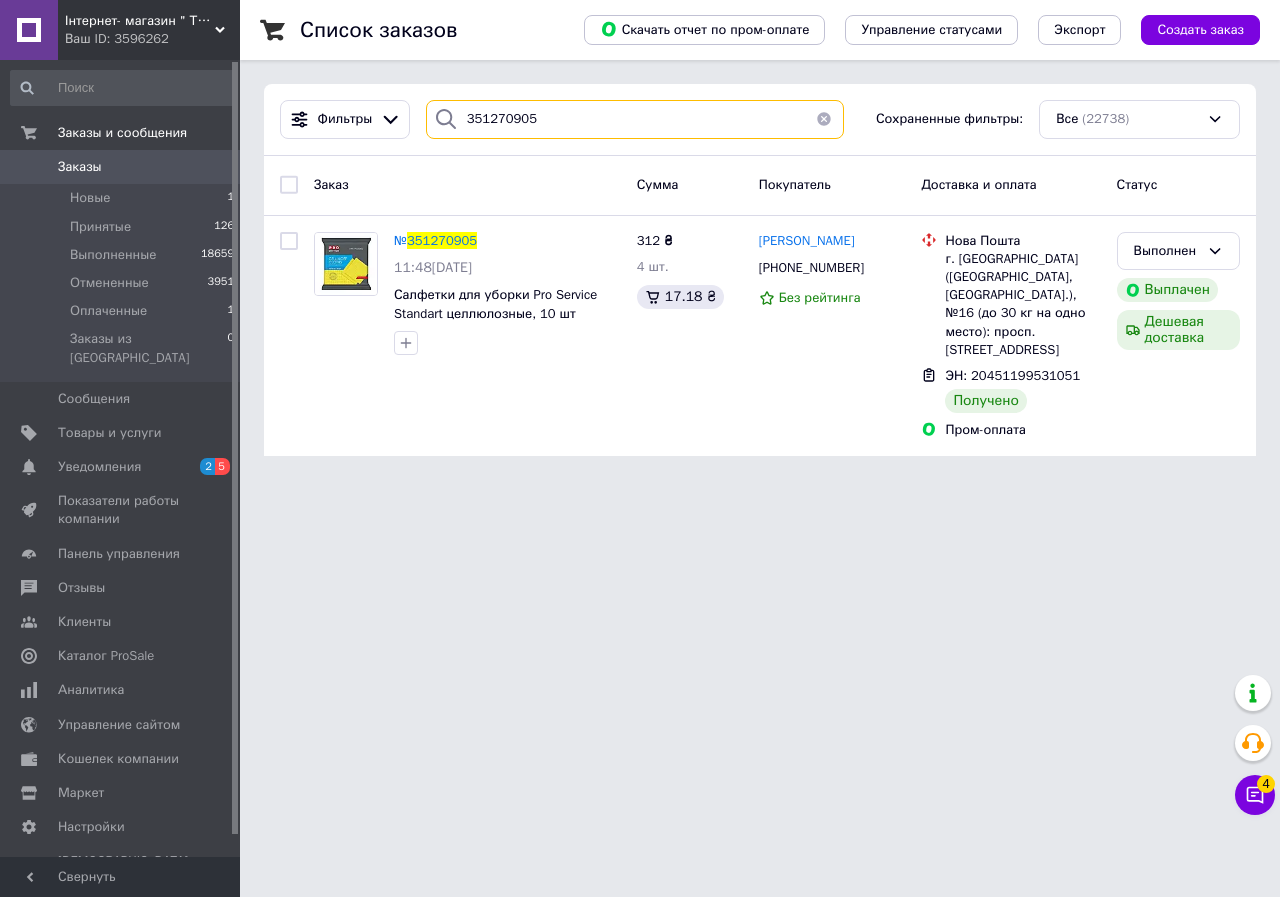 type on "351270905" 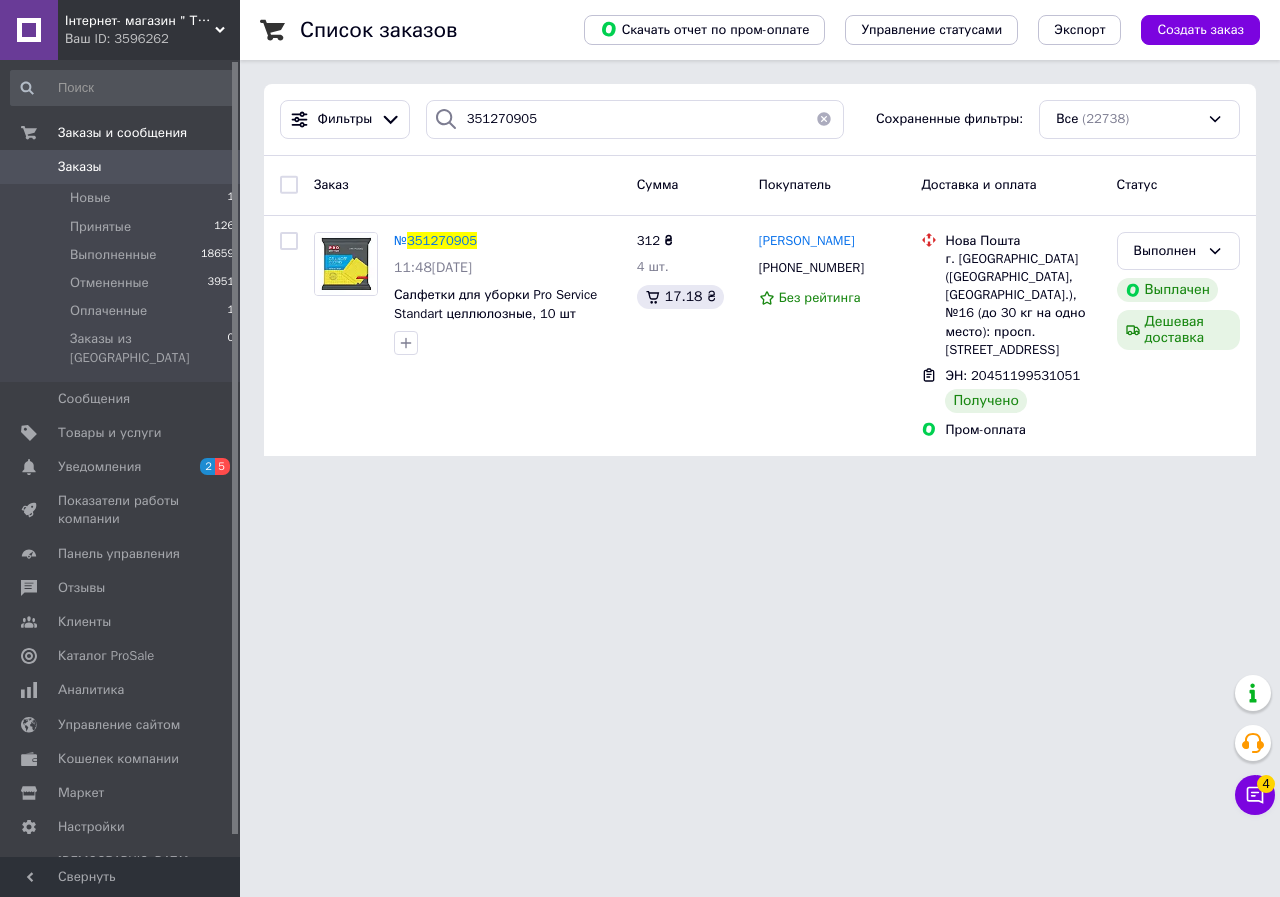 click on "351270905" at bounding box center (442, 240) 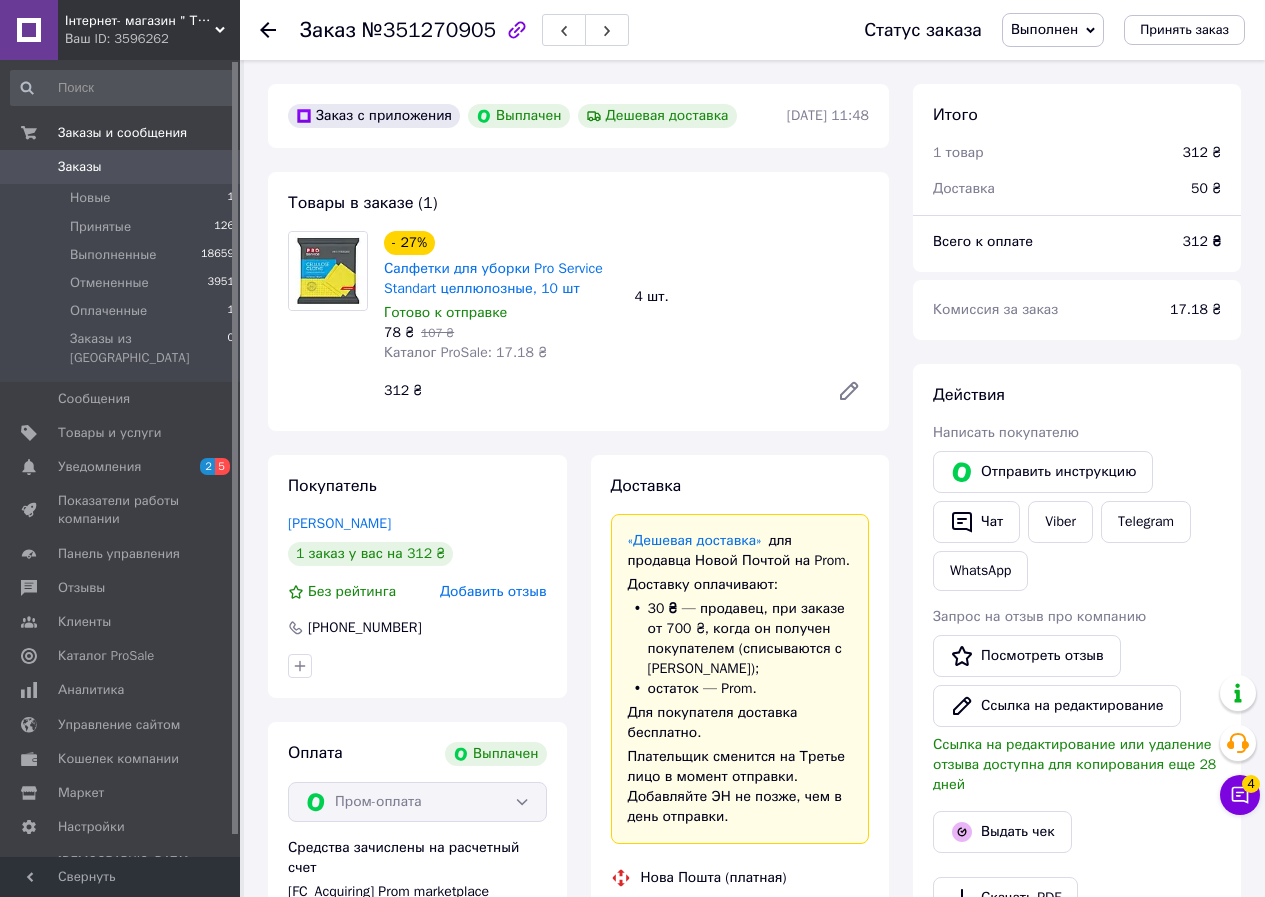 scroll, scrollTop: 264, scrollLeft: 0, axis: vertical 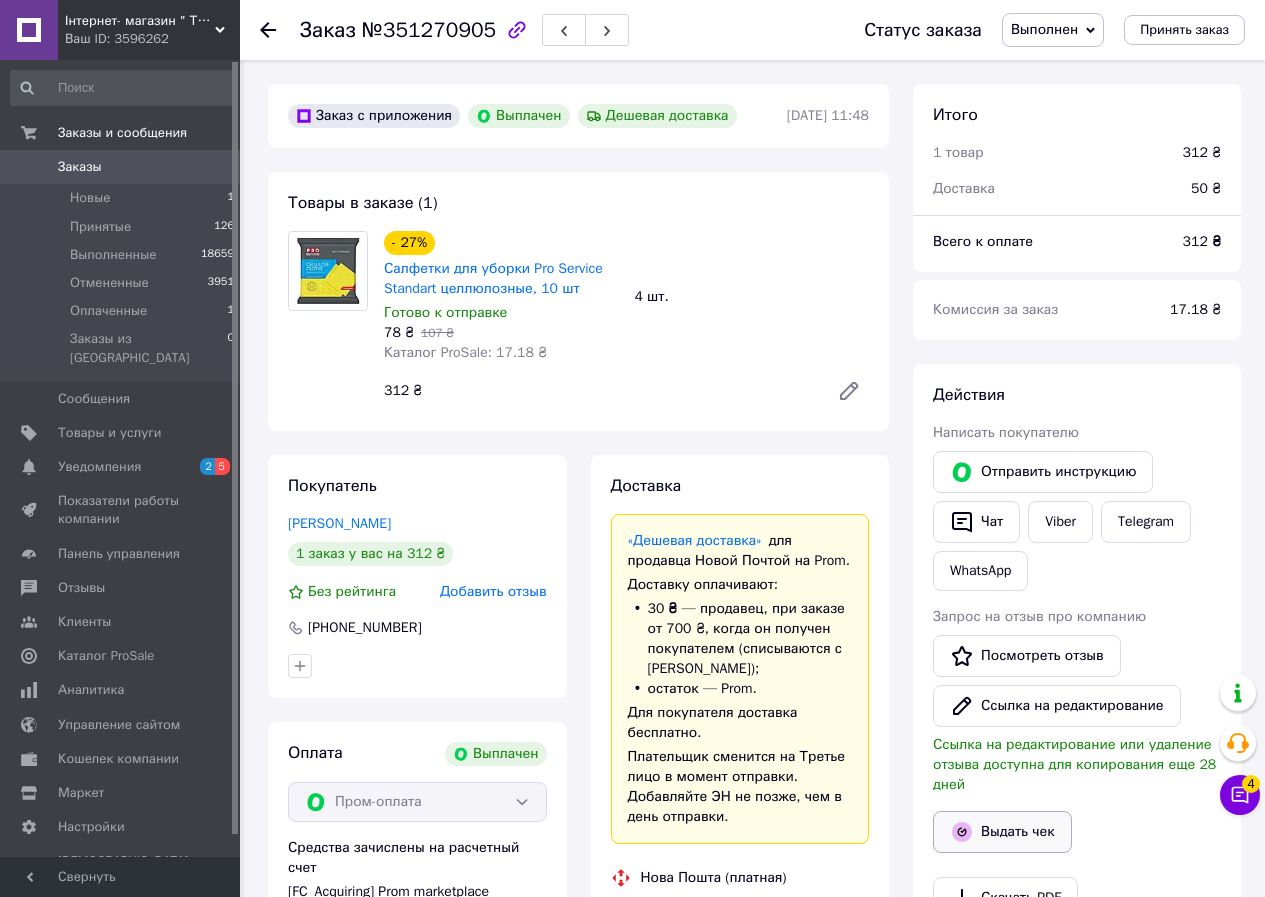 click on "Выдать чек" at bounding box center [1002, 832] 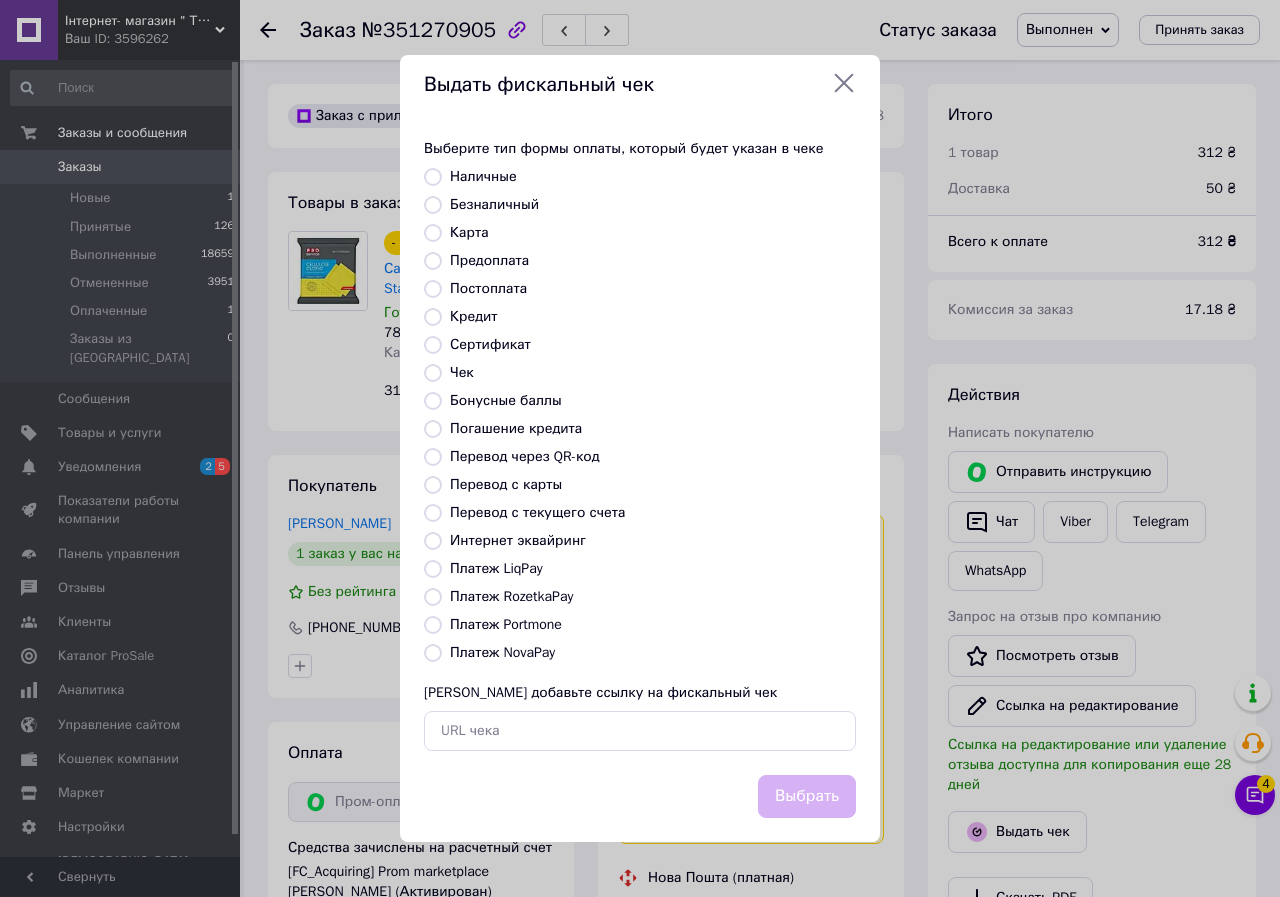 click on "Платеж RozetkaPay" at bounding box center (511, 596) 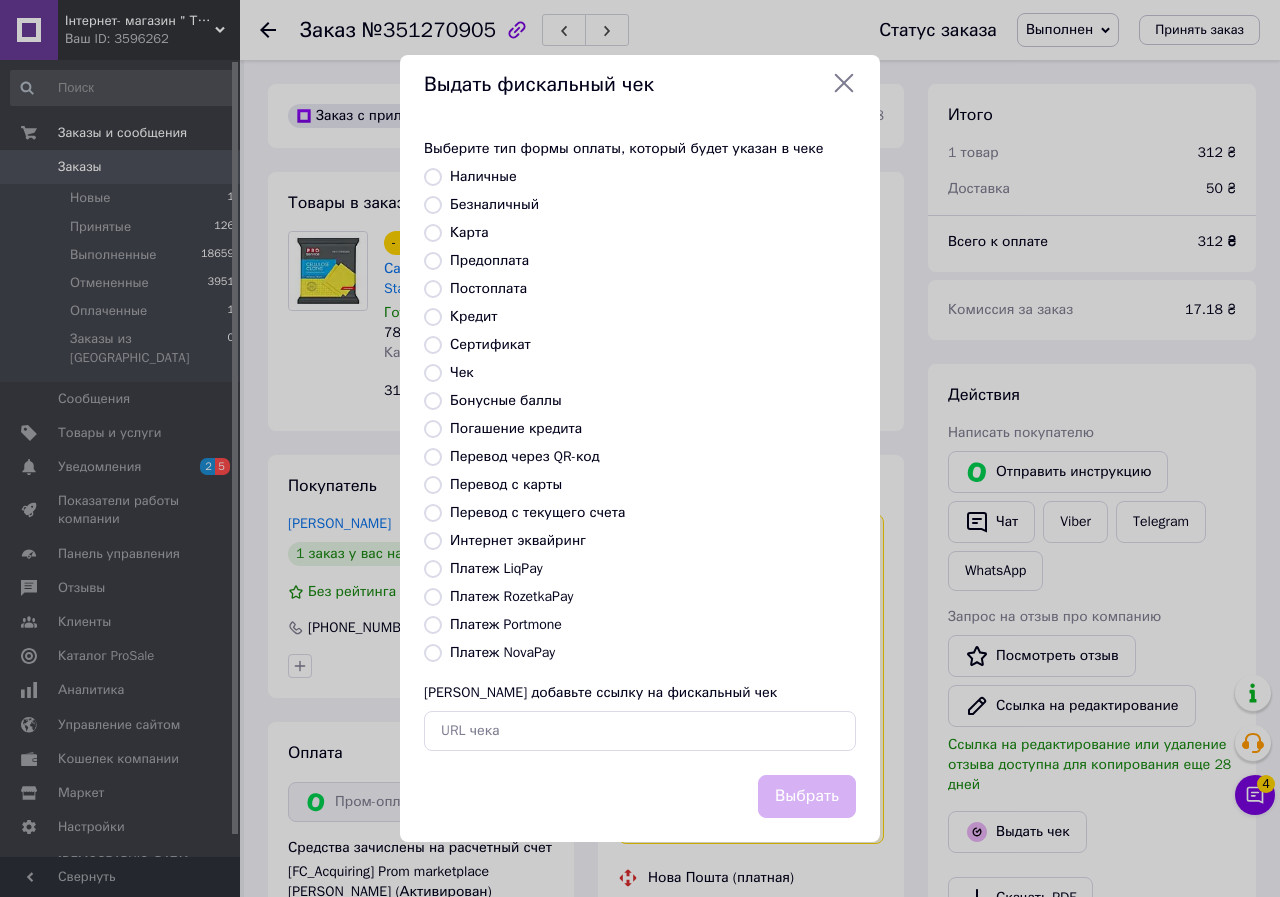 click on "Платеж RozetkaPay" at bounding box center (433, 597) 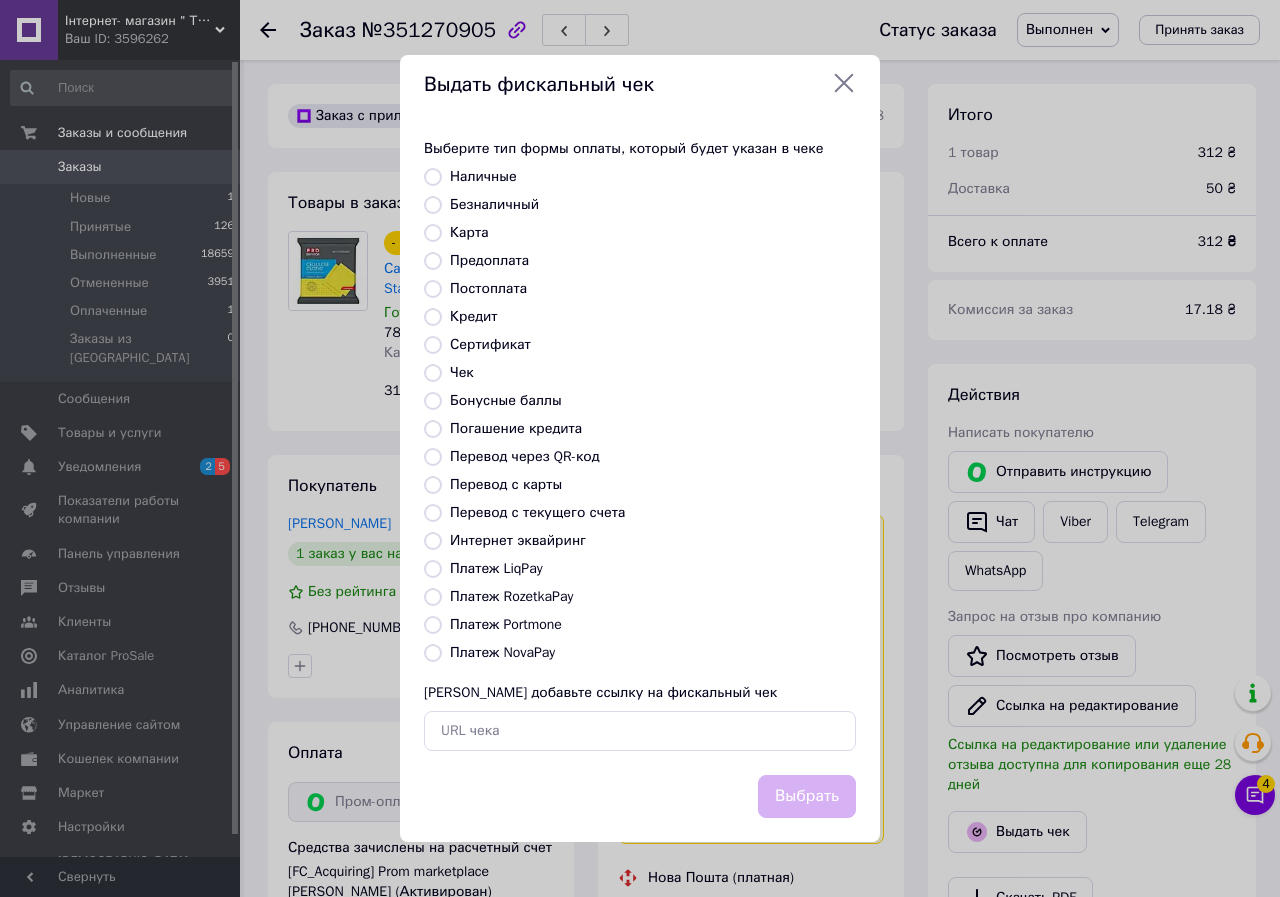 radio on "true" 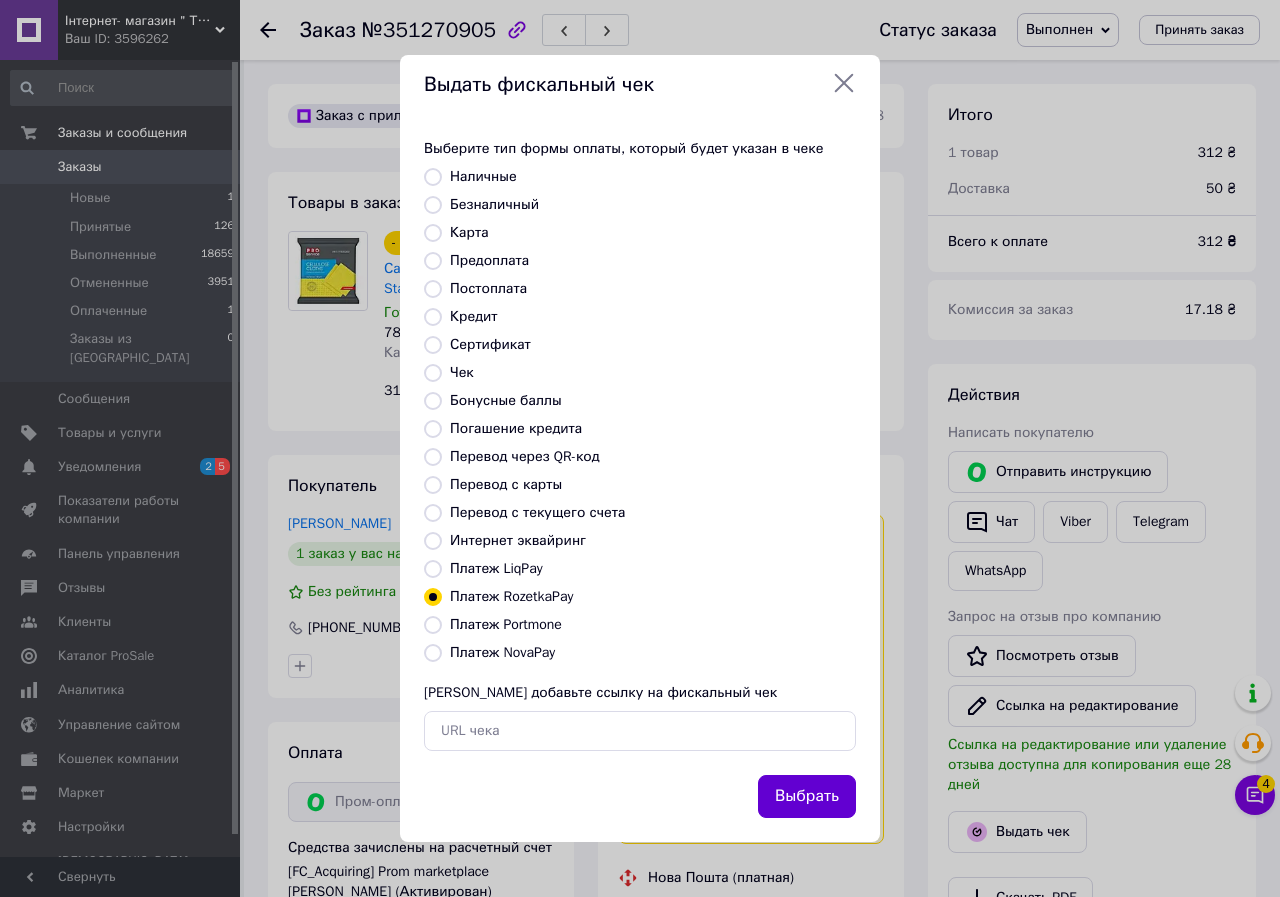 click on "Выбрать" at bounding box center (807, 796) 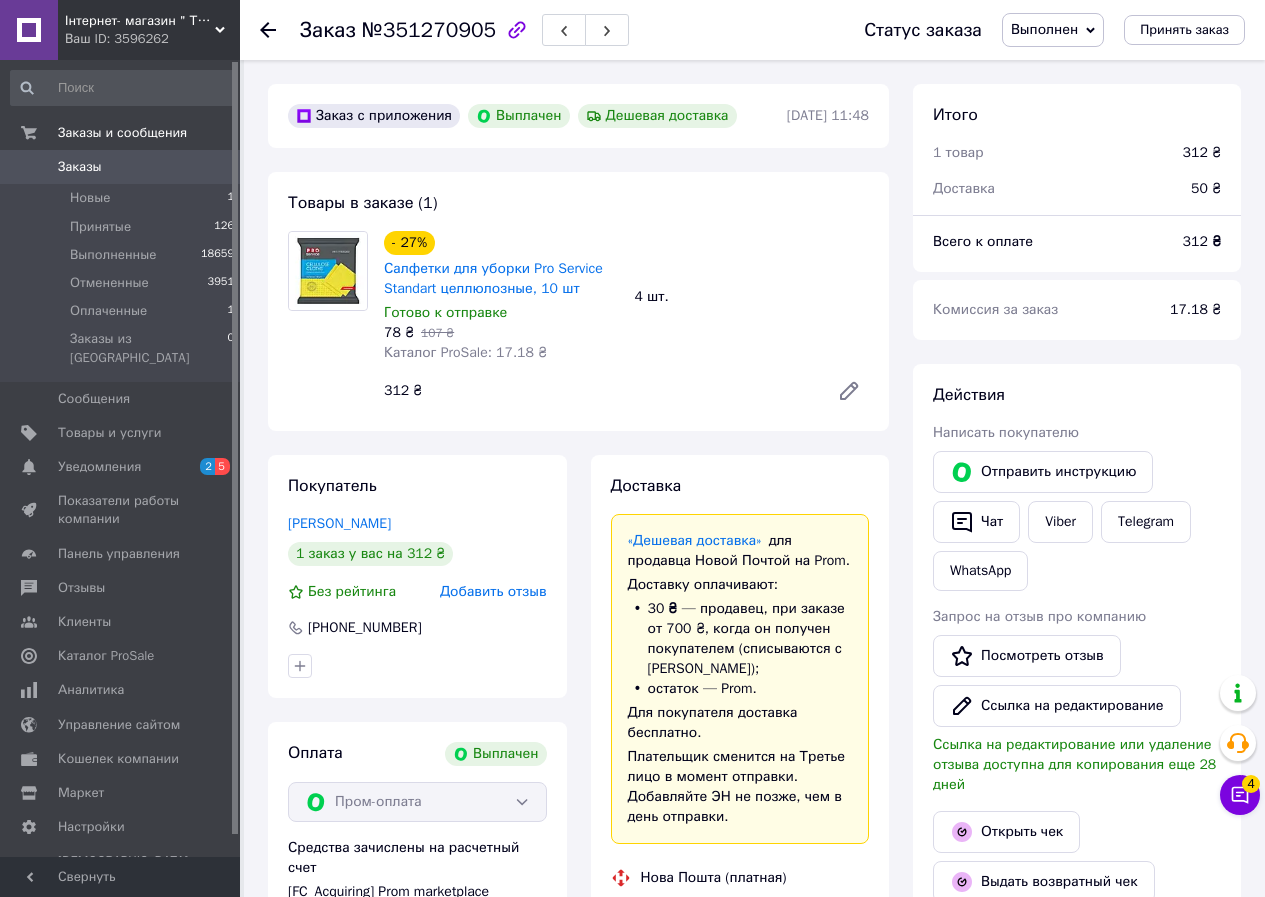 click 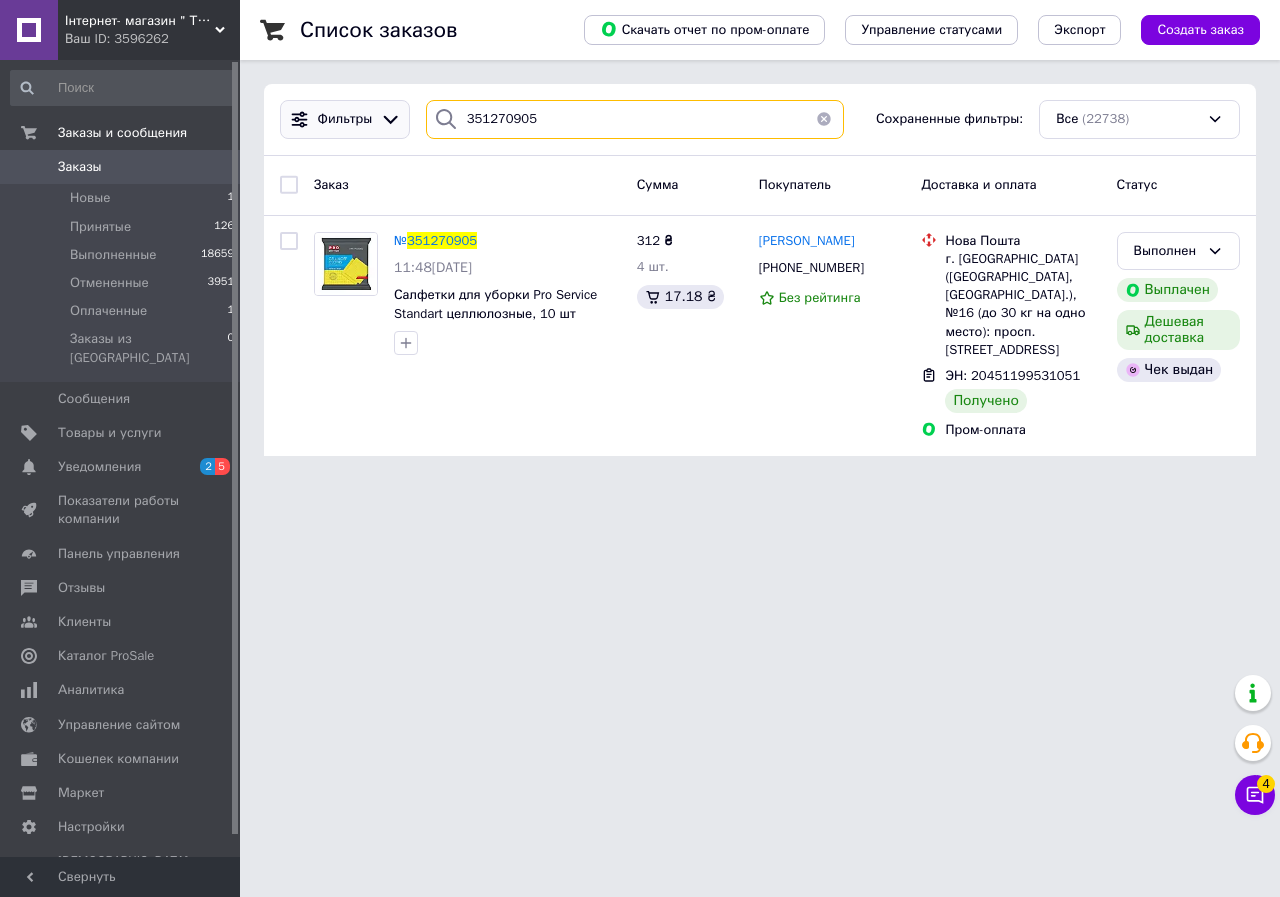 drag, startPoint x: 553, startPoint y: 124, endPoint x: 368, endPoint y: 123, distance: 185.0027 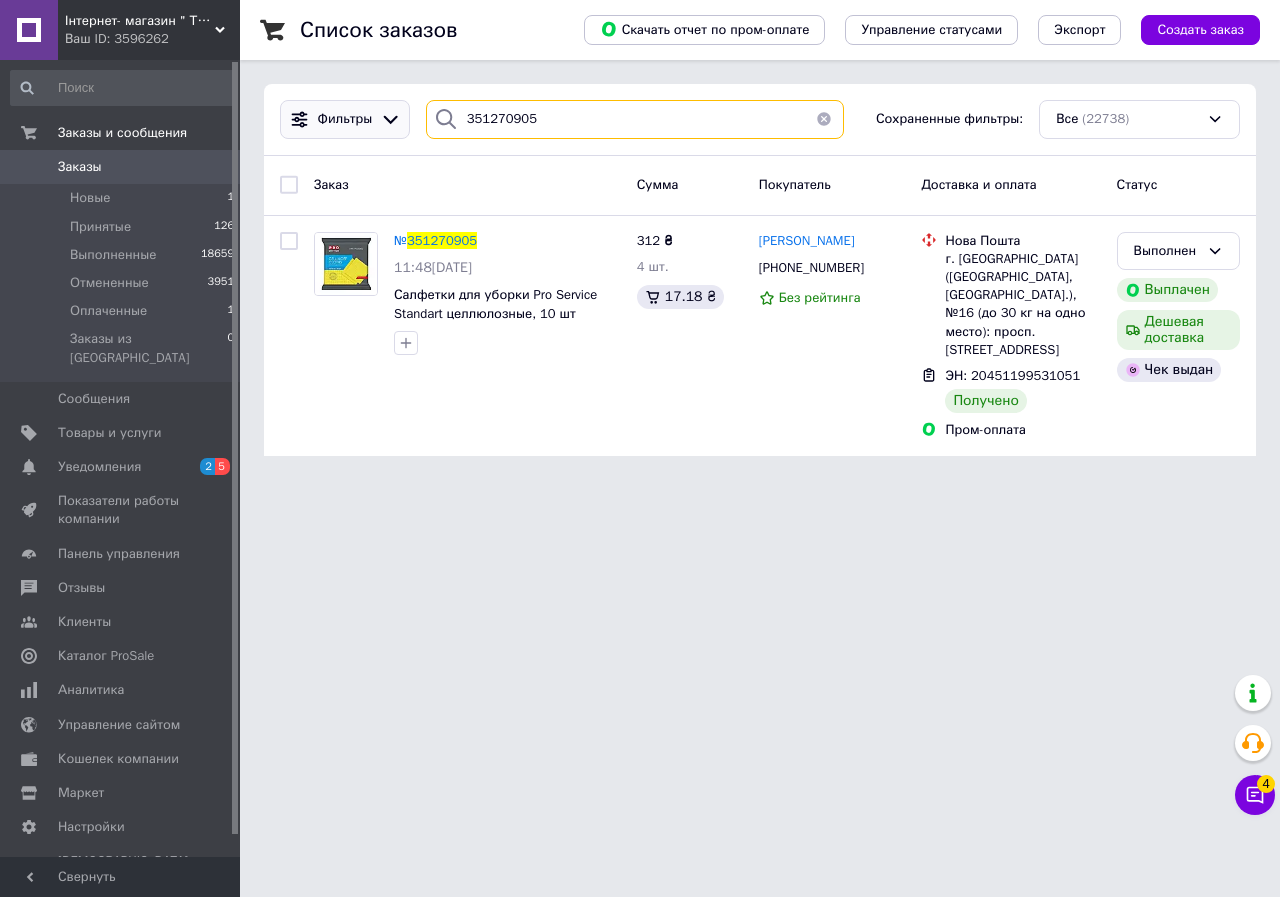 click on "Фильтры 351270905 Сохраненные фильтры: Все (22738)" at bounding box center [760, 119] 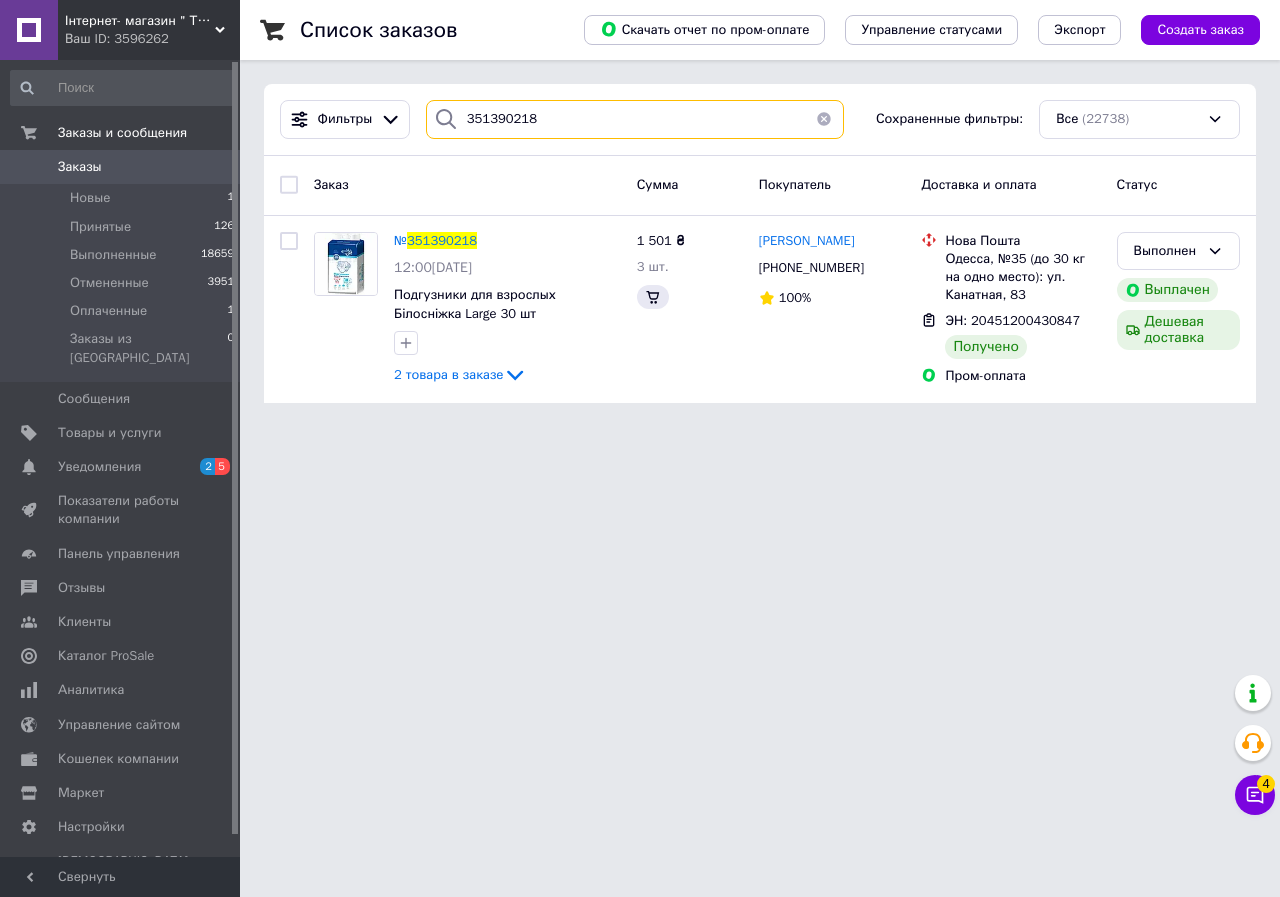type on "351390218" 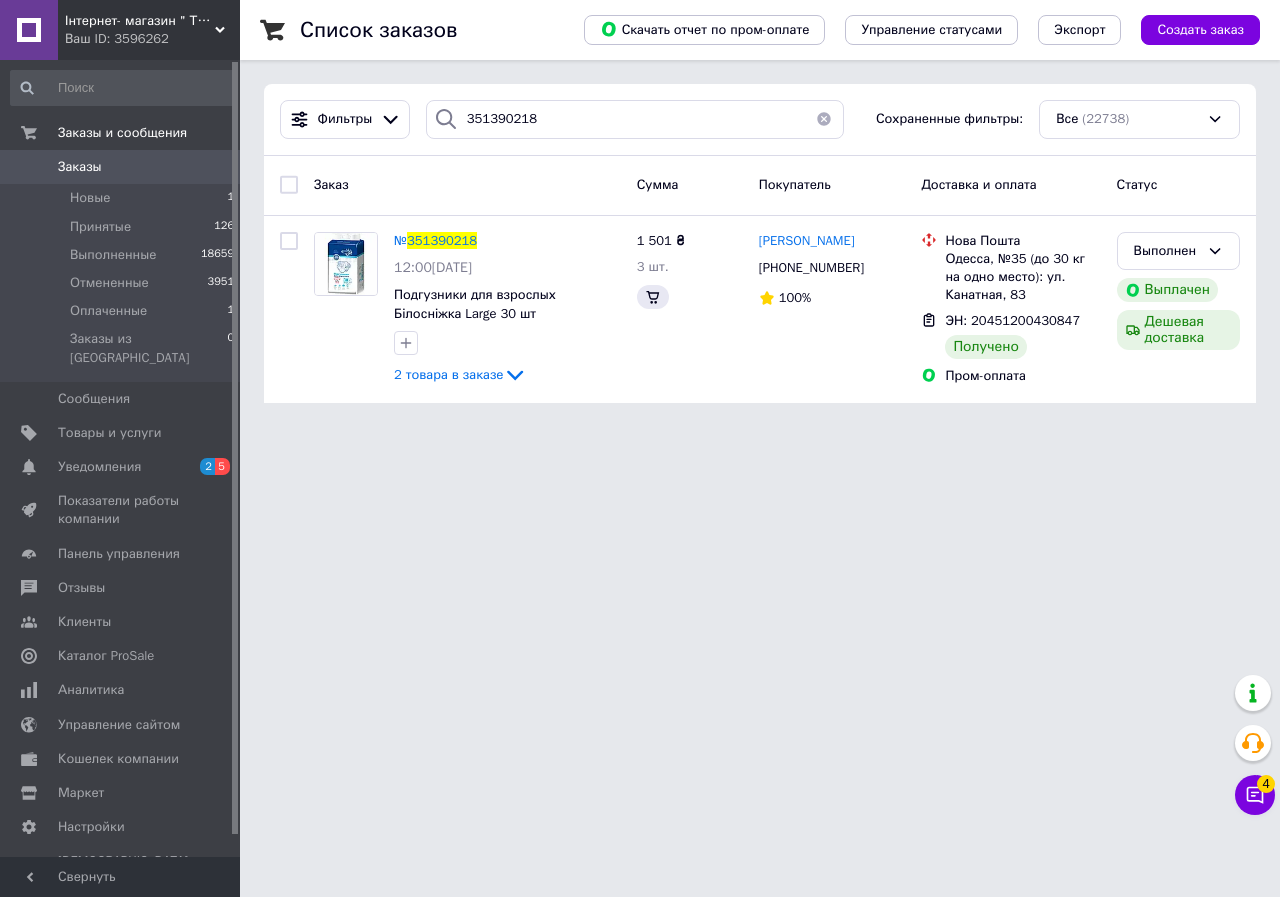 click on "351390218" at bounding box center [442, 240] 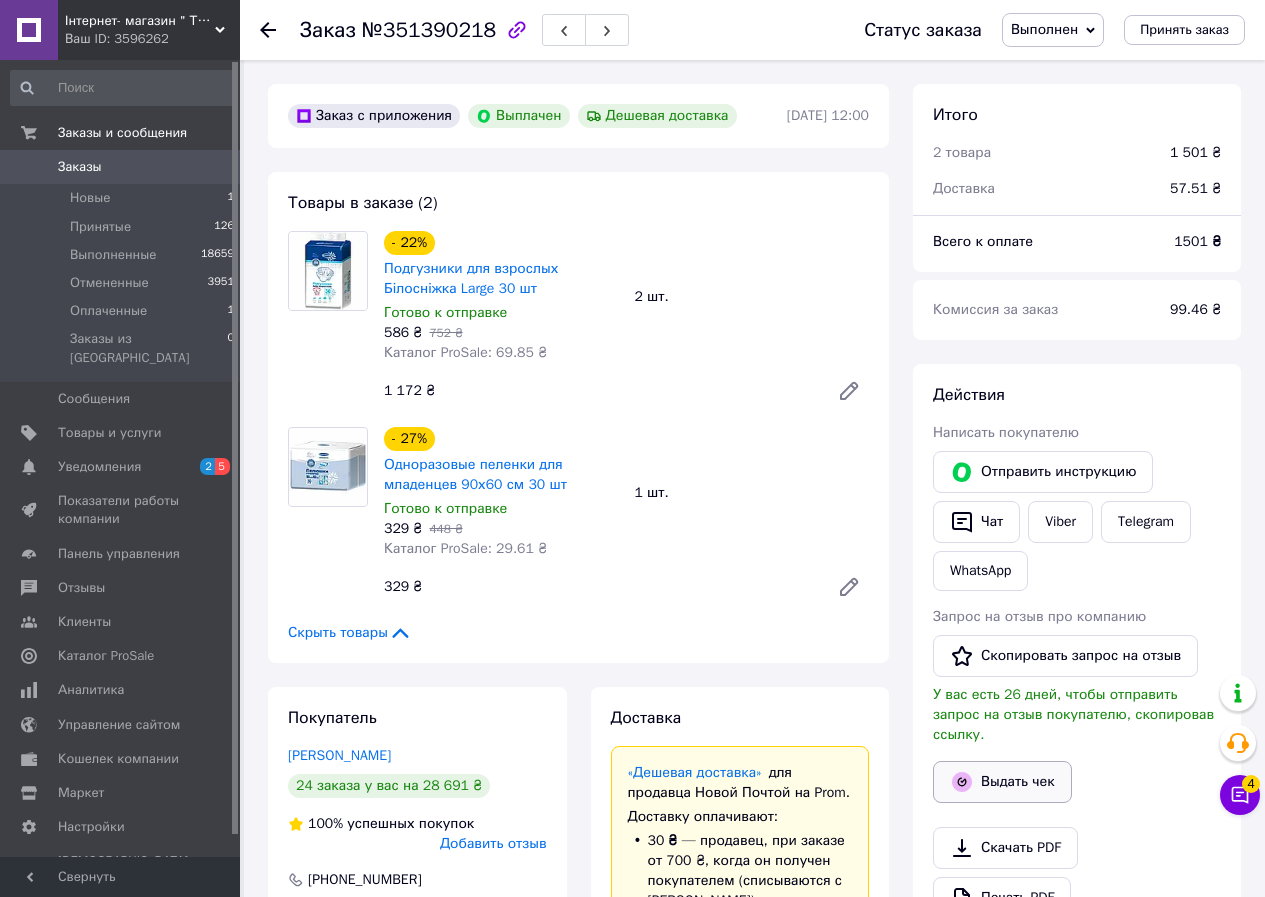 scroll, scrollTop: 224, scrollLeft: 0, axis: vertical 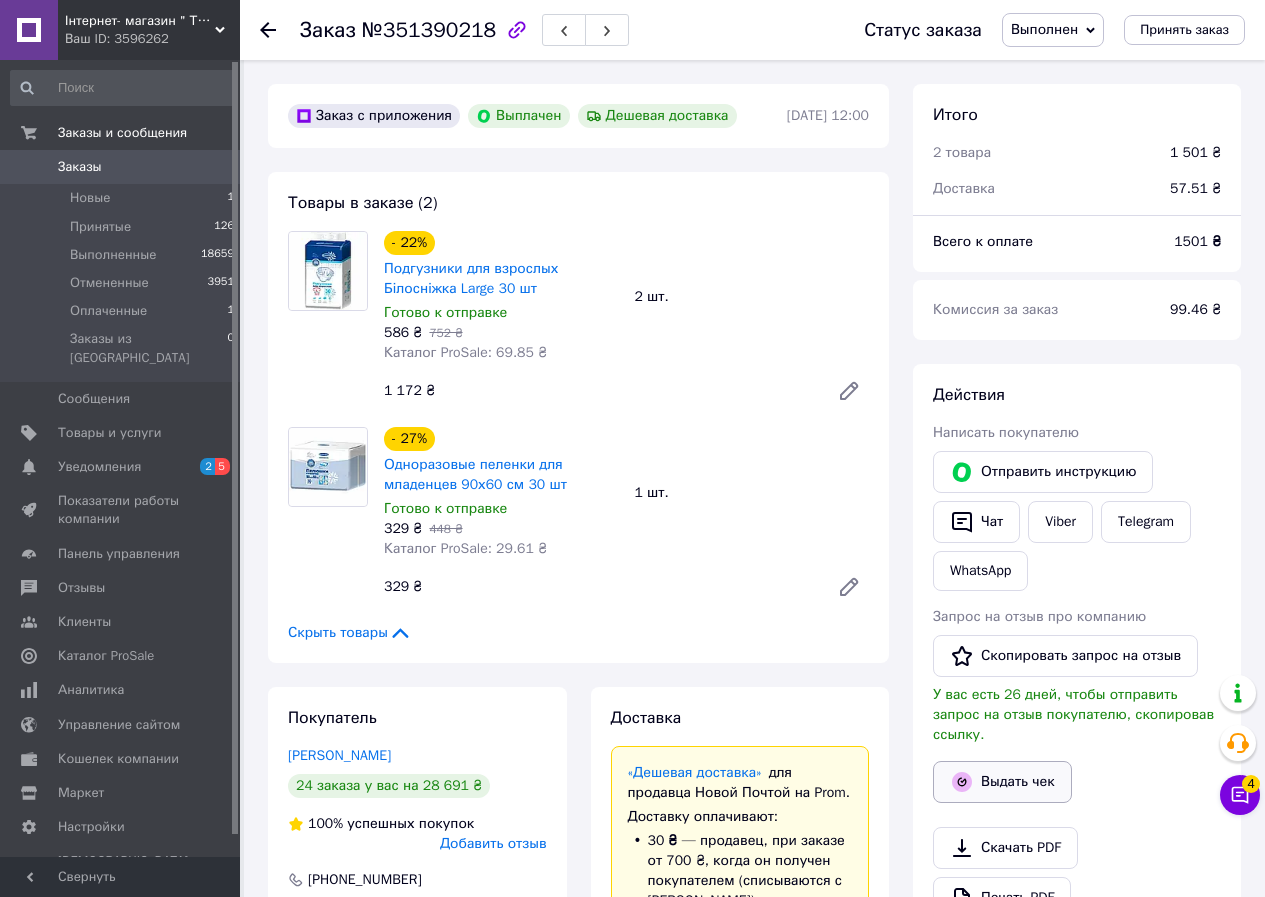 click on "Выдать чек" at bounding box center [1002, 782] 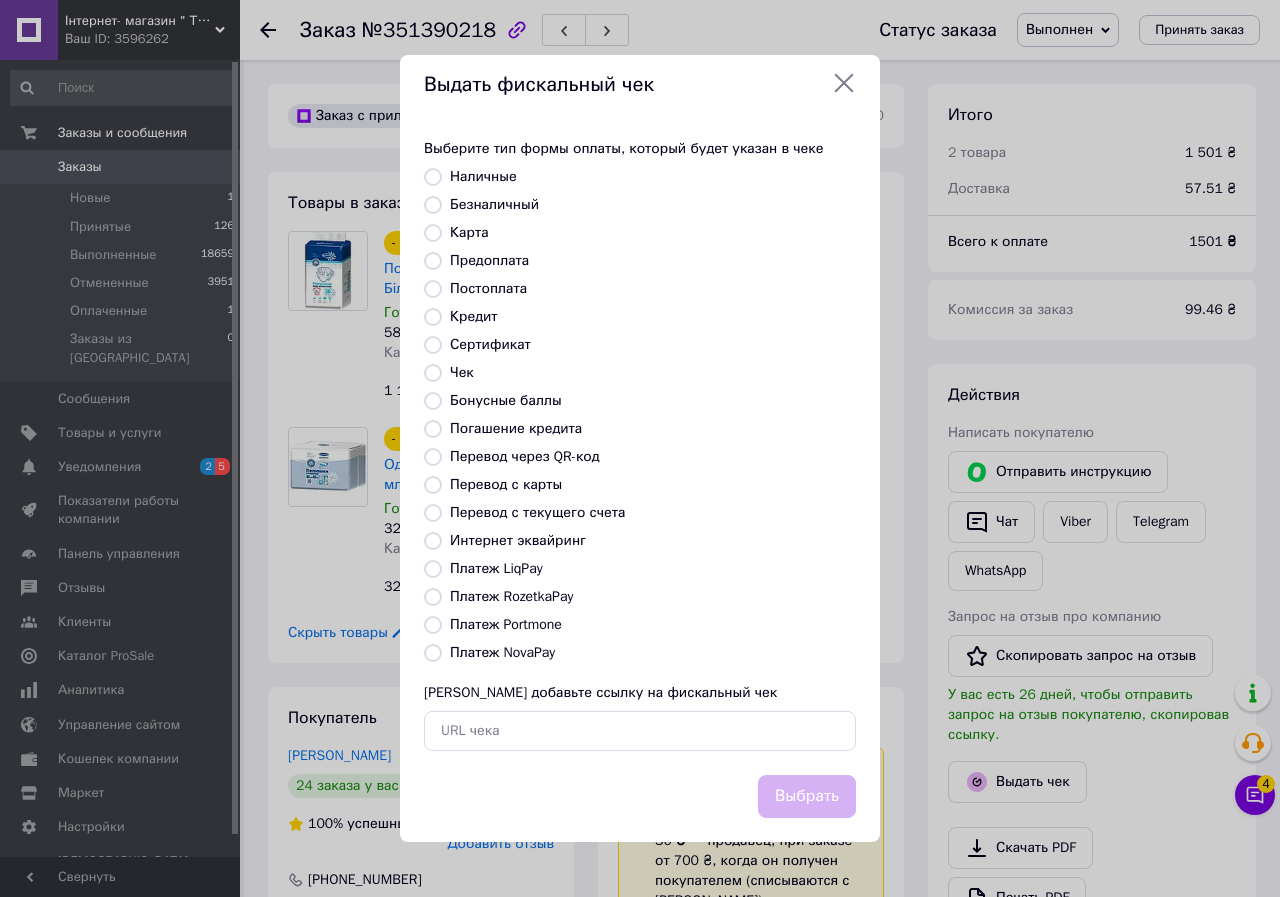 click on "Платеж RozetkaPay" at bounding box center [511, 596] 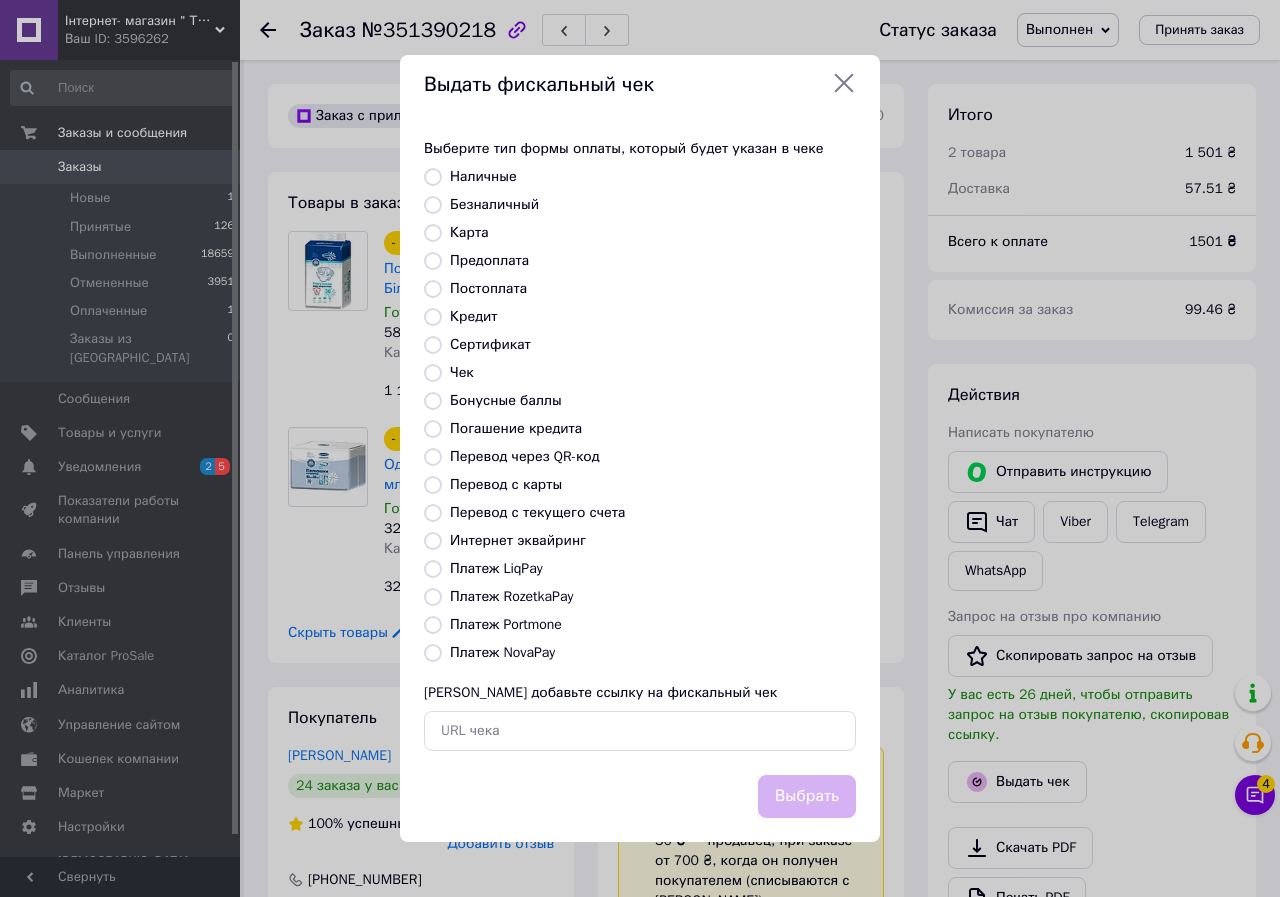 click on "Платеж RozetkaPay" at bounding box center [433, 597] 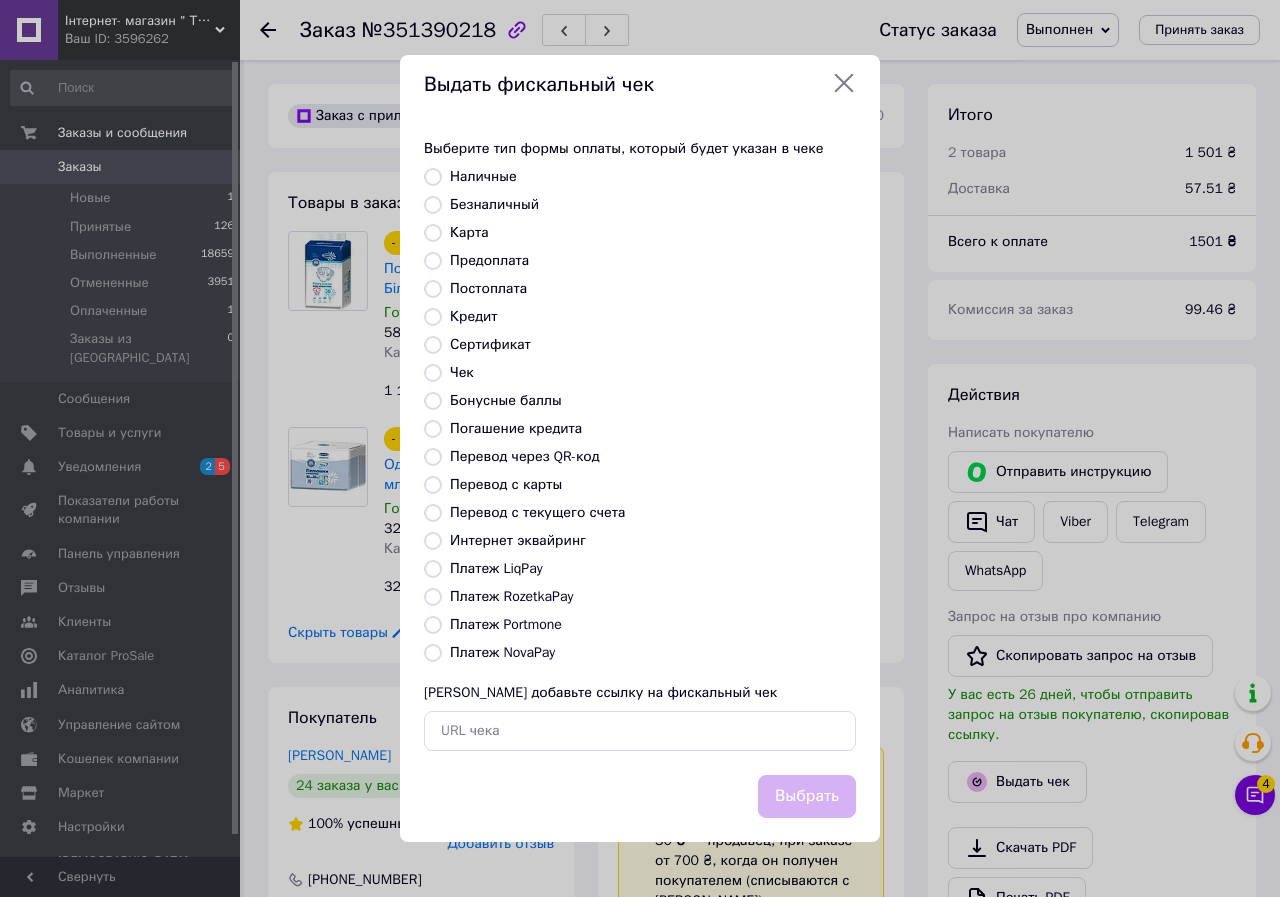 radio on "true" 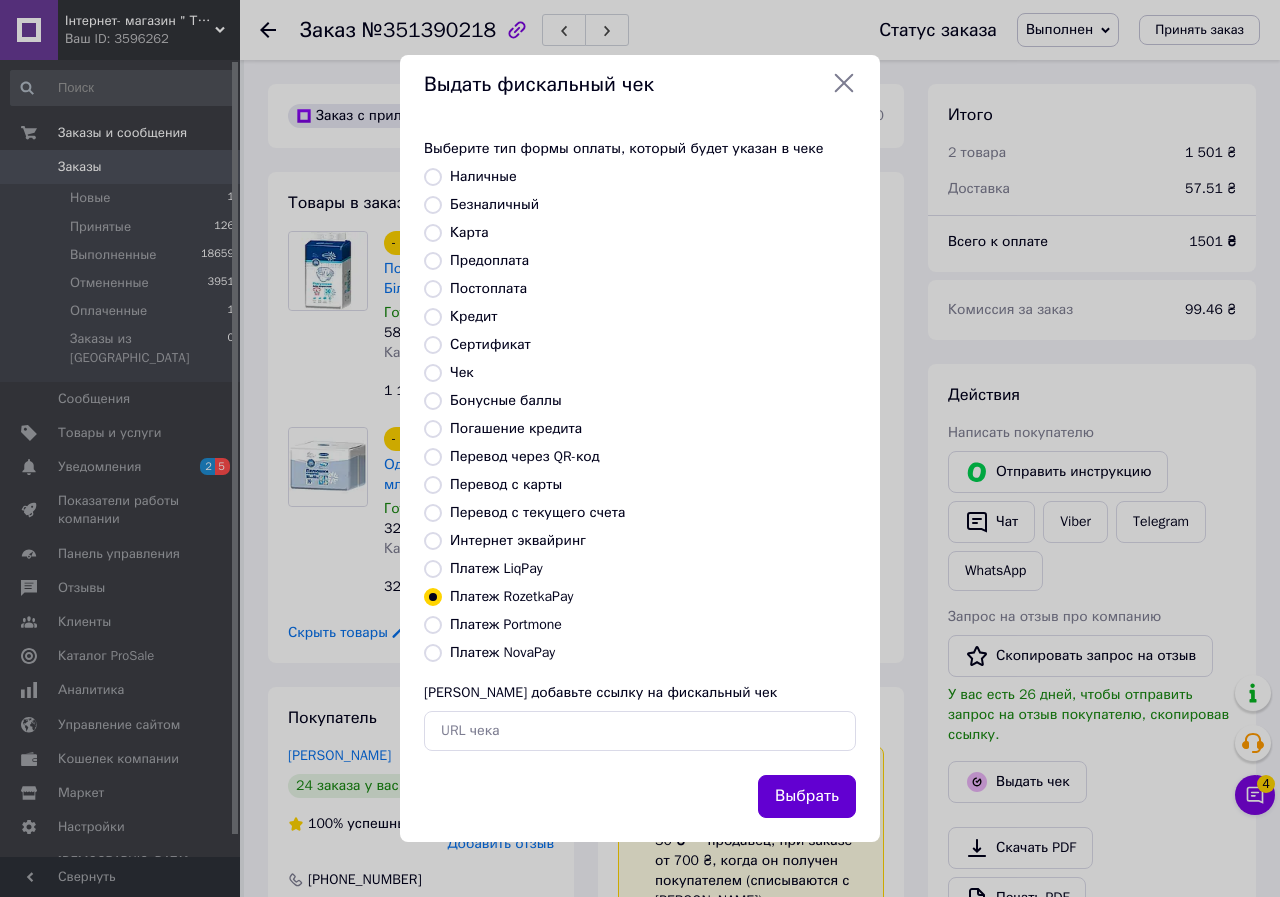 click on "Выбрать" at bounding box center [807, 796] 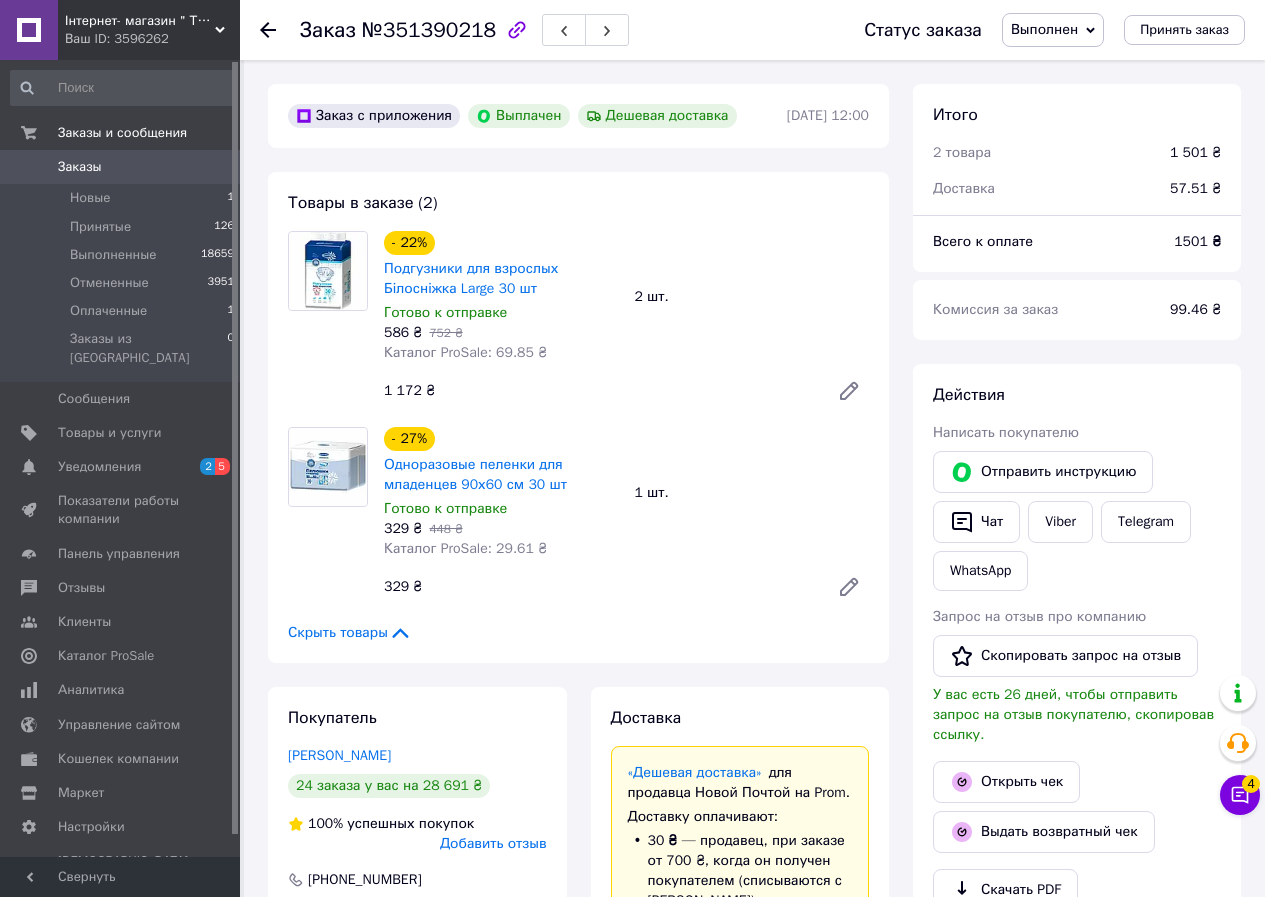 click 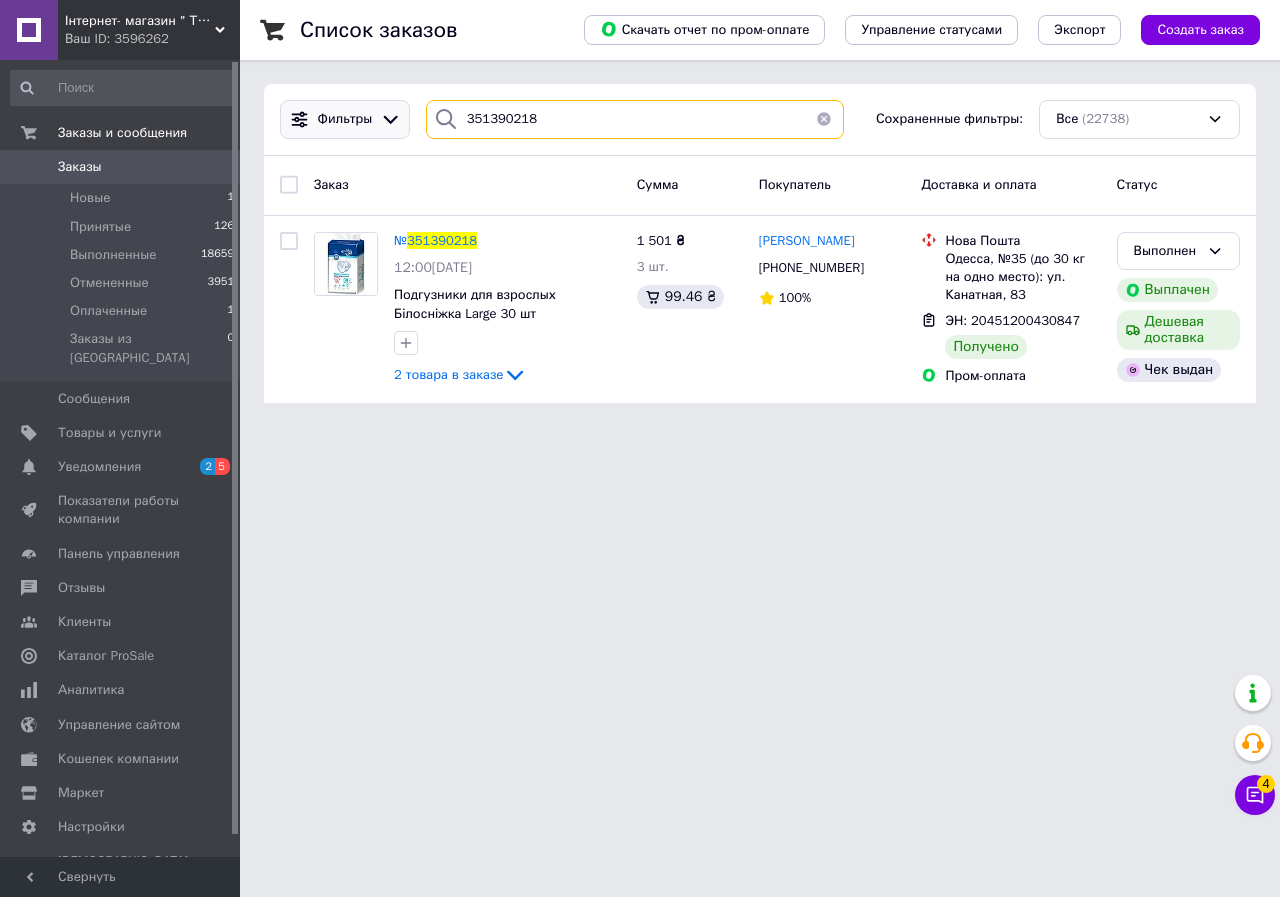 drag, startPoint x: 540, startPoint y: 126, endPoint x: 386, endPoint y: 114, distance: 154.46683 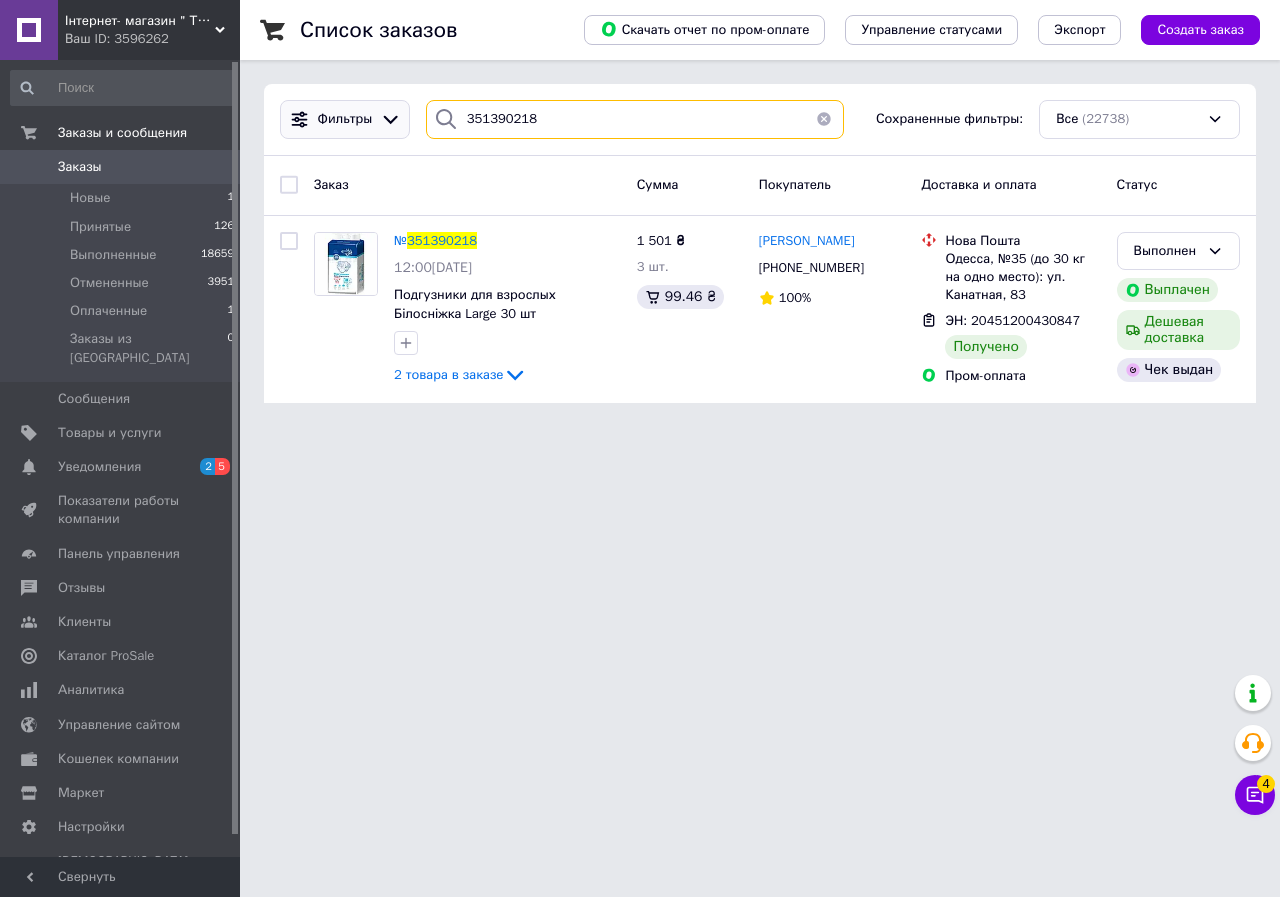 click on "Фильтры 351390218 Сохраненные фильтры: Все (22738)" at bounding box center [760, 119] 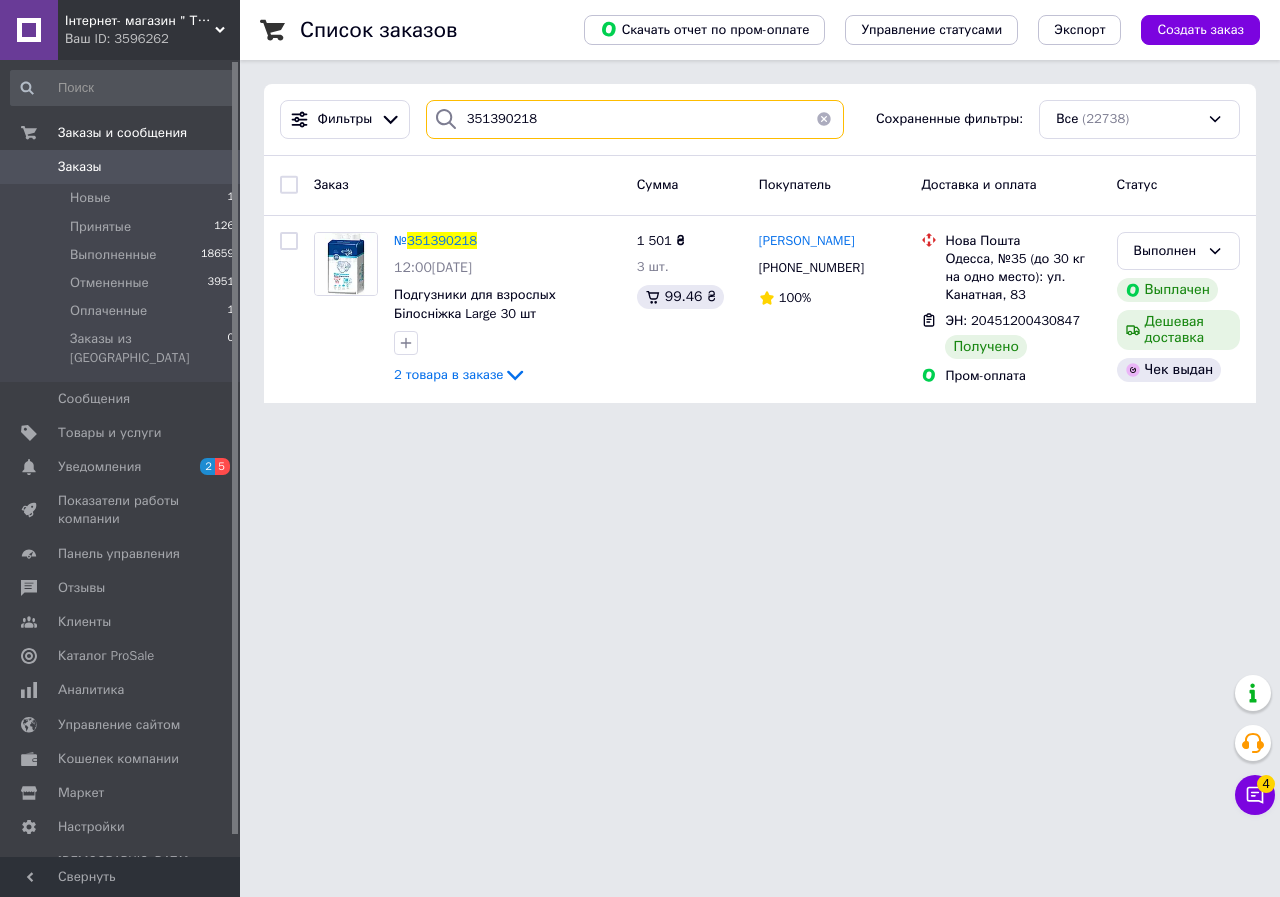 paste on "423629" 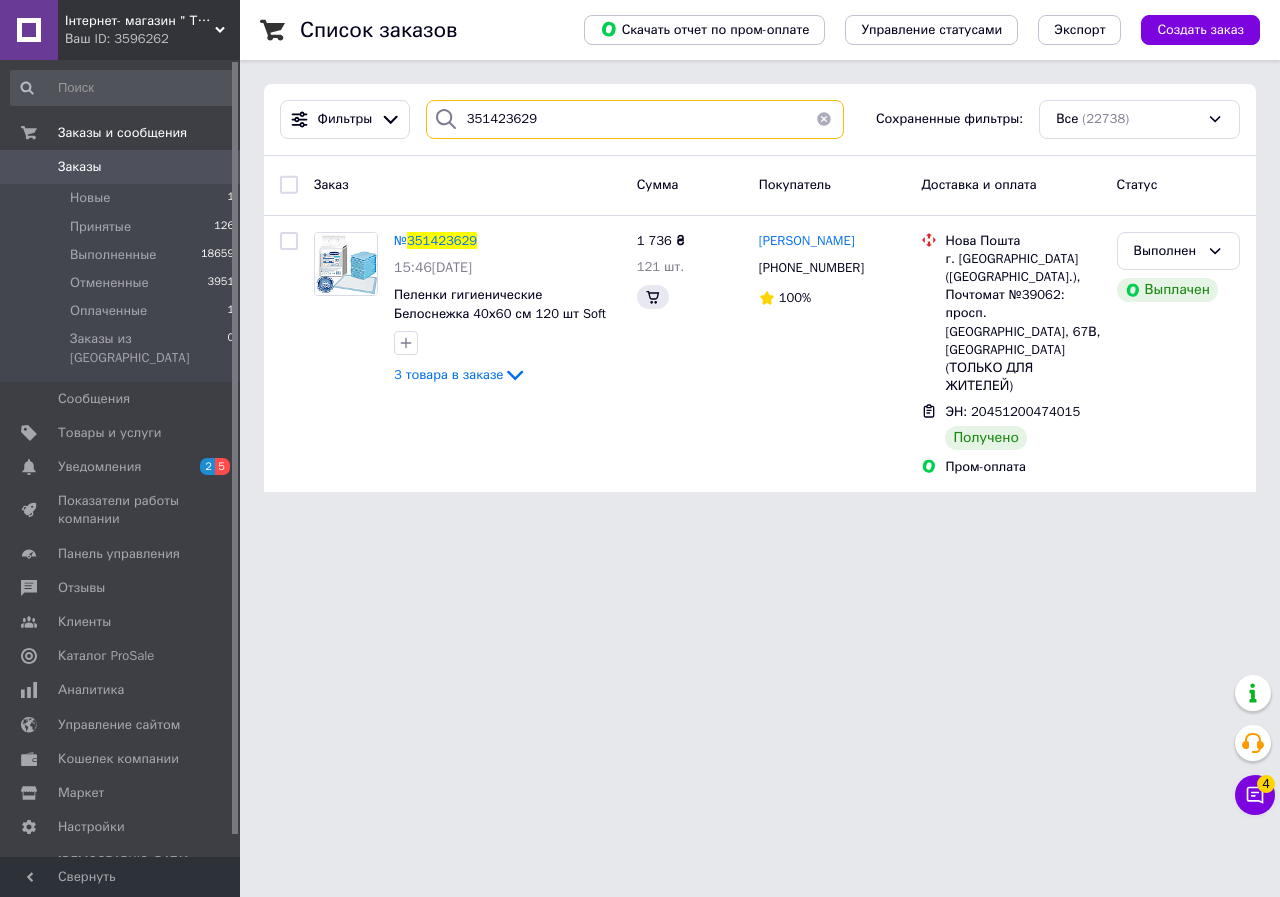 type on "351423629" 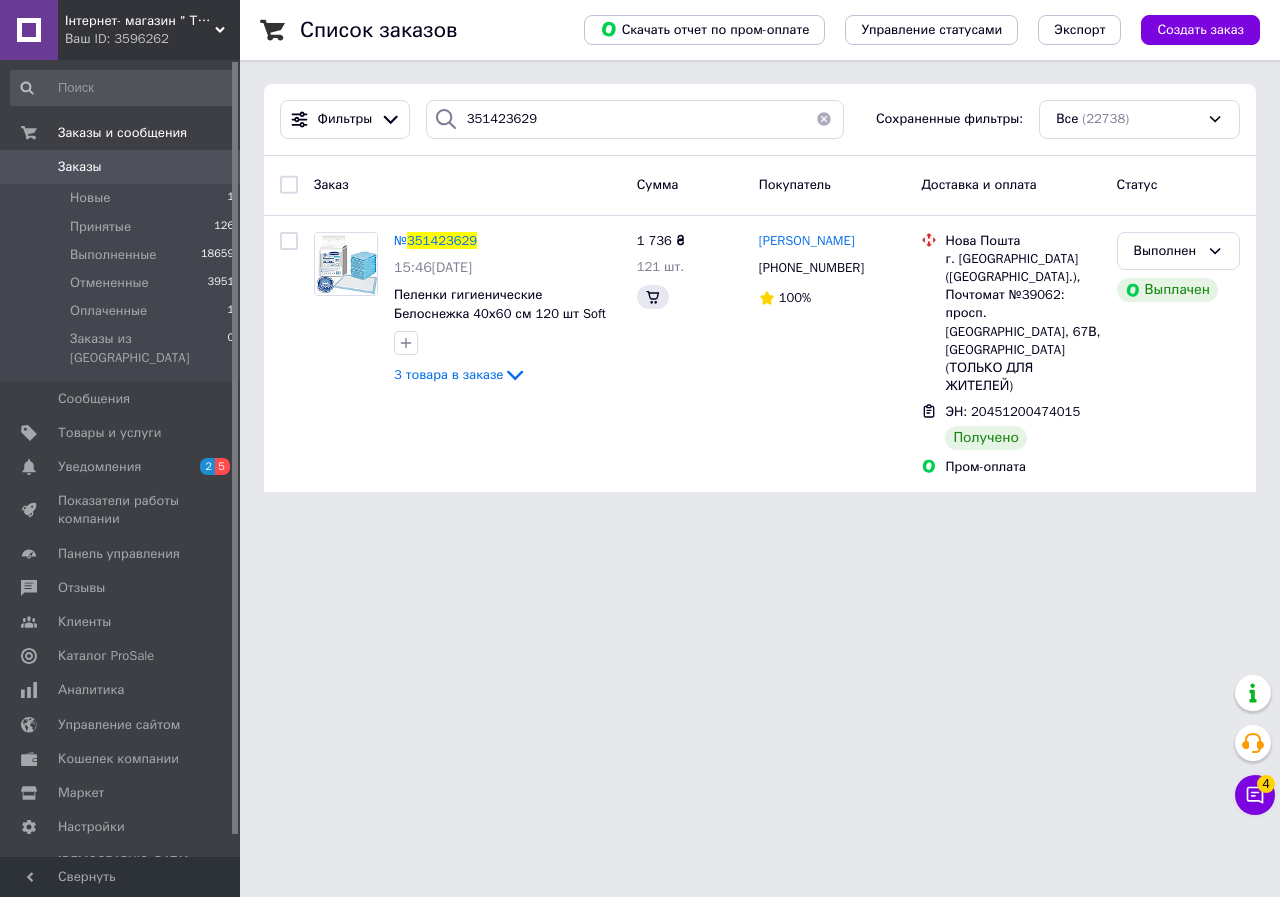 click on "351423629" at bounding box center [442, 240] 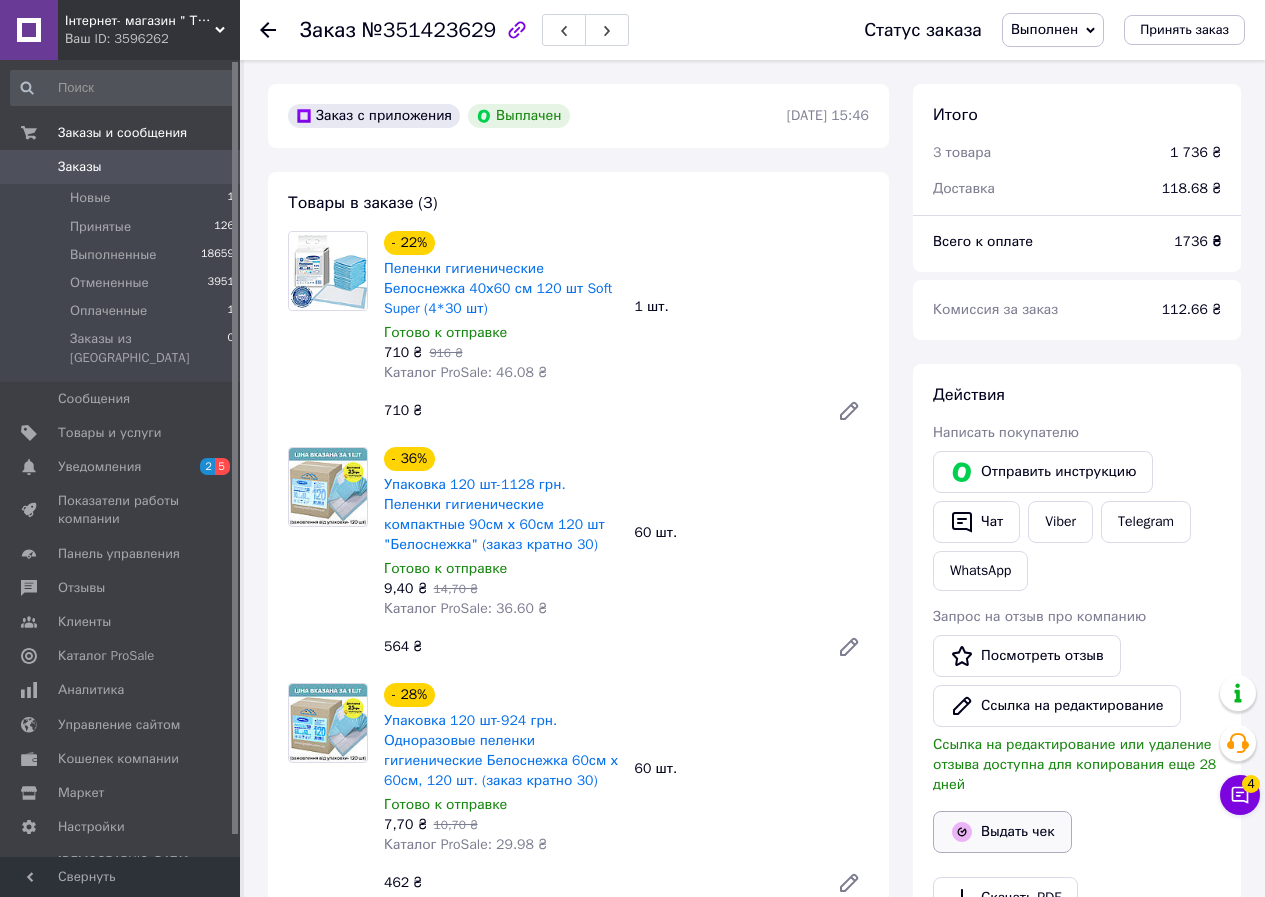 click on "Выдать чек" at bounding box center (1002, 832) 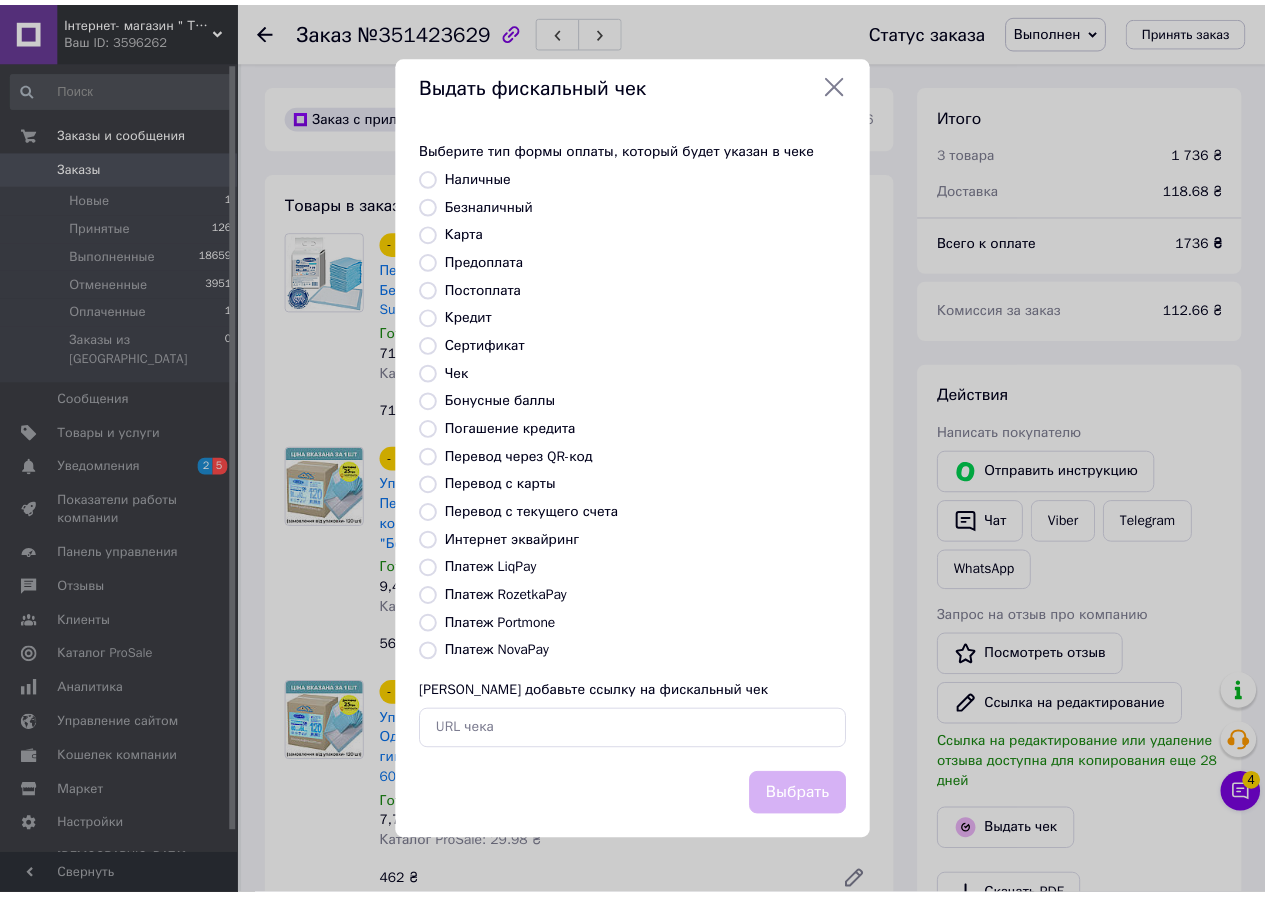 scroll, scrollTop: 148, scrollLeft: 0, axis: vertical 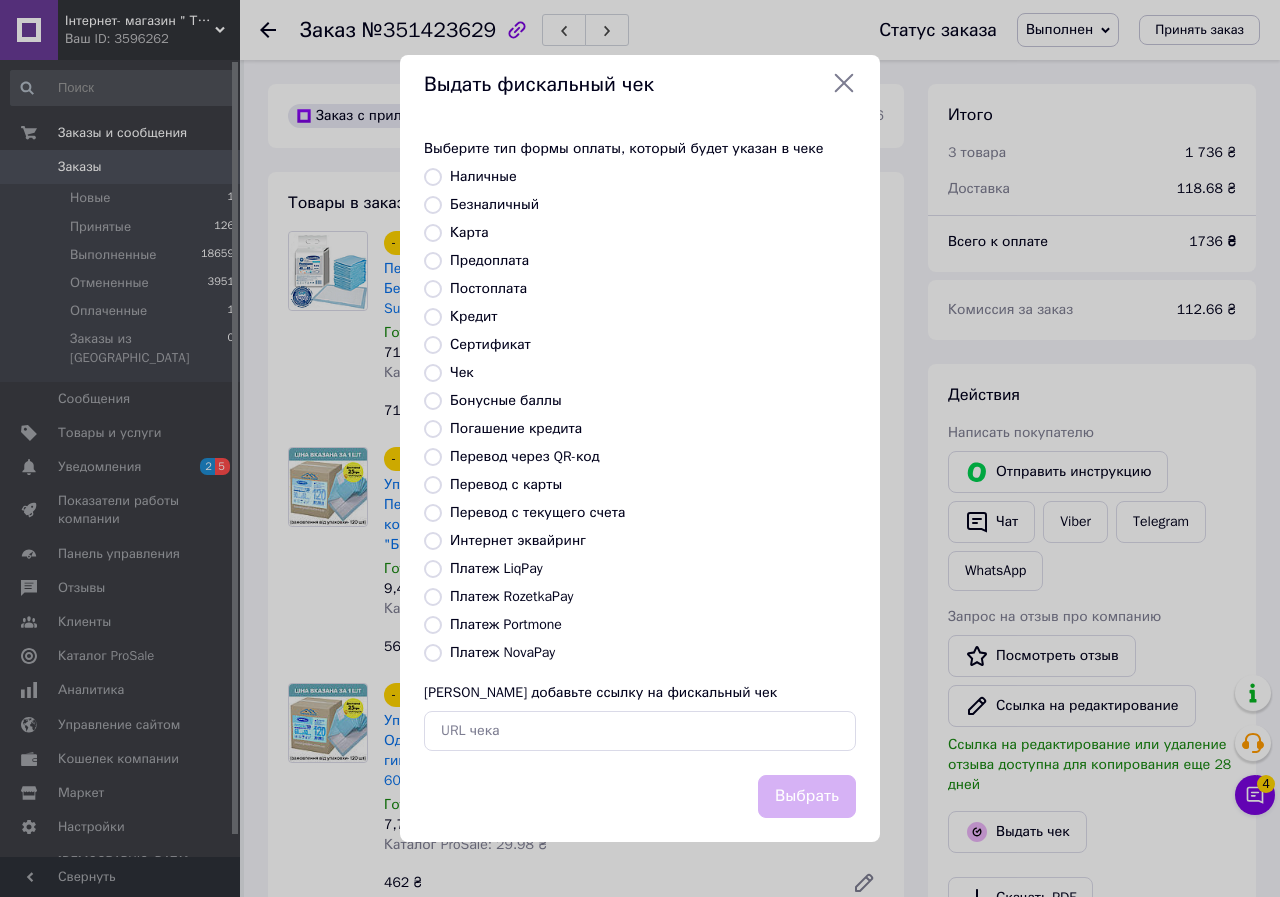 click on "Платеж RozetkaPay" at bounding box center [511, 596] 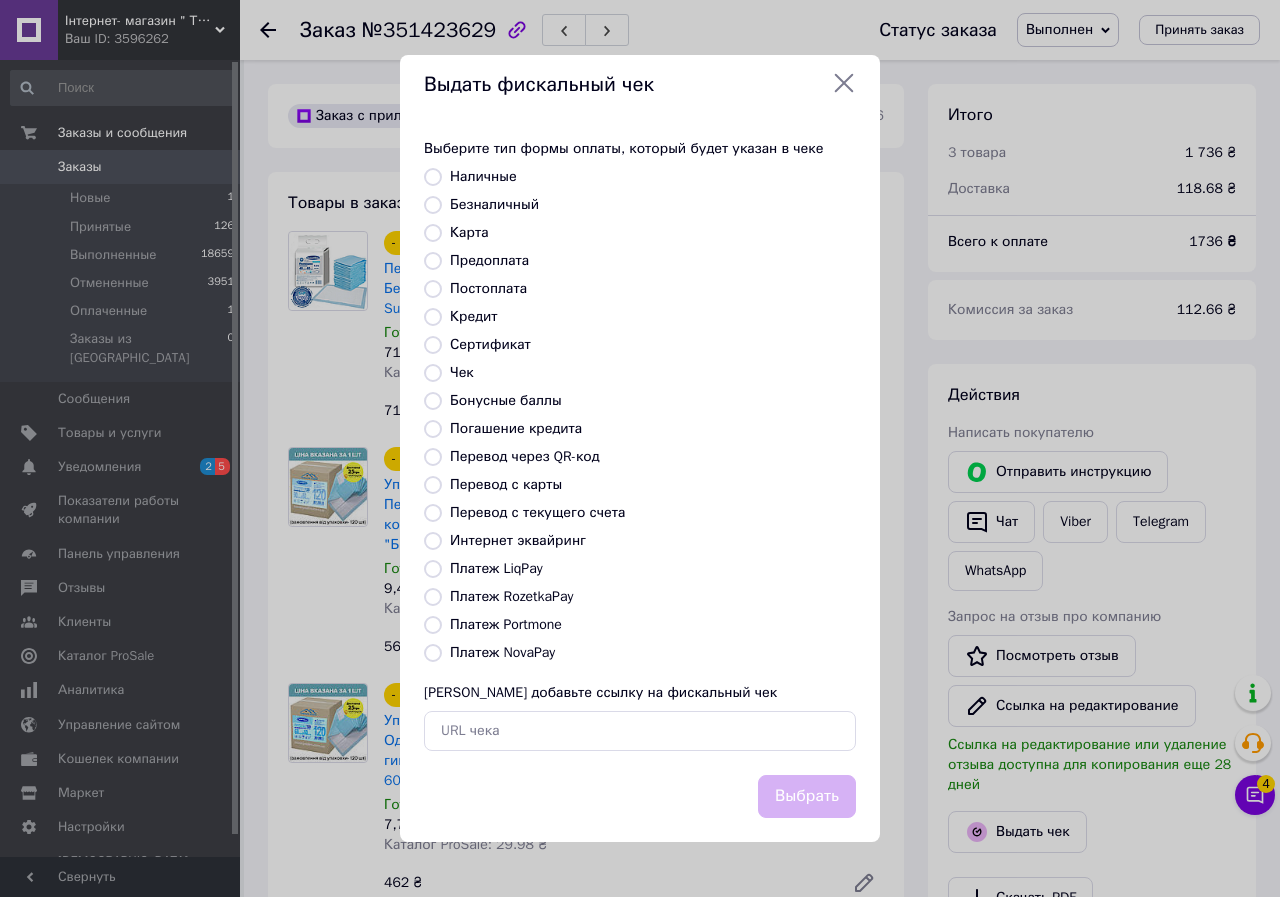 radio on "true" 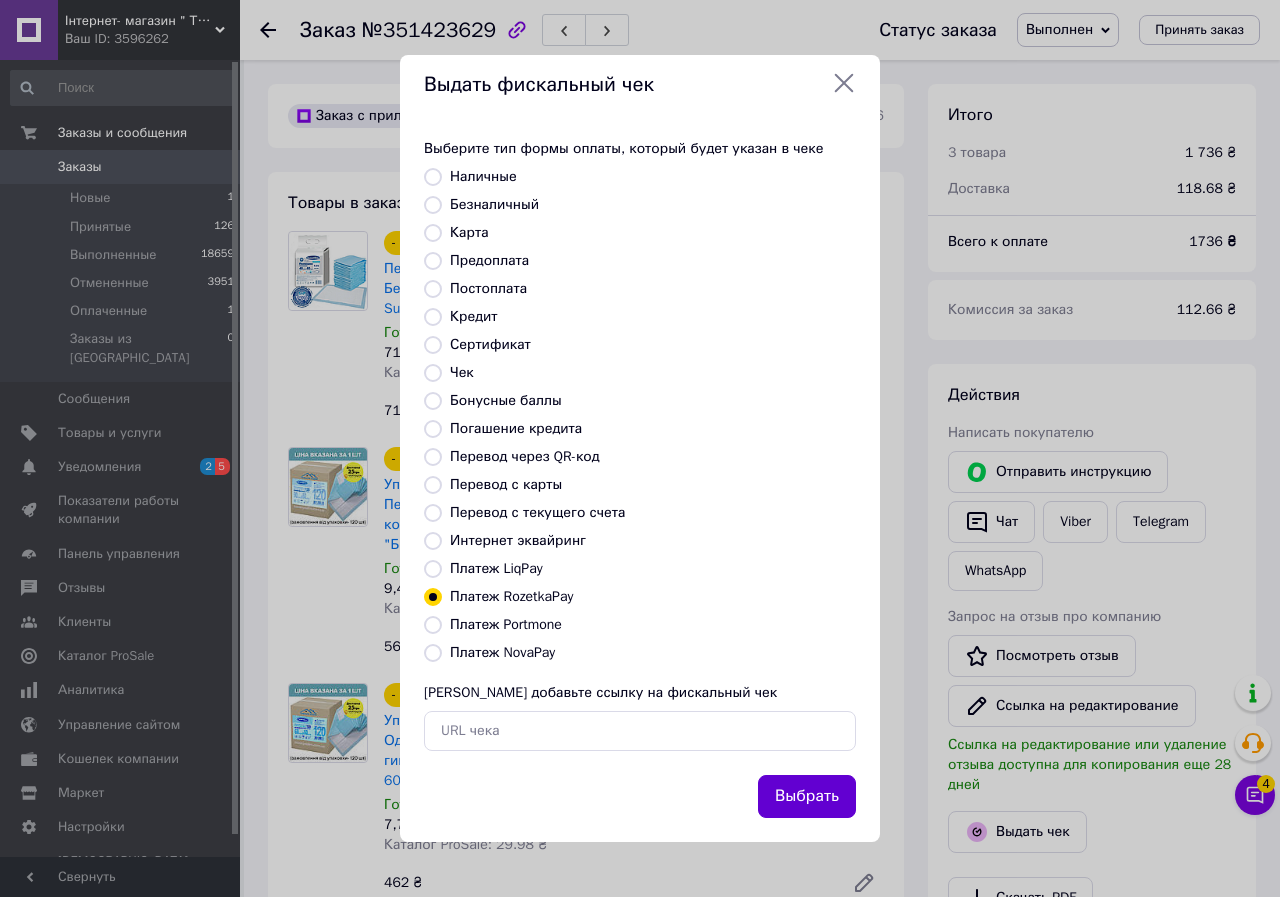 click on "Выбрать" at bounding box center (807, 796) 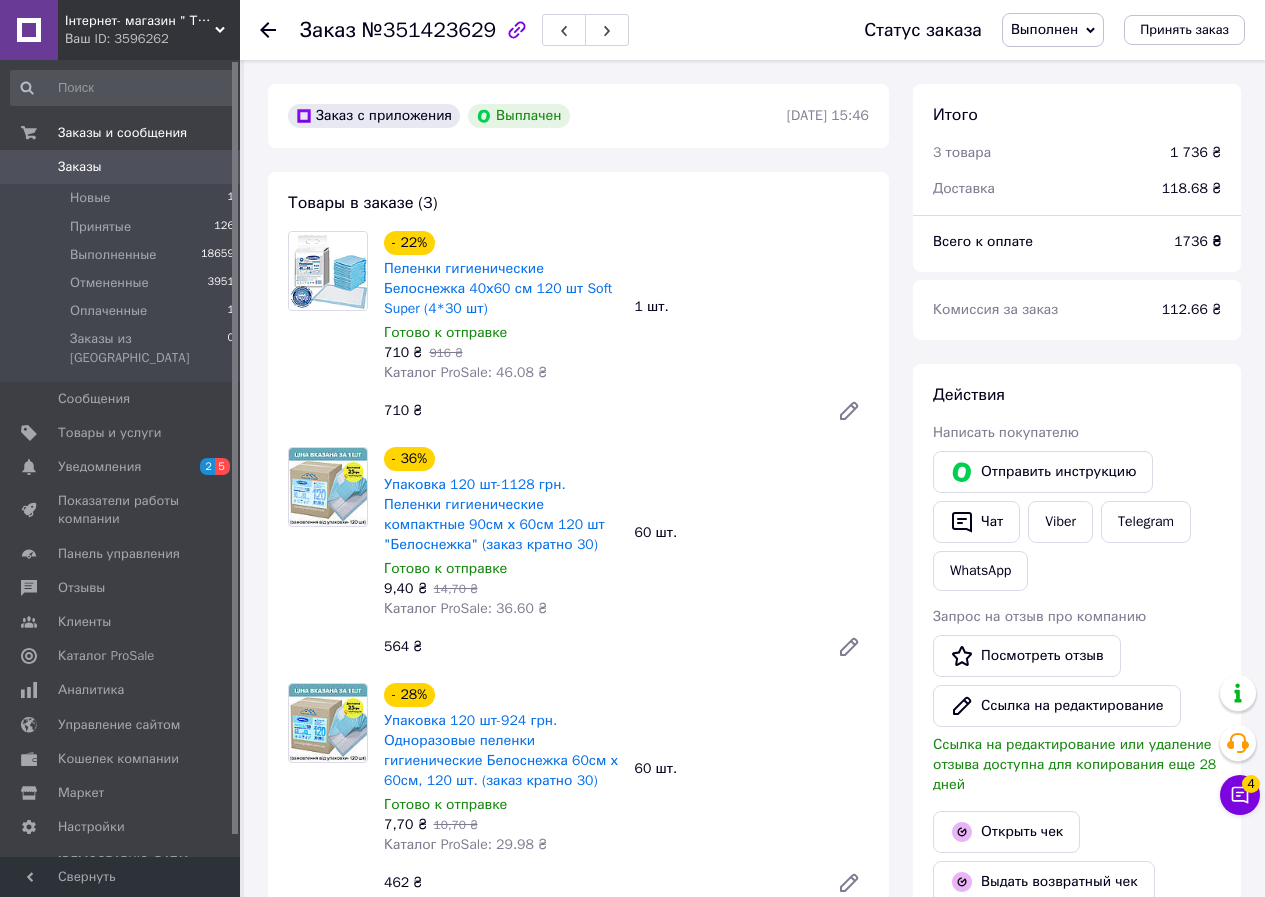 scroll, scrollTop: 168, scrollLeft: 0, axis: vertical 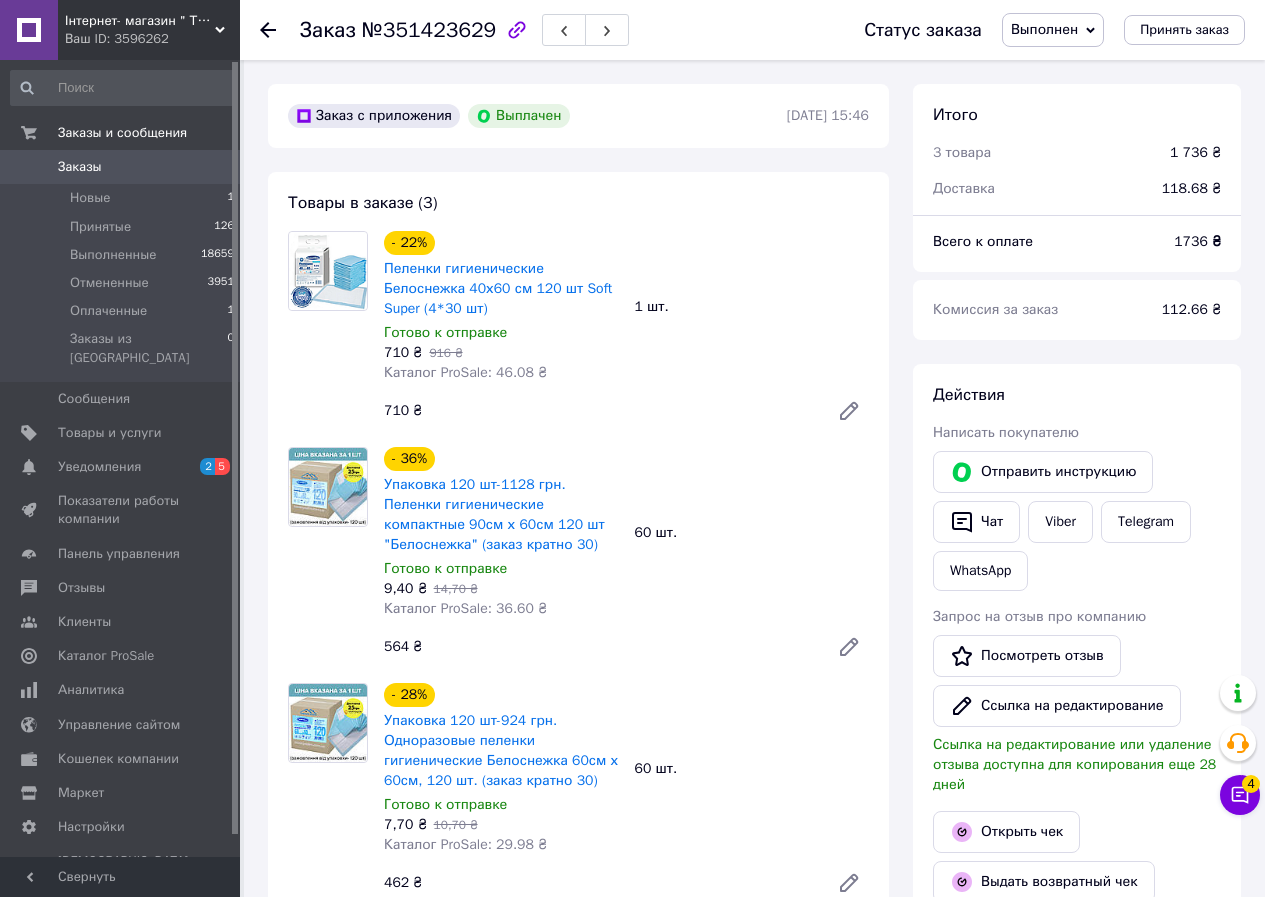 click 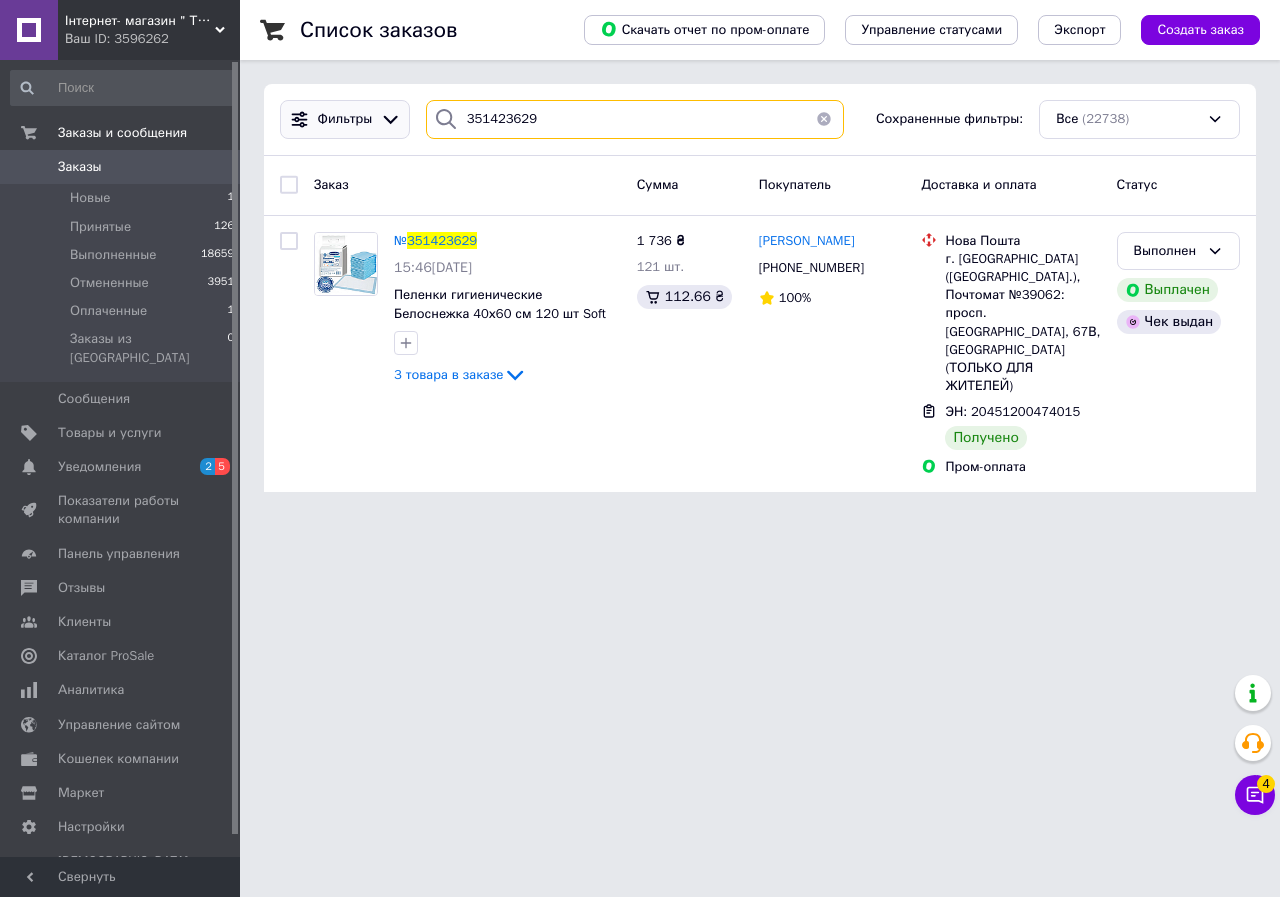 drag, startPoint x: 588, startPoint y: 122, endPoint x: 345, endPoint y: 103, distance: 243.74167 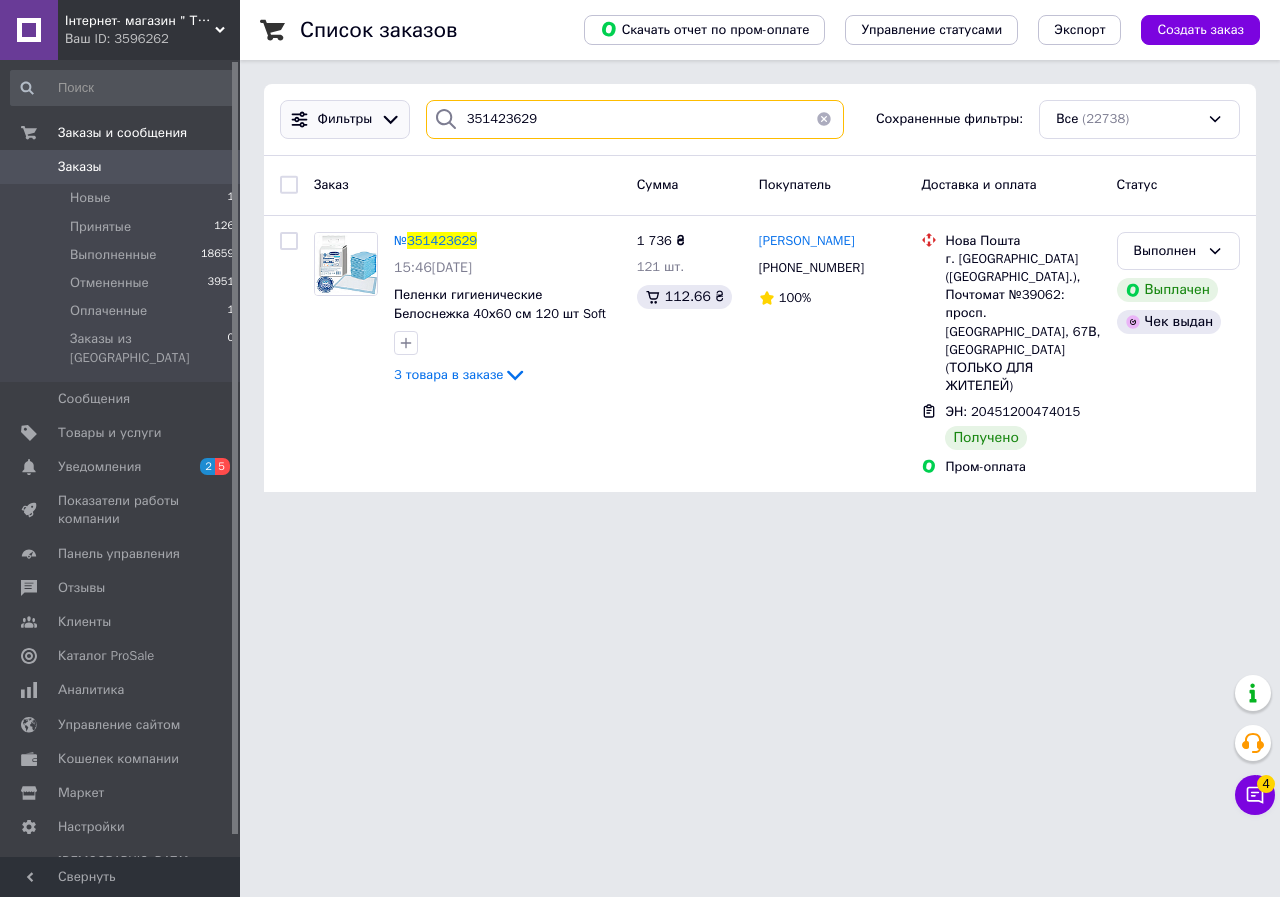 click on "Фильтры 351423629 Сохраненные фильтры: Все (22738)" at bounding box center (760, 119) 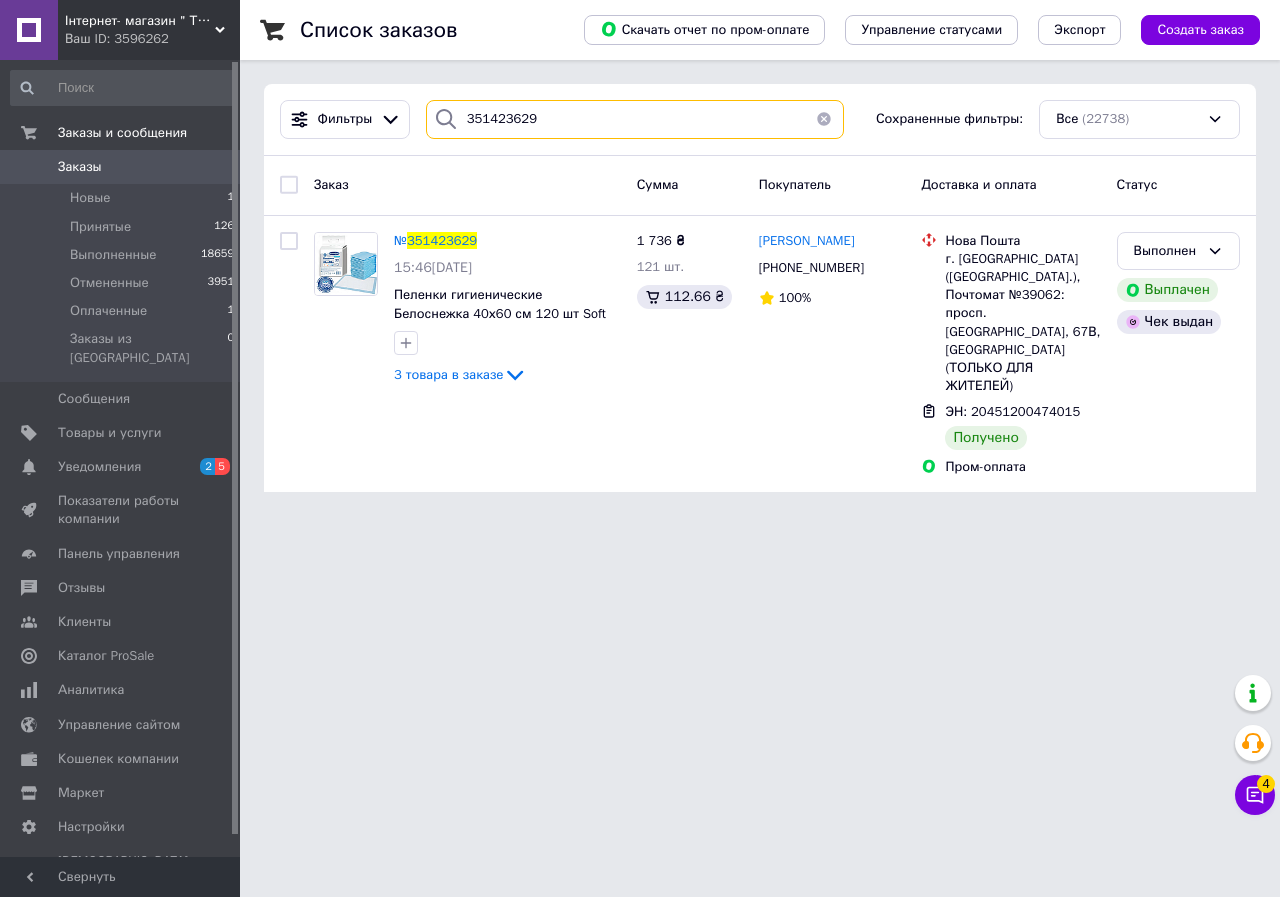 paste on "381576" 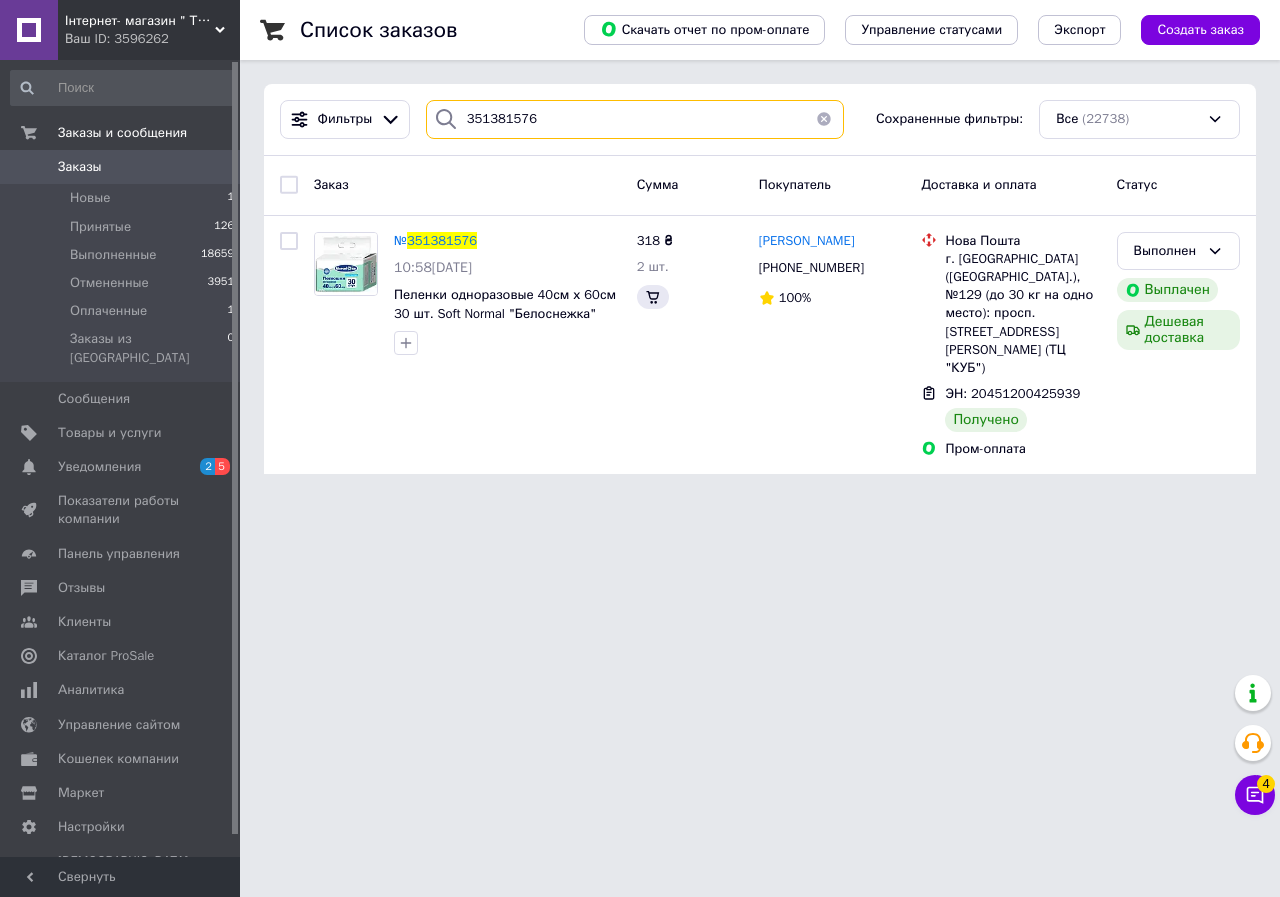 type on "351381576" 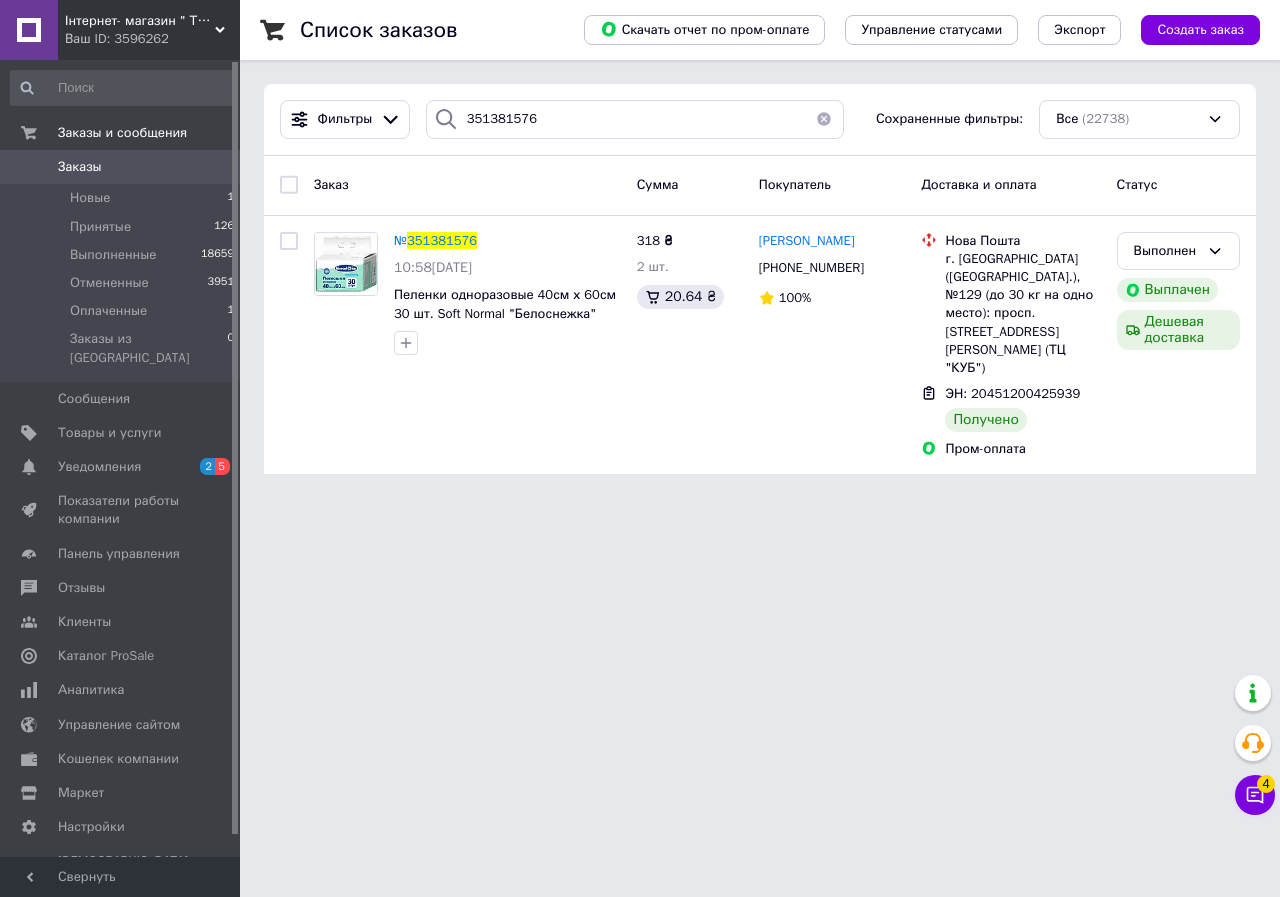 click on "351381576" at bounding box center (442, 240) 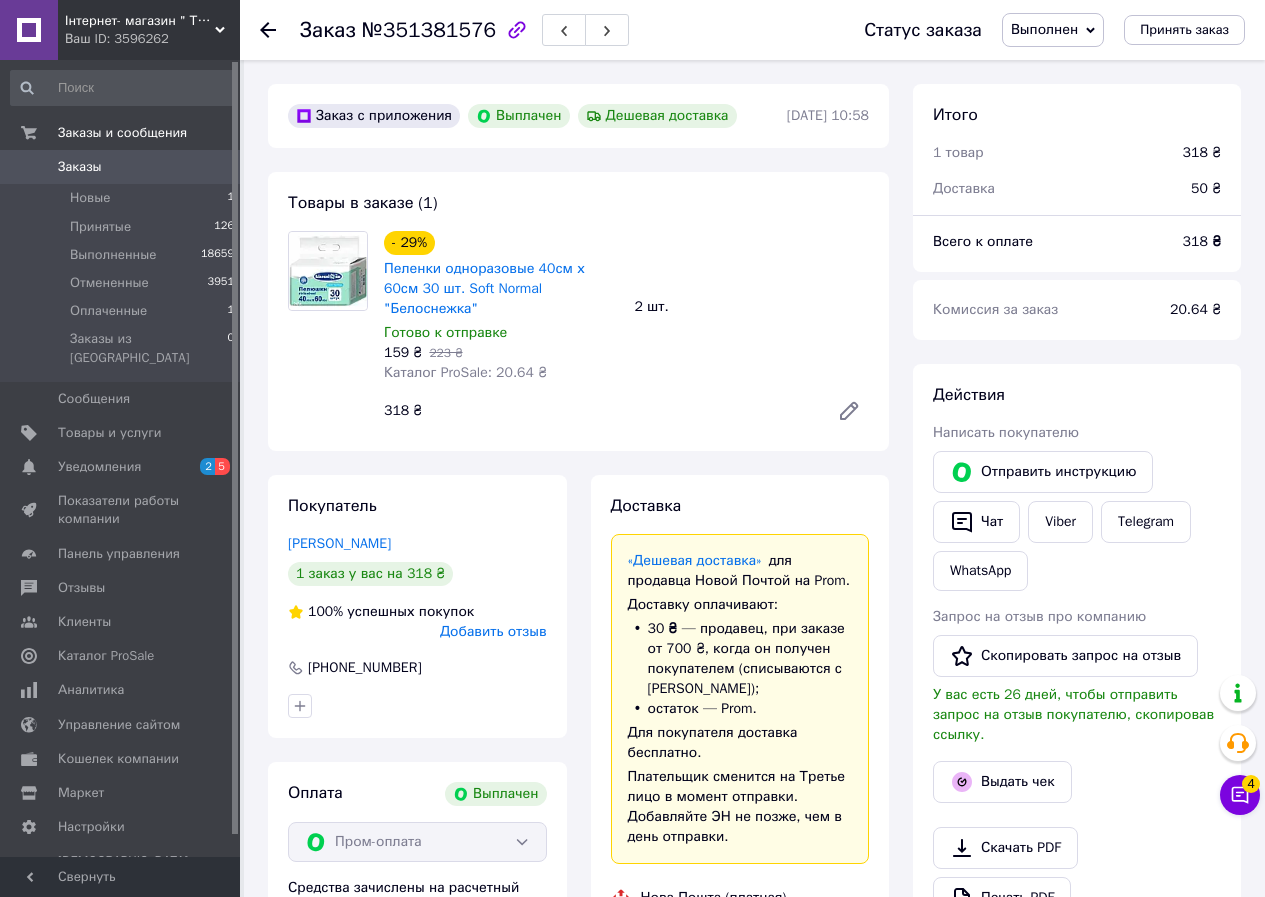 scroll, scrollTop: 196, scrollLeft: 0, axis: vertical 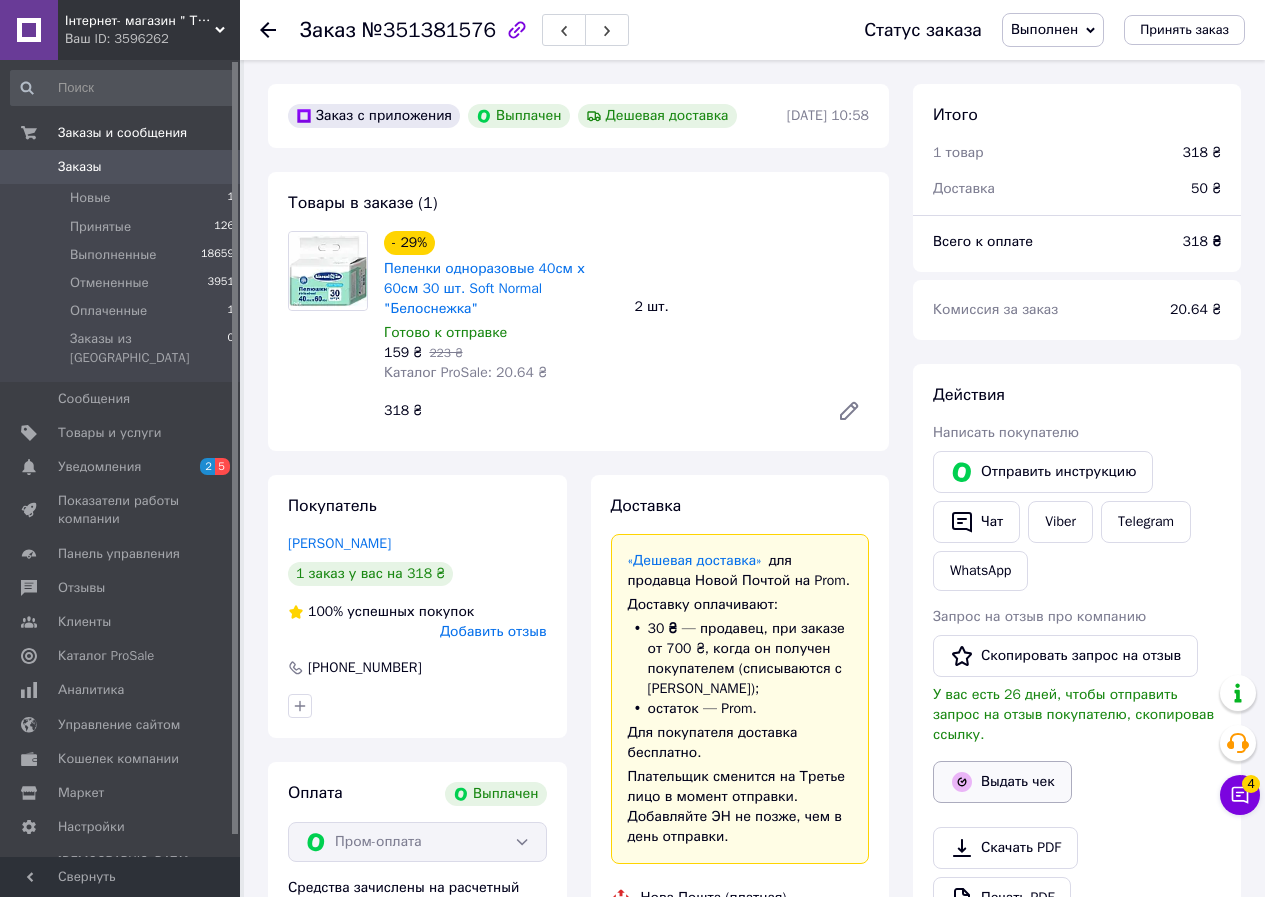 click on "Выдать чек" at bounding box center (1002, 782) 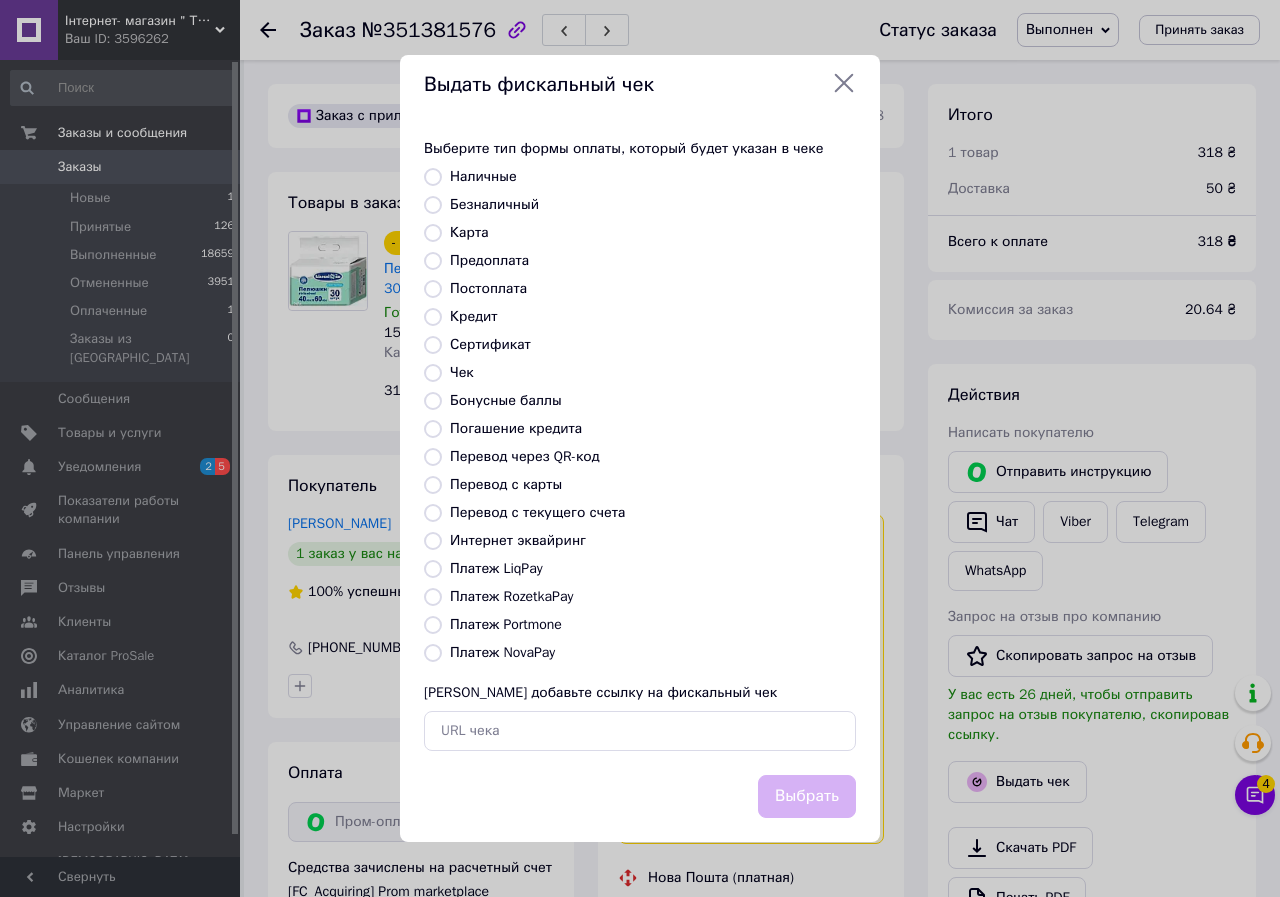 click on "Платеж RozetkaPay" at bounding box center (511, 596) 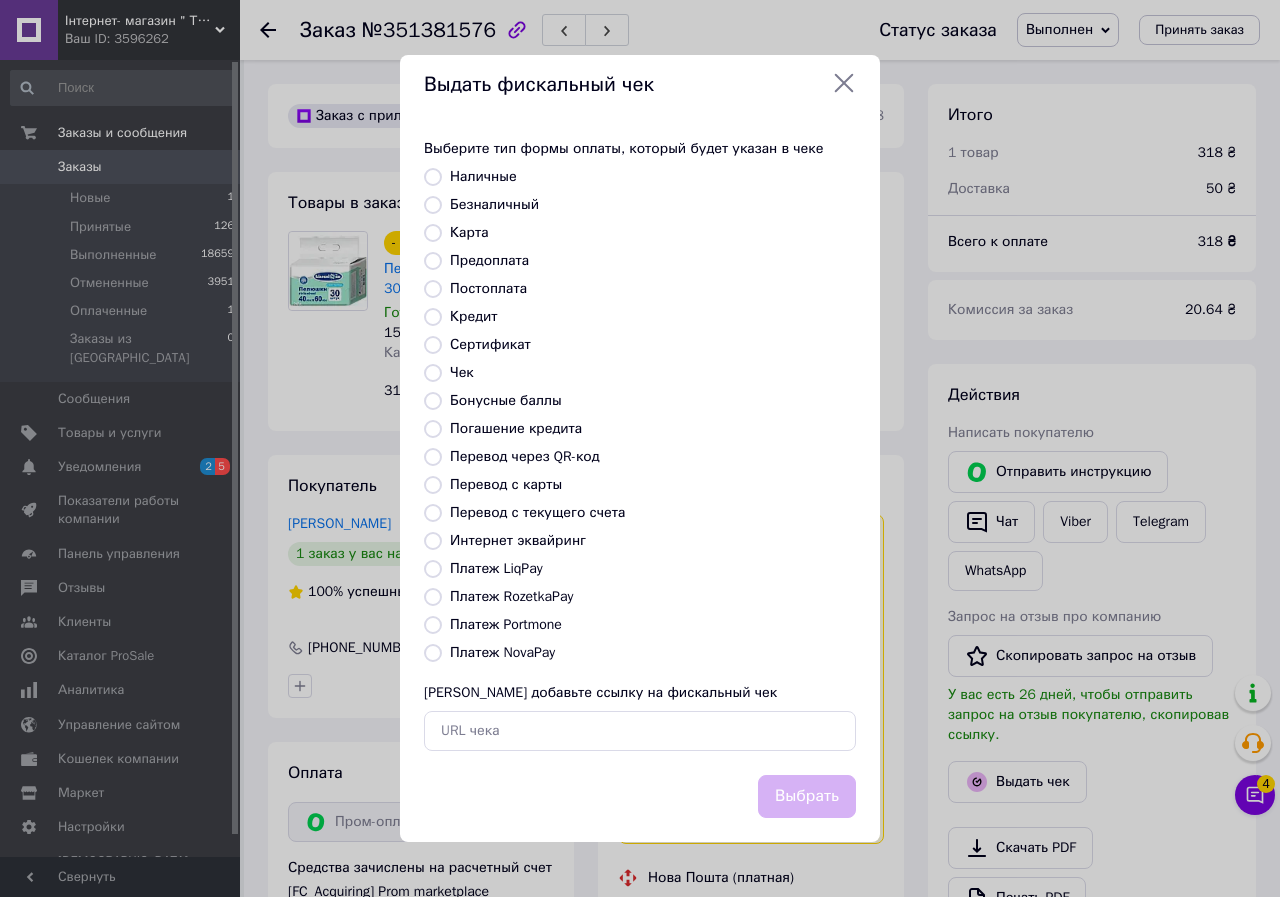 radio on "true" 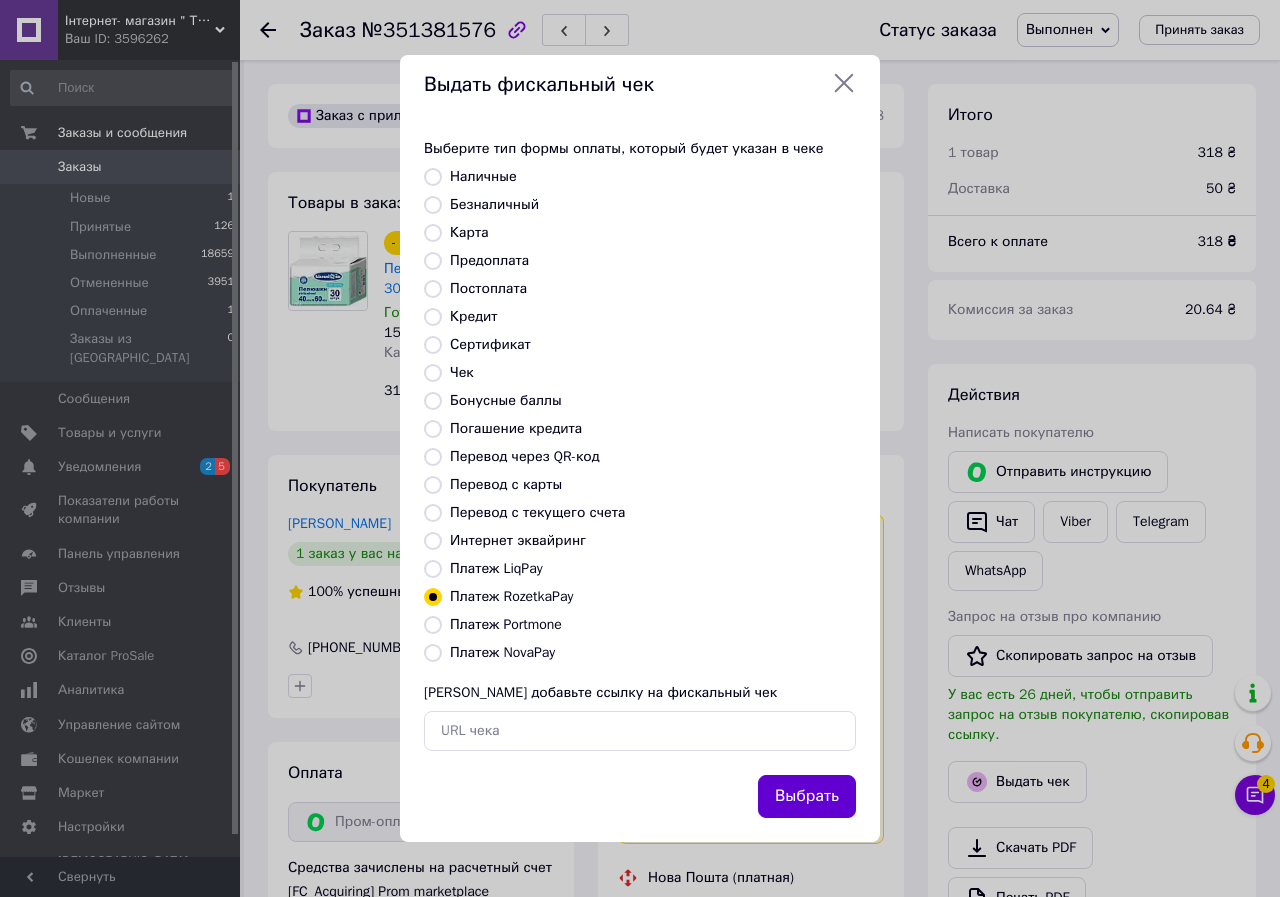 click on "Выбрать" at bounding box center (807, 796) 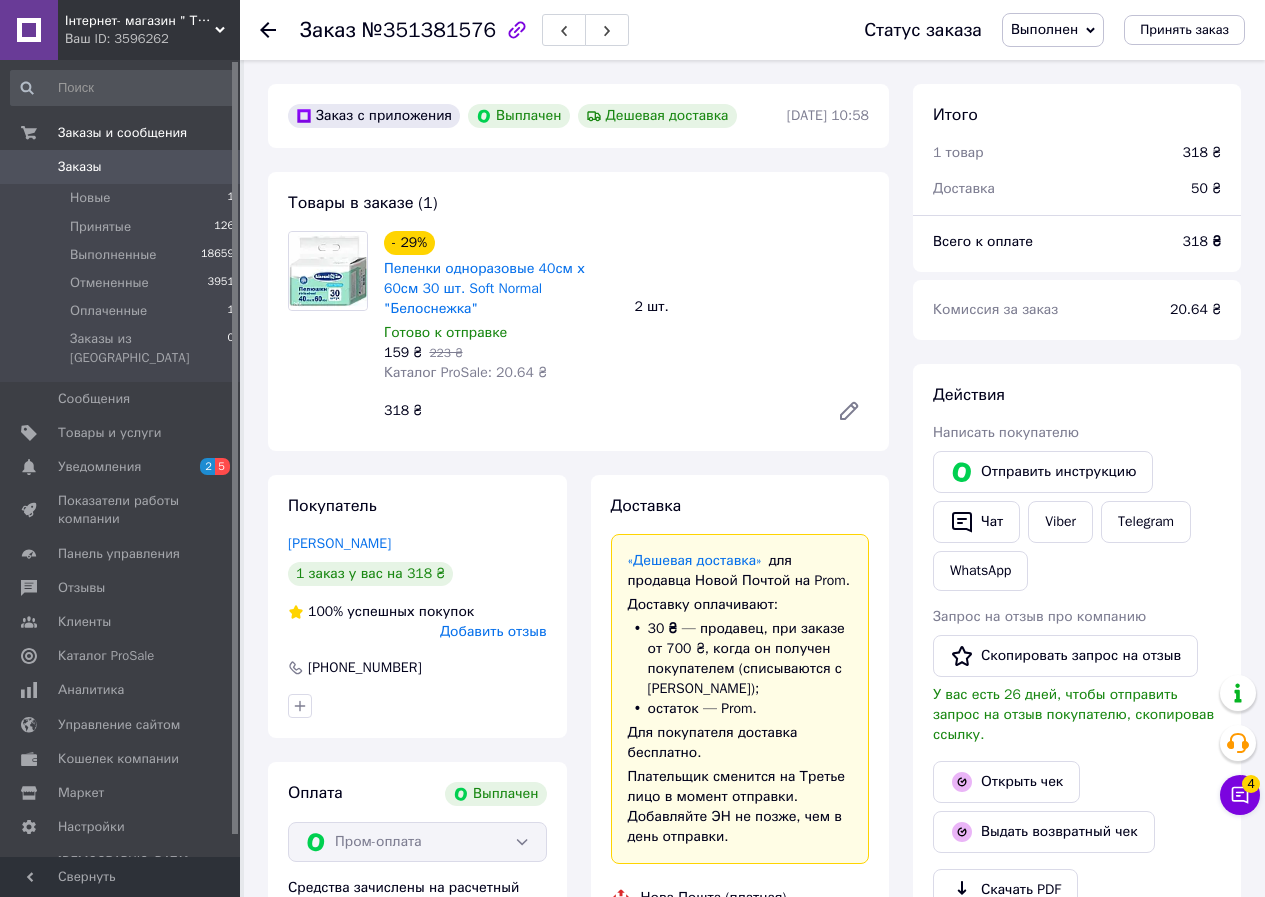 click at bounding box center (268, 30) 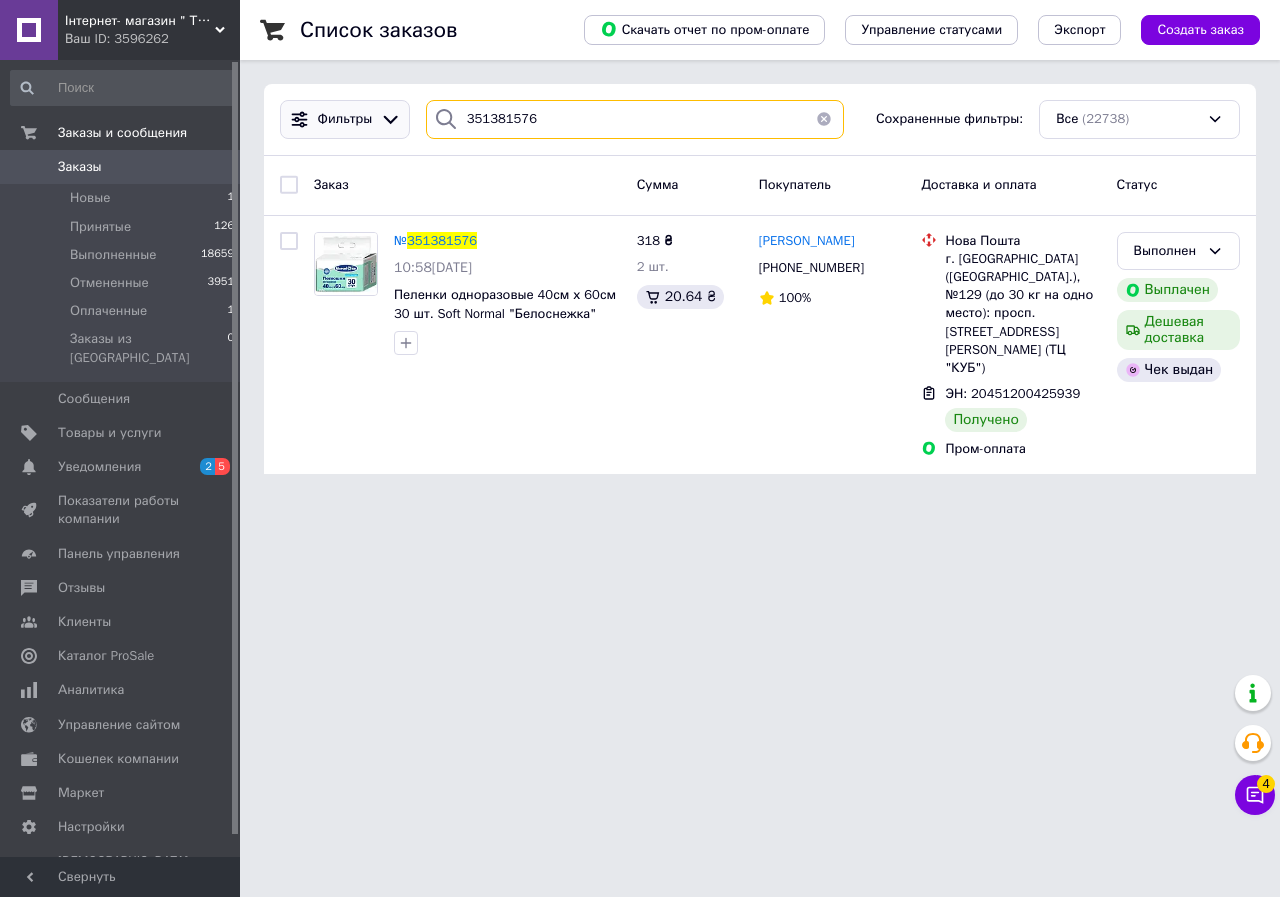 drag, startPoint x: 492, startPoint y: 120, endPoint x: 387, endPoint y: 118, distance: 105.01904 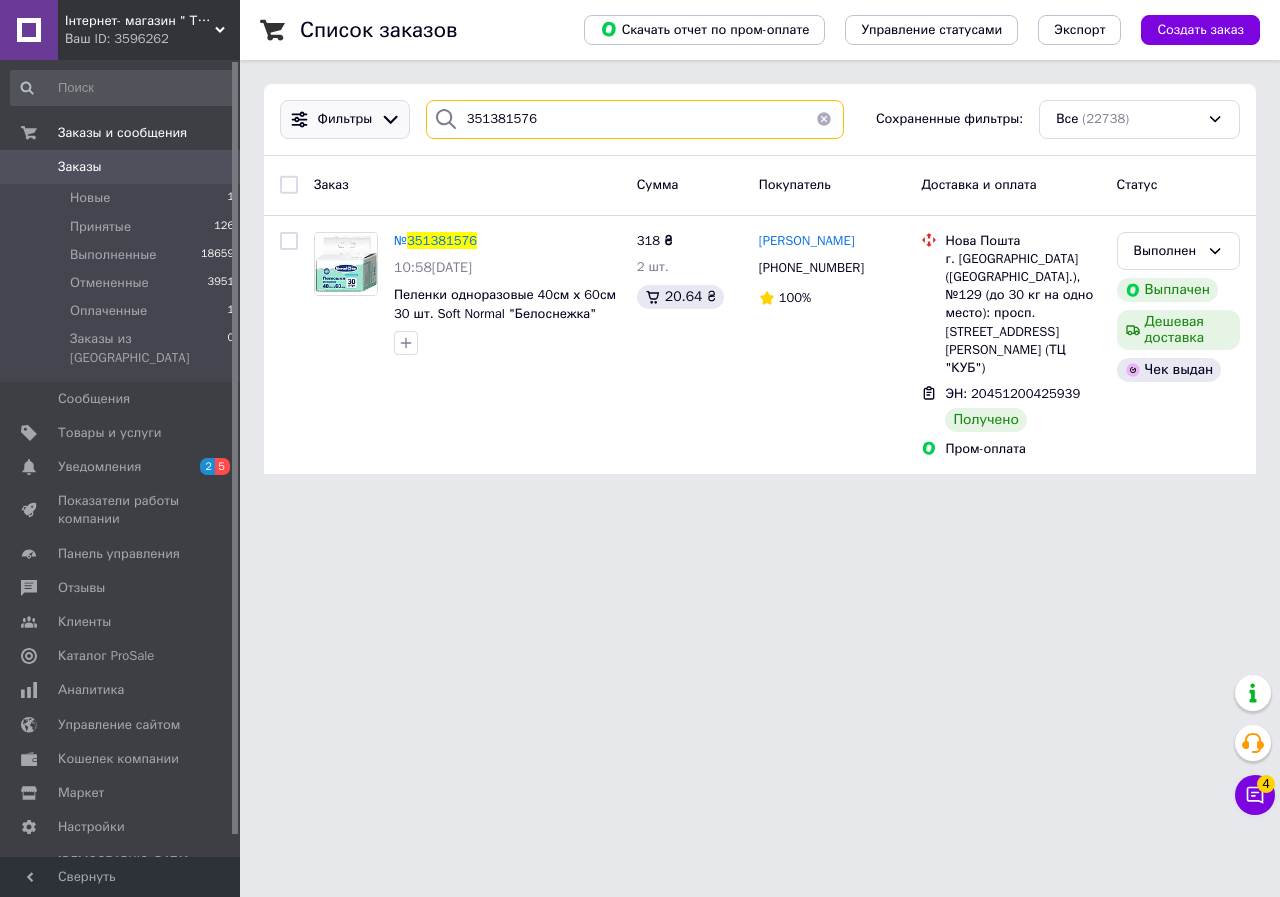 click on "Фильтры 351381576 Сохраненные фильтры: Все (22738)" at bounding box center (760, 119) 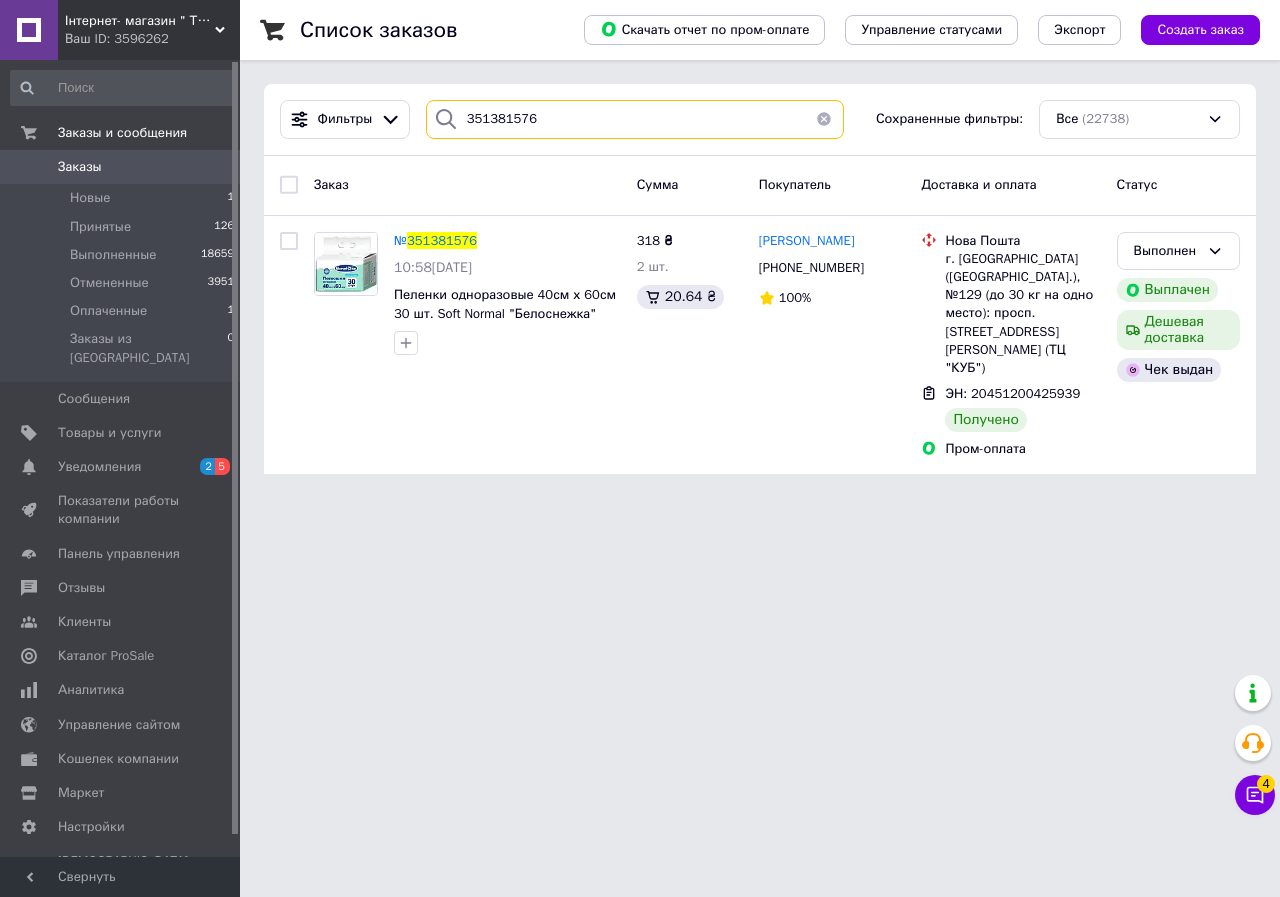 paste on "90315" 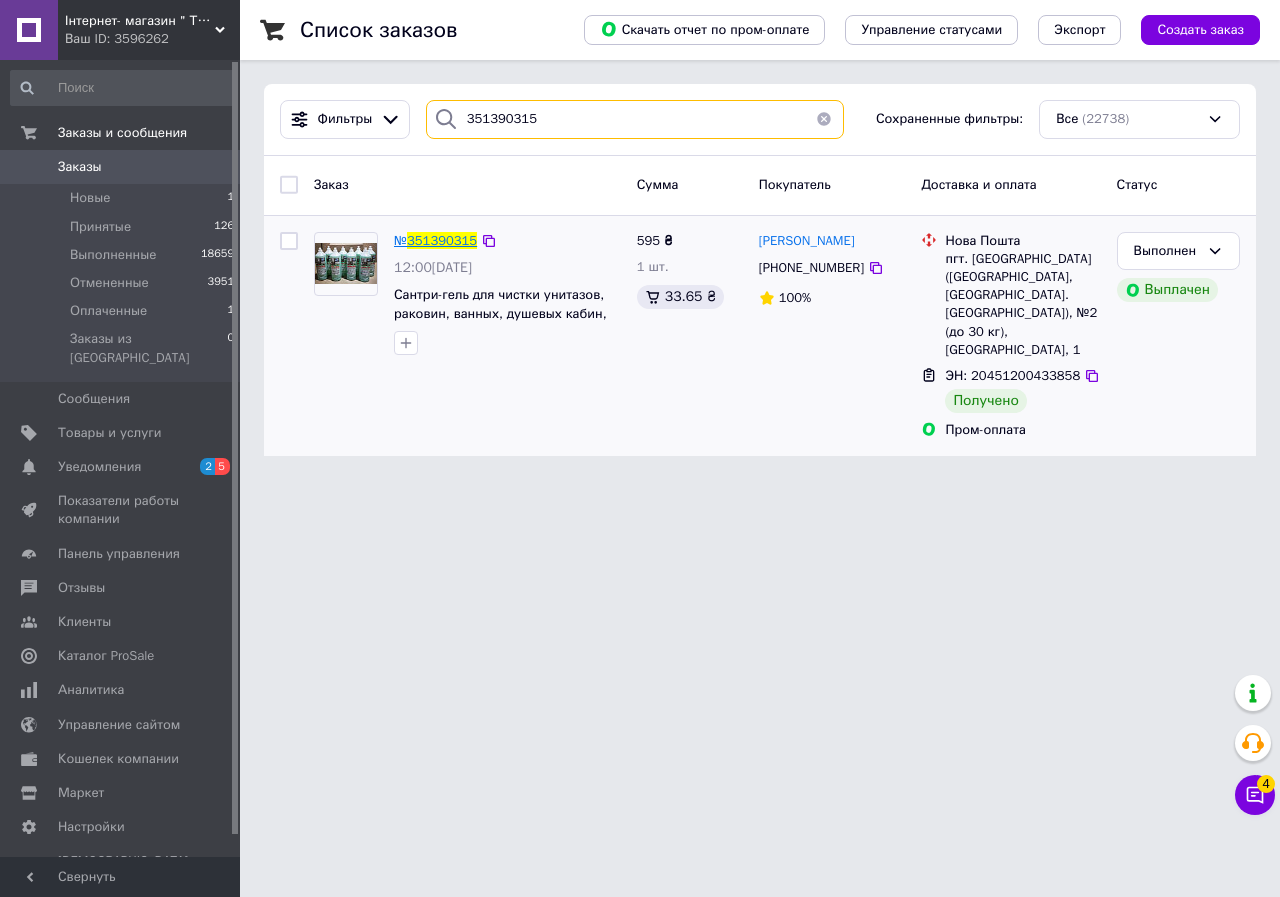 type on "351390315" 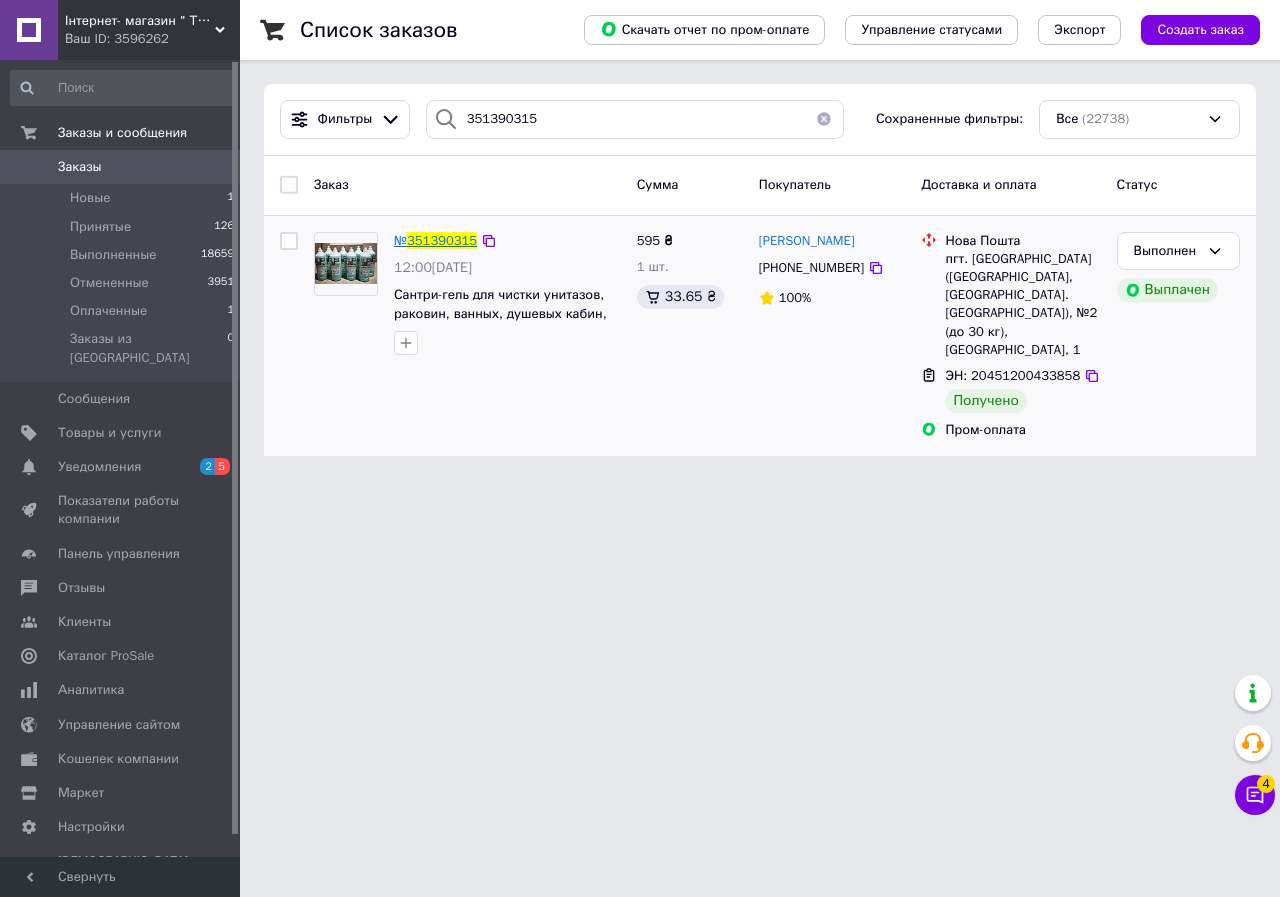 click on "351390315" at bounding box center [442, 240] 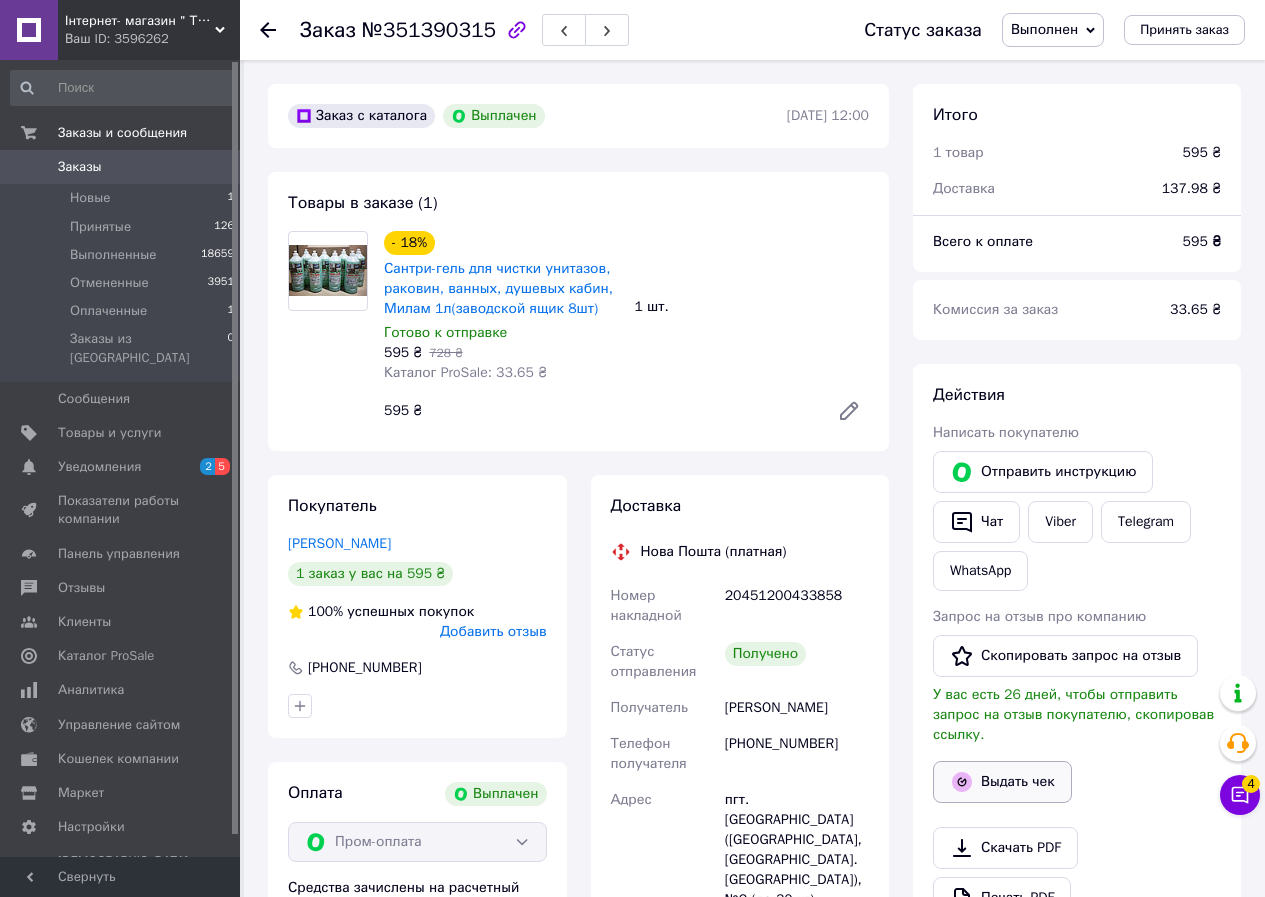 scroll, scrollTop: 60, scrollLeft: 0, axis: vertical 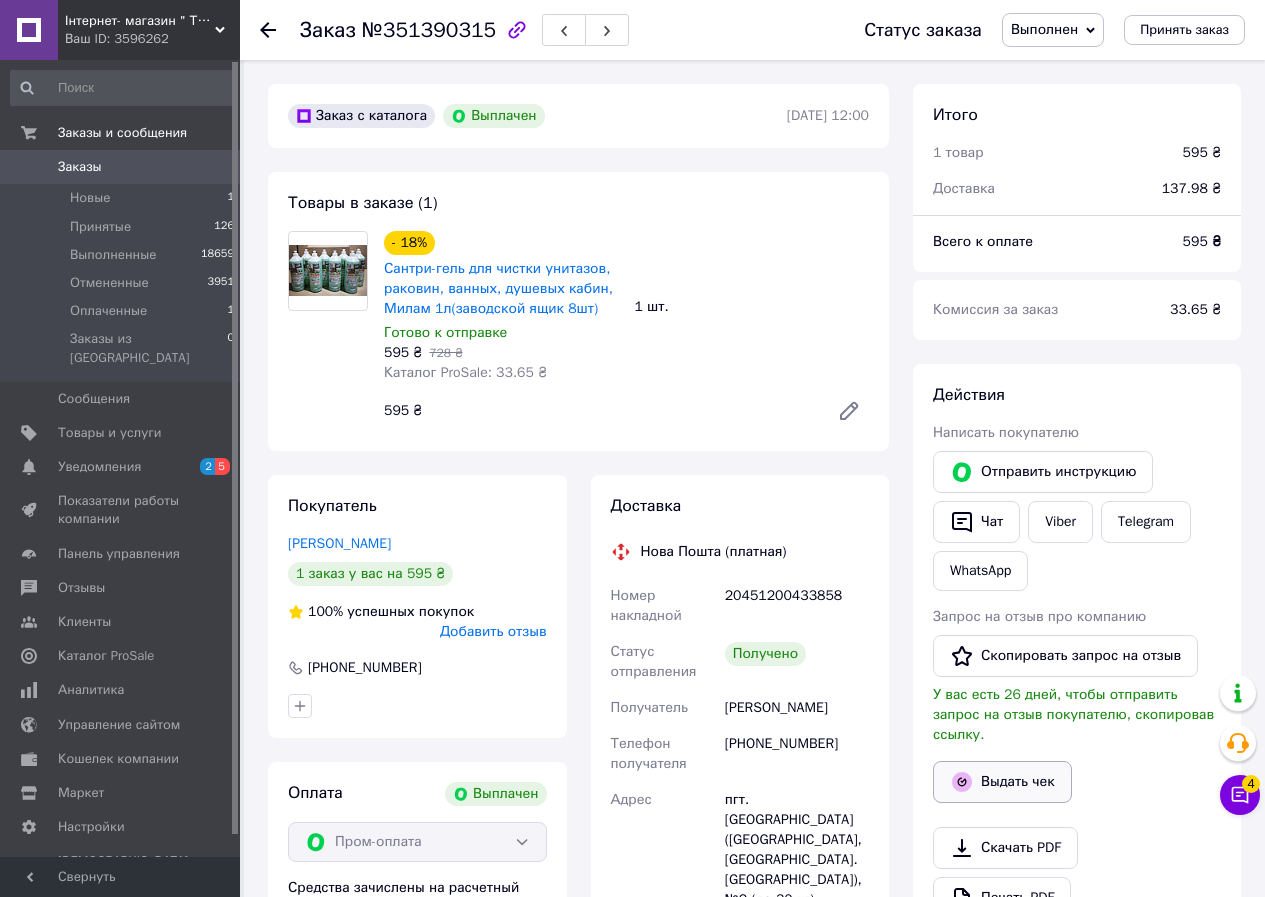 click on "Выдать чек" at bounding box center (1002, 782) 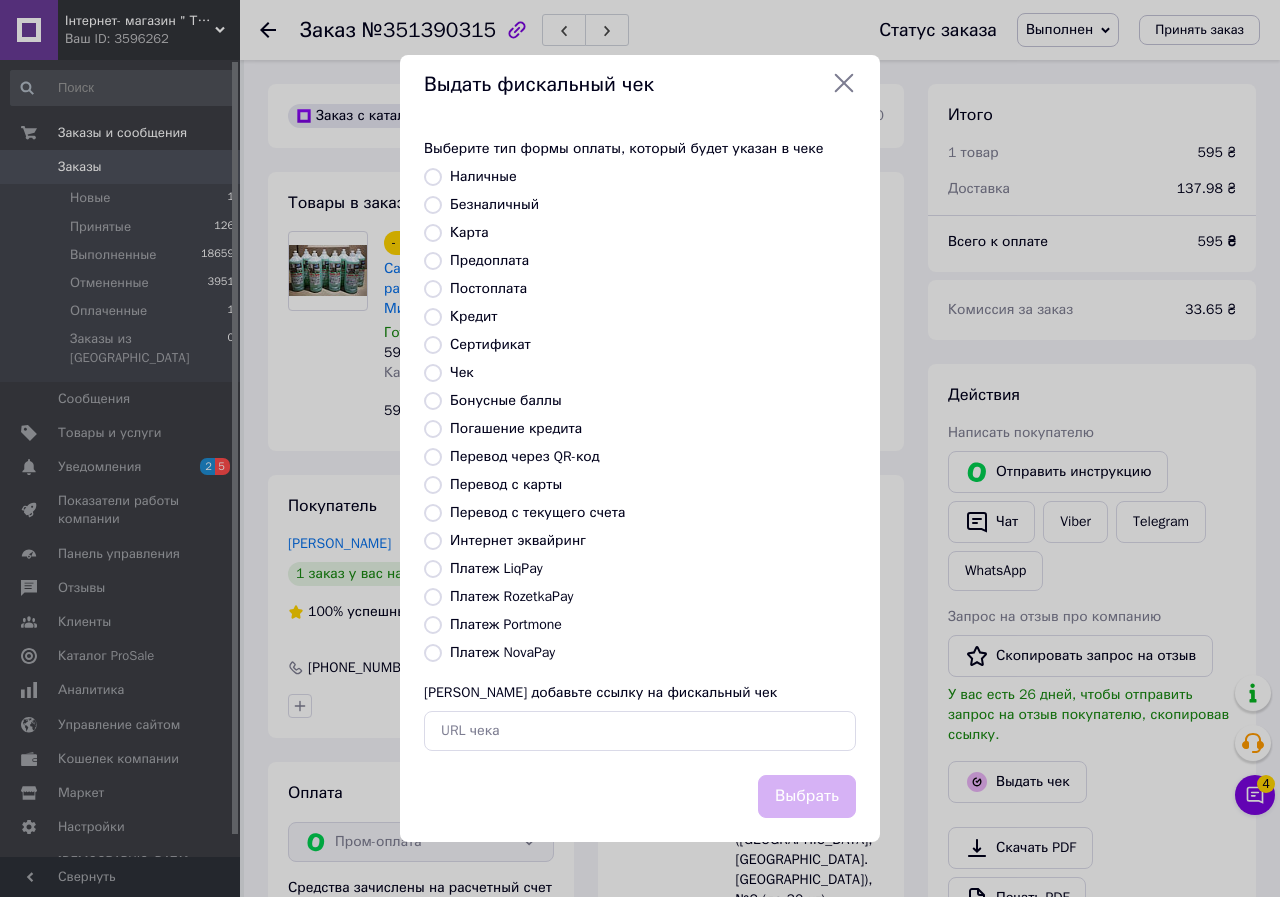 click on "Платеж RozetkaPay" at bounding box center (511, 596) 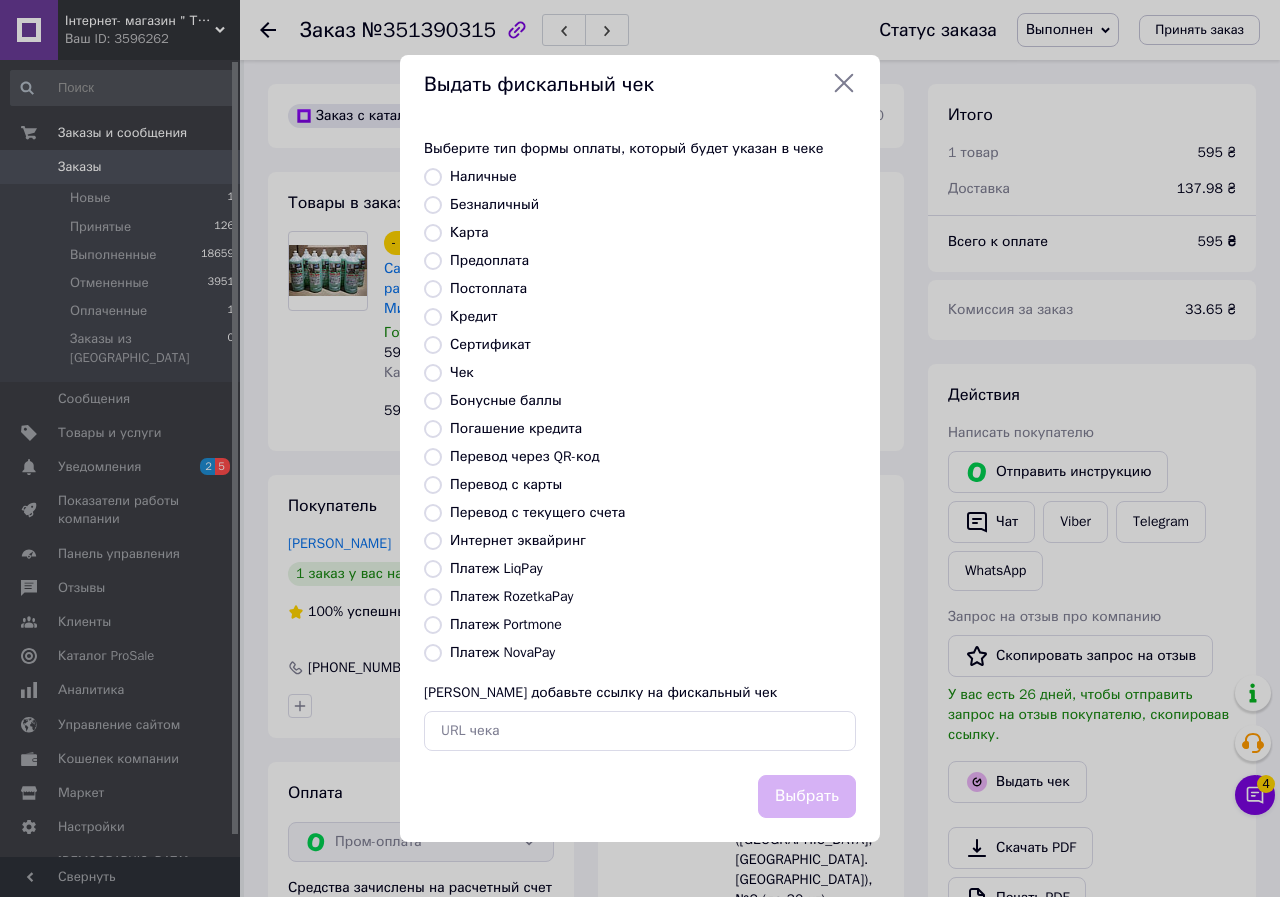 click on "Платеж RozetkaPay" at bounding box center [433, 597] 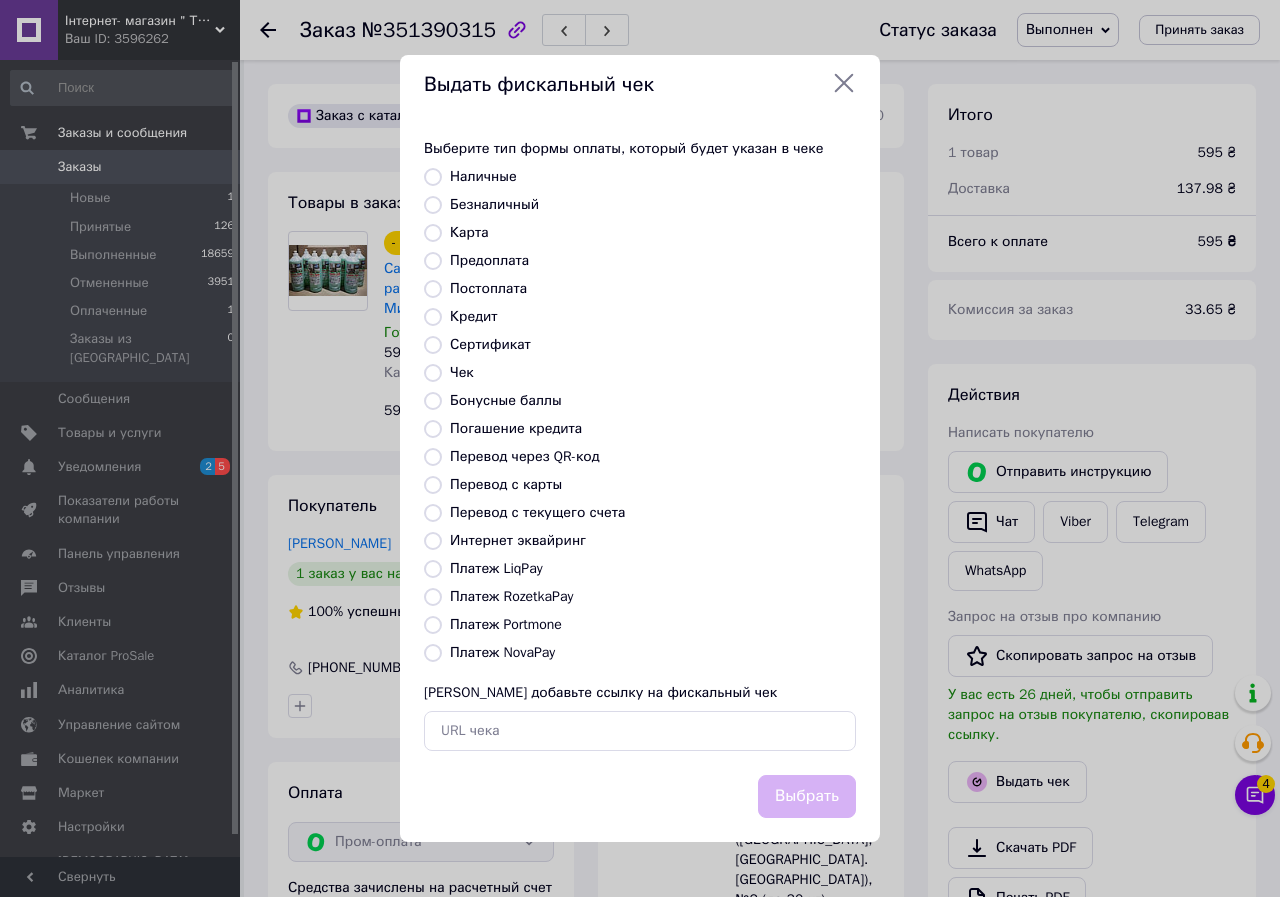 radio on "true" 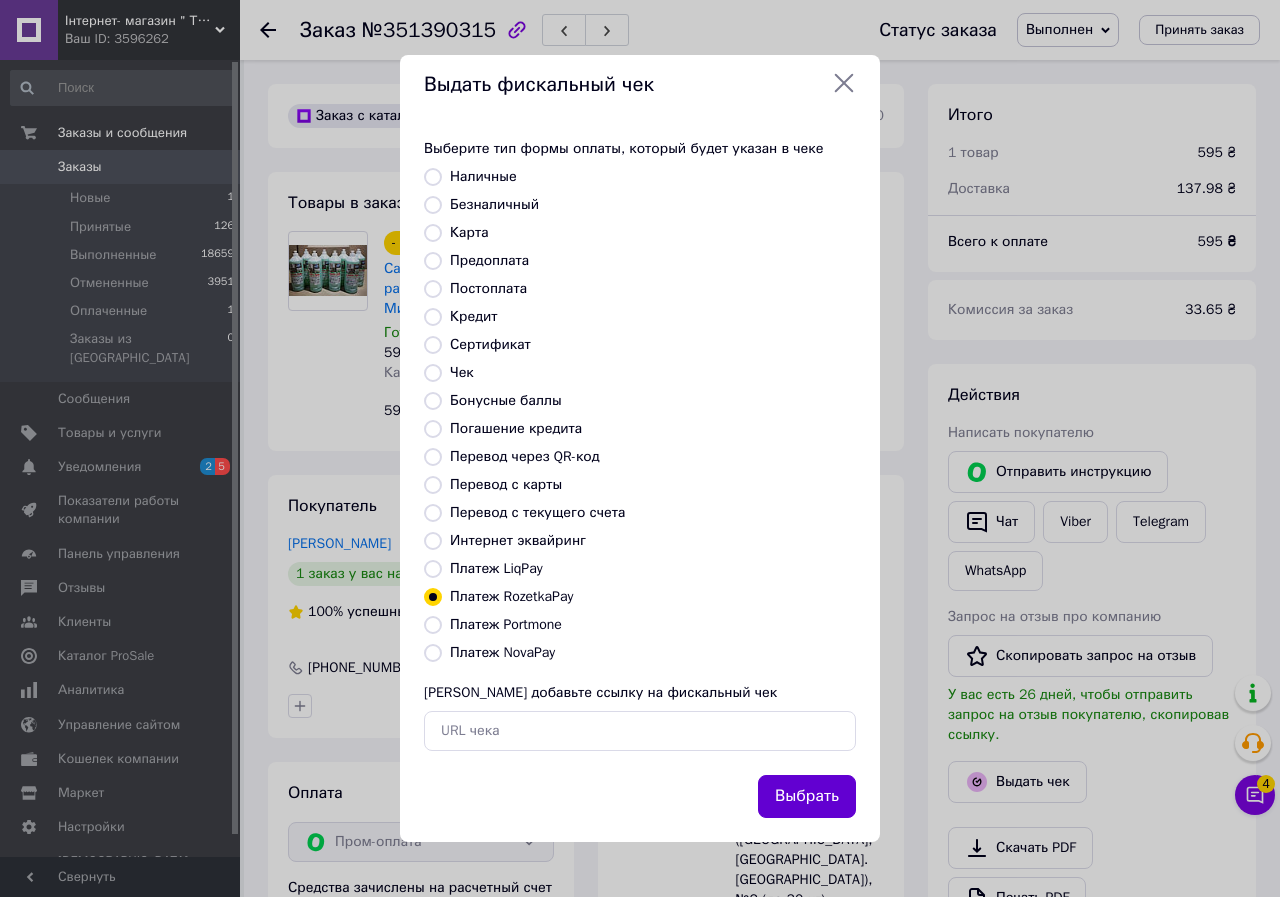 click on "Выбрать" at bounding box center [807, 796] 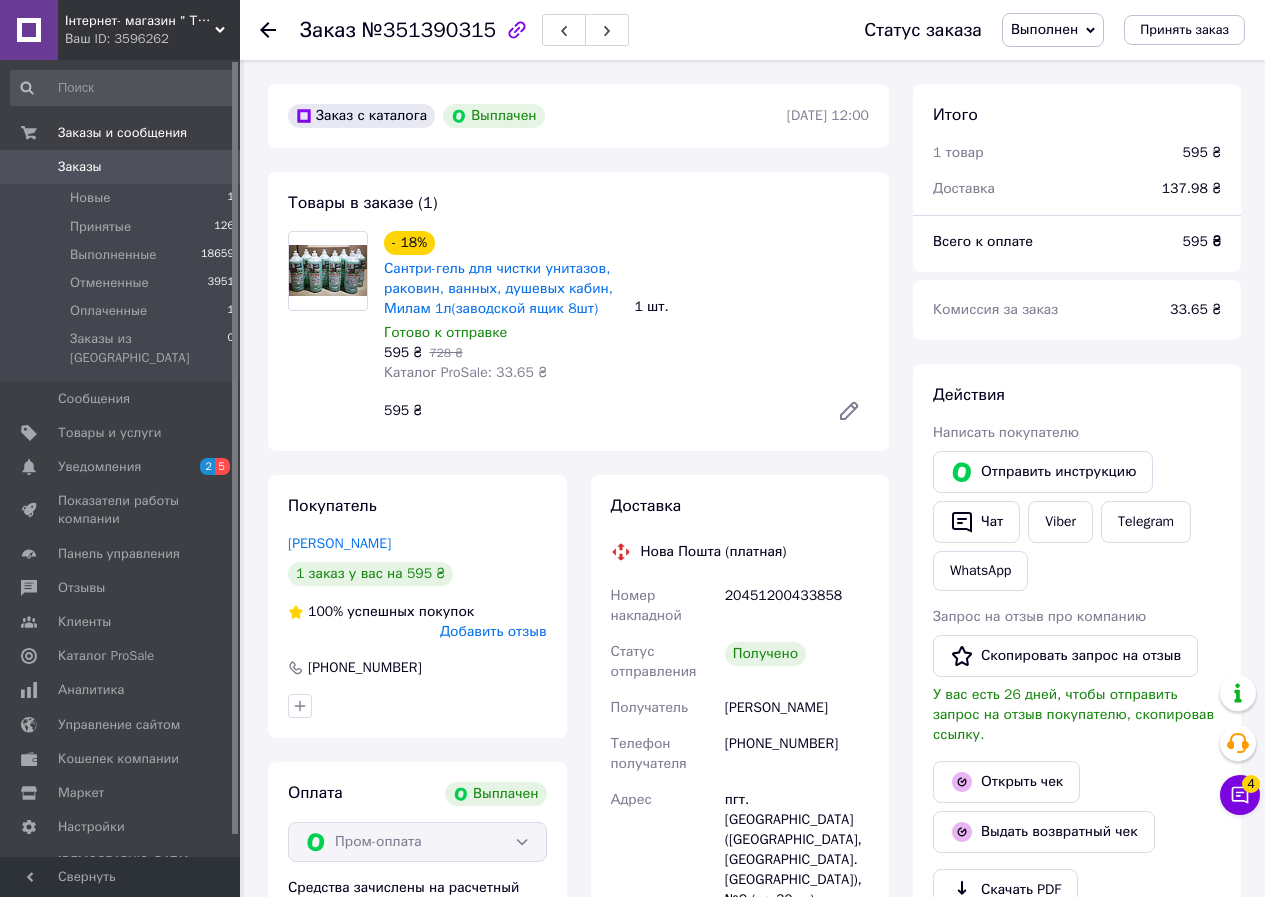 click 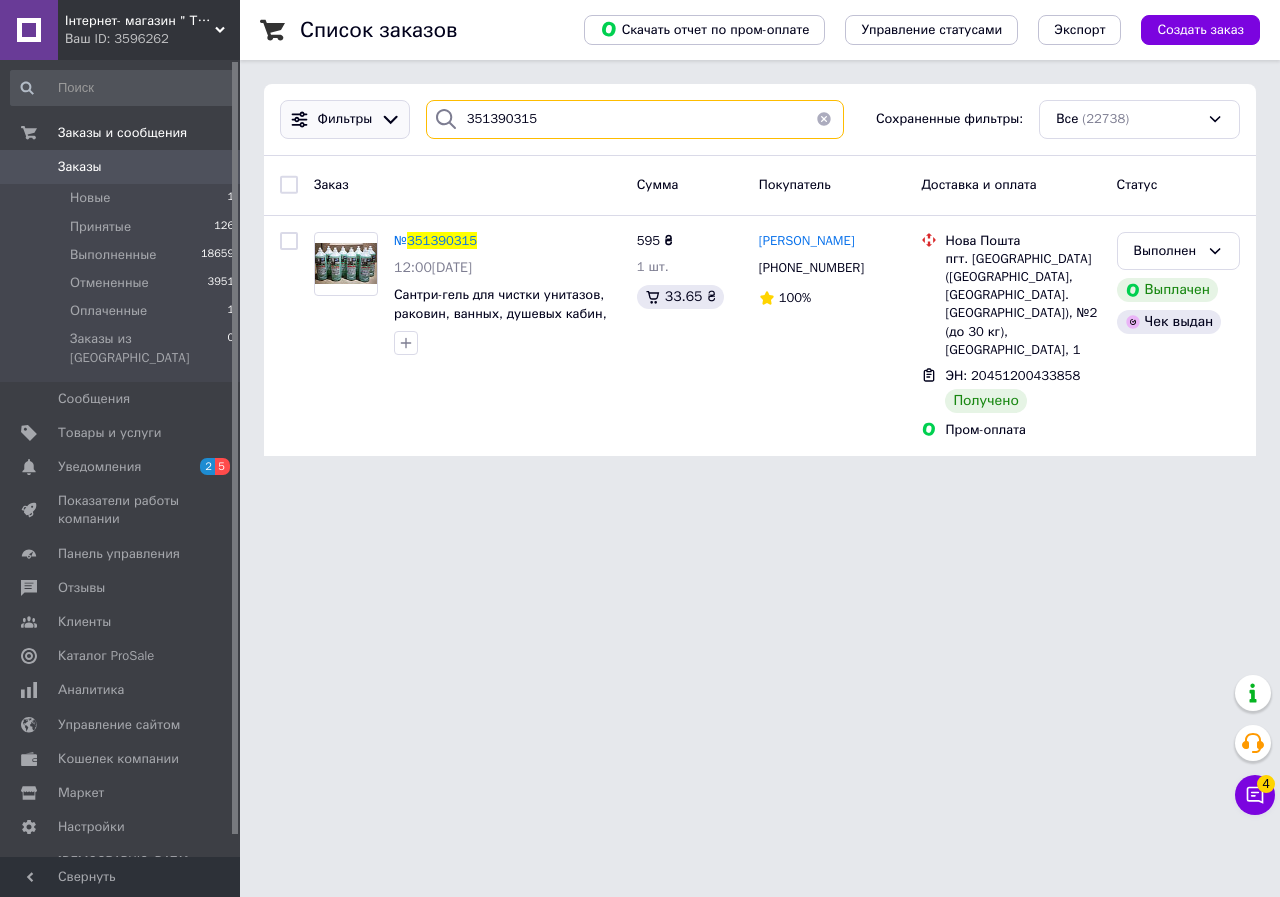 drag, startPoint x: 636, startPoint y: 120, endPoint x: 353, endPoint y: 119, distance: 283.00177 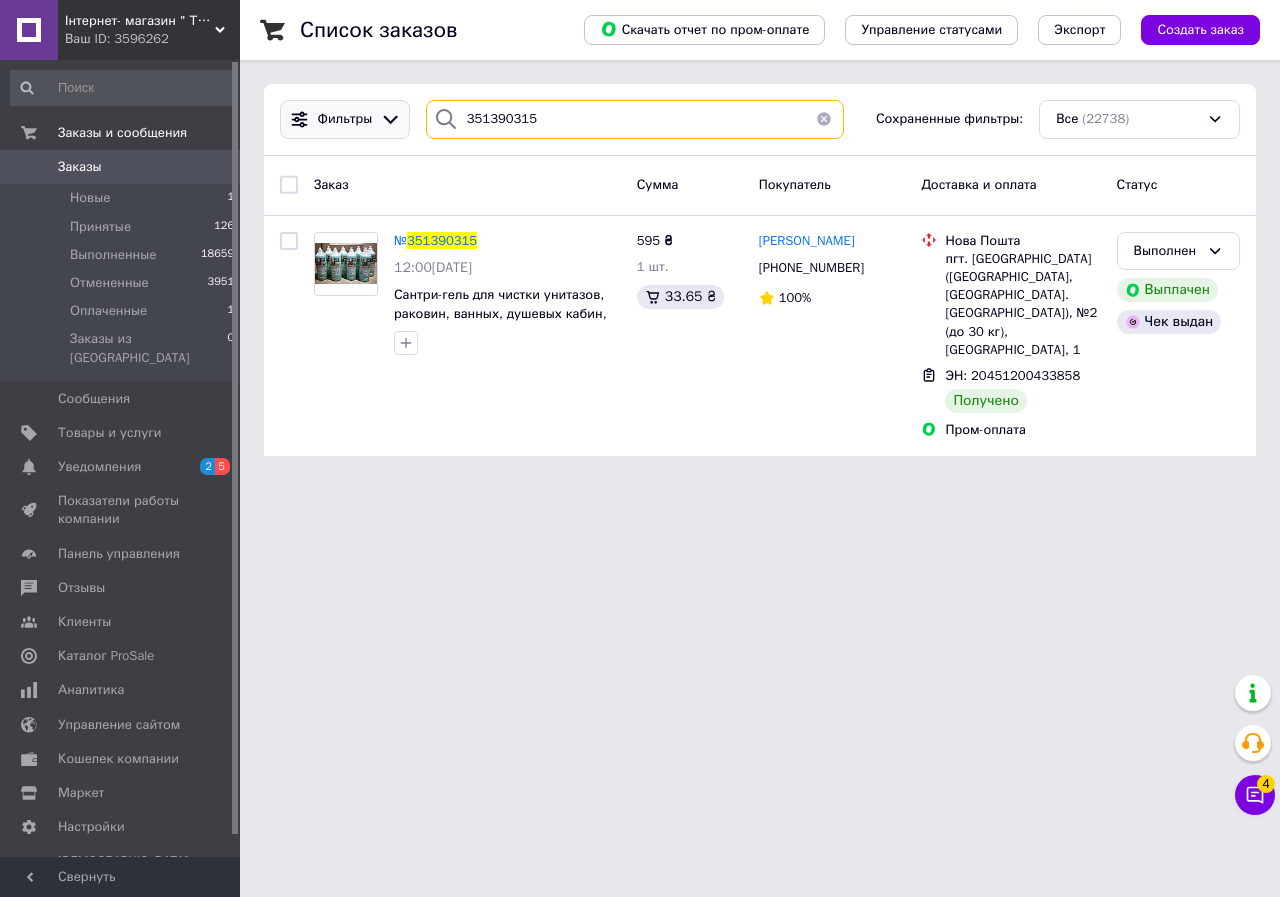 click on "Фильтры 351390315 Сохраненные фильтры: Все (22738)" at bounding box center (760, 119) 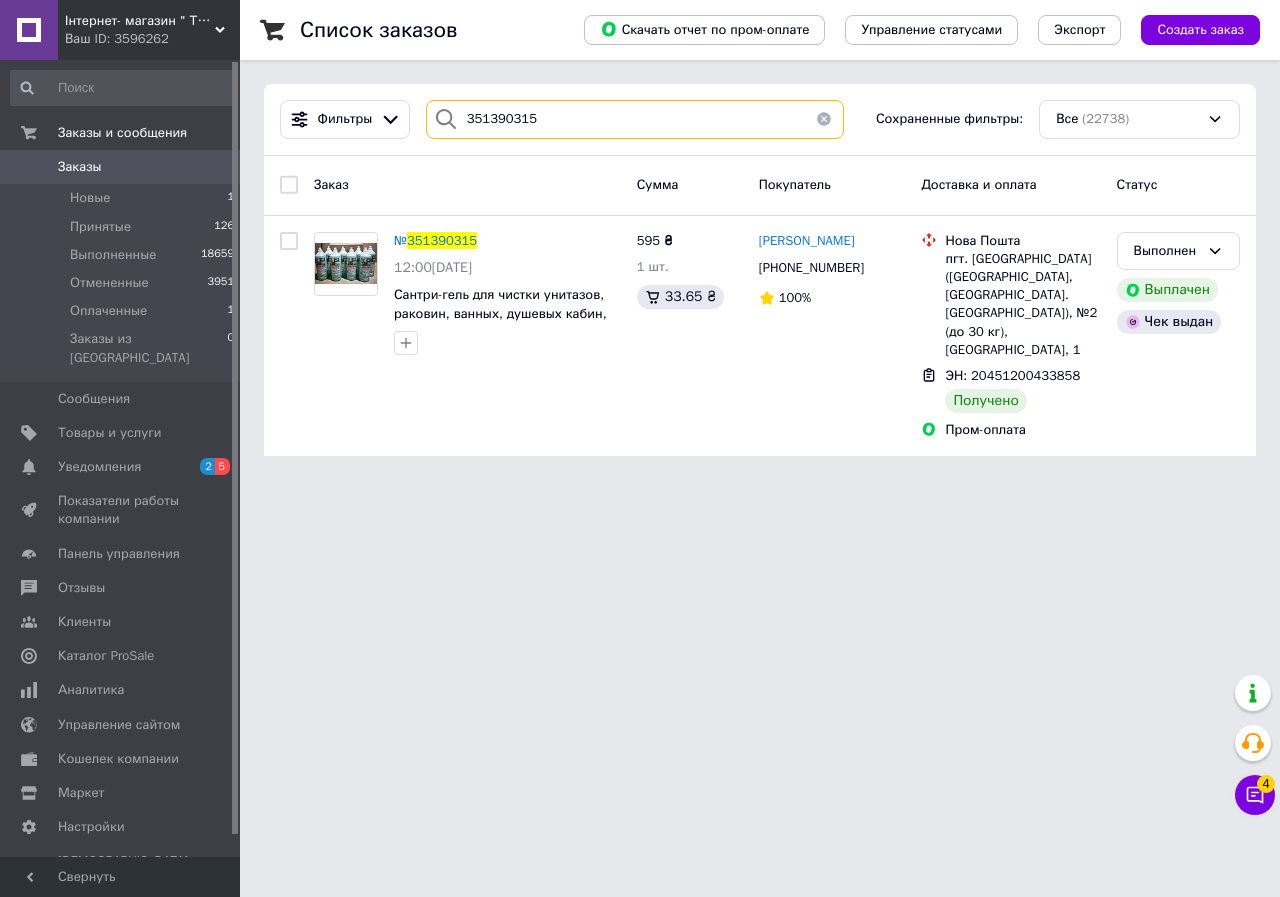 paste on "223063" 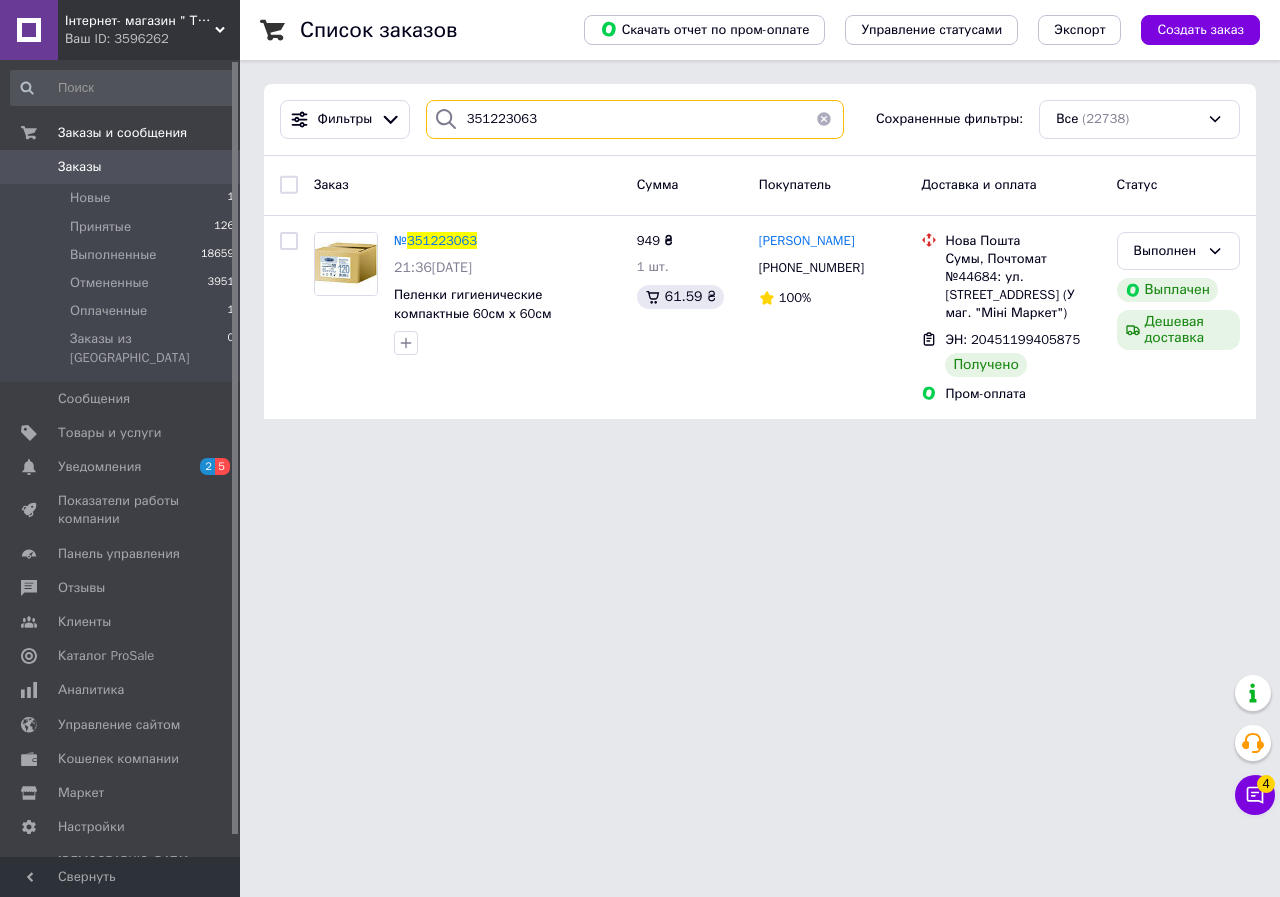 type on "351223063" 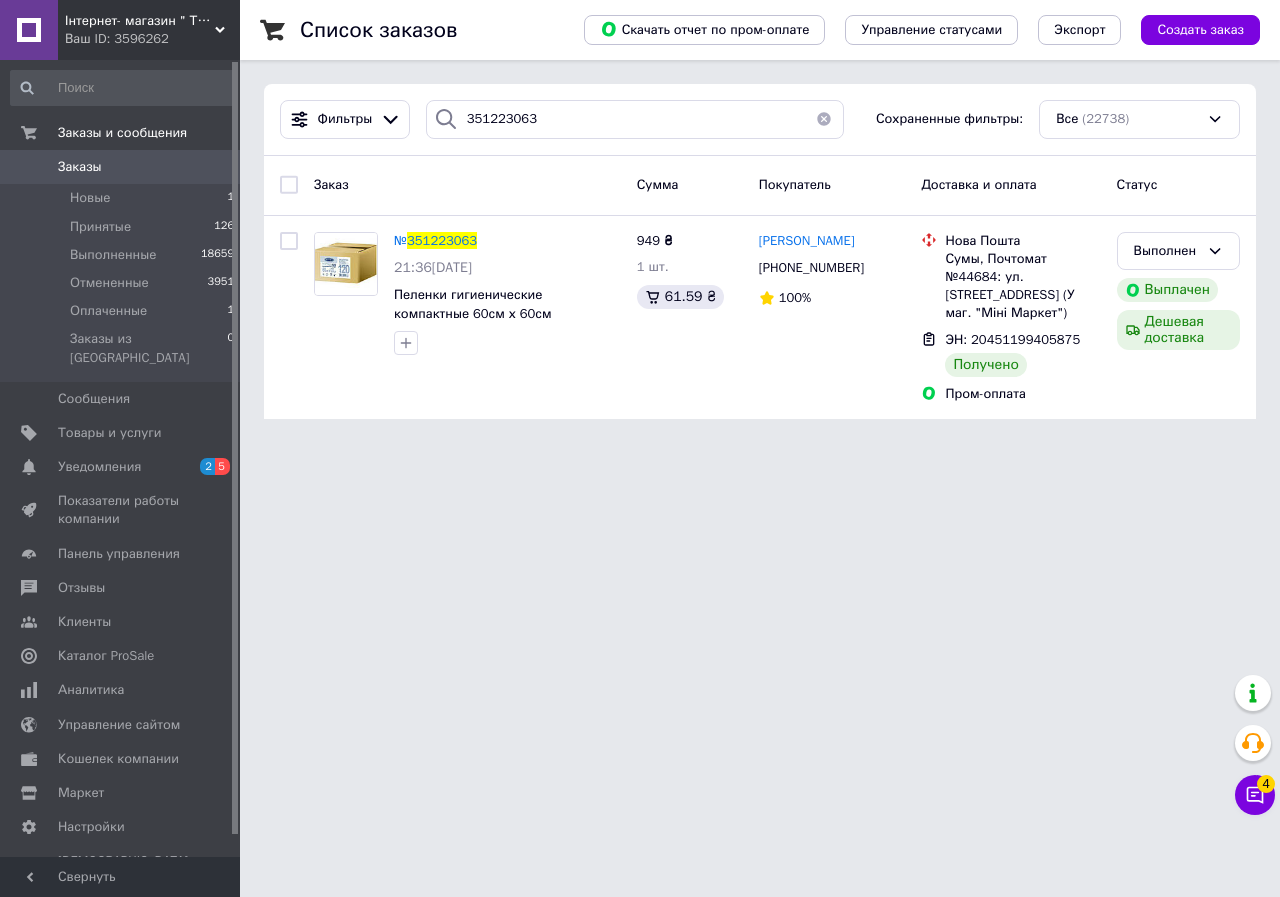 click on "351223063" at bounding box center [442, 240] 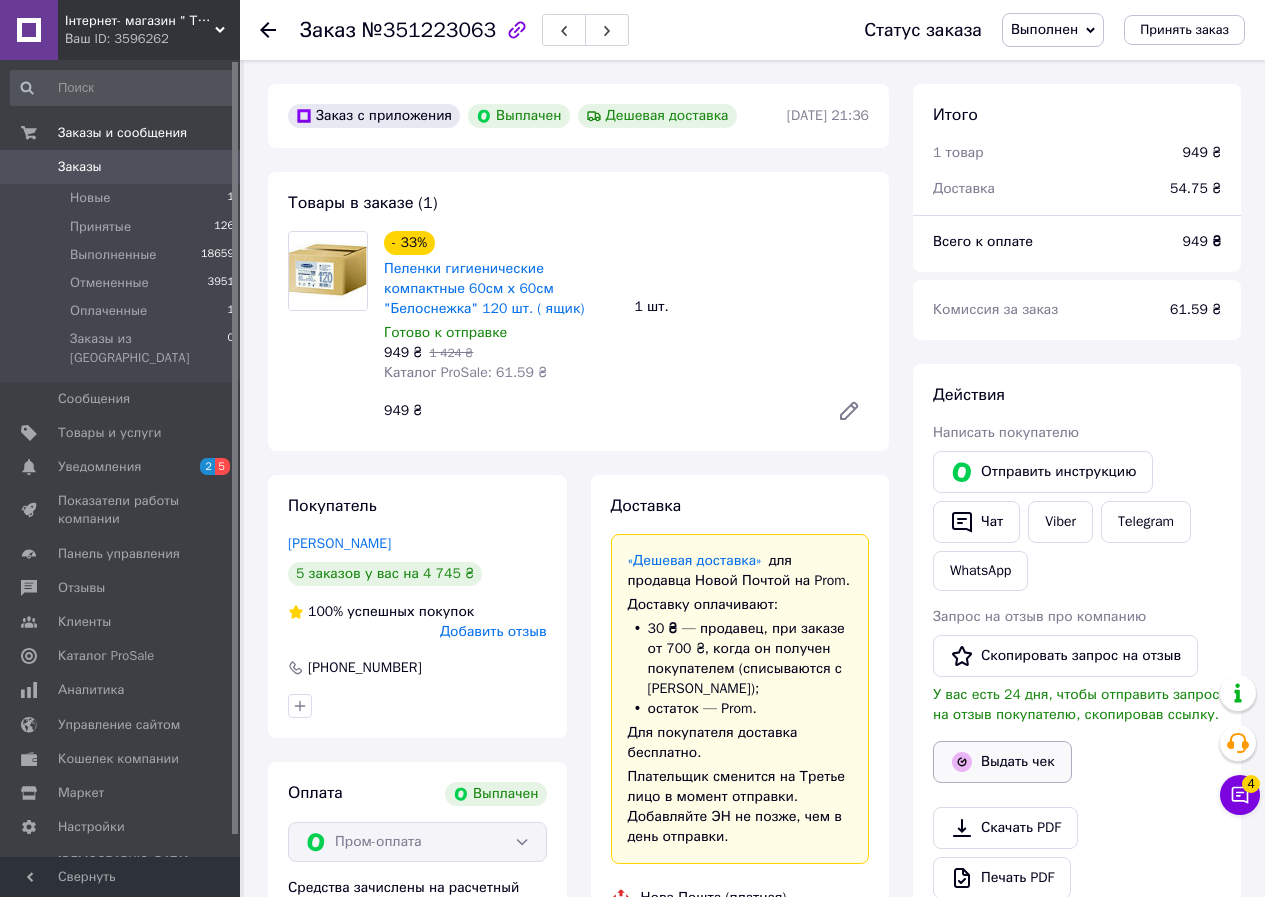 scroll, scrollTop: 216, scrollLeft: 0, axis: vertical 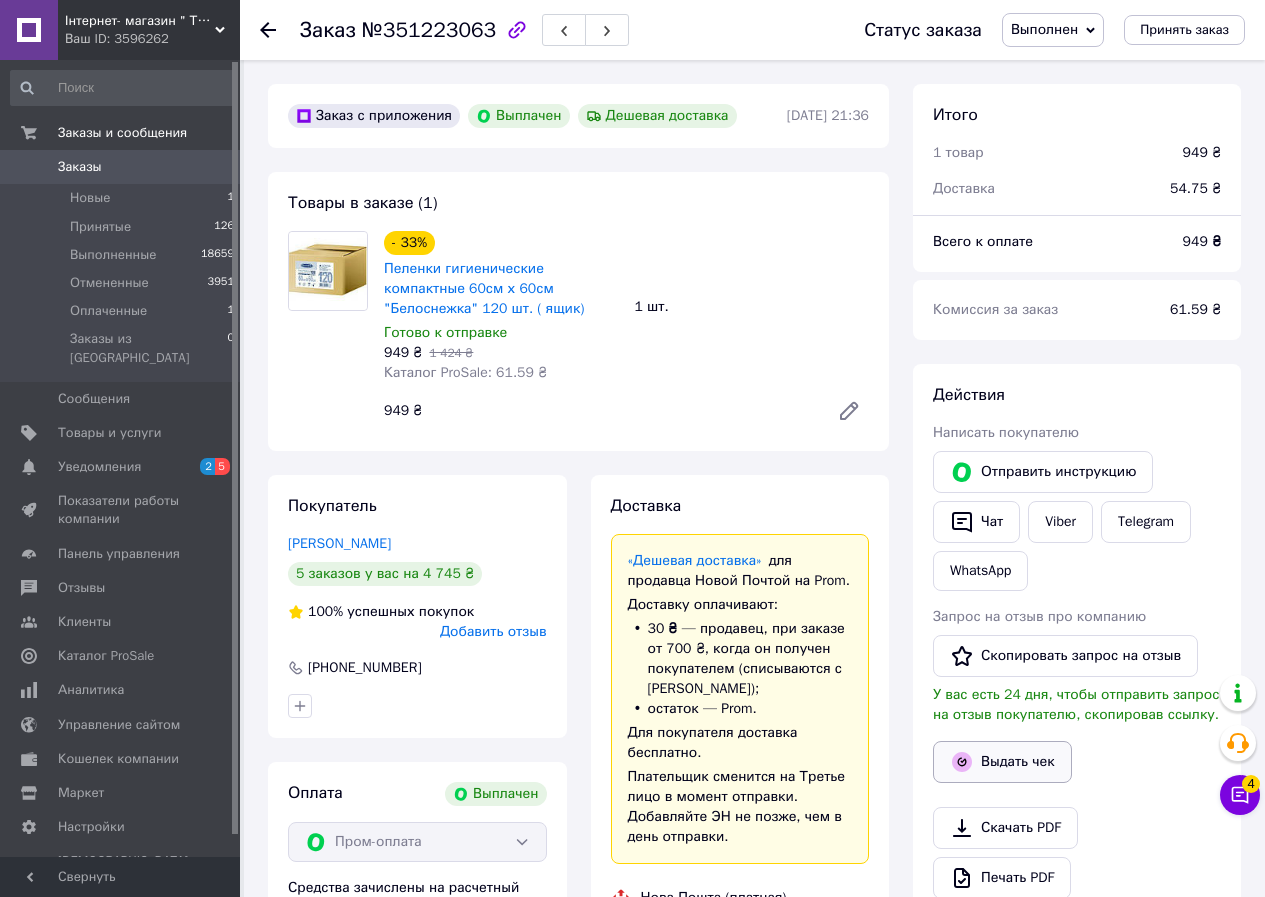 click on "Выдать чек" at bounding box center (1002, 762) 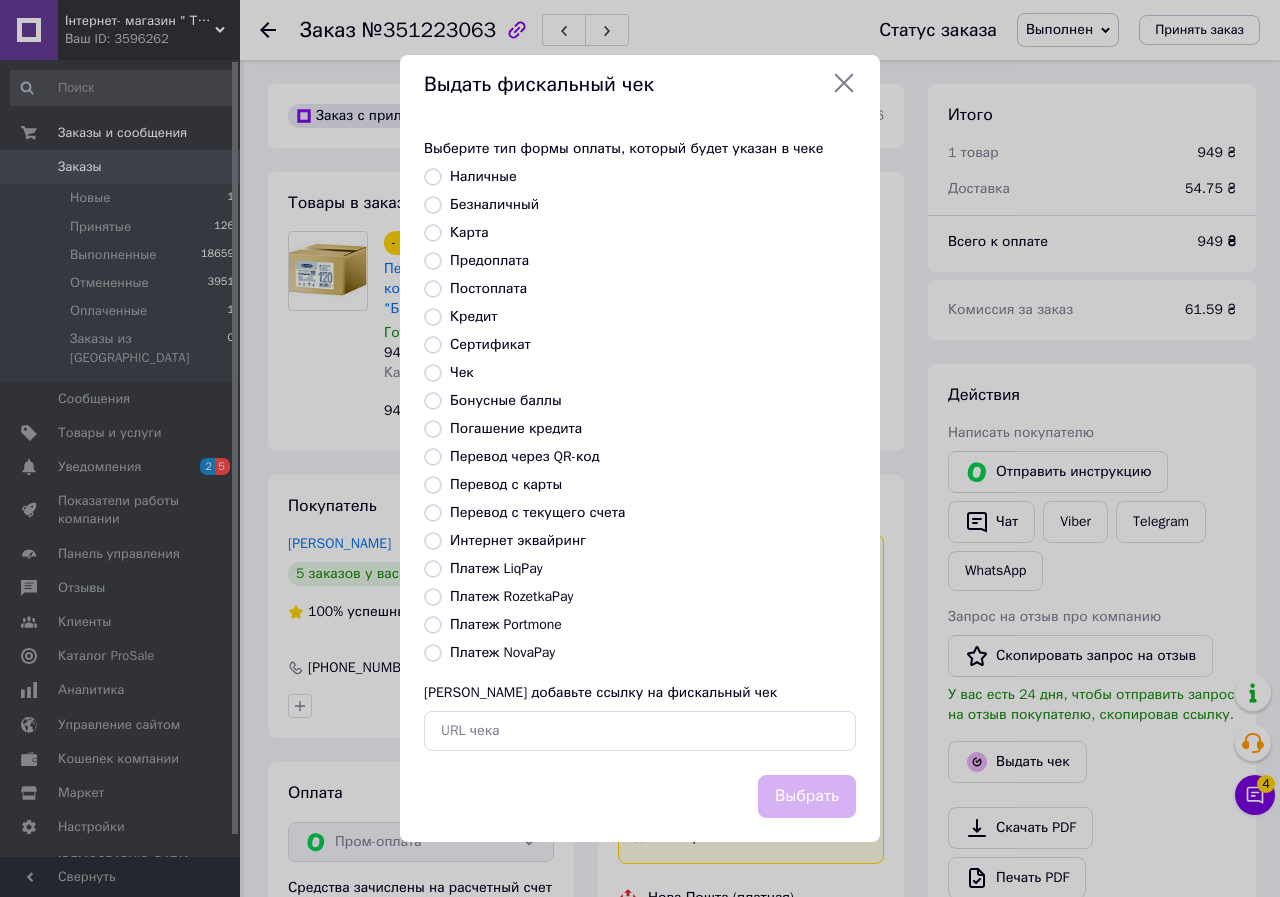 click on "Платеж RozetkaPay" at bounding box center (511, 596) 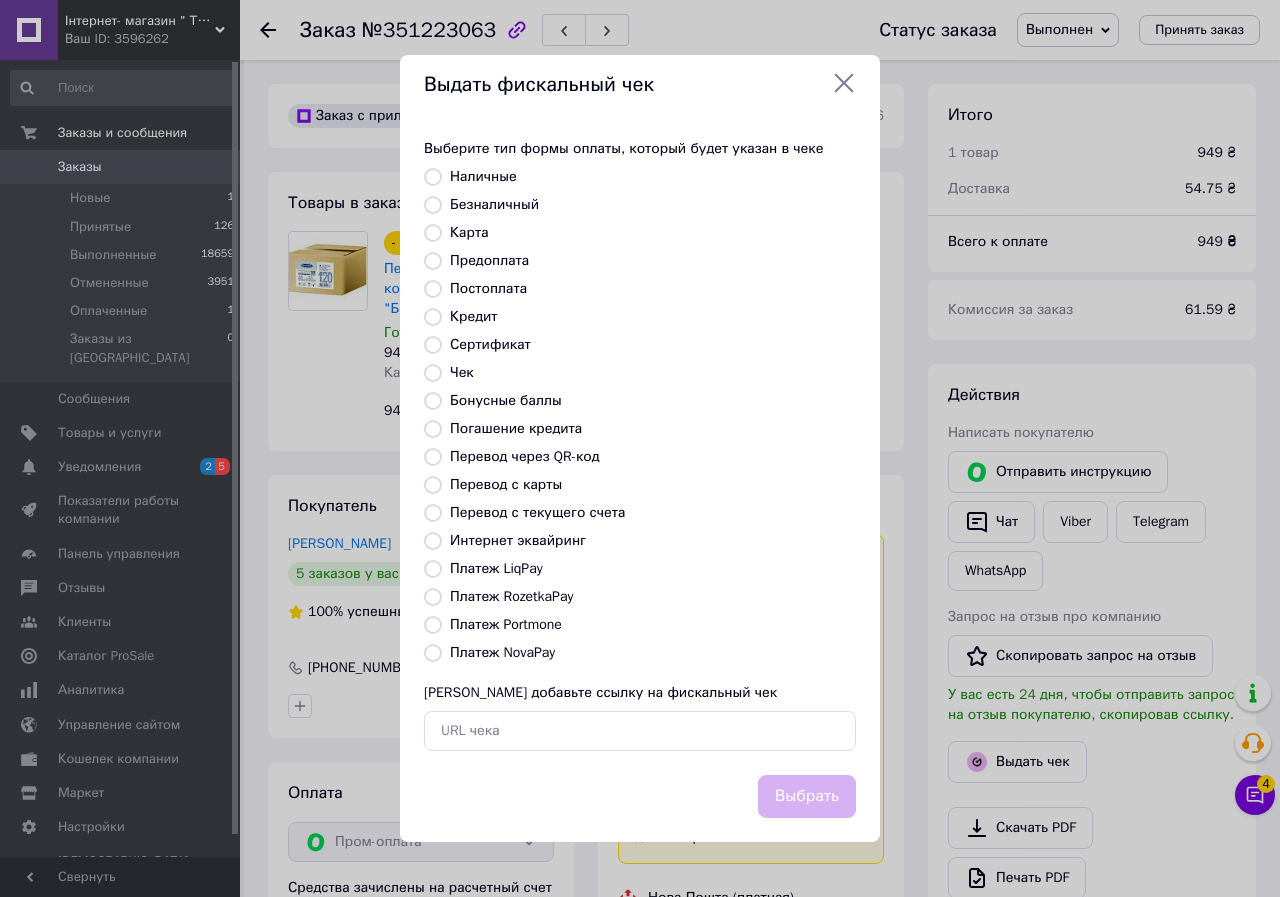 click on "Платеж RozetkaPay" at bounding box center [433, 597] 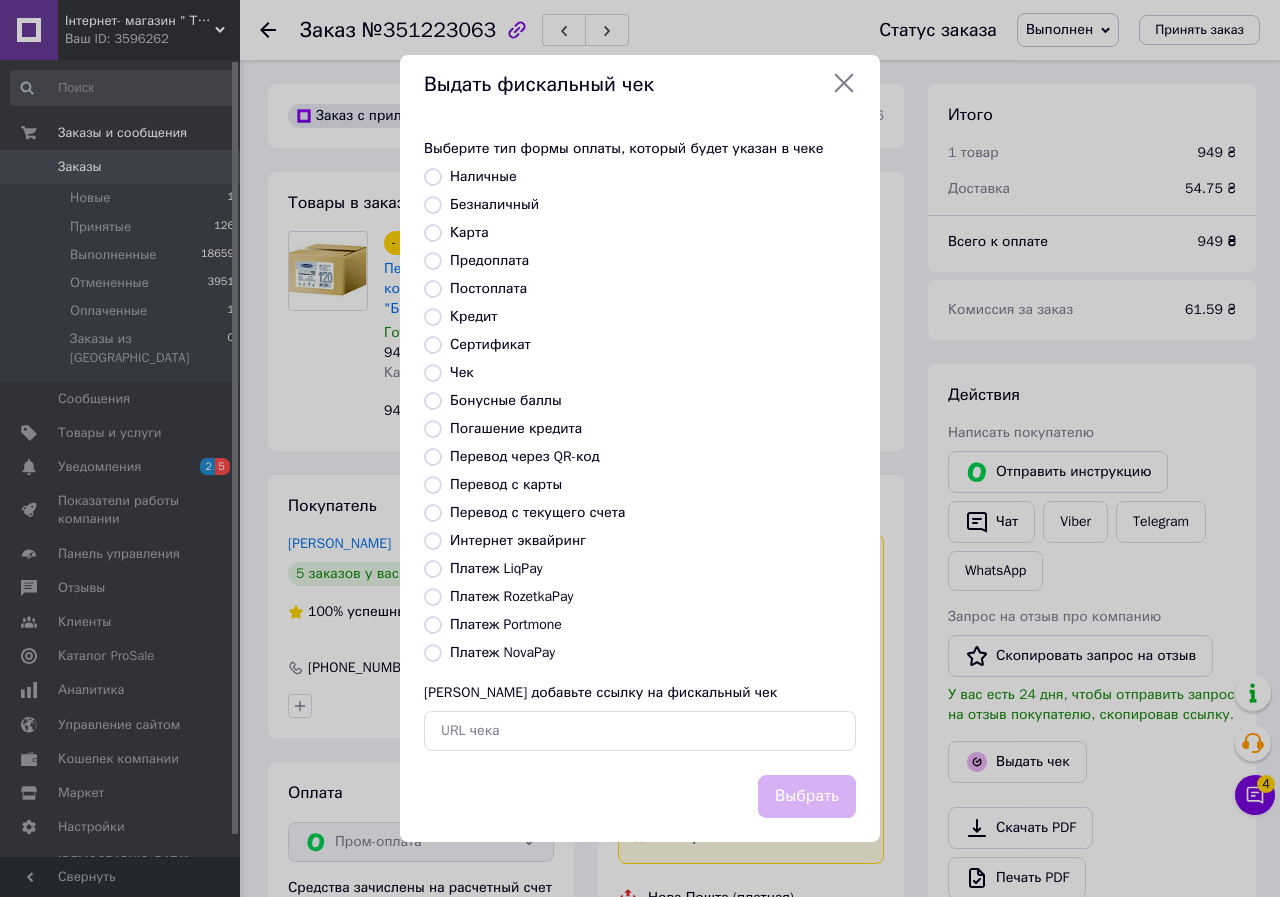radio on "true" 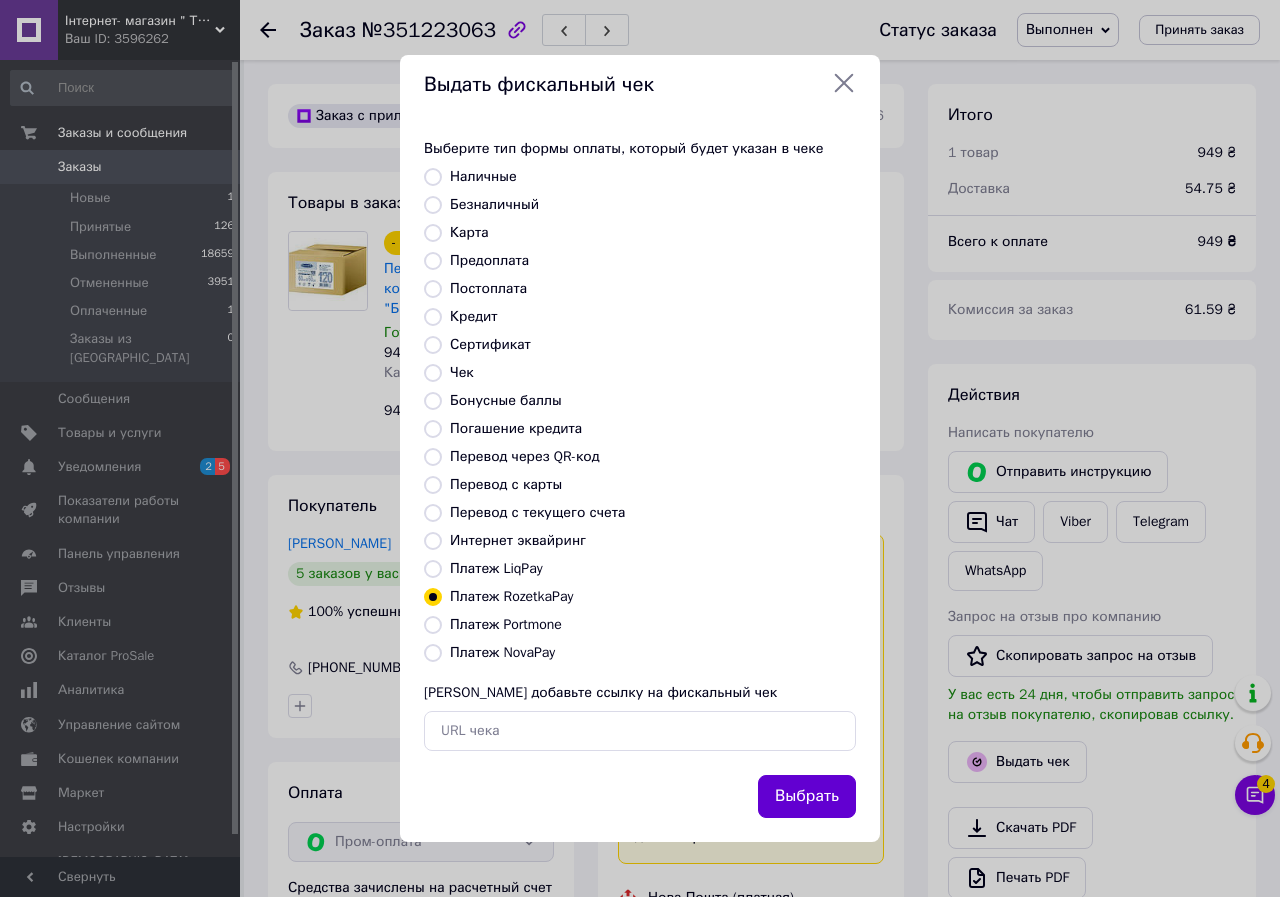 click on "Выбрать" at bounding box center (807, 796) 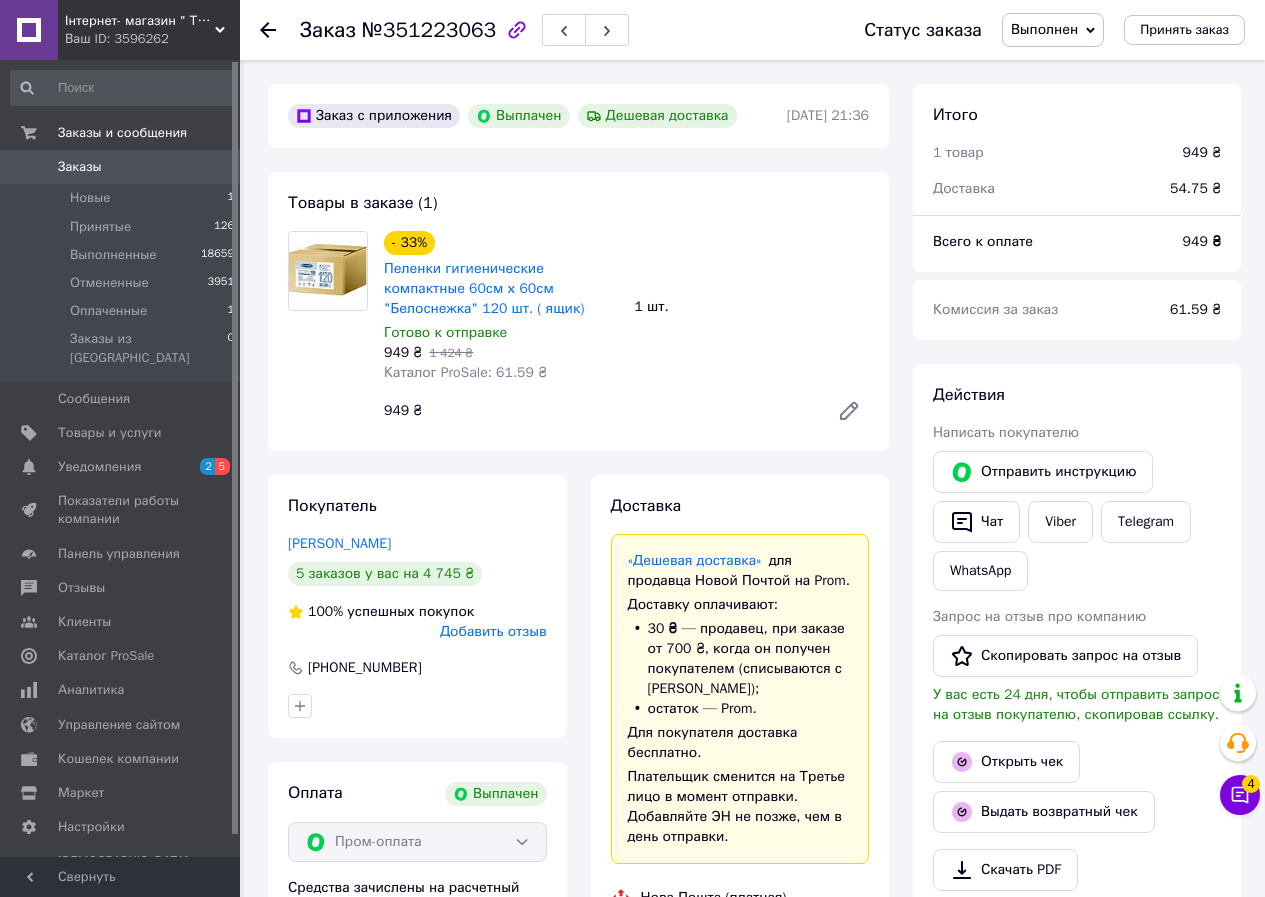 click 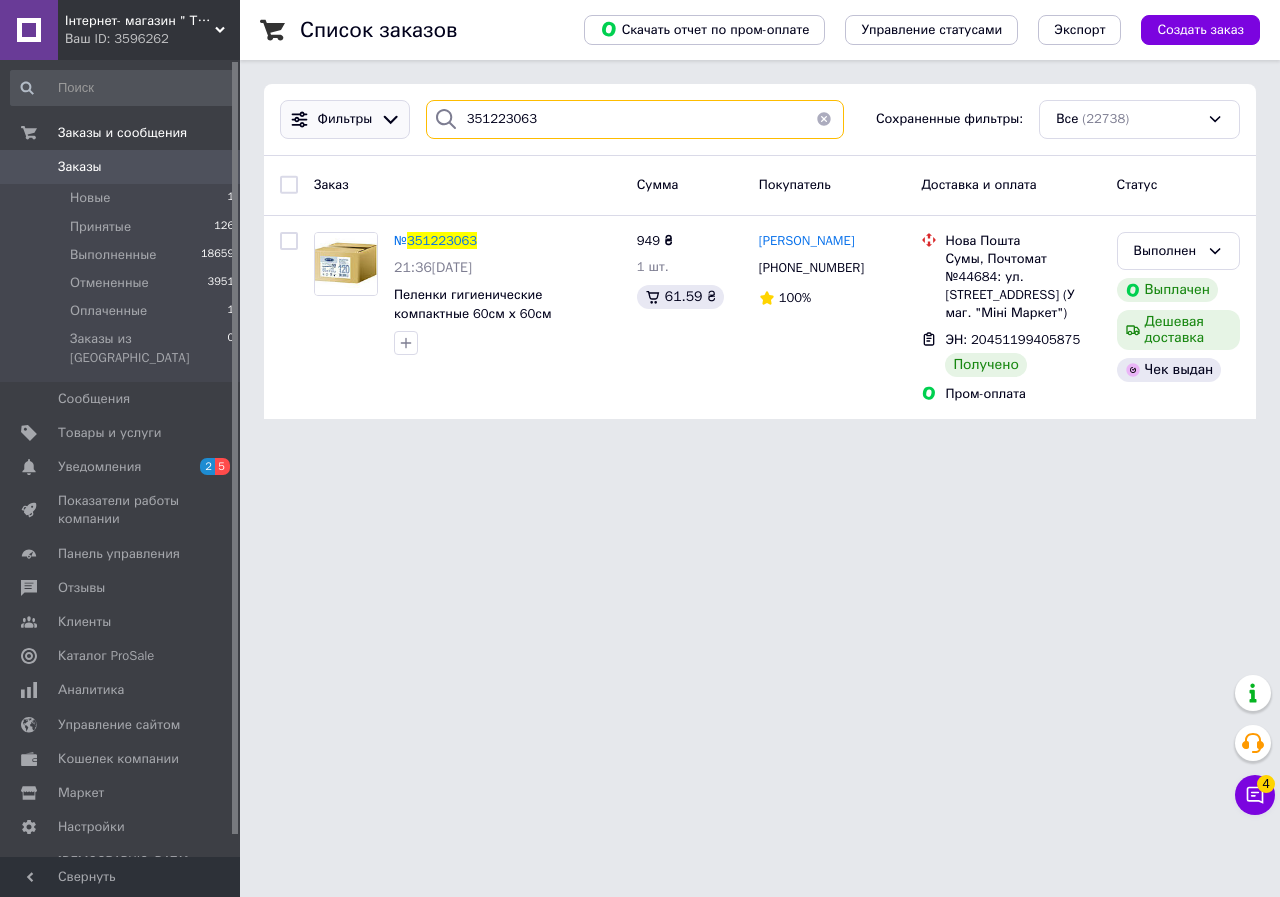 drag, startPoint x: 352, startPoint y: 115, endPoint x: 368, endPoint y: 115, distance: 16 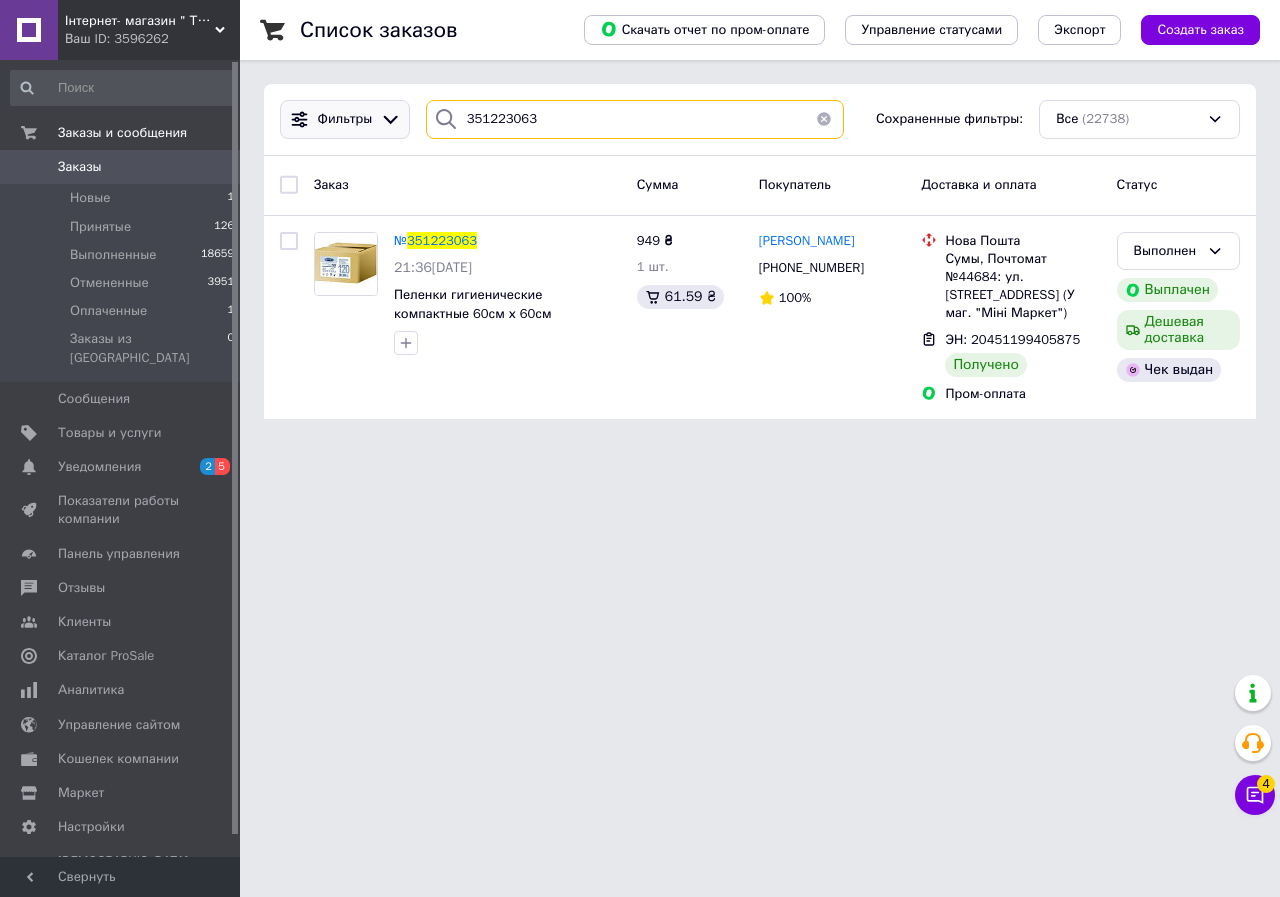 click on "Фильтры 351223063 Сохраненные фильтры: Все (22738)" at bounding box center [760, 119] 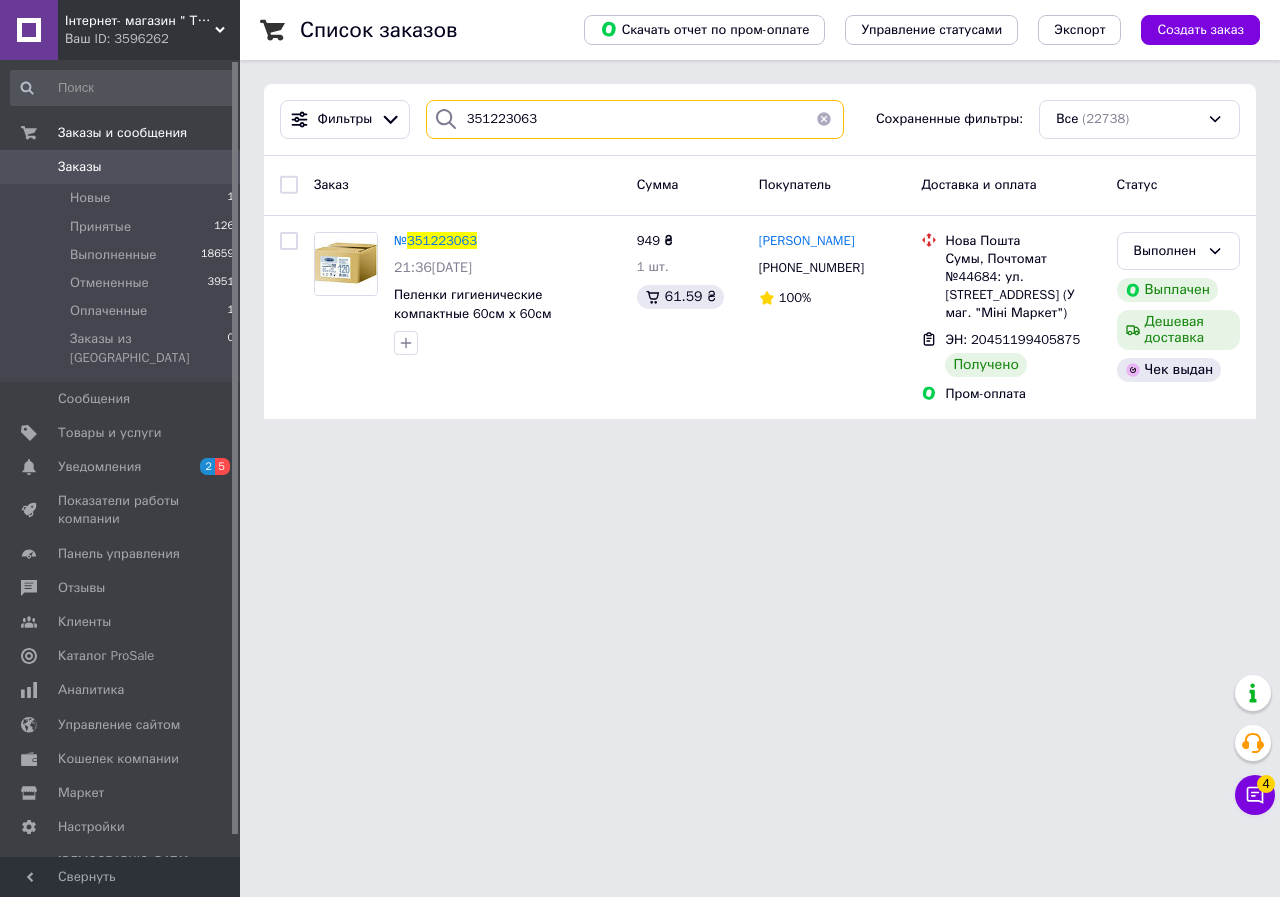 paste on "361487" 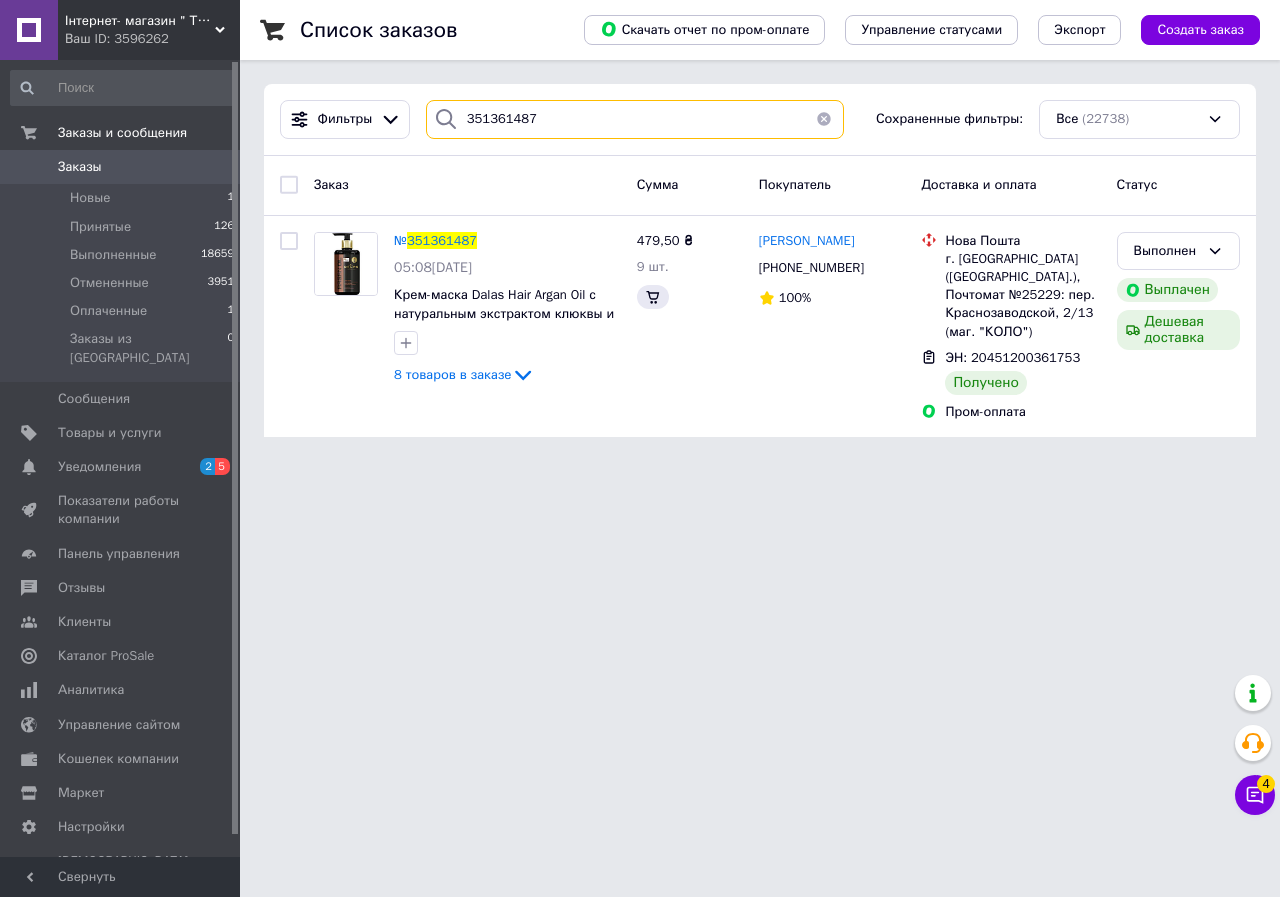 type on "351361487" 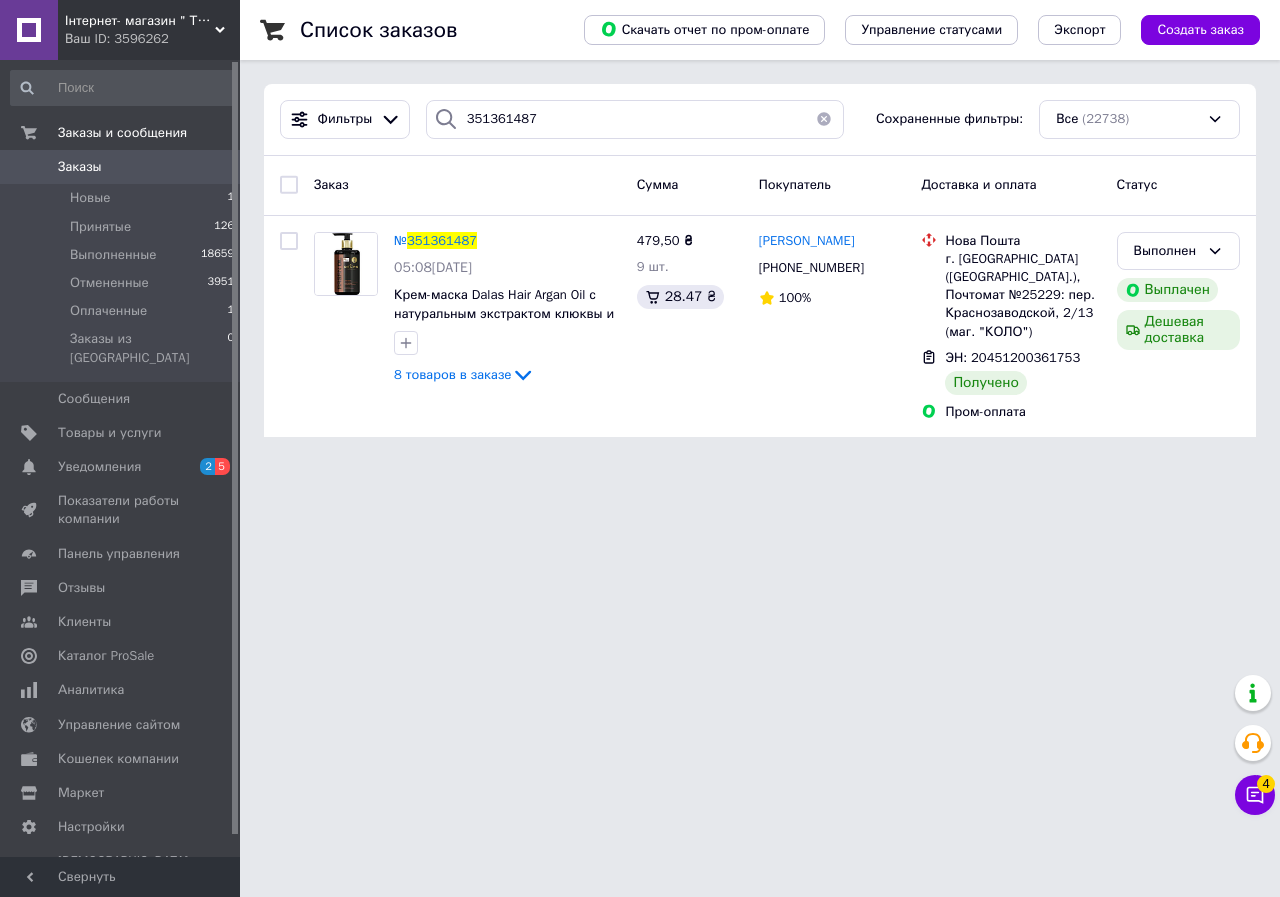 click on "351361487" at bounding box center (442, 240) 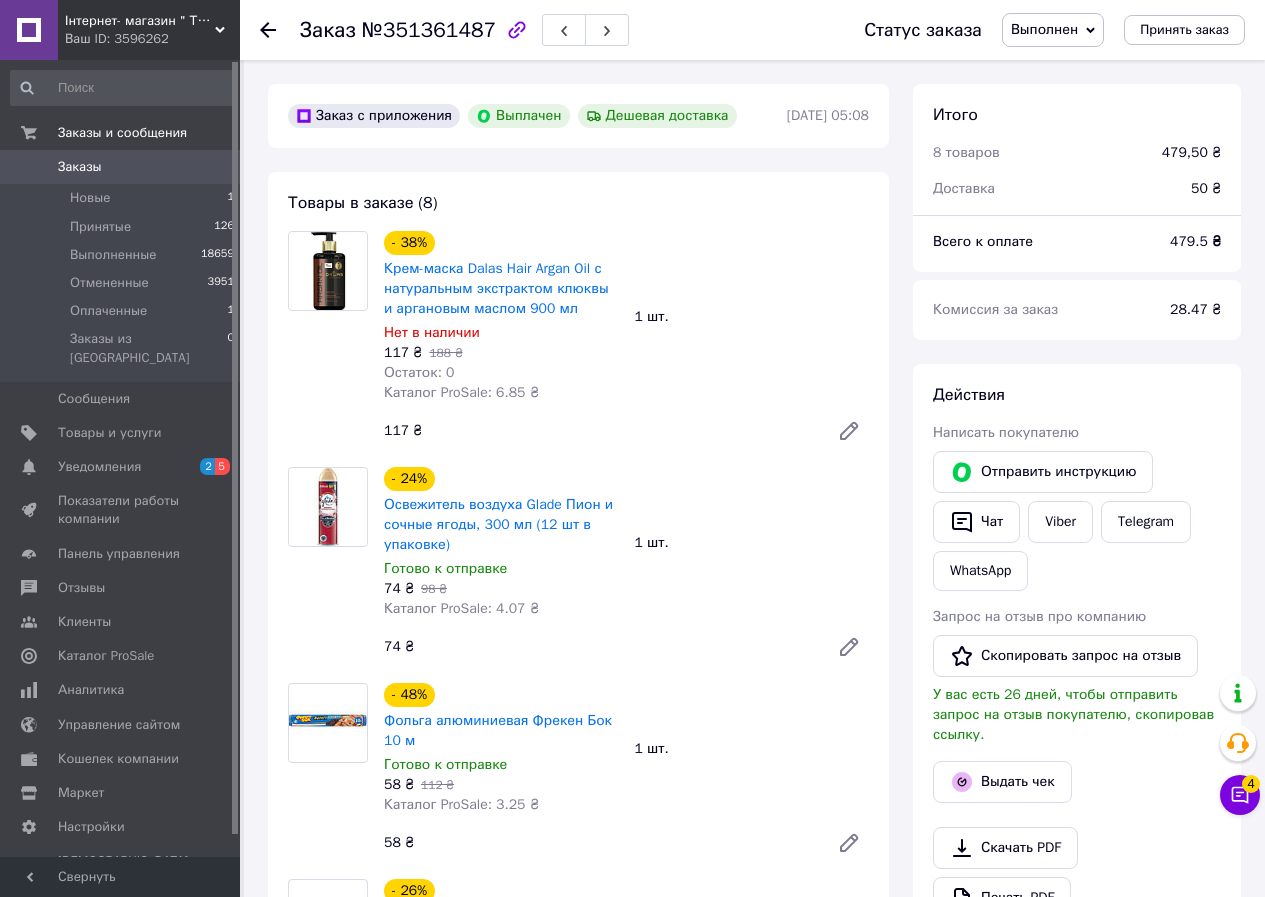 scroll, scrollTop: 244, scrollLeft: 0, axis: vertical 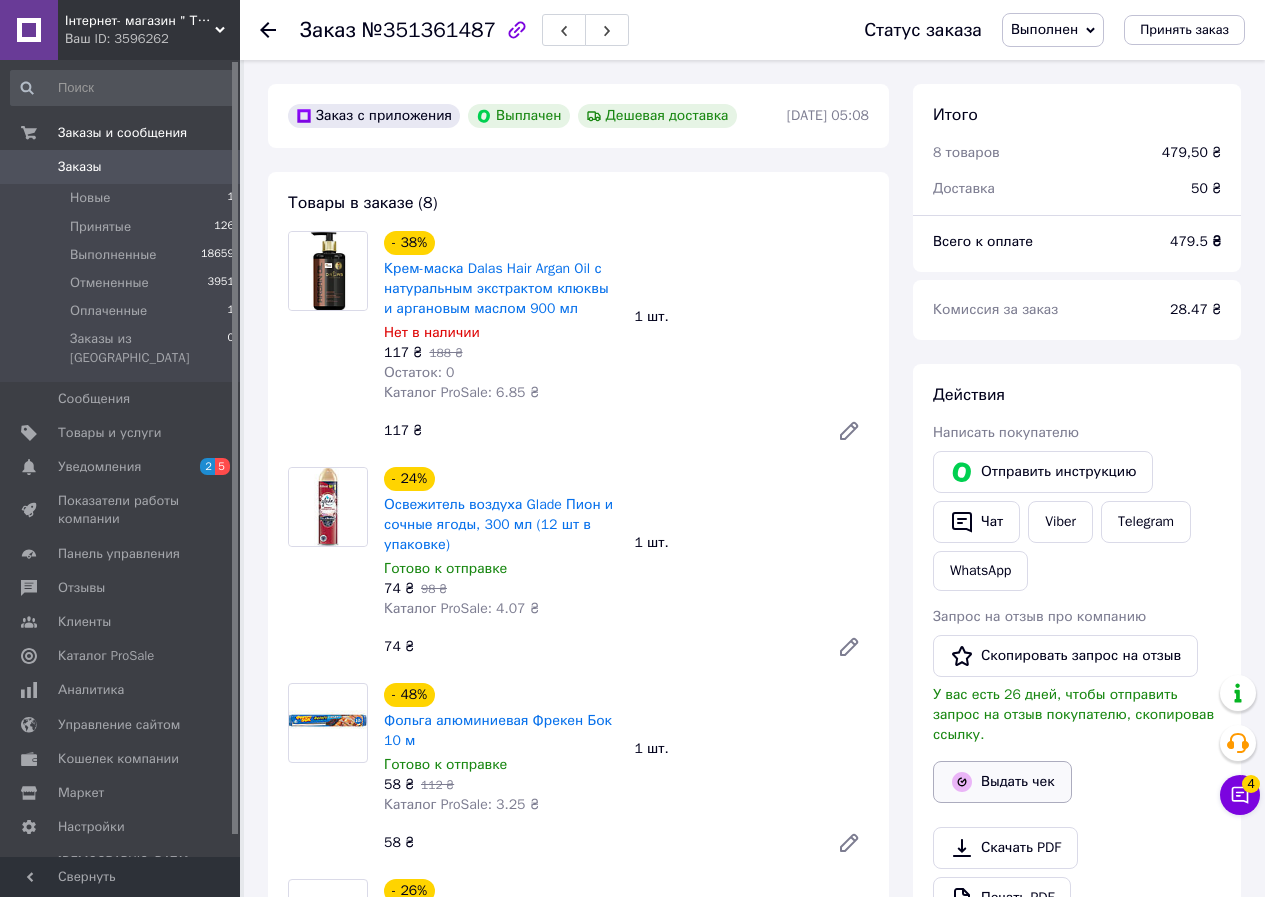 click on "Выдать чек" at bounding box center [1002, 782] 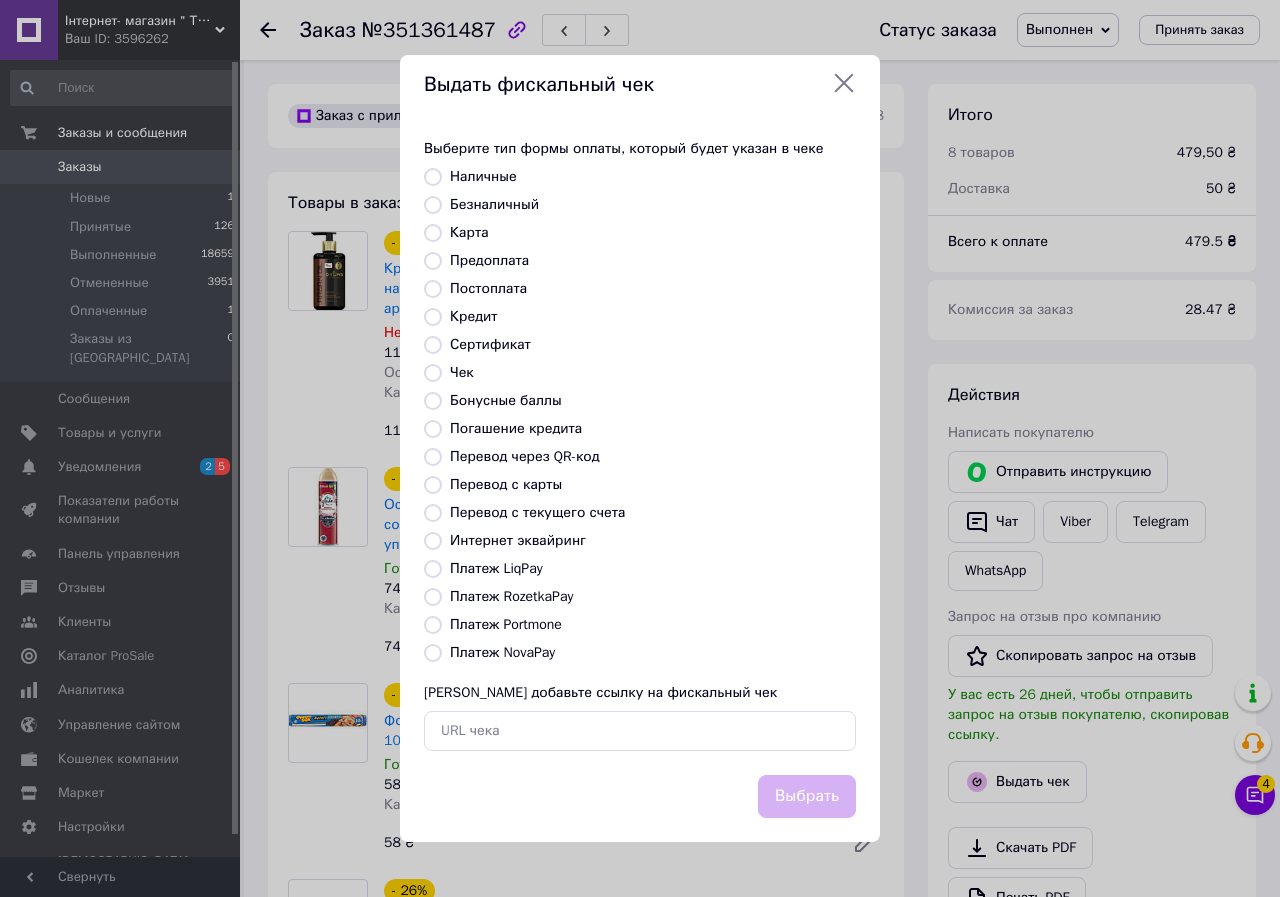 click on "Платеж RozetkaPay" at bounding box center [511, 596] 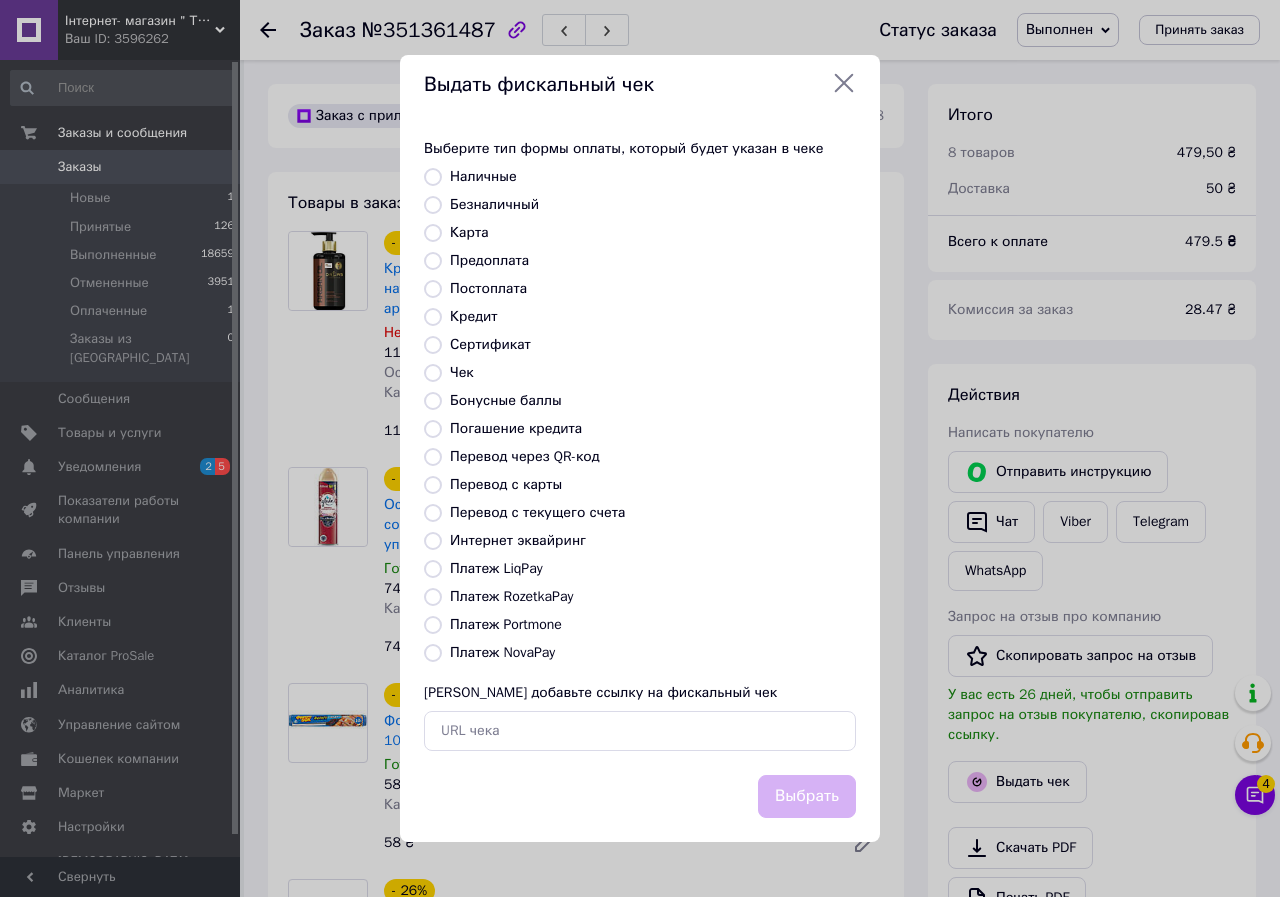 radio on "true" 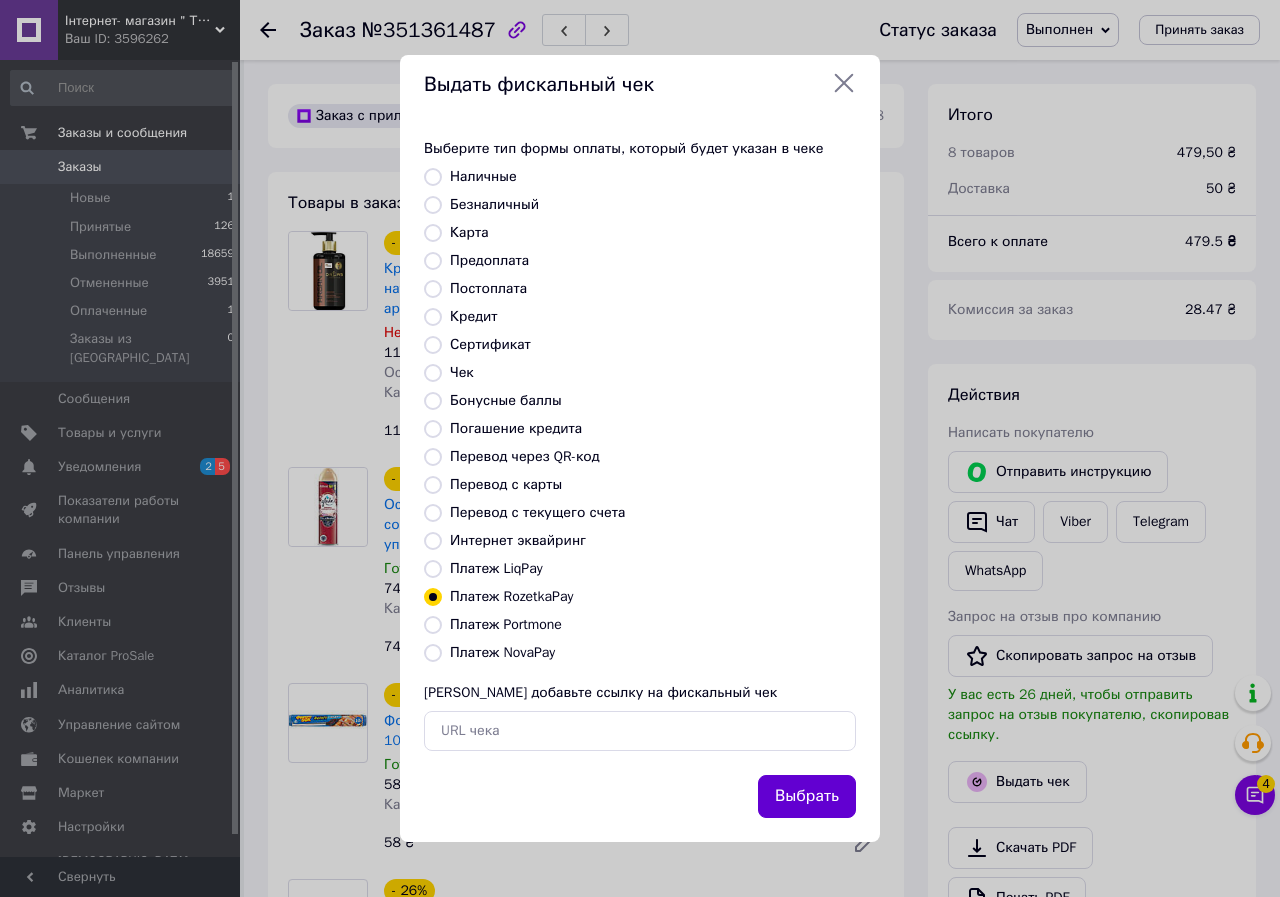 click on "Выбрать" at bounding box center (807, 796) 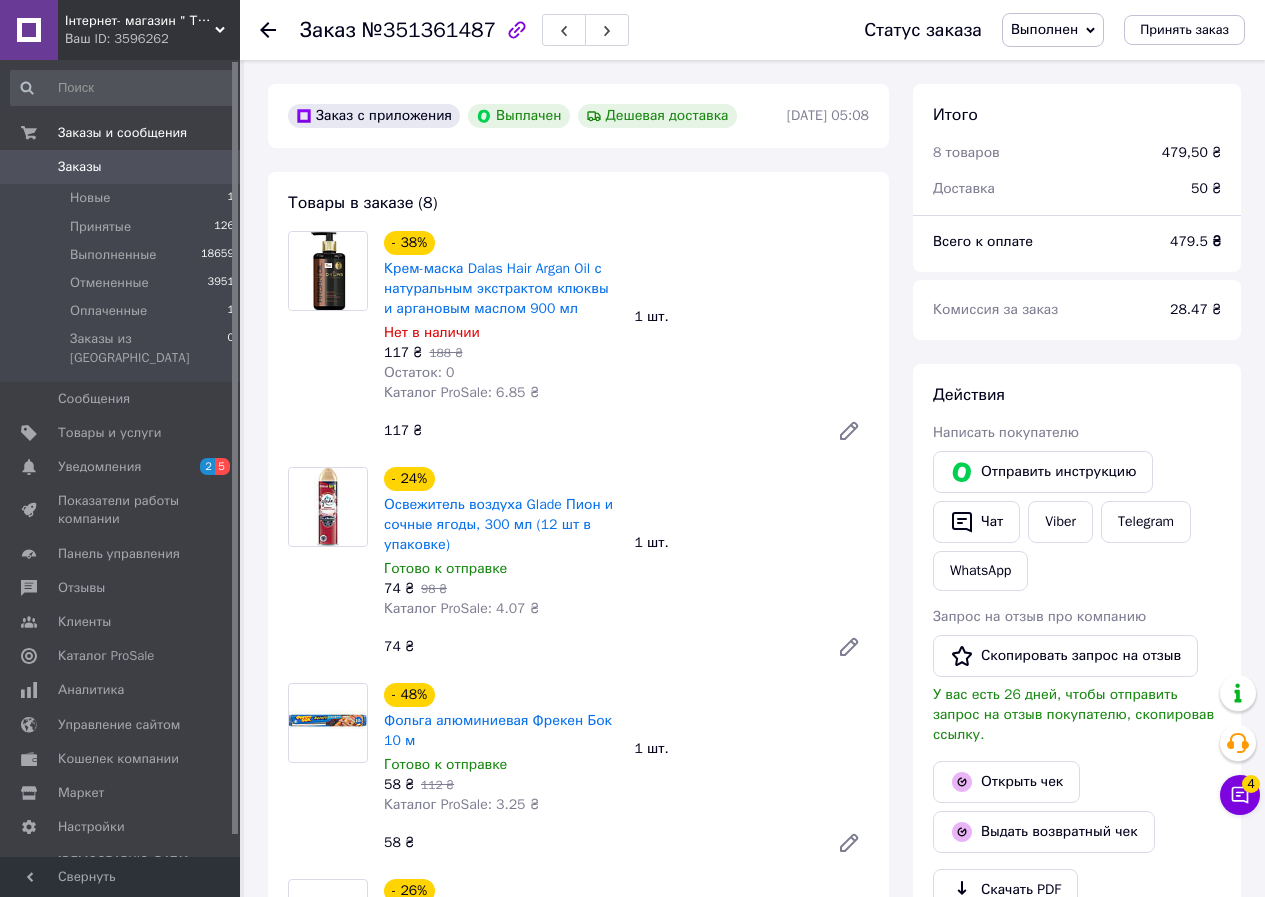click 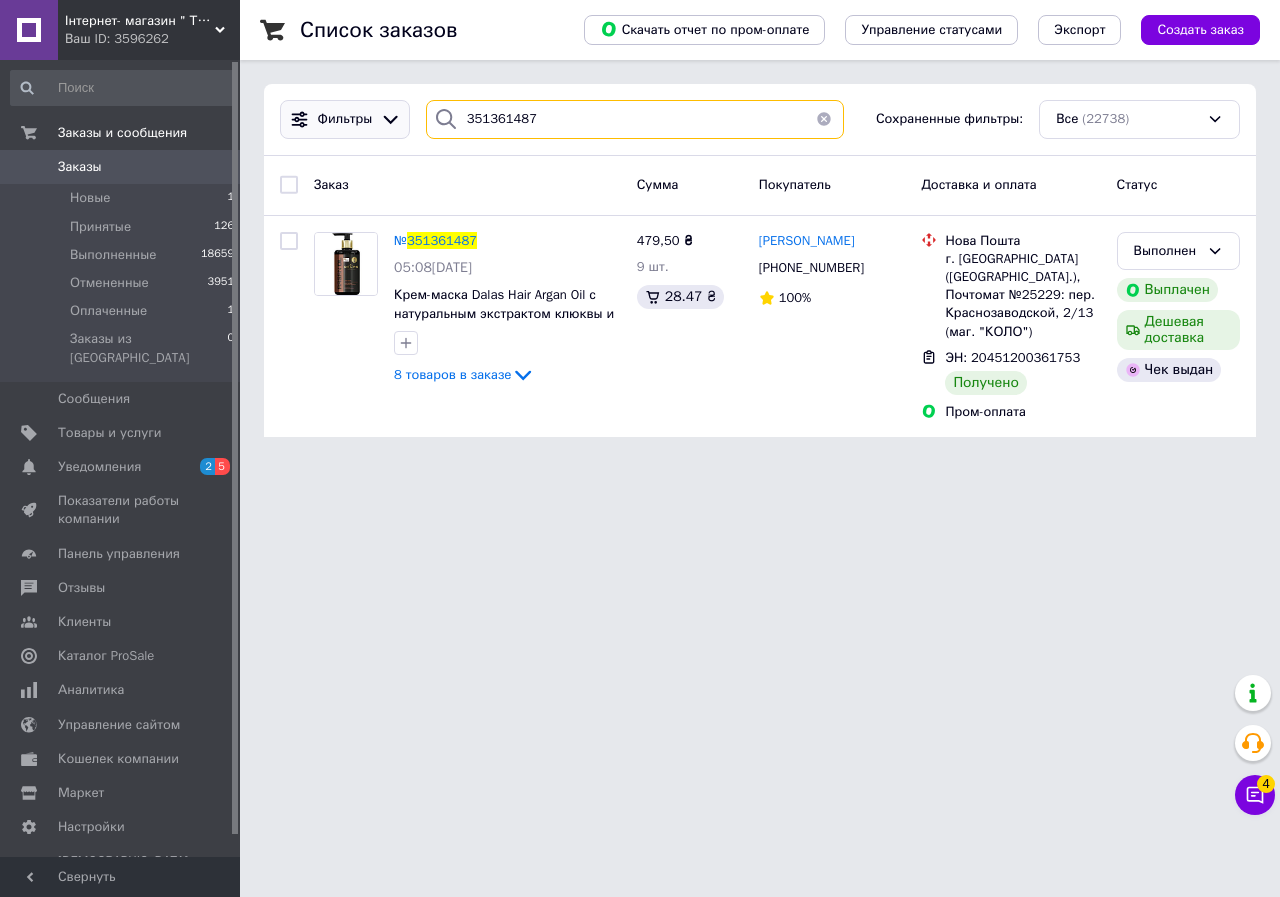 drag, startPoint x: 404, startPoint y: 119, endPoint x: 386, endPoint y: 119, distance: 18 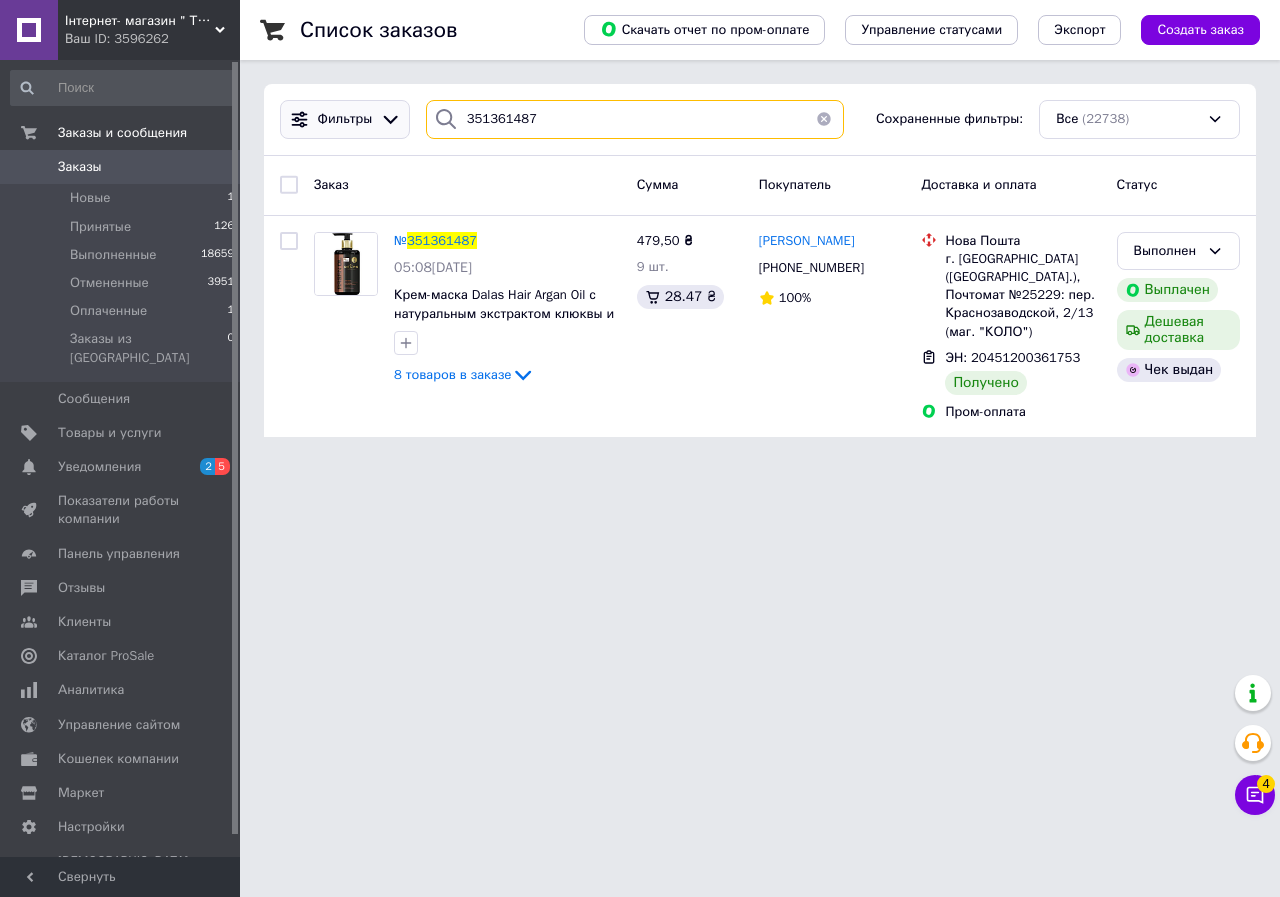 click on "Фильтры 351361487 Сохраненные фильтры: Все (22738)" at bounding box center [760, 119] 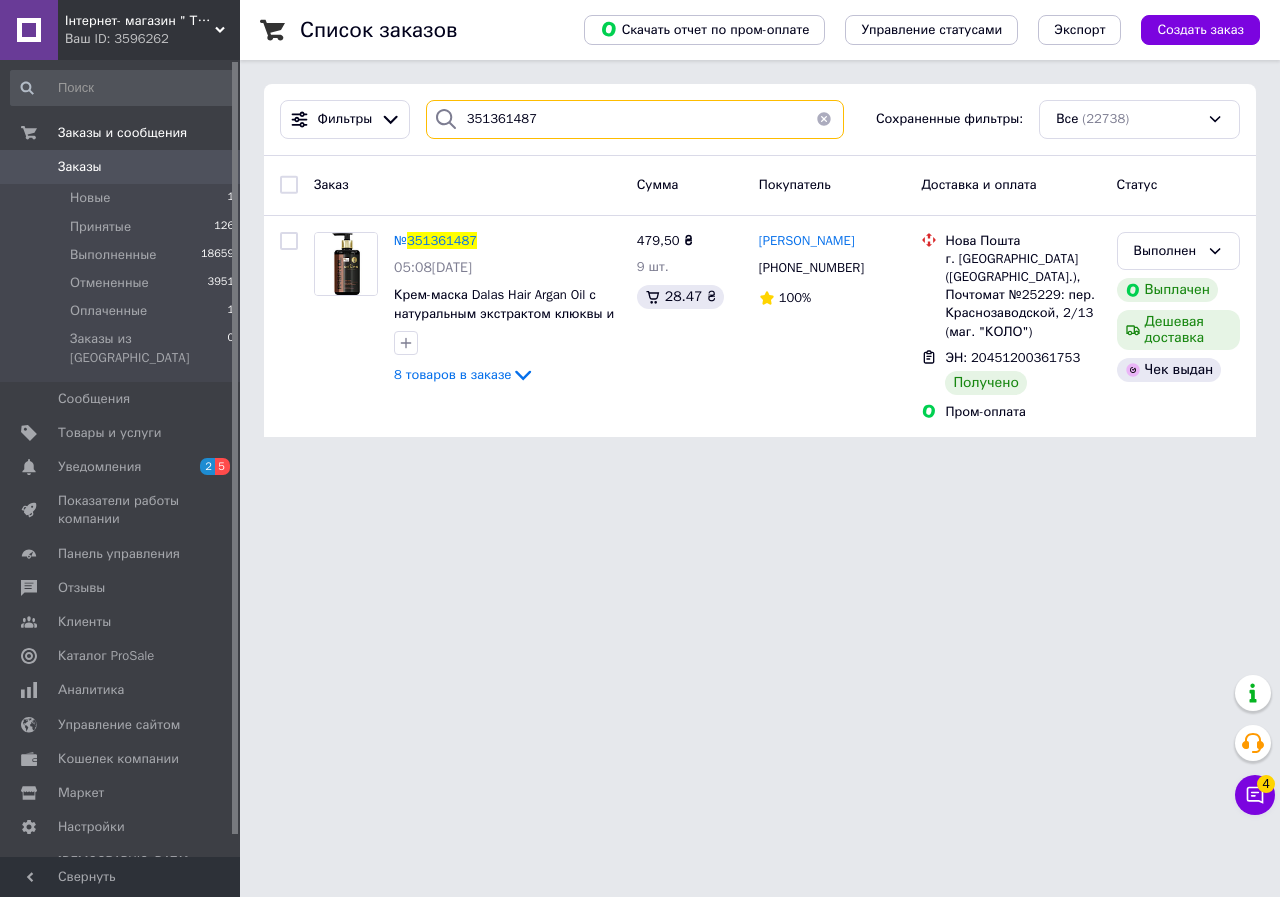 paste on "406831" 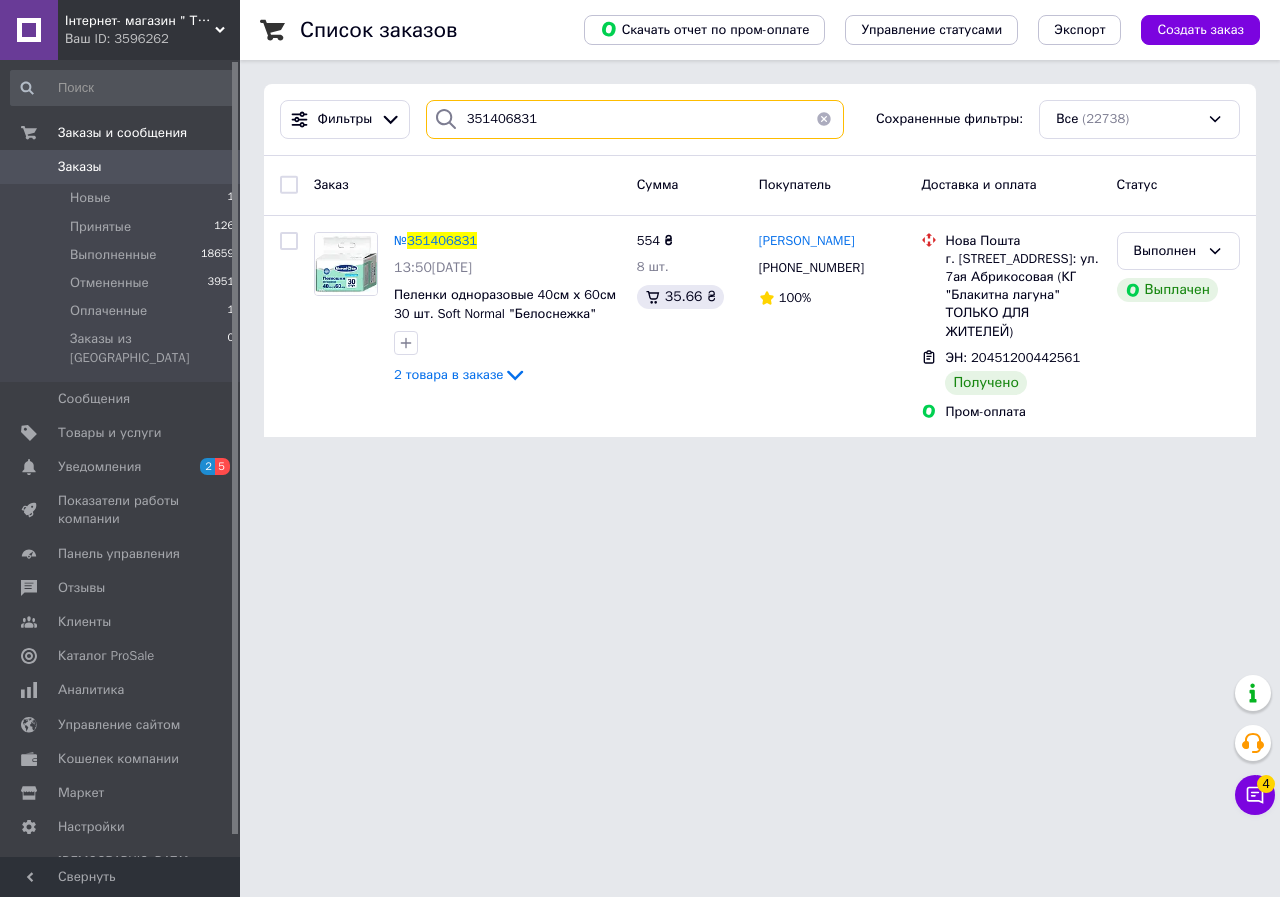 type on "351406831" 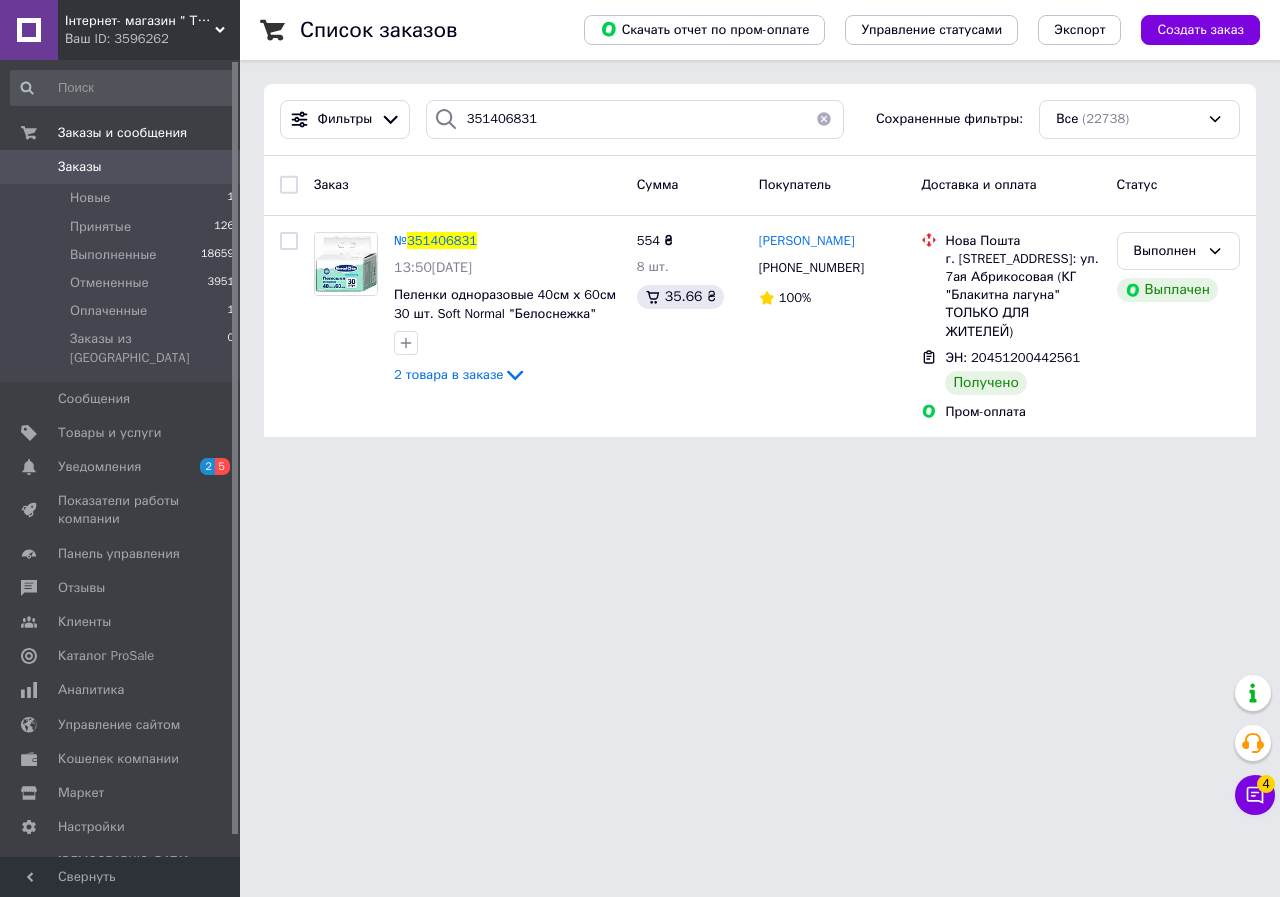 click on "351406831" at bounding box center (442, 240) 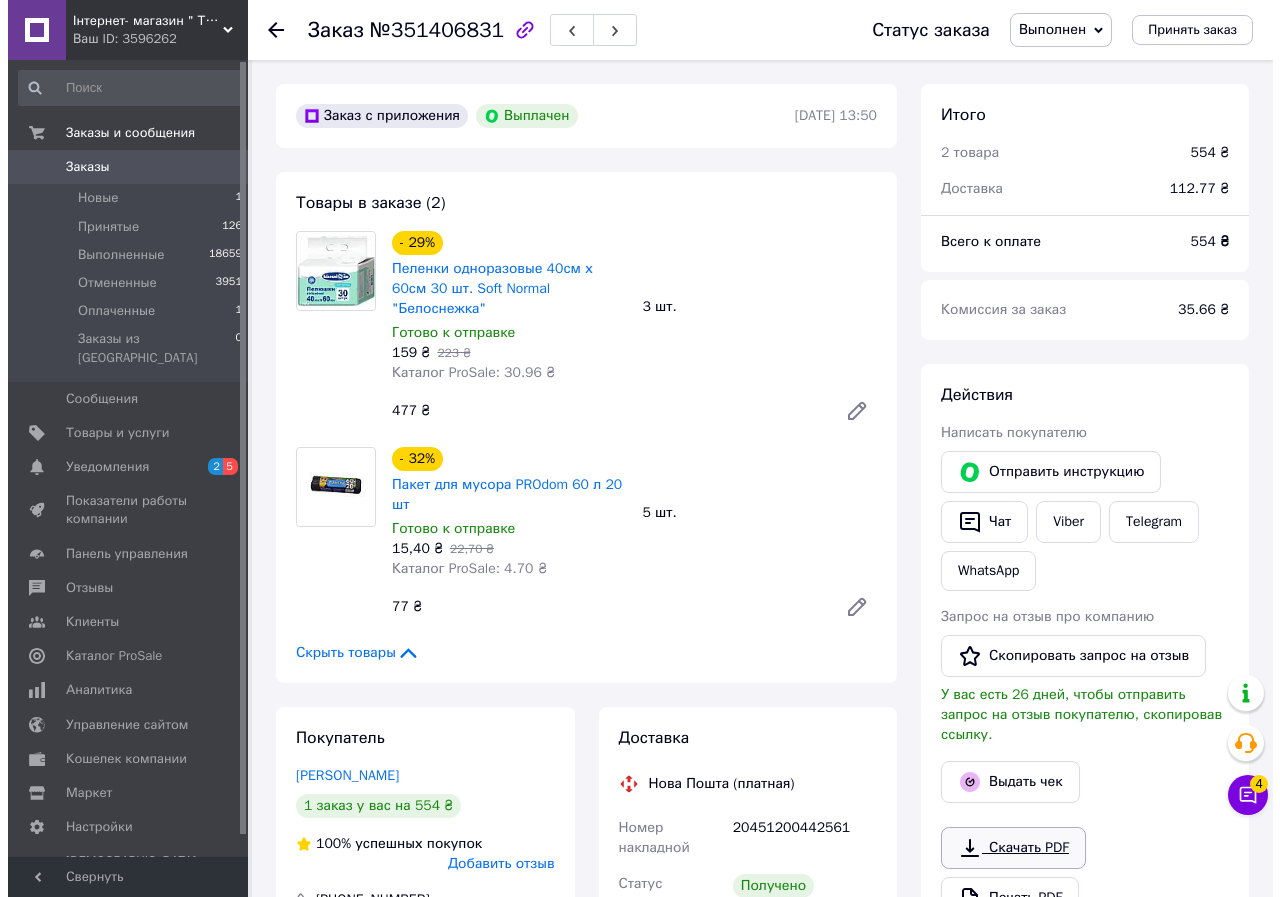 scroll, scrollTop: 168, scrollLeft: 0, axis: vertical 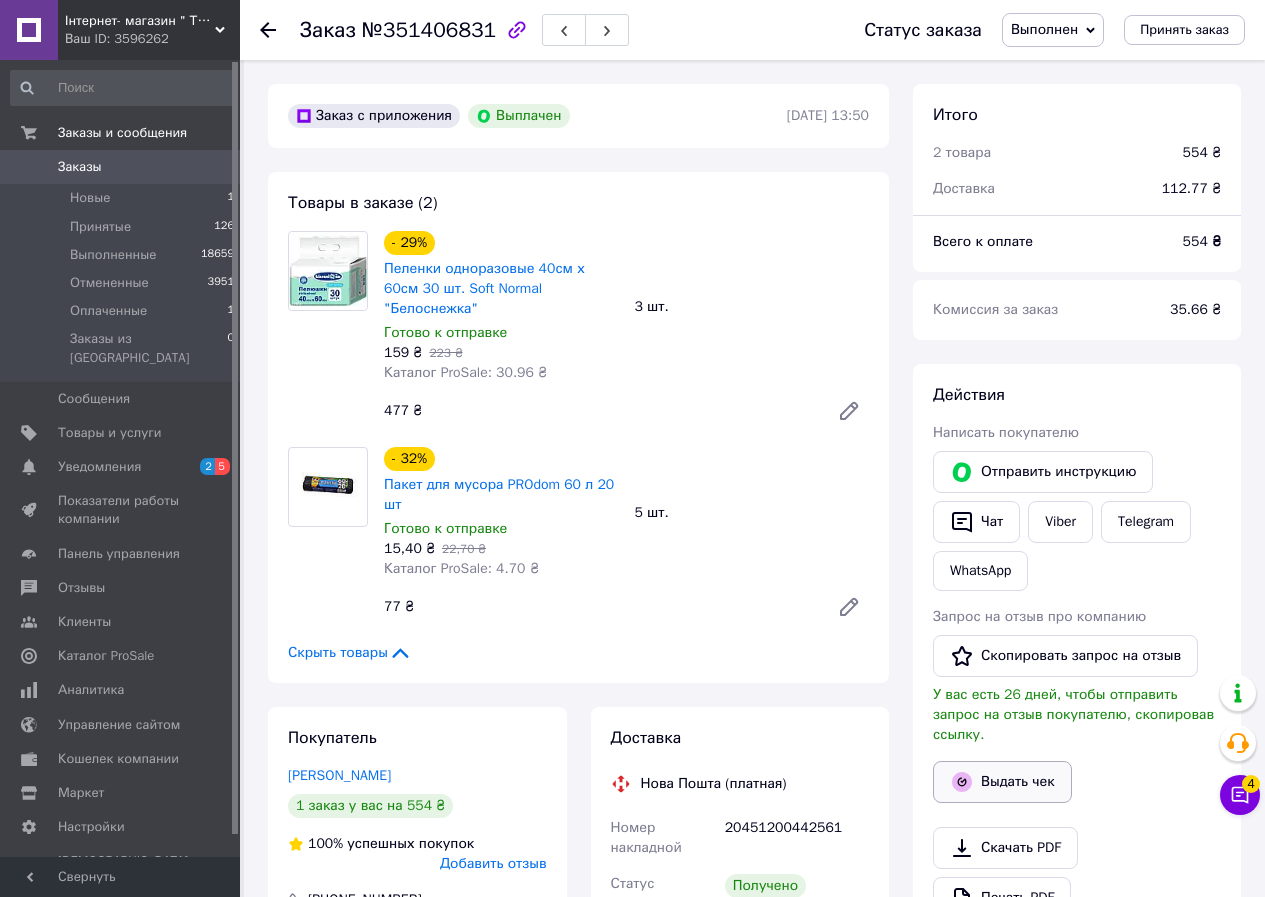 click on "Выдать чек" at bounding box center [1002, 782] 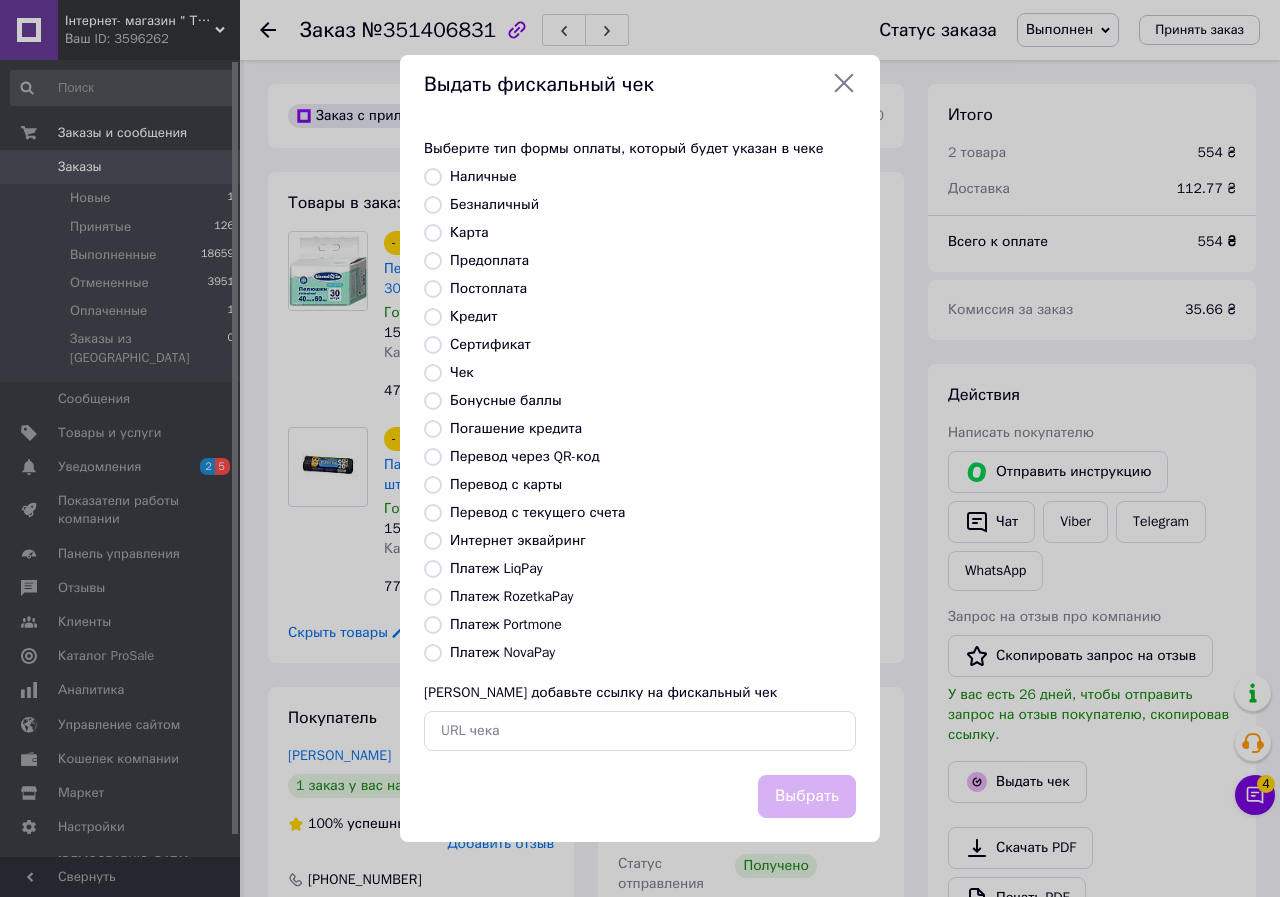 click on "Платеж RozetkaPay" at bounding box center (511, 596) 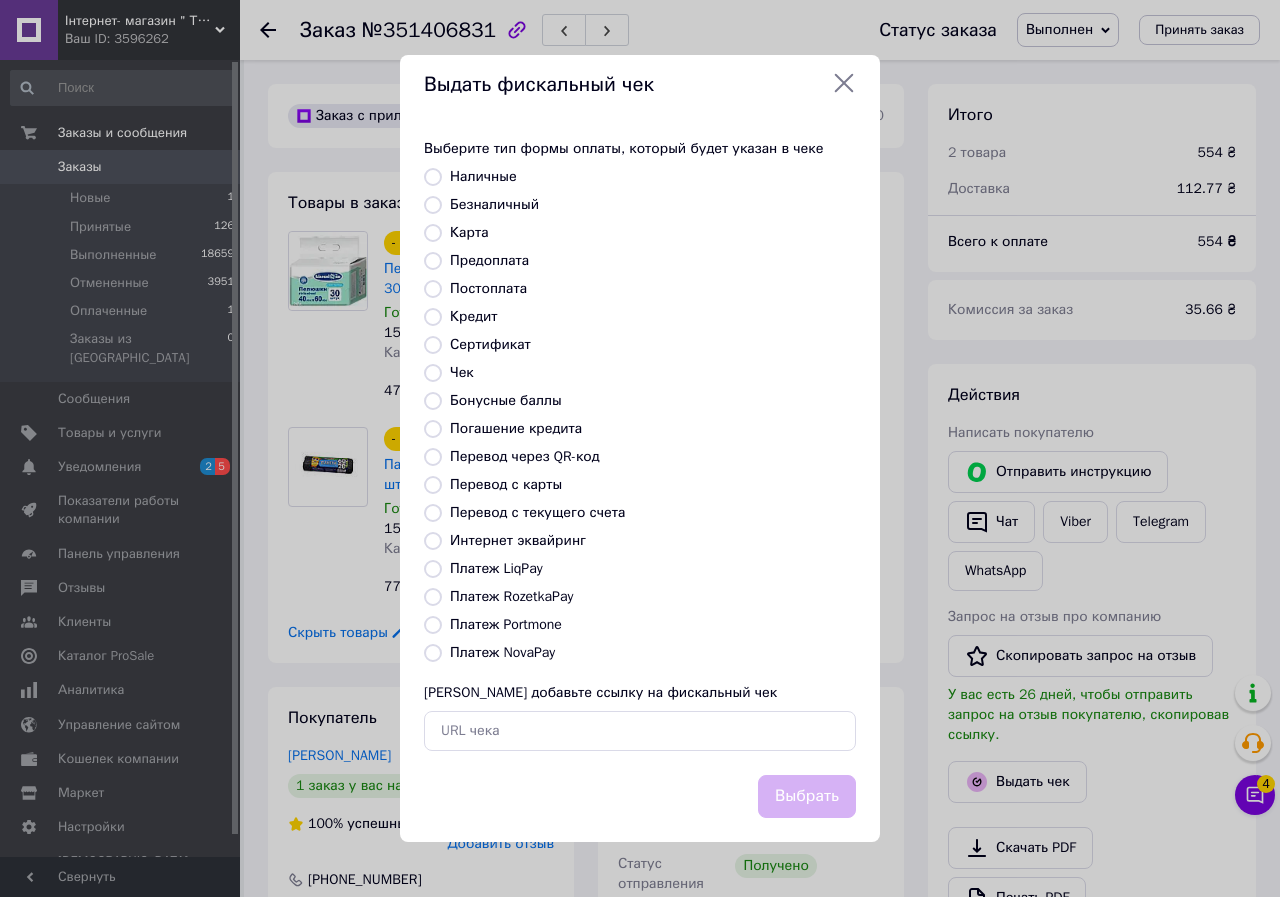 radio on "true" 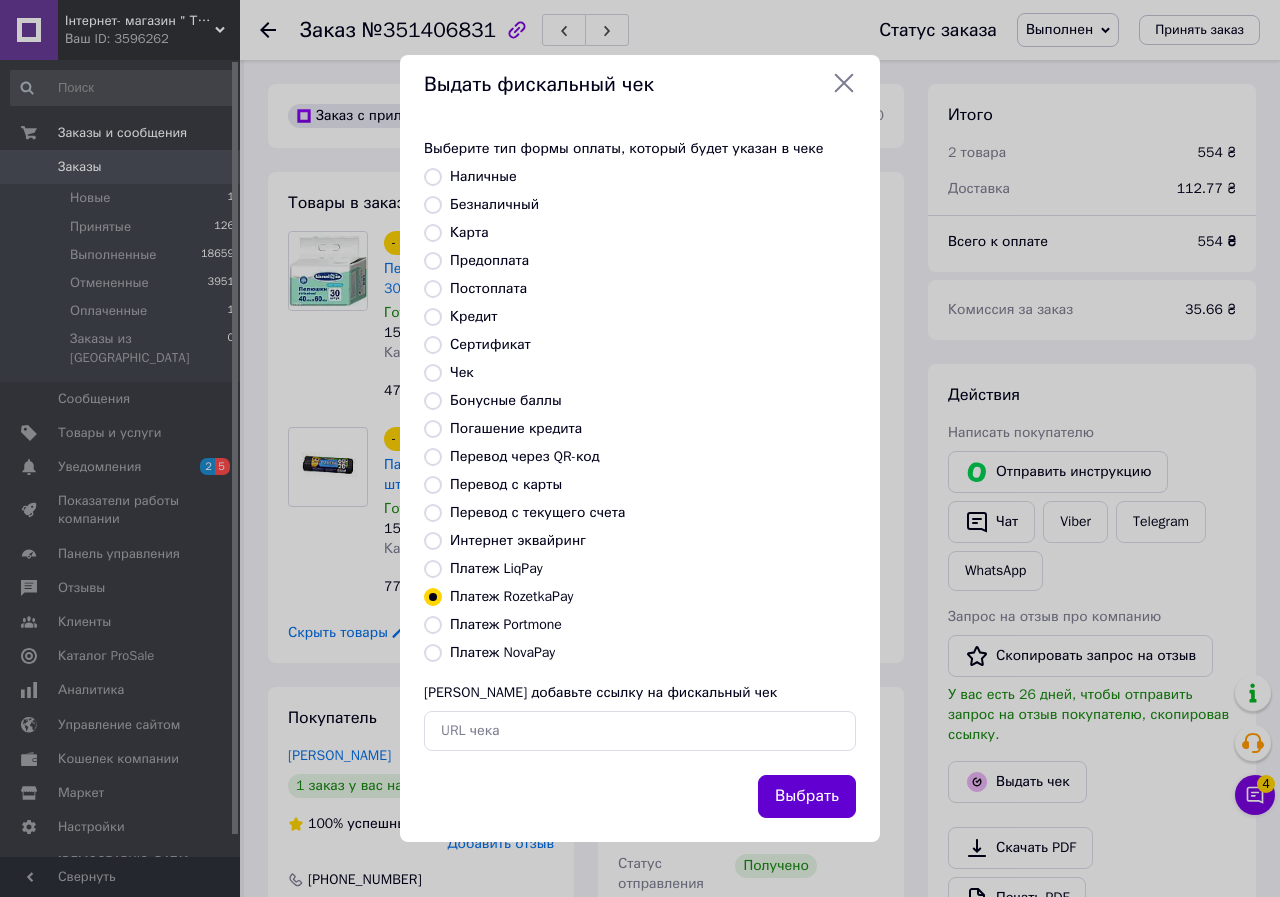 click on "Выбрать" at bounding box center (807, 796) 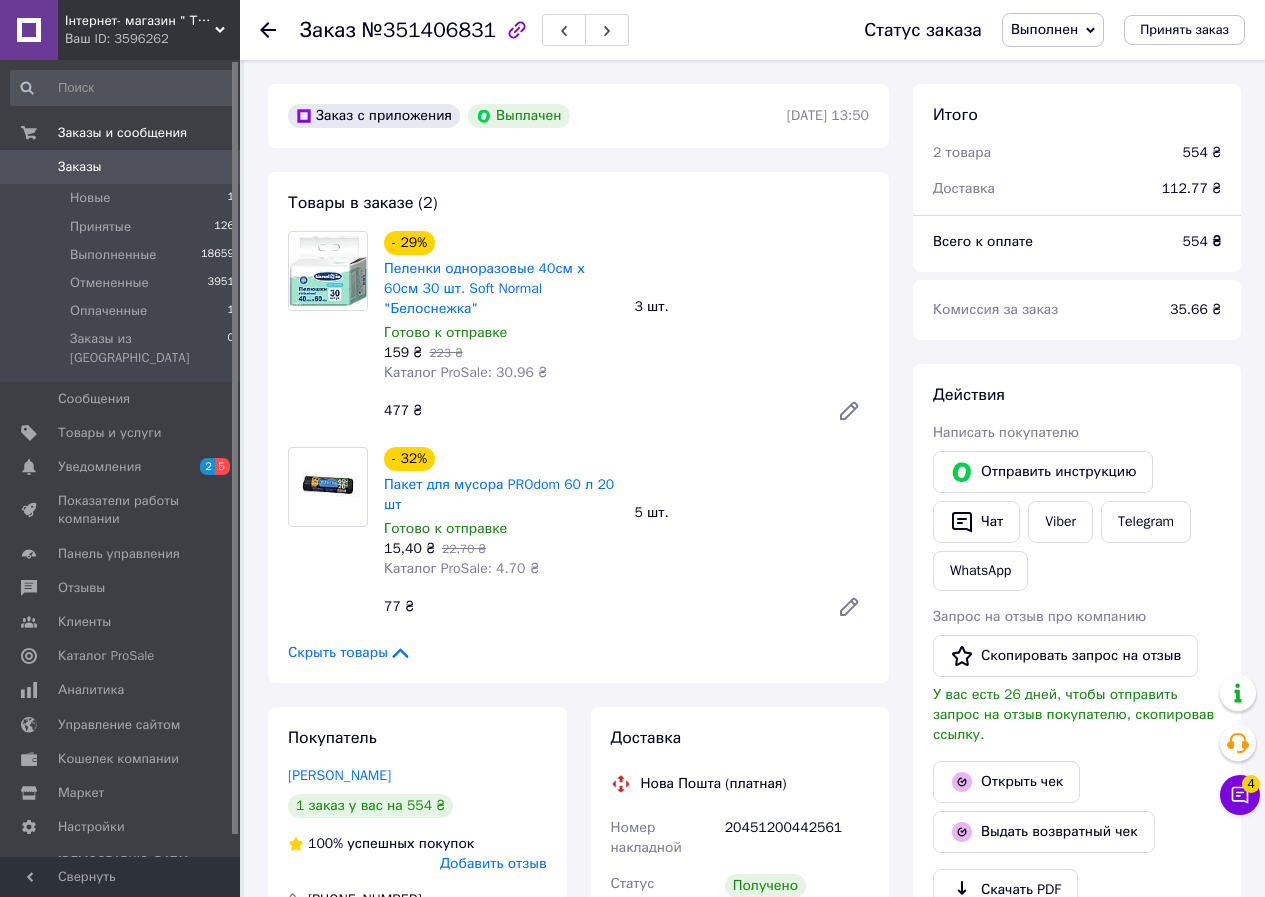 click 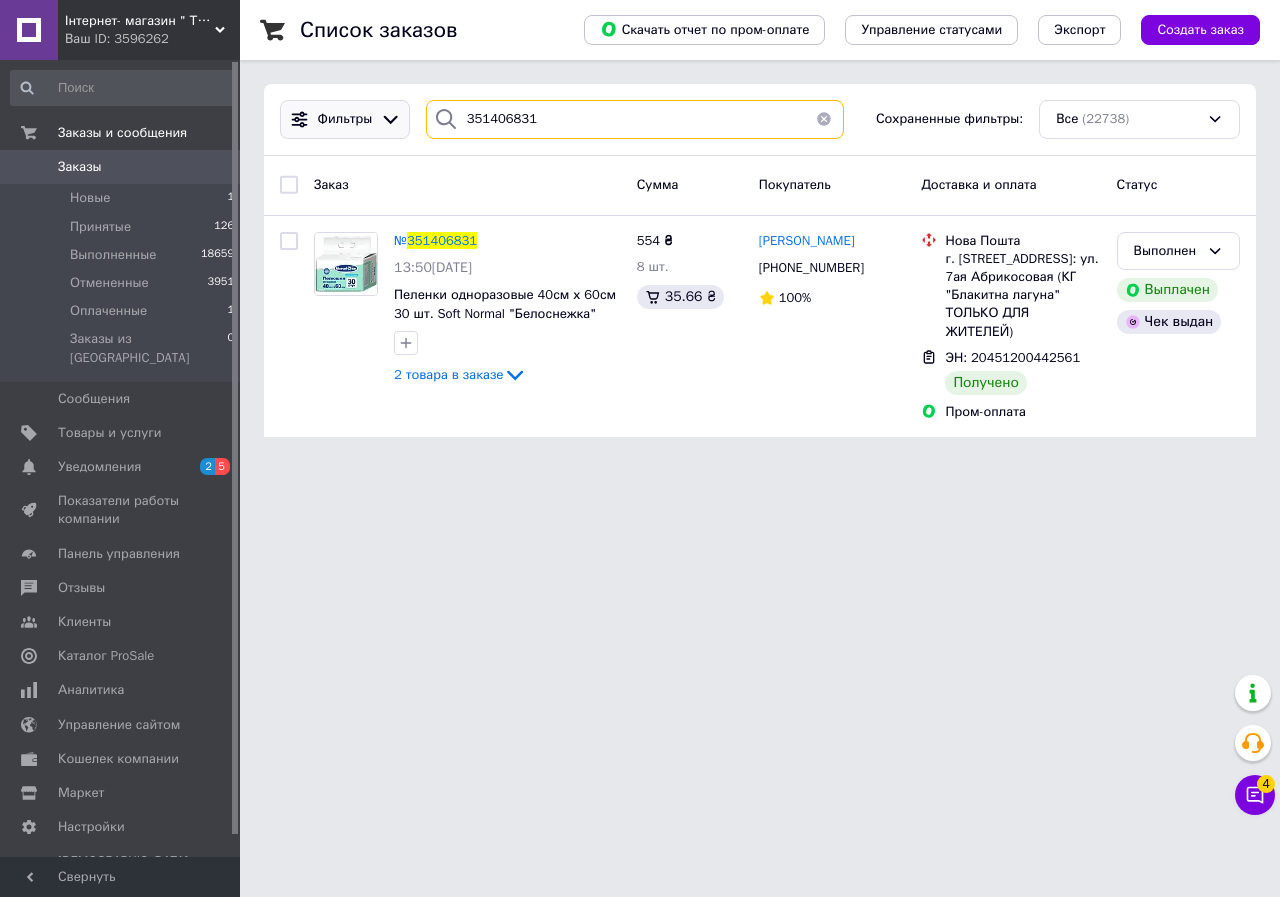 drag, startPoint x: 548, startPoint y: 126, endPoint x: 326, endPoint y: 116, distance: 222.22511 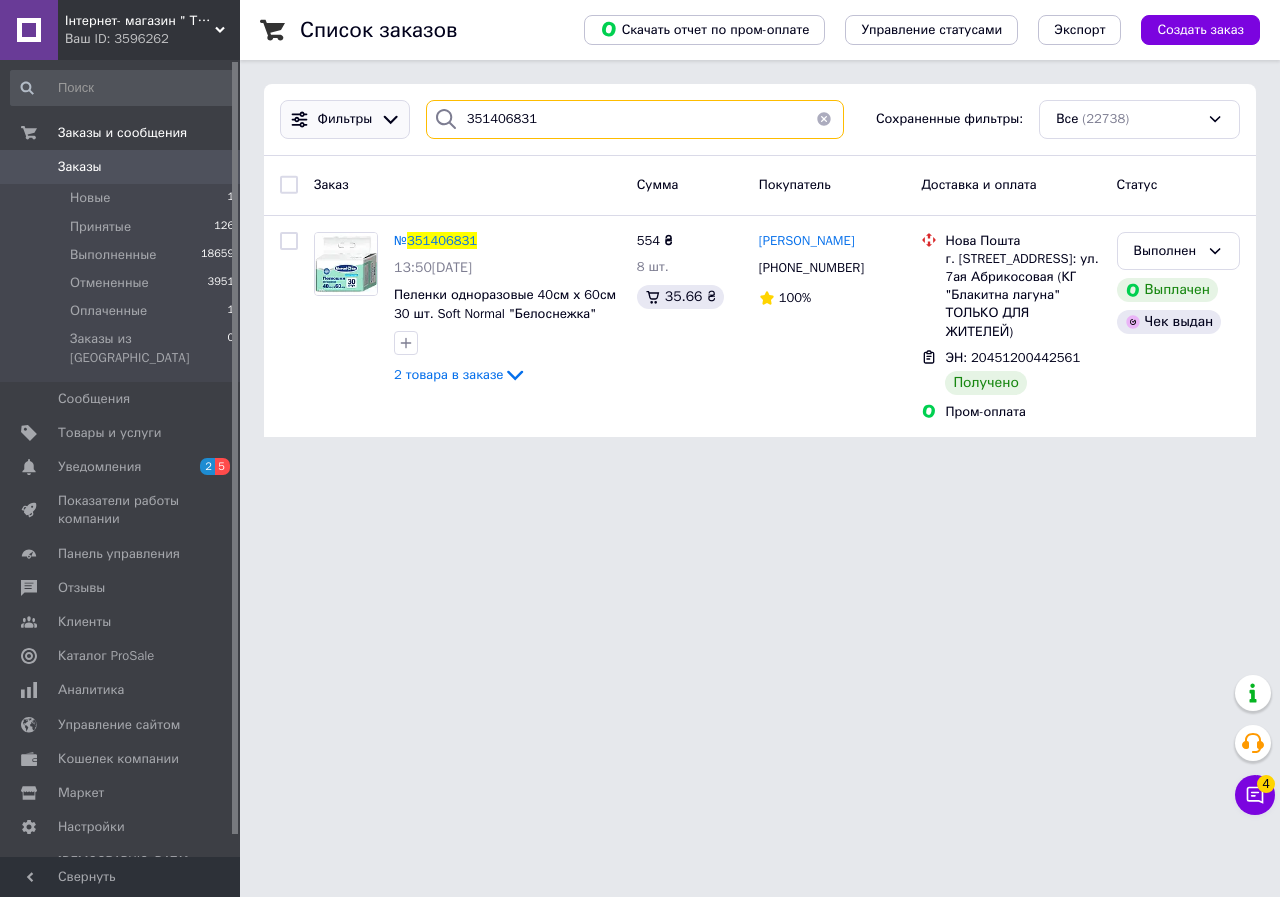 click on "Фильтры 351406831 Сохраненные фильтры: Все (22738)" at bounding box center (760, 119) 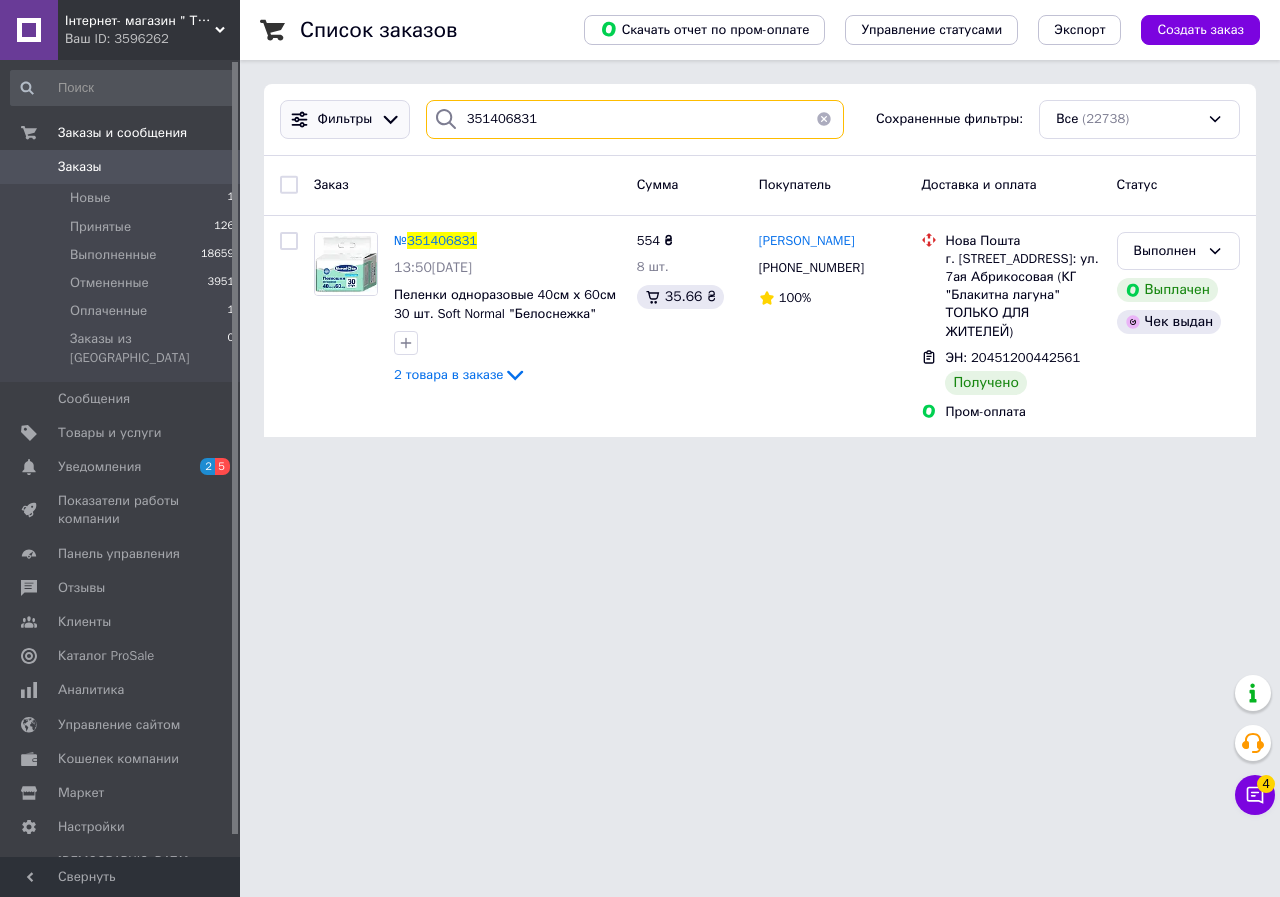 paste on "Вінницька обл гайсинський р.н с ольгопіль нова пошта дружби 26 отримувач Грищук олександр михайлович 0984058427" 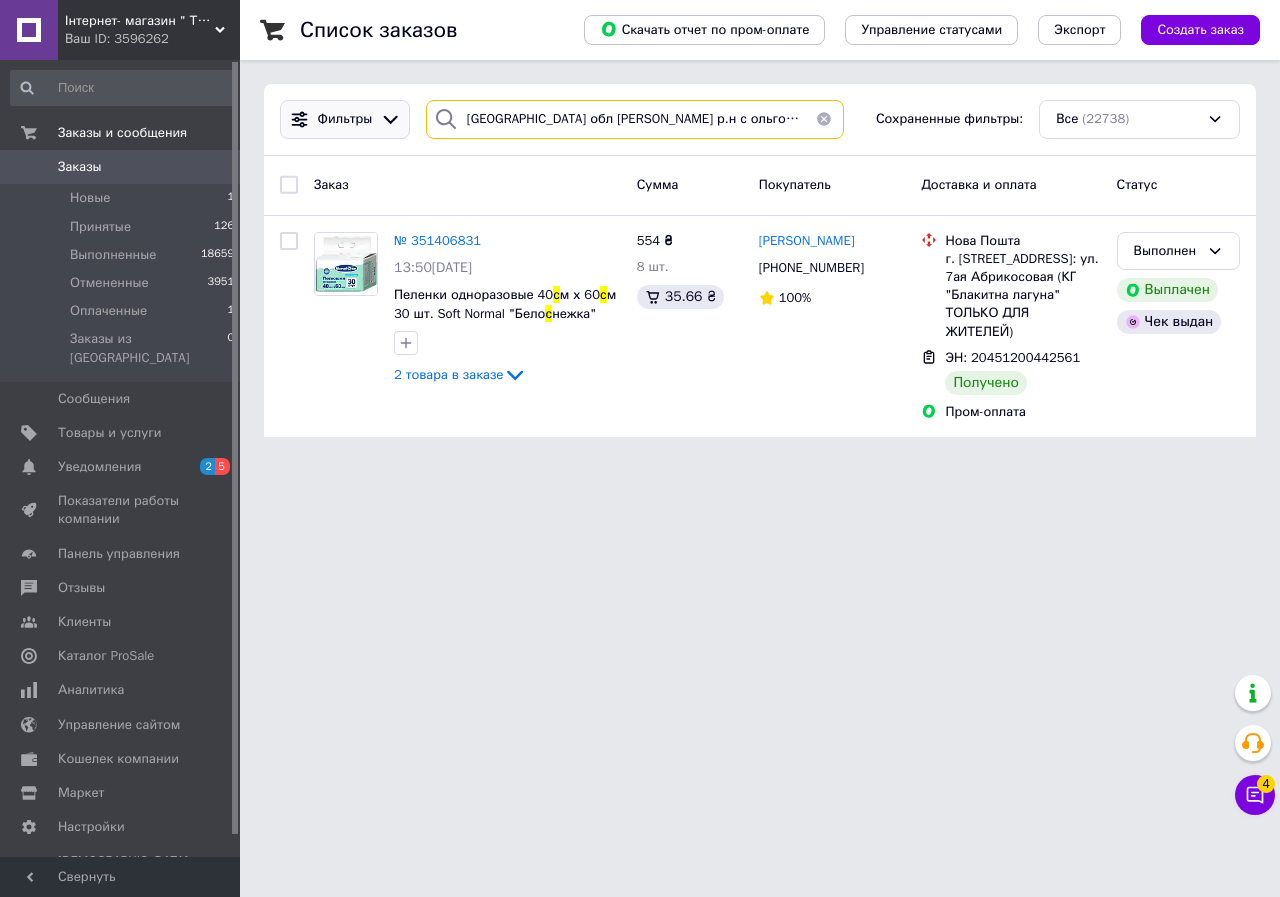 scroll, scrollTop: 0, scrollLeft: 393, axis: horizontal 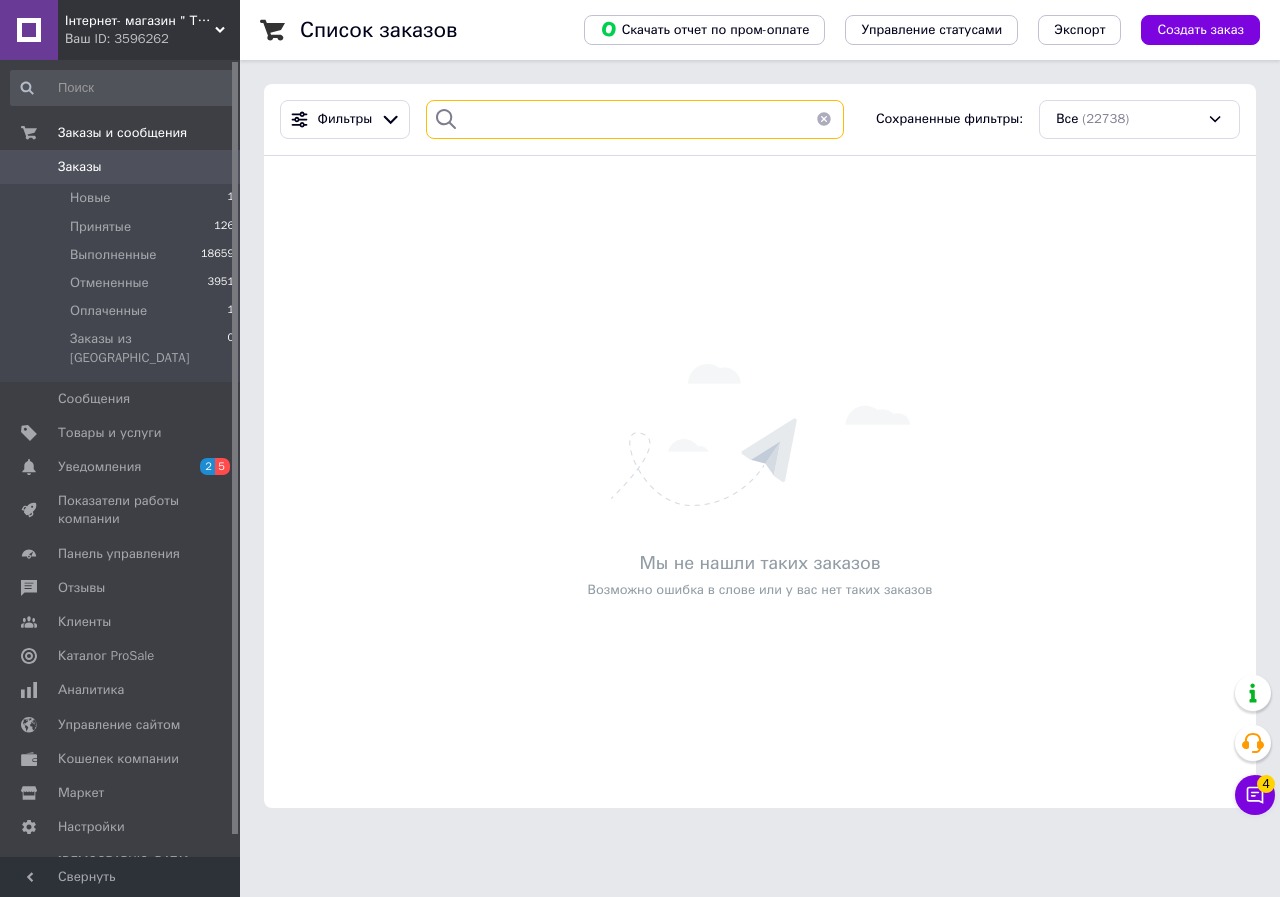 type on "Вінницька обл гайсинський р.н с ольгопіль нова пошта дружби 26 отримувач Грищук олександр михайлович 0984058427" 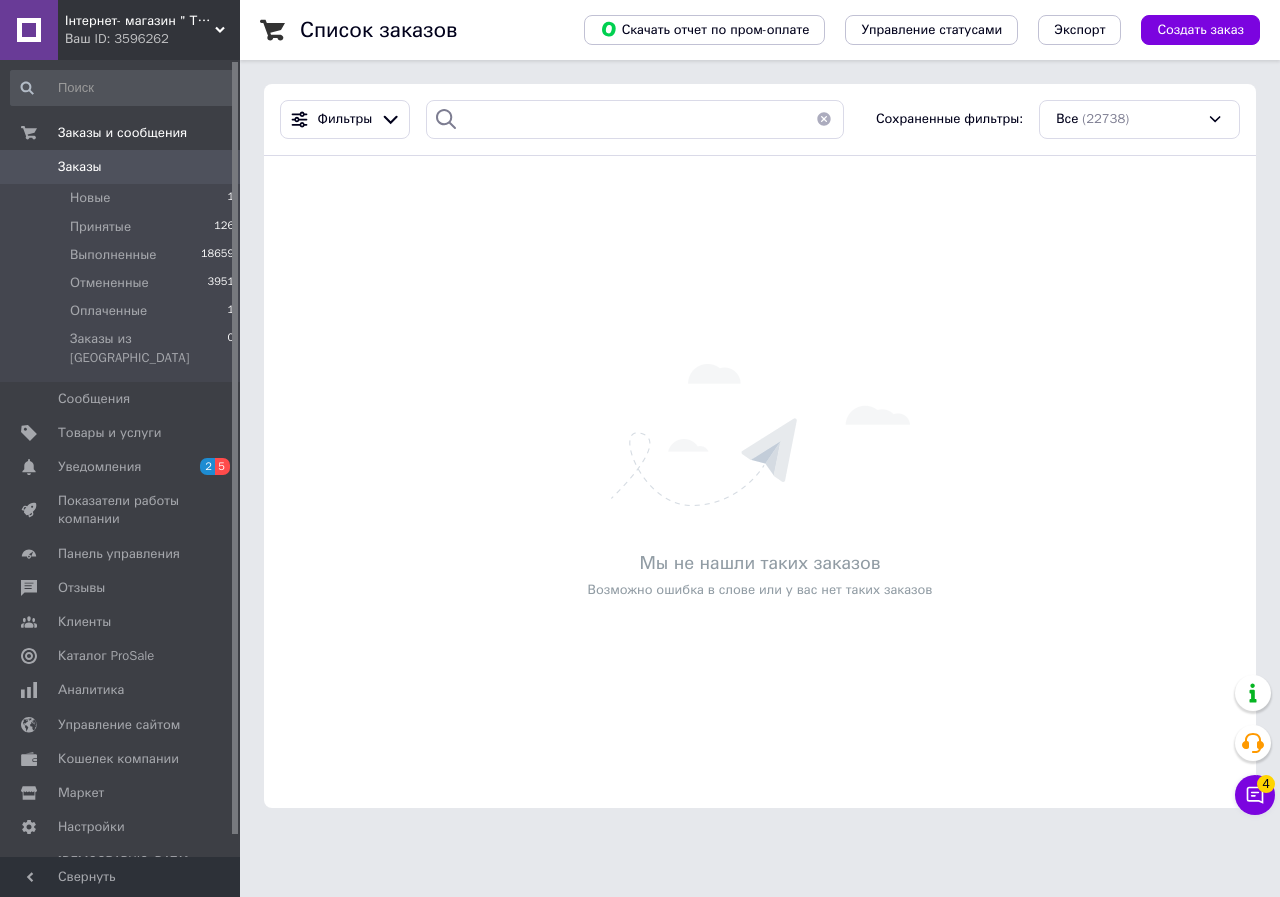 click at bounding box center (824, 119) 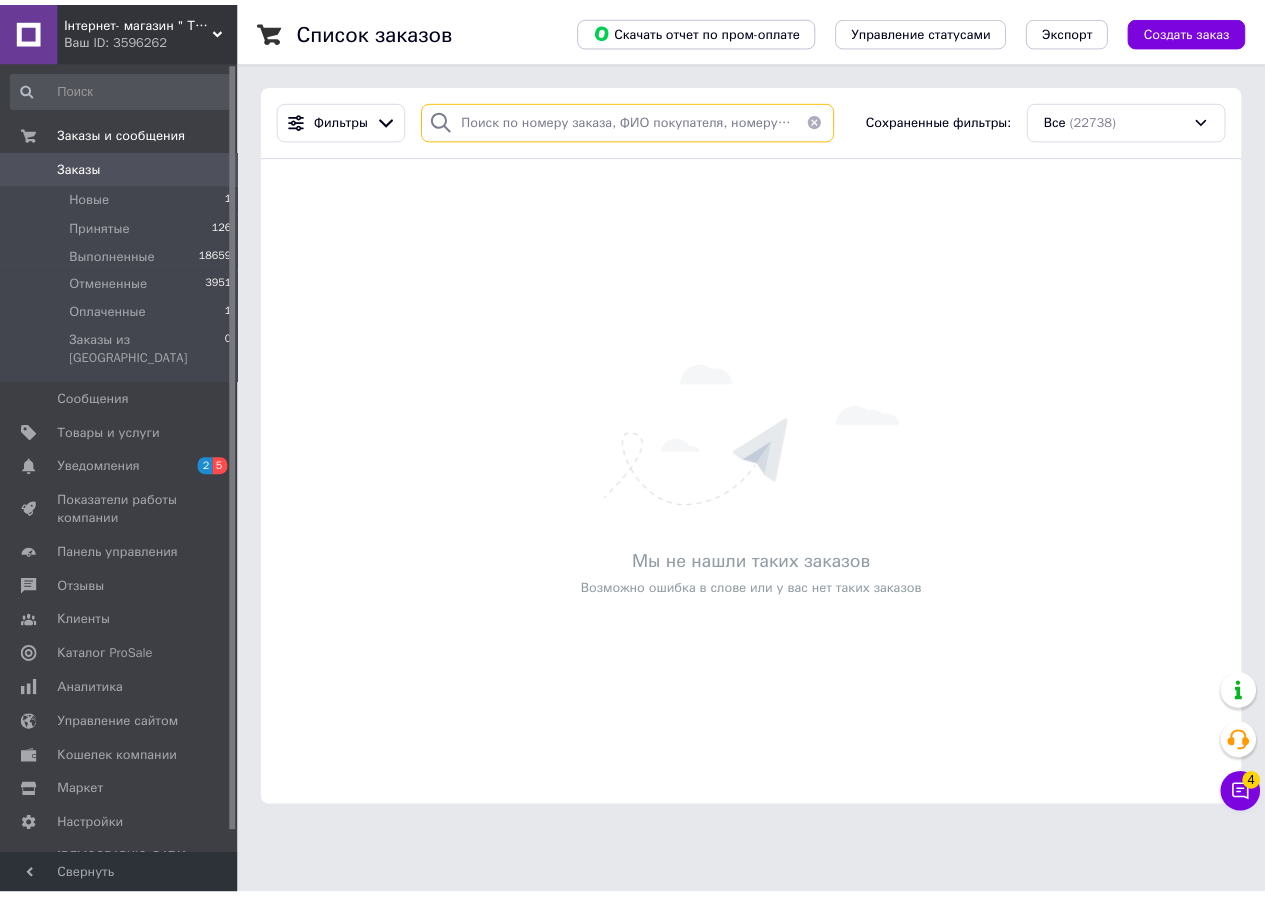 scroll, scrollTop: 0, scrollLeft: 0, axis: both 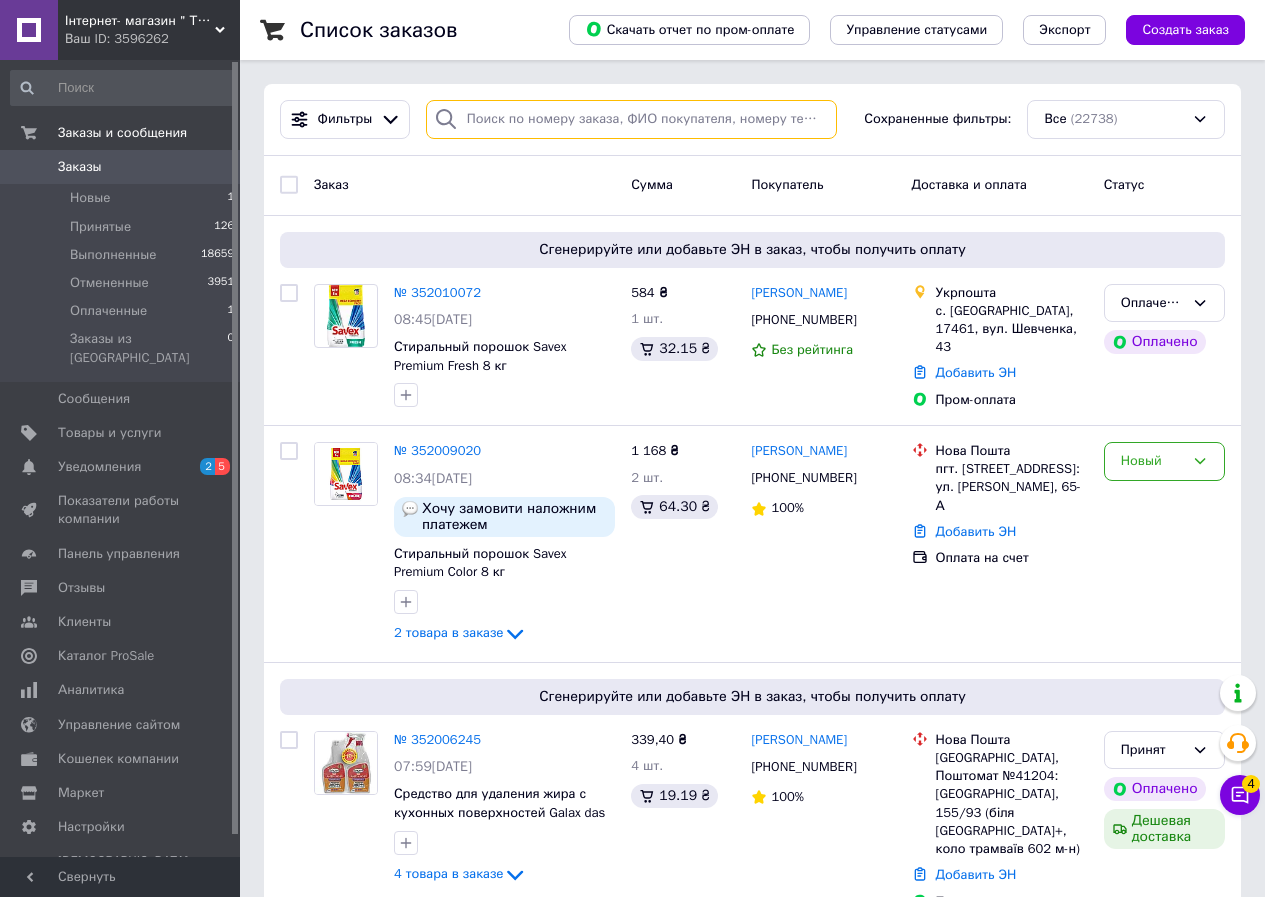 paste on "351377002" 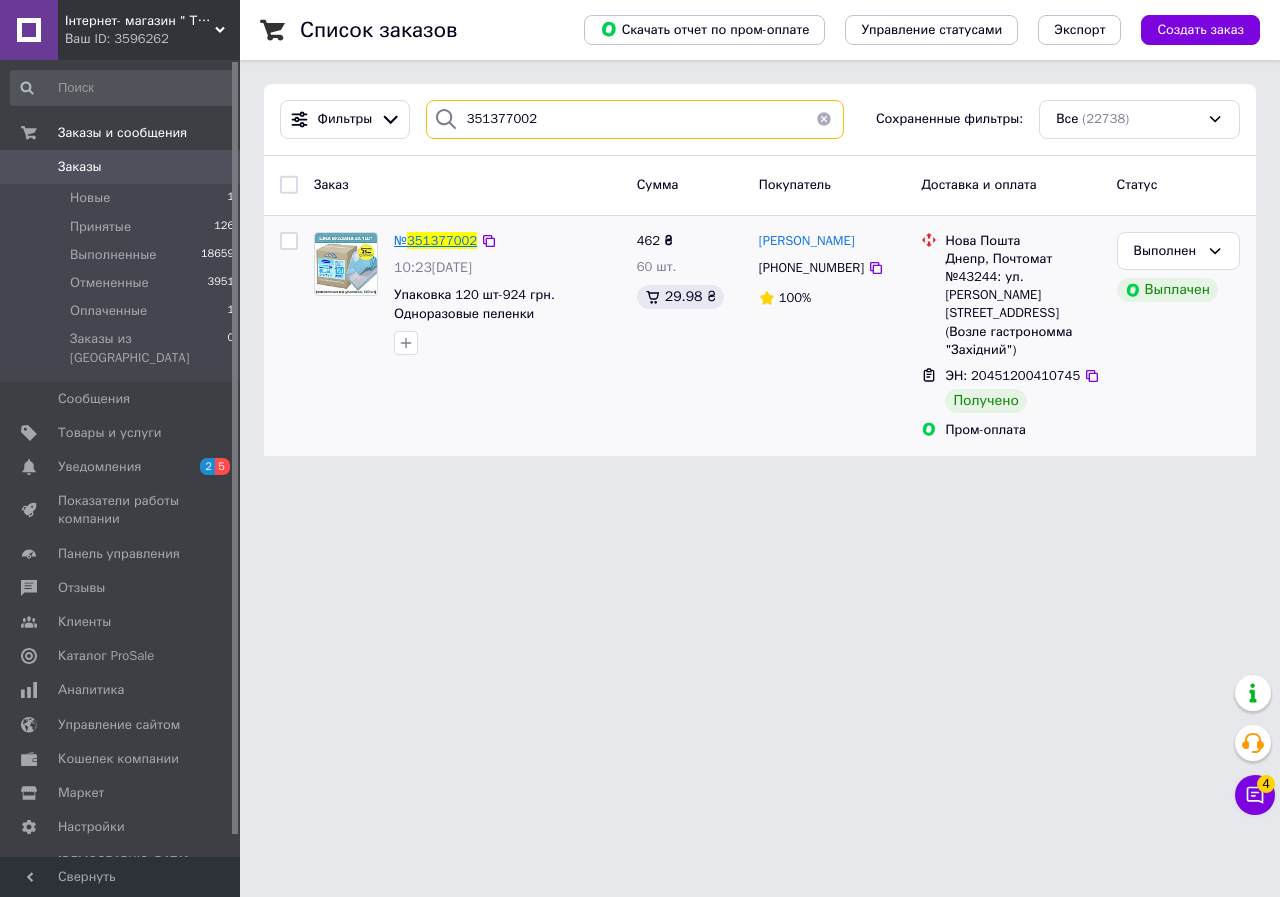 type on "351377002" 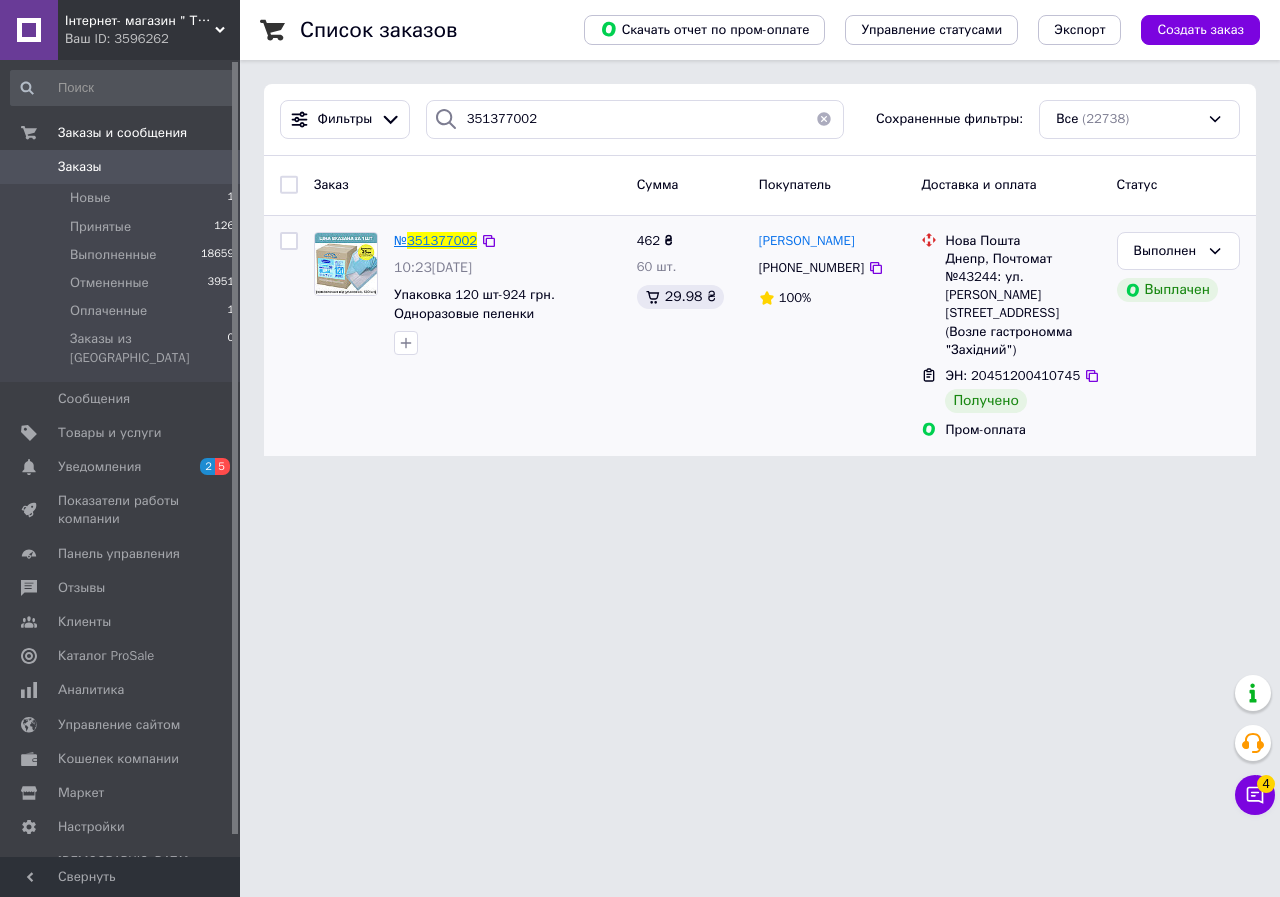 click on "351377002" at bounding box center (442, 240) 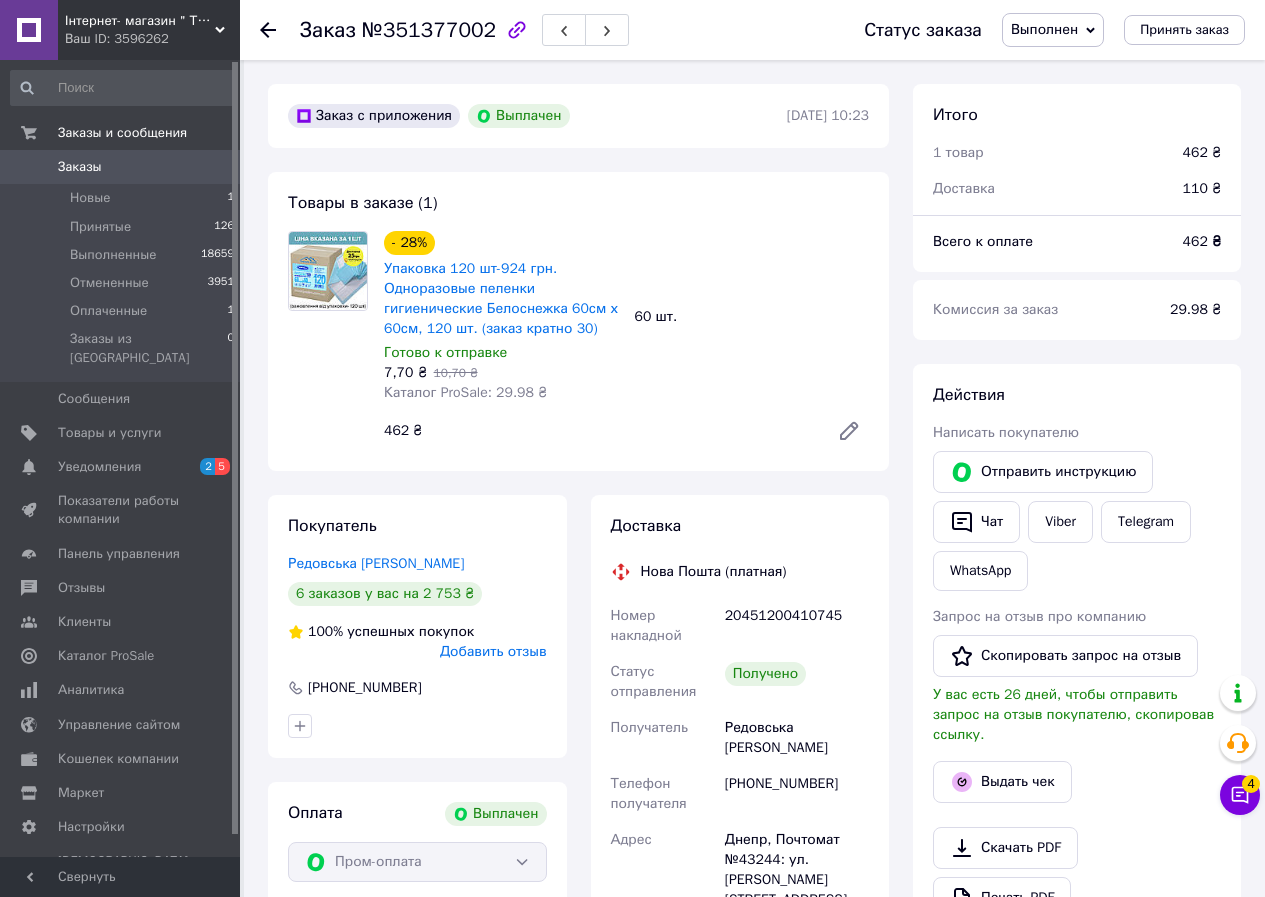 scroll, scrollTop: 100, scrollLeft: 0, axis: vertical 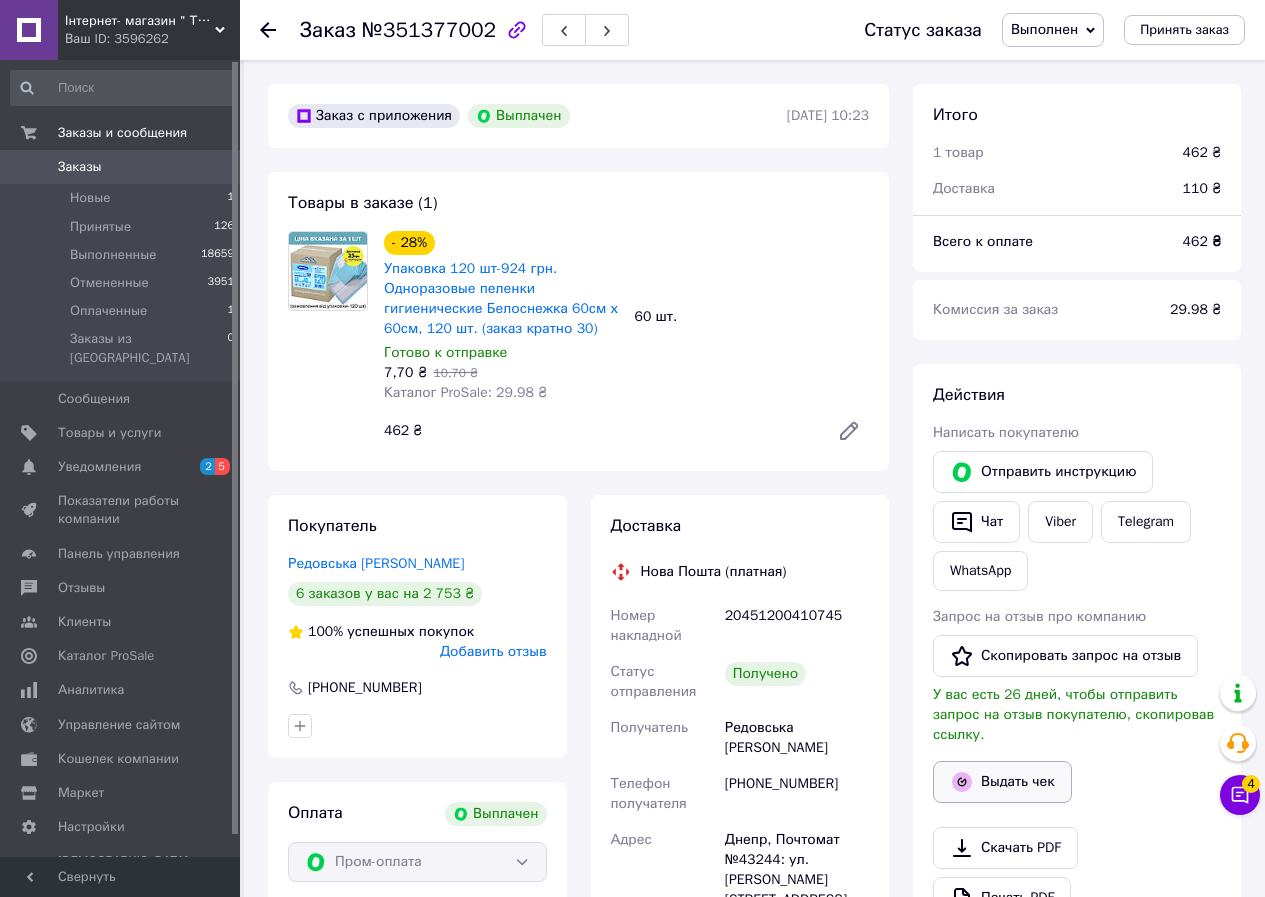 click on "Выдать чек" at bounding box center (1002, 782) 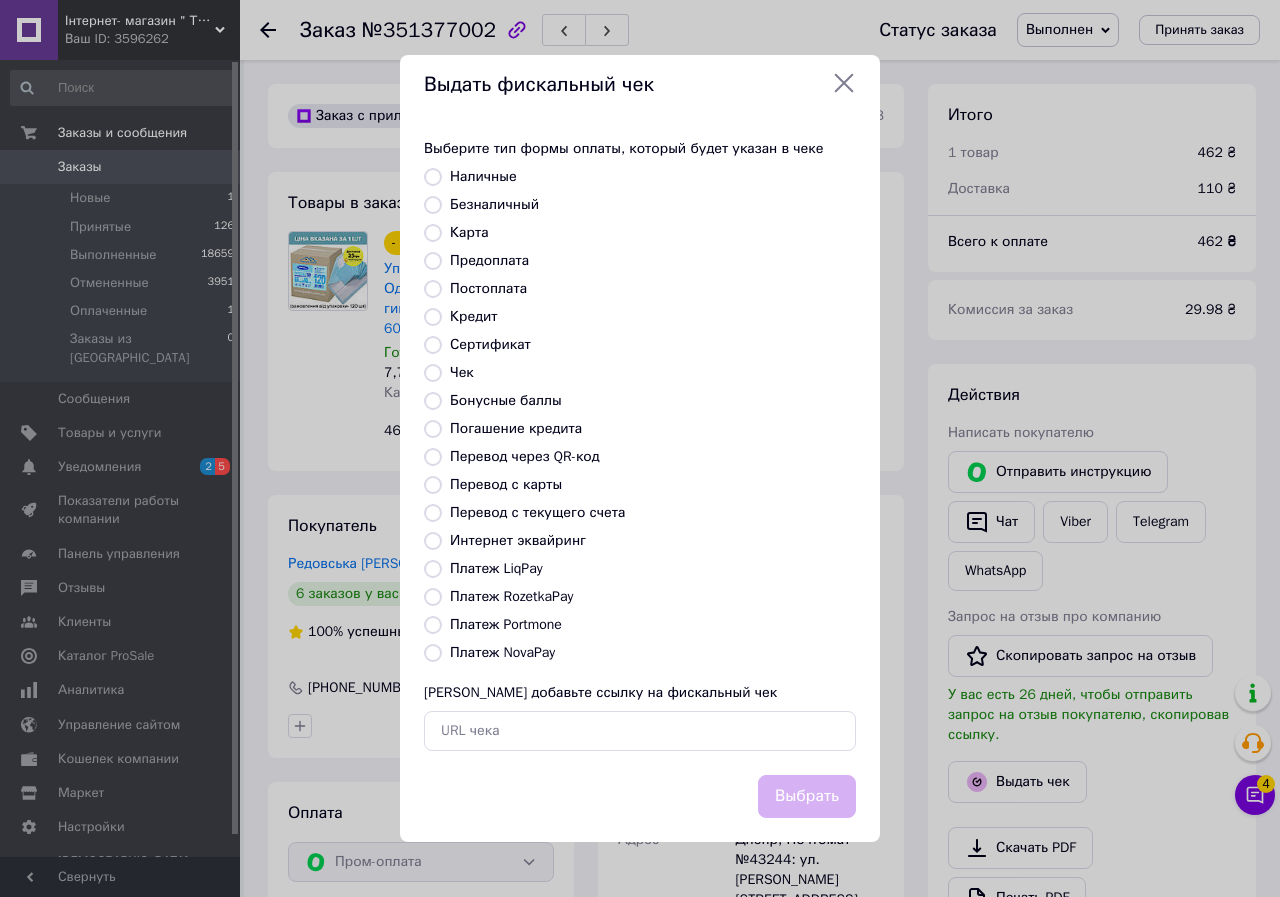click on "Платеж RozetkaPay" at bounding box center [511, 596] 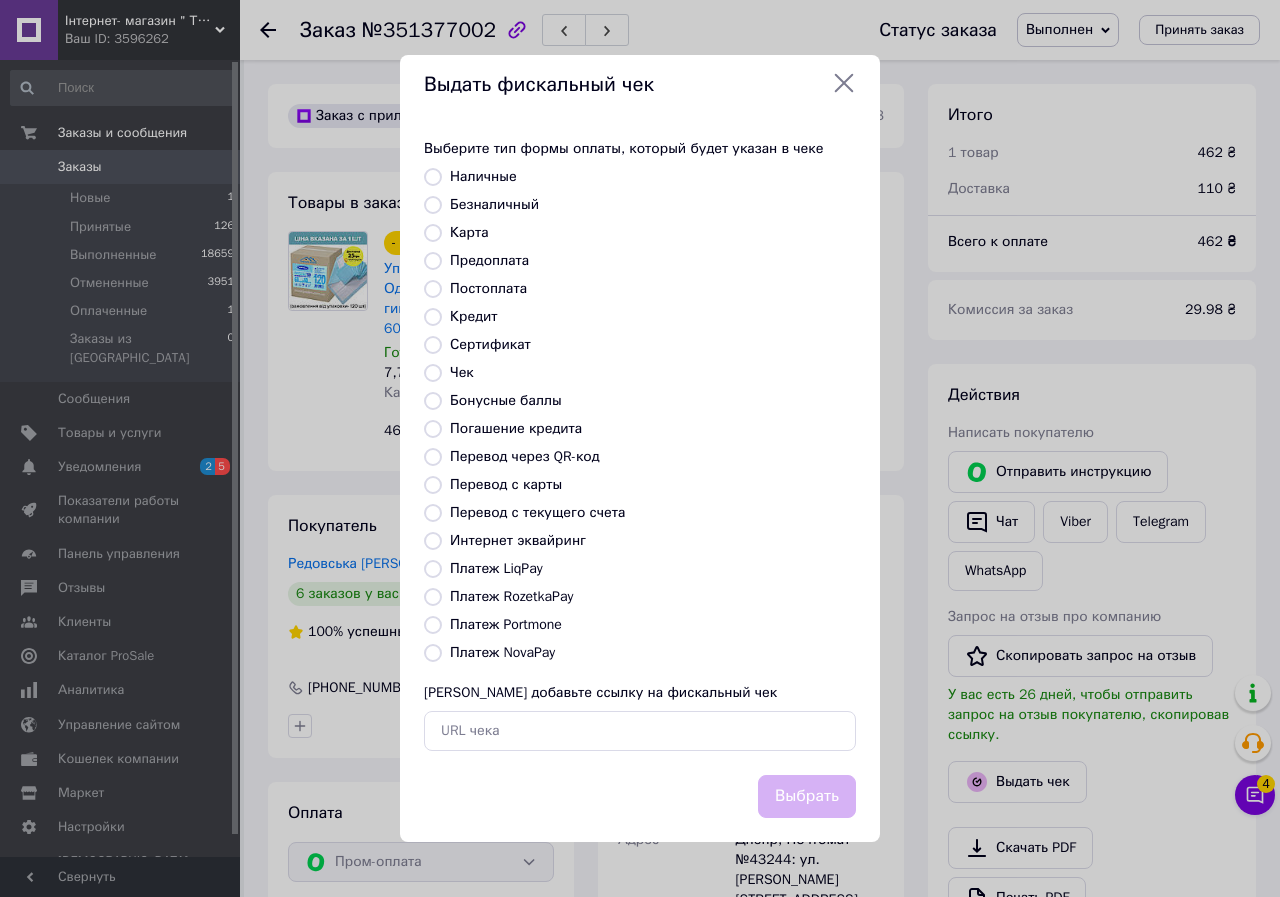 radio on "true" 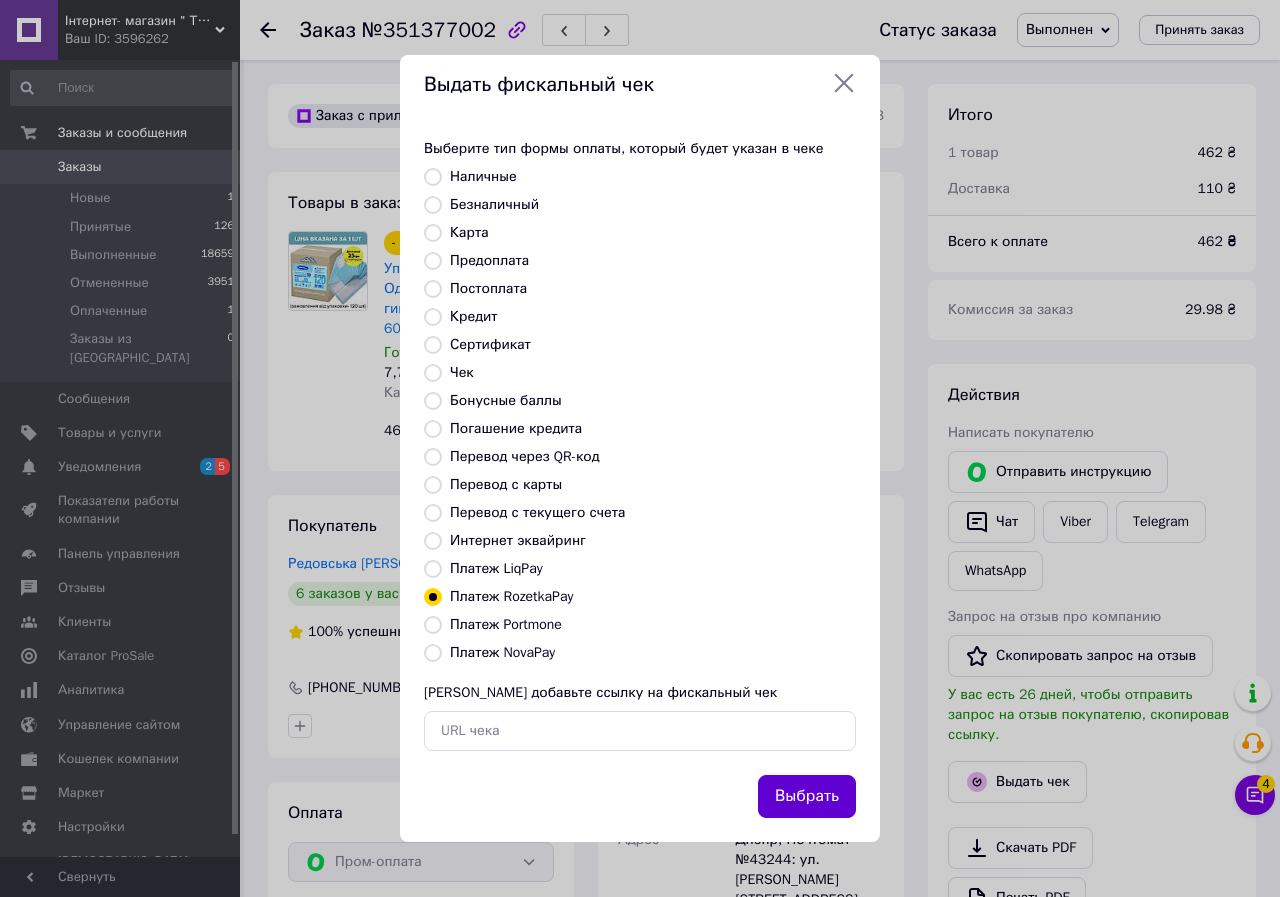 click on "Выбрать" at bounding box center (807, 796) 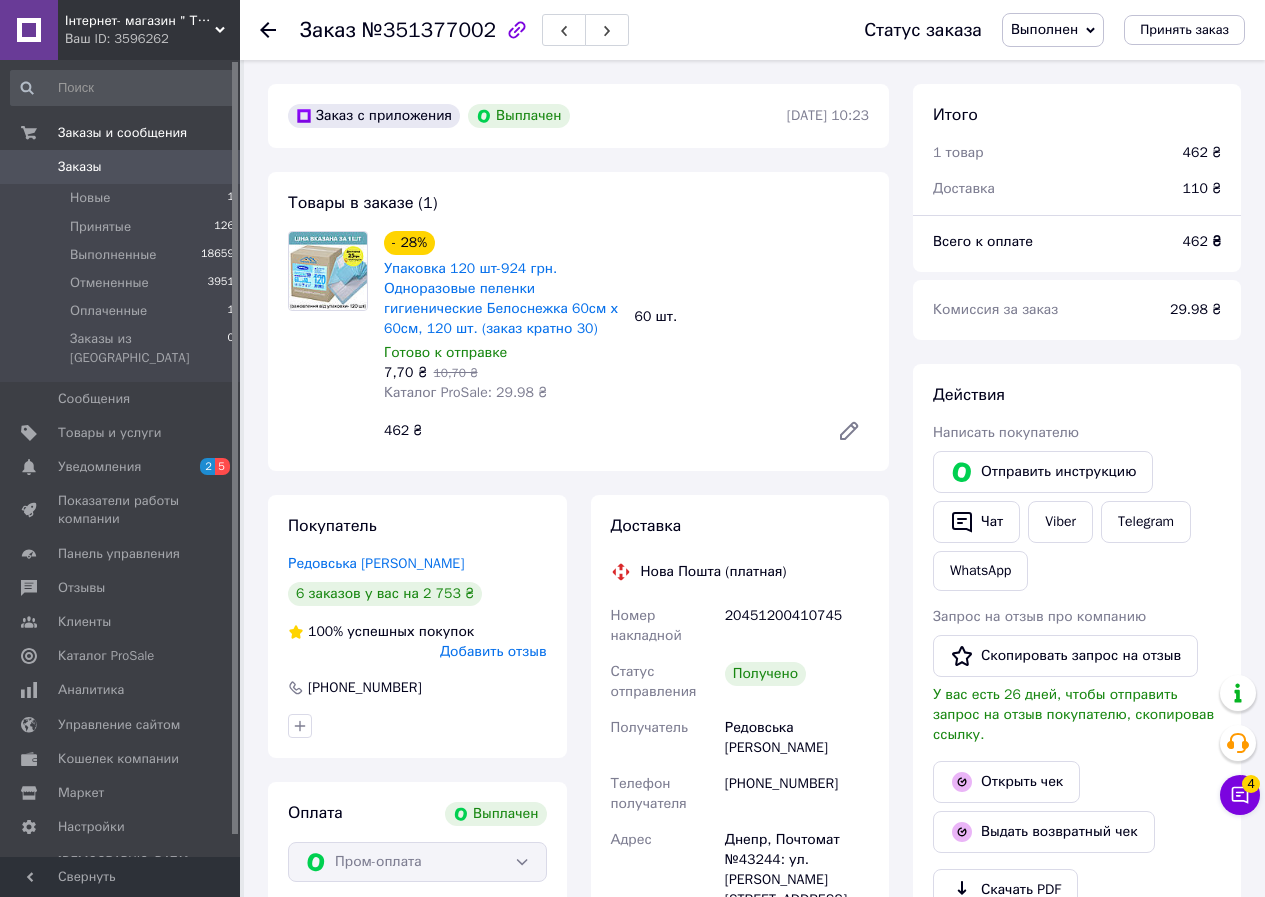 drag, startPoint x: 262, startPoint y: 21, endPoint x: 293, endPoint y: 45, distance: 39.20459 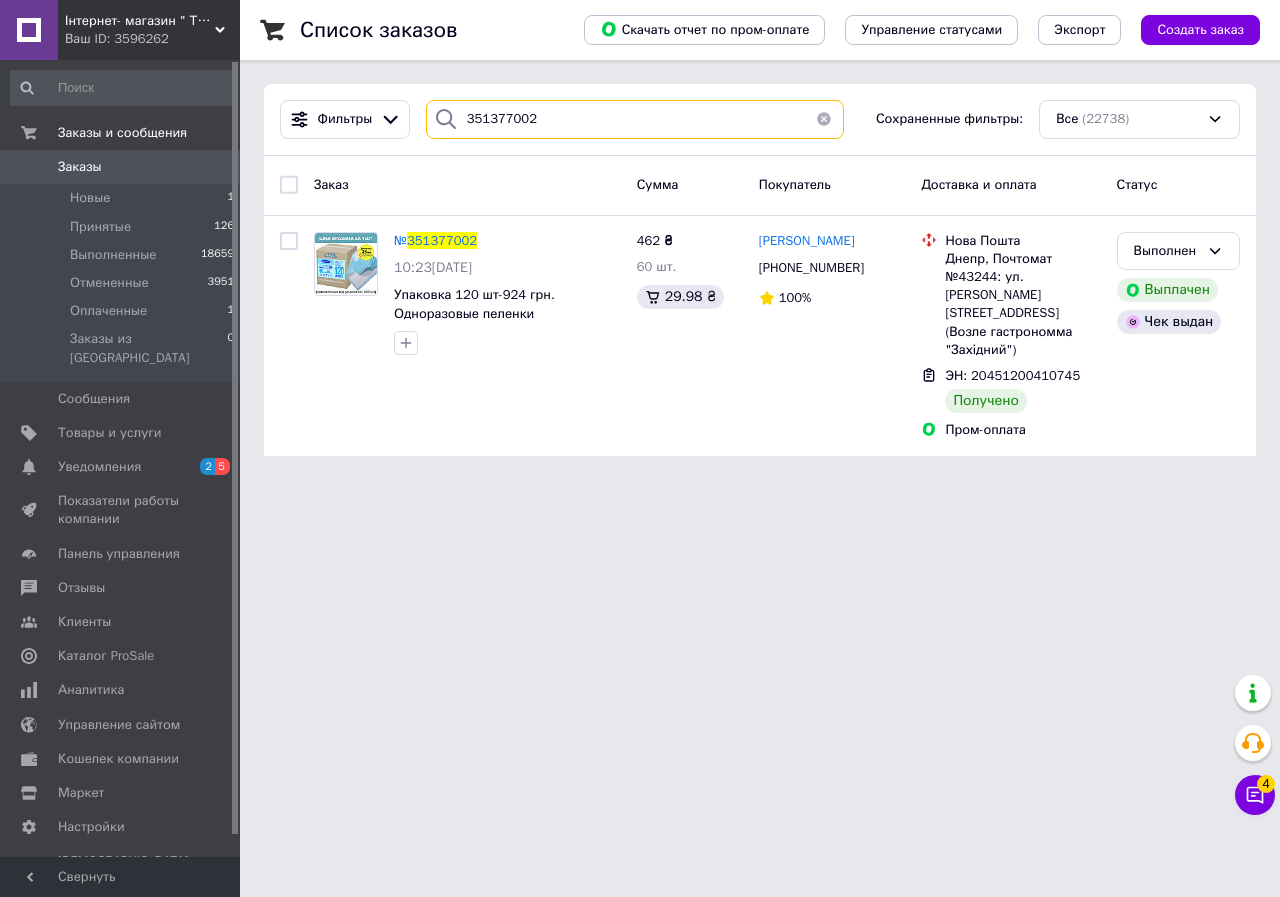 drag, startPoint x: 337, startPoint y: 96, endPoint x: 324, endPoint y: 95, distance: 13.038404 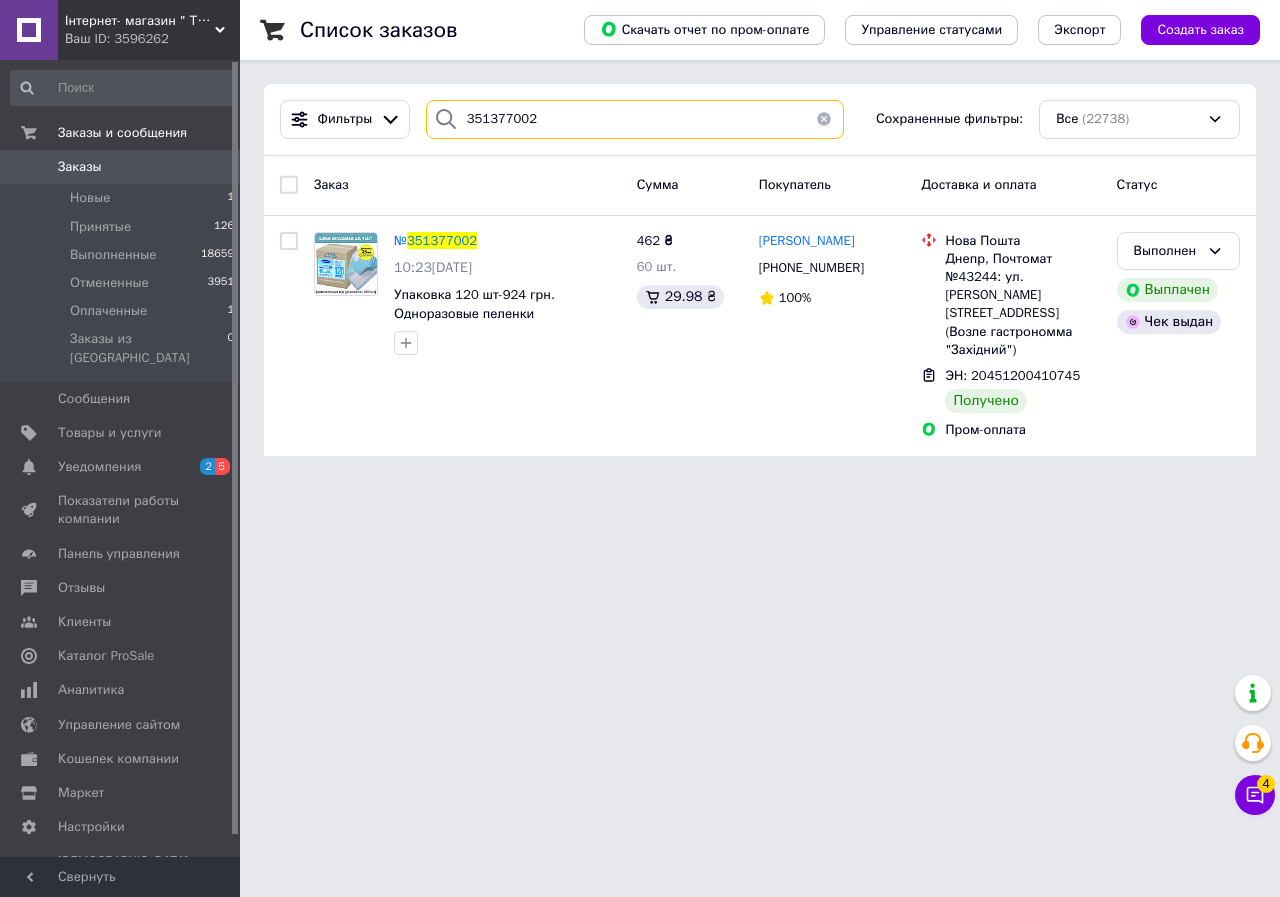 click on "Фильтры 351377002 Сохраненные фильтры: Все (22738)" at bounding box center (760, 120) 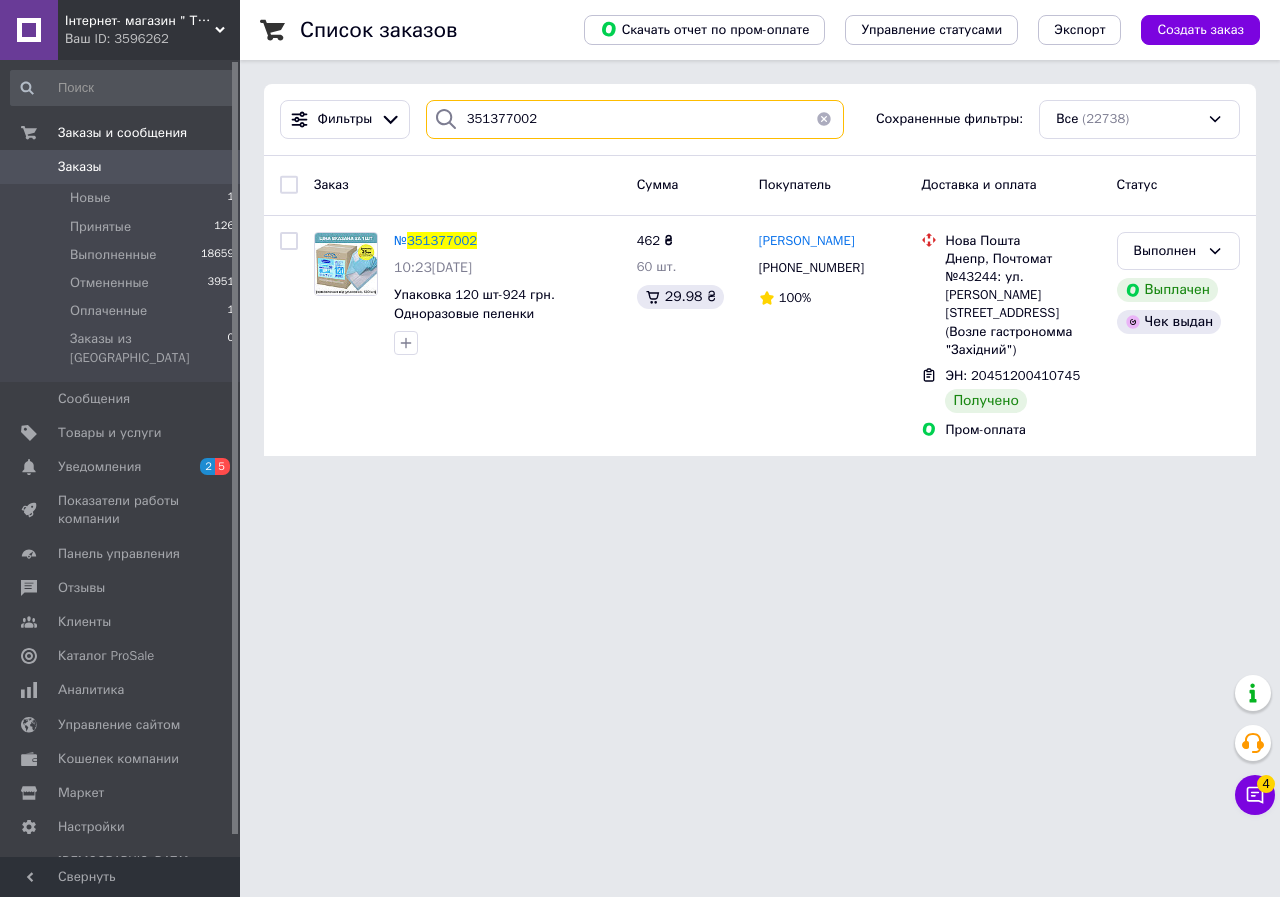 paste on "59811" 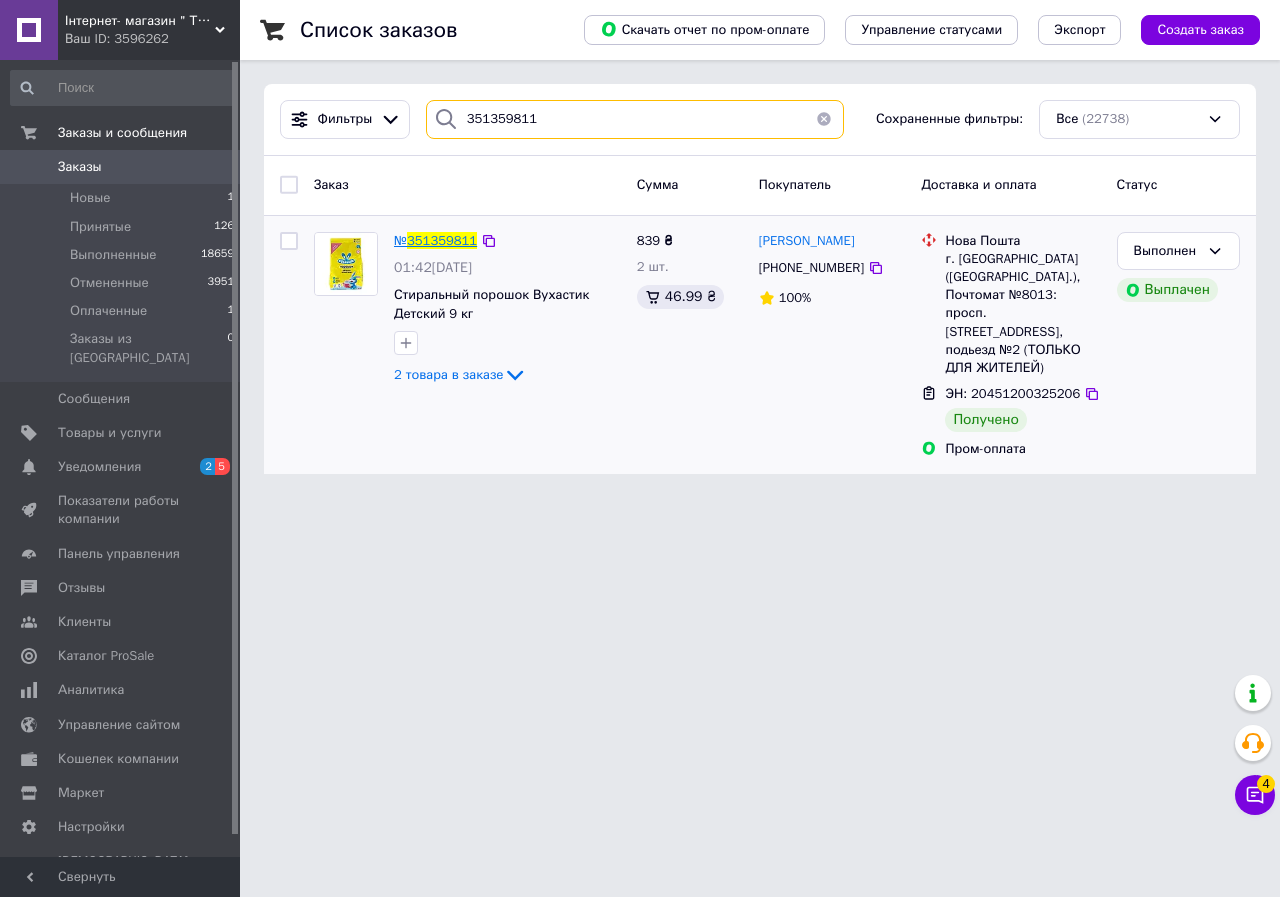 type on "351359811" 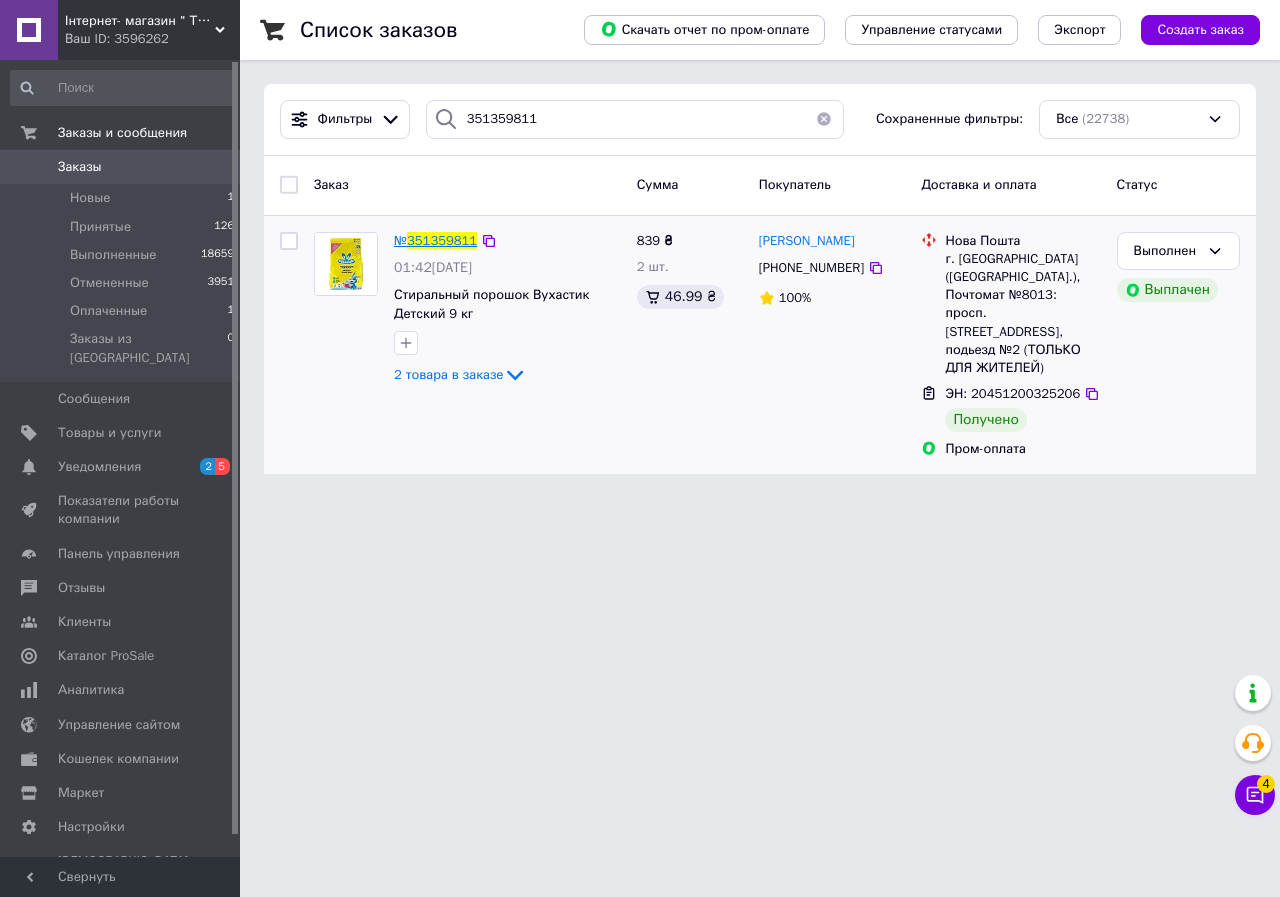 click on "351359811" at bounding box center [442, 240] 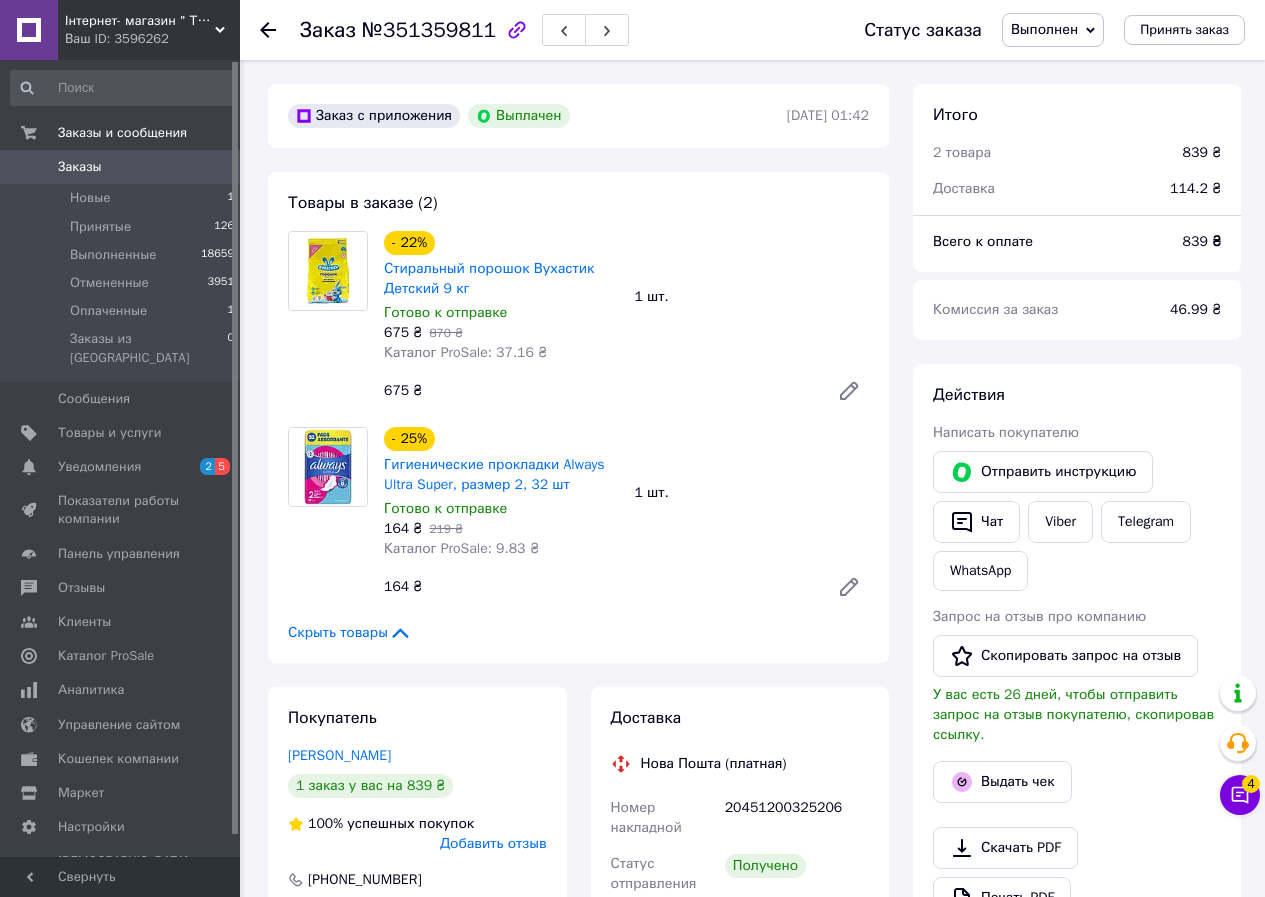 scroll, scrollTop: 148, scrollLeft: 0, axis: vertical 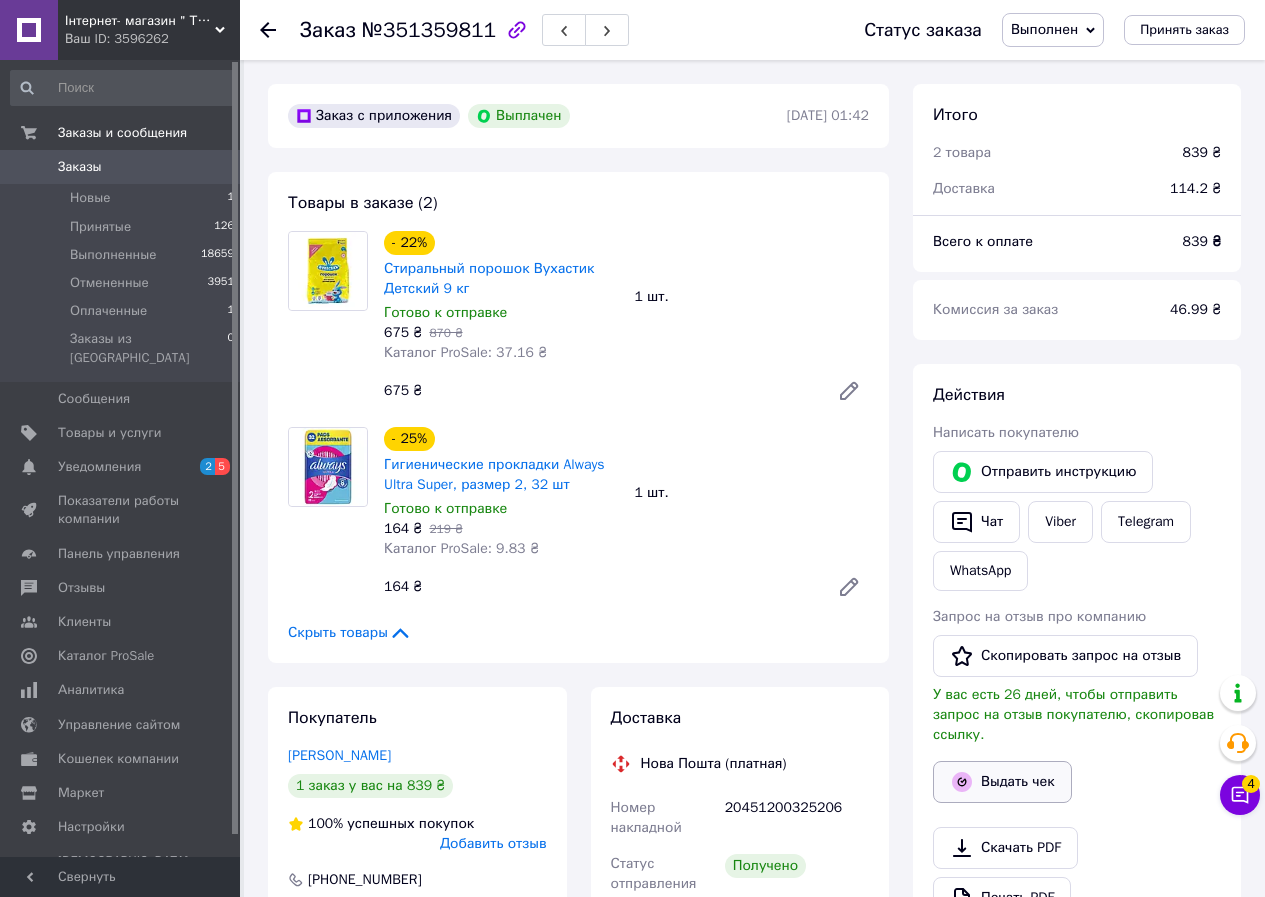 click on "Выдать чек" at bounding box center (1002, 782) 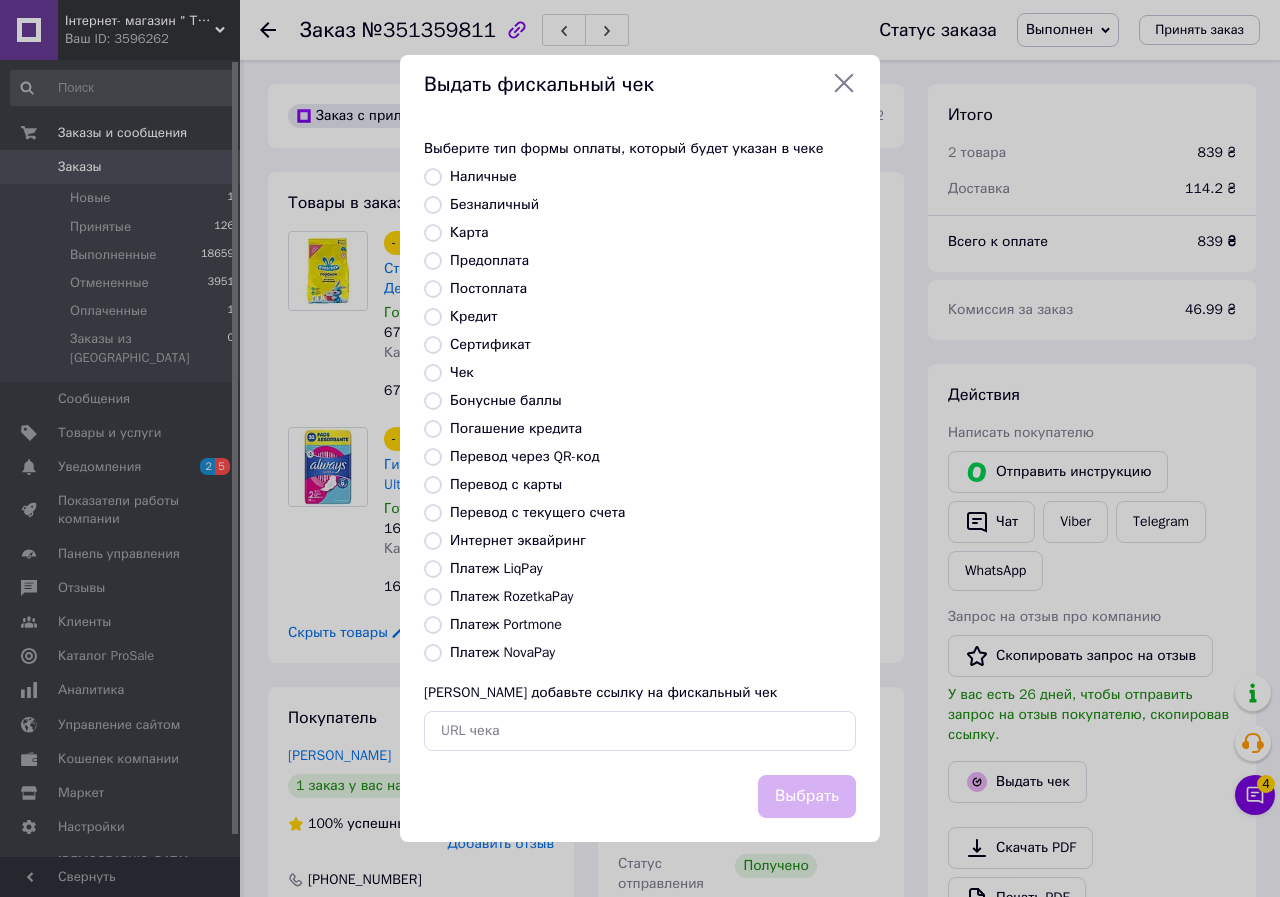 click on "Платеж RozetkaPay" at bounding box center [511, 596] 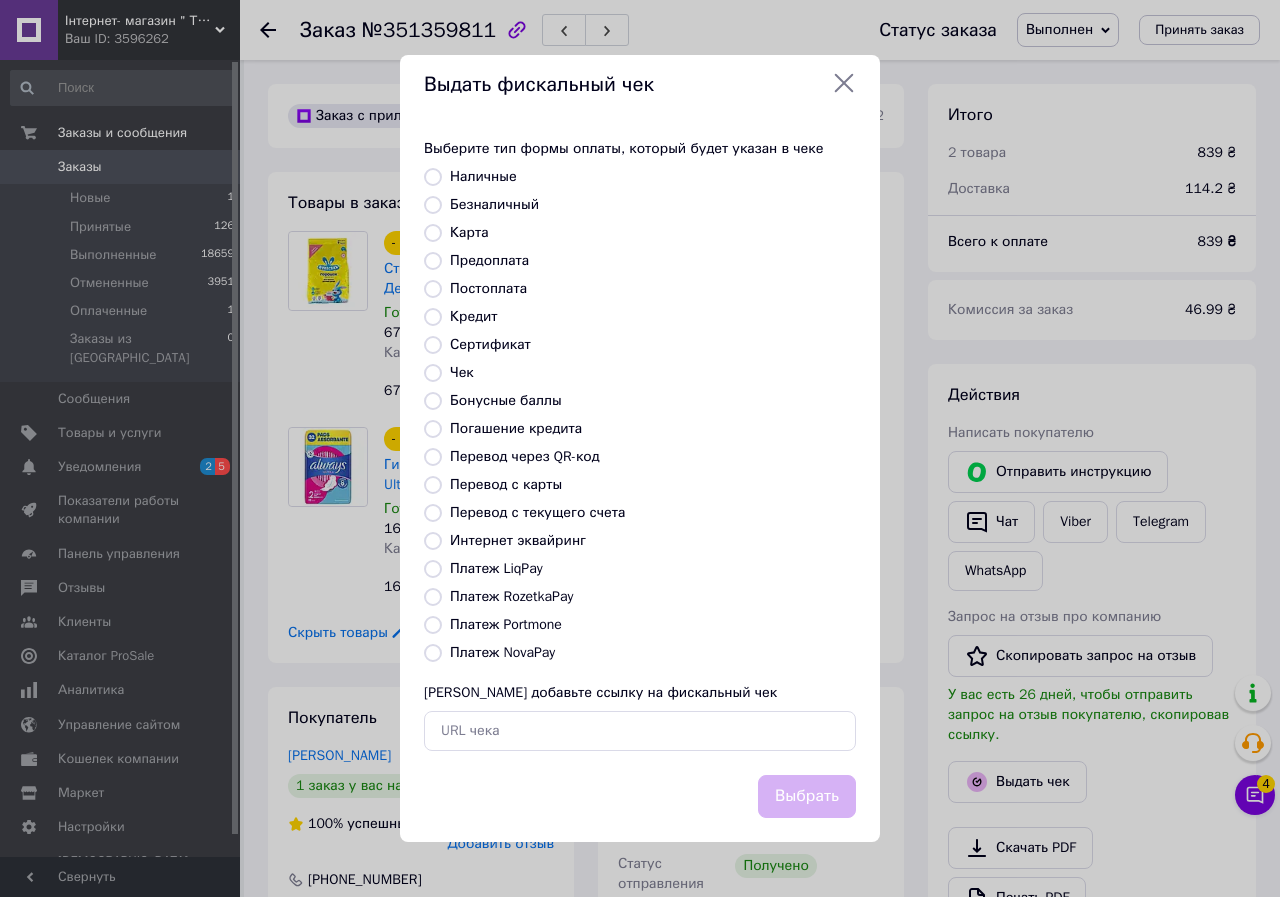 radio on "true" 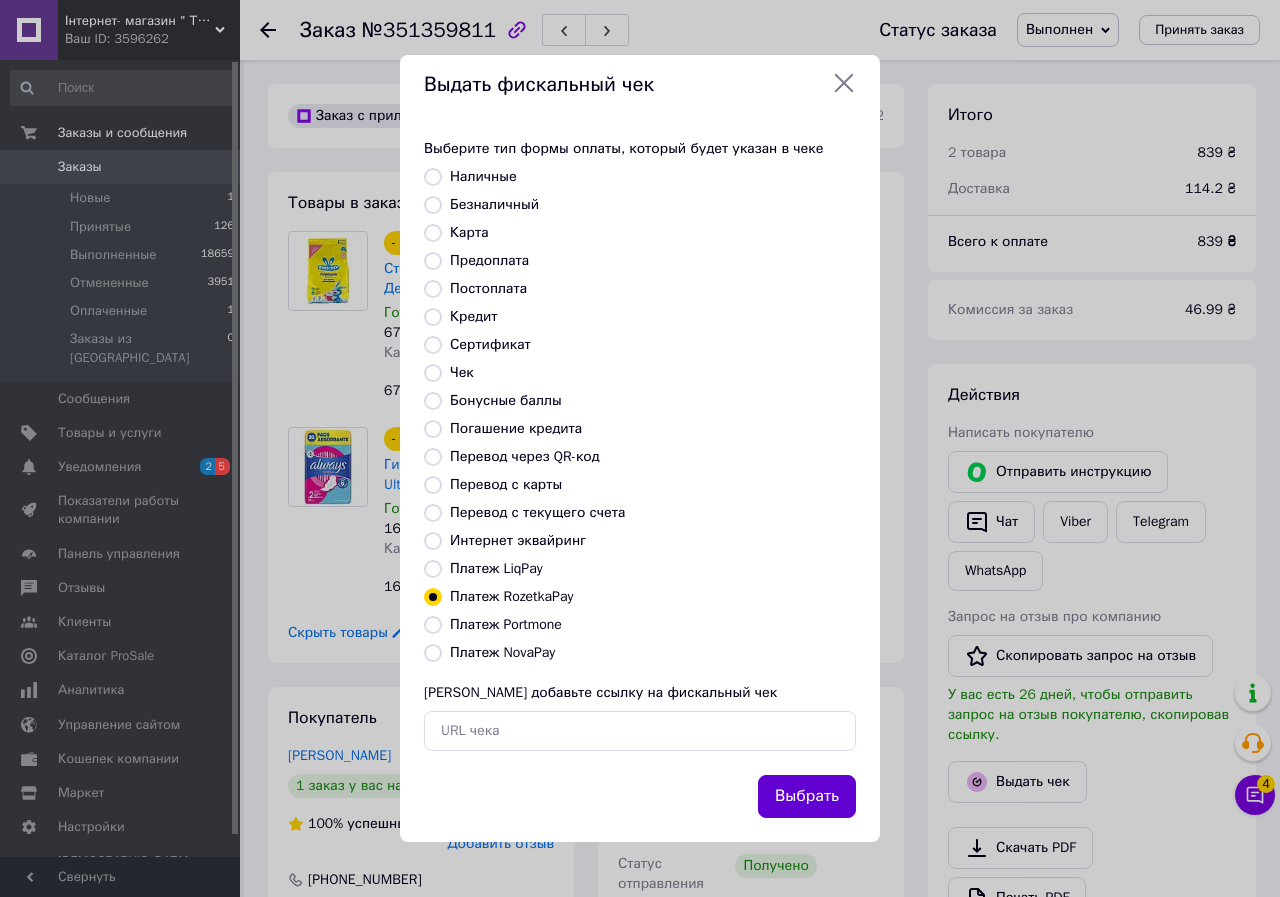 click on "Выбрать" at bounding box center (807, 796) 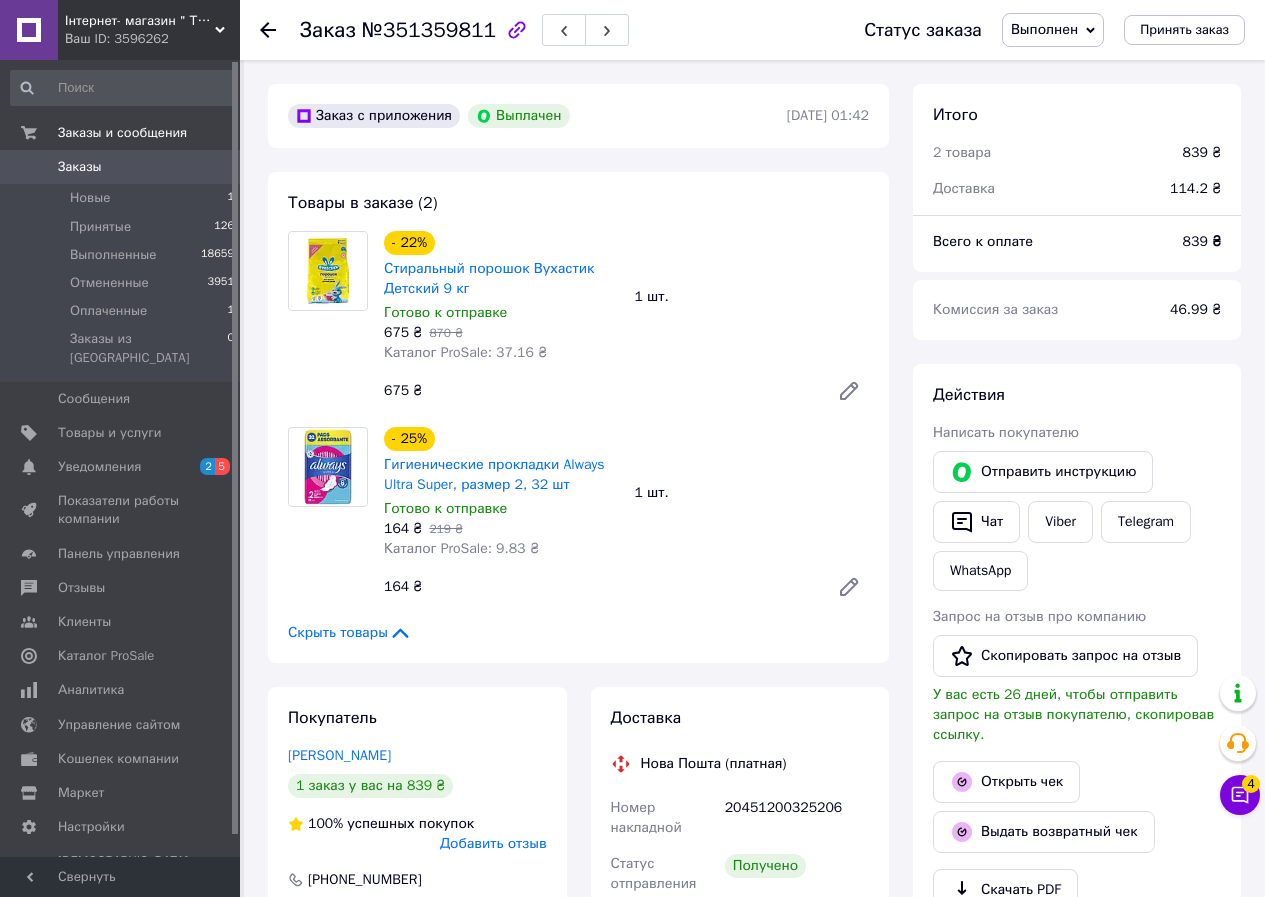click 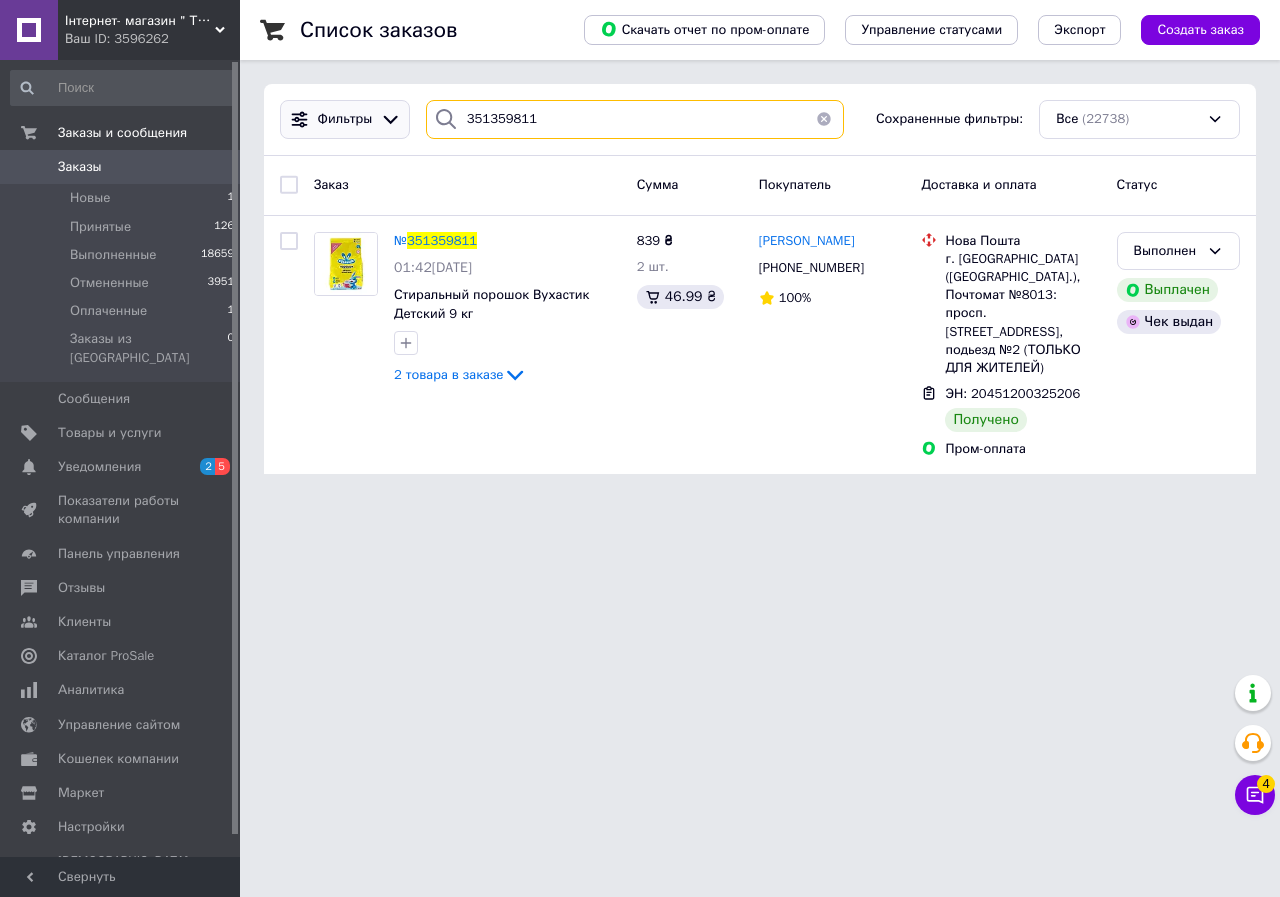 drag, startPoint x: 597, startPoint y: 122, endPoint x: 347, endPoint y: 115, distance: 250.09798 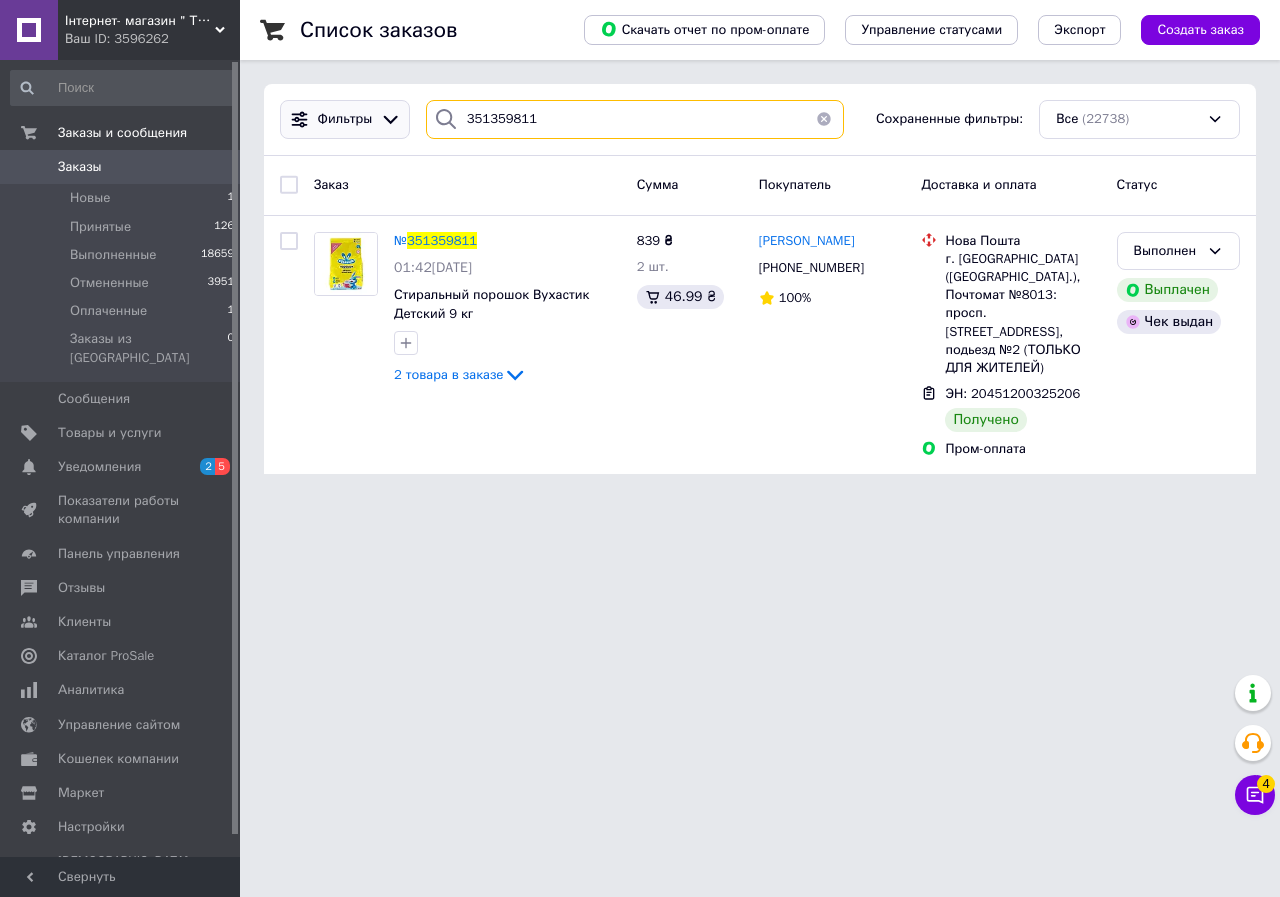 click on "Фильтры 351359811 Сохраненные фильтры: Все (22738)" at bounding box center [760, 119] 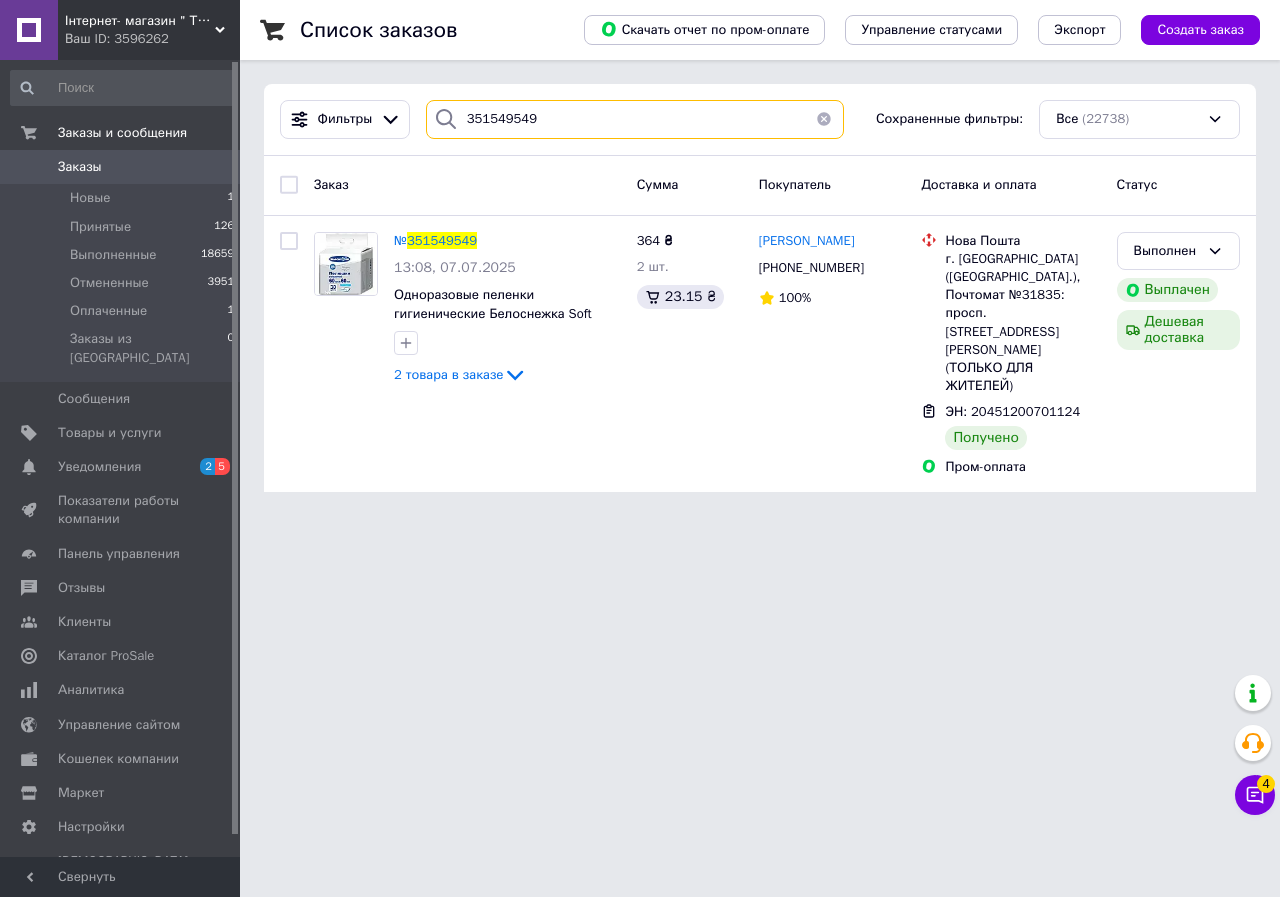 type on "351549549" 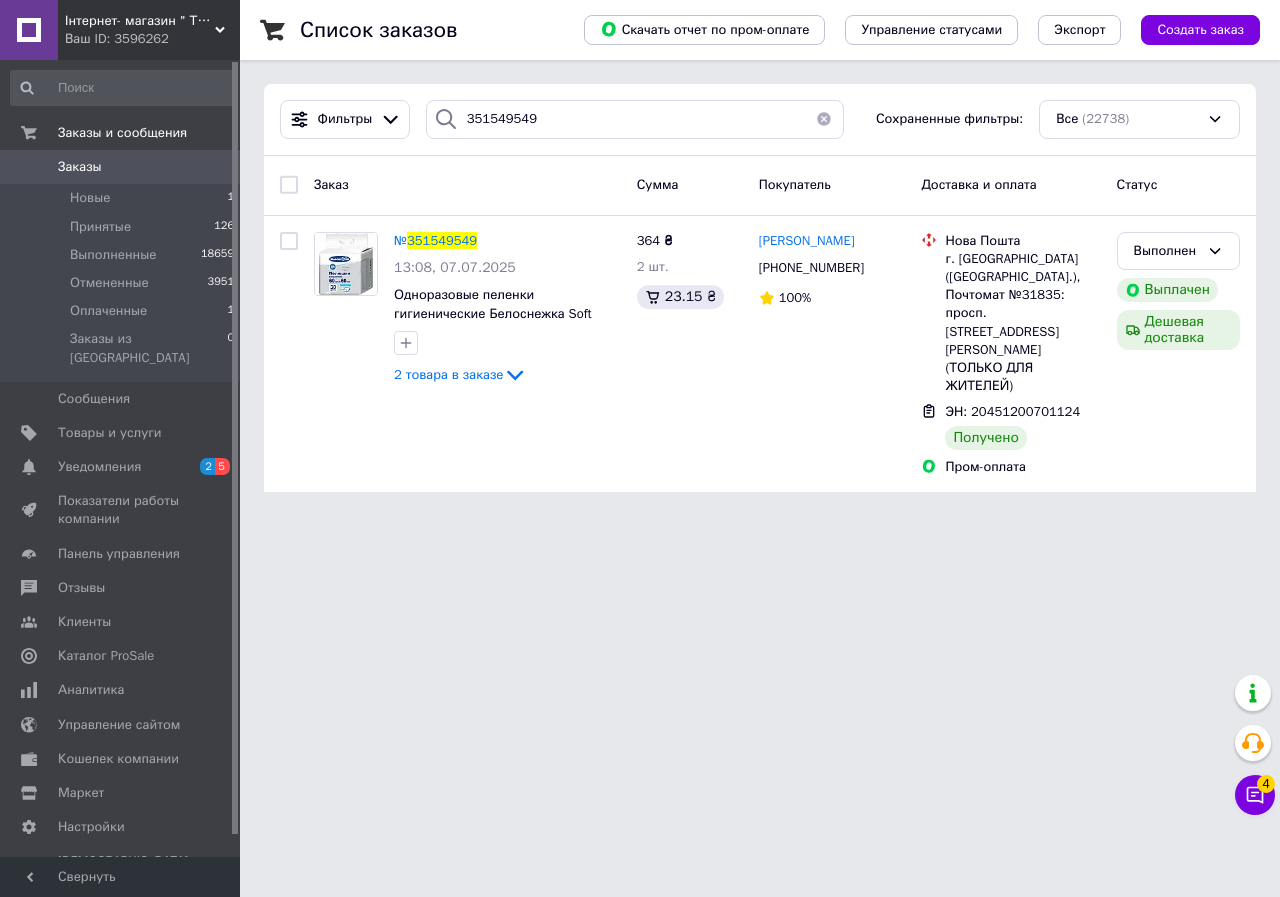 click on "351549549" at bounding box center (442, 240) 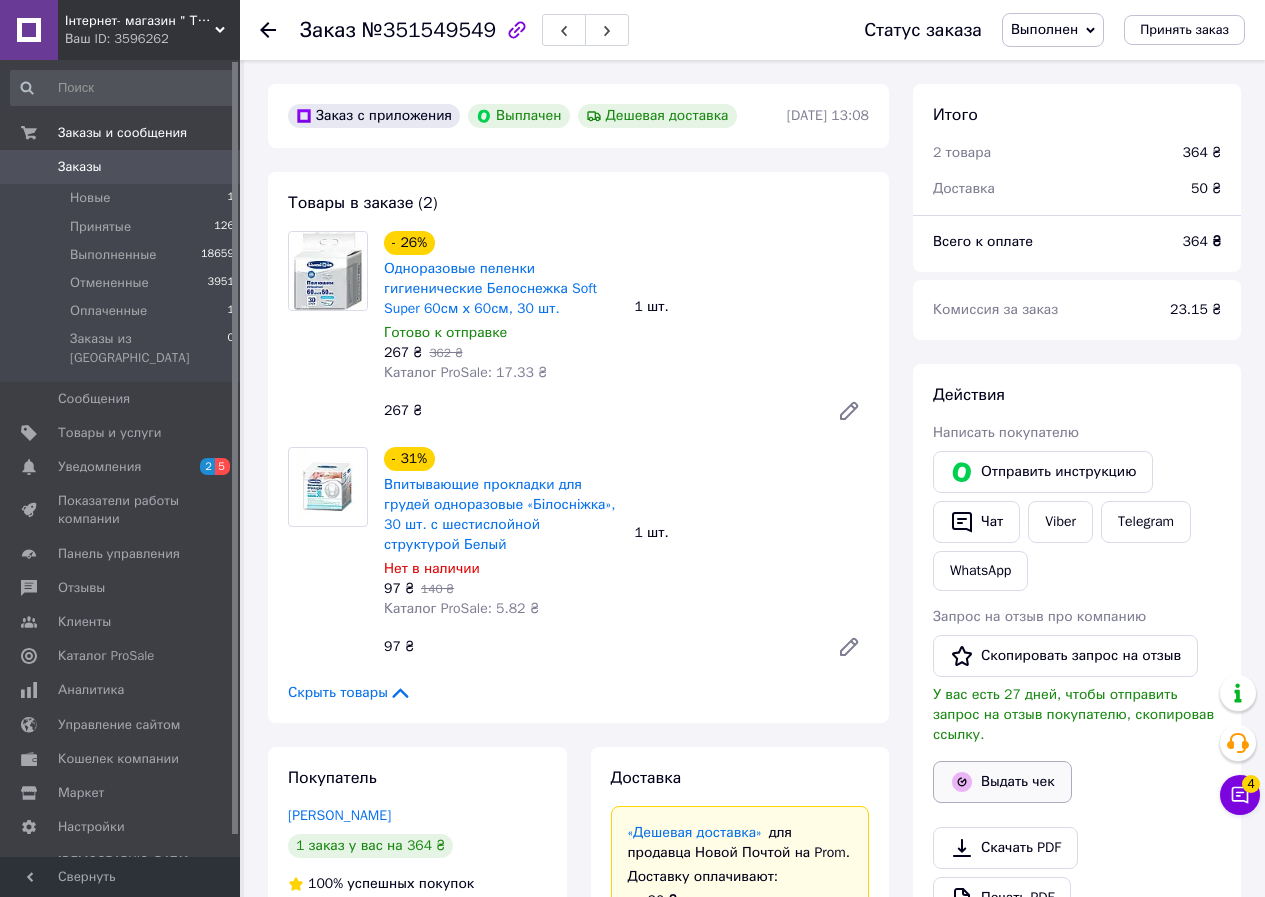 click on "Выдать чек" at bounding box center (1002, 782) 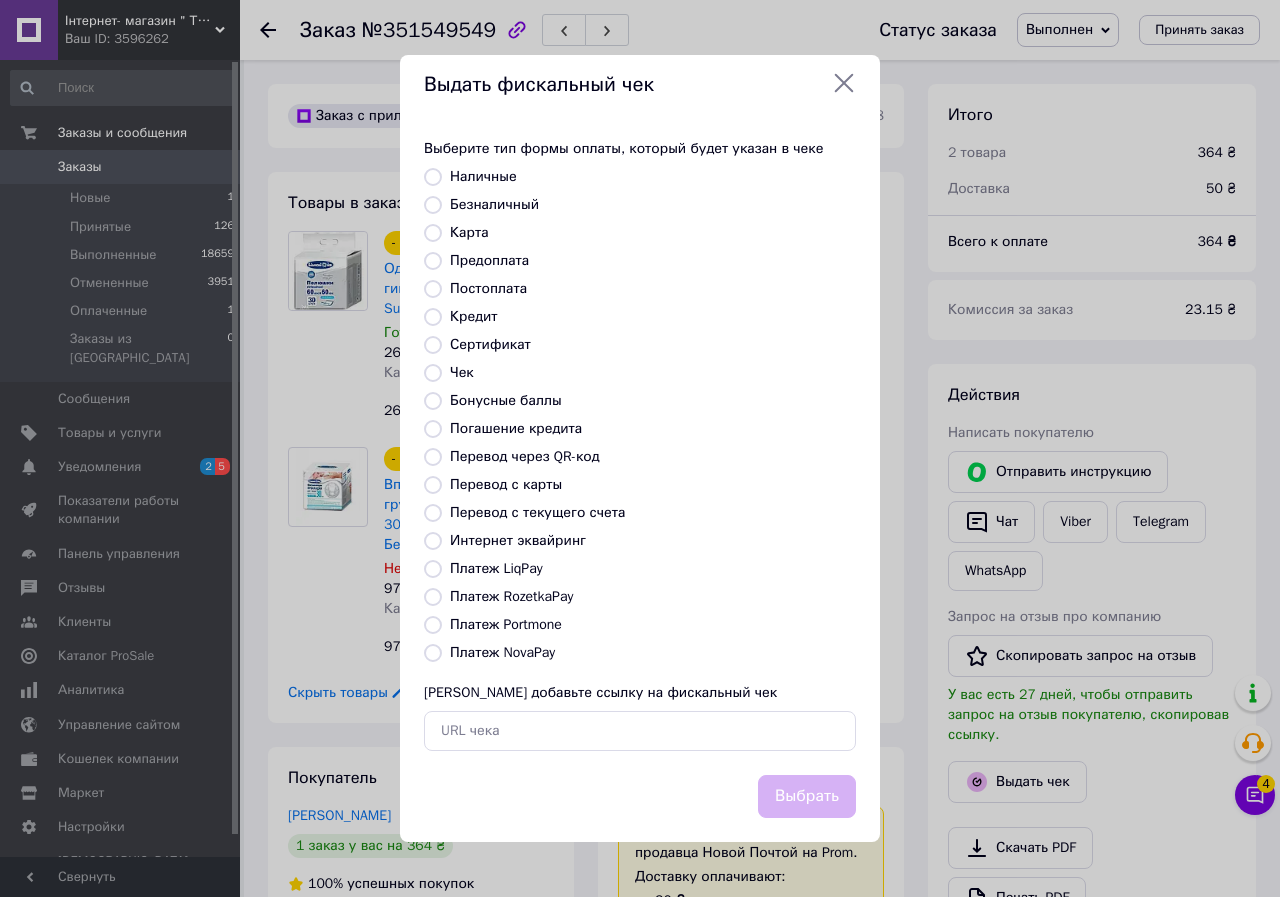 click on "Платеж RozetkaPay" at bounding box center (511, 596) 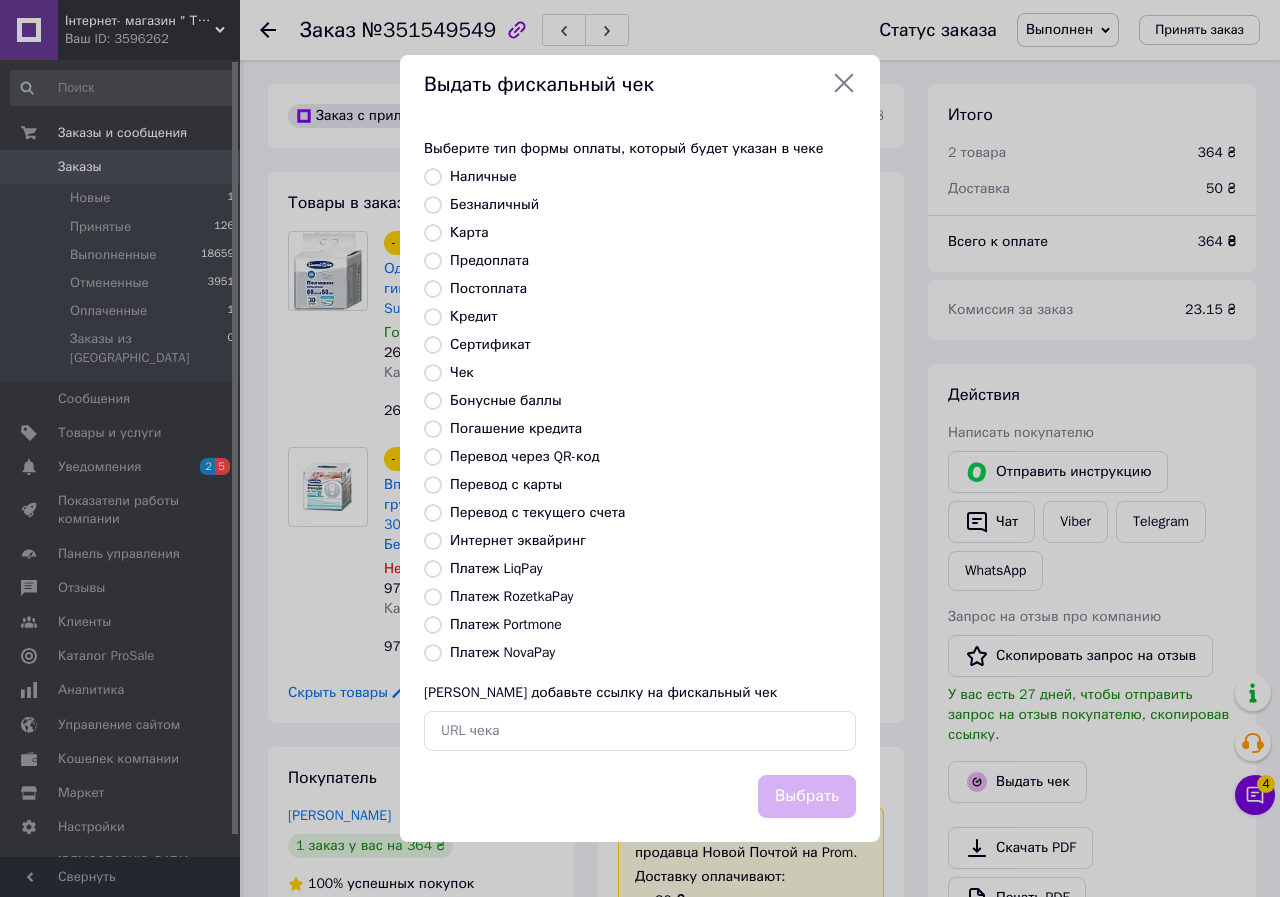 radio on "true" 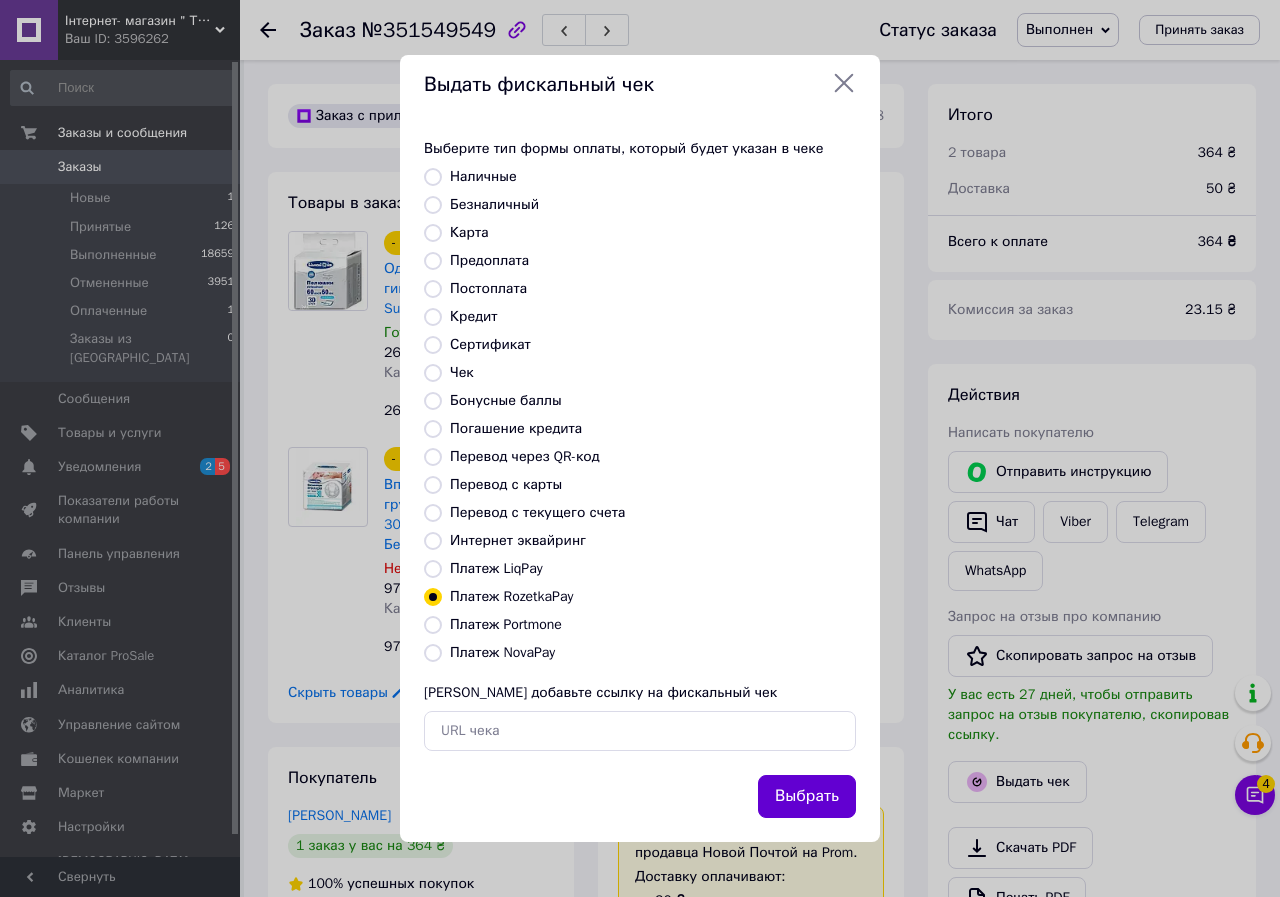 click on "Выбрать" at bounding box center [807, 796] 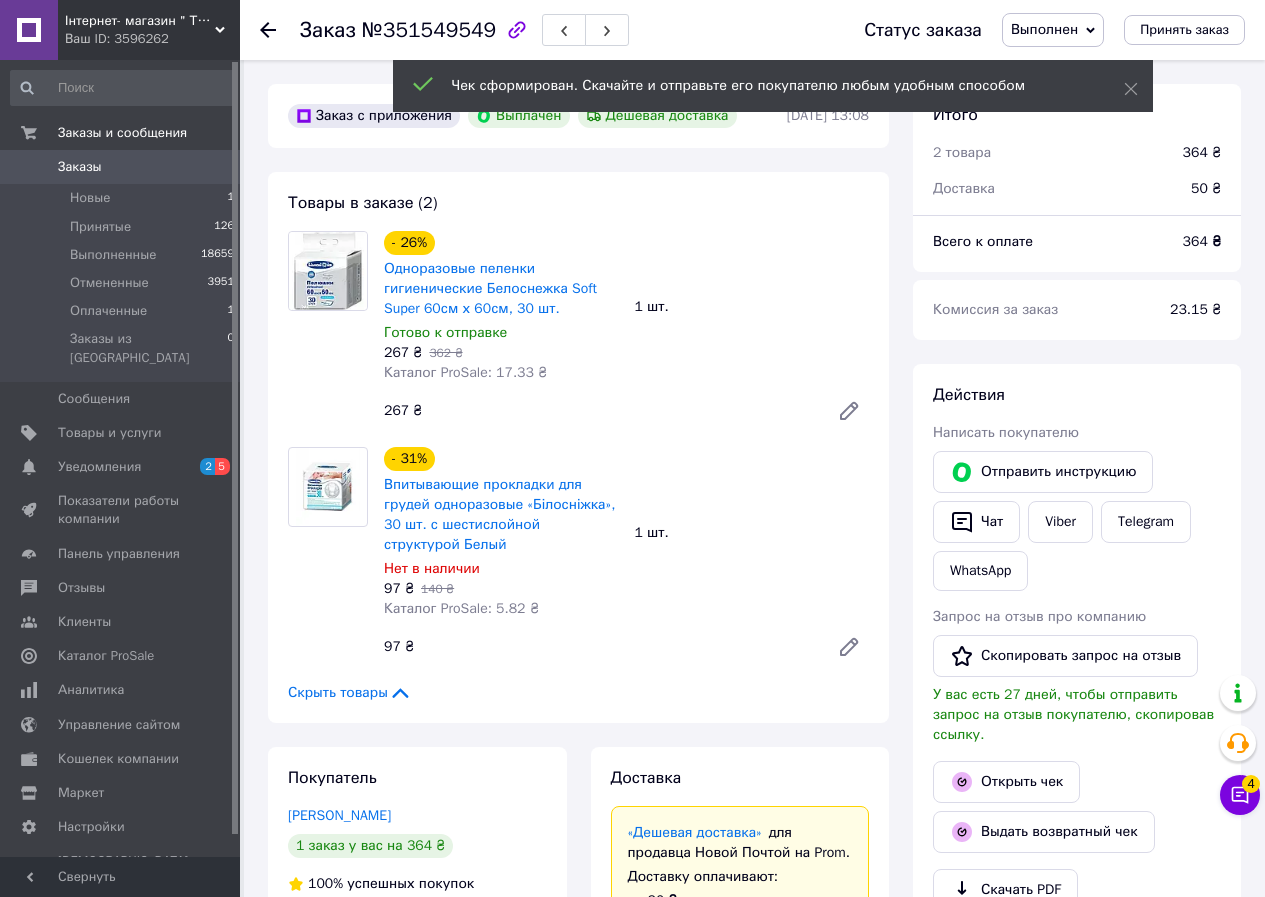 click on "Чат" at bounding box center [976, 522] 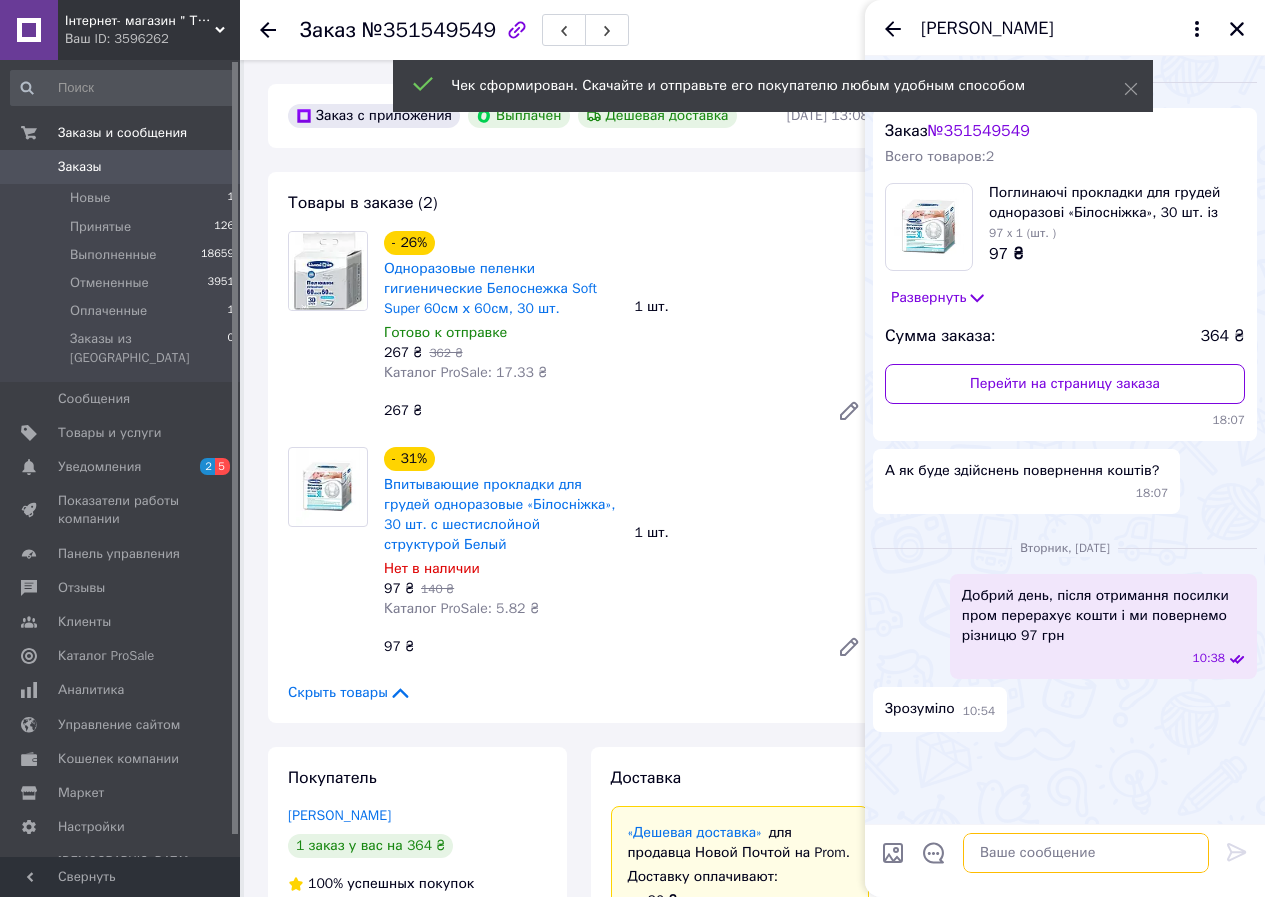 click at bounding box center [1086, 853] 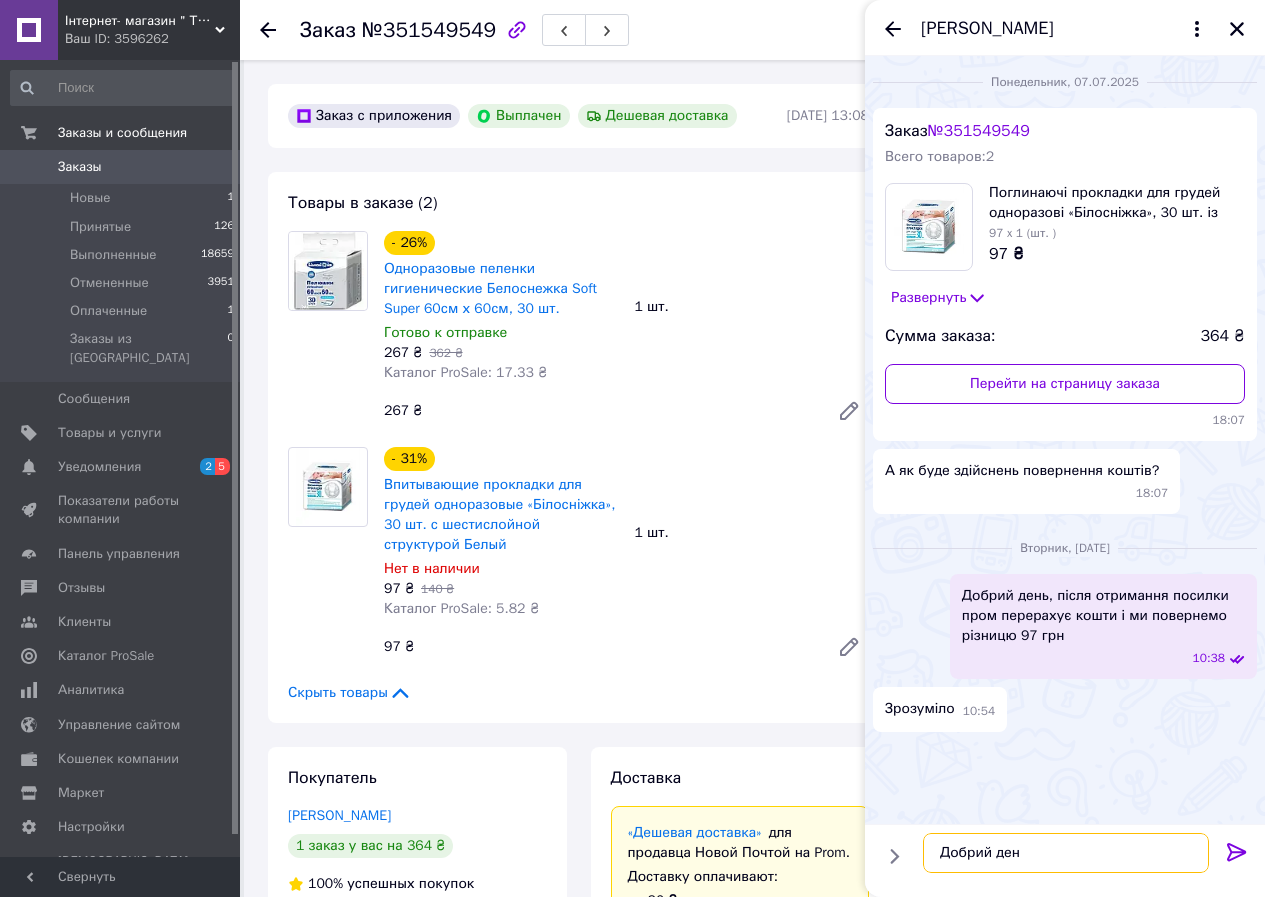 type on "Добрий день" 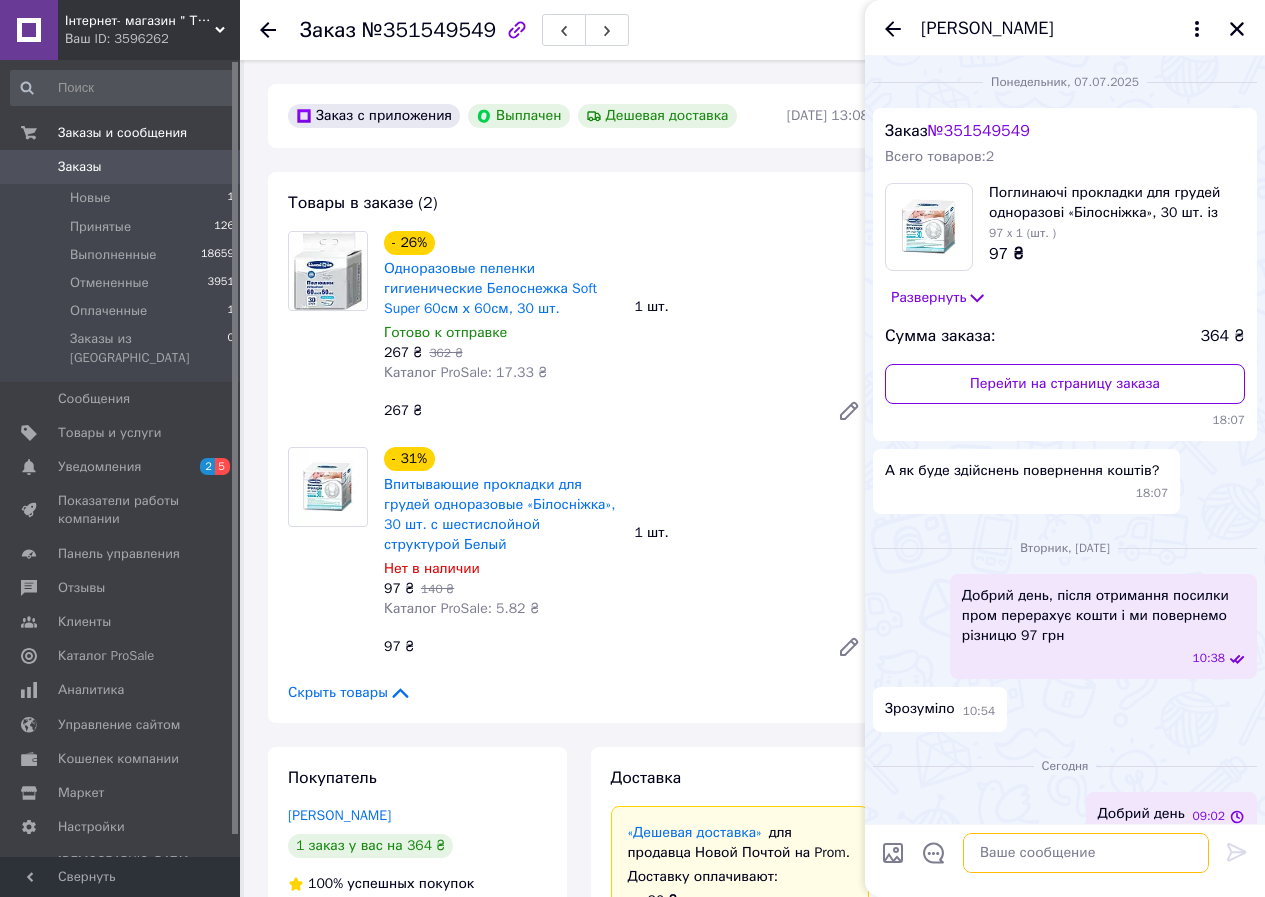 scroll, scrollTop: 21, scrollLeft: 0, axis: vertical 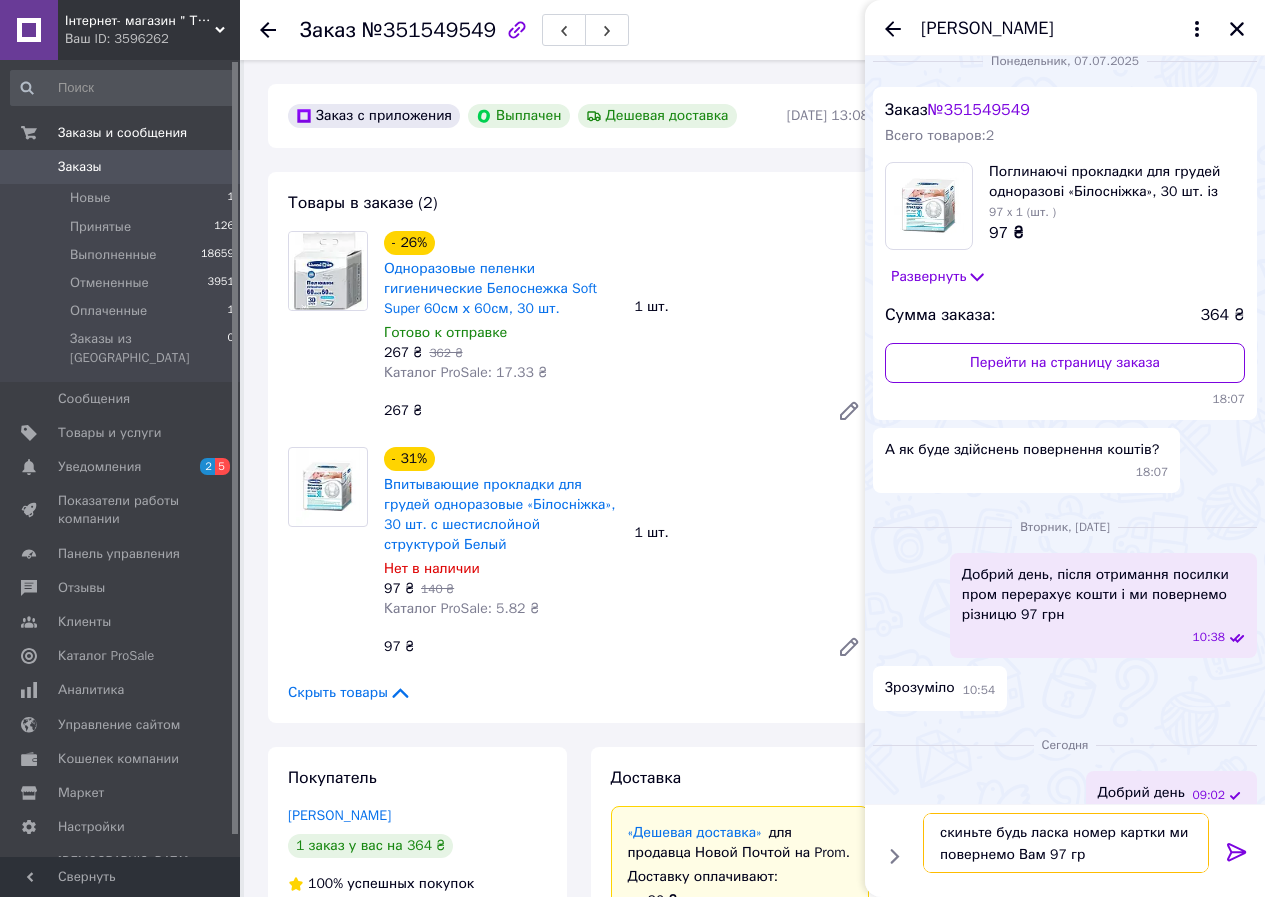 type on "скиньте будь ласка номер картки ми повернемо Вам 97 грн" 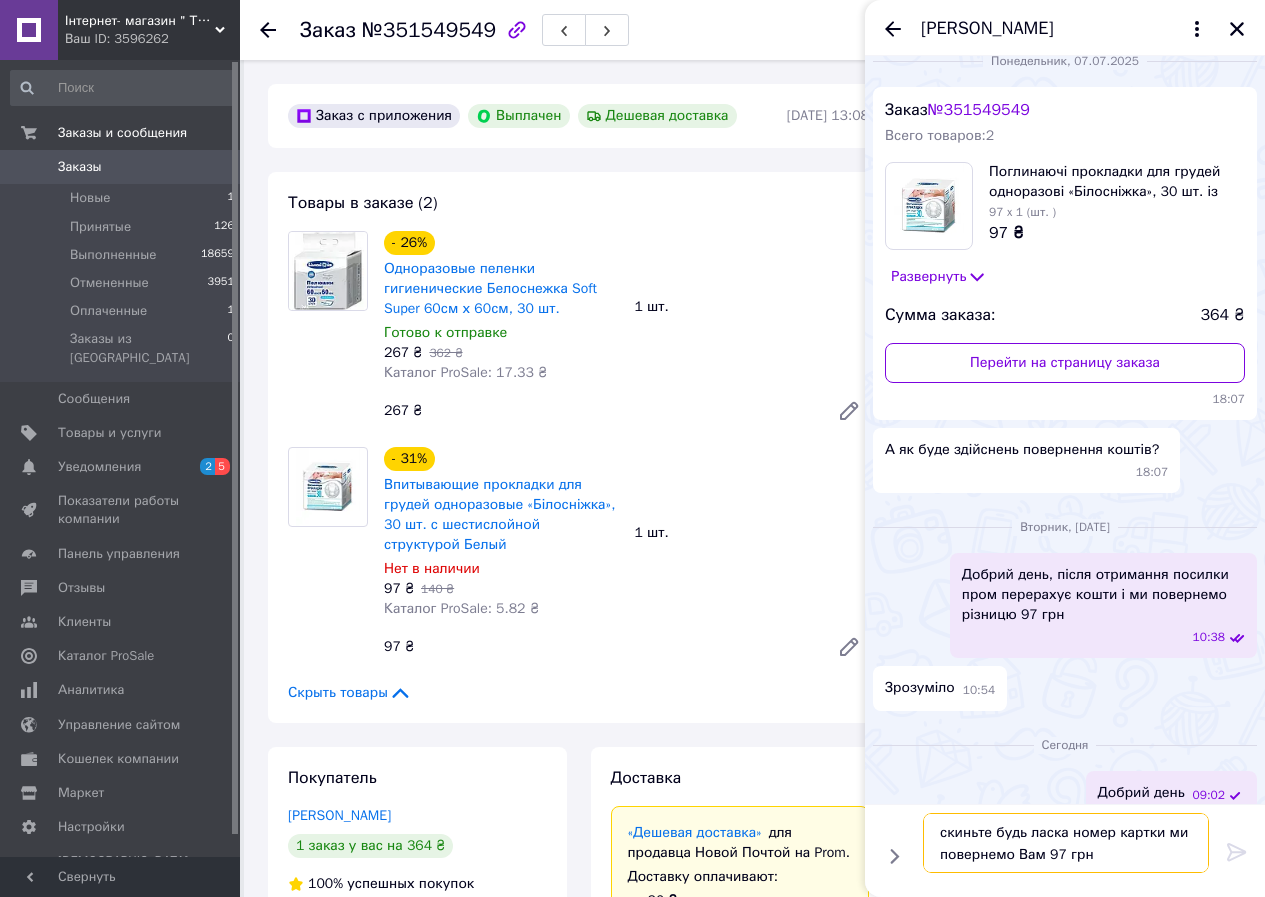 type 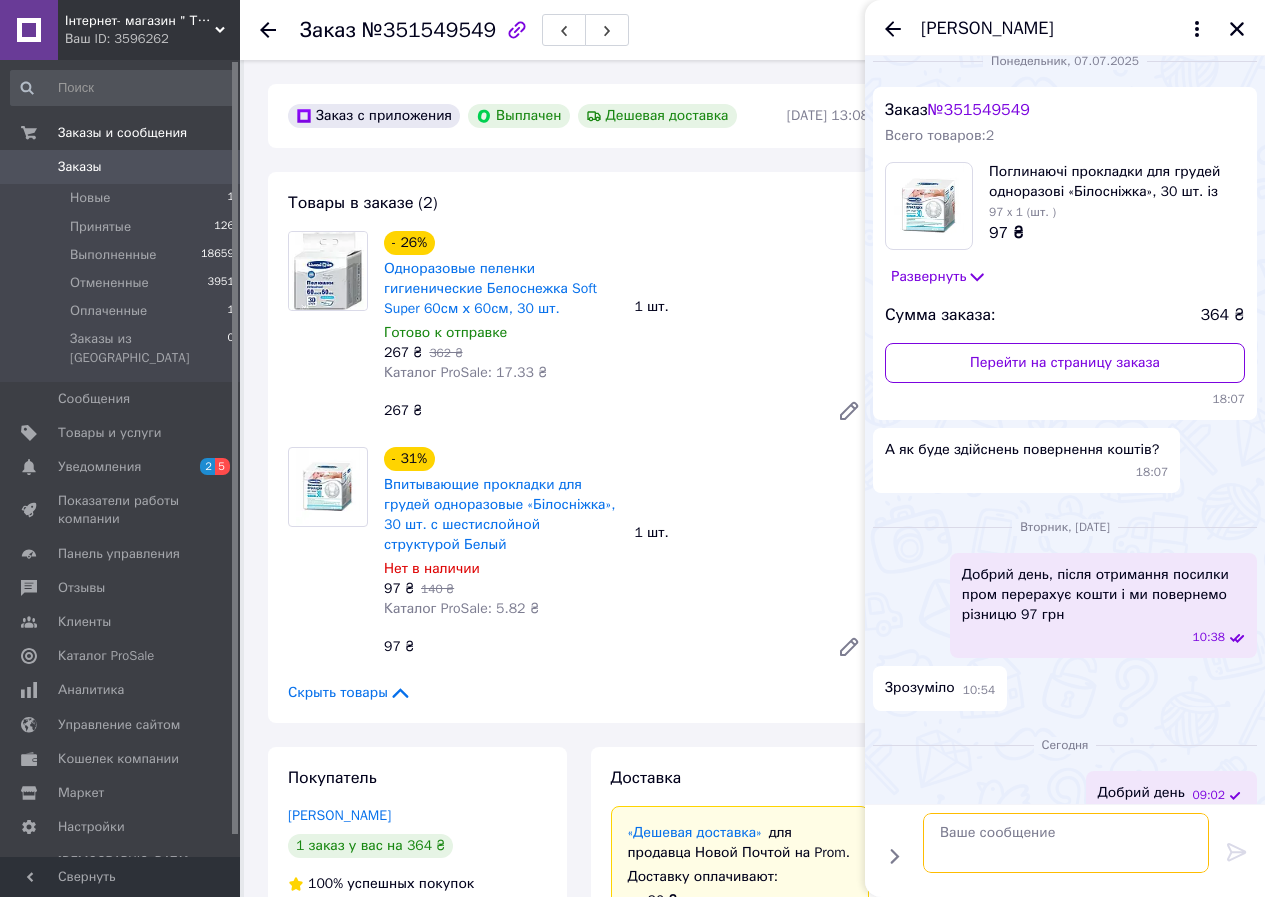 scroll, scrollTop: 115, scrollLeft: 0, axis: vertical 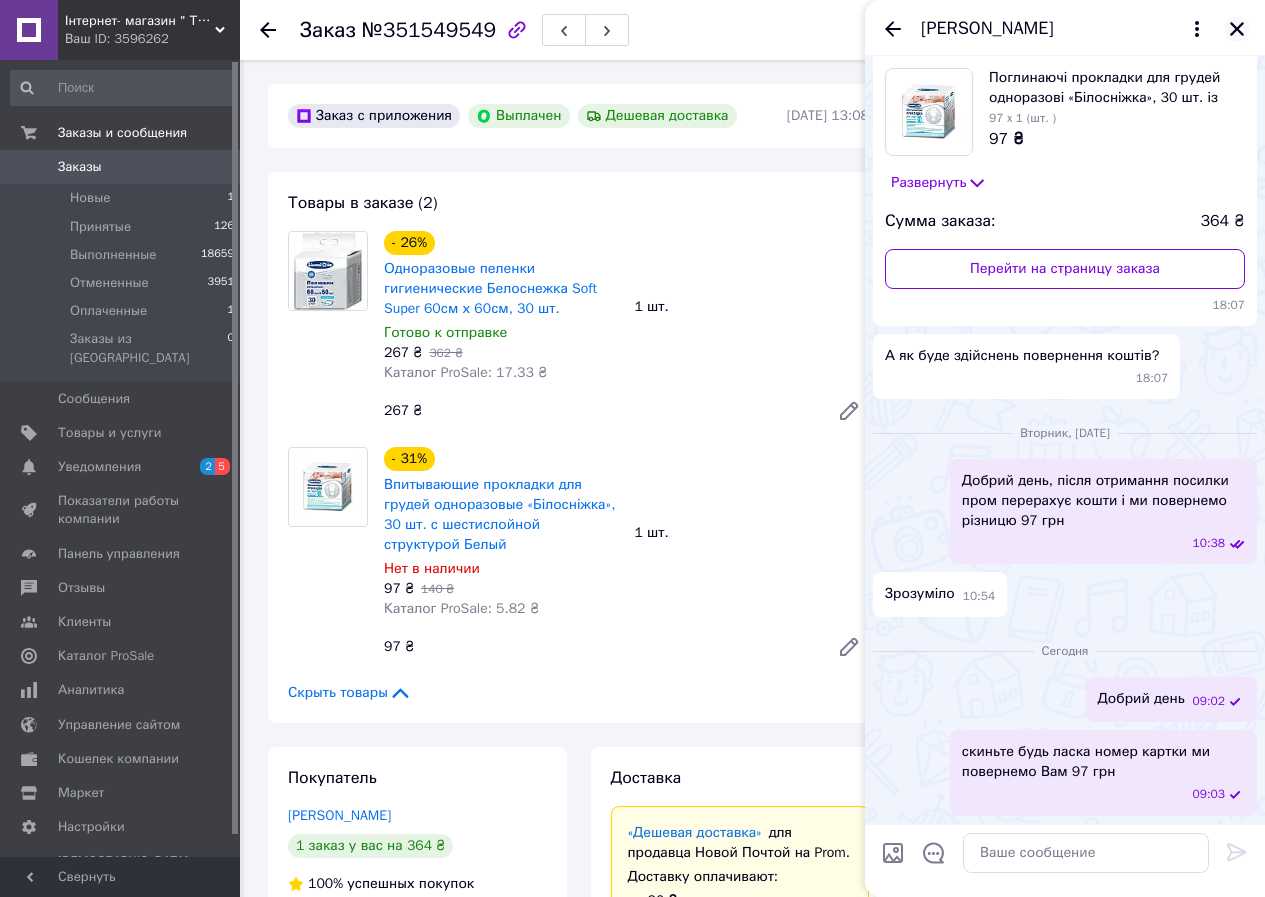 click 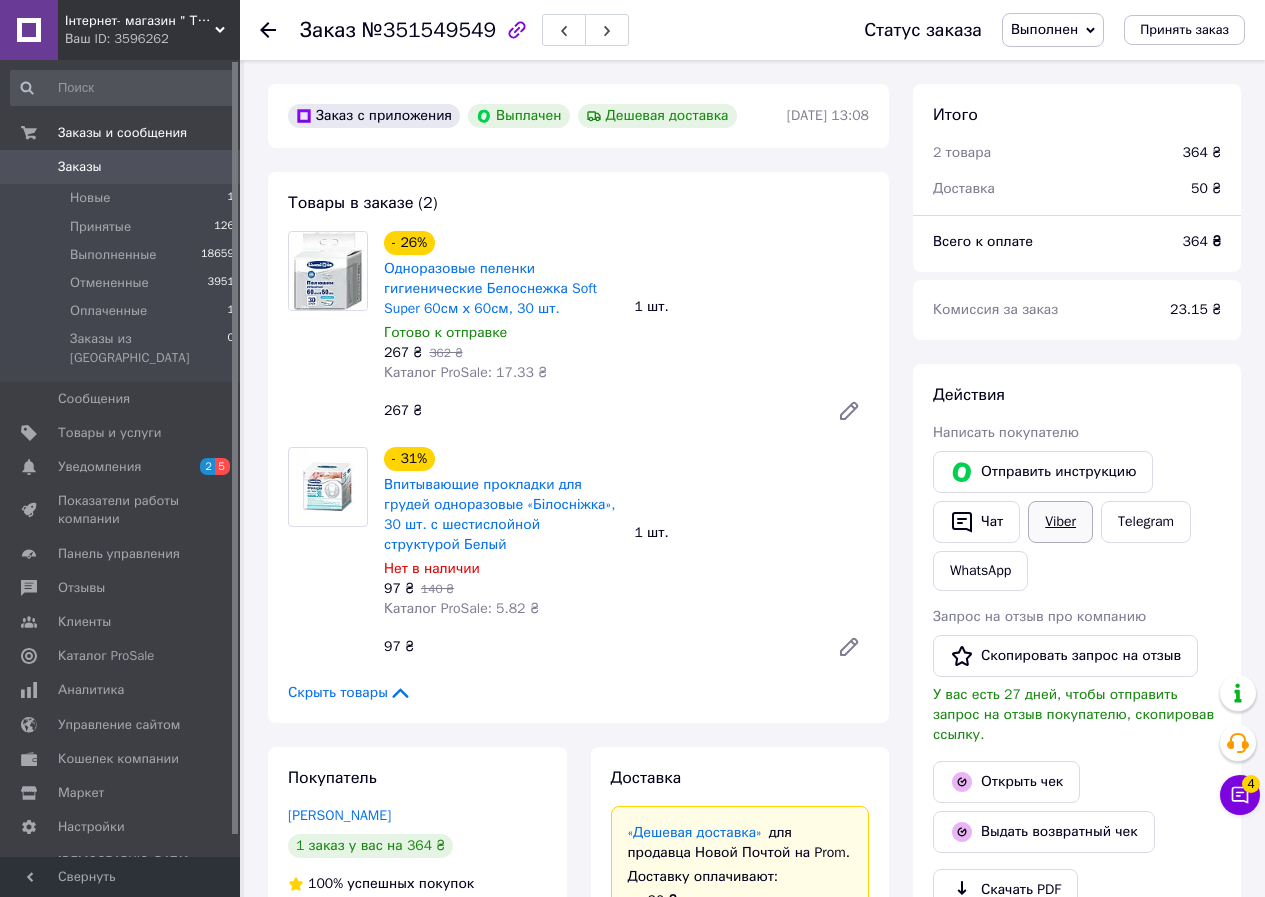 click on "Viber" at bounding box center (1060, 522) 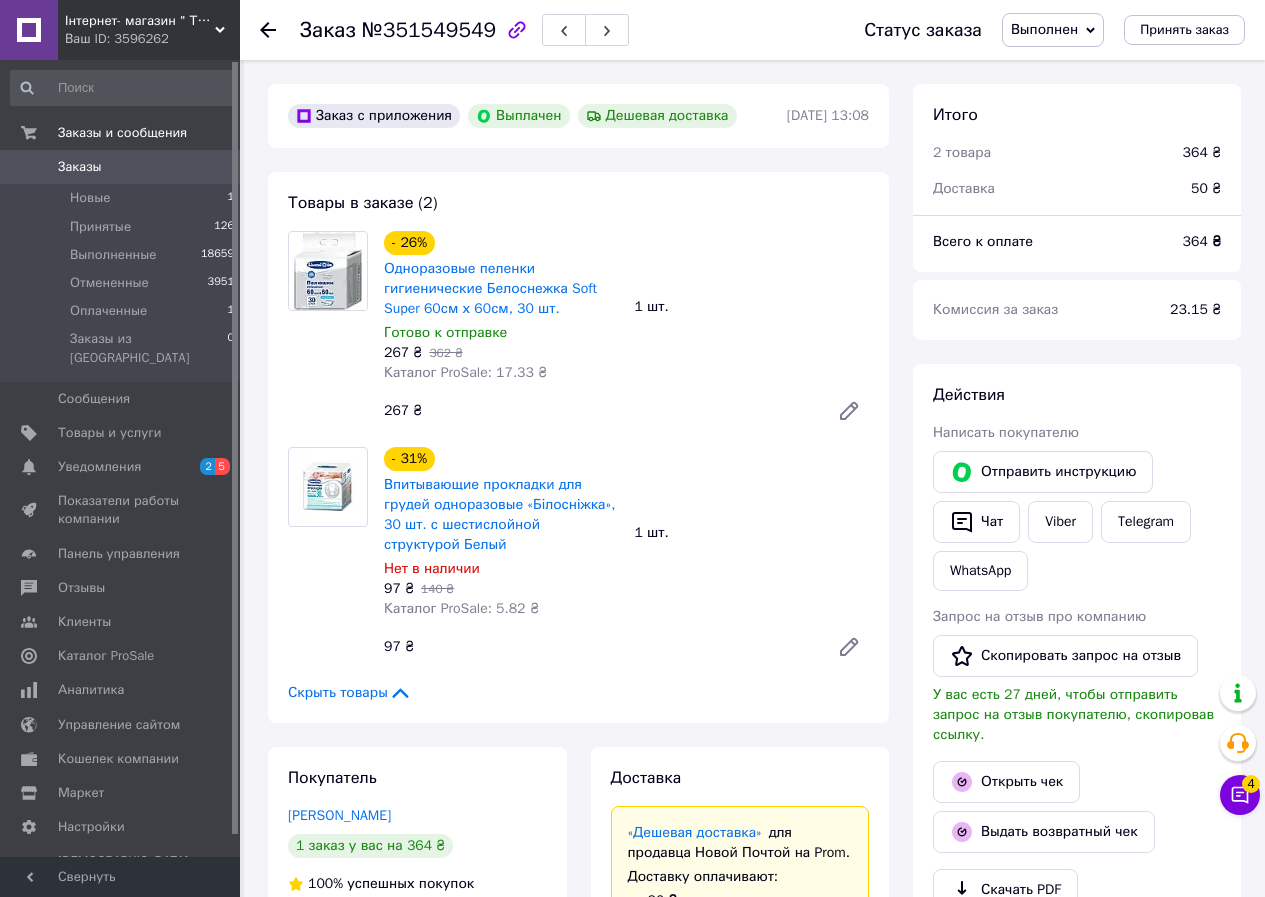 click 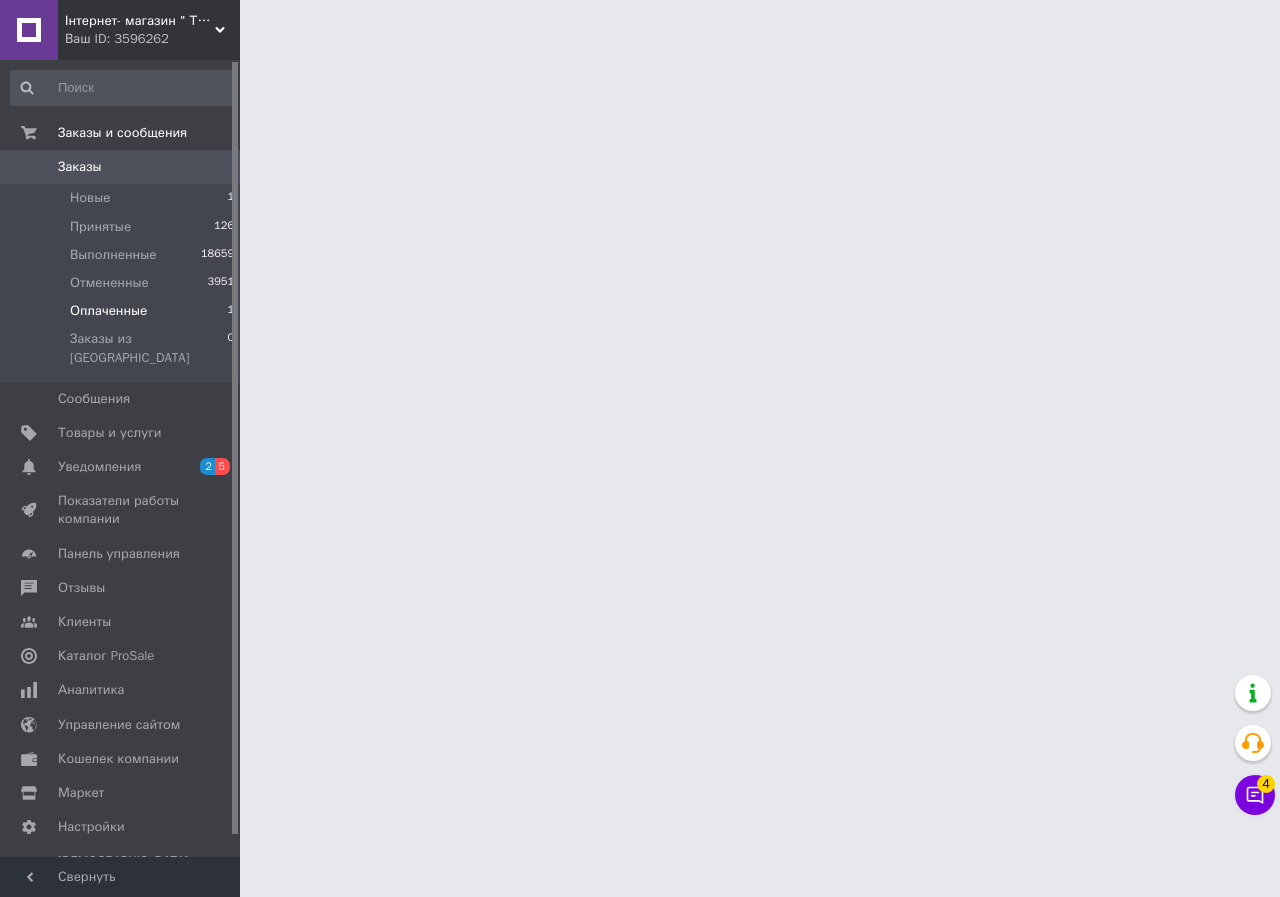 click on "Оплаченные 1" at bounding box center [123, 311] 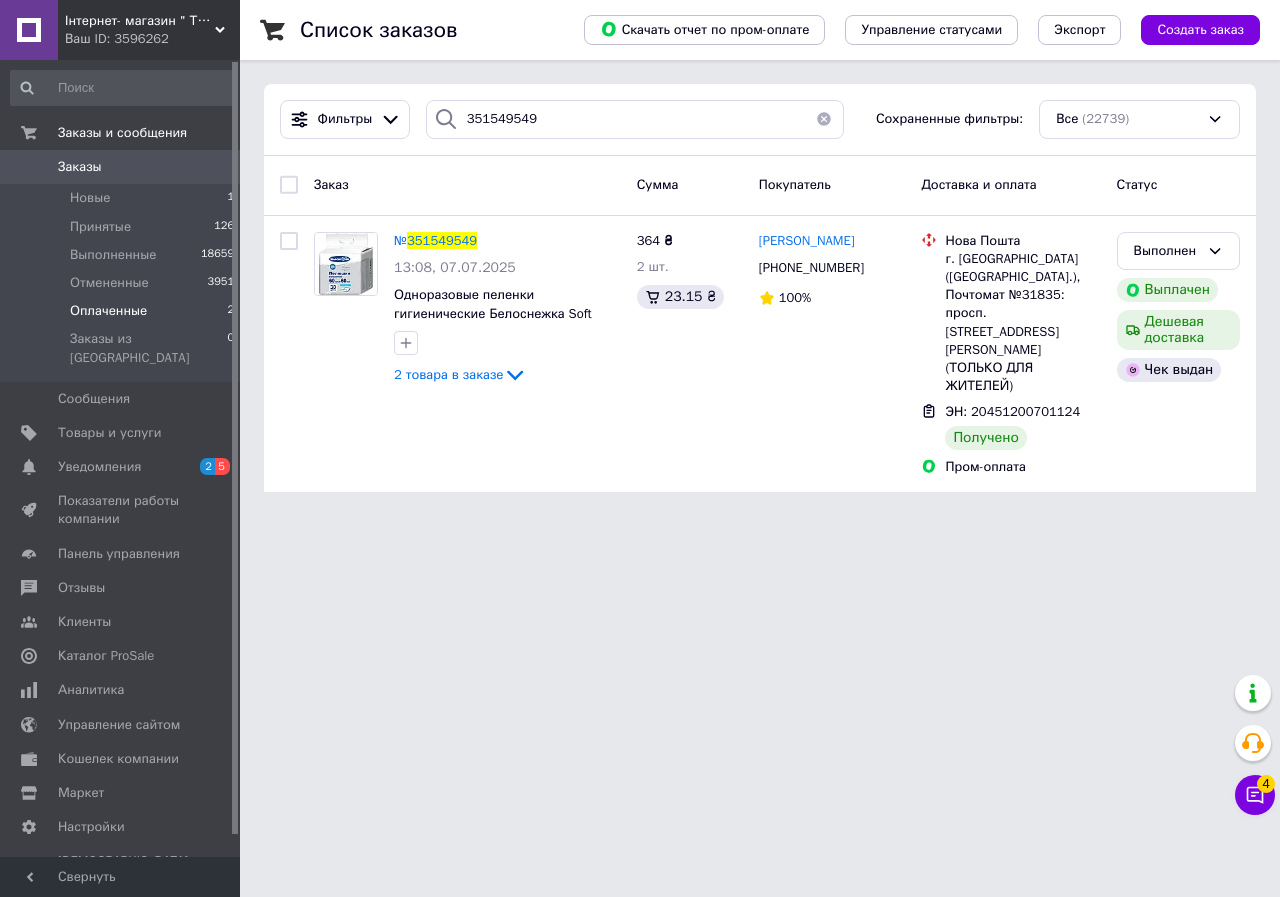 type 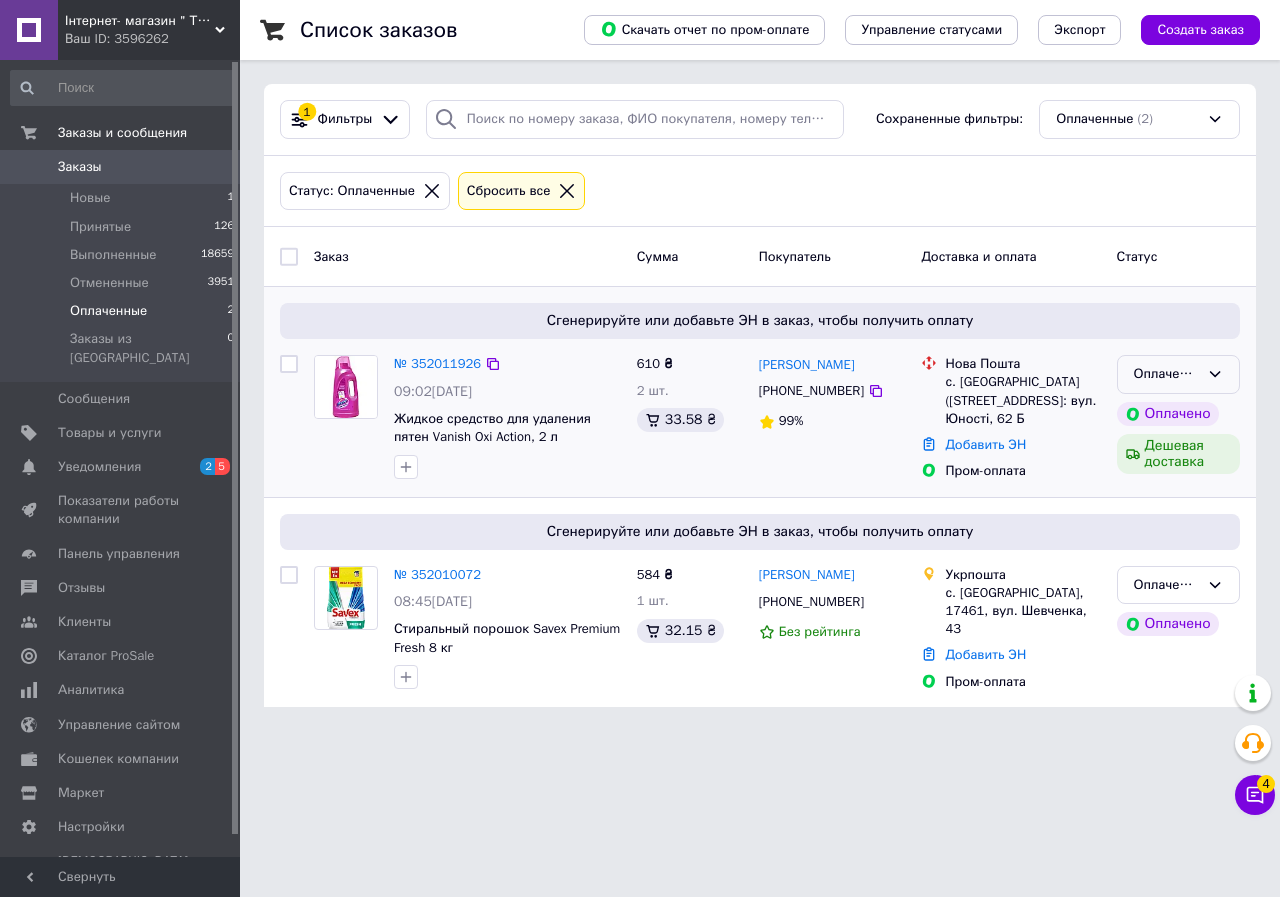 click on "Оплаченный" at bounding box center [1166, 374] 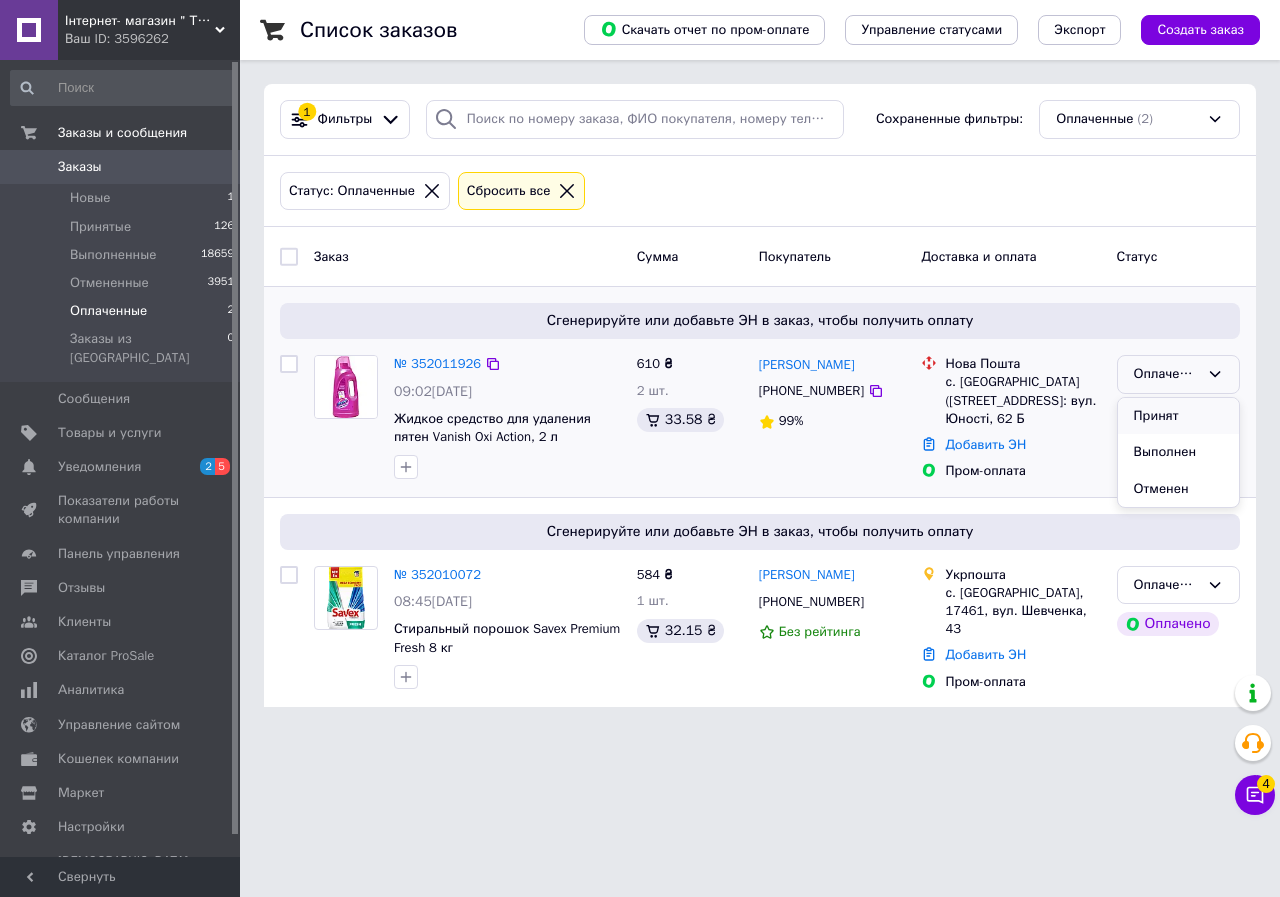 click on "Принят" at bounding box center [1178, 416] 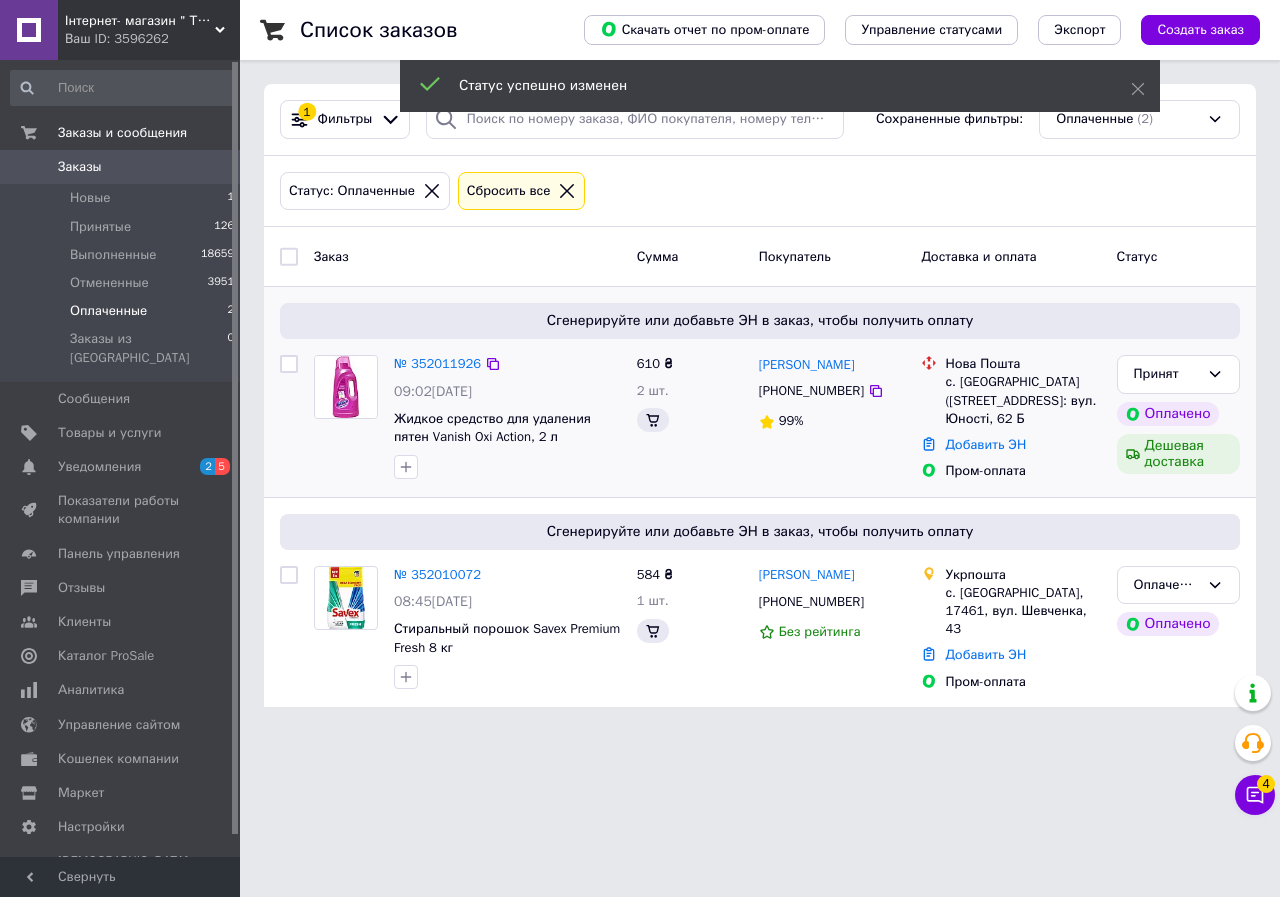 click on "Оплаченный" at bounding box center (1166, 585) 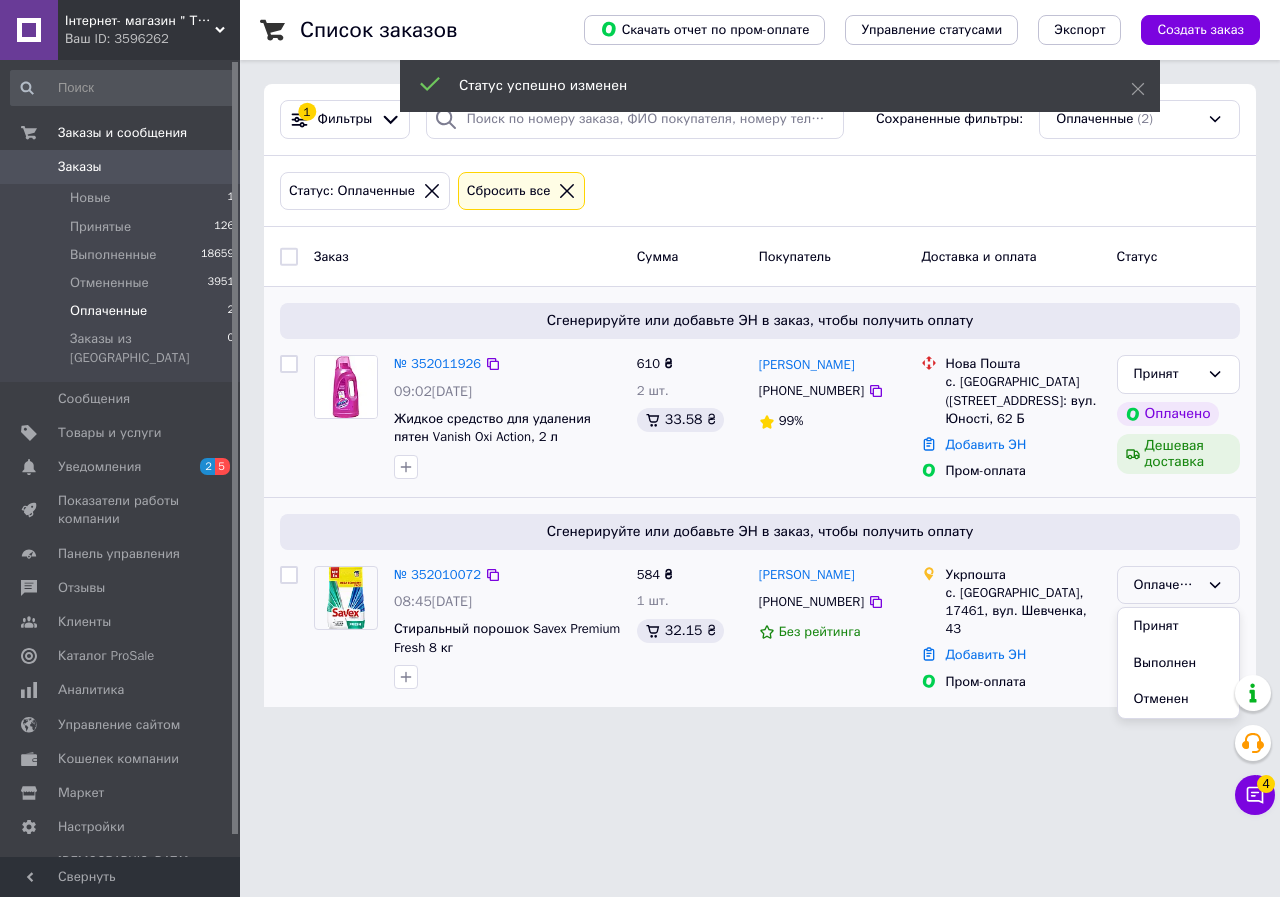 drag, startPoint x: 1154, startPoint y: 636, endPoint x: 1132, endPoint y: 633, distance: 22.203604 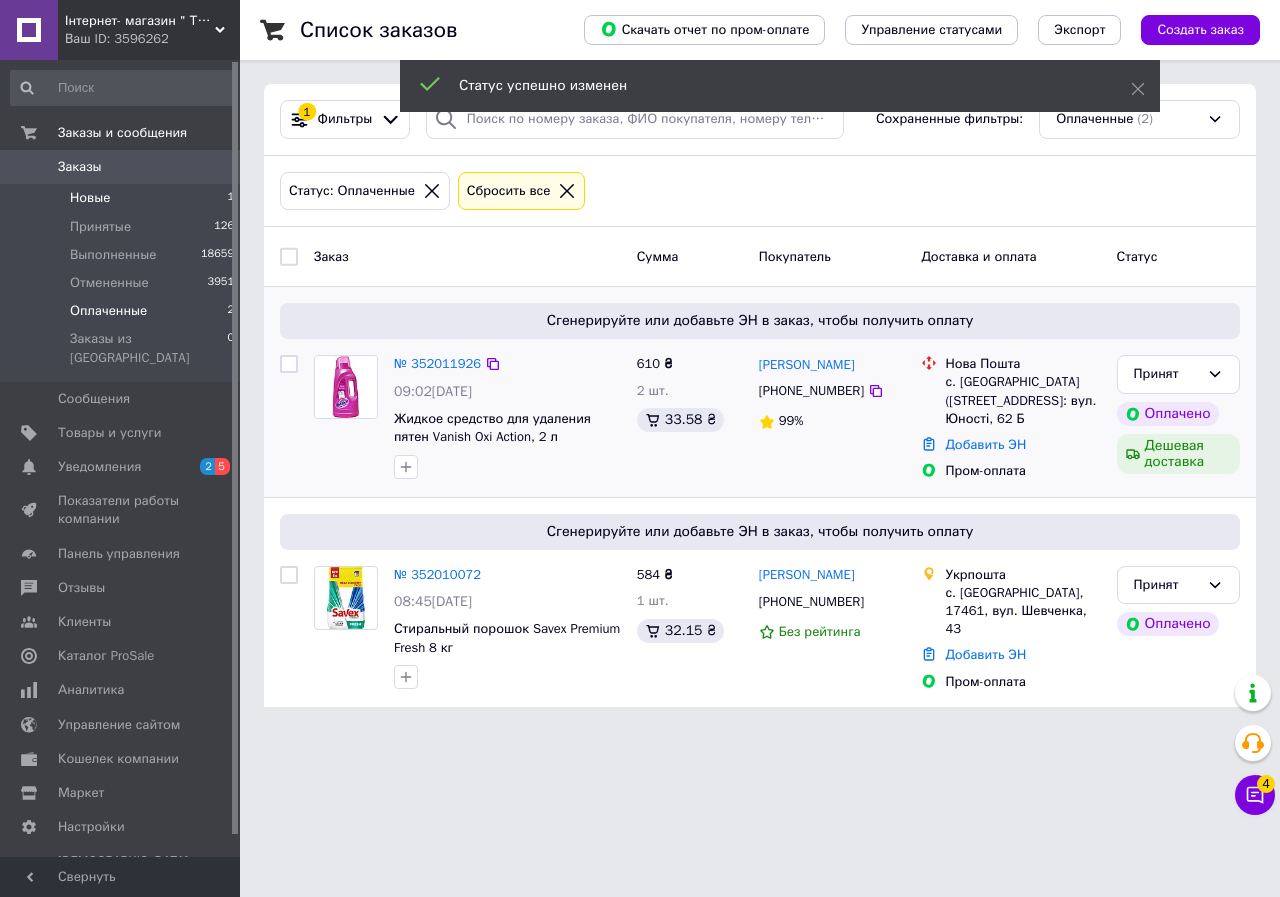 click on "Новые 1" at bounding box center [123, 198] 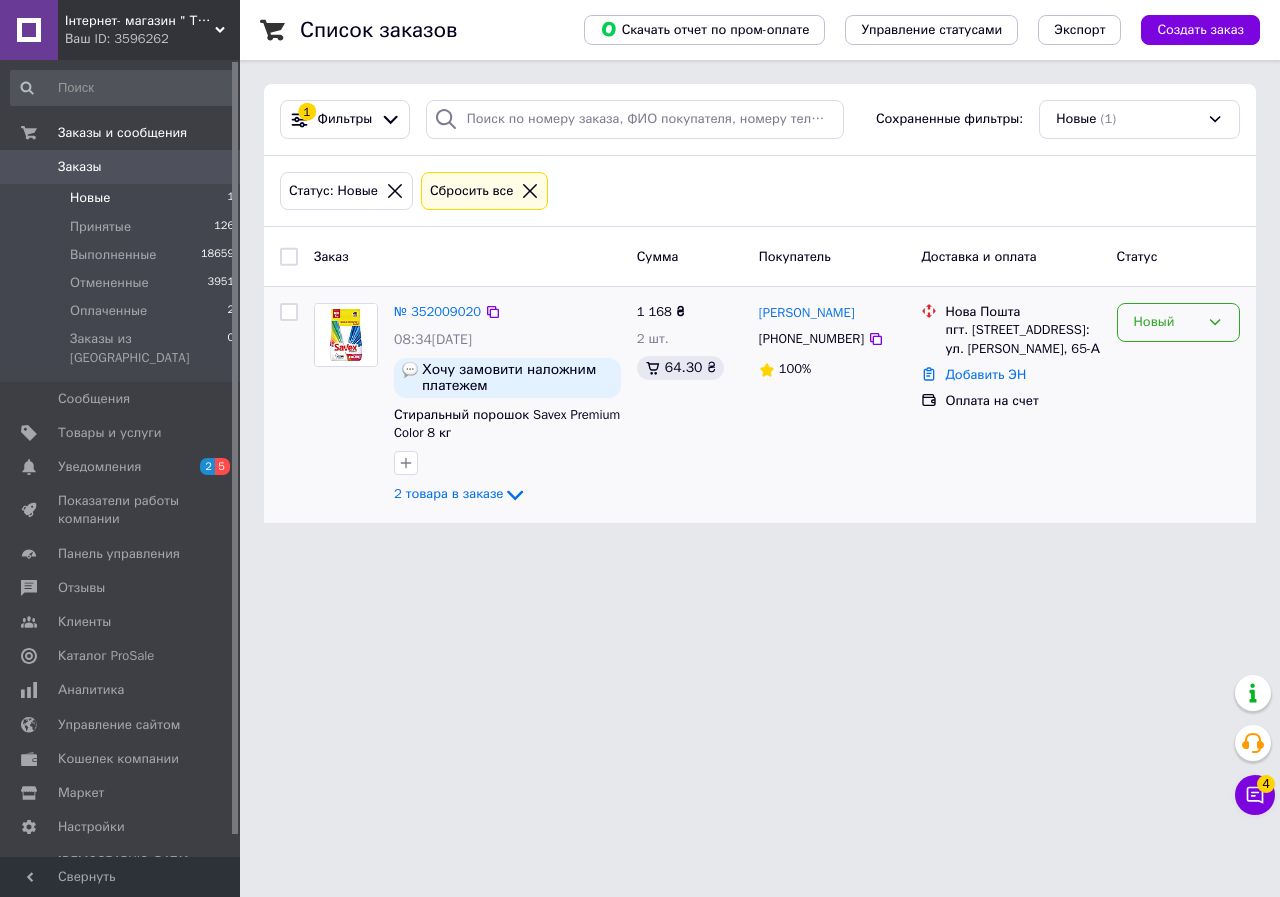 click on "Новый" at bounding box center [1166, 322] 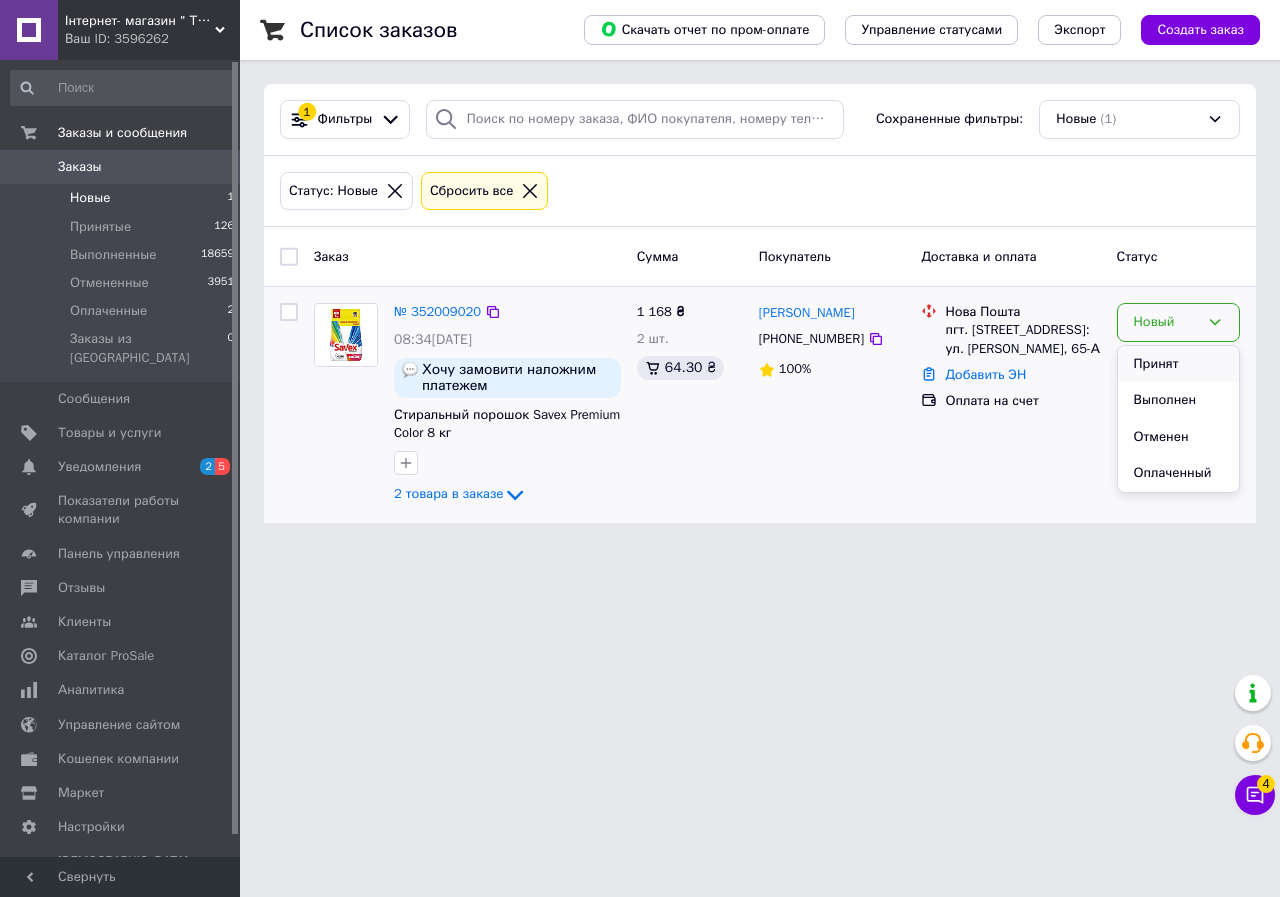 click on "Принят" at bounding box center [1178, 364] 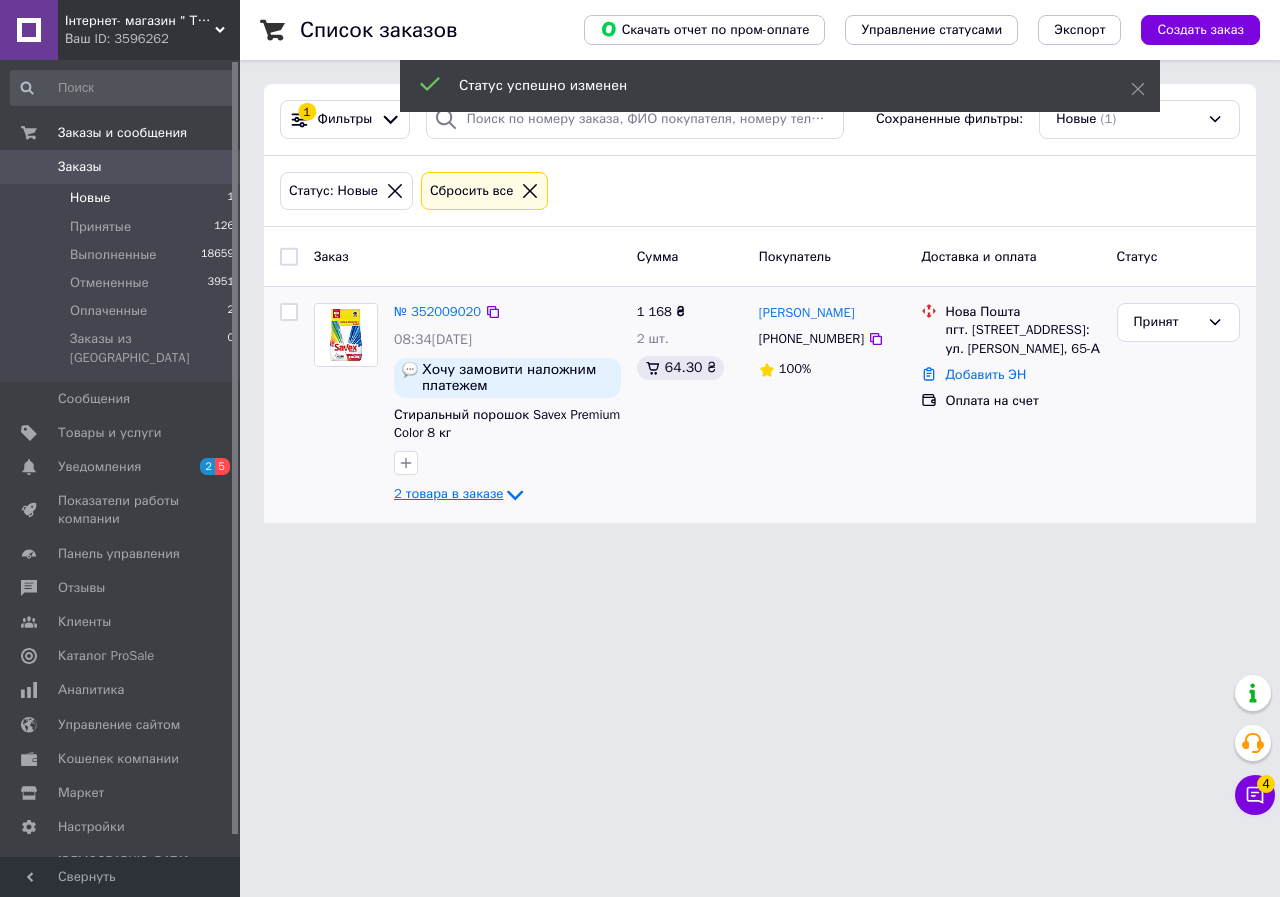 click 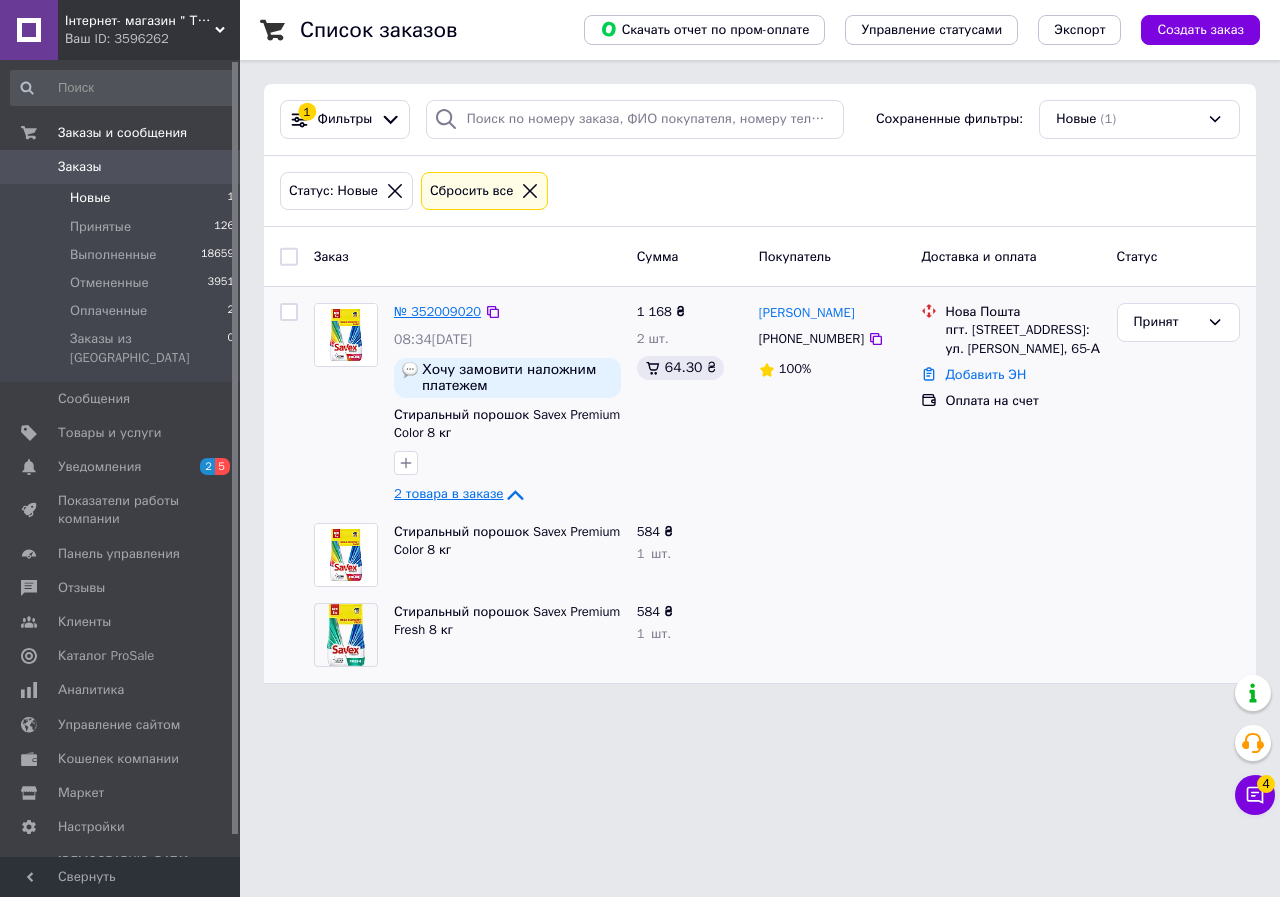 click on "№ 352009020" at bounding box center (437, 311) 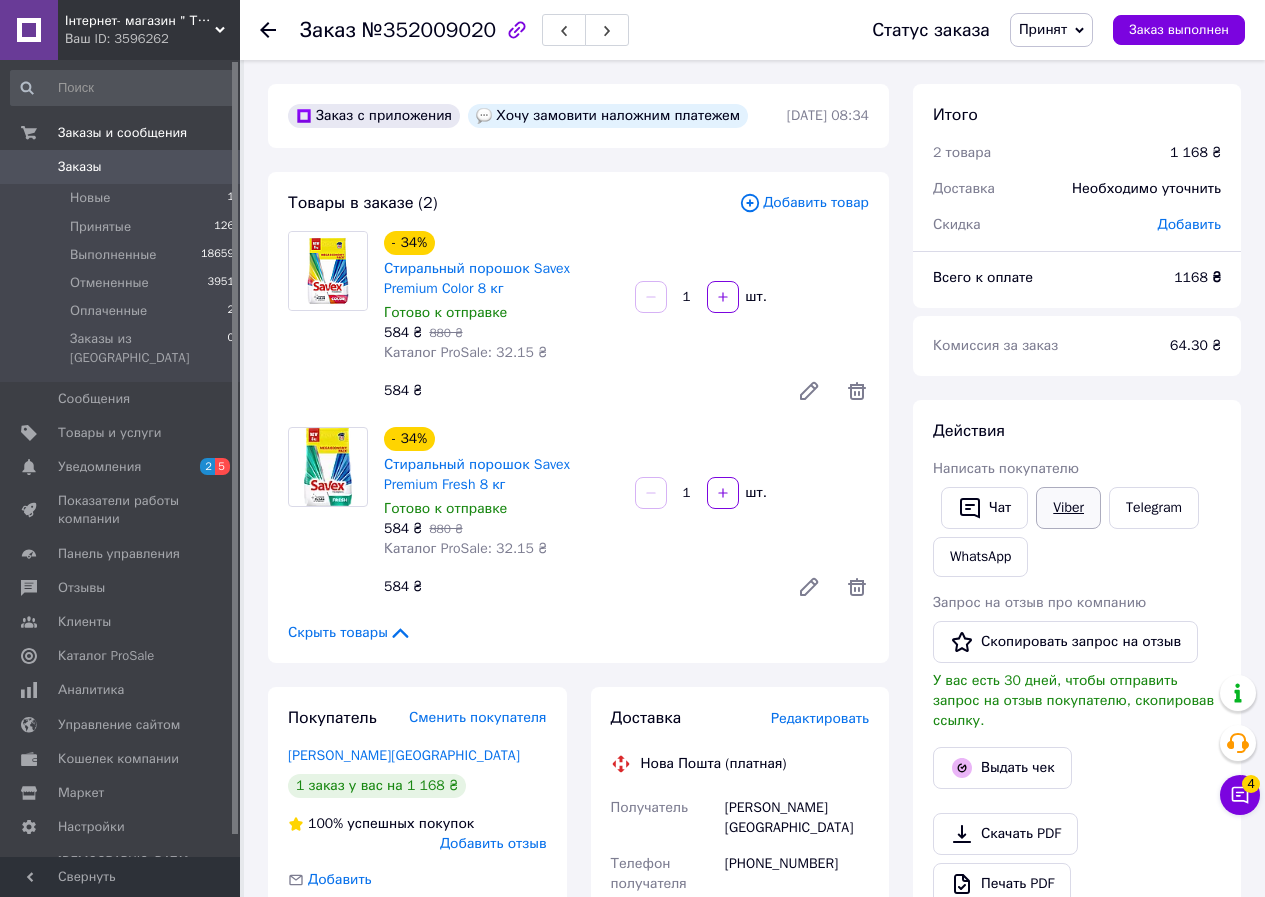 click on "Viber" at bounding box center (1068, 508) 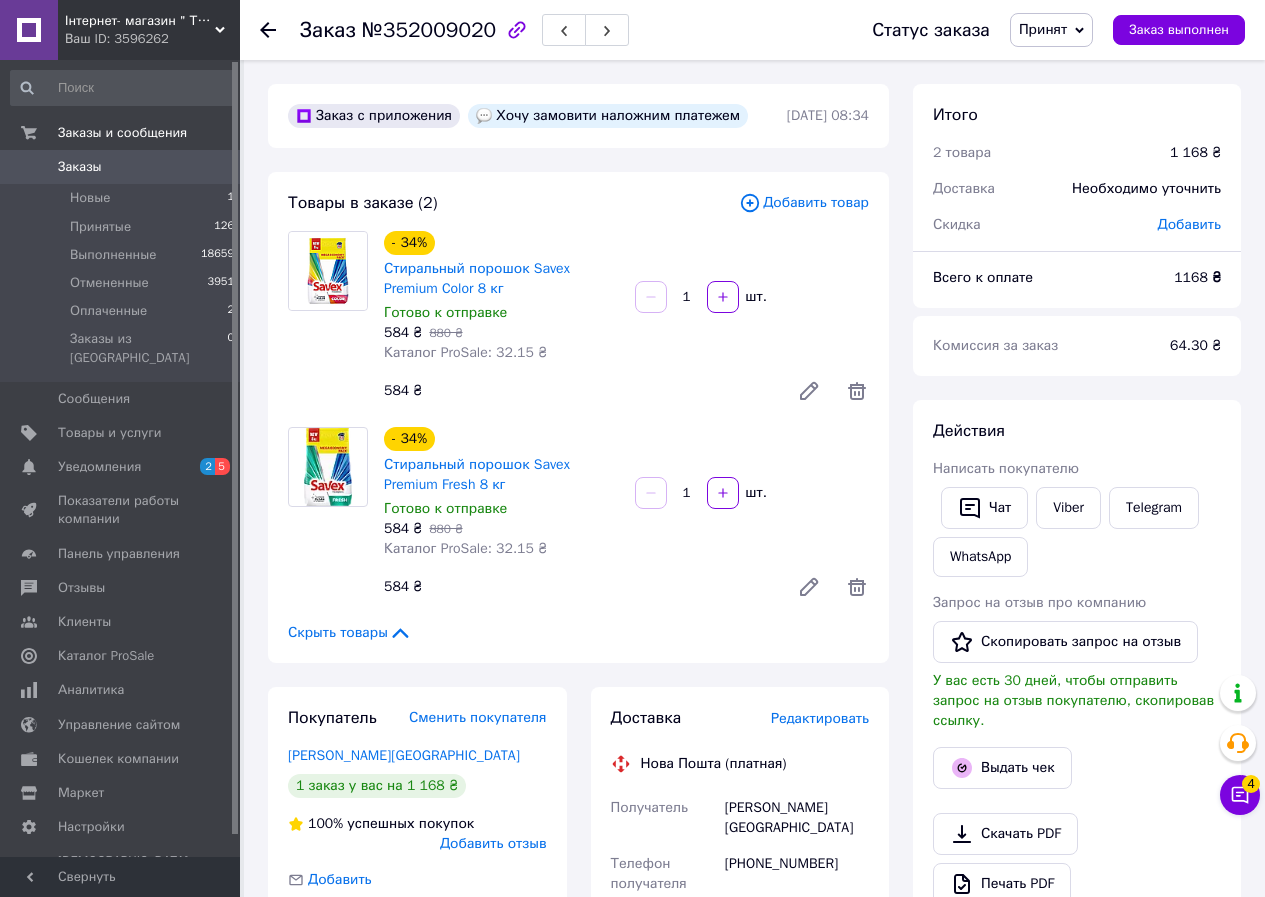 click 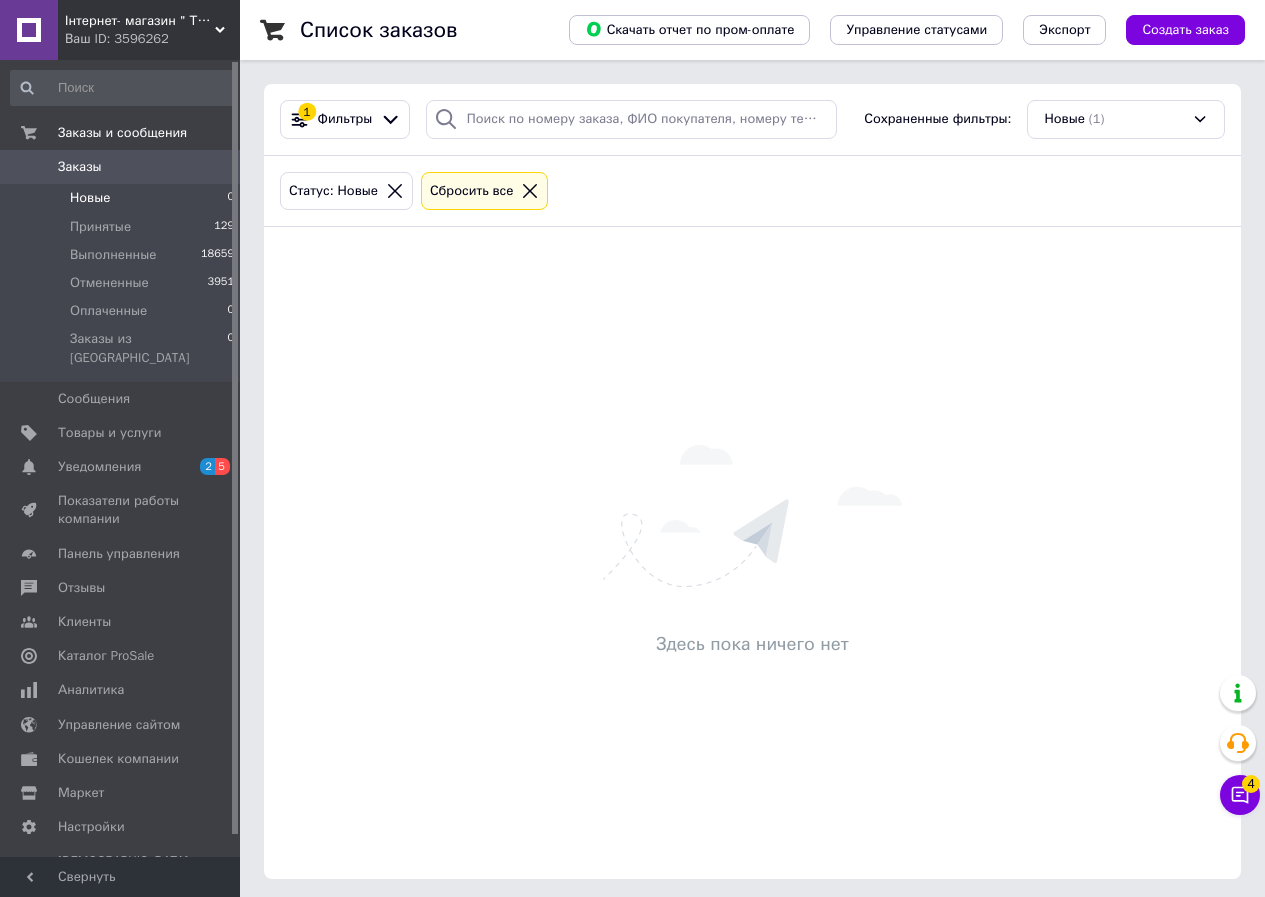 click 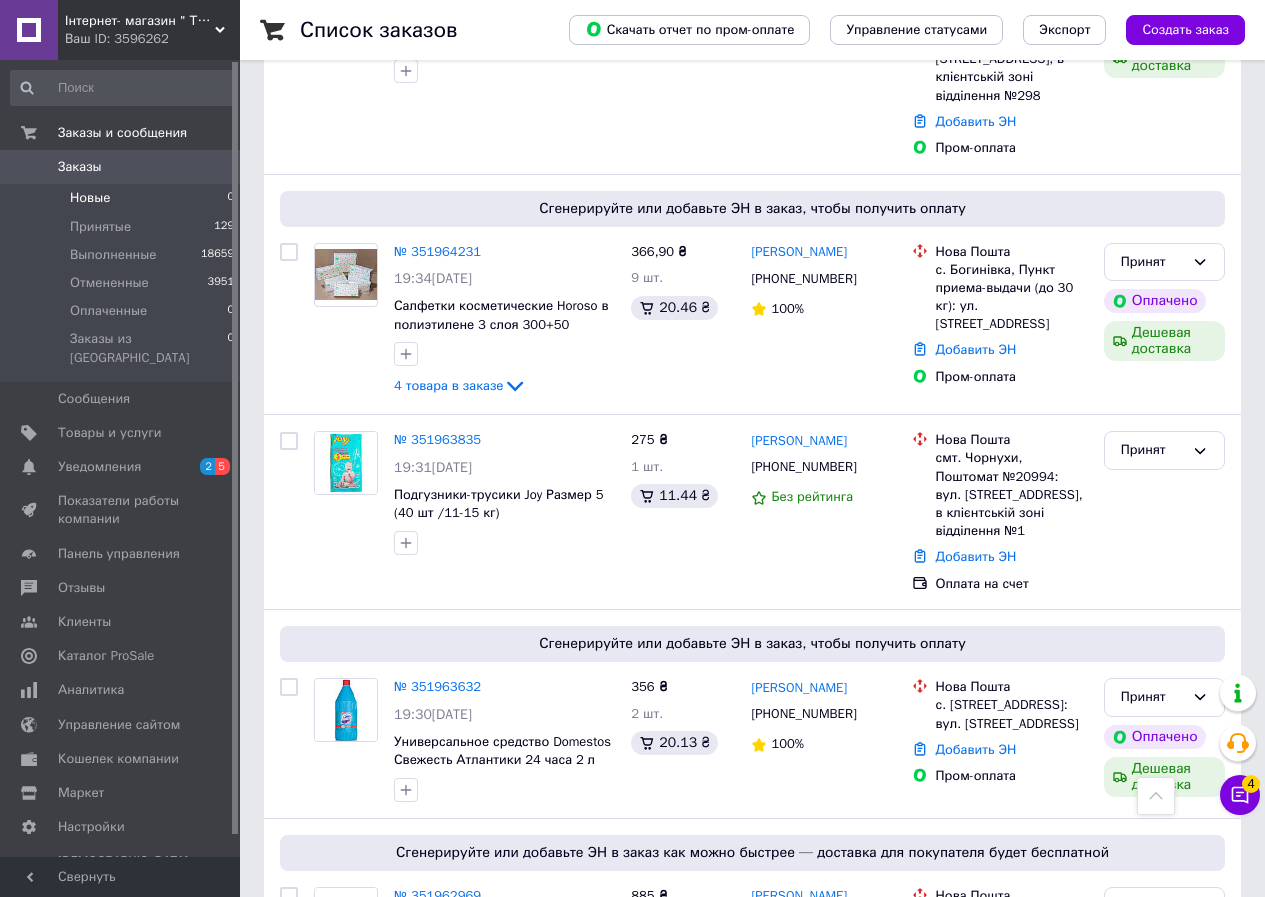 scroll, scrollTop: 2100, scrollLeft: 0, axis: vertical 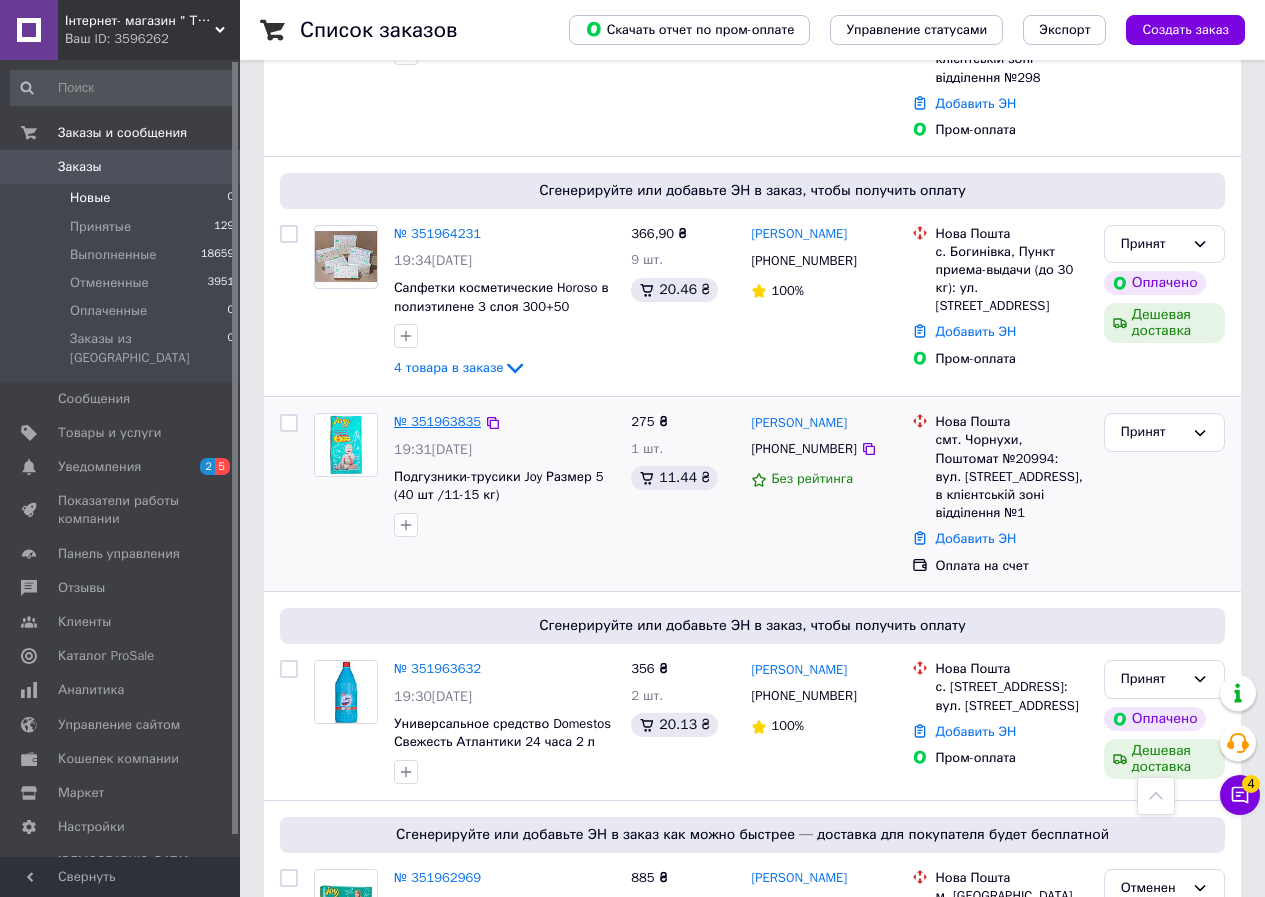 click on "№ 351963835" at bounding box center (437, 421) 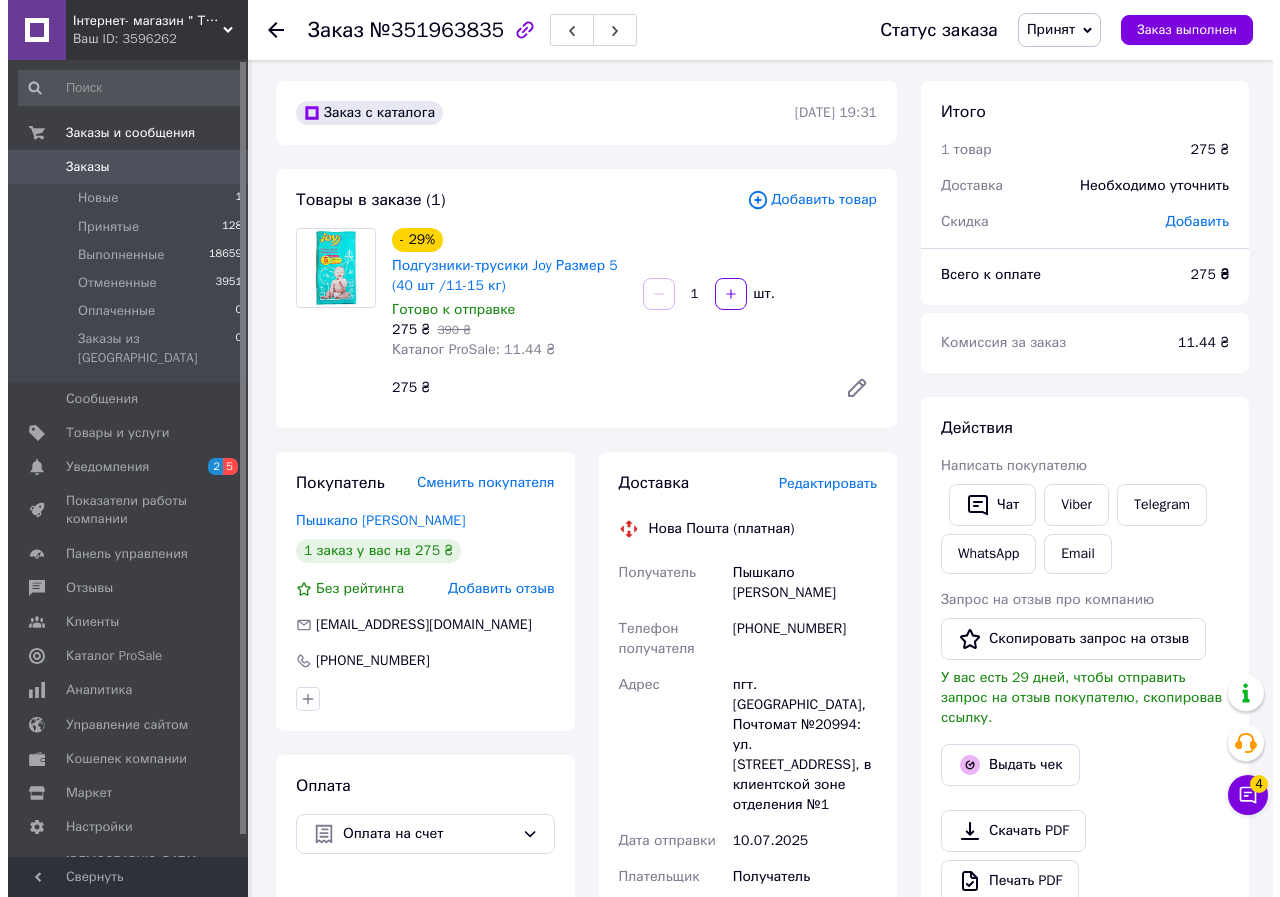 scroll, scrollTop: 0, scrollLeft: 0, axis: both 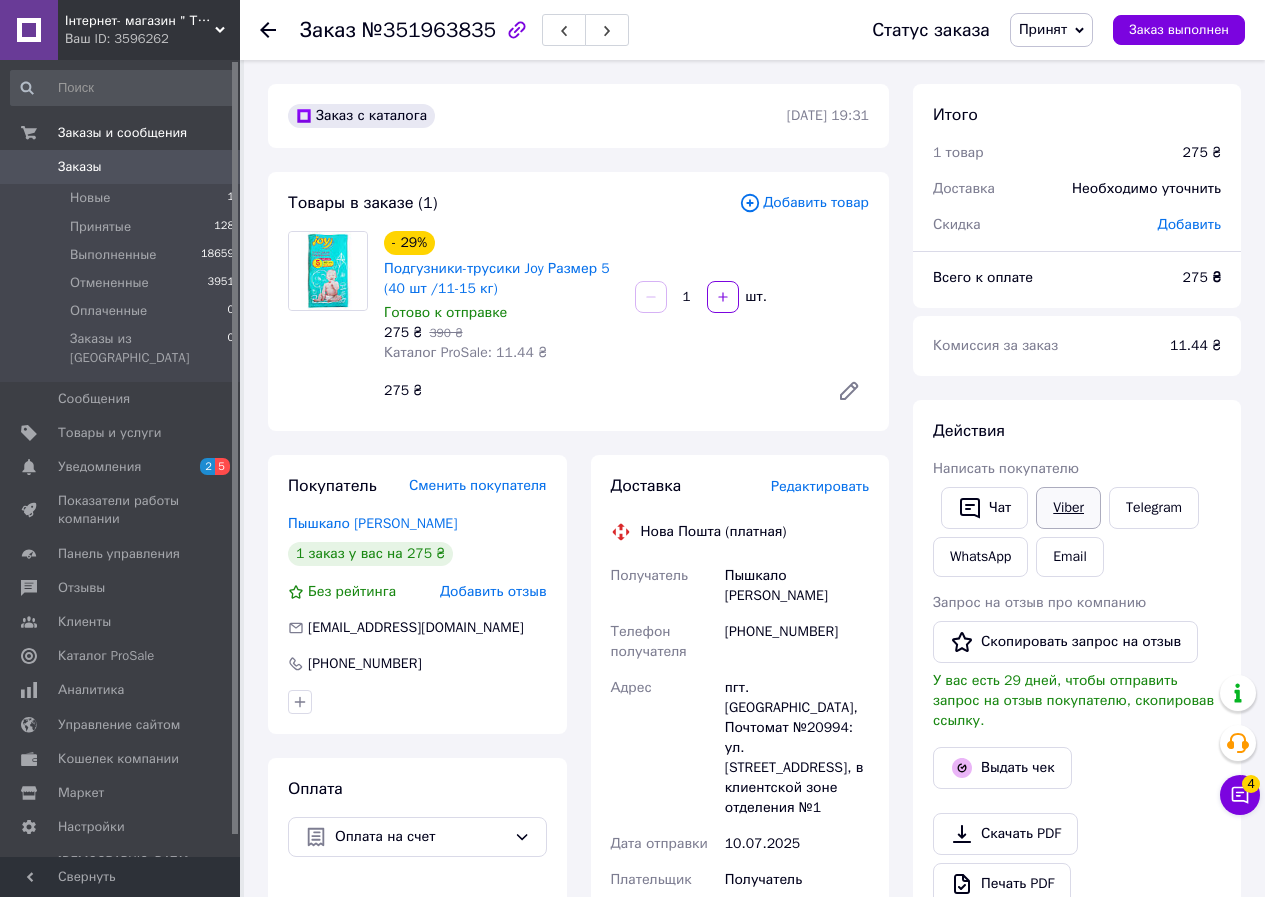 click on "Viber" at bounding box center [1068, 508] 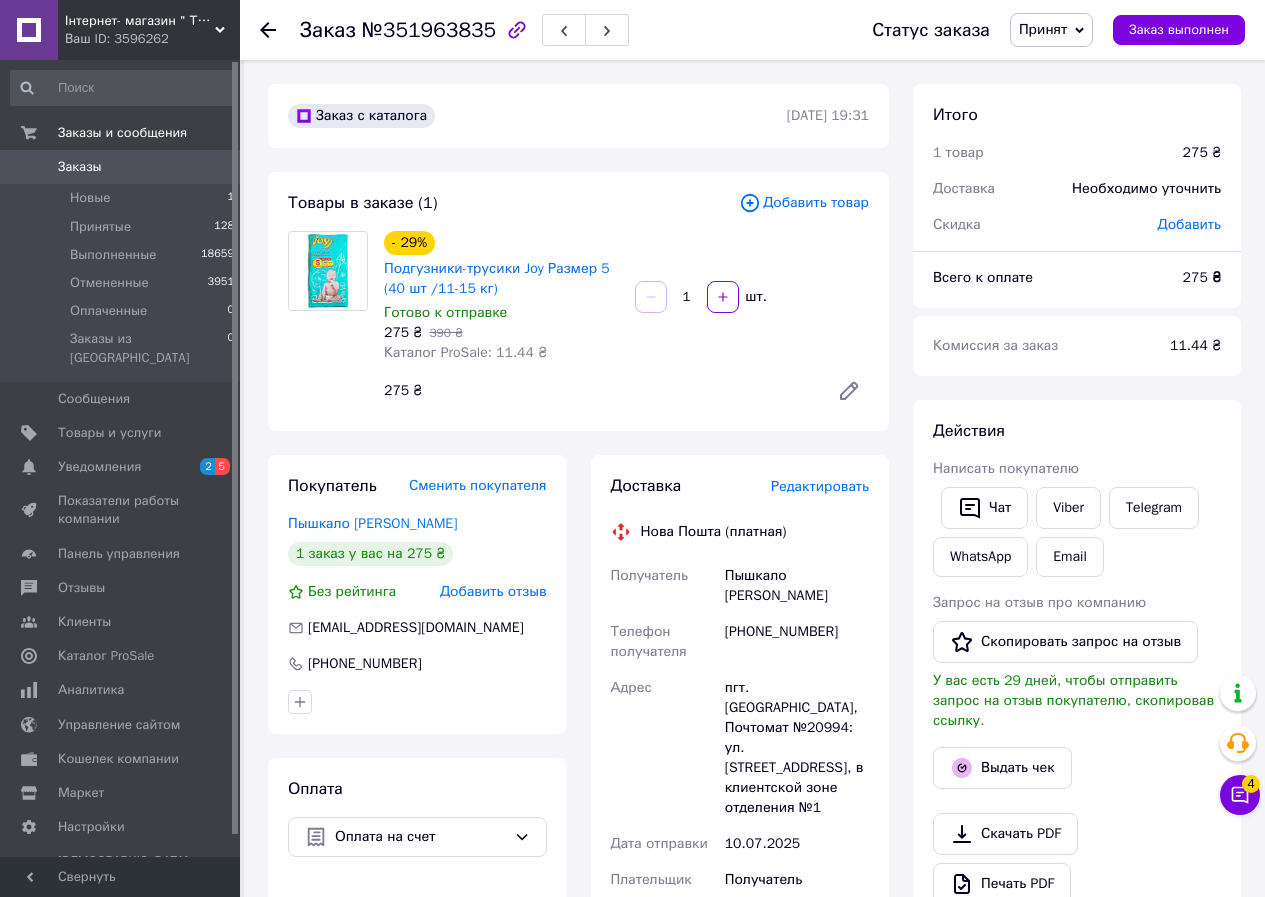 click on "Действия" at bounding box center [1077, 431] 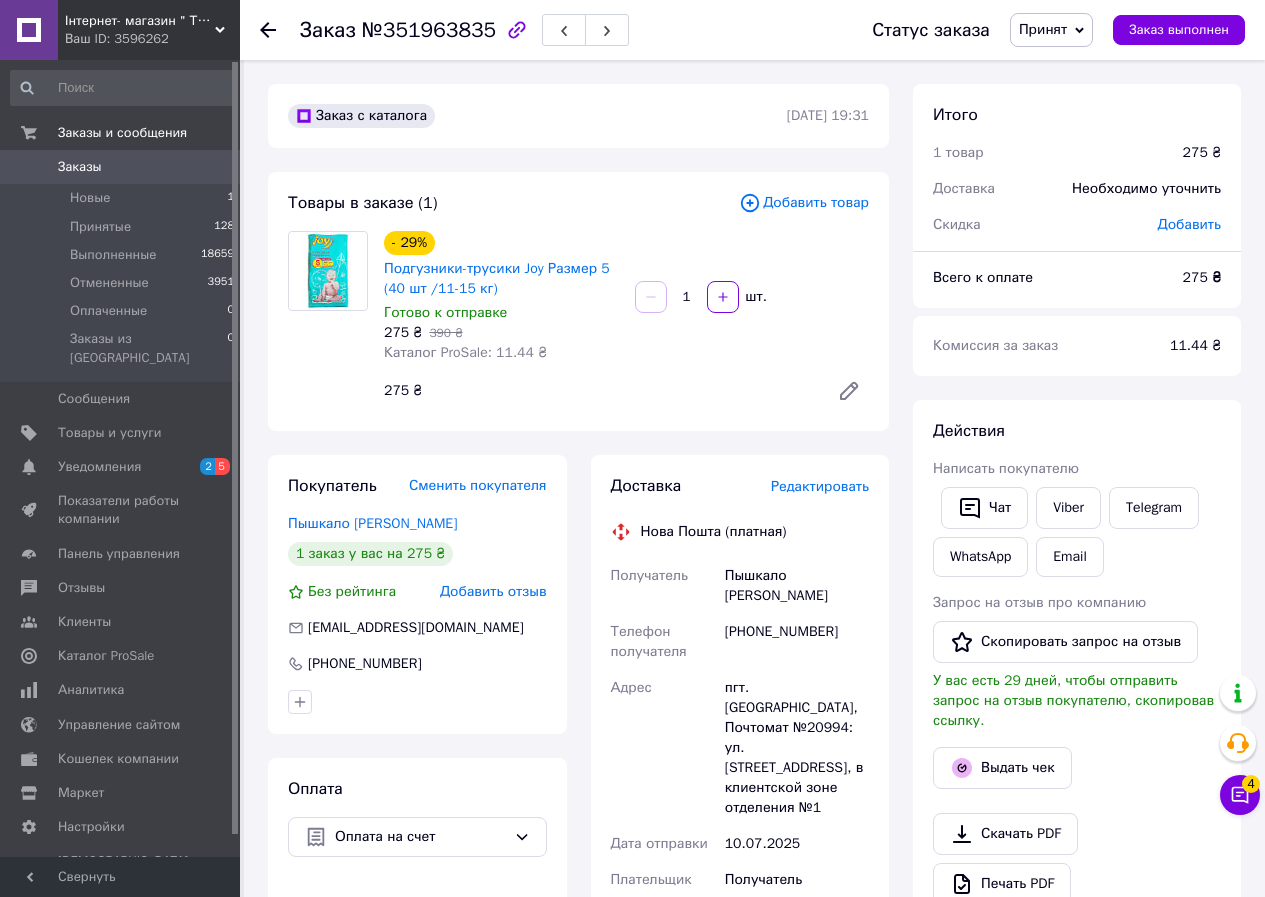click 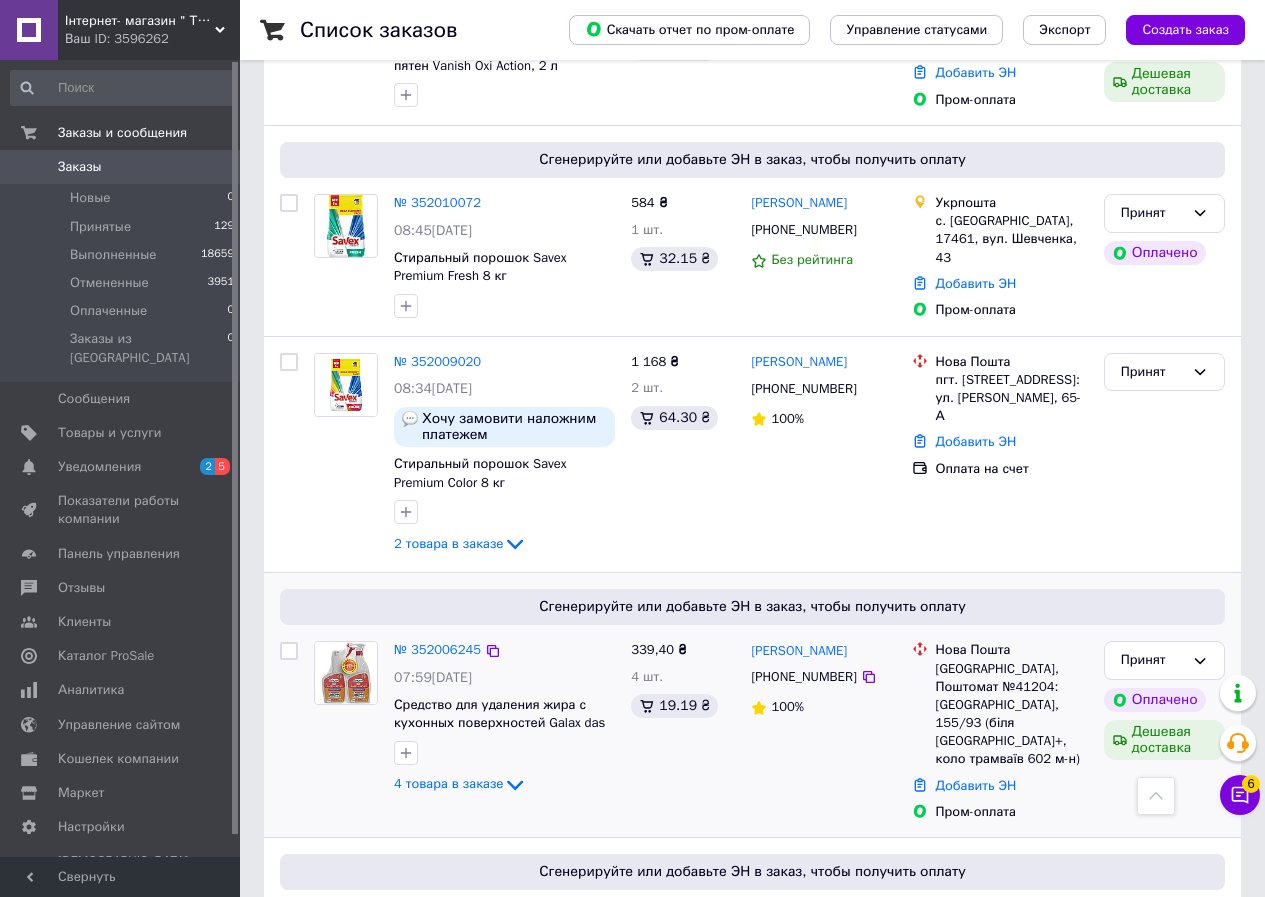 scroll, scrollTop: 0, scrollLeft: 0, axis: both 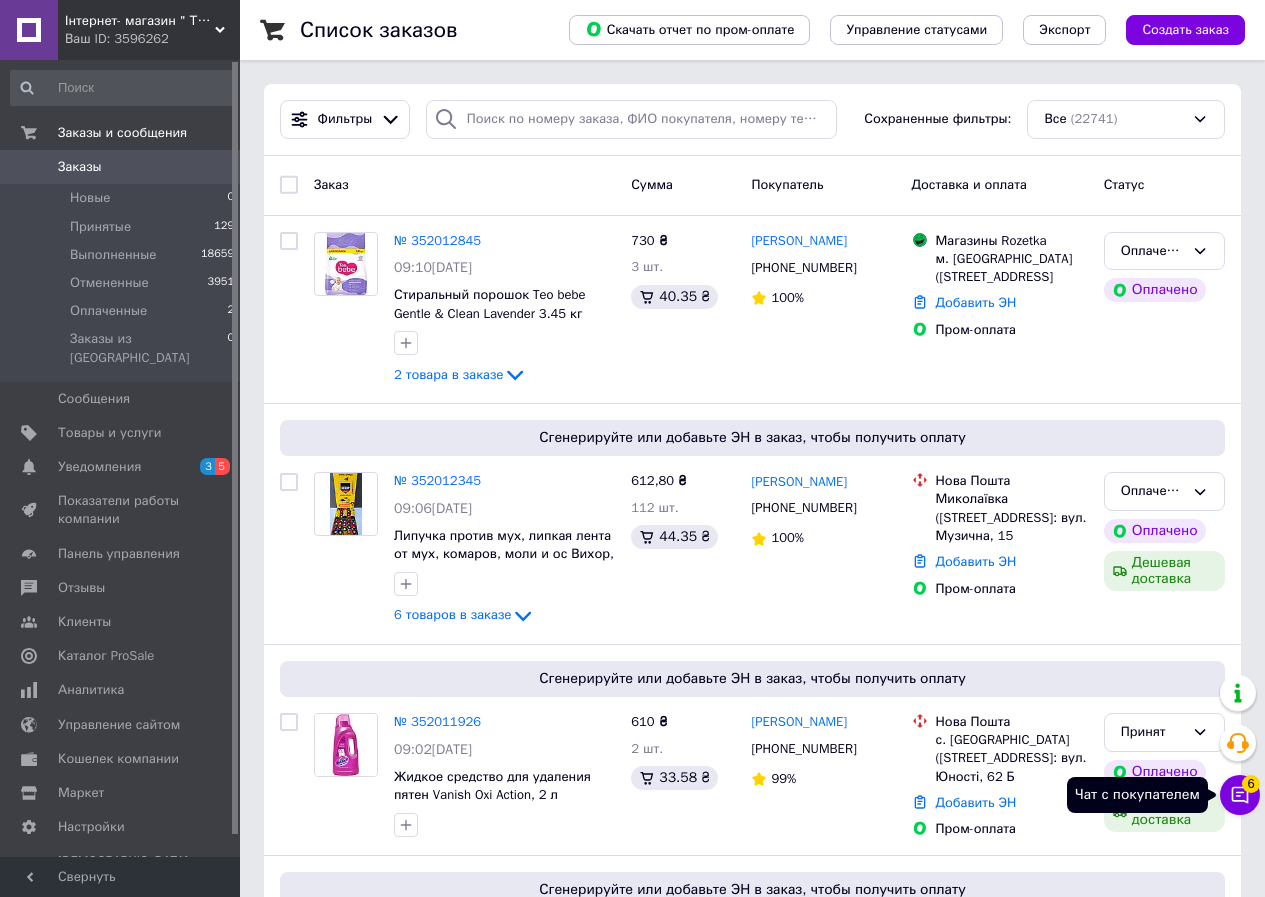 click on "Чат с покупателем 6" at bounding box center (1240, 795) 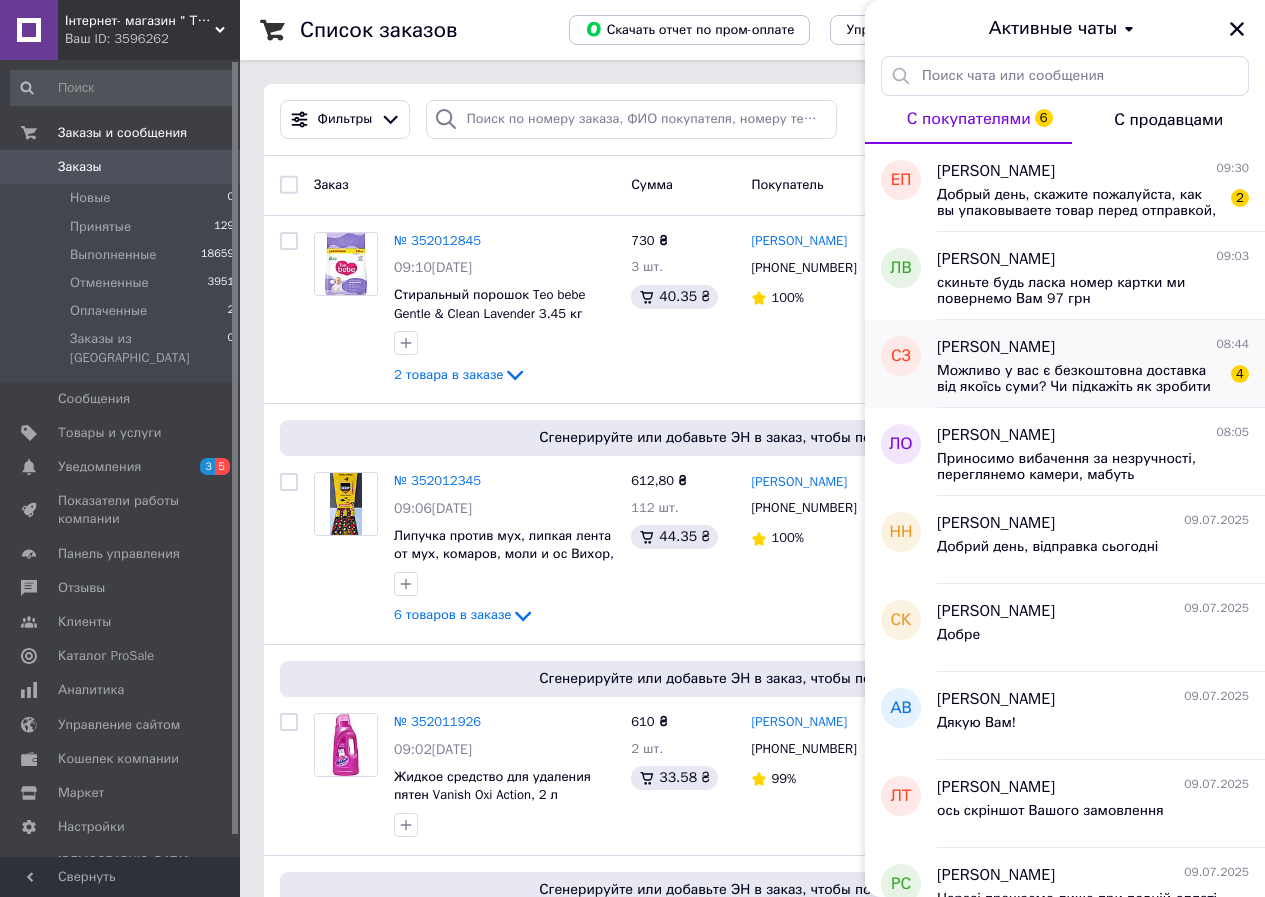 click on "Можливо у вас є безкоштовна доставка від якоїсь суми? Чи підкажіть як зробити замовлення з точкою видачі в розетці  щоб доставка була дешевше" at bounding box center [1079, 379] 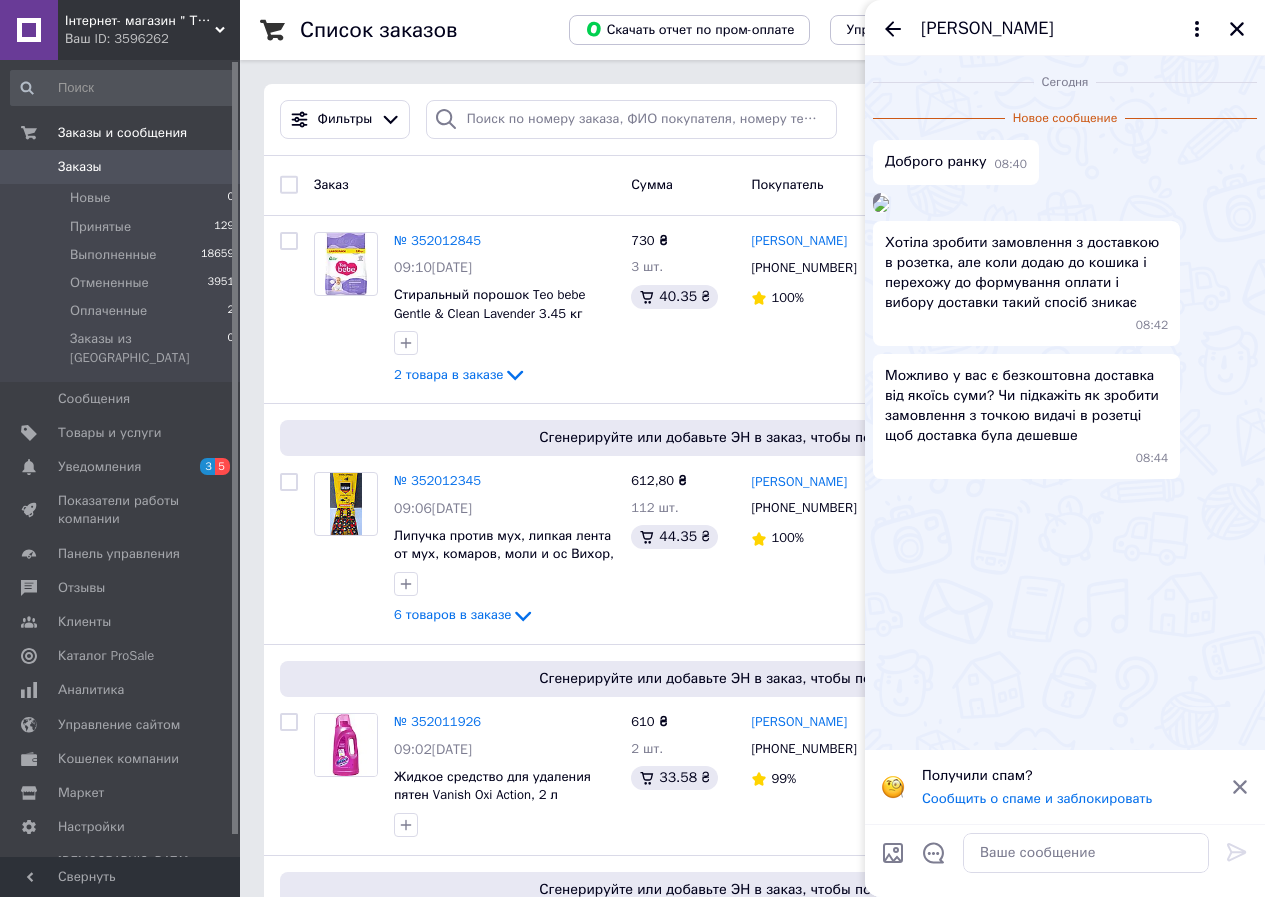 click at bounding box center (881, 204) 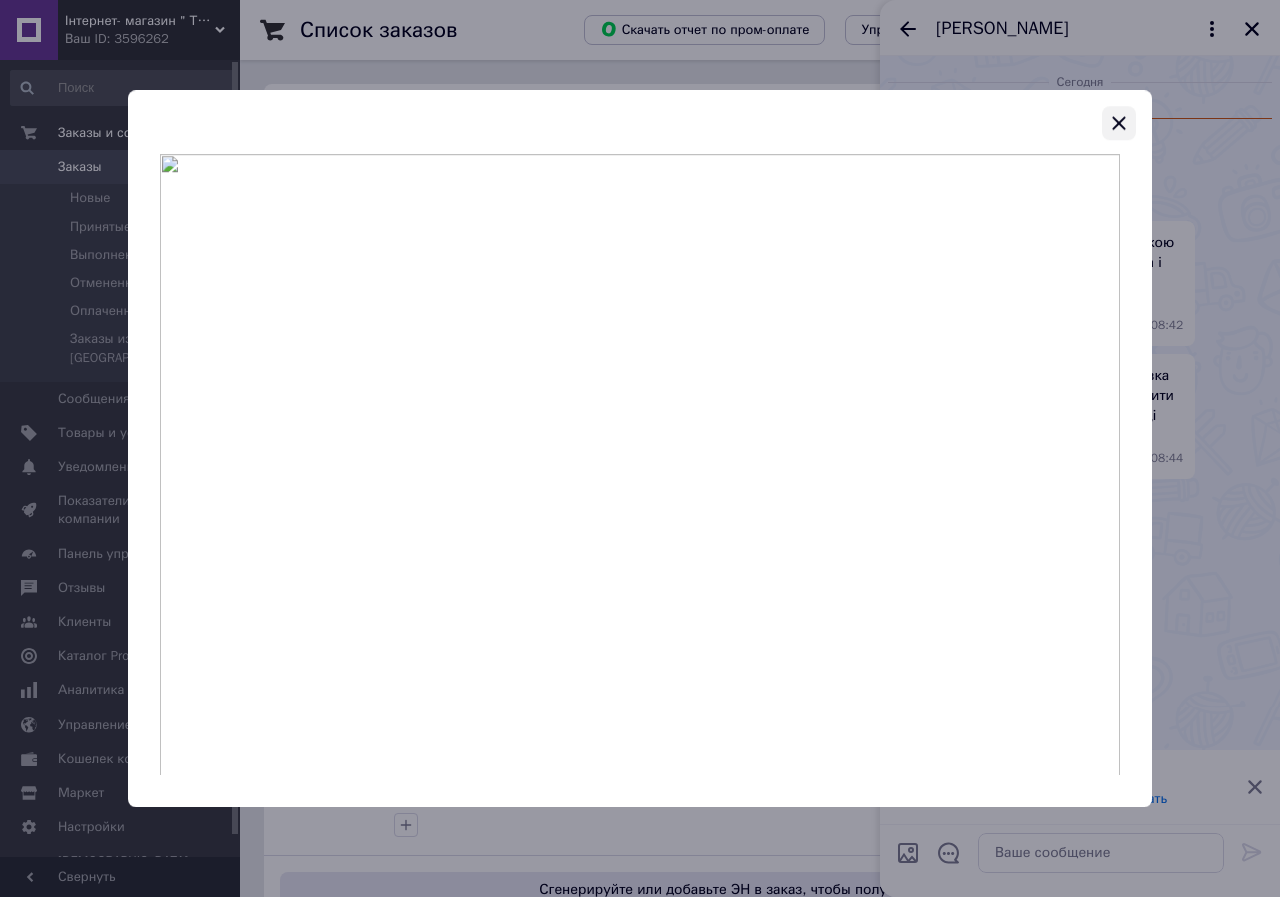 click 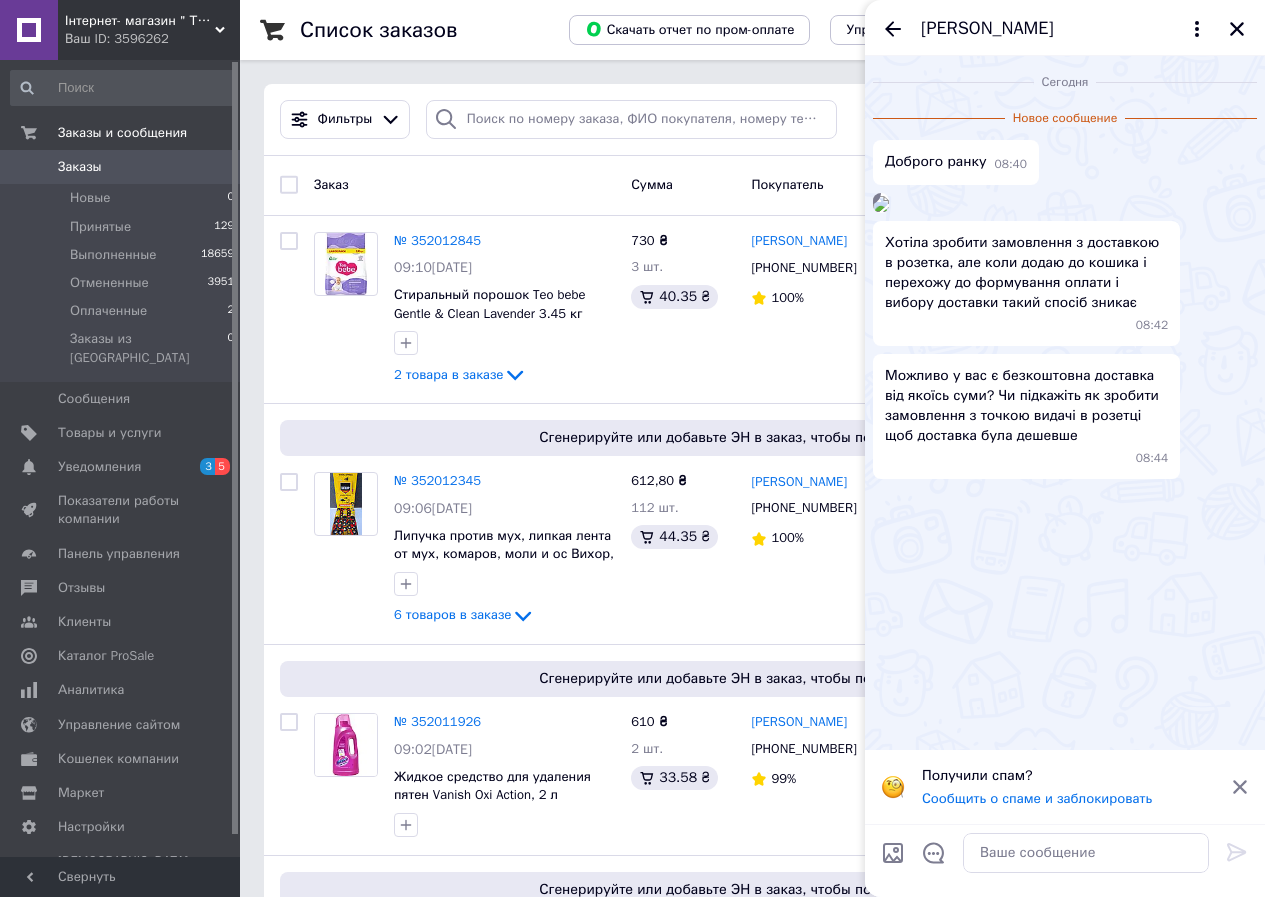 click at bounding box center (881, 204) 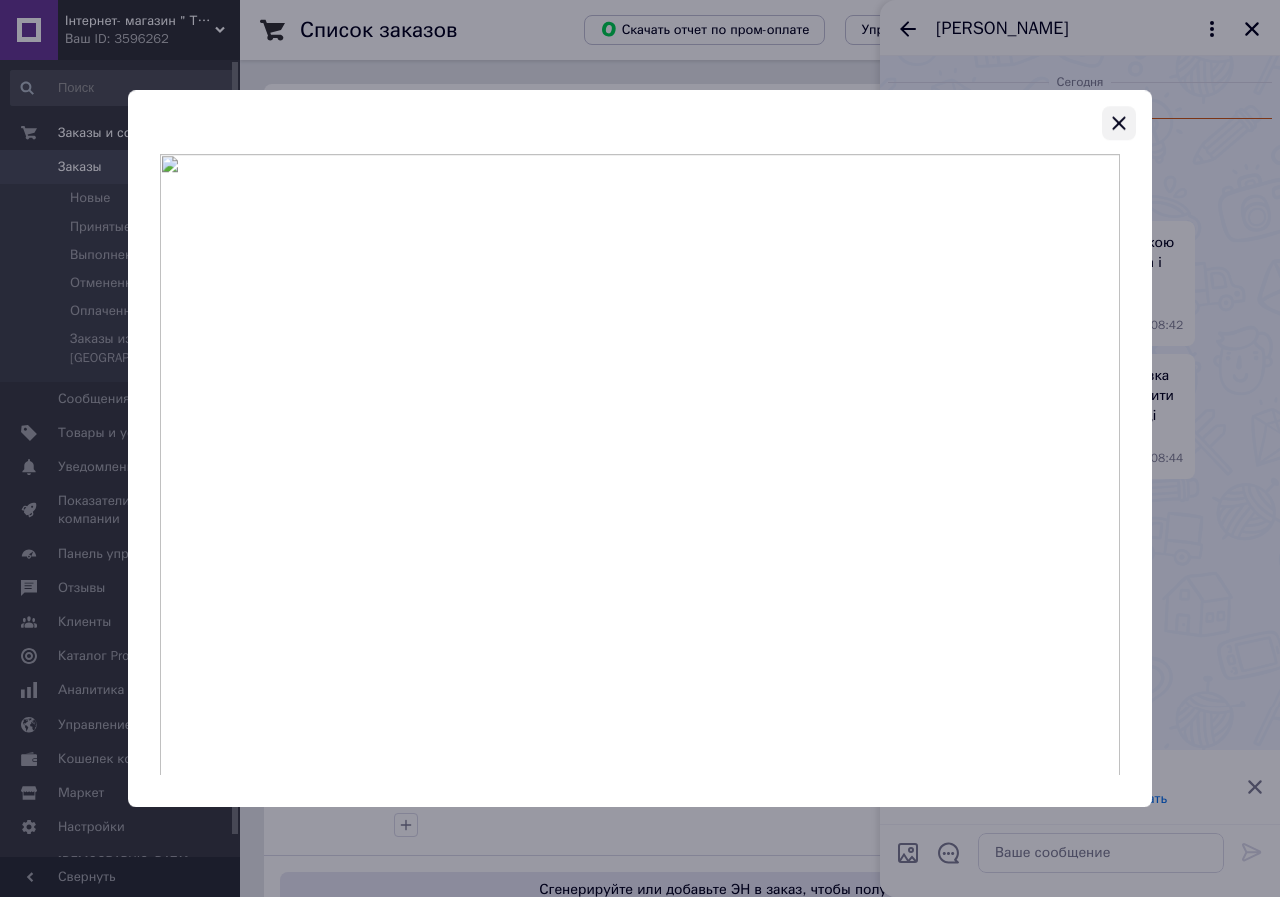 click 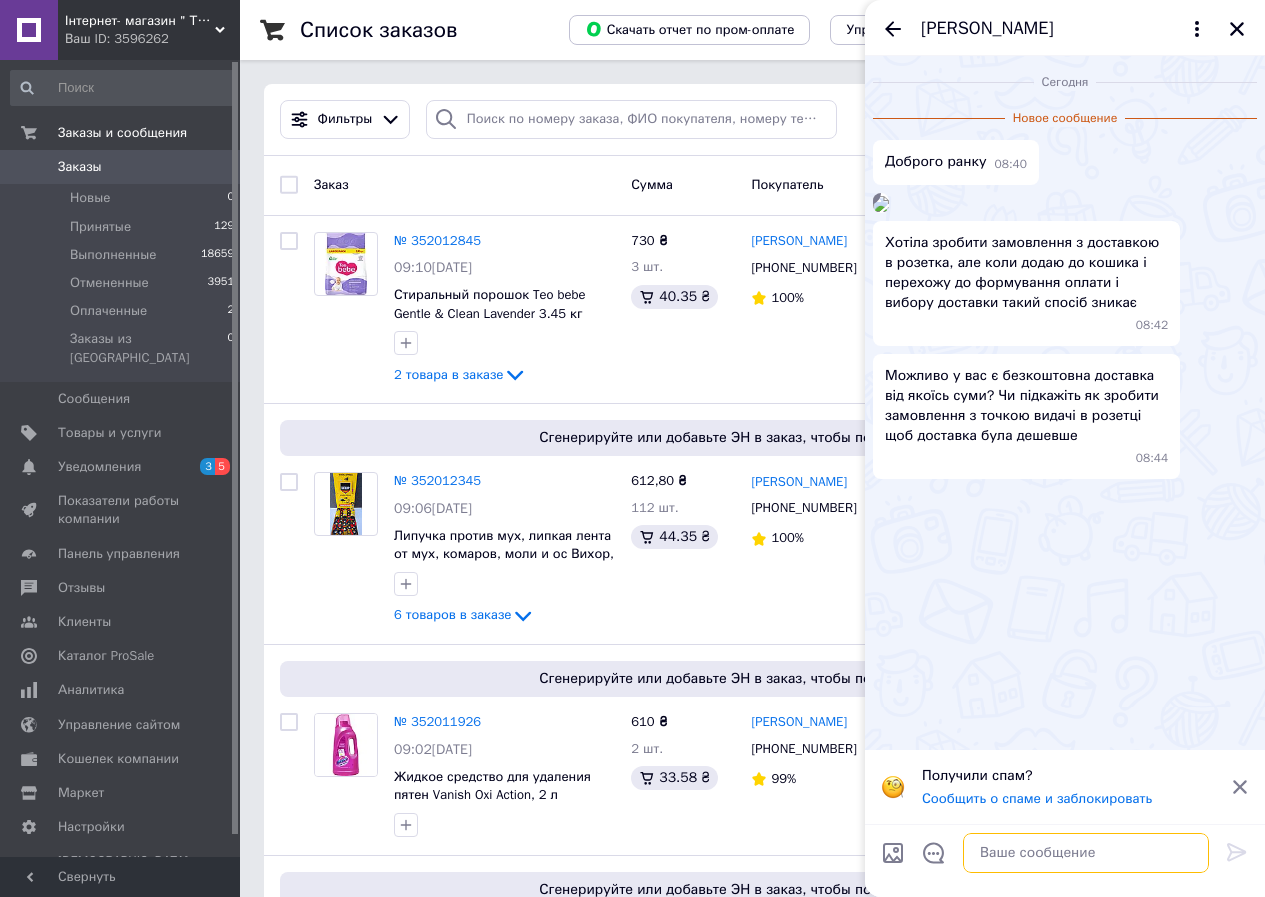 click at bounding box center [1086, 853] 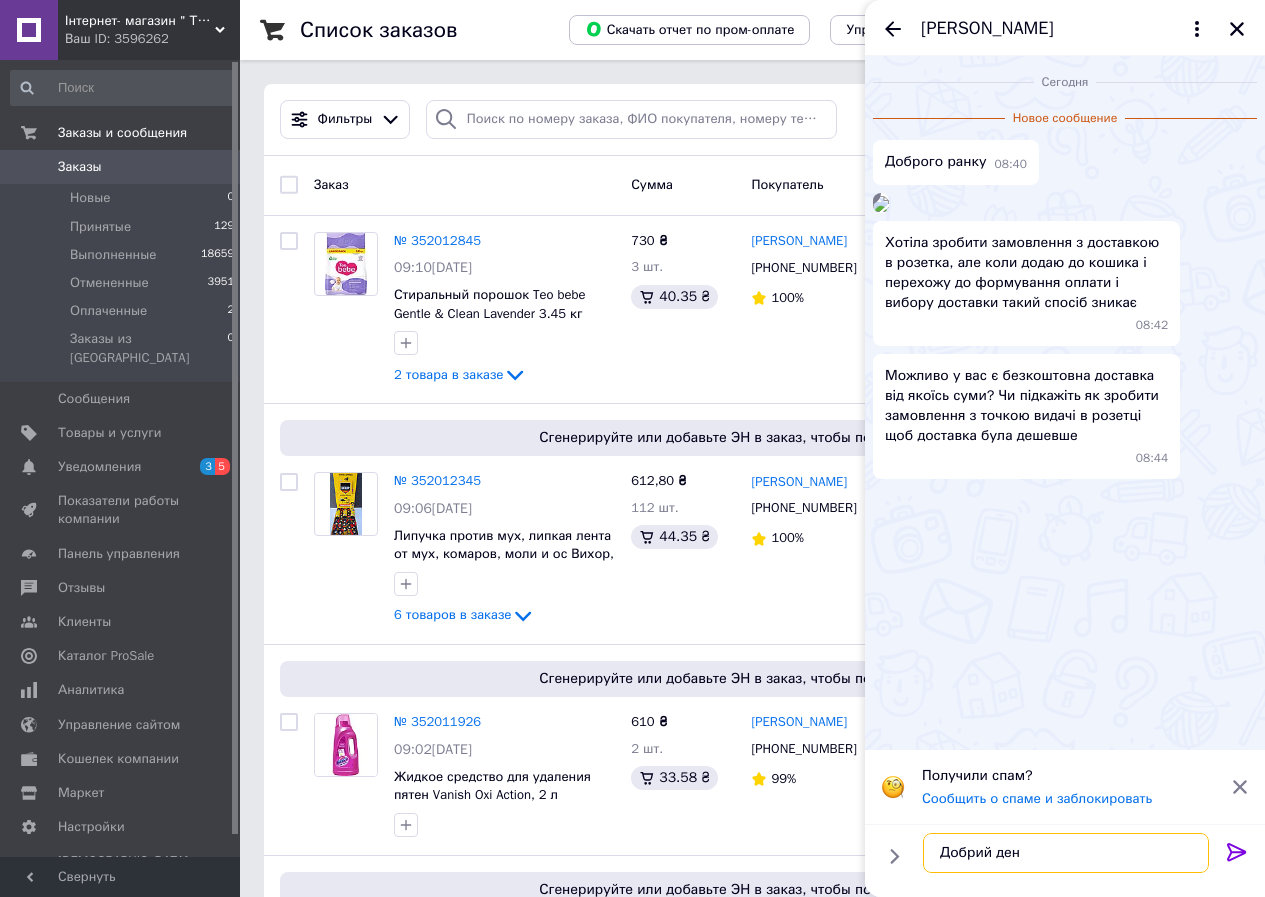 type on "Добрий день" 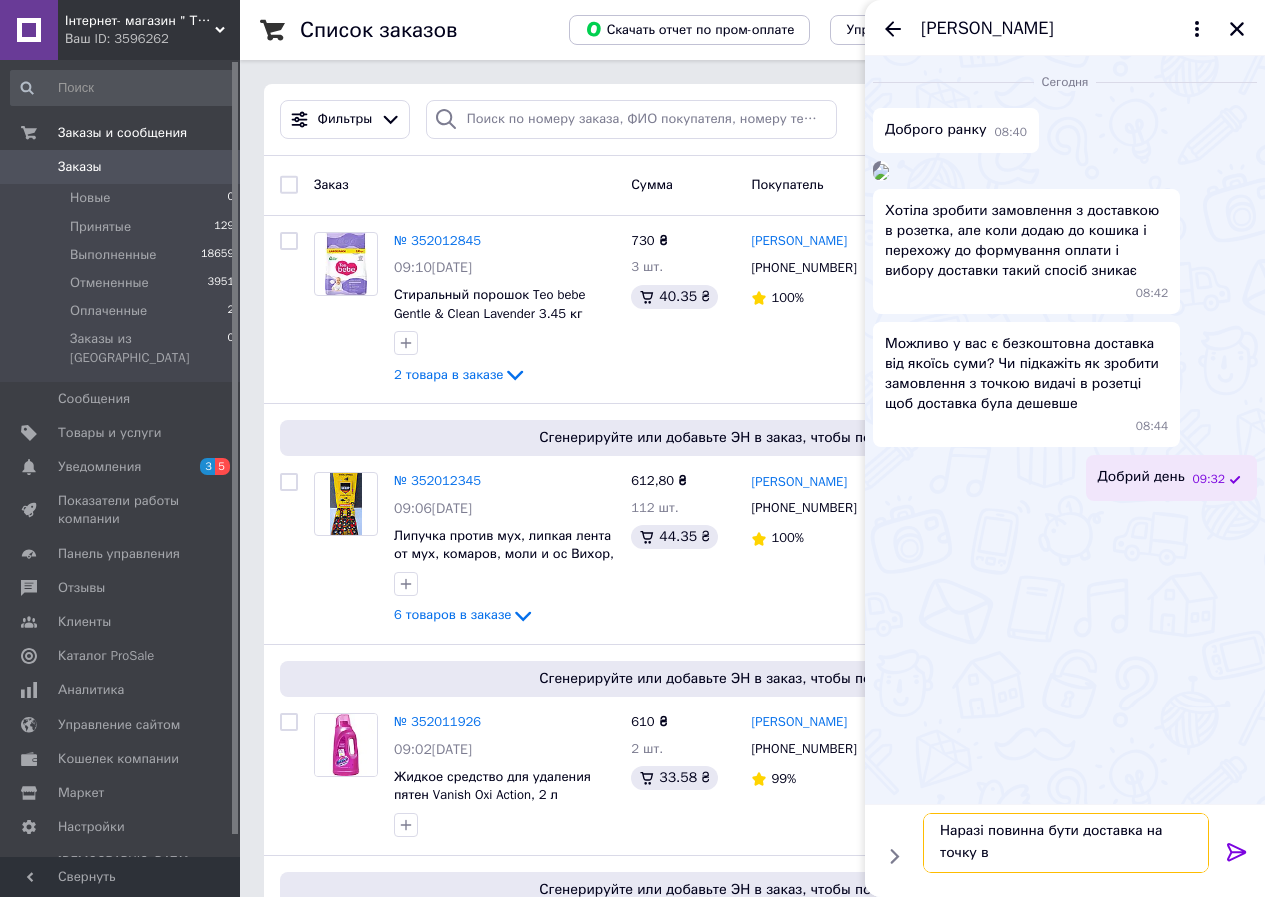 scroll, scrollTop: 2, scrollLeft: 0, axis: vertical 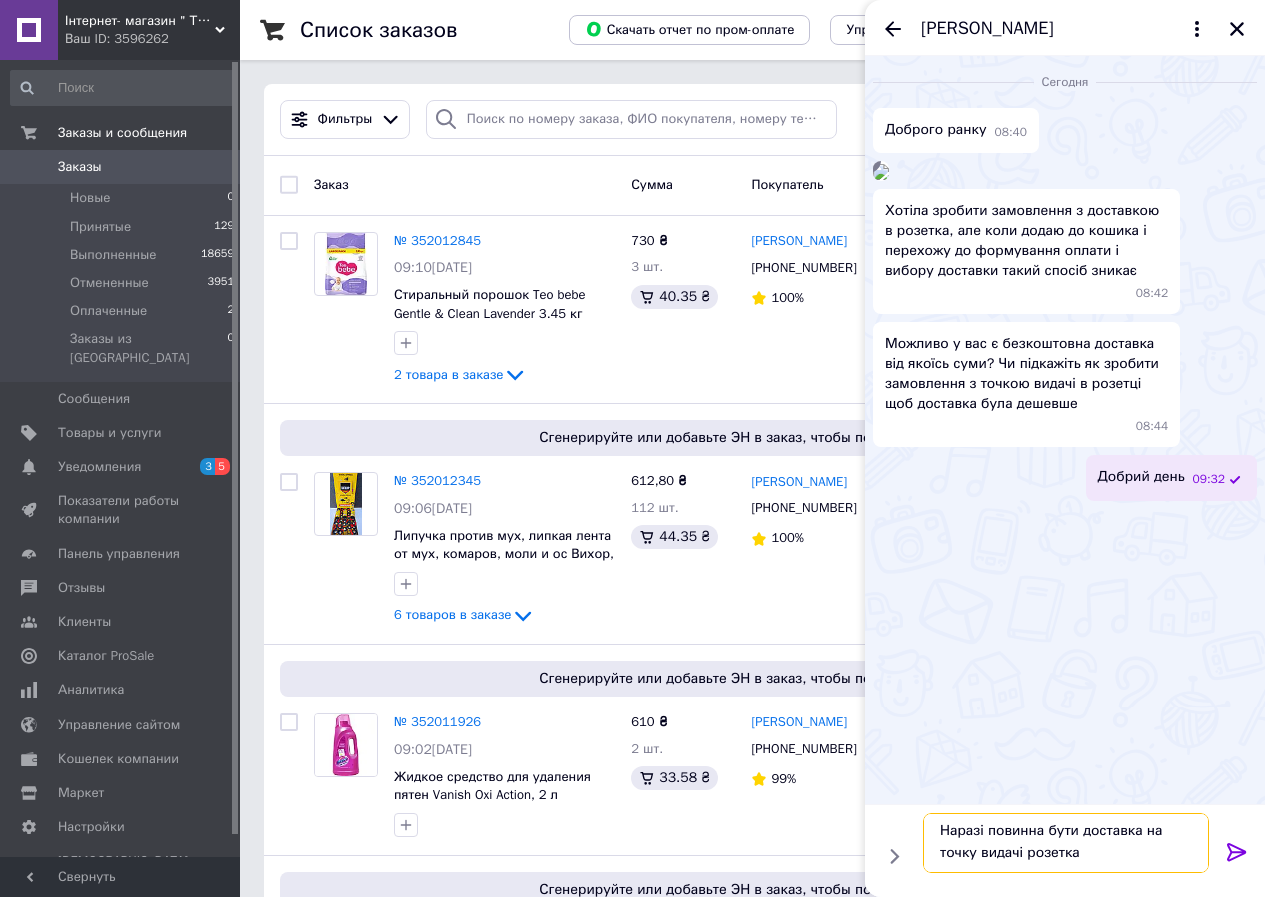 type on "Наразі повинна бути доставка на точку видачі розетка." 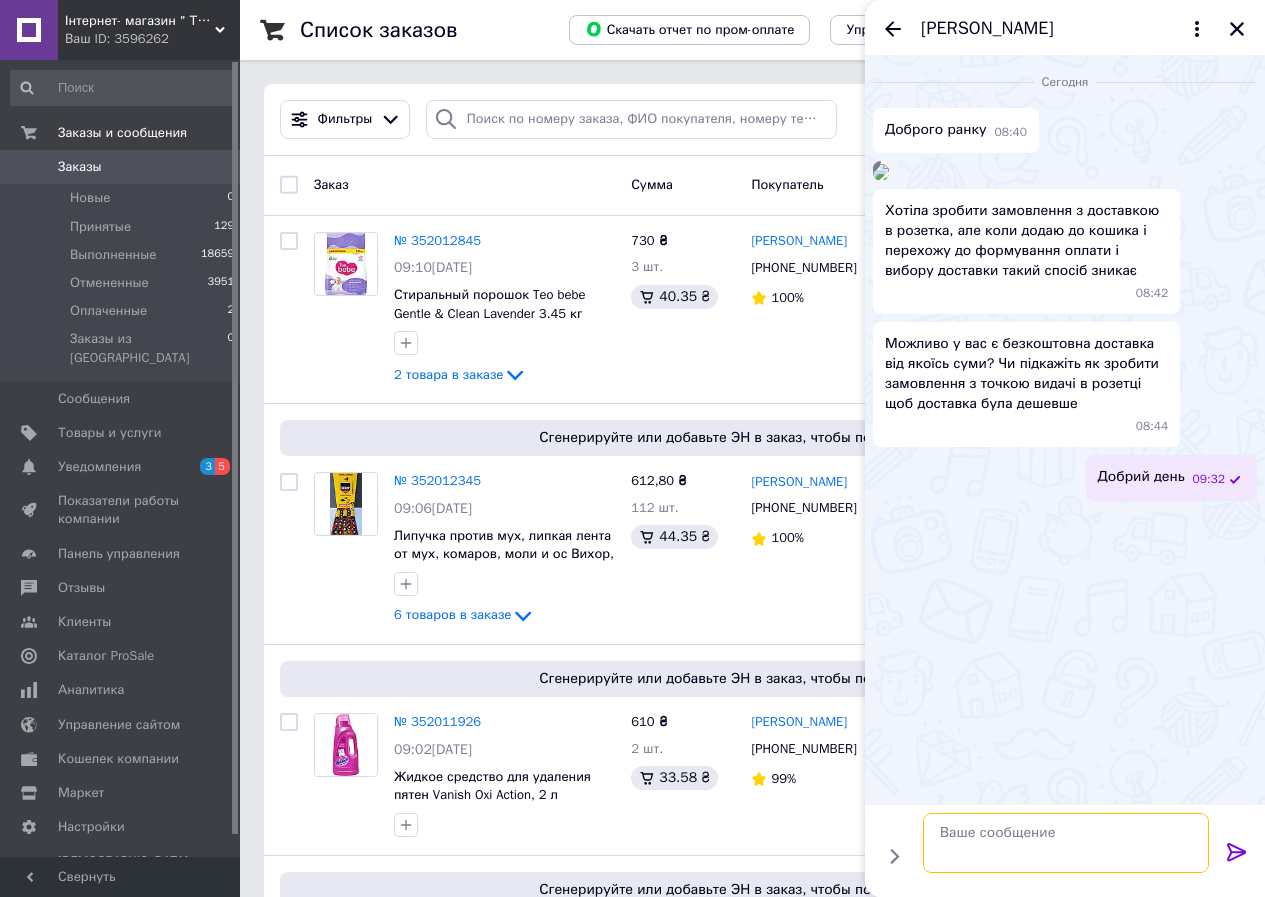 scroll, scrollTop: 0, scrollLeft: 0, axis: both 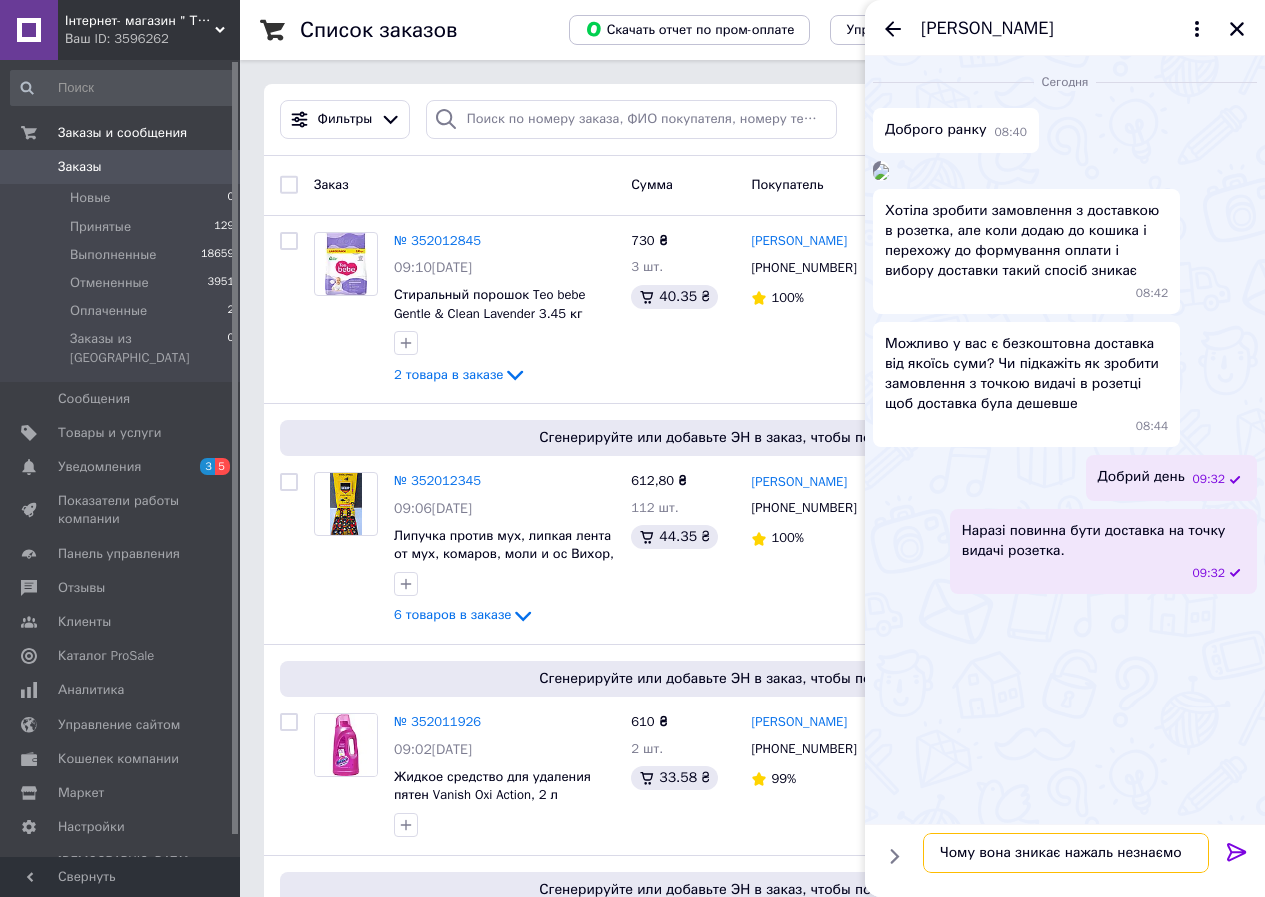 type on "Чому вона зникає нажаль незнаємо." 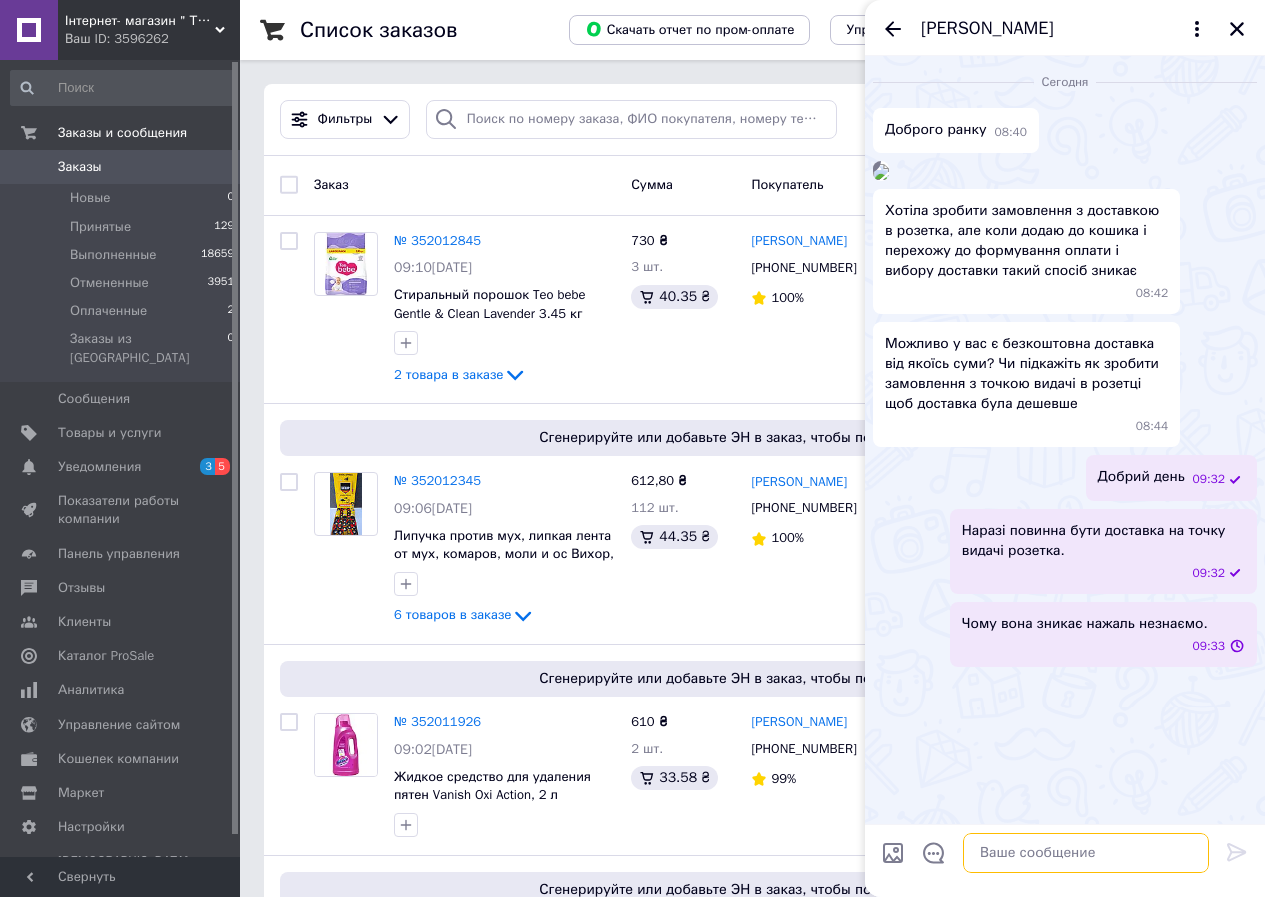 scroll, scrollTop: 131, scrollLeft: 0, axis: vertical 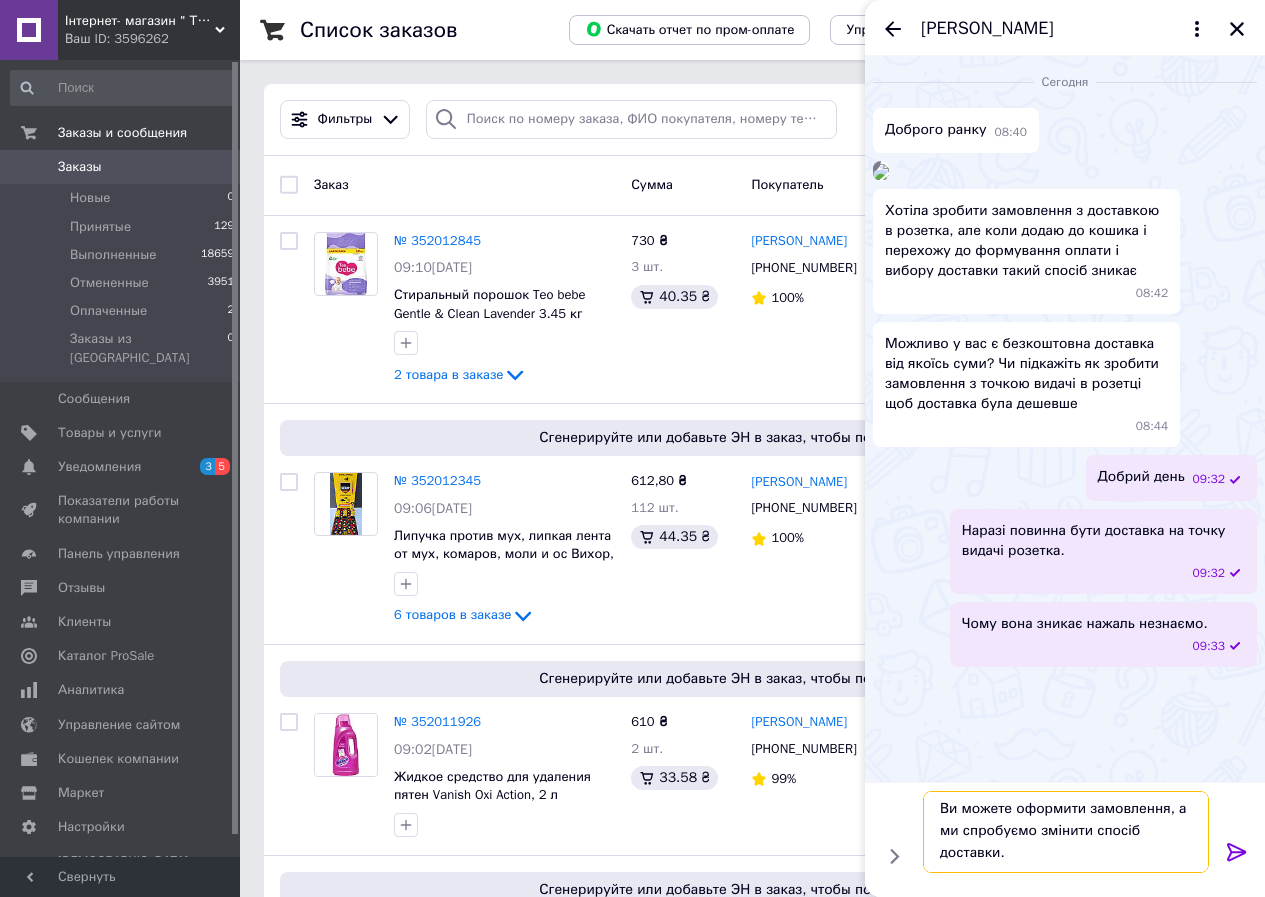 click on "Ви можете оформити замовлення, а ми спробуємо змінити спосіб доставки." at bounding box center (1066, 832) 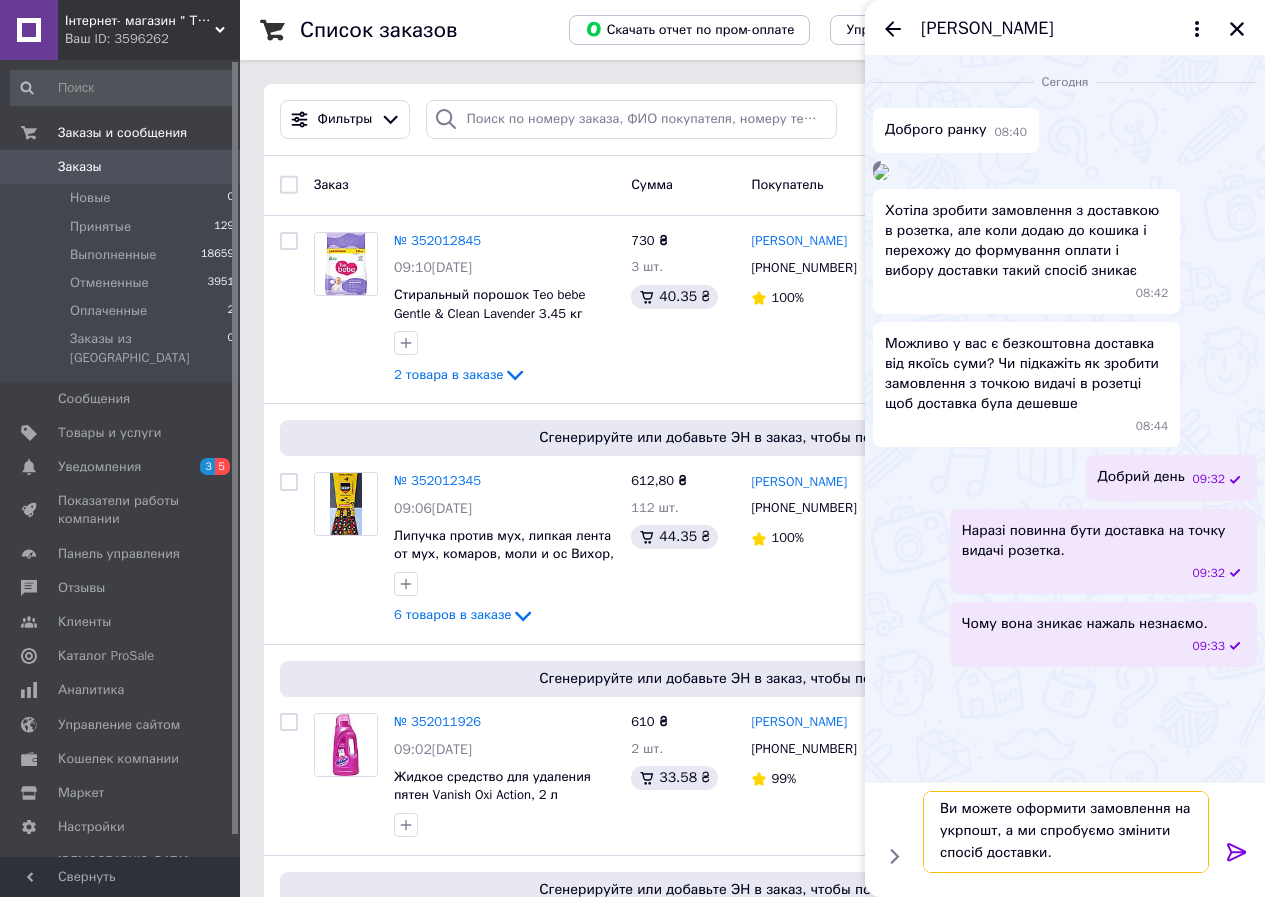 type on "Ви можете оформити замовлення на укрпошту, а ми спробуємо змінити спосіб доставки." 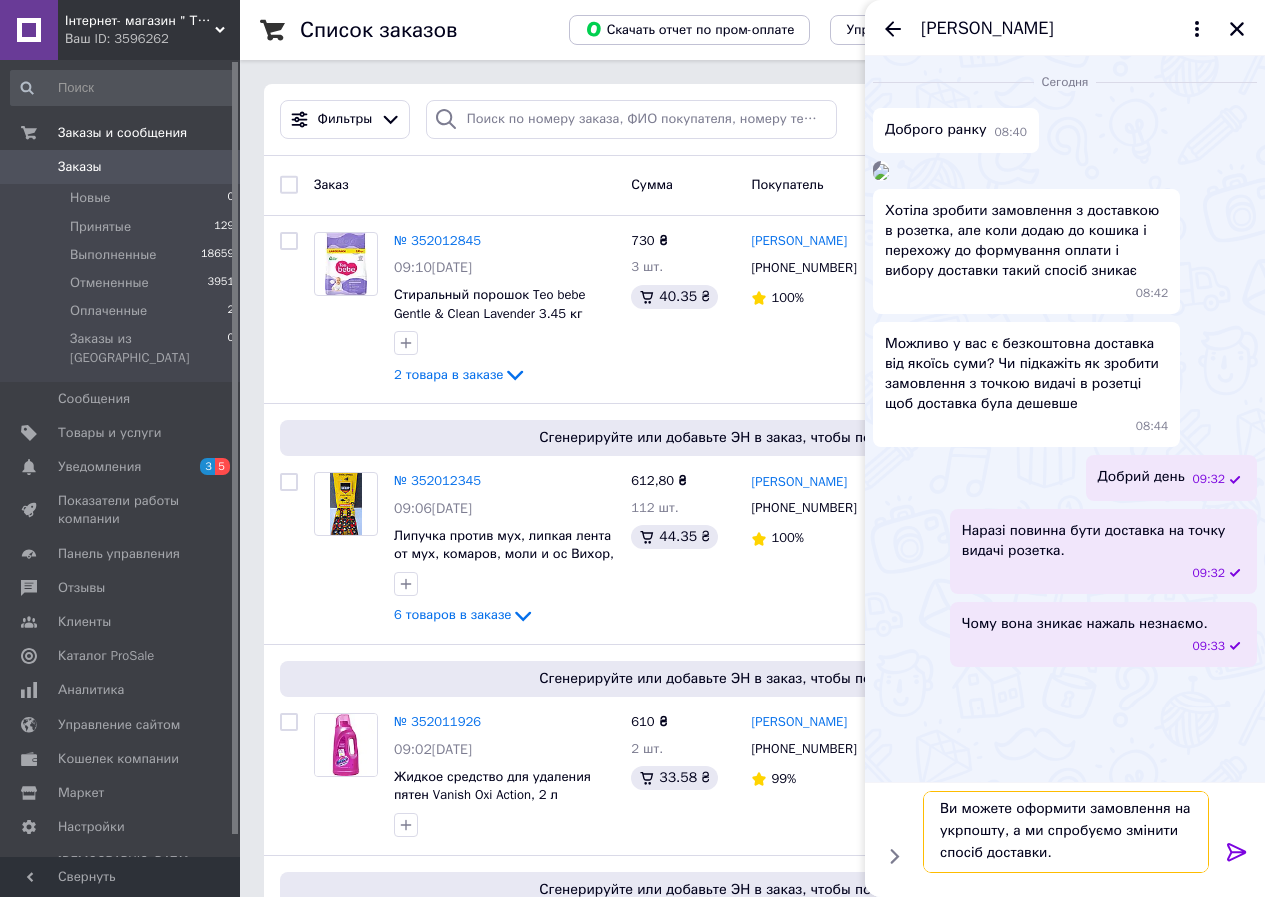 click on "Ви можете оформити замовлення на укрпошту, а ми спробуємо змінити спосіб доставки." at bounding box center [1066, 832] 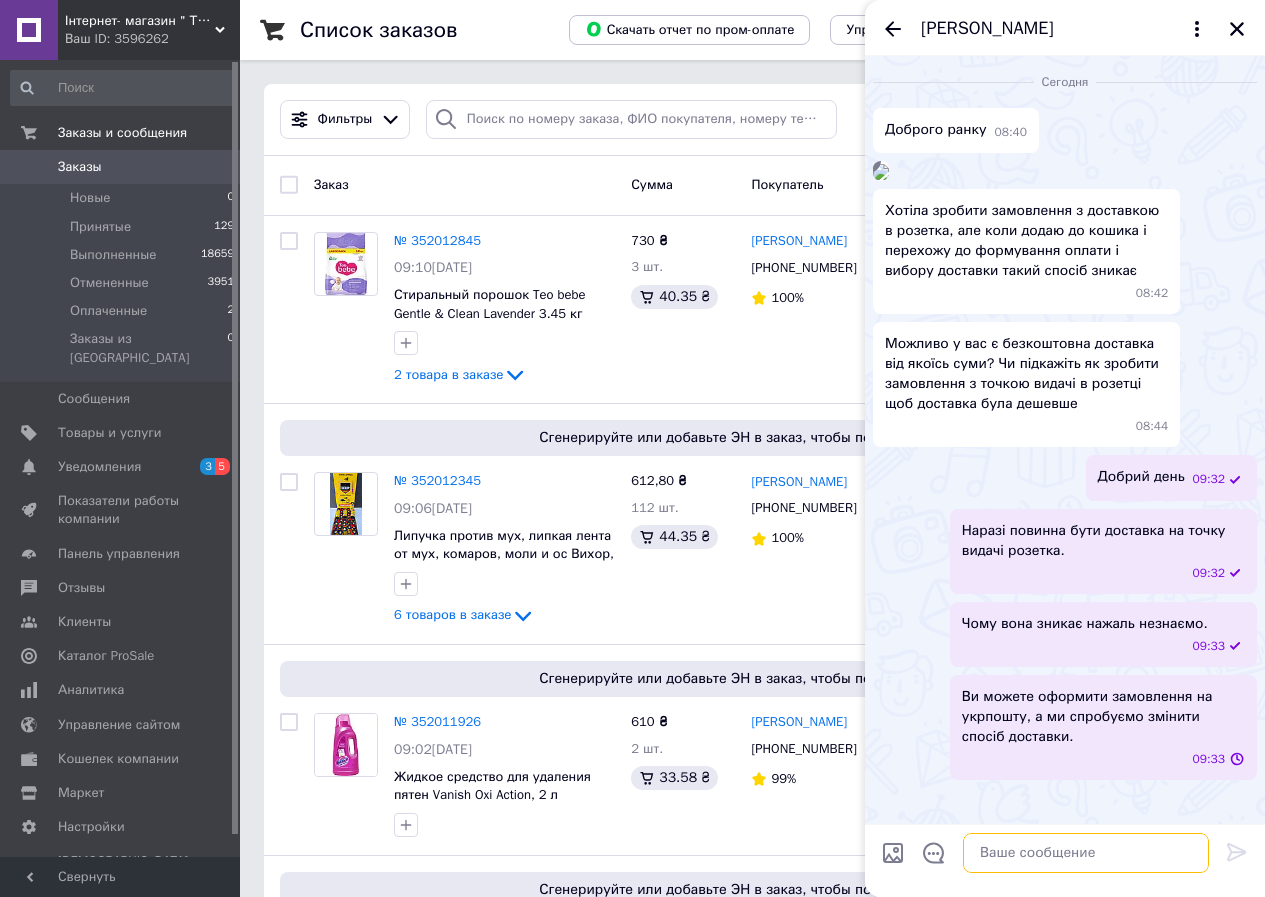 scroll, scrollTop: 0, scrollLeft: 0, axis: both 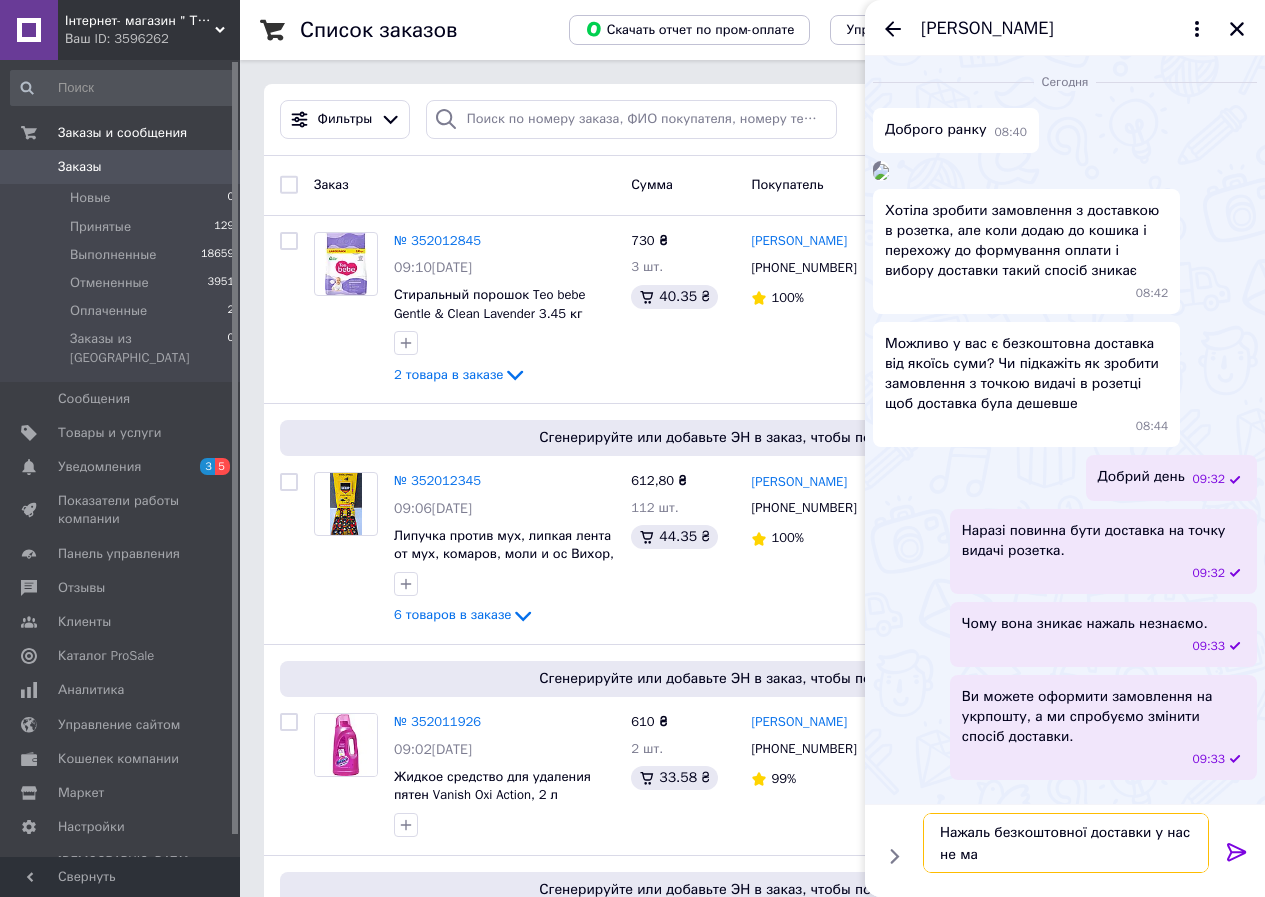 type on "Нажаль безкоштовної доставки у нас не має" 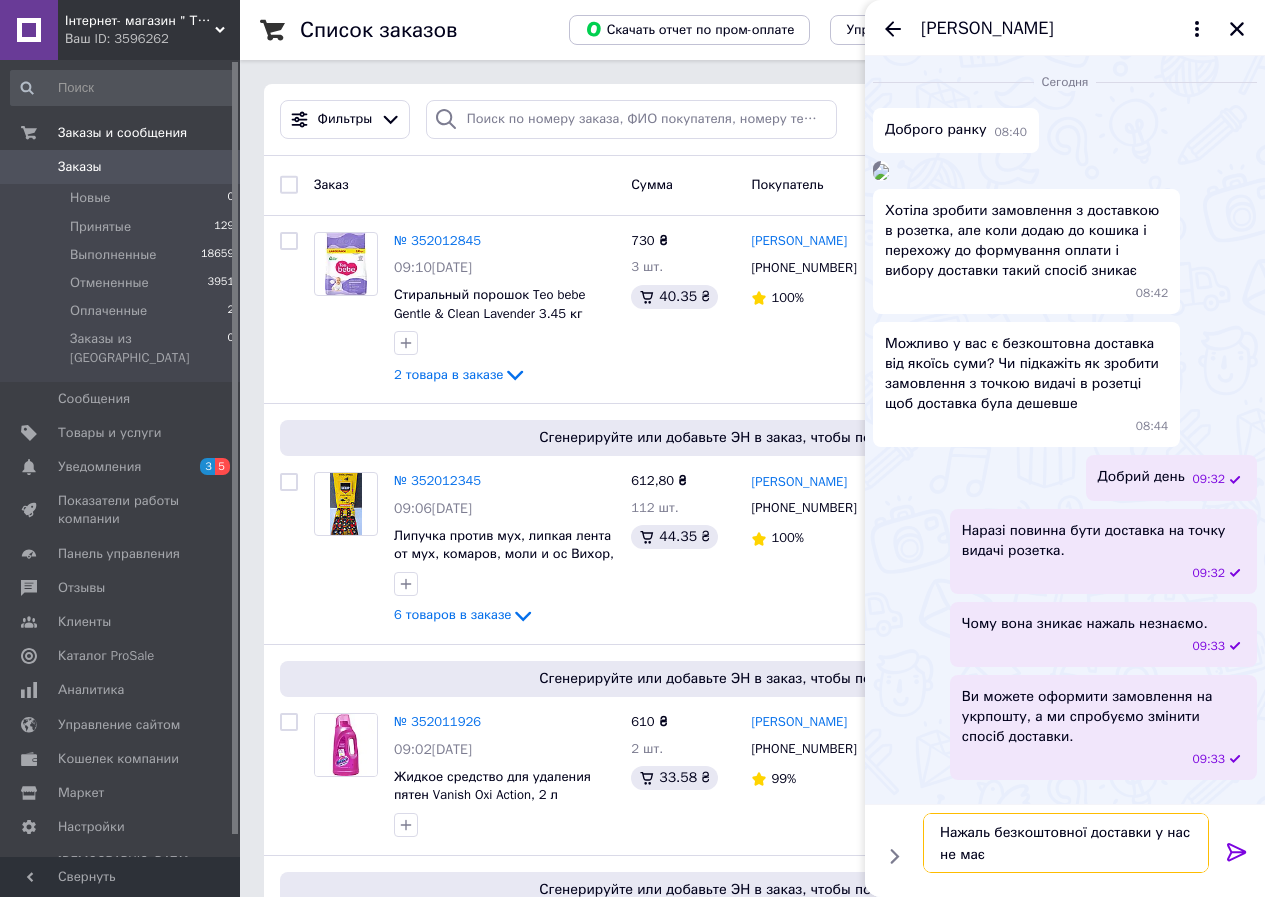 type 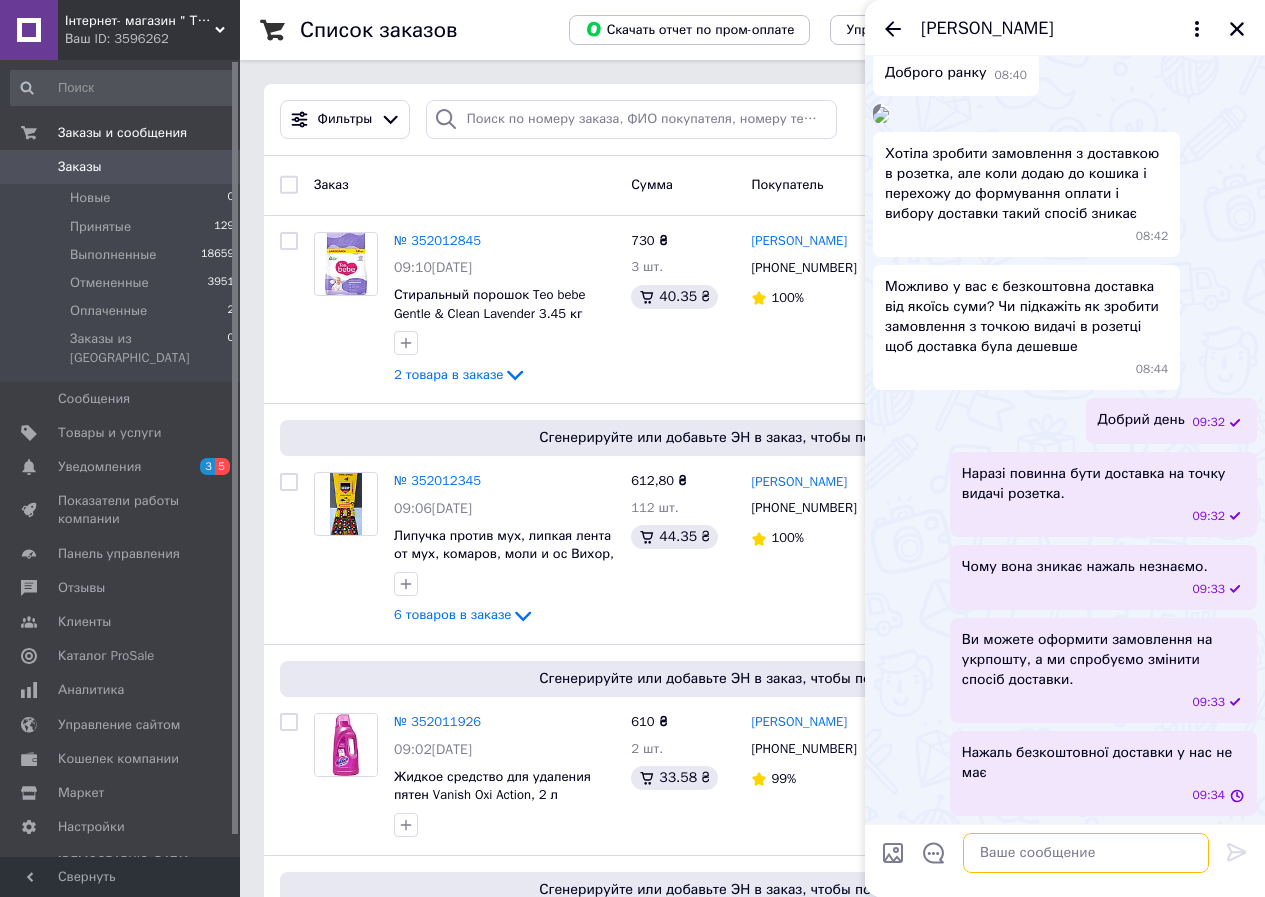 scroll, scrollTop: 337, scrollLeft: 0, axis: vertical 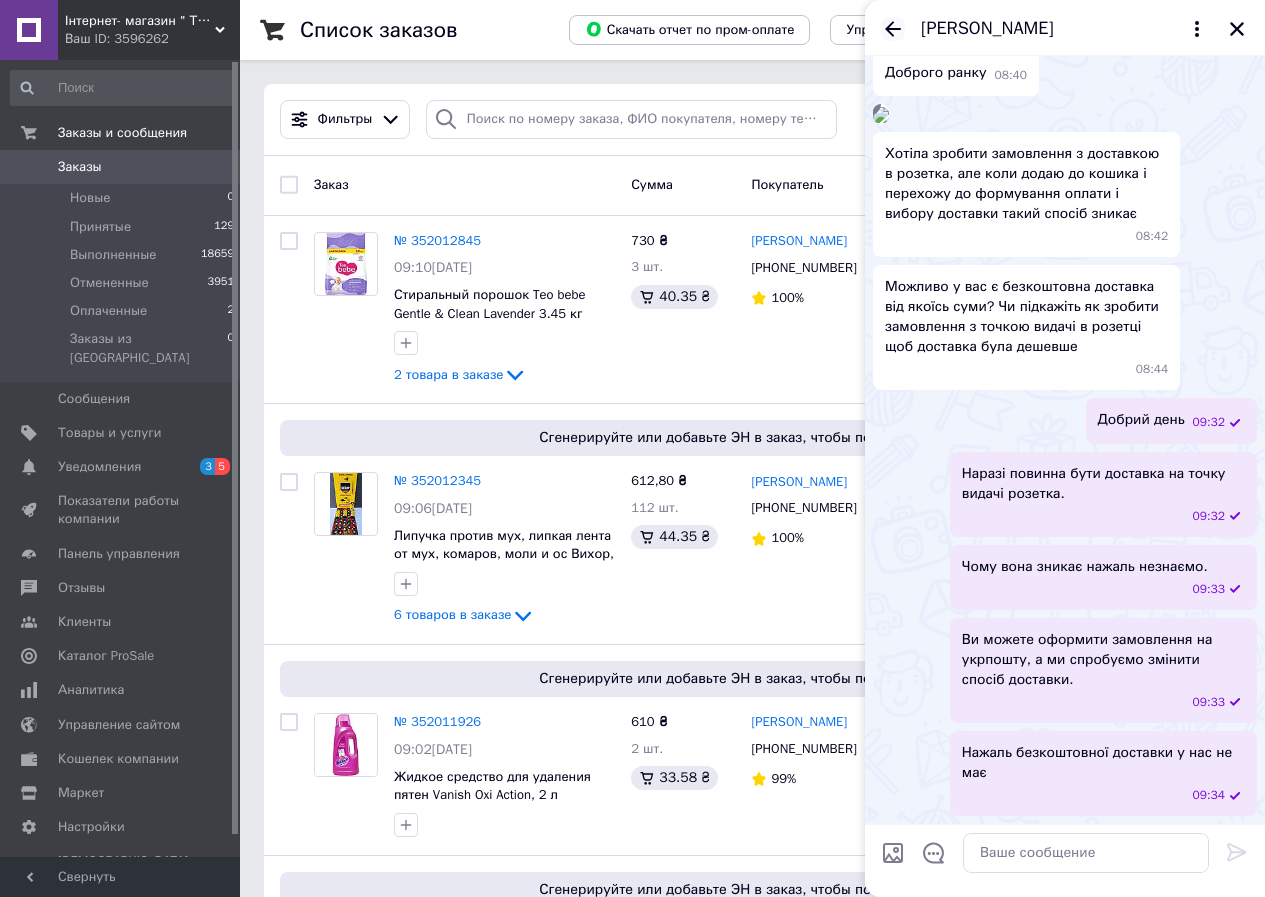 click 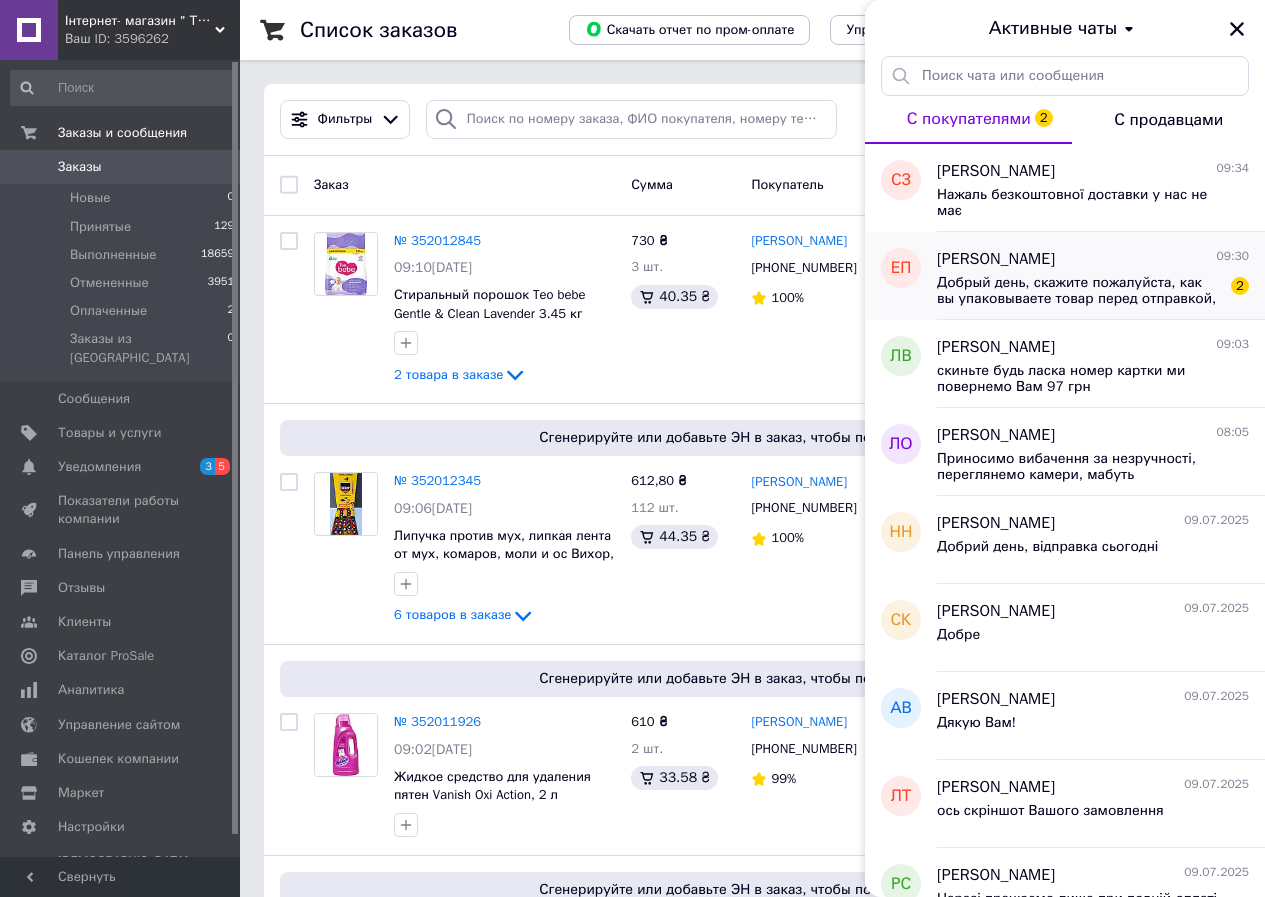 click on "Добрый день, скажите пожалуйста, как вы упаковываете товар перед отправкой, не в коробку? Войдёт посылка в почтомат?" at bounding box center [1079, 291] 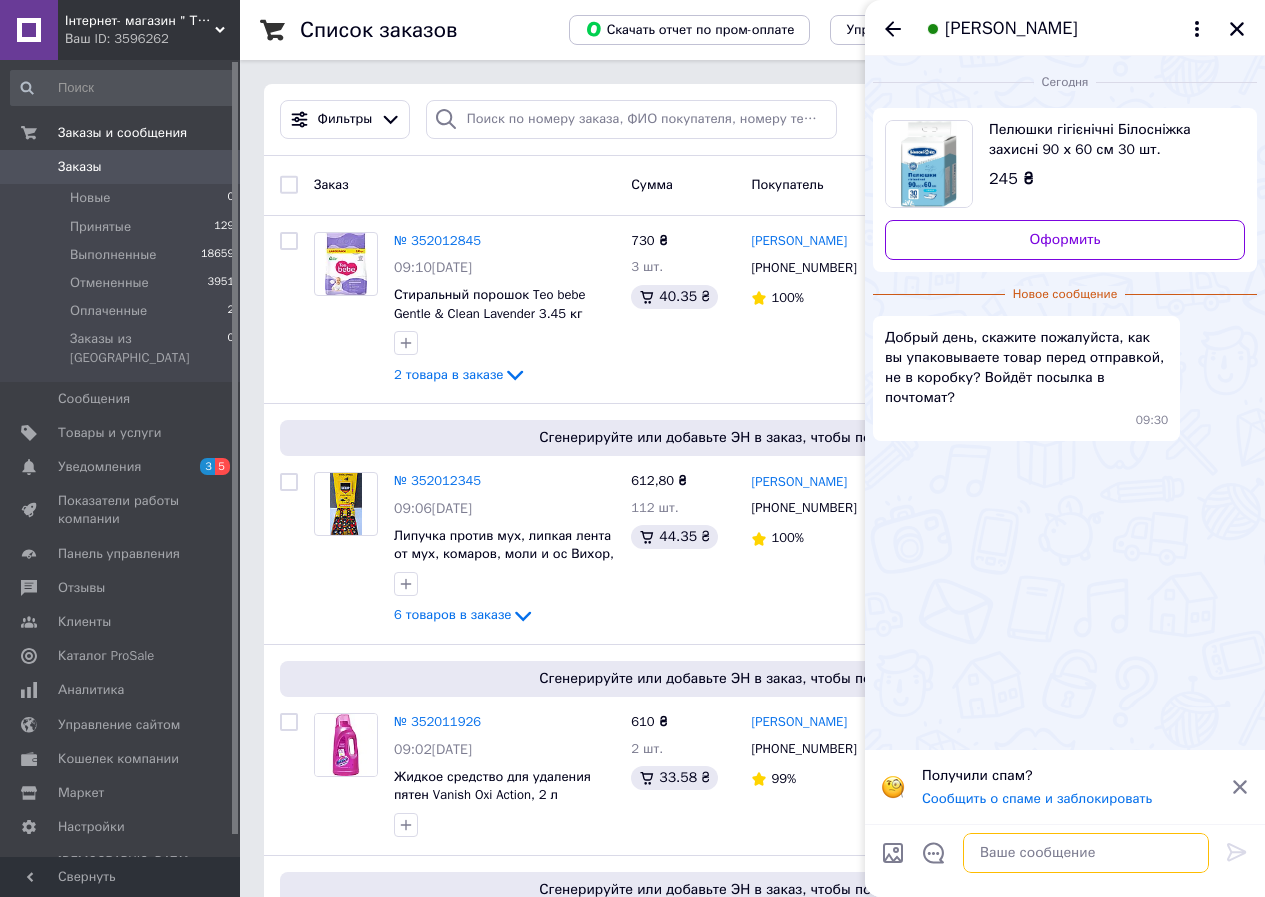 click at bounding box center [1086, 853] 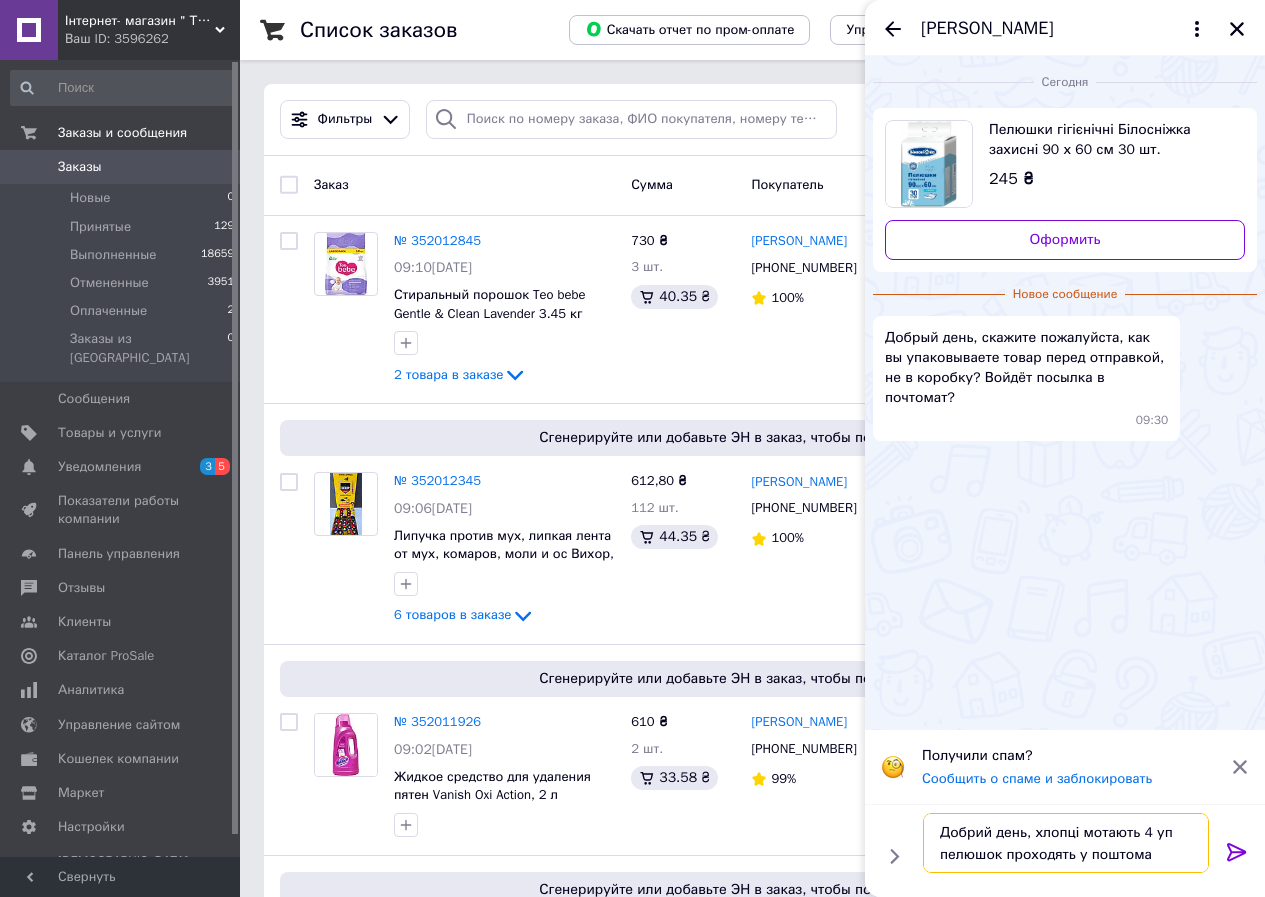type on "Добрий день, хлопці мотають 4 уп пелюшок проходять у поштомат" 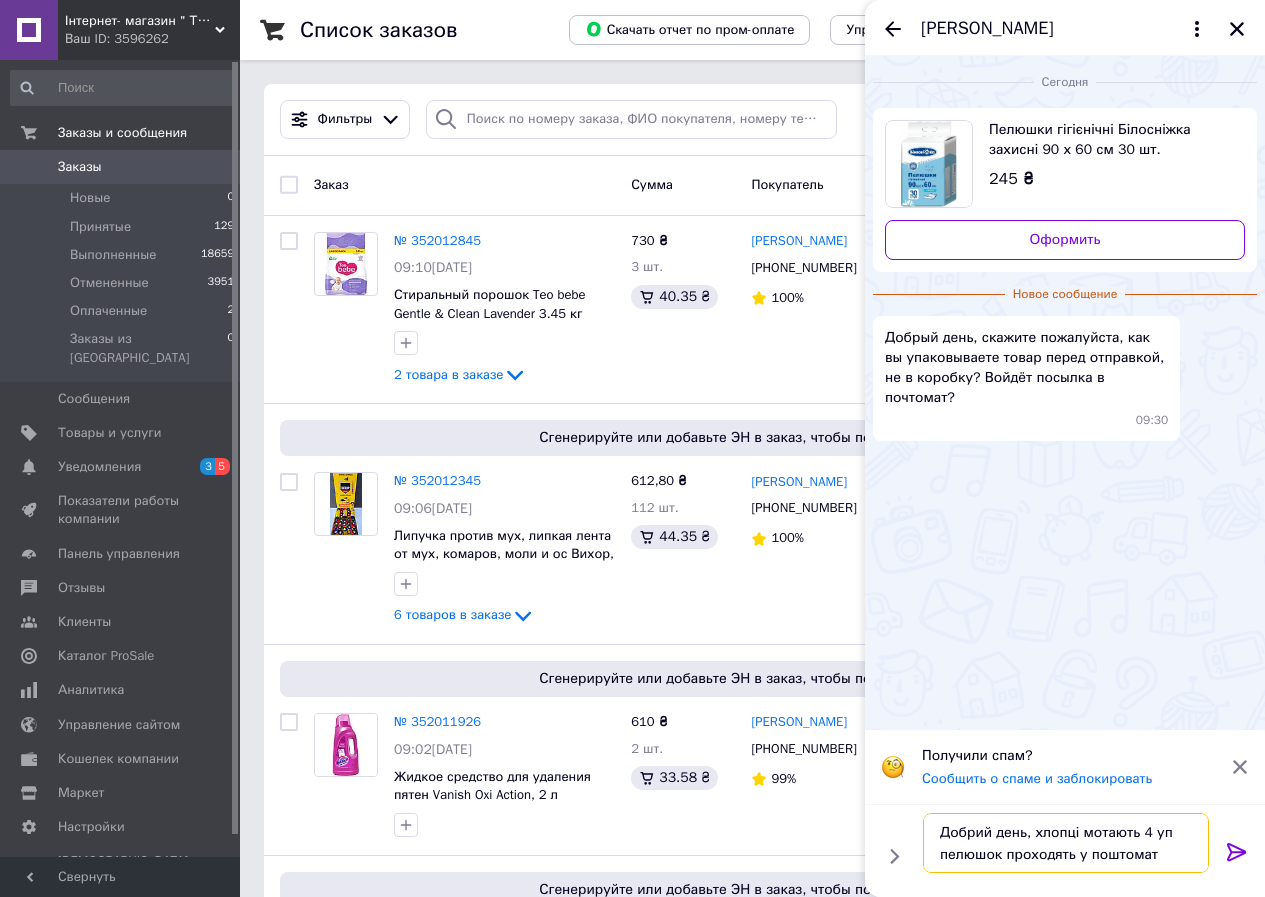 type 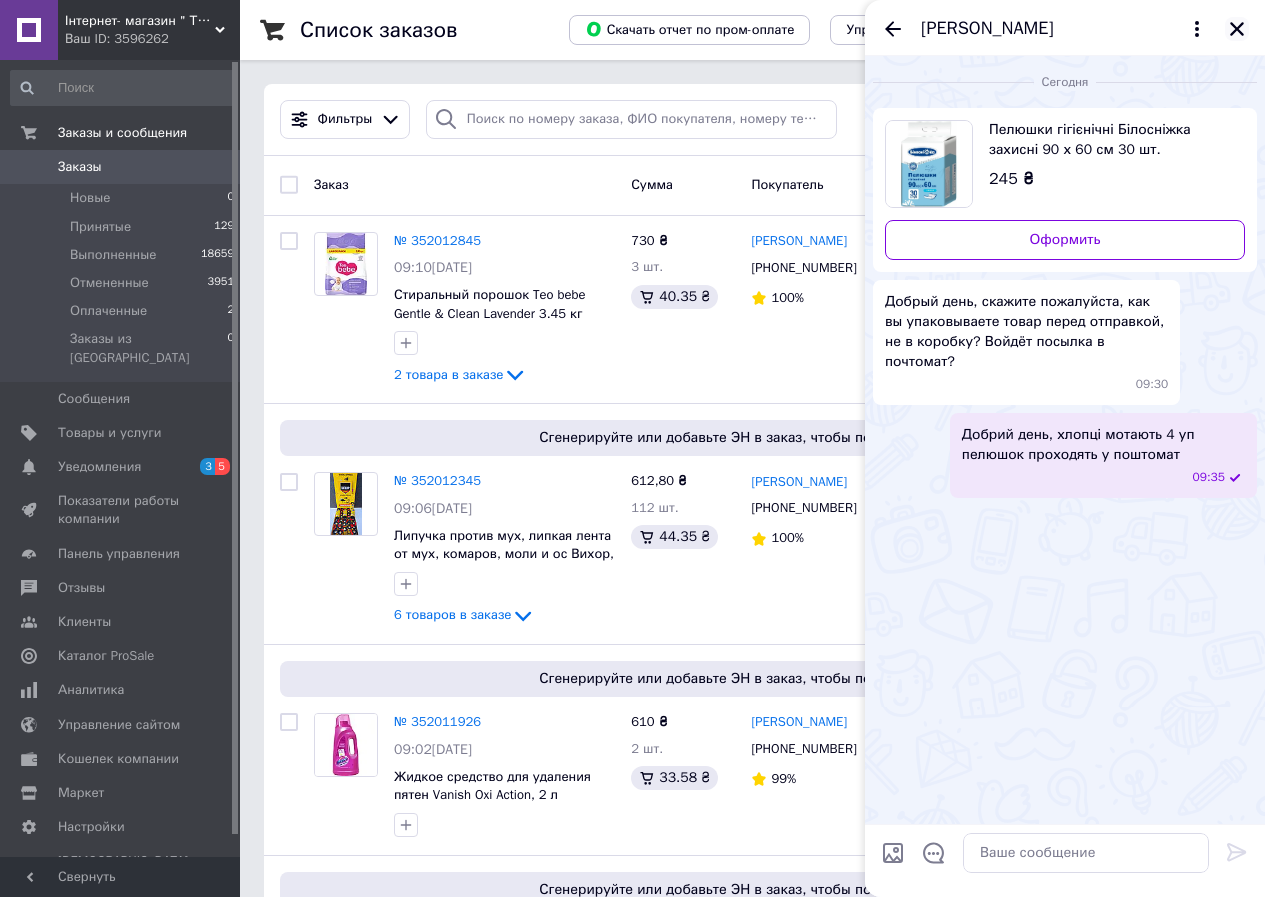 click 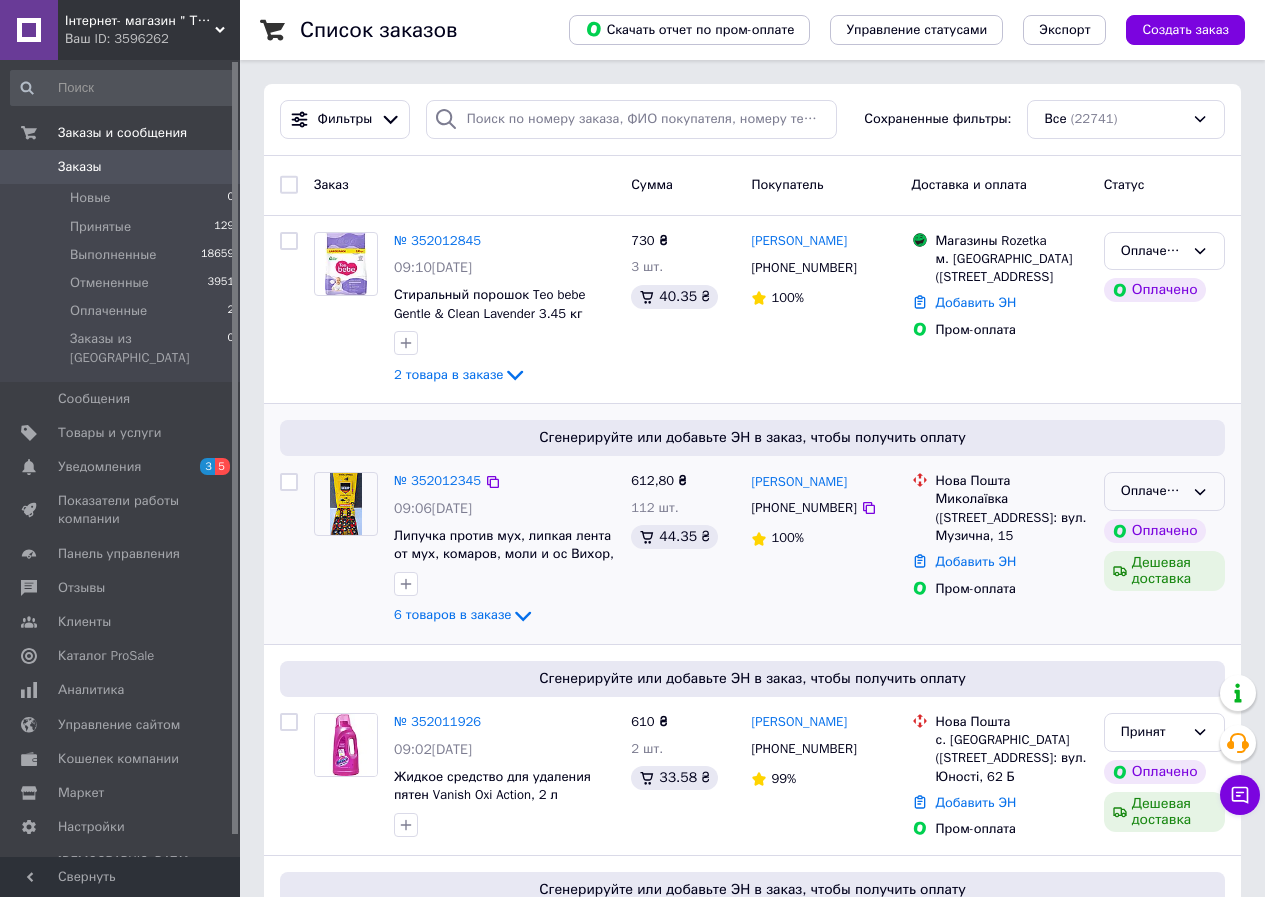 click 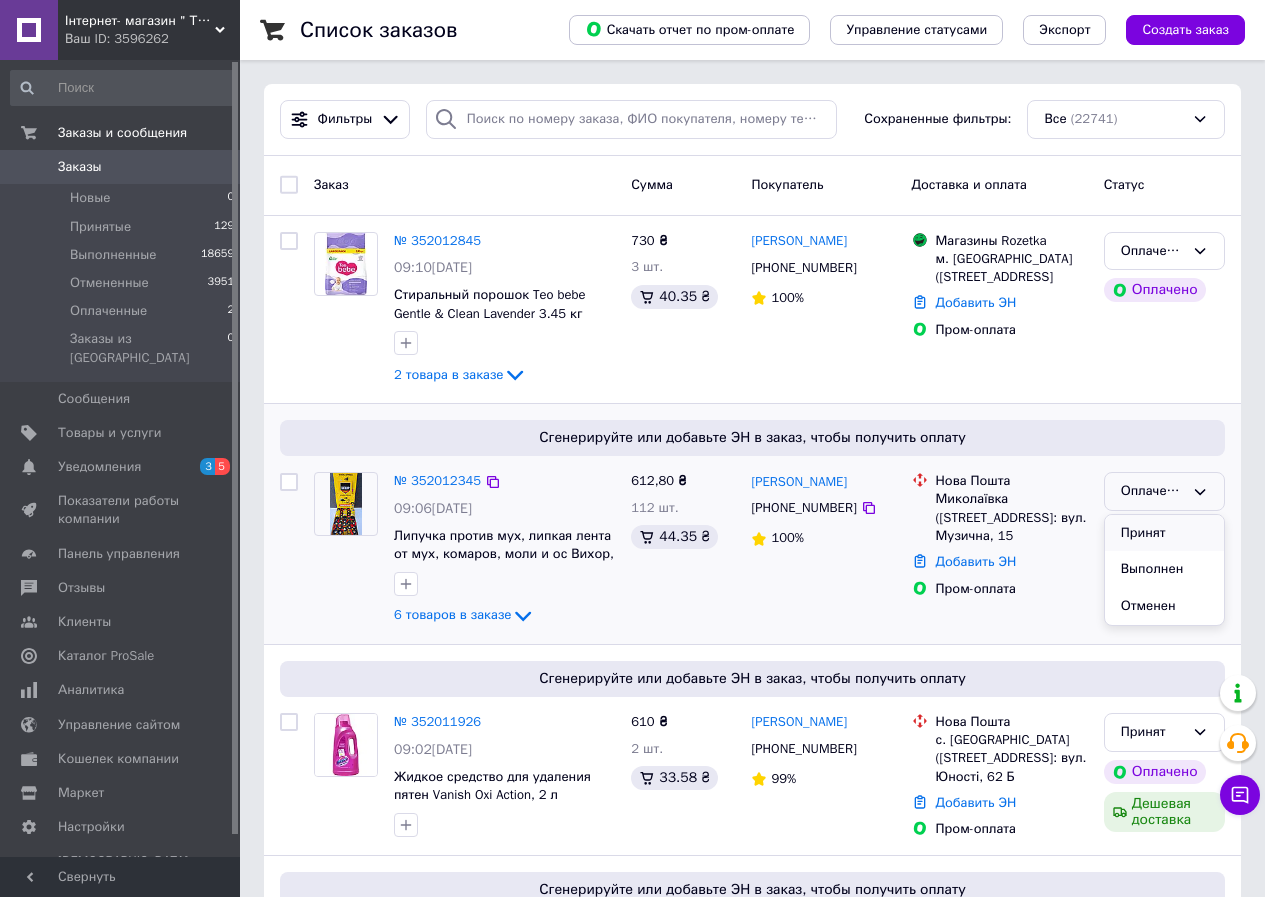 click on "Принят" at bounding box center [1164, 533] 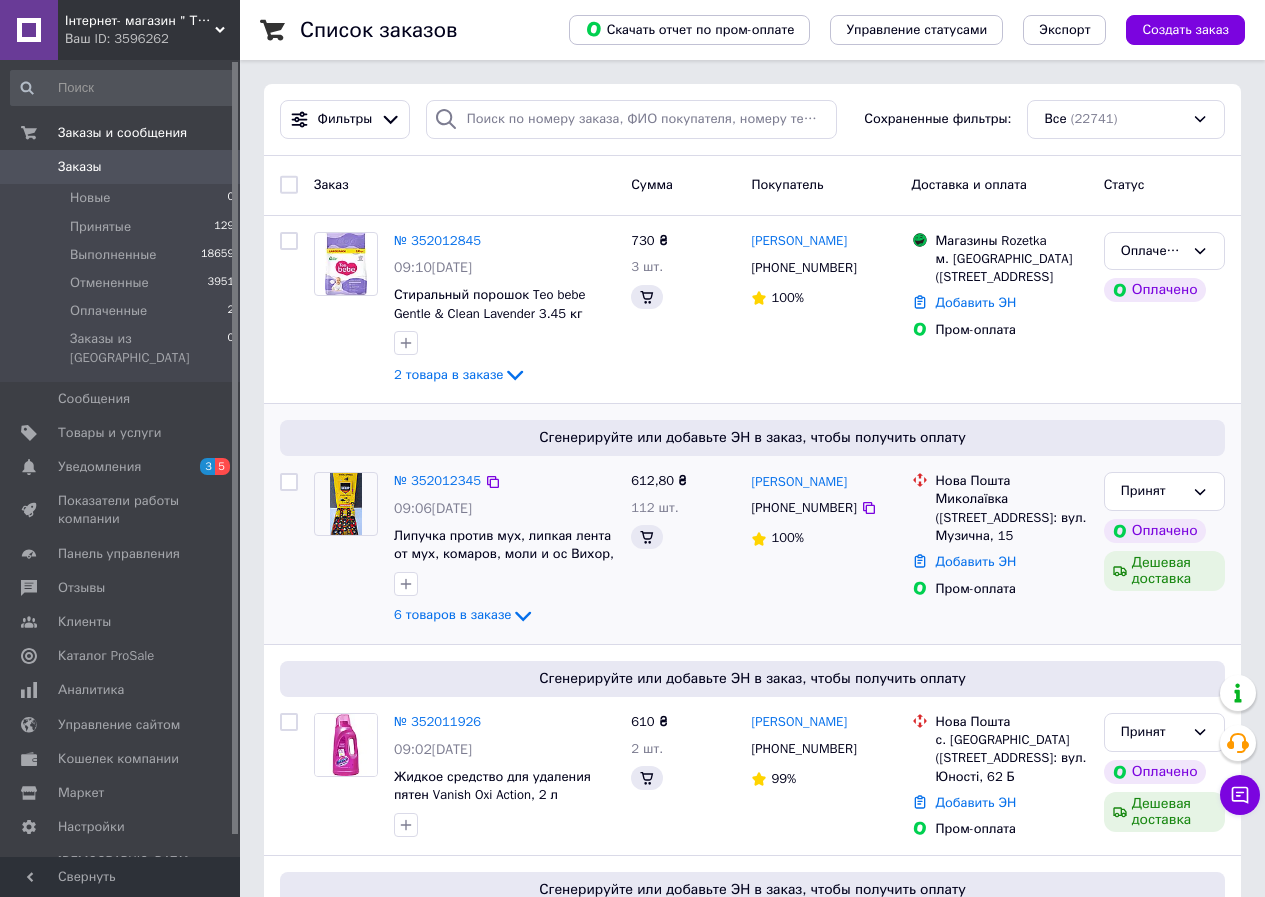 click on "Оплаченный" at bounding box center (1152, 251) 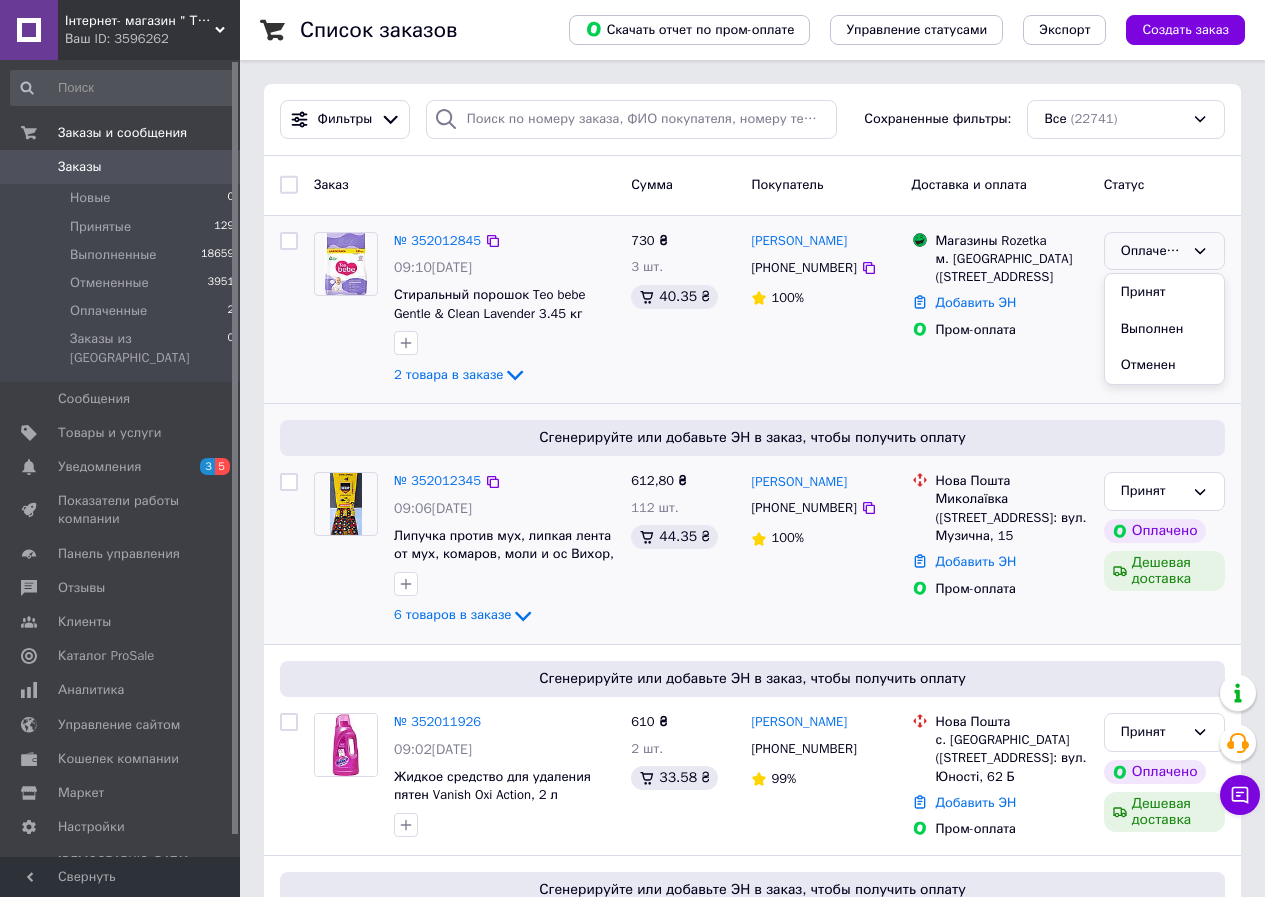 click on "Принят" at bounding box center [1164, 292] 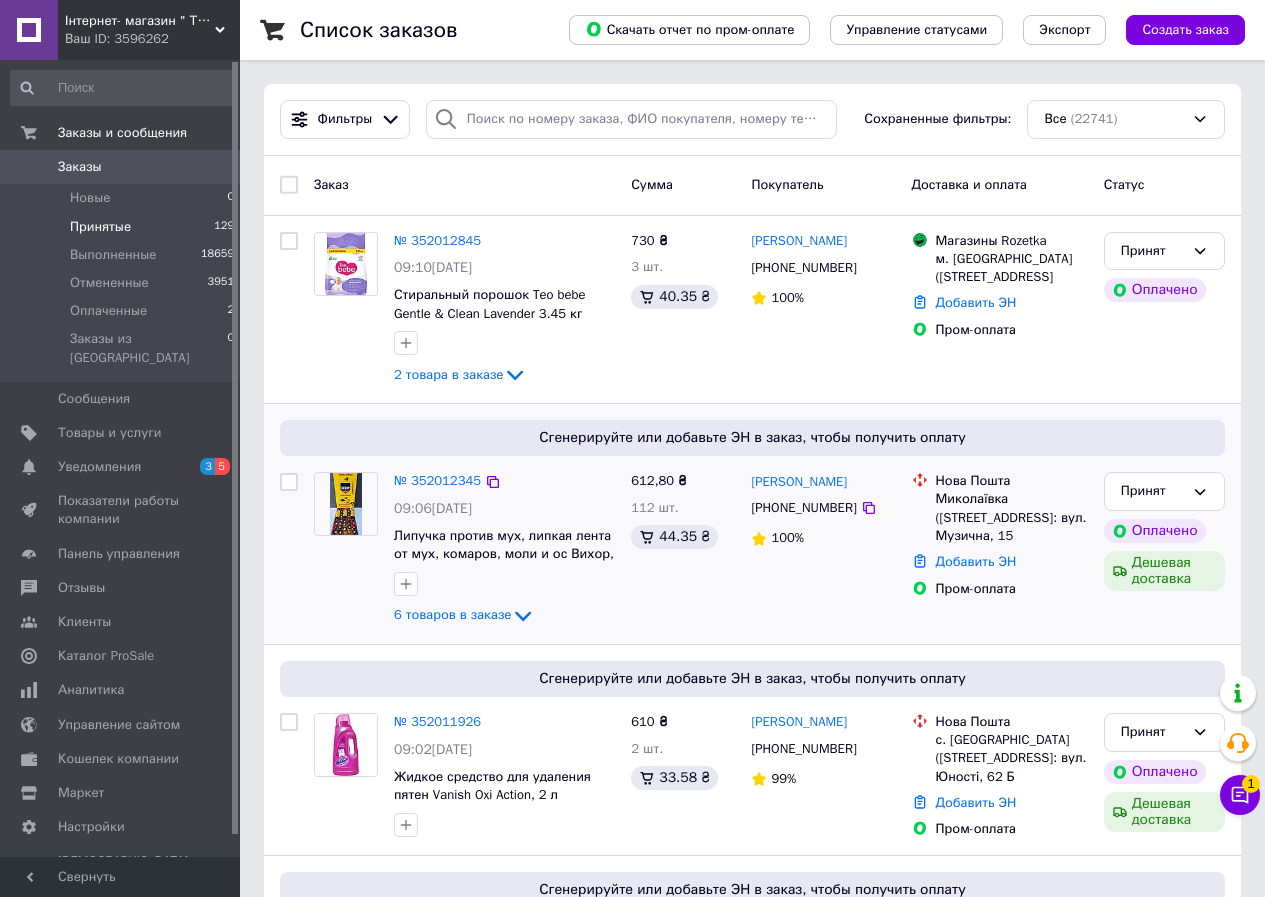 click on "Принятые" at bounding box center (100, 227) 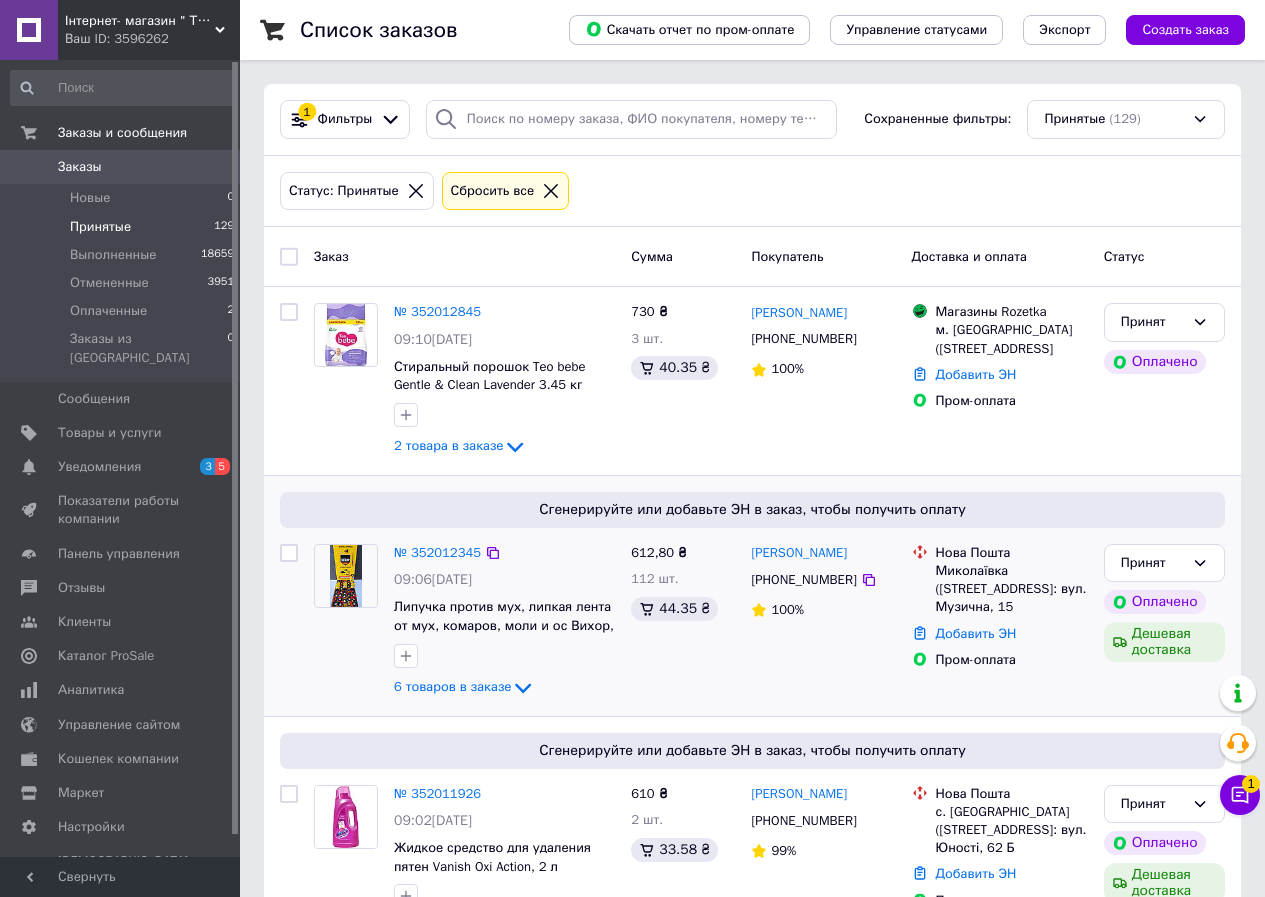 click 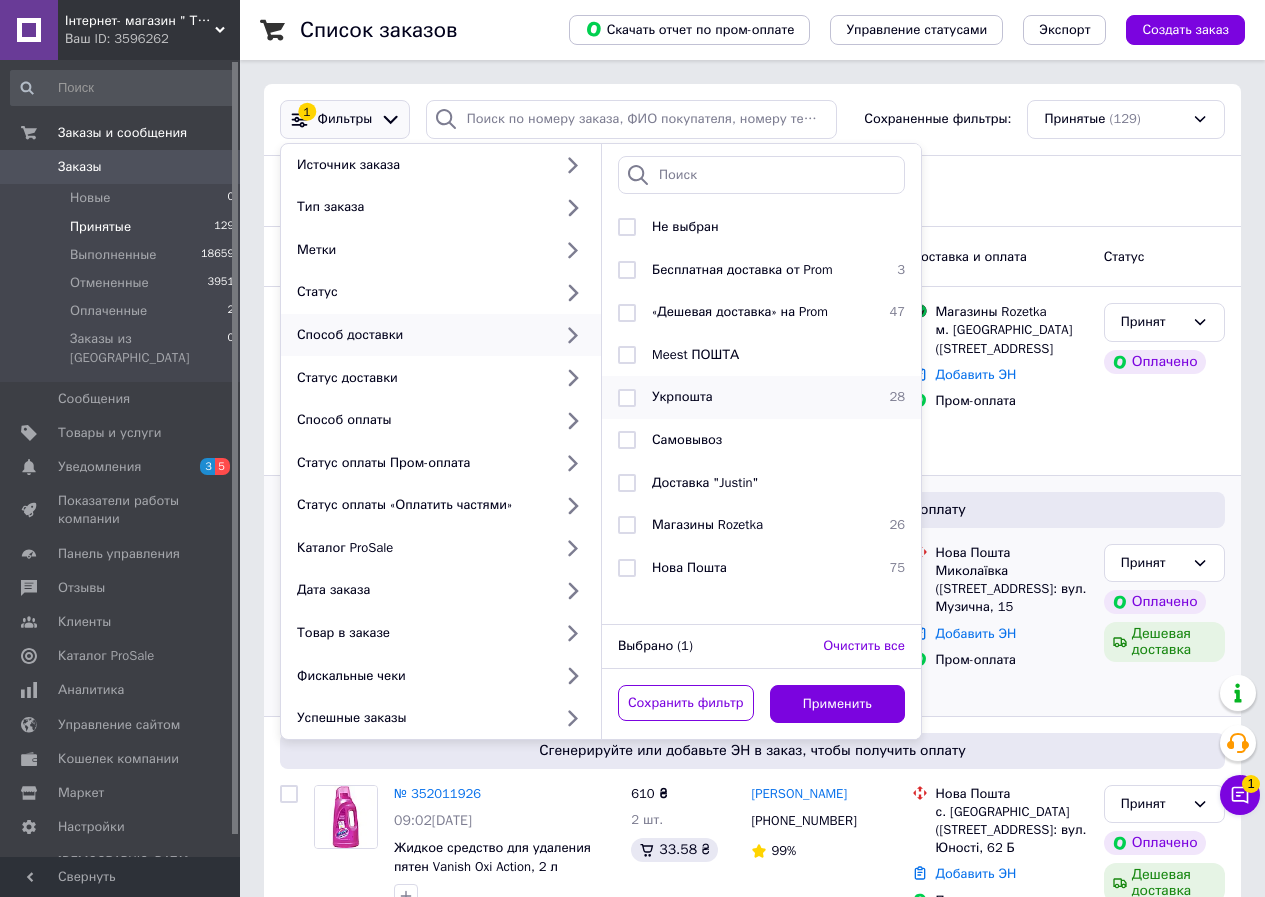 click on "Укрпошта" at bounding box center [682, 396] 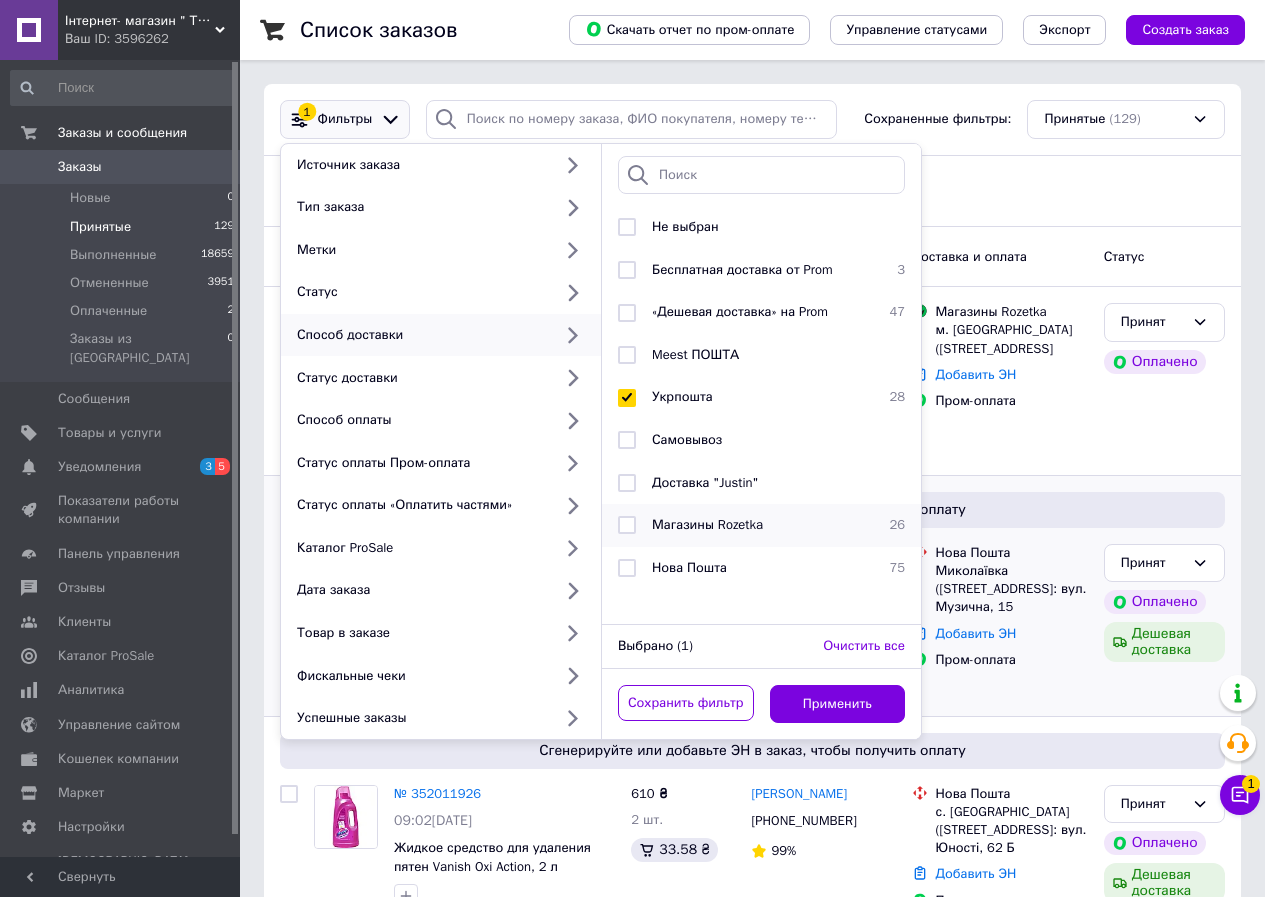 checkbox on "true" 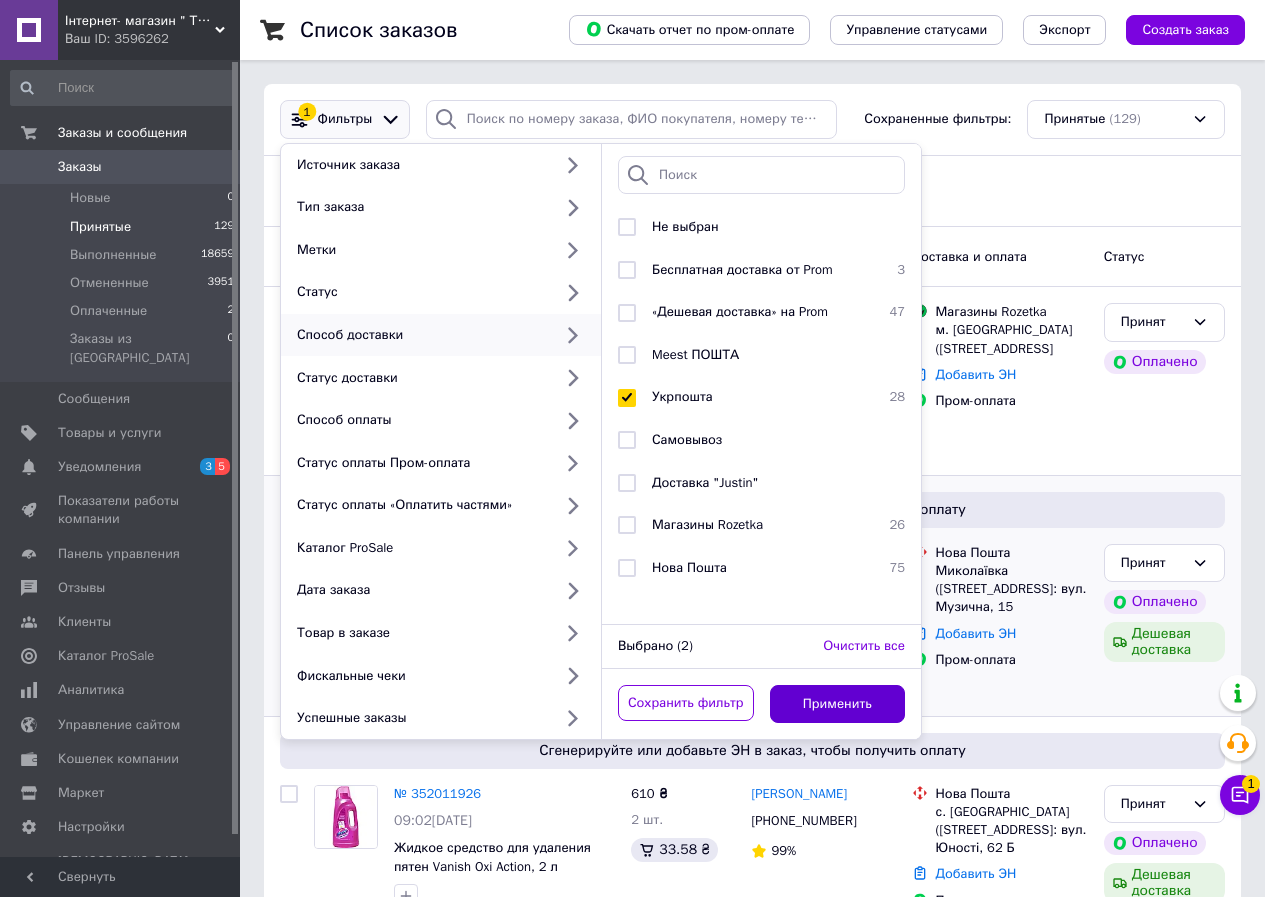 click on "Применить" at bounding box center (838, 704) 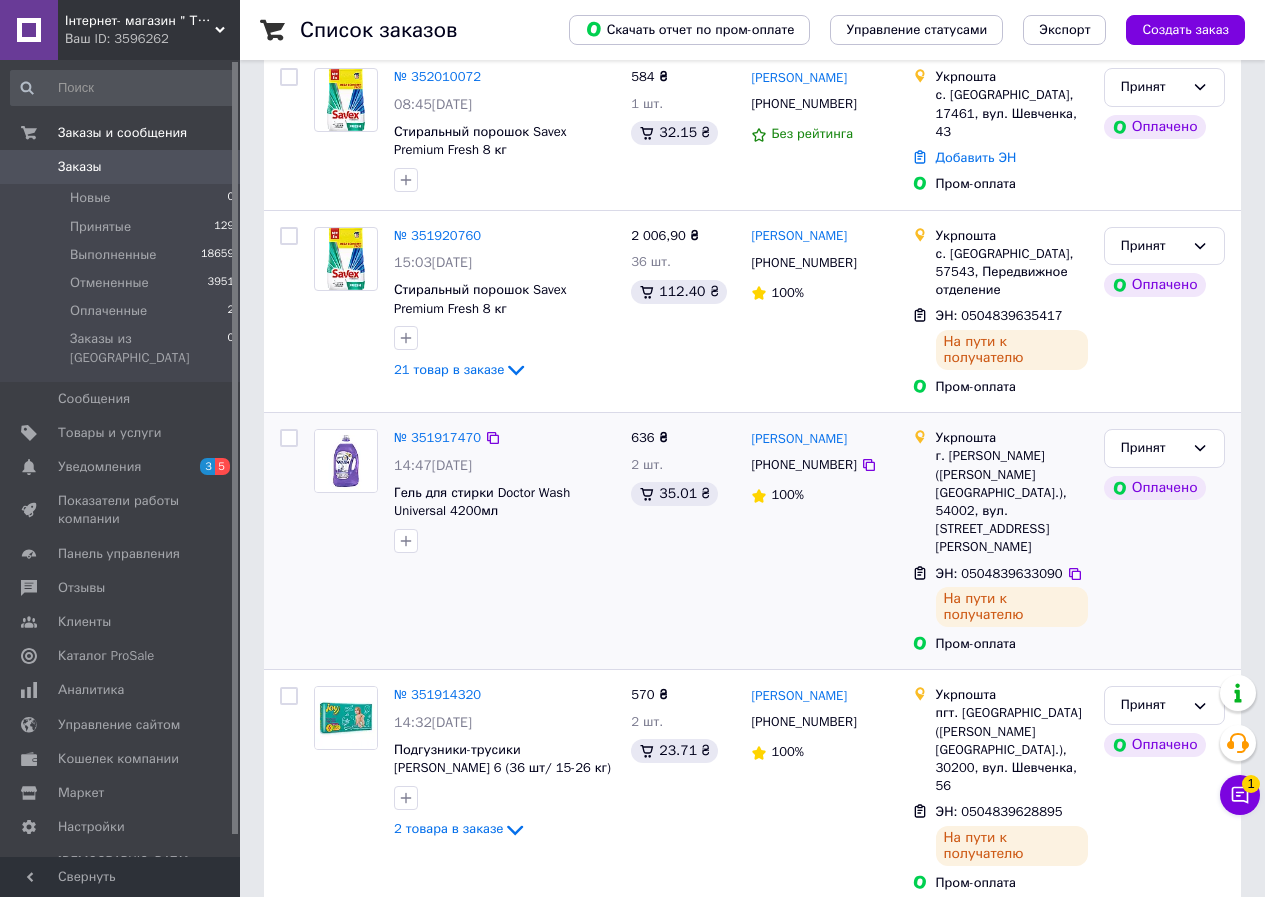 scroll, scrollTop: 400, scrollLeft: 0, axis: vertical 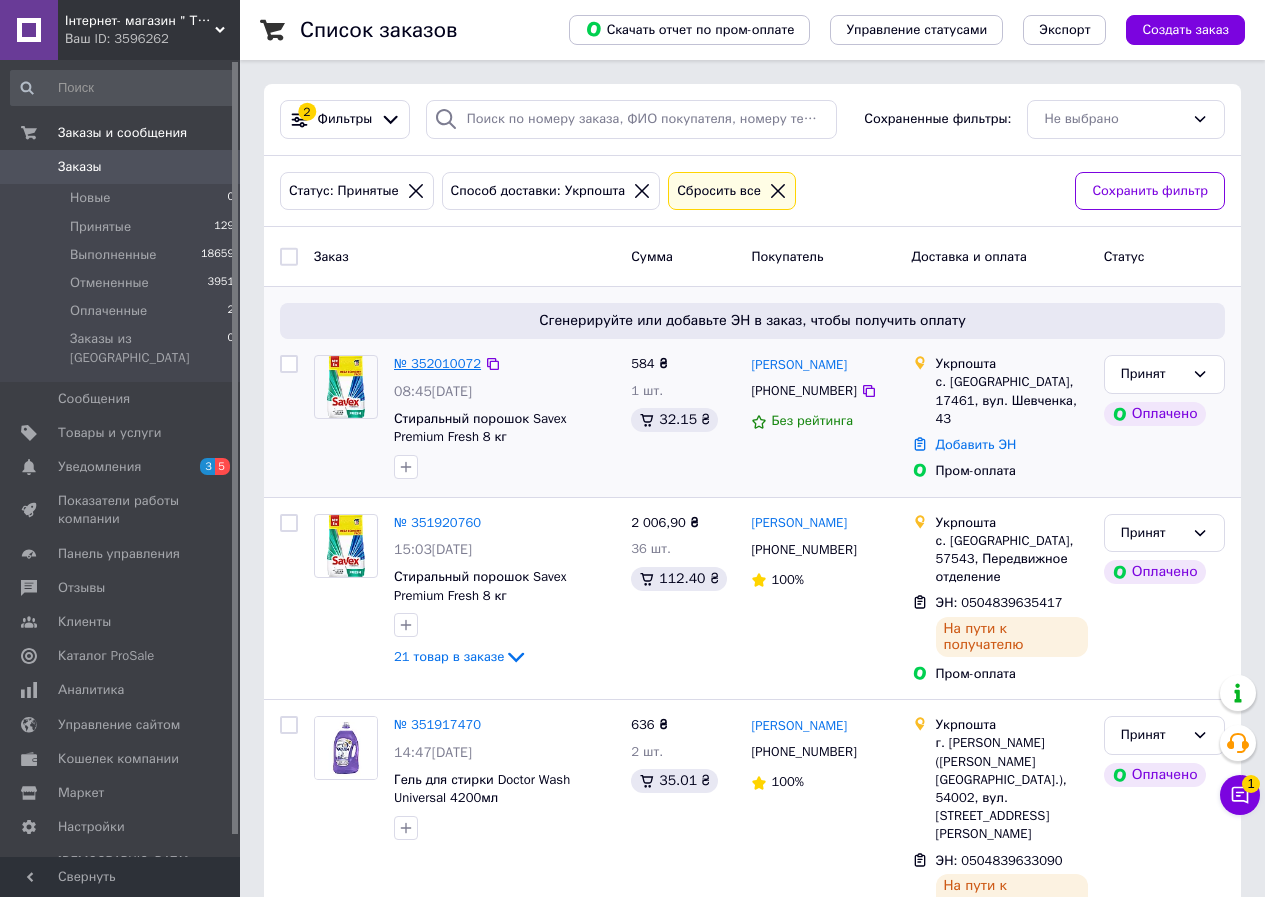 click on "№ 352010072" at bounding box center [437, 363] 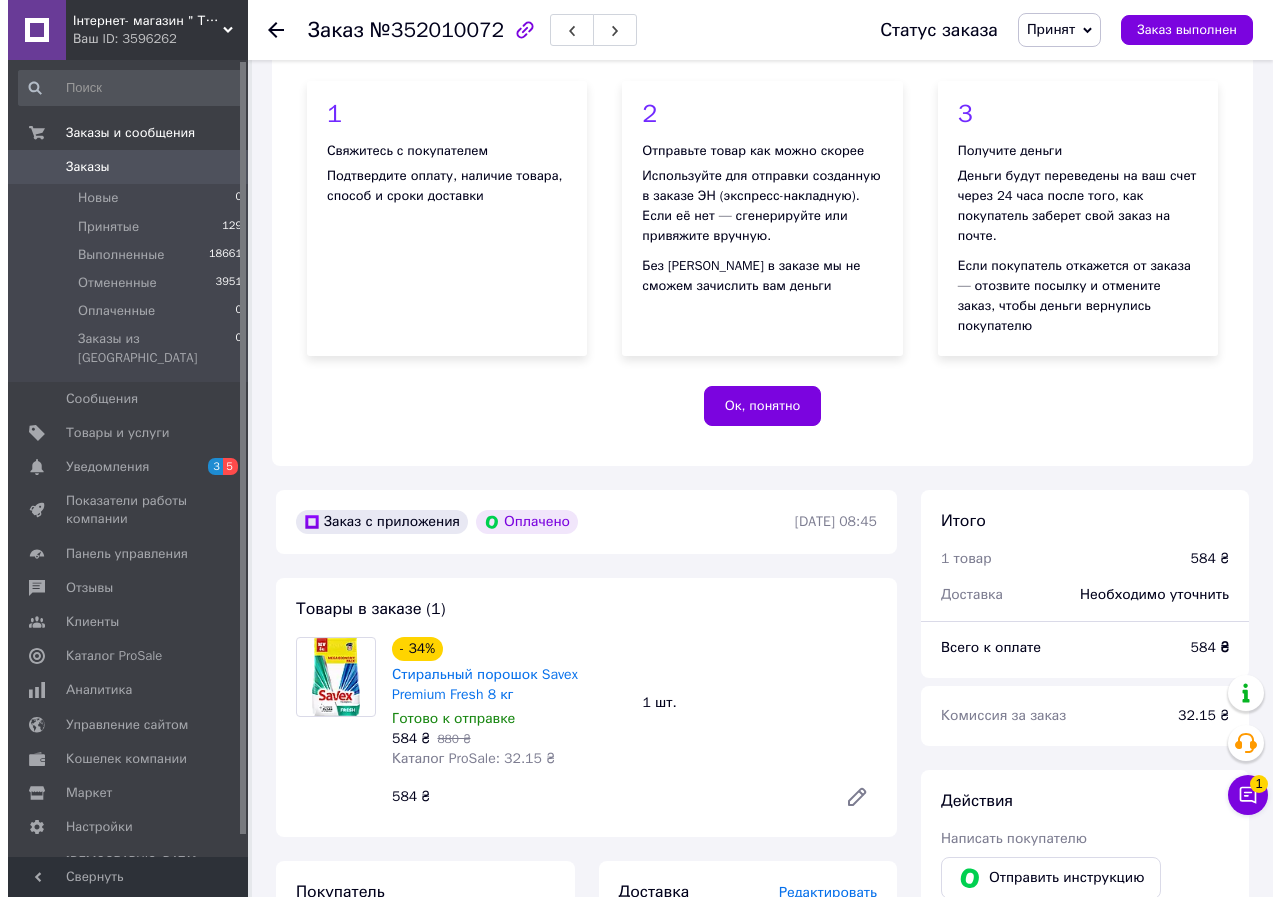 scroll, scrollTop: 400, scrollLeft: 0, axis: vertical 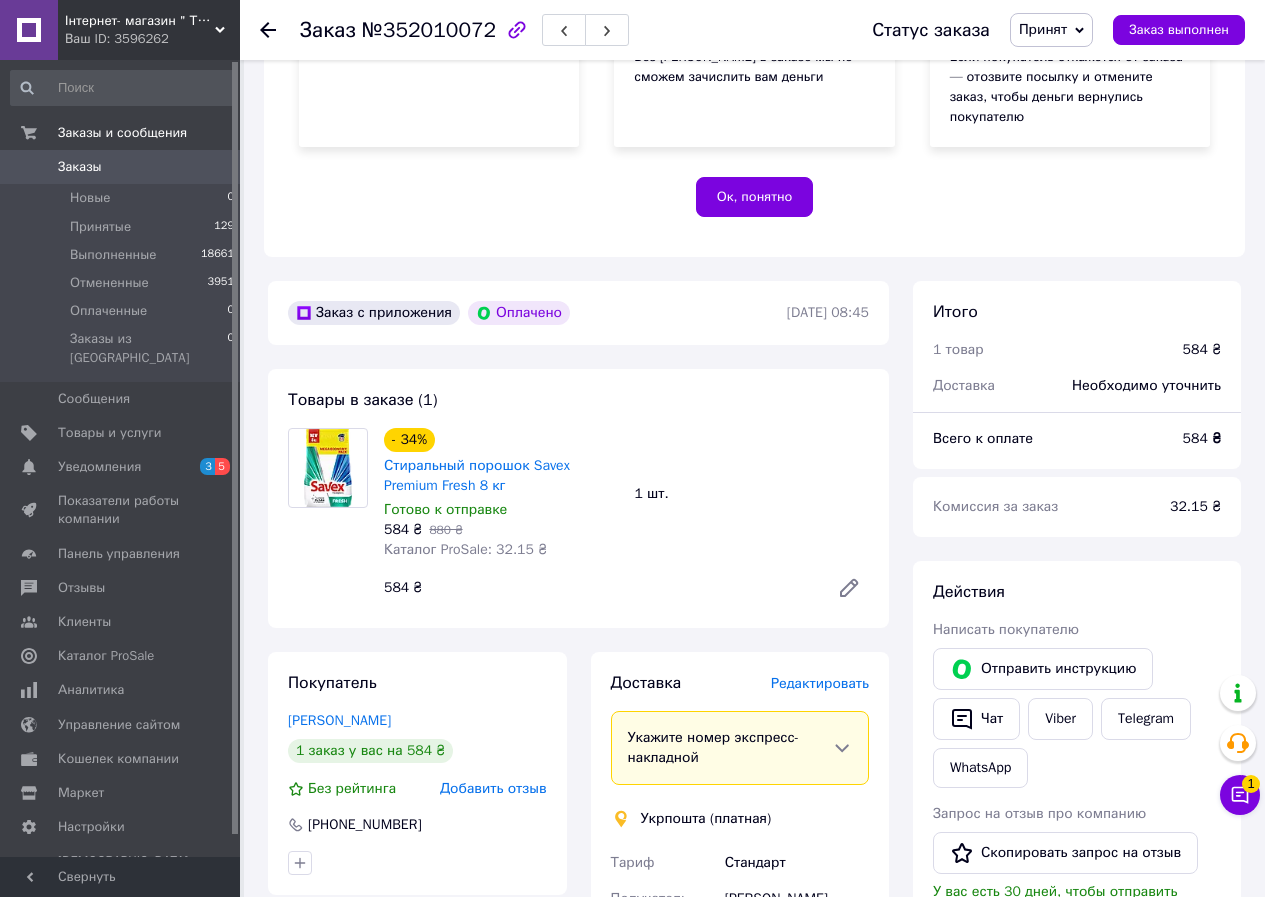 drag, startPoint x: 274, startPoint y: 694, endPoint x: 477, endPoint y: 699, distance: 203.06157 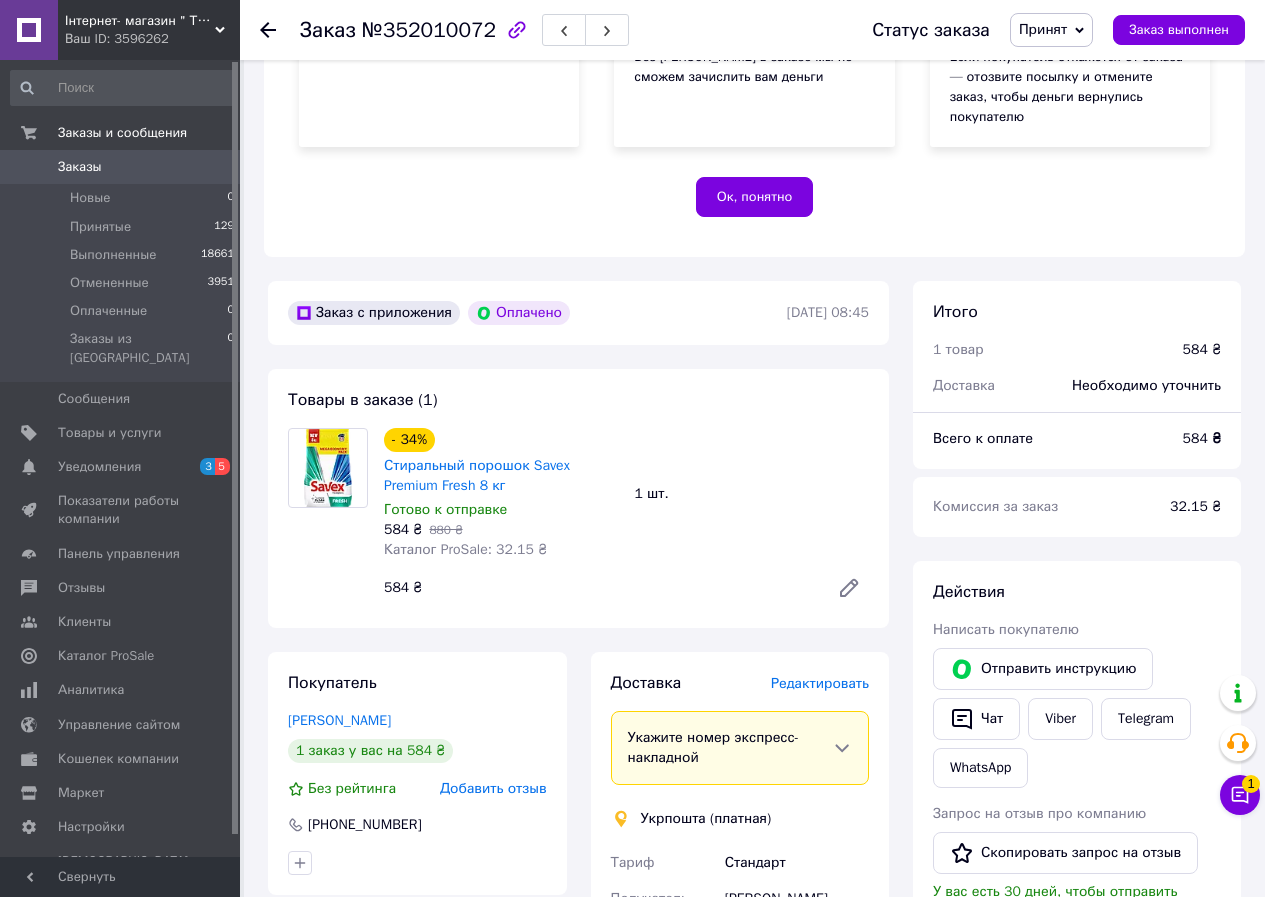 copy on "Буряк Христина" 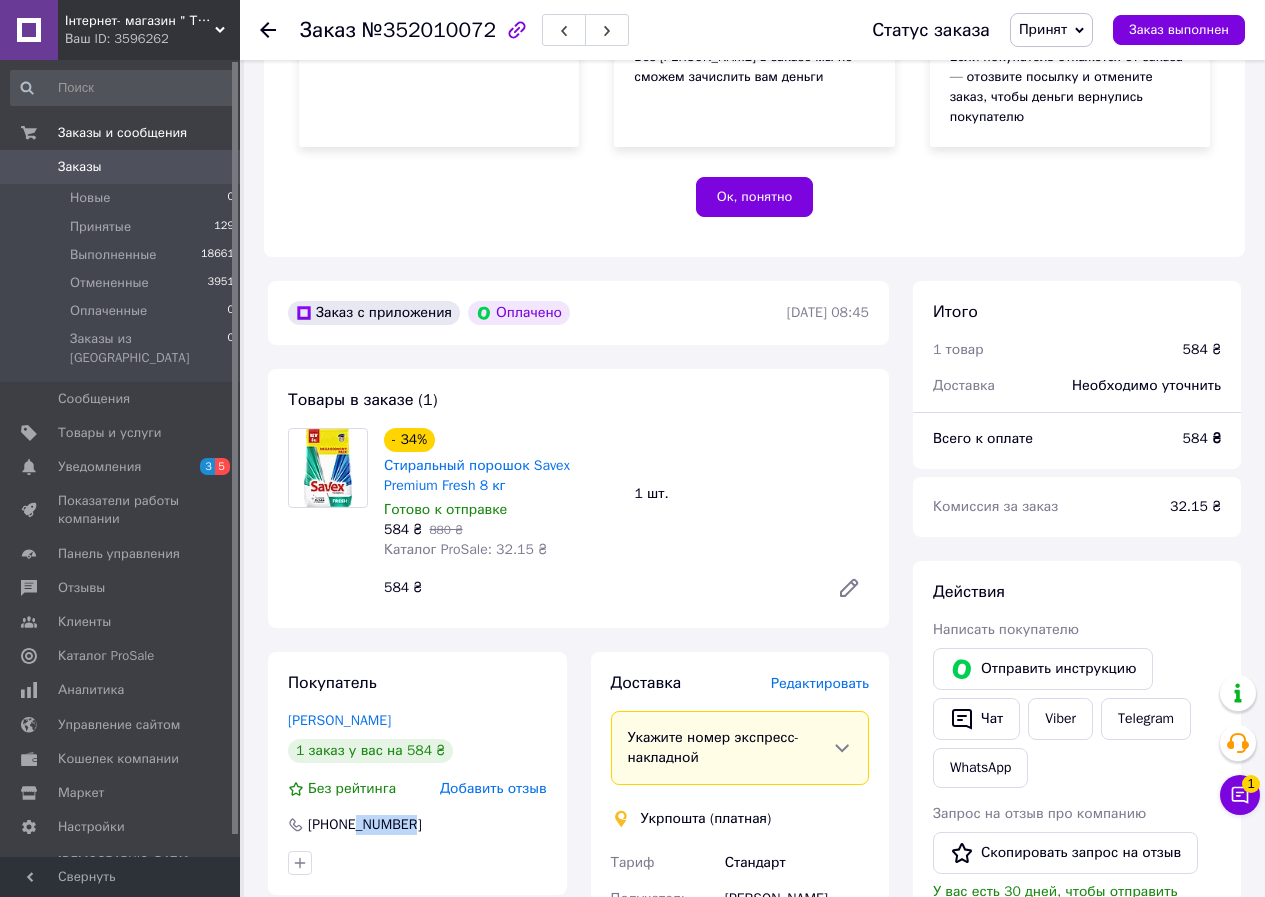drag, startPoint x: 419, startPoint y: 812, endPoint x: 358, endPoint y: 808, distance: 61.13101 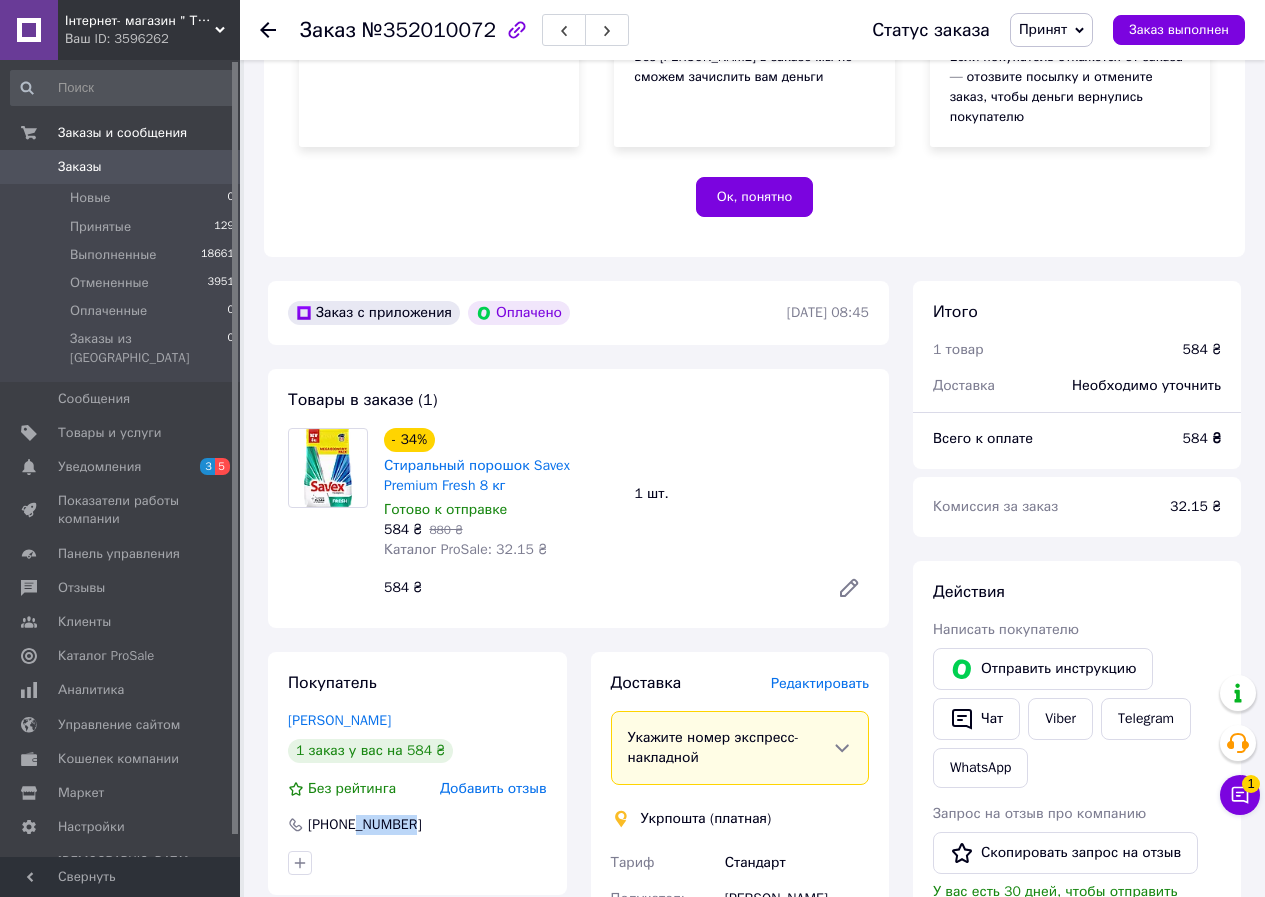 click on "[PHONE_NUMBER]" at bounding box center (417, 825) 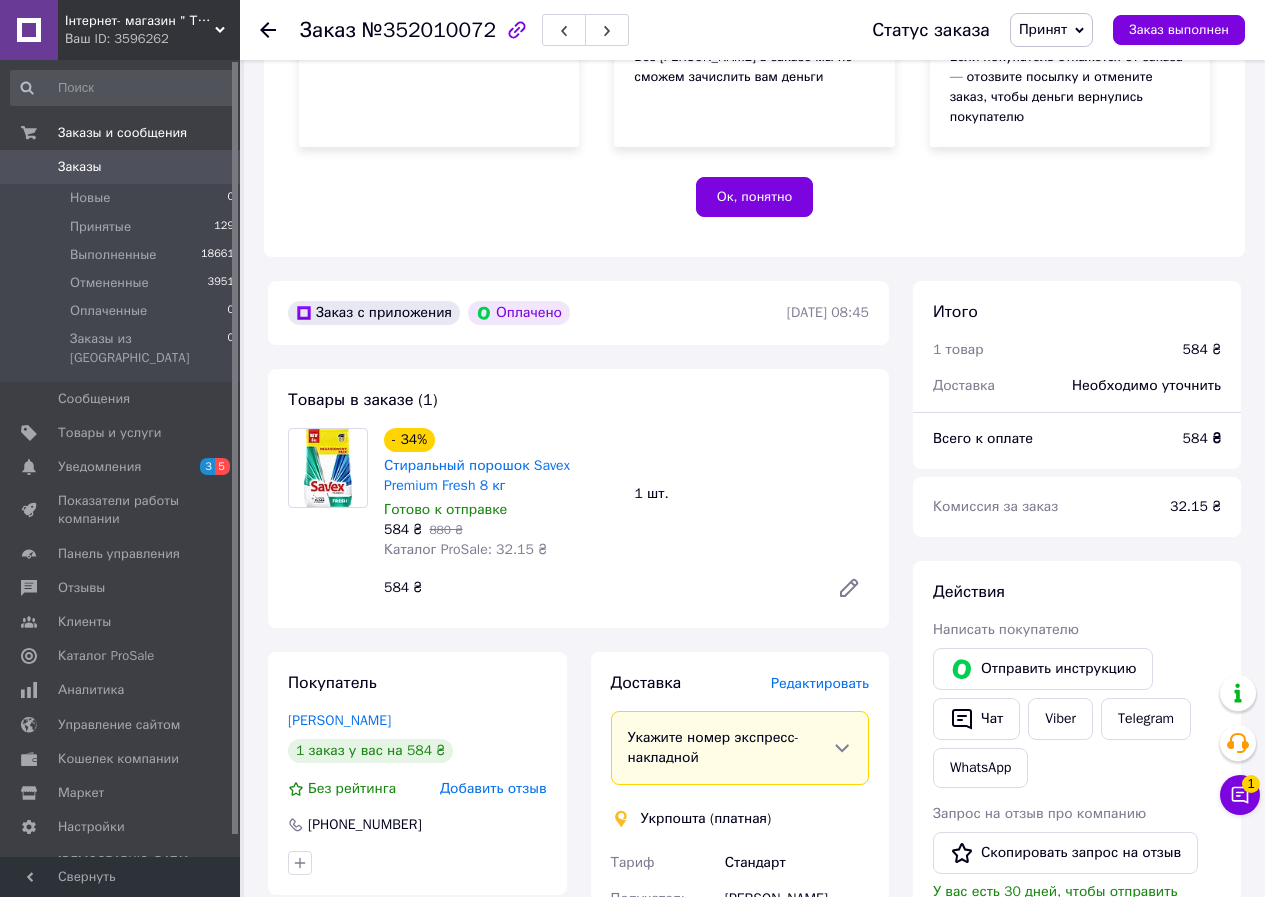 click on "№352010072" at bounding box center (429, 30) 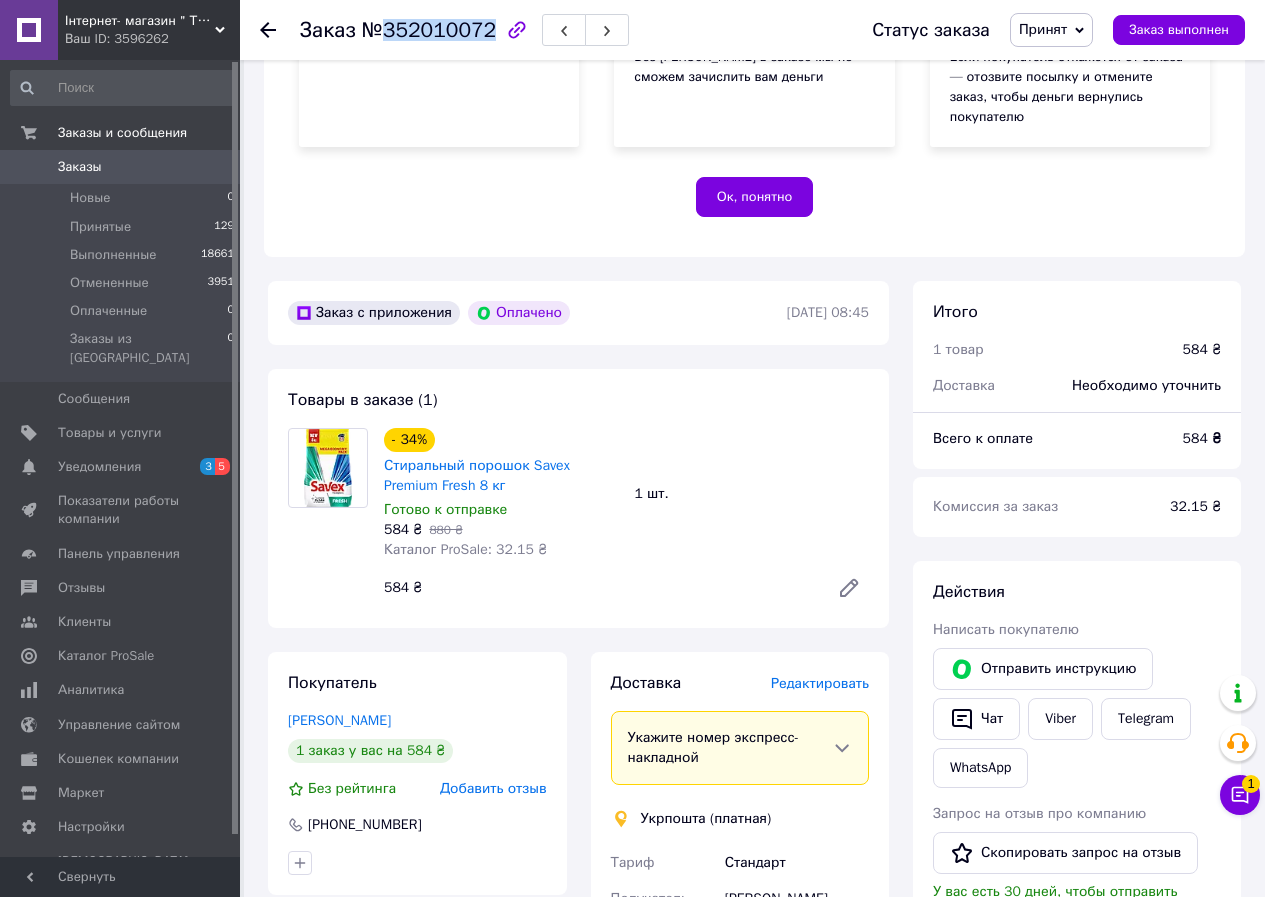 click on "№352010072" at bounding box center [429, 30] 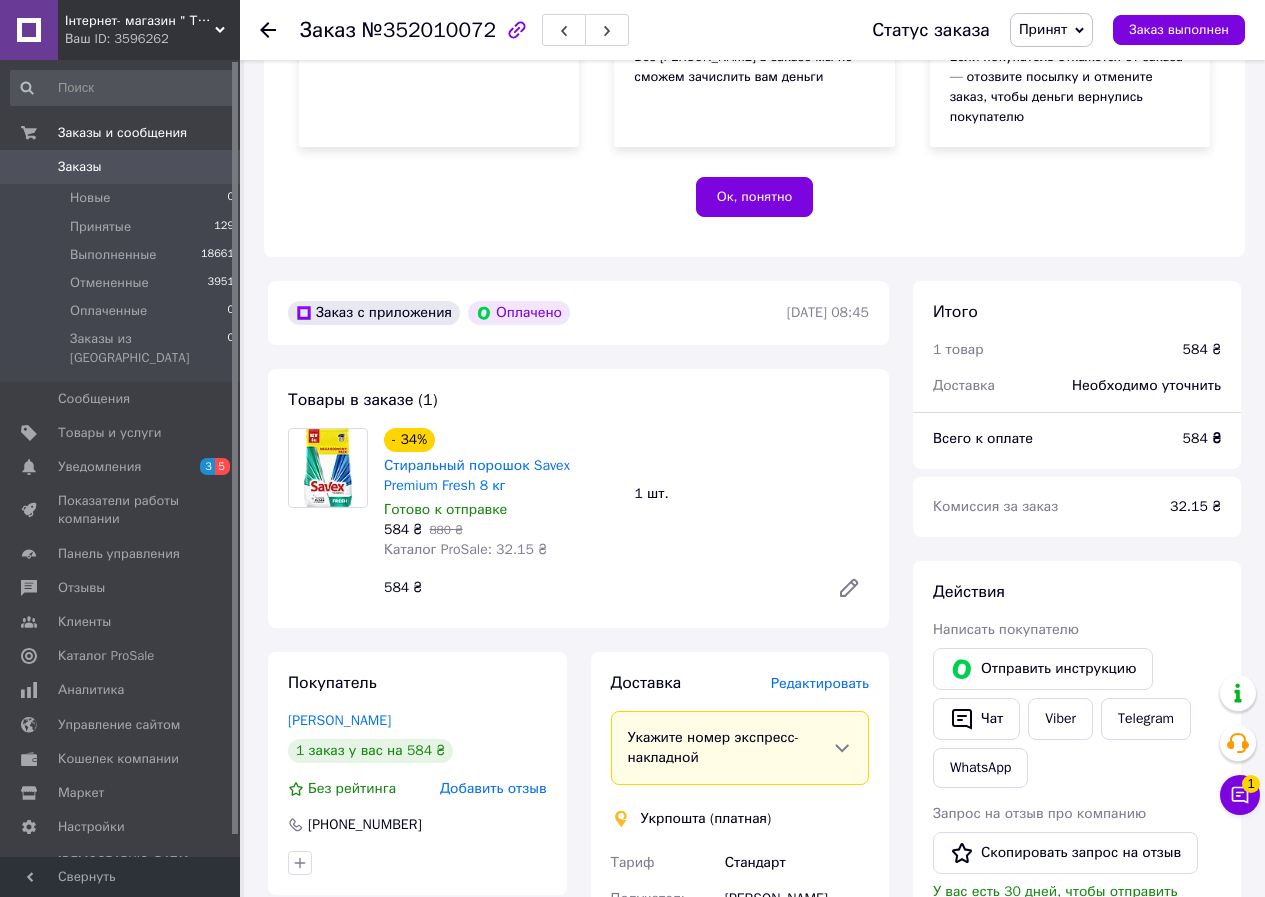 click on "Доставка Редактировать" at bounding box center [740, 683] 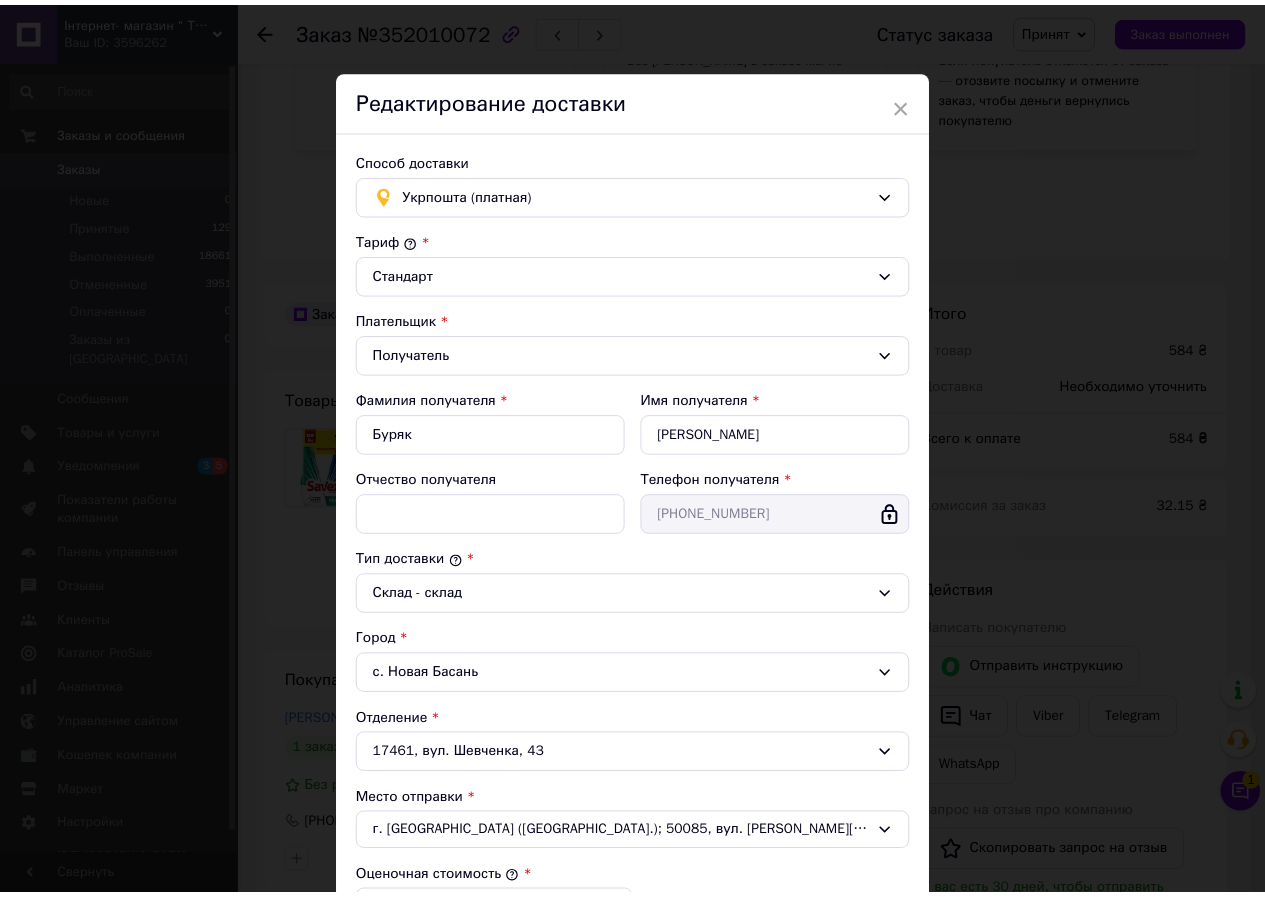 scroll, scrollTop: 354, scrollLeft: 0, axis: vertical 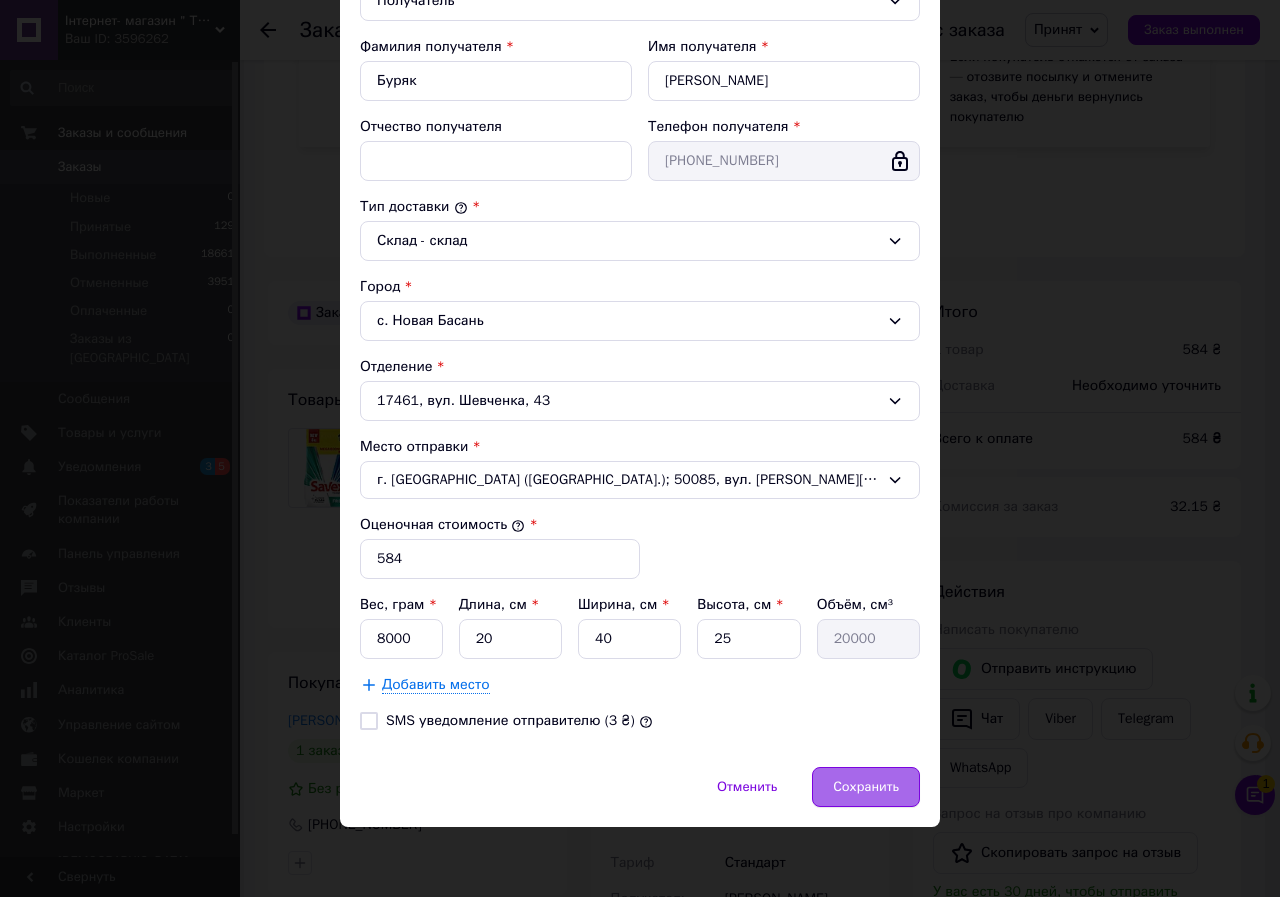 click on "Сохранить" at bounding box center (866, 787) 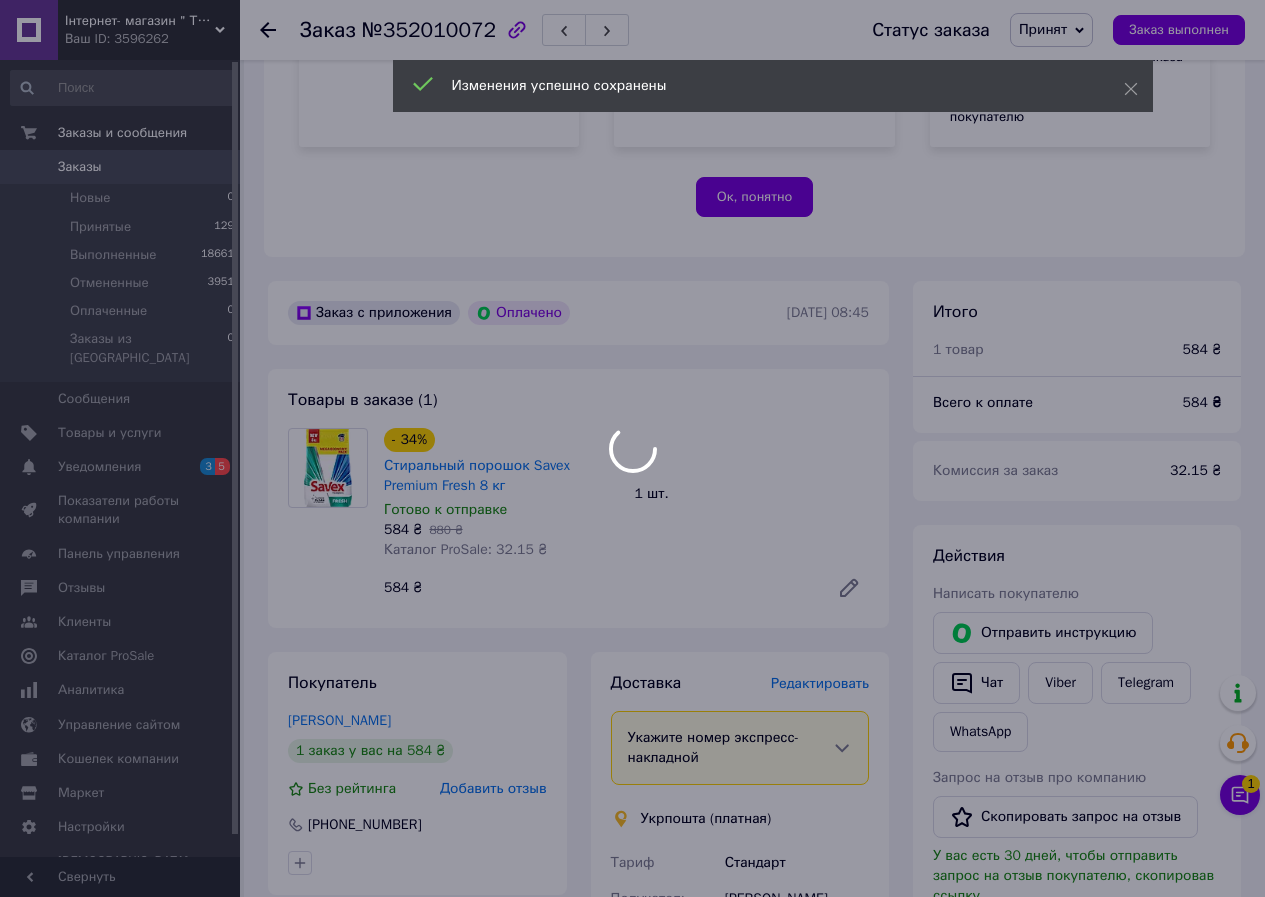 scroll, scrollTop: 900, scrollLeft: 0, axis: vertical 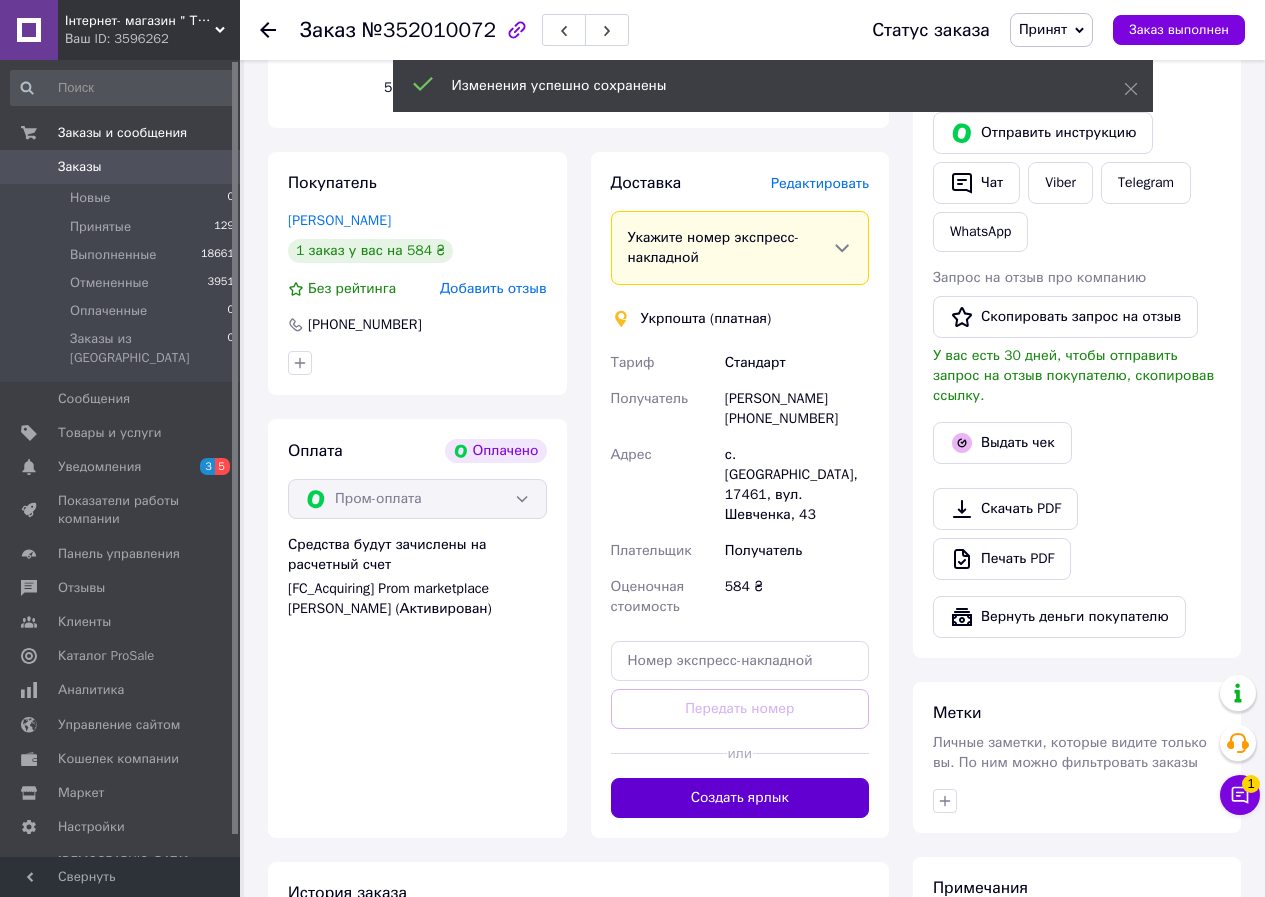 click on "Создать ярлык" at bounding box center (740, 798) 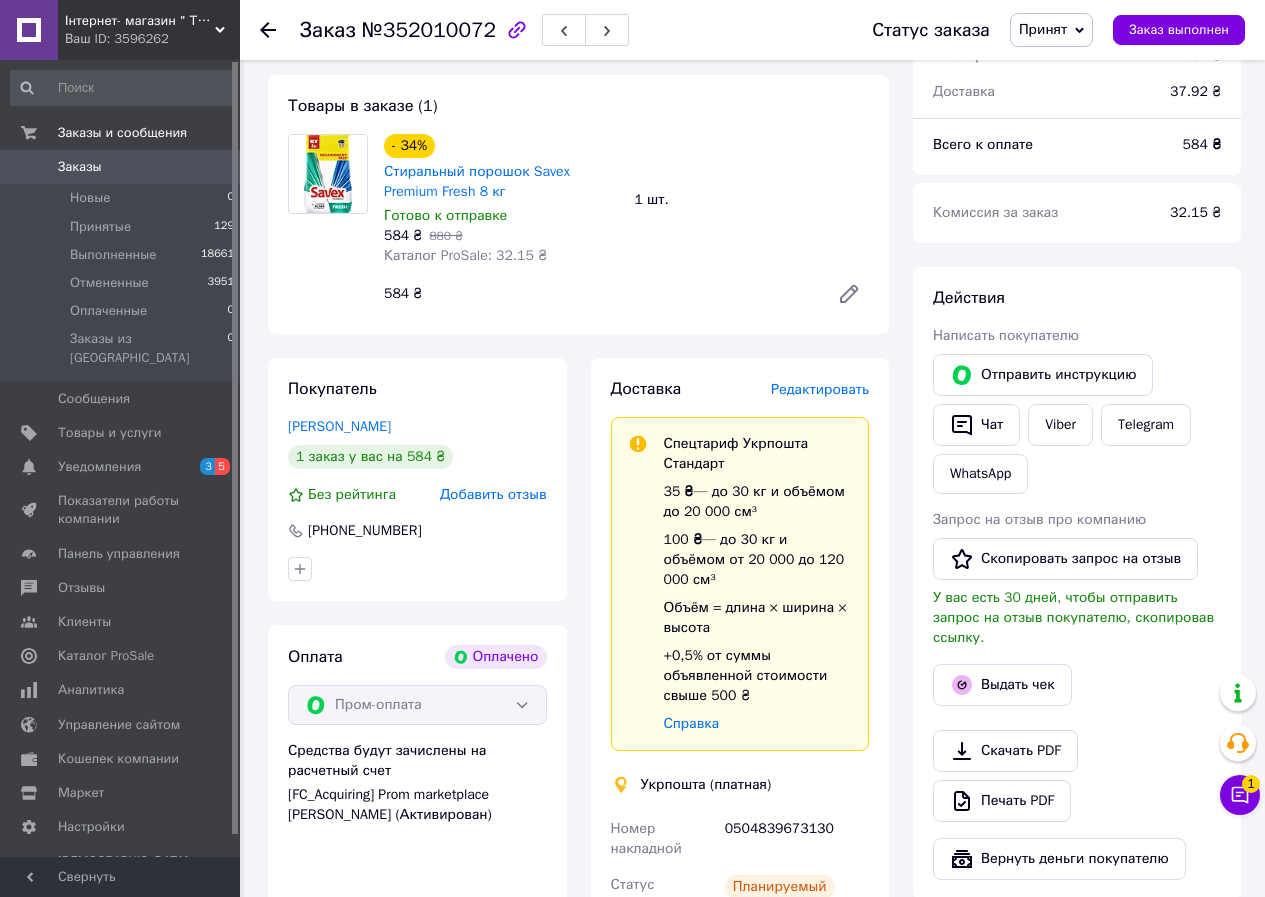 scroll, scrollTop: 300, scrollLeft: 0, axis: vertical 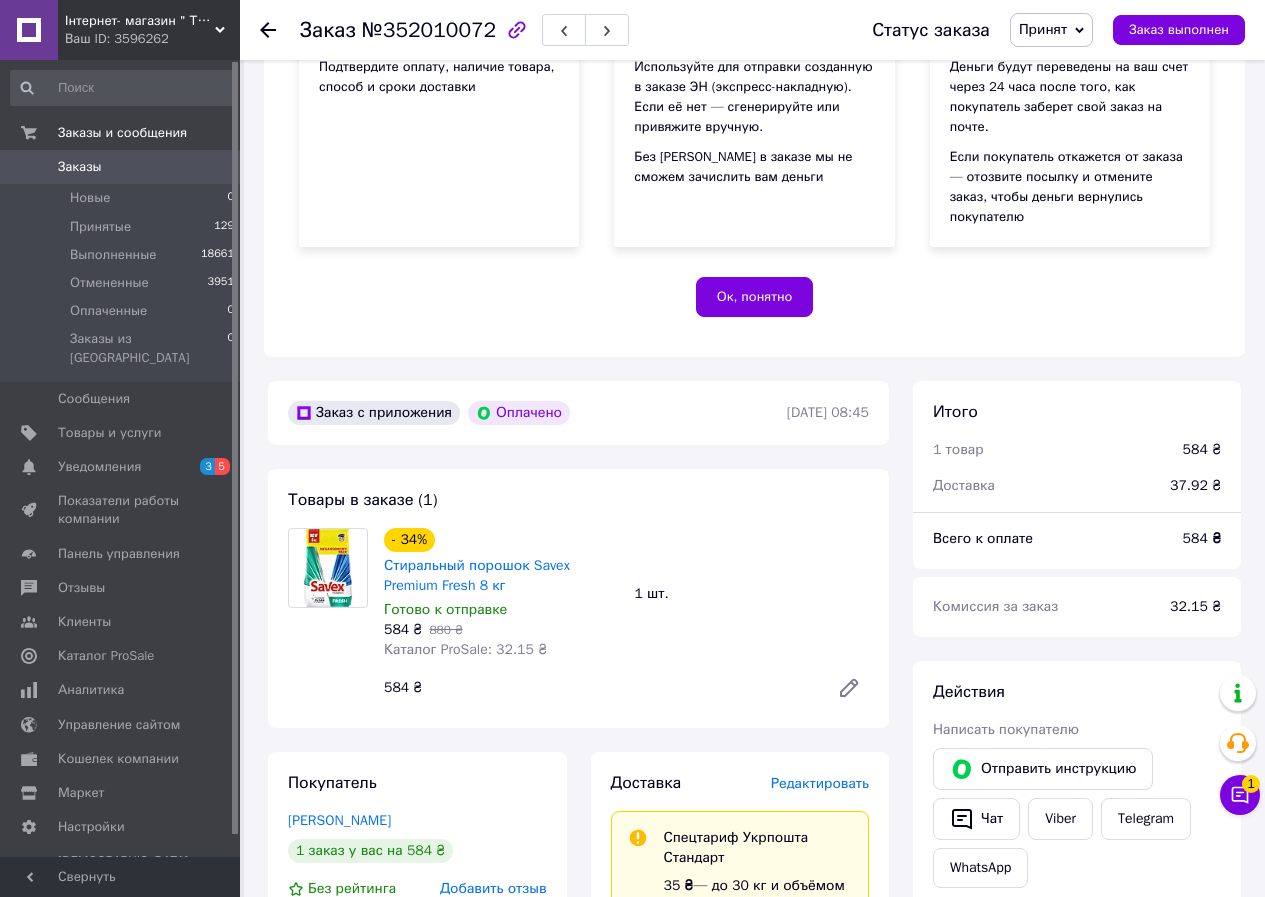 click at bounding box center (268, 30) 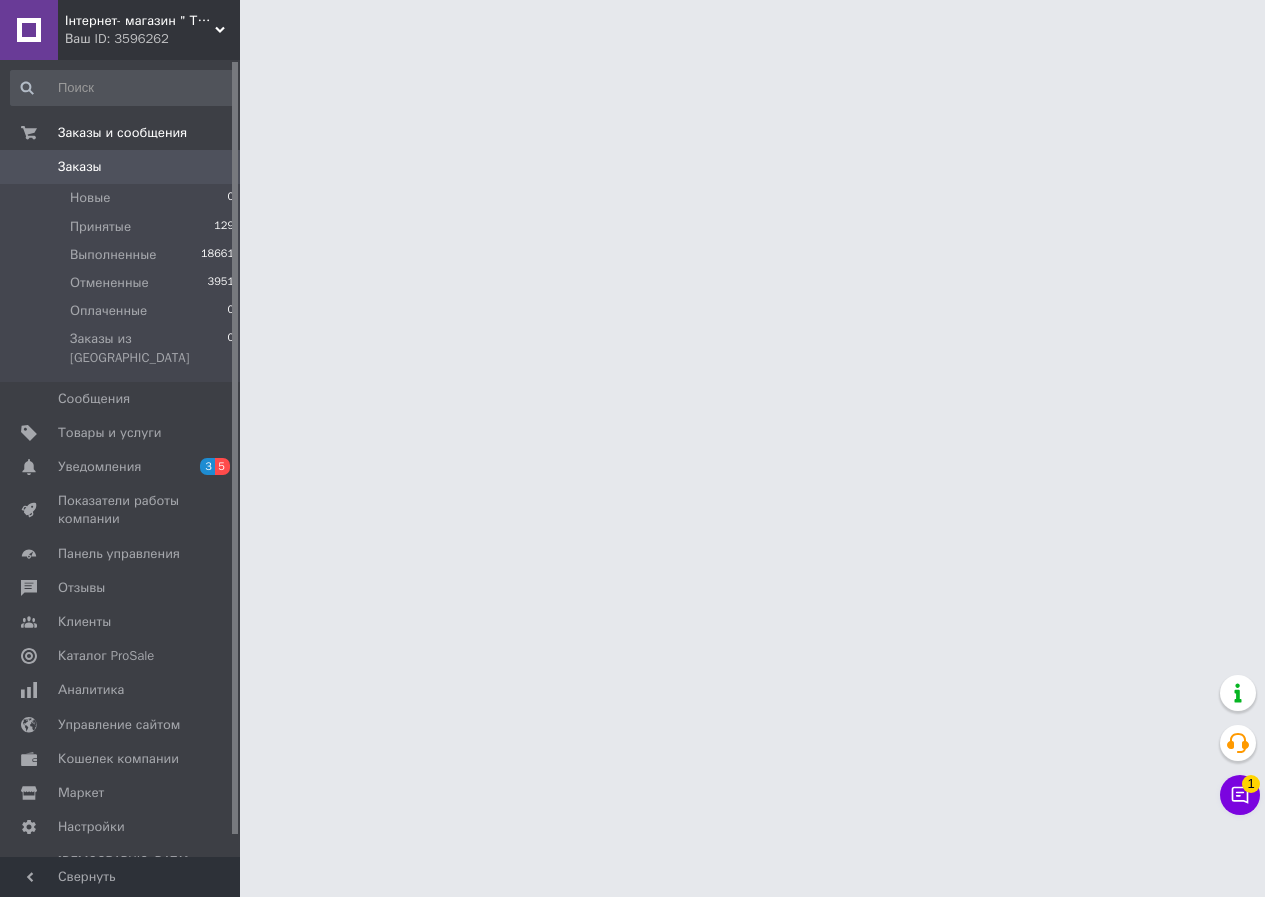 scroll, scrollTop: 0, scrollLeft: 0, axis: both 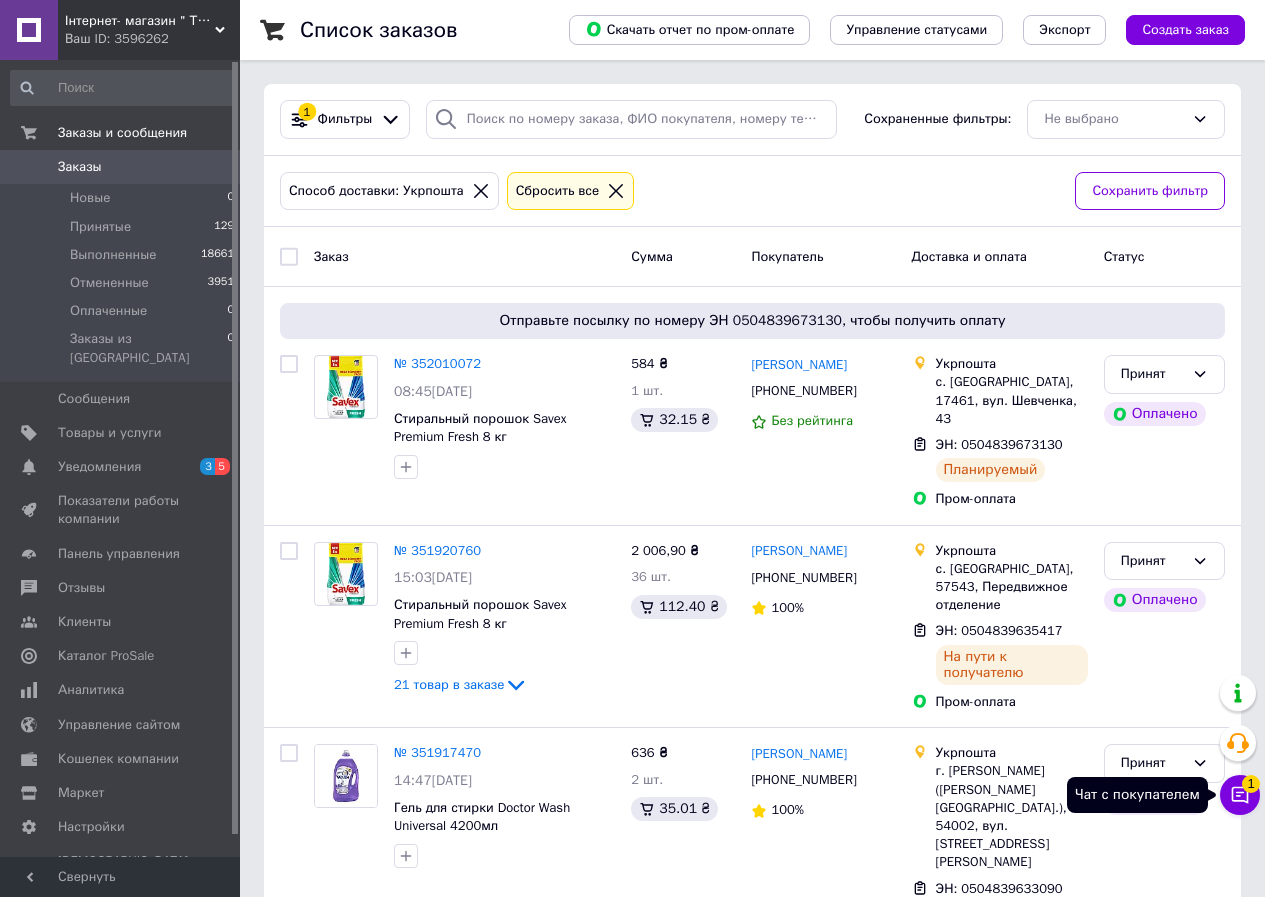 click 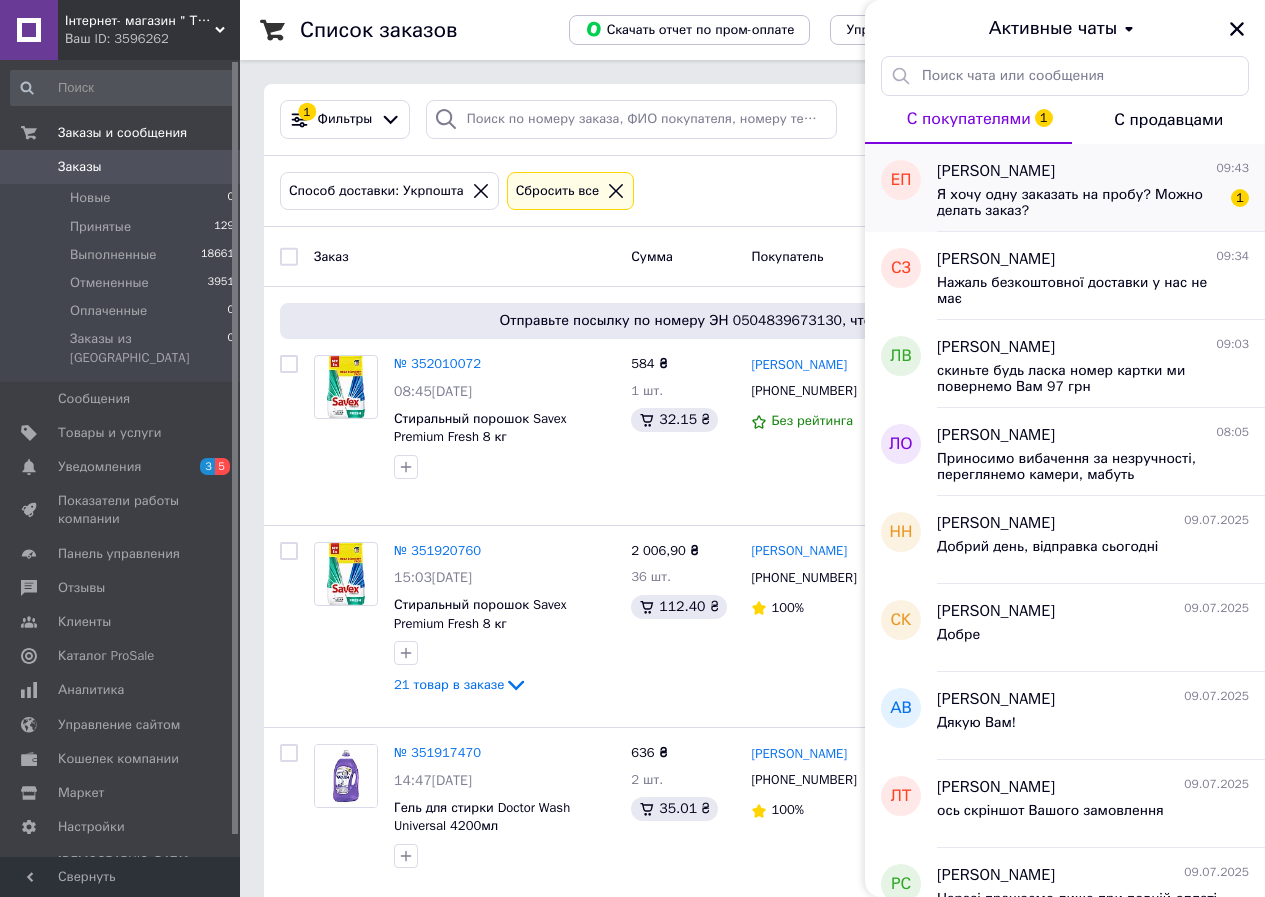 click on "Я хочу одну заказать на пробу? Можно делать заказ?" at bounding box center (1079, 203) 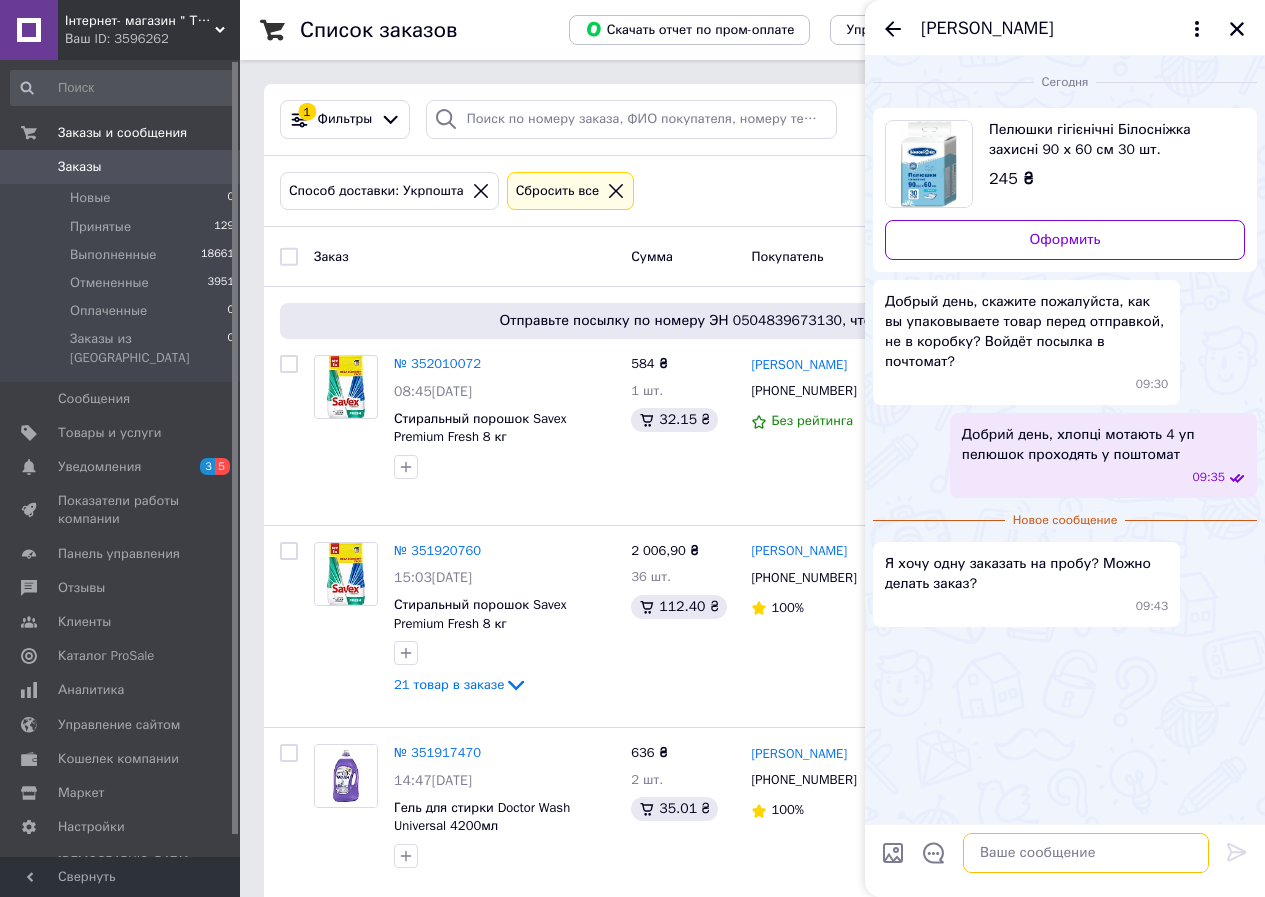 click at bounding box center (1086, 853) 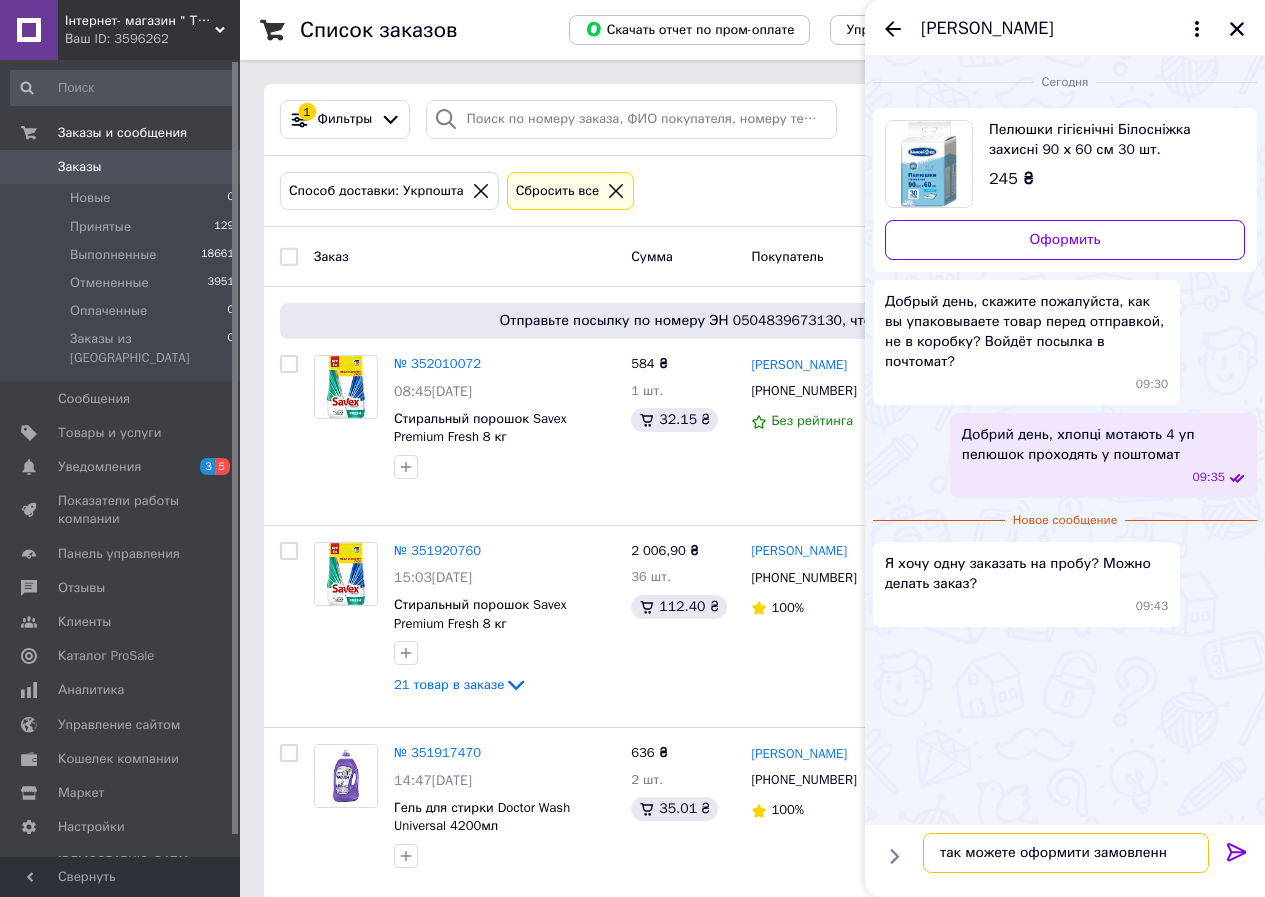 type on "так можете оформити замовлення" 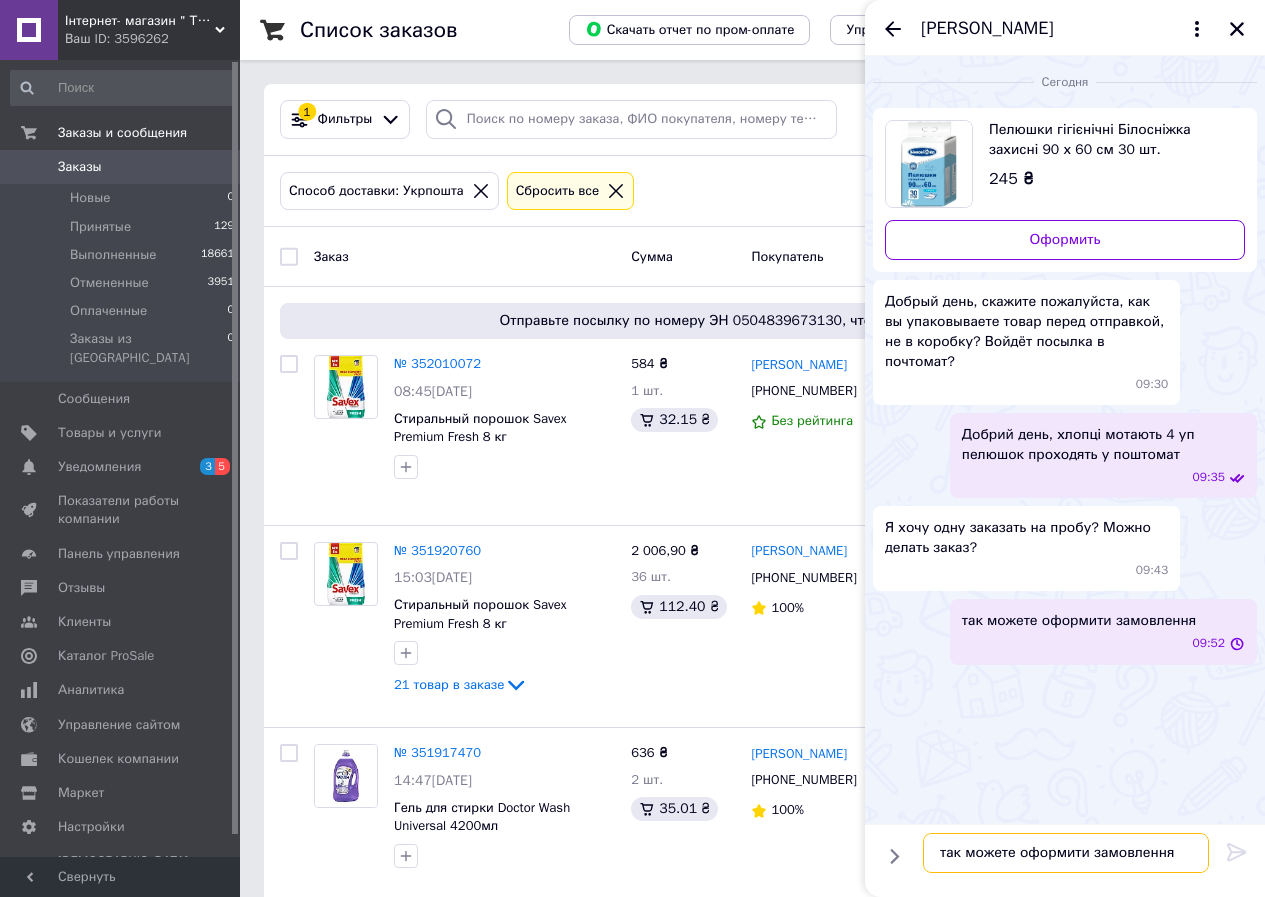 type 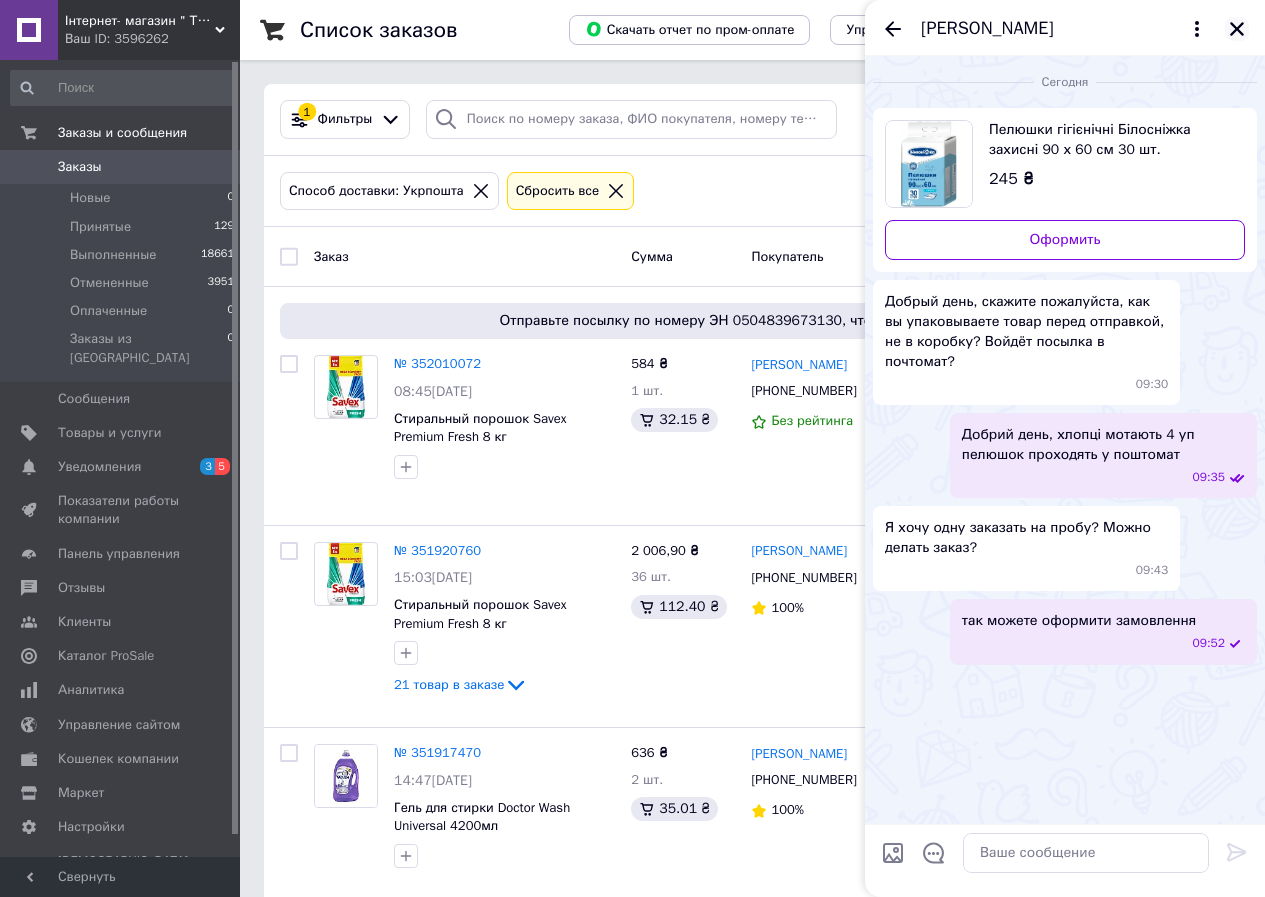 click 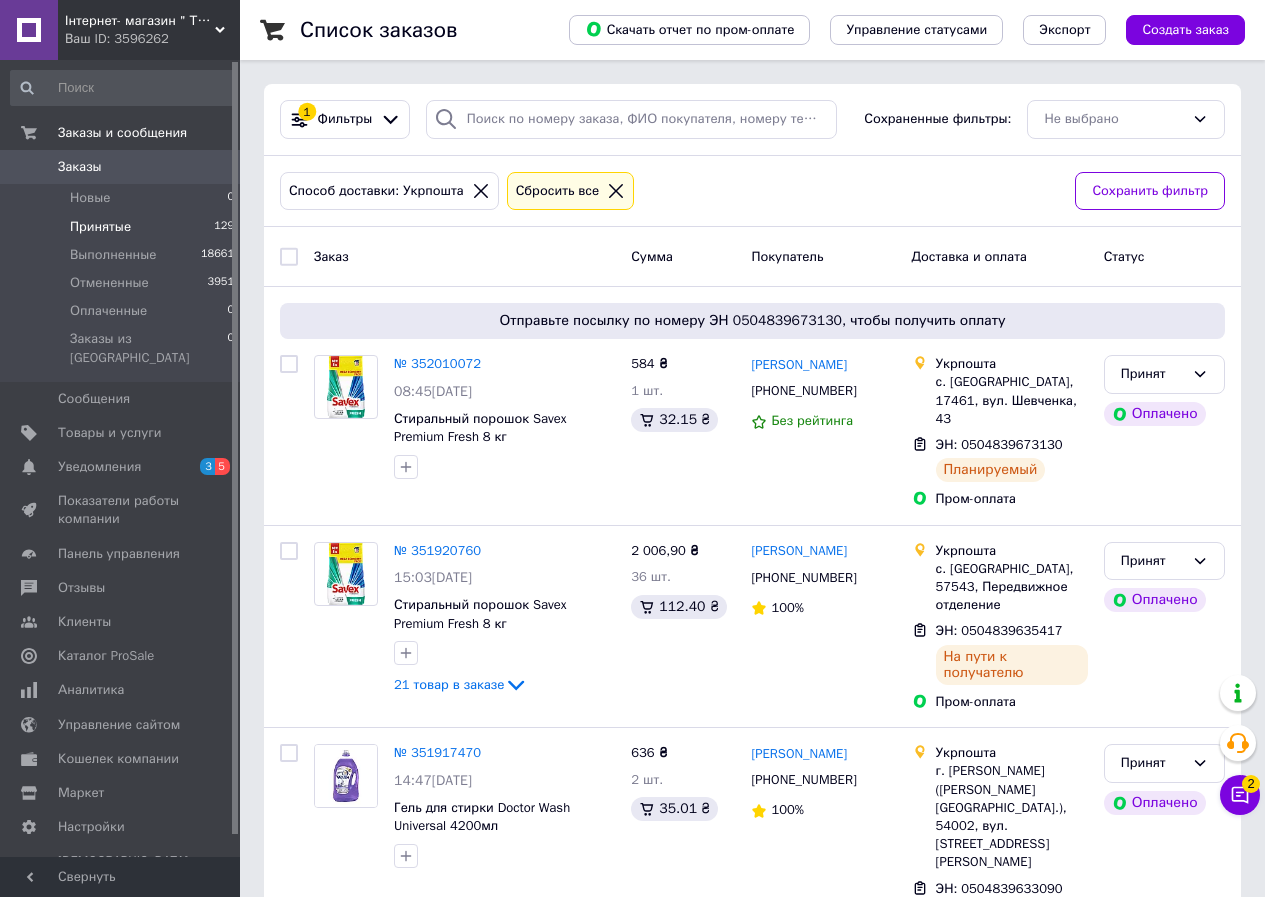 click on "129" at bounding box center (224, 227) 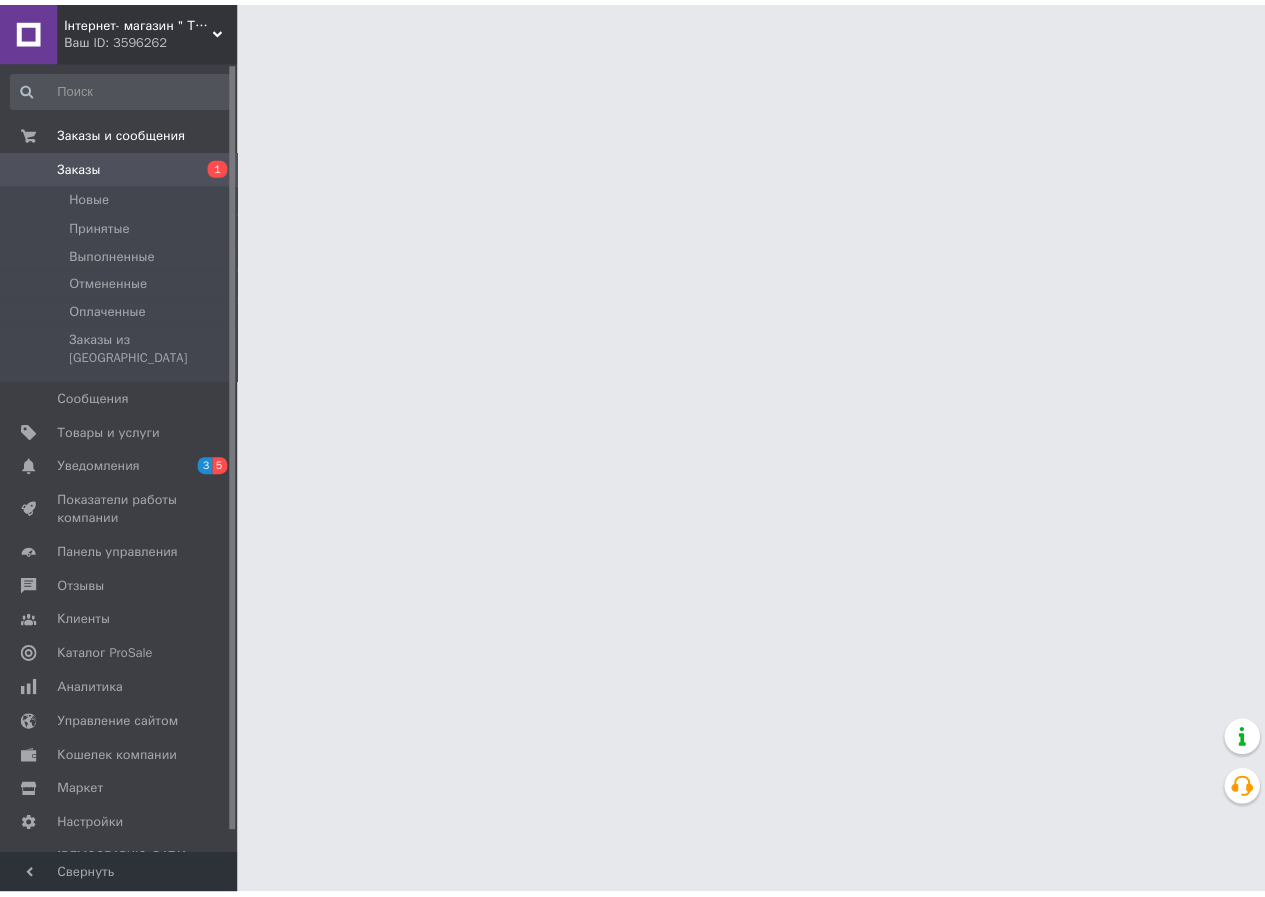 scroll, scrollTop: 0, scrollLeft: 0, axis: both 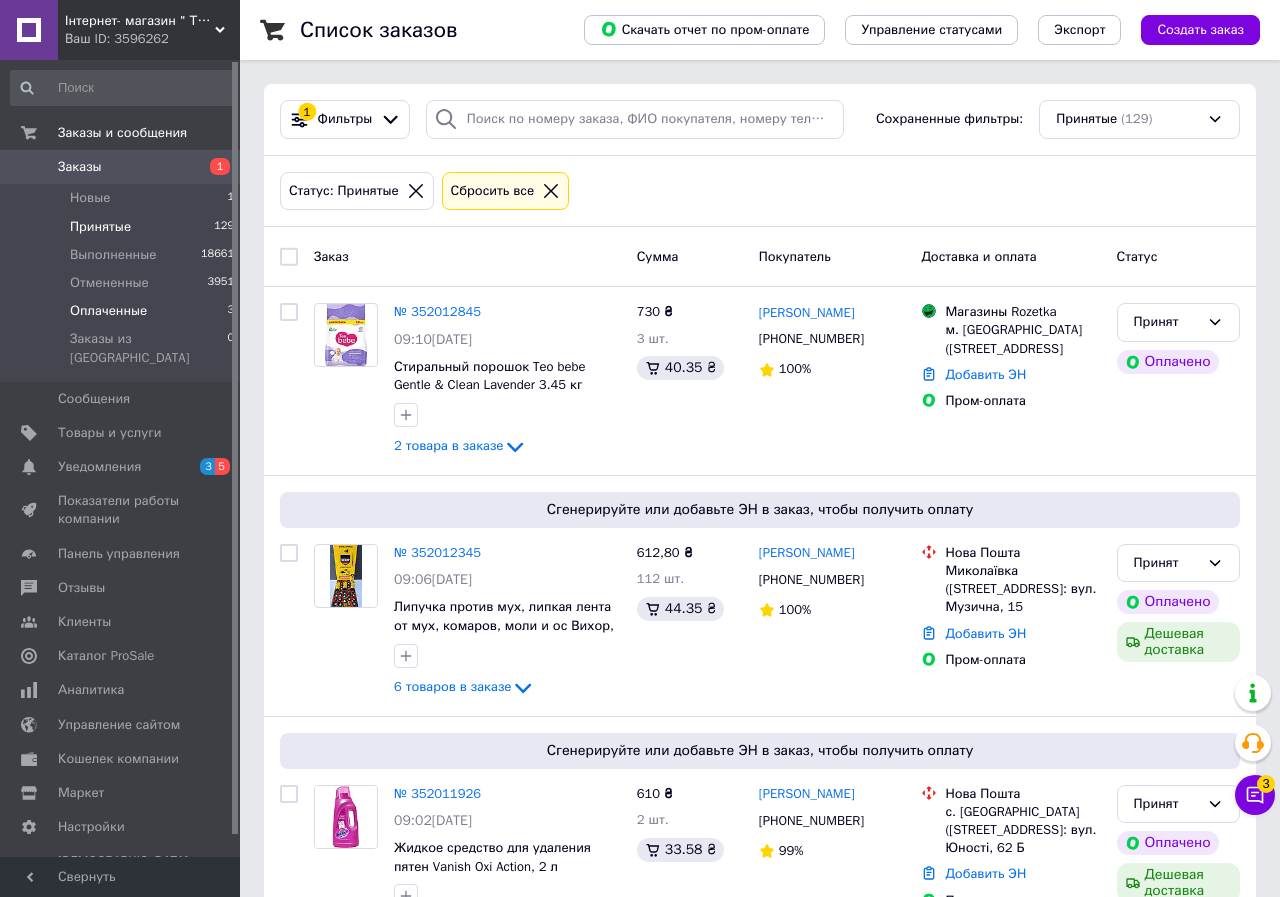 click on "Оплаченные" at bounding box center (108, 311) 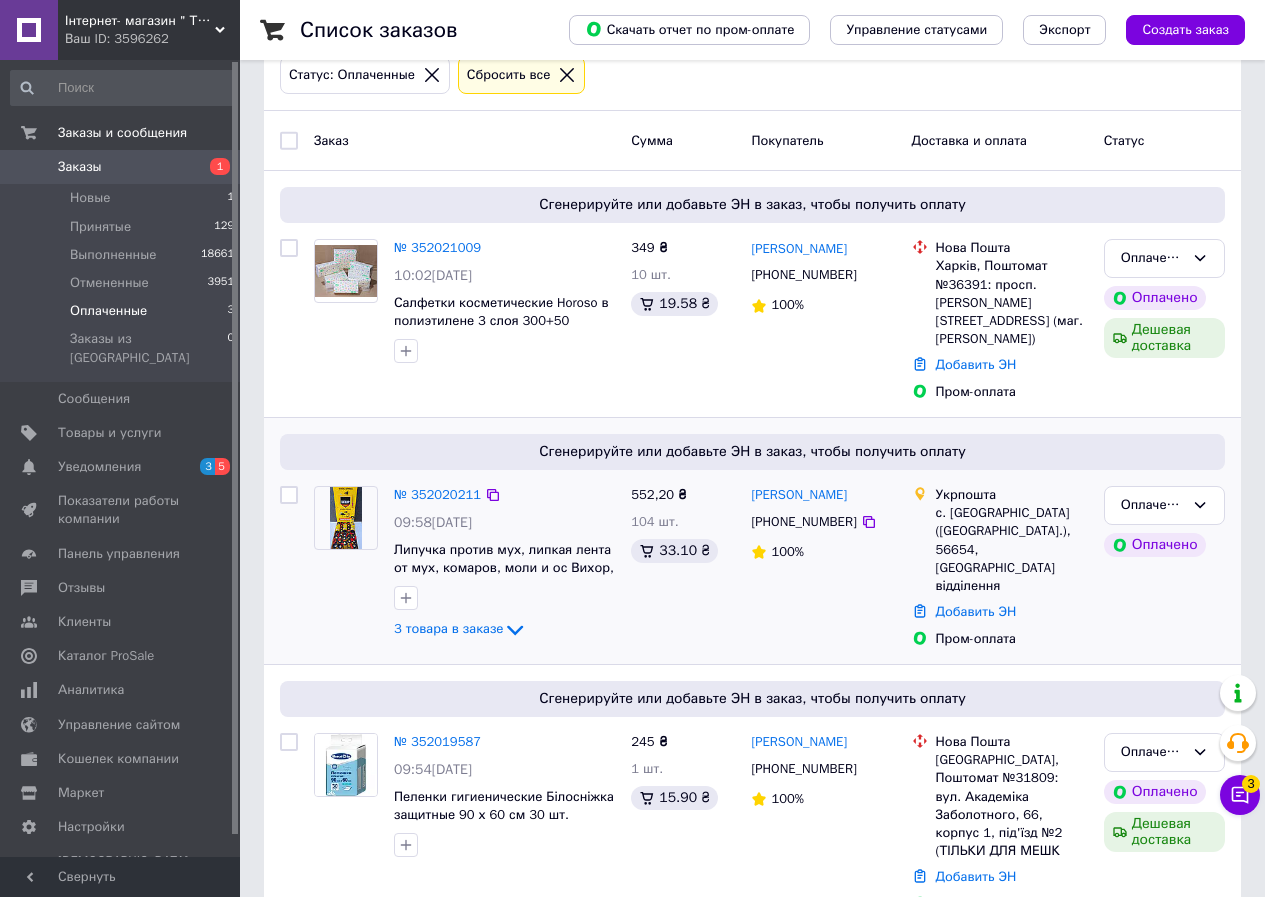 scroll, scrollTop: 129, scrollLeft: 0, axis: vertical 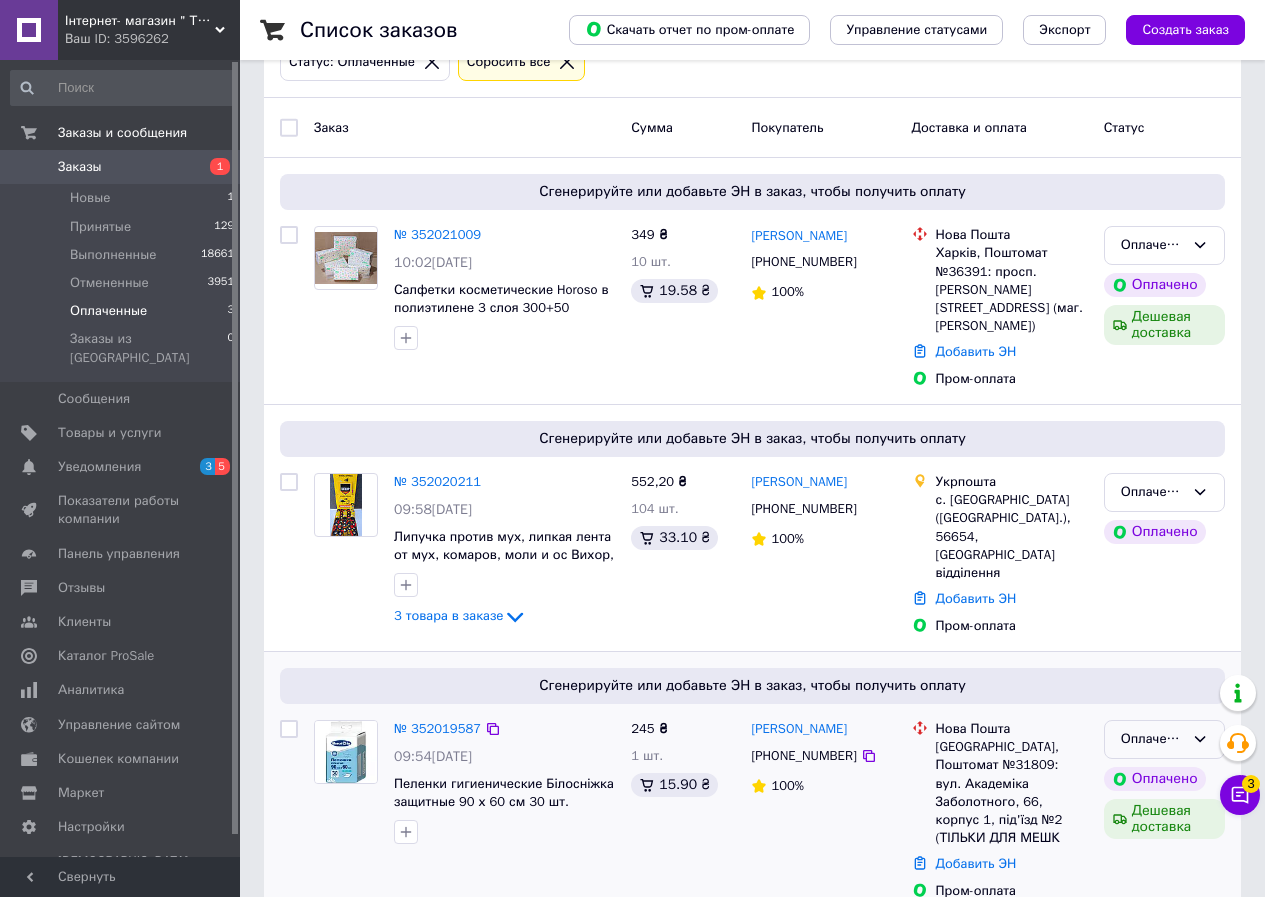 click on "Оплаченный" at bounding box center [1152, 739] 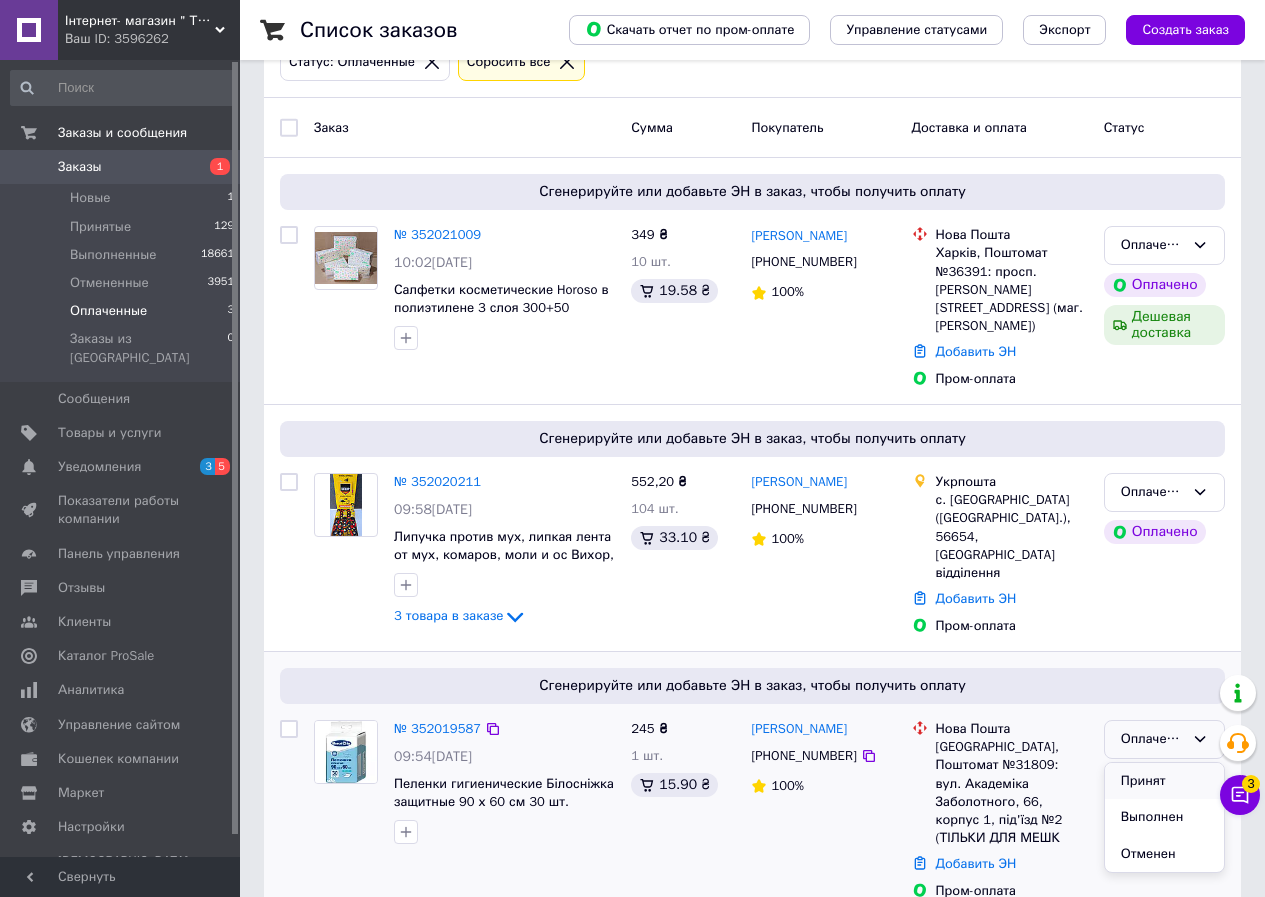 click on "Принят" at bounding box center [1164, 781] 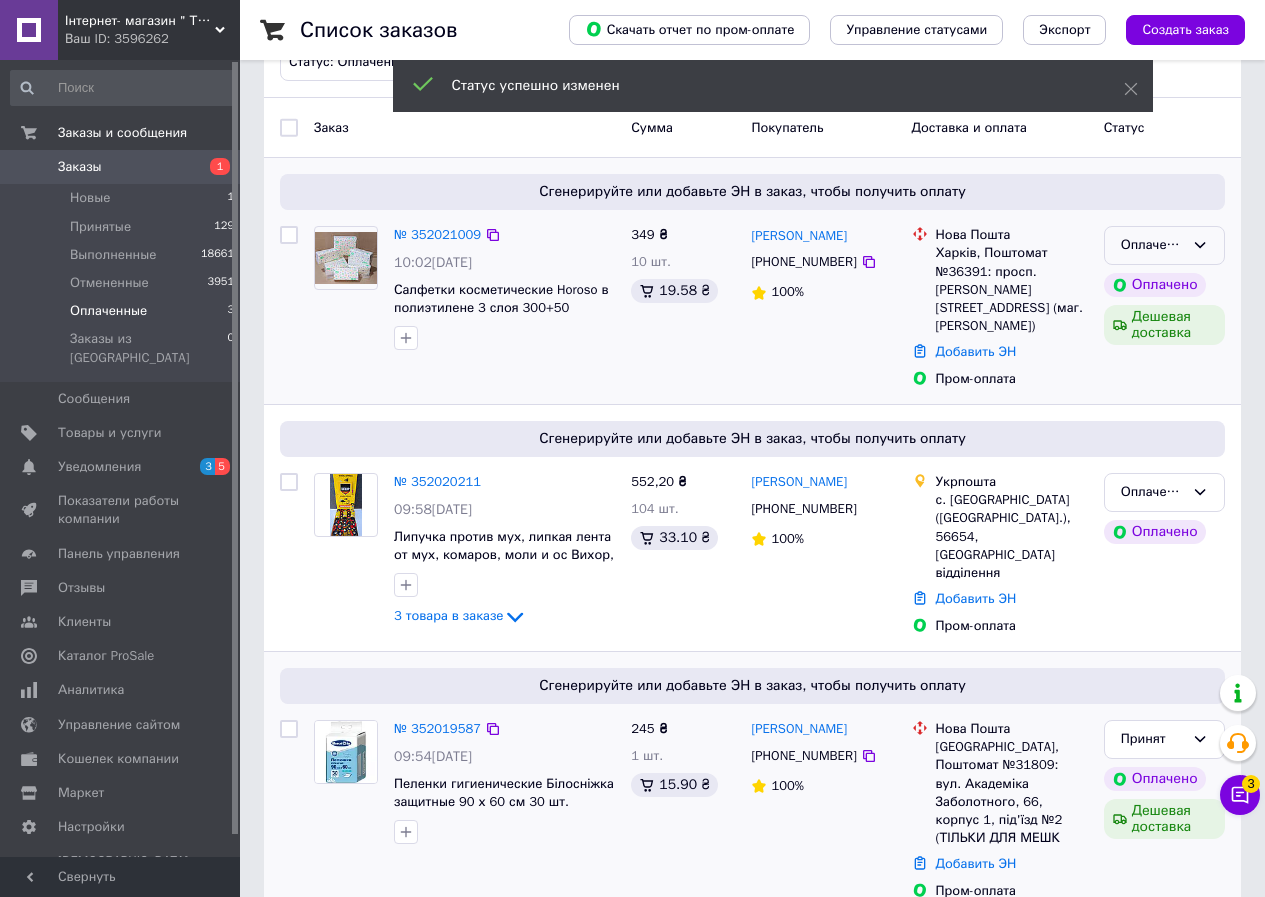 click on "Оплаченный" at bounding box center (1164, 245) 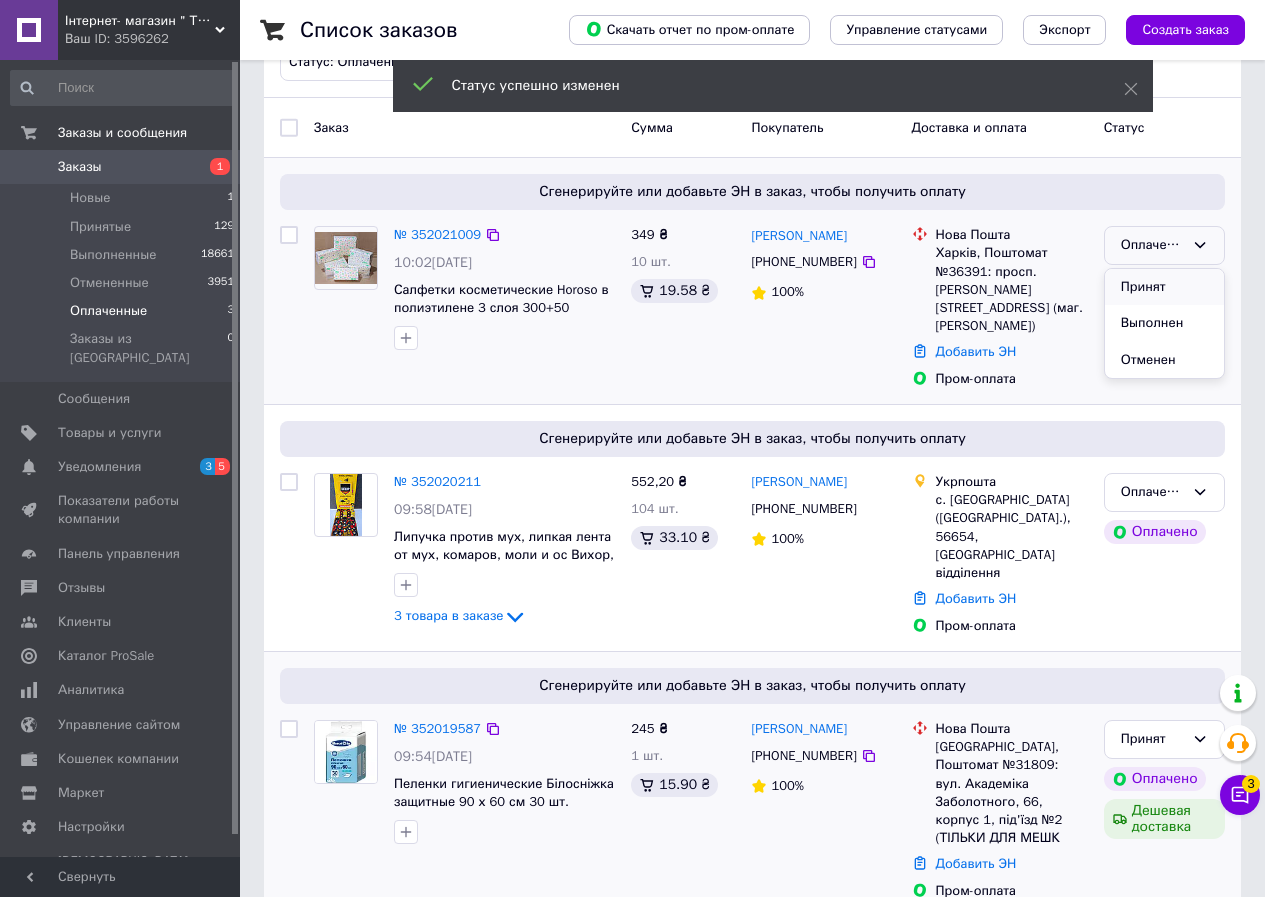click on "Принят" at bounding box center (1164, 287) 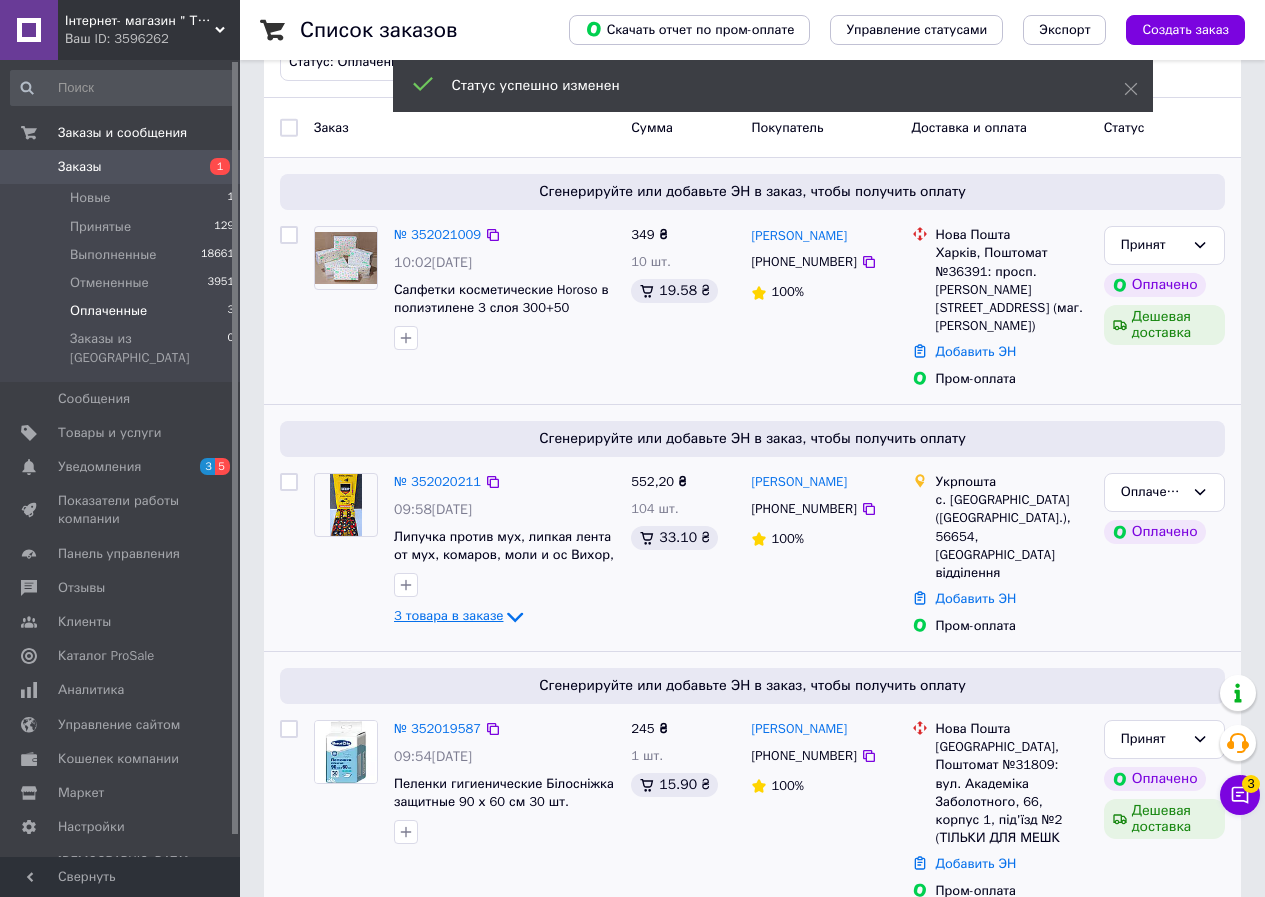 click 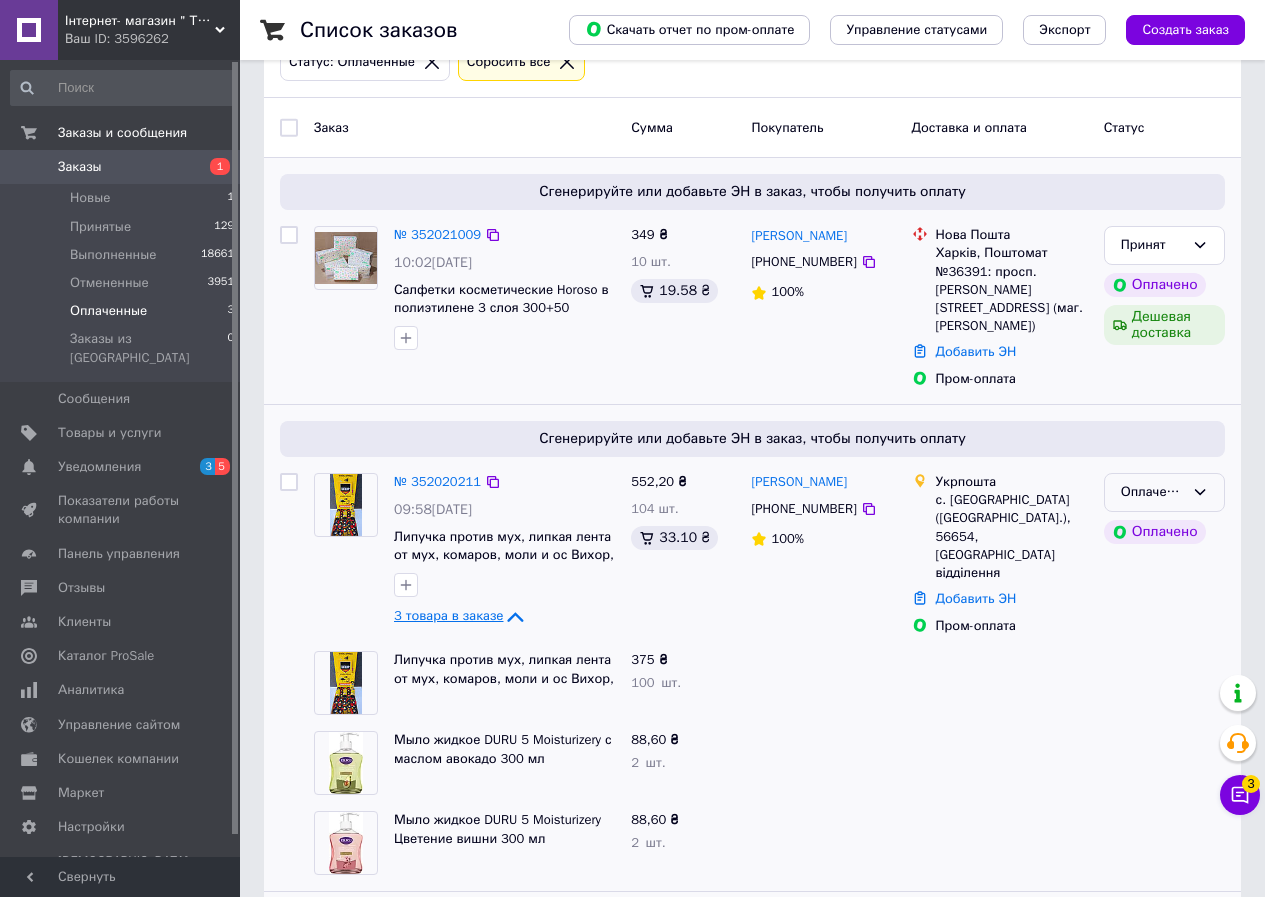 click on "Оплаченный" at bounding box center [1152, 492] 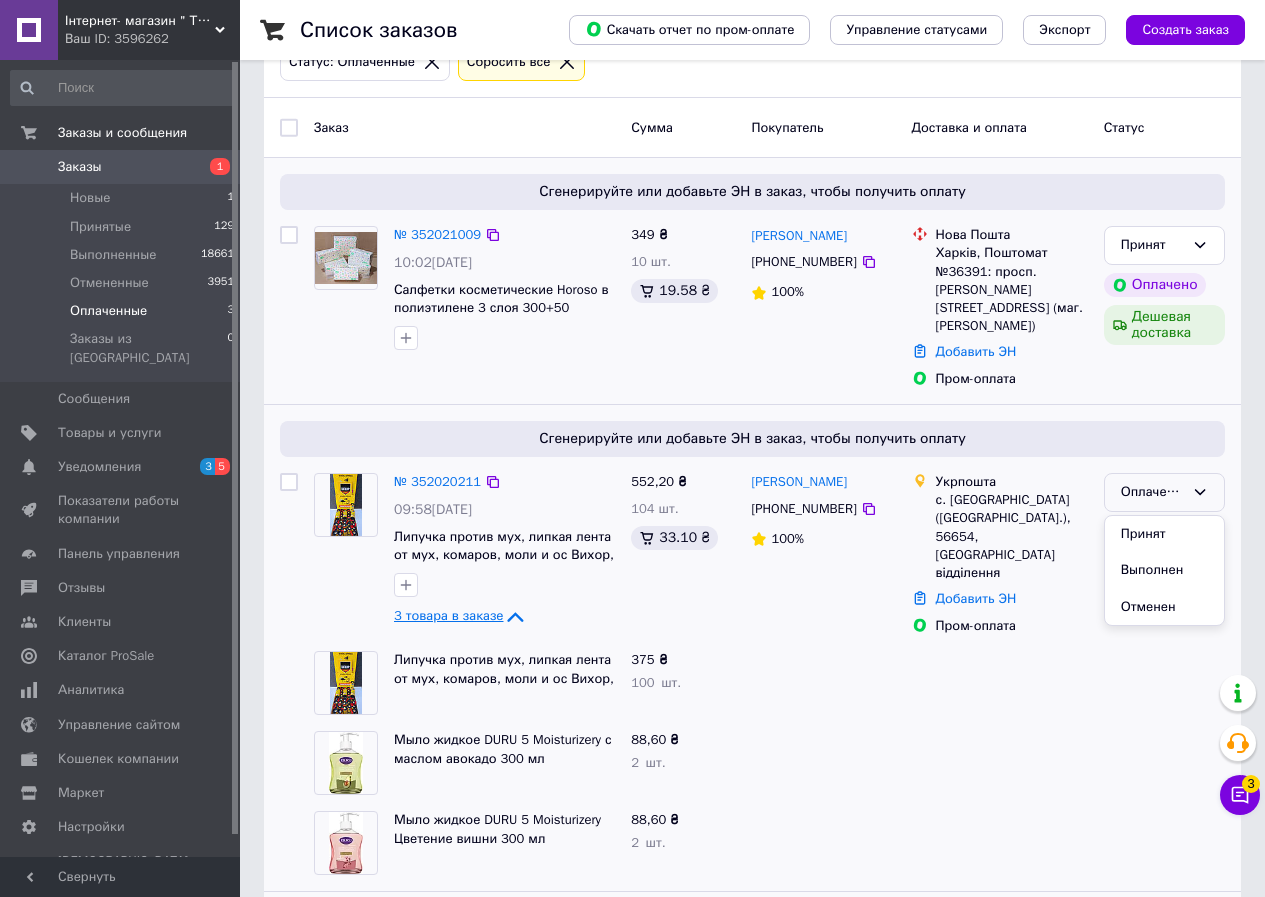 click on "Принят" at bounding box center [1164, 534] 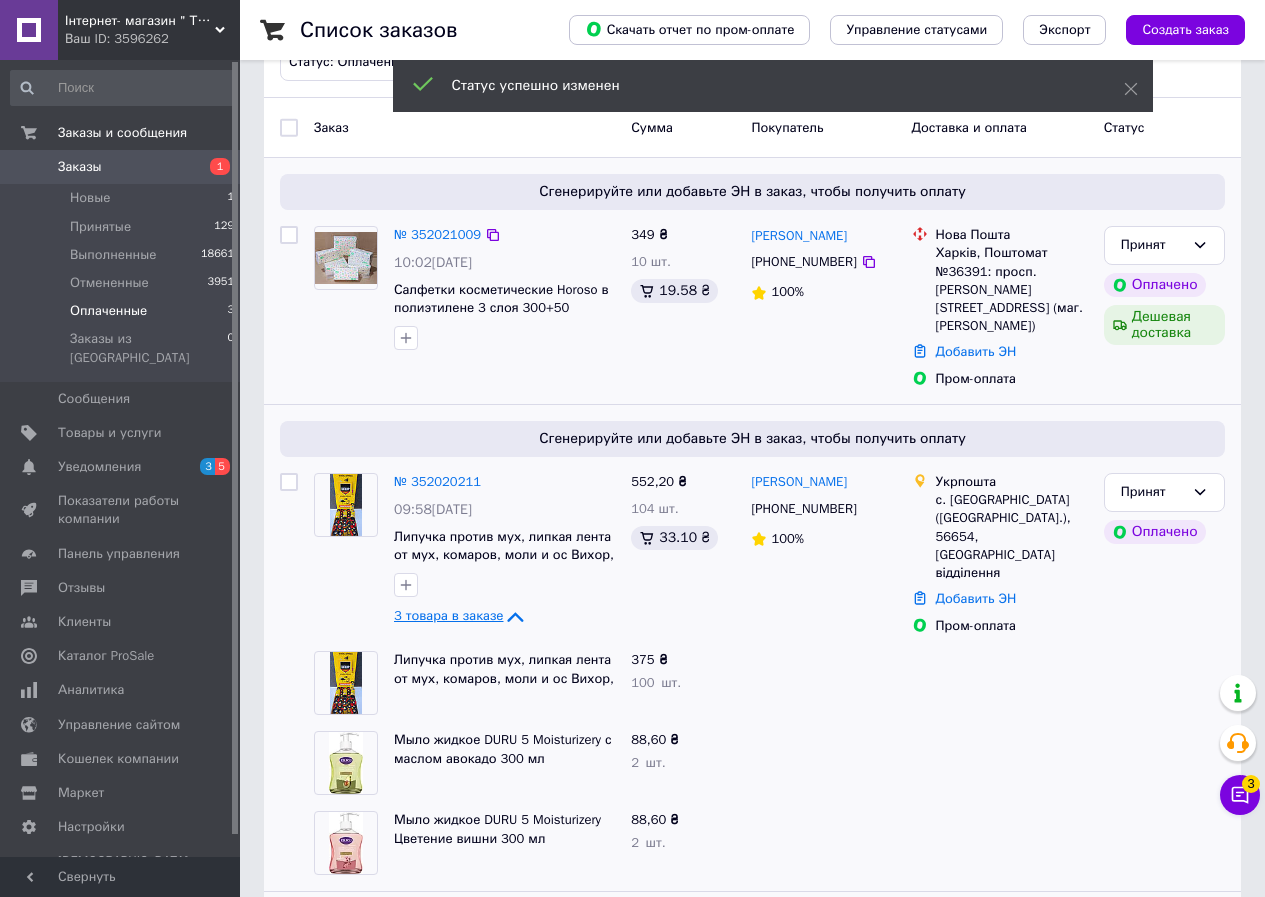 click on "№ 352020211" at bounding box center (437, 481) 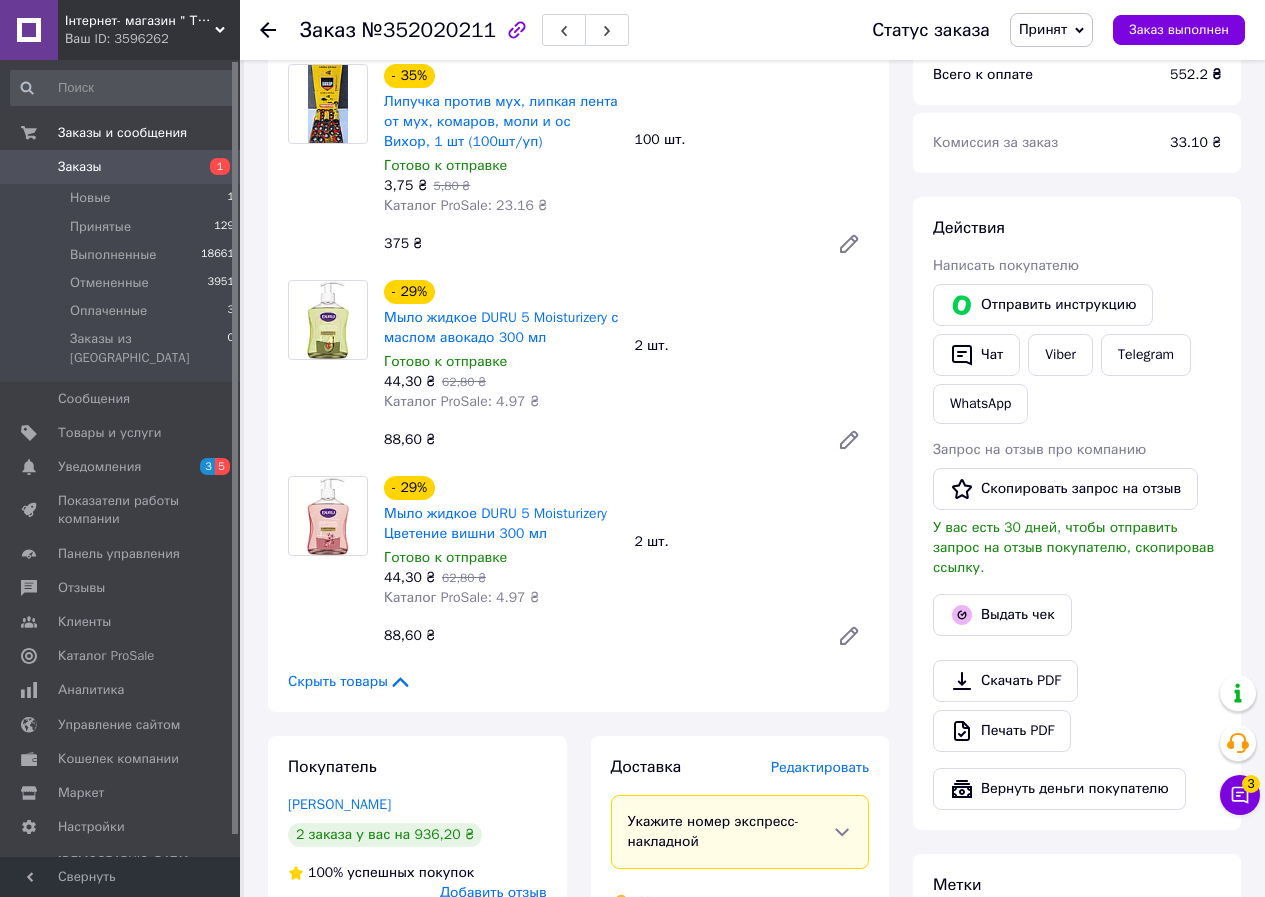 scroll, scrollTop: 800, scrollLeft: 0, axis: vertical 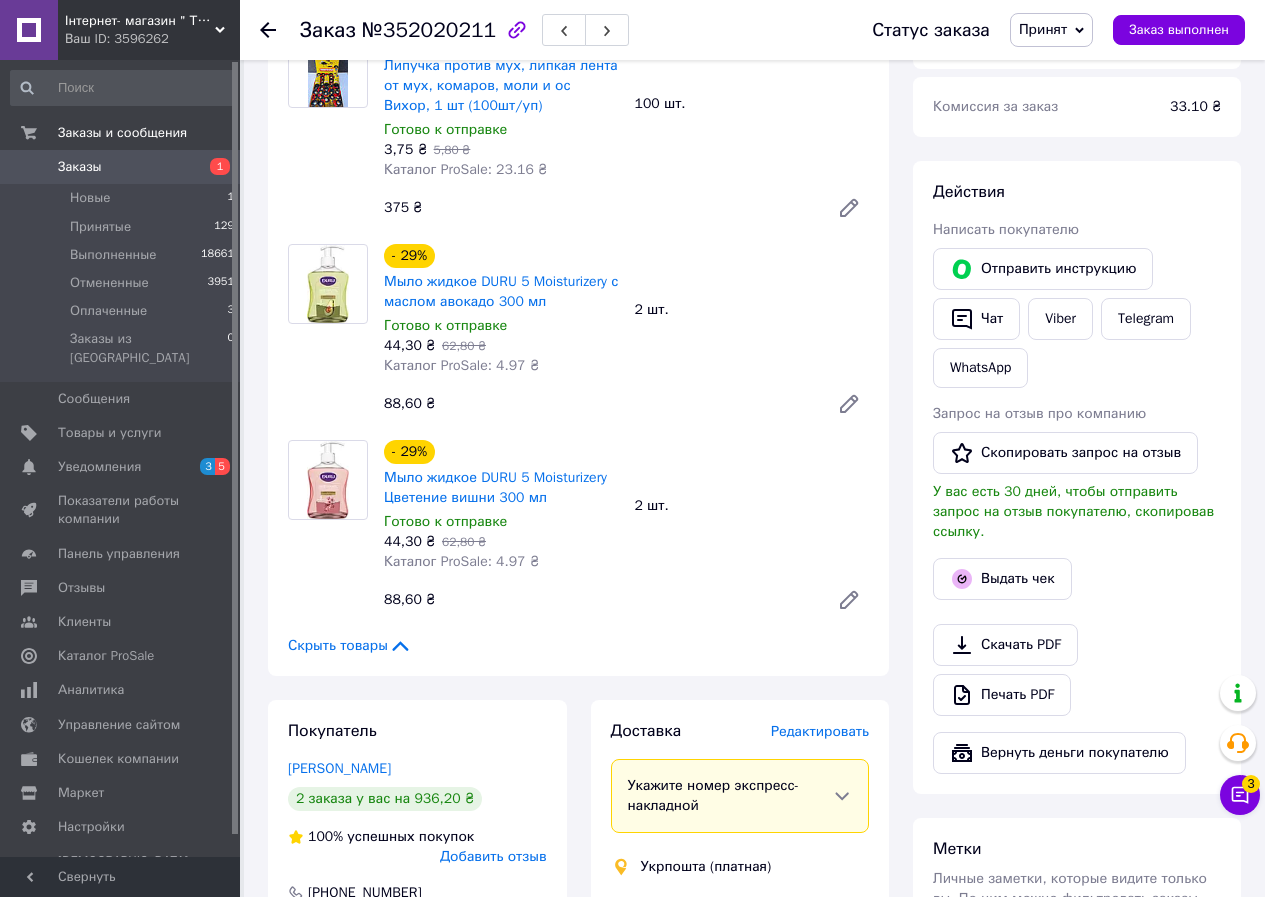 drag, startPoint x: 277, startPoint y: 741, endPoint x: 506, endPoint y: 749, distance: 229.1397 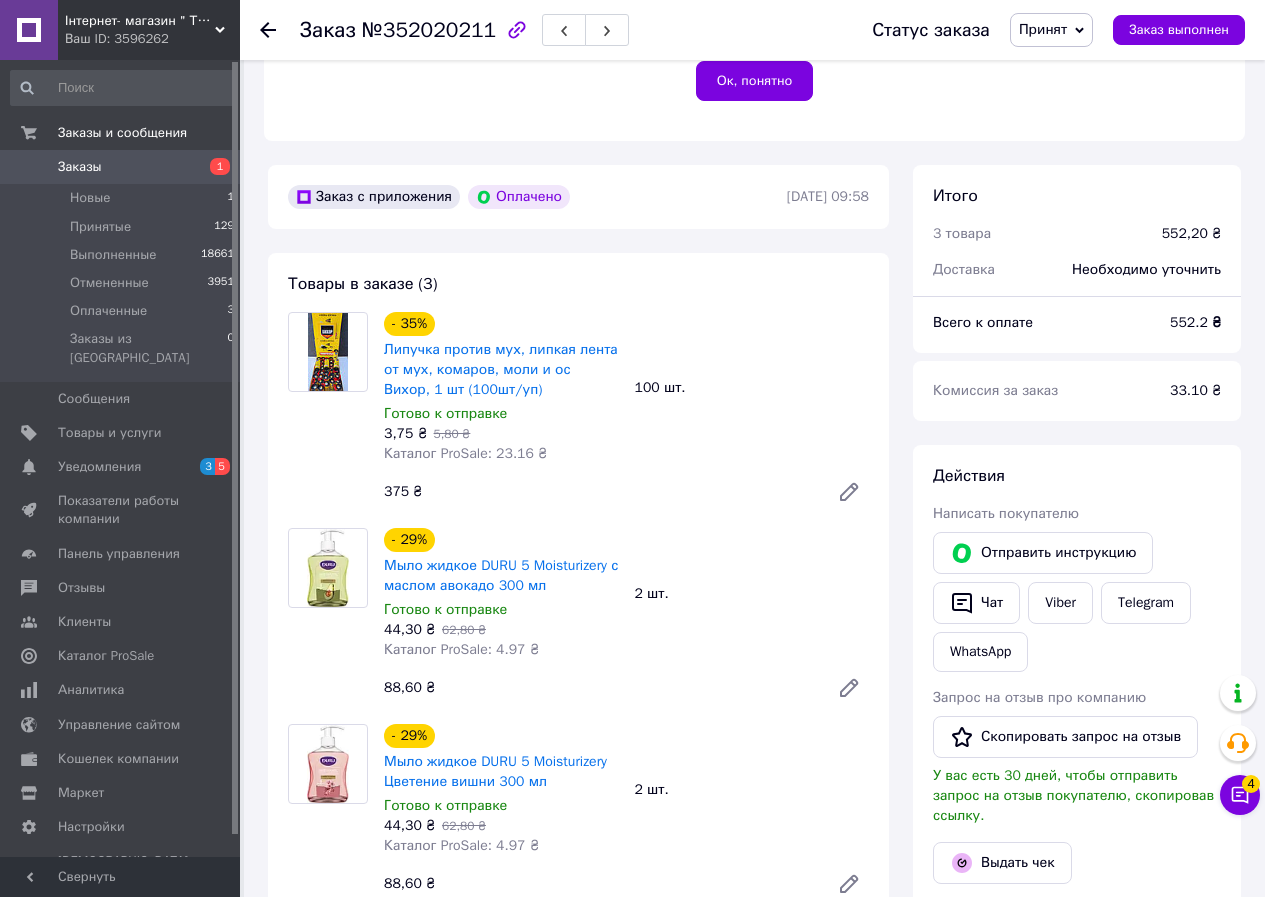 scroll, scrollTop: 500, scrollLeft: 0, axis: vertical 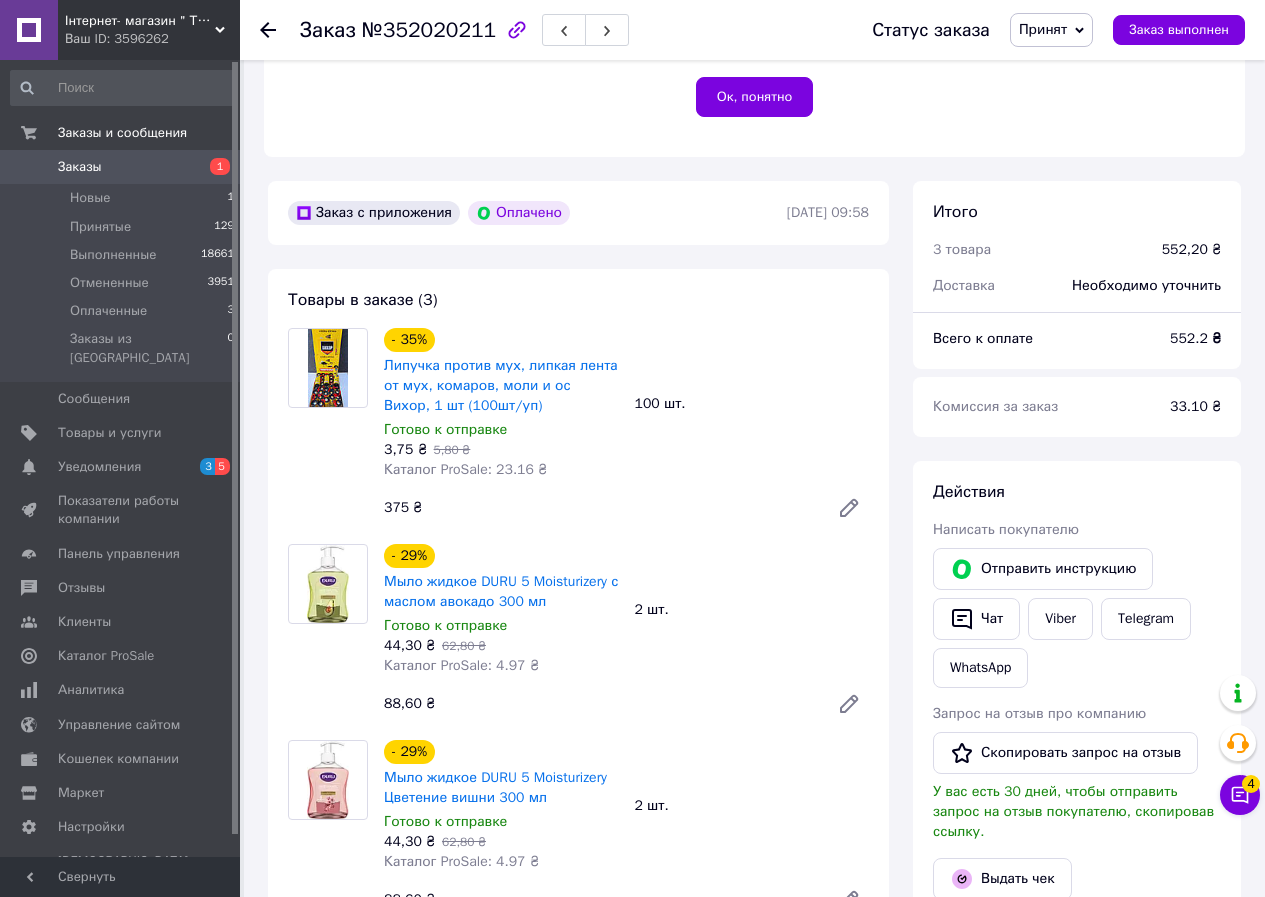click on "Заказ №352020211" at bounding box center [566, 30] 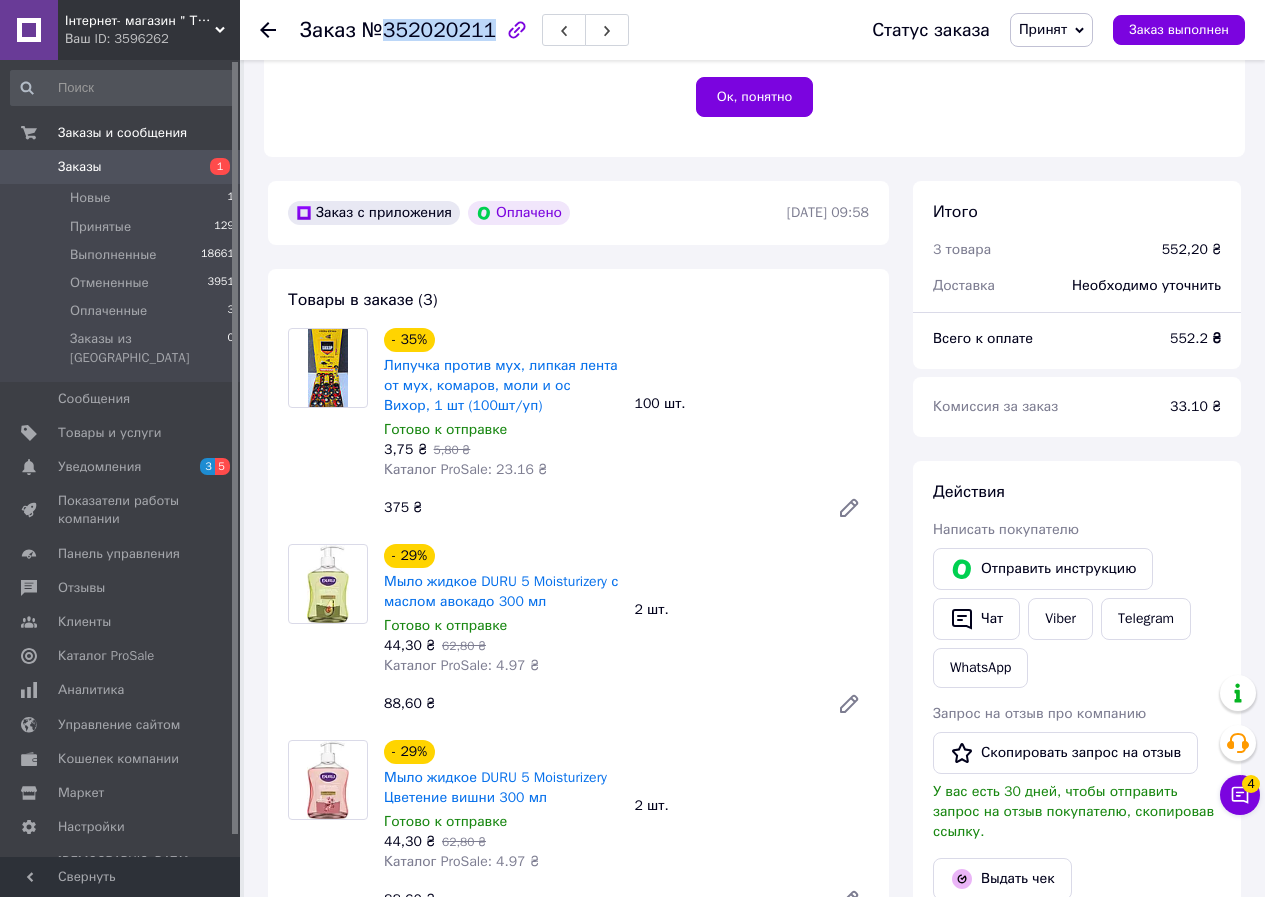 click on "Заказ №352020211" at bounding box center (464, 30) 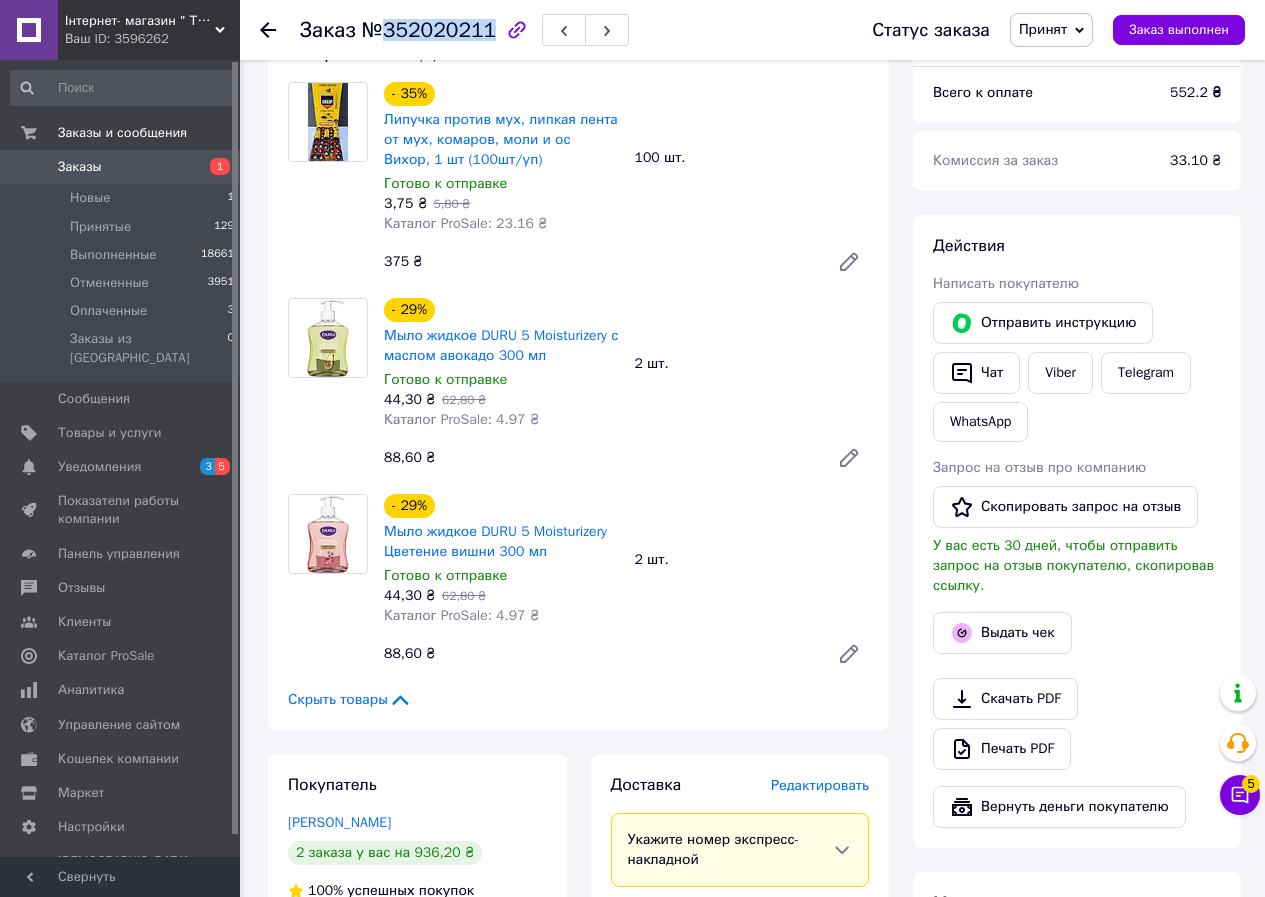 scroll, scrollTop: 900, scrollLeft: 0, axis: vertical 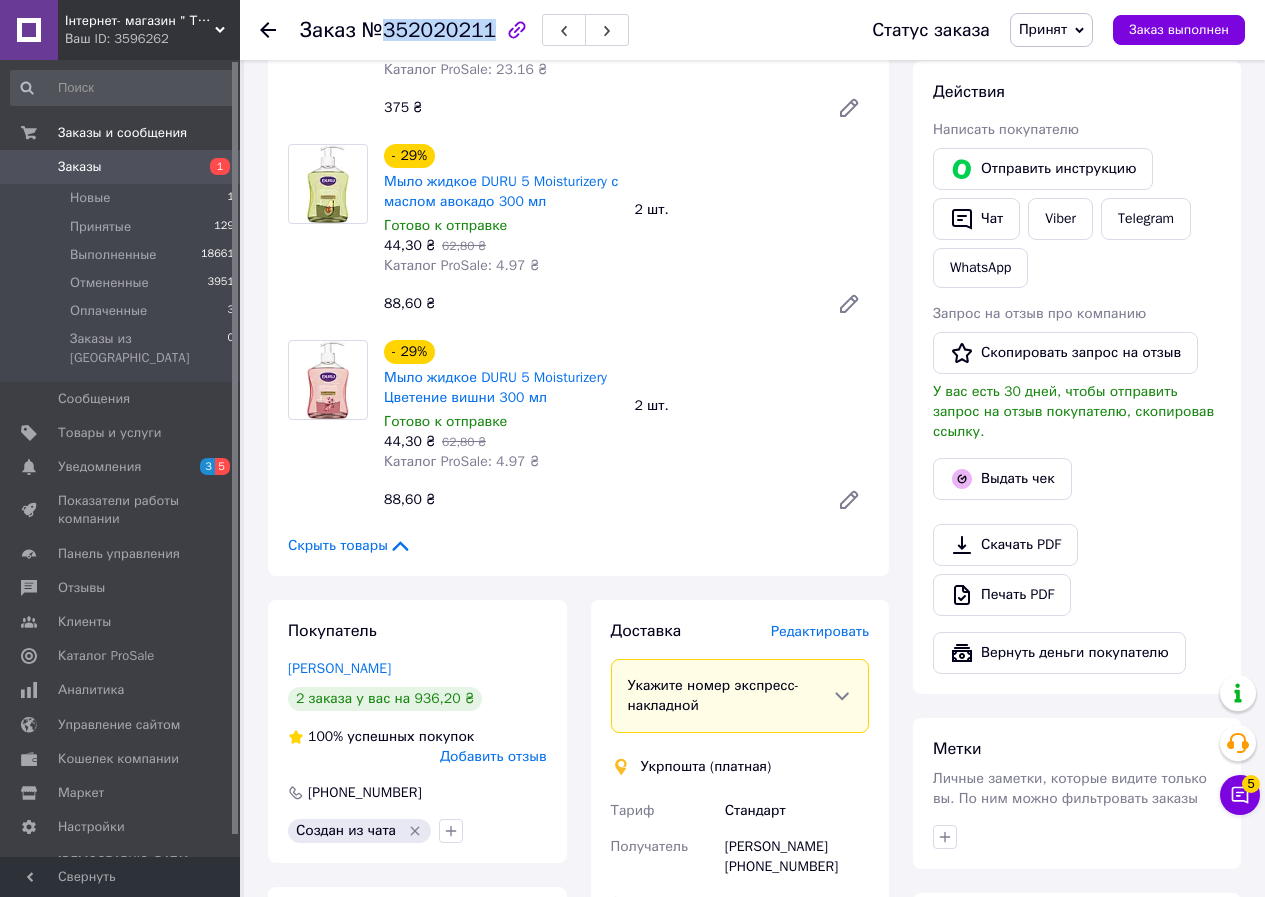 drag, startPoint x: 277, startPoint y: 648, endPoint x: 474, endPoint y: 650, distance: 197.01015 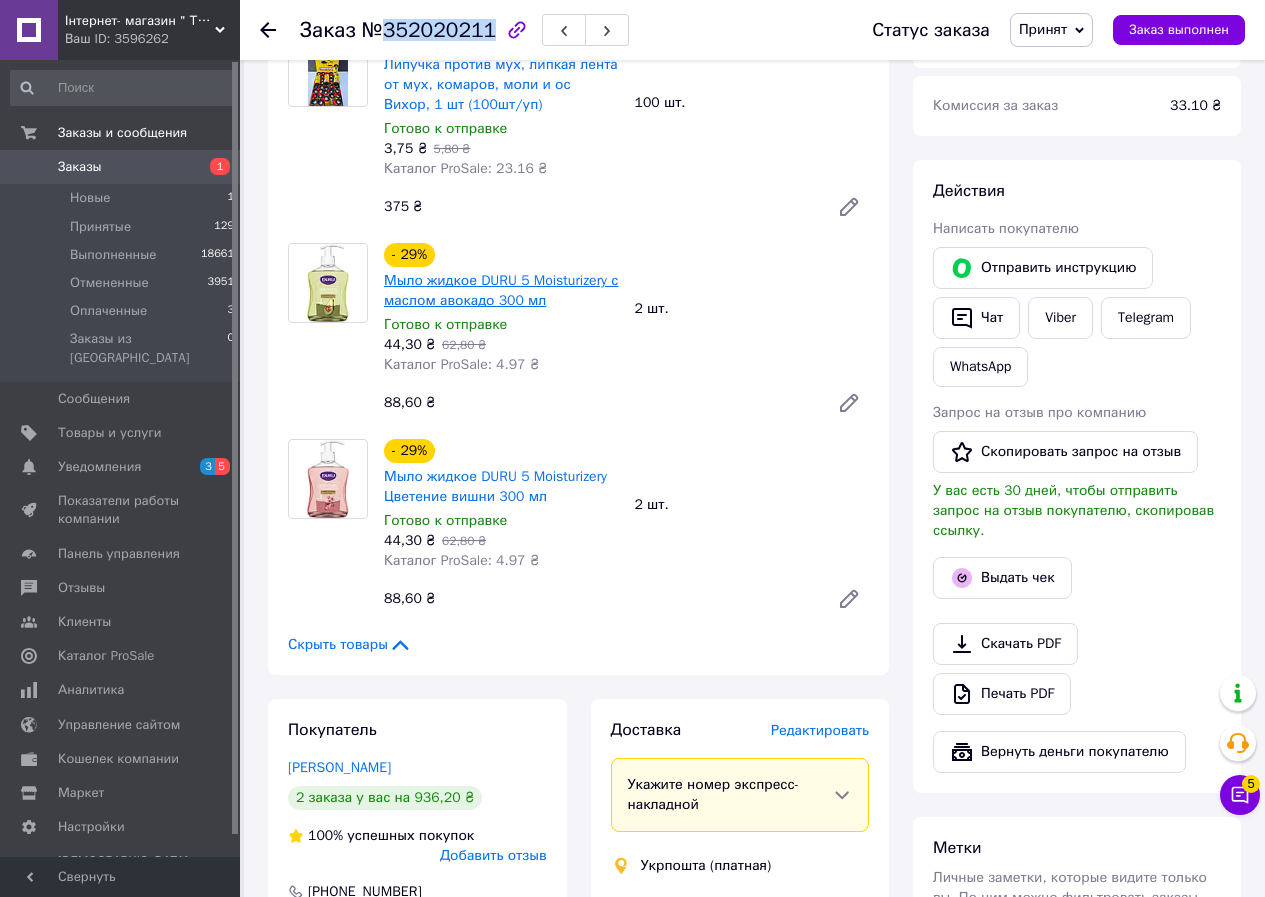 scroll, scrollTop: 800, scrollLeft: 0, axis: vertical 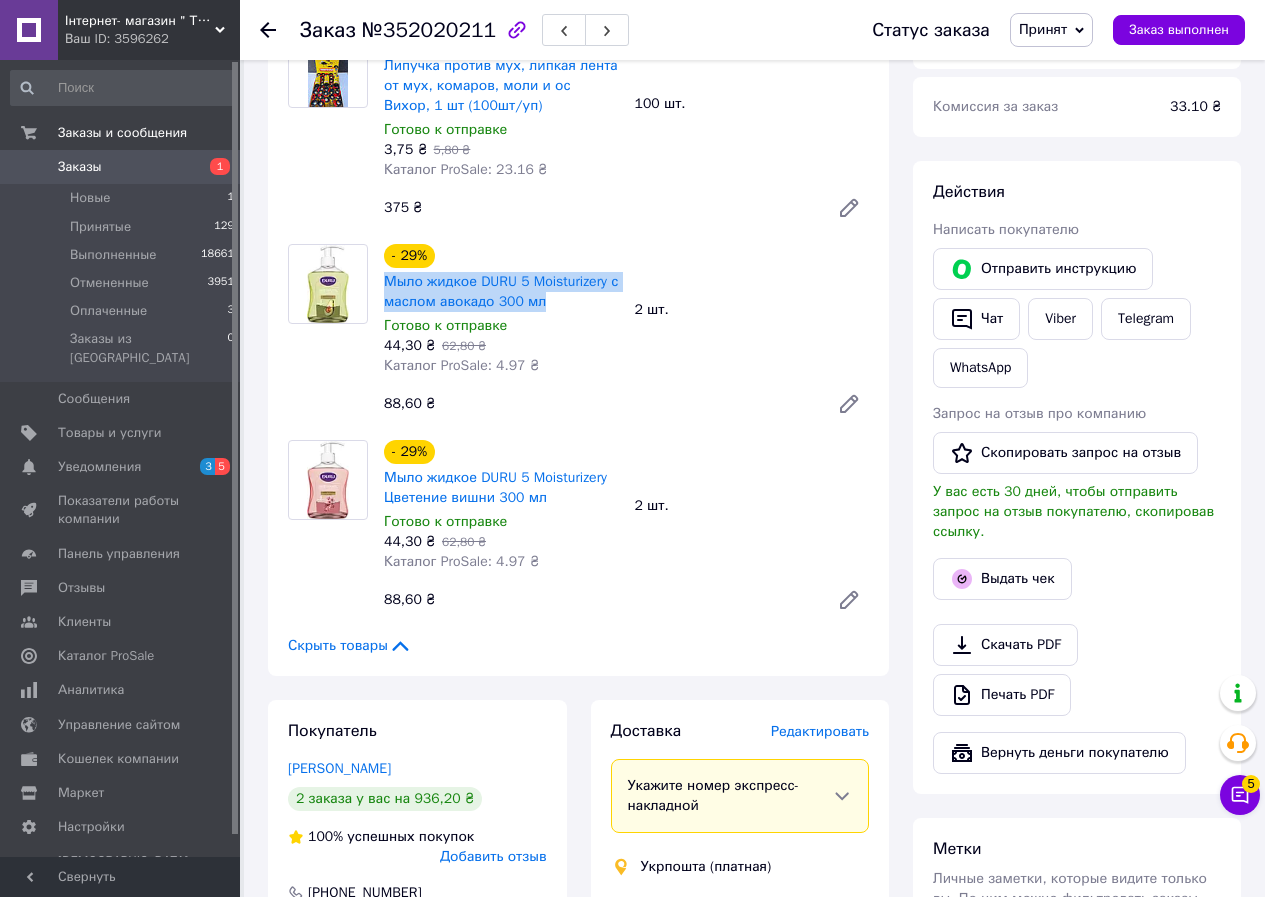 drag, startPoint x: 542, startPoint y: 281, endPoint x: 382, endPoint y: 259, distance: 161.50542 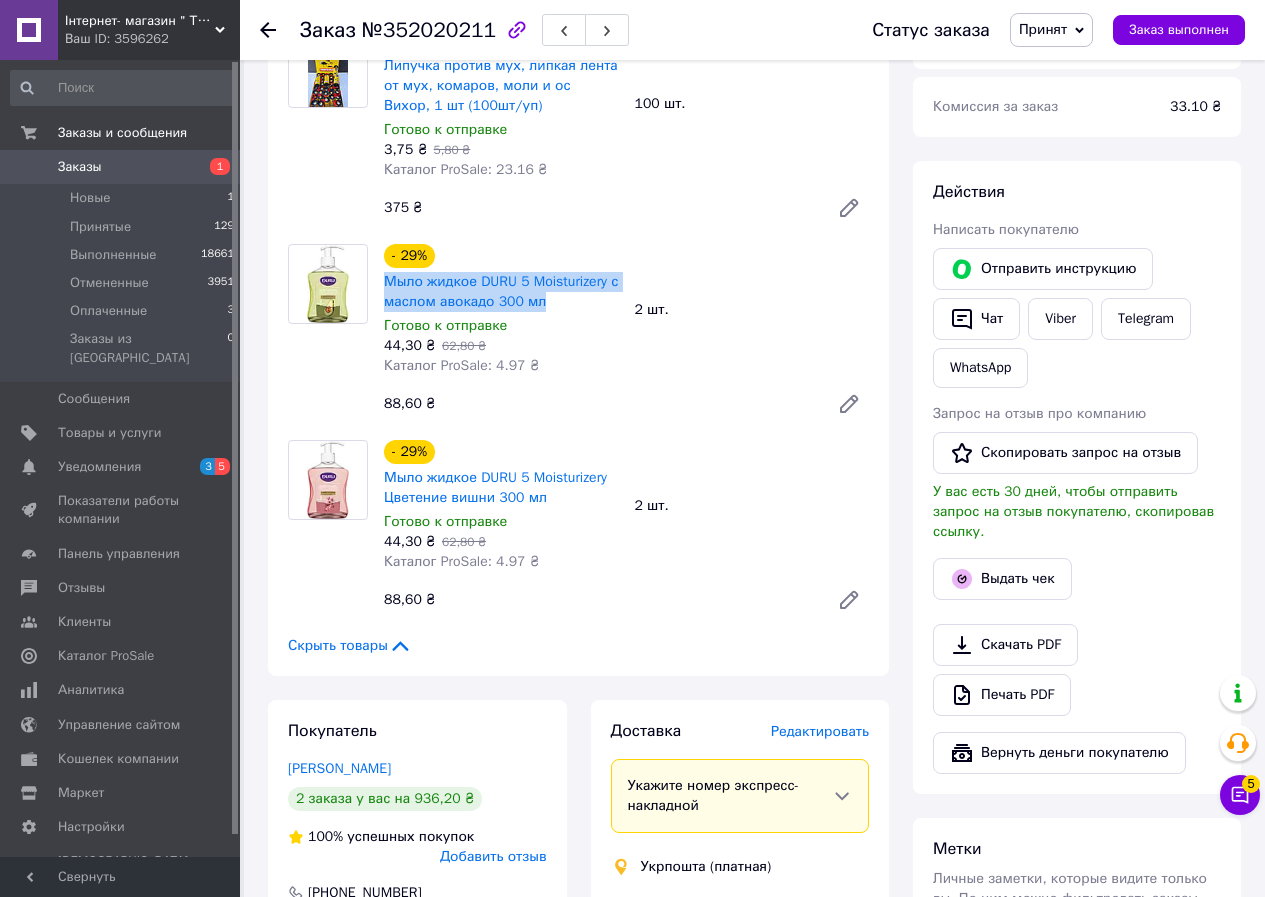 click on "Мыло жидкое DURU 5 Moisturizery с маслом авокадо 300 мл" at bounding box center (501, 292) 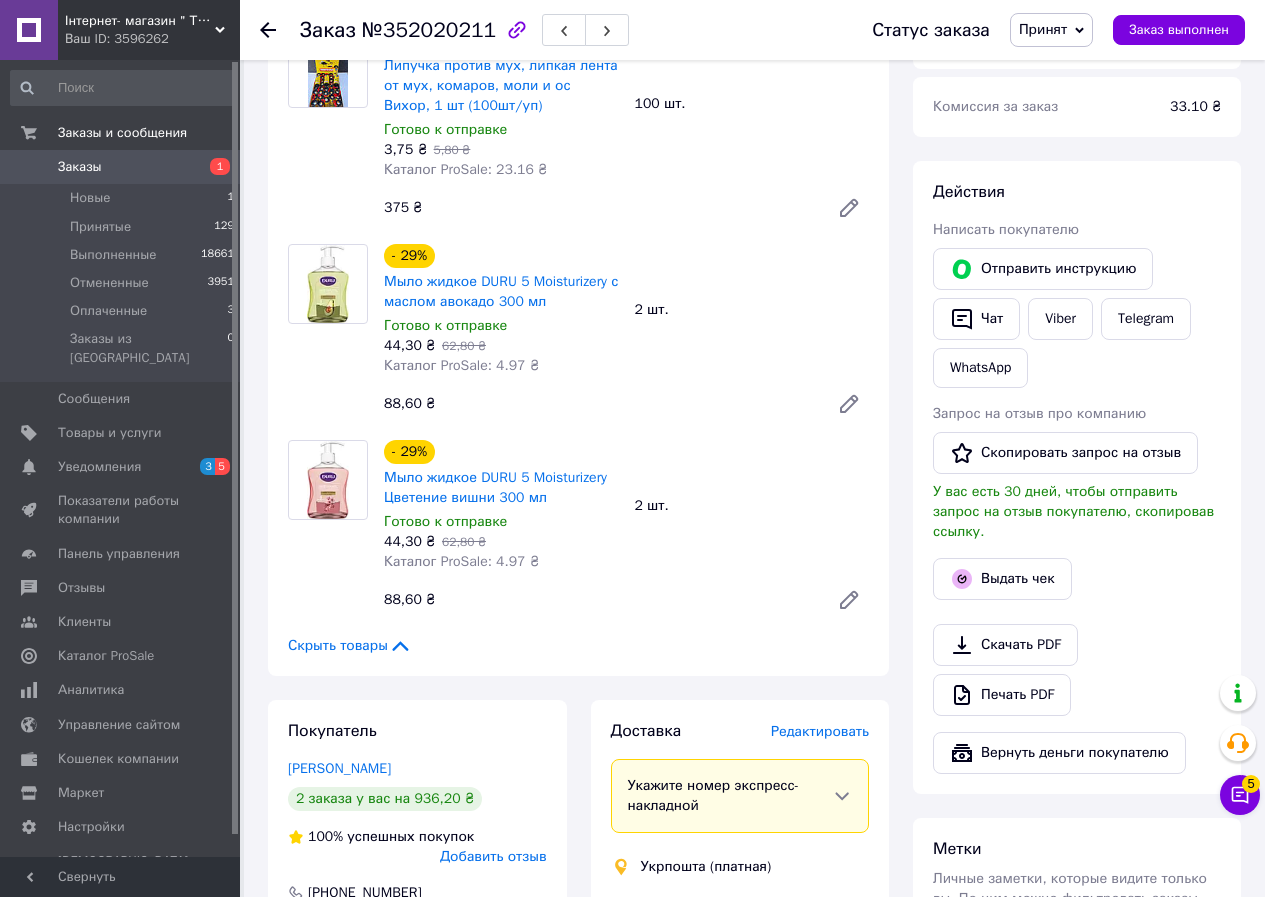 click on "88,60 ₴" at bounding box center (598, 404) 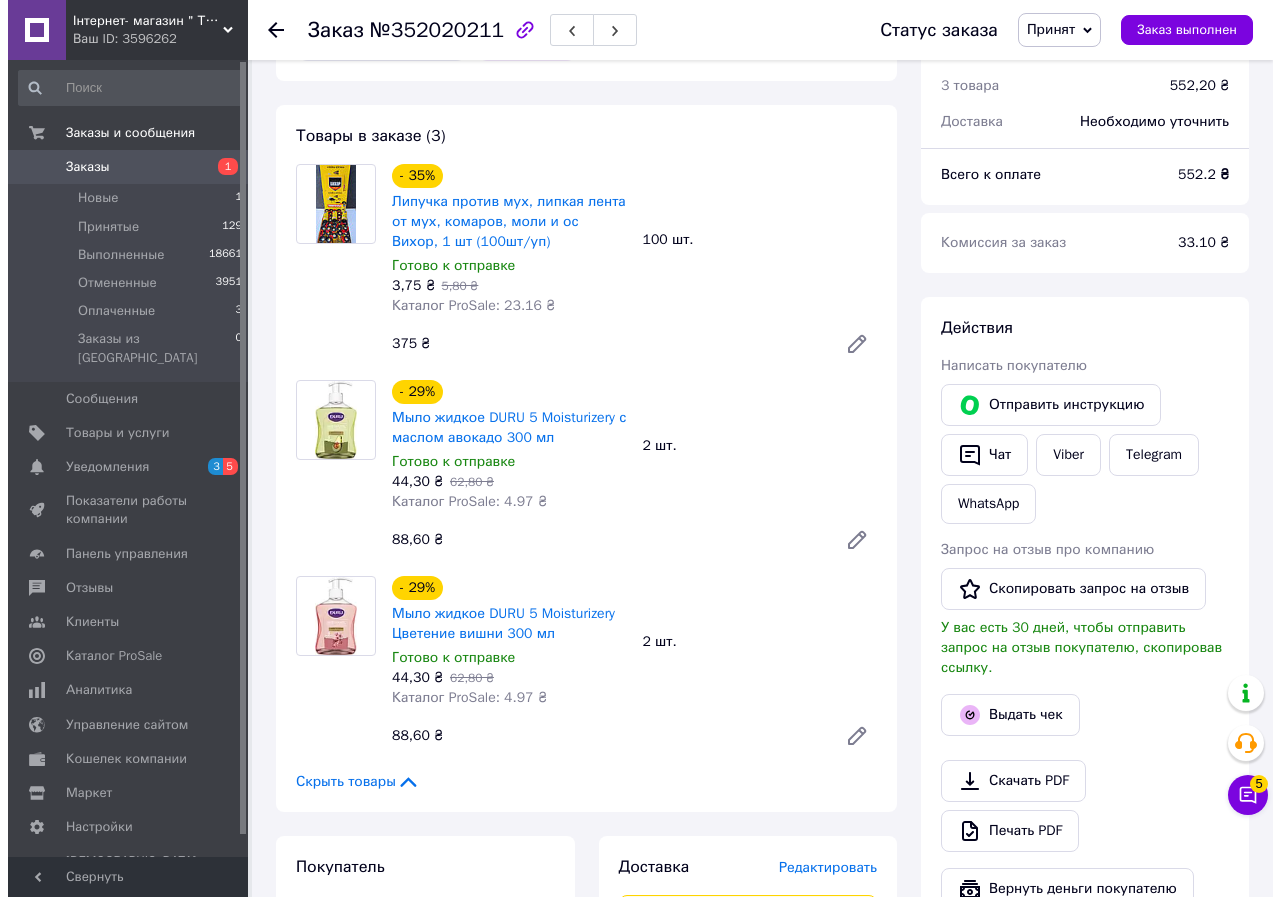scroll, scrollTop: 700, scrollLeft: 0, axis: vertical 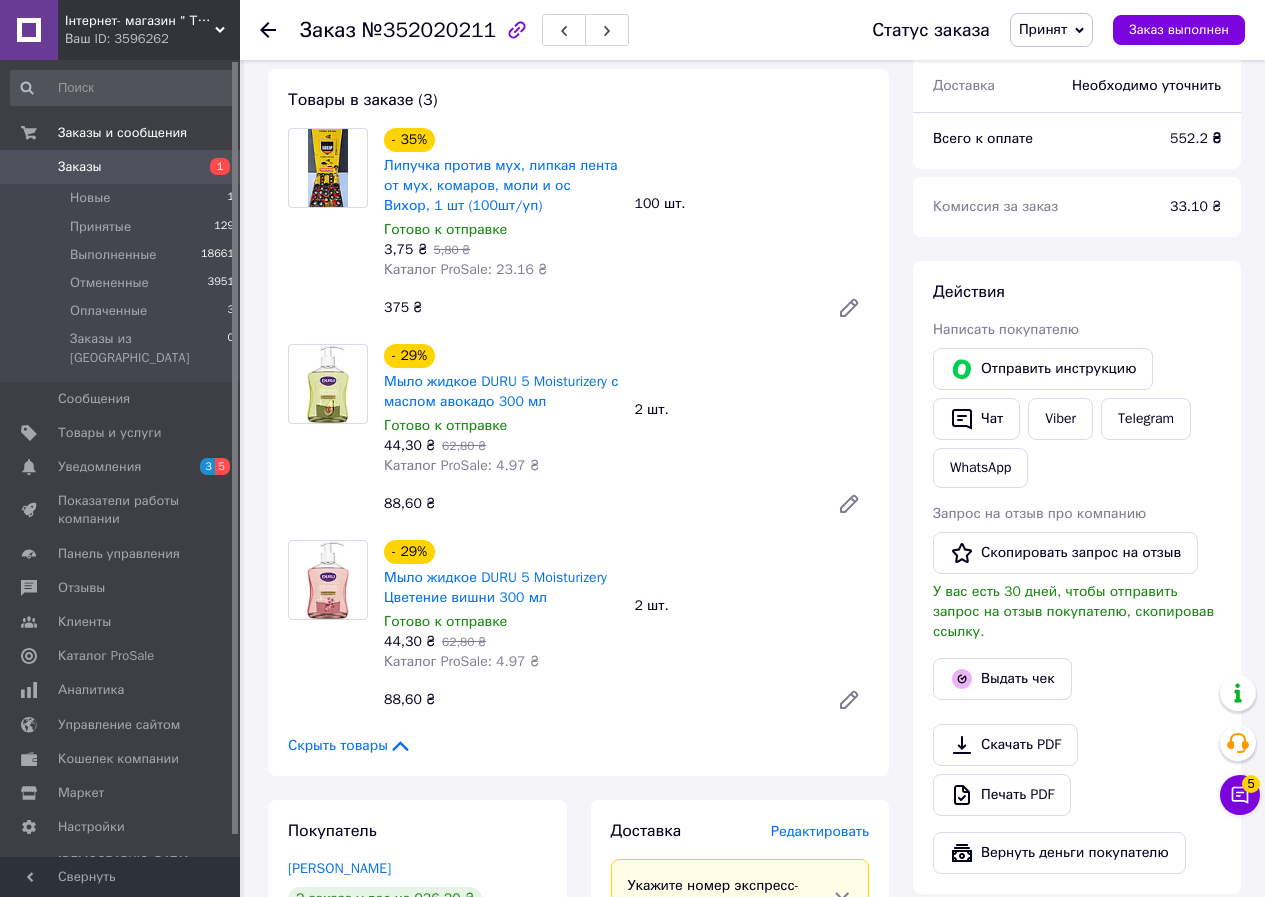 click on "№352020211" at bounding box center (429, 30) 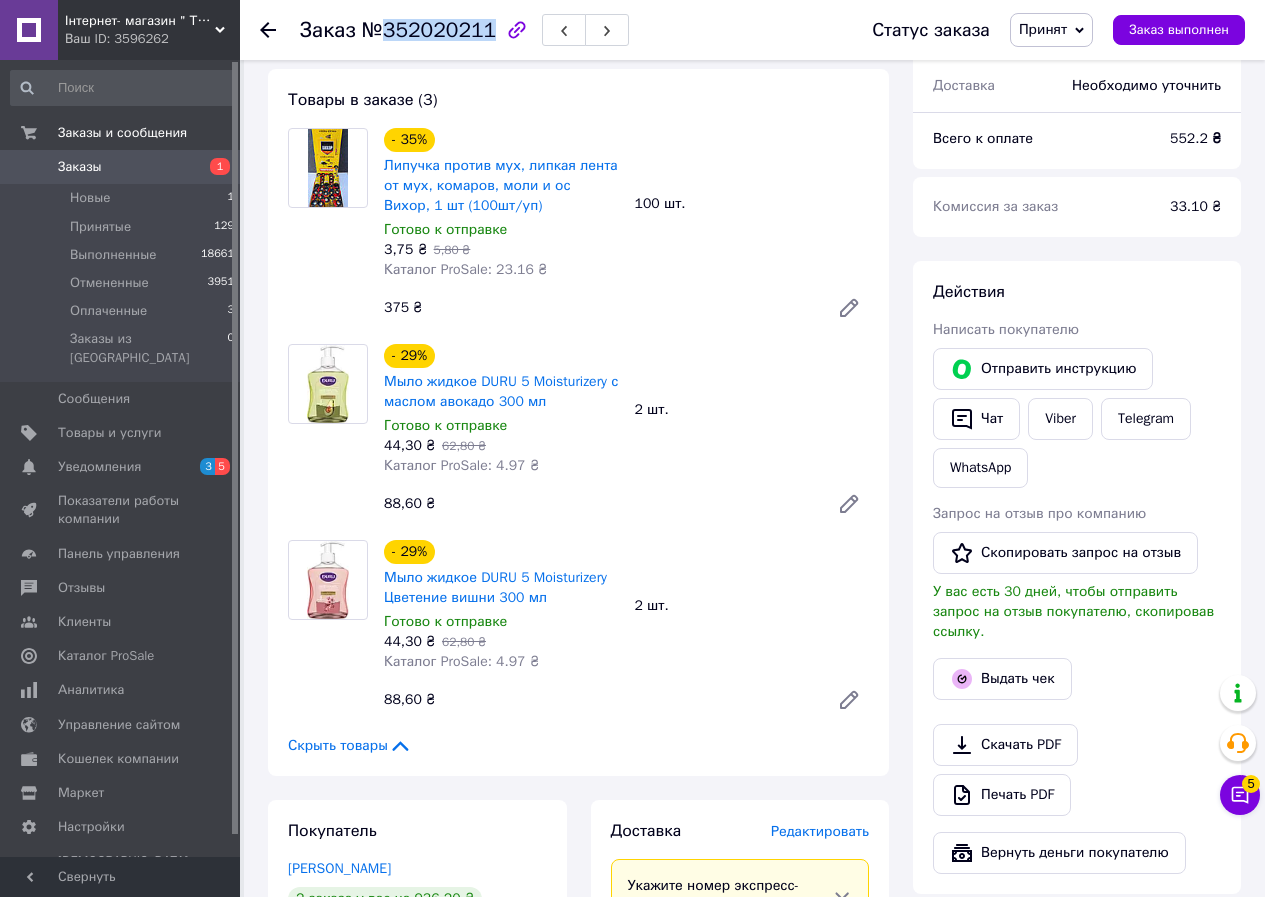 click on "№352020211" at bounding box center (429, 30) 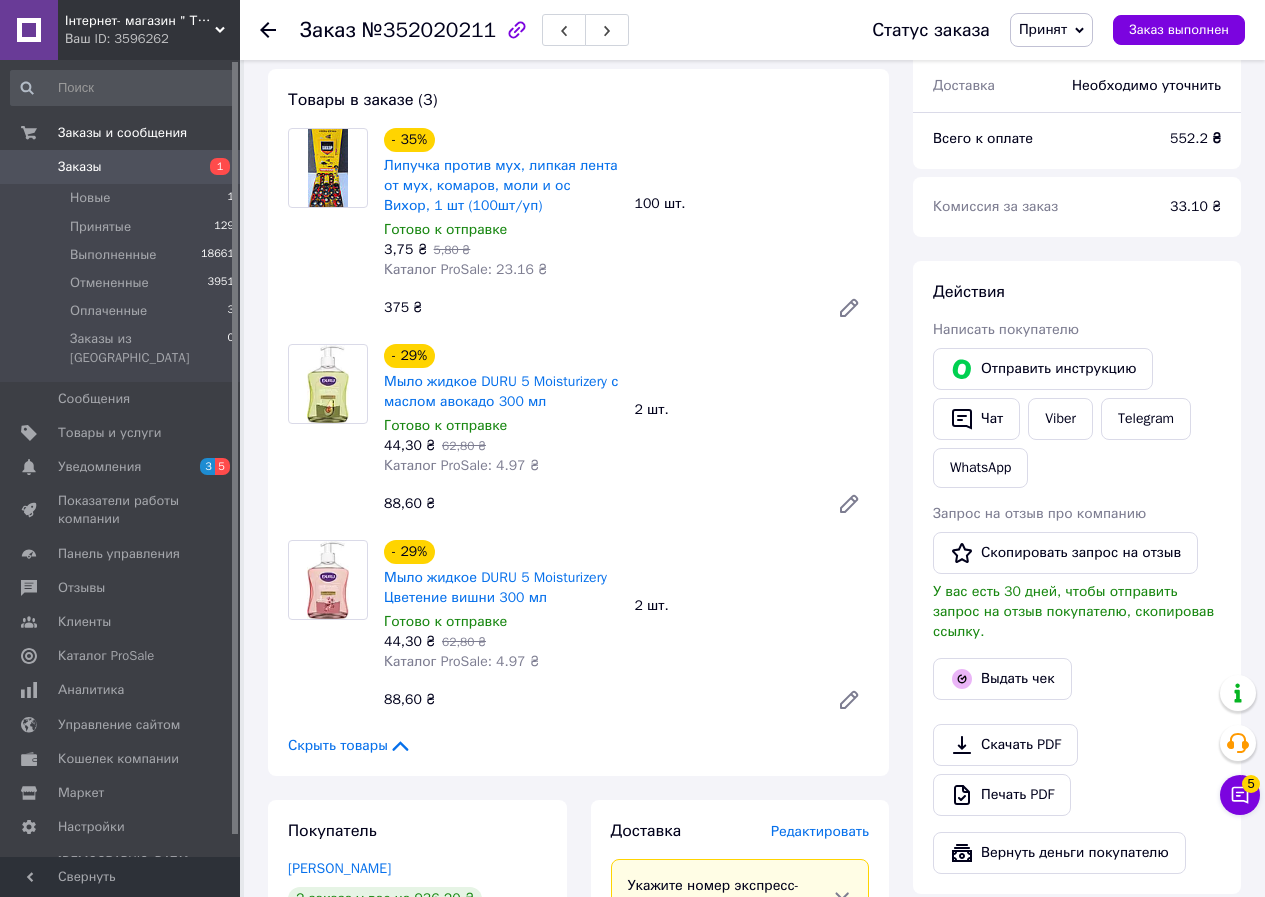 click on "Редактировать" at bounding box center (820, 831) 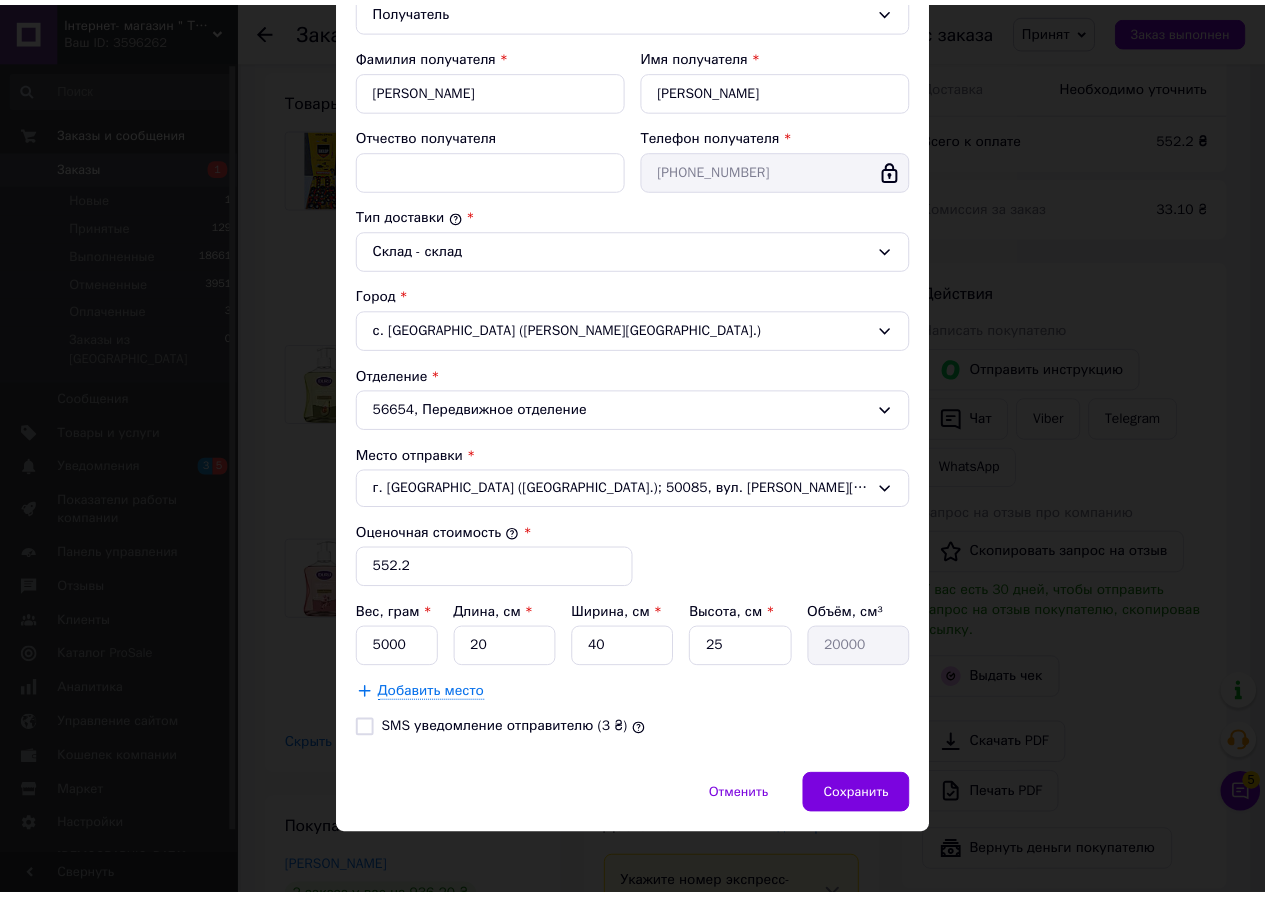scroll, scrollTop: 354, scrollLeft: 0, axis: vertical 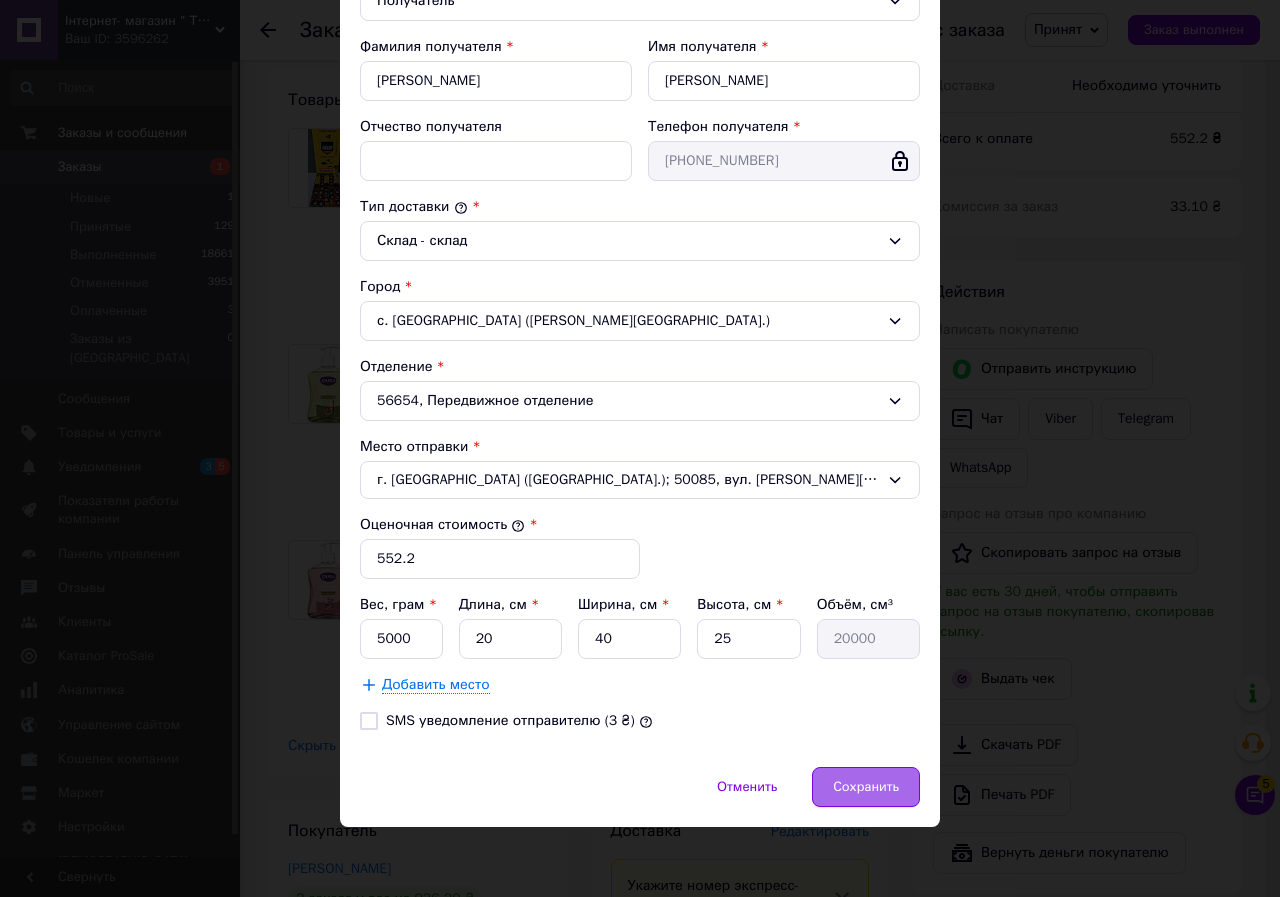 click on "Сохранить" at bounding box center [866, 787] 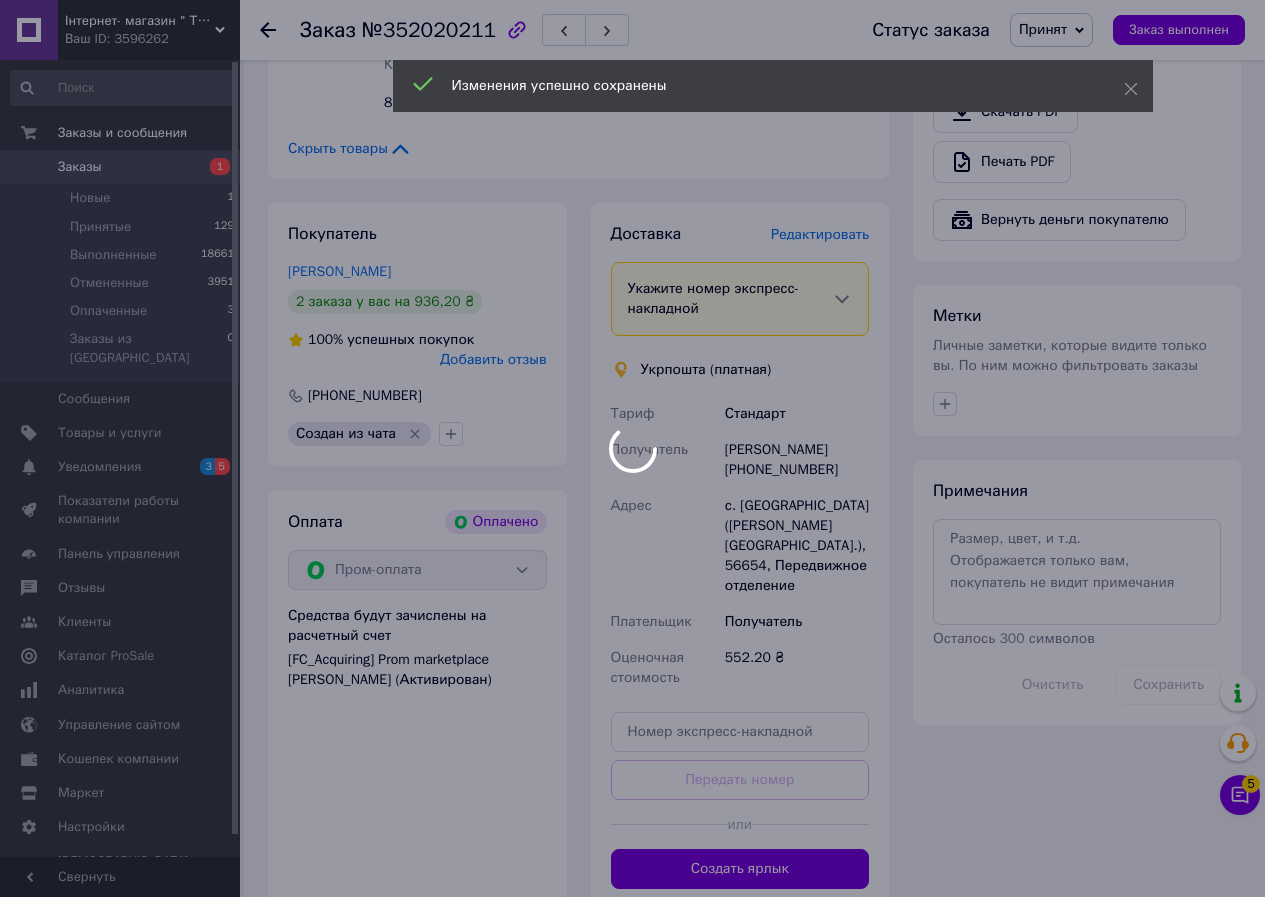 scroll, scrollTop: 1500, scrollLeft: 0, axis: vertical 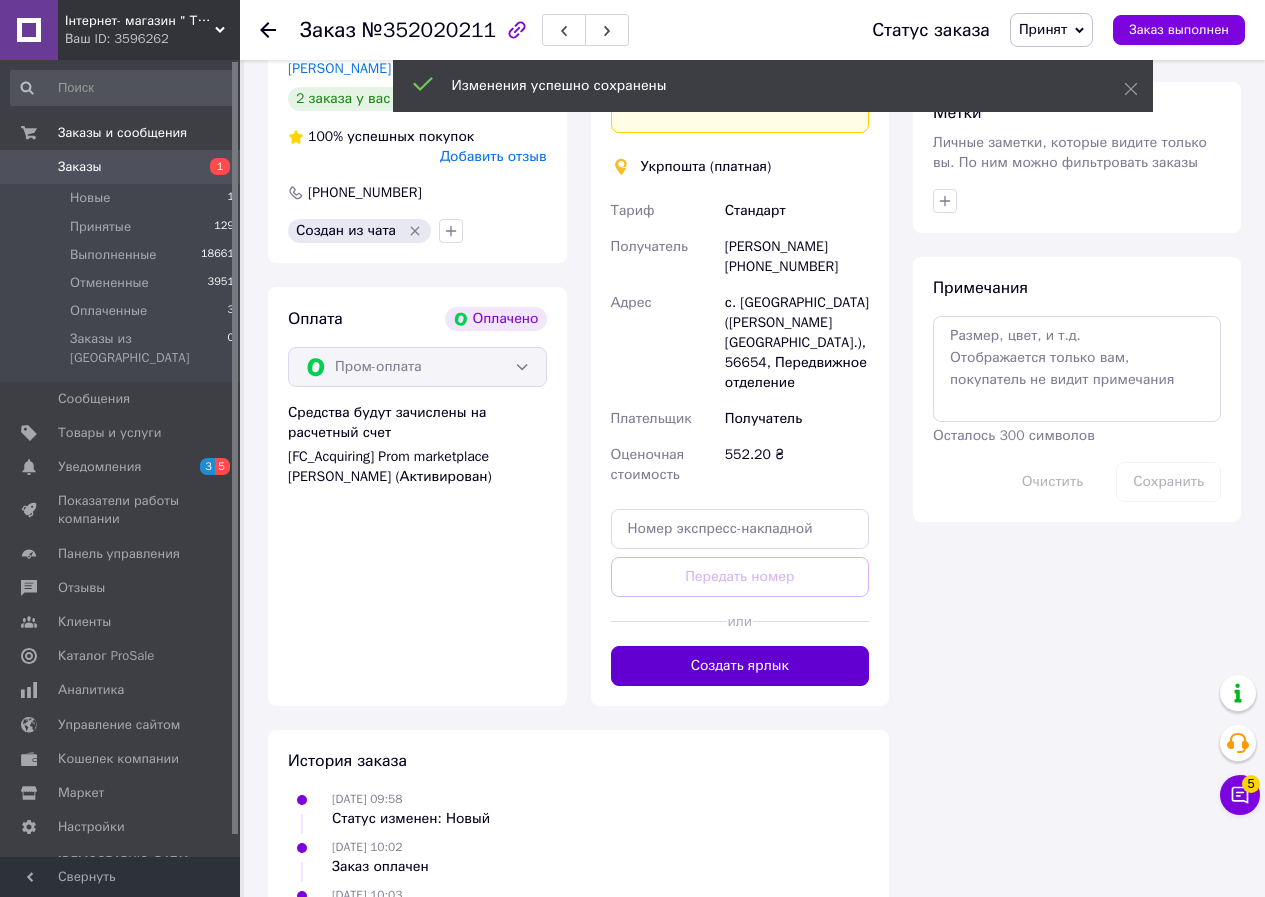 click on "Создать ярлык" at bounding box center (740, 666) 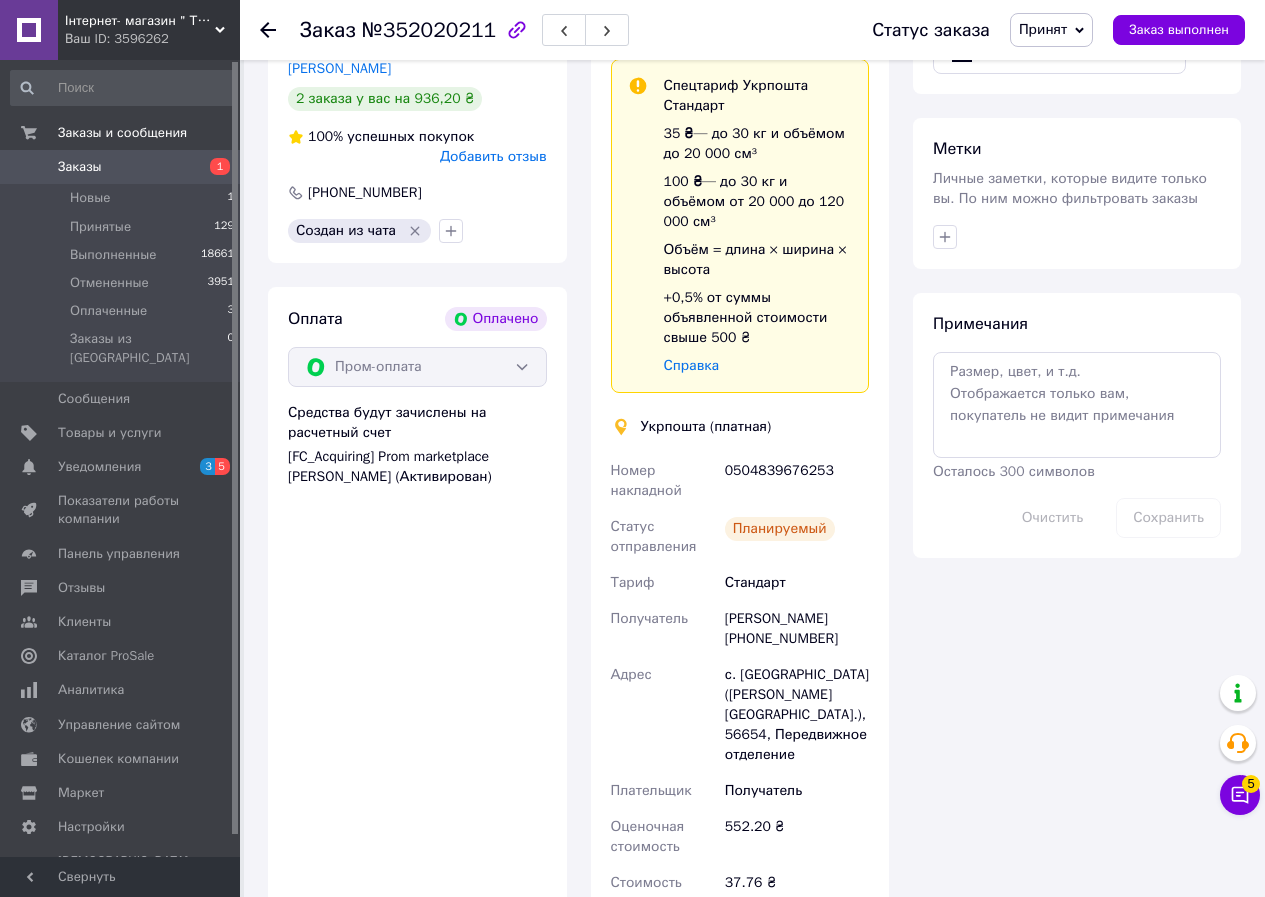 click 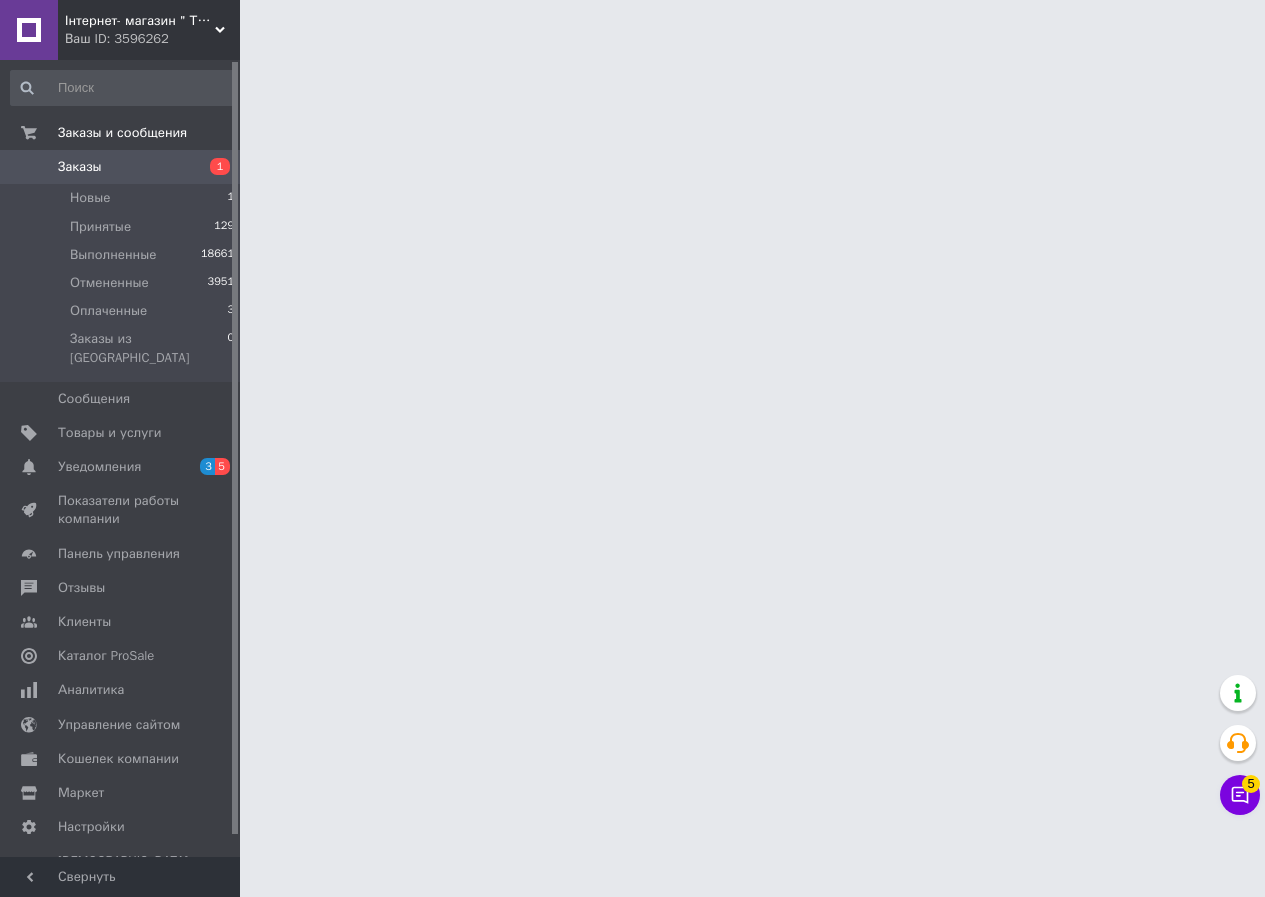 scroll, scrollTop: 0, scrollLeft: 0, axis: both 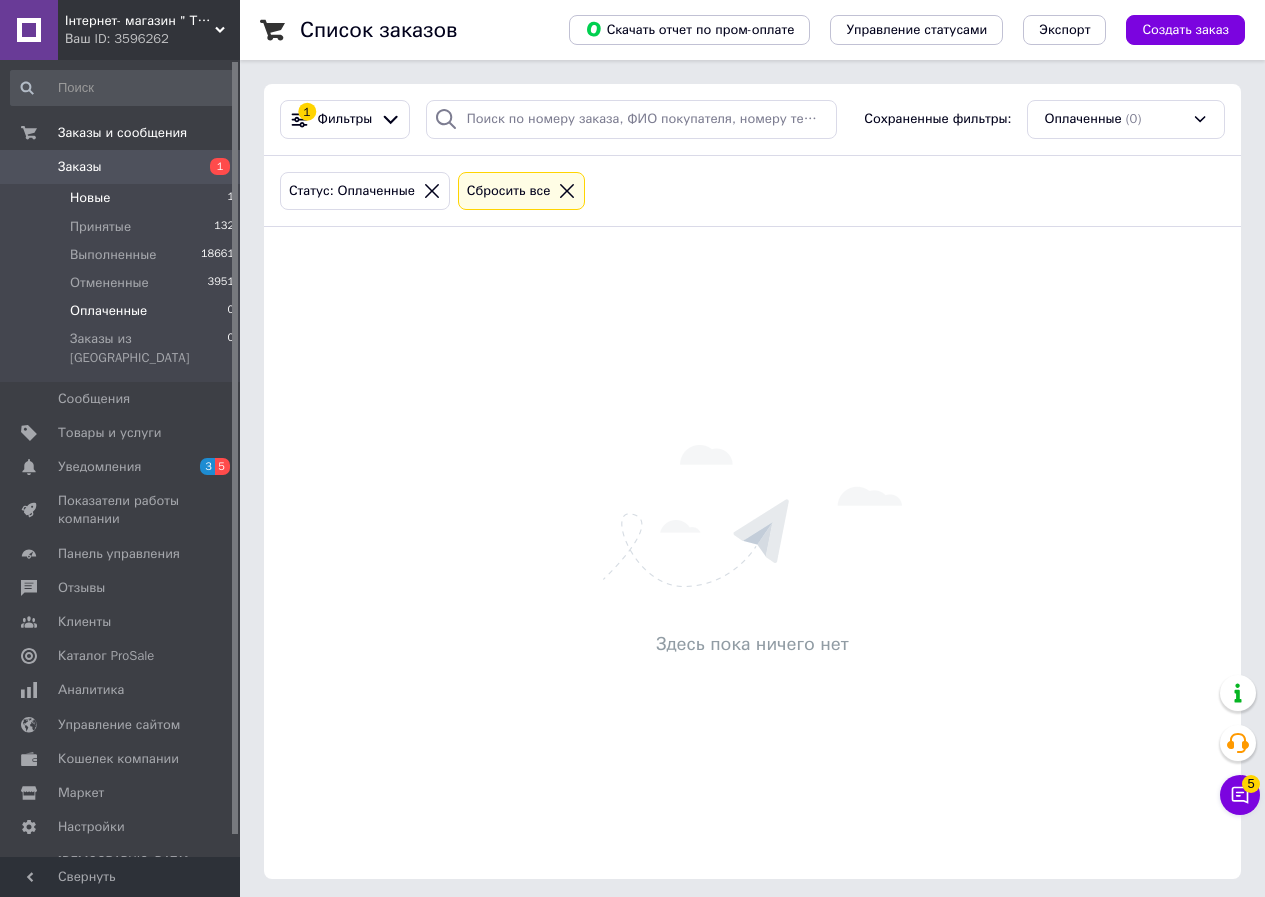 click on "Новые" at bounding box center [90, 198] 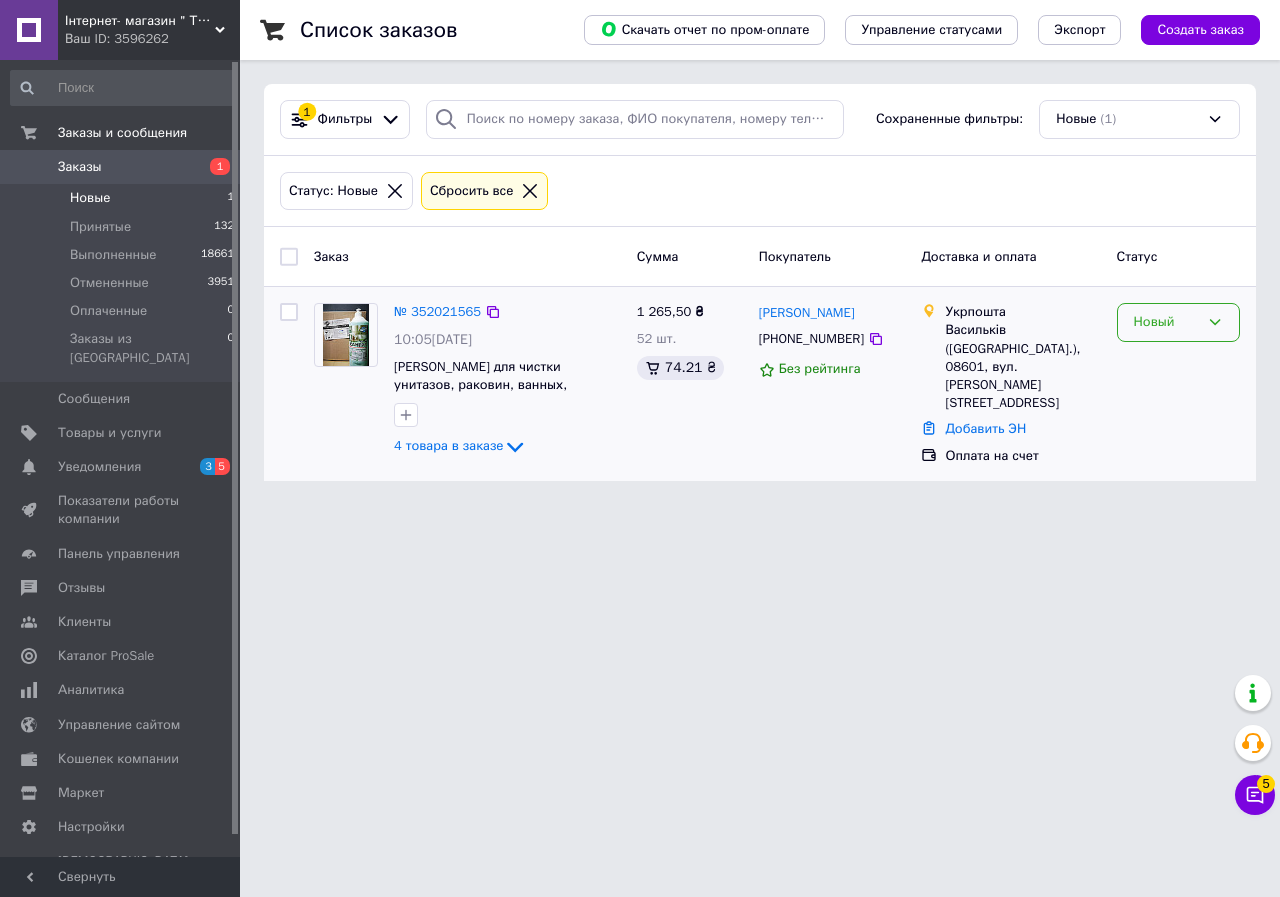 click on "Новый" at bounding box center (1166, 322) 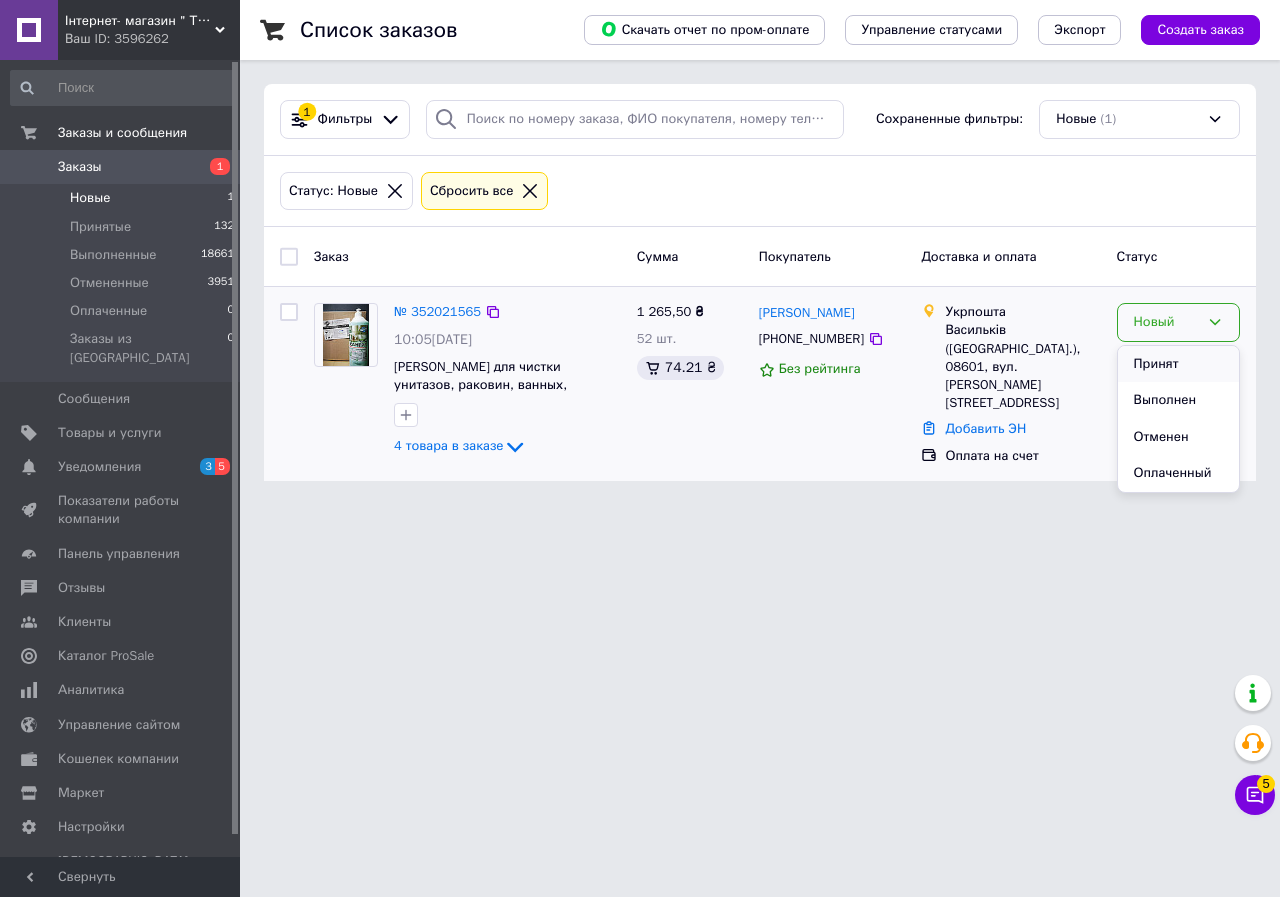 click on "Принят" at bounding box center (1178, 364) 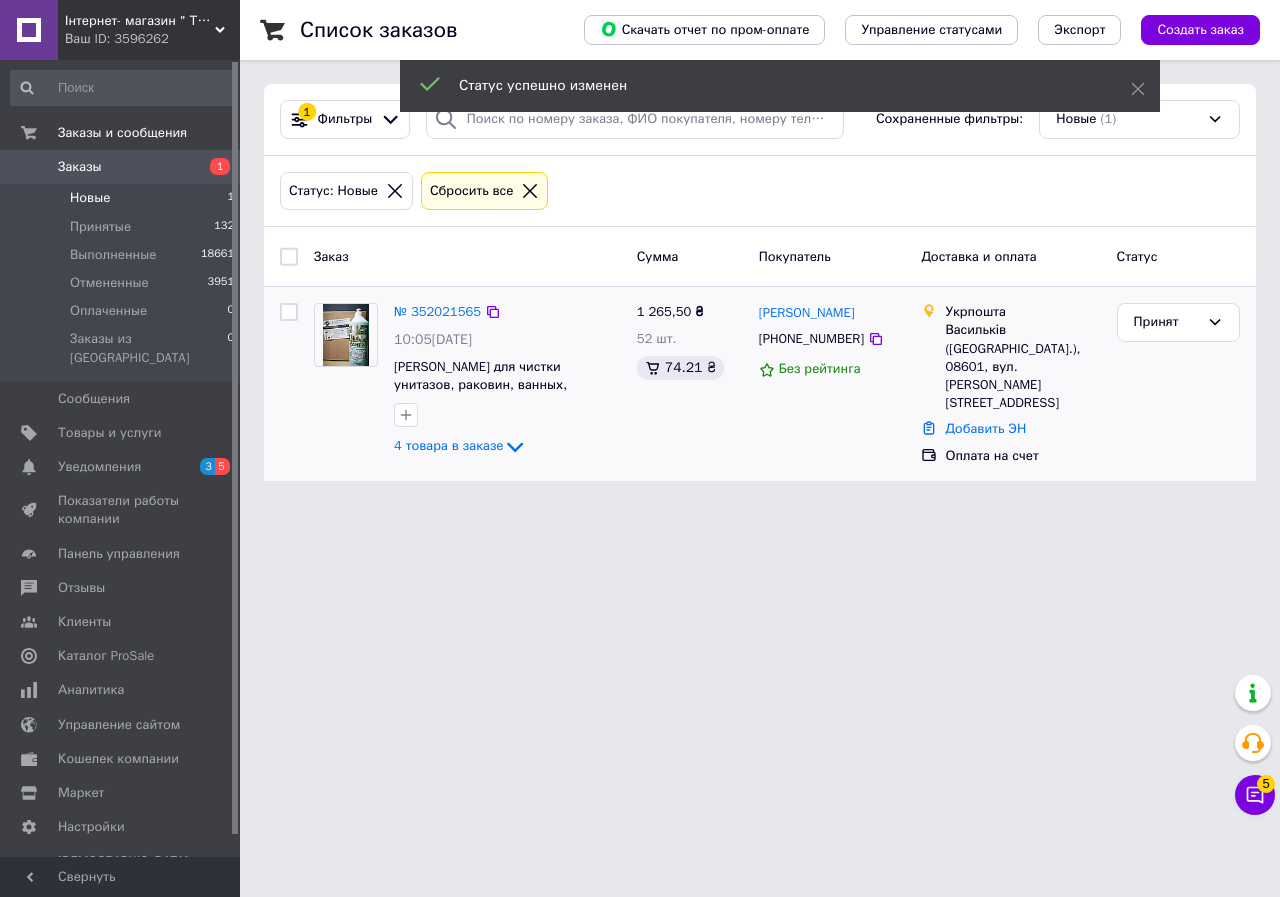 click on "№ 352021565" at bounding box center (437, 311) 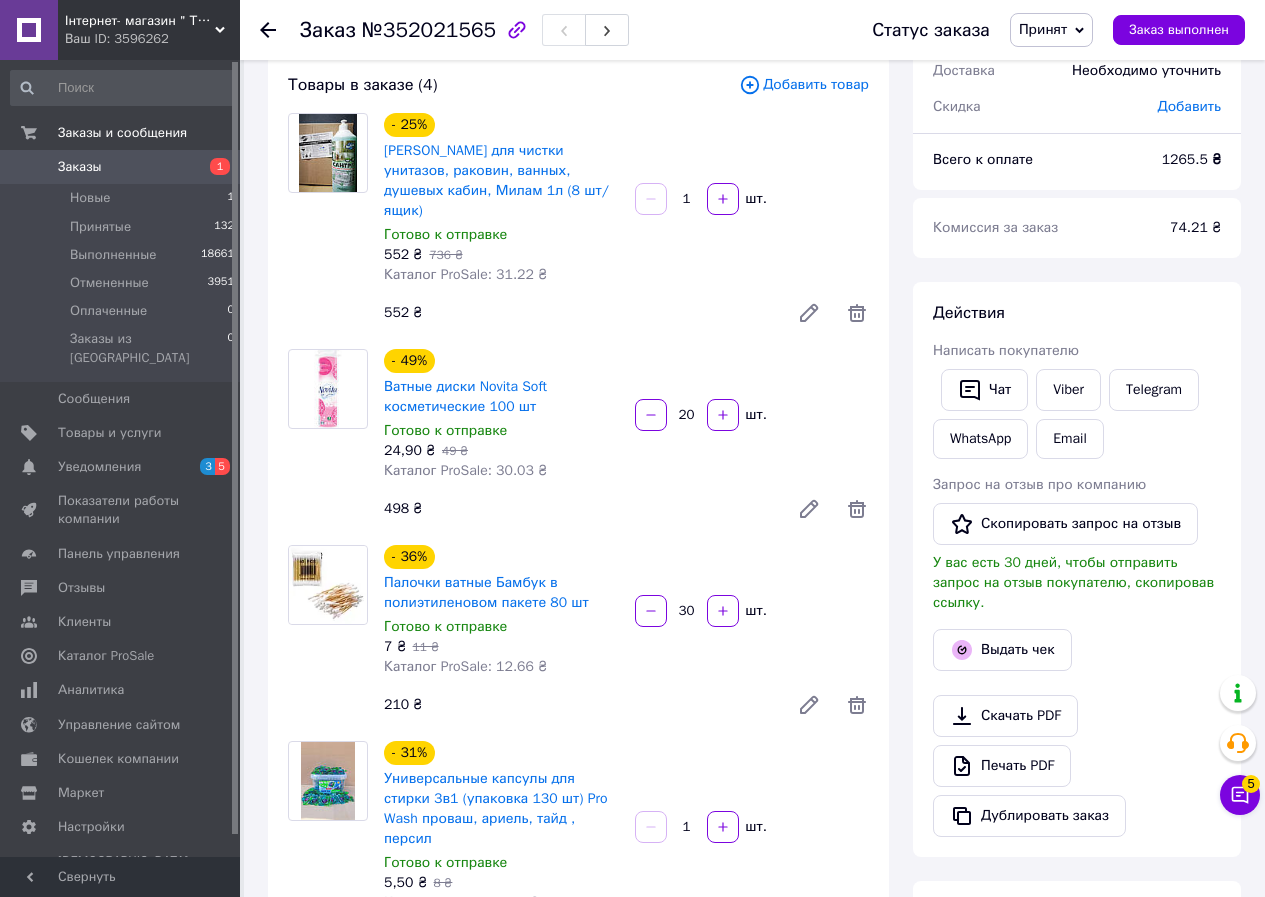 scroll, scrollTop: 15, scrollLeft: 0, axis: vertical 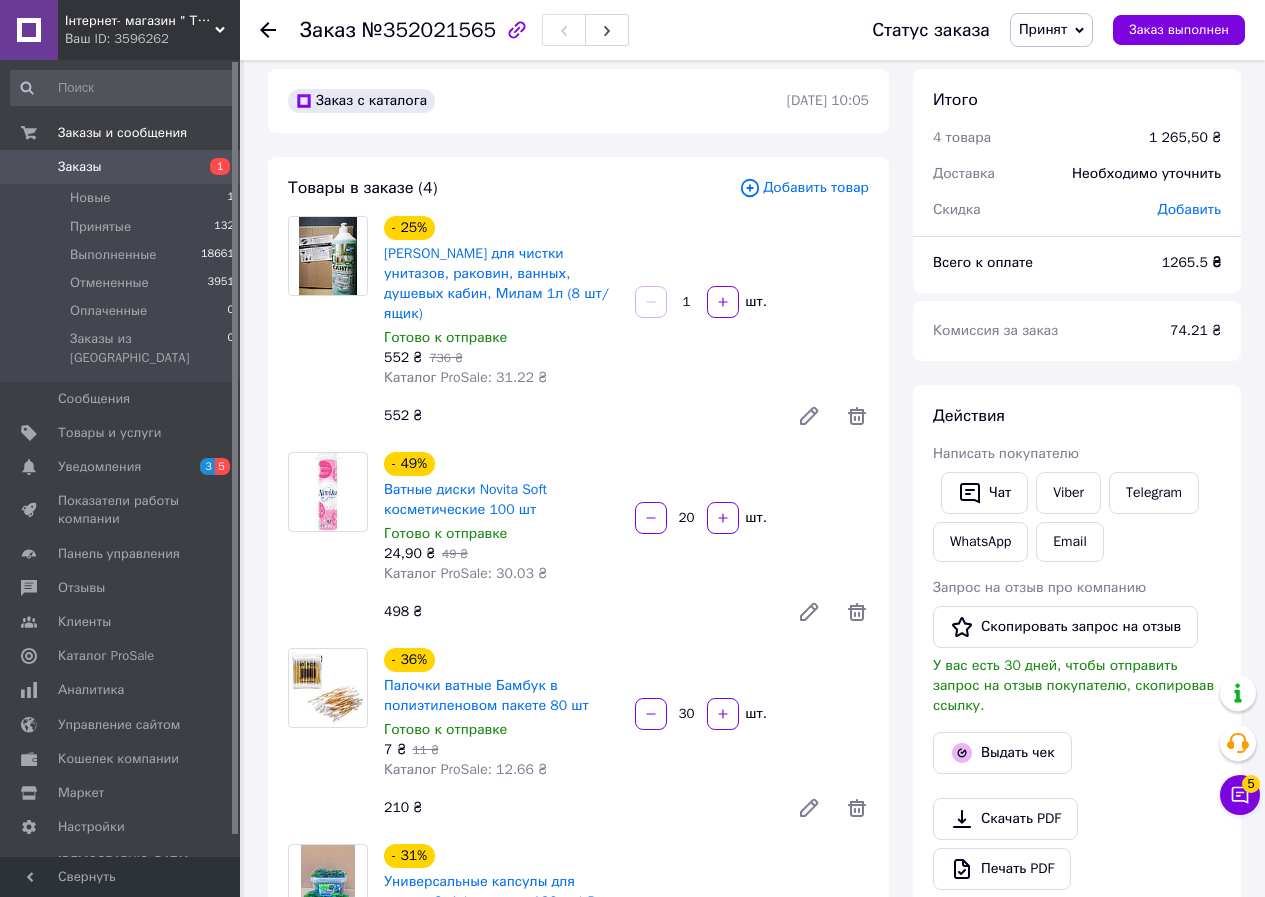 click 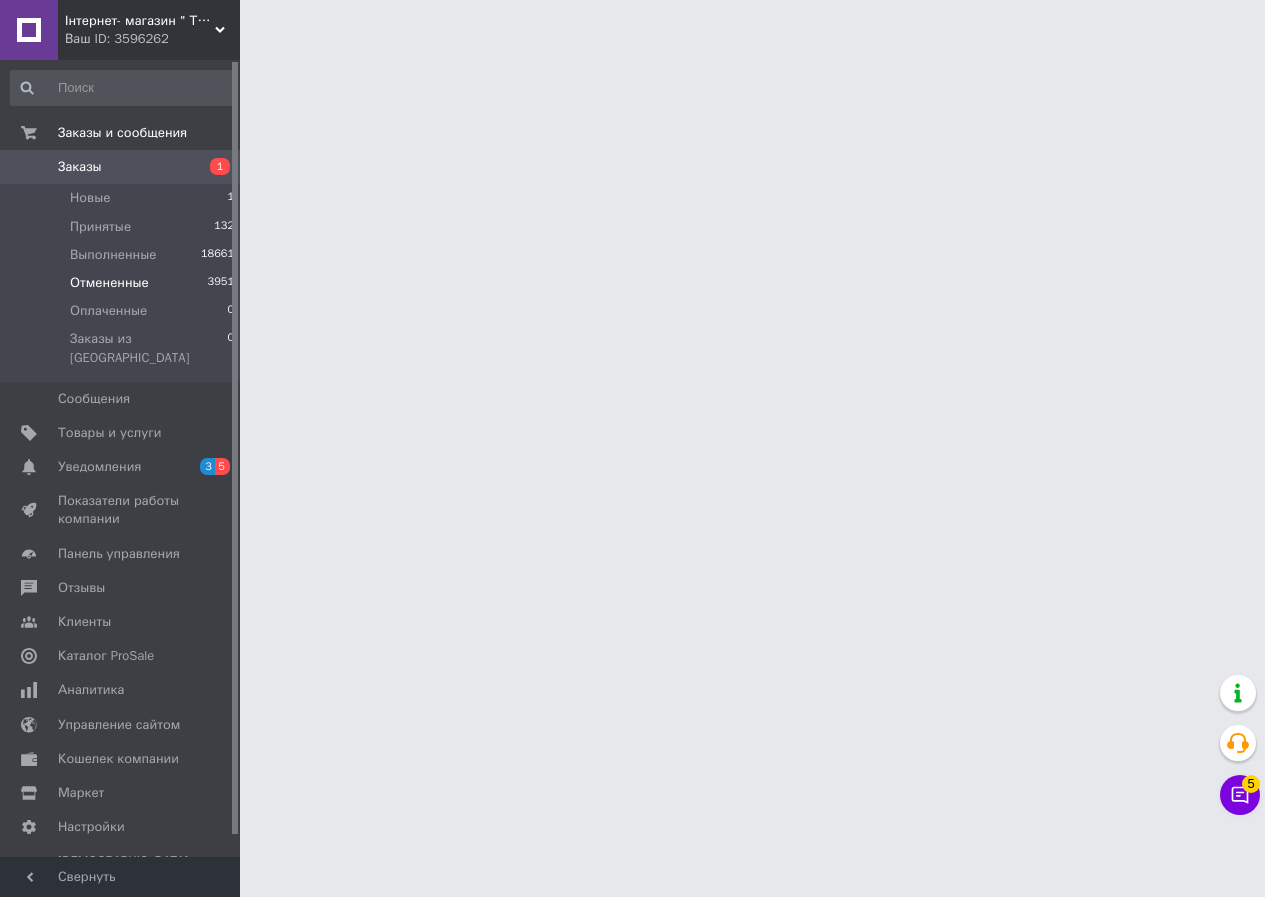 scroll, scrollTop: 0, scrollLeft: 0, axis: both 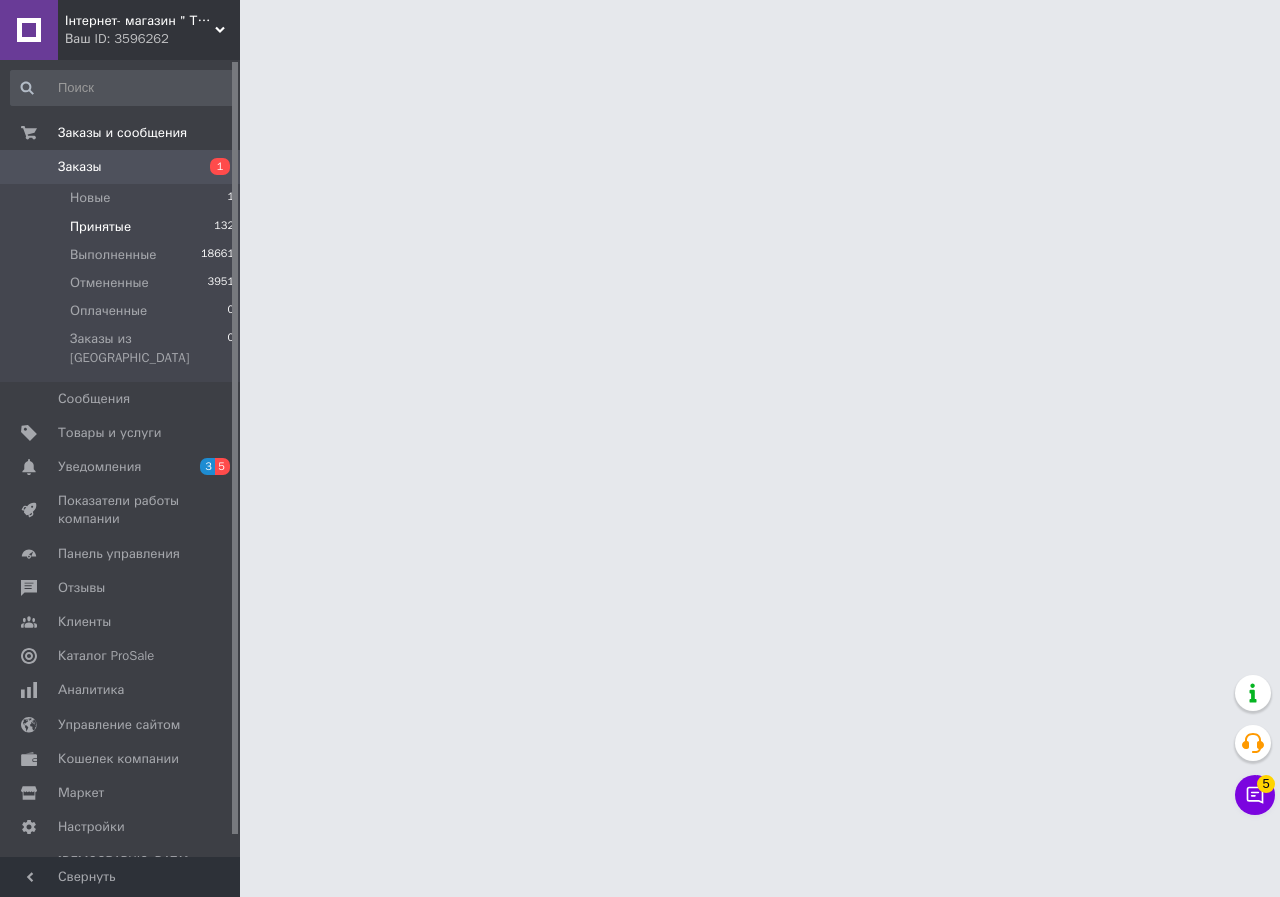 click on "Принятые" at bounding box center (100, 227) 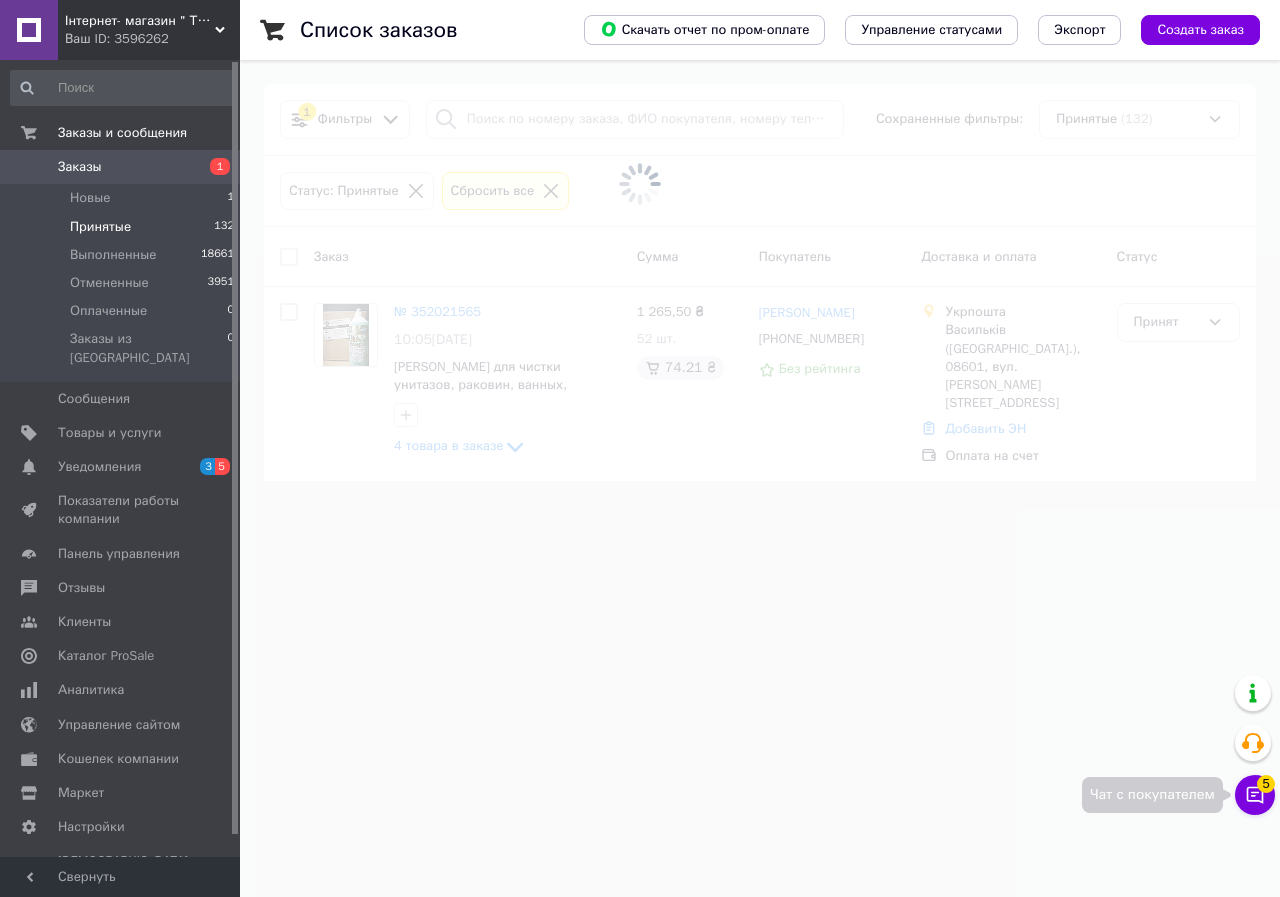 click 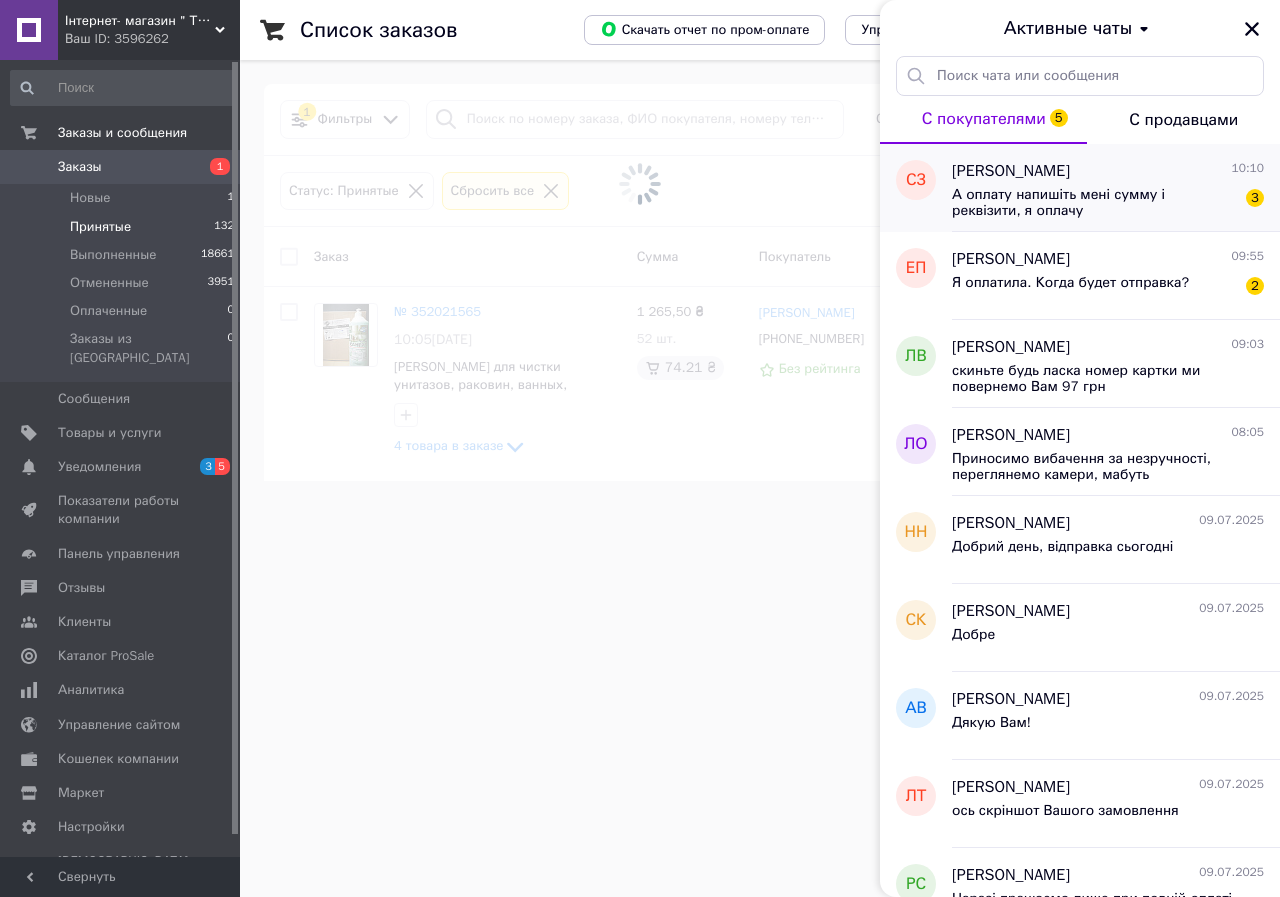 click on "А оплату напишіть мені сумму і реквізити, я оплачу" at bounding box center (1094, 203) 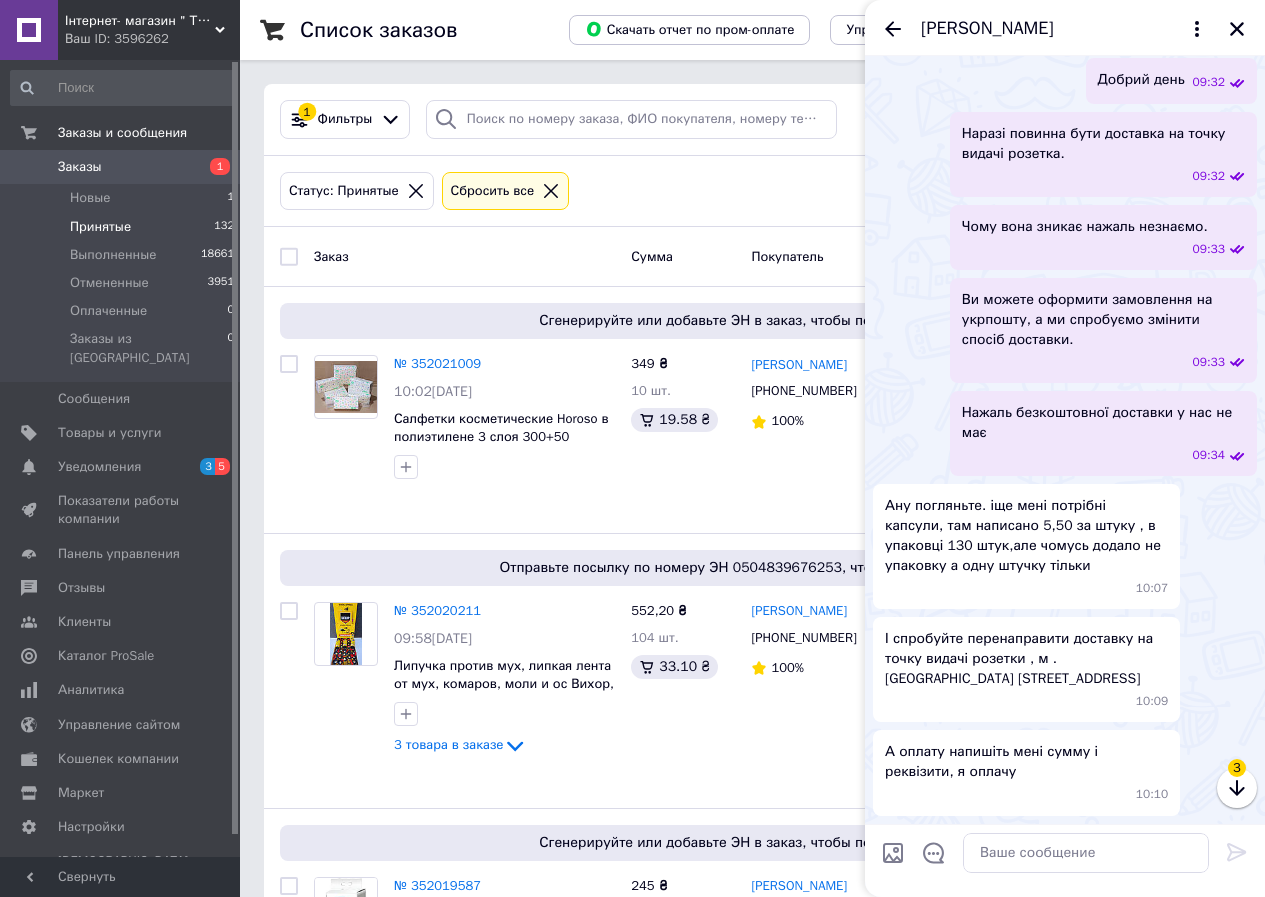 scroll, scrollTop: 709, scrollLeft: 0, axis: vertical 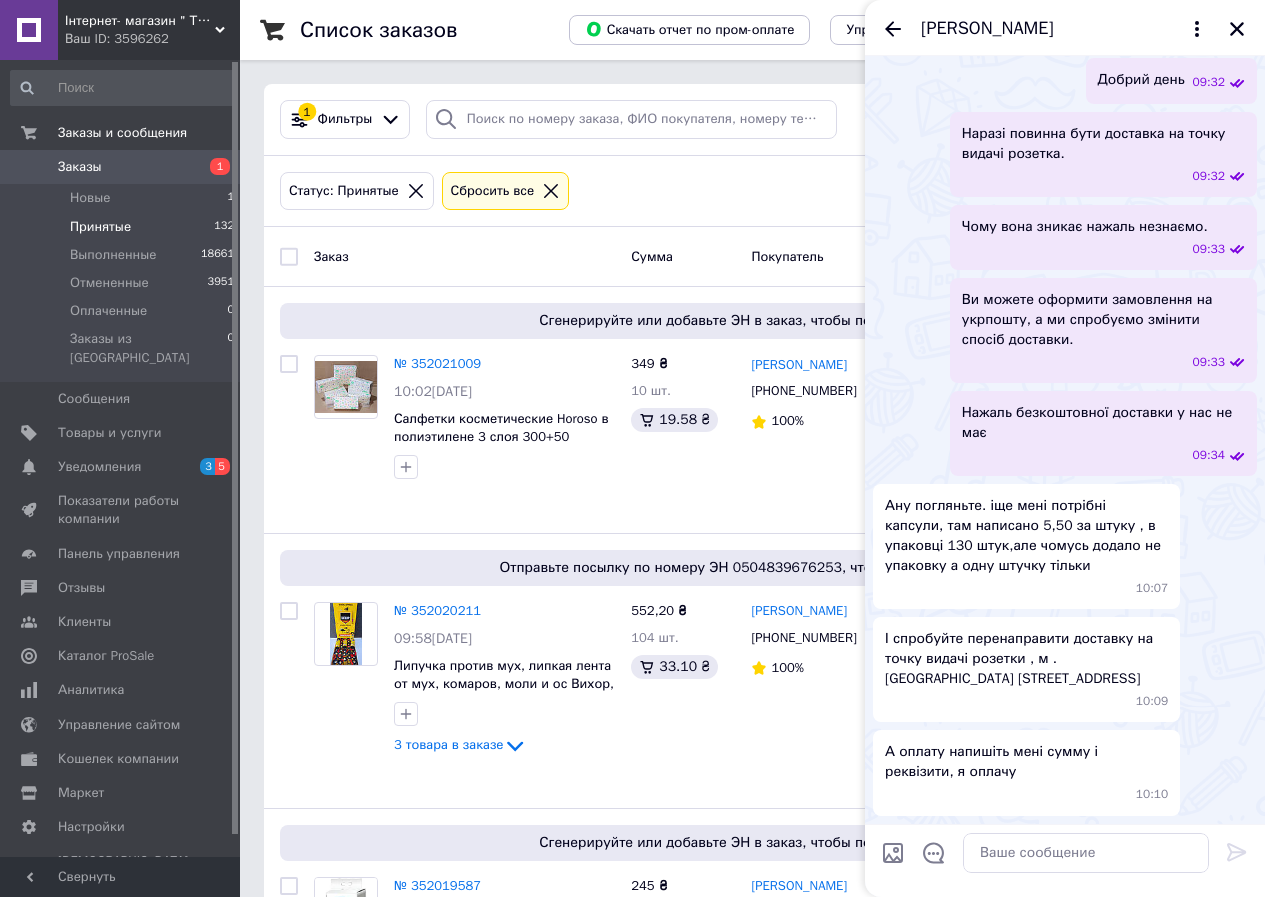 click on "І спробуйте перенаправити доставку на точку видачі розетки , [STREET_ADDRESS]" at bounding box center (1026, 659) 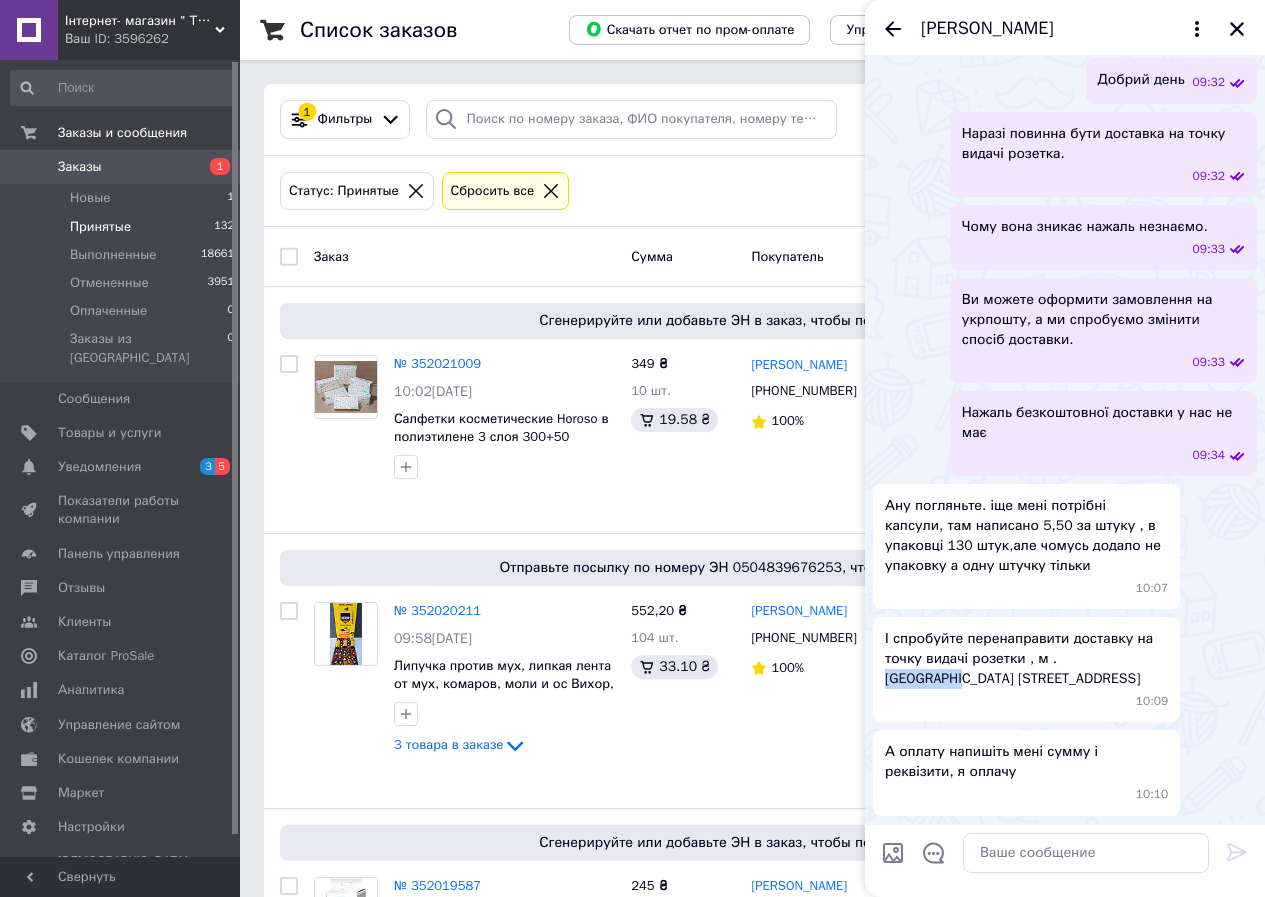 click on "І спробуйте перенаправити доставку на точку видачі розетки , [STREET_ADDRESS]" at bounding box center [1026, 659] 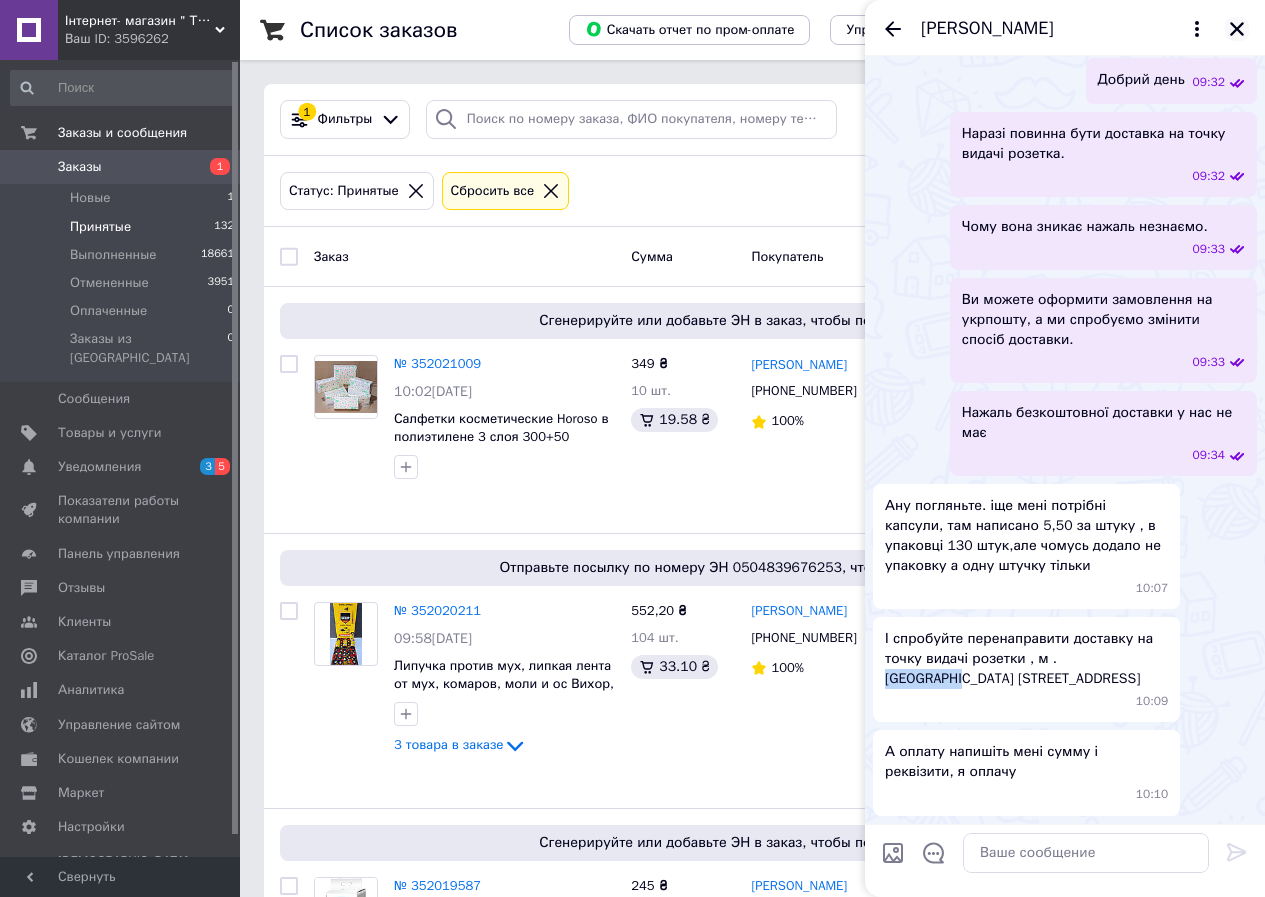 click 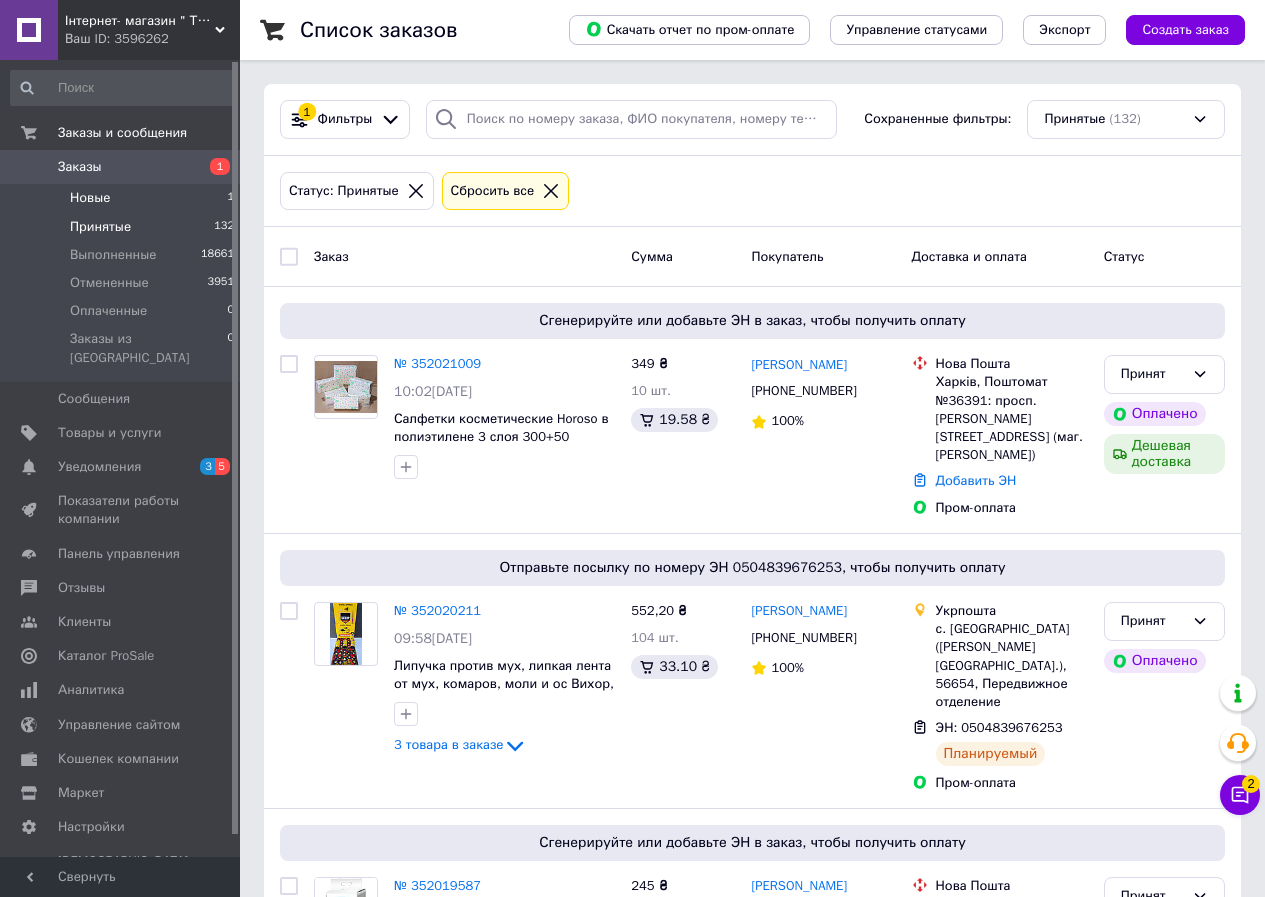 click on "Новые 1" at bounding box center [123, 198] 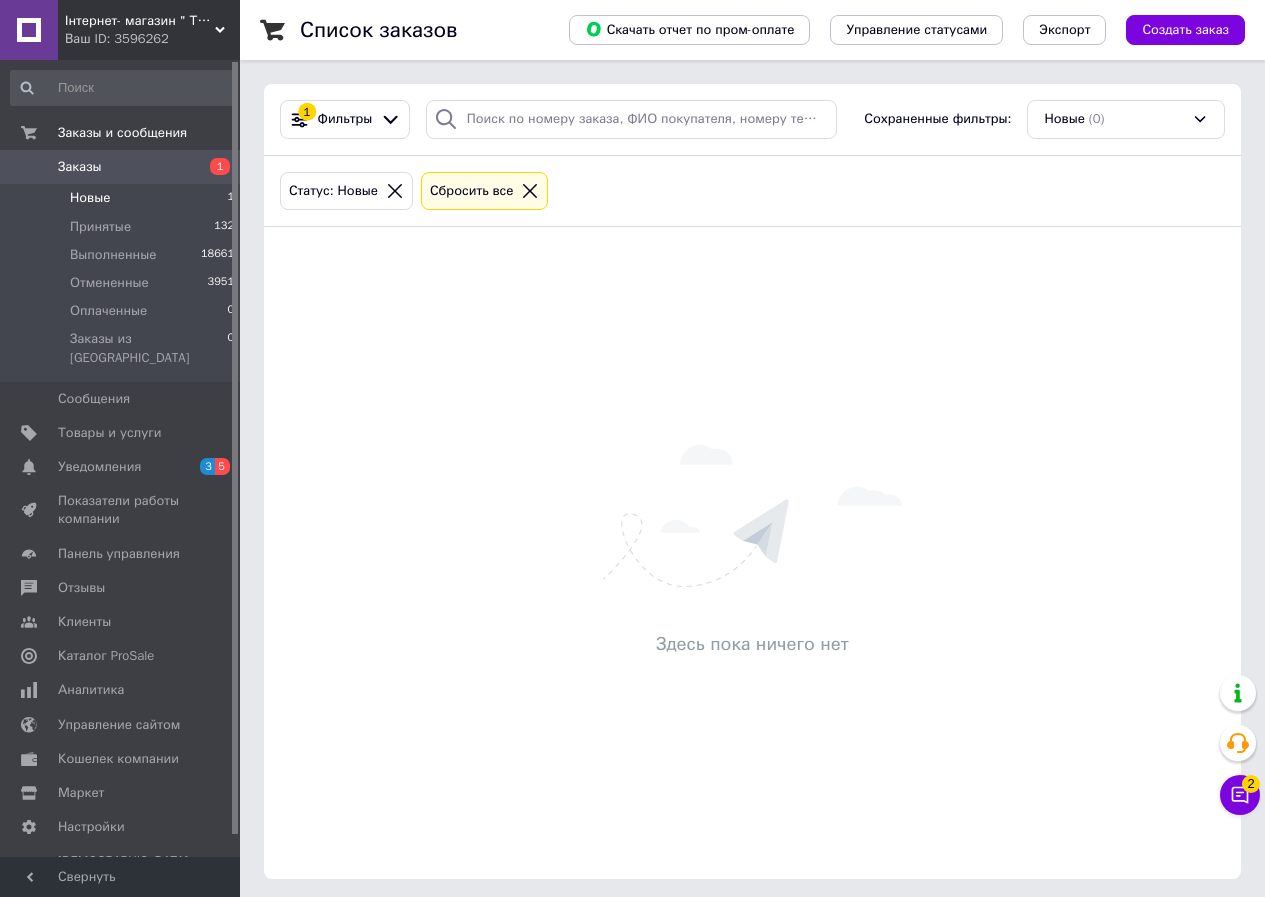 click 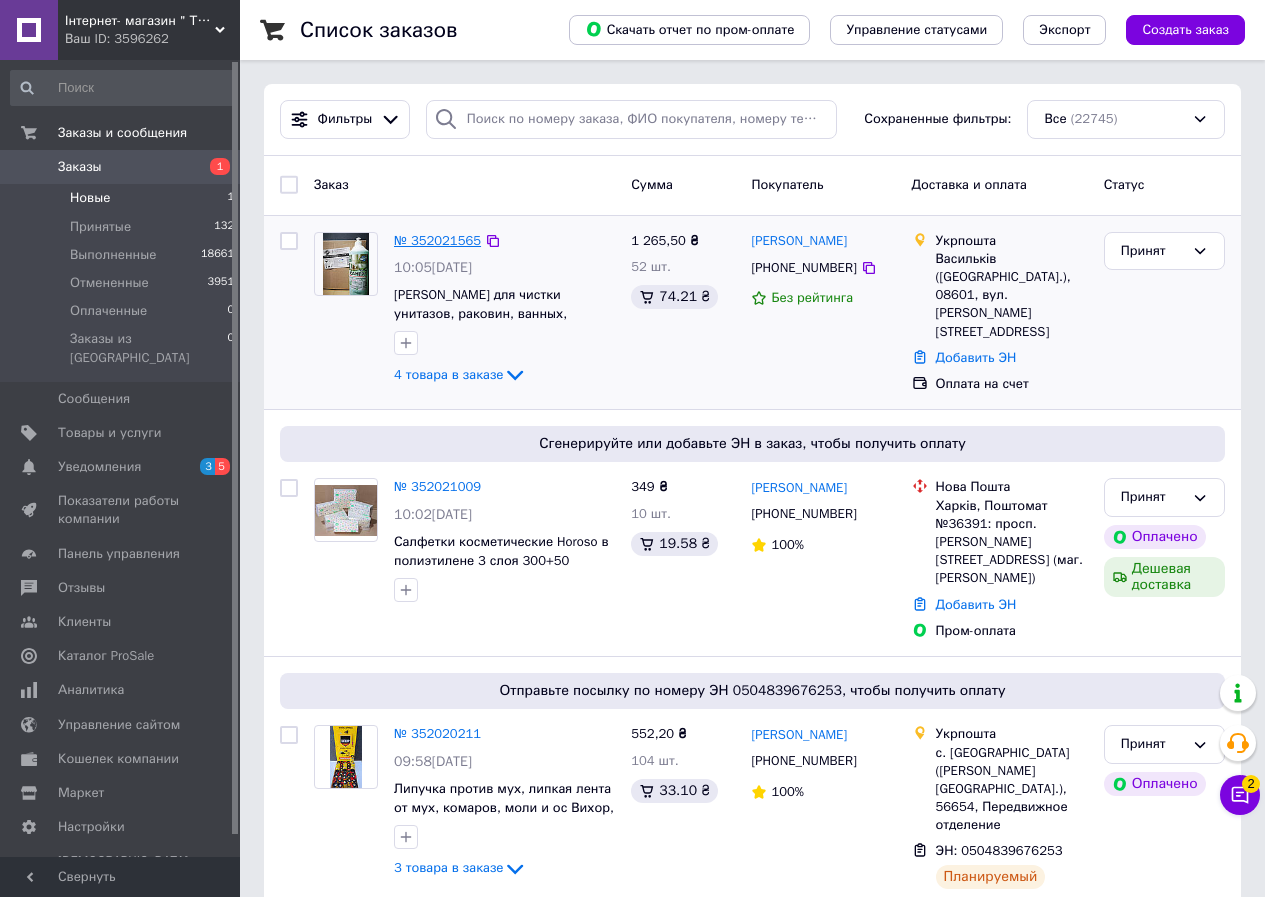 click on "№ 352021565" at bounding box center (437, 240) 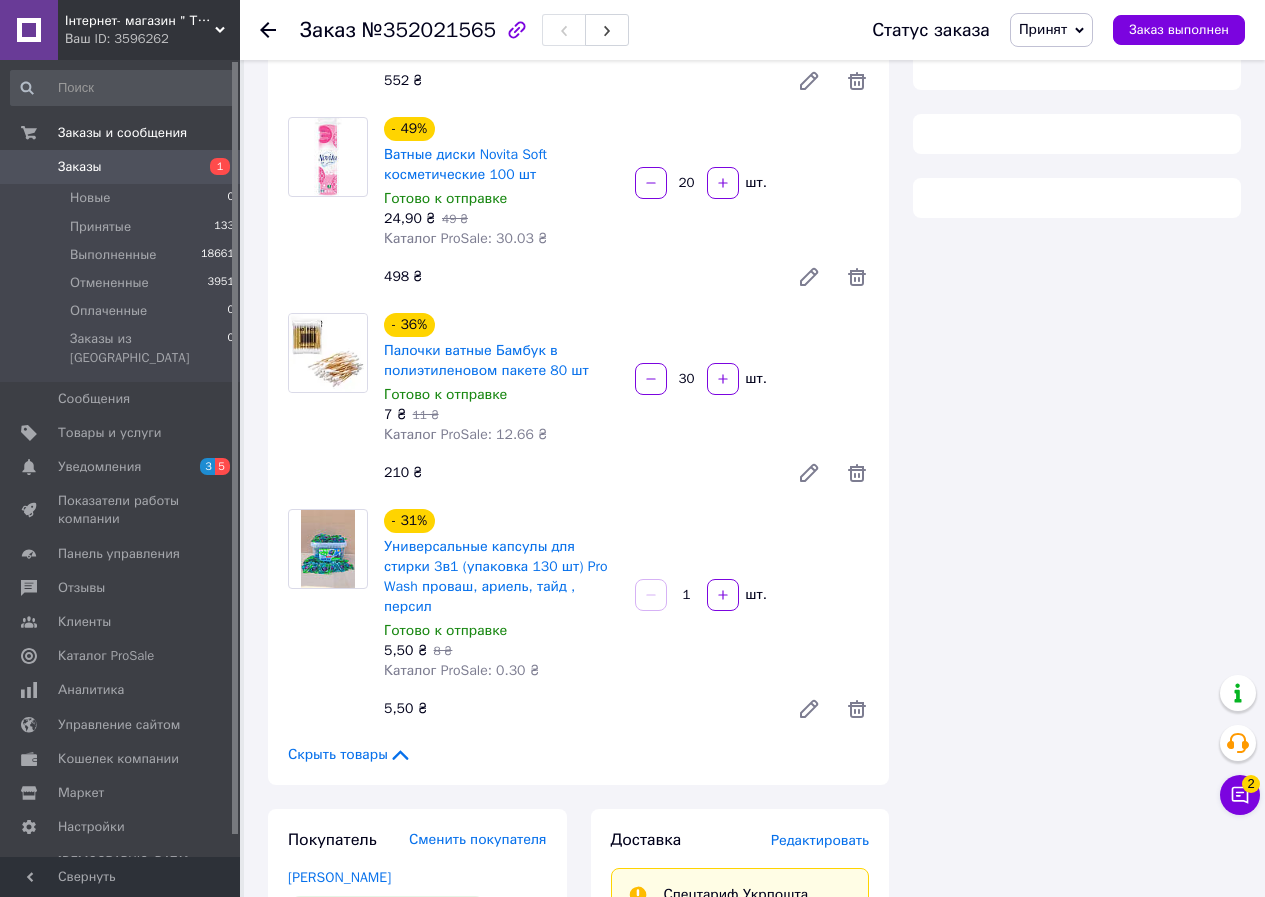 scroll, scrollTop: 400, scrollLeft: 0, axis: vertical 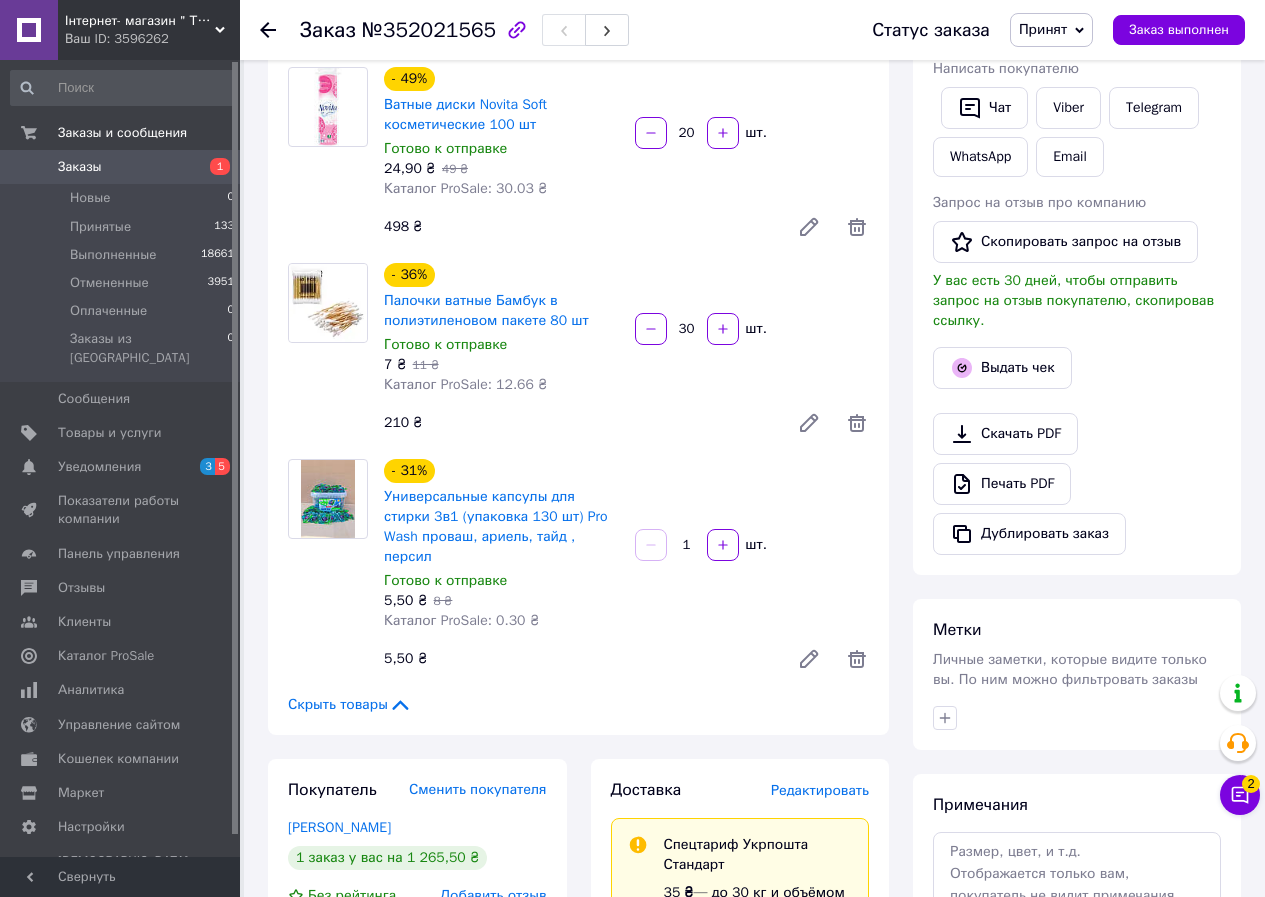 click on "1" at bounding box center [687, 545] 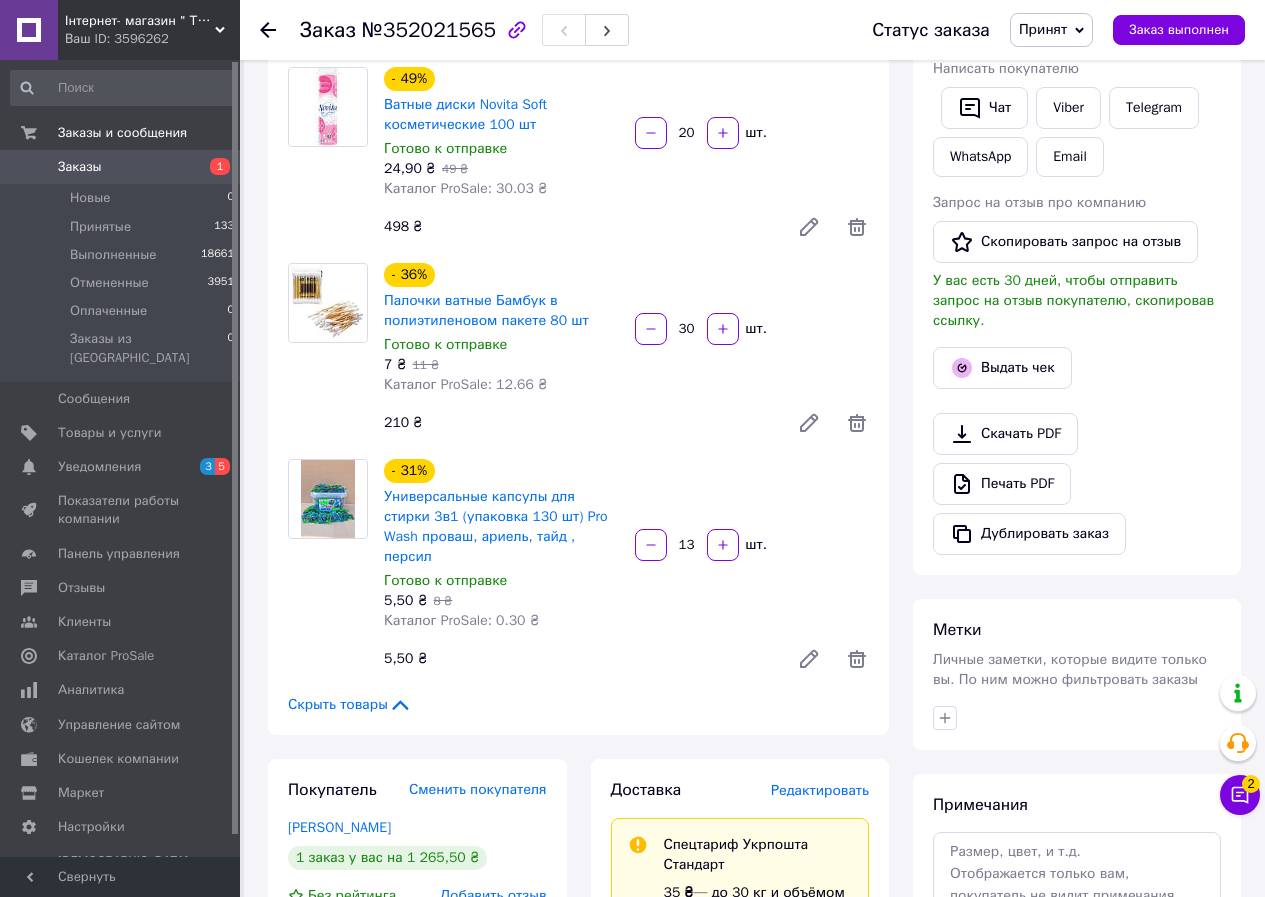type on "130" 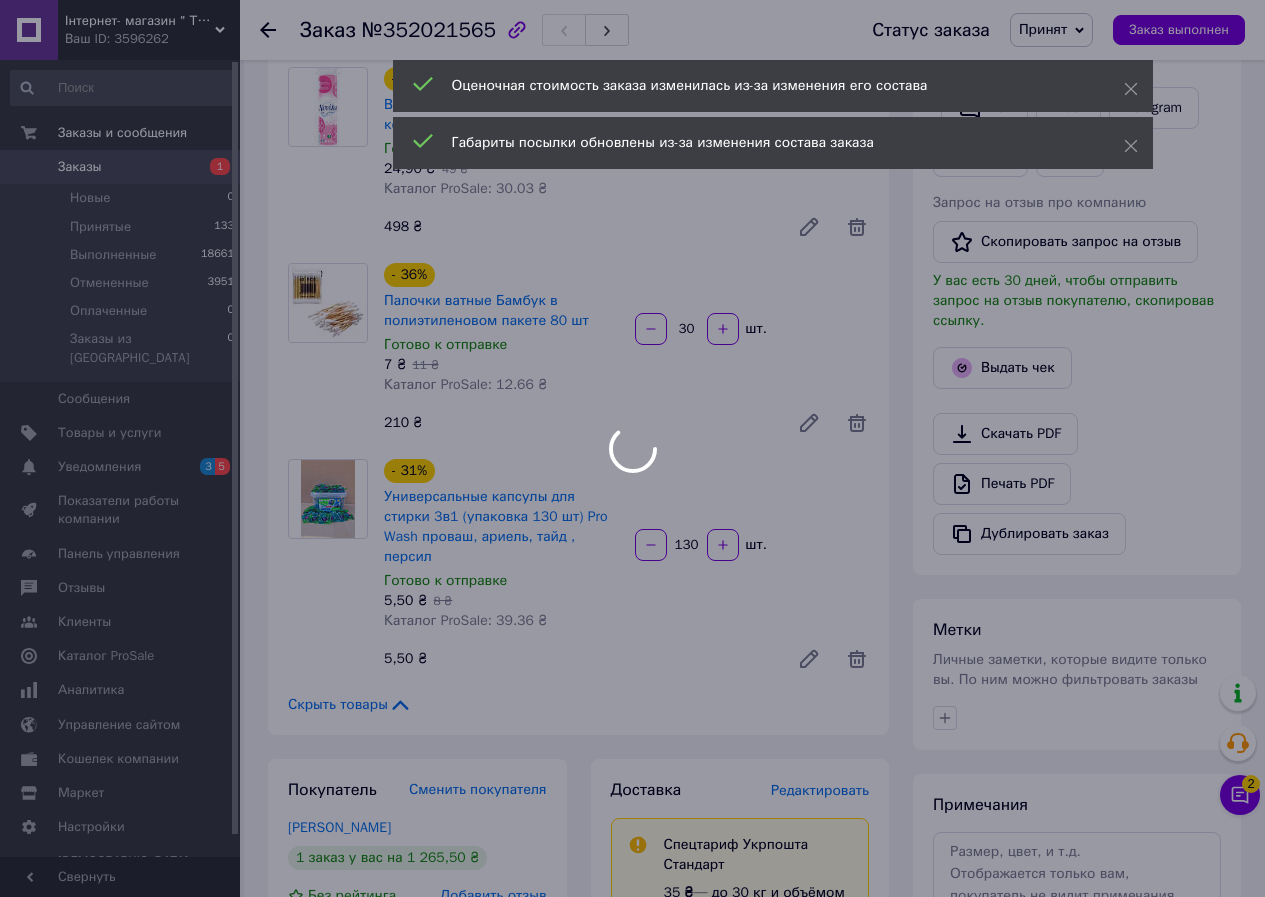 type on "130" 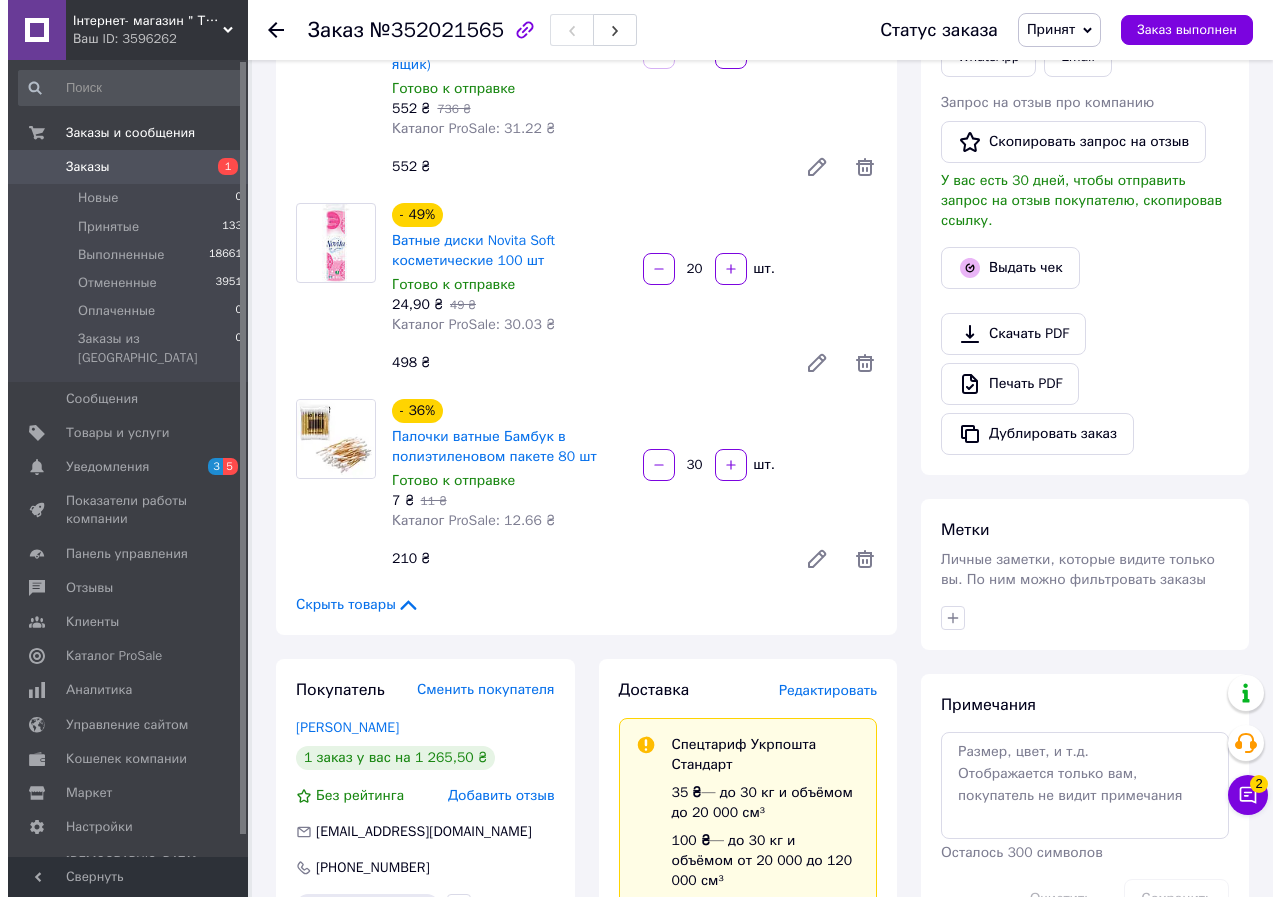 scroll, scrollTop: 800, scrollLeft: 0, axis: vertical 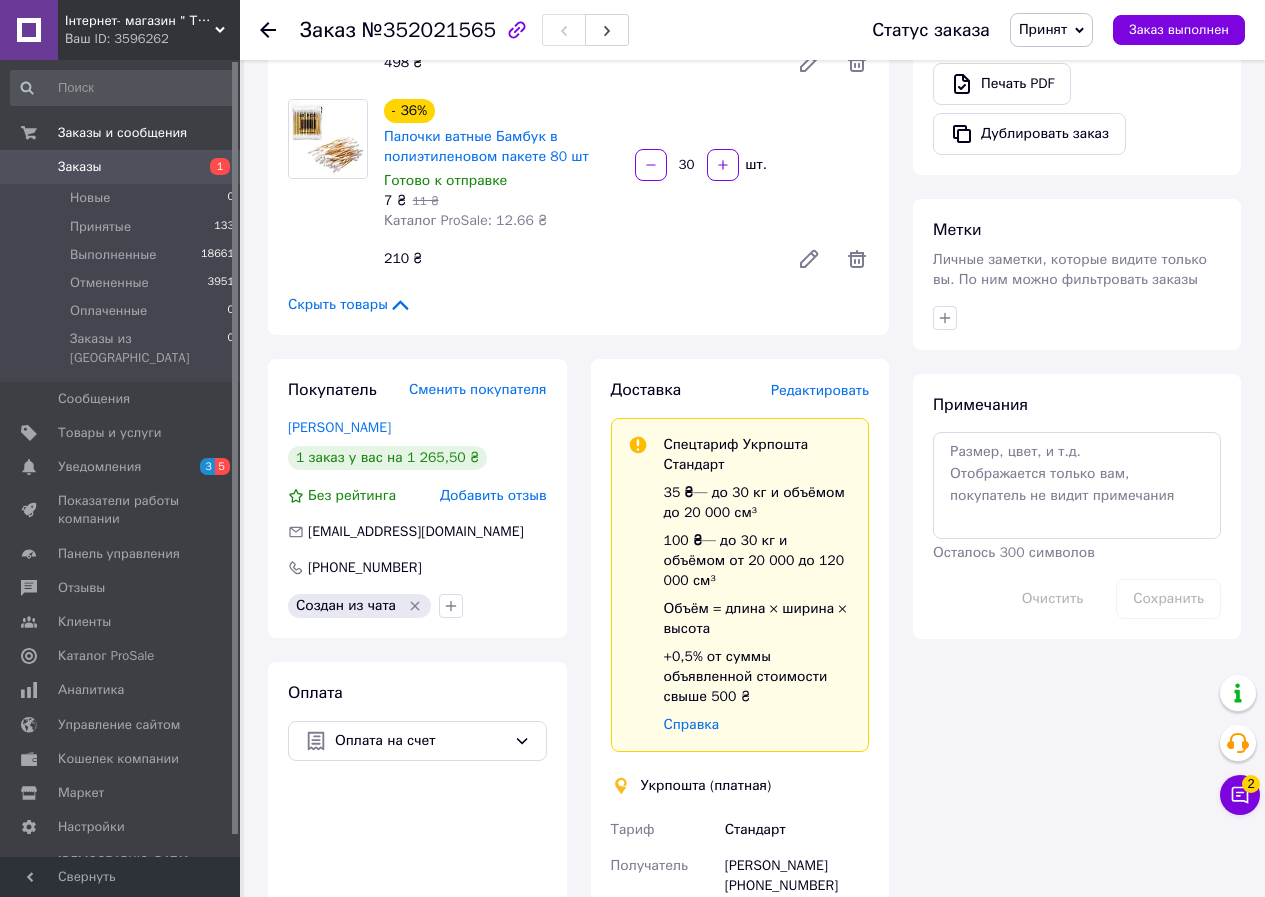 click on "Редактировать" at bounding box center [820, 390] 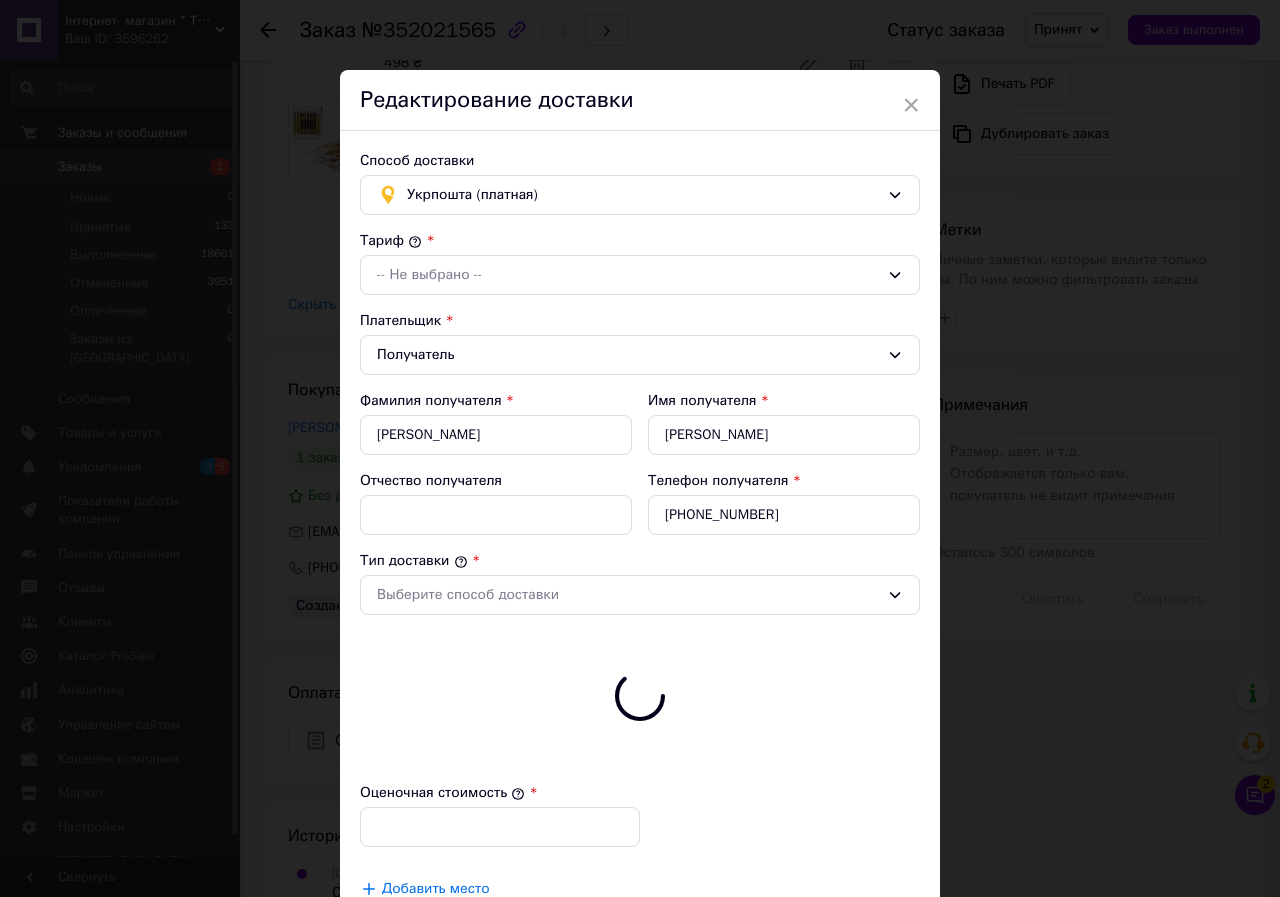 type on "1975" 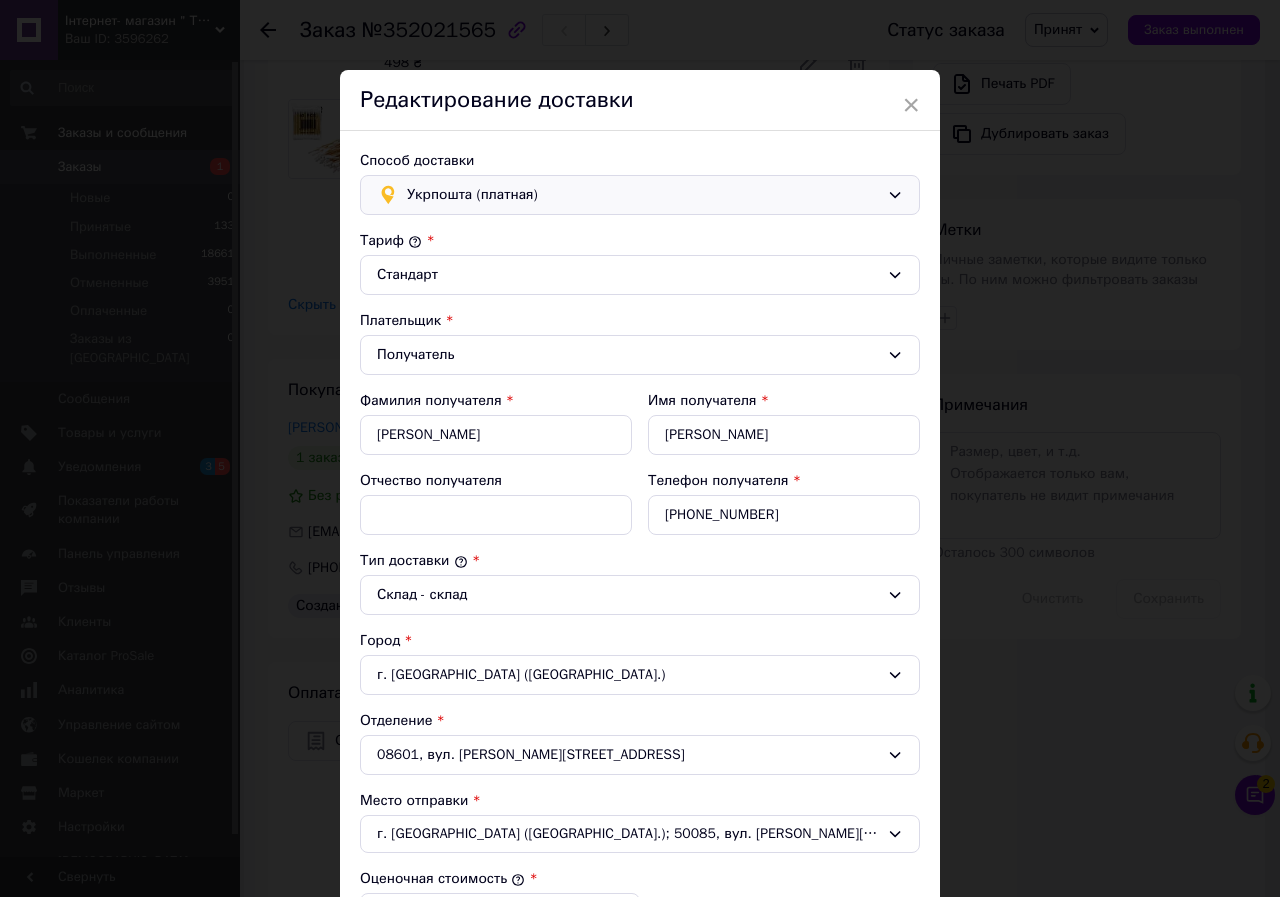 click on "Укрпошта (платная)" at bounding box center [643, 195] 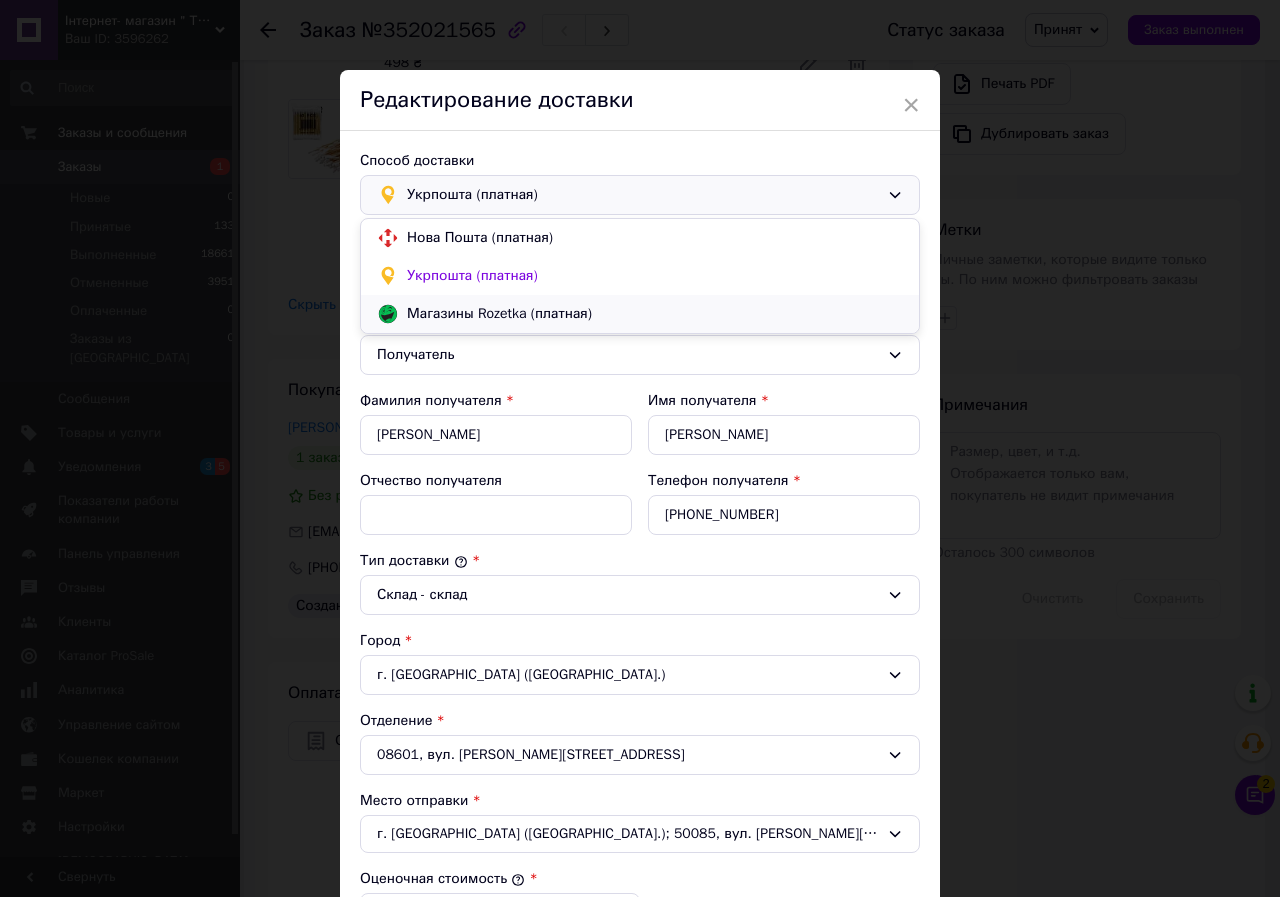 click on "Магазины Rozetka (платная)" at bounding box center [655, 314] 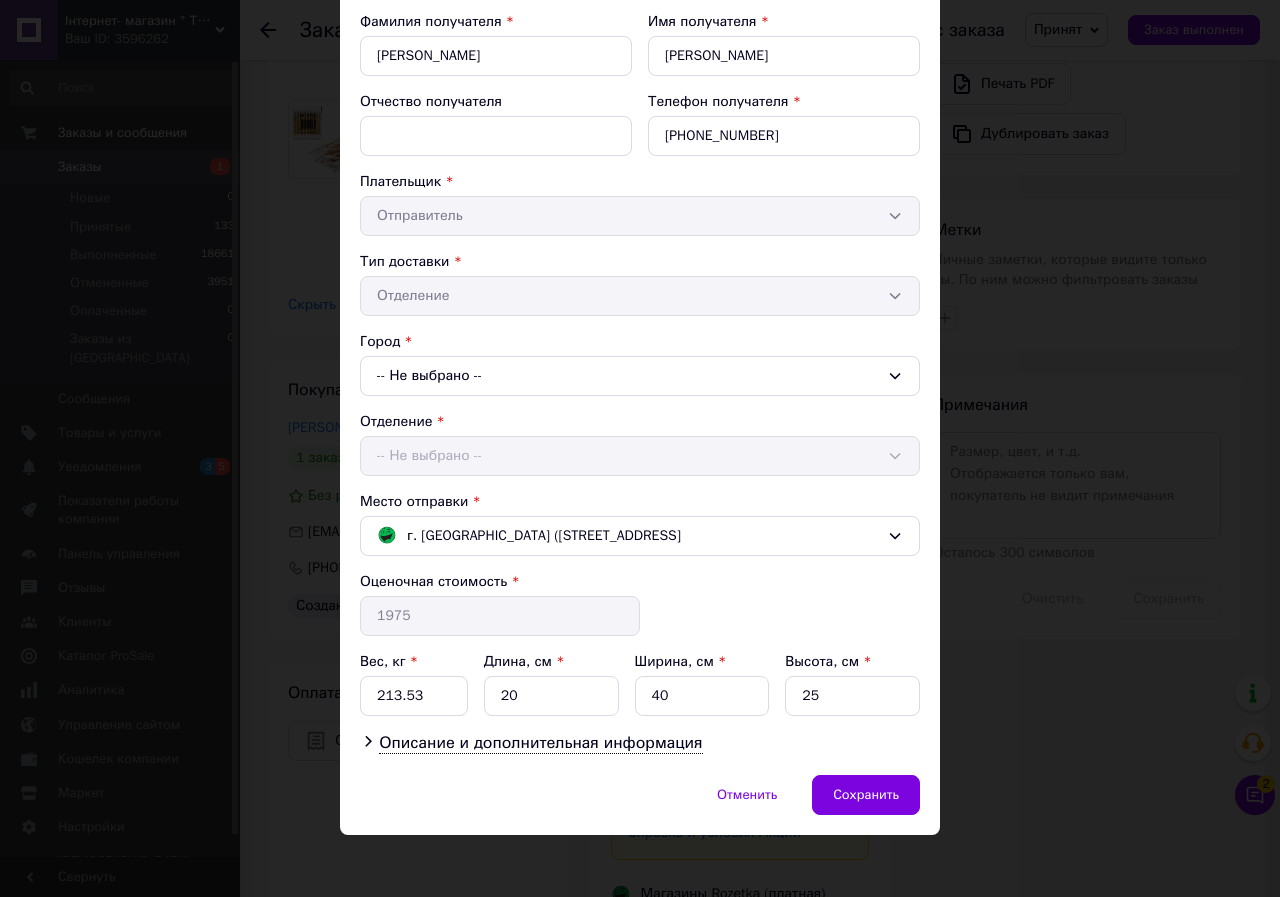 scroll, scrollTop: 227, scrollLeft: 0, axis: vertical 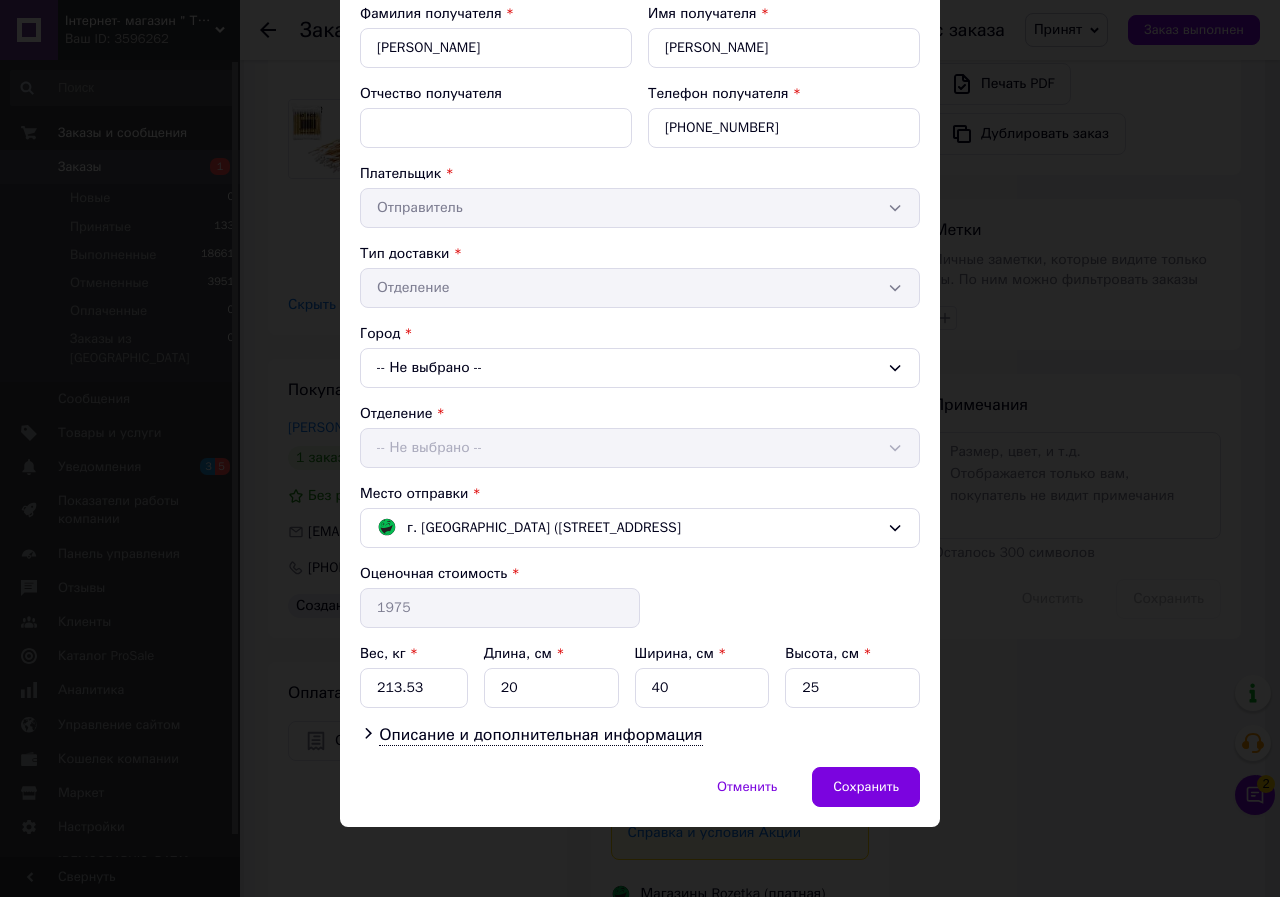 click on "-- Не выбрано --" at bounding box center (640, 368) 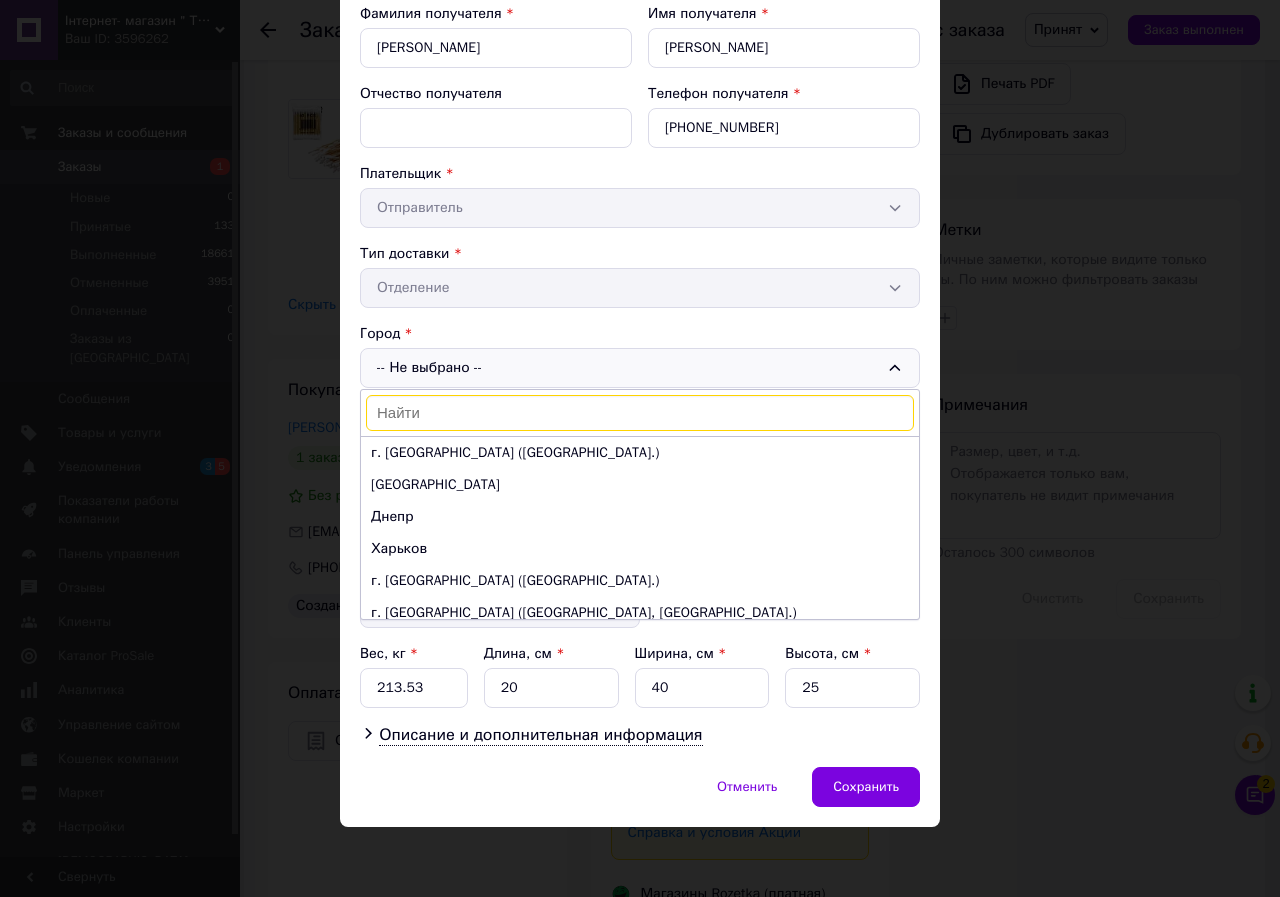 paste on "Васильків" 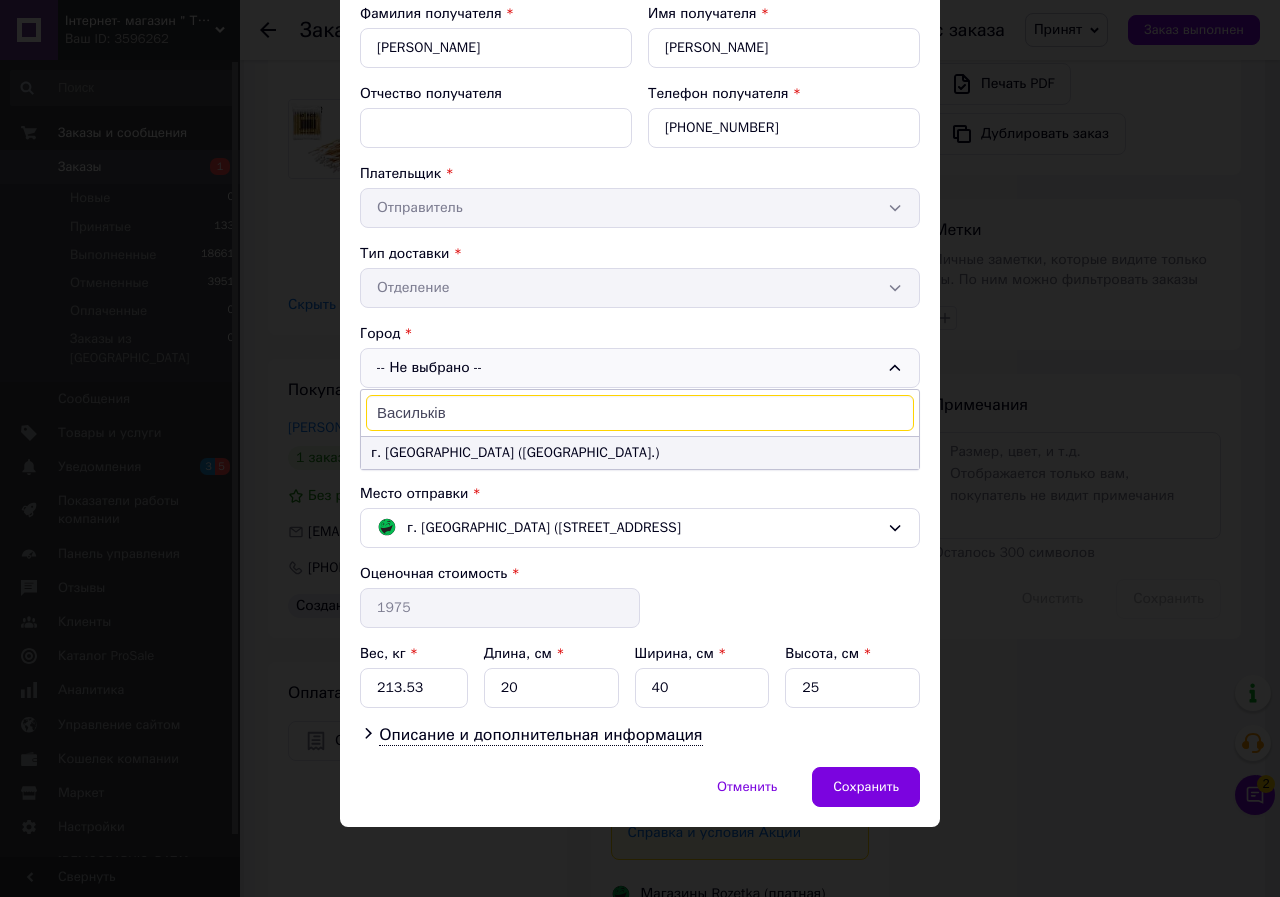 type on "Васильків" 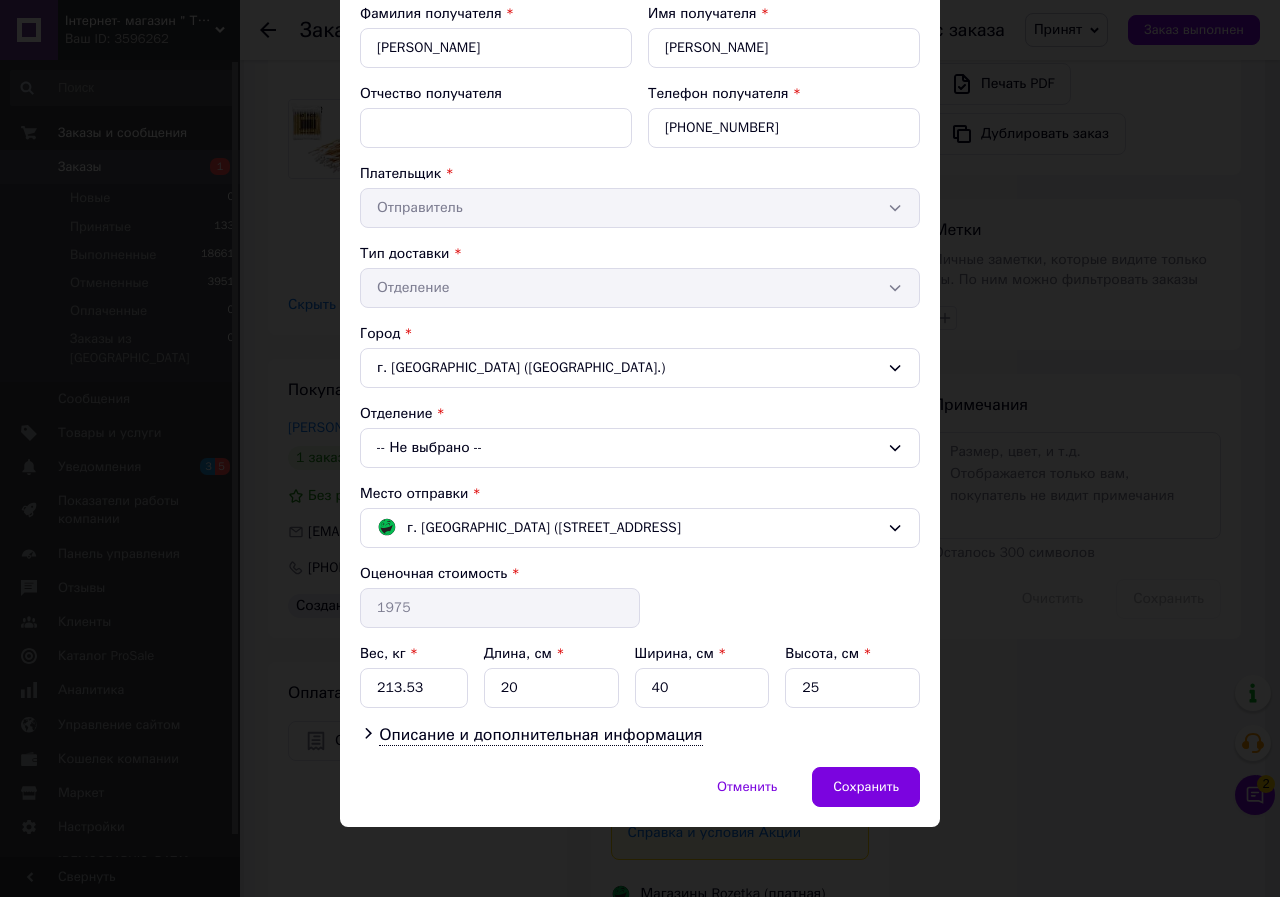 click on "-- Не выбрано --" at bounding box center (640, 448) 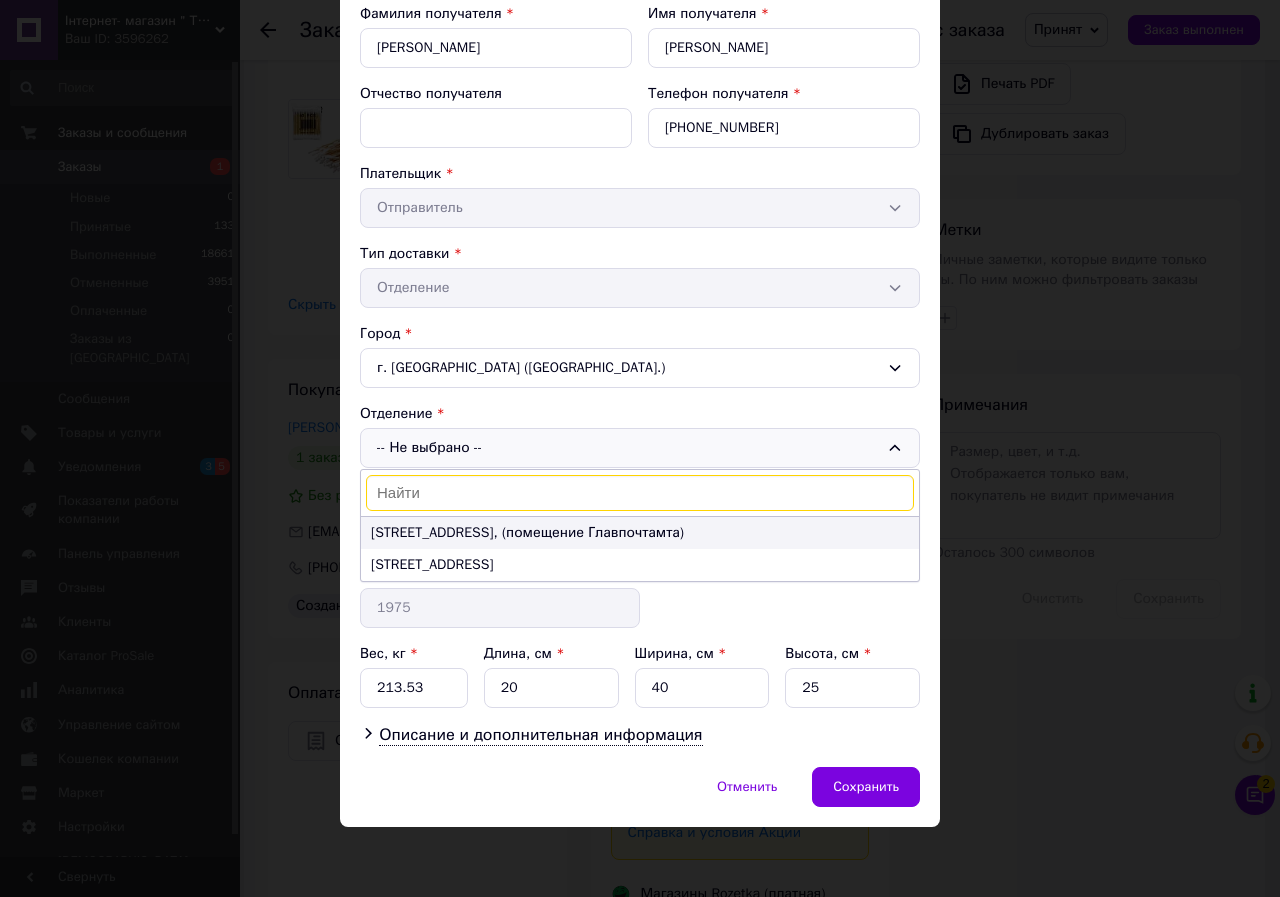 click on "[STREET_ADDRESS], (помещение Главпочтамта)" at bounding box center (640, 533) 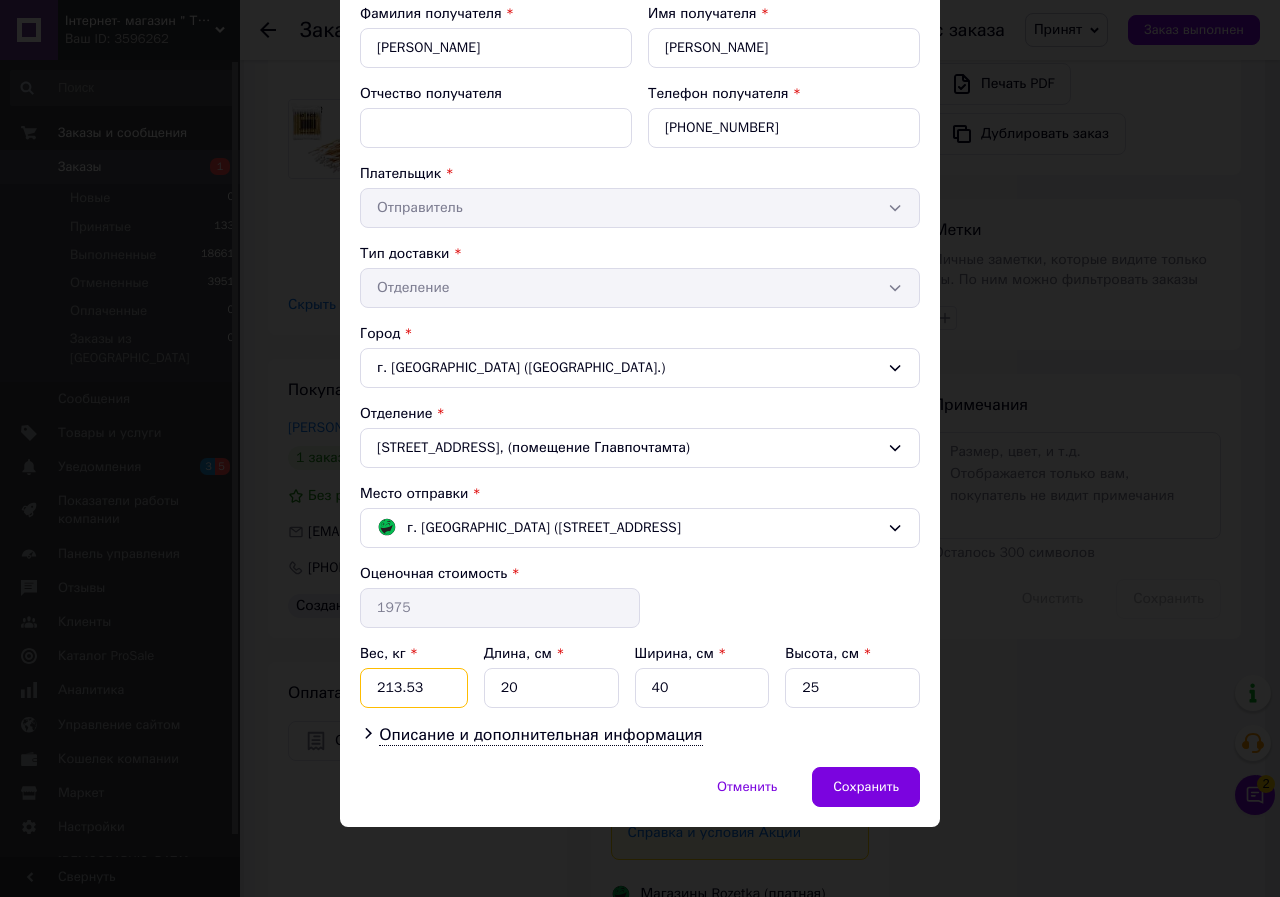 drag, startPoint x: 427, startPoint y: 698, endPoint x: 361, endPoint y: 683, distance: 67.68308 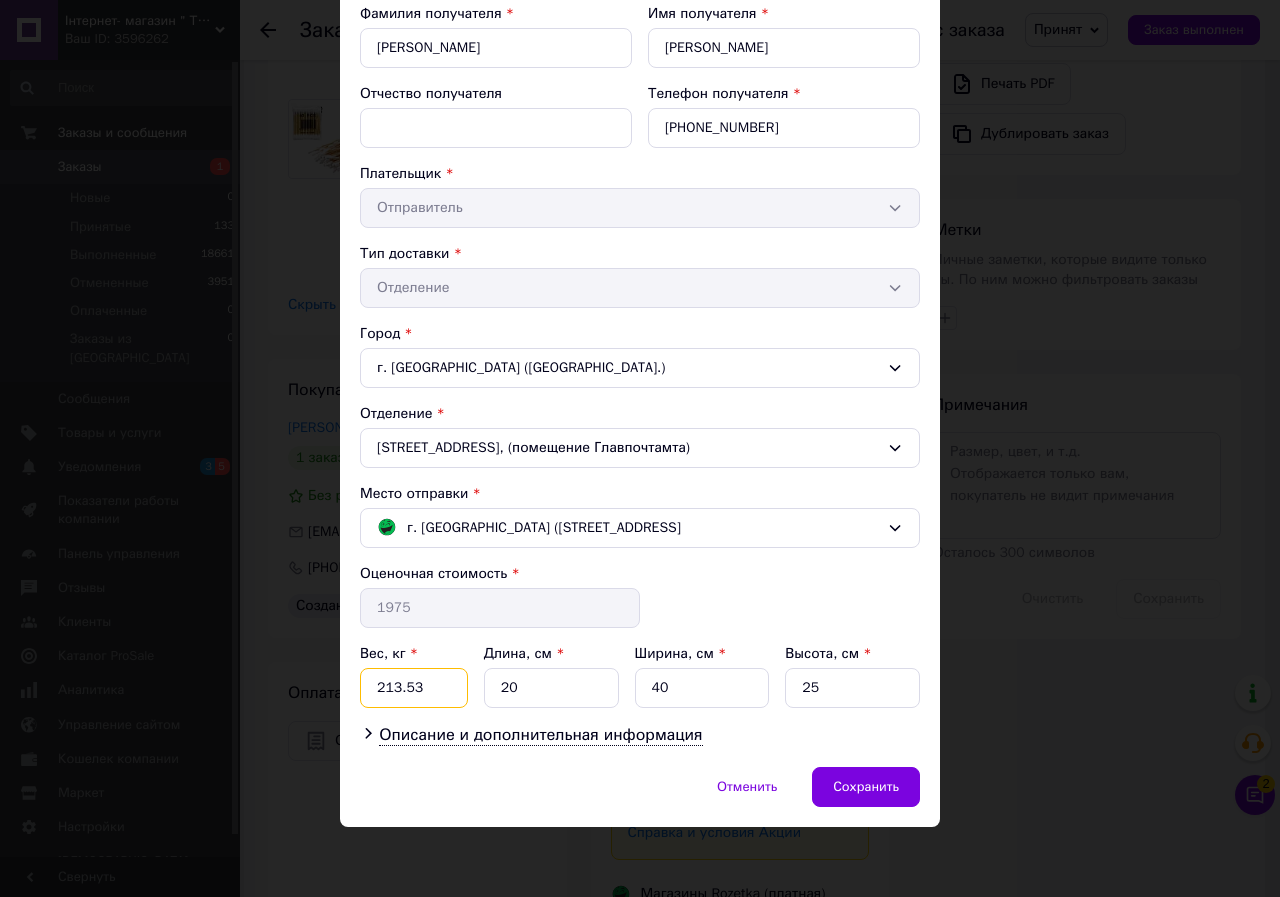 type on "9" 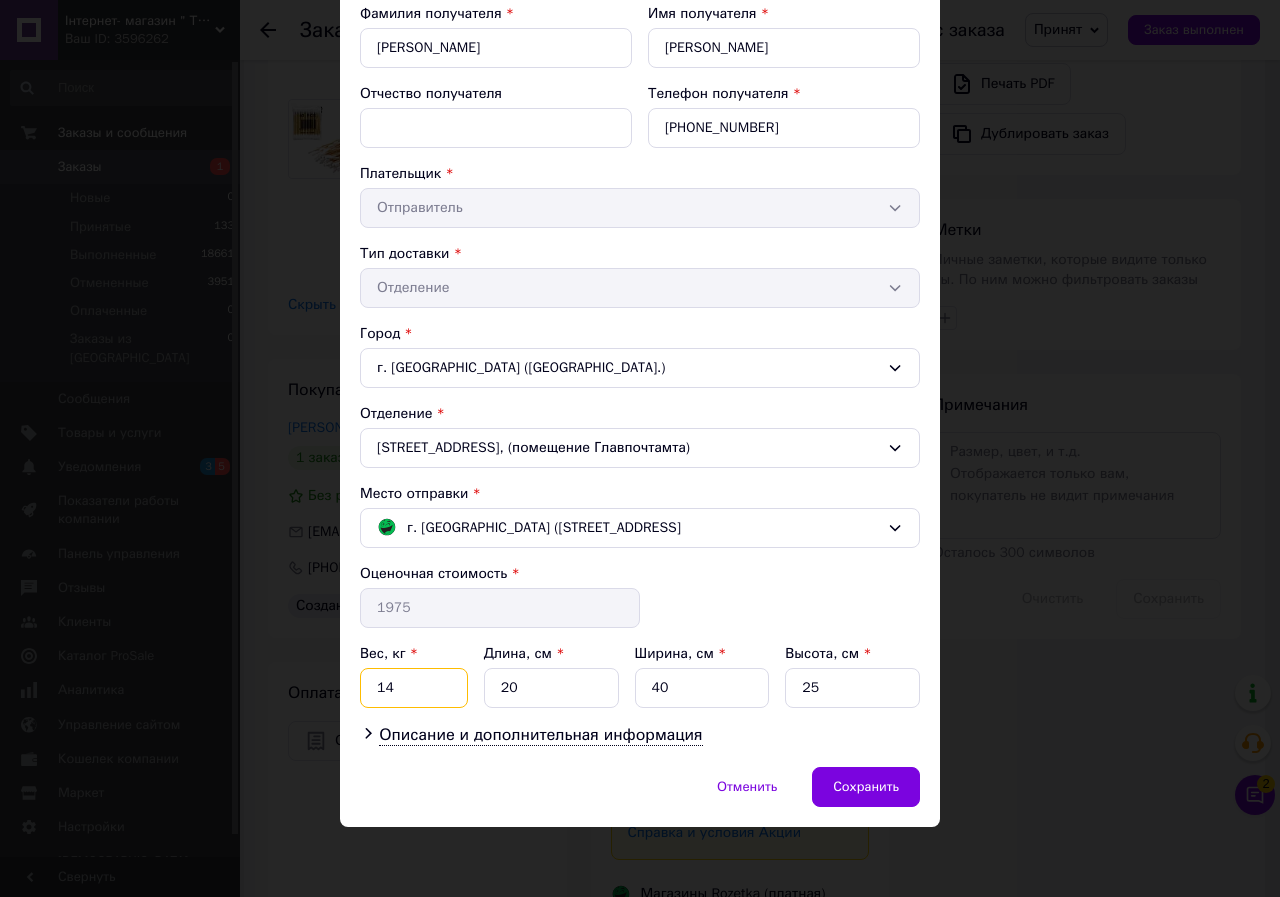 type on "14" 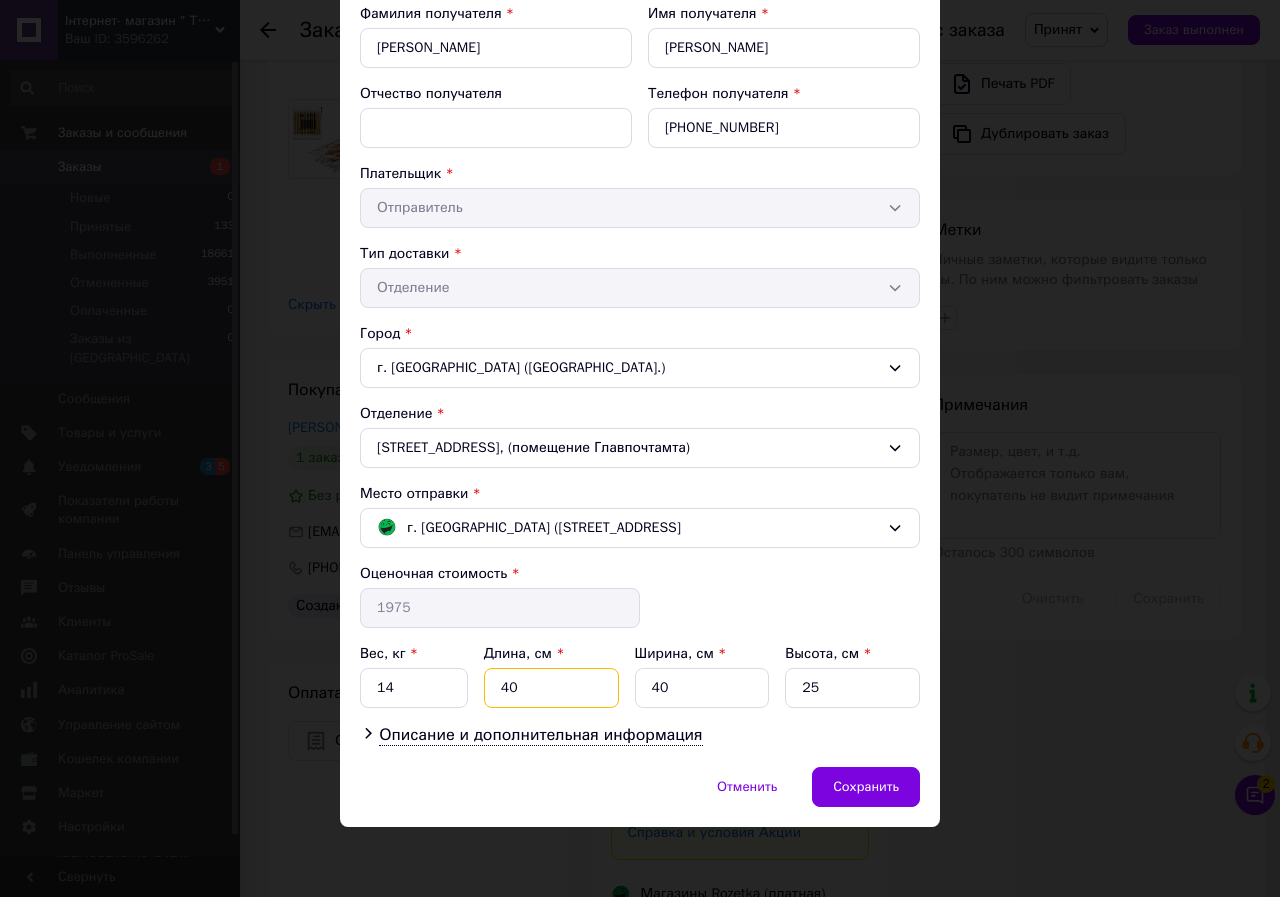 type on "40" 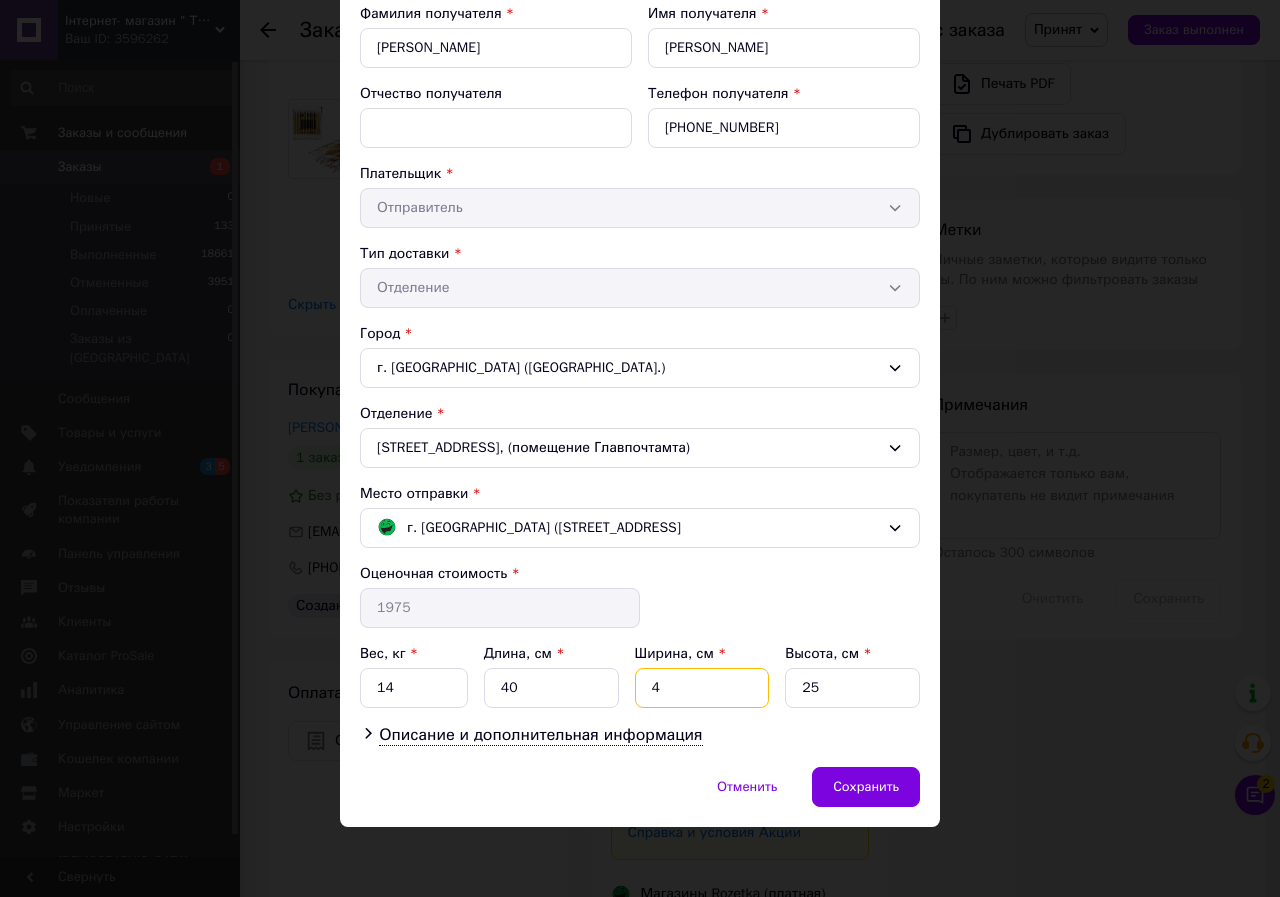 type on "40" 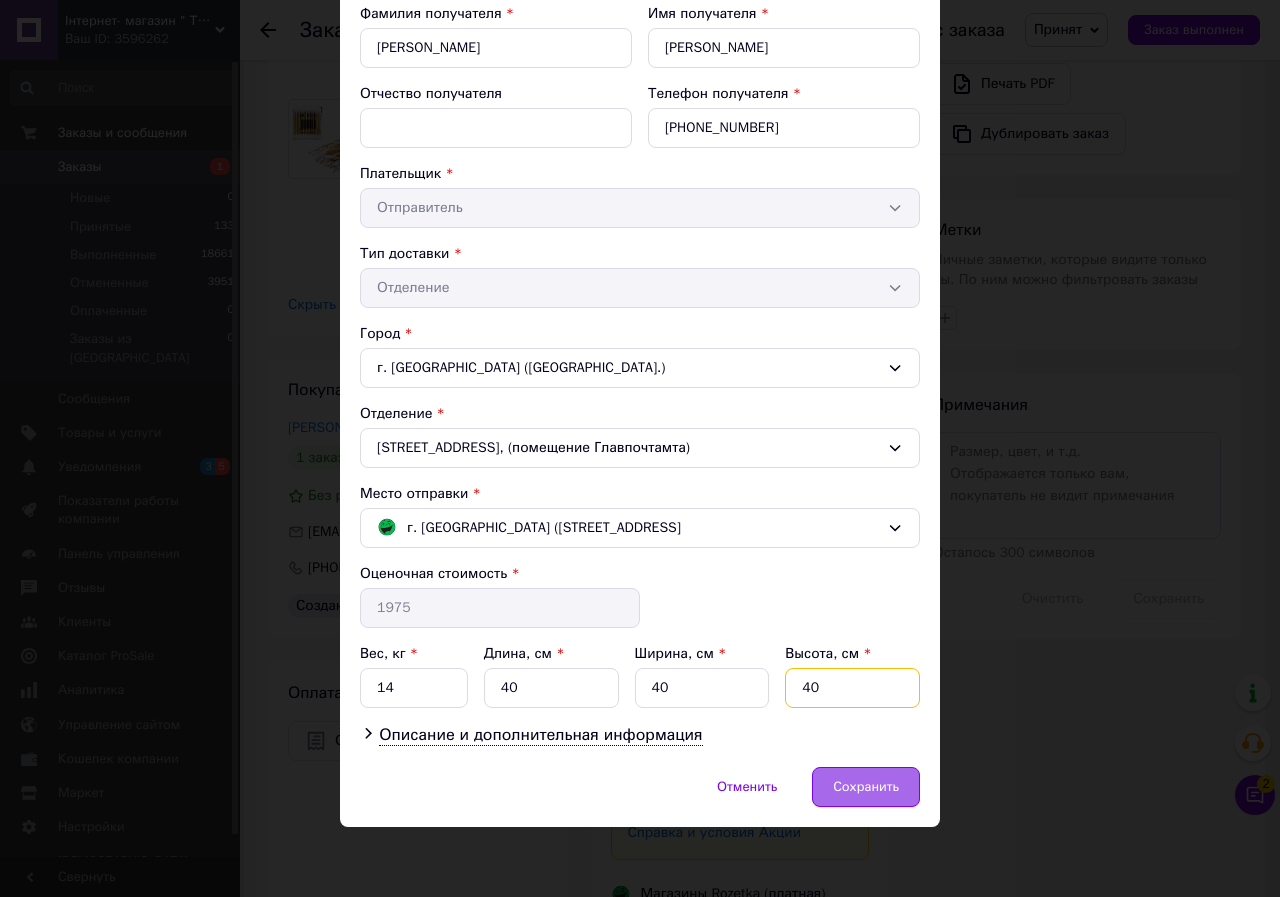 type on "40" 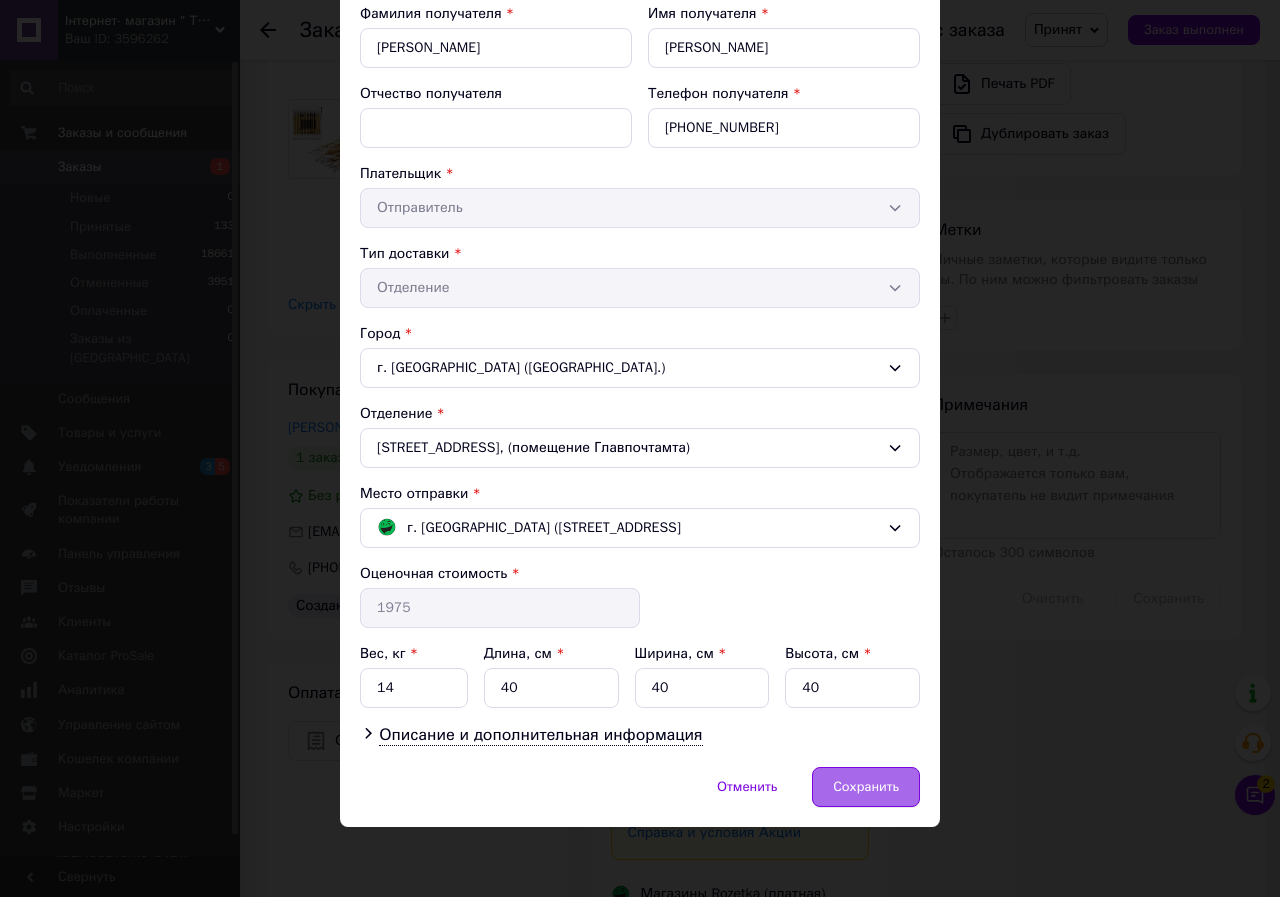 click on "Сохранить" at bounding box center [866, 787] 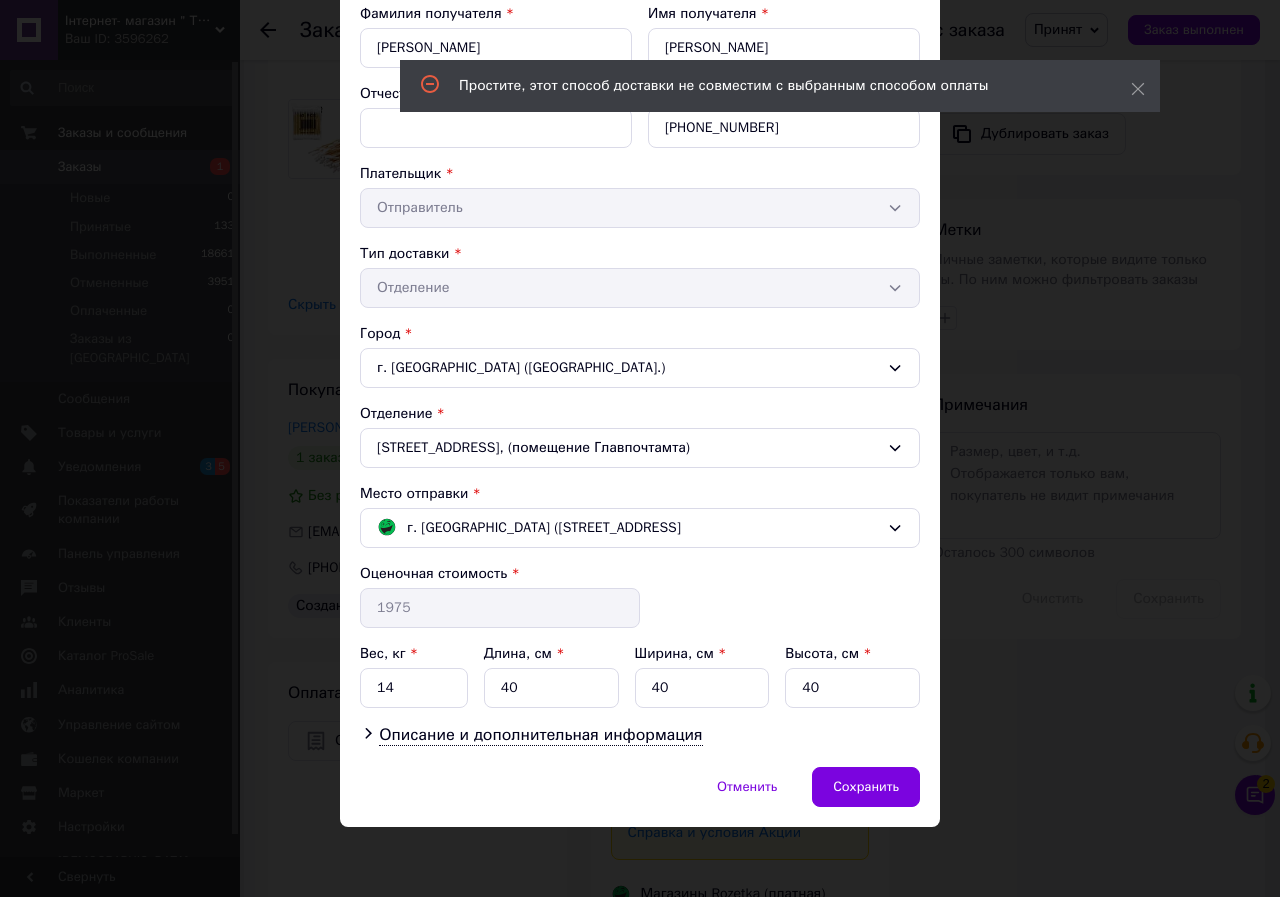 click on "× Редактирование доставки Способ доставки Магазины Rozetka (платная) Фамилия получателя   * [PERSON_NAME] Имя получателя   * [PERSON_NAME] Отчество получателя Телефон получателя   * [PHONE_NUMBER] Плательщик   * Отправитель Тип доставки   * Отделение Город г. [PERSON_NAME] ([GEOGRAPHIC_DATA].) Отделение [STREET_ADDRESS], (помещение Главпочтамта) Место отправки   * г. Кривой Рог ([STREET_ADDRESS] Оценочная стоимость   * 1975 Вес, кг   * 14 Длина, см   * 40 Ширина, см   * 40 Высота, см   * 40   Описание и дополнительная информация Отменить   Сохранить" at bounding box center [640, 448] 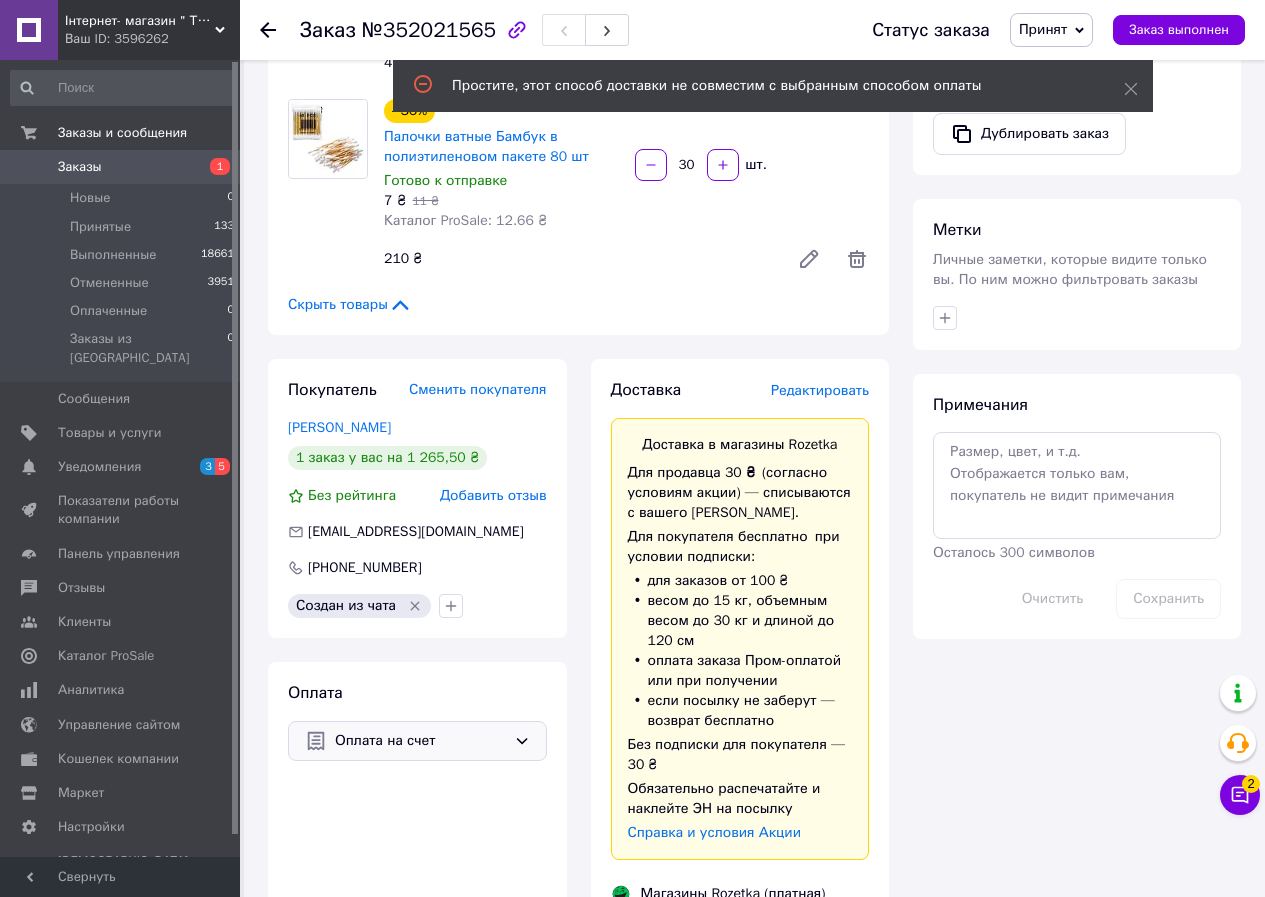 click on "Оплата на счет" at bounding box center [420, 741] 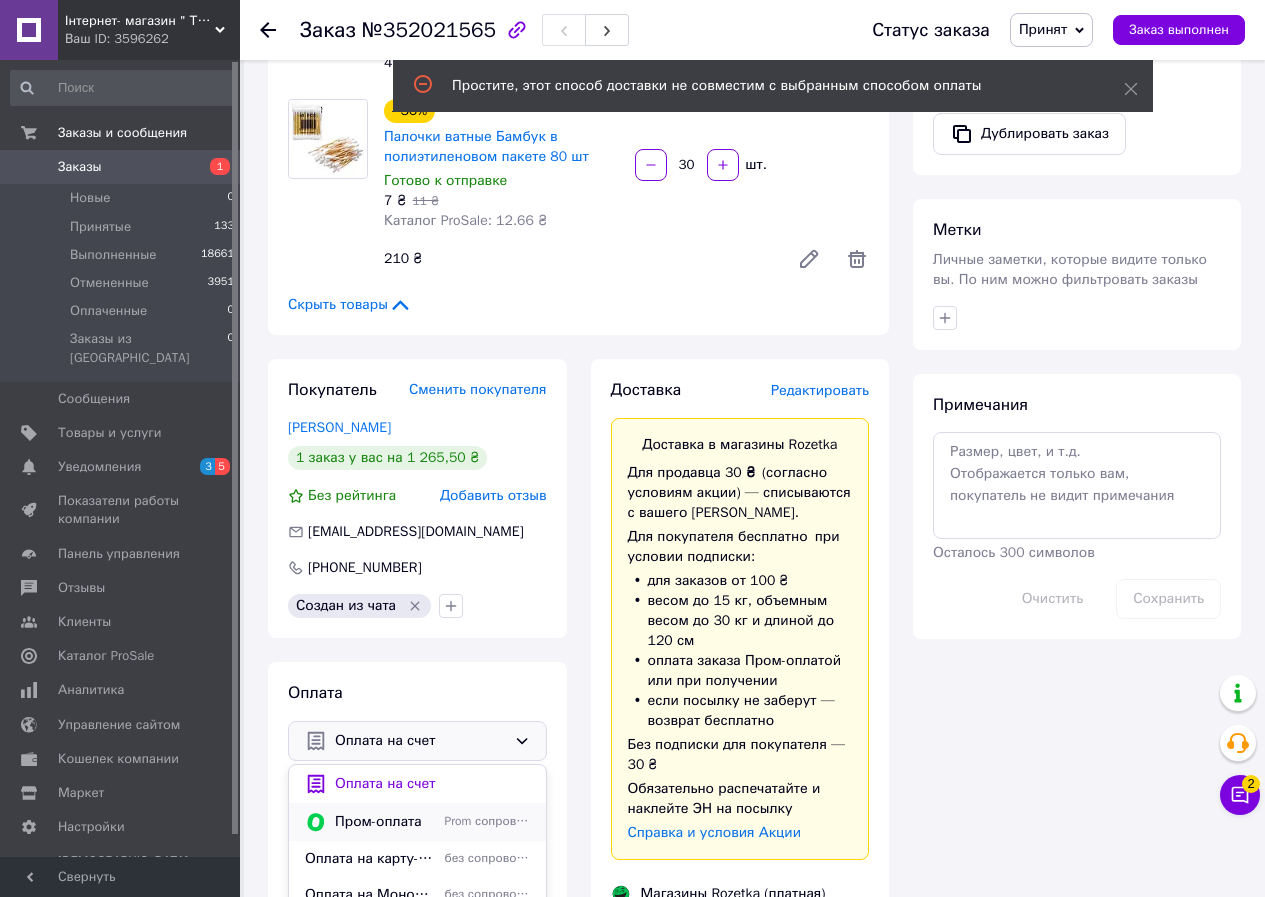 click on "Пром-оплата" at bounding box center [386, 822] 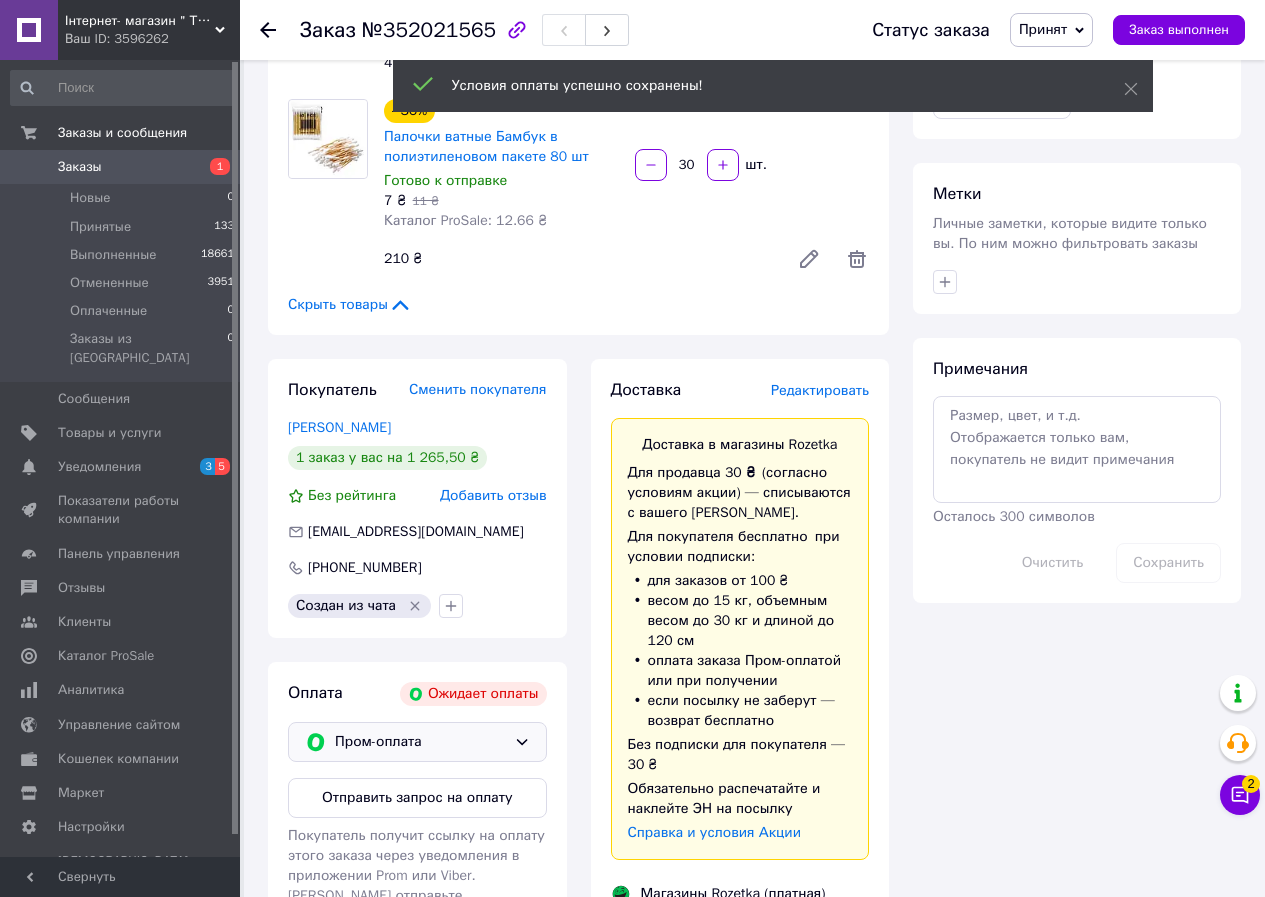 click on "Редактировать" at bounding box center [820, 390] 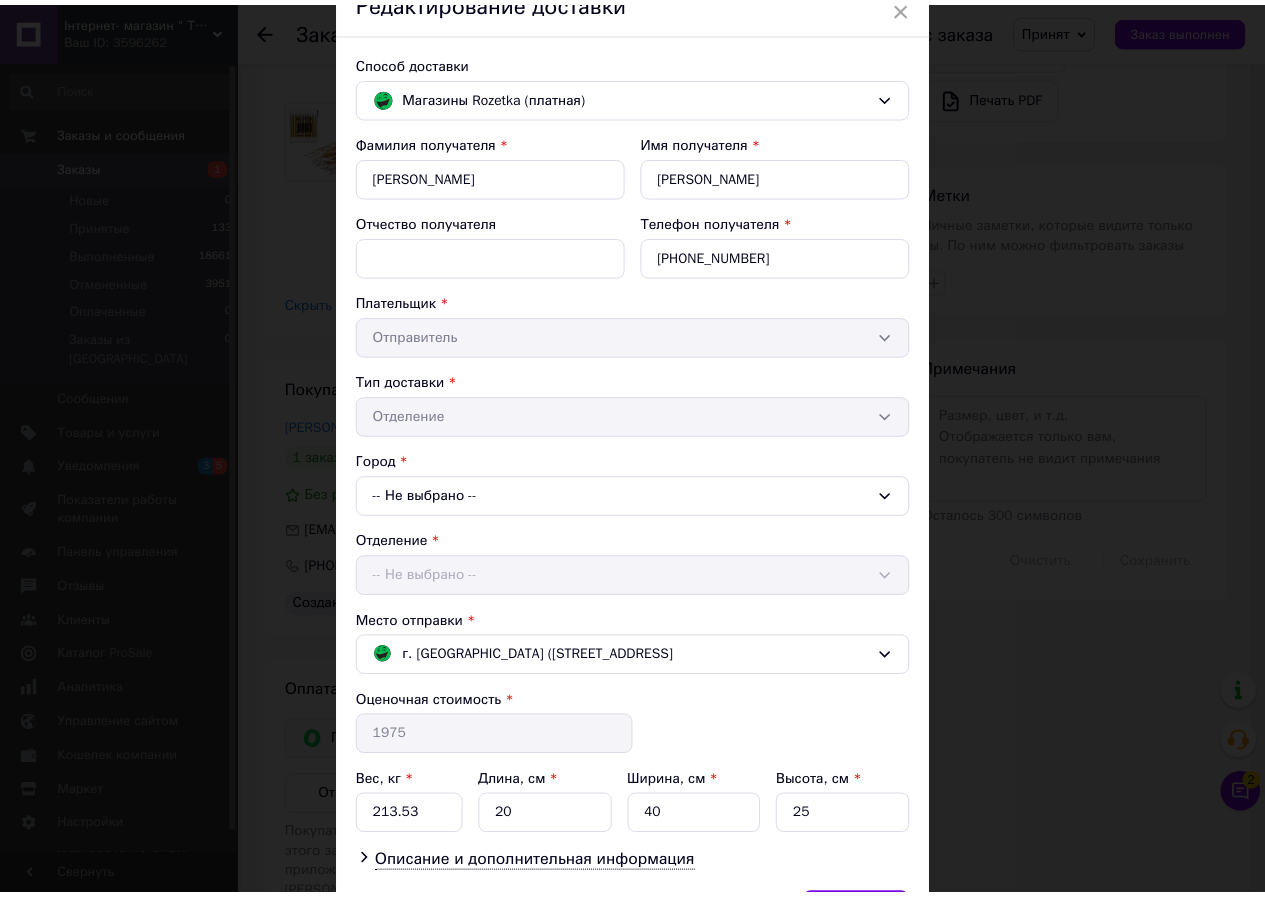 scroll, scrollTop: 227, scrollLeft: 0, axis: vertical 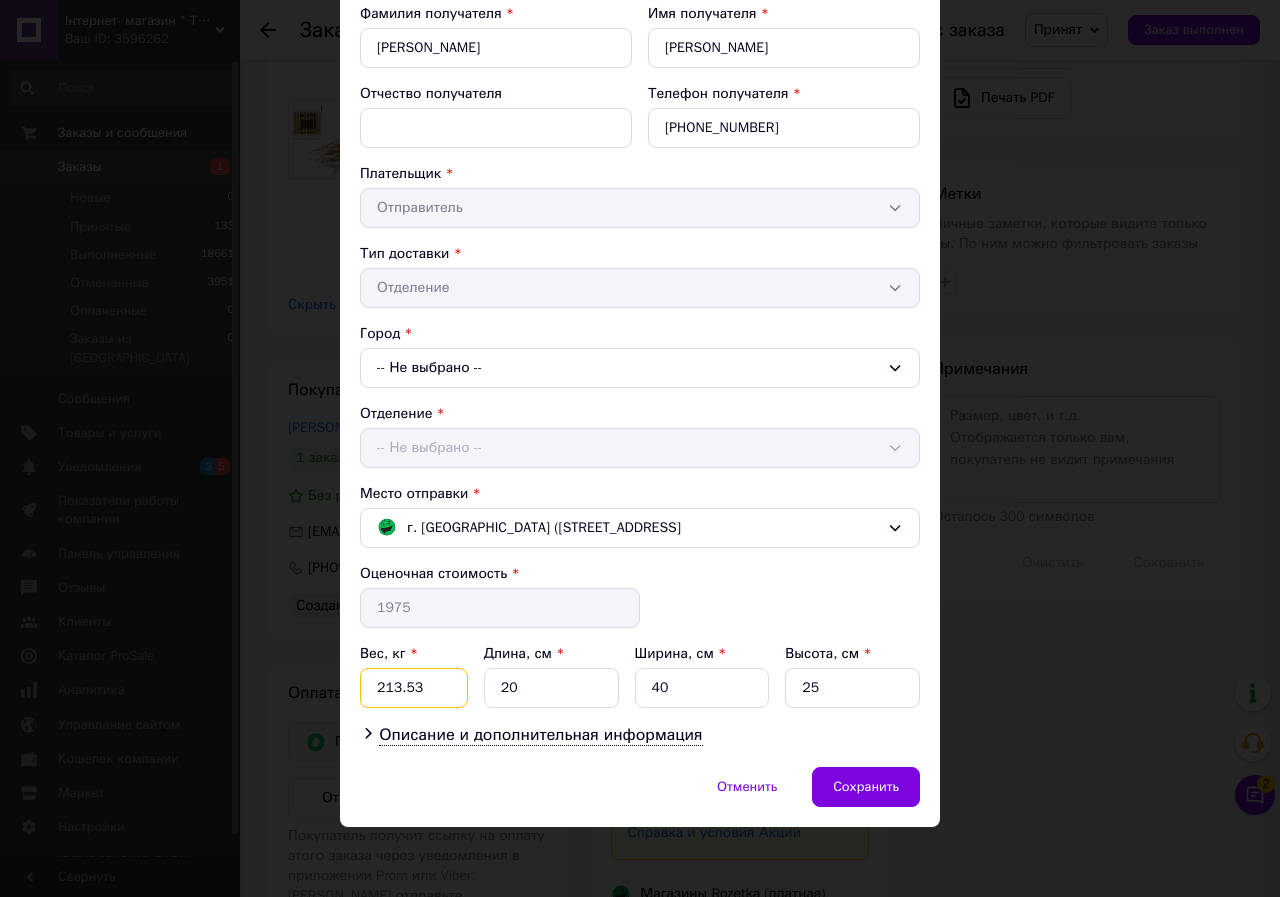 drag, startPoint x: 370, startPoint y: 681, endPoint x: 443, endPoint y: 692, distance: 73.82411 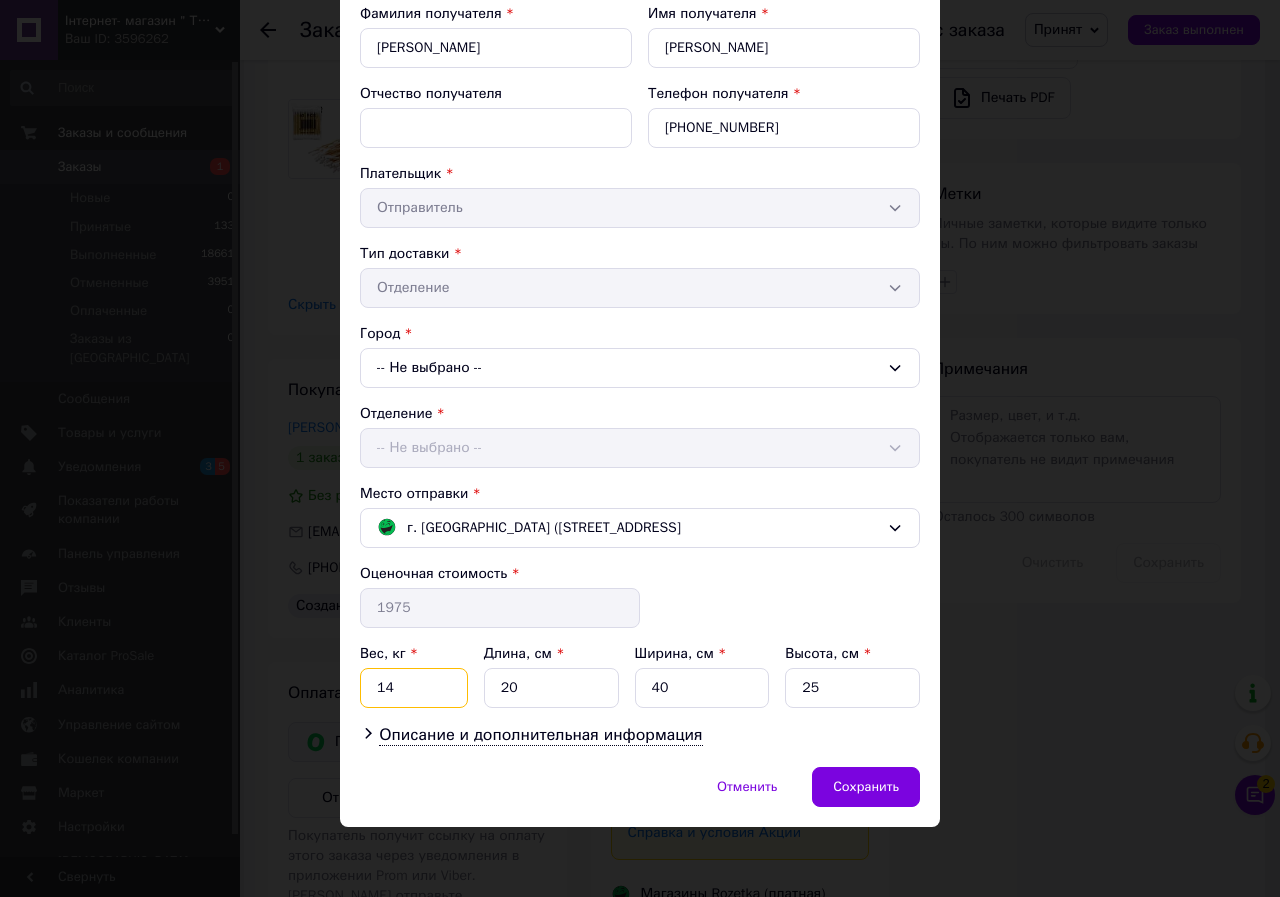 type on "14" 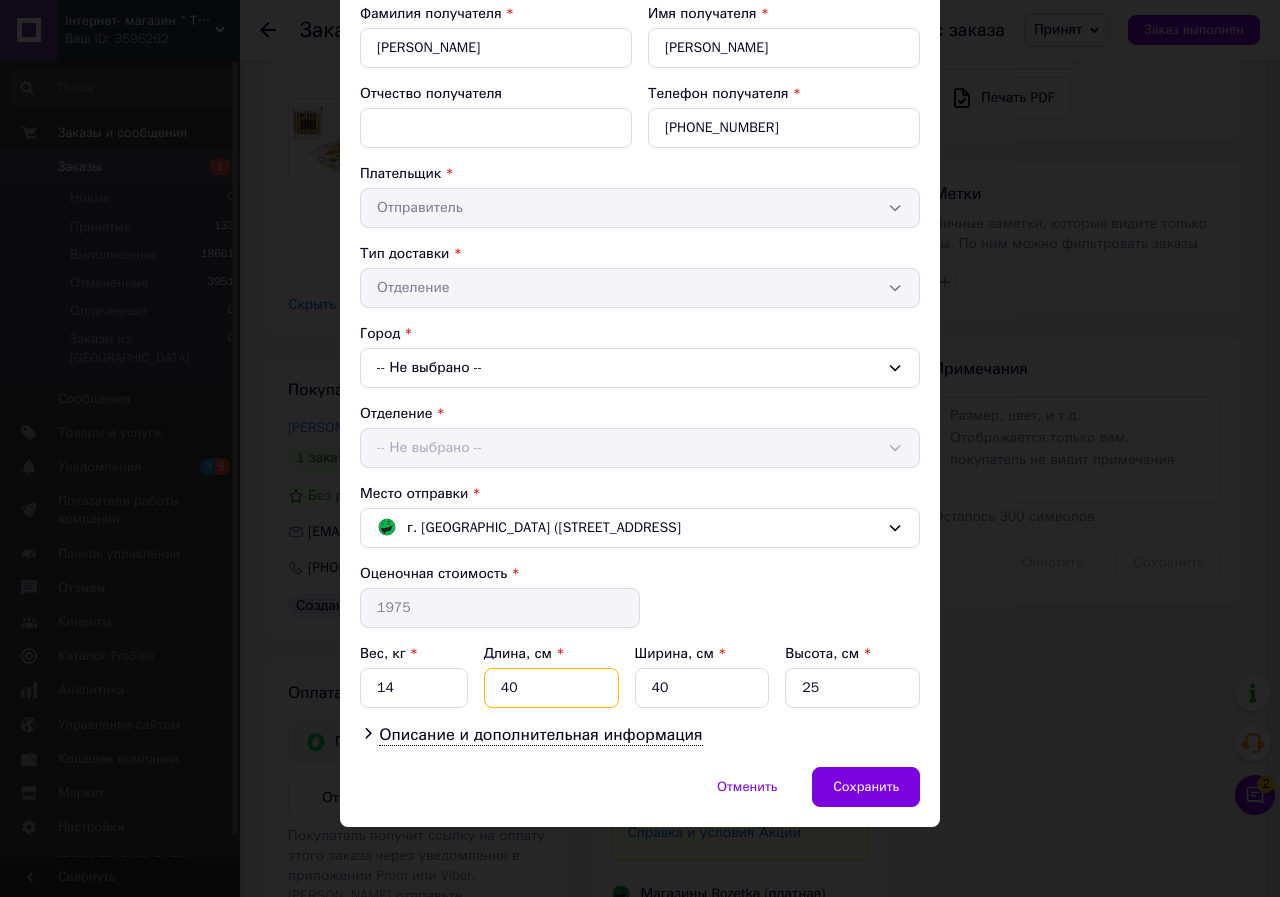 type on "40" 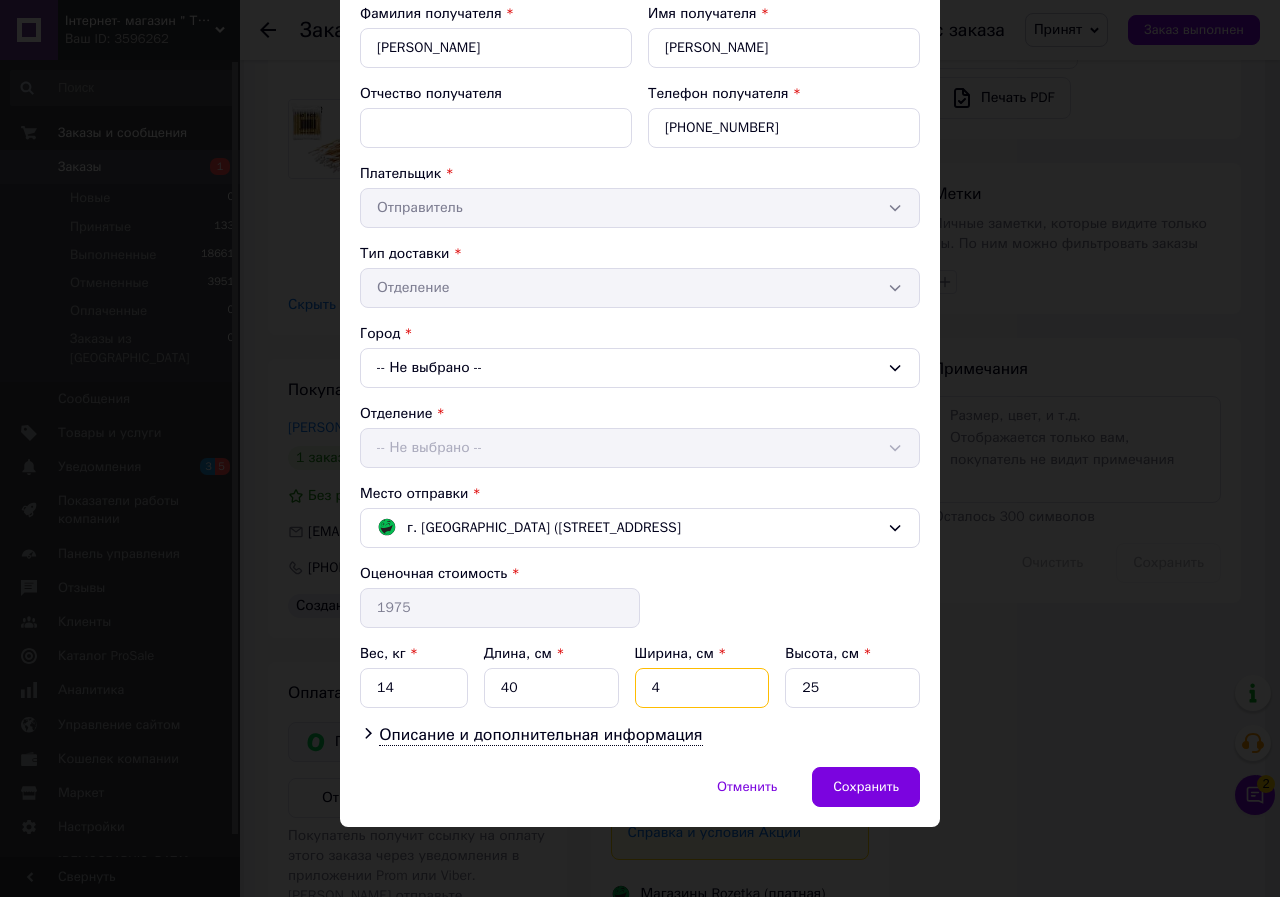 type on "40" 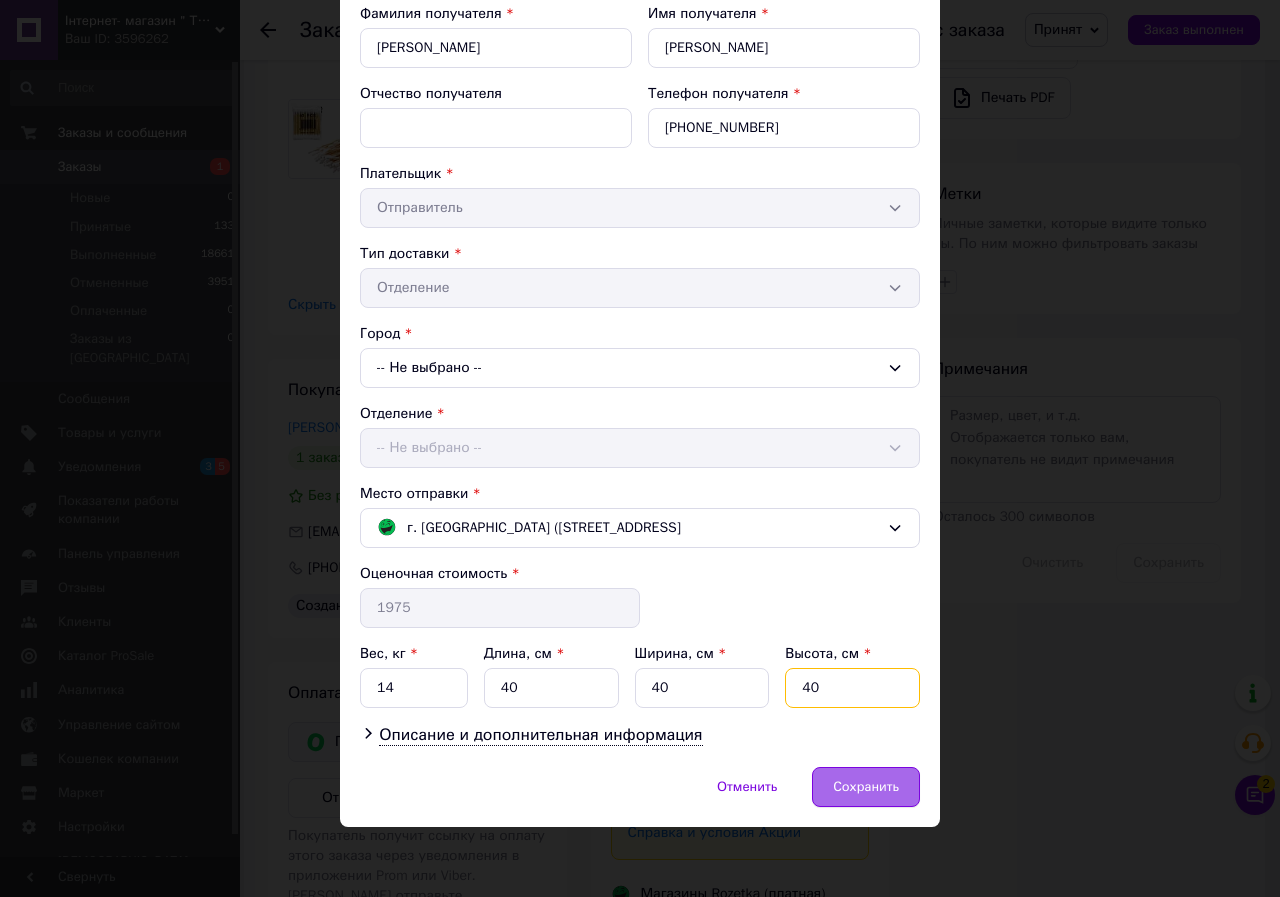 type on "40" 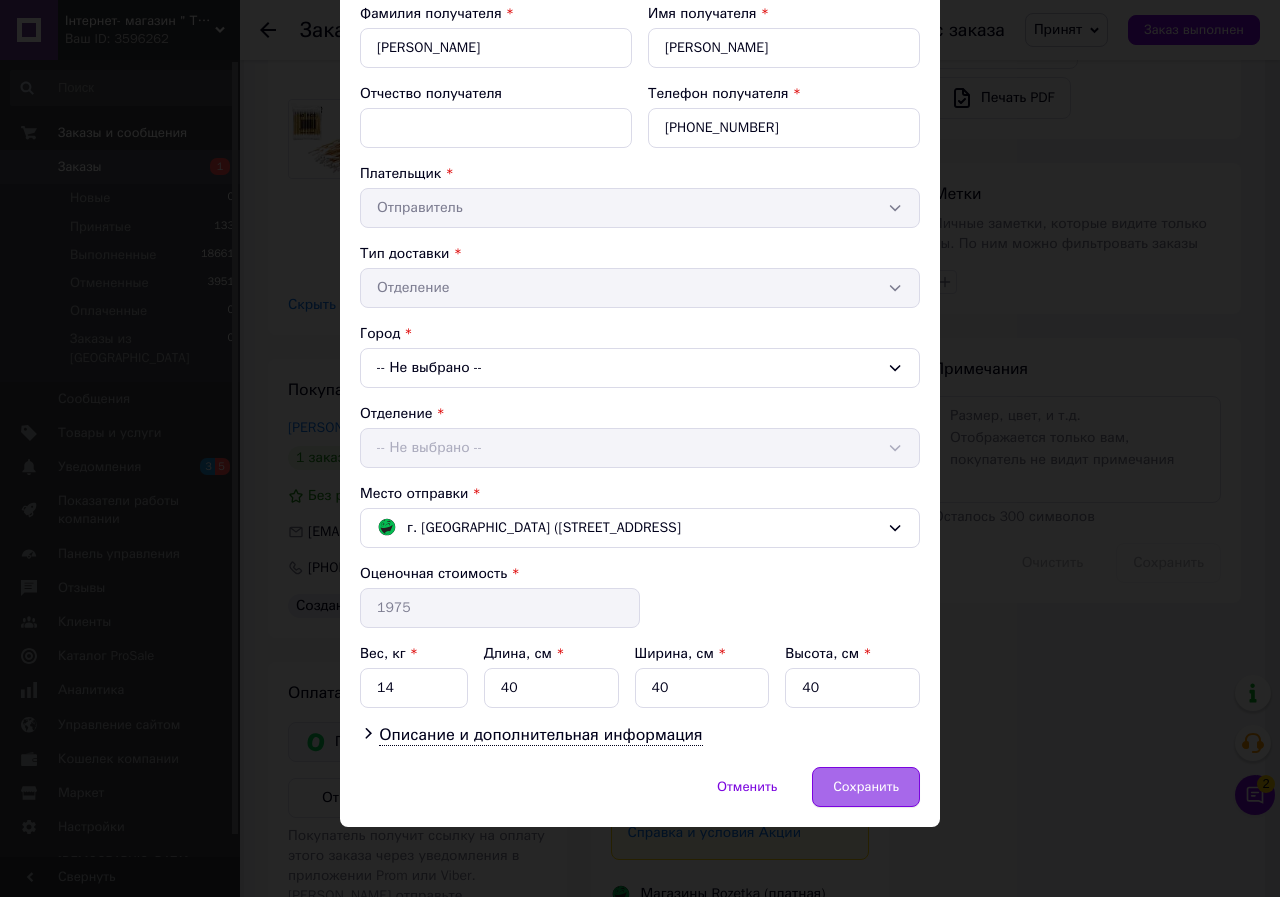 click on "Сохранить" at bounding box center [866, 787] 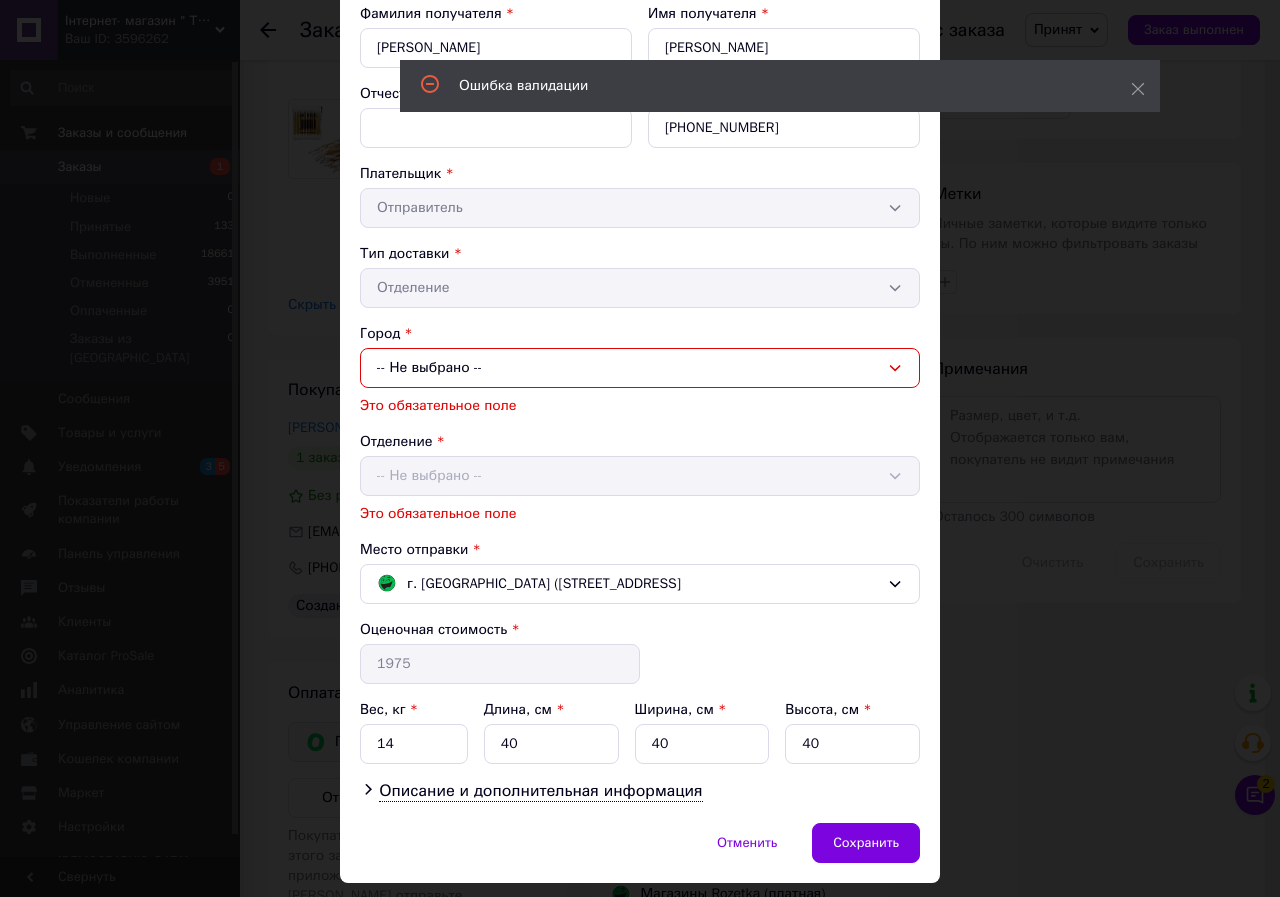 click on "-- Не выбрано --" at bounding box center (640, 368) 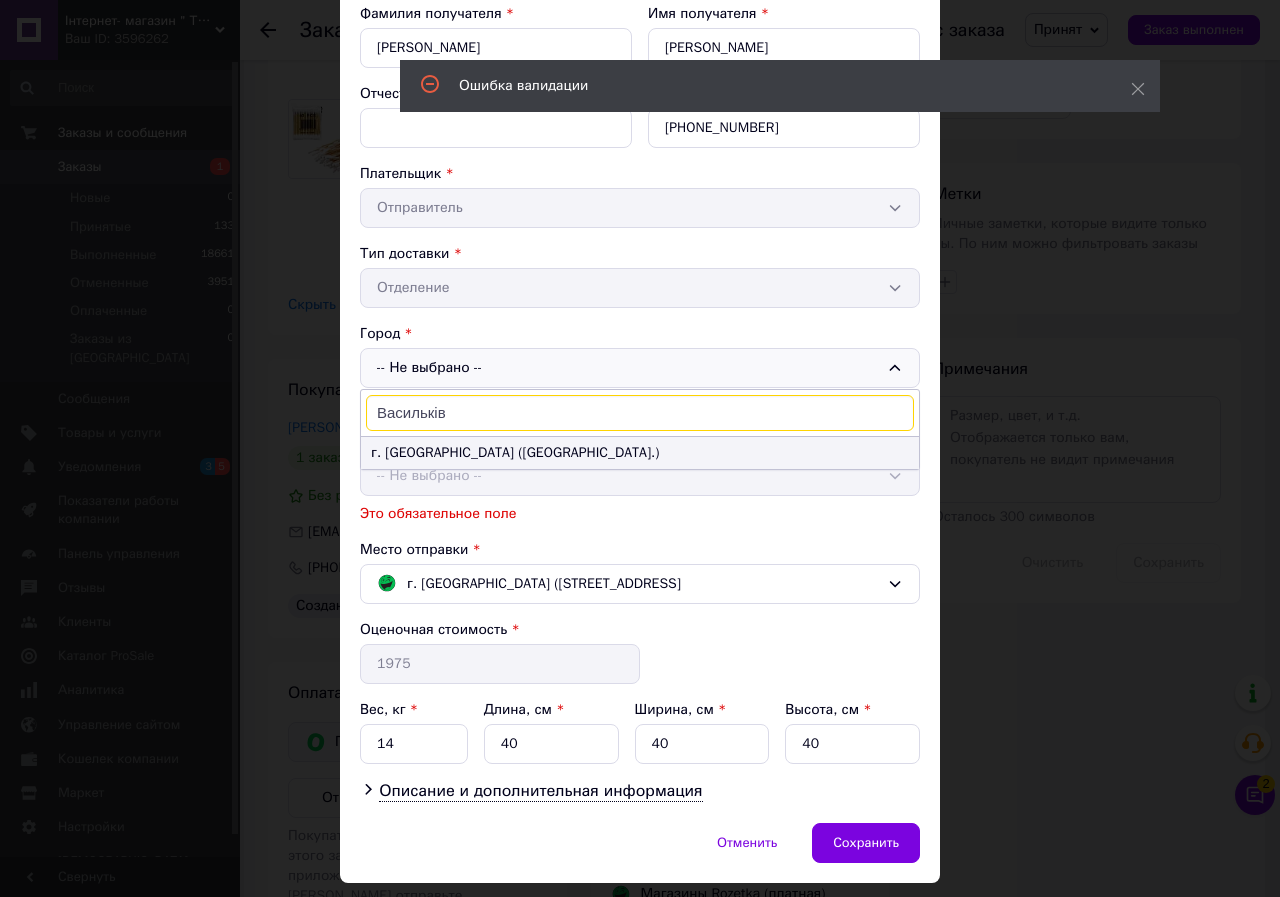 type on "Васильків" 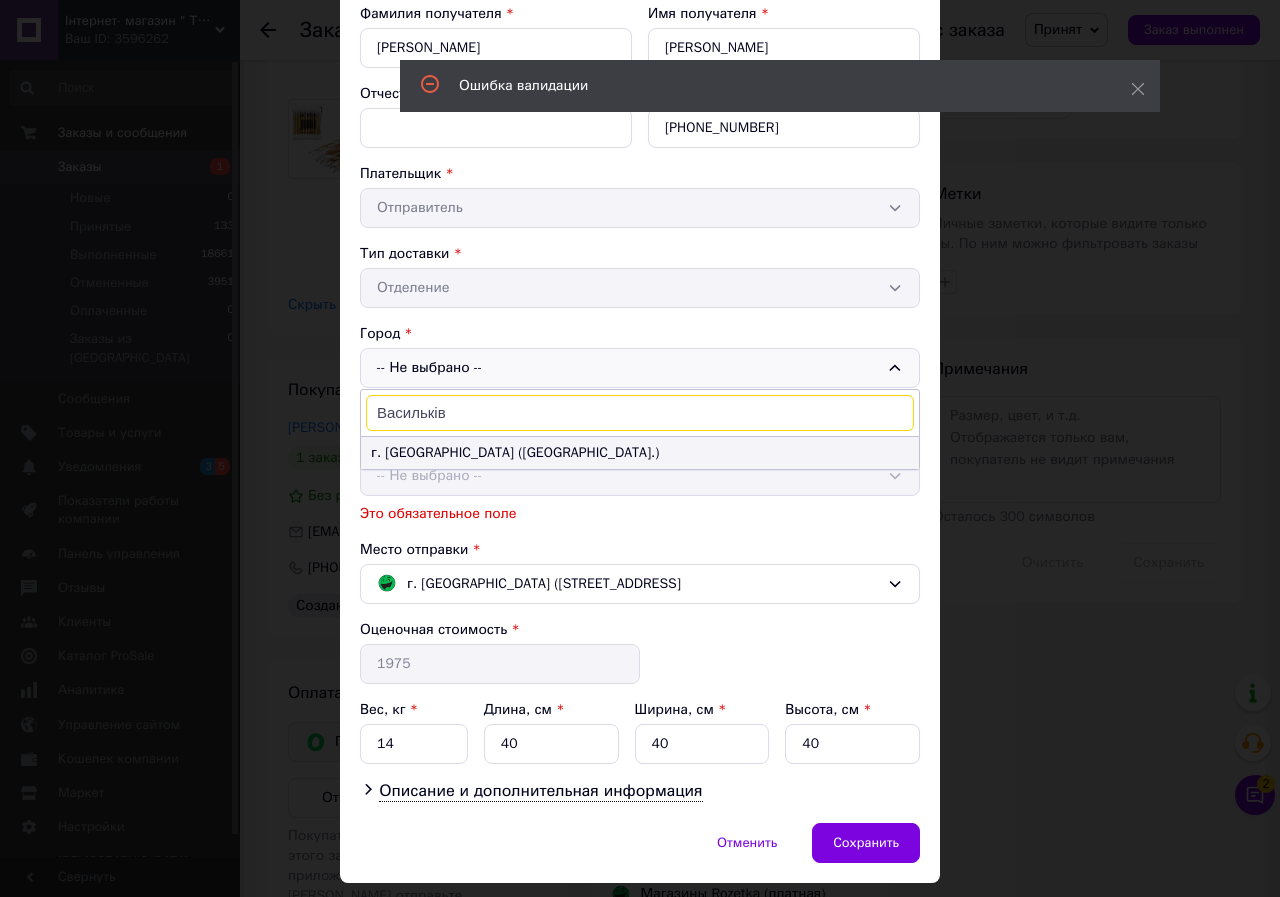 click on "г. [PERSON_NAME] ([GEOGRAPHIC_DATA].)" at bounding box center (640, 453) 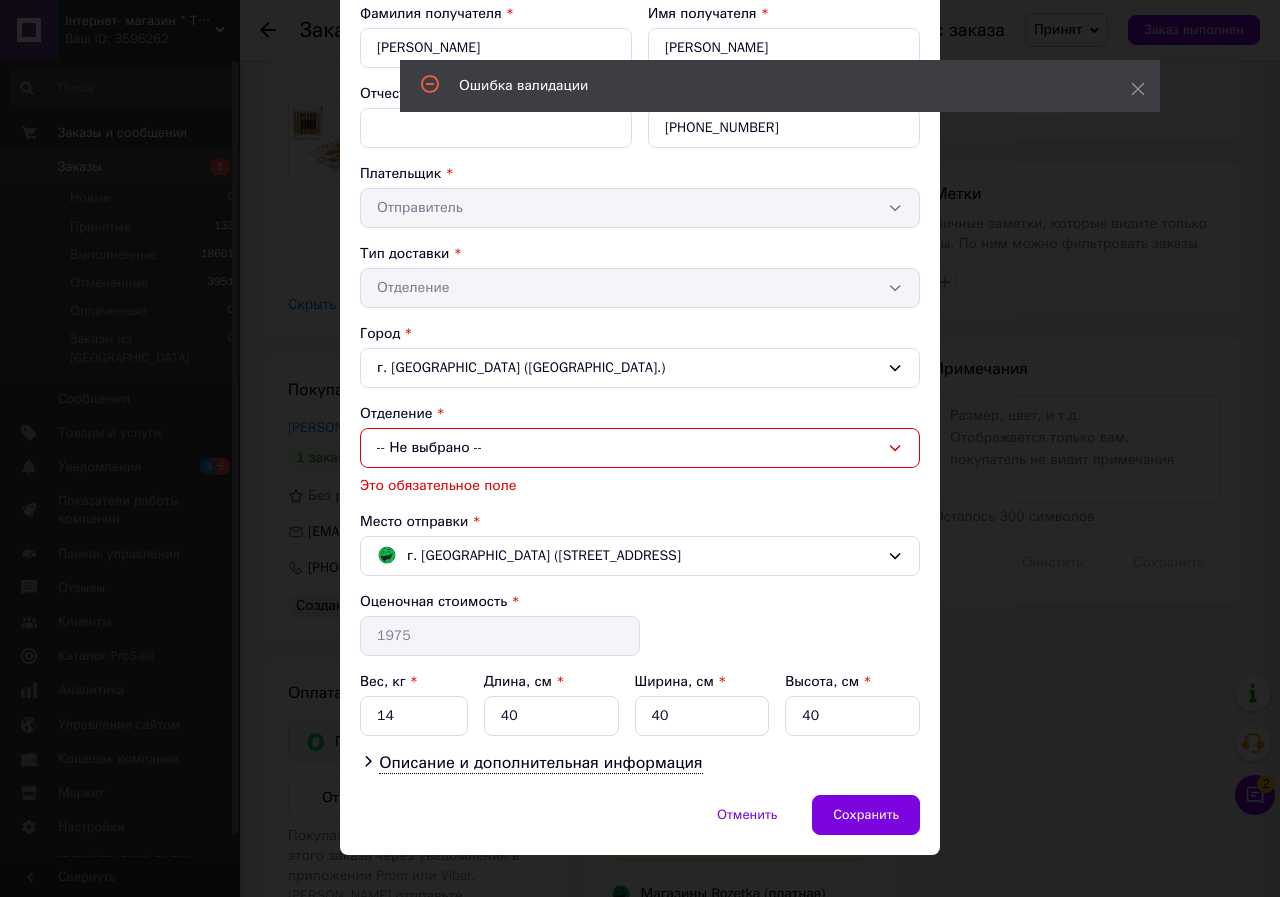 click on "-- Не выбрано --" at bounding box center (640, 448) 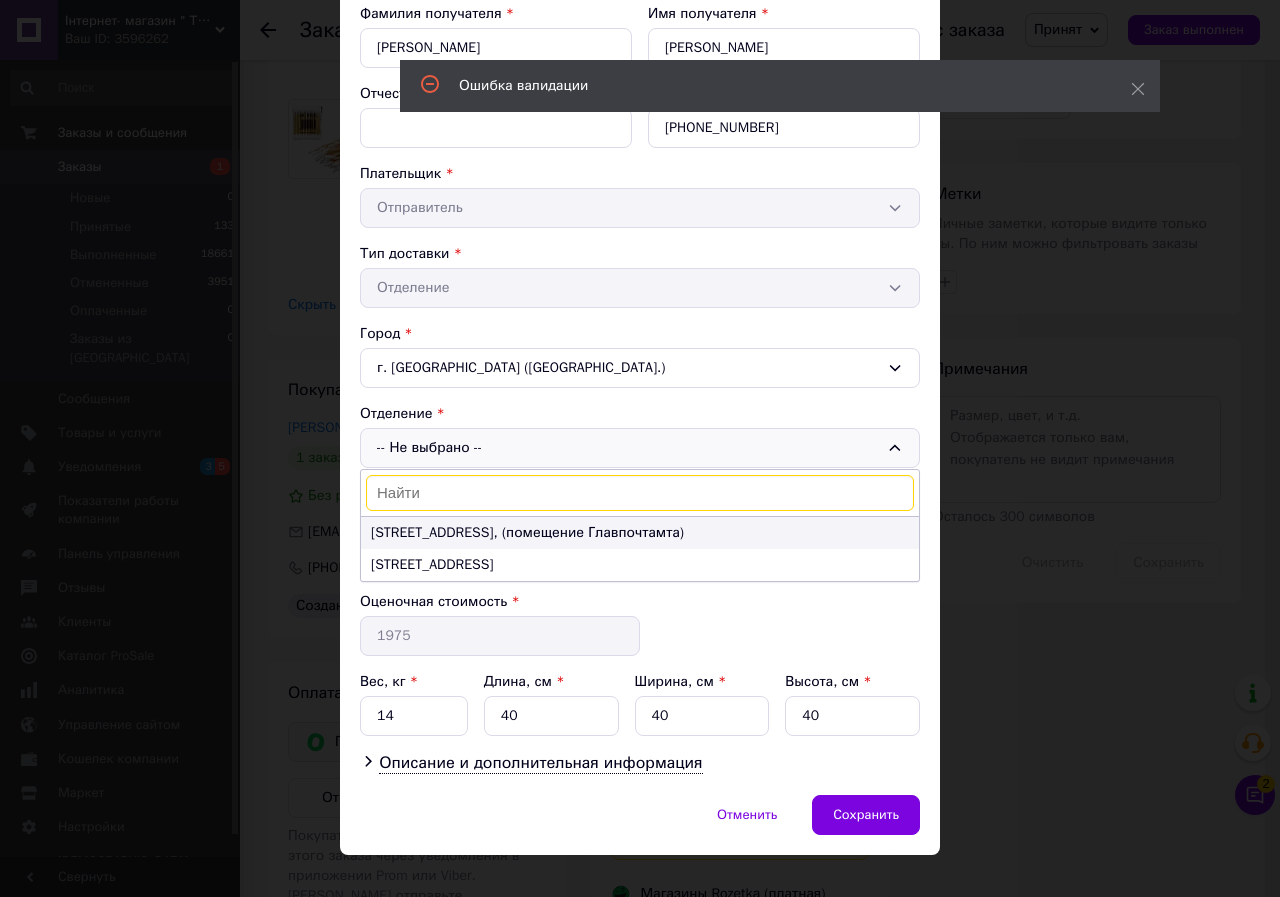 click on "[STREET_ADDRESS], (помещение Главпочтамта)" at bounding box center (640, 533) 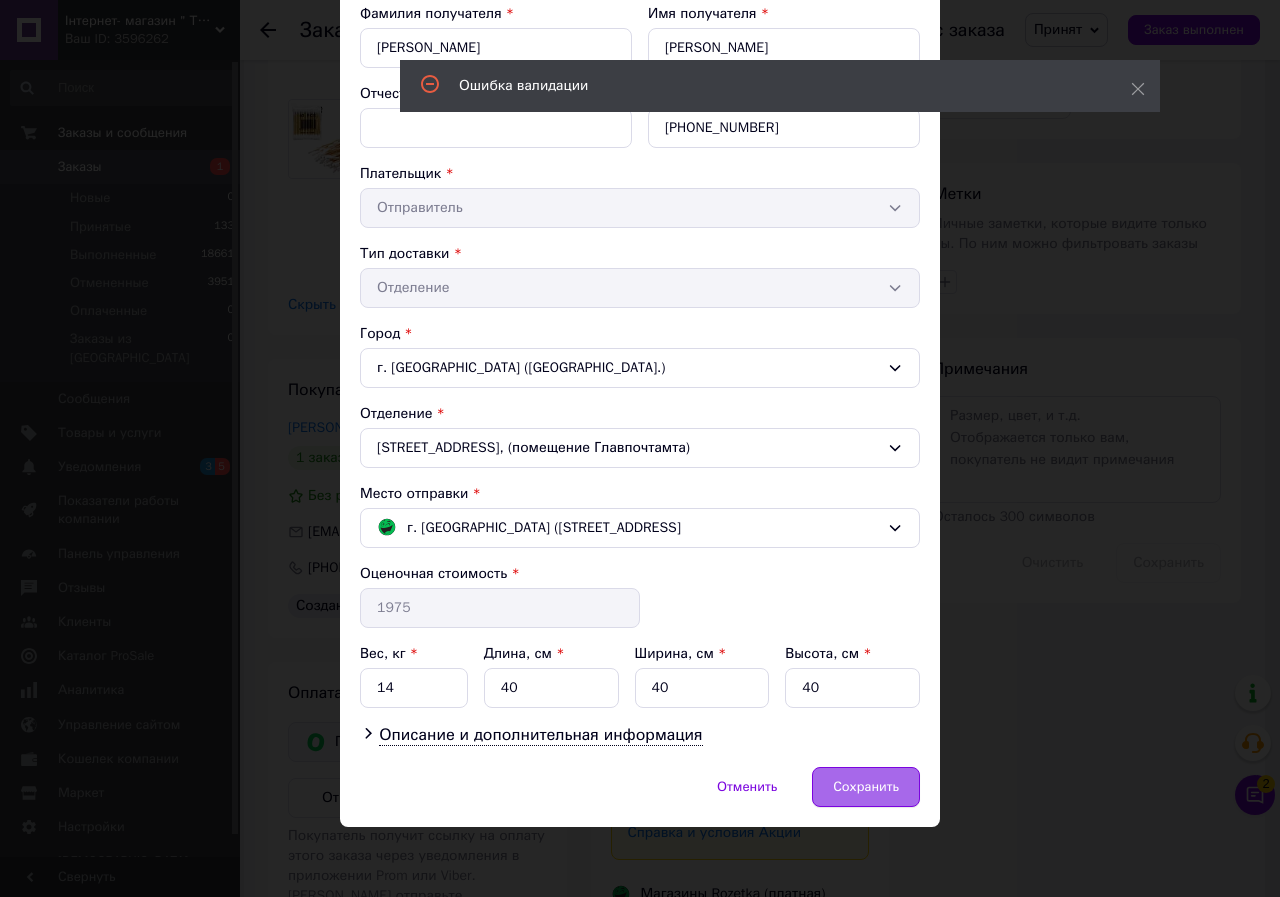 click on "Сохранить" at bounding box center [866, 787] 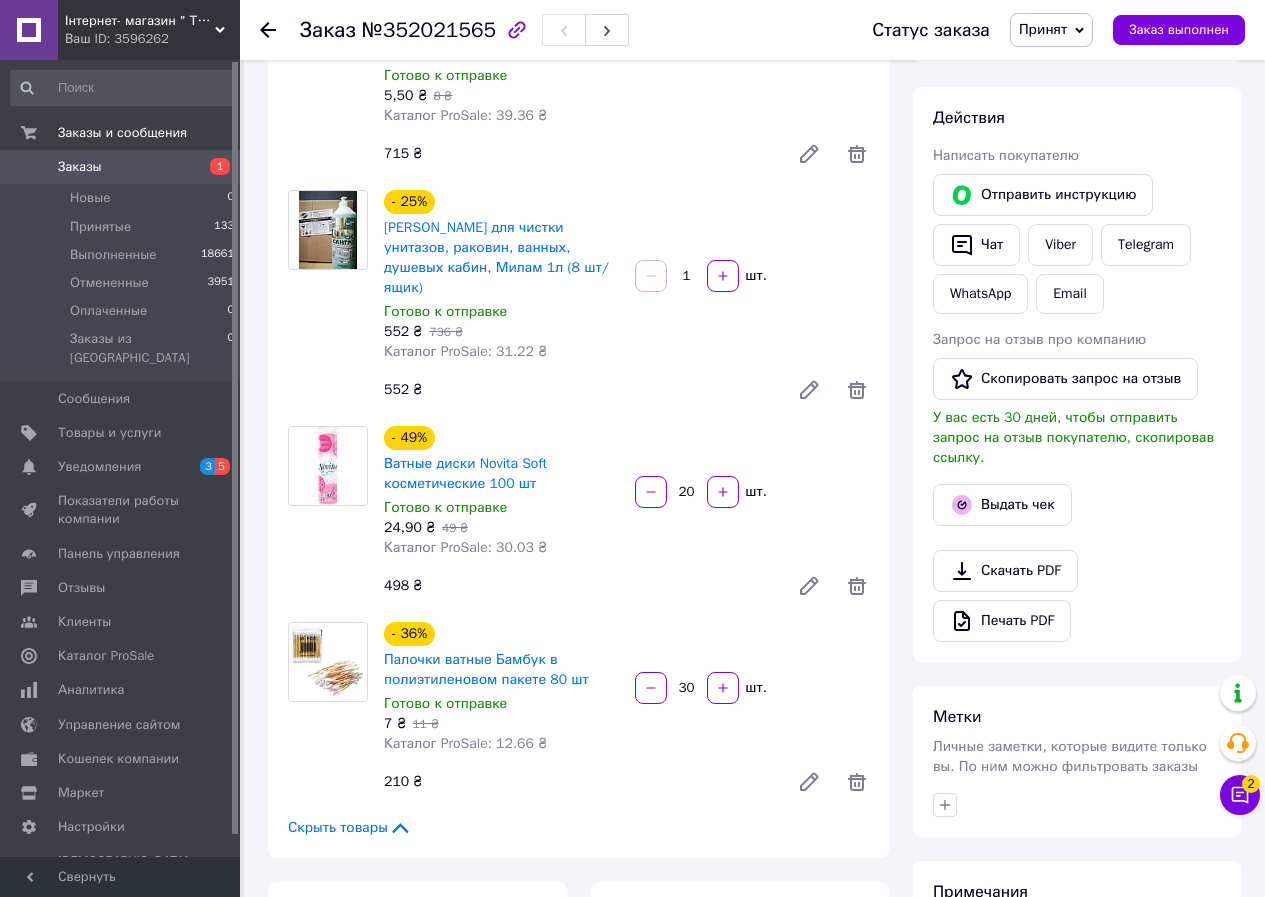 scroll, scrollTop: 0, scrollLeft: 0, axis: both 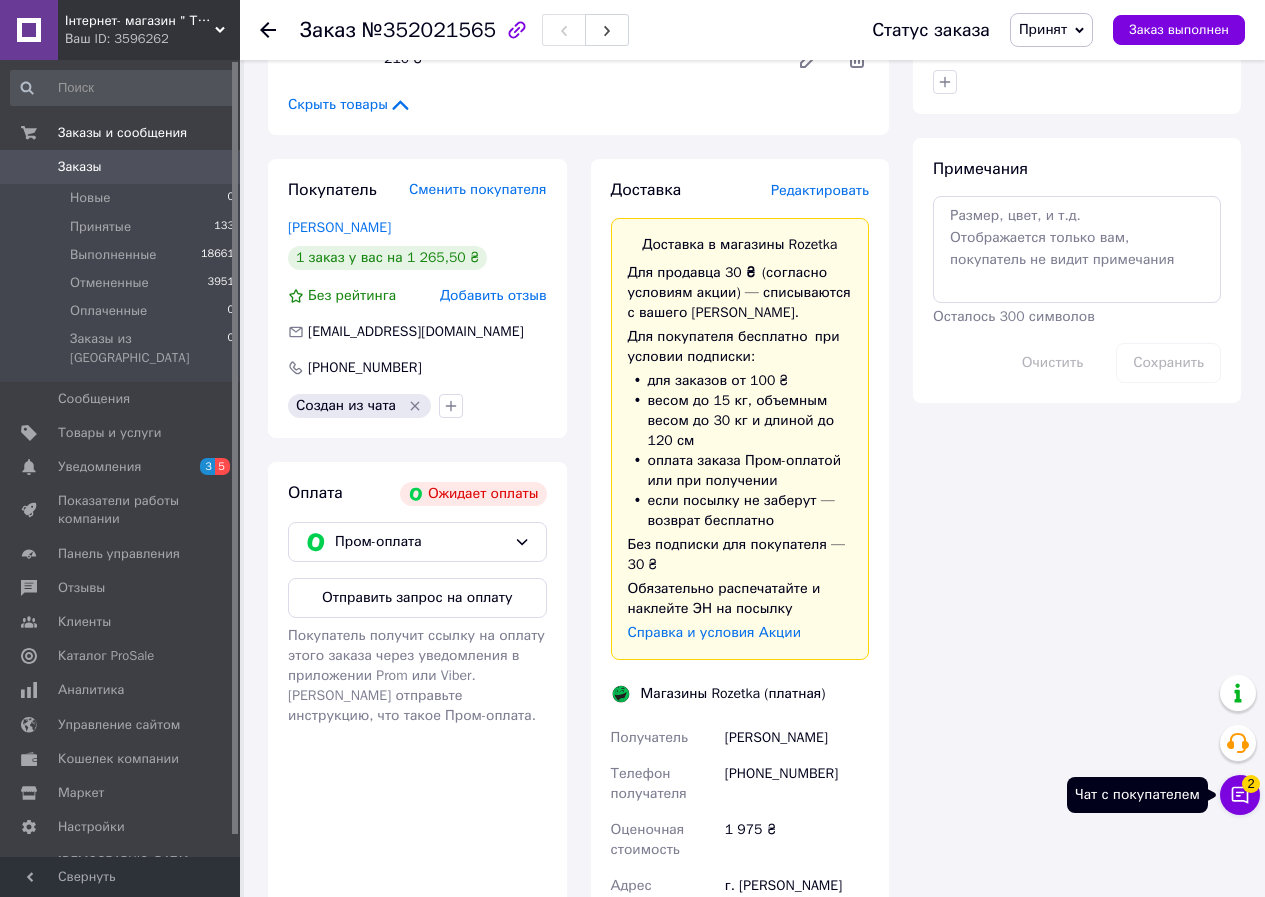 click 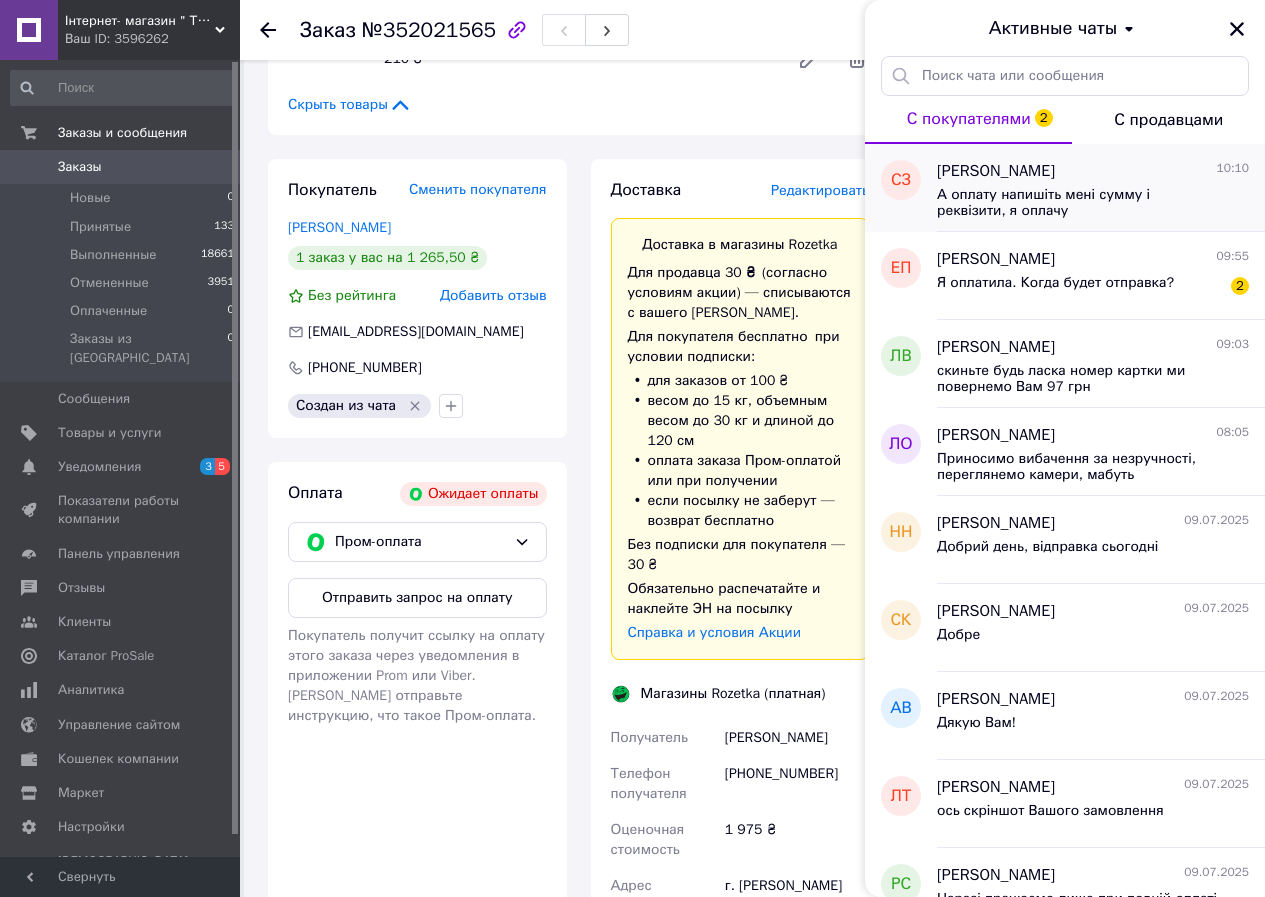 click on "А оплату напишіть мені сумму і реквізити, я оплачу" at bounding box center (1079, 203) 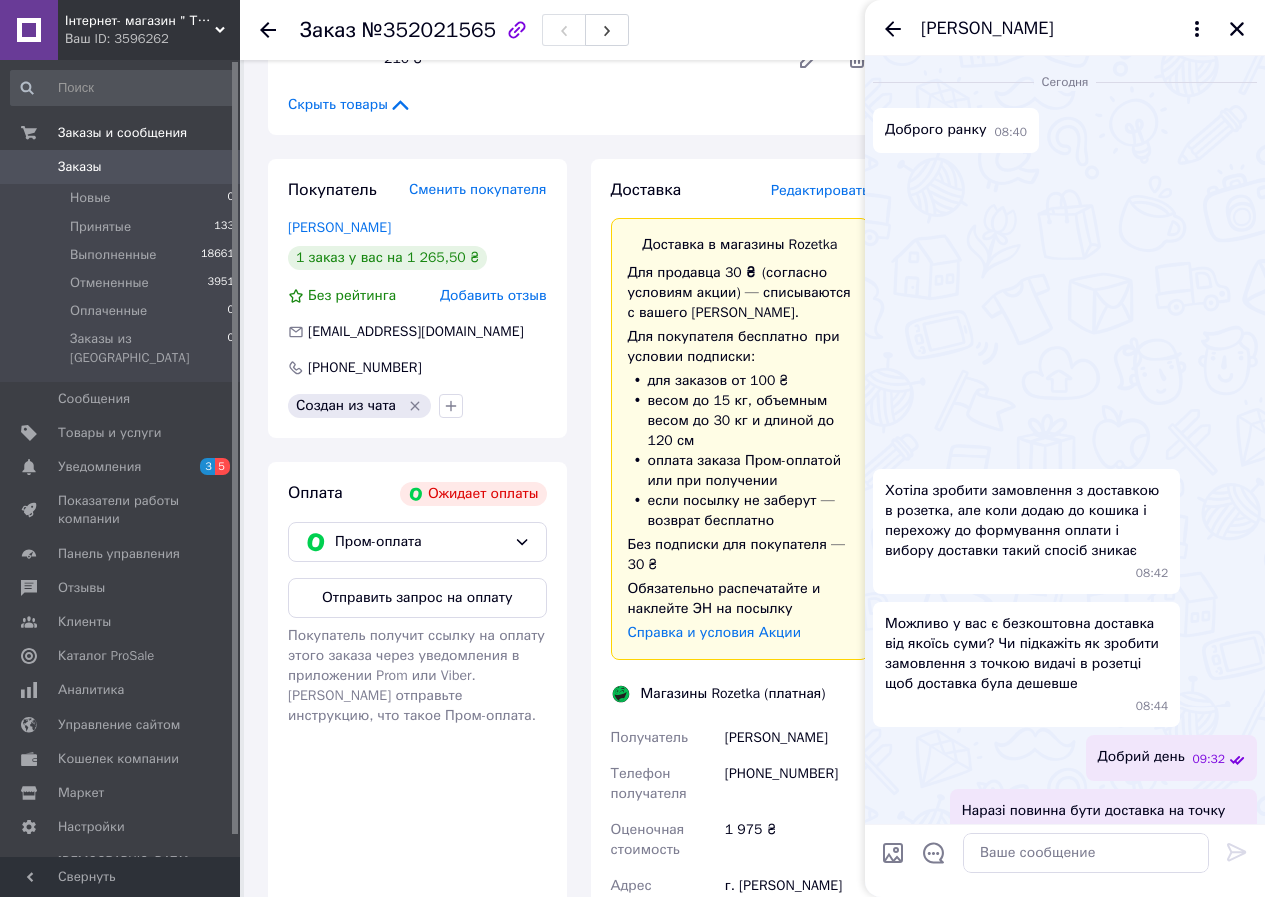 scroll, scrollTop: 677, scrollLeft: 0, axis: vertical 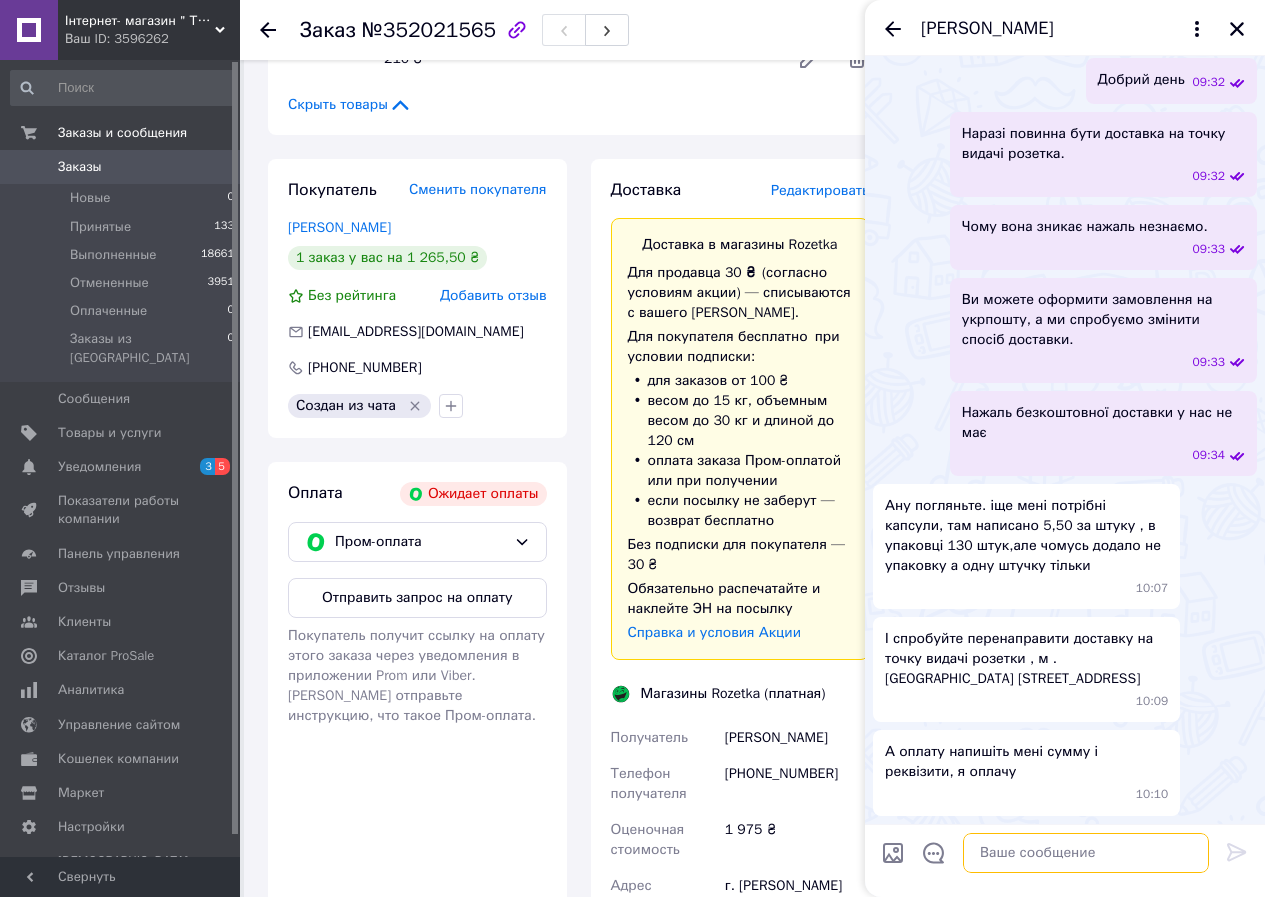 click at bounding box center (1086, 853) 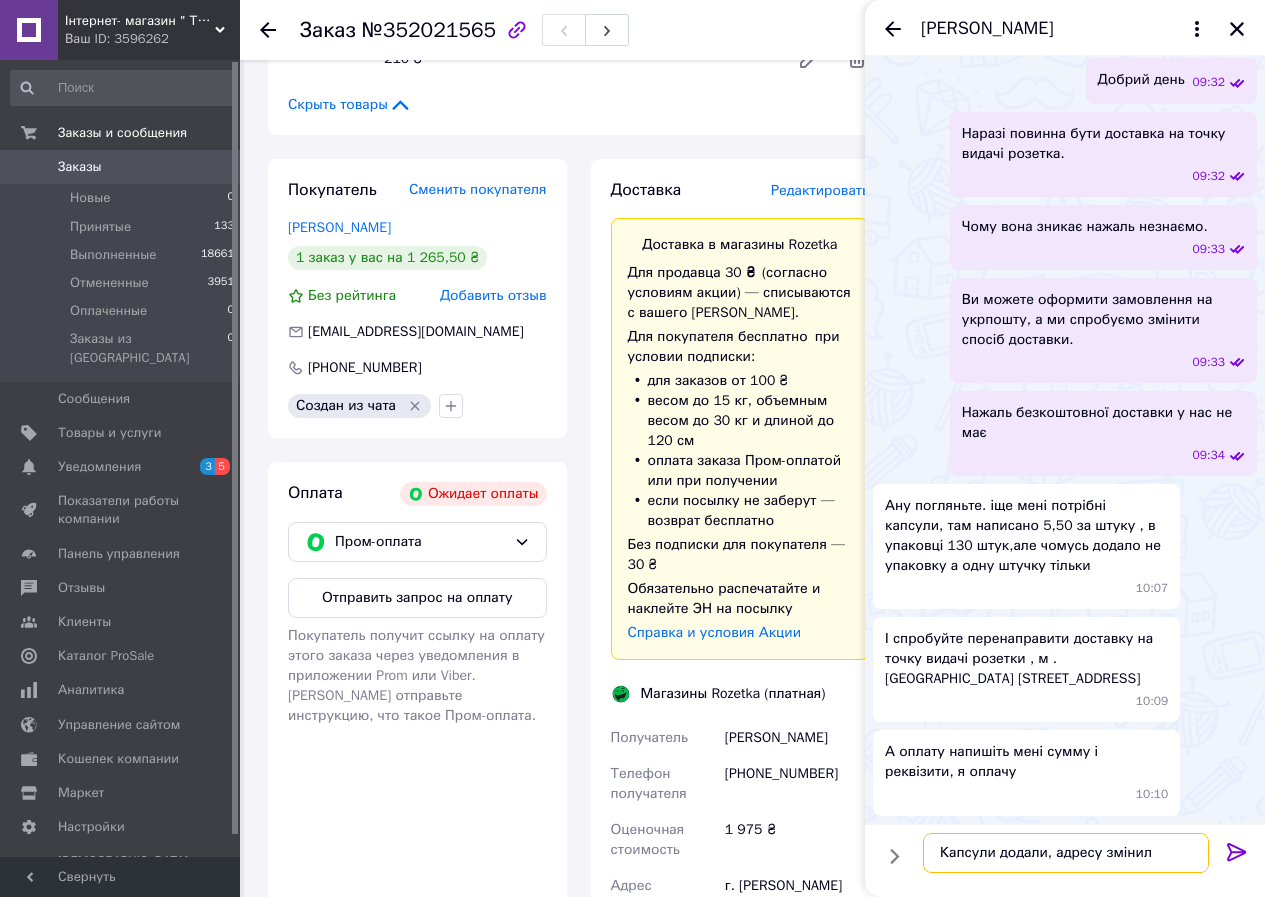 type on "Капсули додали, адресу змінили" 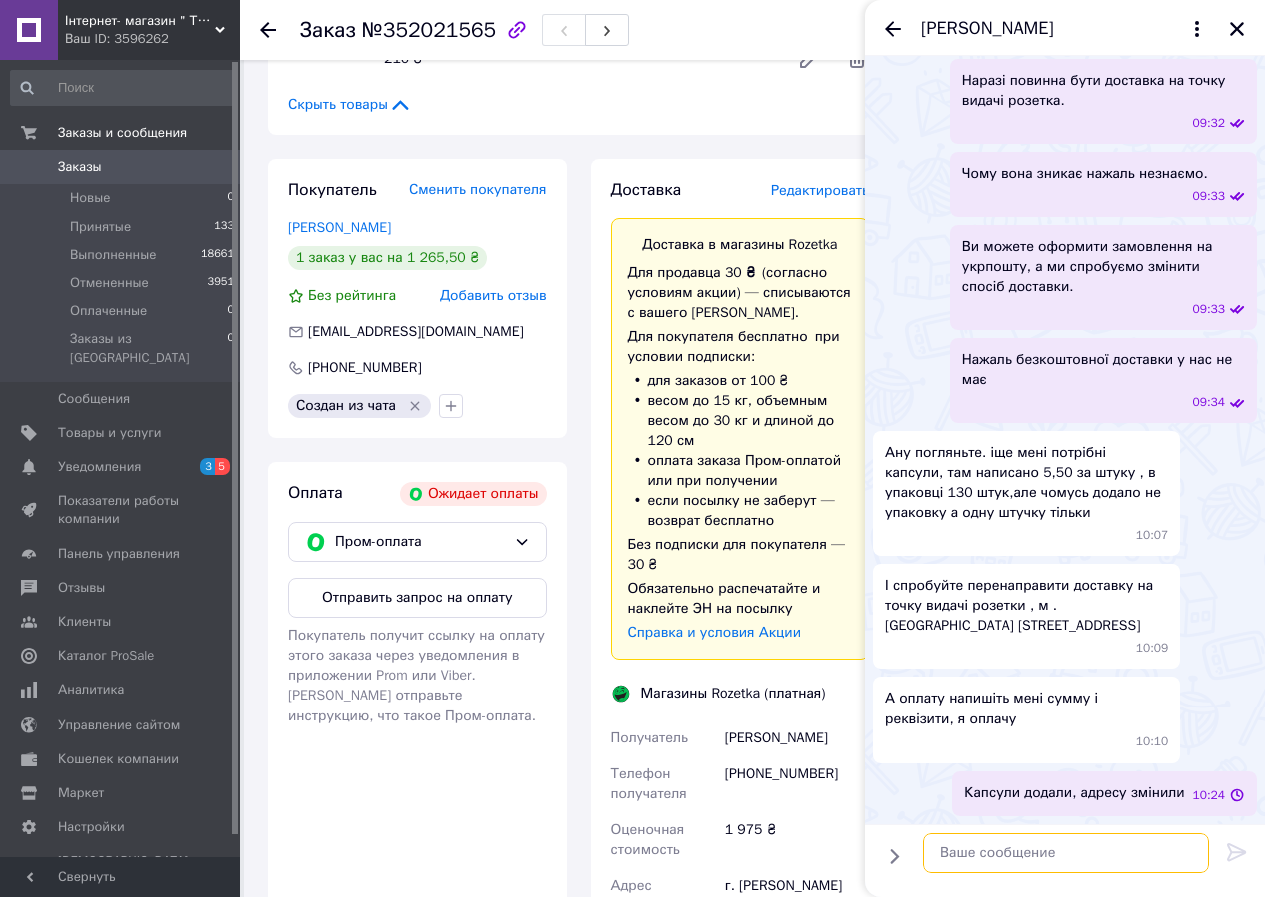 scroll, scrollTop: 730, scrollLeft: 0, axis: vertical 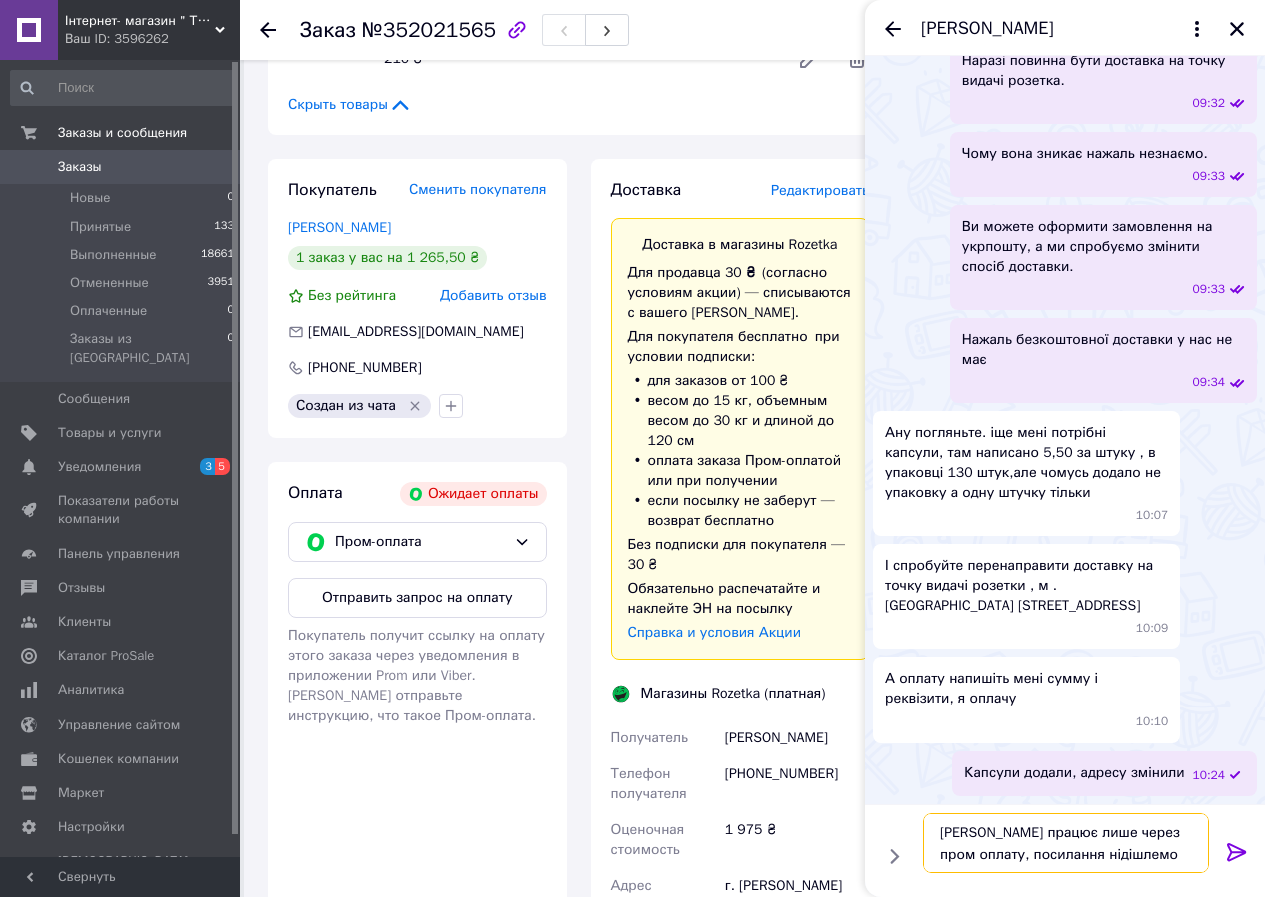 type on "Розетка працює лише через пром оплату, посилання нідішлемо на оплату" 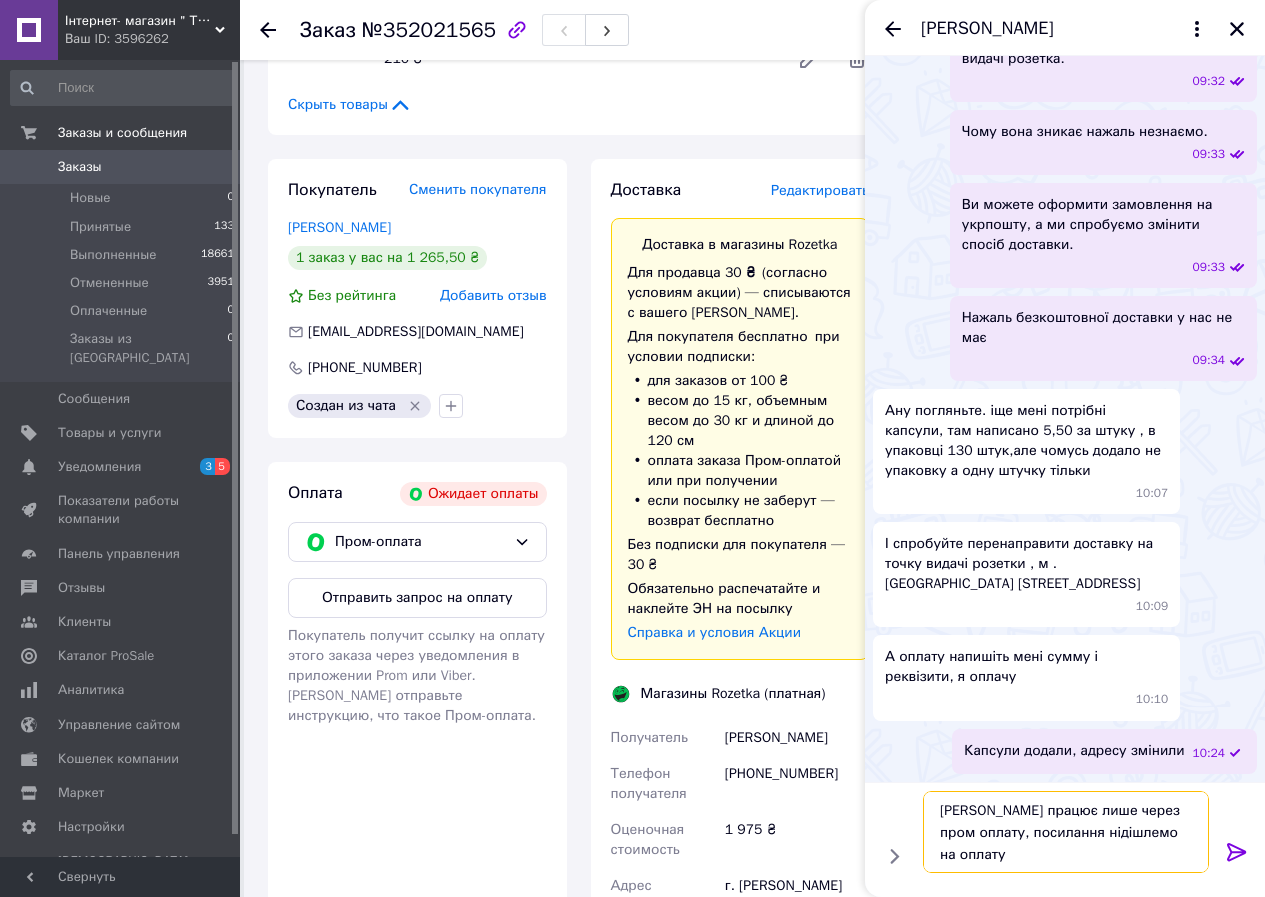 type 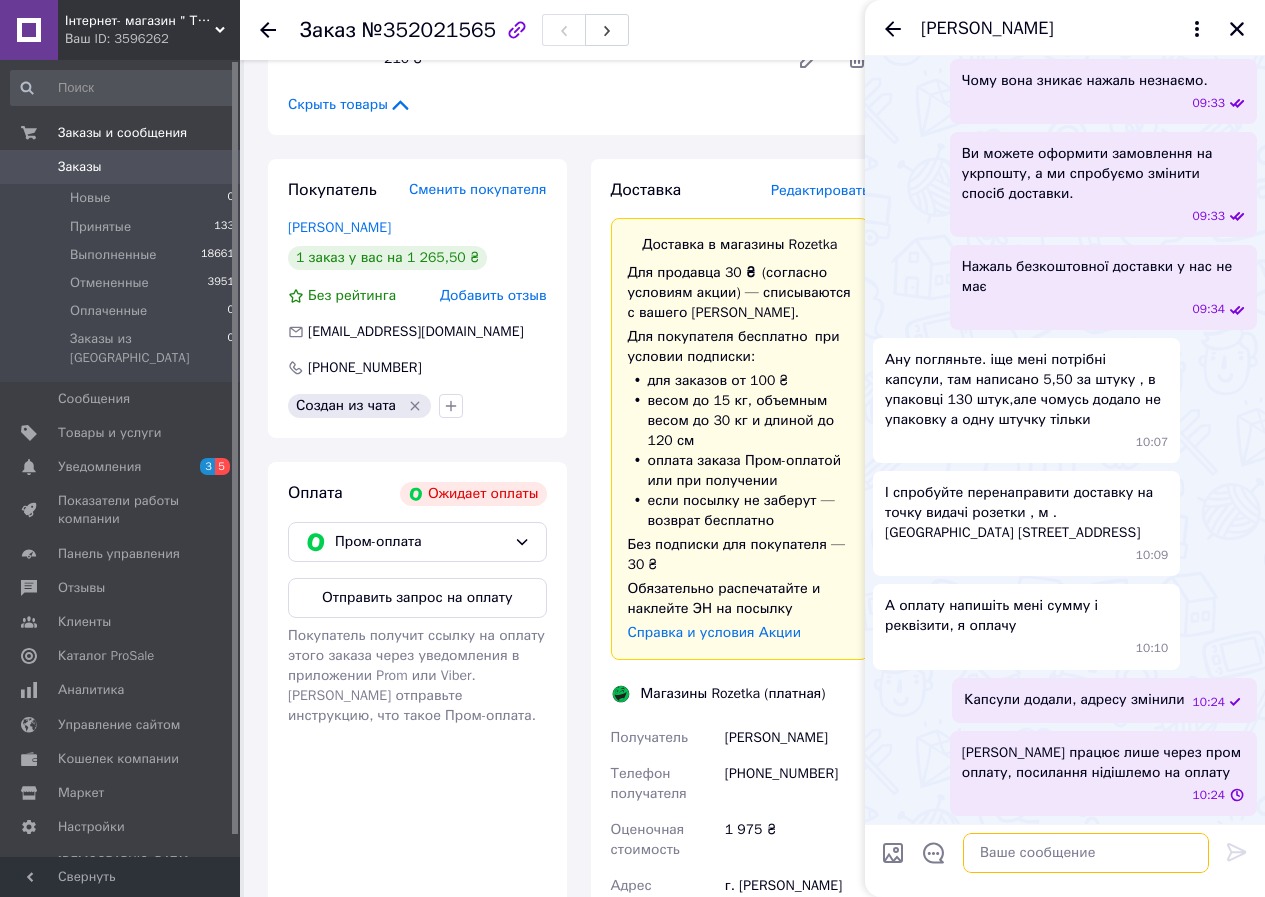 scroll, scrollTop: 823, scrollLeft: 0, axis: vertical 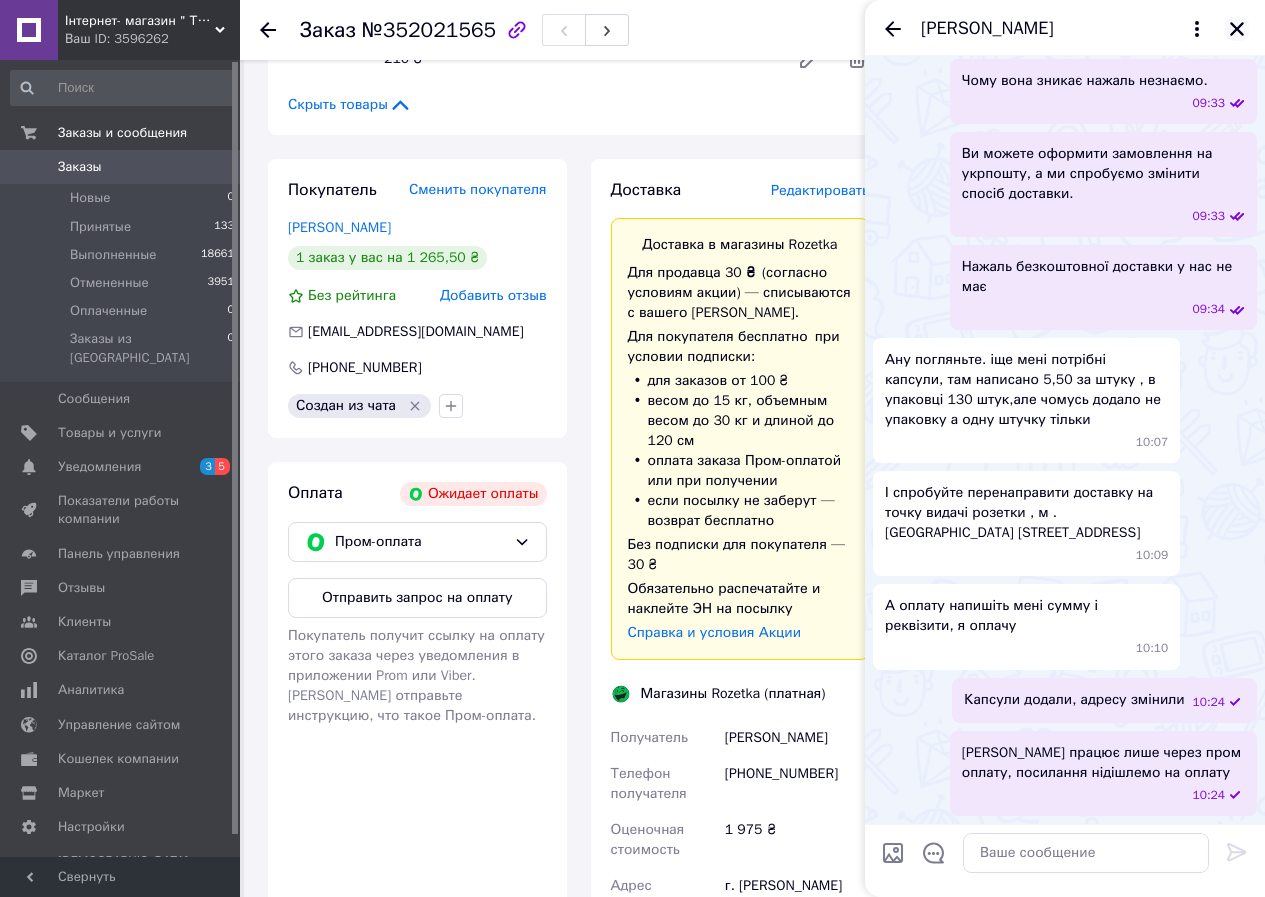 click 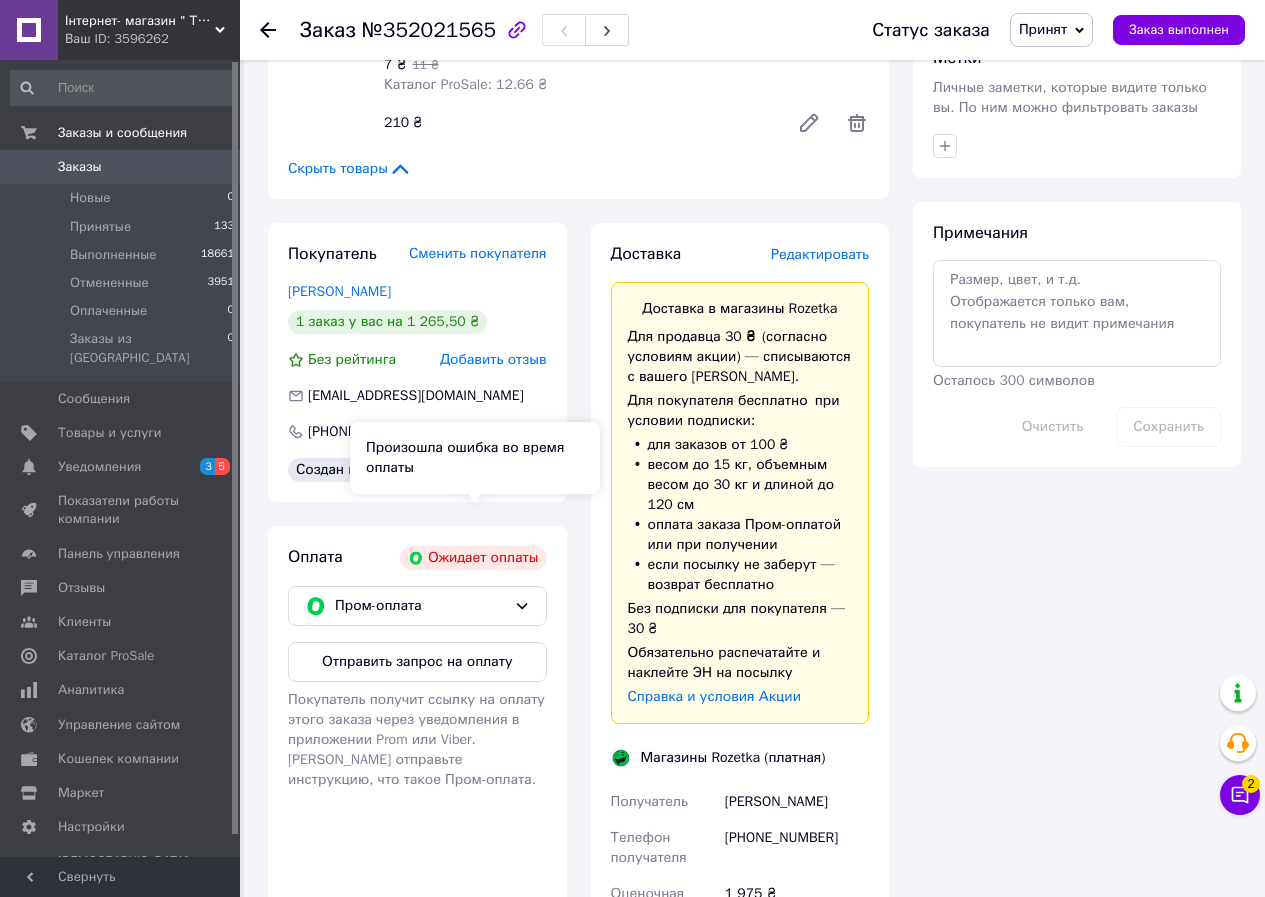 scroll, scrollTop: 900, scrollLeft: 0, axis: vertical 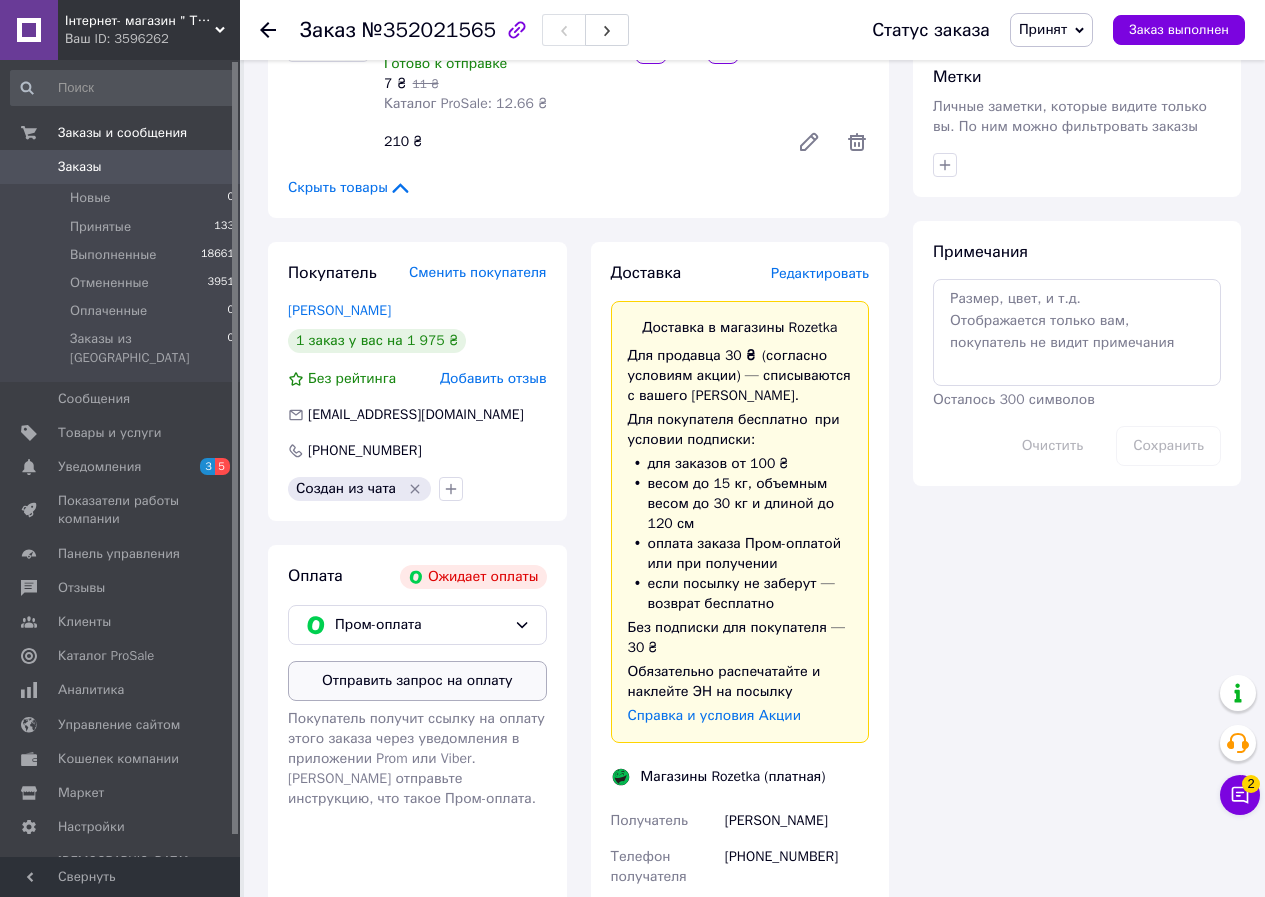 click on "Отправить запрос на оплату" at bounding box center (417, 681) 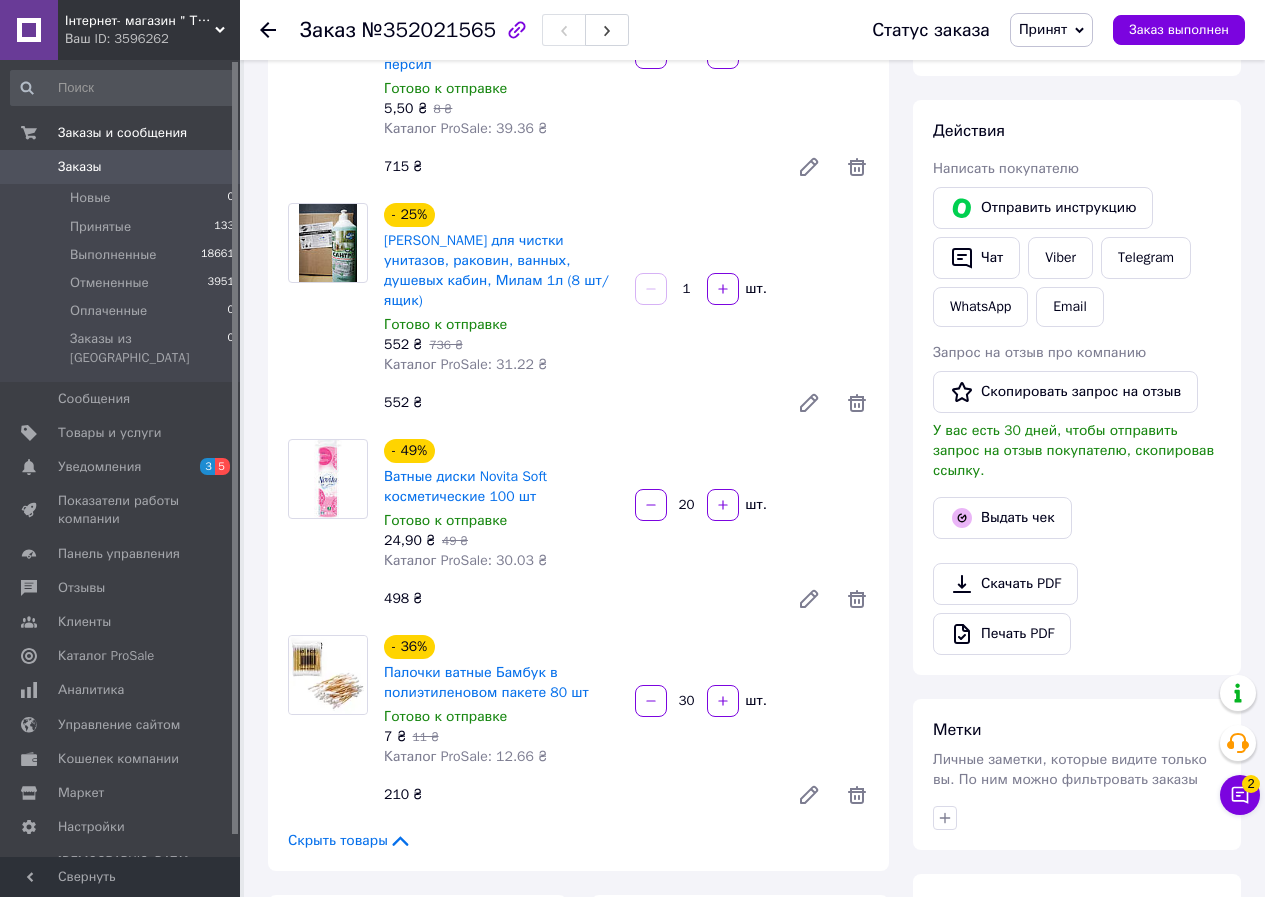 scroll, scrollTop: 217, scrollLeft: 0, axis: vertical 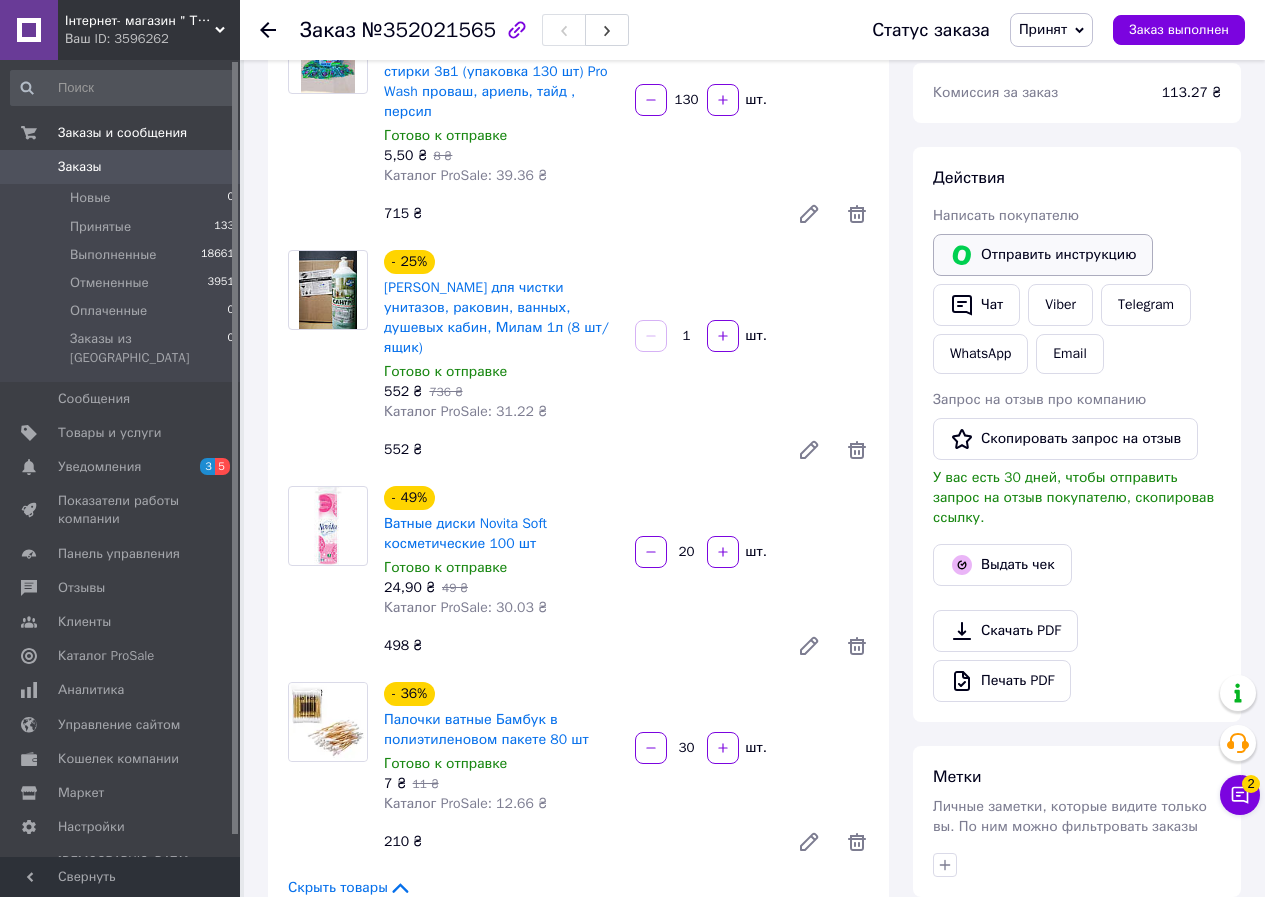 click on "Отправить инструкцию" at bounding box center [1043, 255] 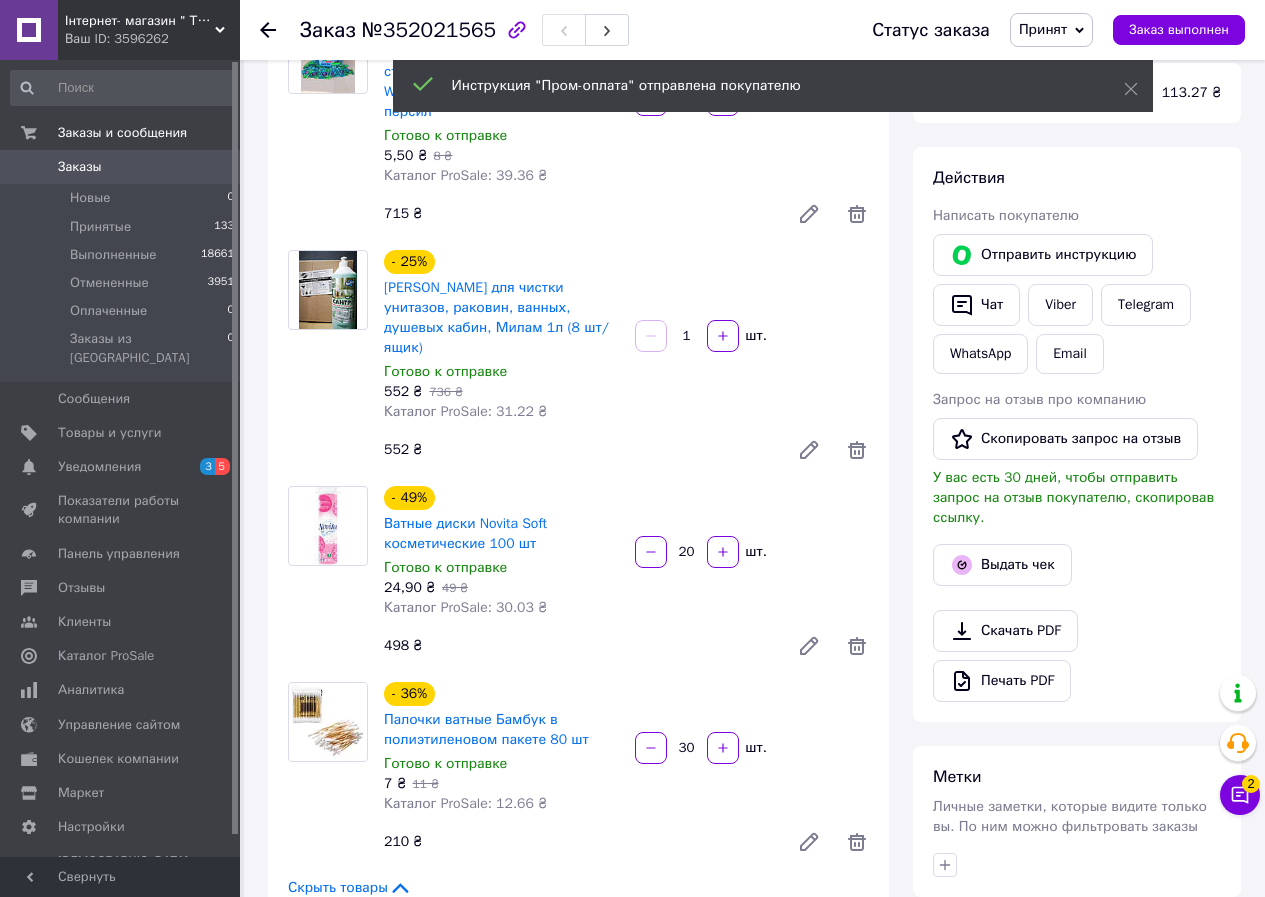 click 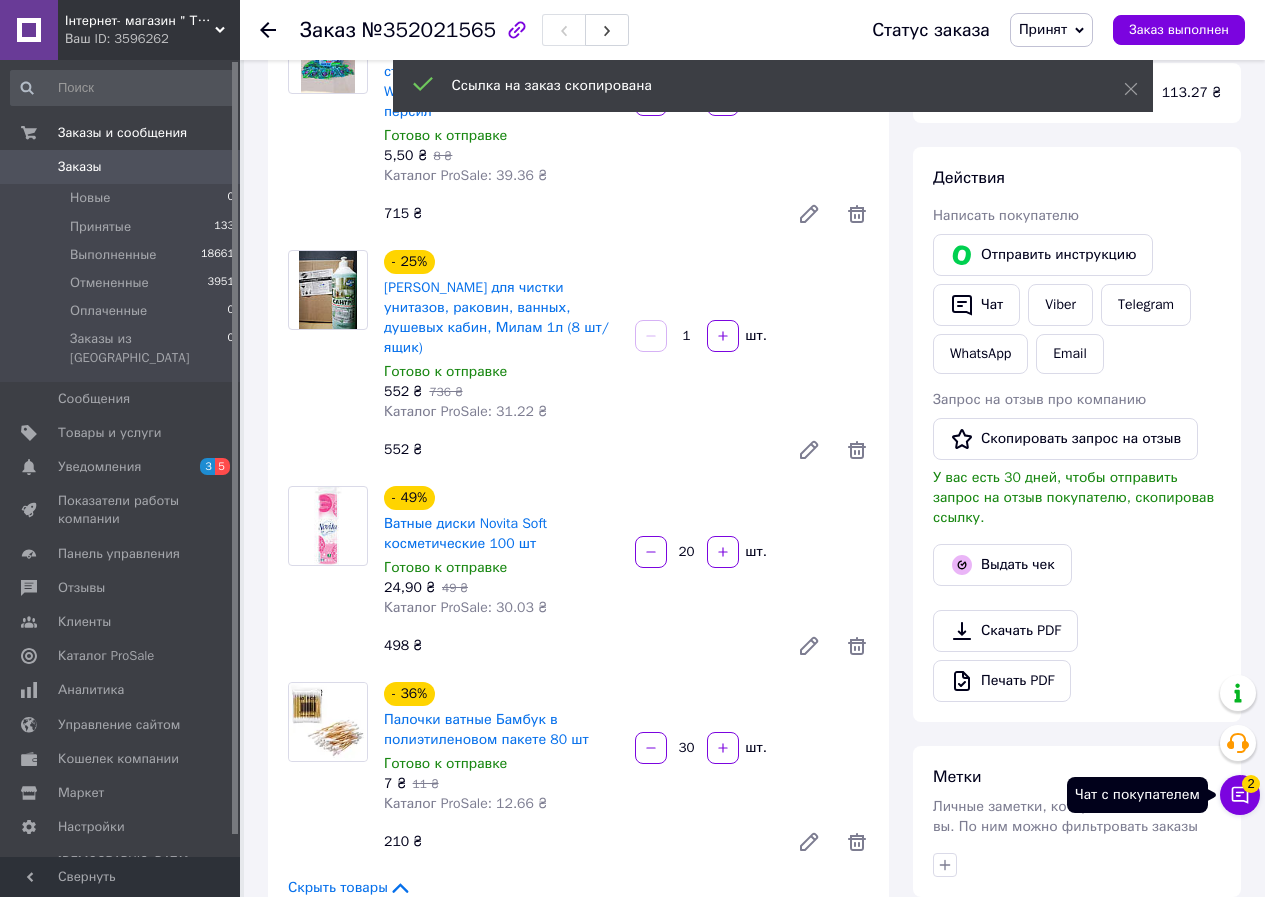 click 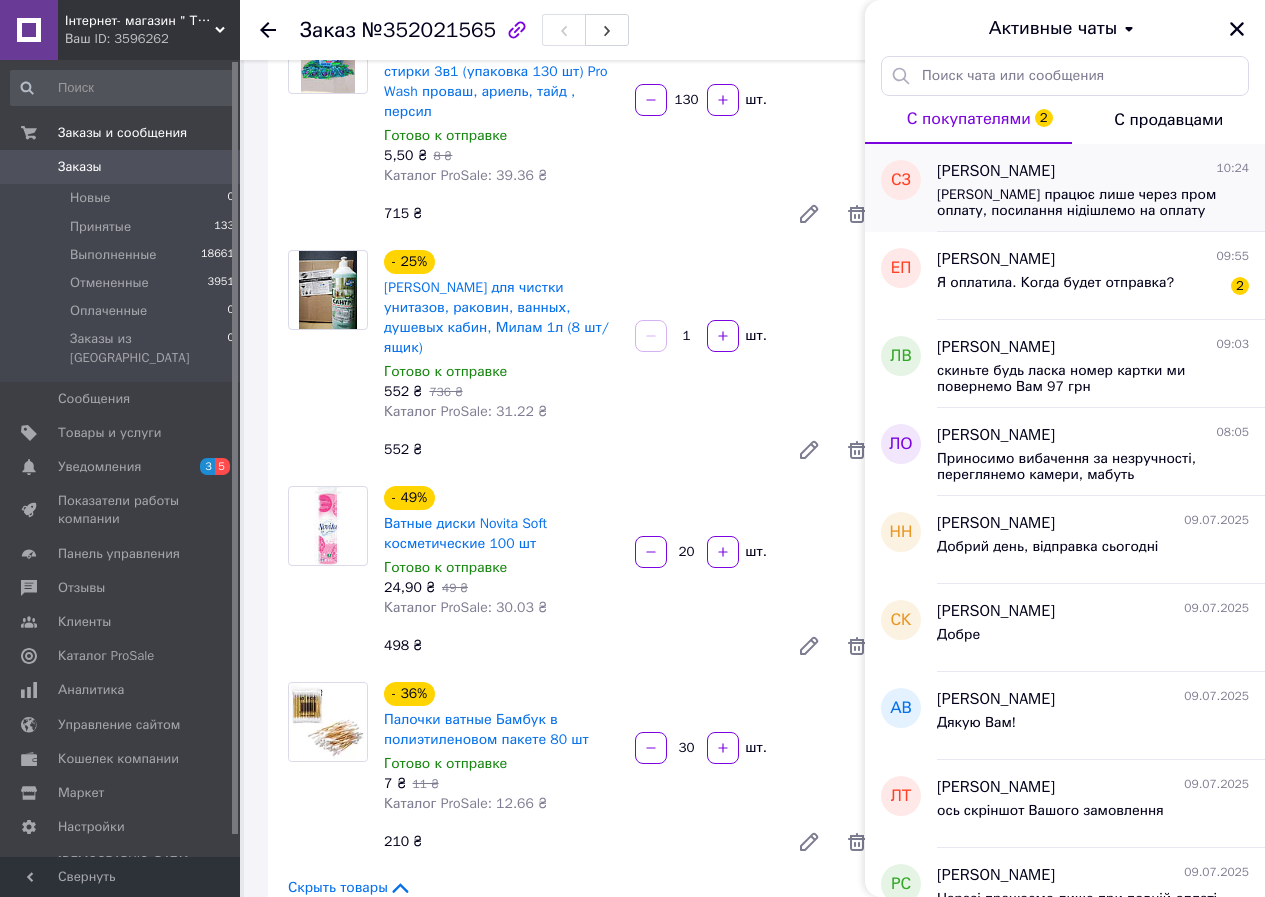 click on "[PERSON_NAME]" at bounding box center [996, 171] 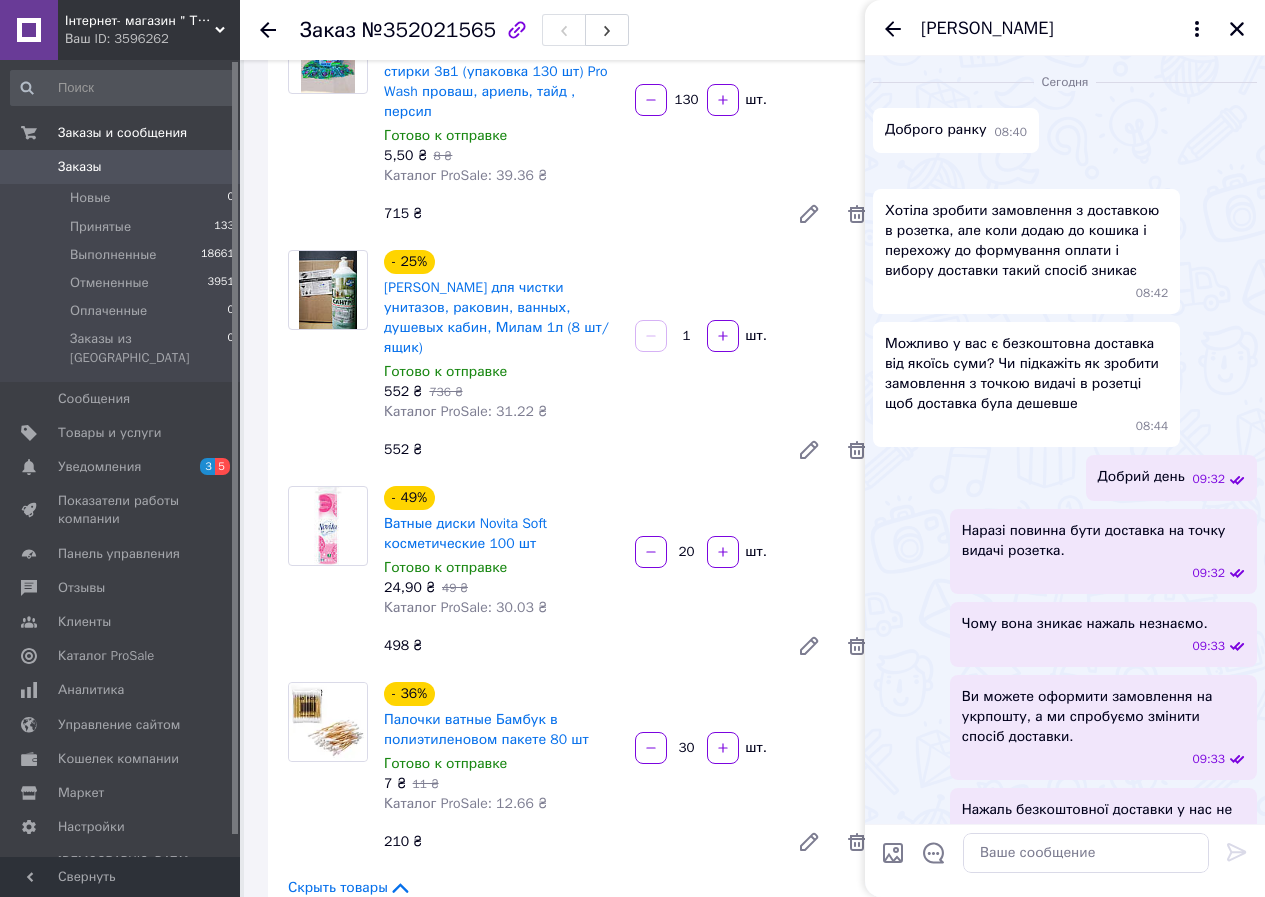 scroll, scrollTop: 823, scrollLeft: 0, axis: vertical 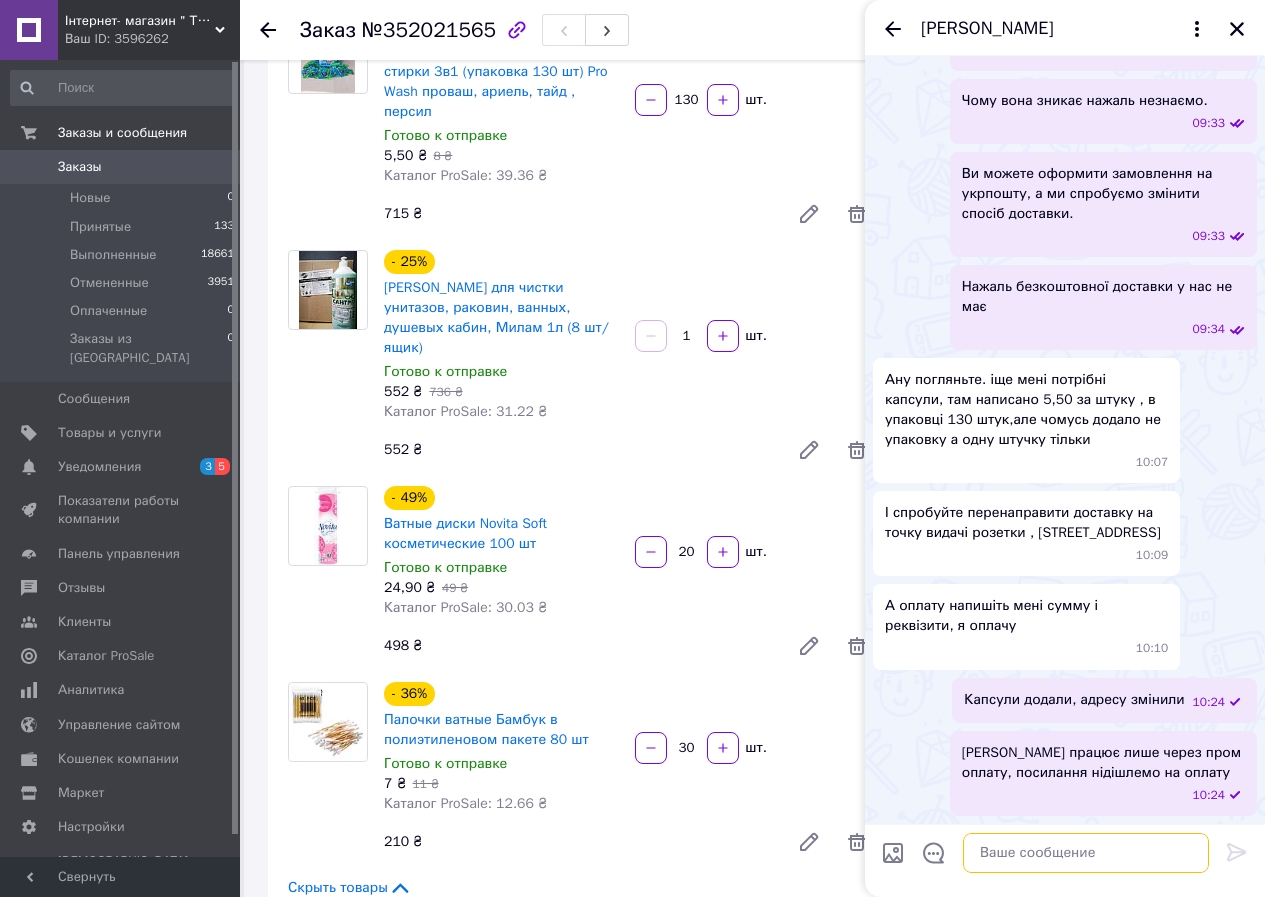 click at bounding box center [1086, 853] 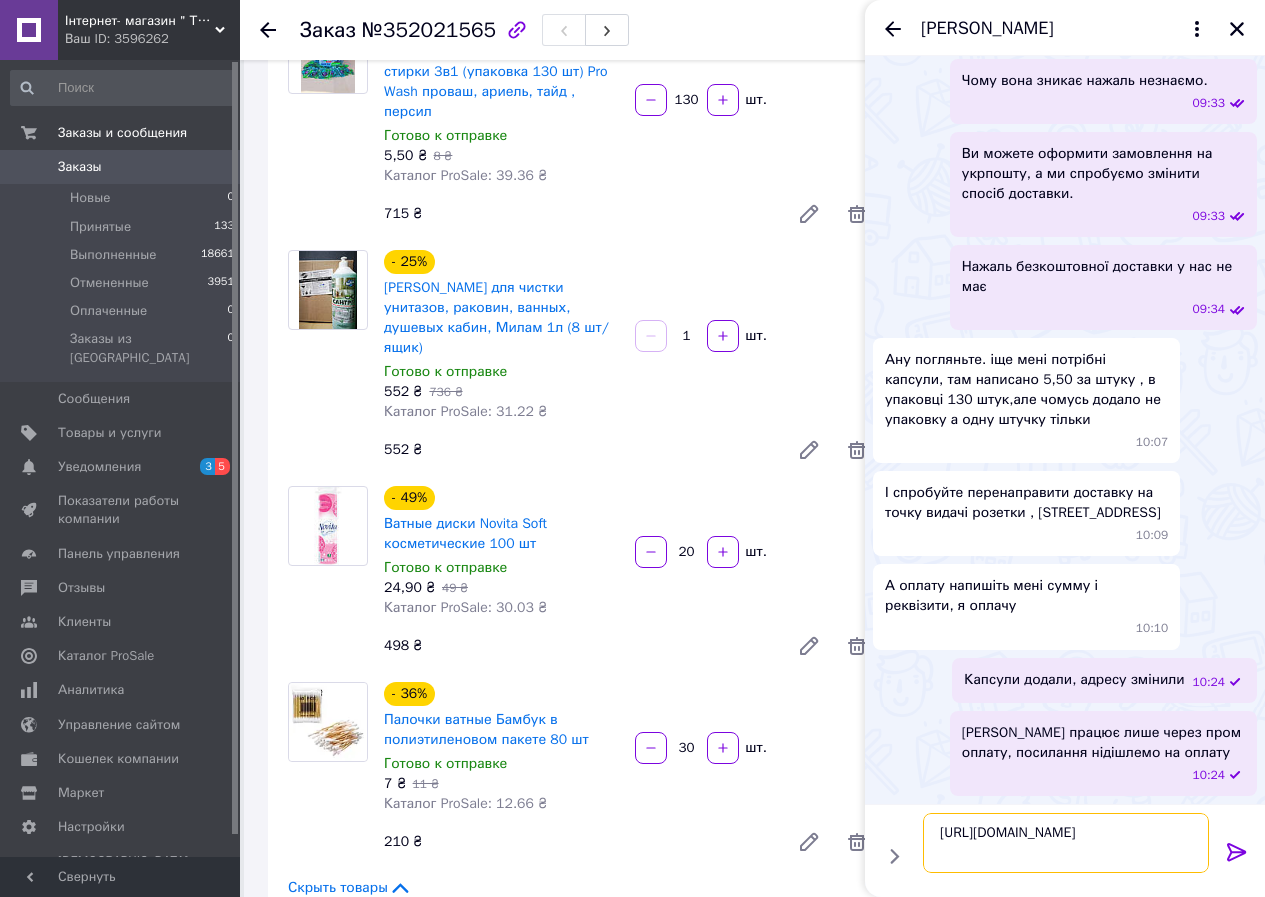 type 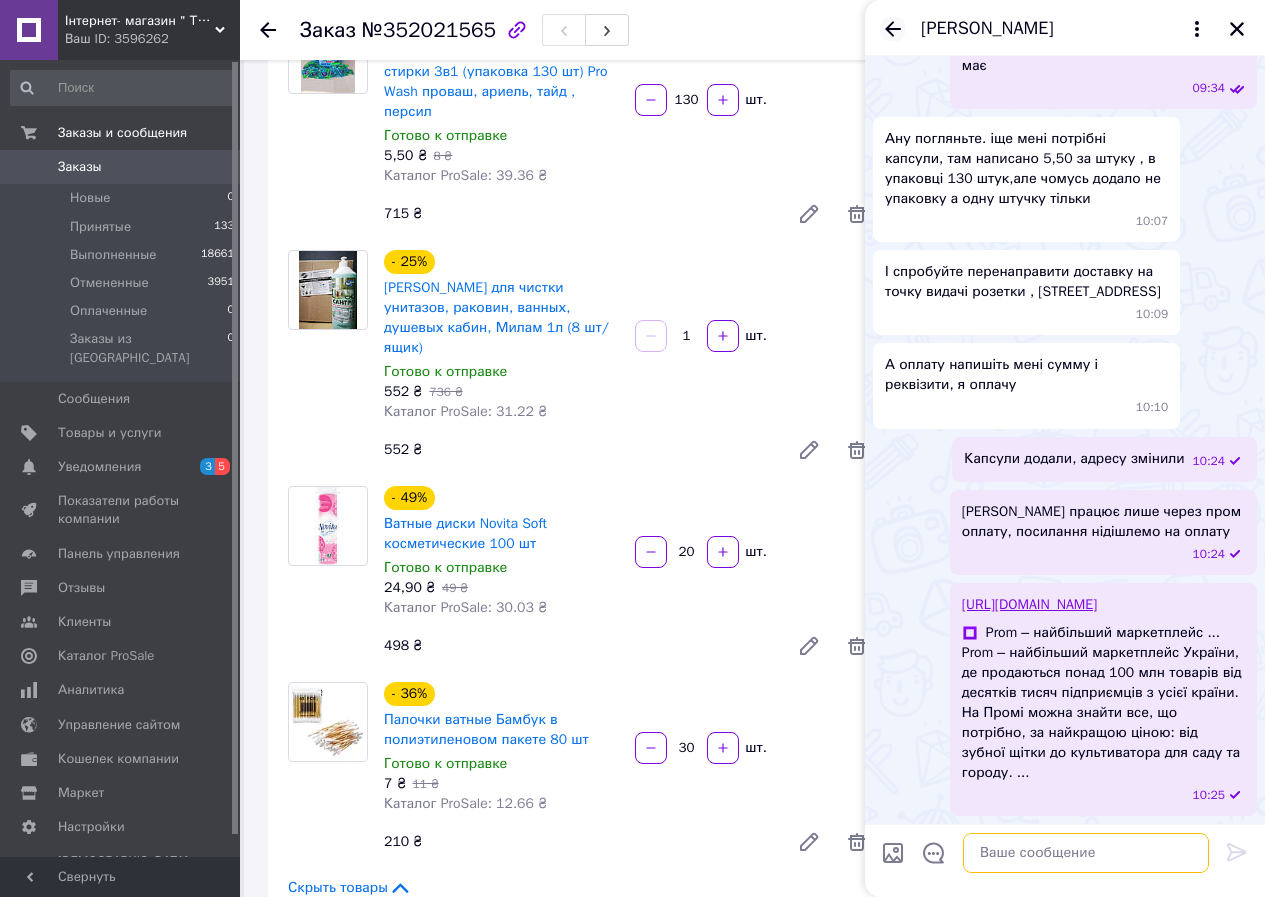 scroll, scrollTop: 1064, scrollLeft: 0, axis: vertical 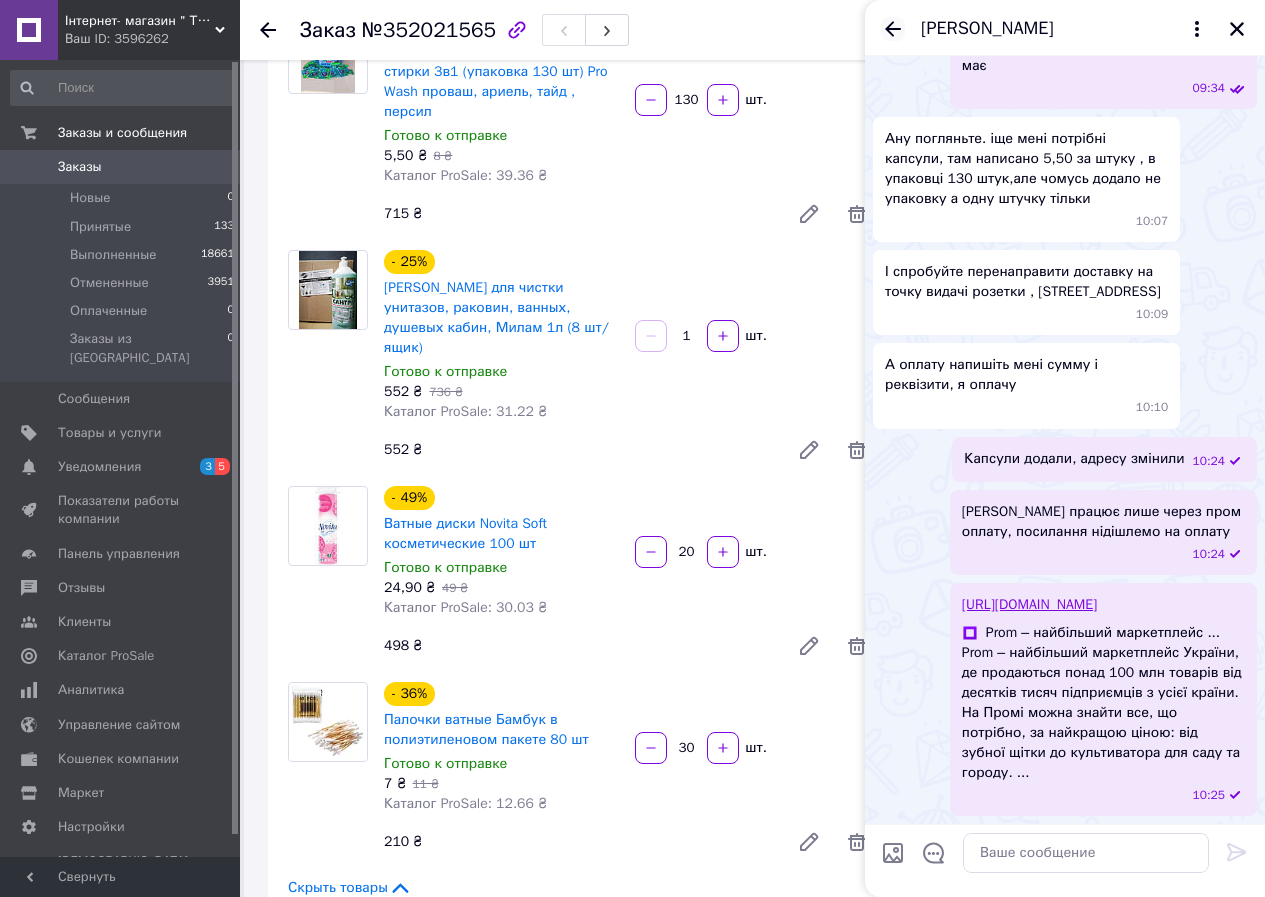 click 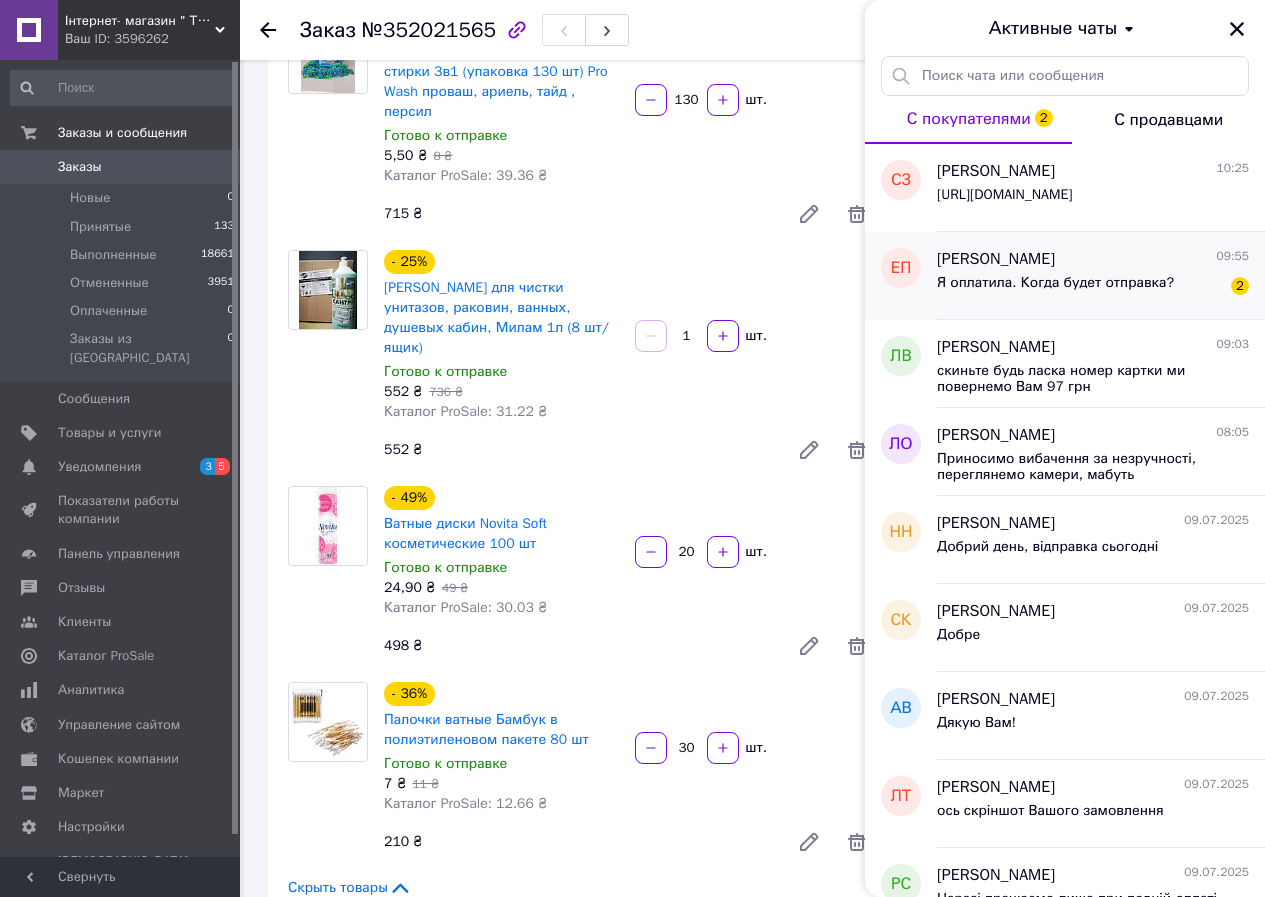 click on "Я оплатила. Когда будет отправка?" at bounding box center (1055, 283) 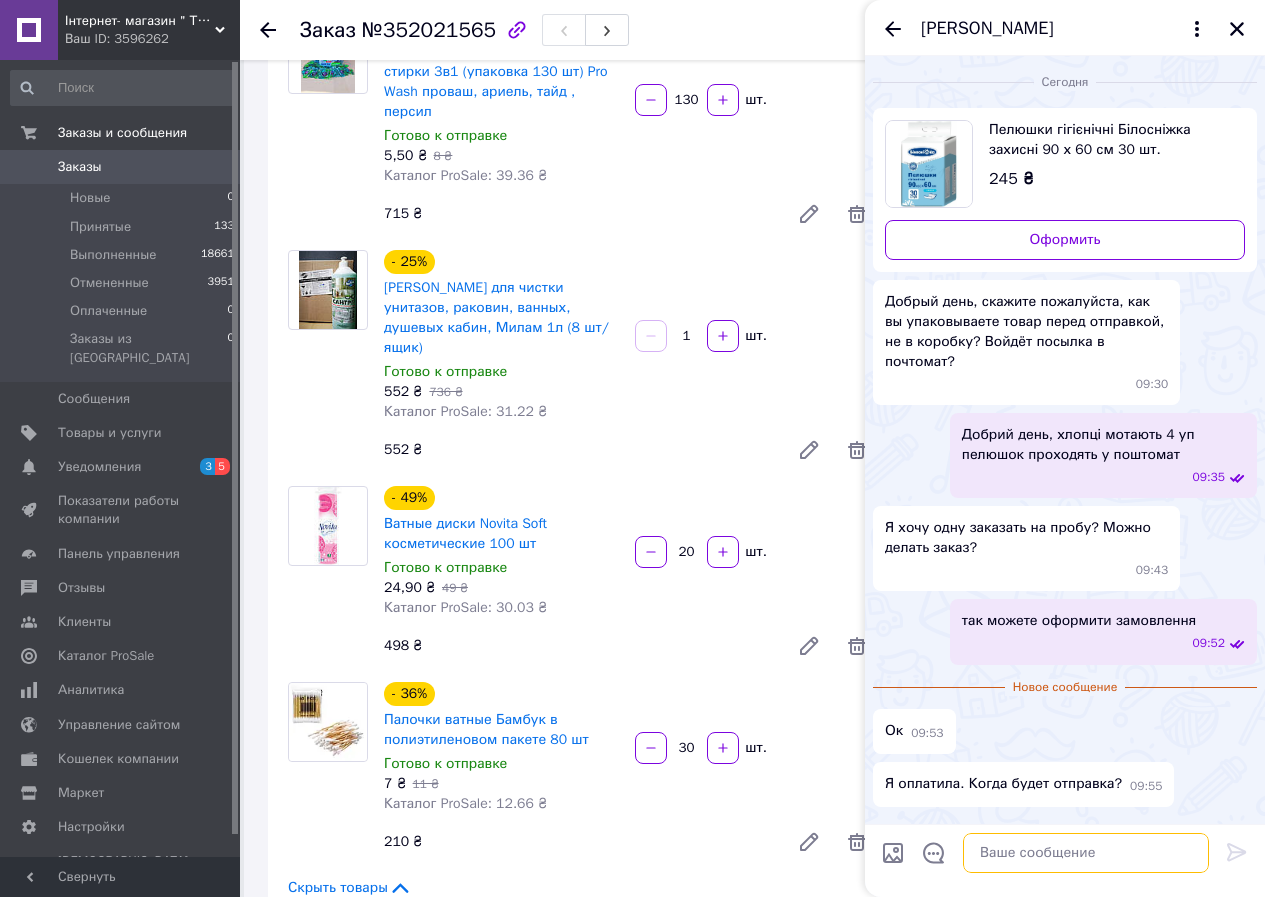 click at bounding box center (1086, 853) 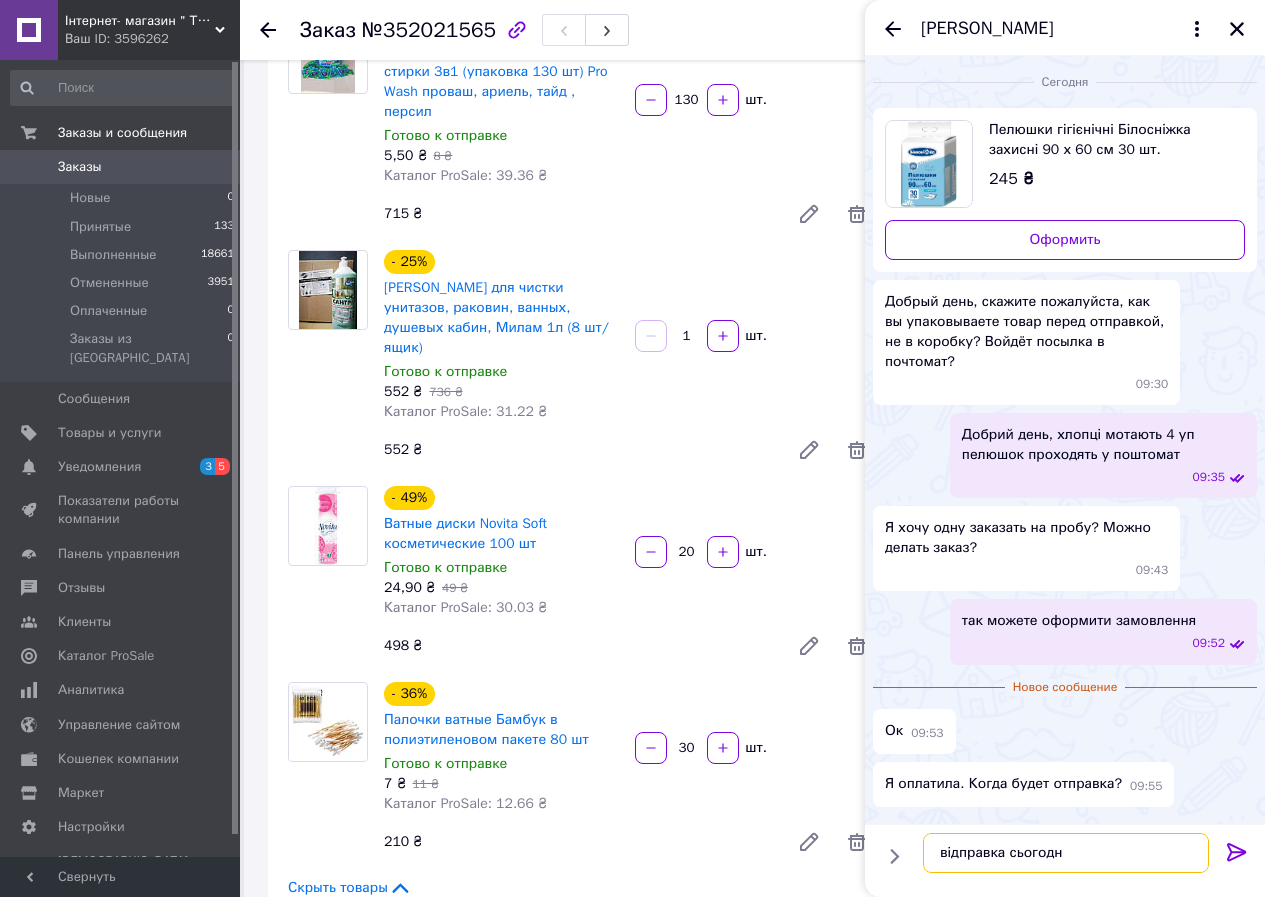 type on "відправка сьогодні" 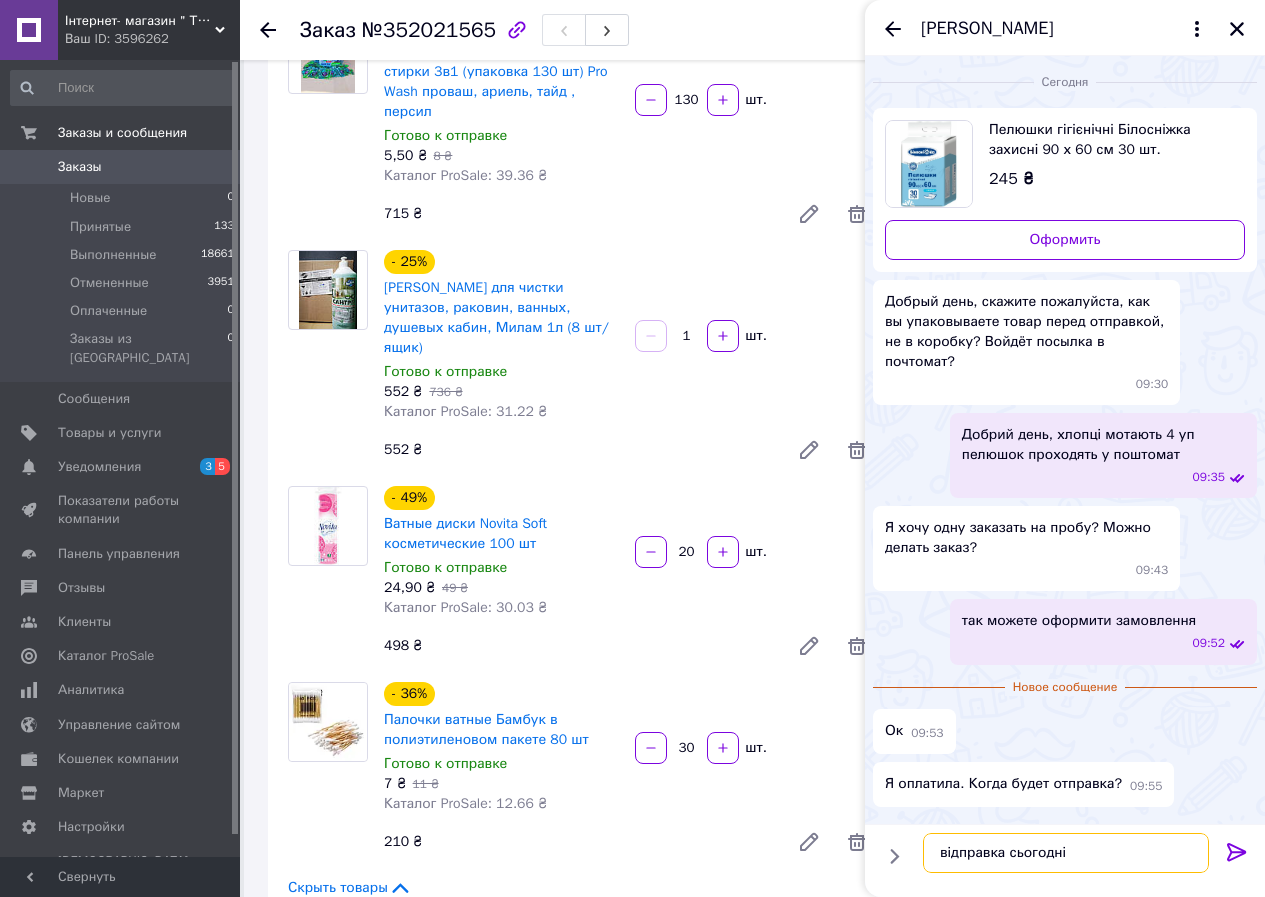 type 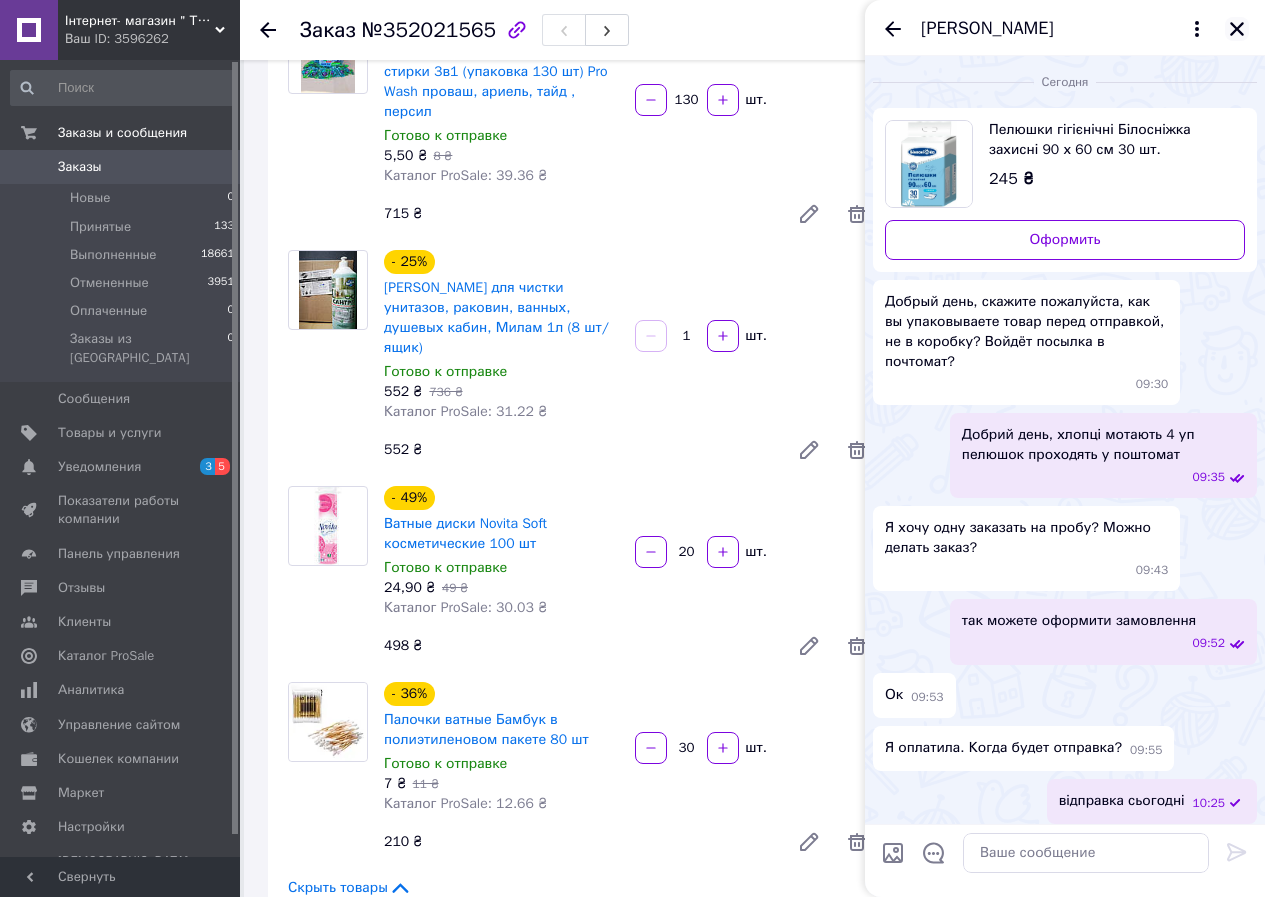 click 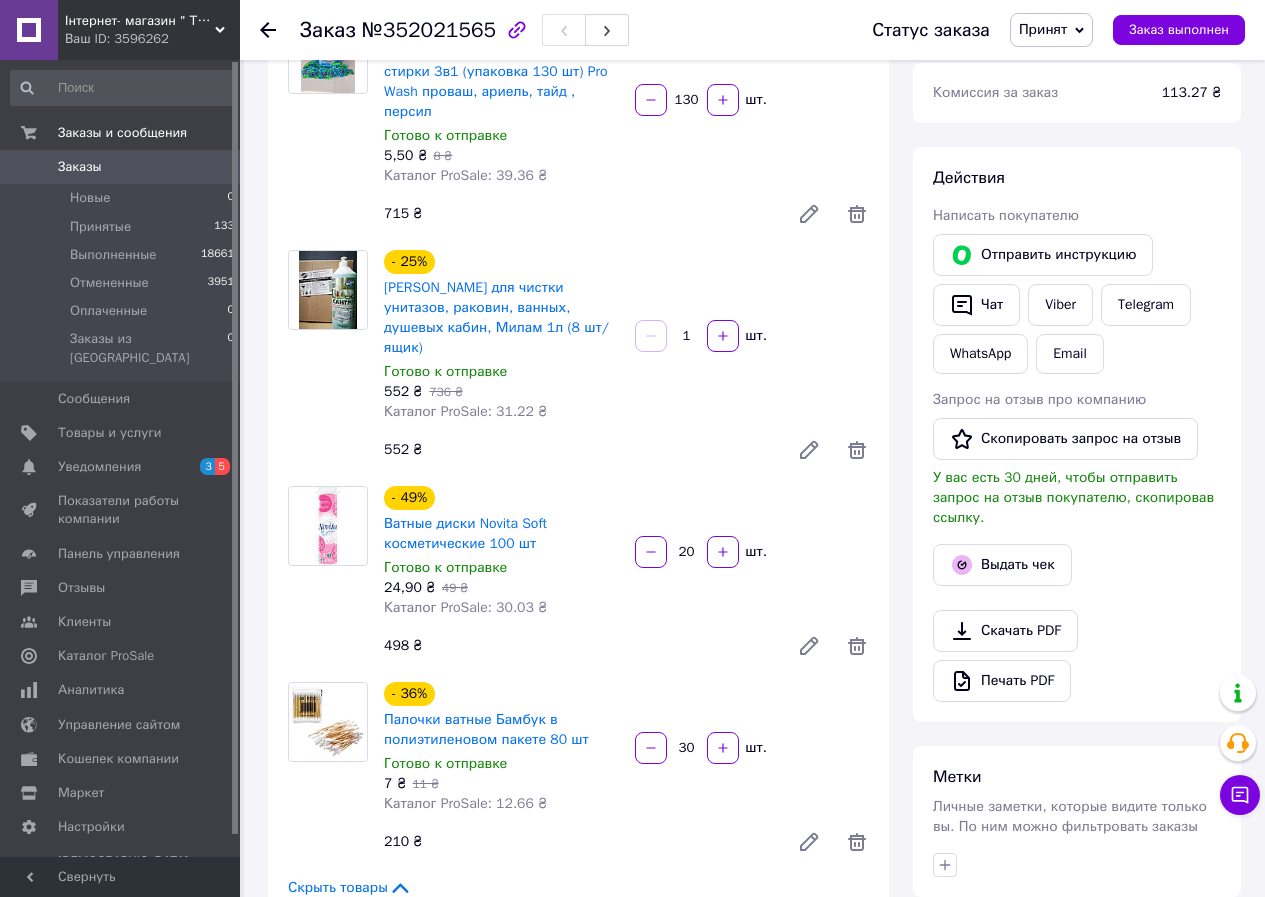 click 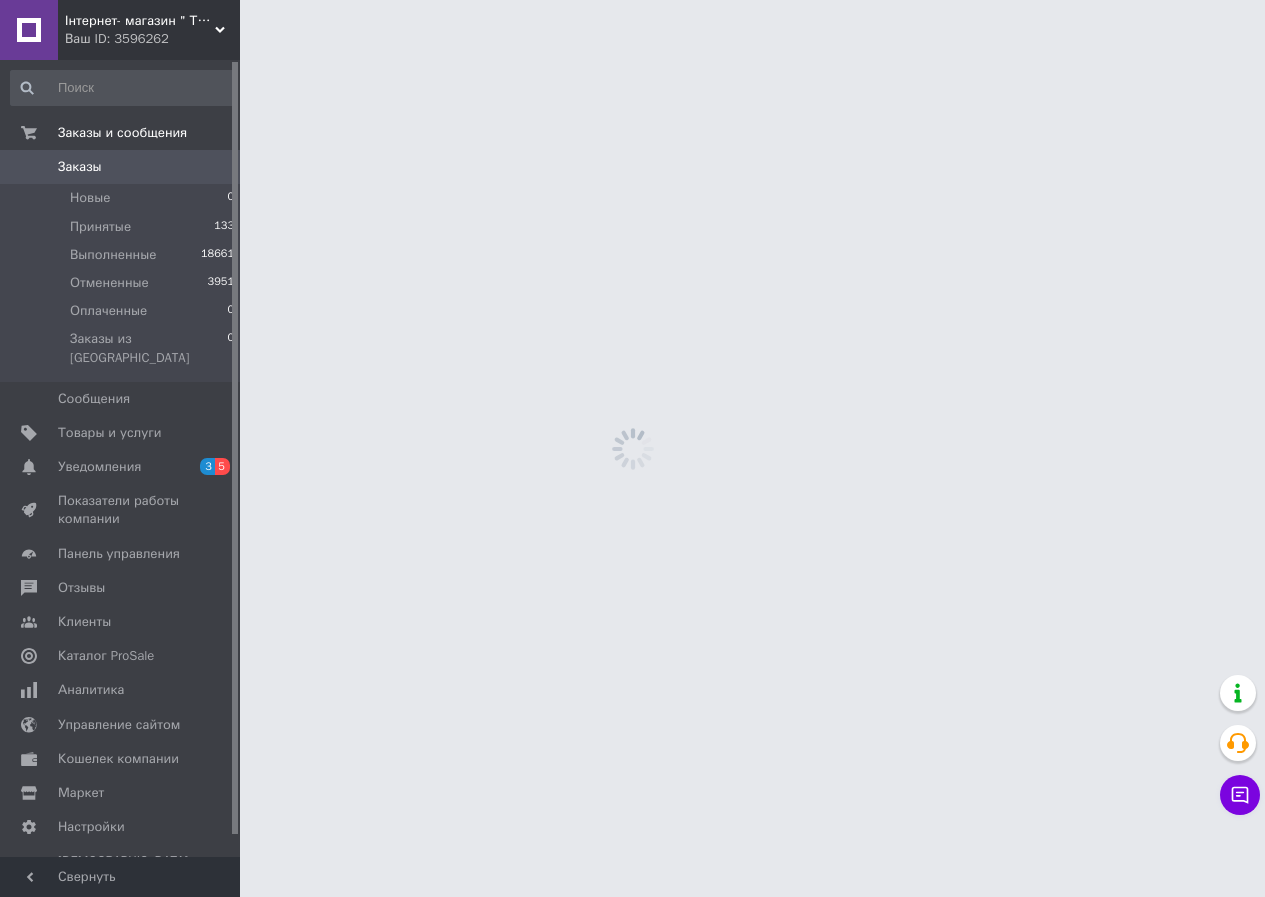 scroll, scrollTop: 0, scrollLeft: 0, axis: both 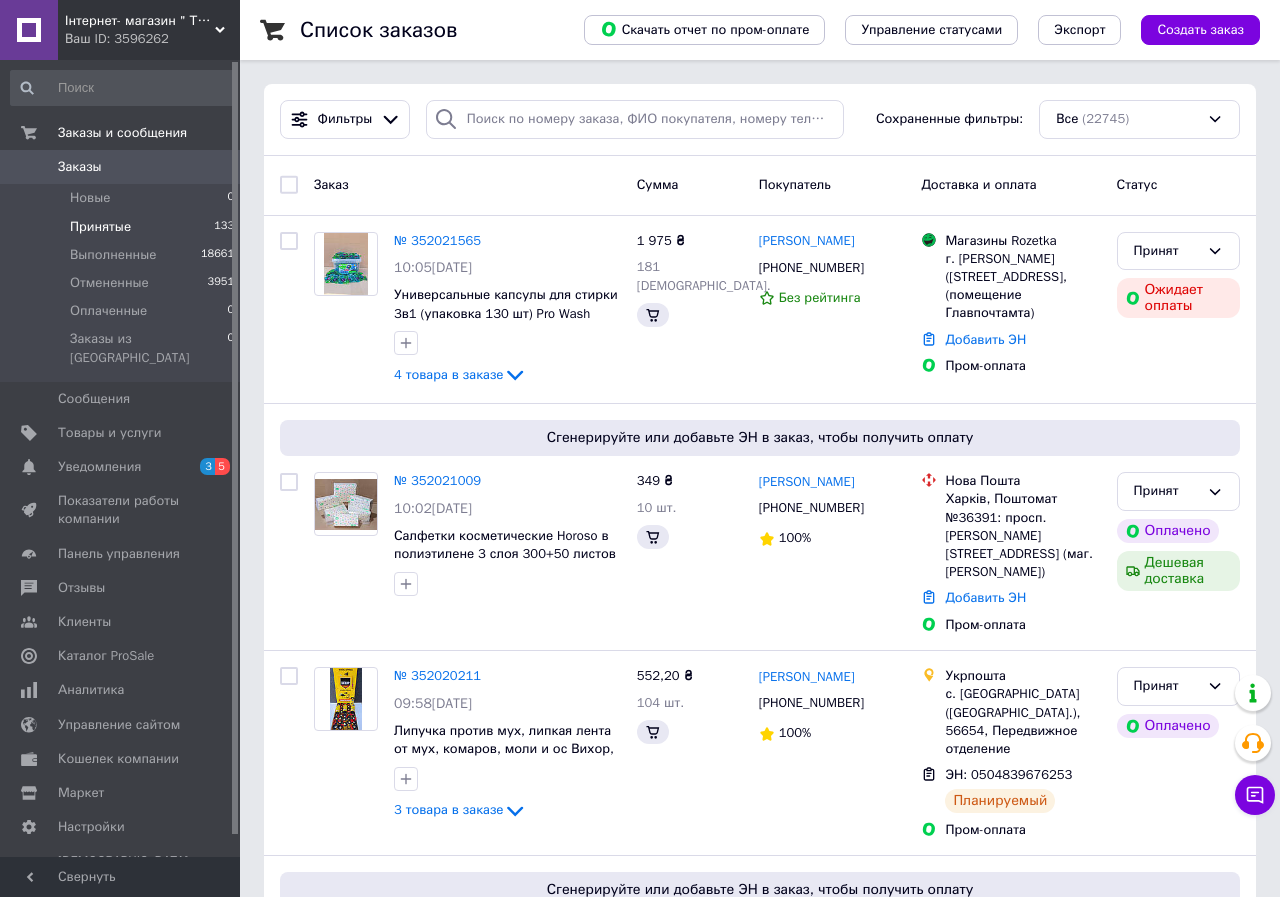 click on "Принятые" at bounding box center (100, 227) 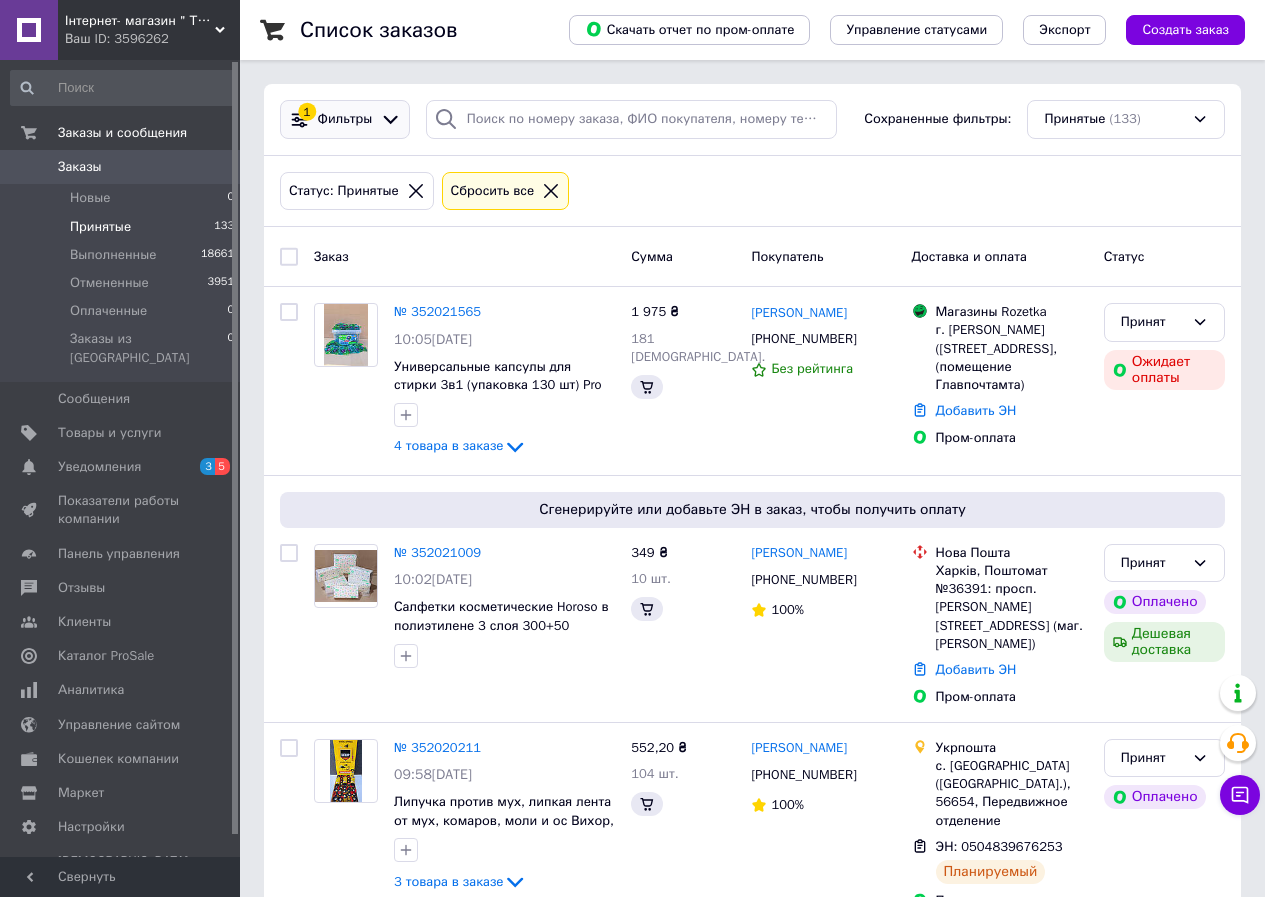 click 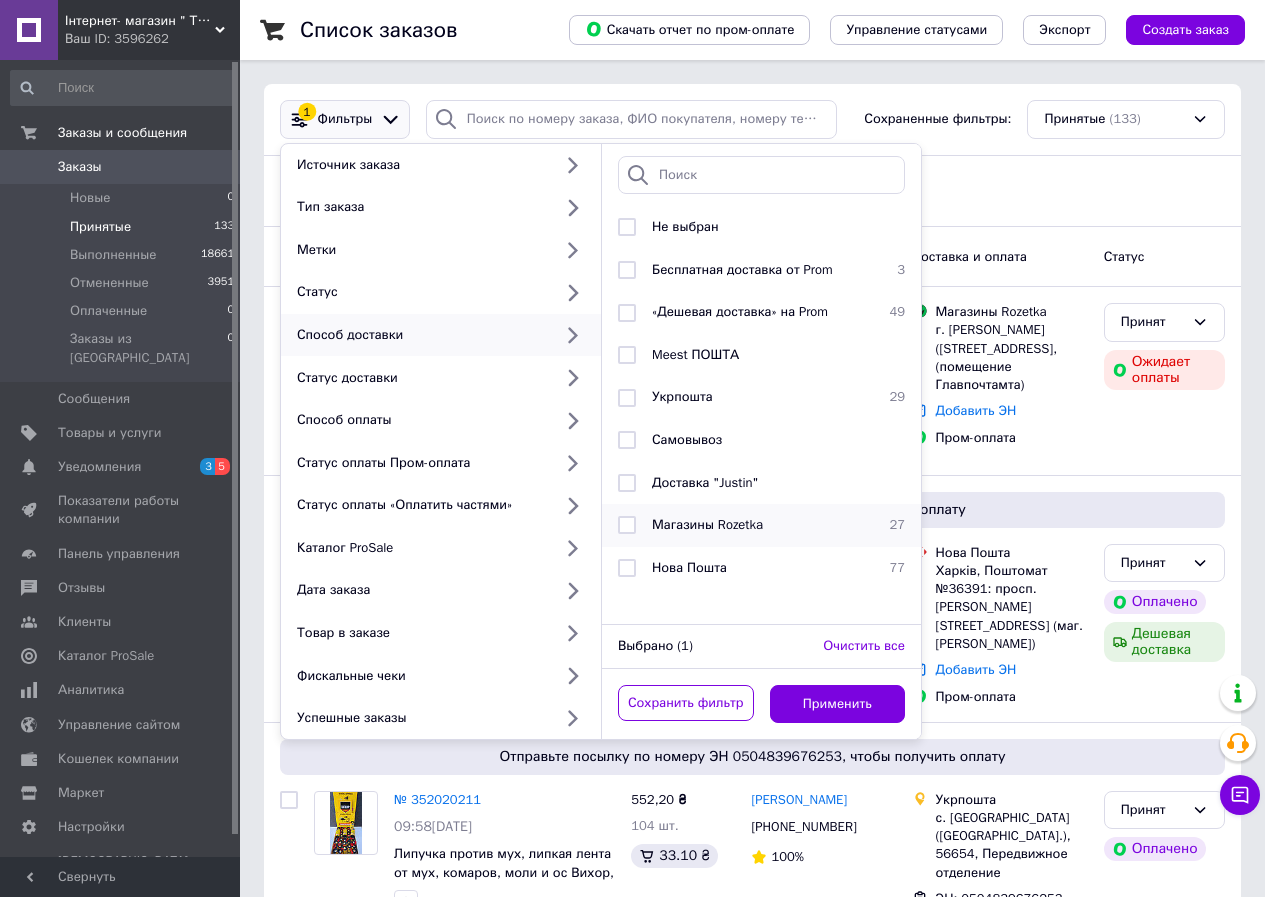 click on "Магазины Rozetka" at bounding box center [707, 524] 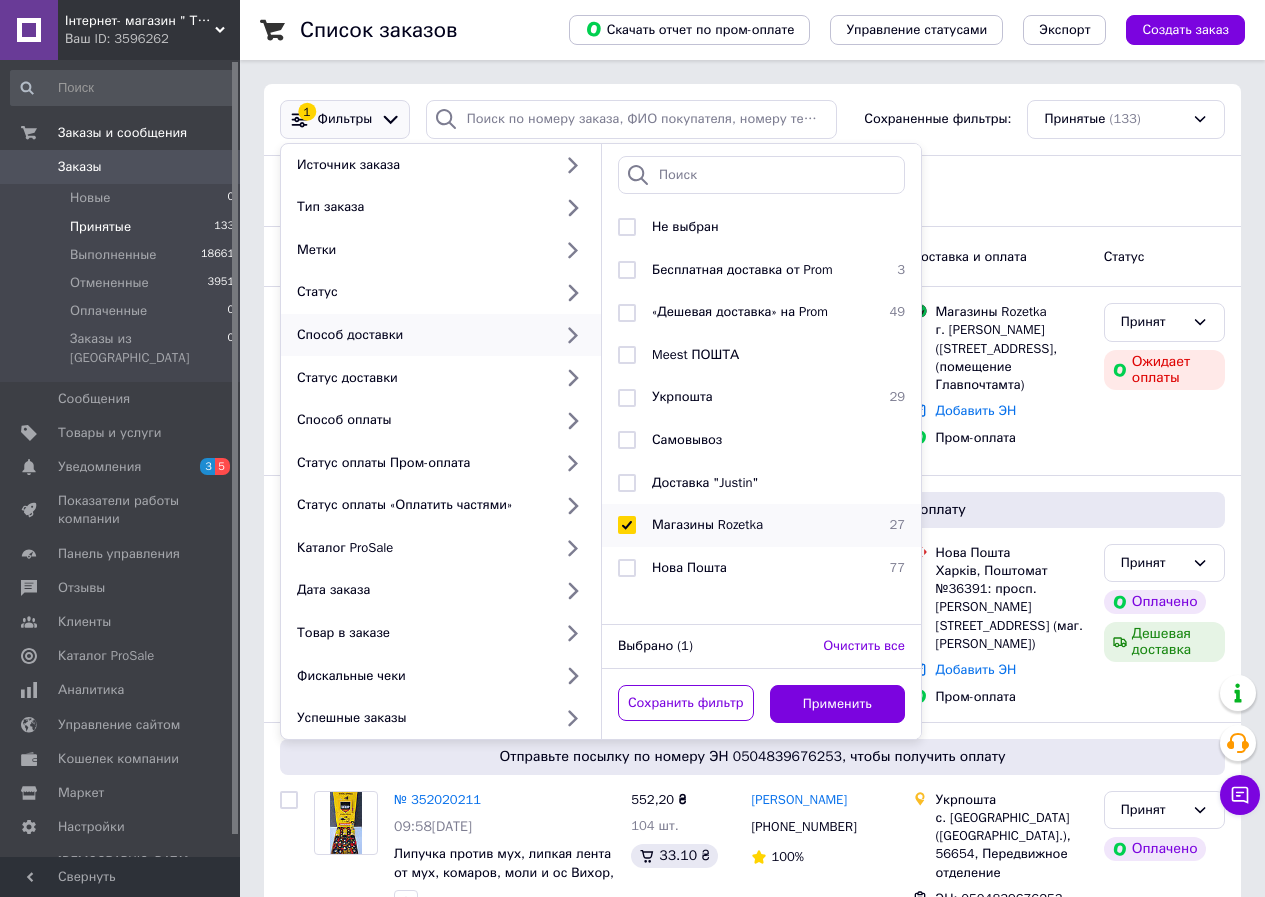 checkbox on "true" 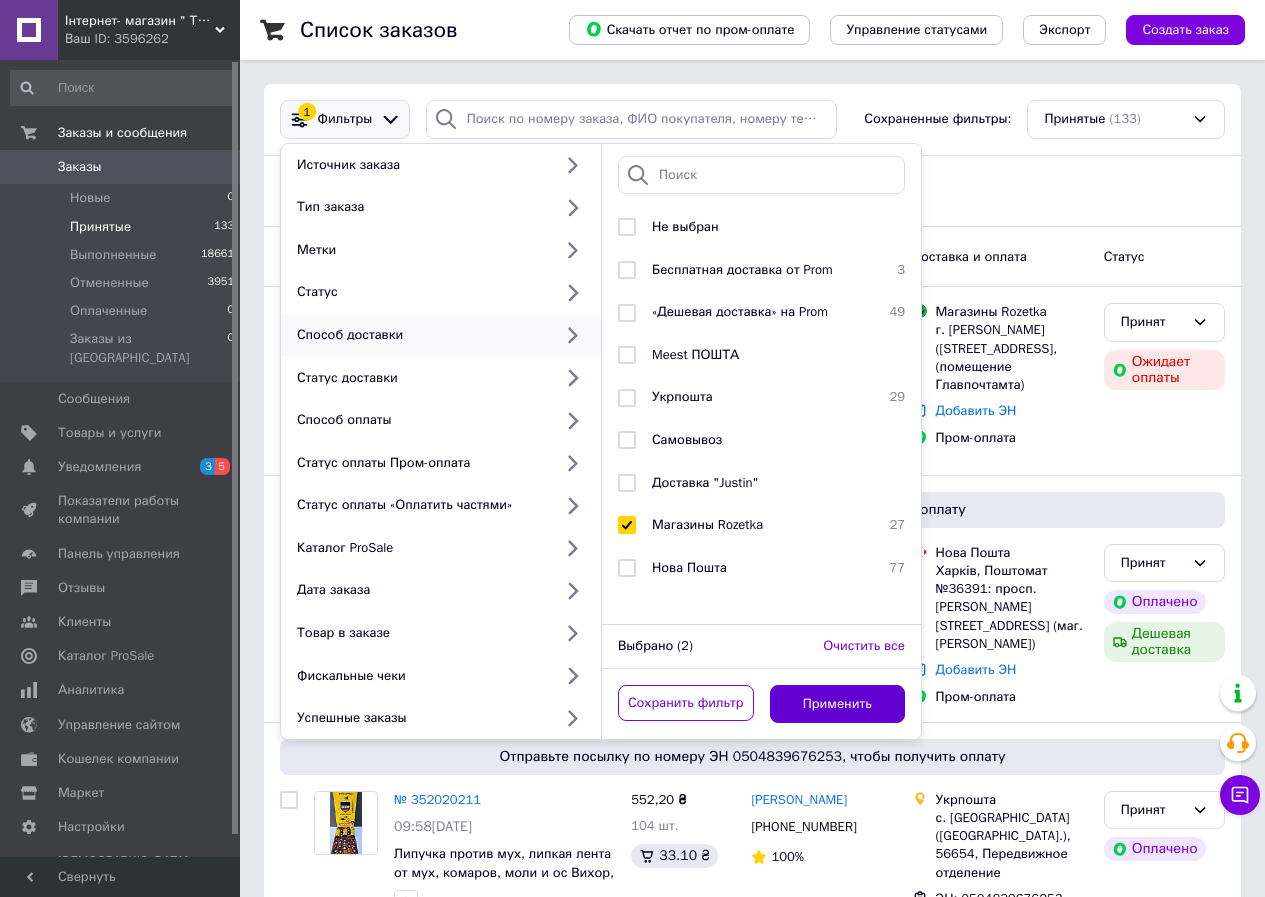 click on "Применить" at bounding box center (838, 704) 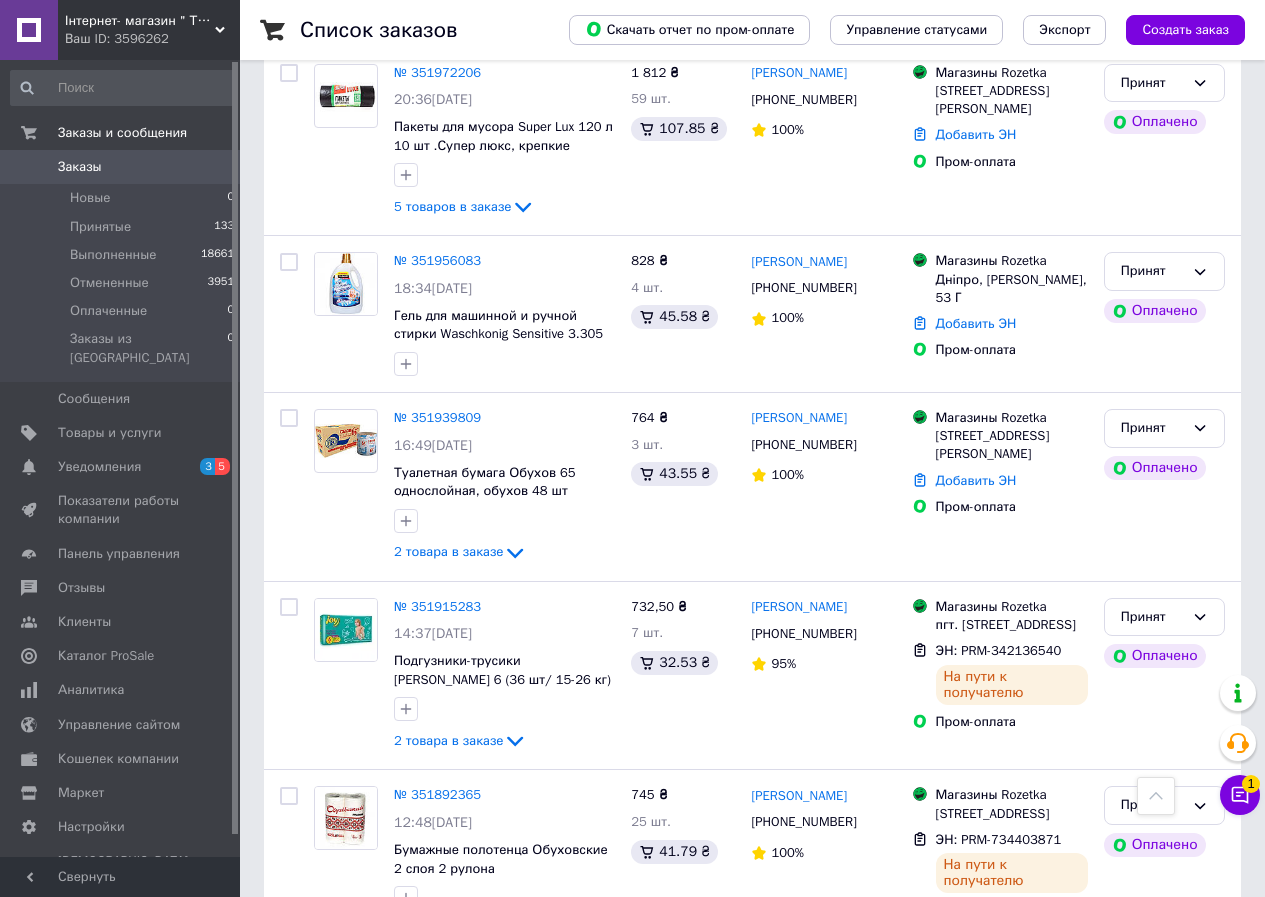 scroll, scrollTop: 585, scrollLeft: 0, axis: vertical 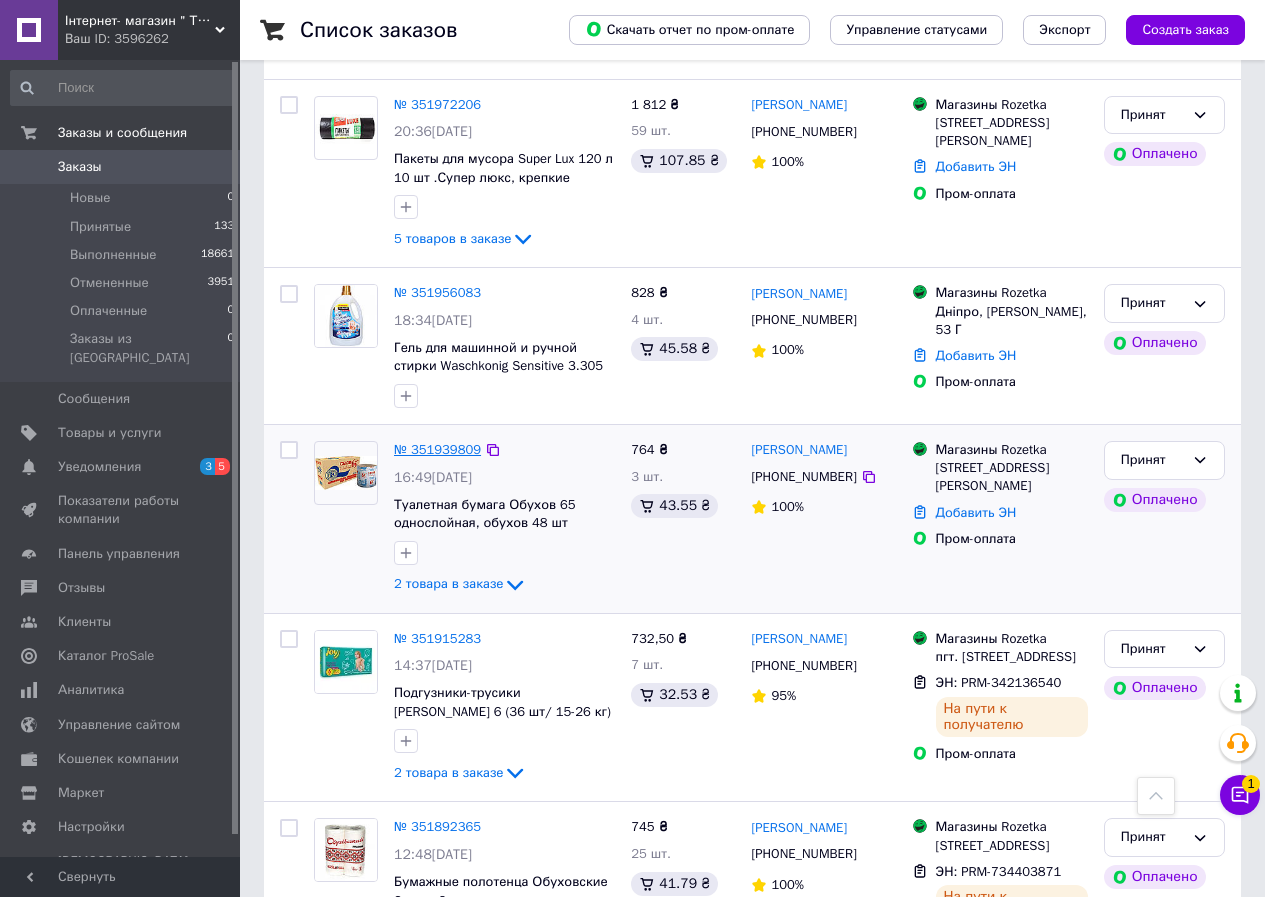click on "№ 351939809" at bounding box center (437, 449) 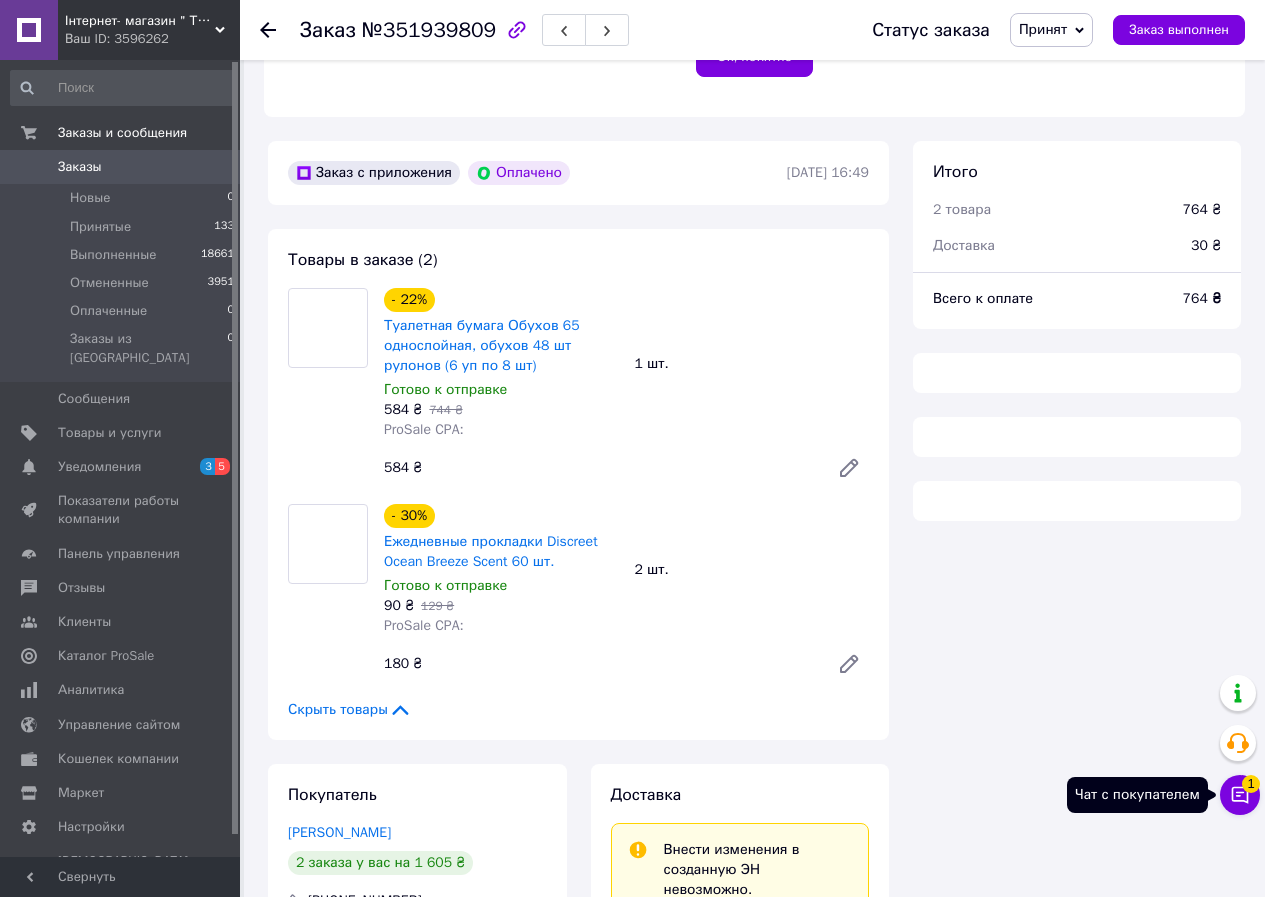 click 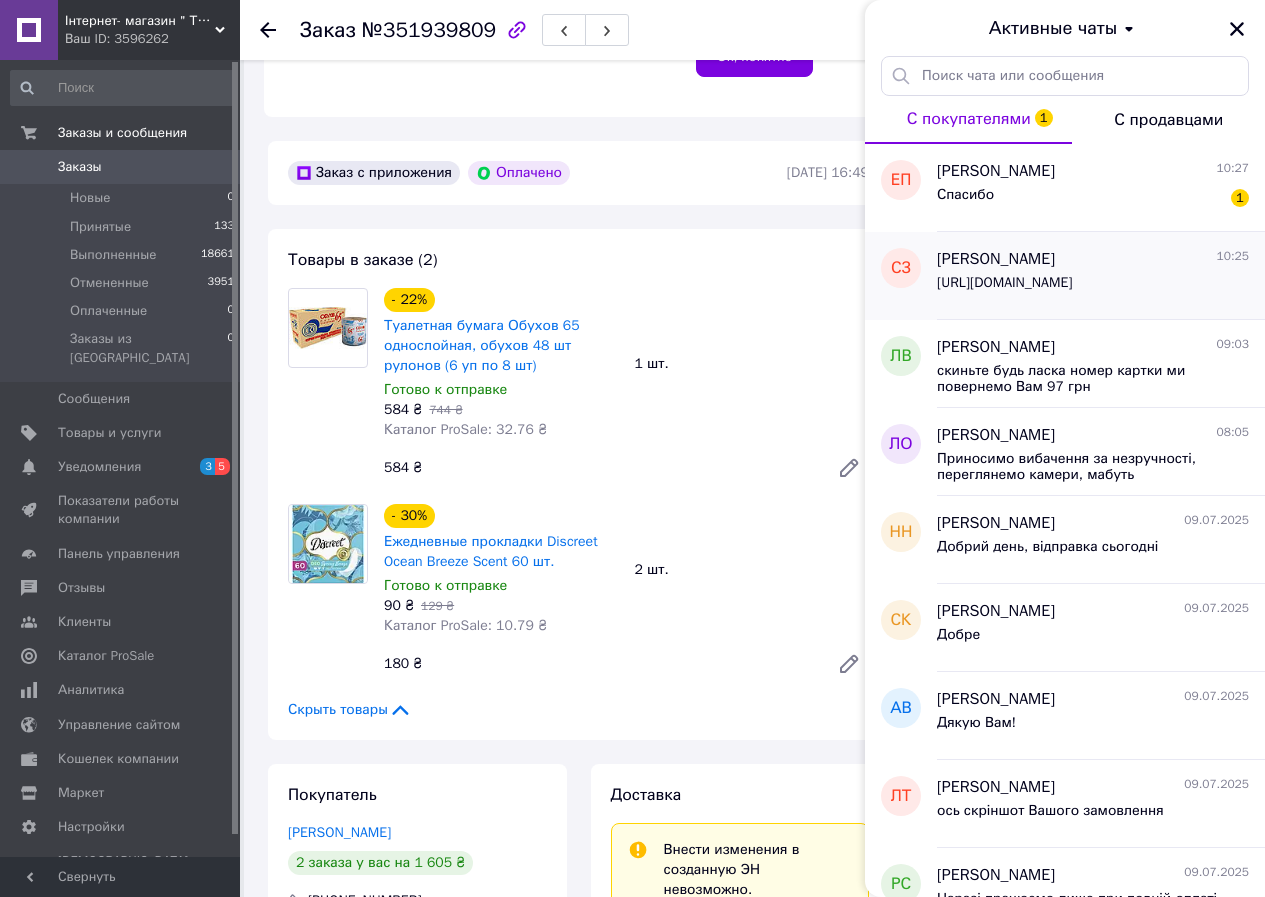 scroll, scrollTop: 540, scrollLeft: 0, axis: vertical 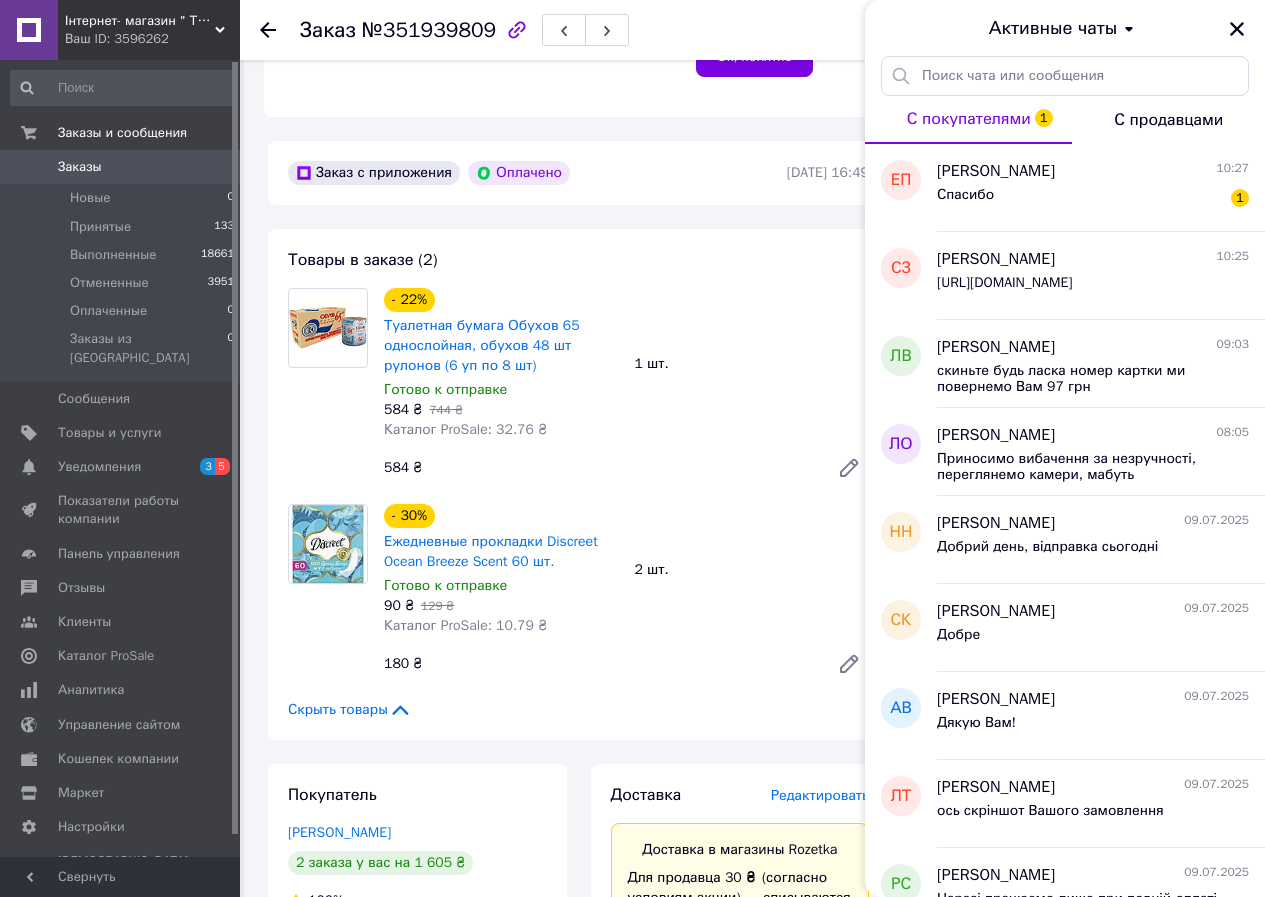 click on "С покупателями 1" at bounding box center [968, 120] 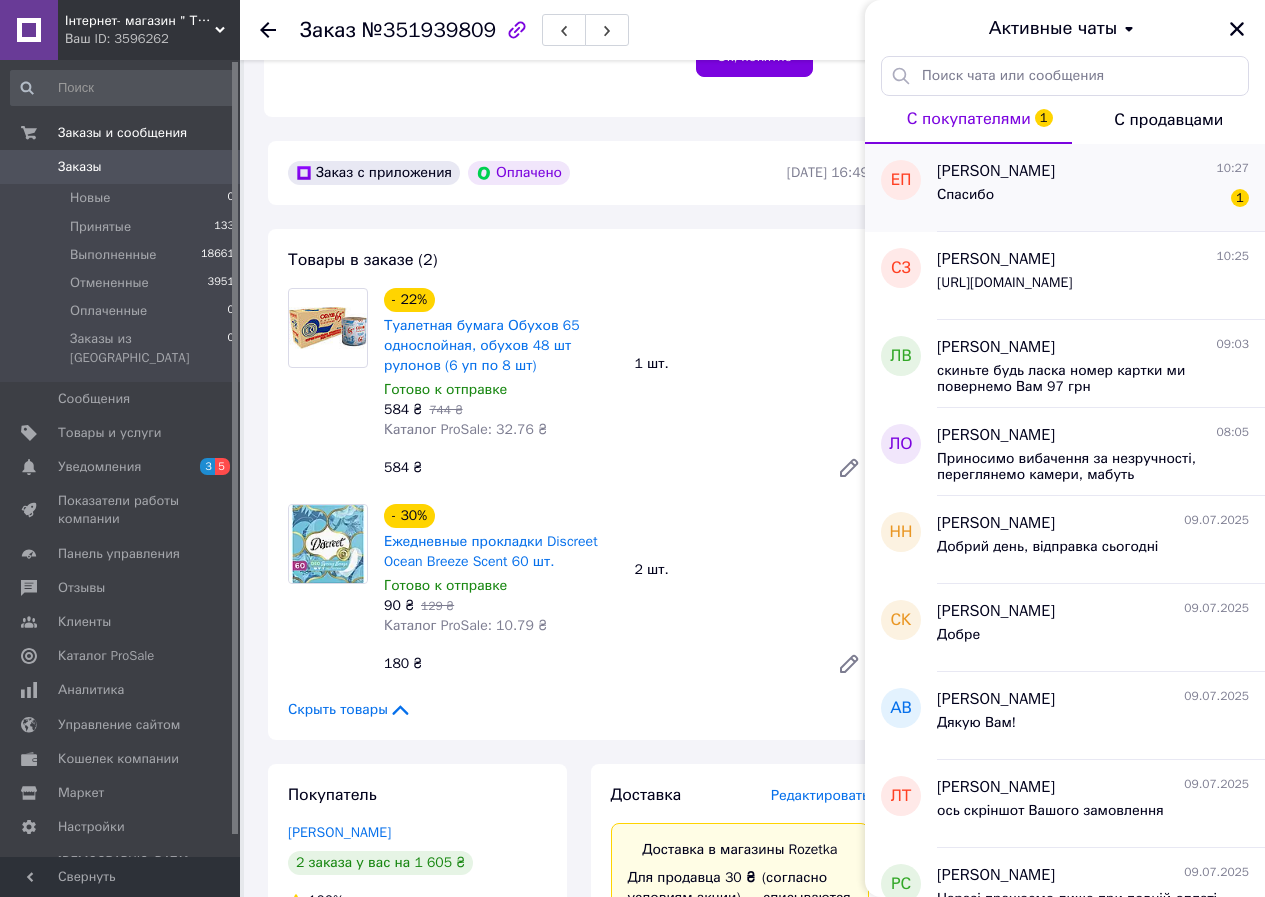 click on "Спасибо 1" at bounding box center [1093, 199] 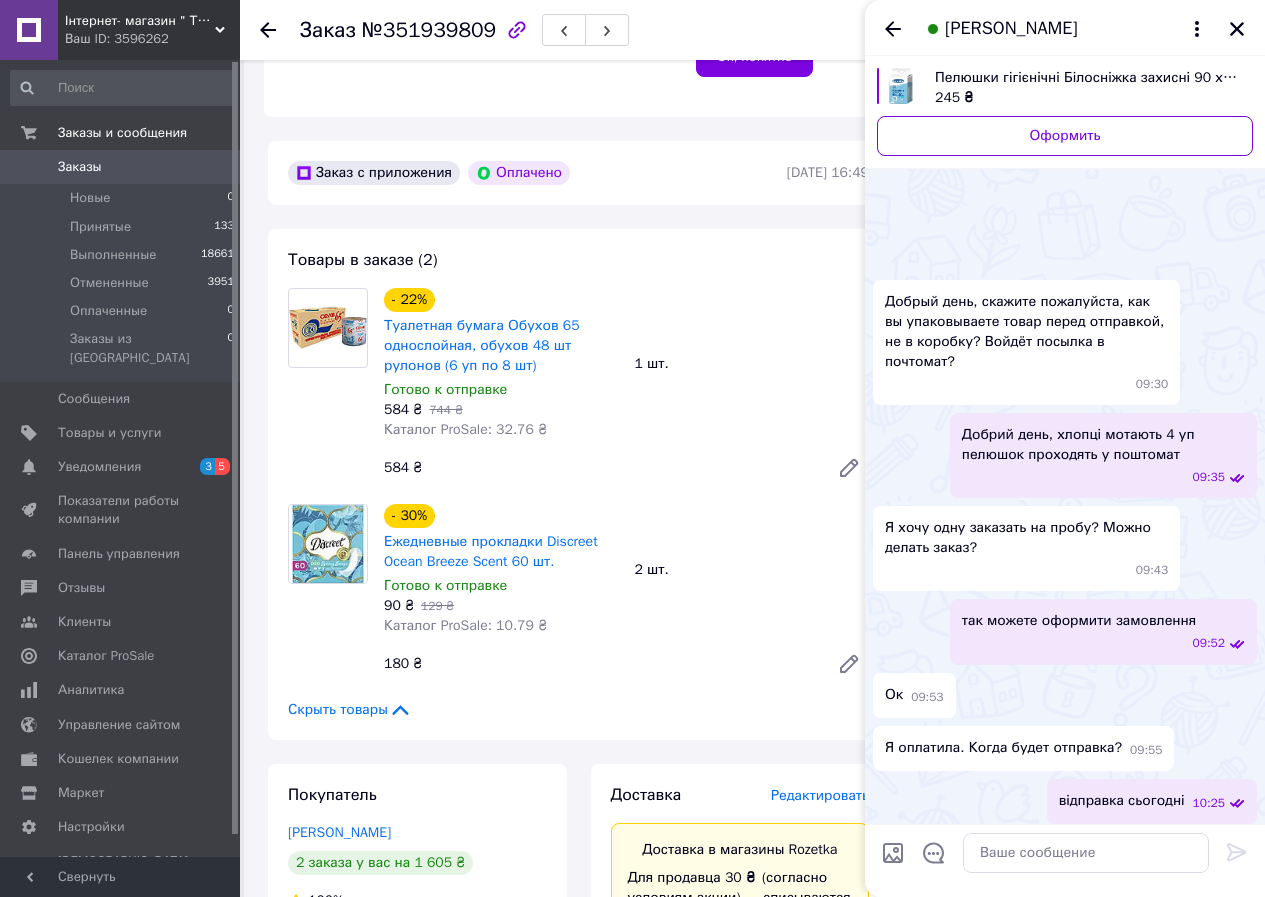 scroll, scrollTop: 57, scrollLeft: 0, axis: vertical 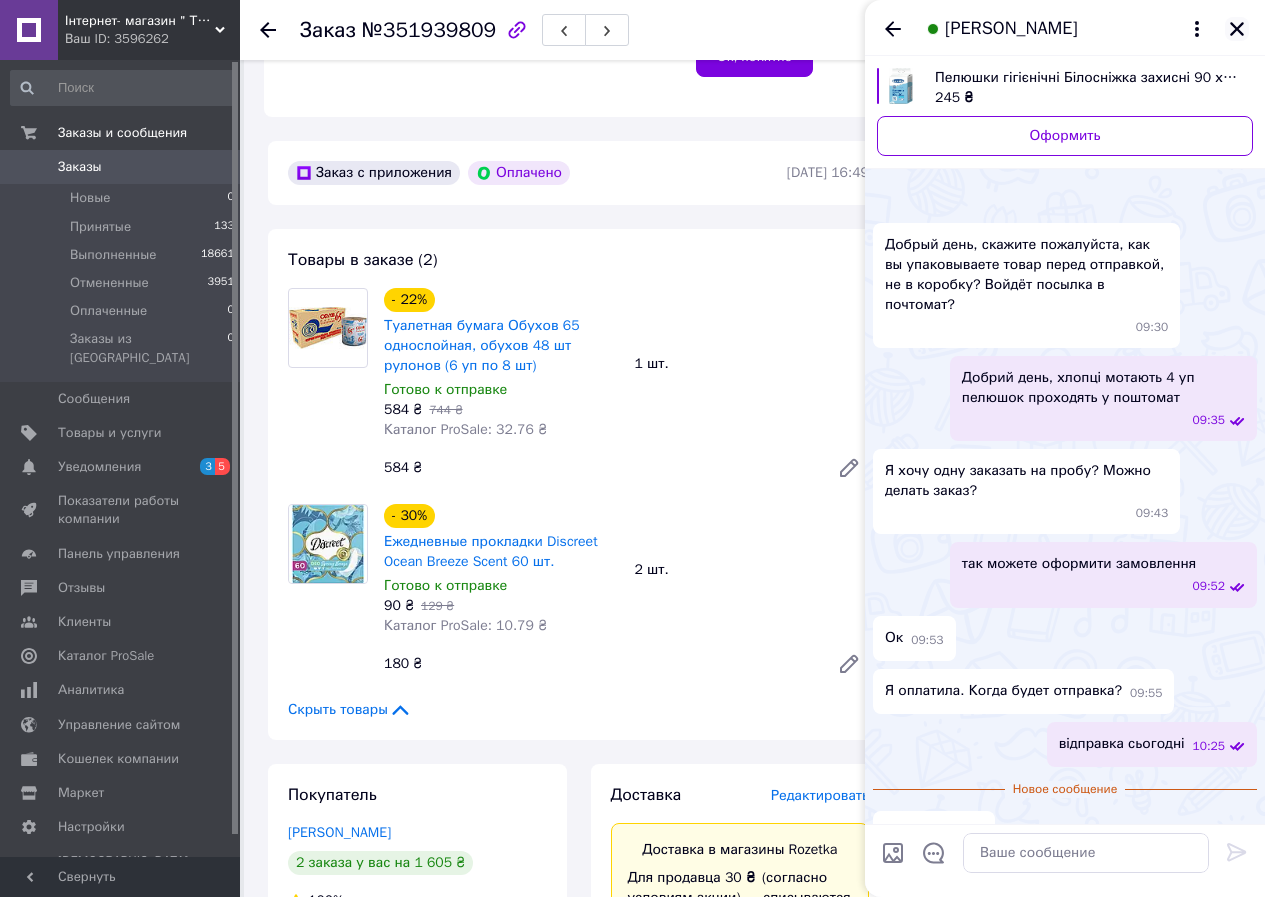 click 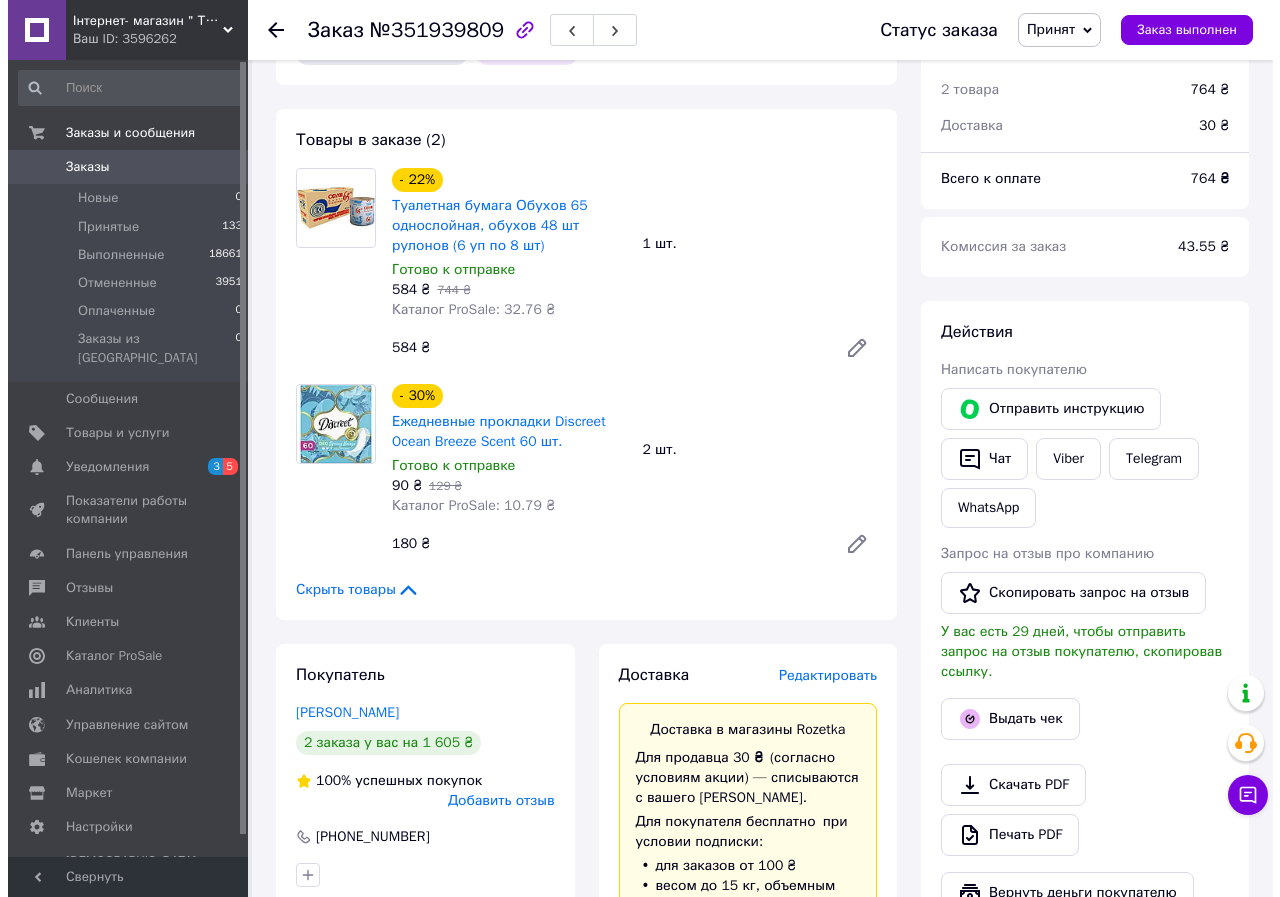 scroll, scrollTop: 540, scrollLeft: 0, axis: vertical 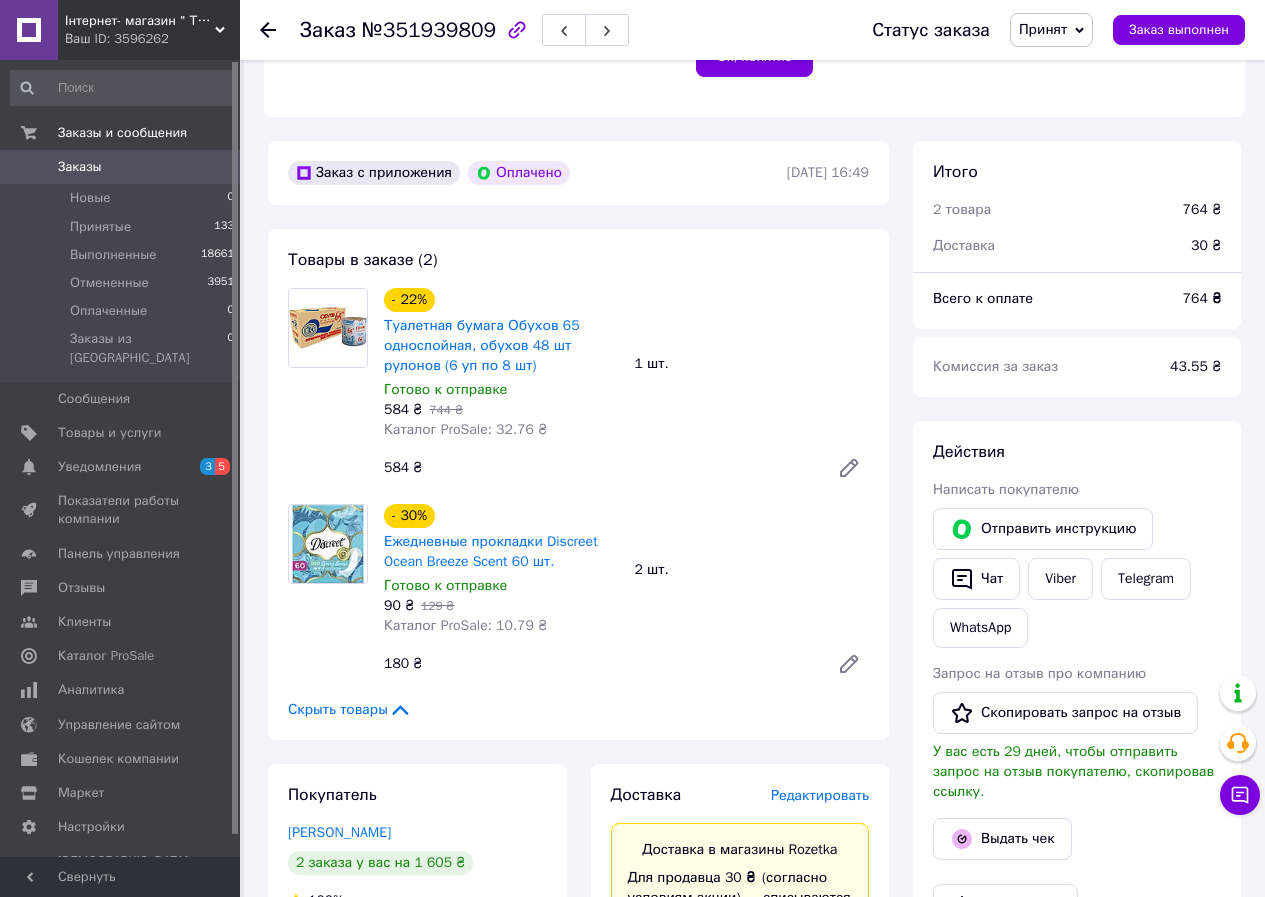 drag, startPoint x: 278, startPoint y: 814, endPoint x: 509, endPoint y: 816, distance: 231.00865 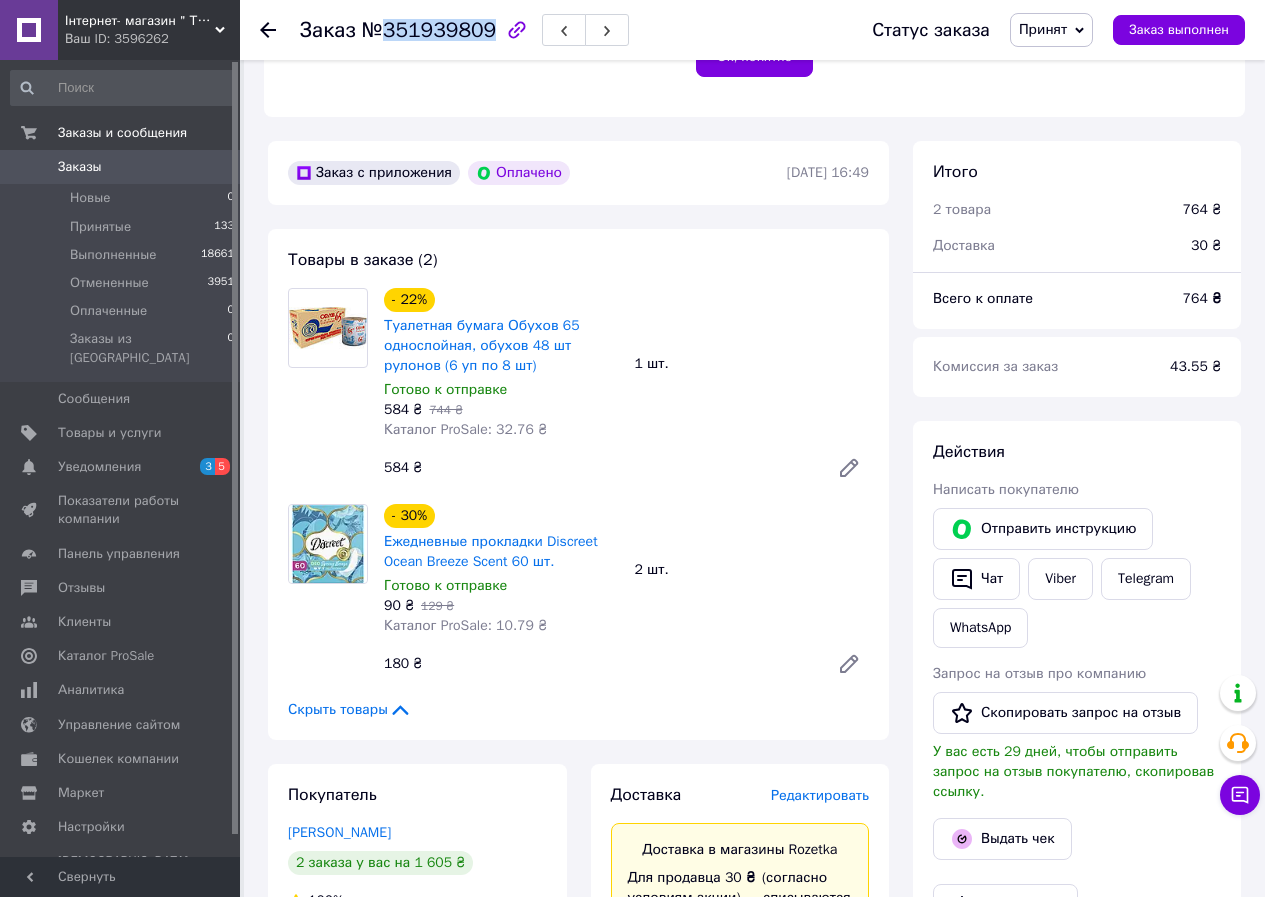 click on "№351939809" at bounding box center (429, 30) 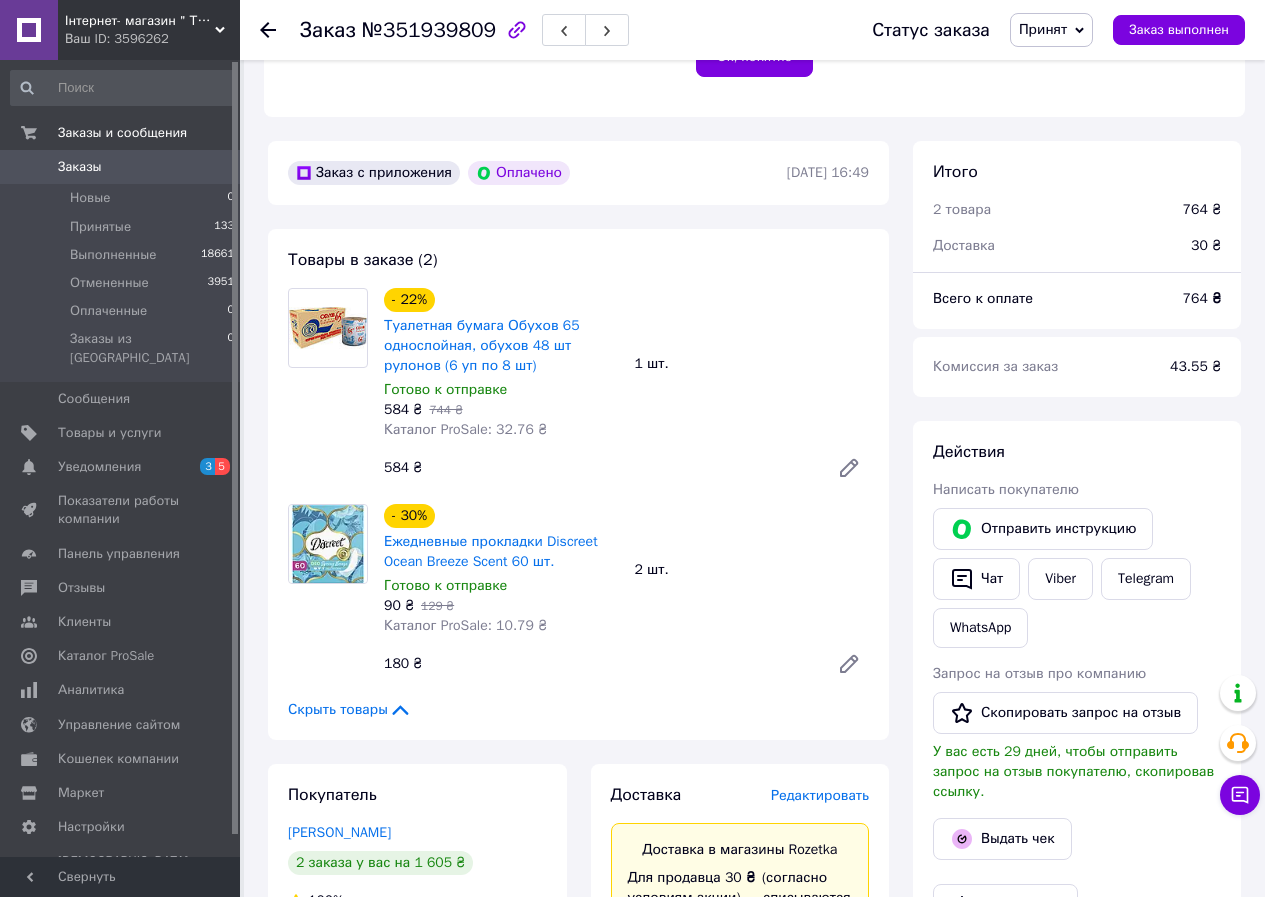 click on "Редактировать" at bounding box center [820, 795] 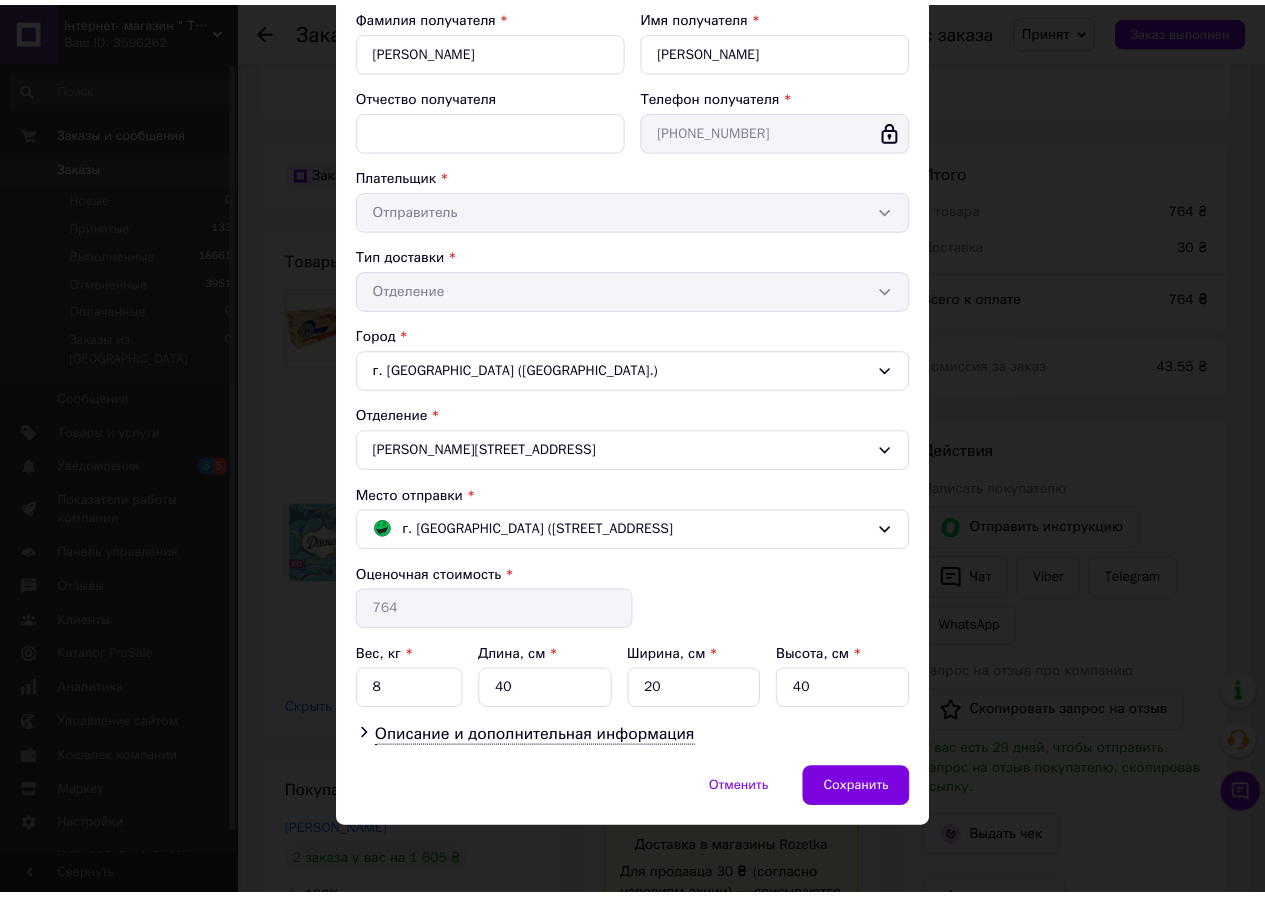 scroll, scrollTop: 227, scrollLeft: 0, axis: vertical 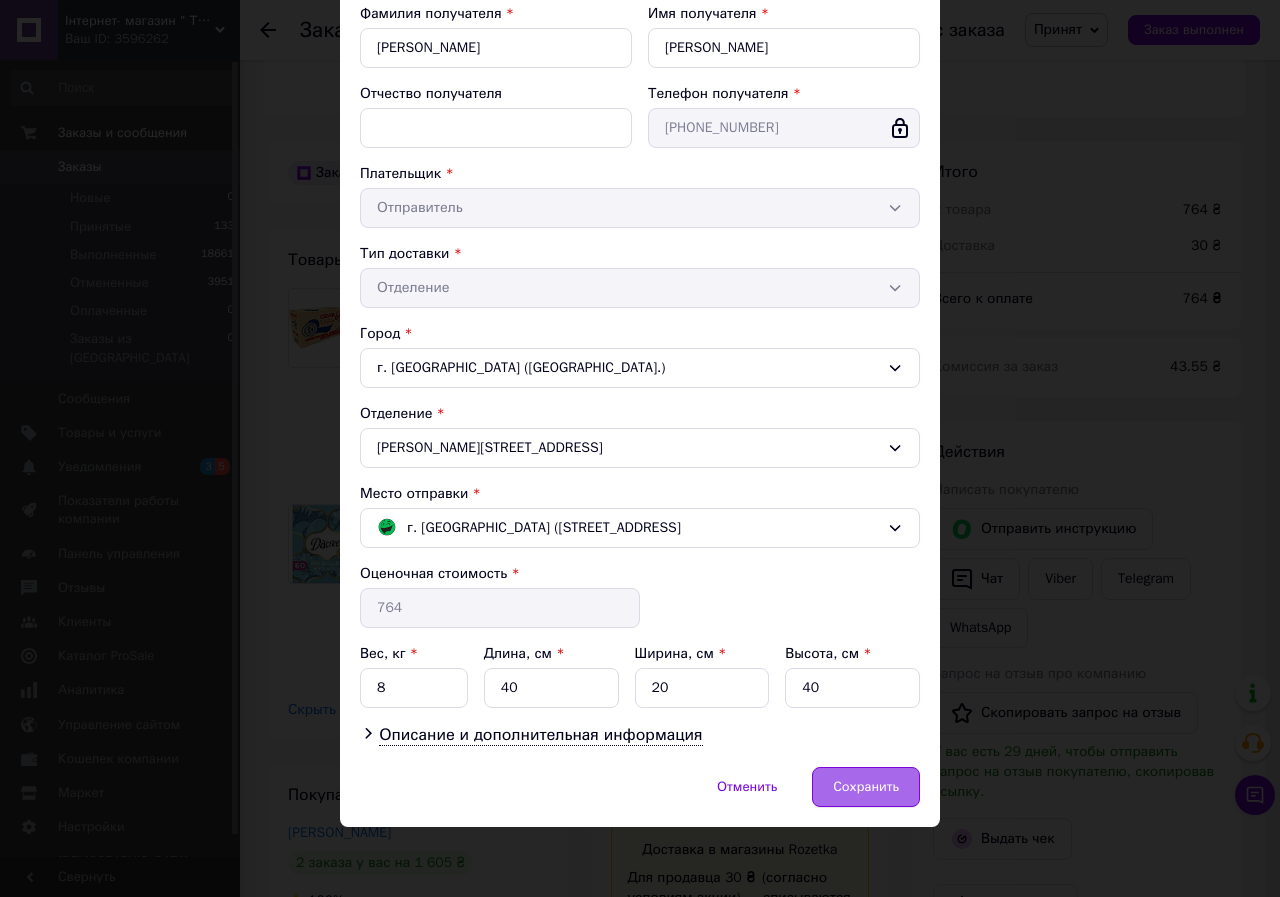 click on "Сохранить" at bounding box center (866, 787) 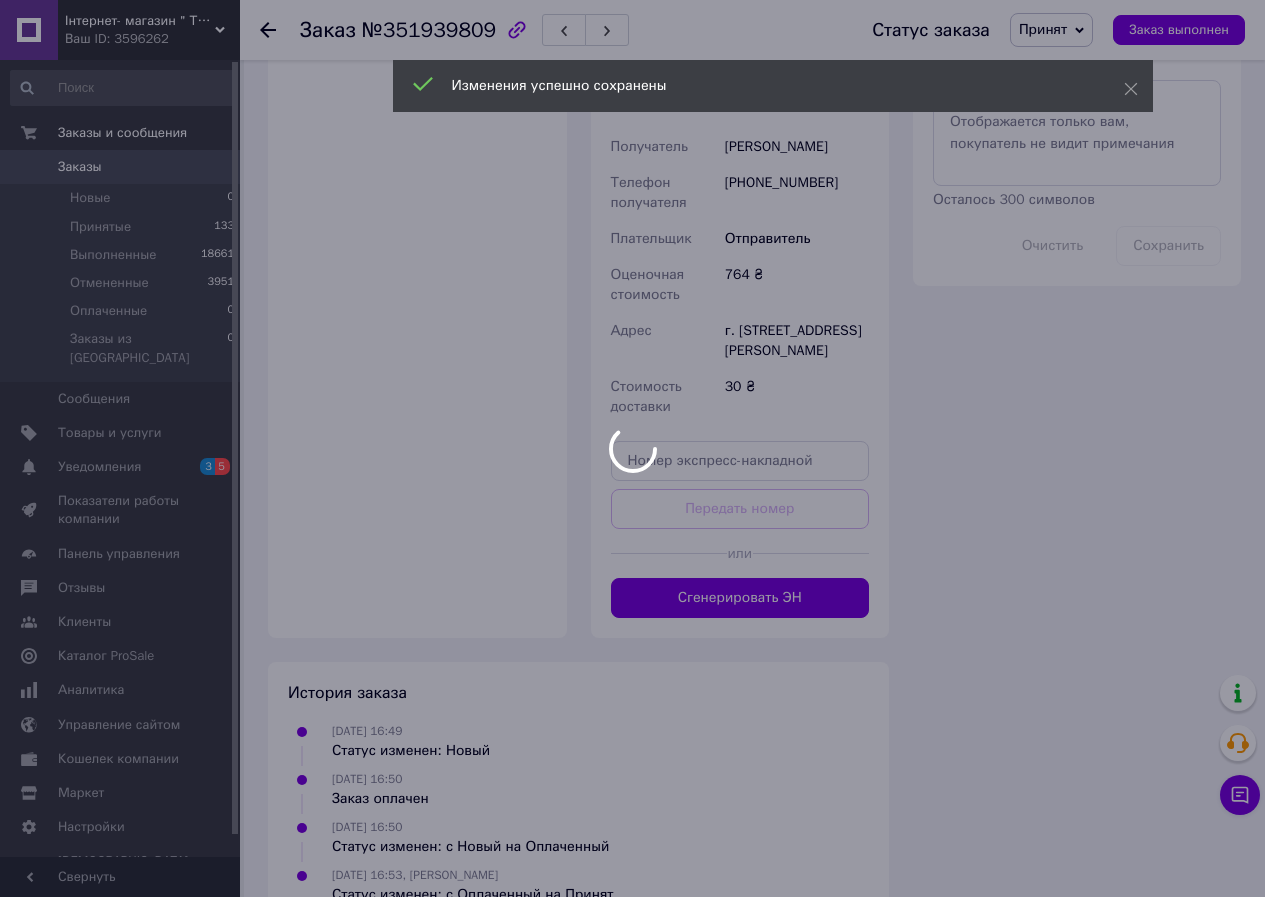 scroll, scrollTop: 1740, scrollLeft: 0, axis: vertical 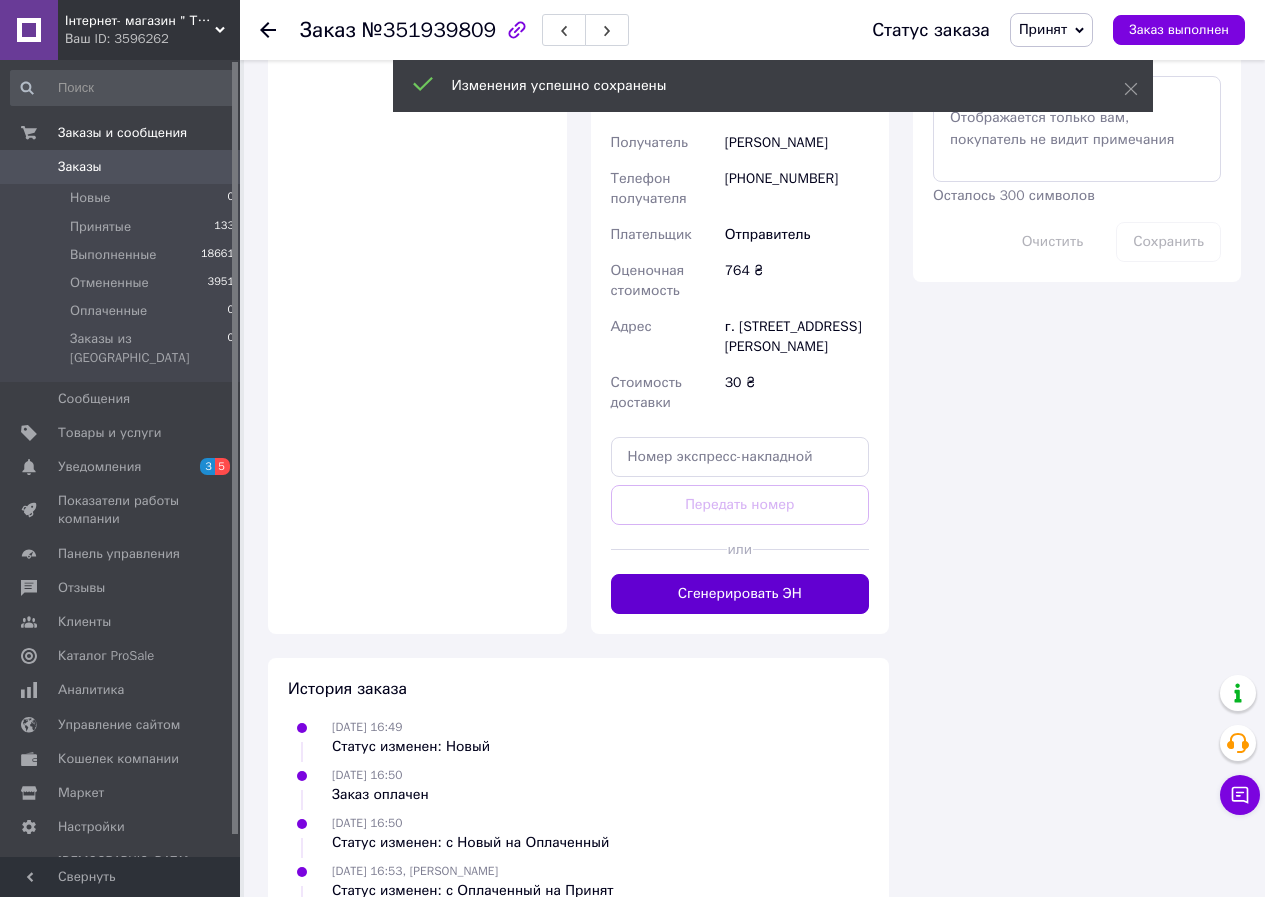 click on "Сгенерировать ЭН" at bounding box center [740, 594] 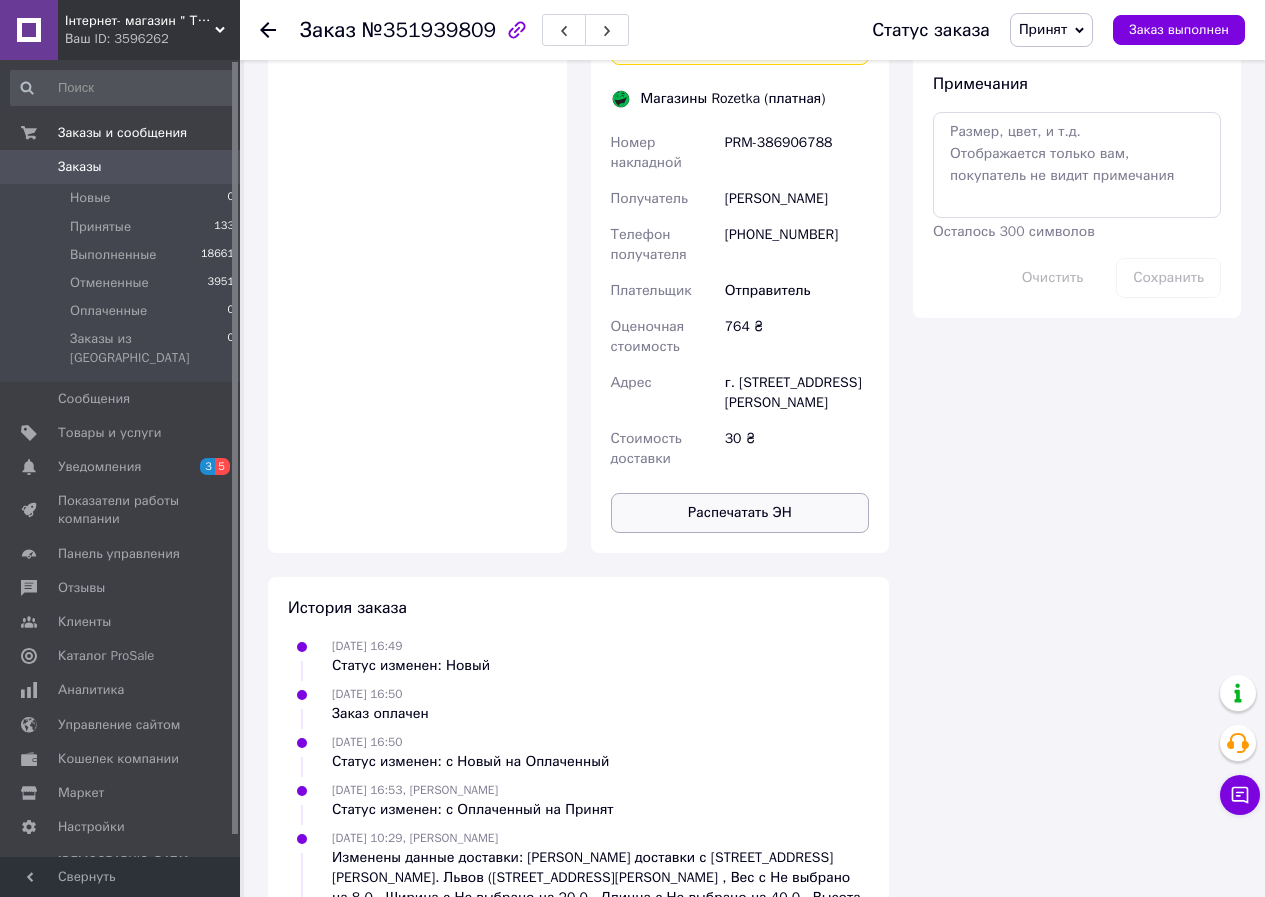 click on "Номер накладной PRM-386906788 Получатель [PERSON_NAME]  Телефон получателя [PHONE_NUMBER] Плательщик Отправитель Оценочная стоимость 764 ₴ Адрес г. Львов ([GEOGRAPHIC_DATA].), [PERSON_NAME] ул., 214 Стоимость доставки 30 ₴" at bounding box center (740, 301) 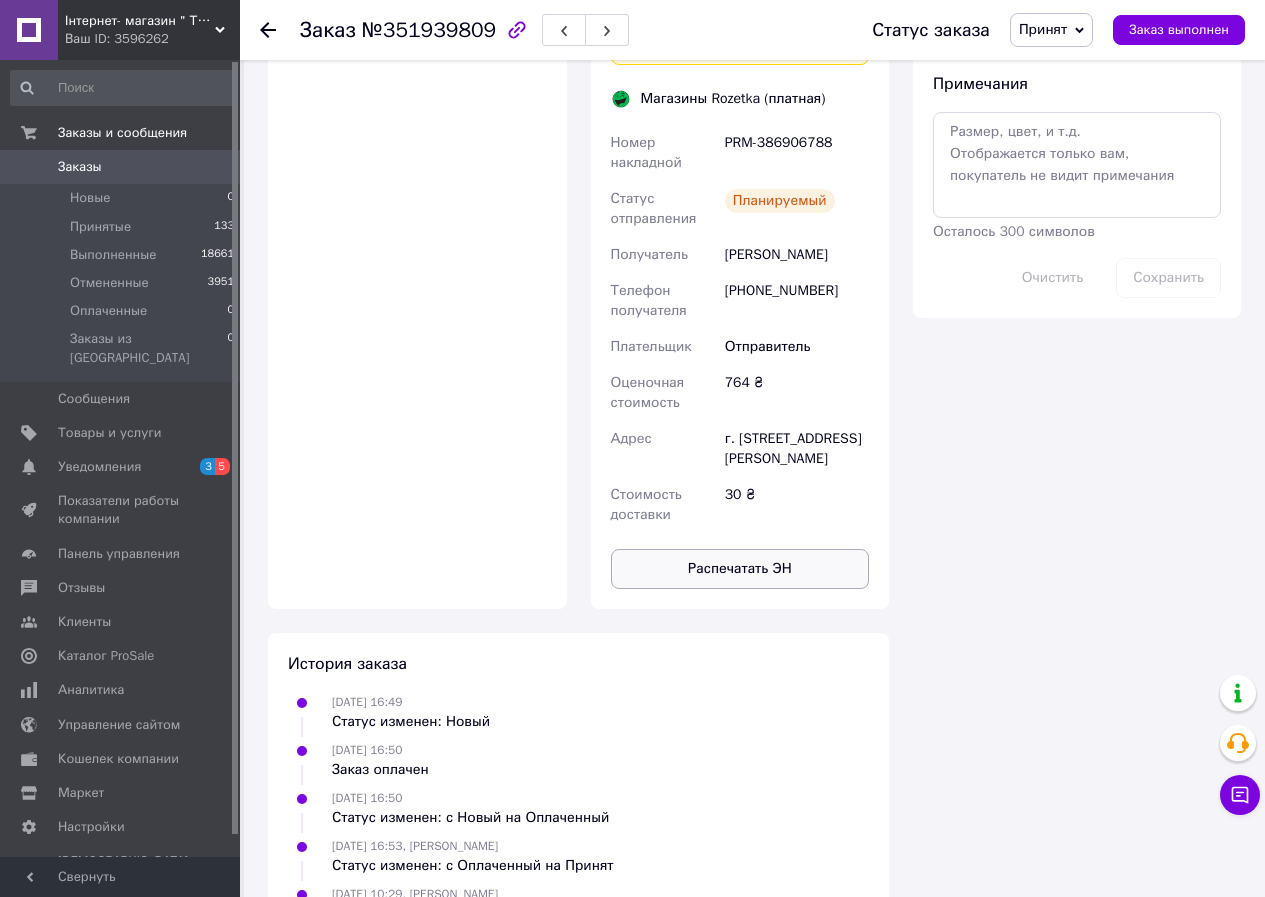 click on "Распечатать ЭН" at bounding box center (740, 569) 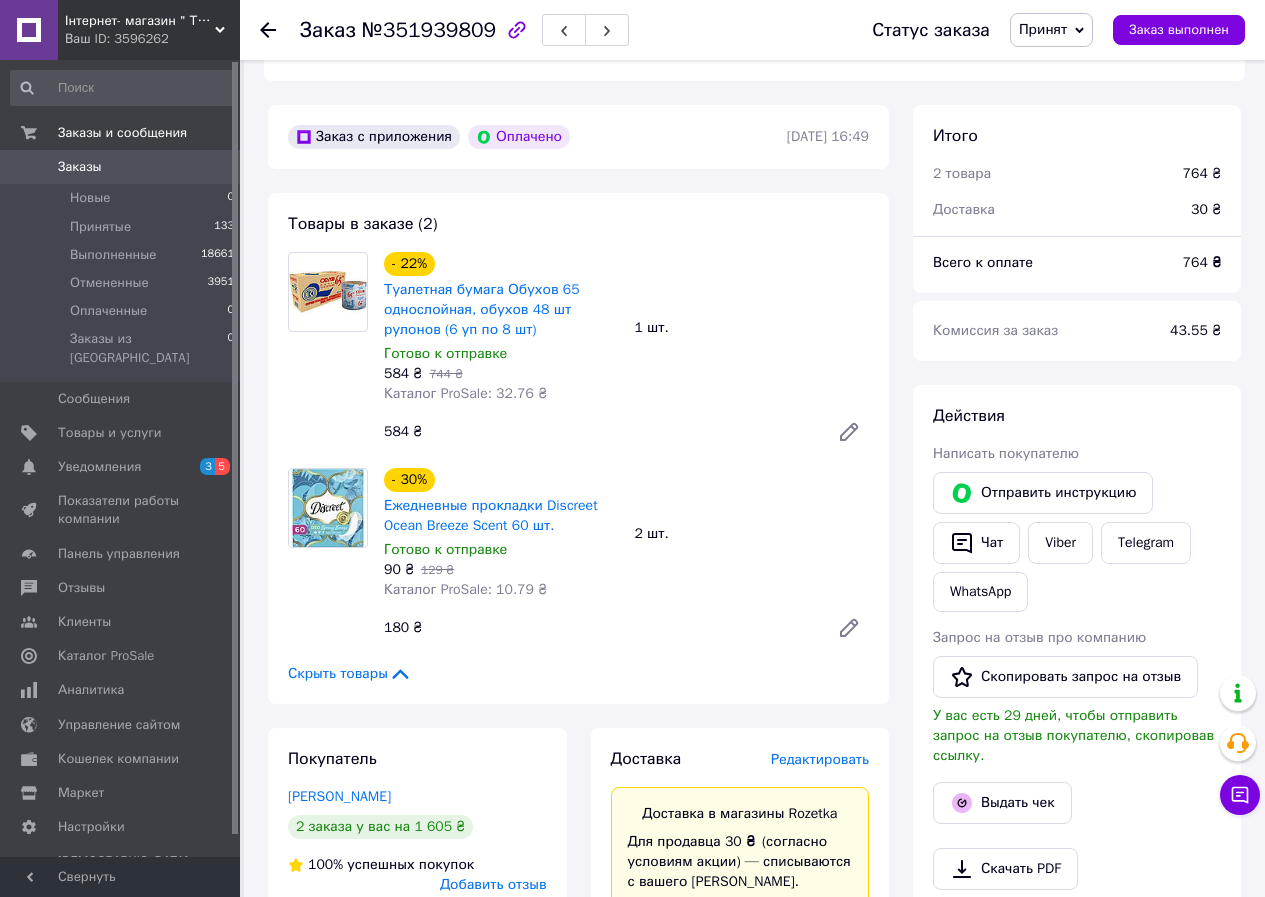 scroll, scrollTop: 540, scrollLeft: 0, axis: vertical 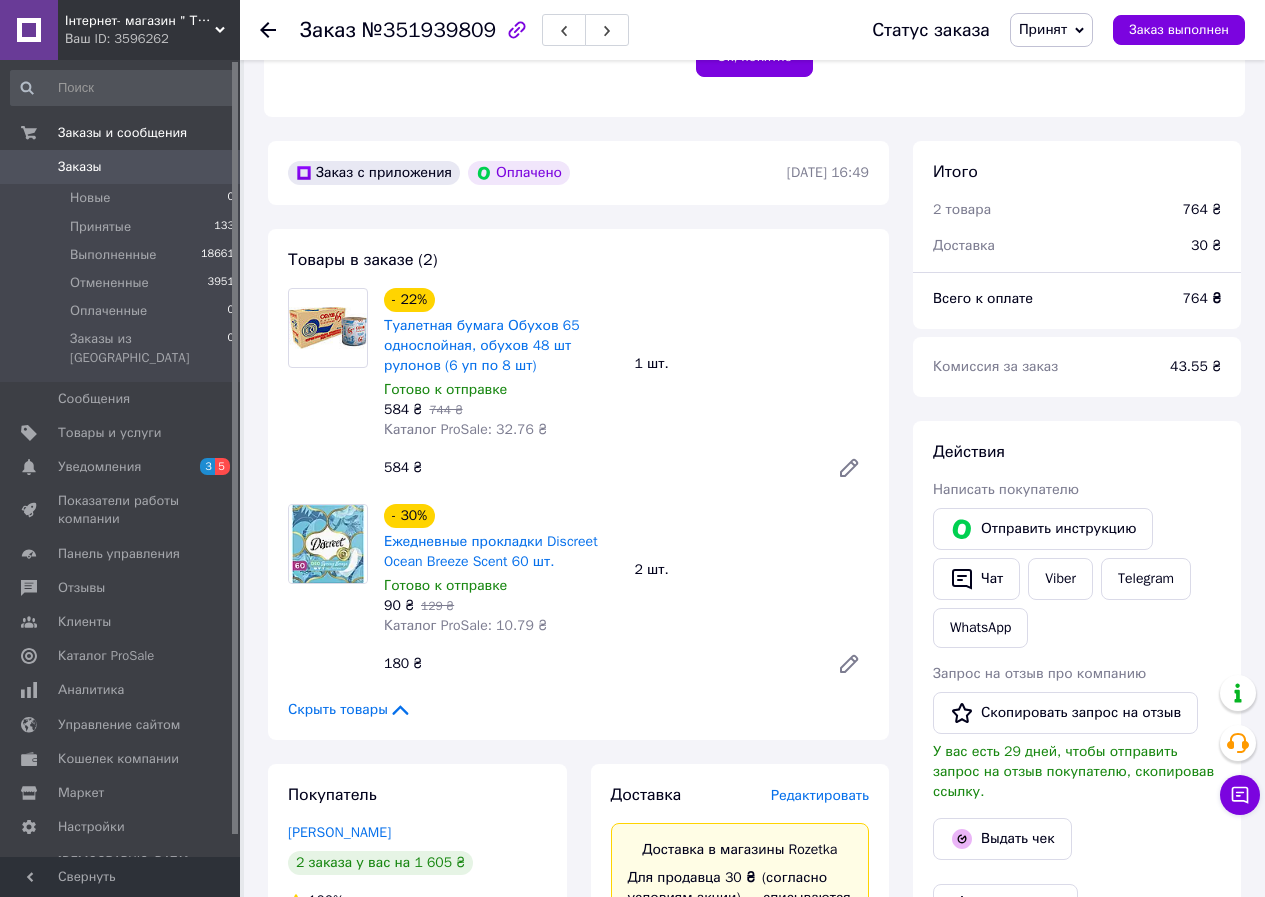 type 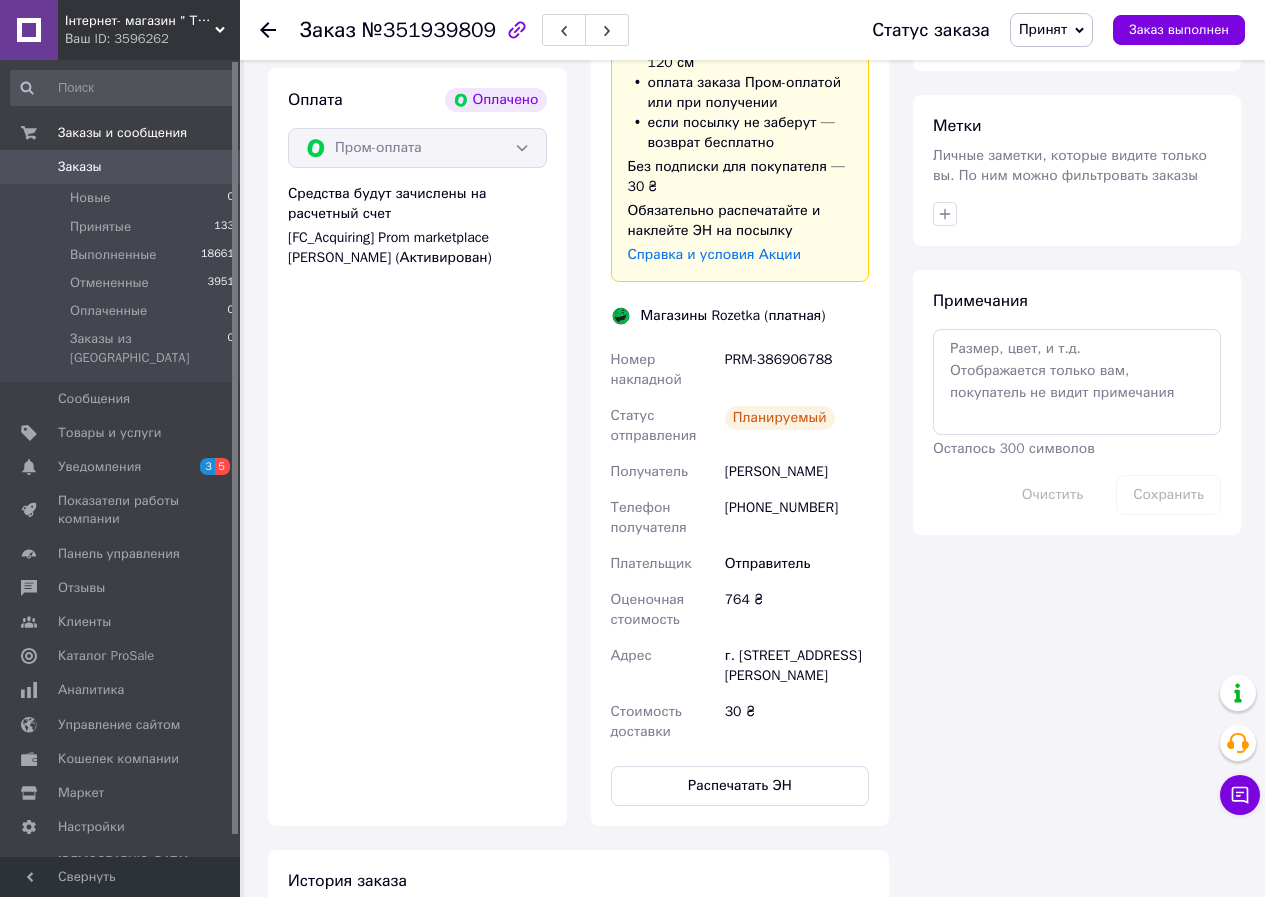 scroll, scrollTop: 1640, scrollLeft: 0, axis: vertical 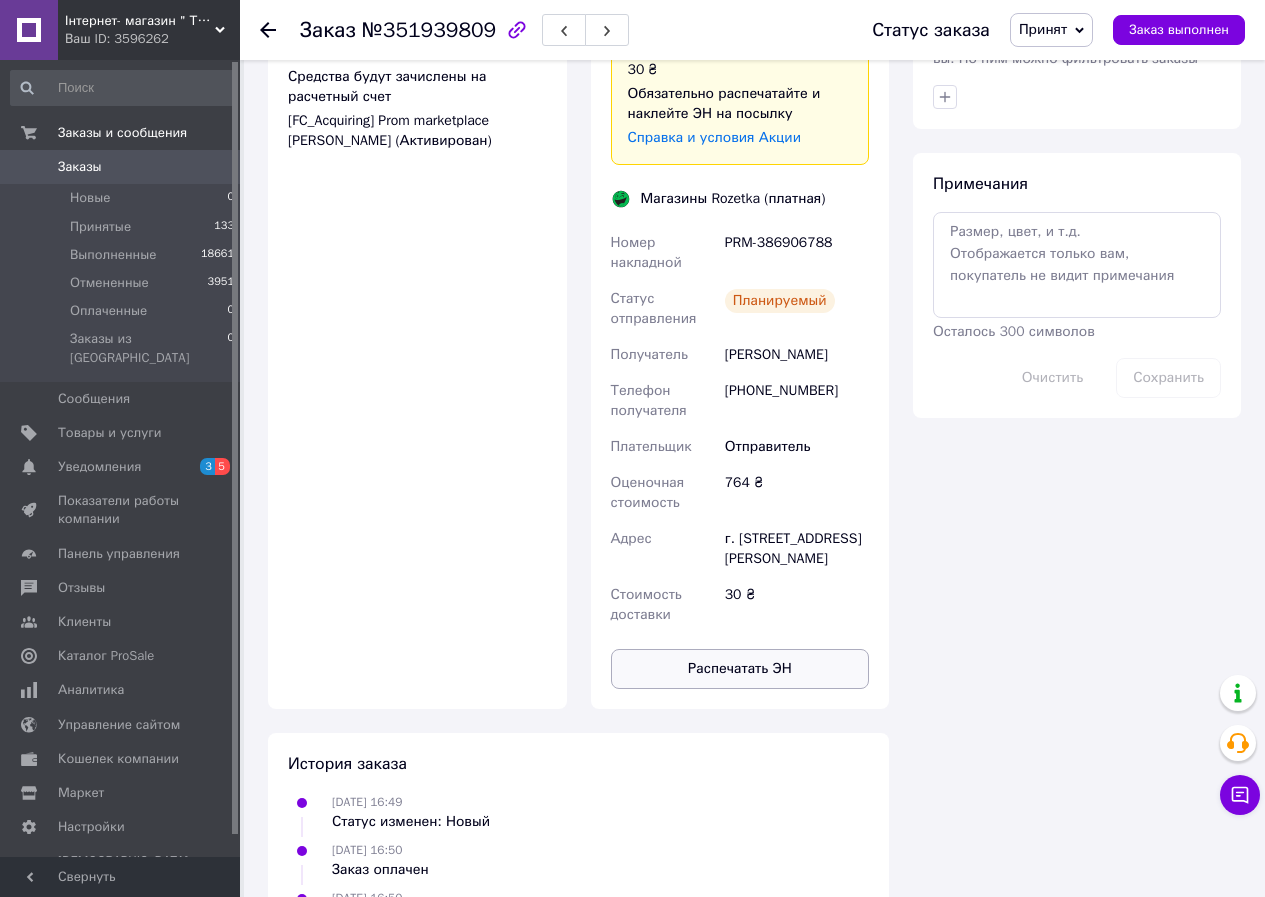 click on "Распечатать ЭН" at bounding box center [740, 669] 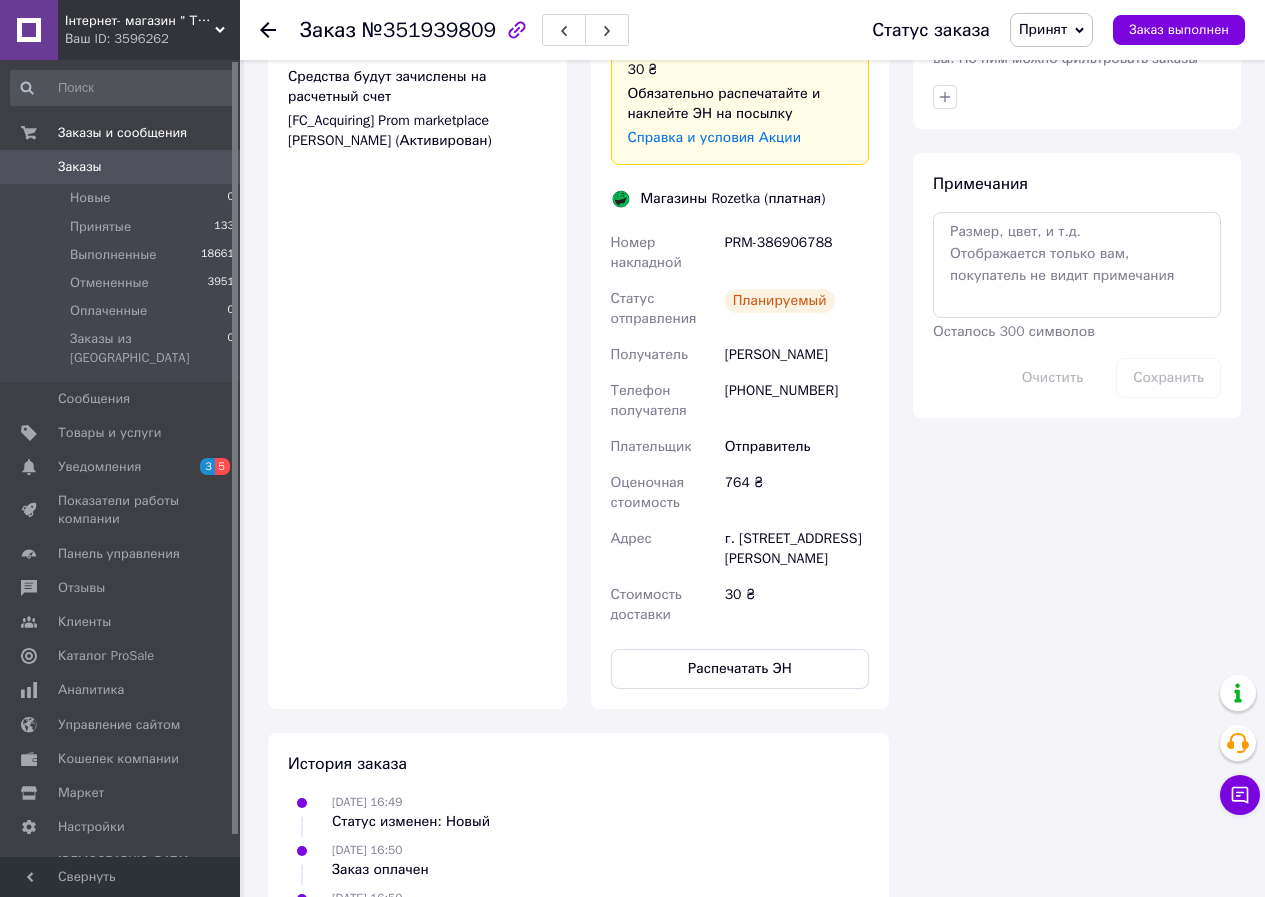 click 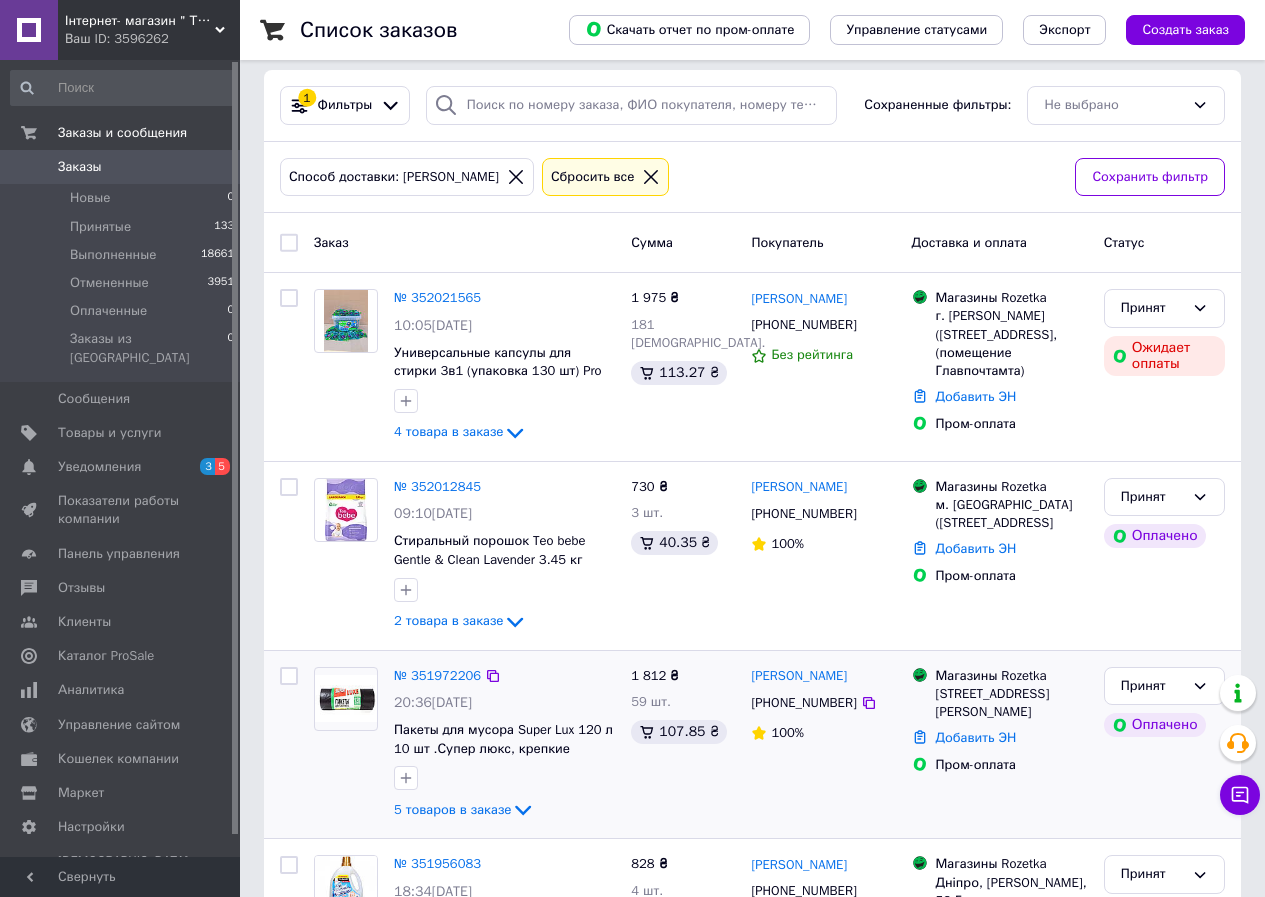 scroll, scrollTop: 500, scrollLeft: 0, axis: vertical 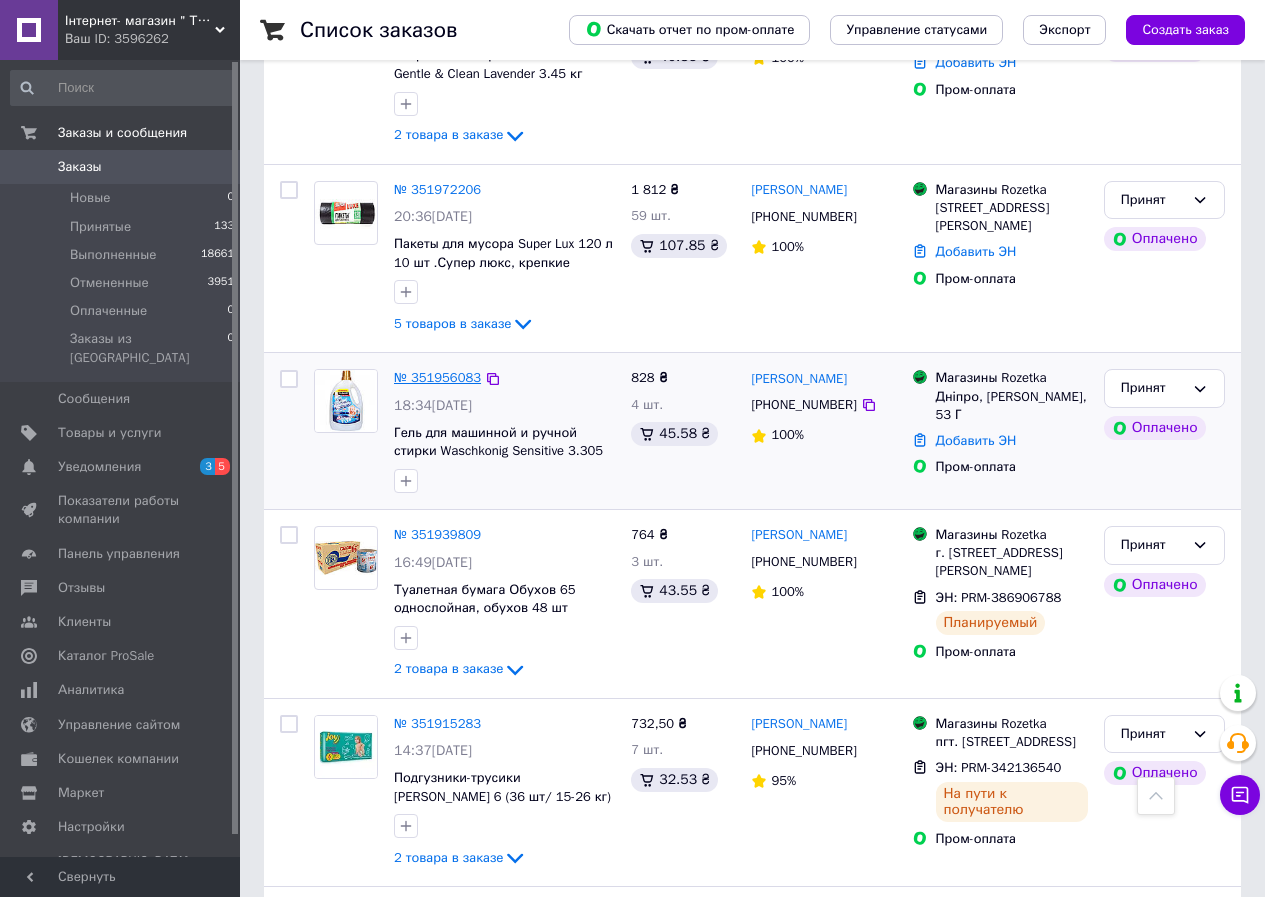 click on "№ 351956083" at bounding box center [437, 377] 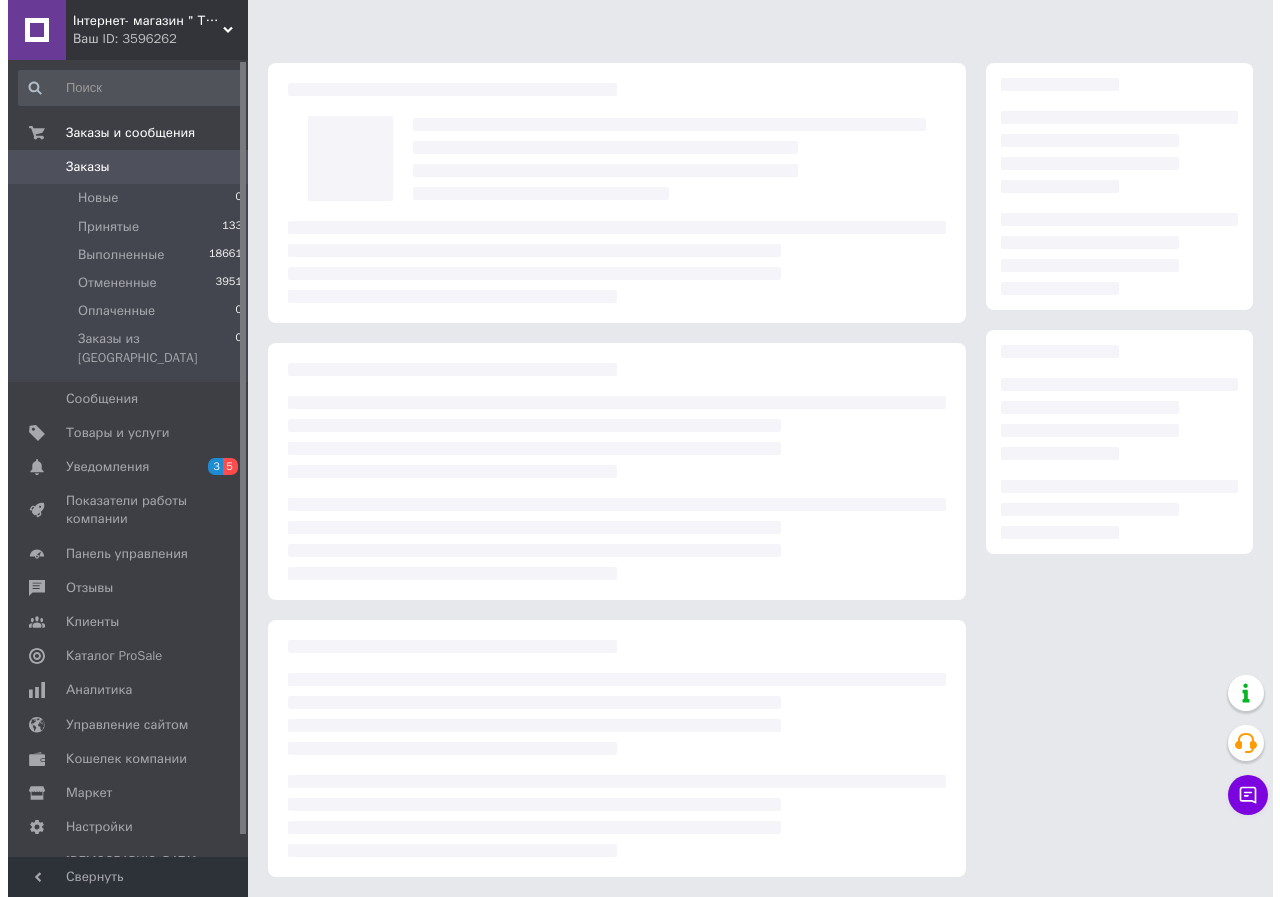 scroll, scrollTop: 500, scrollLeft: 0, axis: vertical 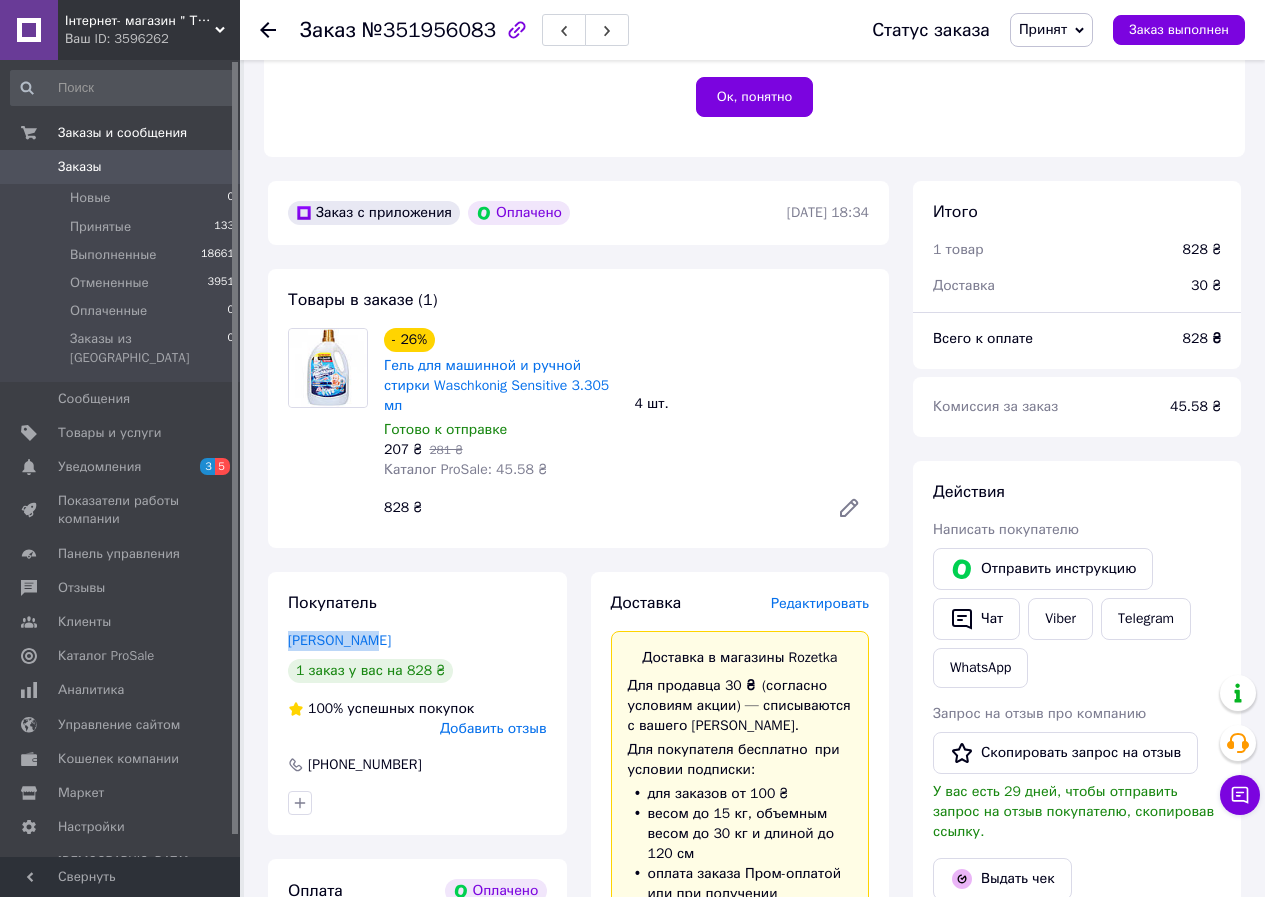 drag, startPoint x: 273, startPoint y: 614, endPoint x: 493, endPoint y: 629, distance: 220.51077 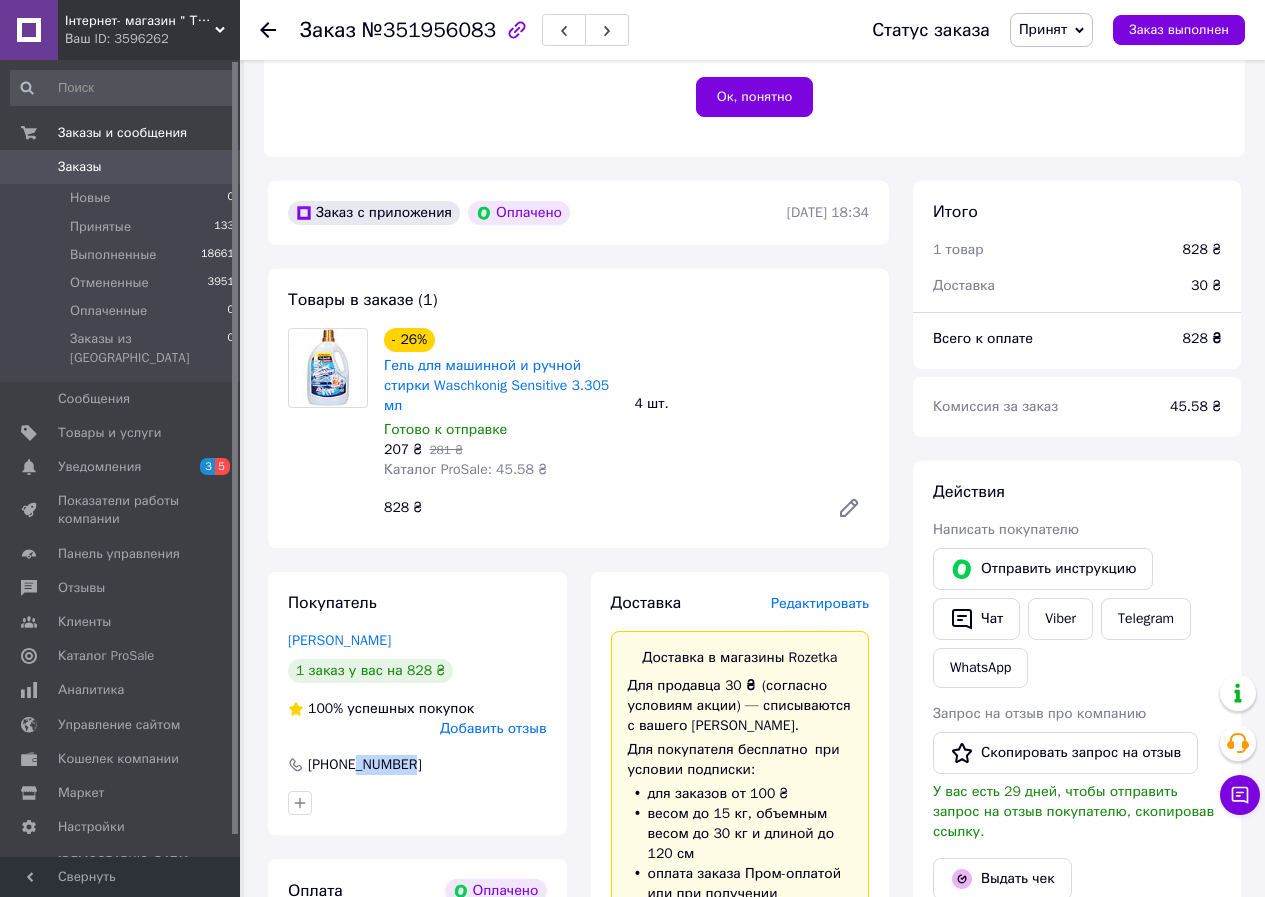 drag, startPoint x: 417, startPoint y: 748, endPoint x: 354, endPoint y: 748, distance: 63 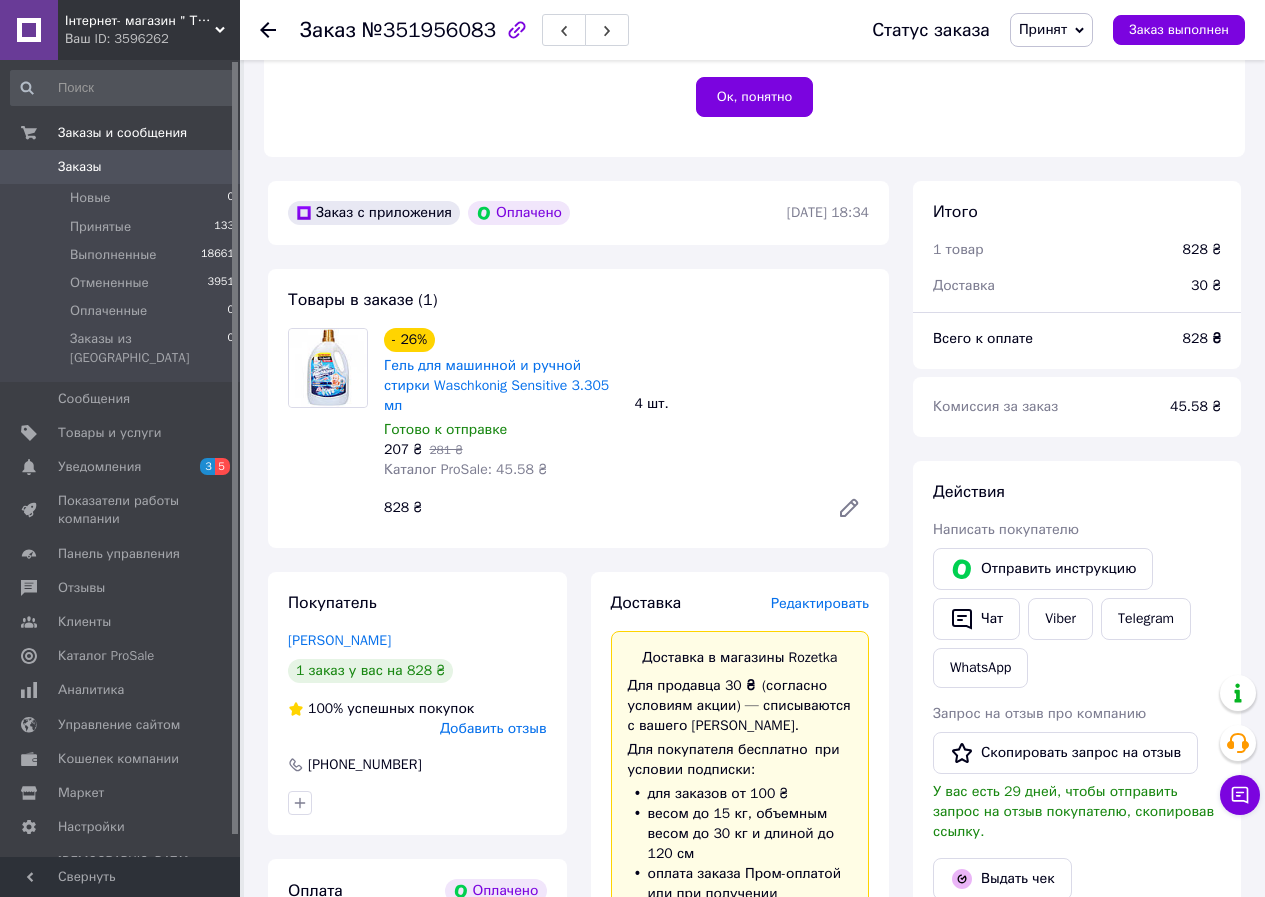 click on "Заказ №351956083" at bounding box center (566, 30) 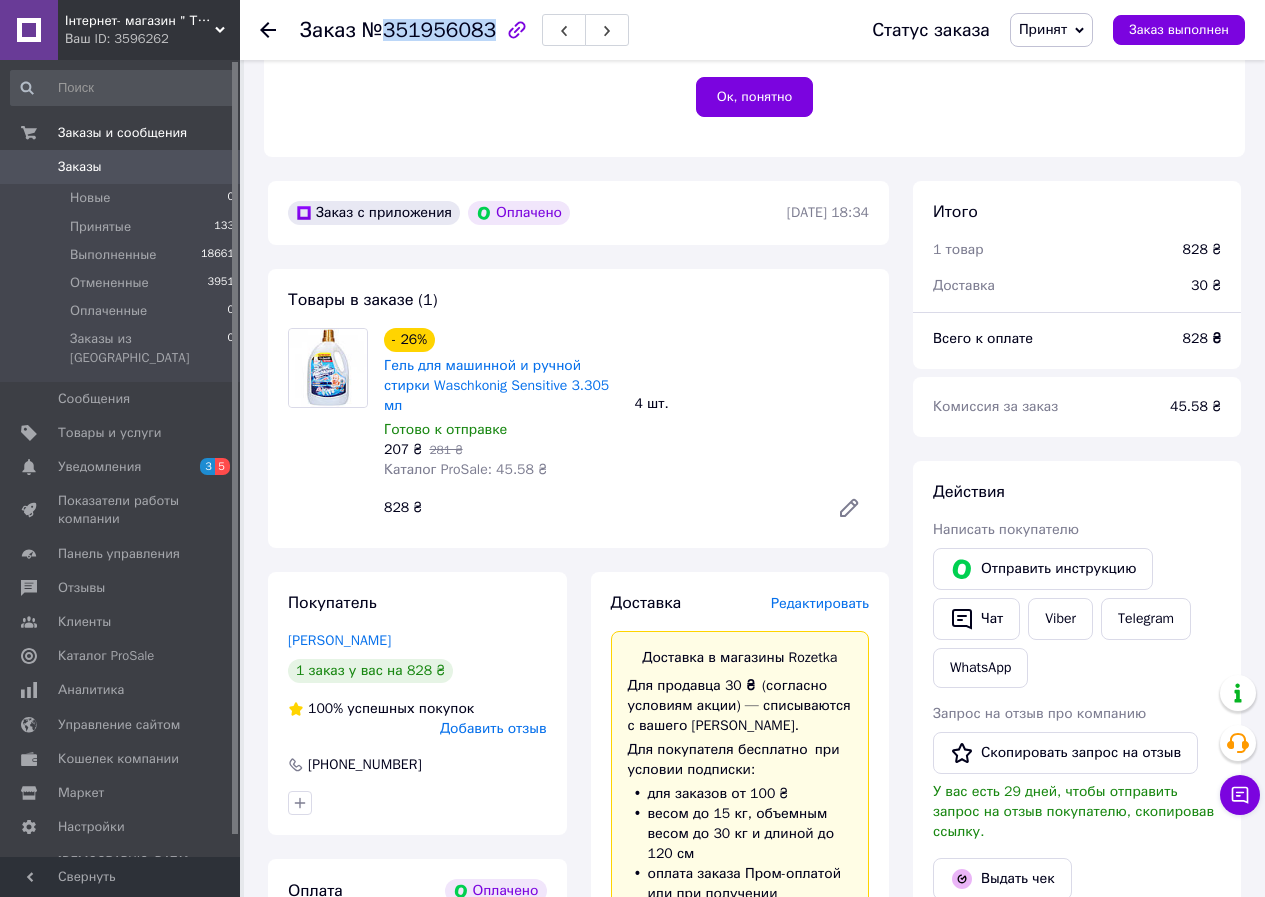 click on "№351956083" at bounding box center [429, 30] 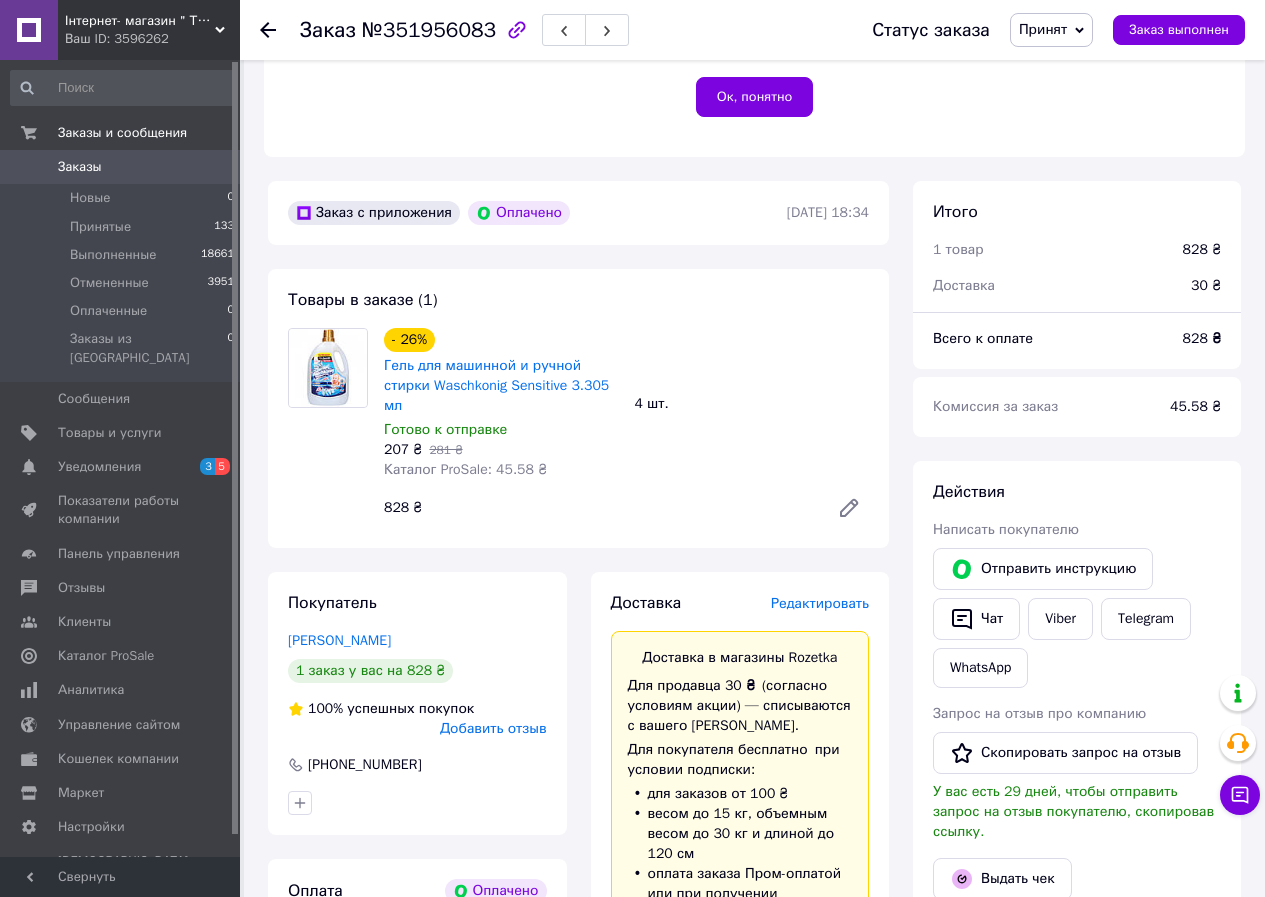 click on "Редактировать" at bounding box center (820, 603) 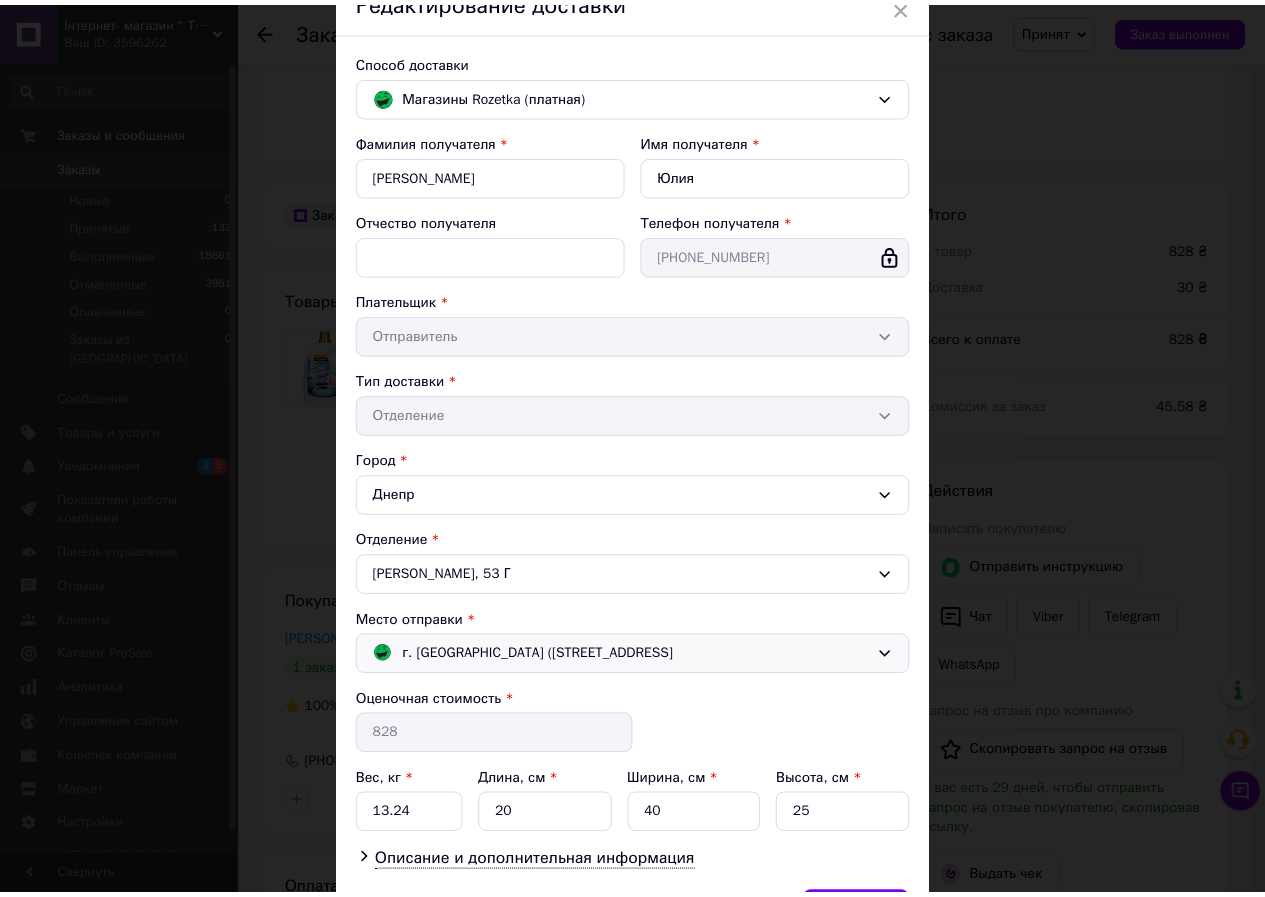 scroll, scrollTop: 227, scrollLeft: 0, axis: vertical 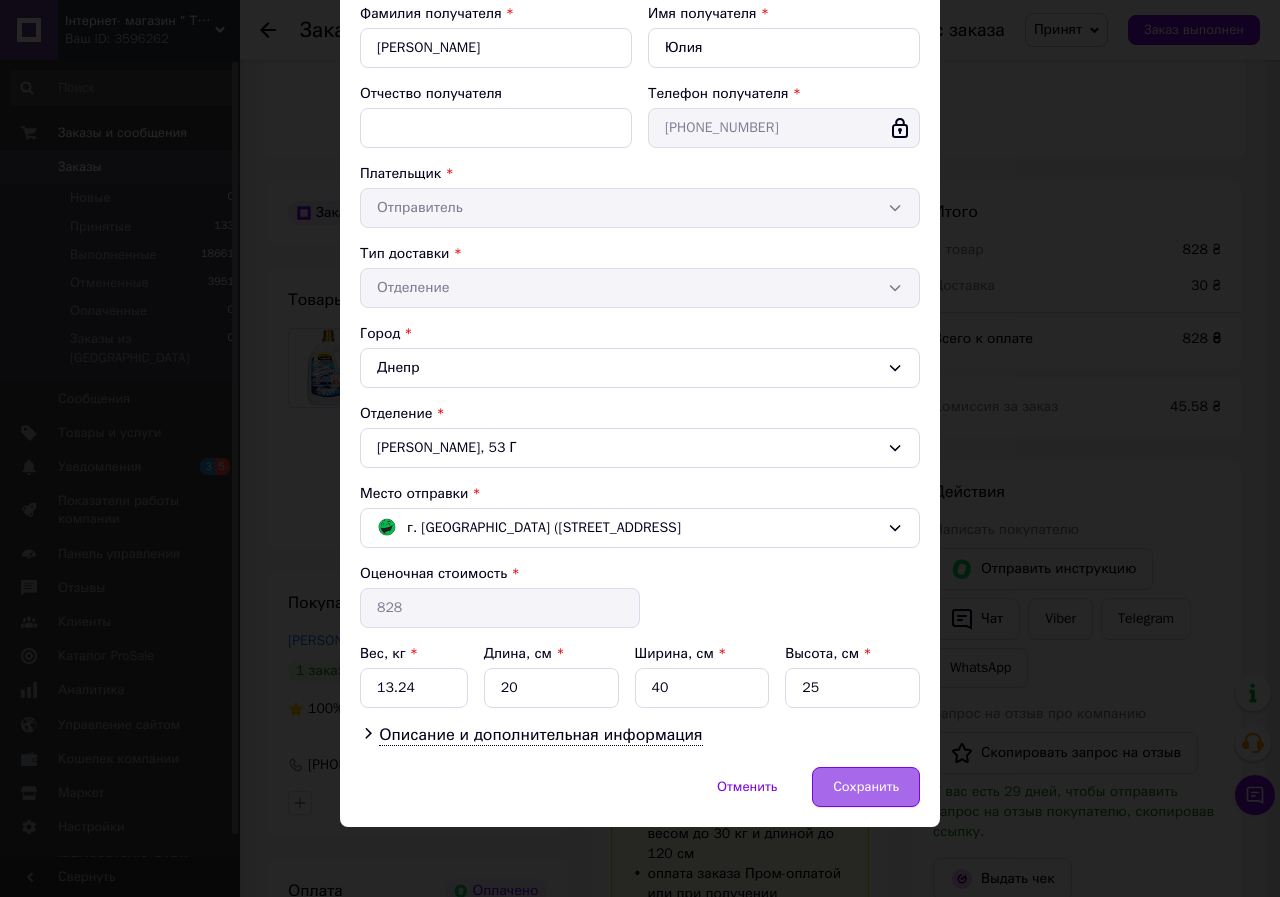 click on "Сохранить" at bounding box center (866, 787) 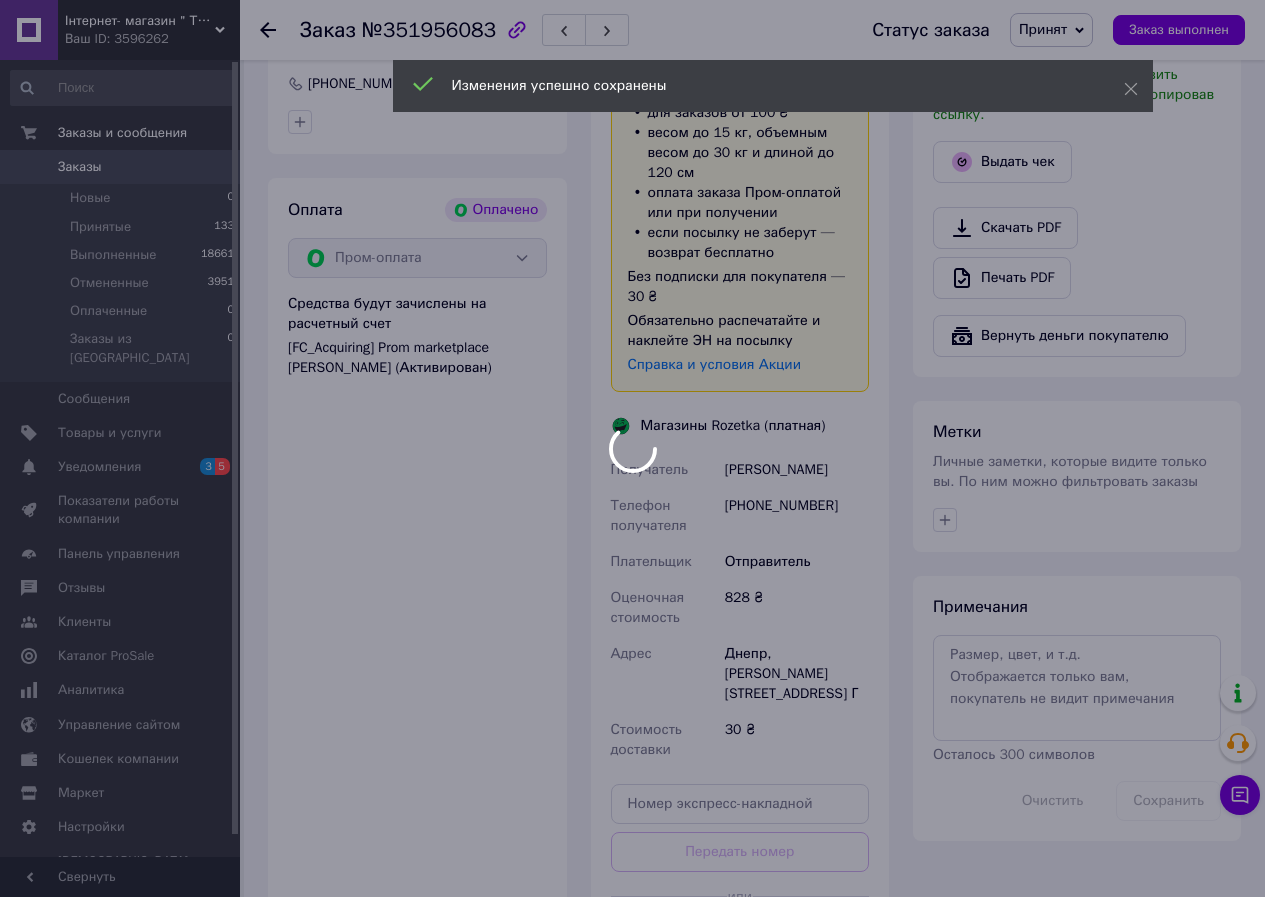 scroll, scrollTop: 1400, scrollLeft: 0, axis: vertical 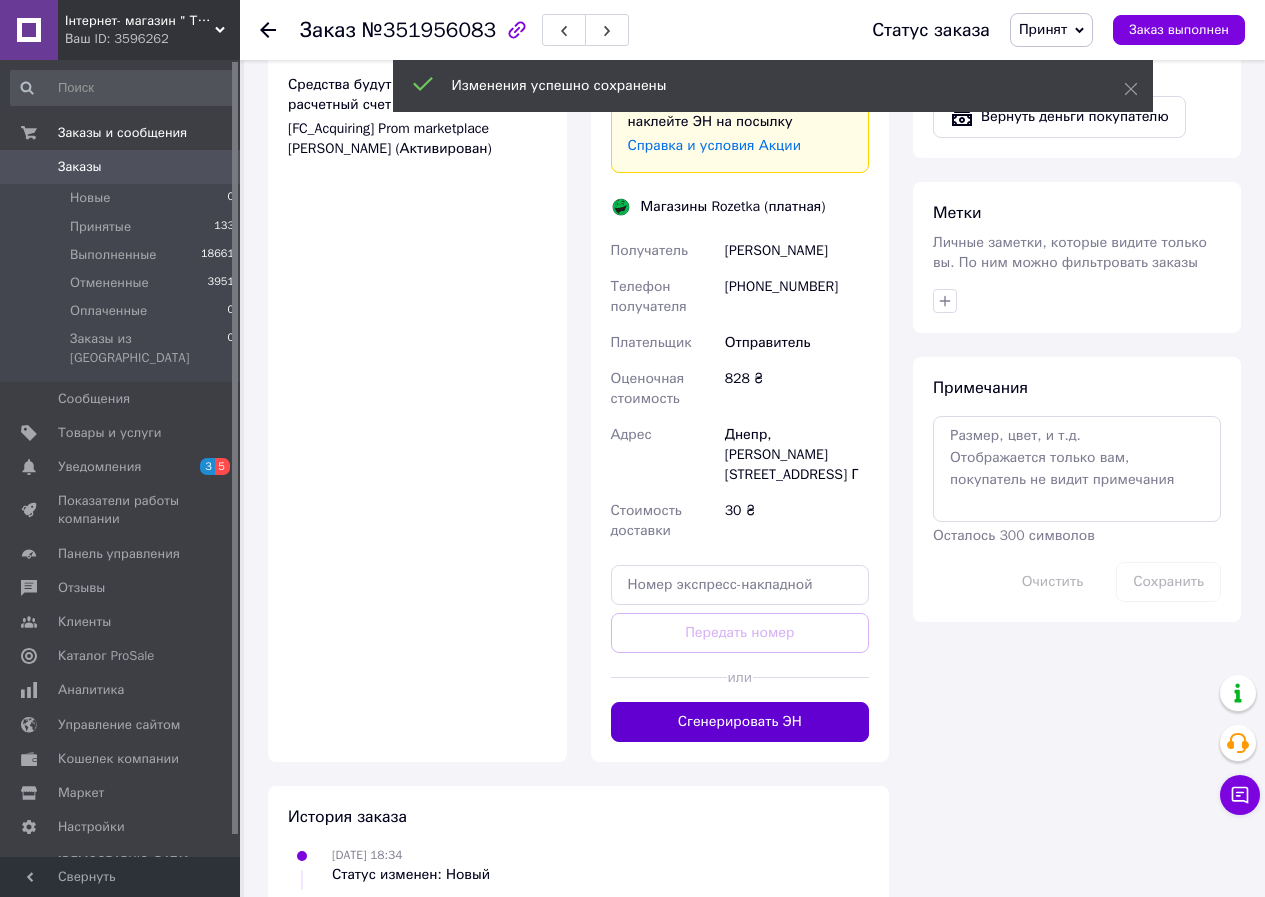 click on "Сгенерировать ЭН" at bounding box center [740, 722] 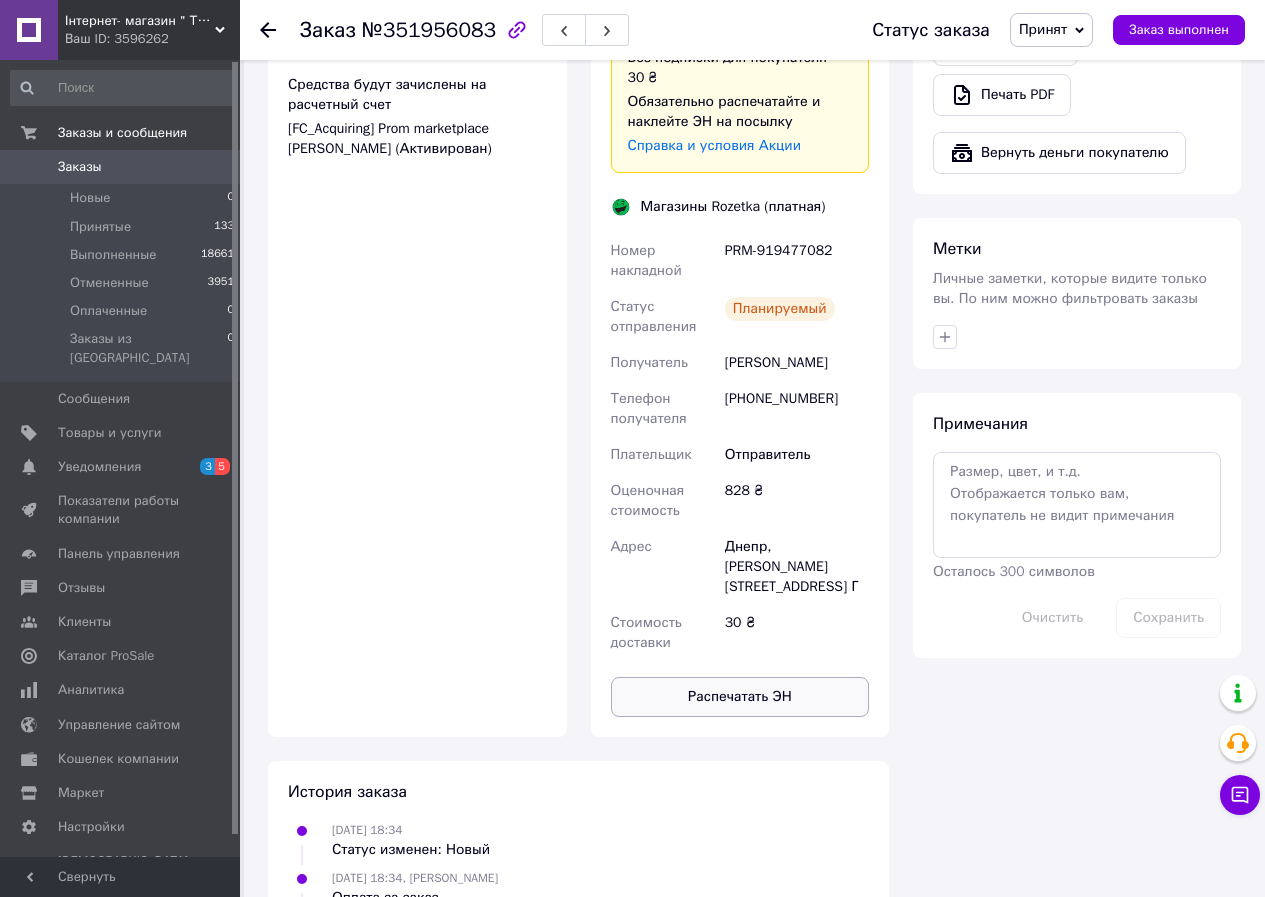 click on "Распечатать ЭН" at bounding box center [740, 697] 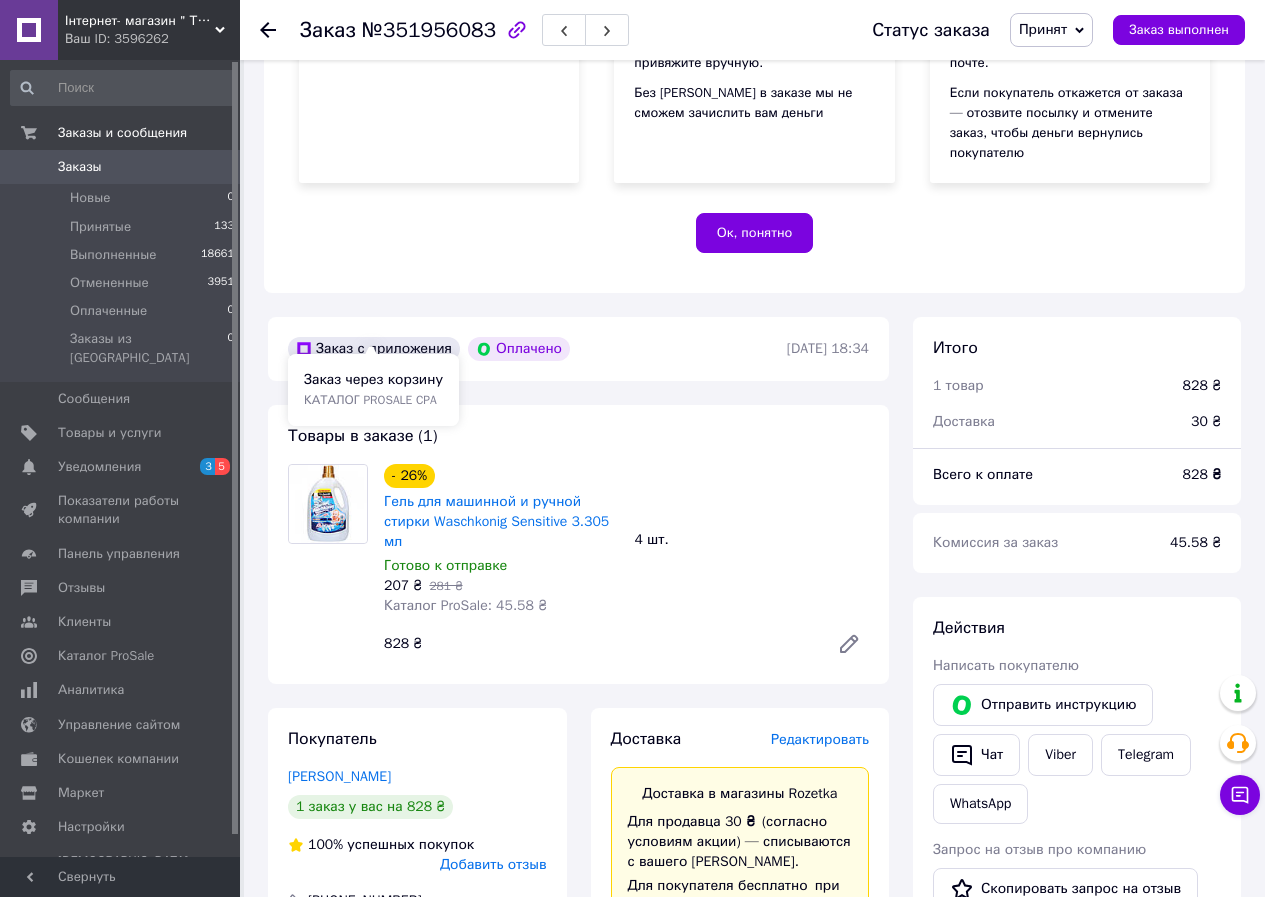 scroll, scrollTop: 400, scrollLeft: 0, axis: vertical 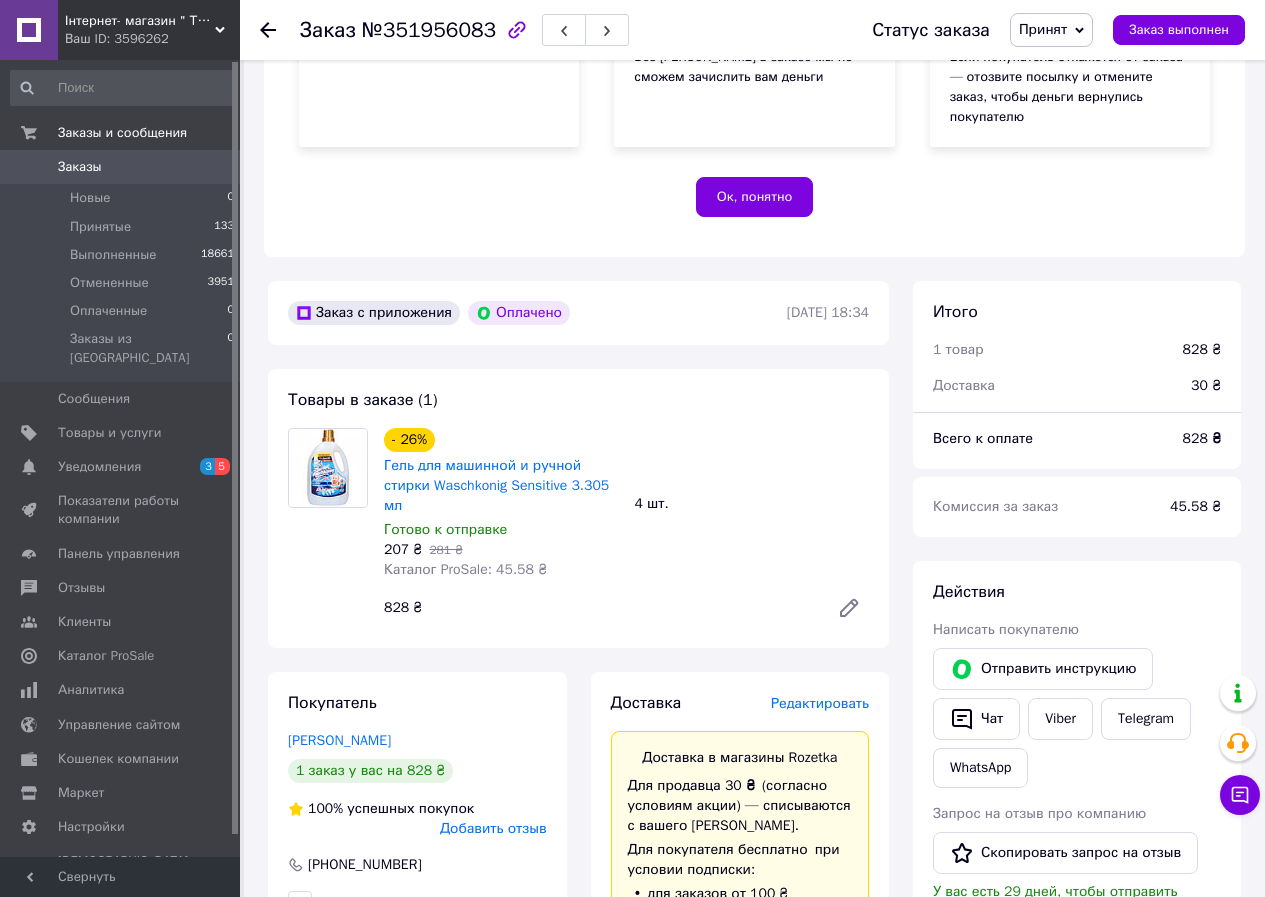 click 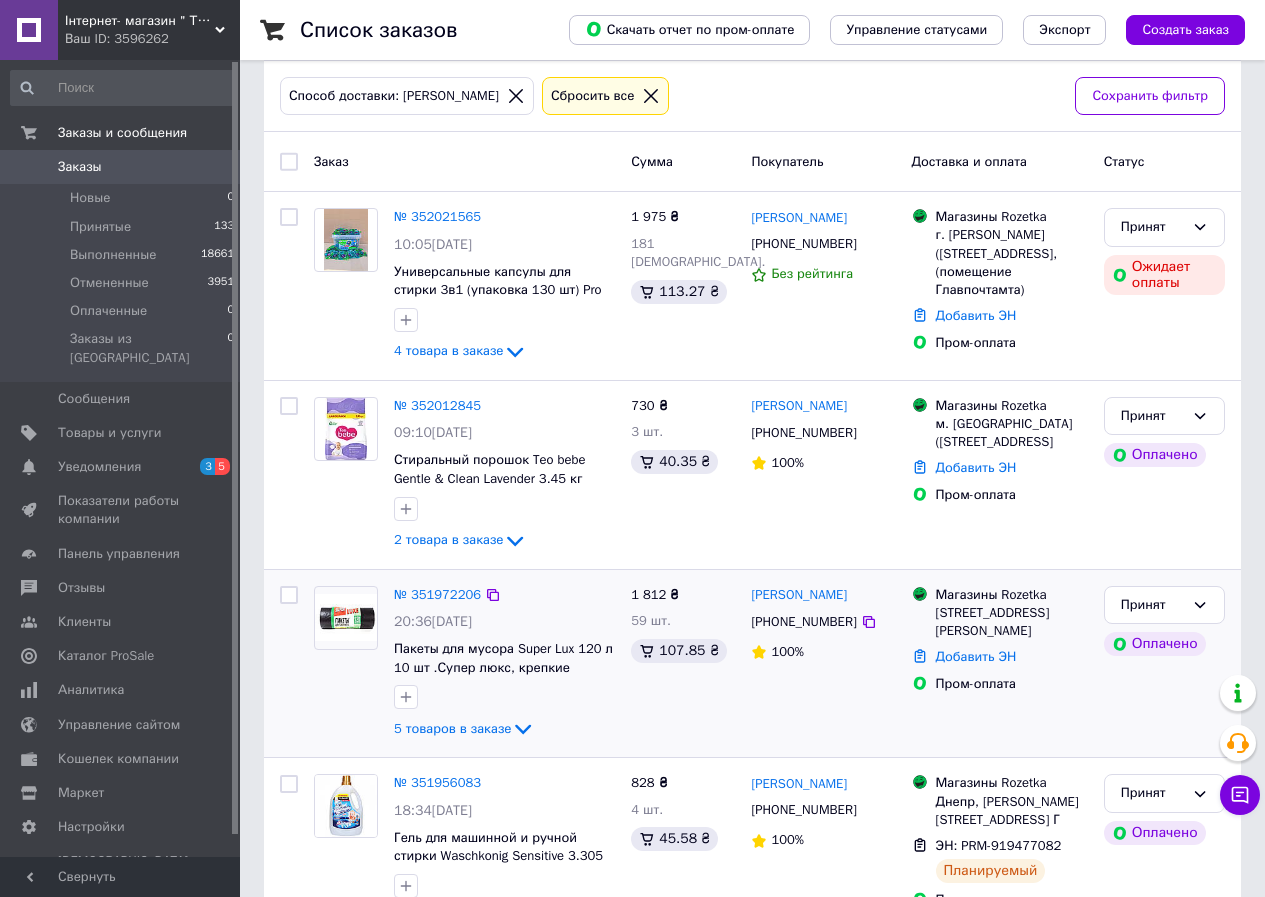 scroll, scrollTop: 200, scrollLeft: 0, axis: vertical 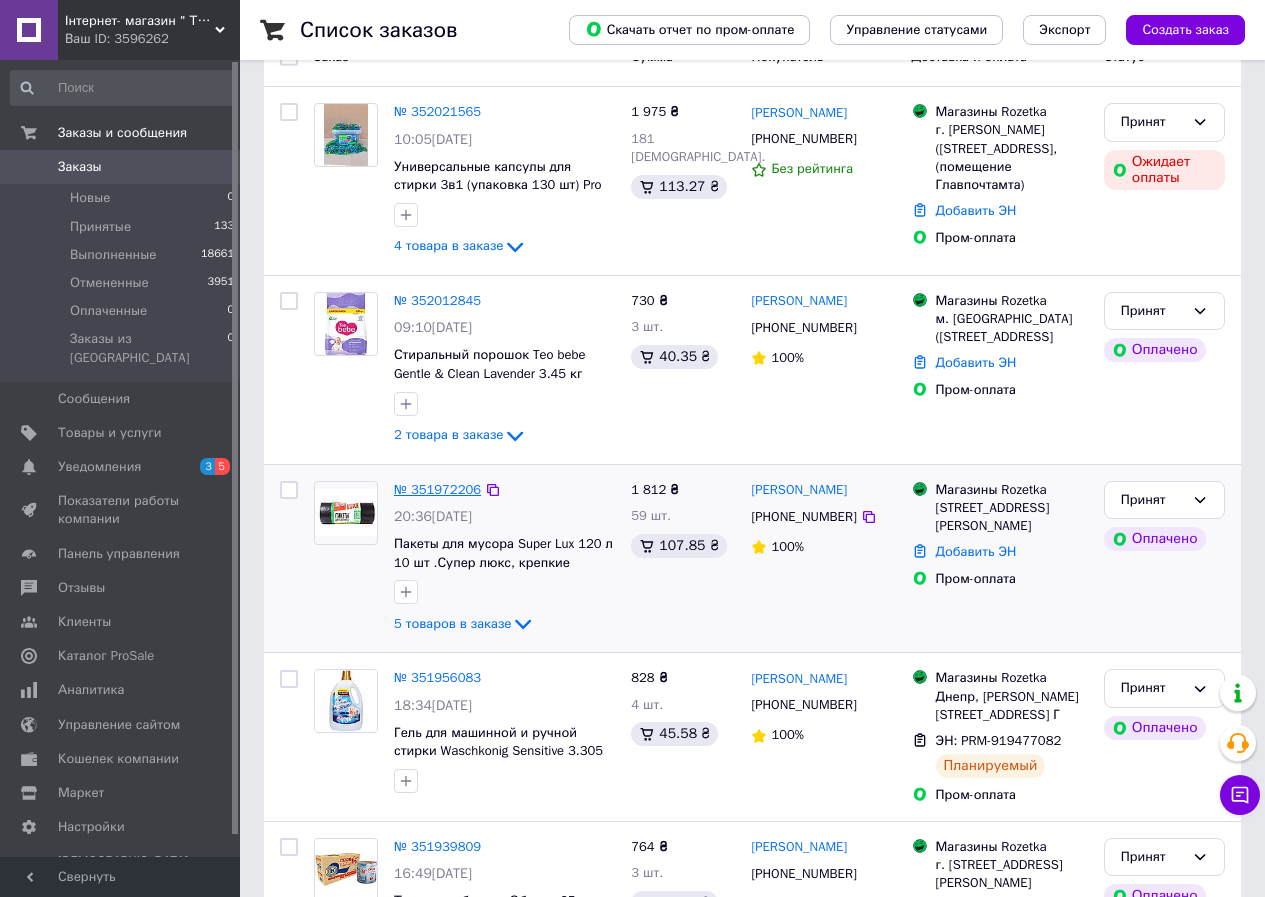 click on "№ 351972206" at bounding box center (437, 489) 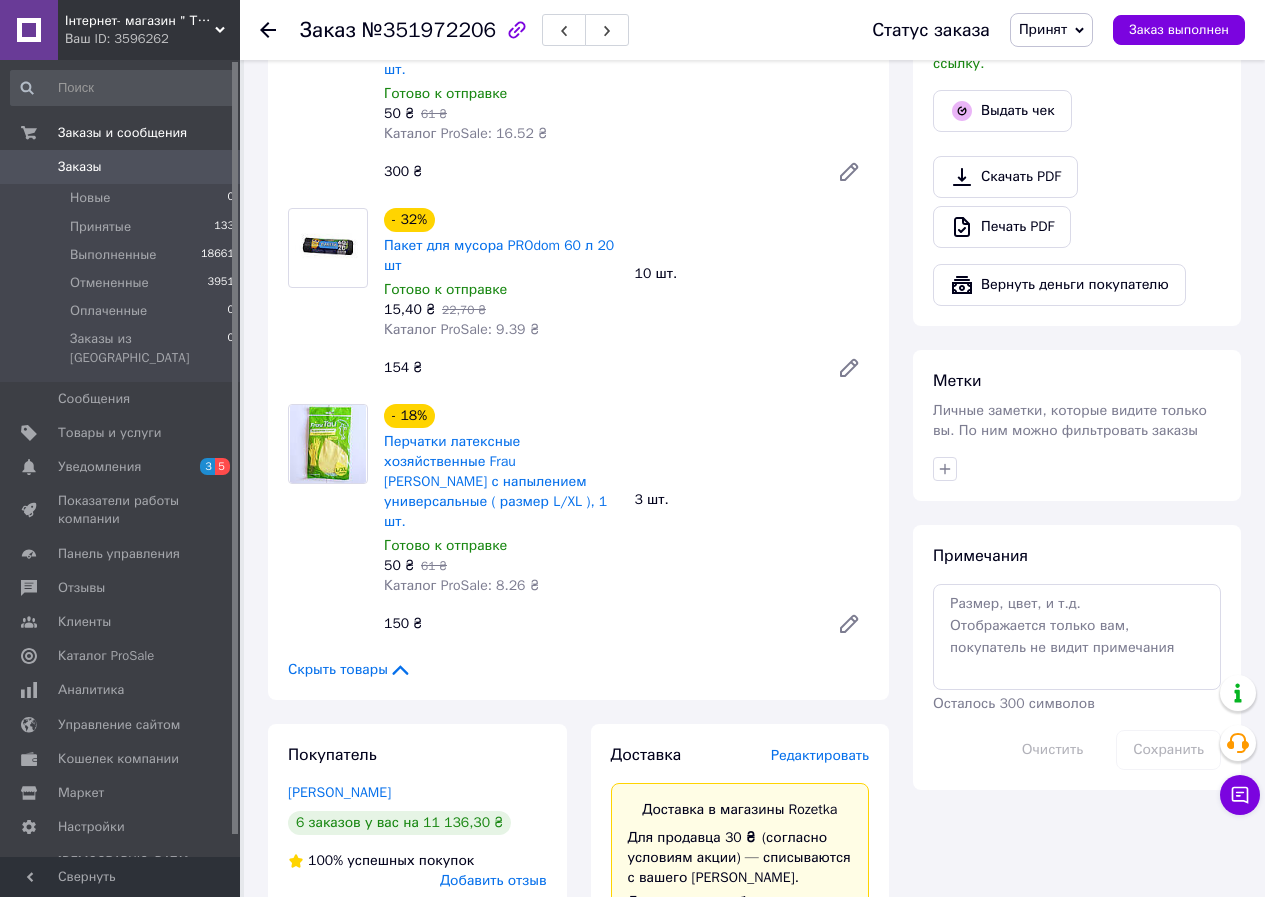 scroll, scrollTop: 1300, scrollLeft: 0, axis: vertical 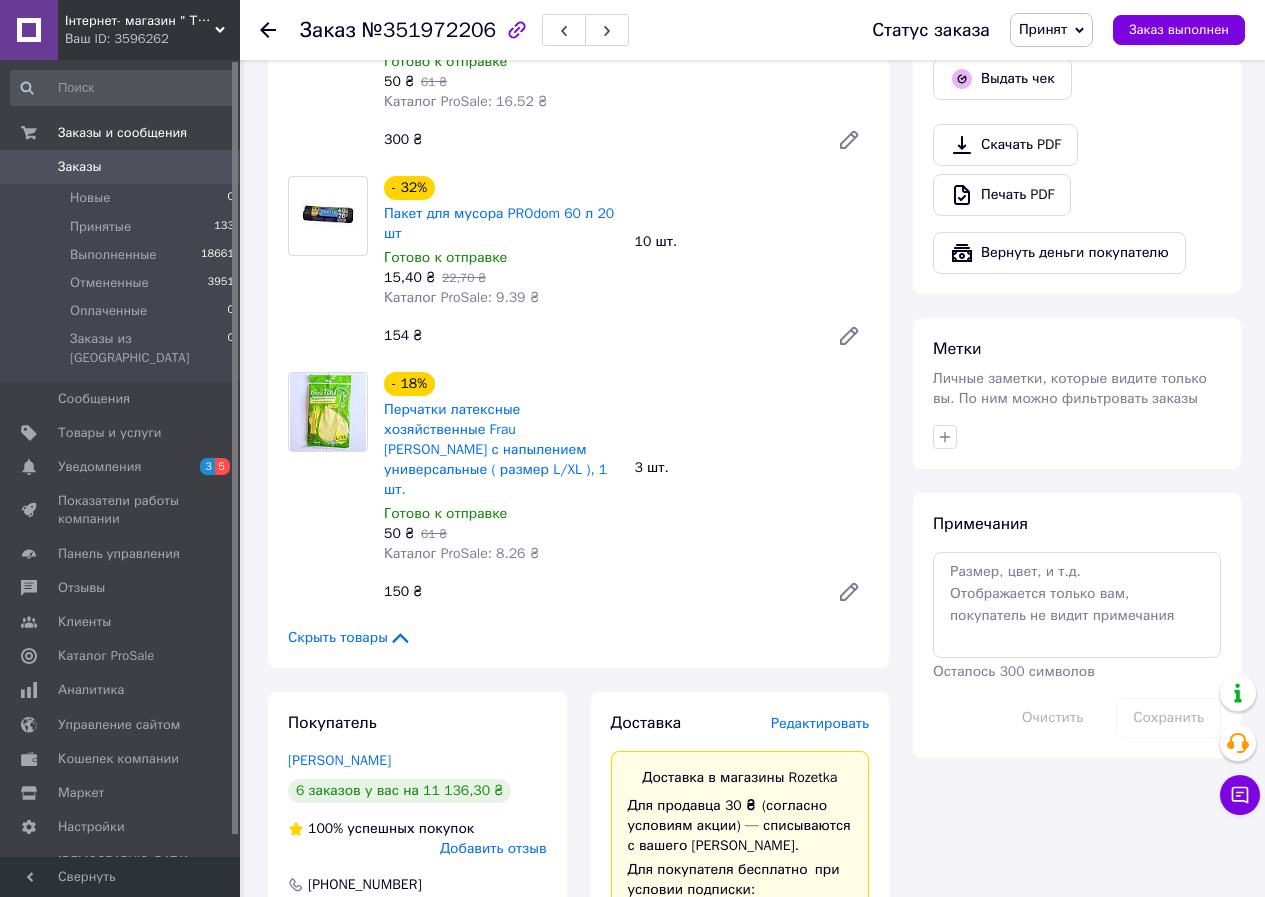 drag, startPoint x: 280, startPoint y: 681, endPoint x: 440, endPoint y: 681, distance: 160 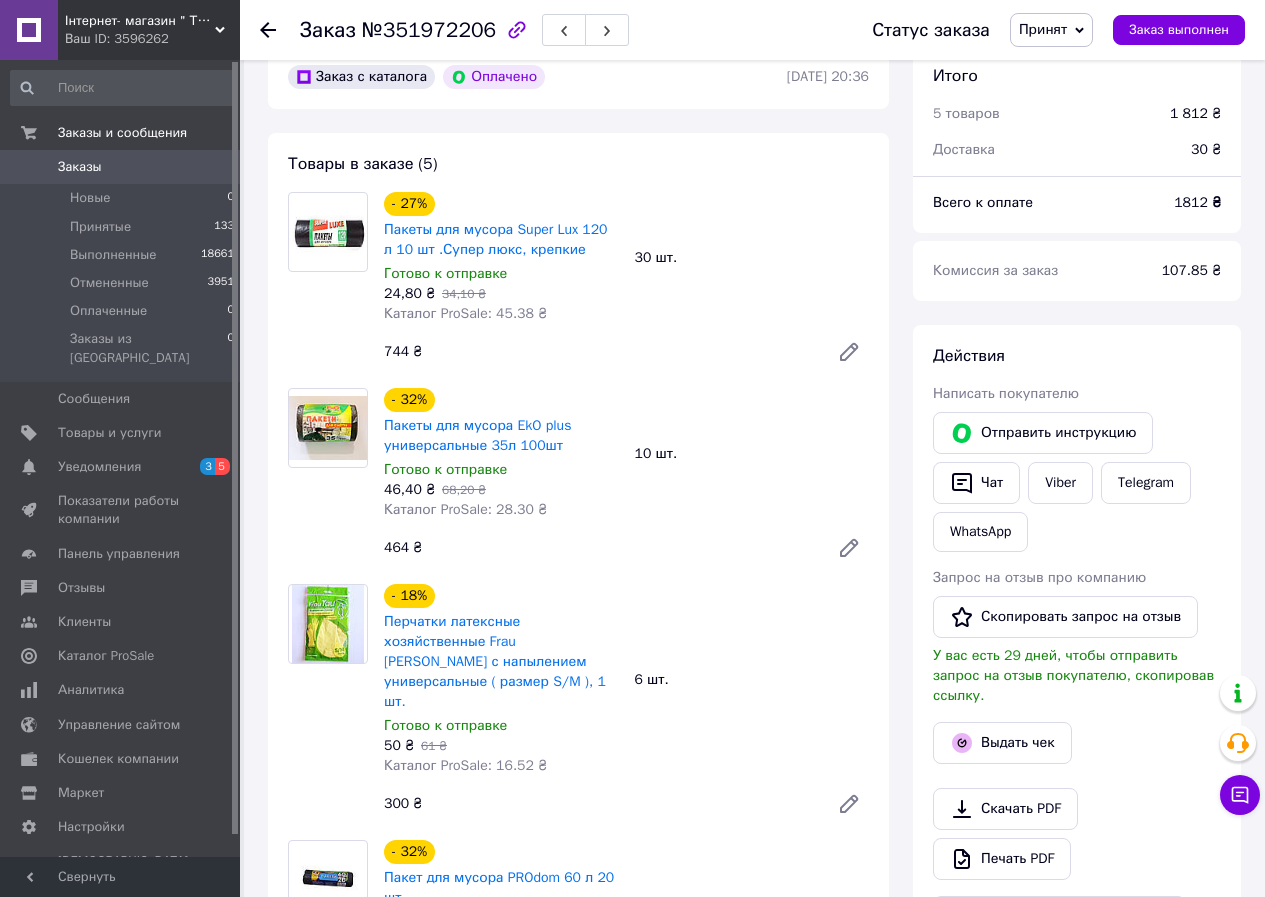 scroll, scrollTop: 600, scrollLeft: 0, axis: vertical 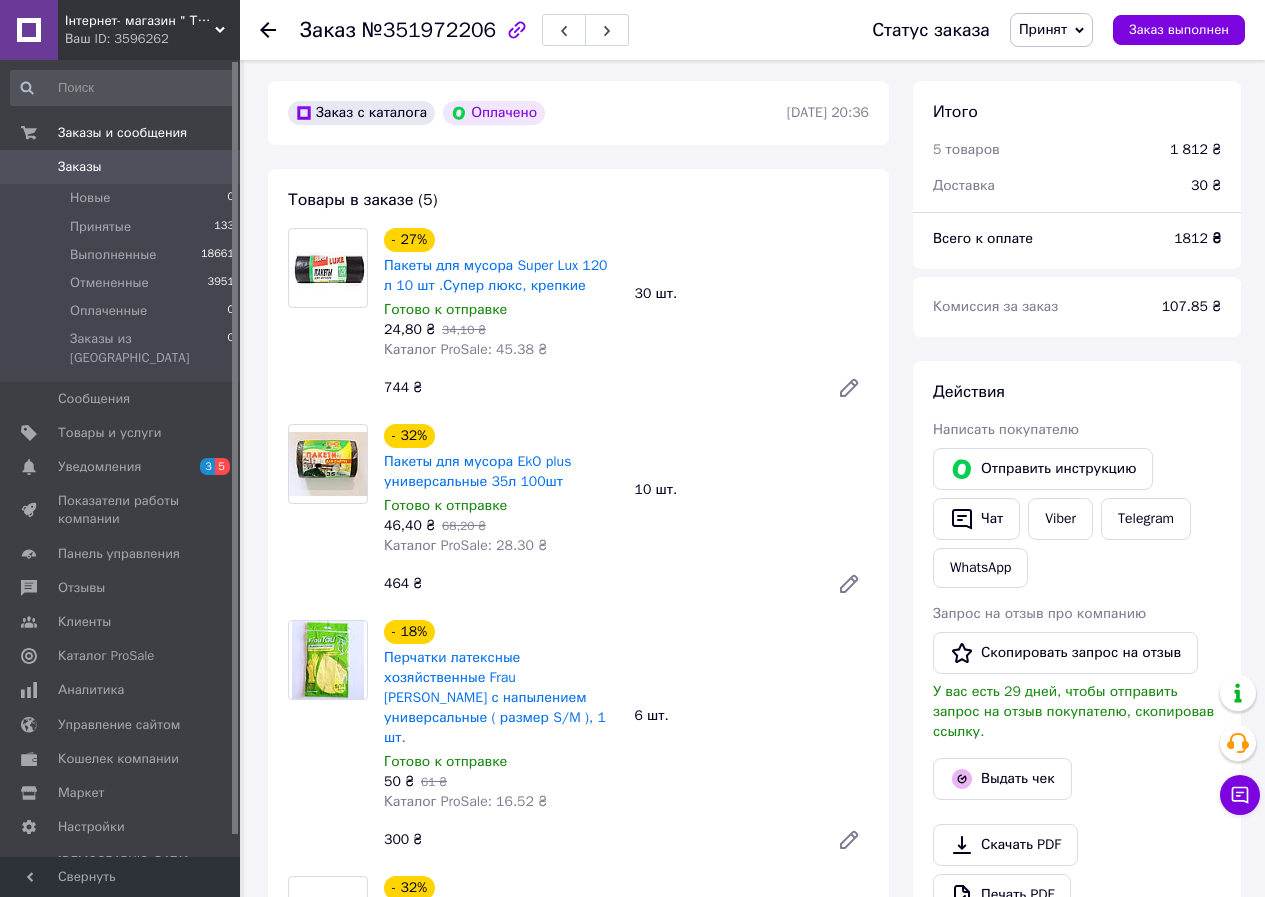 click on "№351972206" at bounding box center (429, 30) 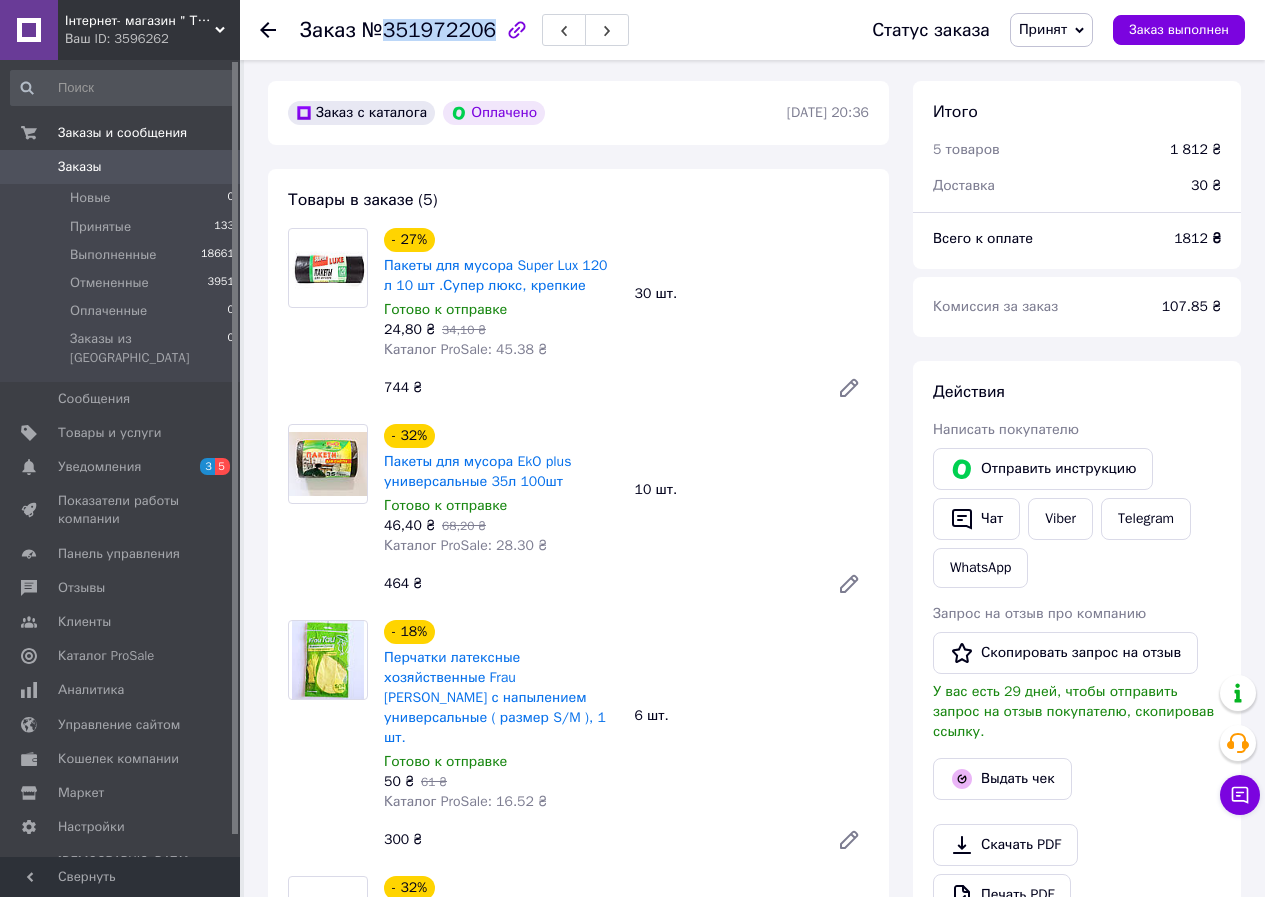 click on "№351972206" at bounding box center (429, 30) 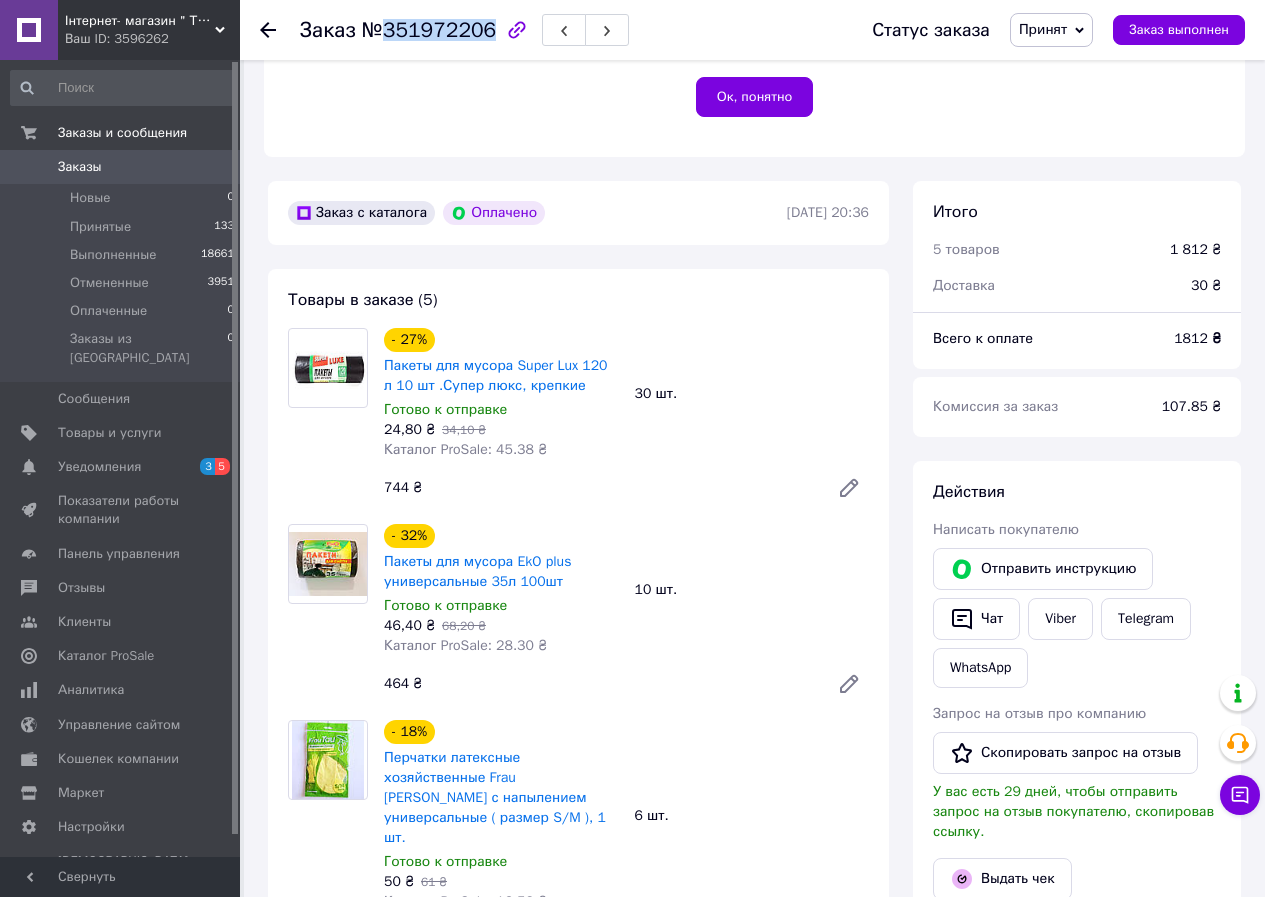 click on "Действия" at bounding box center [1077, 492] 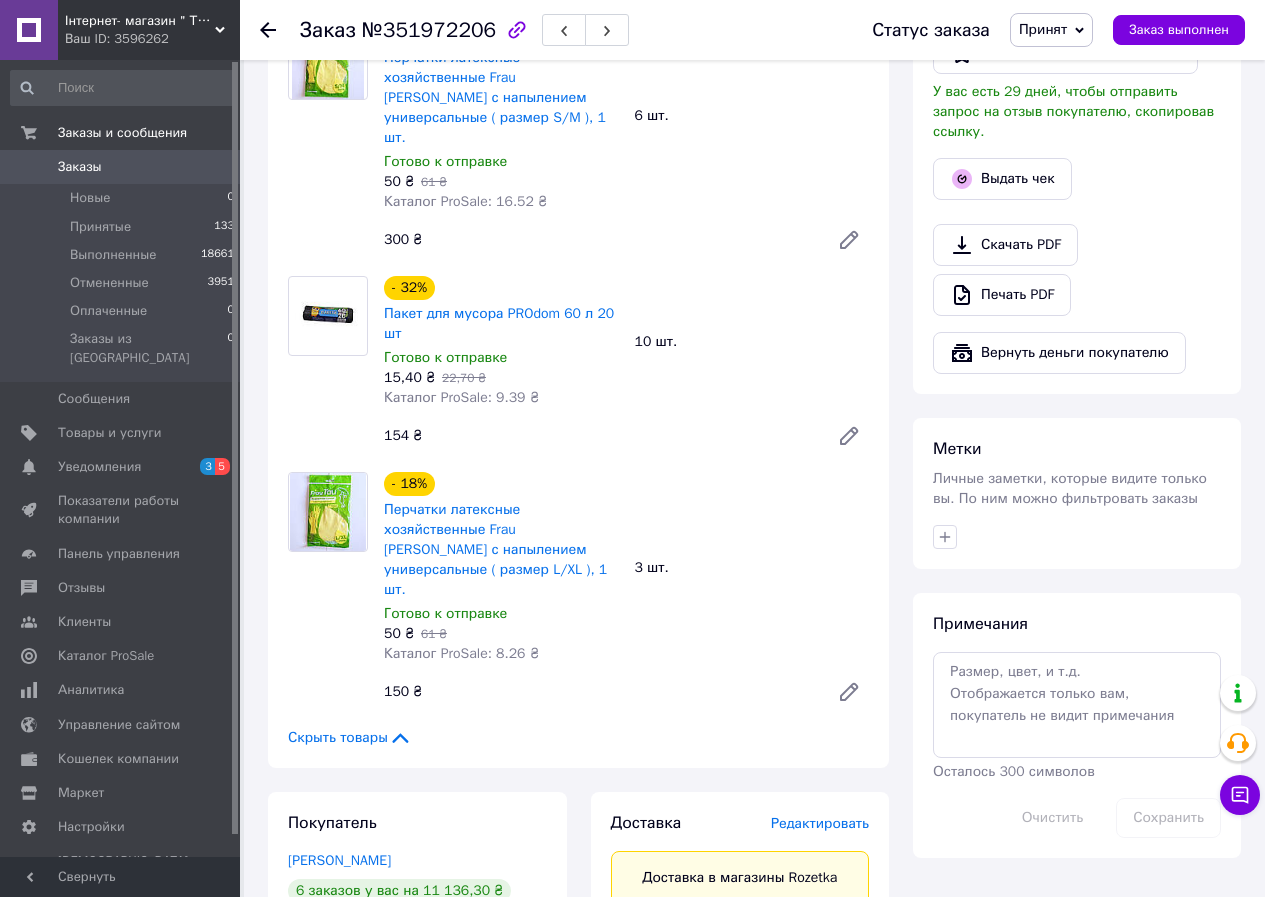 scroll, scrollTop: 1300, scrollLeft: 0, axis: vertical 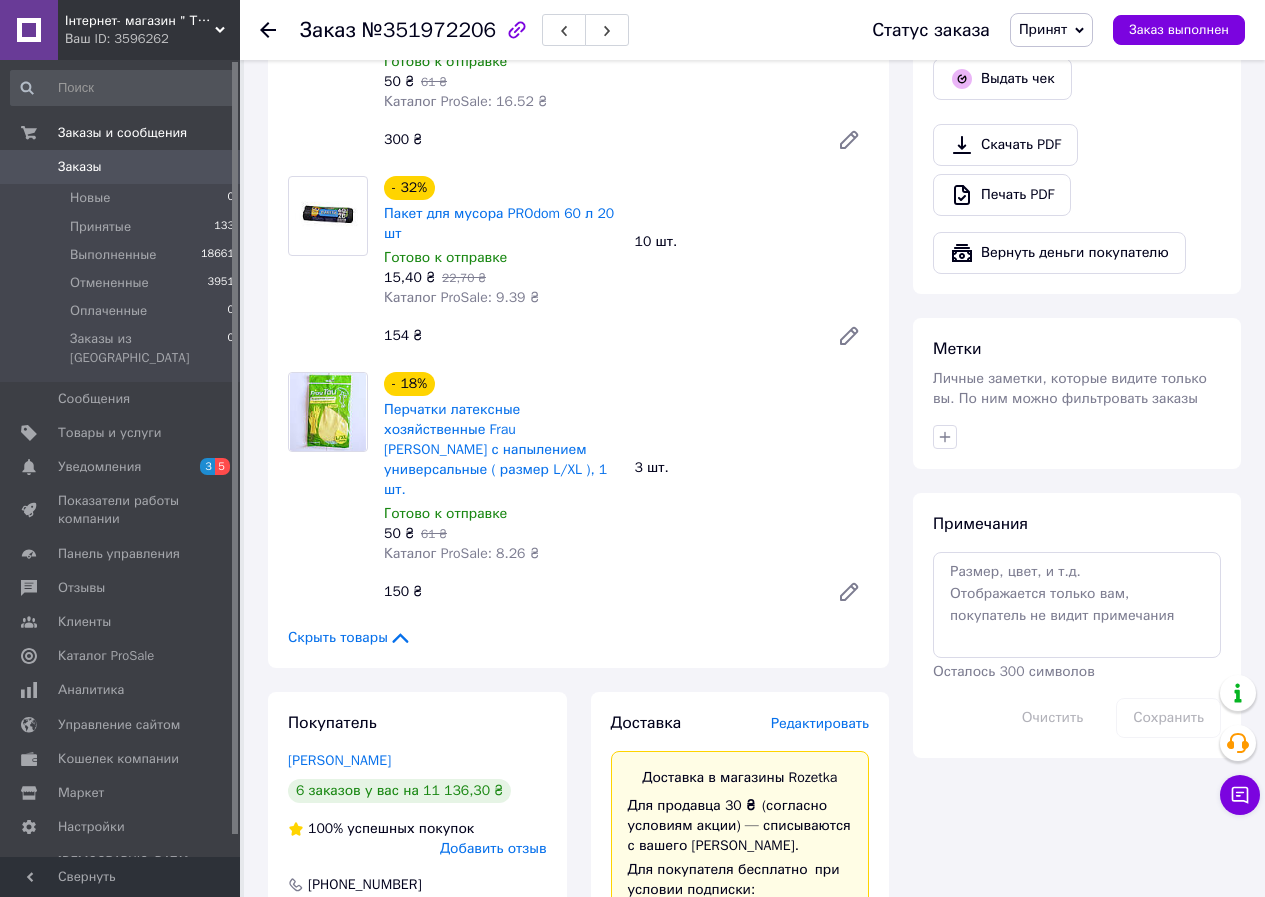 click on "Итого 5 товаров 1 812 ₴ Доставка 30 ₴ Всего к оплате 1812 ₴ Комиссия за заказ 107.85 ₴ Действия Написать покупателю   Отправить инструкцию   Чат Viber Telegram WhatsApp Запрос на отзыв про компанию   Скопировать запрос на отзыв У вас есть 29 дней, чтобы отправить запрос на отзыв покупателю, скопировав ссылку.   Выдать чек   Скачать PDF   Печать PDF   Вернуть деньги покупателю Метки Личные заметки, которые видите только вы. По ним можно фильтровать заказы Примечания Осталось 300 символов Очистить Сохранить" at bounding box center [1077, 69] 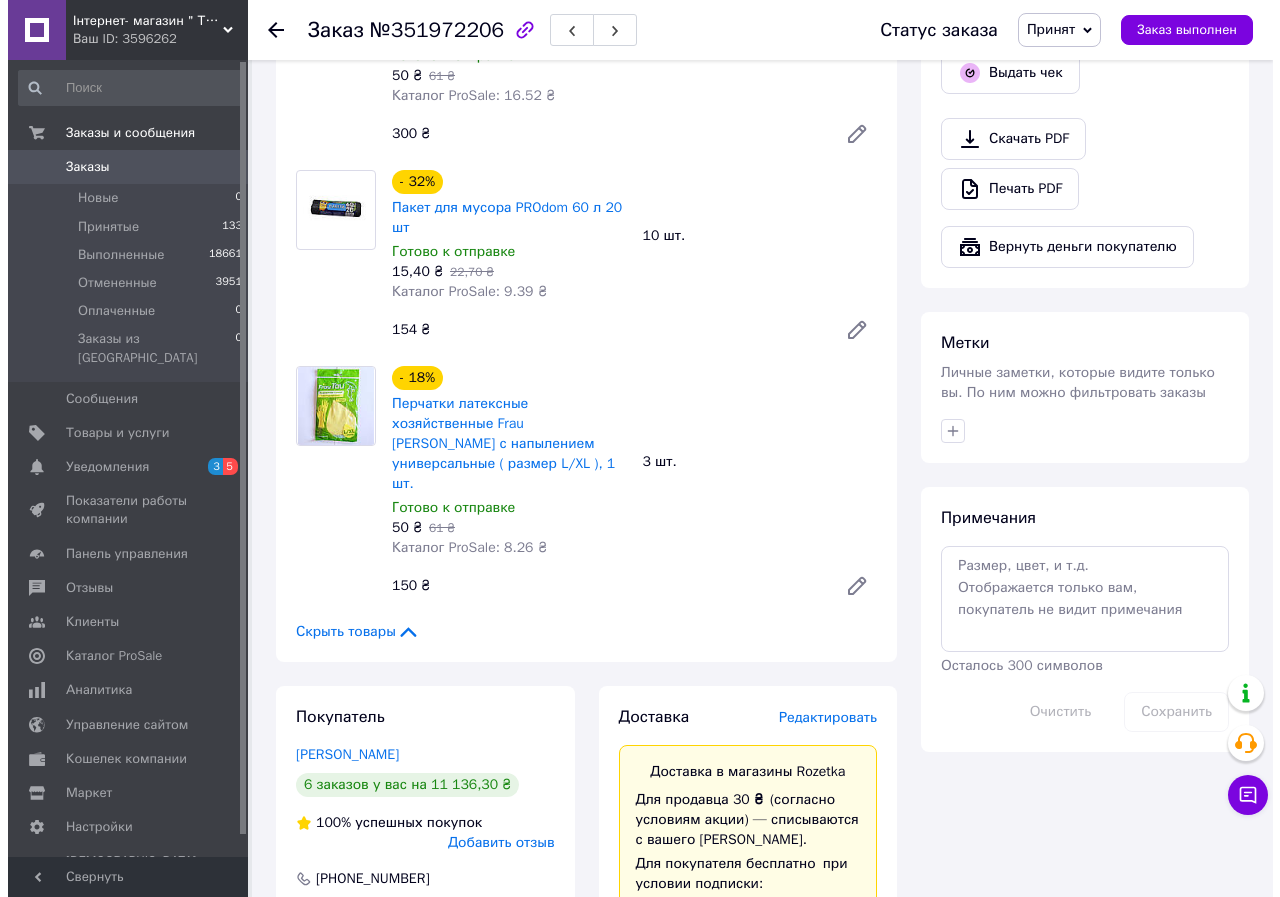 scroll, scrollTop: 1700, scrollLeft: 0, axis: vertical 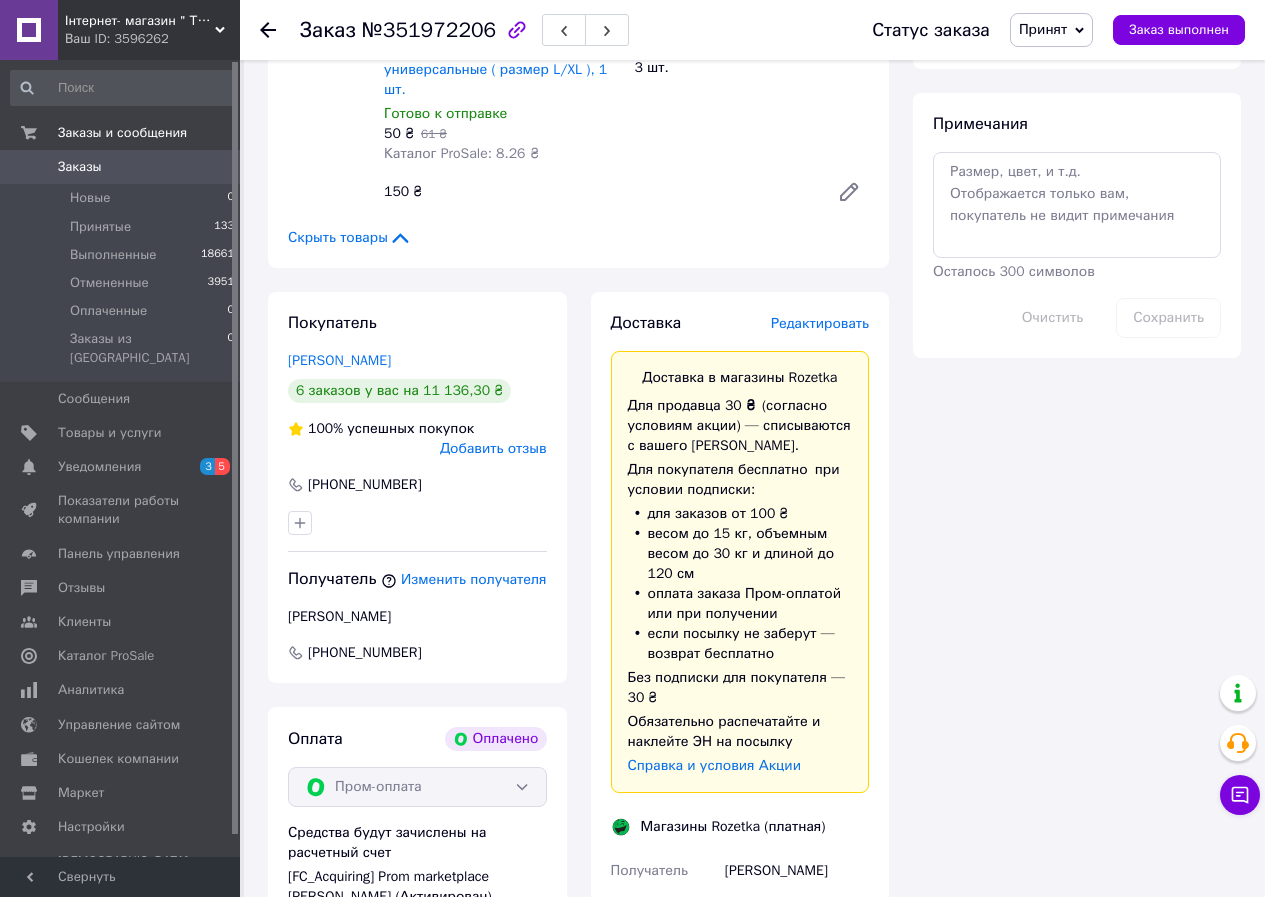 click on "Редактировать" at bounding box center [820, 323] 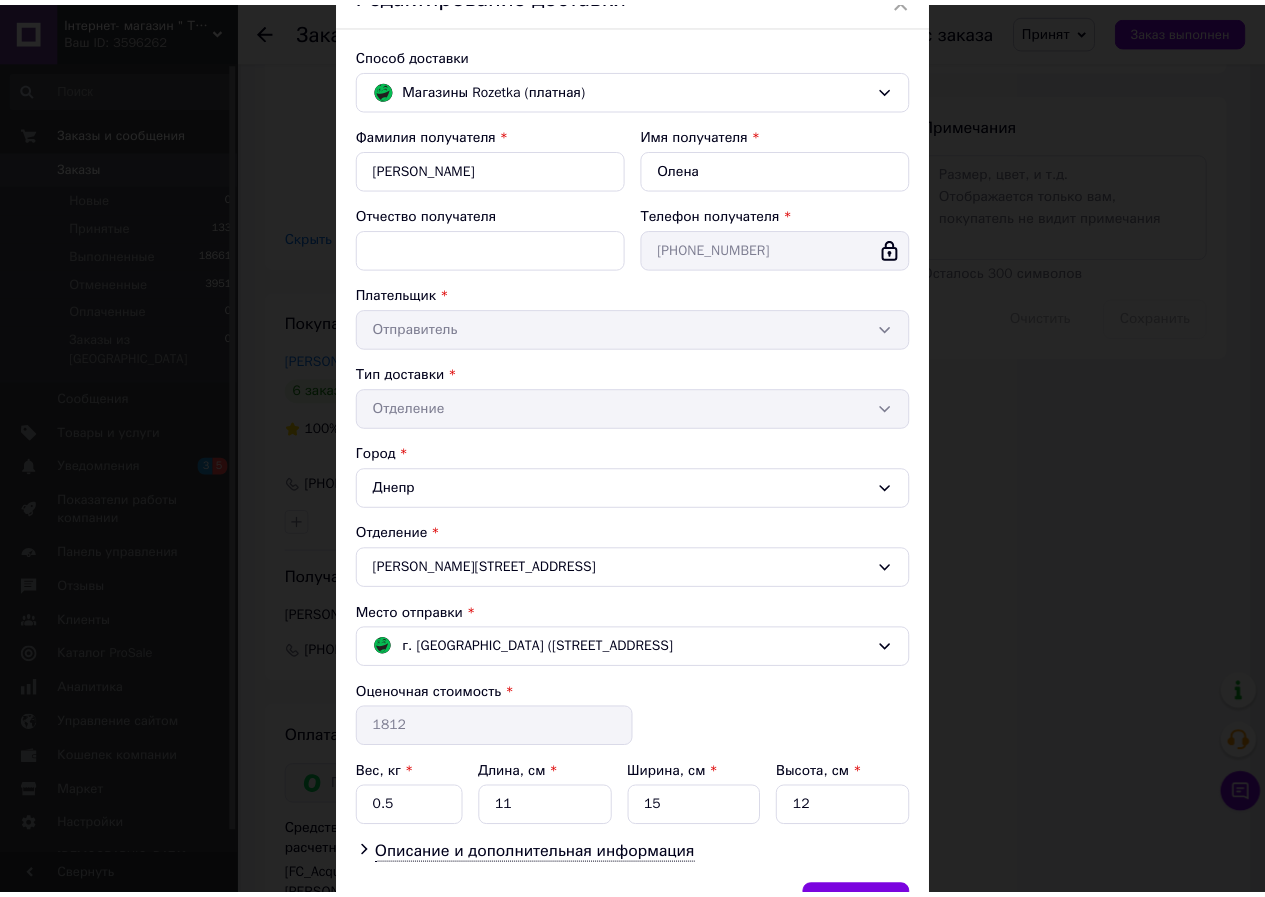 scroll, scrollTop: 227, scrollLeft: 0, axis: vertical 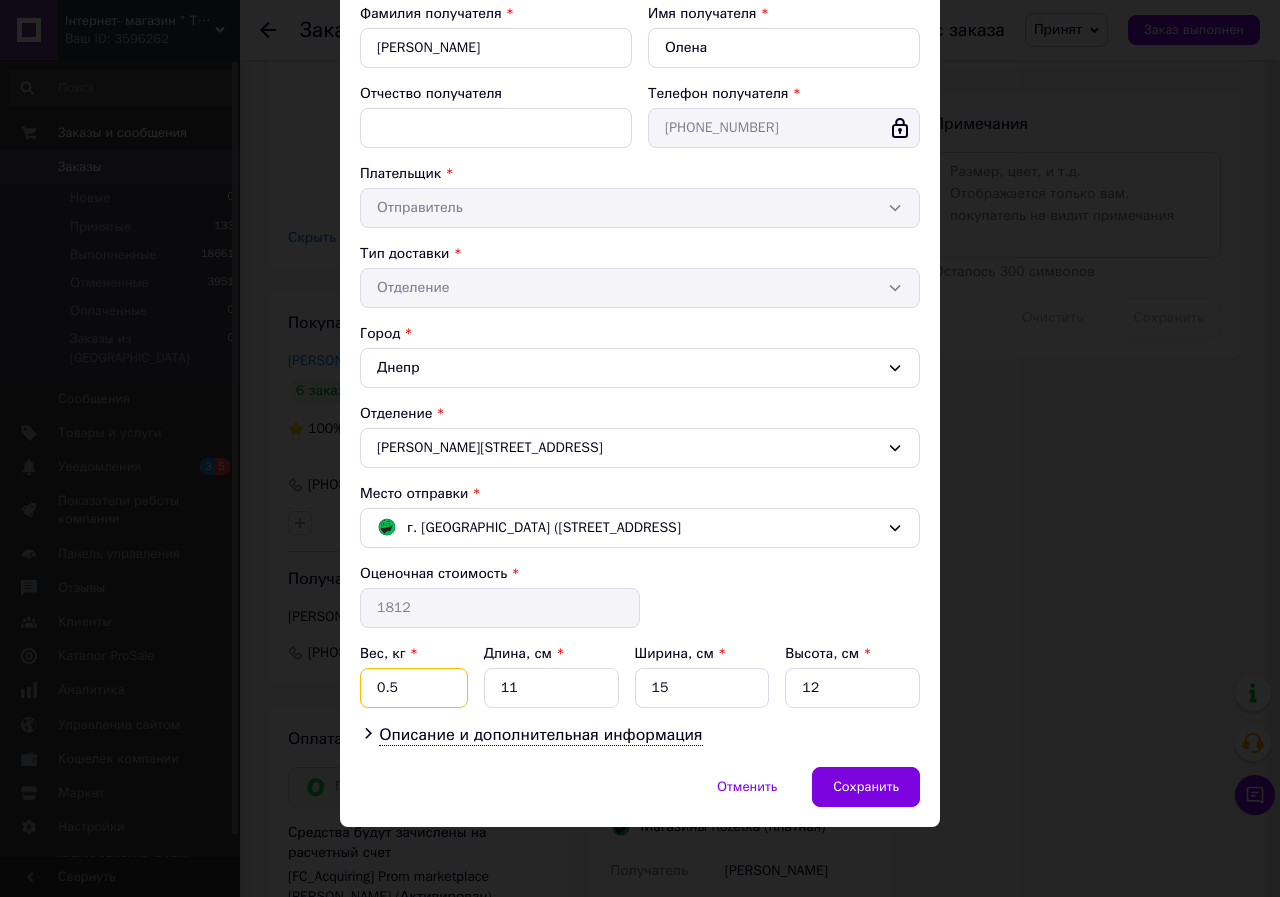 drag, startPoint x: 372, startPoint y: 677, endPoint x: 433, endPoint y: 685, distance: 61.522354 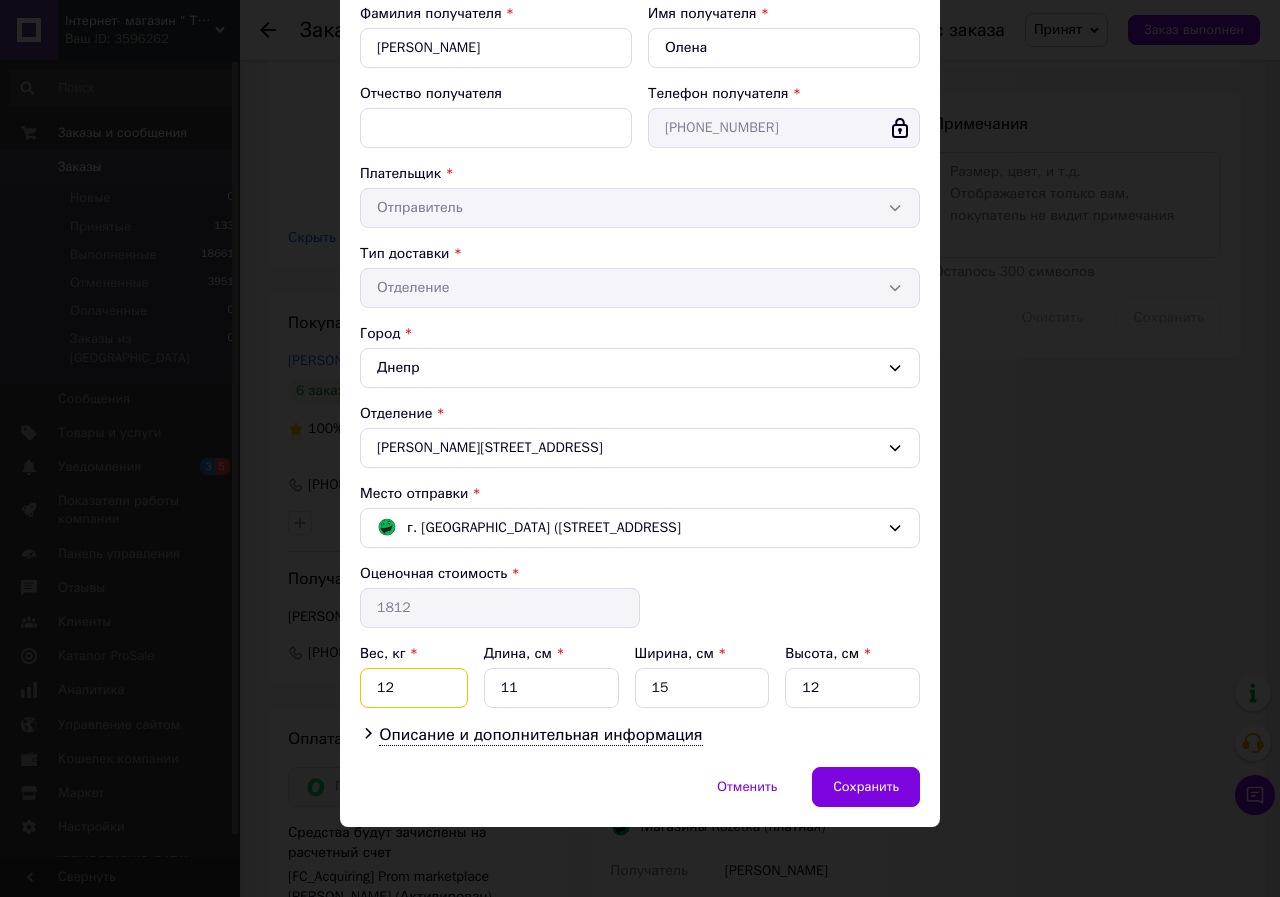 type on "12" 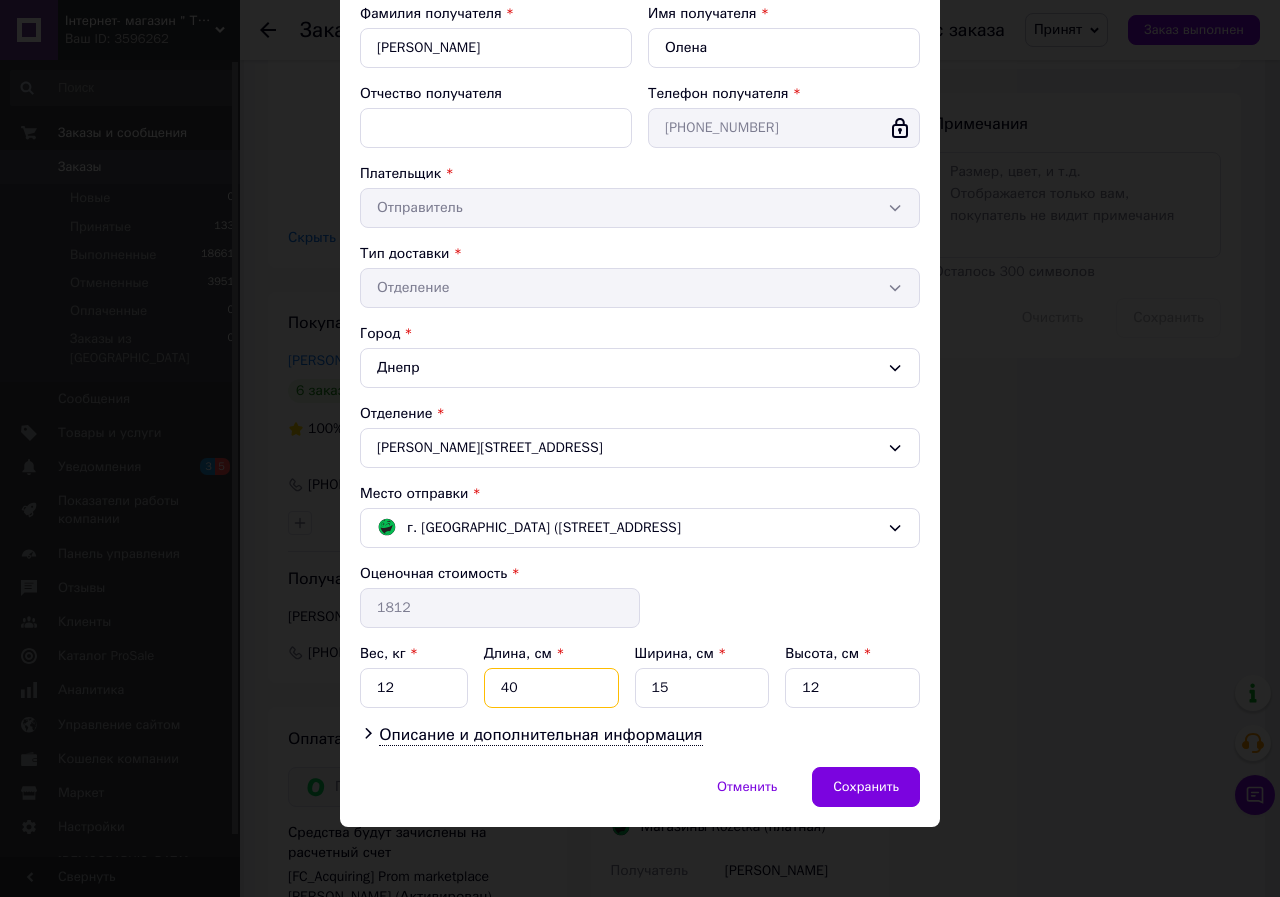 type on "40" 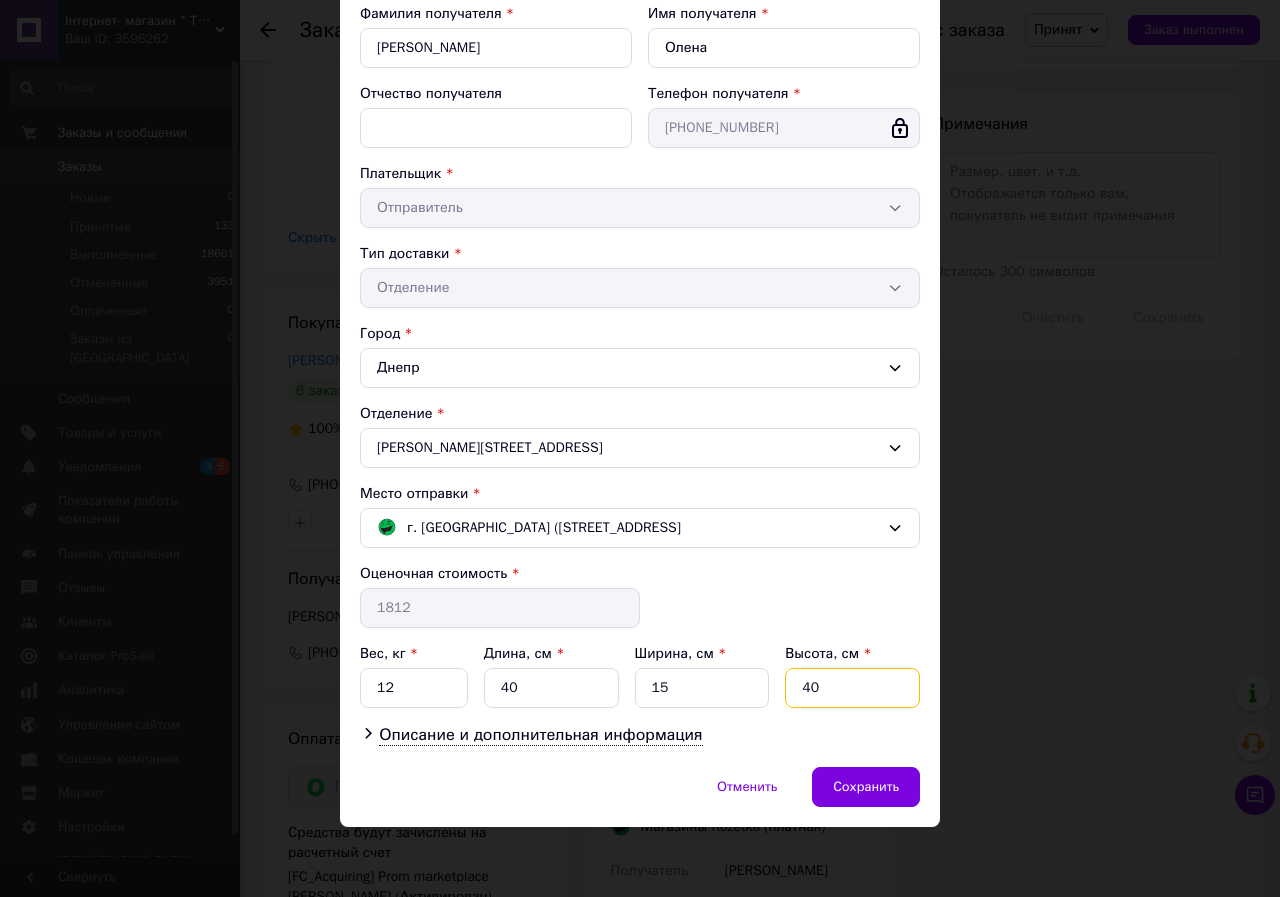 type on "40" 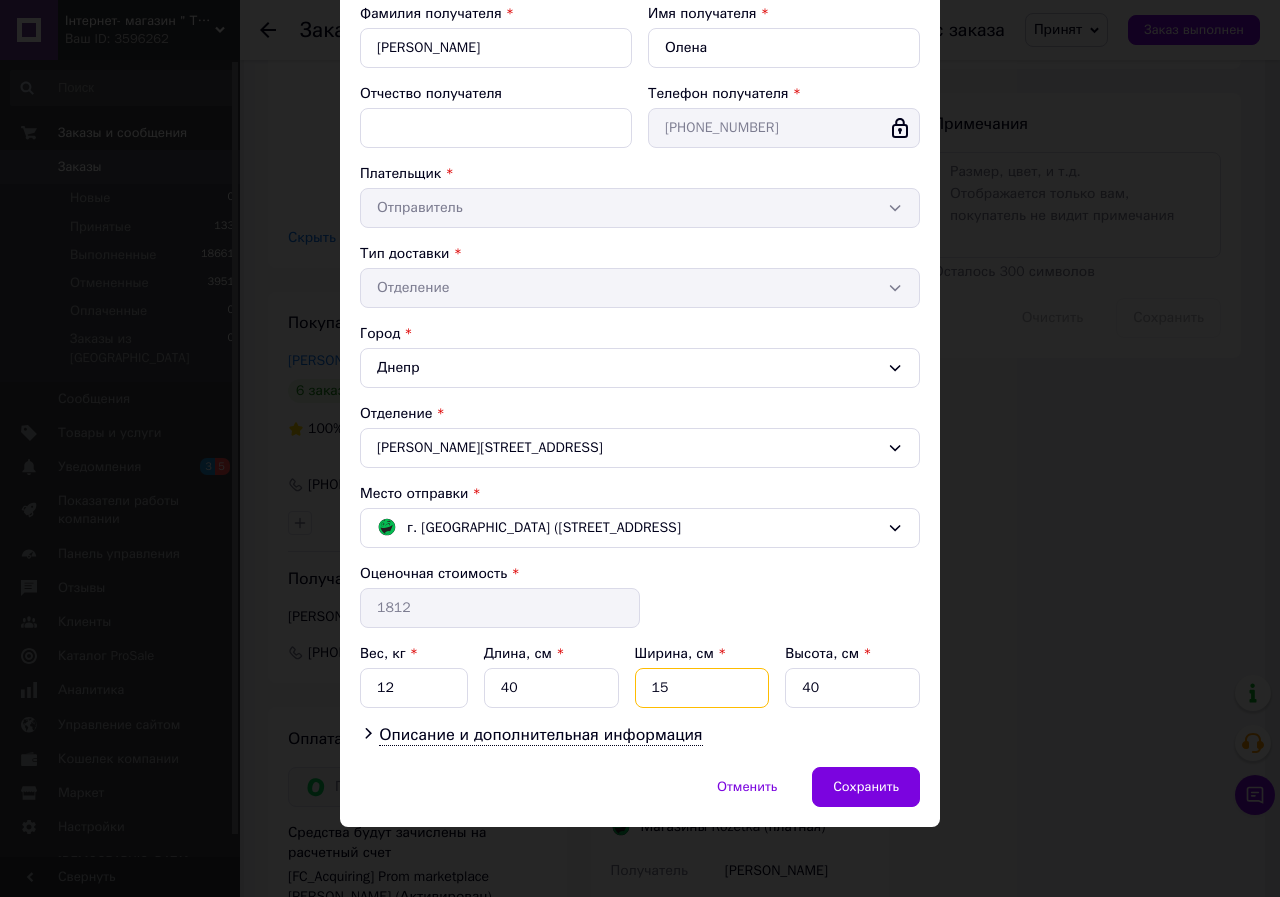 drag, startPoint x: 717, startPoint y: 683, endPoint x: 641, endPoint y: 683, distance: 76 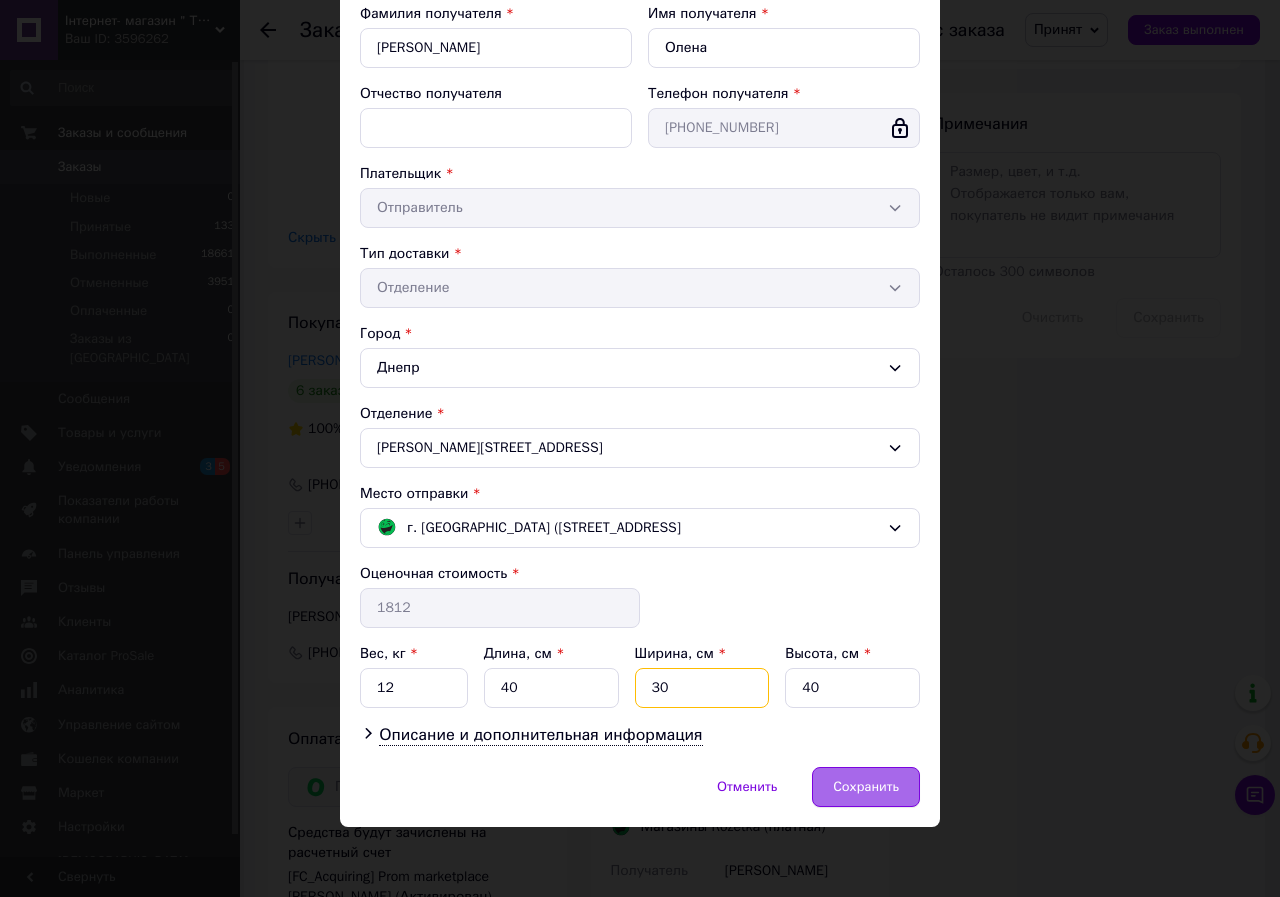 type on "30" 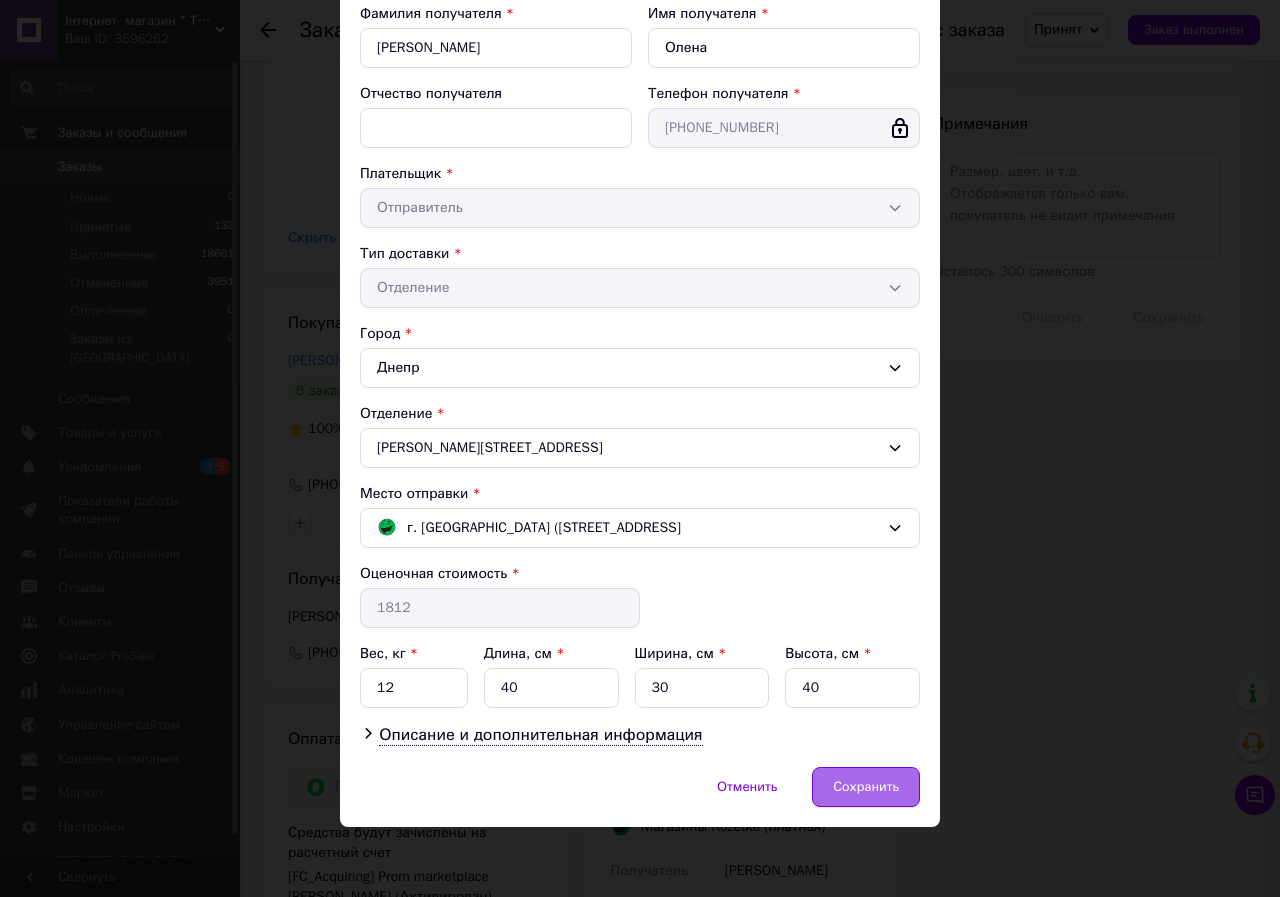 click on "Сохранить" at bounding box center (866, 787) 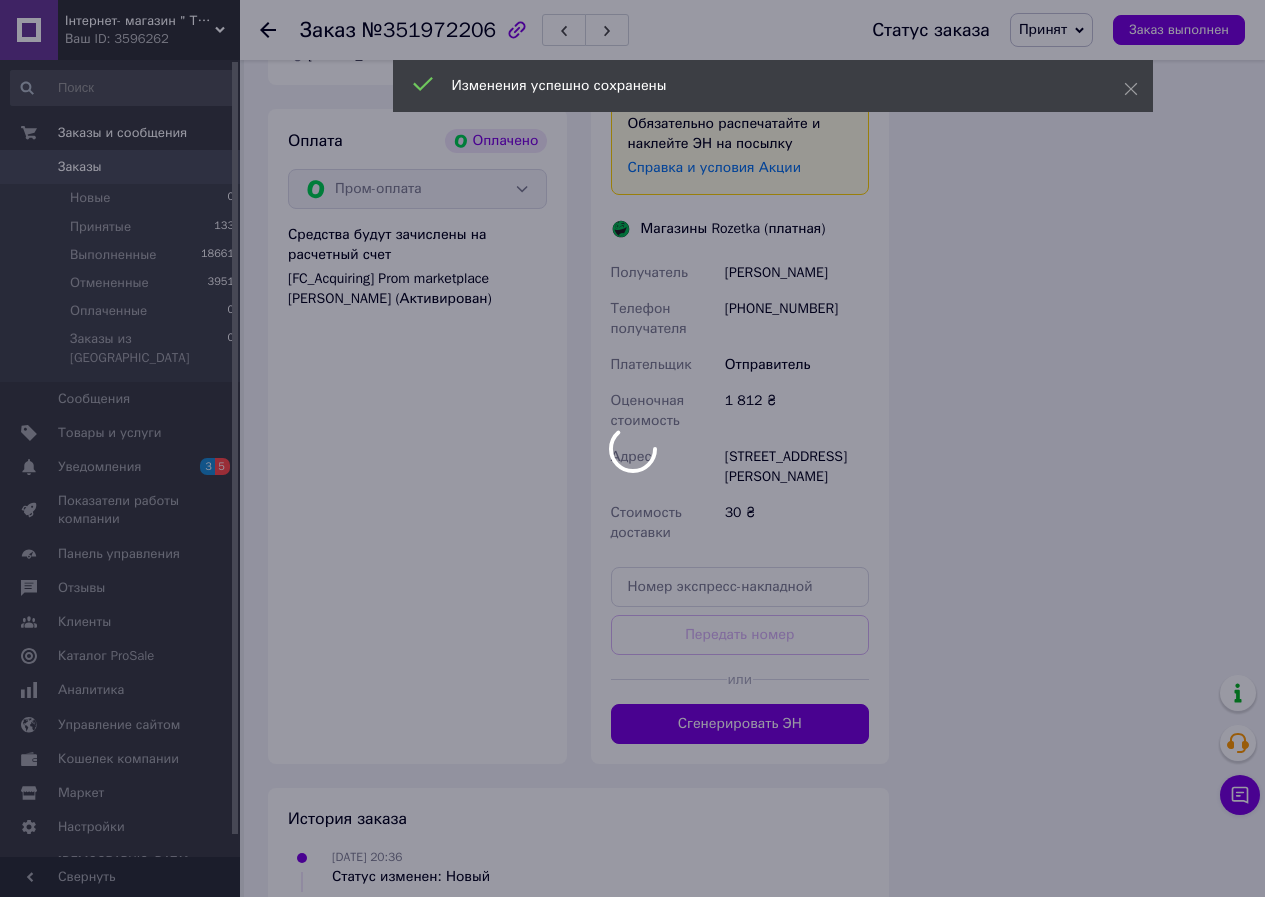 scroll, scrollTop: 2300, scrollLeft: 0, axis: vertical 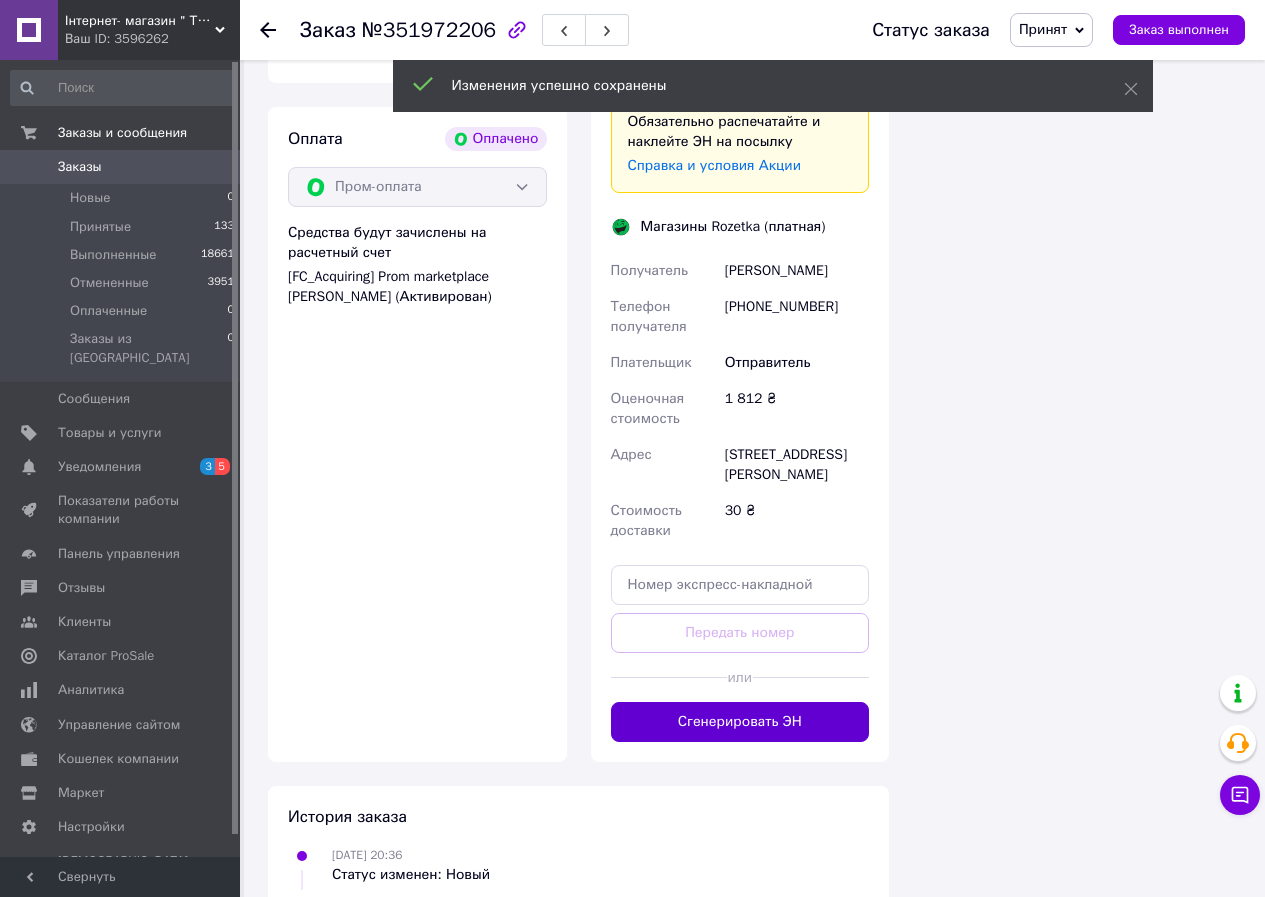 click on "Сгенерировать ЭН" at bounding box center [740, 722] 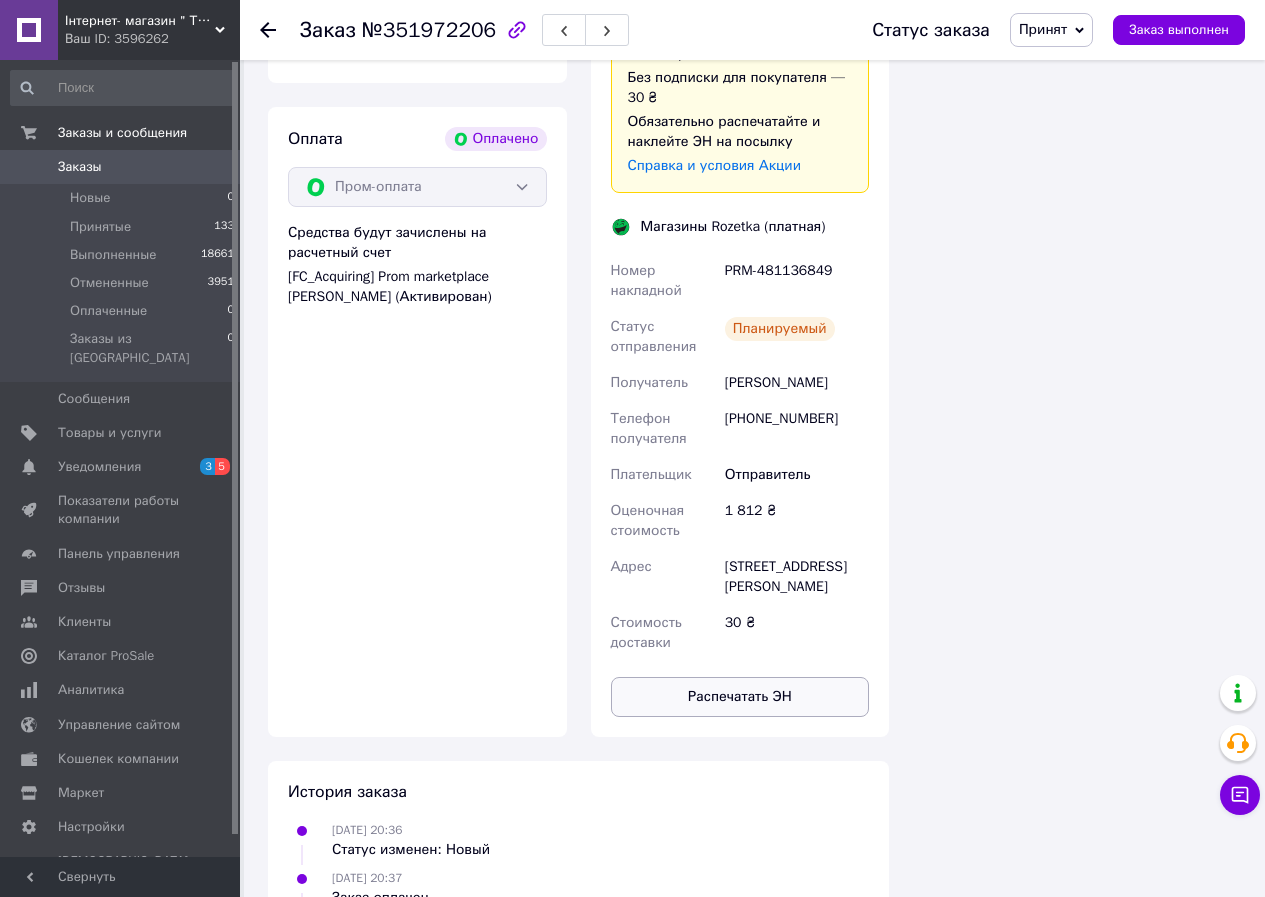 click on "Распечатать ЭН" at bounding box center (740, 697) 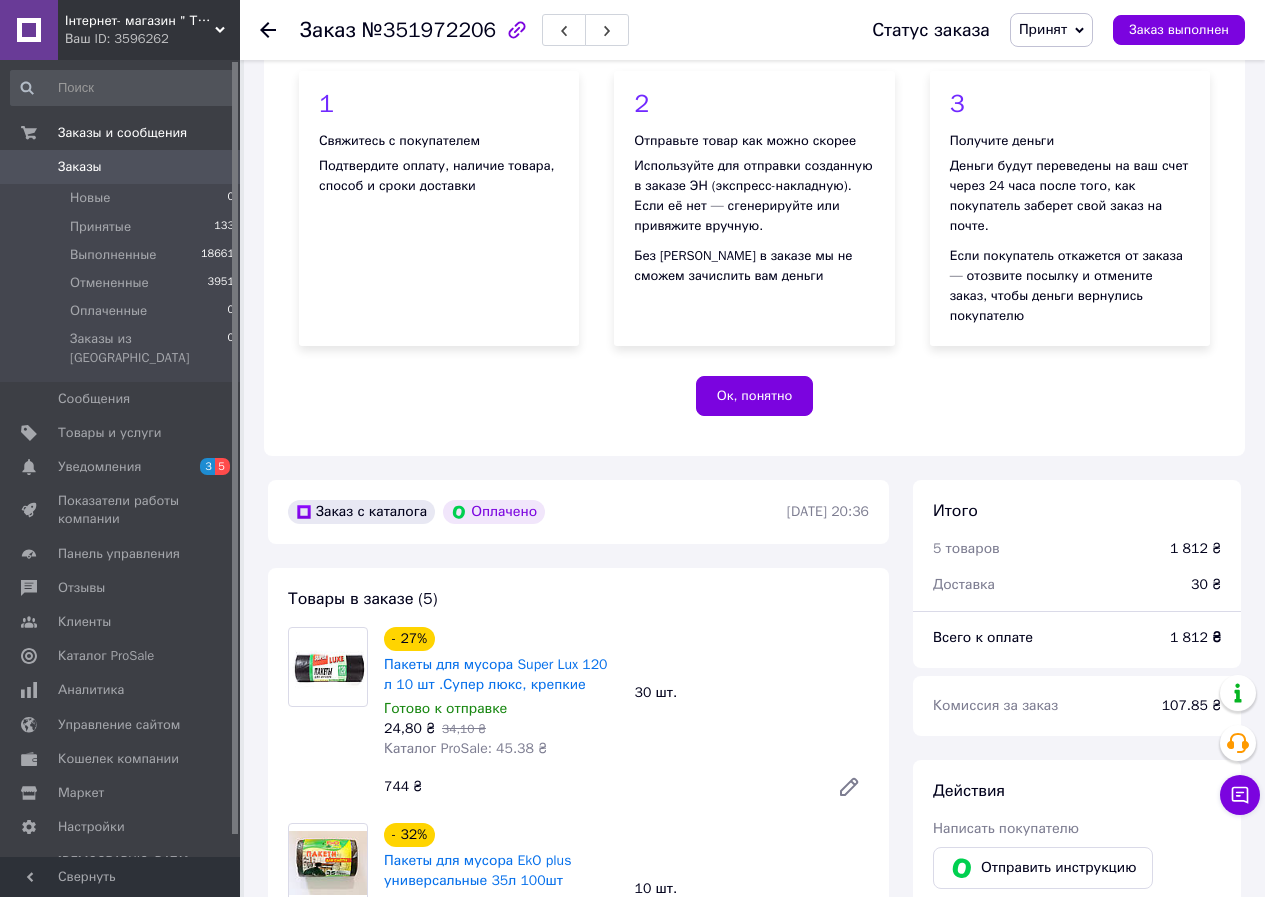 scroll, scrollTop: 200, scrollLeft: 0, axis: vertical 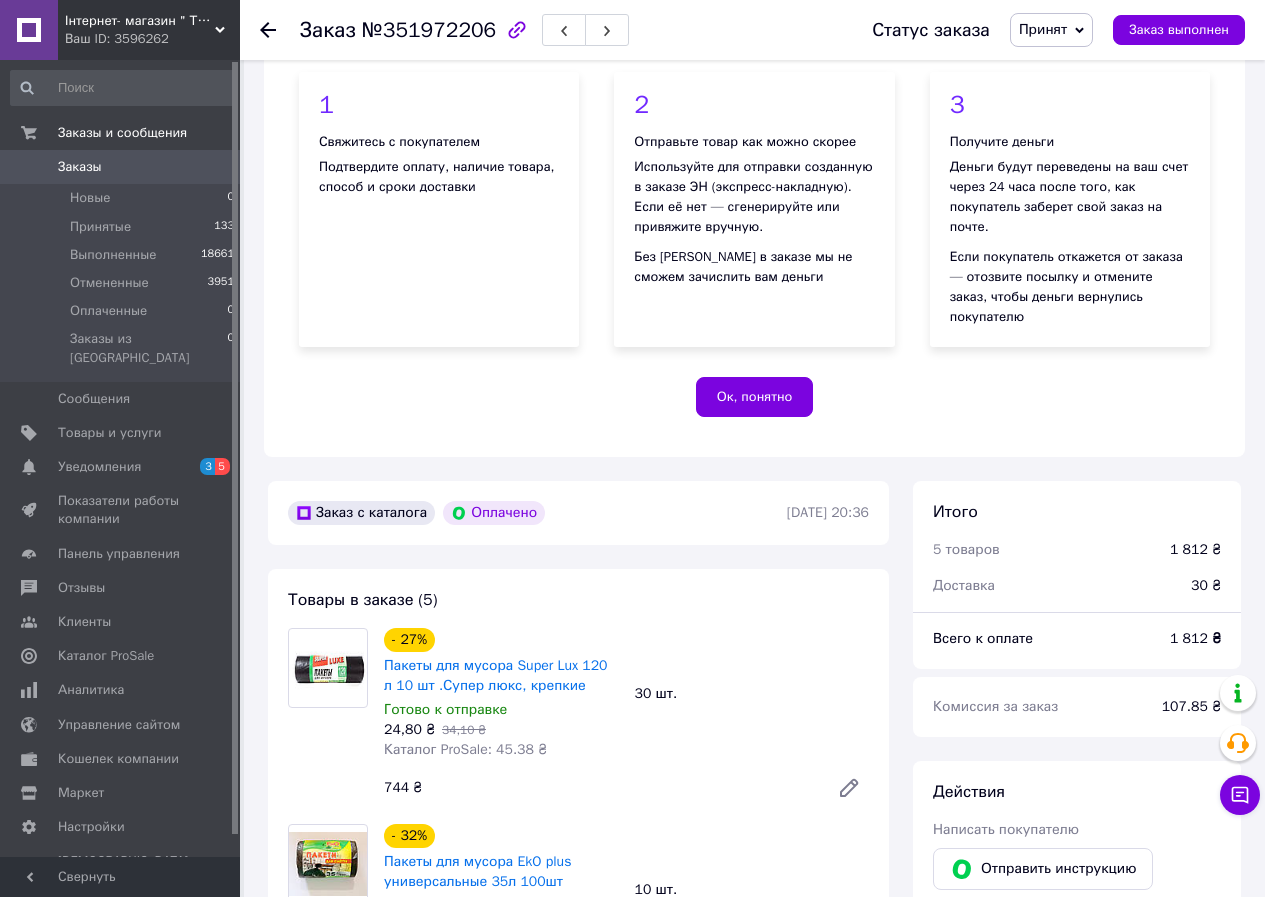 click 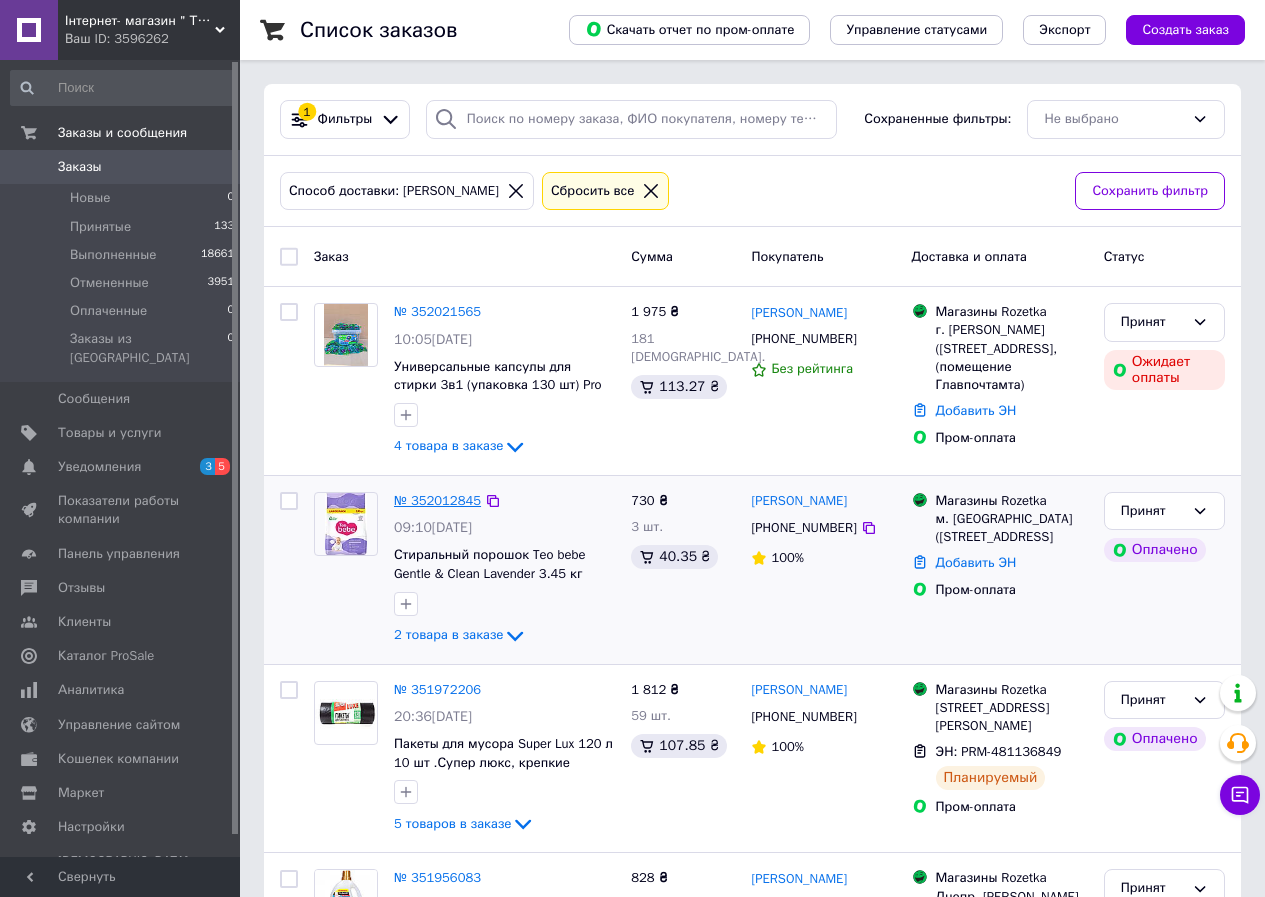 click on "№ 352012845" at bounding box center [437, 500] 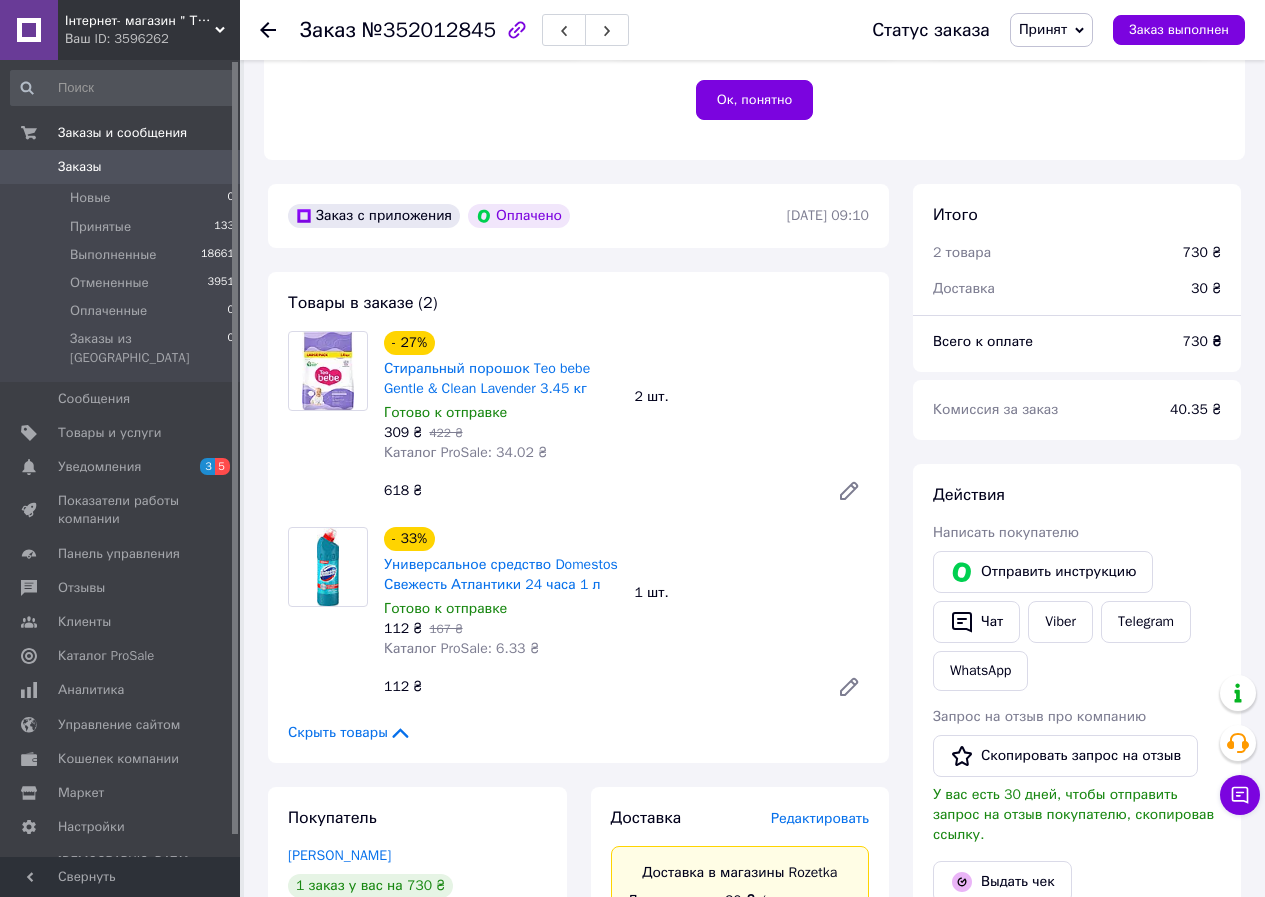 scroll, scrollTop: 500, scrollLeft: 0, axis: vertical 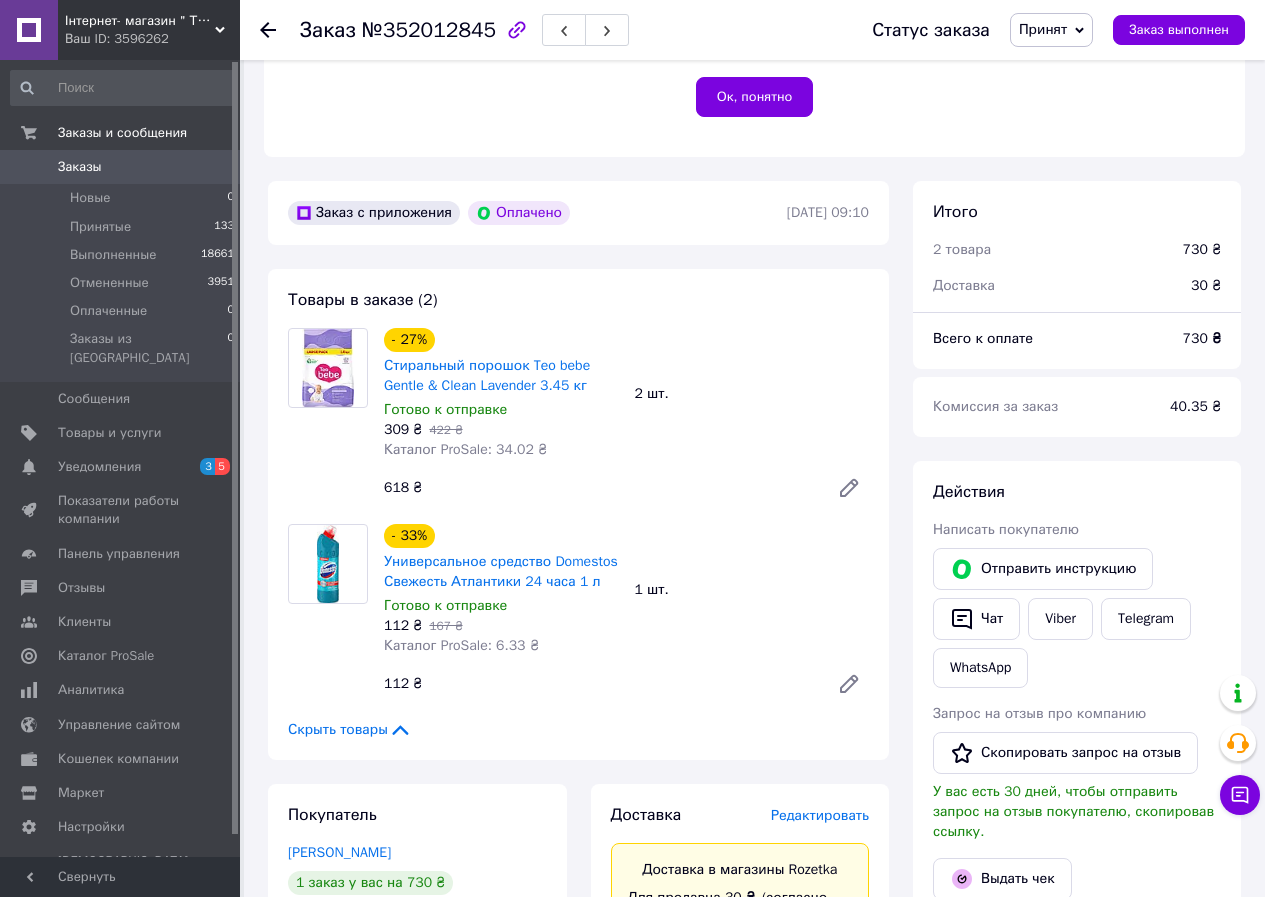 drag, startPoint x: 255, startPoint y: 820, endPoint x: 462, endPoint y: 823, distance: 207.02174 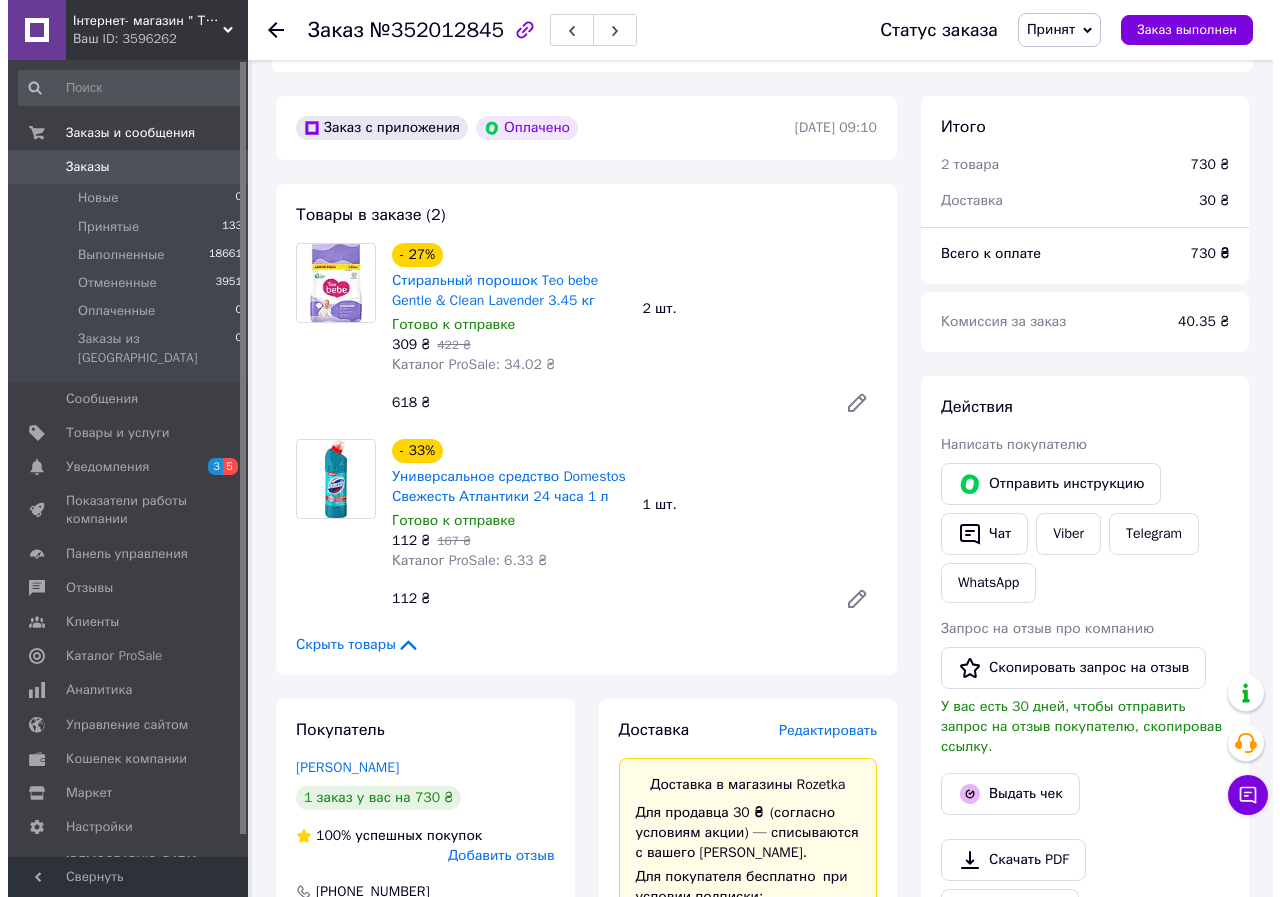 scroll, scrollTop: 700, scrollLeft: 0, axis: vertical 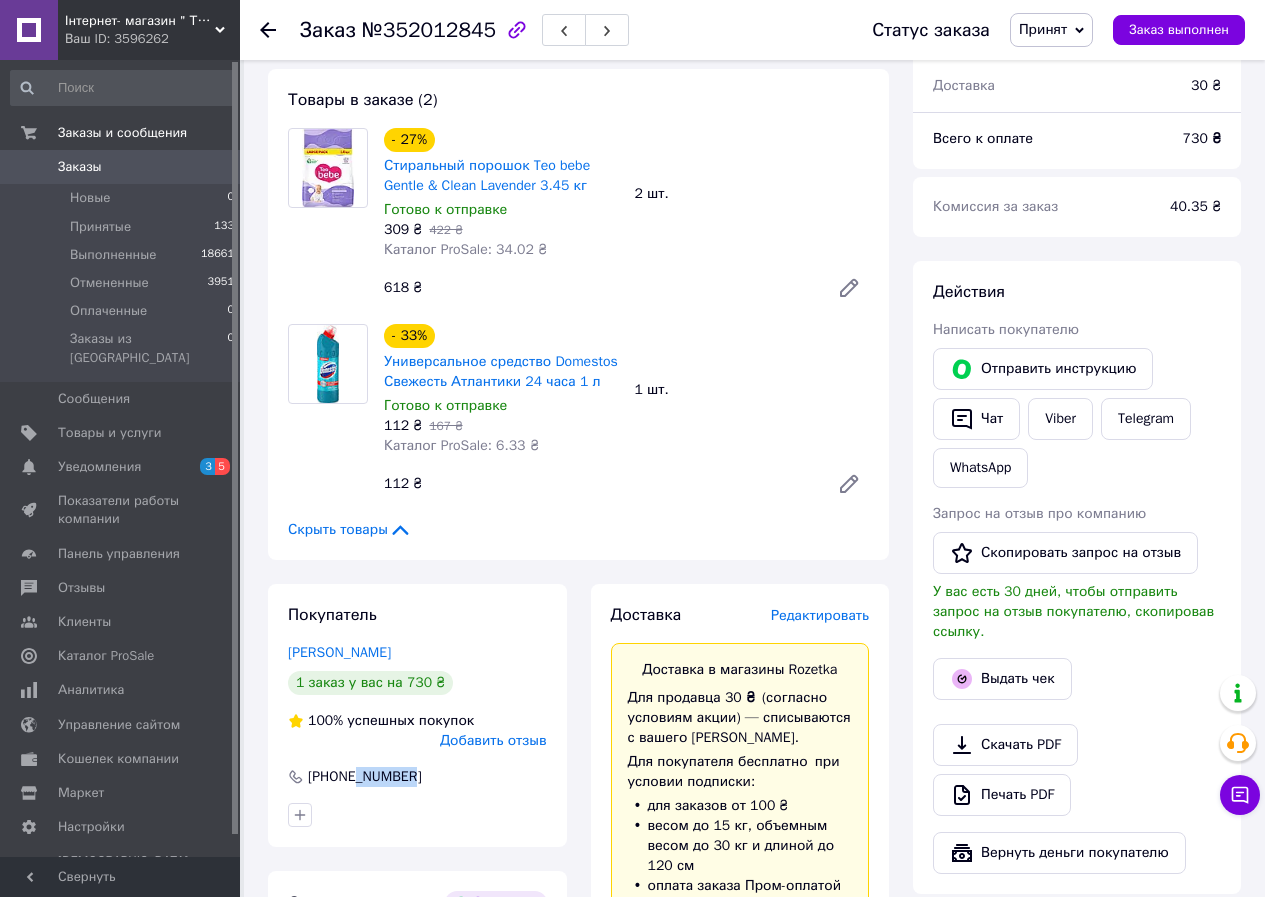 drag, startPoint x: 419, startPoint y: 762, endPoint x: 354, endPoint y: 763, distance: 65.00769 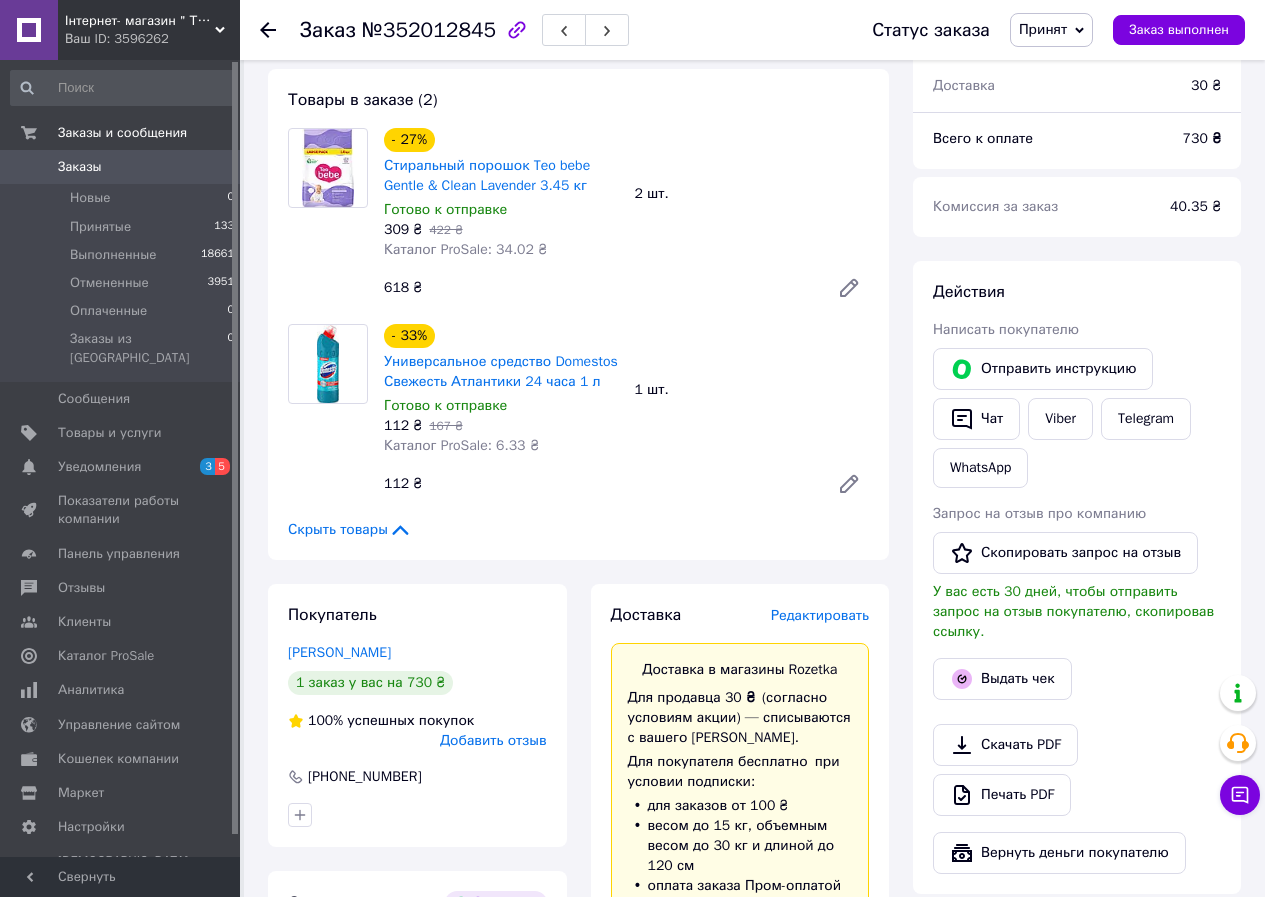 click on "№352012845" at bounding box center (429, 30) 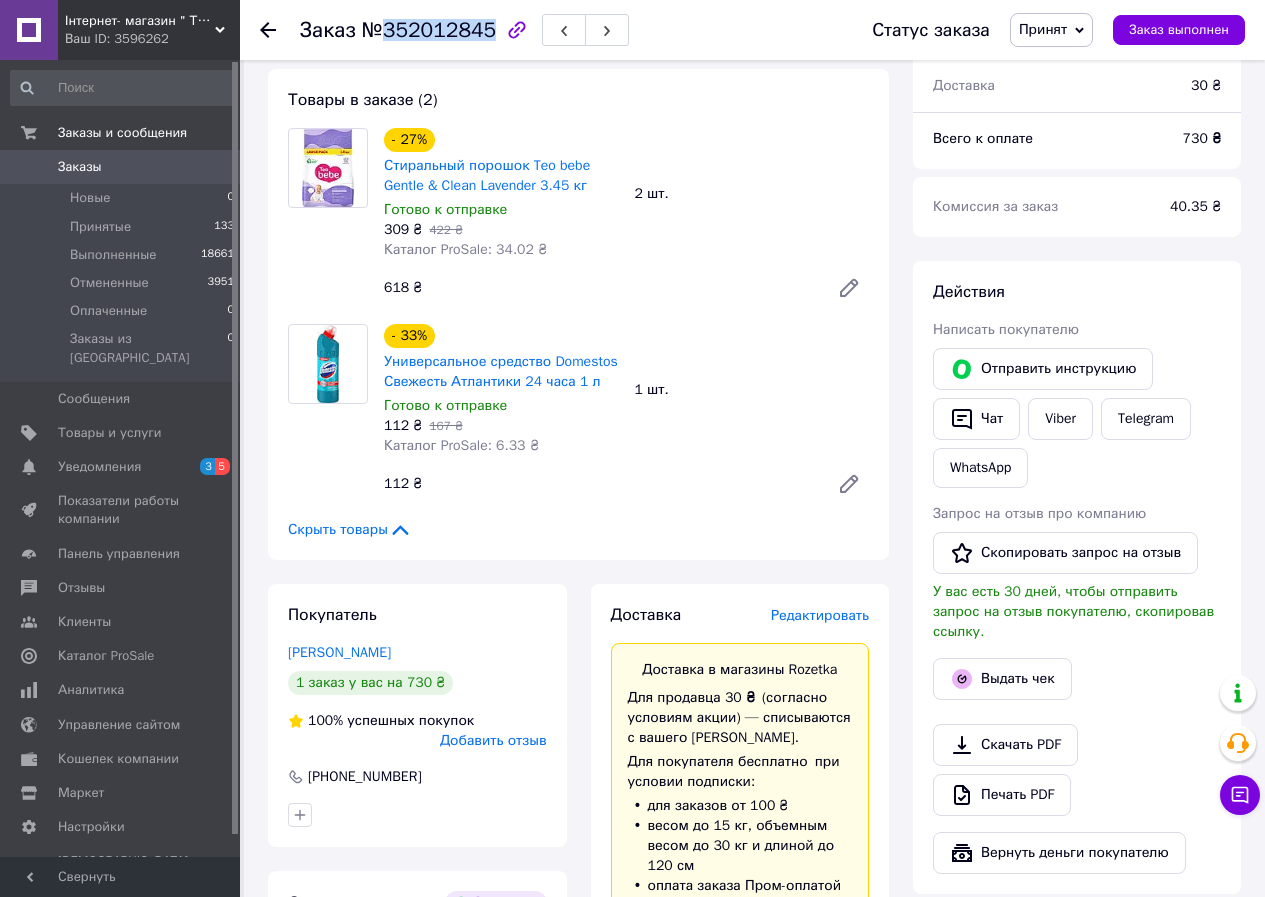 click on "№352012845" at bounding box center [429, 30] 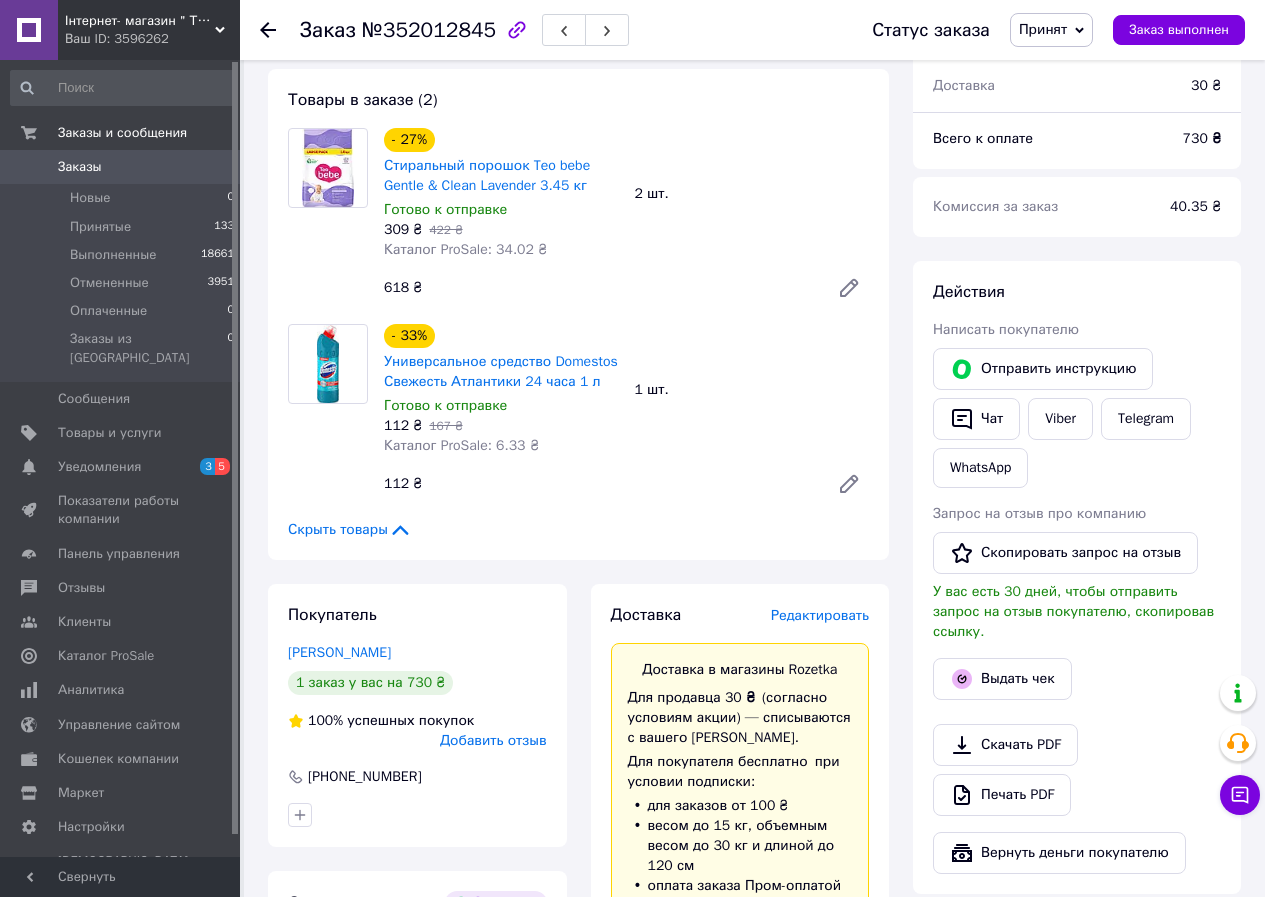 click on "Редактировать" at bounding box center (820, 615) 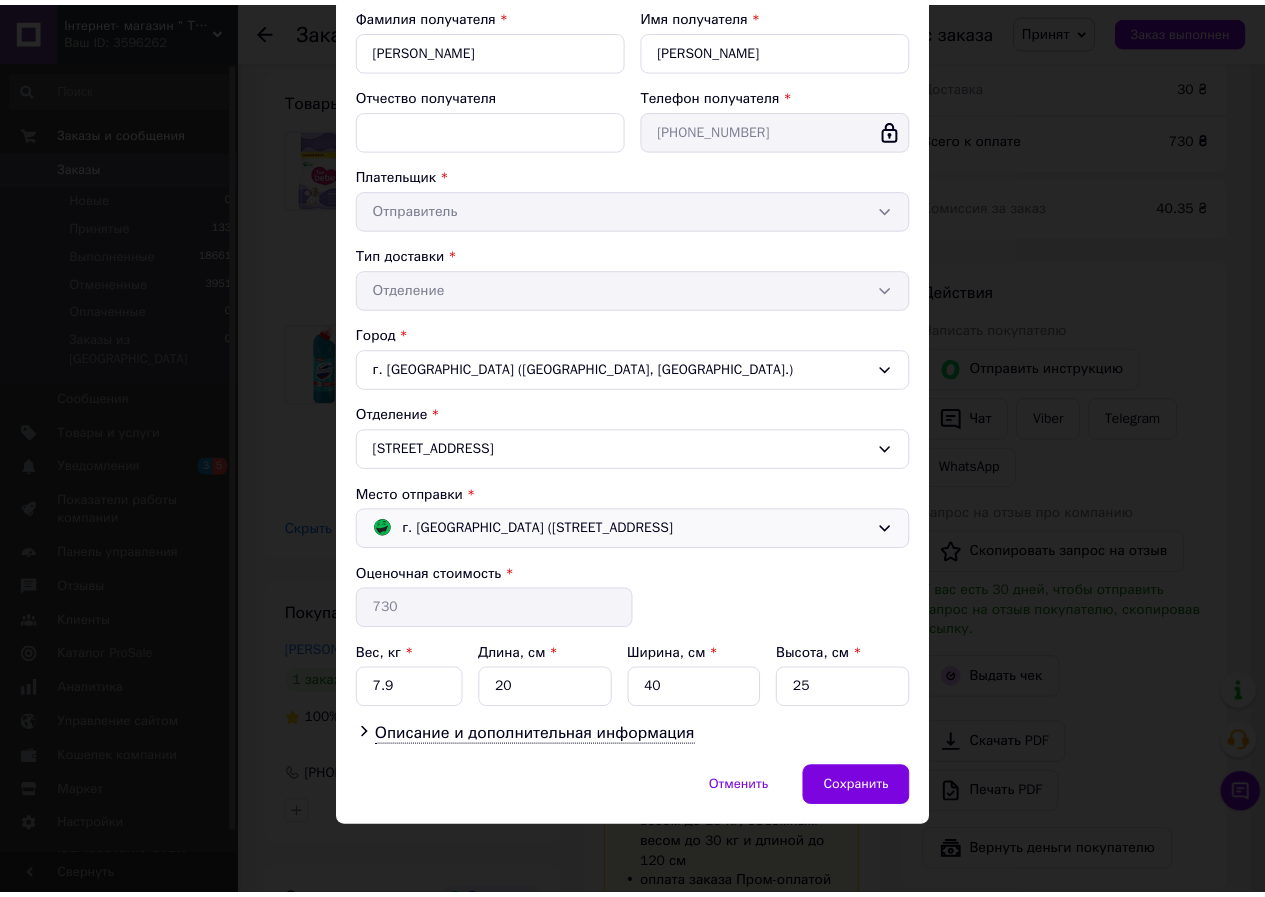 scroll, scrollTop: 227, scrollLeft: 0, axis: vertical 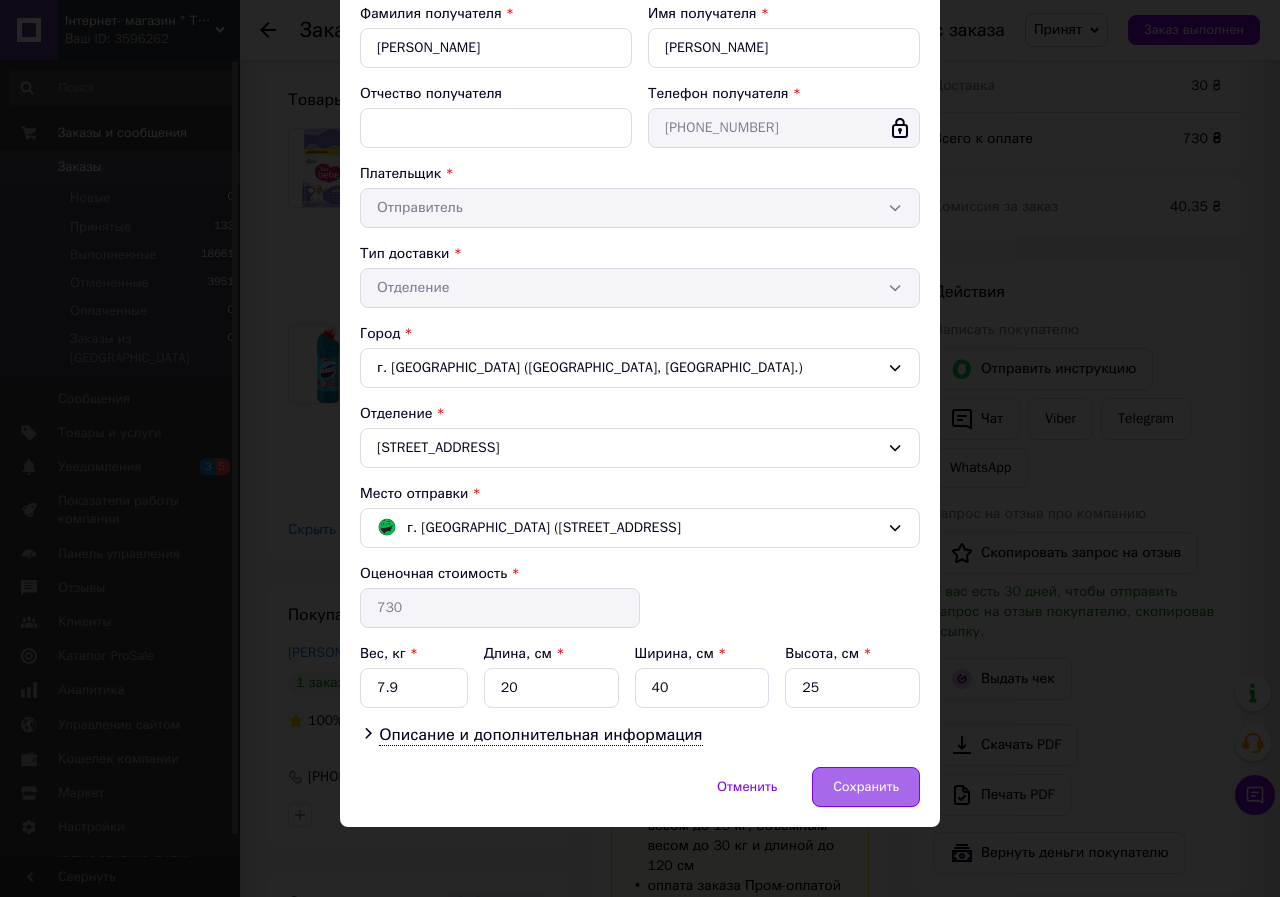 click on "Сохранить" at bounding box center [866, 787] 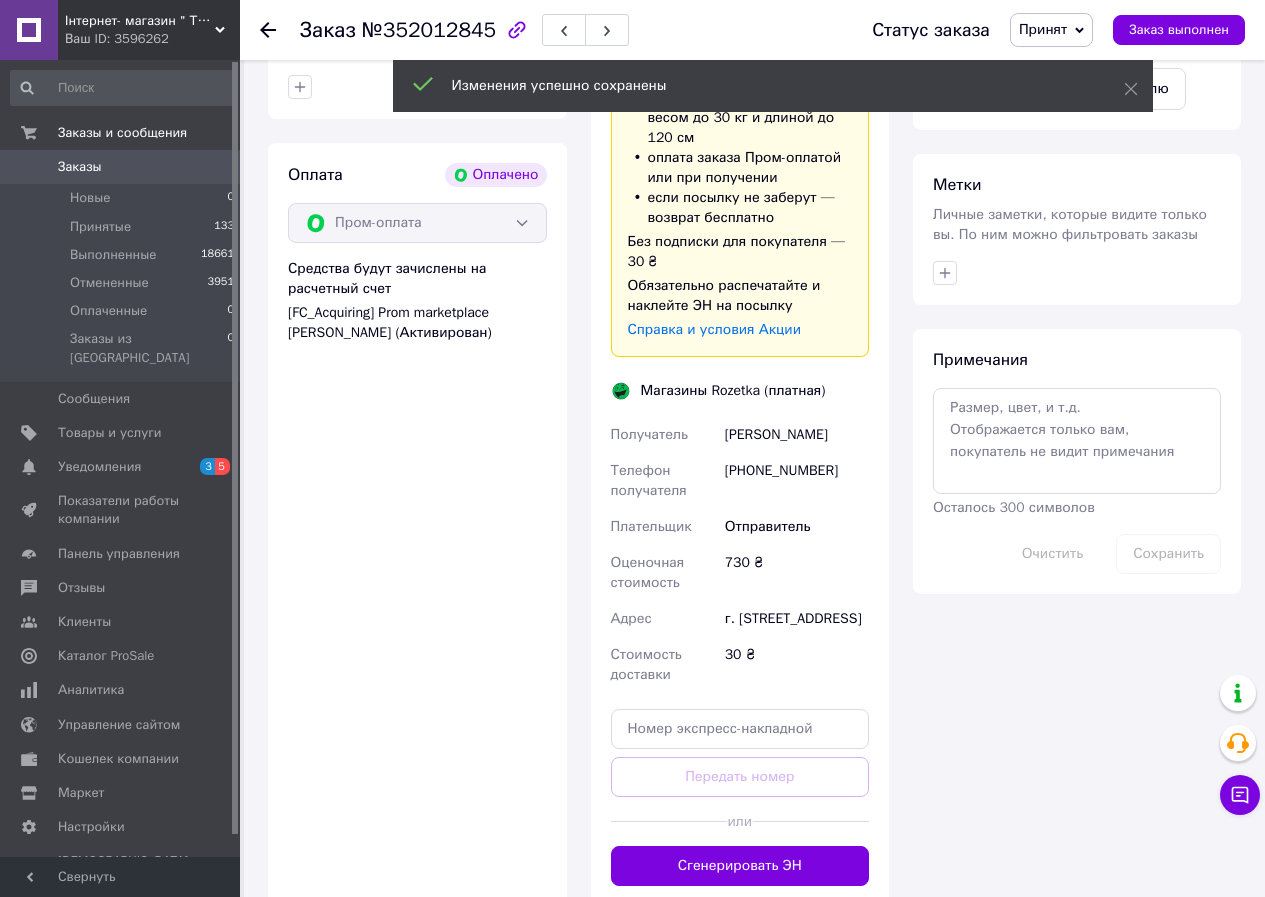 scroll, scrollTop: 1700, scrollLeft: 0, axis: vertical 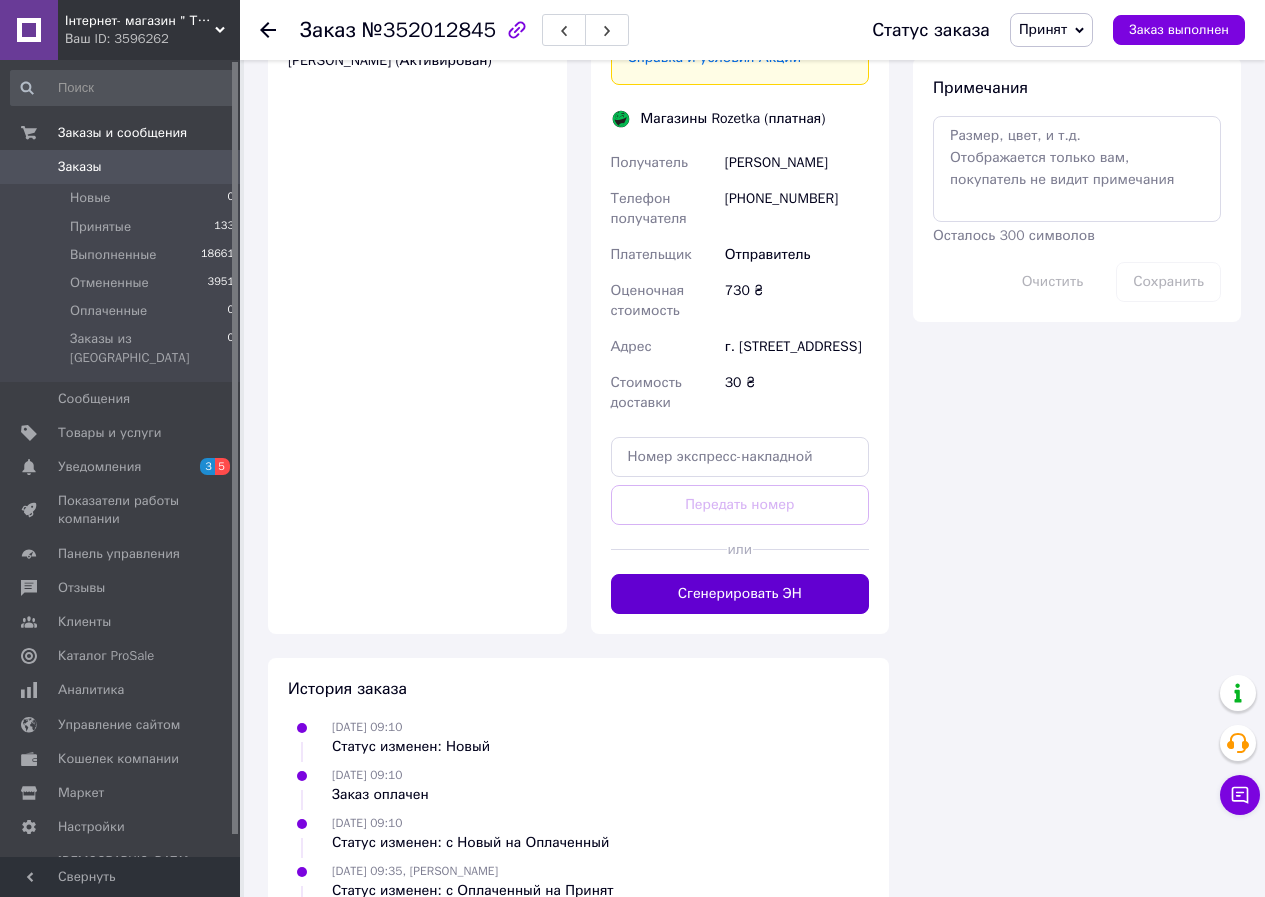 click on "Сгенерировать ЭН" at bounding box center [740, 594] 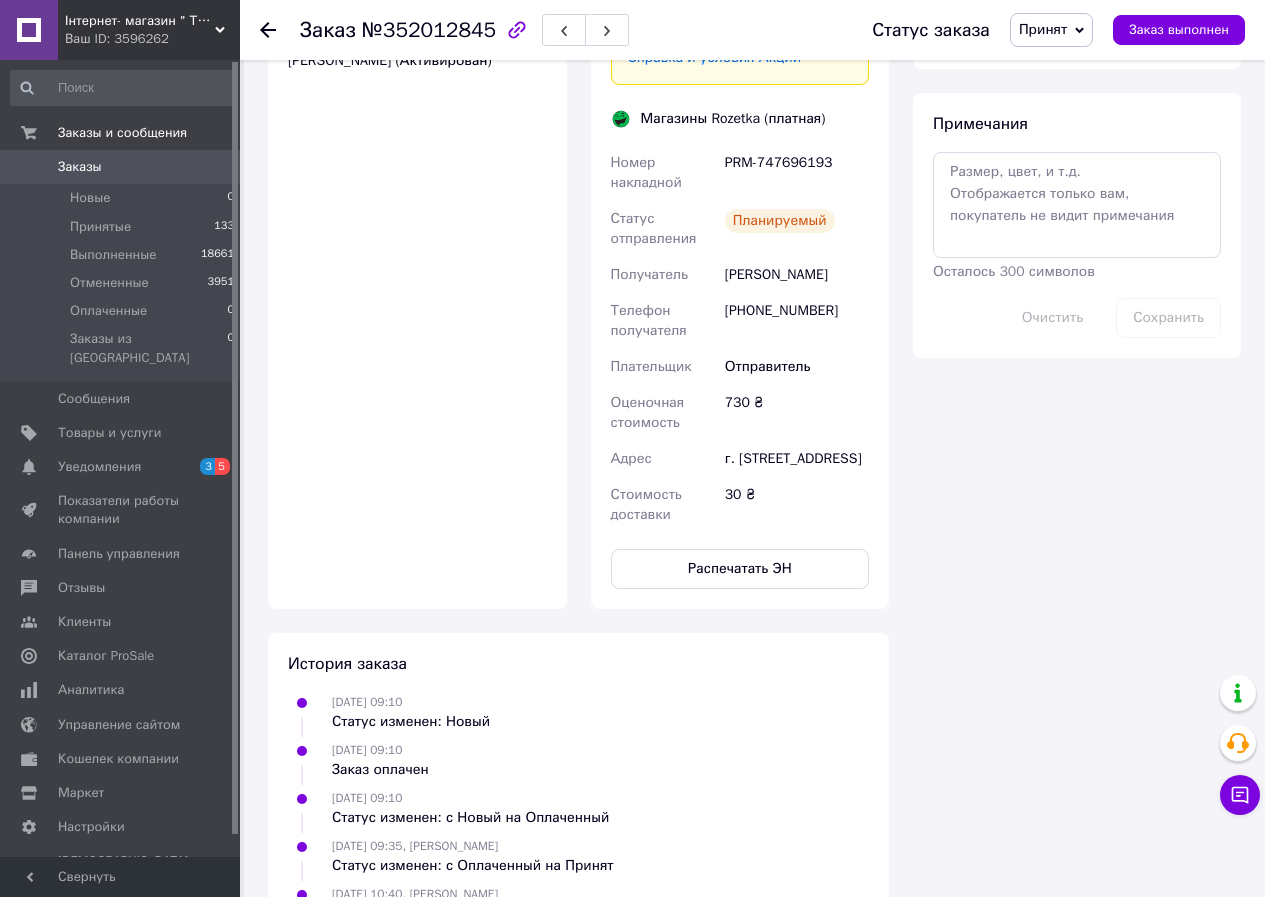click on "Доставка Редактировать Доставка в магазины Rozetka Для продавца 30 ₴   (согласно условиям акции) — списываются с вашего Баланса. Для покупателя бесплатно   при условии подписки: для заказов от 100 ₴ весом до 15 кг,
объемным весом до 30 кг
и длиной до 120 см оплата заказа Пром-оплатой или при получении если посылку не заберут — возврат бесплатно Без подписки для покупателя — 30 ₴ Обязательно распечатайте и наклейте ЭН на посылку Справка и условия Акции Магазины Rozetka (платная) Номер накладной PRM-747696193 Статус отправления Планируемый 730 ₴" at bounding box center (740, 96) 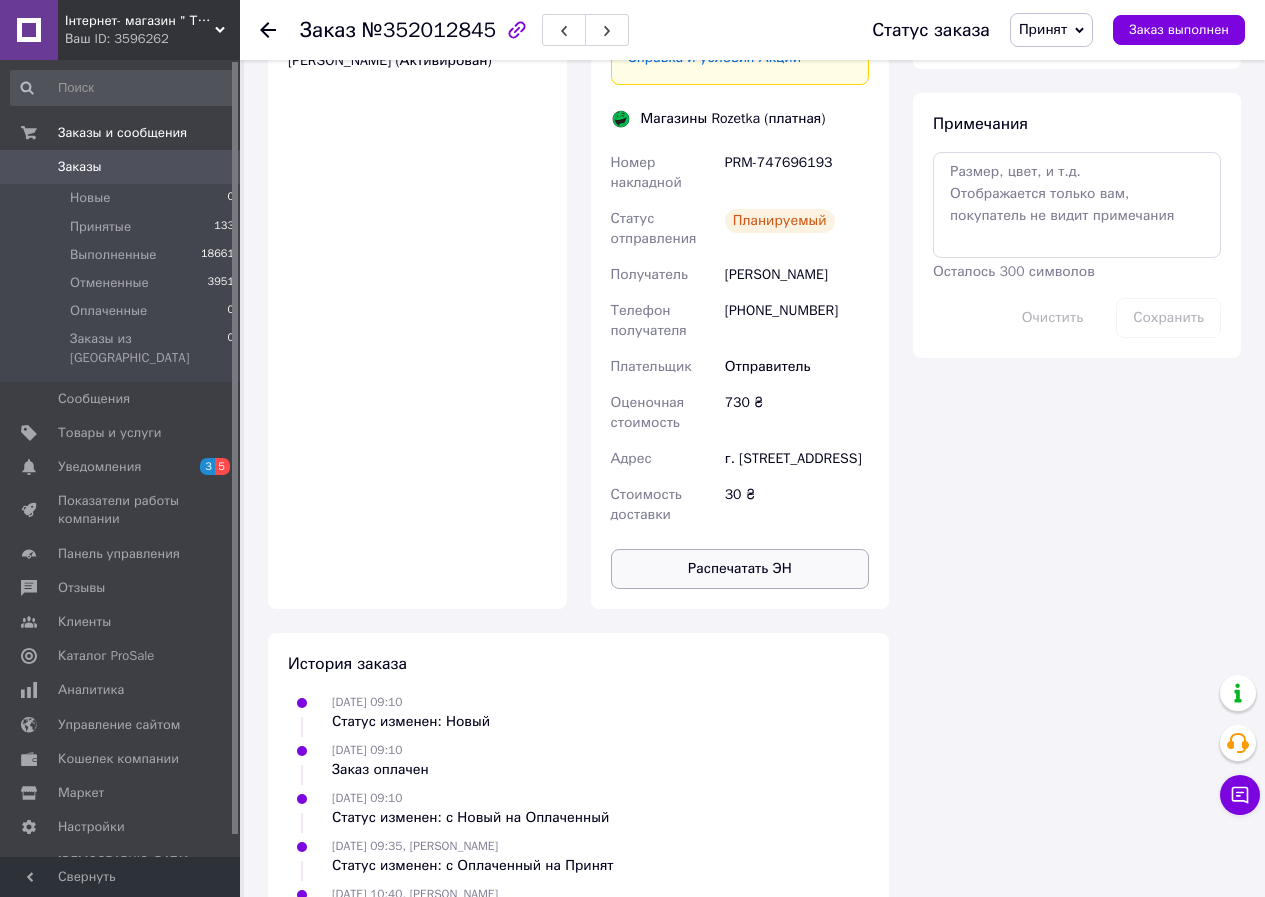 click on "Распечатать ЭН" at bounding box center (740, 569) 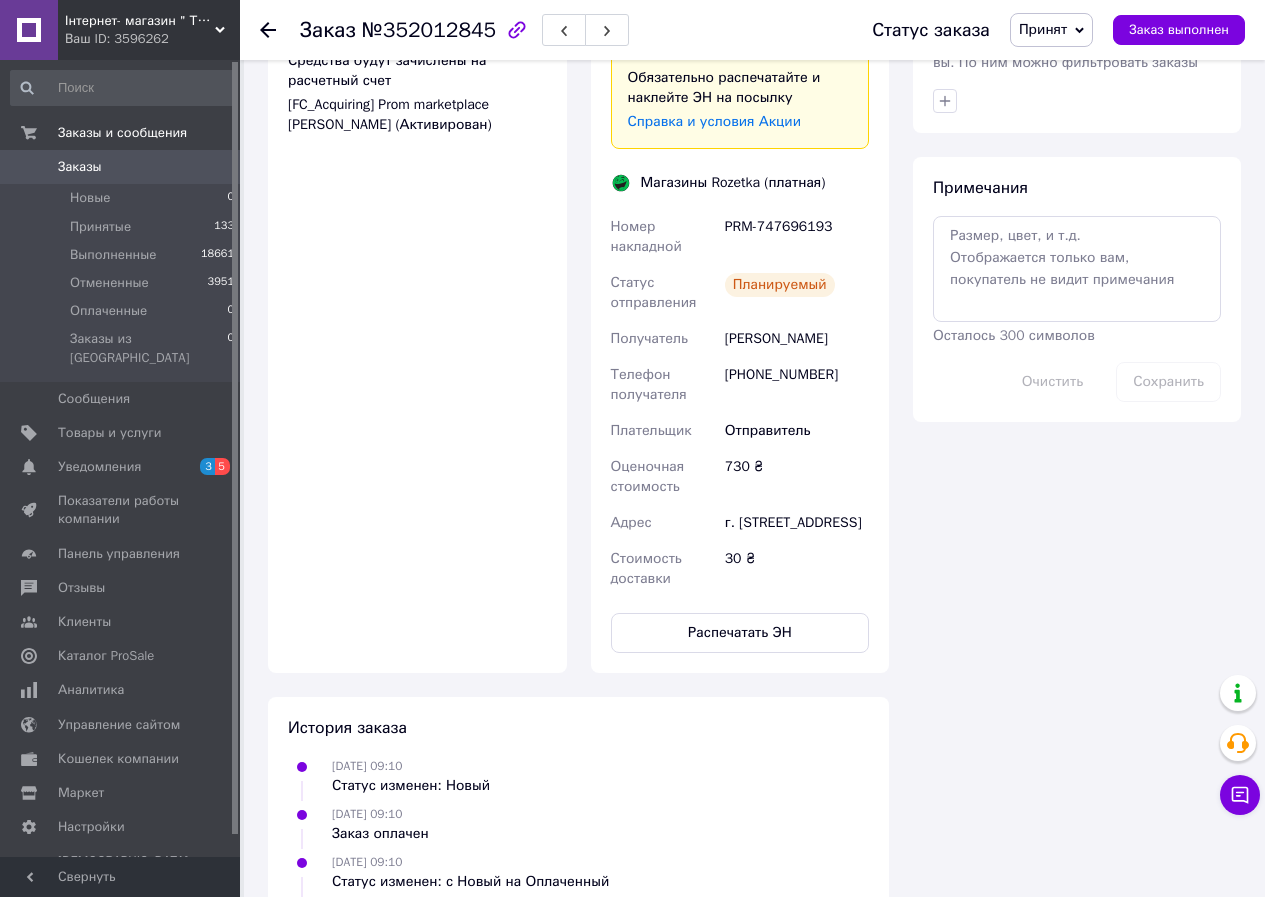 scroll, scrollTop: 1600, scrollLeft: 0, axis: vertical 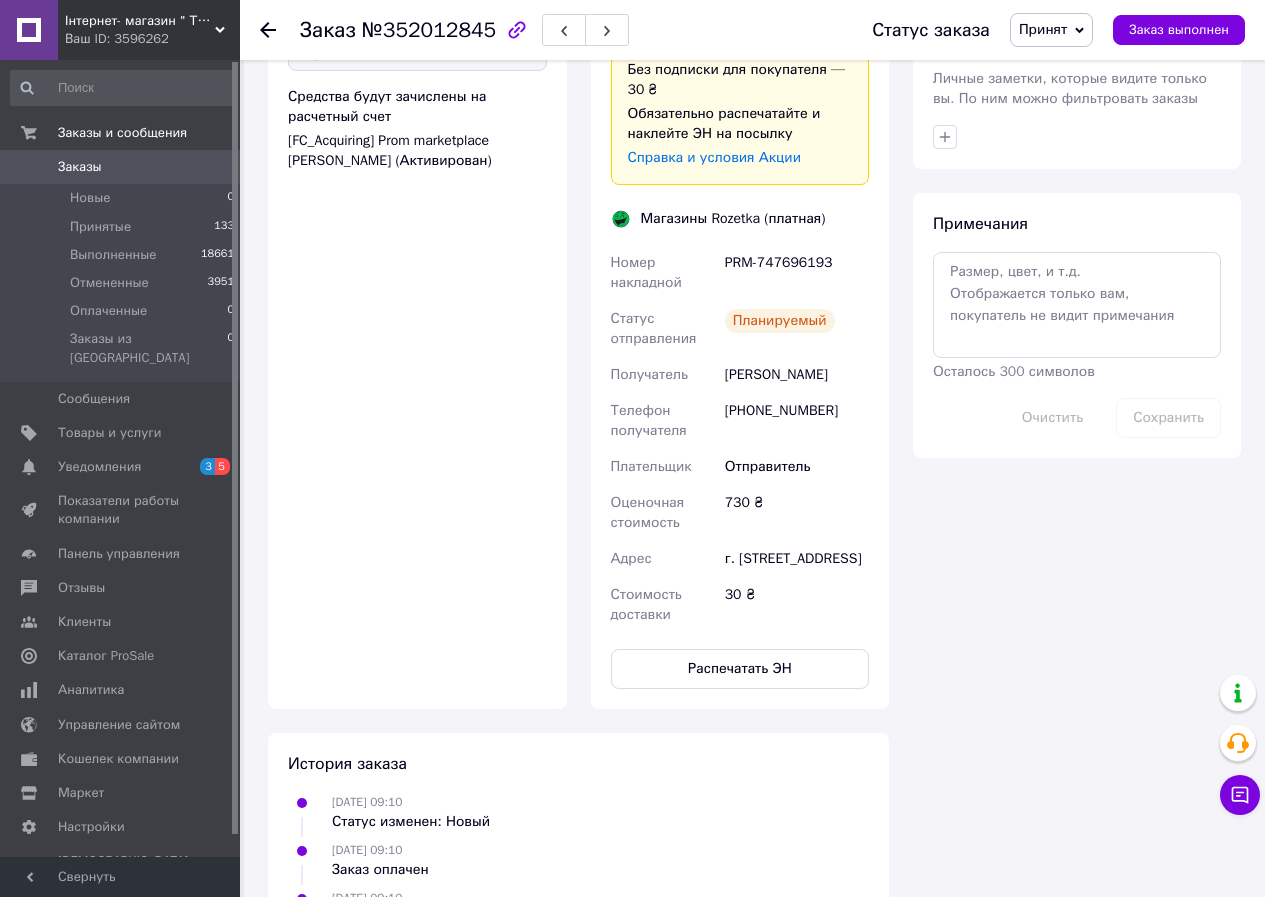 click 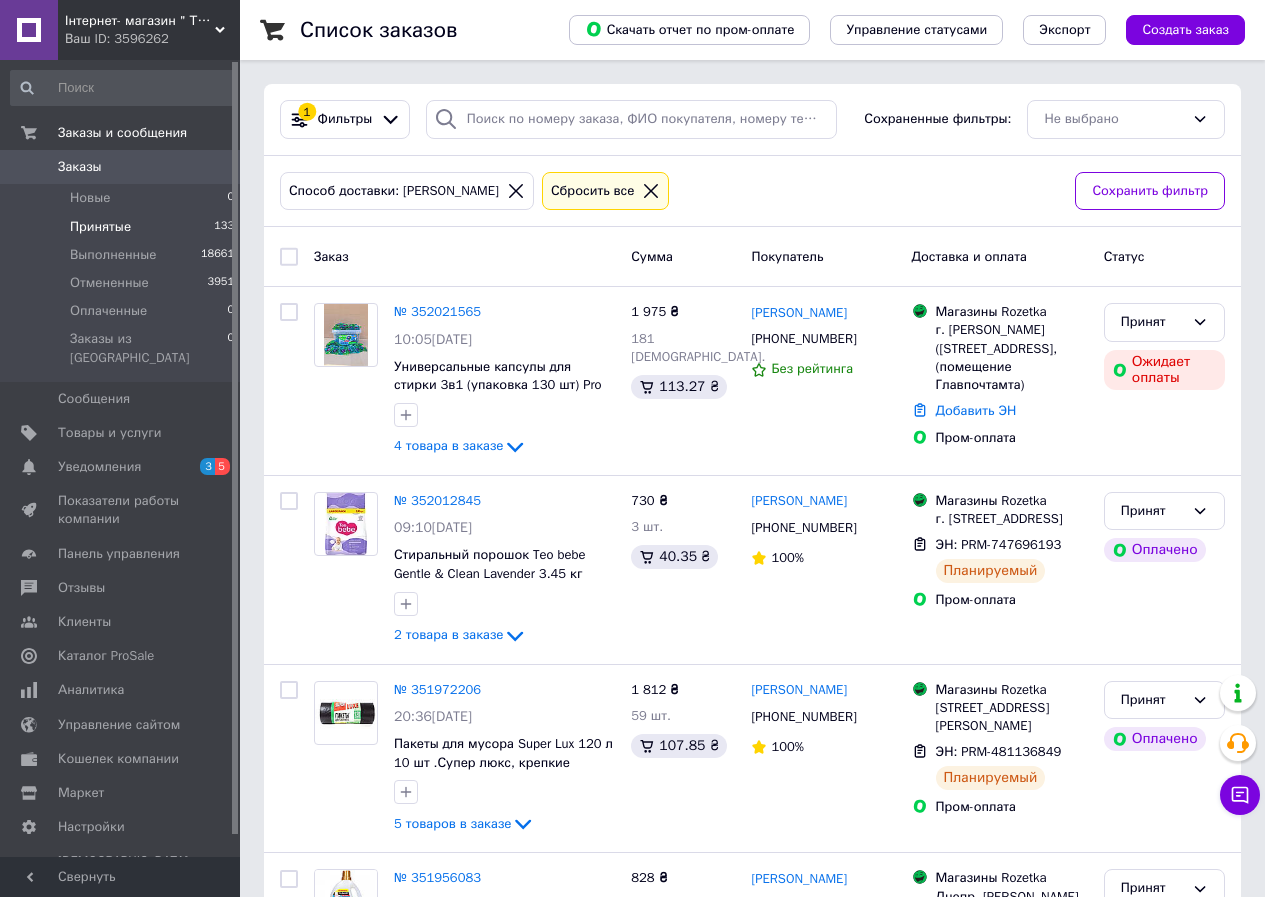 click on "133" at bounding box center (224, 227) 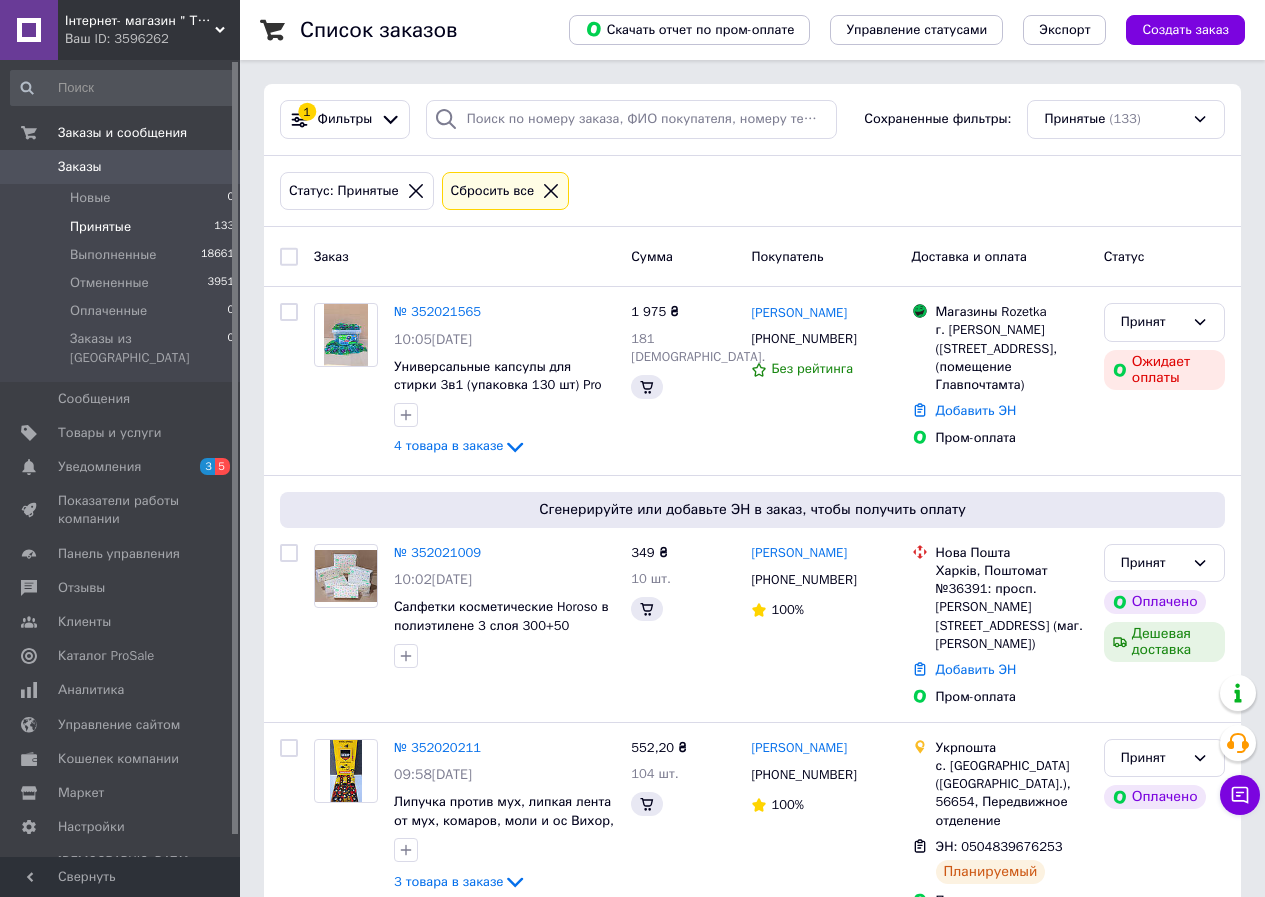 click 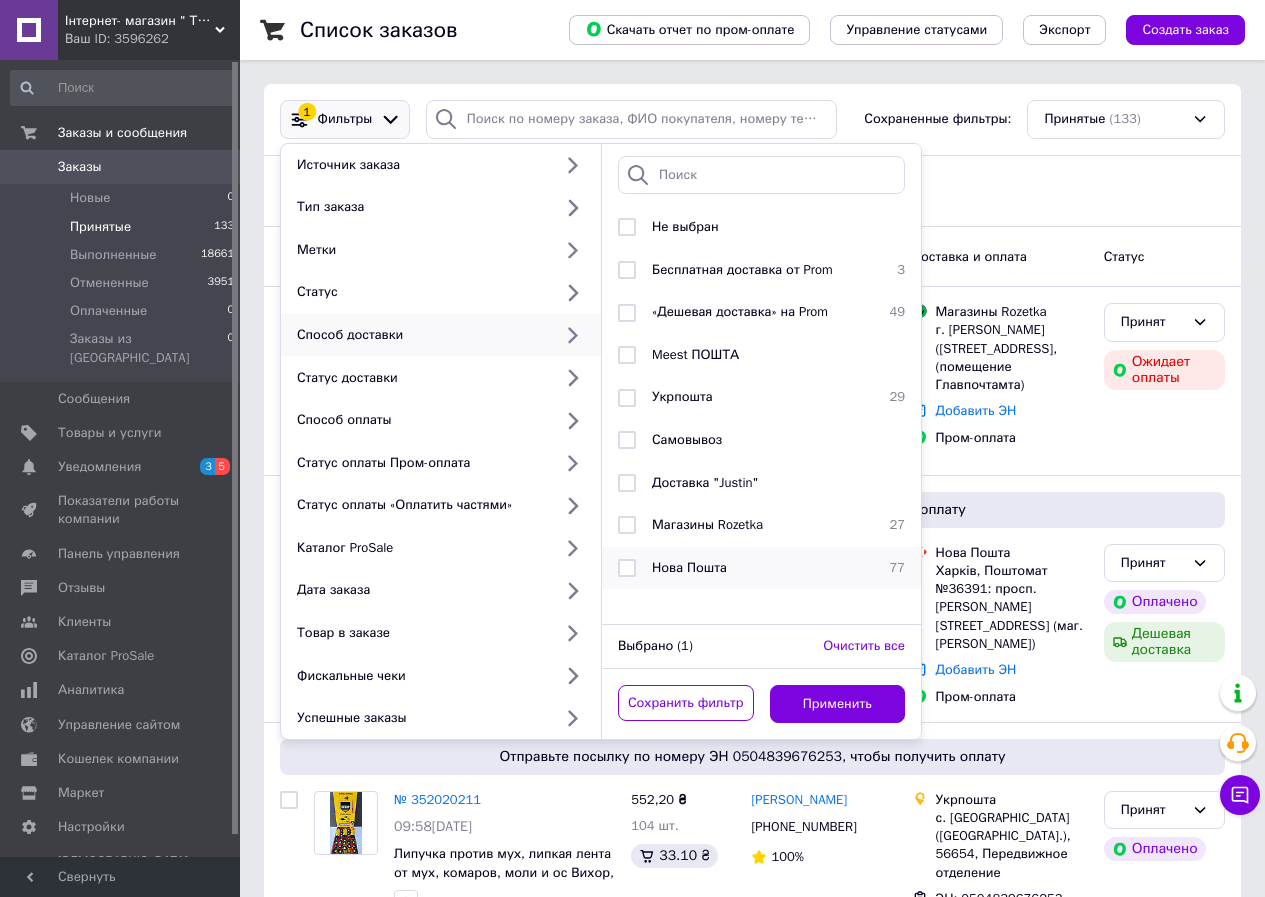click on "Нова Пошта" at bounding box center [689, 567] 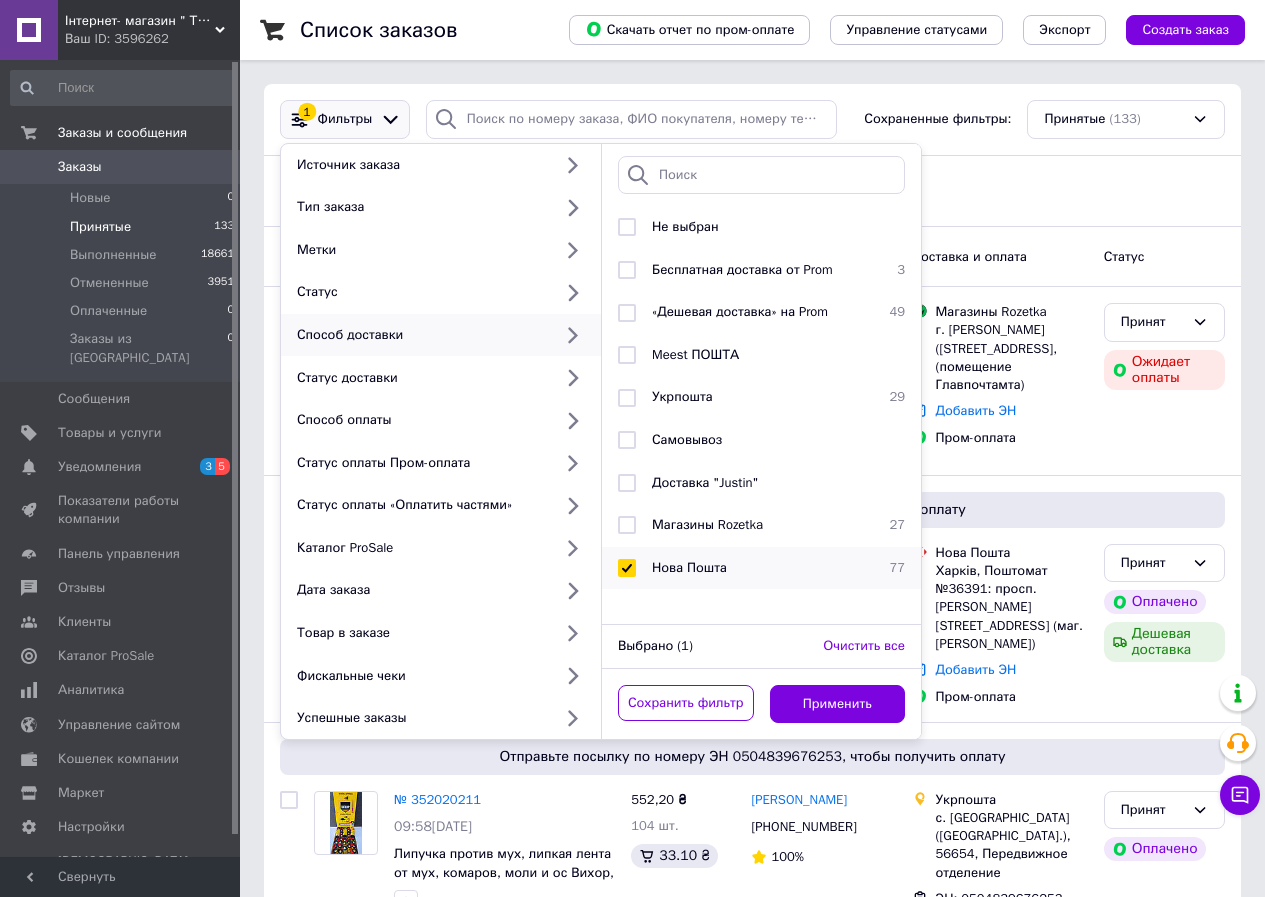 checkbox on "true" 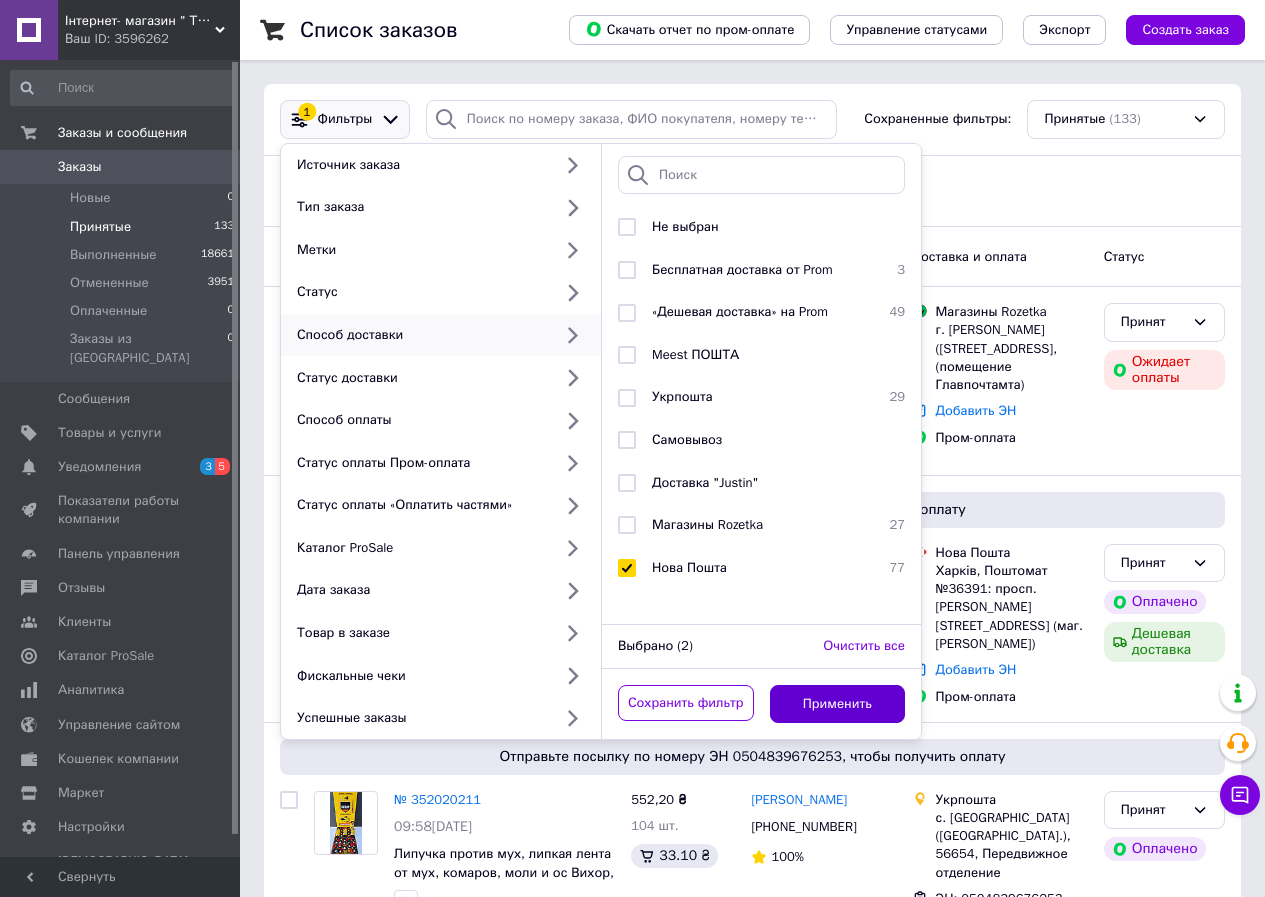 click on "Применить" at bounding box center (838, 704) 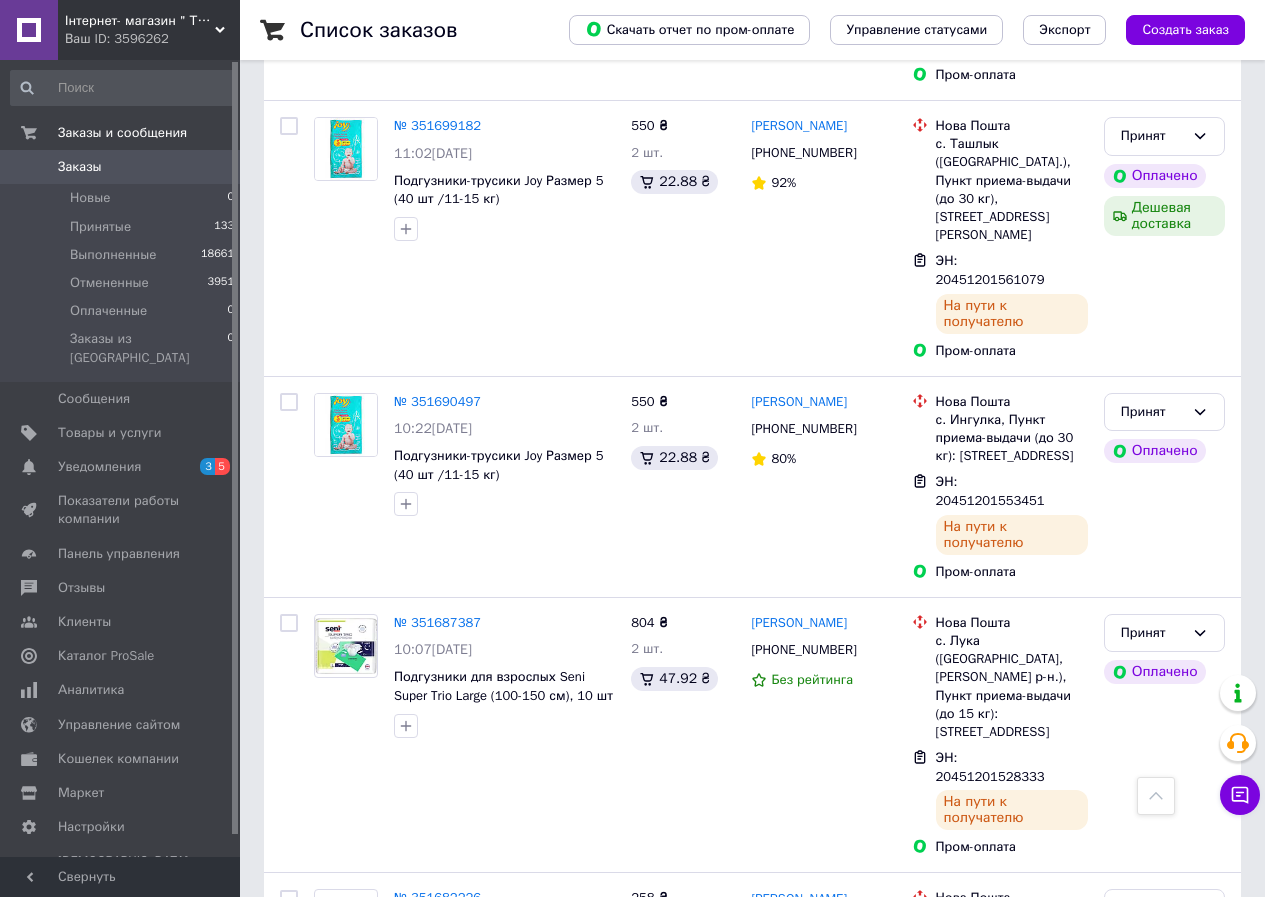 scroll, scrollTop: 15655, scrollLeft: 0, axis: vertical 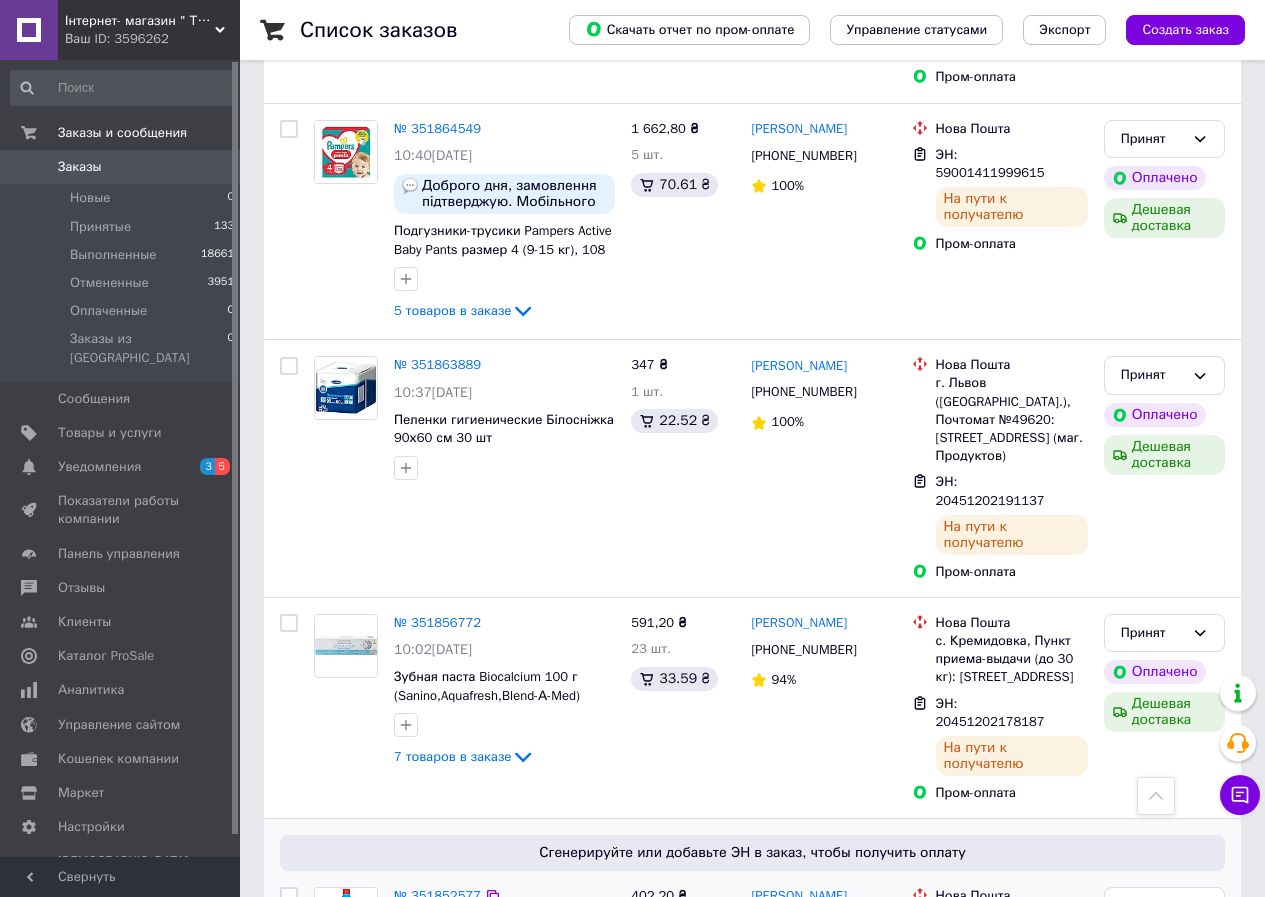 click on "№ 351852577 09:39, 09.07.2025 Универсальное средство Domestos Свежесть Атлантики 24 часа 2 л 2 товара в заказе" at bounding box center (504, 965) 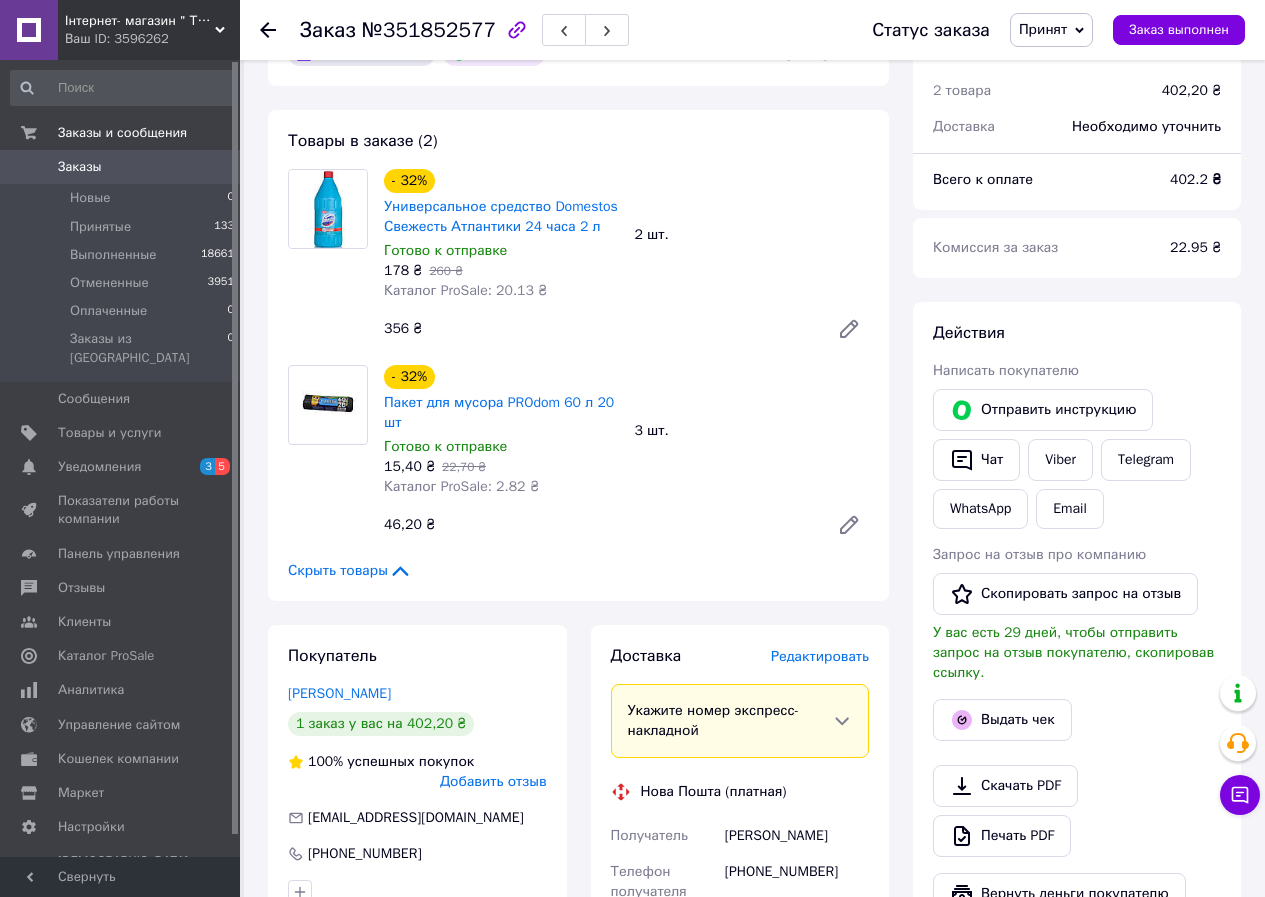 scroll, scrollTop: 800, scrollLeft: 0, axis: vertical 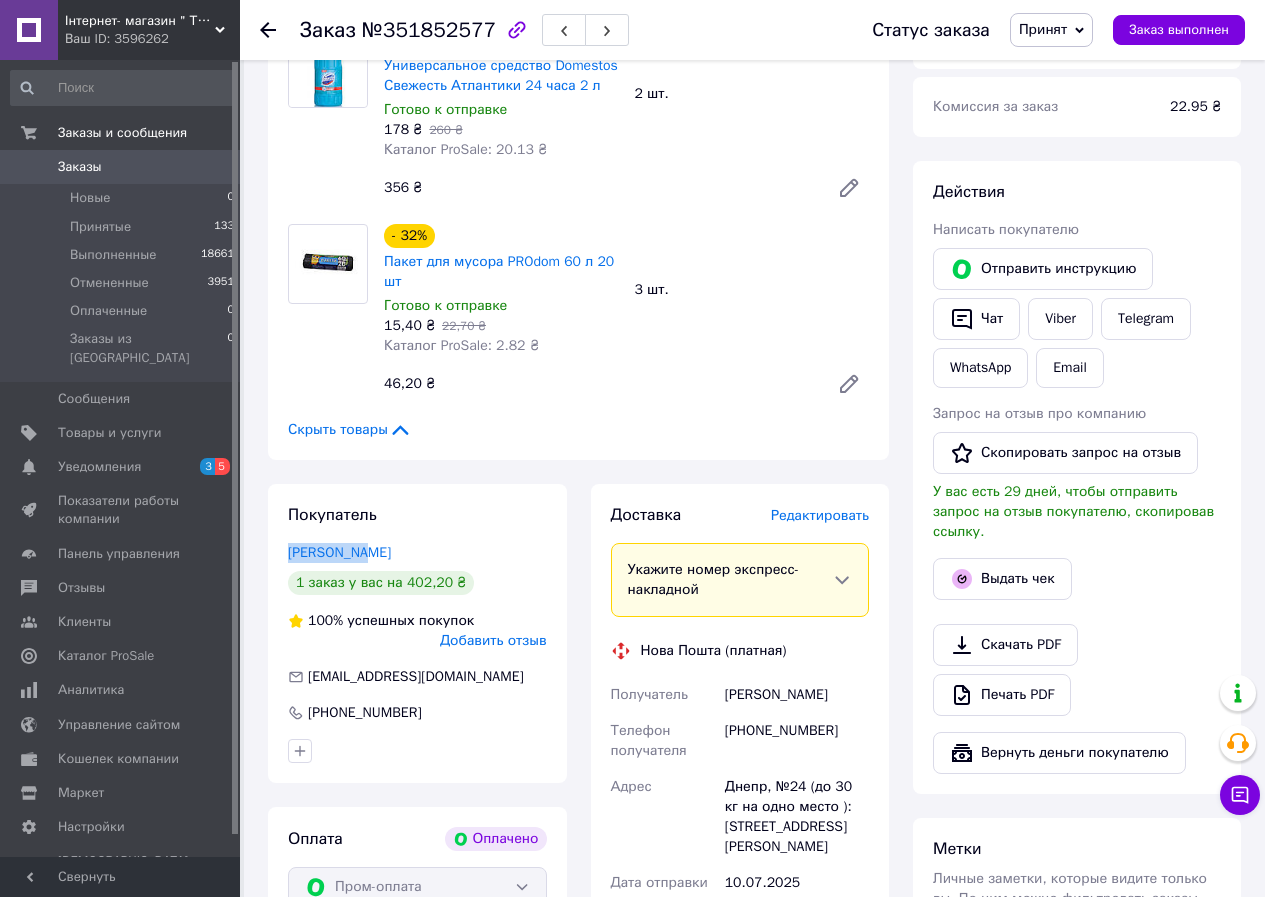 drag, startPoint x: 279, startPoint y: 529, endPoint x: 430, endPoint y: 529, distance: 151 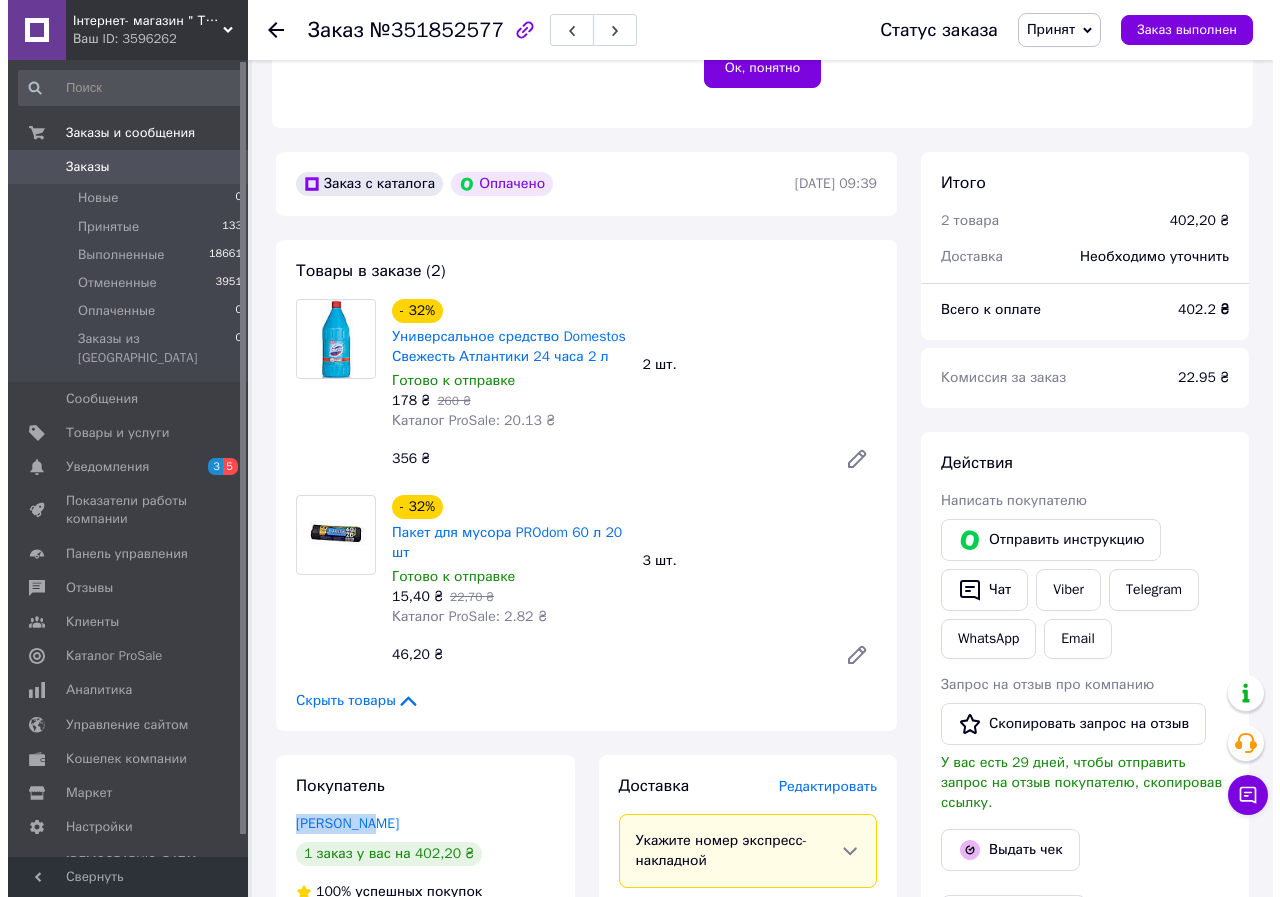 scroll, scrollTop: 500, scrollLeft: 0, axis: vertical 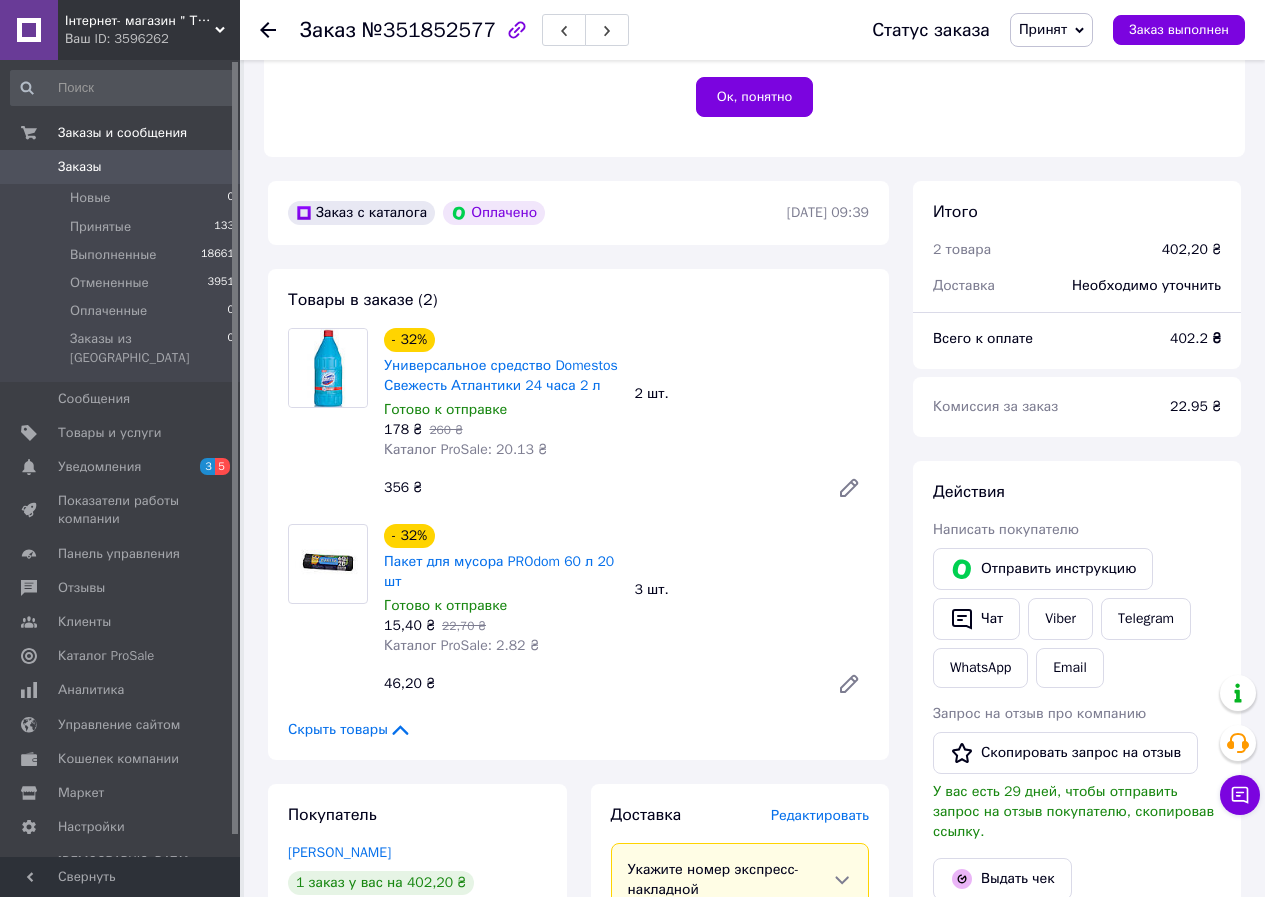 click on "Редактировать" at bounding box center [820, 815] 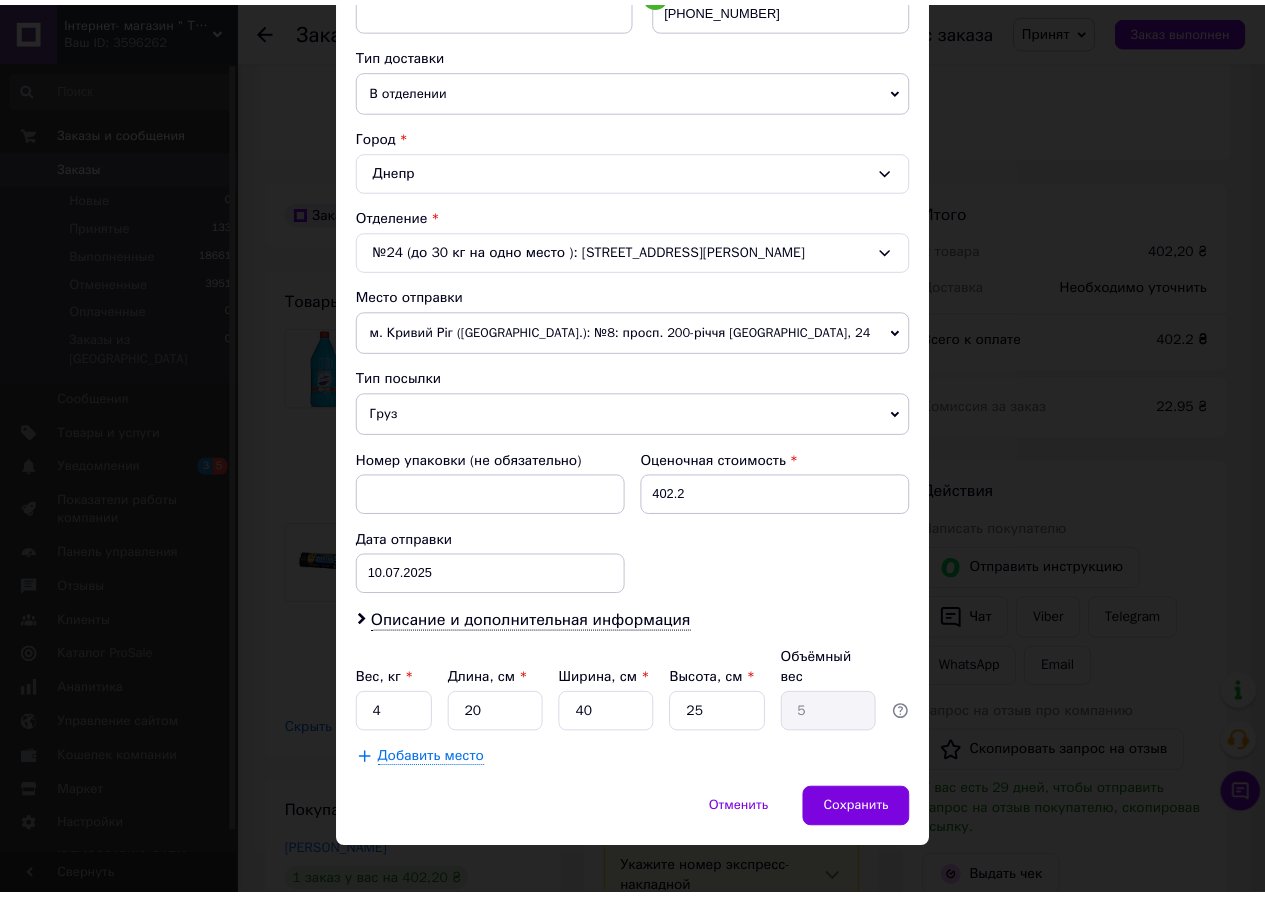scroll, scrollTop: 431, scrollLeft: 0, axis: vertical 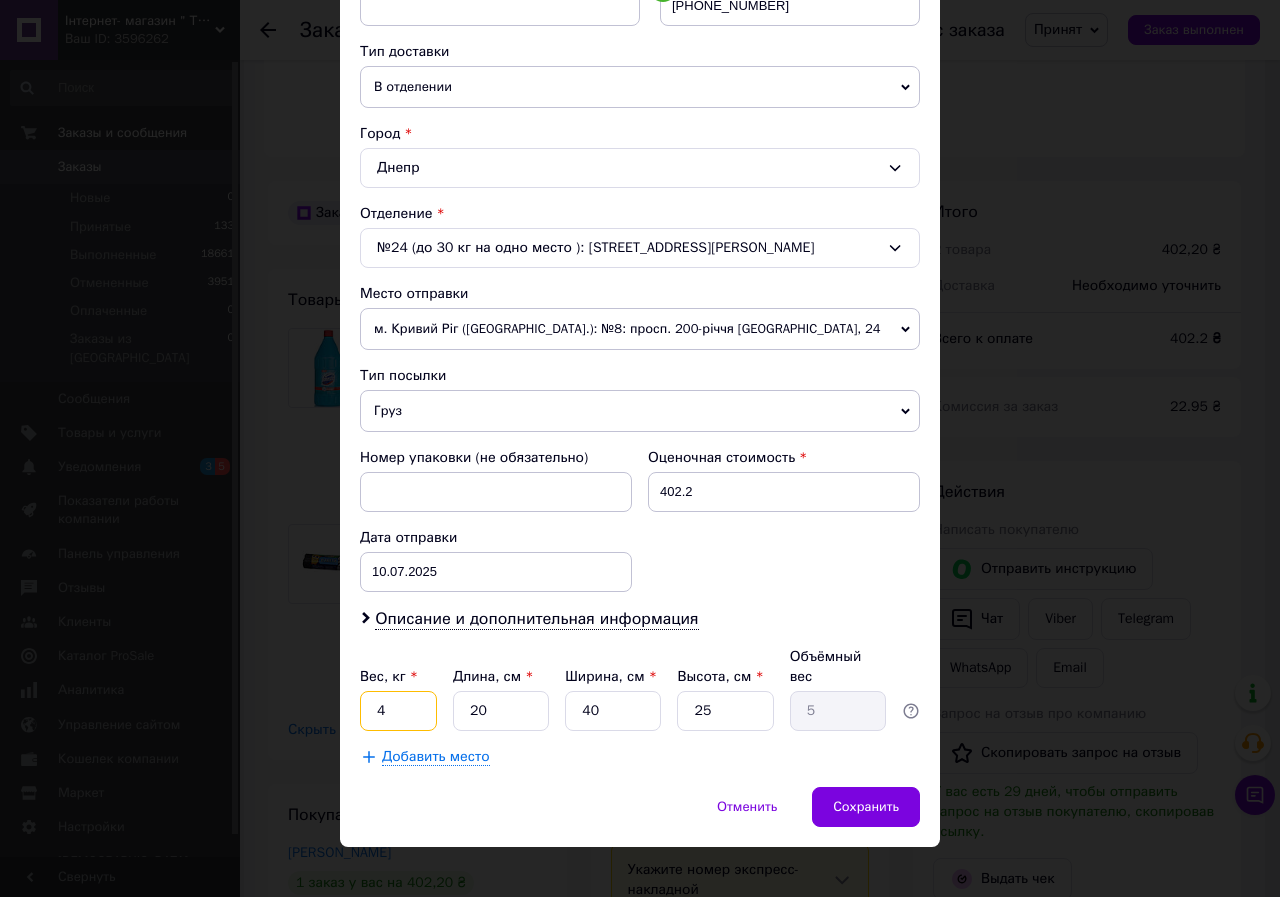 drag, startPoint x: 369, startPoint y: 689, endPoint x: 403, endPoint y: 693, distance: 34.234486 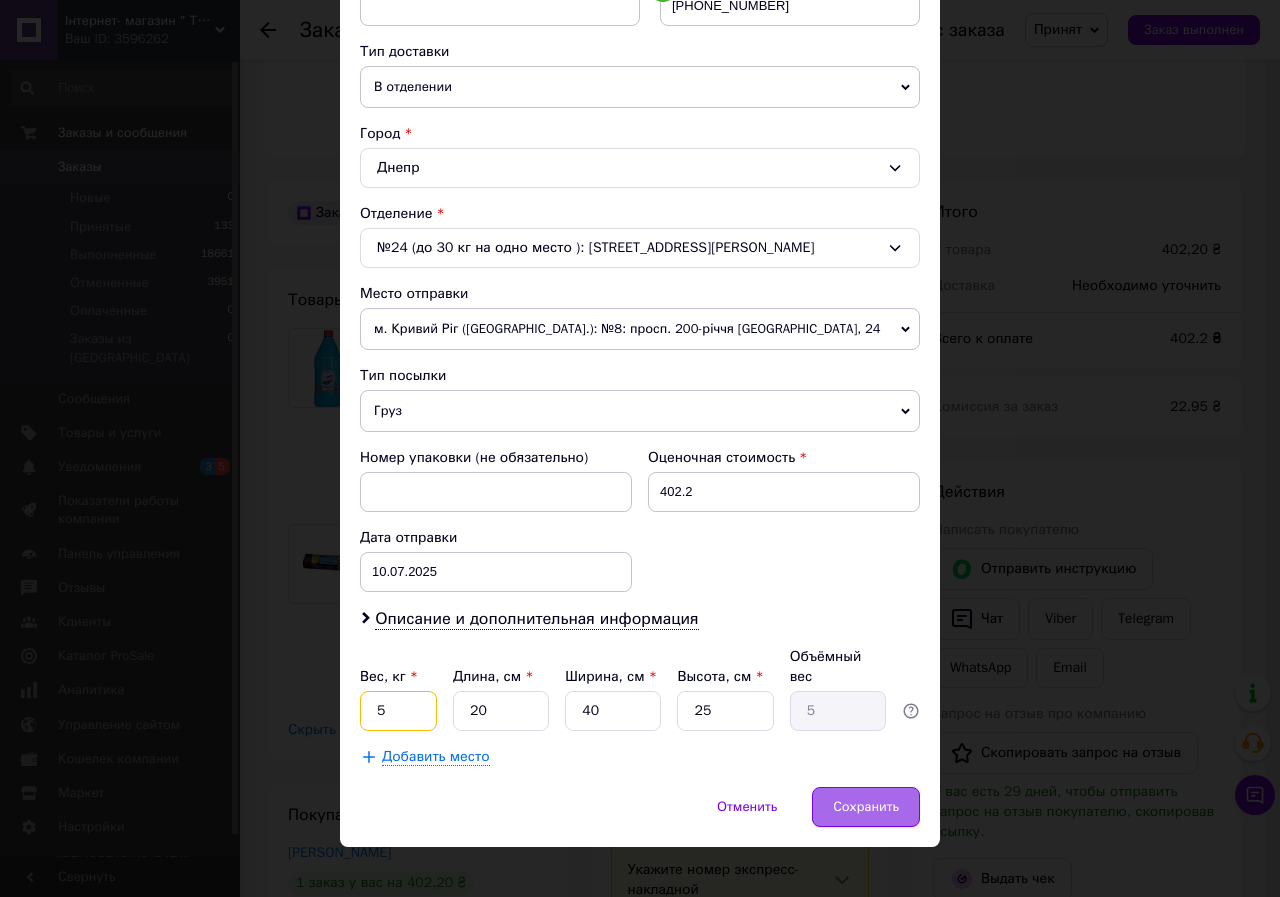 type on "5" 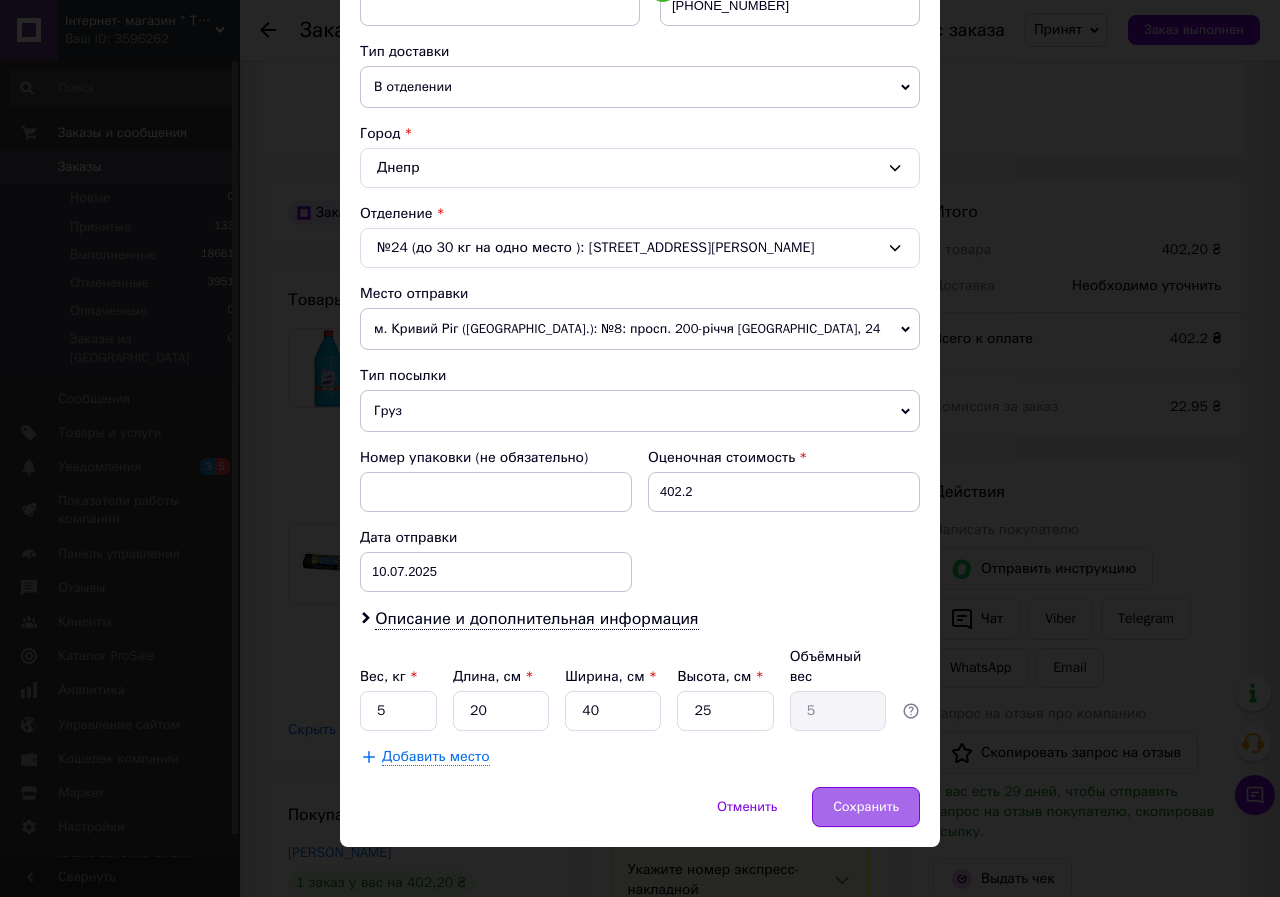 click on "Сохранить" at bounding box center [866, 807] 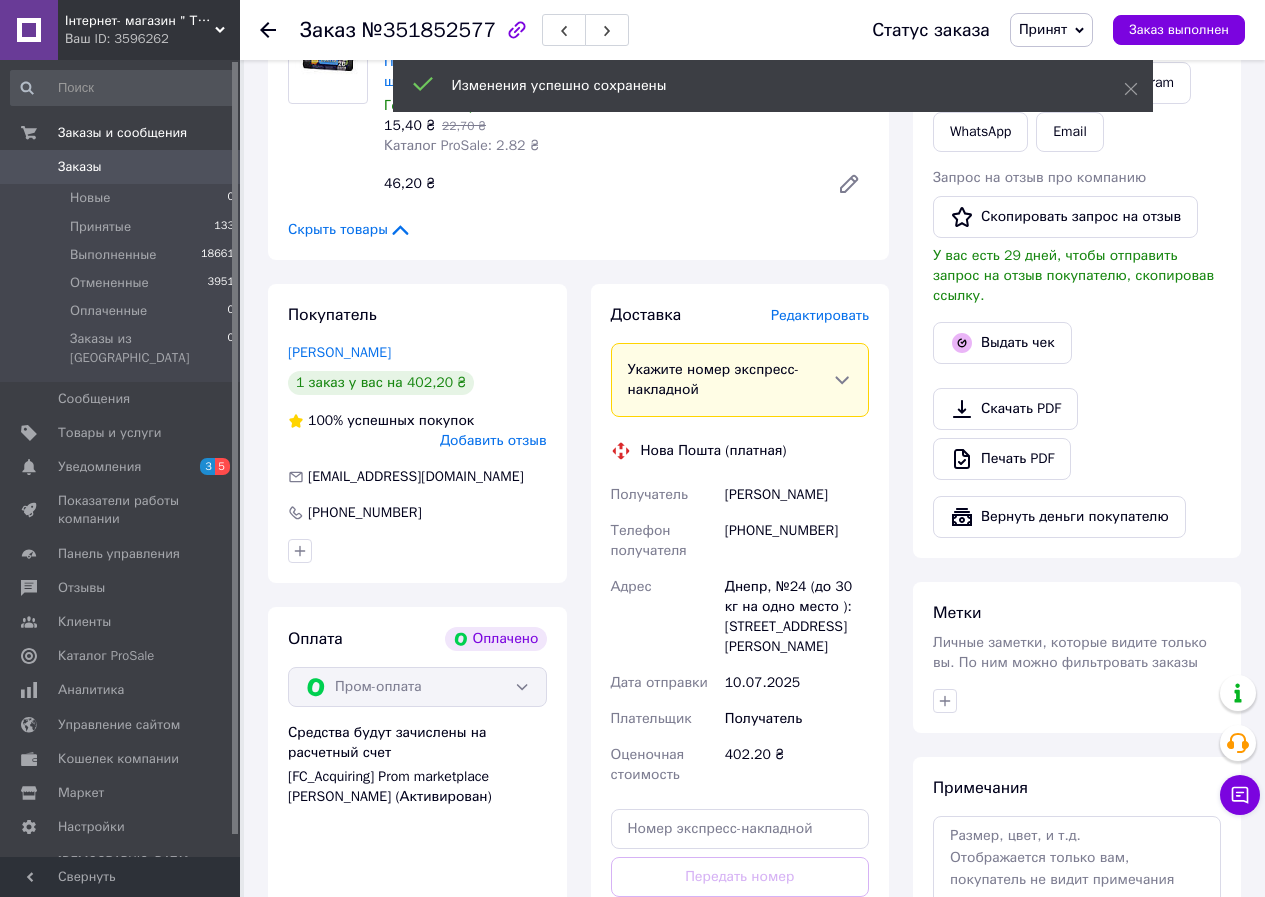 scroll, scrollTop: 1400, scrollLeft: 0, axis: vertical 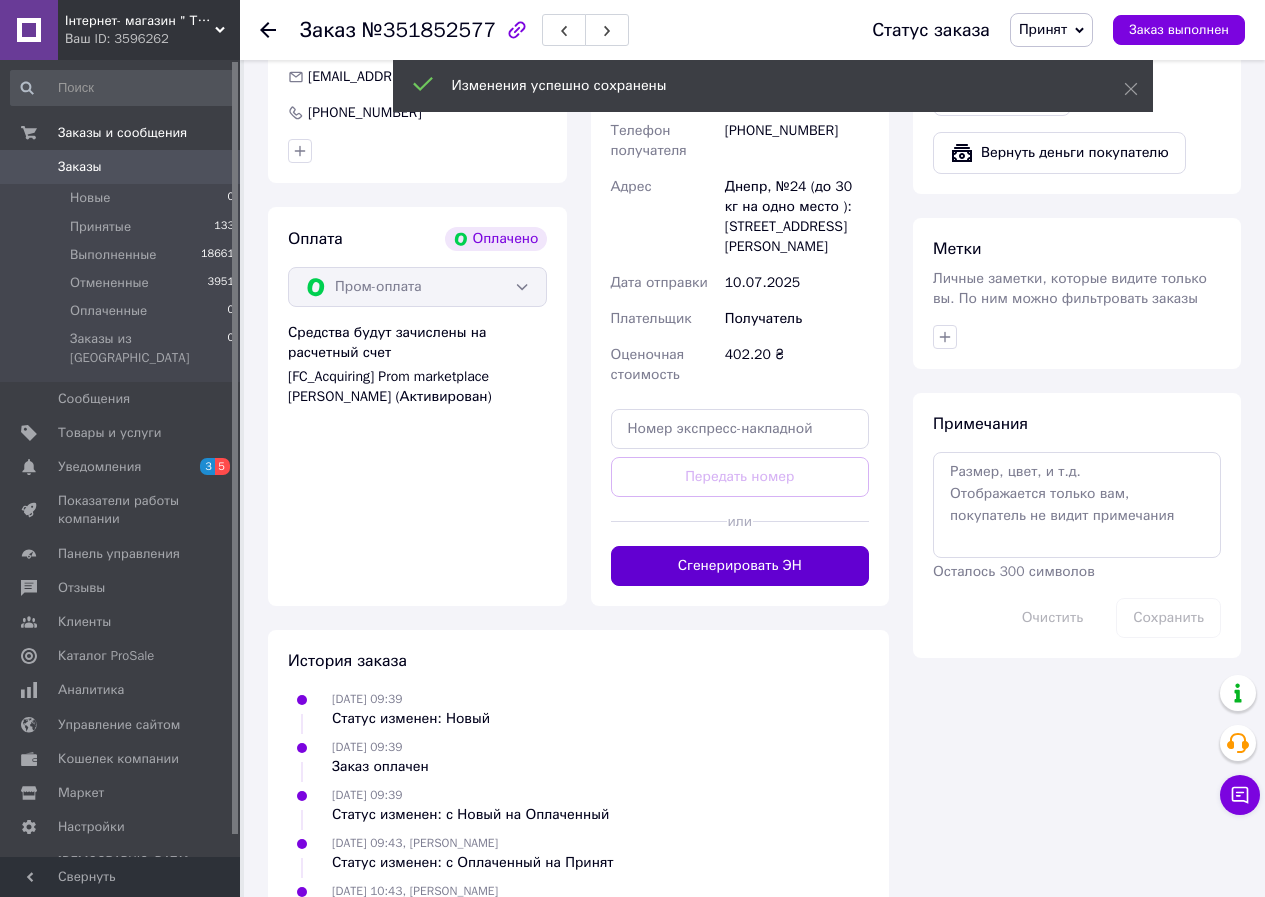 click on "Сгенерировать ЭН" at bounding box center [740, 566] 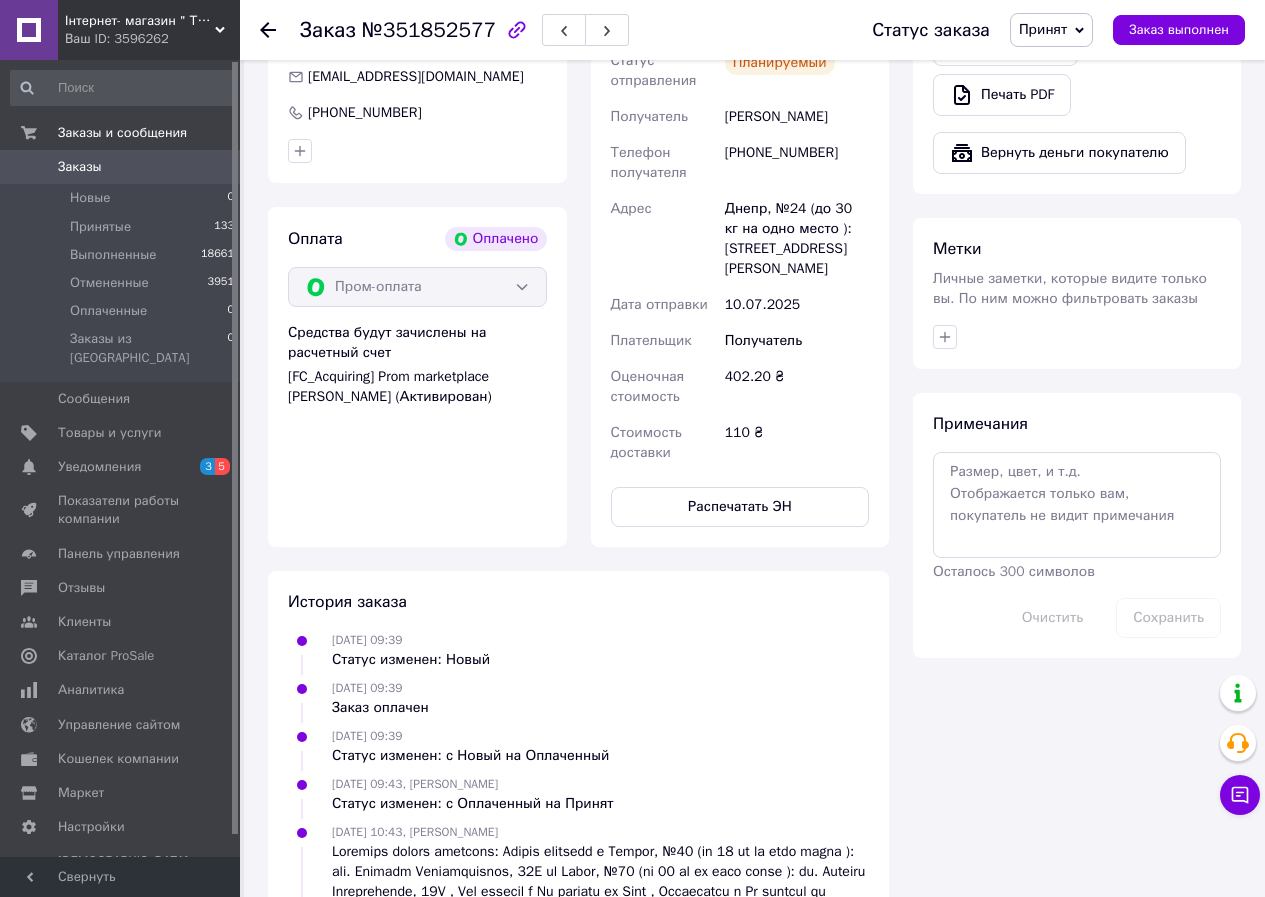 scroll, scrollTop: 800, scrollLeft: 0, axis: vertical 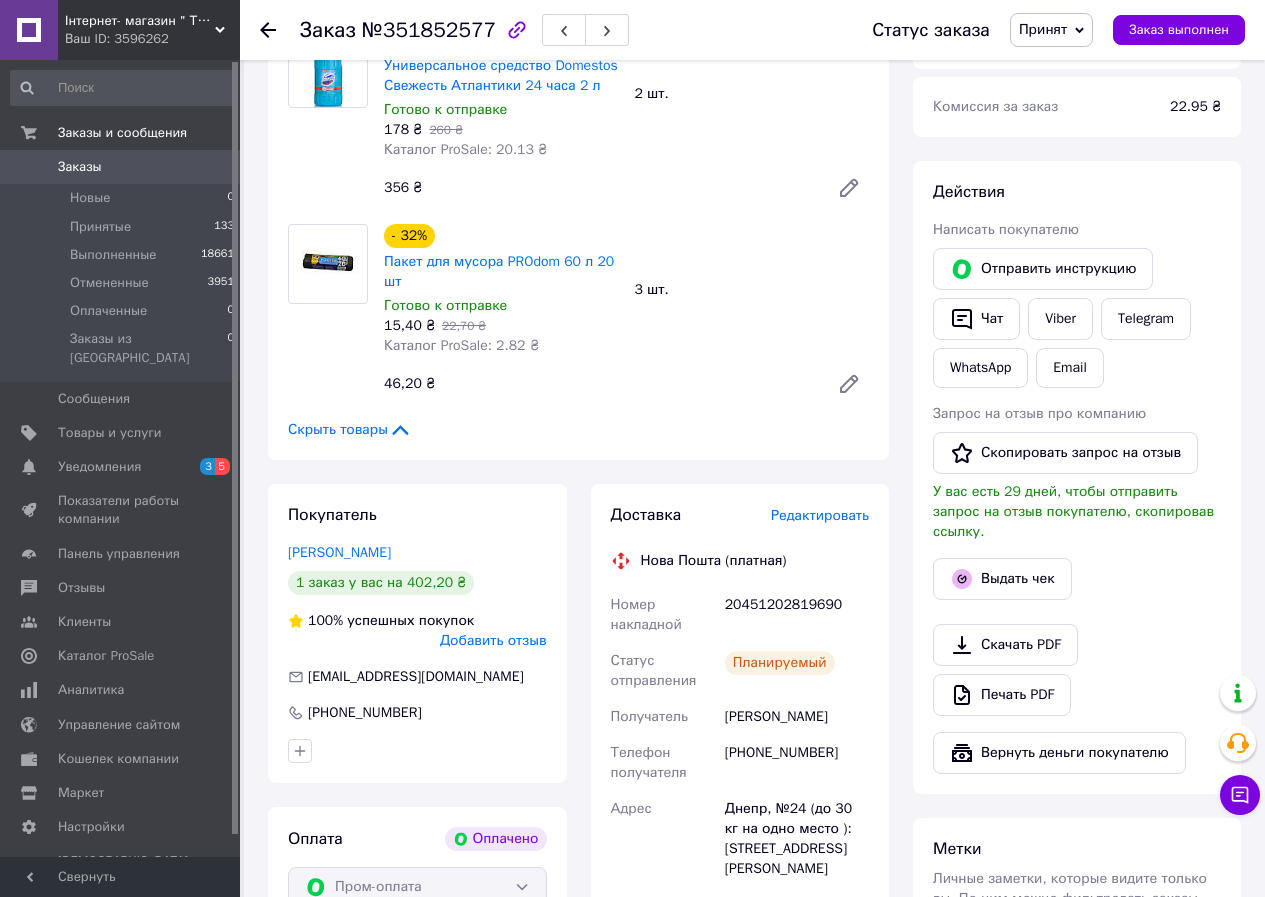 click 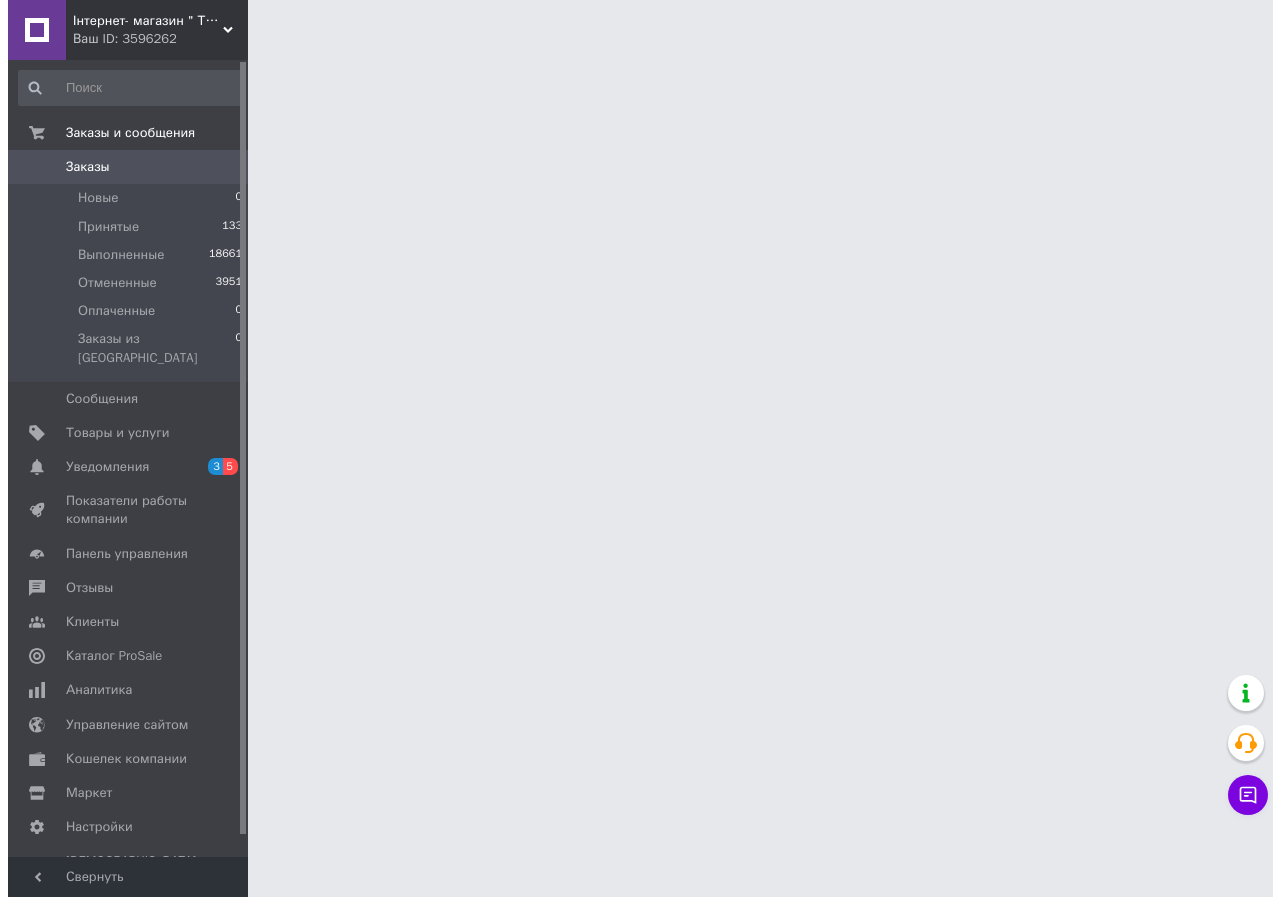 scroll, scrollTop: 0, scrollLeft: 0, axis: both 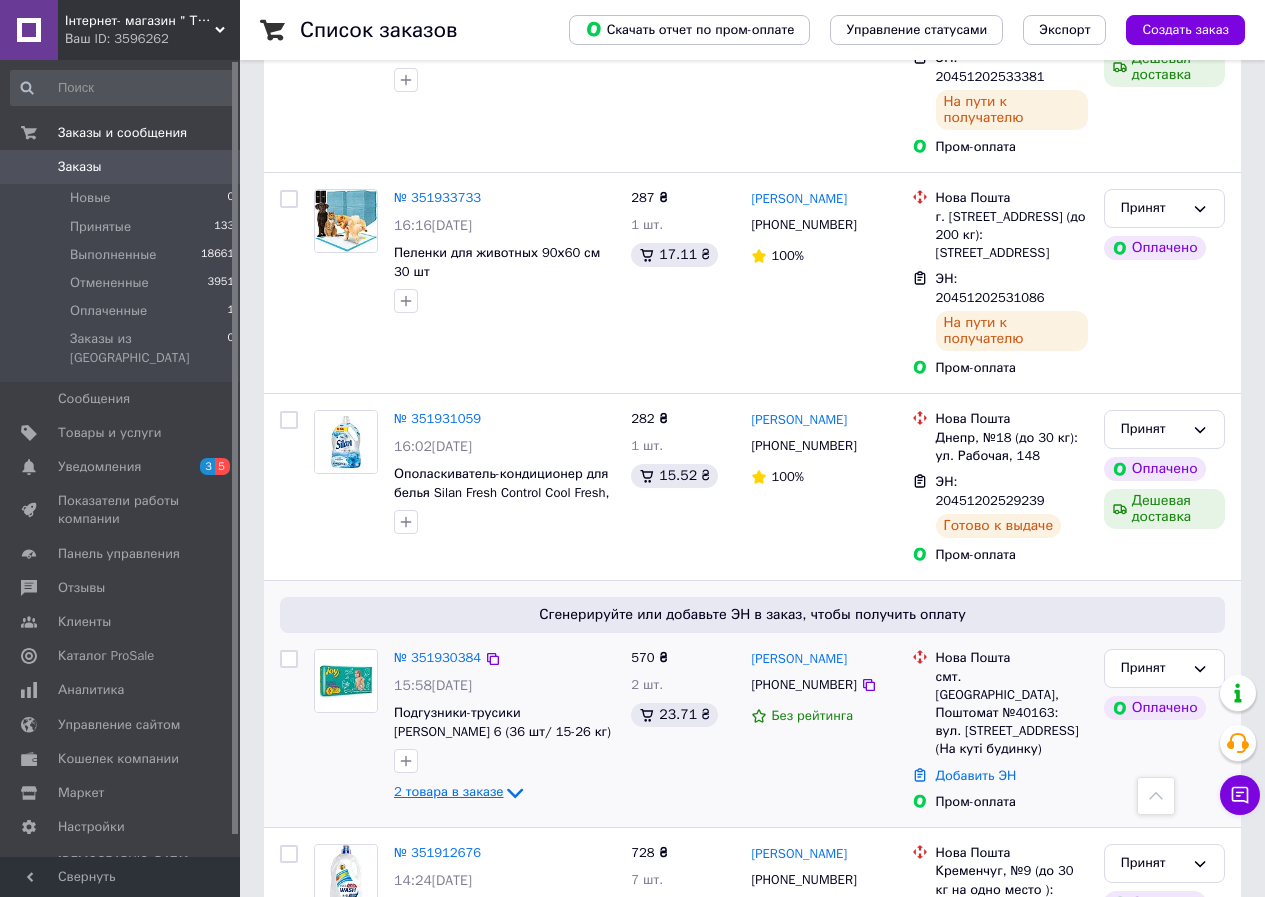 click 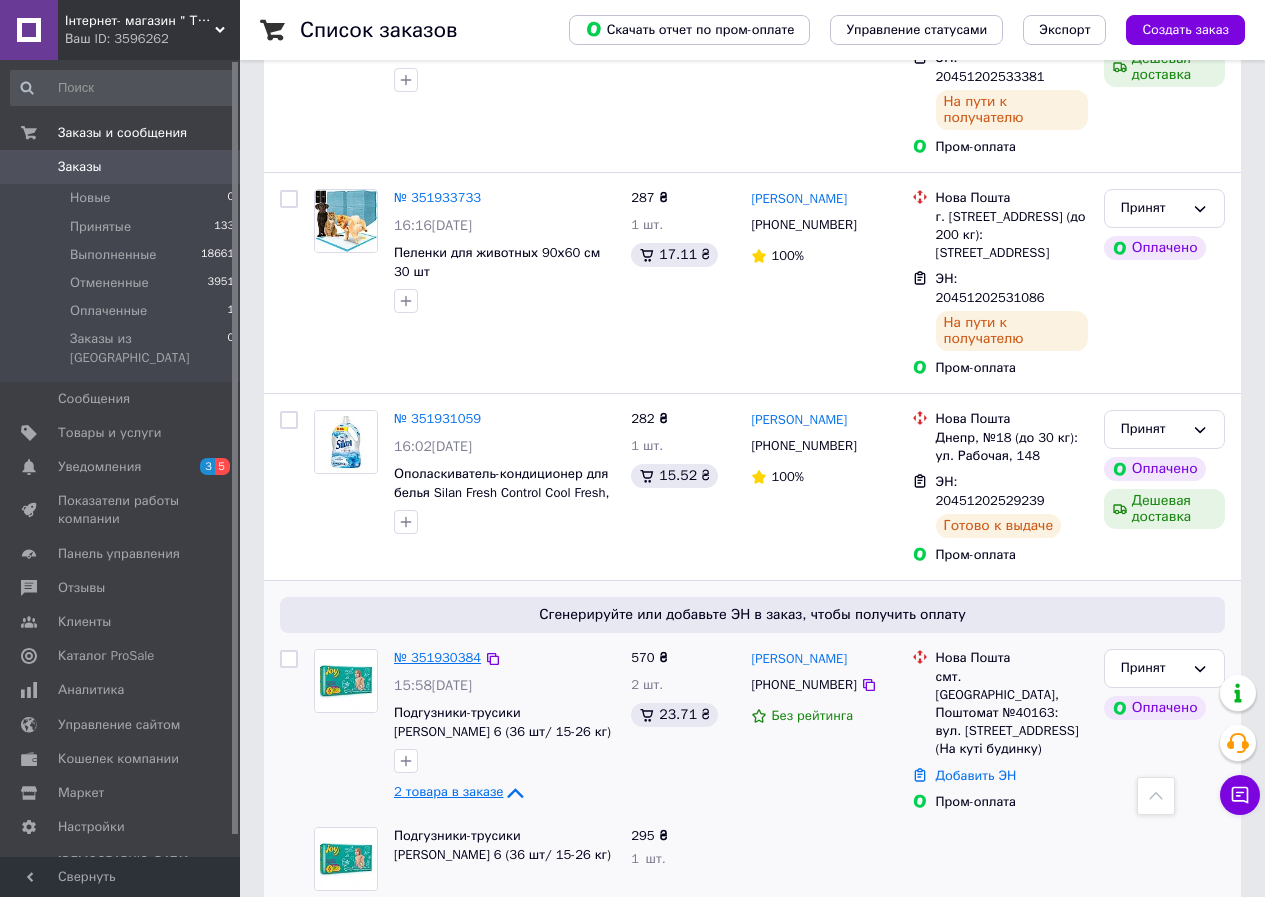 click on "№ 351930384" at bounding box center (437, 657) 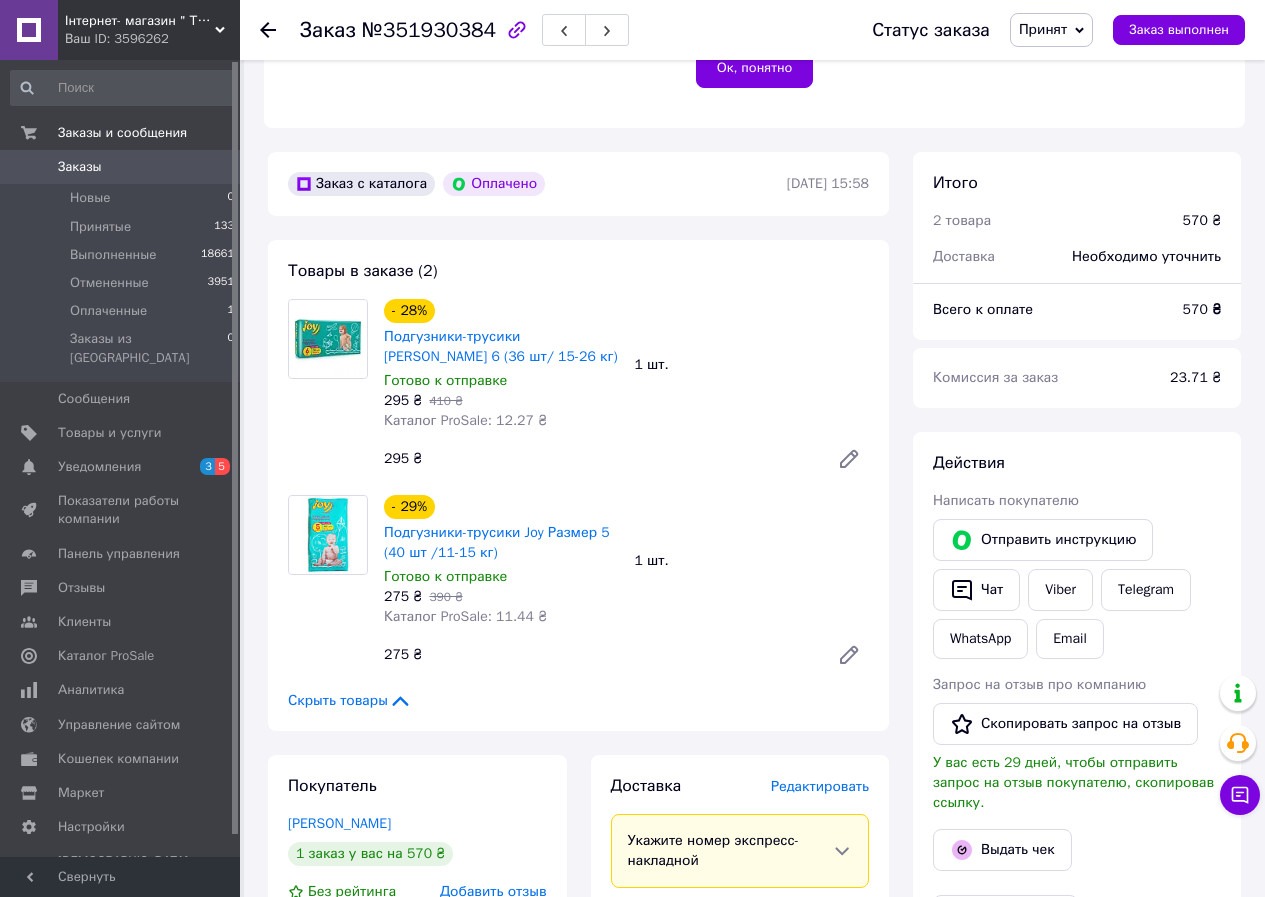 scroll, scrollTop: 562, scrollLeft: 0, axis: vertical 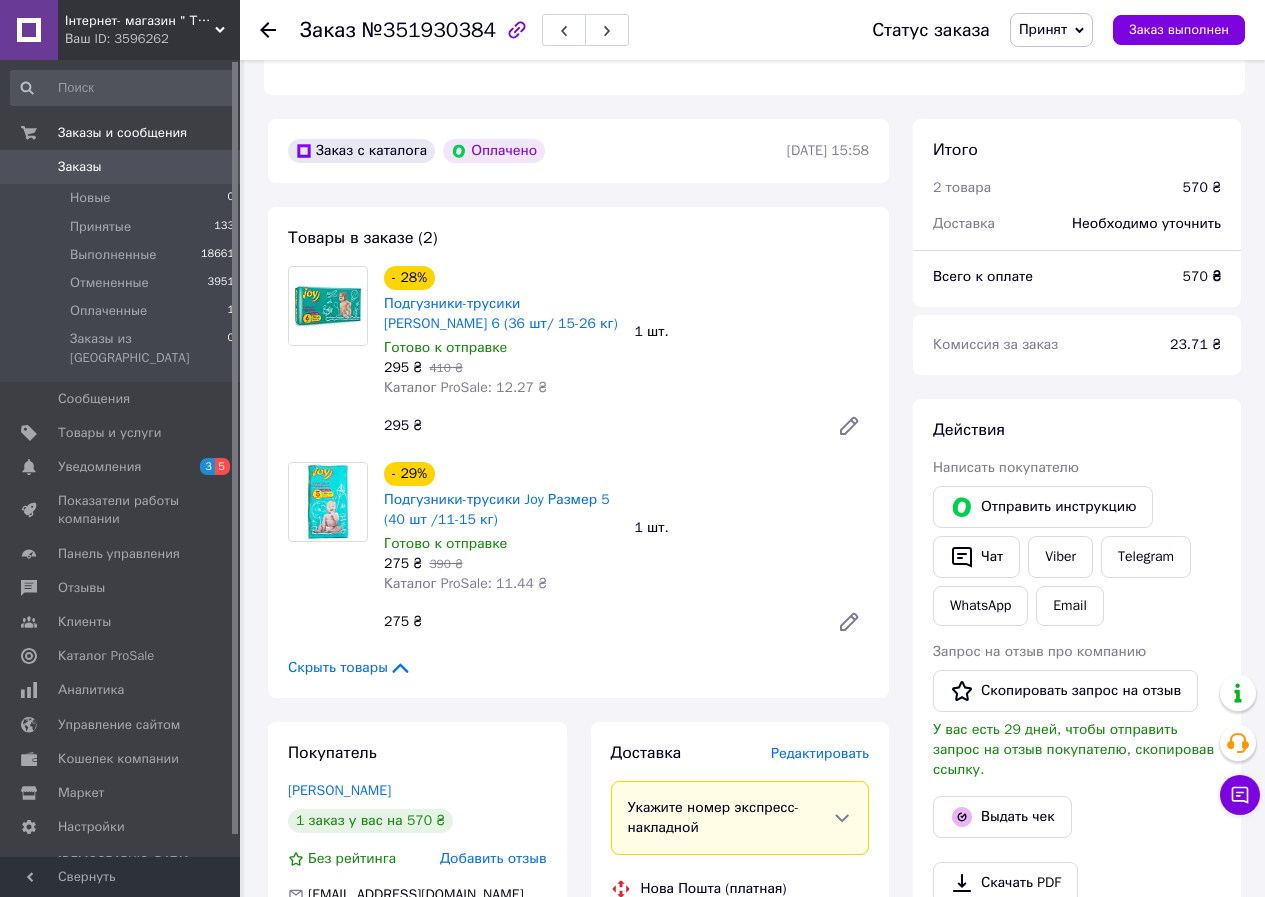 click on "Действия Написать покупателю   Отправить инструкцию   Чат Viber Telegram WhatsApp Email Запрос на отзыв про компанию   Скопировать запрос на отзыв У вас есть 29 дней, чтобы отправить запрос на отзыв покупателю, скопировав ссылку.   Выдать чек   Скачать PDF   Печать PDF   Вернуть деньги покупателю" at bounding box center (1077, 715) 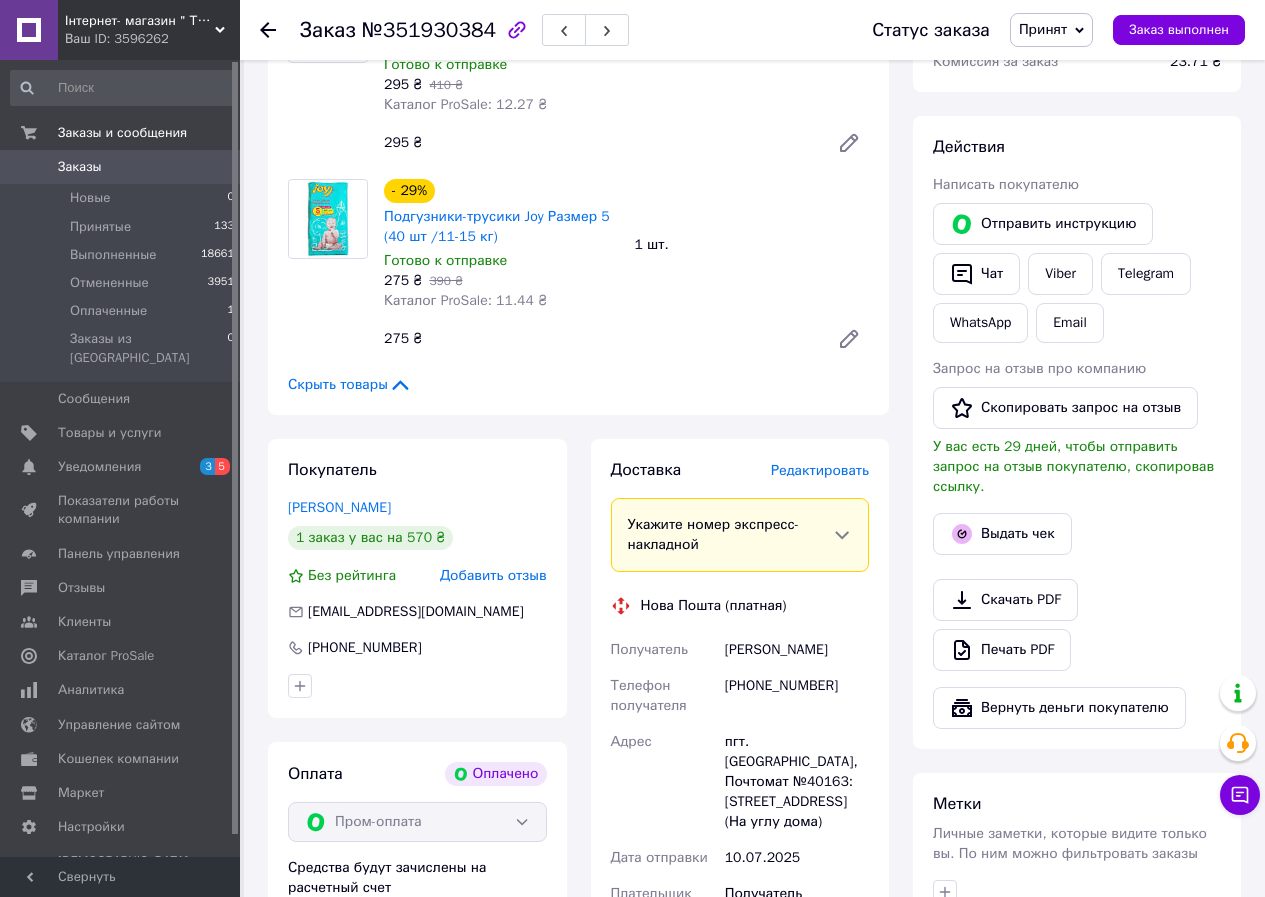 scroll, scrollTop: 862, scrollLeft: 0, axis: vertical 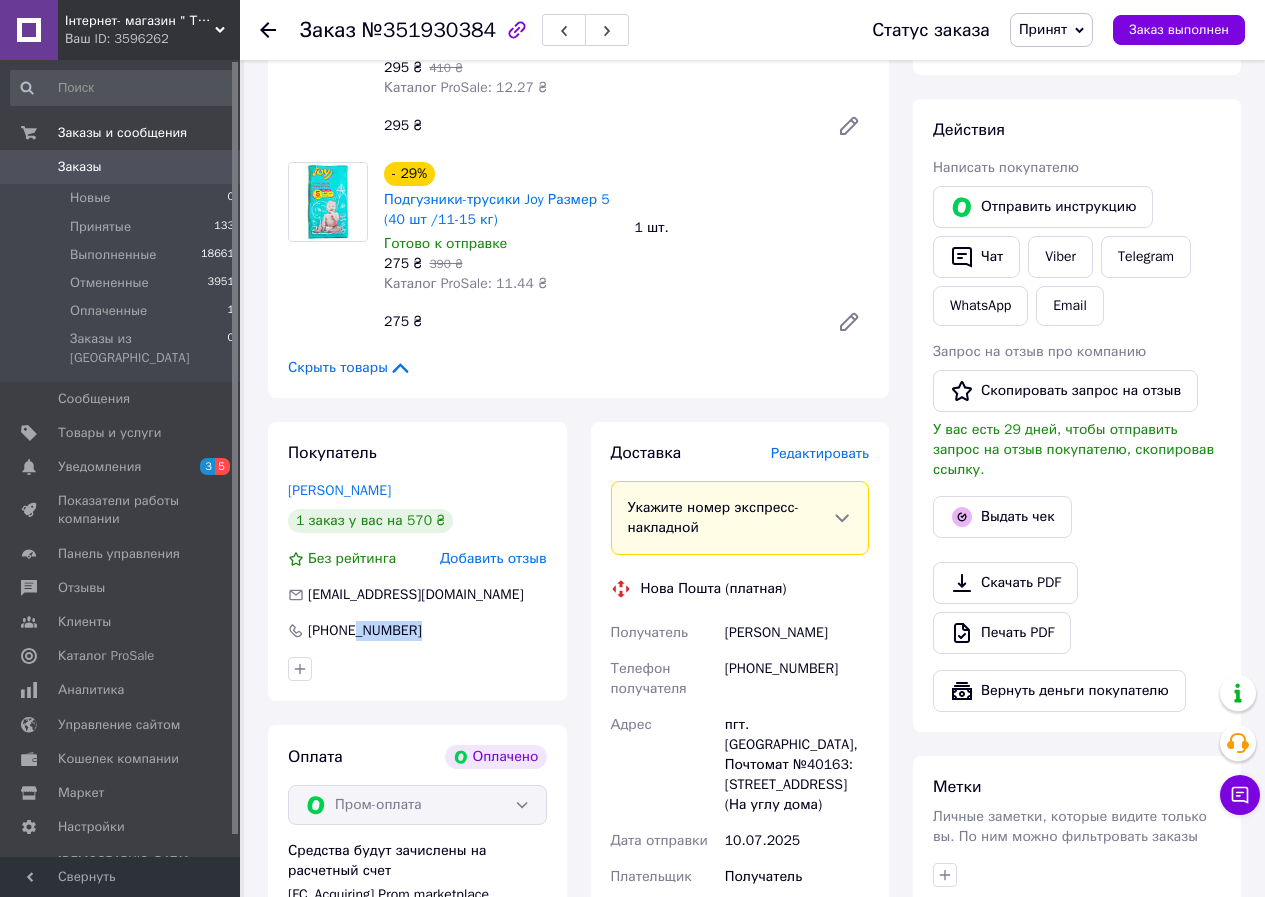 drag, startPoint x: 417, startPoint y: 627, endPoint x: 356, endPoint y: 614, distance: 62.369865 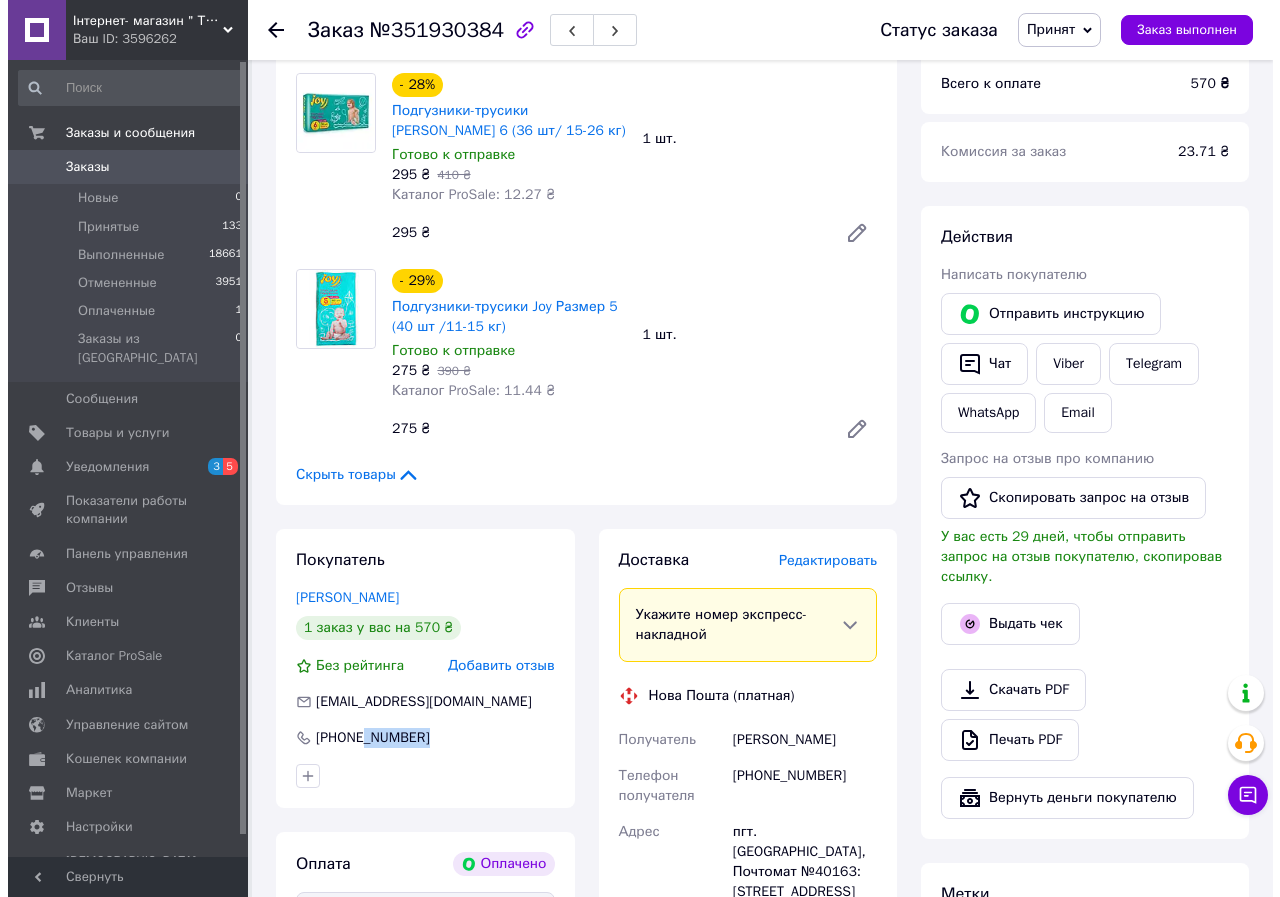 scroll, scrollTop: 562, scrollLeft: 0, axis: vertical 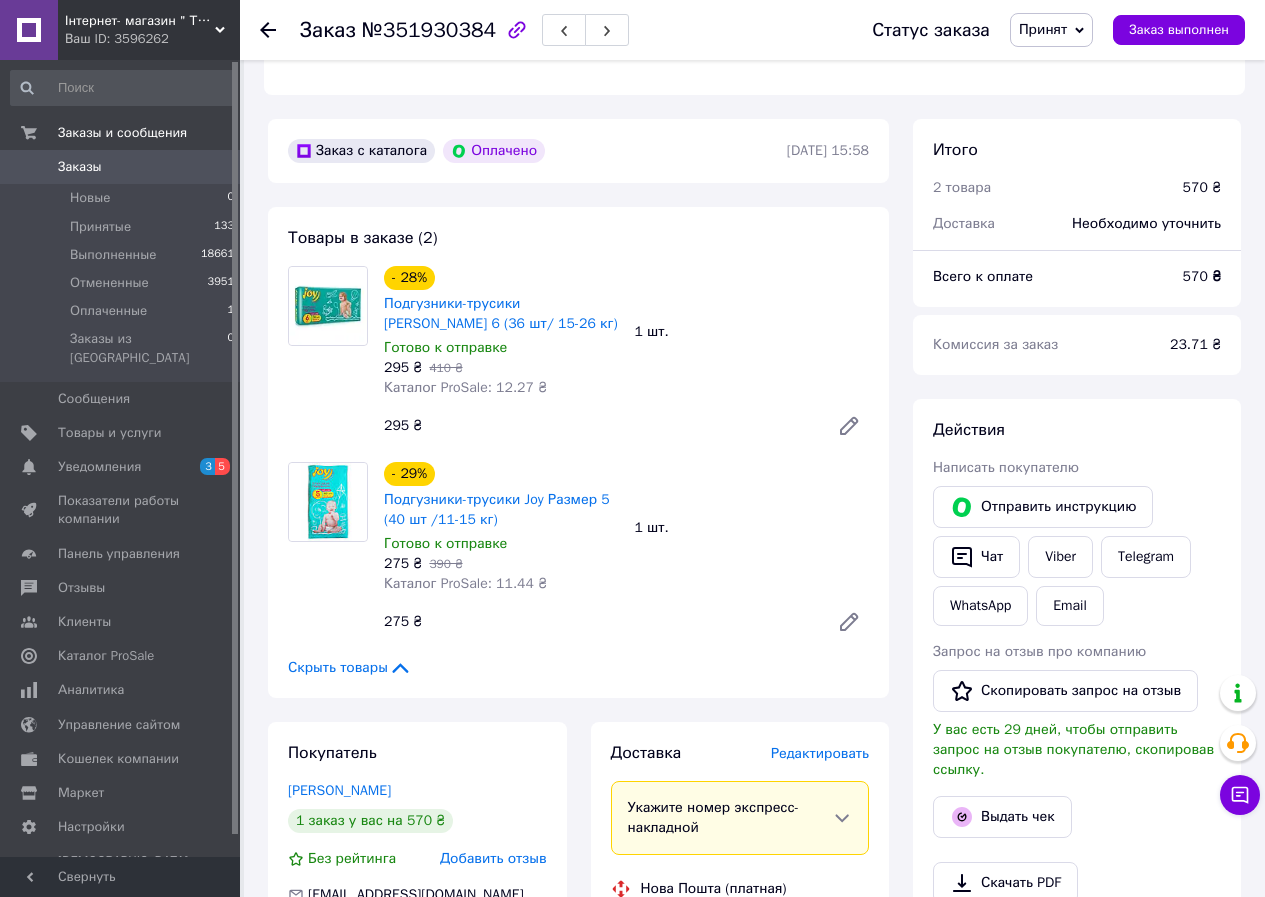 click on "№351930384" at bounding box center (429, 30) 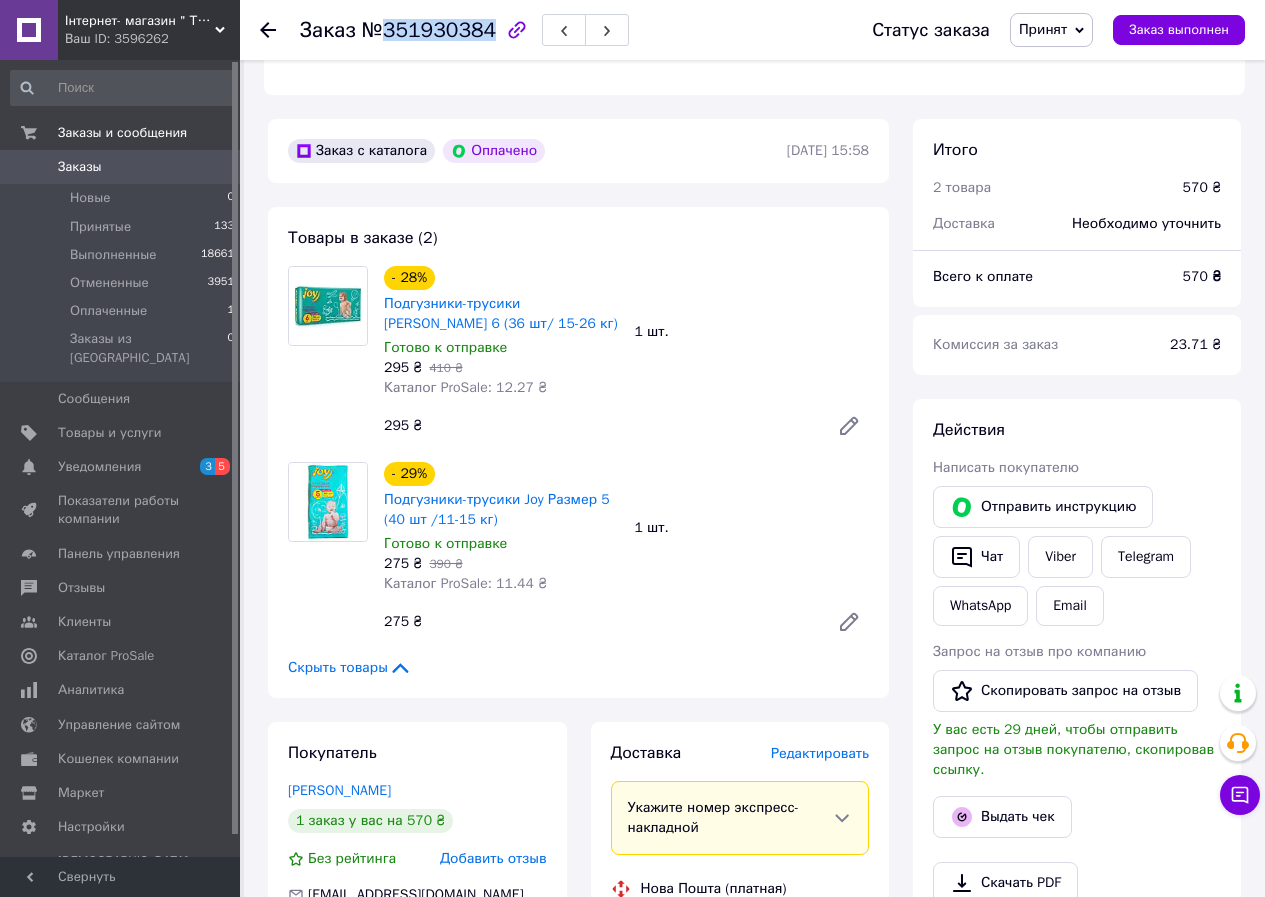 click on "№351930384" at bounding box center [429, 30] 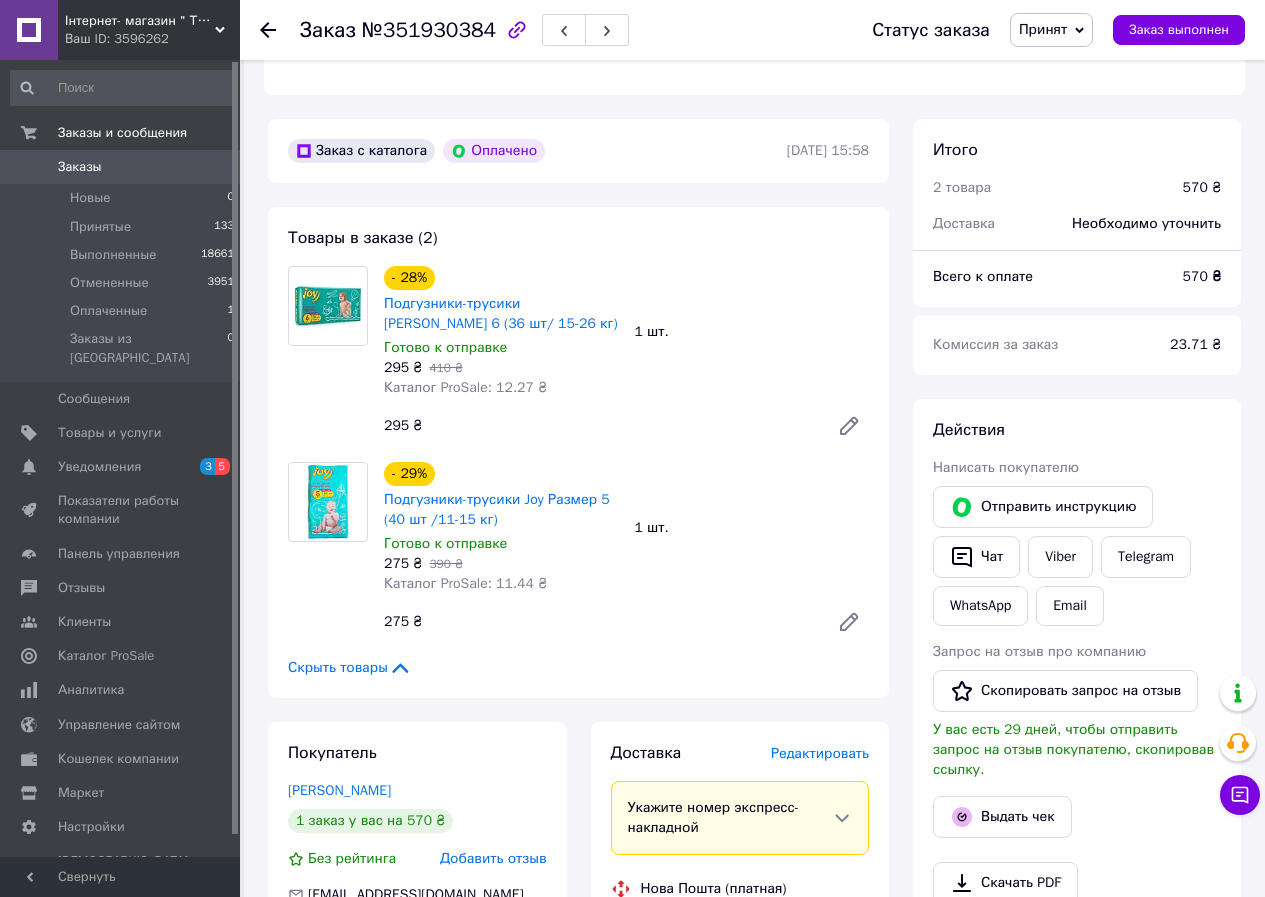 click on "Доставка Редактировать Укажите номер экспресс-накладной Обязательно введите номер экспресс-накладной,
если создавали ее не на этой странице. В случае,
если номер ЭН не будет добавлен, мы не сможем
выплатить деньги за заказ Мобильный номер покупателя (из заказа) должен
соответствовать номеру получателя по накладной Нова Пошта (платная) Получатель Кулікова Аліна Телефон получателя +380968650467 Адрес пгт. Большая Березовица, Почтомат №40163: ул. Зеленая, 48 (На углу дома) Дата отправки 10.07.2025 Плательщик Получатель Оценочная стоимость 570 ₴ Передать номер или Аліна <" at bounding box center [740, 1093] 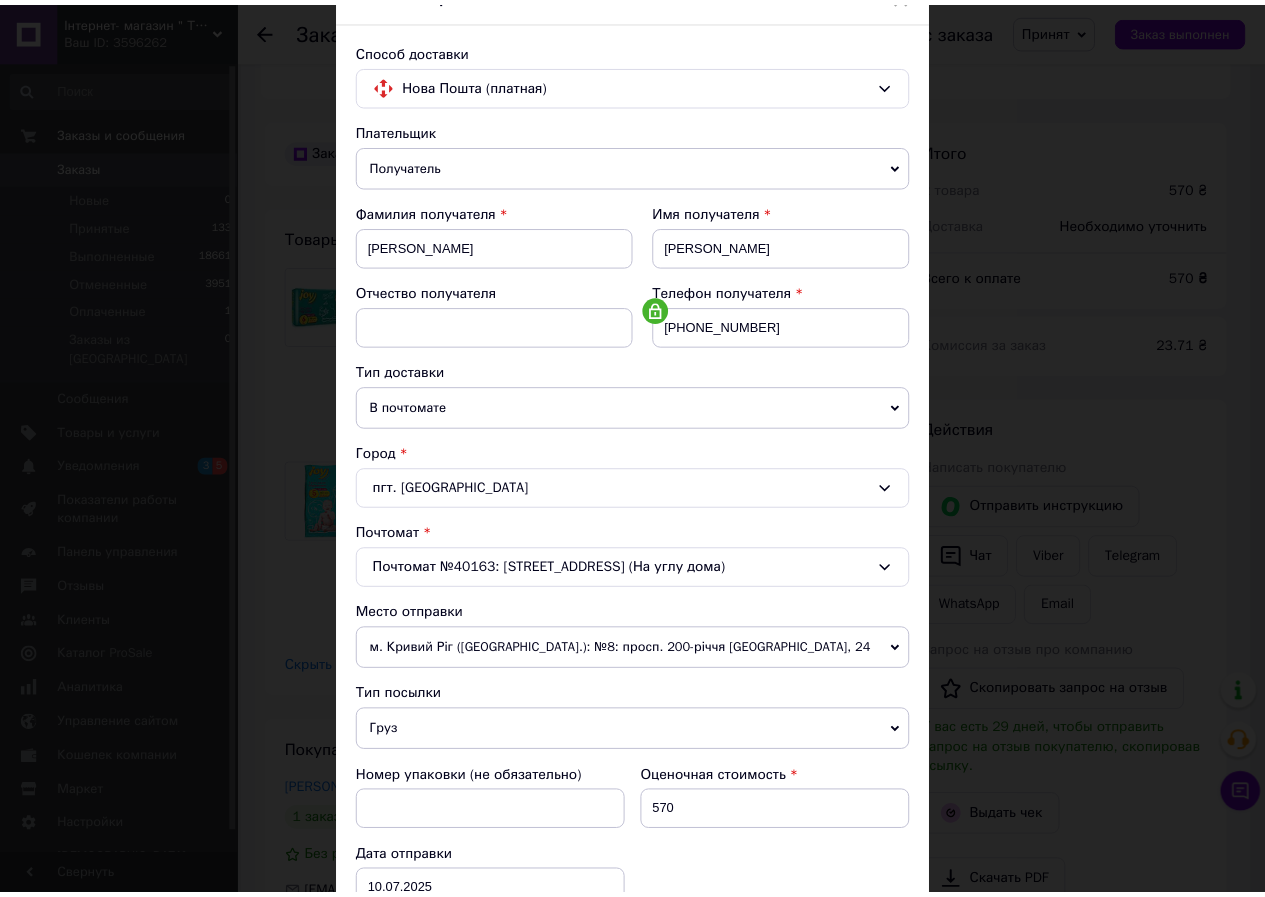 scroll, scrollTop: 431, scrollLeft: 0, axis: vertical 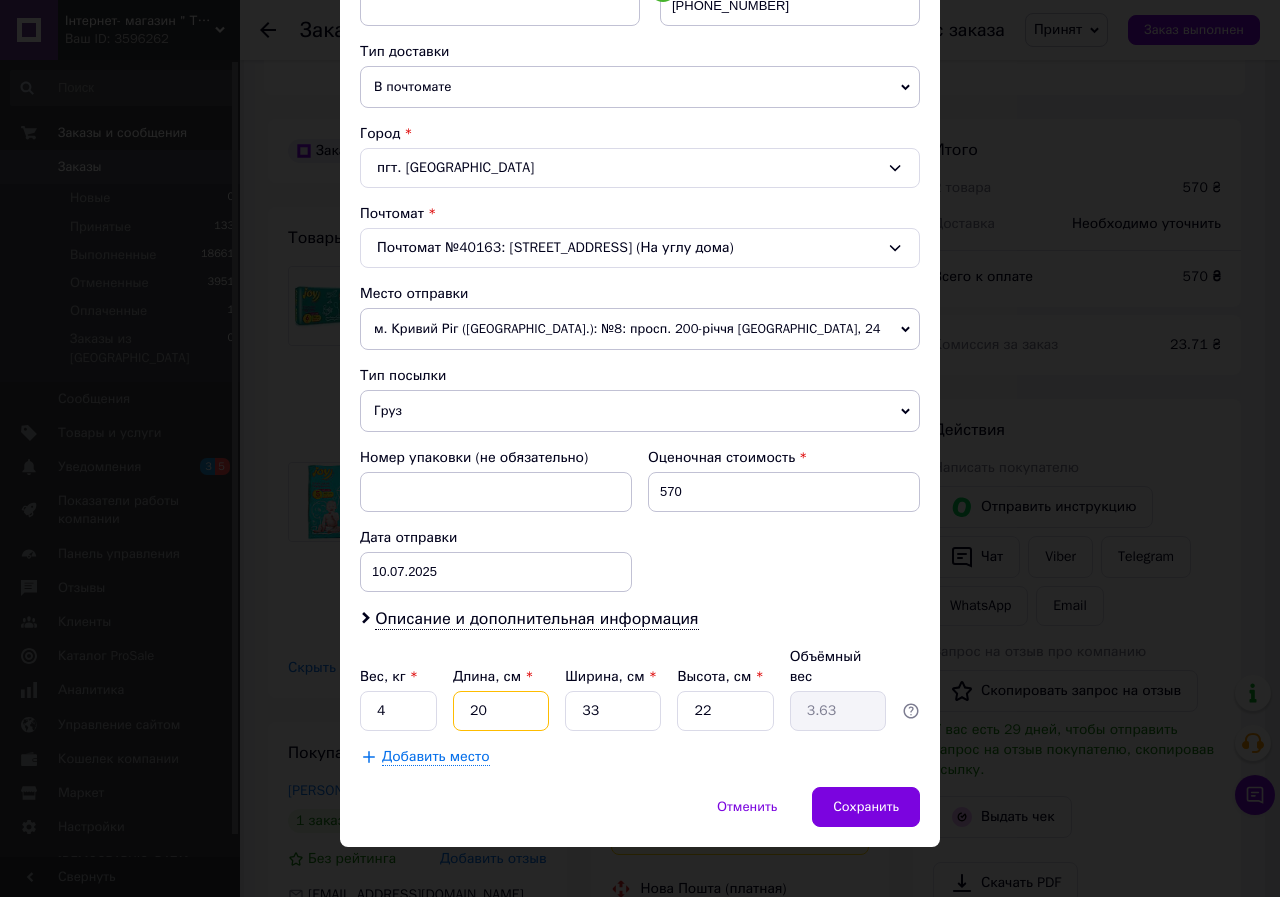drag, startPoint x: 451, startPoint y: 691, endPoint x: 532, endPoint y: 687, distance: 81.09871 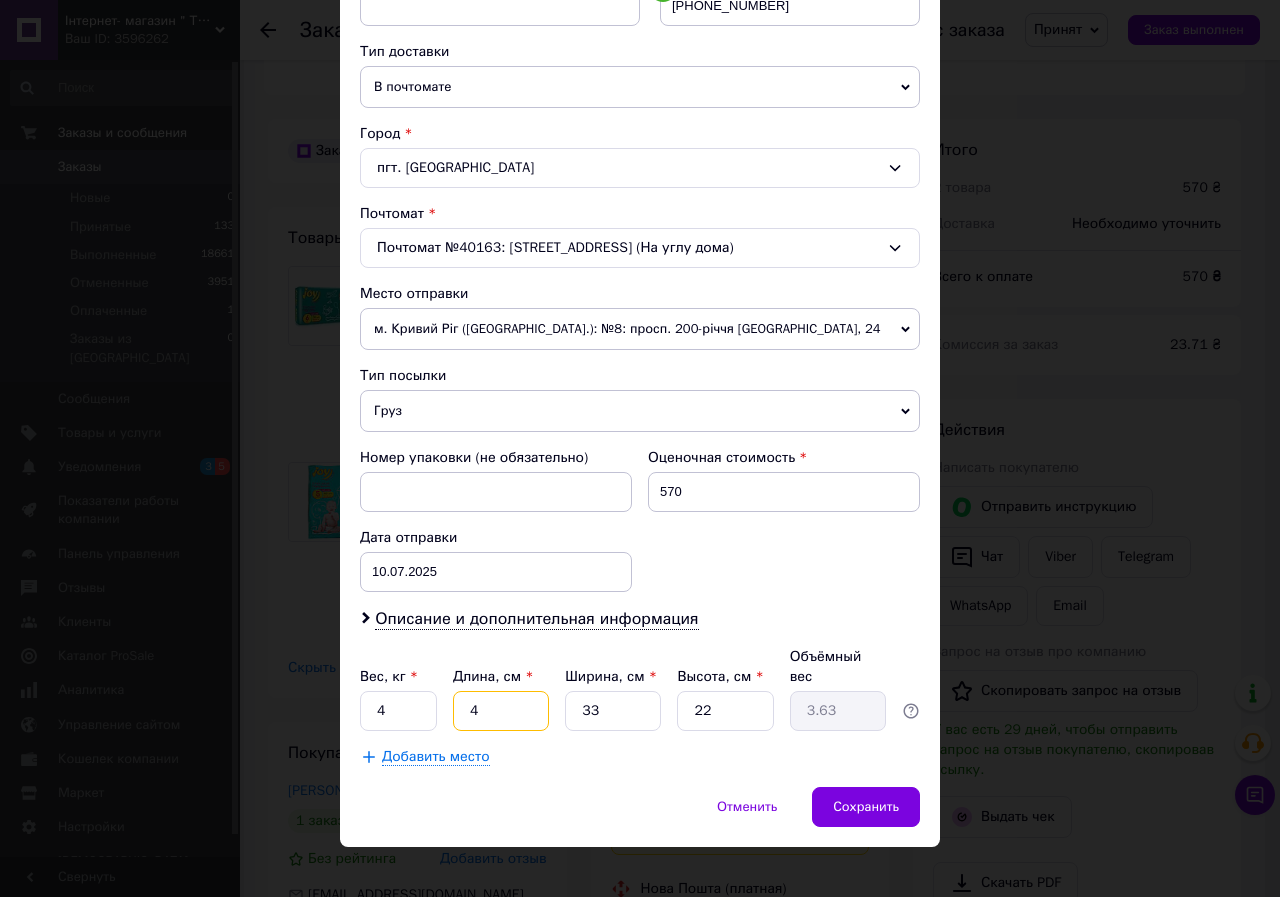 type on "0.73" 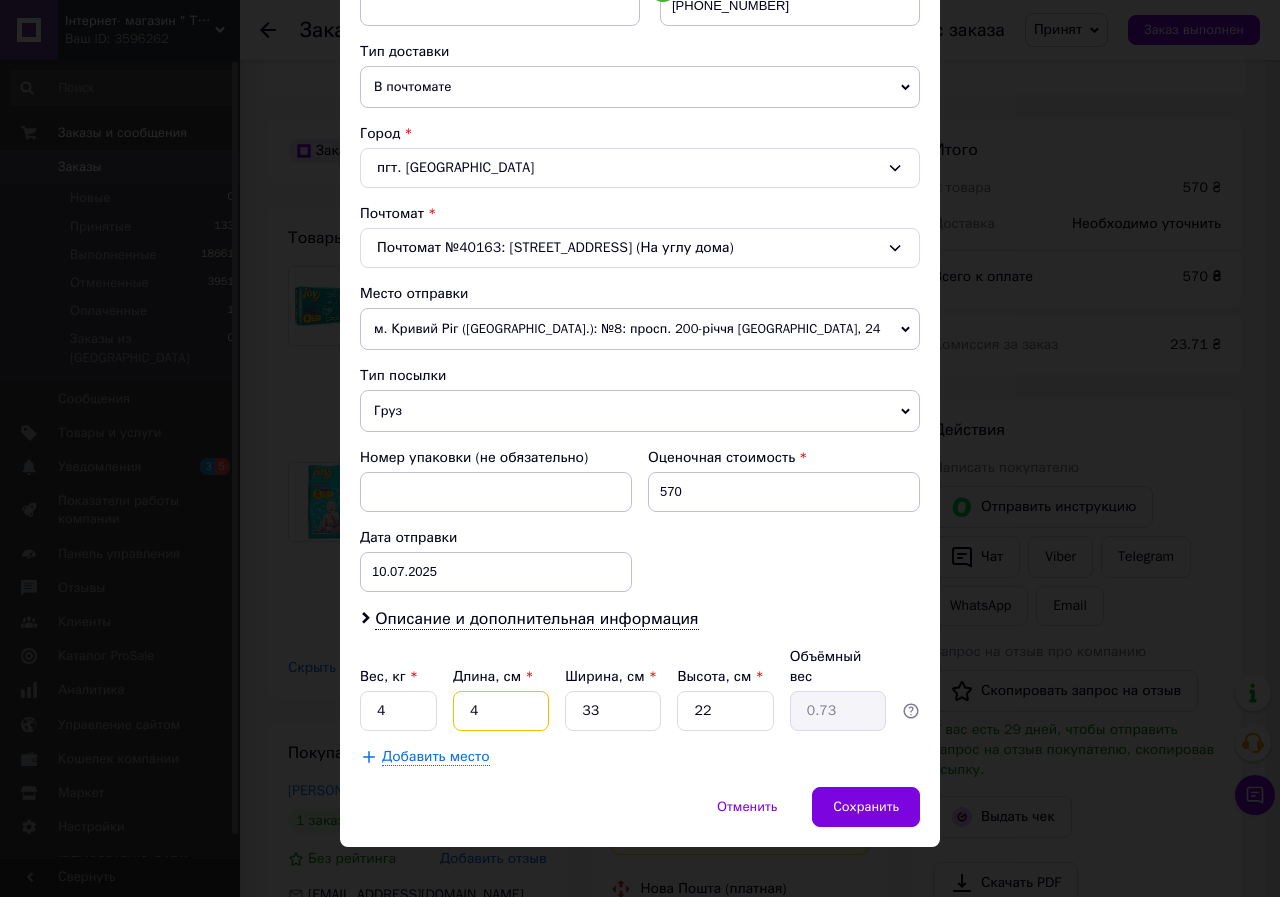 type on "40" 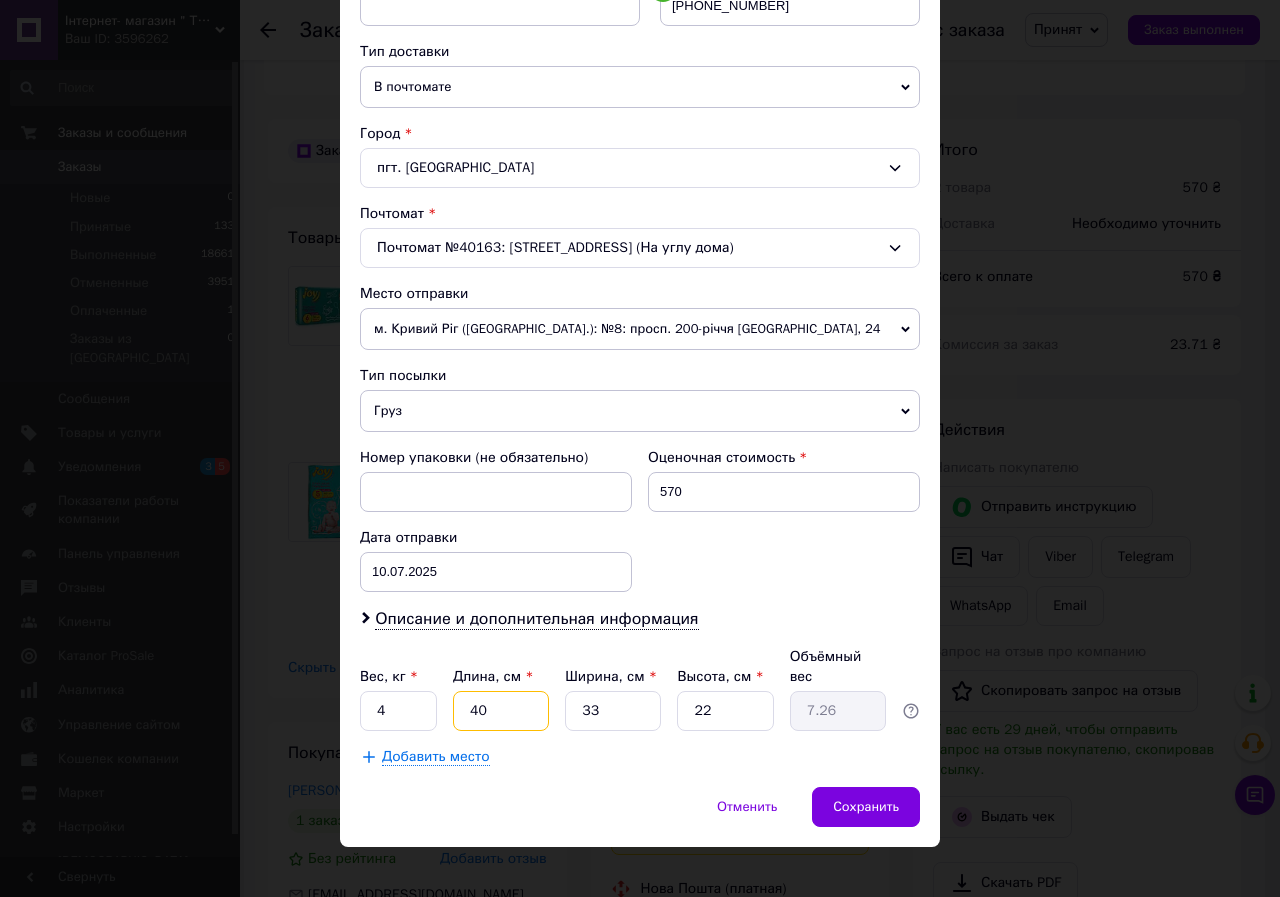 type on "40" 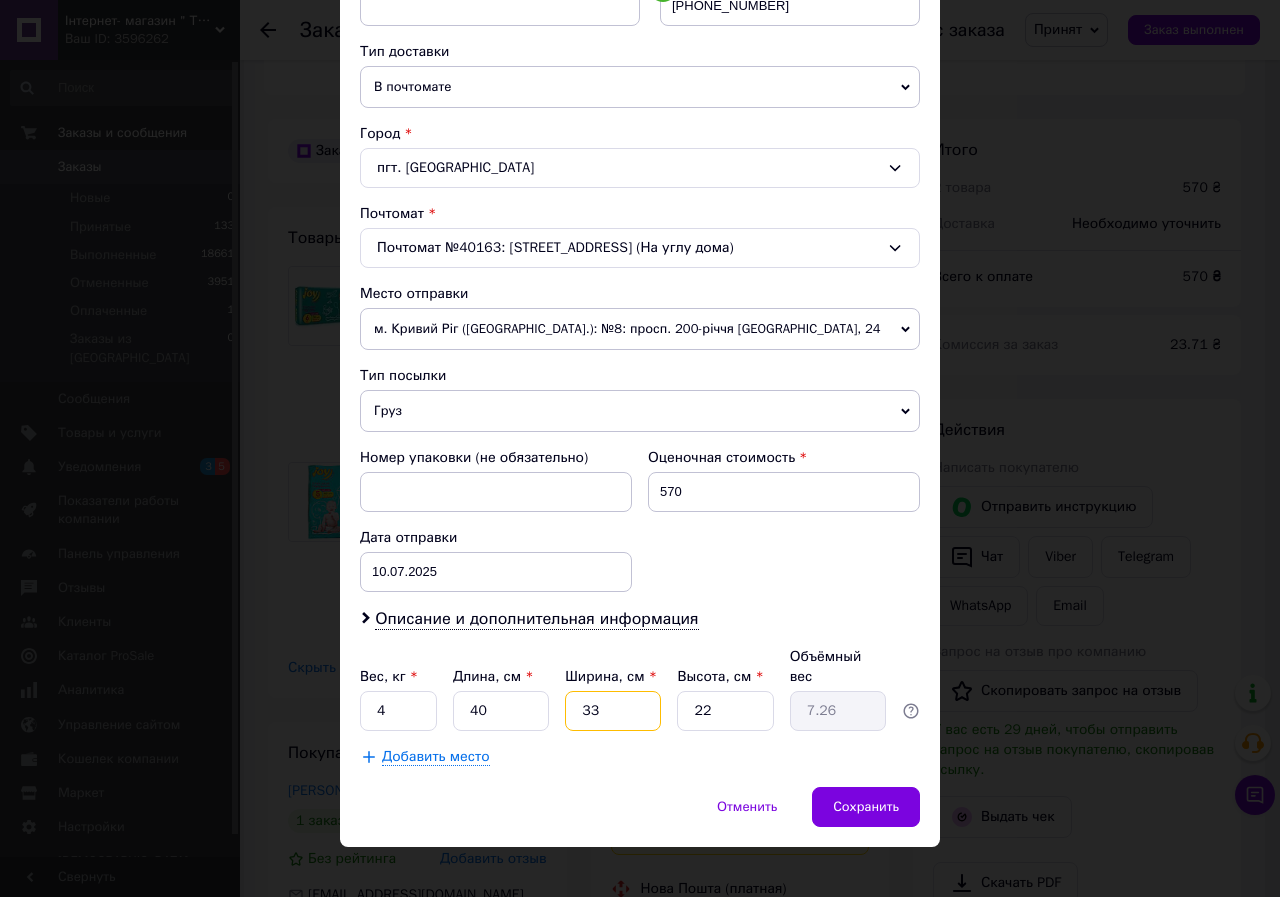 type on "2" 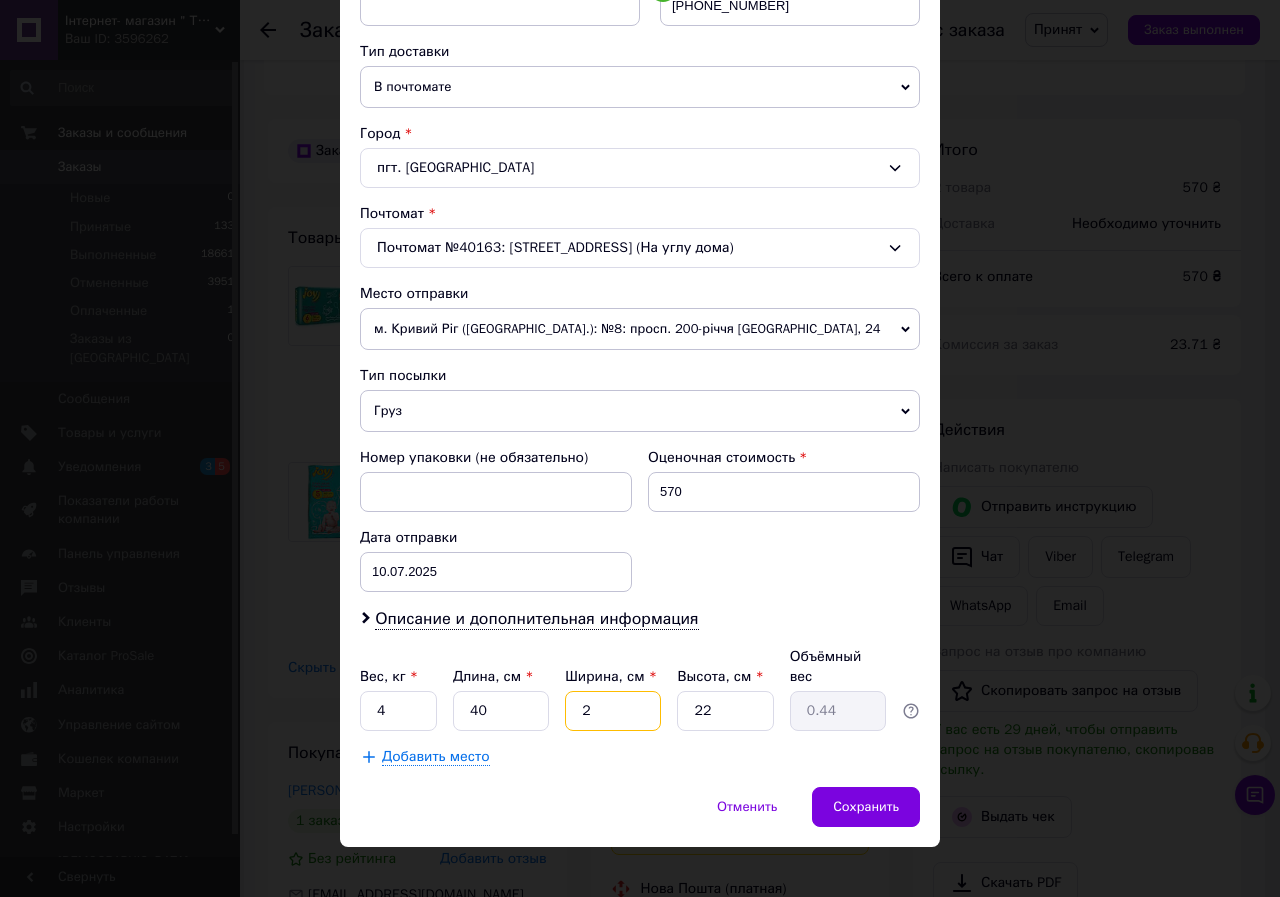 type on "20" 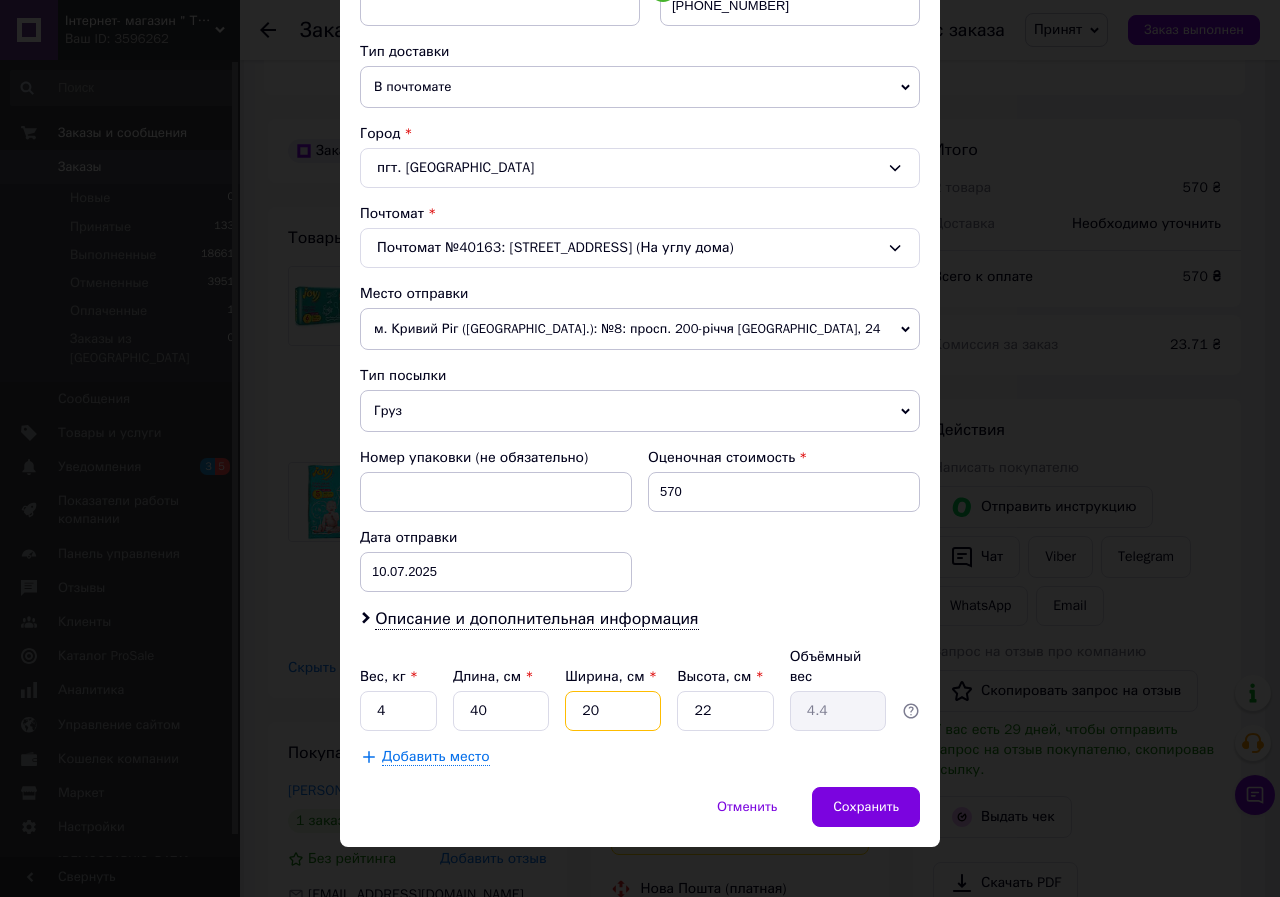 type on "20" 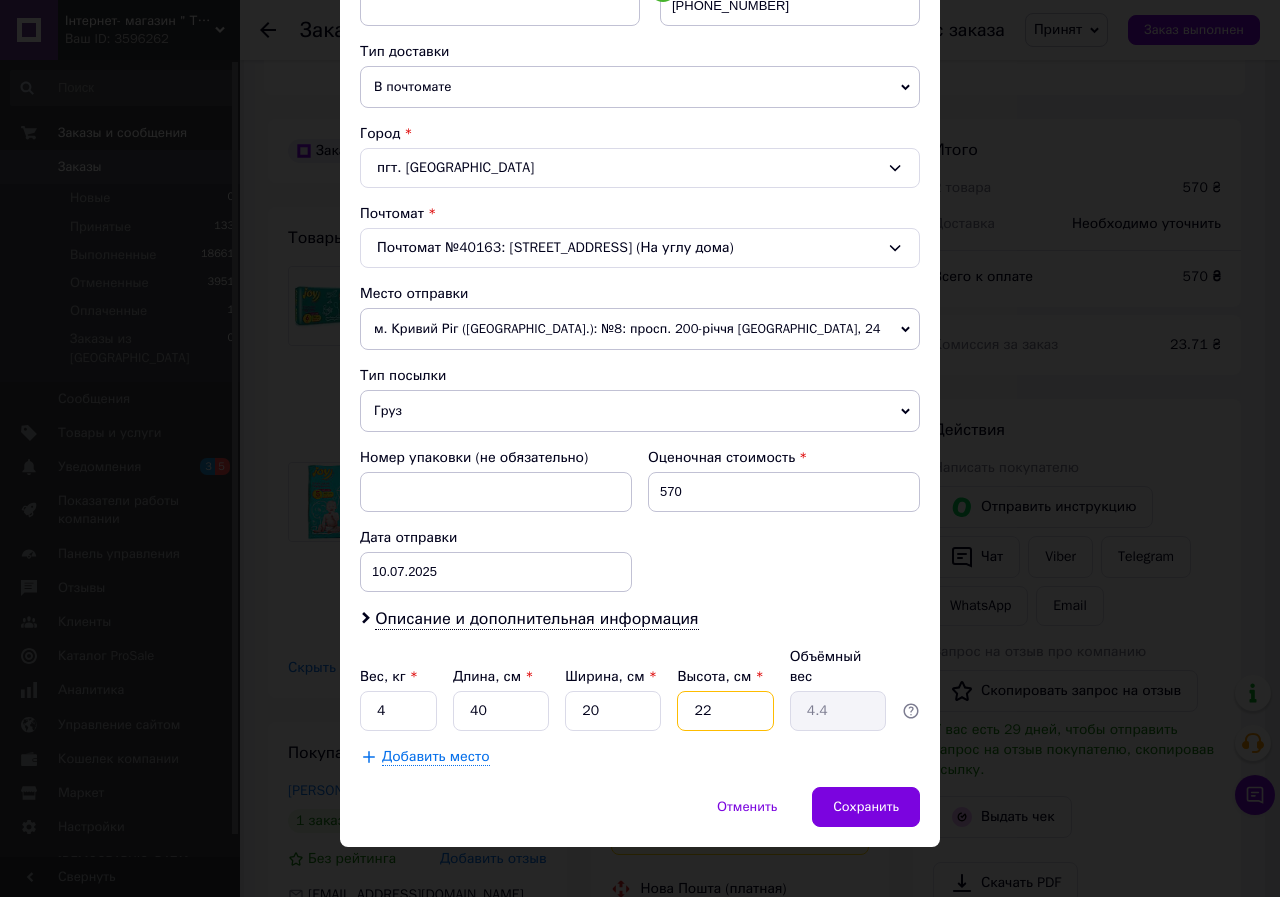 type on "3" 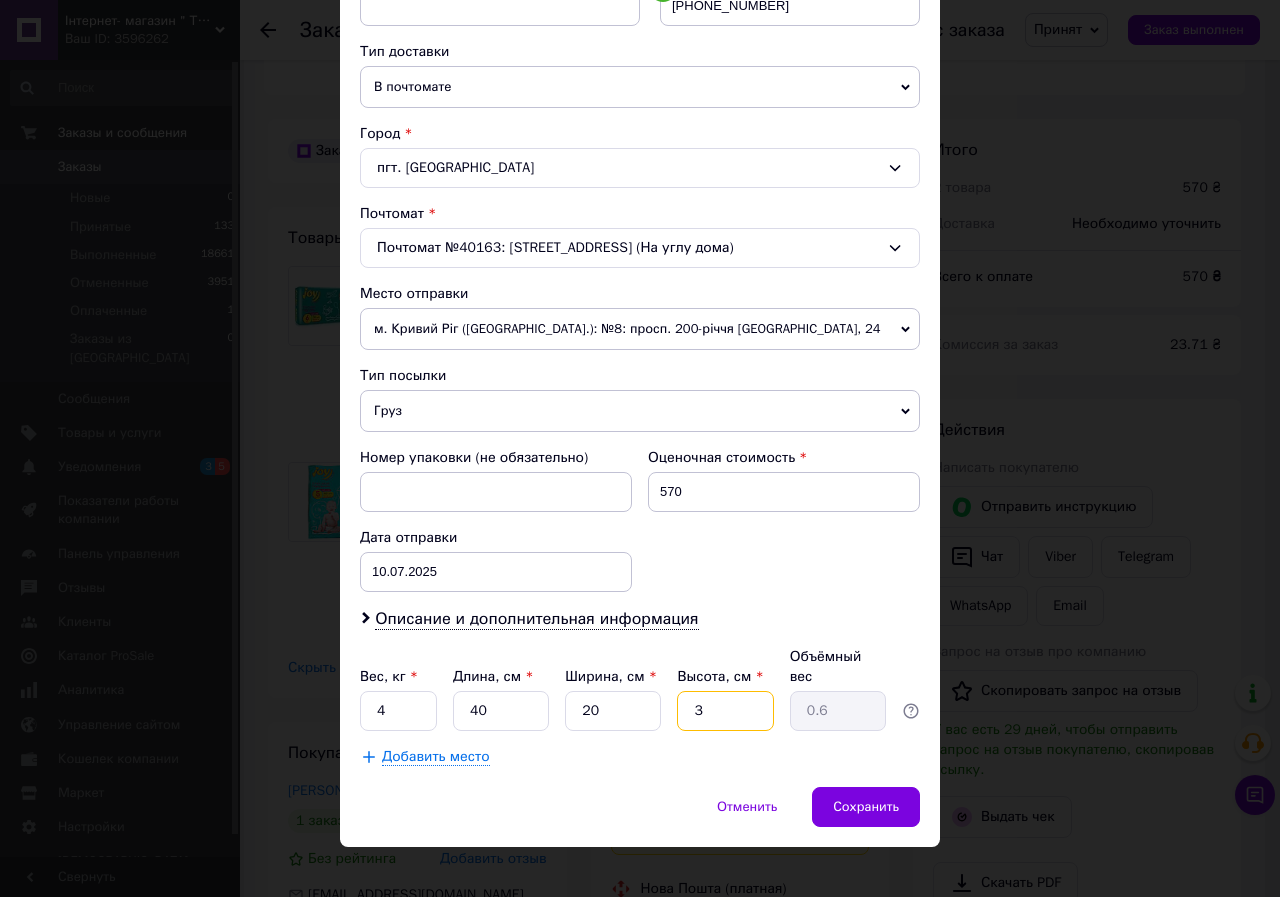 type on "30" 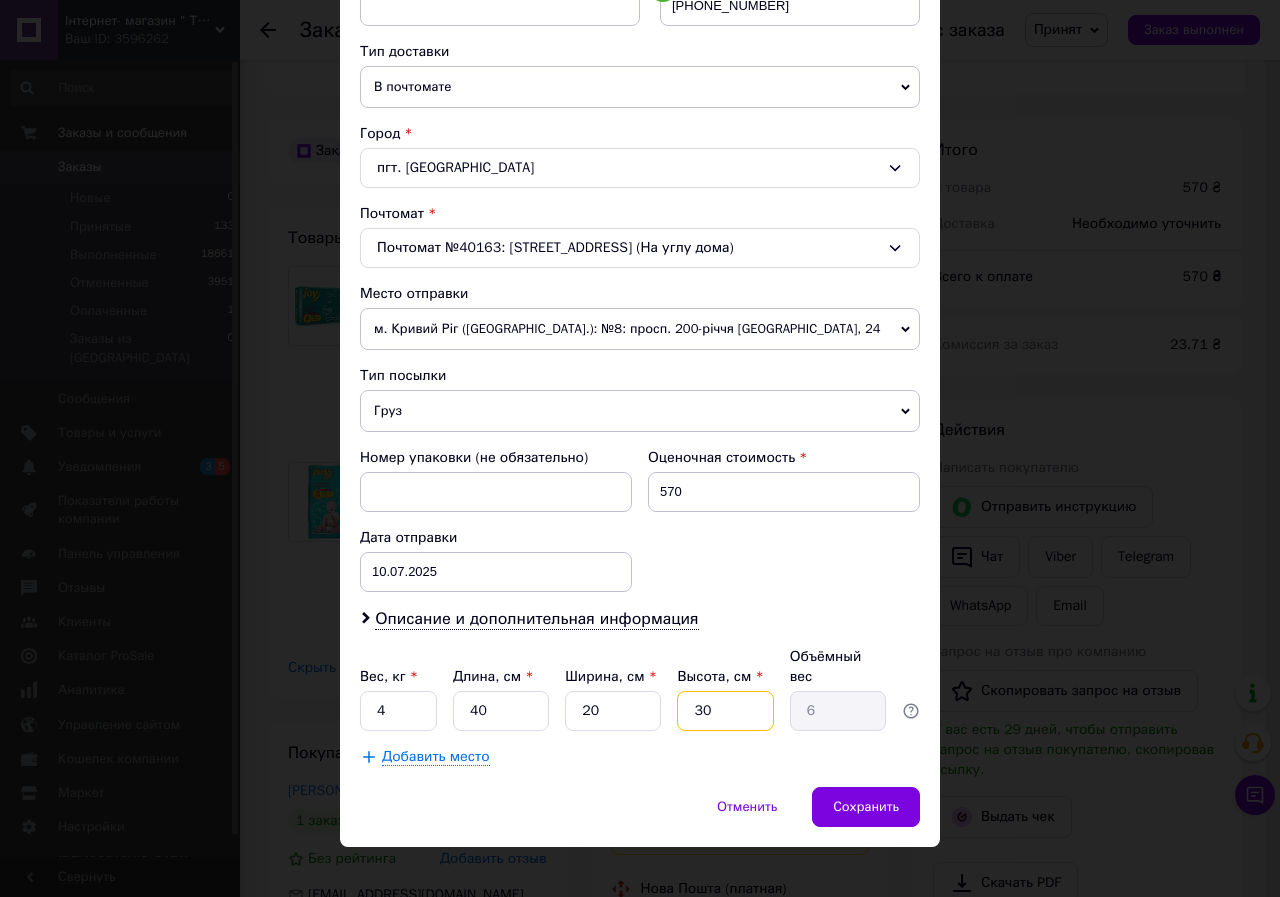 drag, startPoint x: 704, startPoint y: 689, endPoint x: 692, endPoint y: 690, distance: 12.0415945 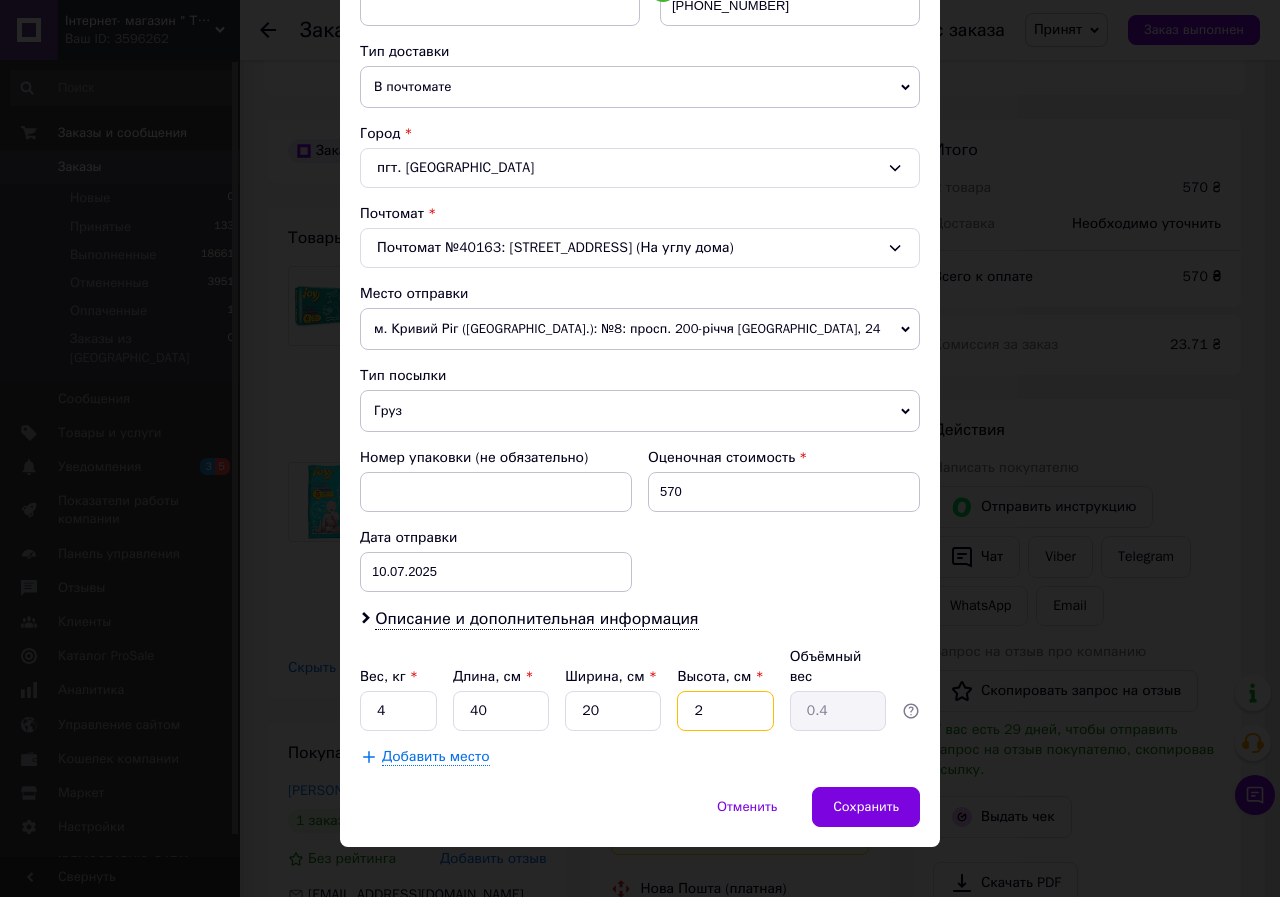 type on "25" 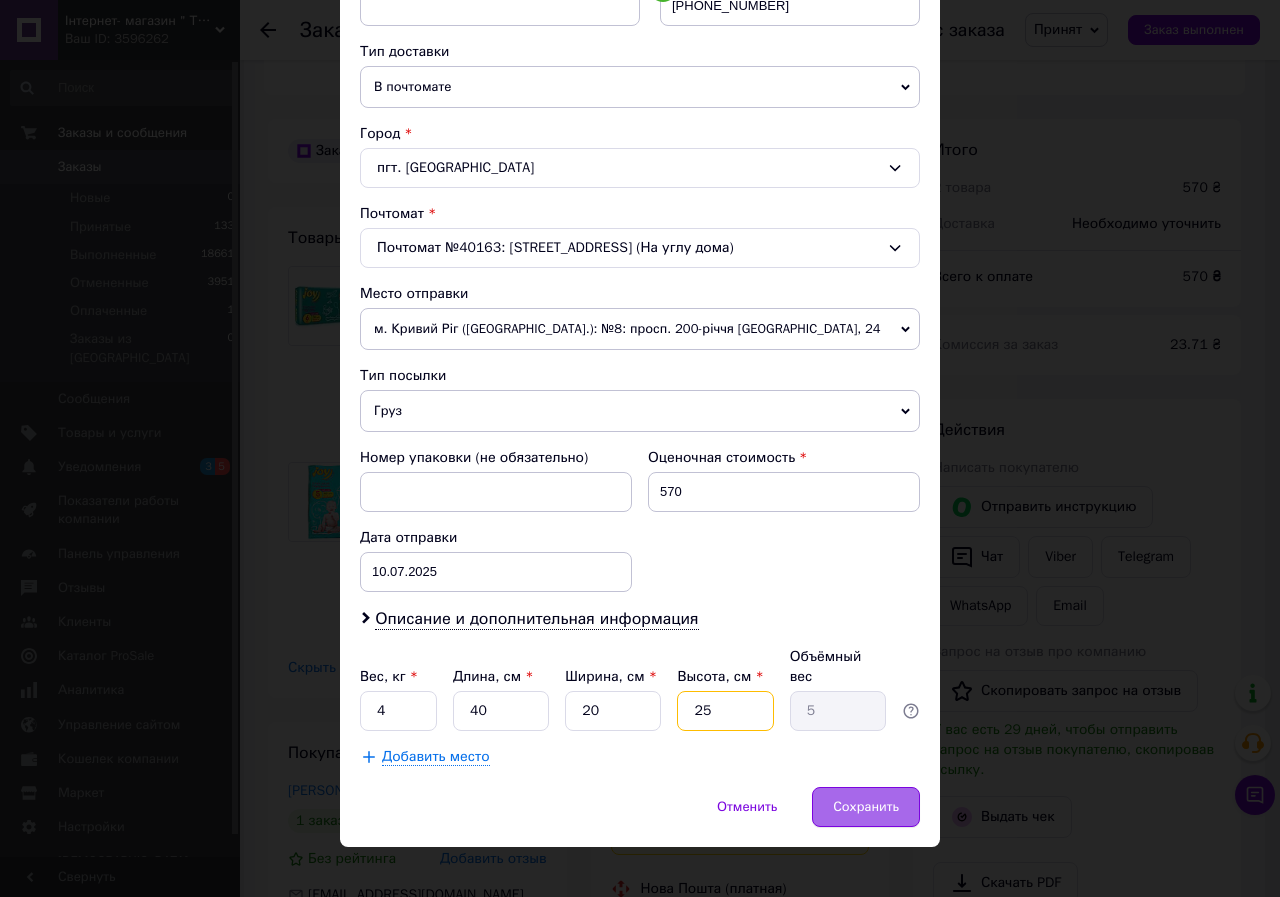 type on "25" 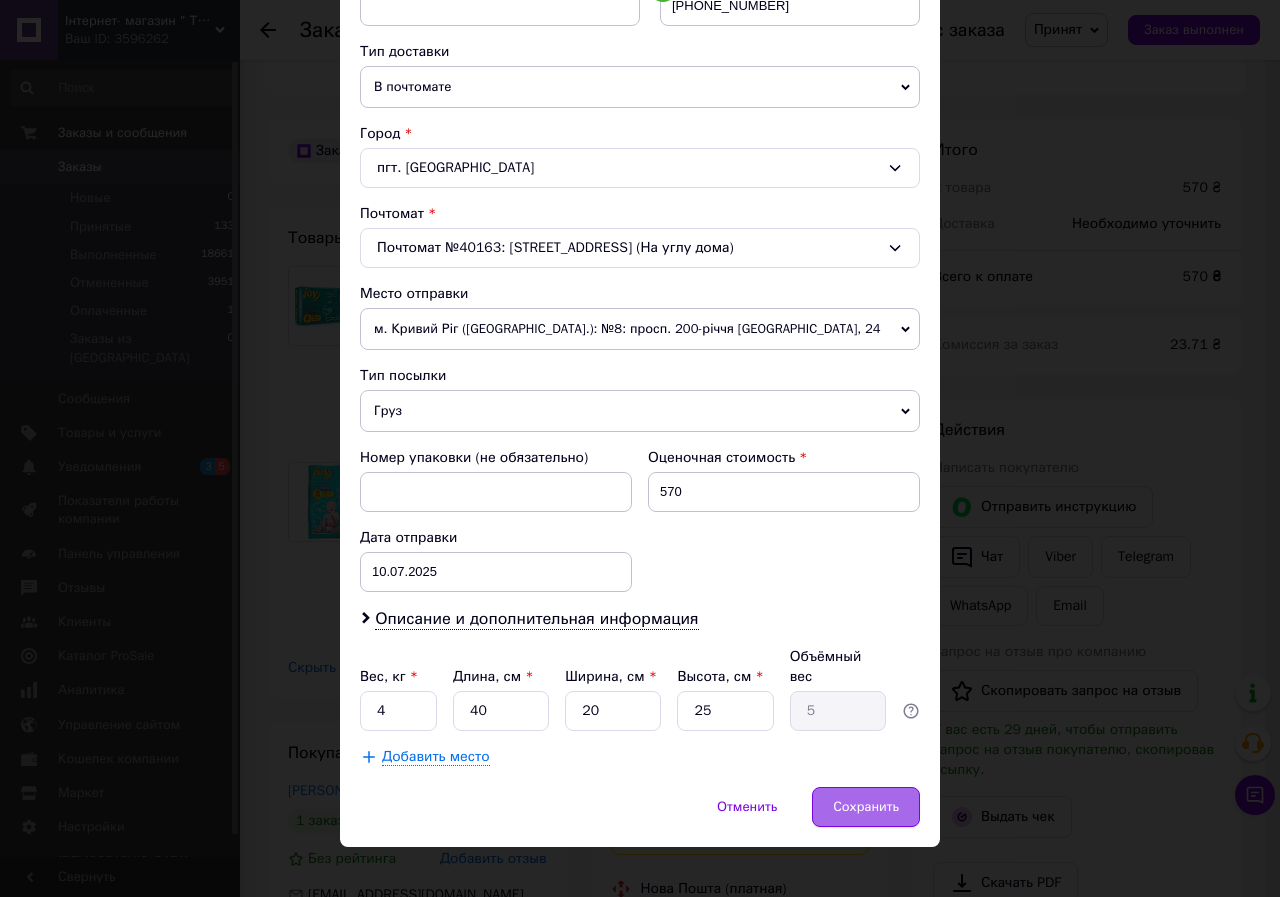 click on "Сохранить" at bounding box center (866, 807) 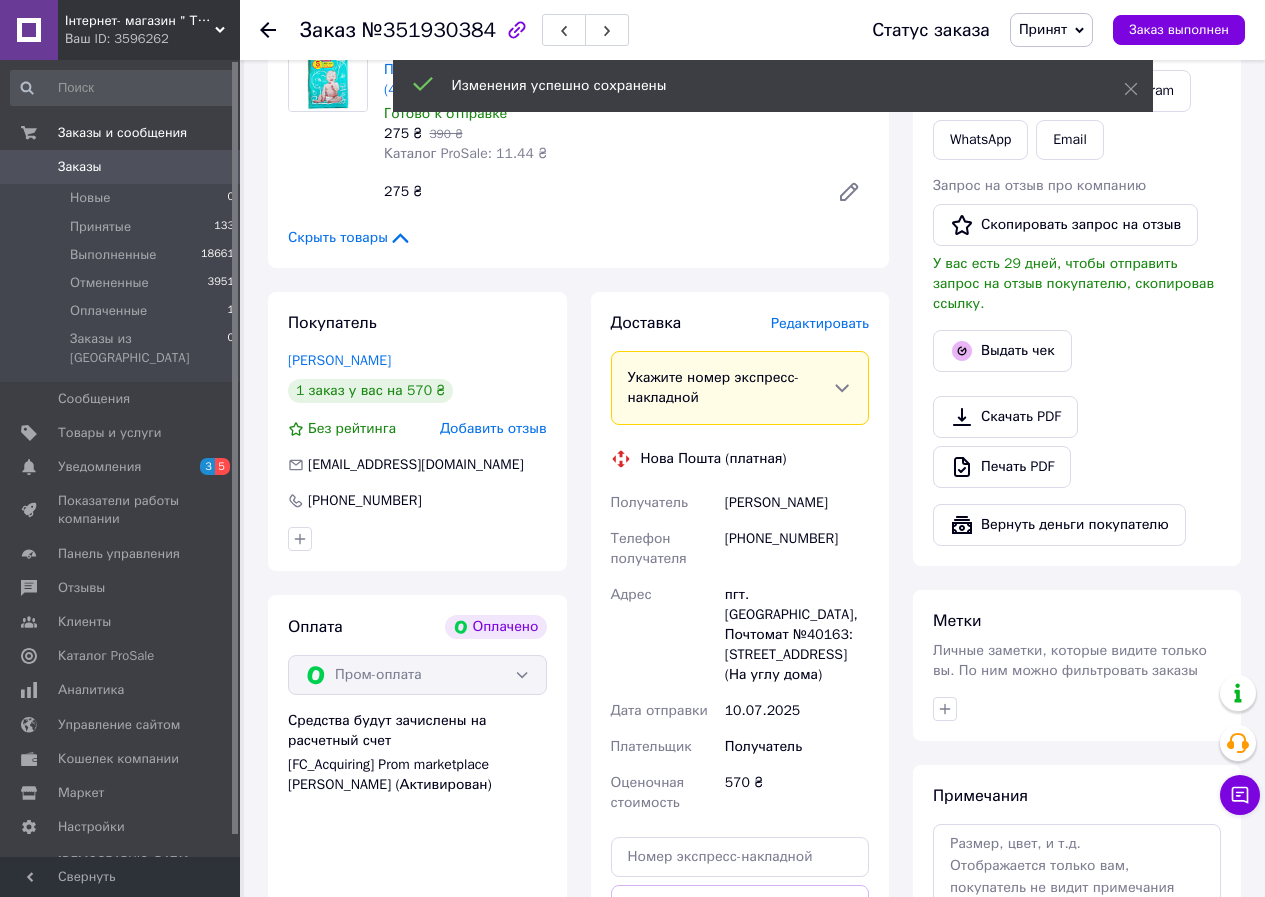 scroll, scrollTop: 1262, scrollLeft: 0, axis: vertical 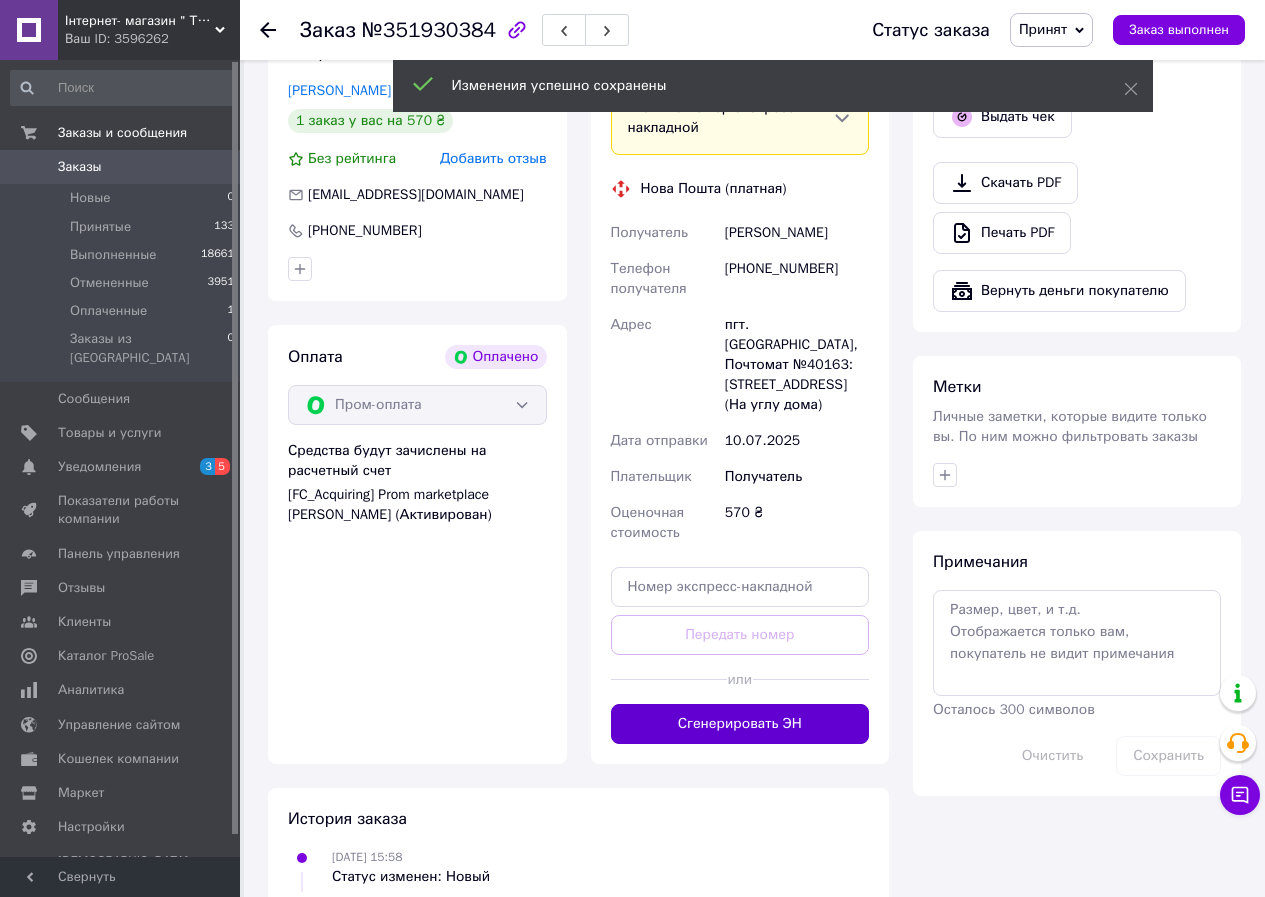 click on "Сгенерировать ЭН" at bounding box center (740, 724) 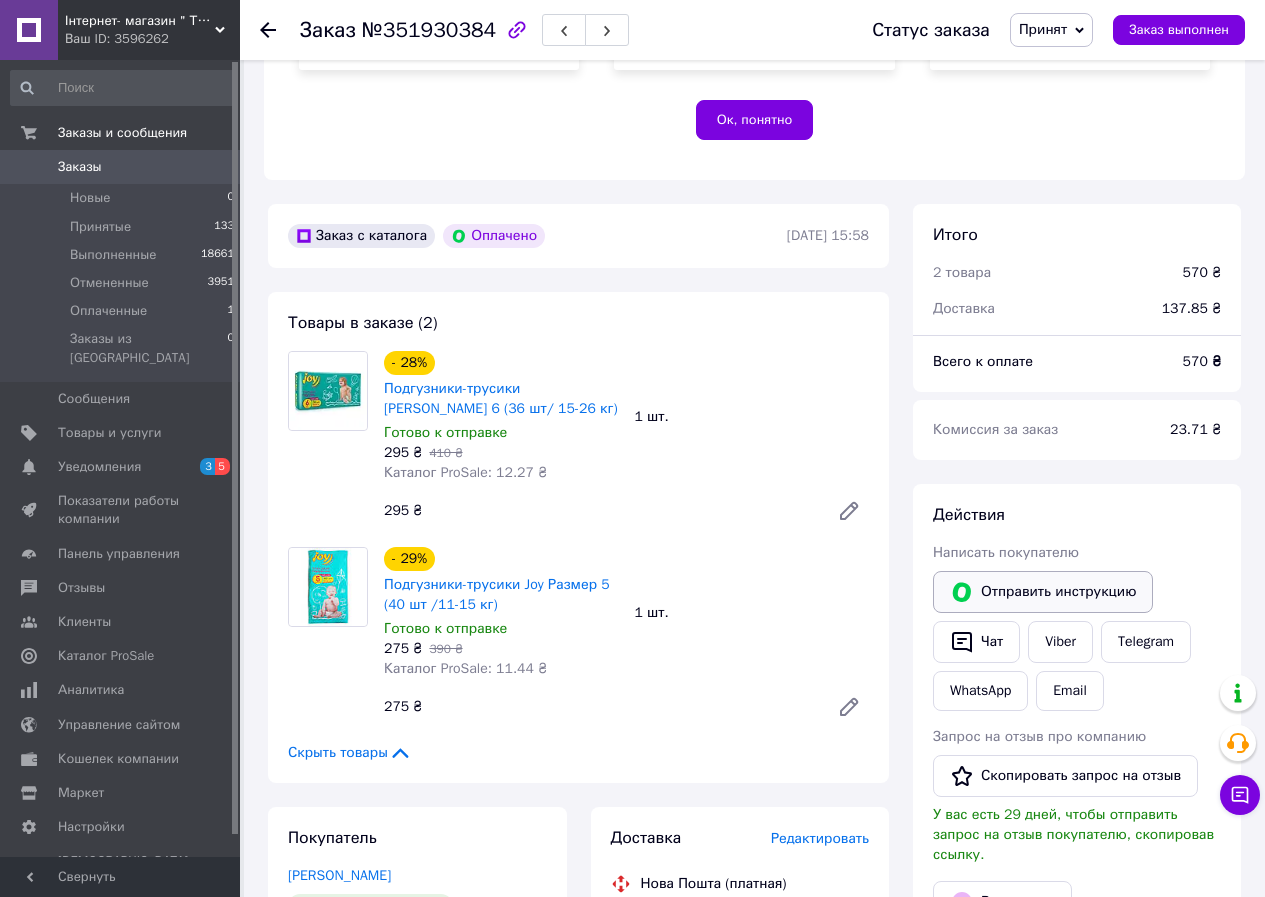 scroll, scrollTop: 462, scrollLeft: 0, axis: vertical 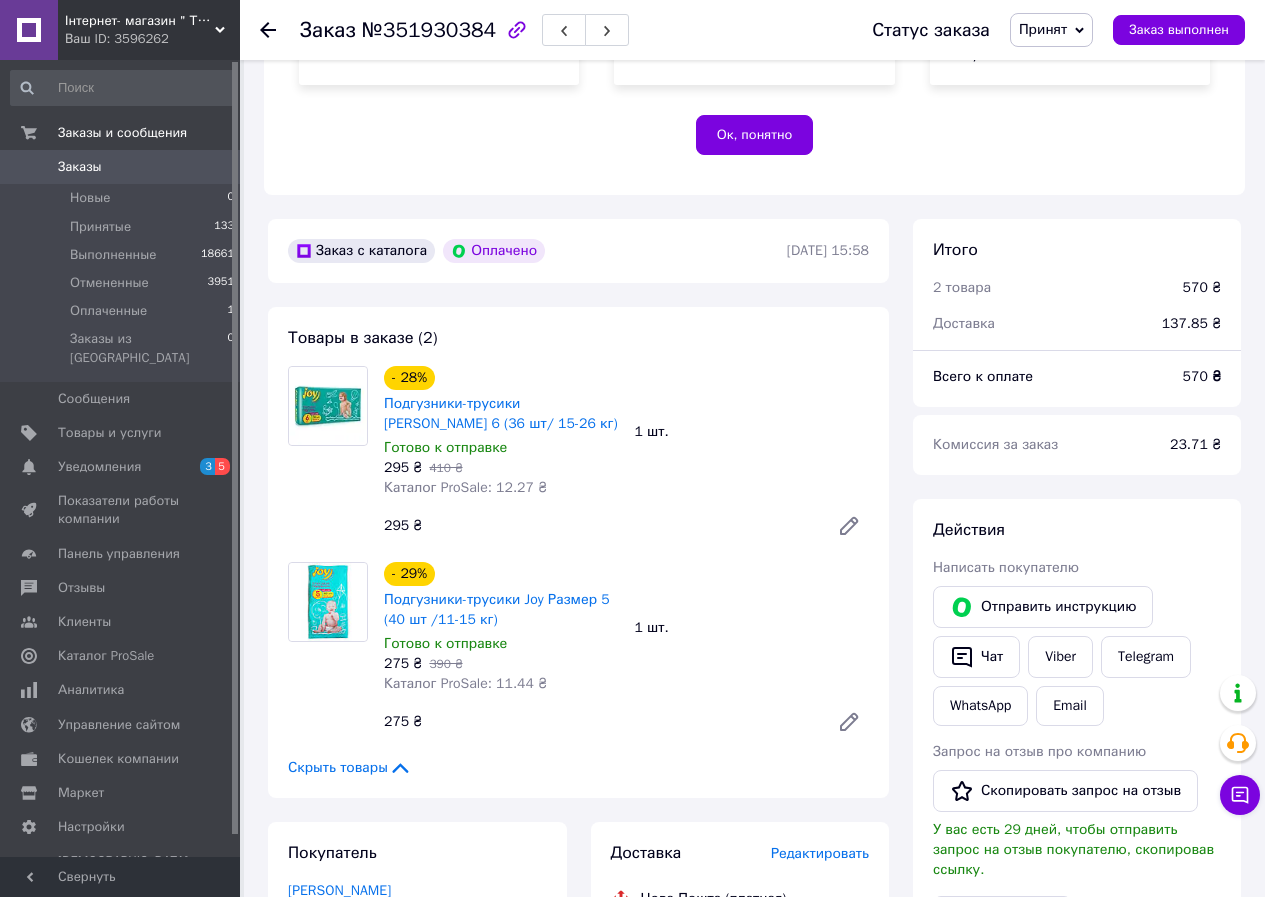 drag, startPoint x: 262, startPoint y: 29, endPoint x: 325, endPoint y: 84, distance: 83.630135 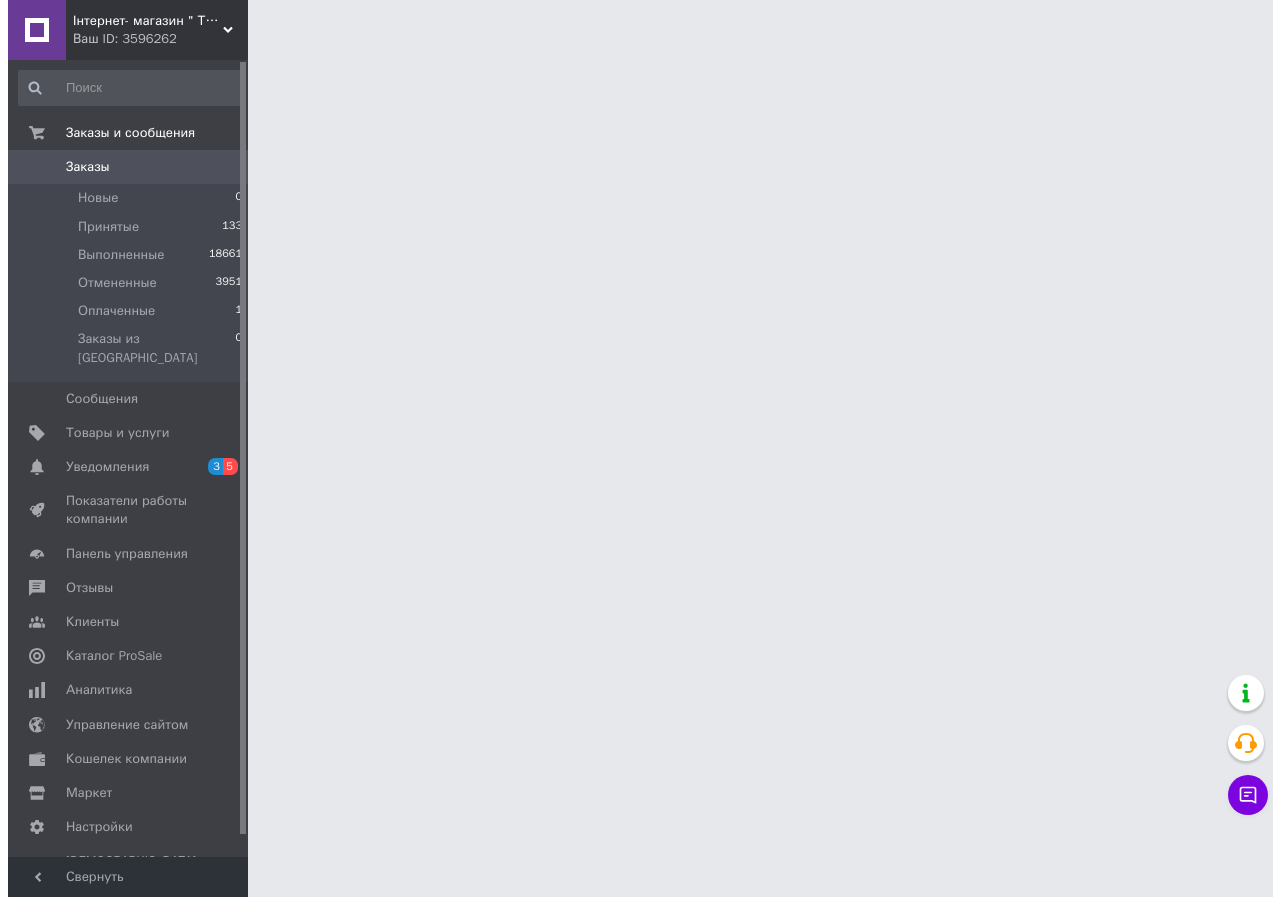 scroll, scrollTop: 0, scrollLeft: 0, axis: both 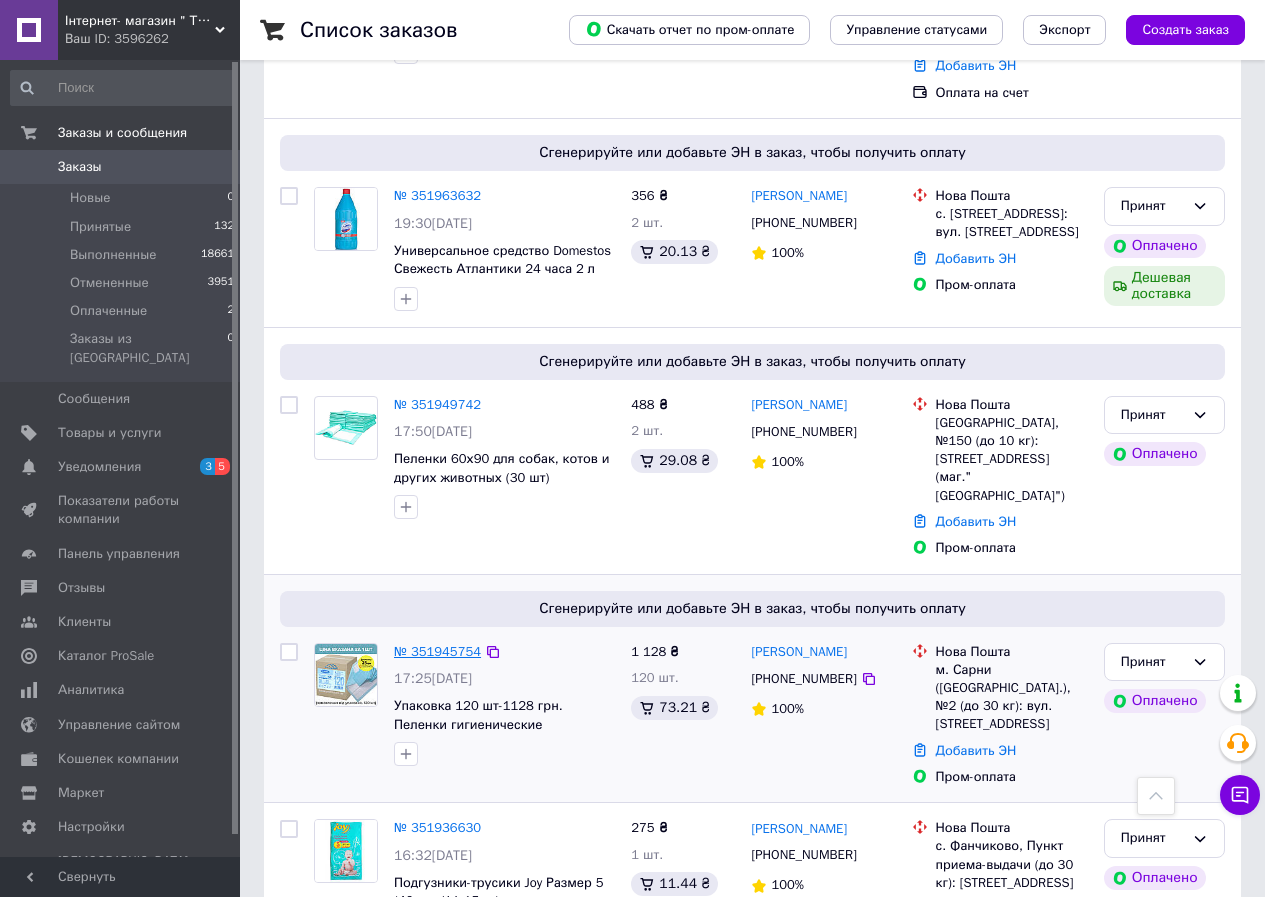 click on "№ 351945754" at bounding box center (437, 651) 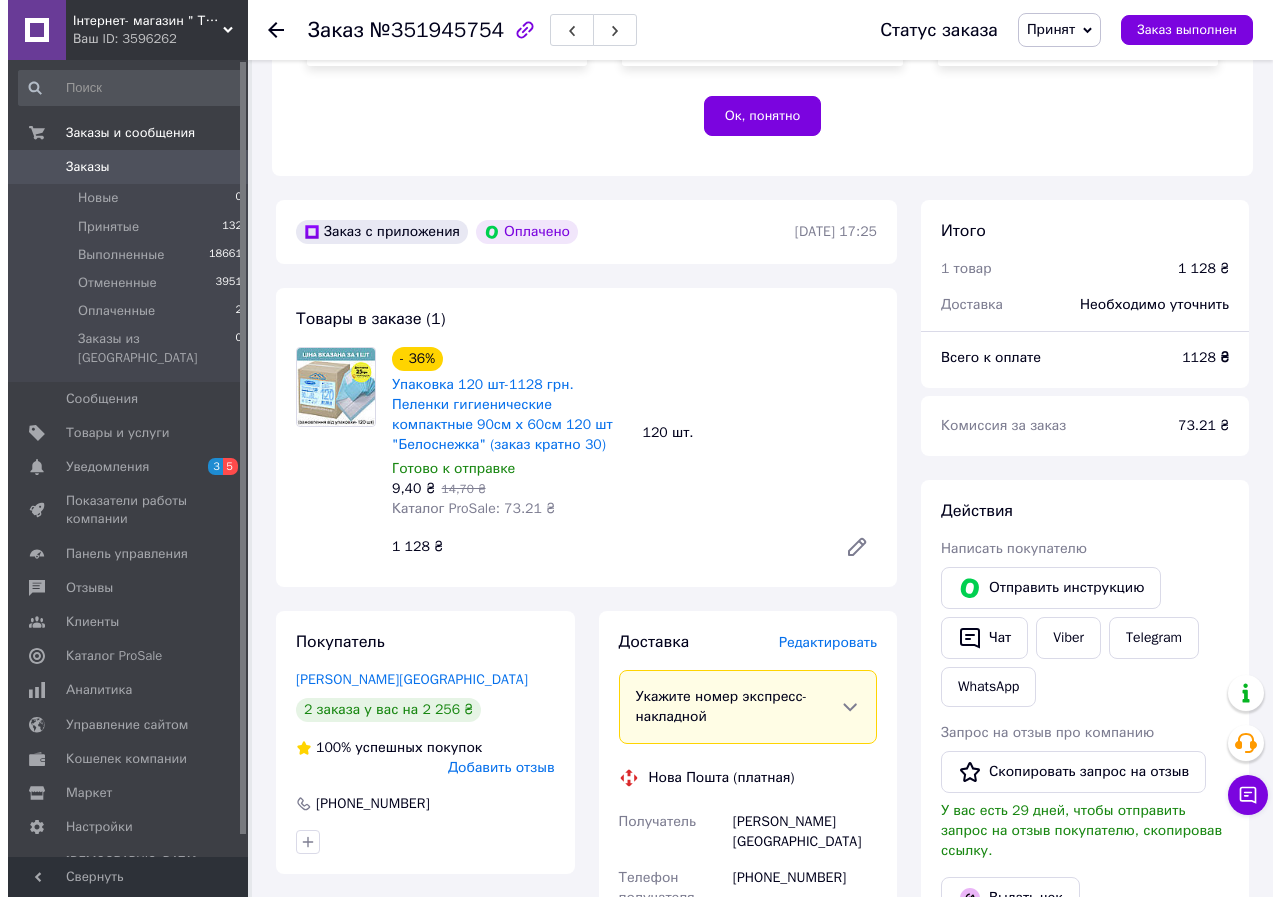 scroll, scrollTop: 436, scrollLeft: 0, axis: vertical 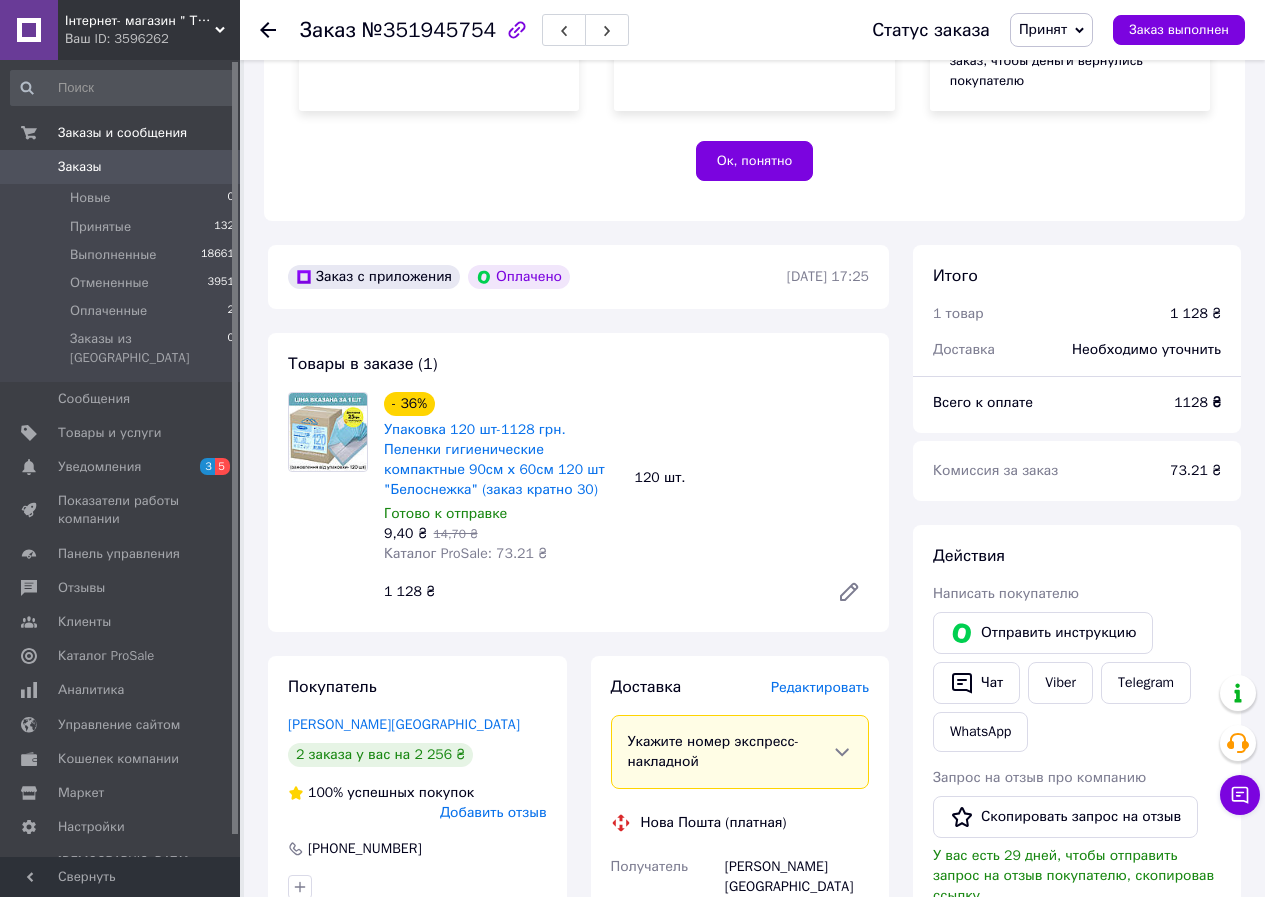 click on "Написать покупателю" at bounding box center [1077, 594] 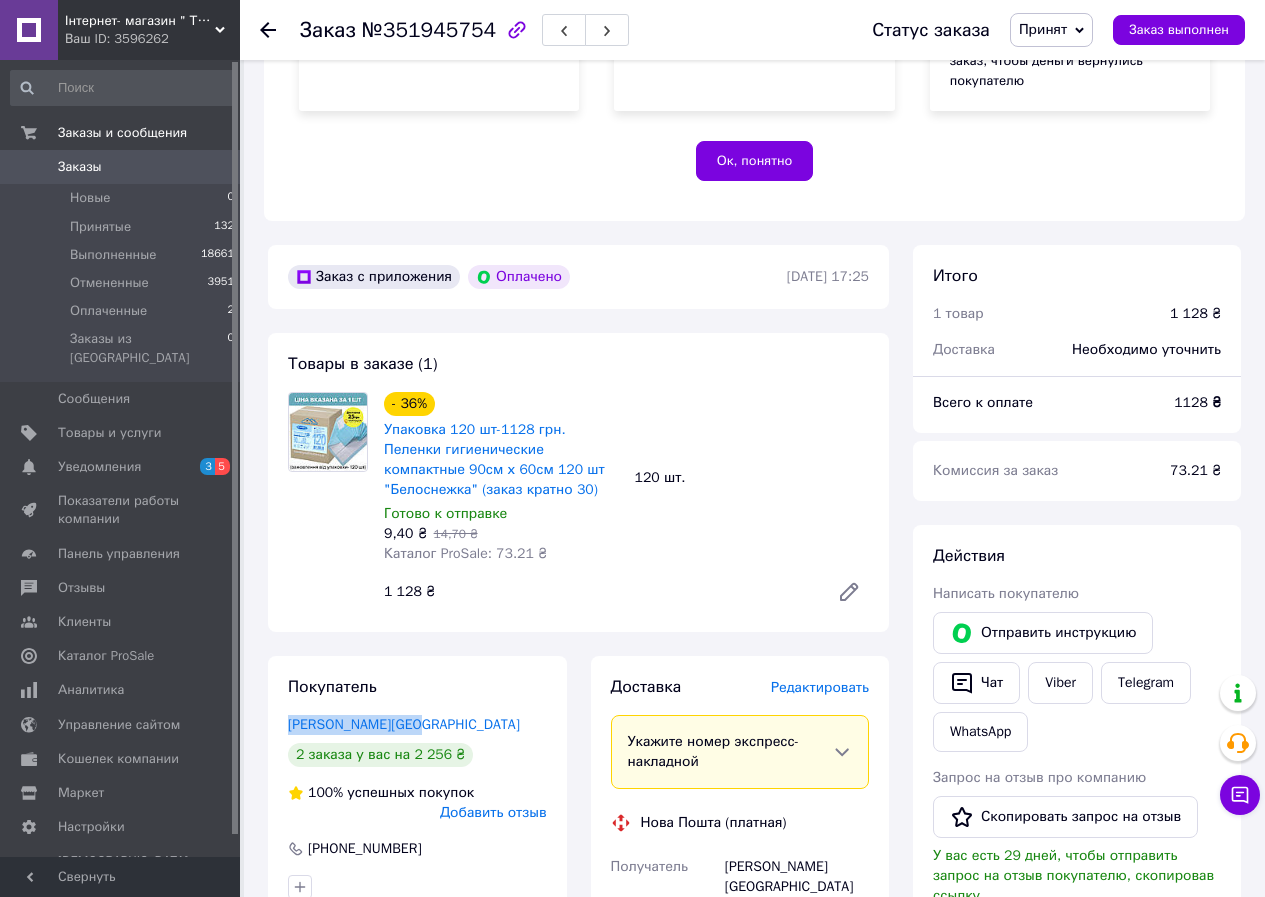 drag, startPoint x: 272, startPoint y: 701, endPoint x: 449, endPoint y: 701, distance: 177 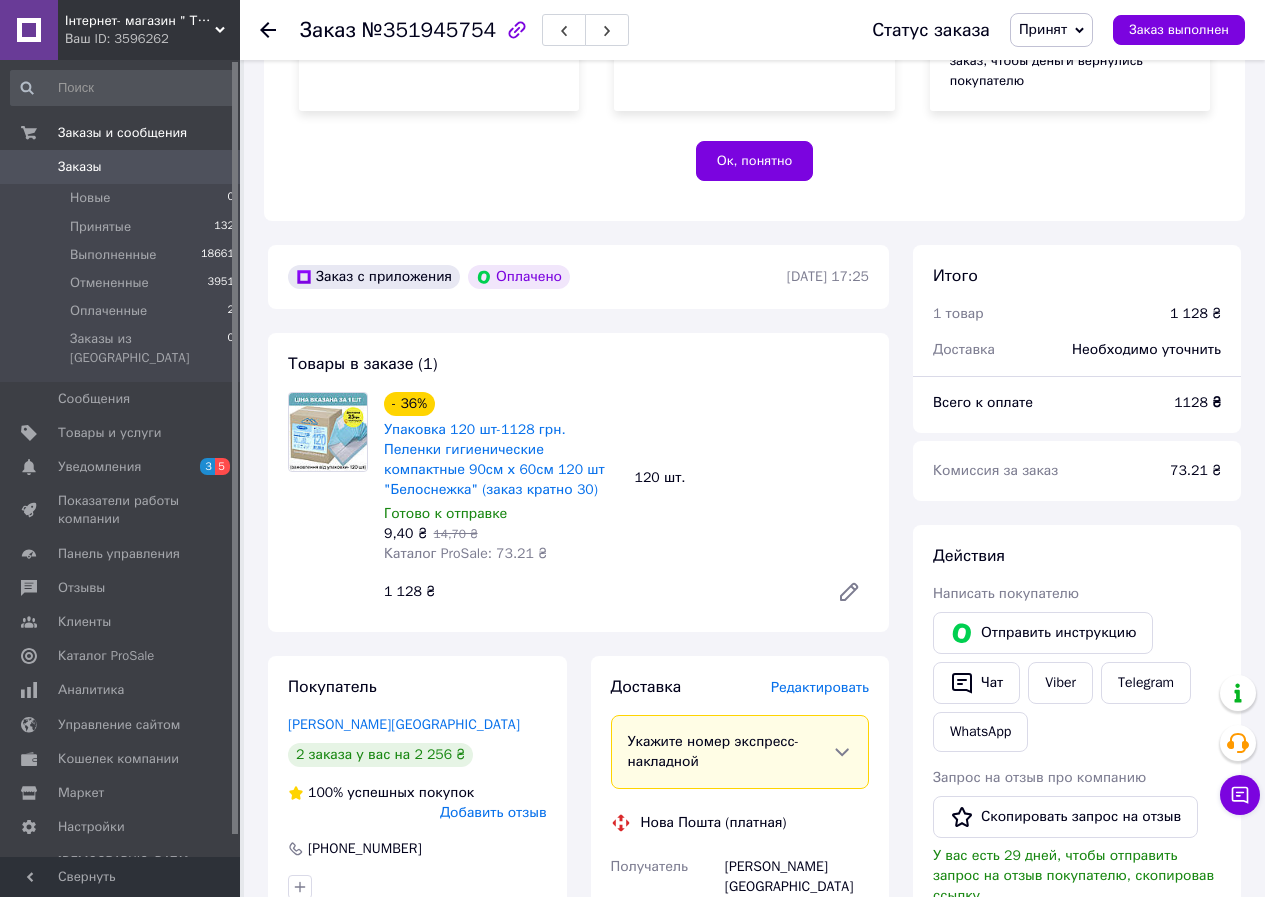 click on "№351945754" at bounding box center (429, 30) 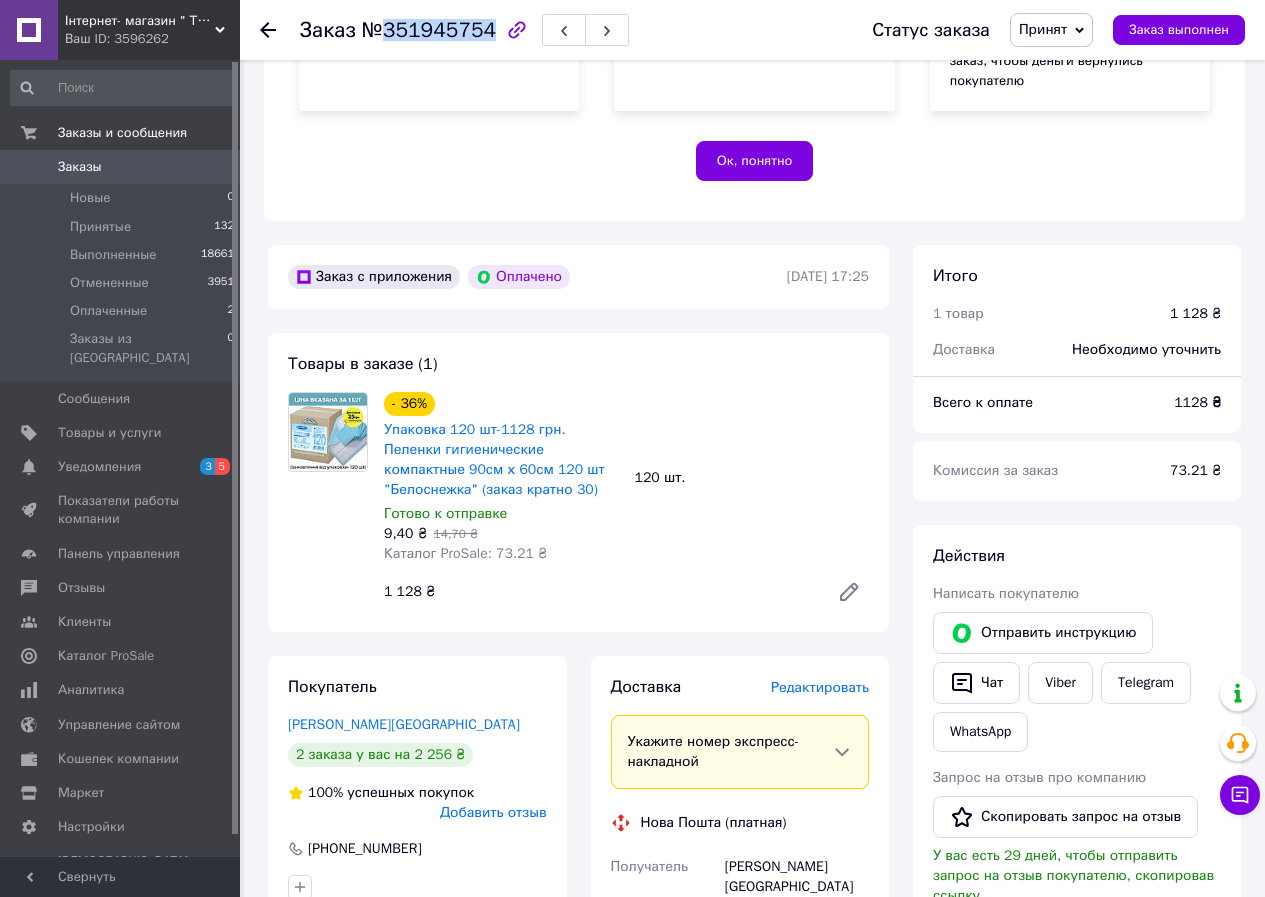 click on "№351945754" at bounding box center [429, 30] 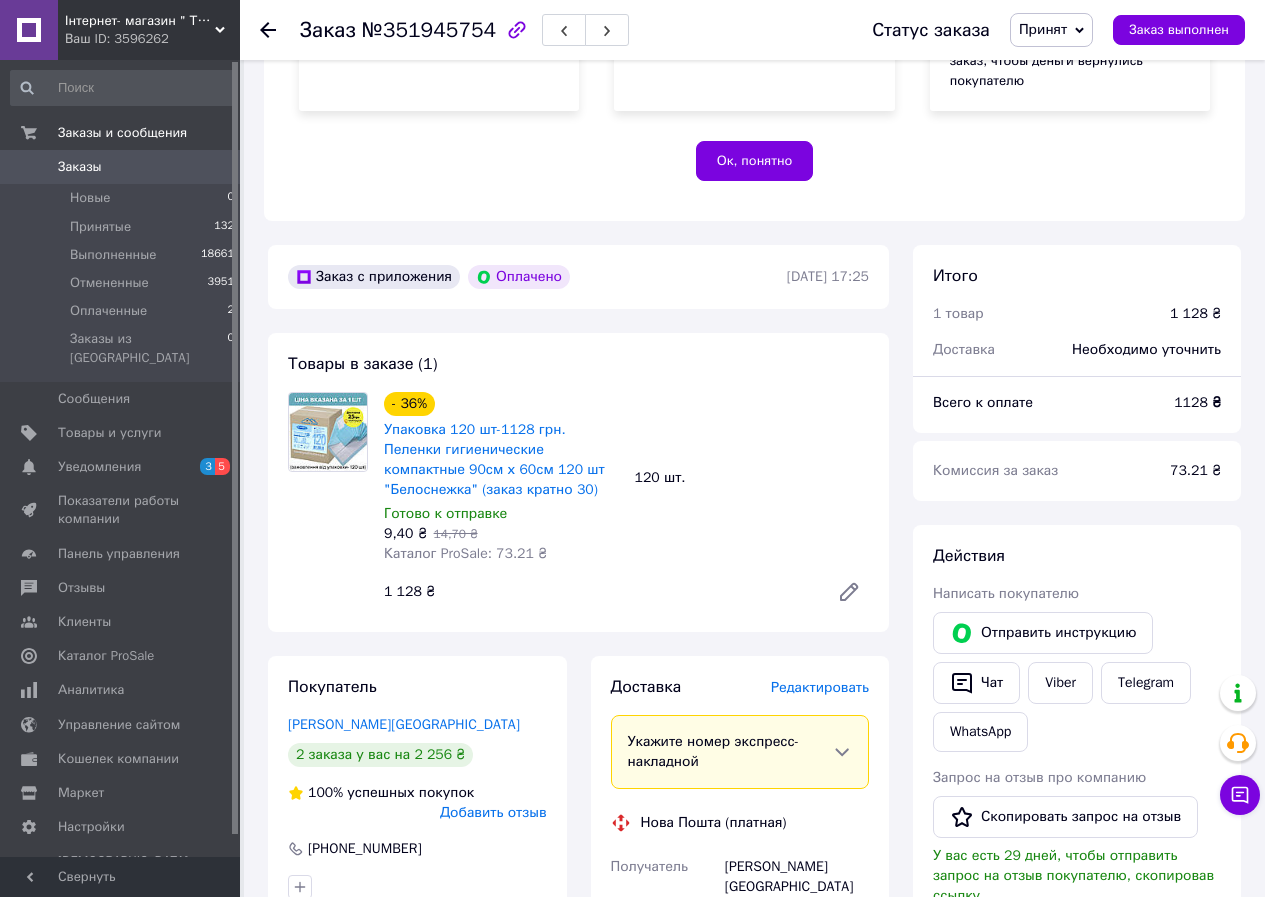 click on "Редактировать" at bounding box center (820, 687) 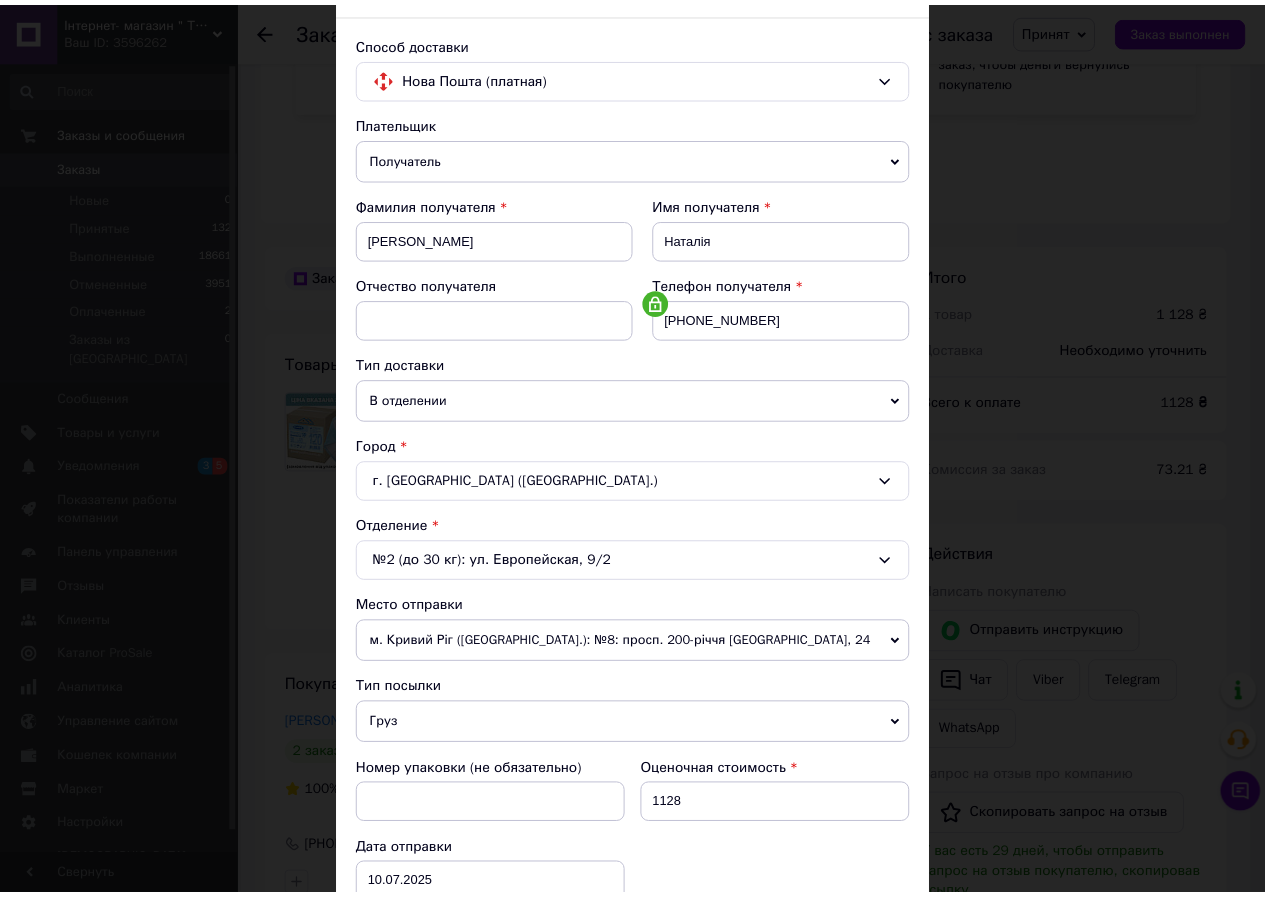 scroll, scrollTop: 431, scrollLeft: 0, axis: vertical 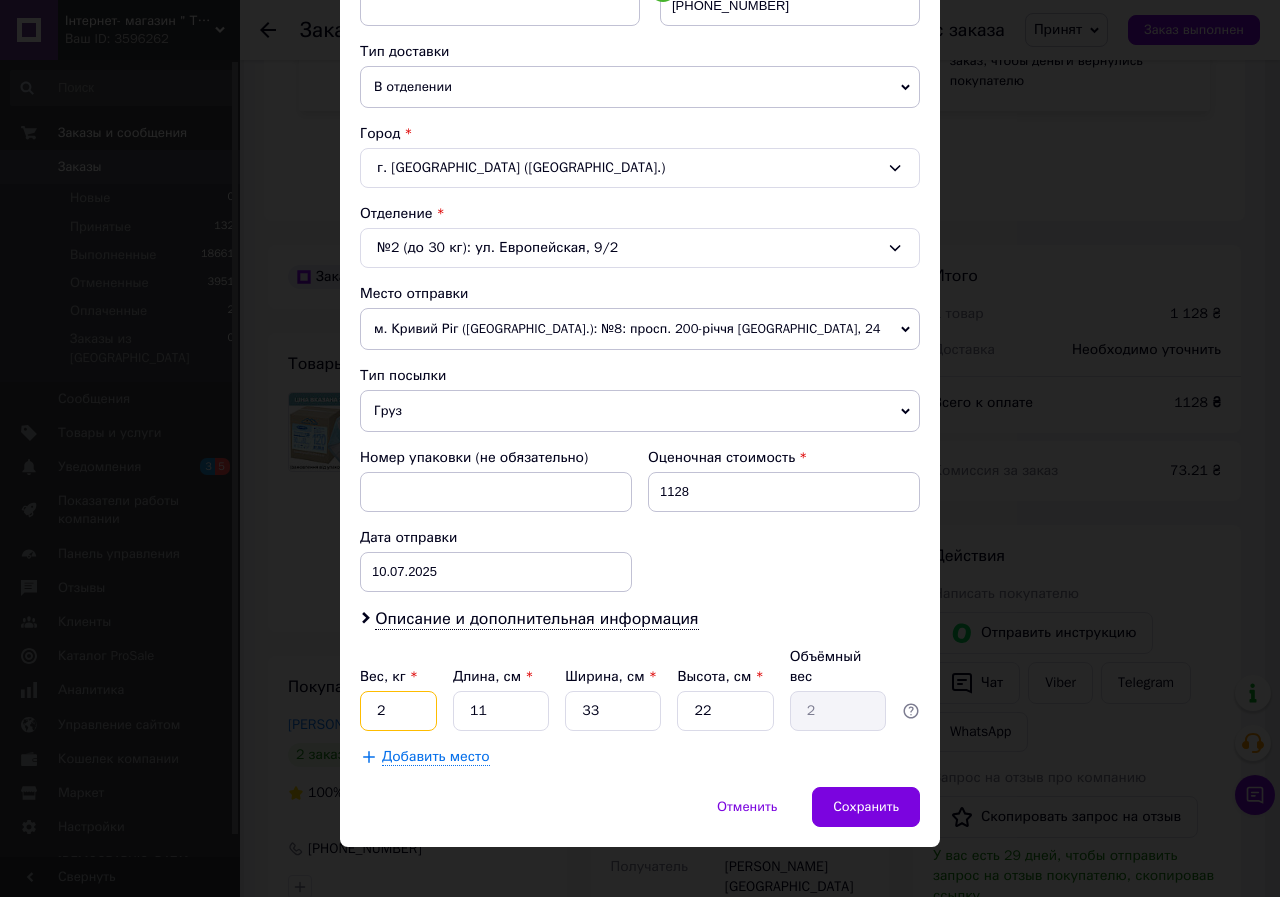 drag, startPoint x: 371, startPoint y: 693, endPoint x: 407, endPoint y: 694, distance: 36.013885 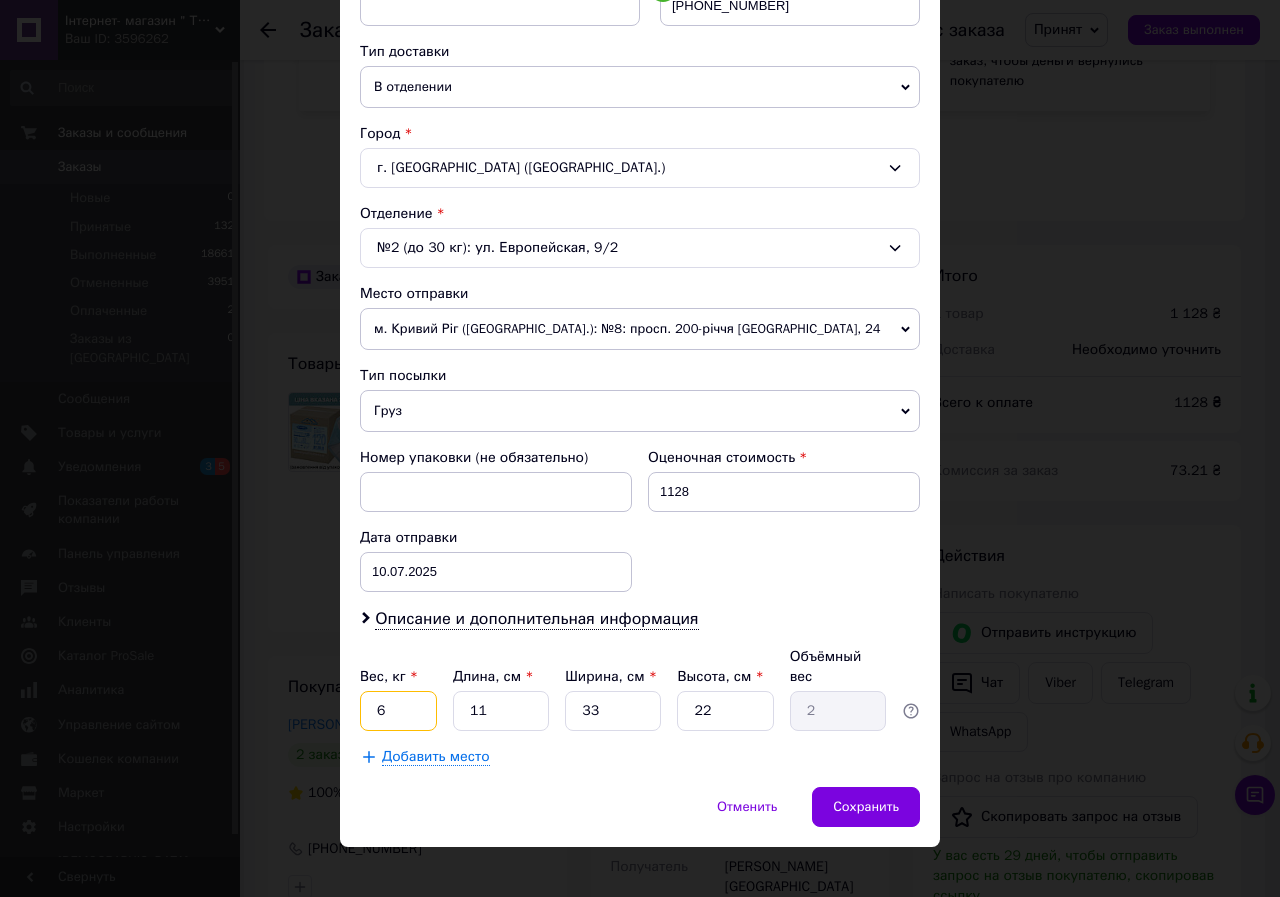 type on "6" 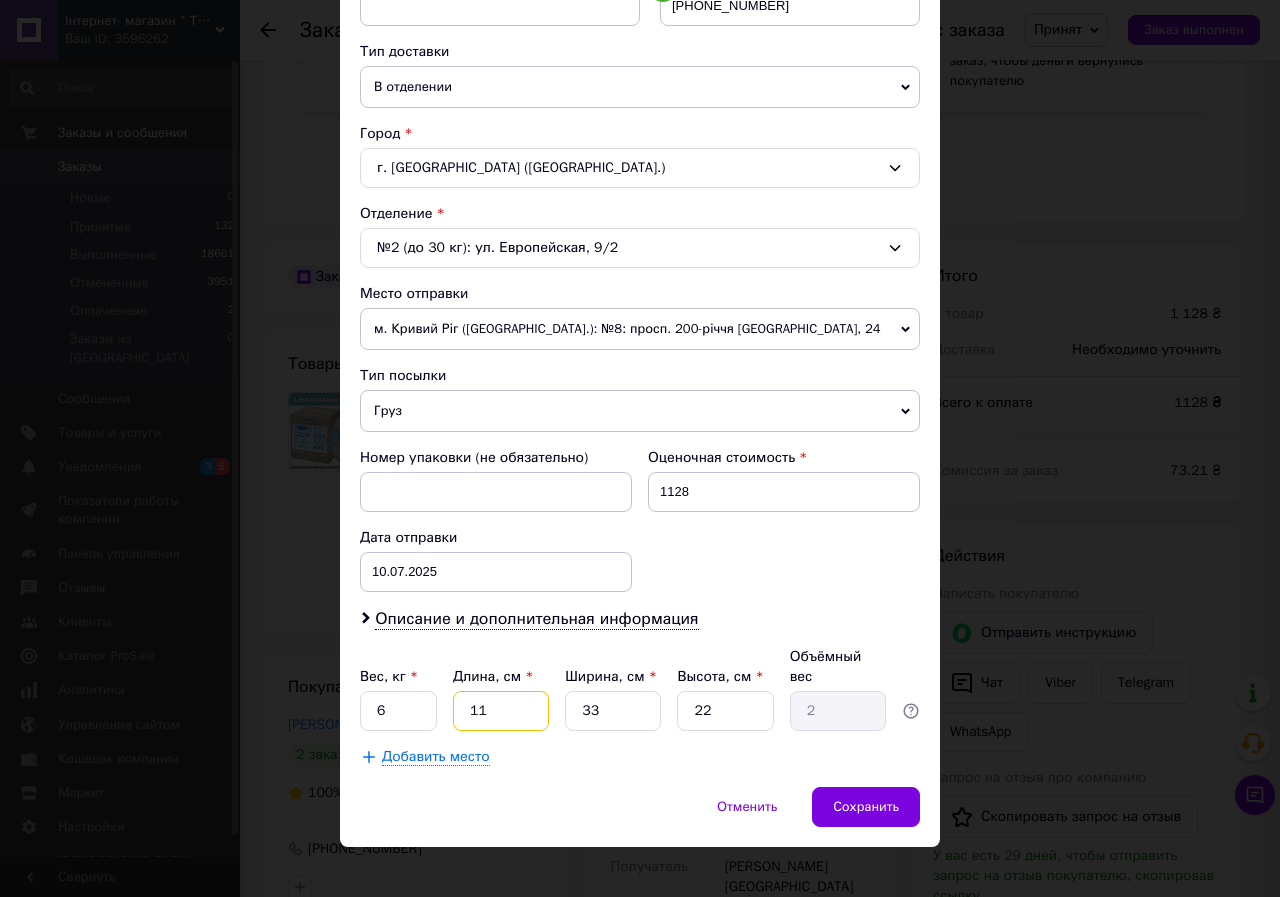 type on "6" 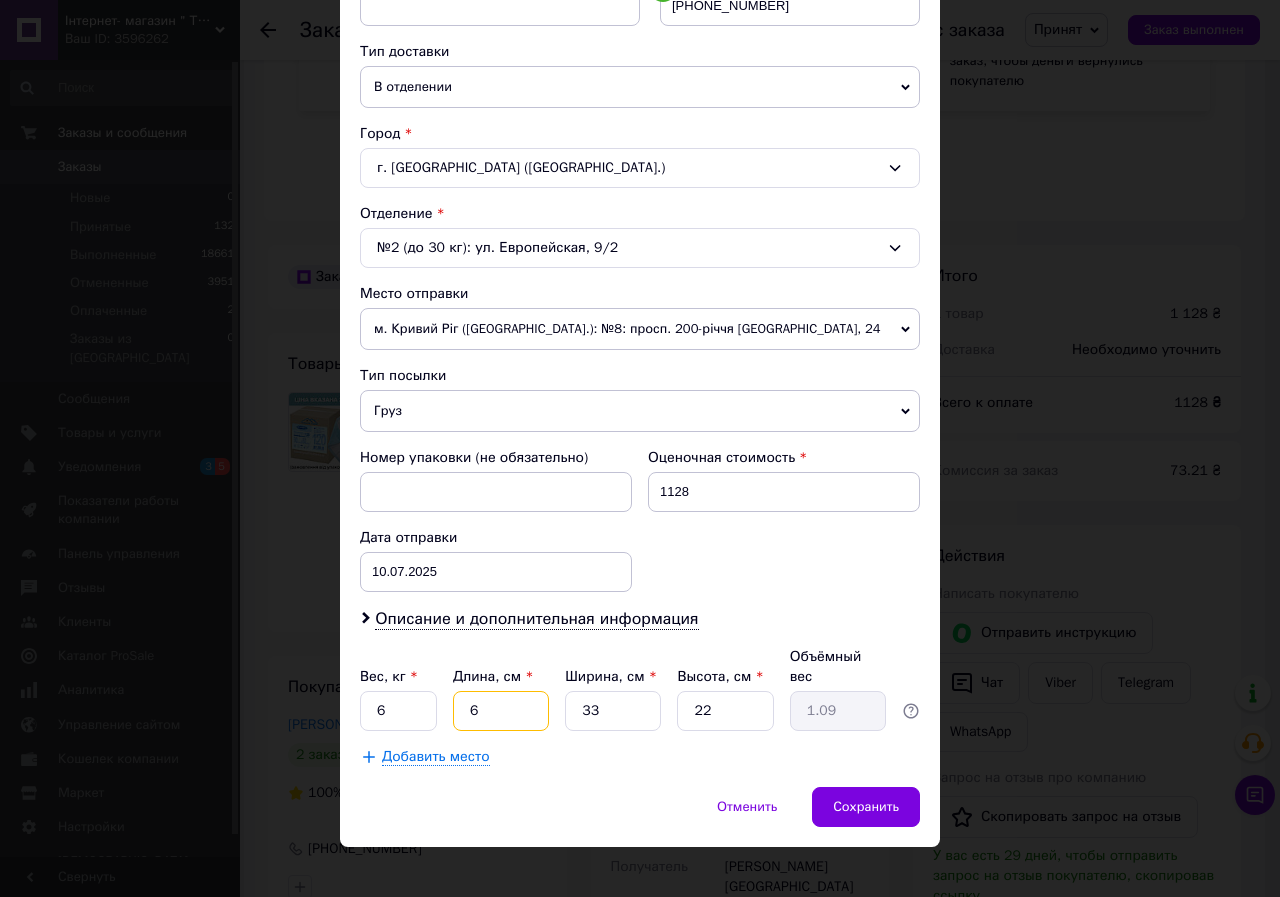 type on "60" 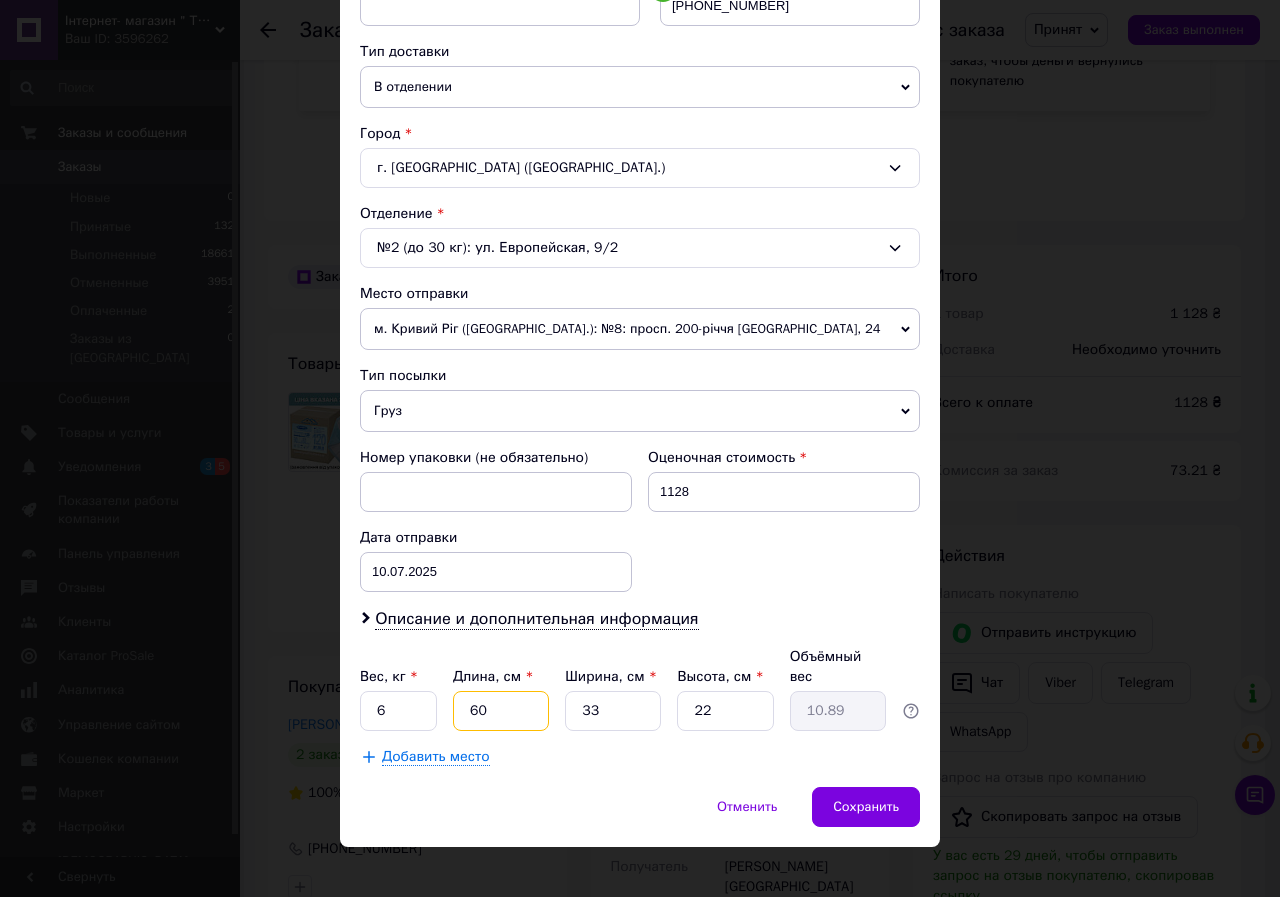 type on "60" 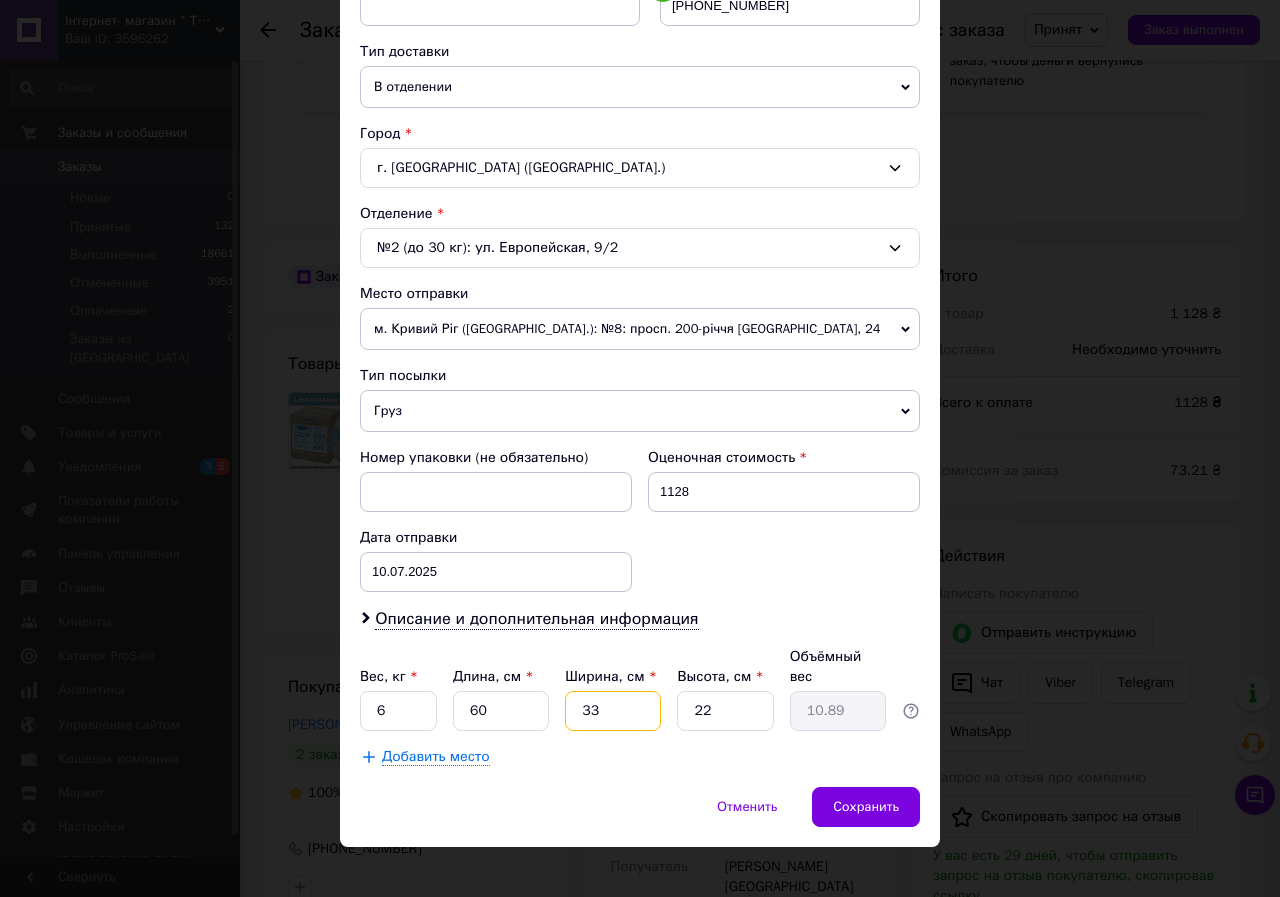 type on "2" 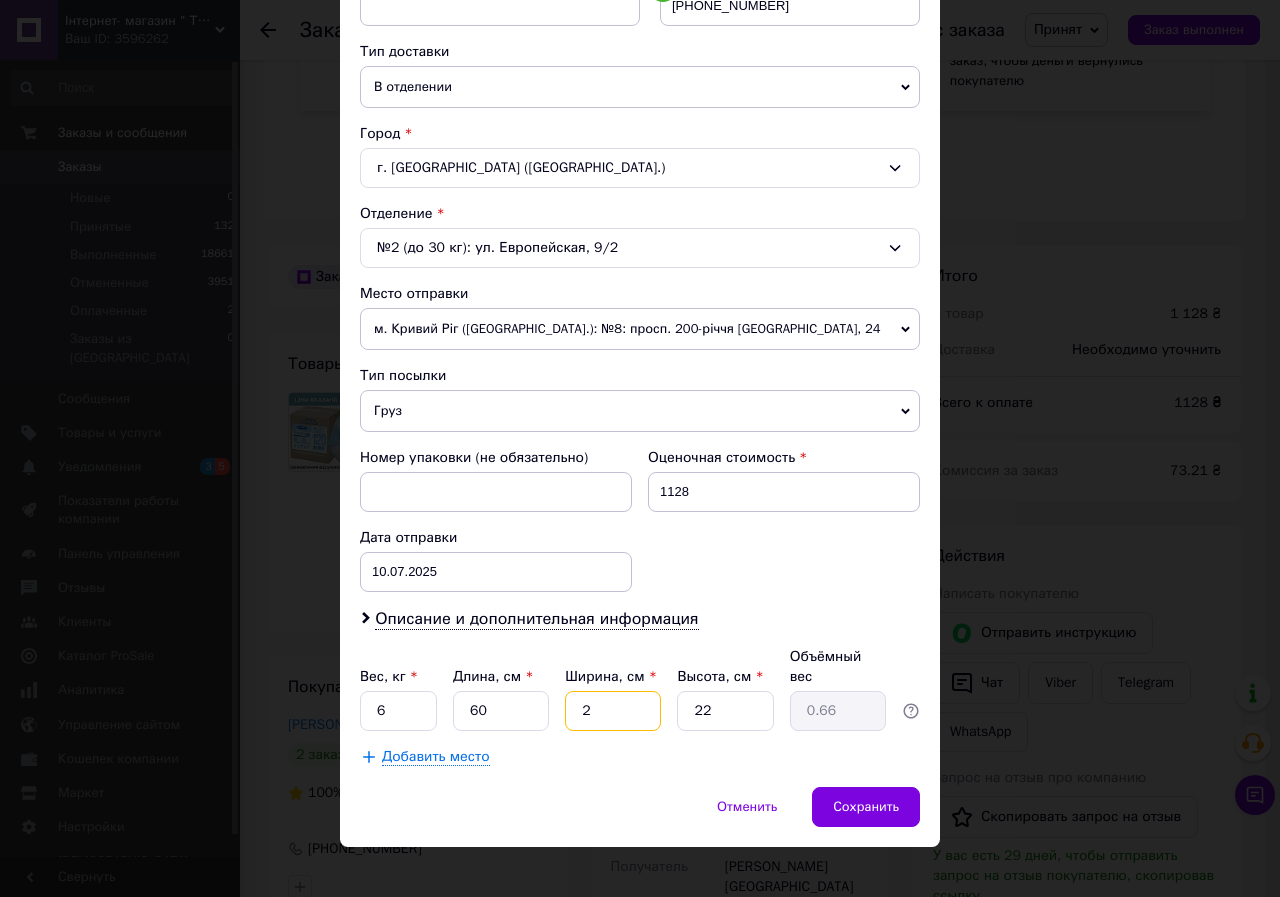 type on "22" 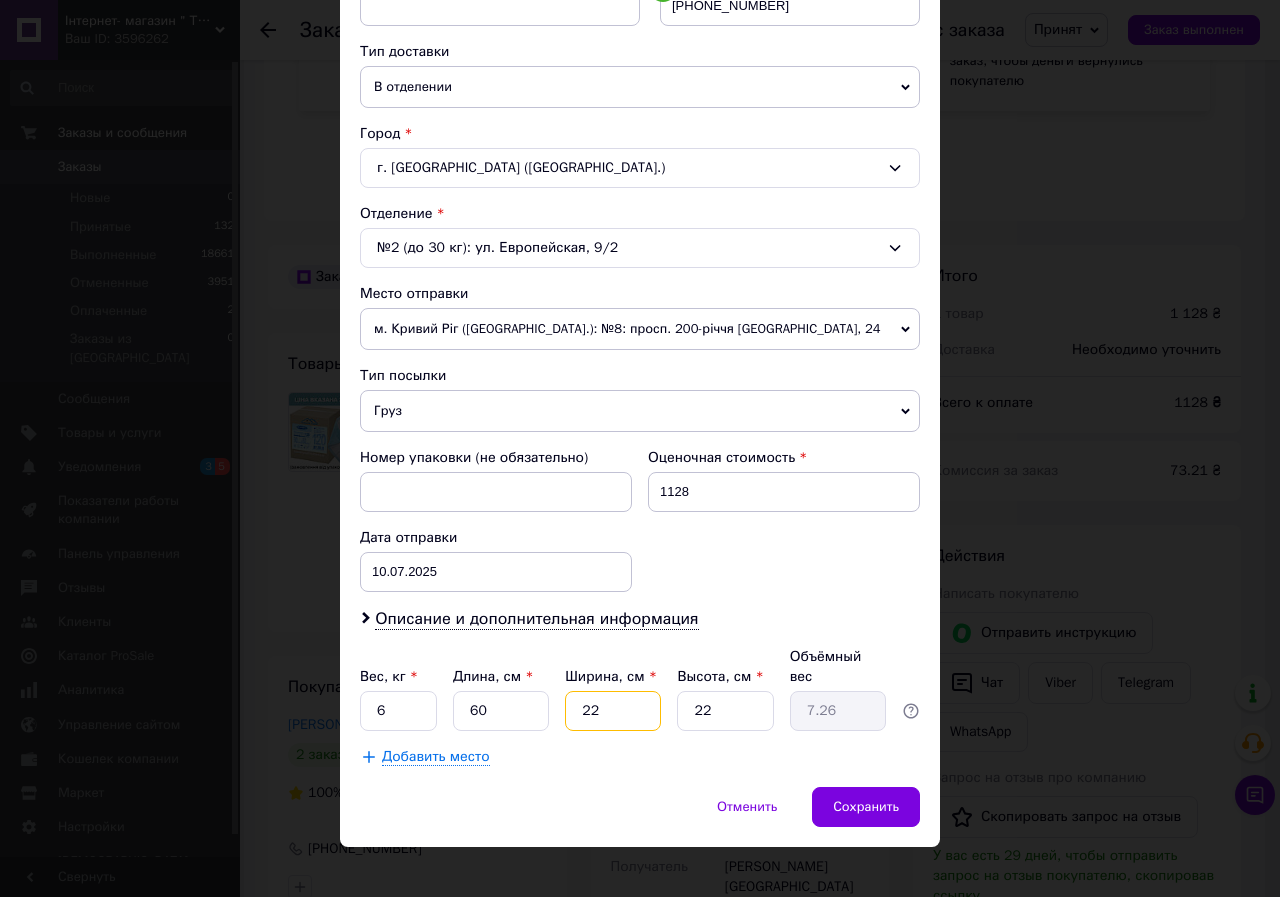 type on "22" 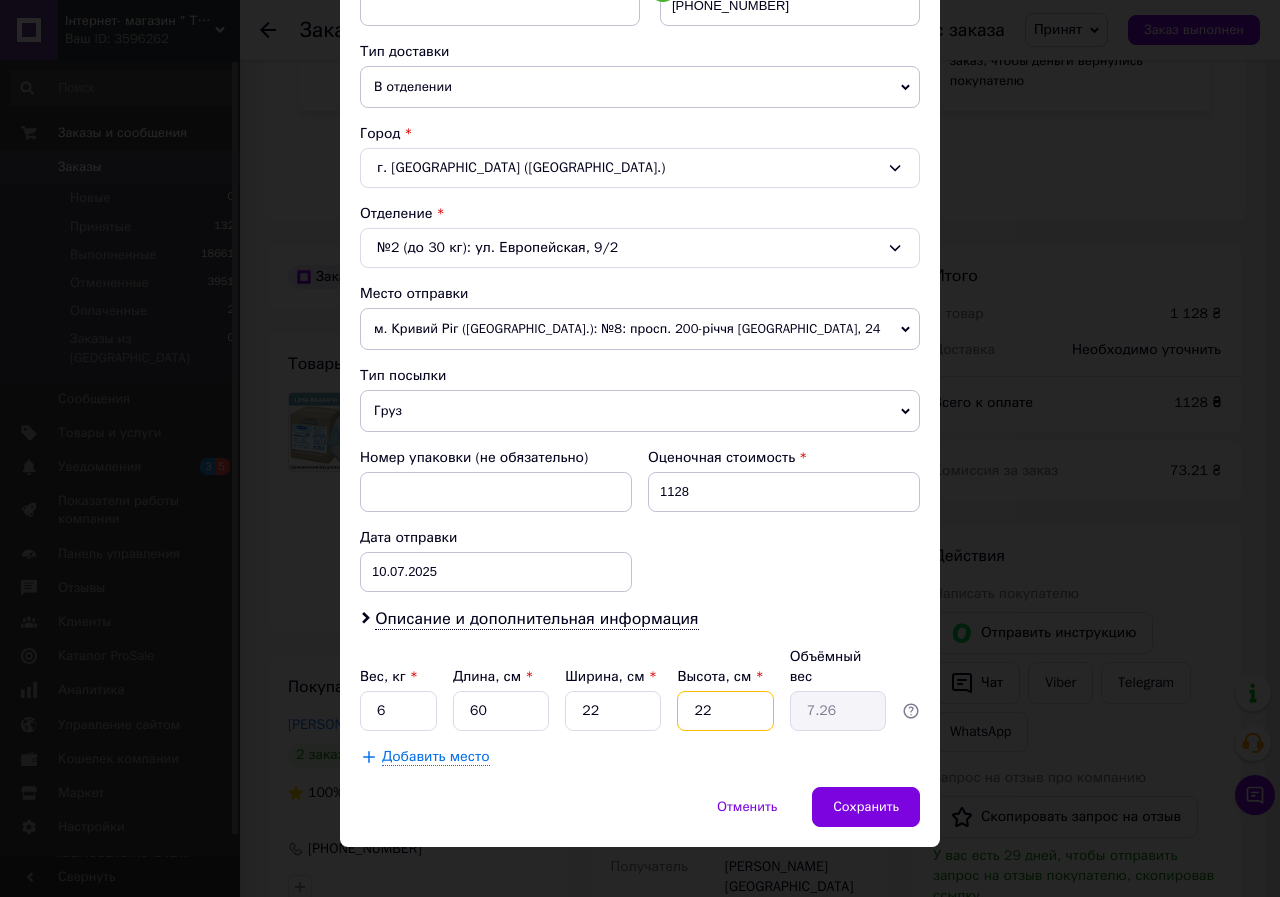 type on "3" 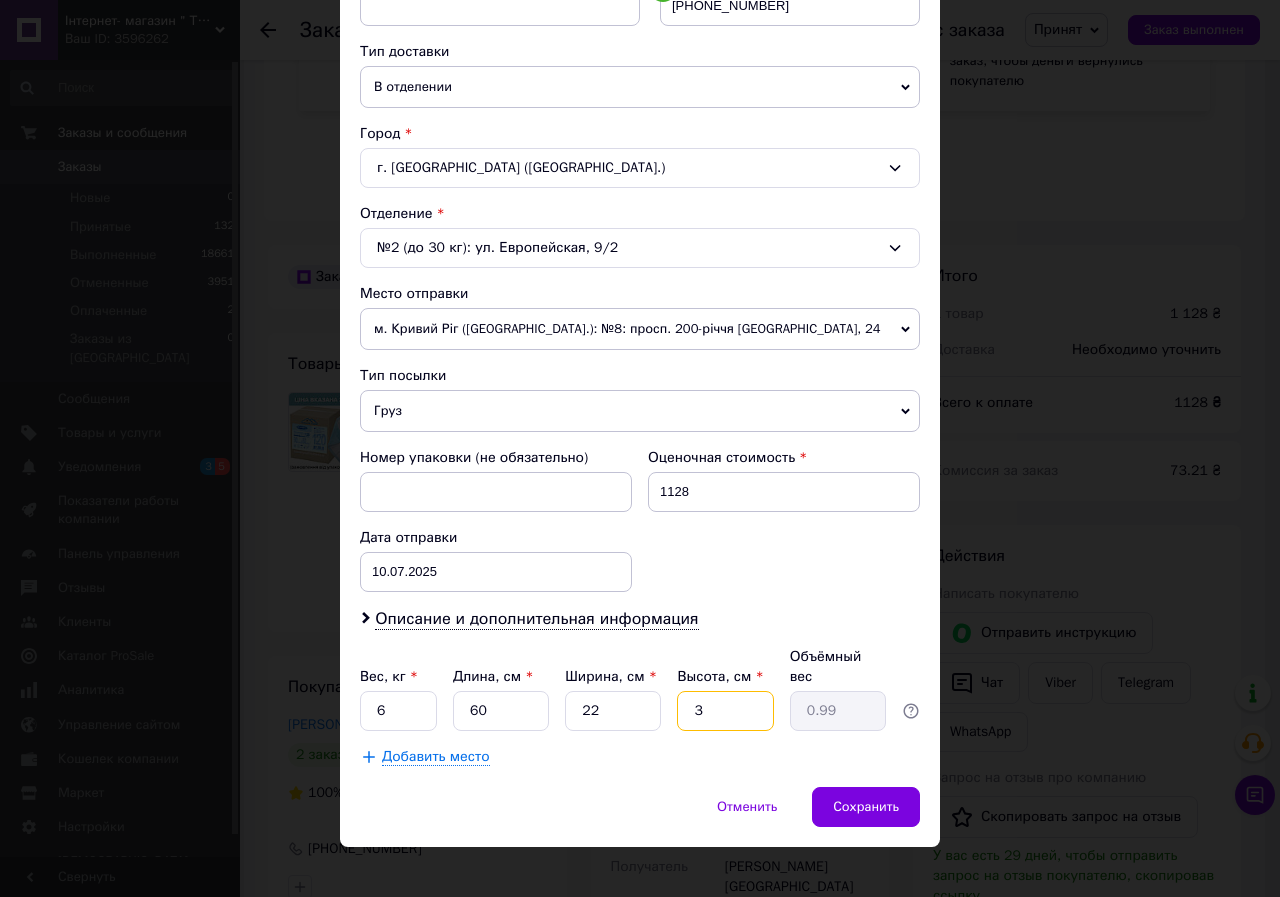 type on "30" 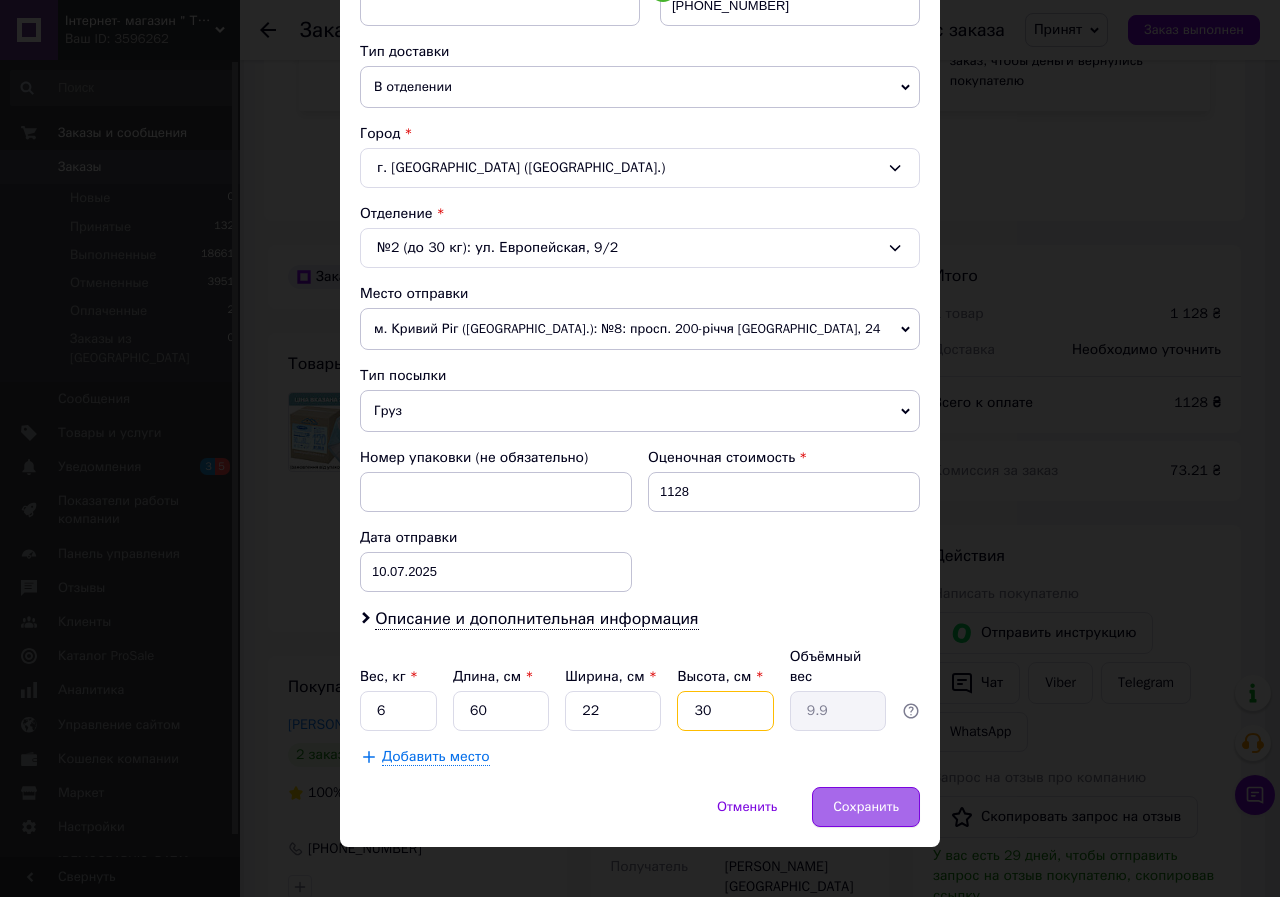 type on "30" 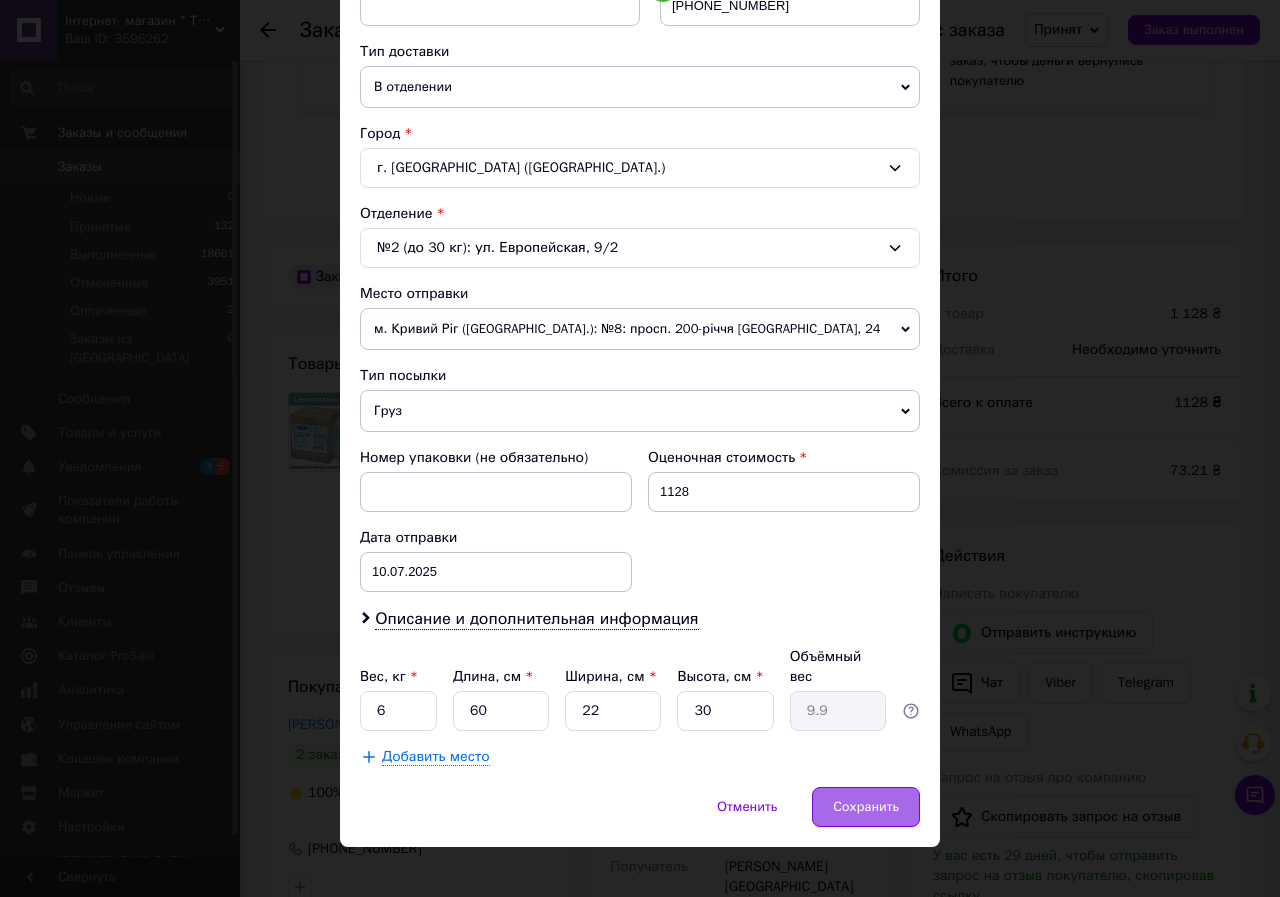 click on "Сохранить" at bounding box center (866, 807) 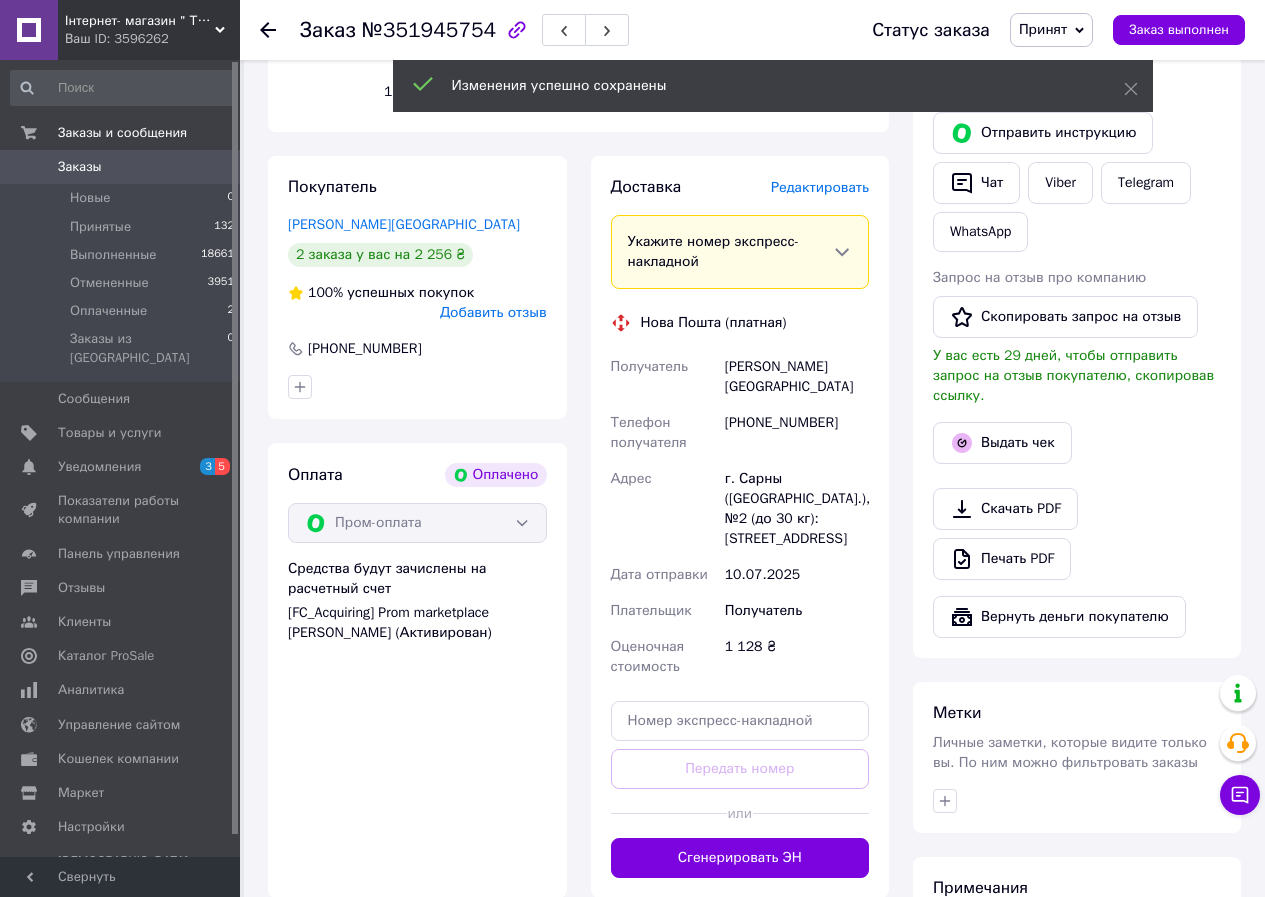 scroll, scrollTop: 1036, scrollLeft: 0, axis: vertical 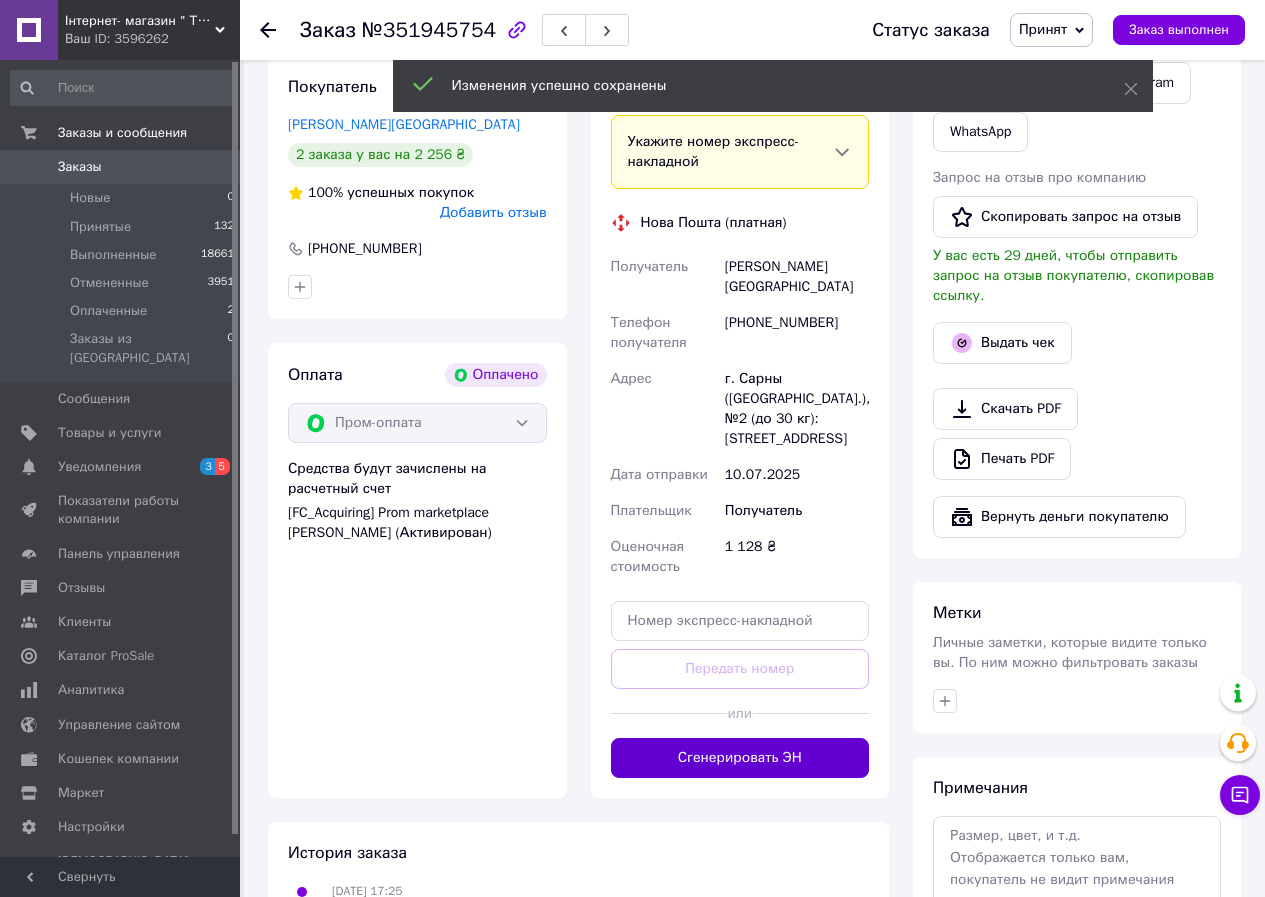 click on "Сгенерировать ЭН" at bounding box center [740, 758] 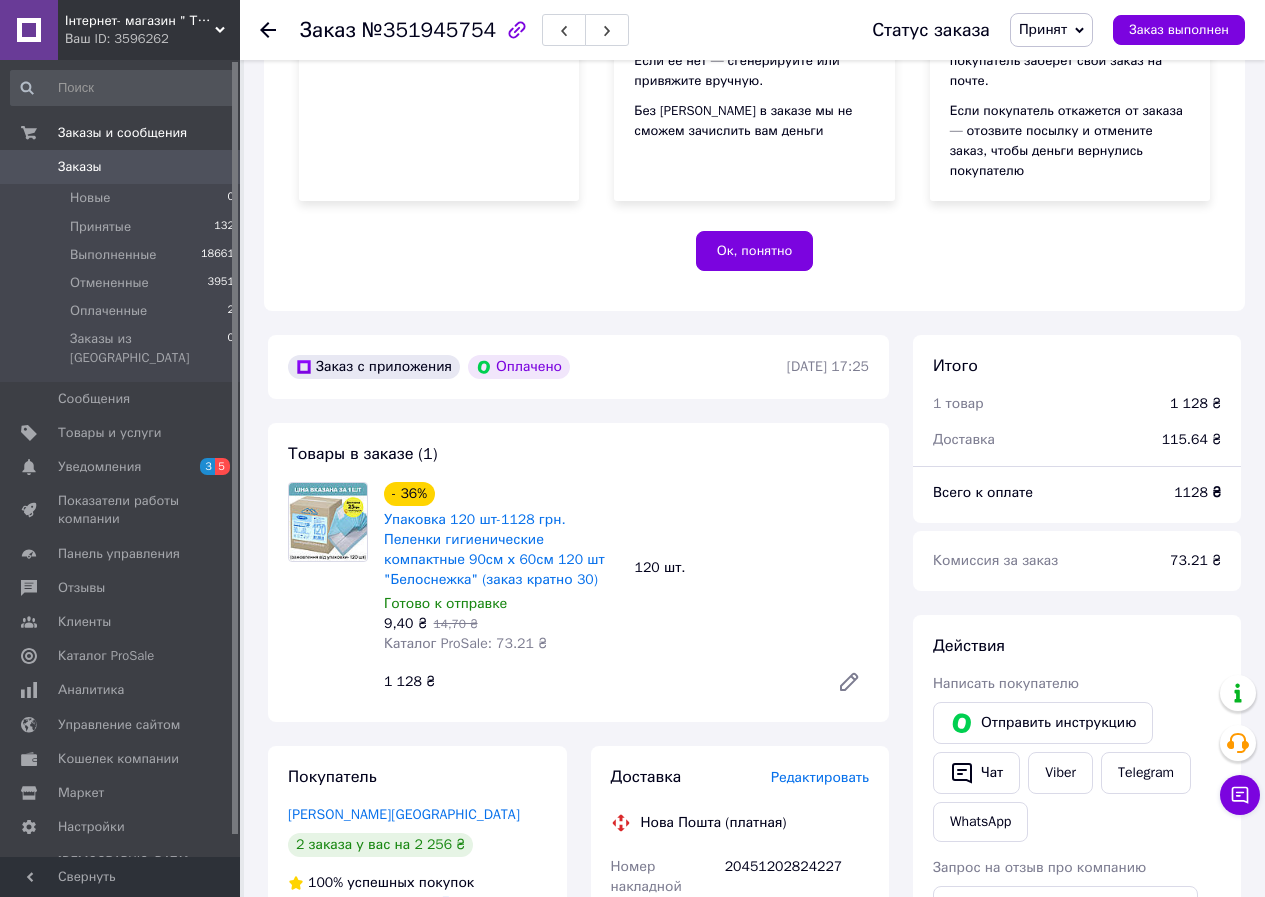 scroll, scrollTop: 336, scrollLeft: 0, axis: vertical 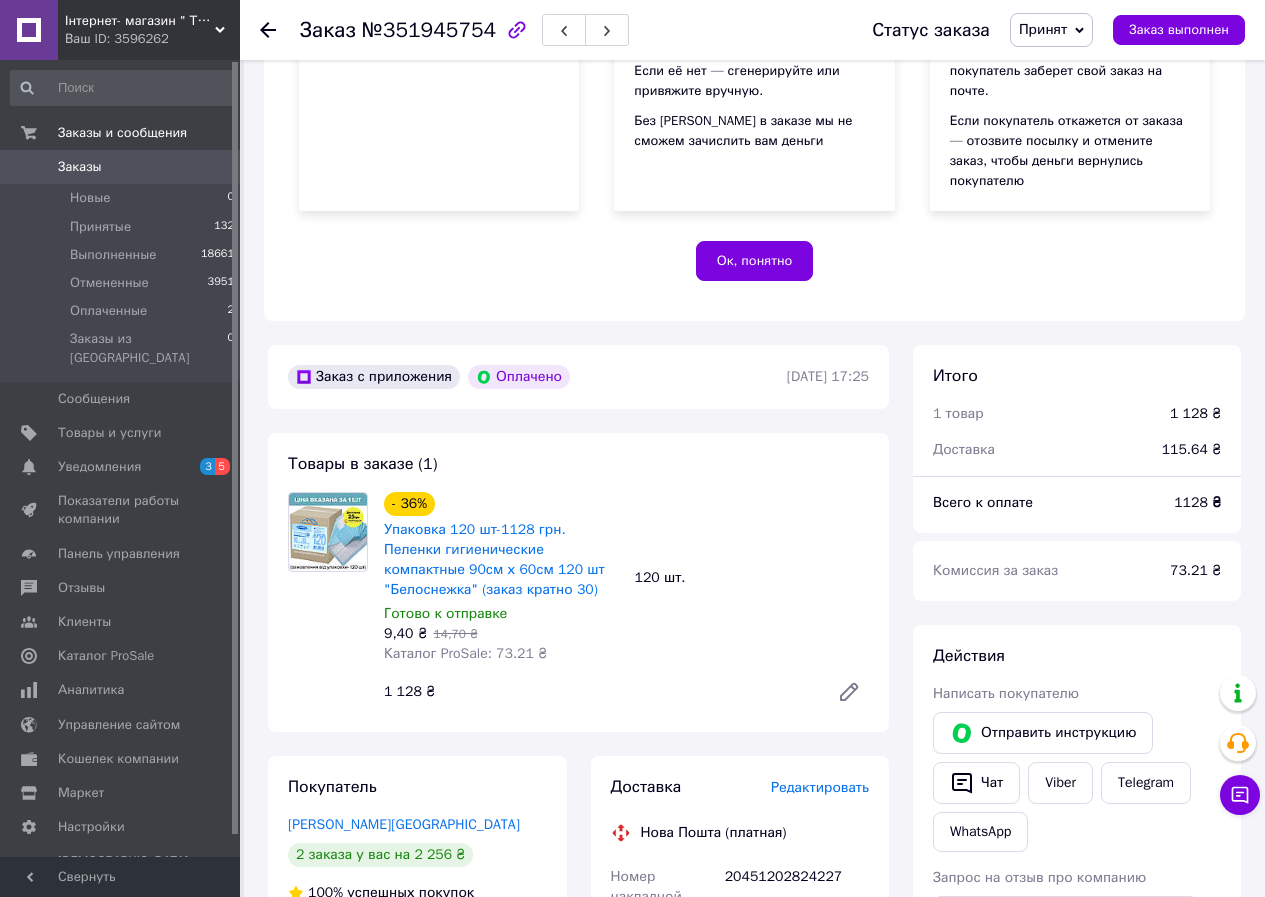 click 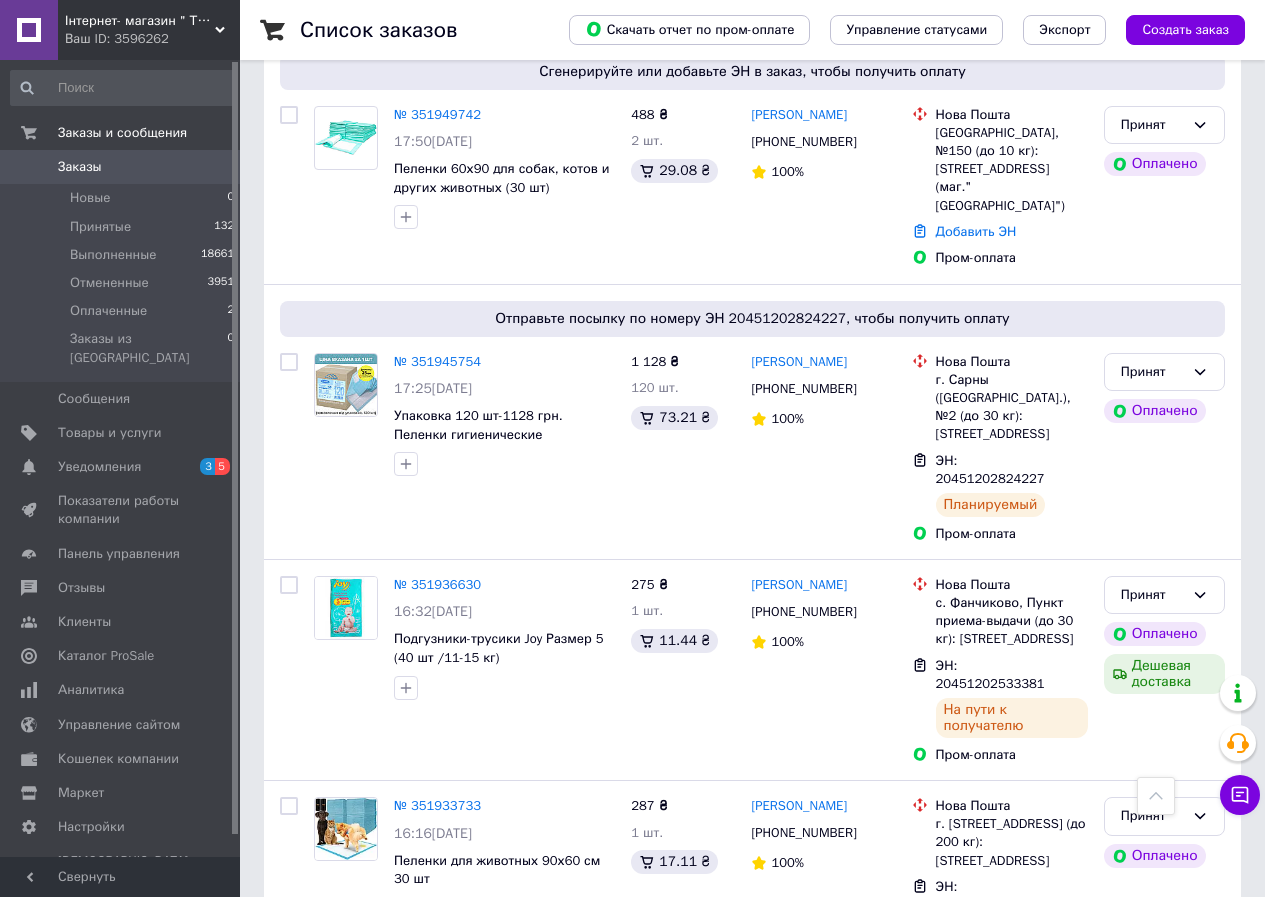 scroll, scrollTop: 3000, scrollLeft: 0, axis: vertical 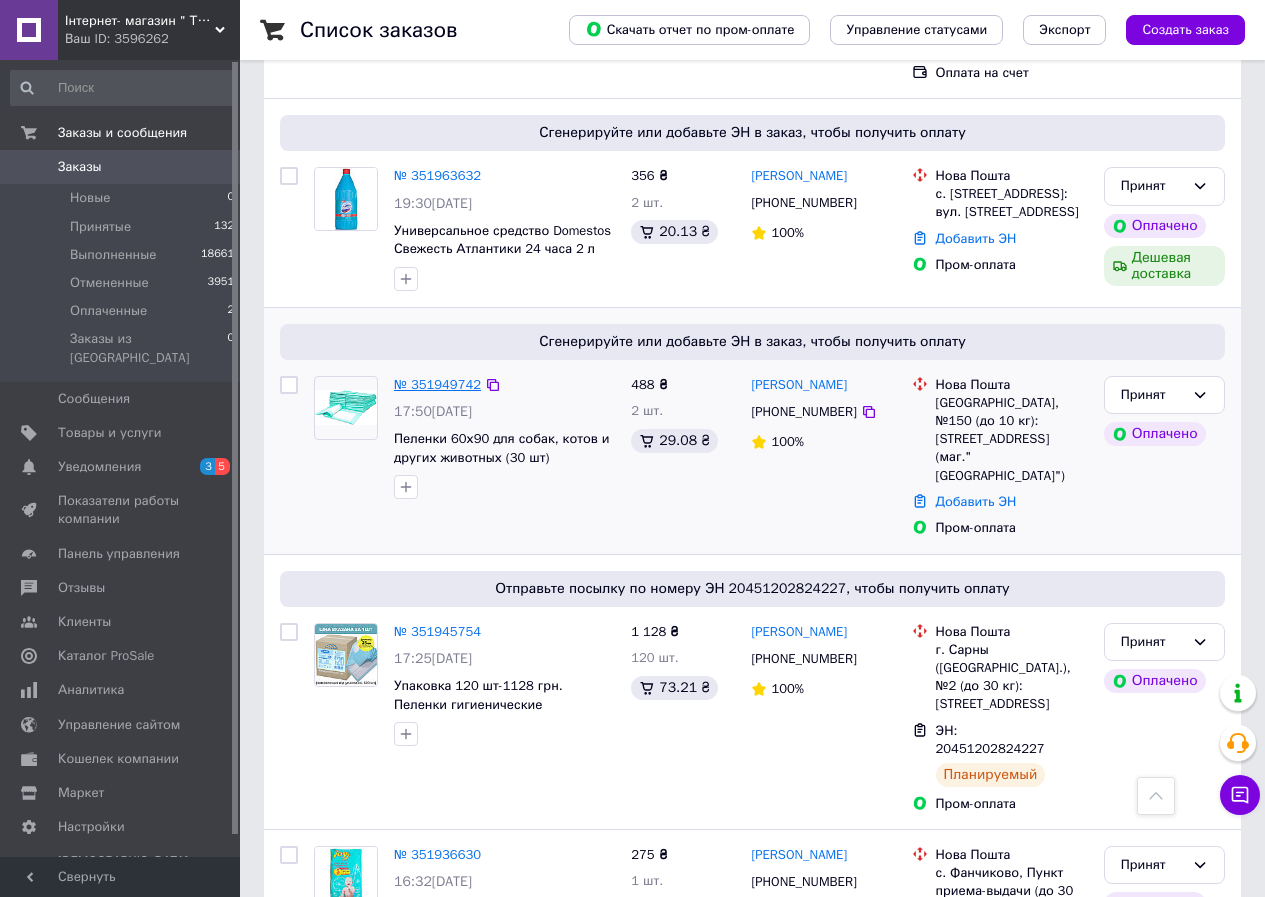 click on "№ 351949742" at bounding box center (437, 384) 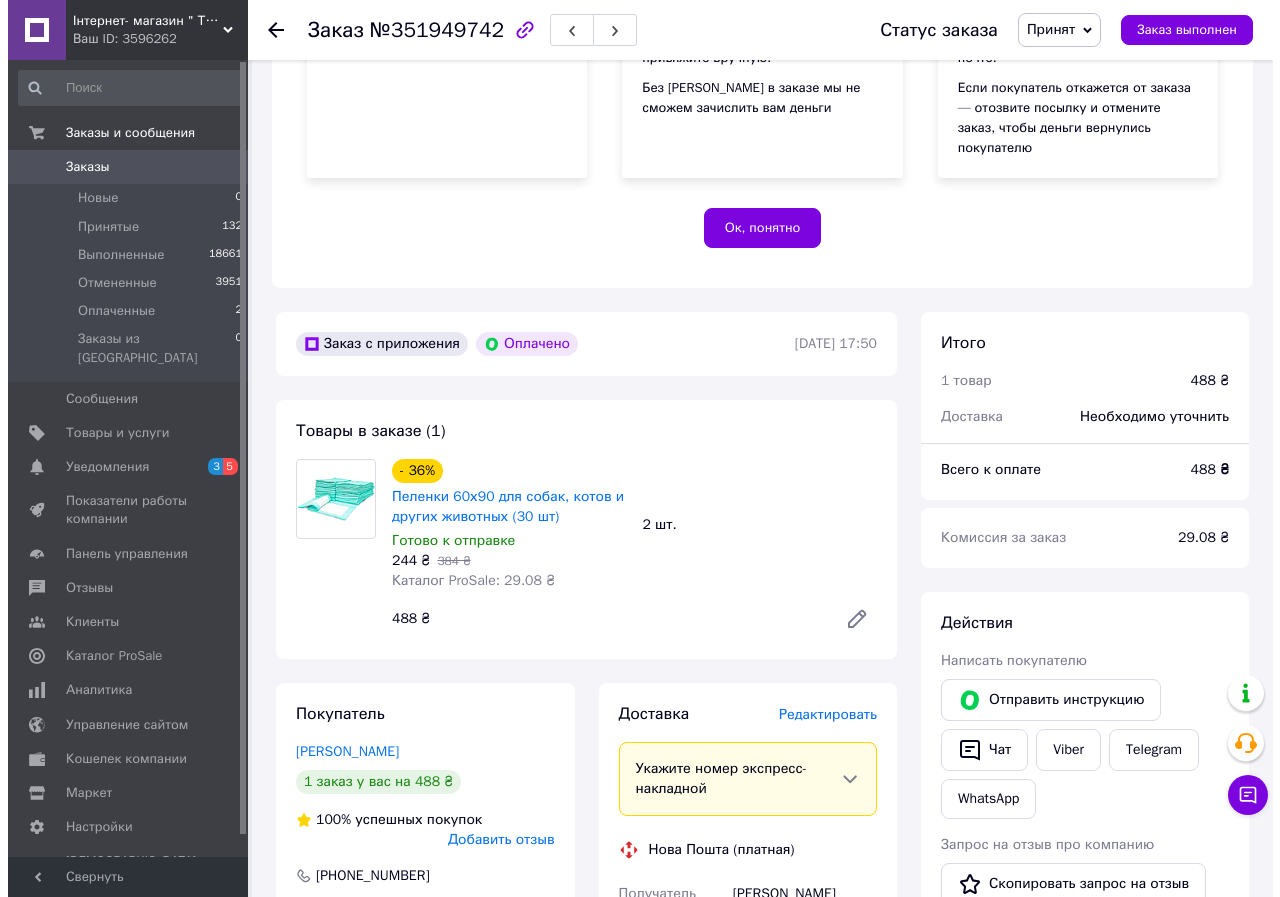 scroll, scrollTop: 368, scrollLeft: 0, axis: vertical 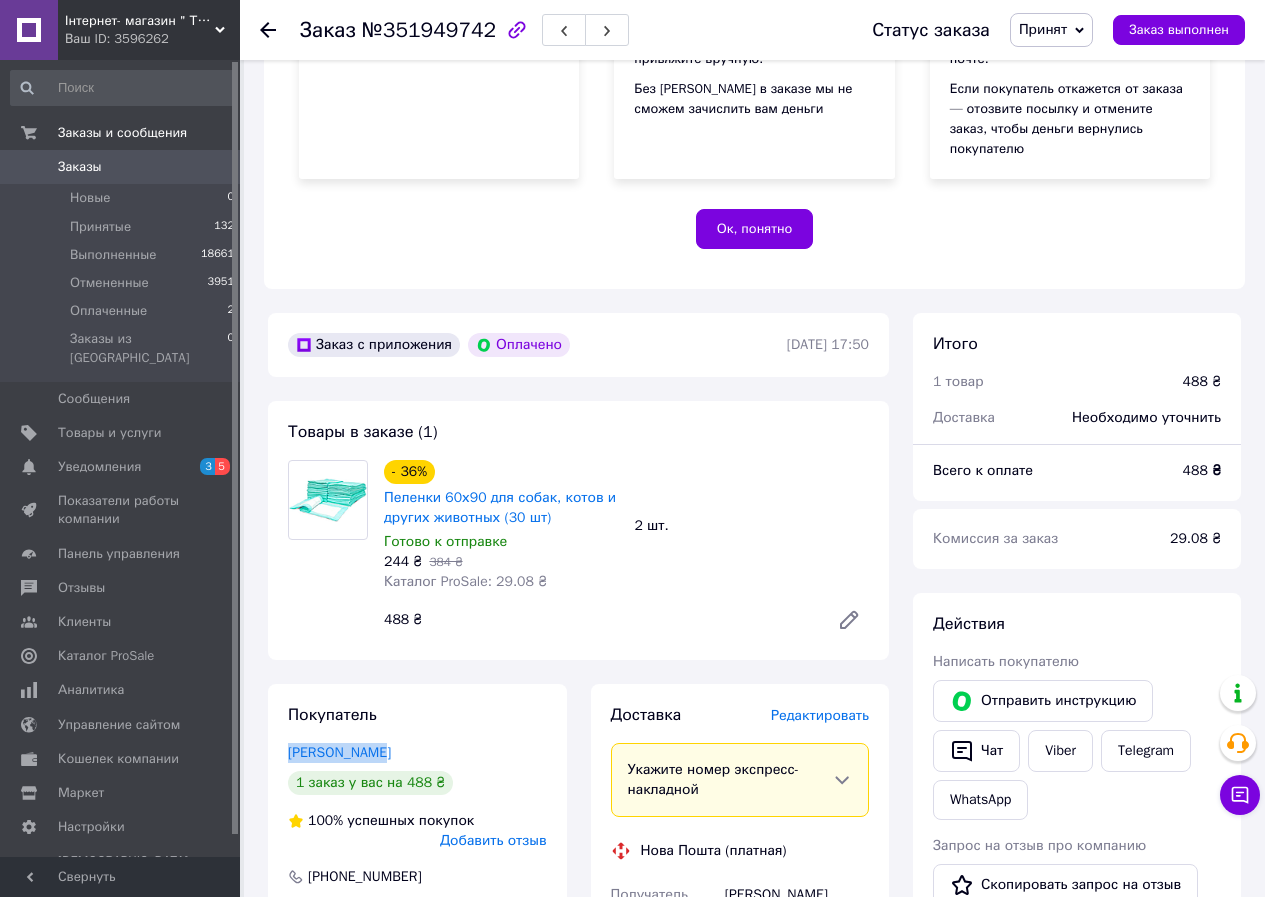 drag, startPoint x: 267, startPoint y: 735, endPoint x: 414, endPoint y: 730, distance: 147.085 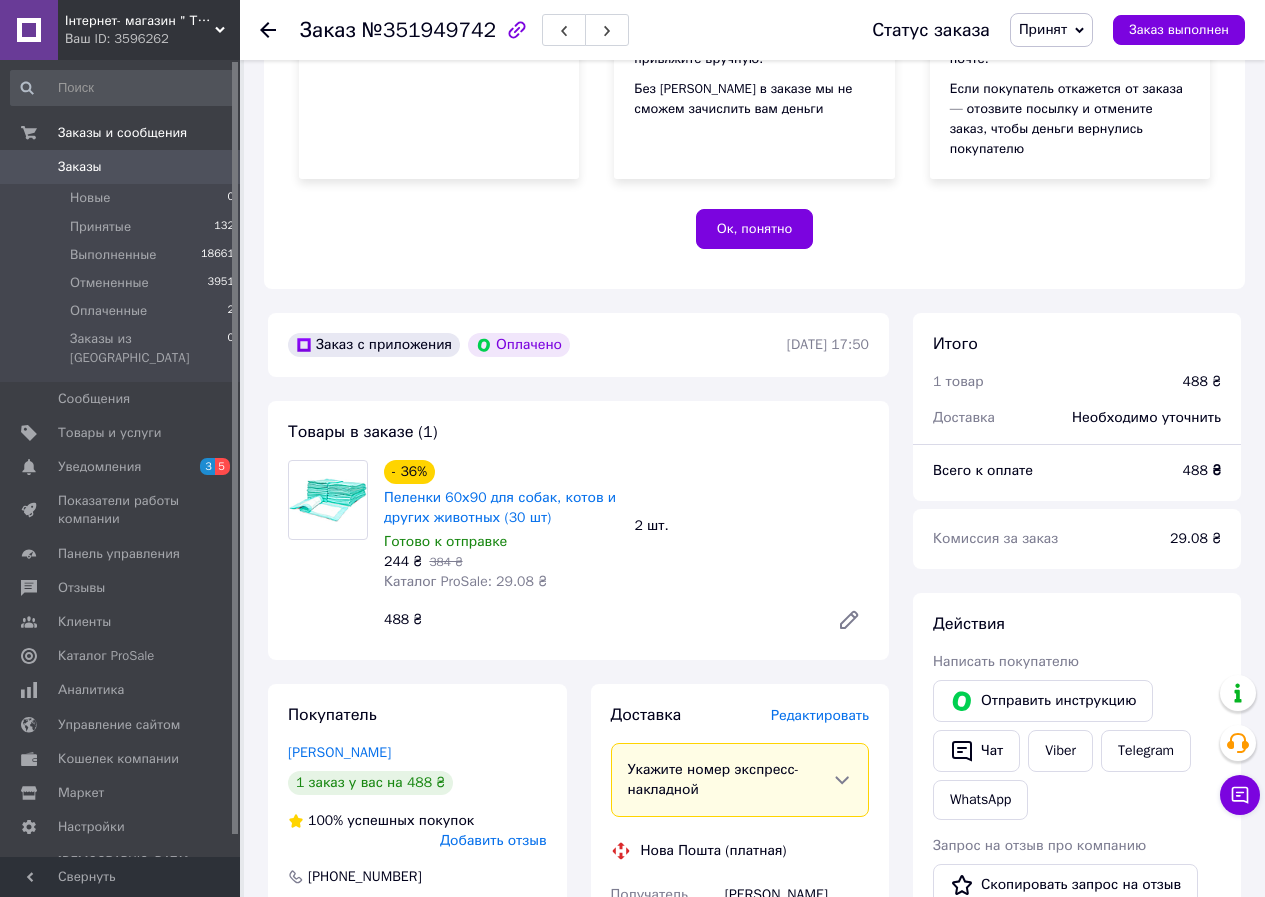 click on "№351949742" at bounding box center (429, 30) 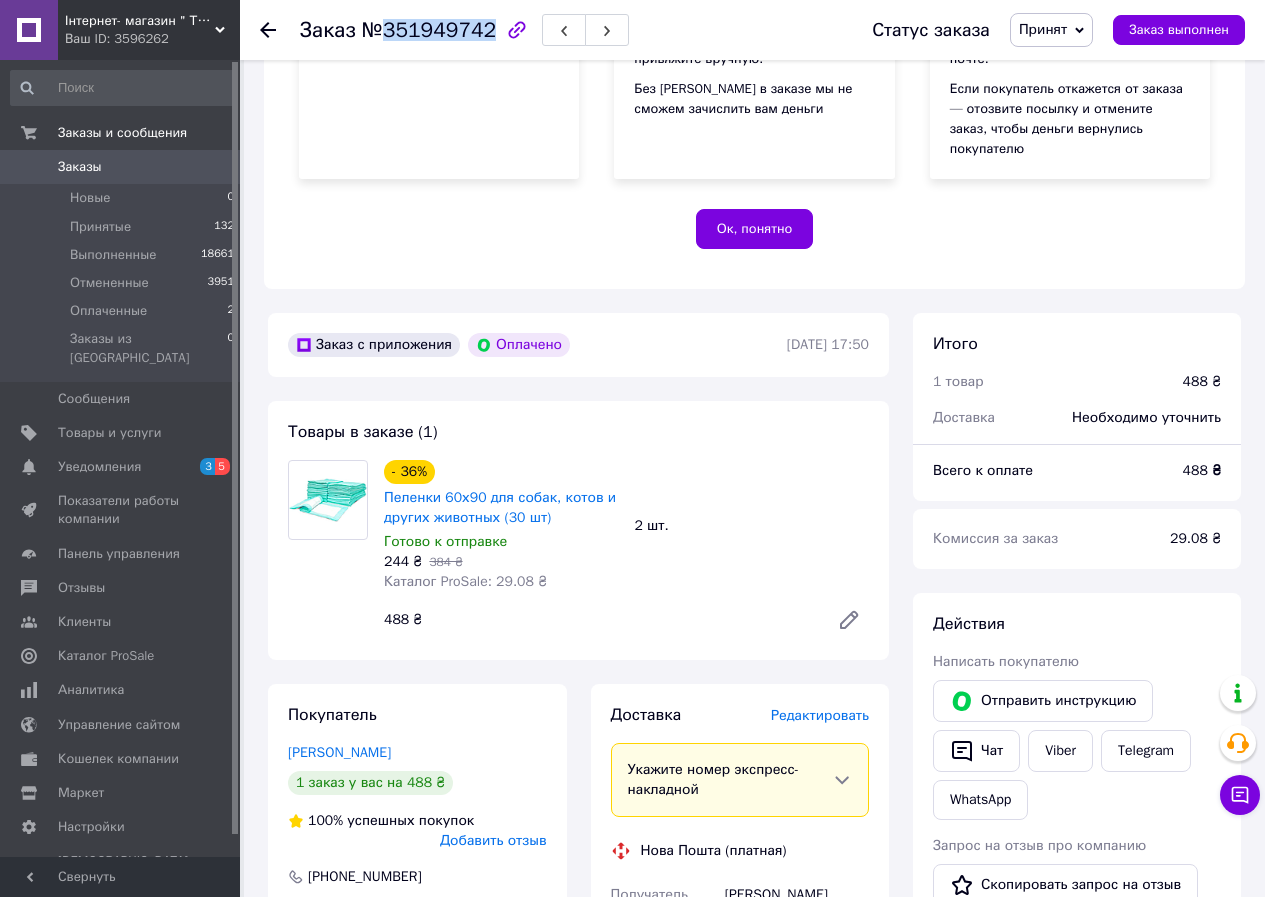 click on "№351949742" at bounding box center (429, 30) 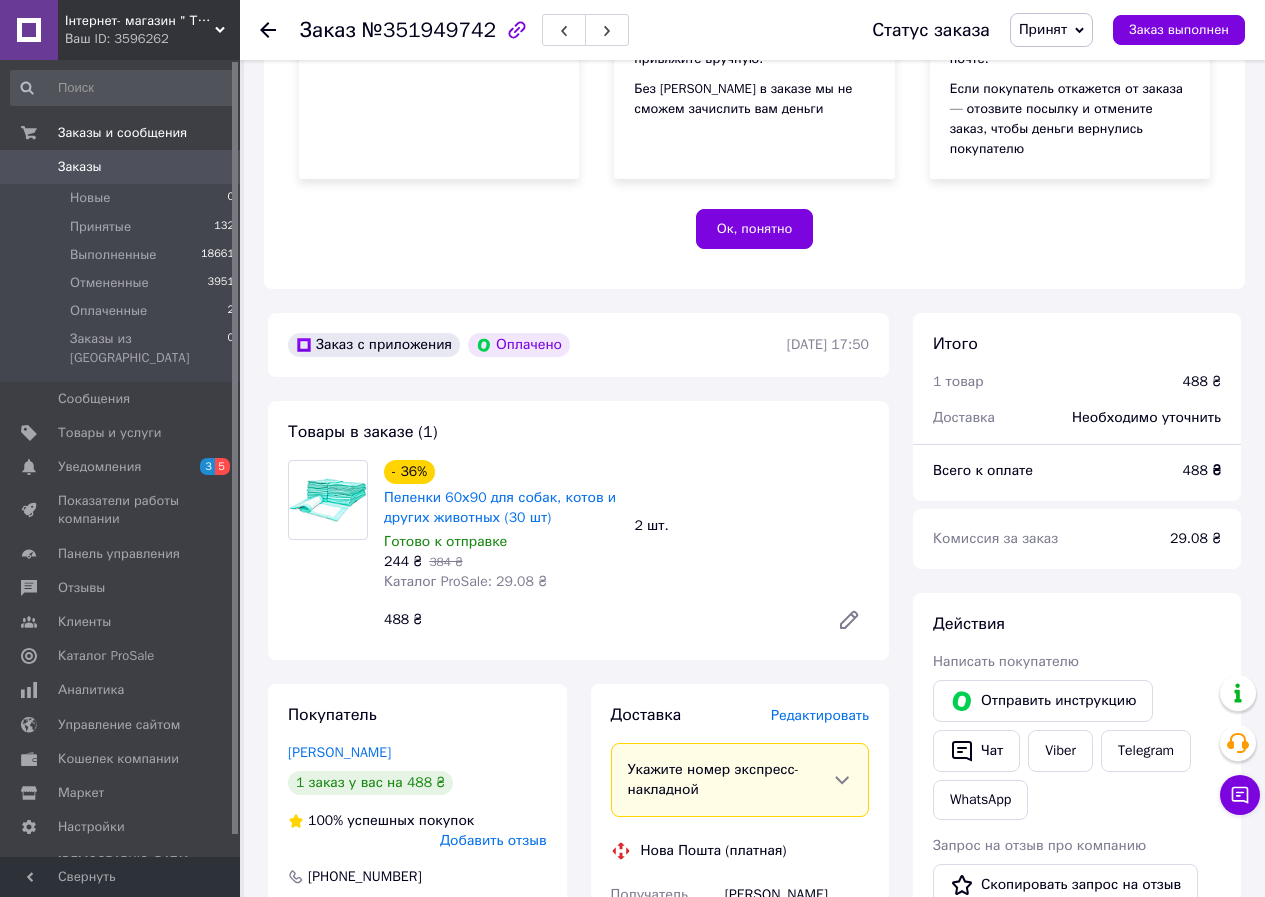 click on "Редактировать" at bounding box center (820, 715) 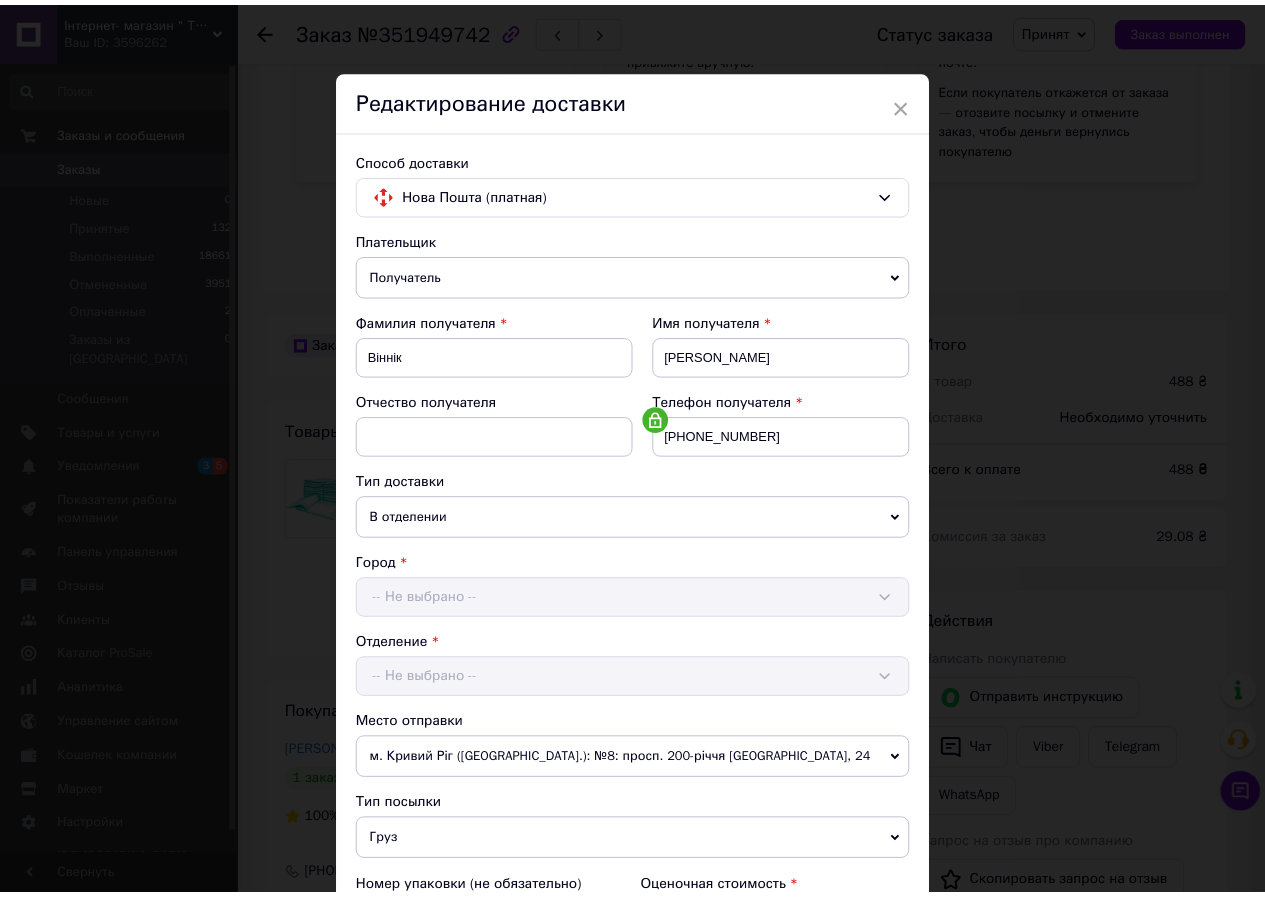 scroll, scrollTop: 431, scrollLeft: 0, axis: vertical 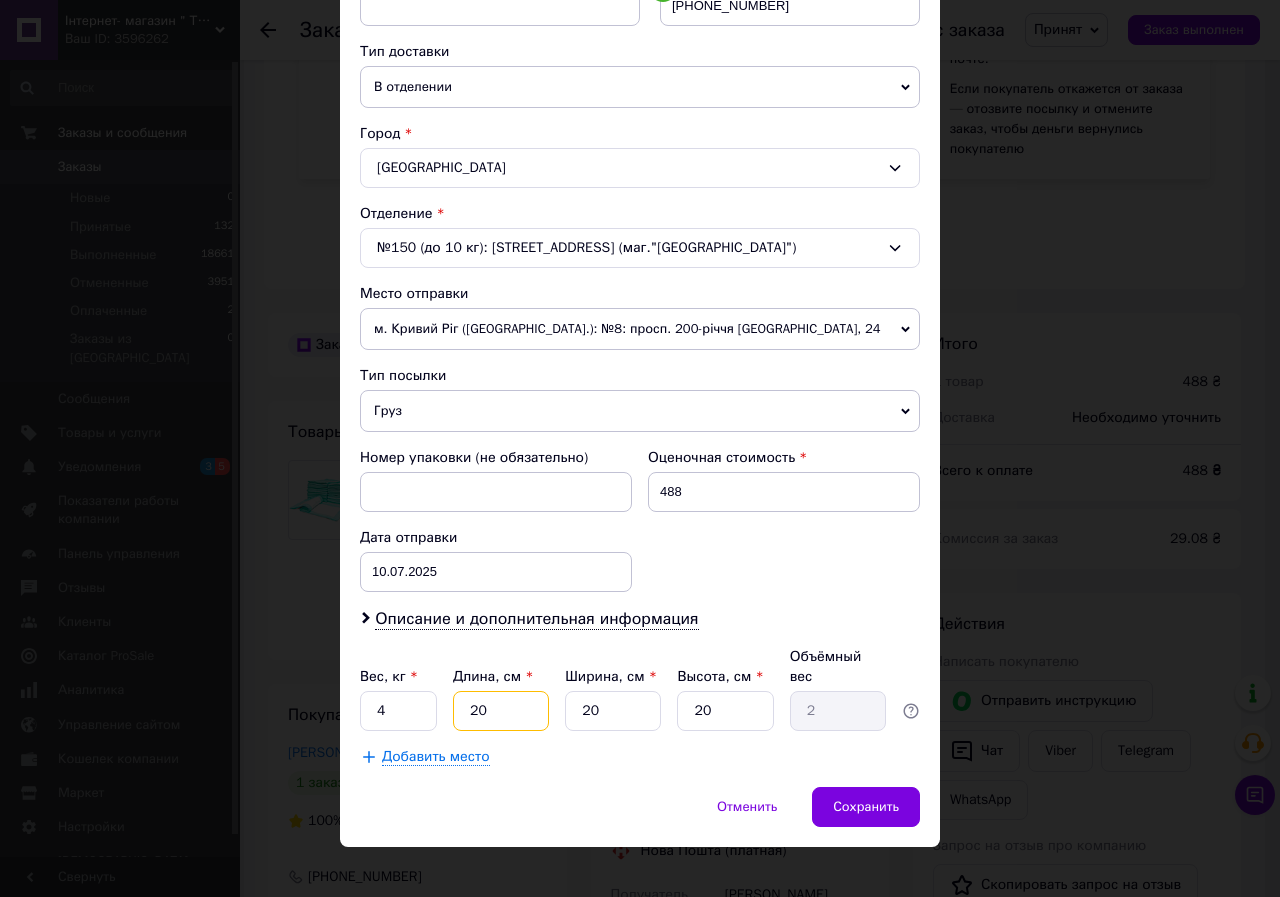 click on "20" at bounding box center [501, 711] 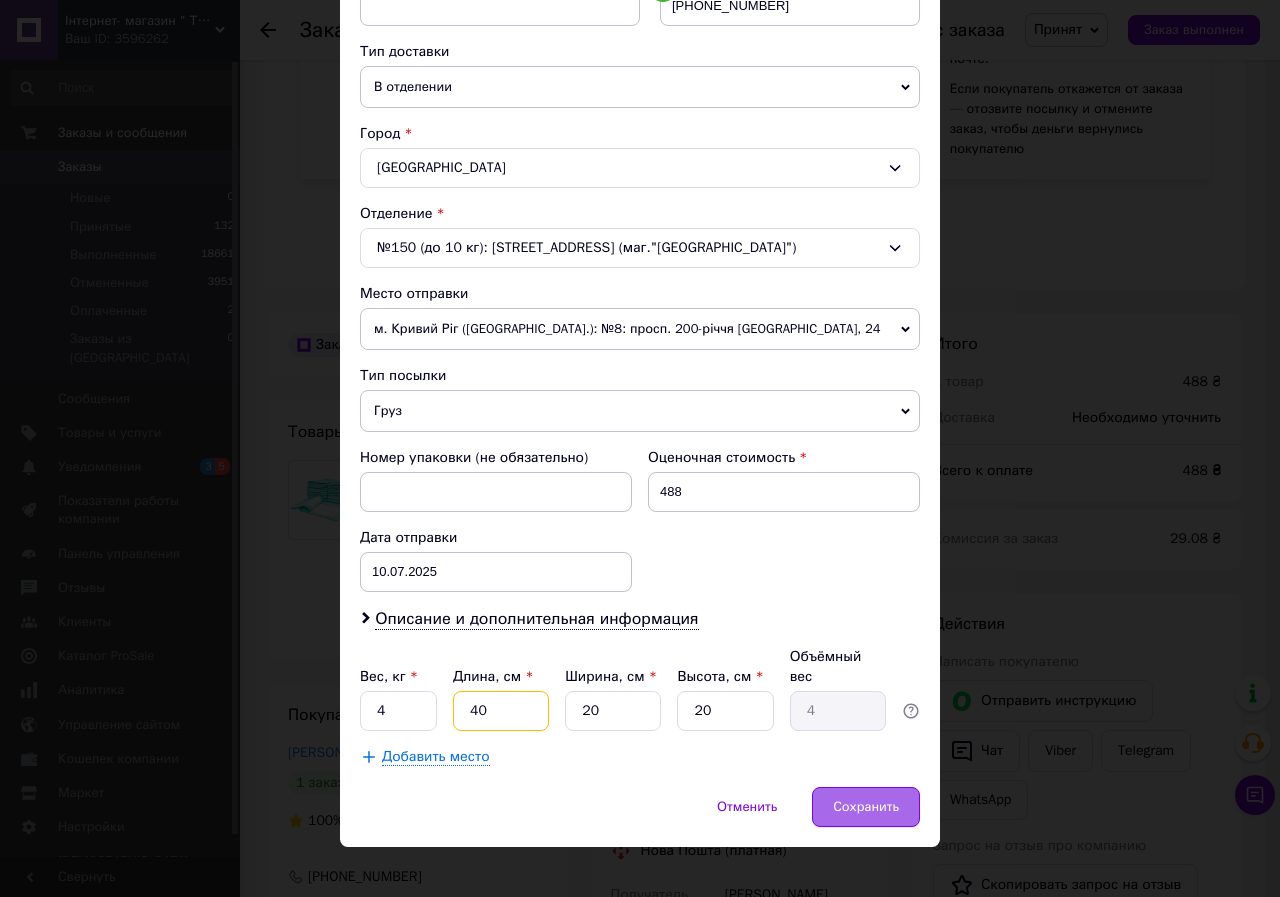type on "40" 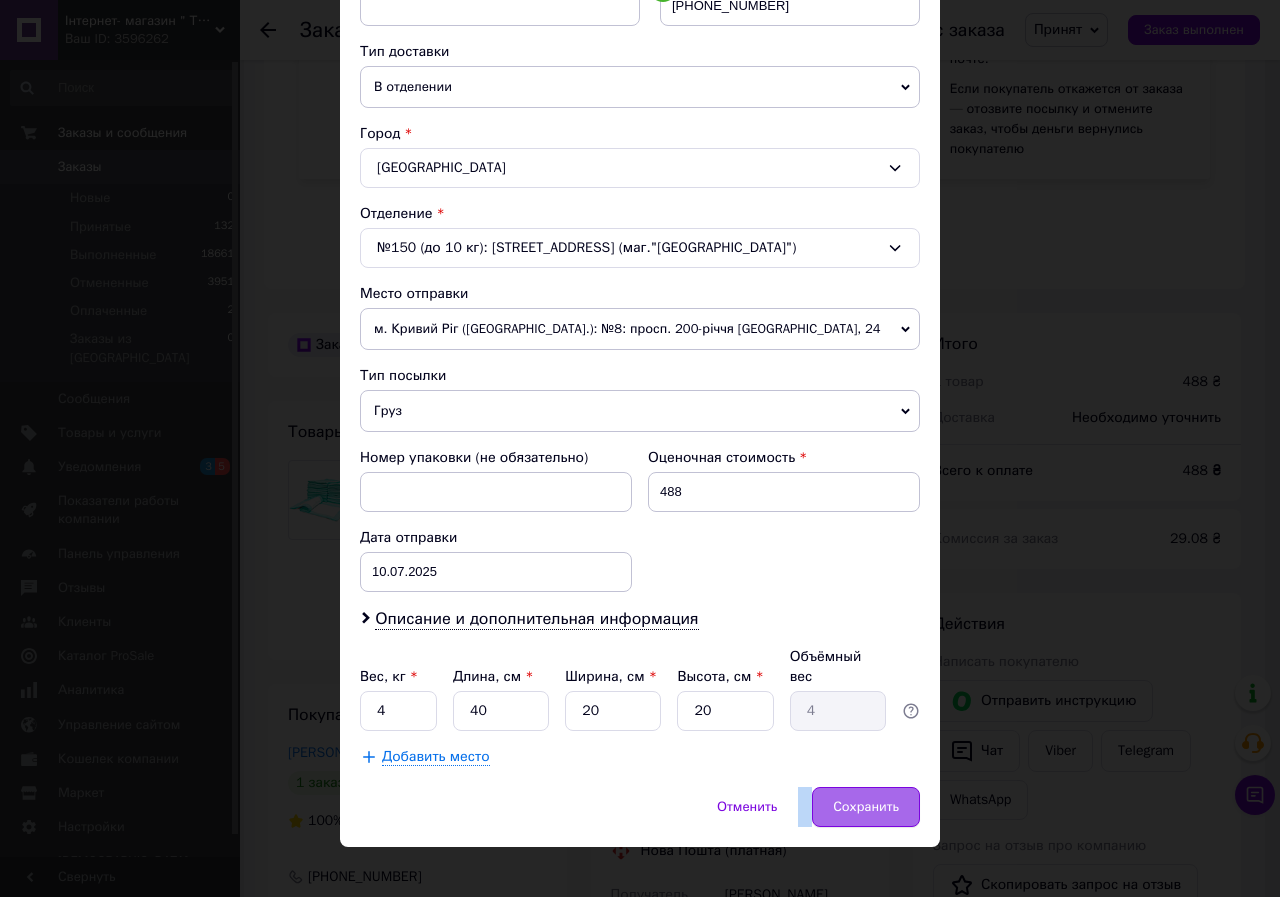 click on "× Редактирование доставки Способ доставки Нова Пошта (платная) Плательщик Получатель Отправитель Фамилия получателя Віннік Имя получателя Ольга Отчество получателя Телефон получателя +380664258374 Тип доставки В отделении Курьером В почтомате Город Одесса Отделение №150 (до 10 кг): ул. Фонтанская дорога, 58/1 (маг."Сильпо") Место отправки м. Кривий Ріг (Дніпропетровська обл.): №8: просп. 200-річчя Кривого Рогу, 24 Нет совпадений. Попробуйте изменить условия поиска Добавить еще место отправки Тип посылки Груз Документы Номер упаковки (не обязательно) 488 Дата отправки < >" at bounding box center [640, 243] 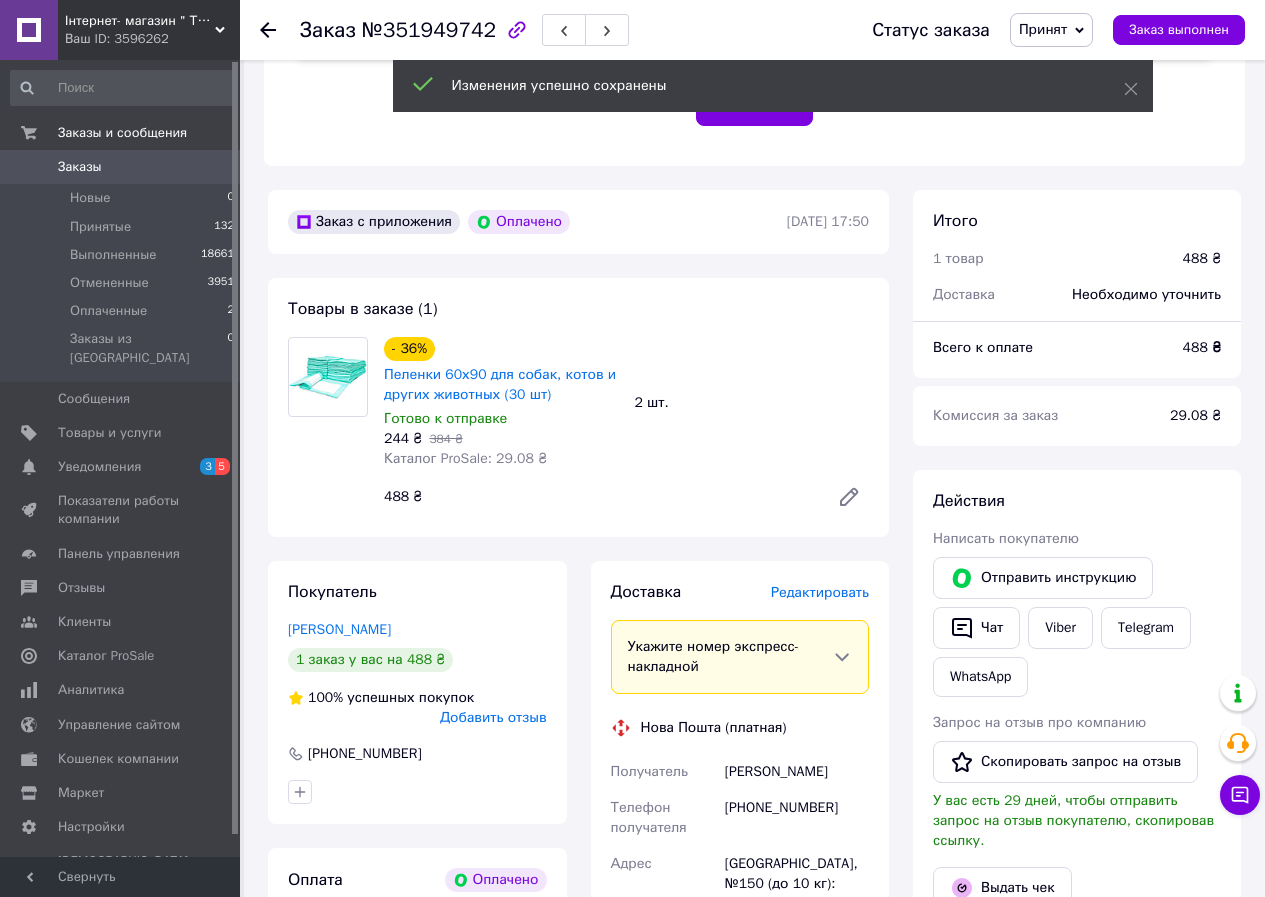 scroll, scrollTop: 868, scrollLeft: 0, axis: vertical 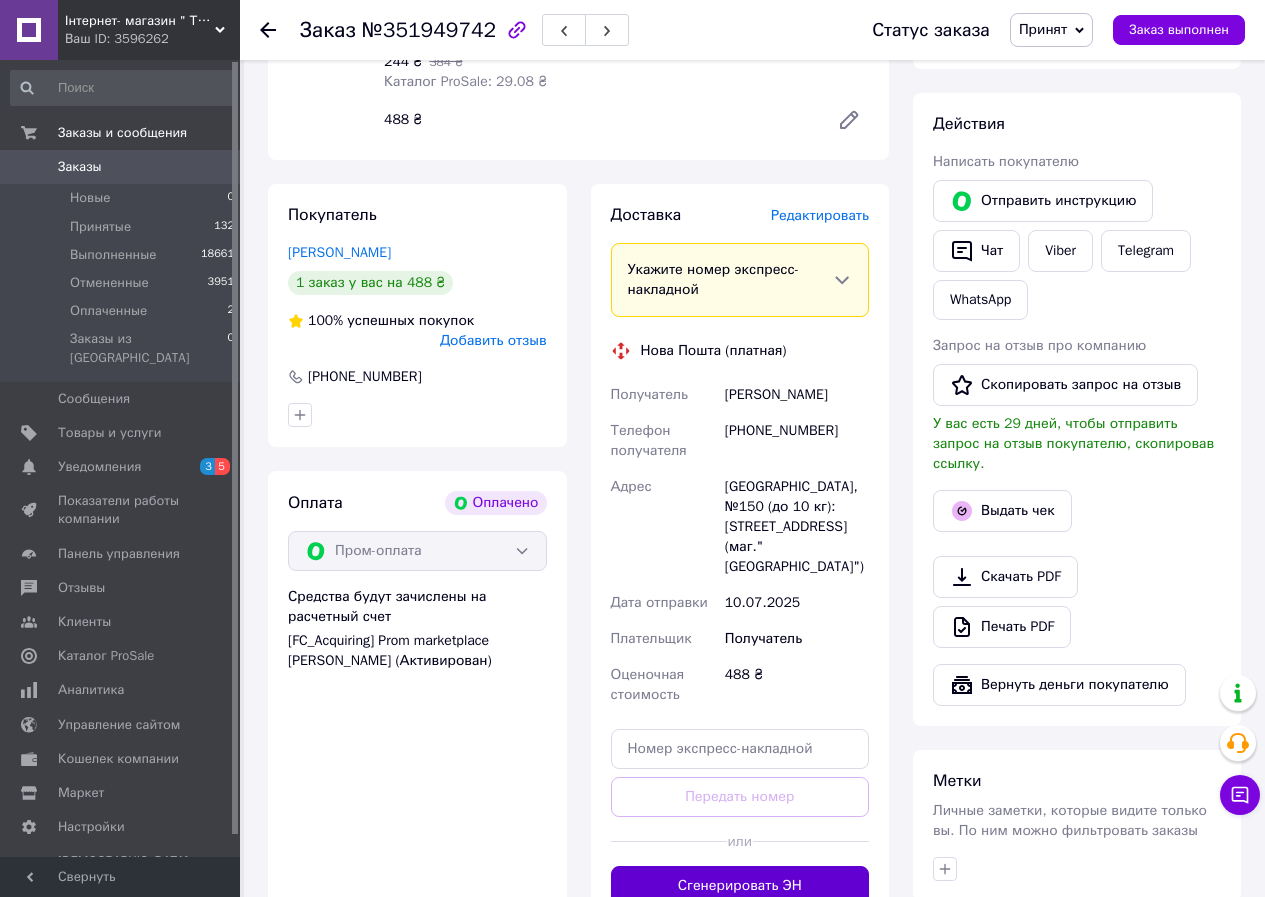 click on "Сгенерировать ЭН" at bounding box center (740, 886) 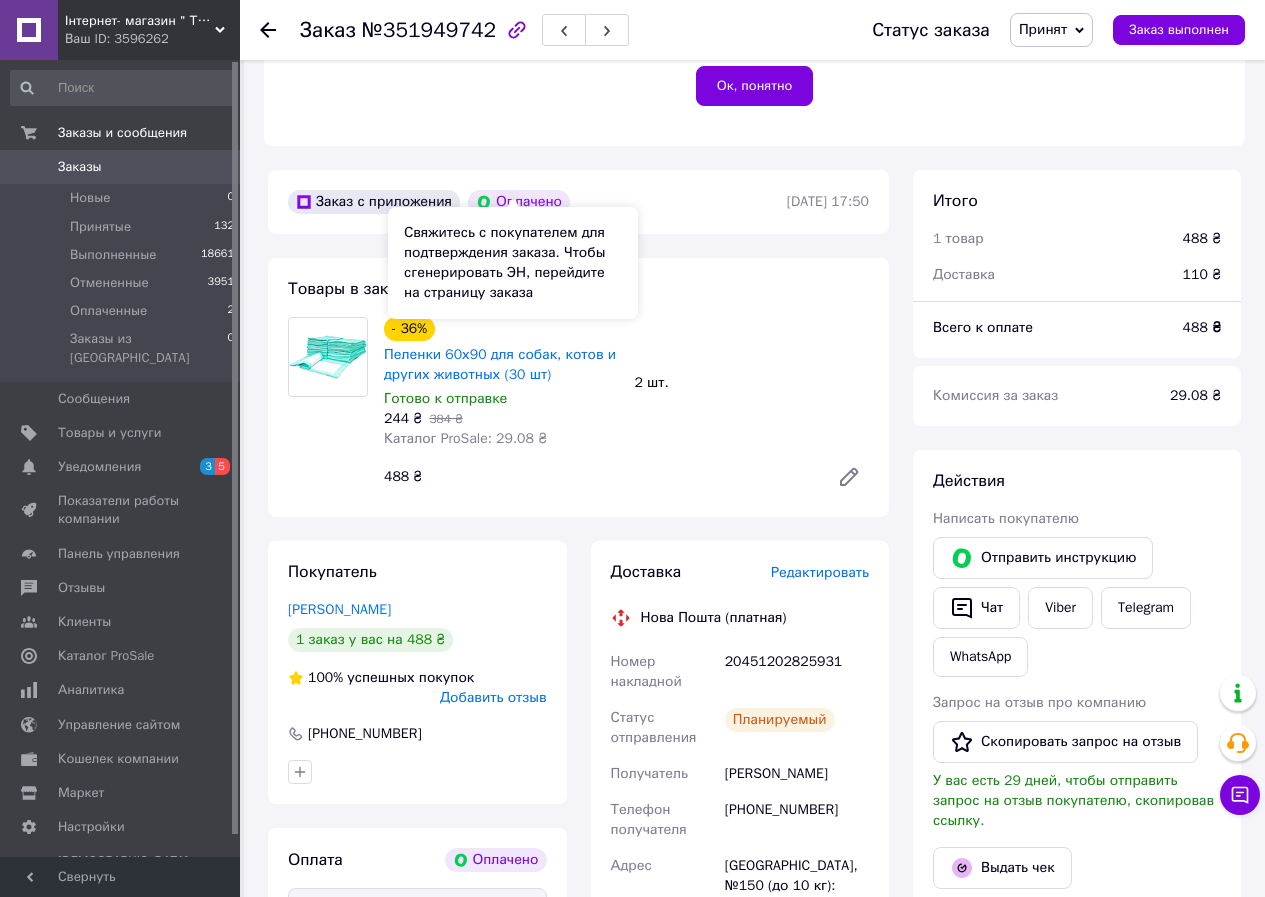 scroll, scrollTop: 368, scrollLeft: 0, axis: vertical 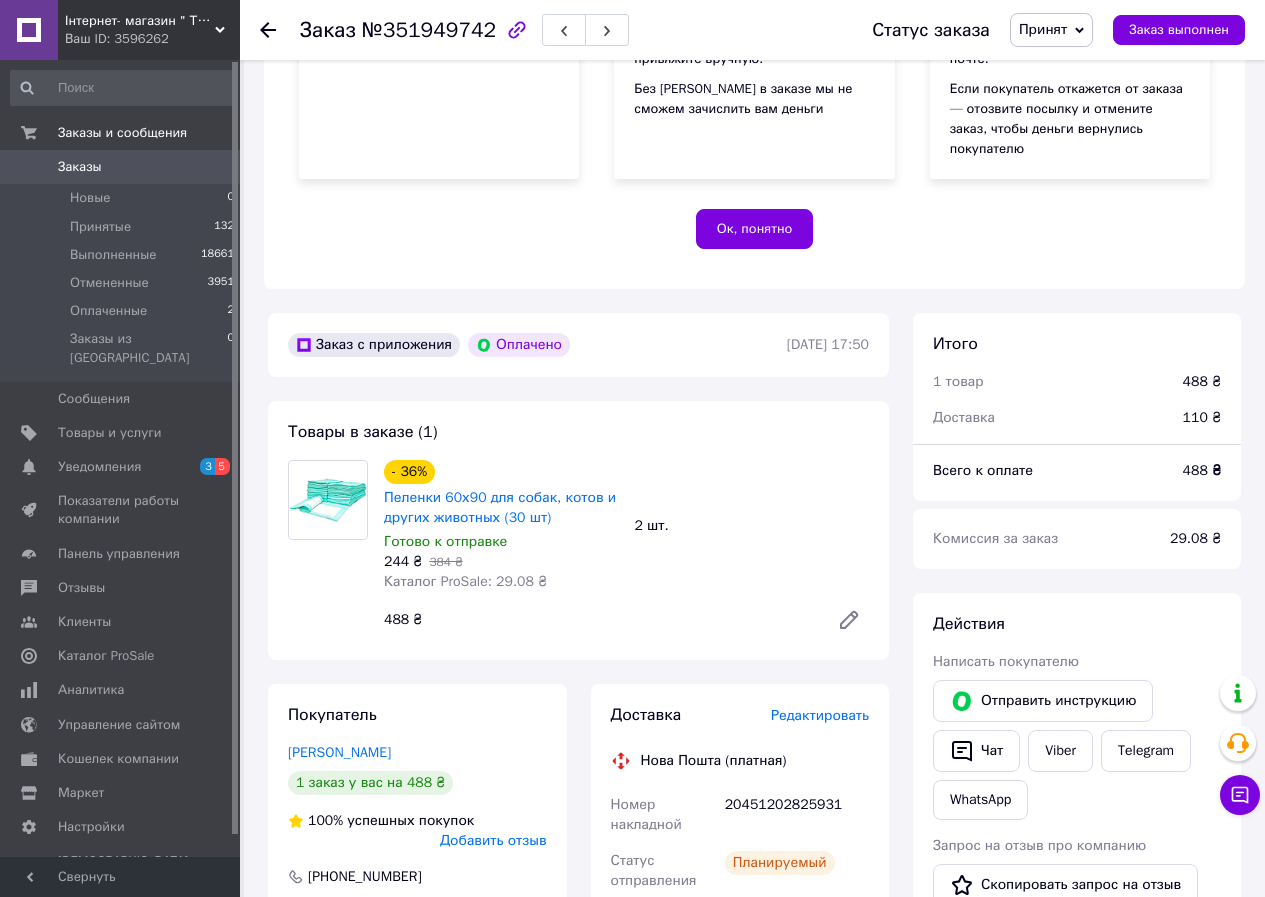 click at bounding box center [280, 30] 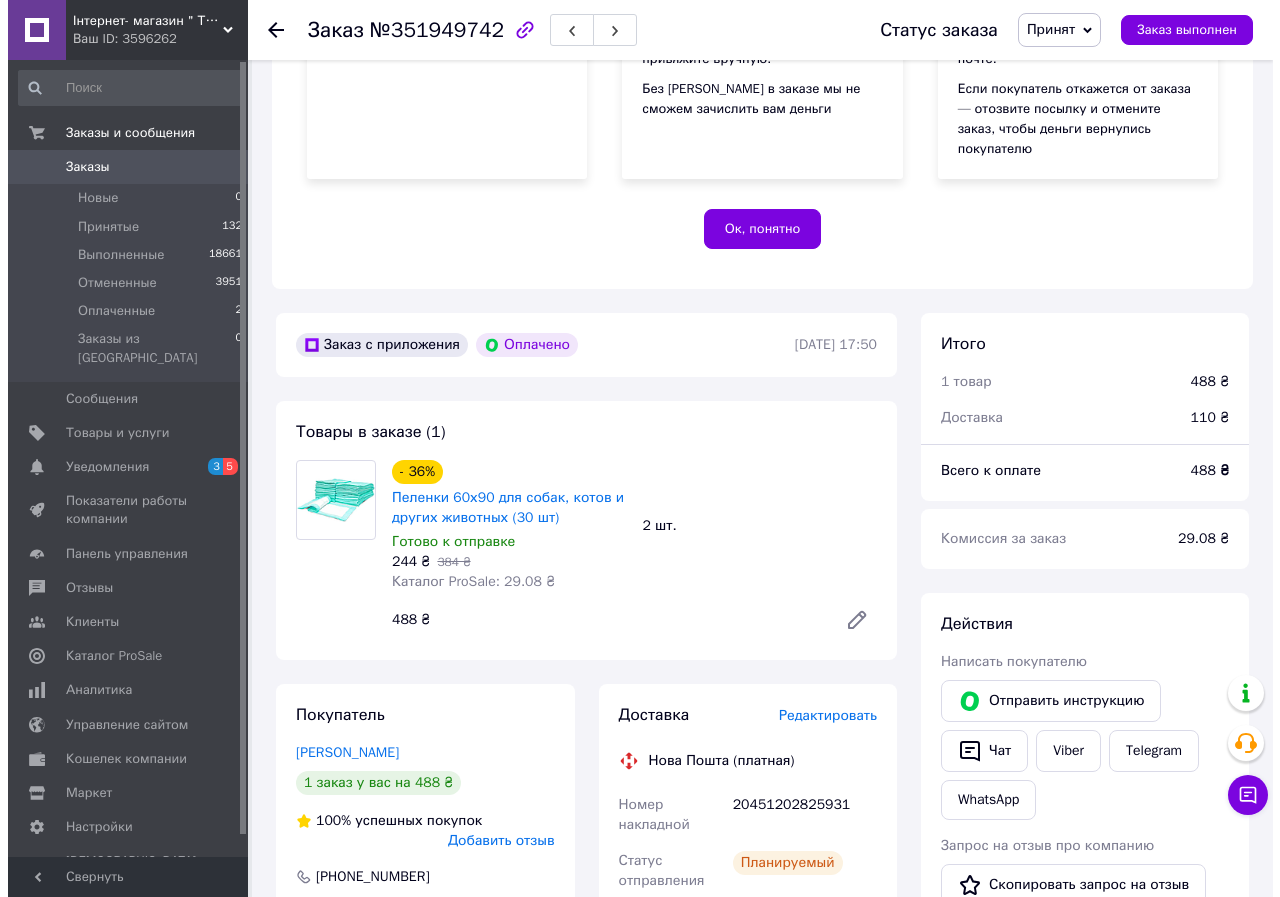 scroll, scrollTop: 0, scrollLeft: 0, axis: both 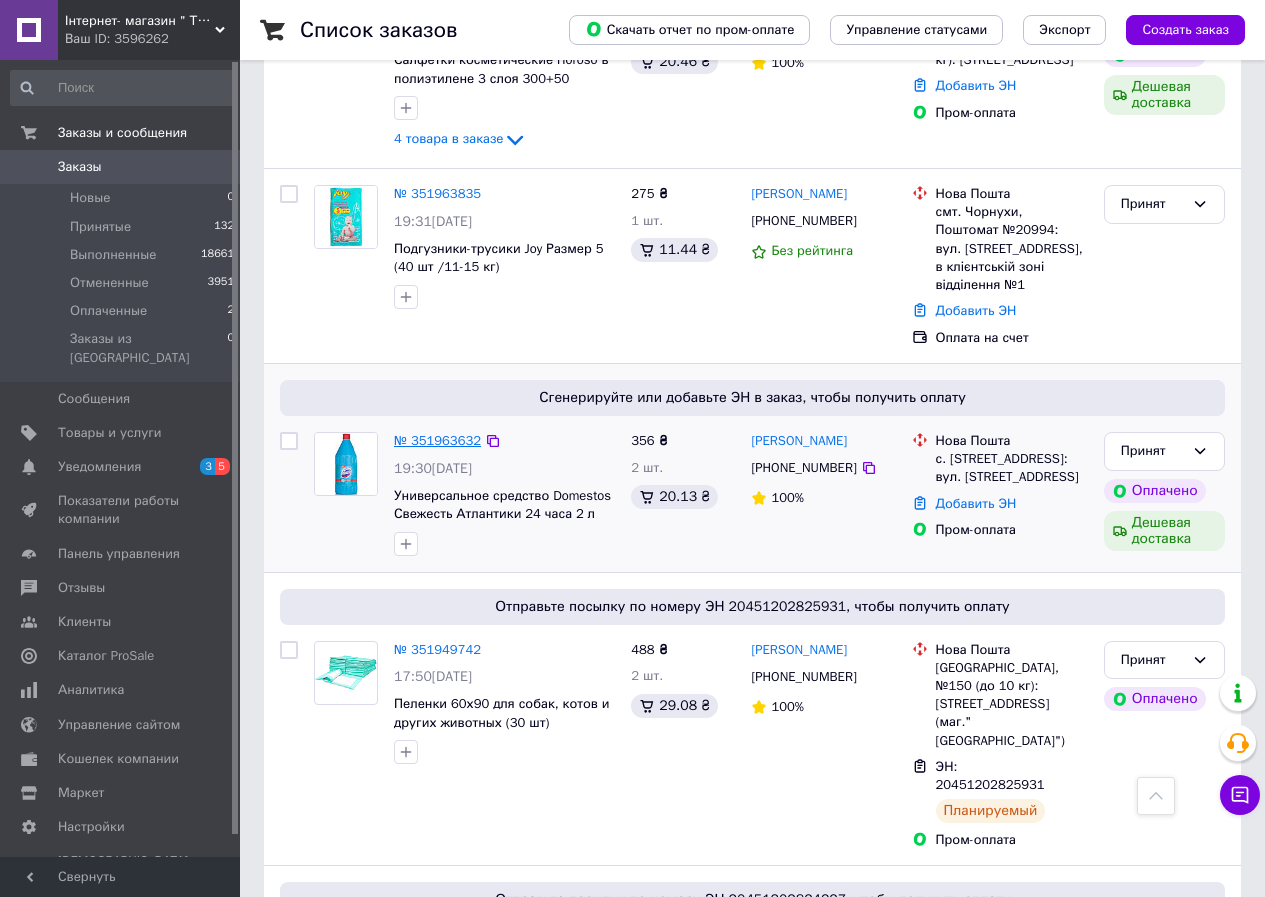 click on "№ 351963632" at bounding box center [437, 440] 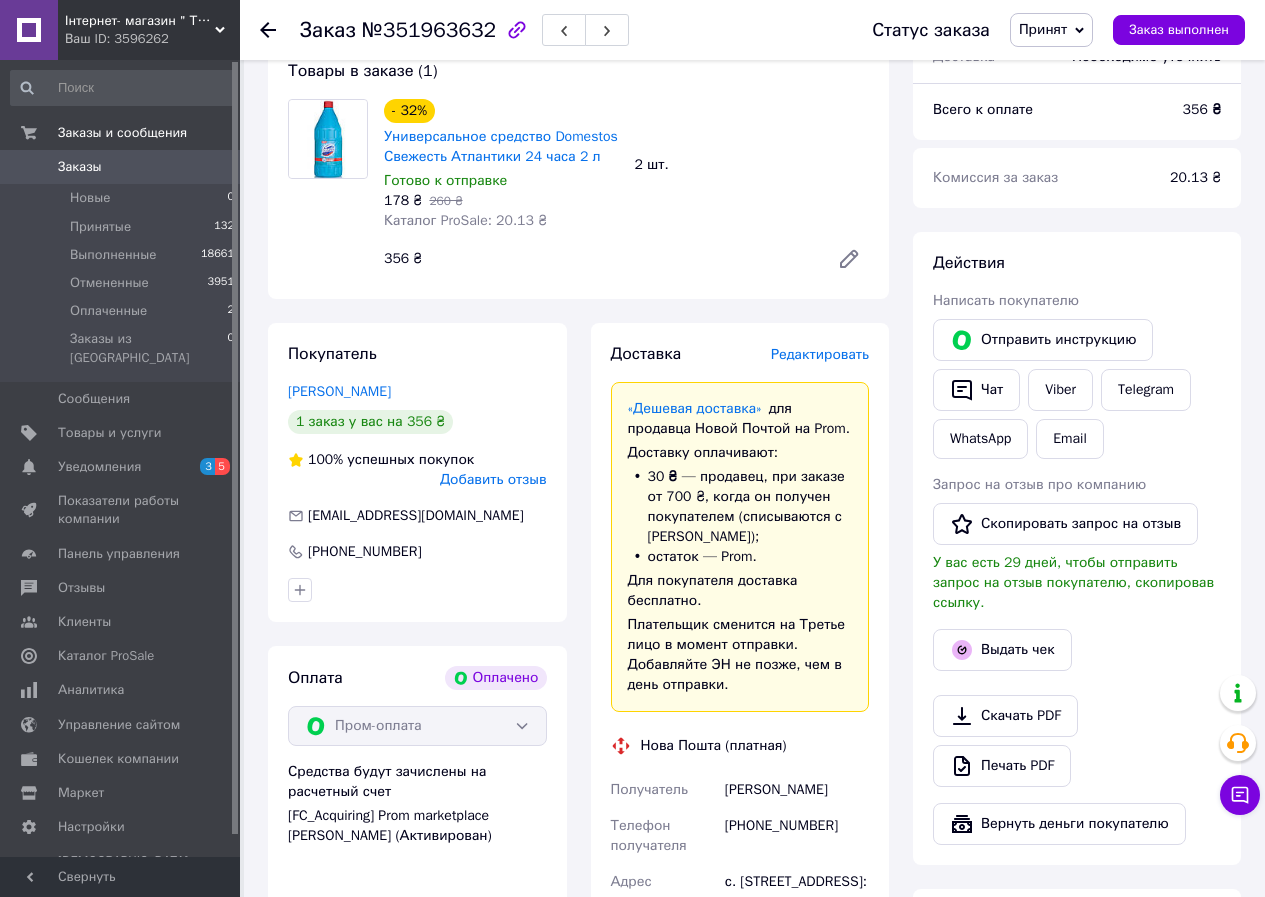 scroll, scrollTop: 330, scrollLeft: 0, axis: vertical 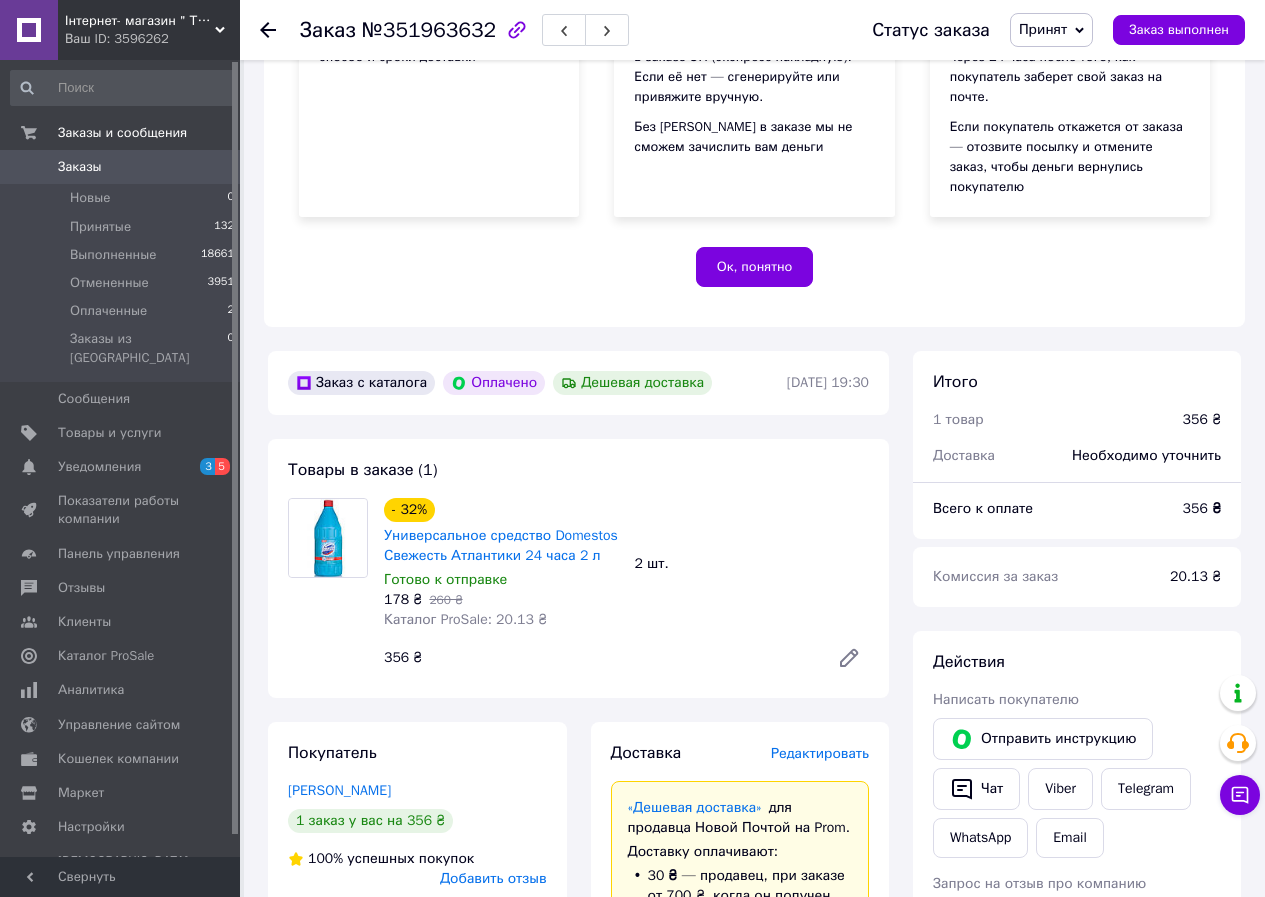 click on "Всего к оплате" at bounding box center (1046, 509) 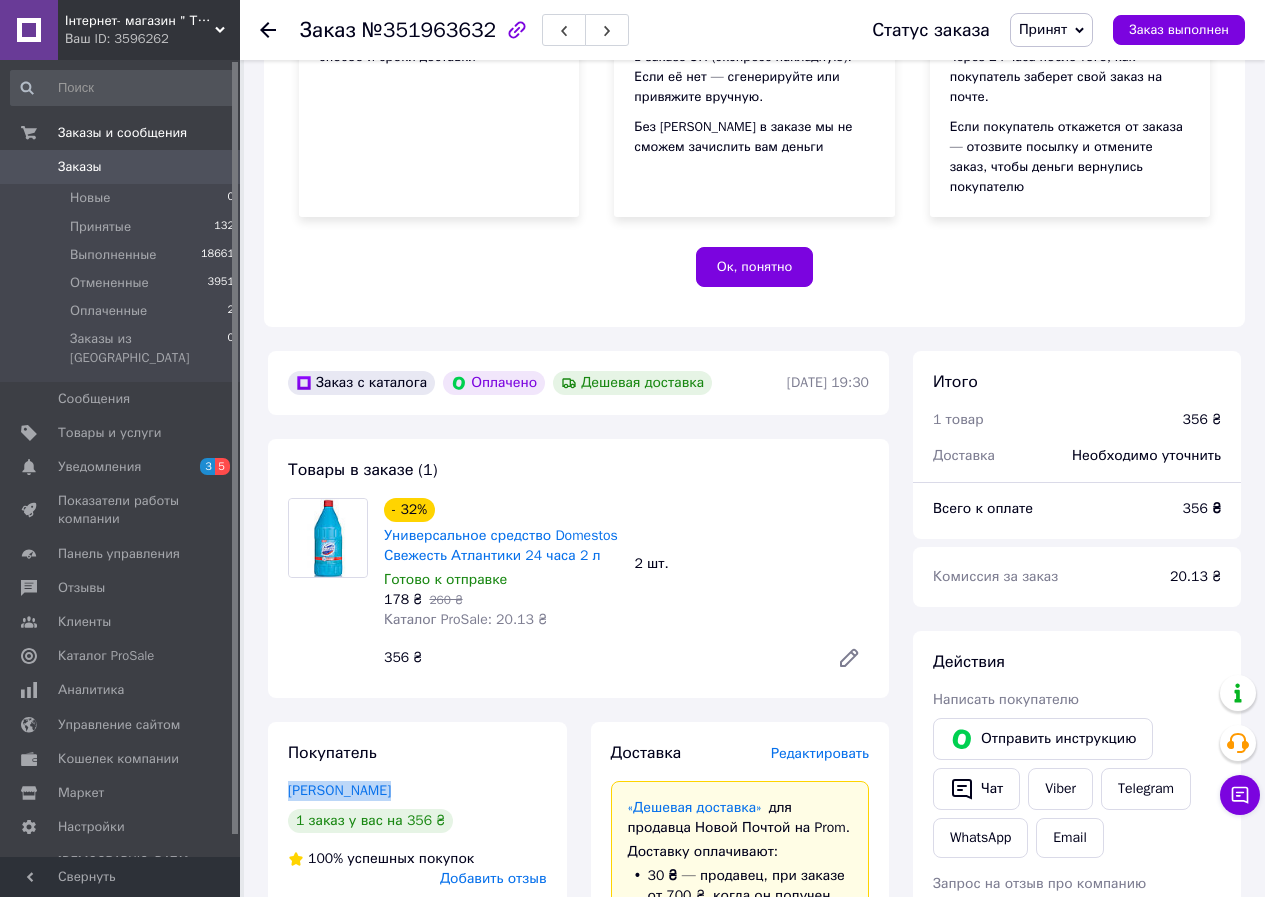 drag, startPoint x: 282, startPoint y: 771, endPoint x: 458, endPoint y: 765, distance: 176.10225 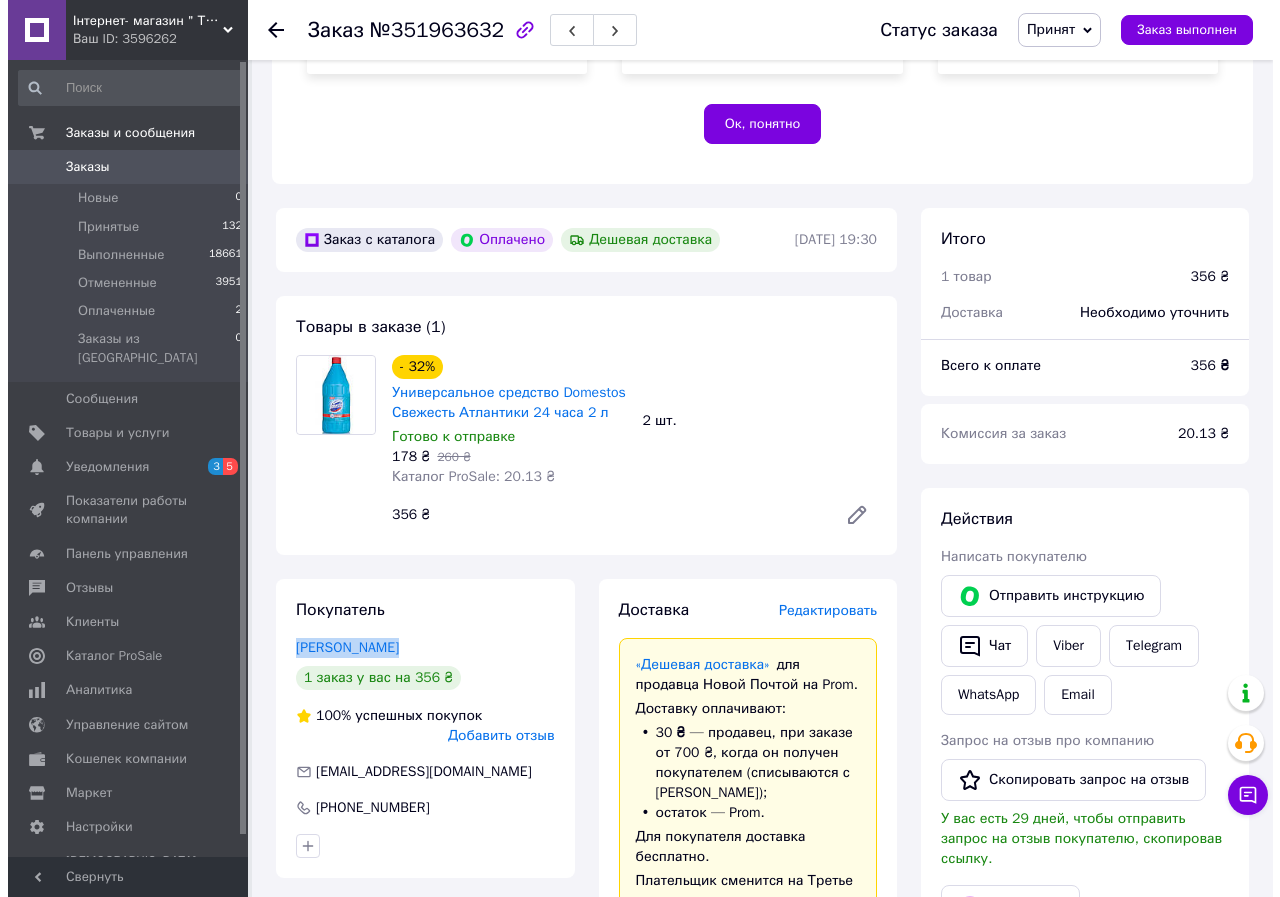 scroll, scrollTop: 530, scrollLeft: 0, axis: vertical 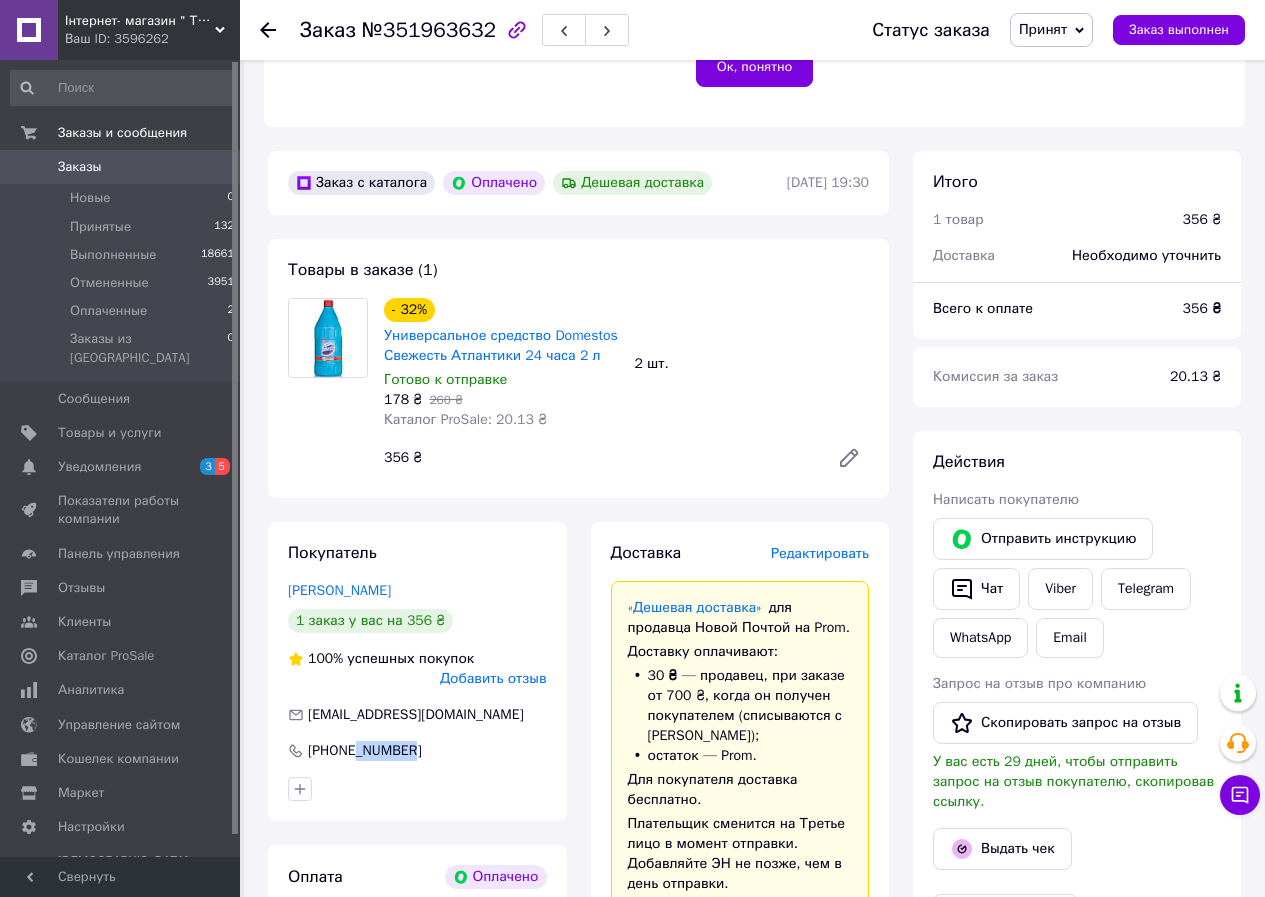 drag, startPoint x: 430, startPoint y: 731, endPoint x: 354, endPoint y: 739, distance: 76.41989 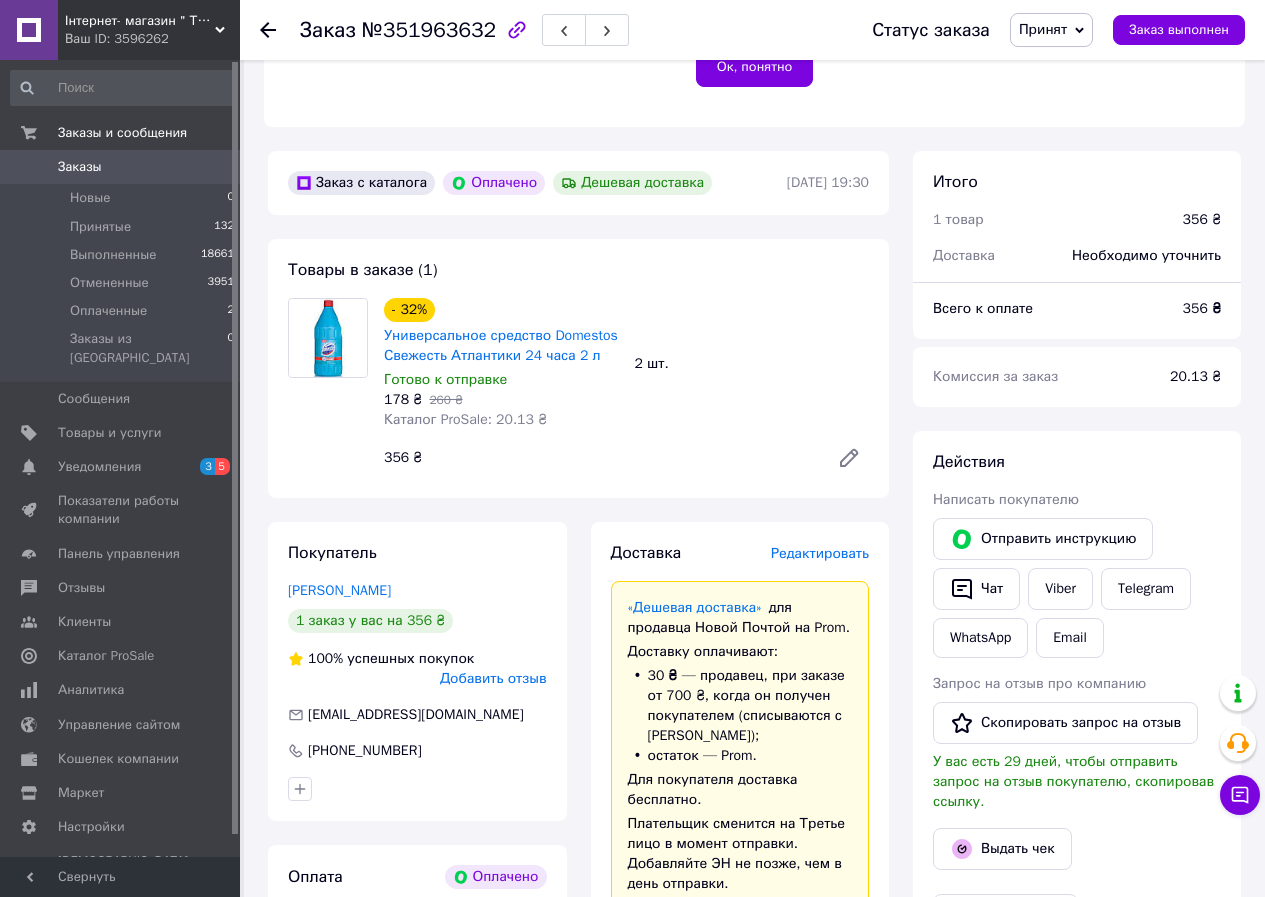 click on "Заказ №351963632" at bounding box center (464, 30) 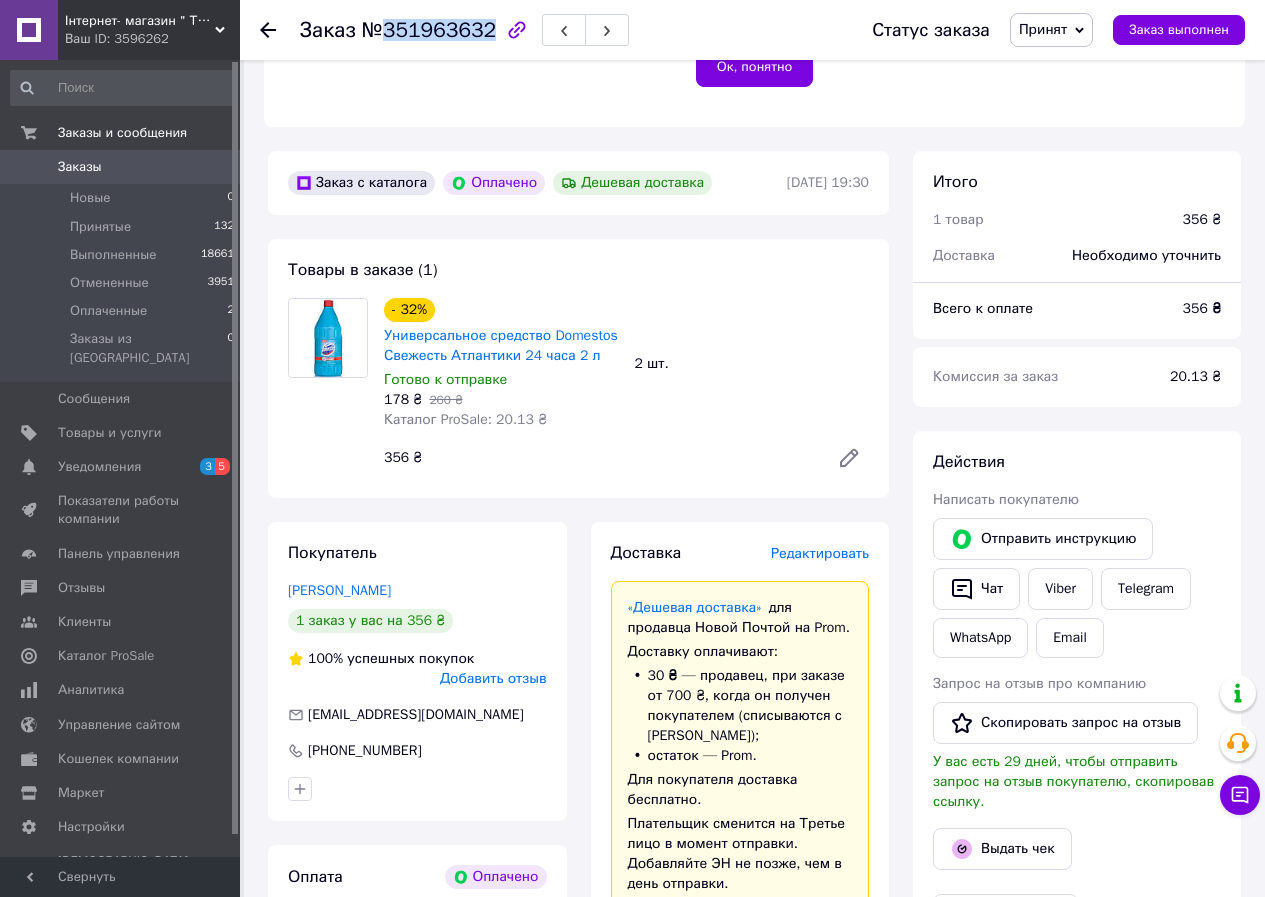 click on "Заказ №351963632" at bounding box center [464, 30] 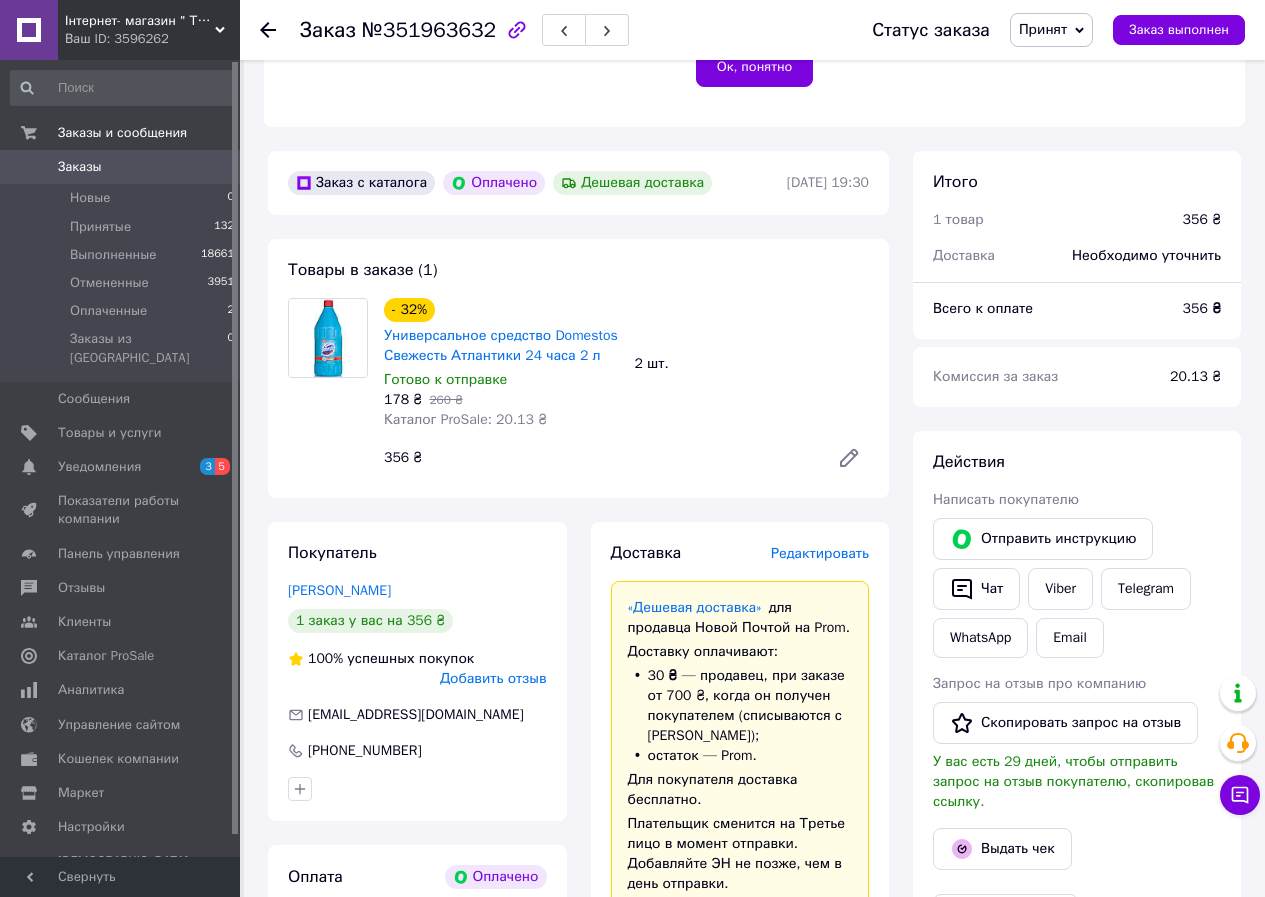 click on "Редактировать" at bounding box center (820, 553) 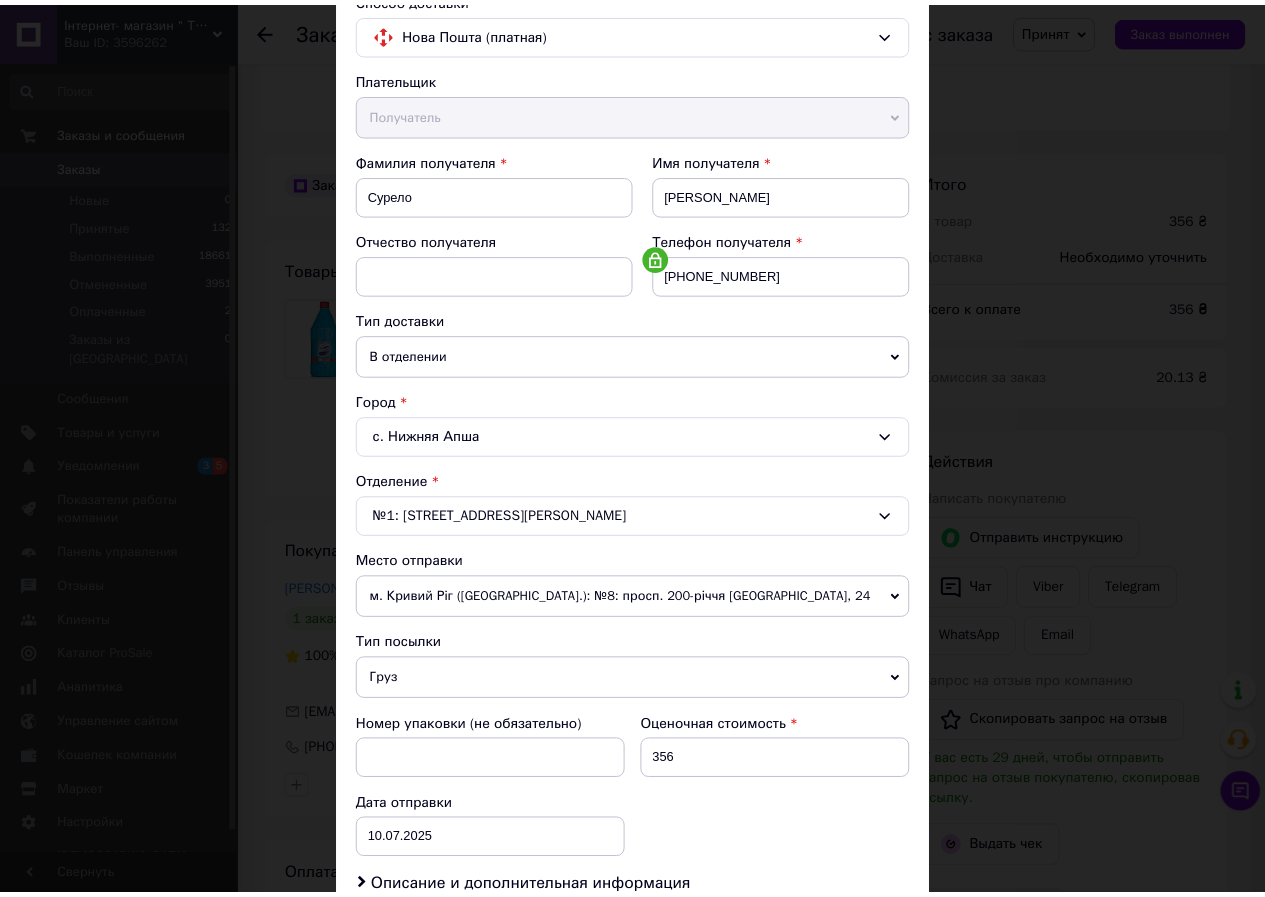scroll, scrollTop: 431, scrollLeft: 0, axis: vertical 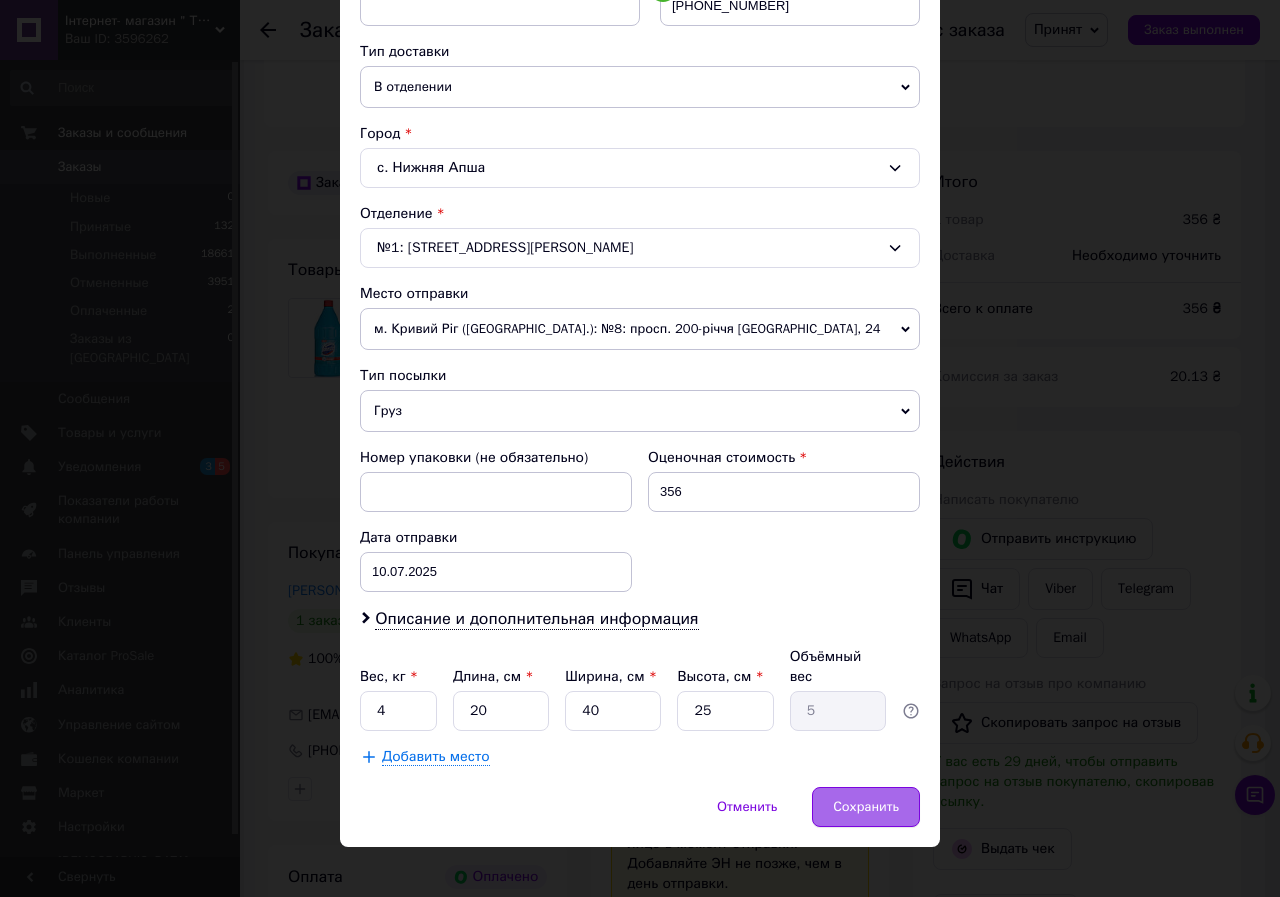 click on "Сохранить" at bounding box center (866, 807) 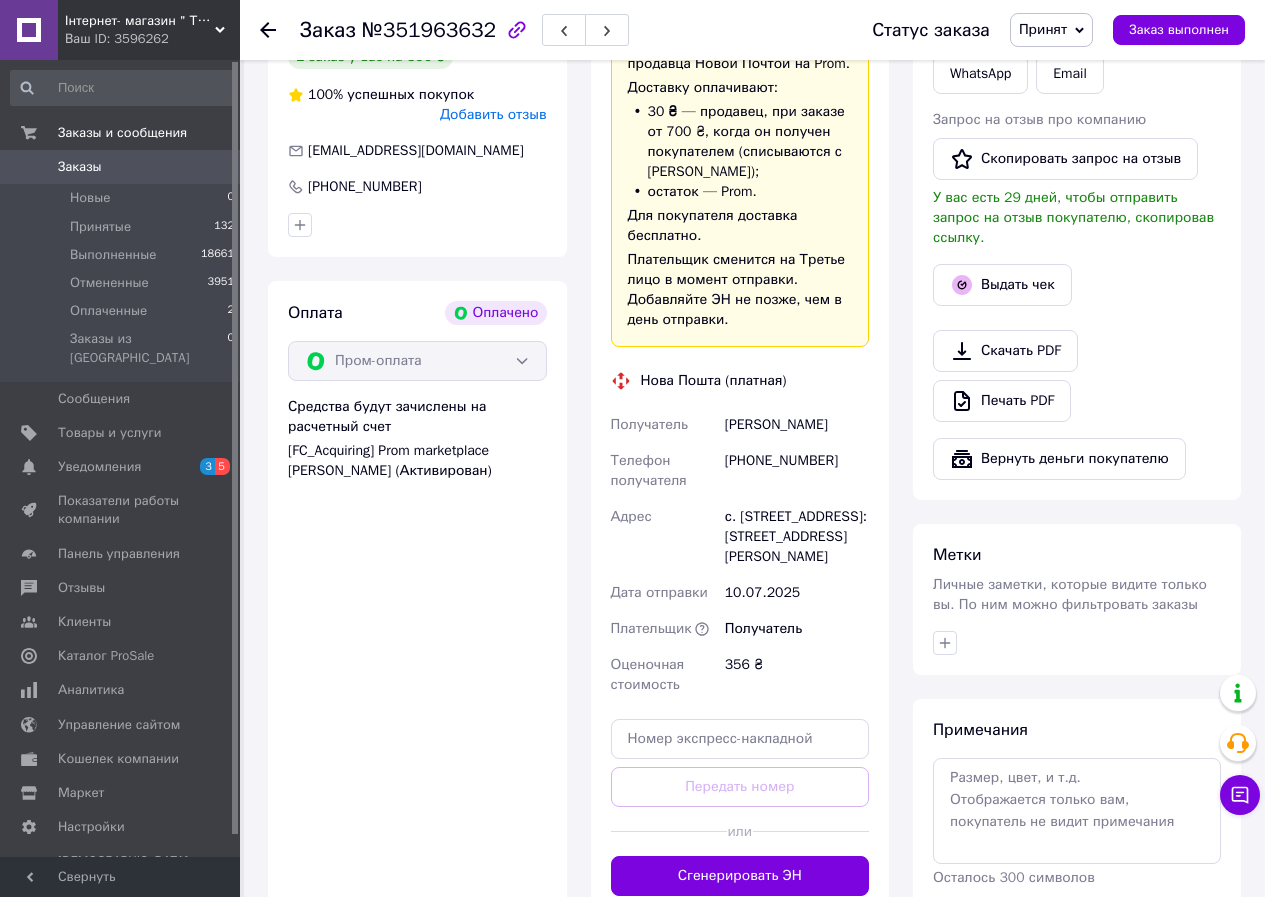 scroll, scrollTop: 1130, scrollLeft: 0, axis: vertical 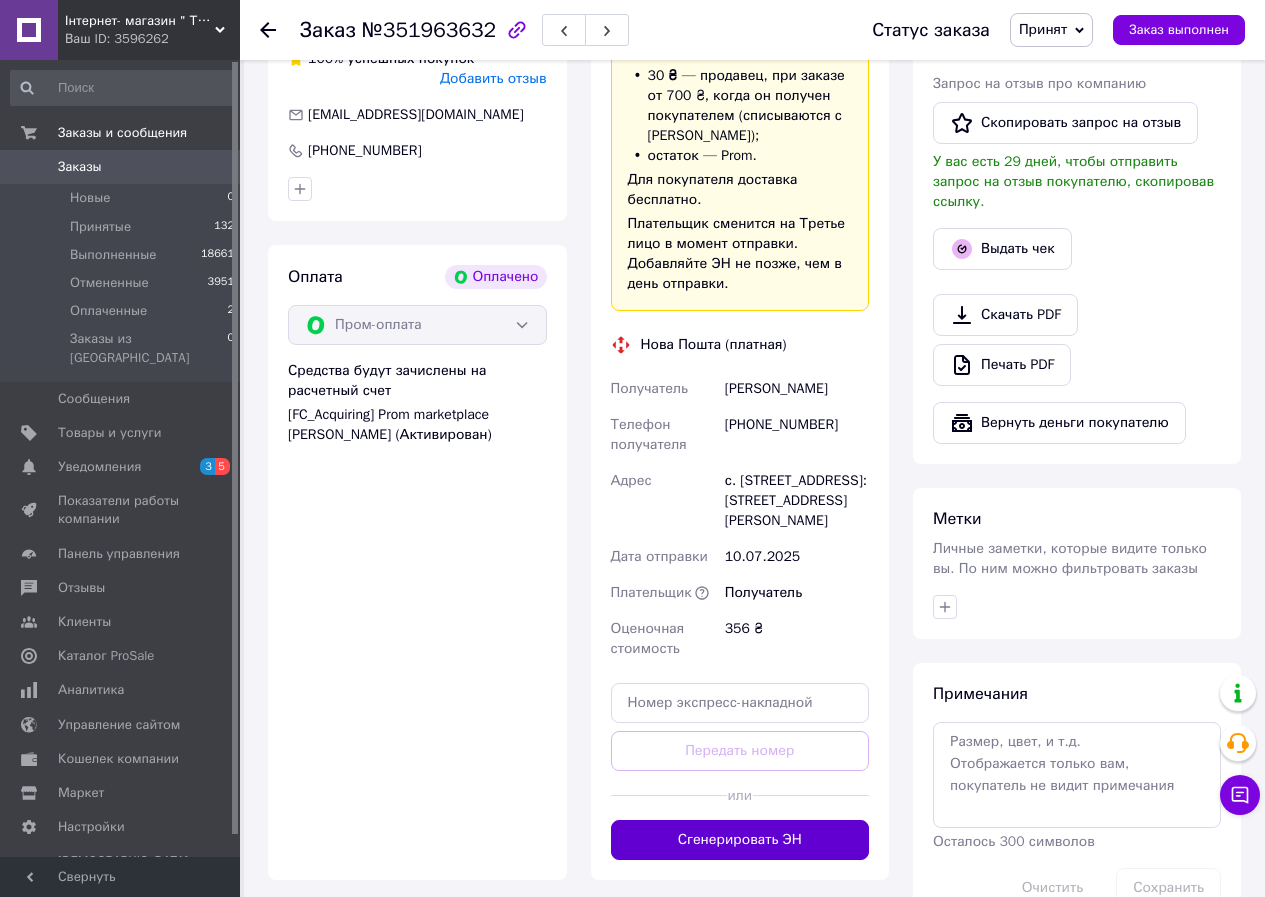 click on "Сгенерировать ЭН" at bounding box center (740, 840) 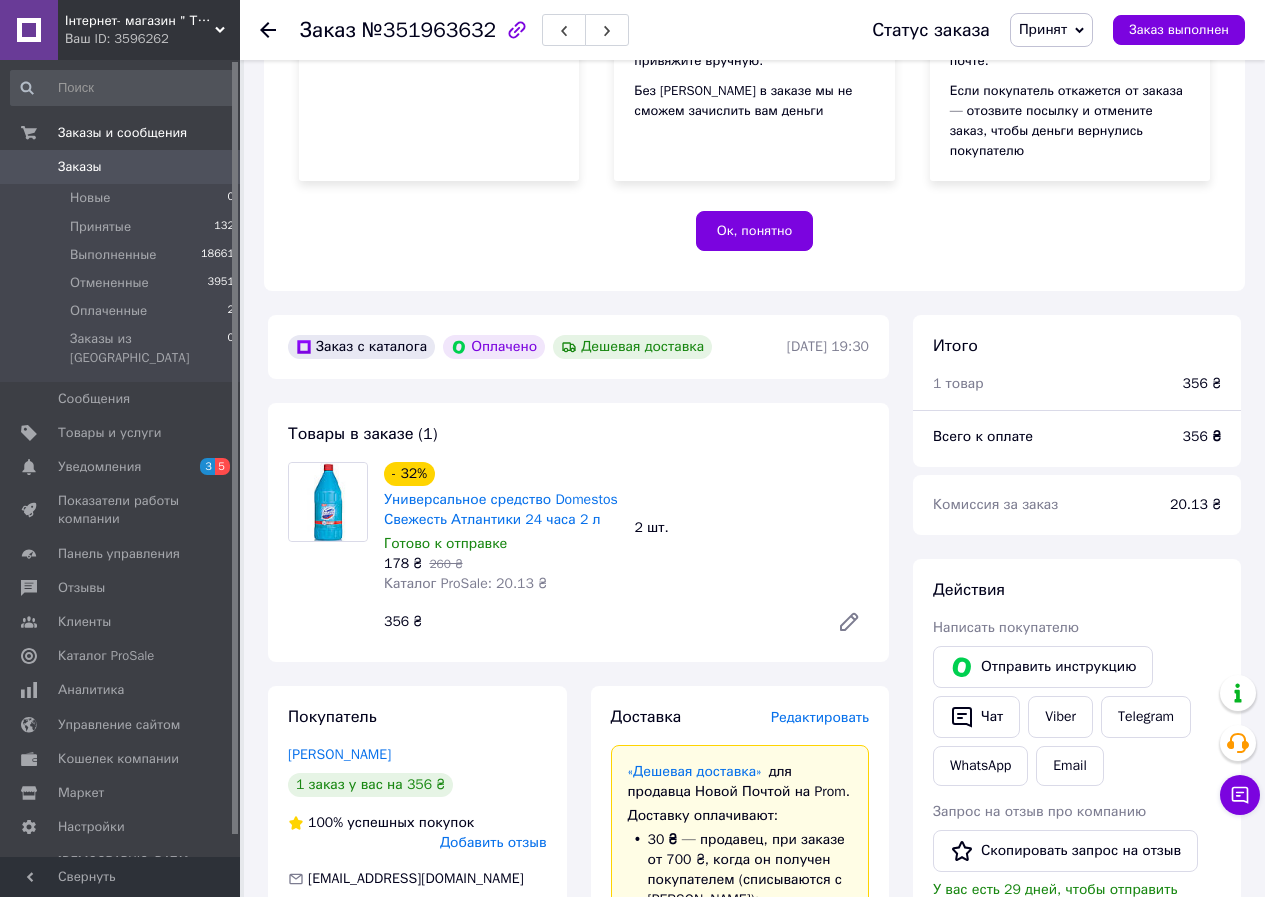 scroll, scrollTop: 330, scrollLeft: 0, axis: vertical 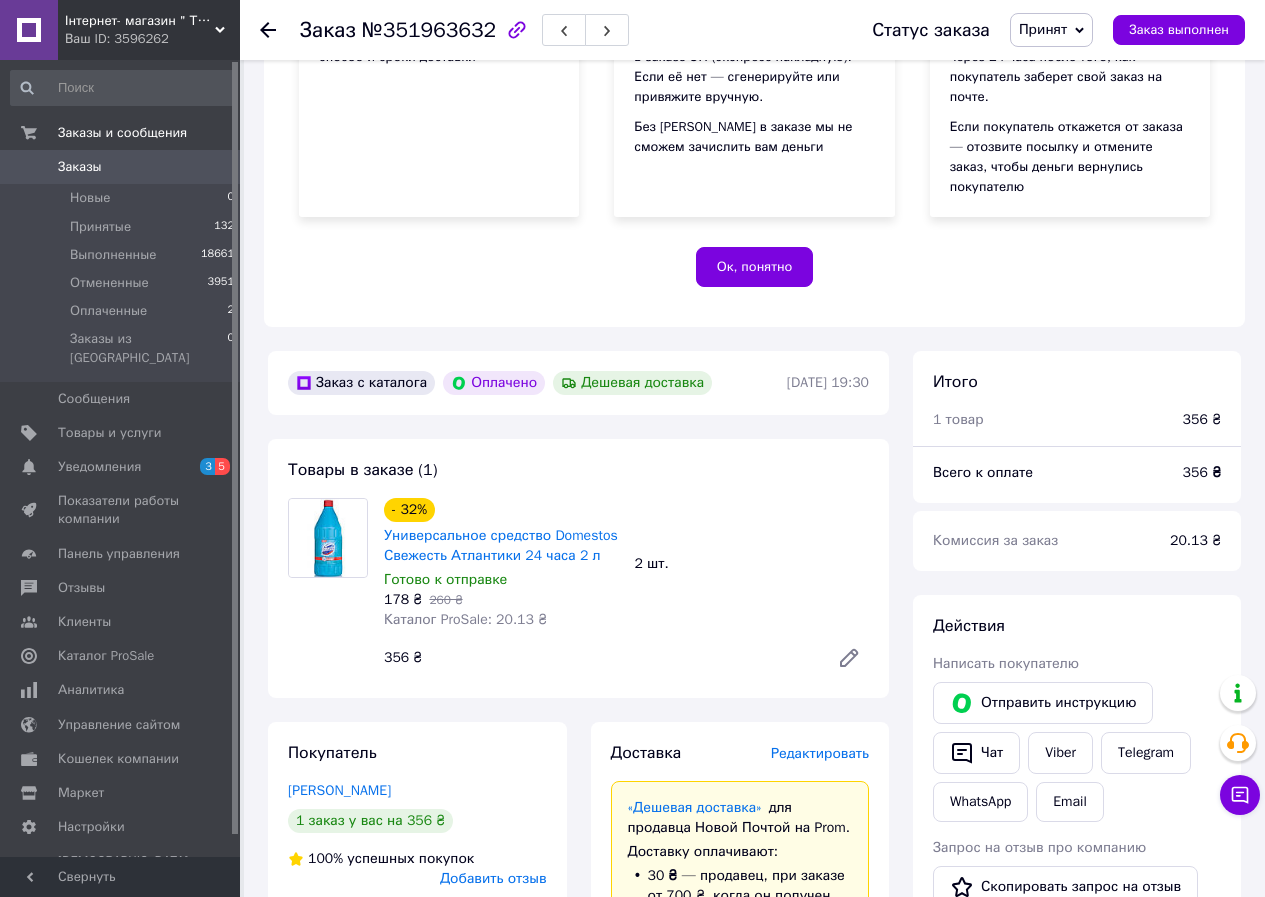 click 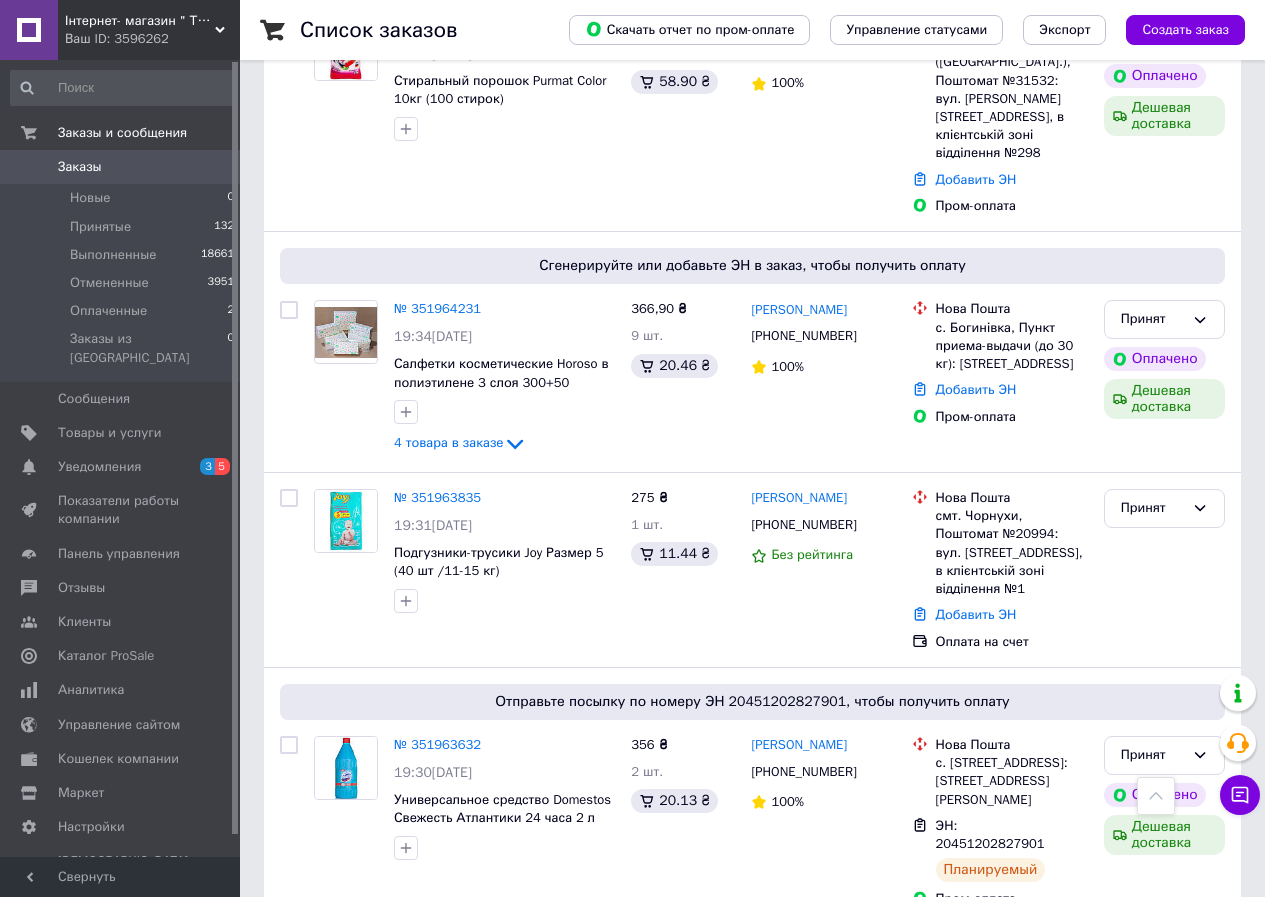 scroll, scrollTop: 2400, scrollLeft: 0, axis: vertical 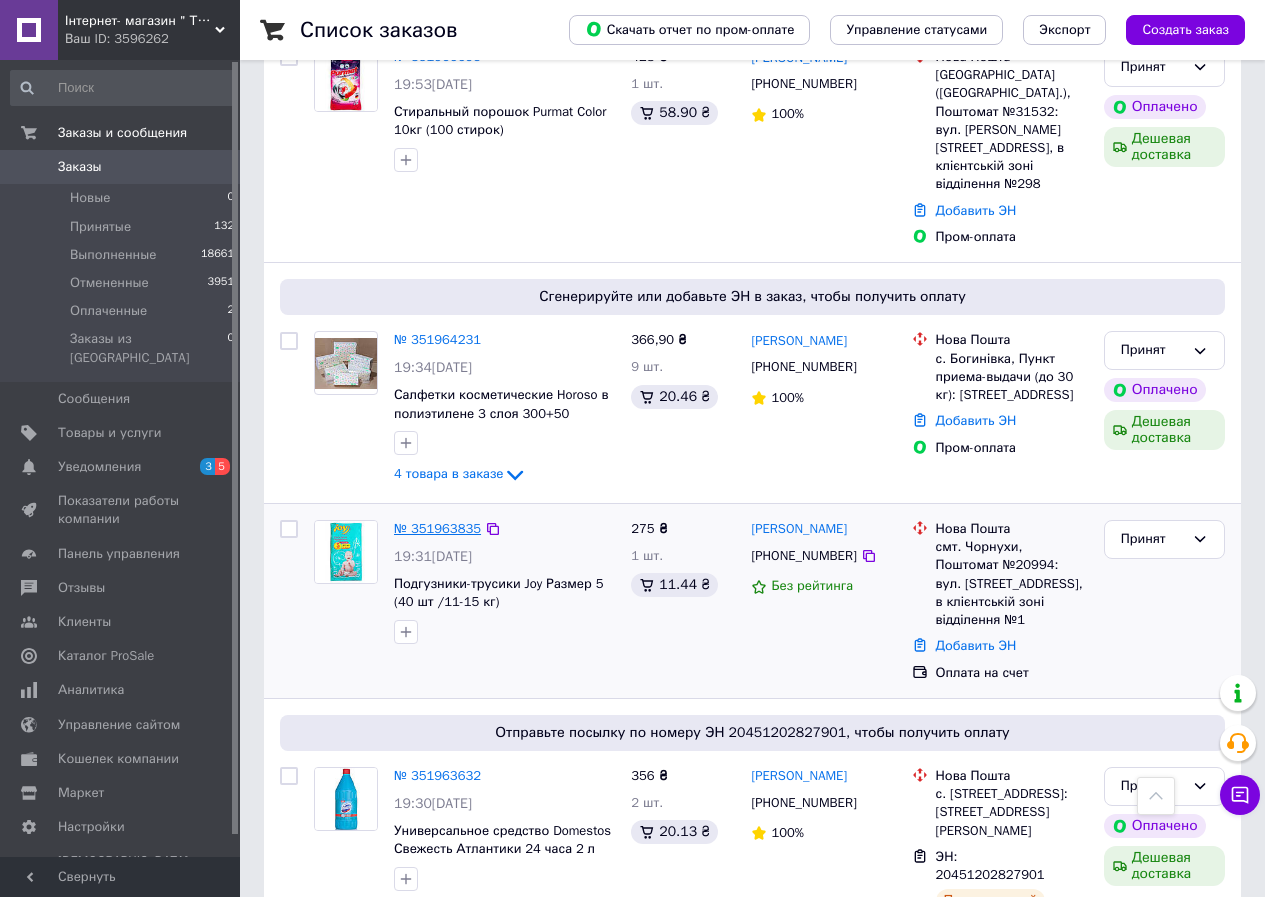 click on "№ 351963835" at bounding box center [437, 528] 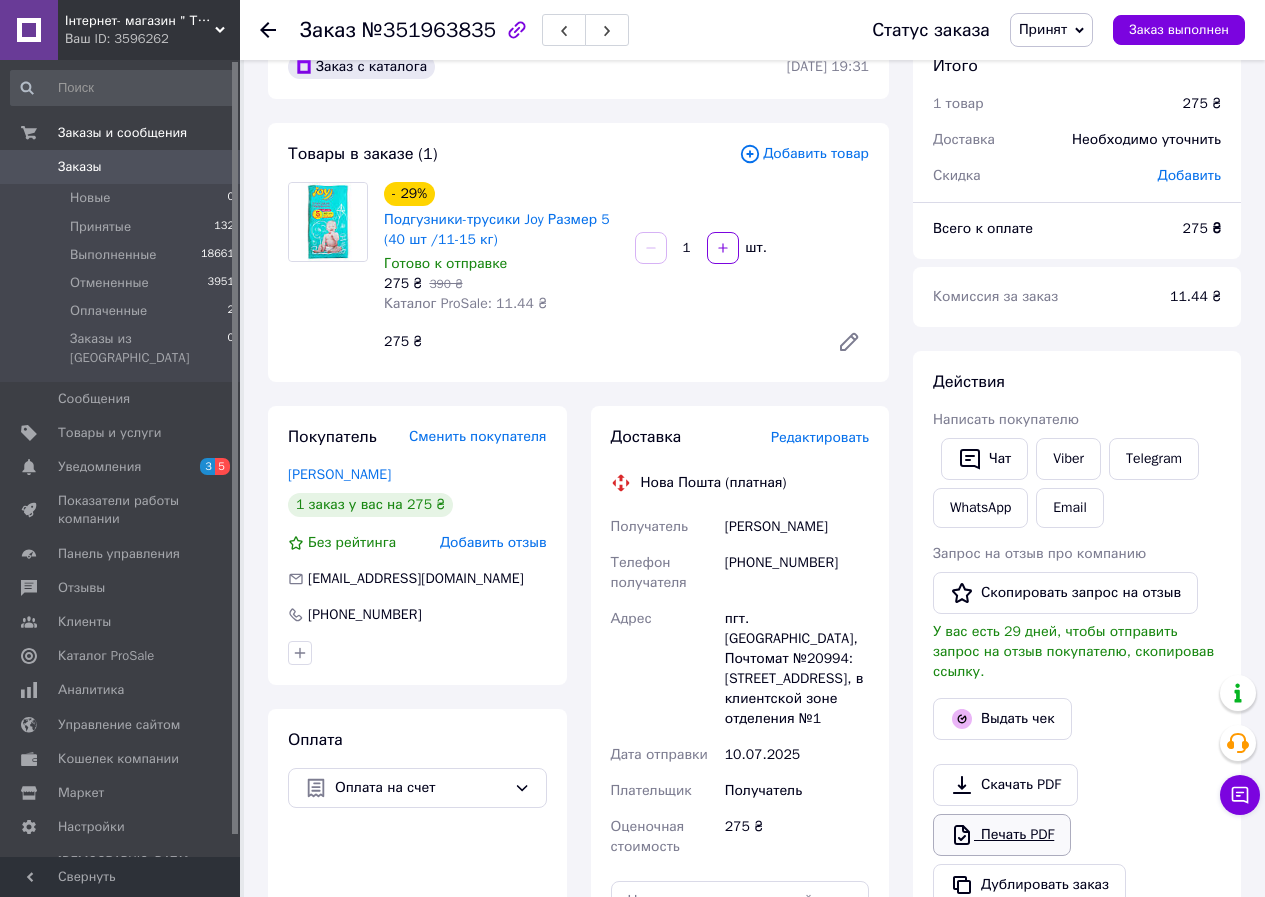 scroll, scrollTop: 46, scrollLeft: 0, axis: vertical 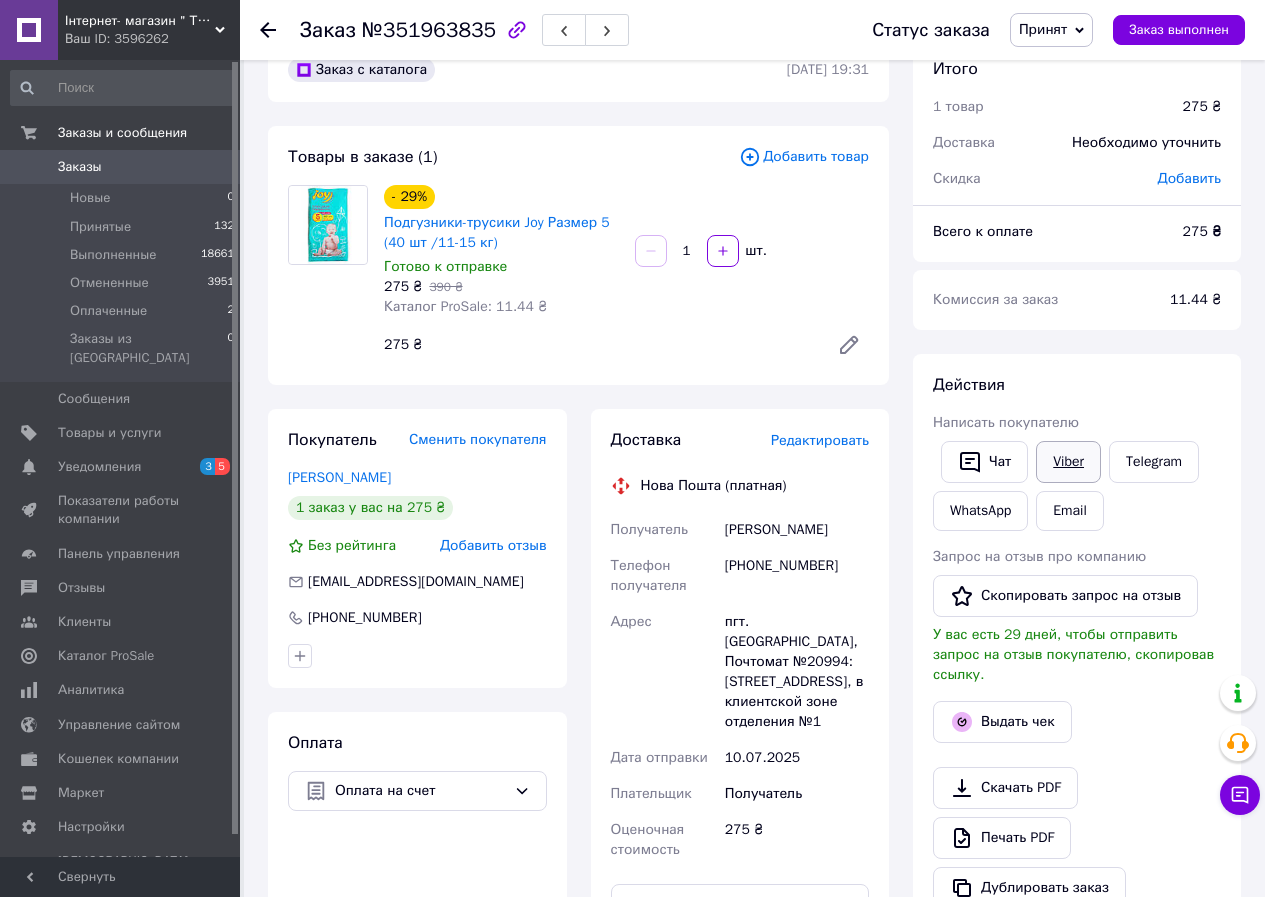 click on "Viber" at bounding box center [1068, 462] 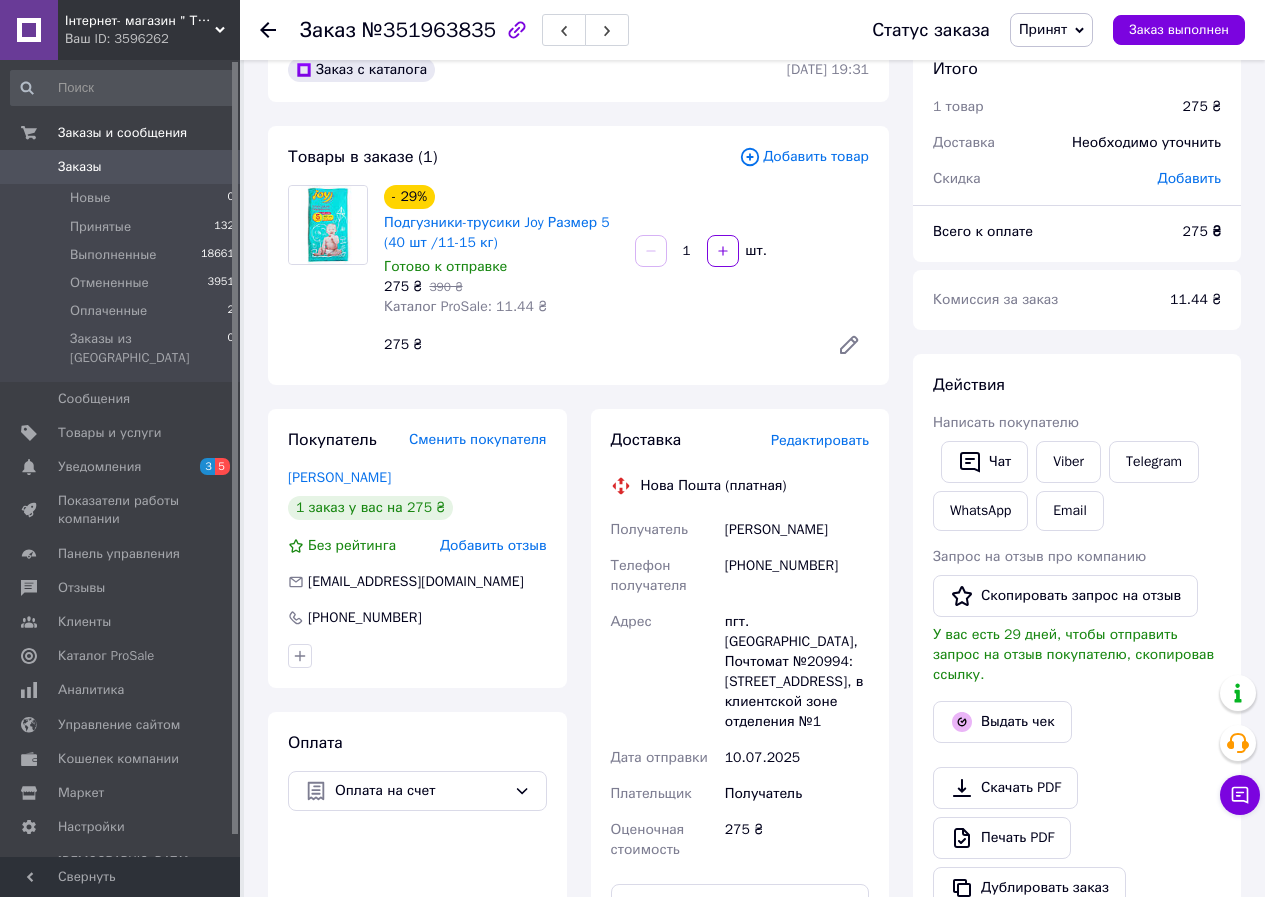 click 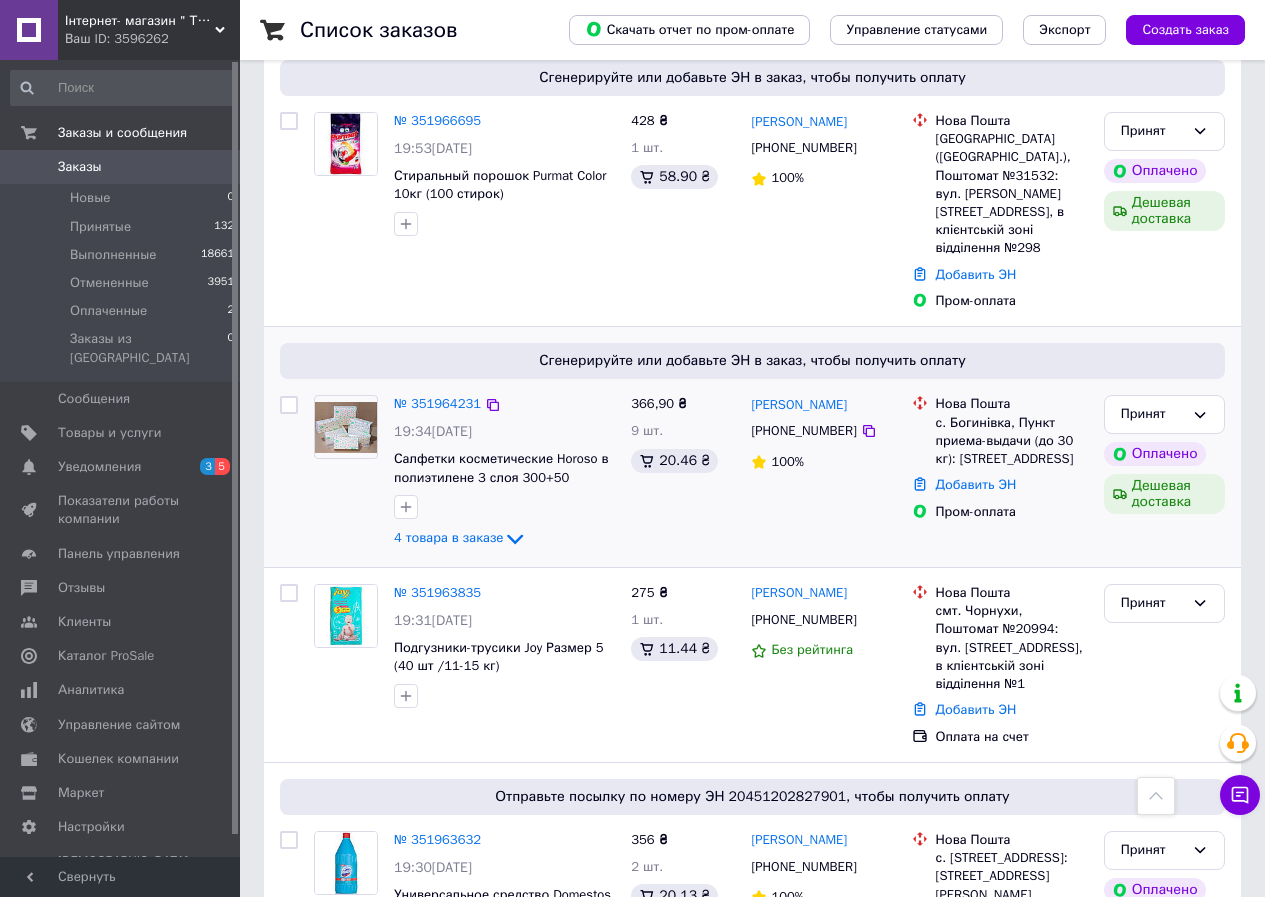 scroll, scrollTop: 2300, scrollLeft: 0, axis: vertical 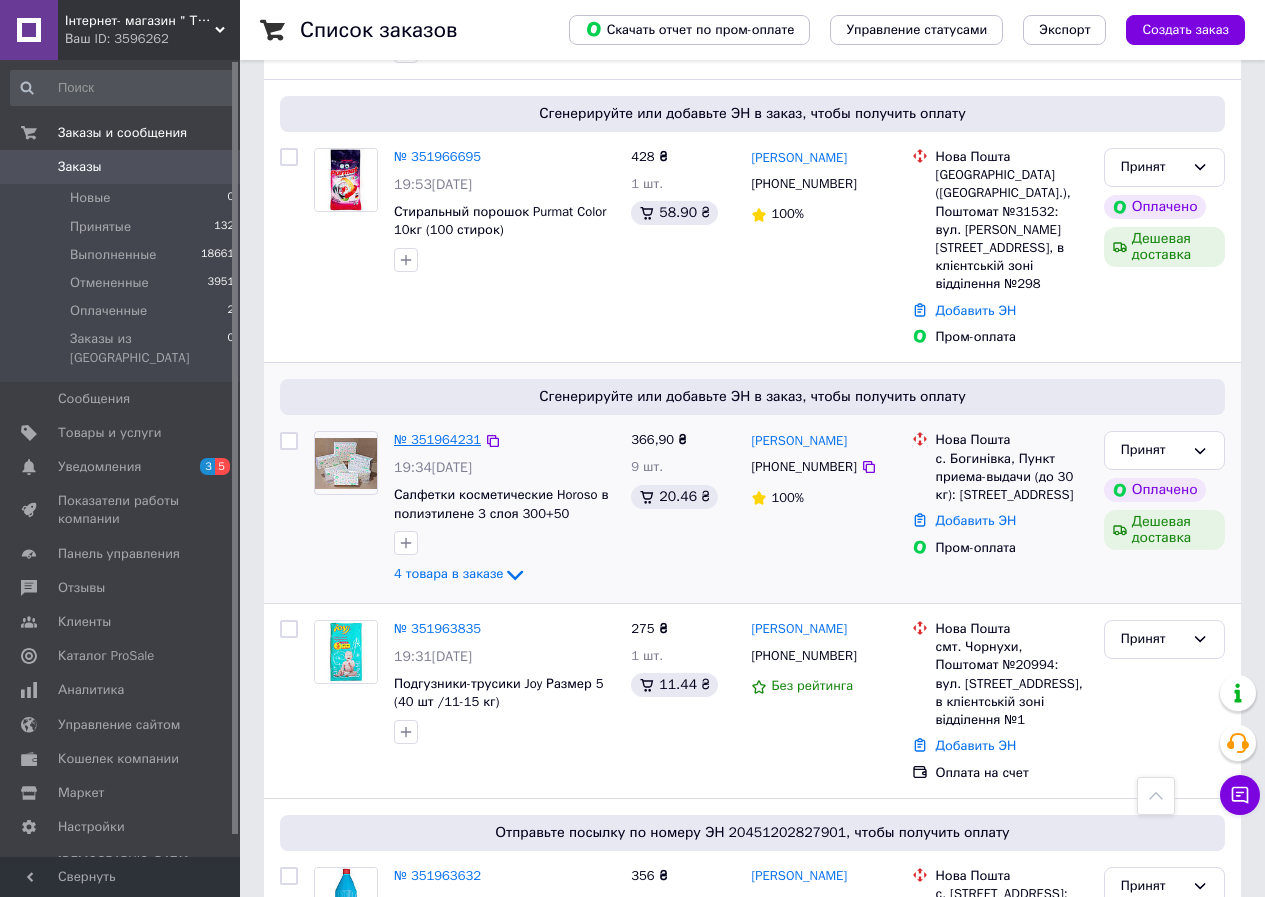 click on "№ 351964231" at bounding box center (437, 439) 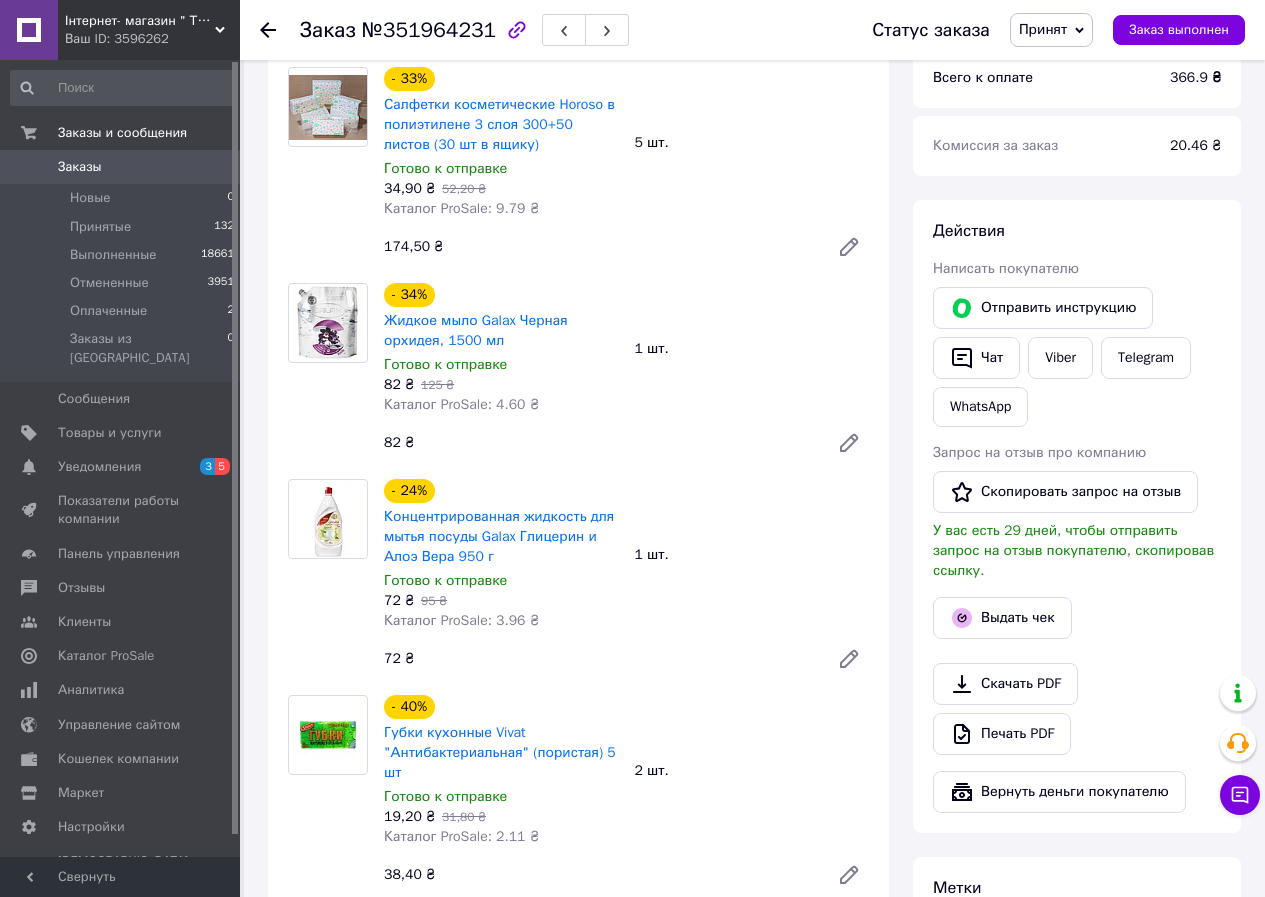 scroll, scrollTop: 688, scrollLeft: 0, axis: vertical 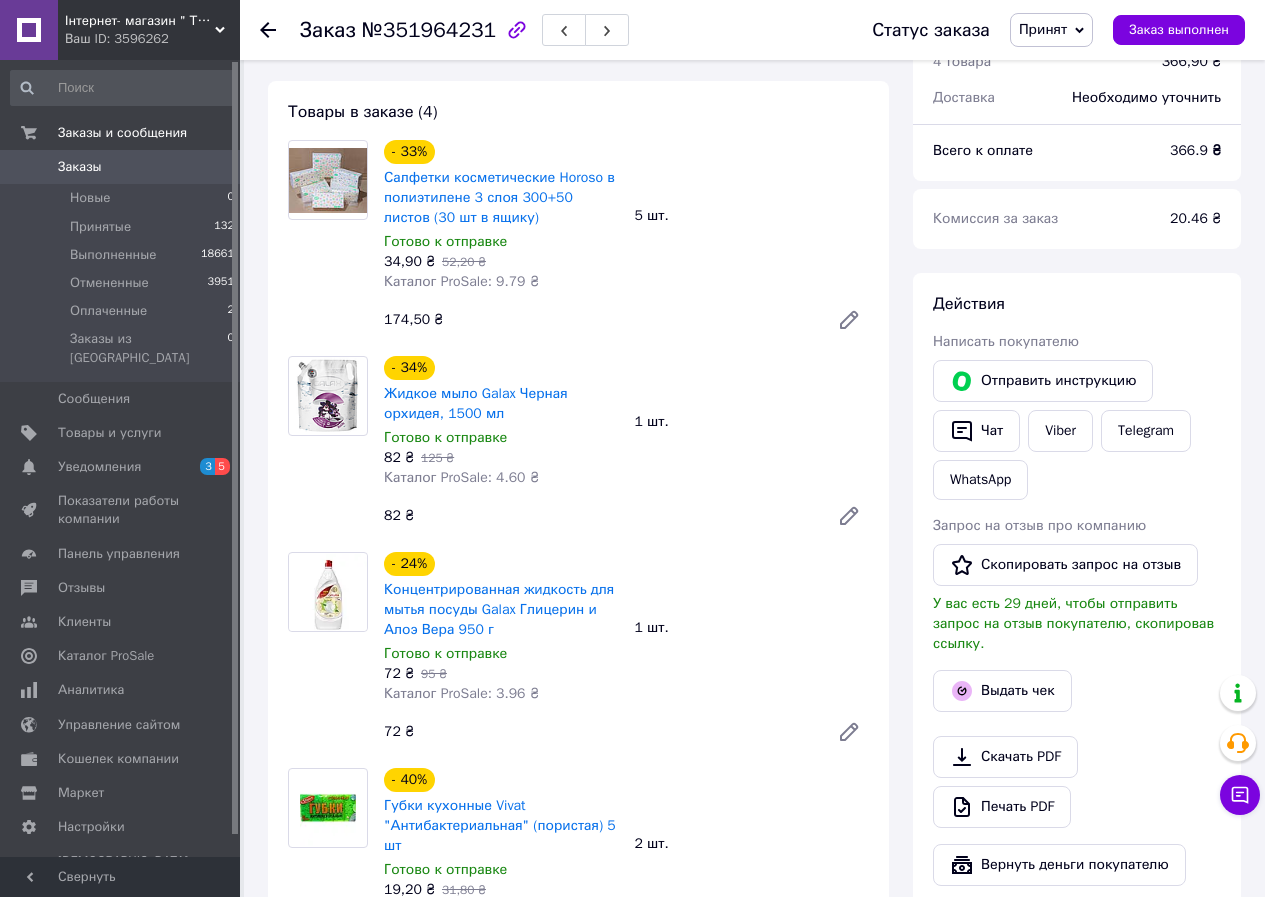 click on "Отправить инструкцию   Чат Viber Telegram WhatsApp" at bounding box center (1077, 430) 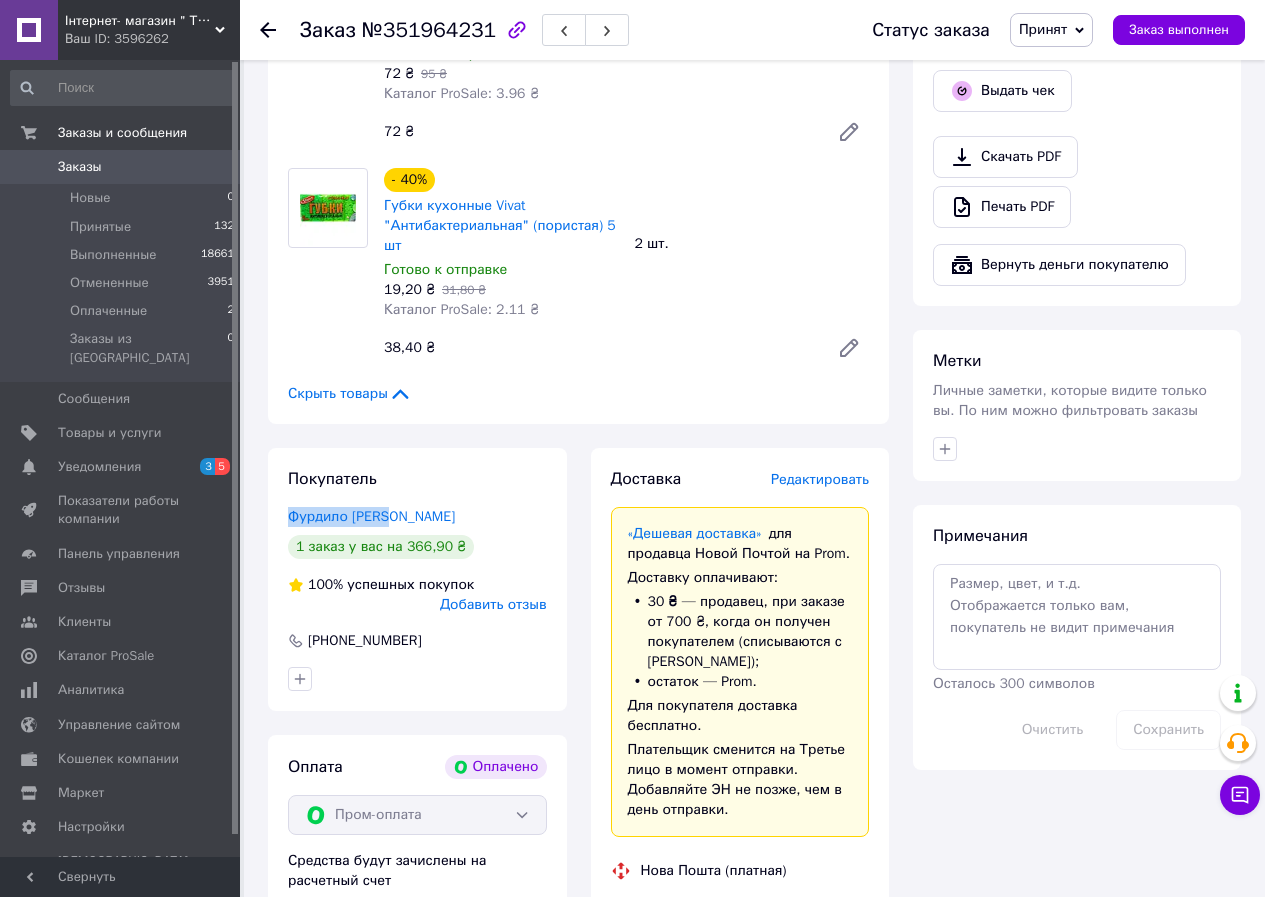 drag, startPoint x: 284, startPoint y: 498, endPoint x: 515, endPoint y: 496, distance: 231.00865 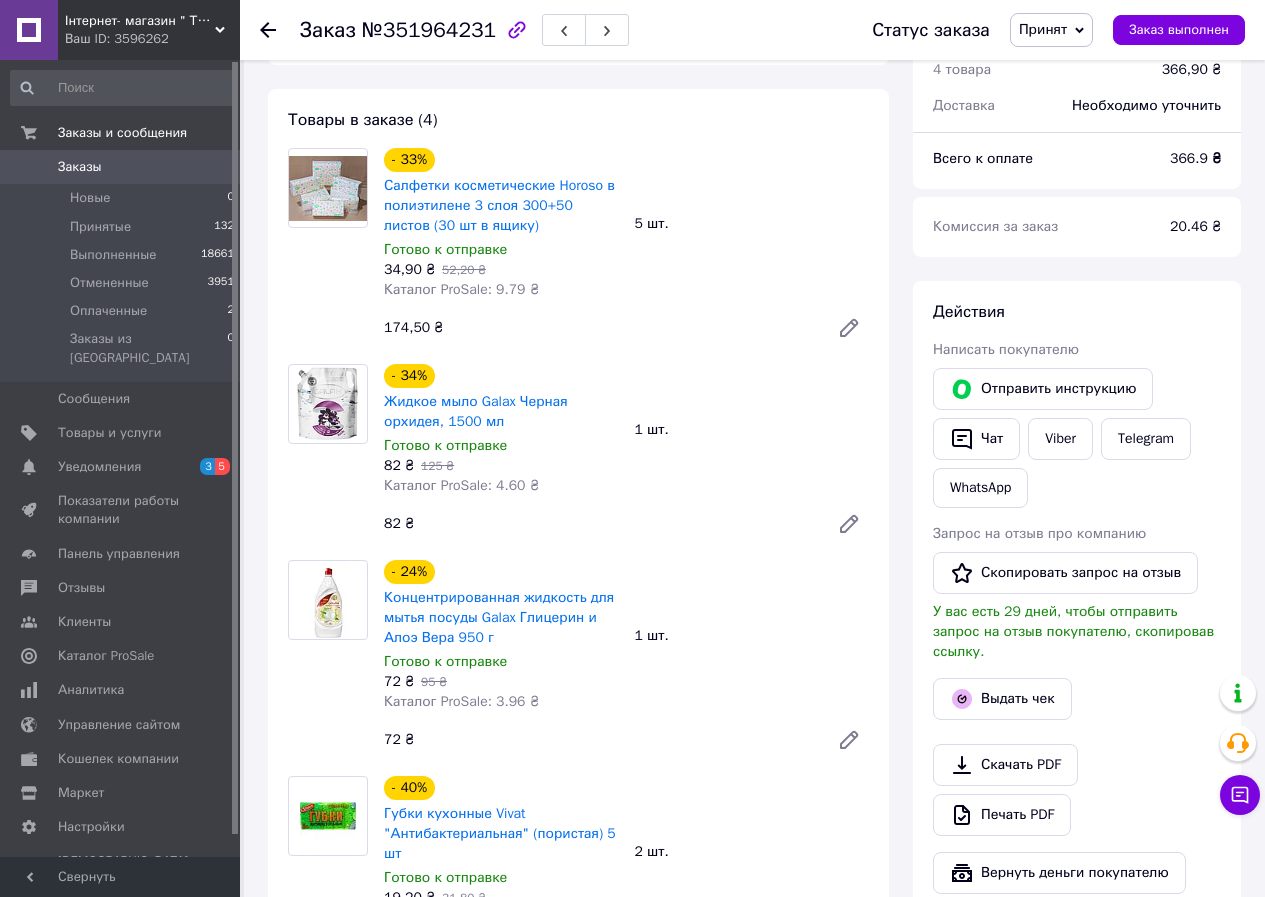 scroll, scrollTop: 588, scrollLeft: 0, axis: vertical 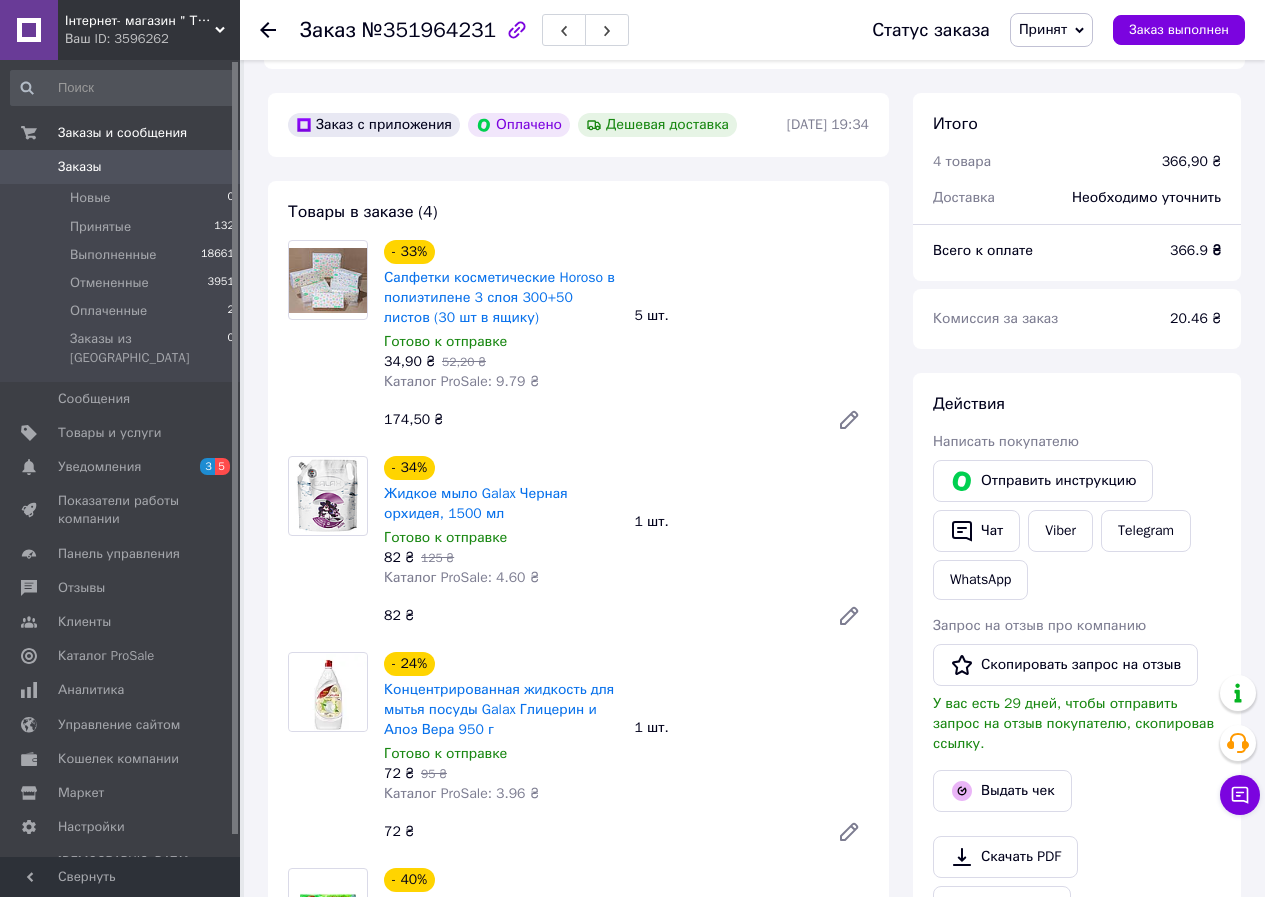 click on "№351964231" at bounding box center [429, 30] 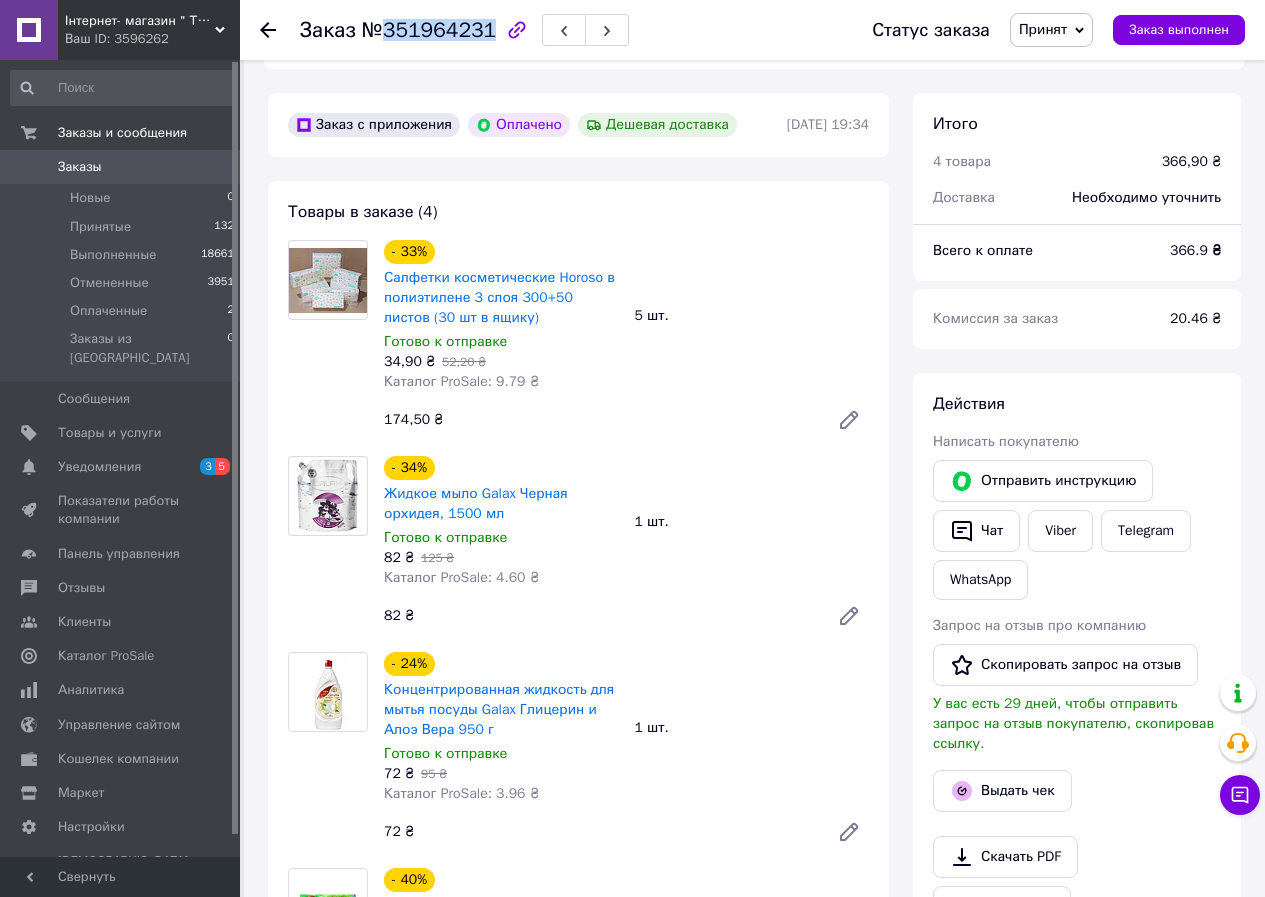 click on "№351964231" at bounding box center [429, 30] 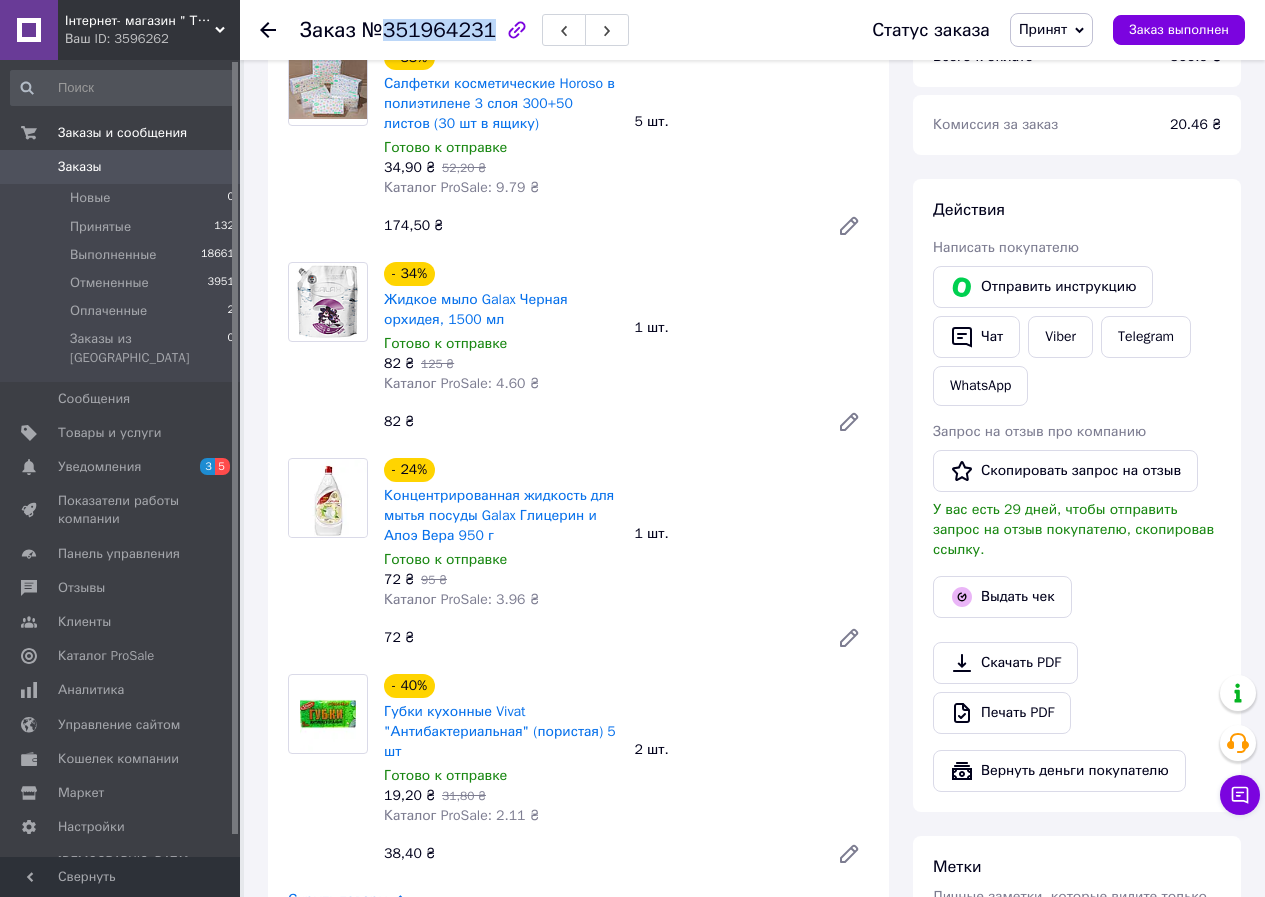 scroll, scrollTop: 688, scrollLeft: 0, axis: vertical 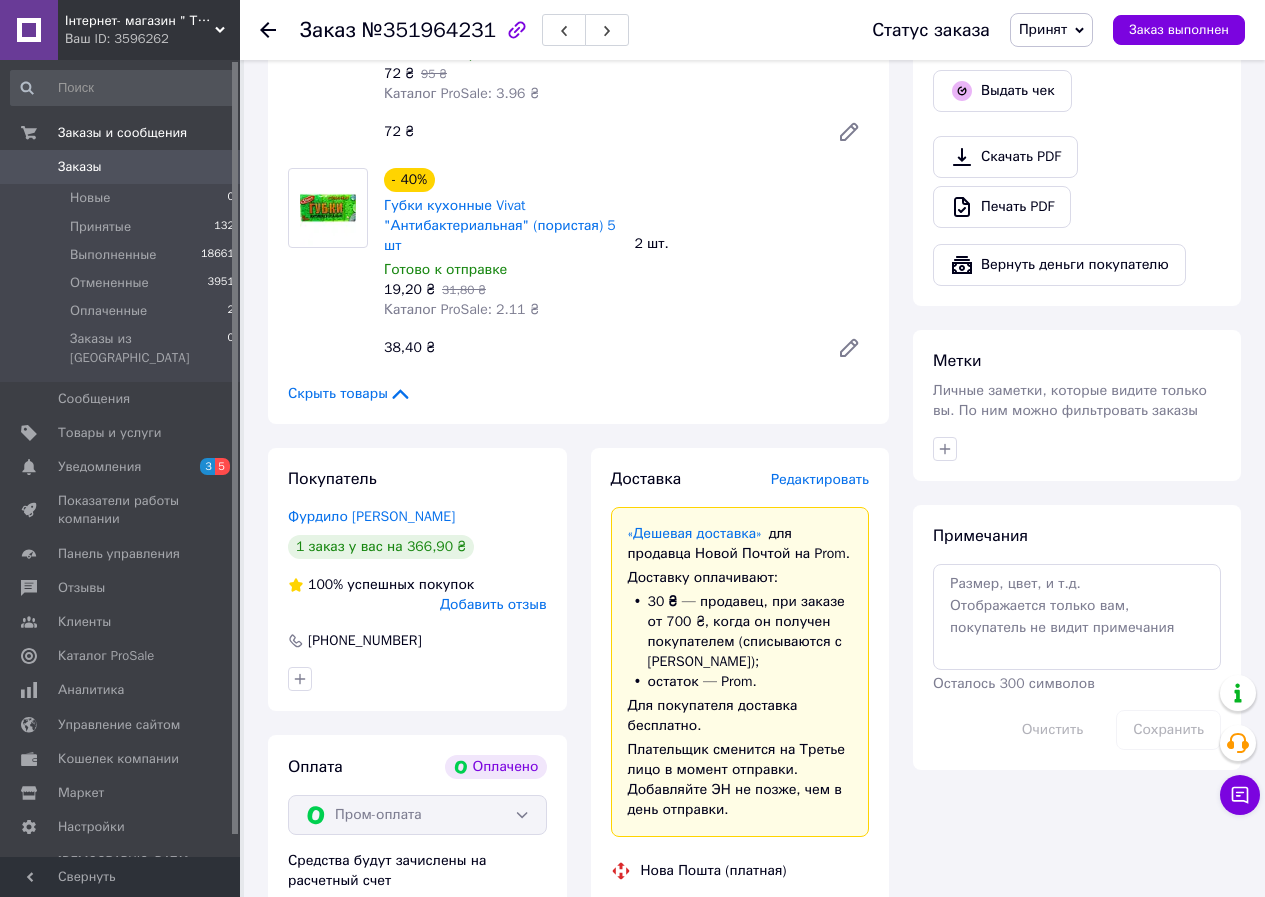 click on "Редактировать" at bounding box center (820, 479) 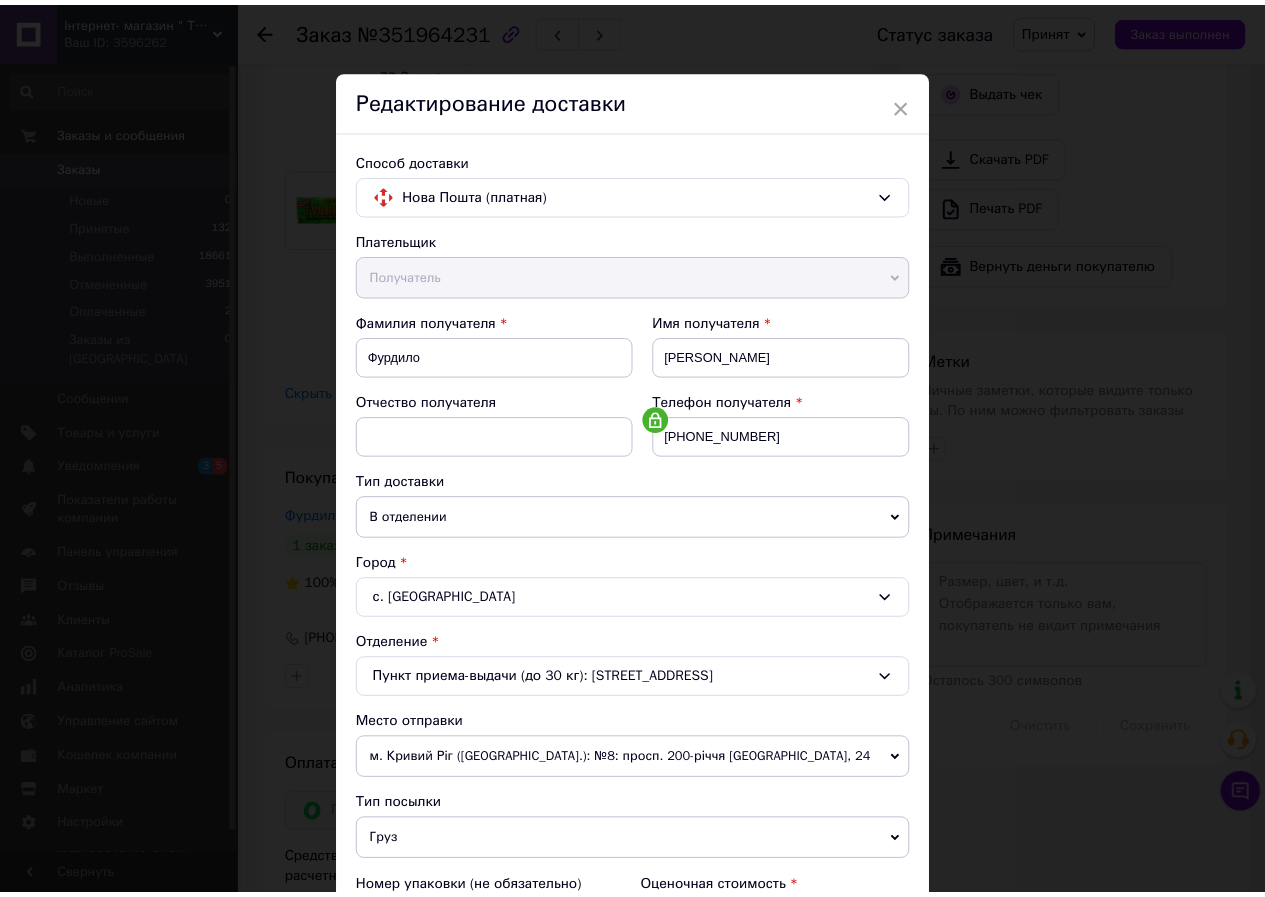 scroll, scrollTop: 431, scrollLeft: 0, axis: vertical 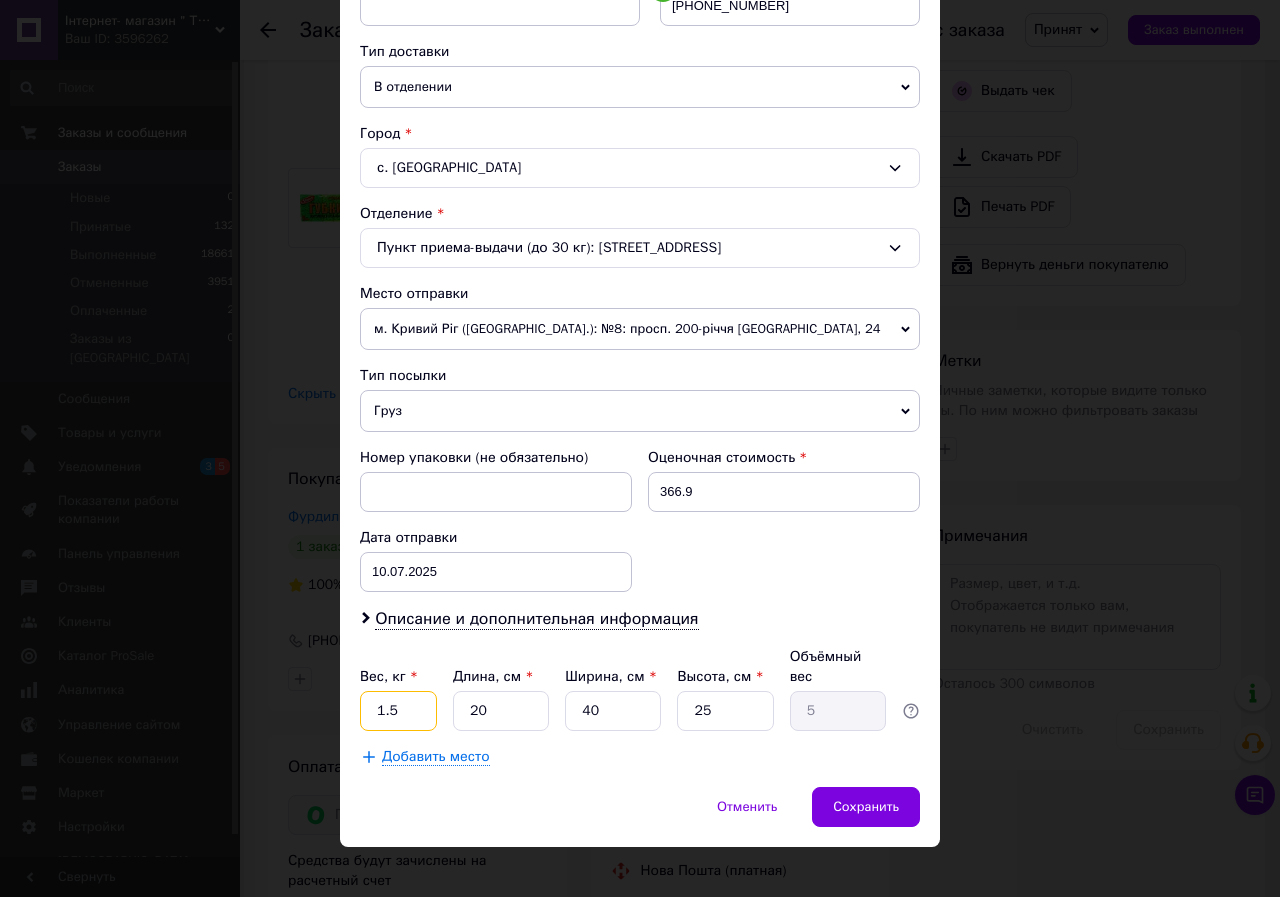 drag, startPoint x: 373, startPoint y: 700, endPoint x: 409, endPoint y: 696, distance: 36.221542 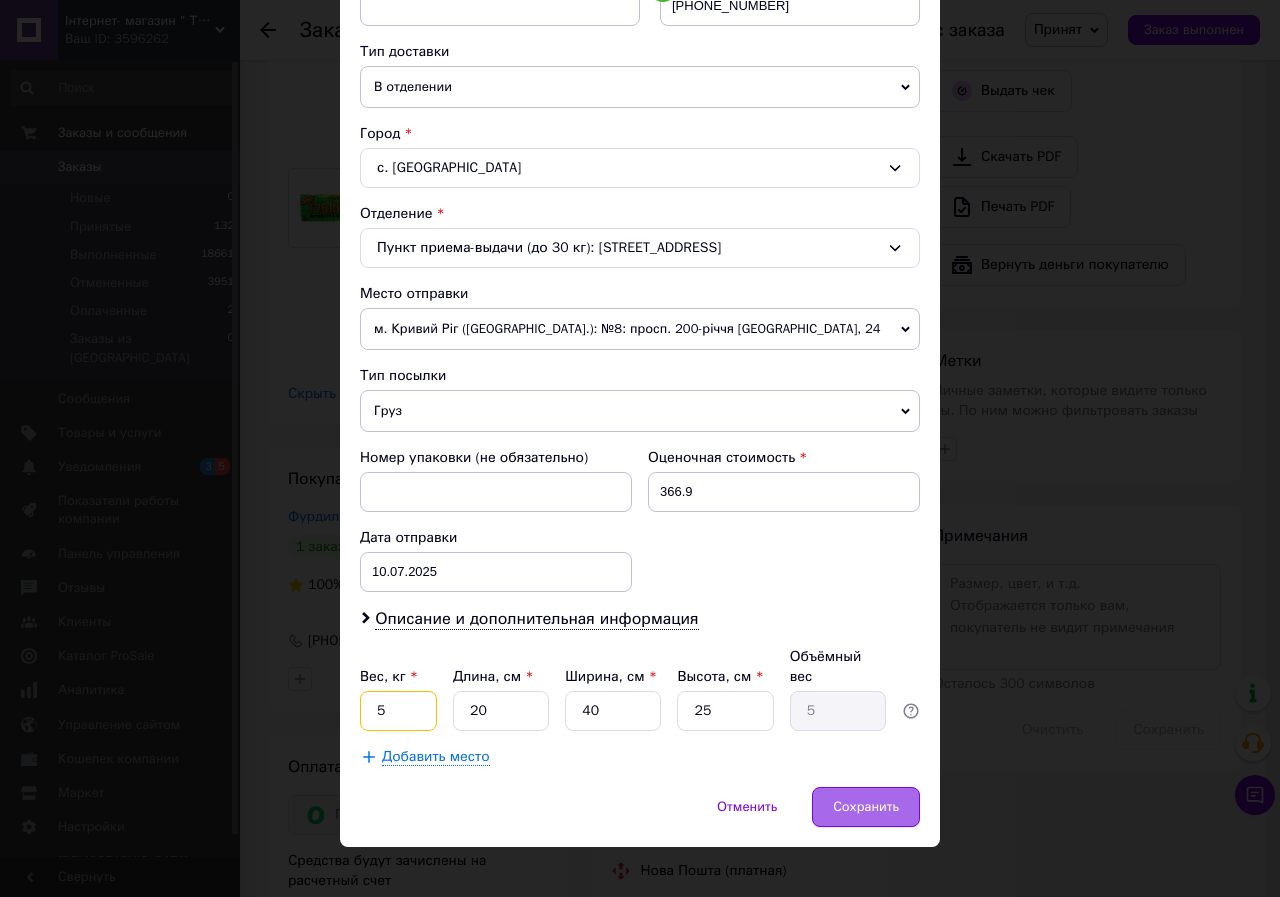 type on "5" 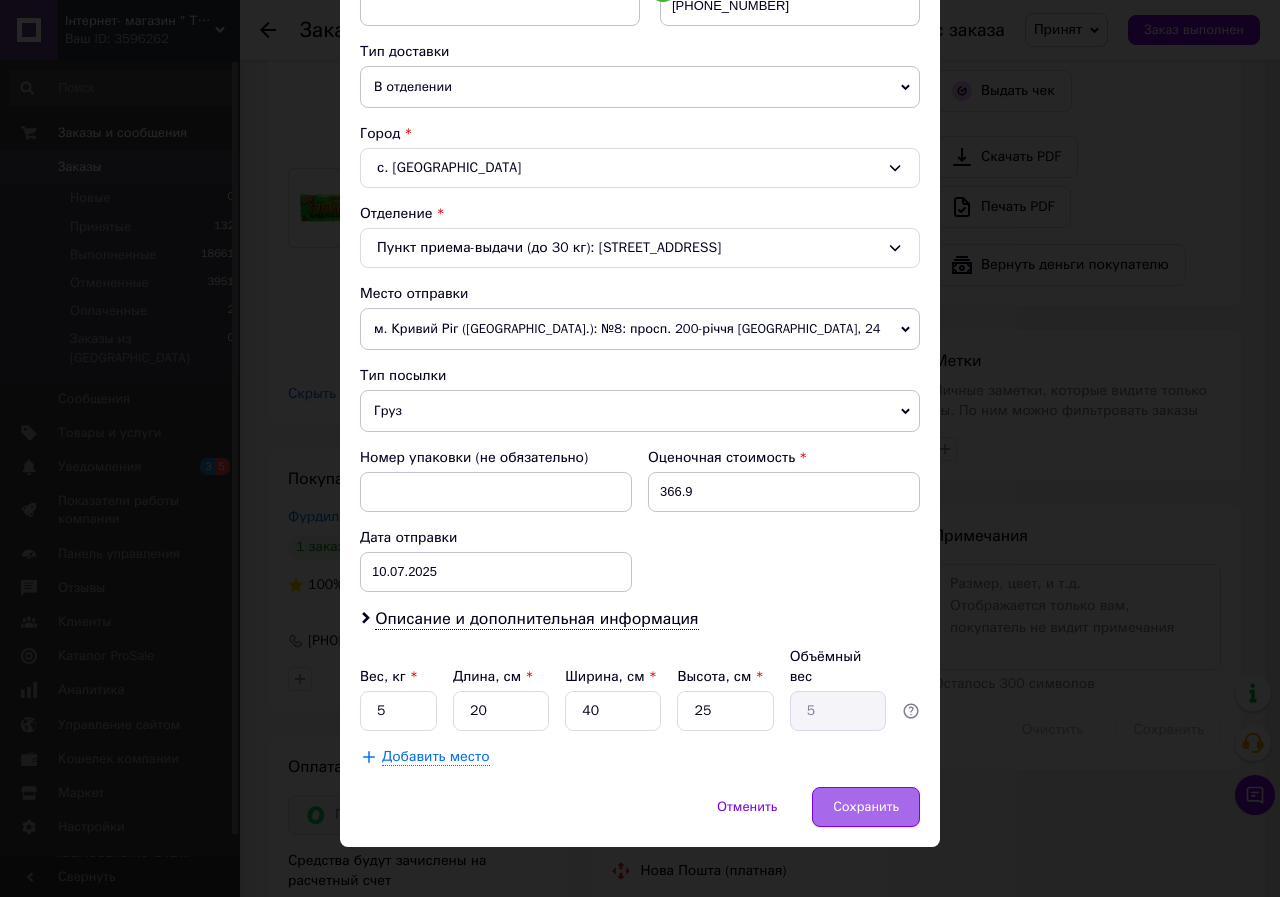 click on "Сохранить" at bounding box center [866, 807] 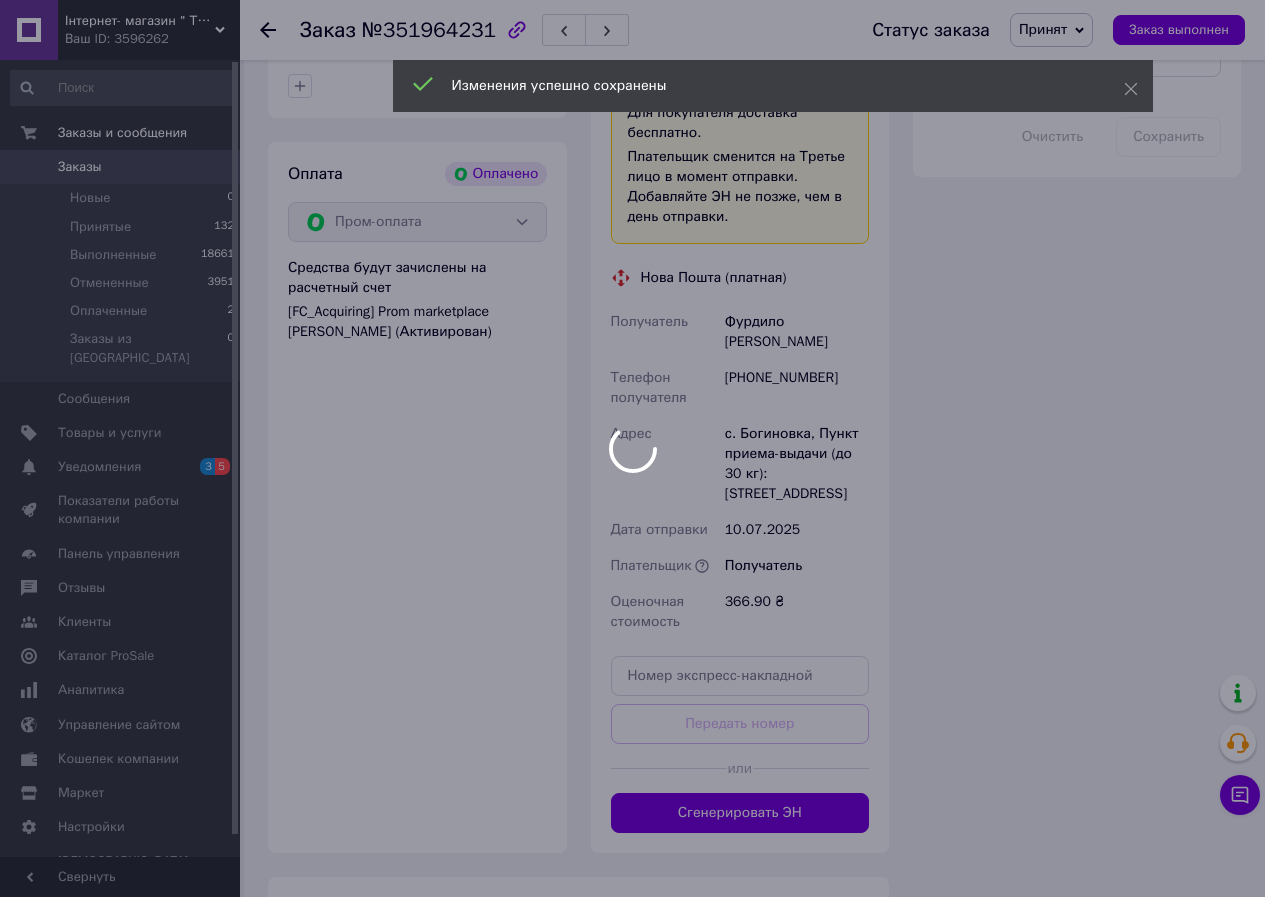 scroll, scrollTop: 1888, scrollLeft: 0, axis: vertical 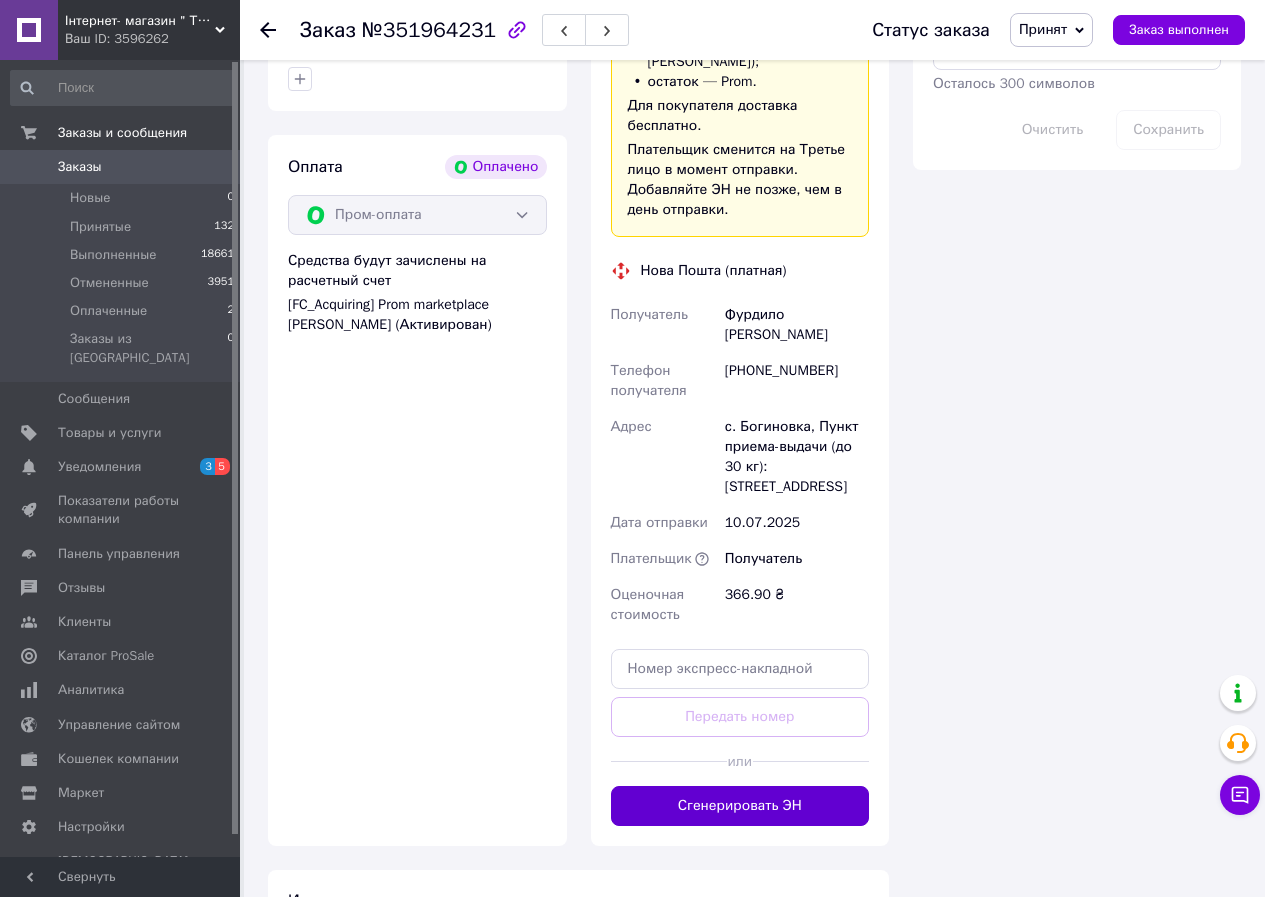 click on "Сгенерировать ЭН" at bounding box center [740, 806] 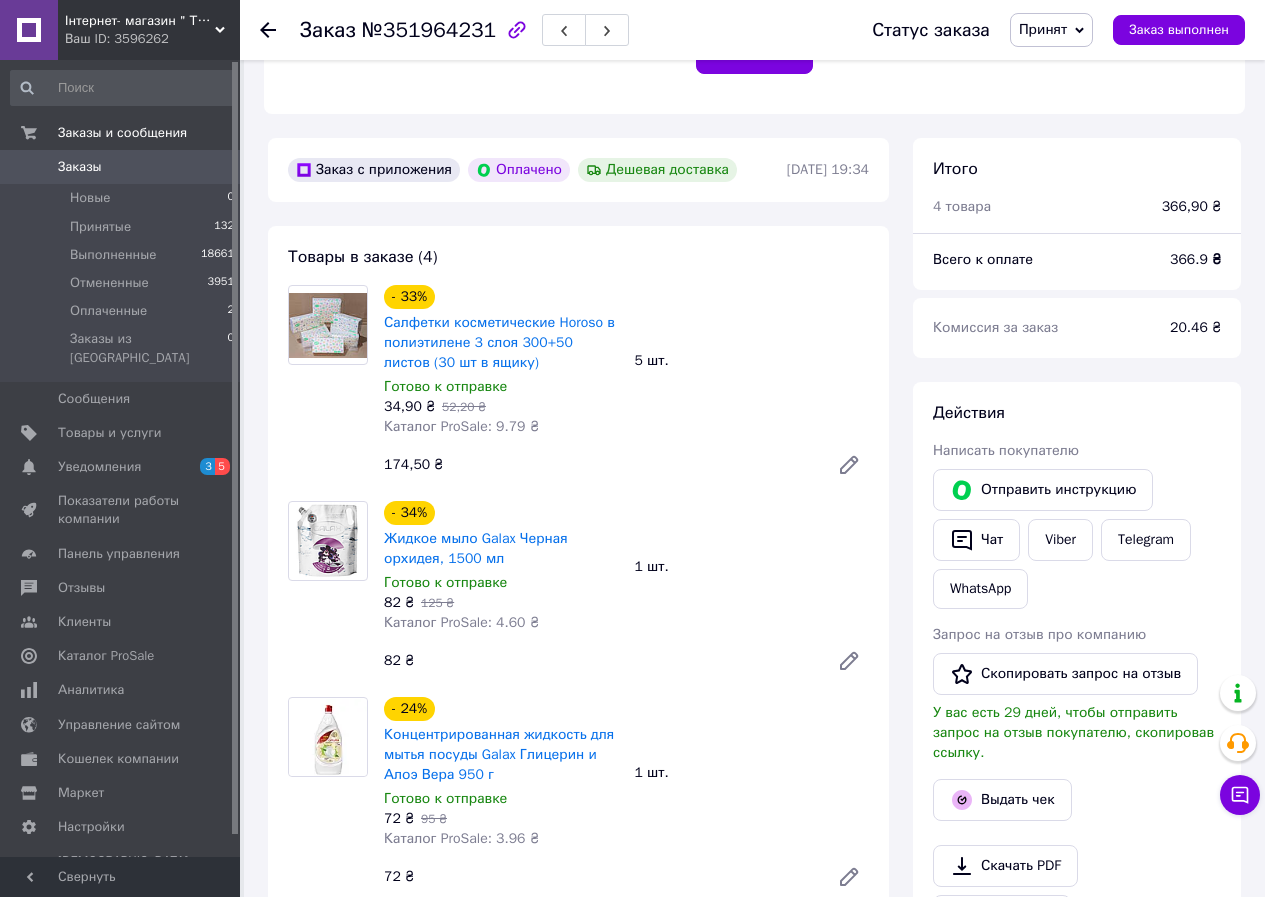 scroll, scrollTop: 388, scrollLeft: 0, axis: vertical 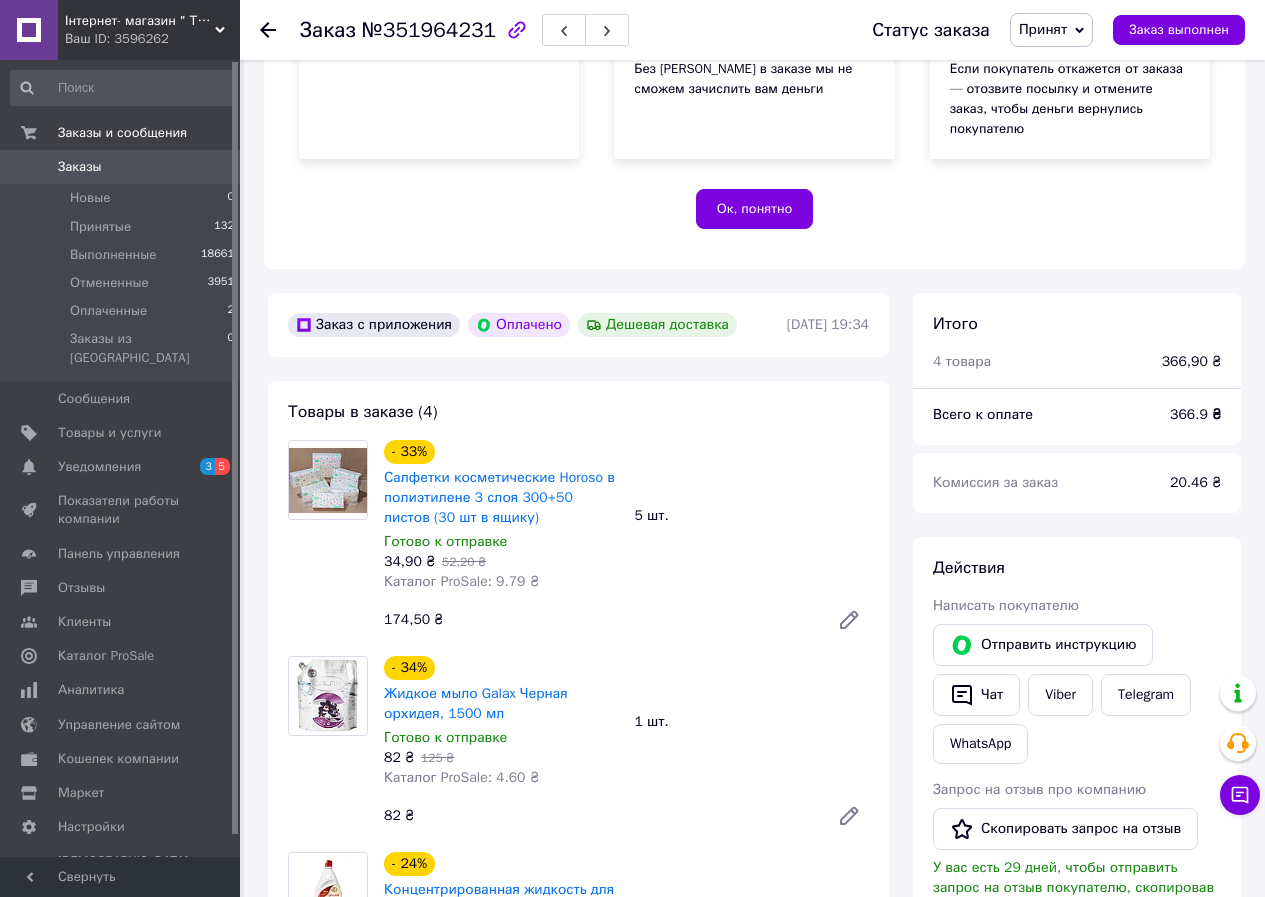click 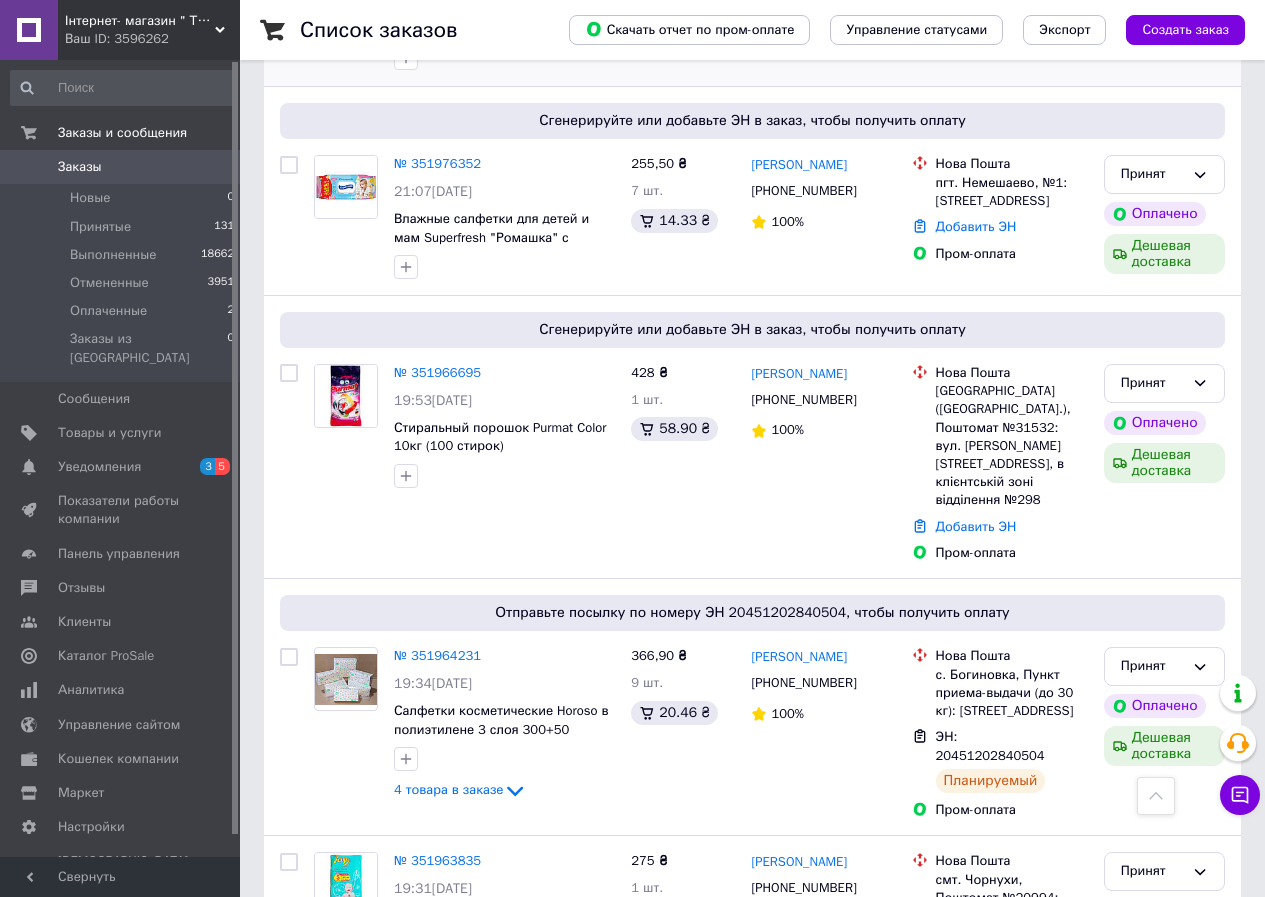 scroll, scrollTop: 2100, scrollLeft: 0, axis: vertical 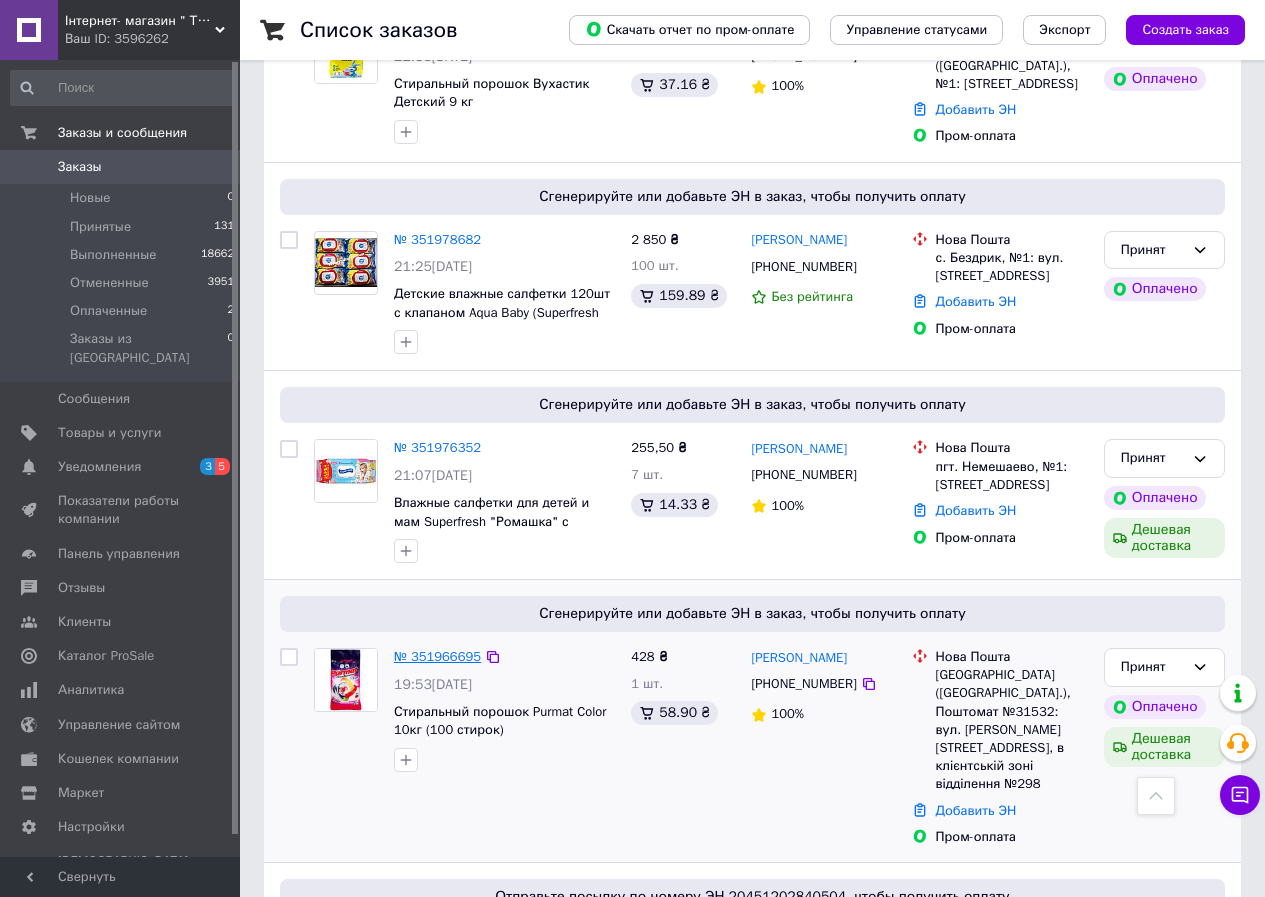 click on "№ 351966695" at bounding box center [437, 656] 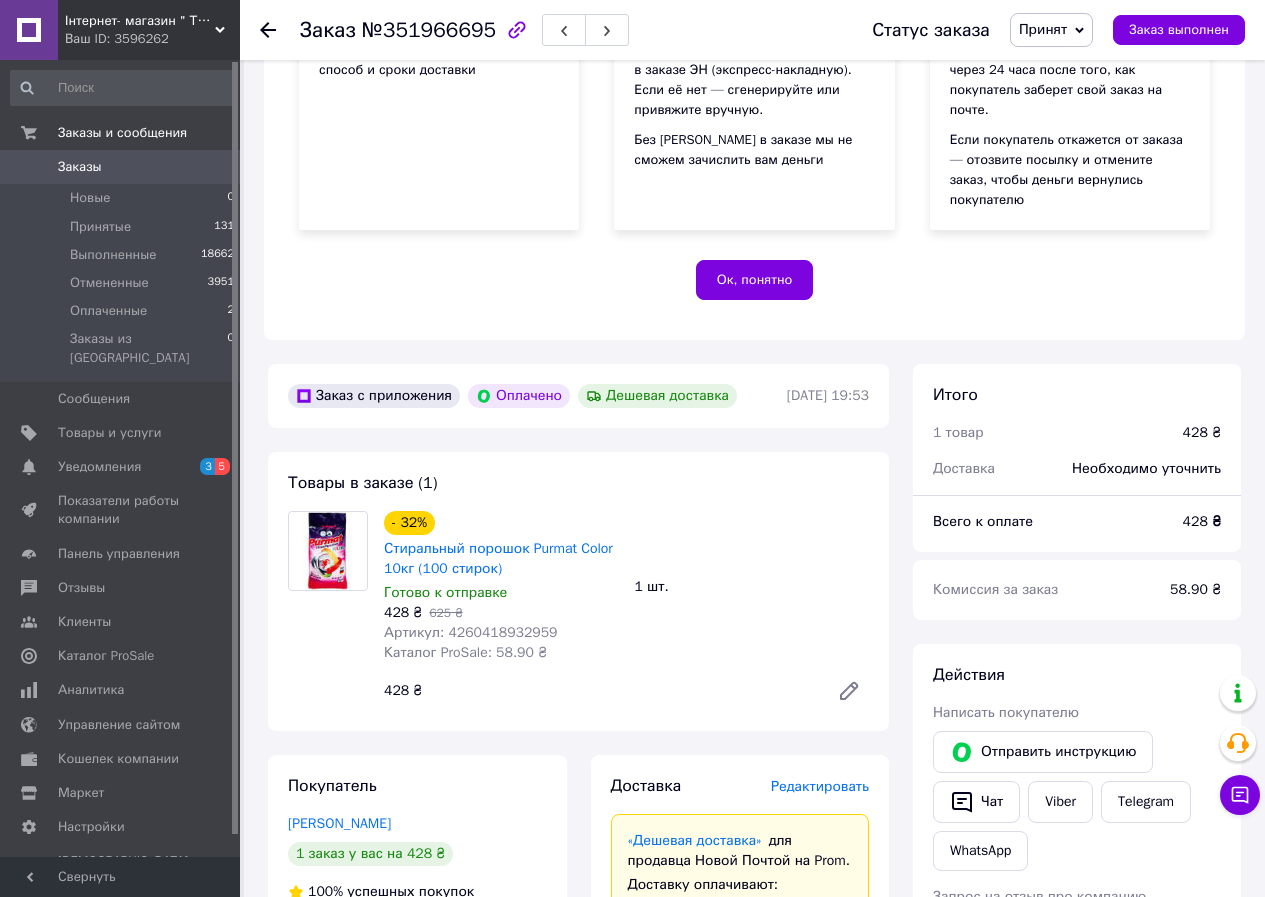 scroll, scrollTop: 320, scrollLeft: 0, axis: vertical 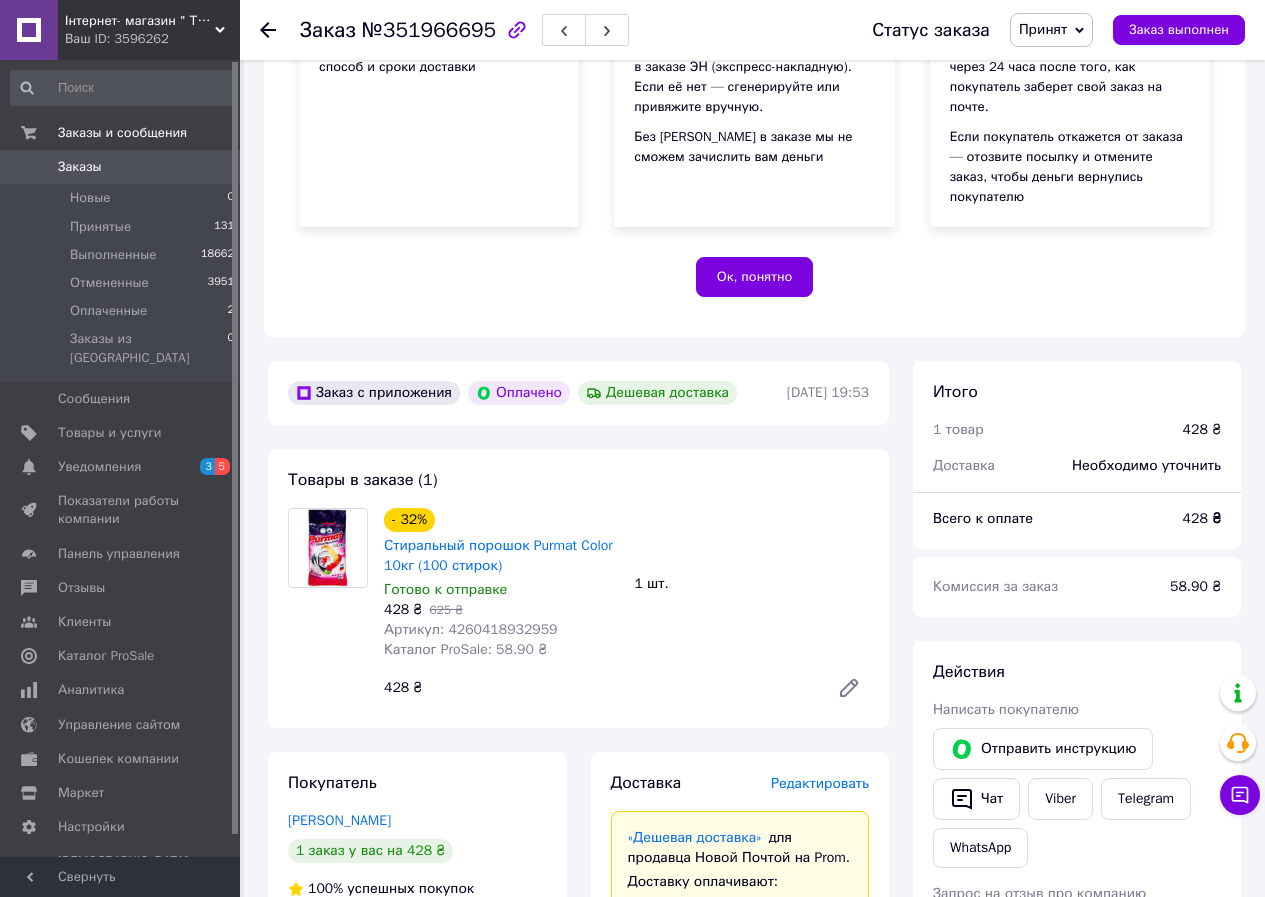 click on "Действия Написать покупателю   Отправить инструкцию   Чат Viber Telegram WhatsApp Запрос на отзыв про компанию   Скопировать запрос на отзыв У вас есть 29 дней, чтобы отправить запрос на отзыв покупателю, скопировав ссылку.   Выдать чек   Скачать PDF   Печать PDF   Вернуть деньги покупателю" at bounding box center [1077, 957] 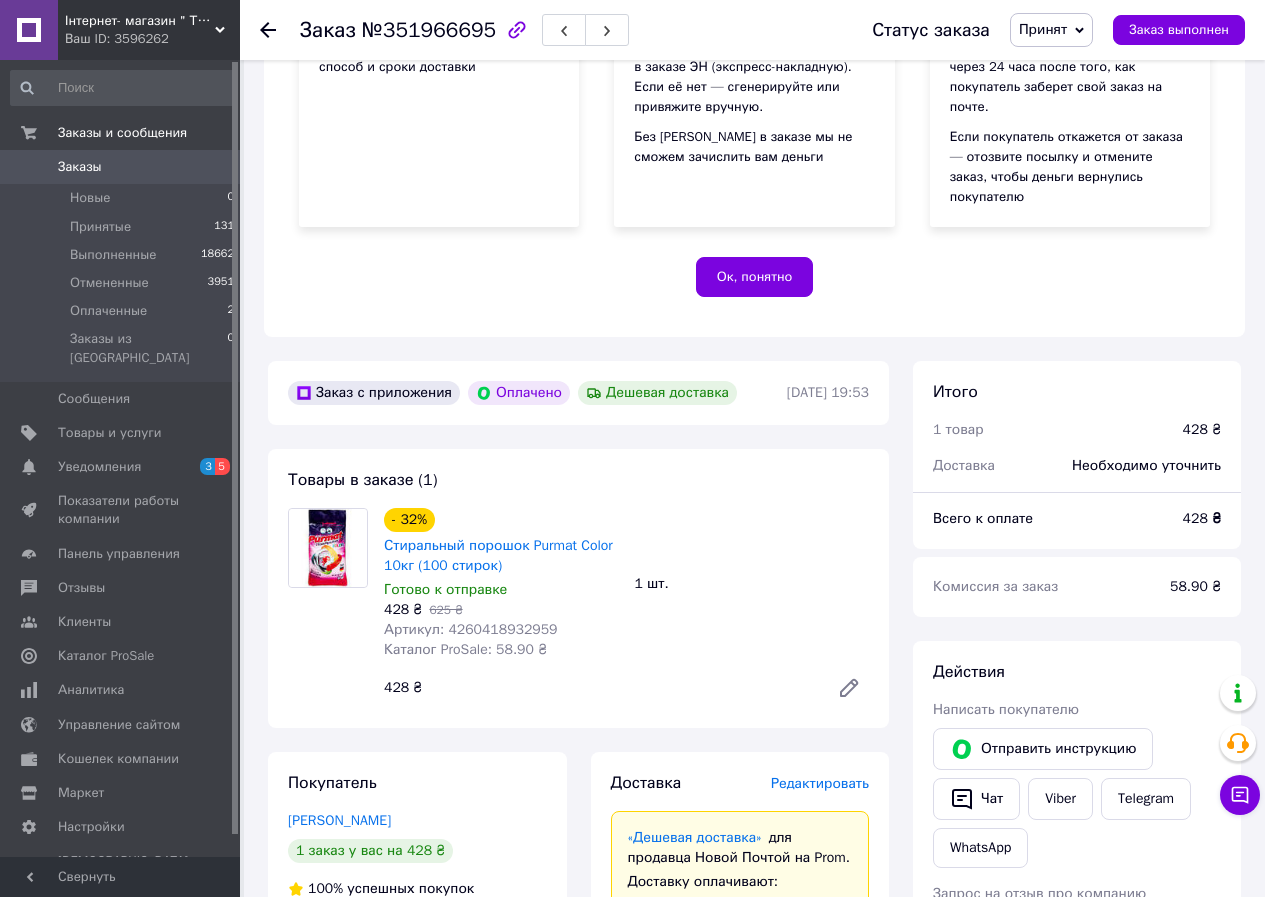 drag, startPoint x: 280, startPoint y: 799, endPoint x: 464, endPoint y: 799, distance: 184 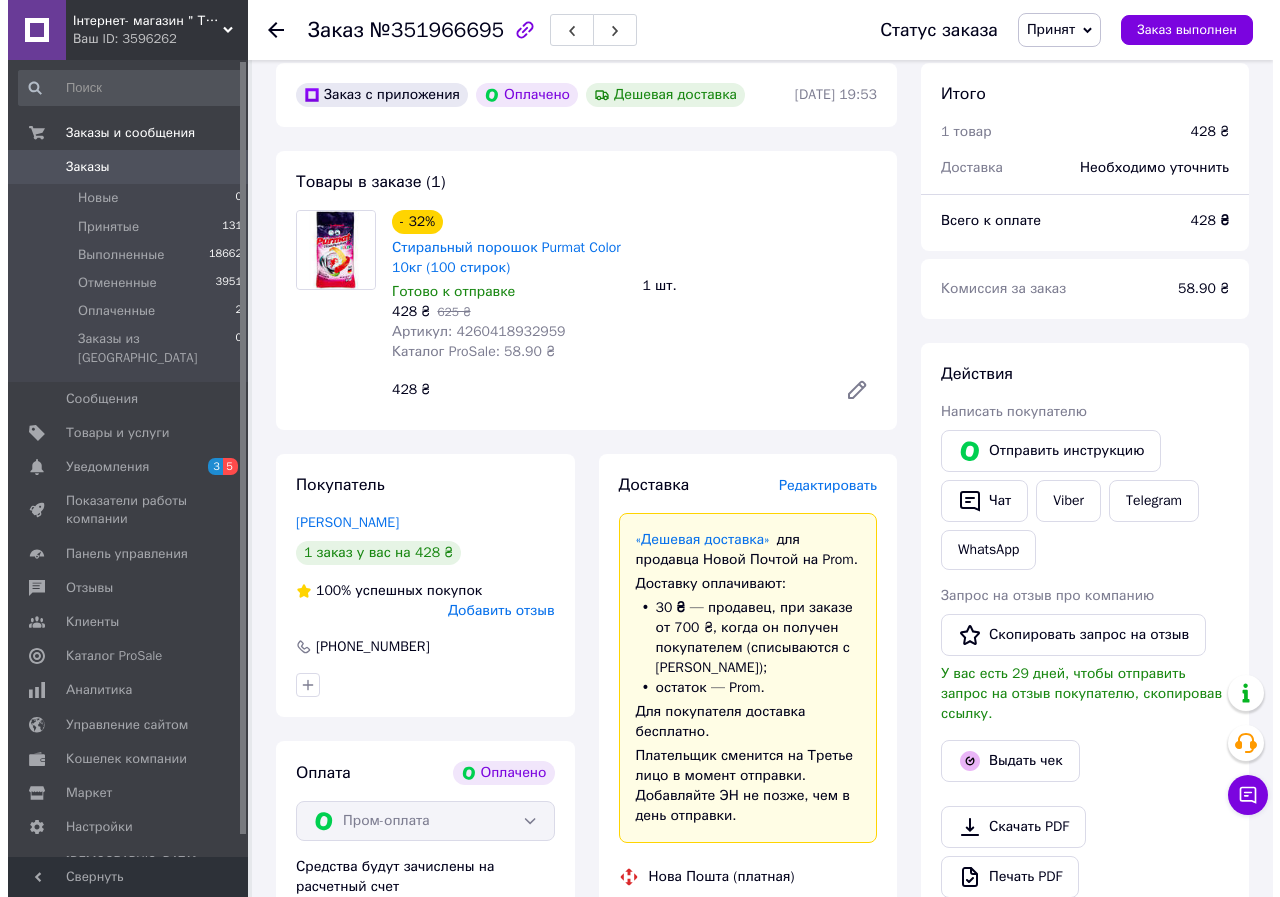 scroll, scrollTop: 620, scrollLeft: 0, axis: vertical 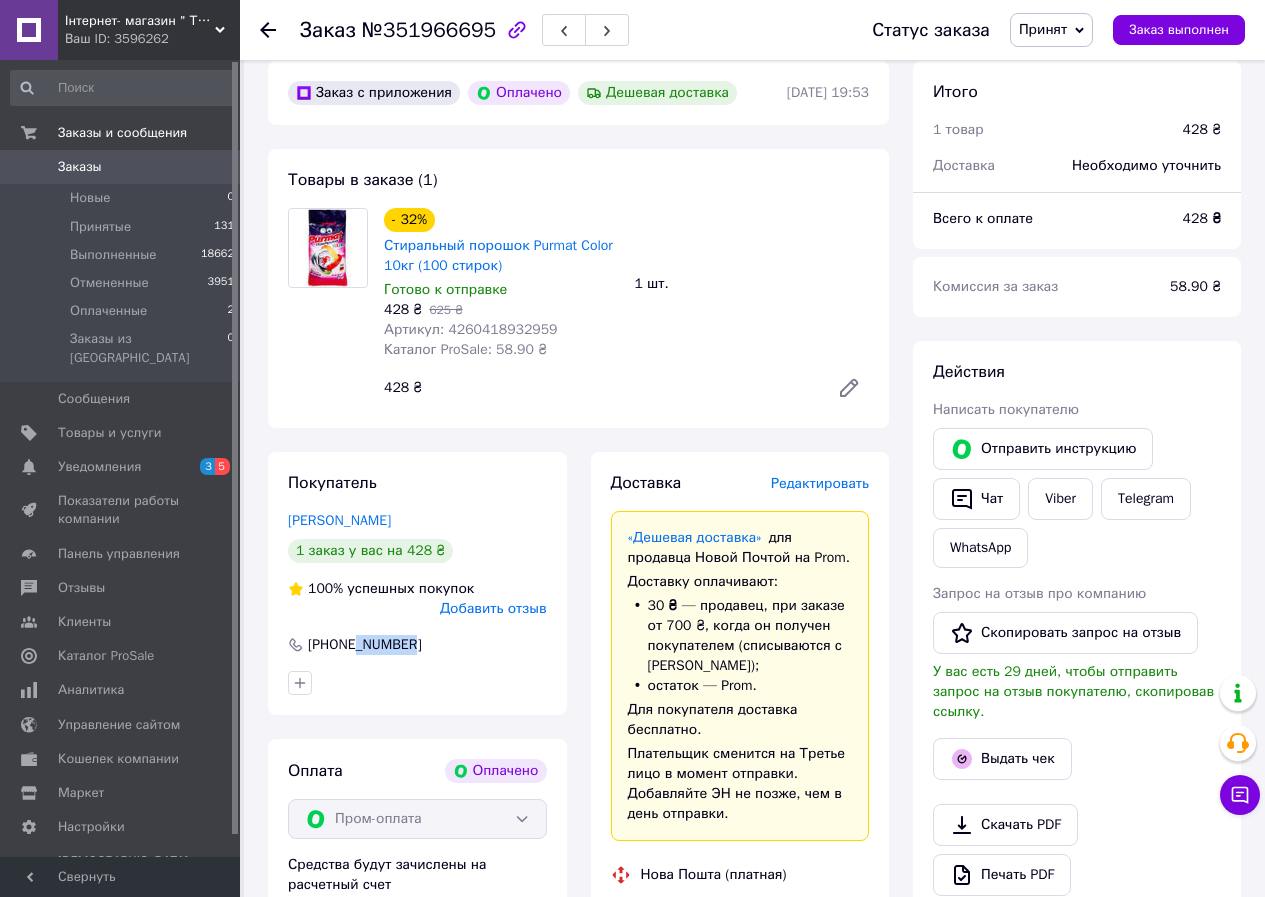 drag, startPoint x: 416, startPoint y: 622, endPoint x: 358, endPoint y: 625, distance: 58.077534 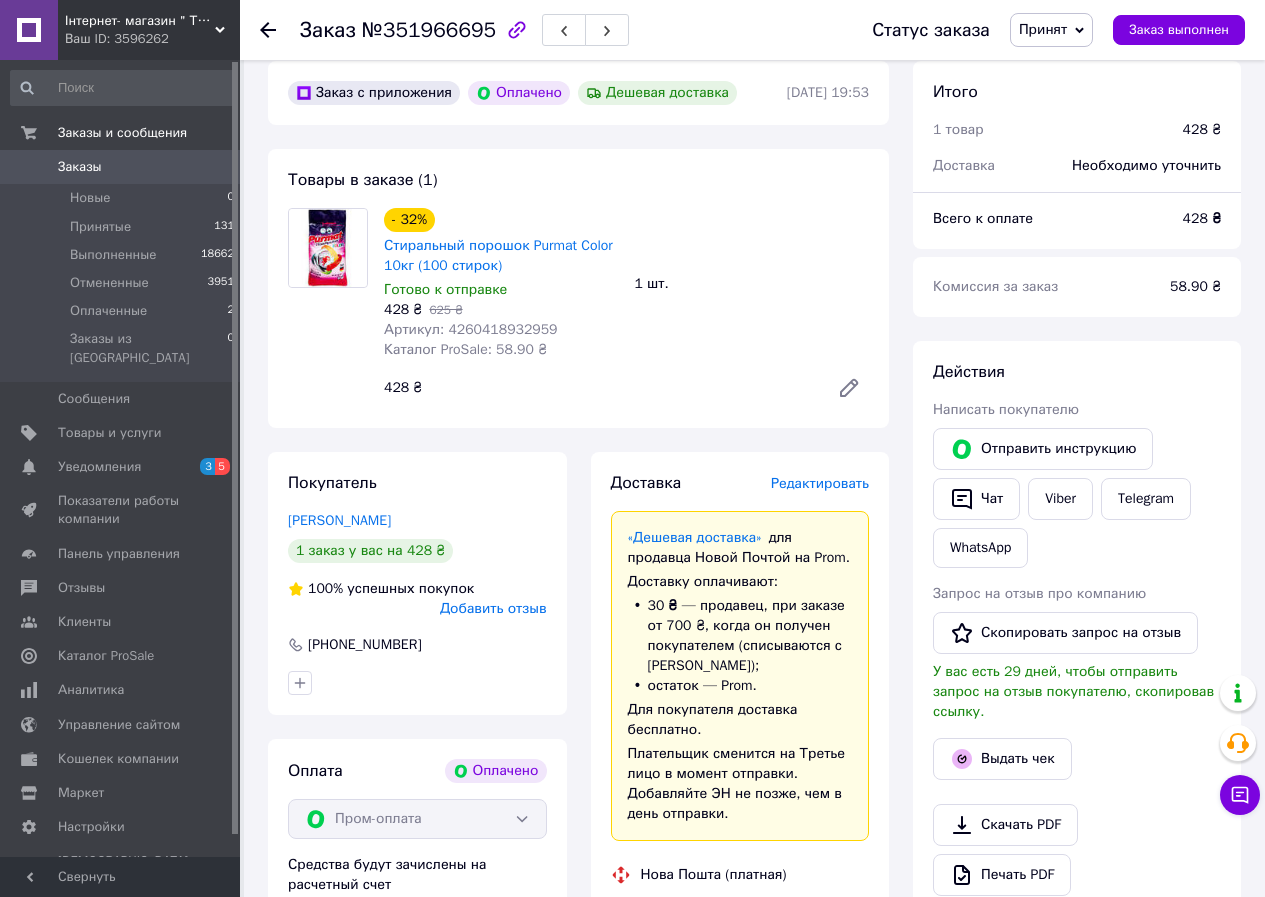 click on "№351966695" at bounding box center [429, 30] 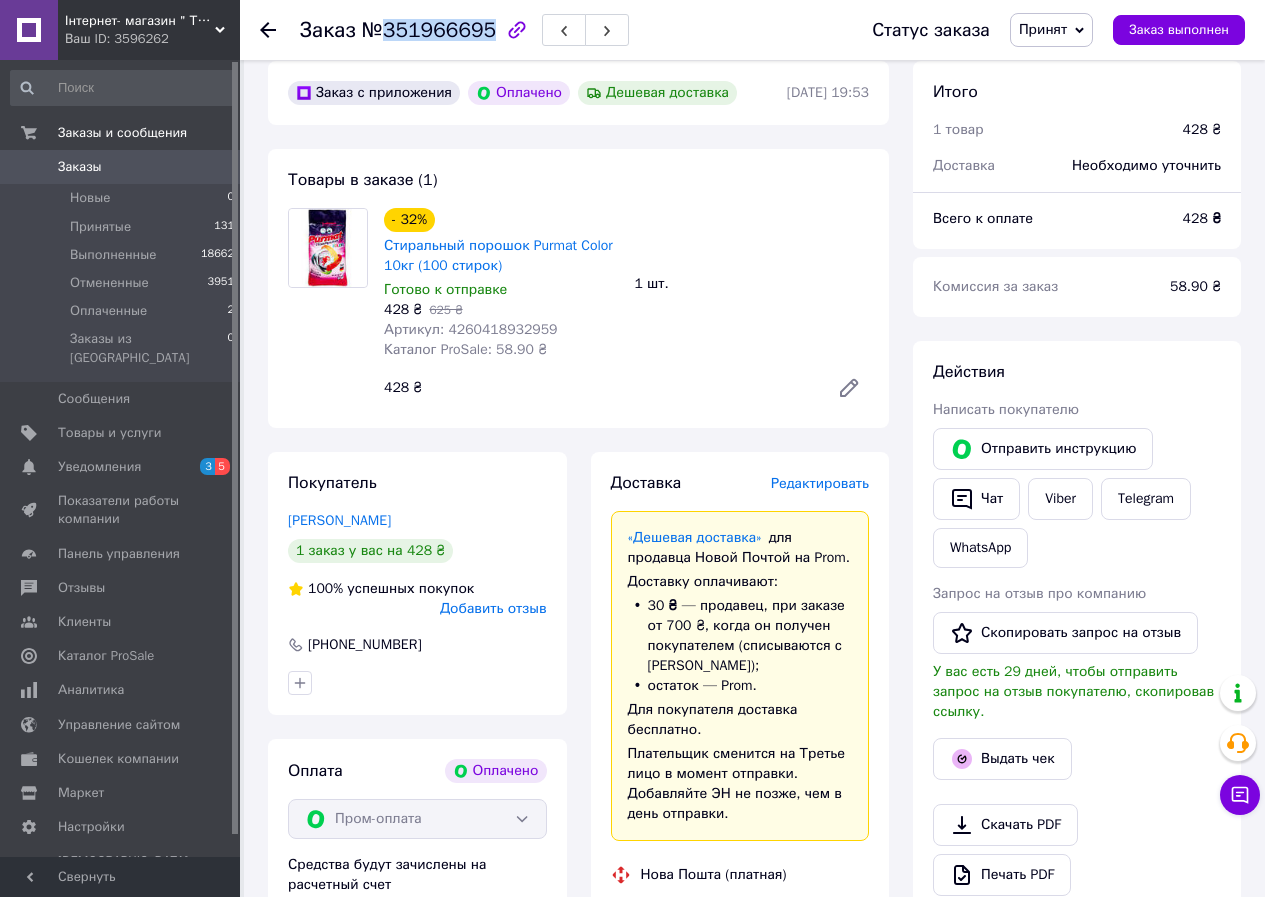 click on "№351966695" at bounding box center [429, 30] 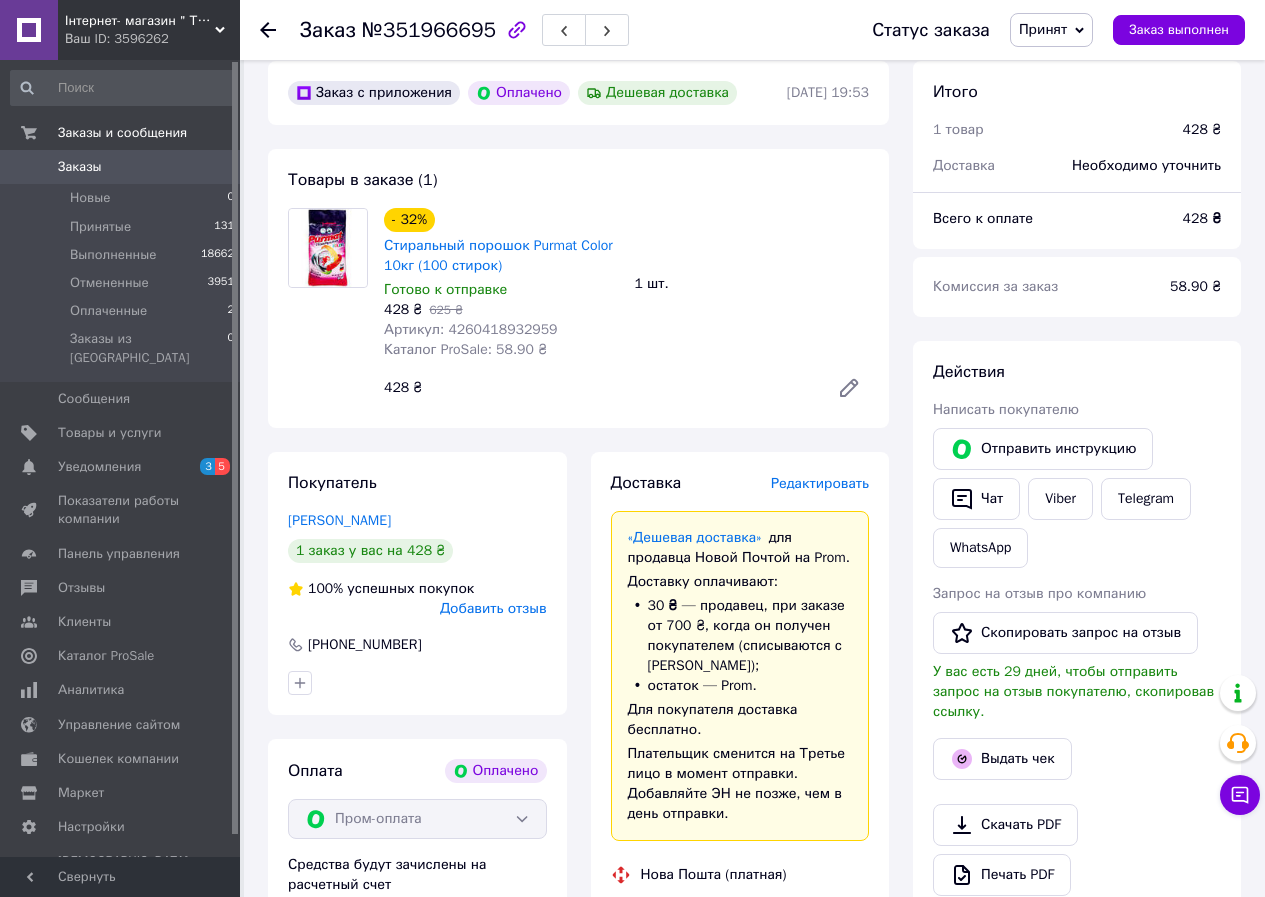 click on "Редактировать" at bounding box center [820, 483] 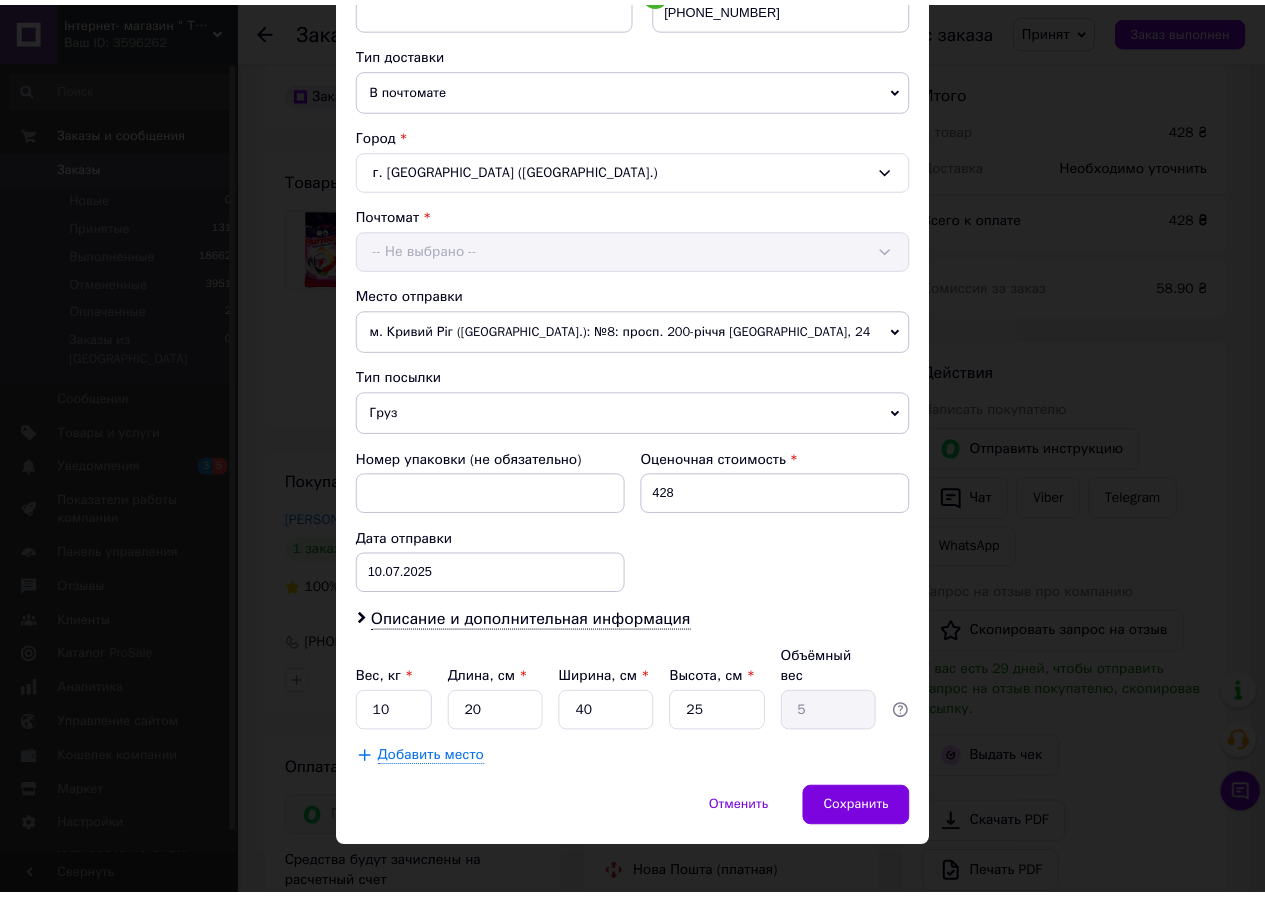 scroll, scrollTop: 431, scrollLeft: 0, axis: vertical 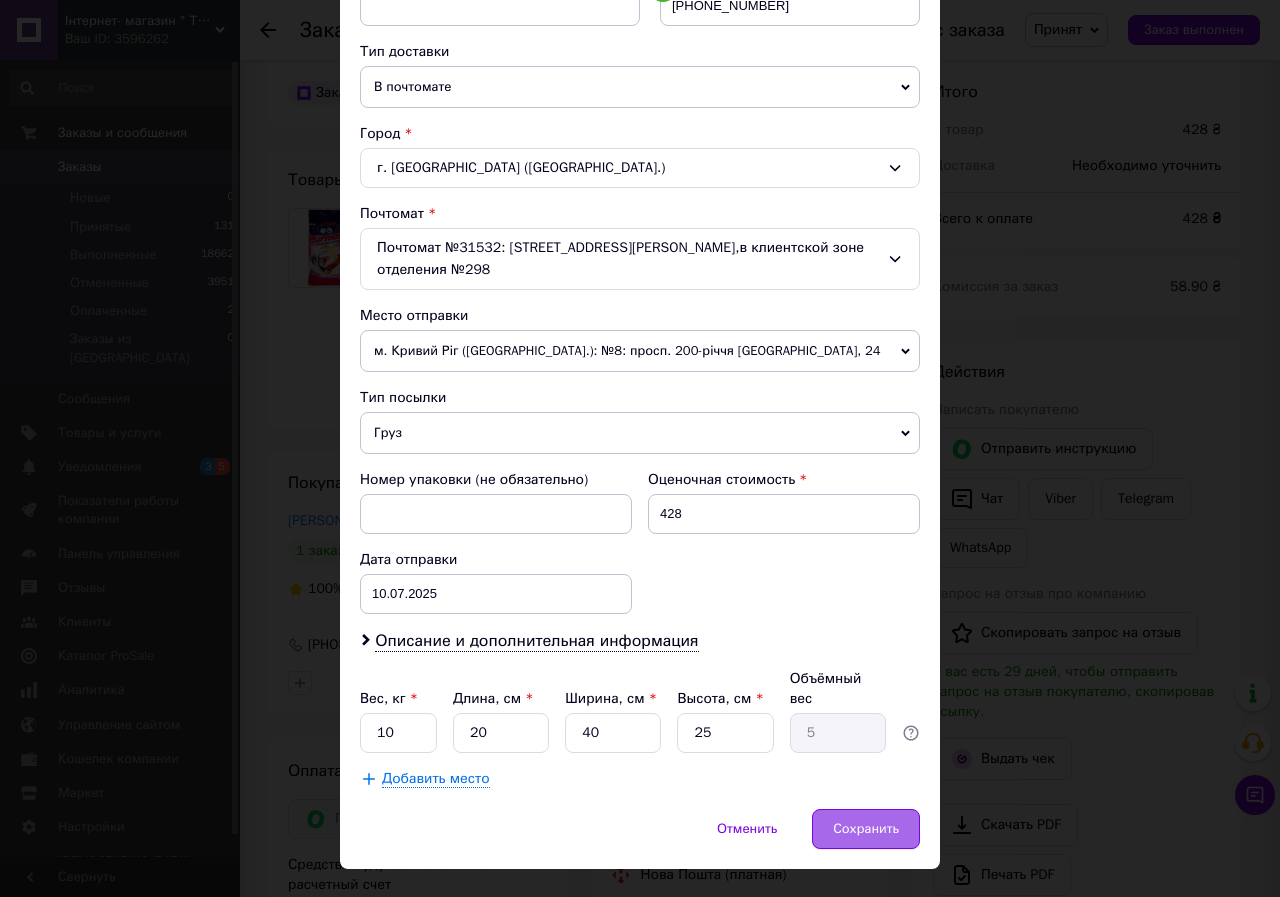 click on "Сохранить" at bounding box center (866, 829) 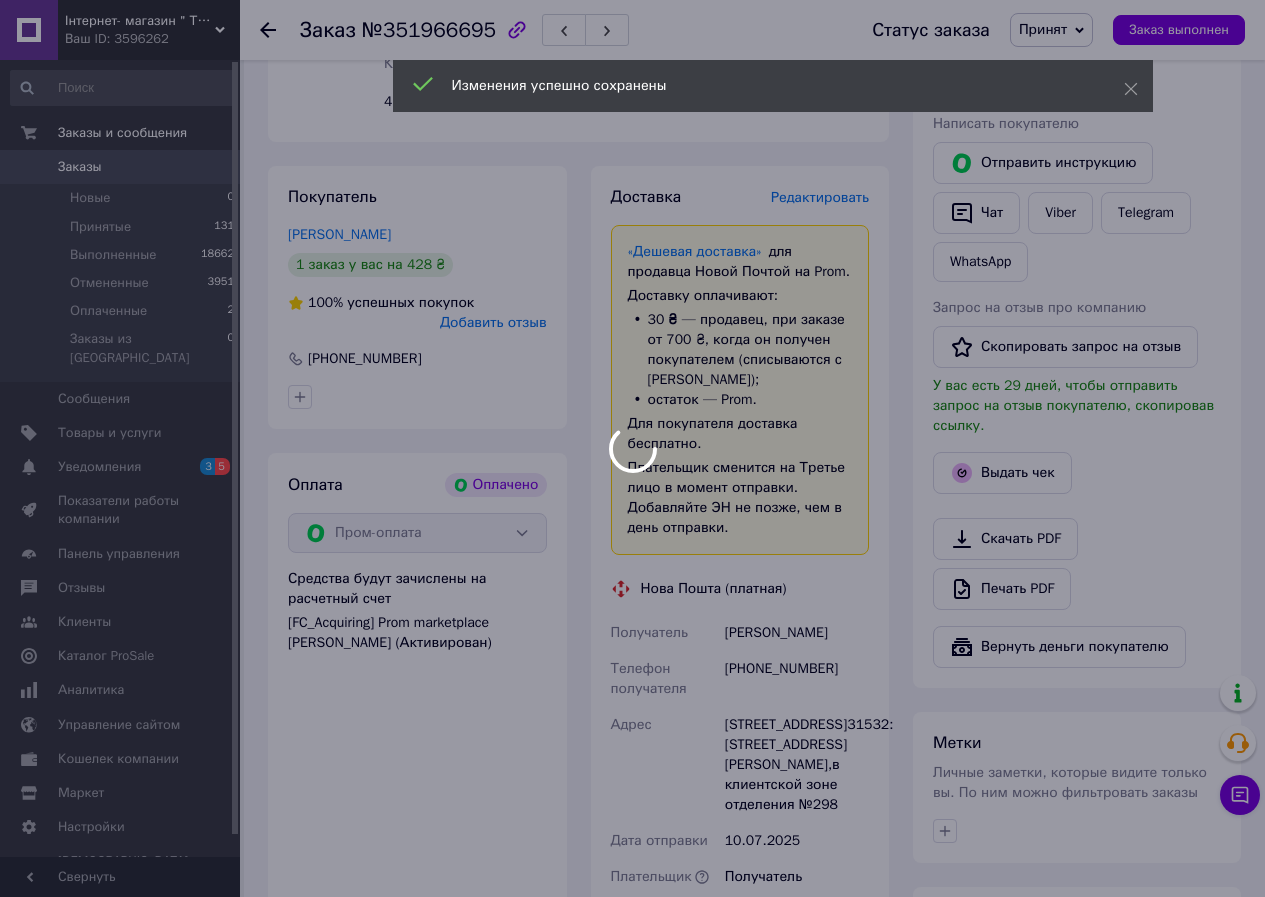 scroll, scrollTop: 1220, scrollLeft: 0, axis: vertical 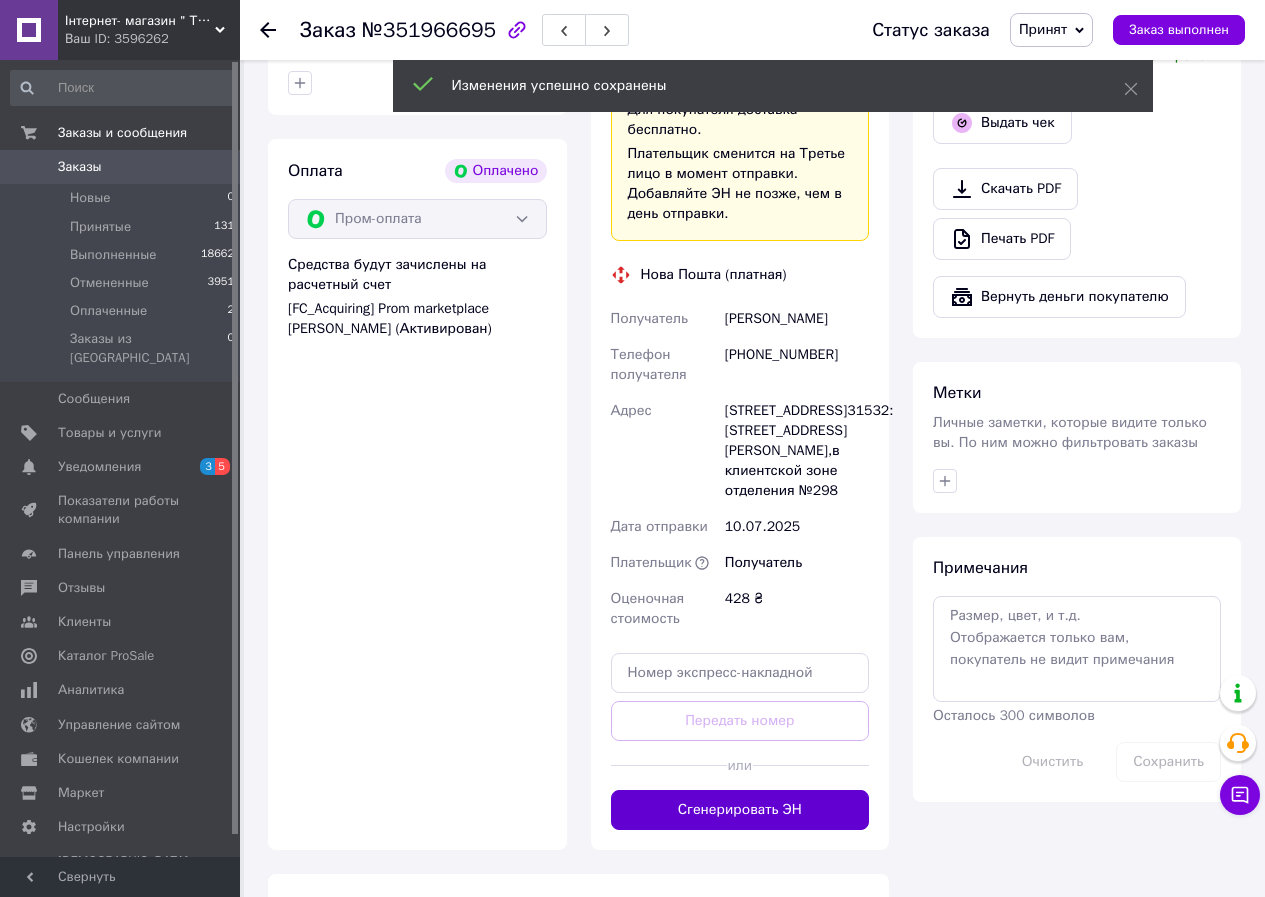 click on "Сгенерировать ЭН" at bounding box center (740, 810) 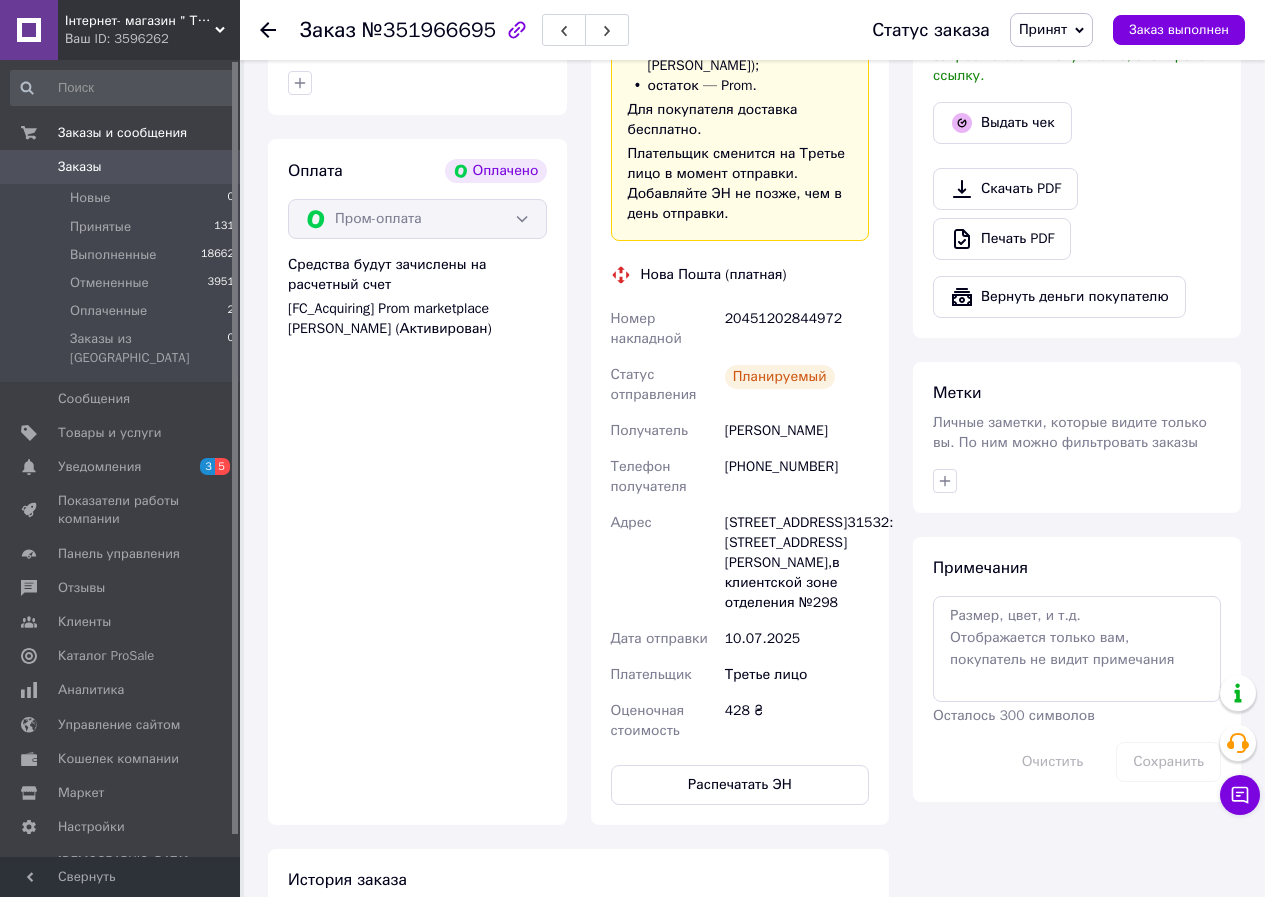 click 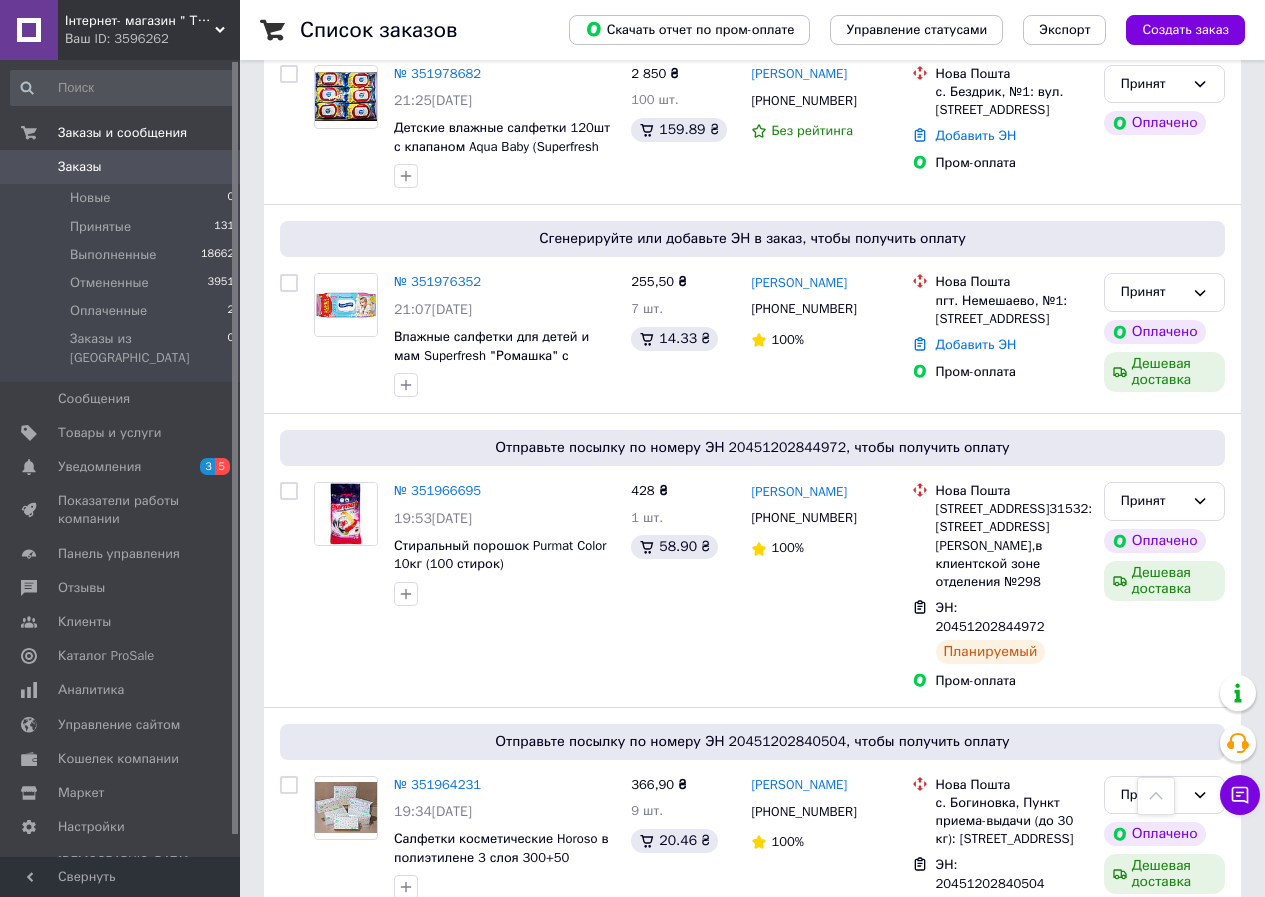 scroll, scrollTop: 2000, scrollLeft: 0, axis: vertical 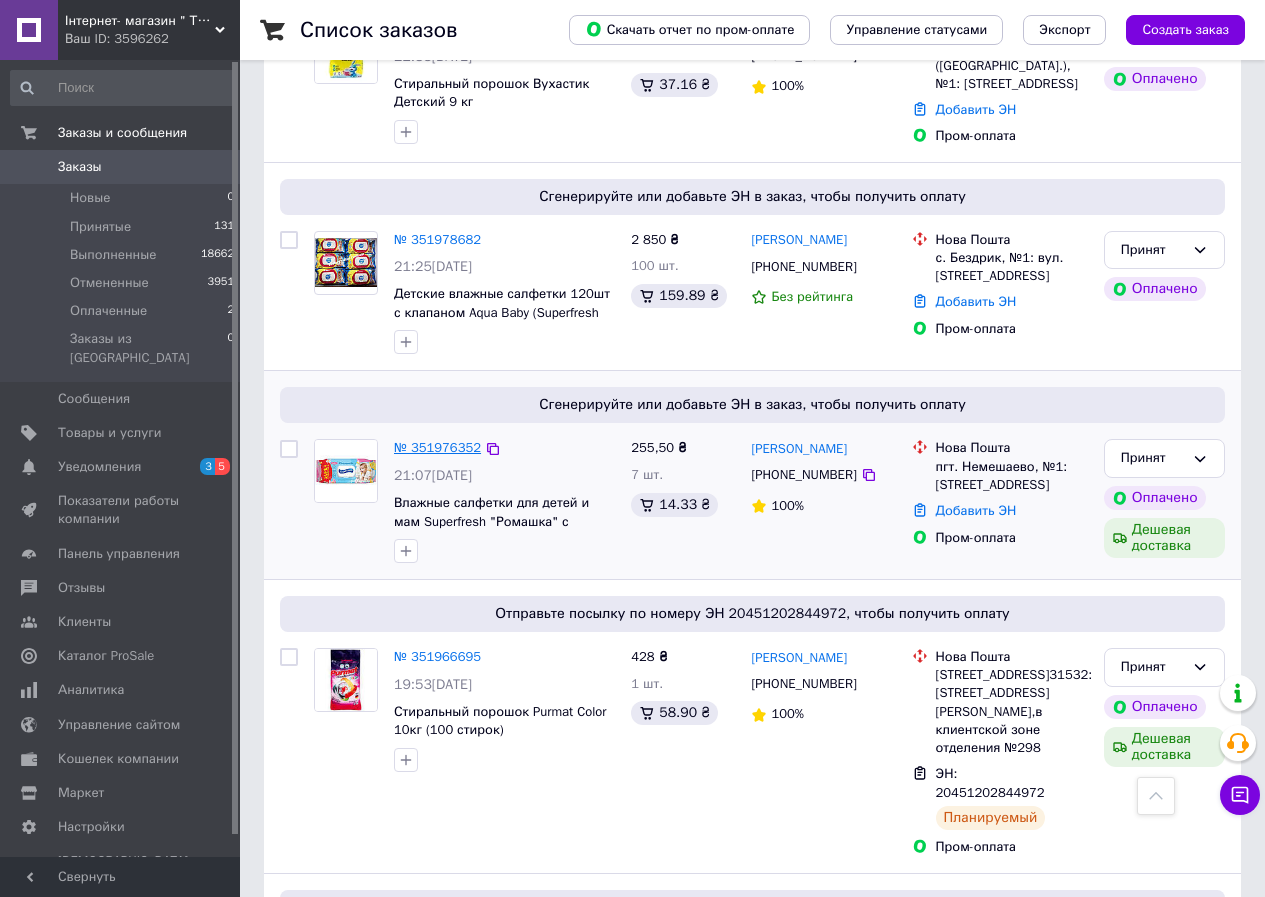 click on "№ 351976352" at bounding box center (437, 447) 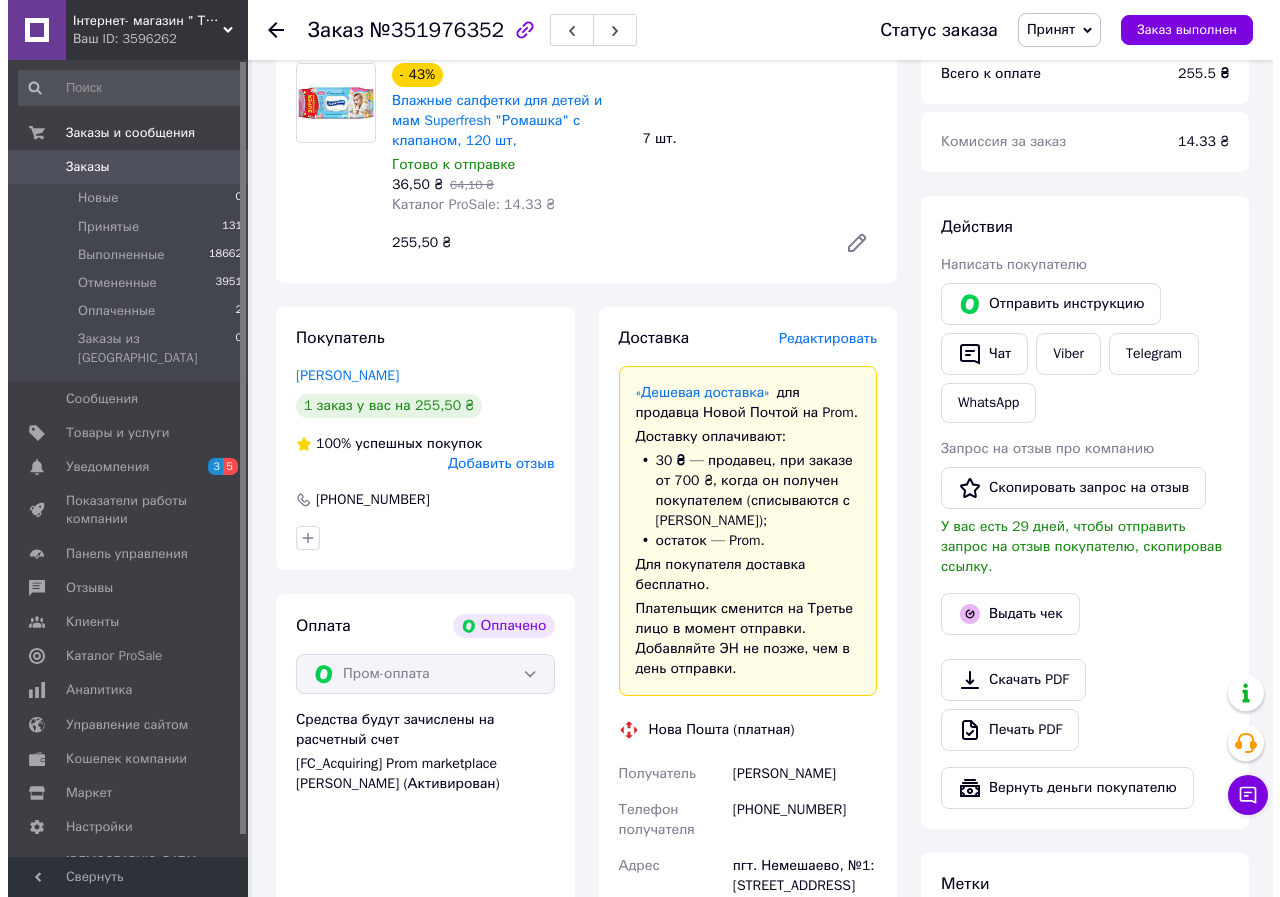 scroll, scrollTop: 504, scrollLeft: 0, axis: vertical 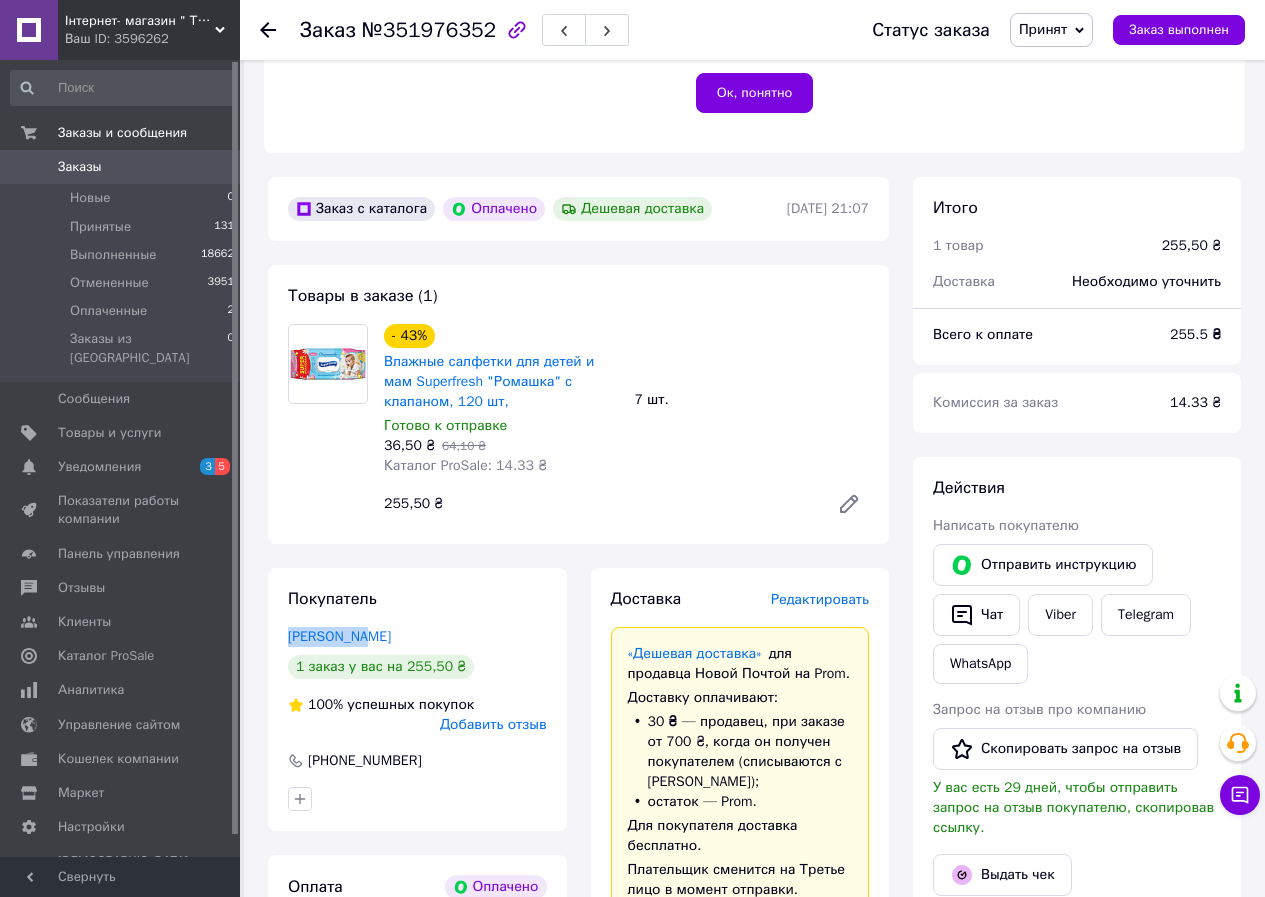 drag, startPoint x: 260, startPoint y: 613, endPoint x: 448, endPoint y: 613, distance: 188 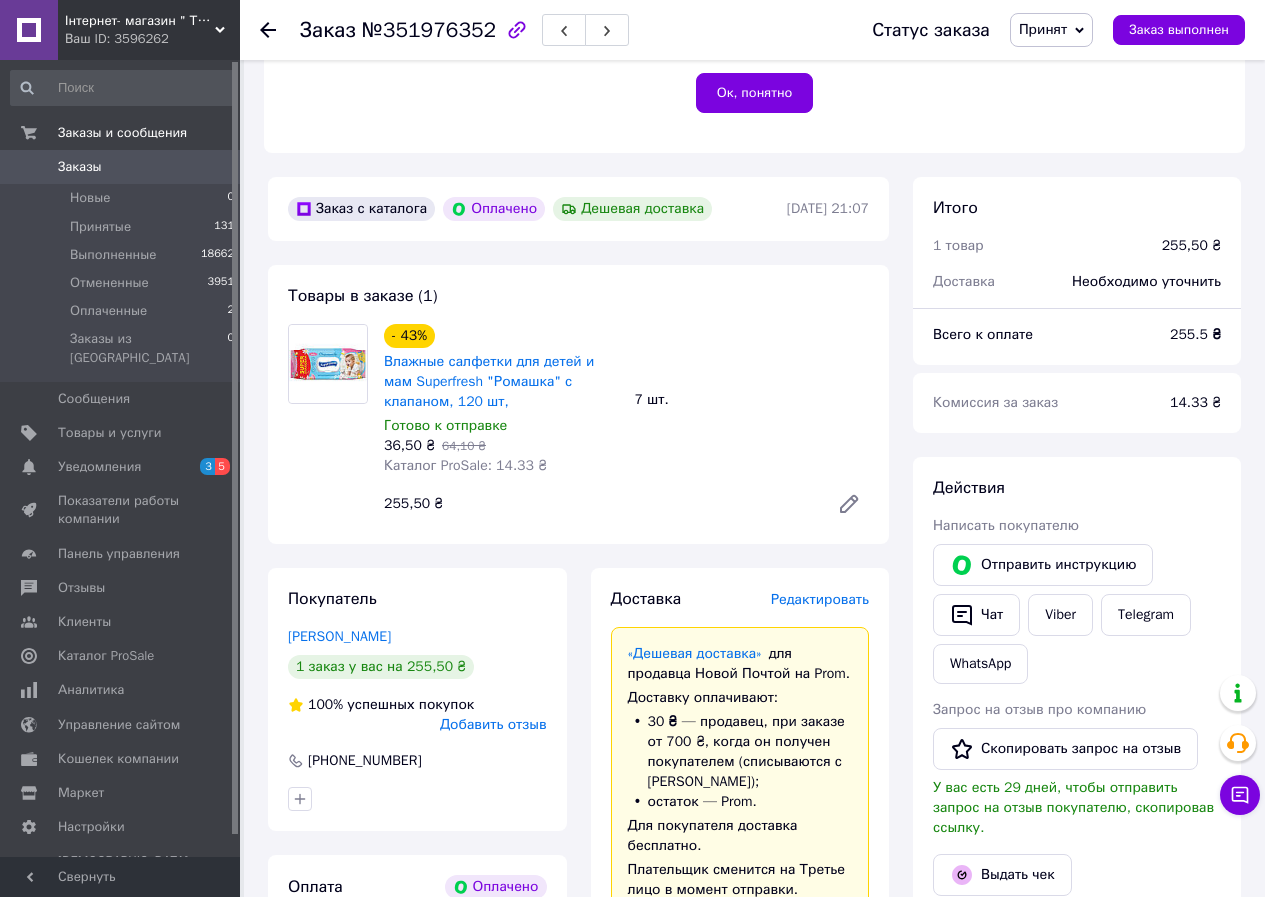 click on "№351976352" at bounding box center [429, 30] 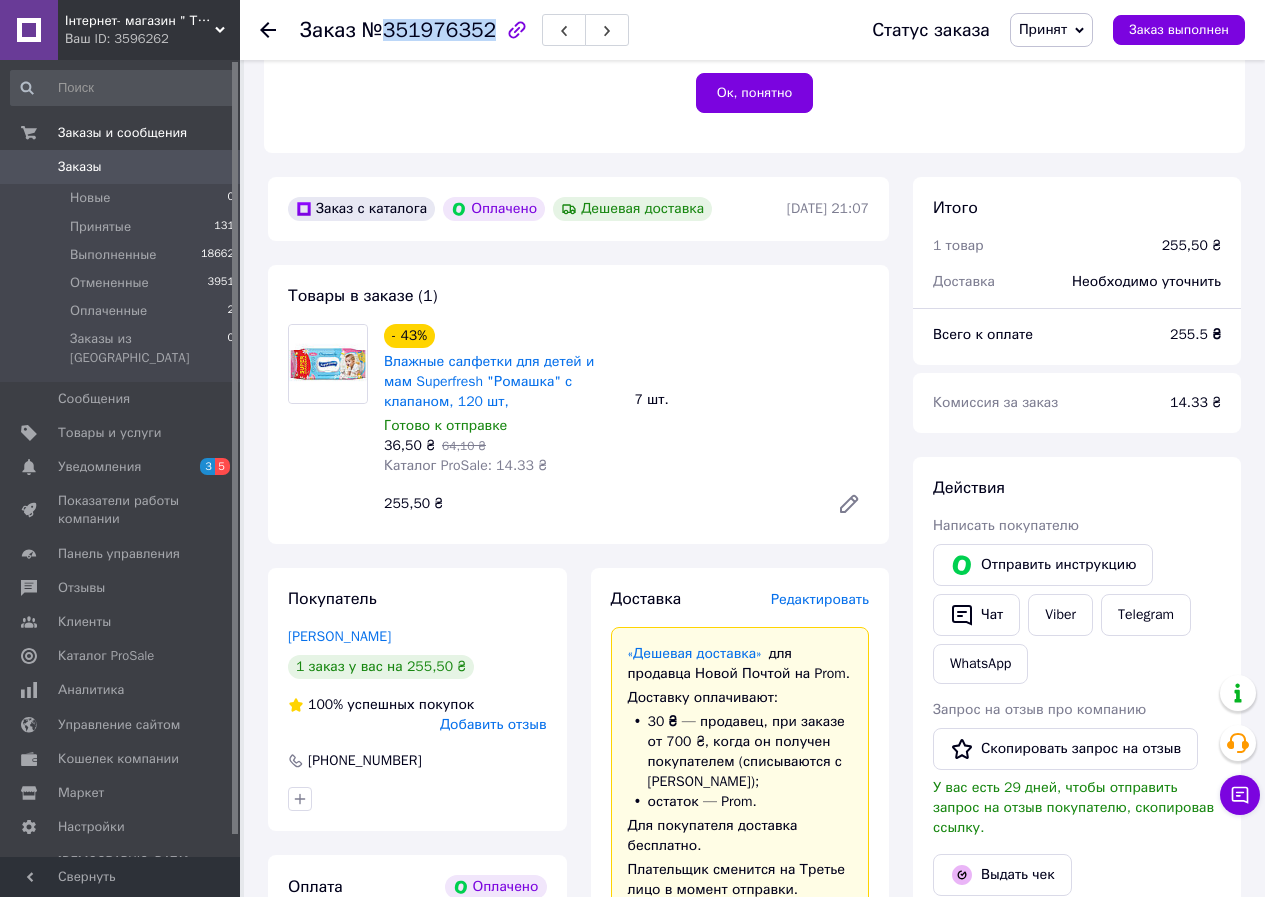 click on "№351976352" at bounding box center [429, 30] 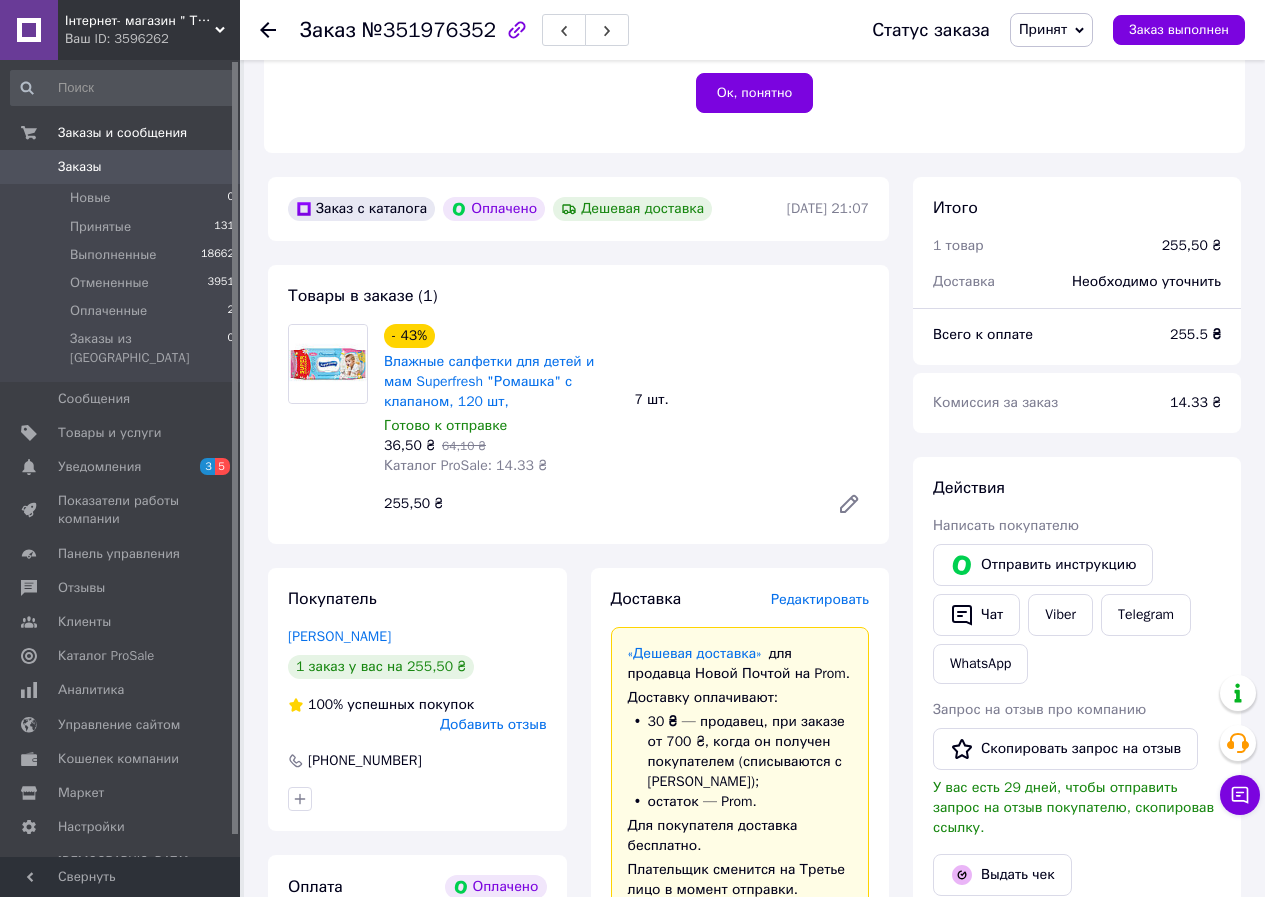 click on "Редактировать" at bounding box center (820, 599) 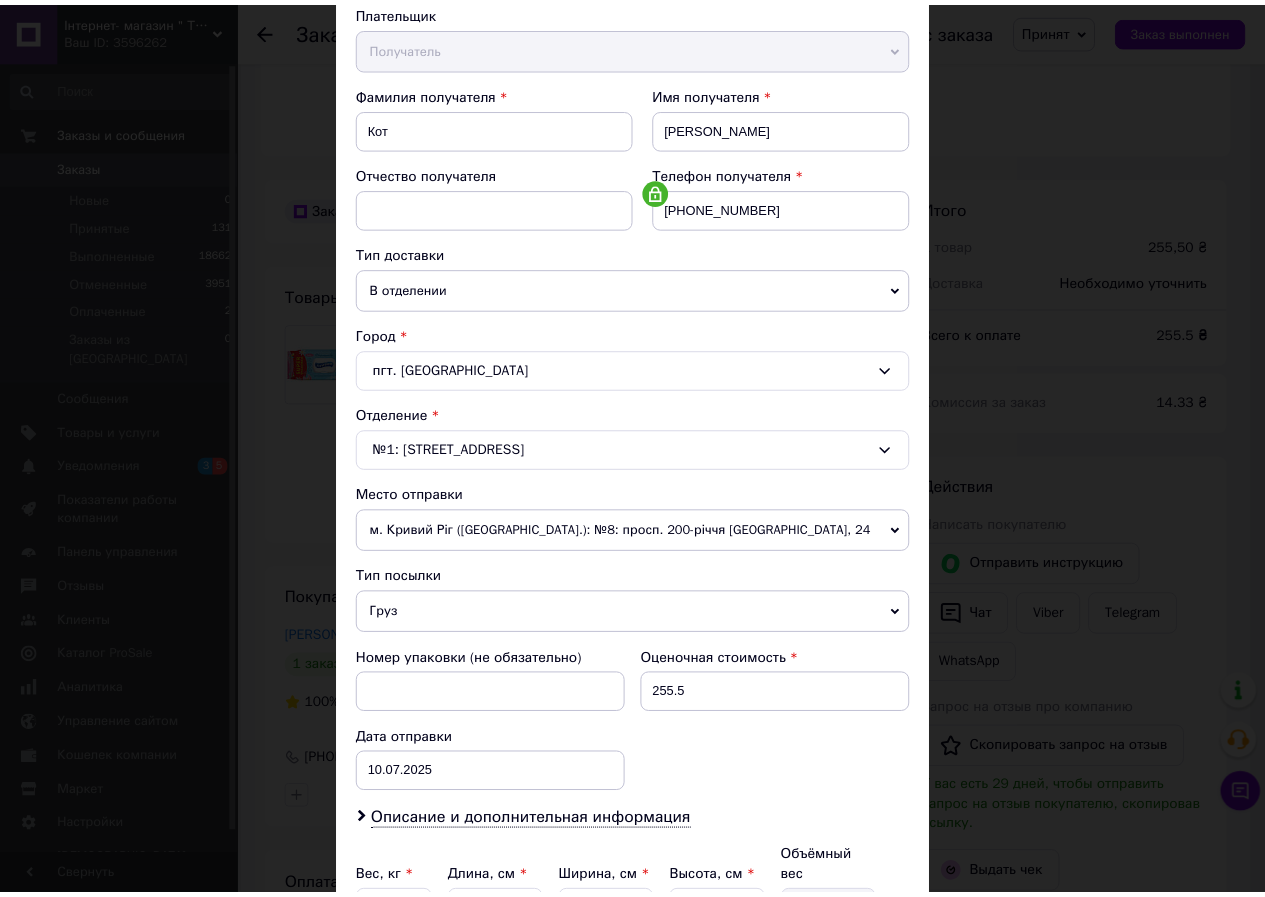 scroll, scrollTop: 431, scrollLeft: 0, axis: vertical 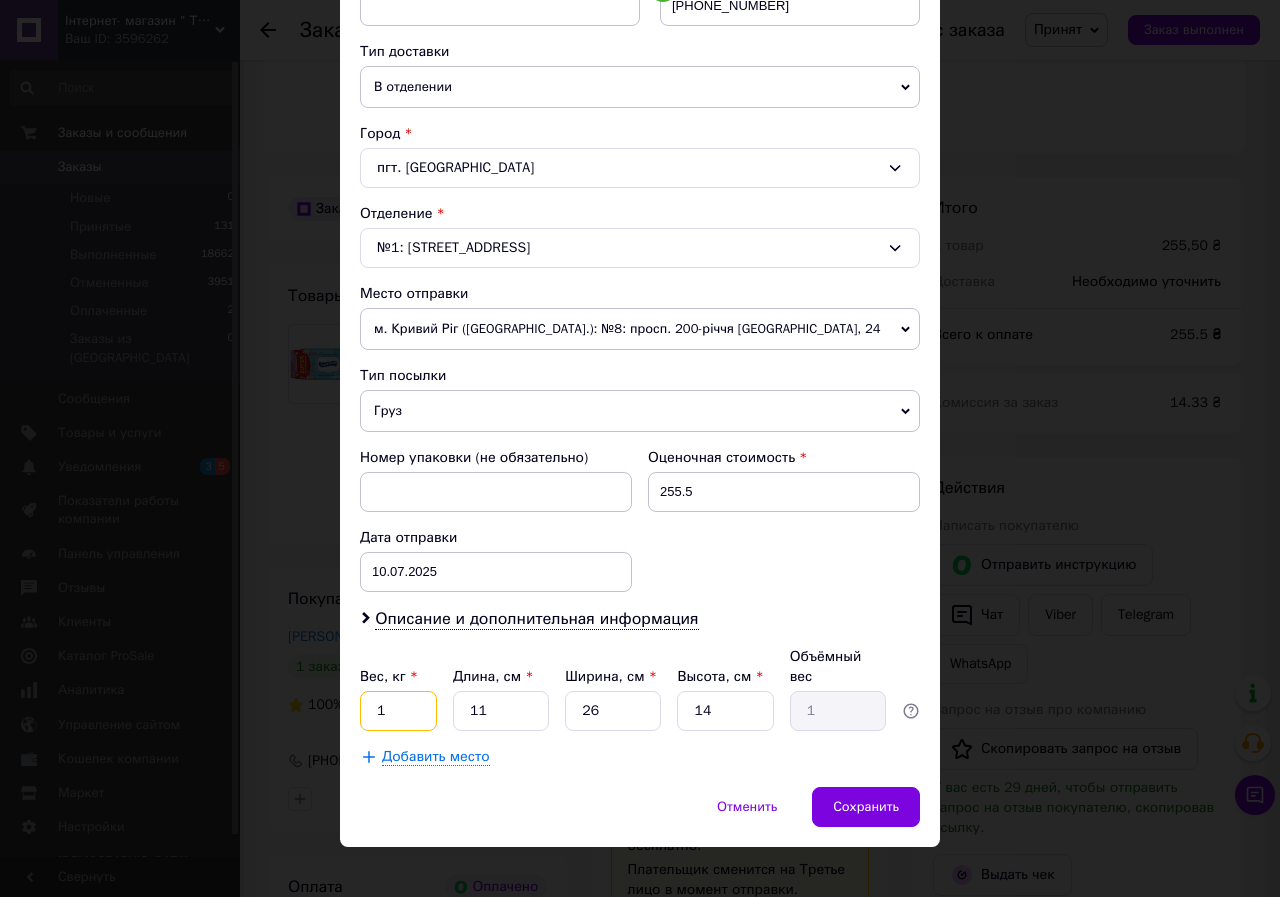 drag, startPoint x: 369, startPoint y: 689, endPoint x: 405, endPoint y: 701, distance: 37.94733 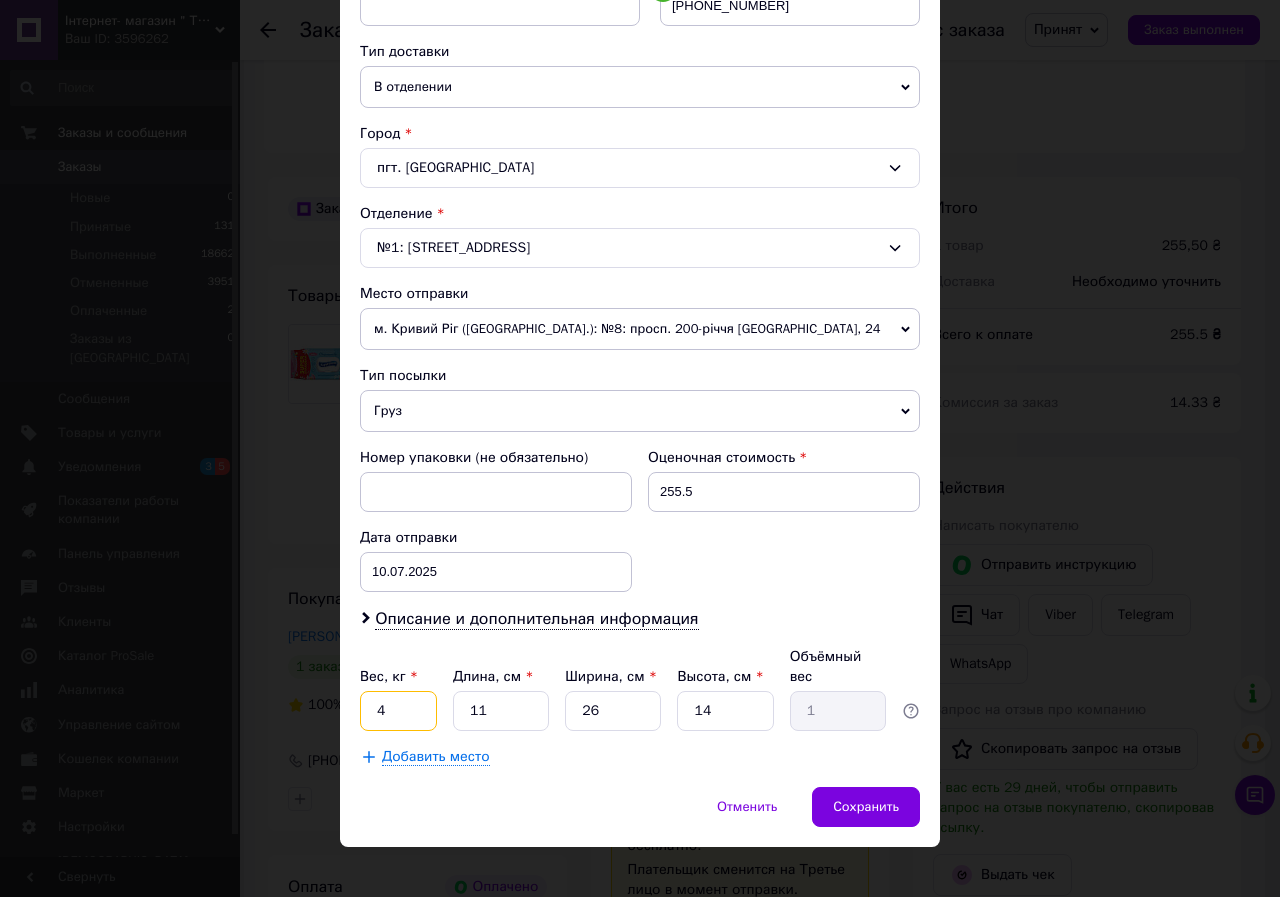 type on "4" 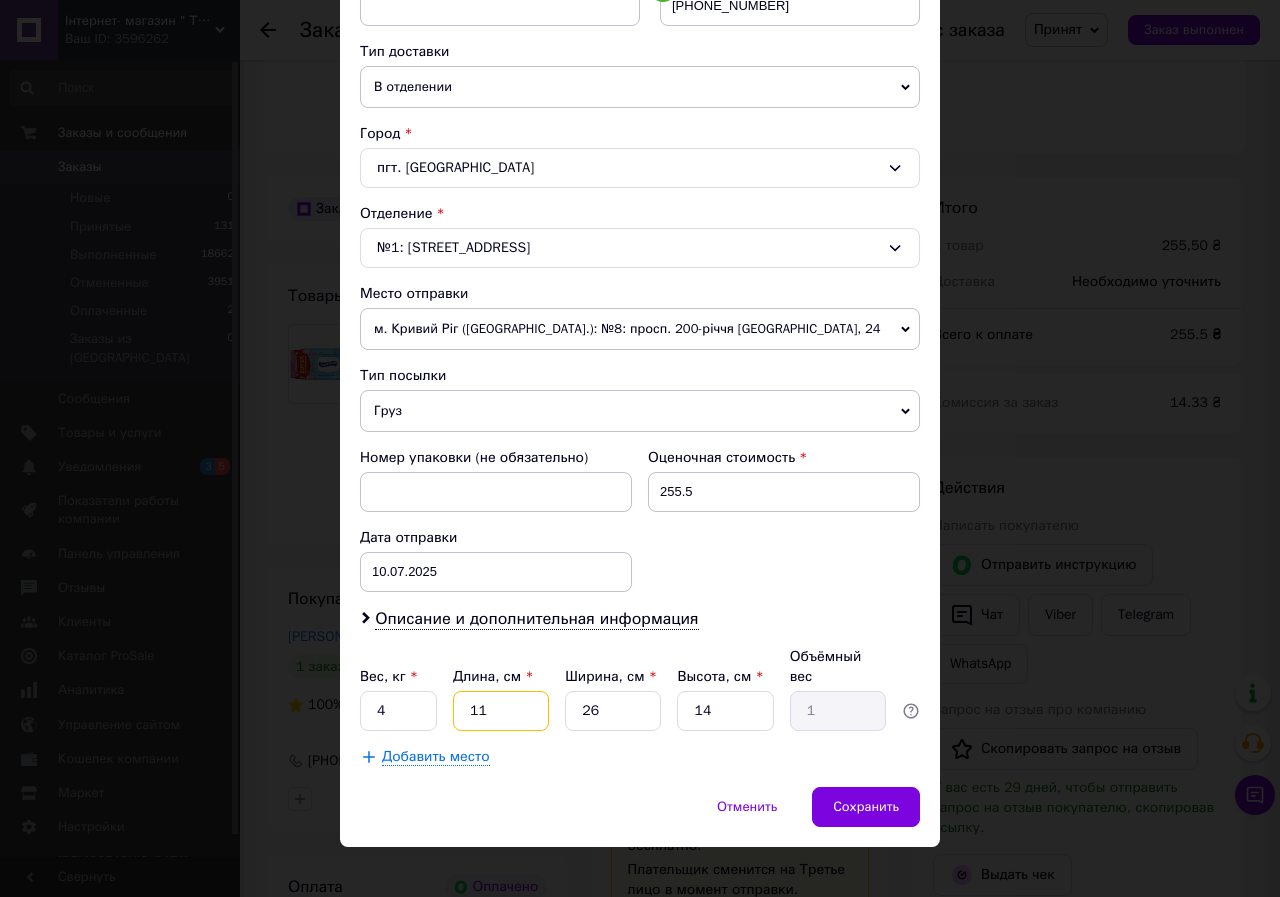 type on "4" 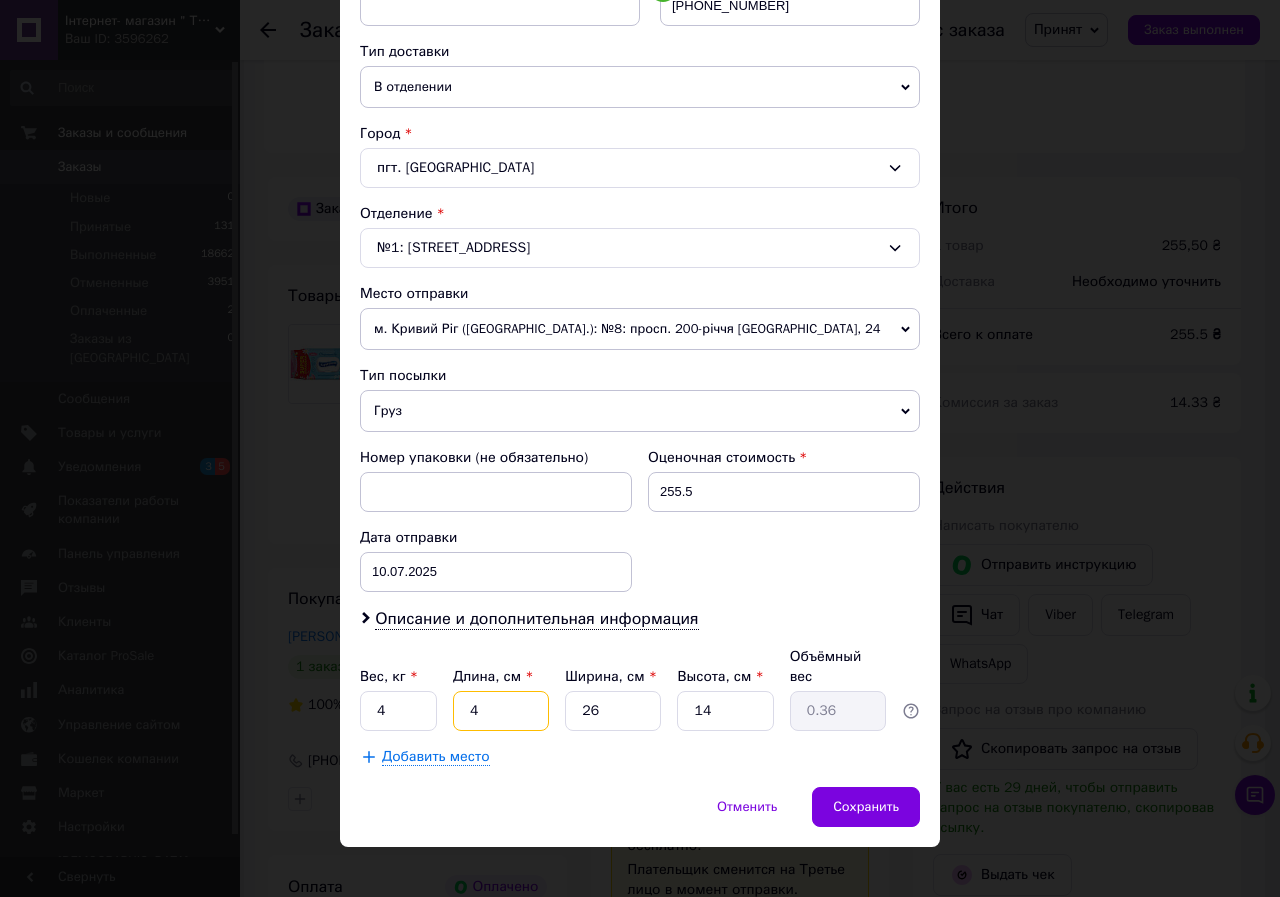 type on "40" 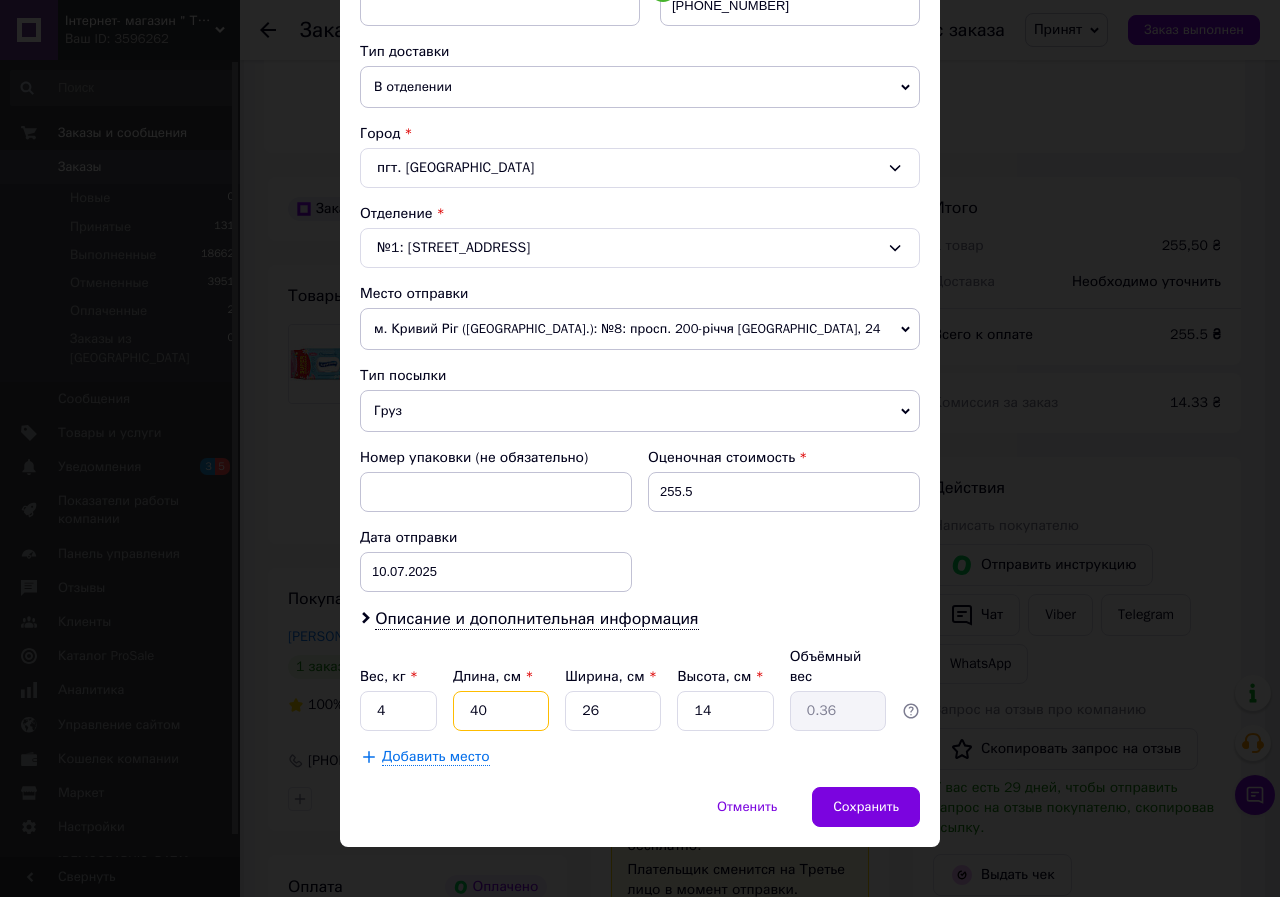type on "3.64" 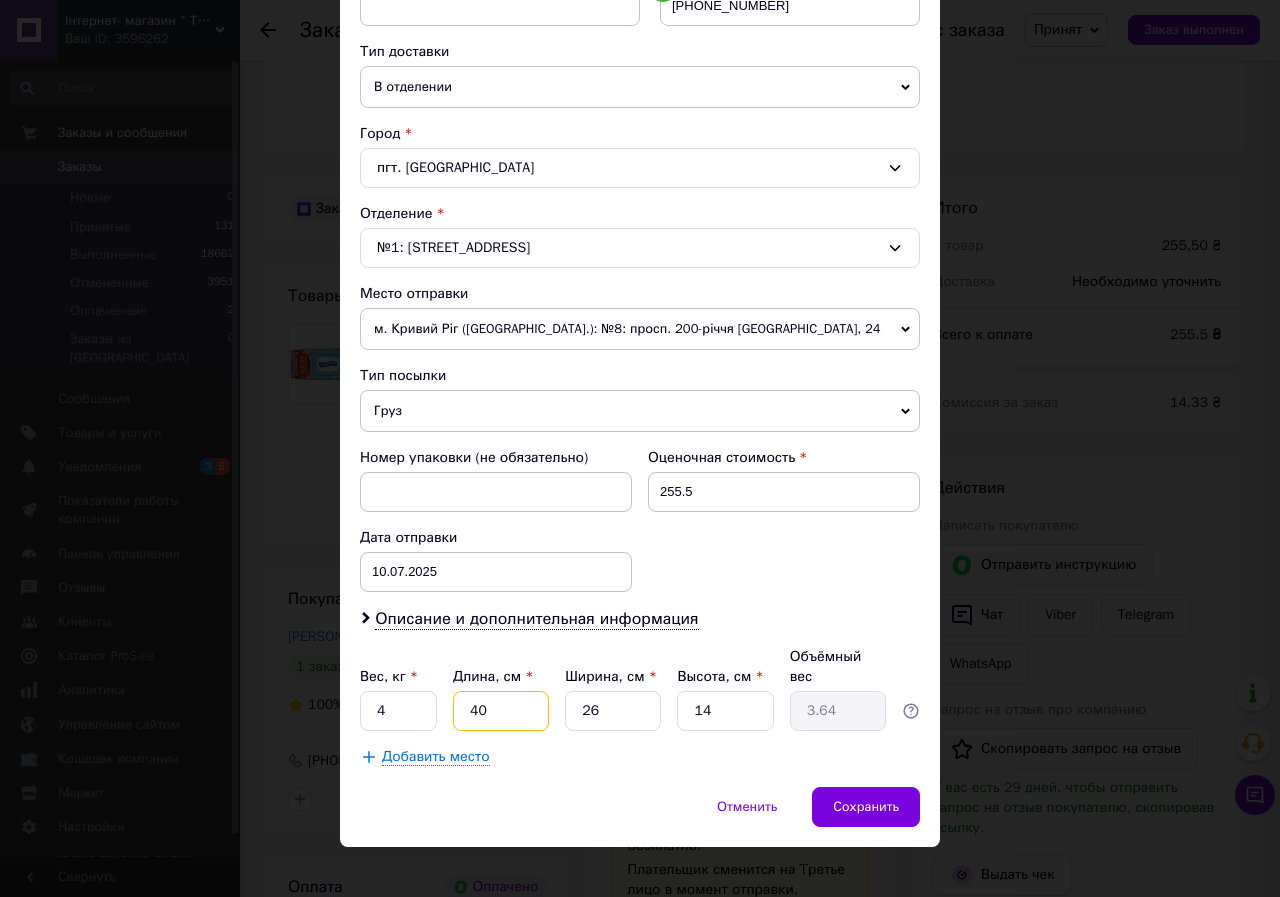 type on "40" 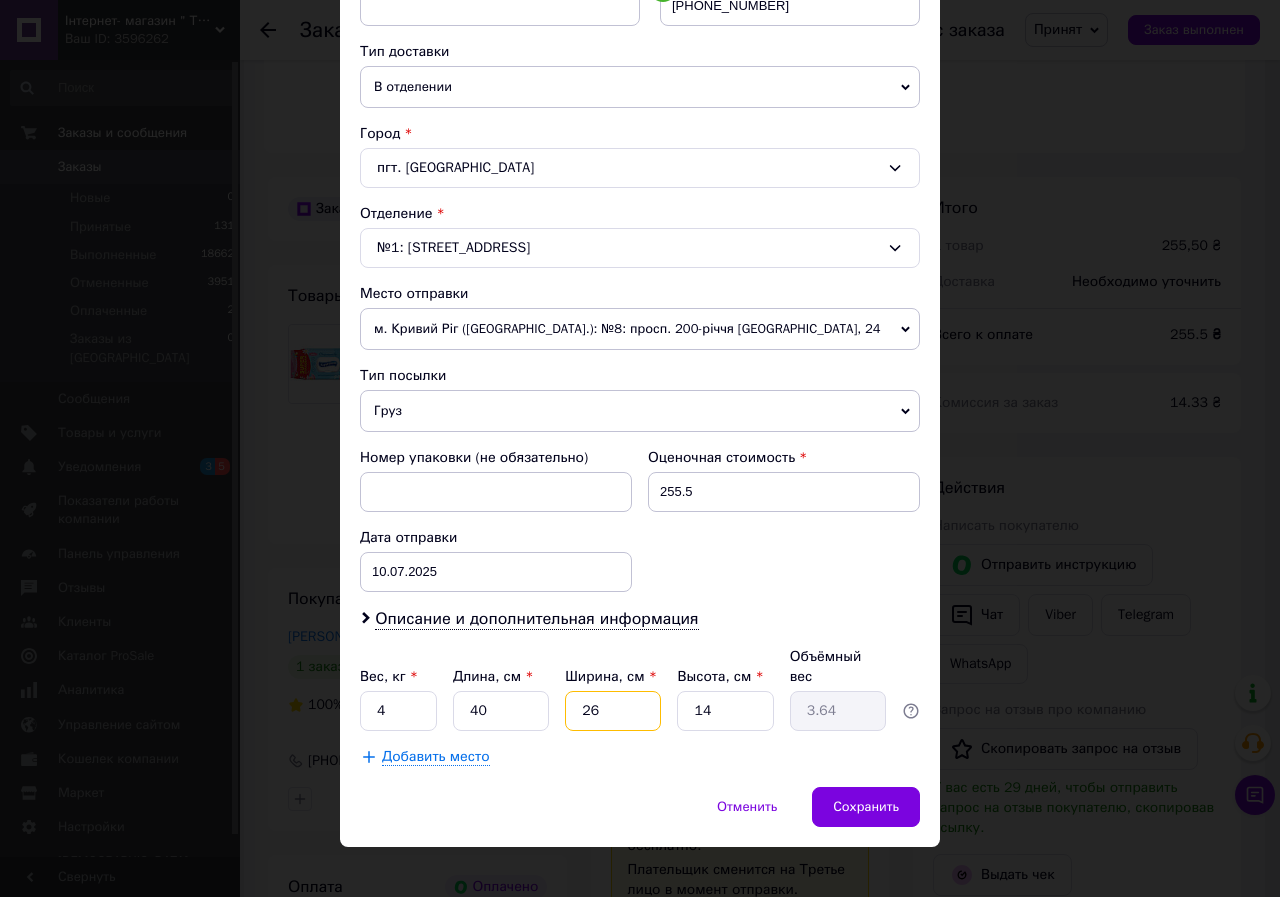 type on "2" 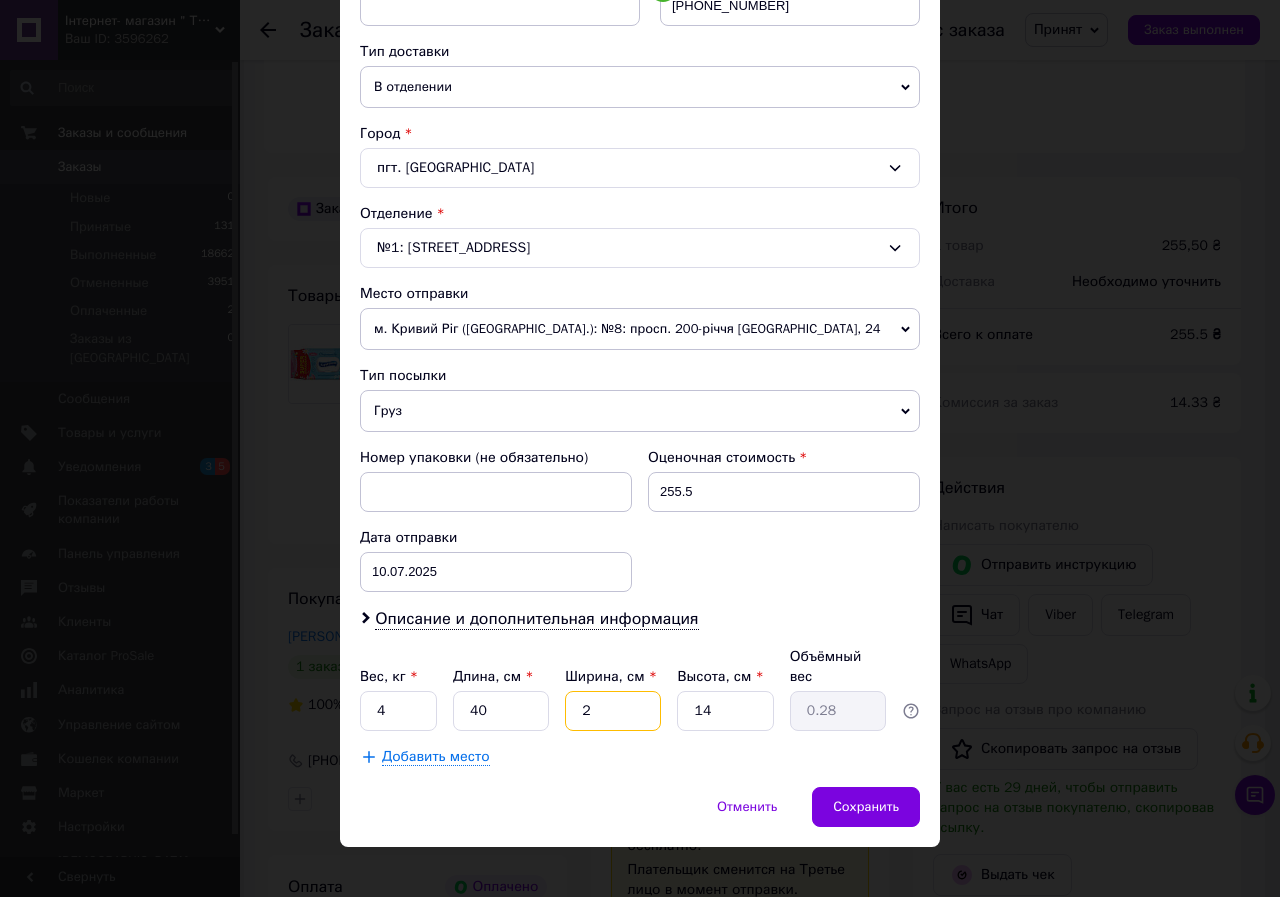 type on "20" 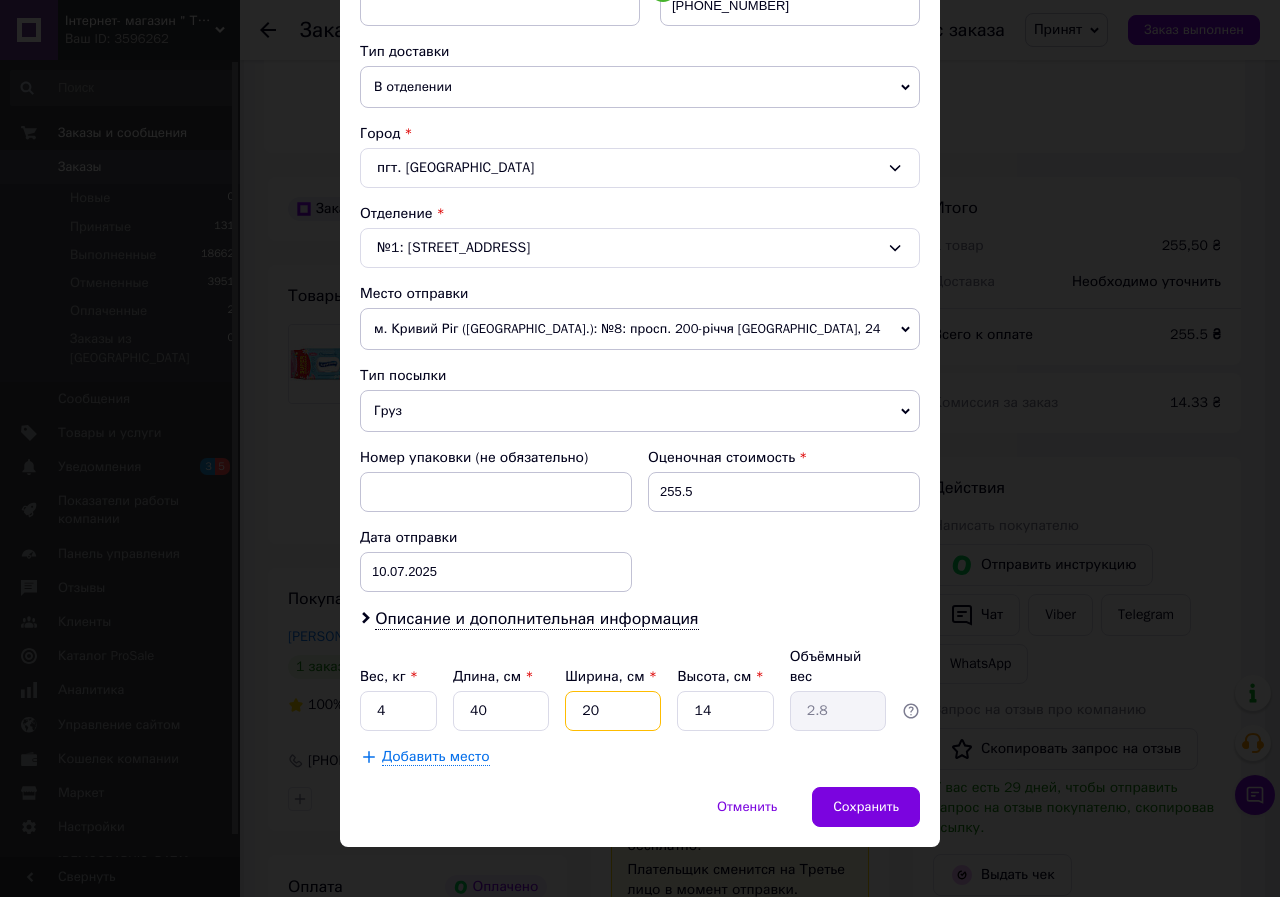 type on "20" 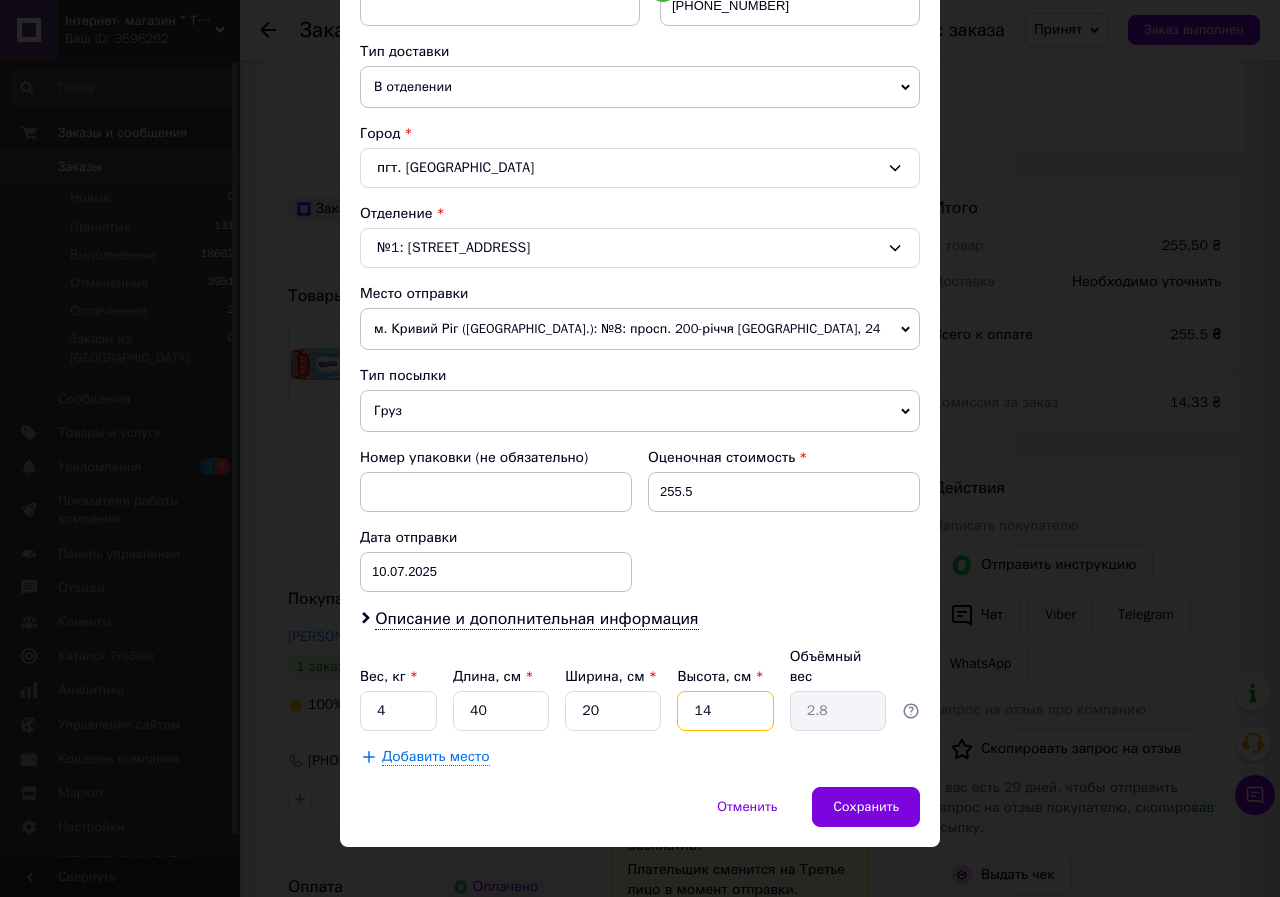 type on "2" 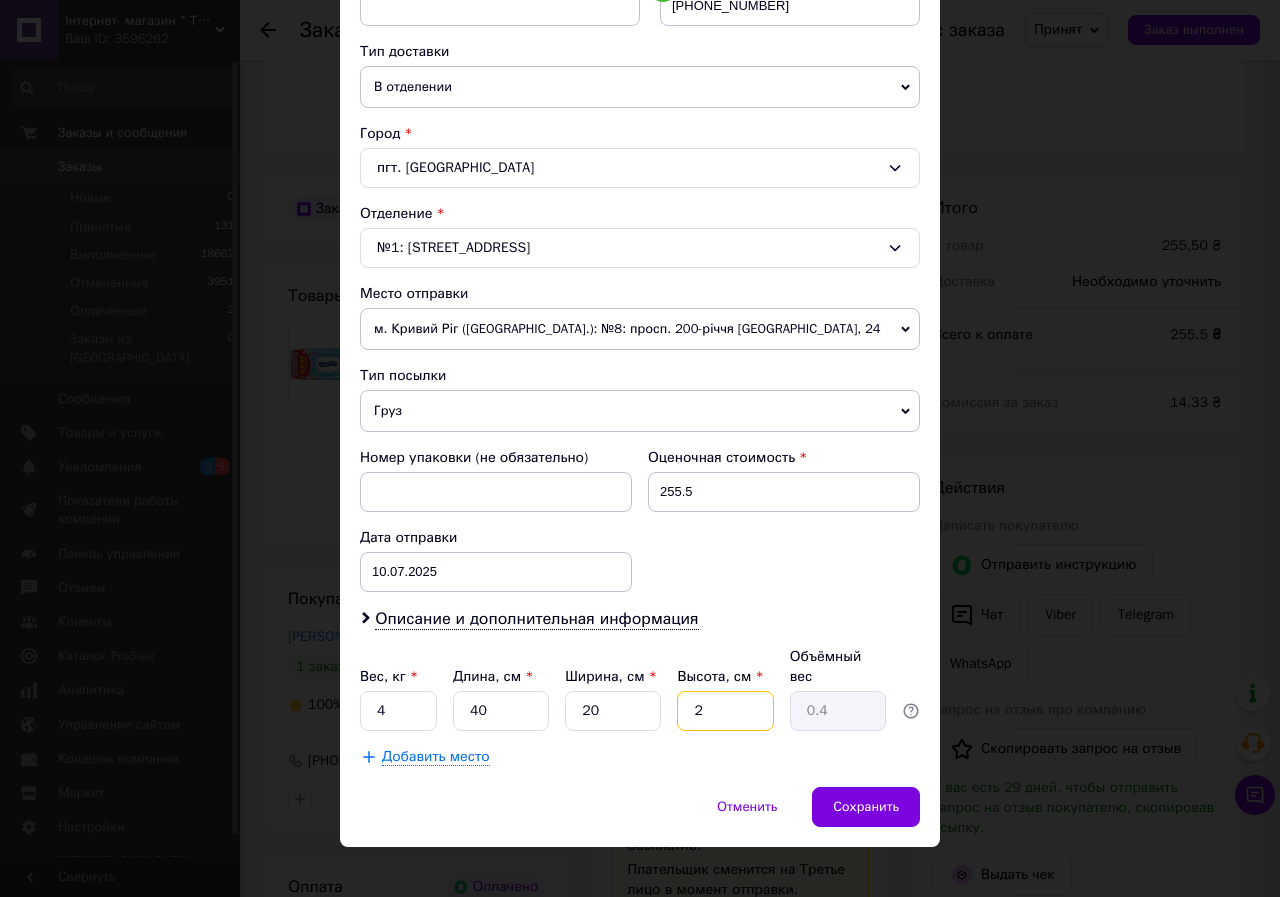 type on "20" 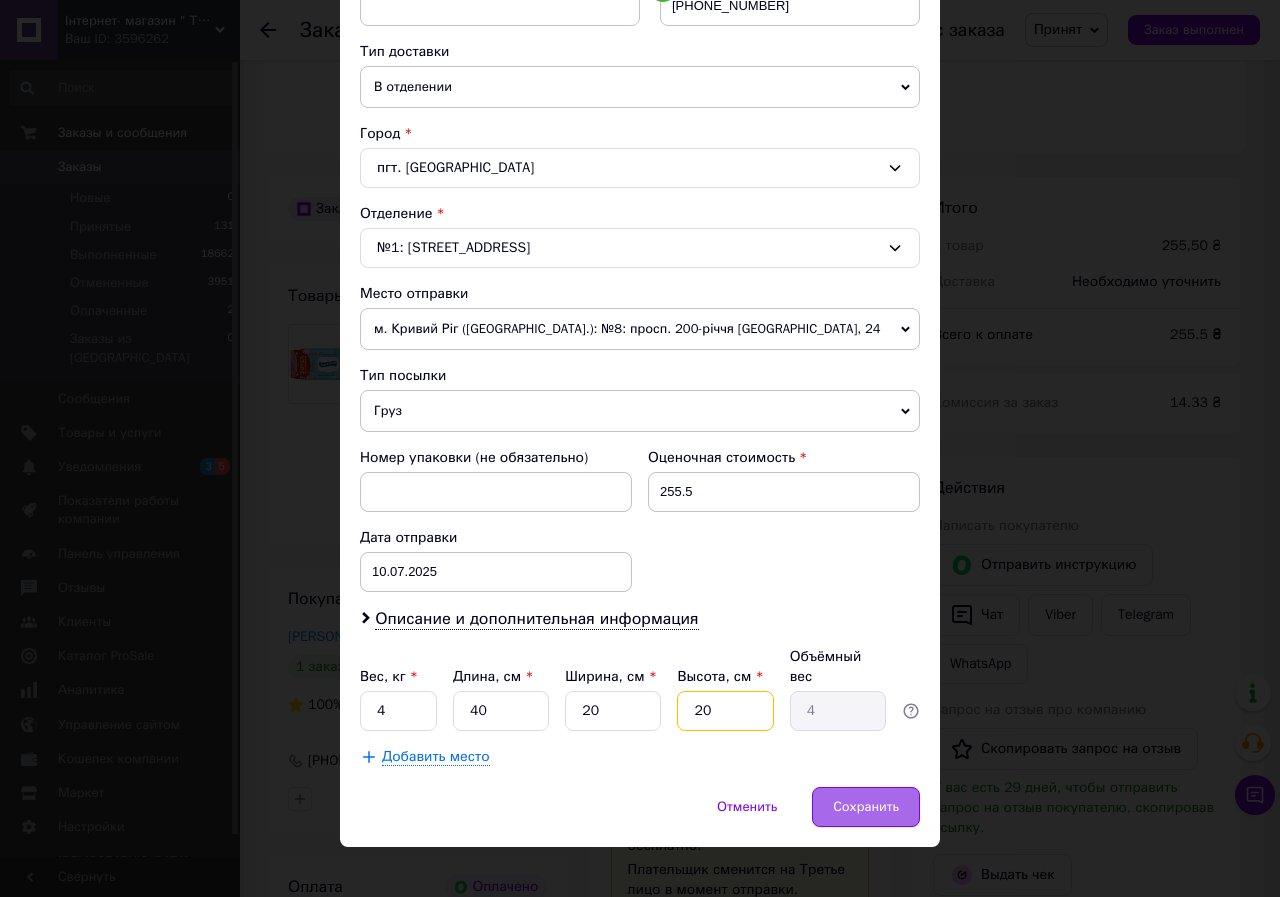 type on "20" 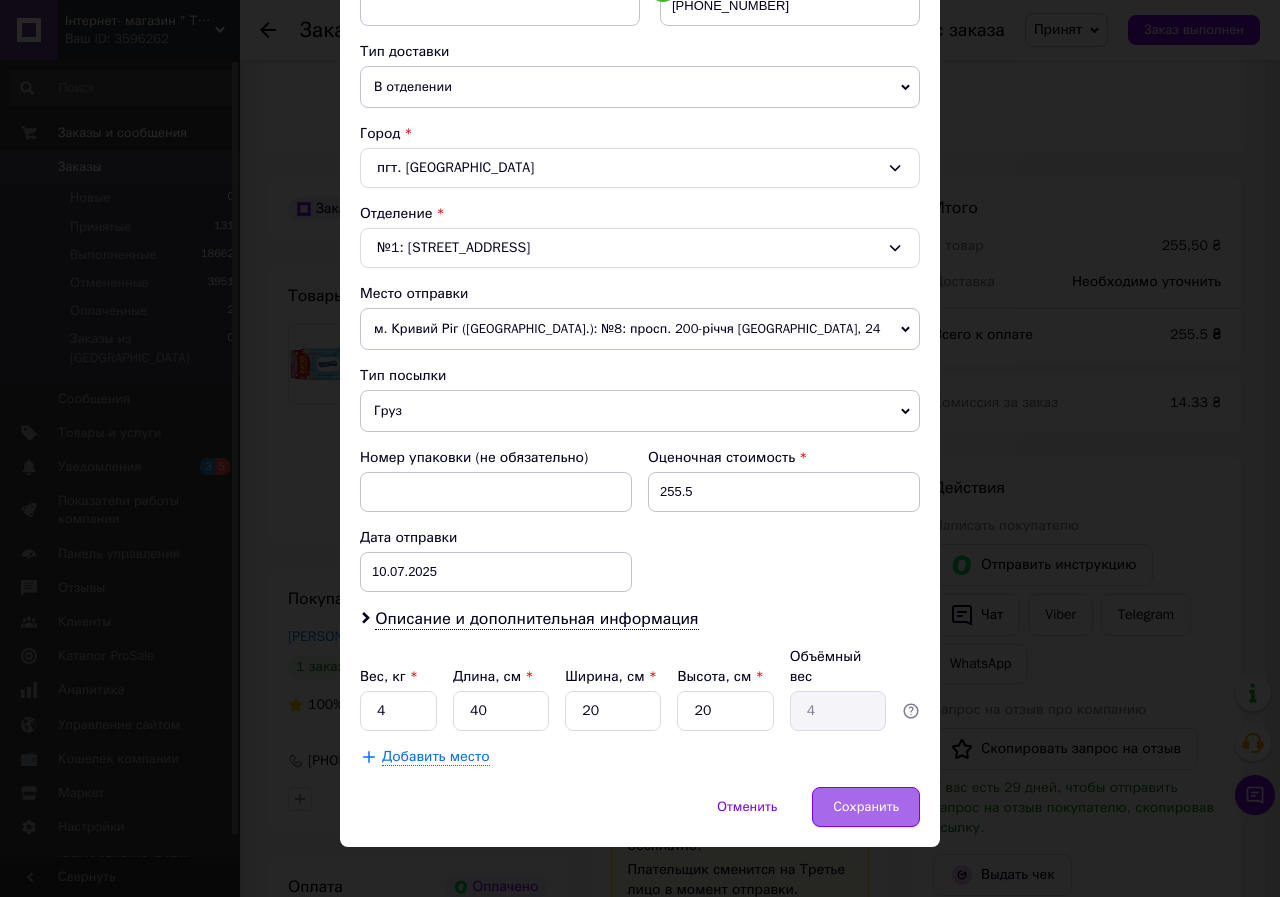 click on "Сохранить" at bounding box center [866, 807] 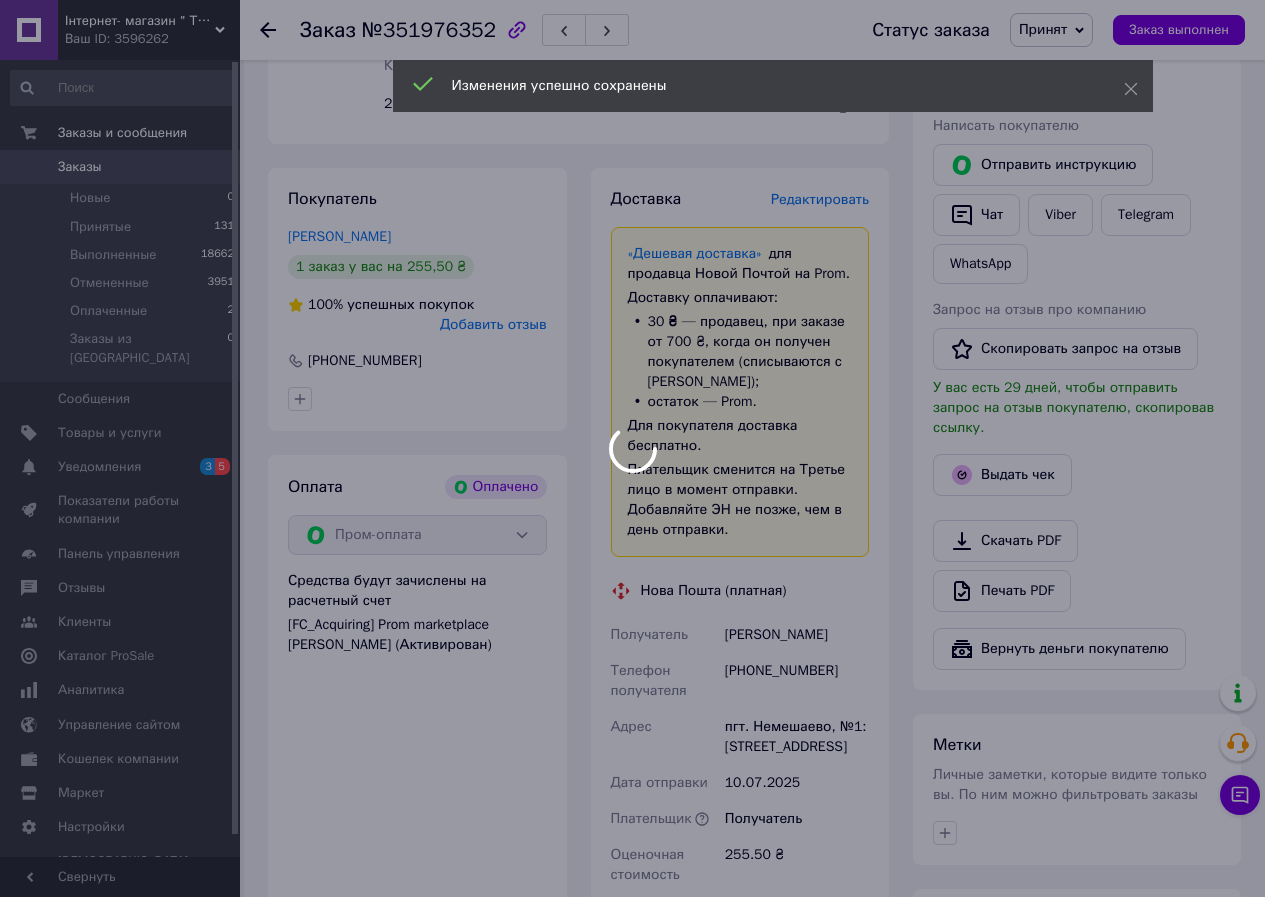 scroll, scrollTop: 1304, scrollLeft: 0, axis: vertical 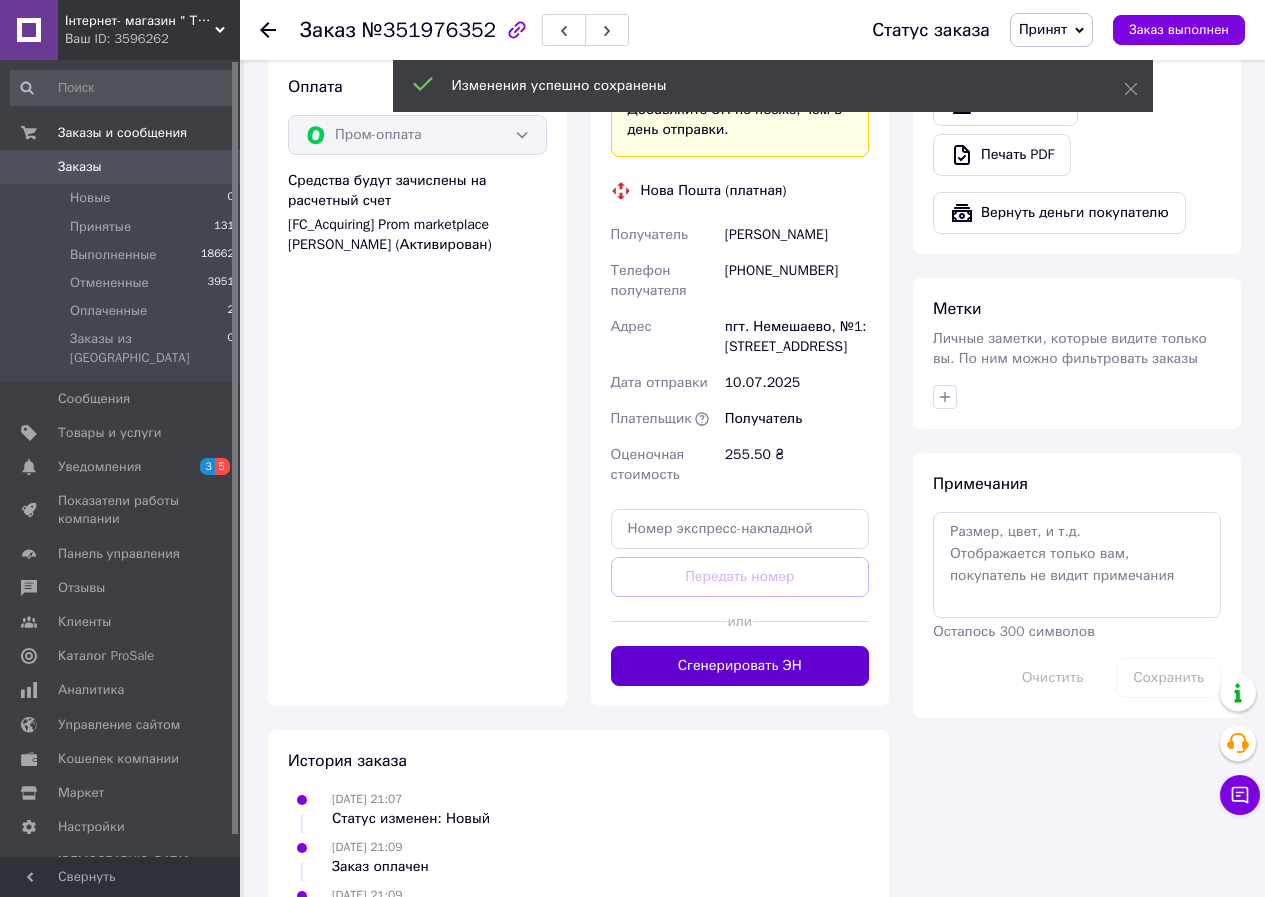 click on "Сгенерировать ЭН" at bounding box center [740, 666] 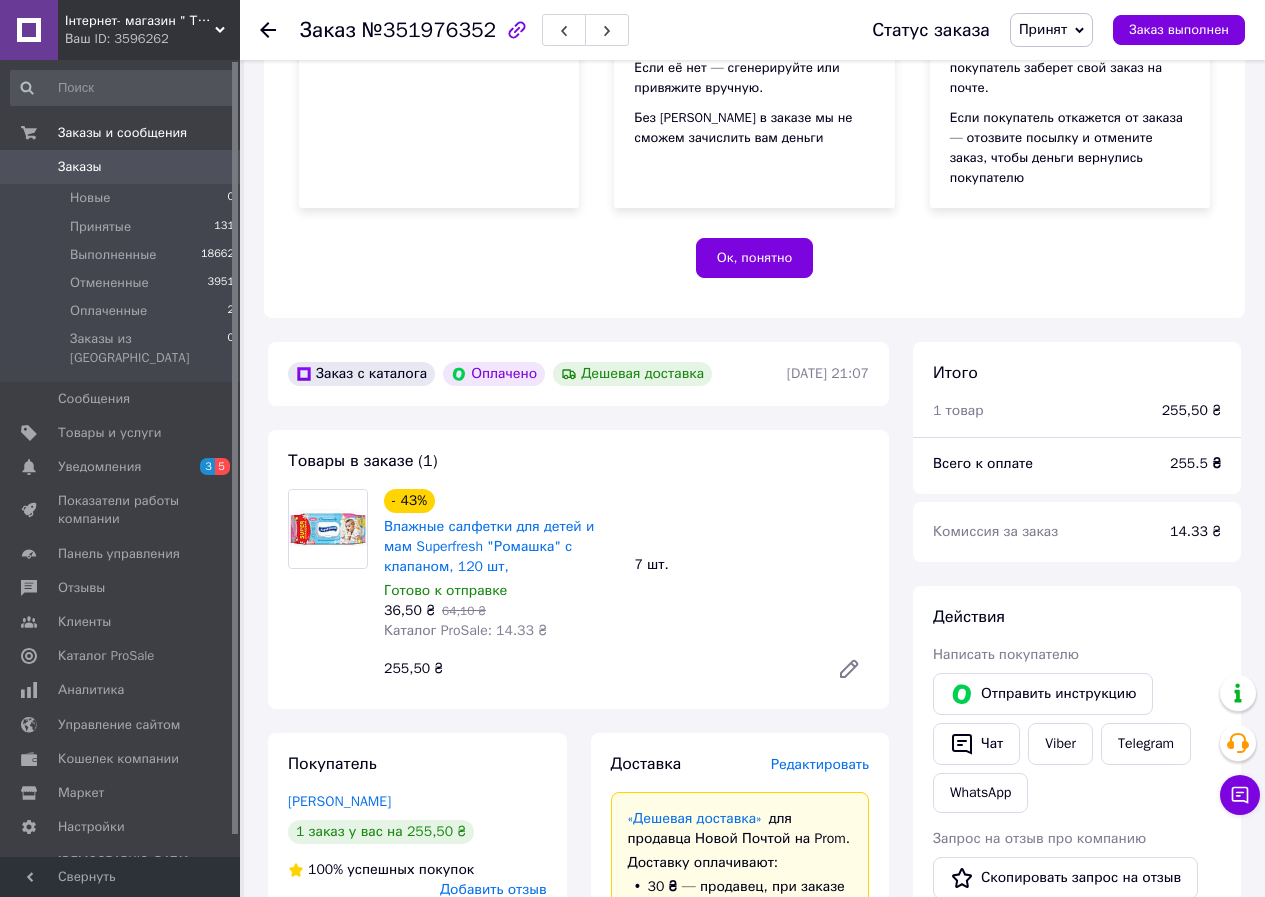 scroll, scrollTop: 304, scrollLeft: 0, axis: vertical 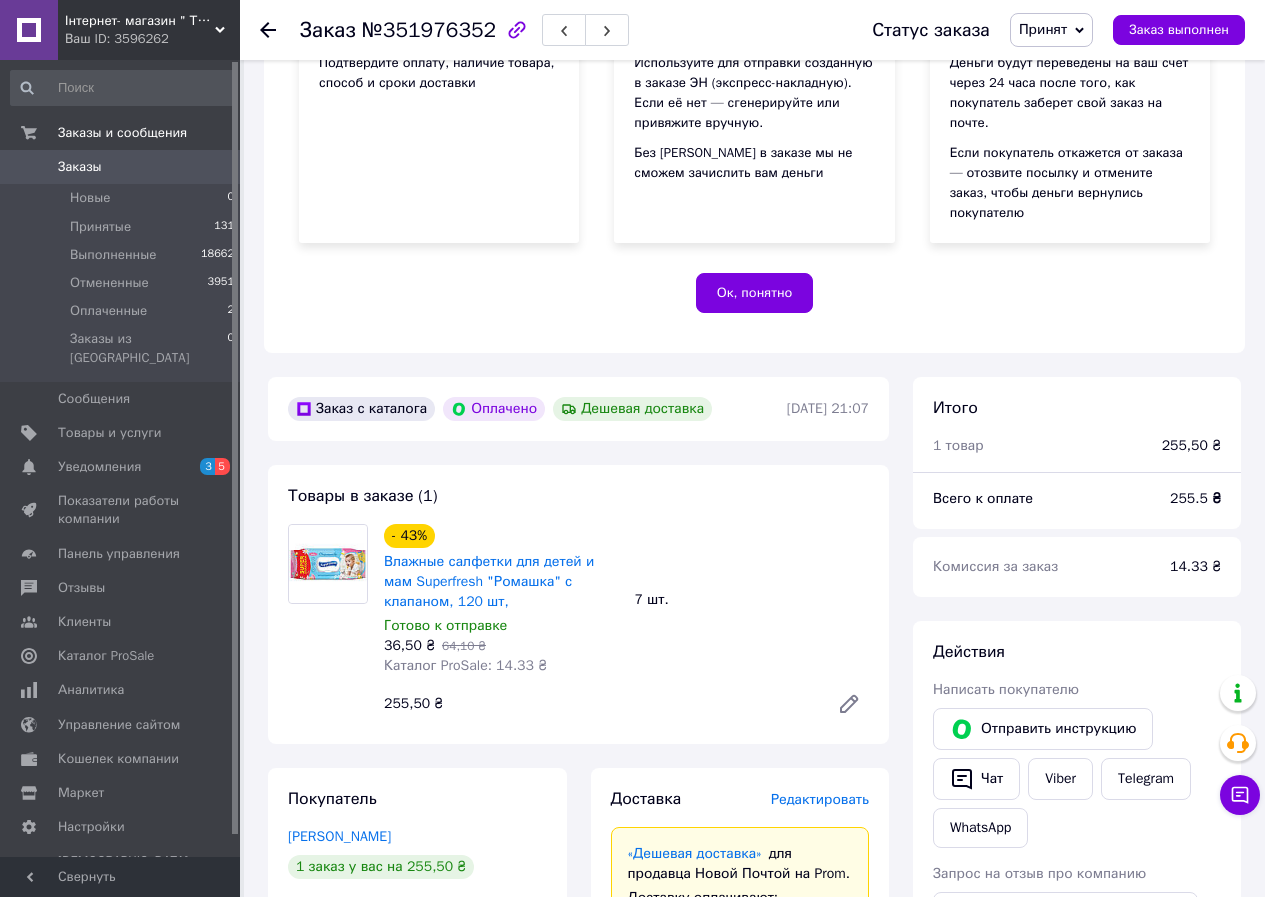 drag, startPoint x: 1172, startPoint y: 589, endPoint x: 1024, endPoint y: 505, distance: 170.17638 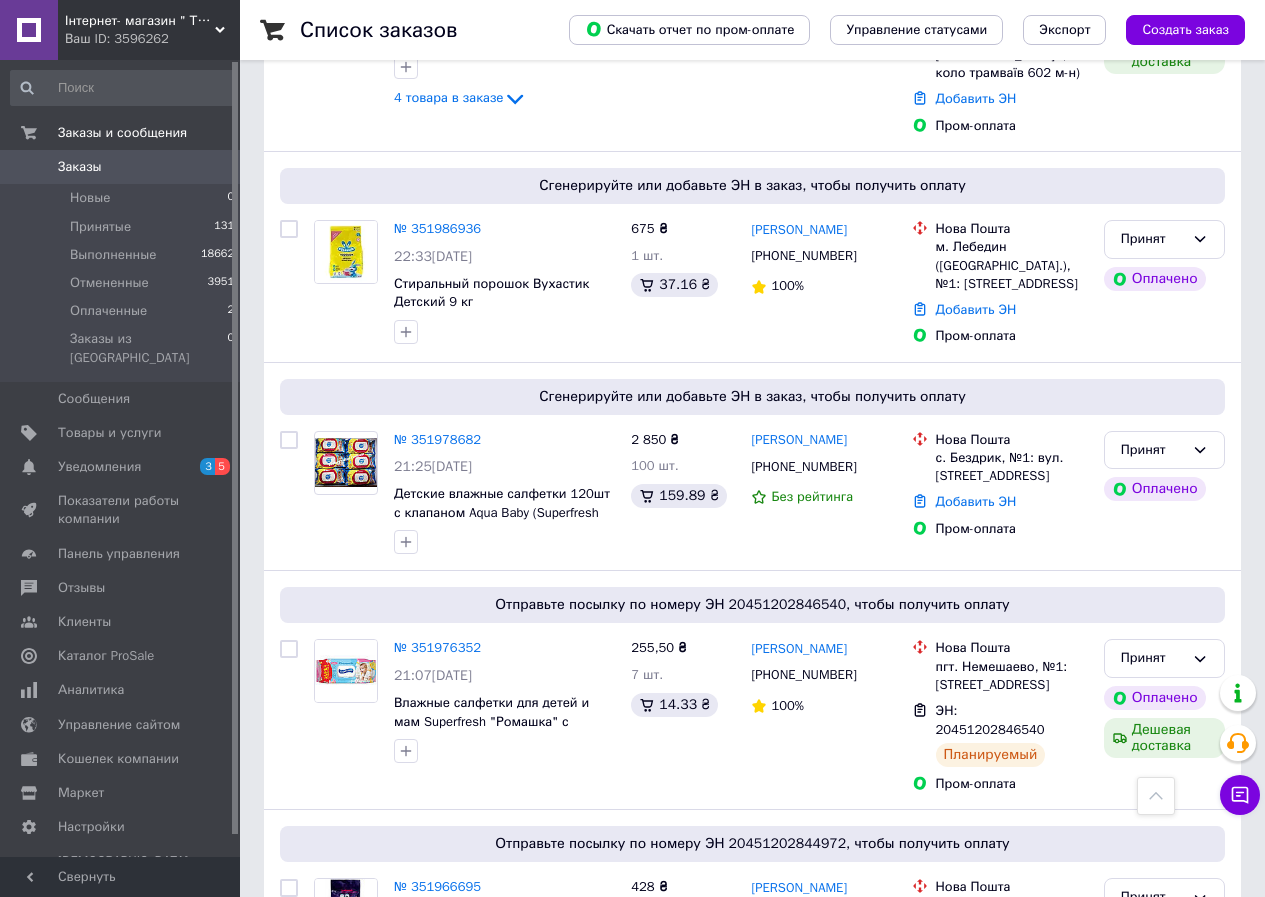 scroll, scrollTop: 1500, scrollLeft: 0, axis: vertical 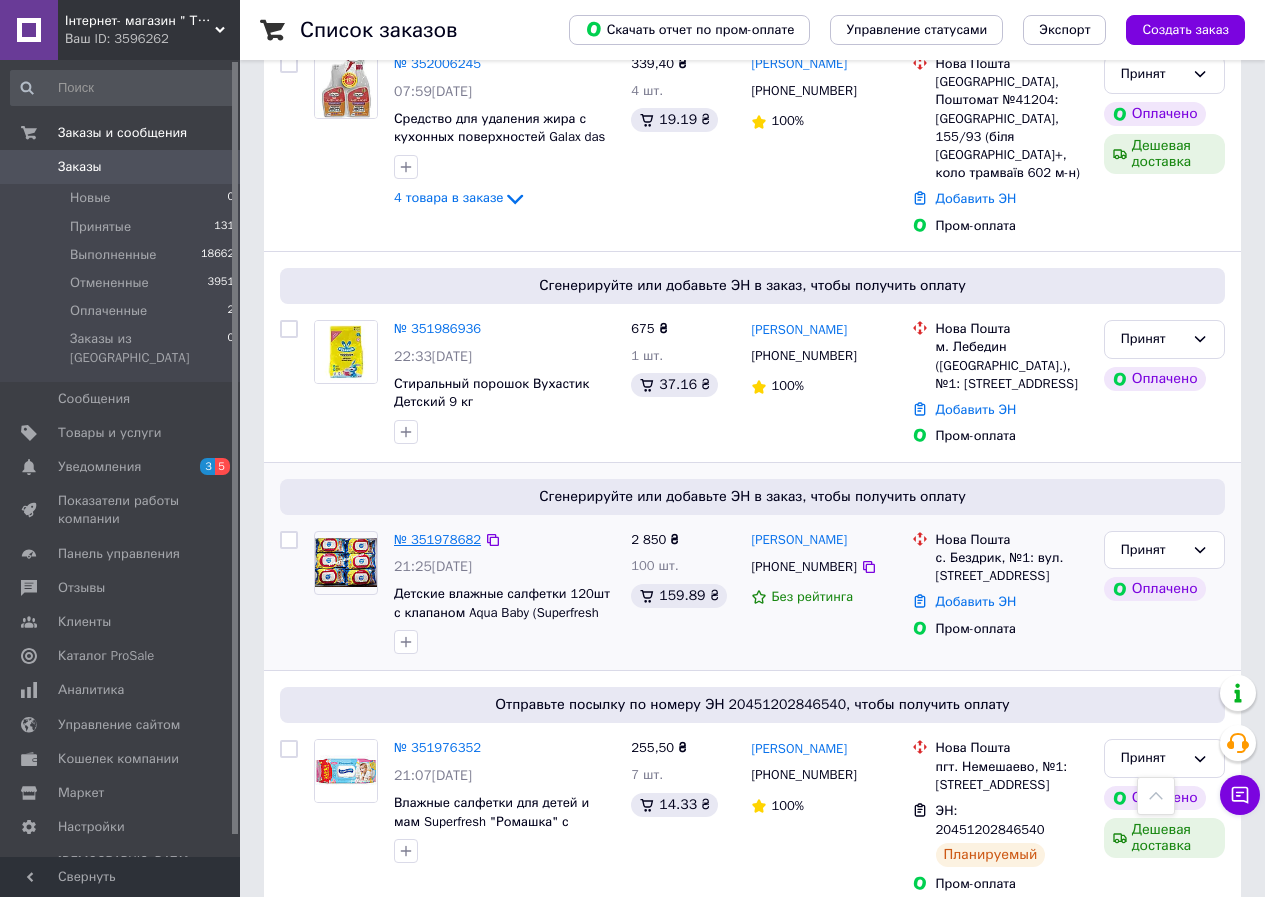 click on "№ 351978682" at bounding box center (437, 539) 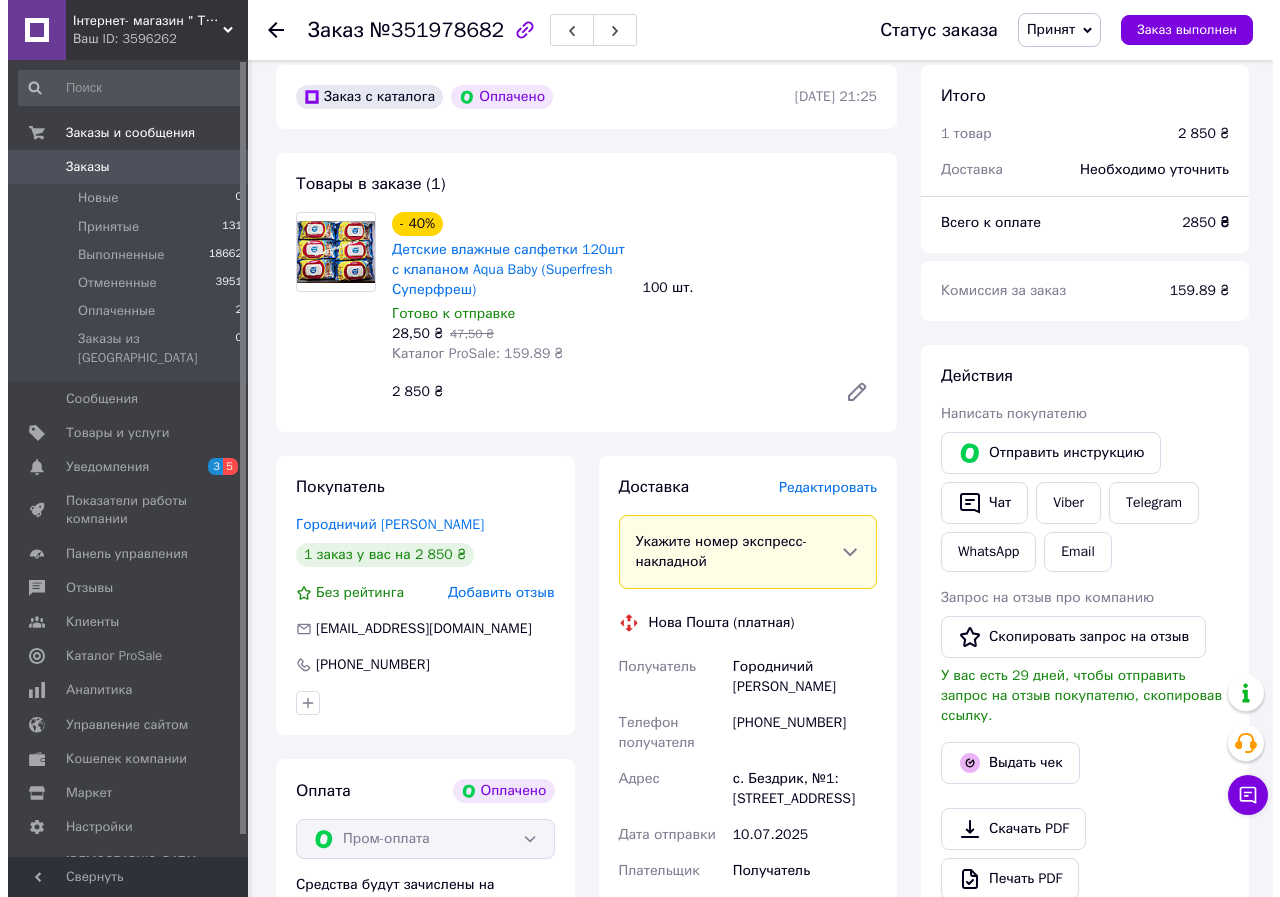 scroll, scrollTop: 548, scrollLeft: 0, axis: vertical 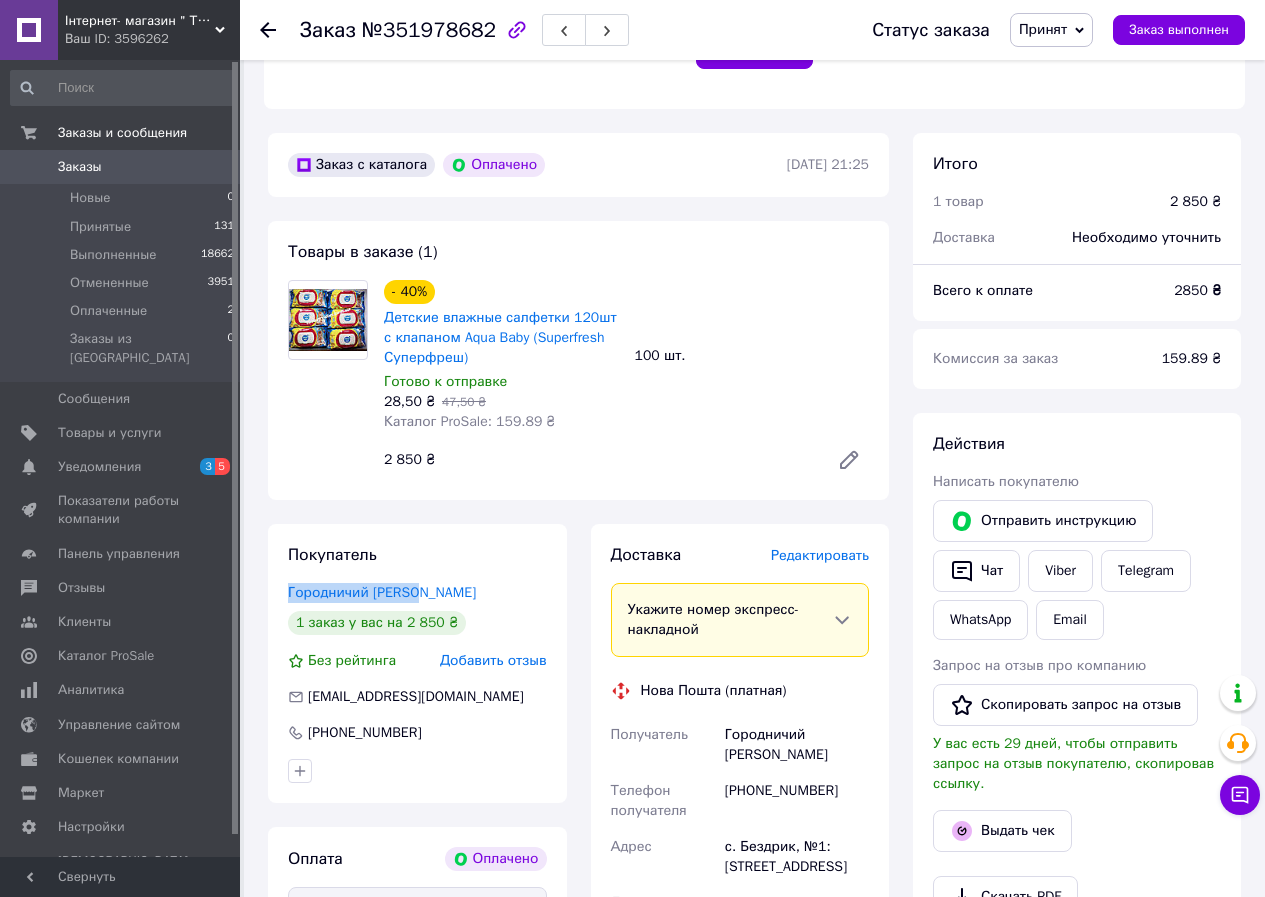 drag, startPoint x: 272, startPoint y: 562, endPoint x: 480, endPoint y: 567, distance: 208.06009 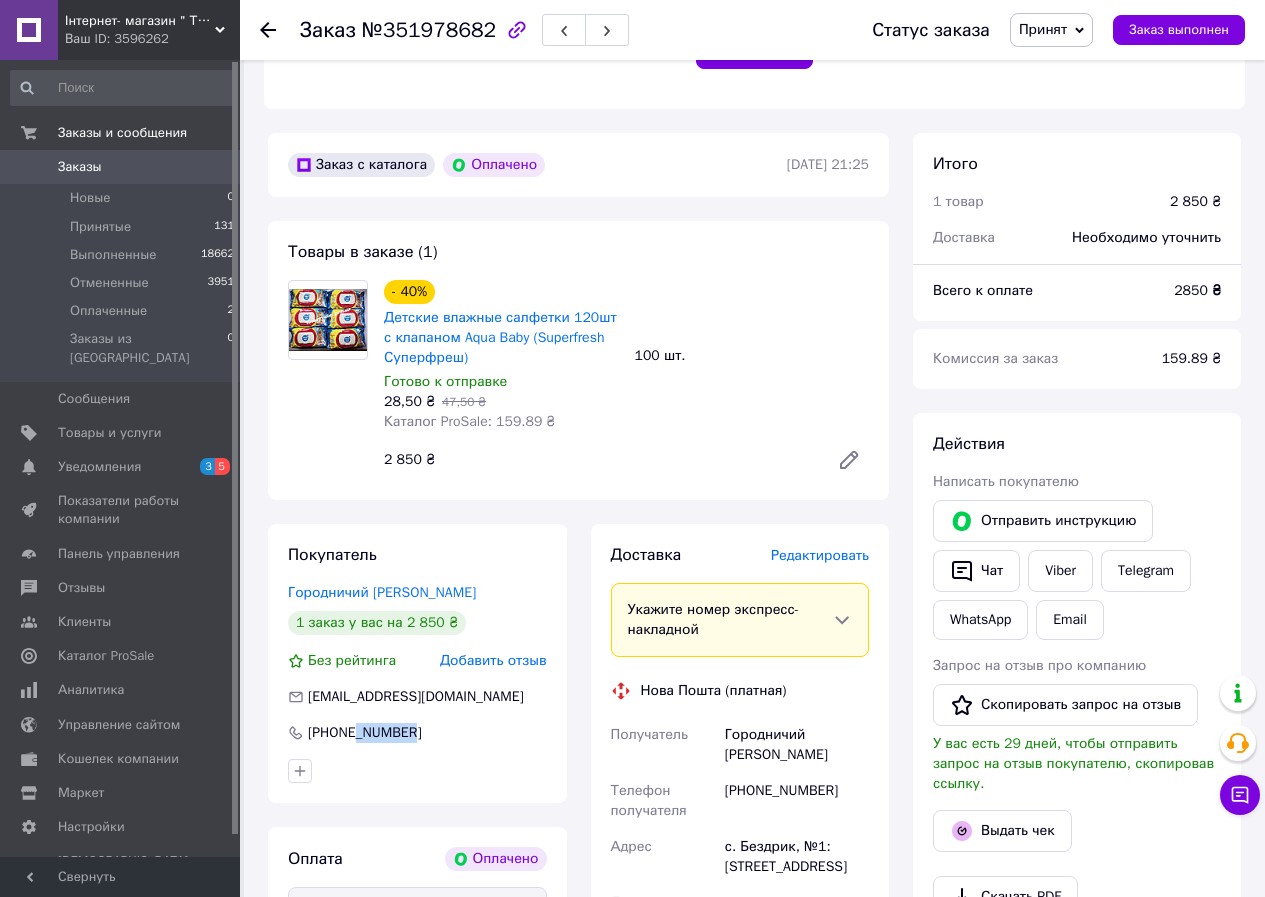 drag, startPoint x: 416, startPoint y: 716, endPoint x: 356, endPoint y: 720, distance: 60.133186 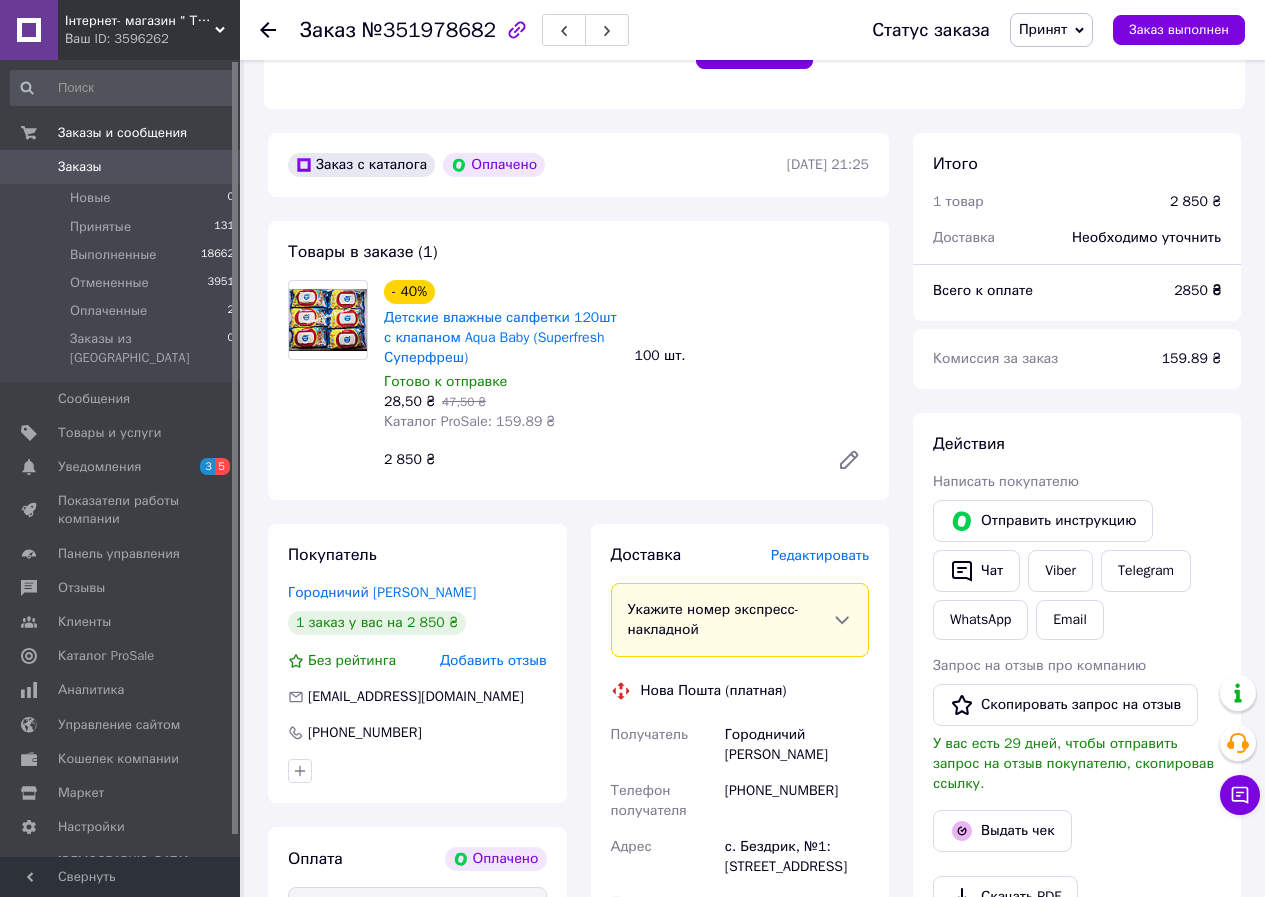 click on "№351978682" at bounding box center (429, 30) 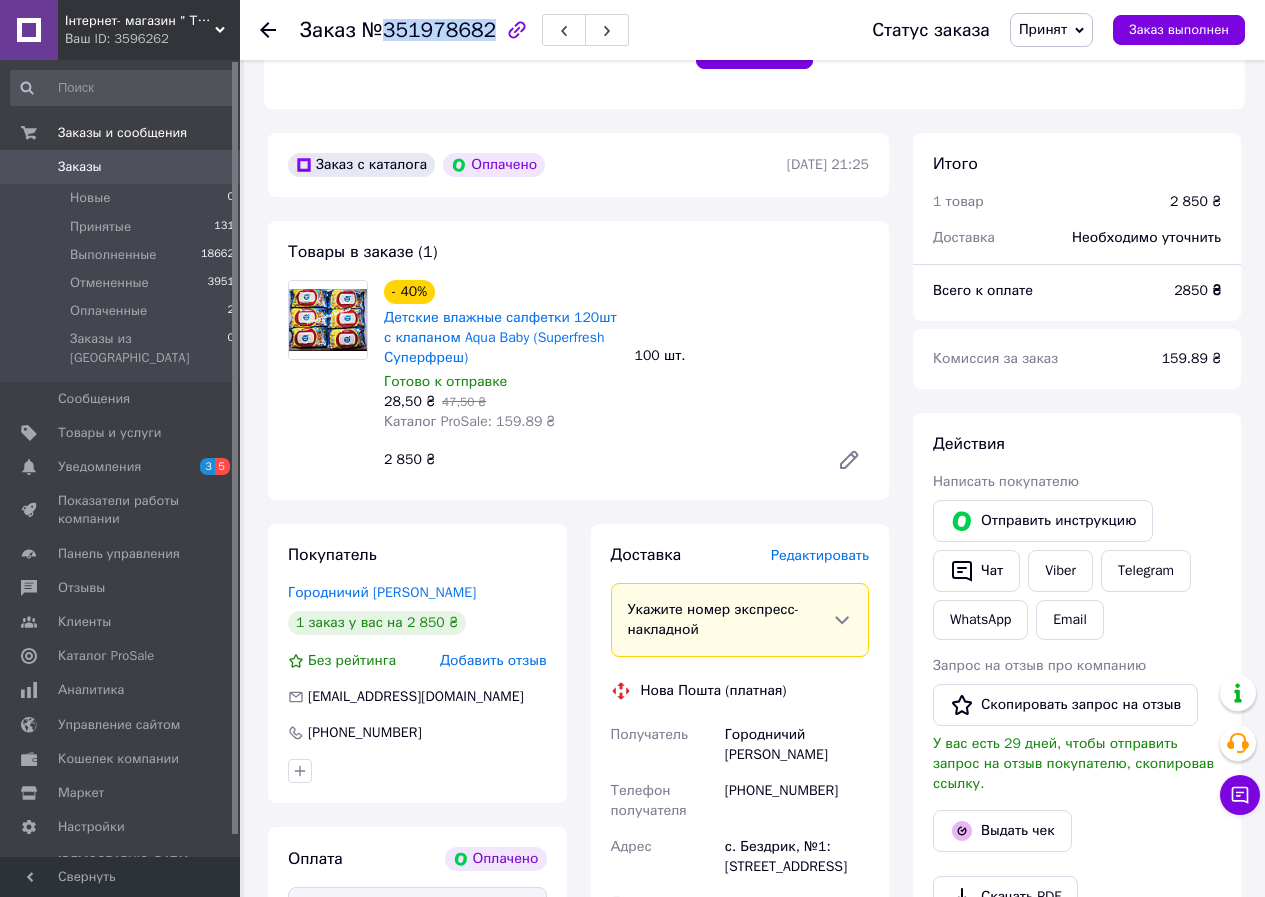 click on "№351978682" at bounding box center (429, 30) 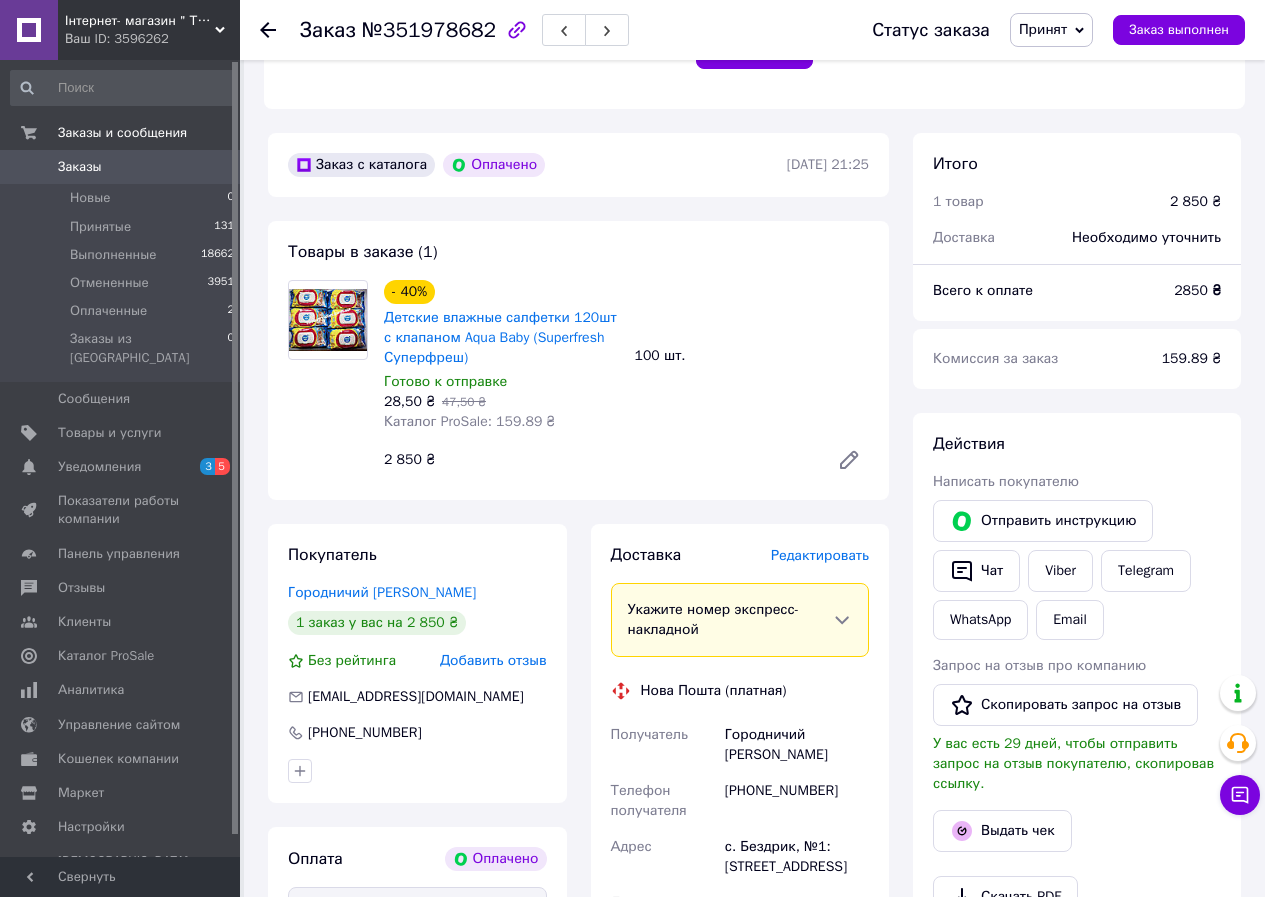 click on "Редактировать" at bounding box center [820, 555] 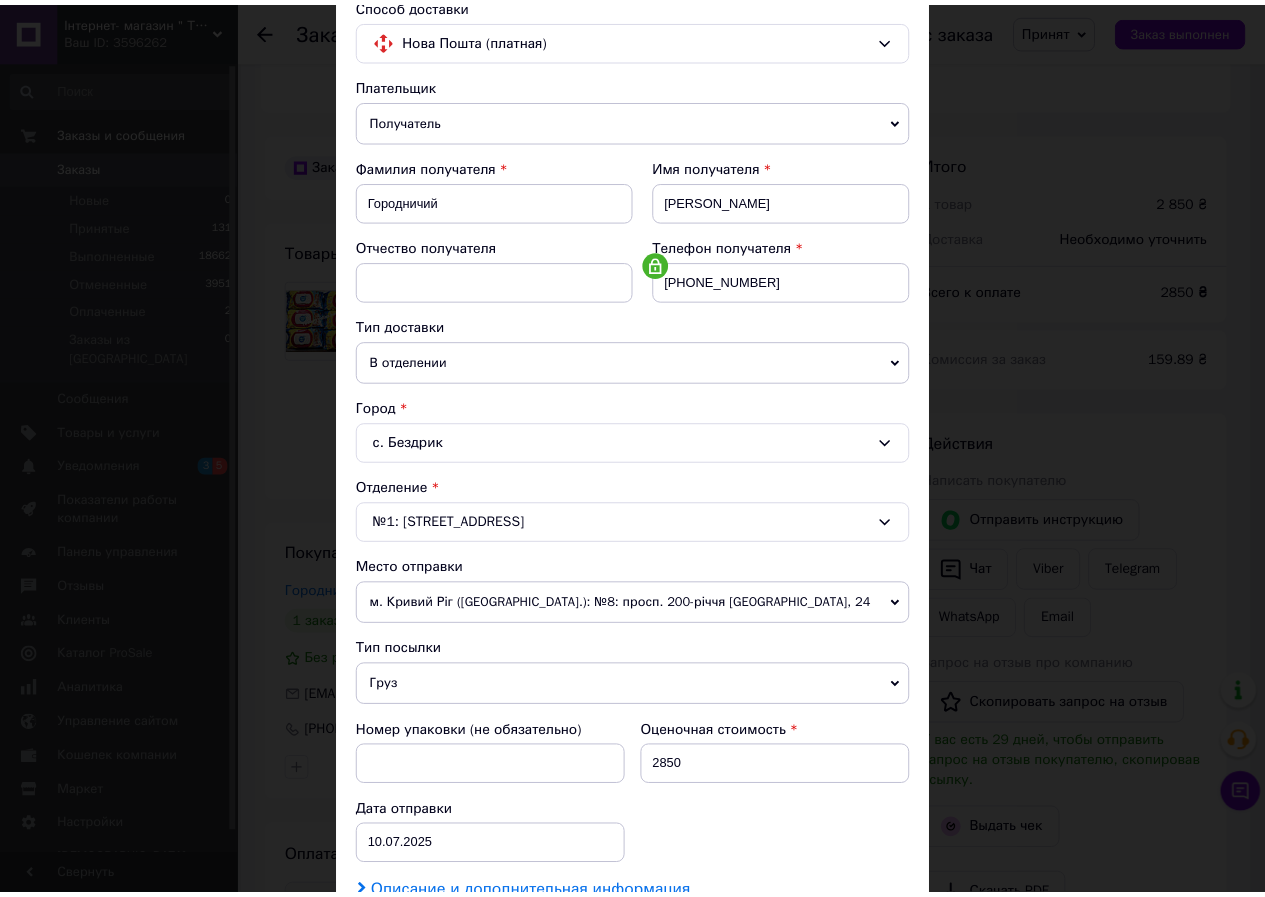 scroll, scrollTop: 400, scrollLeft: 0, axis: vertical 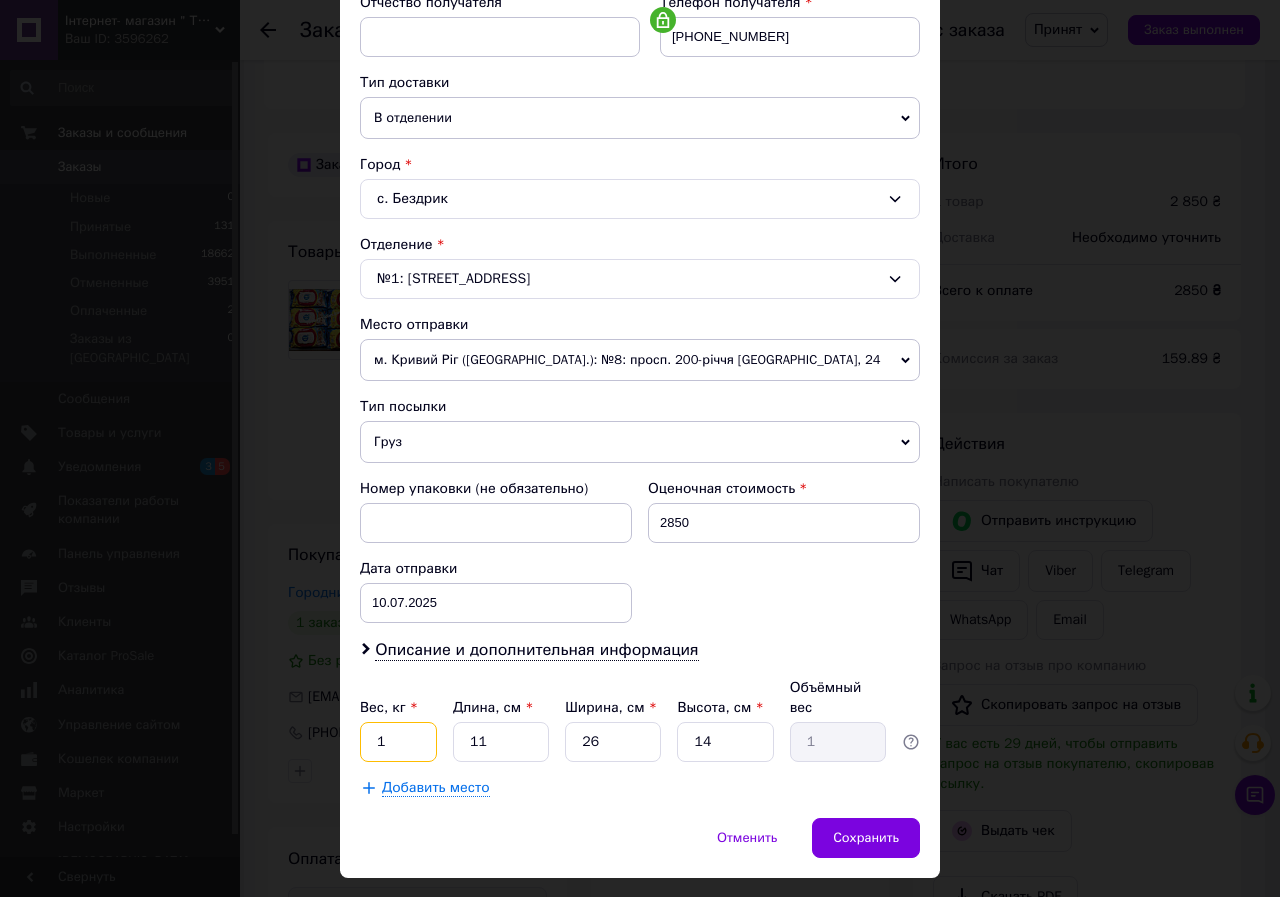 click on "1" at bounding box center [398, 742] 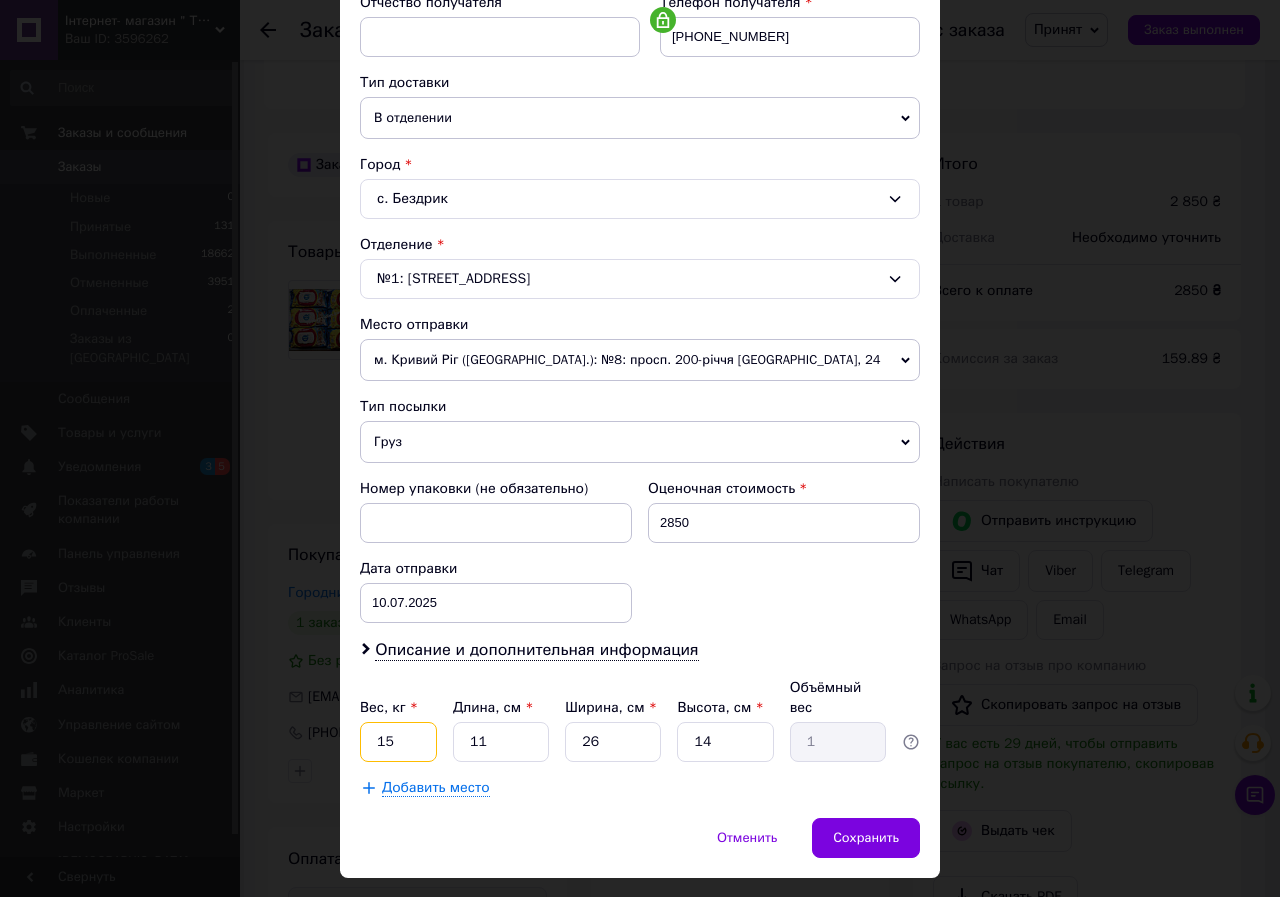 type on "15" 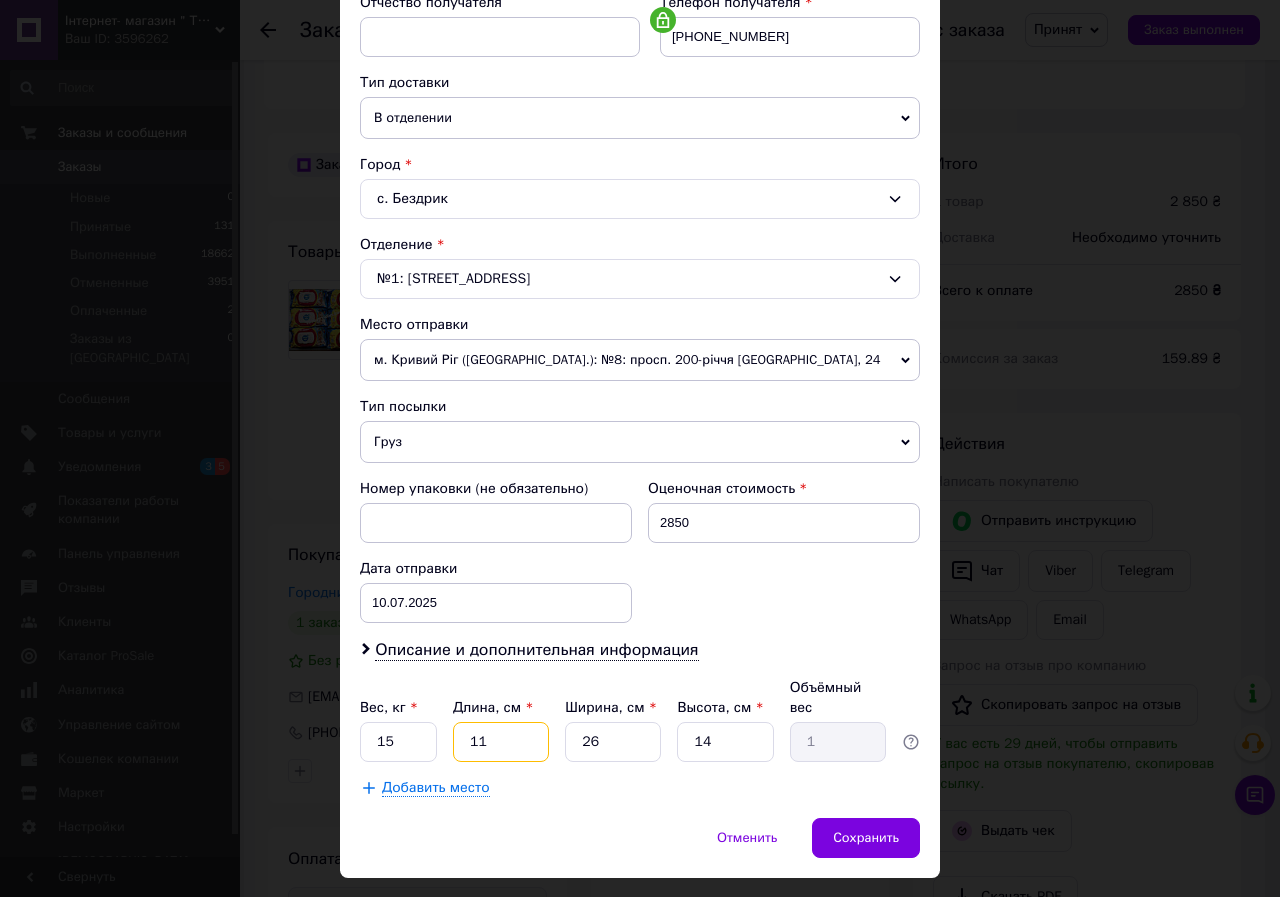 type on "5" 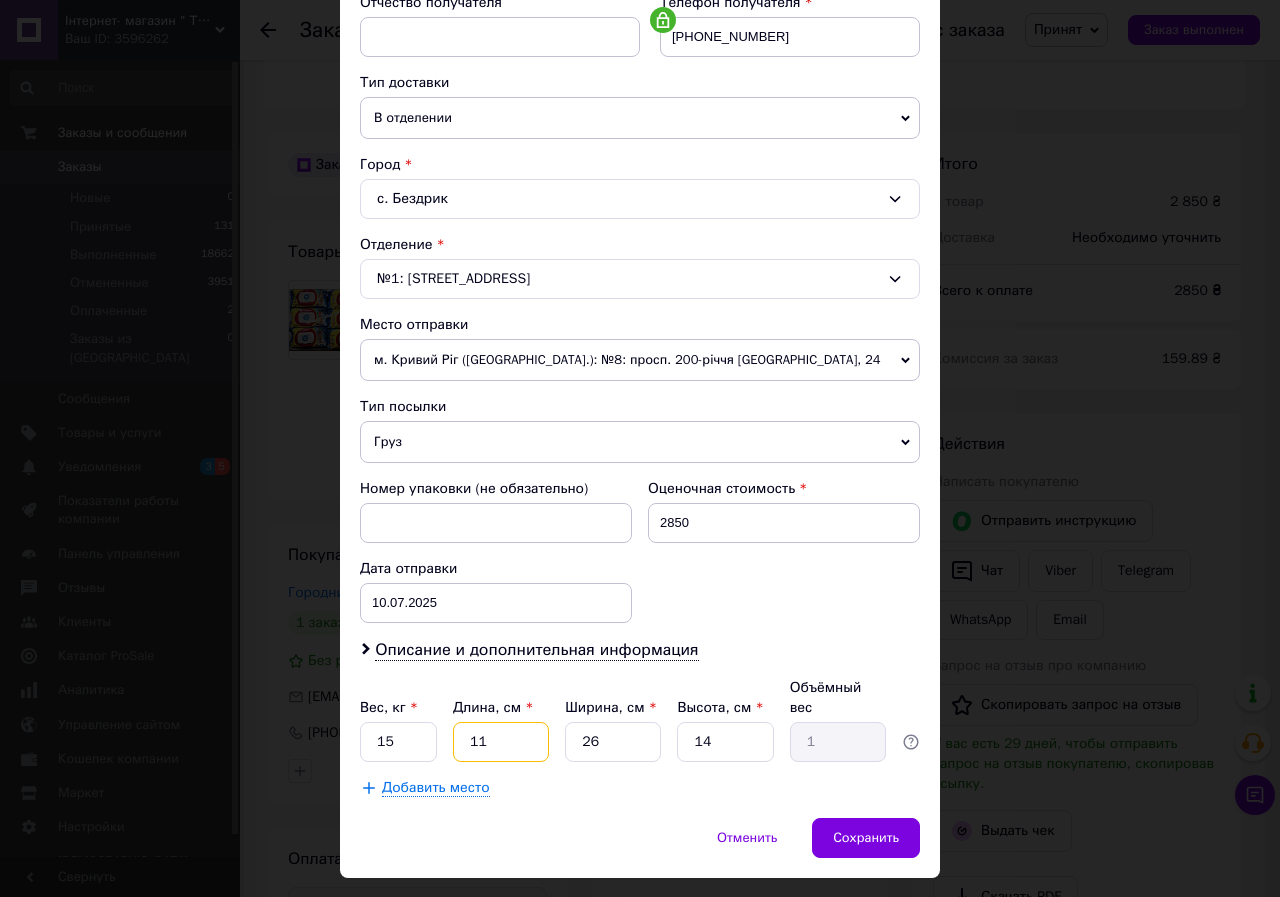 type on "0.46" 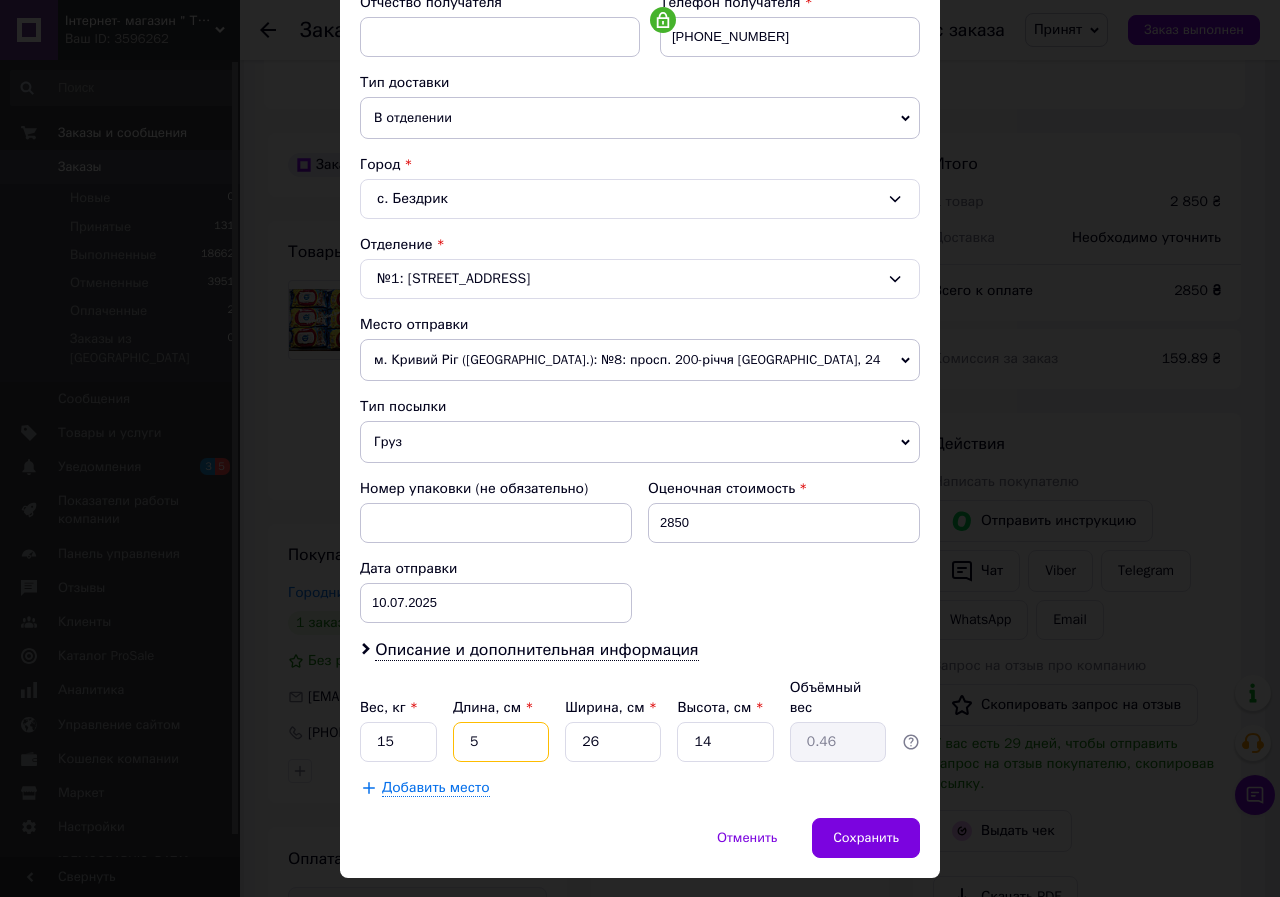 type on "50" 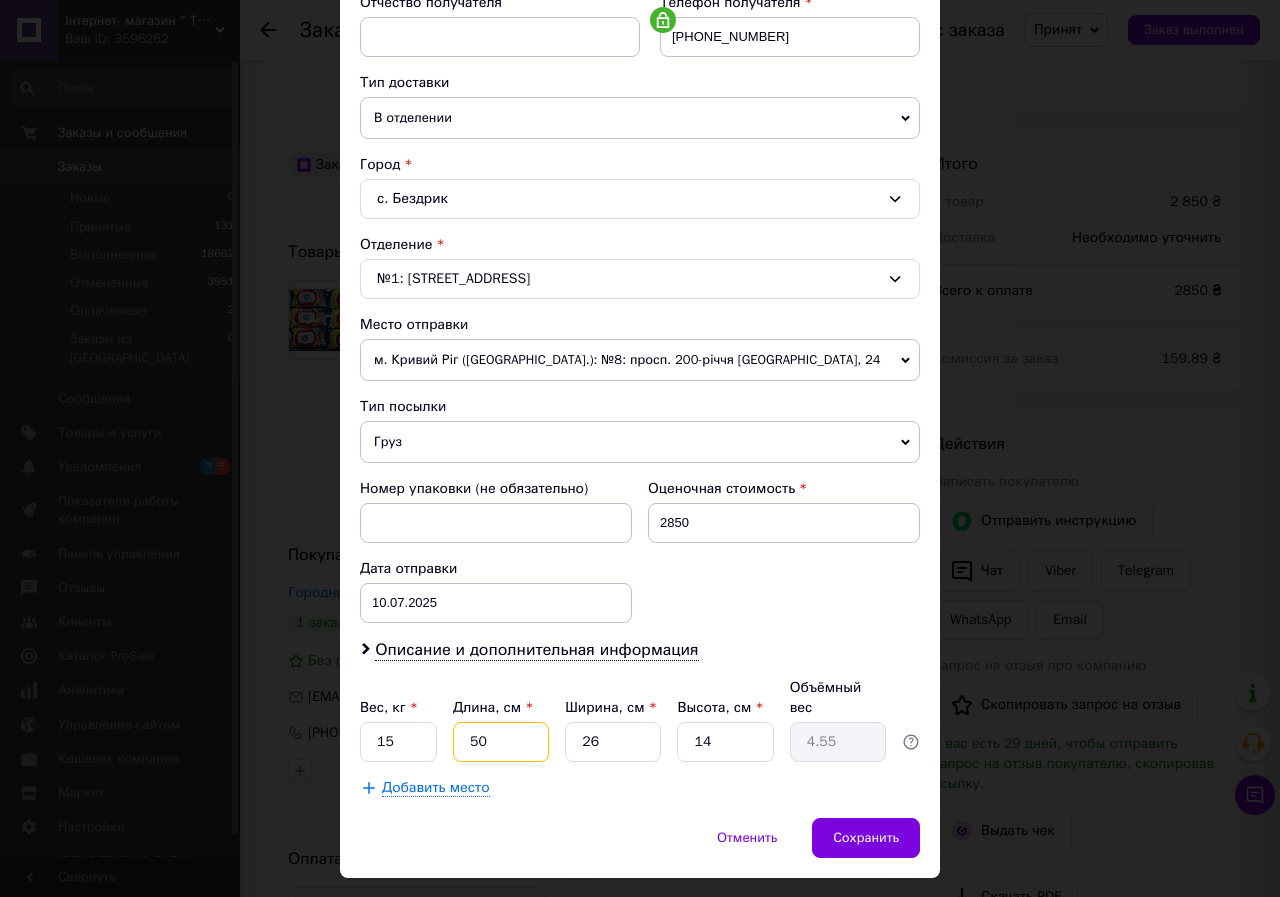 type on "50" 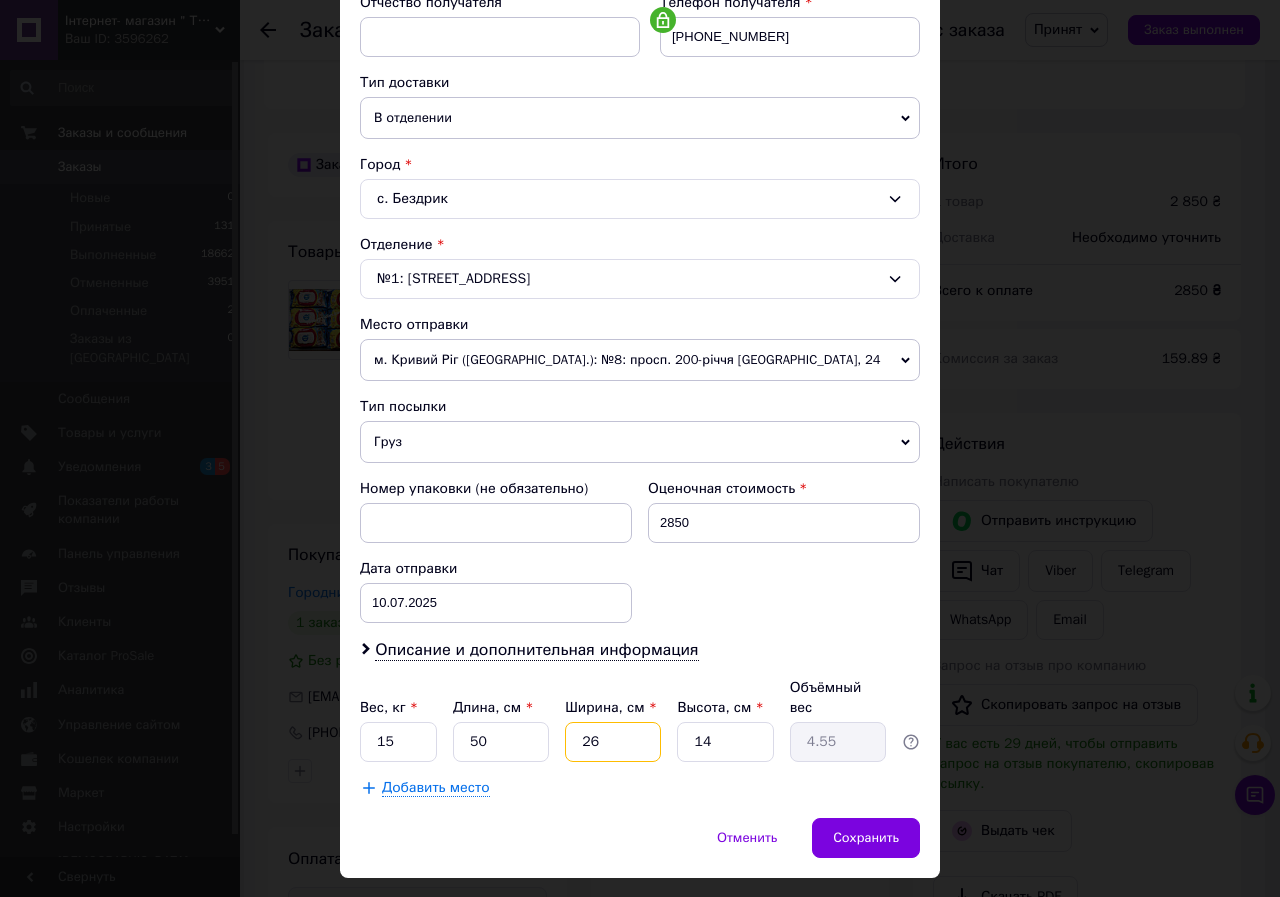 type on "4" 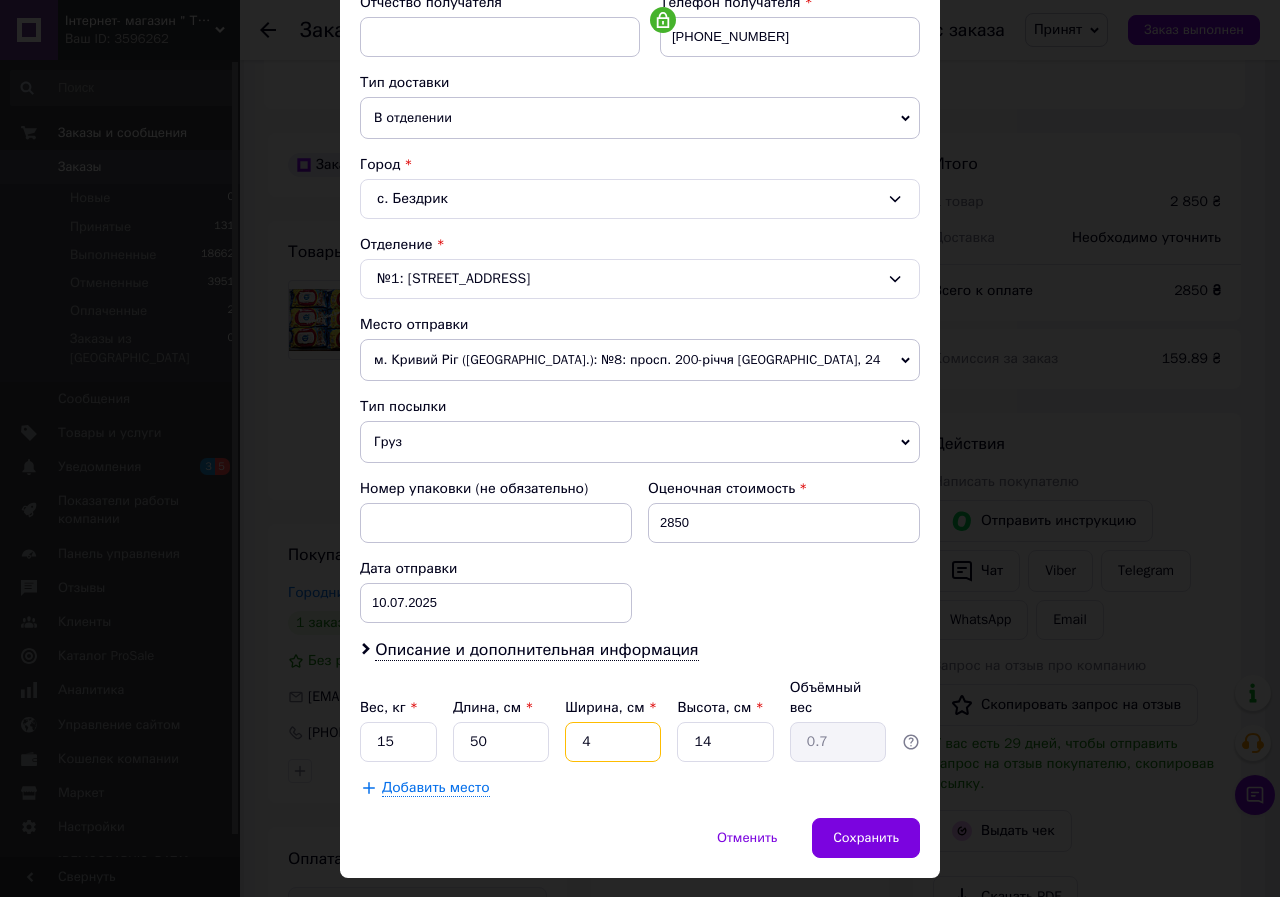 type on "40" 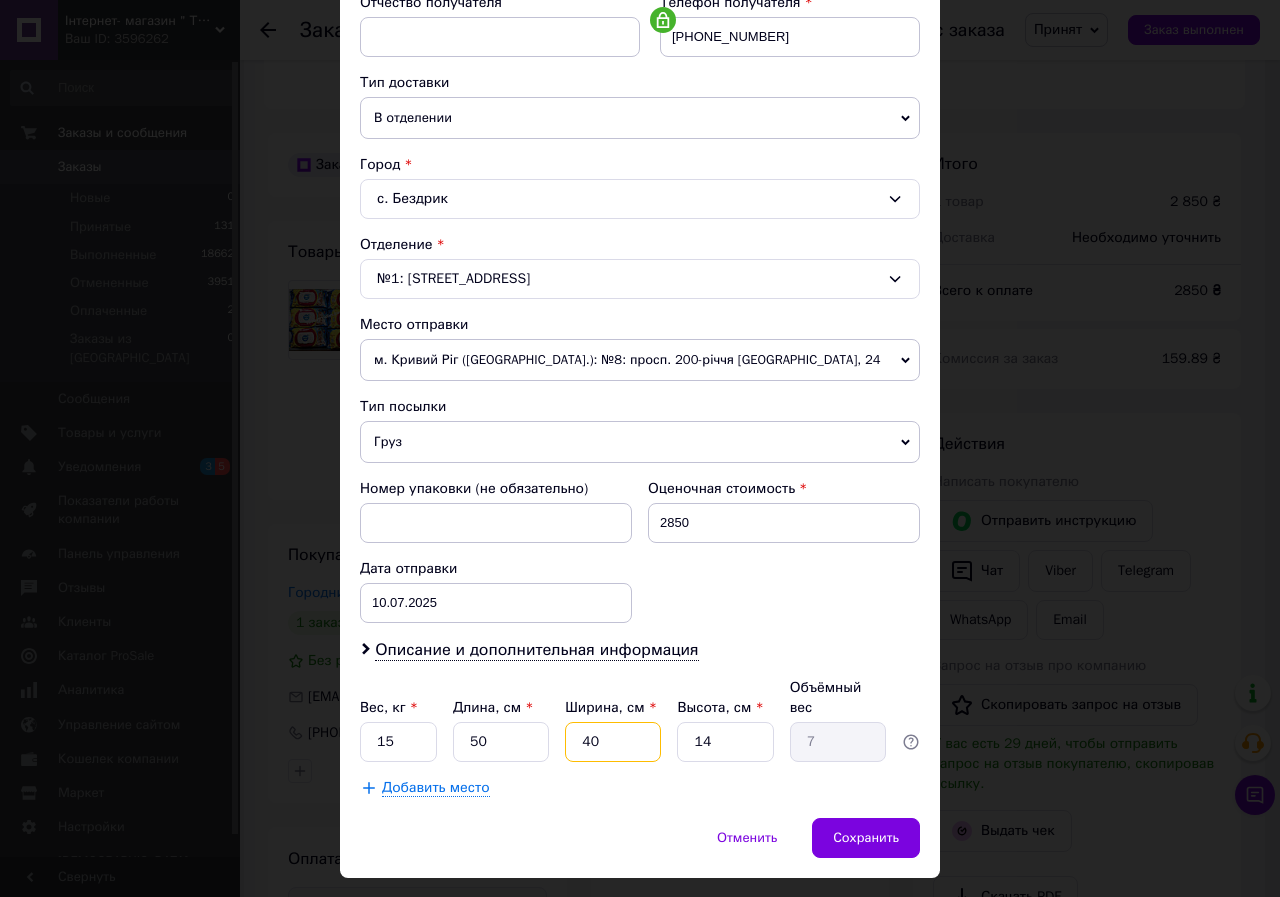 type on "40" 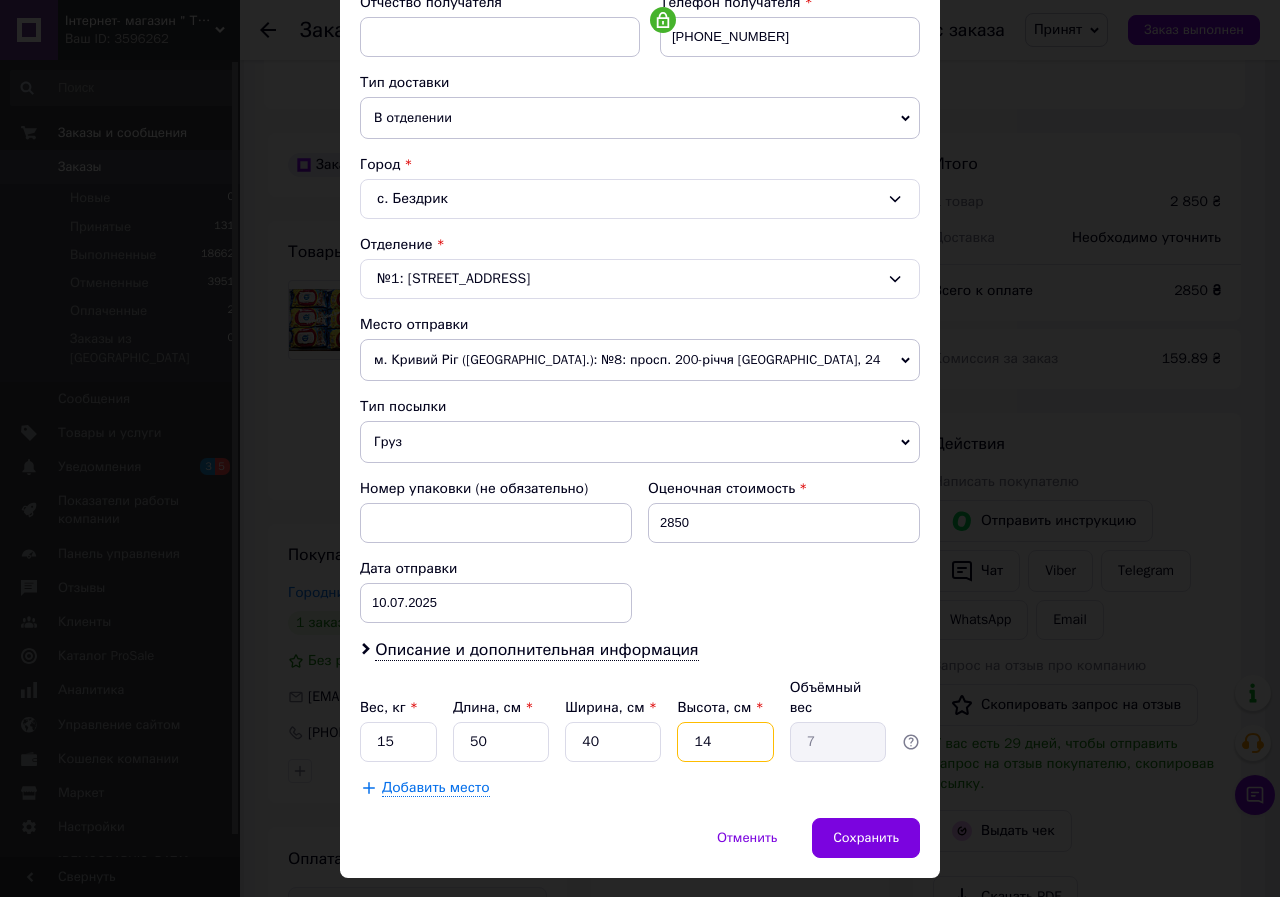 type on "4" 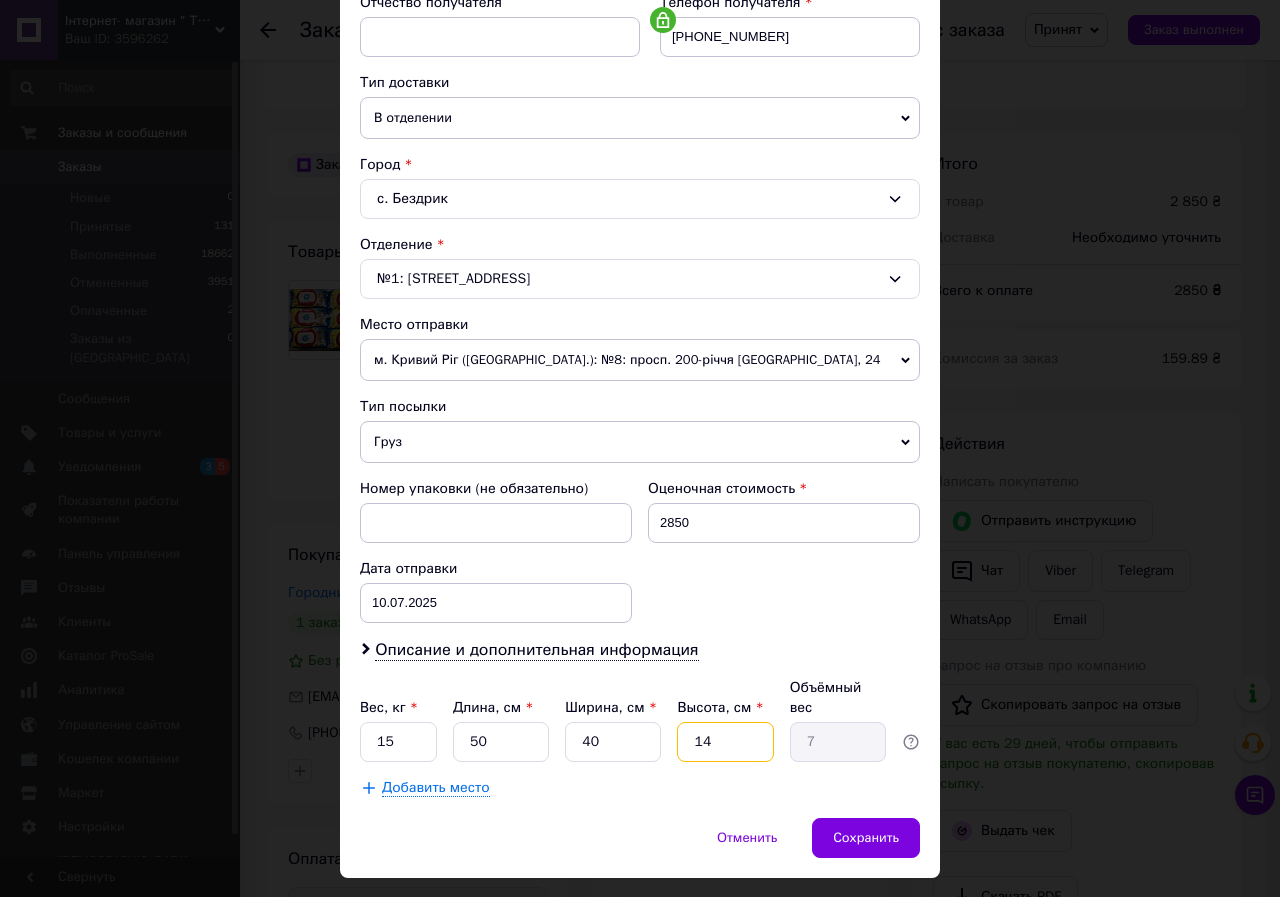 type on "2" 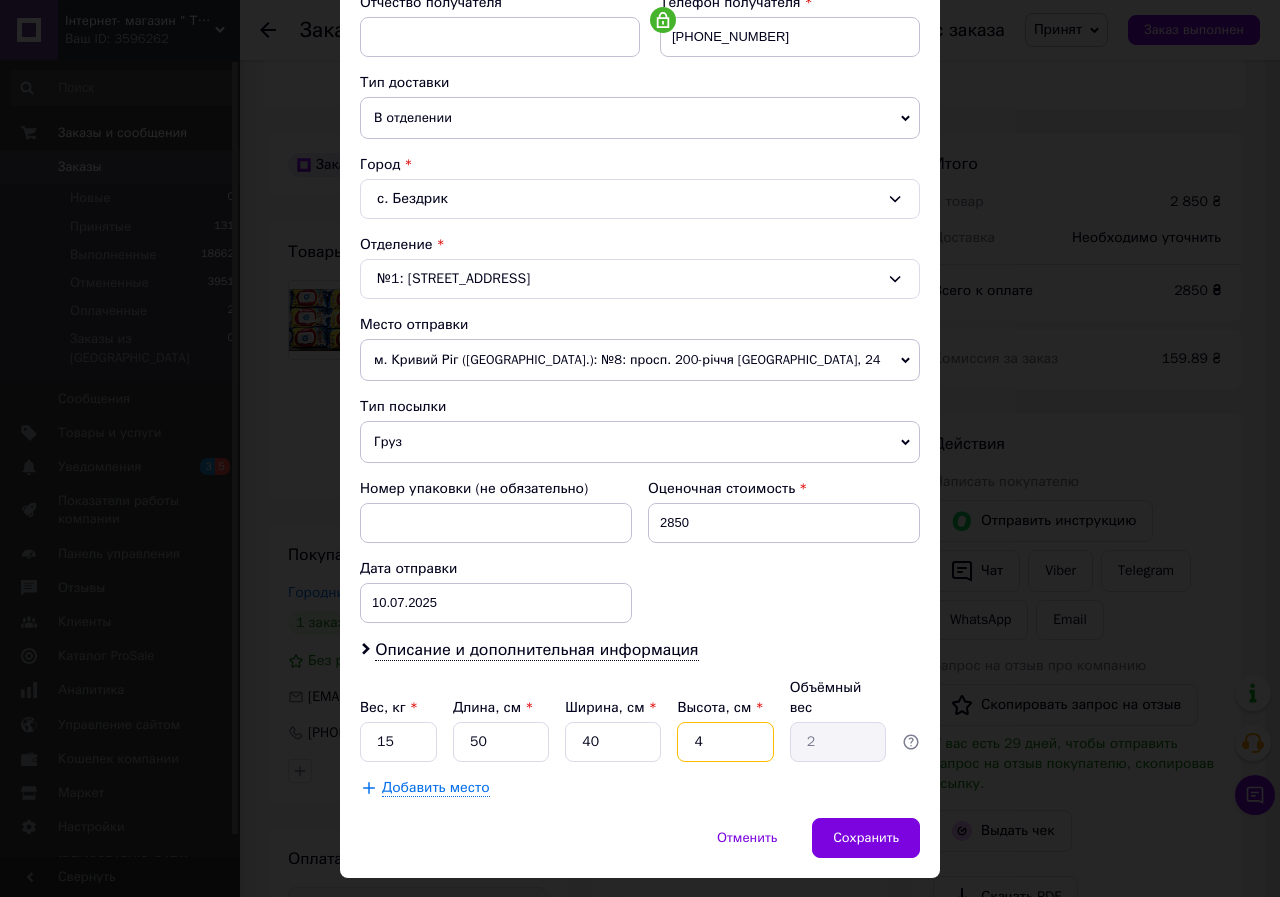 type on "40" 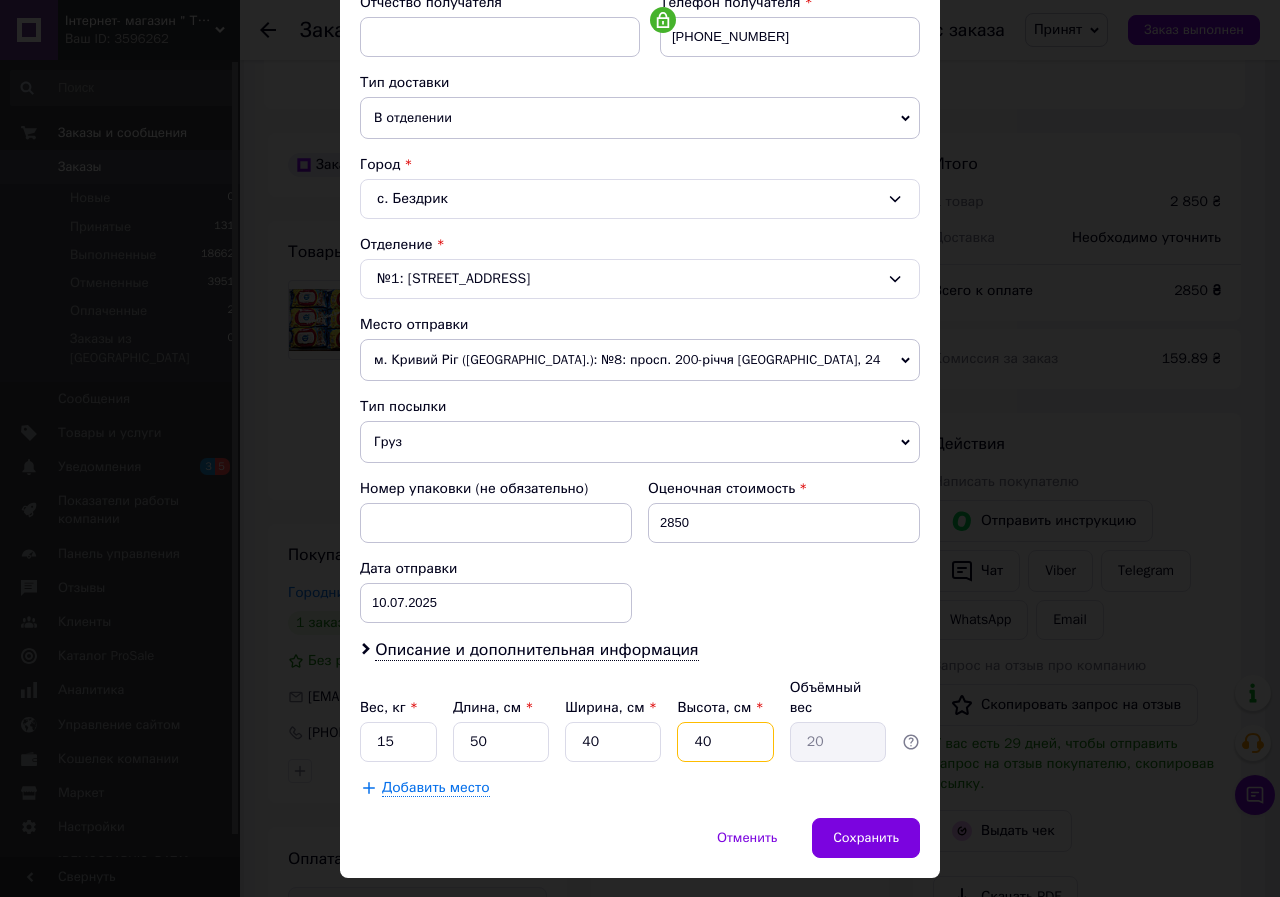 type on "40" 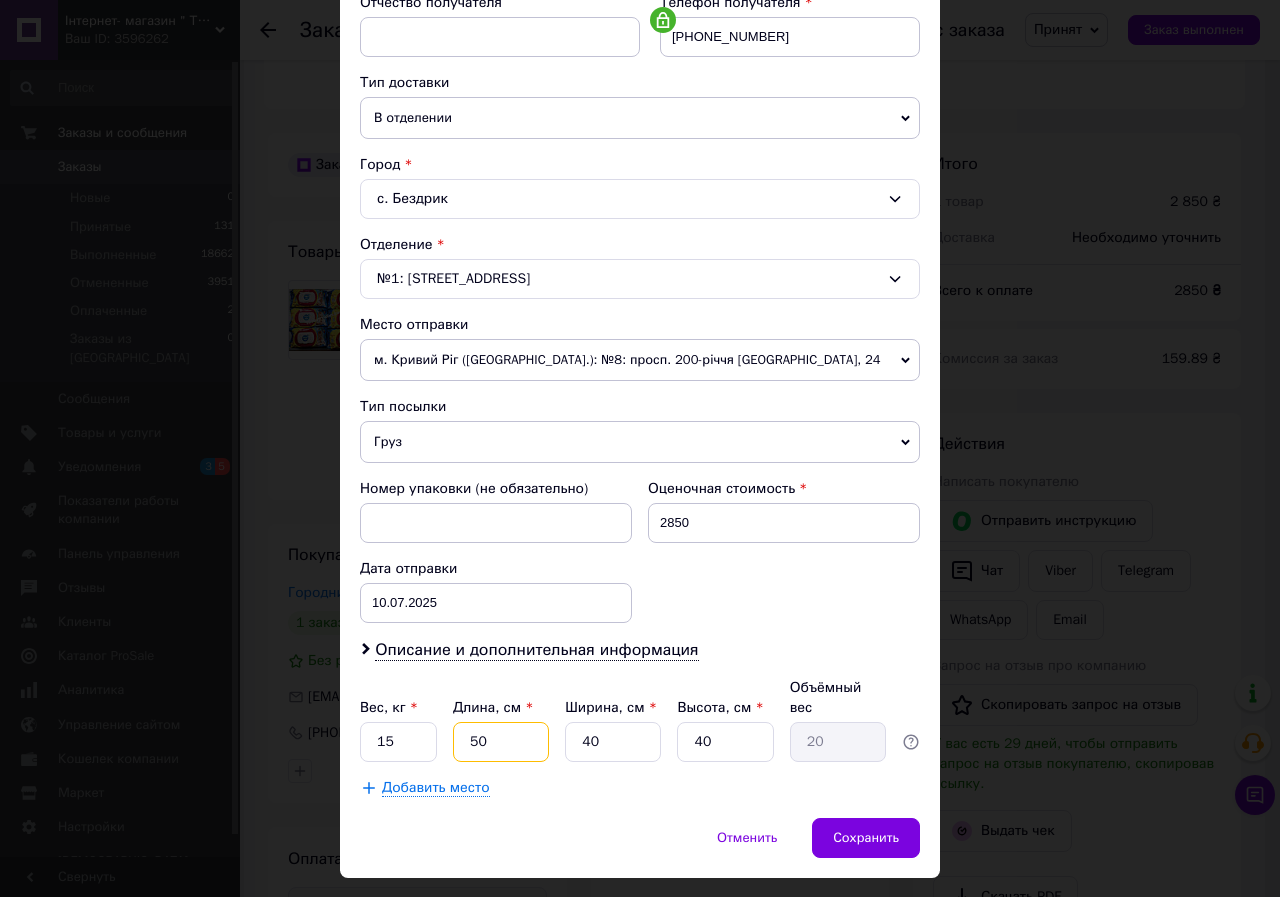 drag, startPoint x: 465, startPoint y: 730, endPoint x: 508, endPoint y: 721, distance: 43.931767 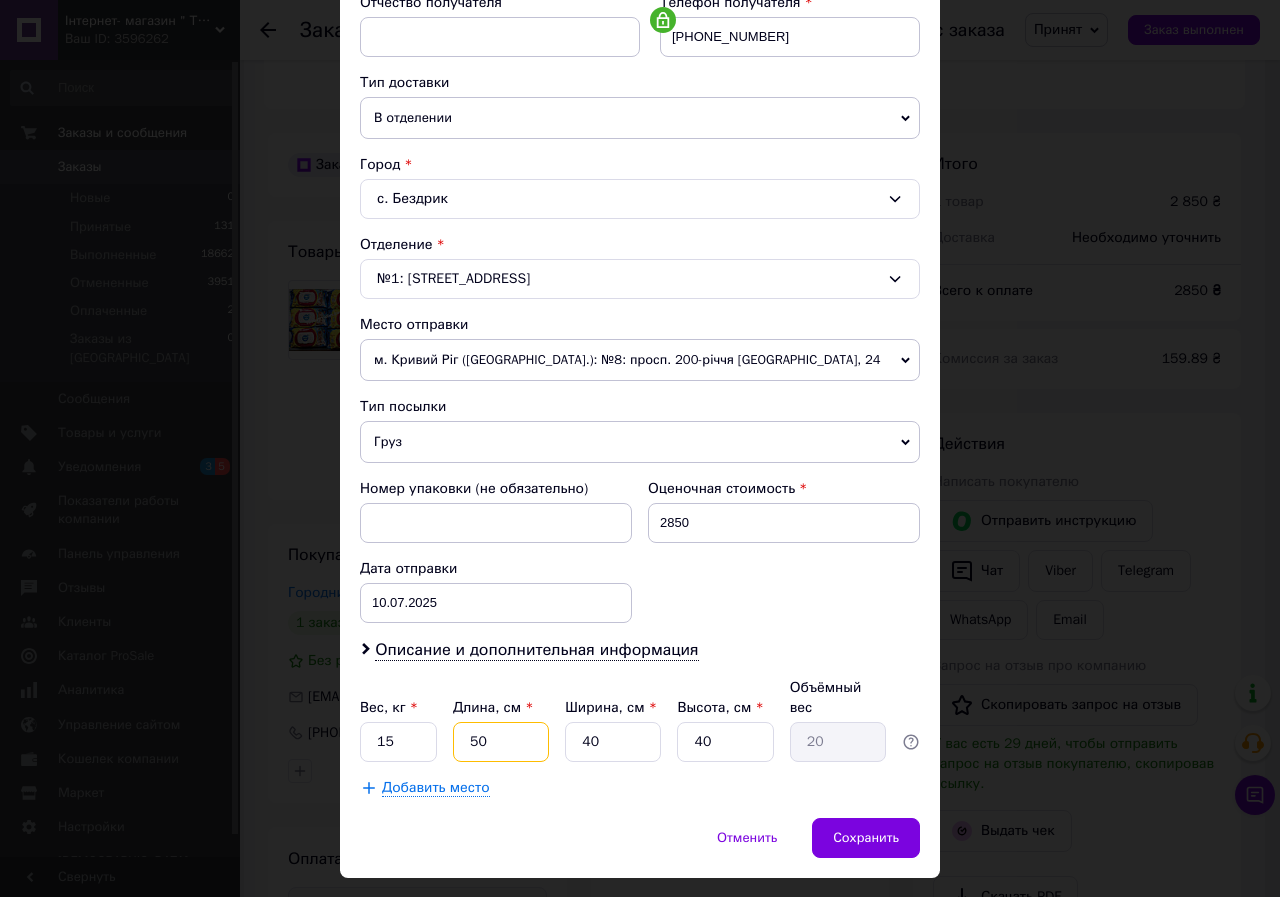 click on "50" at bounding box center (501, 742) 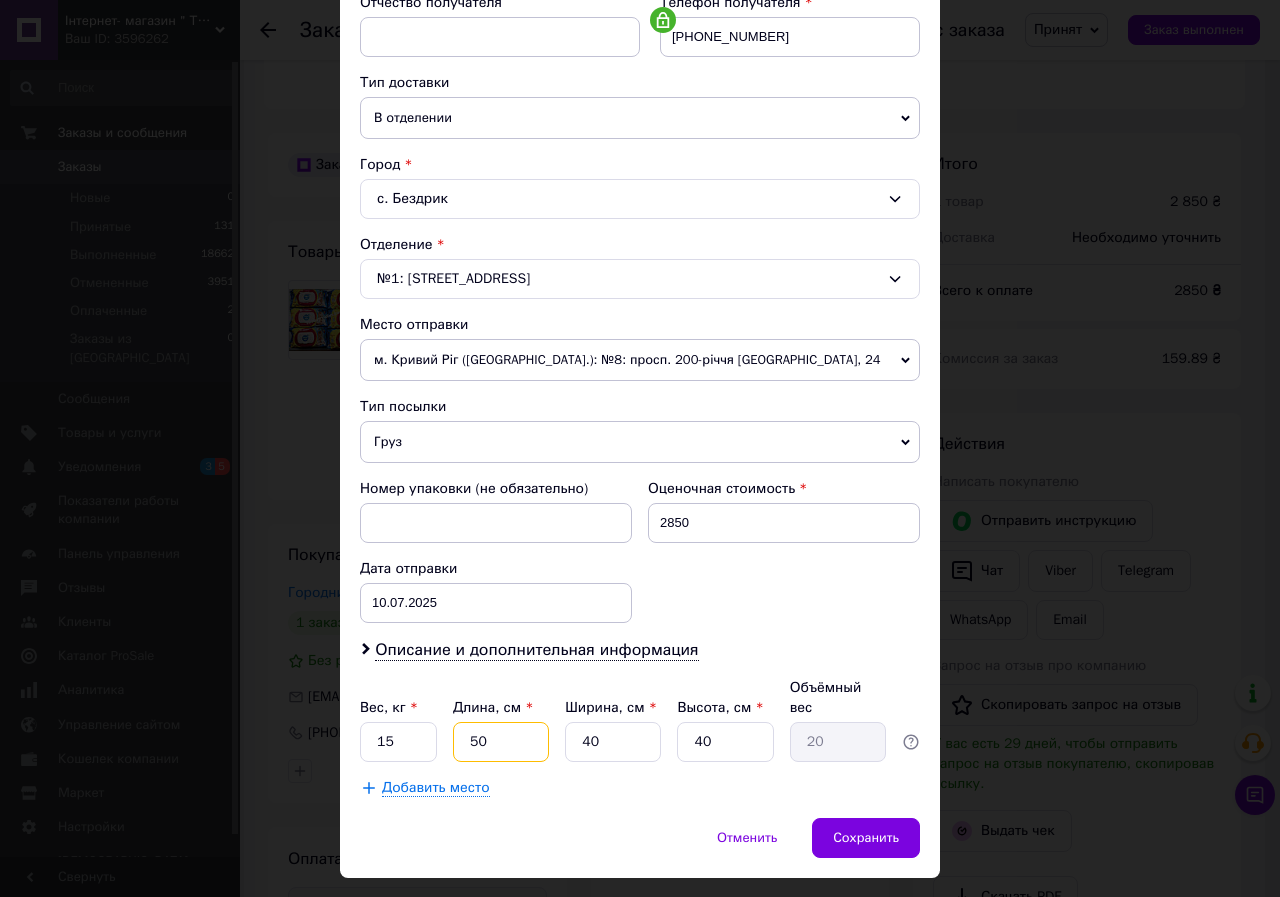 type on "3" 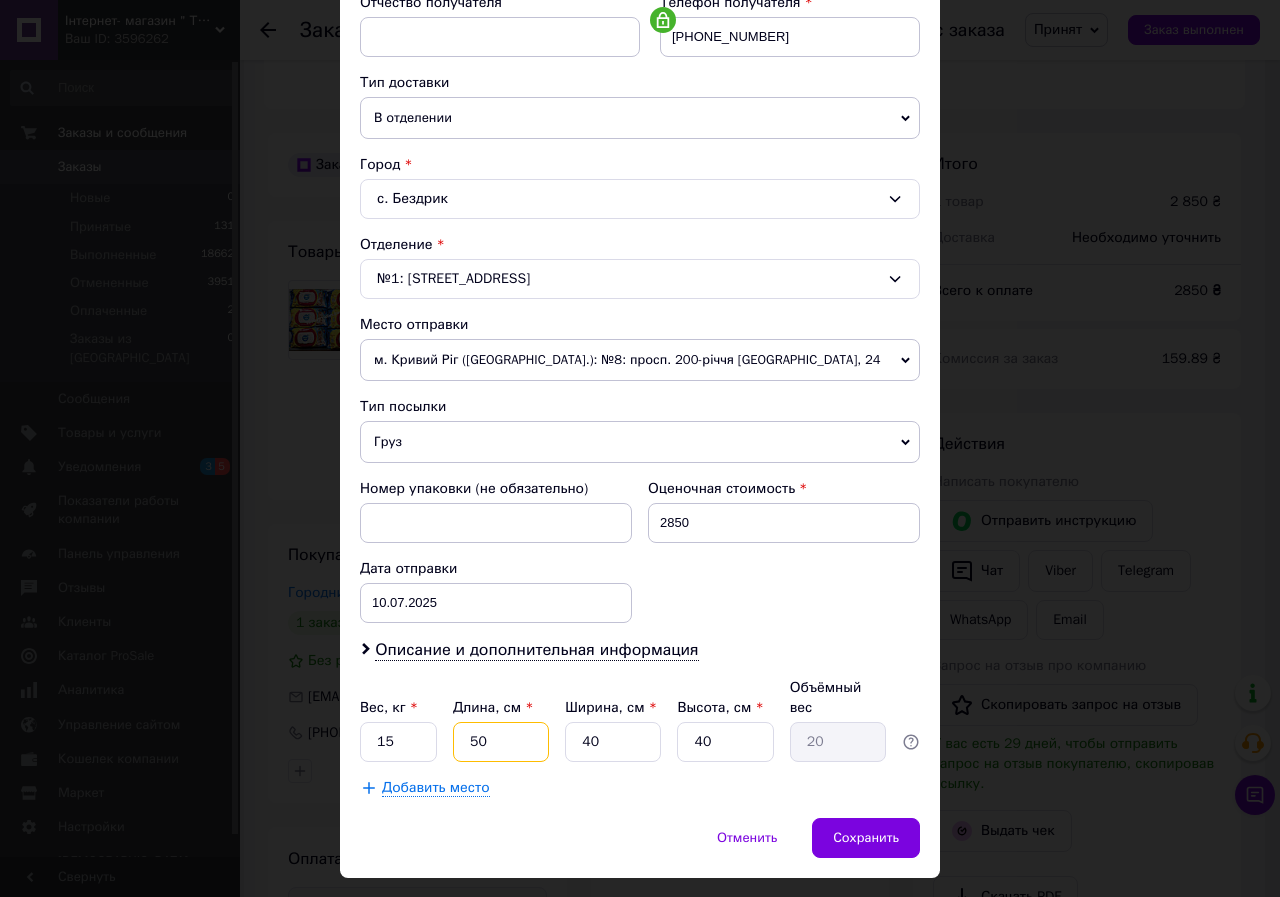 type on "1.2" 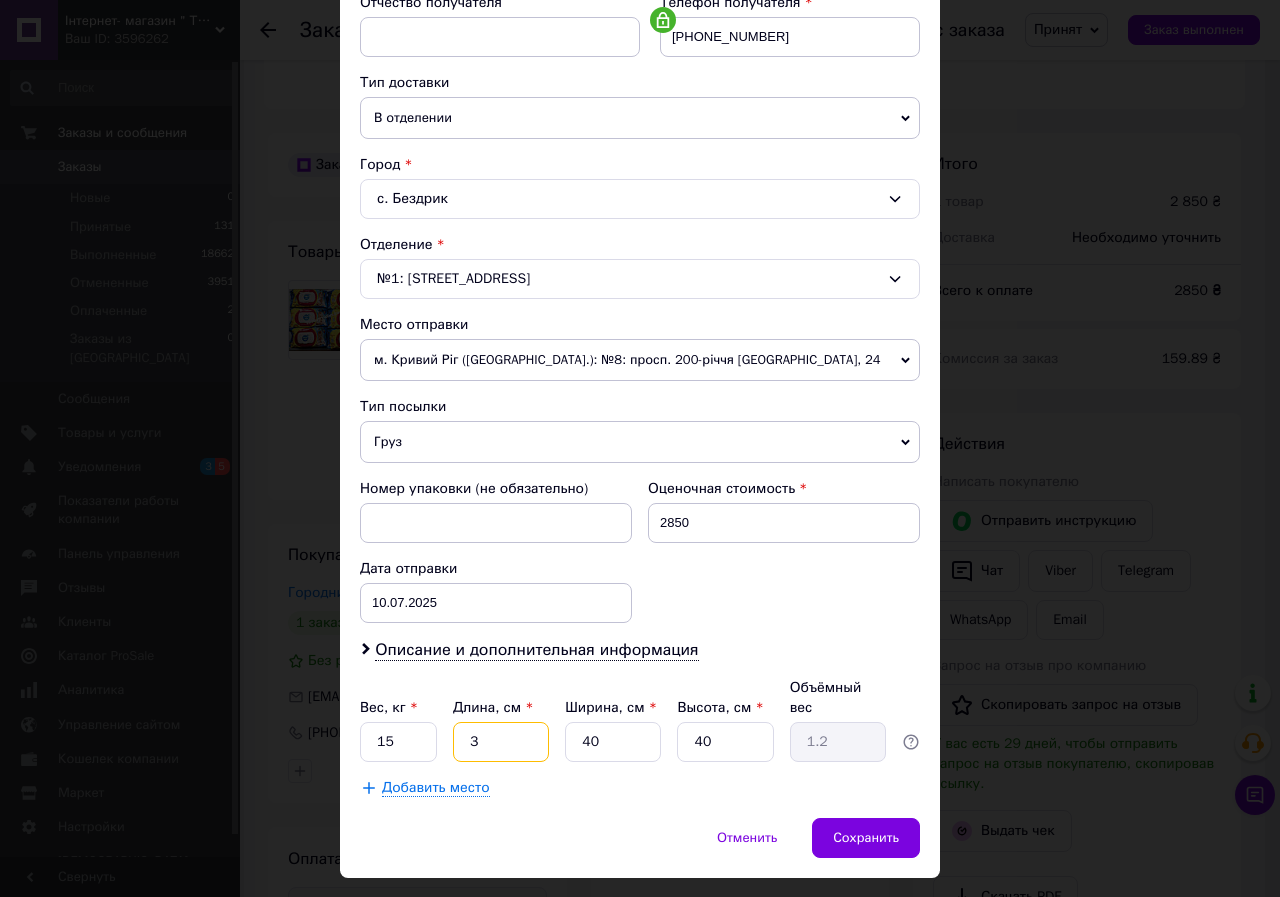 type on "35" 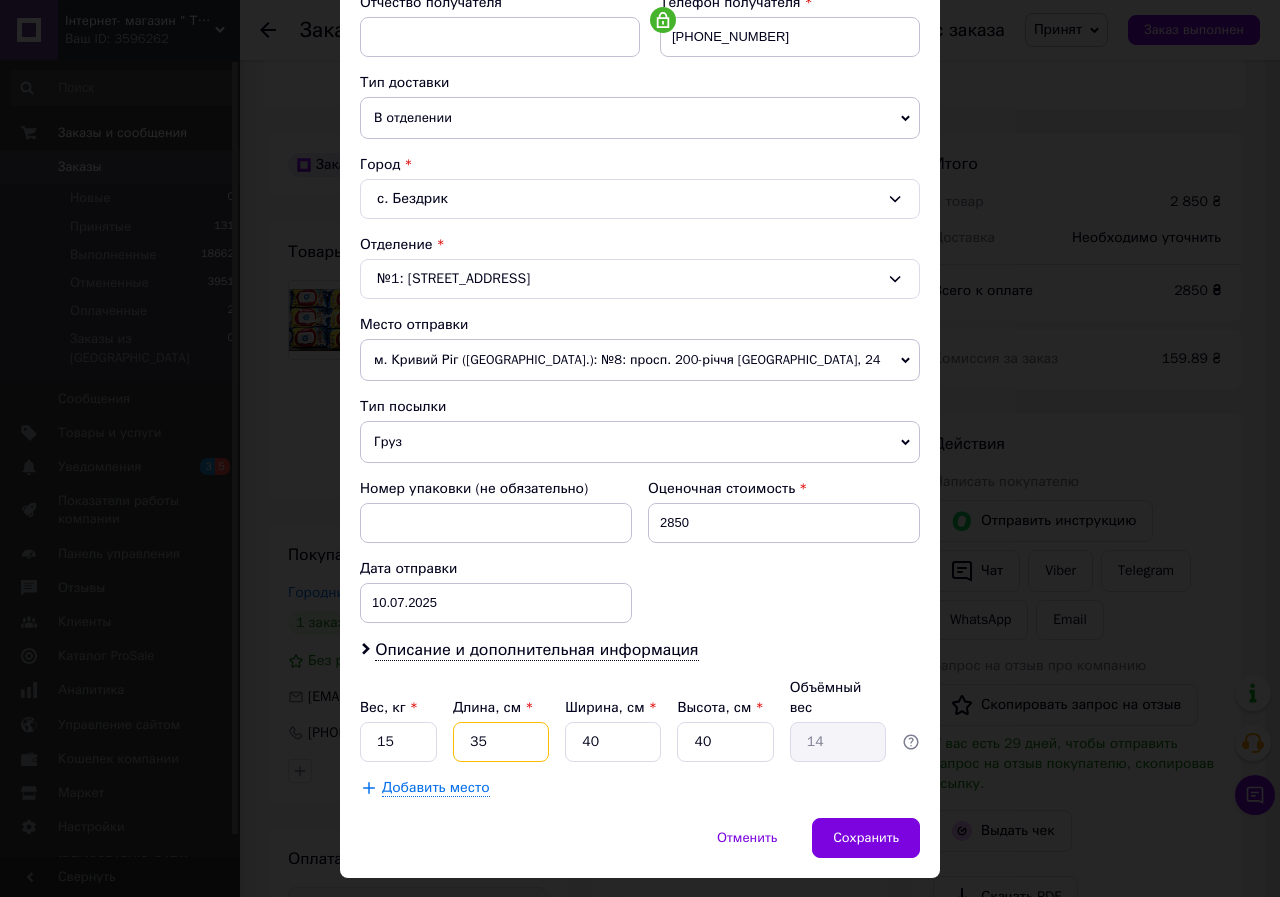 type on "35" 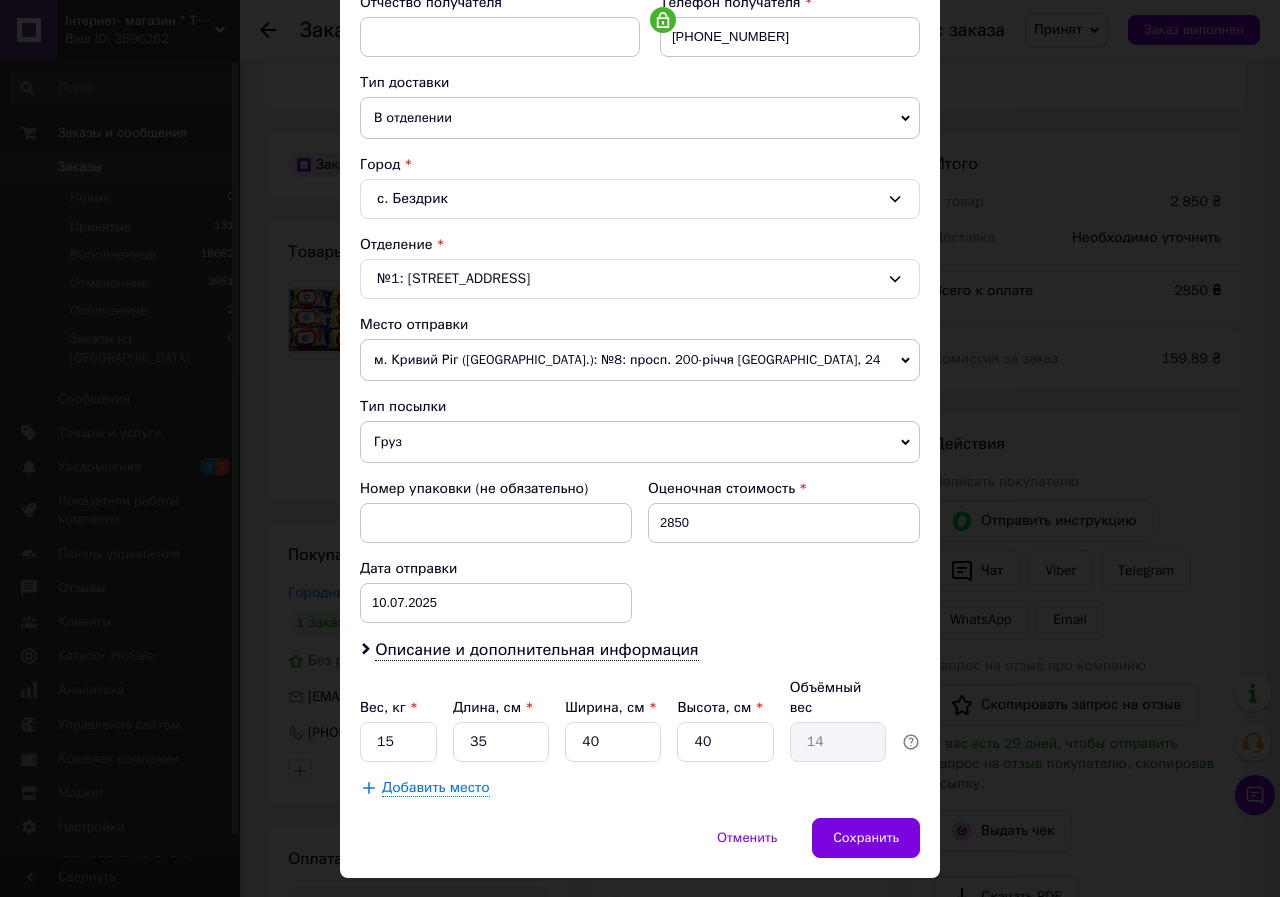 click on "Способ доставки Нова Пошта (платная) Плательщик Получатель Отправитель Фамилия получателя Городничий Имя получателя Сергій Отчество получателя Телефон получателя +380988445154 Тип доставки В отделении Курьером В почтомате Город с. Бездрик Отделение №1: ул. Заречная, 5-А Место отправки м. Кривий Ріг (Дніпропетровська обл.): №8: просп. 200-річчя Кривого Рогу, 24 Нет совпадений. Попробуйте изменить условия поиска Добавить еще место отправки Тип посылки Груз Документы Номер упаковки (не обязательно) Оценочная стоимость 2850 Дата отправки 10.07.2025 < 2025 > < Июль > Пн Вт Ср Чт 30" at bounding box center [640, 274] 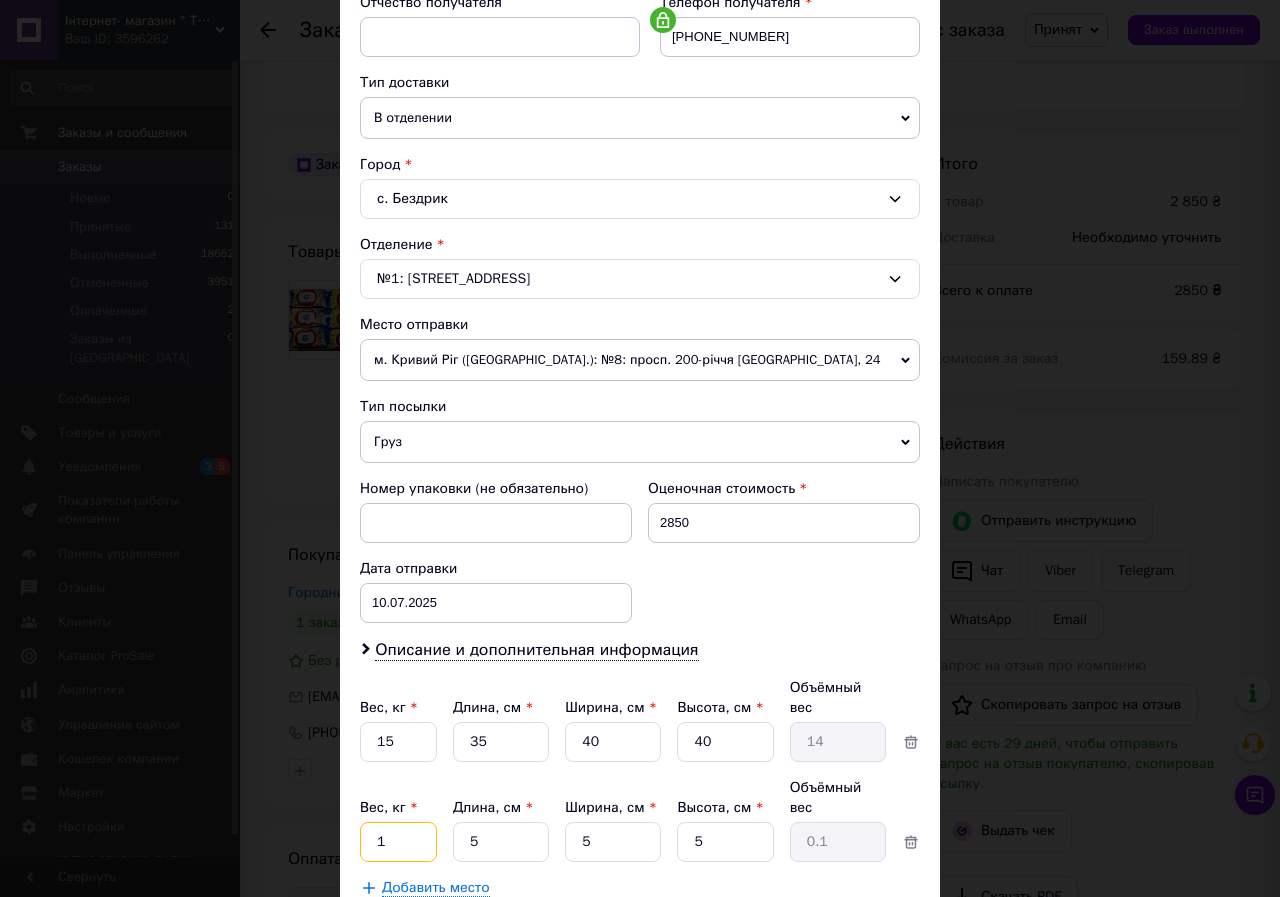 click on "1" at bounding box center (398, 742) 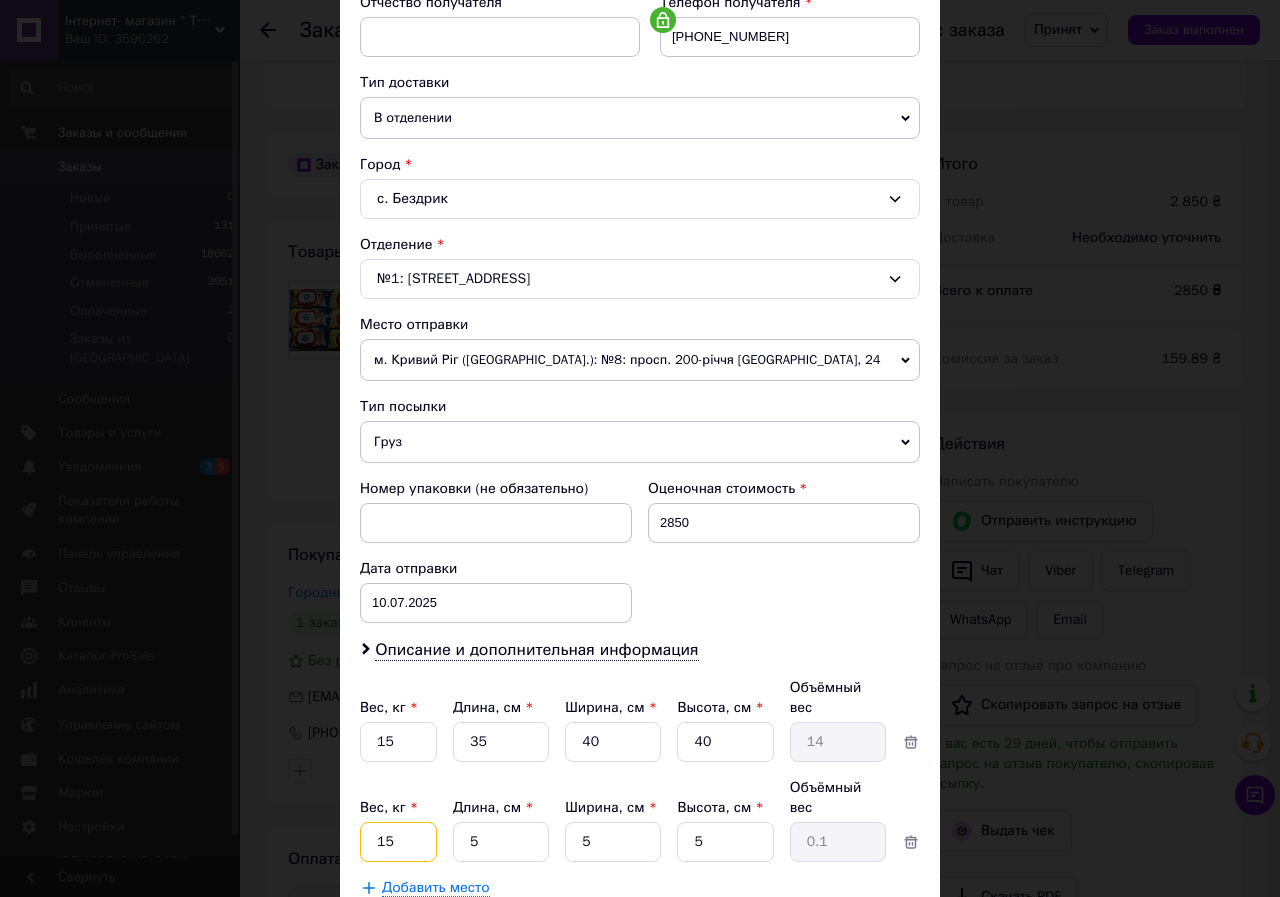 type on "15" 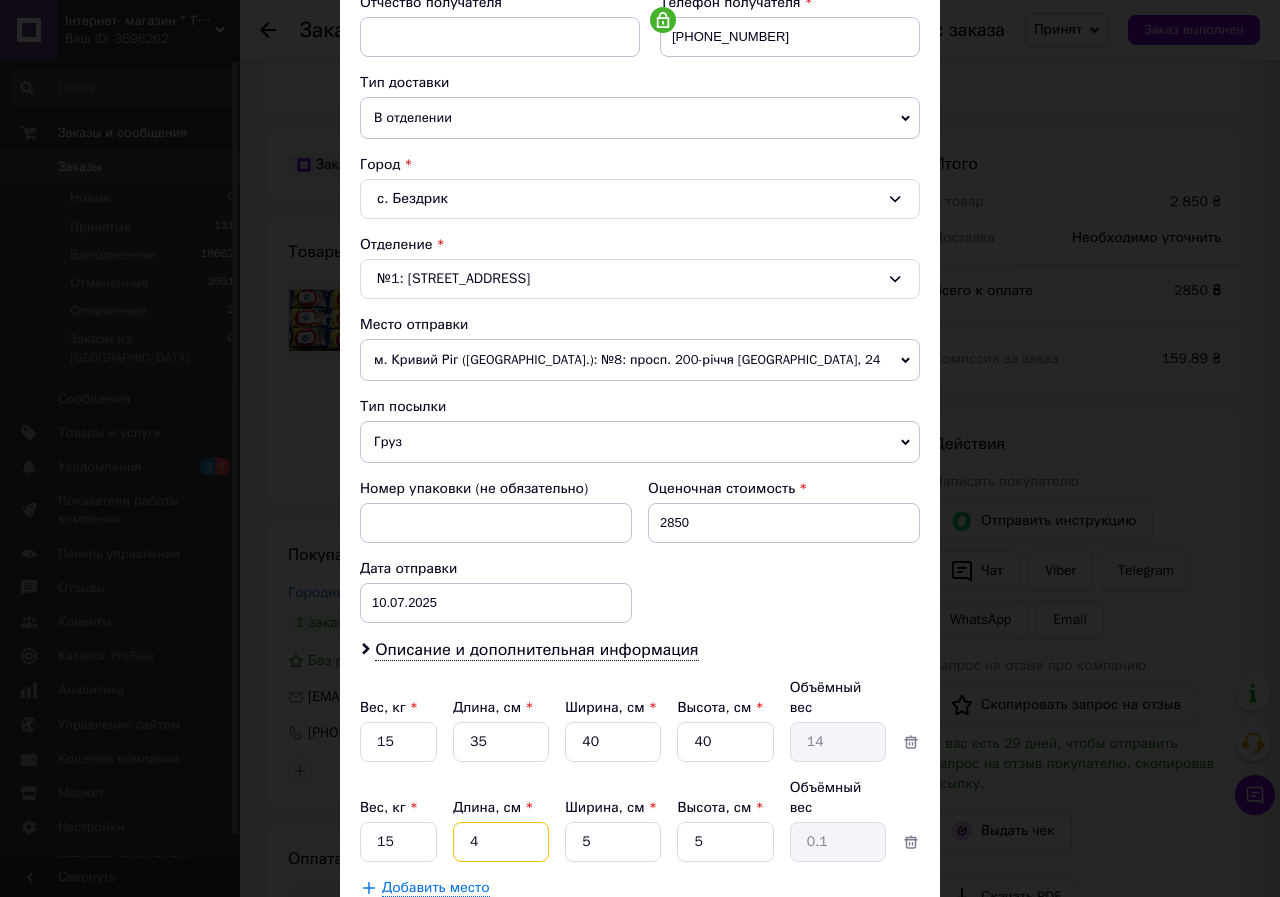 type on "40" 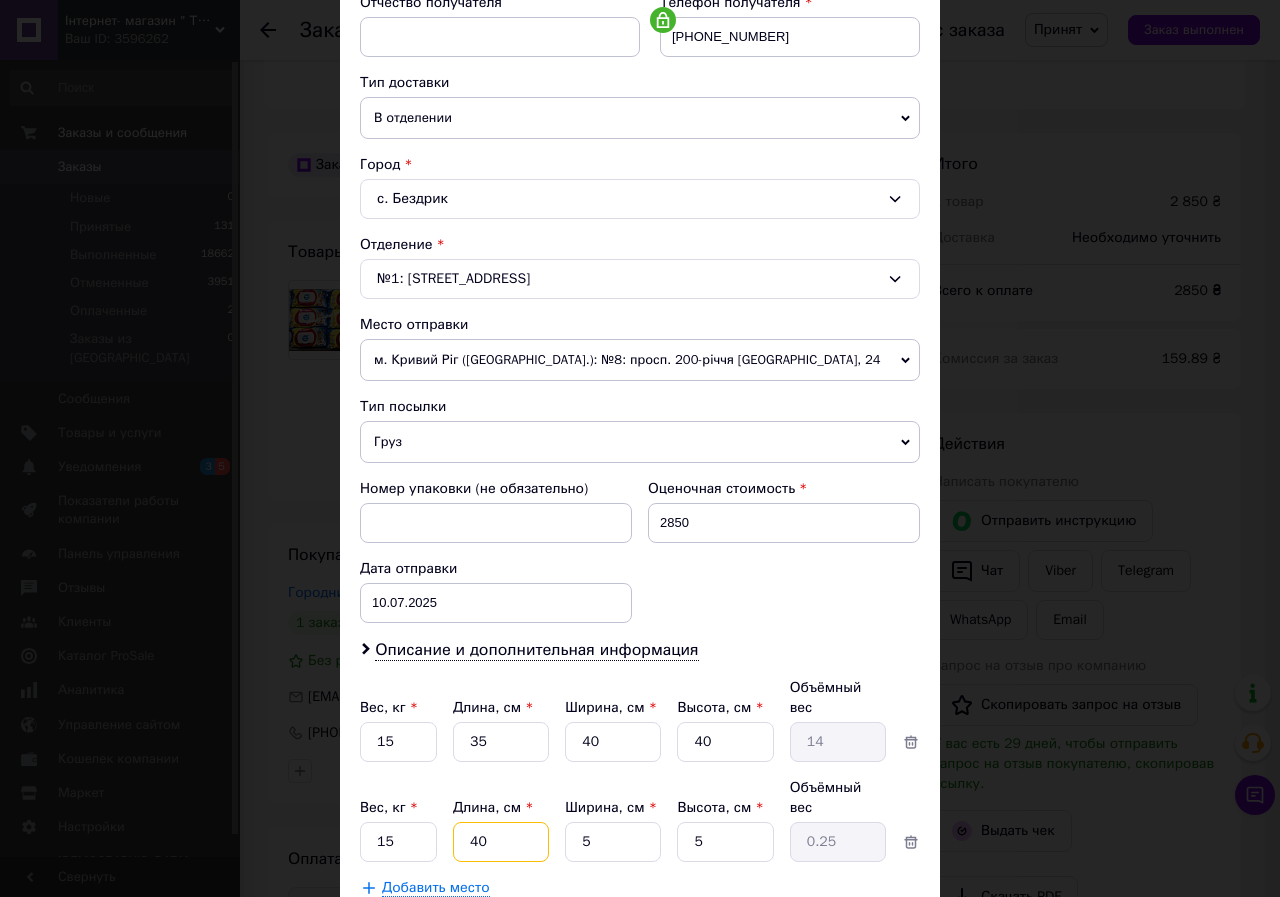 type on "40" 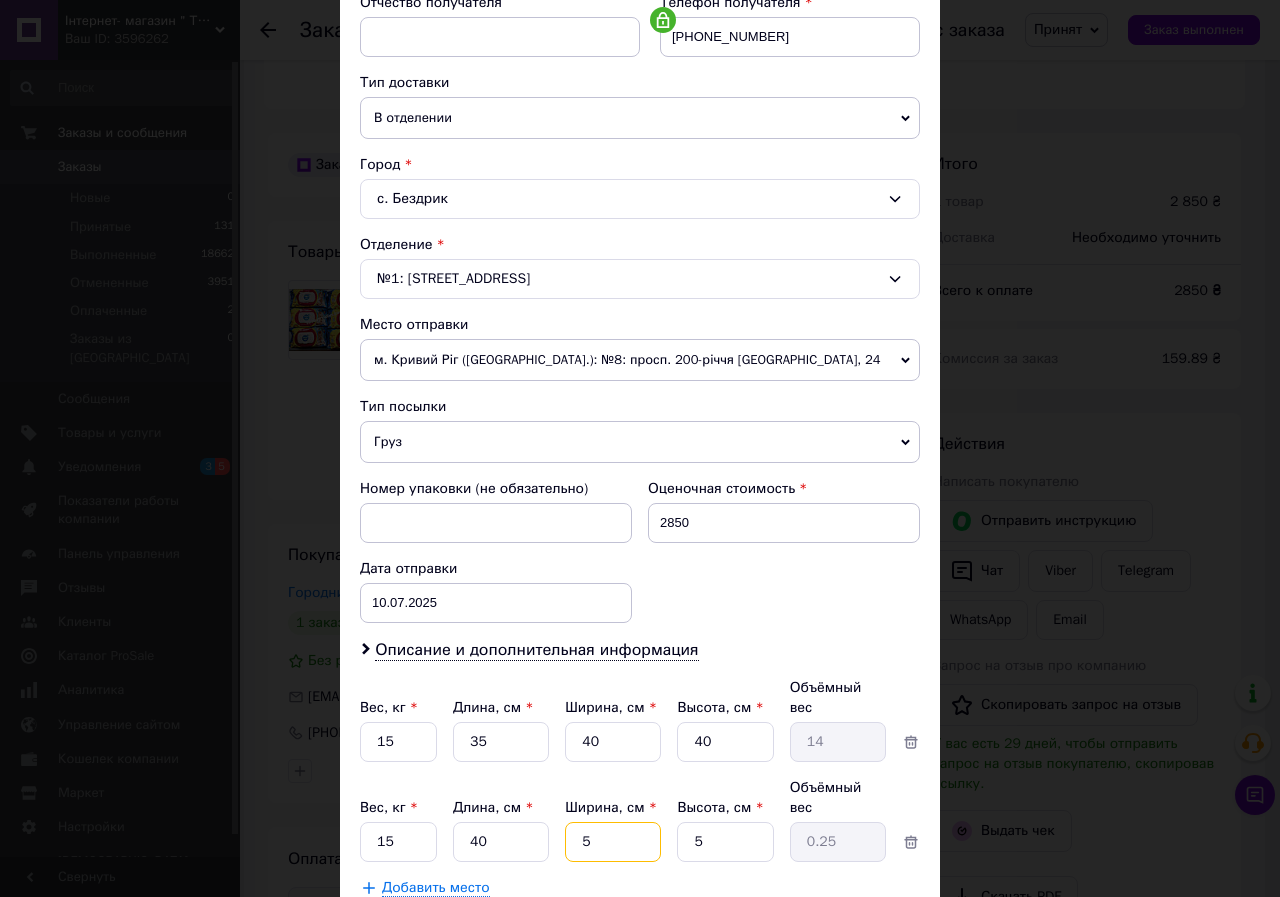 type on "3" 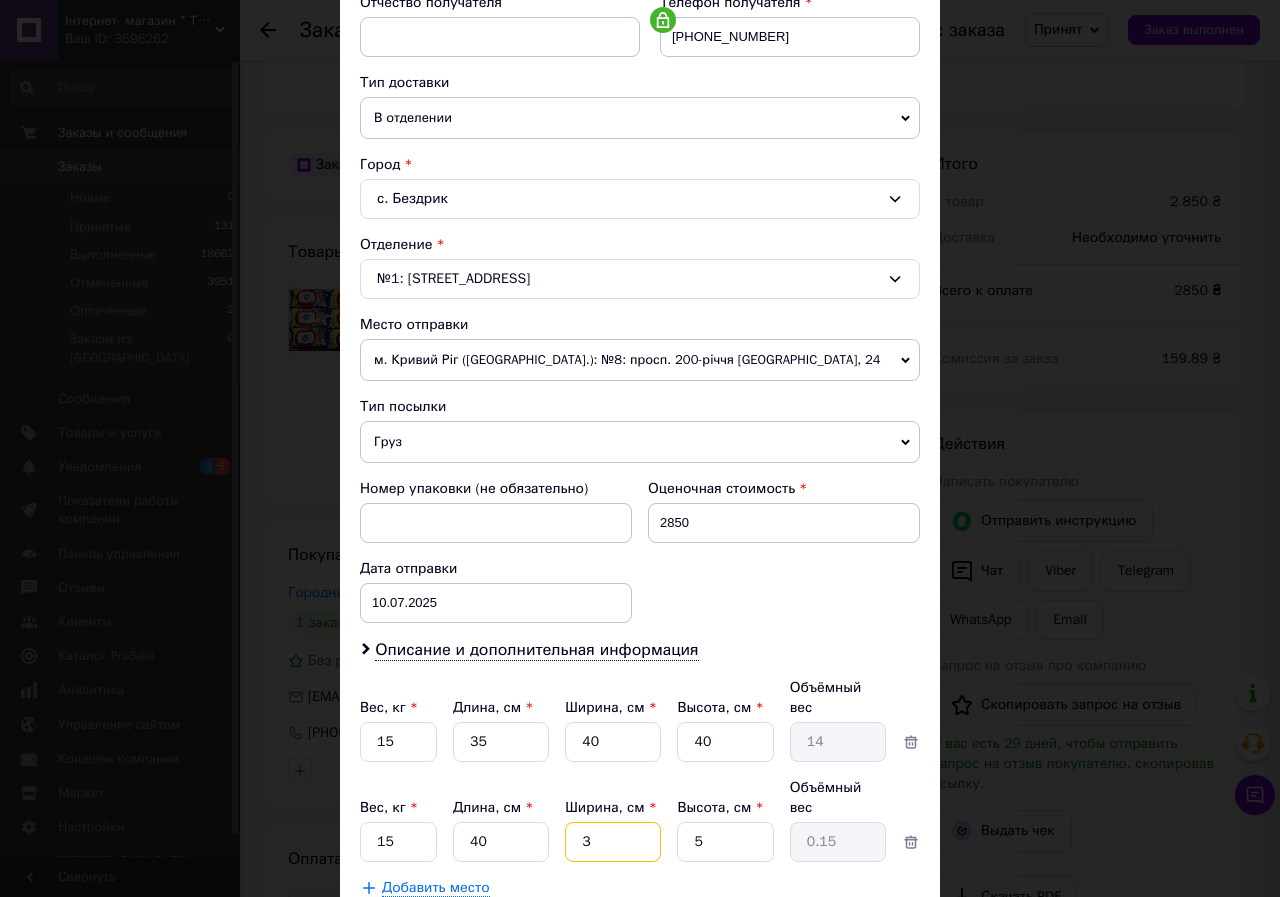 type on "35" 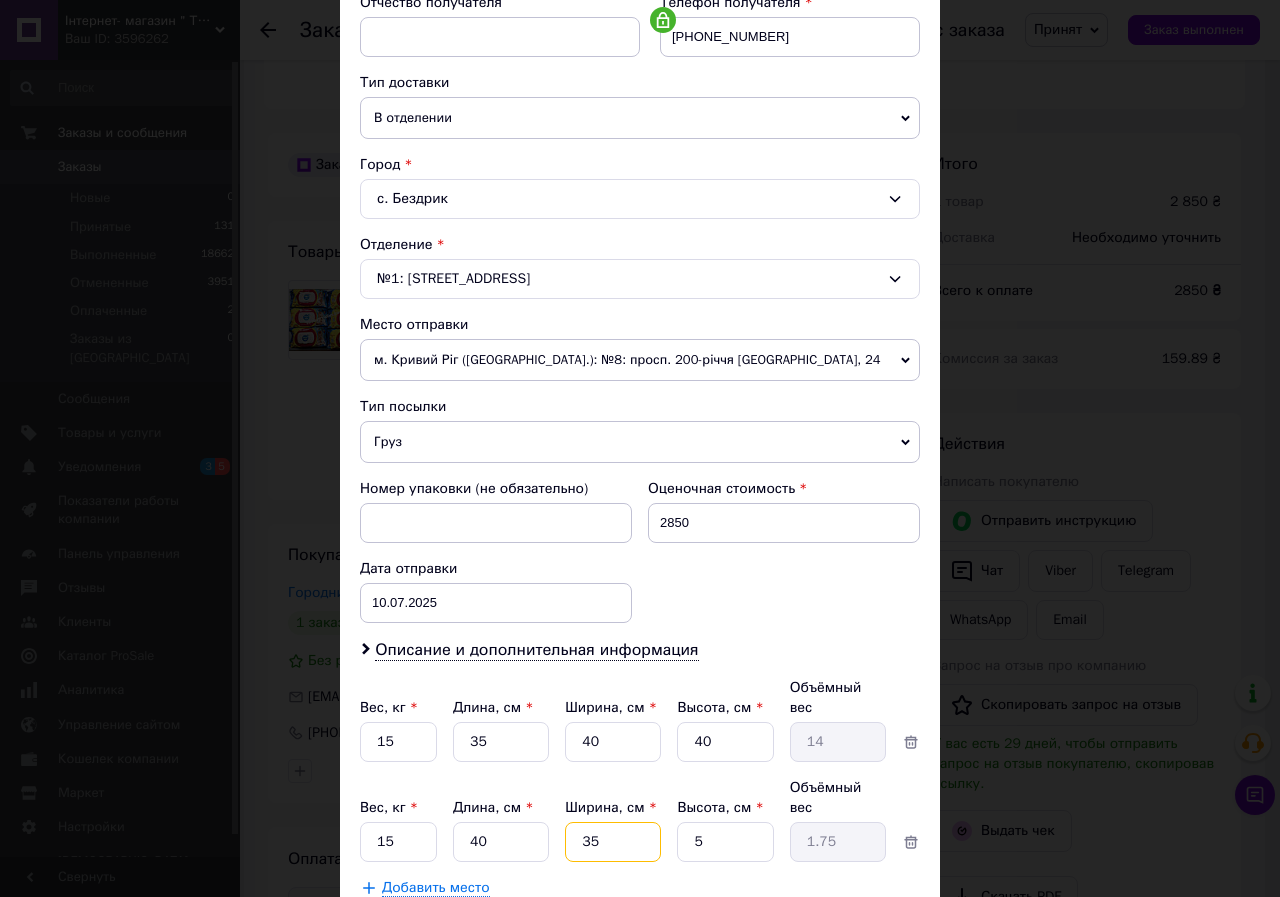 type on "35" 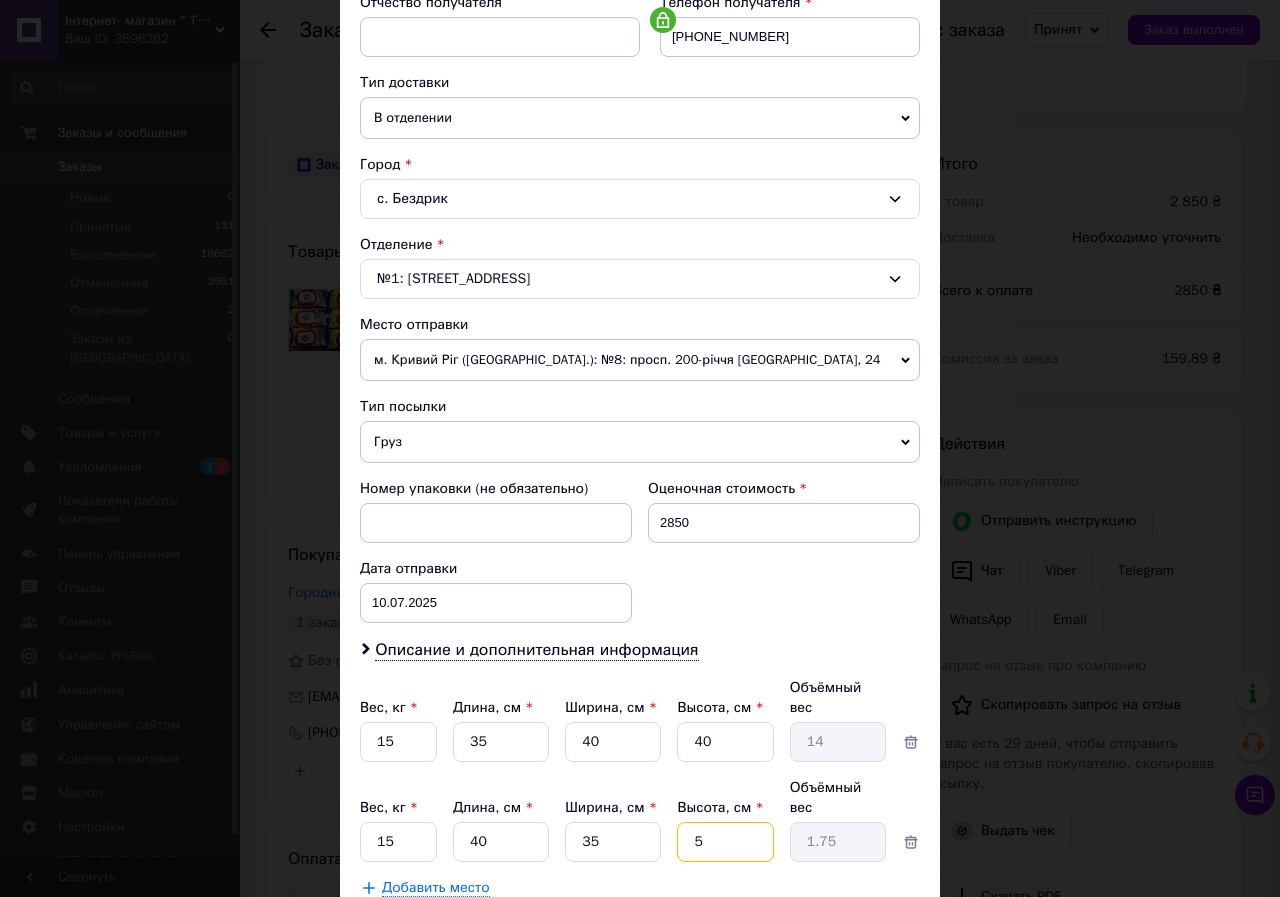 type on "4" 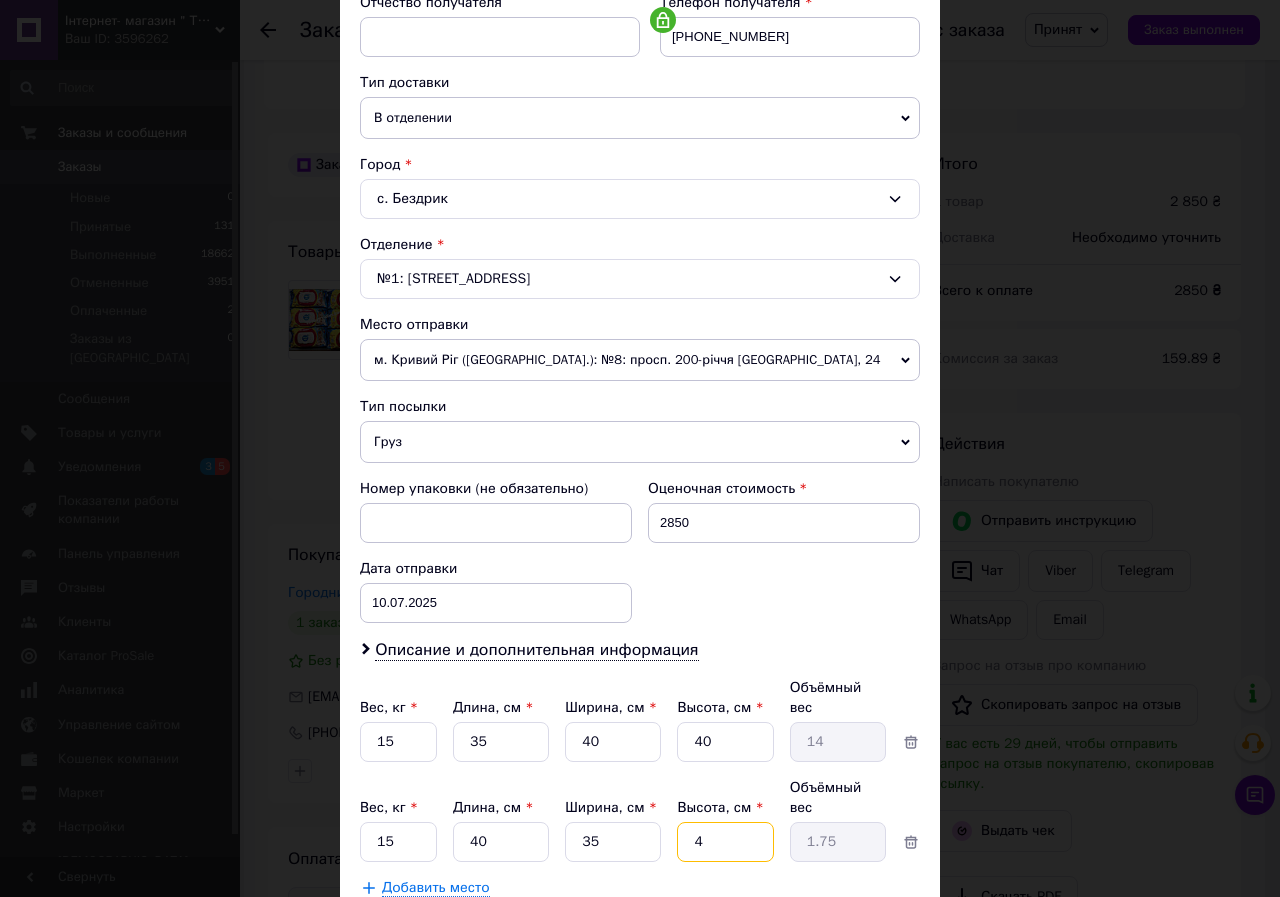 type on "1.4" 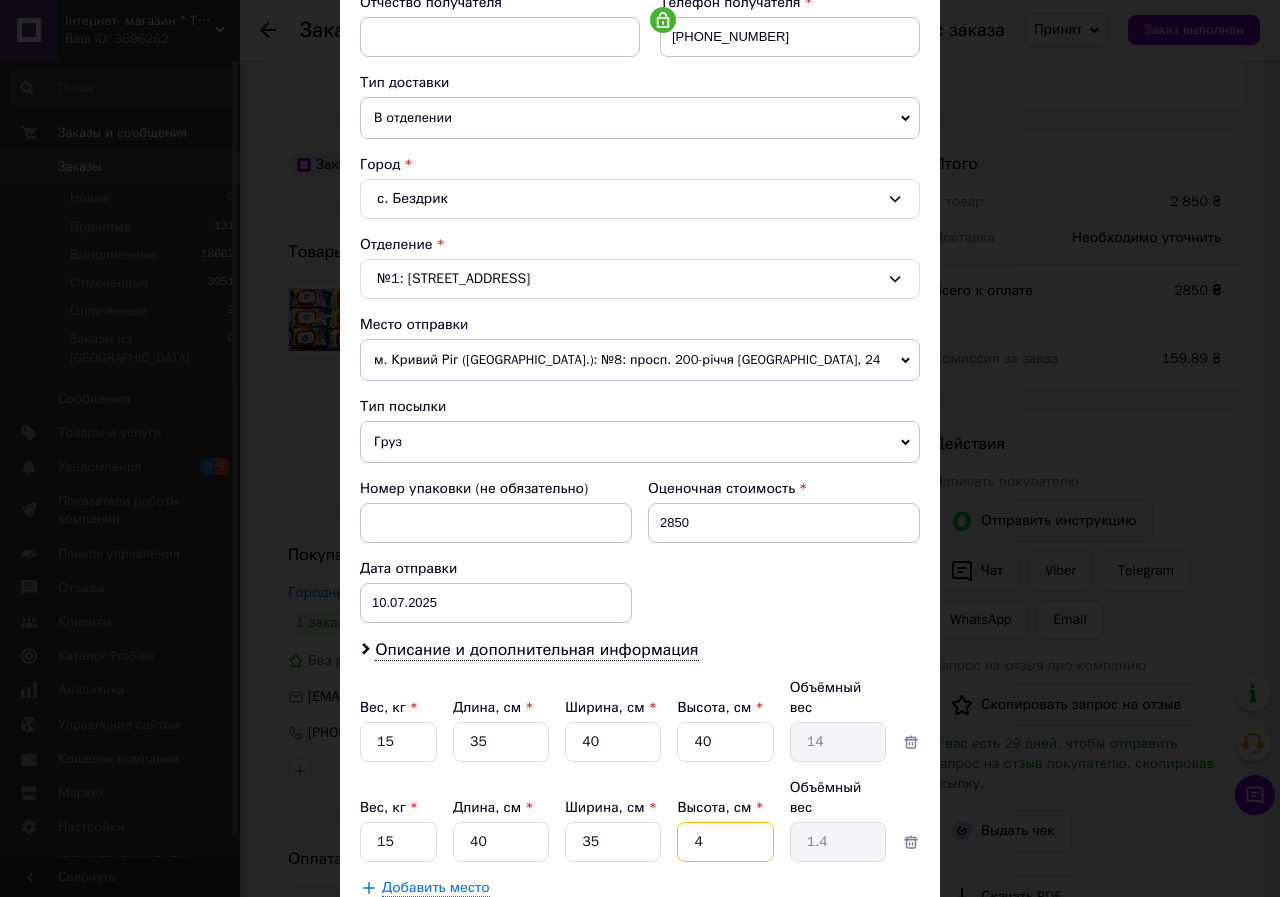 type on "40" 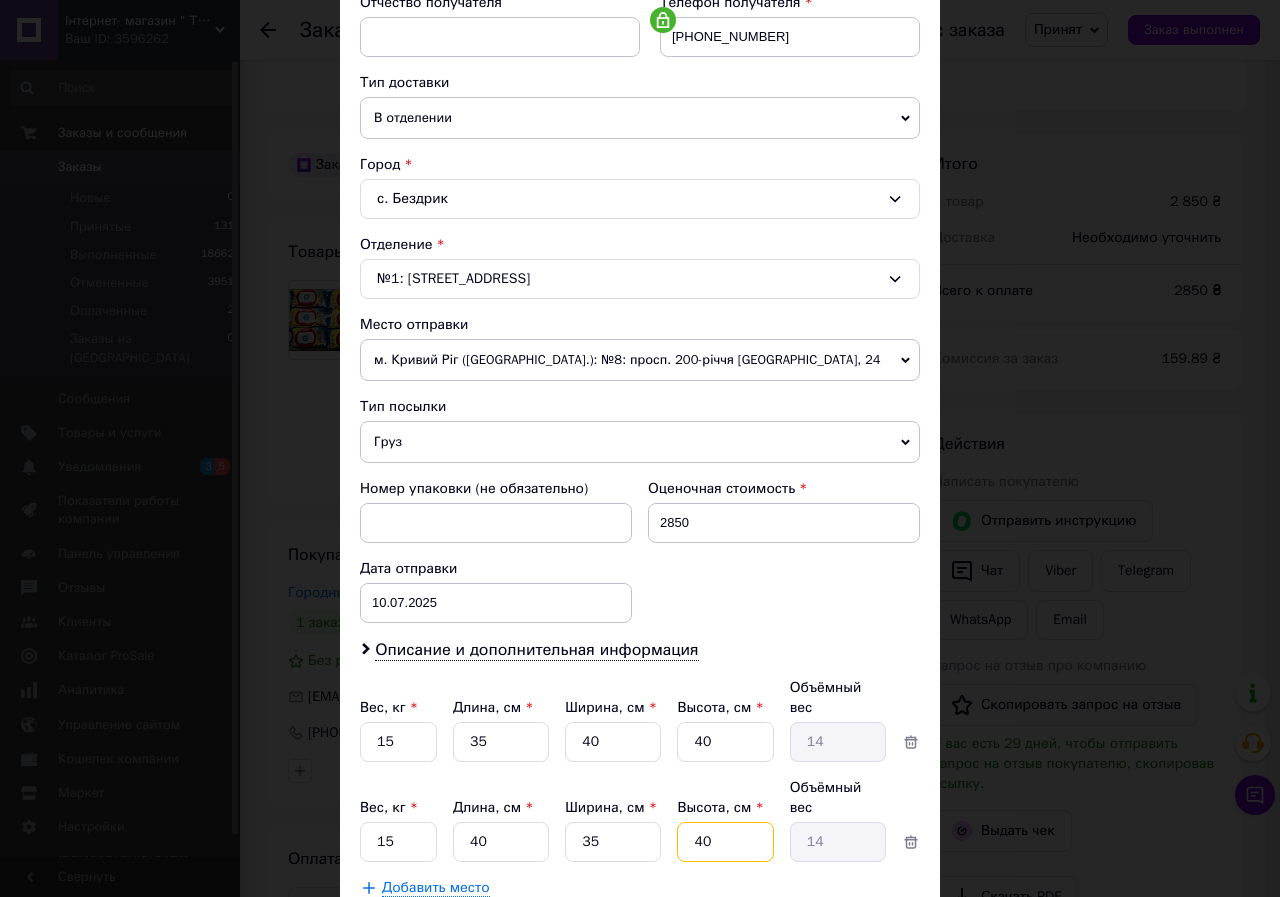 type on "40" 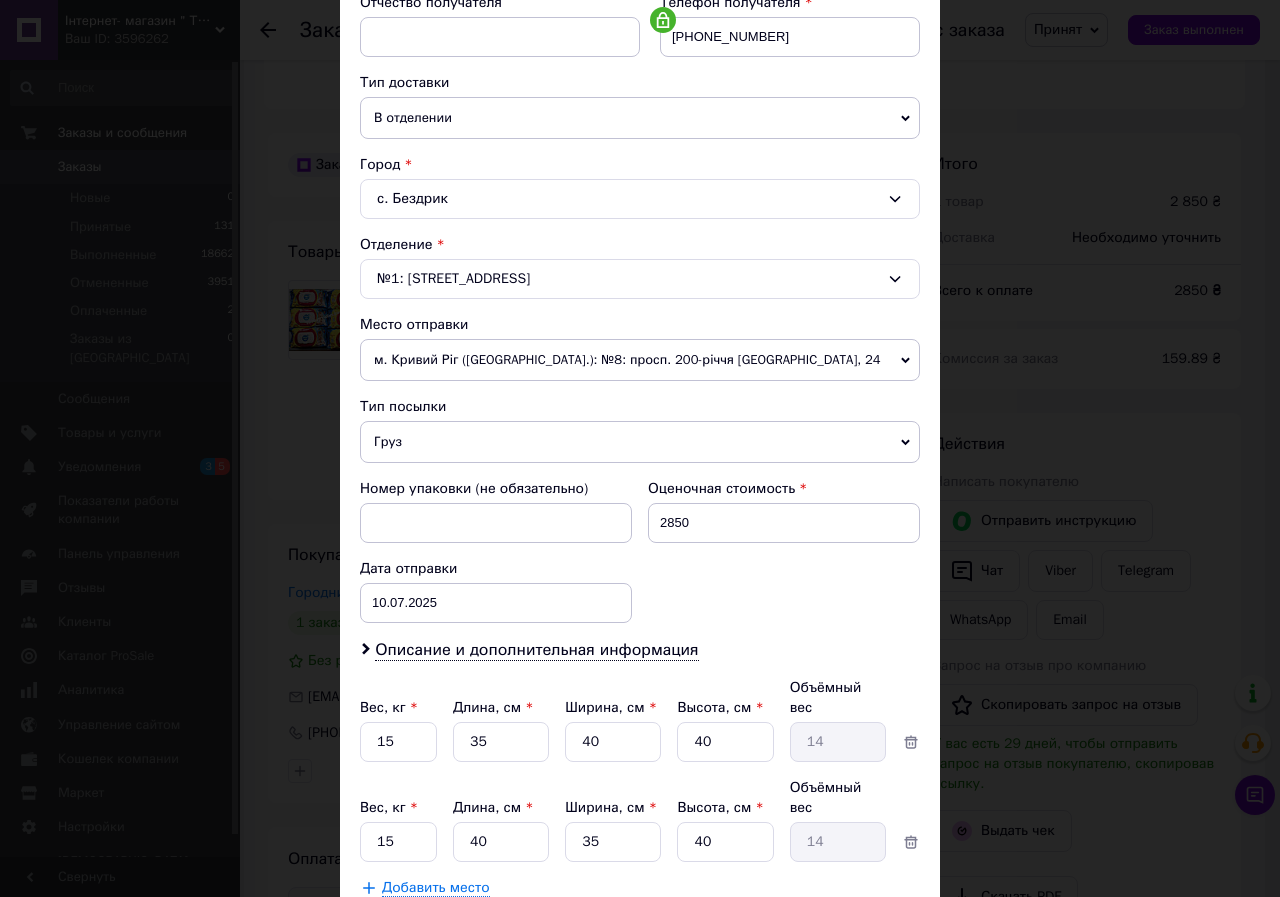 click on "Сохранить" at bounding box center (866, 938) 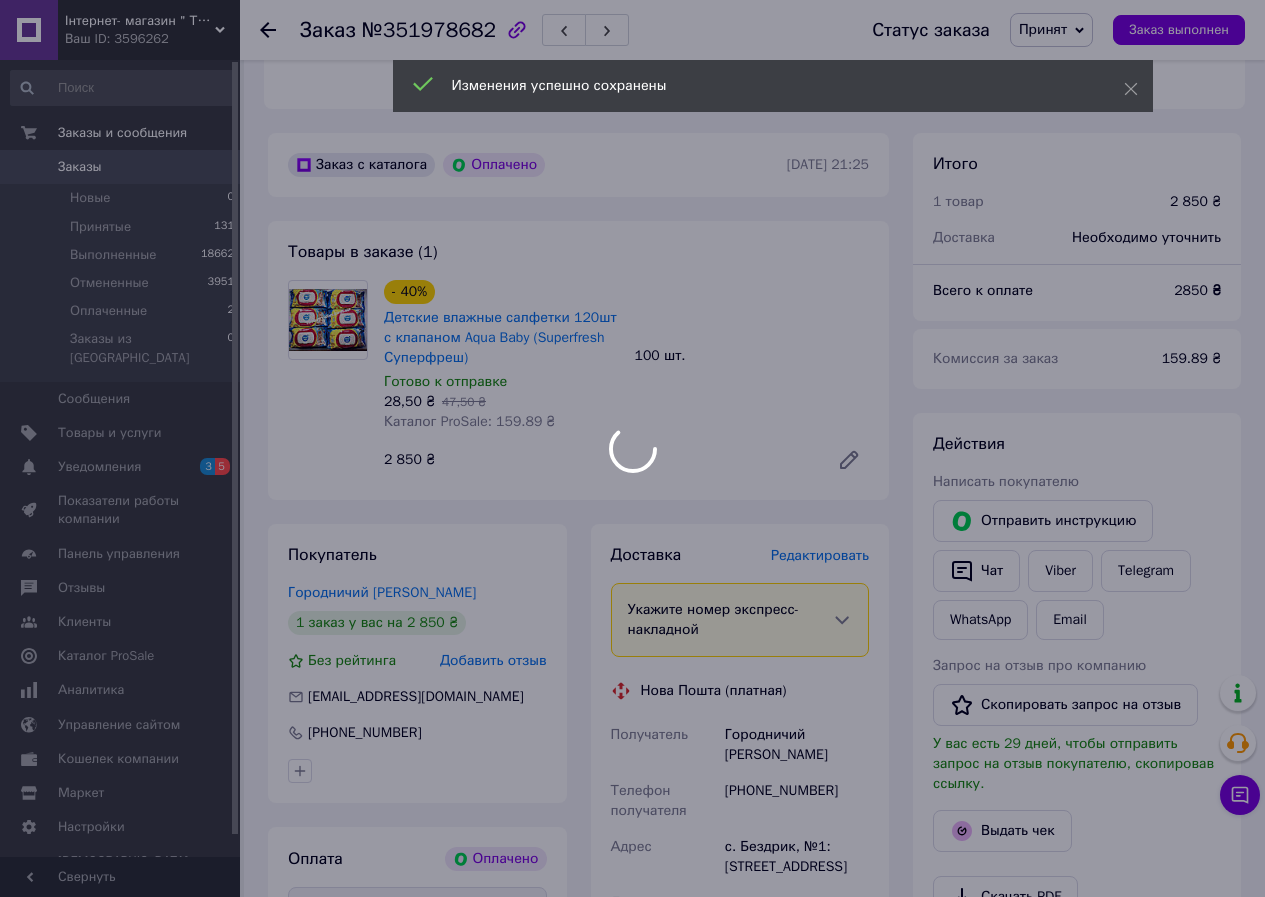 scroll, scrollTop: 1148, scrollLeft: 0, axis: vertical 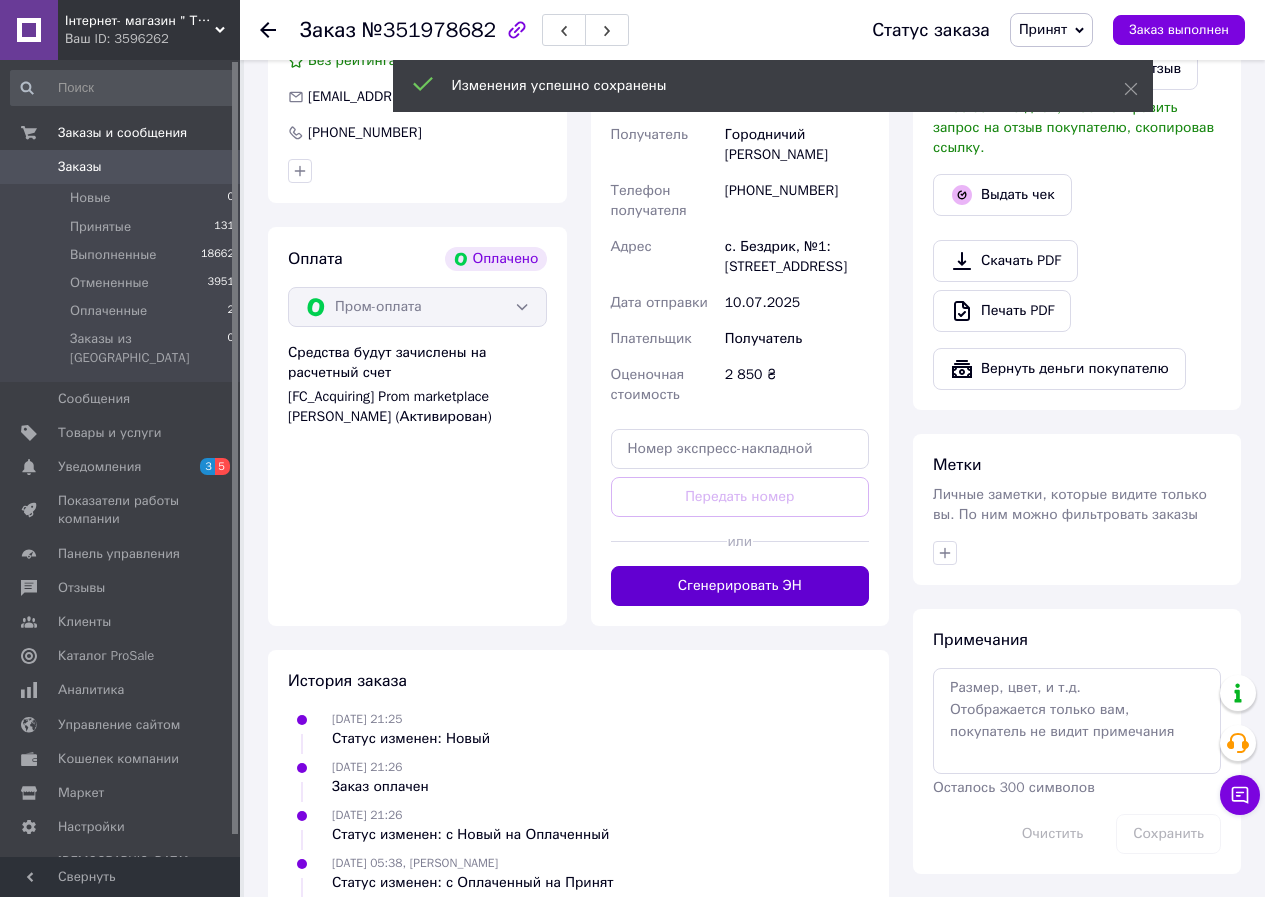 click on "Доставка Редактировать Укажите номер экспресс-накладной Обязательно введите номер экспресс-накладной,
если создавали ее не на этой странице. В случае,
если номер ЭН не будет добавлен, мы не сможем
выплатить деньги за заказ Мобильный номер покупателя (из заказа) должен
соответствовать номеру получателя по накладной Нова Пошта (платная) Получатель Городничий Сергій Телефон получателя +380988445154 Адрес с. Бездрик, №1: ул. Заречная, 5-А Дата отправки 10.07.2025 Плательщик Получатель Оценочная стоимость 2 850 ₴ Передать номер или Сгенерировать ЭН" at bounding box center (740, 275) 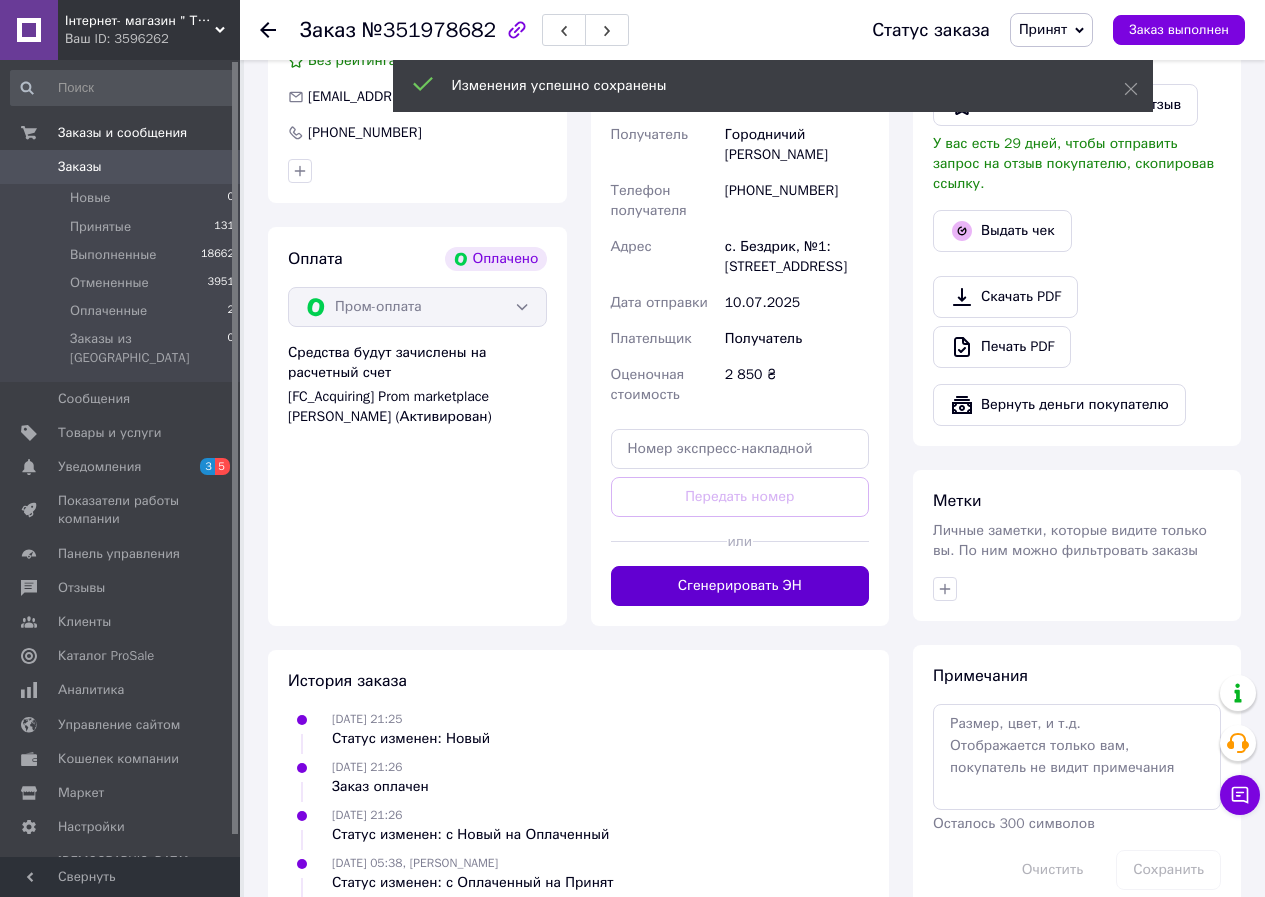 click on "Сгенерировать ЭН" at bounding box center (740, 586) 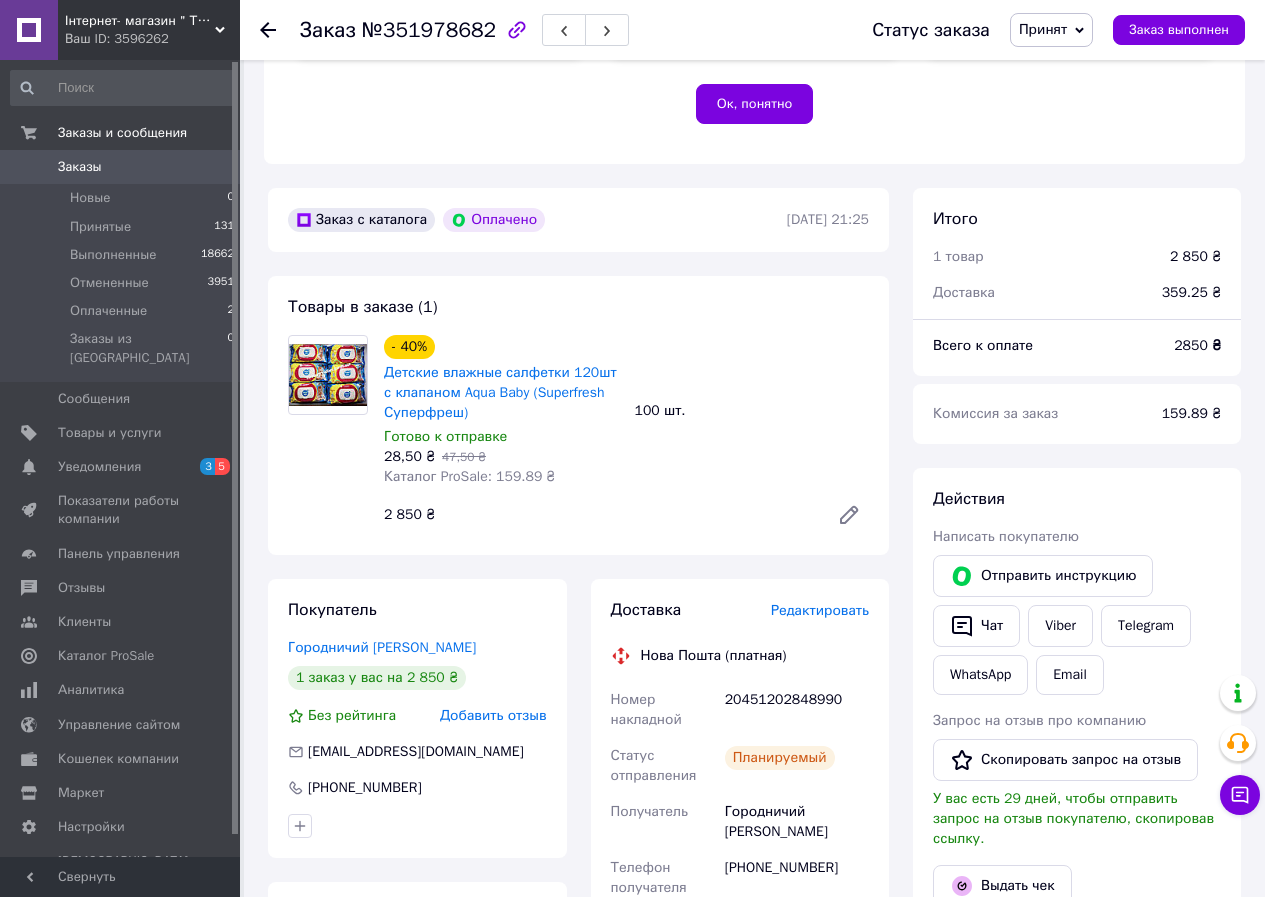 scroll, scrollTop: 448, scrollLeft: 0, axis: vertical 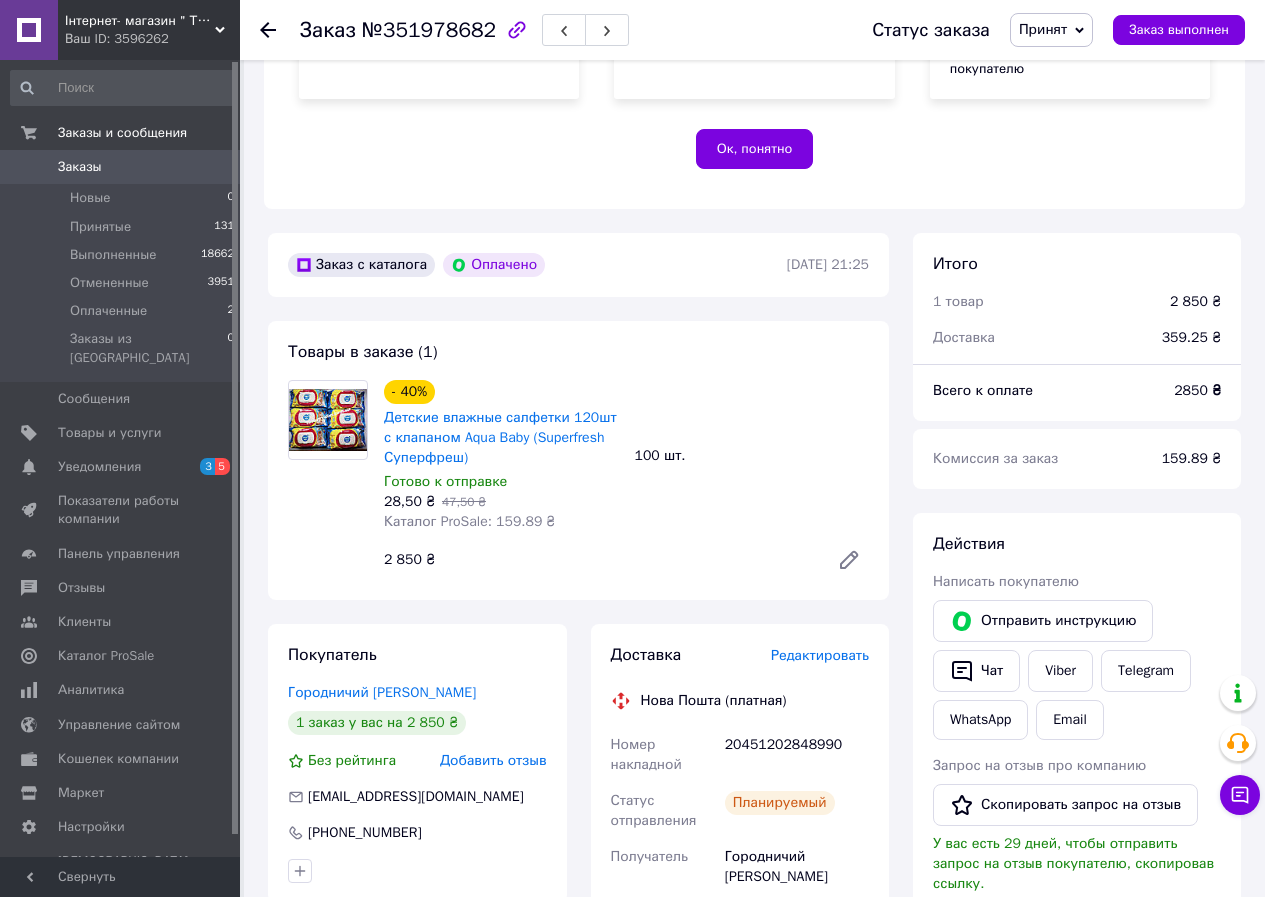 drag, startPoint x: 264, startPoint y: 26, endPoint x: 283, endPoint y: 48, distance: 29.068884 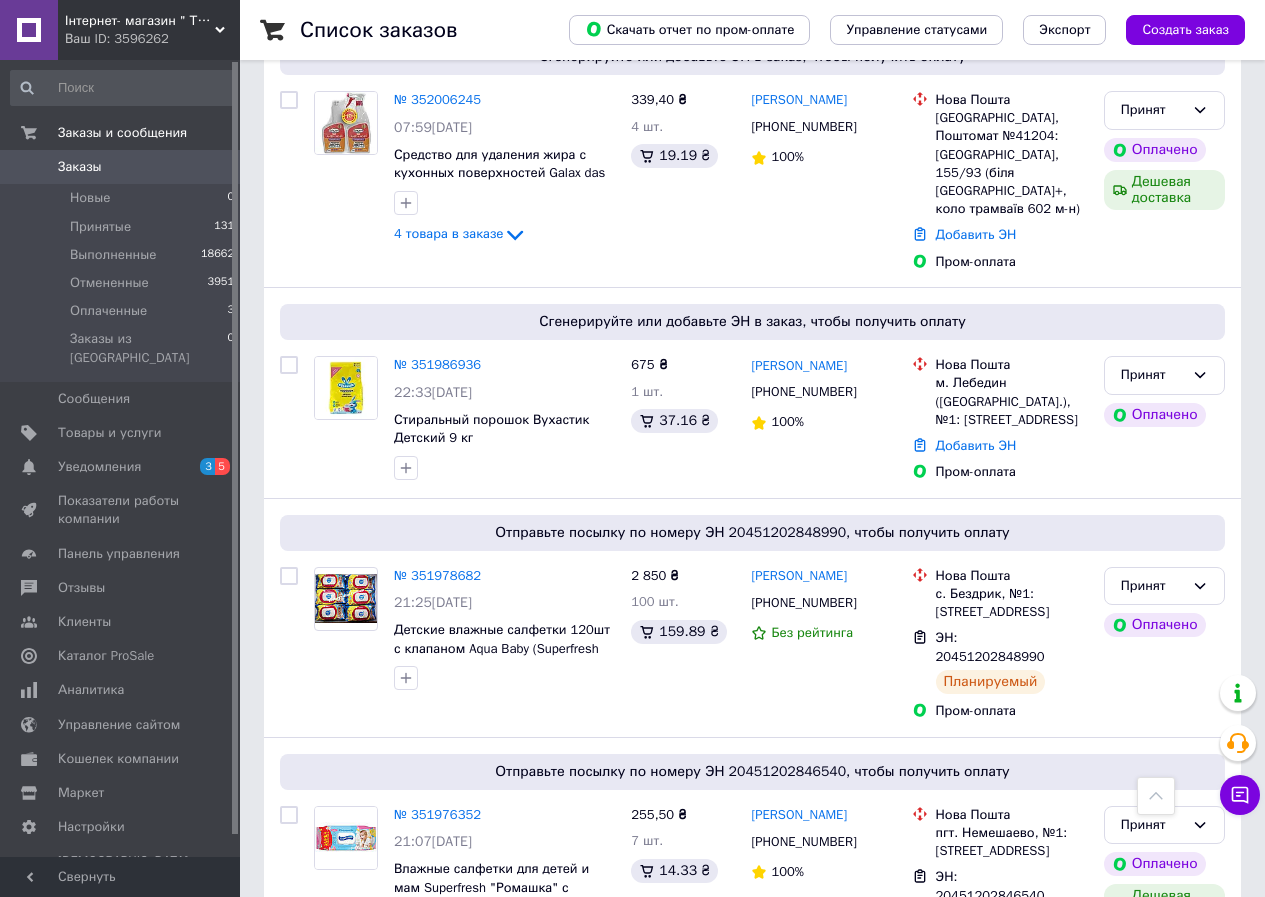 scroll, scrollTop: 1400, scrollLeft: 0, axis: vertical 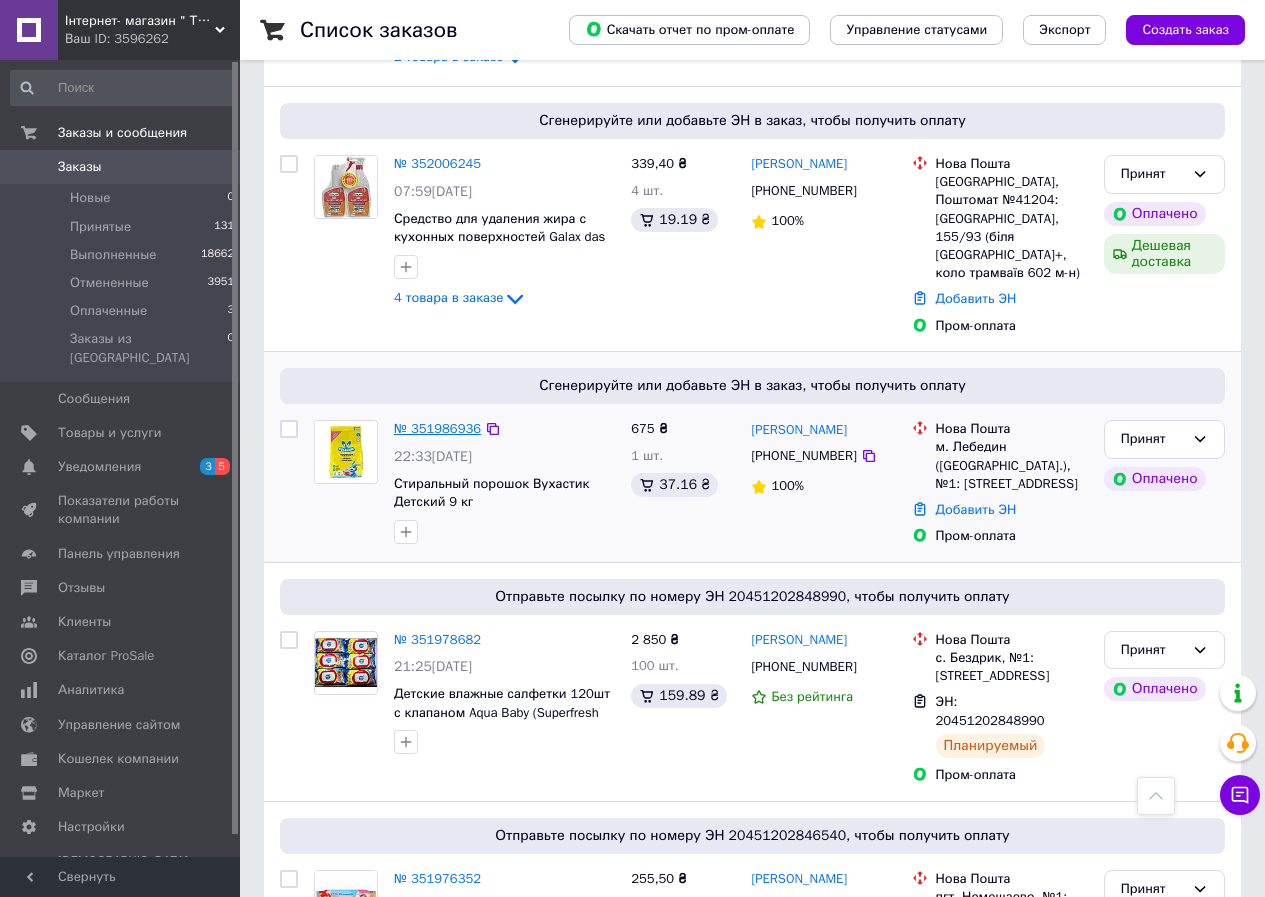 click on "№ 351986936" at bounding box center (437, 428) 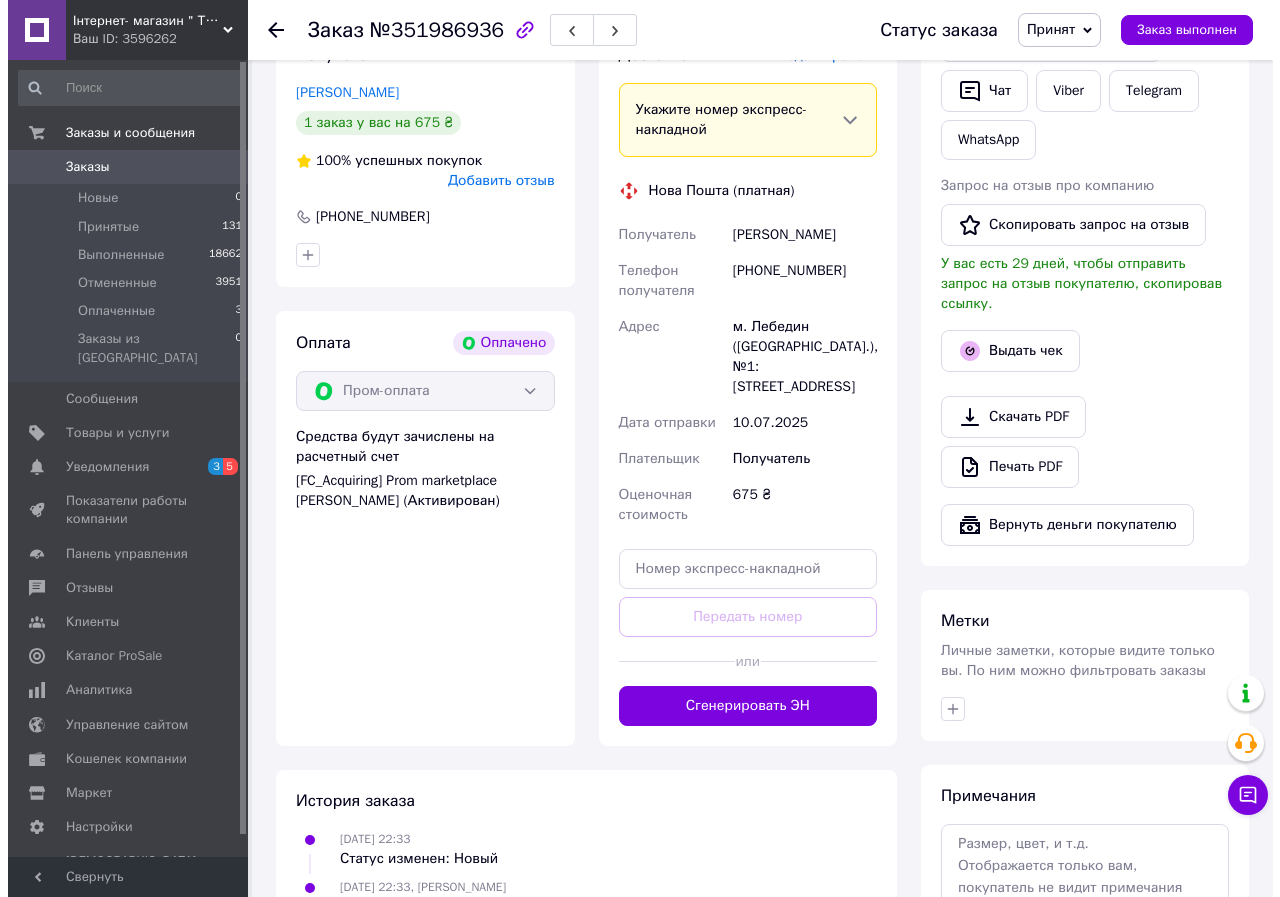 scroll, scrollTop: 409, scrollLeft: 0, axis: vertical 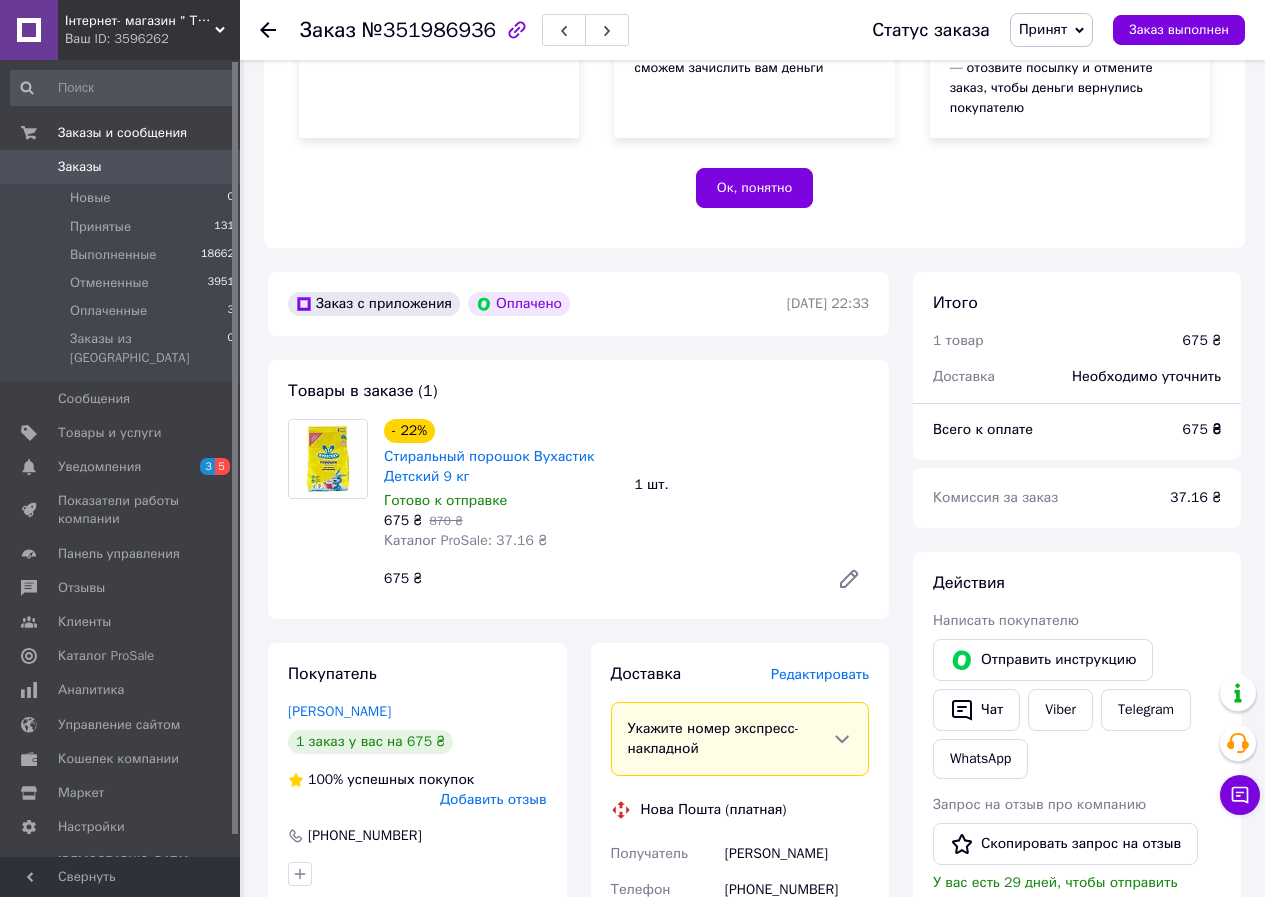click on "Действия Написать покупателю   Отправить инструкцию   Чат Viber Telegram WhatsApp Запрос на отзыв про компанию   Скопировать запрос на отзыв У вас есть 29 дней, чтобы отправить запрос на отзыв покупателю, скопировав ссылку.   Выдать чек   Скачать PDF   Печать PDF   Вернуть деньги покупателю" at bounding box center [1077, 868] 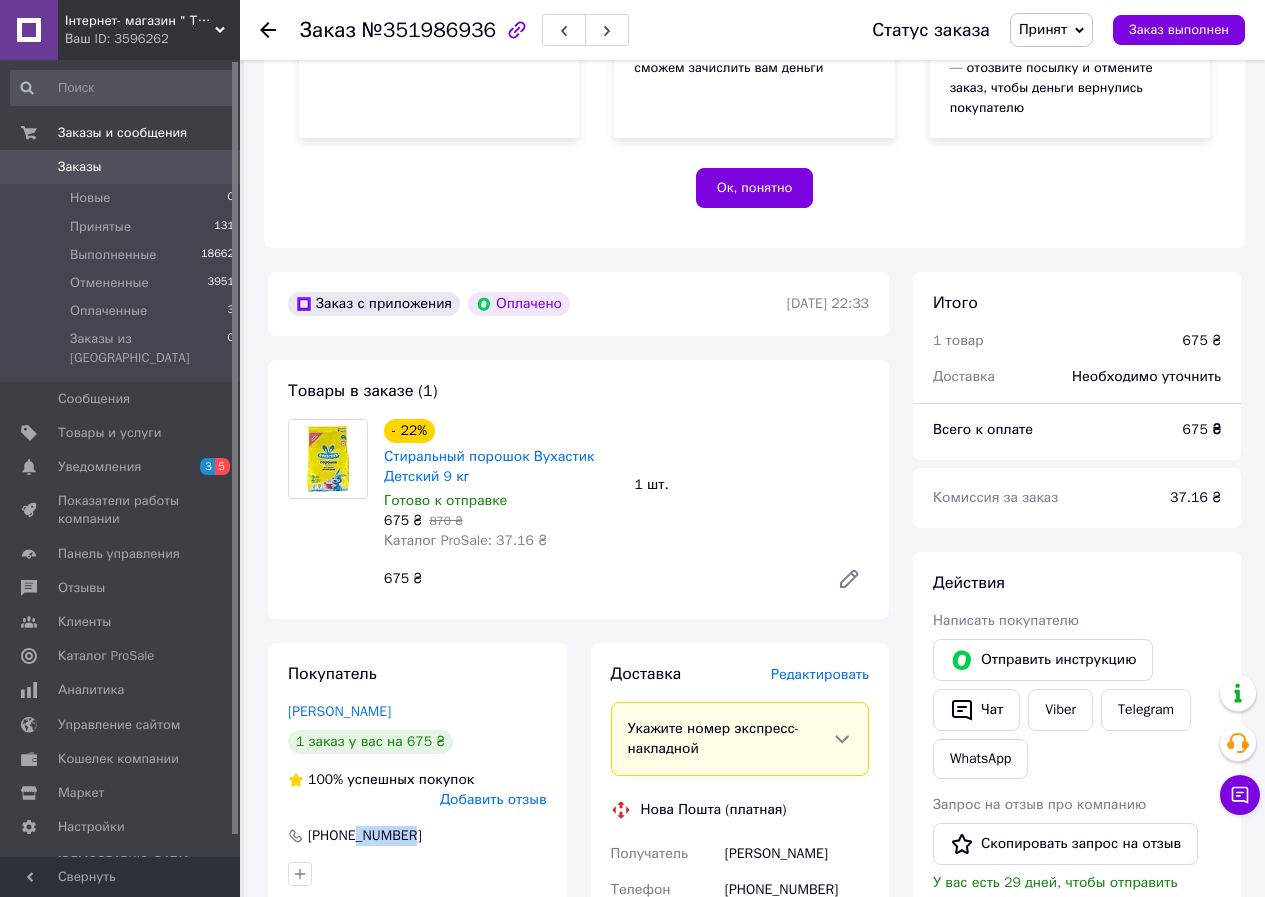 drag, startPoint x: 420, startPoint y: 812, endPoint x: 358, endPoint y: 813, distance: 62.008064 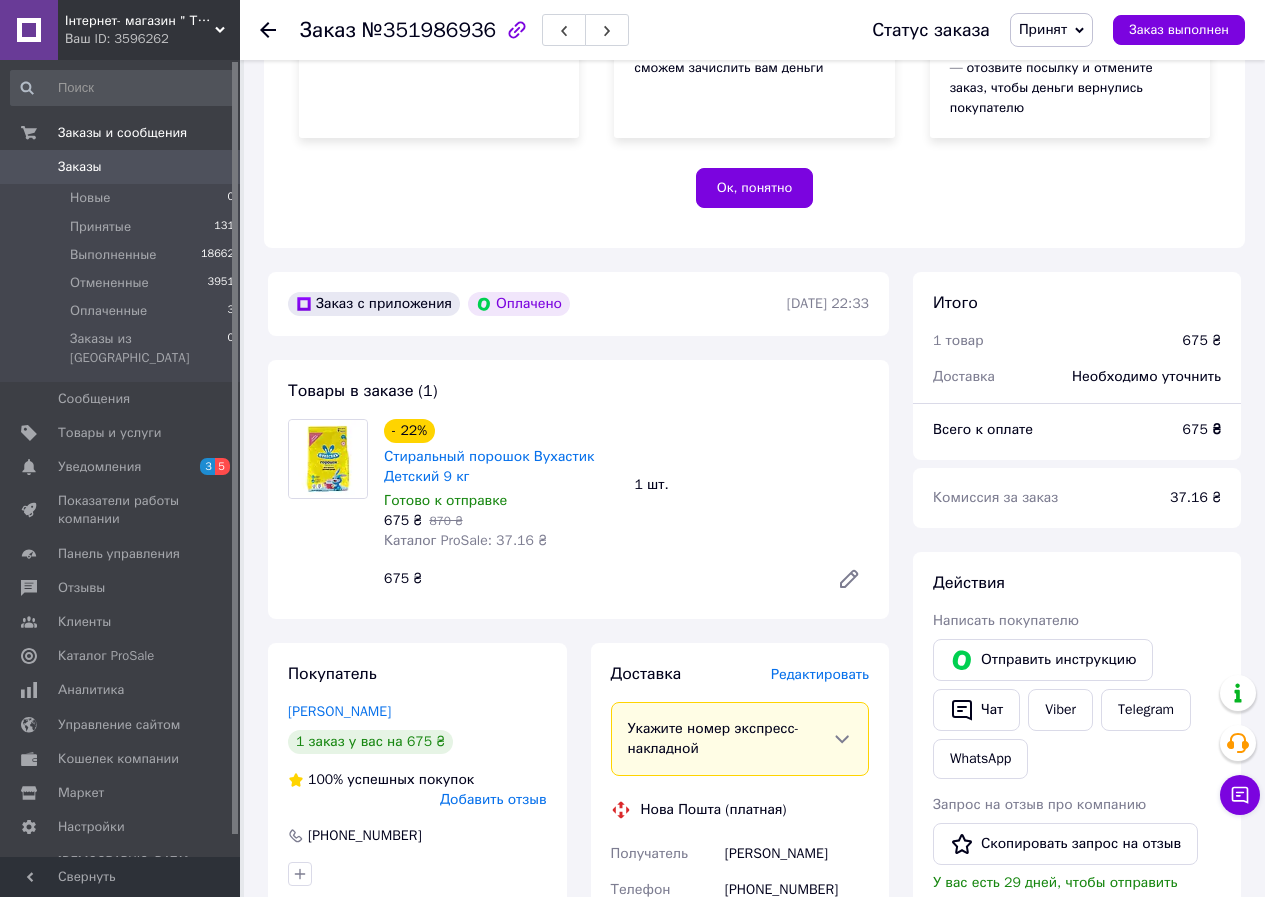 click on "Заказ №351986936" at bounding box center (464, 30) 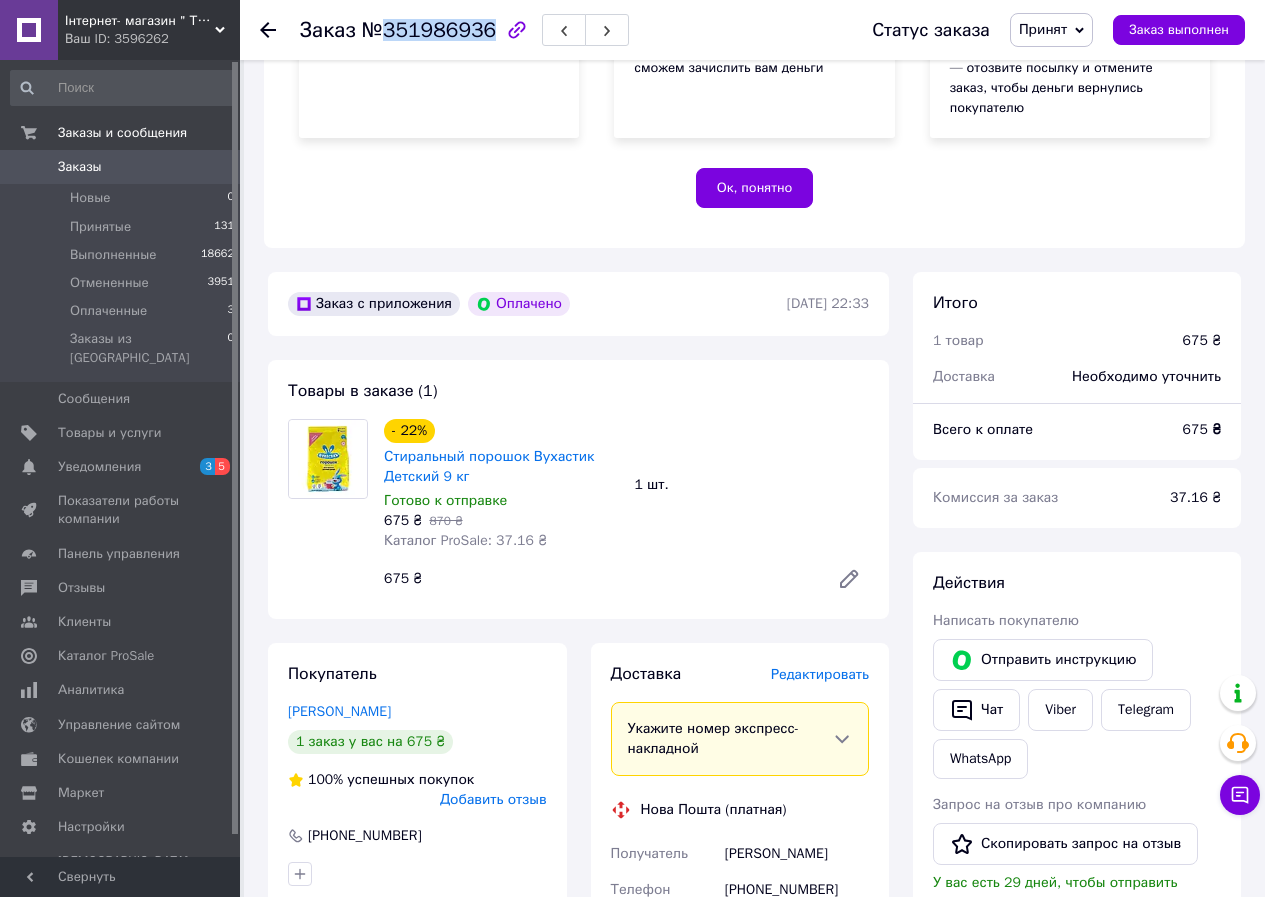 click on "Заказ №351986936" at bounding box center [464, 30] 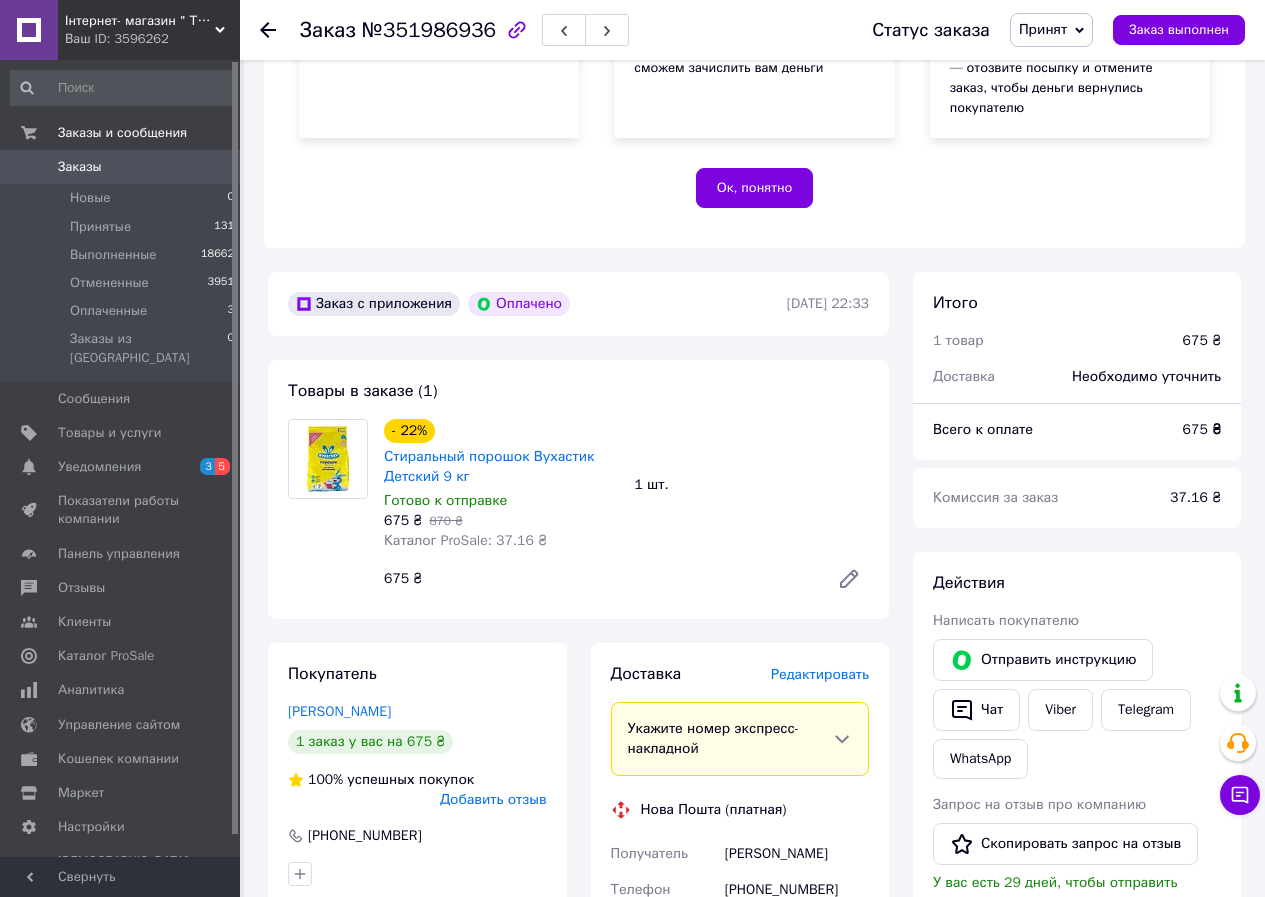 click on "Редактировать" at bounding box center (820, 674) 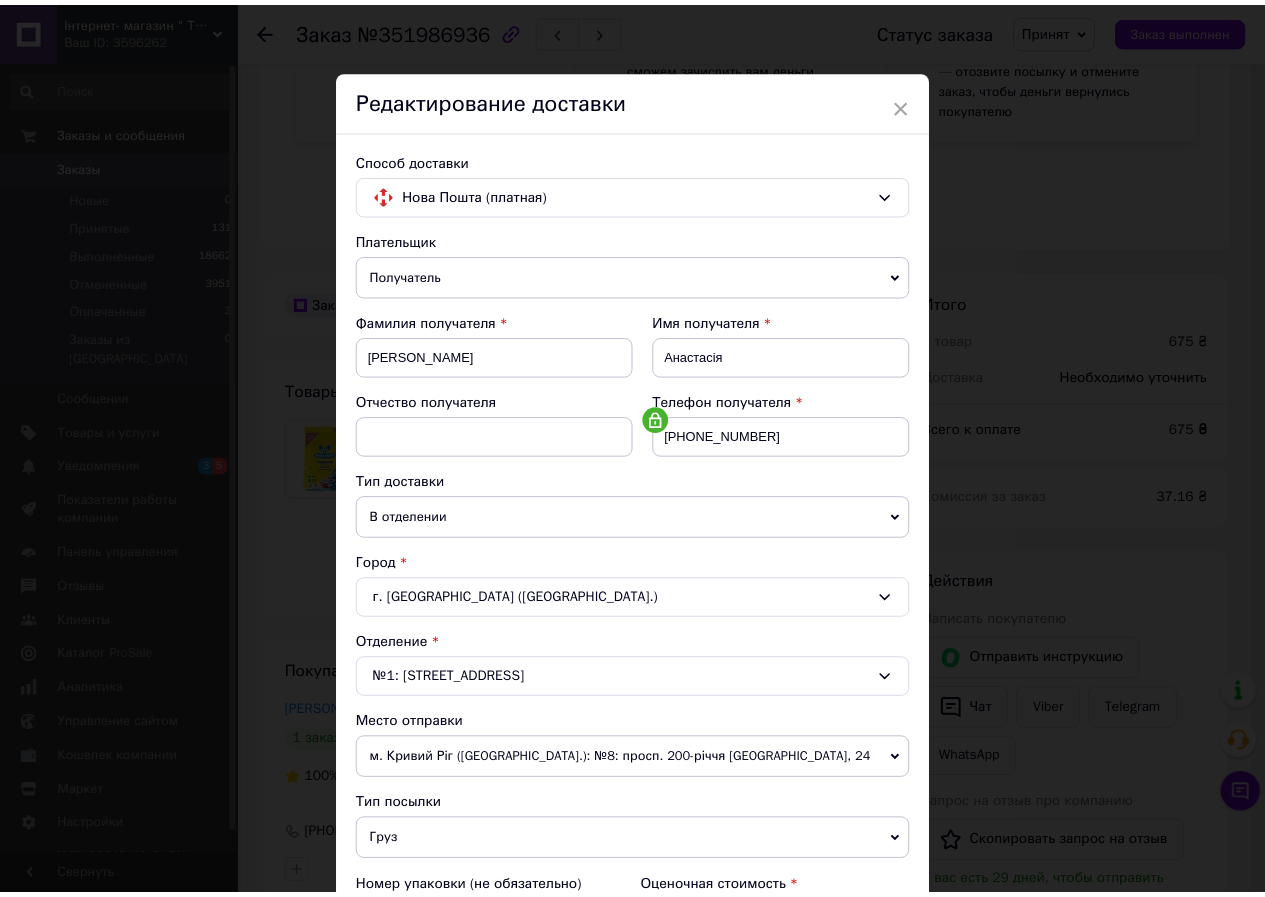 scroll, scrollTop: 431, scrollLeft: 0, axis: vertical 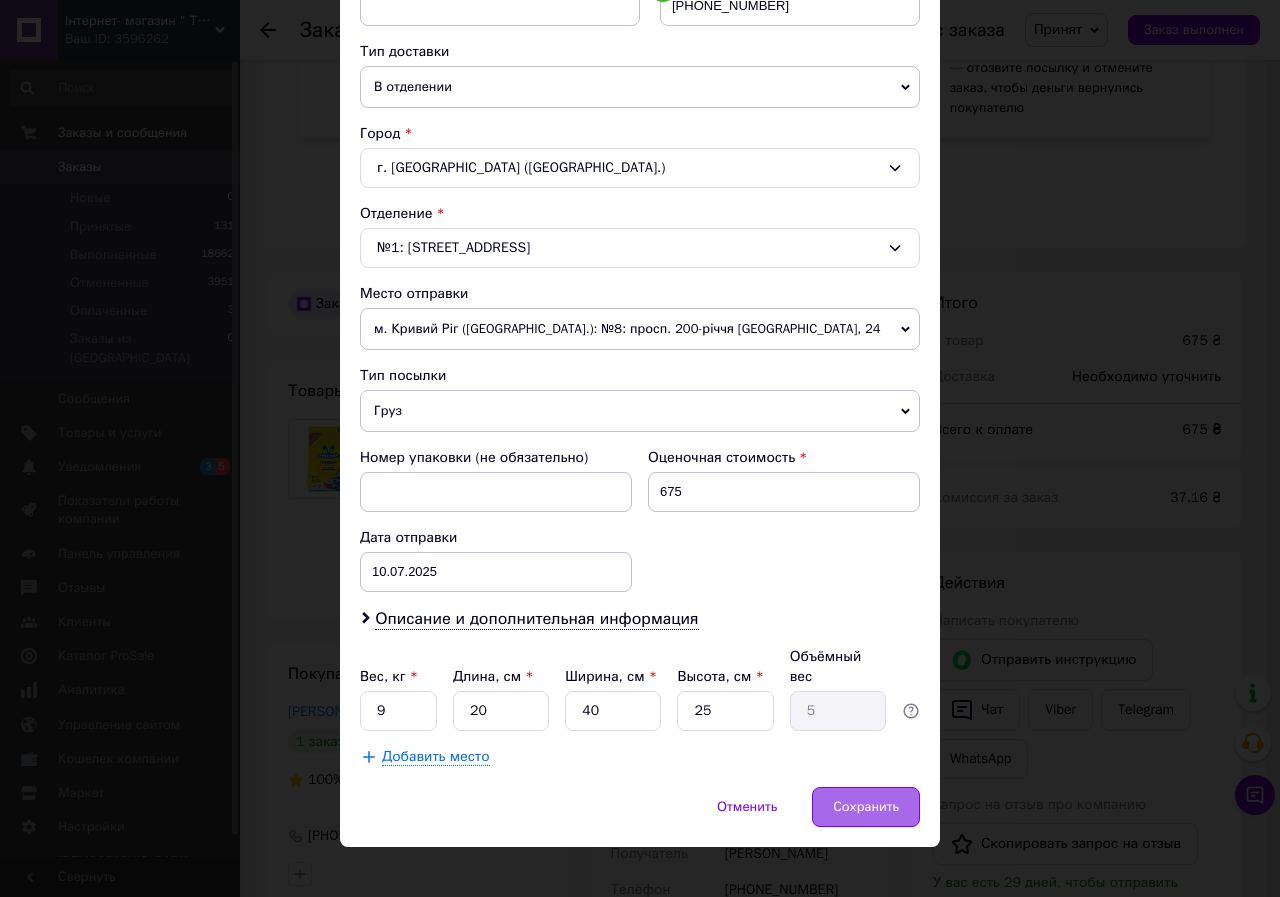 click on "Сохранить" at bounding box center [866, 807] 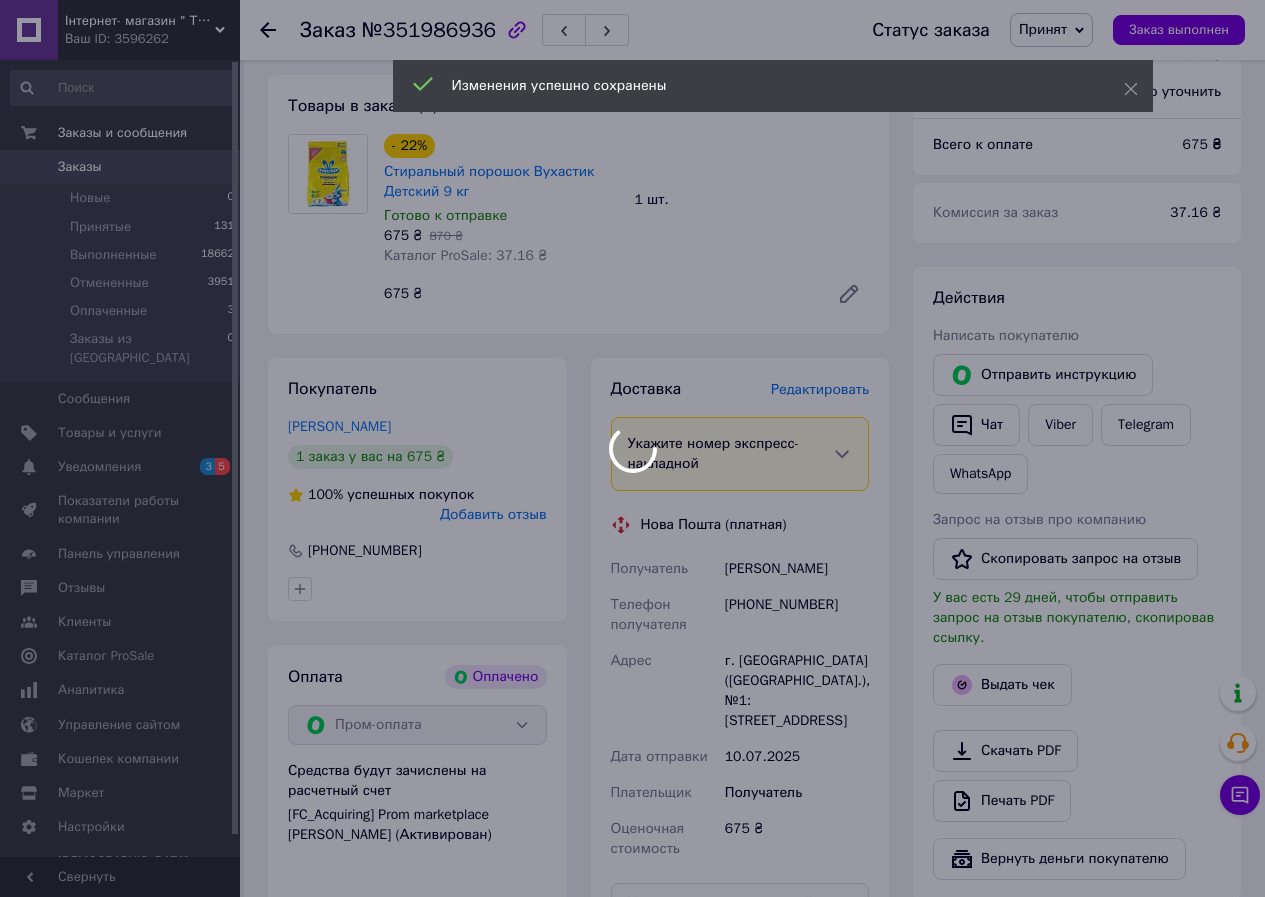 scroll, scrollTop: 909, scrollLeft: 0, axis: vertical 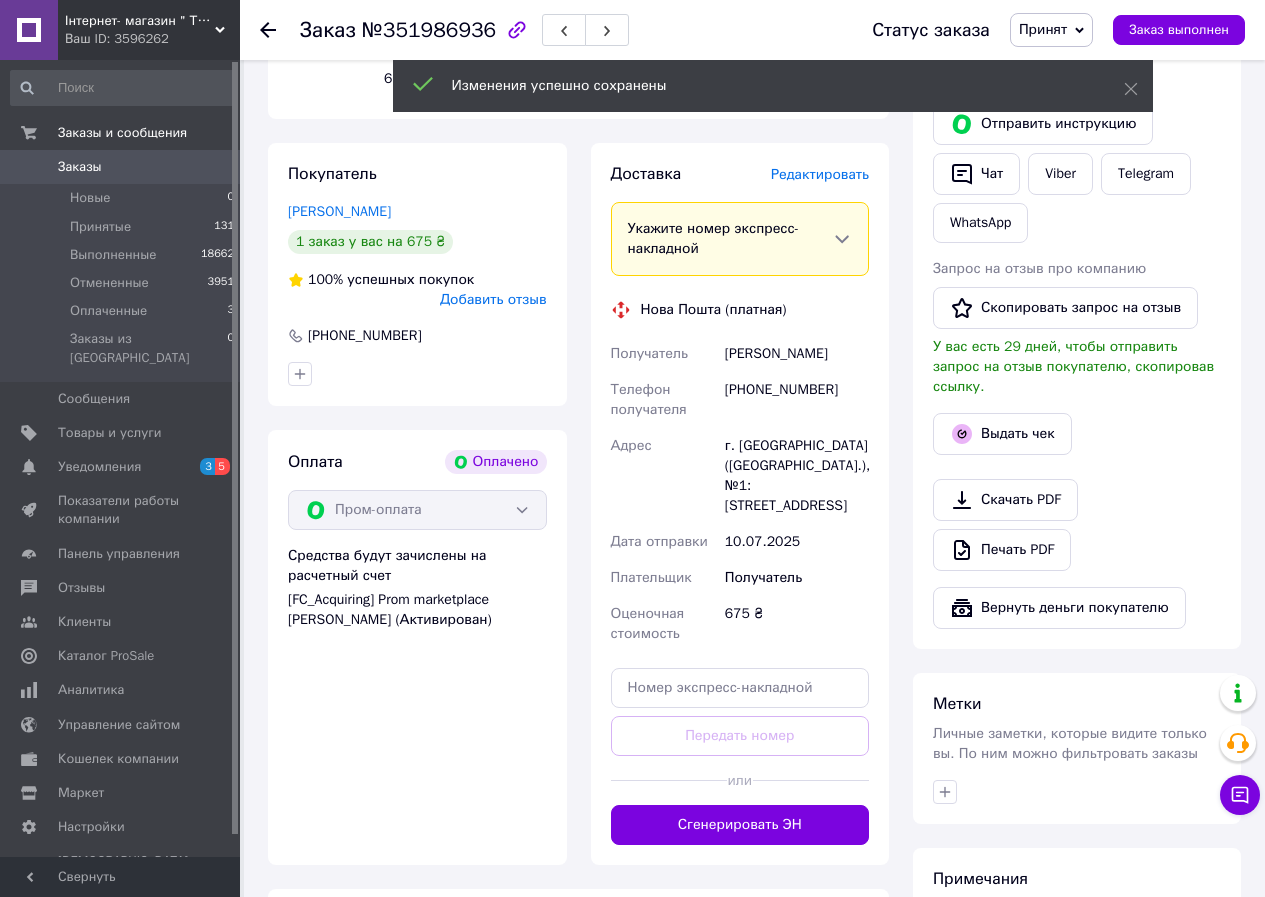 click on "Сгенерировать ЭН" at bounding box center [740, 825] 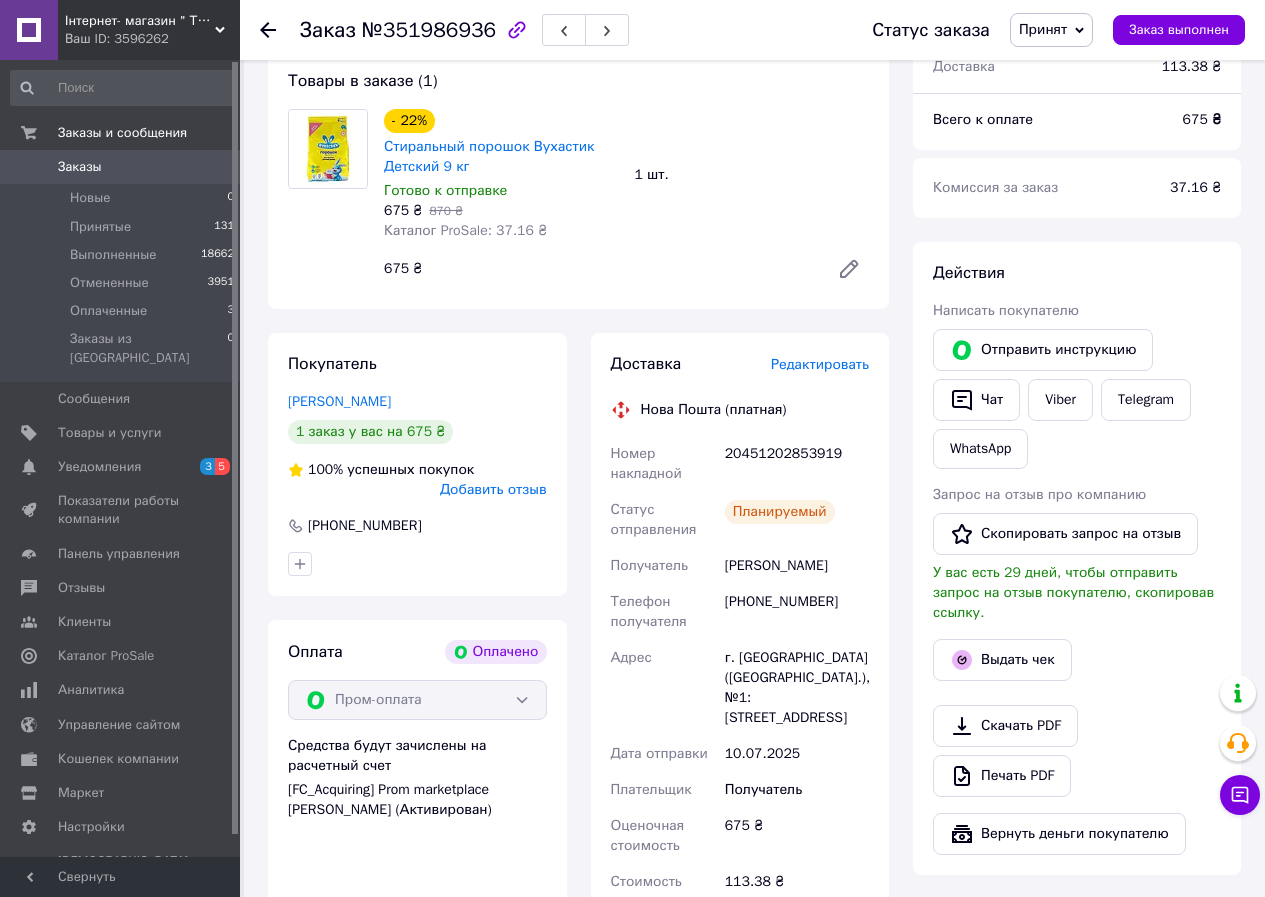 scroll, scrollTop: 409, scrollLeft: 0, axis: vertical 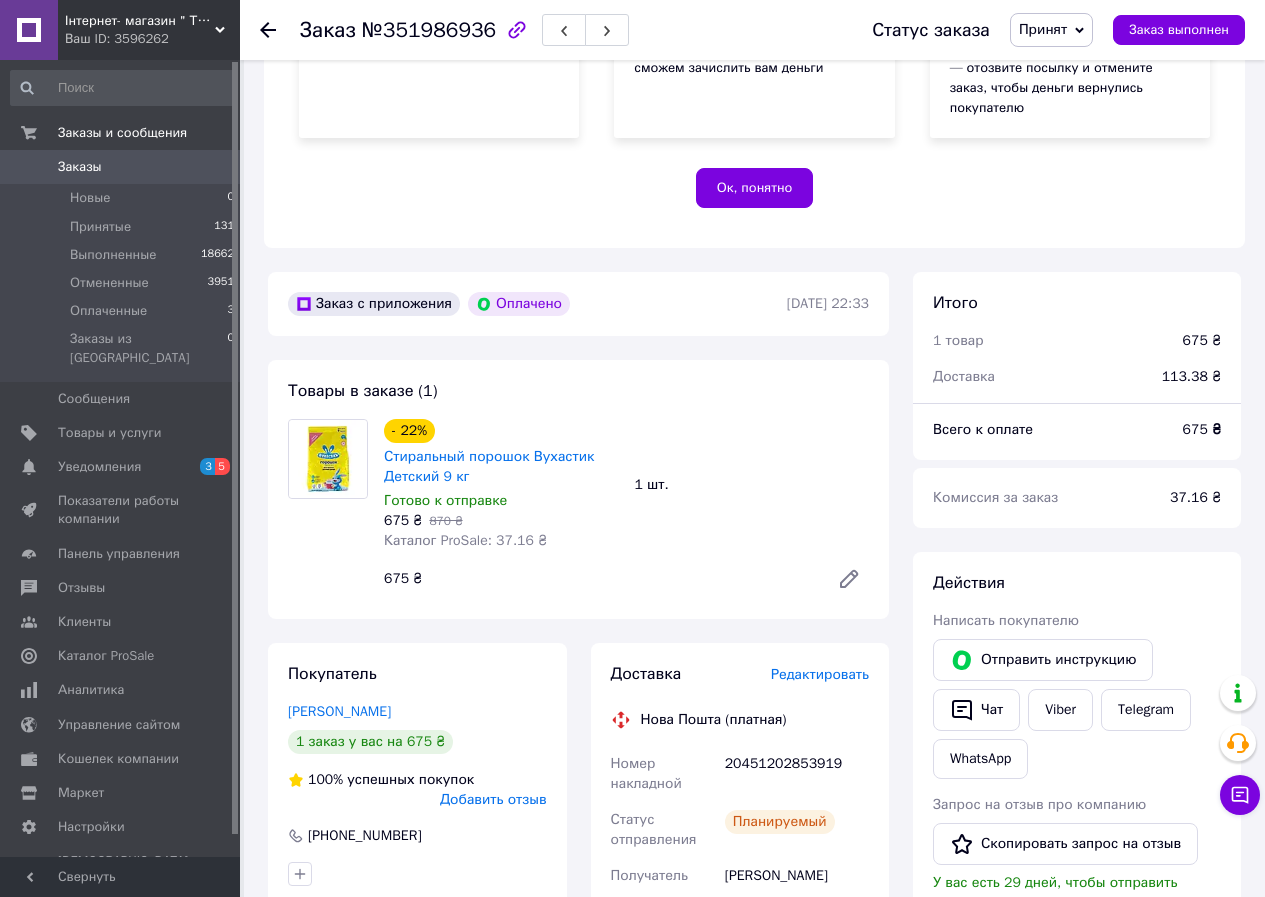 click 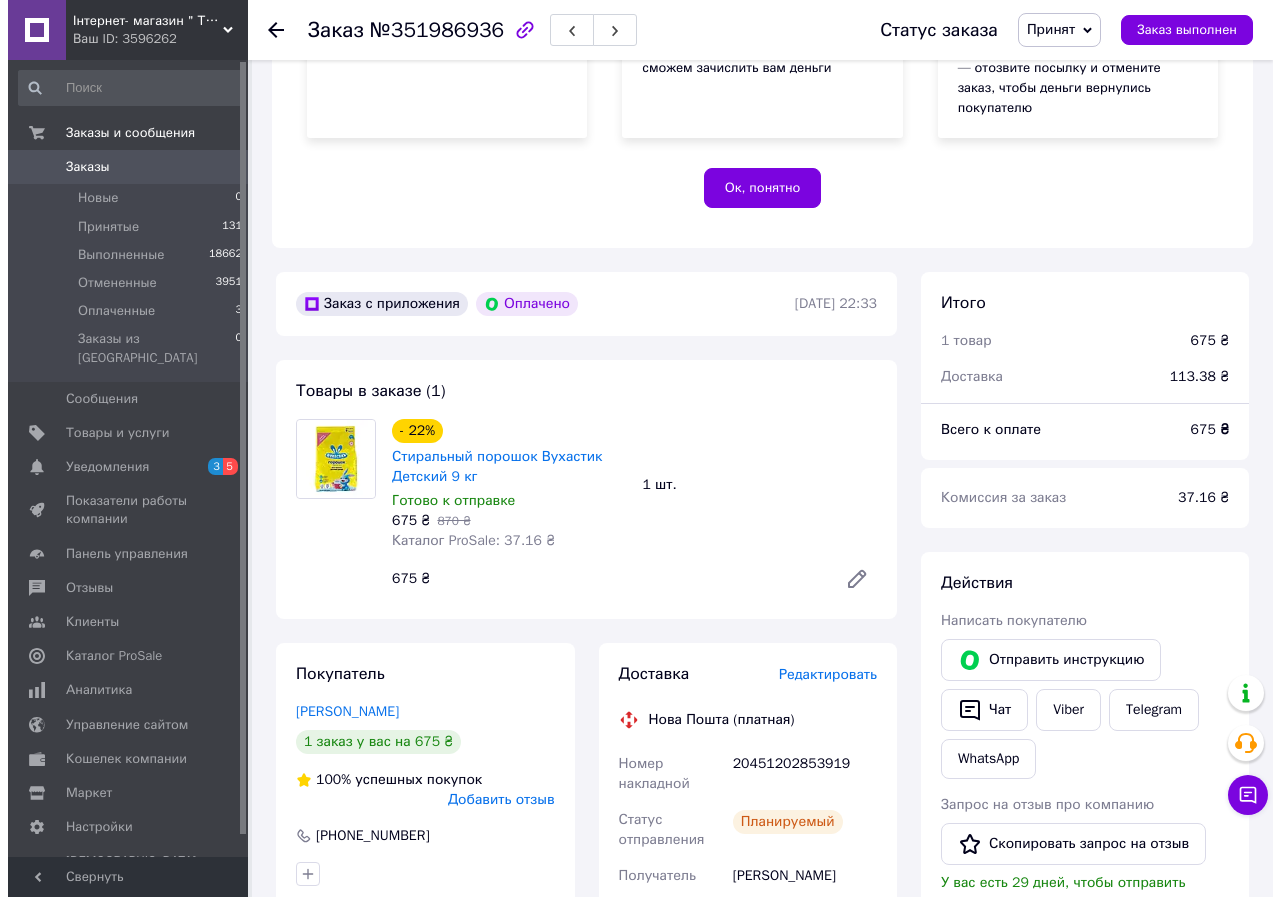 scroll, scrollTop: 0, scrollLeft: 0, axis: both 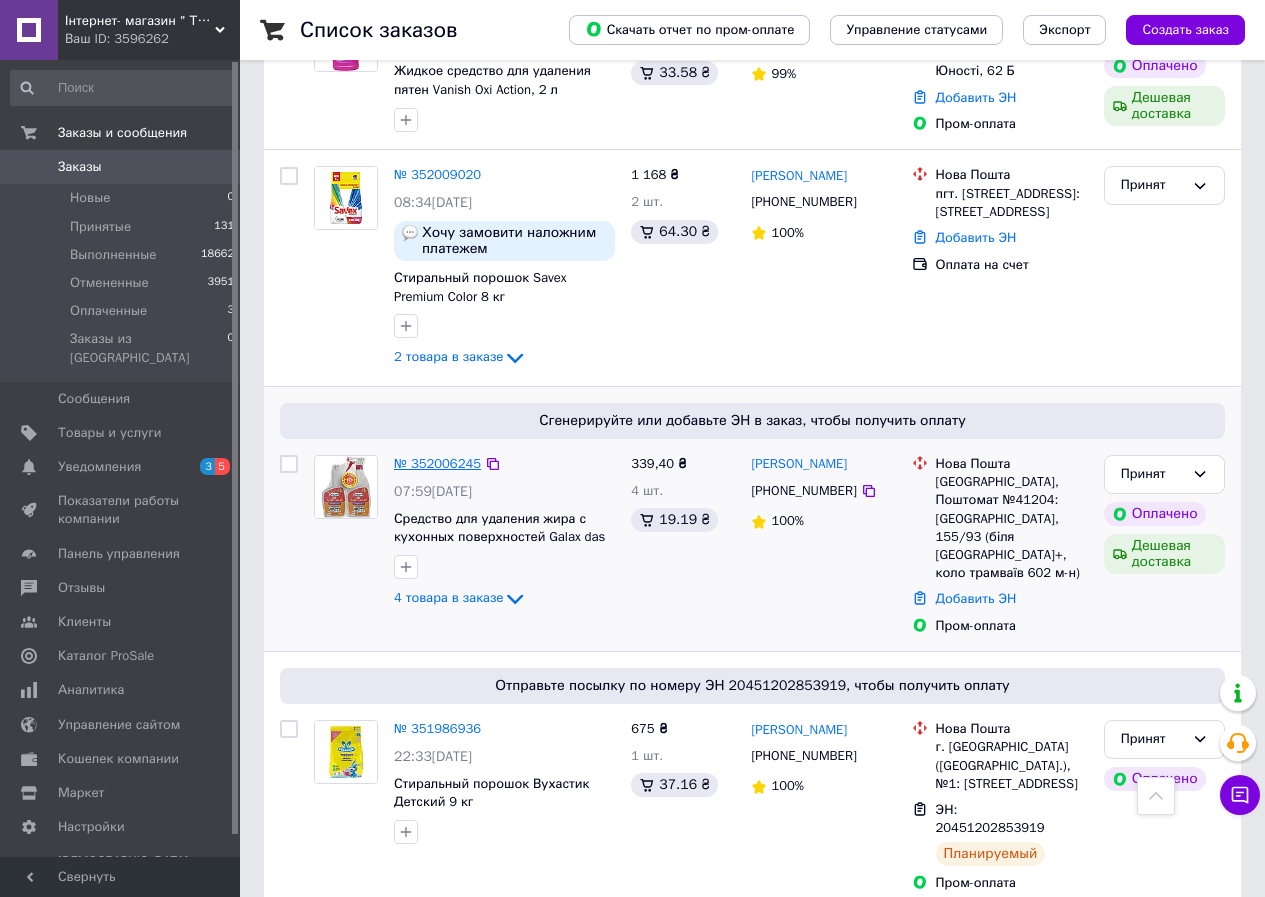 click on "№ 352006245" at bounding box center [437, 463] 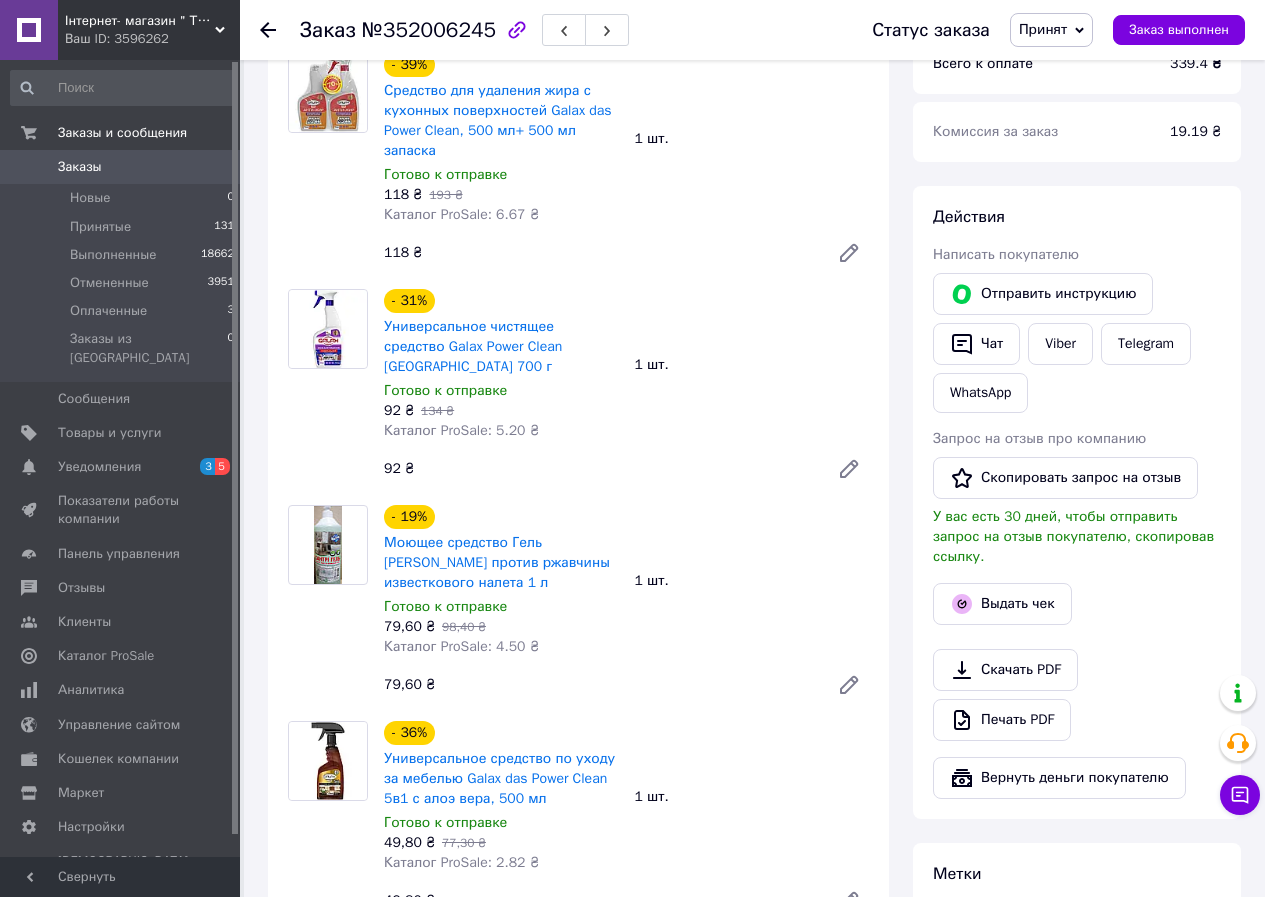 scroll, scrollTop: 700, scrollLeft: 0, axis: vertical 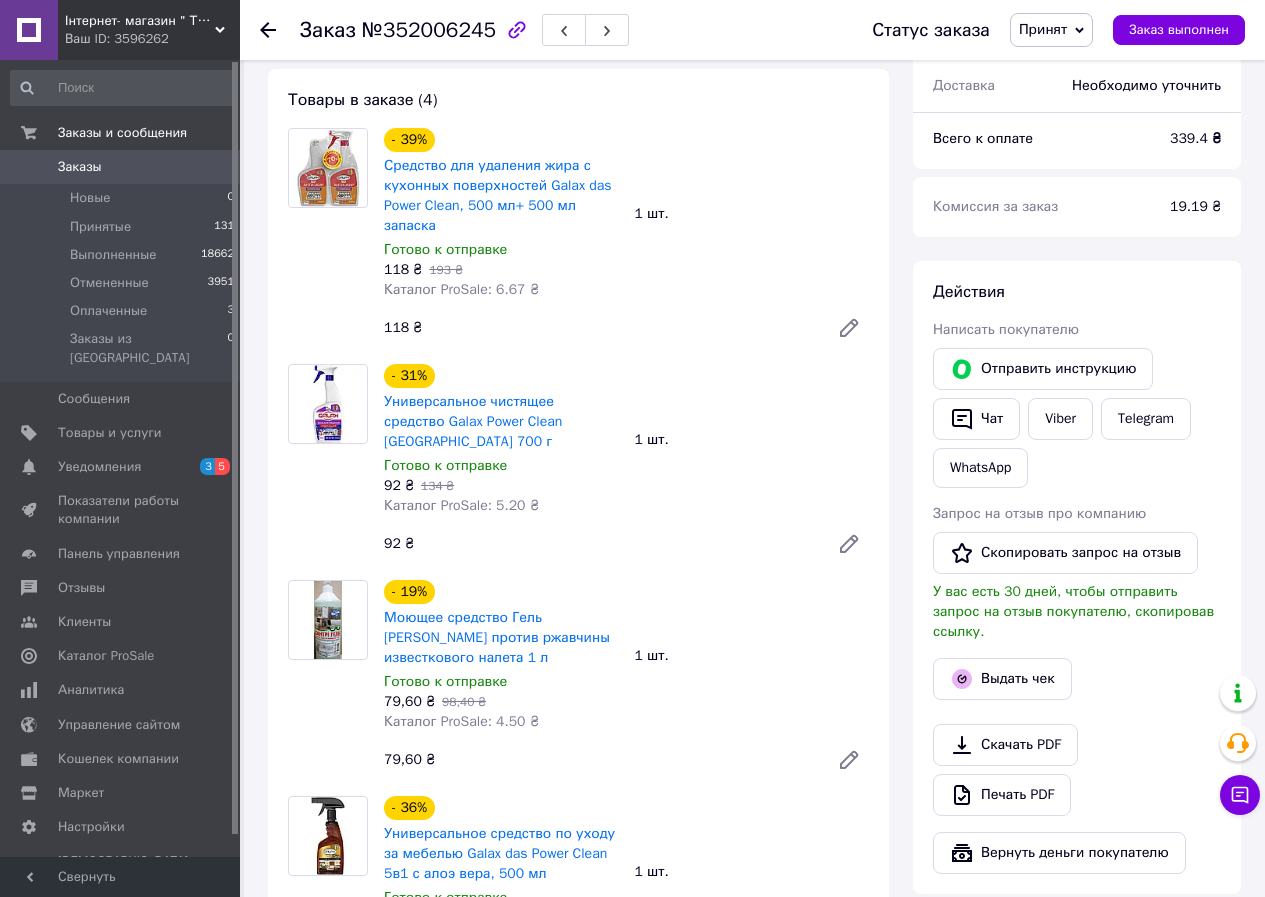 click on "Выдать чек" at bounding box center (1077, 679) 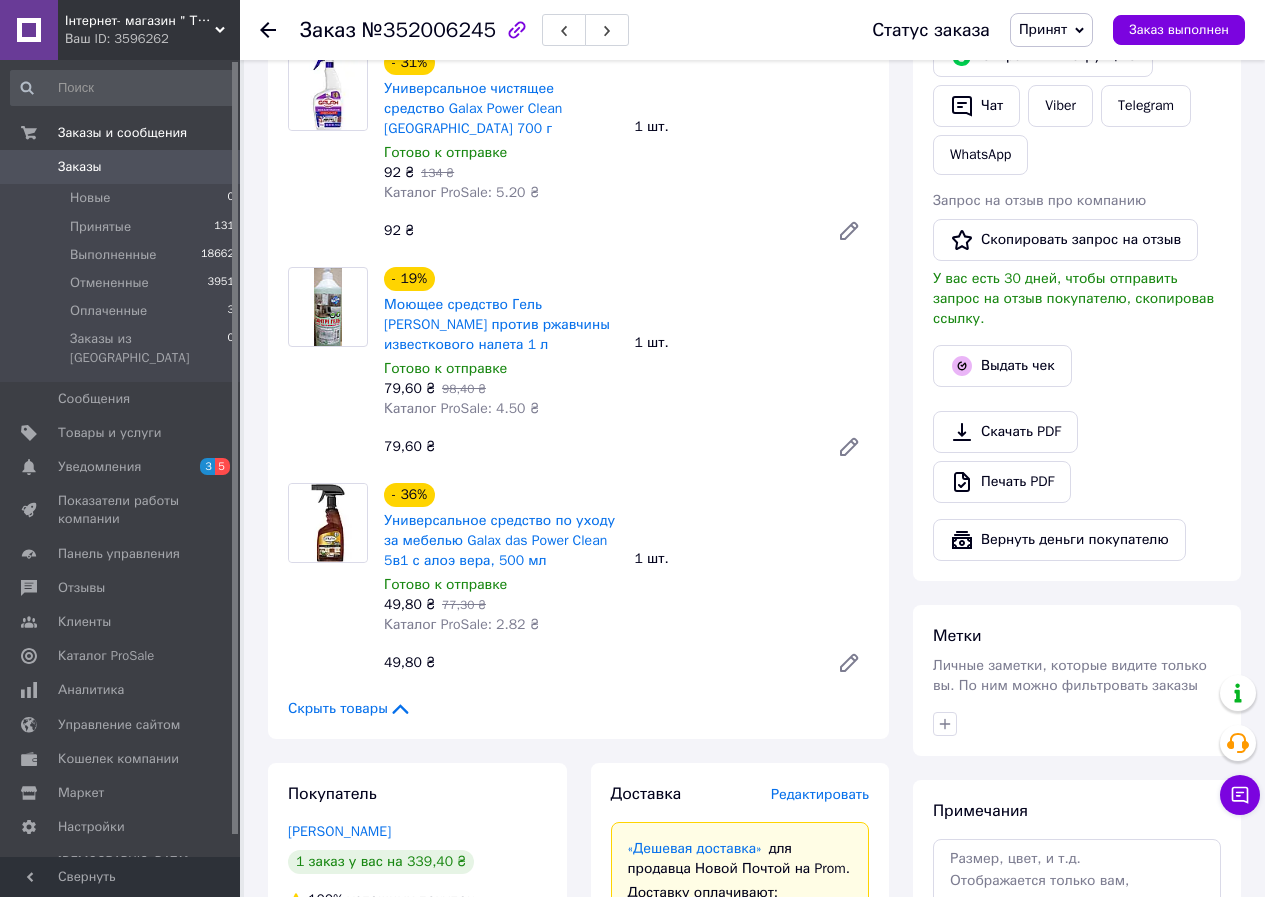 scroll, scrollTop: 1300, scrollLeft: 0, axis: vertical 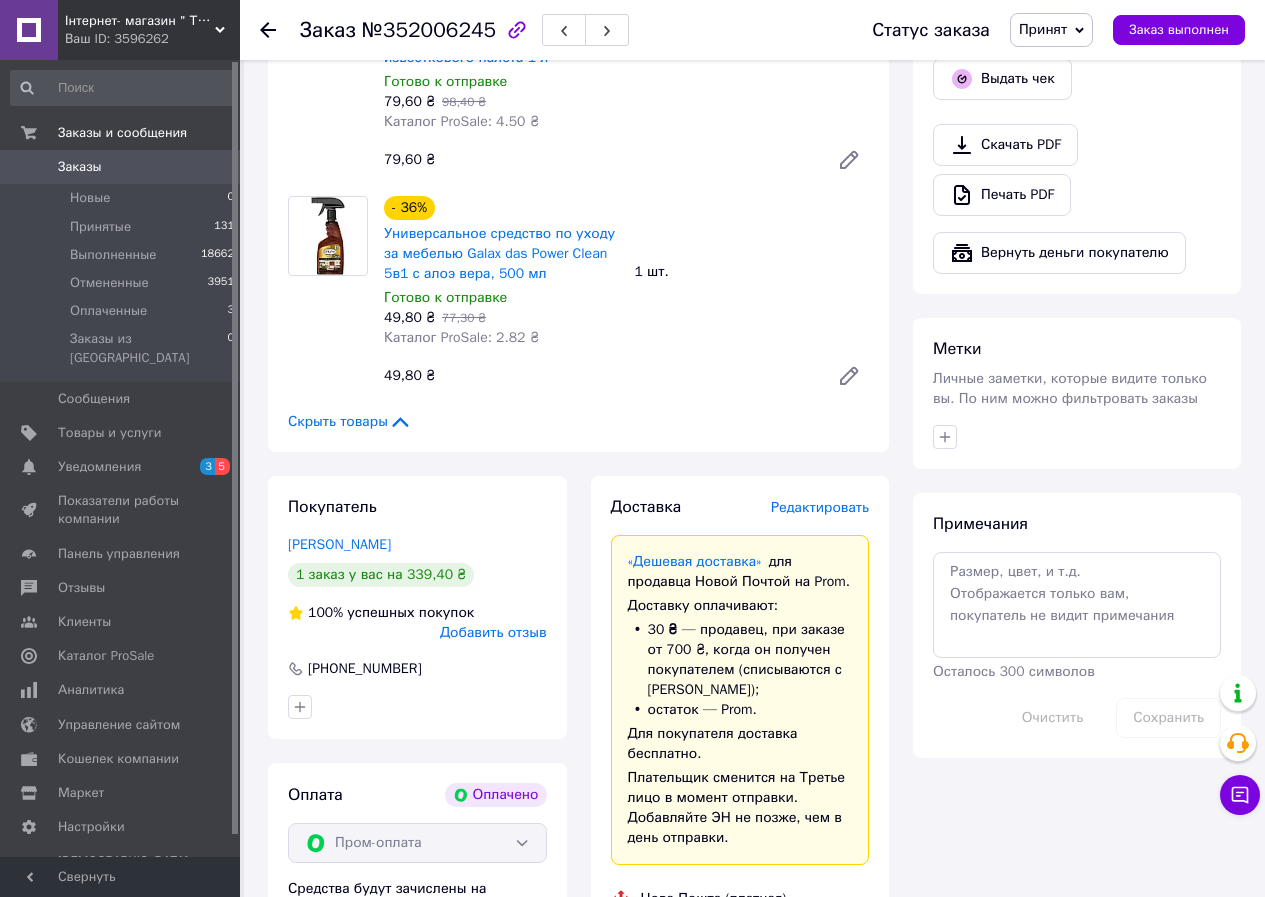 drag, startPoint x: 286, startPoint y: 504, endPoint x: 509, endPoint y: 504, distance: 223 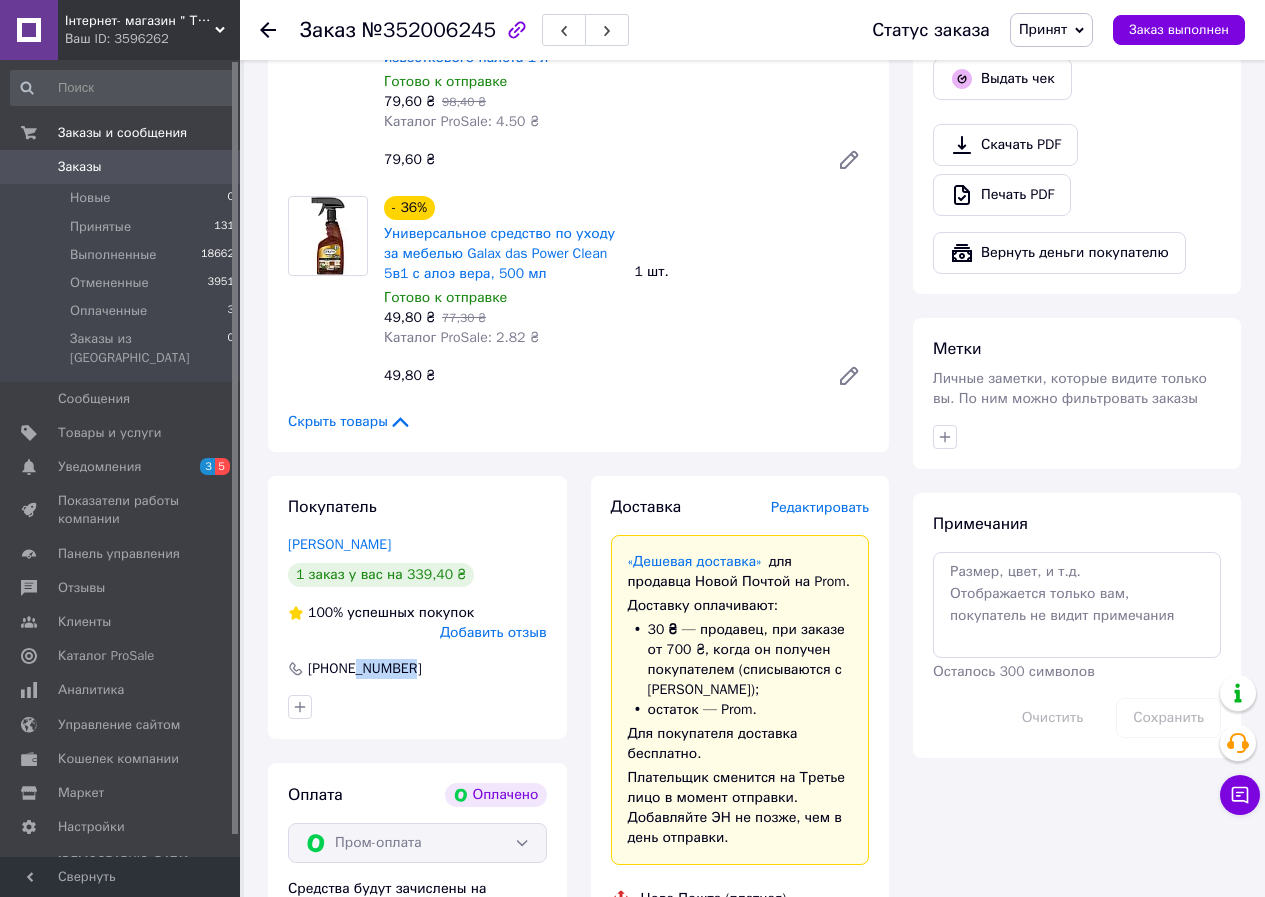 drag, startPoint x: 370, startPoint y: 634, endPoint x: 354, endPoint y: 636, distance: 16.124516 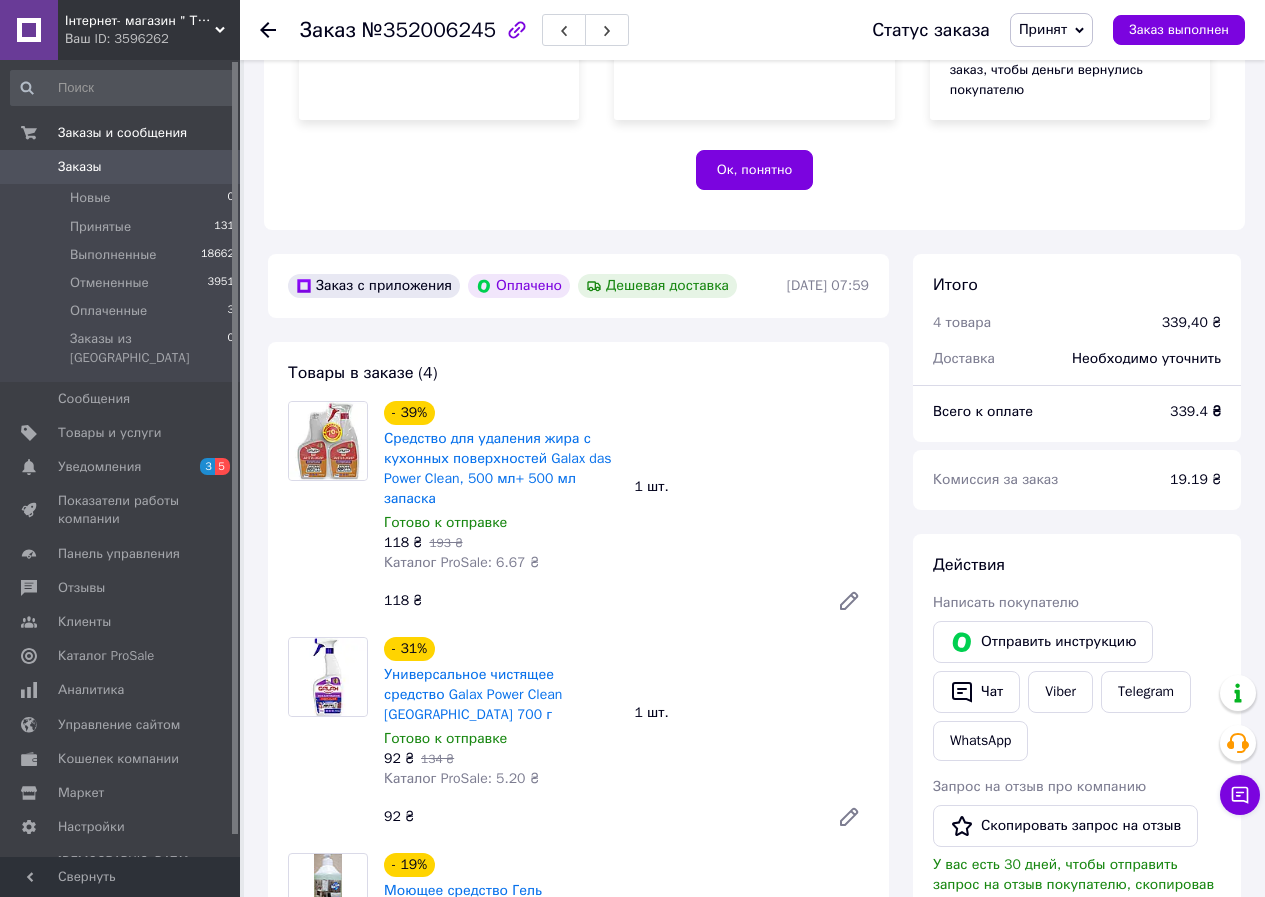 scroll, scrollTop: 400, scrollLeft: 0, axis: vertical 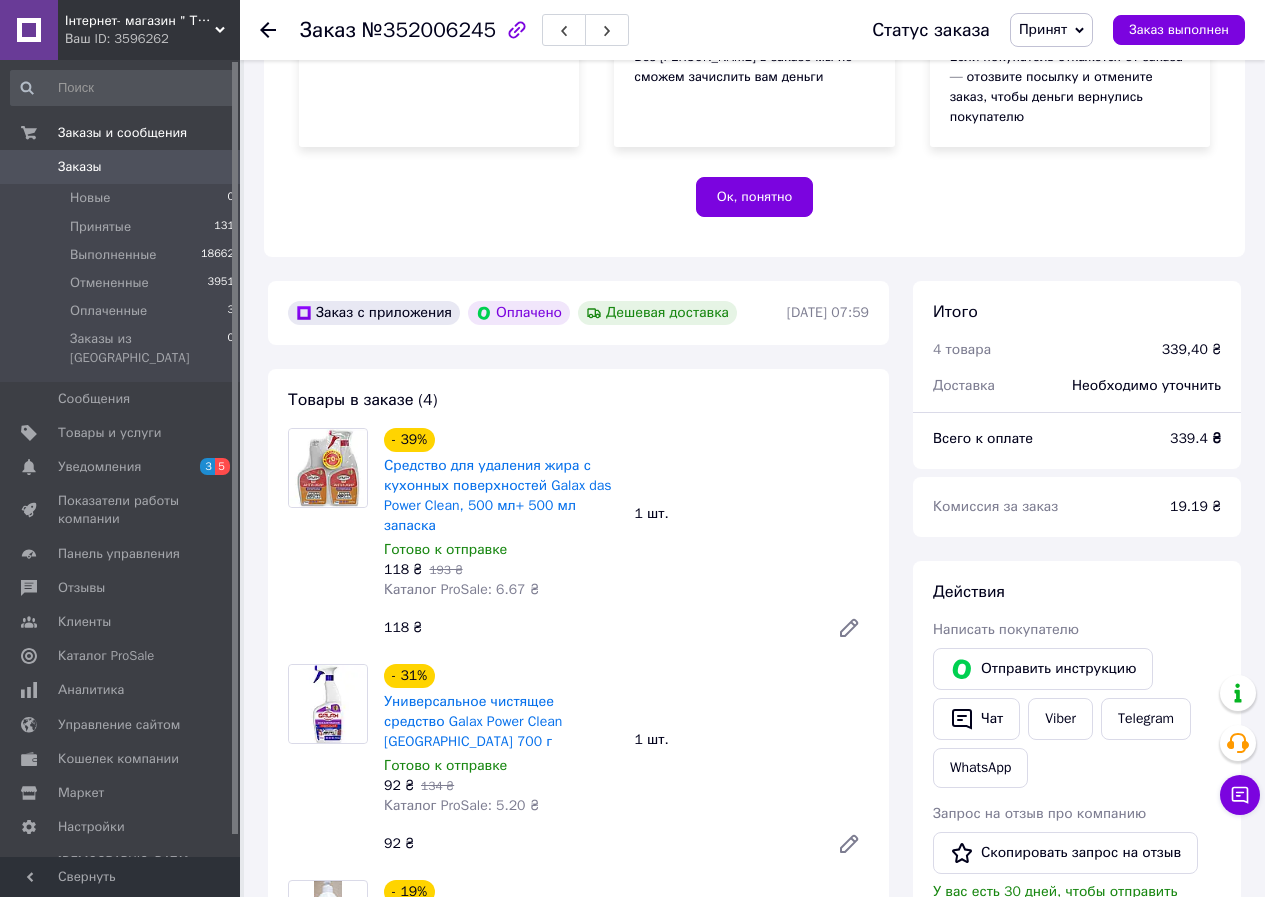 click on "№352006245" at bounding box center [429, 30] 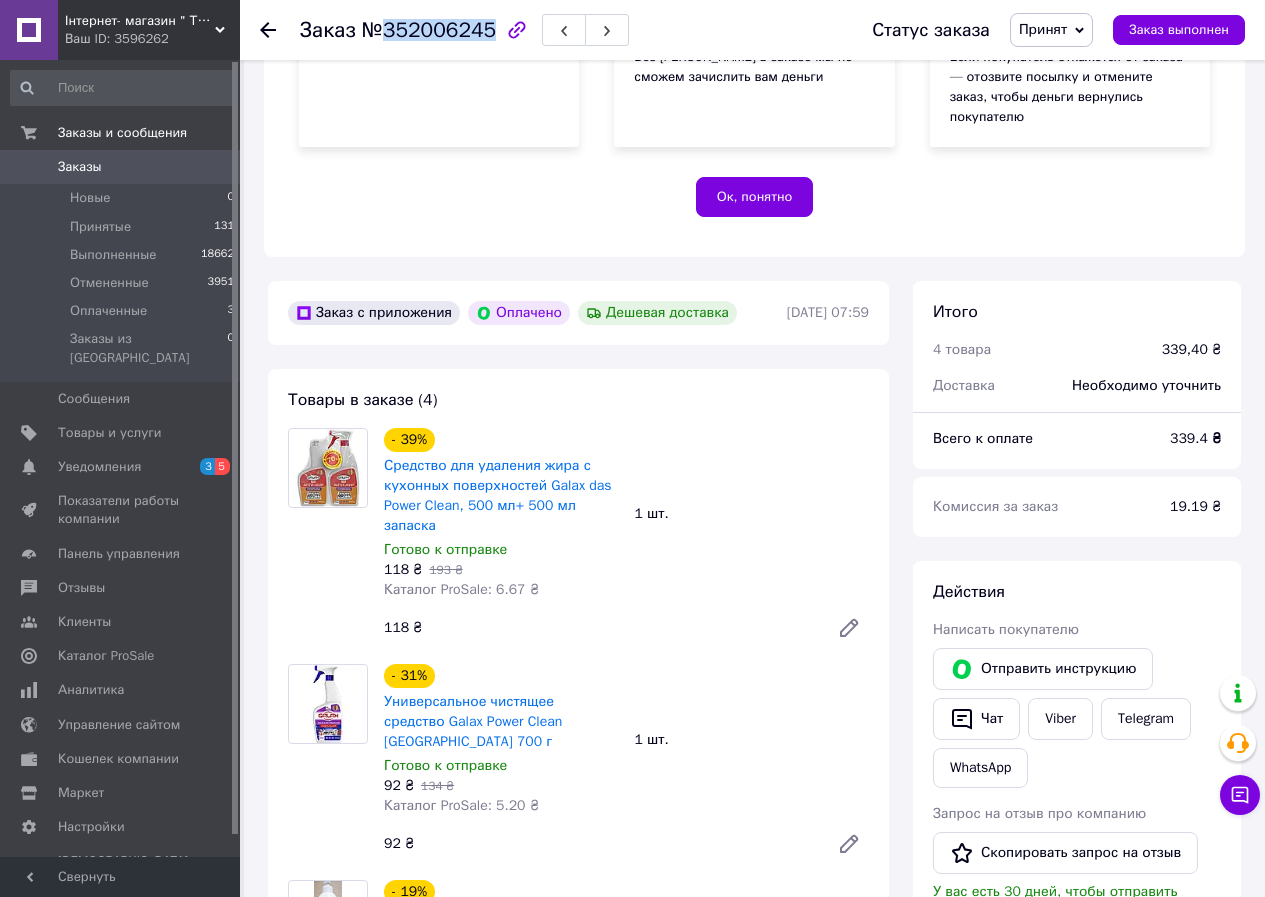 click on "№352006245" at bounding box center (429, 30) 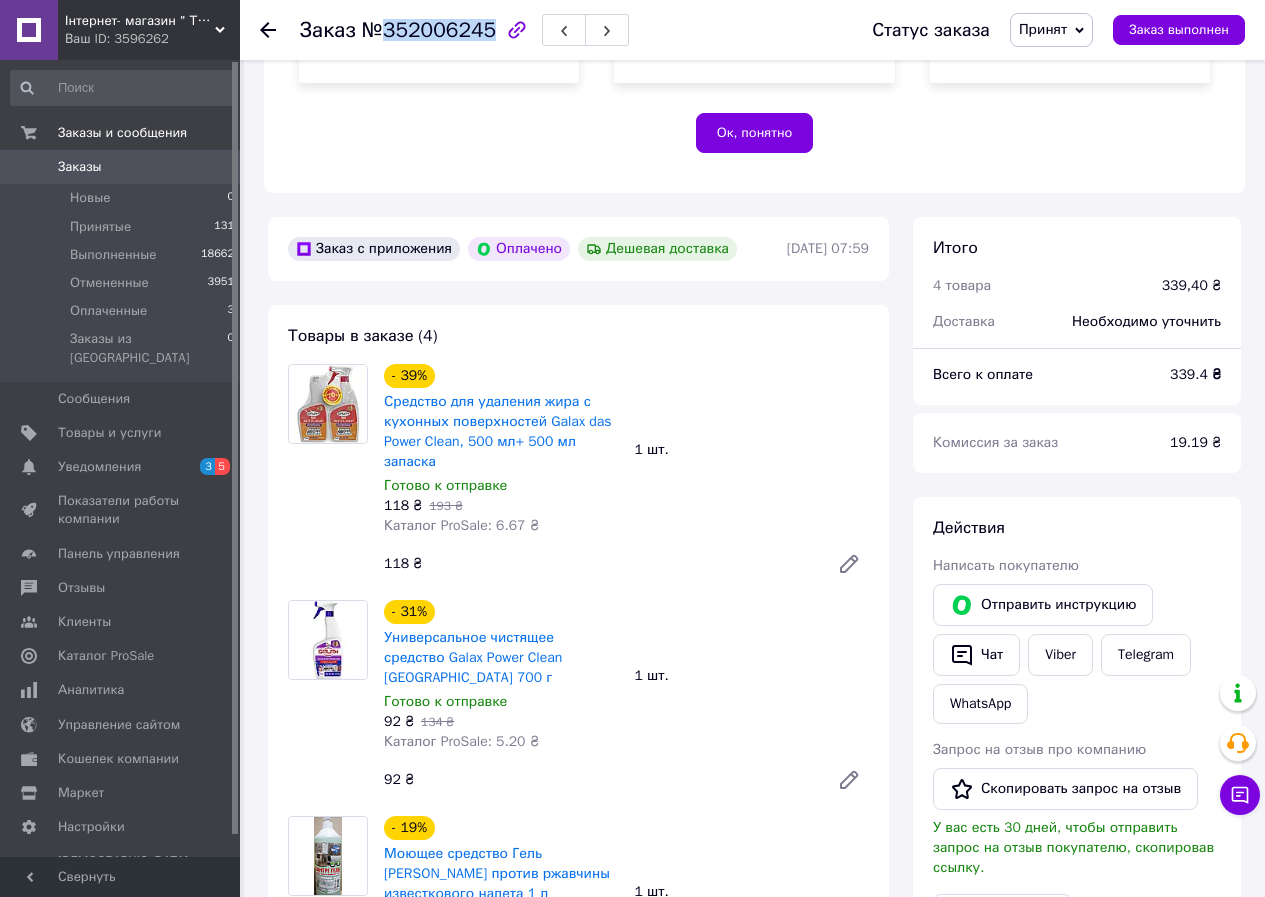 scroll, scrollTop: 500, scrollLeft: 0, axis: vertical 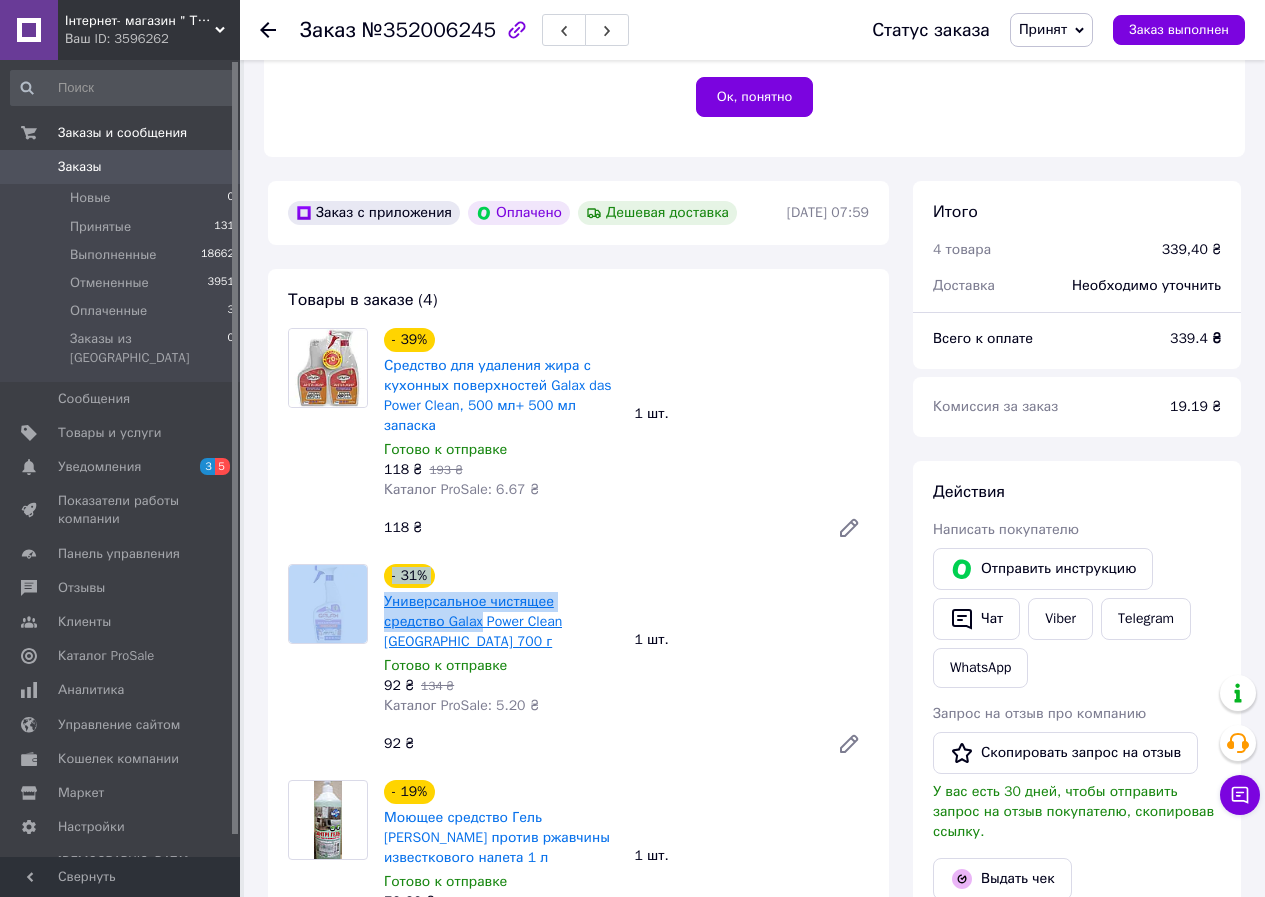 drag, startPoint x: 375, startPoint y: 603, endPoint x: 419, endPoint y: 606, distance: 44.102154 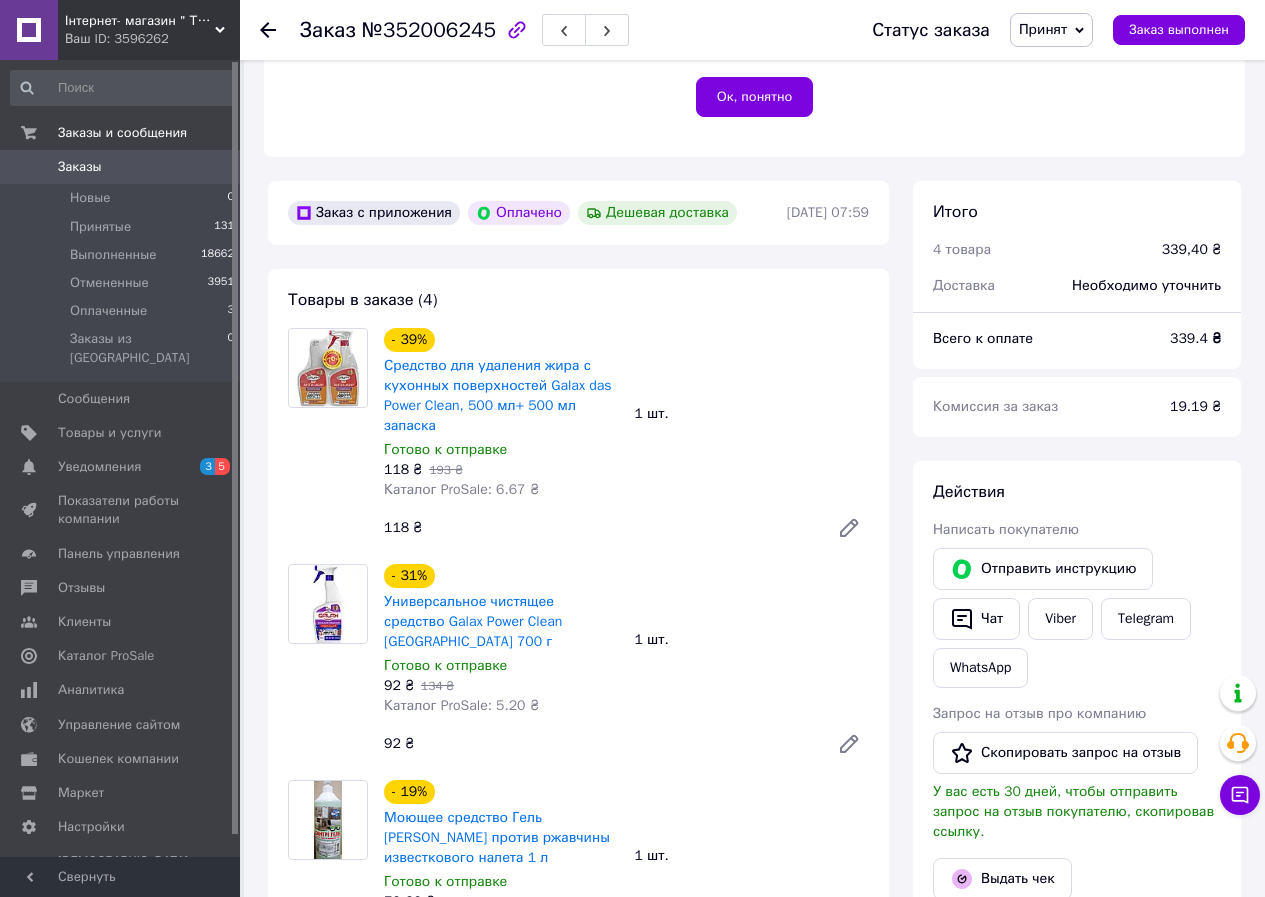 click on "1 шт." at bounding box center [752, 640] 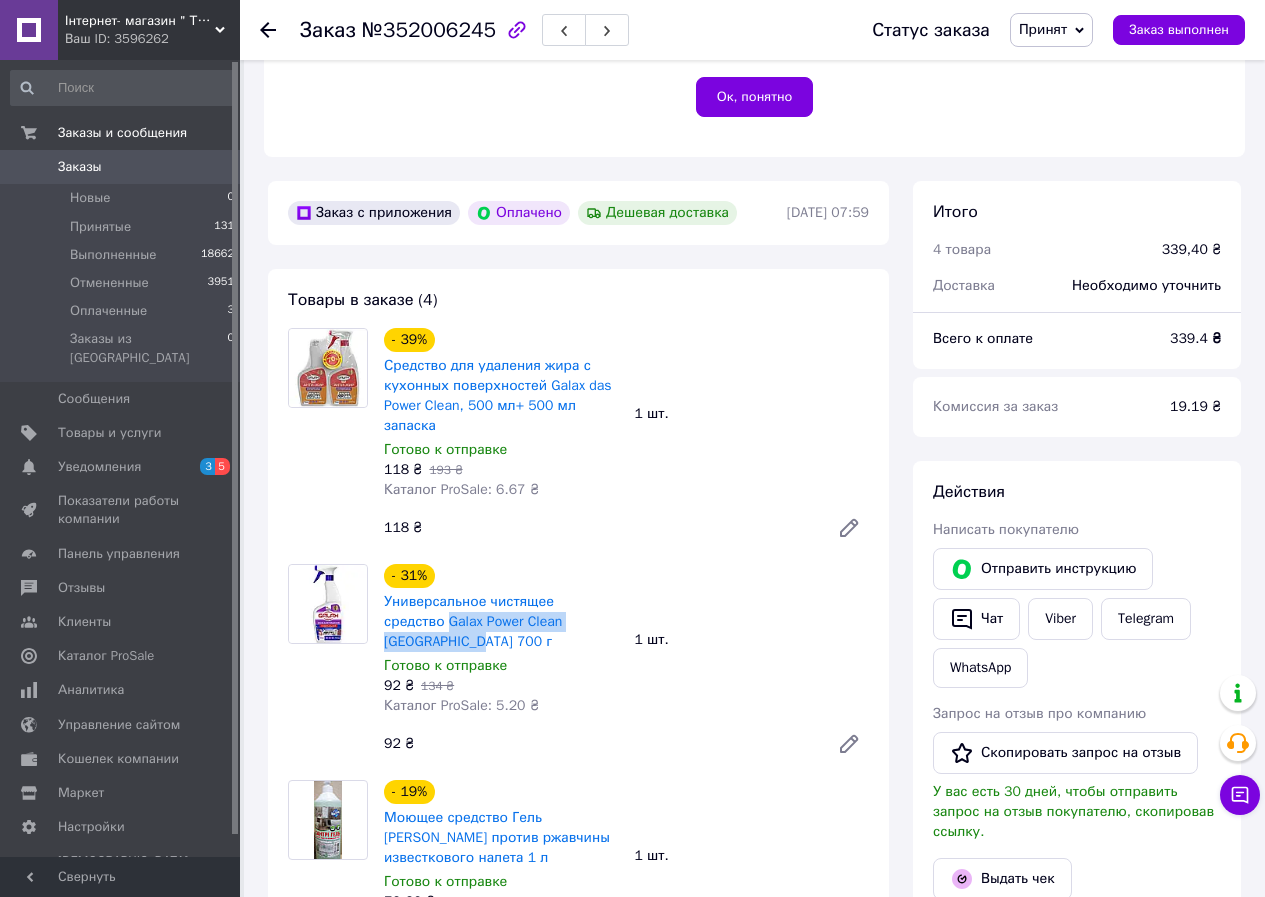 drag, startPoint x: 606, startPoint y: 608, endPoint x: 383, endPoint y: 605, distance: 223.02017 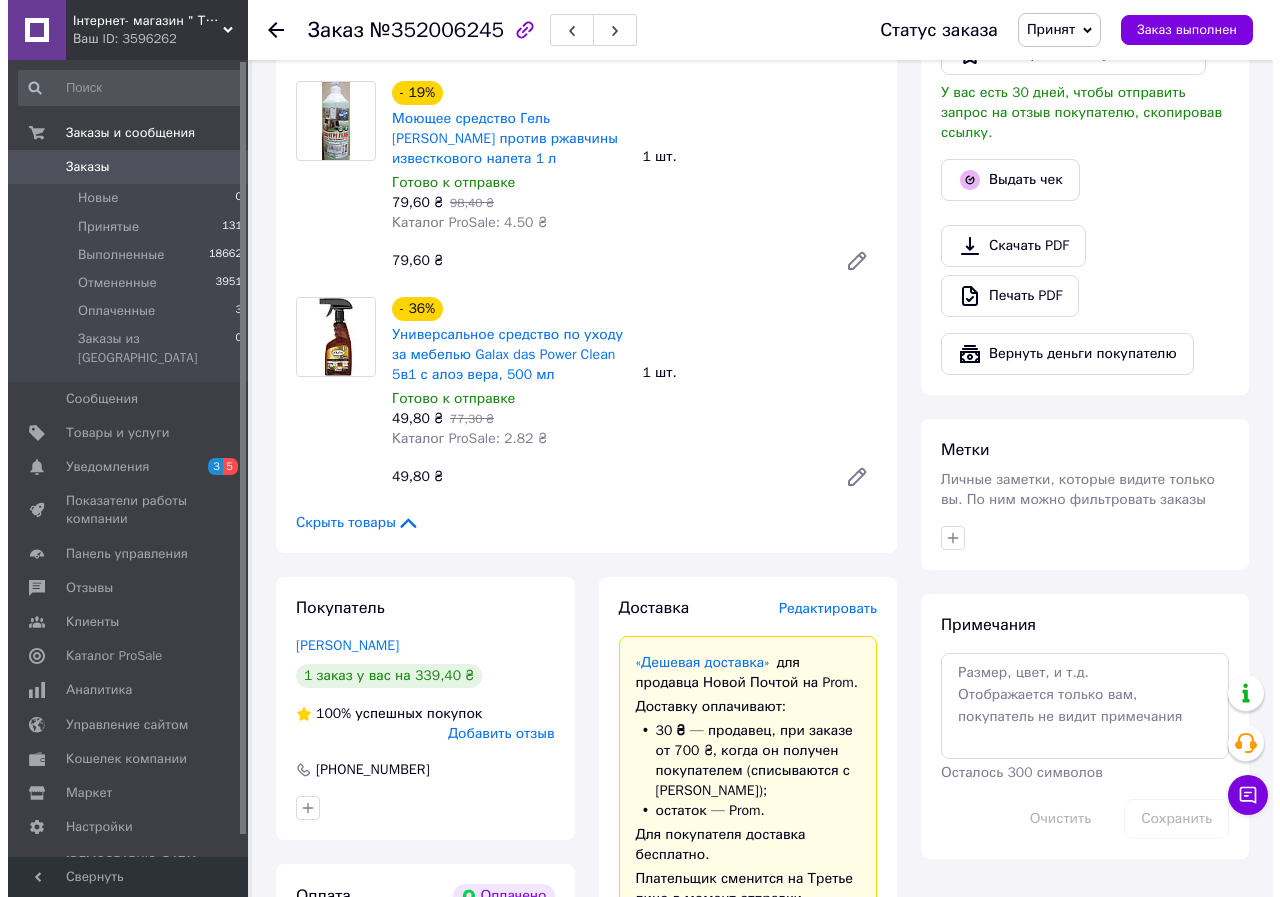 scroll, scrollTop: 1200, scrollLeft: 0, axis: vertical 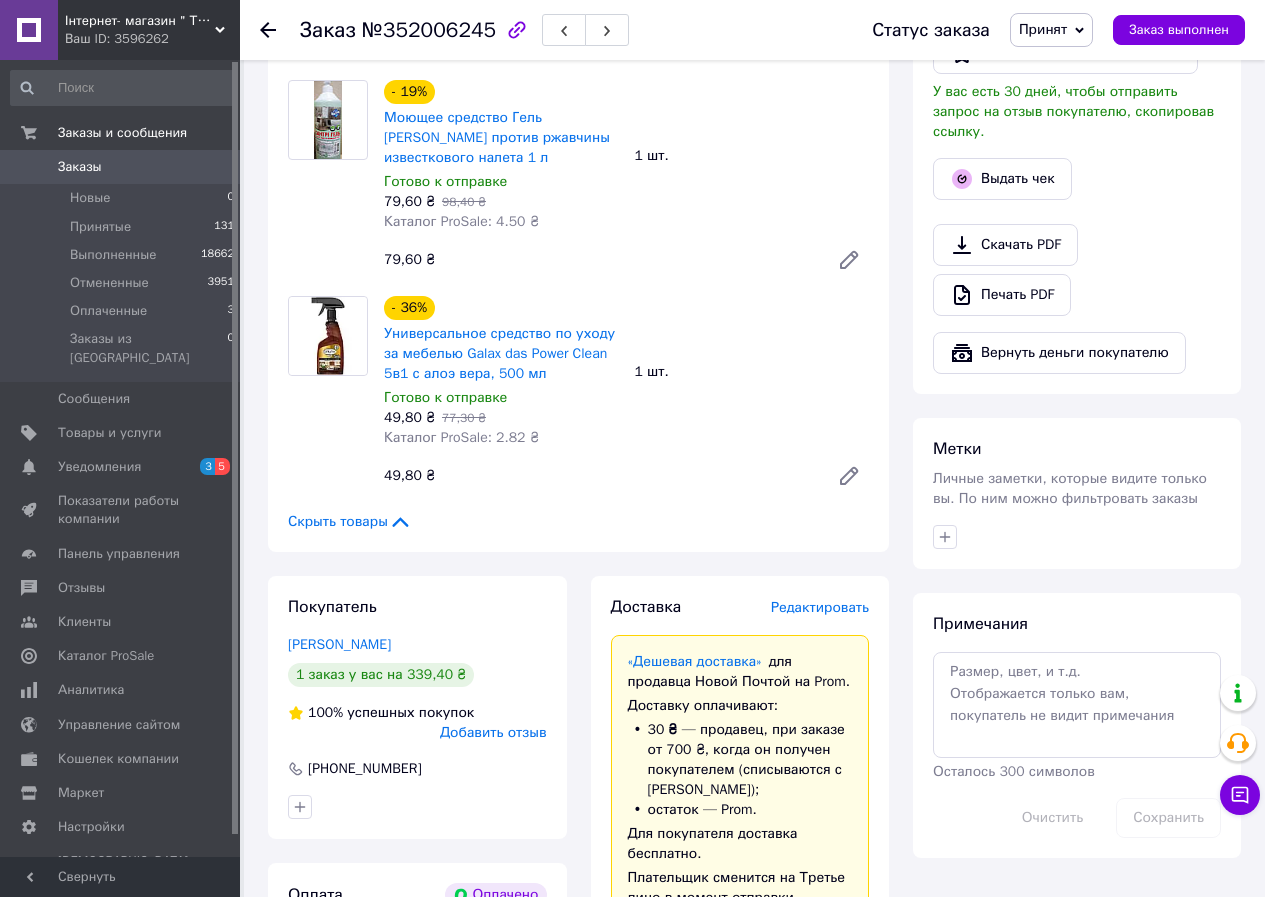 click on "Редактировать" at bounding box center [820, 607] 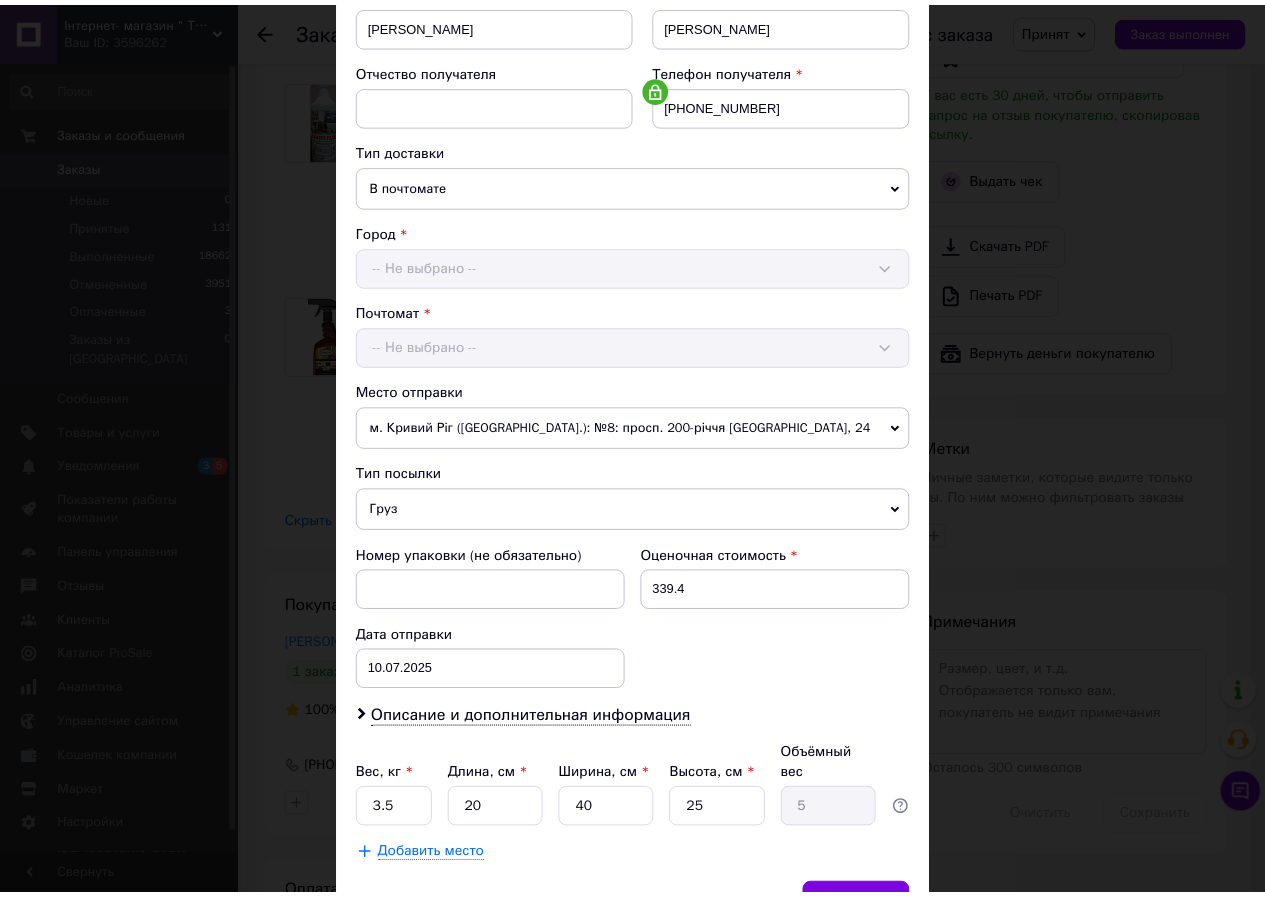 scroll, scrollTop: 431, scrollLeft: 0, axis: vertical 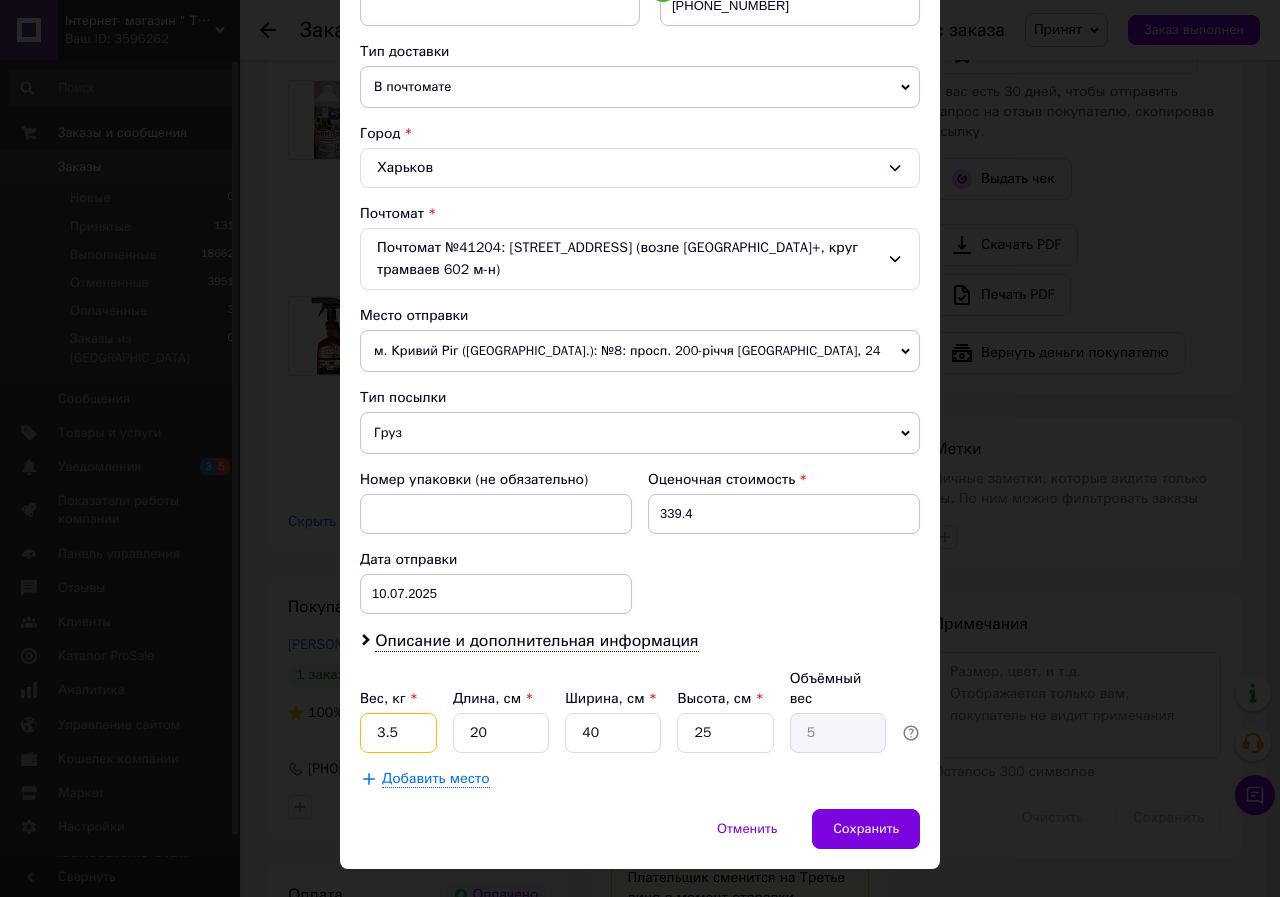drag, startPoint x: 367, startPoint y: 701, endPoint x: 410, endPoint y: 714, distance: 44.922153 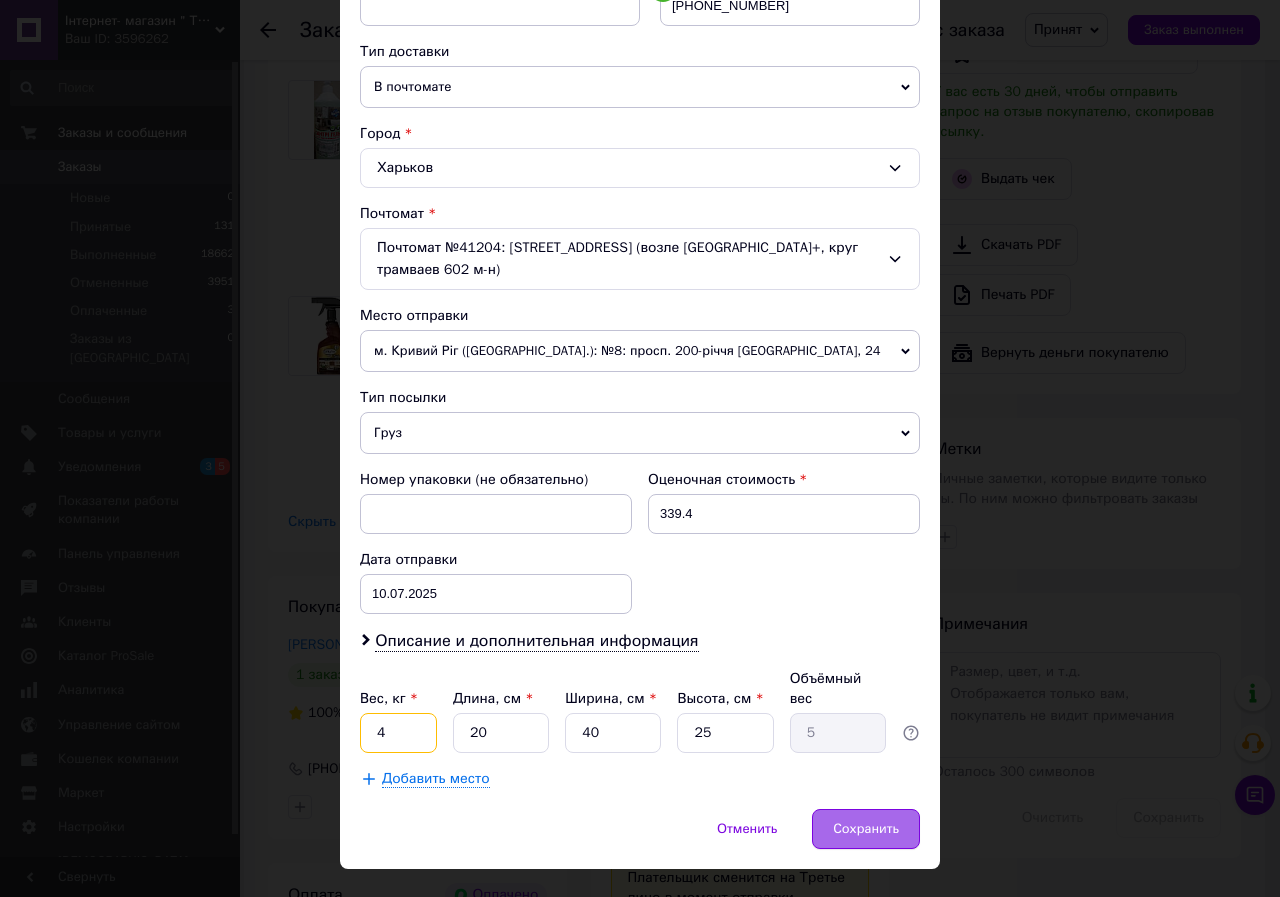 type on "4" 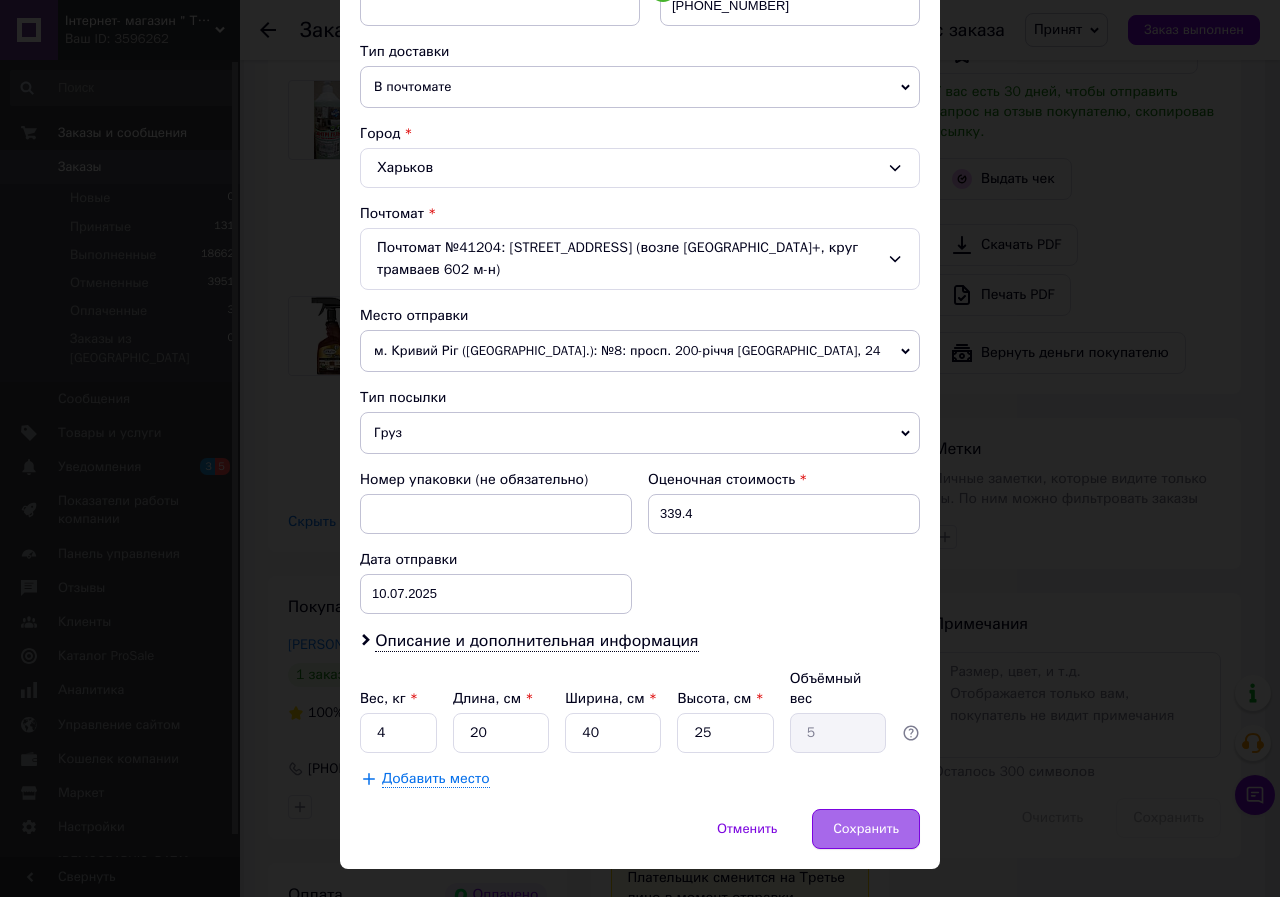 click on "Сохранить" at bounding box center (866, 829) 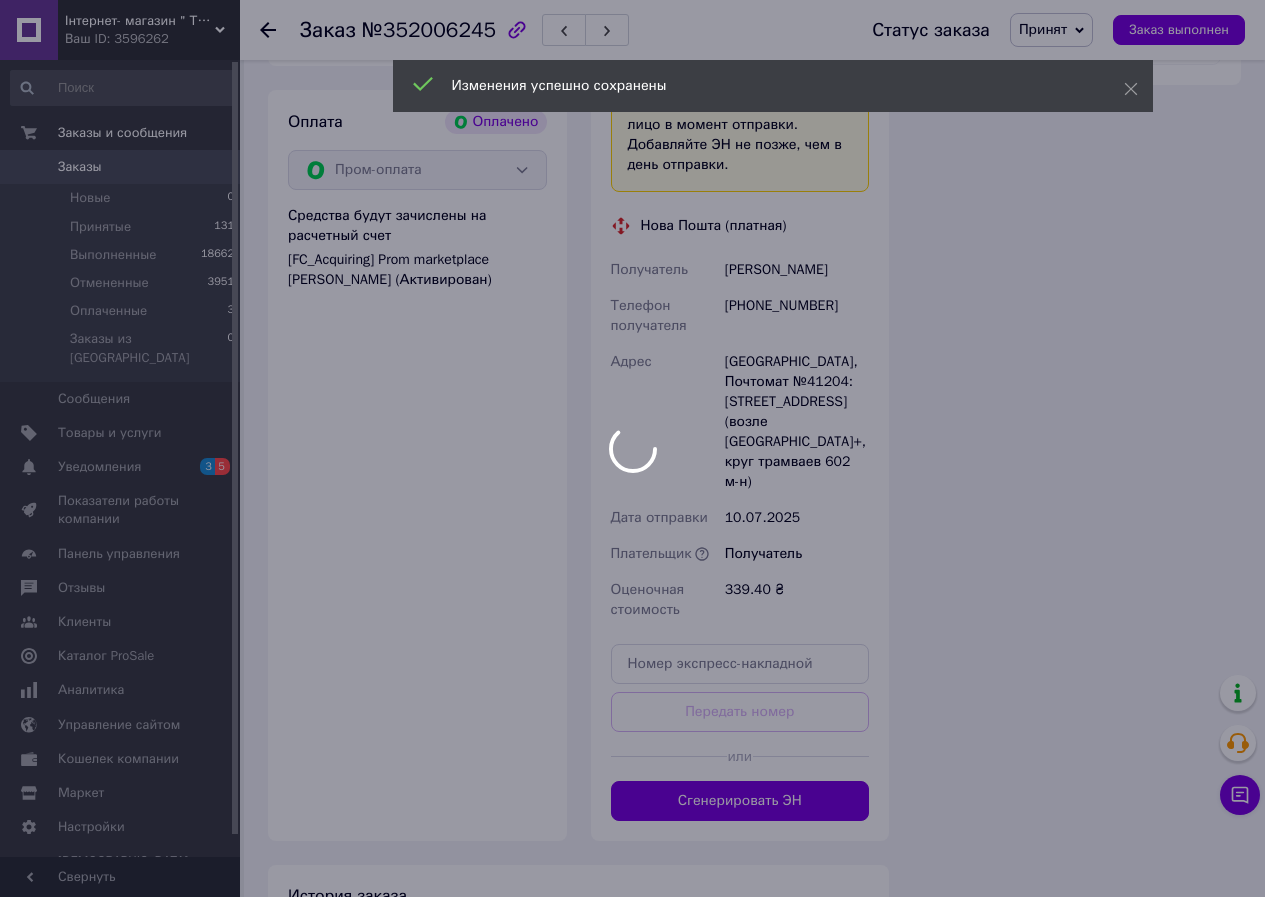 scroll, scrollTop: 2148, scrollLeft: 0, axis: vertical 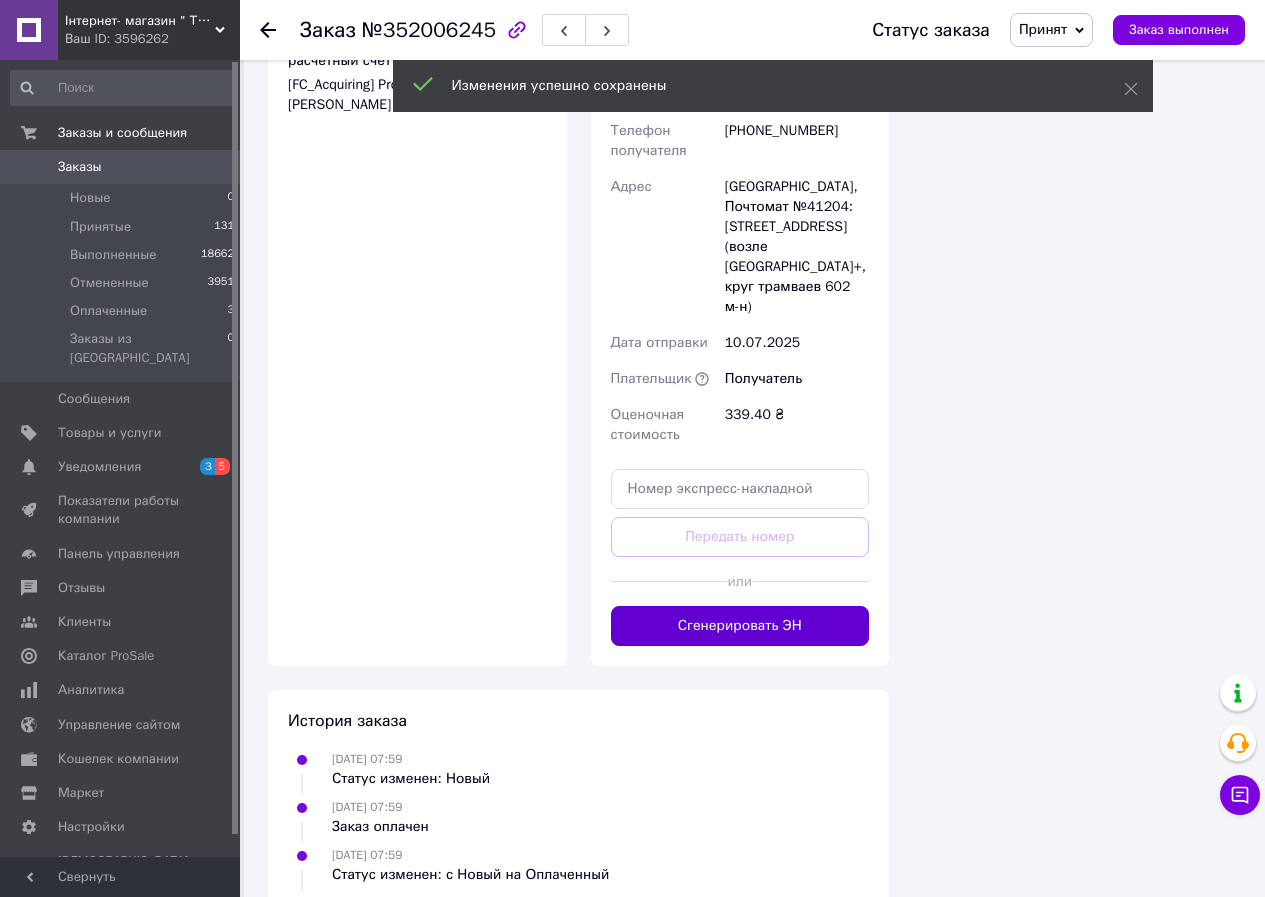 click on "Сгенерировать ЭН" at bounding box center (740, 626) 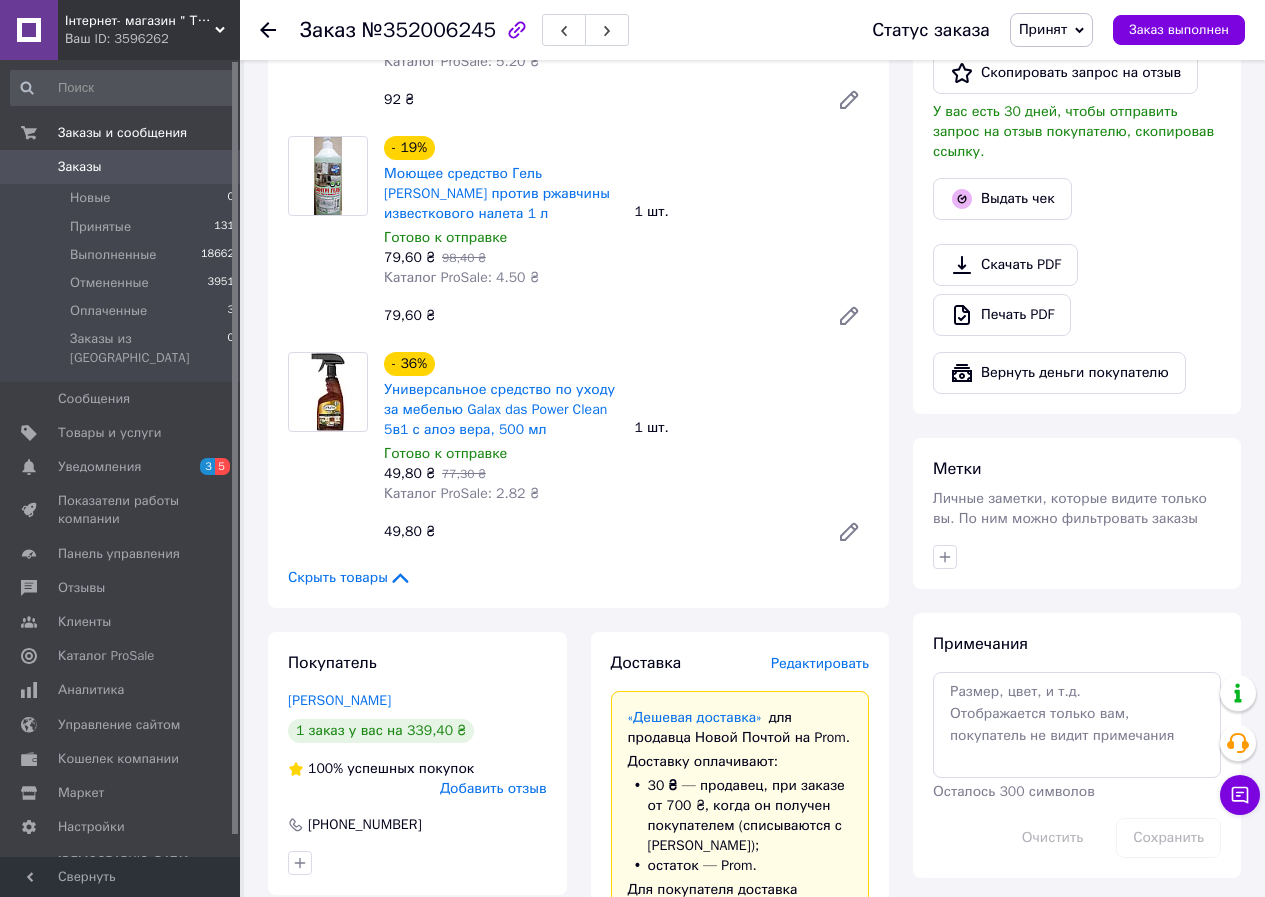 scroll, scrollTop: 948, scrollLeft: 0, axis: vertical 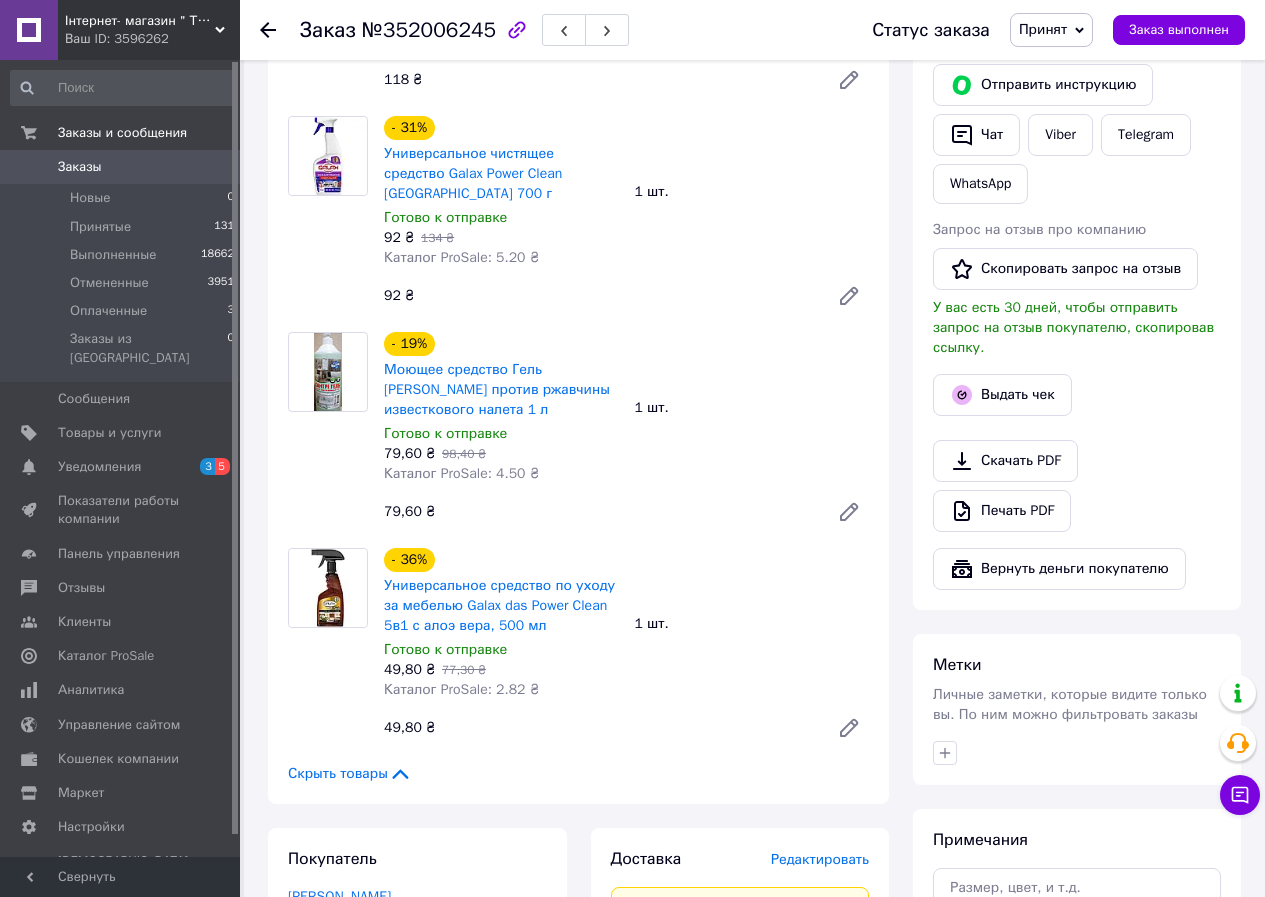 click 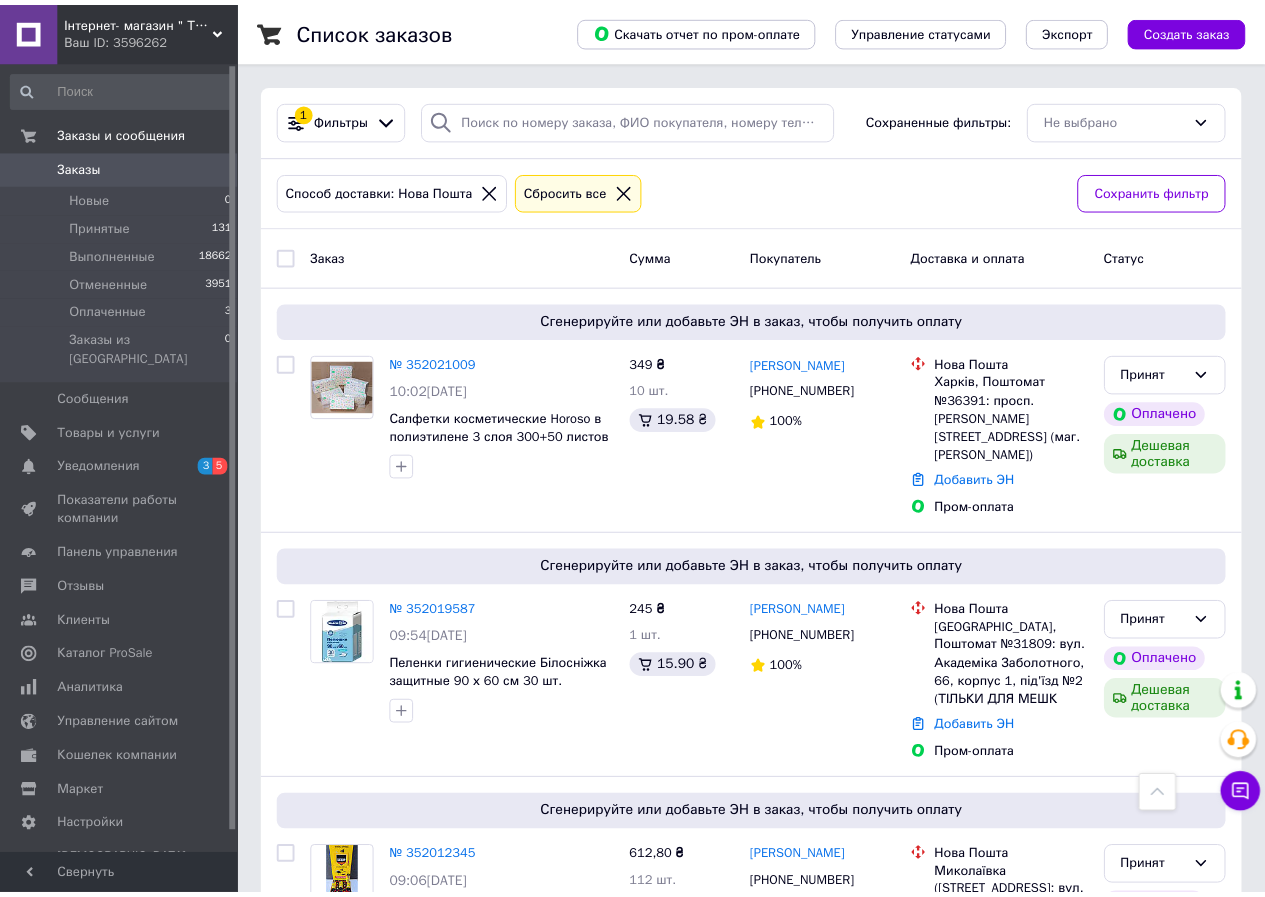 scroll, scrollTop: 800, scrollLeft: 0, axis: vertical 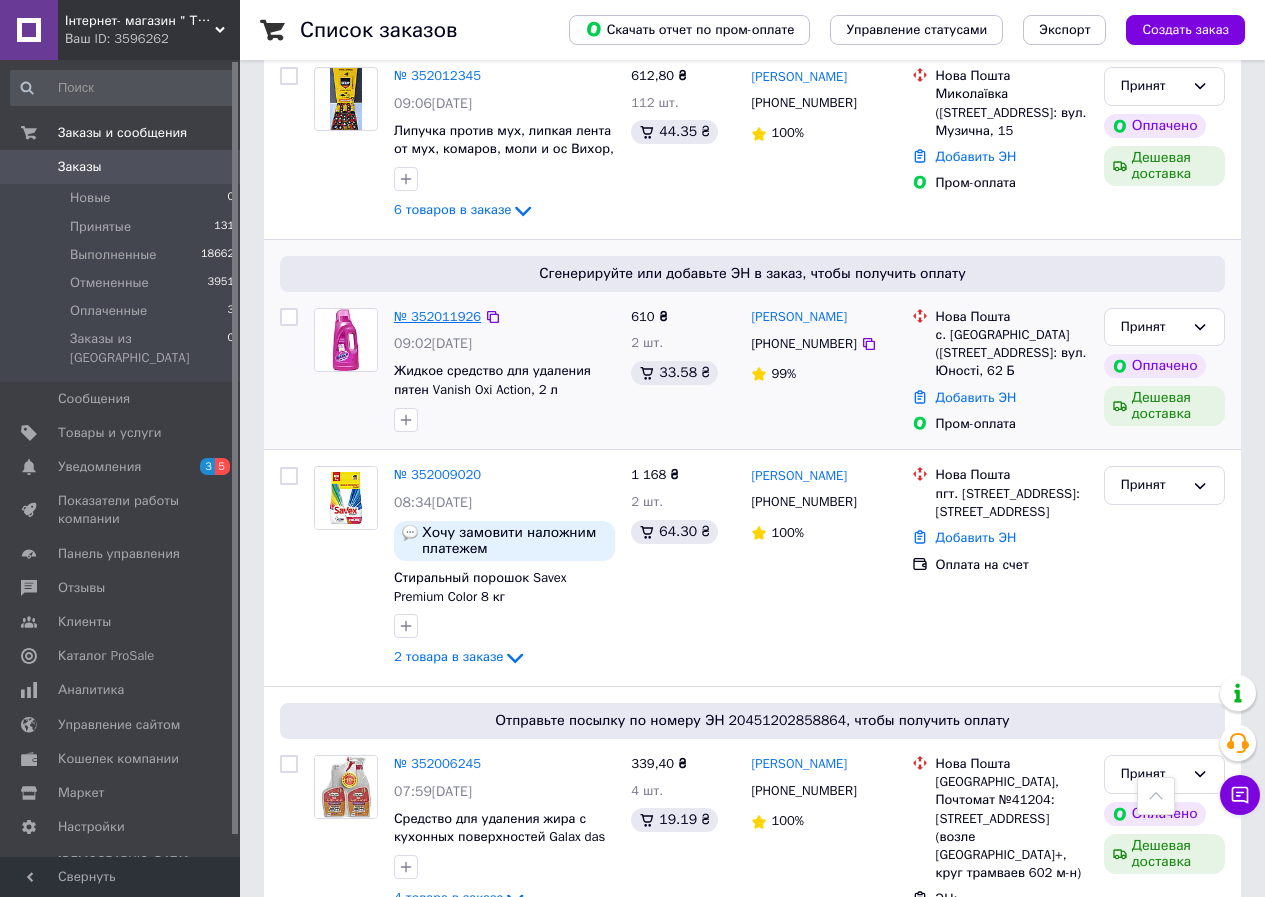 click on "№ 352011926" at bounding box center [437, 316] 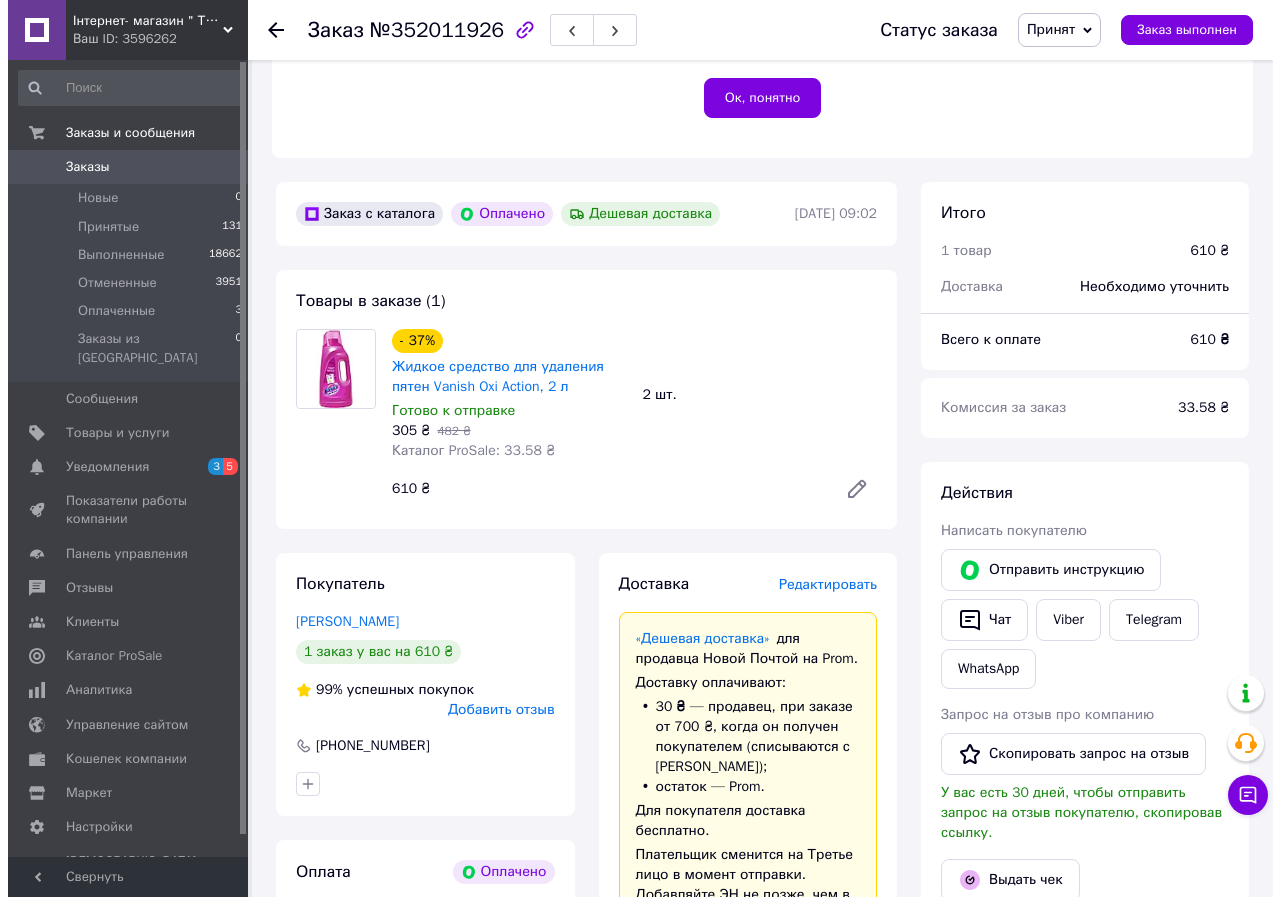 scroll, scrollTop: 500, scrollLeft: 0, axis: vertical 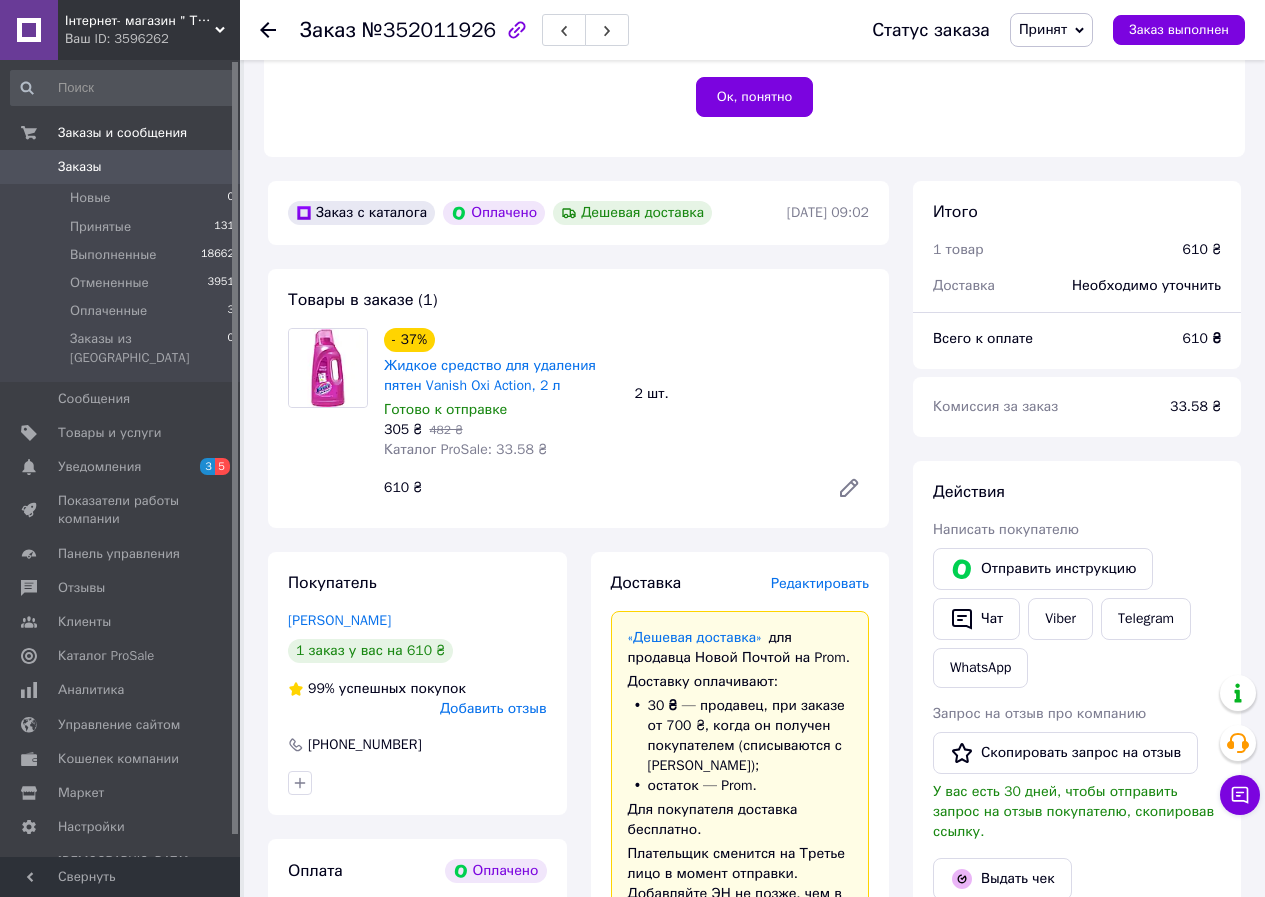 click on "Действия Написать покупателю   Отправить инструкцию   Чат Viber Telegram WhatsApp Запрос на отзыв про компанию   Скопировать запрос на отзыв У вас есть 30 дней, чтобы отправить запрос на отзыв покупателю, скопировав ссылку.   Выдать чек   Скачать PDF   Печать PDF   Вернуть деньги покупателю" at bounding box center (1077, 777) 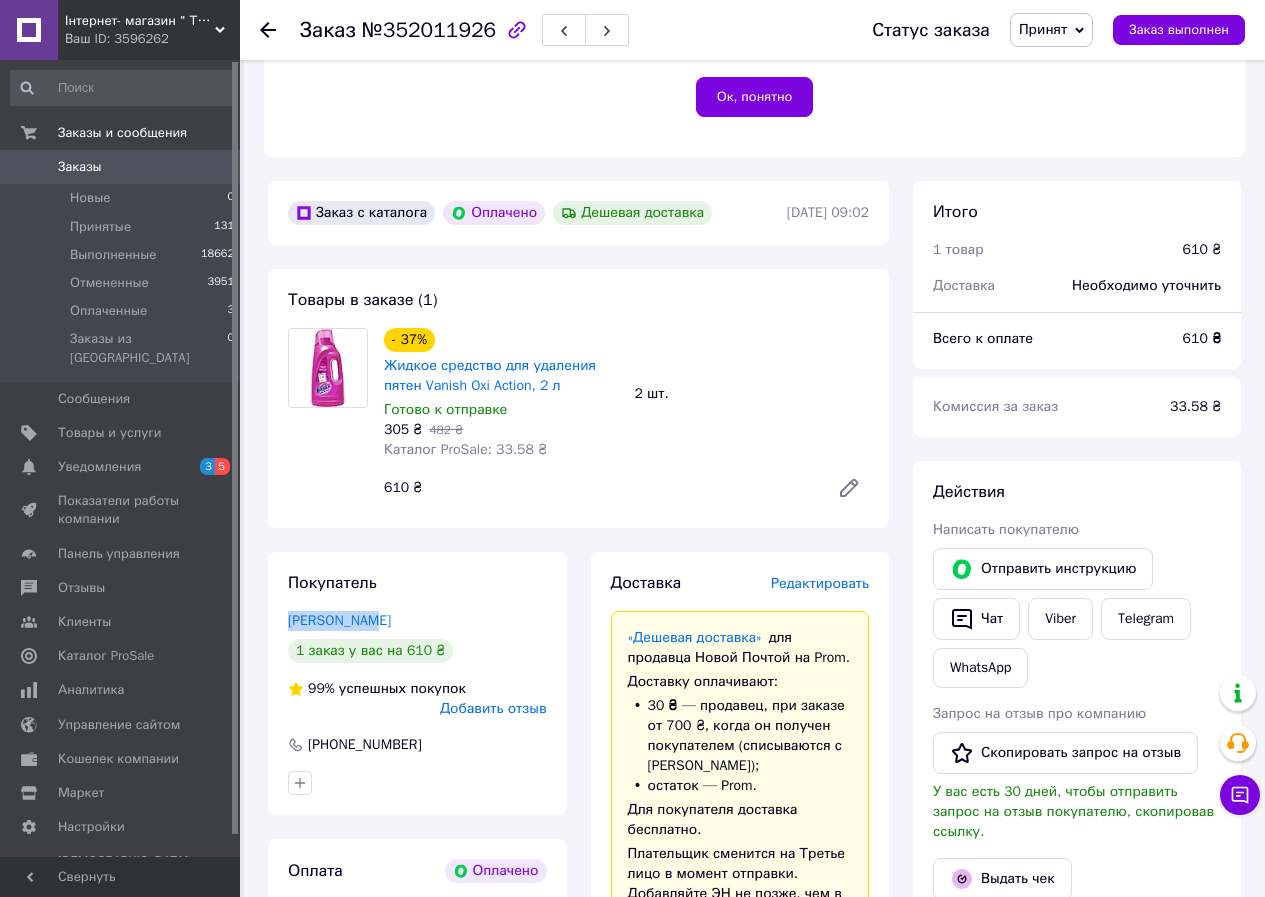 drag, startPoint x: 273, startPoint y: 597, endPoint x: 423, endPoint y: 597, distance: 150 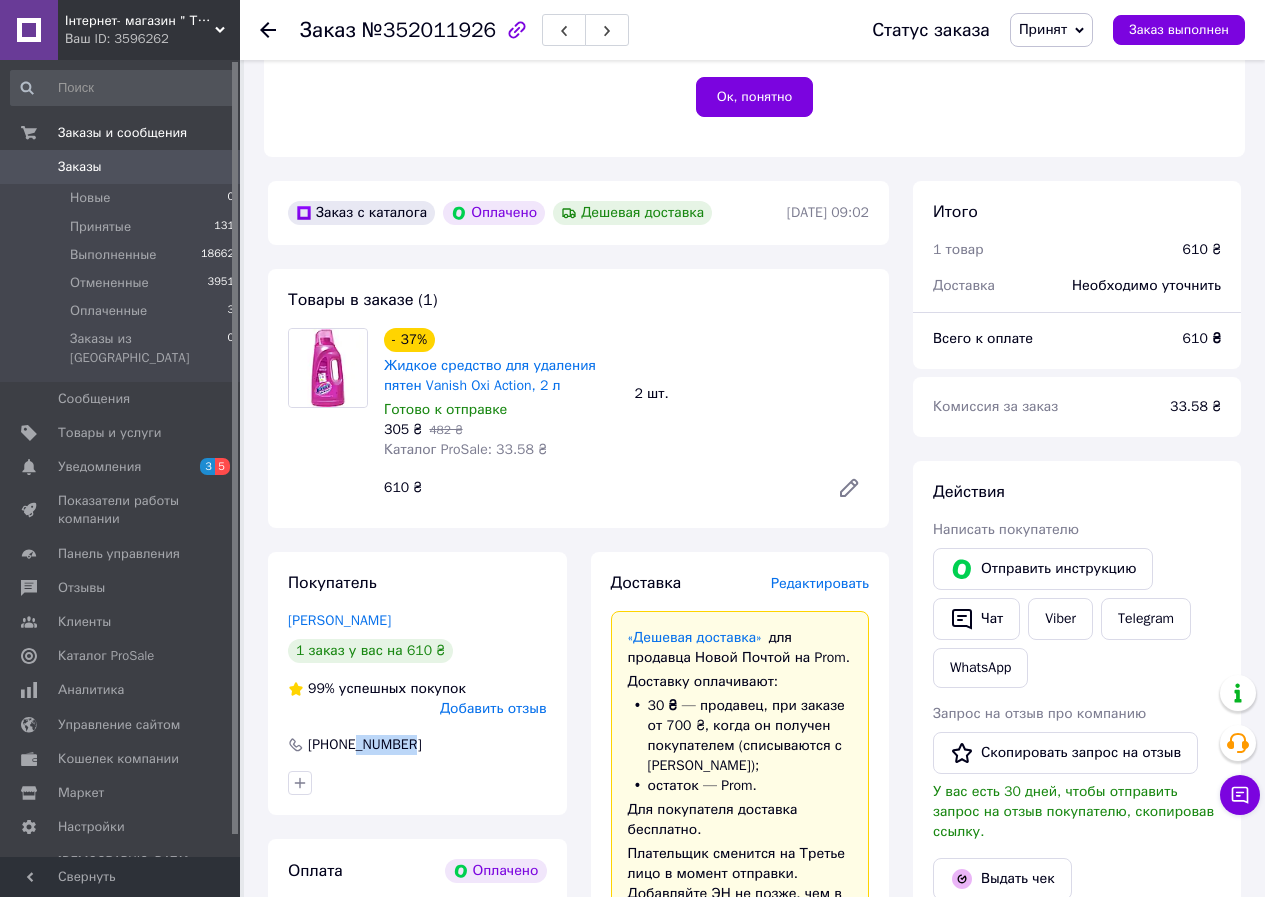 drag, startPoint x: 416, startPoint y: 722, endPoint x: 356, endPoint y: 722, distance: 60 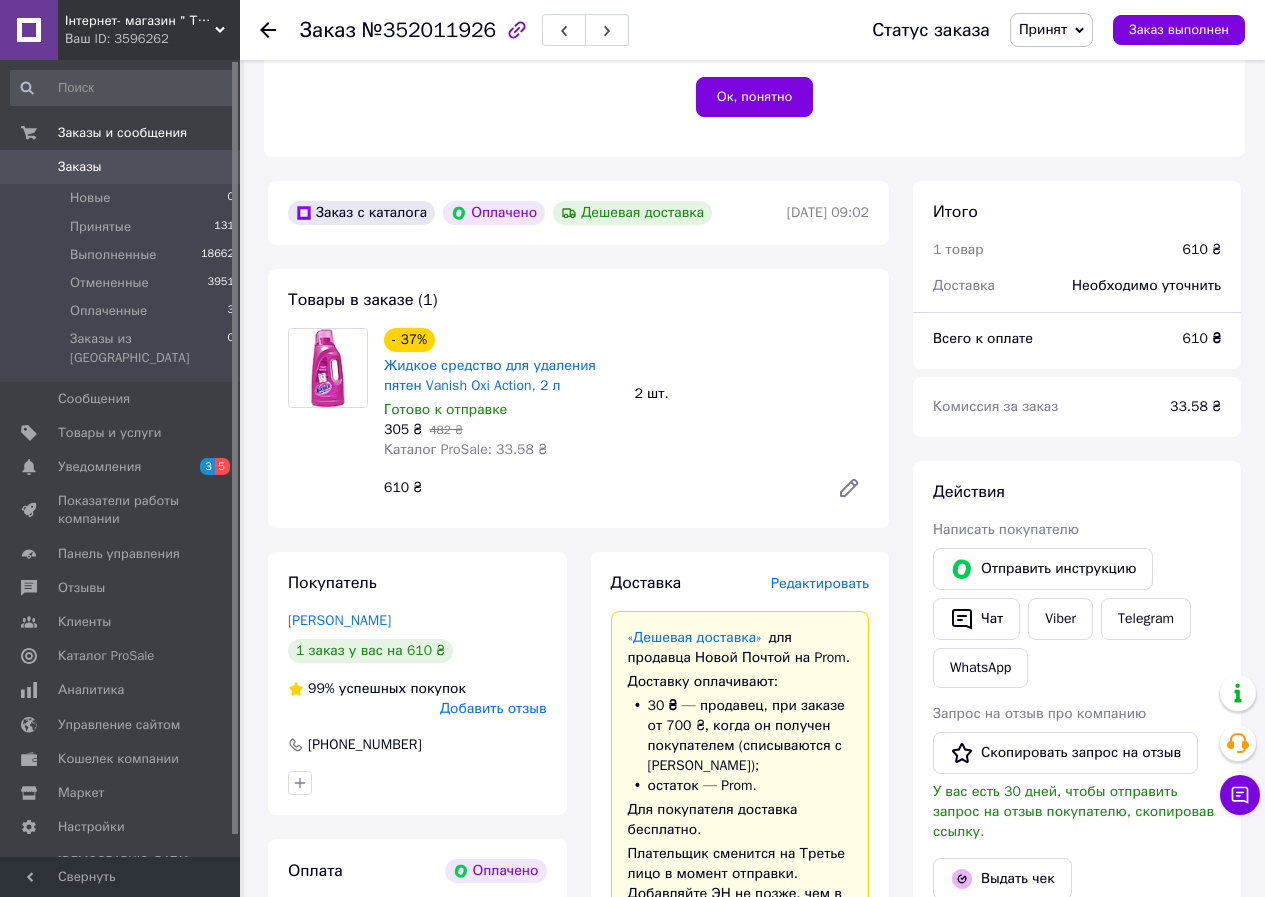 click on "№352011926" at bounding box center [429, 30] 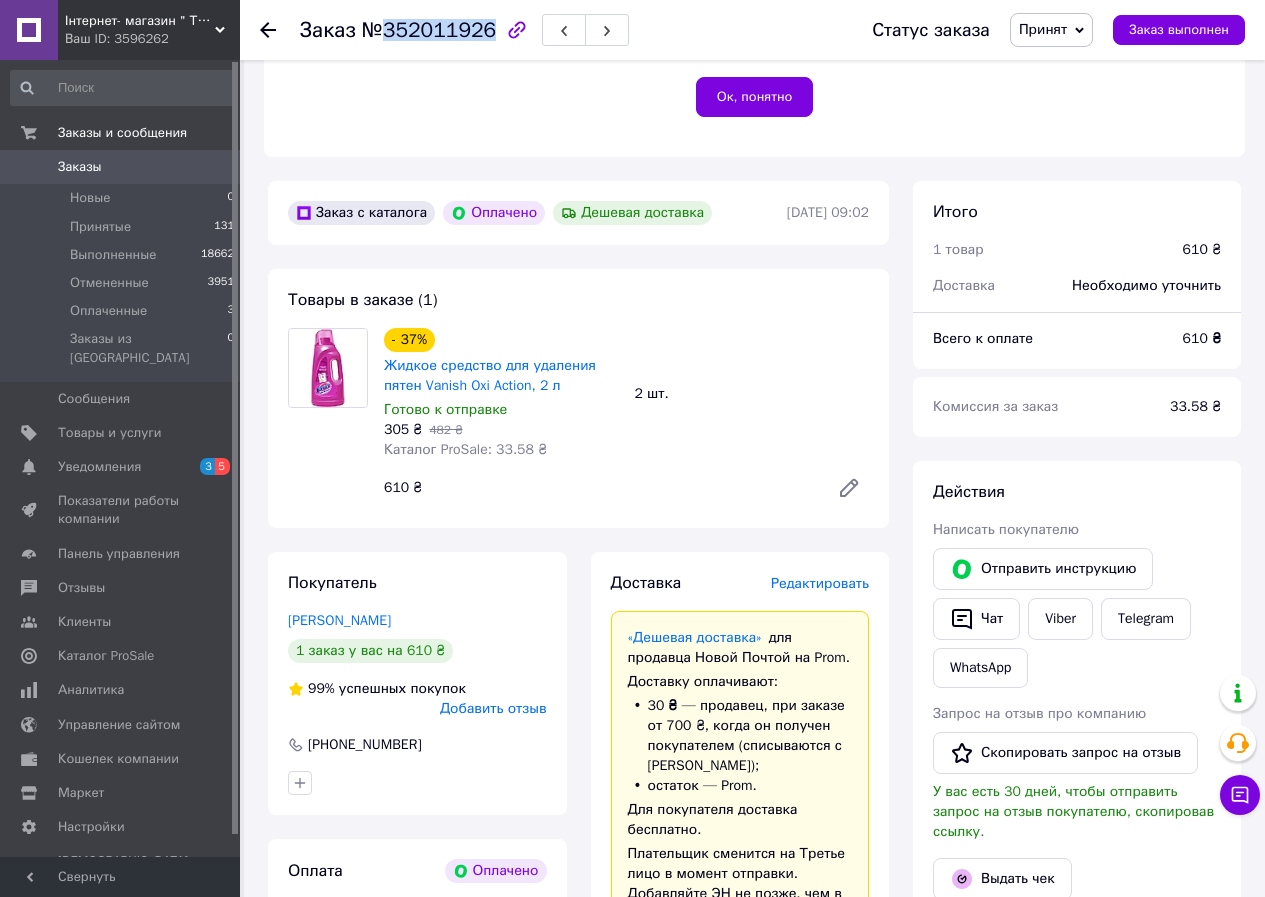 click on "№352011926" at bounding box center (429, 30) 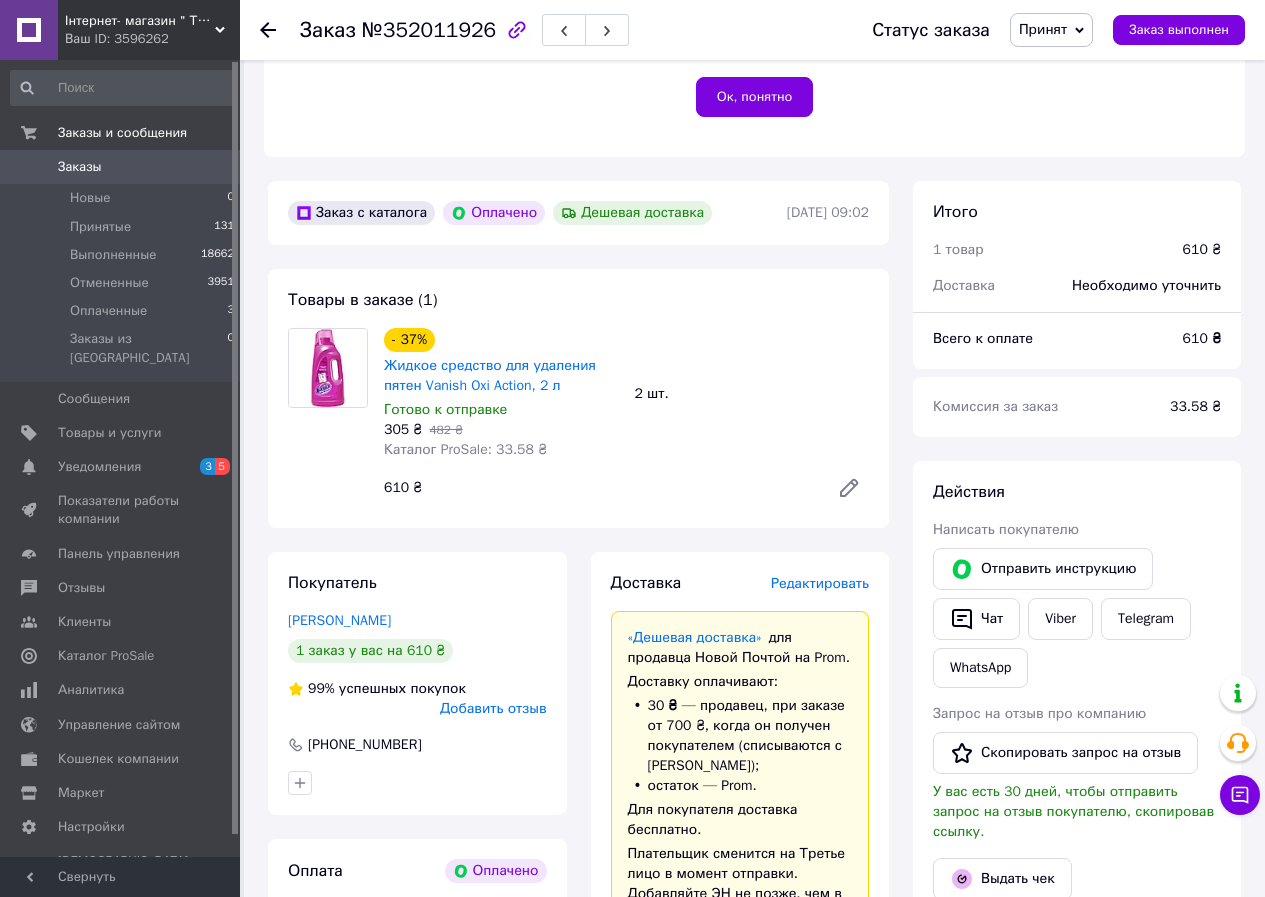 click on "Доставка Редактировать" at bounding box center (740, 583) 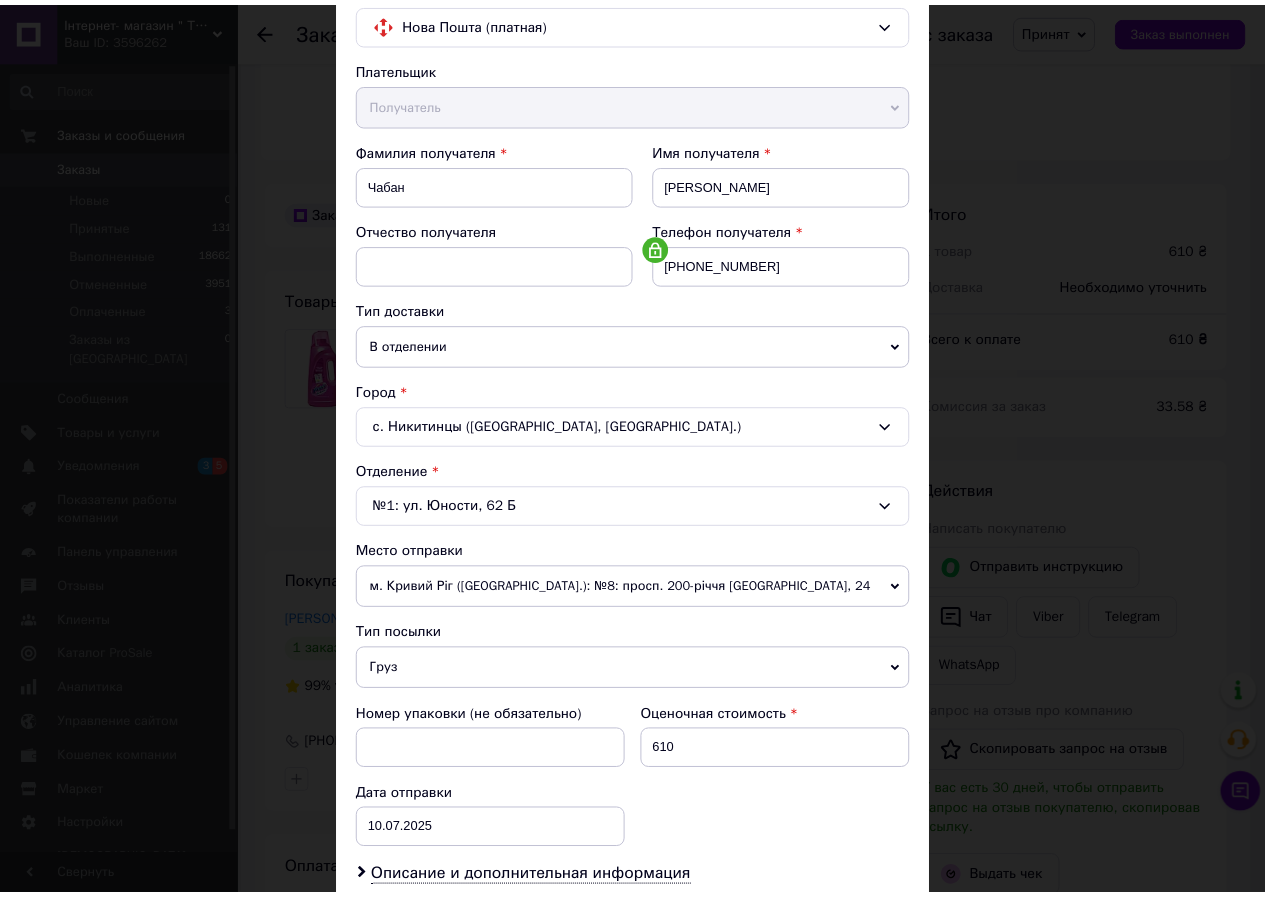scroll, scrollTop: 431, scrollLeft: 0, axis: vertical 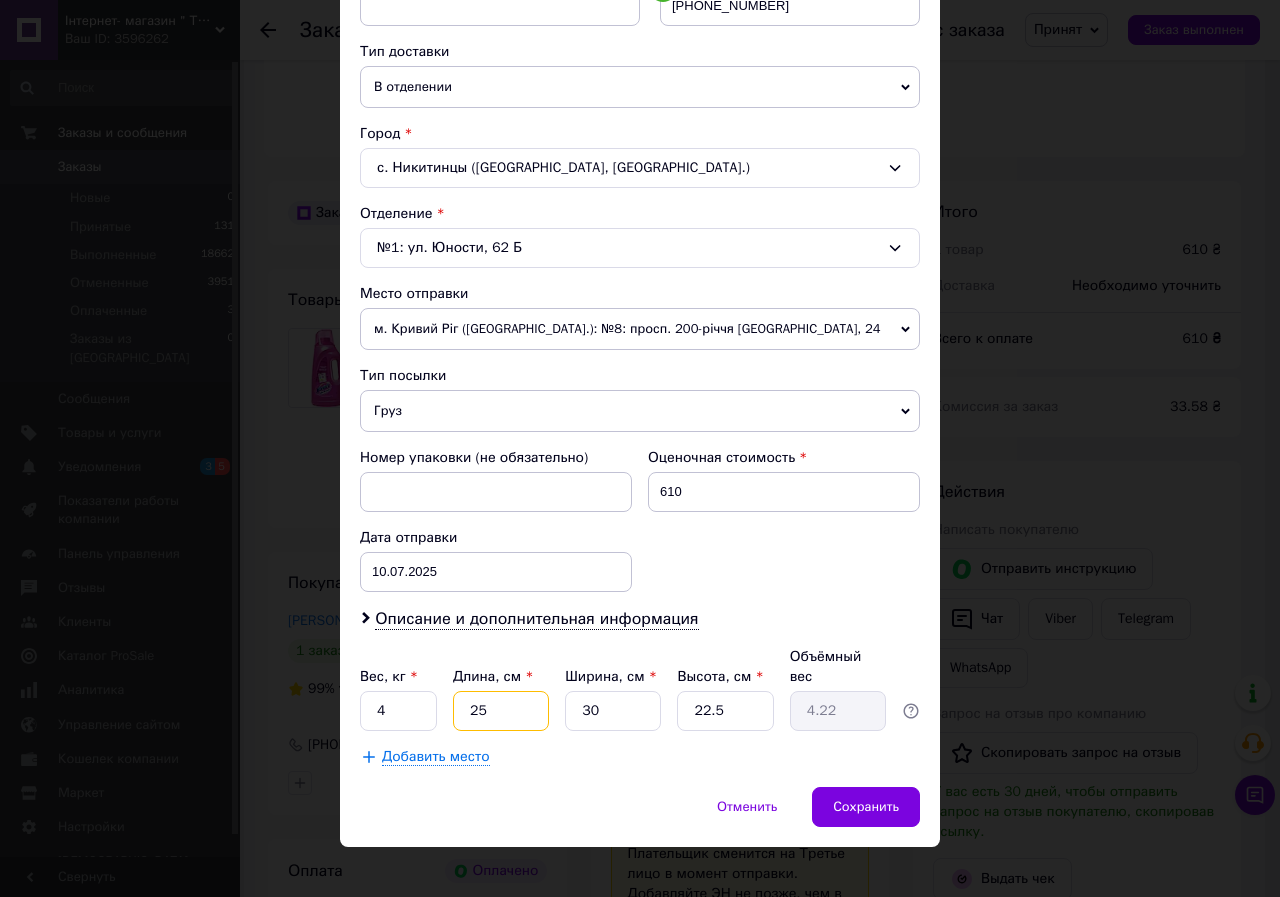 drag, startPoint x: 464, startPoint y: 682, endPoint x: 491, endPoint y: 692, distance: 28.79236 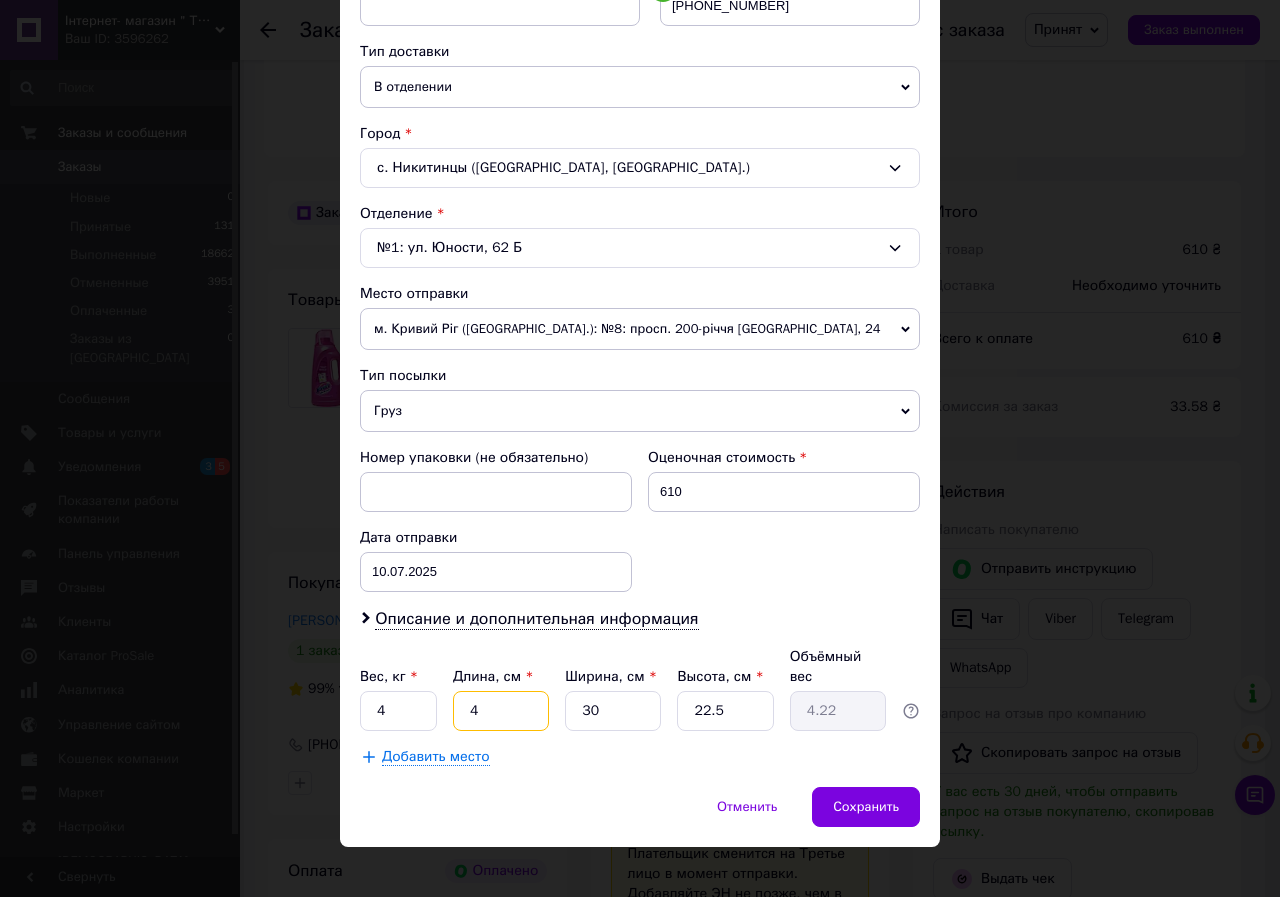 type on "0.68" 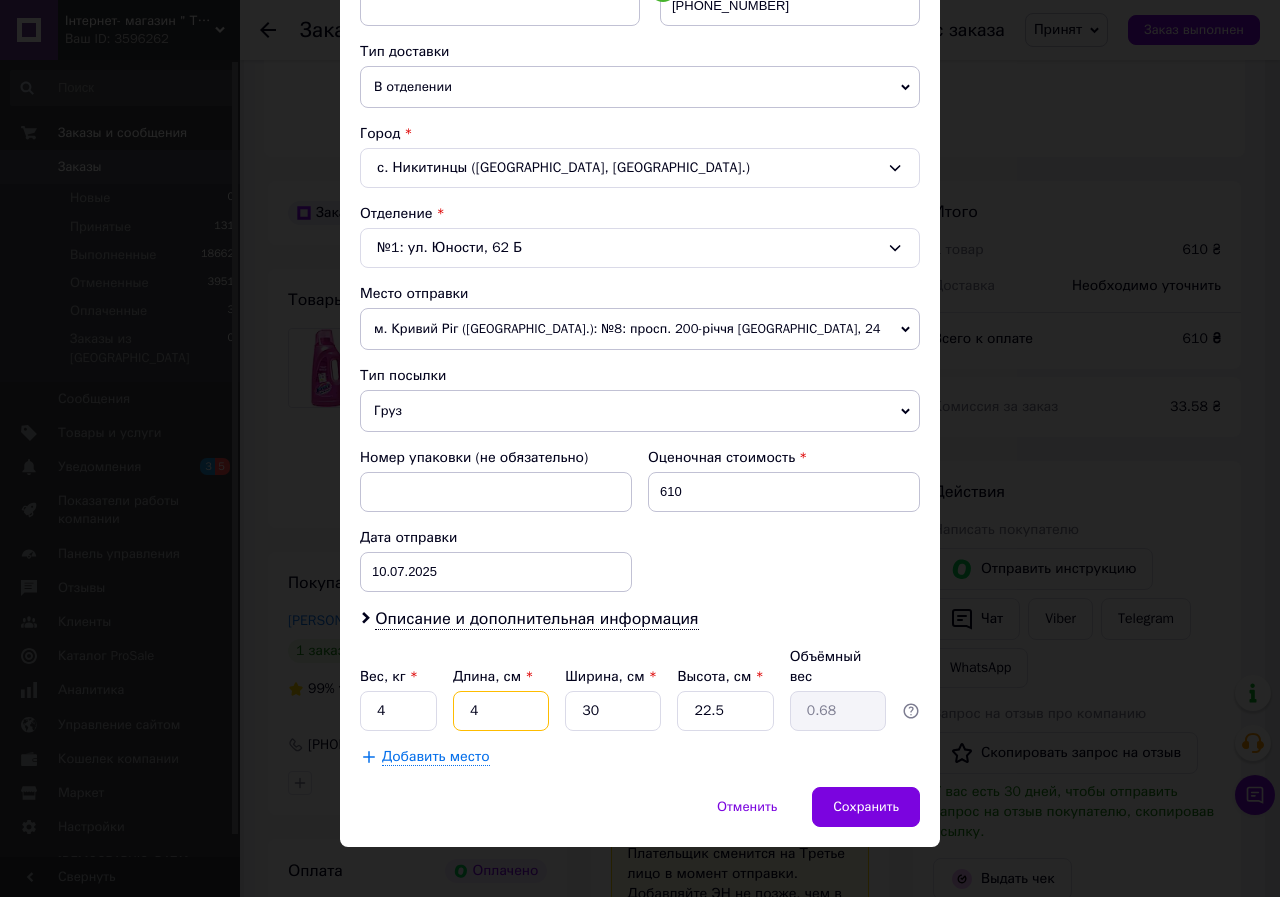 type on "40" 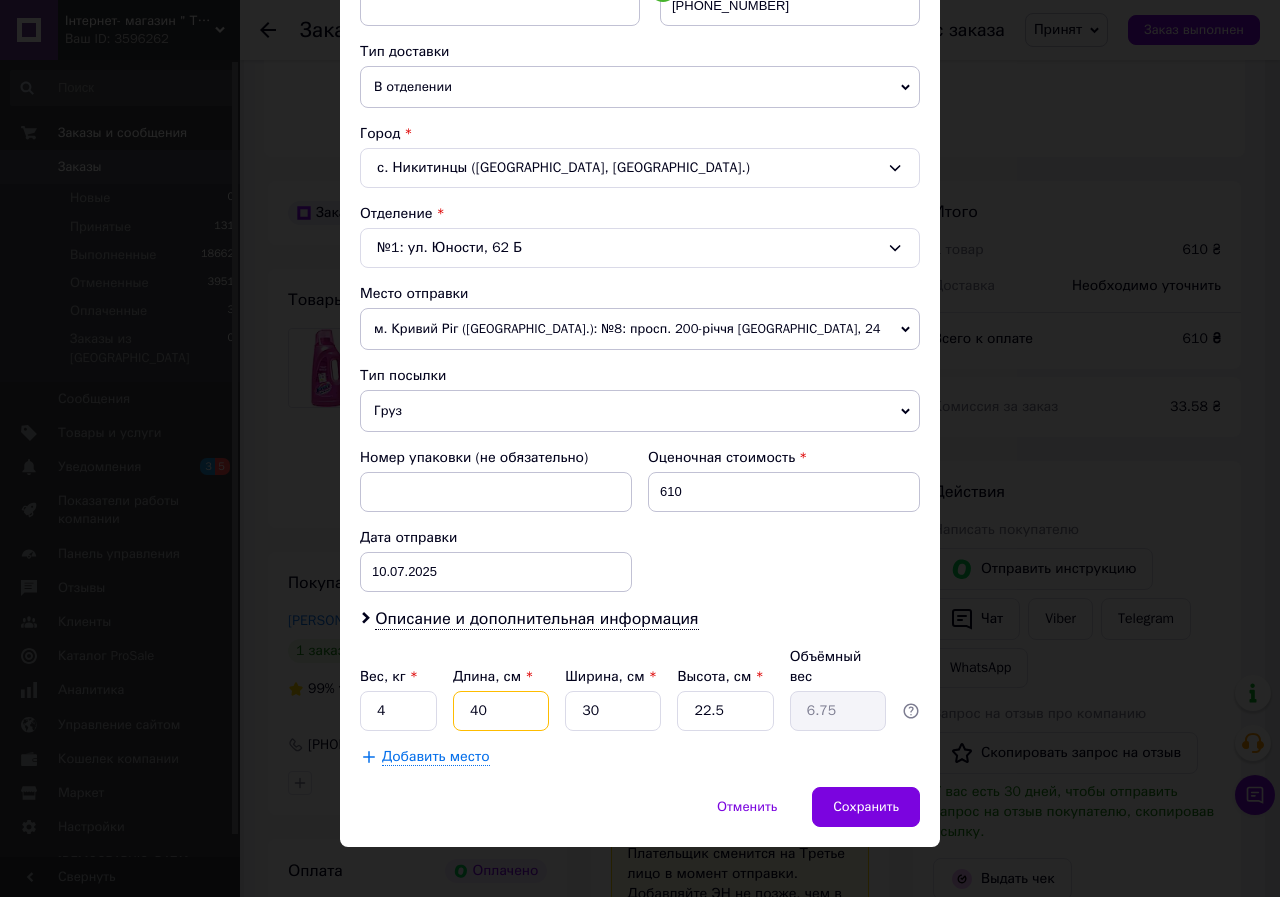 type on "40" 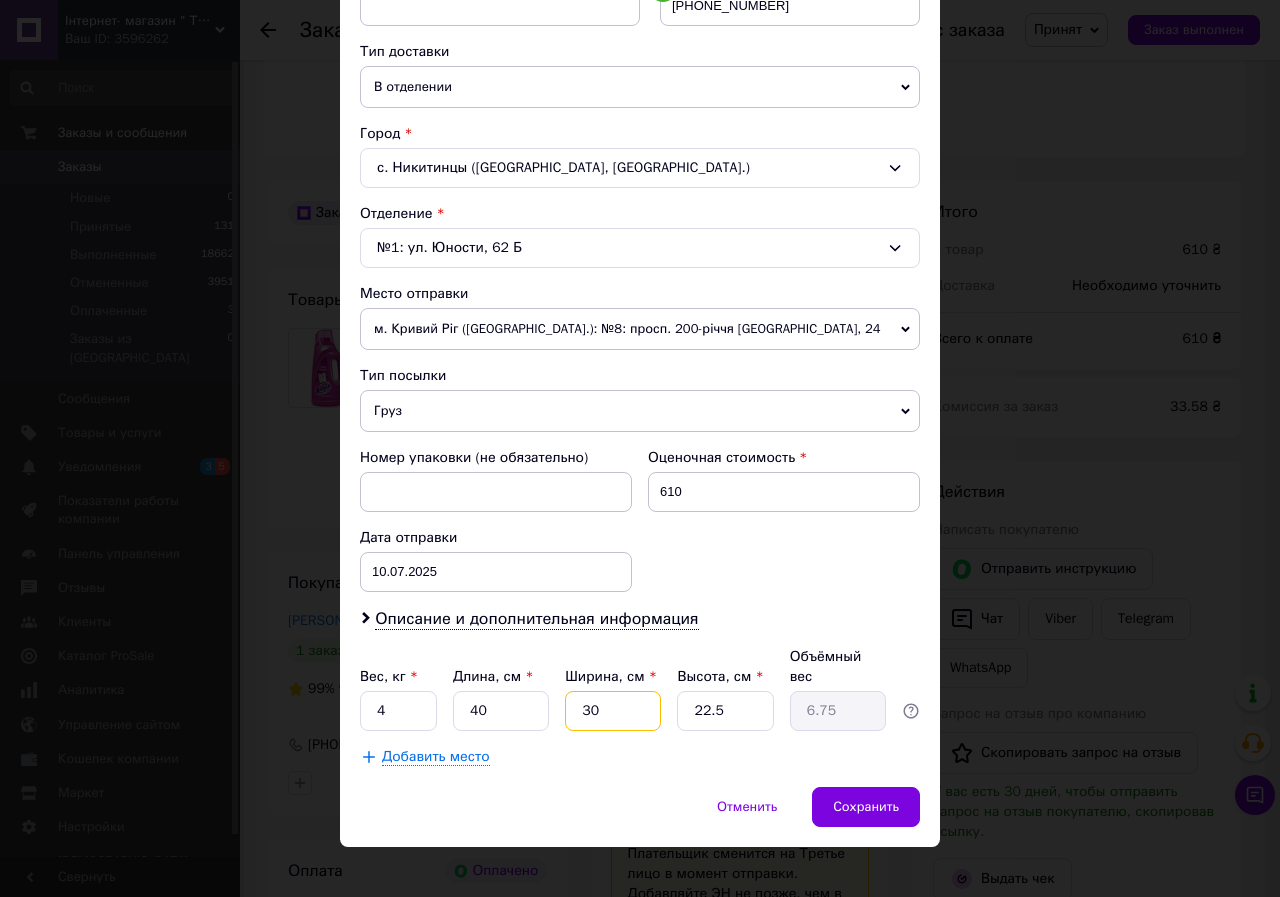 type on "2" 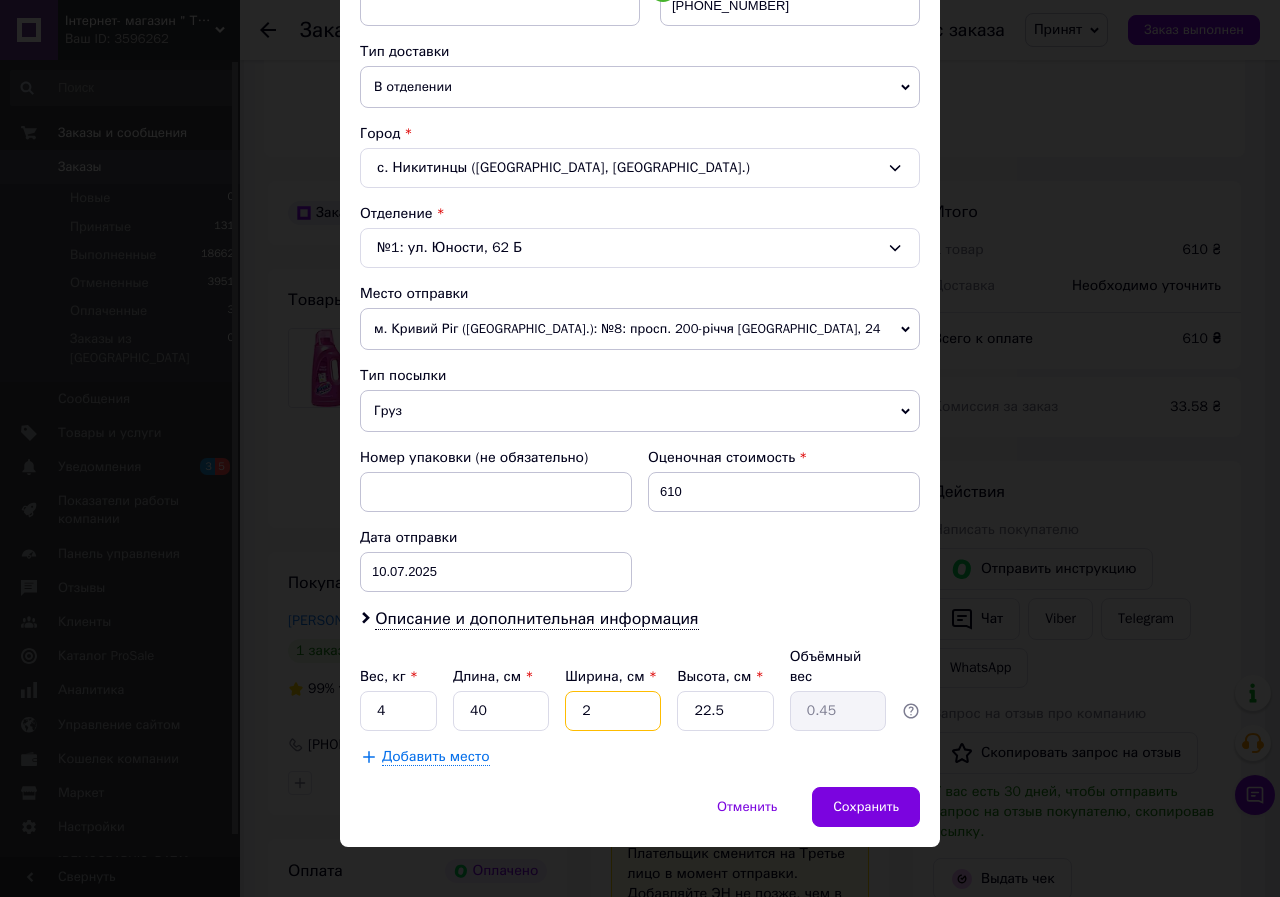 type on "20" 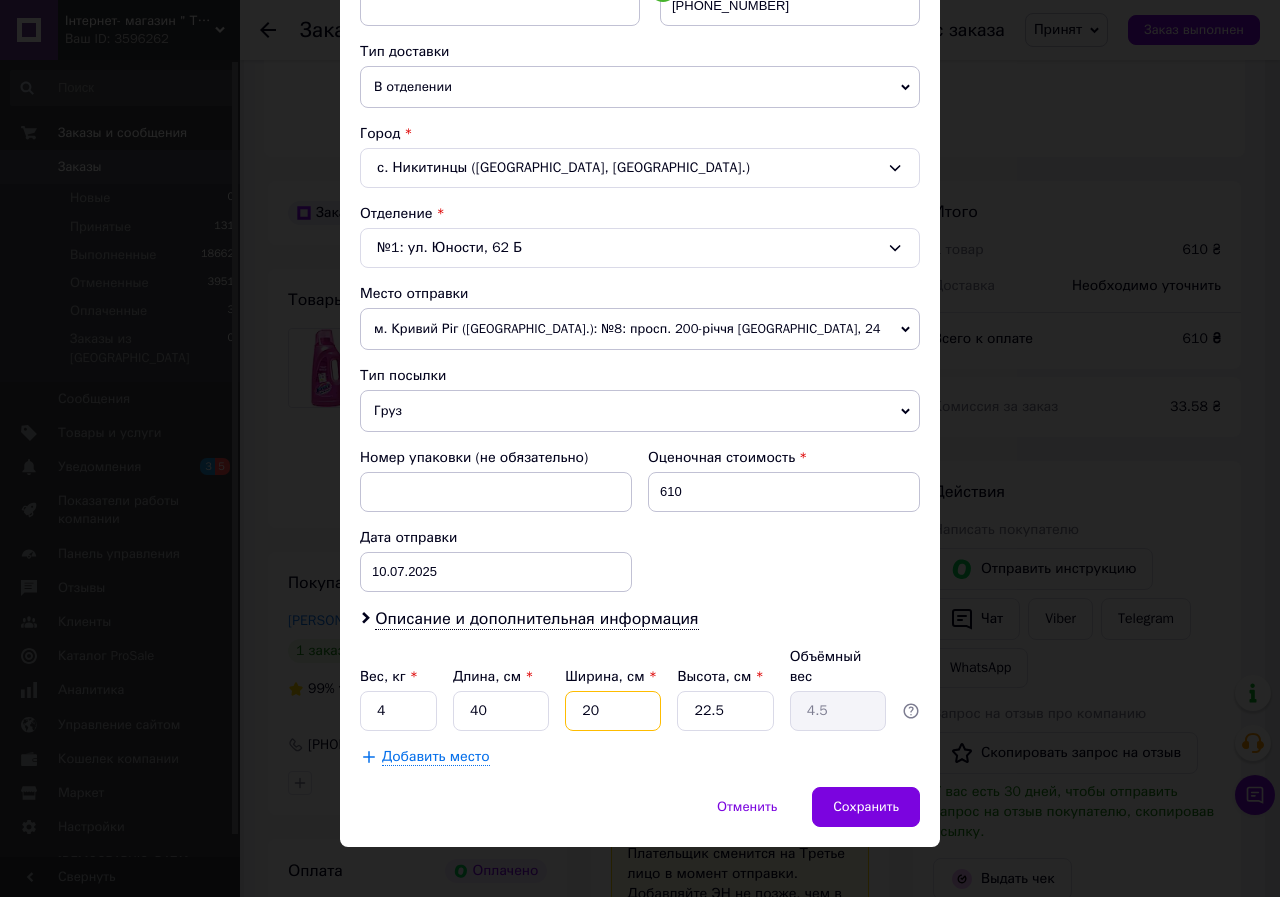 type on "20" 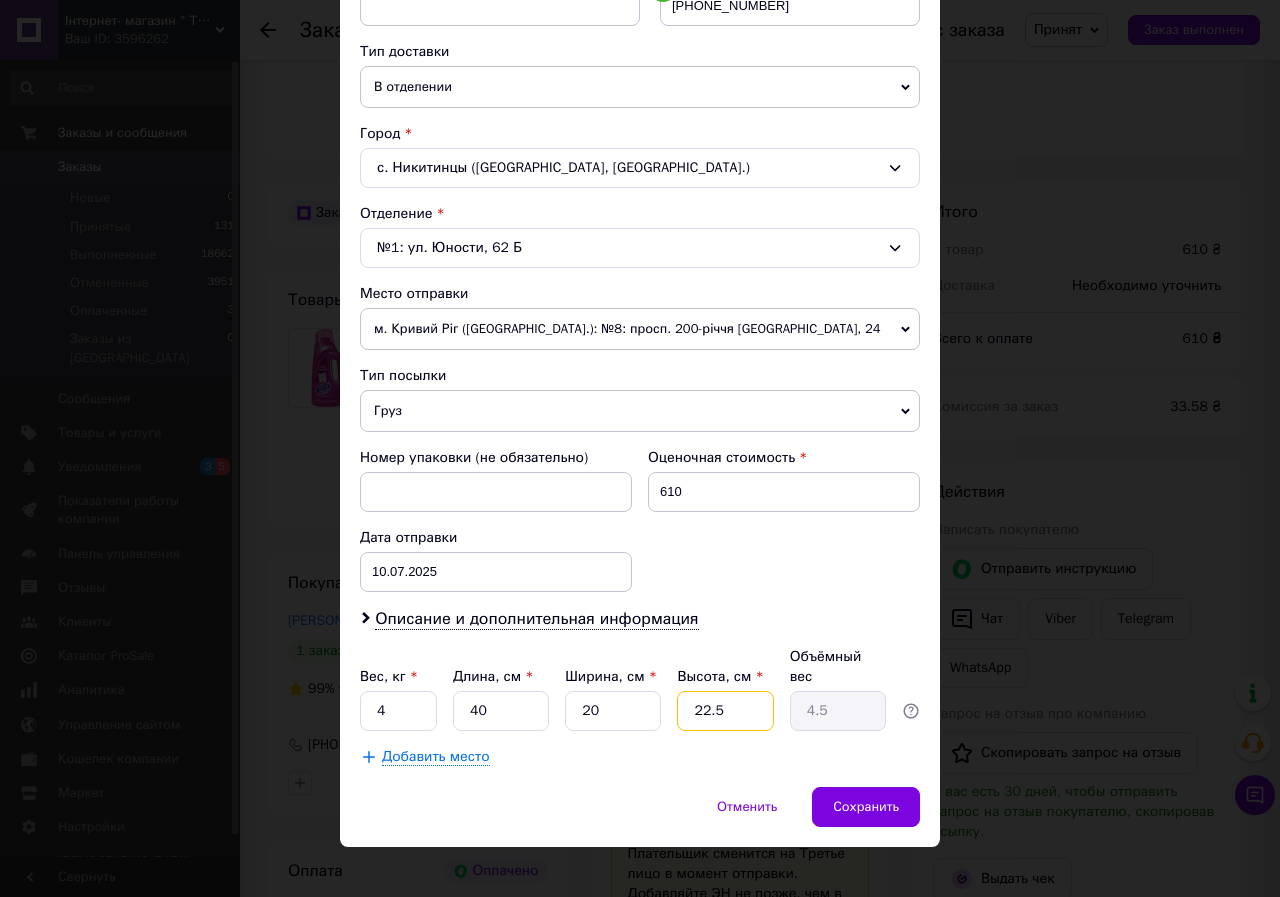 type on "3" 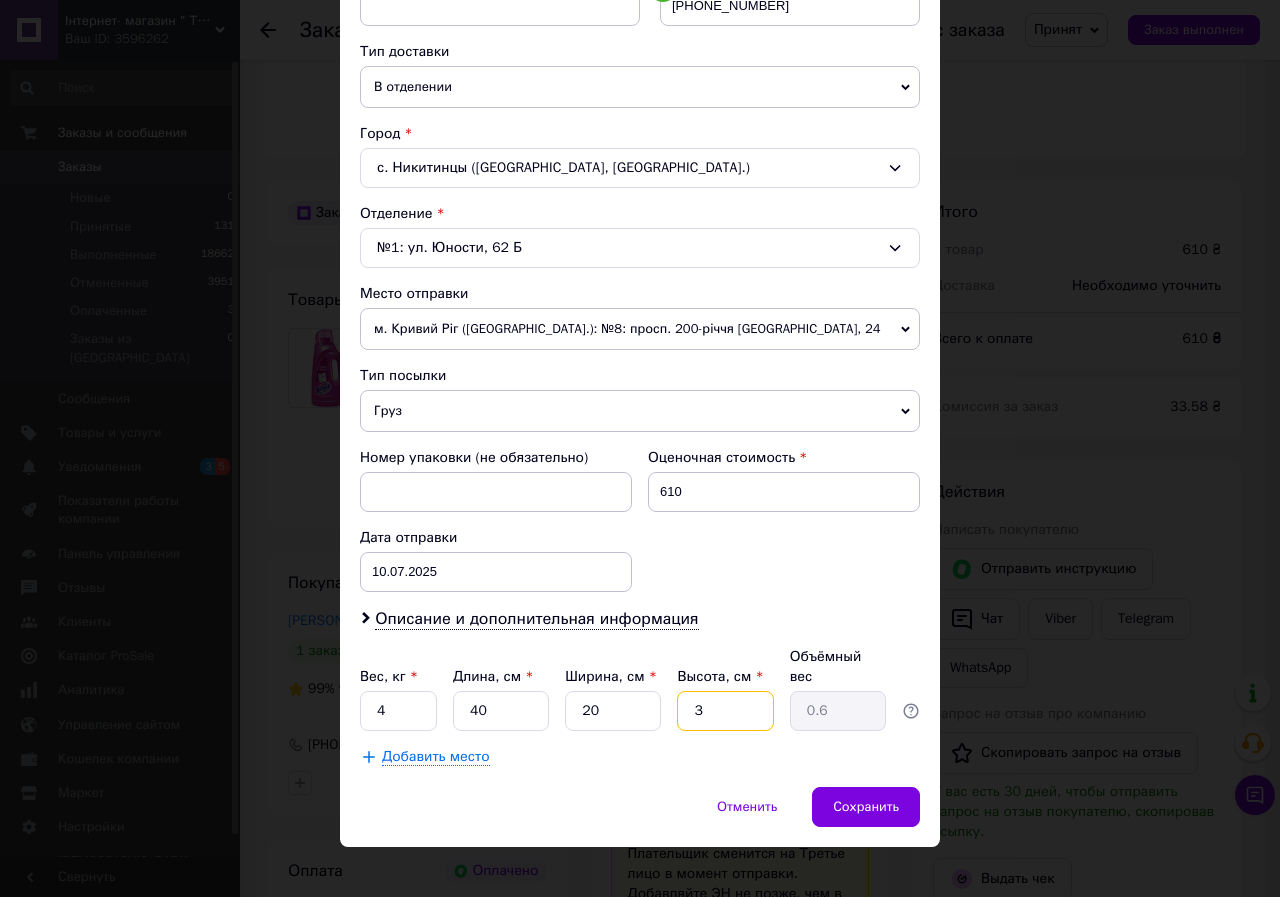 type on "30" 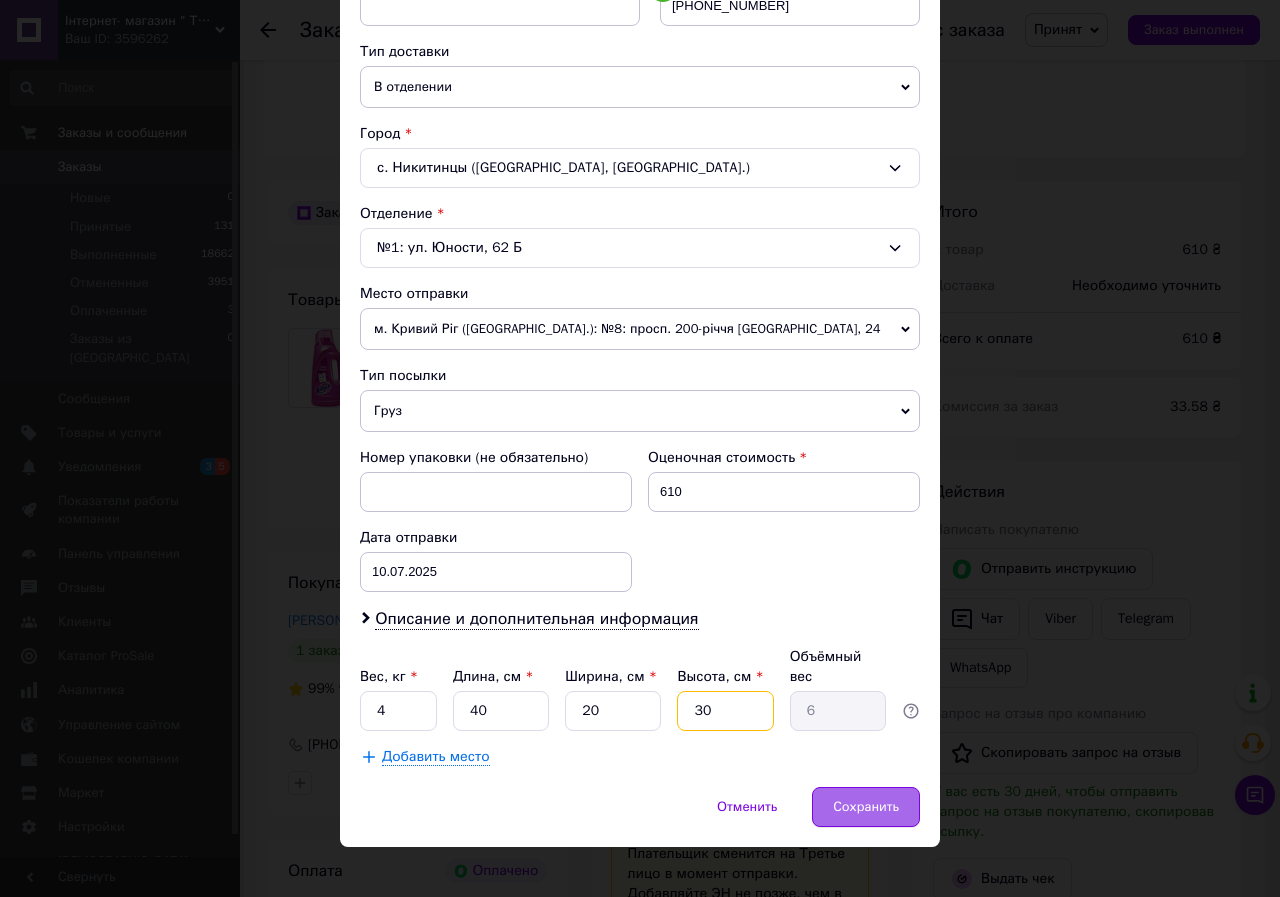 type on "30" 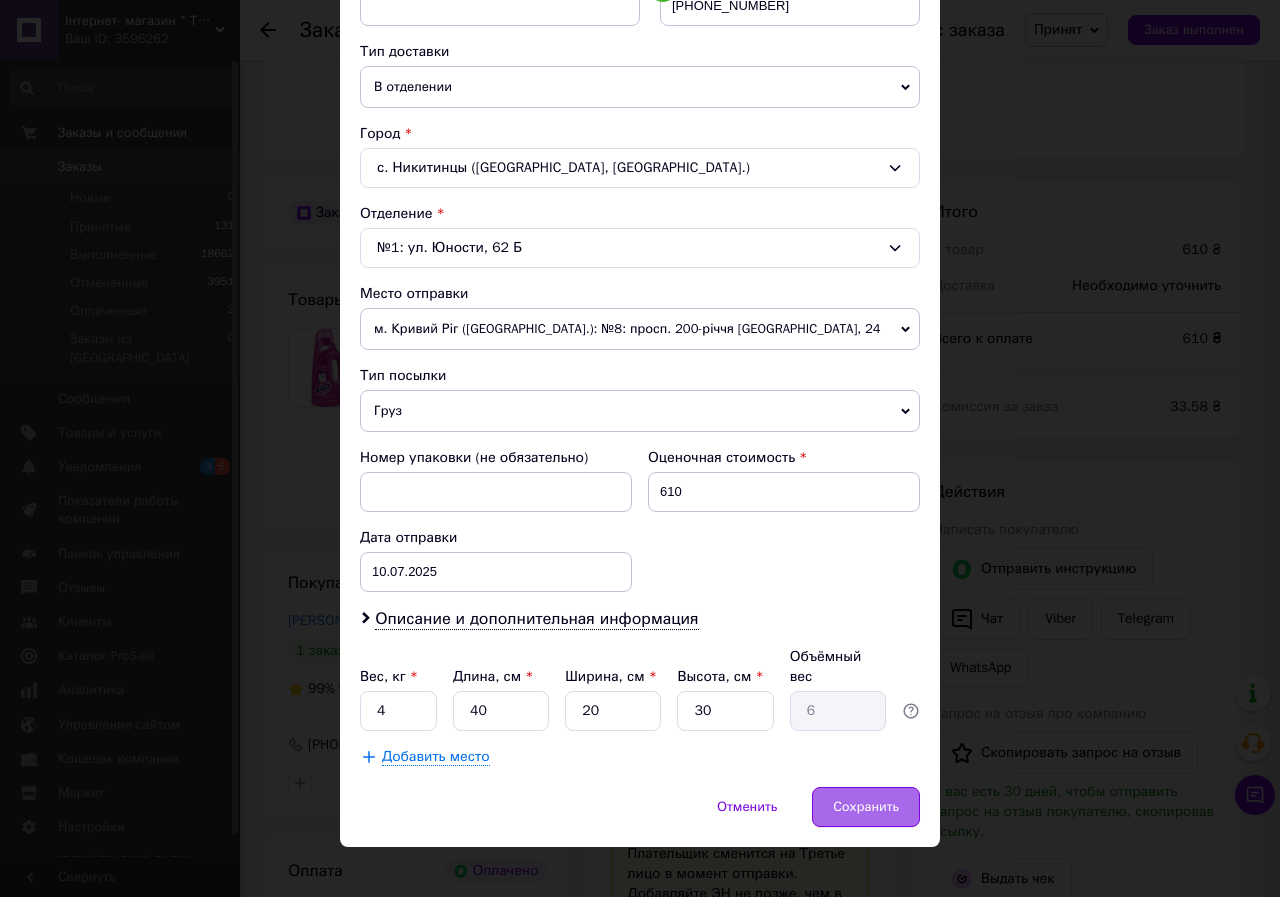 click on "Сохранить" at bounding box center (866, 807) 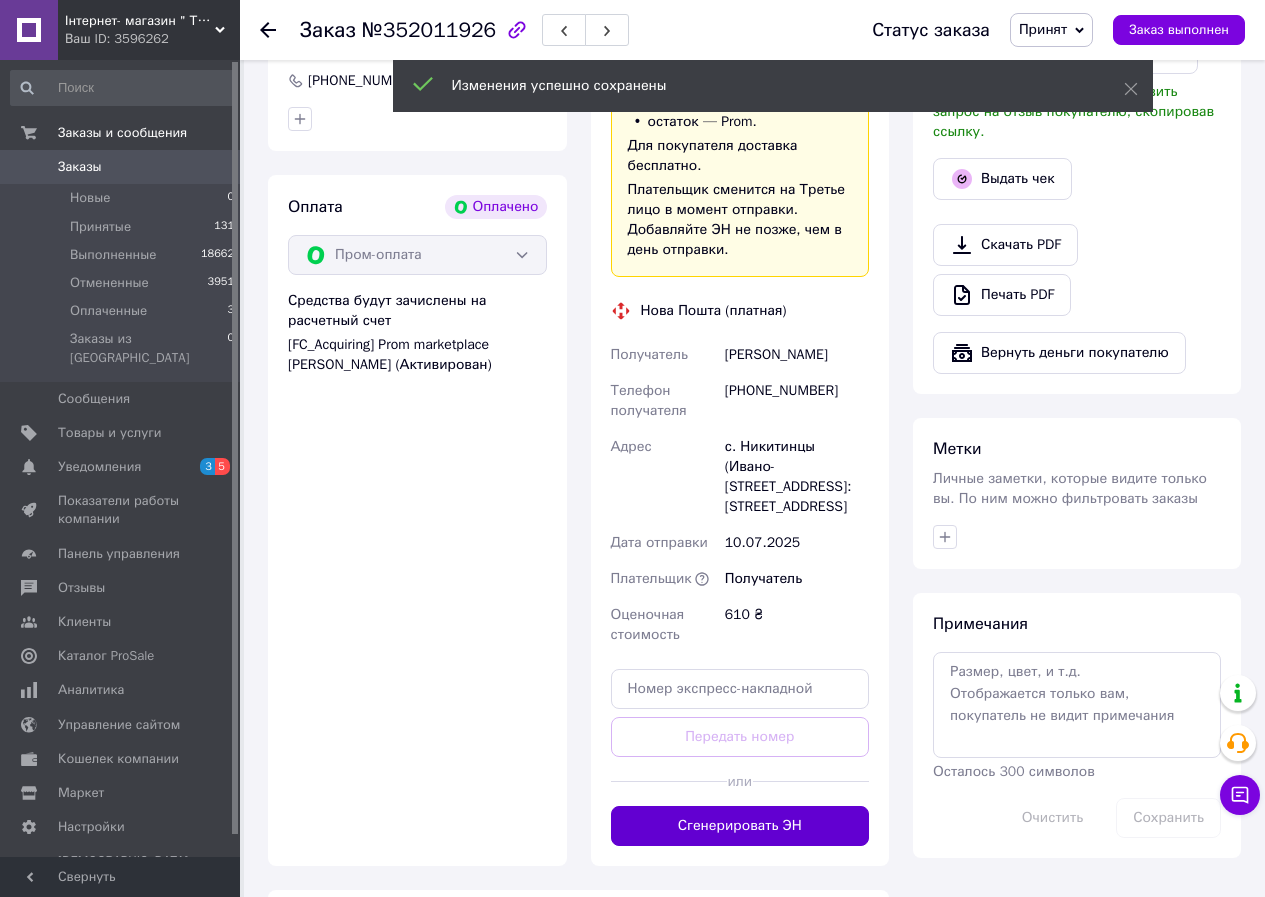 scroll, scrollTop: 1200, scrollLeft: 0, axis: vertical 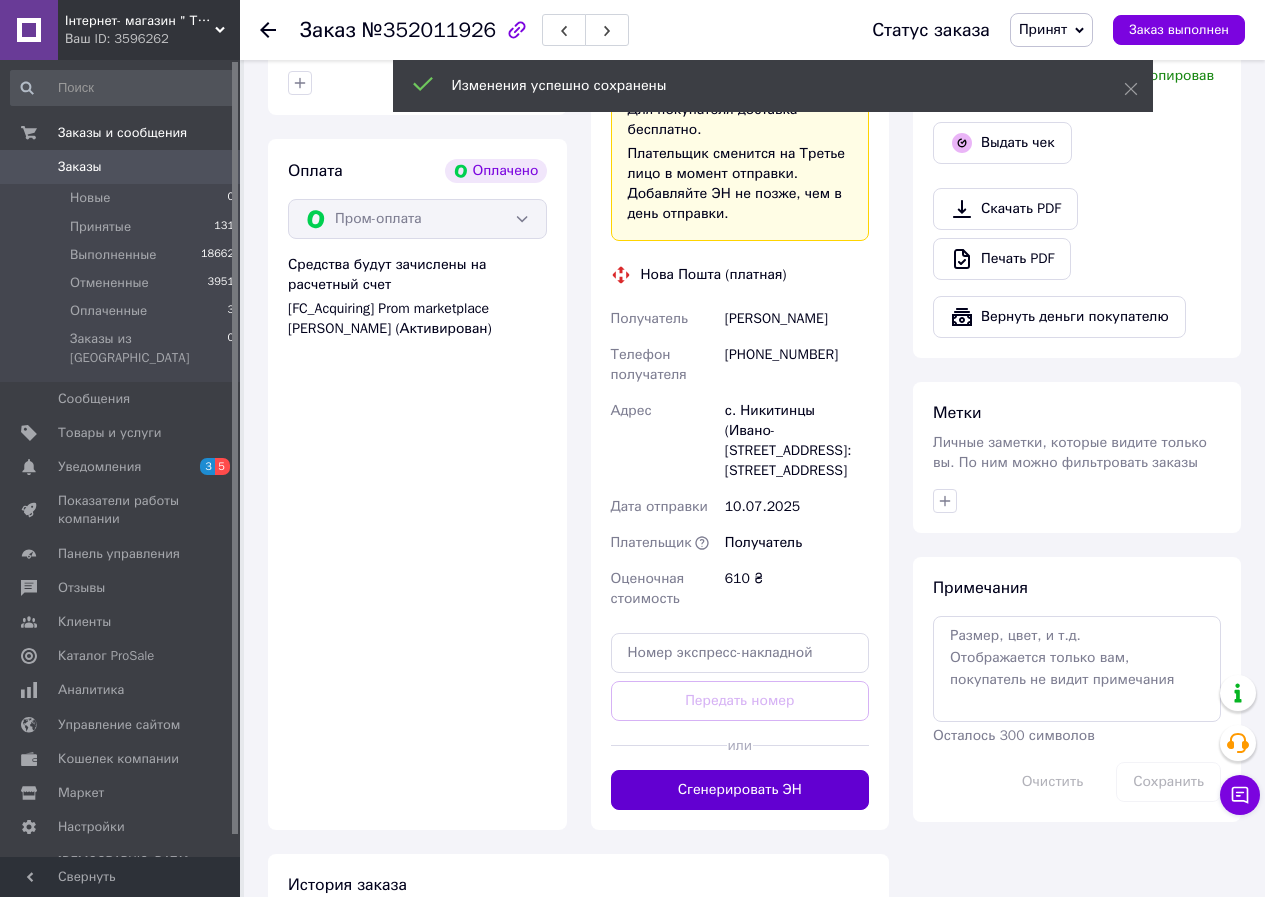 click on "Сгенерировать ЭН" at bounding box center [740, 790] 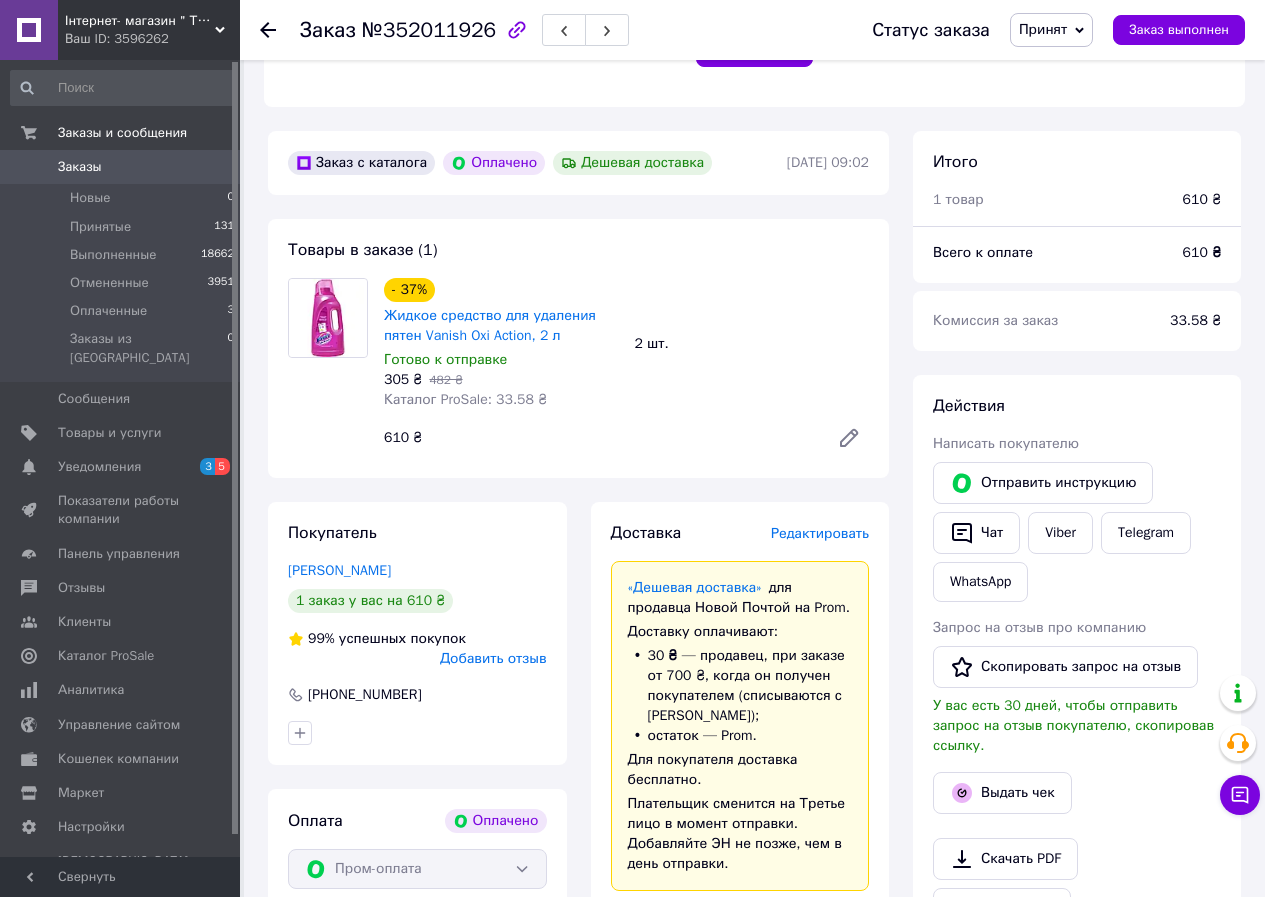 scroll, scrollTop: 500, scrollLeft: 0, axis: vertical 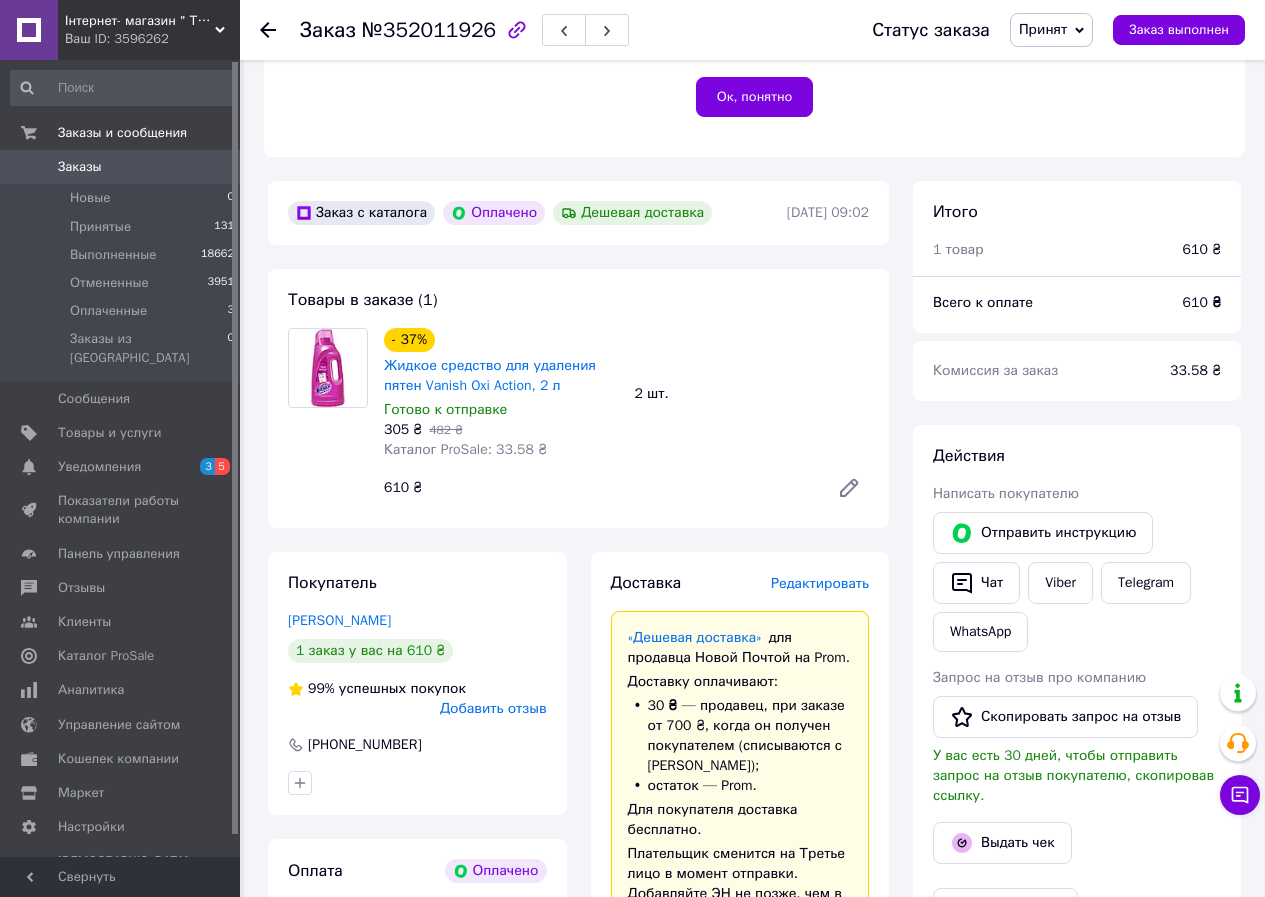 click 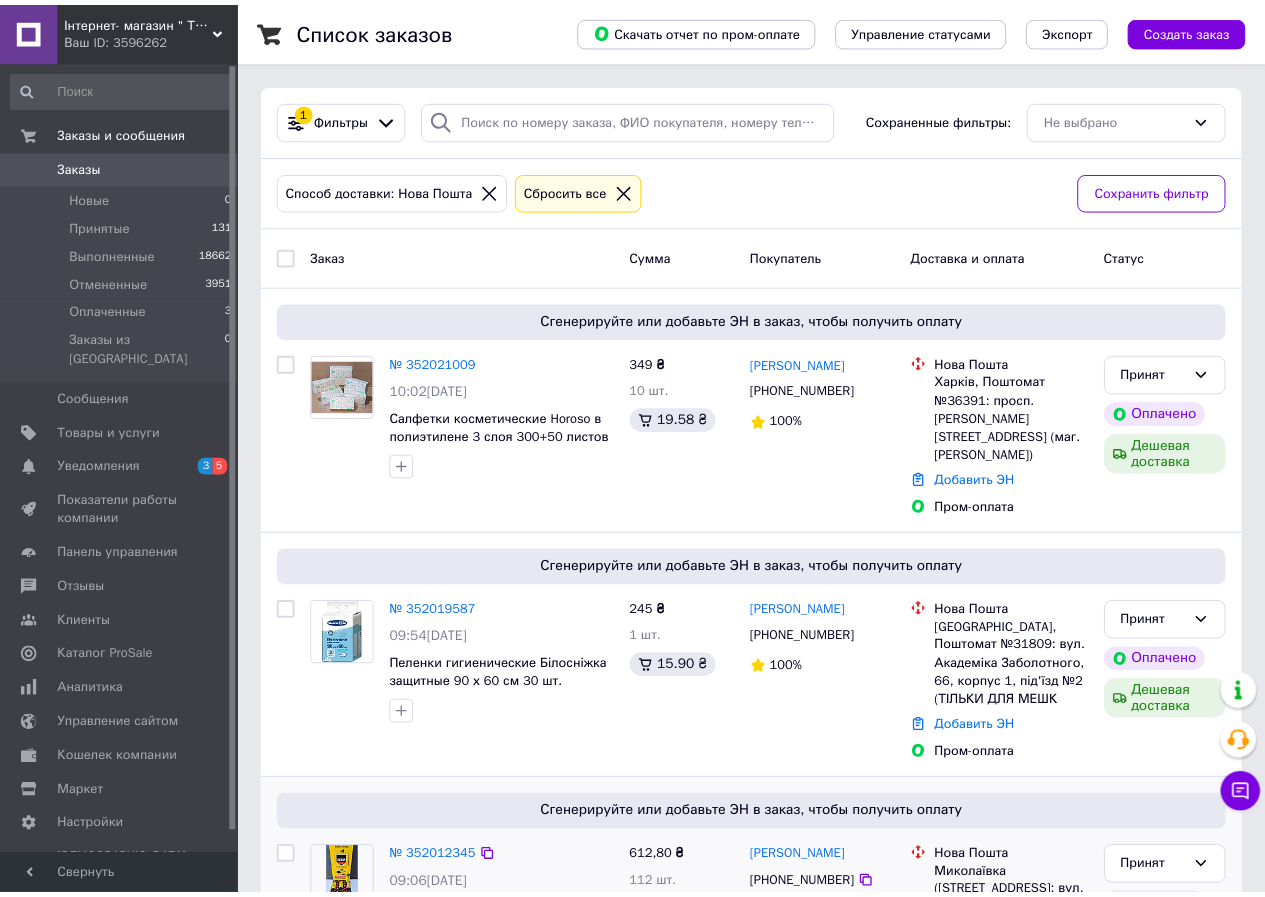 scroll, scrollTop: 400, scrollLeft: 0, axis: vertical 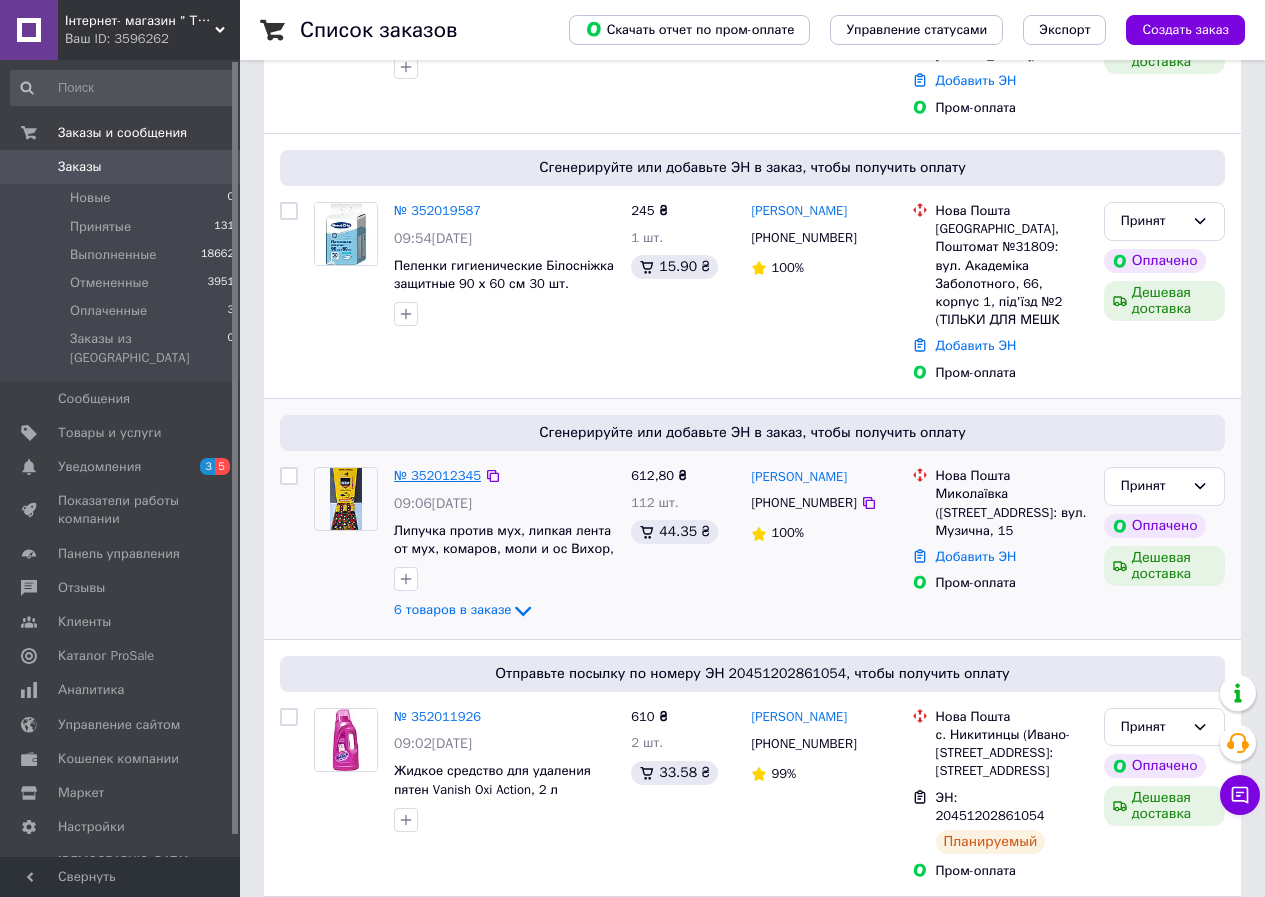 click on "№ 352012345" at bounding box center [437, 475] 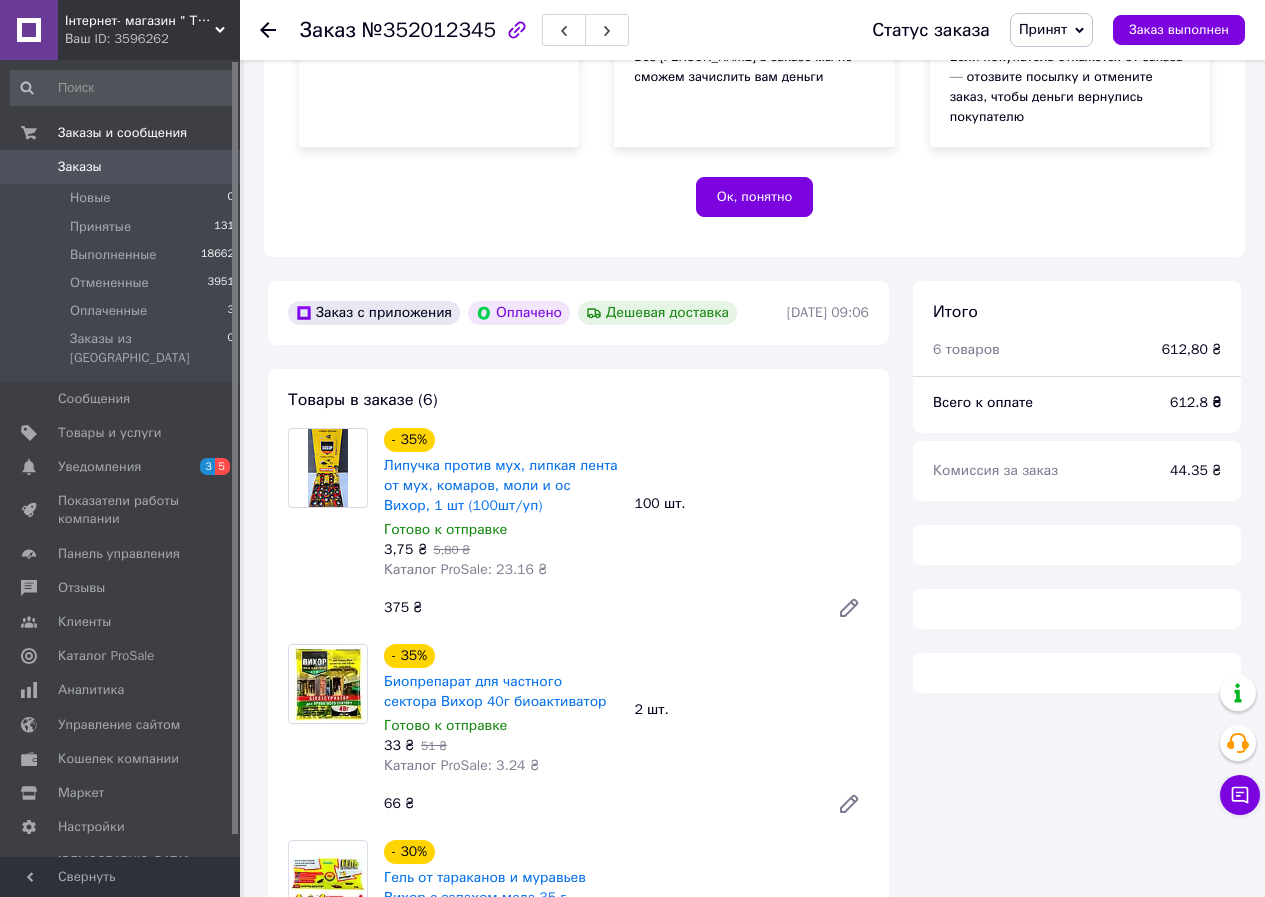scroll, scrollTop: 500, scrollLeft: 0, axis: vertical 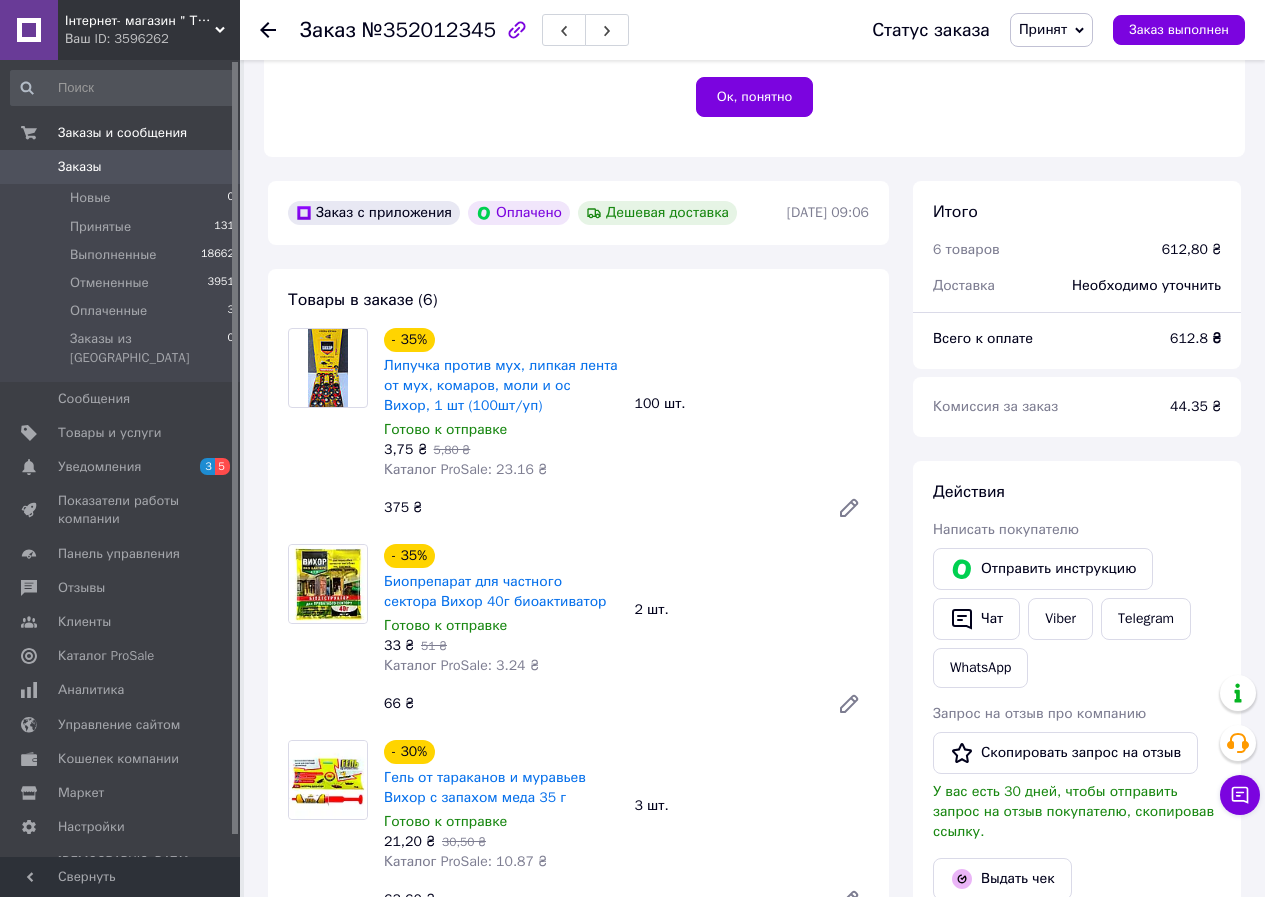 drag, startPoint x: 1186, startPoint y: 490, endPoint x: 1162, endPoint y: 491, distance: 24.020824 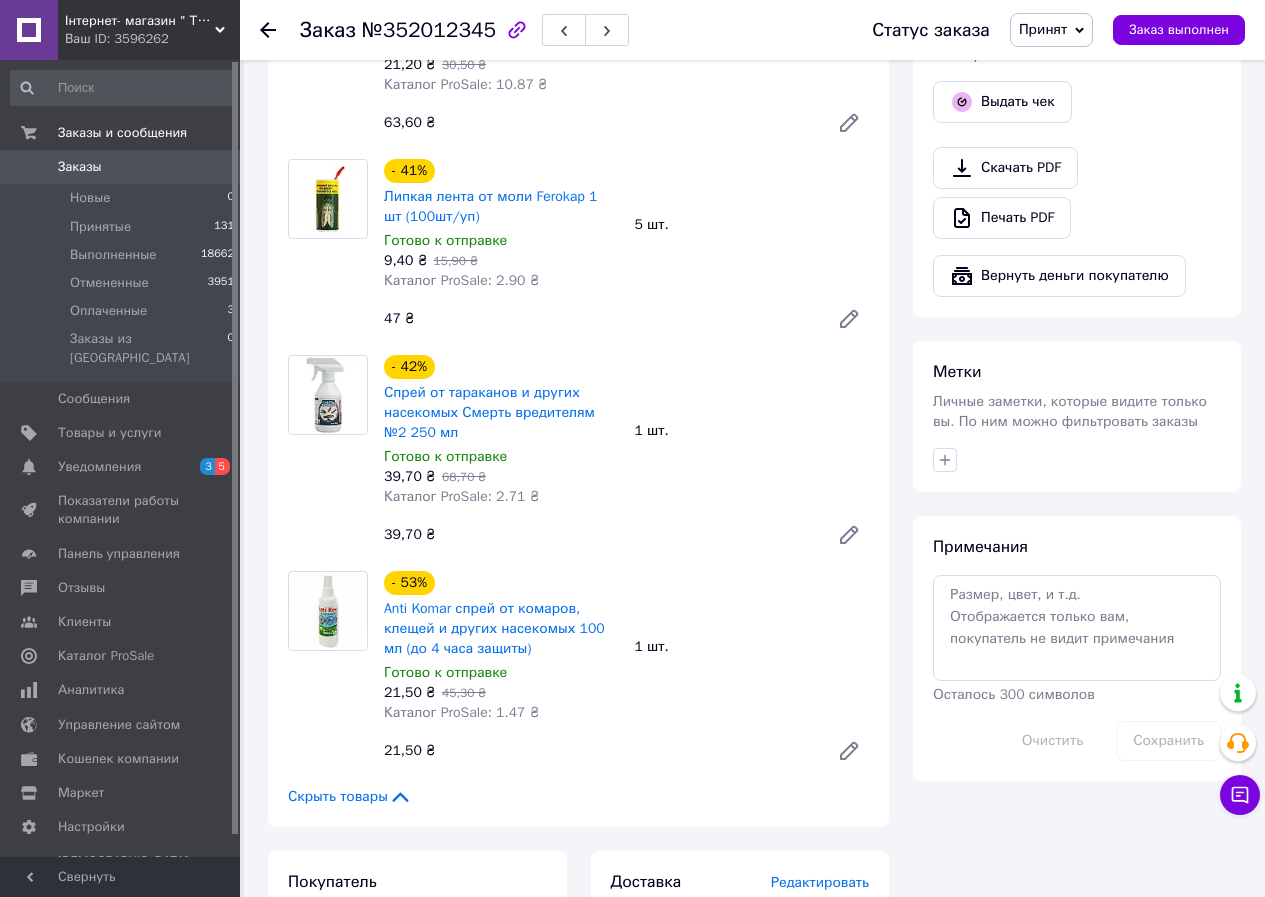 scroll, scrollTop: 1300, scrollLeft: 0, axis: vertical 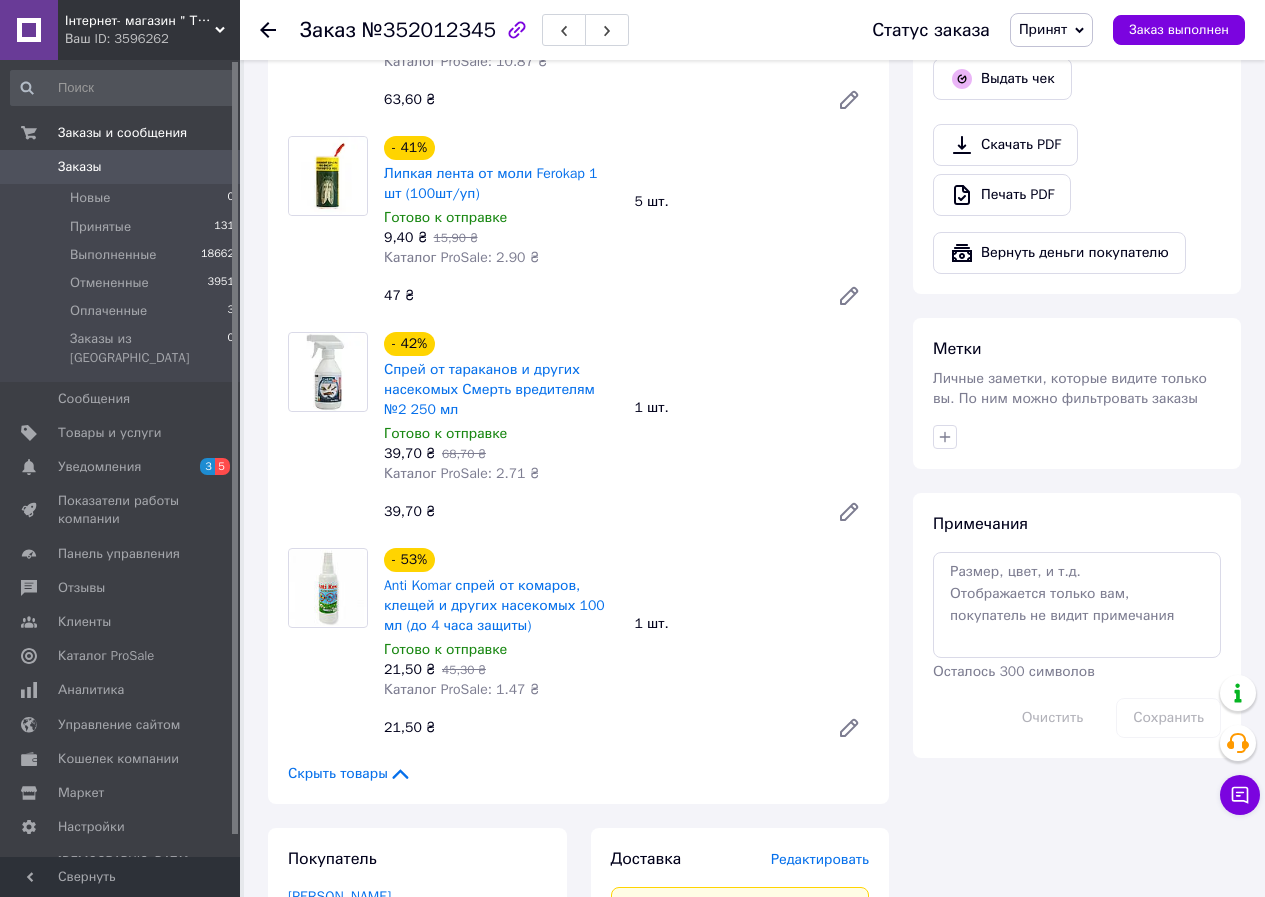 drag, startPoint x: 1173, startPoint y: 478, endPoint x: 1100, endPoint y: 489, distance: 73.82411 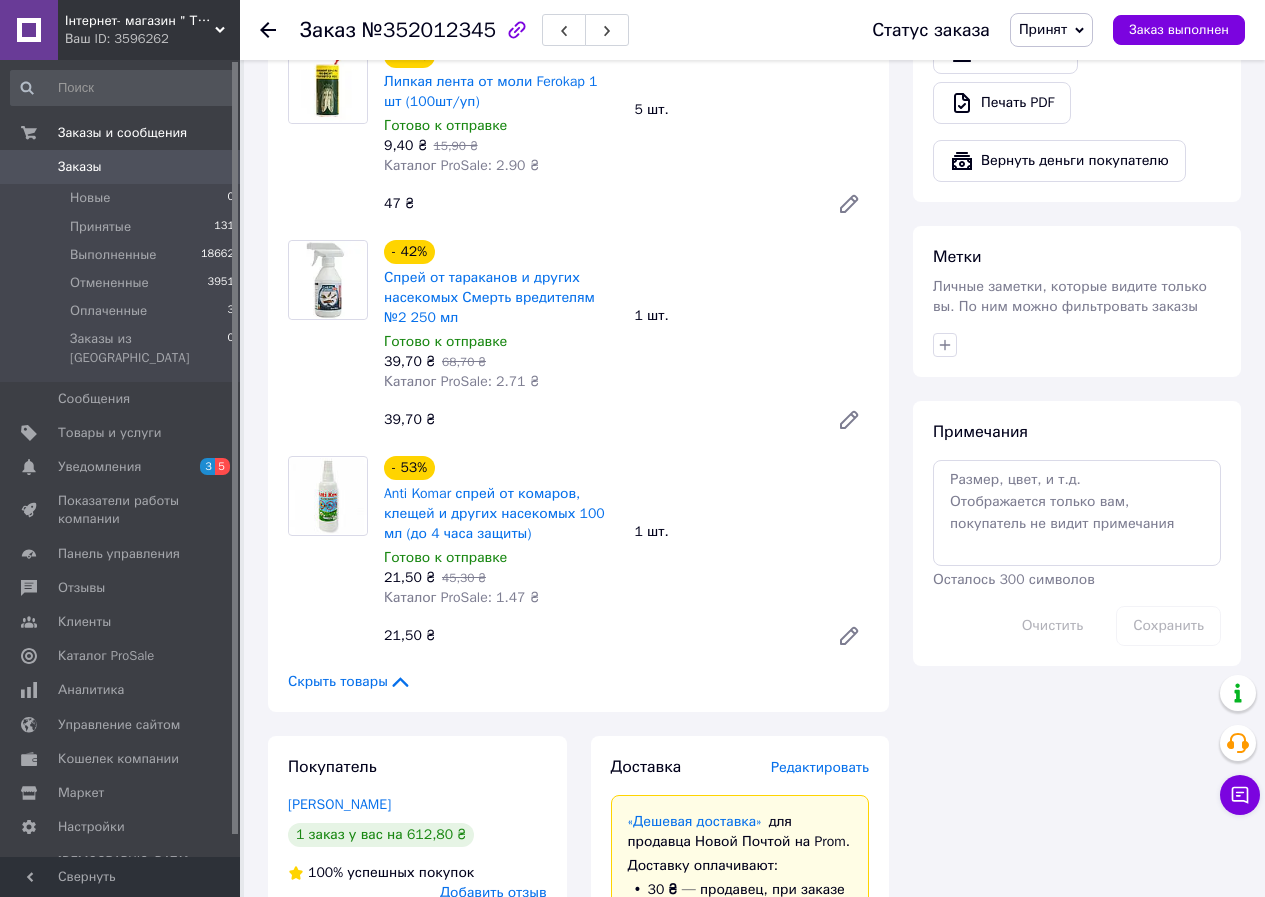 scroll, scrollTop: 1600, scrollLeft: 0, axis: vertical 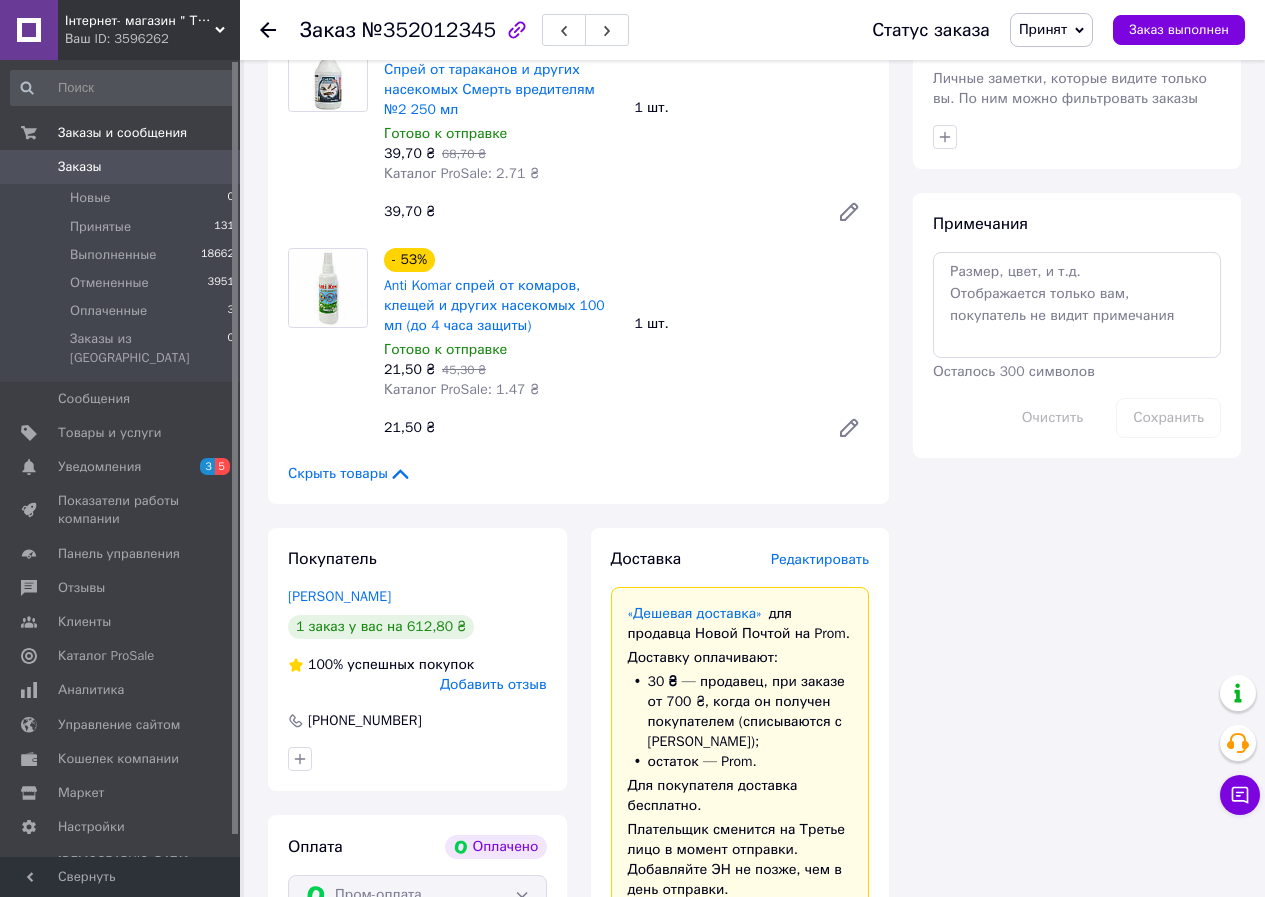 drag, startPoint x: 271, startPoint y: 576, endPoint x: 467, endPoint y: 577, distance: 196.00255 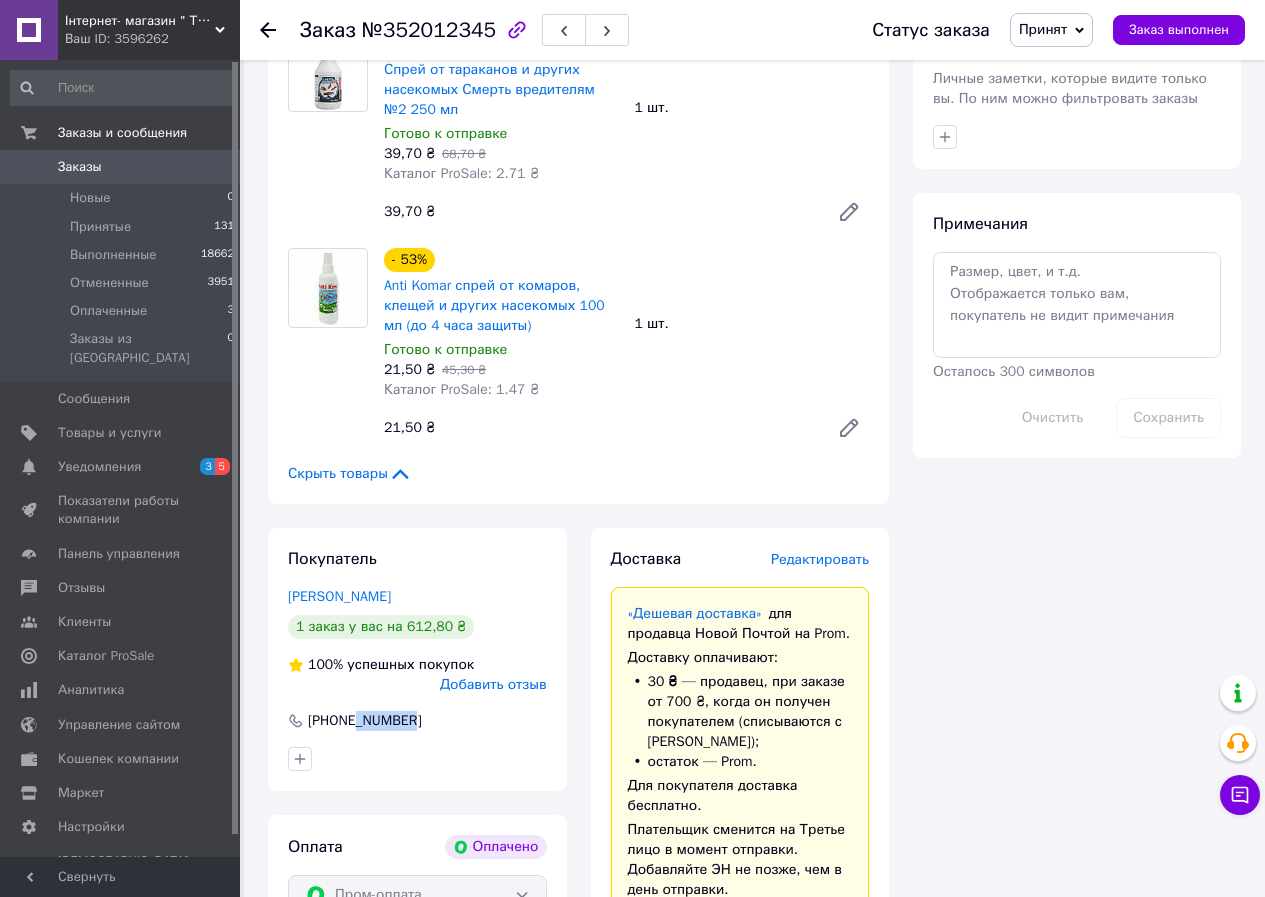 drag, startPoint x: 414, startPoint y: 695, endPoint x: 355, endPoint y: 706, distance: 60.016663 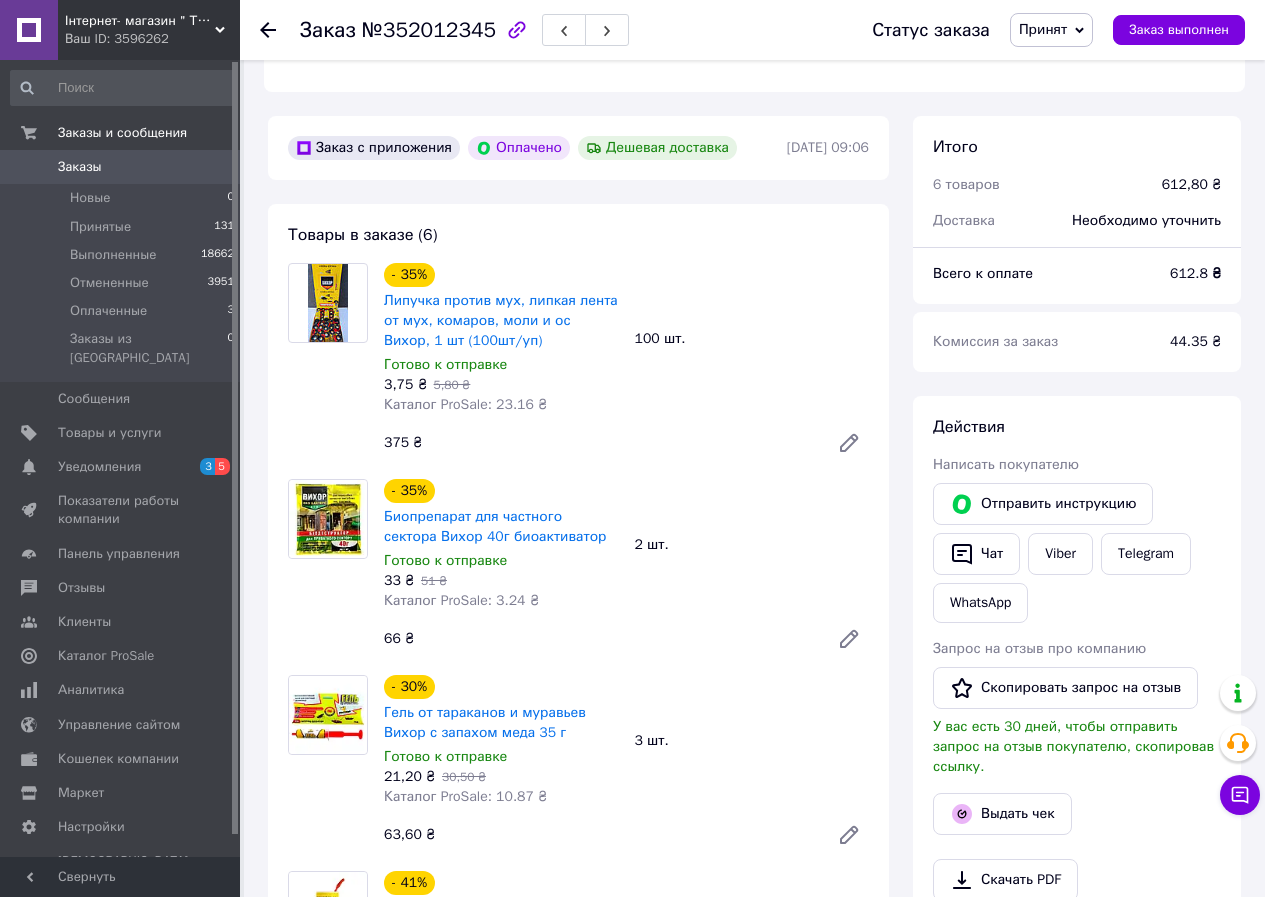 scroll, scrollTop: 500, scrollLeft: 0, axis: vertical 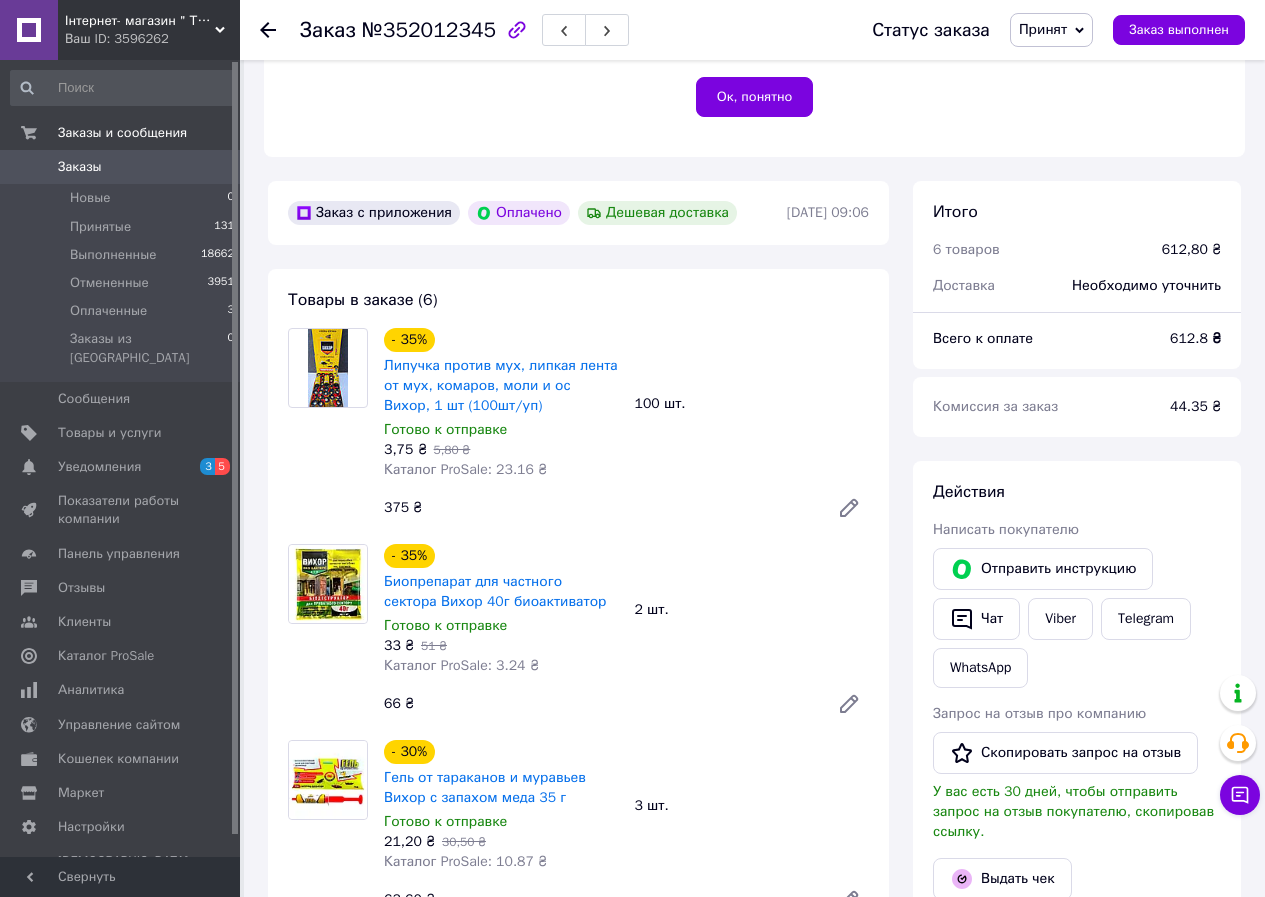 click on "№352012345" at bounding box center (429, 30) 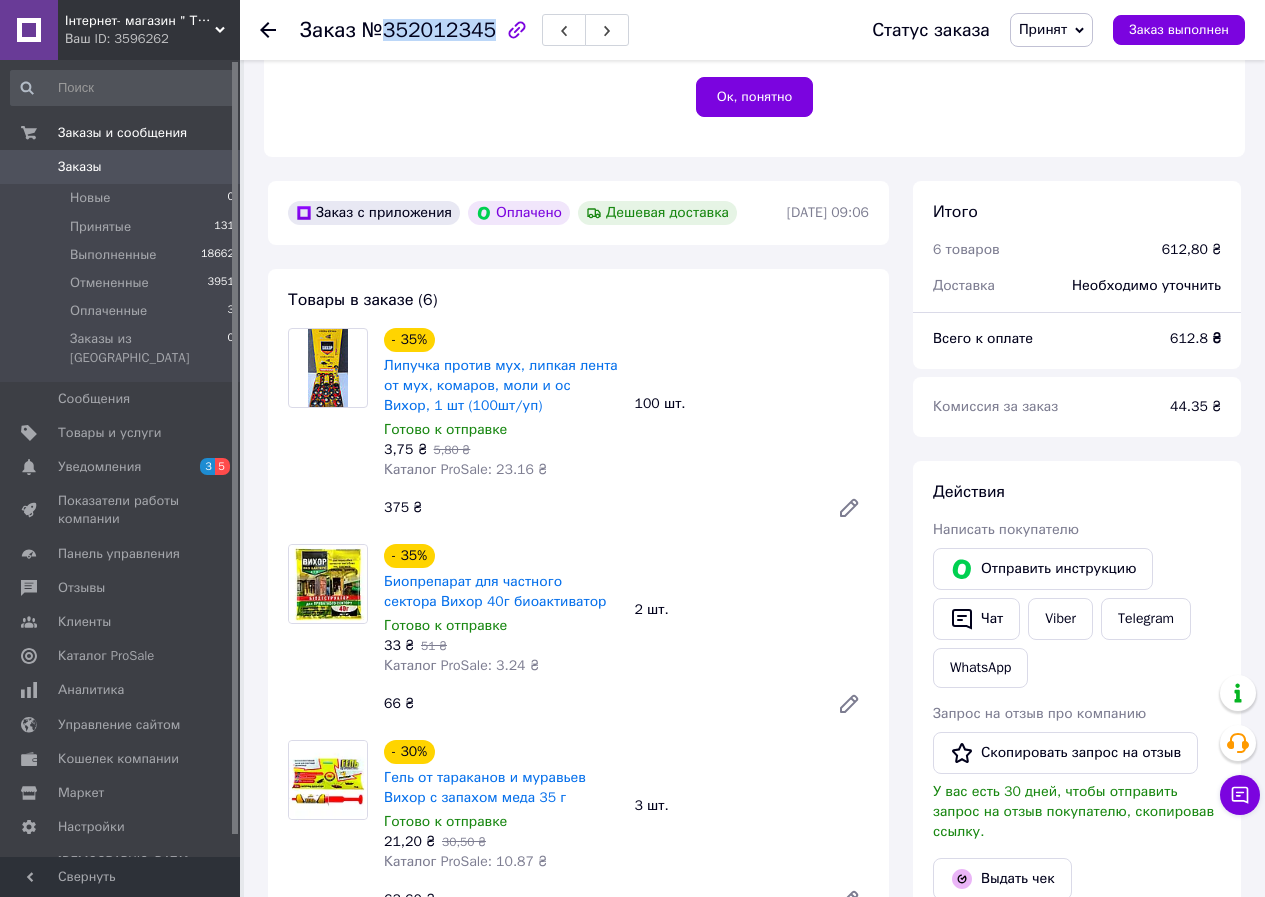 click on "№352012345" at bounding box center [429, 30] 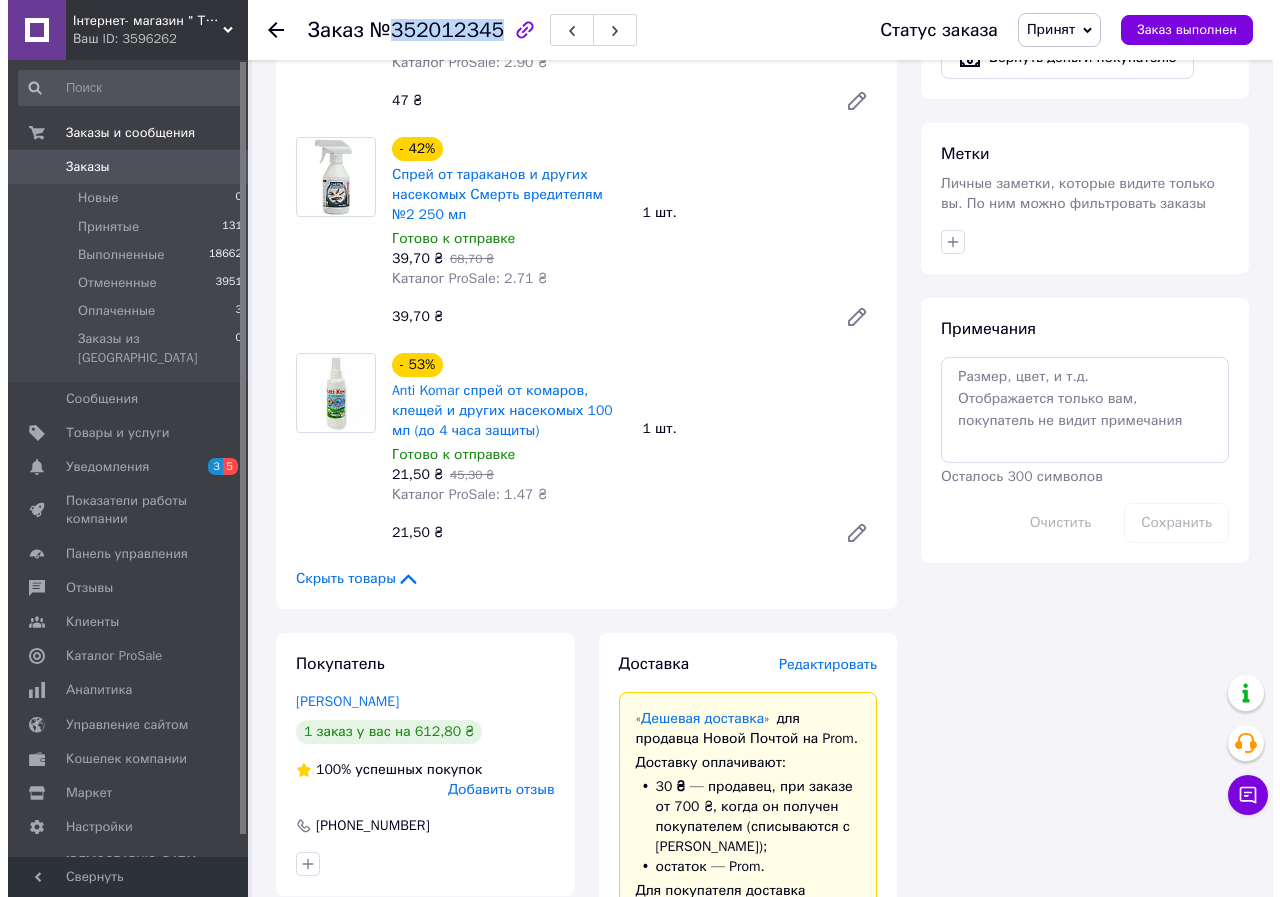 scroll, scrollTop: 1700, scrollLeft: 0, axis: vertical 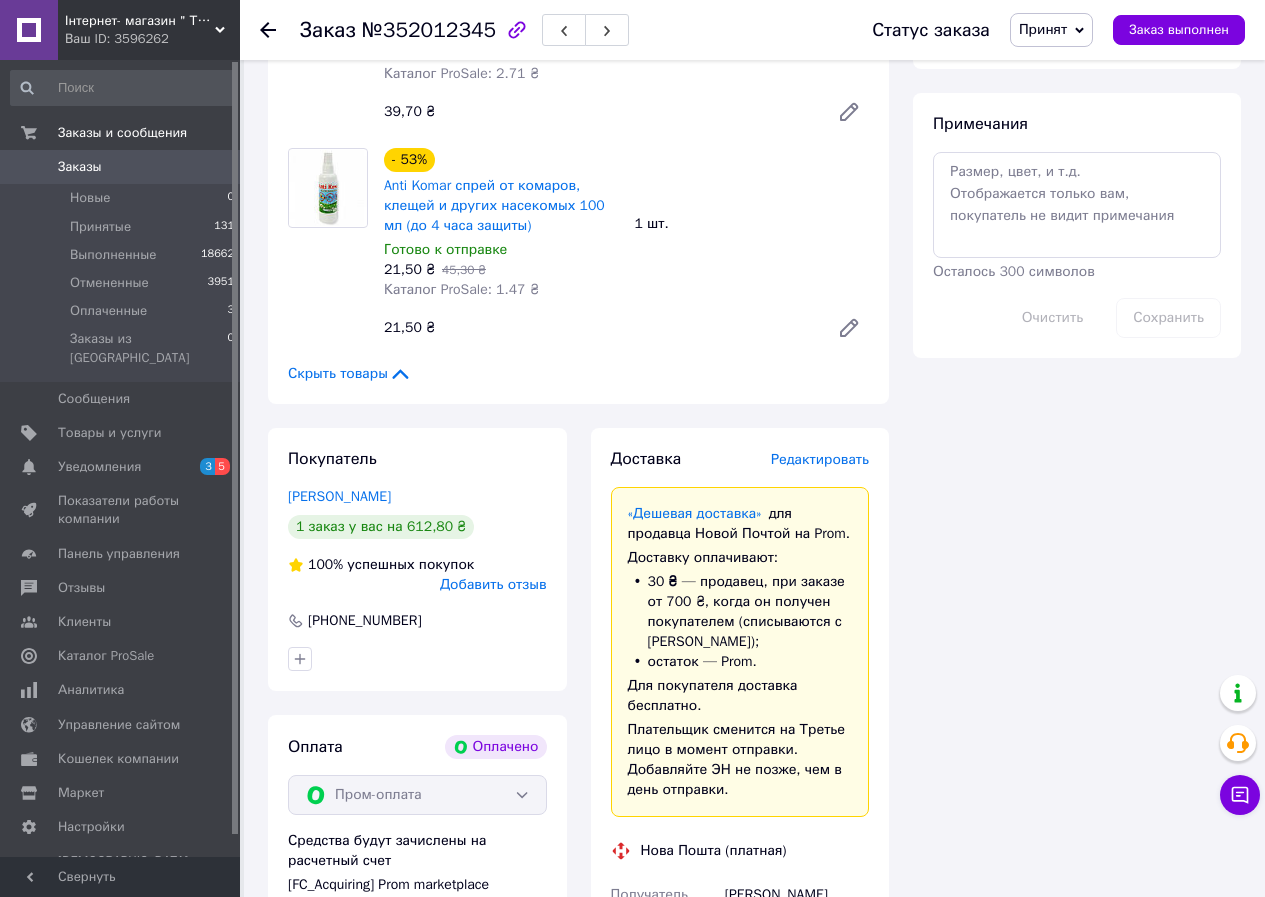 click on "Редактировать" at bounding box center (820, 459) 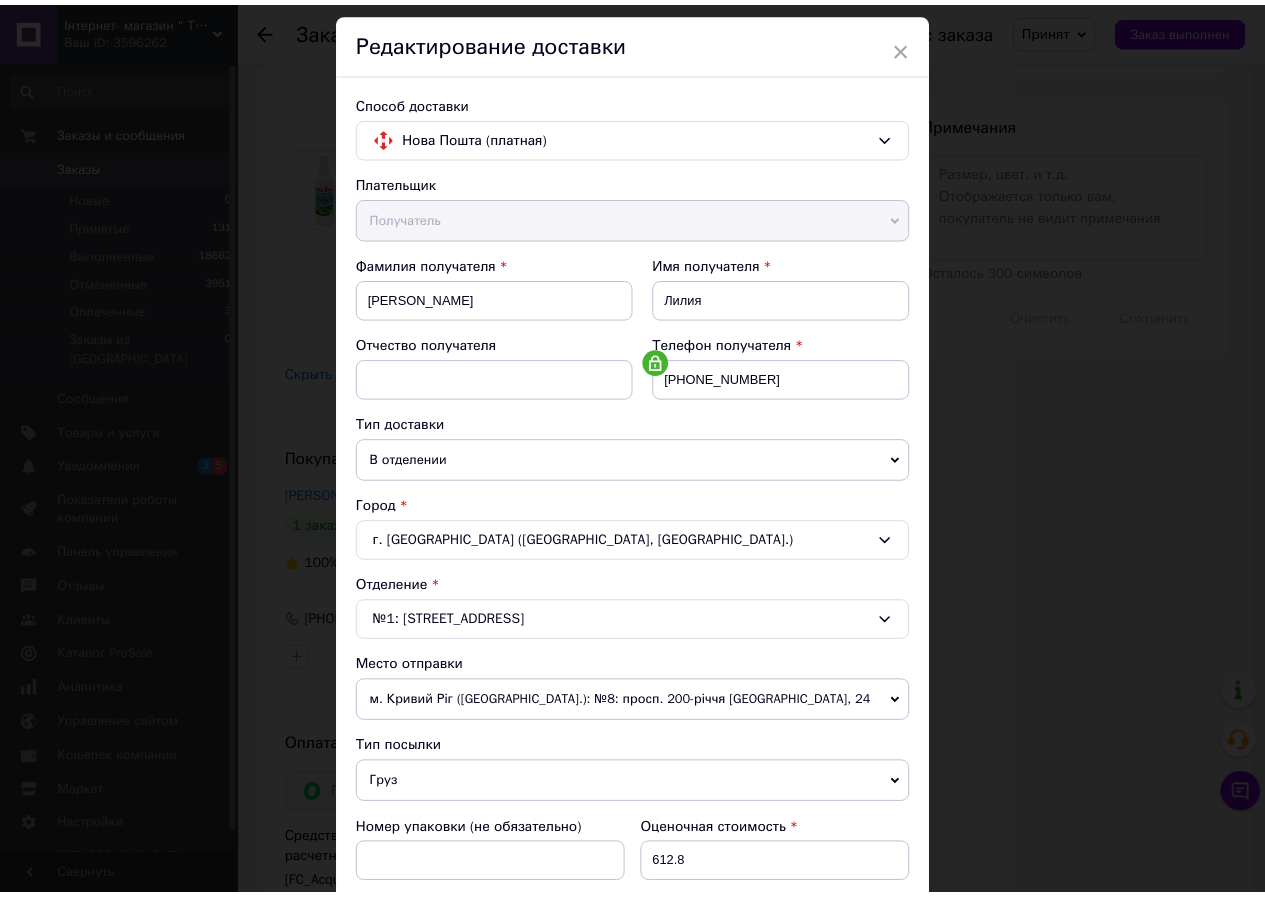 scroll, scrollTop: 431, scrollLeft: 0, axis: vertical 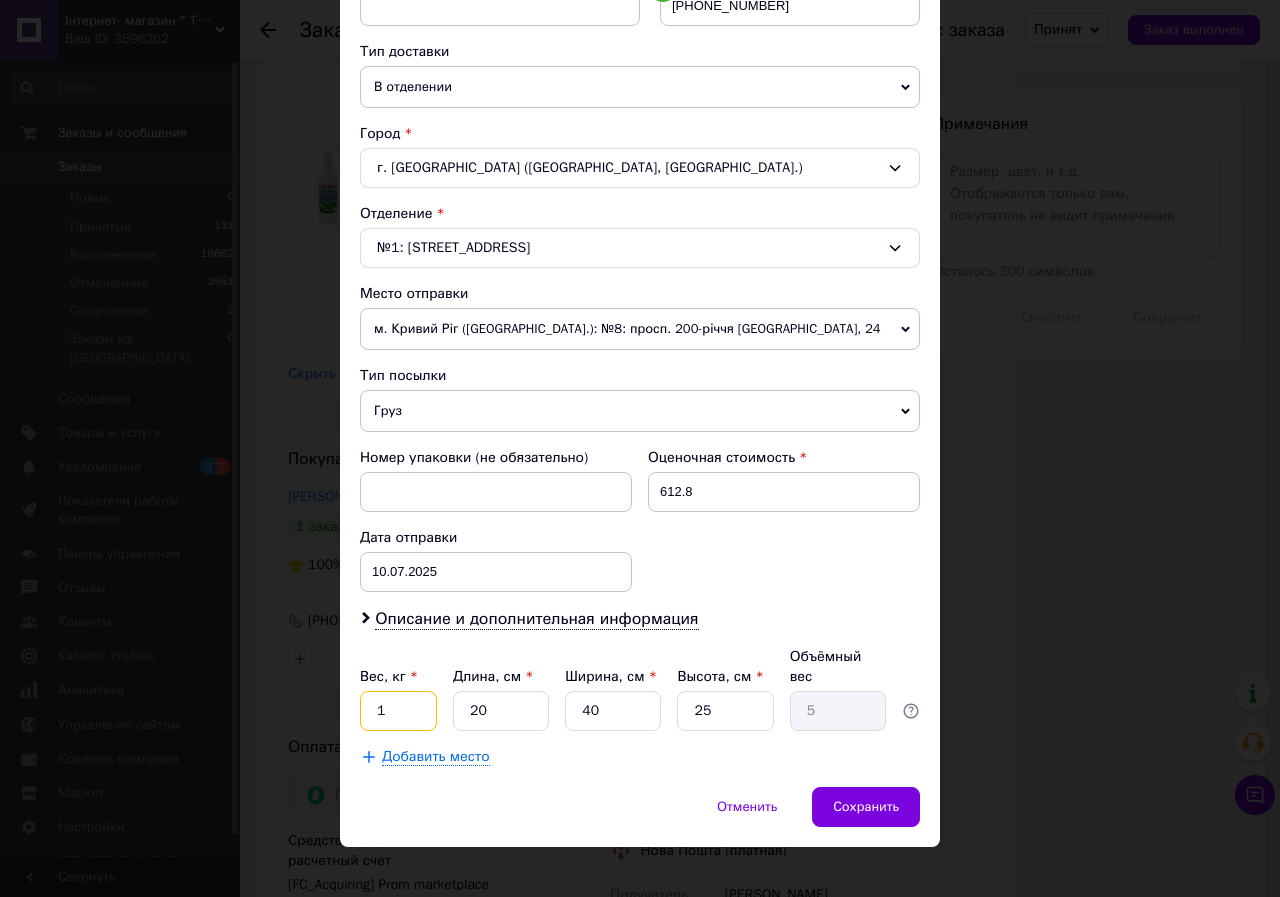 drag, startPoint x: 366, startPoint y: 686, endPoint x: 406, endPoint y: 702, distance: 43.081318 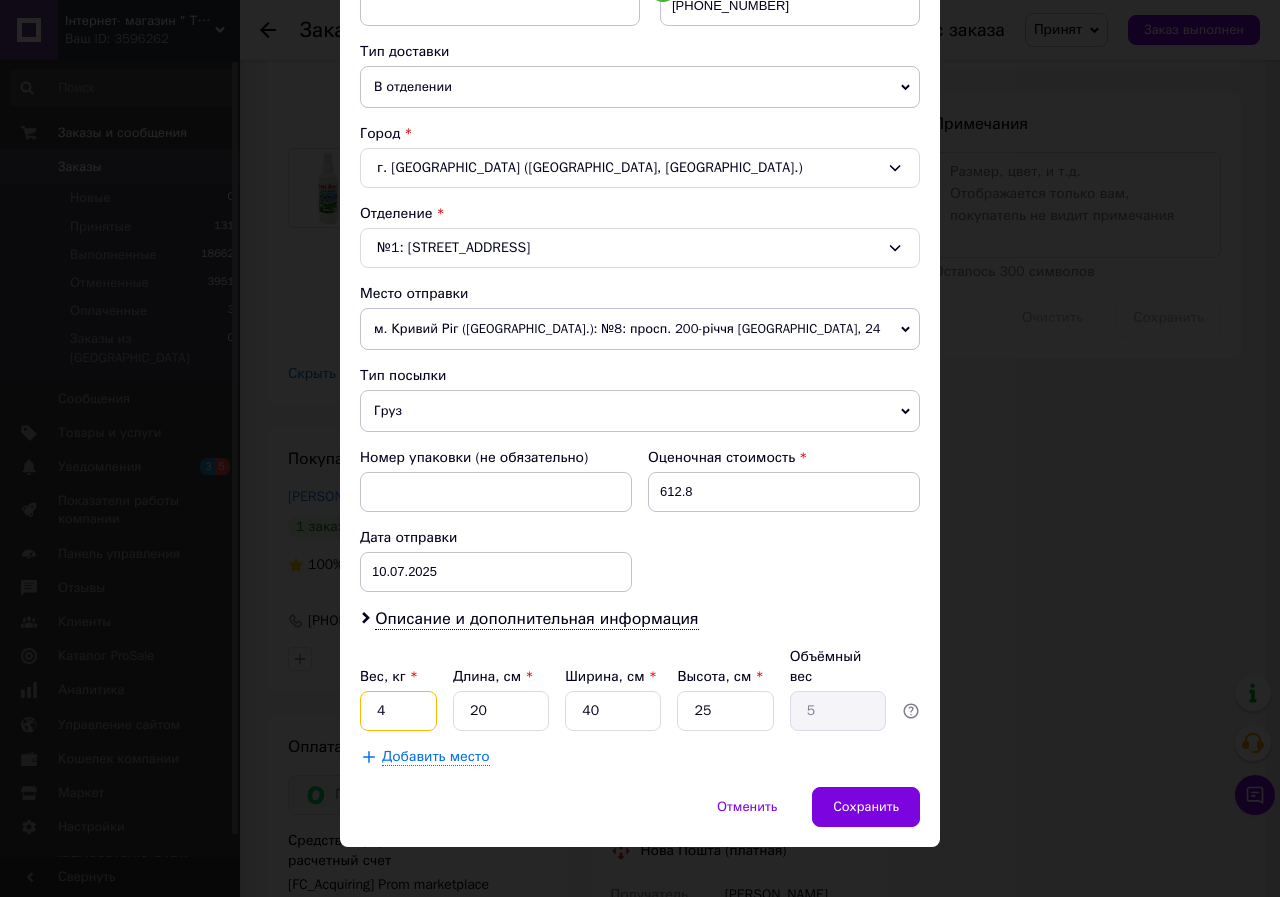 type on "4" 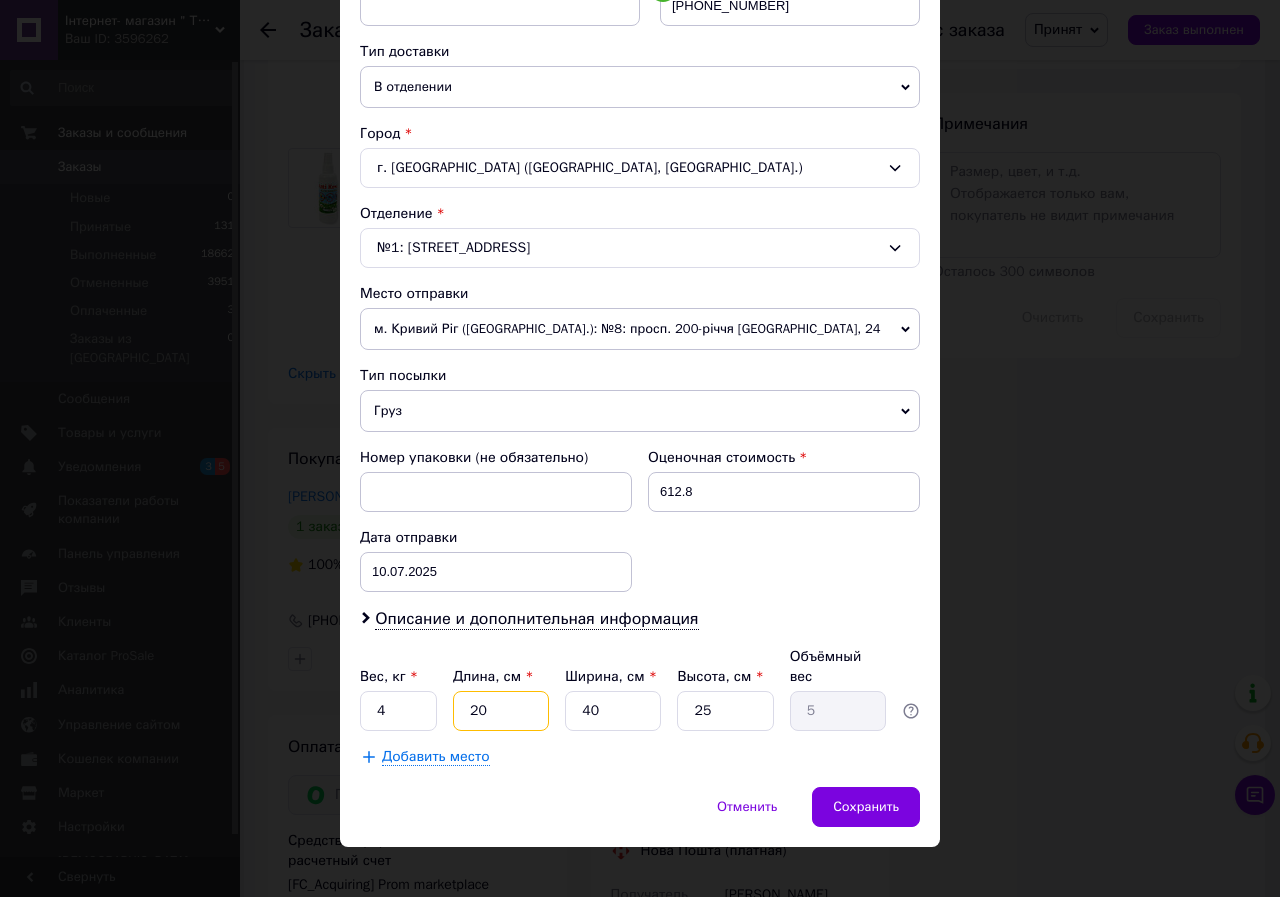 type on "4" 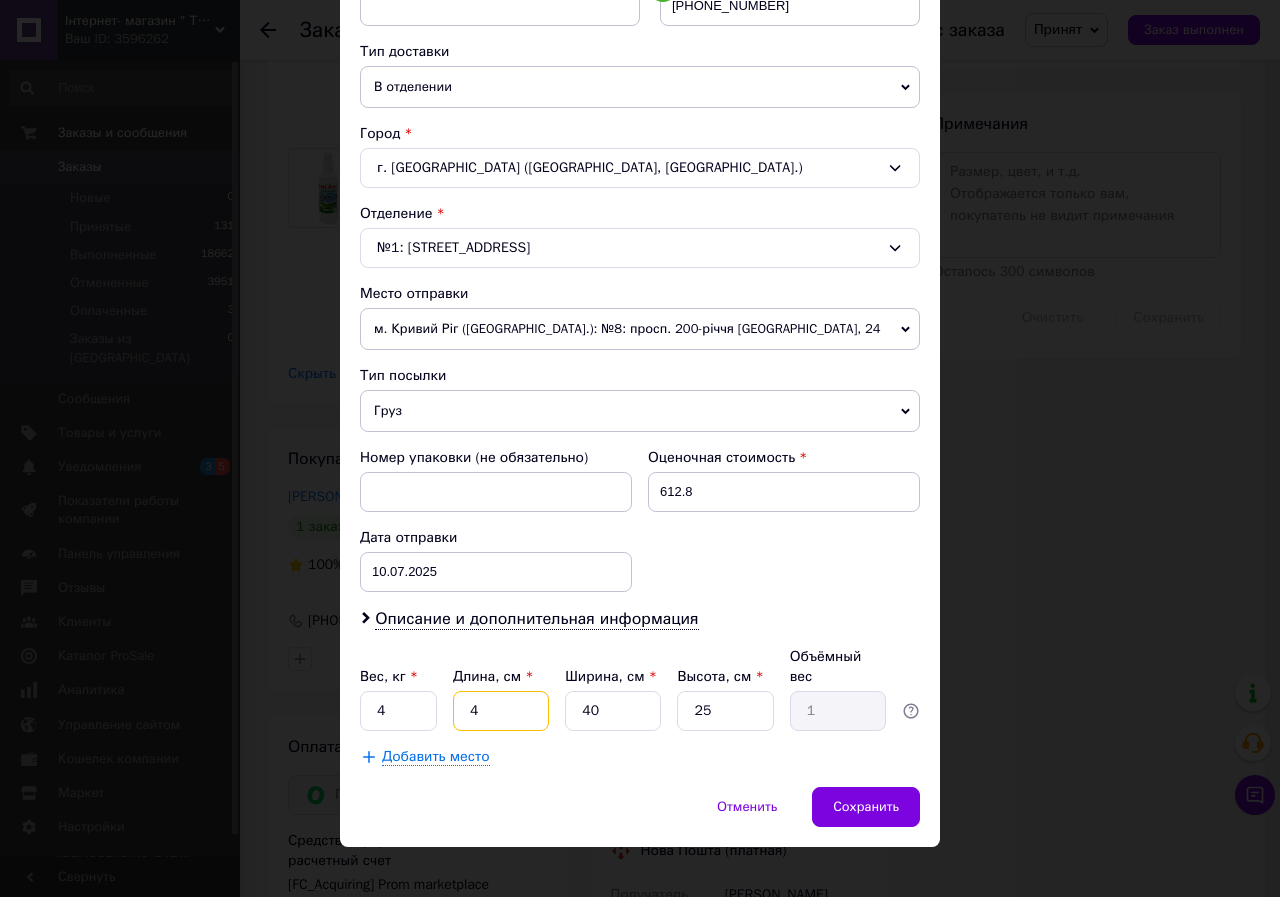 type on "40" 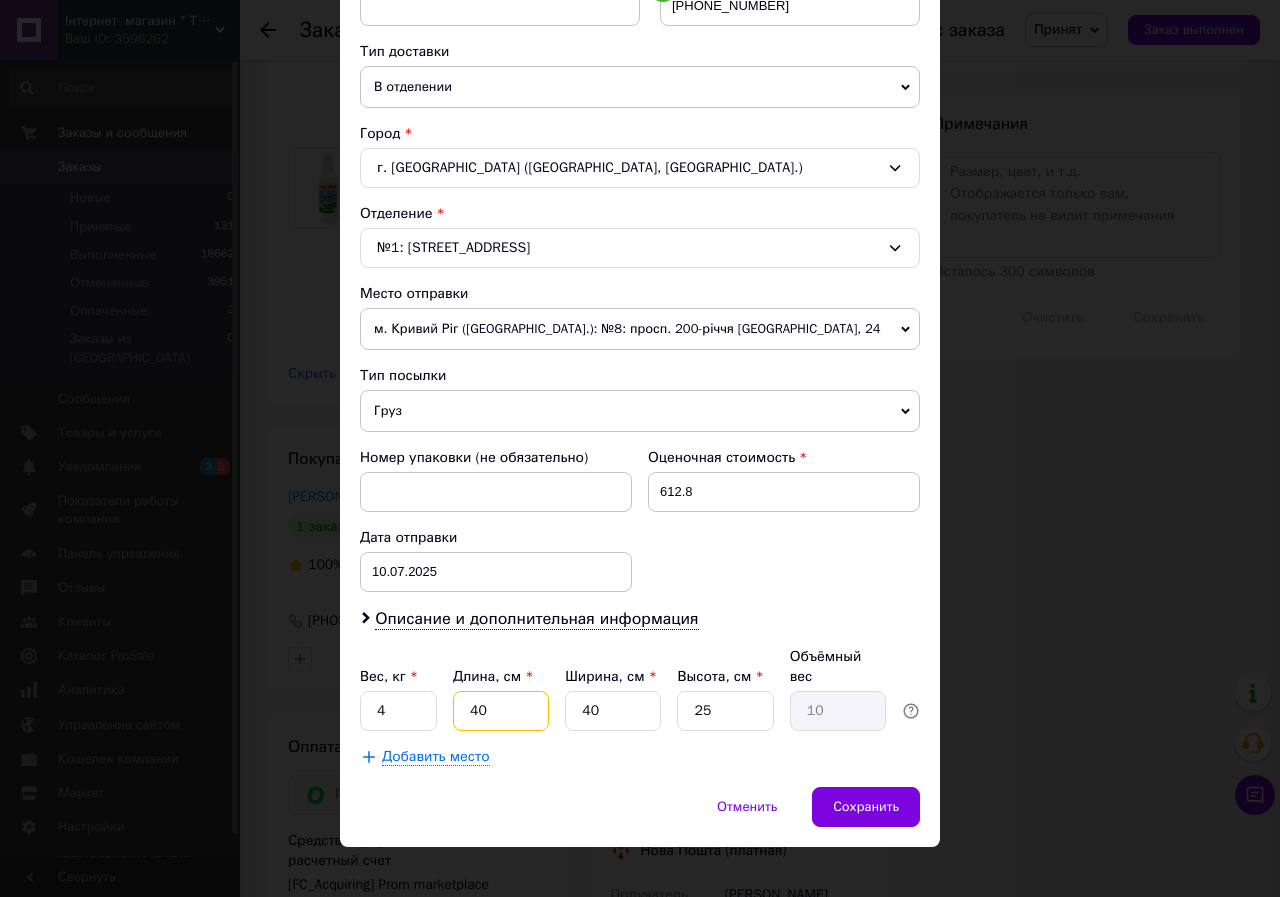 type on "40" 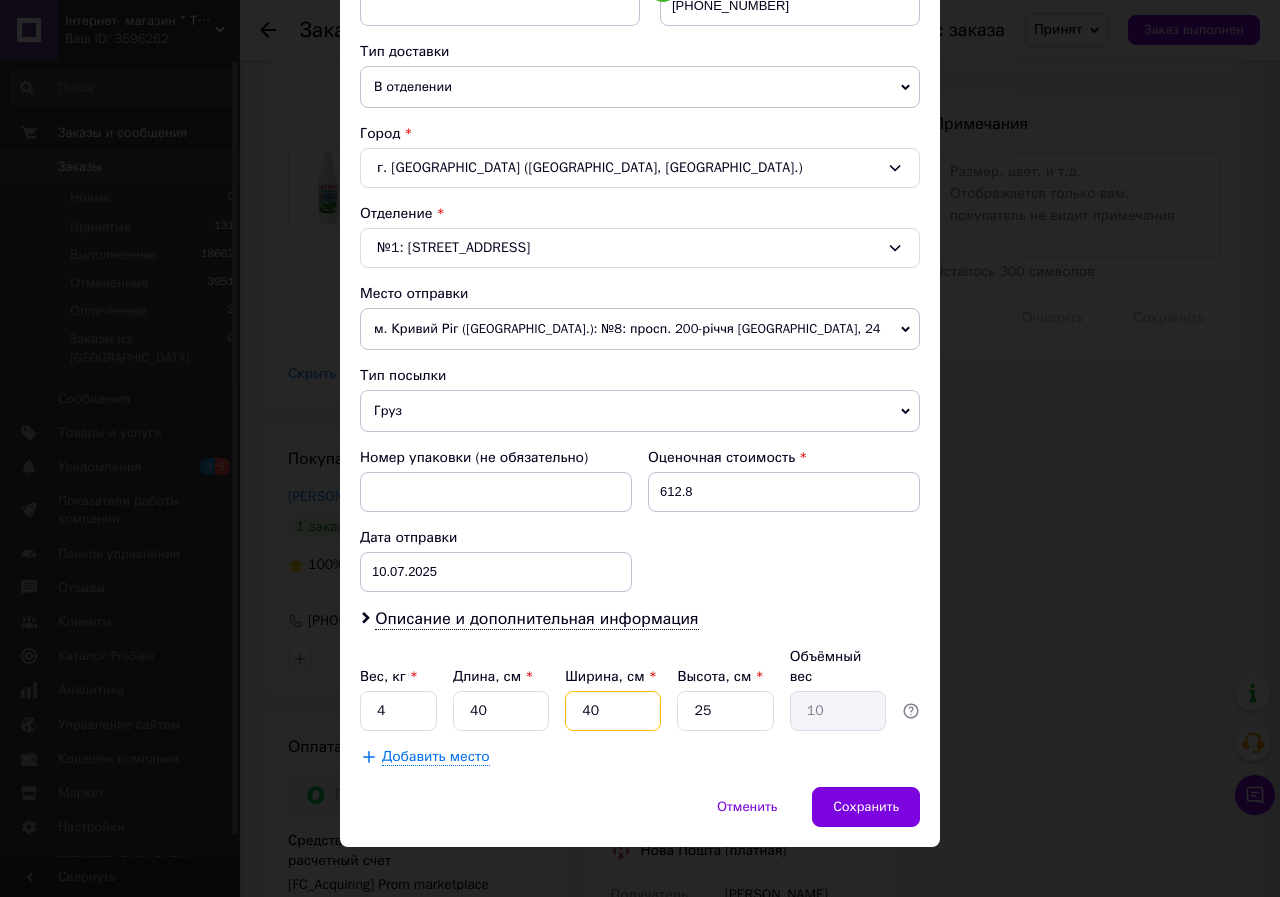 type on "2" 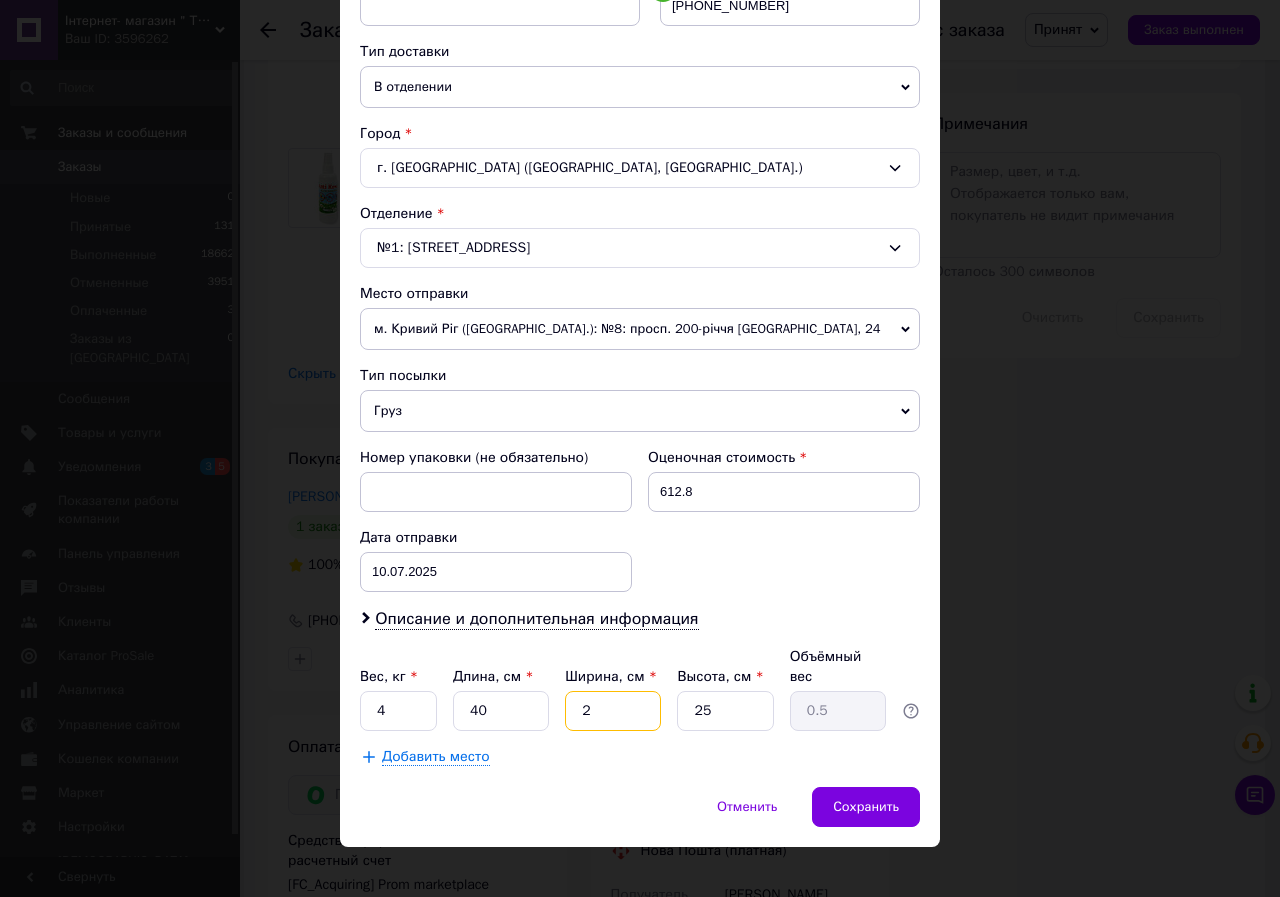 type on "20" 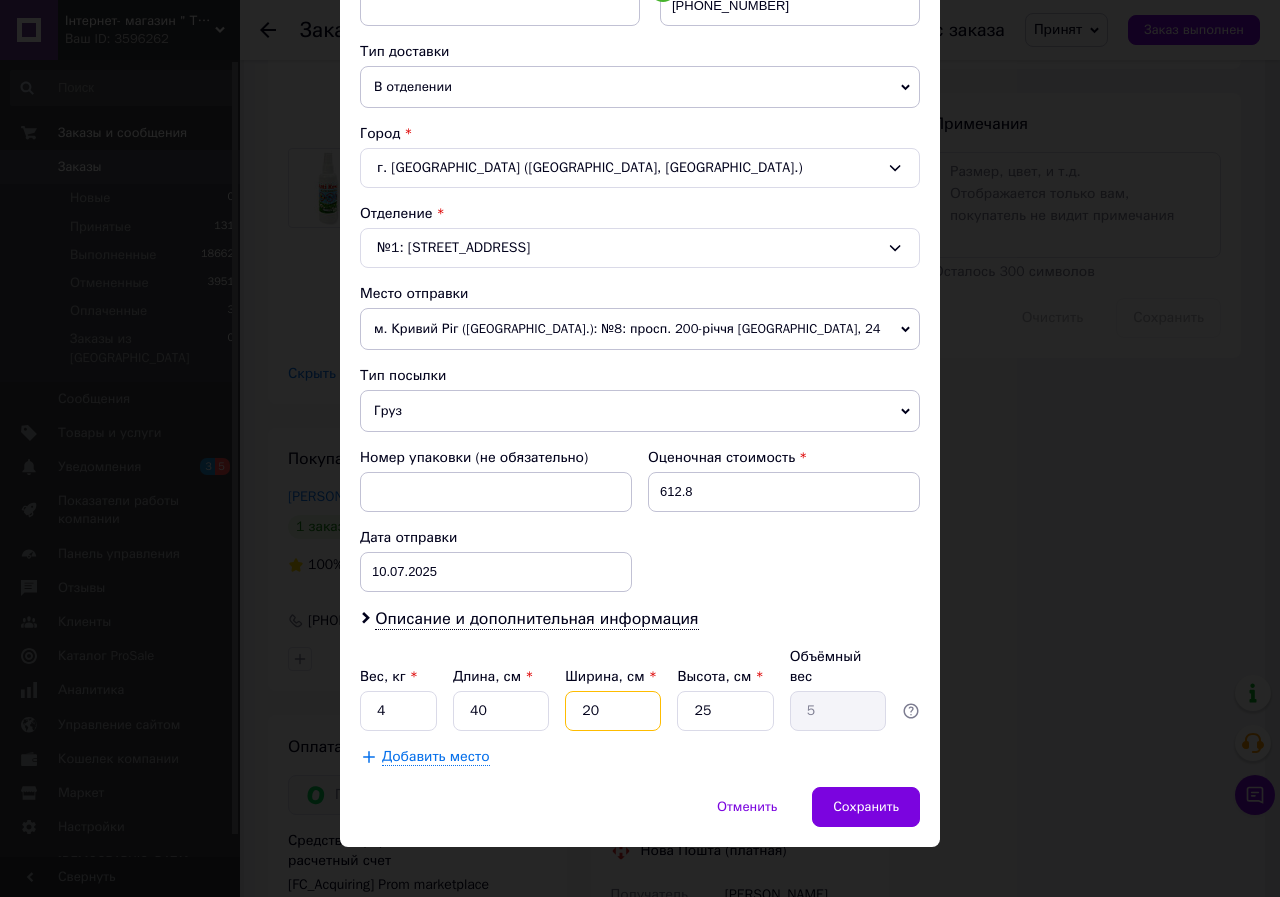 type on "20" 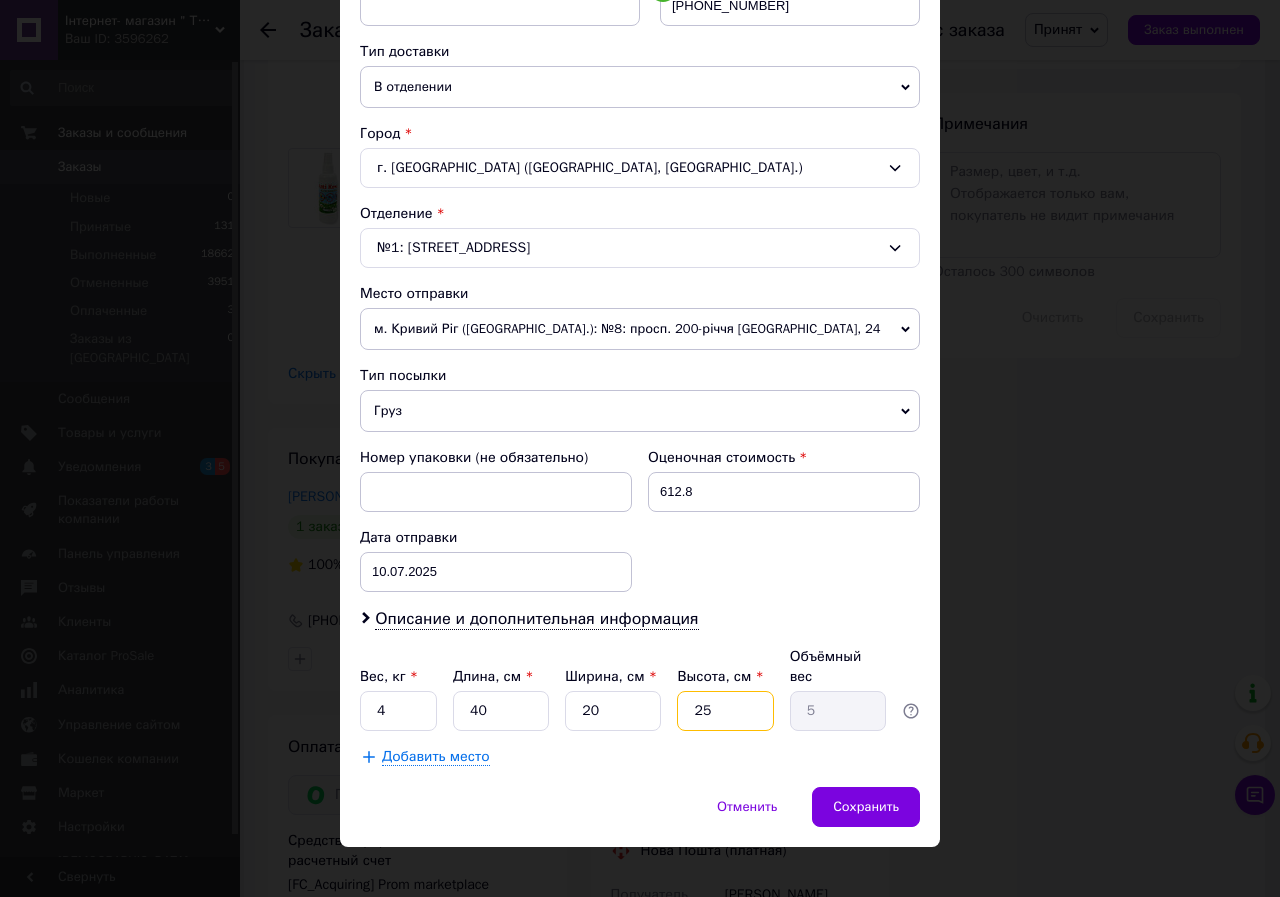 type on "3" 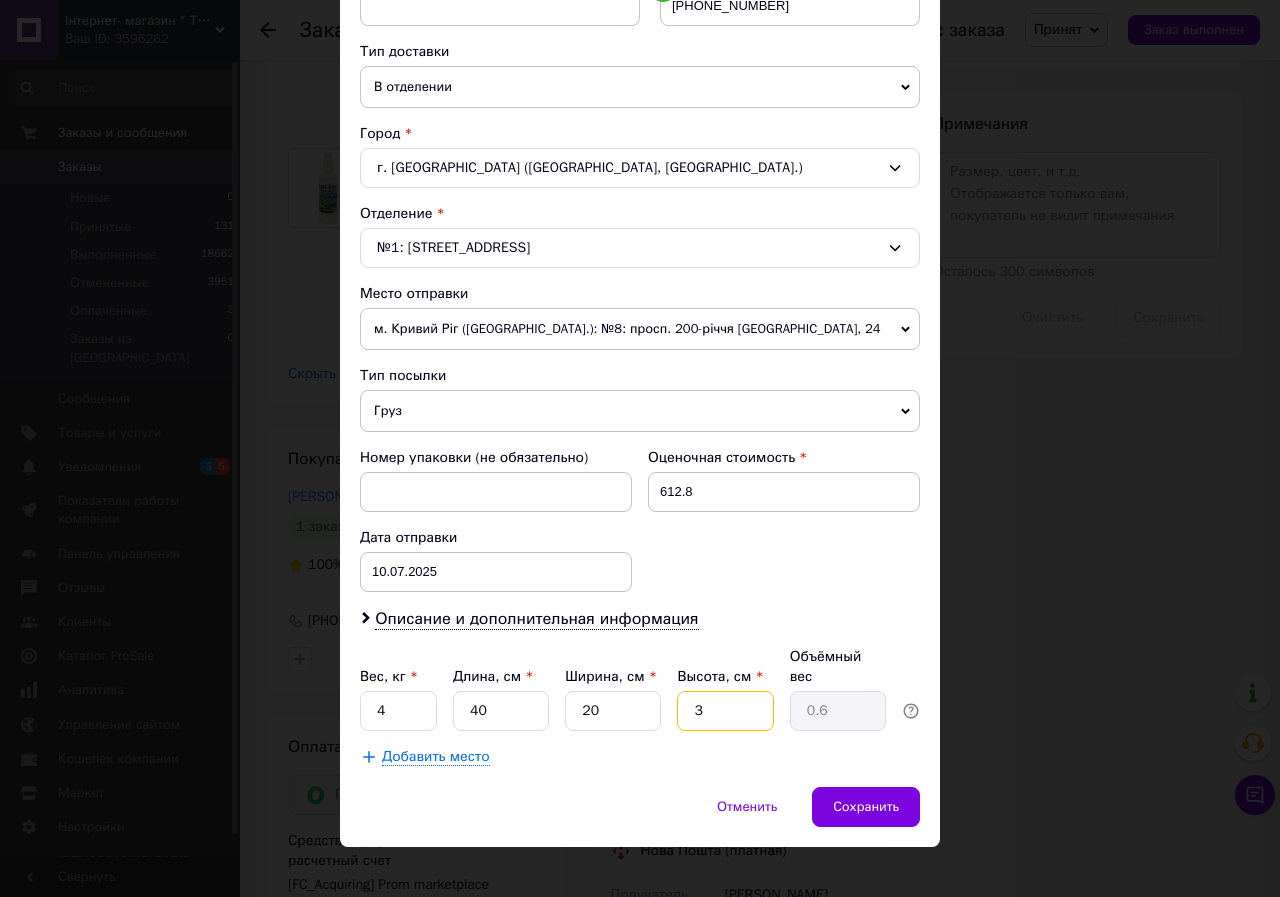 type on "30" 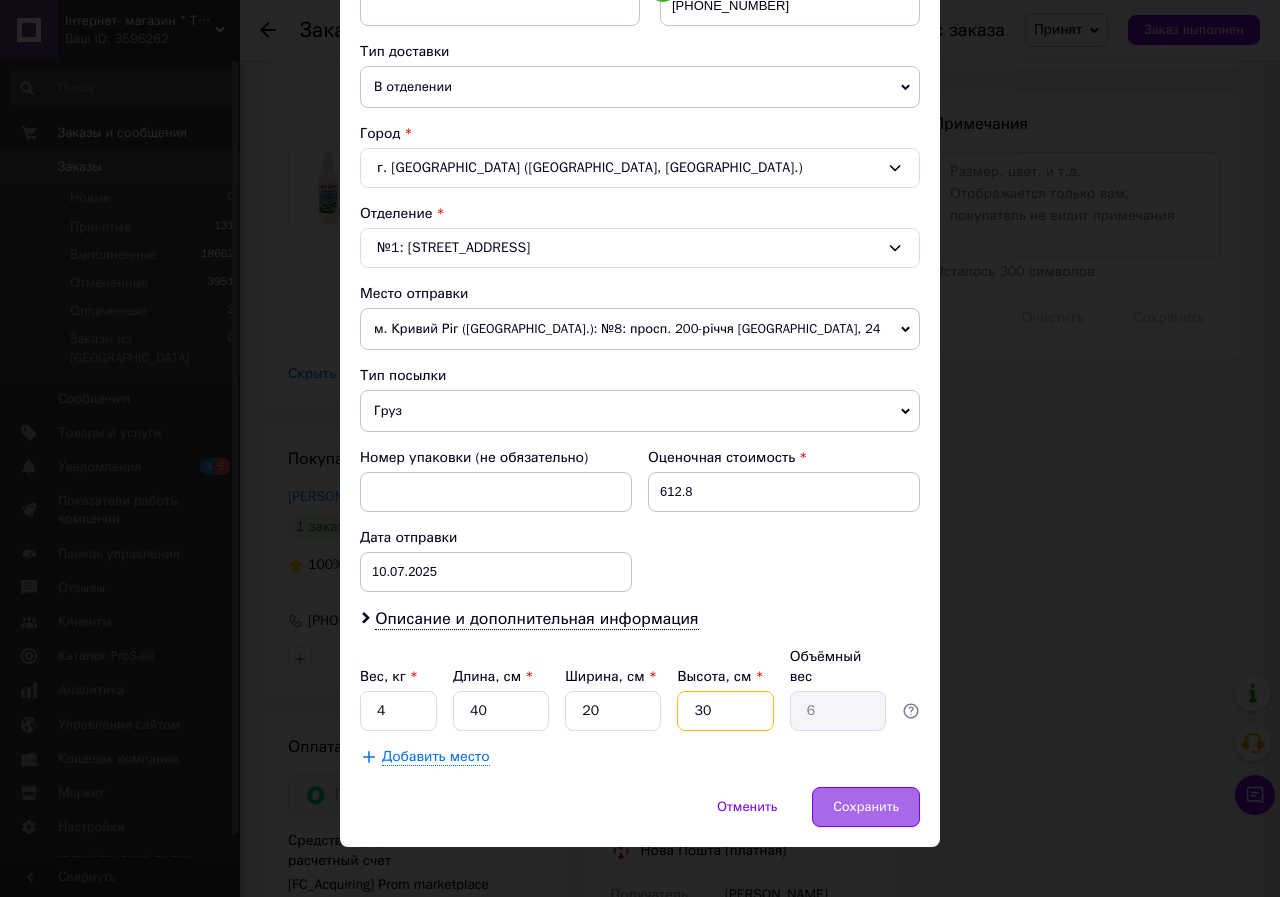 type on "30" 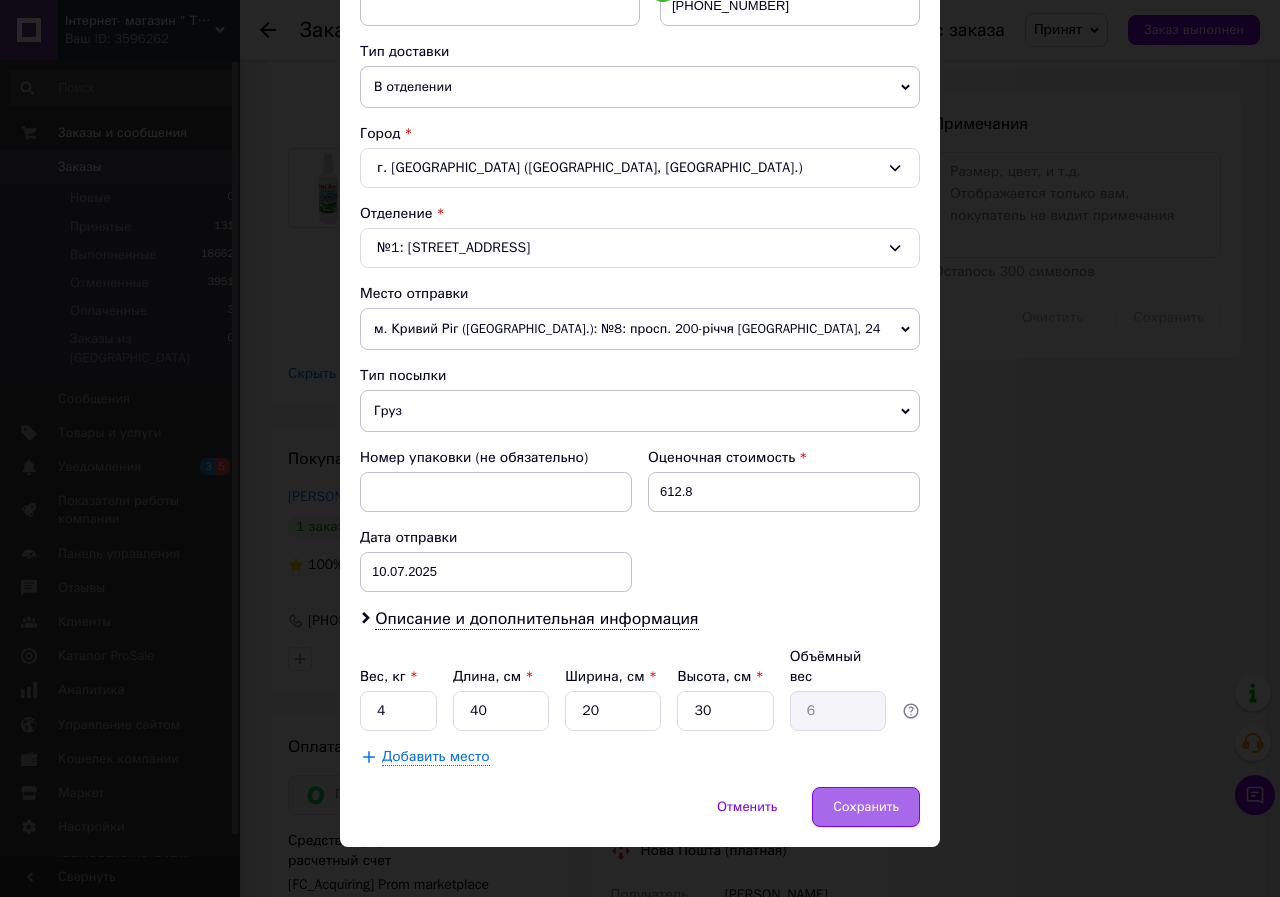 click on "Сохранить" at bounding box center [866, 807] 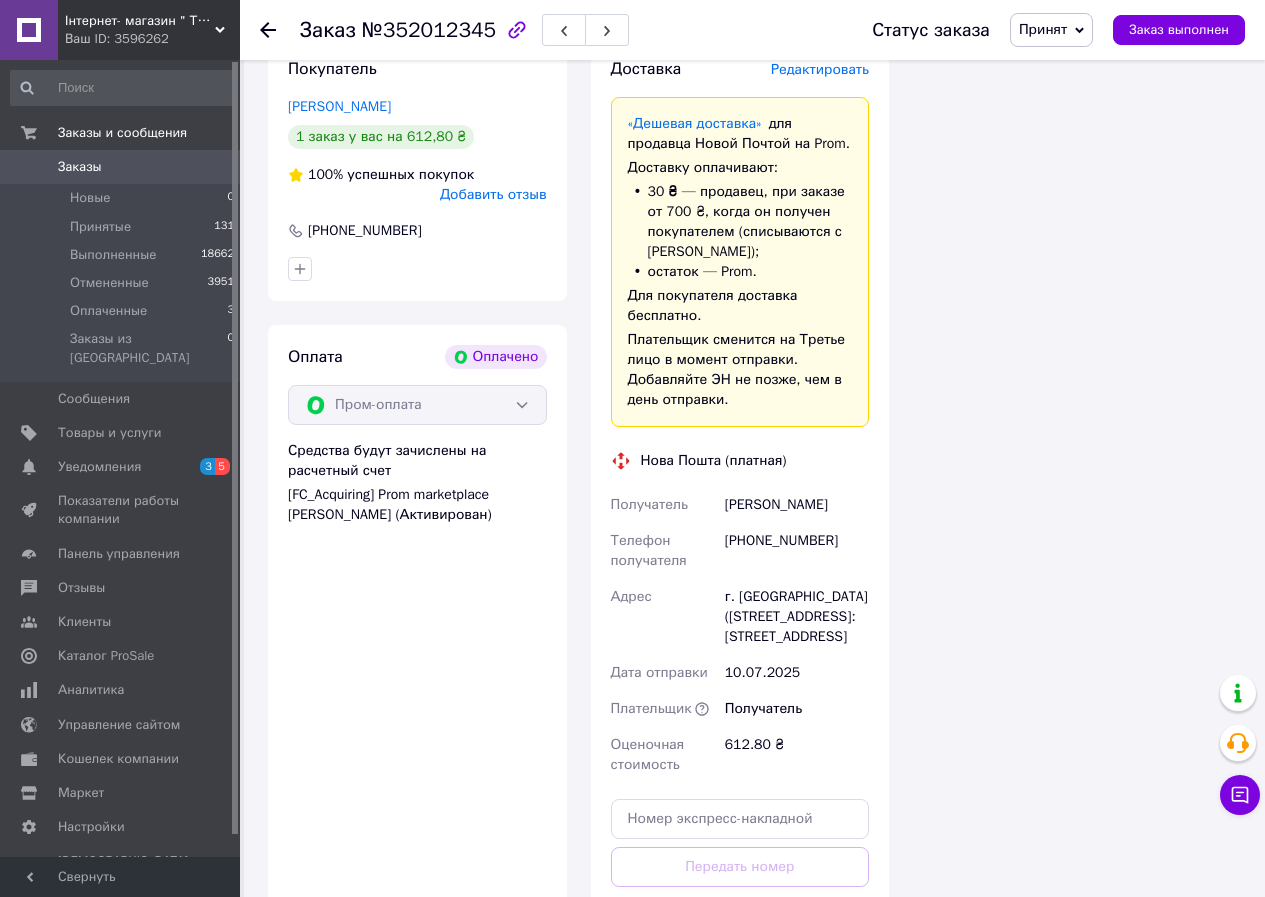 scroll, scrollTop: 2300, scrollLeft: 0, axis: vertical 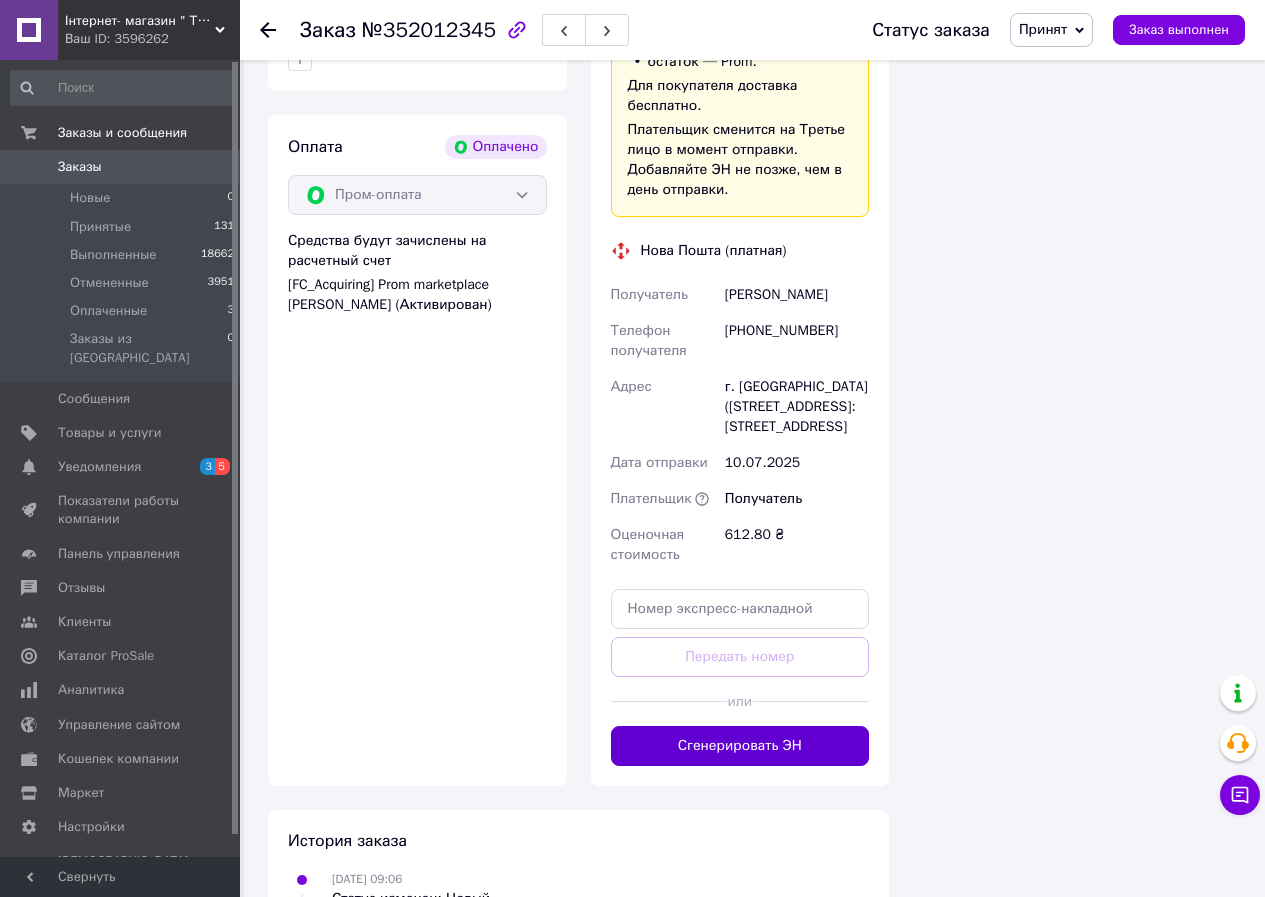 click on "Сгенерировать ЭН" at bounding box center [740, 746] 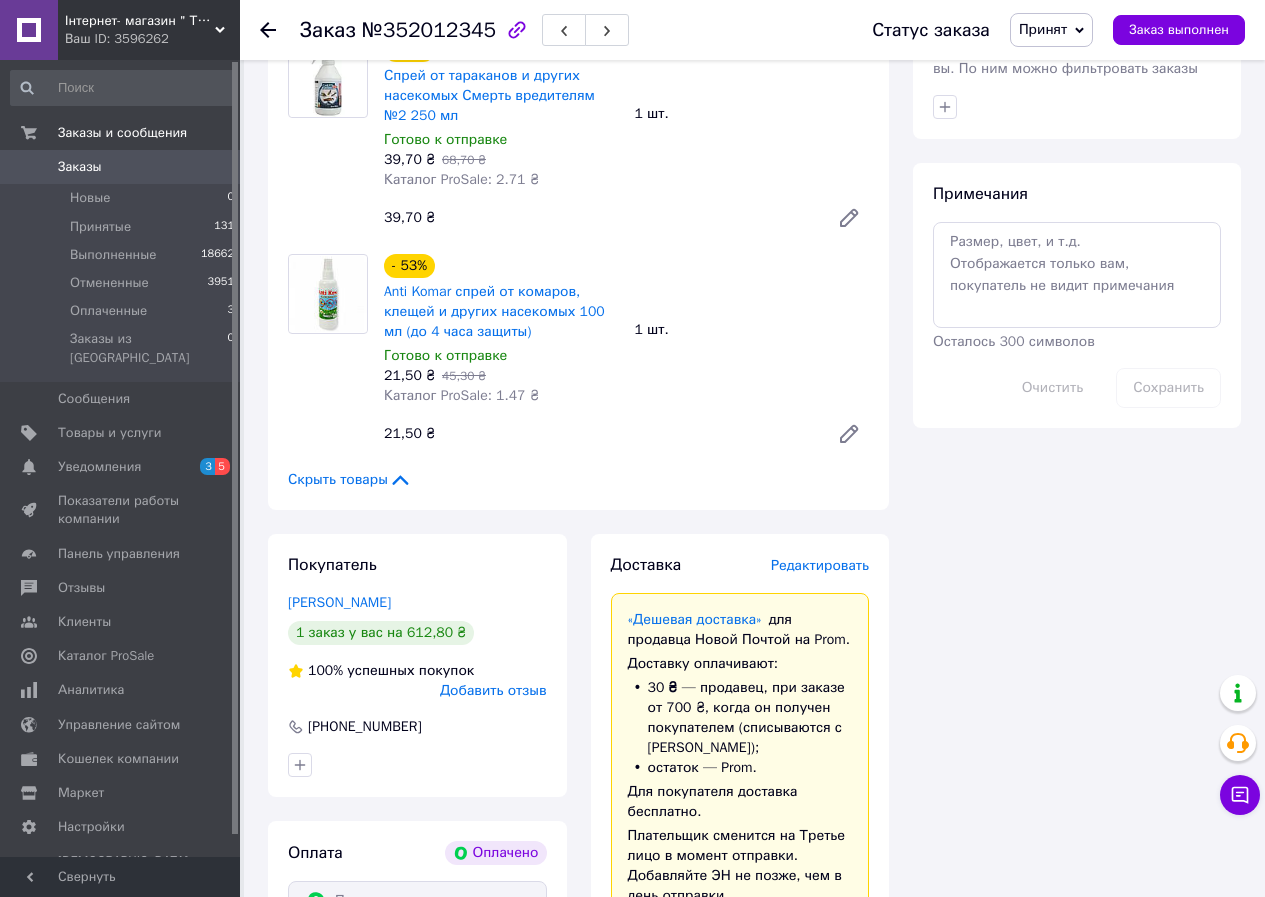 scroll, scrollTop: 1000, scrollLeft: 0, axis: vertical 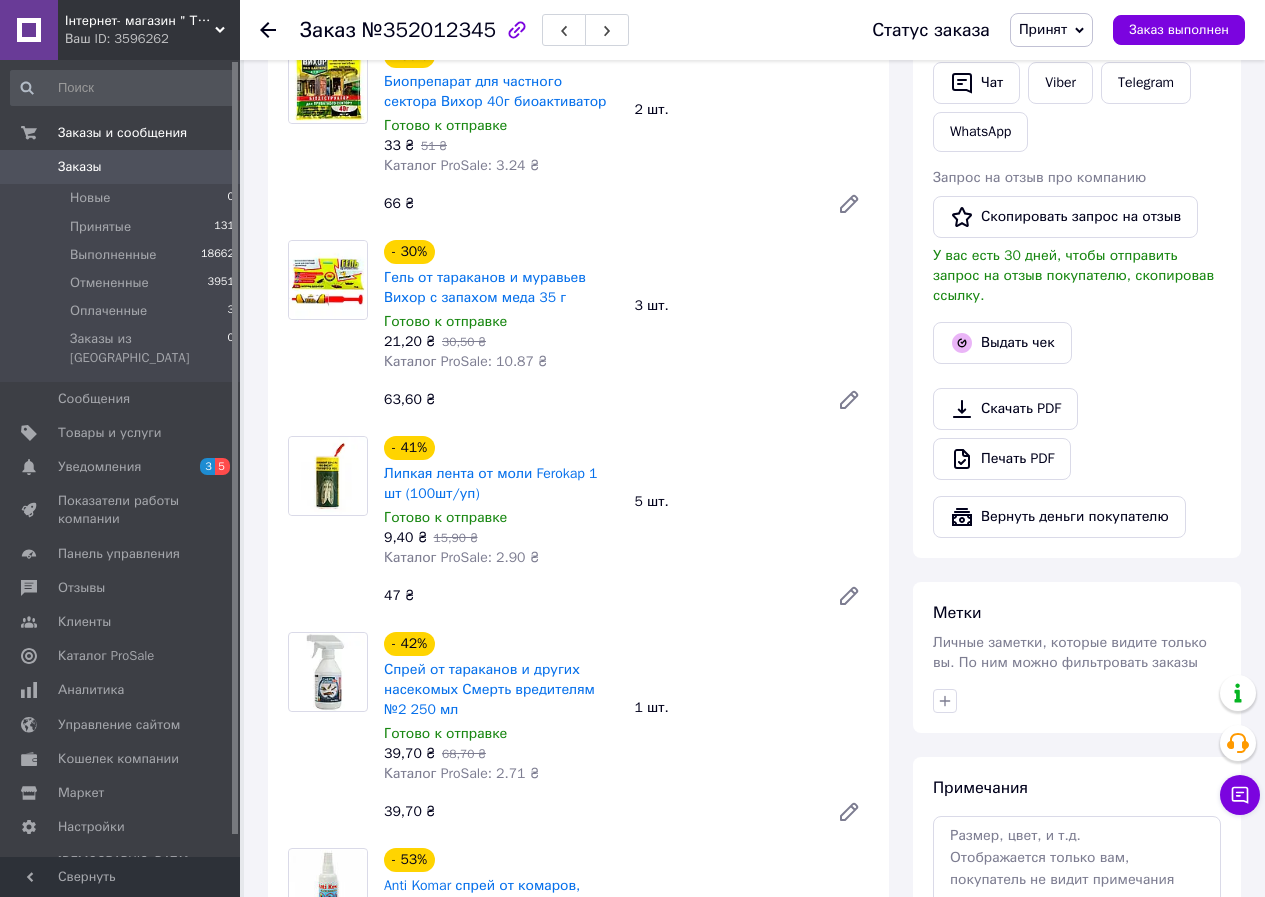 click 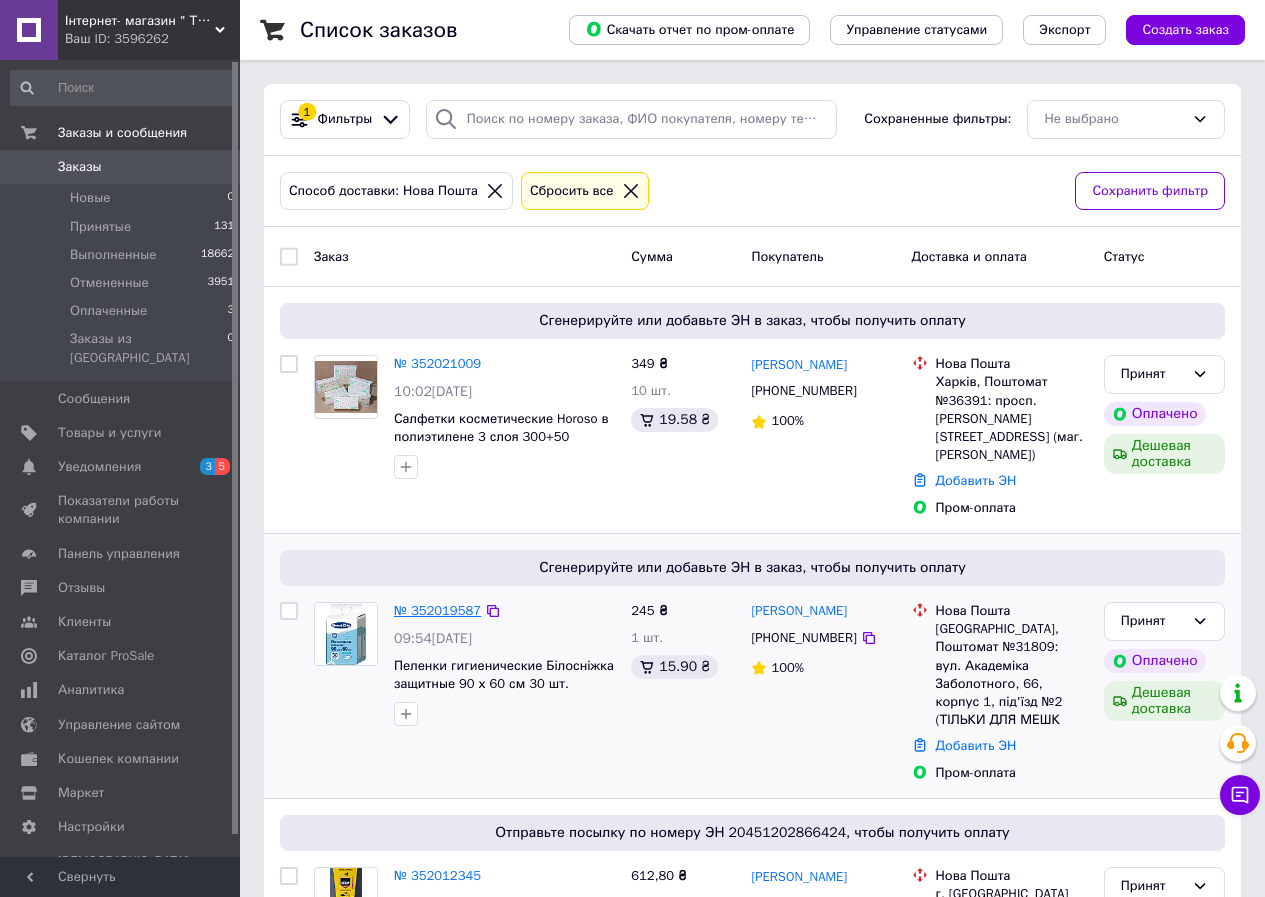 click on "№ 352019587" at bounding box center [437, 610] 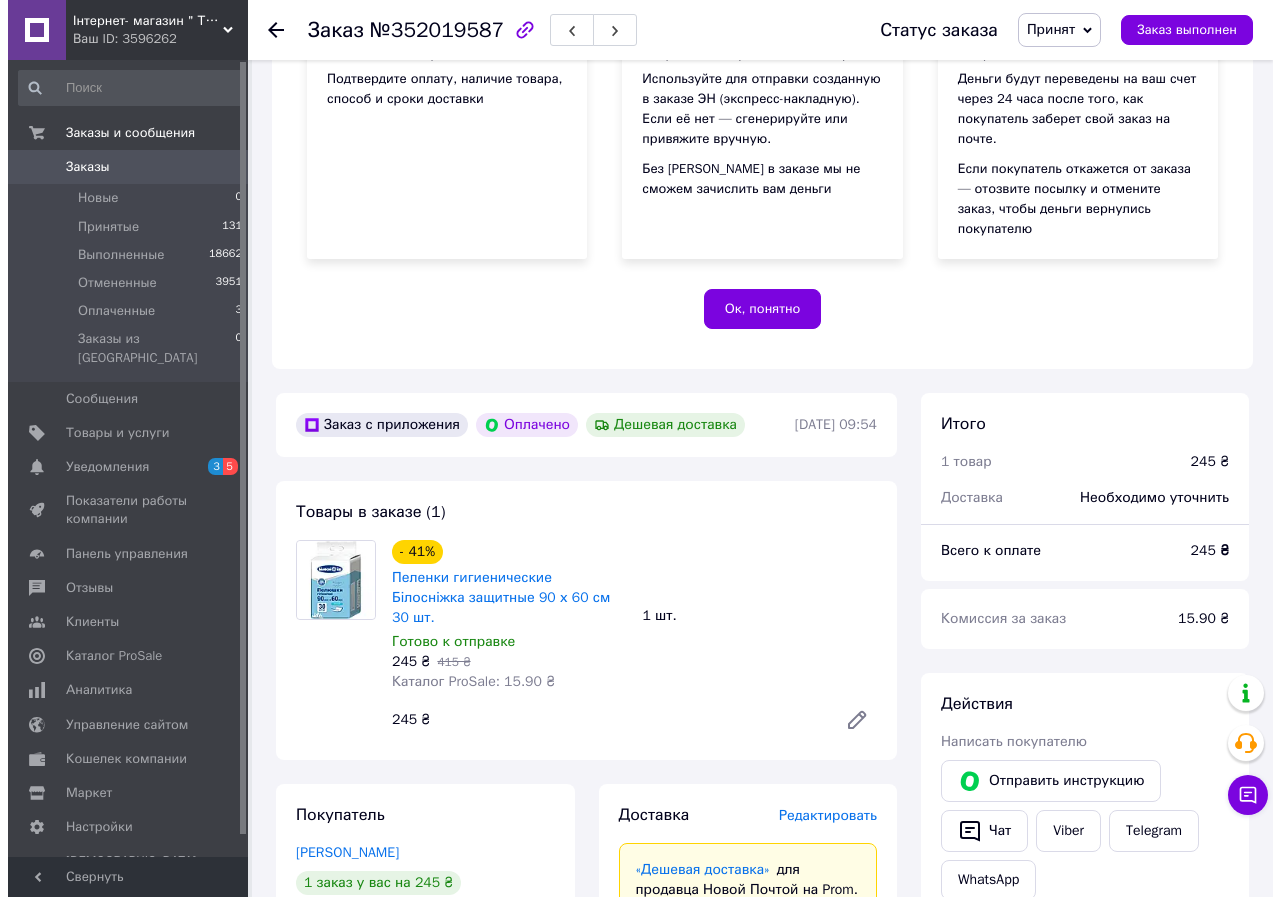 scroll, scrollTop: 500, scrollLeft: 0, axis: vertical 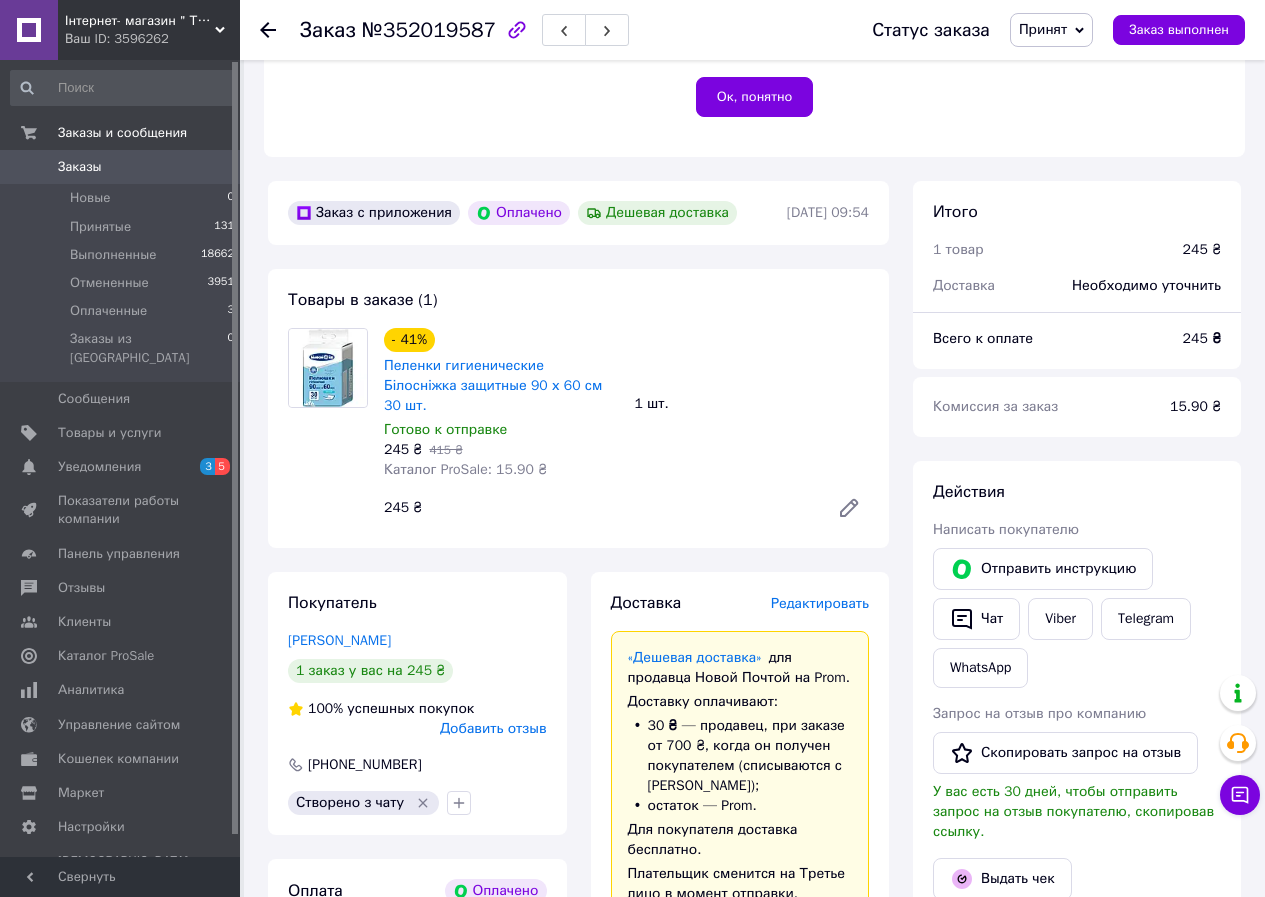 drag, startPoint x: 1231, startPoint y: 527, endPoint x: 895, endPoint y: 555, distance: 337.16464 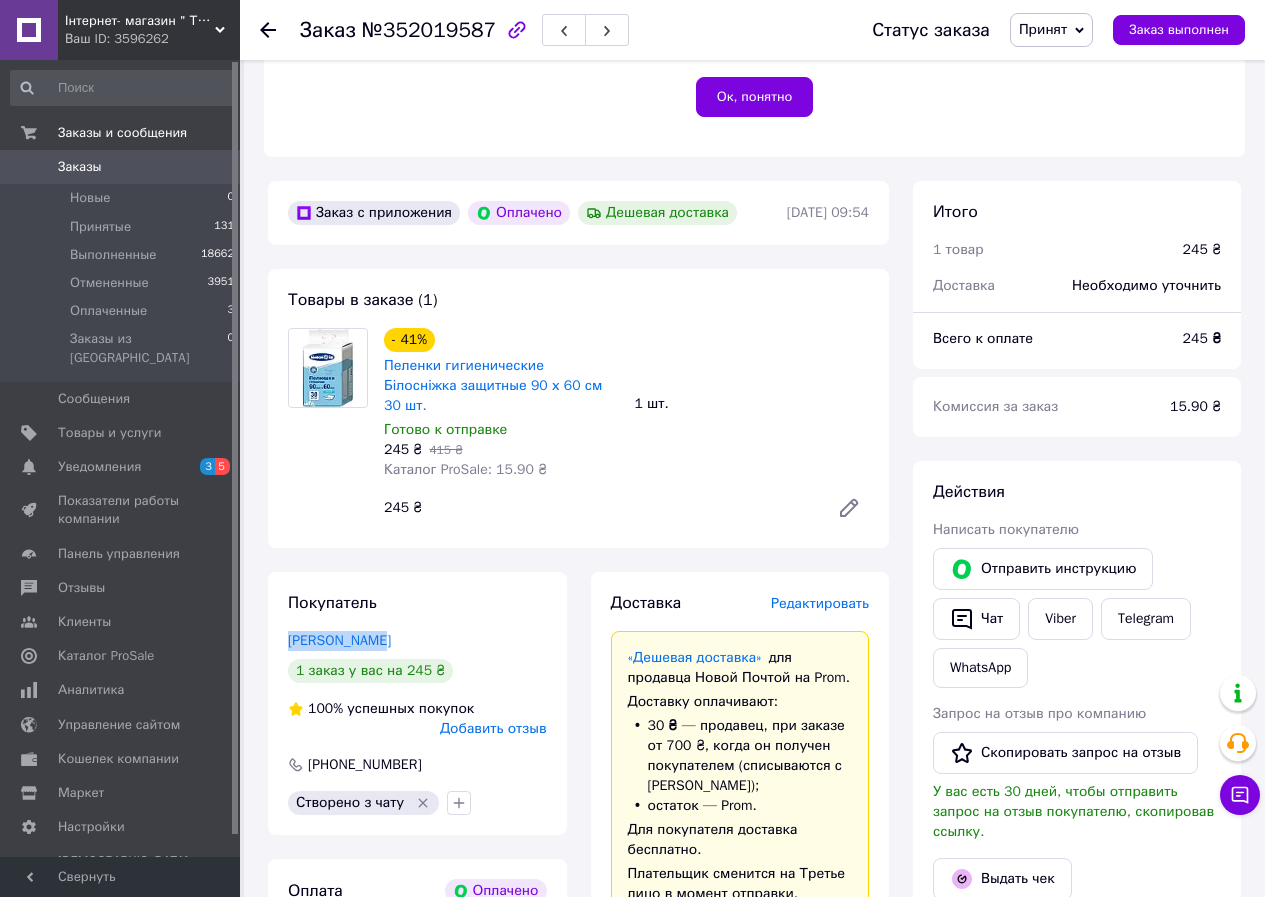 drag, startPoint x: 273, startPoint y: 599, endPoint x: 404, endPoint y: 600, distance: 131.00381 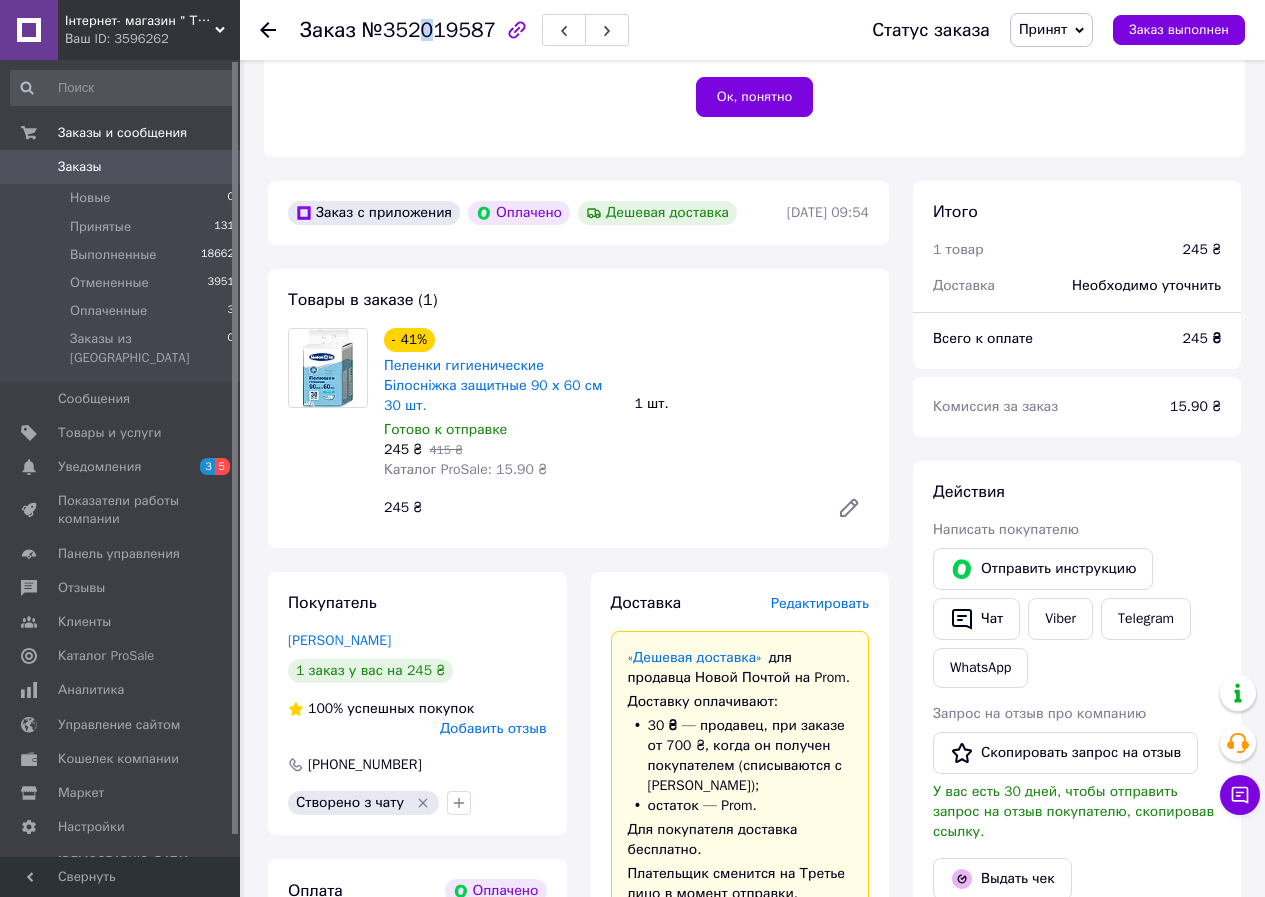 click on "№352019587" at bounding box center [429, 30] 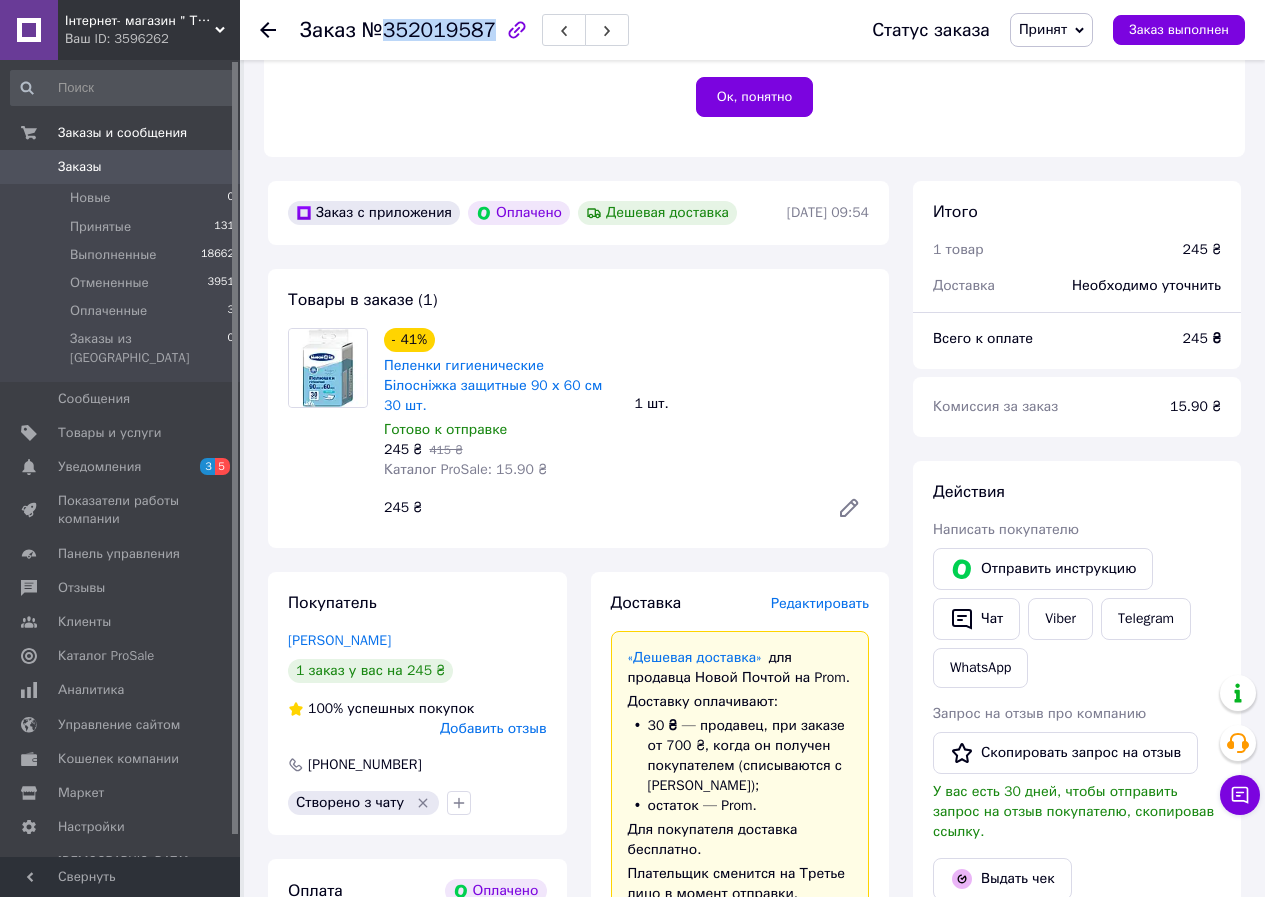 click on "№352019587" at bounding box center [429, 30] 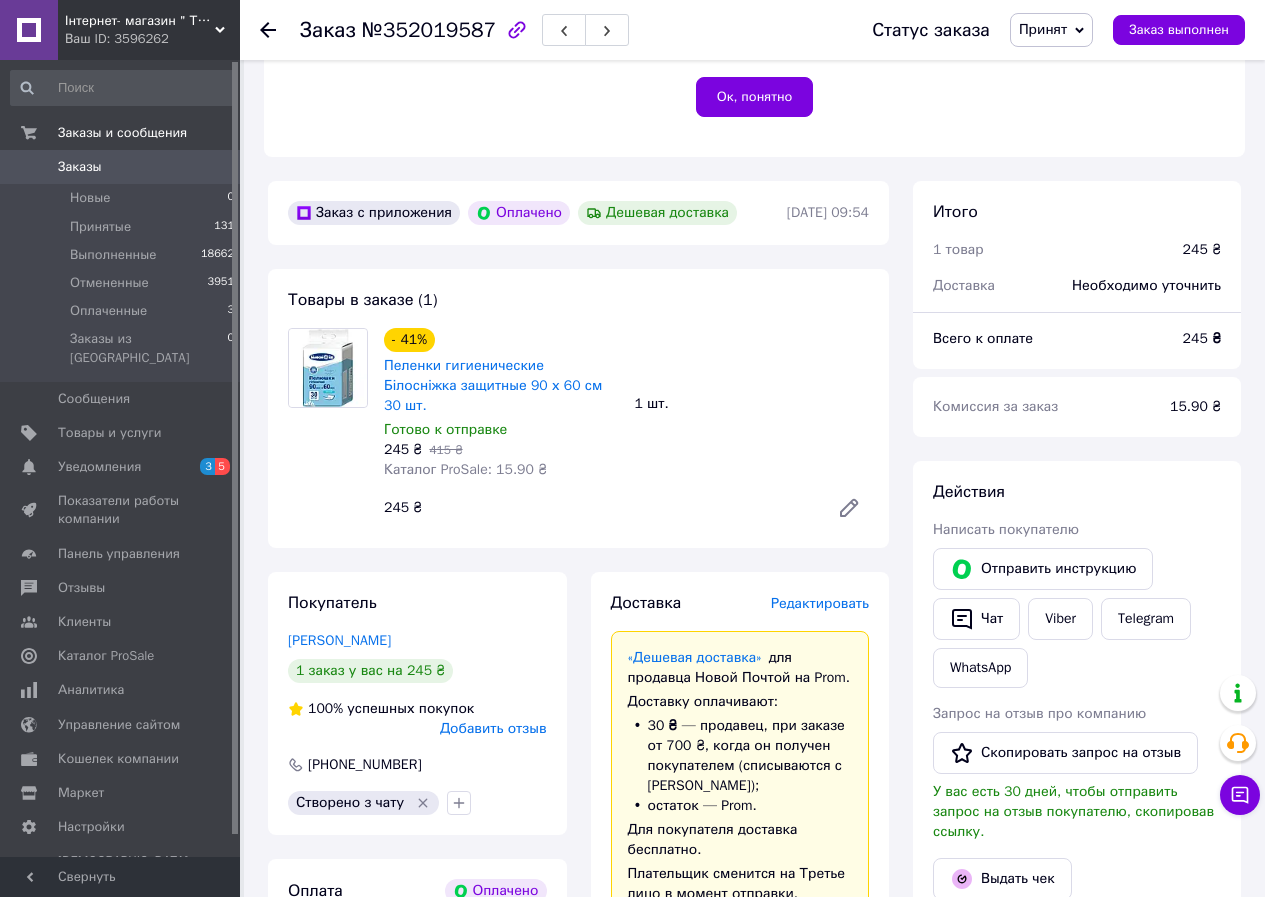 drag, startPoint x: 280, startPoint y: 836, endPoint x: 272, endPoint y: 890, distance: 54.589375 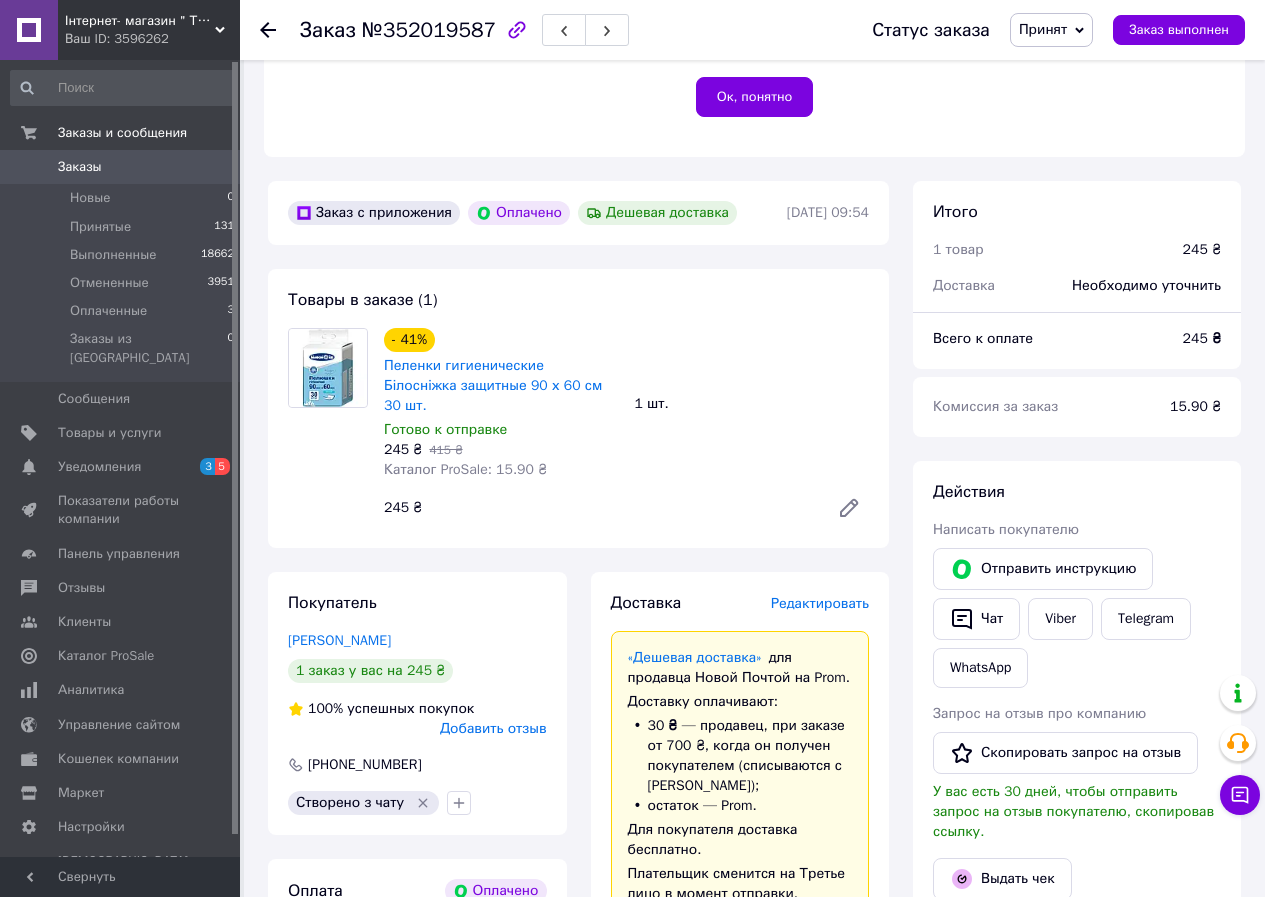 click on "Редактировать" at bounding box center [820, 603] 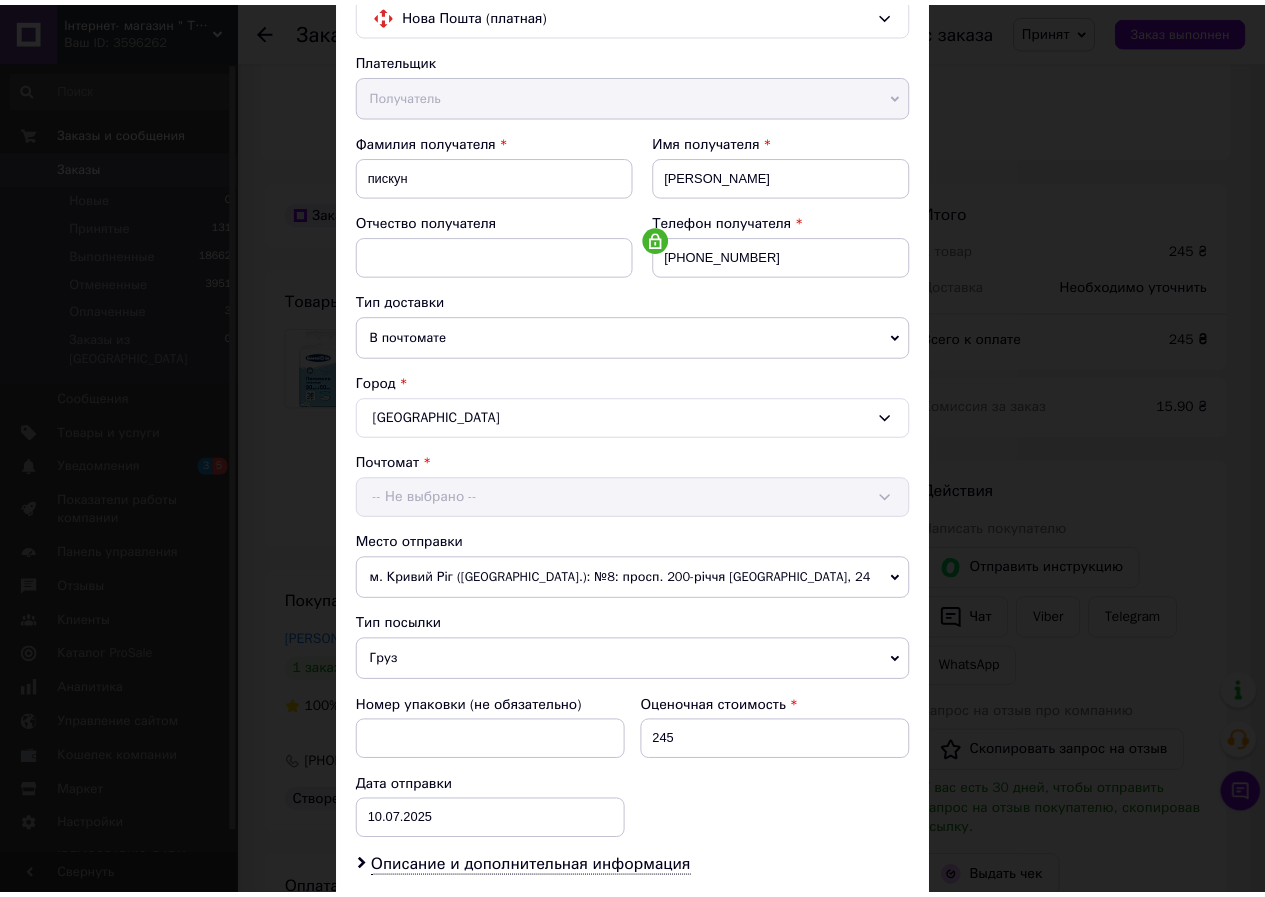 scroll, scrollTop: 431, scrollLeft: 0, axis: vertical 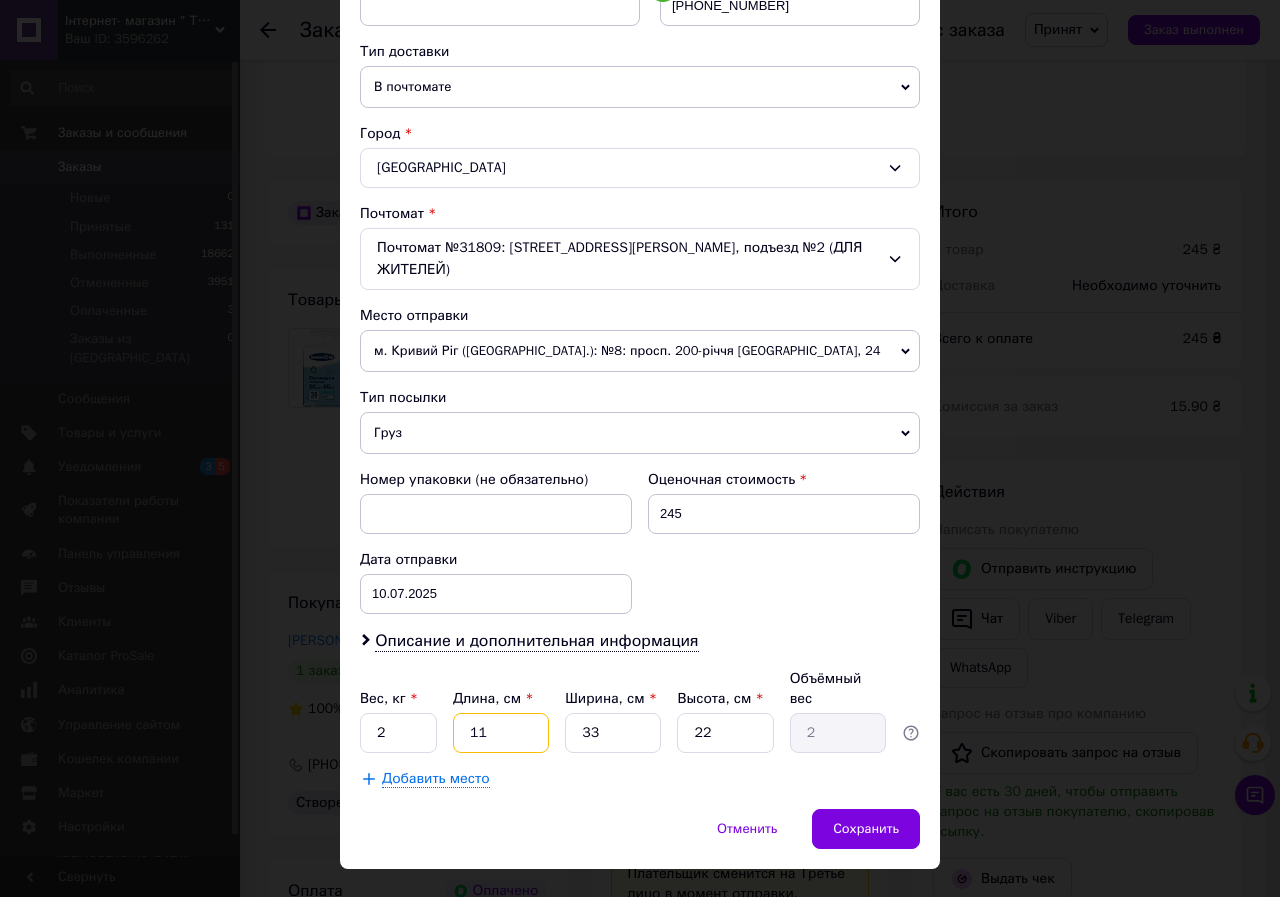 drag, startPoint x: 493, startPoint y: 702, endPoint x: 459, endPoint y: 714, distance: 36.05551 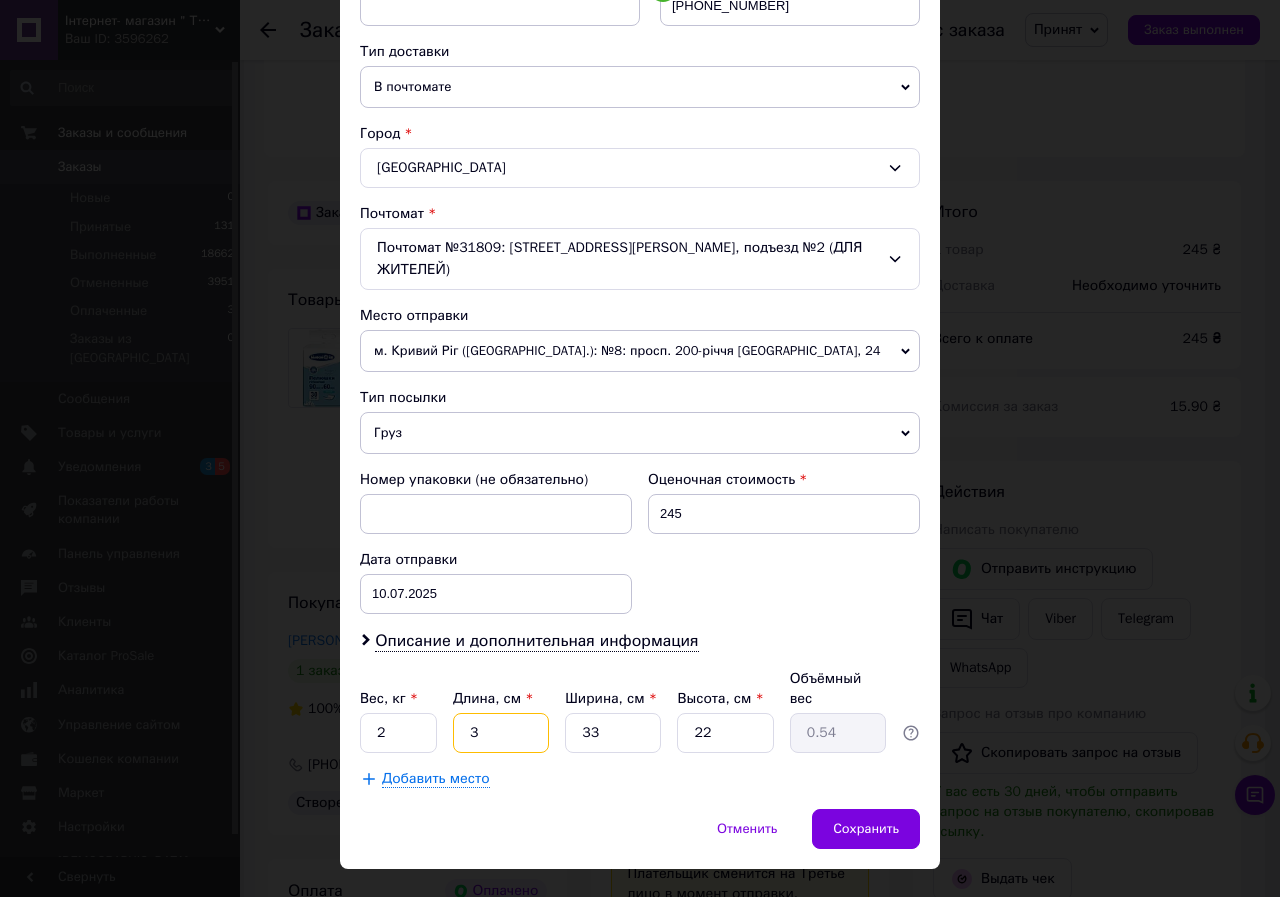 type on "30" 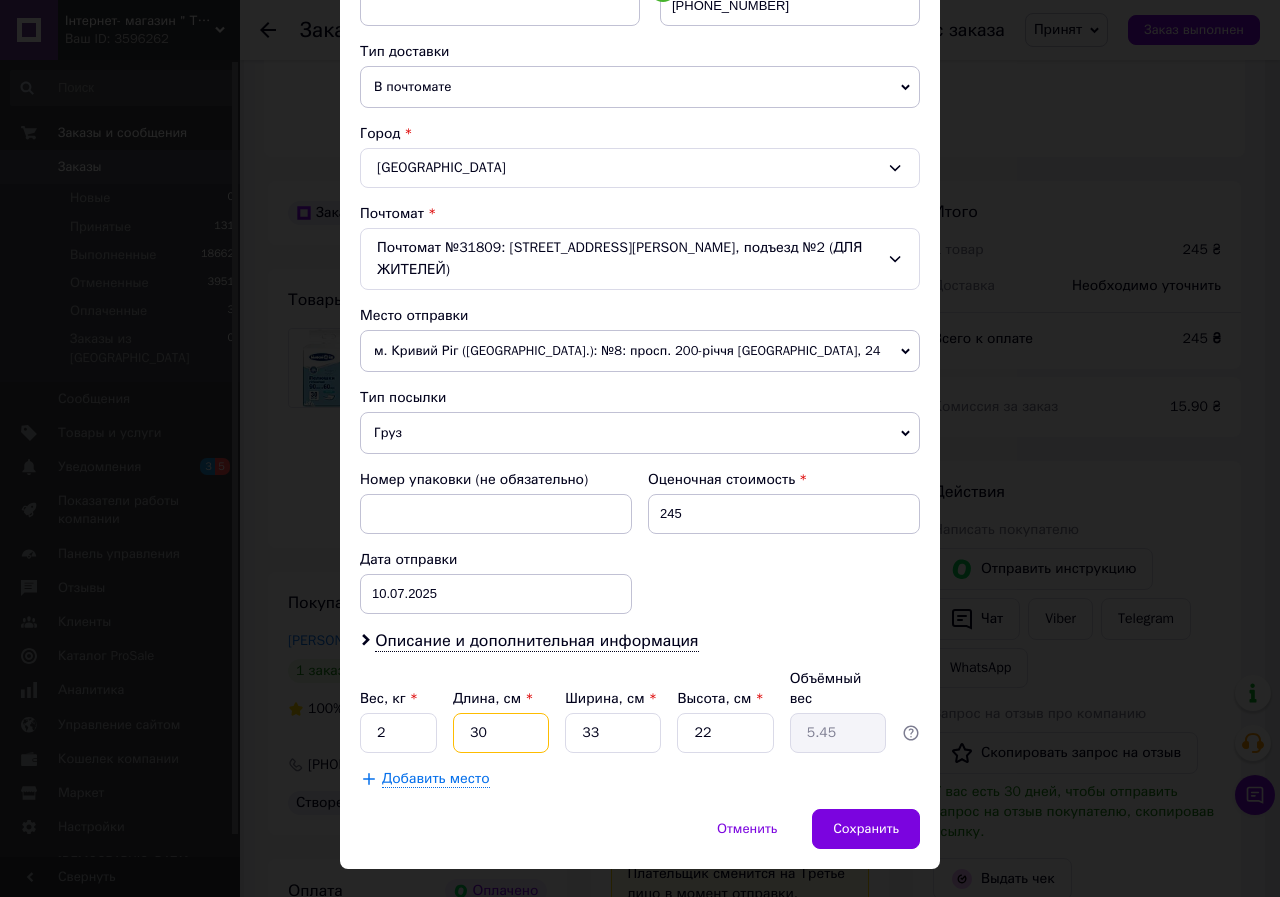 type on "30" 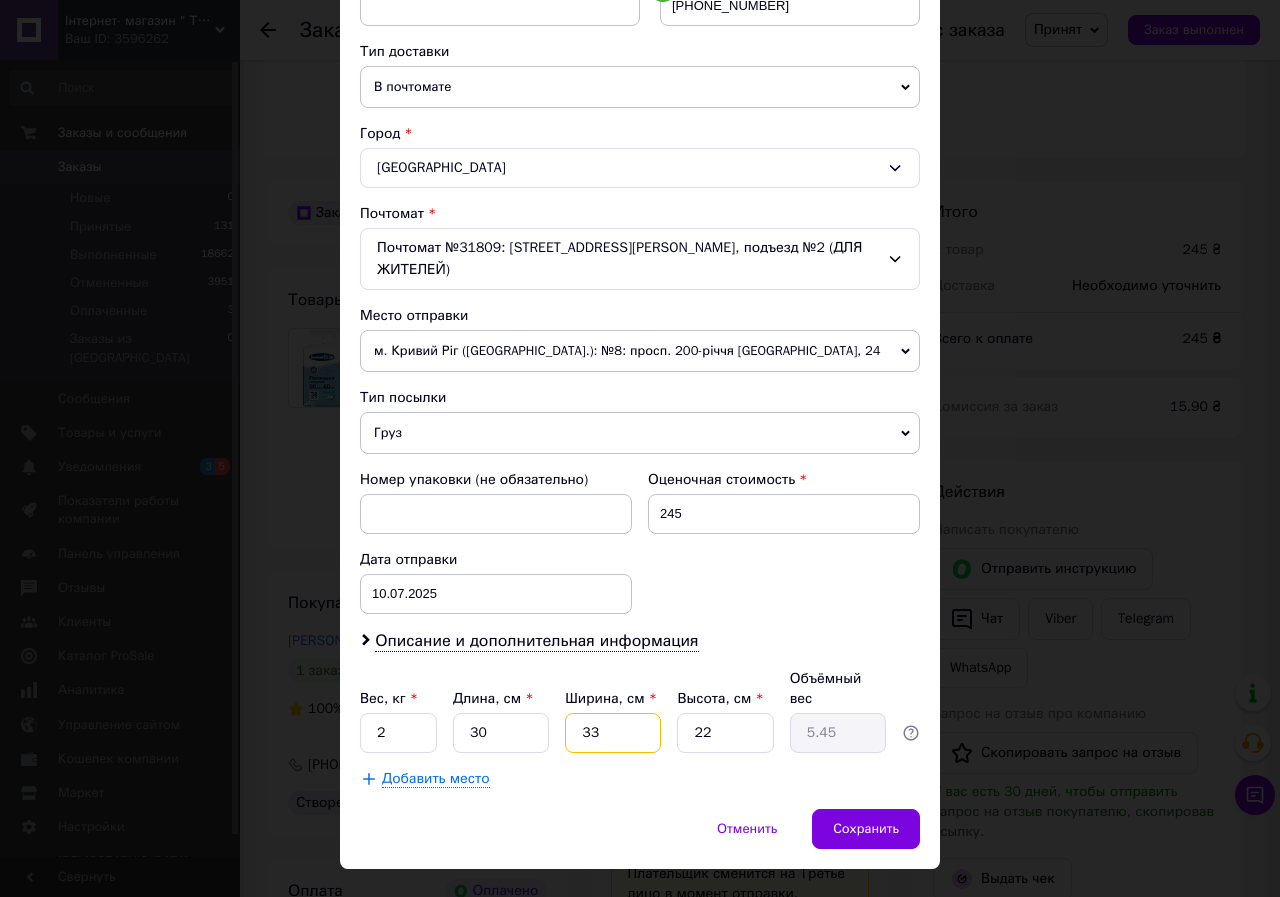 type on "2" 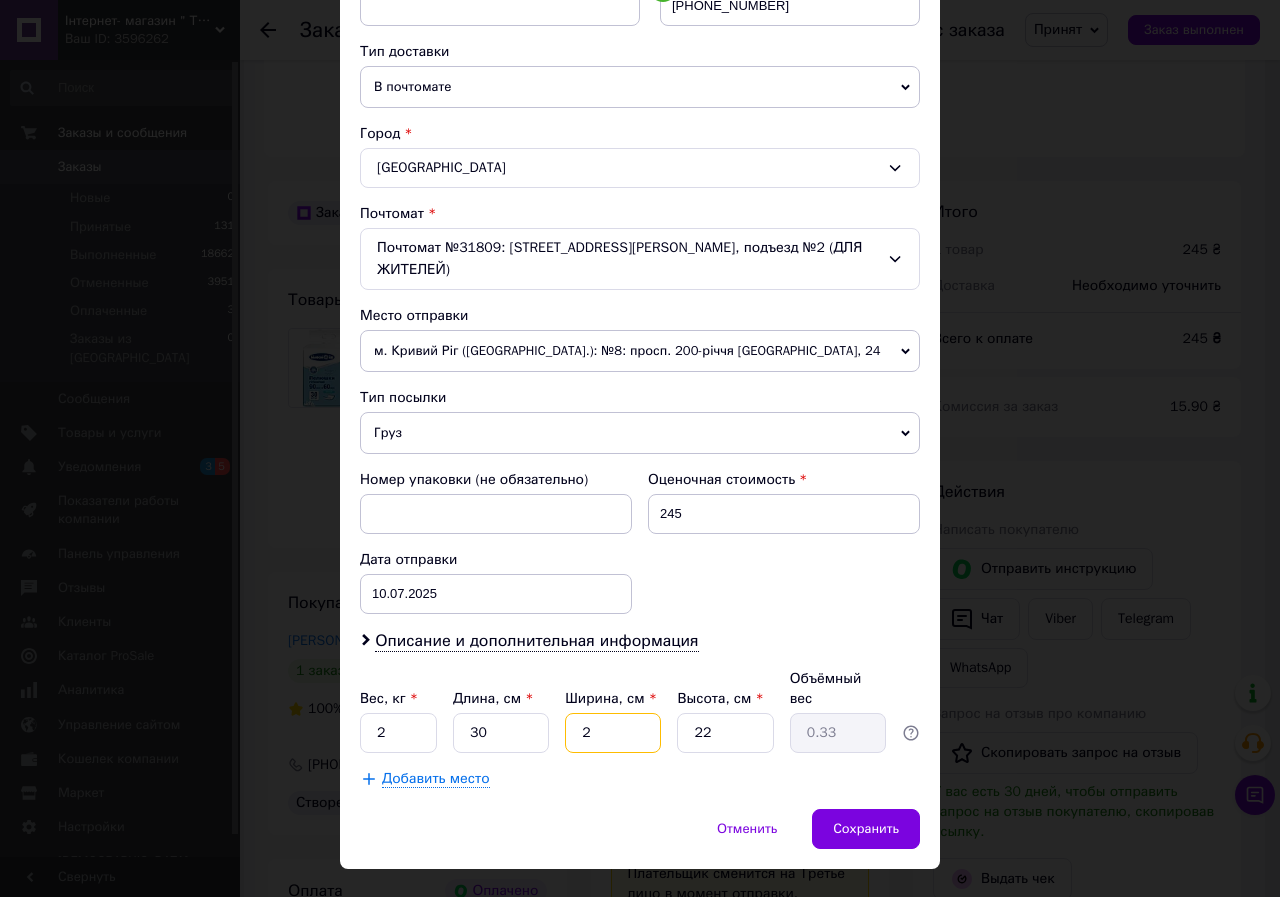 type on "20" 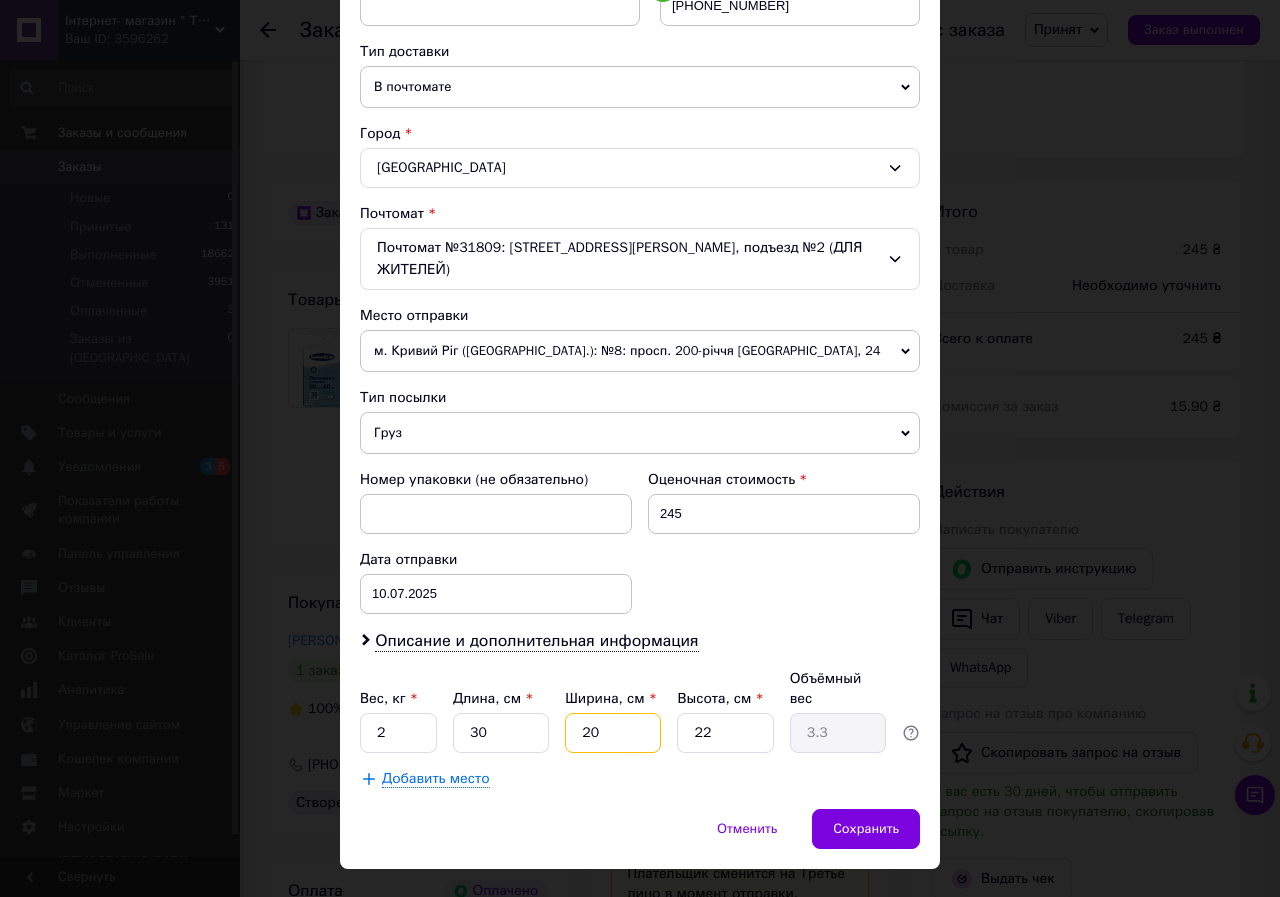 type on "20" 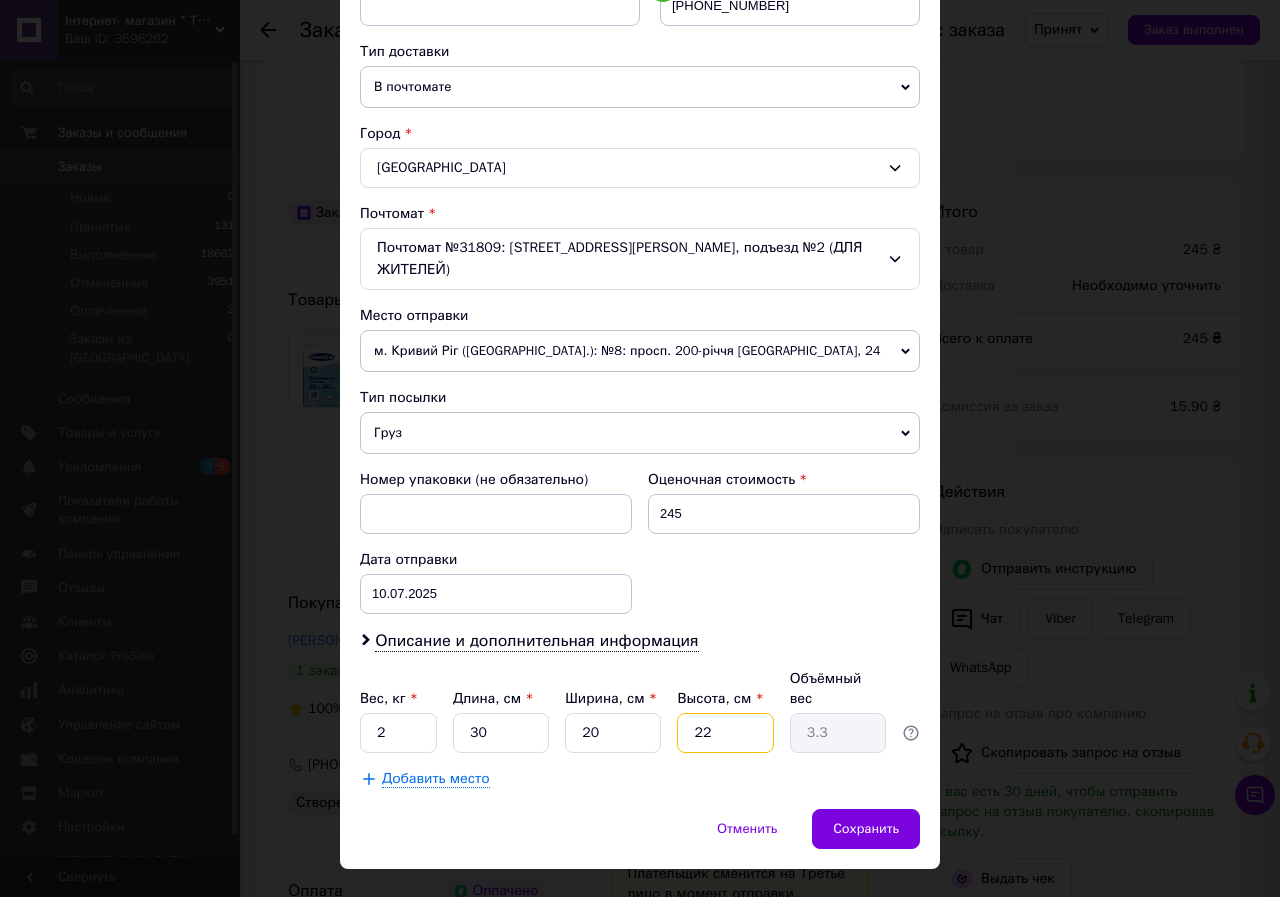type on "2" 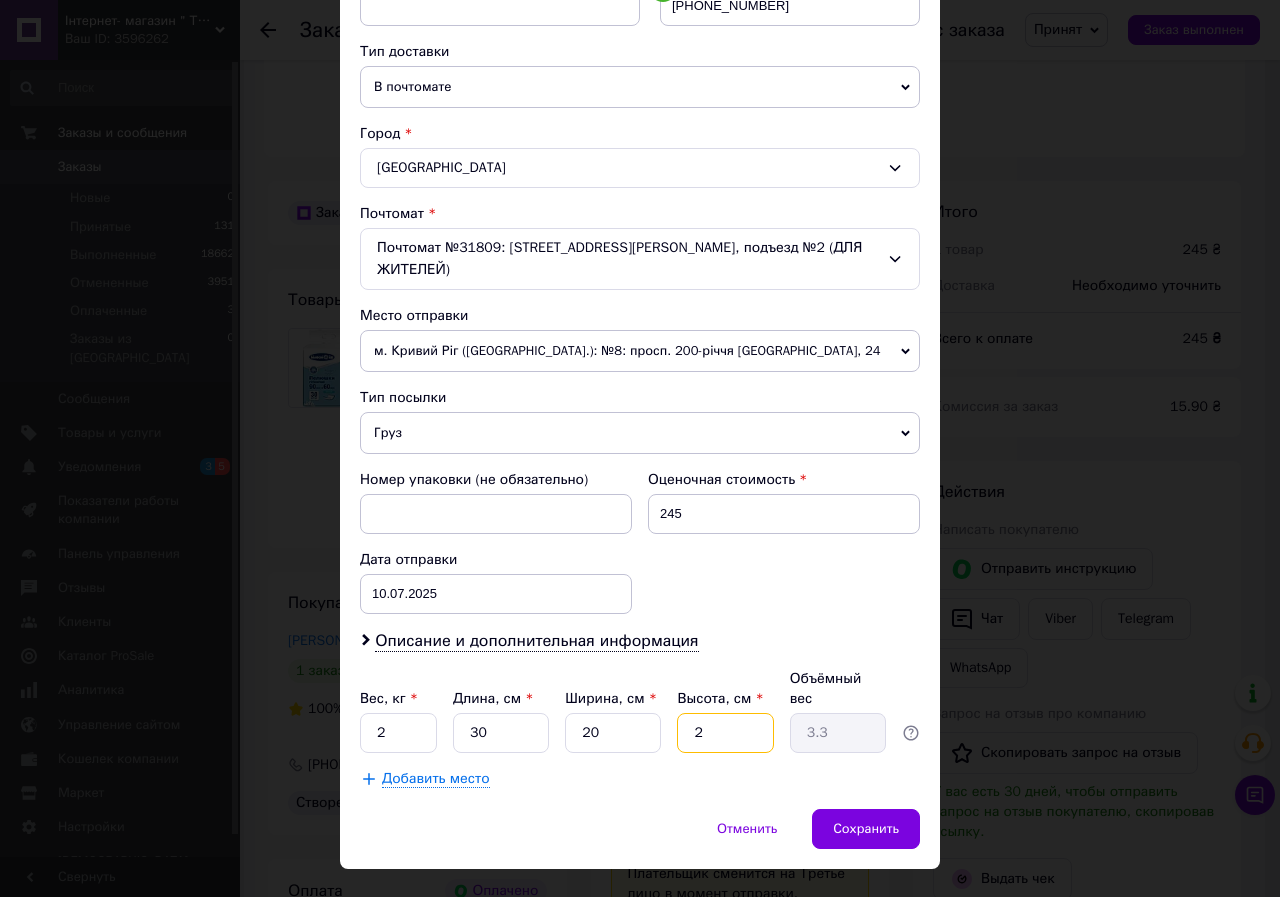 type on "0.3" 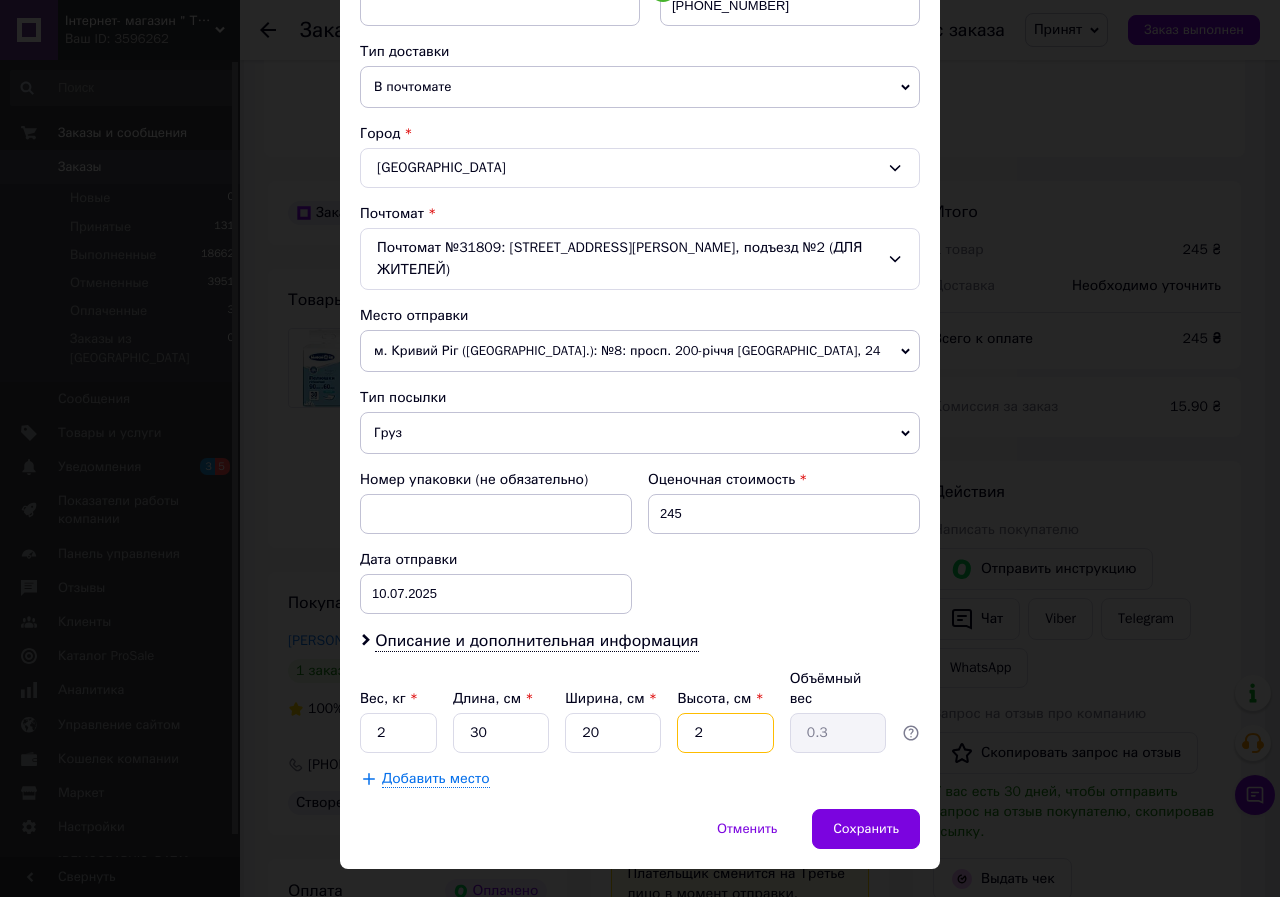 type on "20" 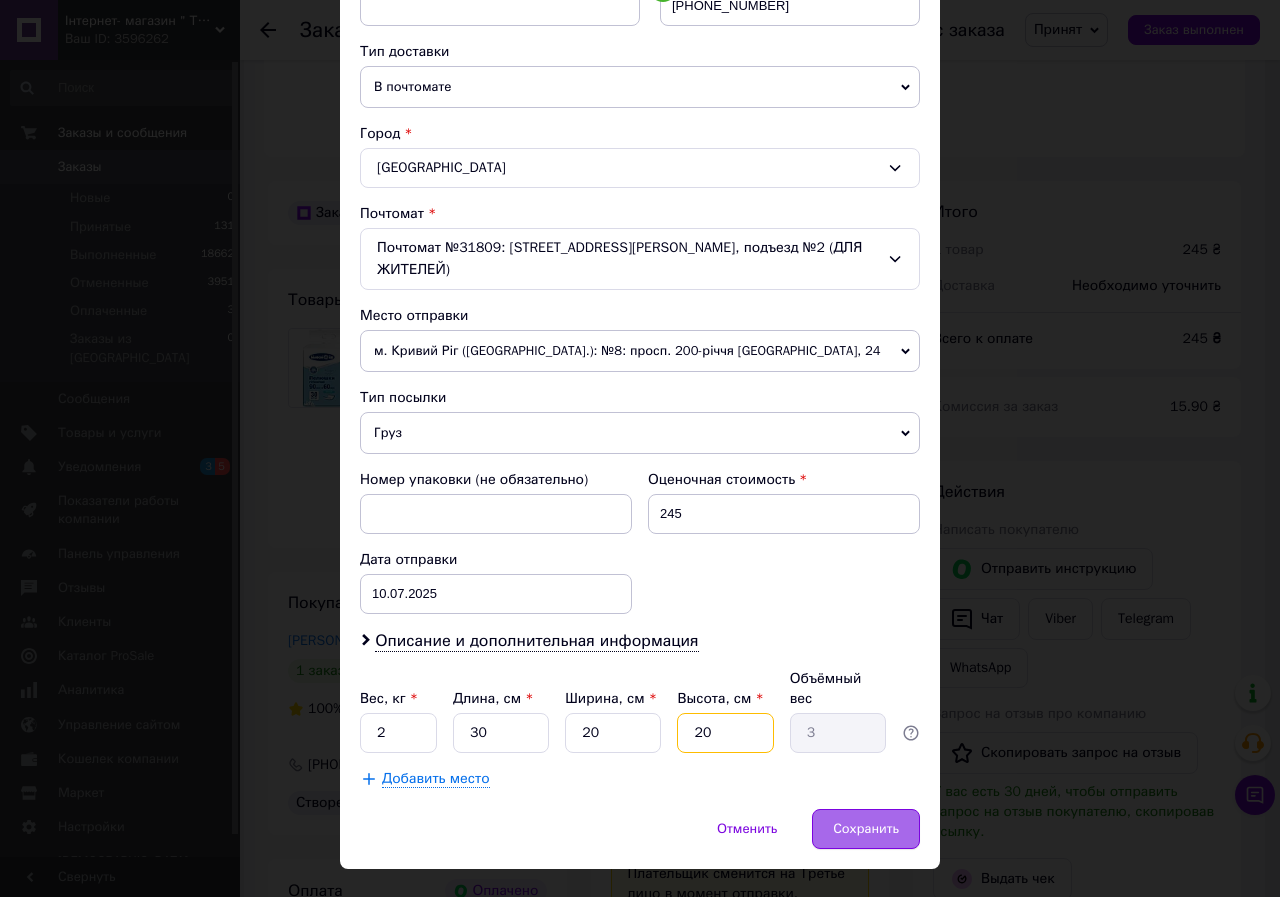 type on "20" 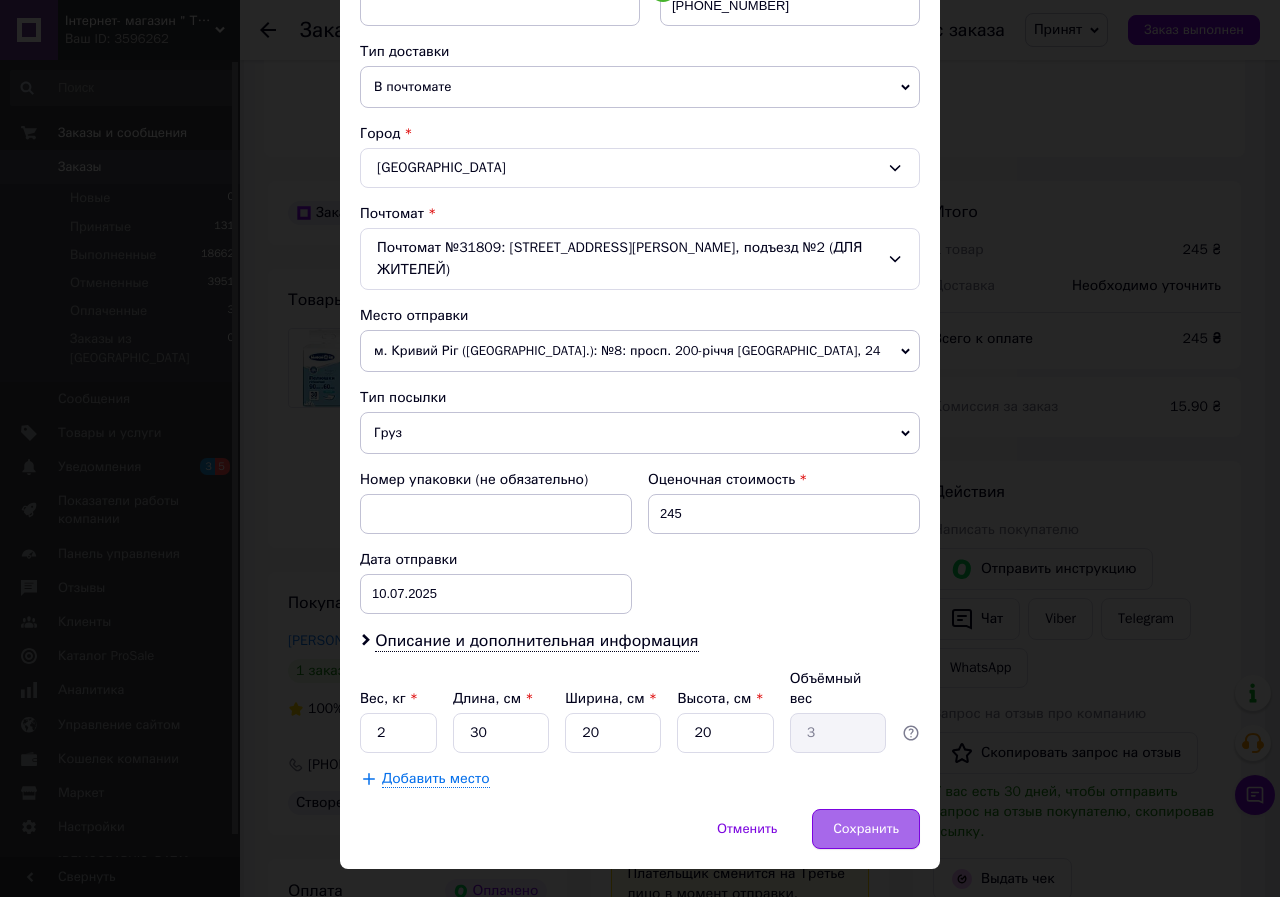 click on "Сохранить" at bounding box center (866, 829) 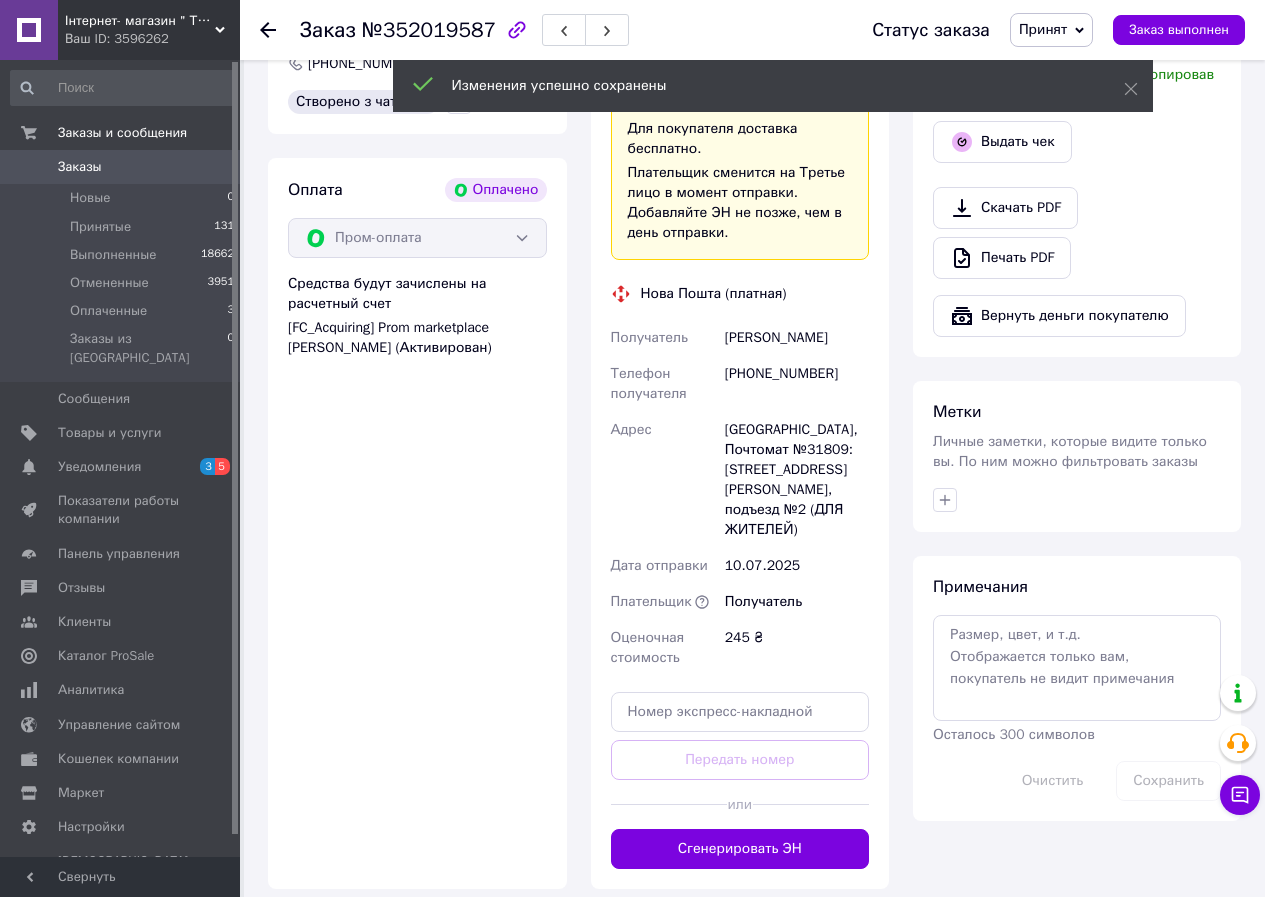 scroll, scrollTop: 1300, scrollLeft: 0, axis: vertical 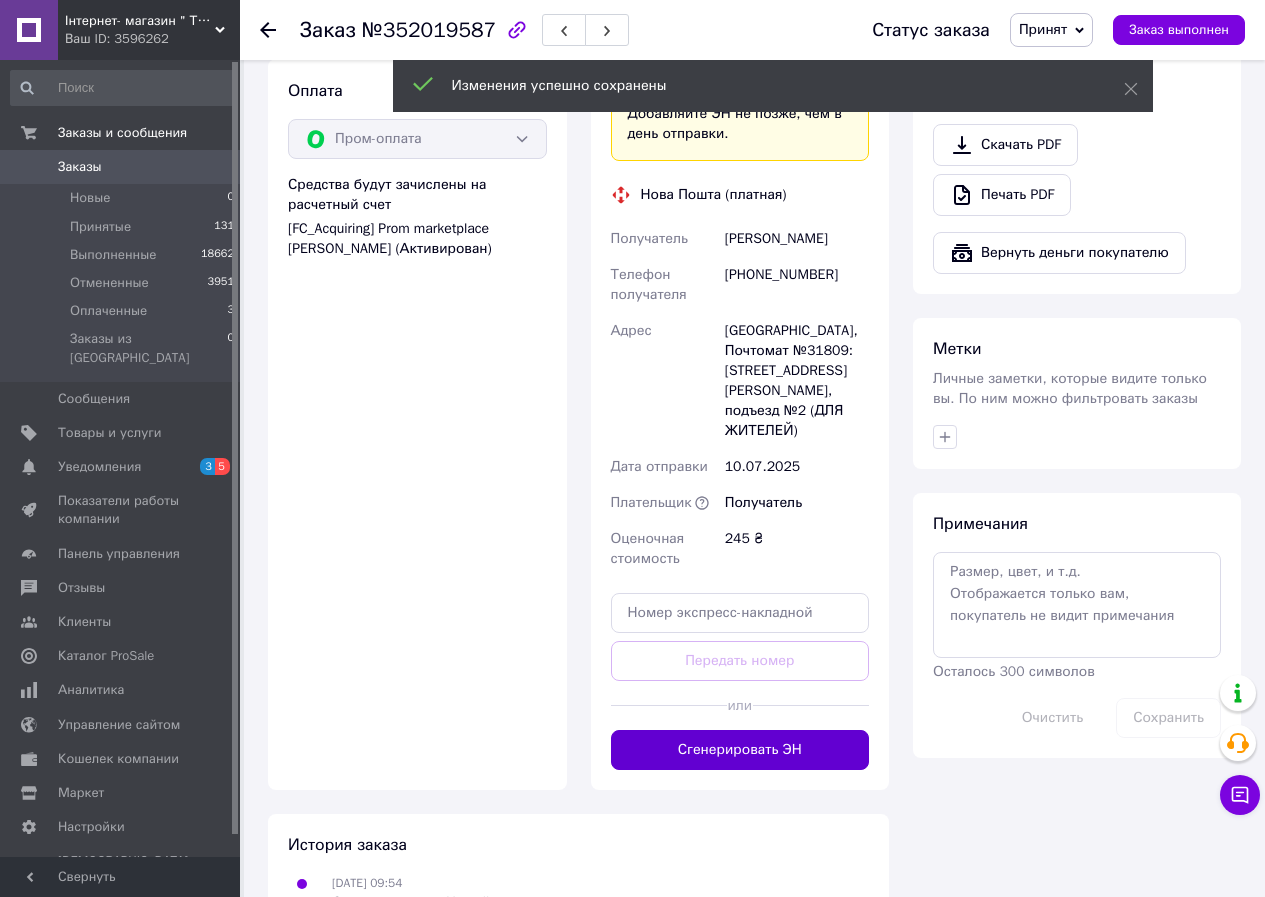 click on "Сгенерировать ЭН" at bounding box center (740, 750) 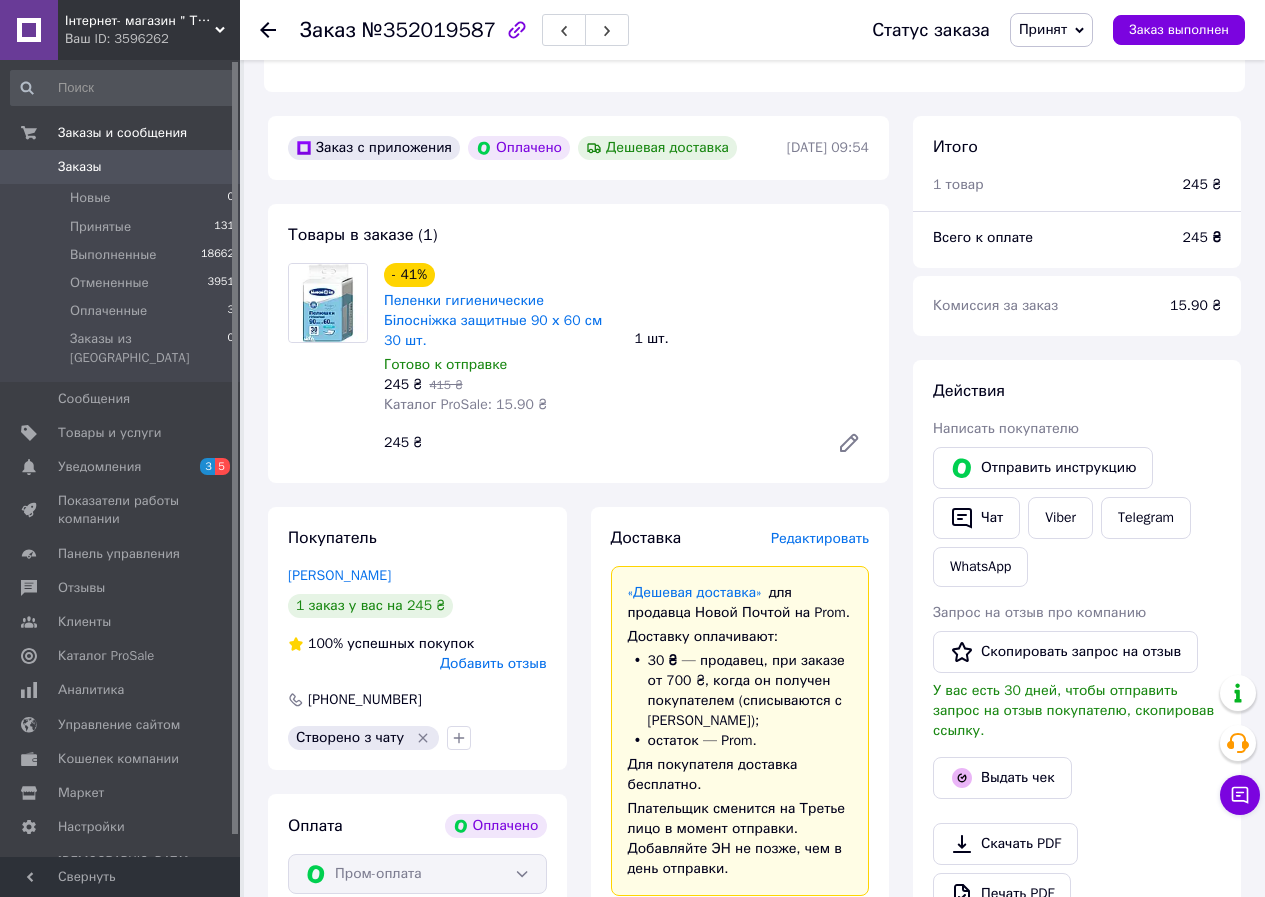 scroll, scrollTop: 400, scrollLeft: 0, axis: vertical 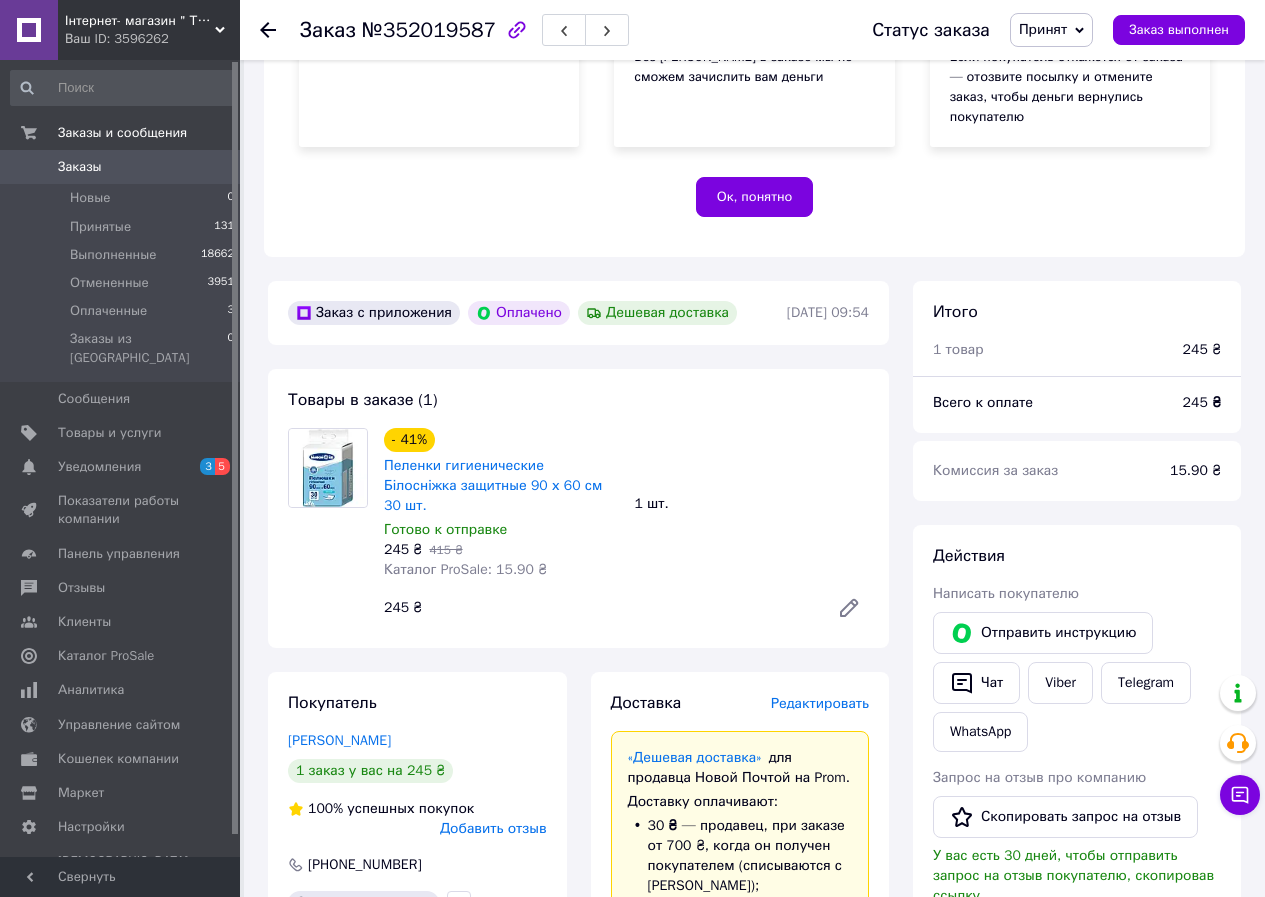 drag, startPoint x: 261, startPoint y: 23, endPoint x: 266, endPoint y: 45, distance: 22.561028 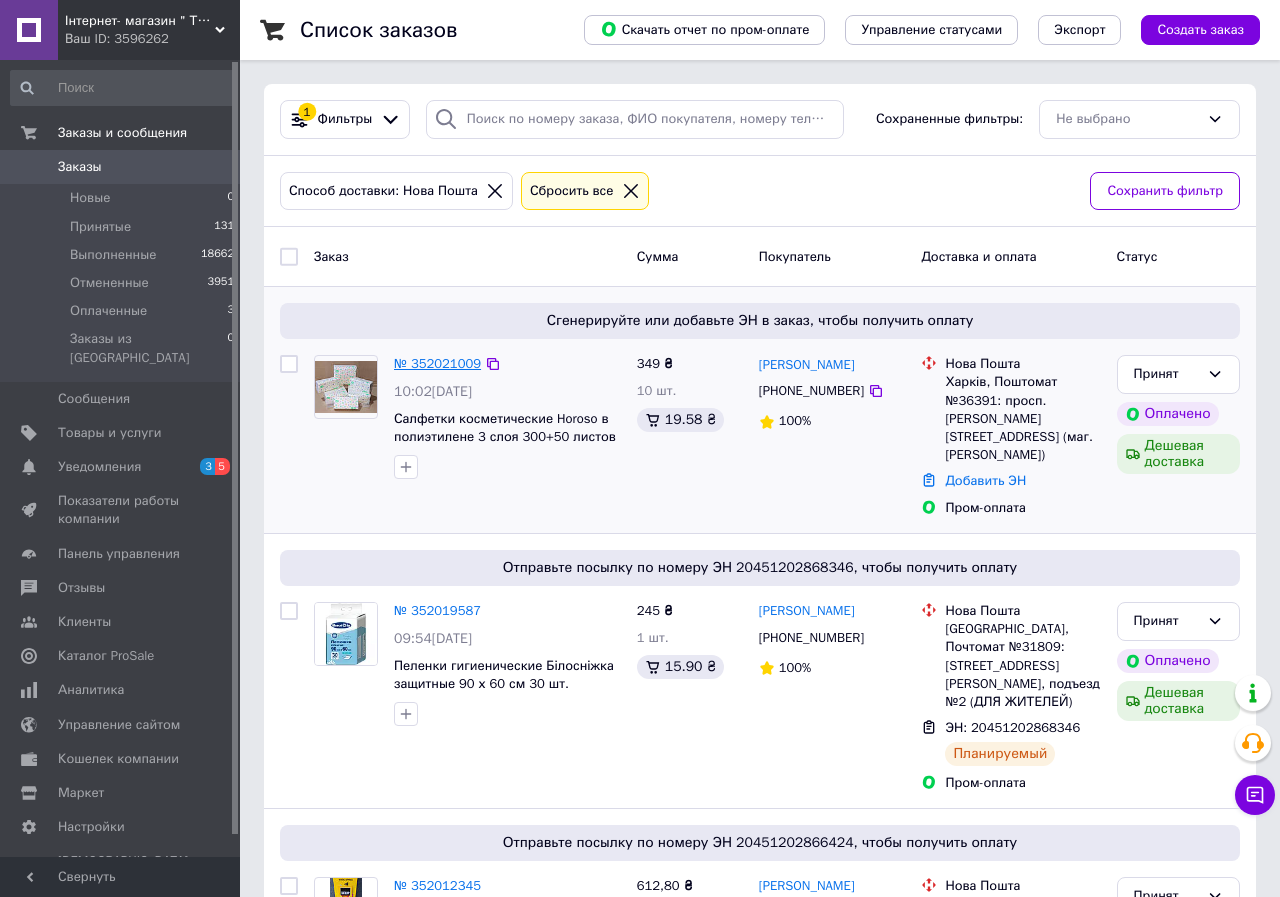 click on "№ 352021009" at bounding box center (437, 363) 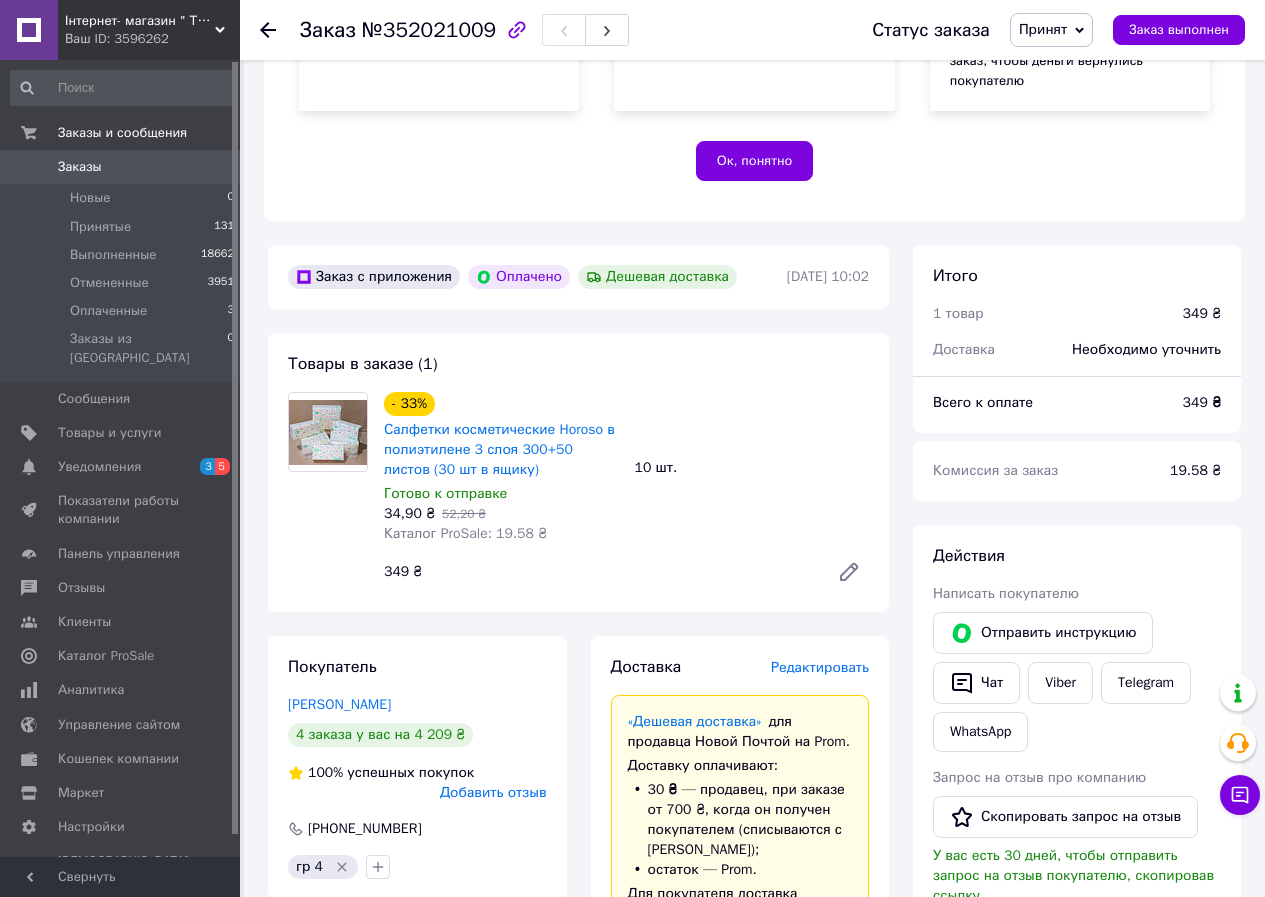 scroll, scrollTop: 400, scrollLeft: 0, axis: vertical 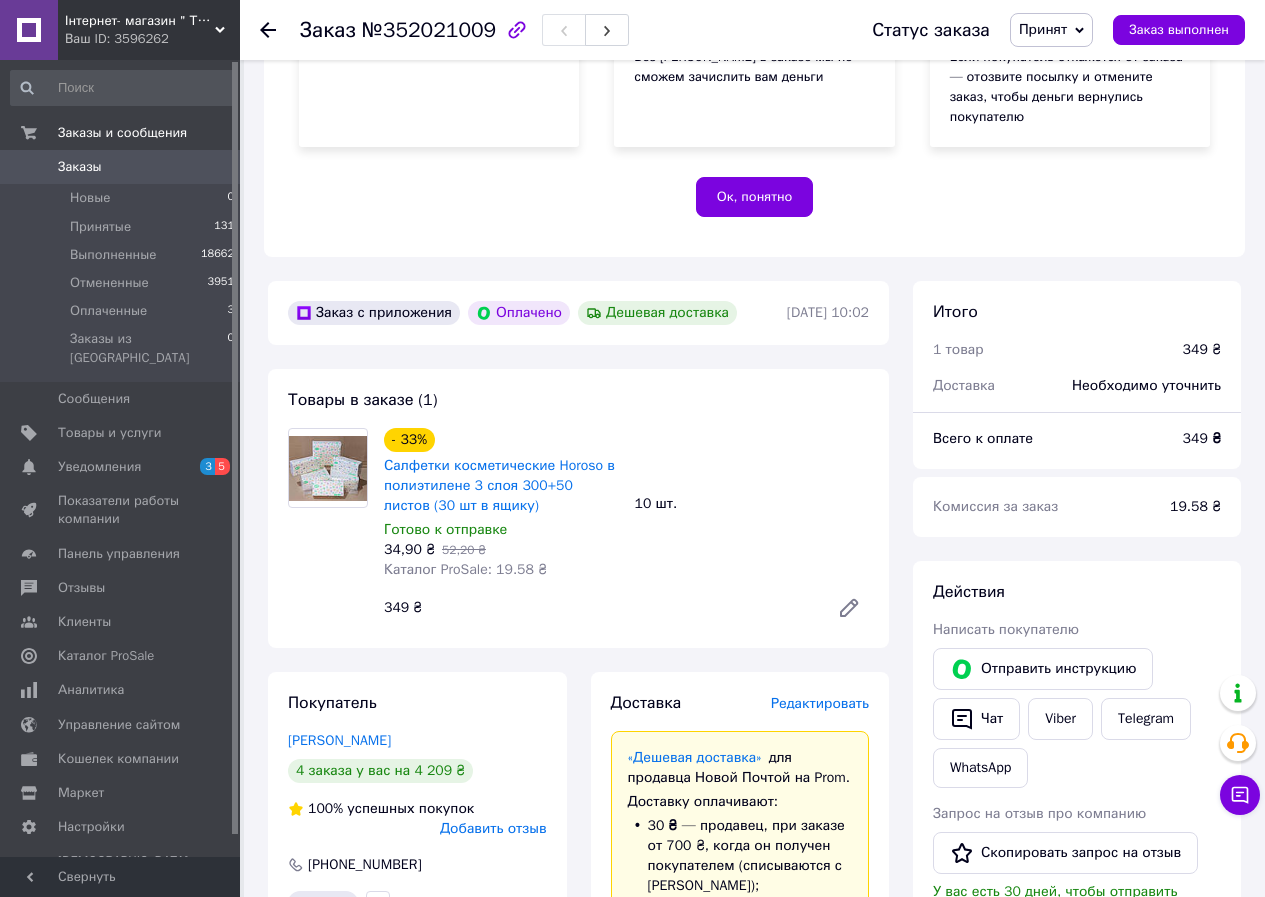 click on "Действия Написать покупателю   Отправить инструкцию   Чат Viber Telegram WhatsApp Запрос на отзыв про компанию   Скопировать запрос на отзыв У вас есть 30 дней, чтобы отправить запрос на отзыв покупателю, скопировав ссылку.   Выдать чек   Скачать PDF   Печать PDF   Вернуть деньги покупателю" at bounding box center (1077, 877) 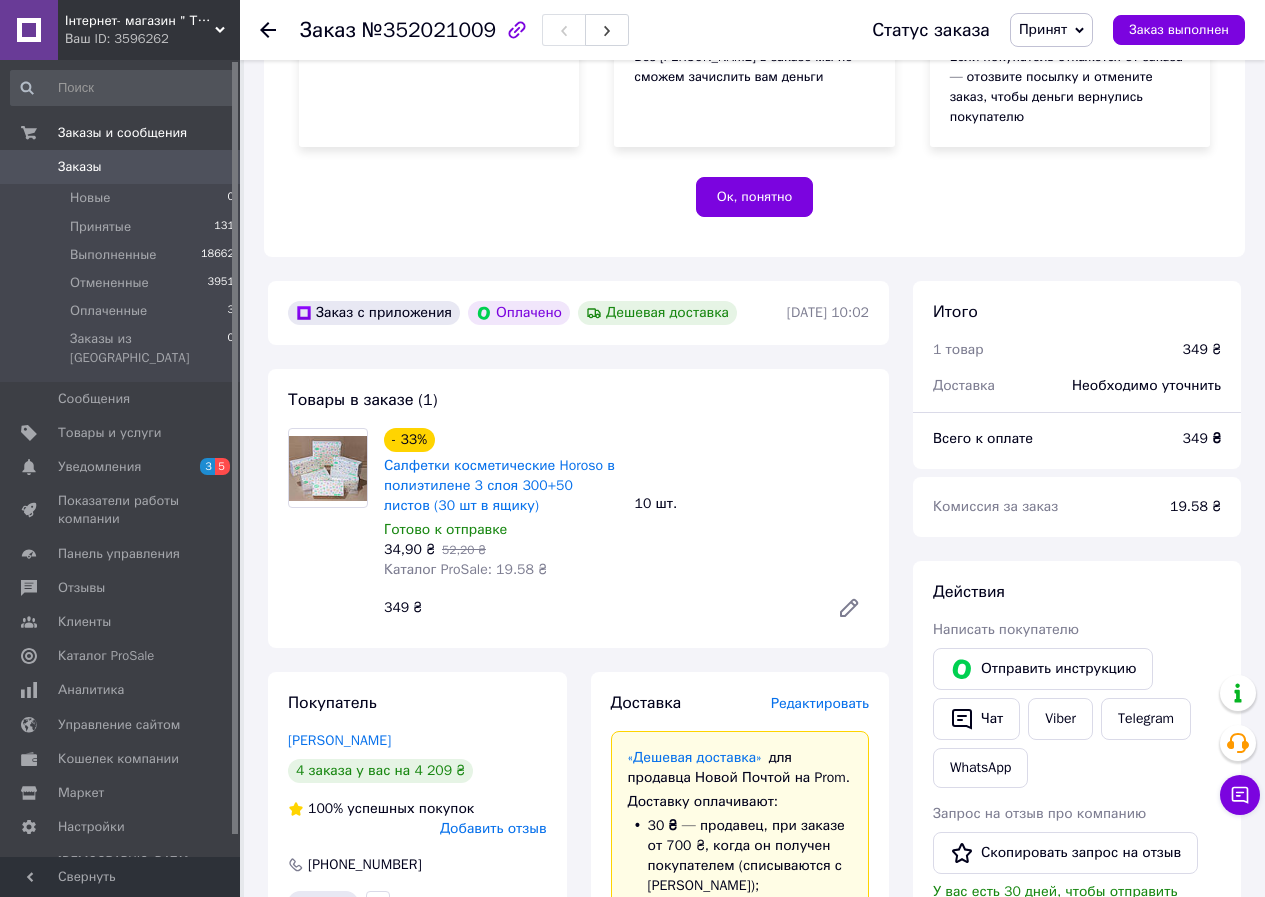 drag, startPoint x: 275, startPoint y: 718, endPoint x: 537, endPoint y: 718, distance: 262 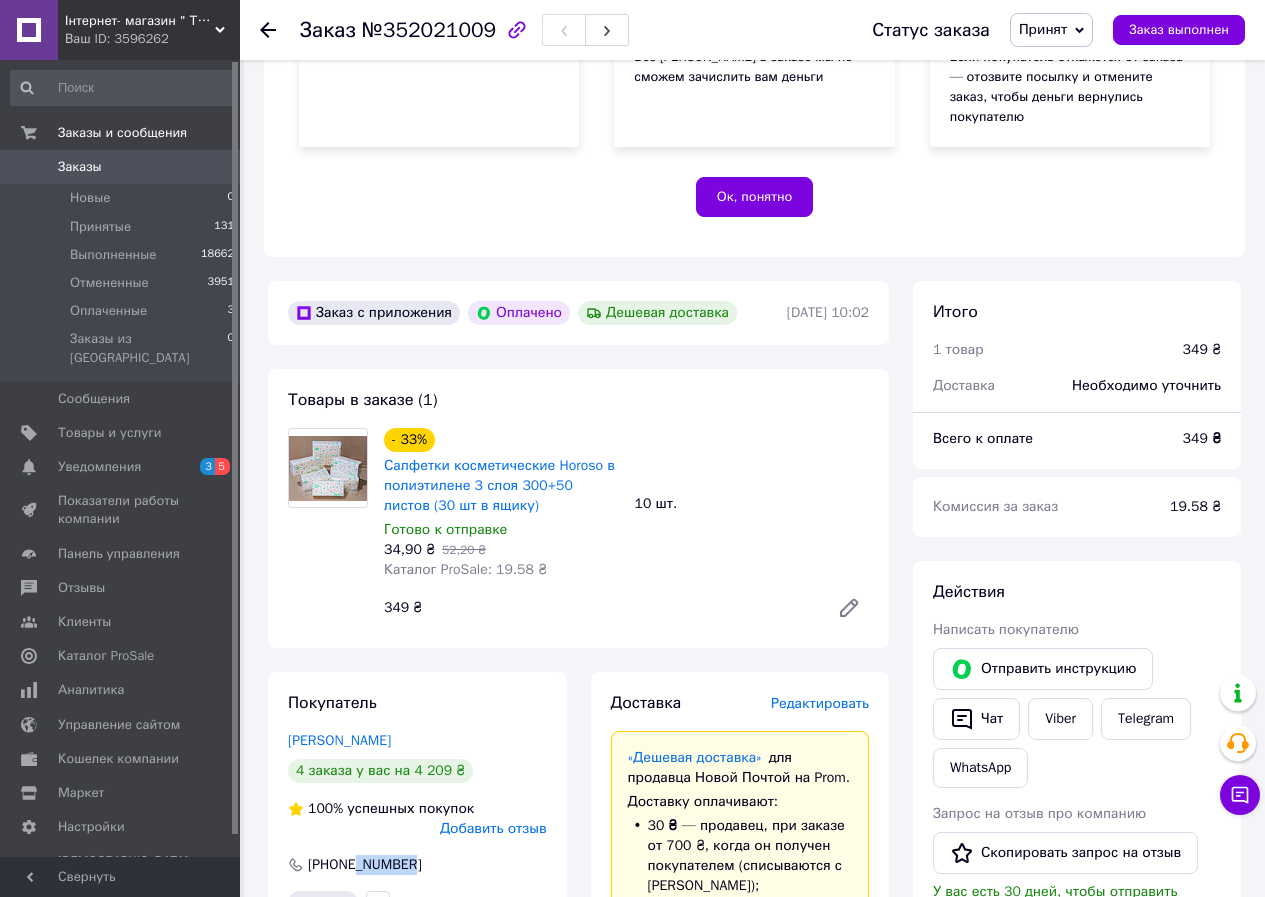 drag, startPoint x: 411, startPoint y: 845, endPoint x: 353, endPoint y: 847, distance: 58.034473 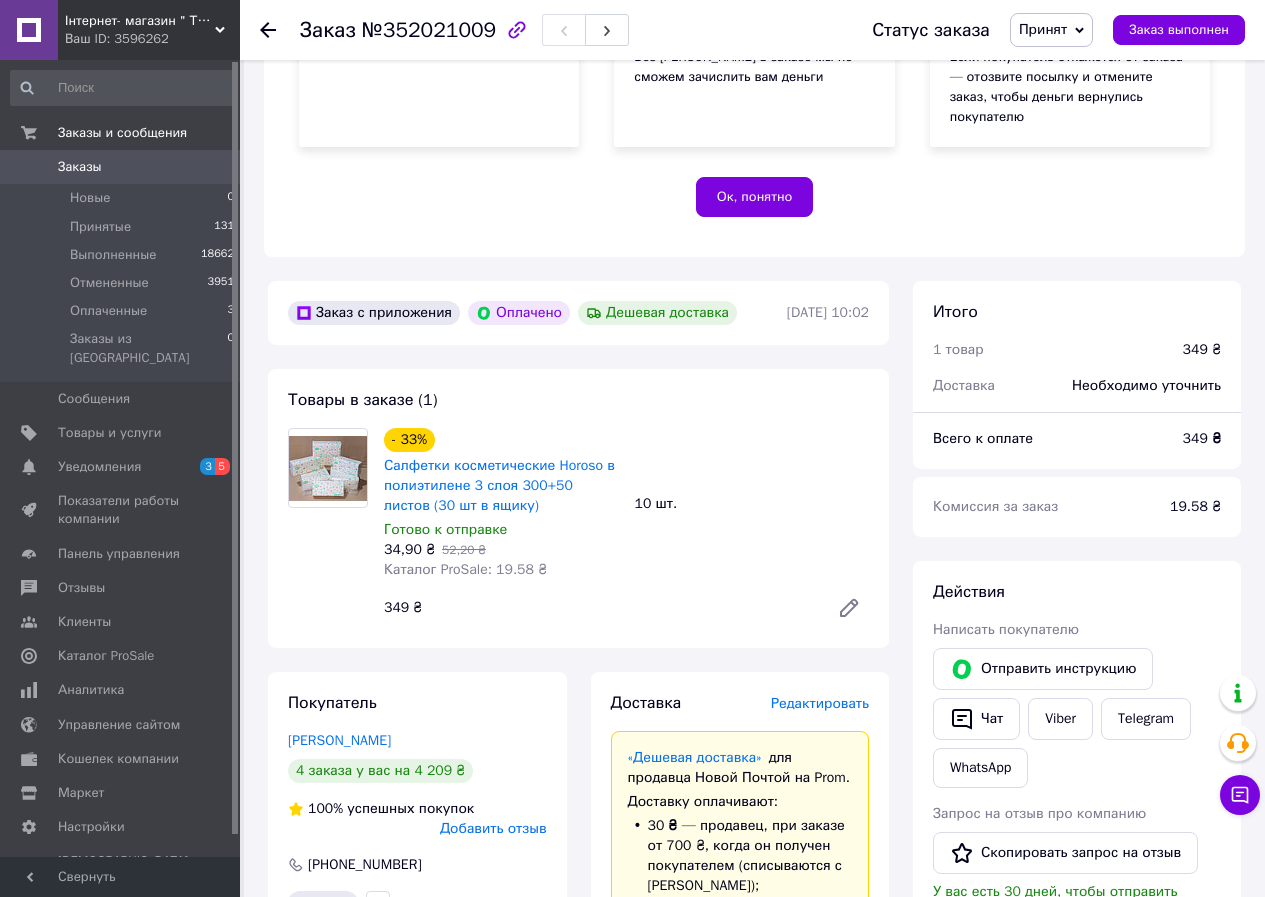 click on "№352021009" at bounding box center [429, 30] 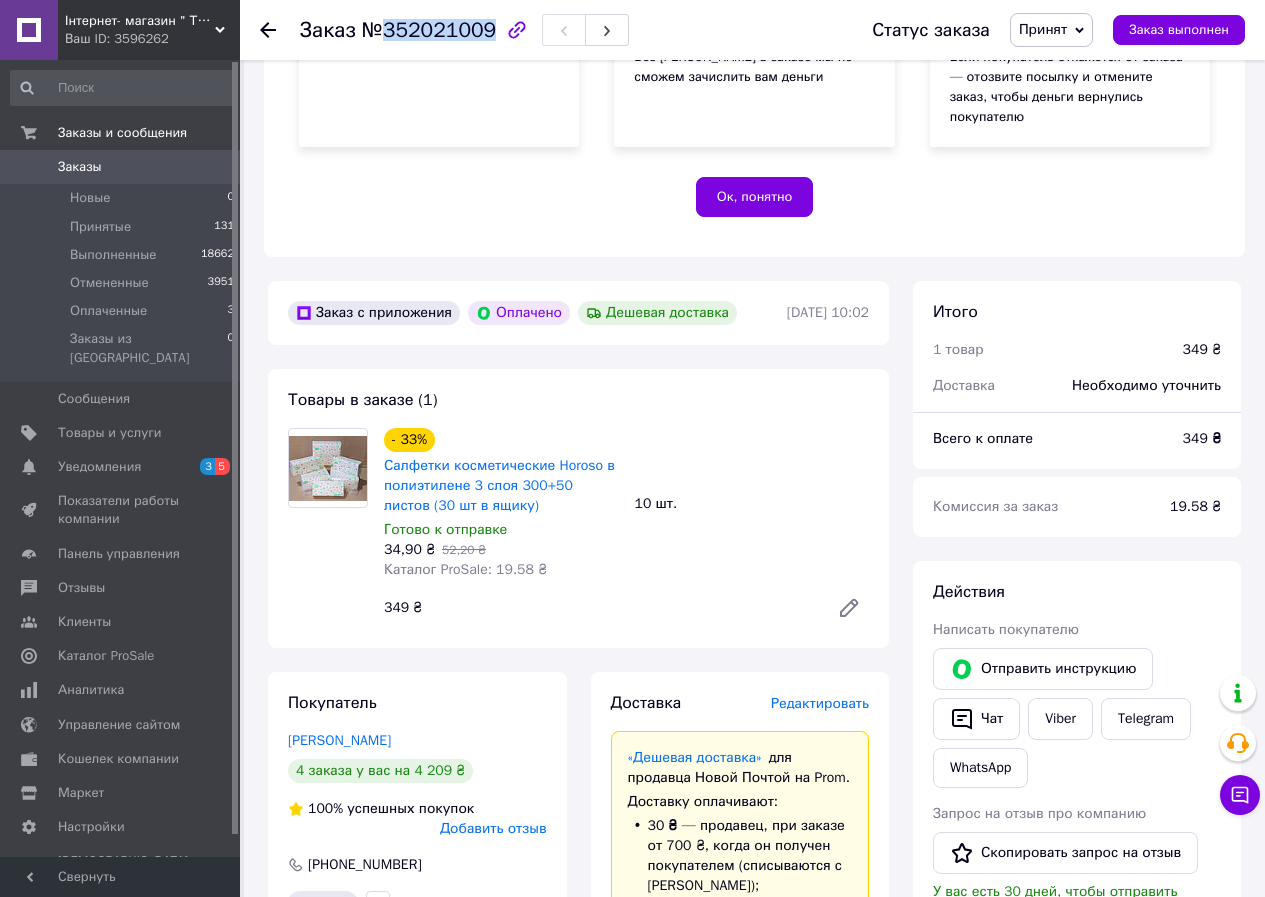 click on "№352021009" at bounding box center (429, 30) 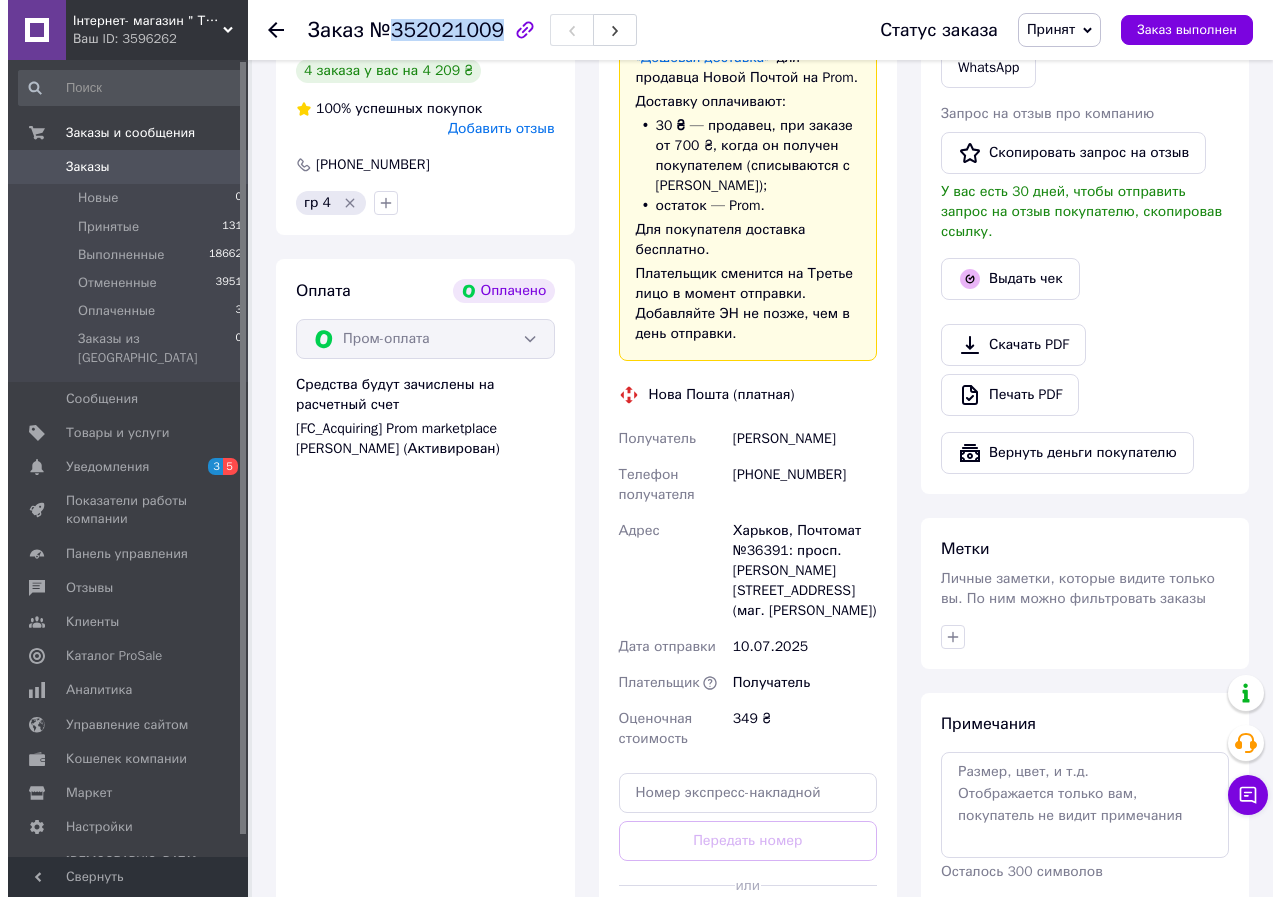 scroll, scrollTop: 700, scrollLeft: 0, axis: vertical 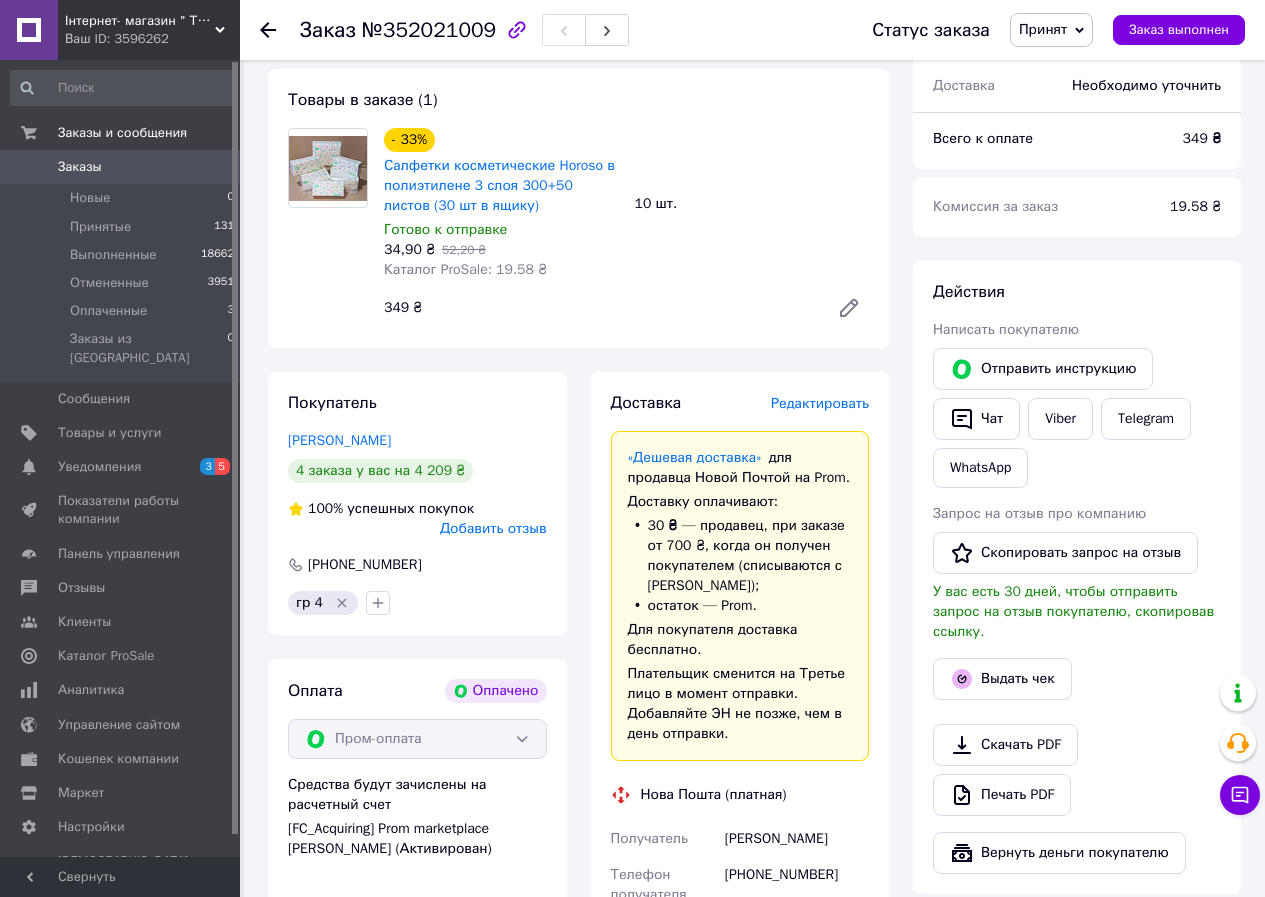 click on "Редактировать" at bounding box center [820, 403] 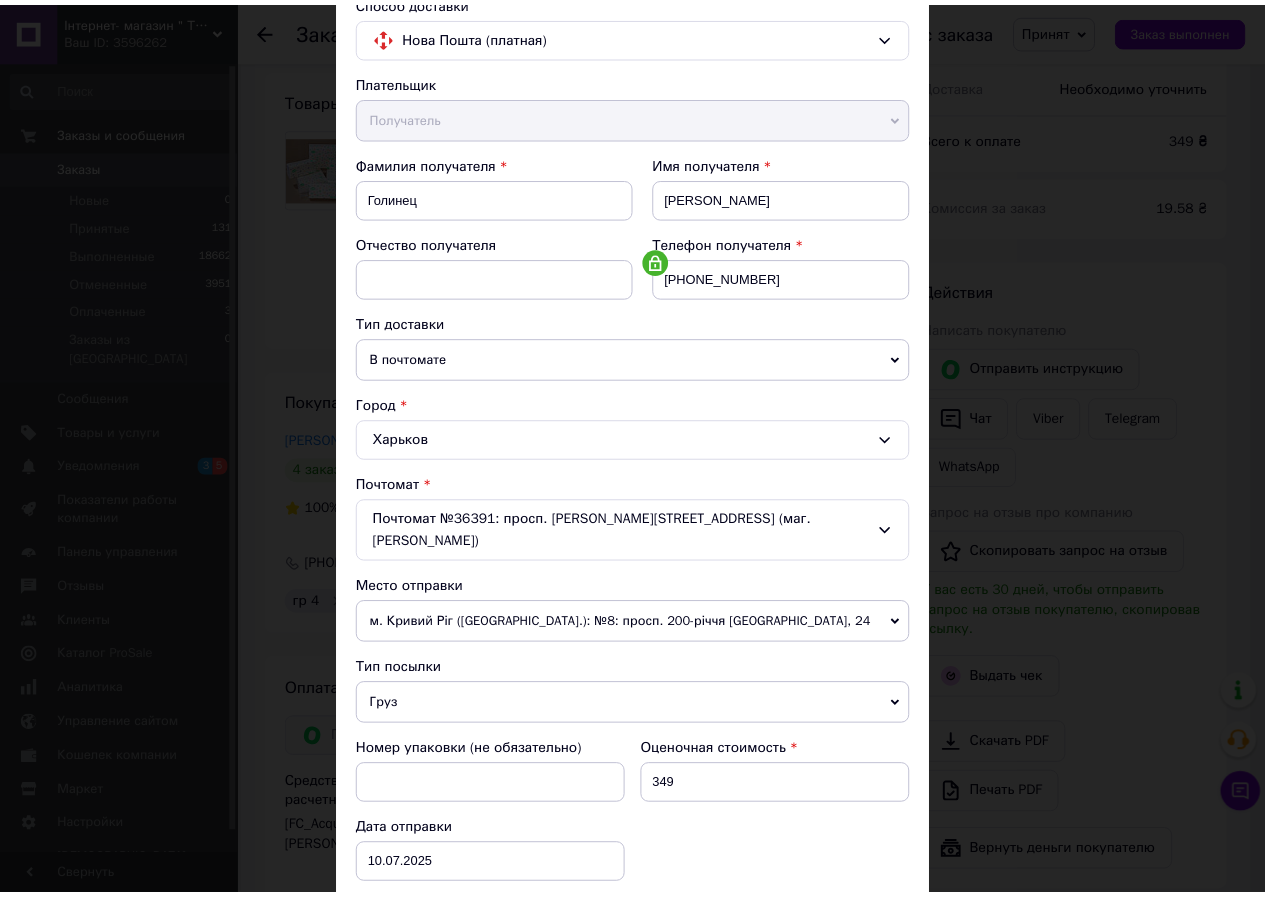 scroll, scrollTop: 431, scrollLeft: 0, axis: vertical 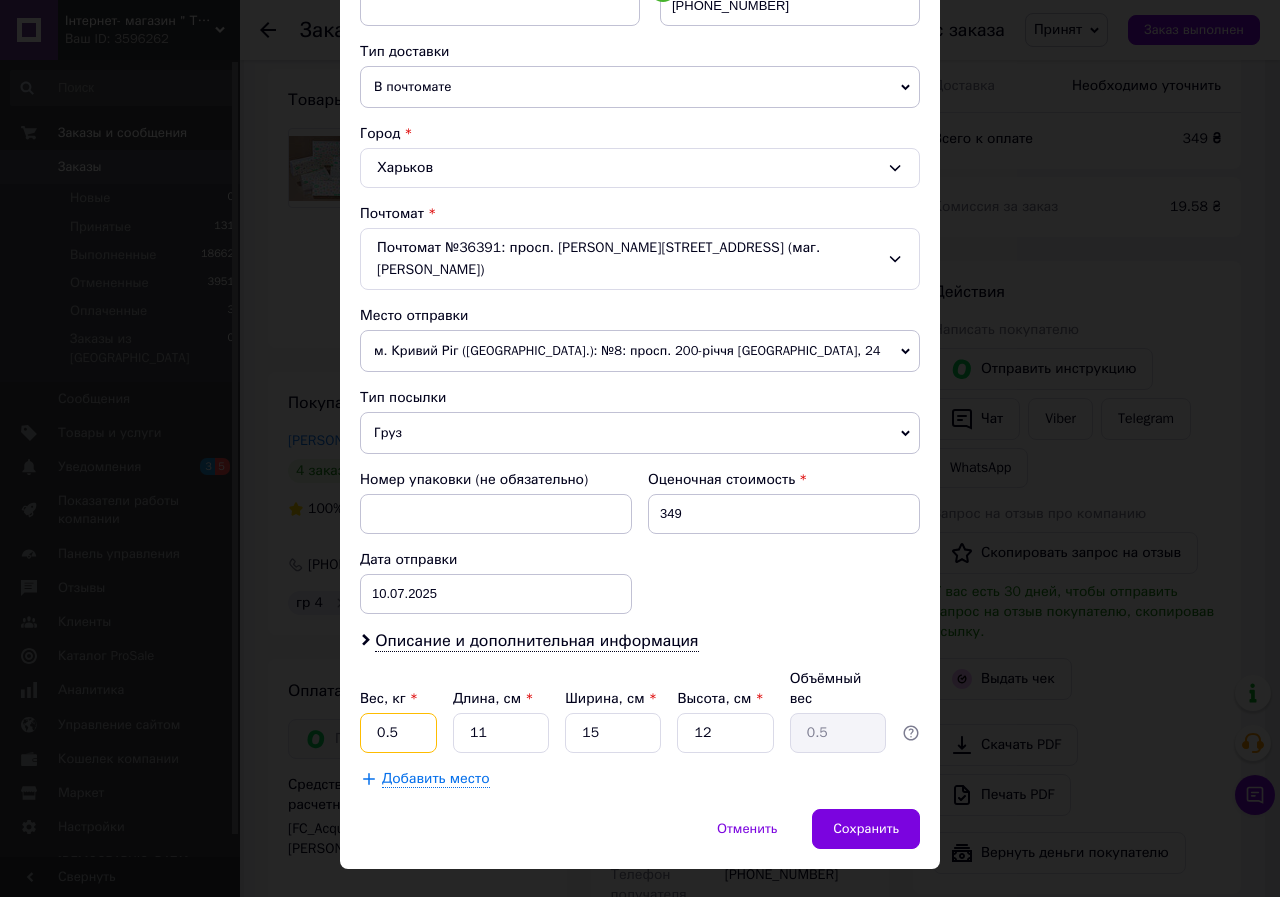 drag, startPoint x: 400, startPoint y: 696, endPoint x: 453, endPoint y: 693, distance: 53.08484 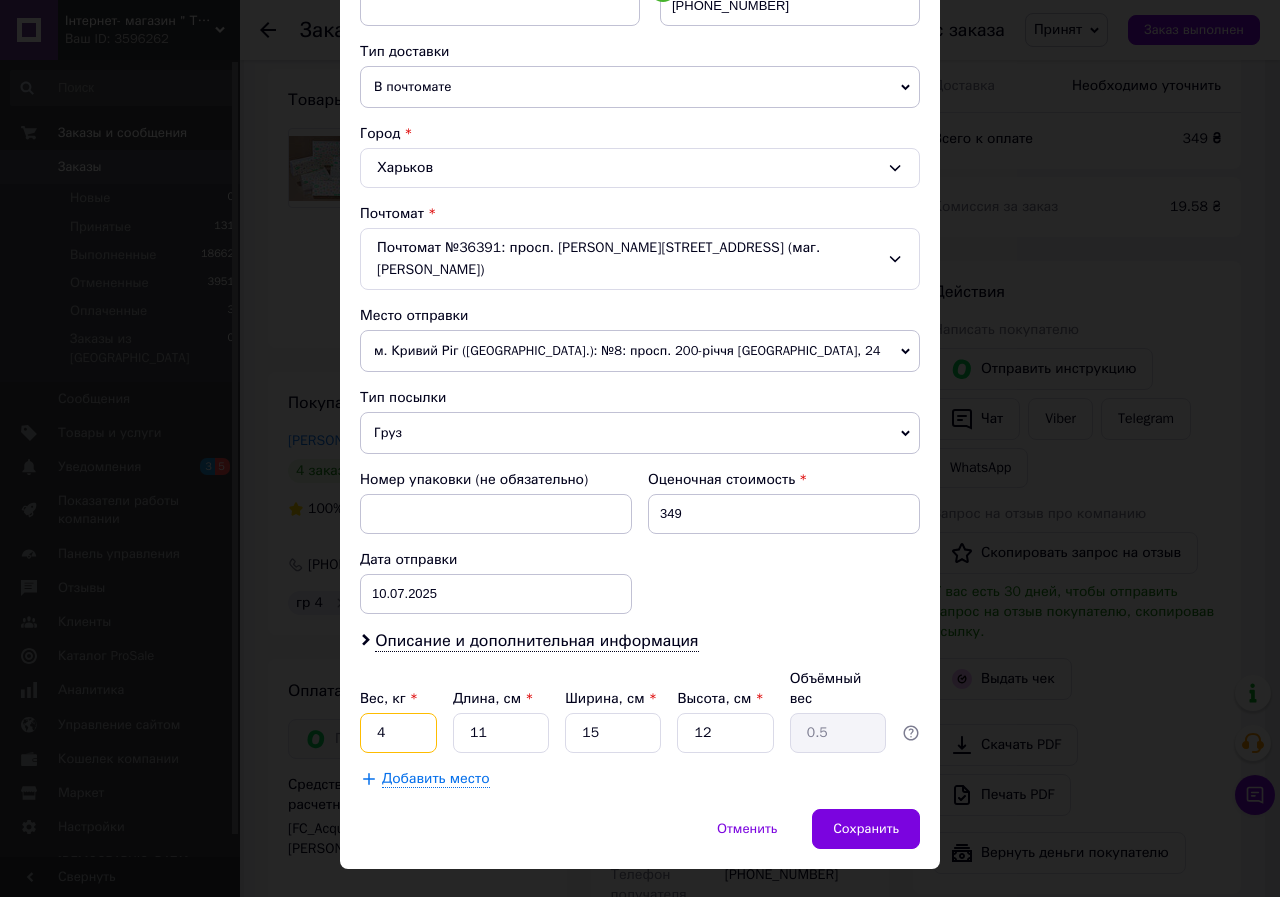 type on "4" 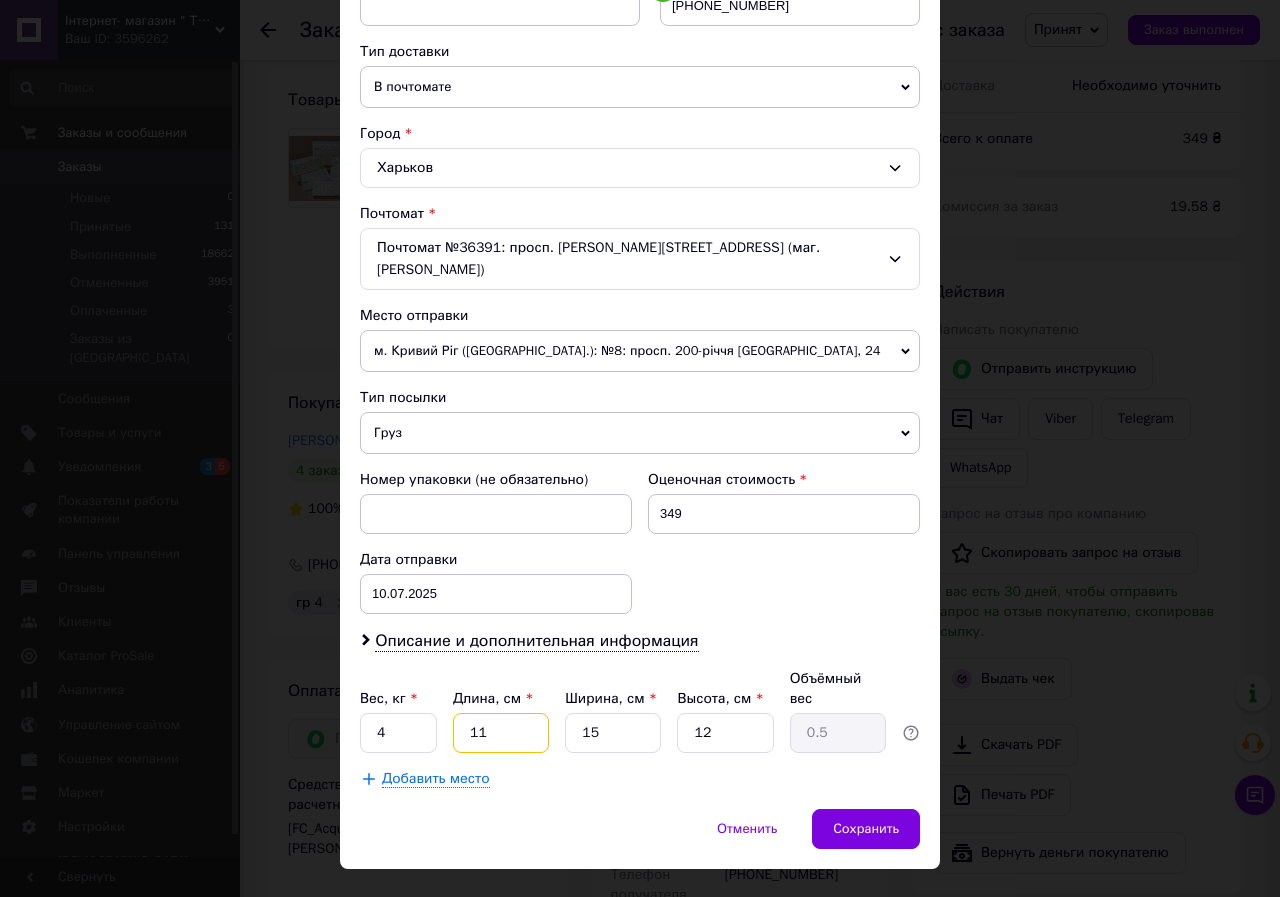 type on "4" 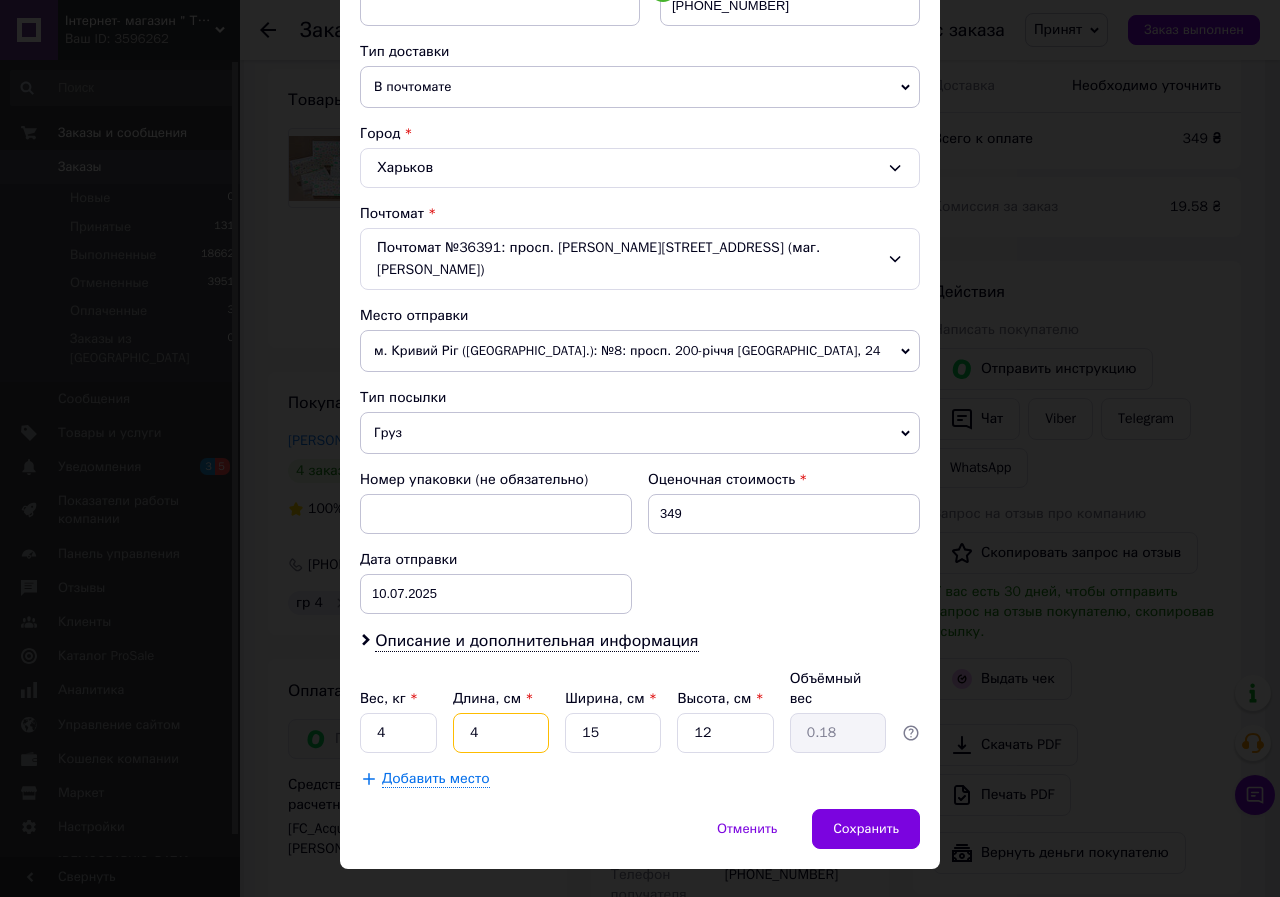 type on "40" 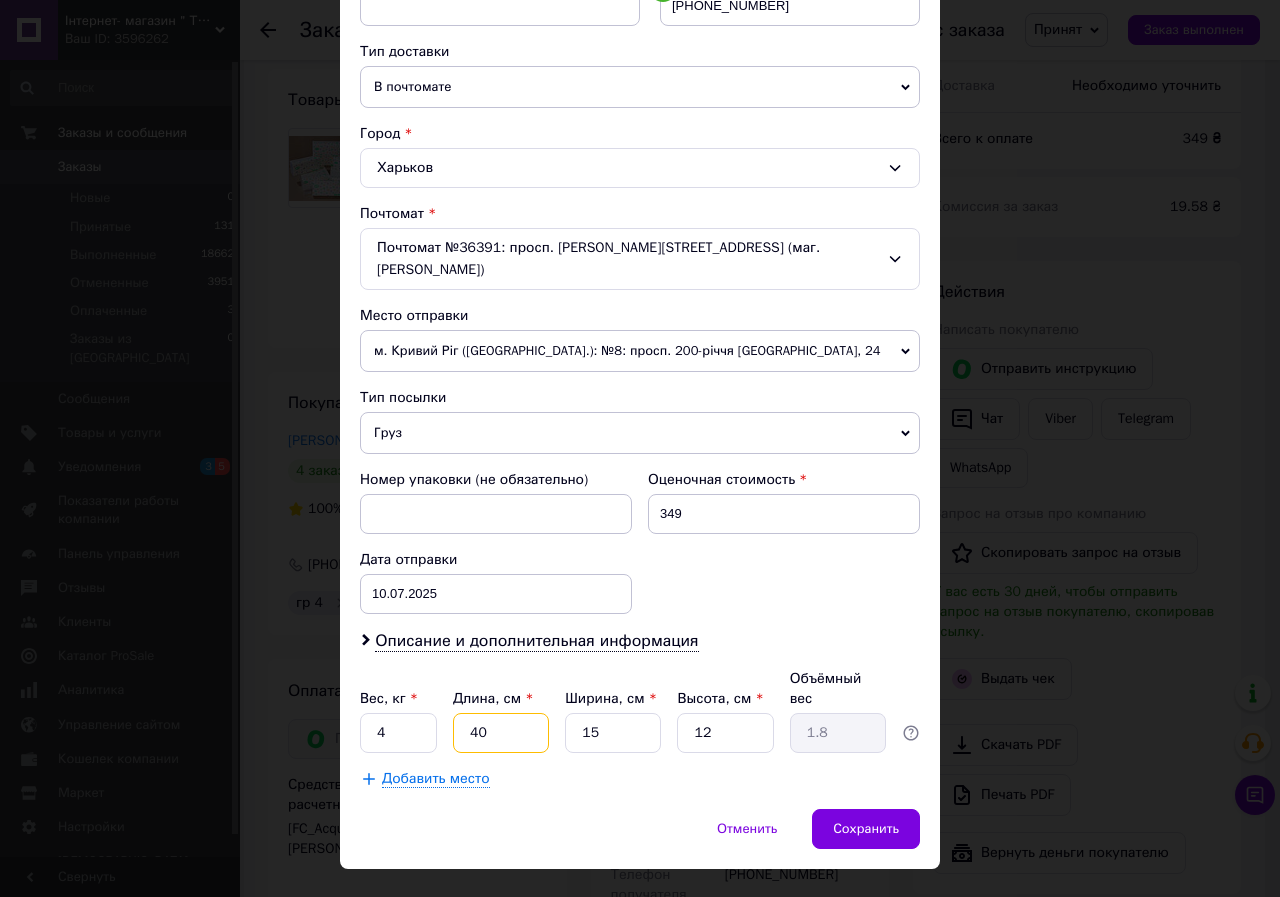 type on "40" 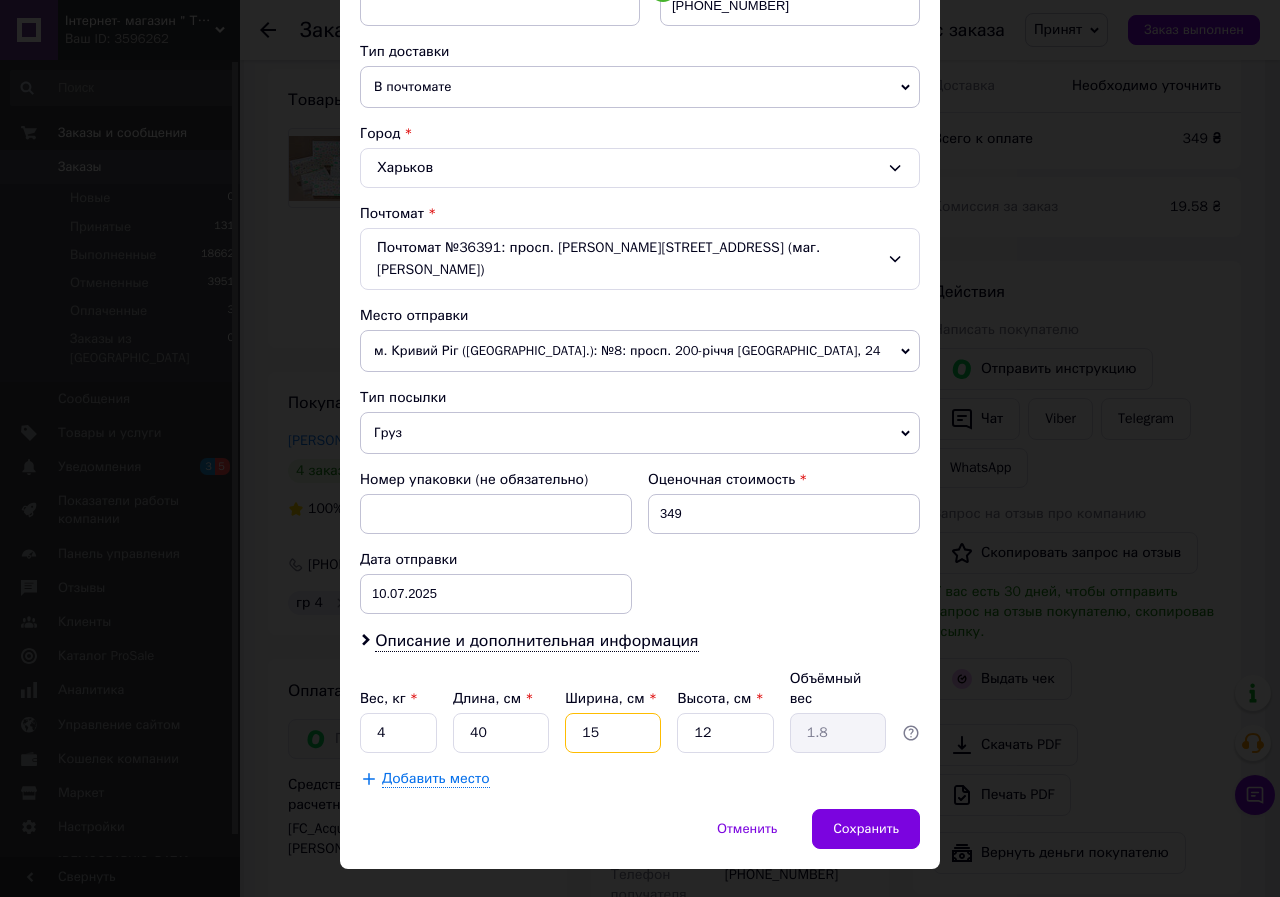 type on "2" 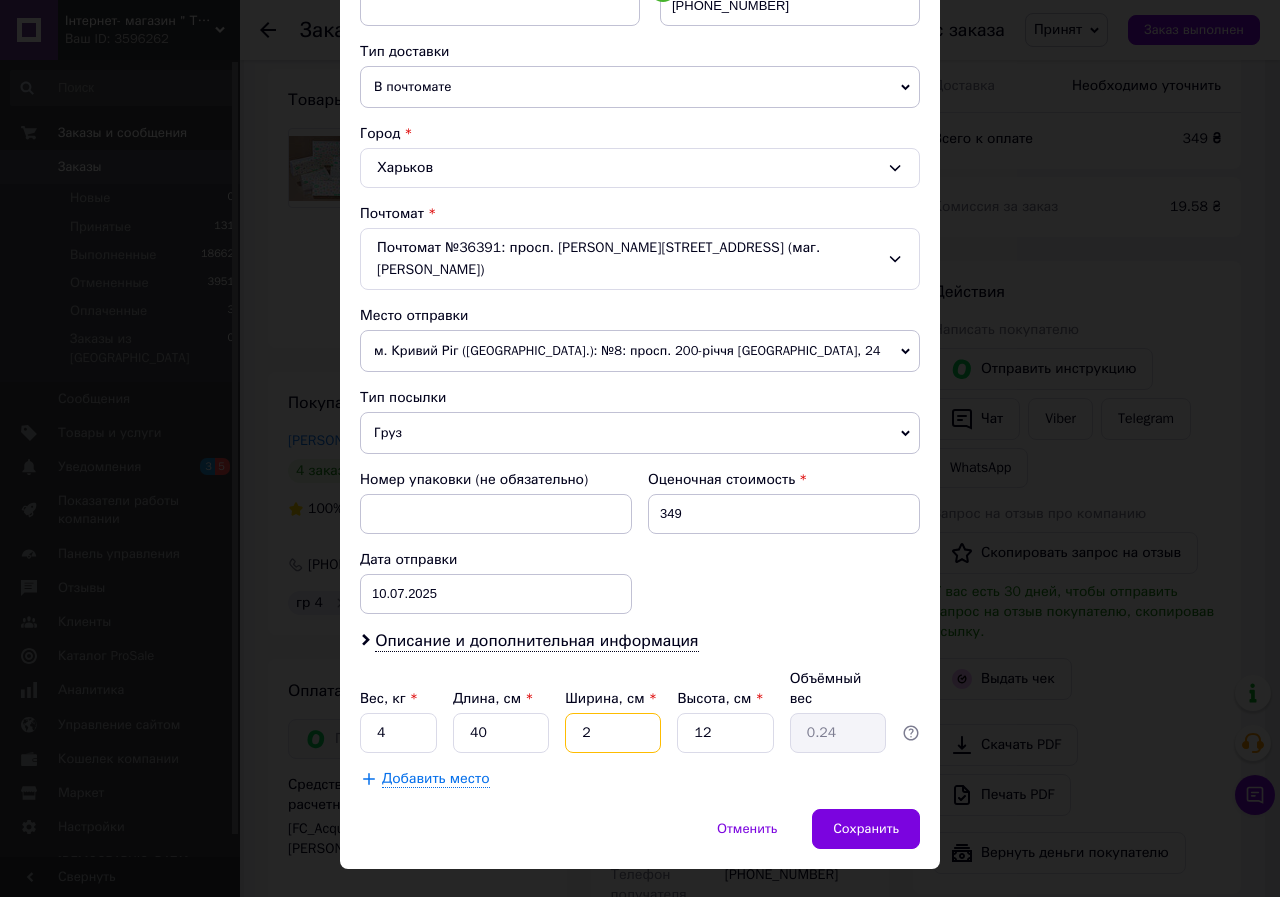 type on "20" 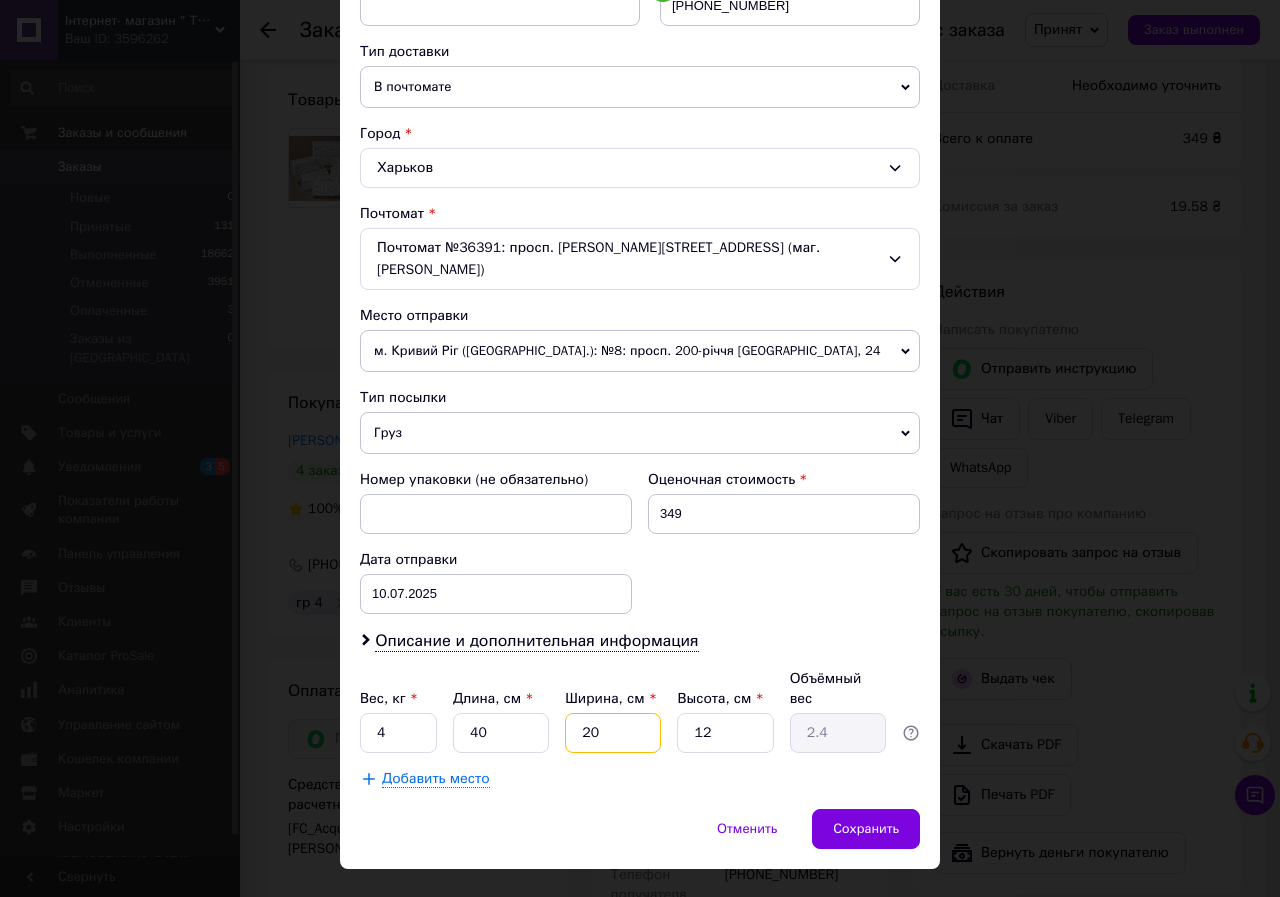 type on "20" 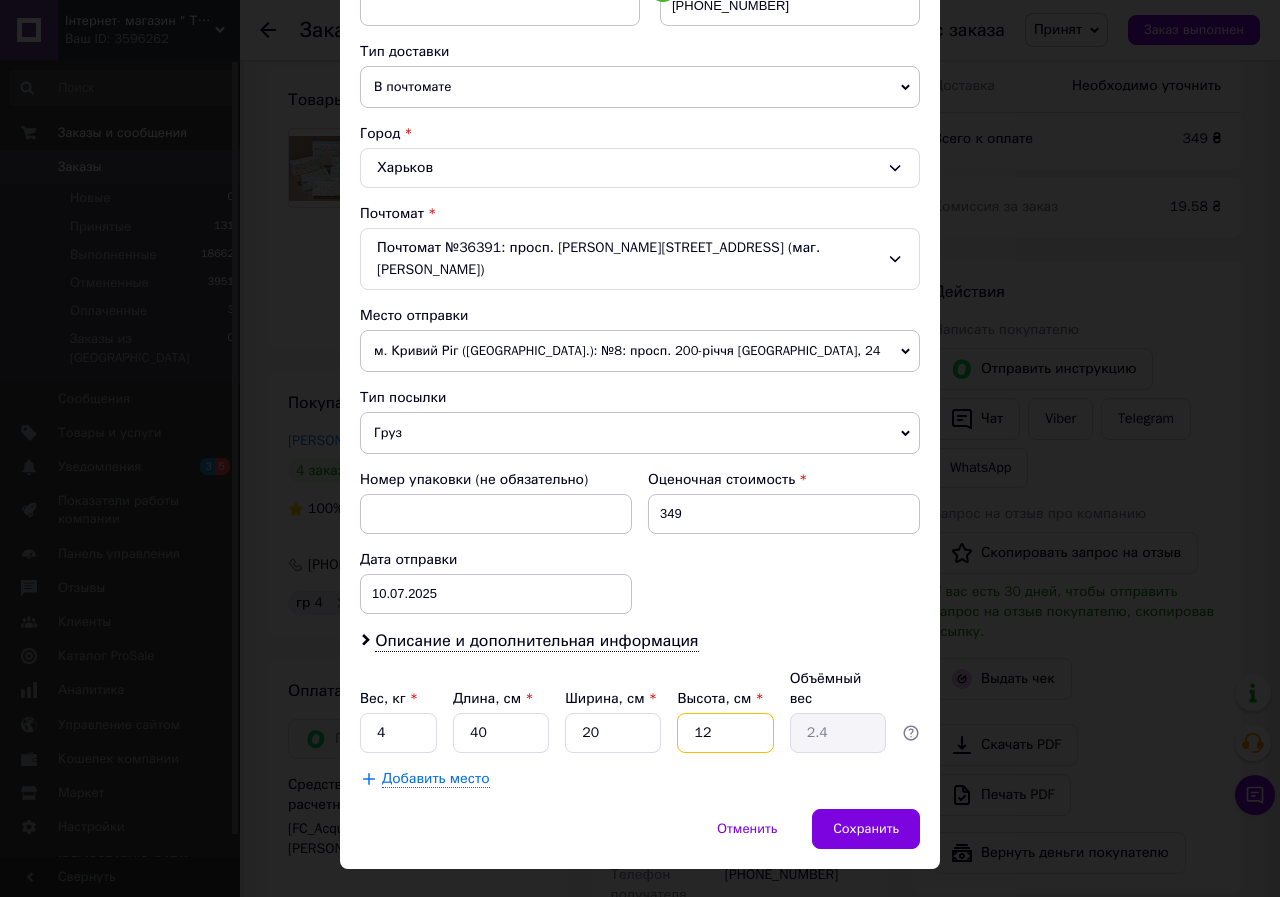 type on "2" 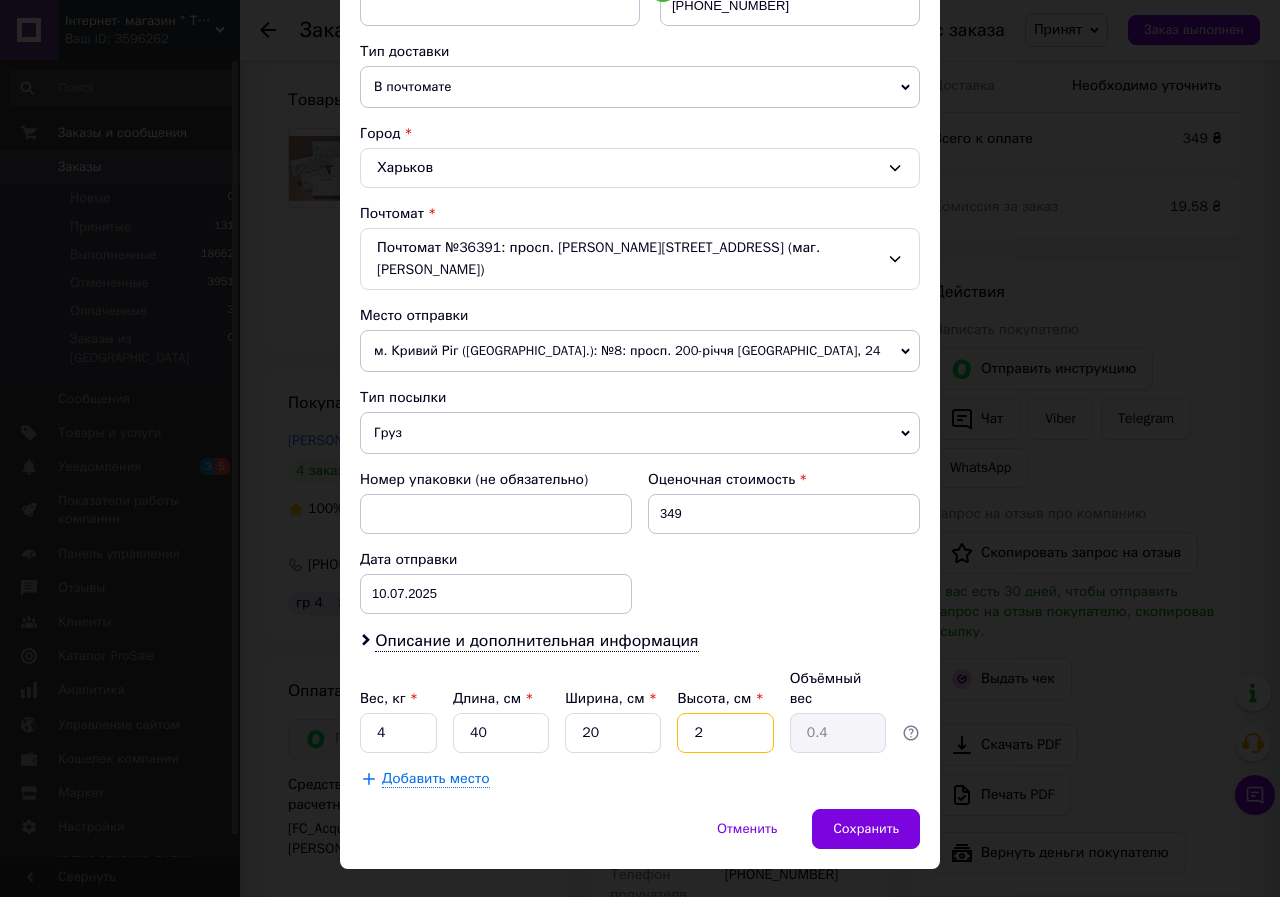 type on "25" 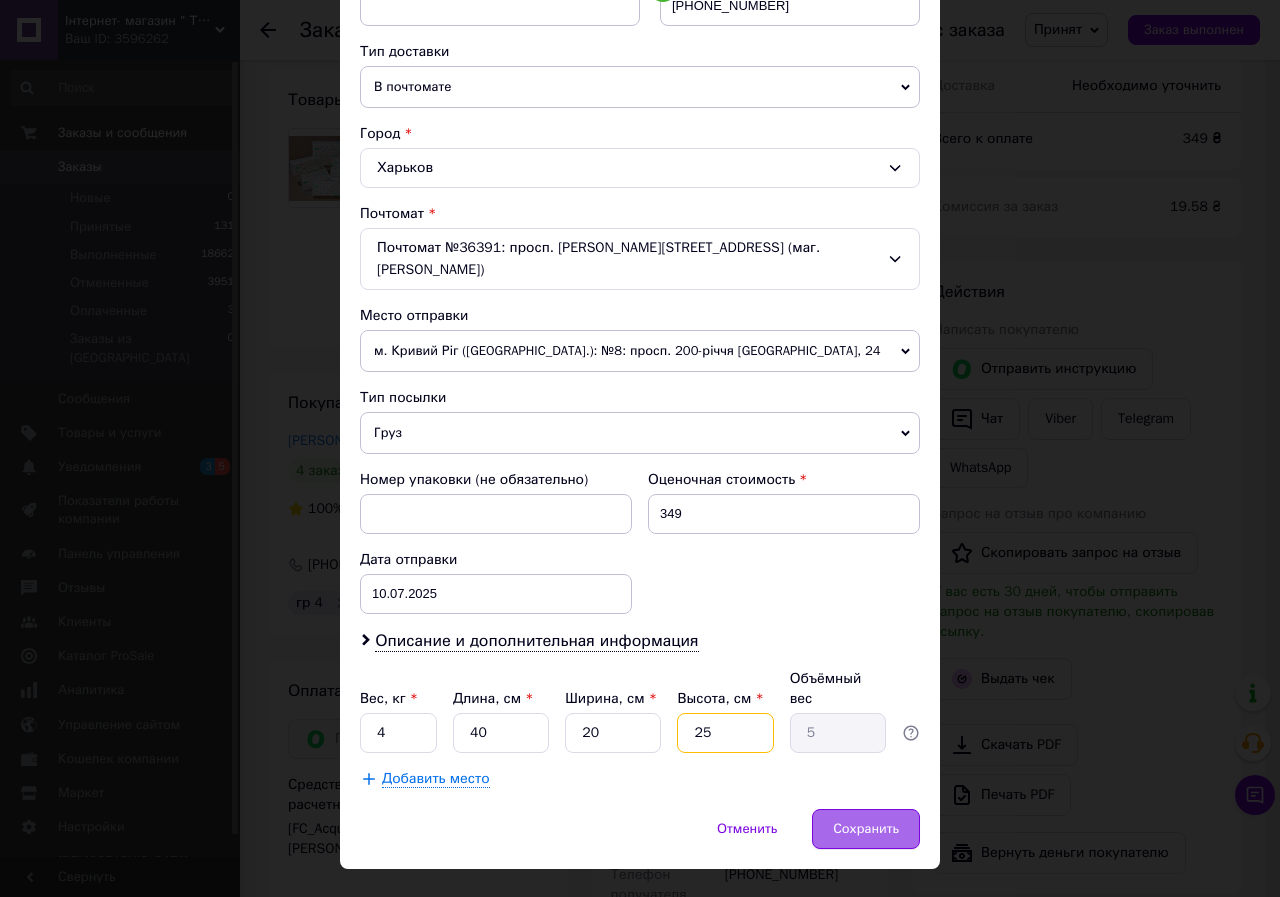 type on "25" 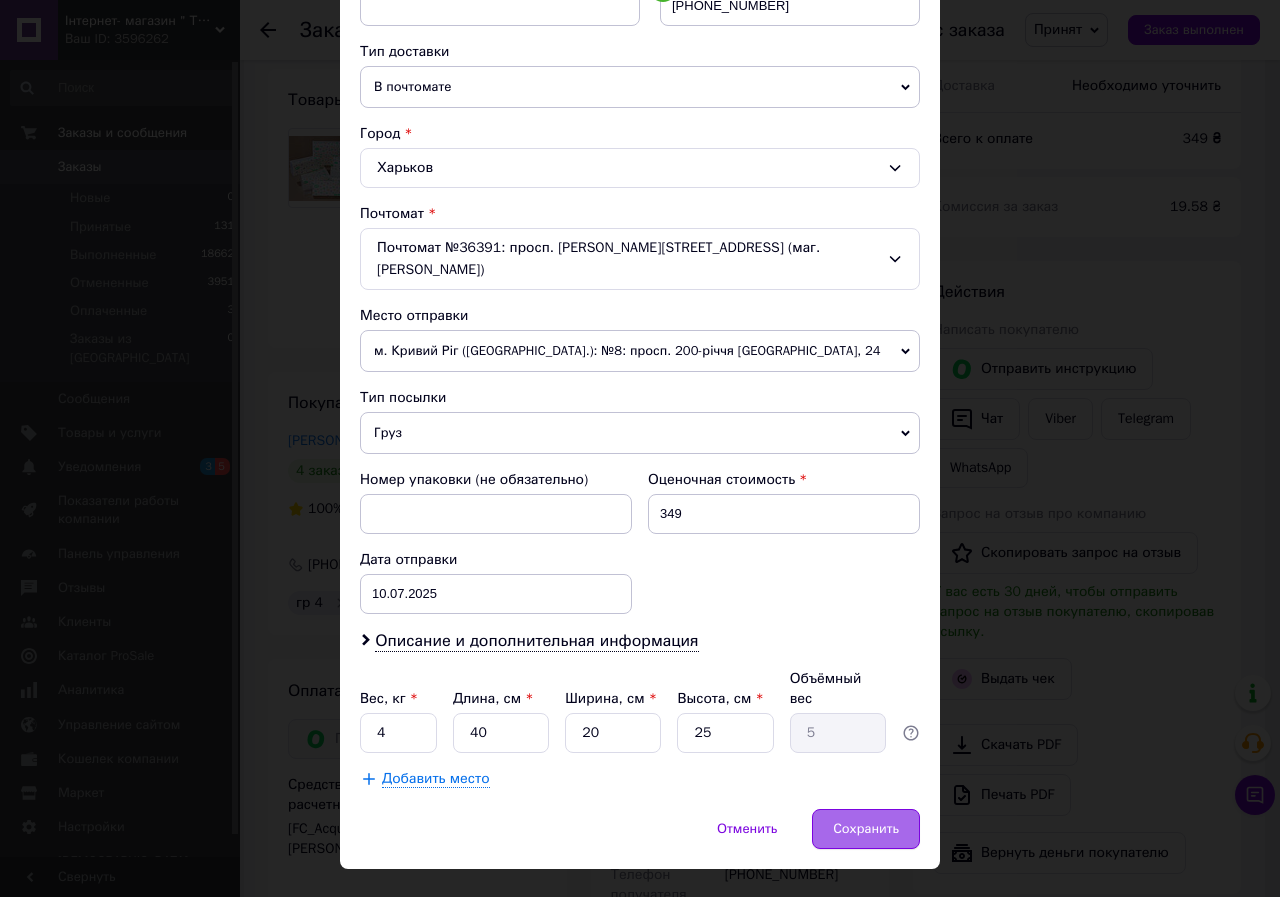 click on "Сохранить" at bounding box center (866, 829) 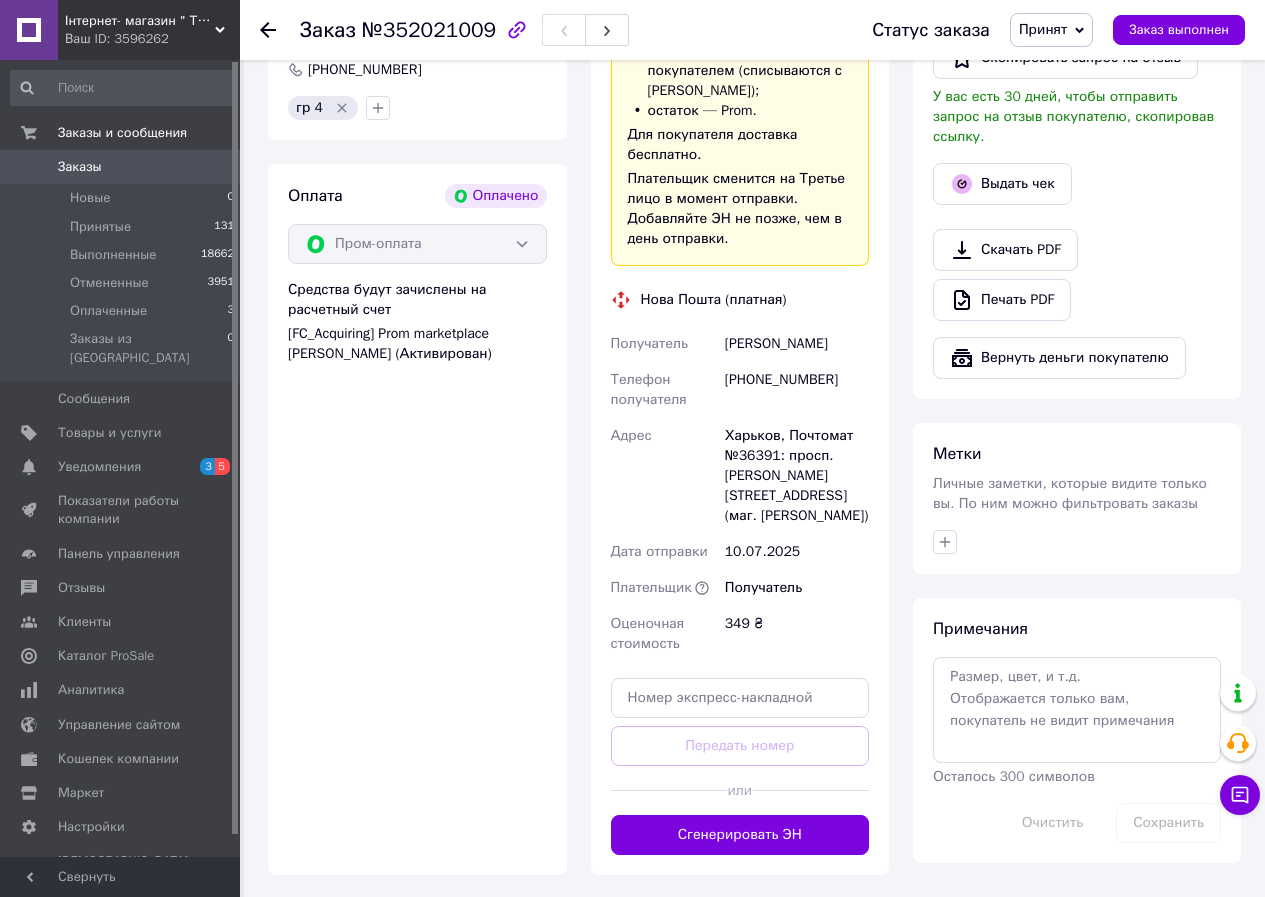scroll, scrollTop: 1300, scrollLeft: 0, axis: vertical 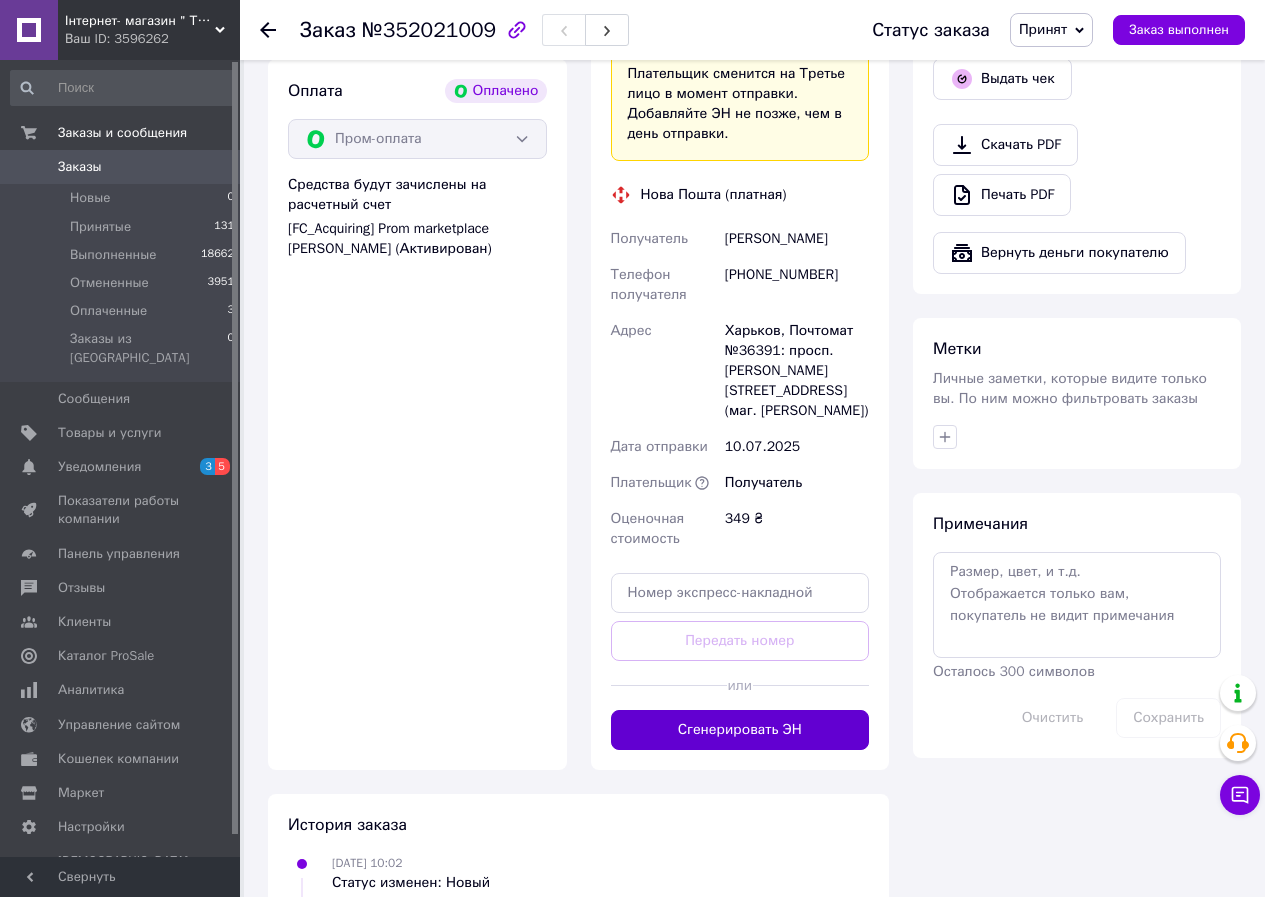 click on "Сгенерировать ЭН" at bounding box center [740, 730] 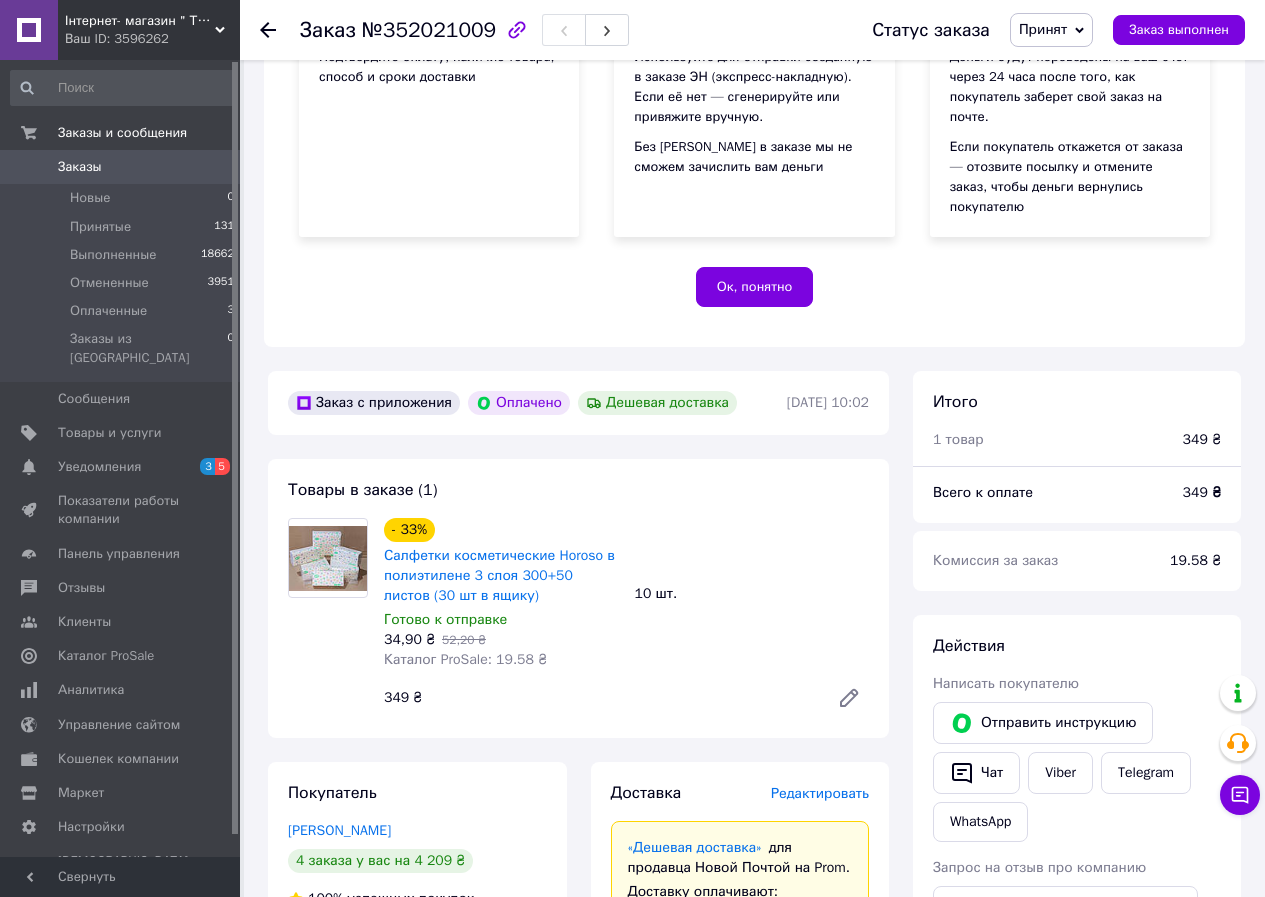 scroll, scrollTop: 300, scrollLeft: 0, axis: vertical 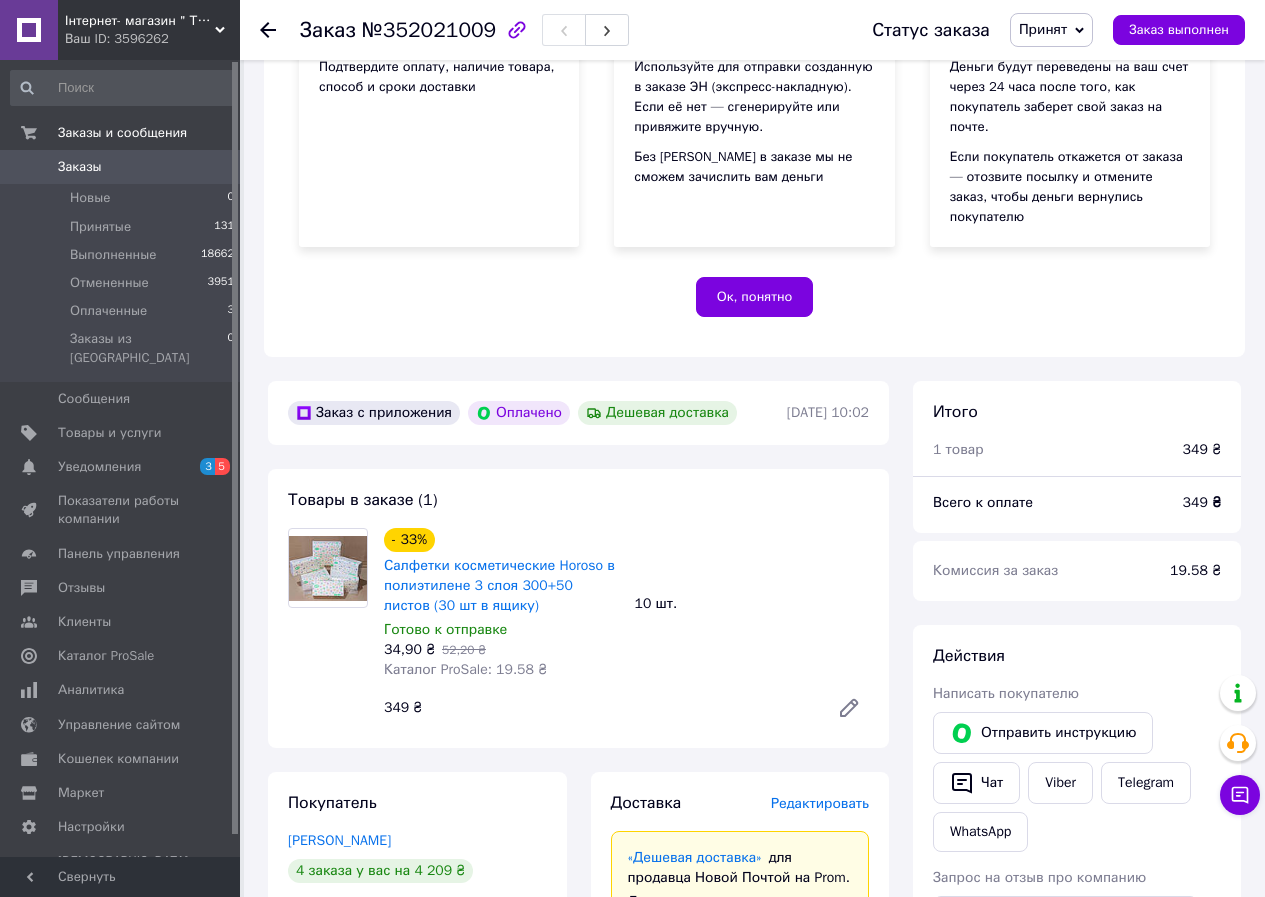 click 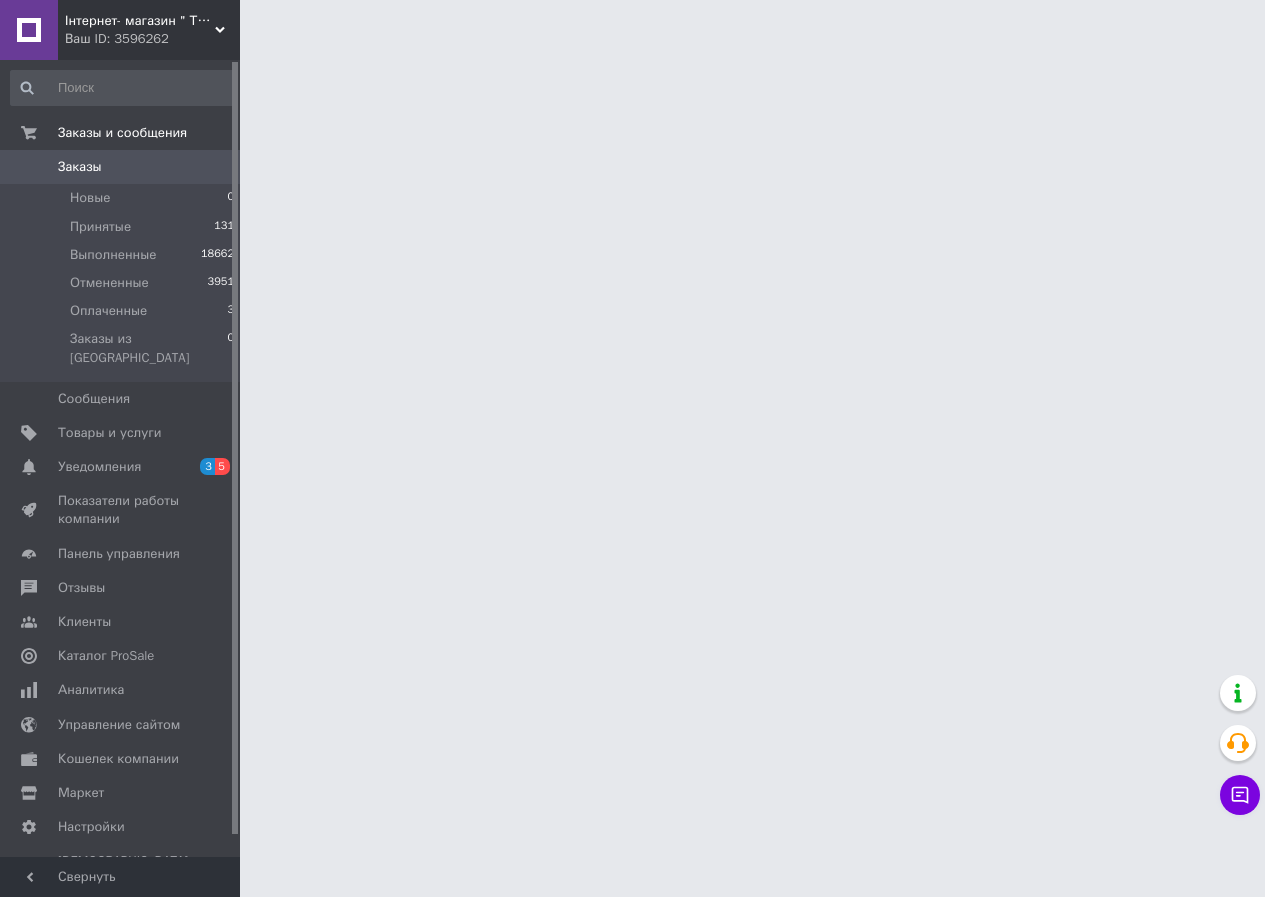 scroll, scrollTop: 0, scrollLeft: 0, axis: both 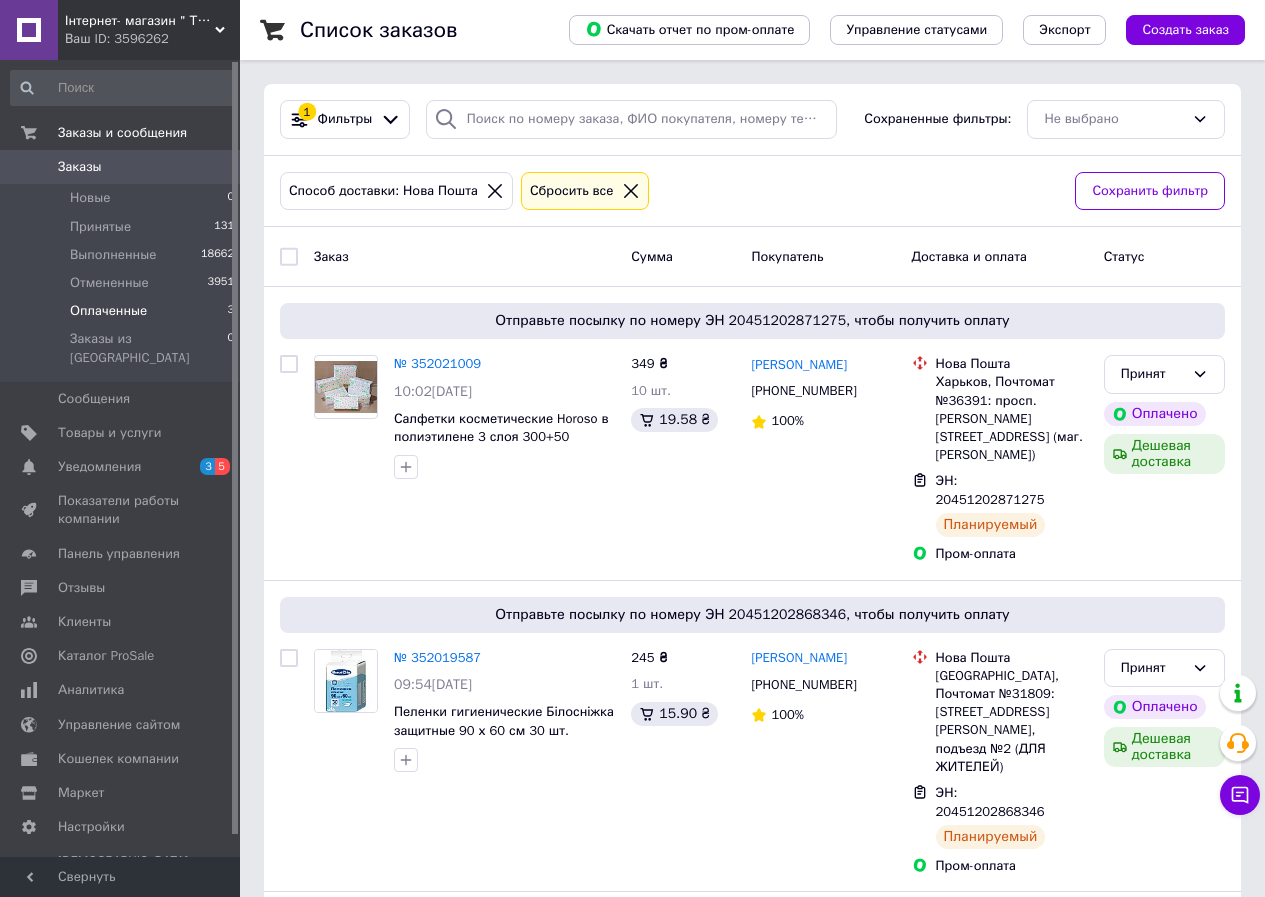 click on "Оплаченные" at bounding box center [108, 311] 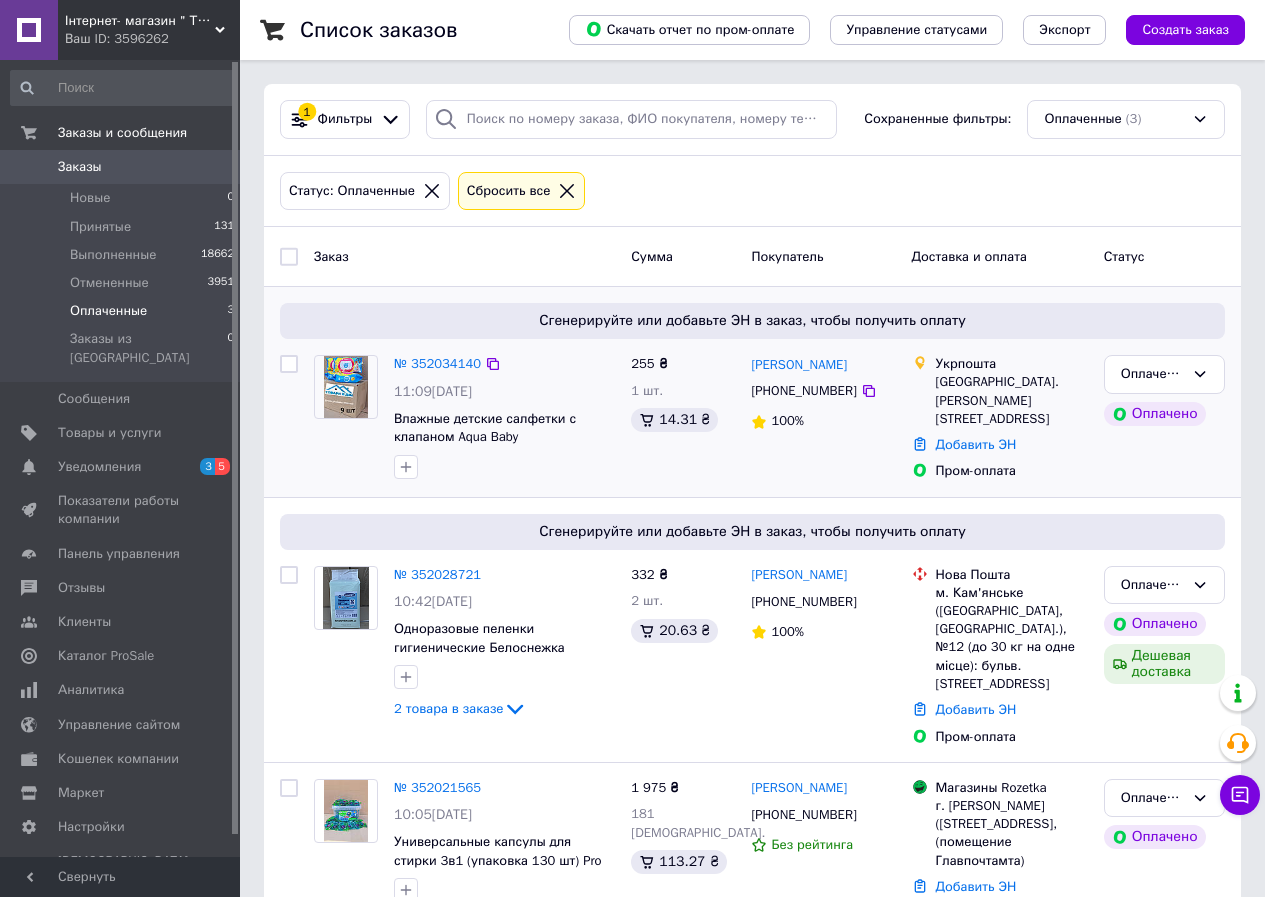 scroll, scrollTop: 57, scrollLeft: 0, axis: vertical 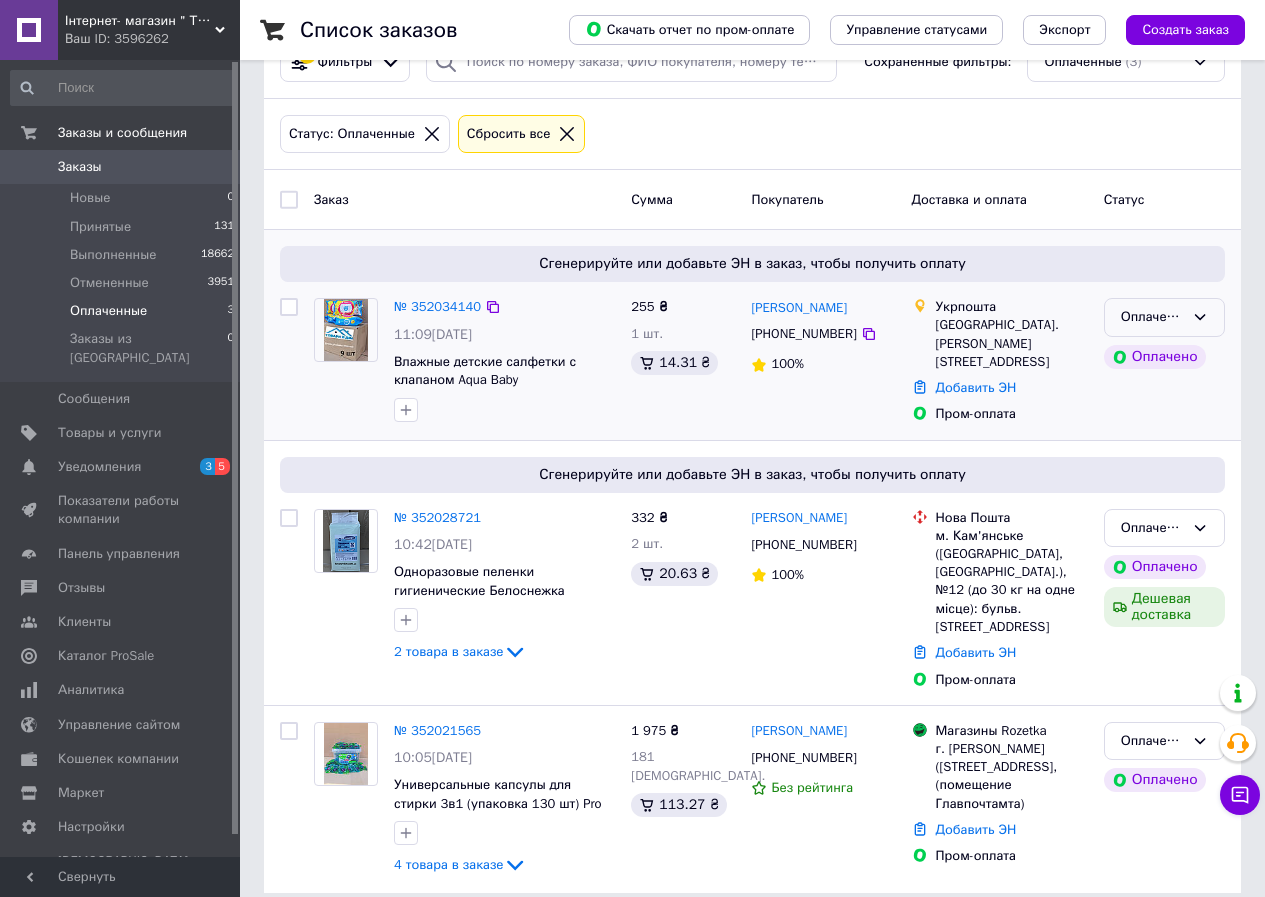 click on "Оплаченный" at bounding box center [1152, 317] 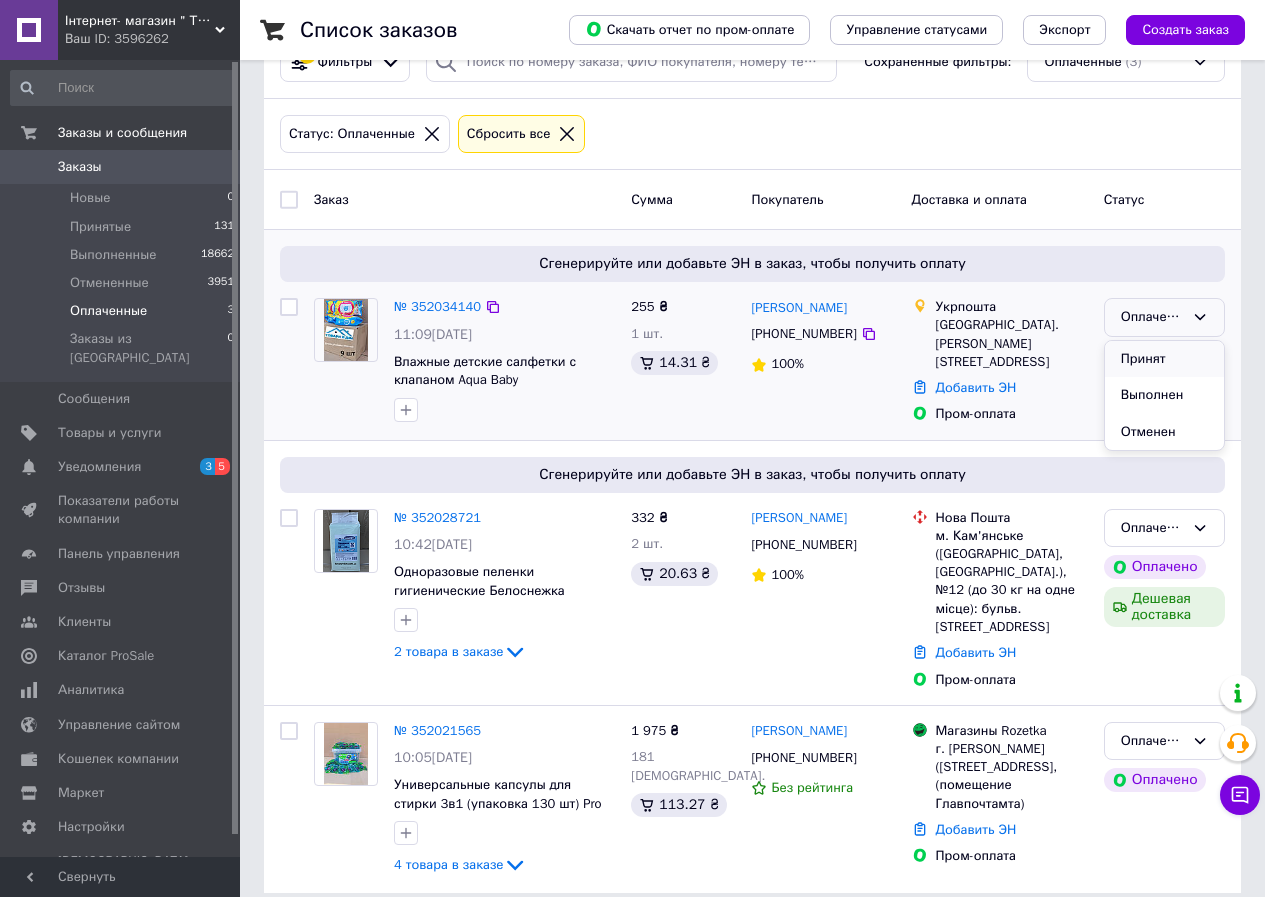 click on "Принят" at bounding box center [1164, 359] 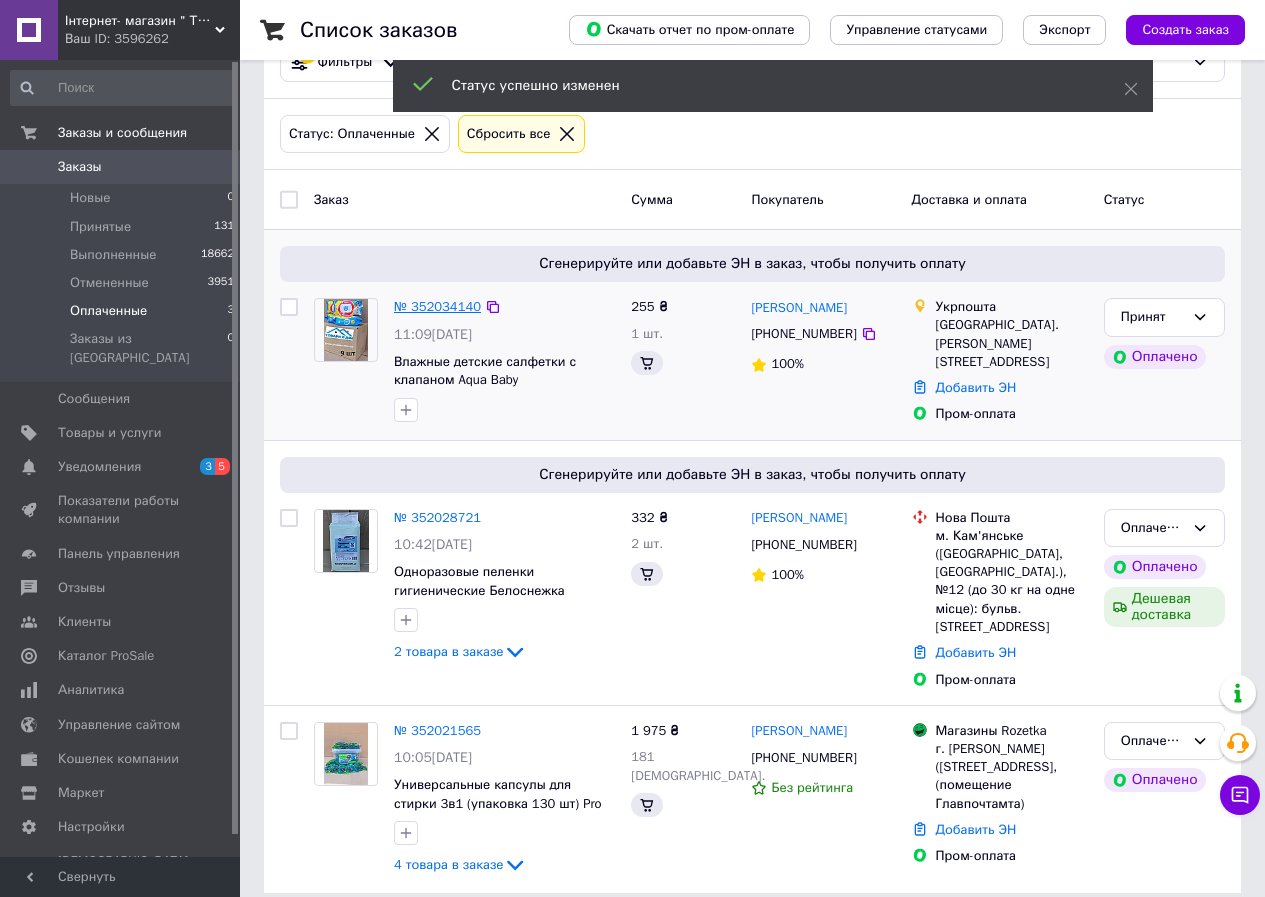 click on "№ 352034140" at bounding box center (437, 306) 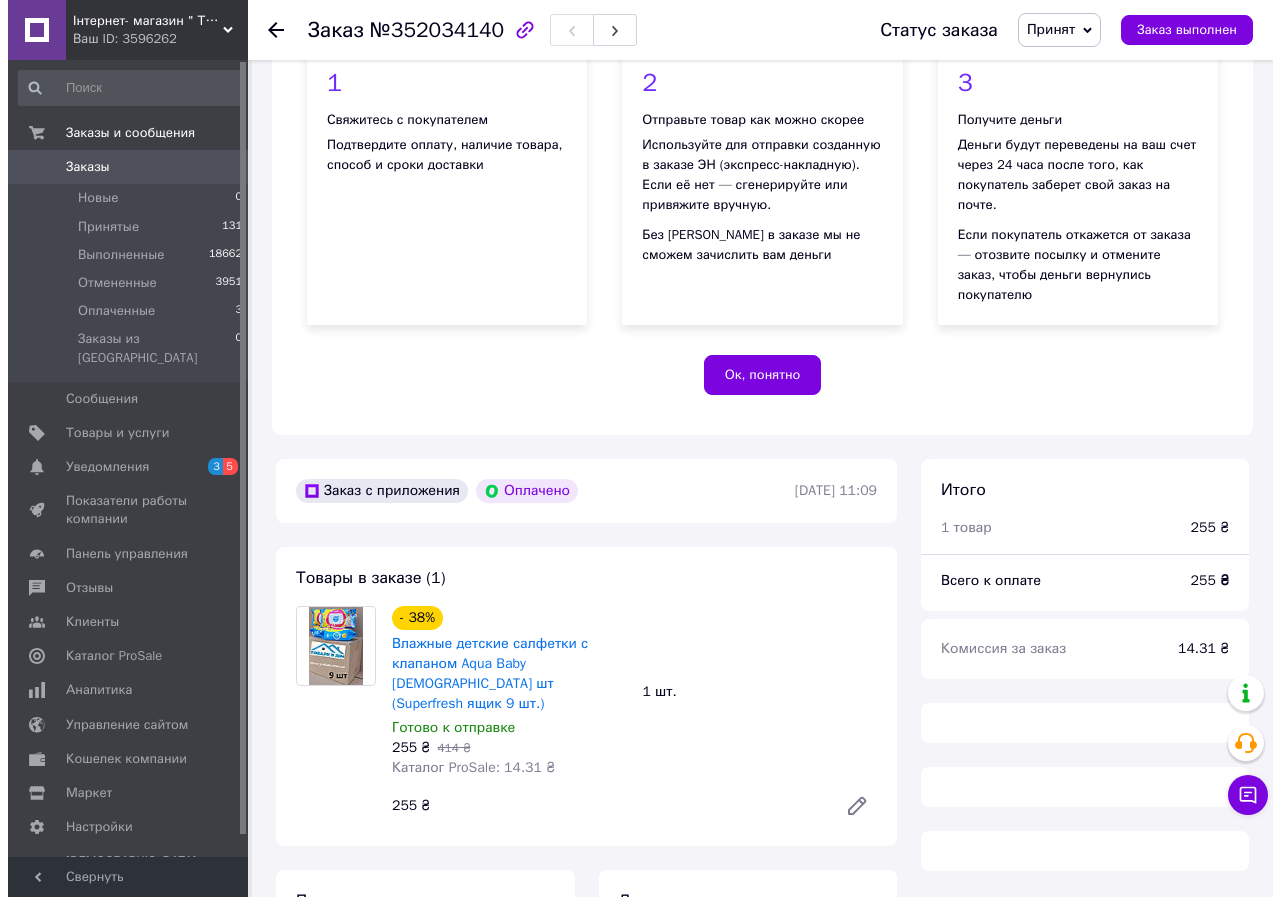 scroll, scrollTop: 557, scrollLeft: 0, axis: vertical 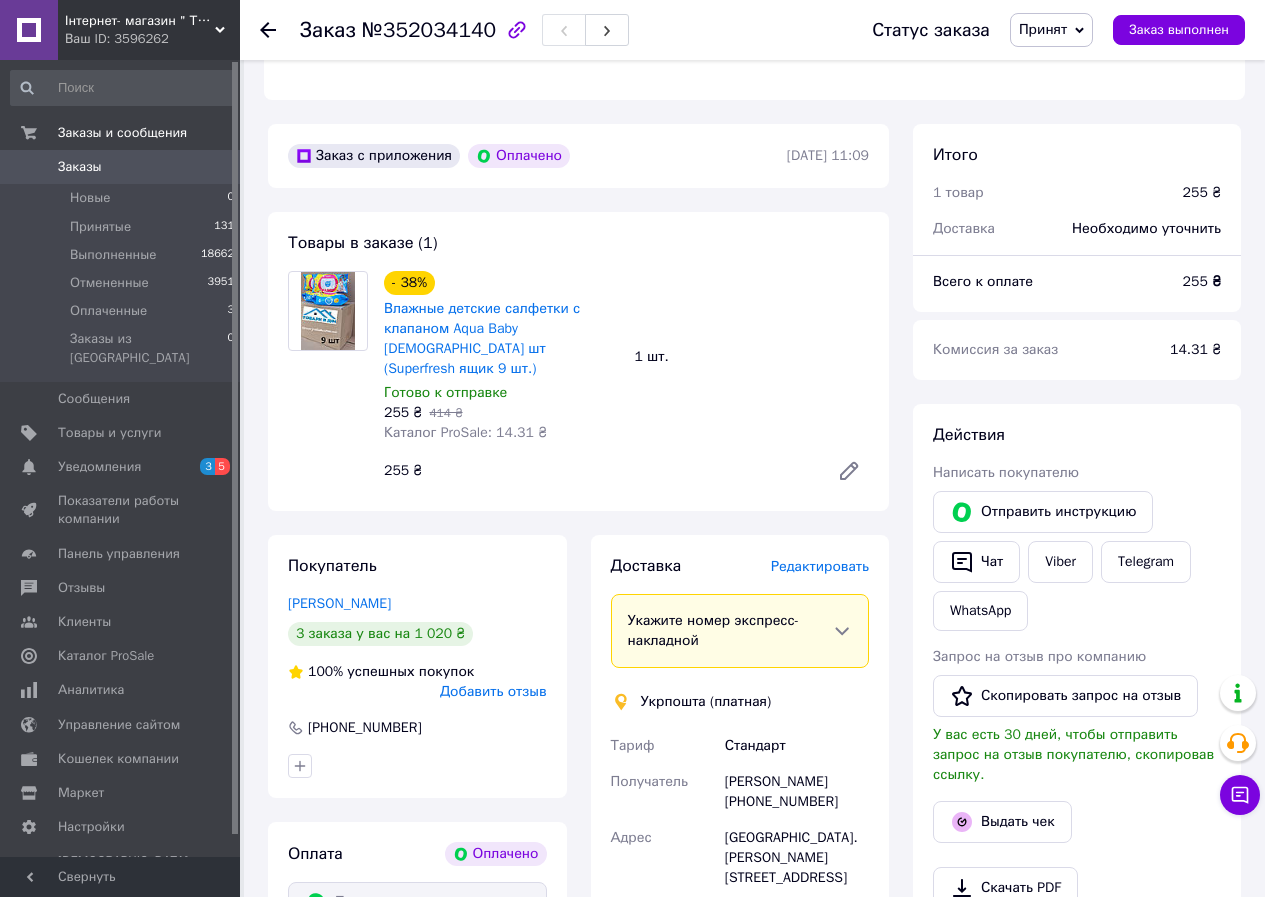 drag, startPoint x: 279, startPoint y: 561, endPoint x: 469, endPoint y: 563, distance: 190.01053 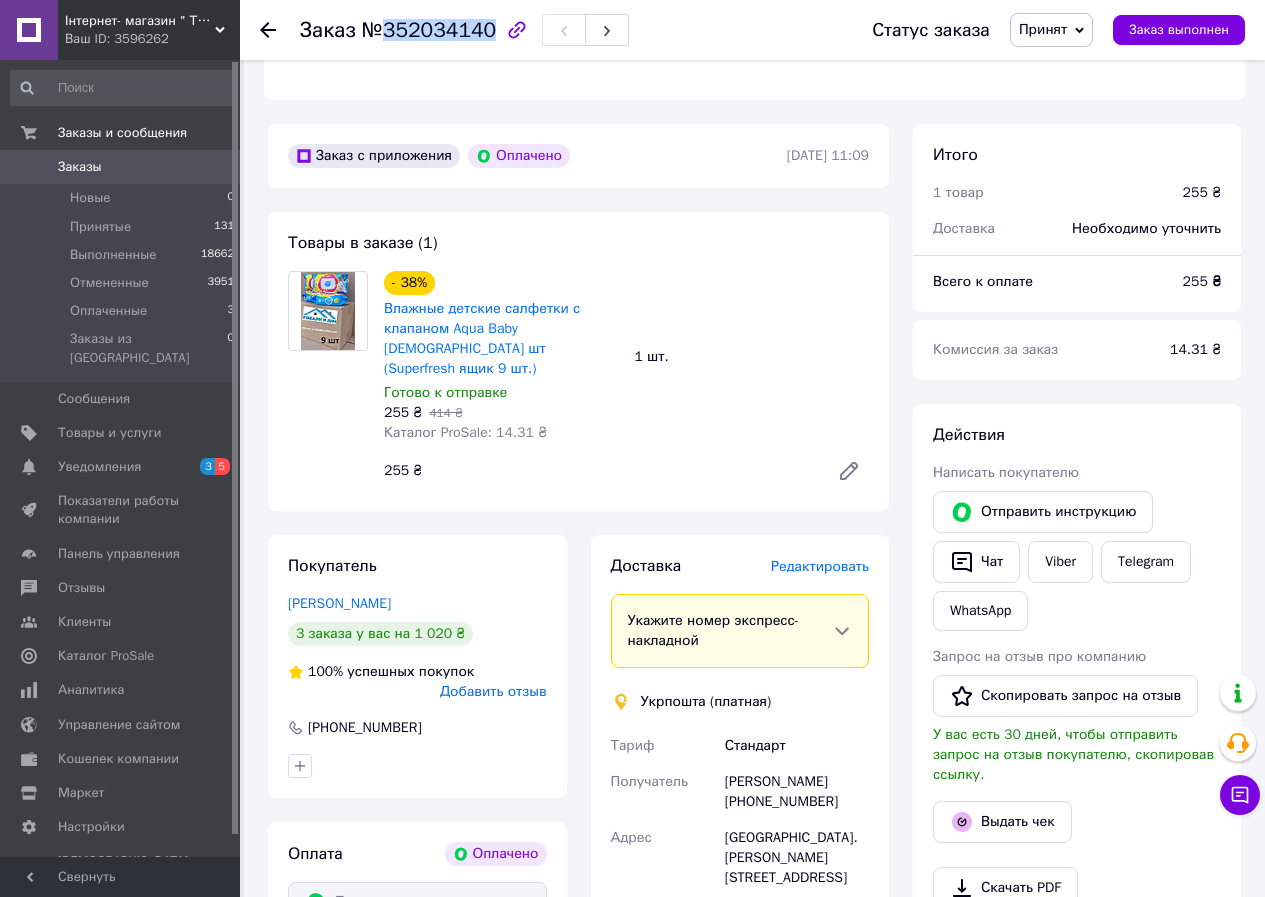 click on "№352034140" at bounding box center (429, 30) 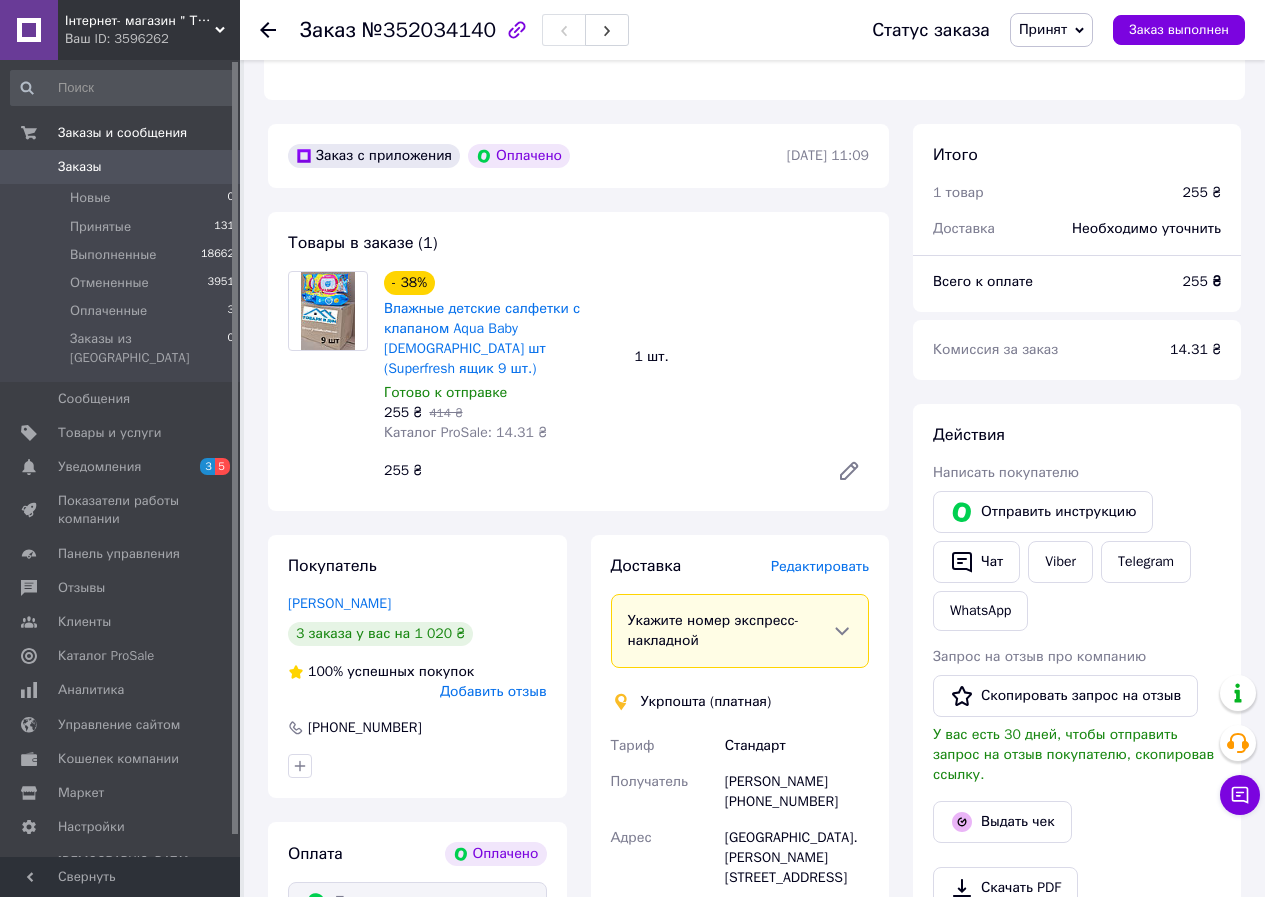 click on "Редактировать" at bounding box center (820, 566) 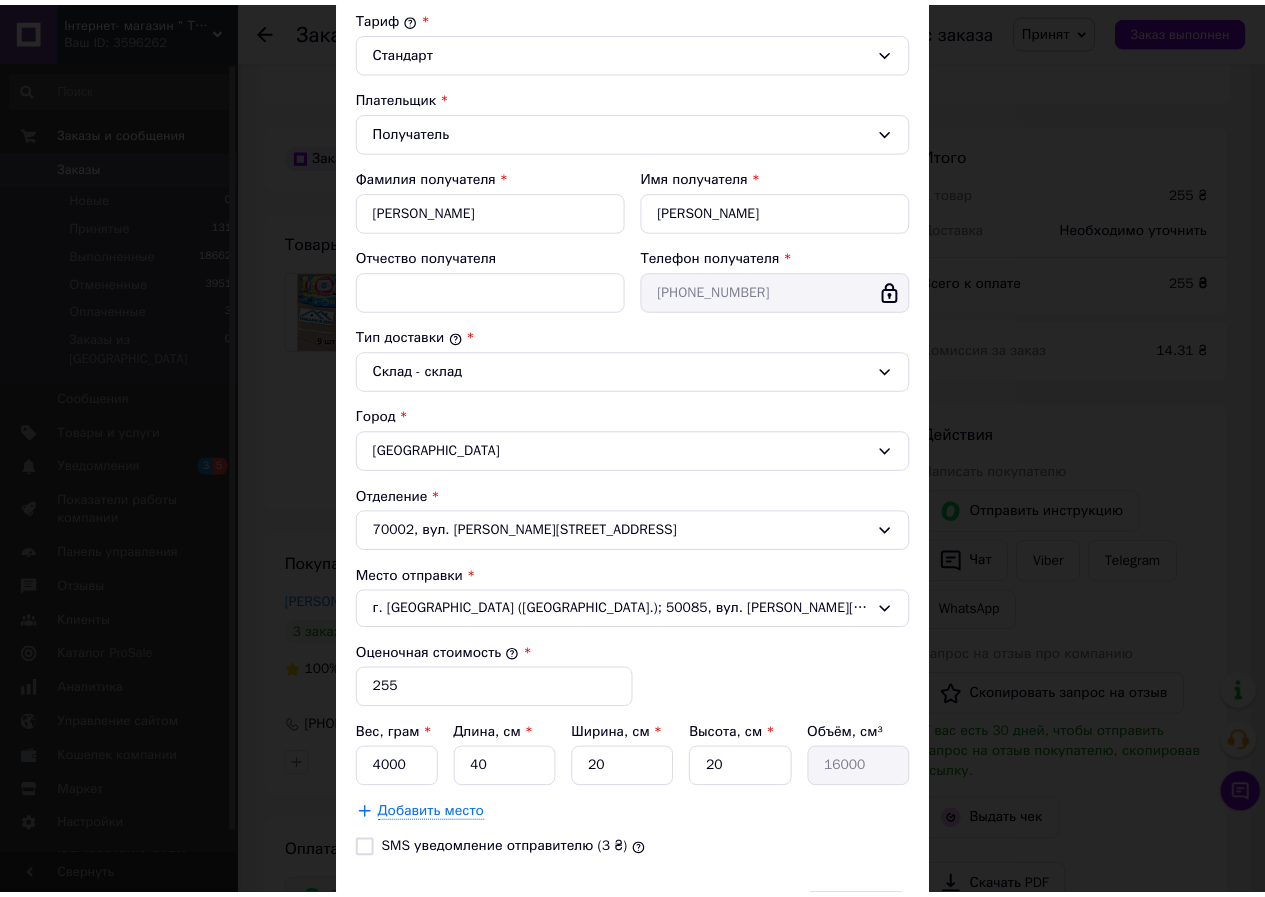 scroll, scrollTop: 354, scrollLeft: 0, axis: vertical 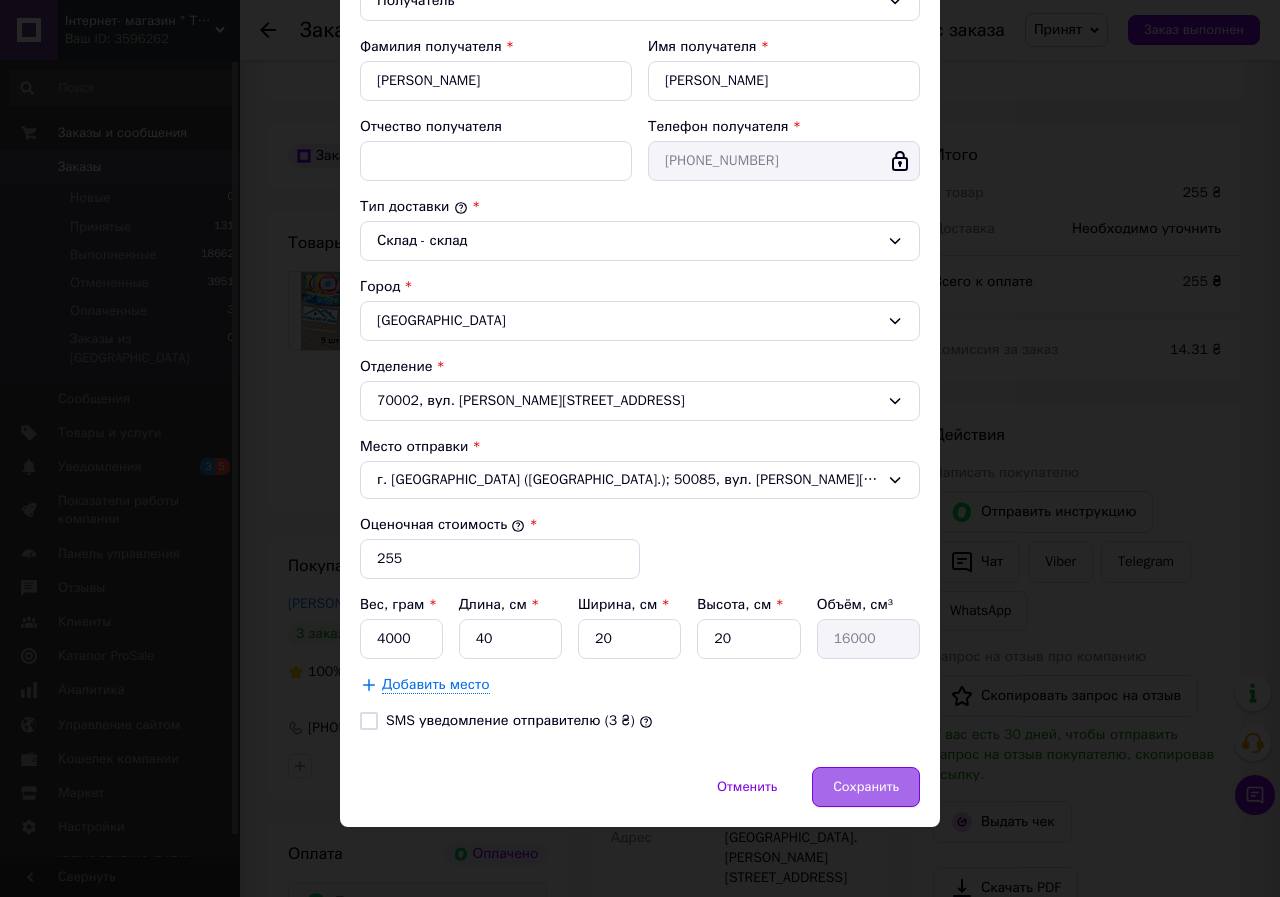 click on "Сохранить" at bounding box center (866, 787) 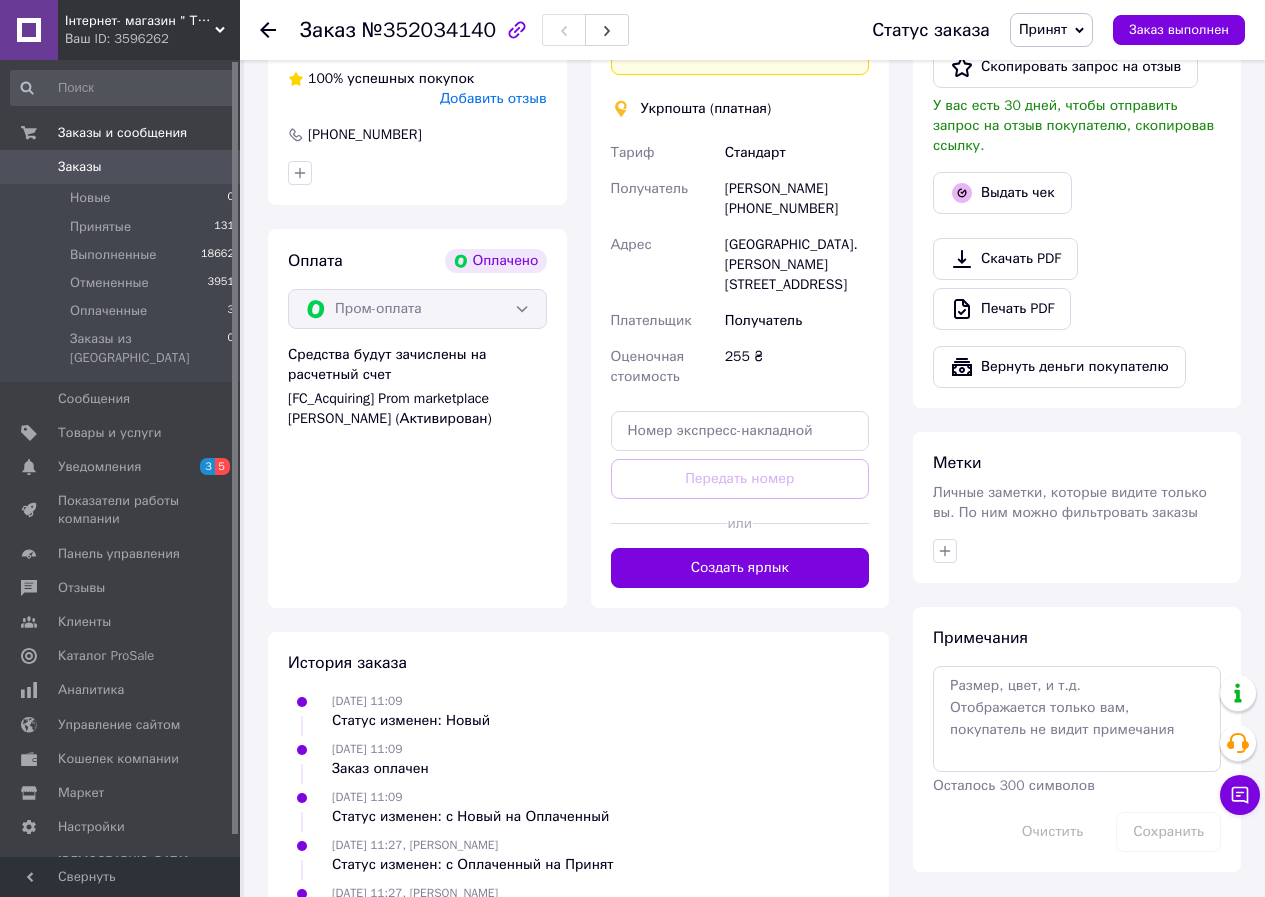 scroll, scrollTop: 1157, scrollLeft: 0, axis: vertical 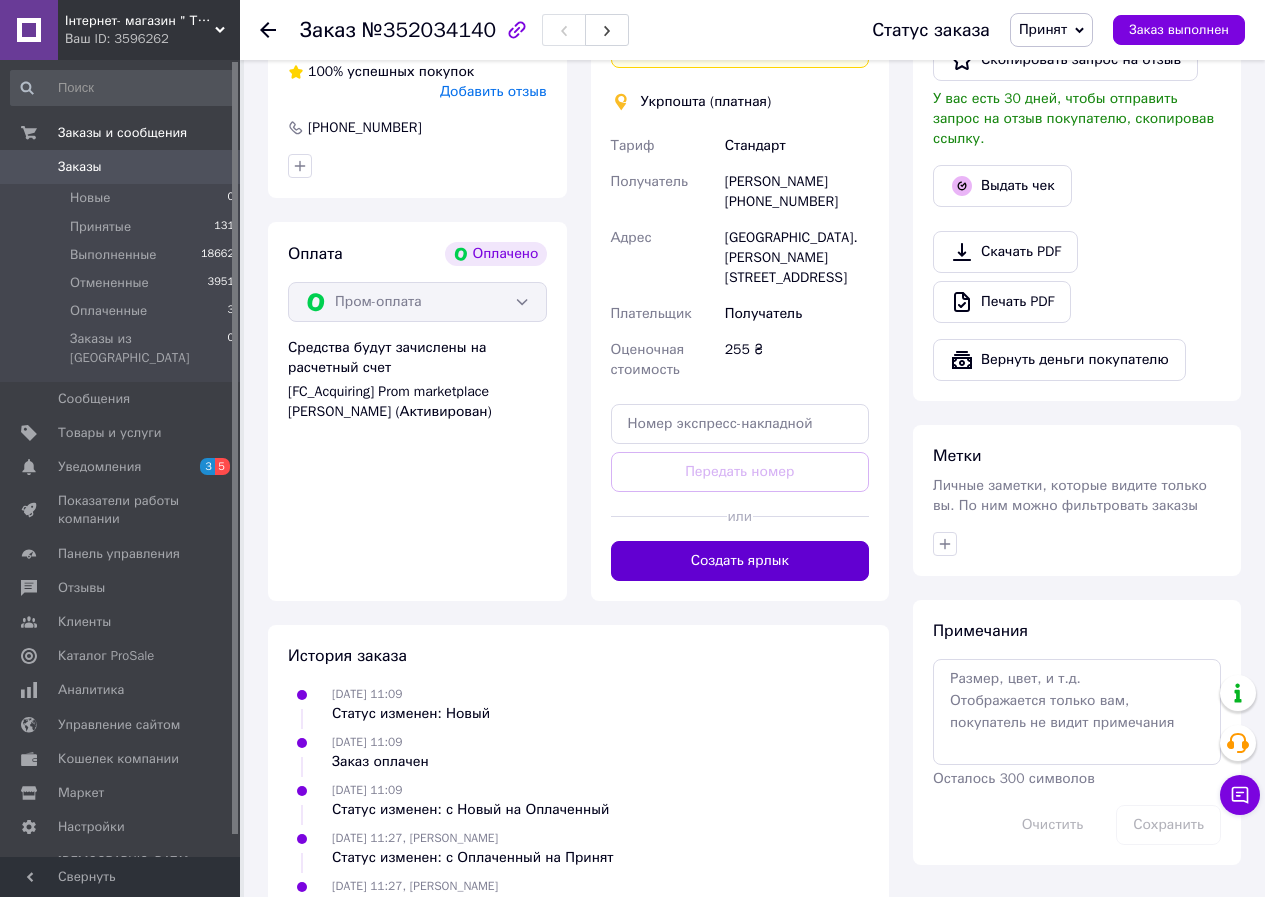 click on "Создать ярлык" at bounding box center [740, 561] 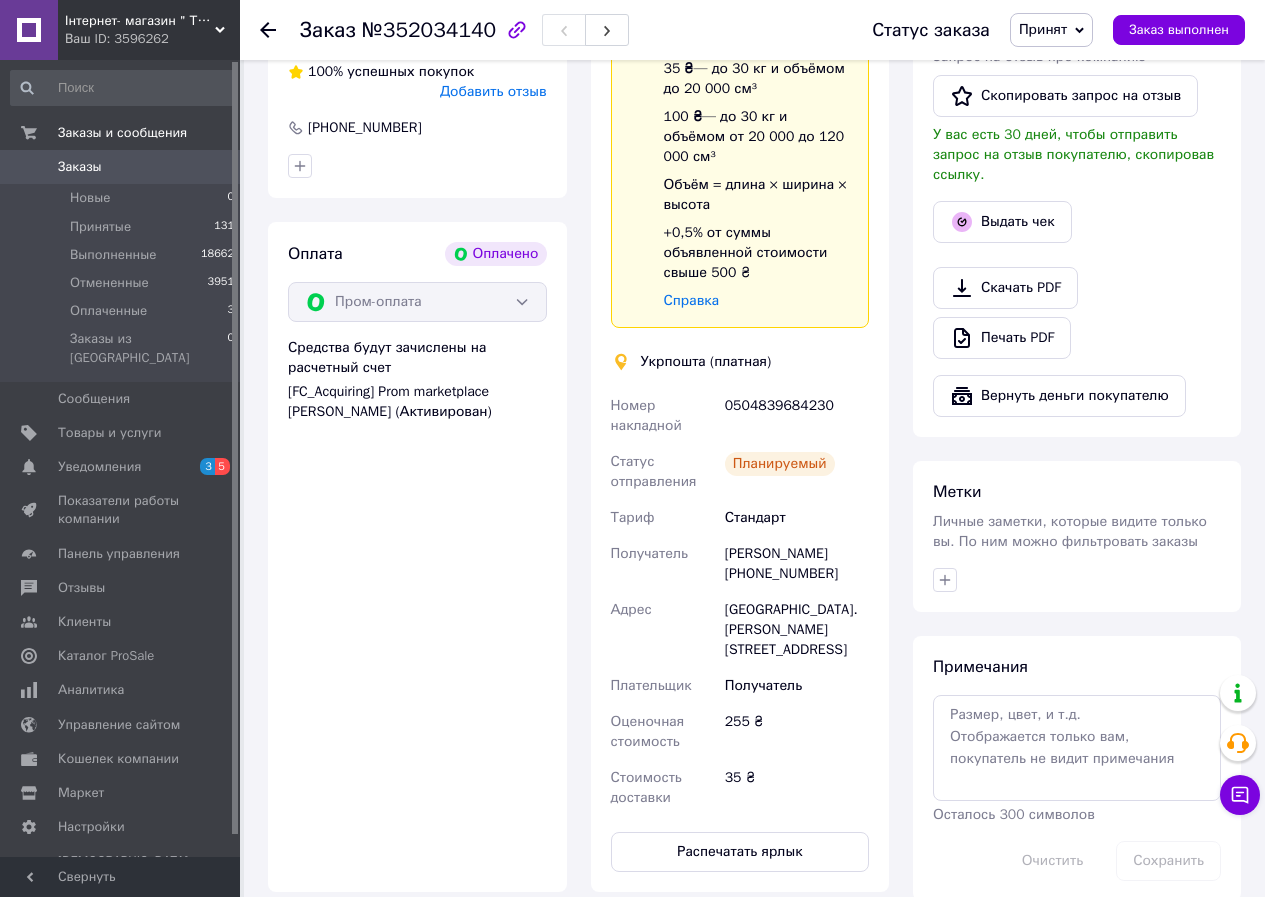 click 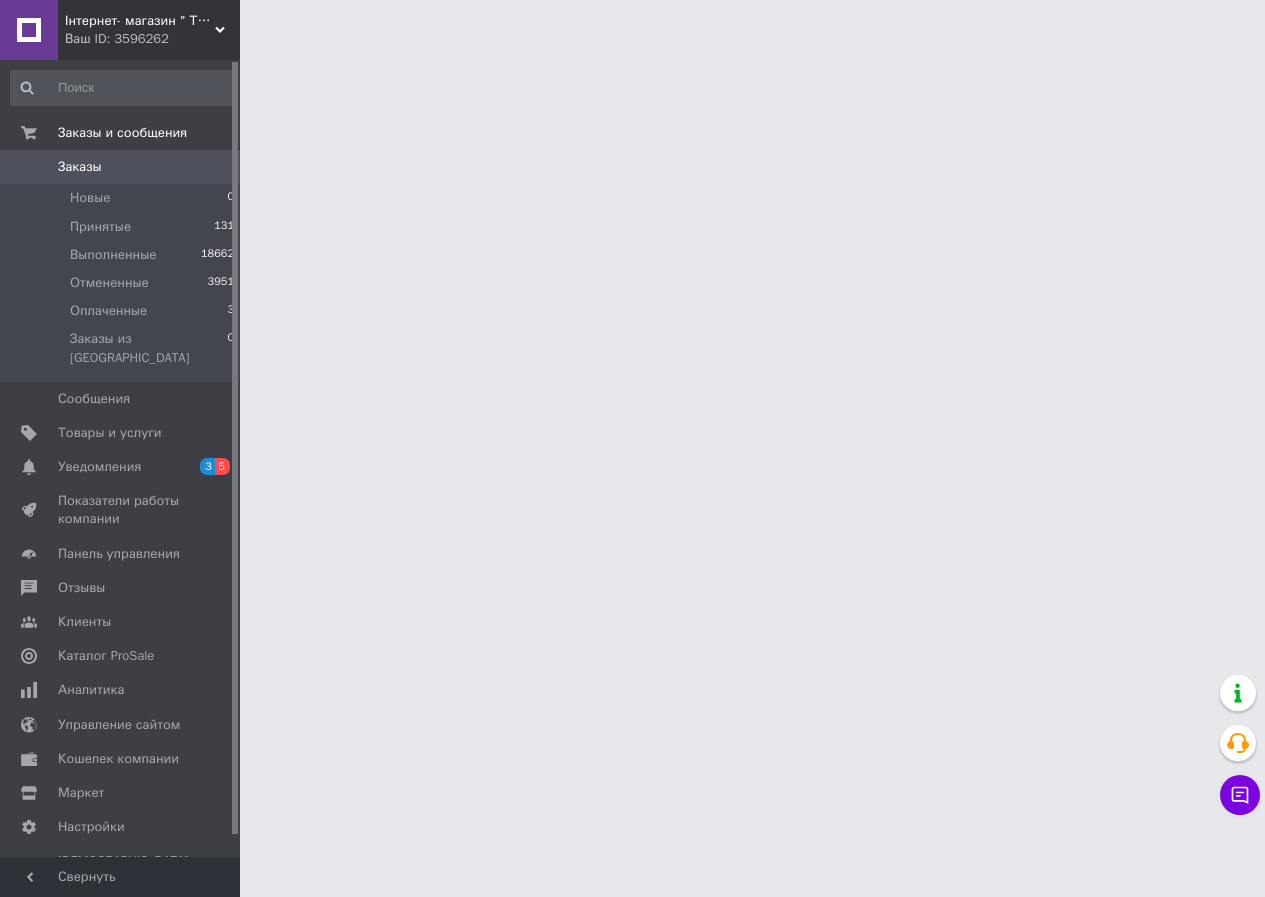scroll, scrollTop: 0, scrollLeft: 0, axis: both 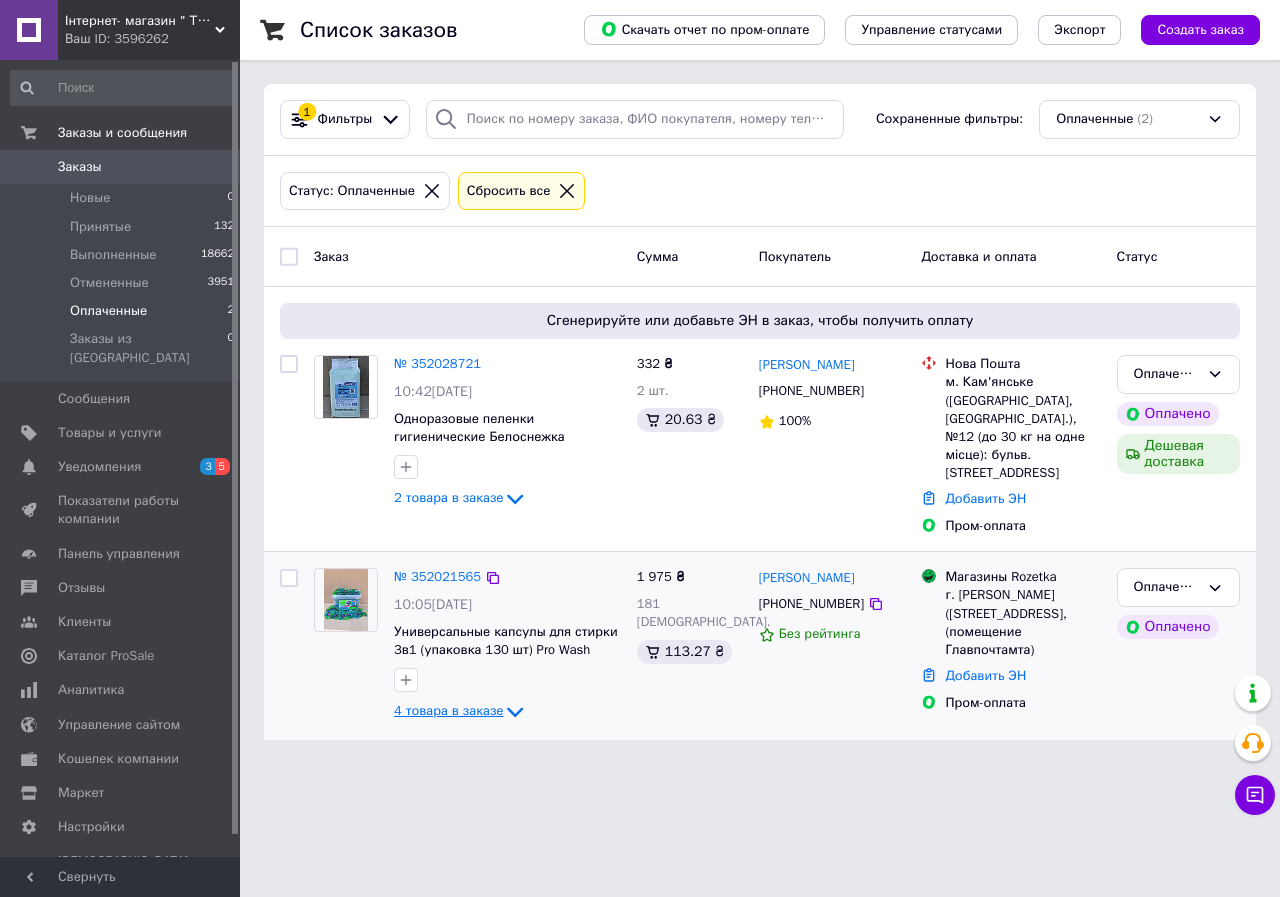 click 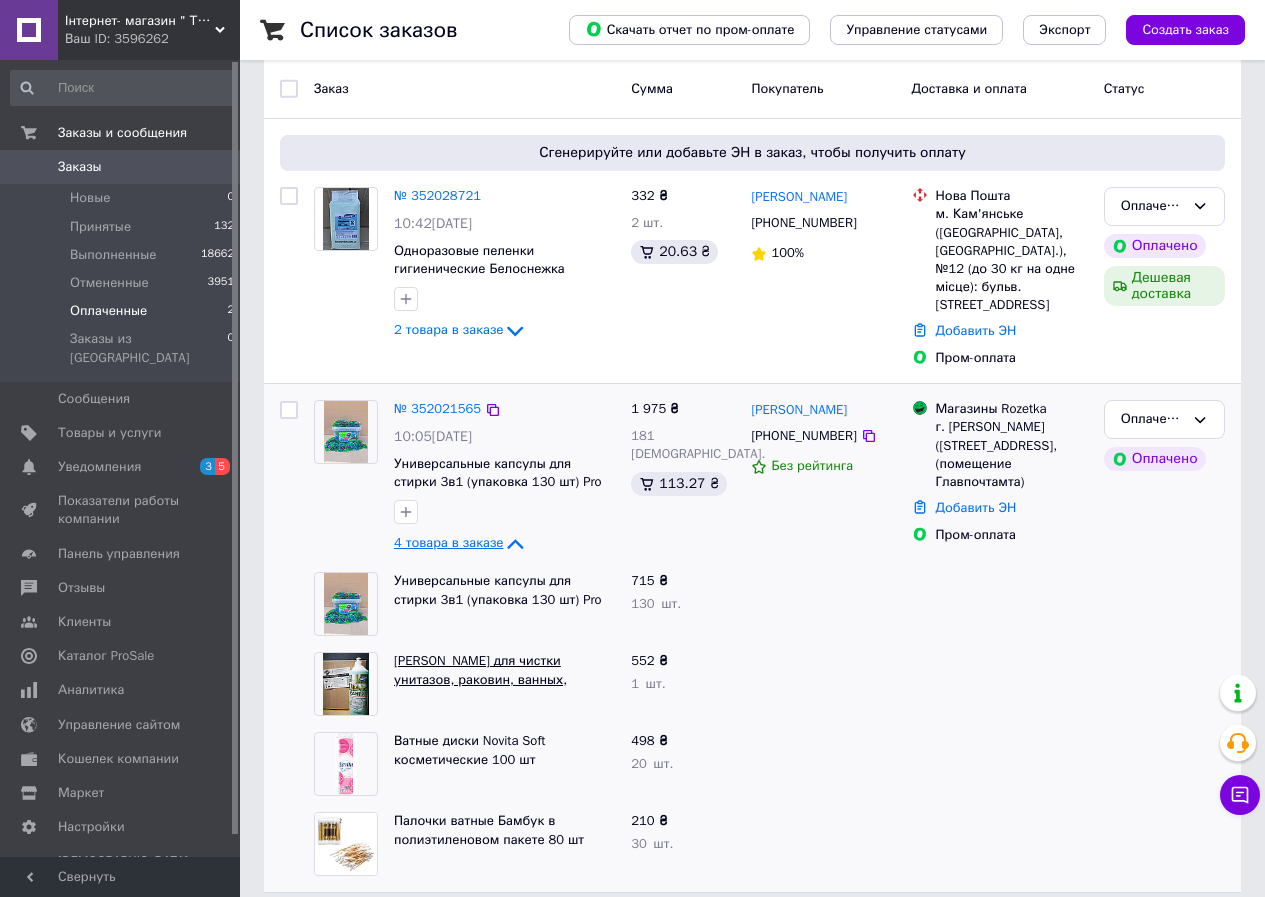 scroll, scrollTop: 170, scrollLeft: 0, axis: vertical 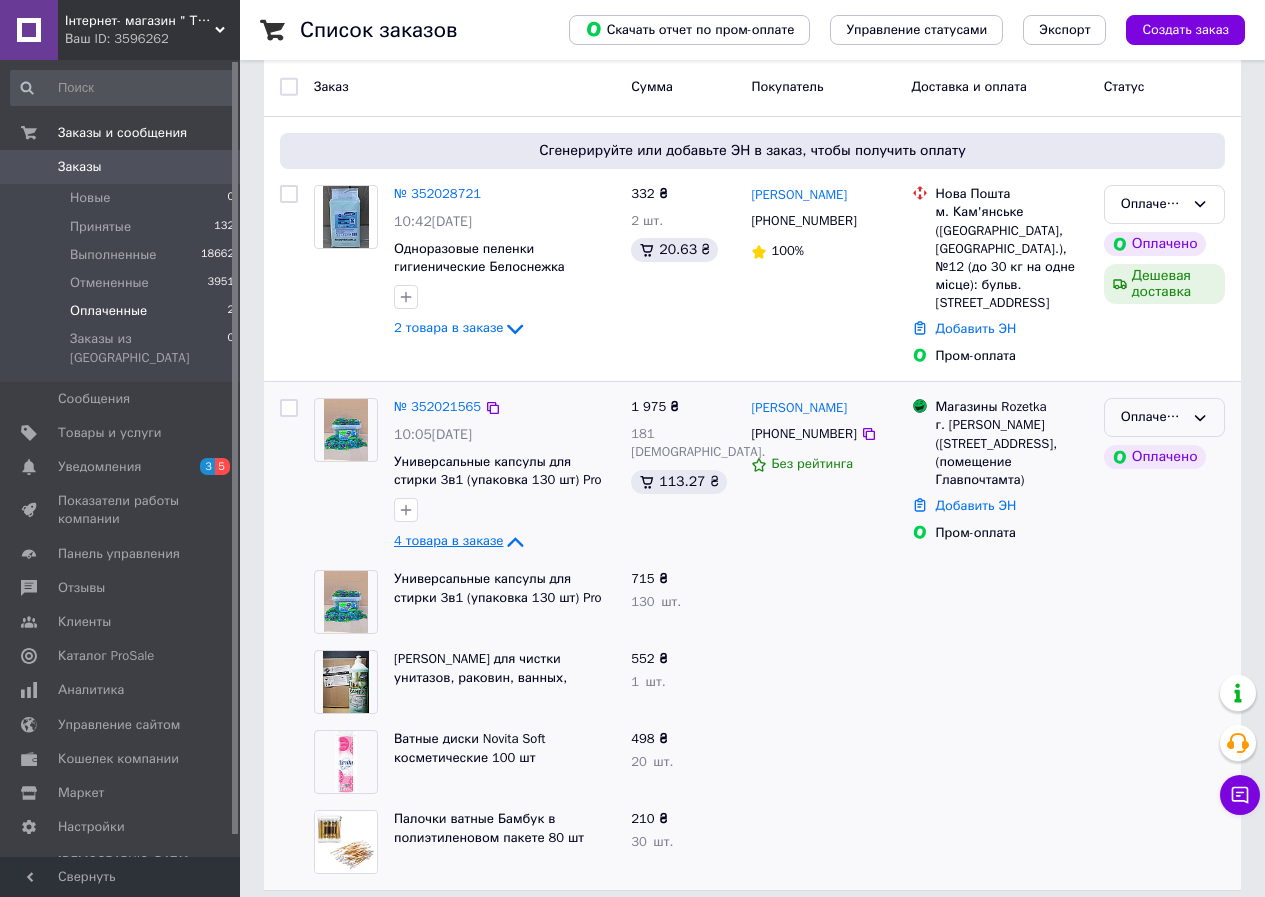 click 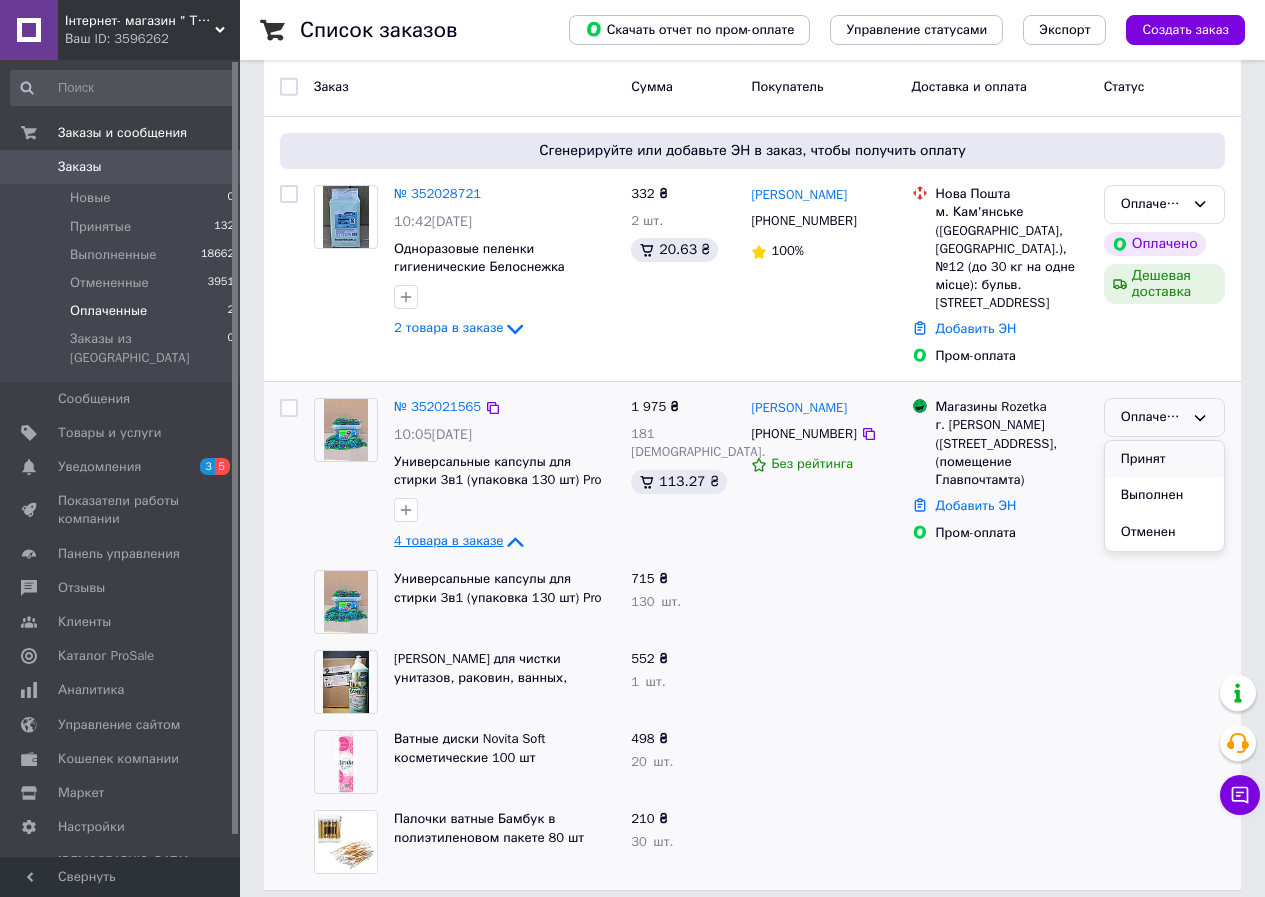 click on "Принят" at bounding box center [1164, 459] 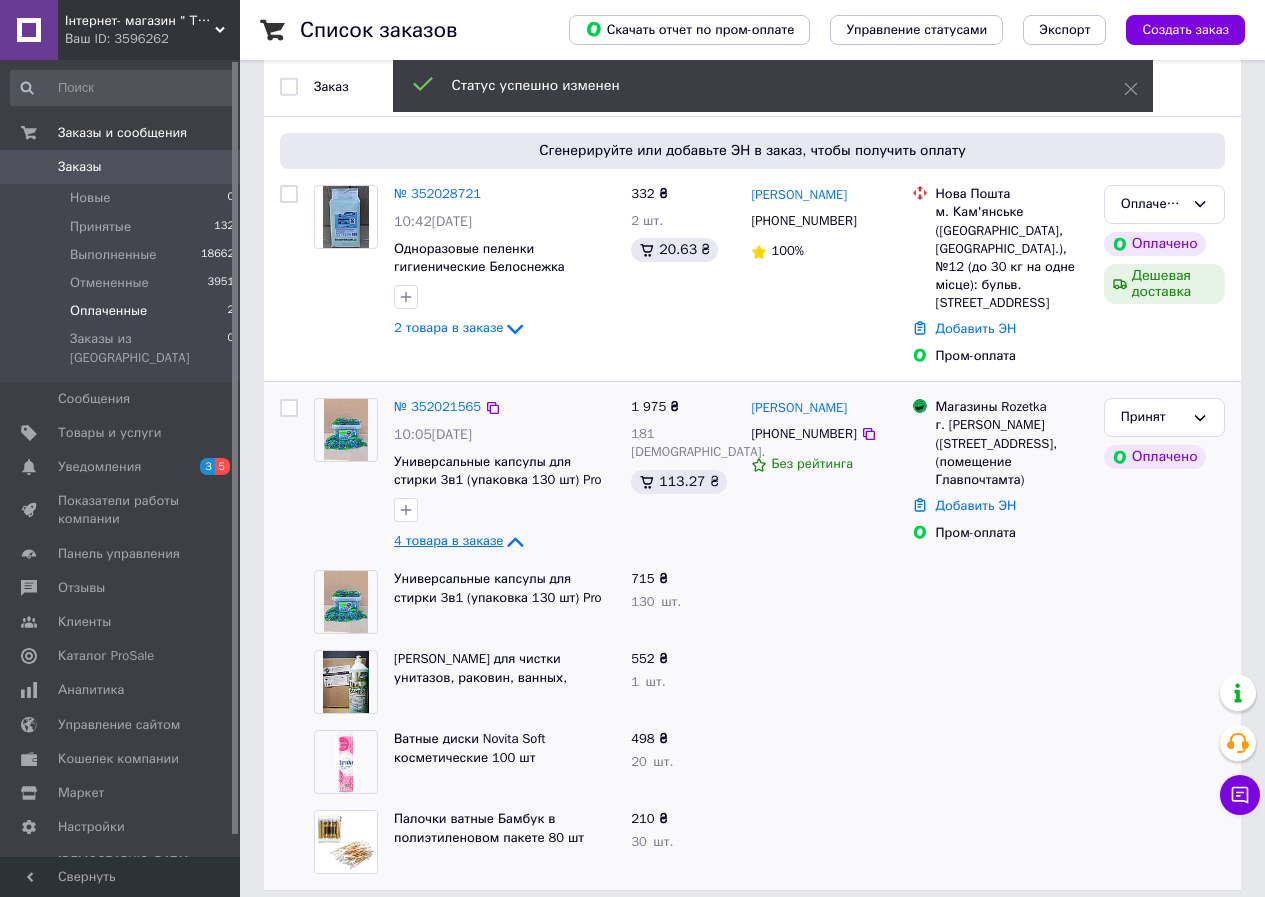 click on "№ 352021565" at bounding box center [437, 406] 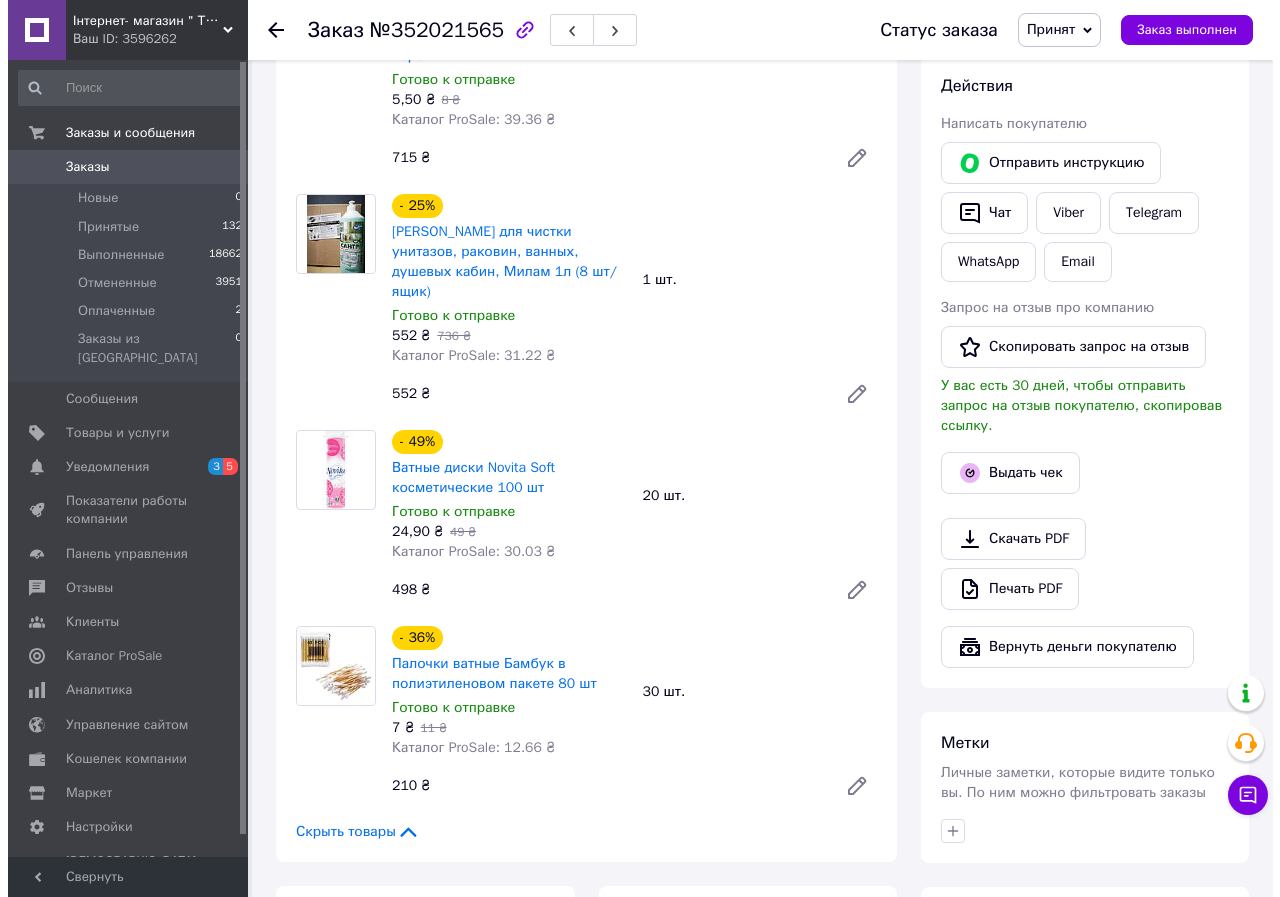 scroll, scrollTop: 1270, scrollLeft: 0, axis: vertical 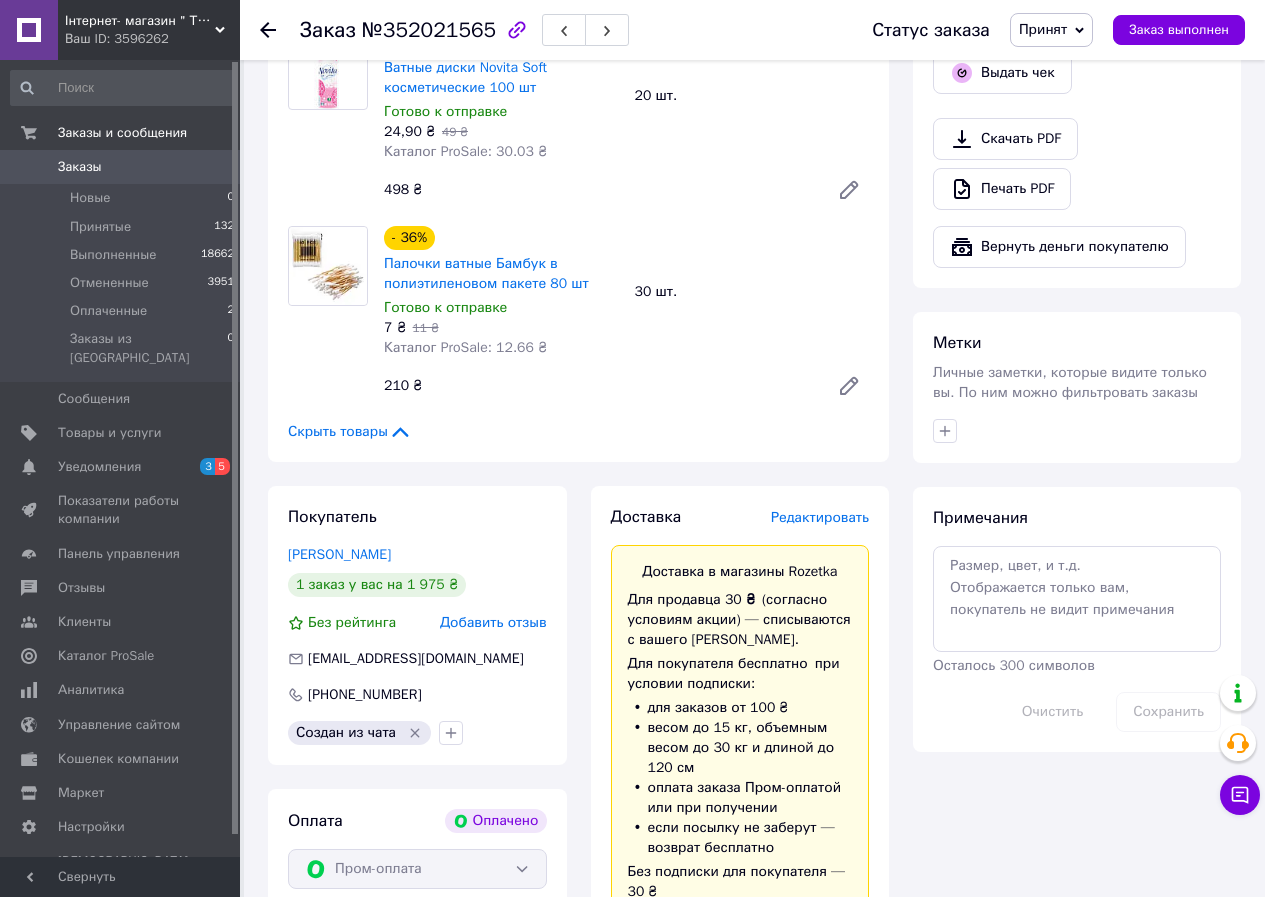 click on "Редактировать" at bounding box center [820, 517] 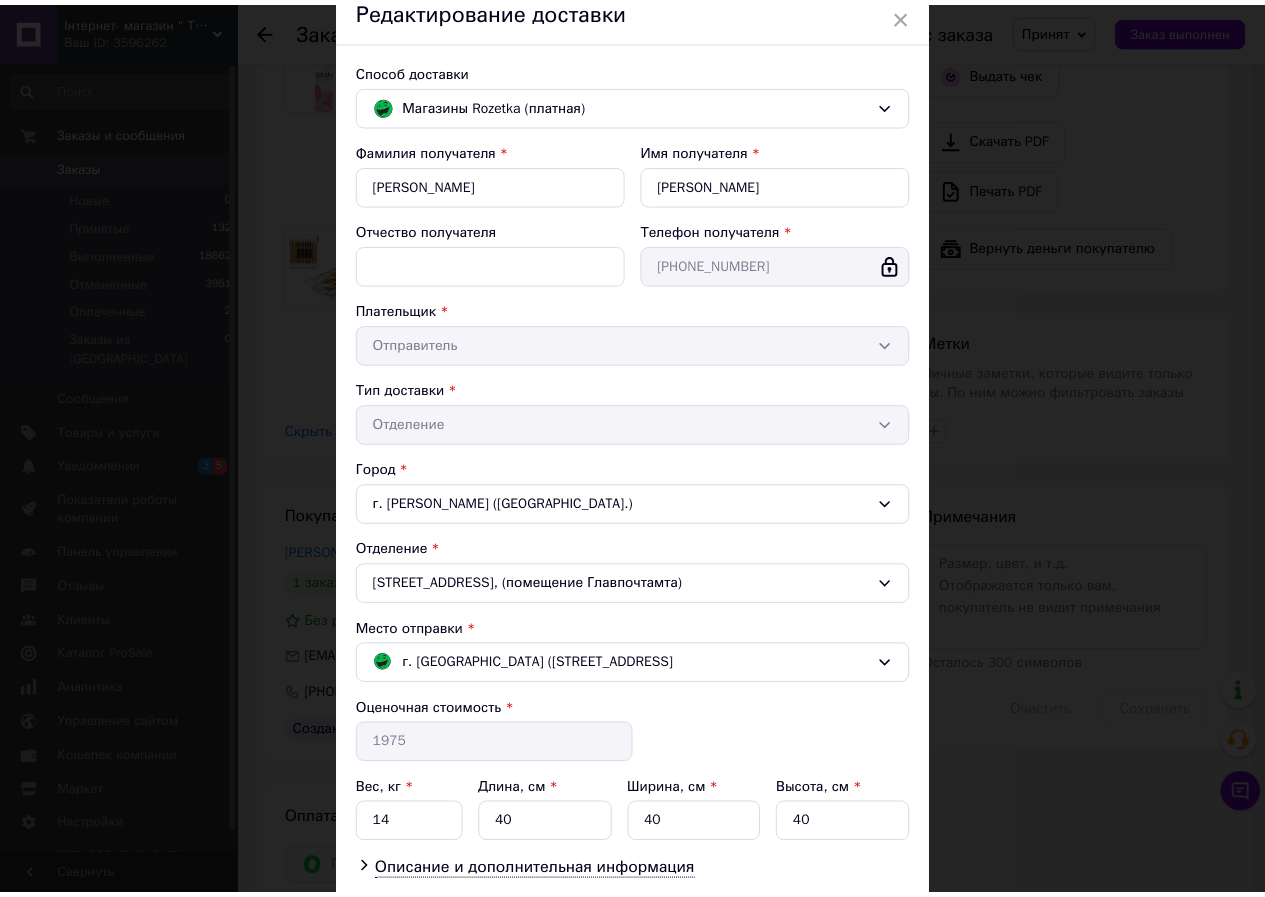 scroll, scrollTop: 227, scrollLeft: 0, axis: vertical 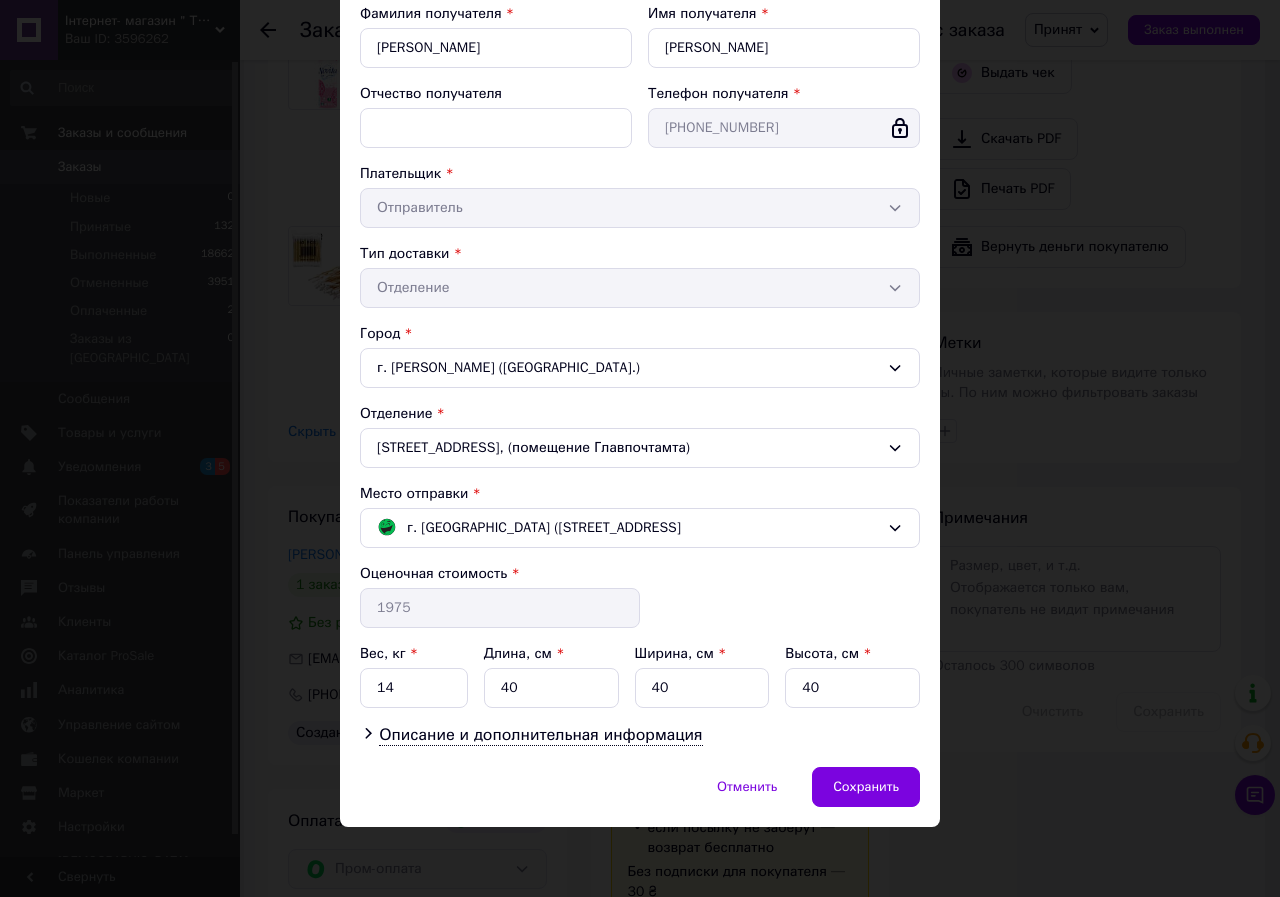 click on "× Редактирование доставки Способ доставки Магазины Rozetka (платная) Фамилия получателя   * Зателепа Имя получателя   * Сергій Отчество получателя Телефон получателя   * +380957198283 Плательщик   * Отправитель Тип доставки   * Отделение Город г. Васильков (Киевская обл.) Отделение Грушевского ул., 13, (помещение Главпочтамта) Место отправки   * г. Кривой Рог (Днепропетровская обл.); Космонавтов ул., 3А Оценочная стоимость   * 1975 Вес, кг   * 14 Длина, см   * 40 Ширина, см   * 40 Высота, см   * 40   Описание и дополнительная информация Отменить   Сохранить" at bounding box center (640, 448) 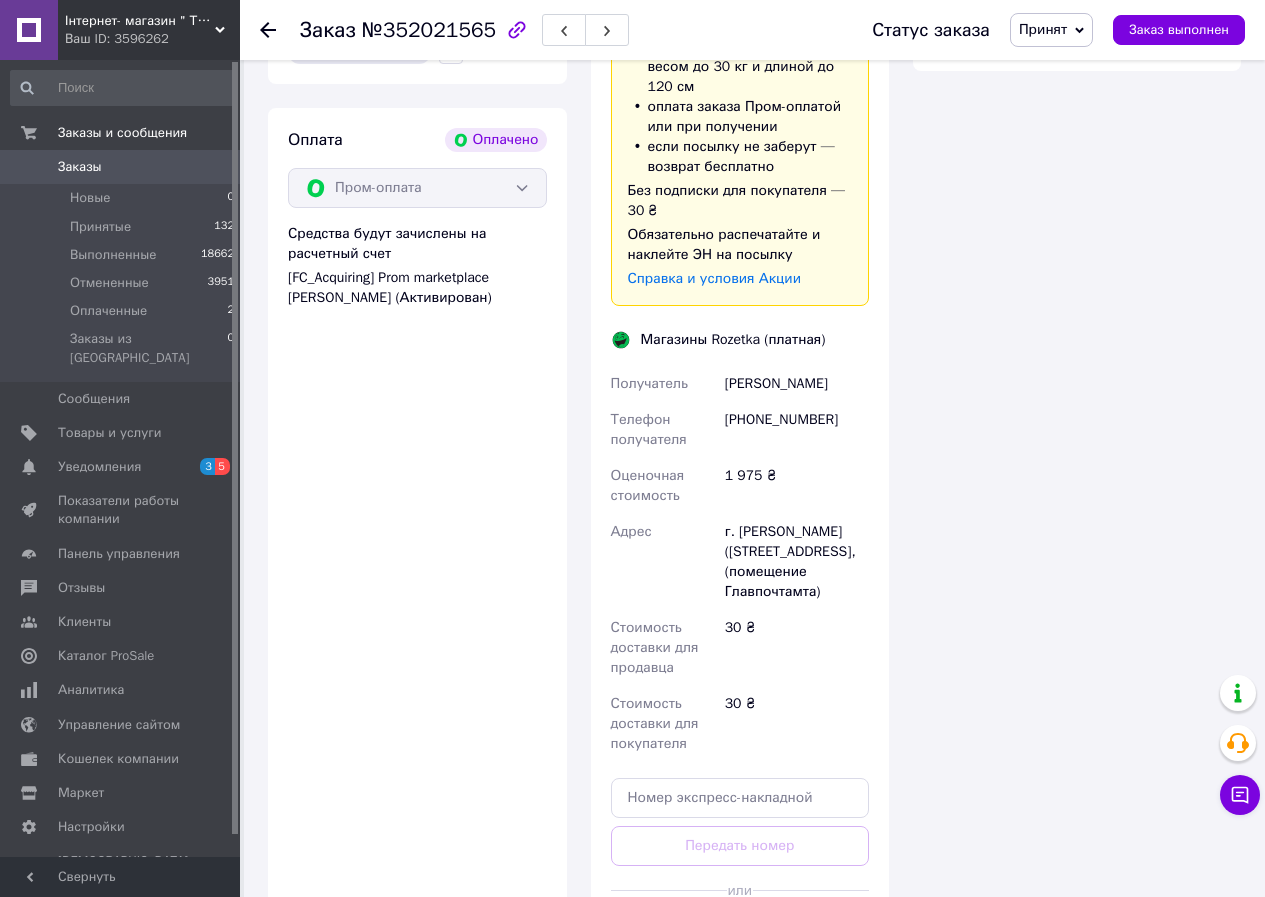 scroll, scrollTop: 2070, scrollLeft: 0, axis: vertical 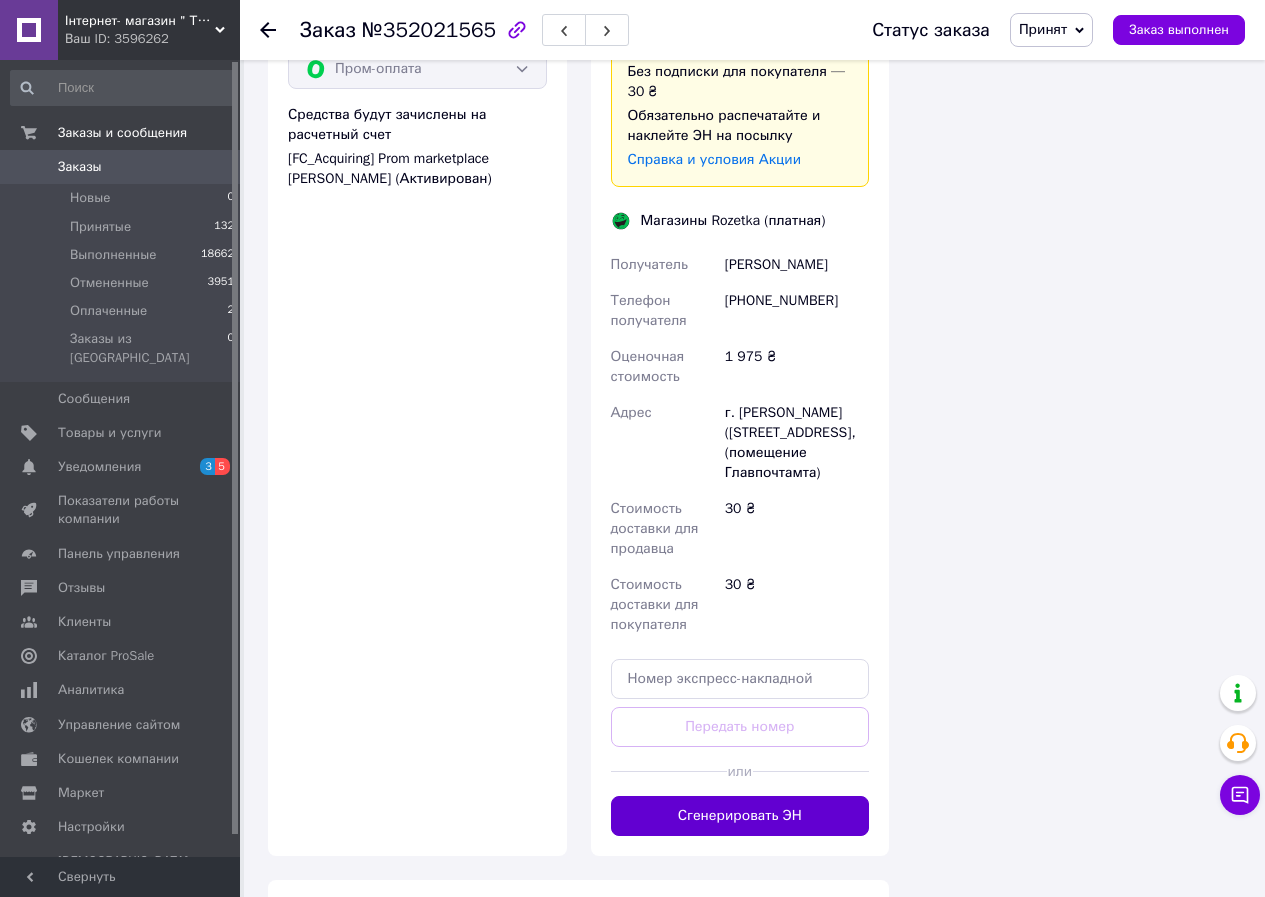 click on "Сгенерировать ЭН" at bounding box center (740, 816) 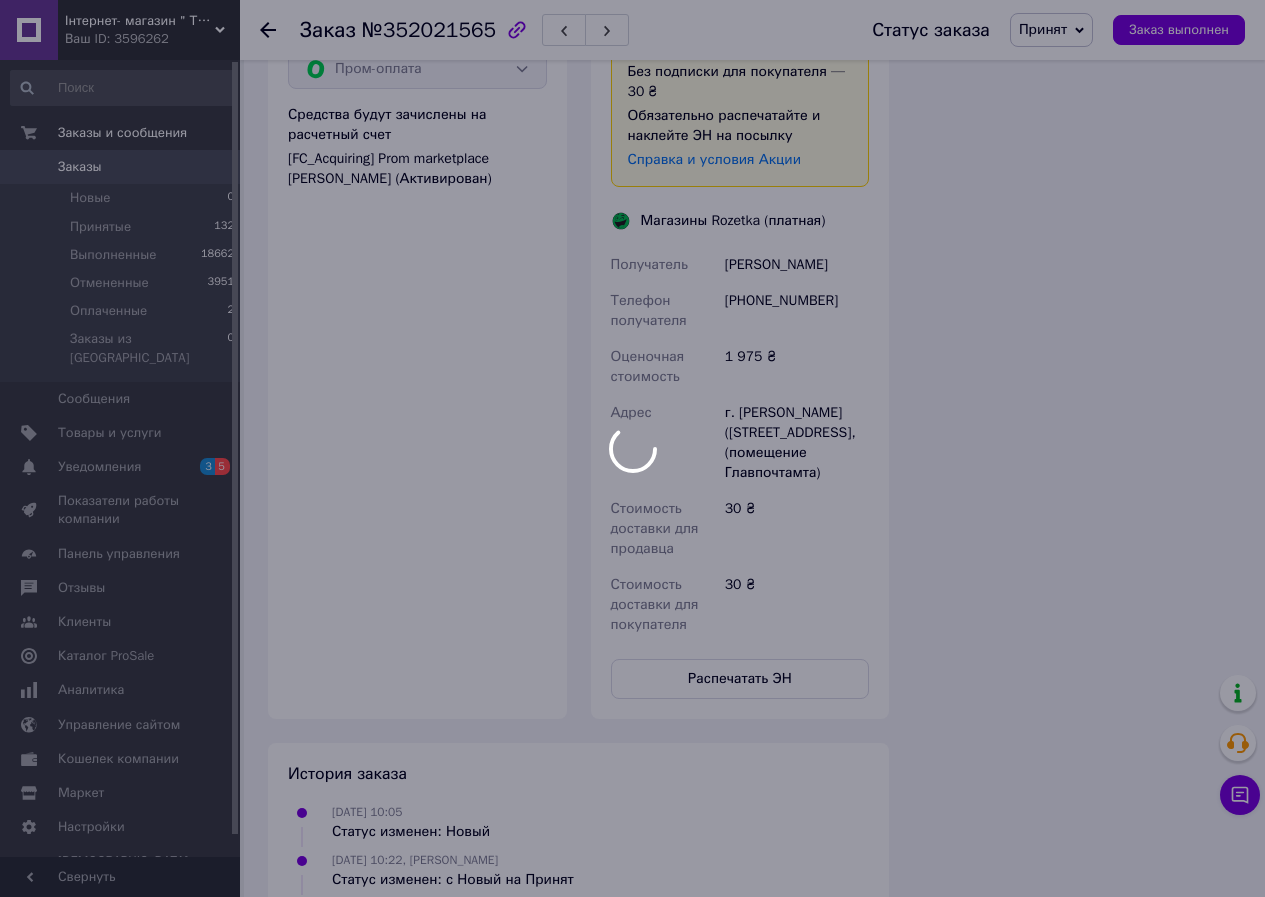 scroll, scrollTop: 32, scrollLeft: 0, axis: vertical 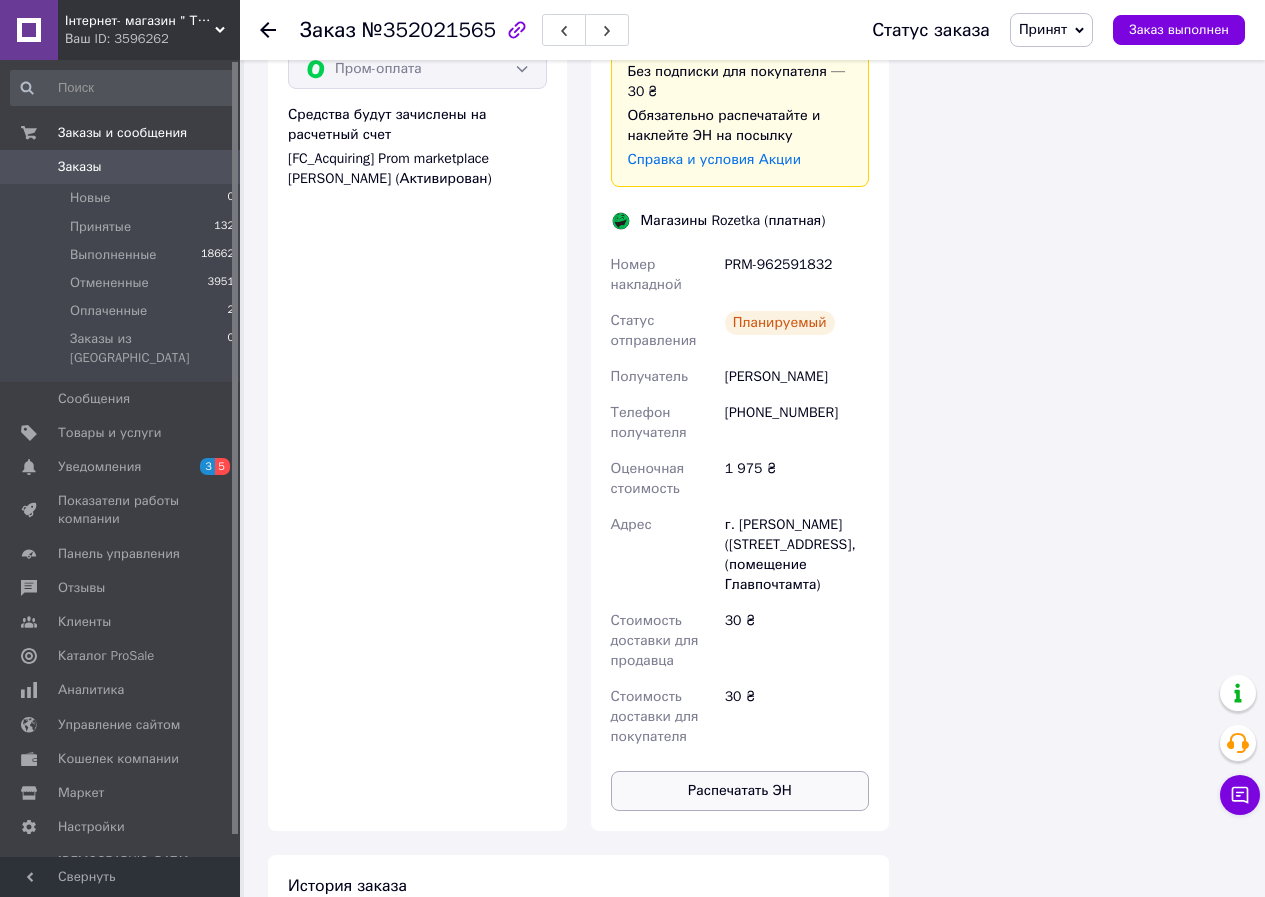 click on "Распечатать ЭН" at bounding box center (740, 791) 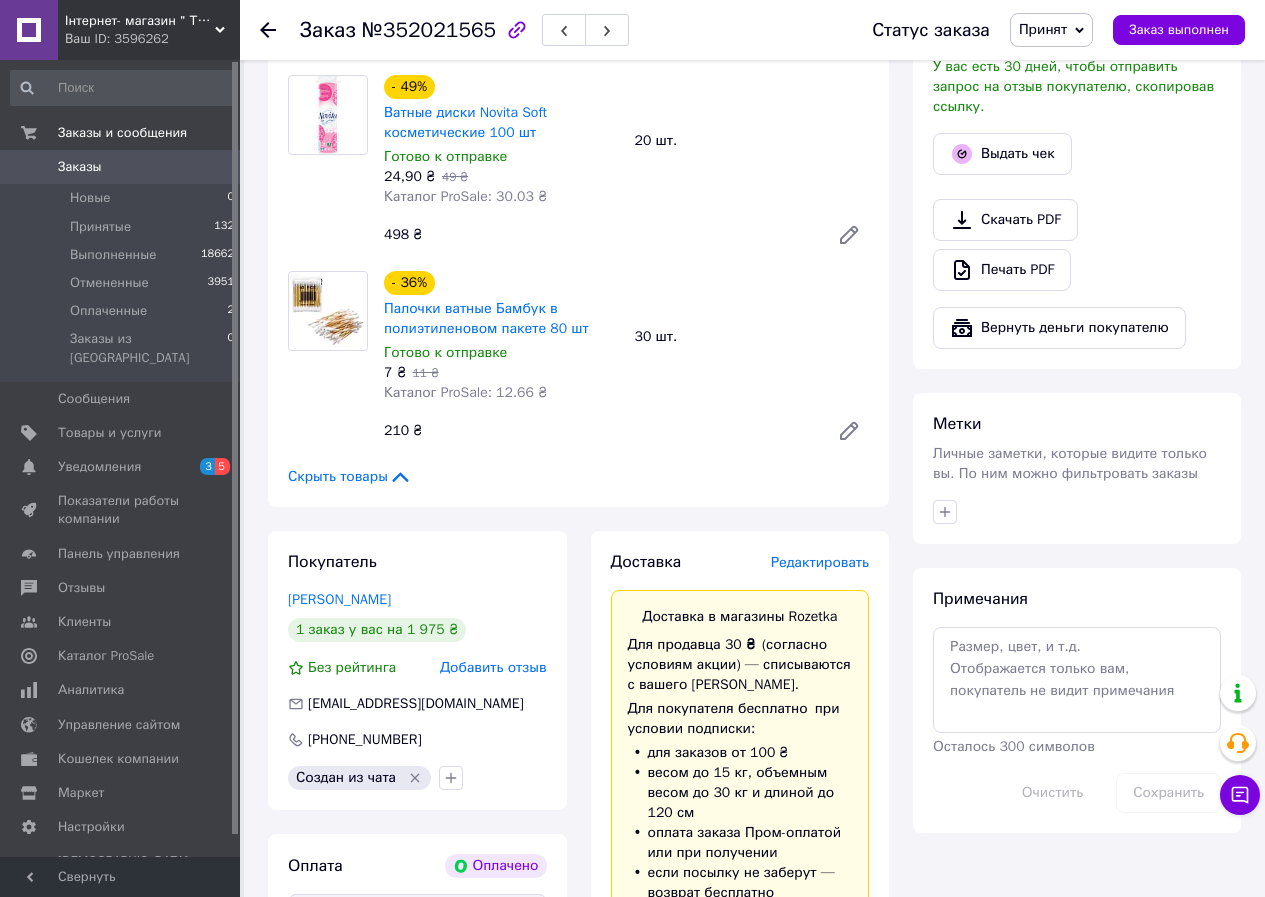 scroll, scrollTop: 1370, scrollLeft: 0, axis: vertical 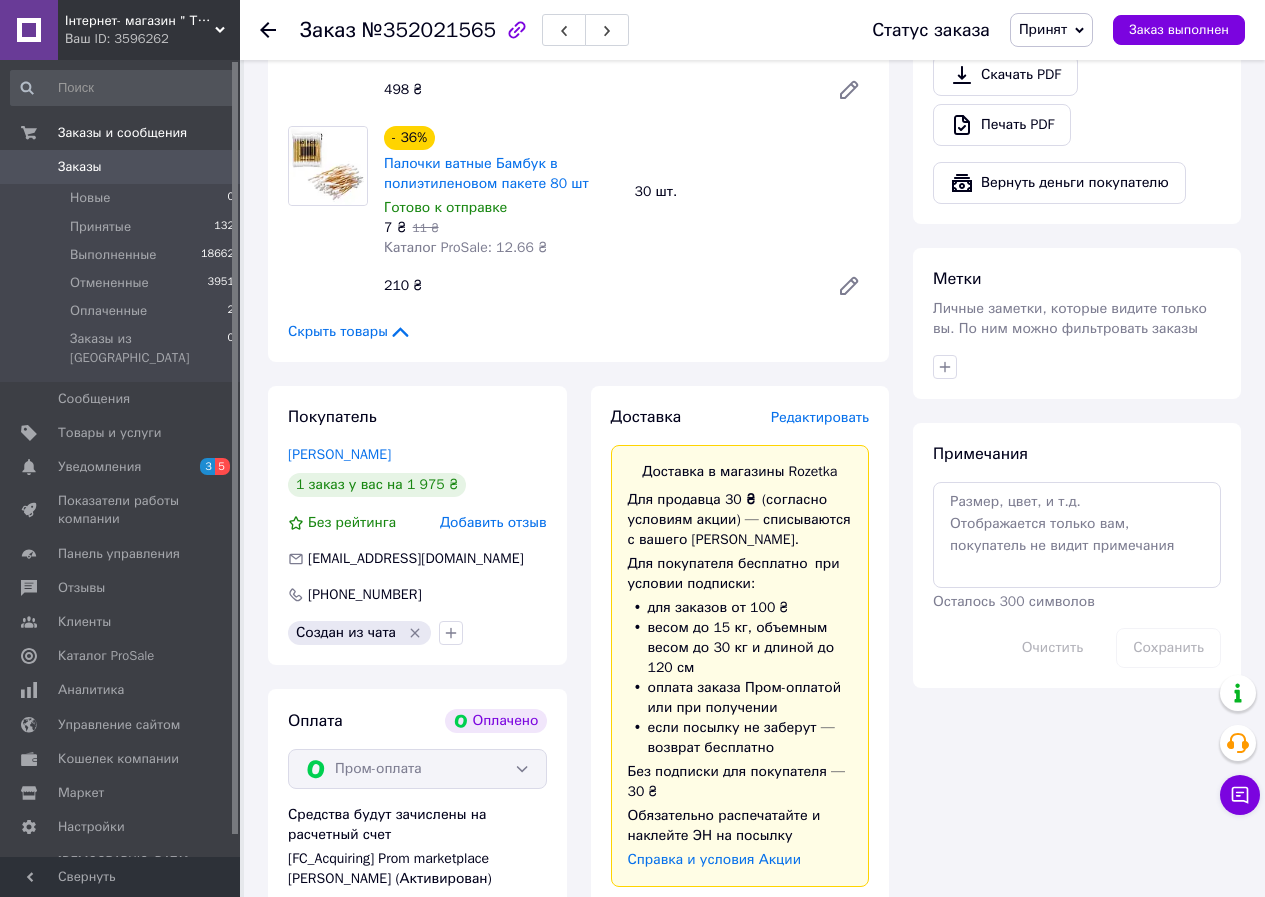 drag, startPoint x: 283, startPoint y: 395, endPoint x: 431, endPoint y: 394, distance: 148.00337 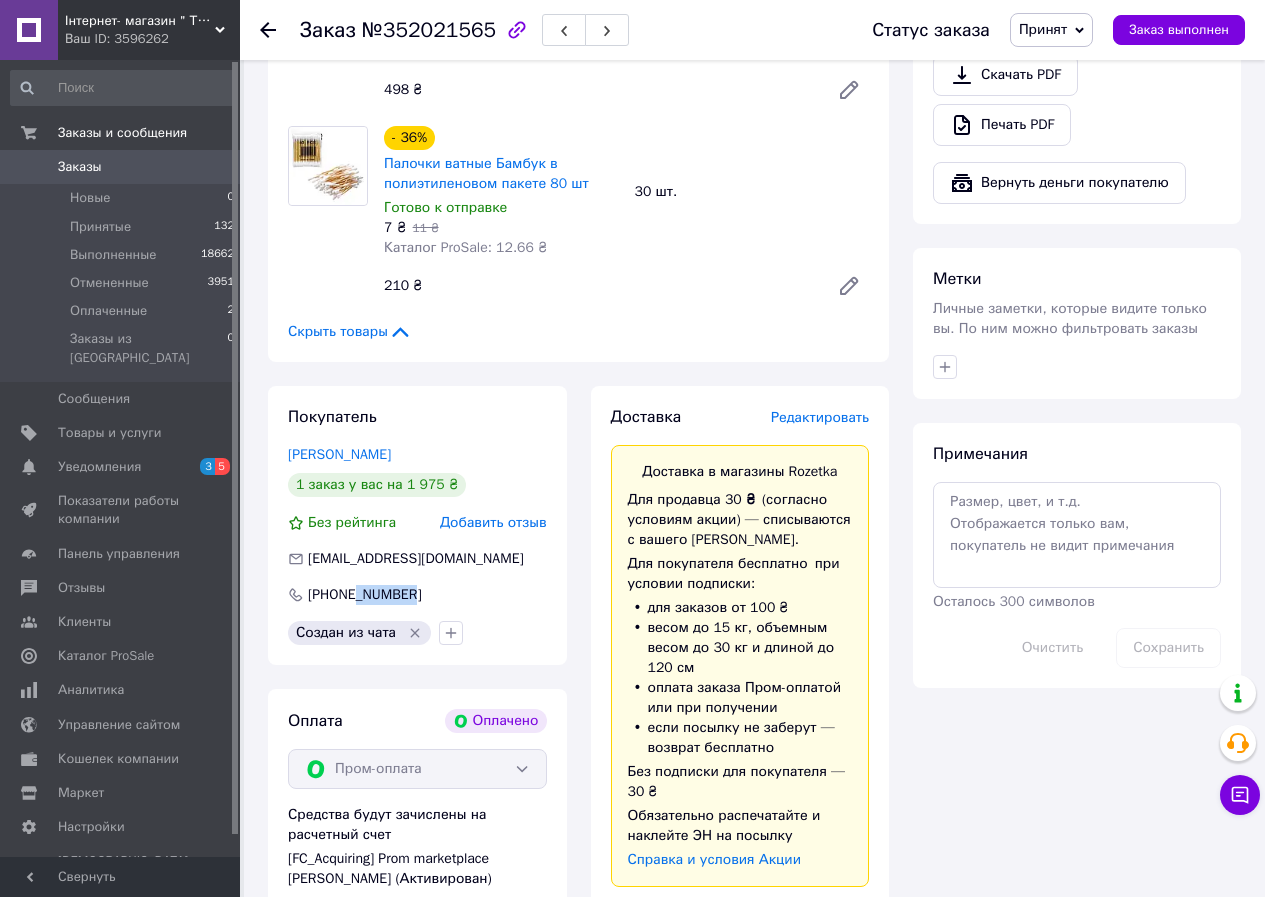 drag, startPoint x: 414, startPoint y: 524, endPoint x: 354, endPoint y: 541, distance: 62.361847 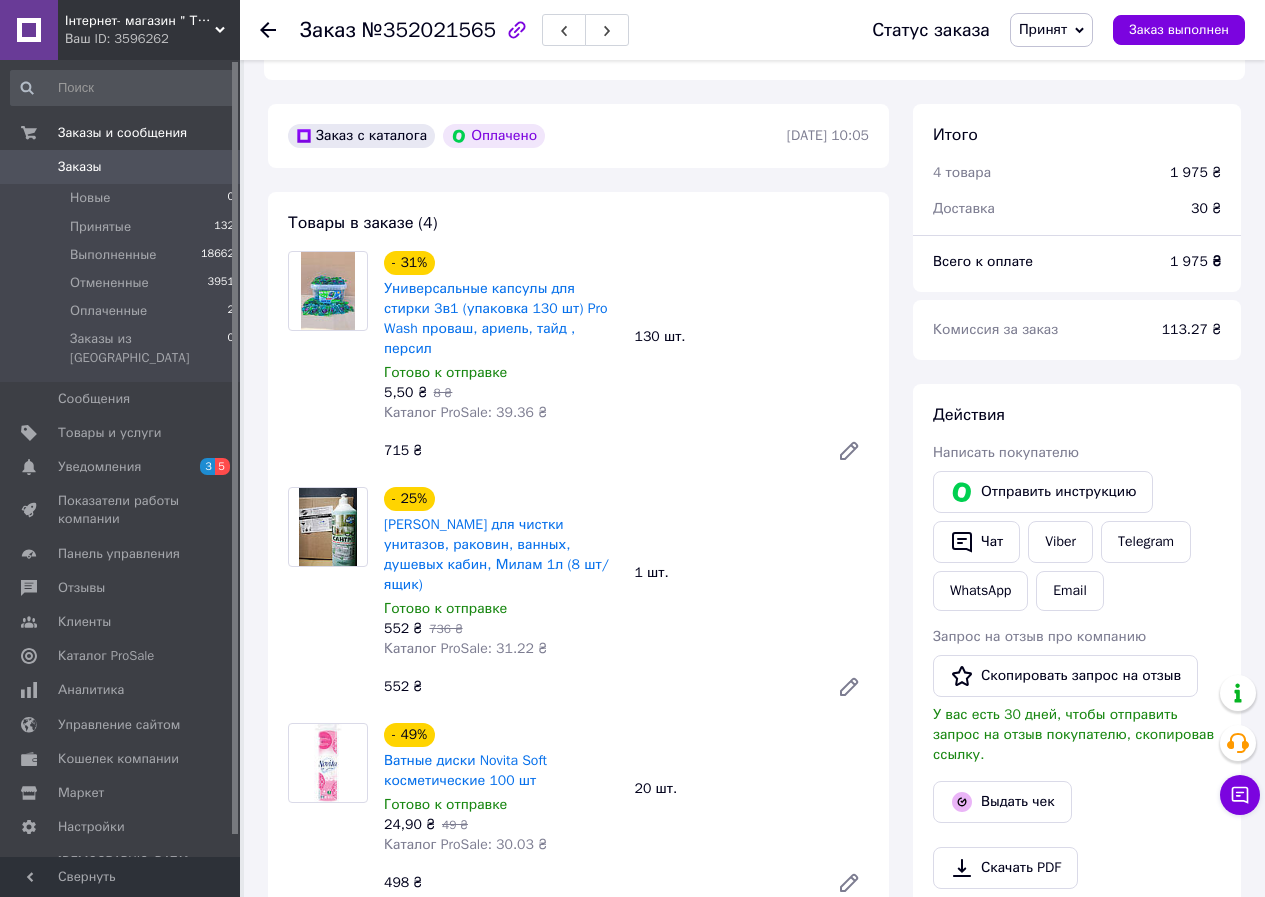 scroll, scrollTop: 570, scrollLeft: 0, axis: vertical 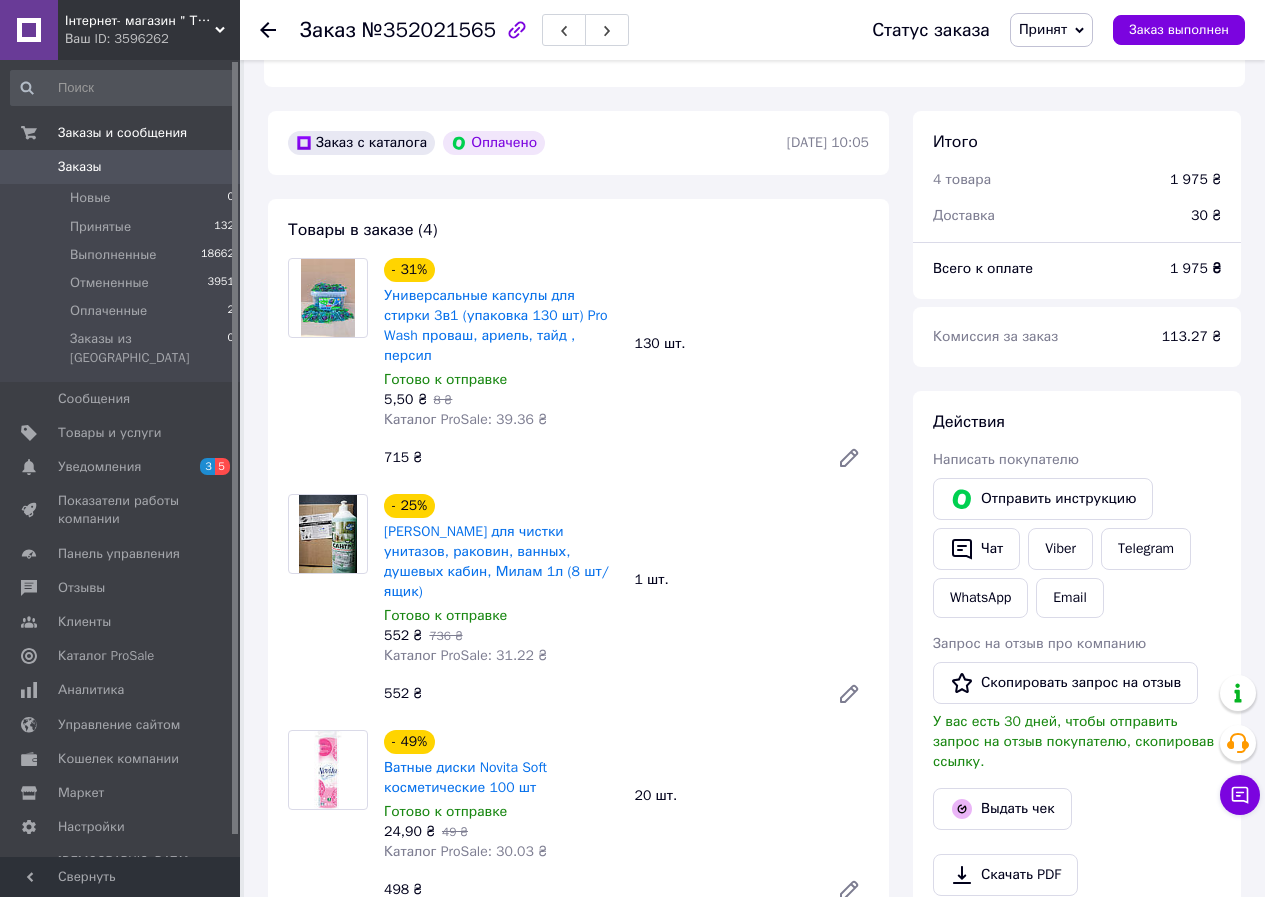 click on "Заказ №352021565" at bounding box center [464, 30] 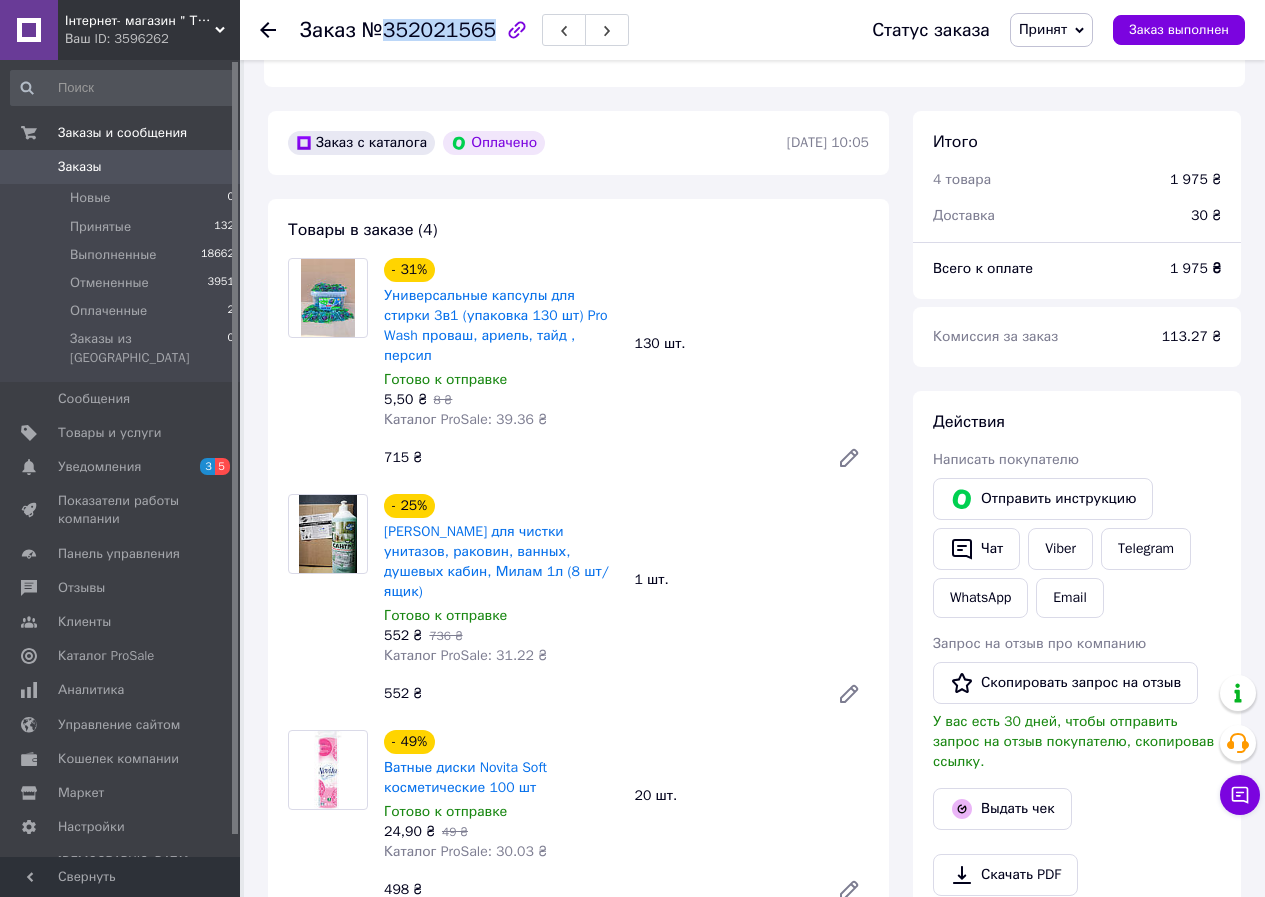 click on "Заказ №352021565" at bounding box center (464, 30) 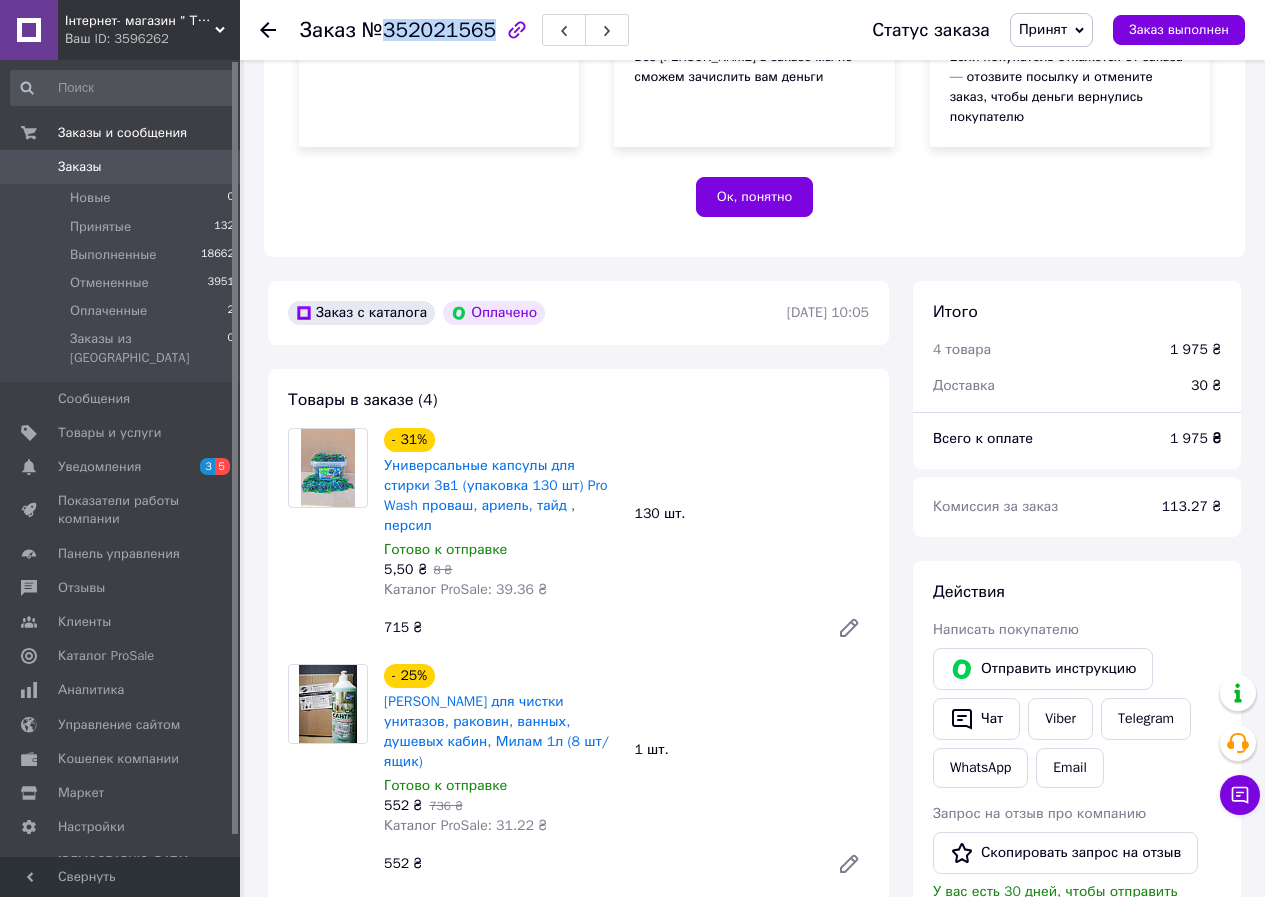 scroll, scrollTop: 370, scrollLeft: 0, axis: vertical 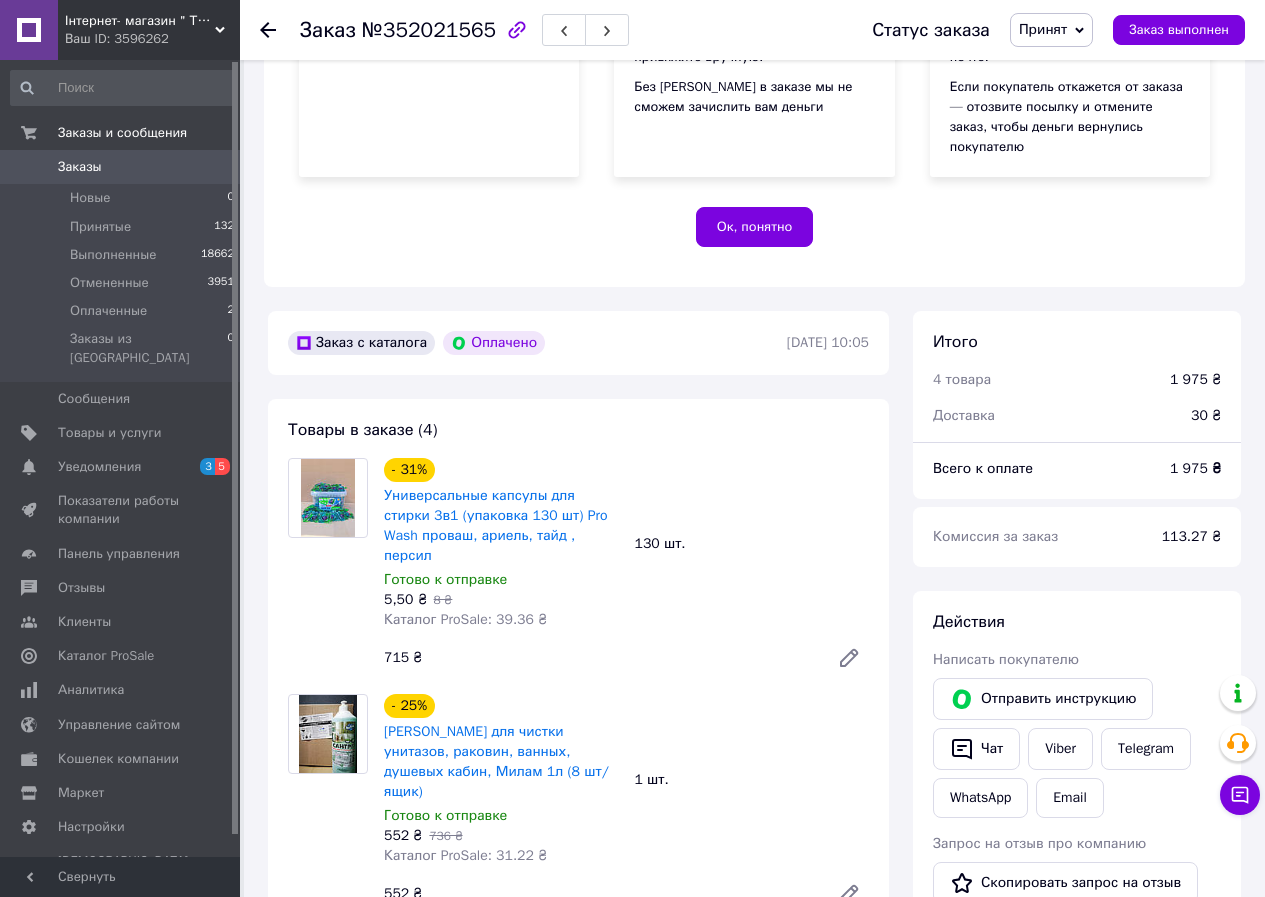 click 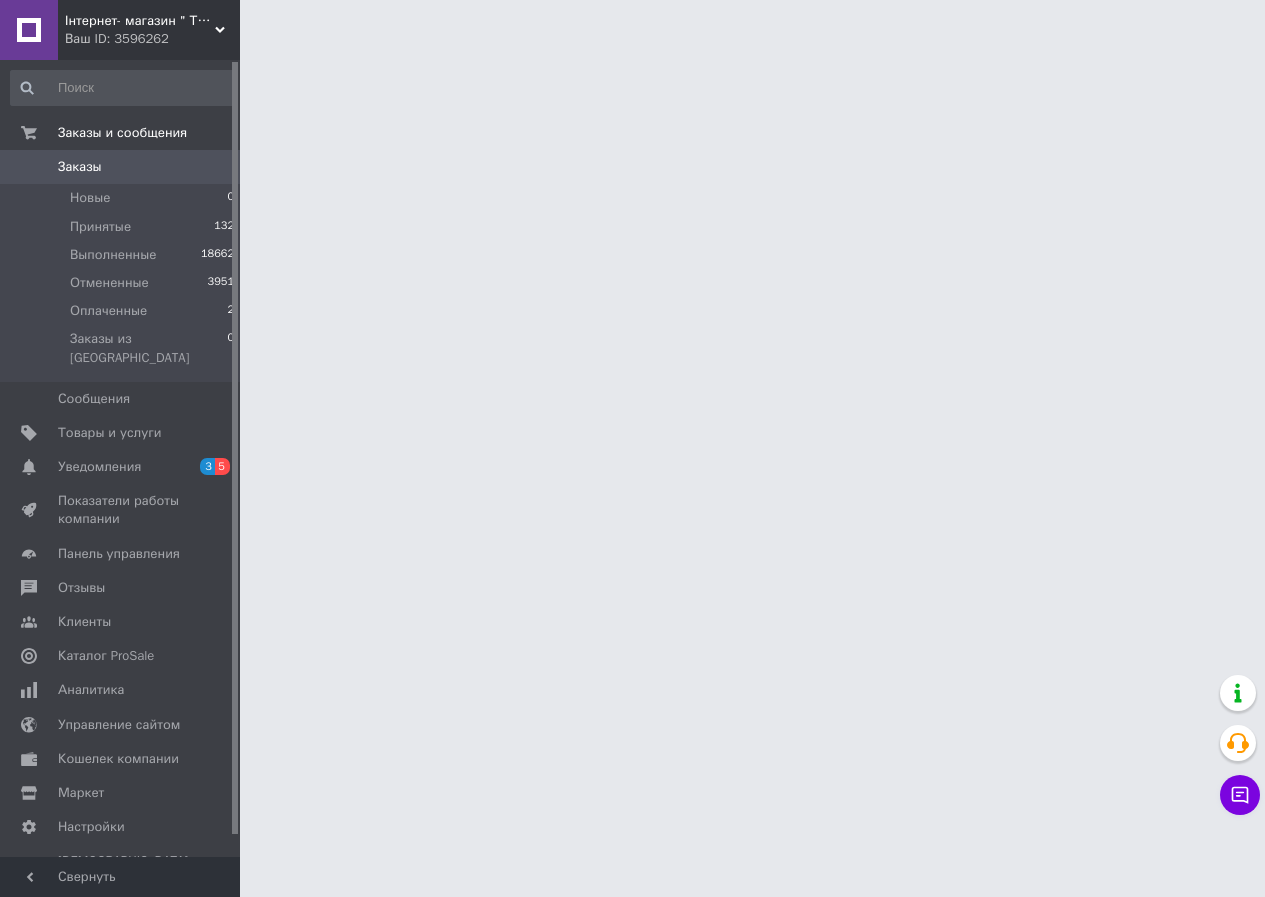 scroll, scrollTop: 0, scrollLeft: 0, axis: both 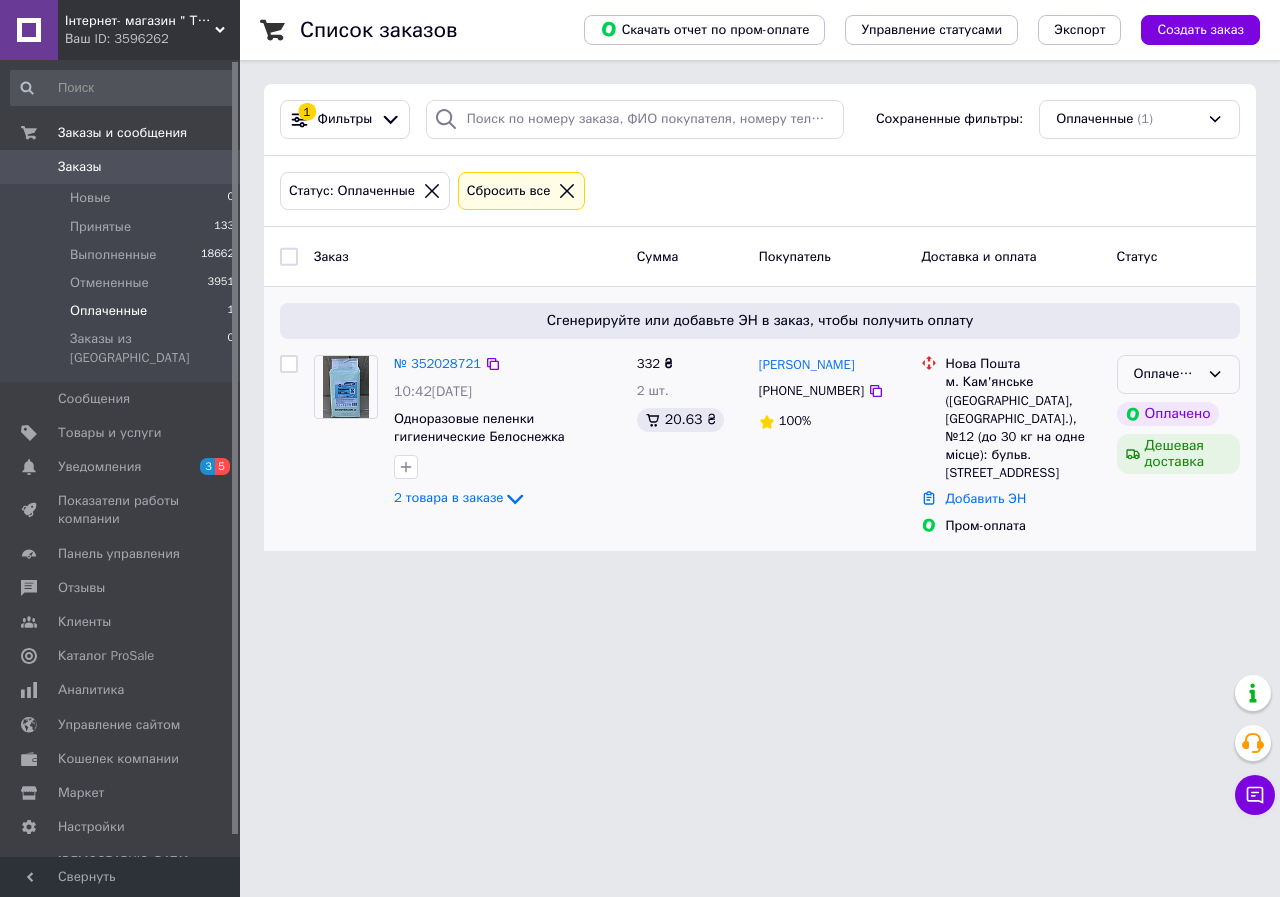 click 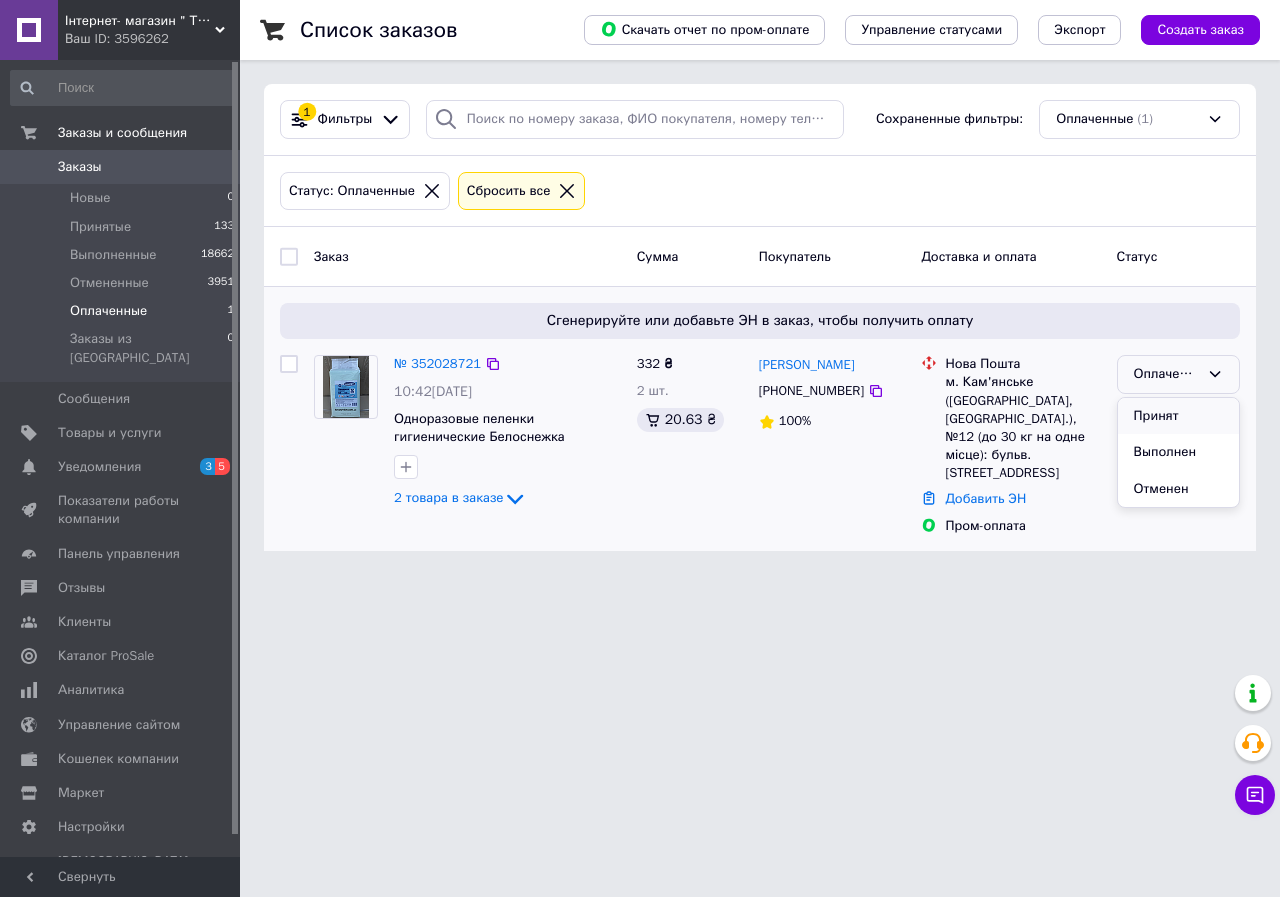 click on "Принят" at bounding box center (1178, 416) 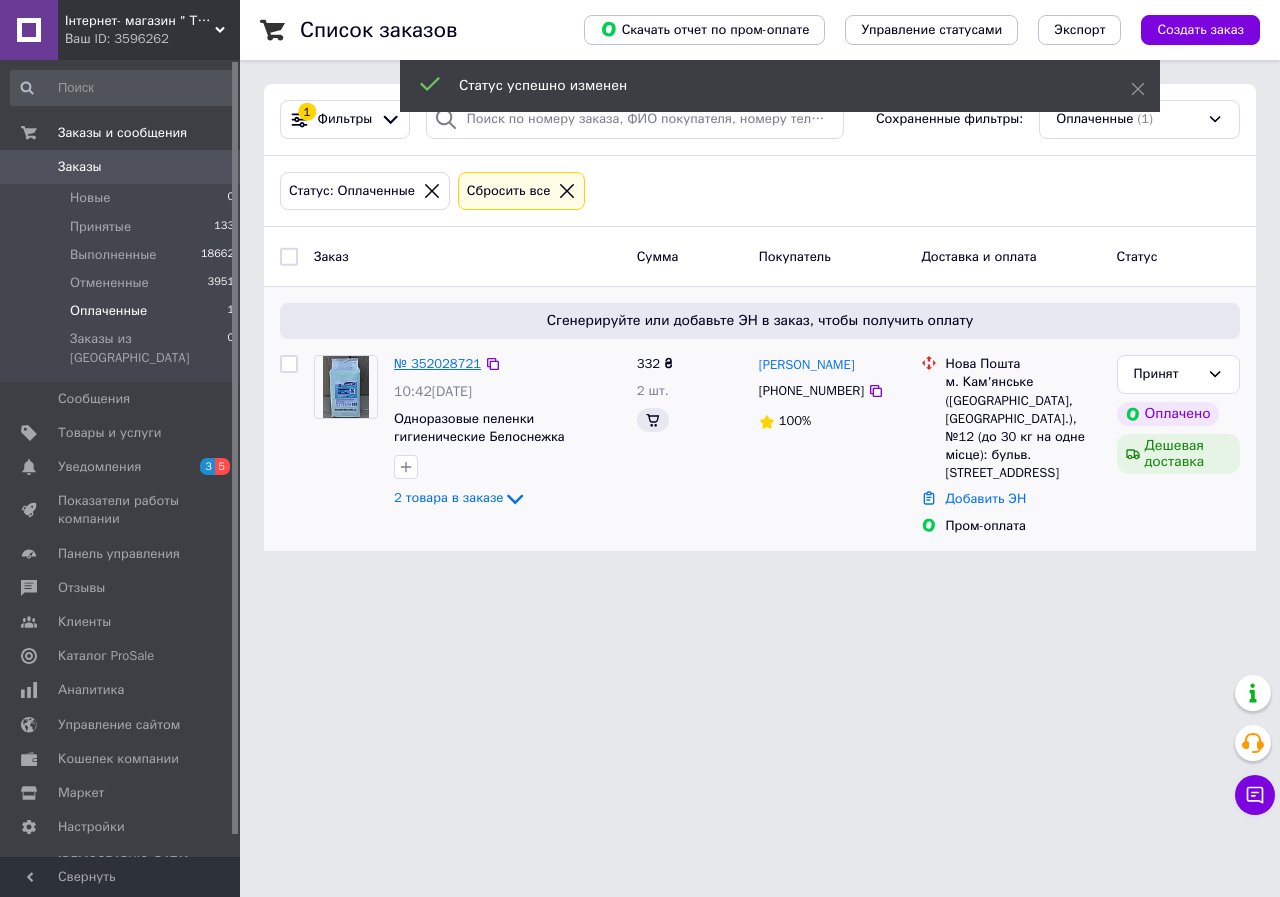 click on "№ 352028721" at bounding box center [437, 363] 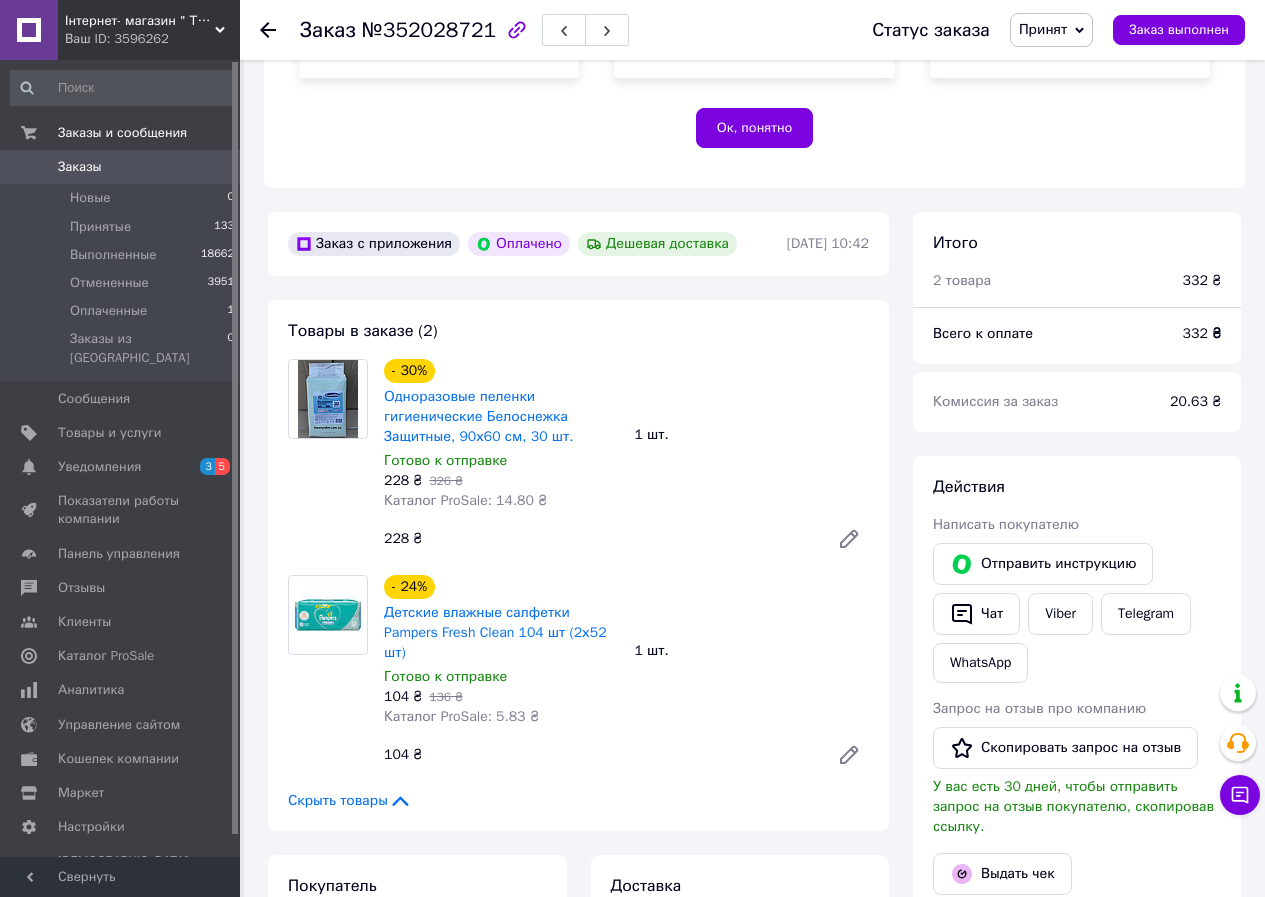 scroll, scrollTop: 500, scrollLeft: 0, axis: vertical 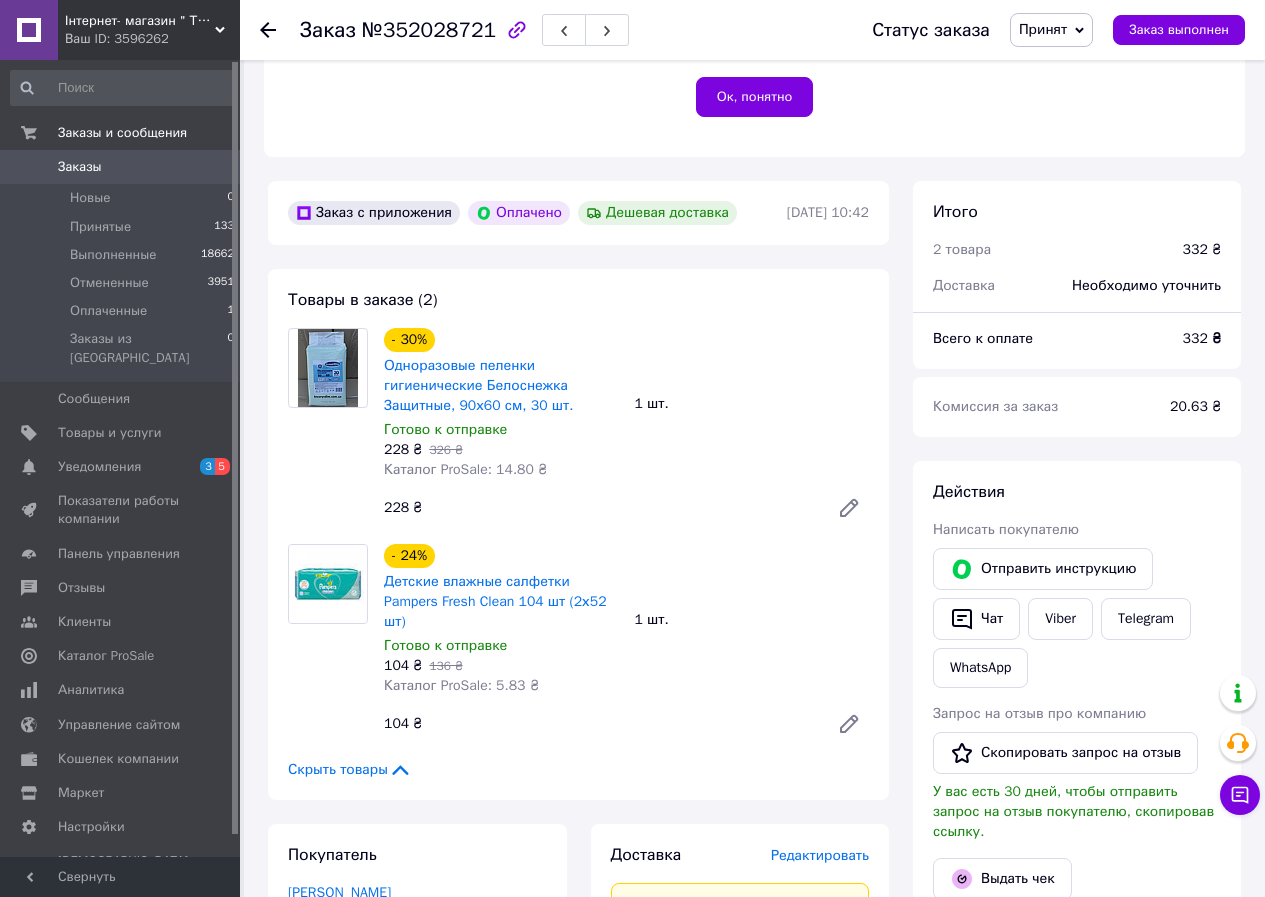 click on "Действия" at bounding box center (1077, 492) 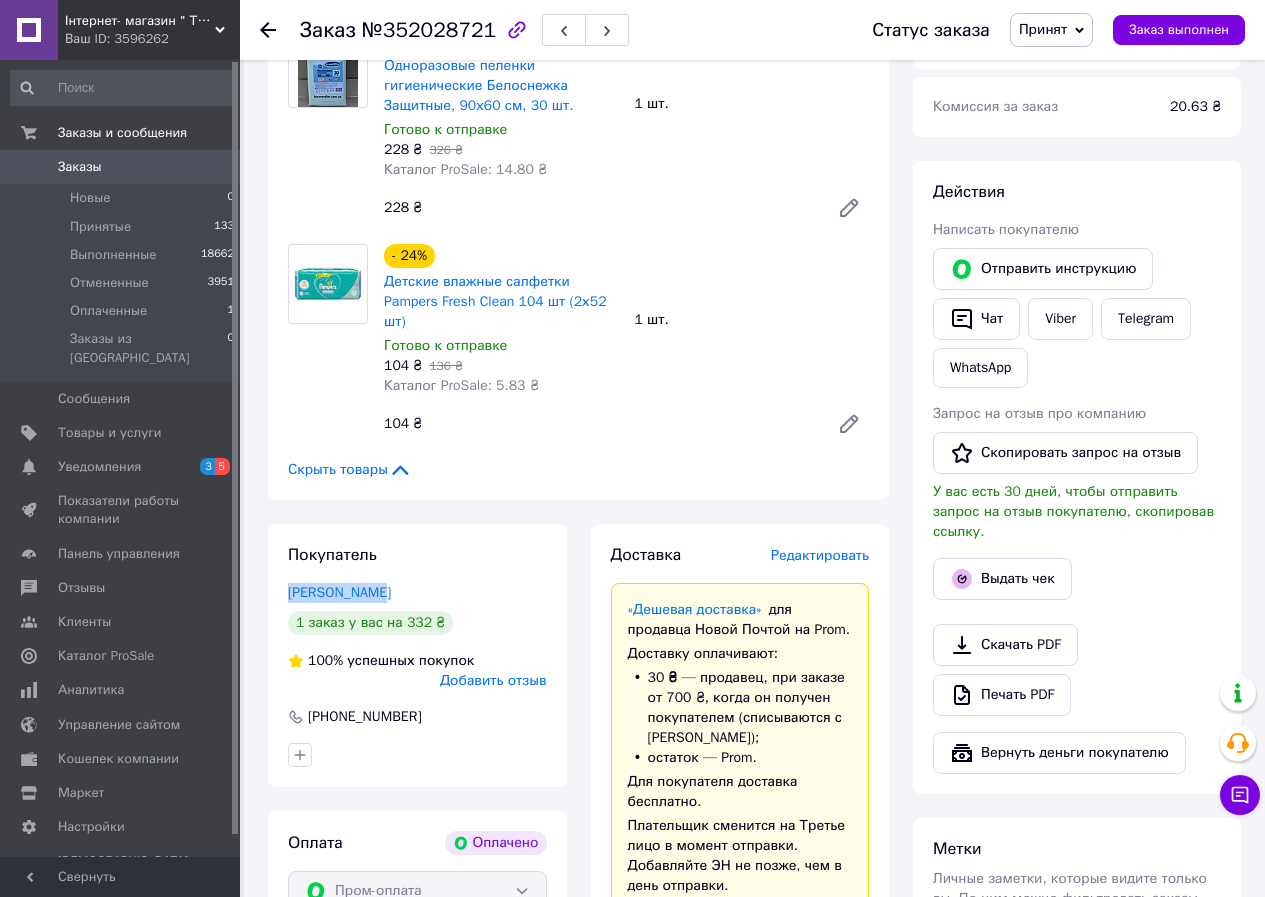 drag, startPoint x: 270, startPoint y: 554, endPoint x: 449, endPoint y: 556, distance: 179.01117 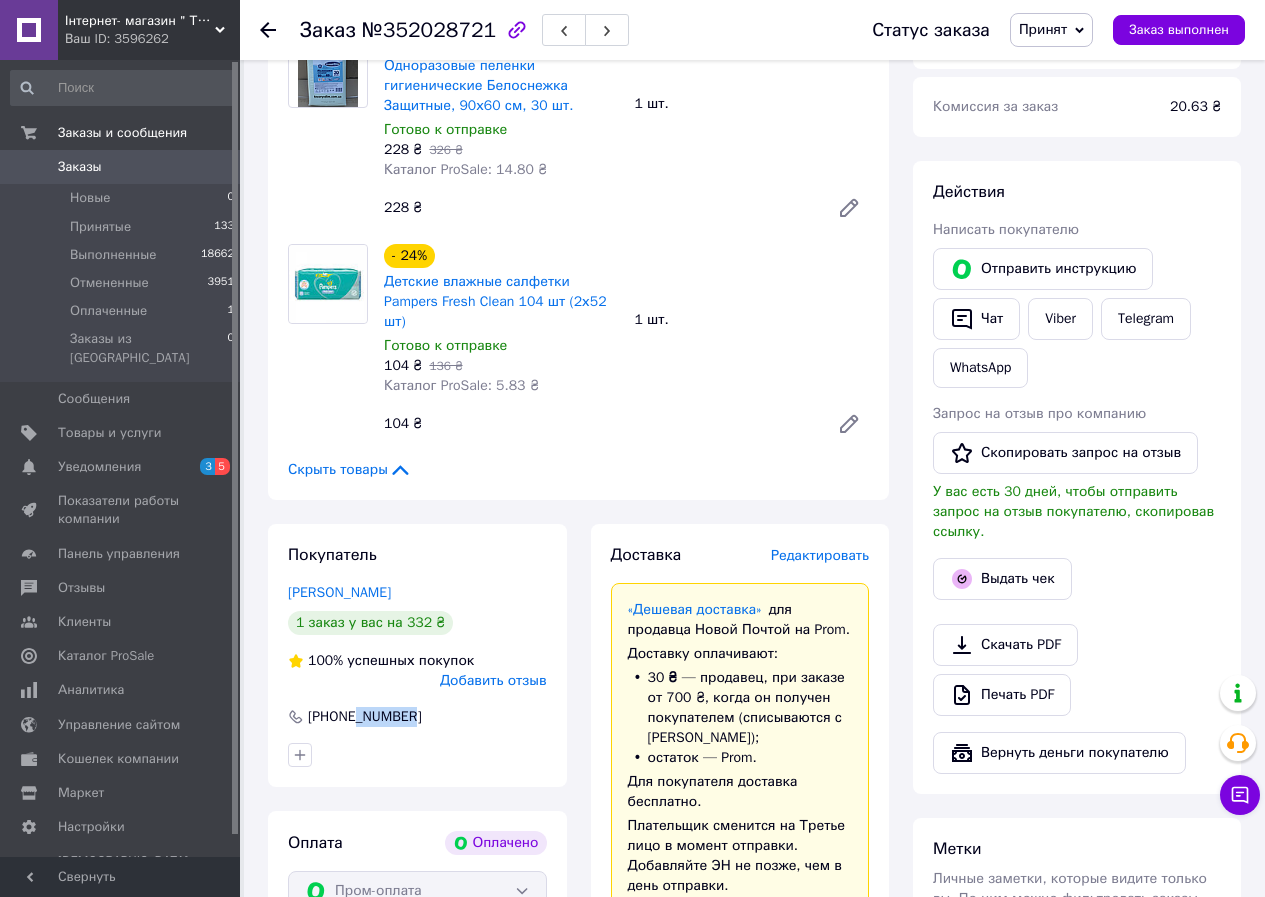 drag, startPoint x: 430, startPoint y: 683, endPoint x: 355, endPoint y: 677, distance: 75.23962 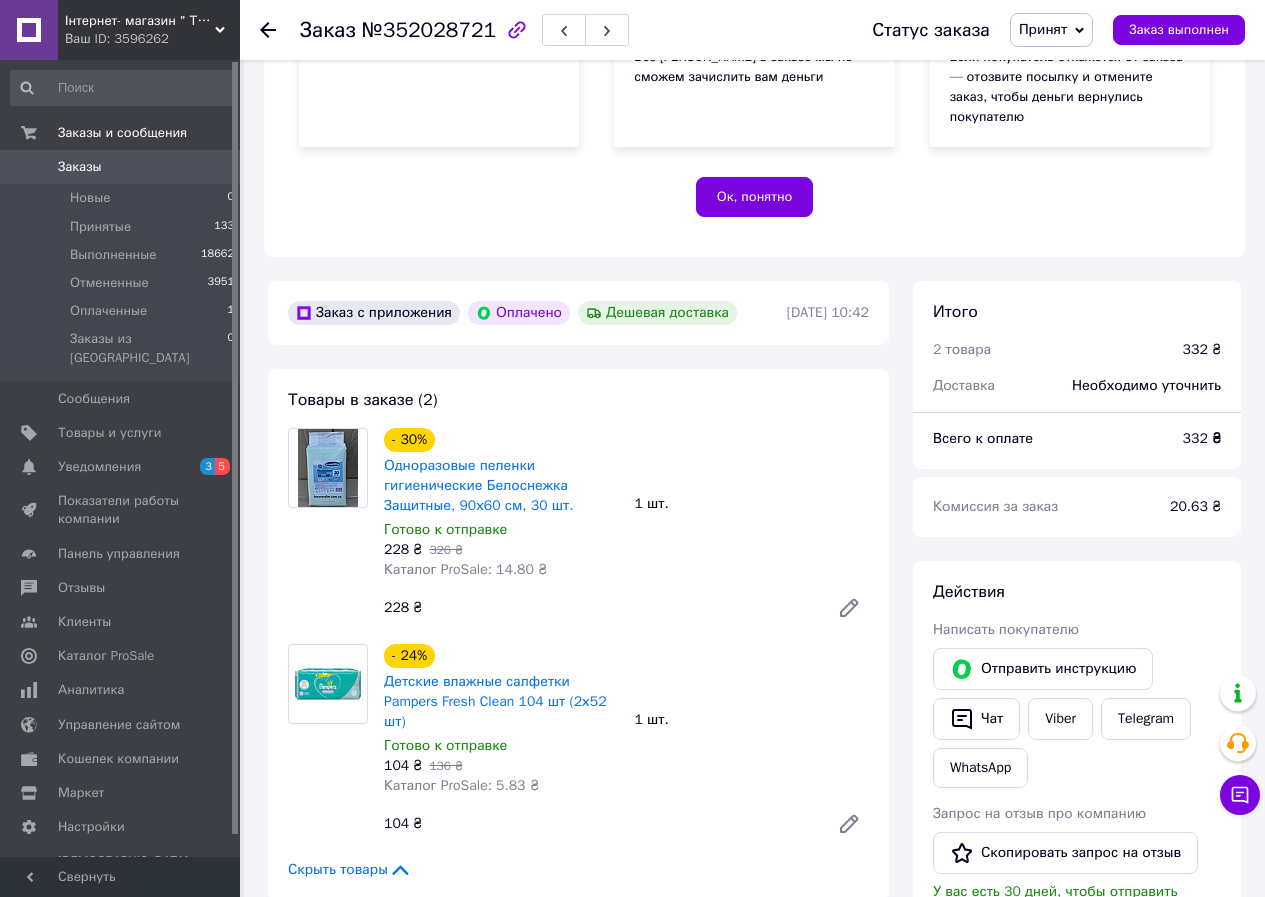 click on "№352028721" at bounding box center [429, 30] 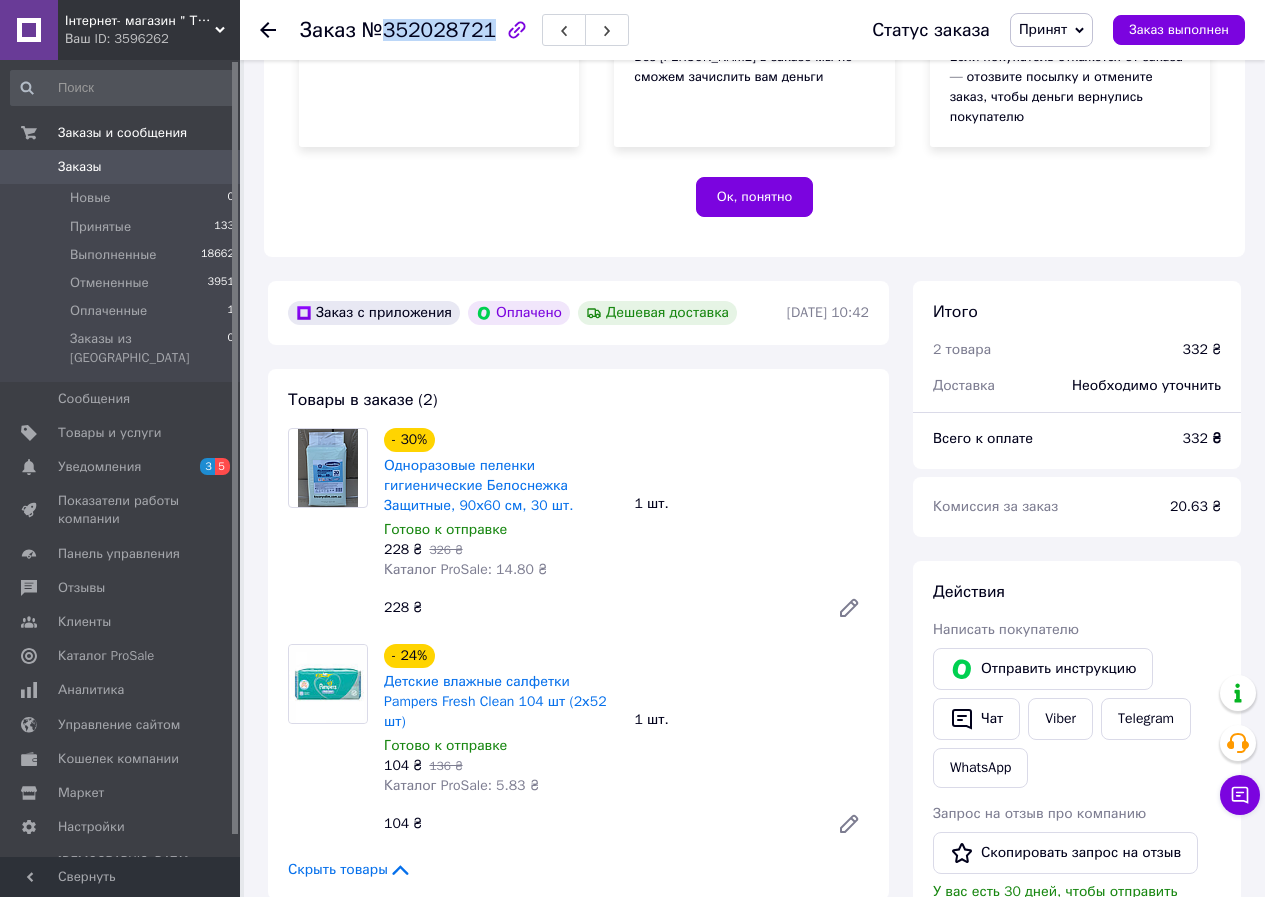 click on "№352028721" at bounding box center [429, 30] 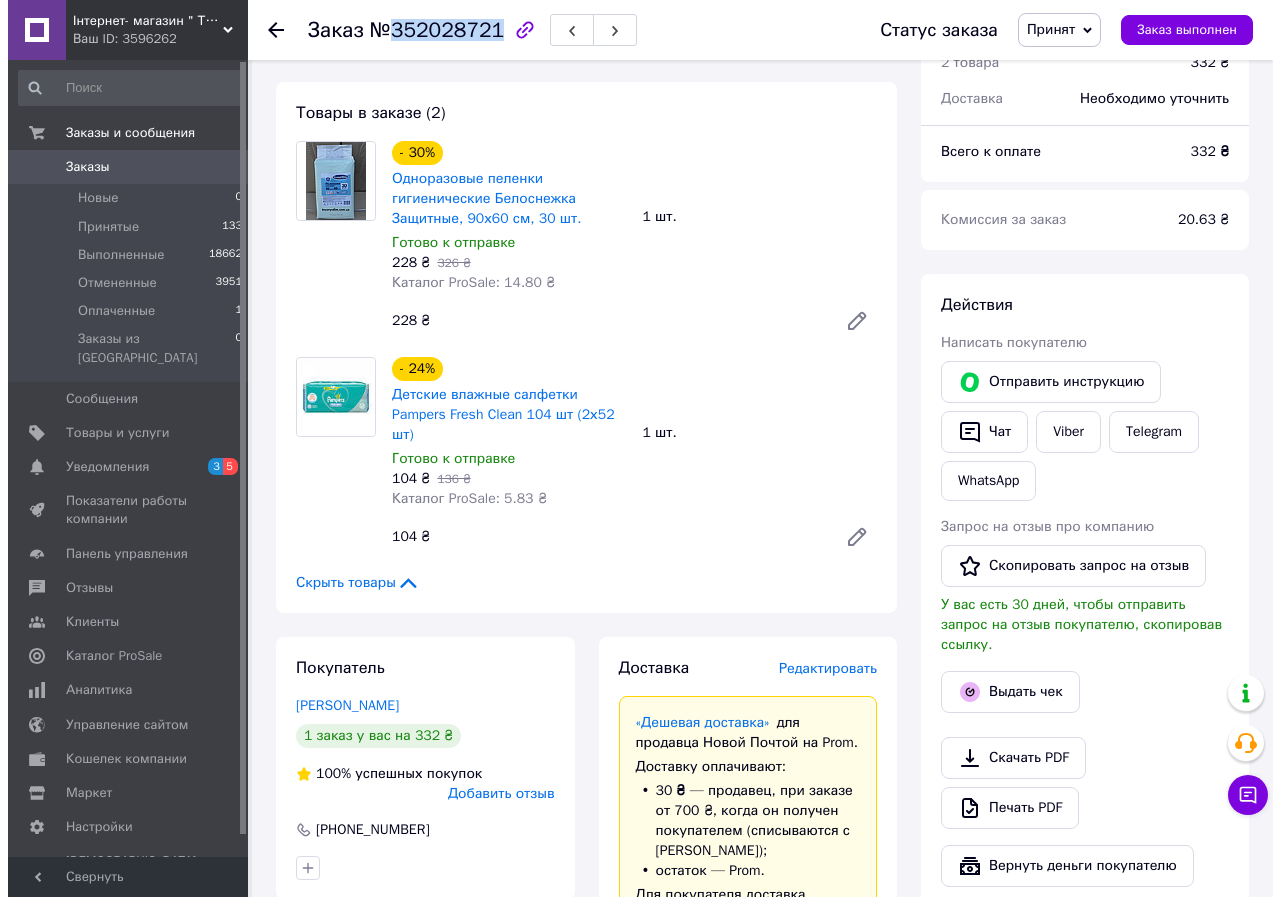 scroll, scrollTop: 700, scrollLeft: 0, axis: vertical 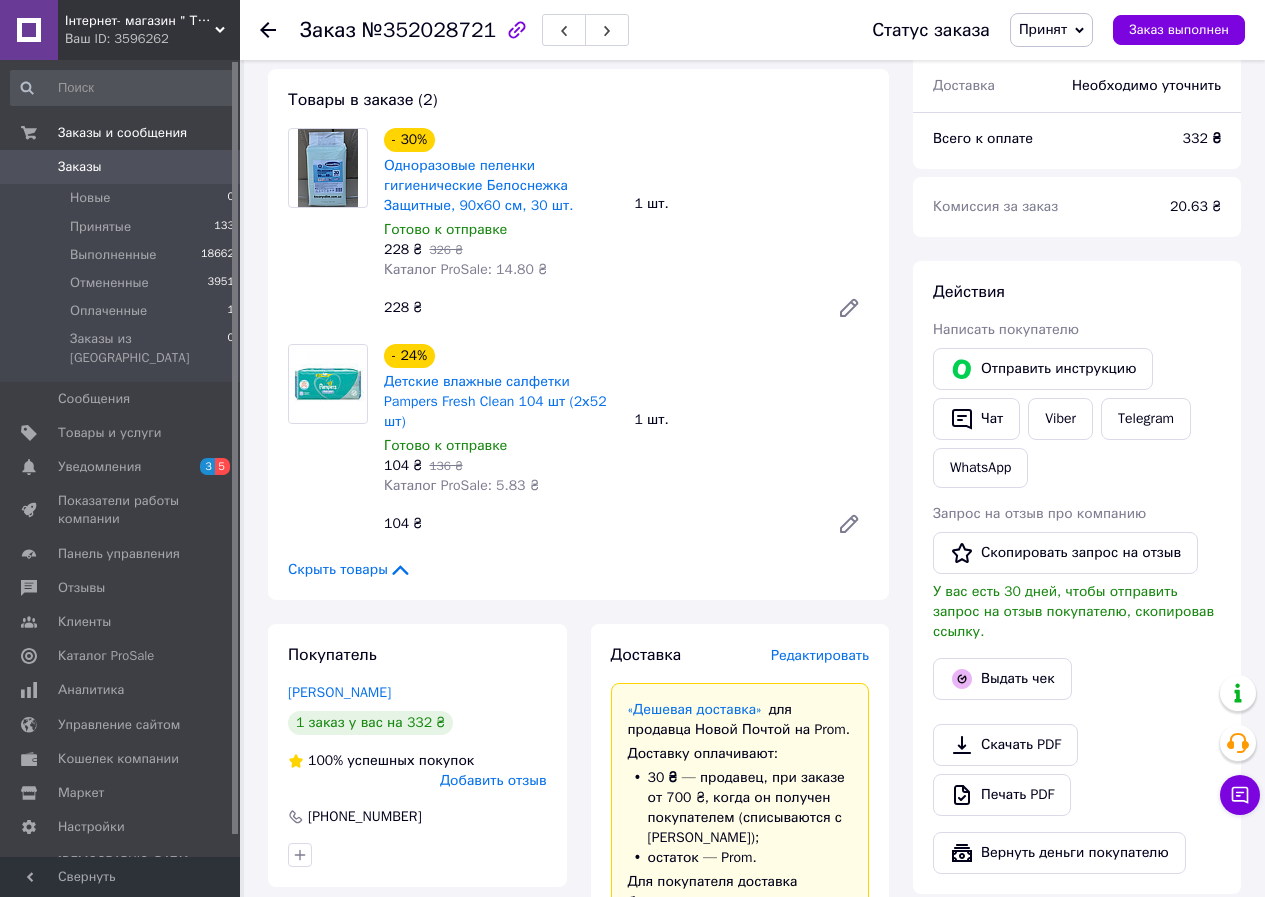 click on "Редактировать" at bounding box center [820, 655] 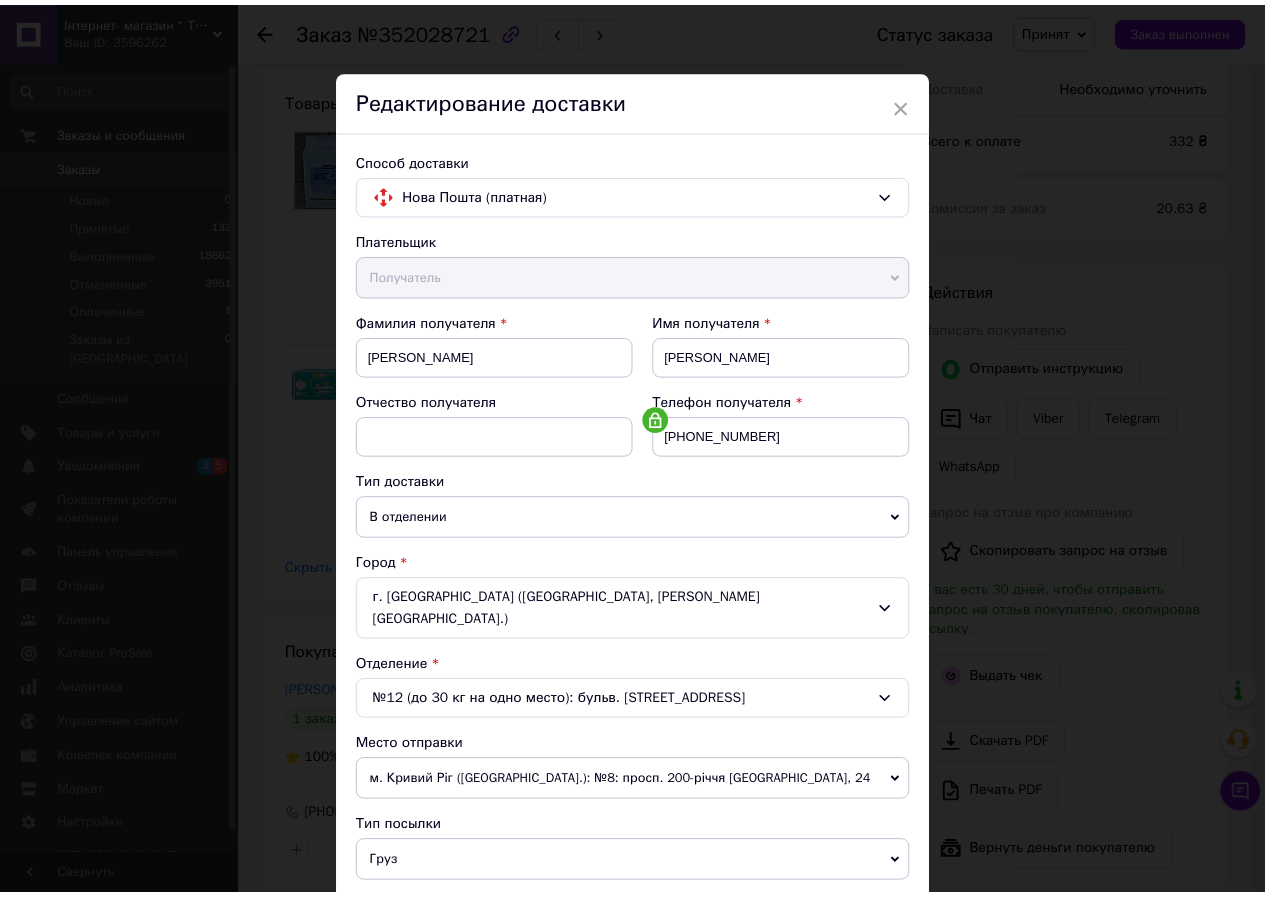 scroll, scrollTop: 431, scrollLeft: 0, axis: vertical 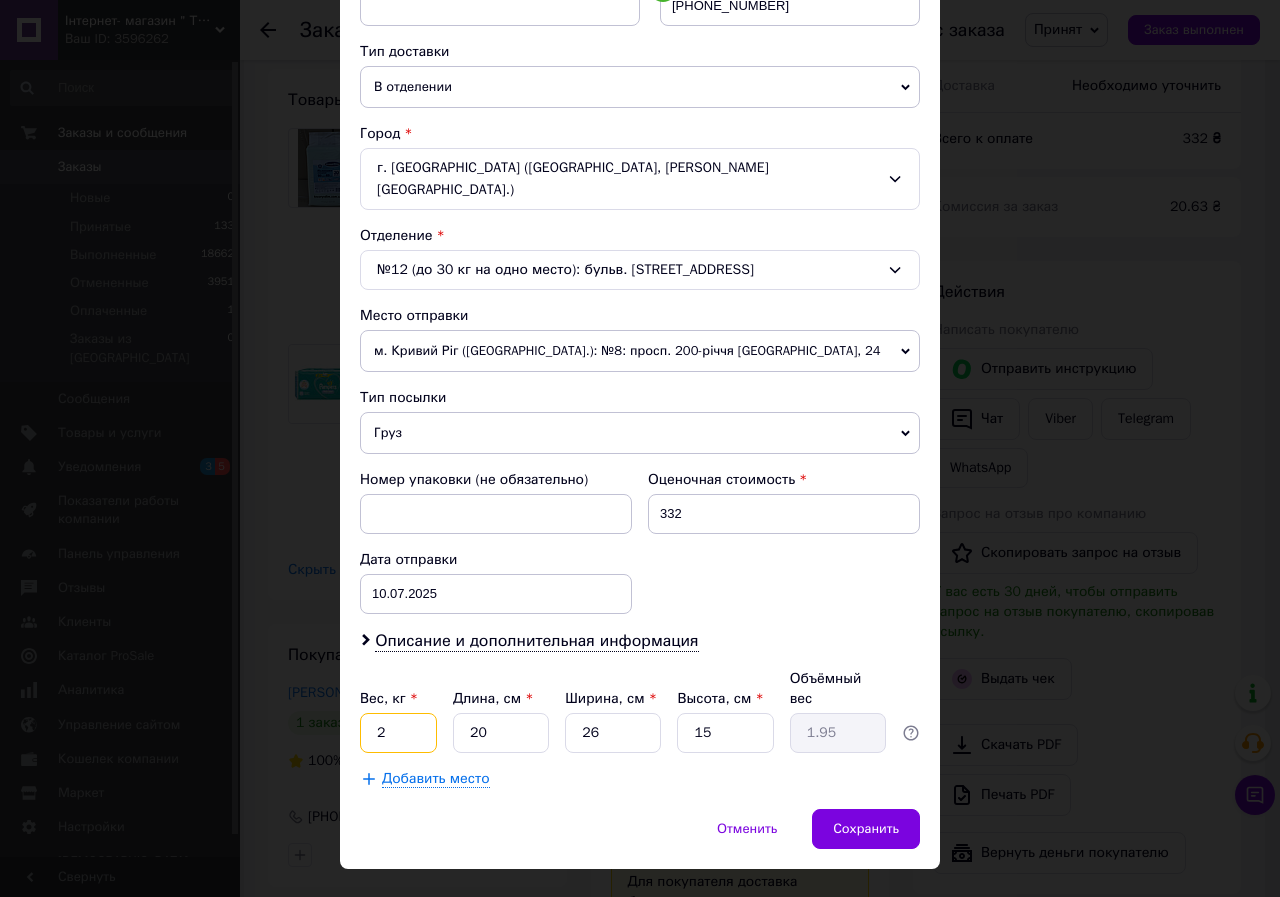 drag, startPoint x: 377, startPoint y: 685, endPoint x: 390, endPoint y: 694, distance: 15.811388 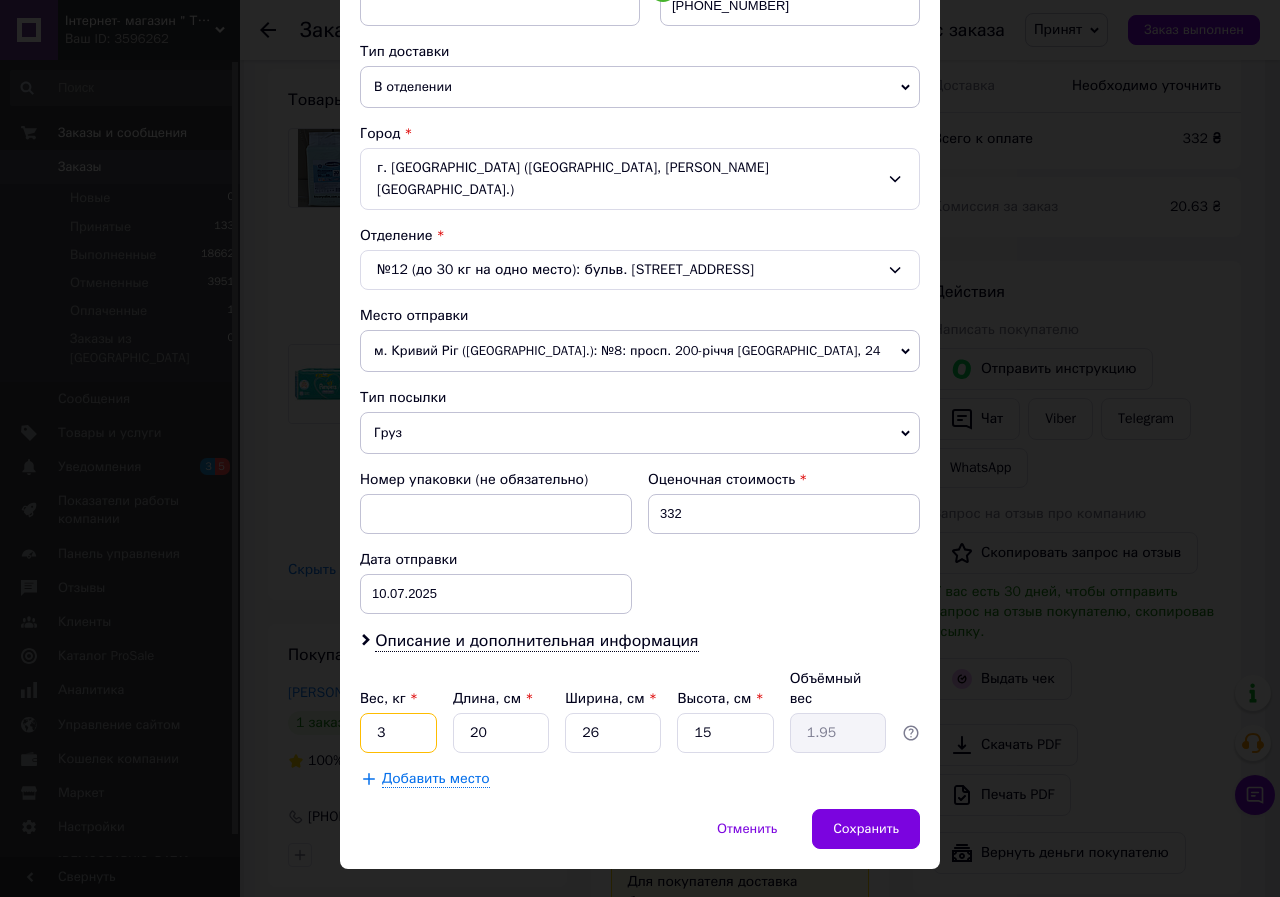 type on "3" 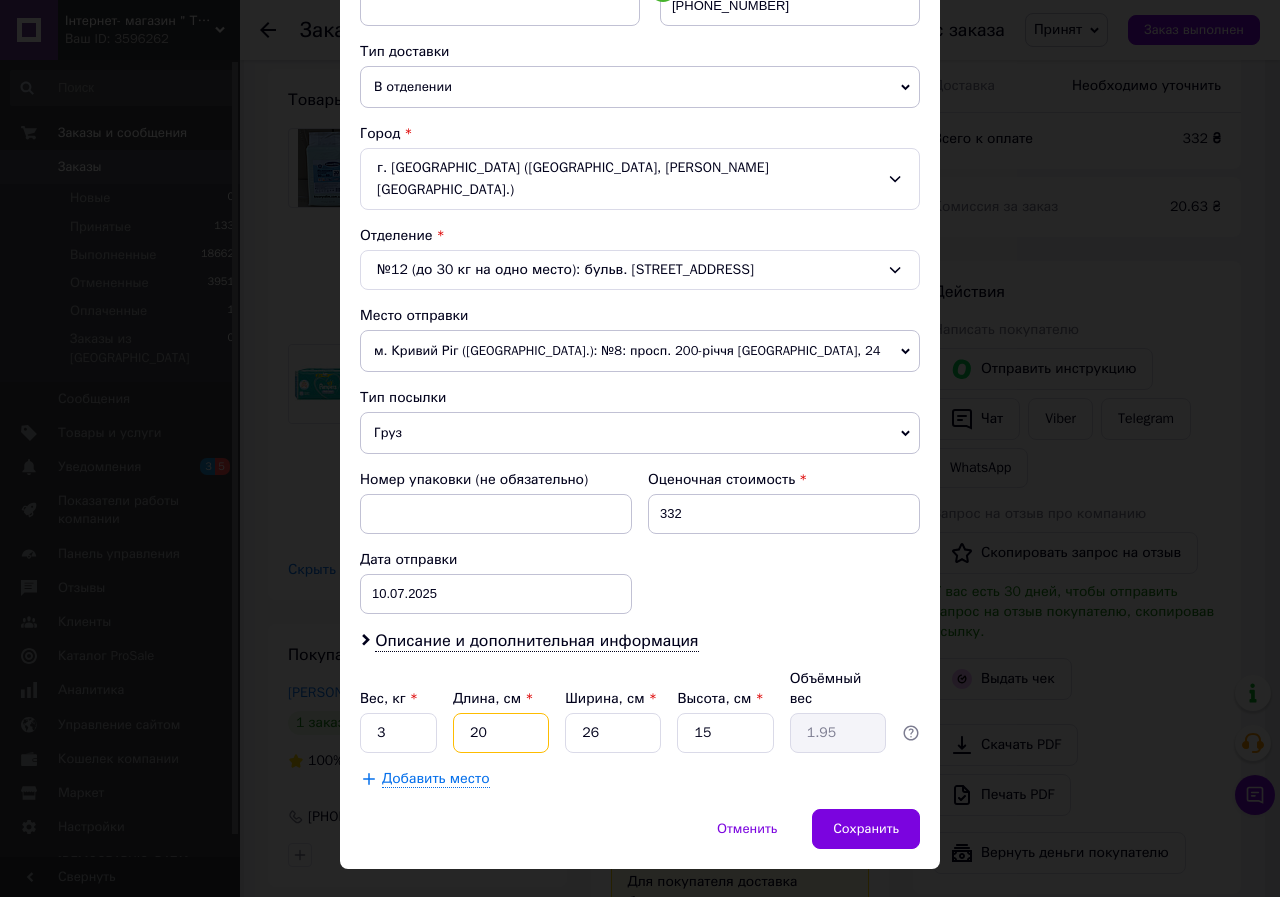 type on "3" 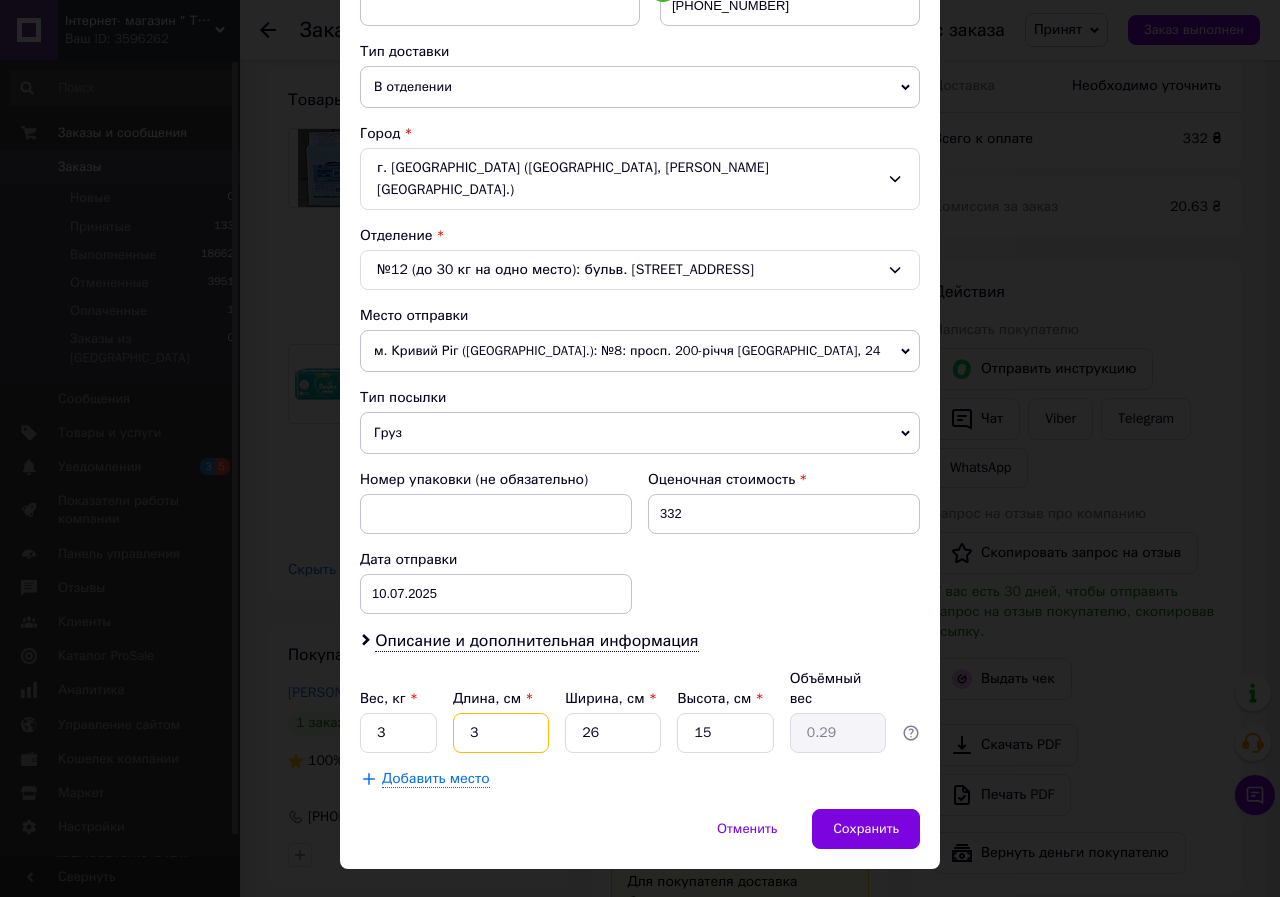 type on "30" 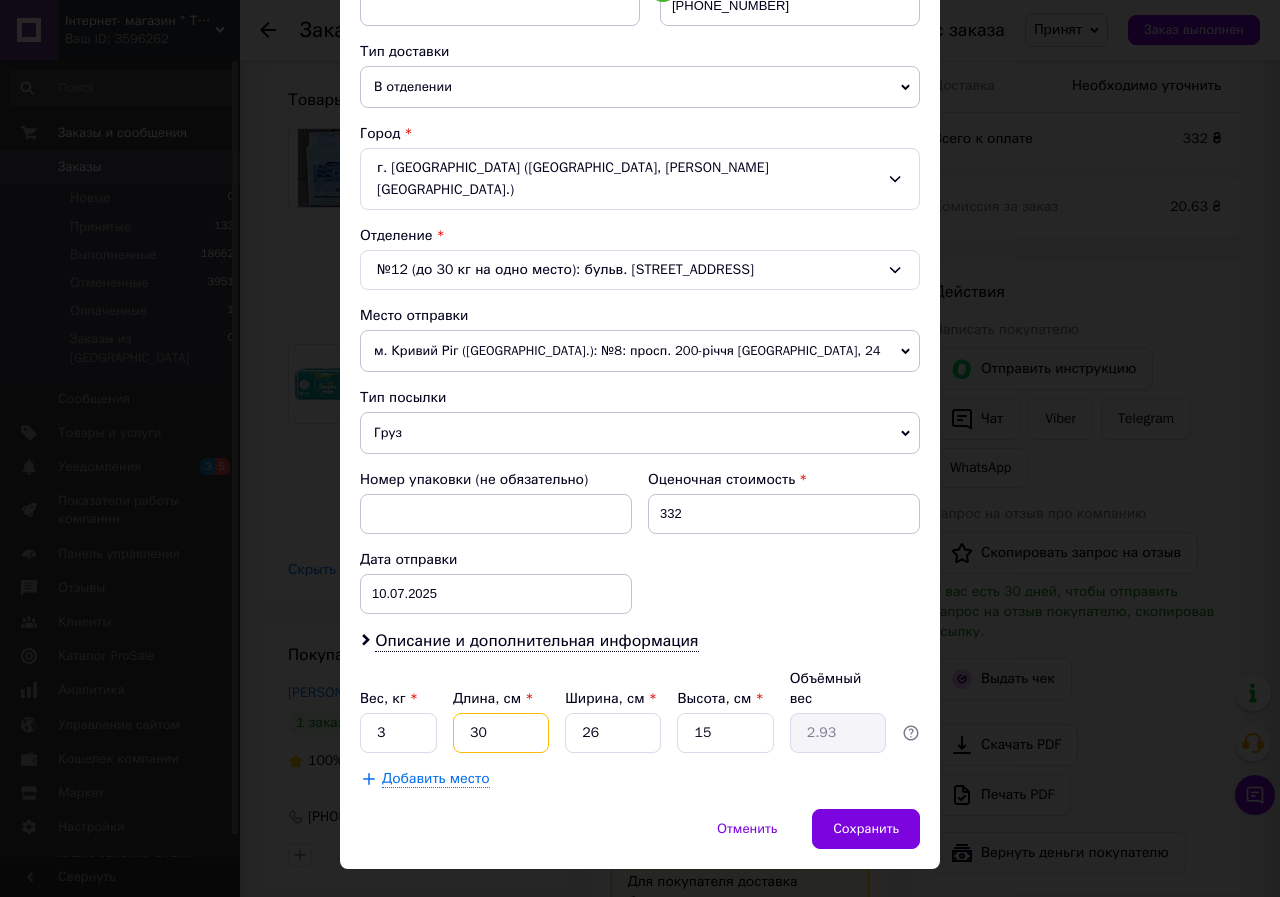 type on "30" 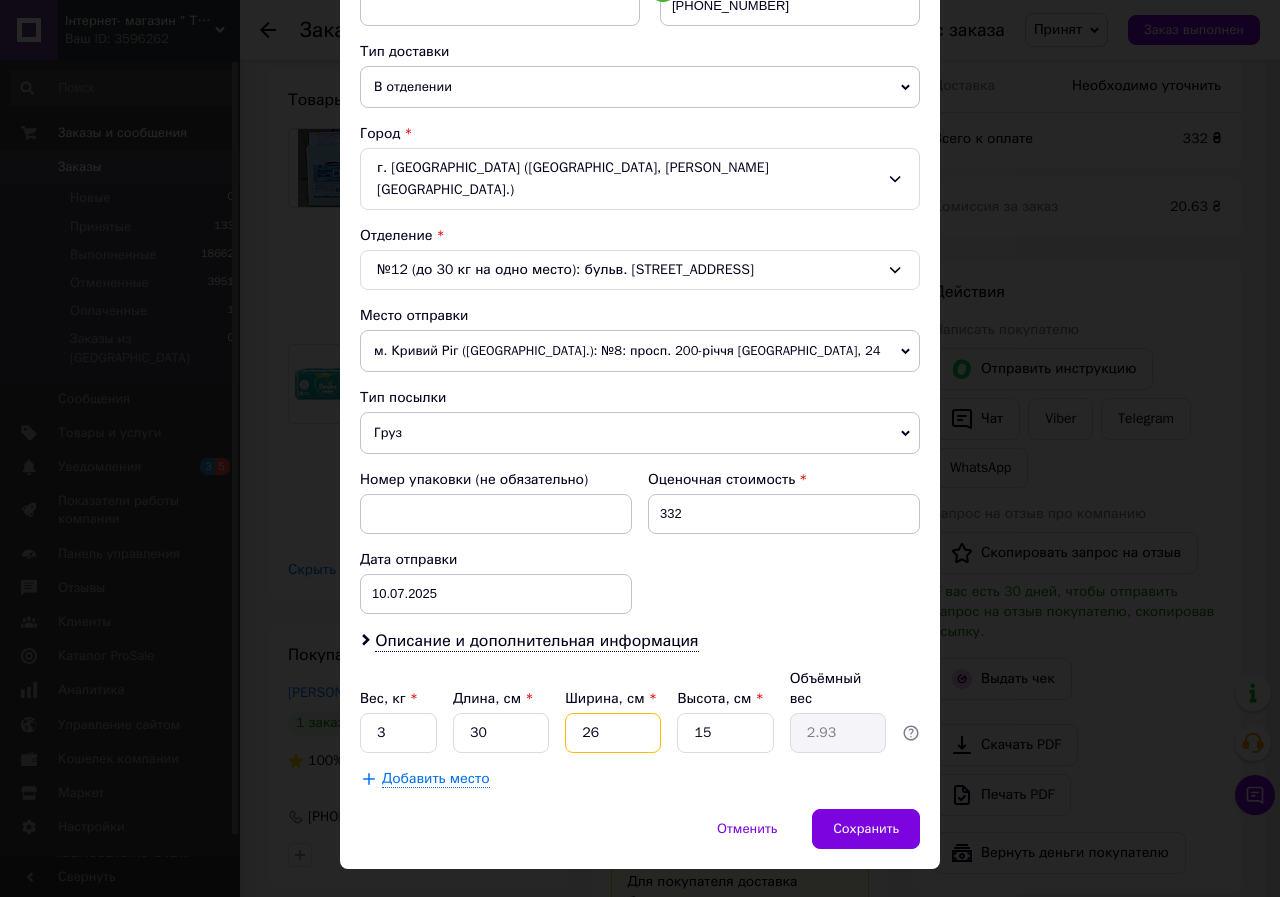 type on "2" 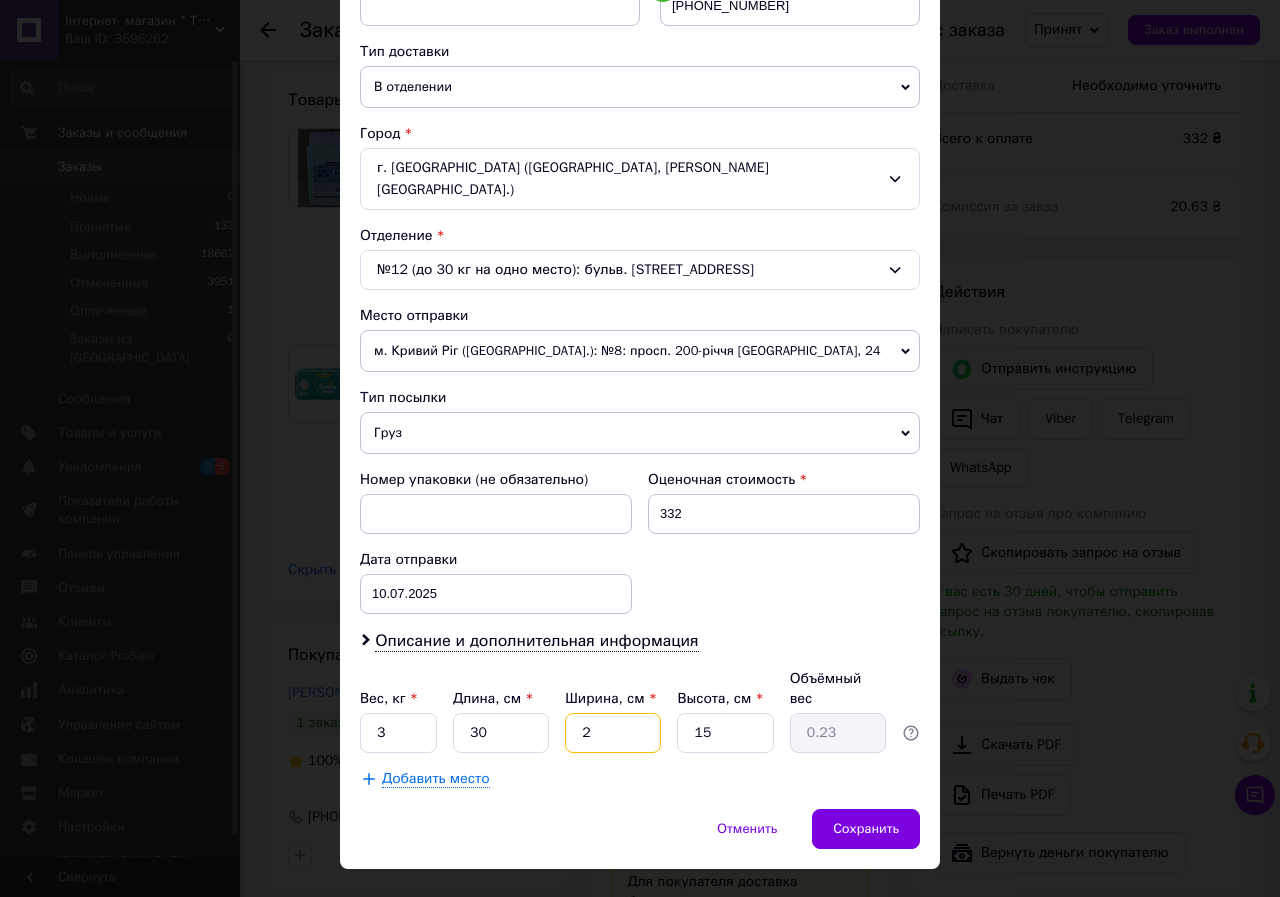 type on "20" 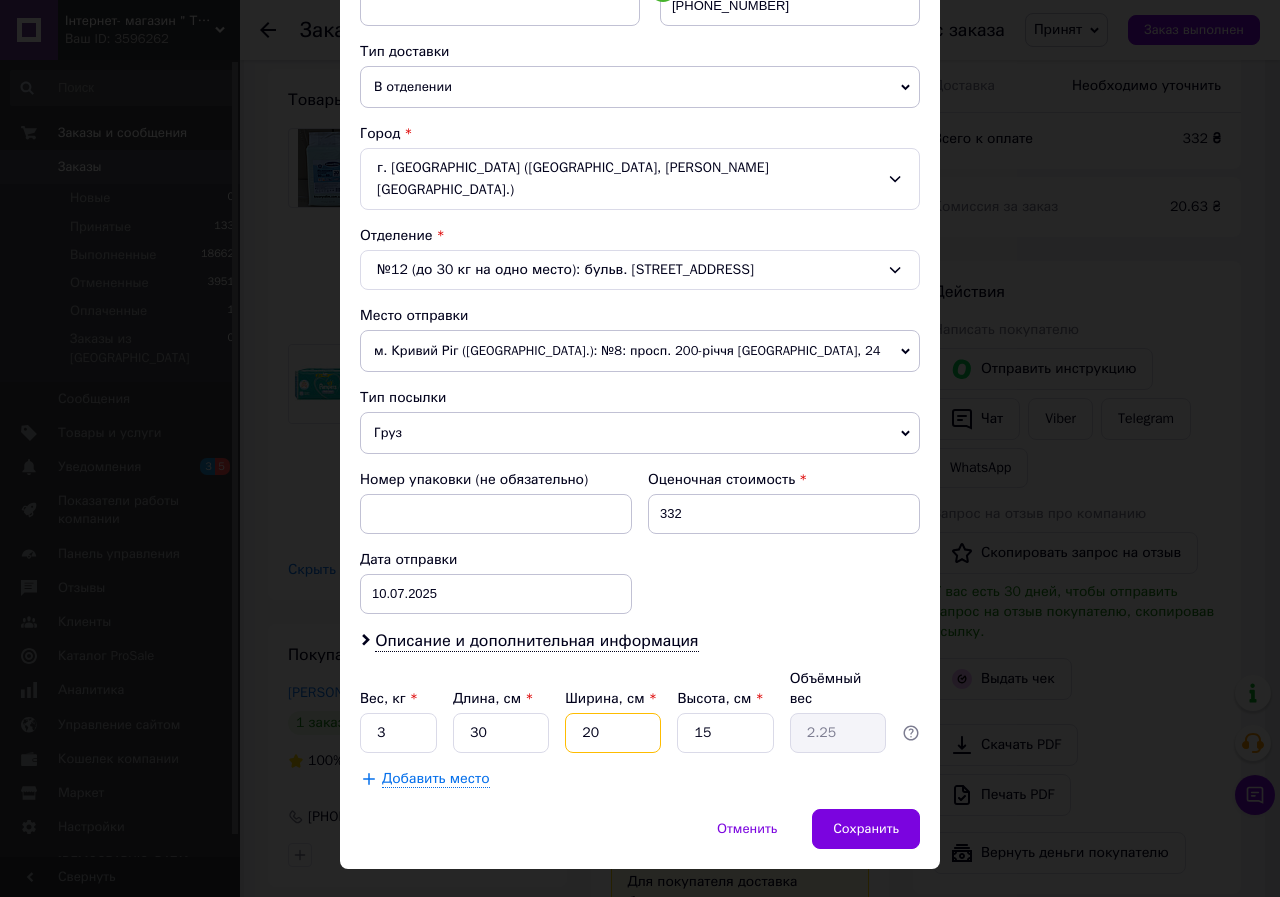 type on "20" 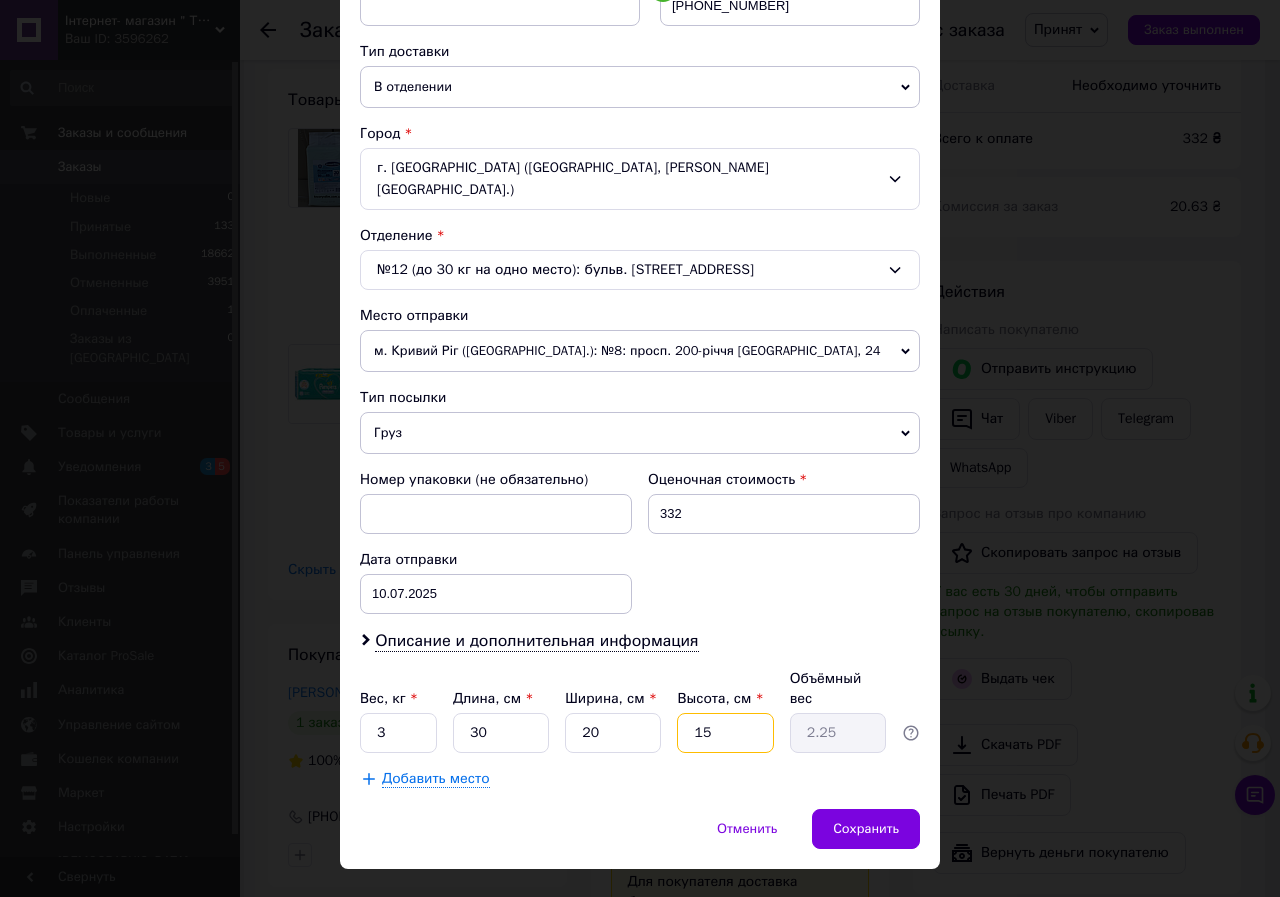 type on "2" 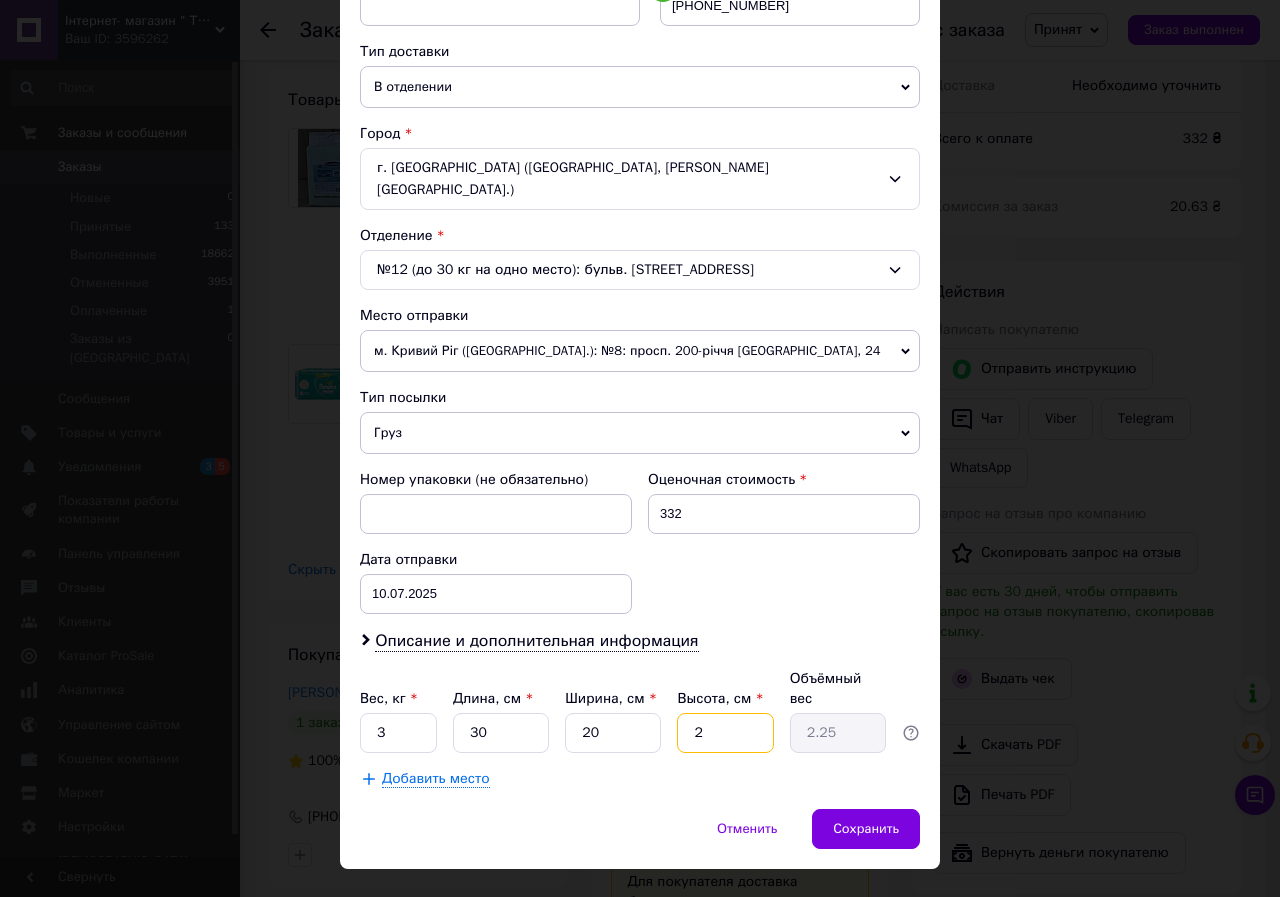 type on "0.3" 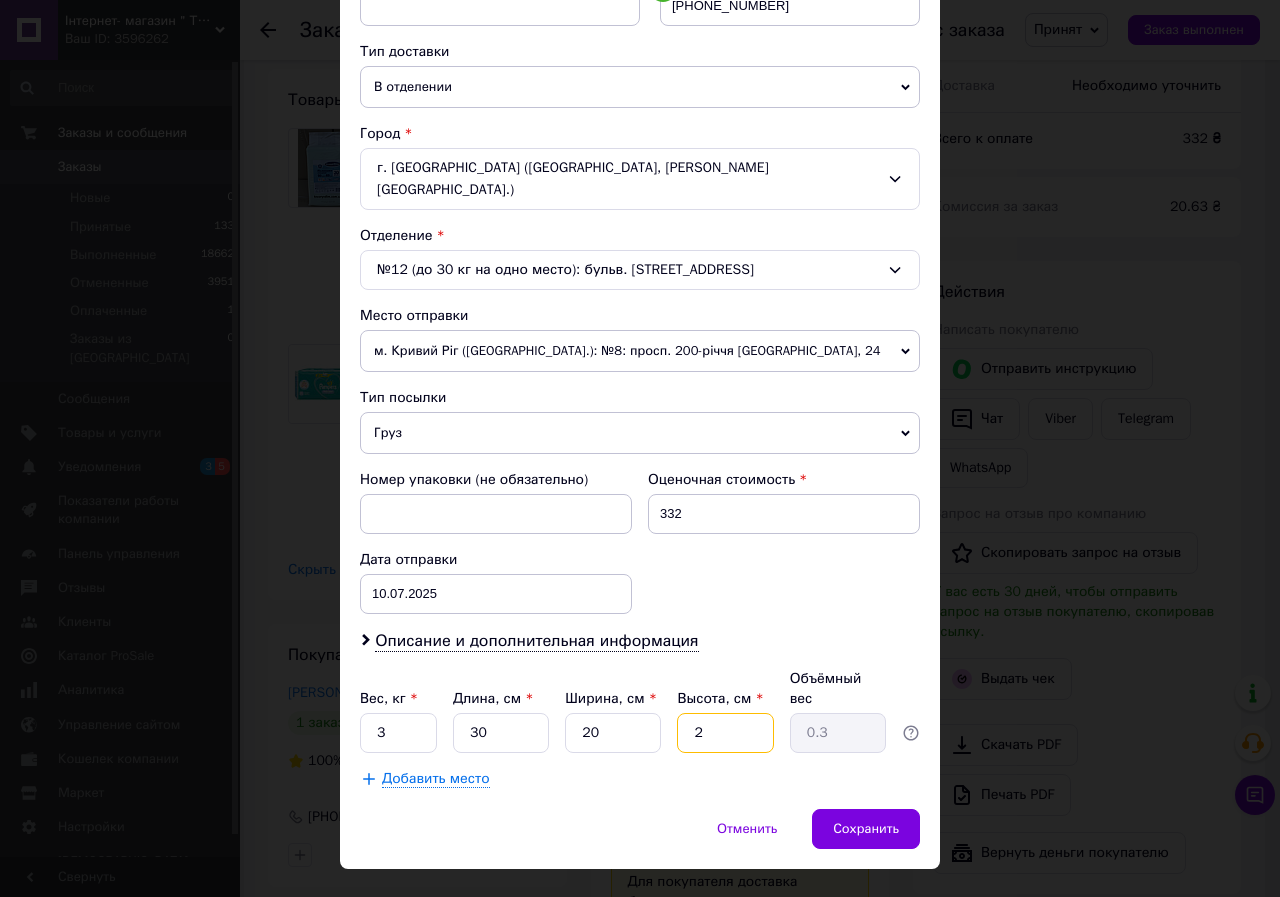 type on "20" 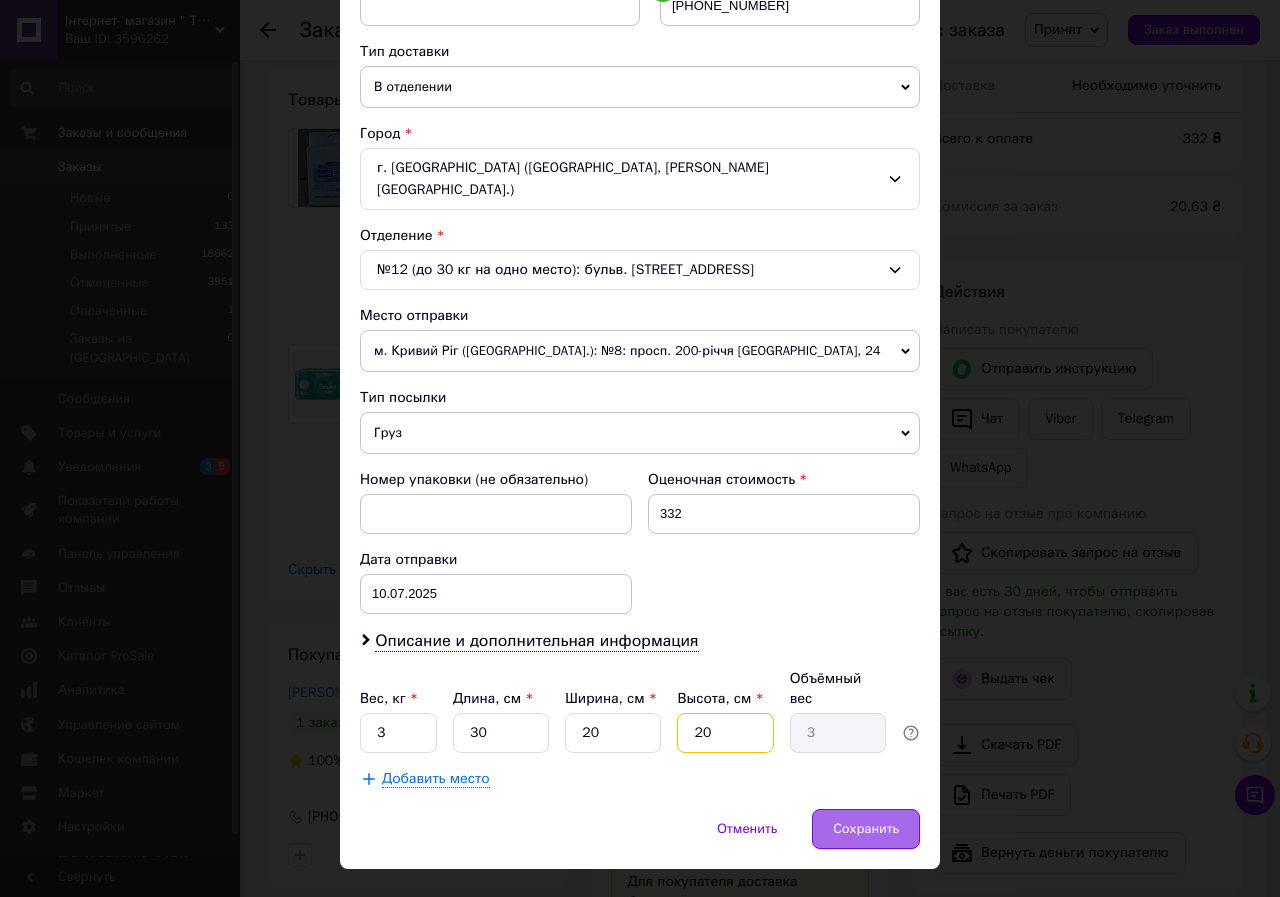 type on "20" 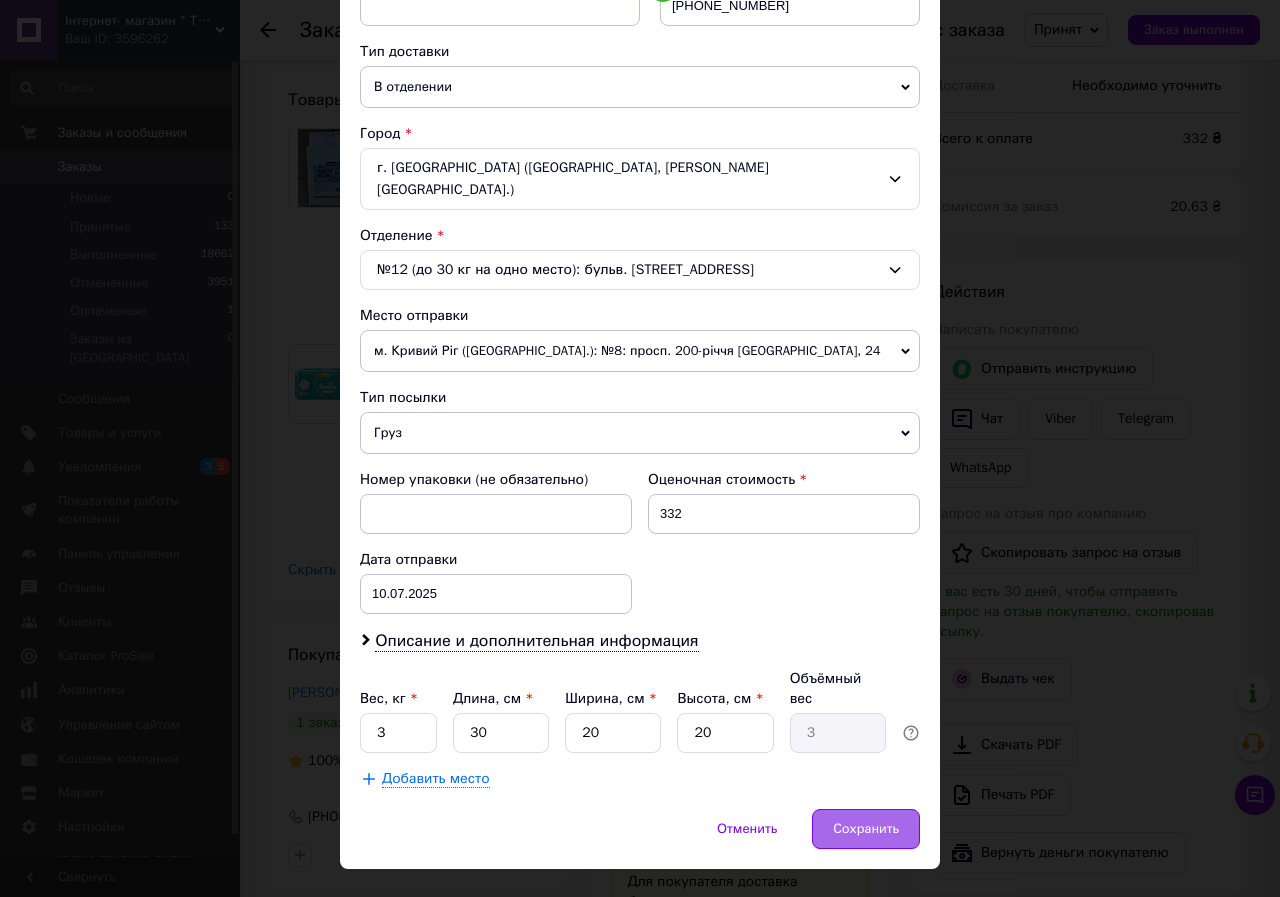 click on "Сохранить" at bounding box center (866, 829) 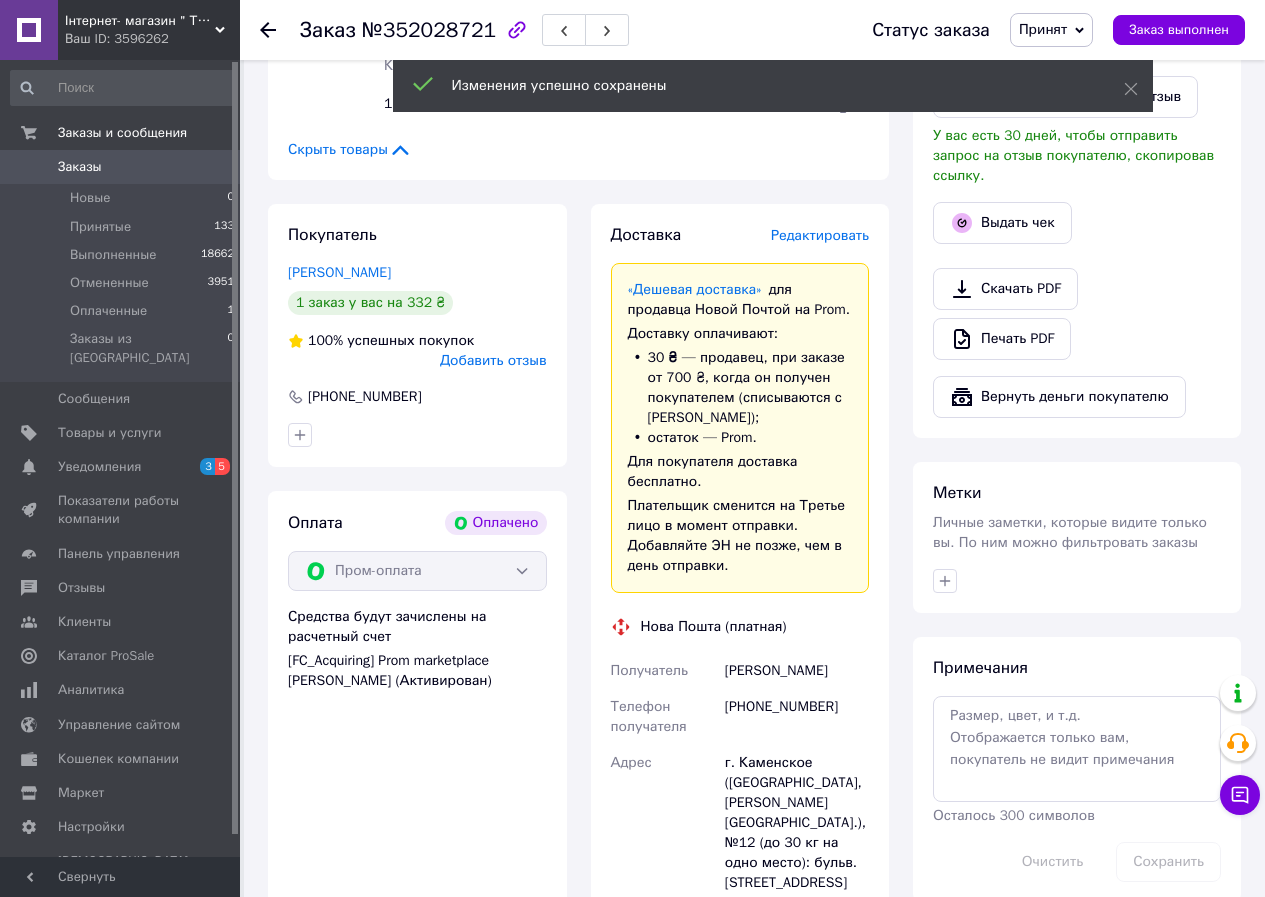 scroll, scrollTop: 1400, scrollLeft: 0, axis: vertical 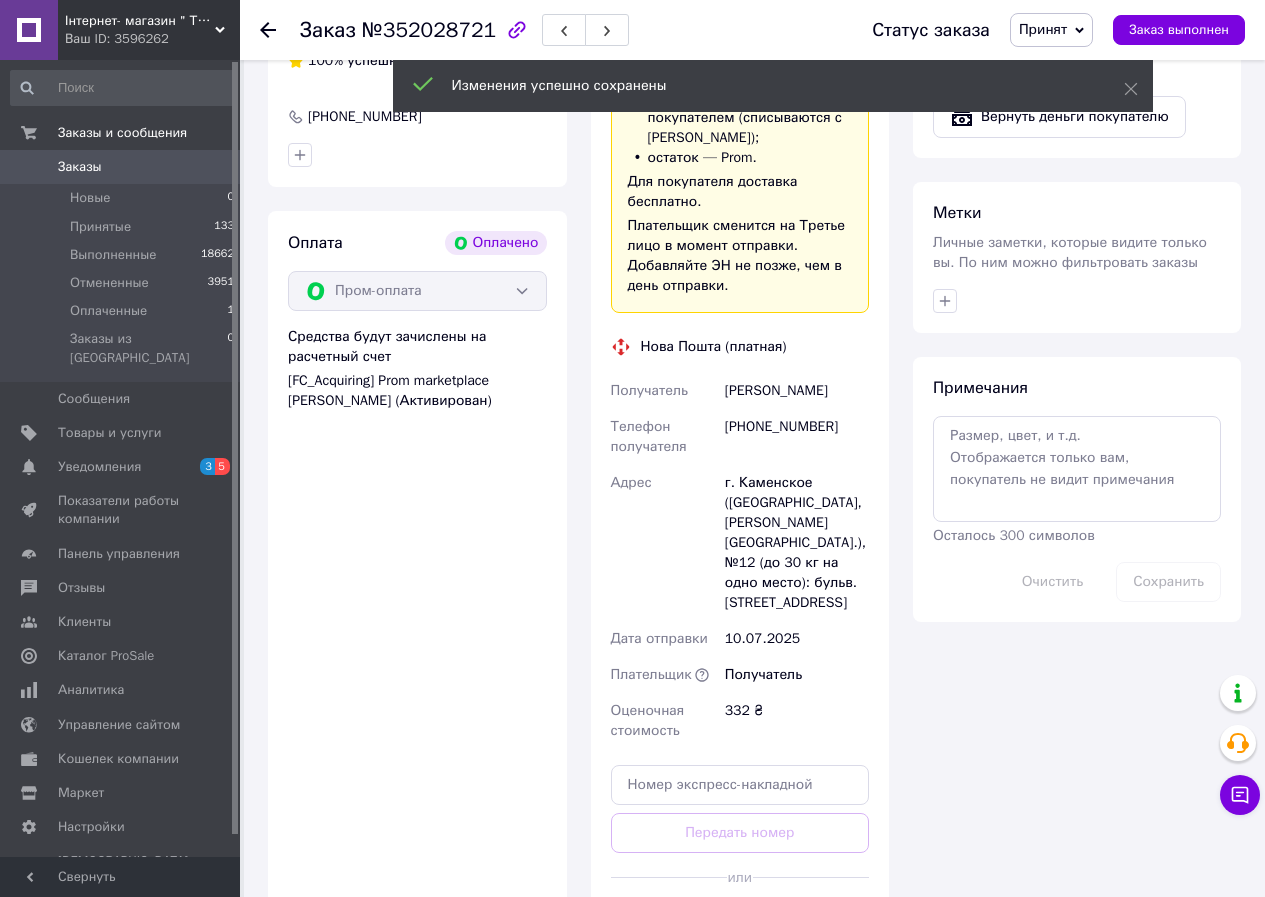 click on "Сгенерировать ЭН" at bounding box center [740, 922] 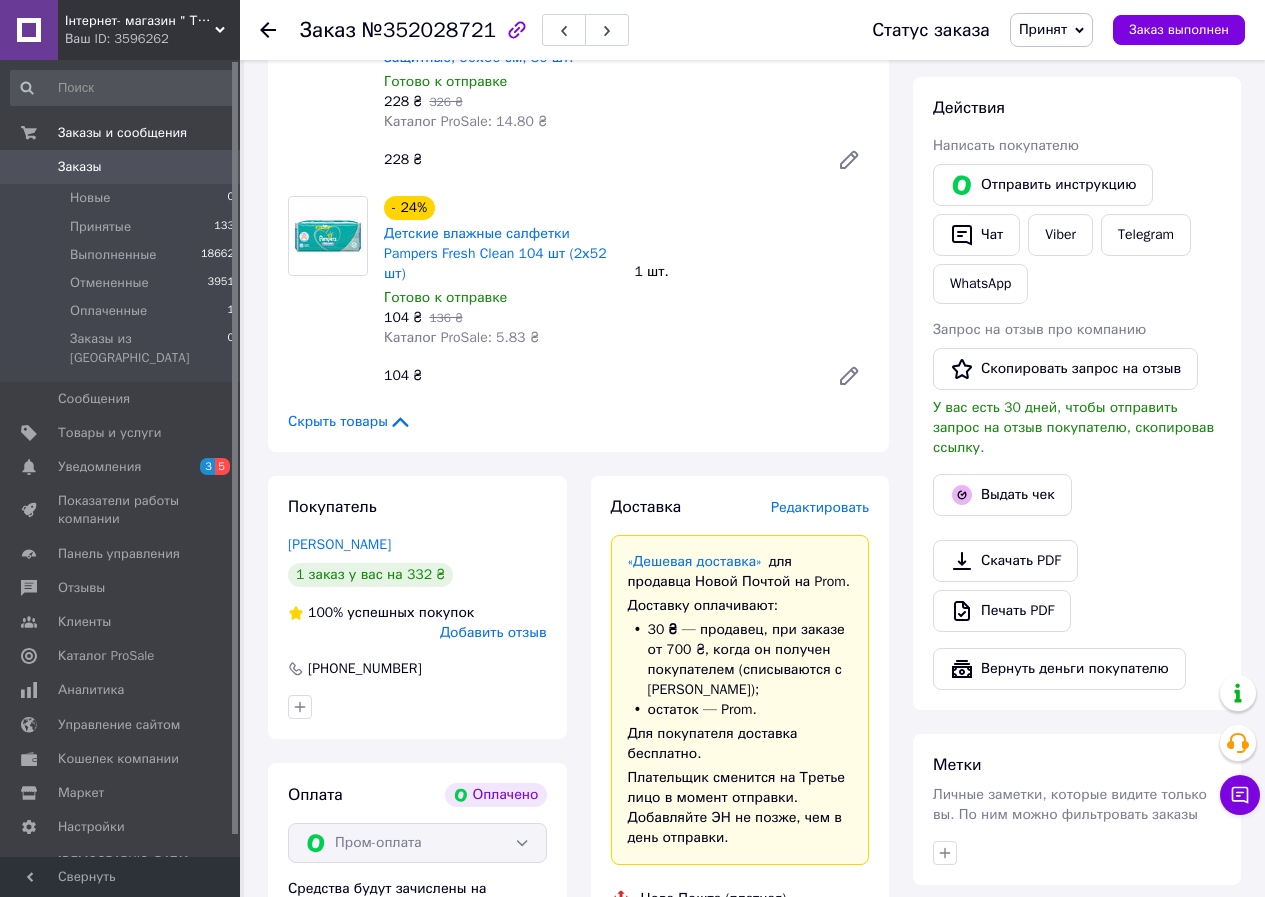 scroll, scrollTop: 600, scrollLeft: 0, axis: vertical 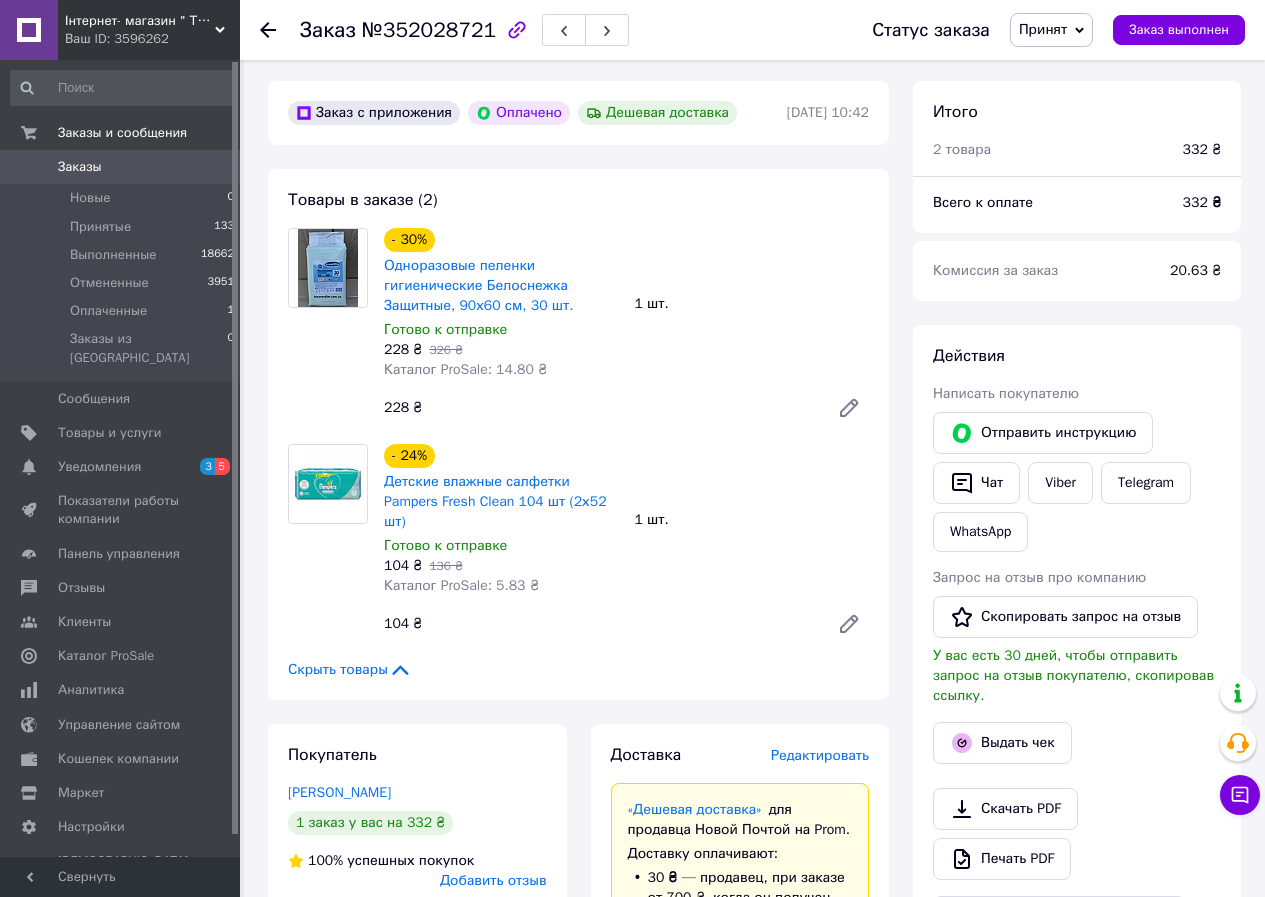 click 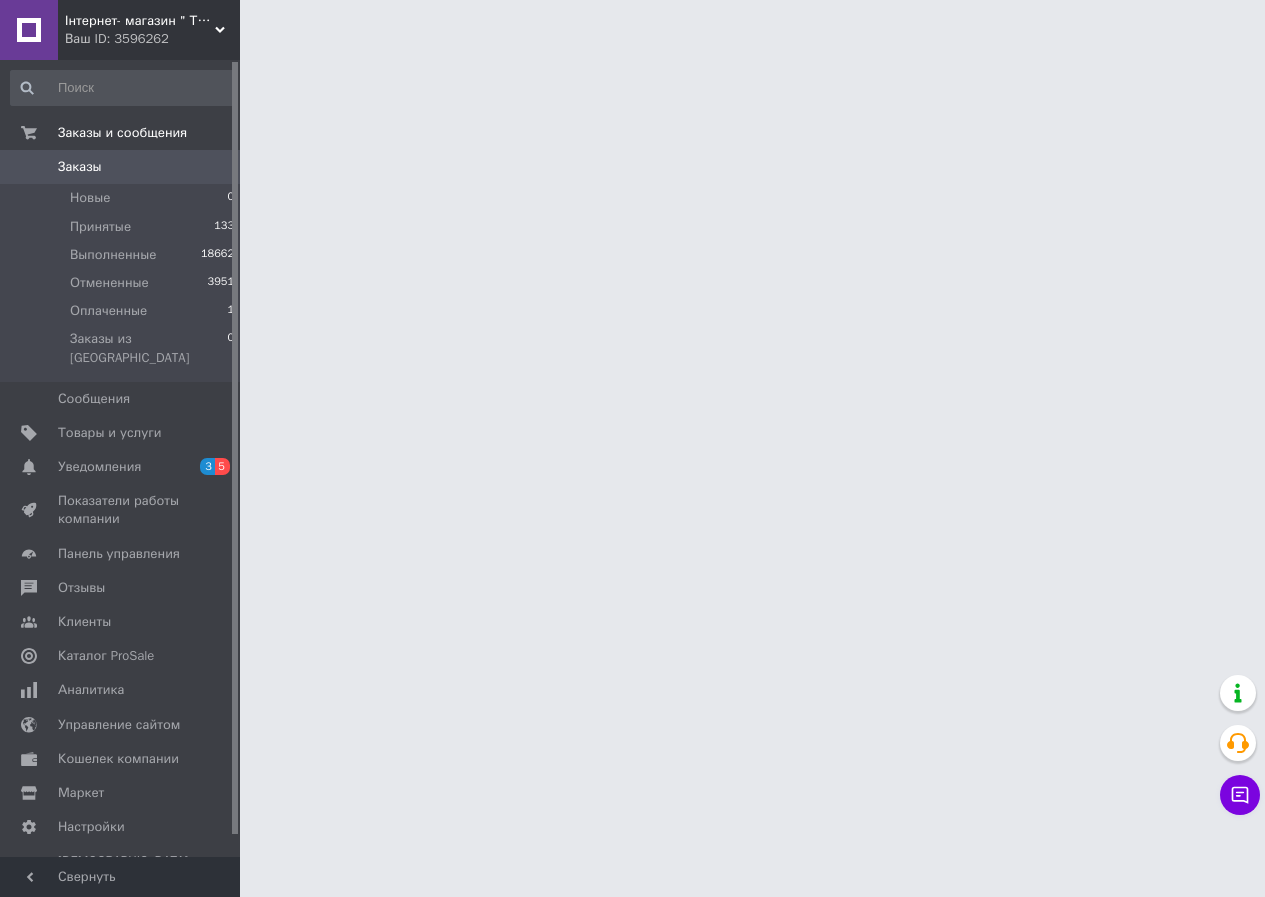 scroll, scrollTop: 0, scrollLeft: 0, axis: both 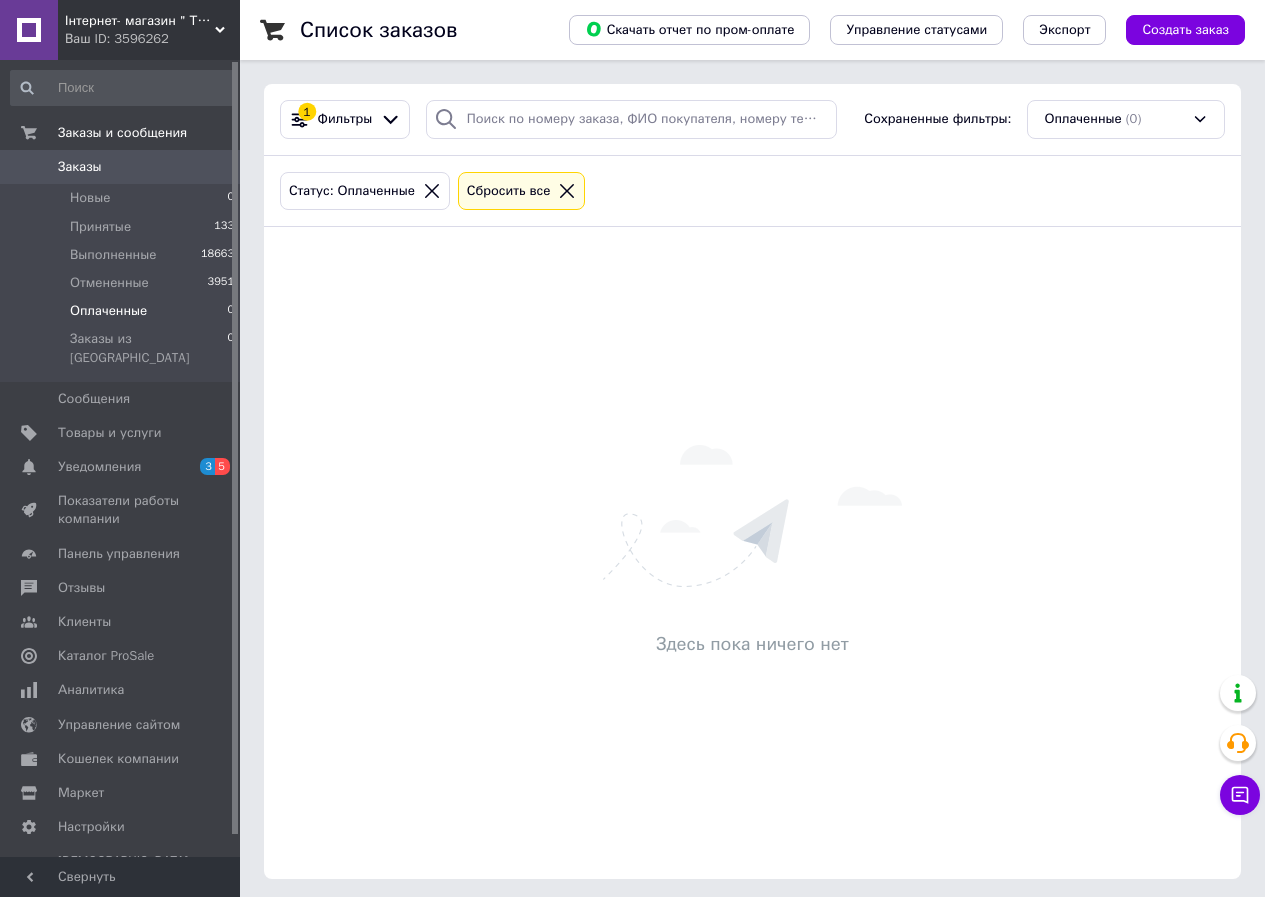 click 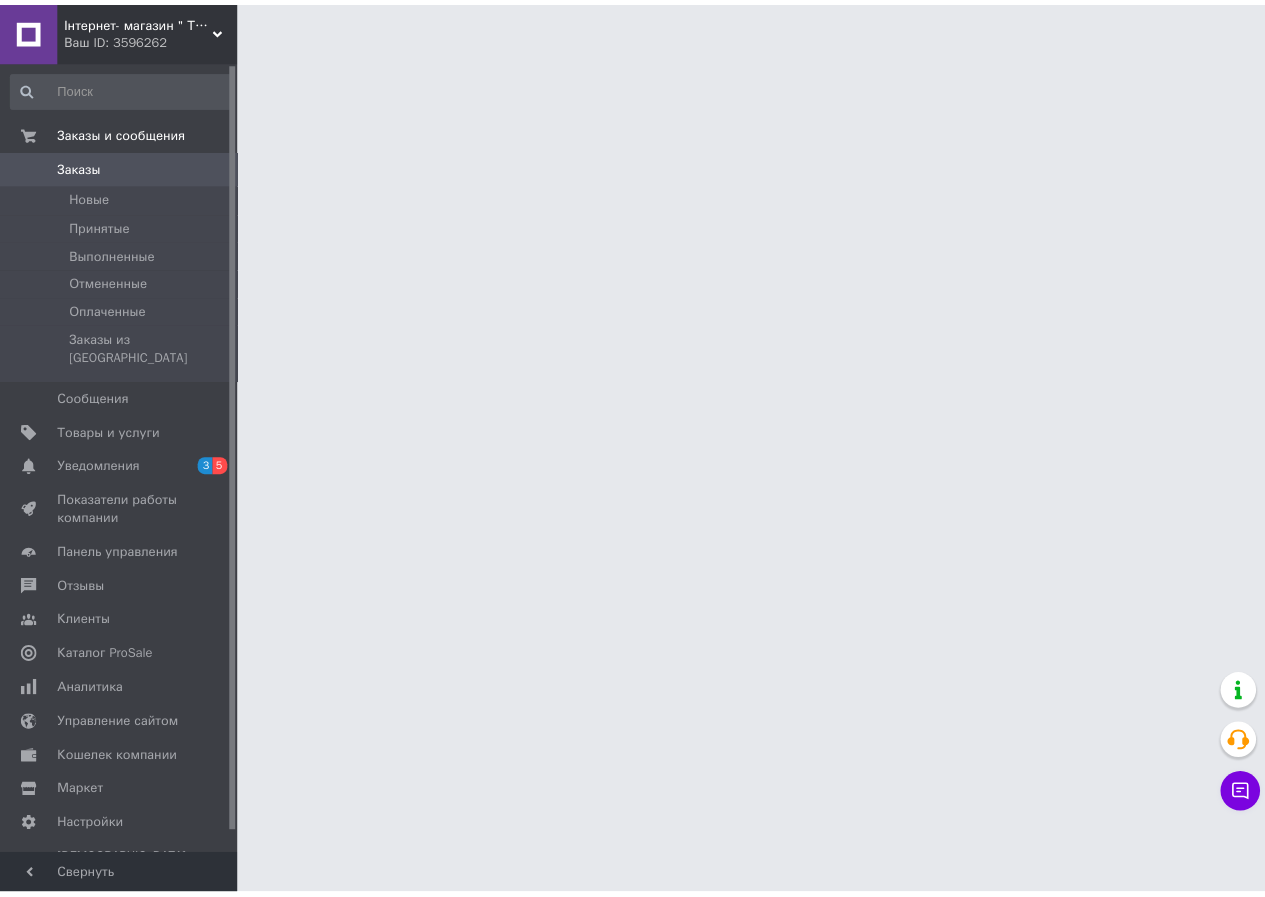 scroll, scrollTop: 0, scrollLeft: 0, axis: both 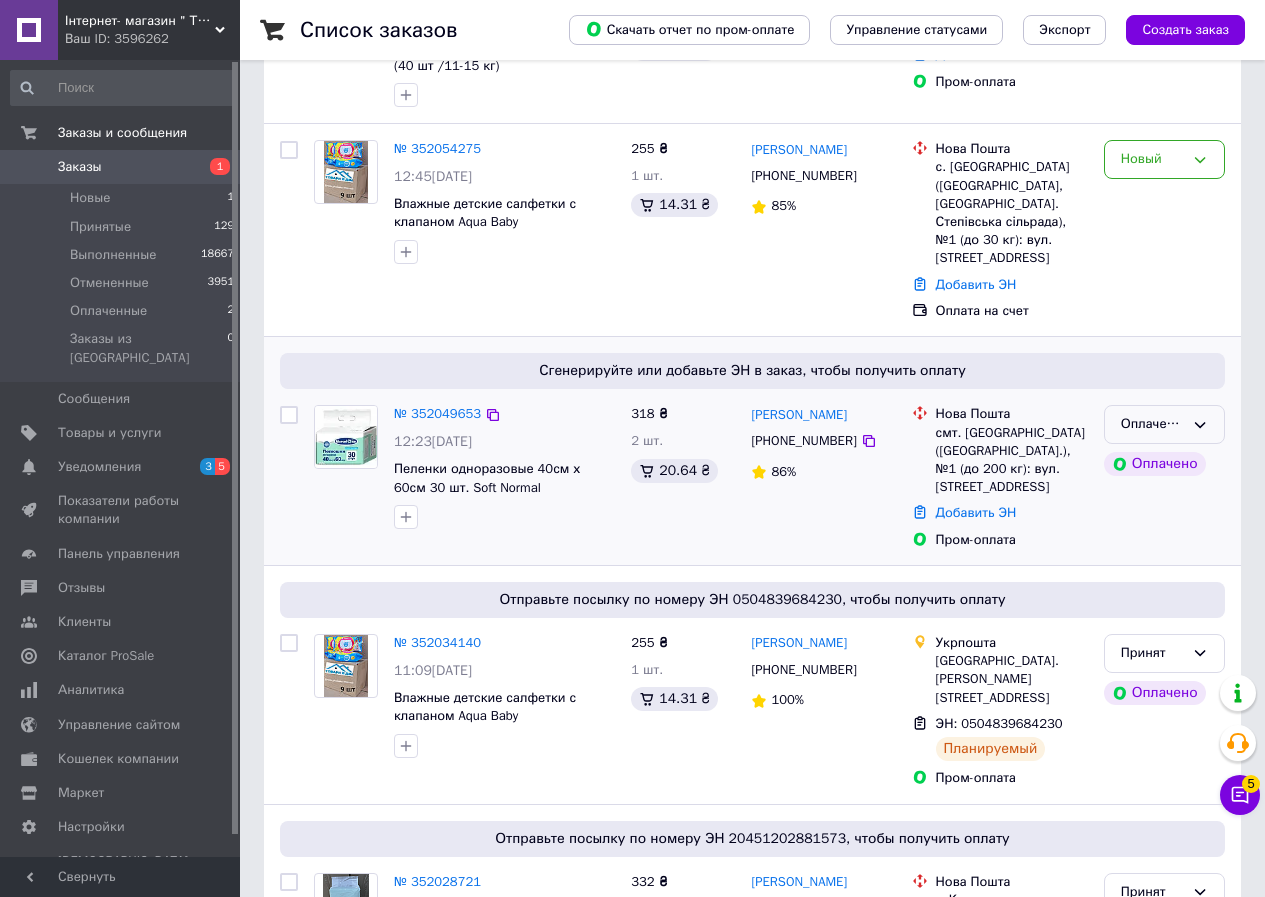 click 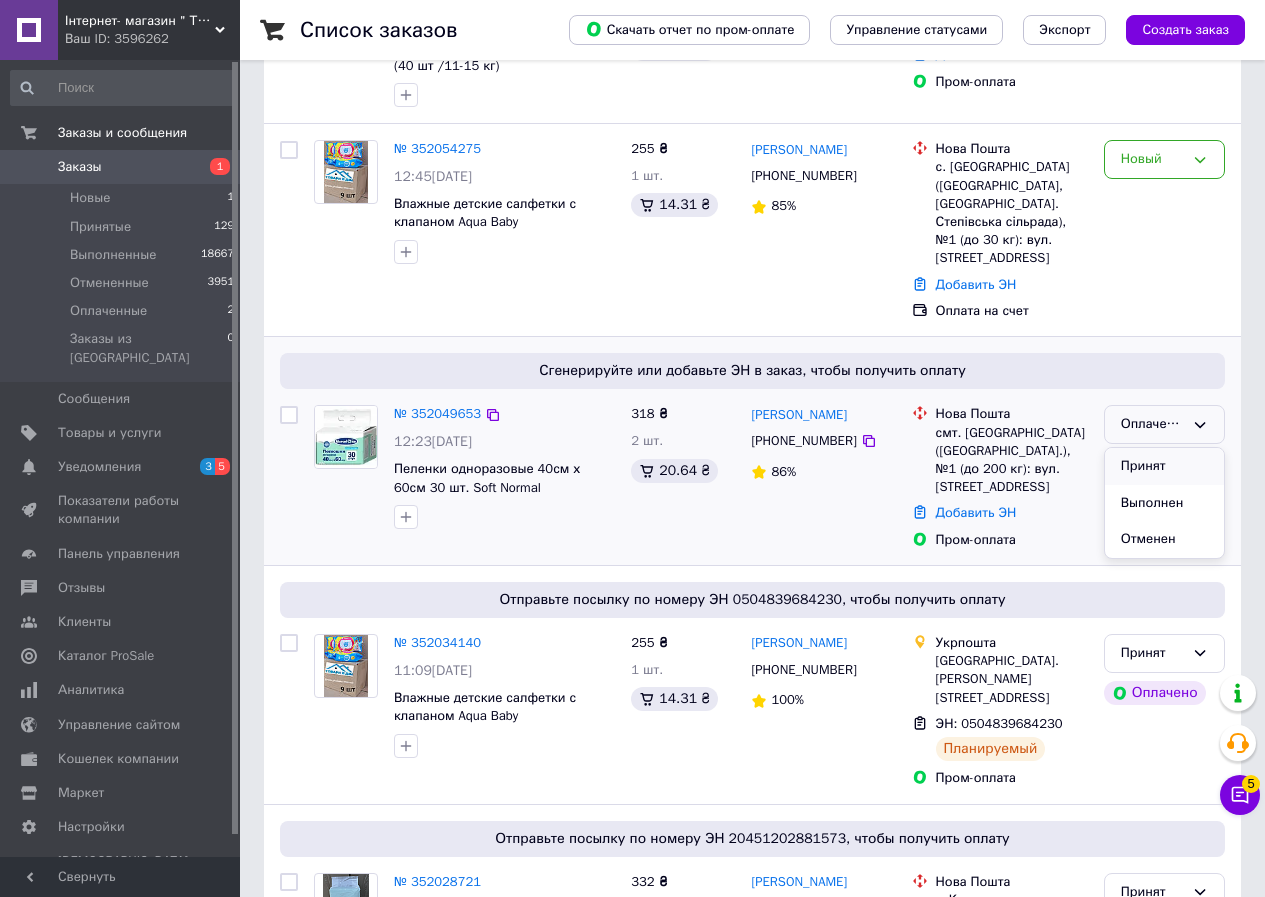 click on "Принят" 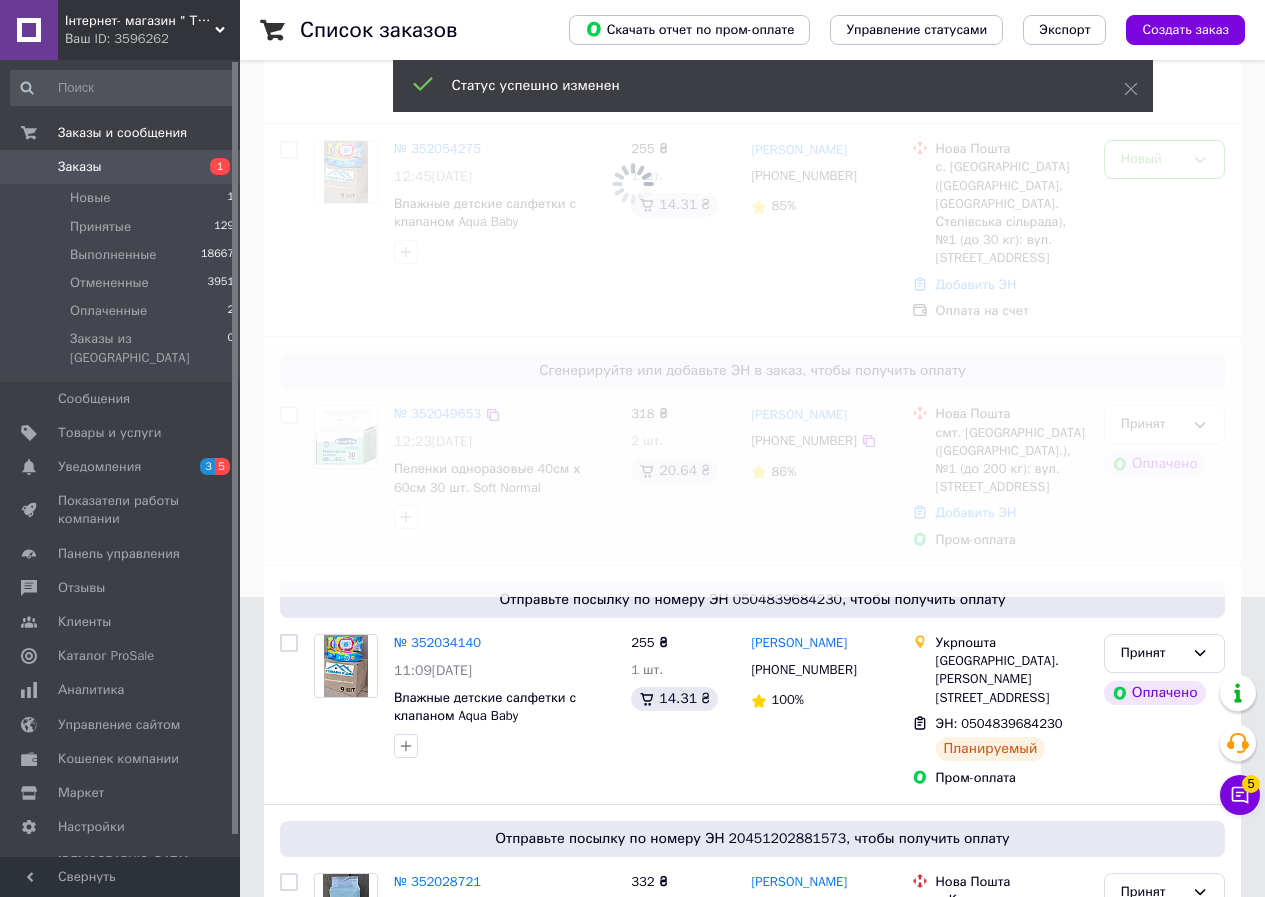 scroll, scrollTop: 0, scrollLeft: 0, axis: both 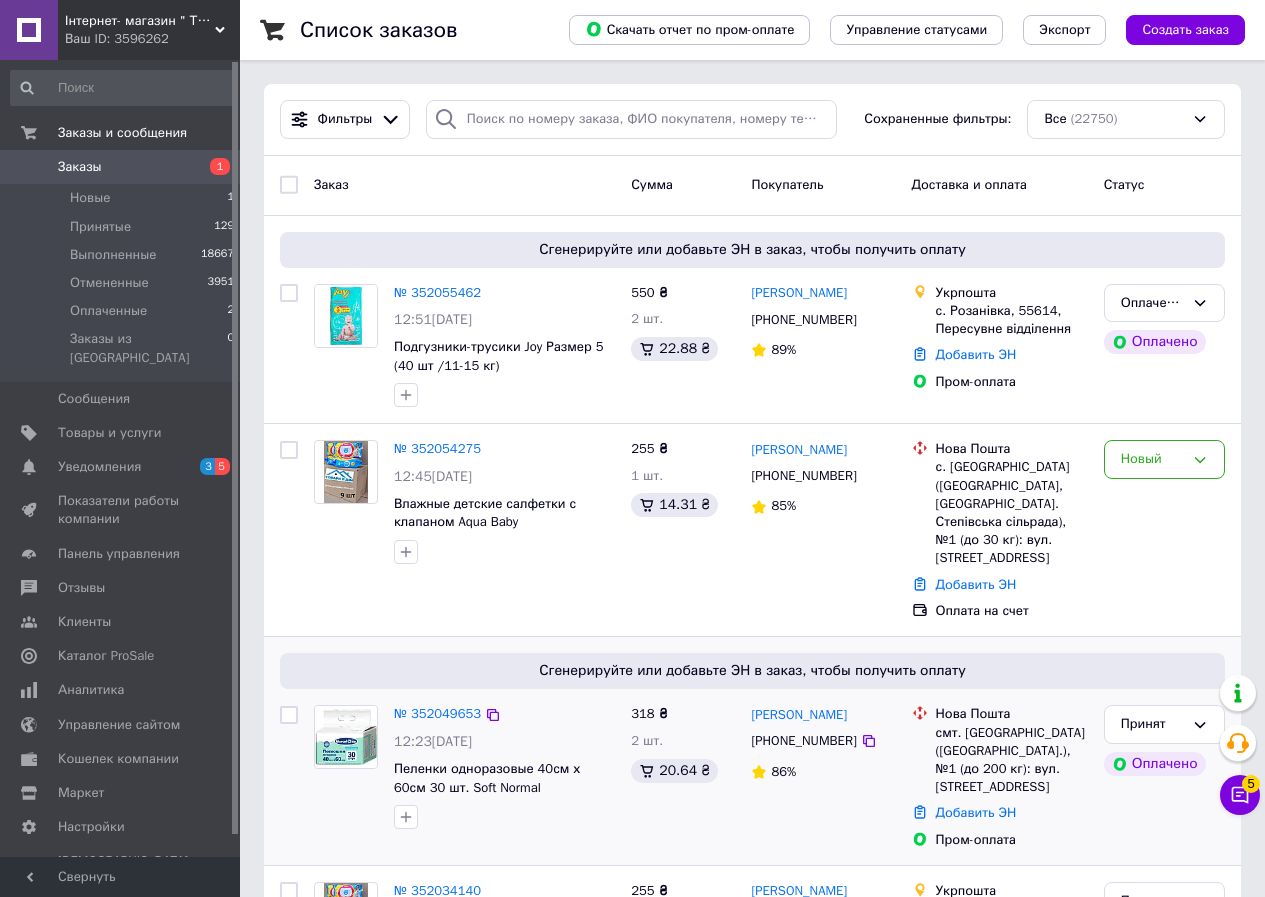 click on "Оплаченный" 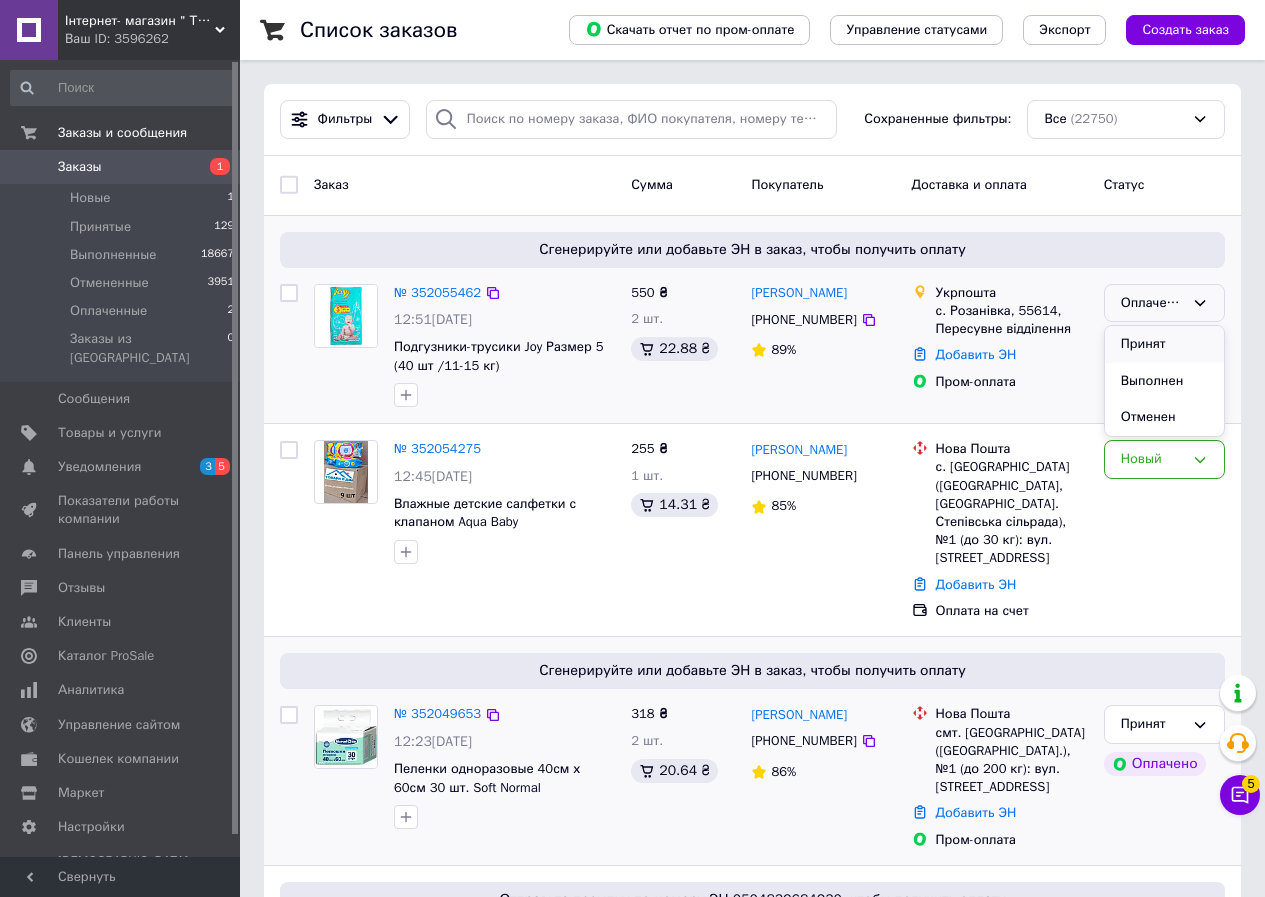 click on "Принят" 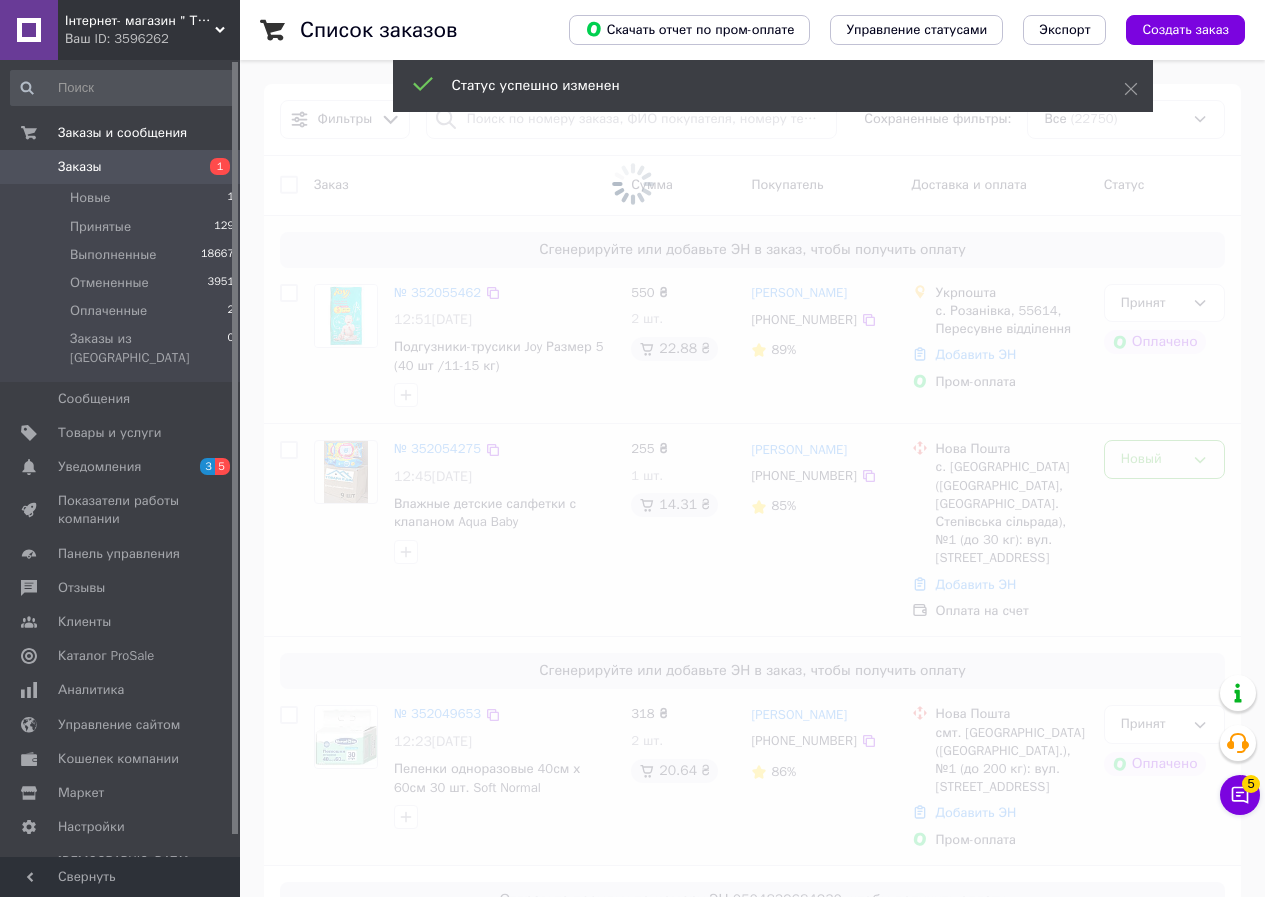 click 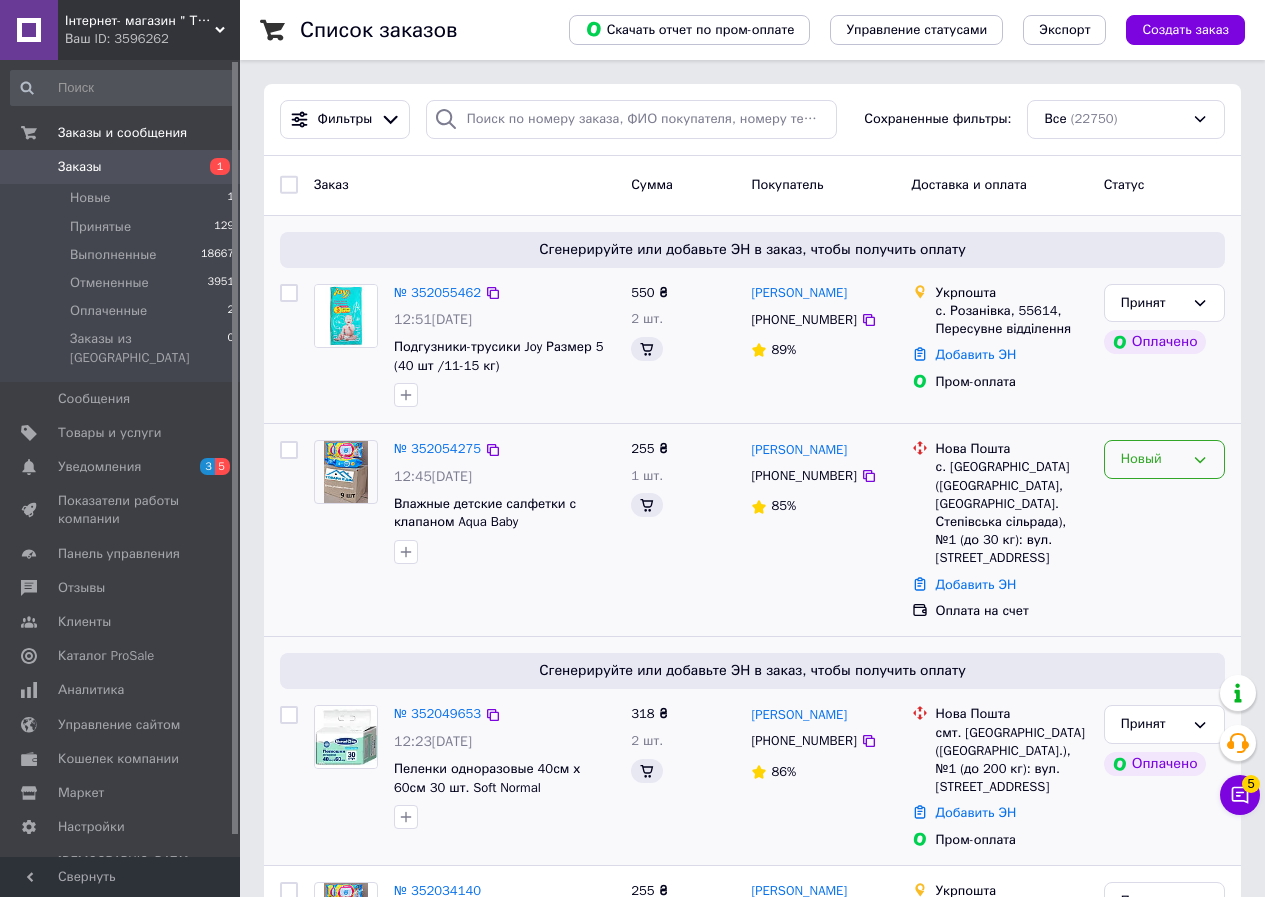 click on "Новый" 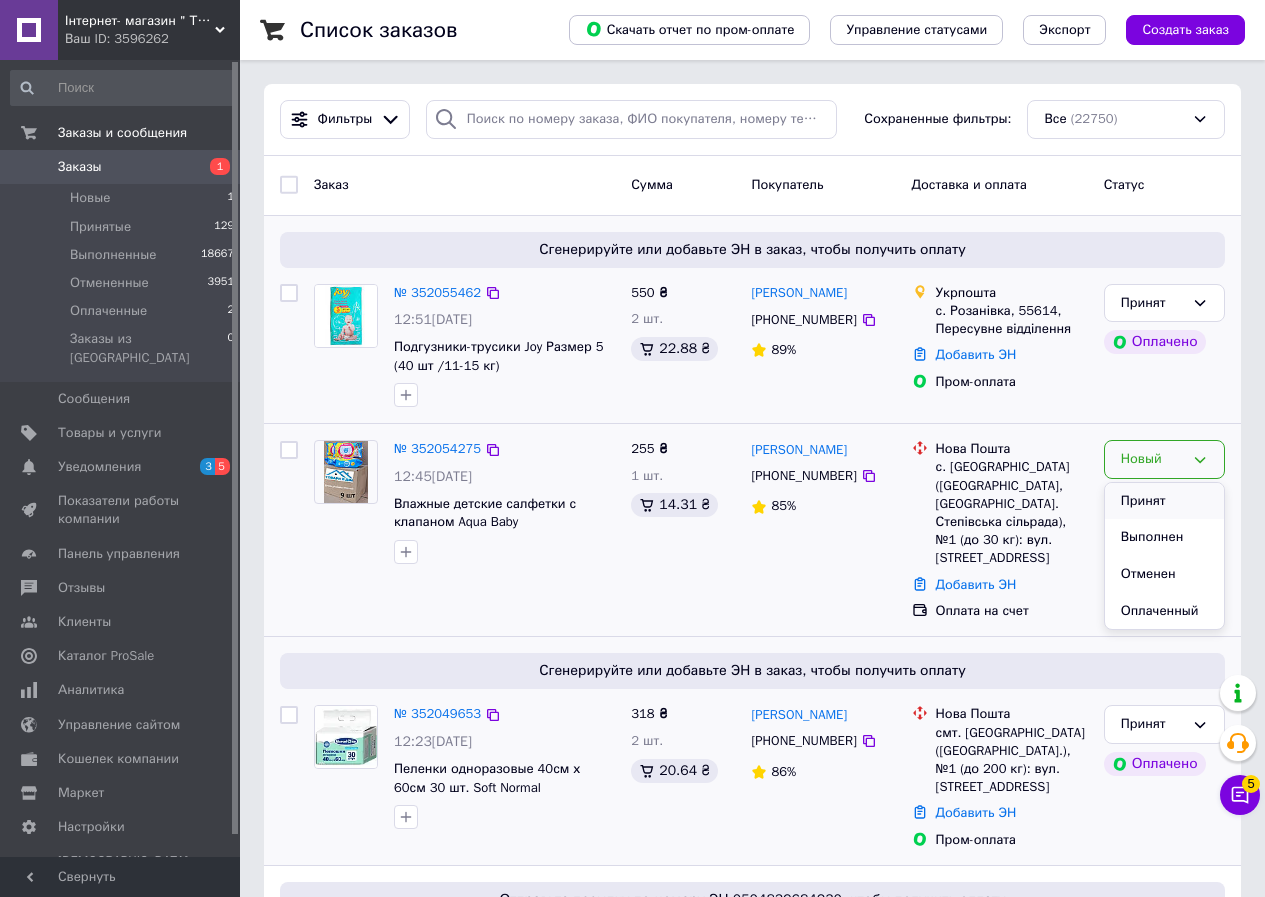 click on "Принят" 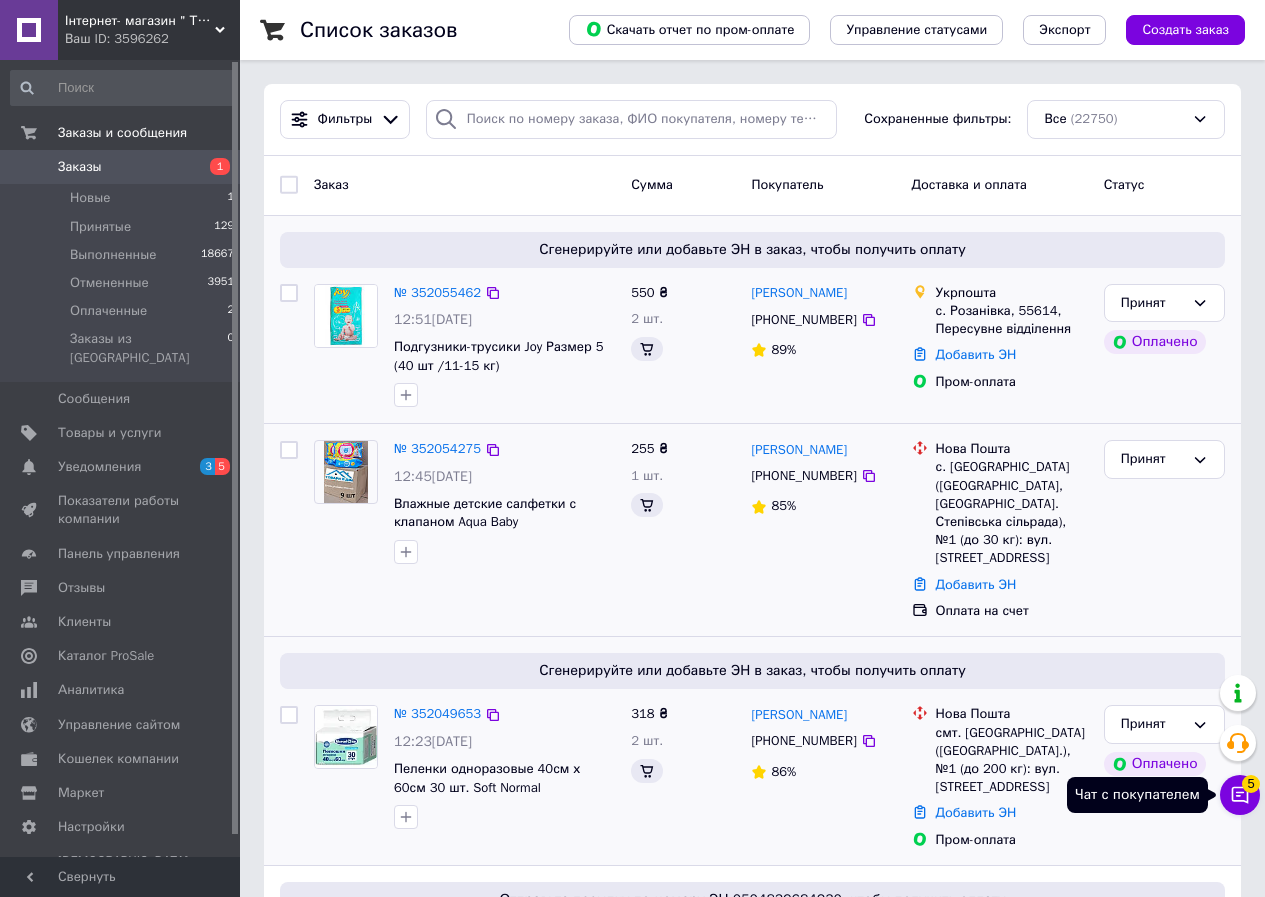 click 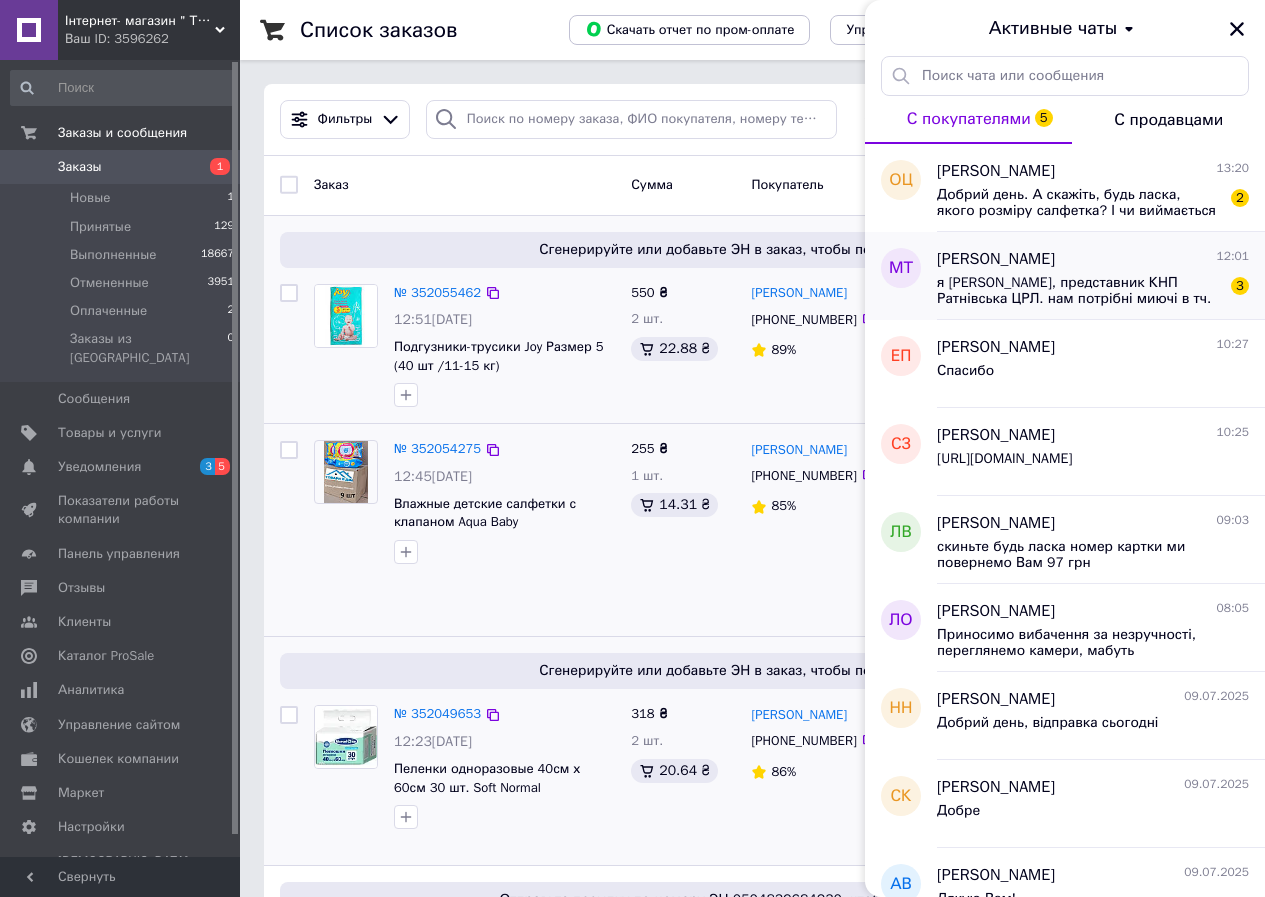 click on "[PERSON_NAME] 12:01 я [PERSON_NAME], представник КНП Ратнівська ЦРЛ. нам потрібні миючі в тч. Пральний порошок Savex Fresh 8 кг. 3" 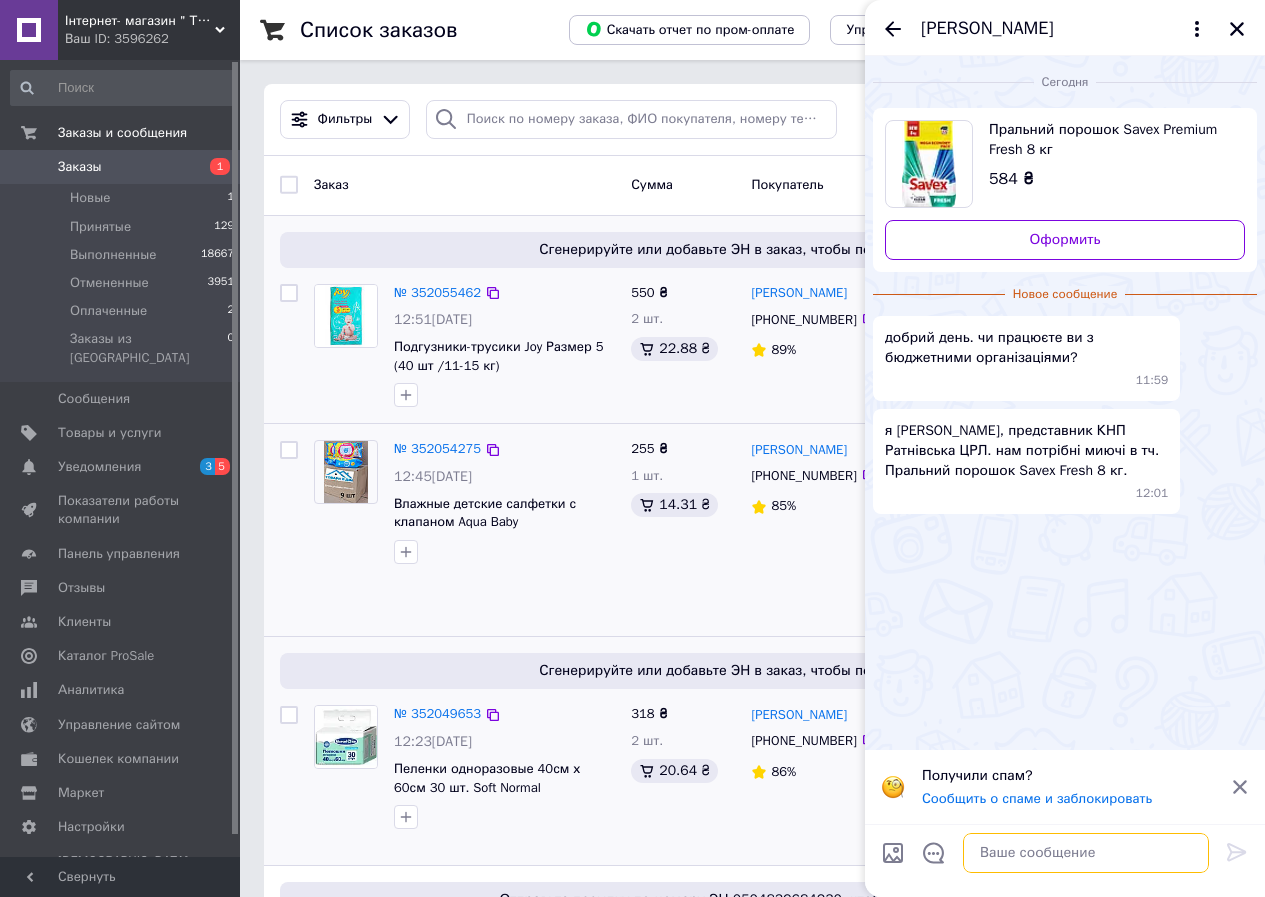 click 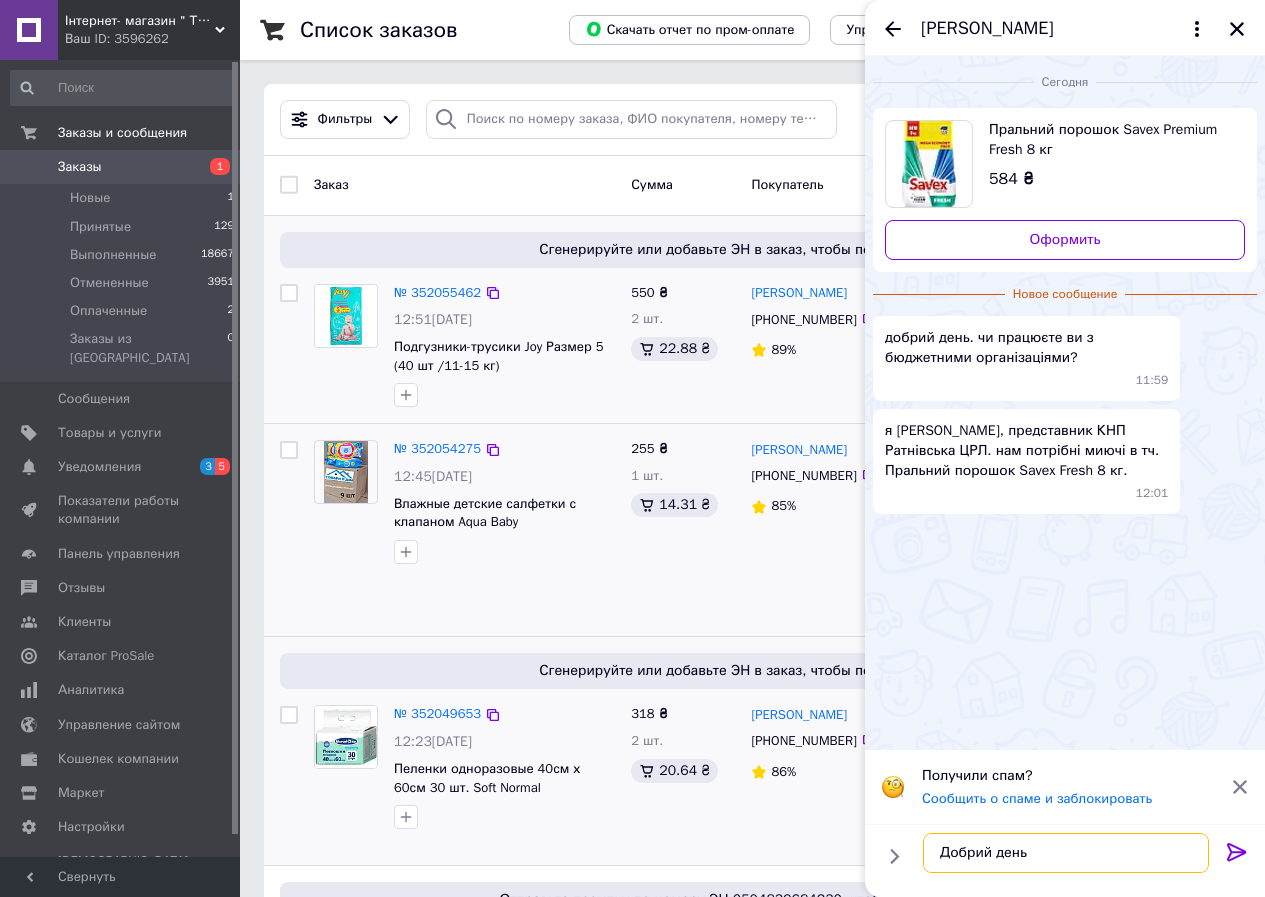 type on "Добрий день." 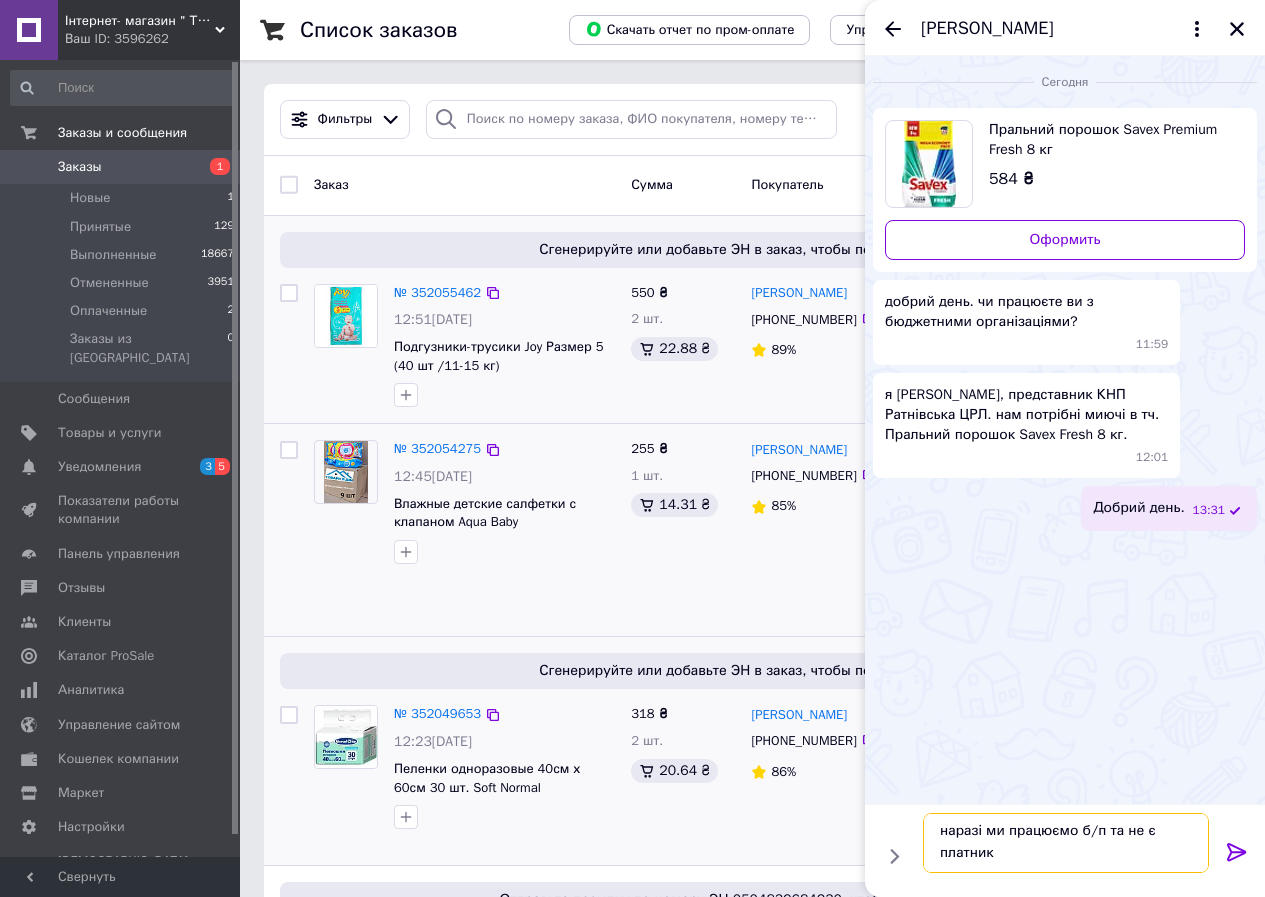 scroll, scrollTop: 2, scrollLeft: 0, axis: vertical 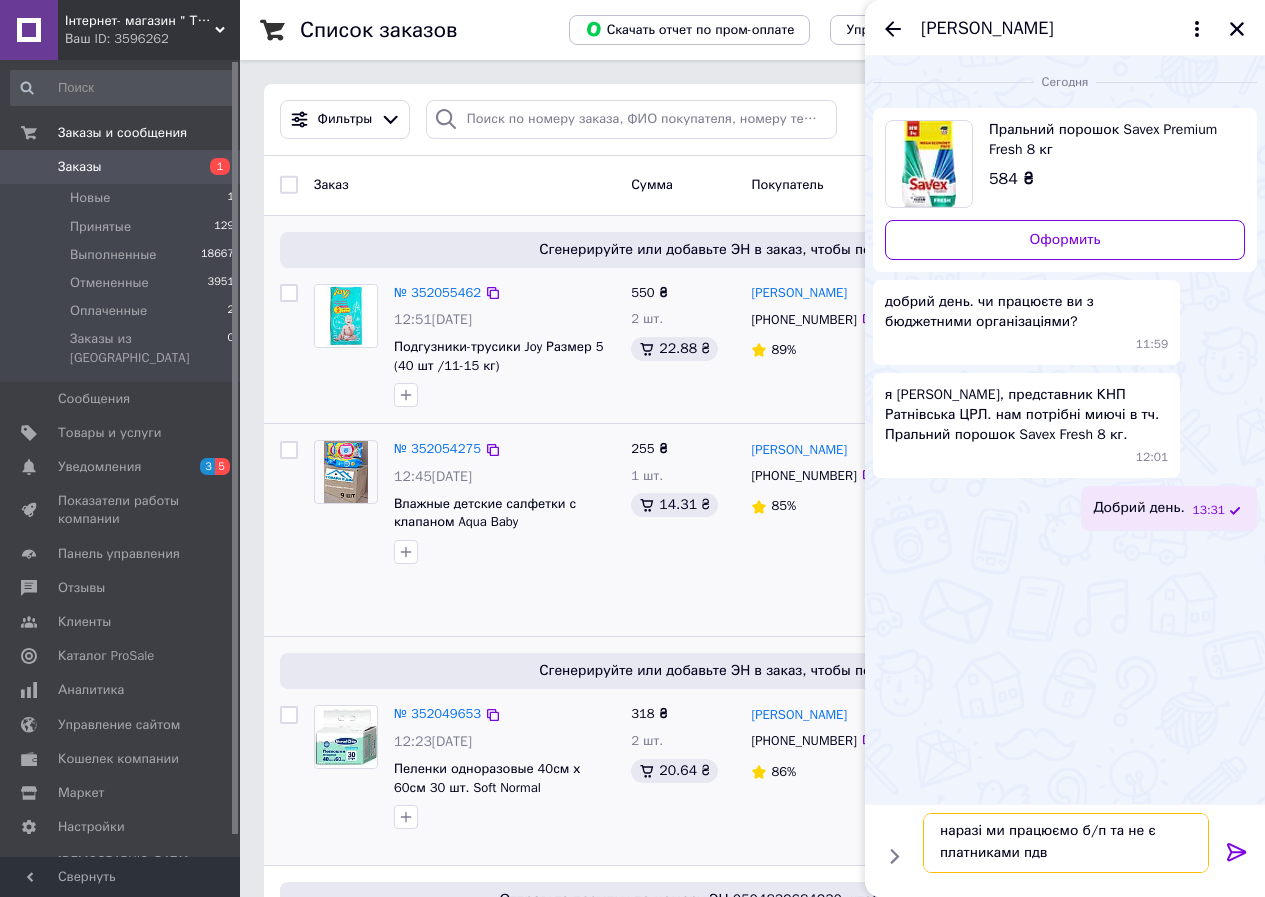 type on "наразі ми працюємо б/п та не є платниками пдв" 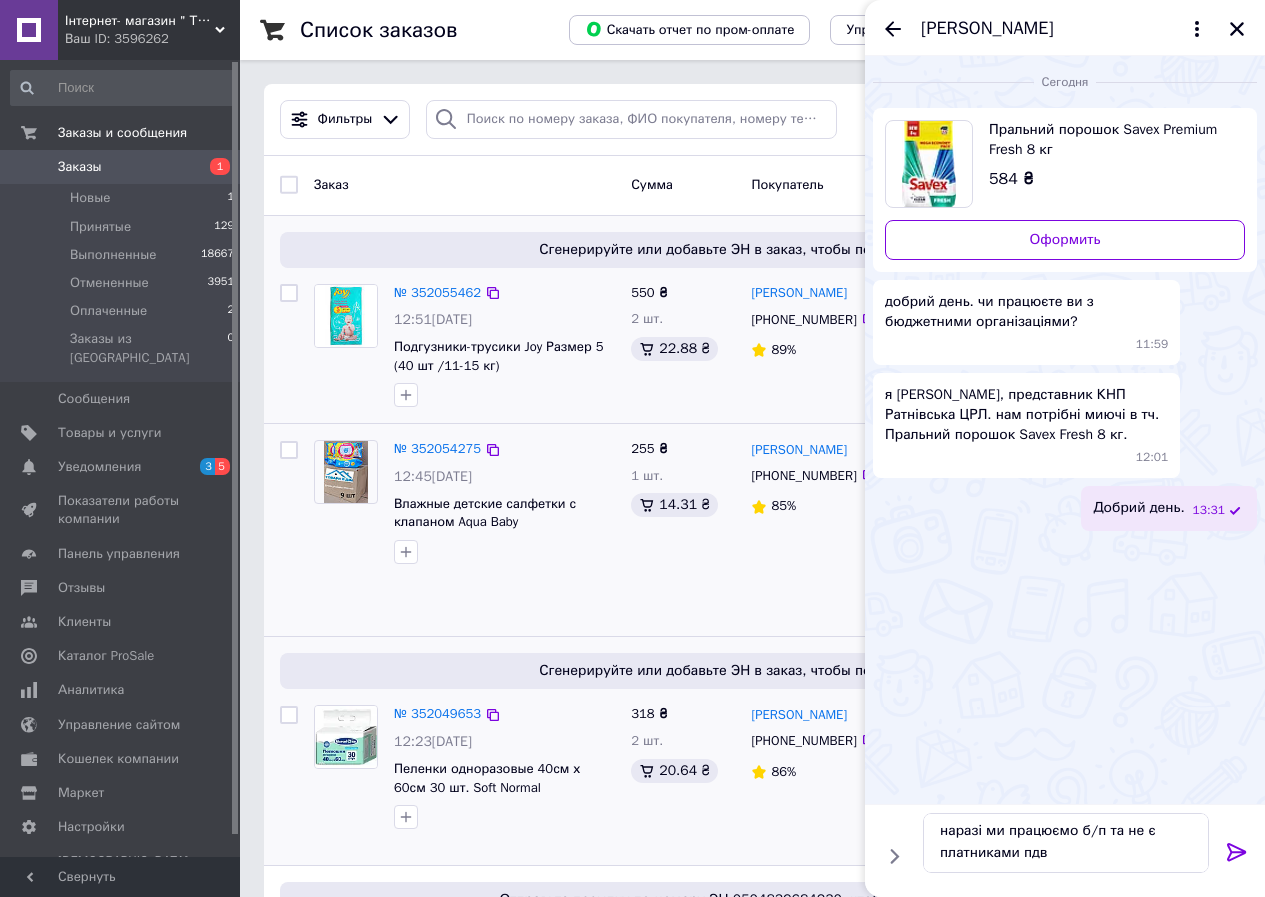 click 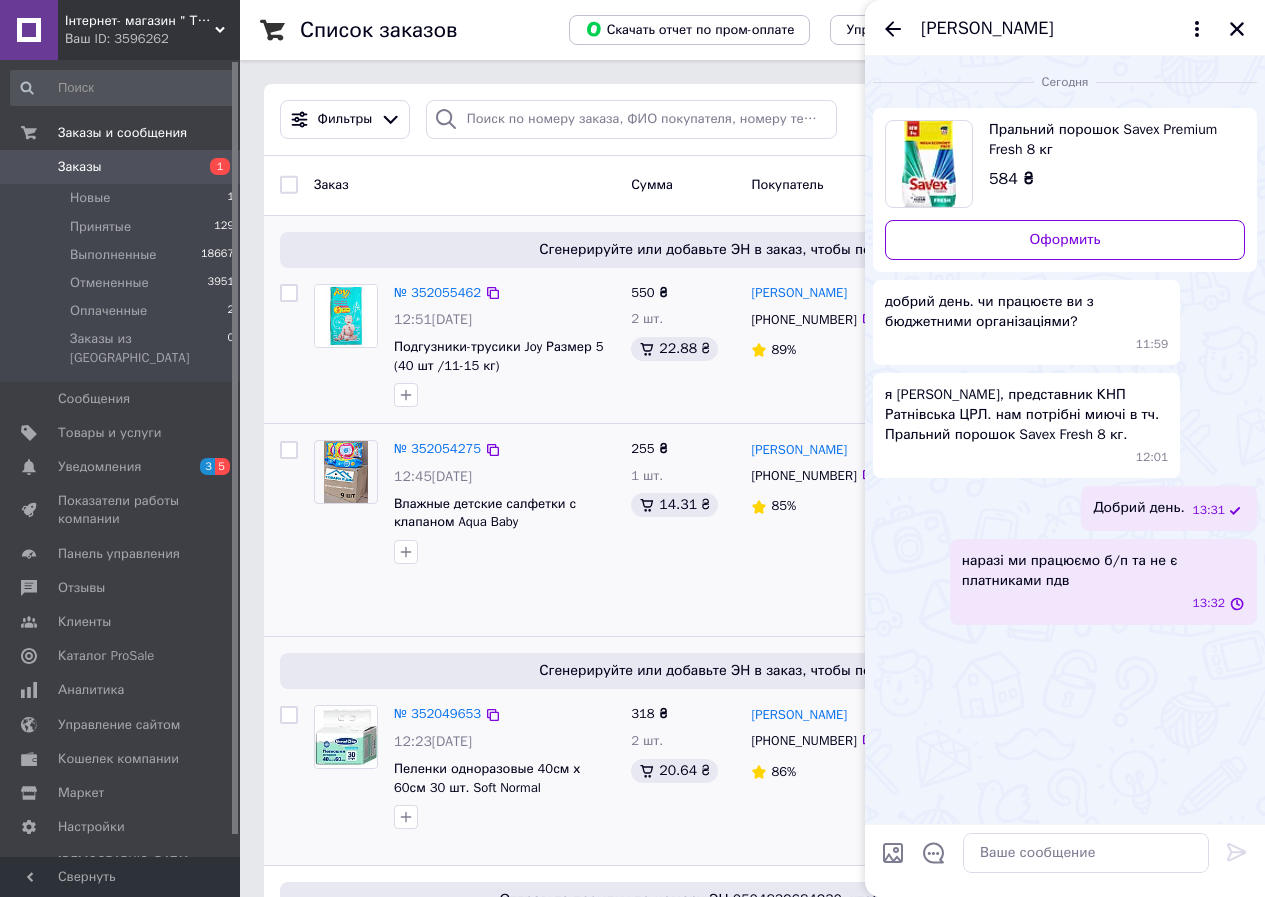 scroll, scrollTop: 0, scrollLeft: 0, axis: both 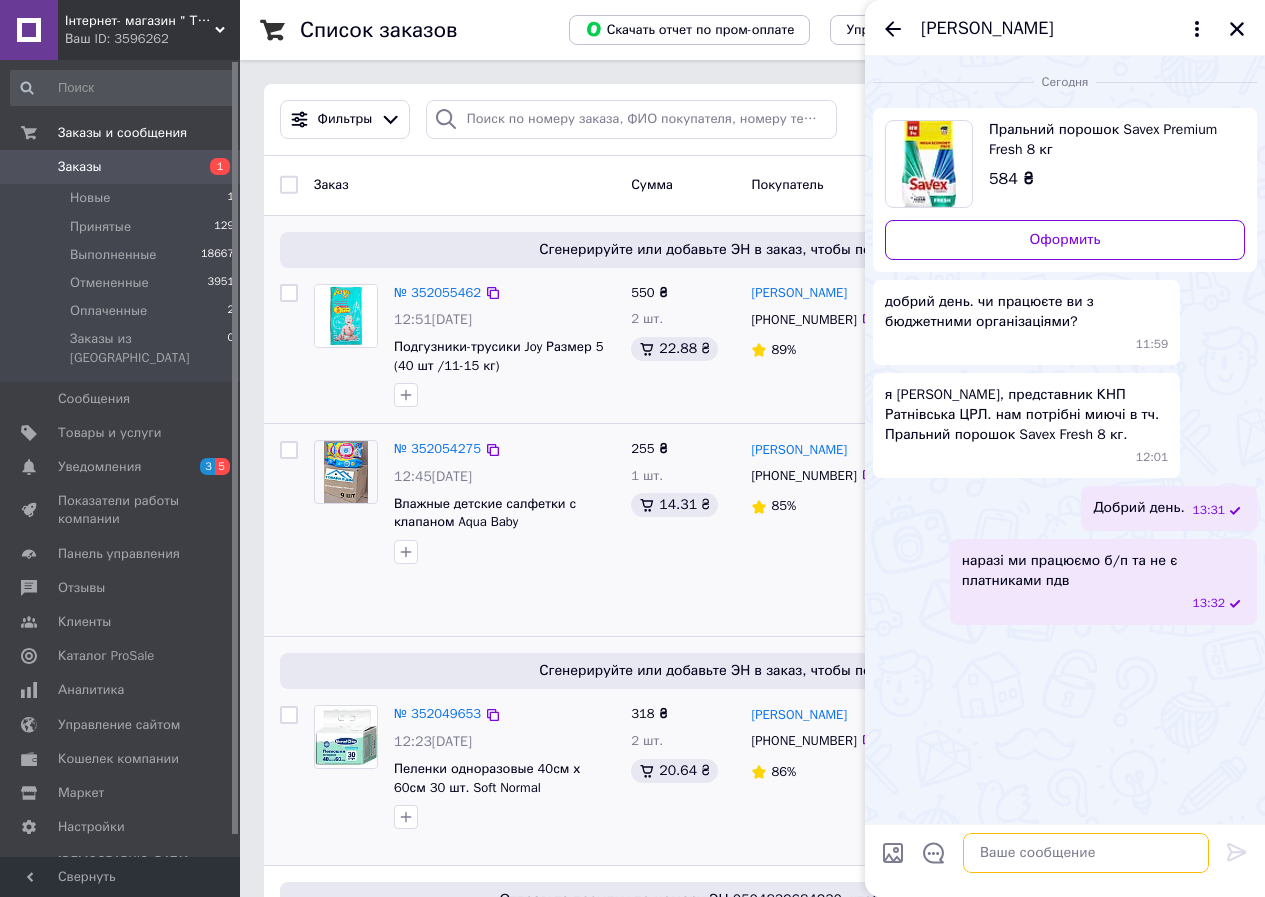 click 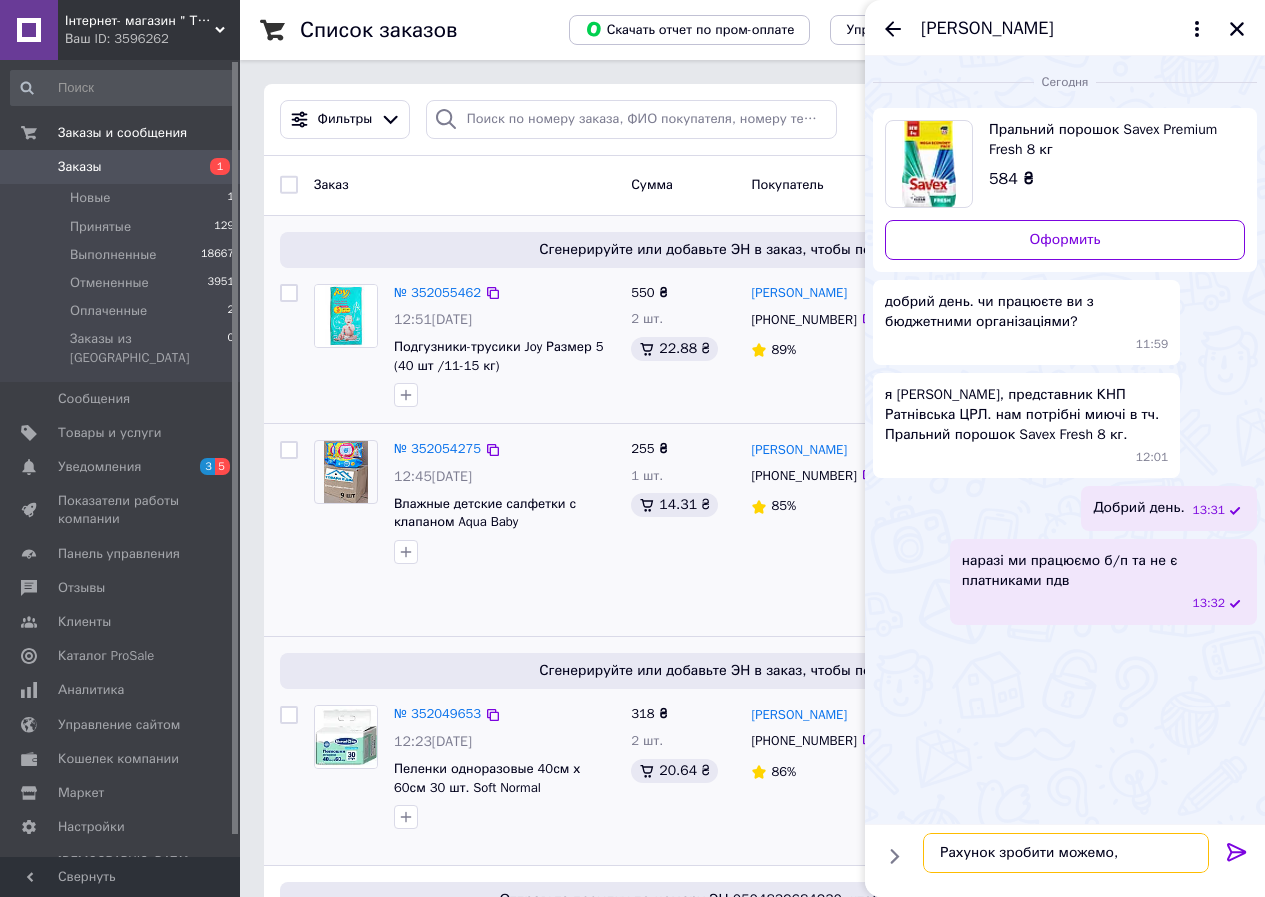 type on "Рахунок зробити можемо" 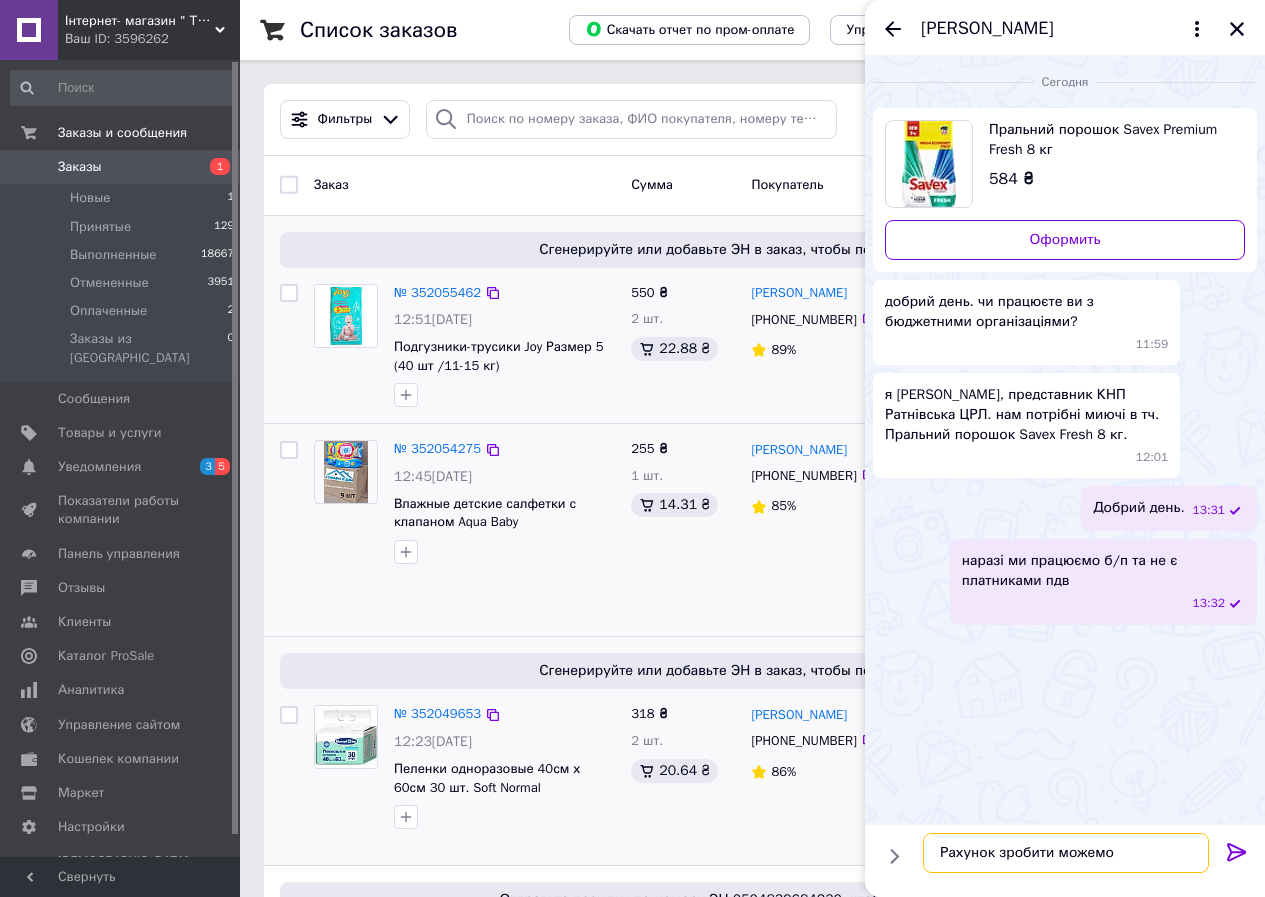 type 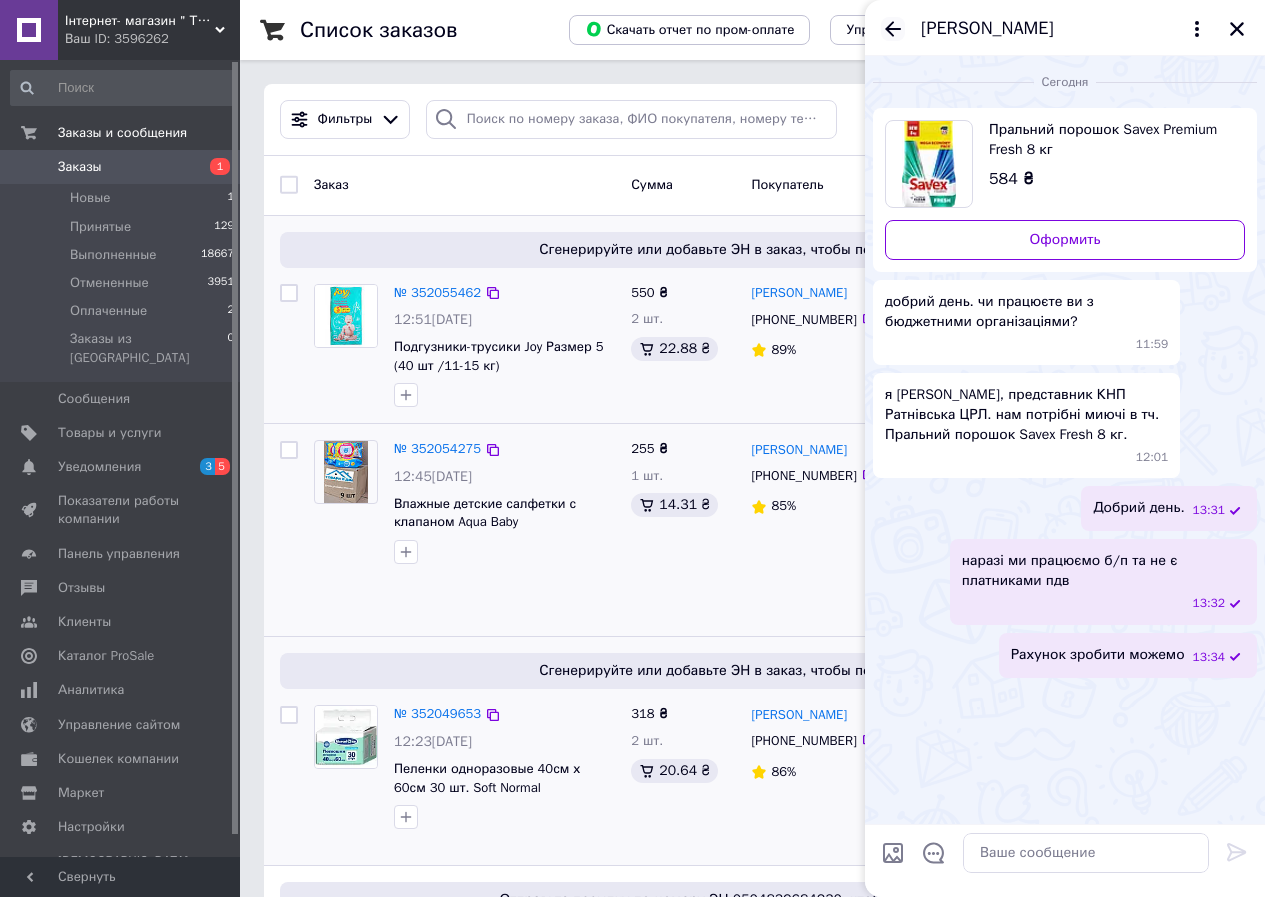 click 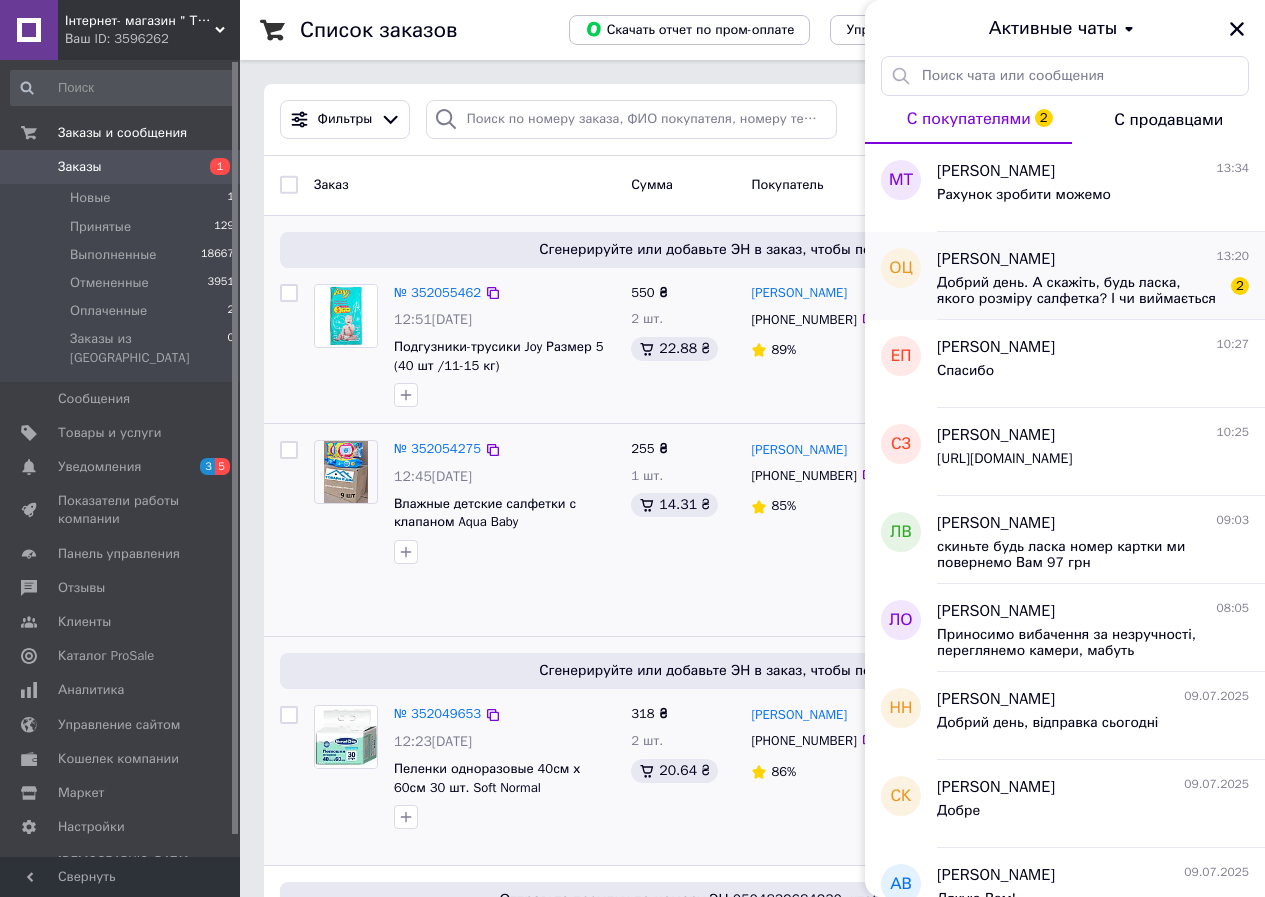 click on "Добрий день. А скажіть, будь ласка, якого розміру салфетка? І чи виймається з упаковки по одному? 2" 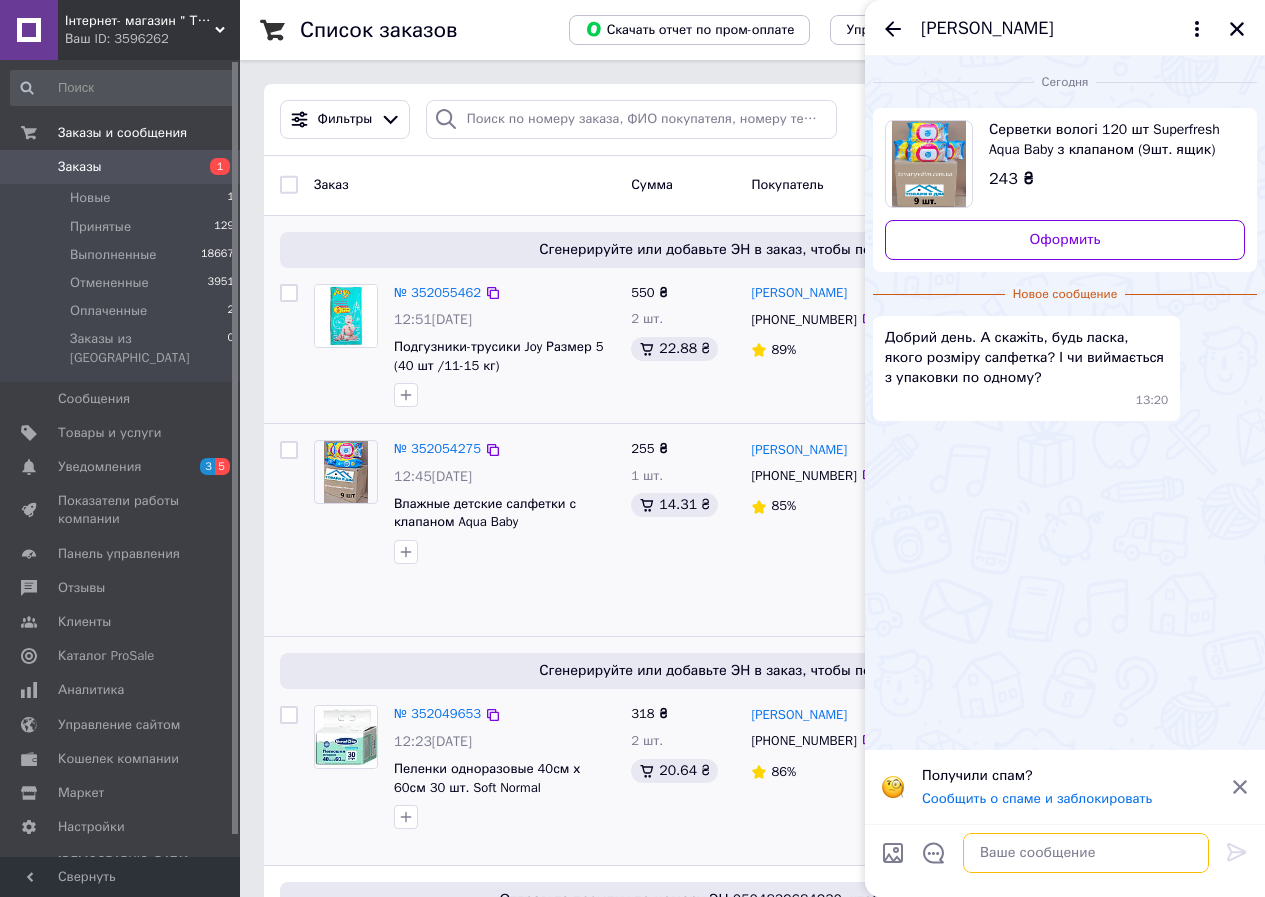 click 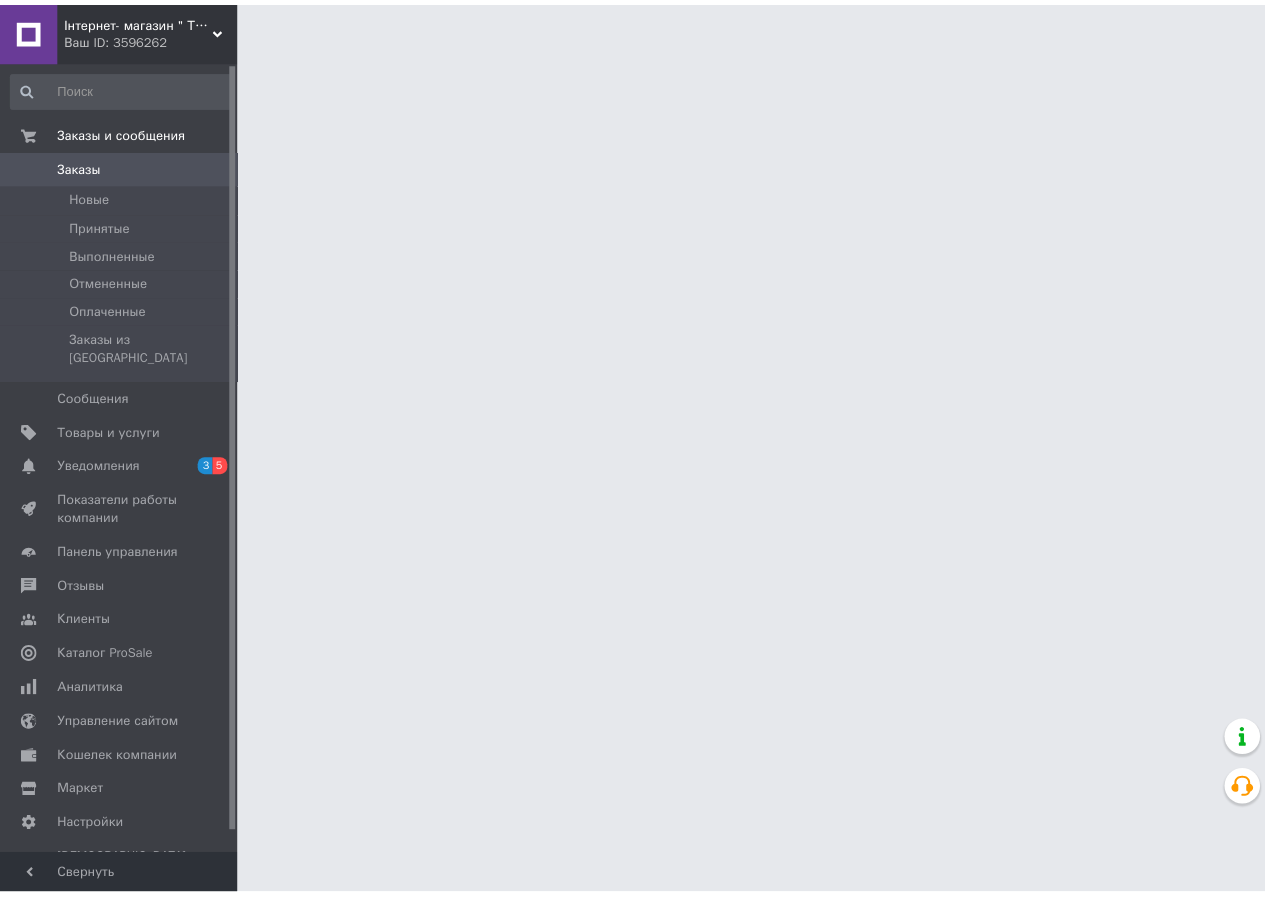 scroll, scrollTop: 0, scrollLeft: 0, axis: both 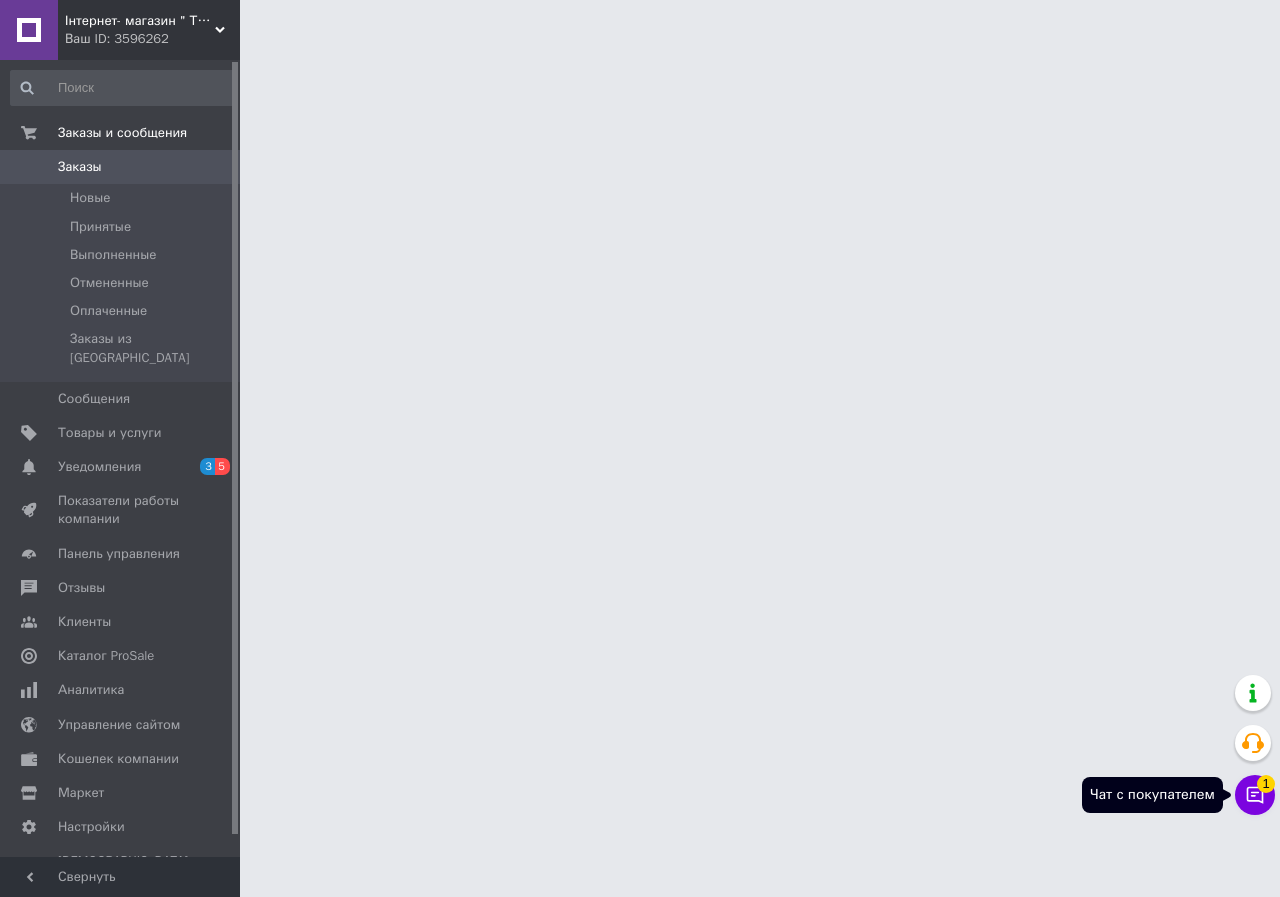click 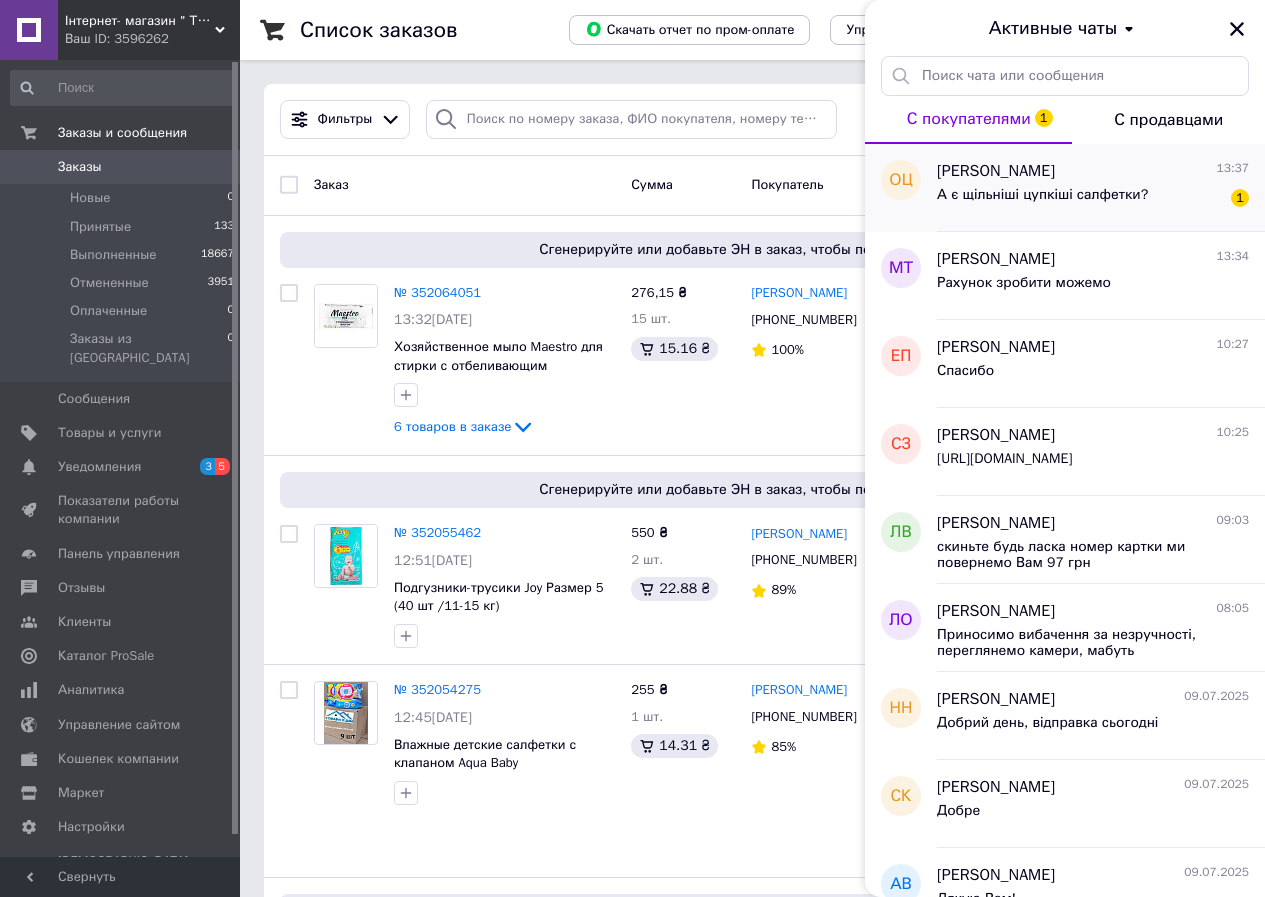 click on "А є щільніші цупкіші салфетки?" at bounding box center [1042, 201] 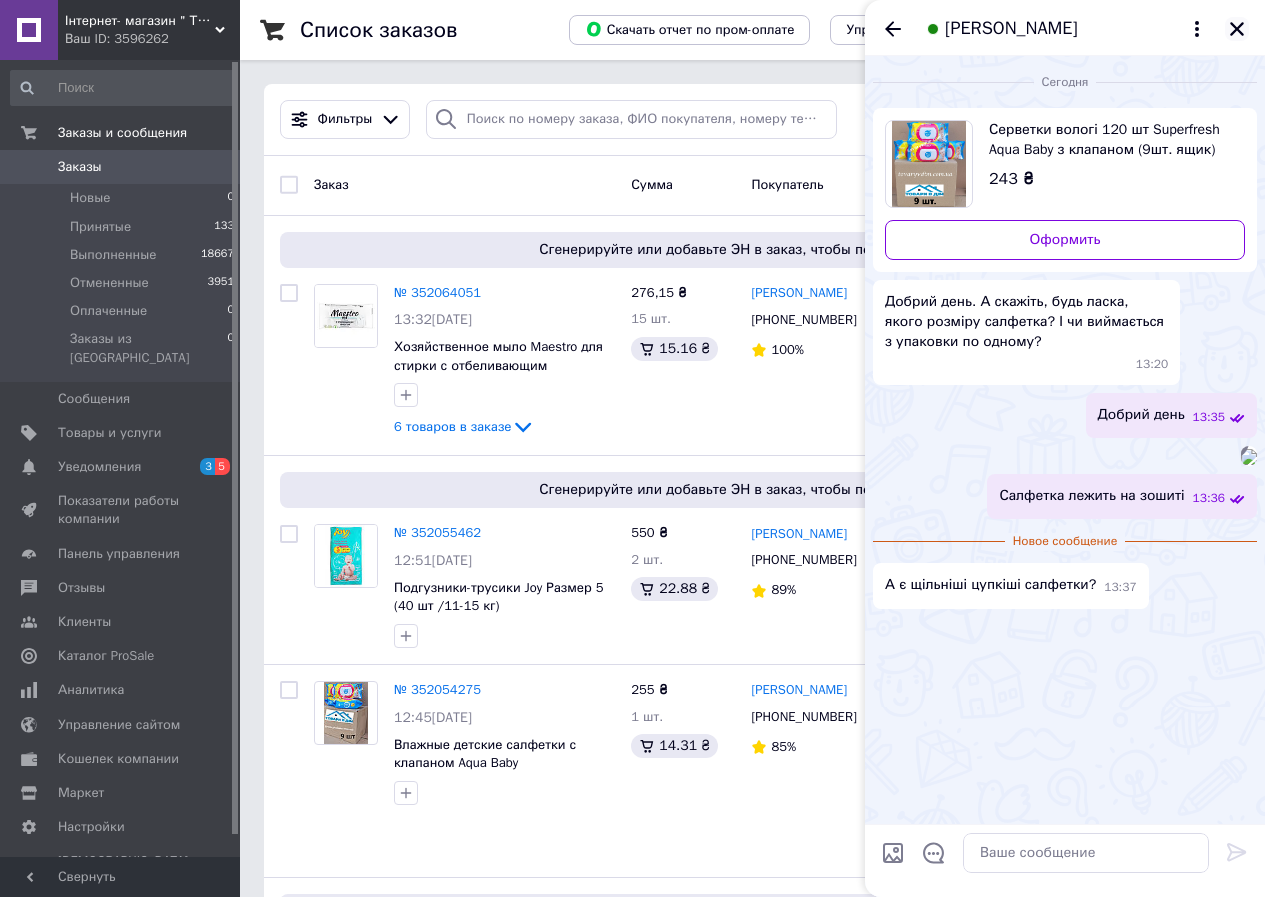 click at bounding box center (1237, 29) 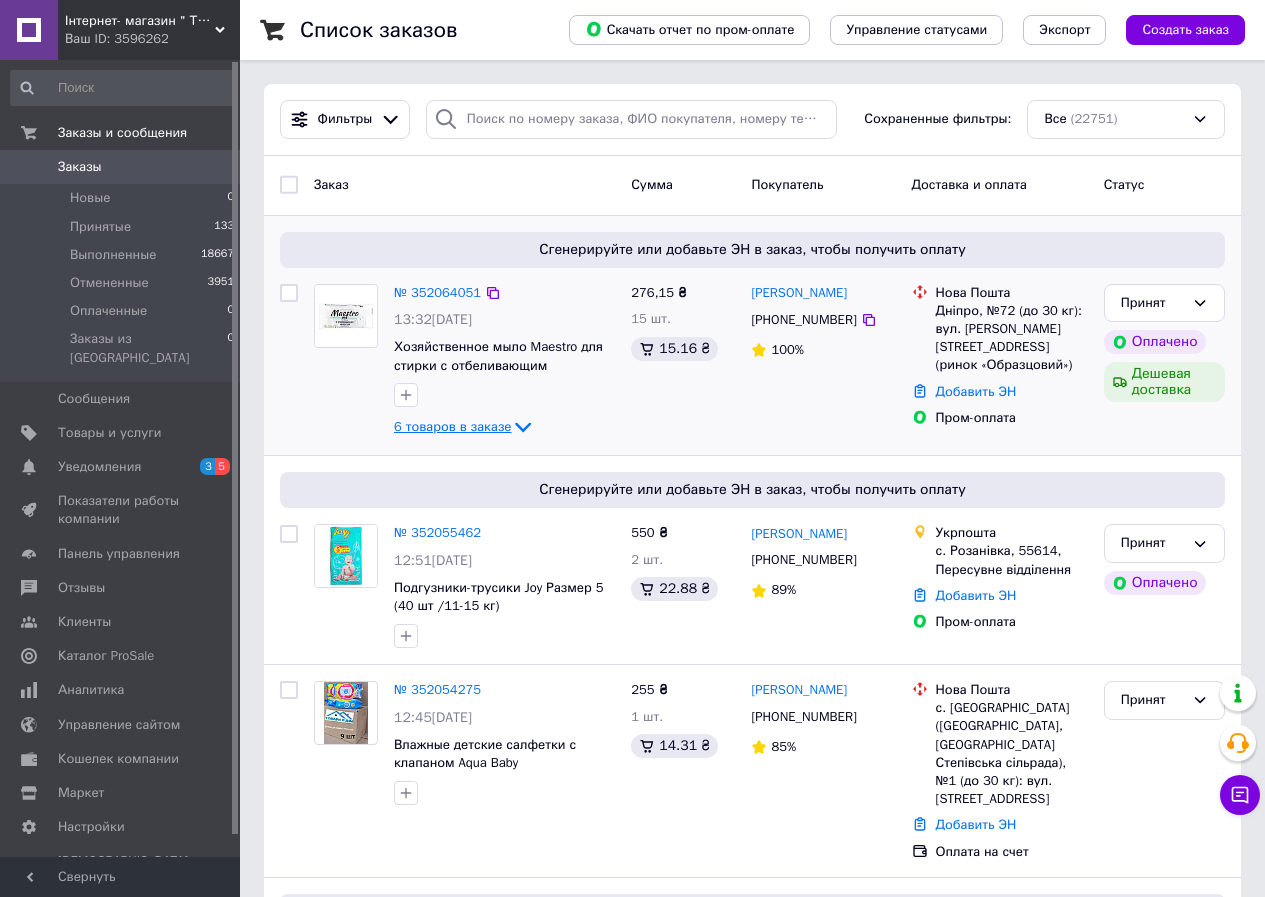click 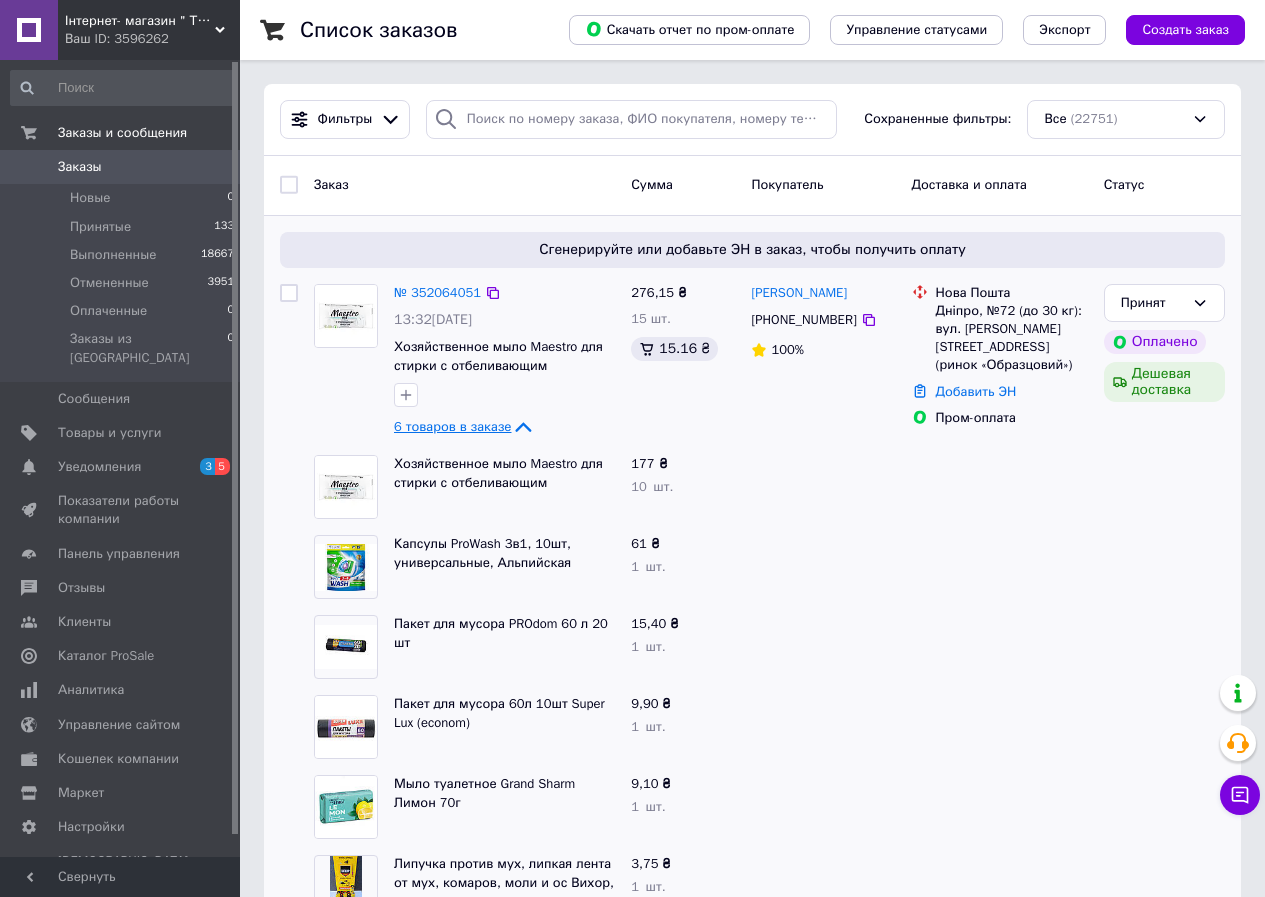 click 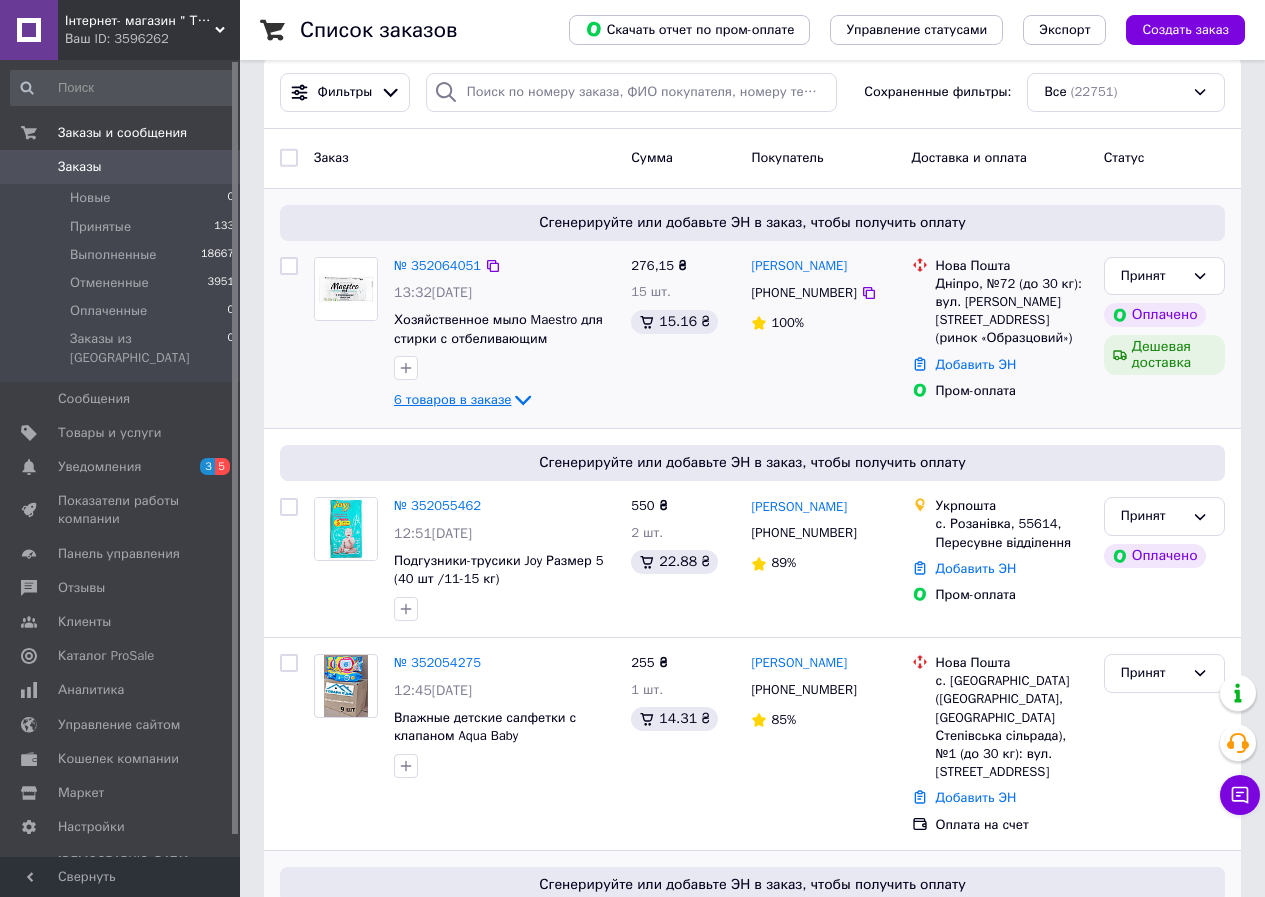 scroll, scrollTop: 0, scrollLeft: 0, axis: both 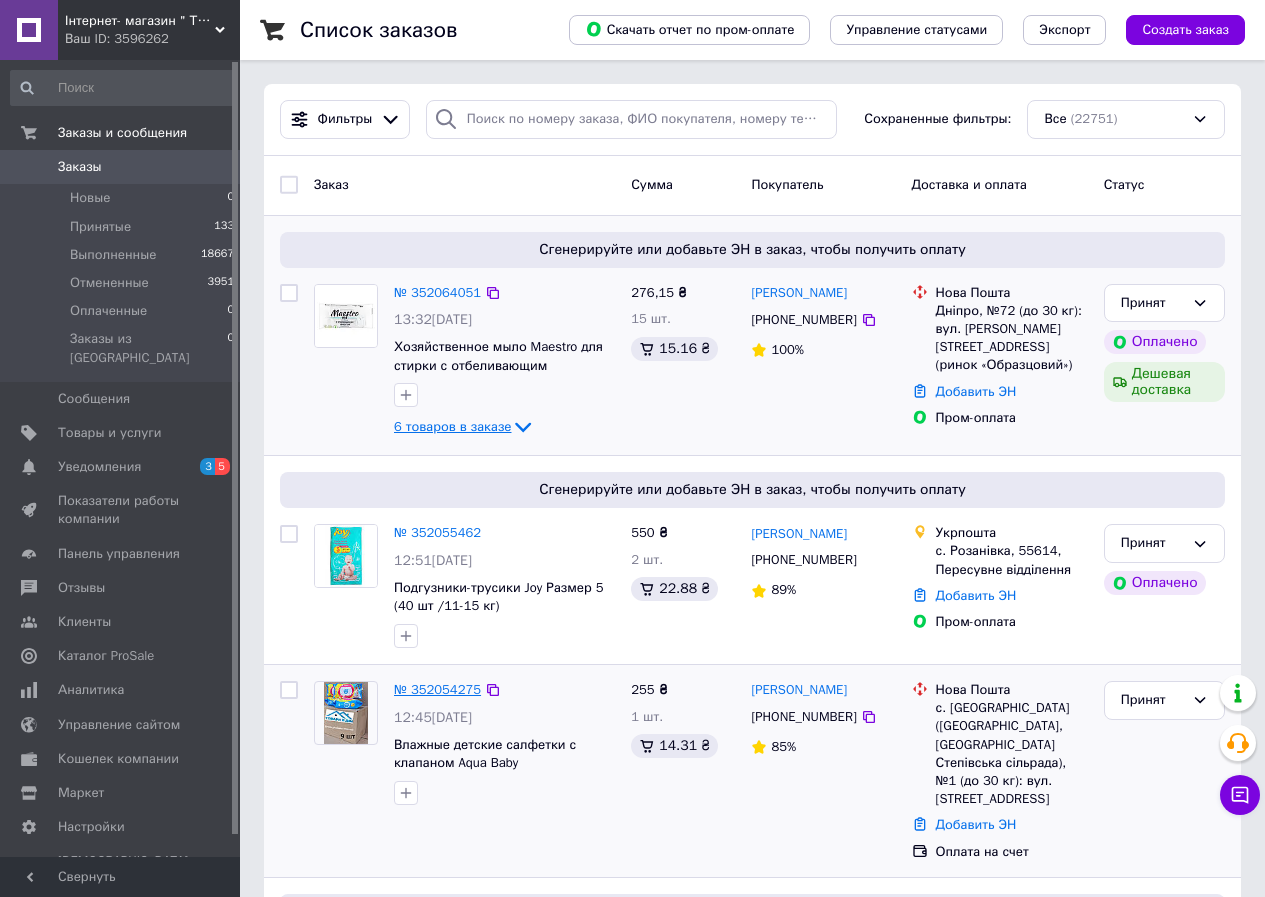 click on "№ 352054275" at bounding box center (437, 689) 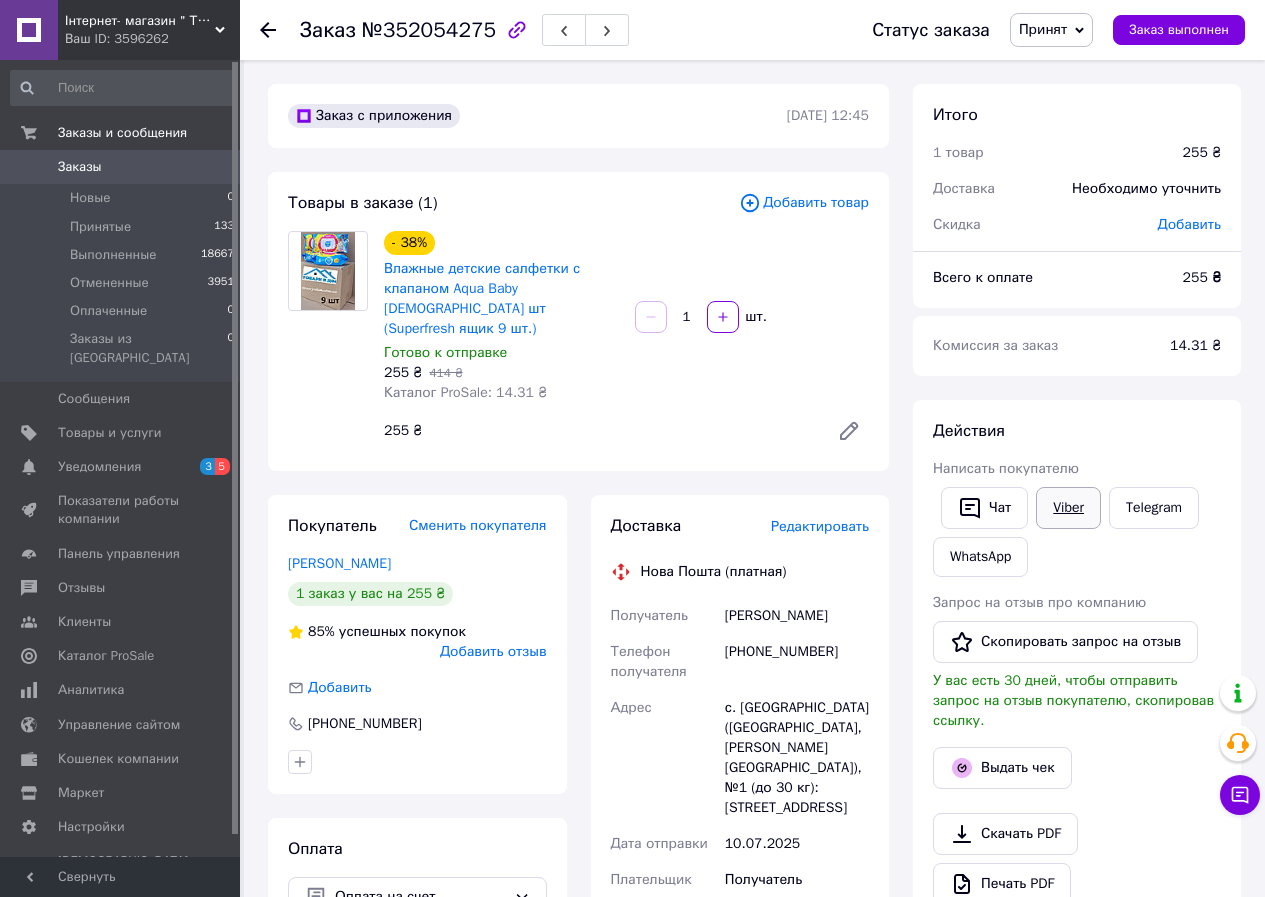 click on "Viber" at bounding box center (1068, 508) 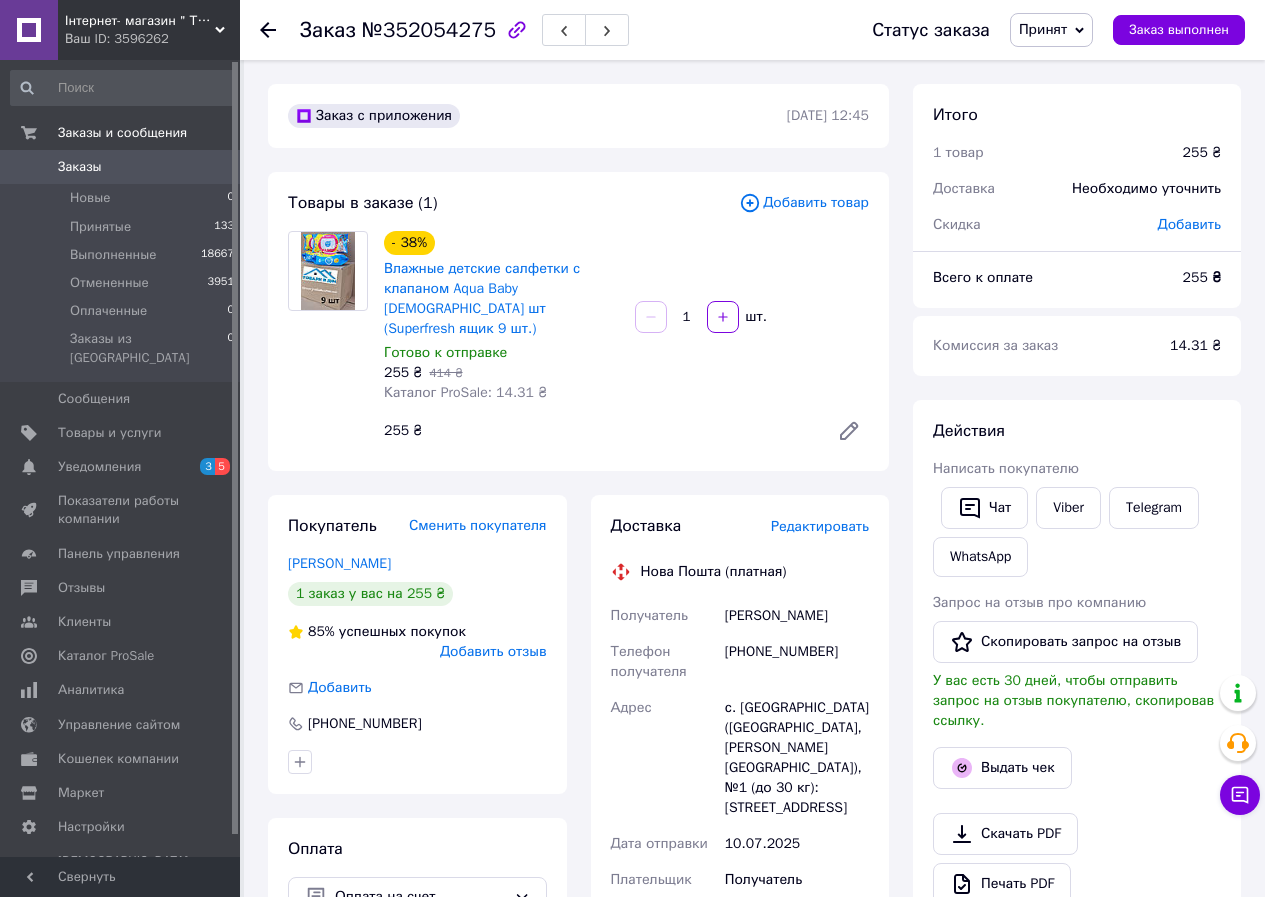 click on "Действия Написать покупателю   Чат Viber Telegram WhatsApp Запрос на отзыв про компанию   Скопировать запрос на отзыв У вас есть 30 дней, чтобы отправить запрос на отзыв покупателю, скопировав ссылку.   Выдать чек   Скачать PDF   Печать PDF   Дублировать заказ" at bounding box center (1077, 687) 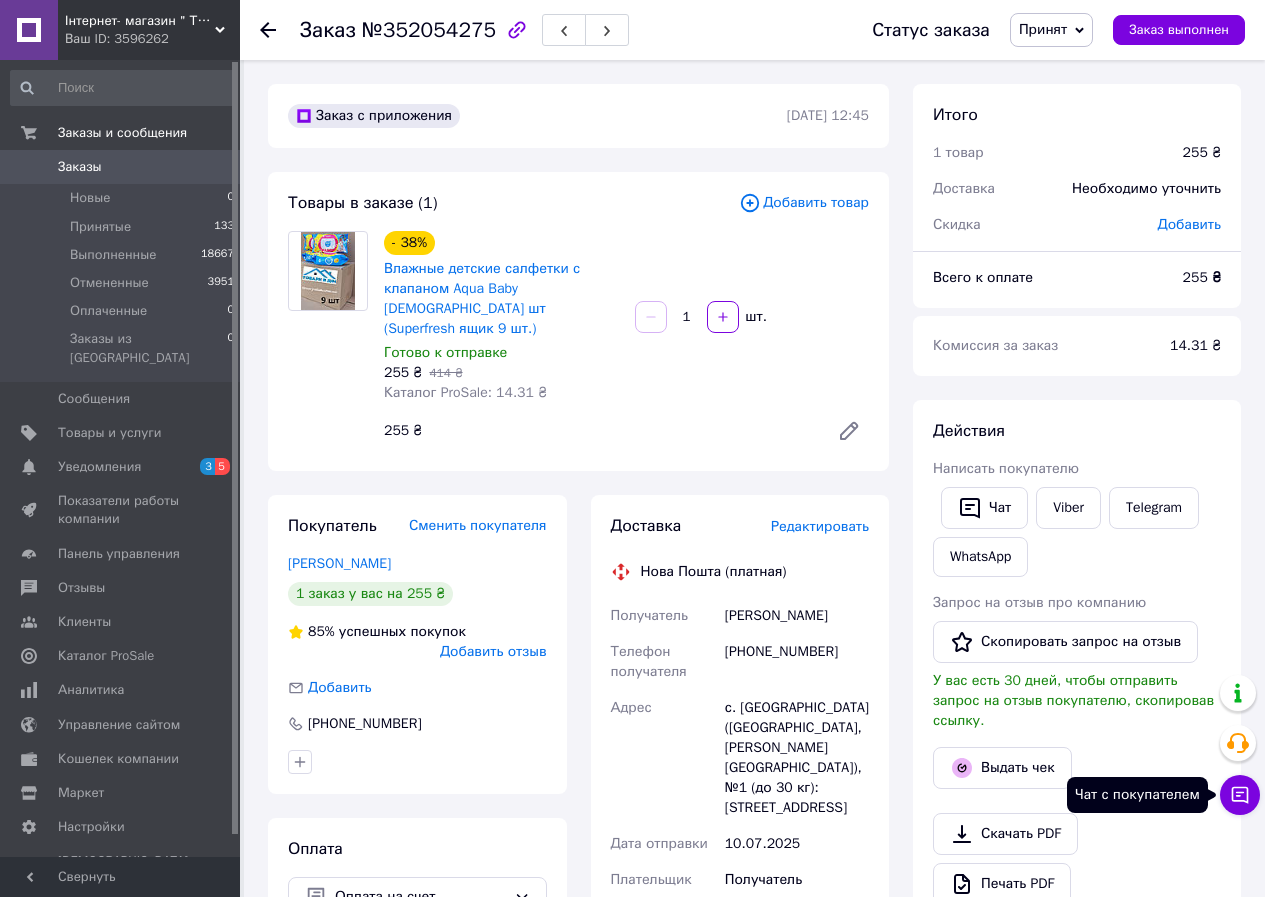 click 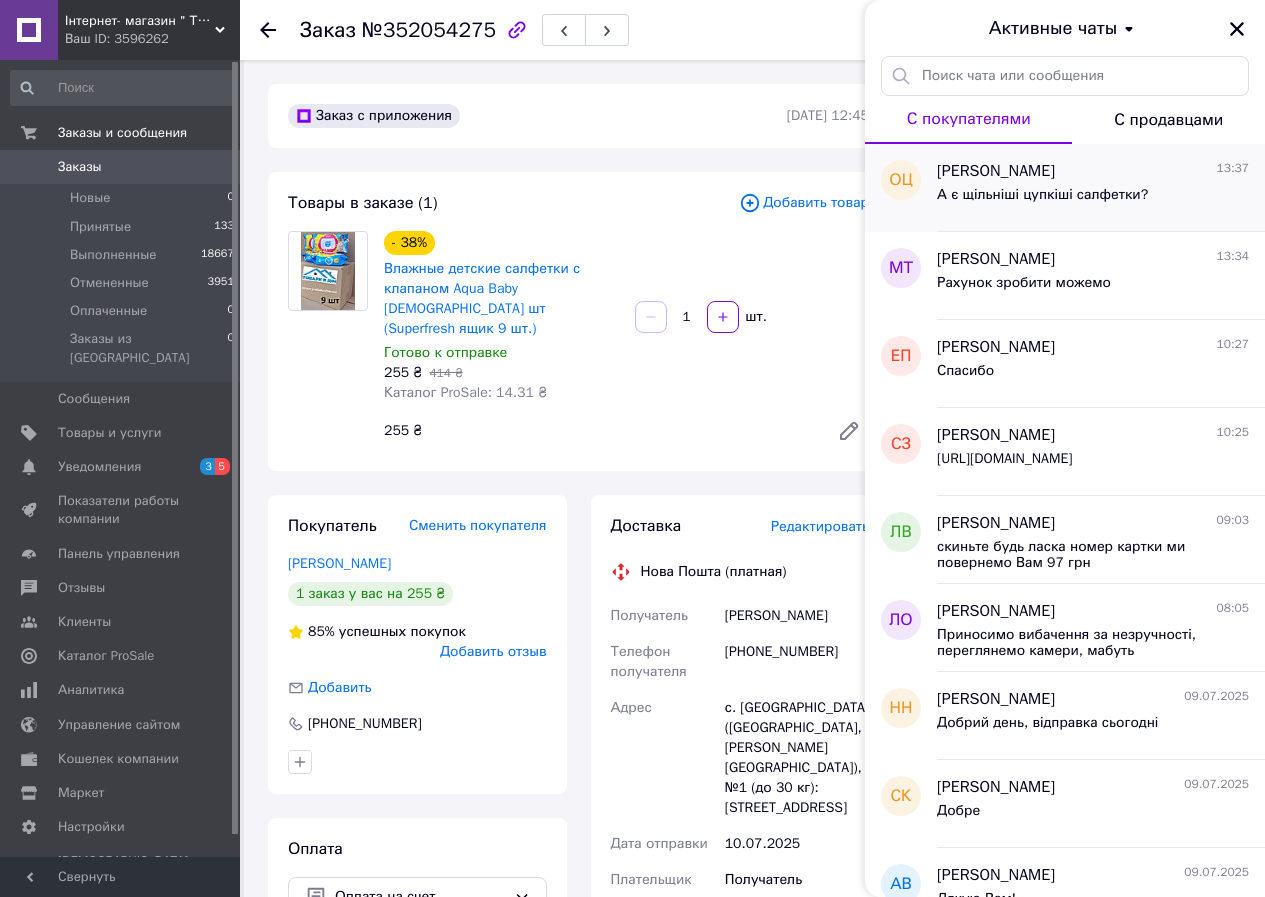click on "[PERSON_NAME]" at bounding box center (996, 171) 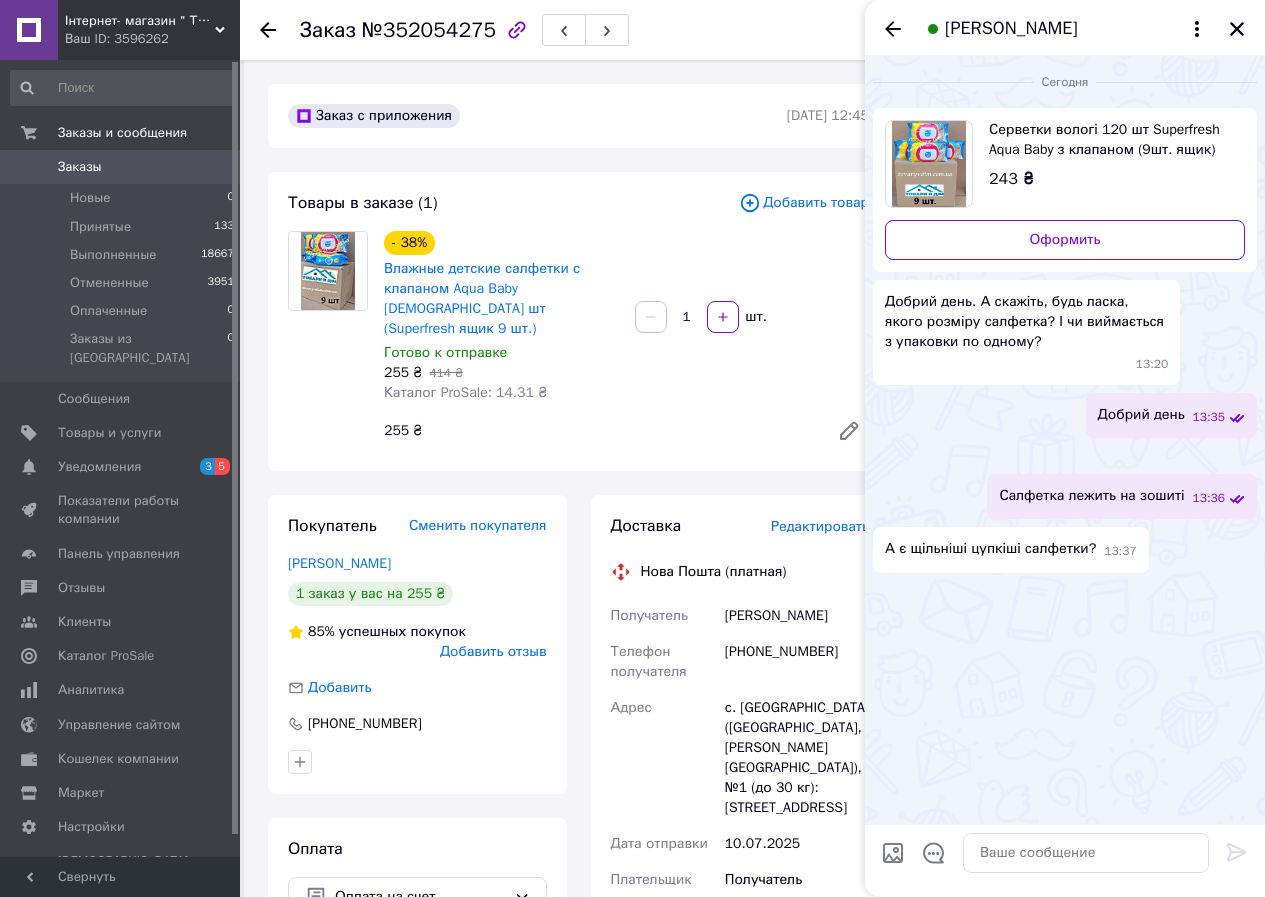 scroll, scrollTop: 37, scrollLeft: 0, axis: vertical 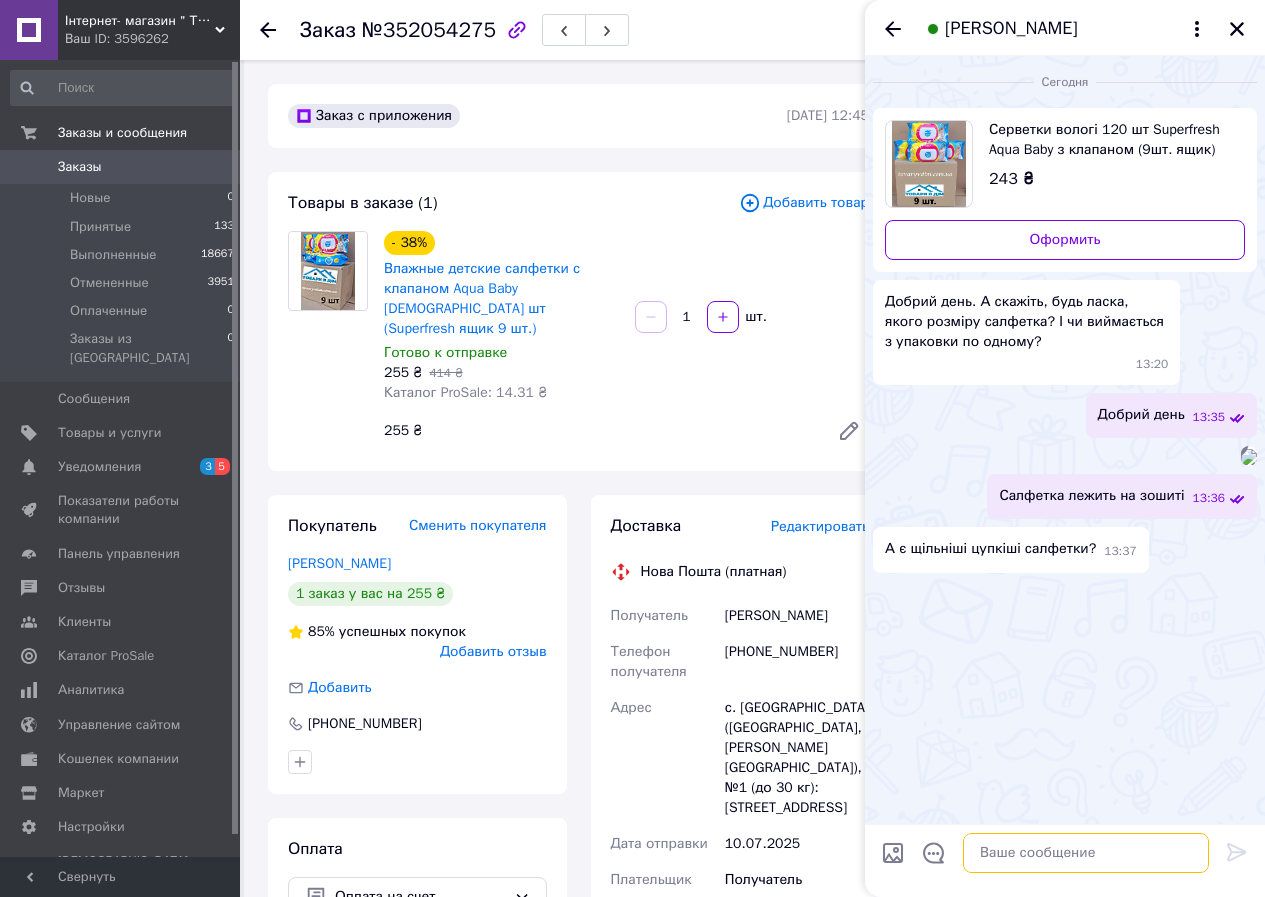 click at bounding box center [1086, 853] 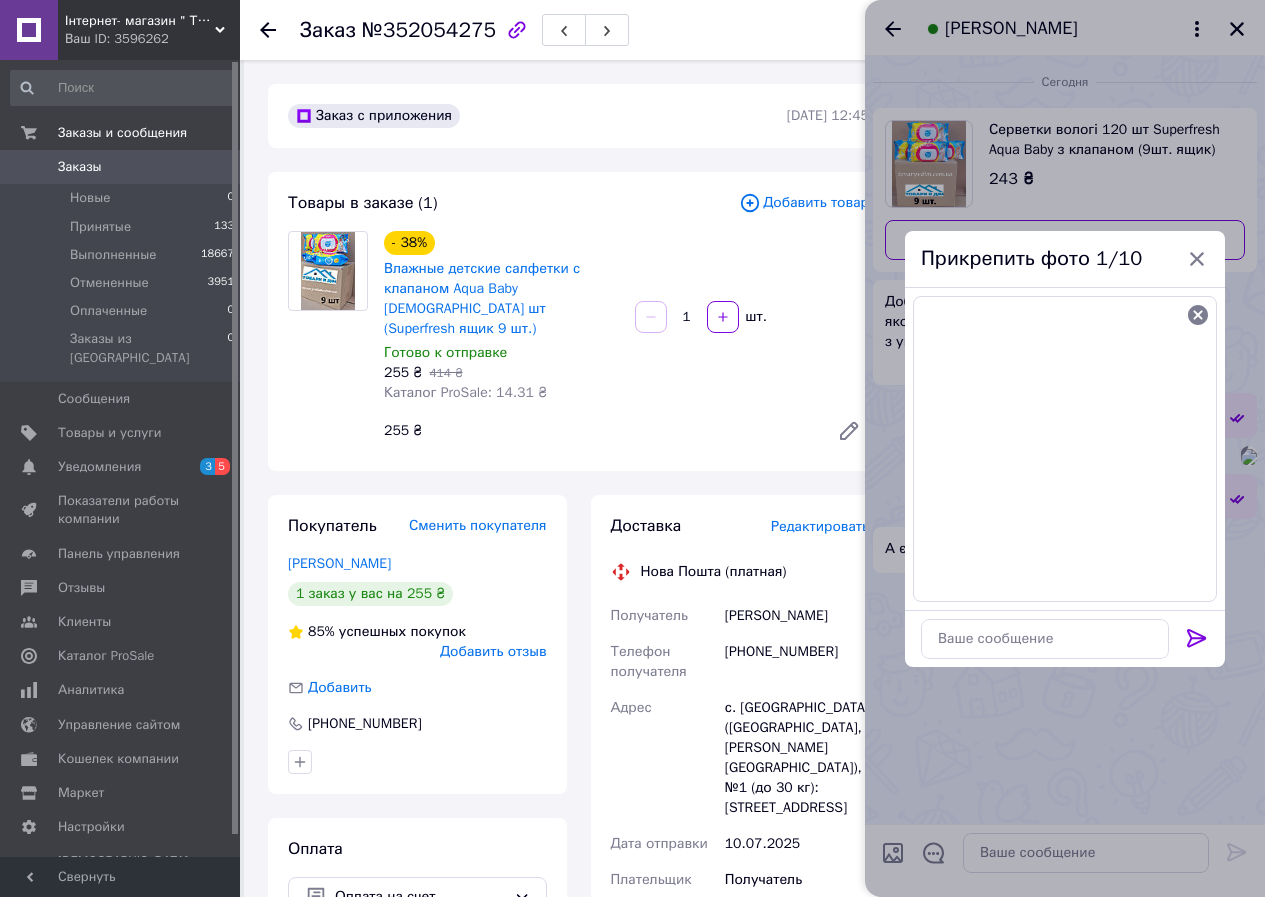 click 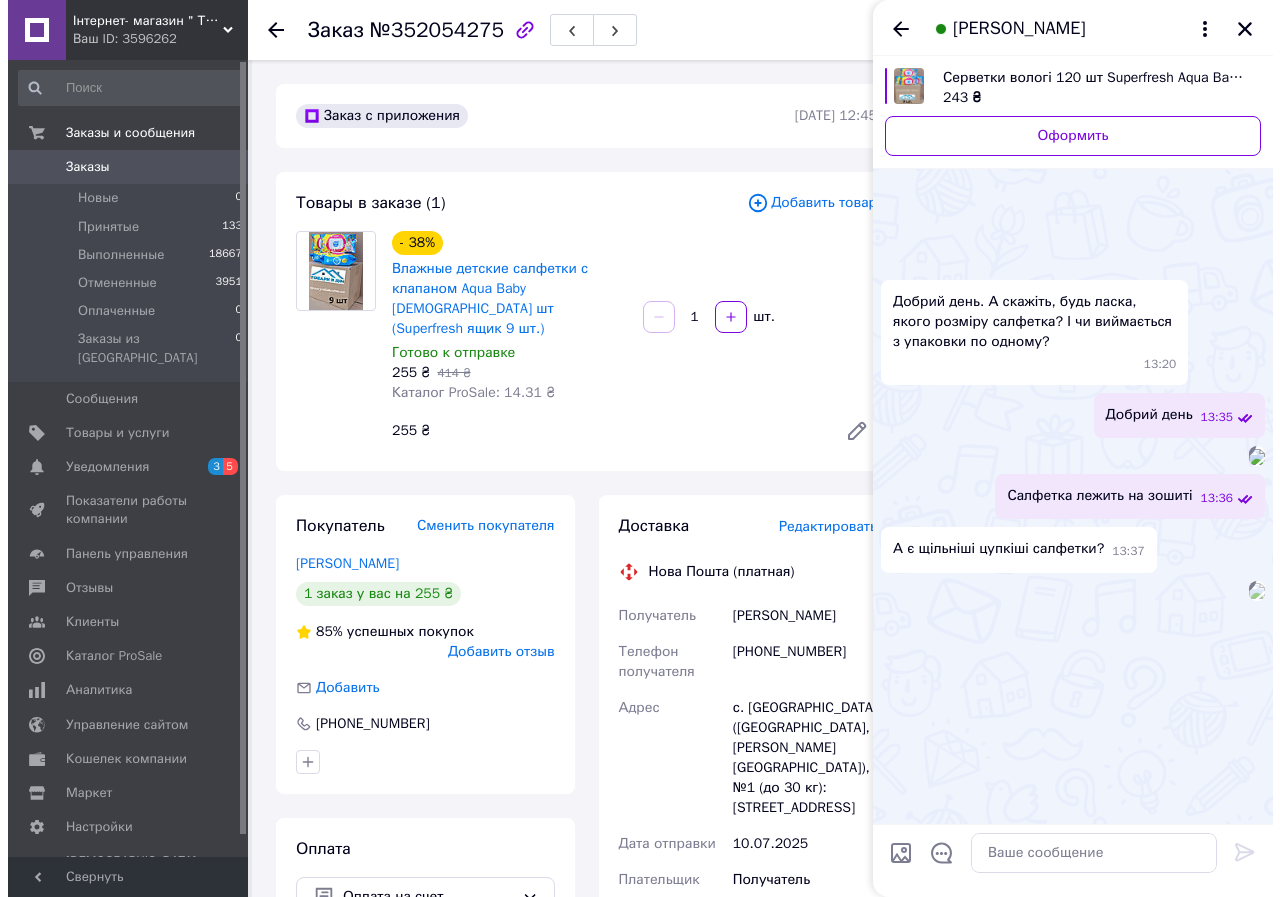 scroll, scrollTop: 221, scrollLeft: 0, axis: vertical 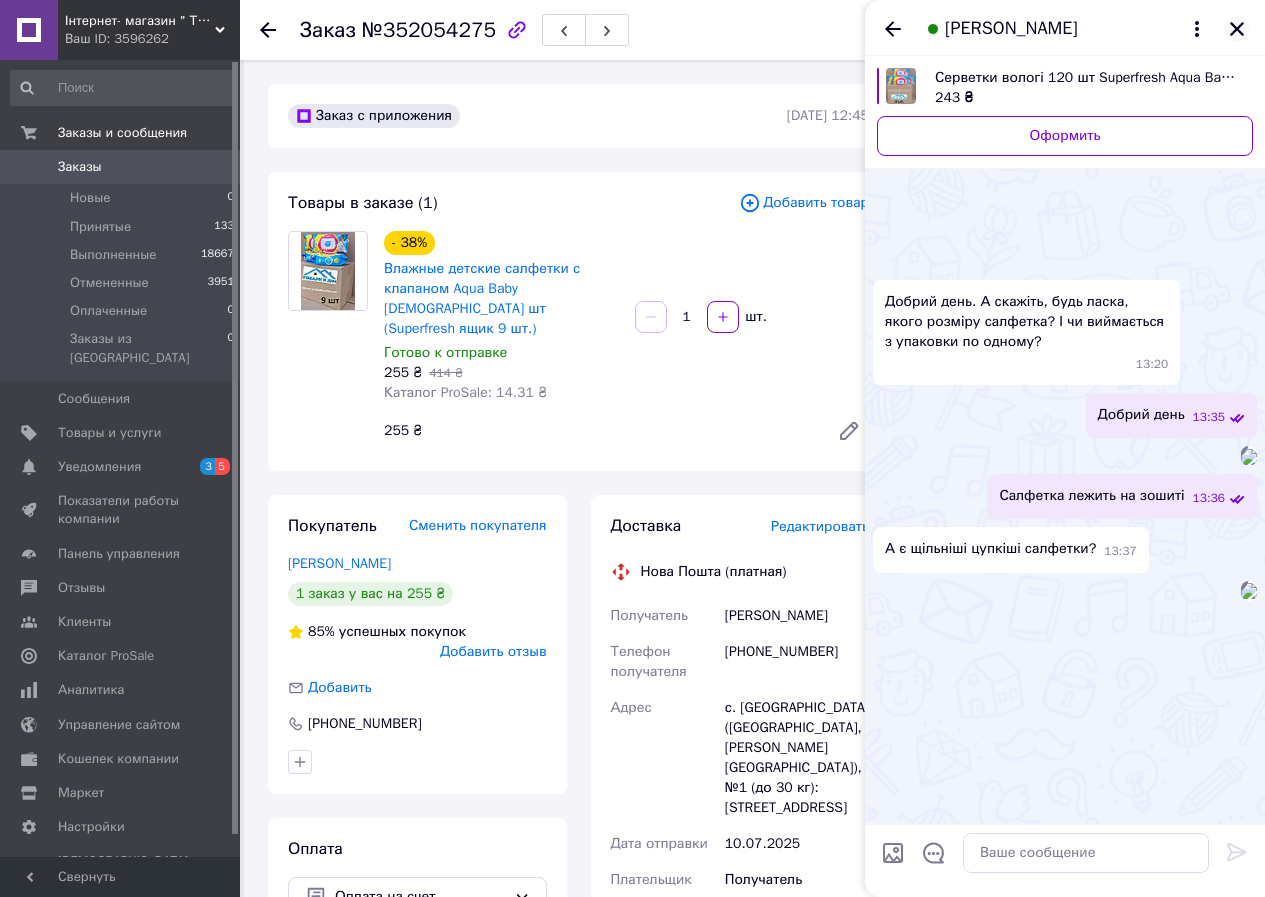 click 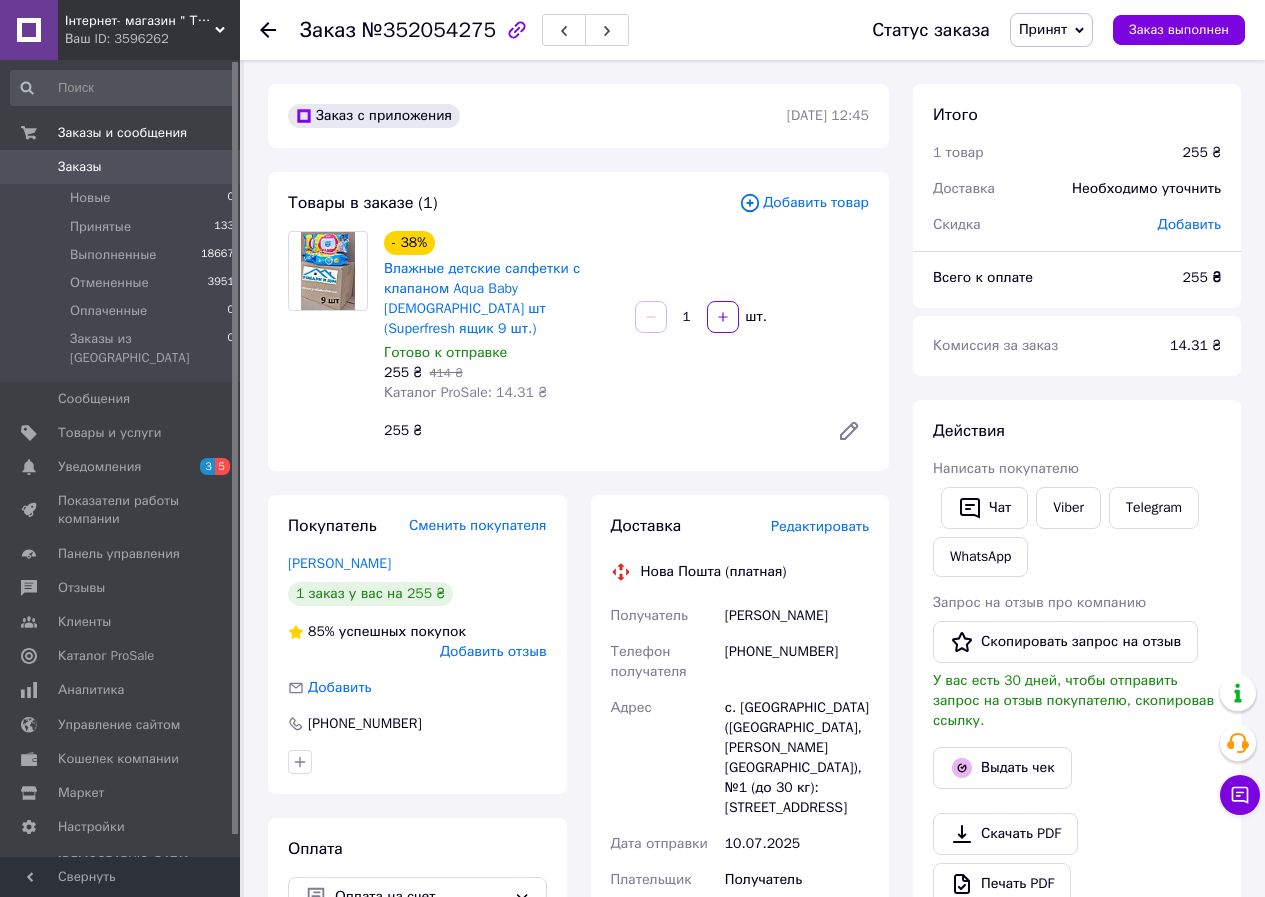 click 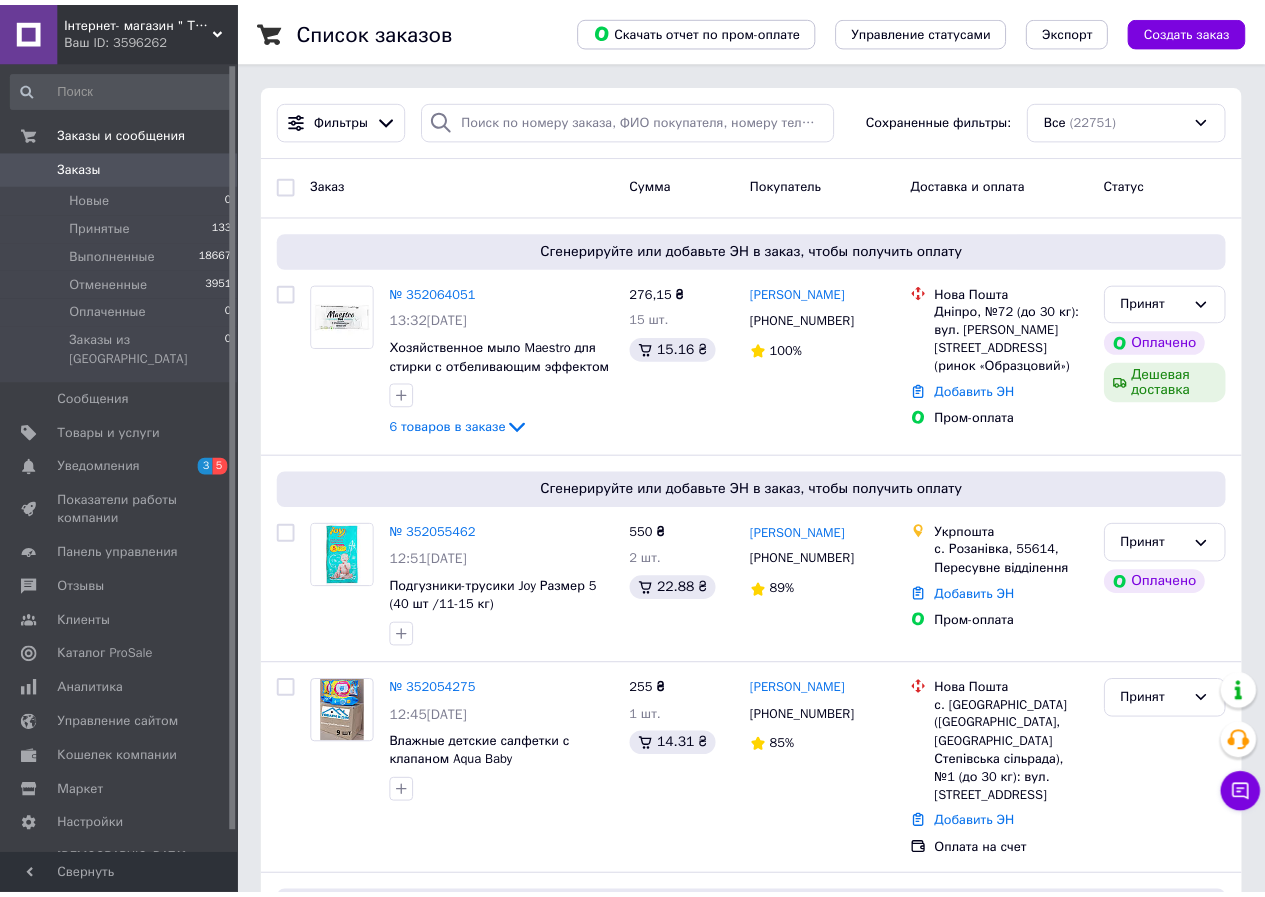 scroll, scrollTop: 400, scrollLeft: 0, axis: vertical 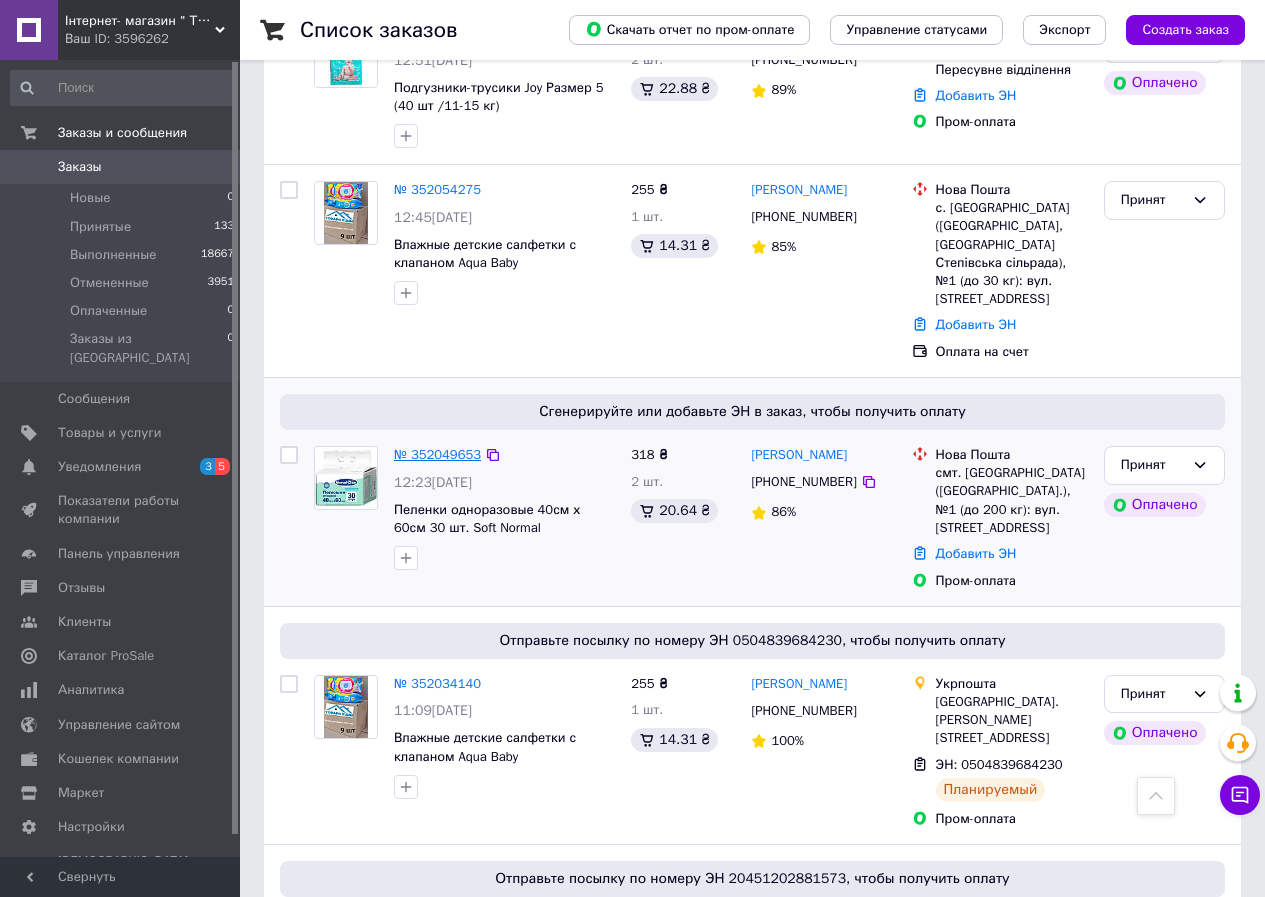 click on "№ 352049653" at bounding box center [437, 454] 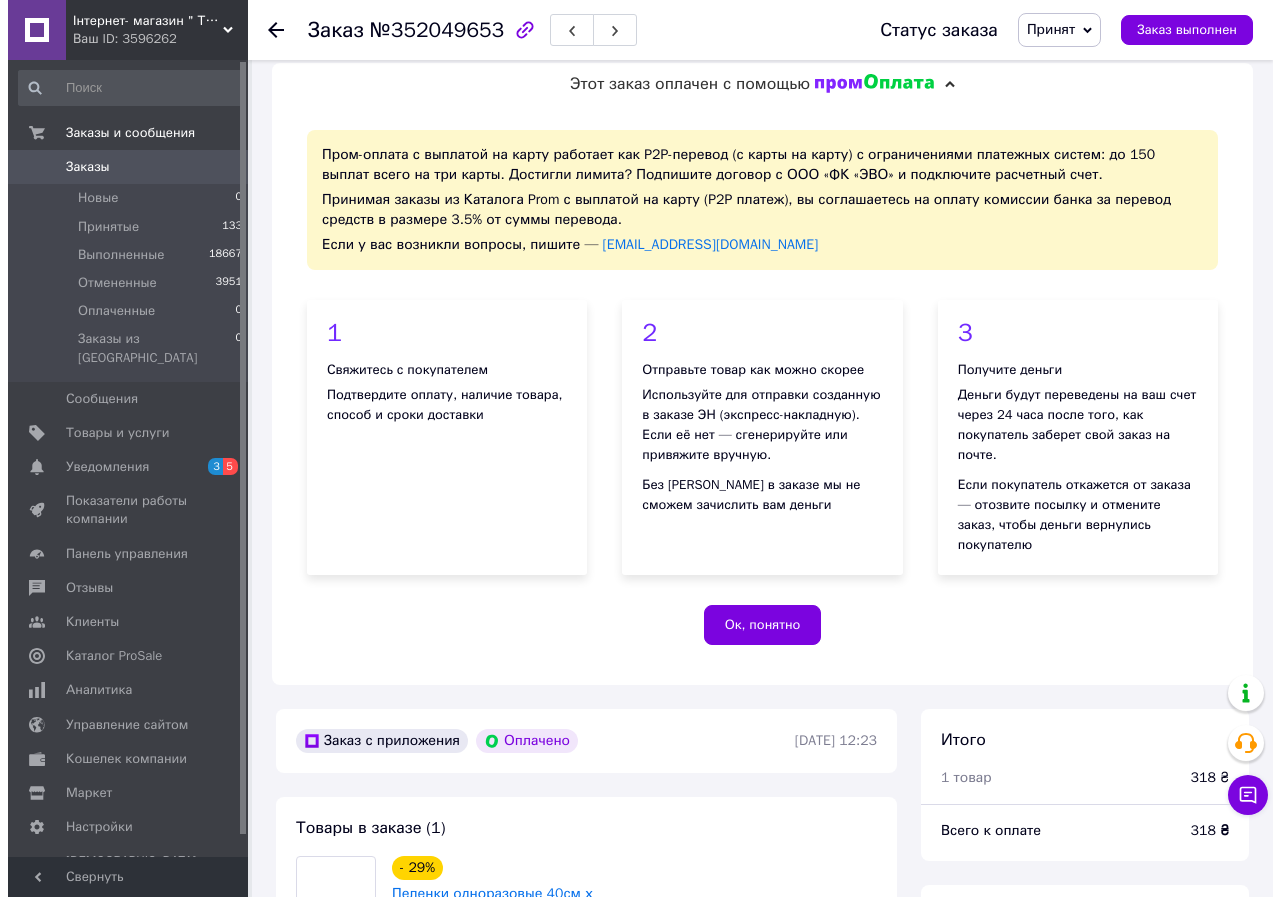 scroll, scrollTop: 500, scrollLeft: 0, axis: vertical 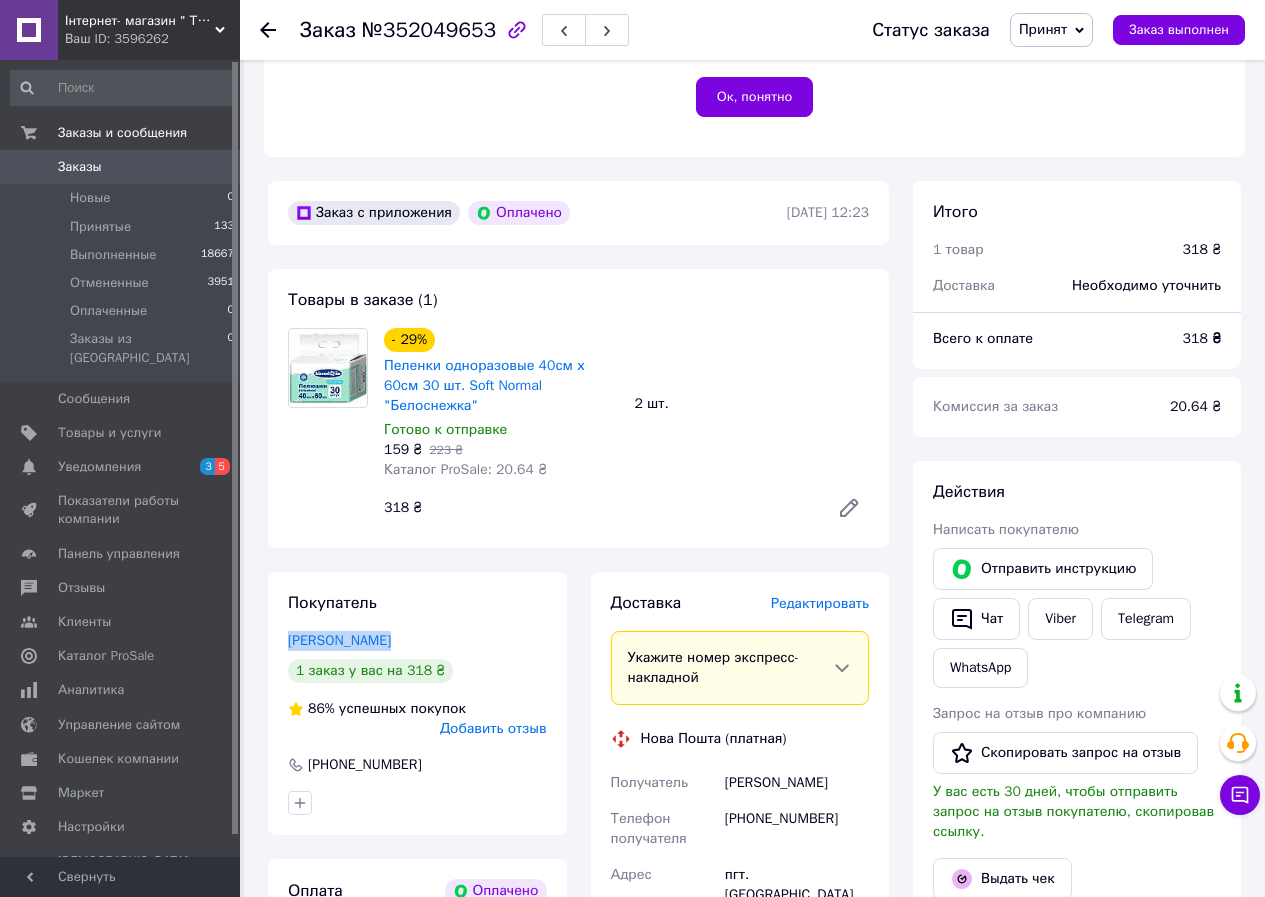 drag, startPoint x: 281, startPoint y: 598, endPoint x: 419, endPoint y: 598, distance: 138 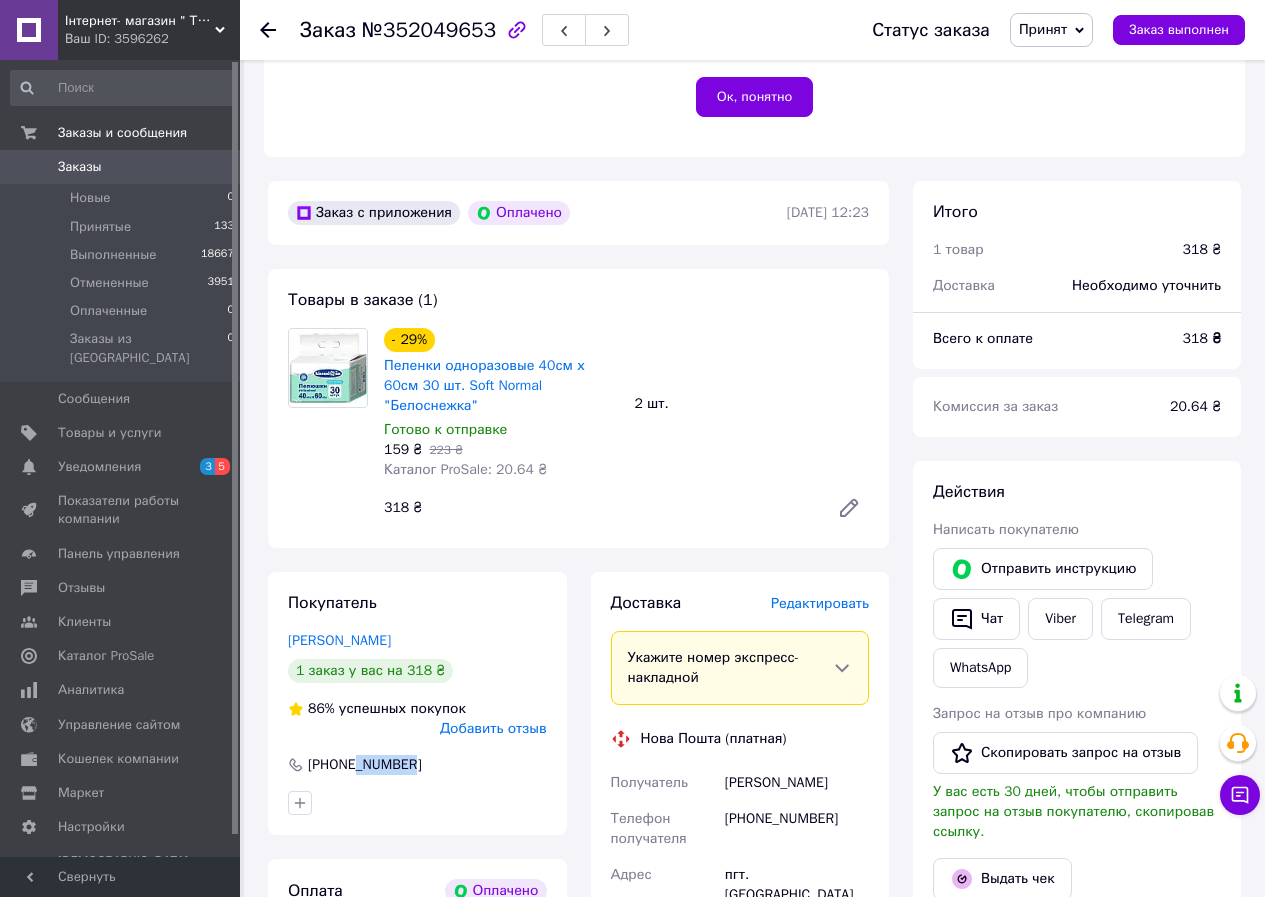 drag, startPoint x: 426, startPoint y: 723, endPoint x: 355, endPoint y: 732, distance: 71.568146 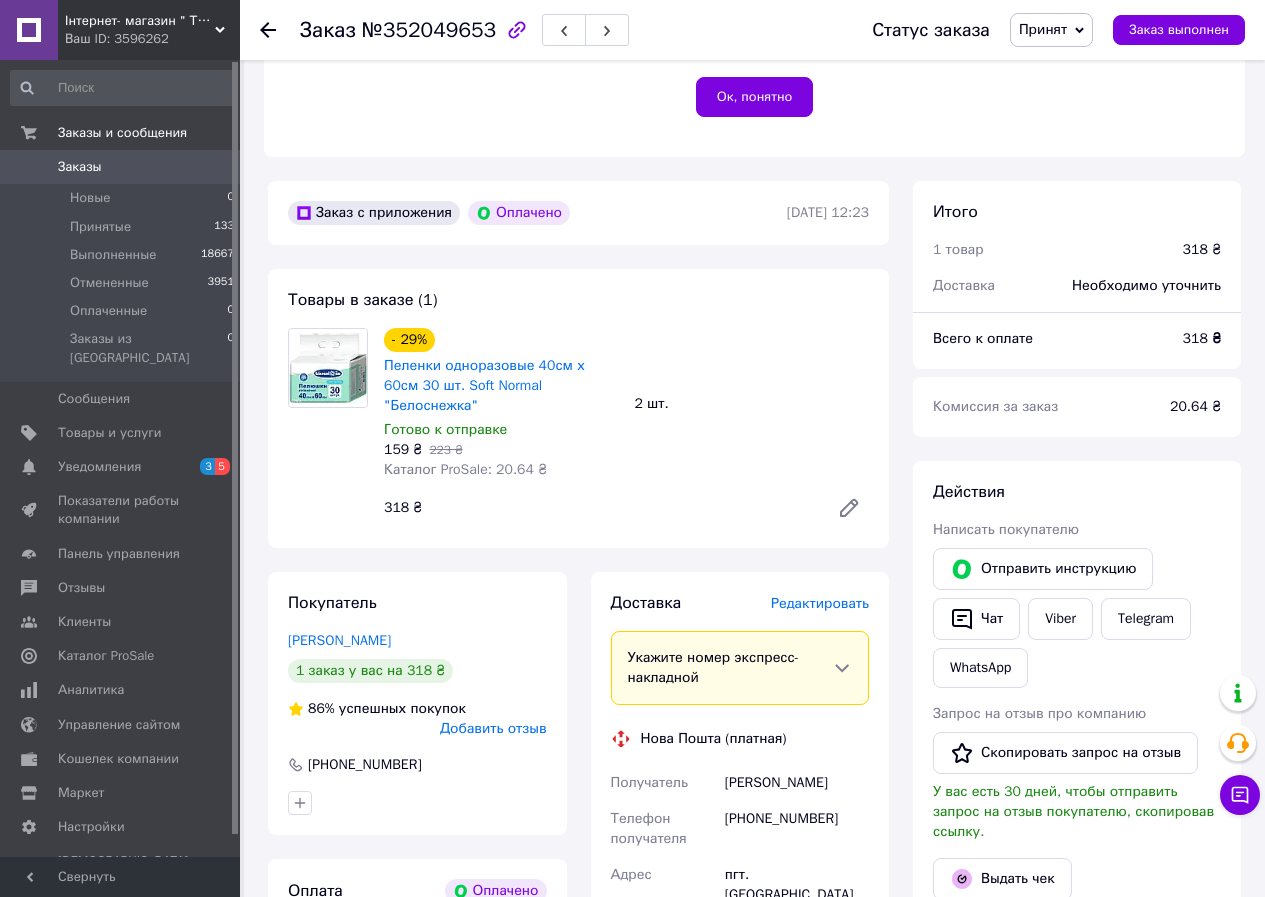 click on "№352049653" at bounding box center (429, 30) 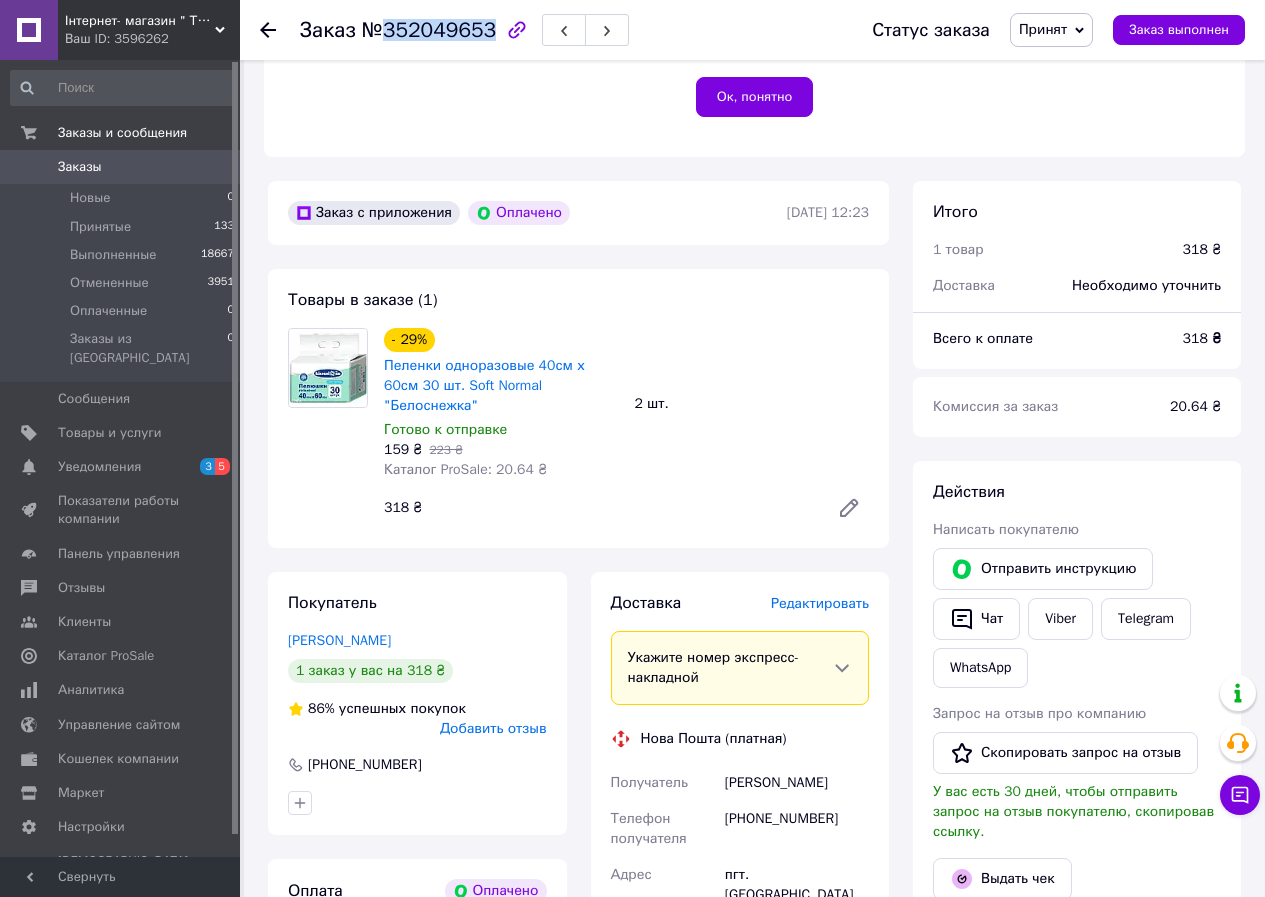 click on "№352049653" at bounding box center [429, 30] 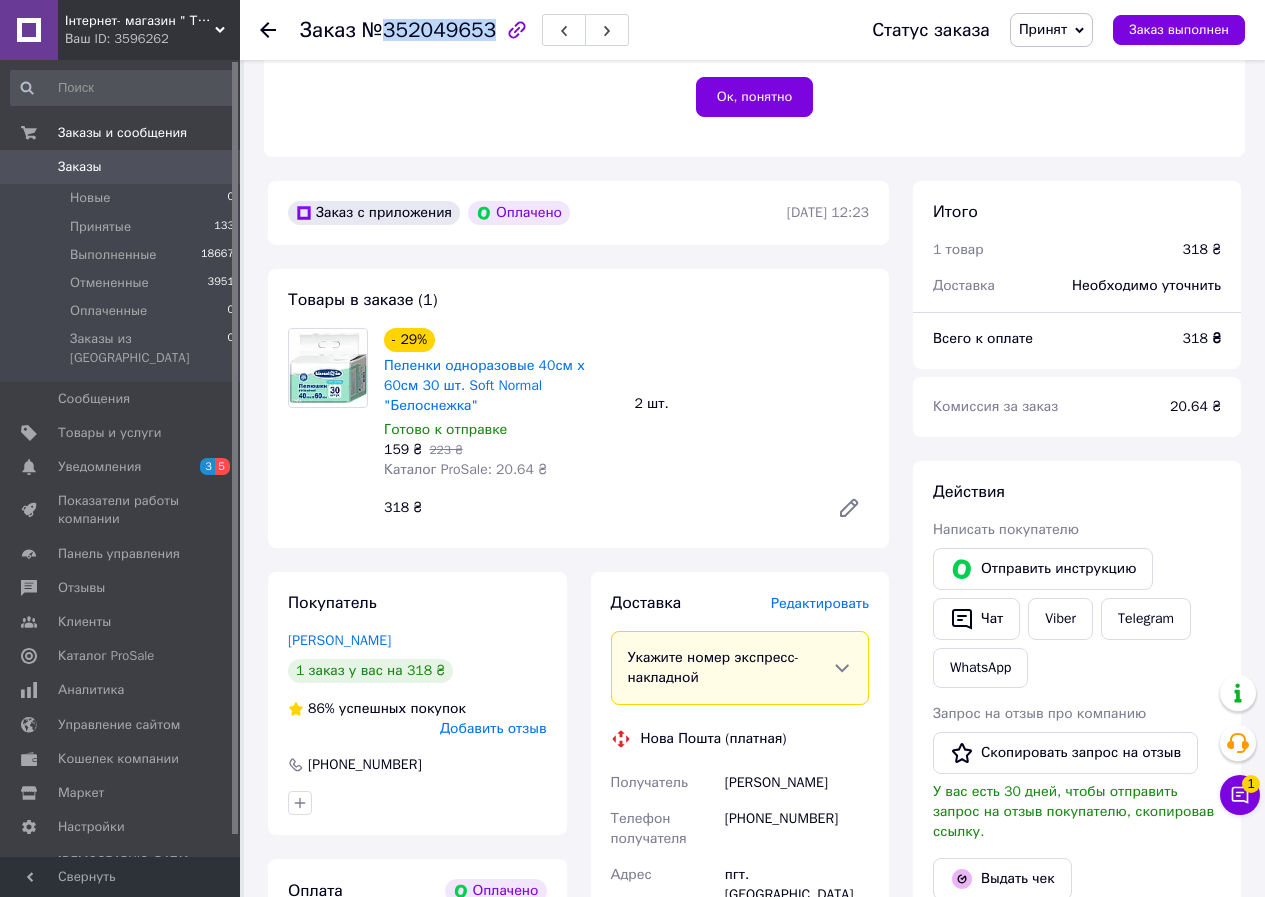 copy on "352049653" 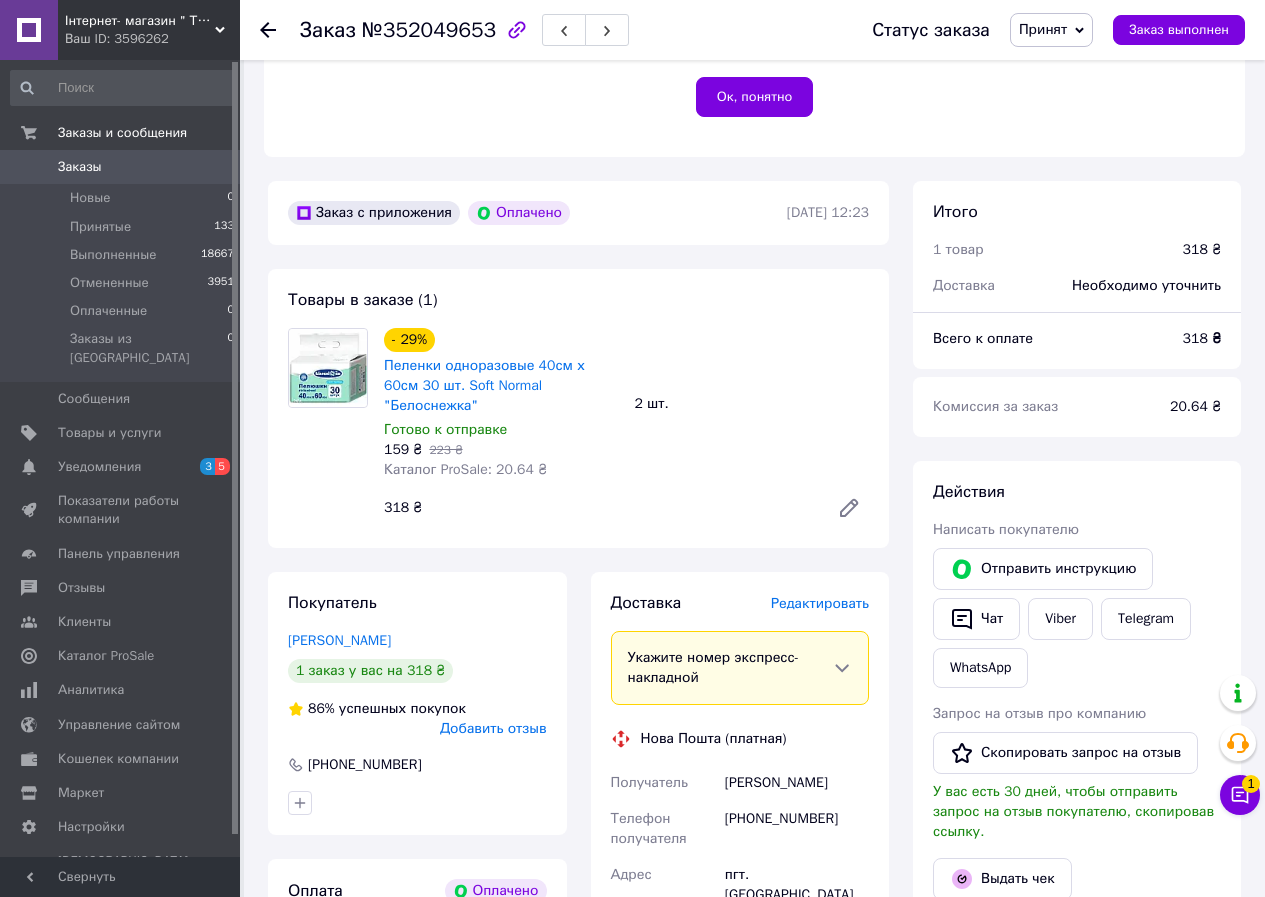 click on "Редактировать" at bounding box center (820, 603) 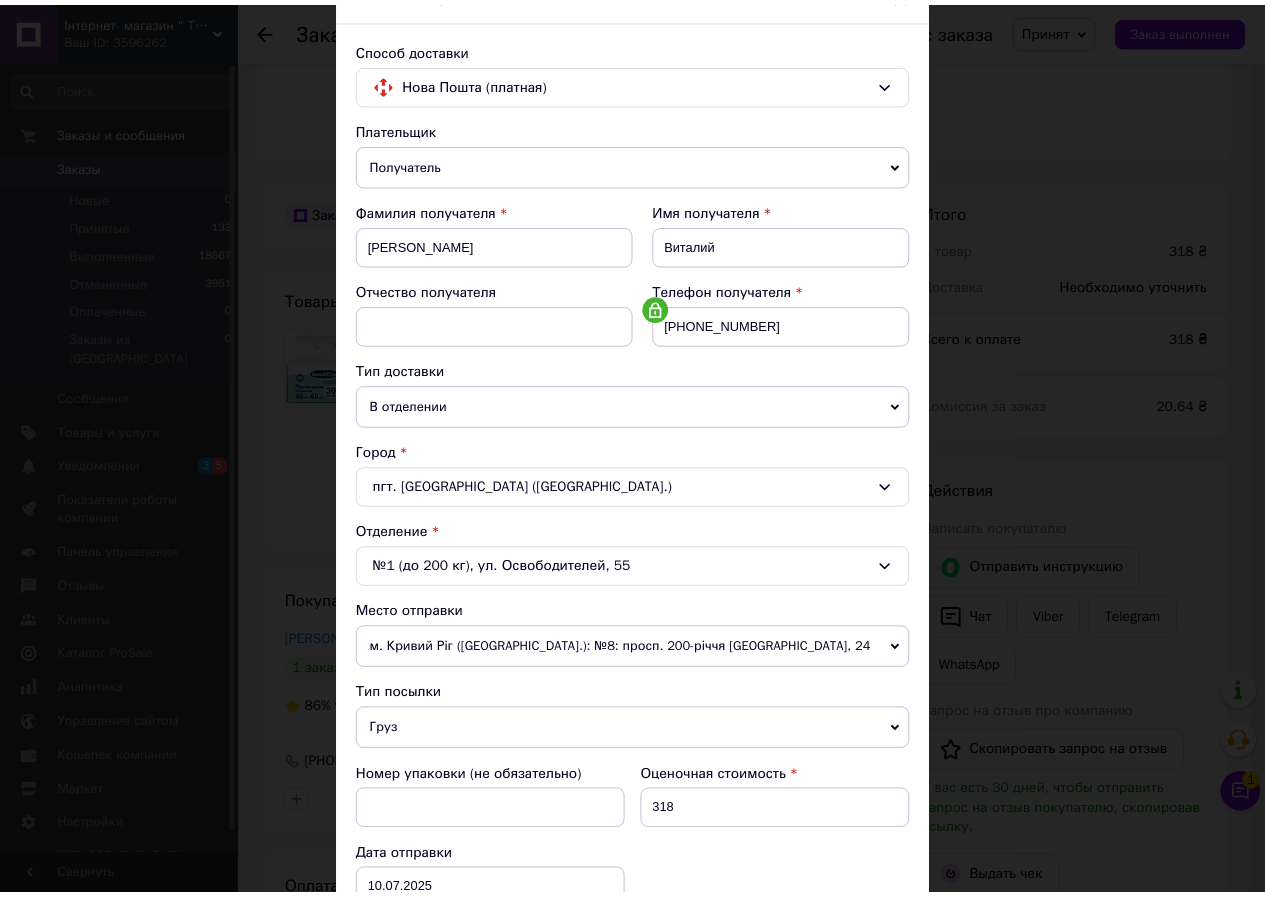 scroll, scrollTop: 400, scrollLeft: 0, axis: vertical 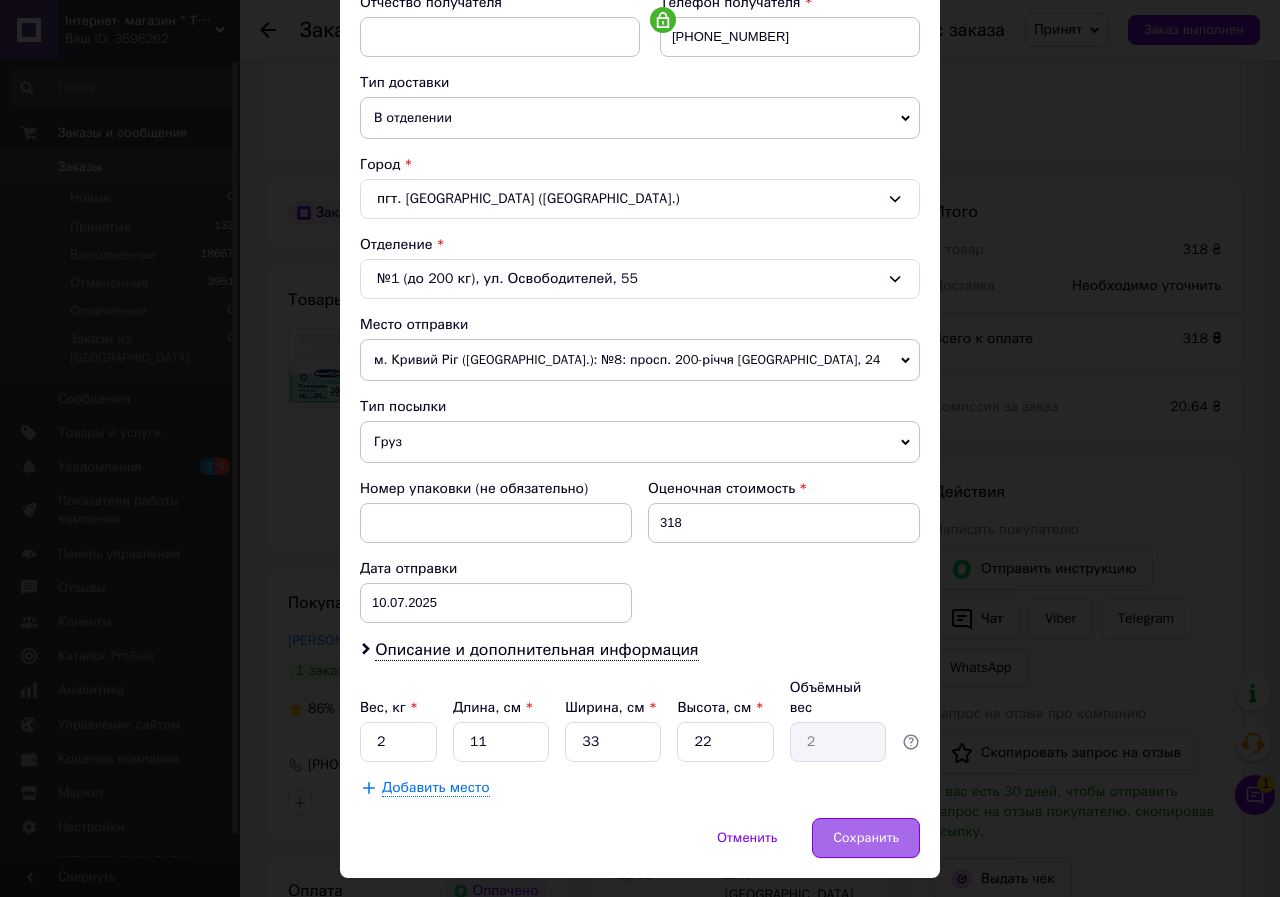 click on "Сохранить" at bounding box center (866, 838) 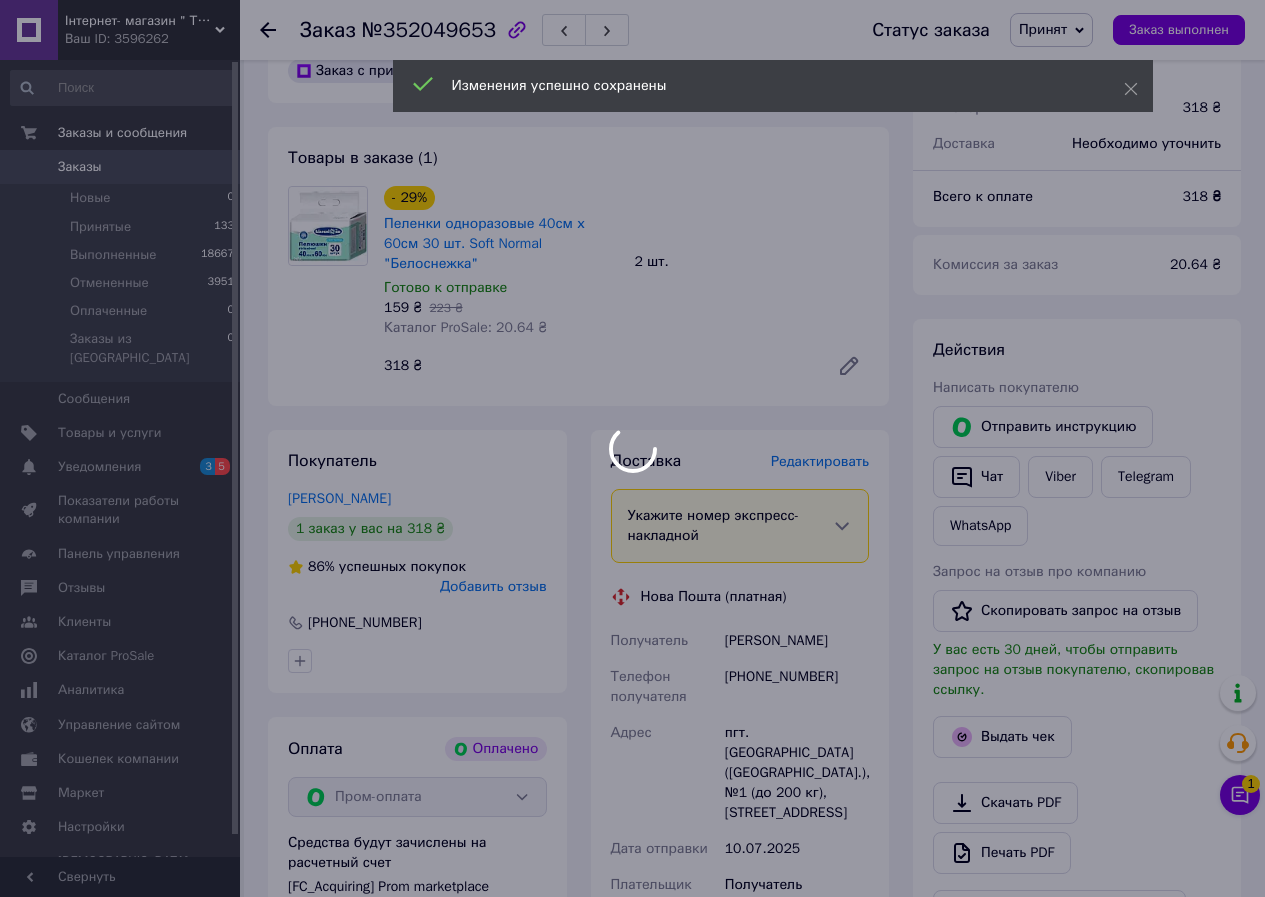 scroll, scrollTop: 1100, scrollLeft: 0, axis: vertical 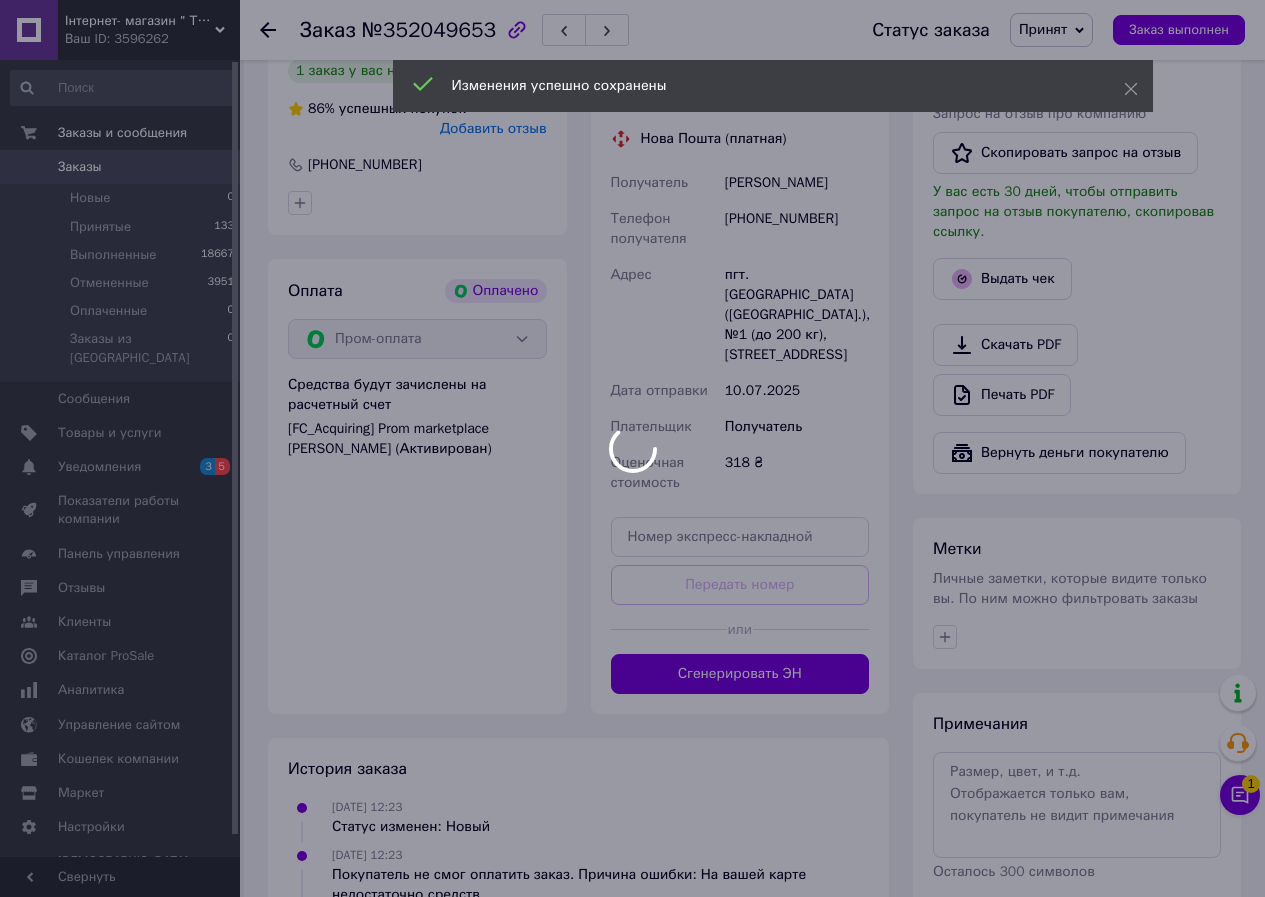 click on "Інтернет- магазин " Товари в Дім" Ваш ID: 3596262 Сайт Інтернет- магазин " Товари в Дім" Кабинет покупателя Проверить состояние системы Страница на портале Справка Выйти Заказы и сообщения Заказы 0 Новые 0 Принятые 133 Выполненные 18667 Отмененные 3951 Оплаченные 0 Заказы из Розетки 0 Сообщения 0 Товары и услуги Уведомления 3 5 Показатели работы компании Панель управления Отзывы Клиенты Каталог ProSale Аналитика Управление сайтом Кошелек компании Маркет Настройки Тарифы и счета Prom топ Свернуть
Заказ №352049653   1 2 3" at bounding box center [632, -4] 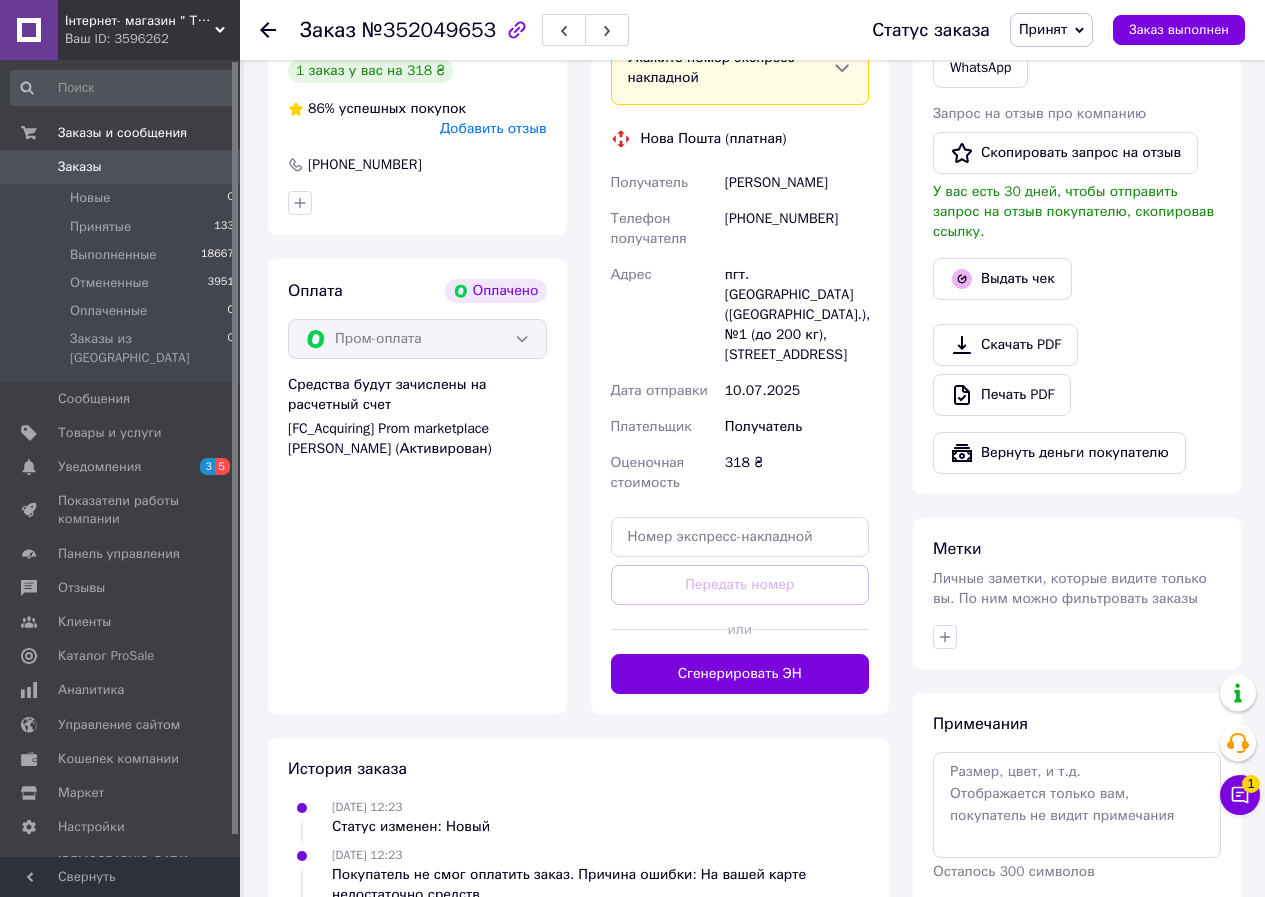 click on "Сгенерировать ЭН" at bounding box center (740, 674) 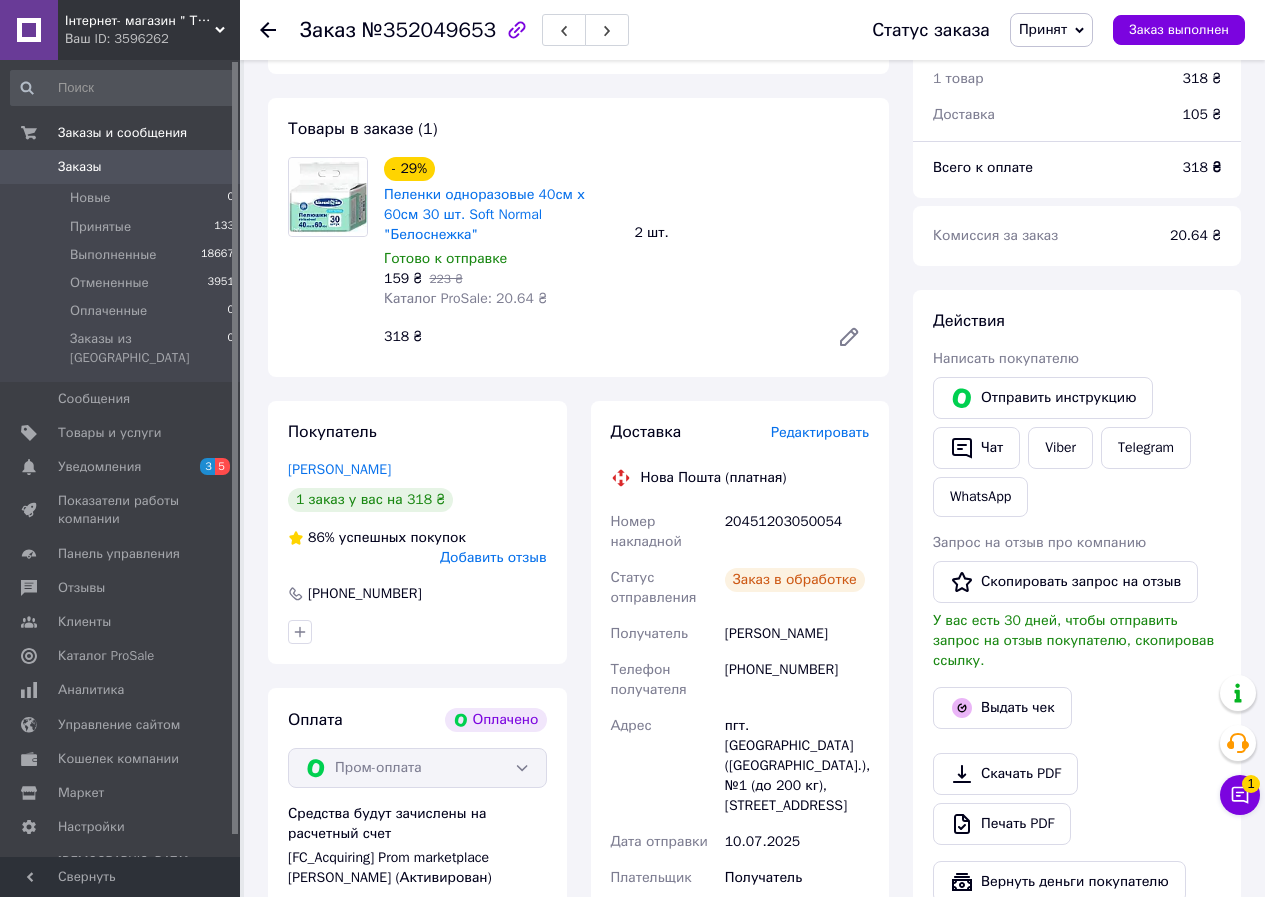 scroll, scrollTop: 600, scrollLeft: 0, axis: vertical 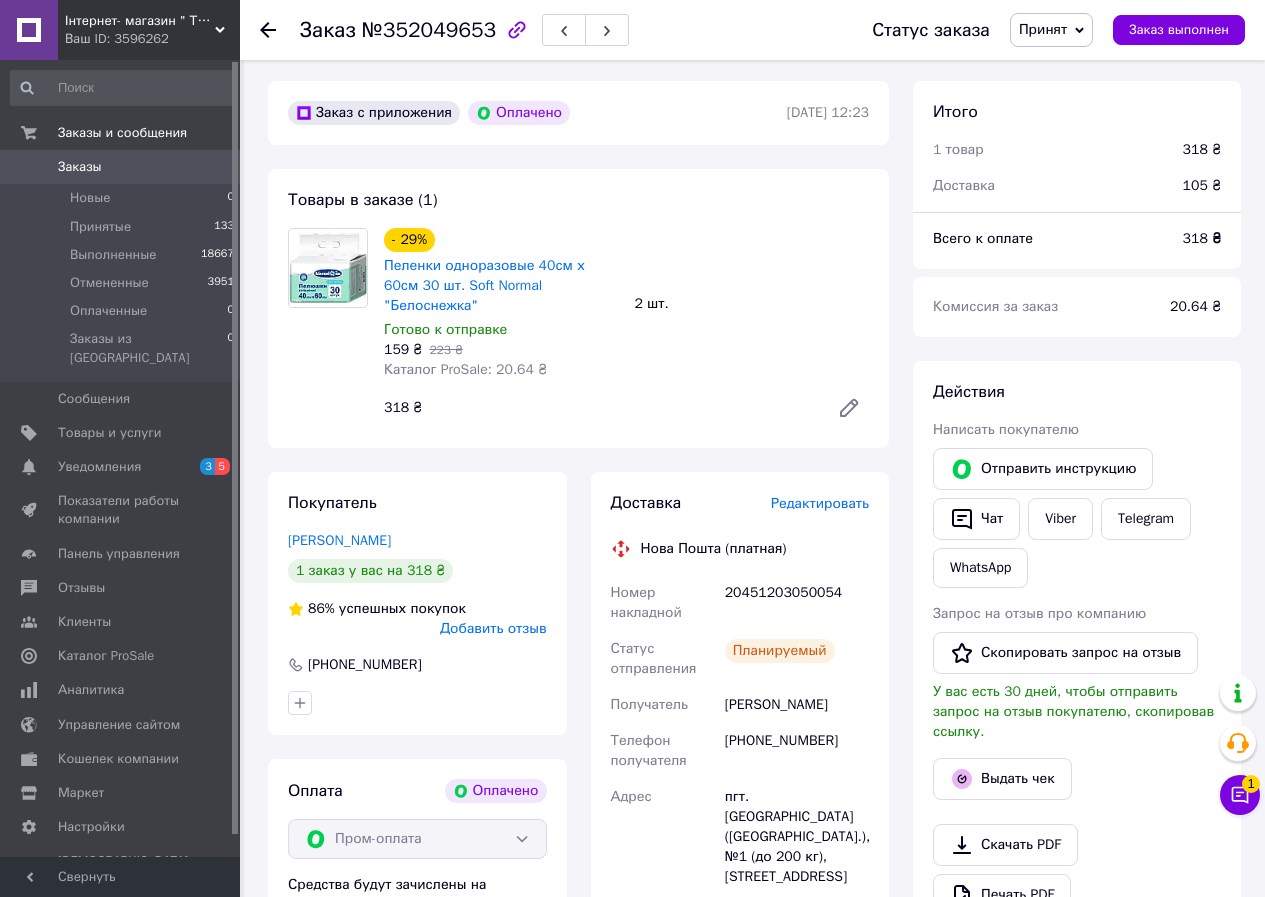 click on "Действия Написать покупателю   Отправить инструкцию   Чат Viber Telegram WhatsApp Запрос на отзыв про компанию   Скопировать запрос на отзыв У вас есть 30 дней, чтобы отправить запрос на отзыв покупателю, скопировав ссылку.   Выдать чек   Скачать PDF   Печать PDF   Вернуть деньги покупателю" at bounding box center [1077, 677] 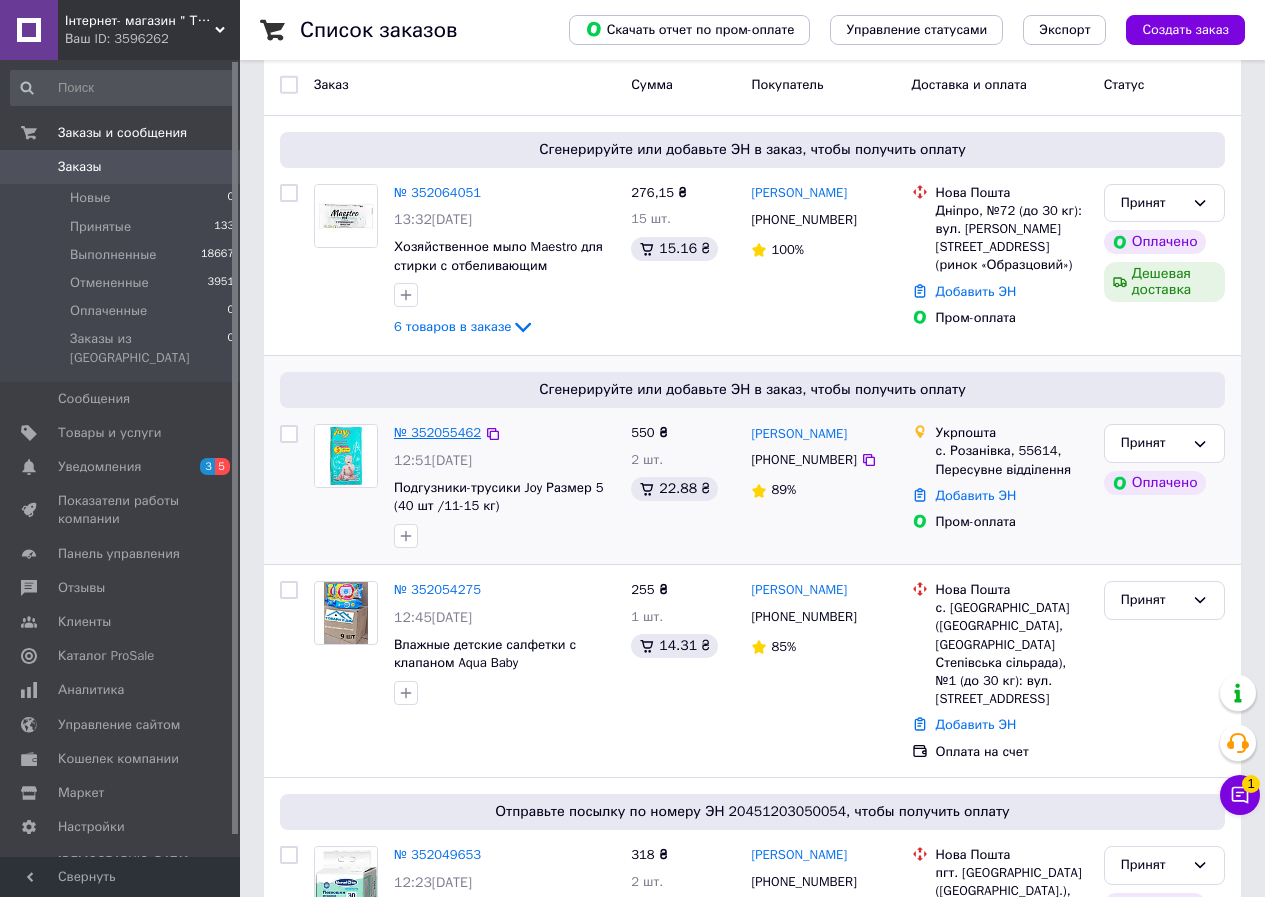 scroll, scrollTop: 0, scrollLeft: 0, axis: both 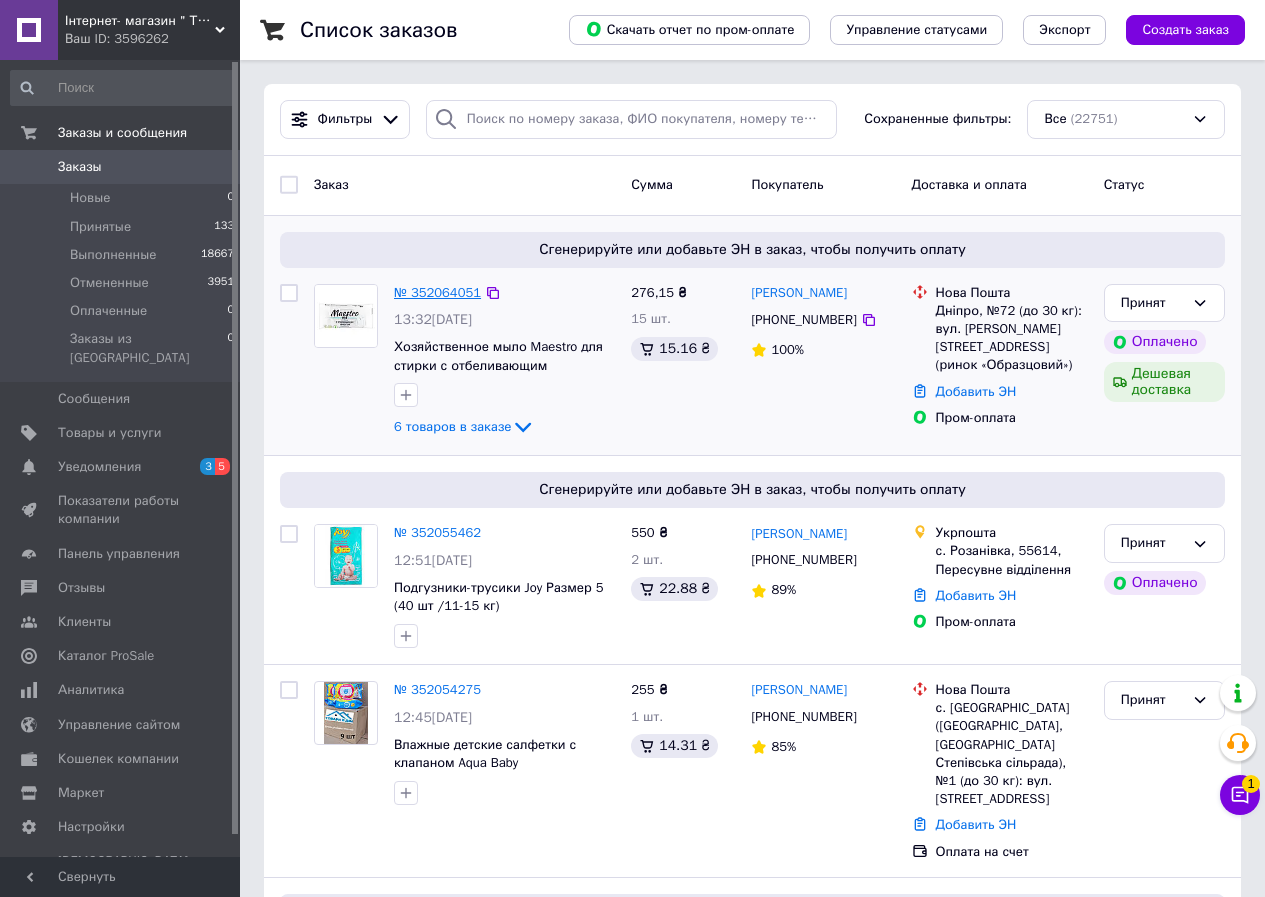 click on "№ 352064051" at bounding box center [437, 292] 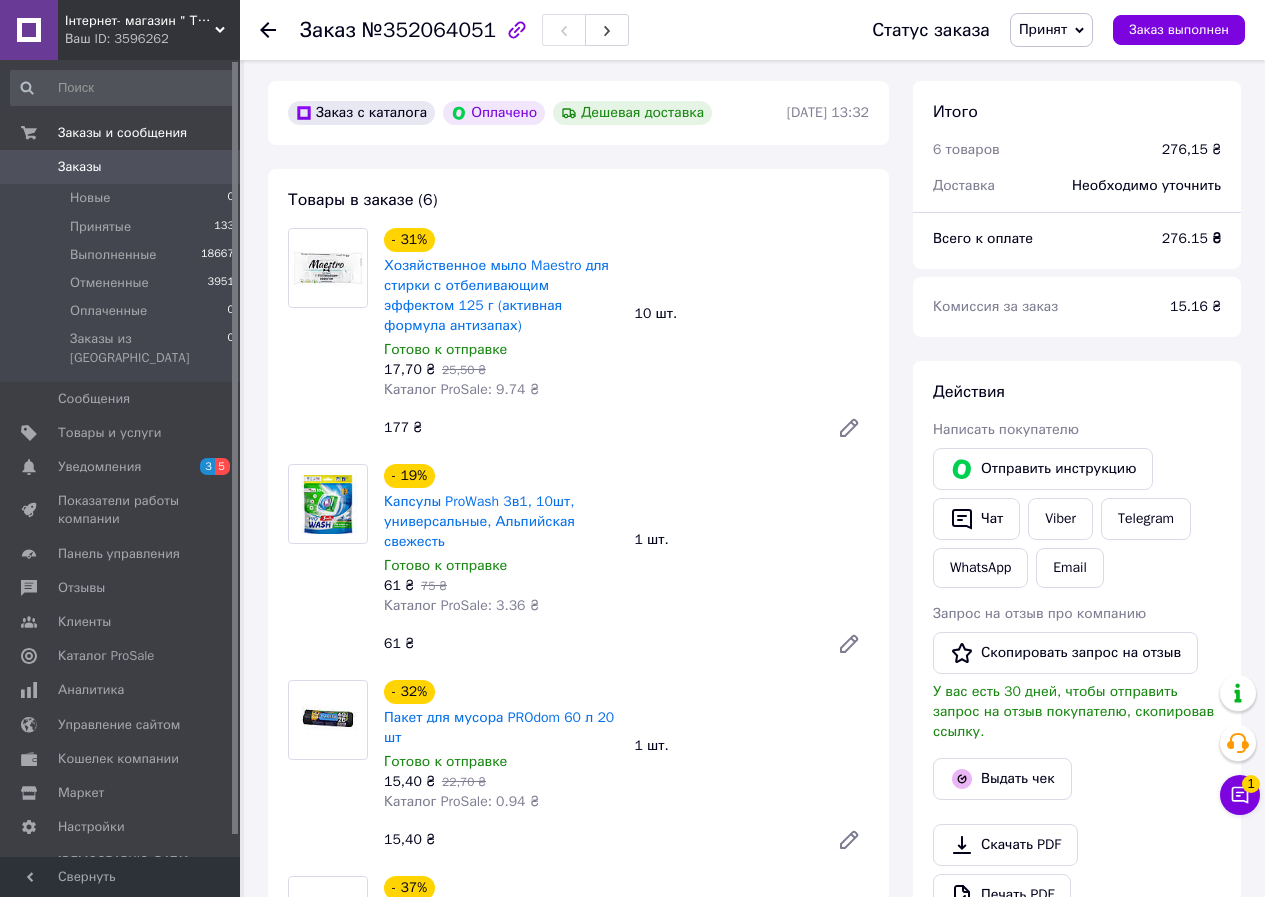 scroll, scrollTop: 500, scrollLeft: 0, axis: vertical 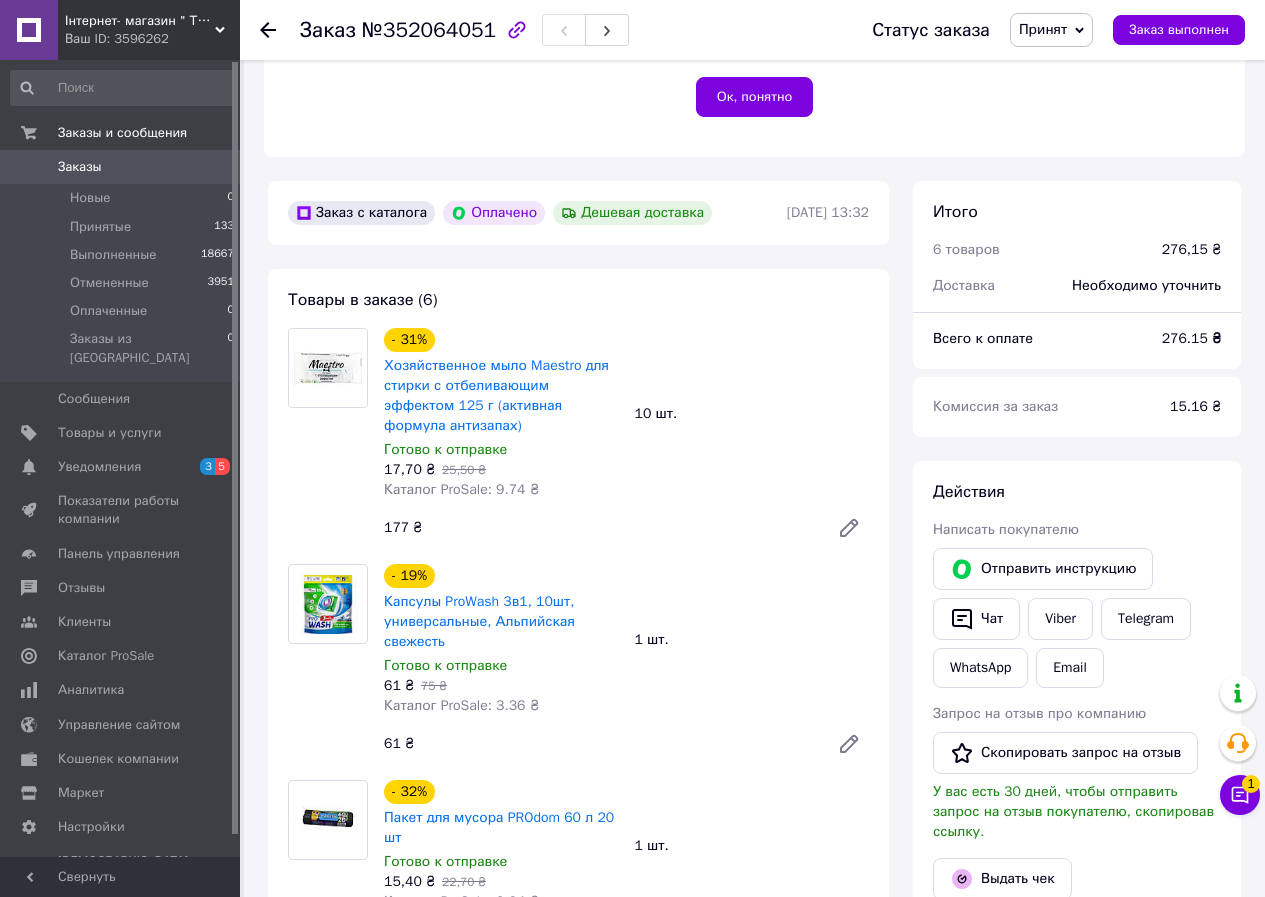 click on "Отправить инструкцию   Чат Viber Telegram WhatsApp Email" at bounding box center (1077, 618) 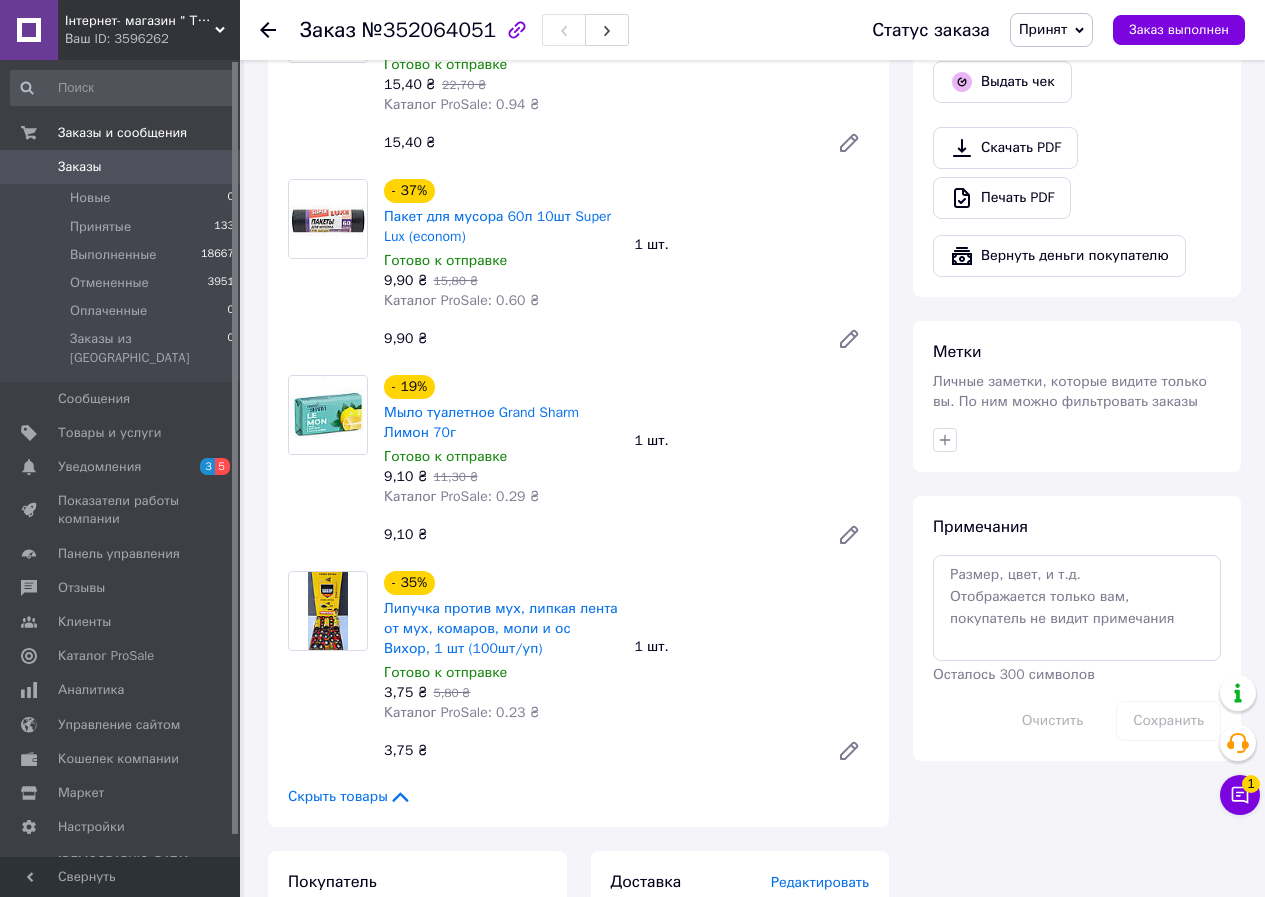 scroll, scrollTop: 1300, scrollLeft: 0, axis: vertical 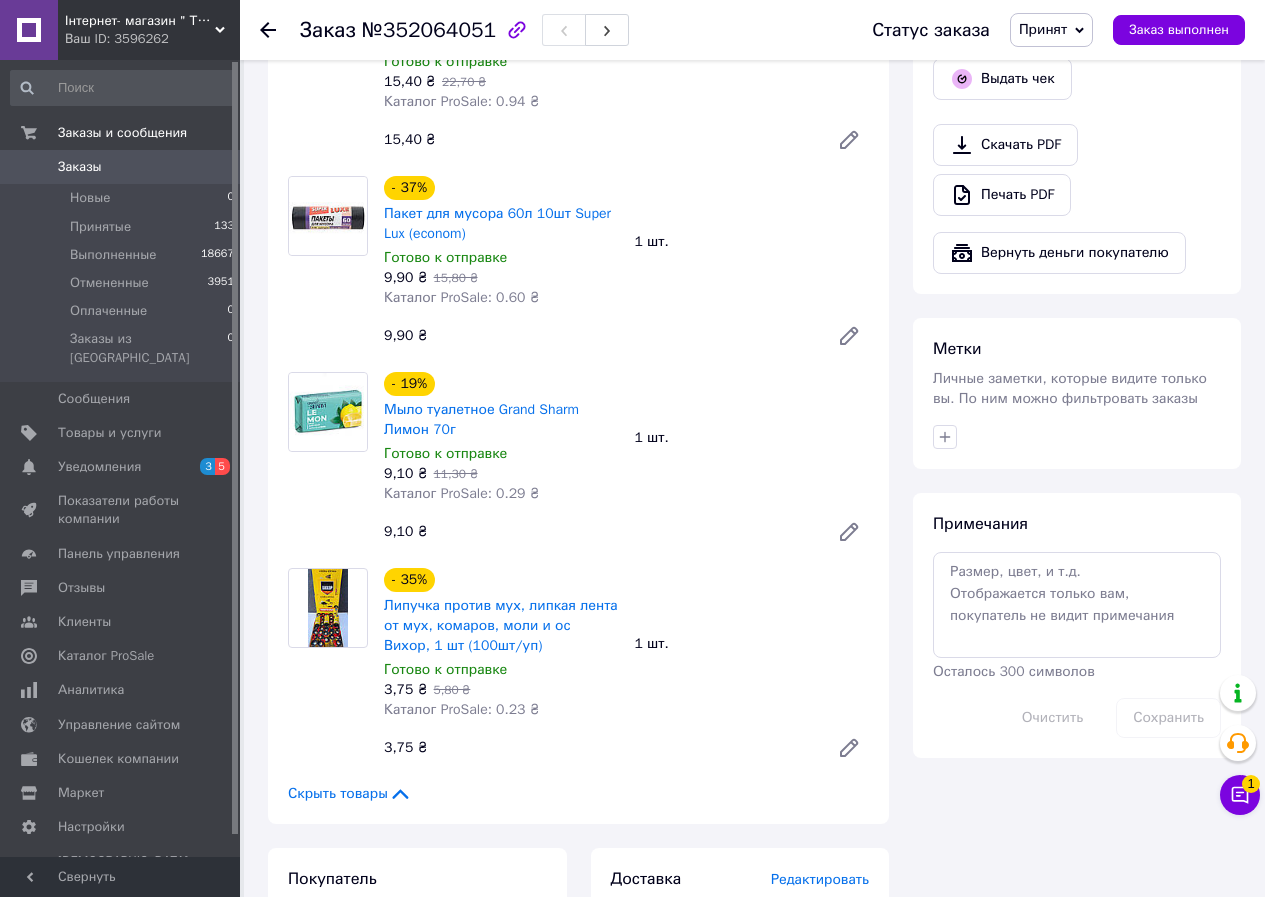 click on "Примечания Осталось 300 символов Очистить Сохранить" at bounding box center (1077, 625) 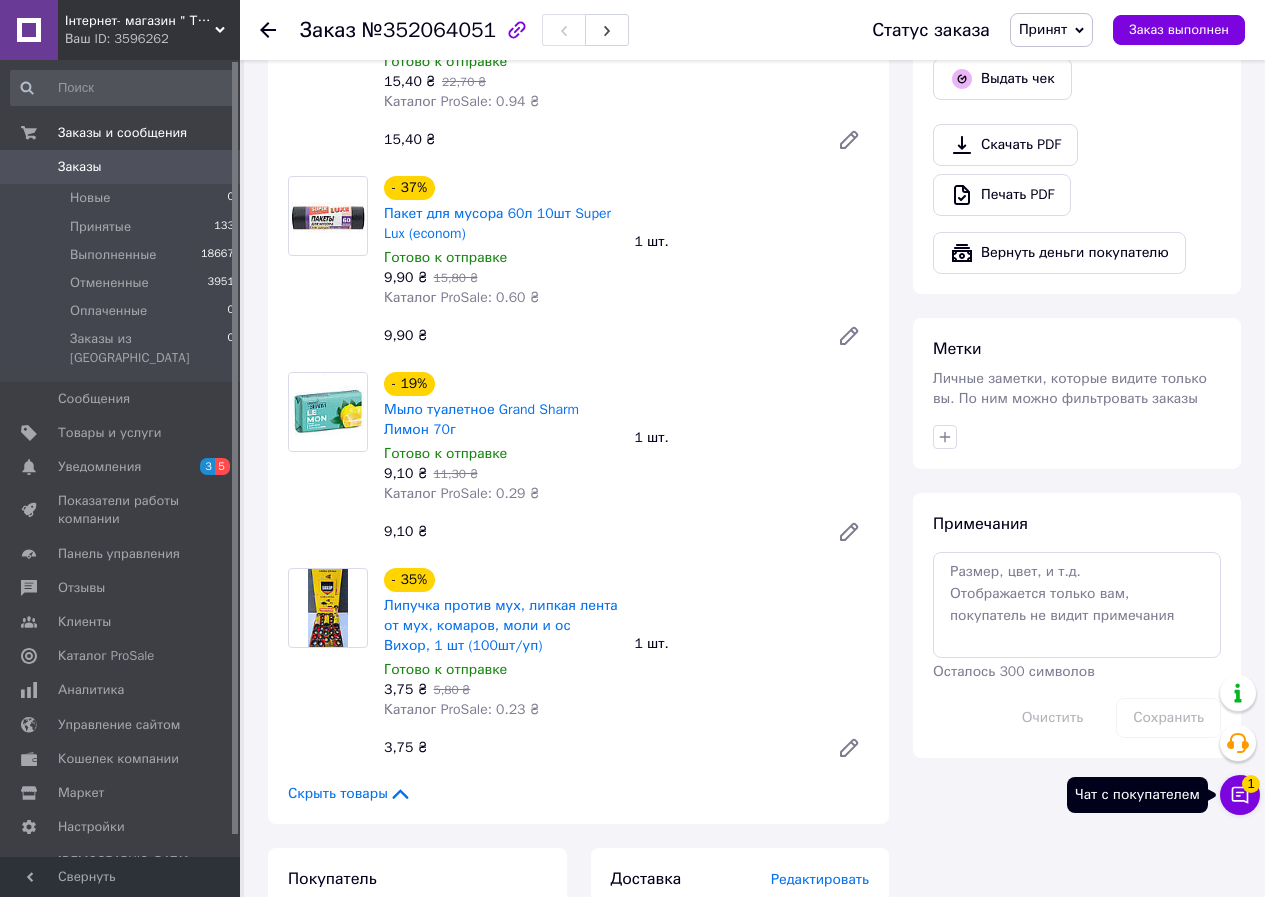click on "Чат с покупателем 1" at bounding box center [1240, 795] 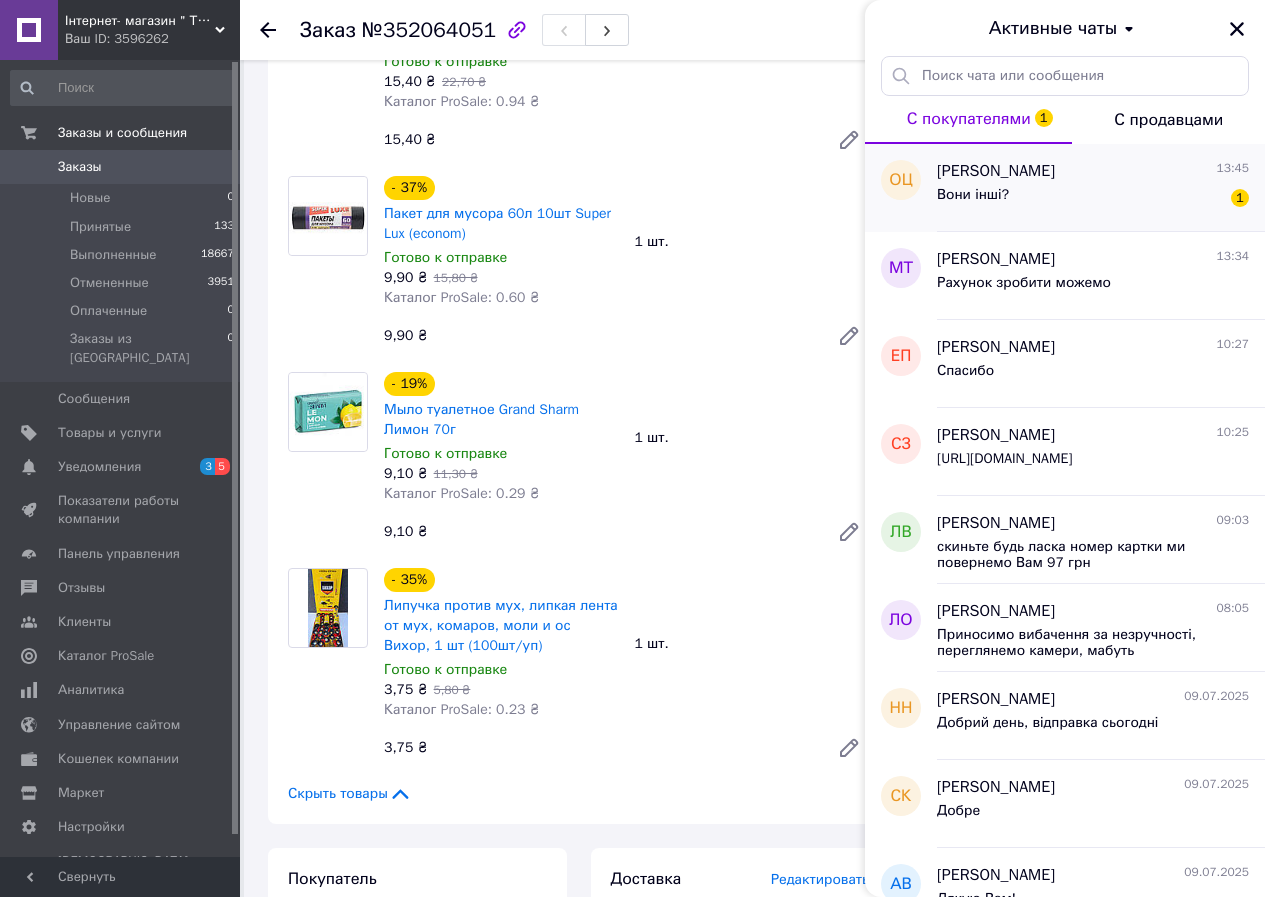 click on "Вони інші? 1" at bounding box center [1093, 199] 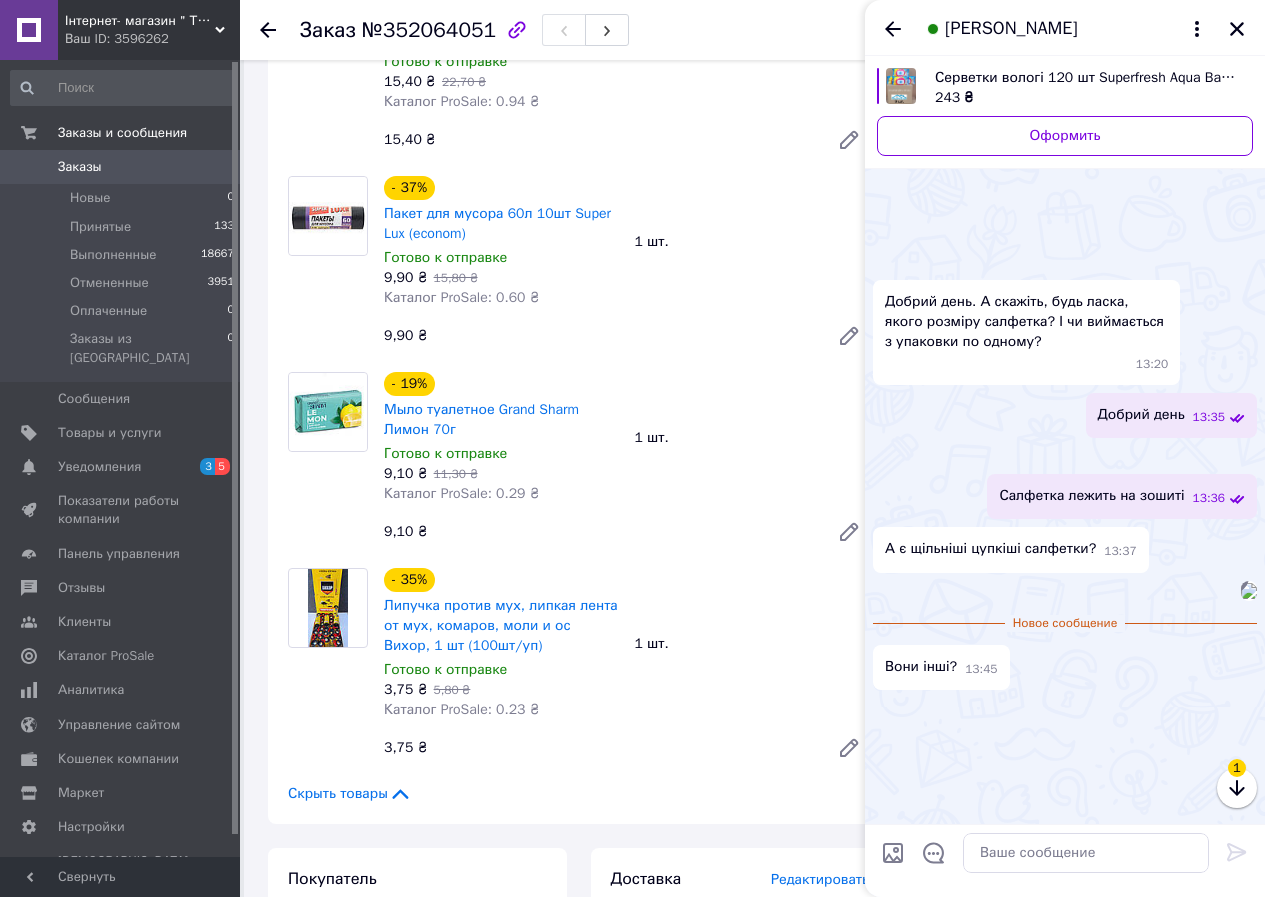 scroll, scrollTop: 186, scrollLeft: 0, axis: vertical 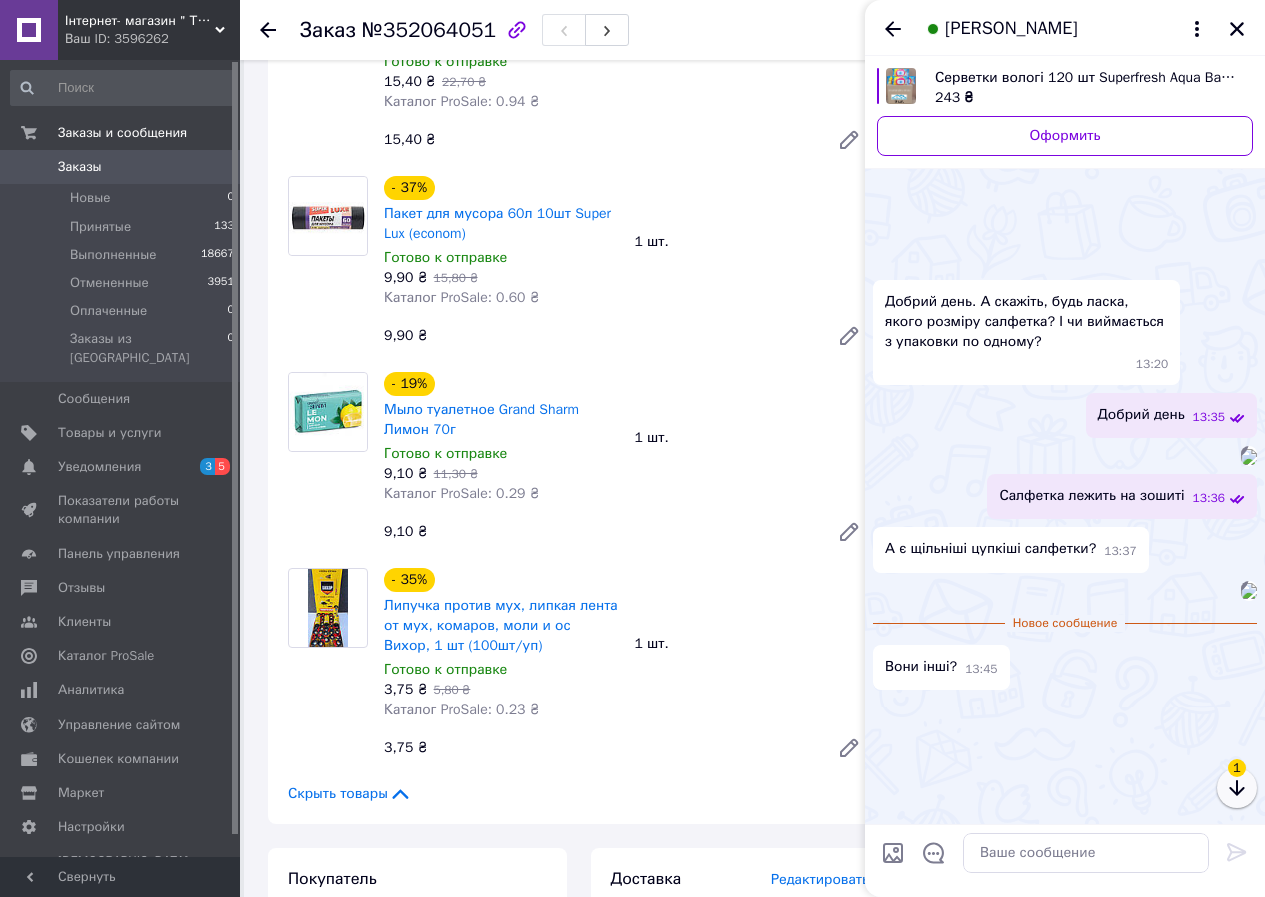 click 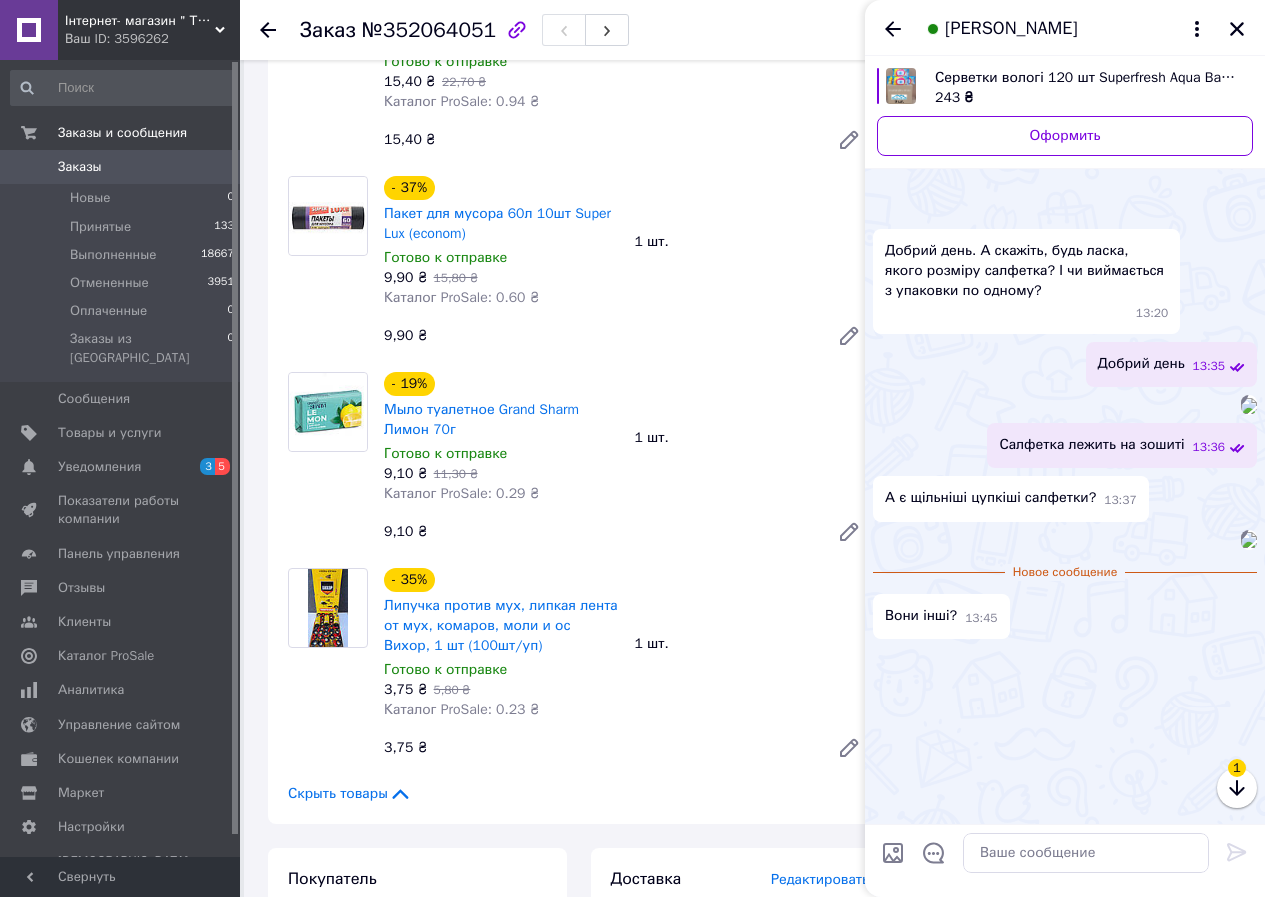 scroll, scrollTop: 328, scrollLeft: 0, axis: vertical 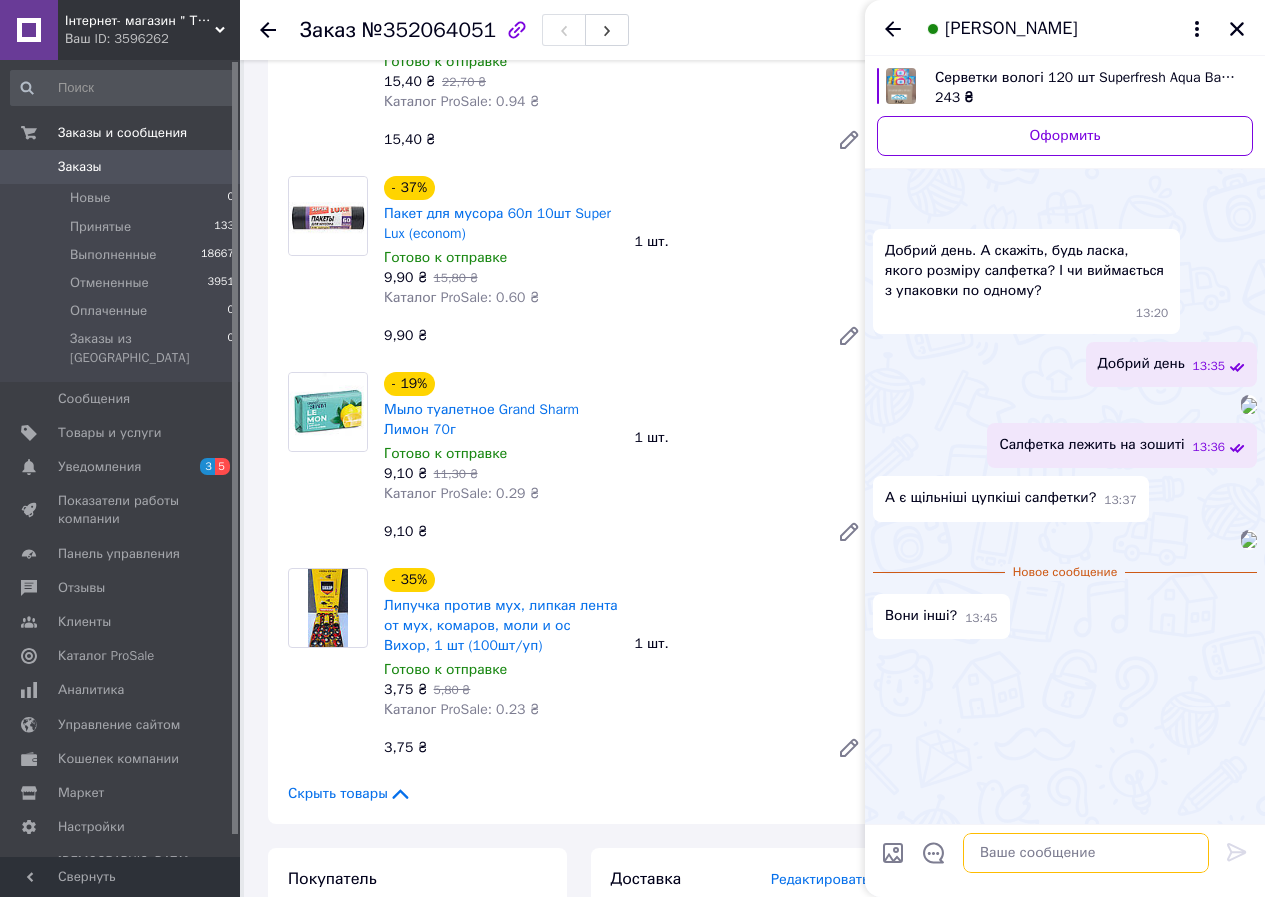 click at bounding box center [1086, 853] 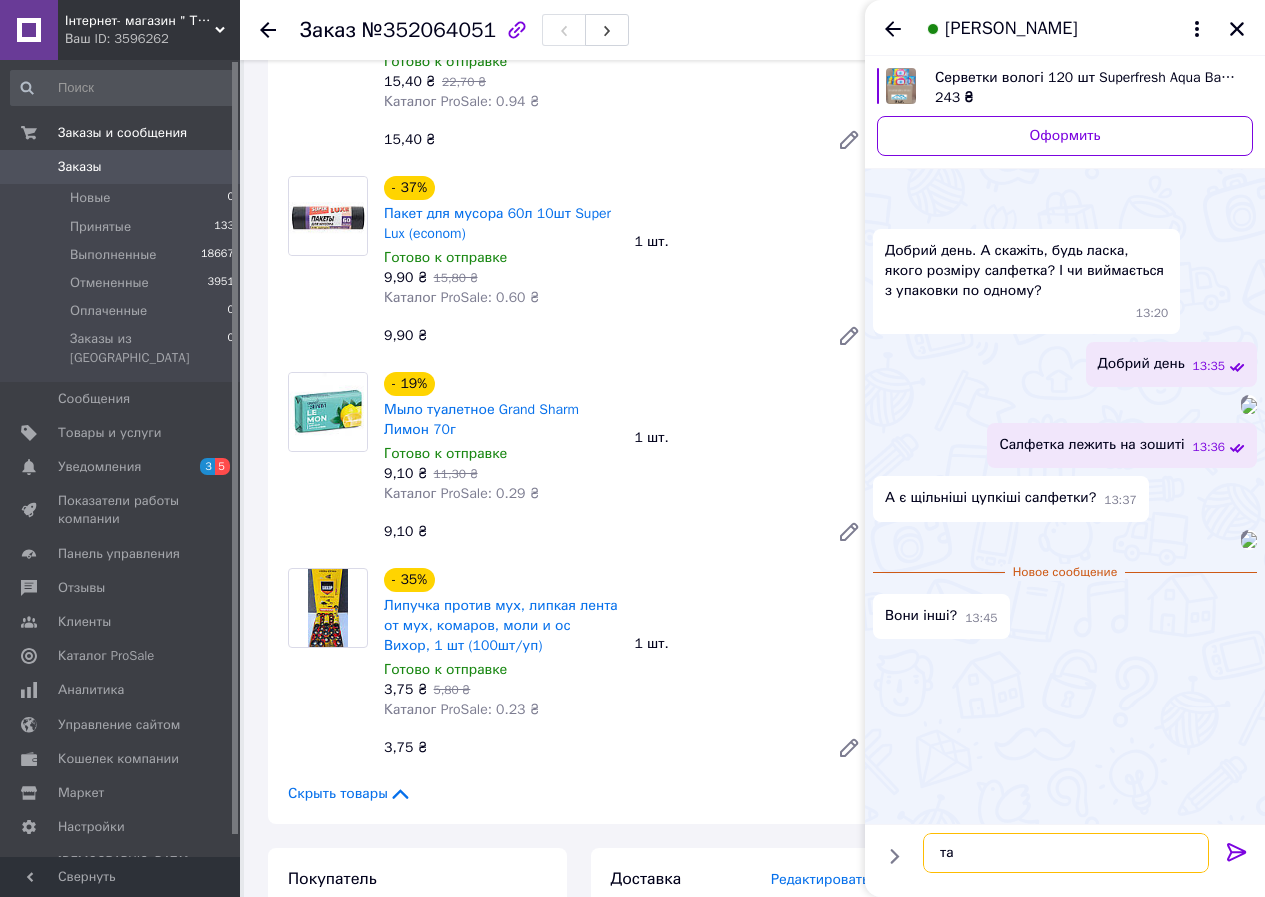 type on "так" 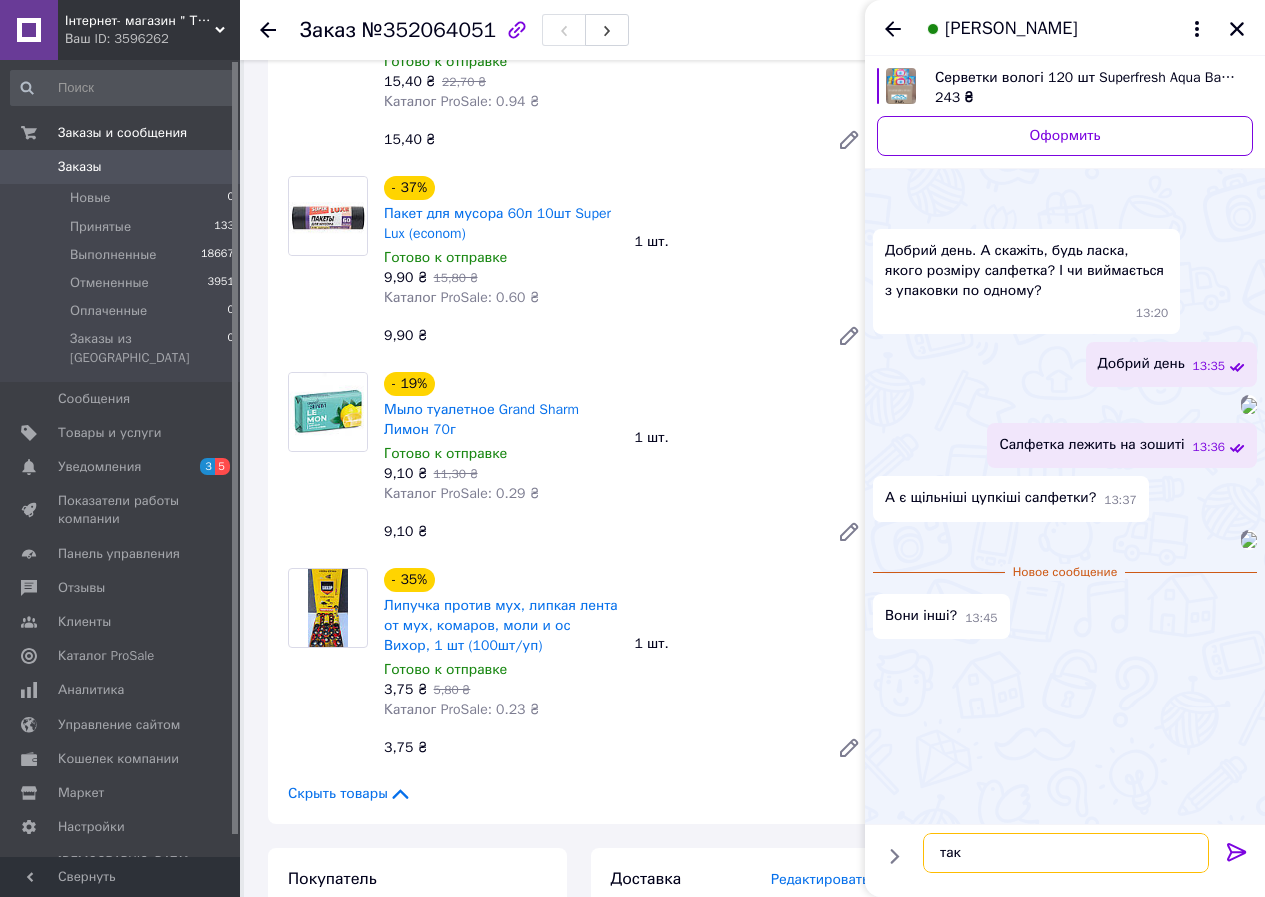 type 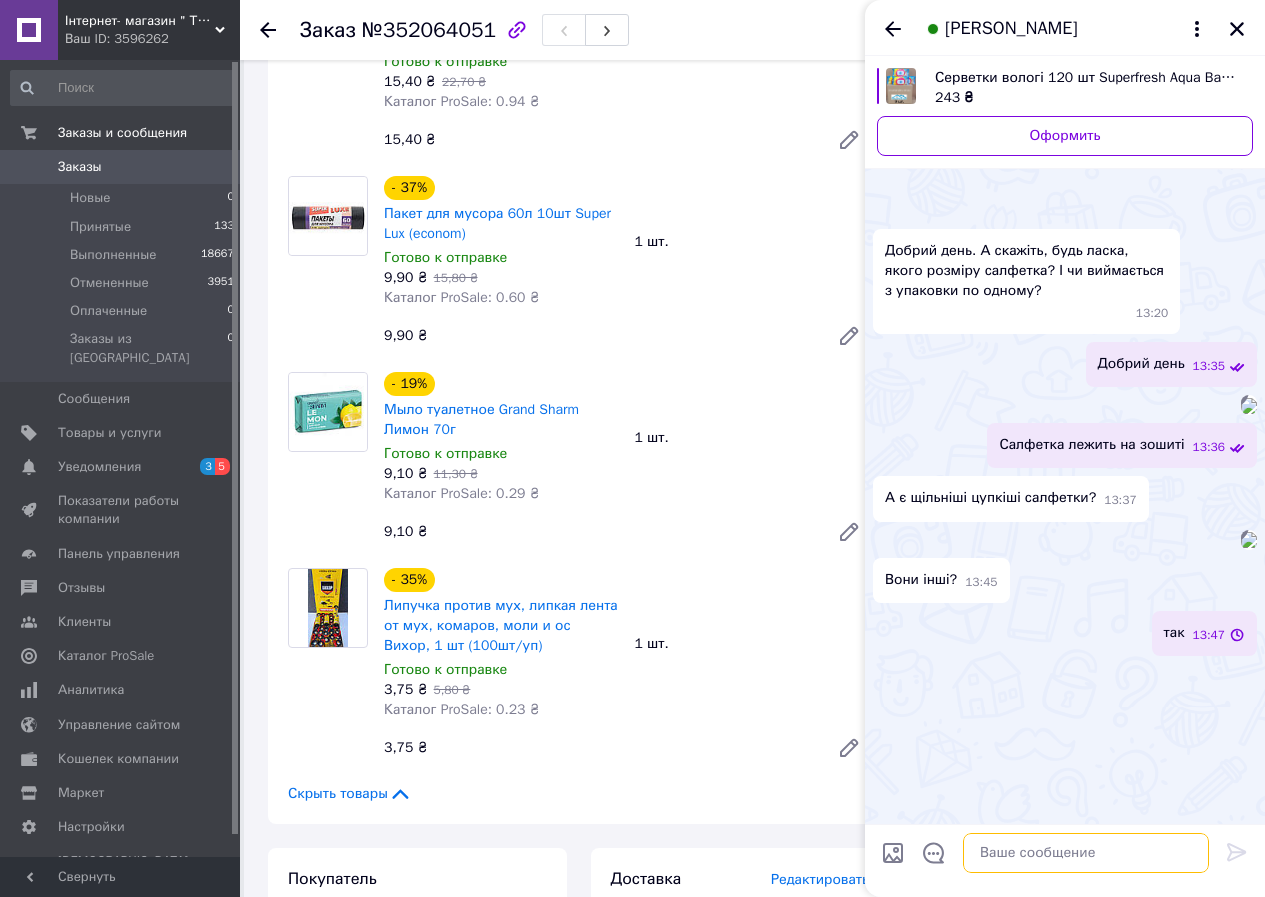 scroll, scrollTop: 346, scrollLeft: 0, axis: vertical 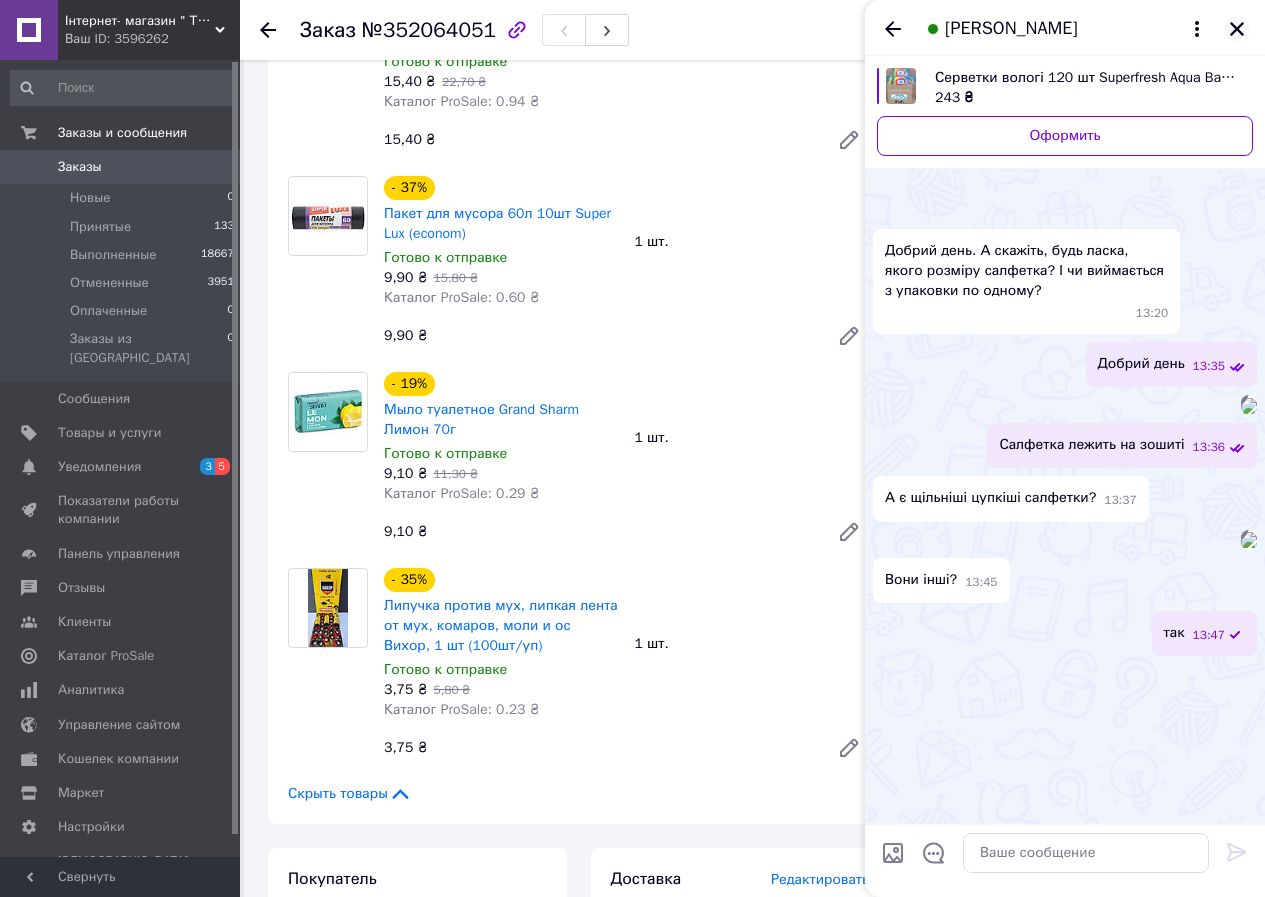 click 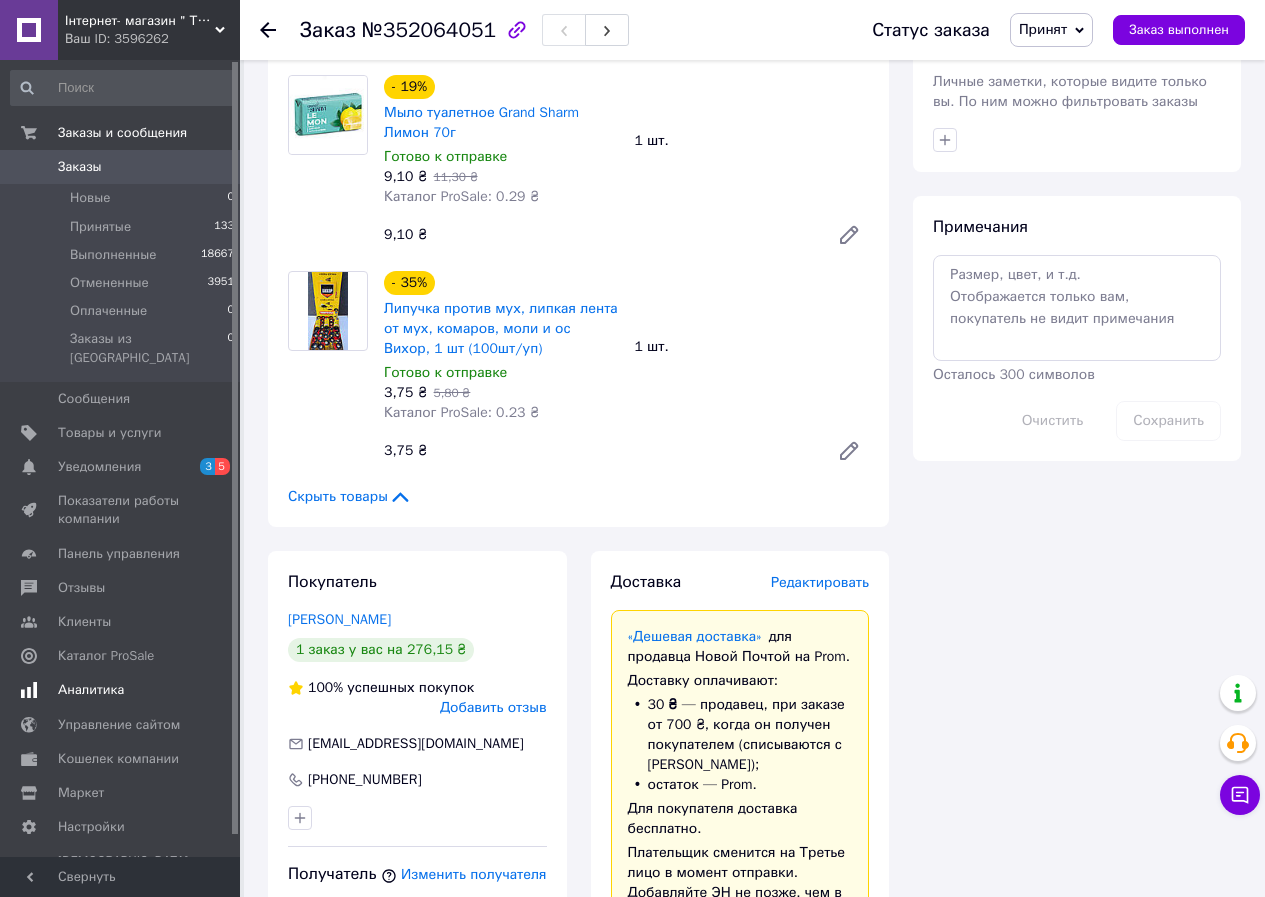 scroll, scrollTop: 1600, scrollLeft: 0, axis: vertical 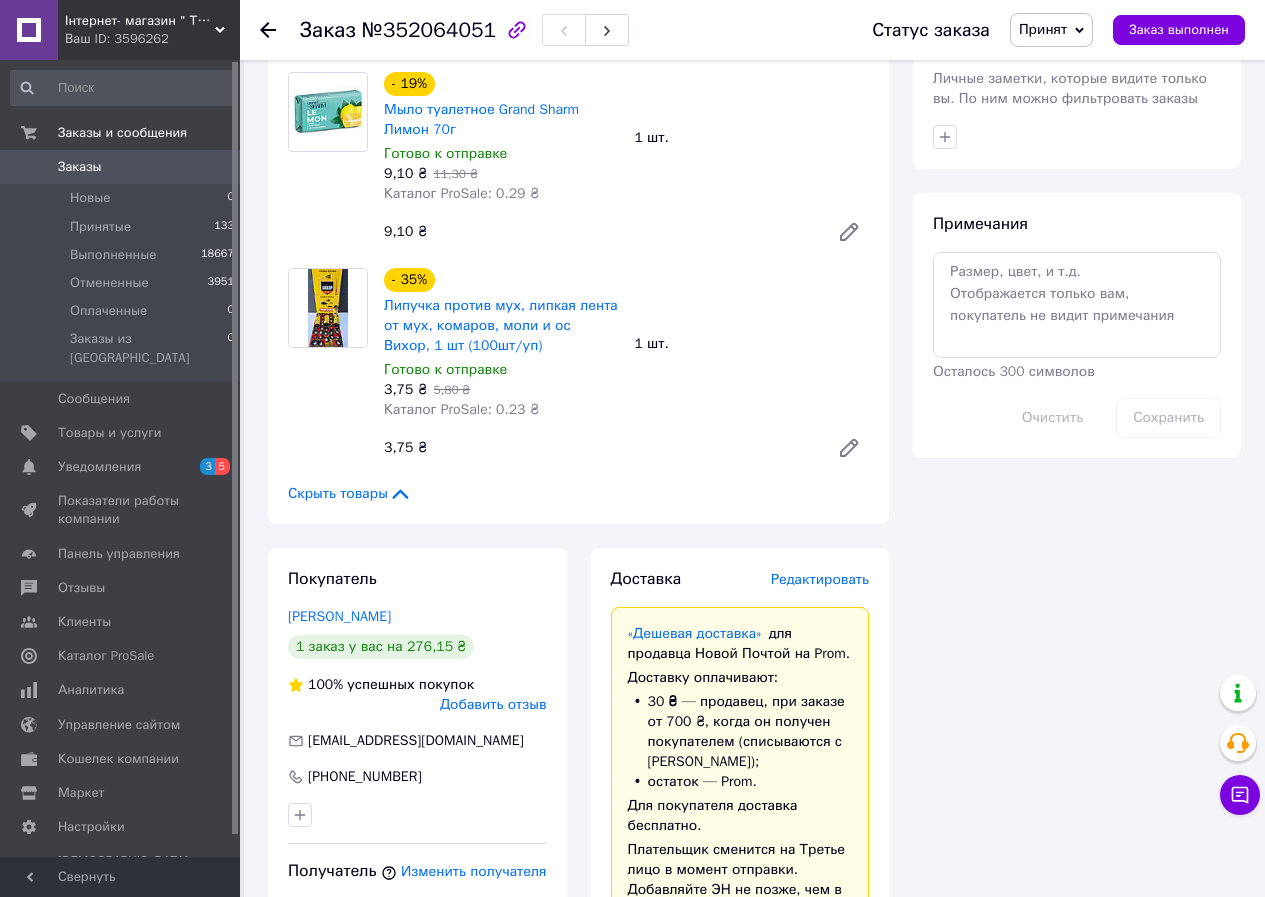 drag, startPoint x: 275, startPoint y: 581, endPoint x: 424, endPoint y: 579, distance: 149.01343 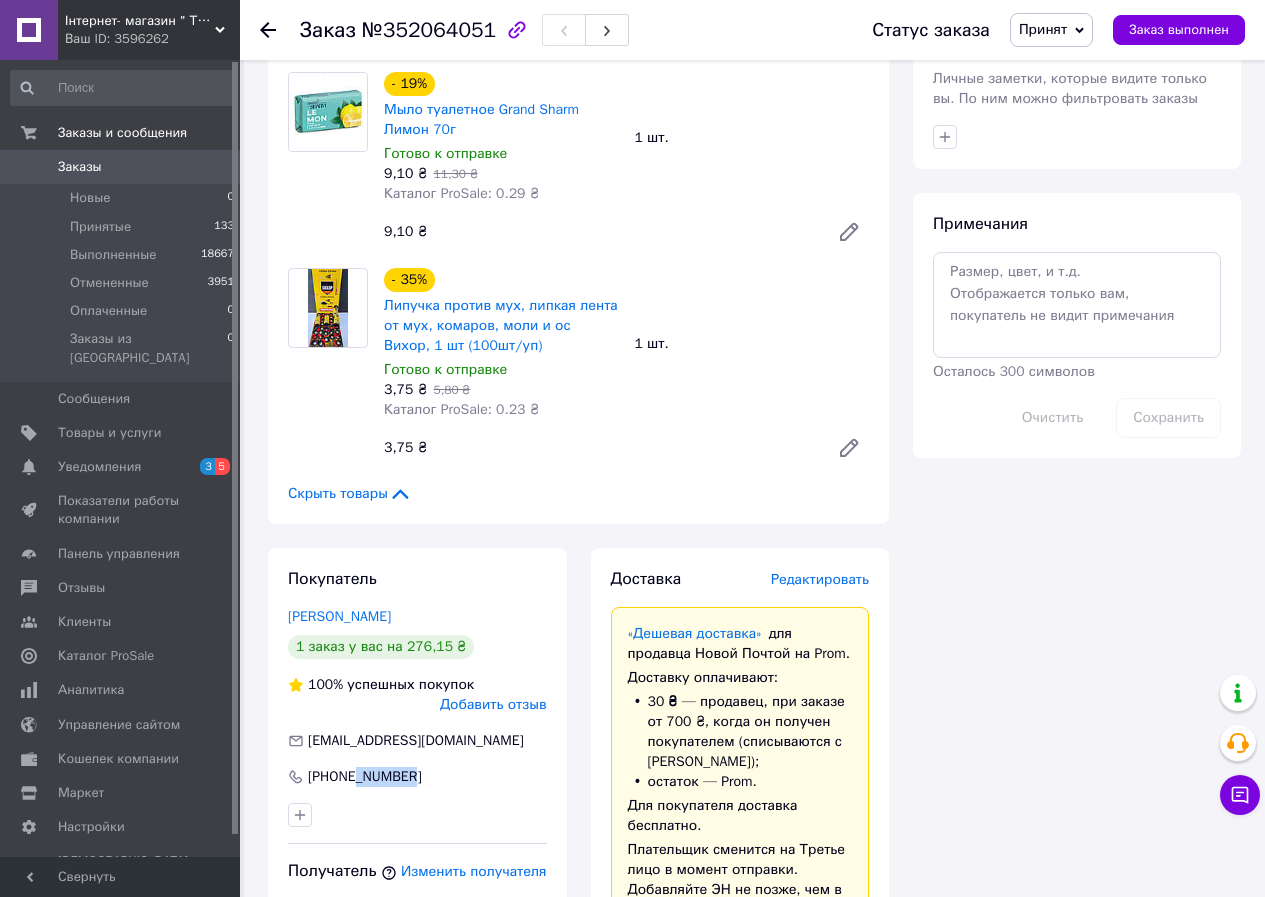 drag, startPoint x: 418, startPoint y: 738, endPoint x: 357, endPoint y: 740, distance: 61.03278 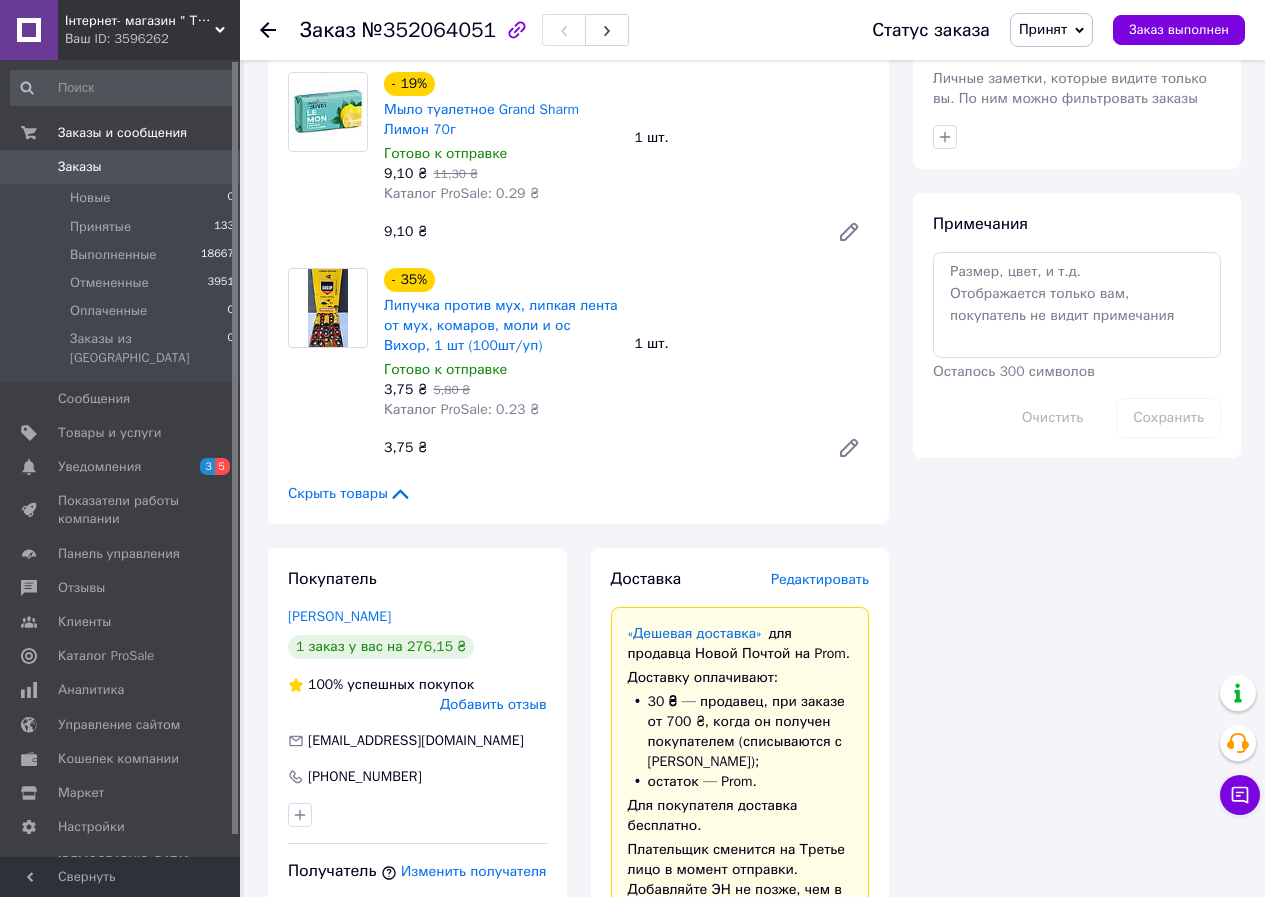 click on "№352064051" at bounding box center [429, 30] 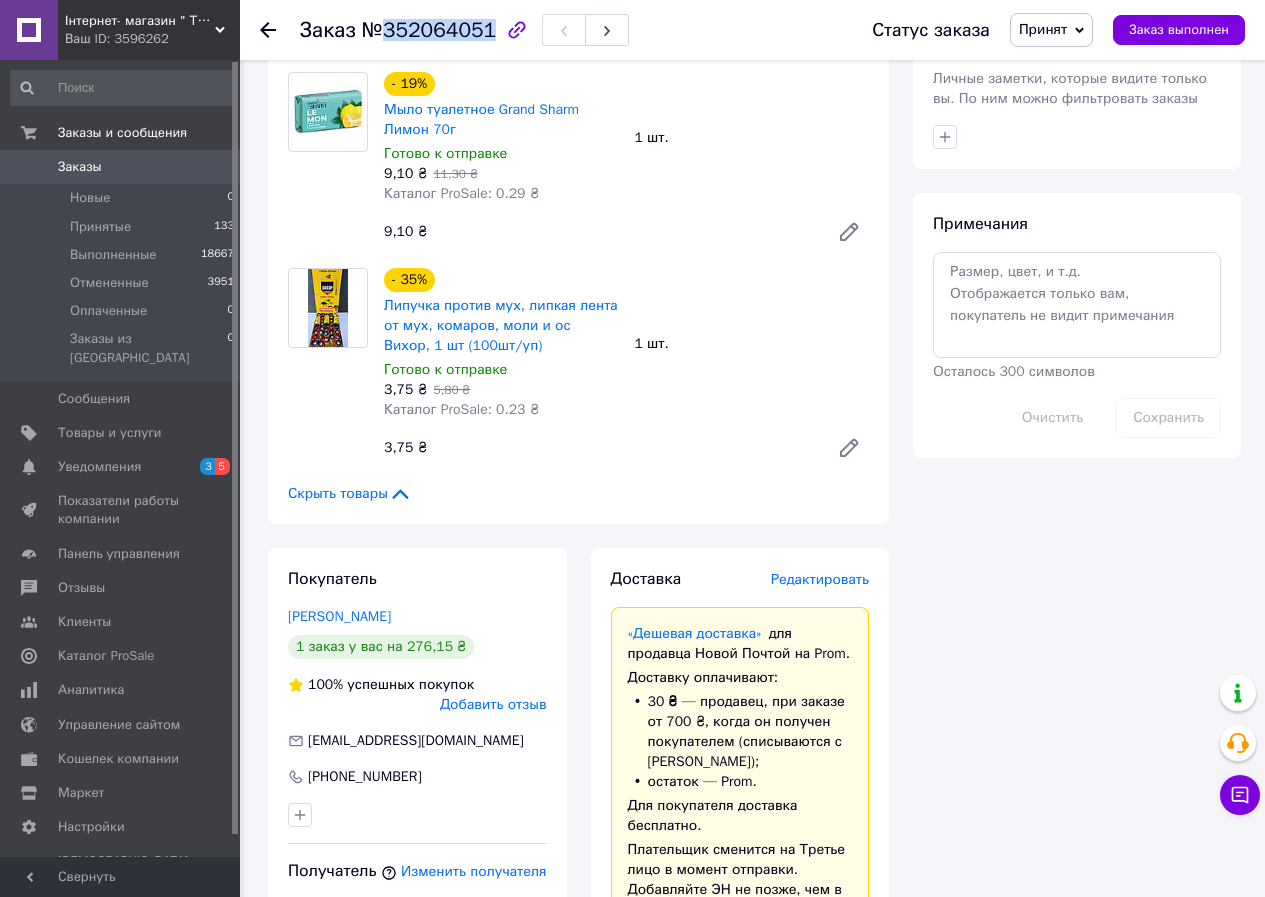 click on "№352064051" at bounding box center (429, 30) 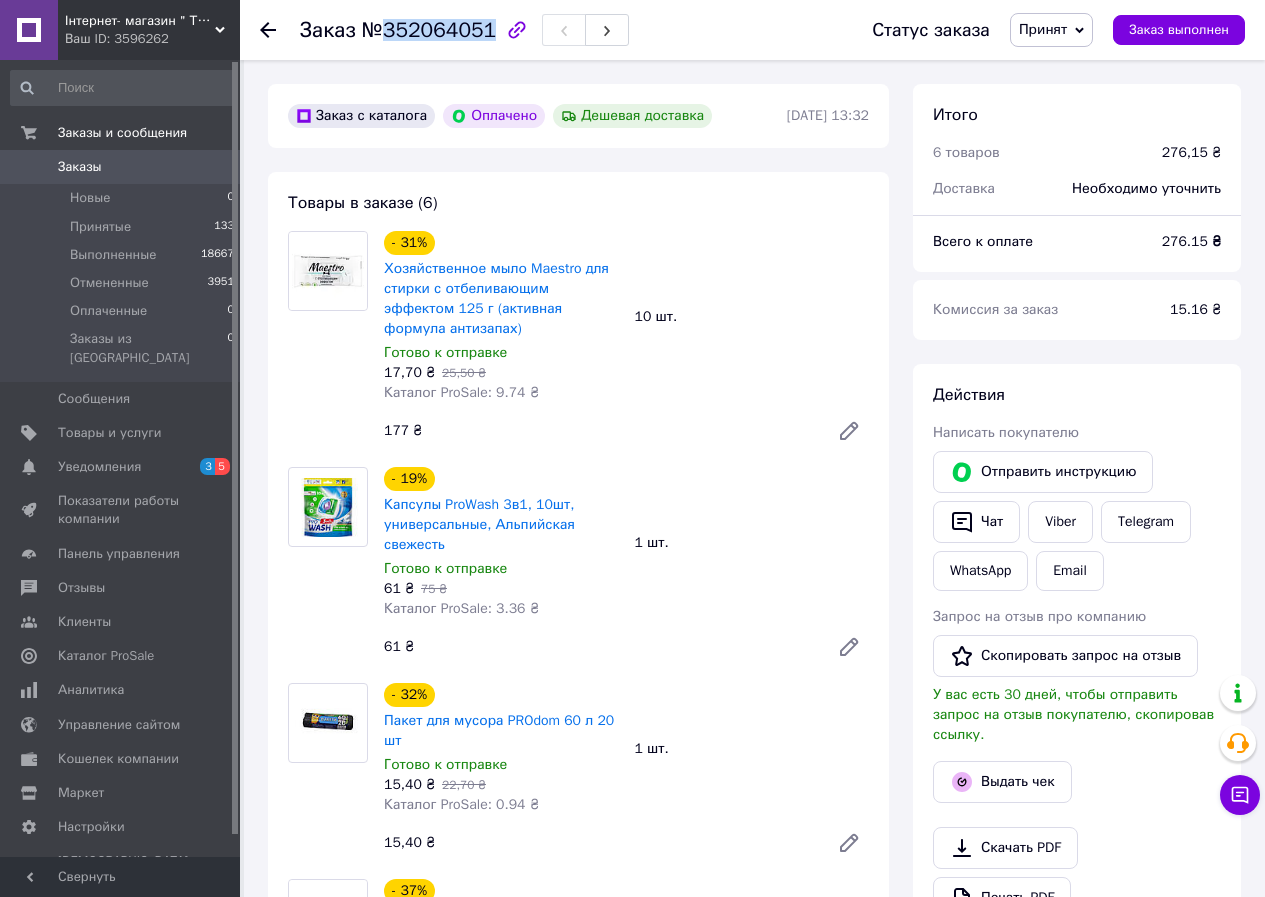 scroll, scrollTop: 600, scrollLeft: 0, axis: vertical 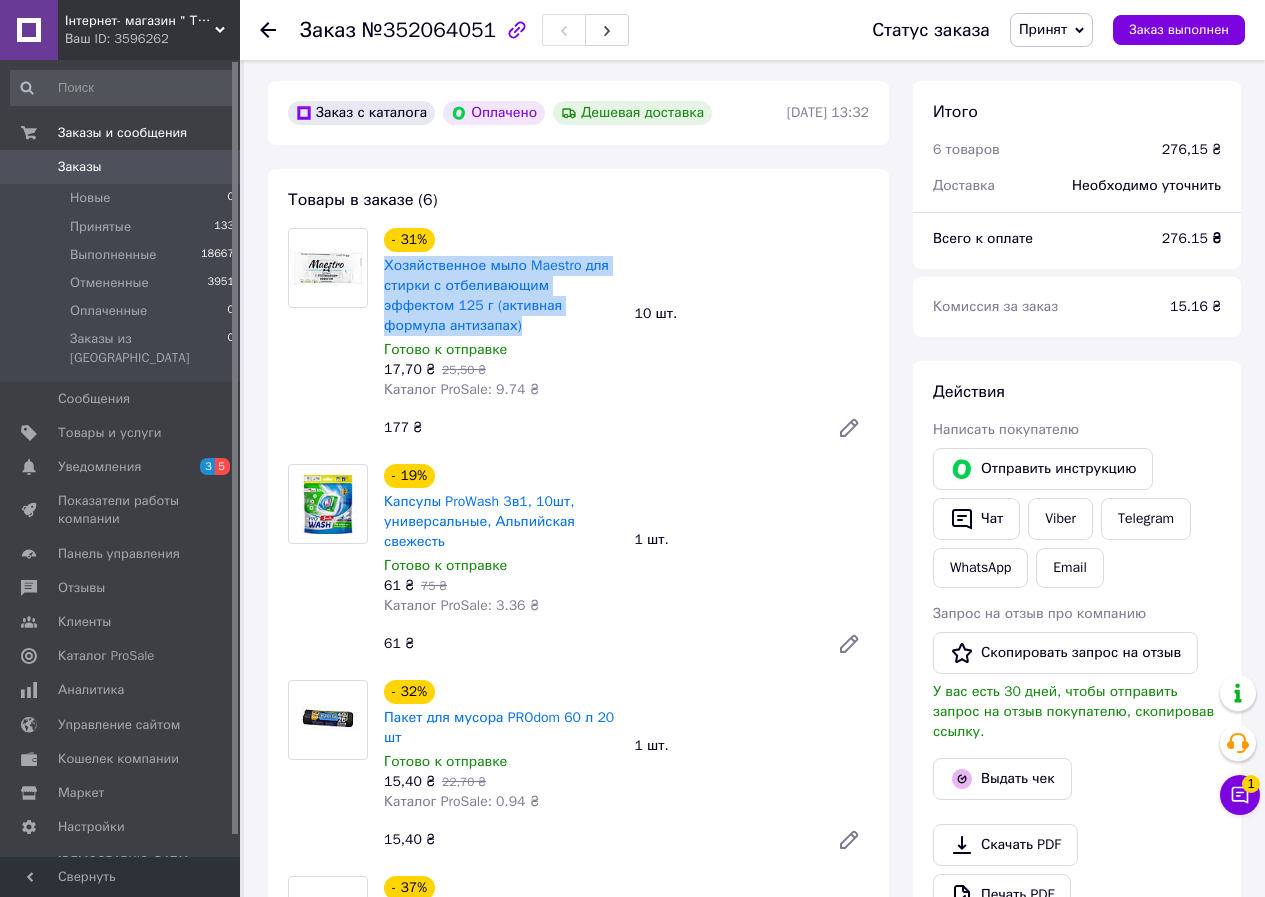 drag, startPoint x: 623, startPoint y: 288, endPoint x: 381, endPoint y: 247, distance: 245.44856 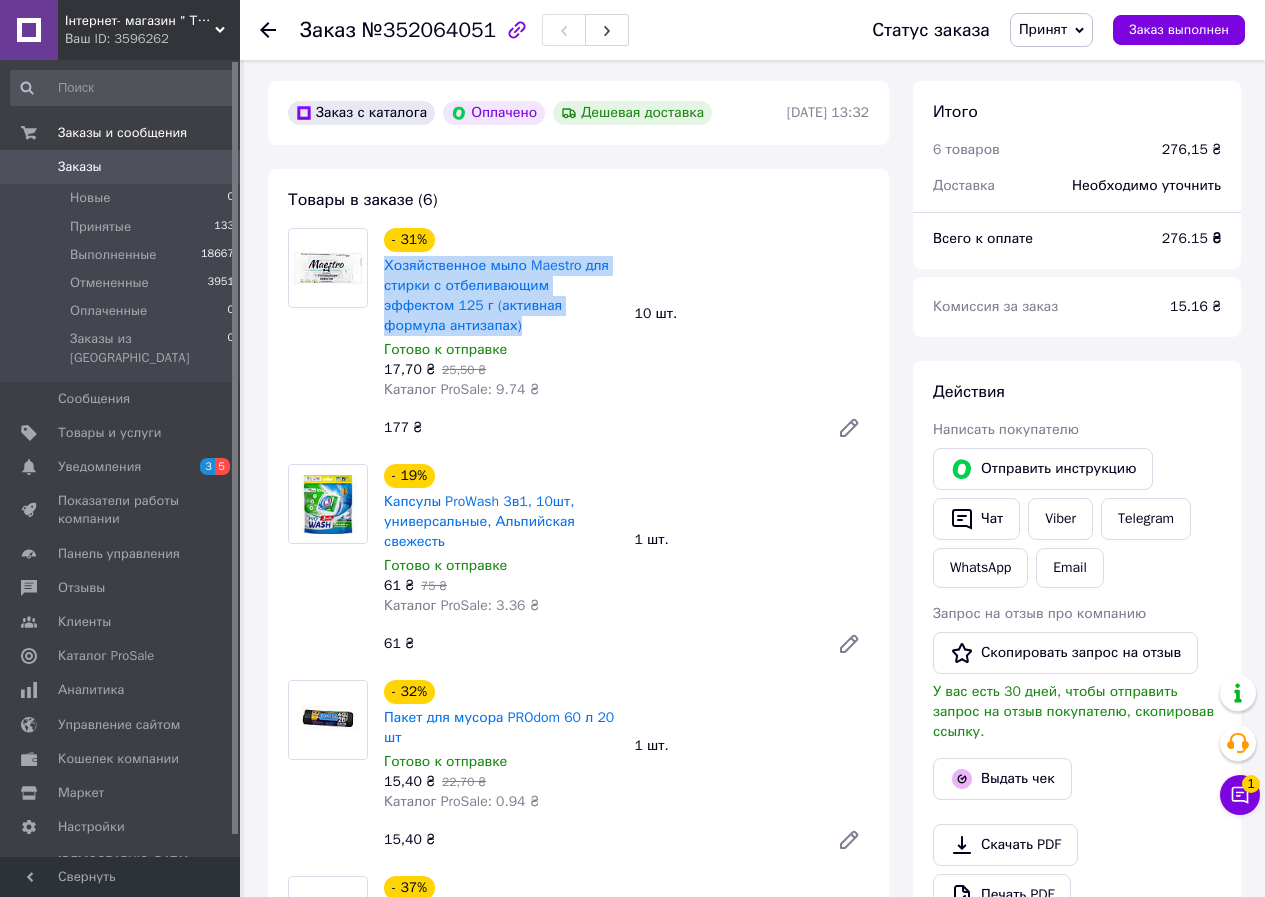 click on "- 31% Хозяйственное мыло Maestro для стирки с отбеливающим эффектом 125 г (активная формула антизапах) Готово к отправке 17,70 ₴   25,50 ₴ Каталог ProSale: 9.74 ₴" at bounding box center (501, 314) 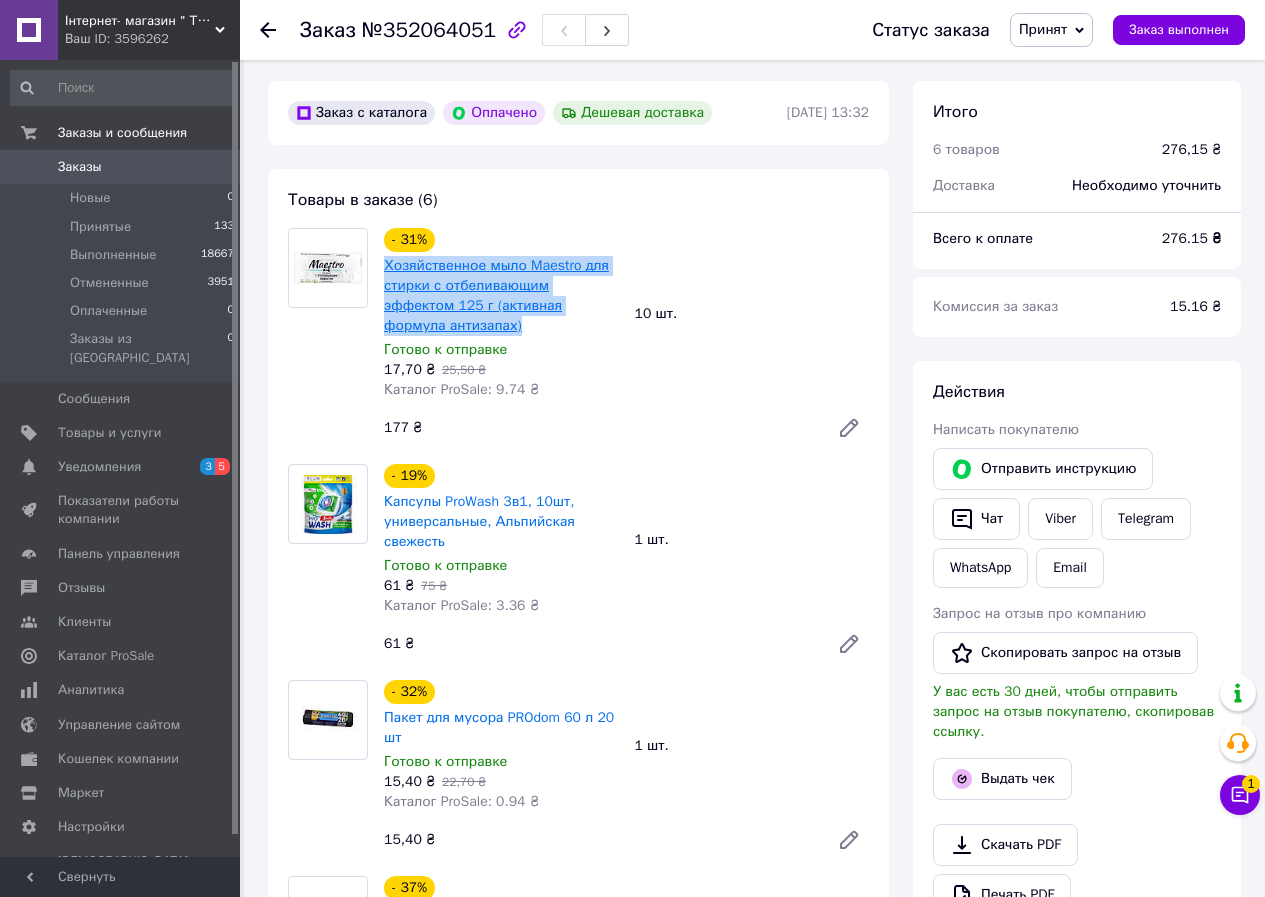 copy on "Хозяйственное мыло Maestro для стирки с отбеливающим эффектом 125 г (активная формула антизапах)" 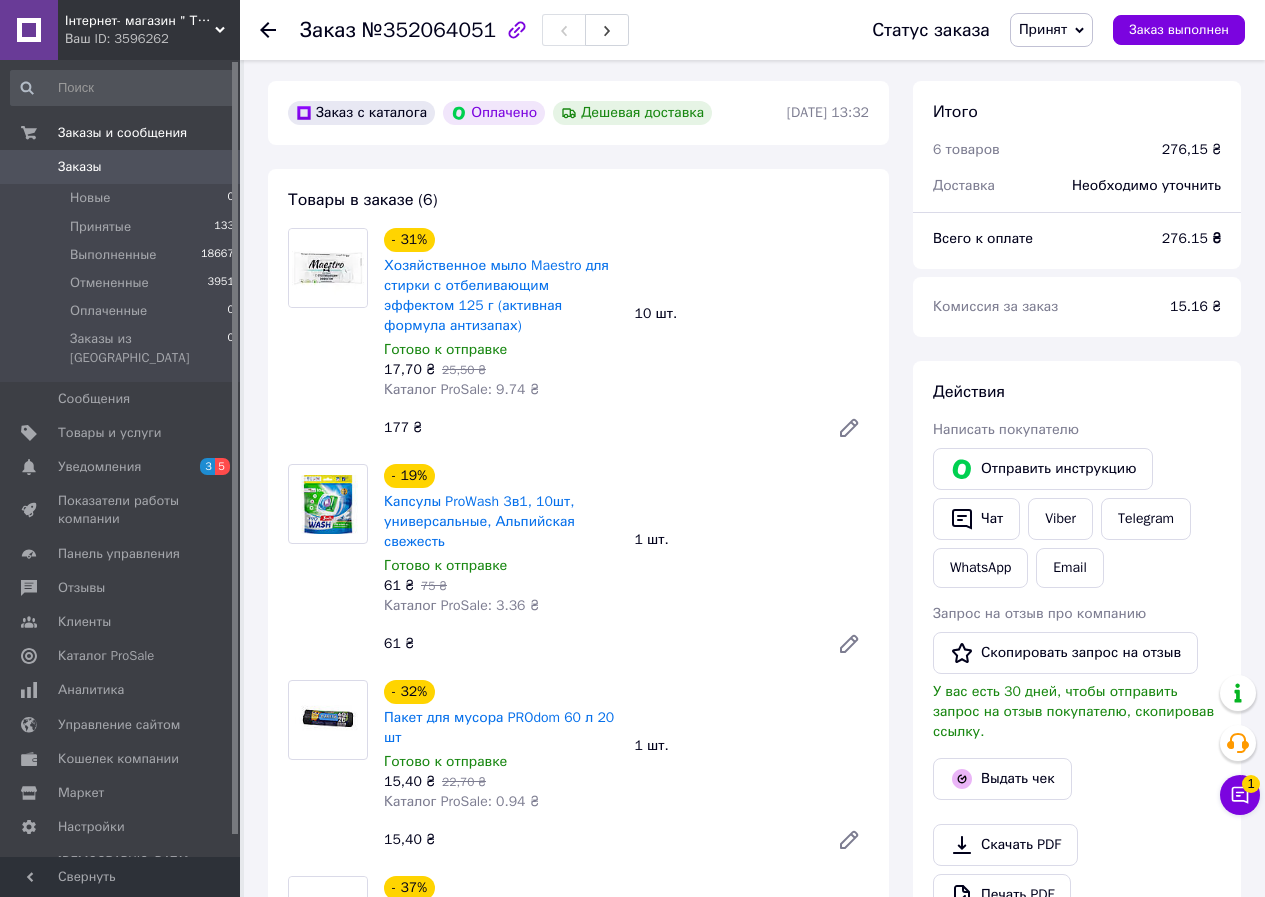 click on "177 ₴" at bounding box center [598, 428] 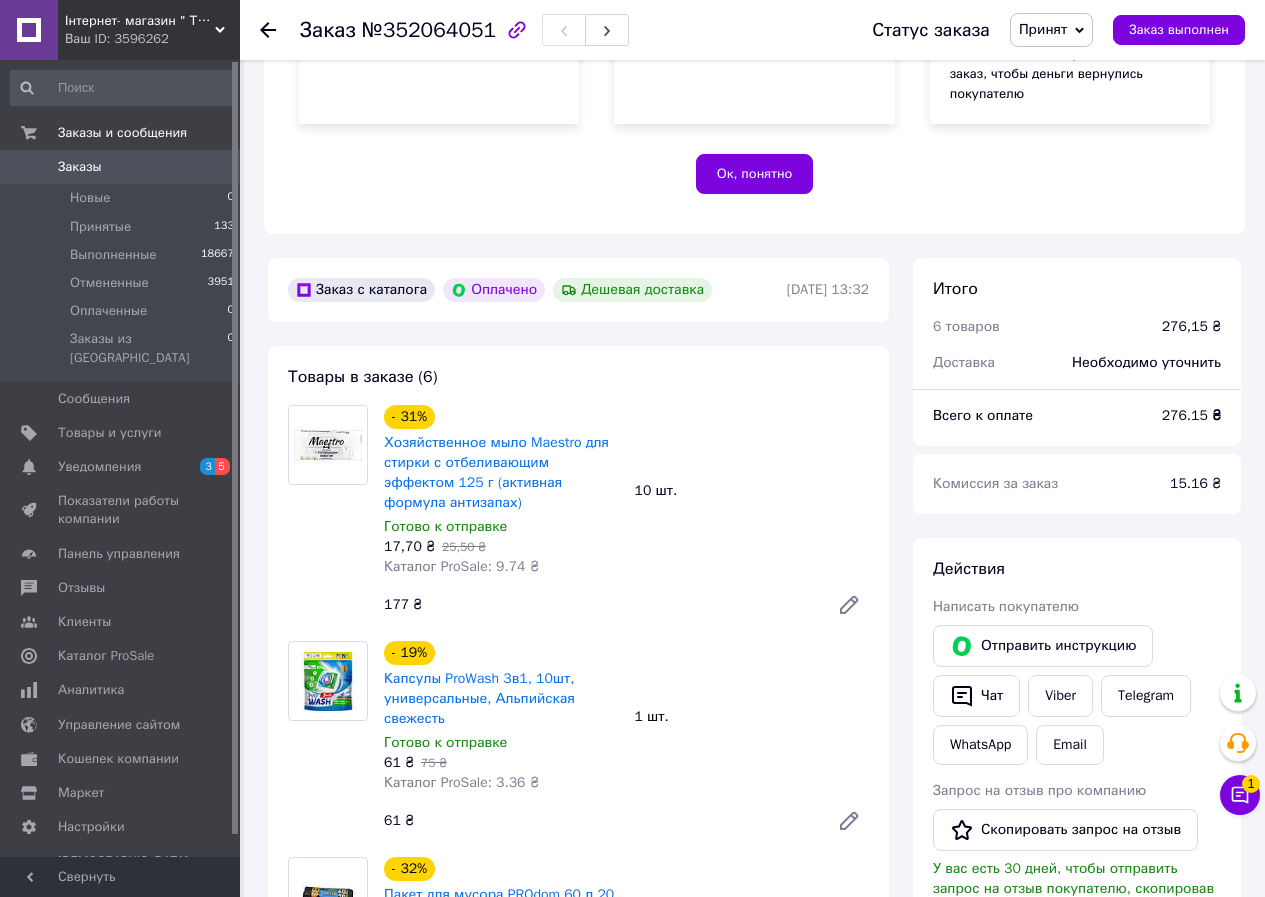 scroll, scrollTop: 300, scrollLeft: 0, axis: vertical 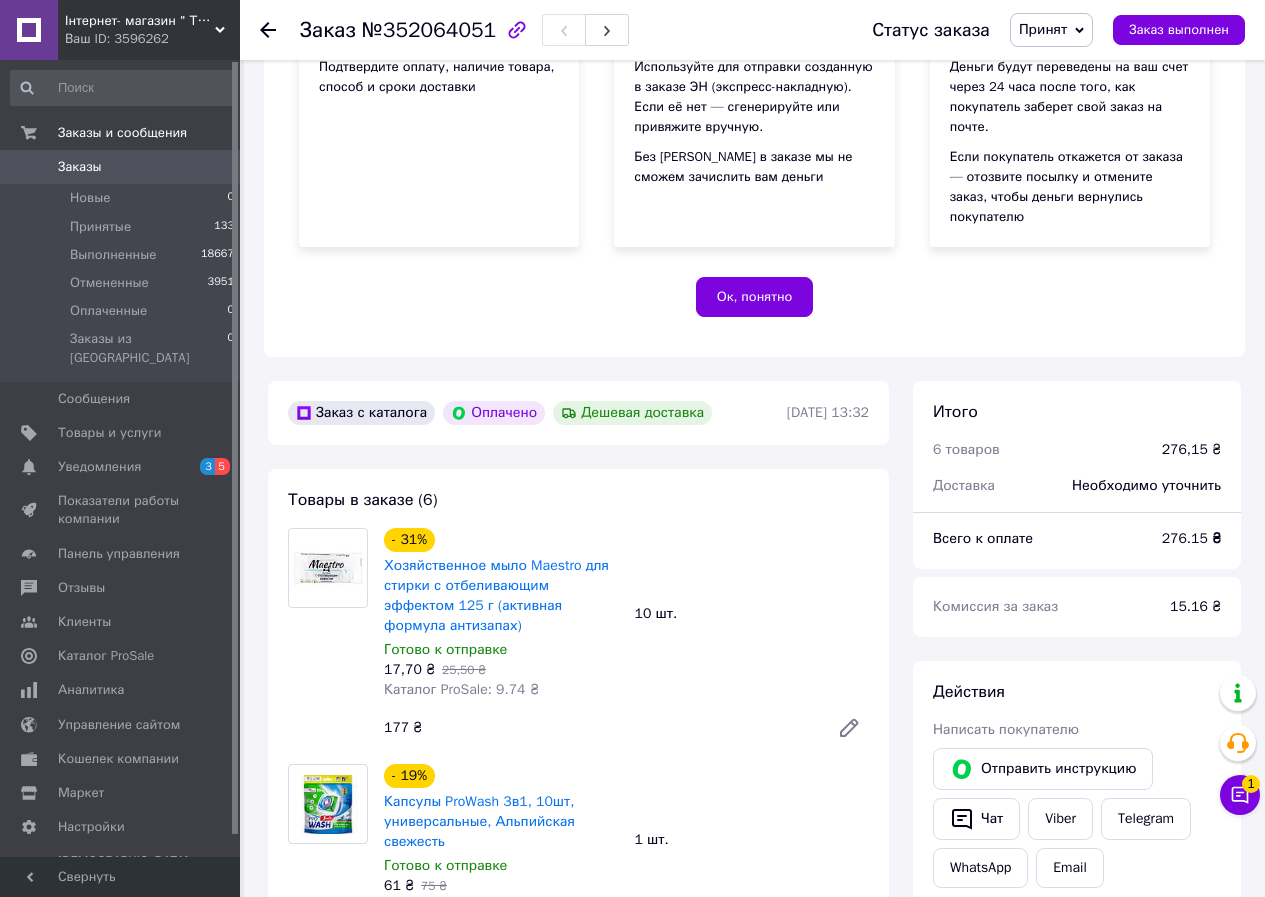 click on "Принят" at bounding box center [1051, 30] 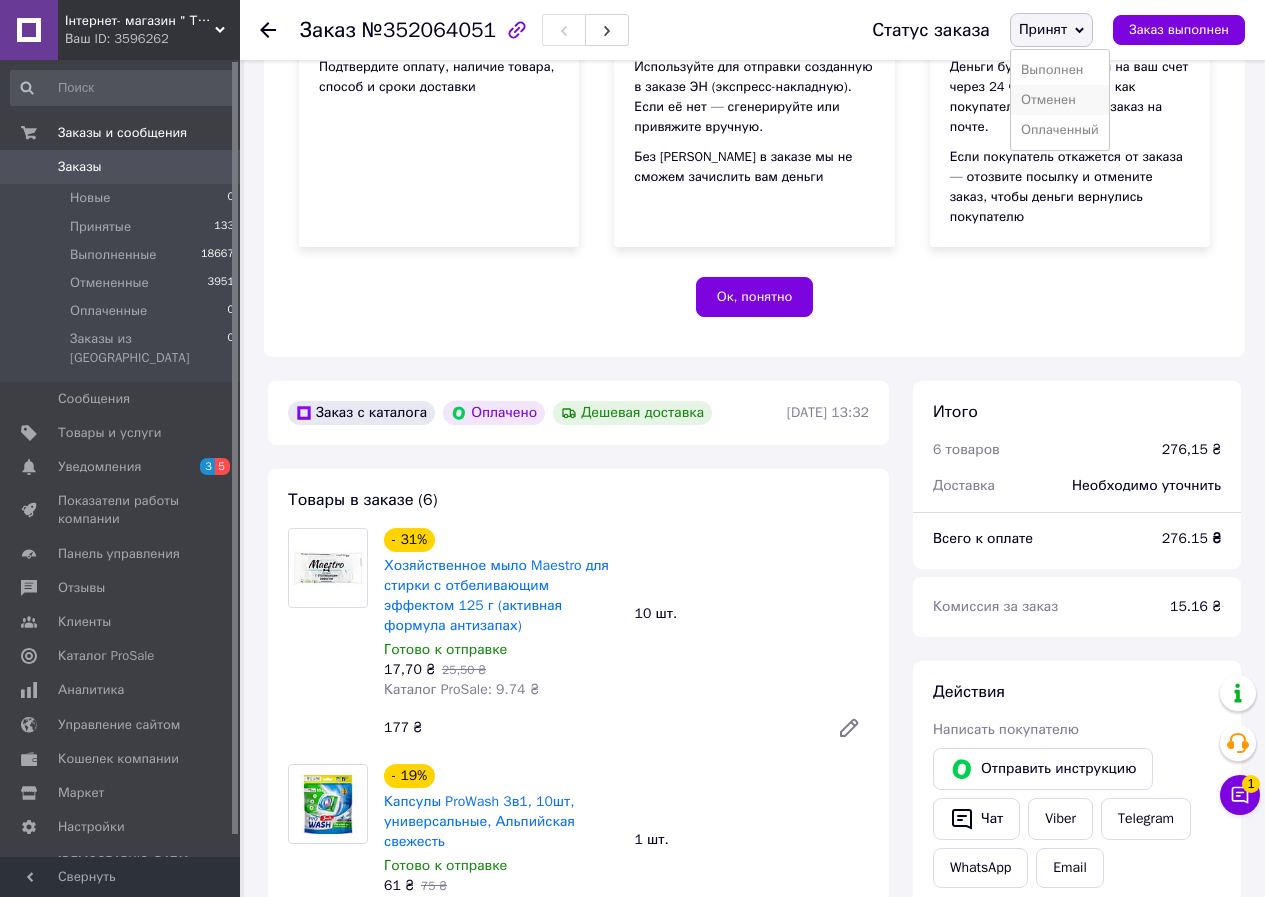 click on "Отменен" at bounding box center [1060, 100] 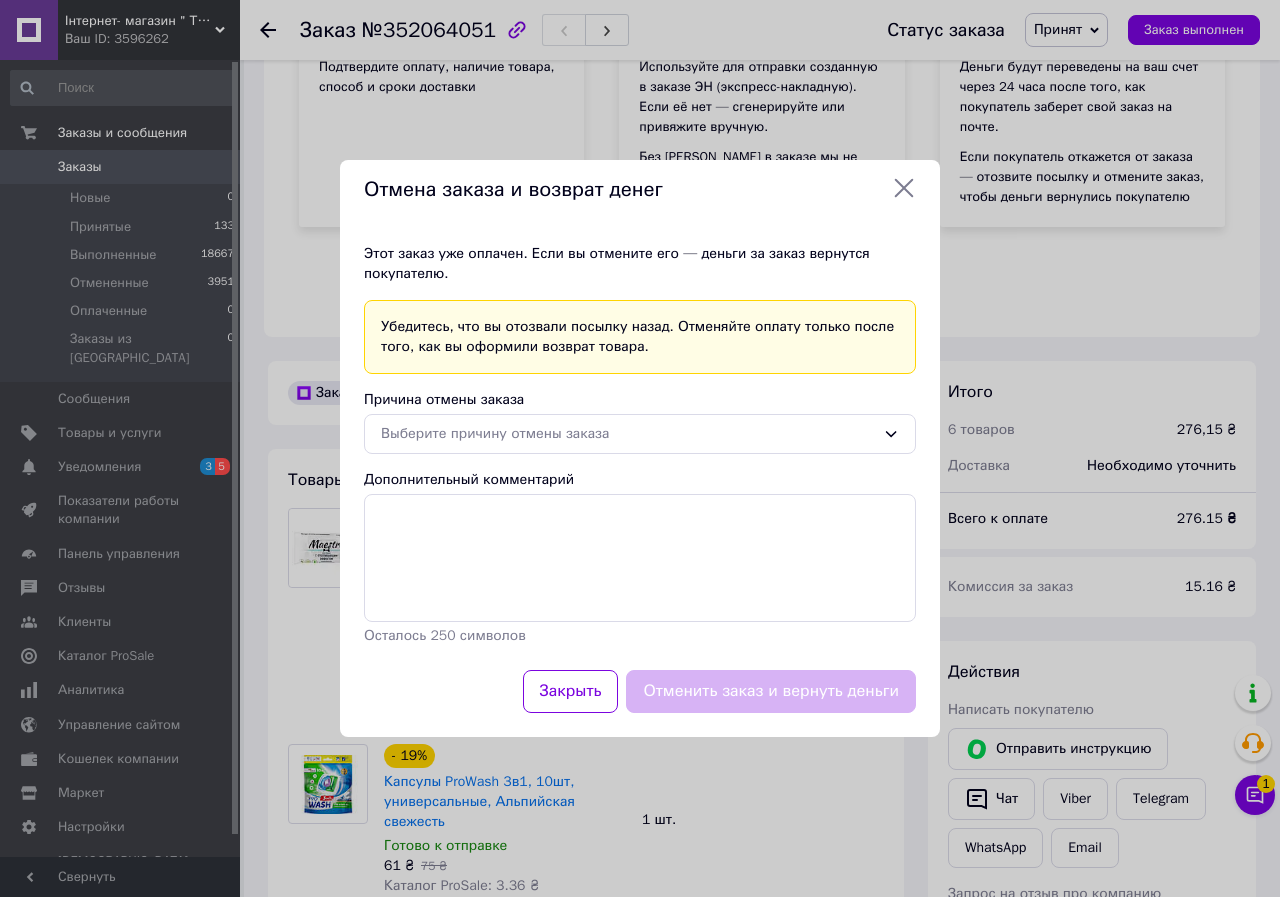 click on "Отмена заказа и возврат денег Этот заказ уже оплачен. Если вы отмените его —
деньги за заказ вернутся покупателю. Убедитесь, что вы отозвали посылку назад. Отменяйте оплату
только после того, как вы оформили возврат товара. Причина отмены заказа Выберите причину отмены заказа Дополнительный комментарий Осталось 250 символов Закрыть Отменить заказ и вернуть деньги" at bounding box center (640, 448) 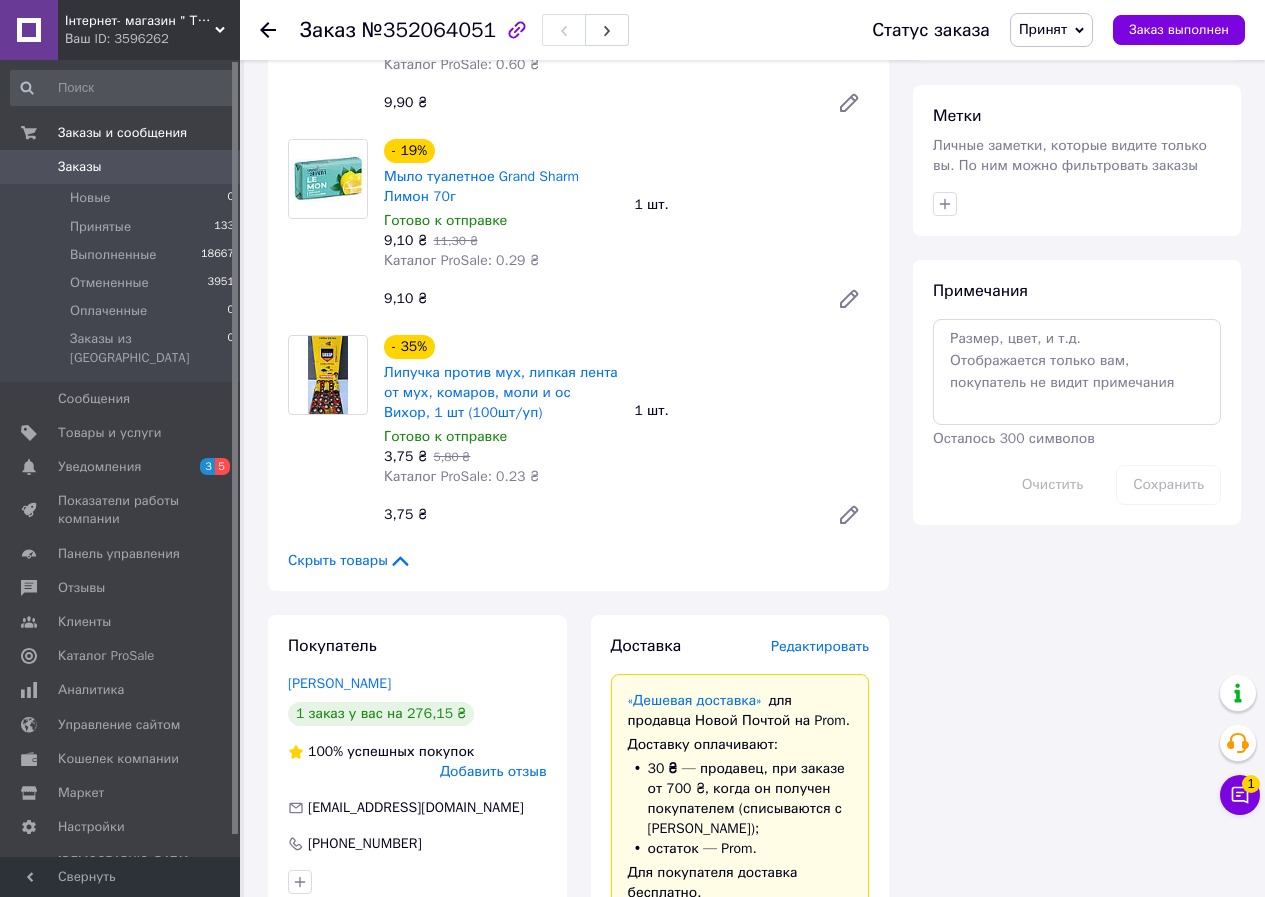 scroll, scrollTop: 1700, scrollLeft: 0, axis: vertical 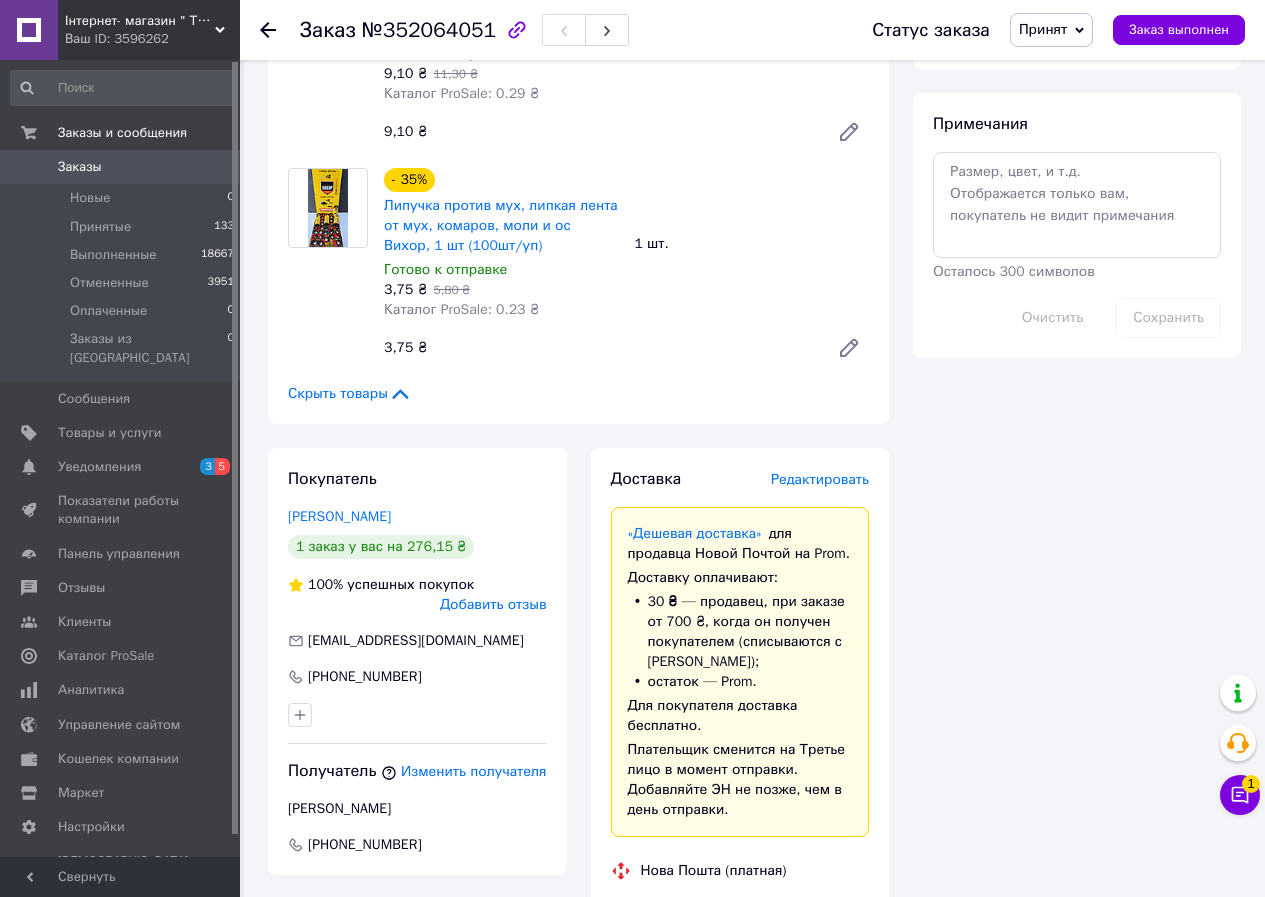 click on "Принят" at bounding box center [1043, 29] 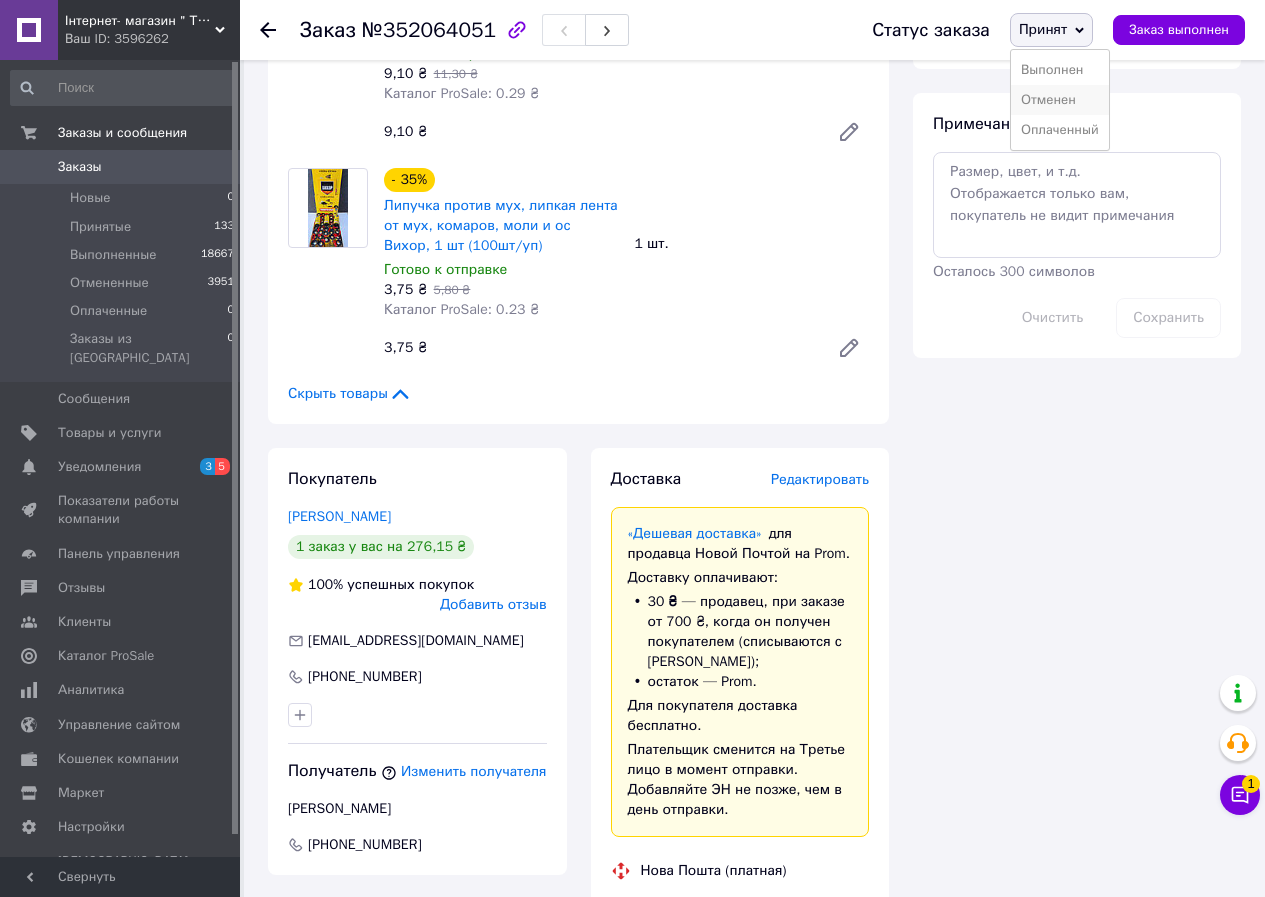 click on "Отменен" at bounding box center [1060, 100] 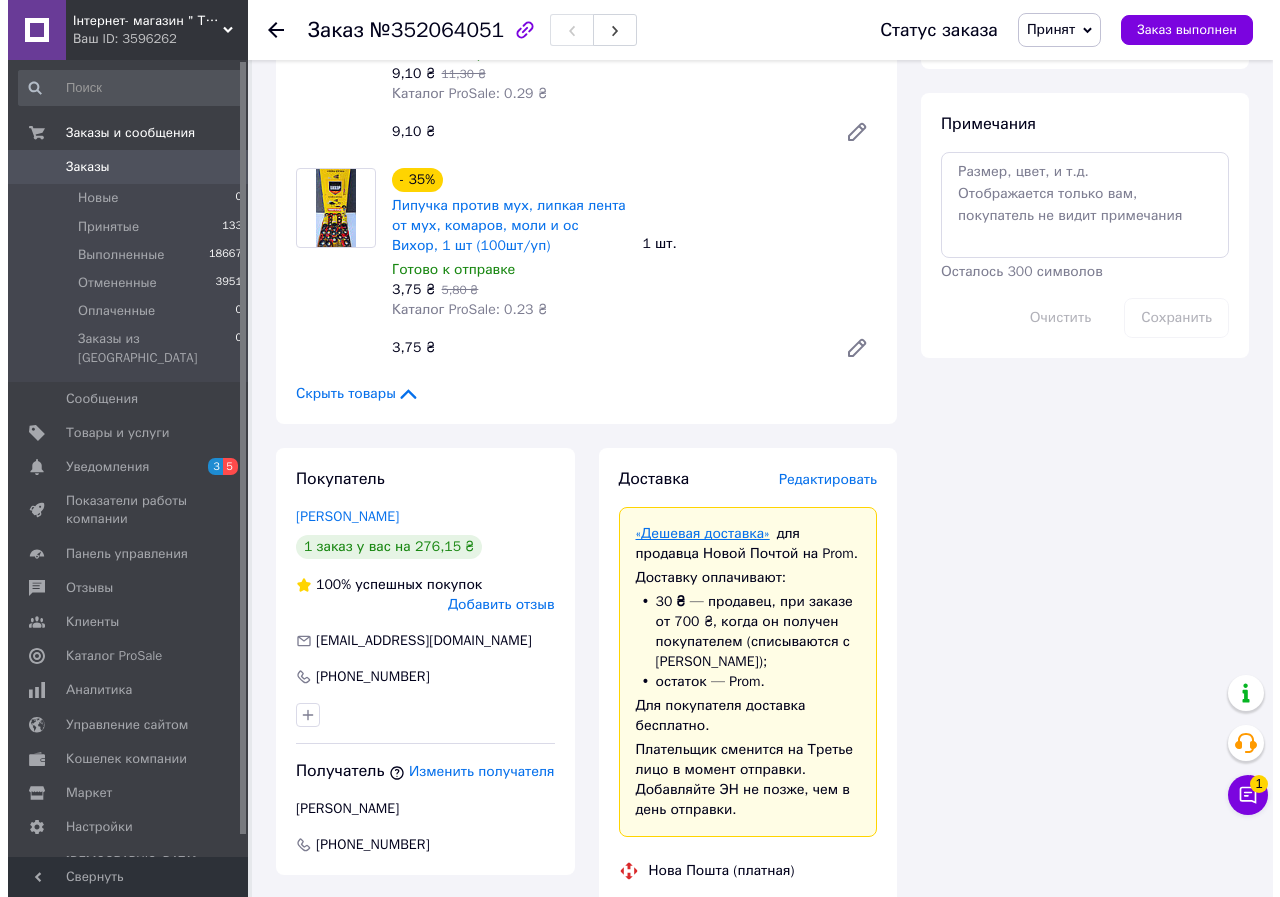scroll, scrollTop: 1680, scrollLeft: 0, axis: vertical 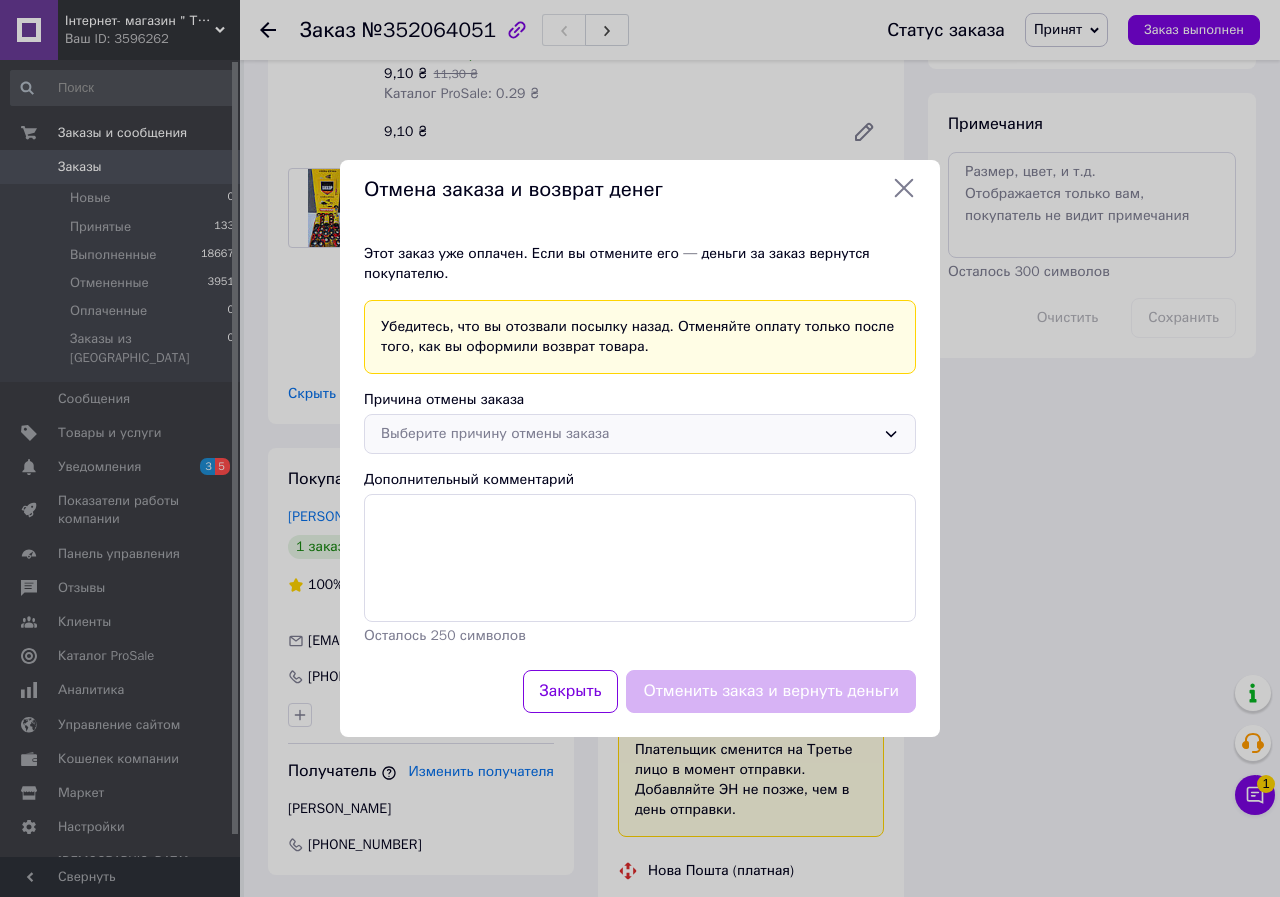 click on "Выберите причину отмены заказа" at bounding box center (640, 434) 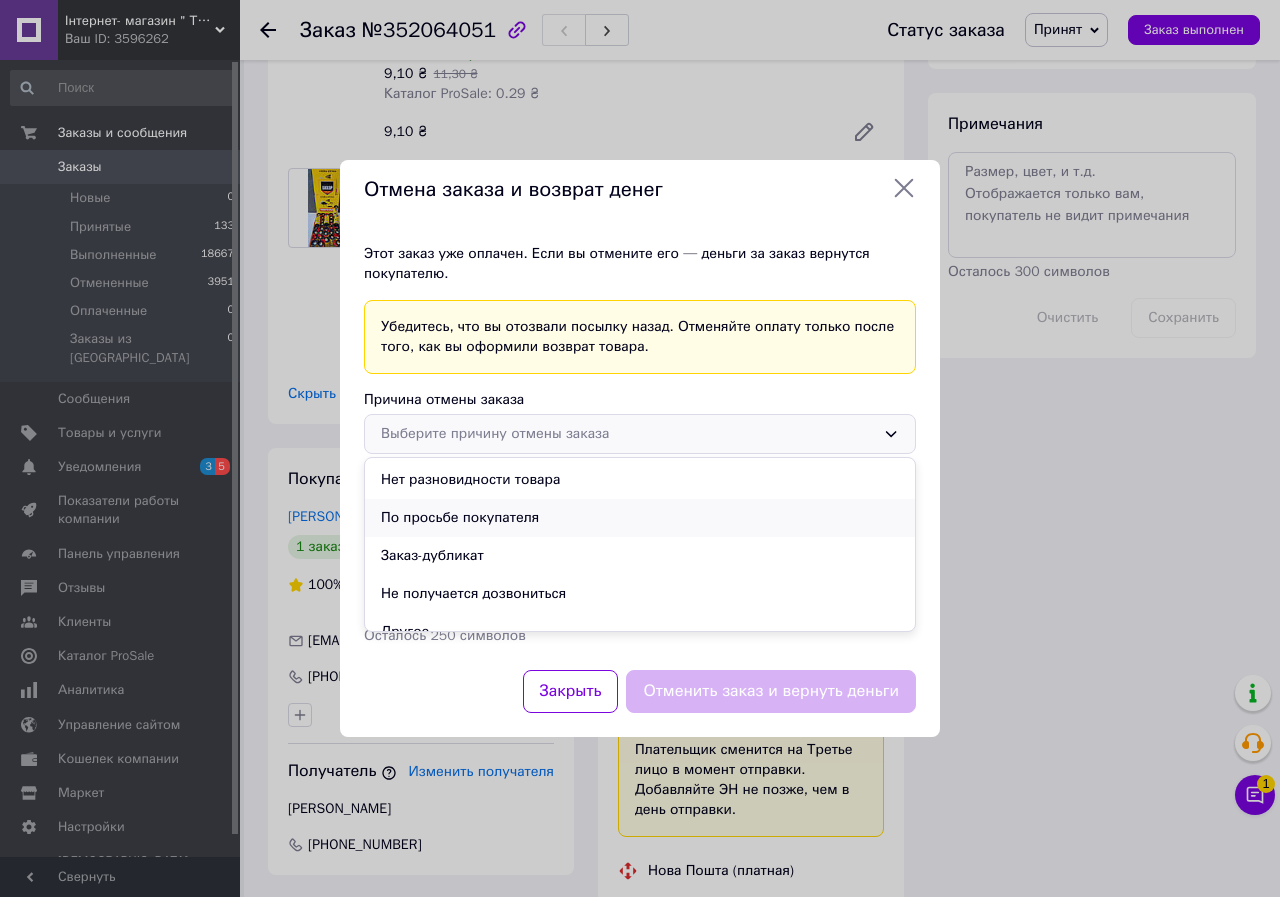 scroll, scrollTop: 55, scrollLeft: 0, axis: vertical 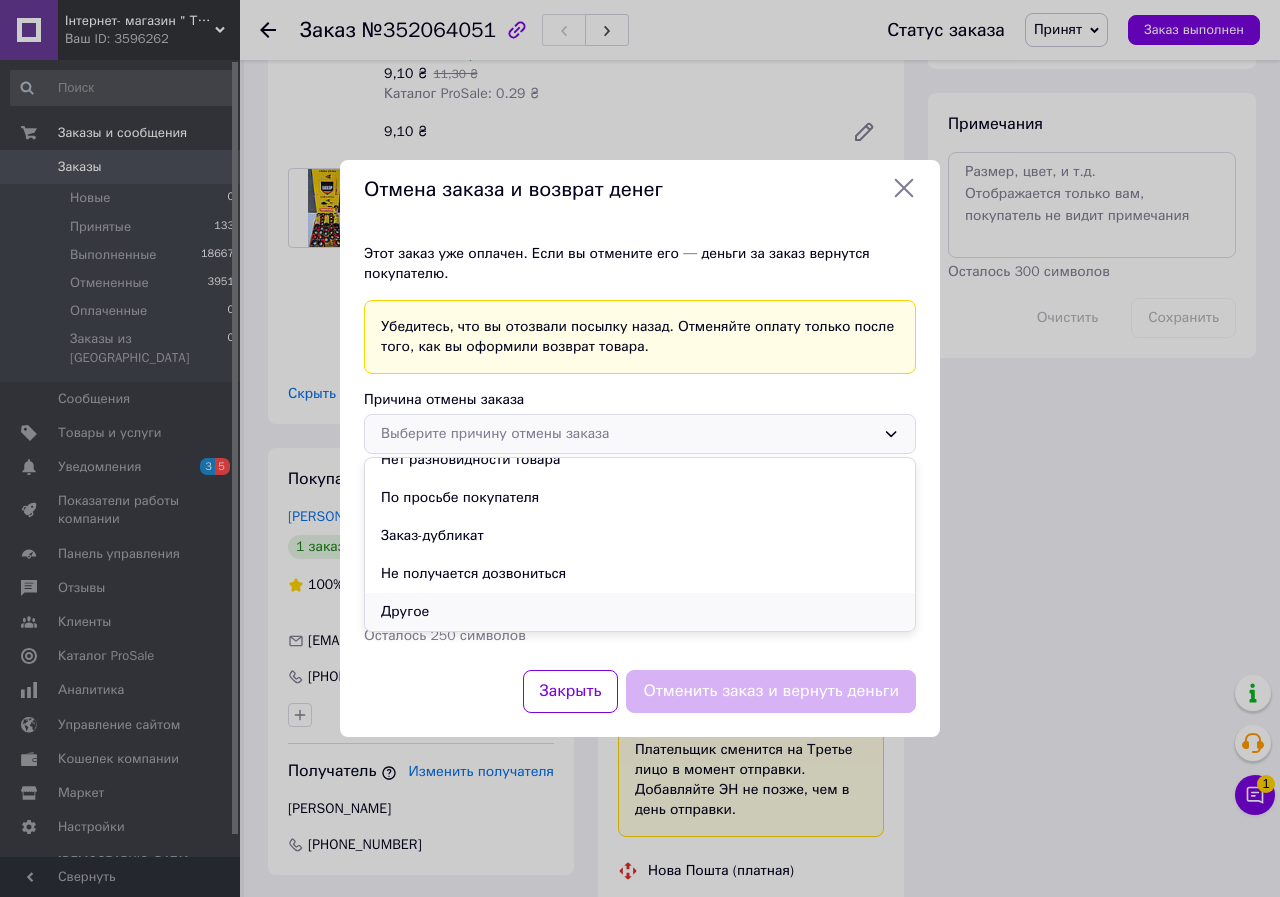 click on "Другое" at bounding box center [640, 612] 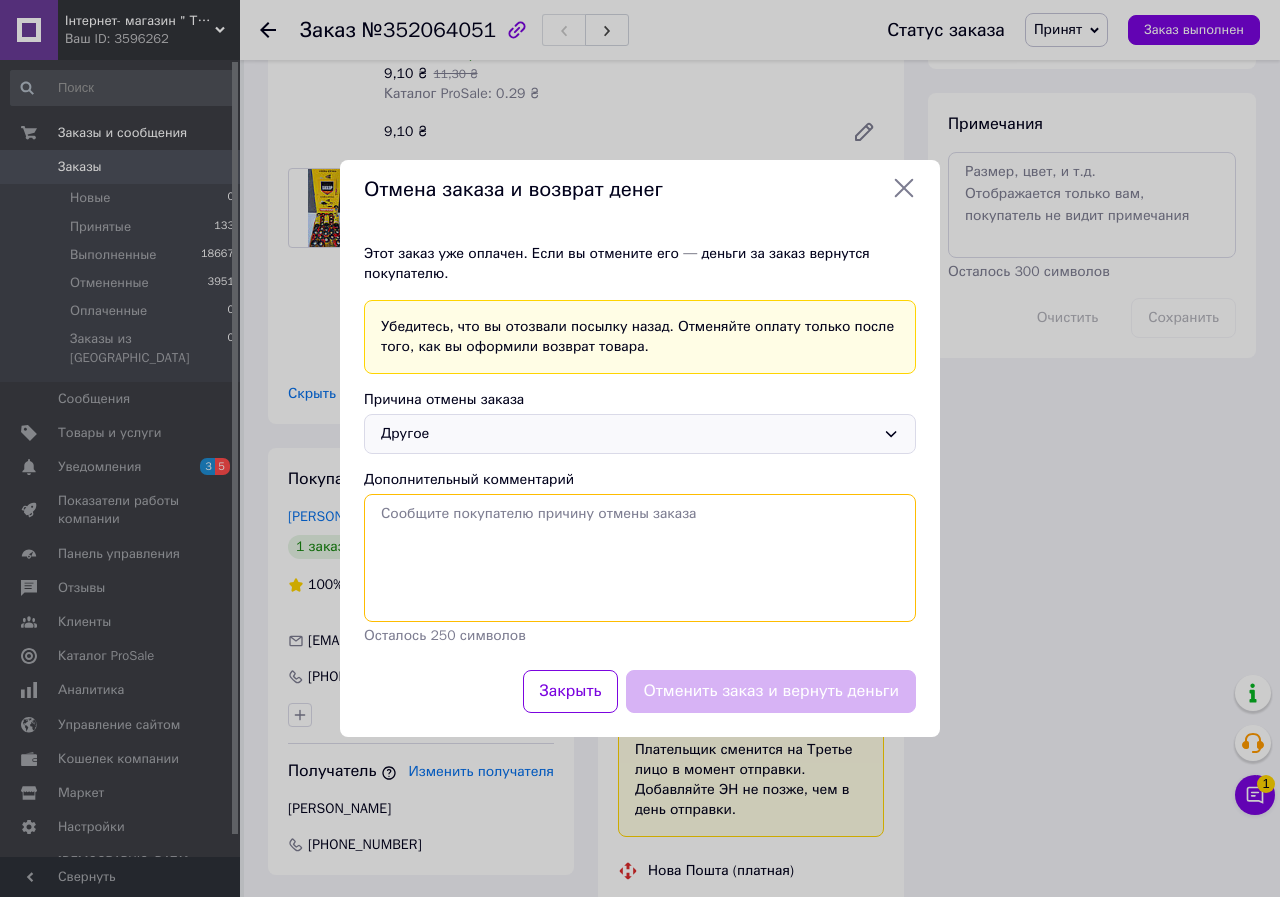 click on "Дополнительный комментарий" at bounding box center [640, 558] 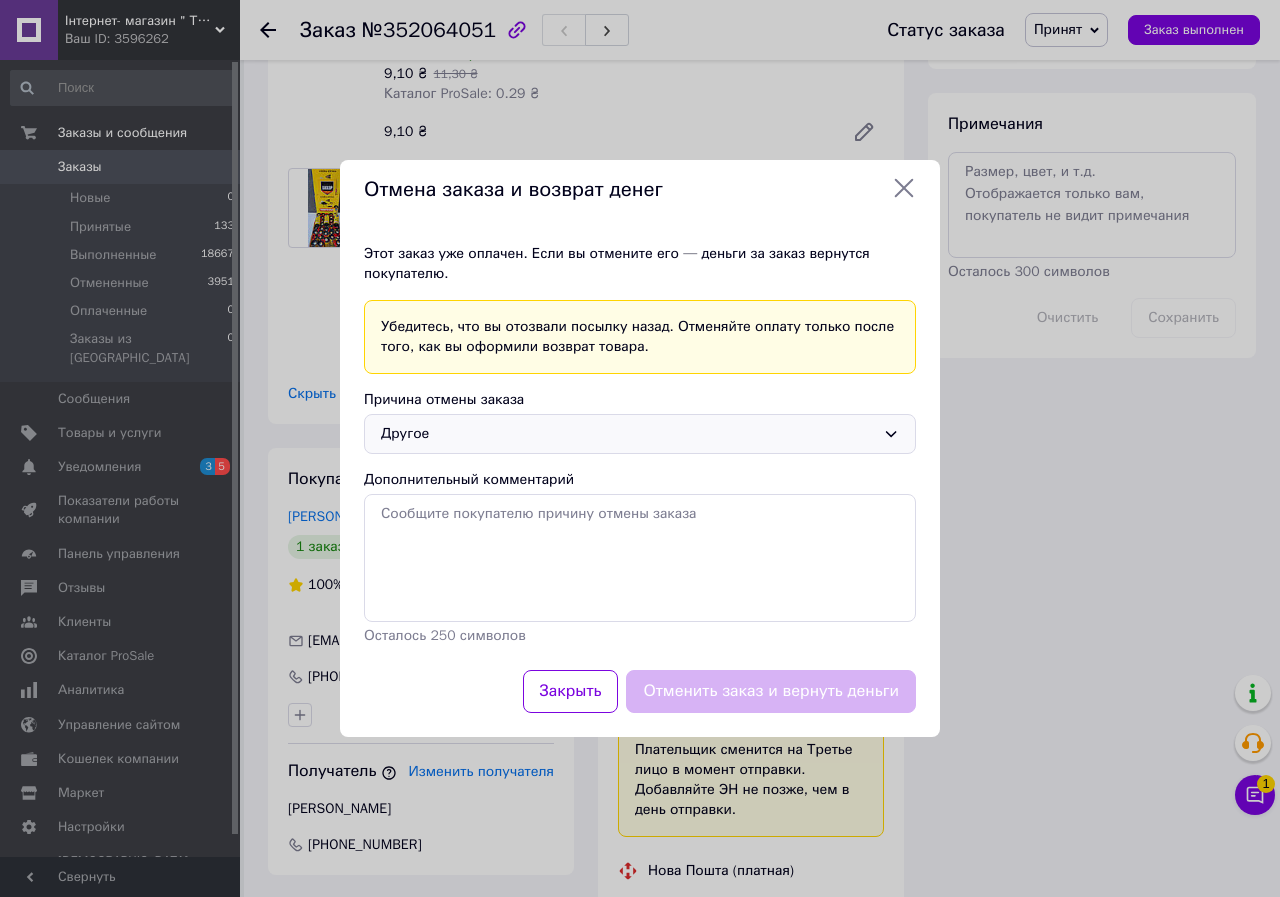 click on "Другое" at bounding box center (640, 434) 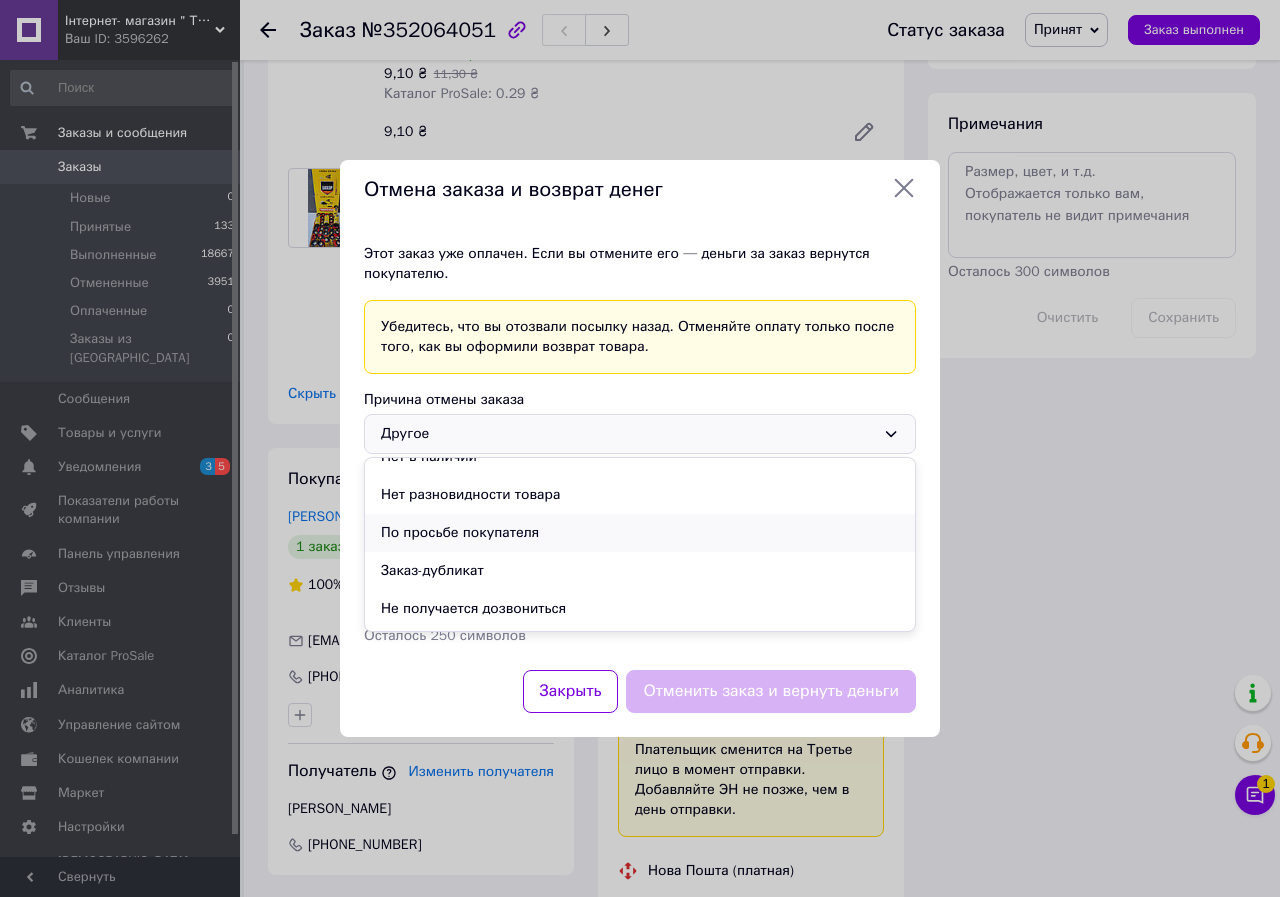 scroll, scrollTop: 0, scrollLeft: 0, axis: both 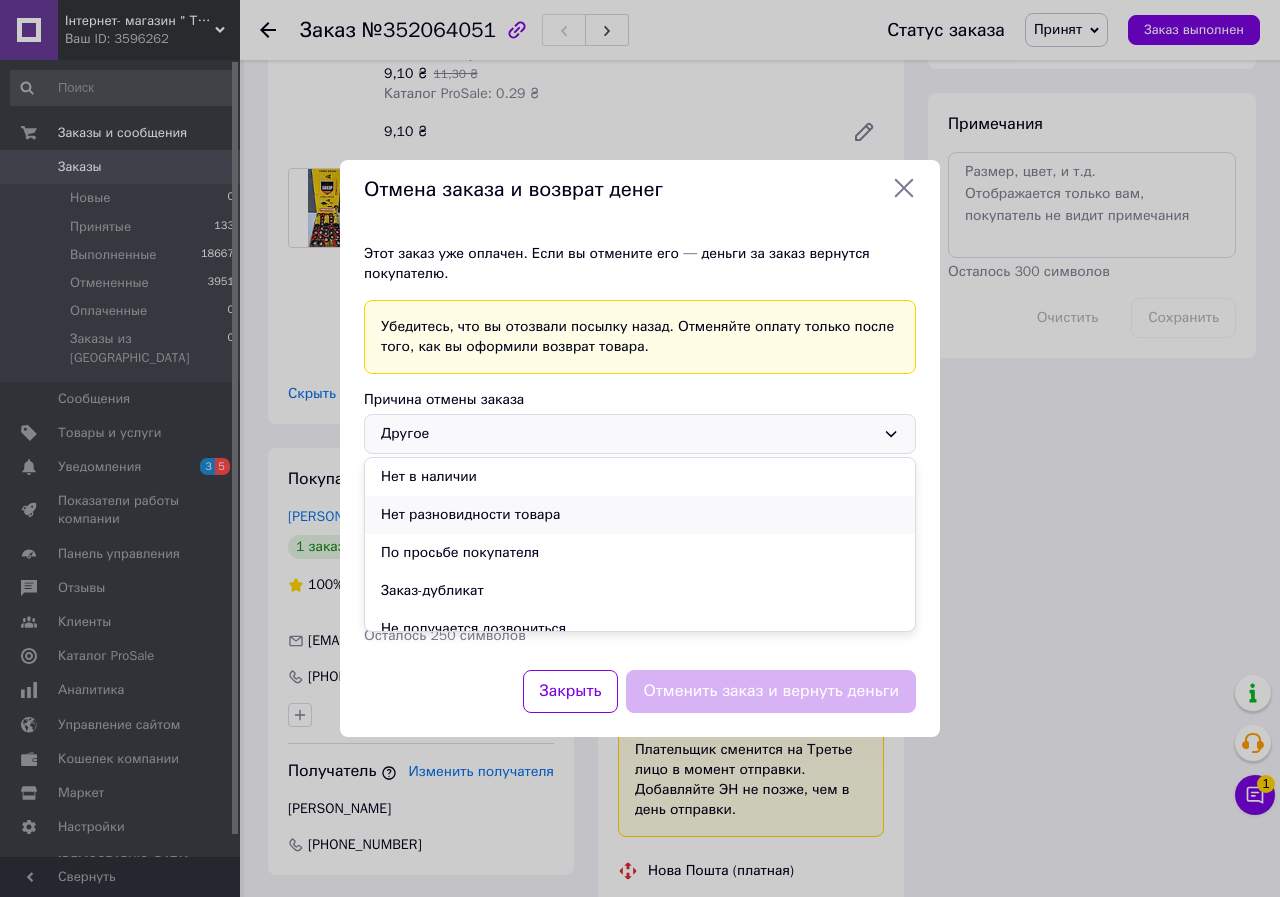 click on "Нет разновидности товара" at bounding box center (640, 515) 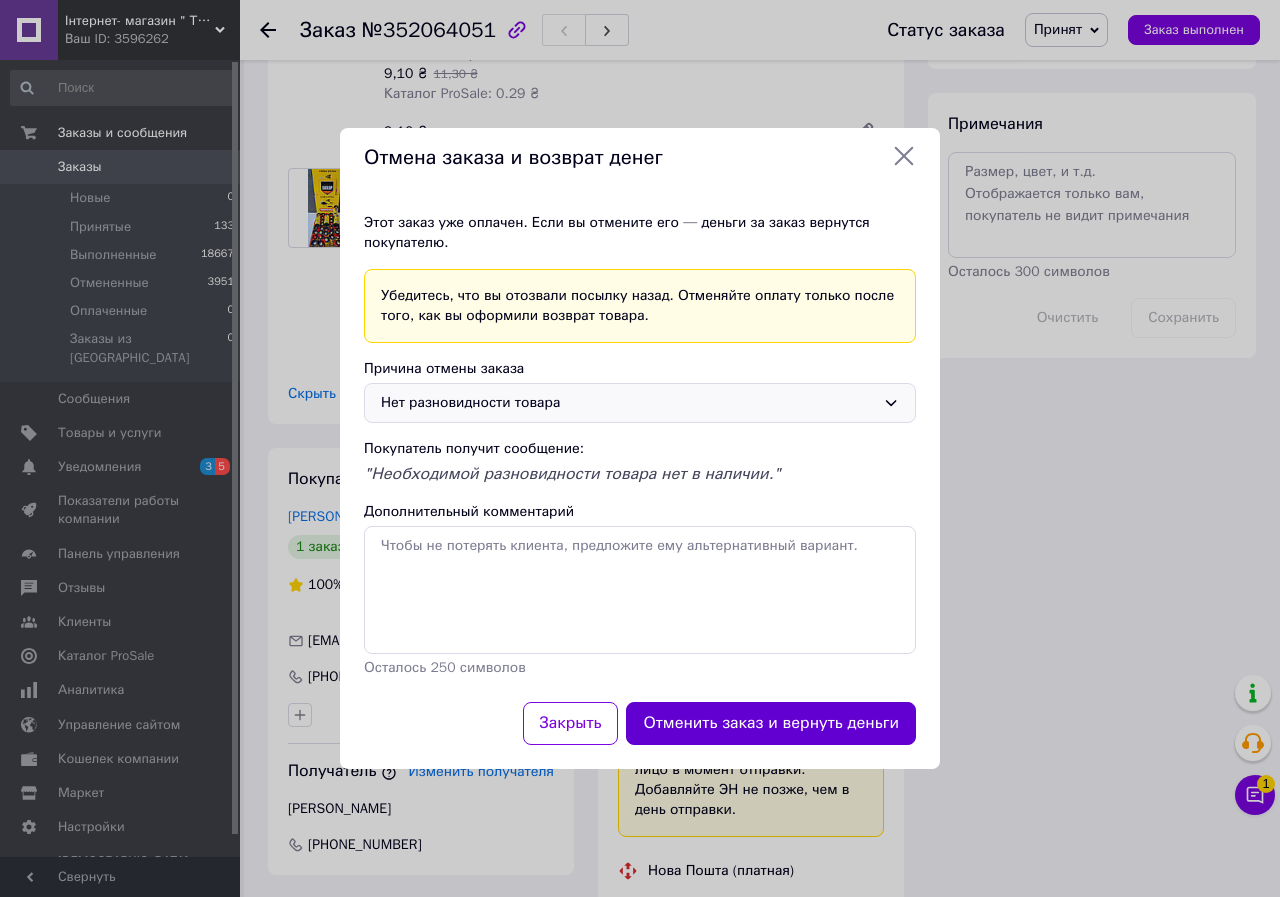 drag, startPoint x: 738, startPoint y: 696, endPoint x: 742, endPoint y: 709, distance: 13.601471 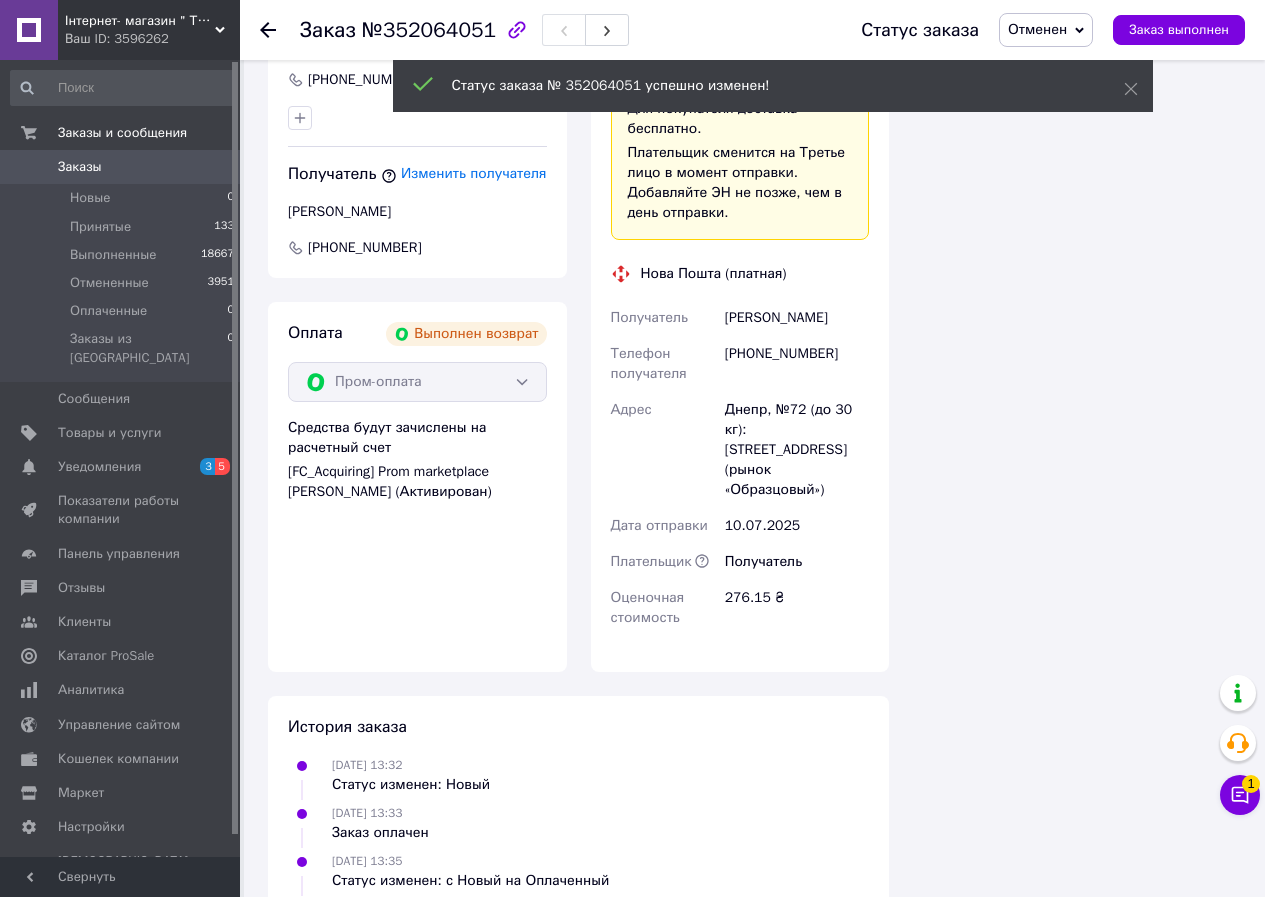 scroll, scrollTop: 1122, scrollLeft: 0, axis: vertical 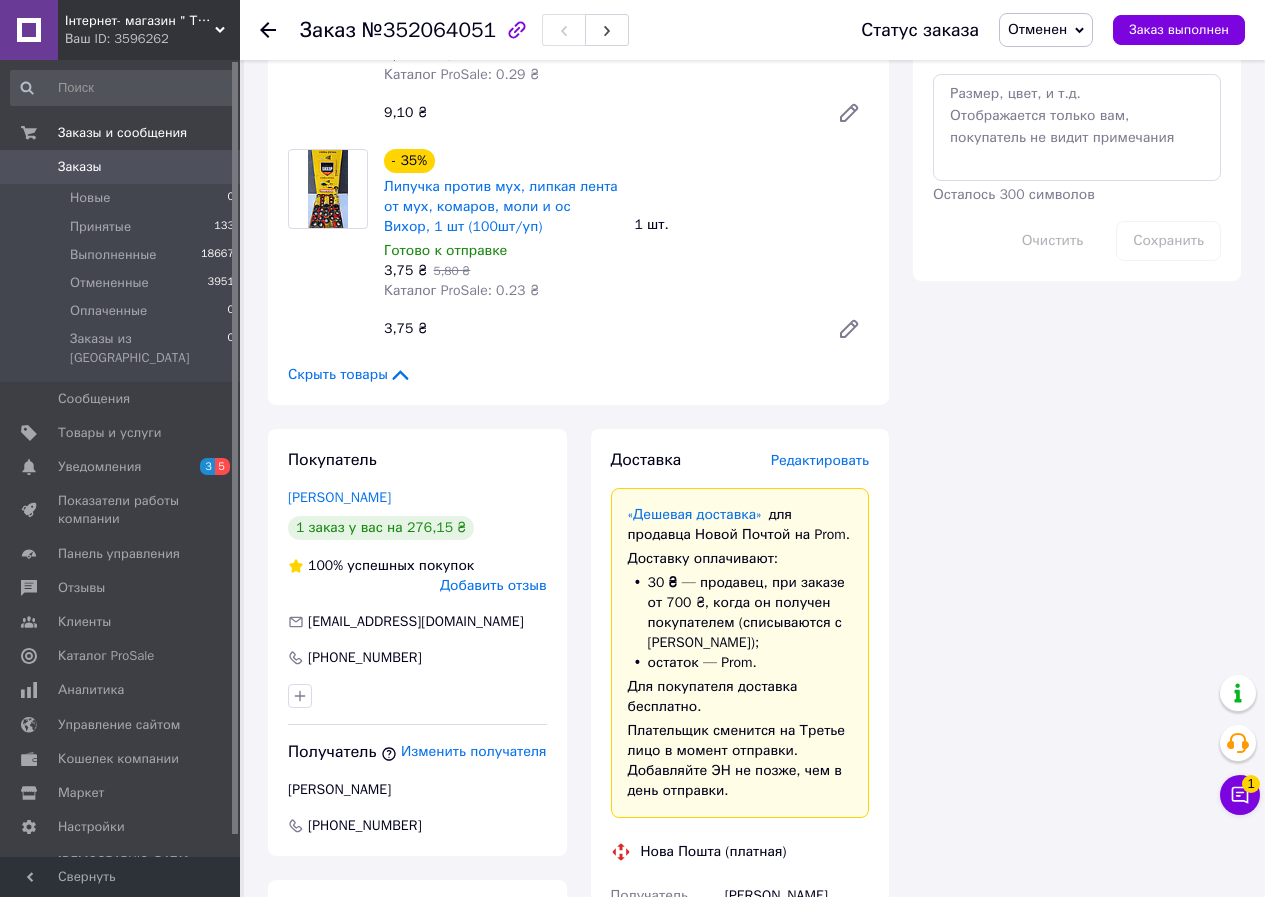 click at bounding box center (280, 30) 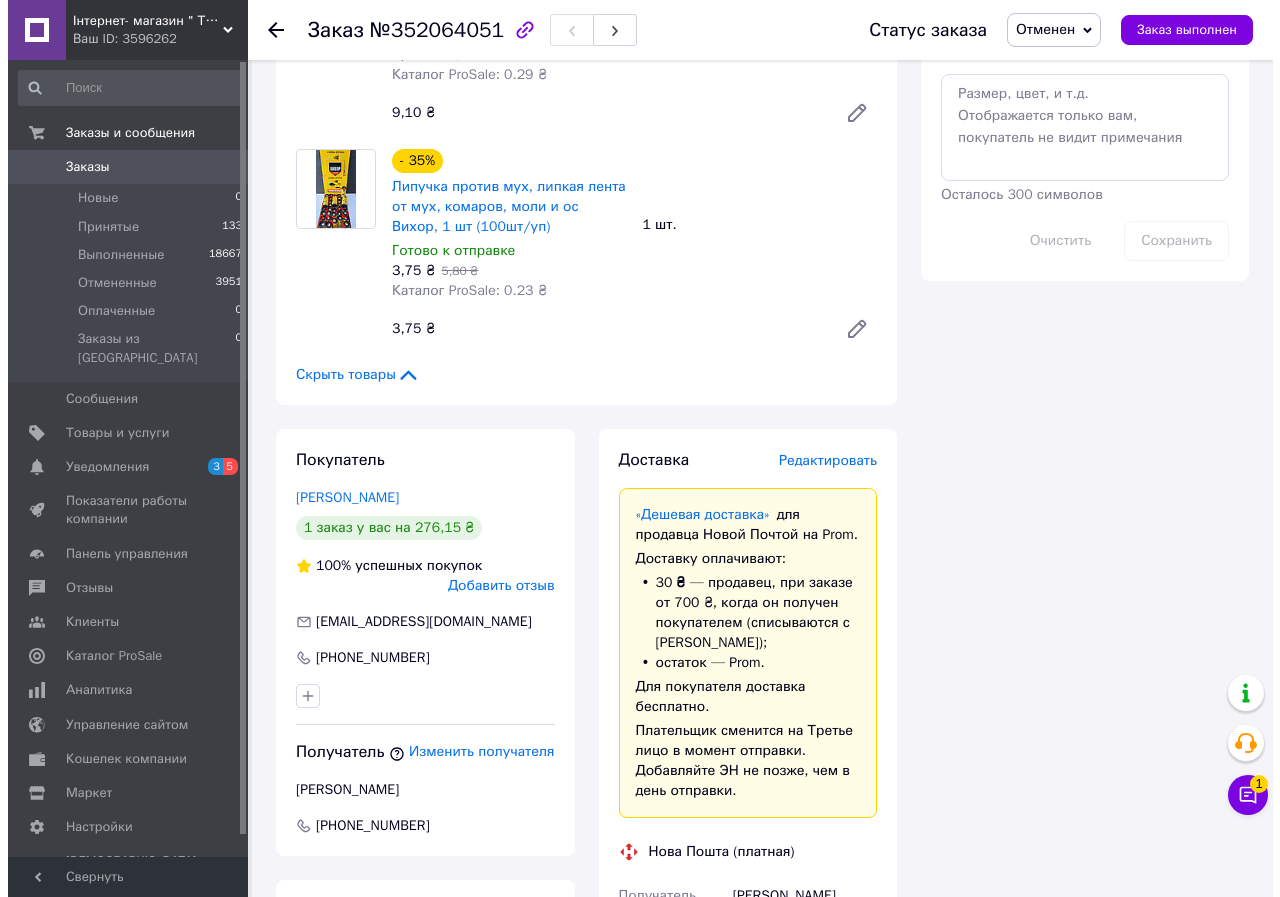 scroll, scrollTop: 0, scrollLeft: 0, axis: both 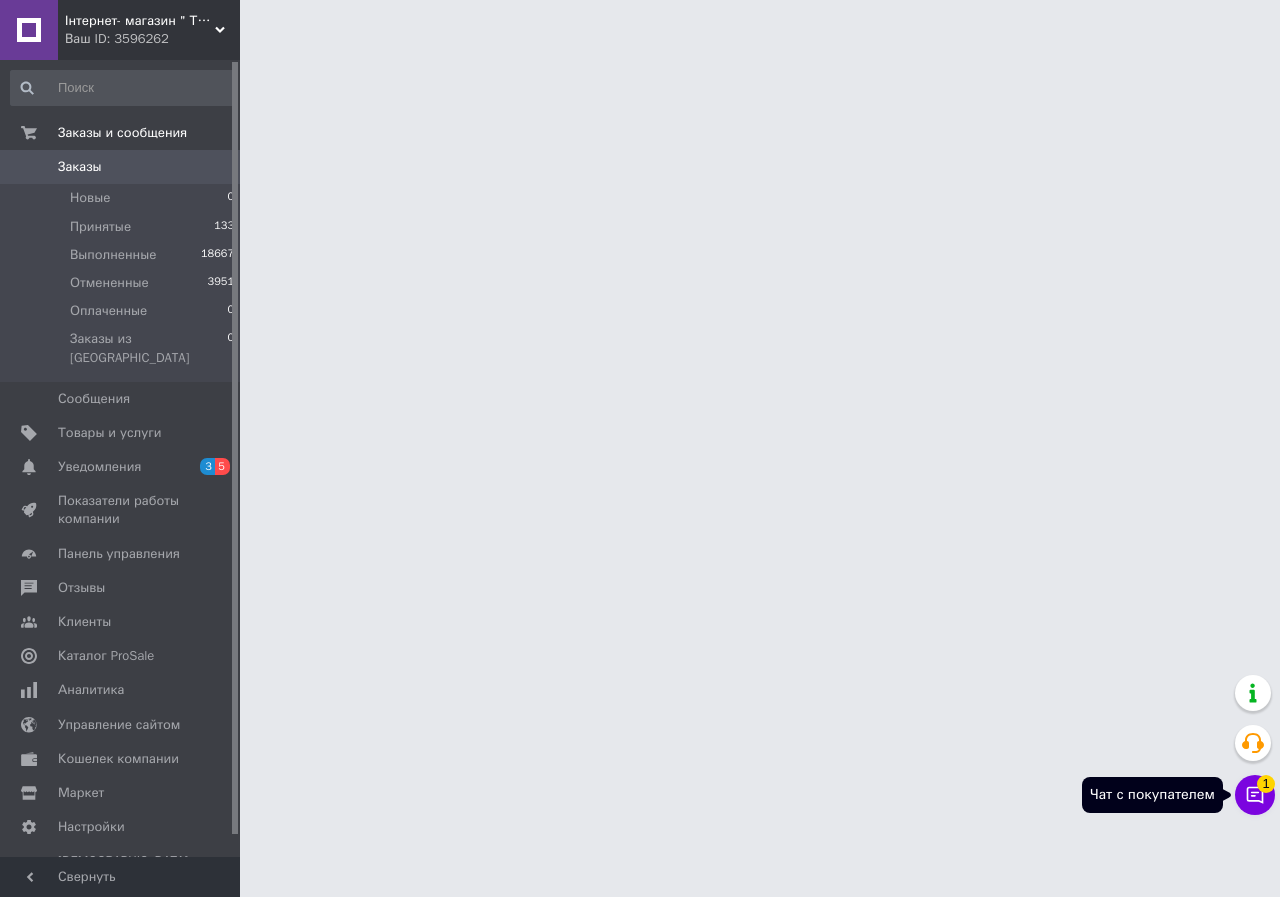 click 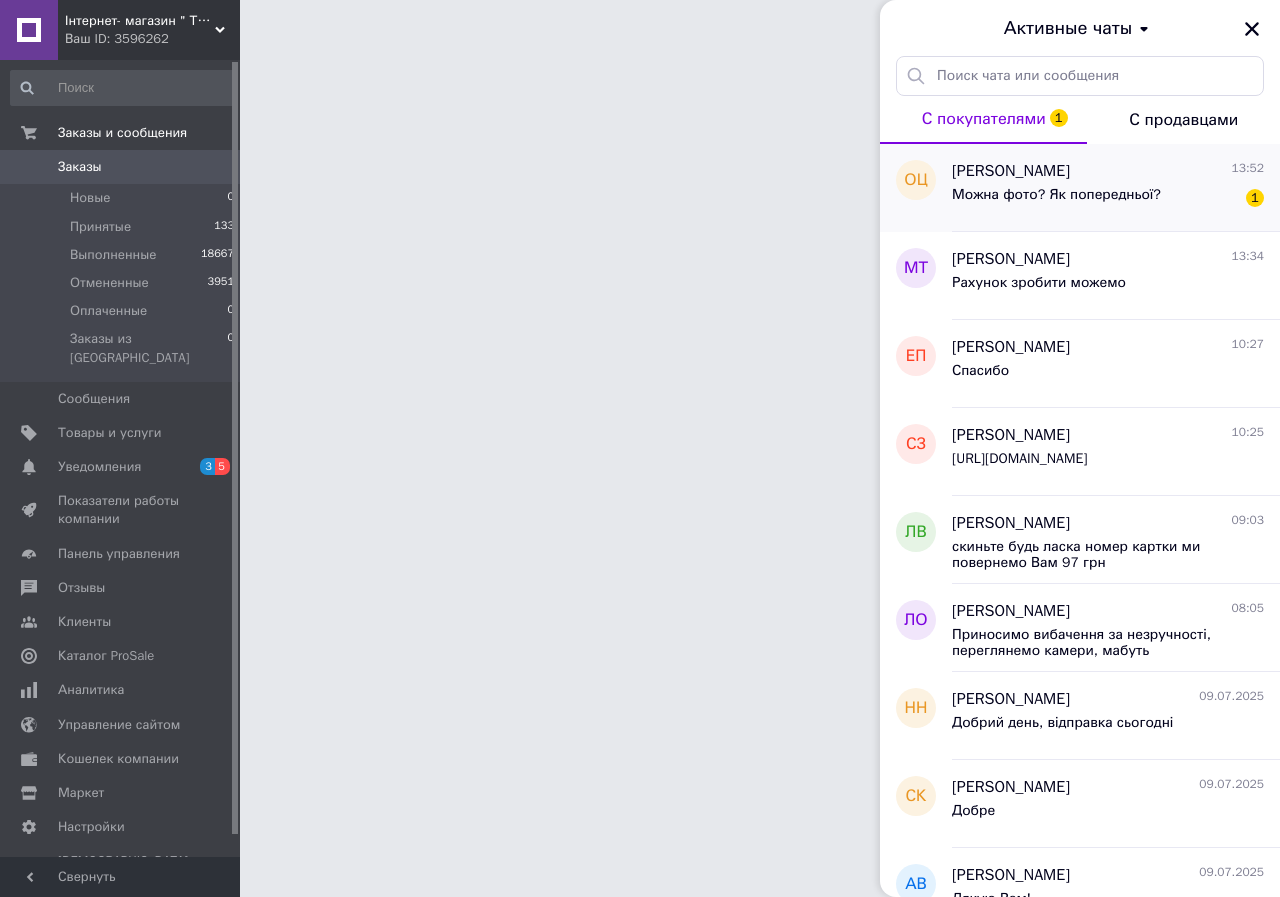 click on "Оксана Цибак 13:52 Можна фото? Як попередньої? 1" at bounding box center [1116, 188] 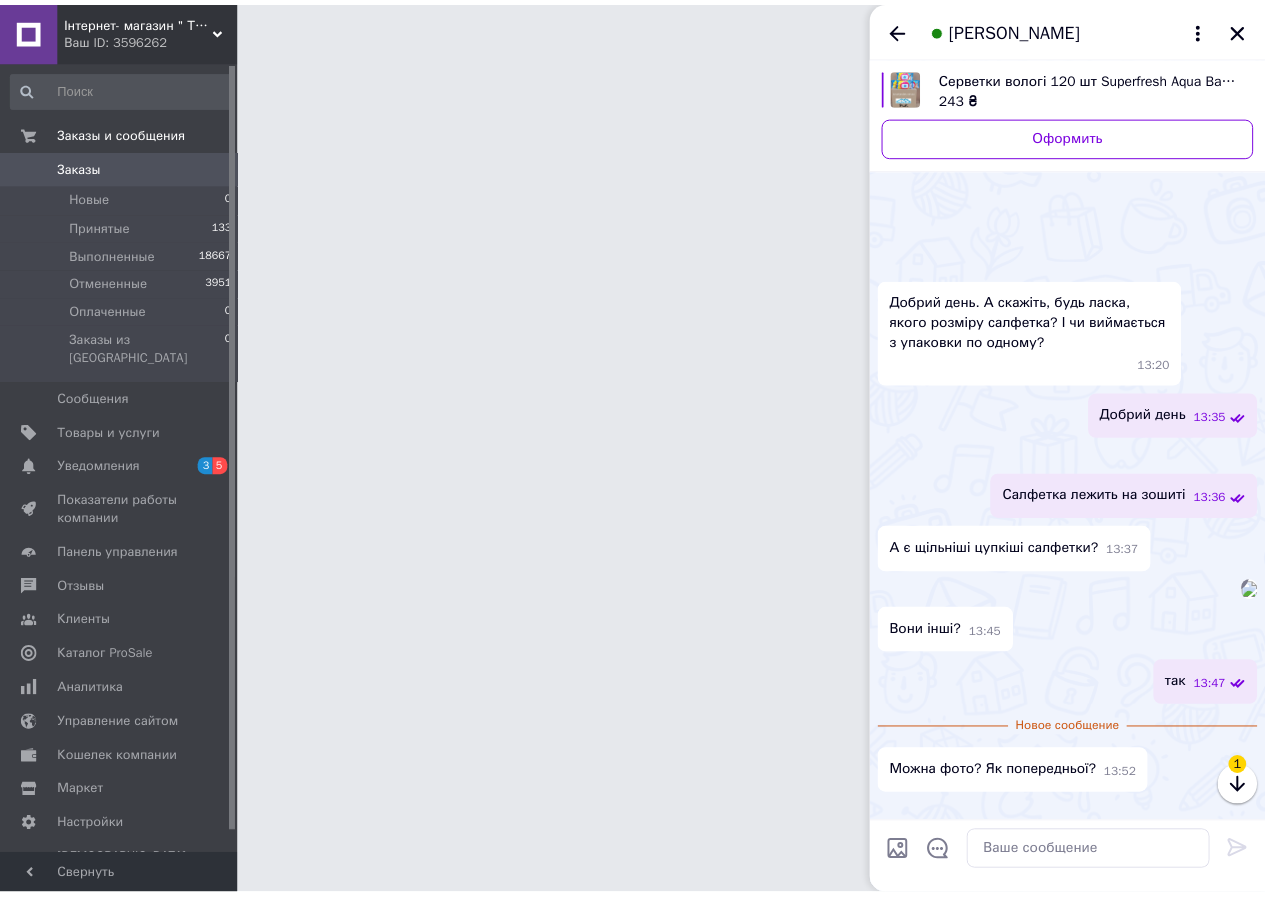 scroll, scrollTop: 416, scrollLeft: 0, axis: vertical 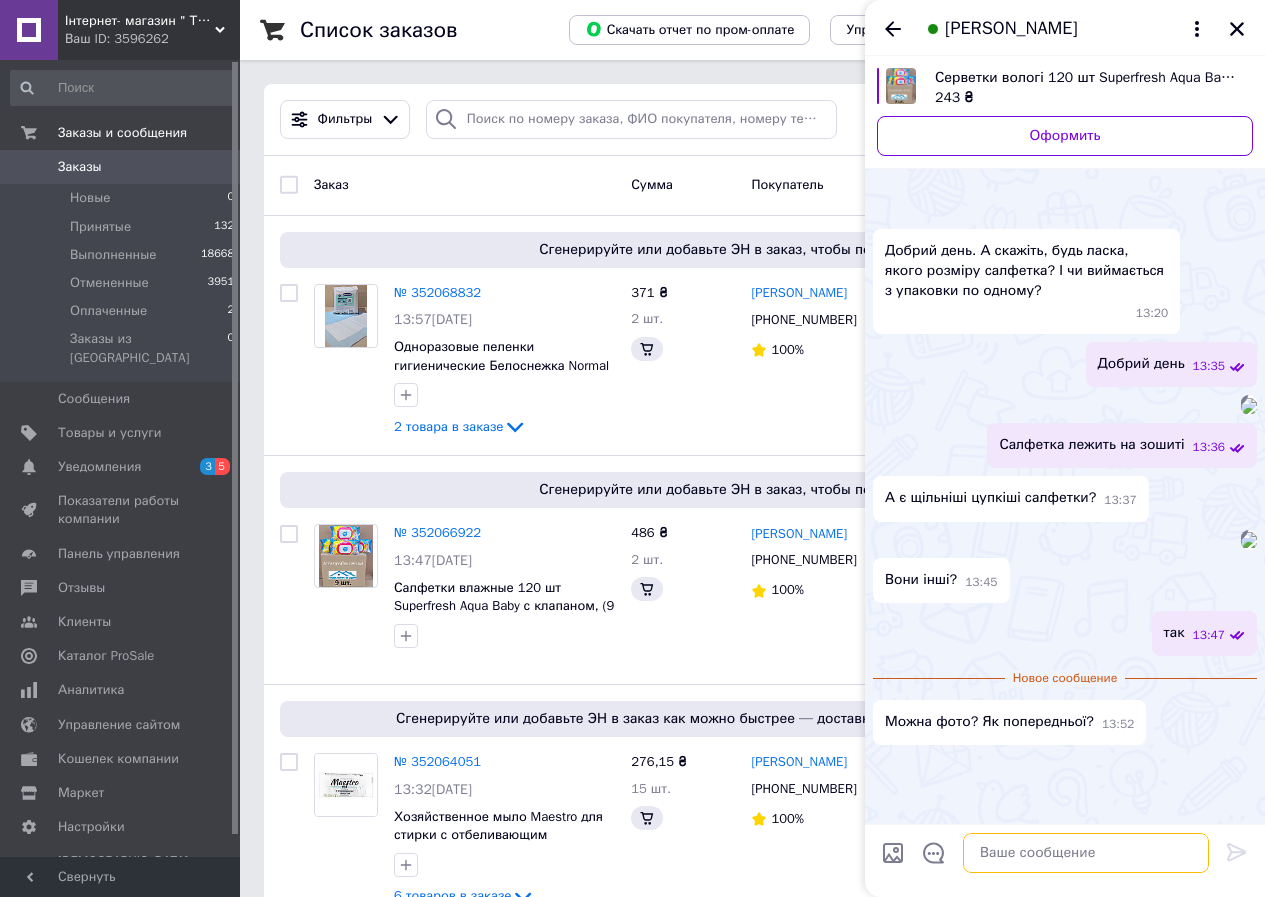 click at bounding box center [1086, 853] 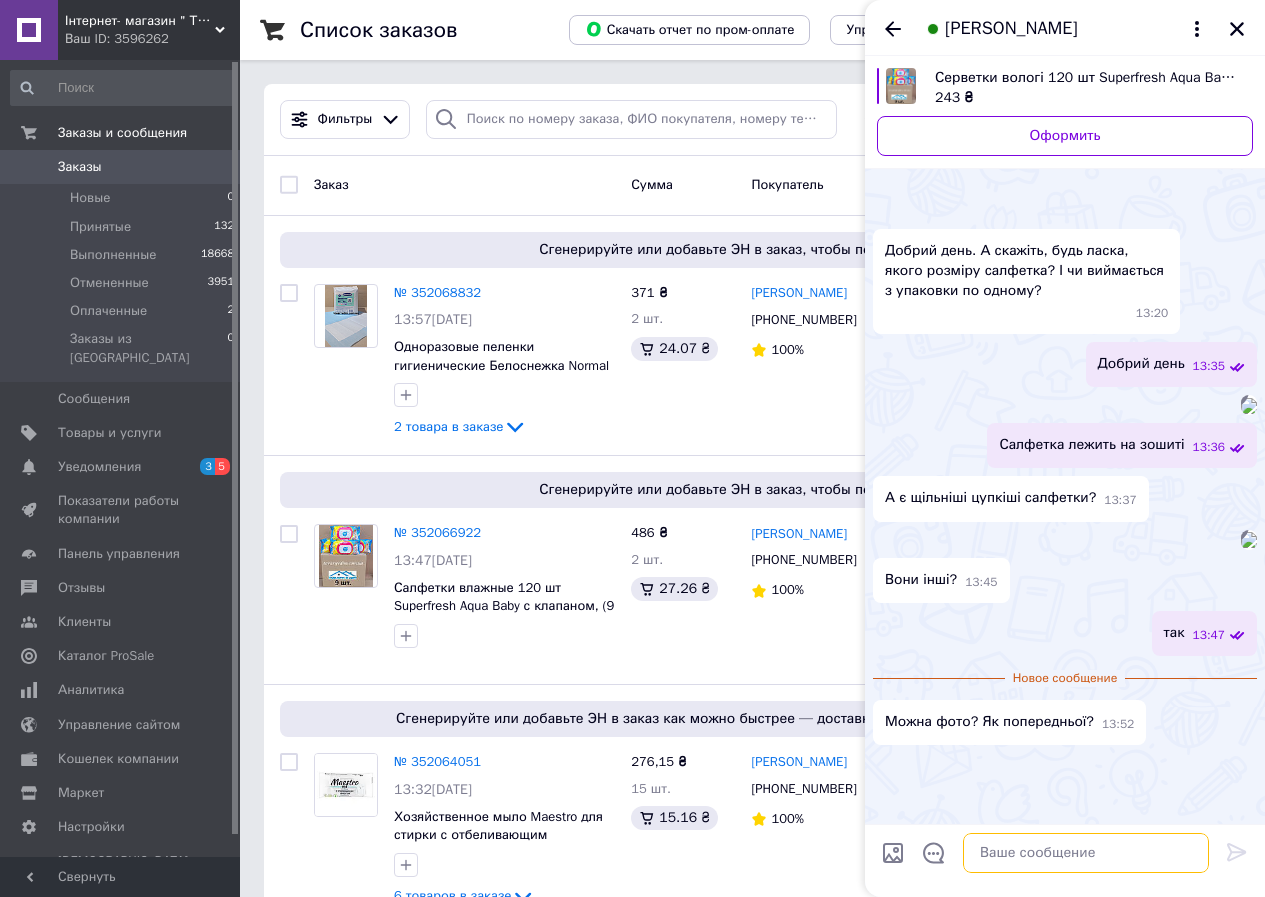 scroll, scrollTop: 435, scrollLeft: 0, axis: vertical 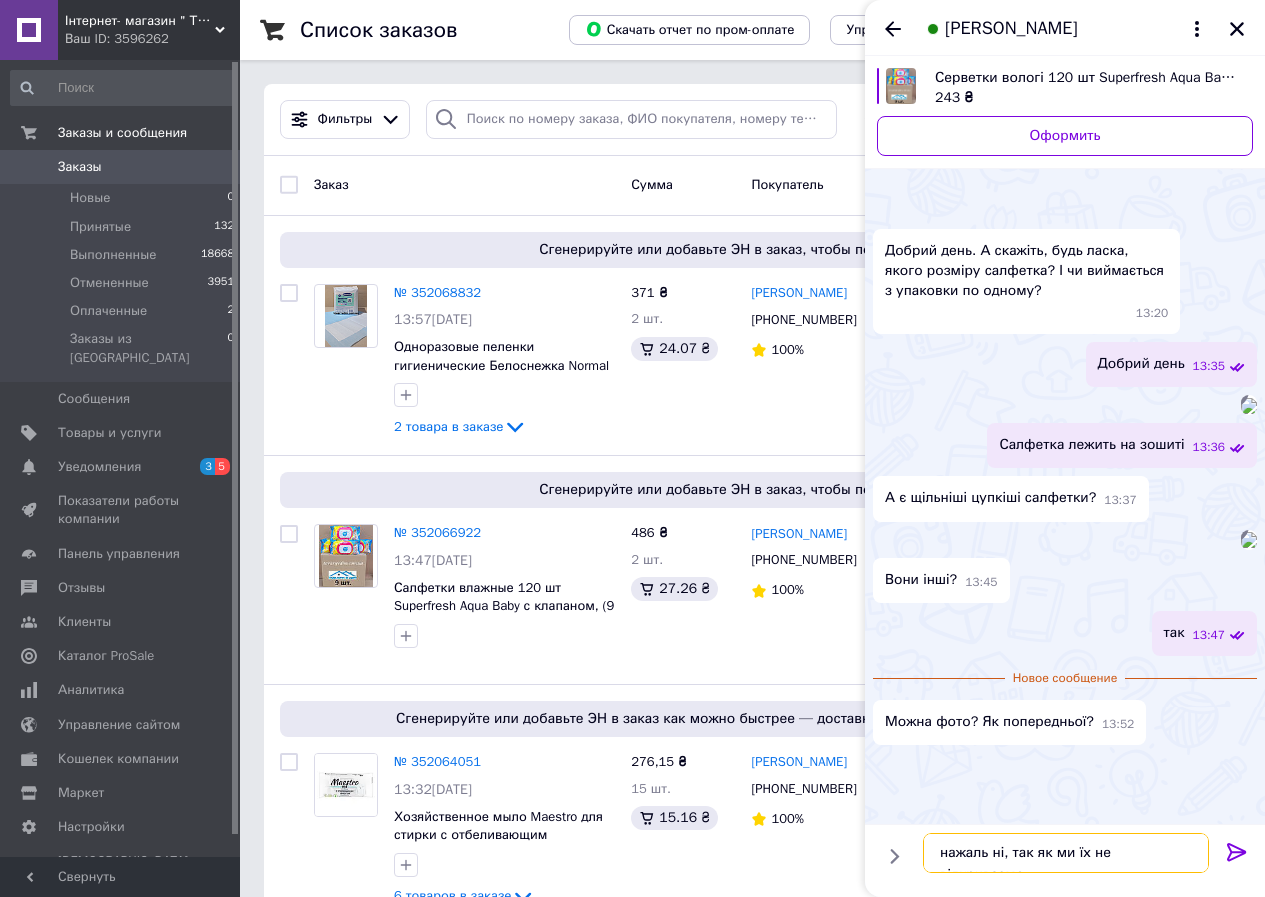 type on "нажаль ні, так як ми їх не відкриваємо." 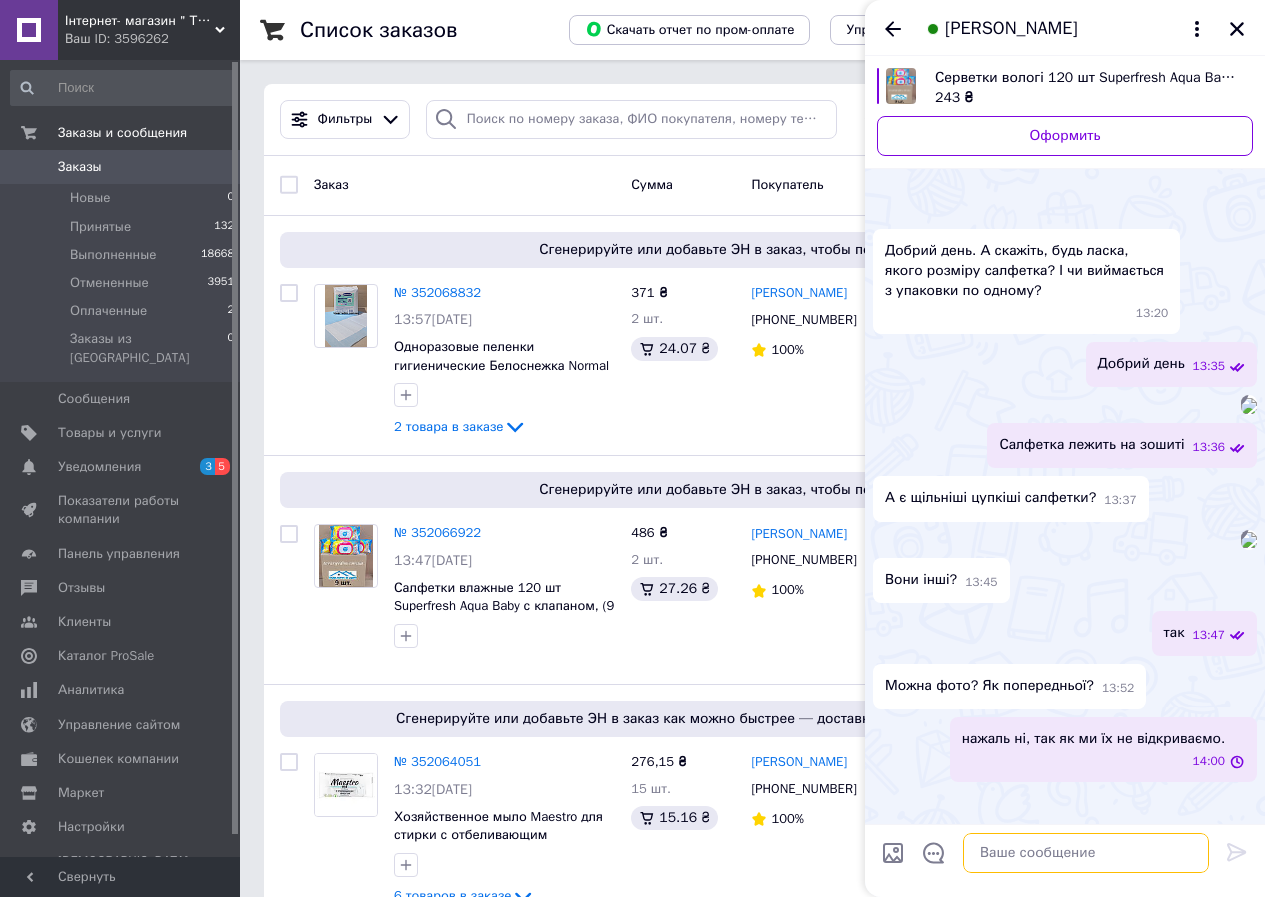 scroll, scrollTop: 472, scrollLeft: 0, axis: vertical 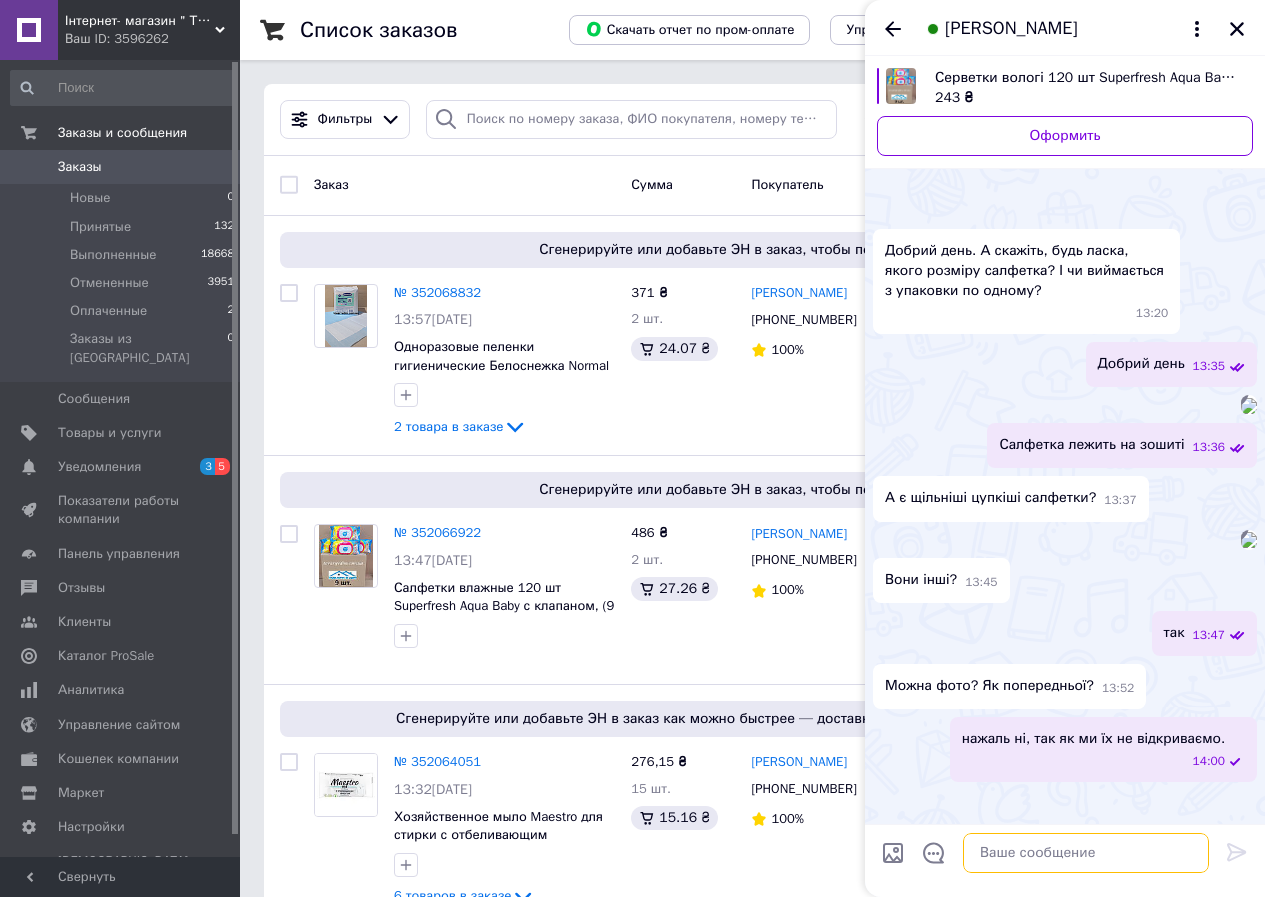 click at bounding box center (1086, 853) 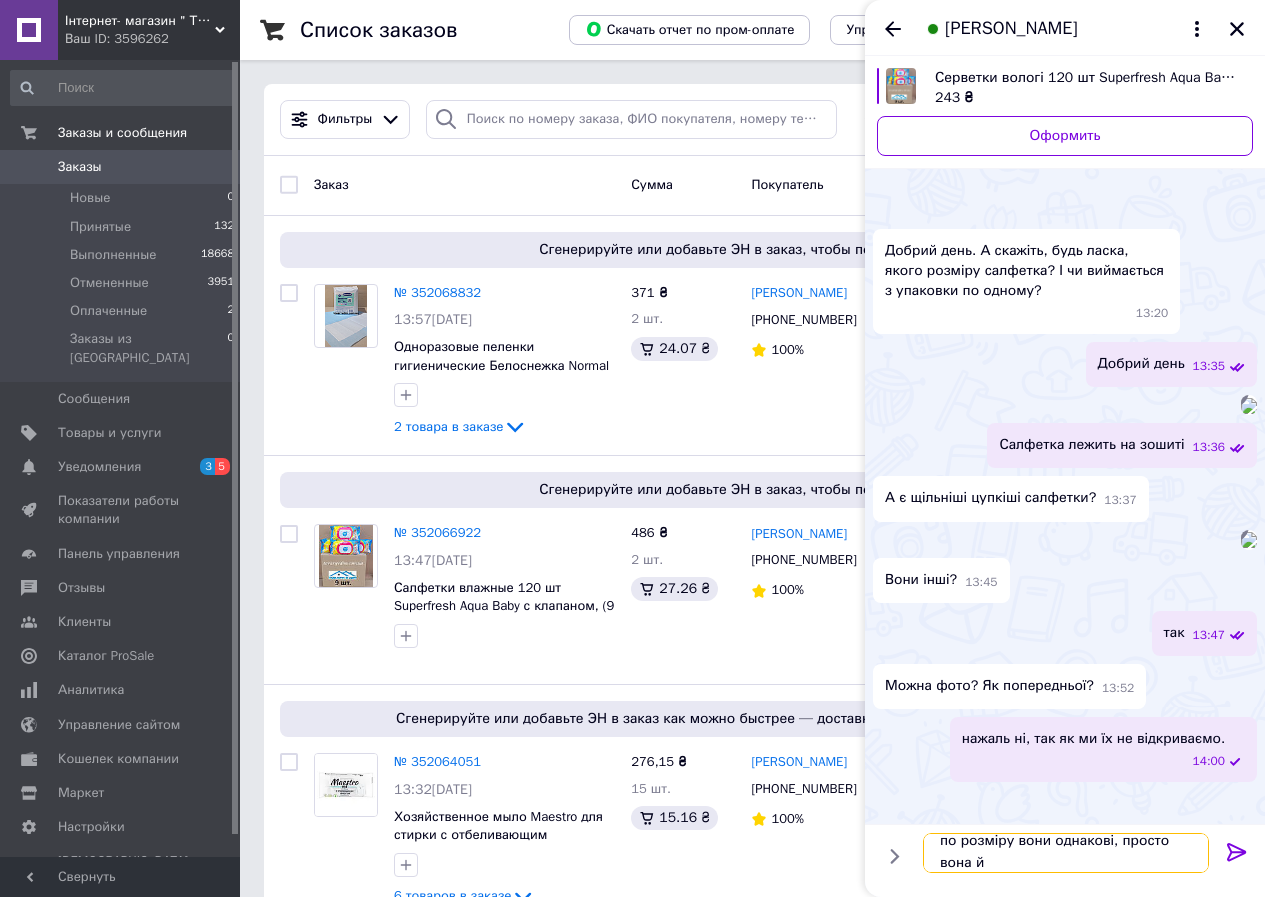 scroll, scrollTop: 2, scrollLeft: 0, axis: vertical 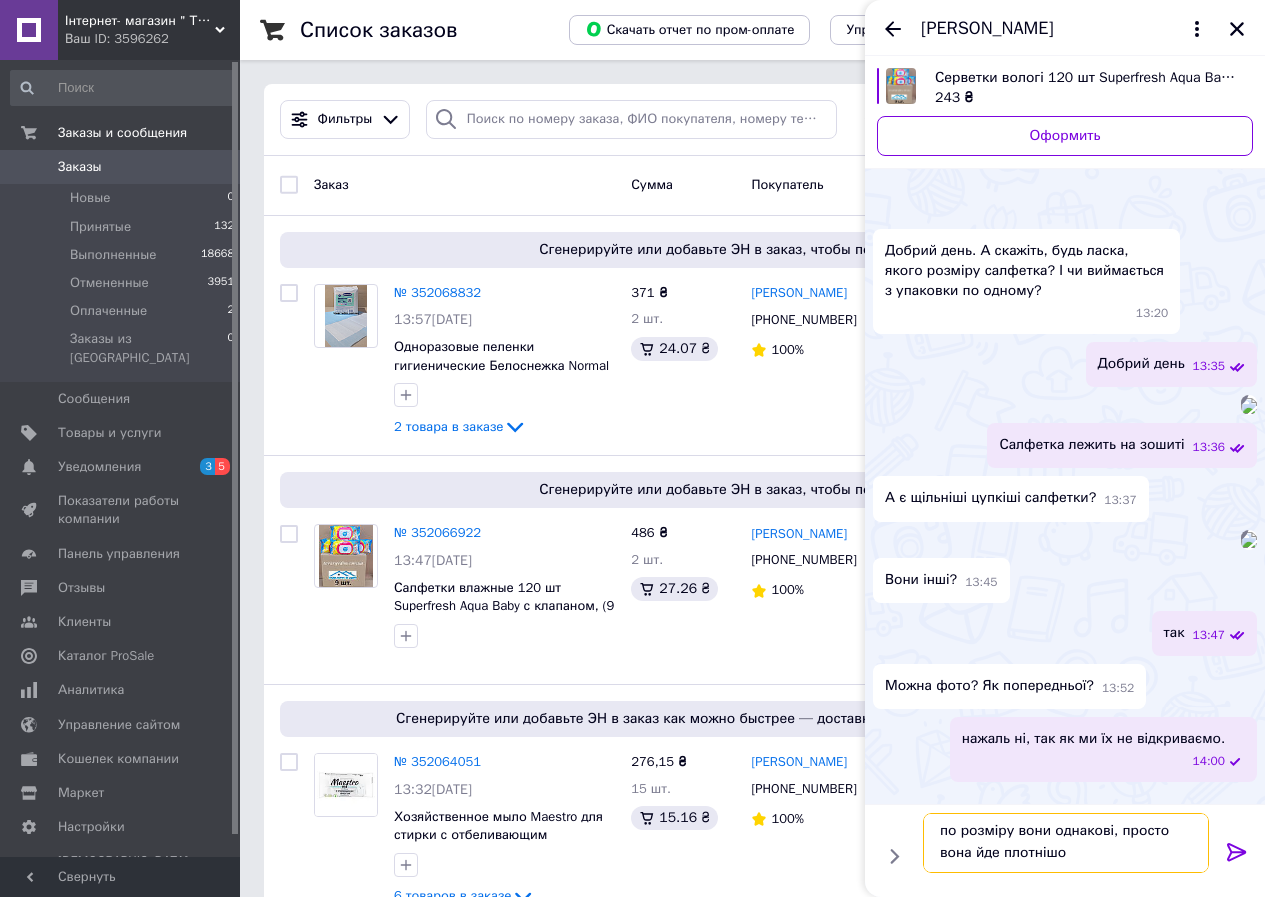 type on "по розміру вони однакові, просто вона йде плотнішою" 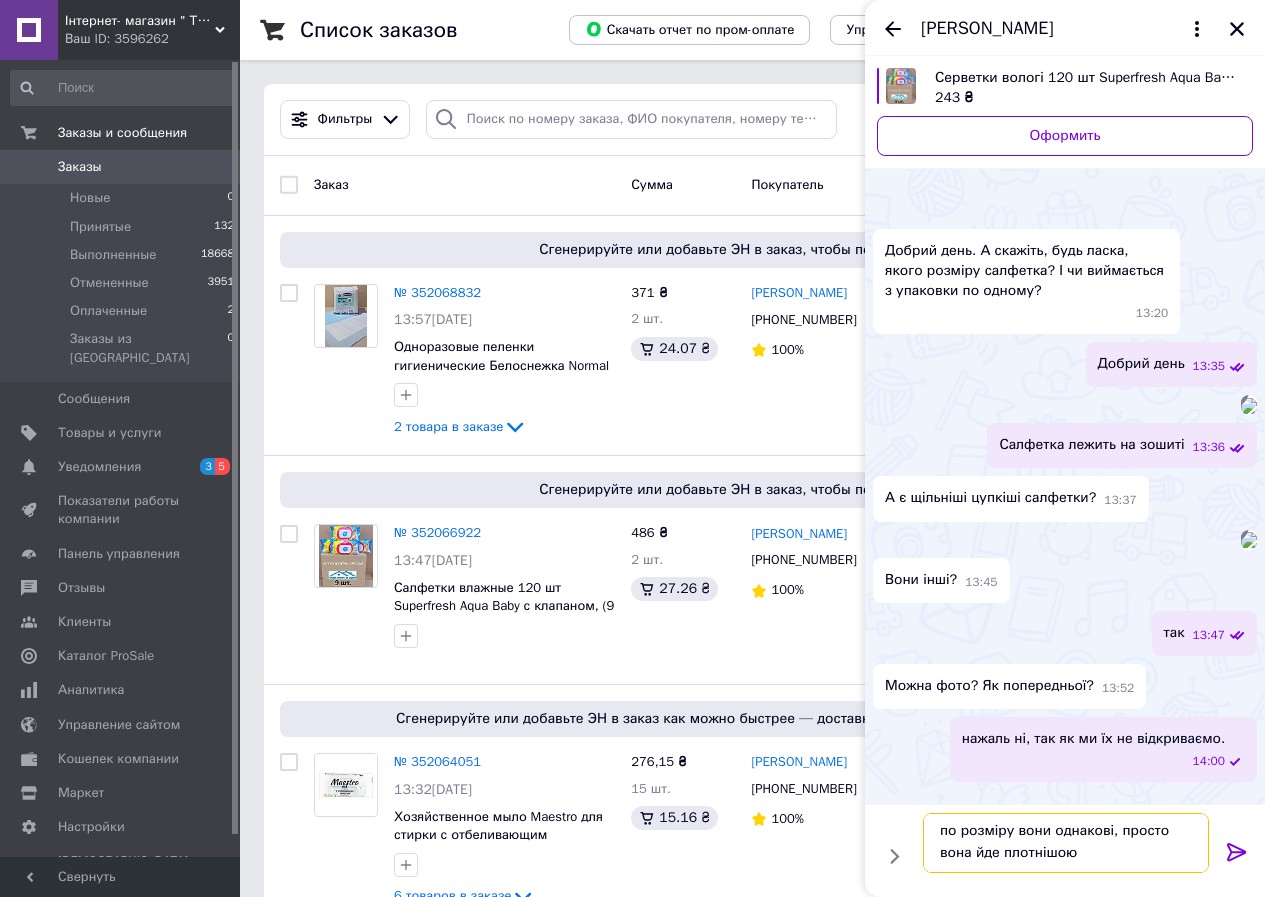 type 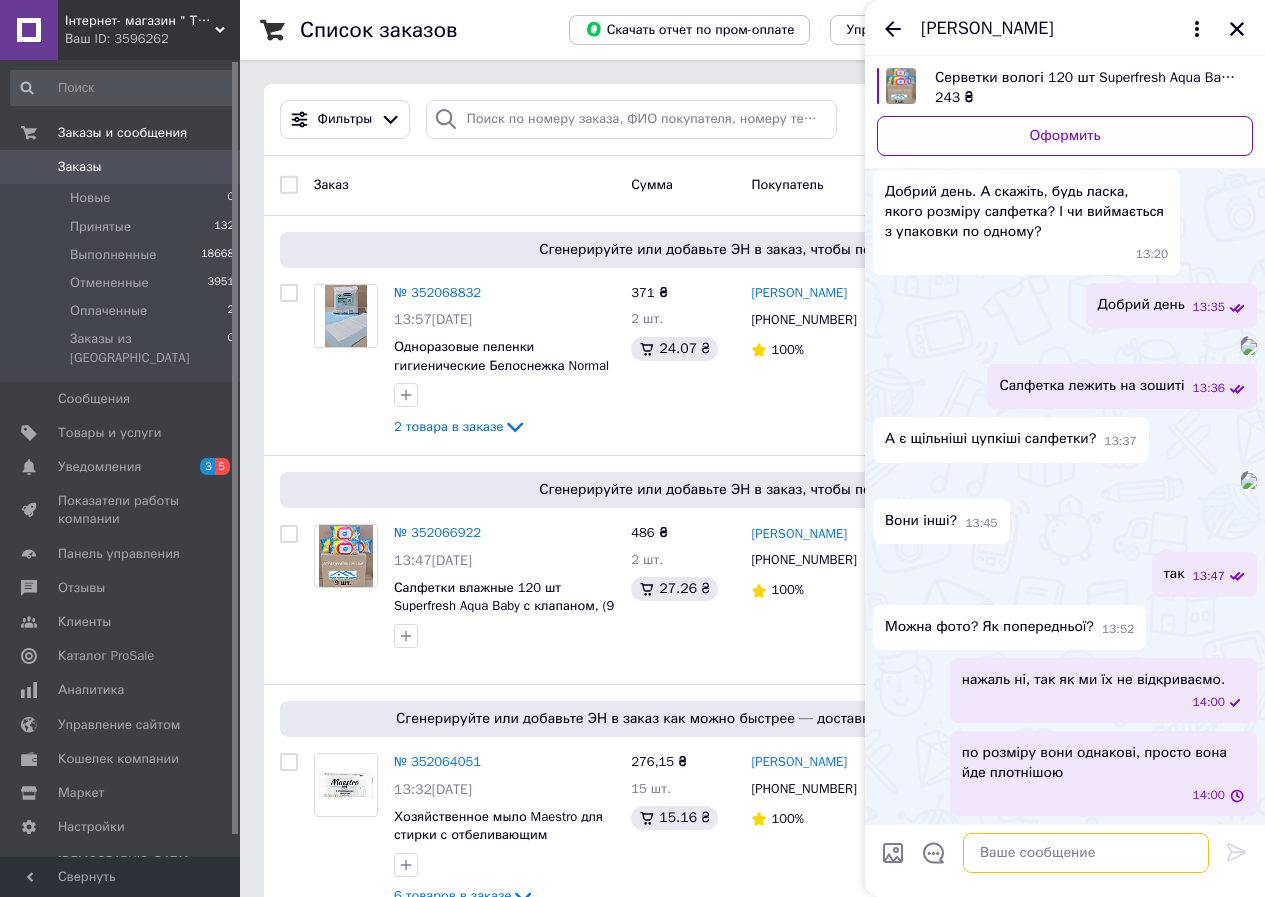 scroll, scrollTop: 0, scrollLeft: 0, axis: both 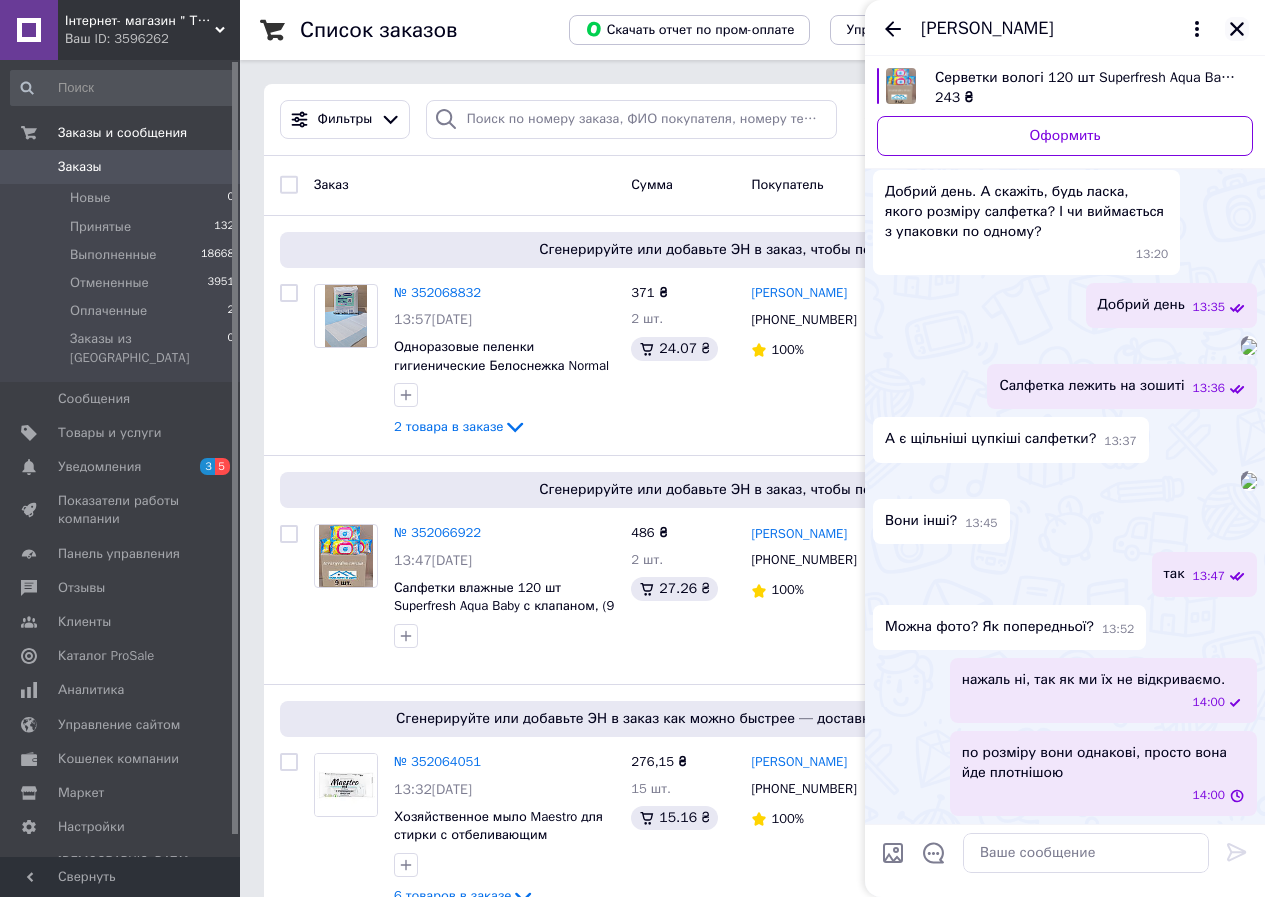 click 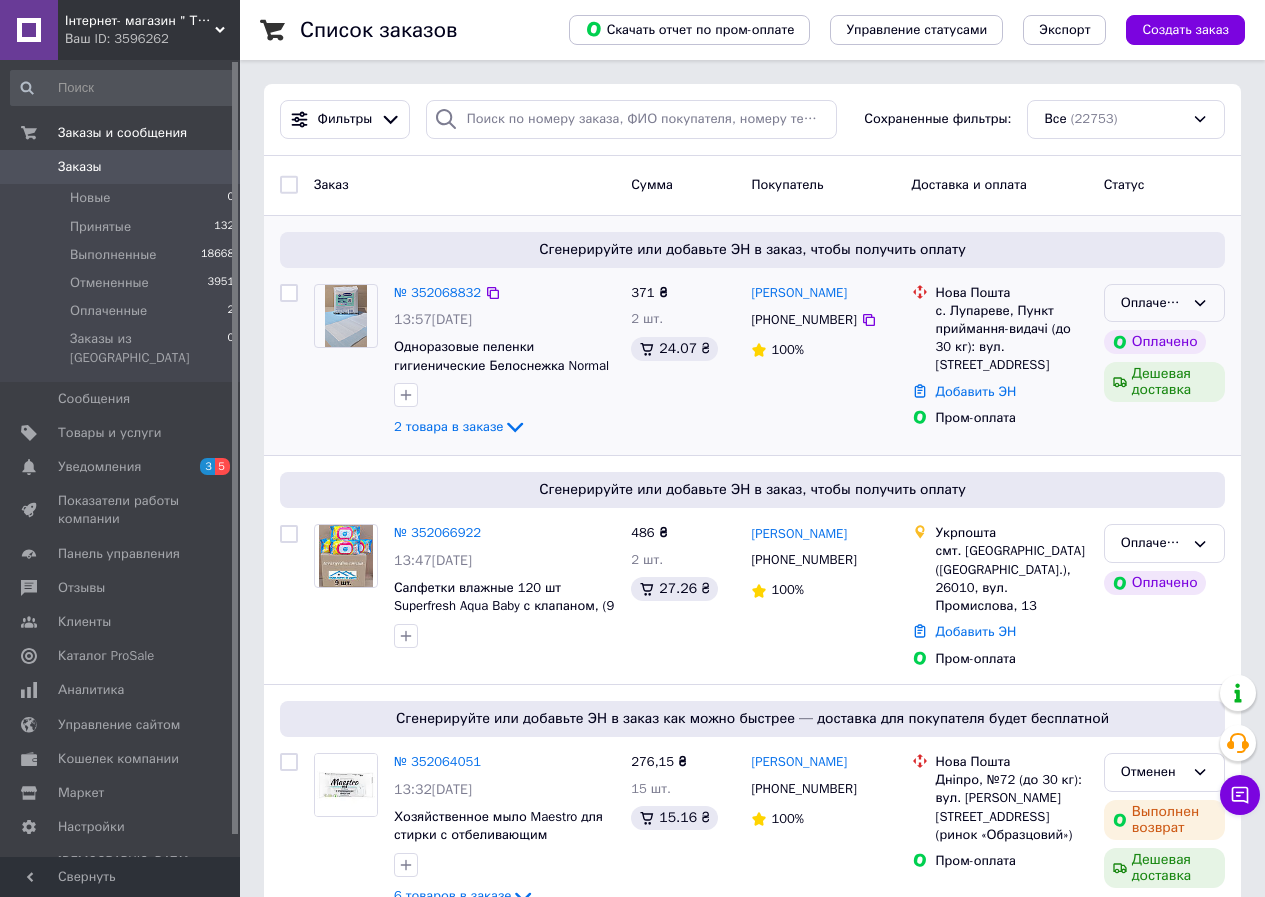 click on "Оплаченный" at bounding box center [1152, 303] 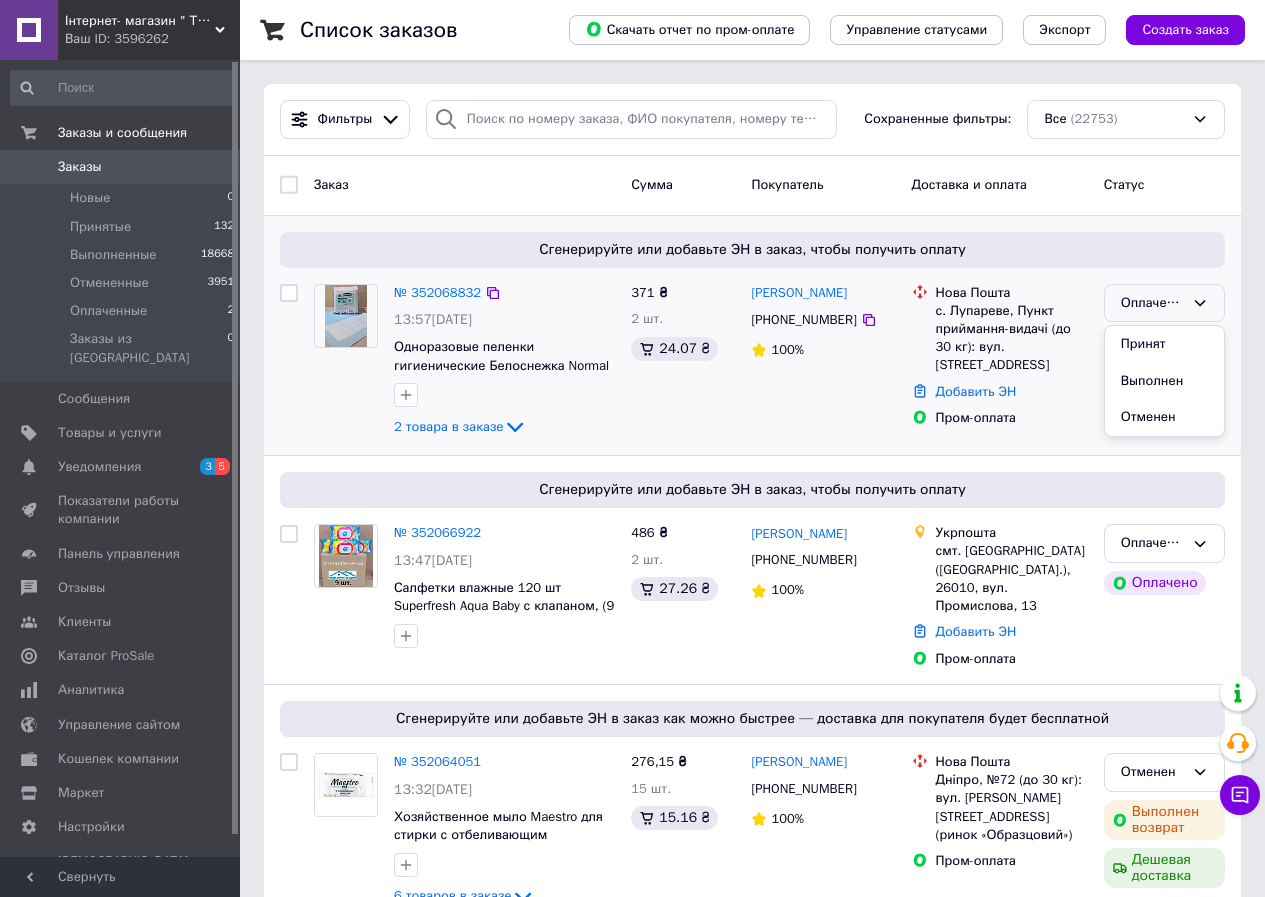 drag, startPoint x: 1160, startPoint y: 337, endPoint x: 761, endPoint y: 438, distance: 411.58475 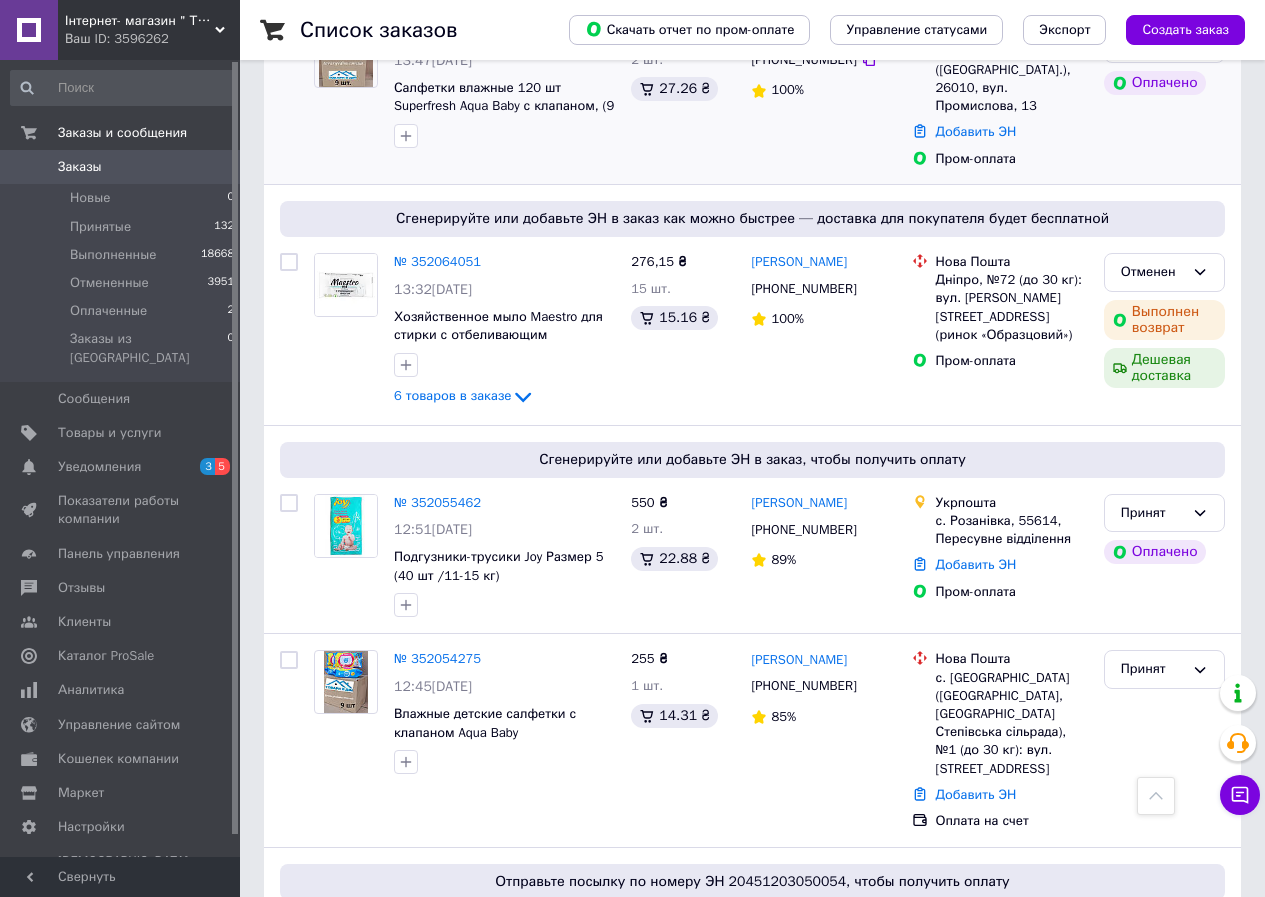 scroll, scrollTop: 100, scrollLeft: 0, axis: vertical 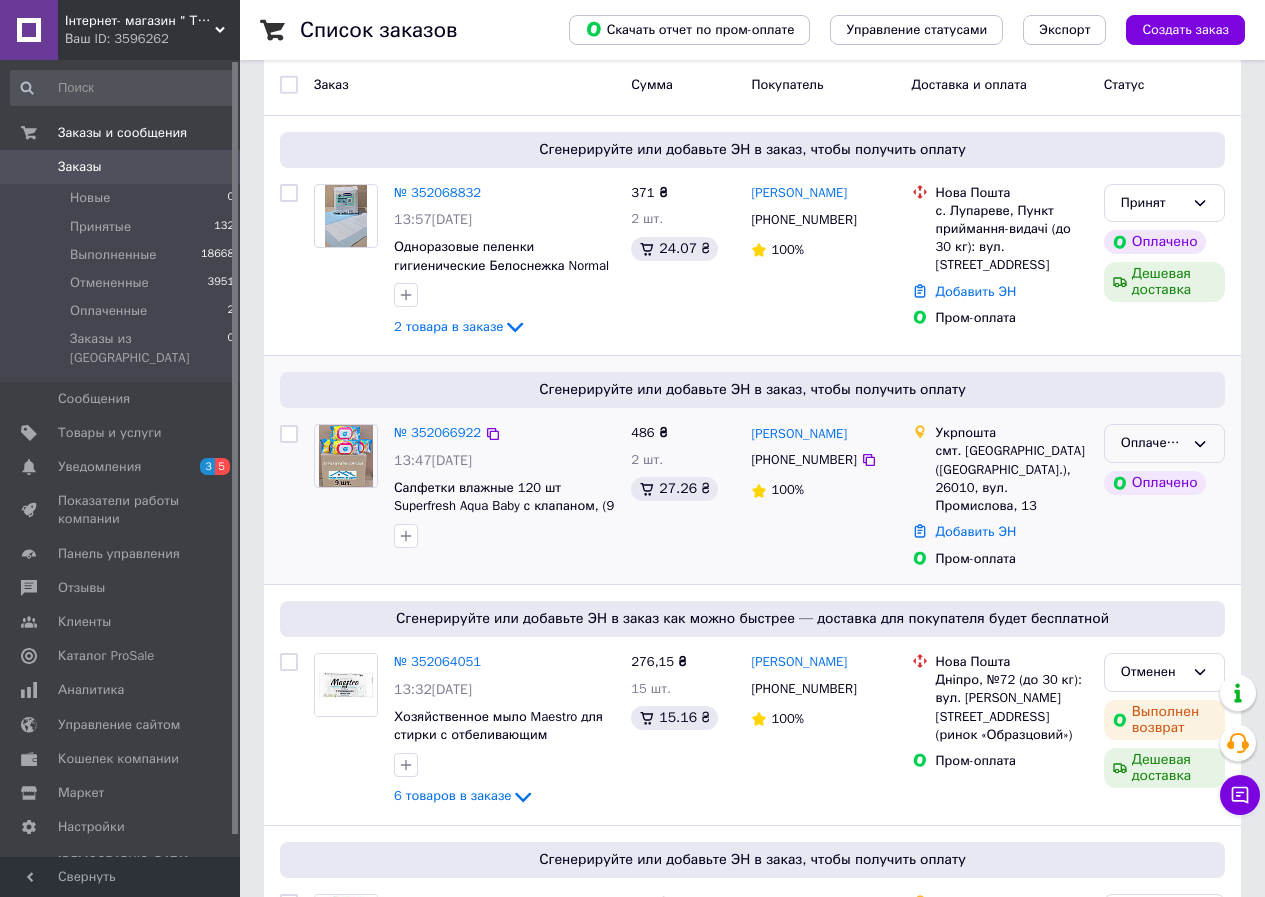 click on "Оплаченный" at bounding box center (1152, 443) 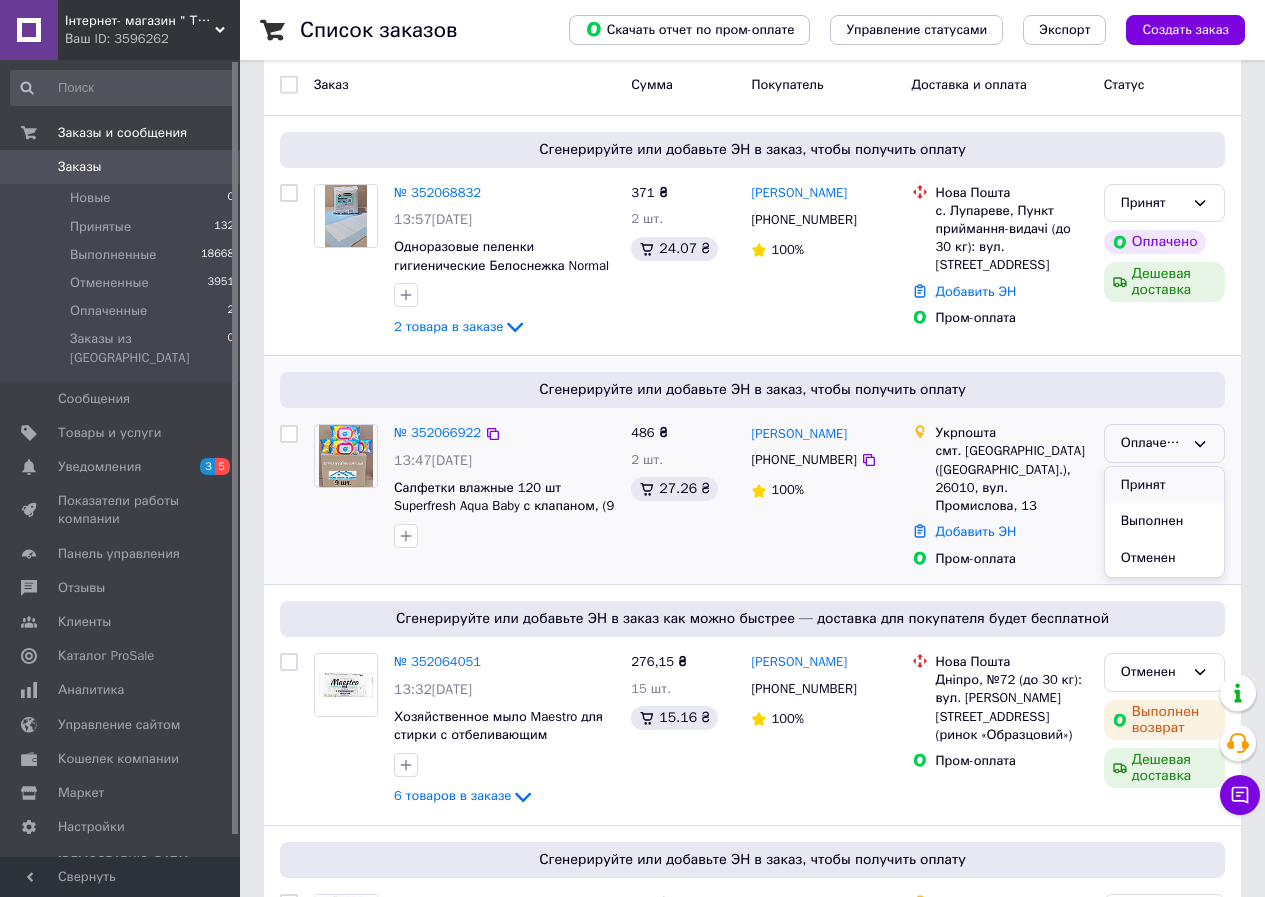 click on "Принят" at bounding box center (1164, 485) 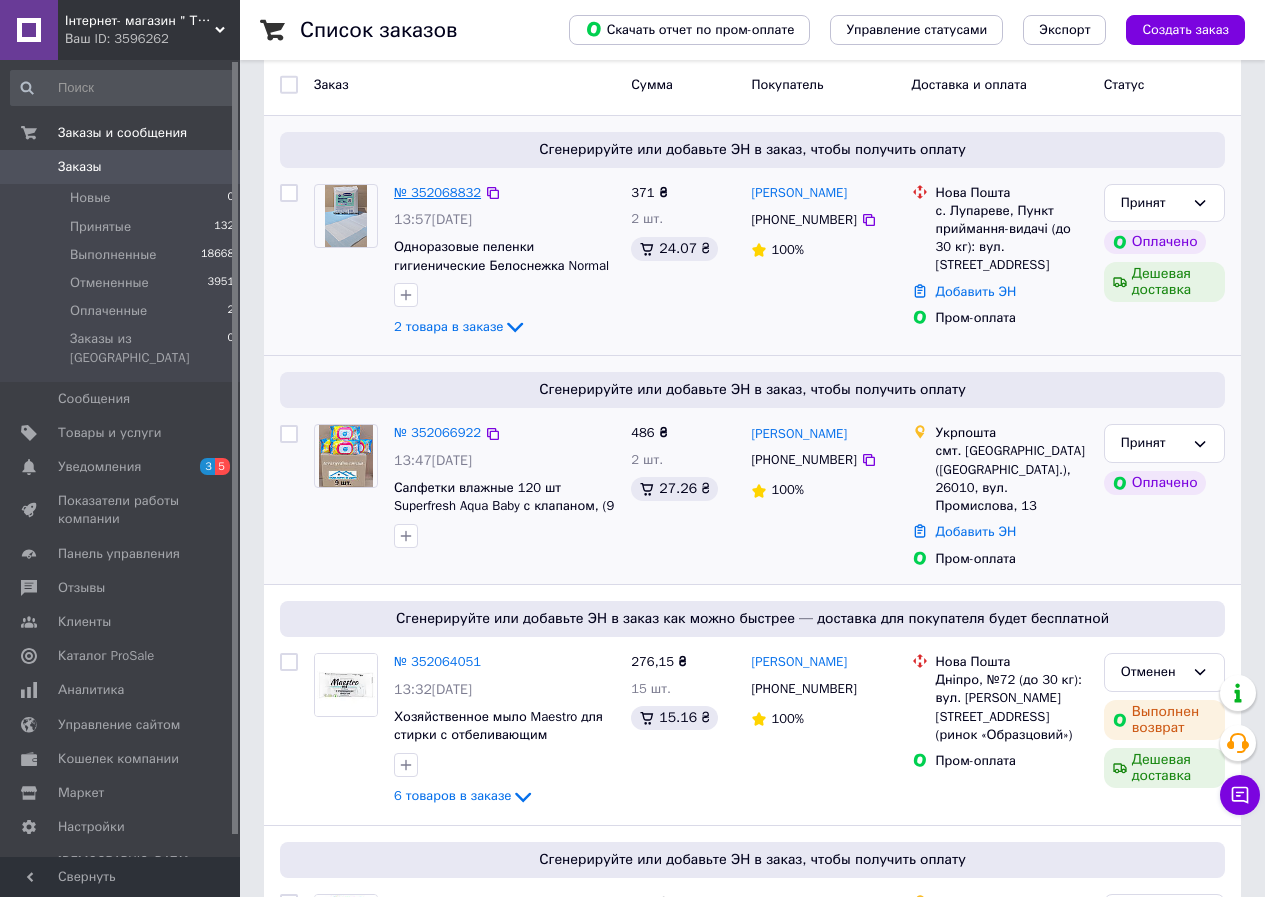 click on "№ 352068832" at bounding box center (437, 192) 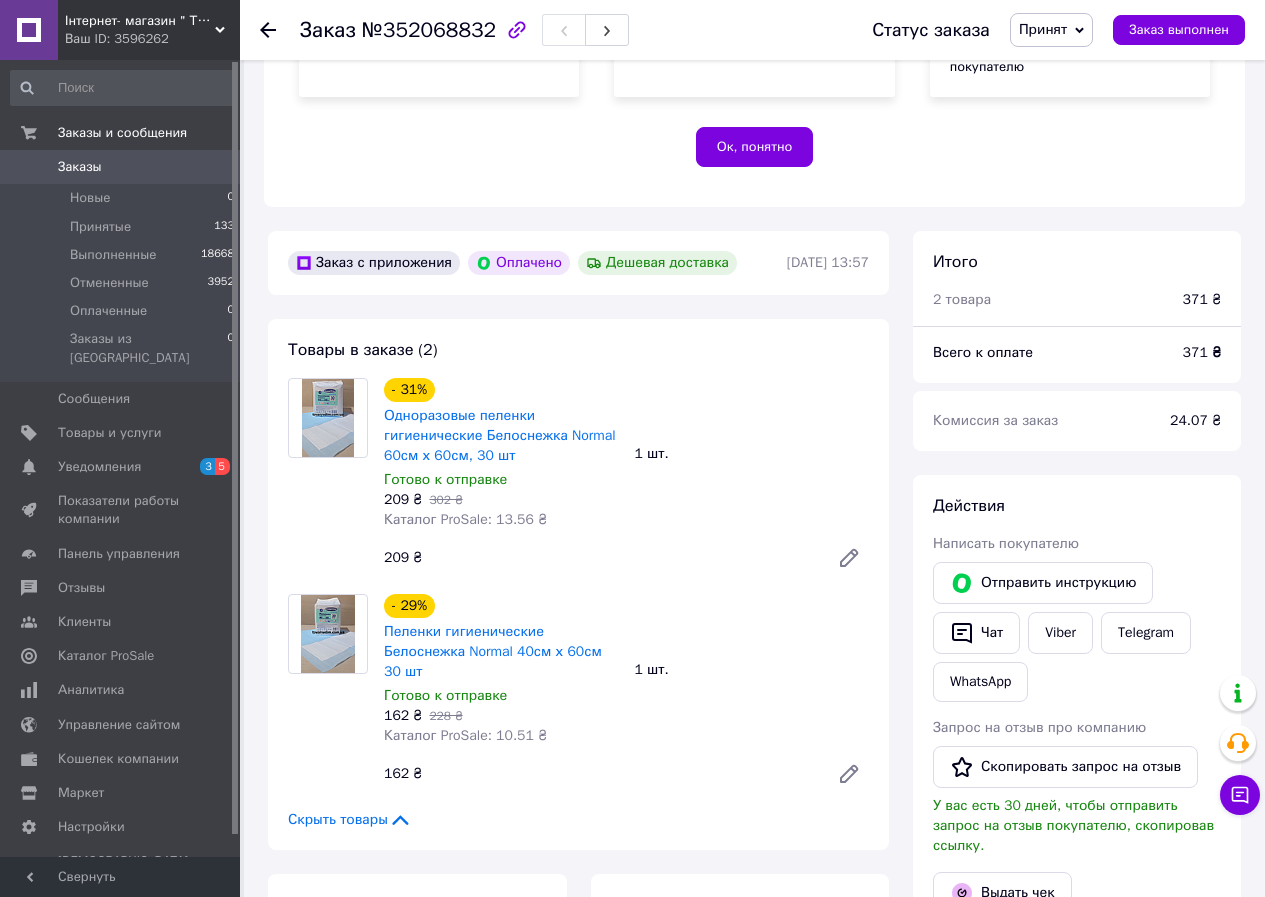 scroll, scrollTop: 500, scrollLeft: 0, axis: vertical 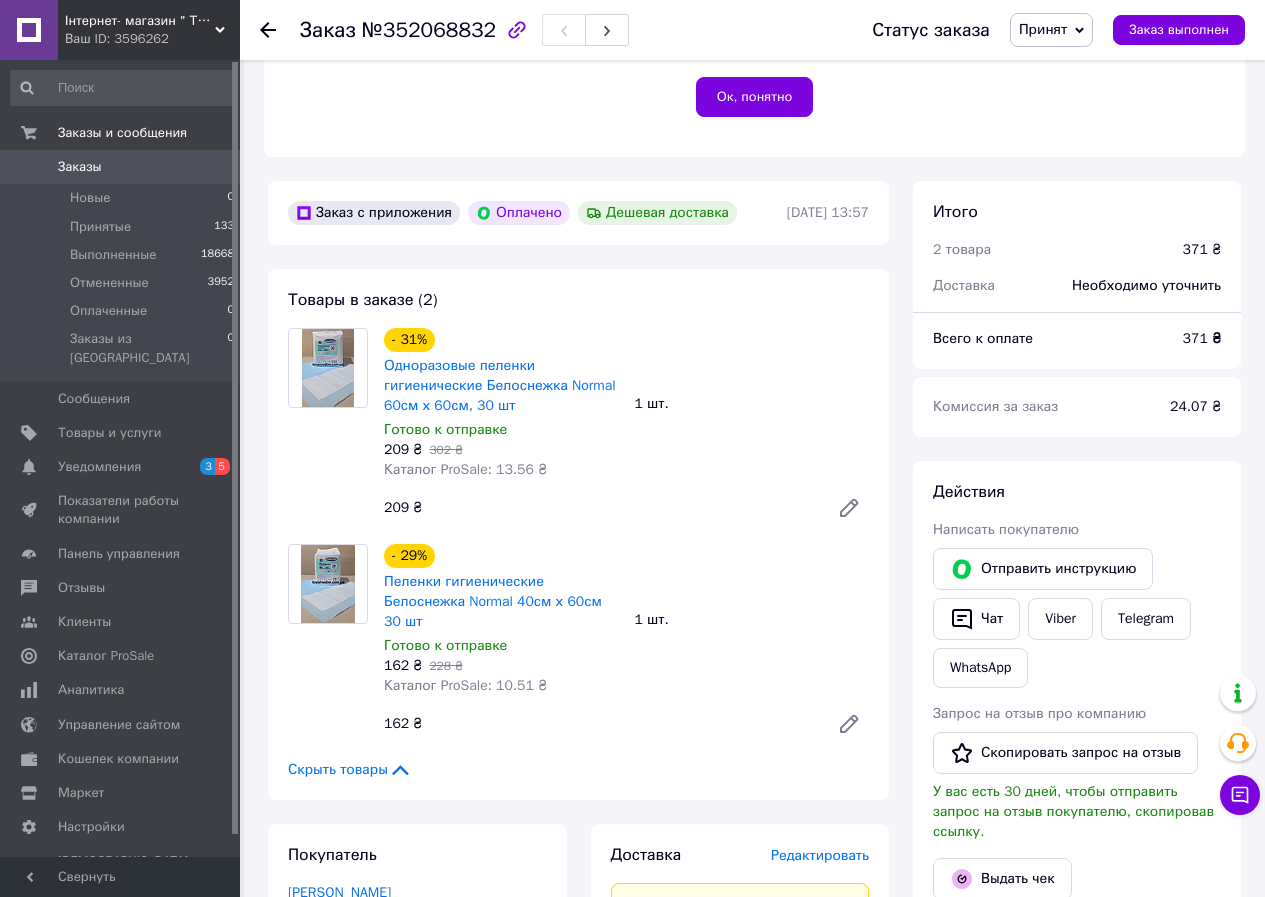 click on "Действия Написать покупателю   Отправить инструкцию   Чат Viber Telegram WhatsApp Запрос на отзыв про компанию   Скопировать запрос на отзыв У вас есть 30 дней, чтобы отправить запрос на отзыв покупателю, скопировав ссылку.   Выдать чек   Скачать PDF   Печать PDF   Вернуть деньги покупателю" at bounding box center (1077, 777) 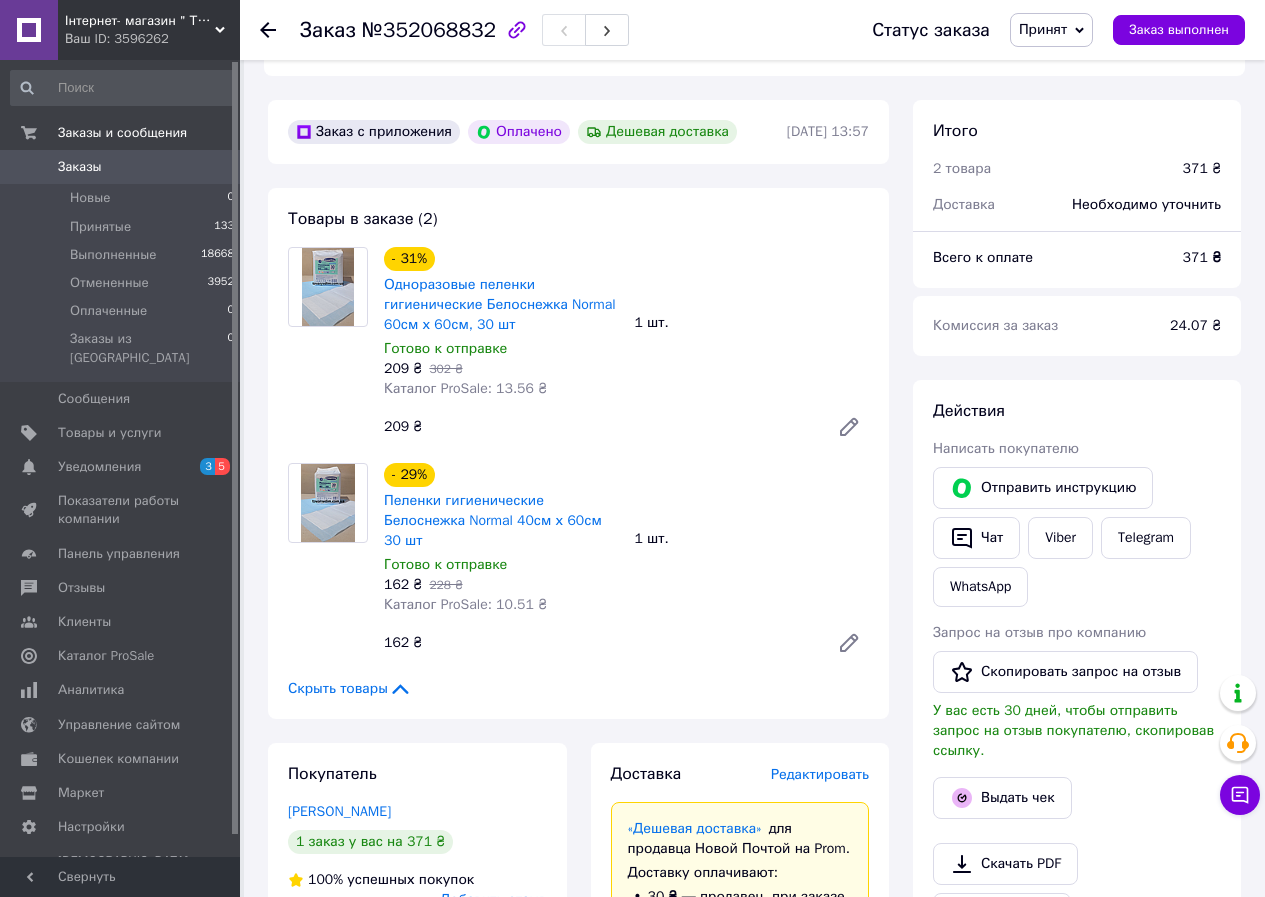 scroll, scrollTop: 800, scrollLeft: 0, axis: vertical 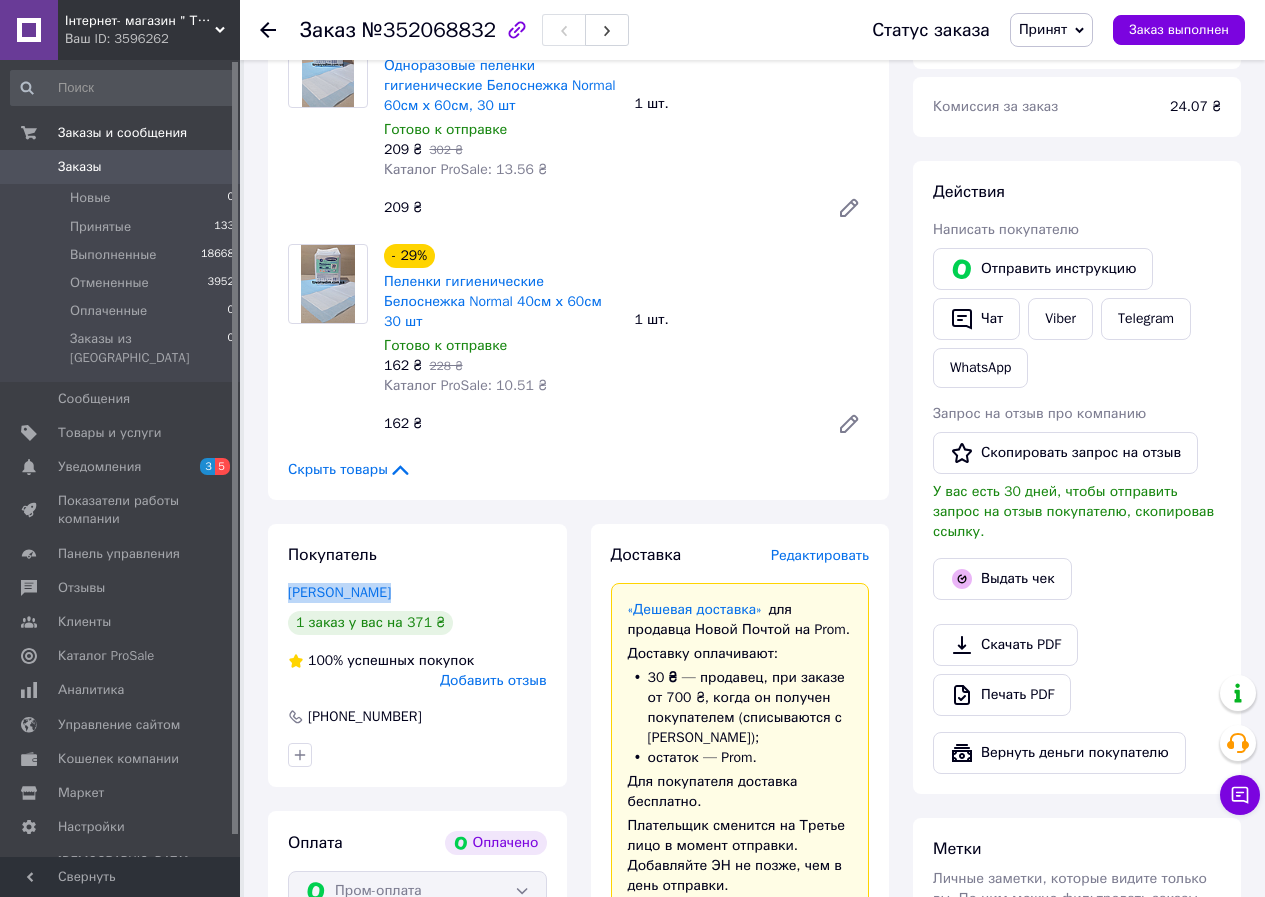 drag, startPoint x: 280, startPoint y: 569, endPoint x: 436, endPoint y: 575, distance: 156.11534 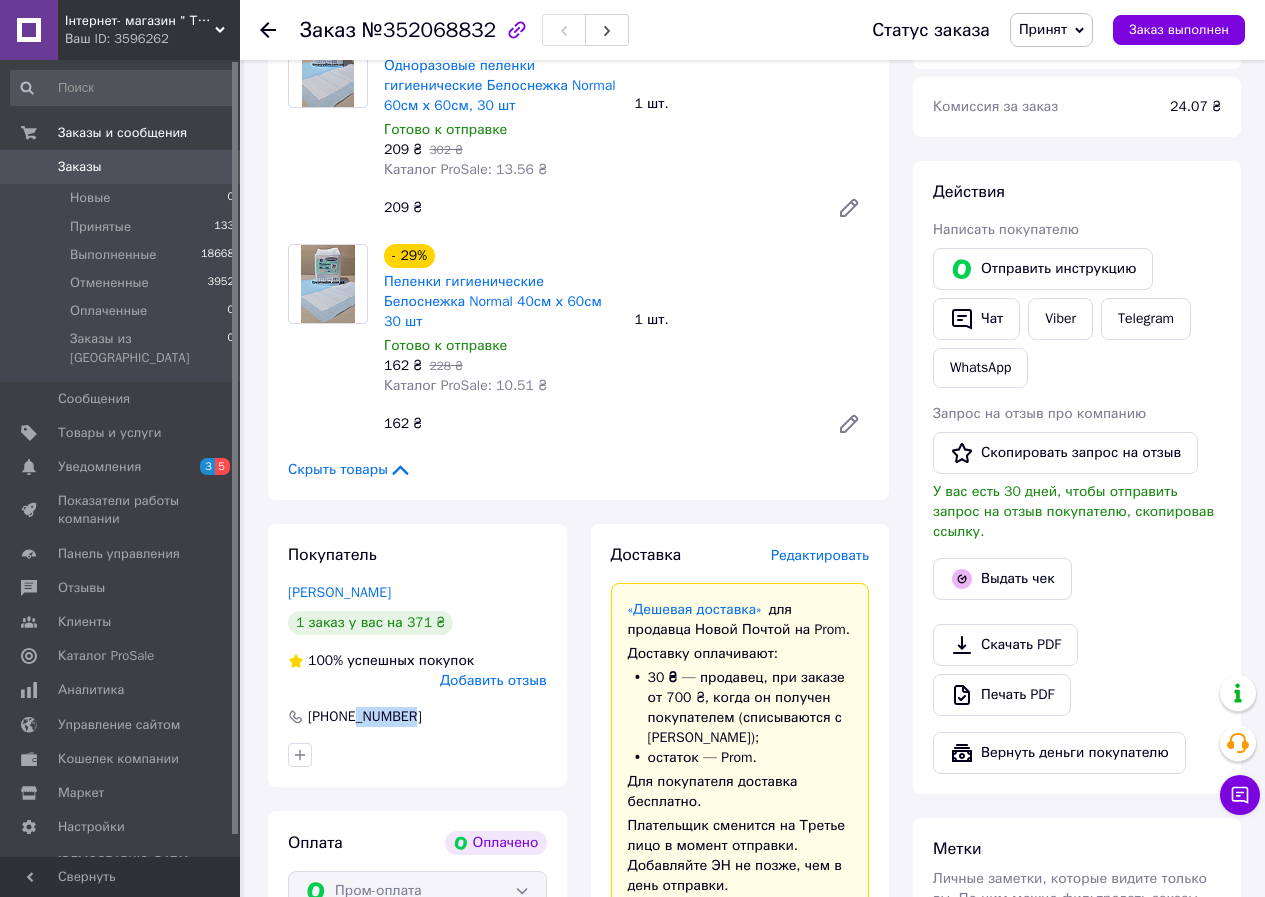 drag, startPoint x: 413, startPoint y: 691, endPoint x: 357, endPoint y: 701, distance: 56.88585 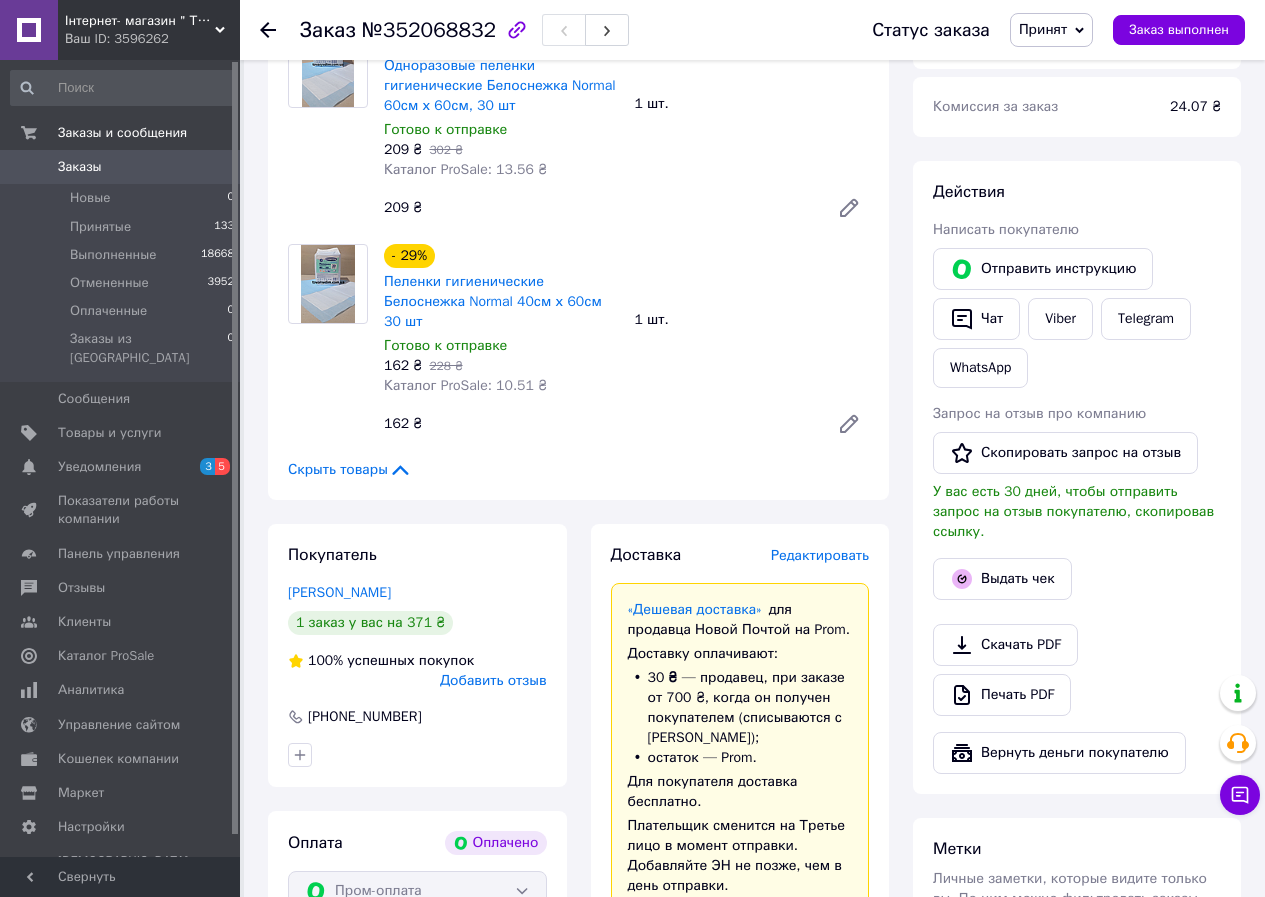 click on "№352068832" at bounding box center [429, 30] 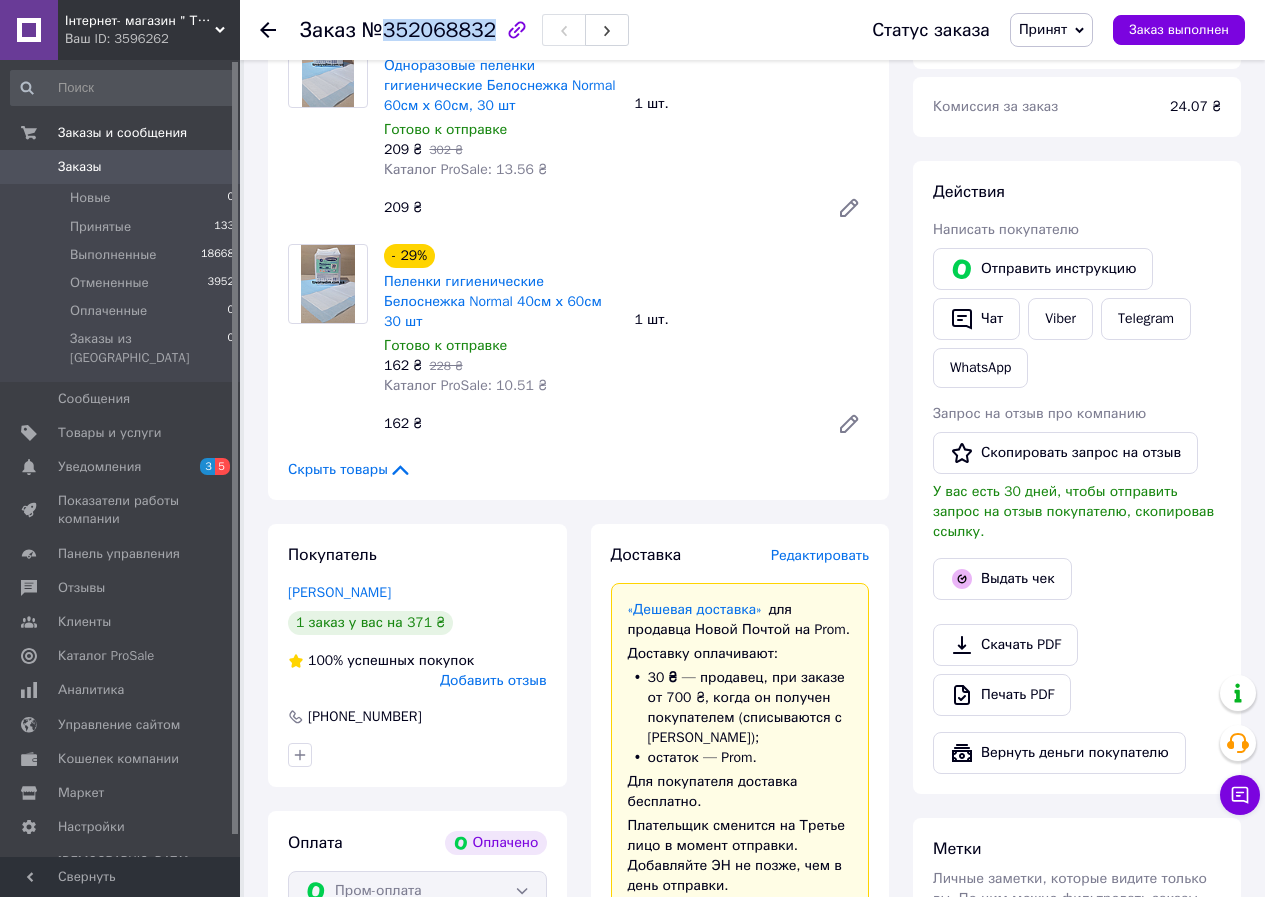click on "№352068832" at bounding box center [429, 30] 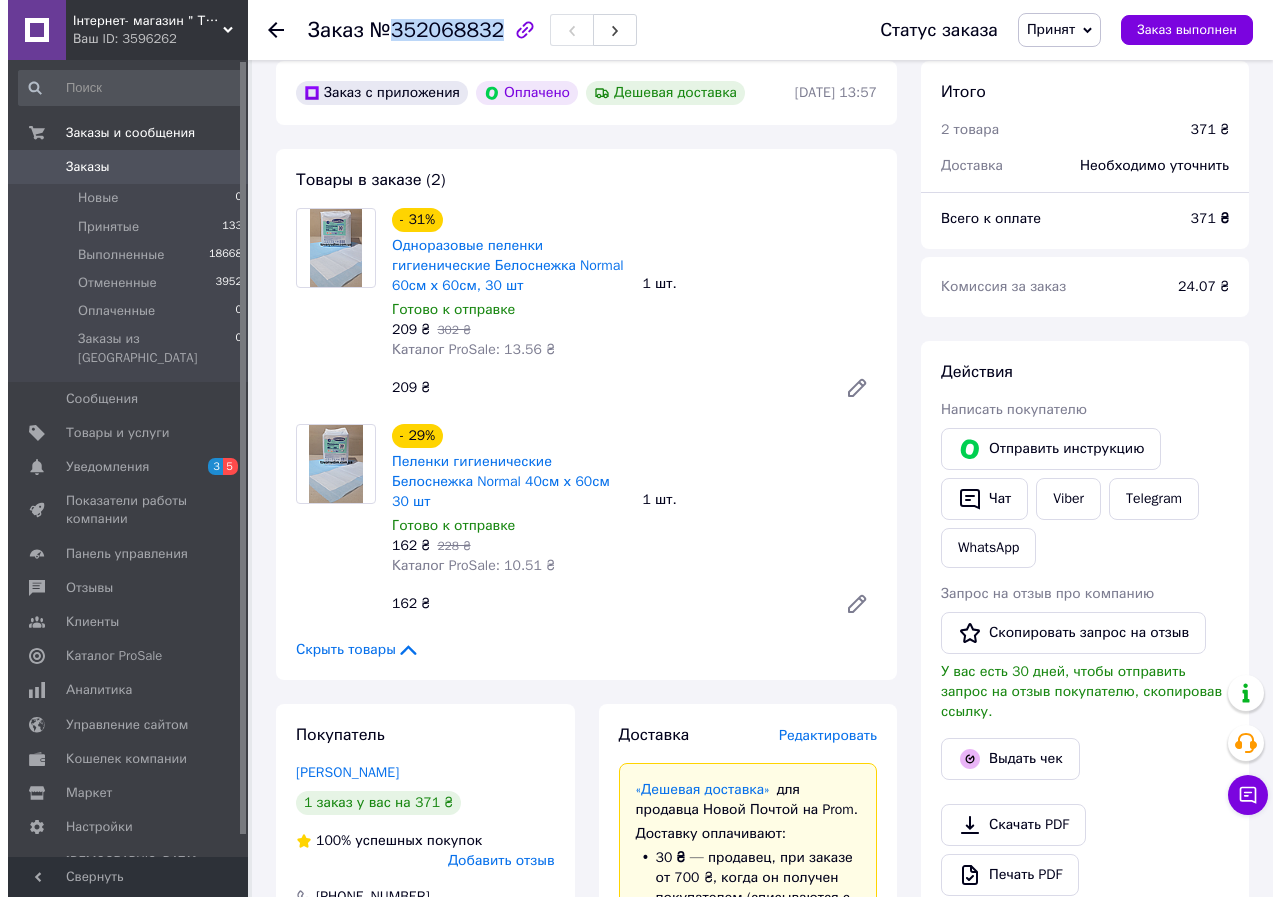 scroll, scrollTop: 600, scrollLeft: 0, axis: vertical 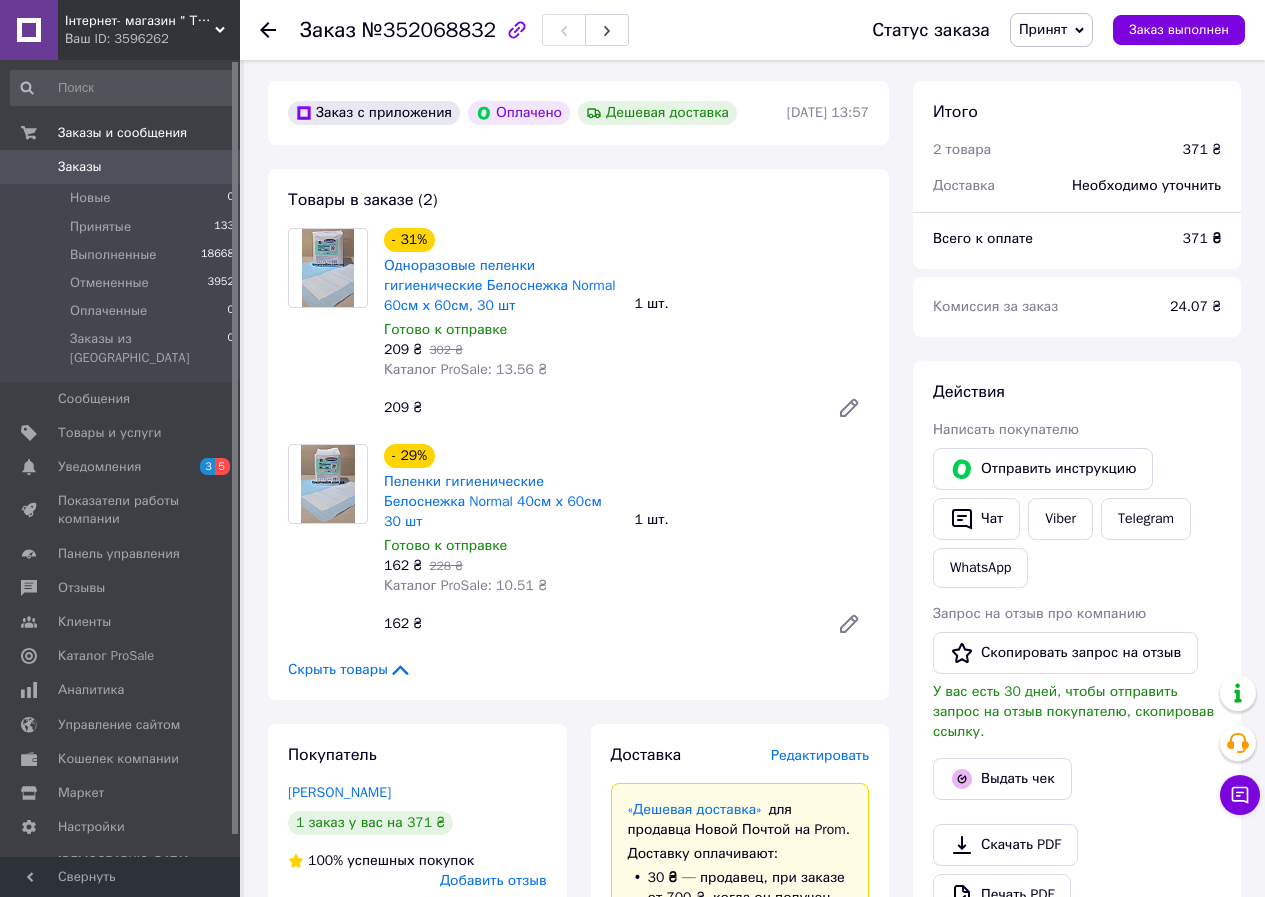 click on "Редактировать" at bounding box center [820, 755] 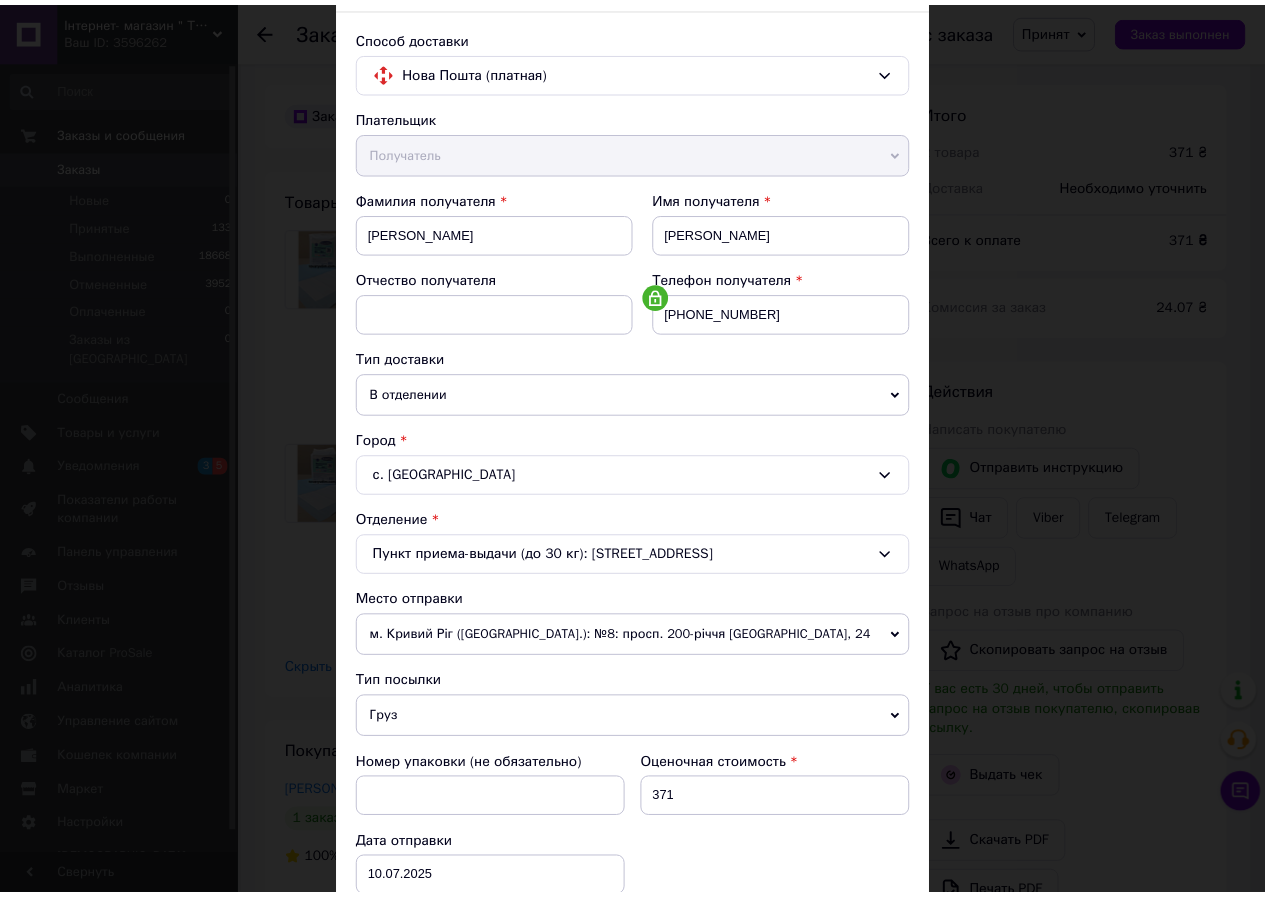 scroll, scrollTop: 400, scrollLeft: 0, axis: vertical 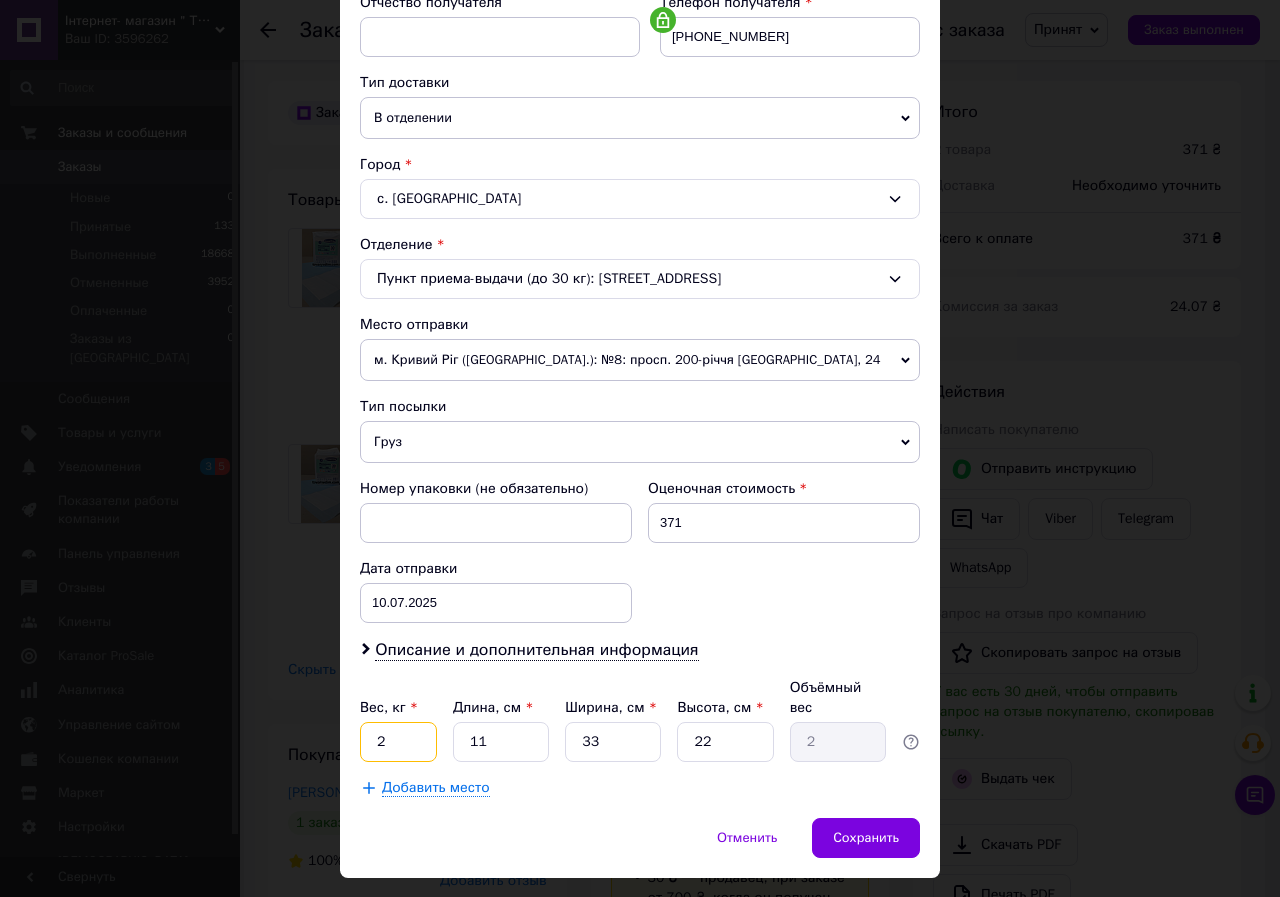 drag, startPoint x: 379, startPoint y: 732, endPoint x: 361, endPoint y: 723, distance: 20.12461 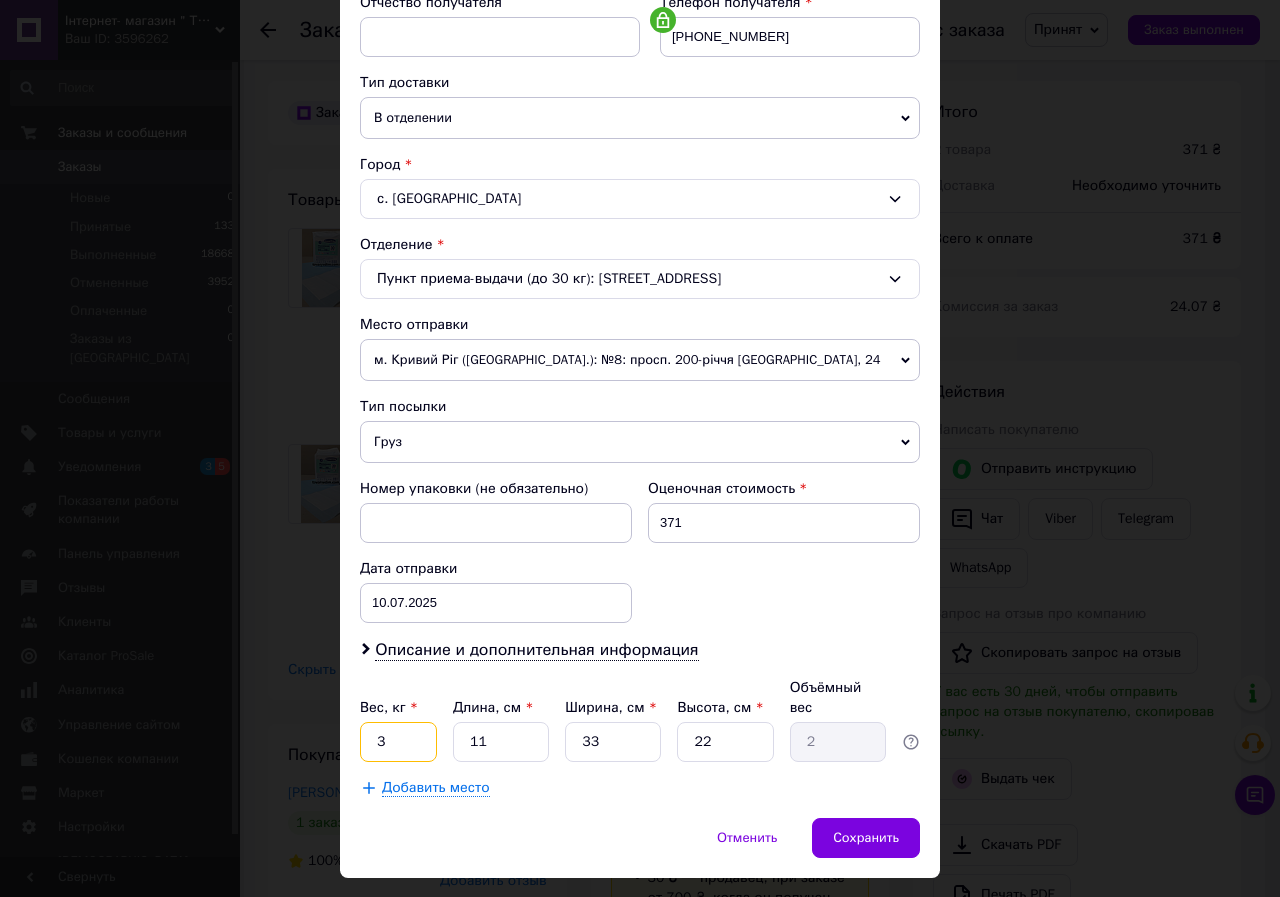 type on "3" 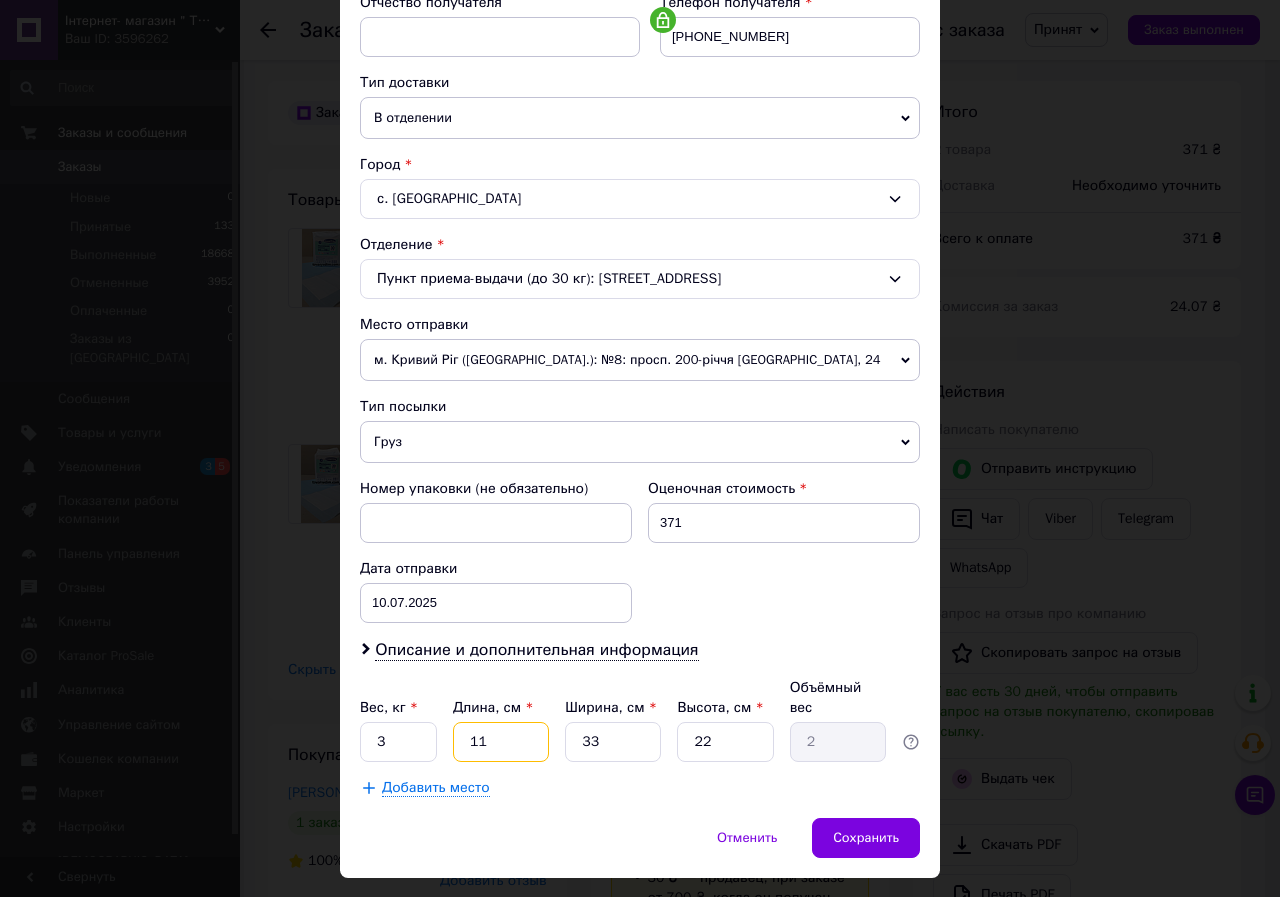 type on "3" 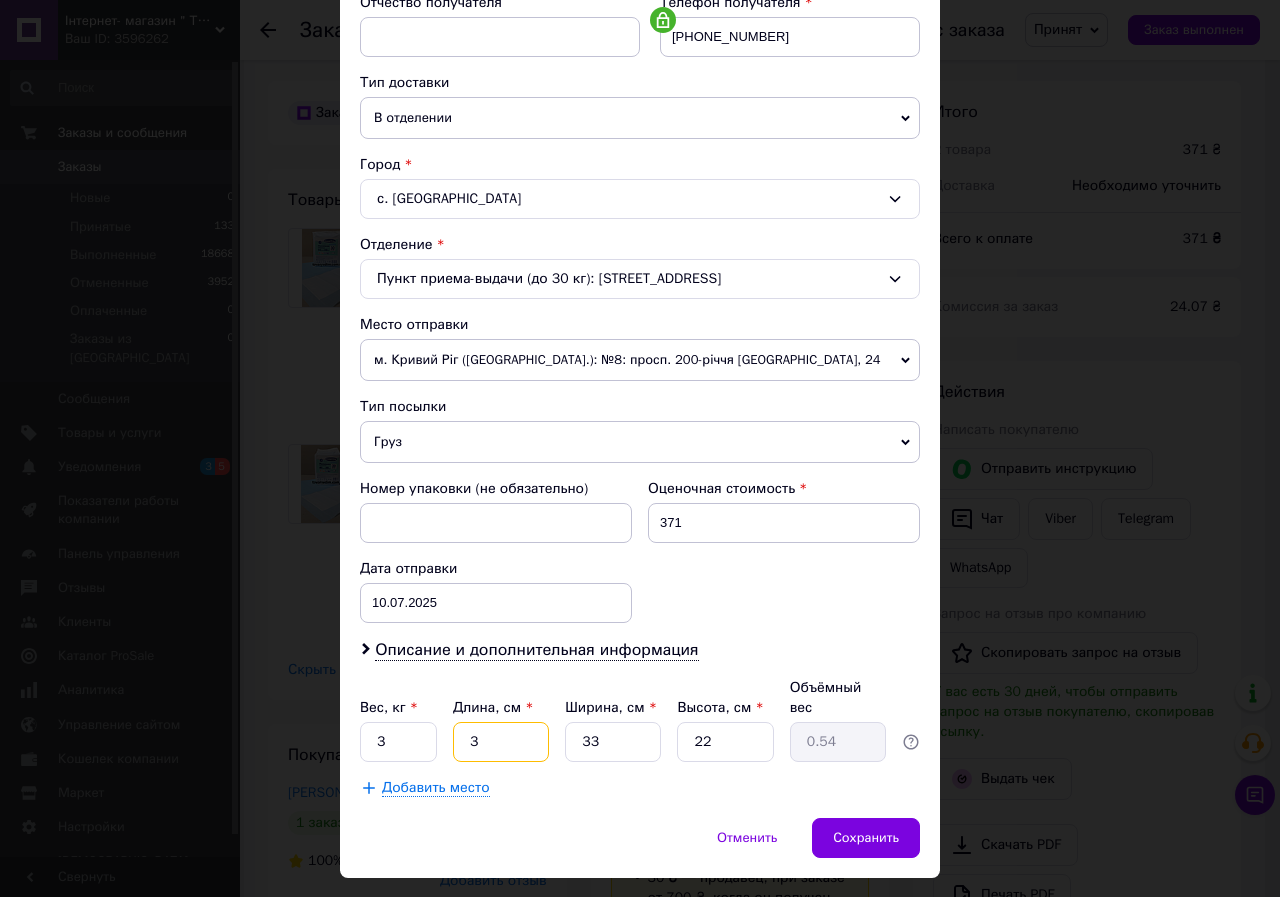 type on "30" 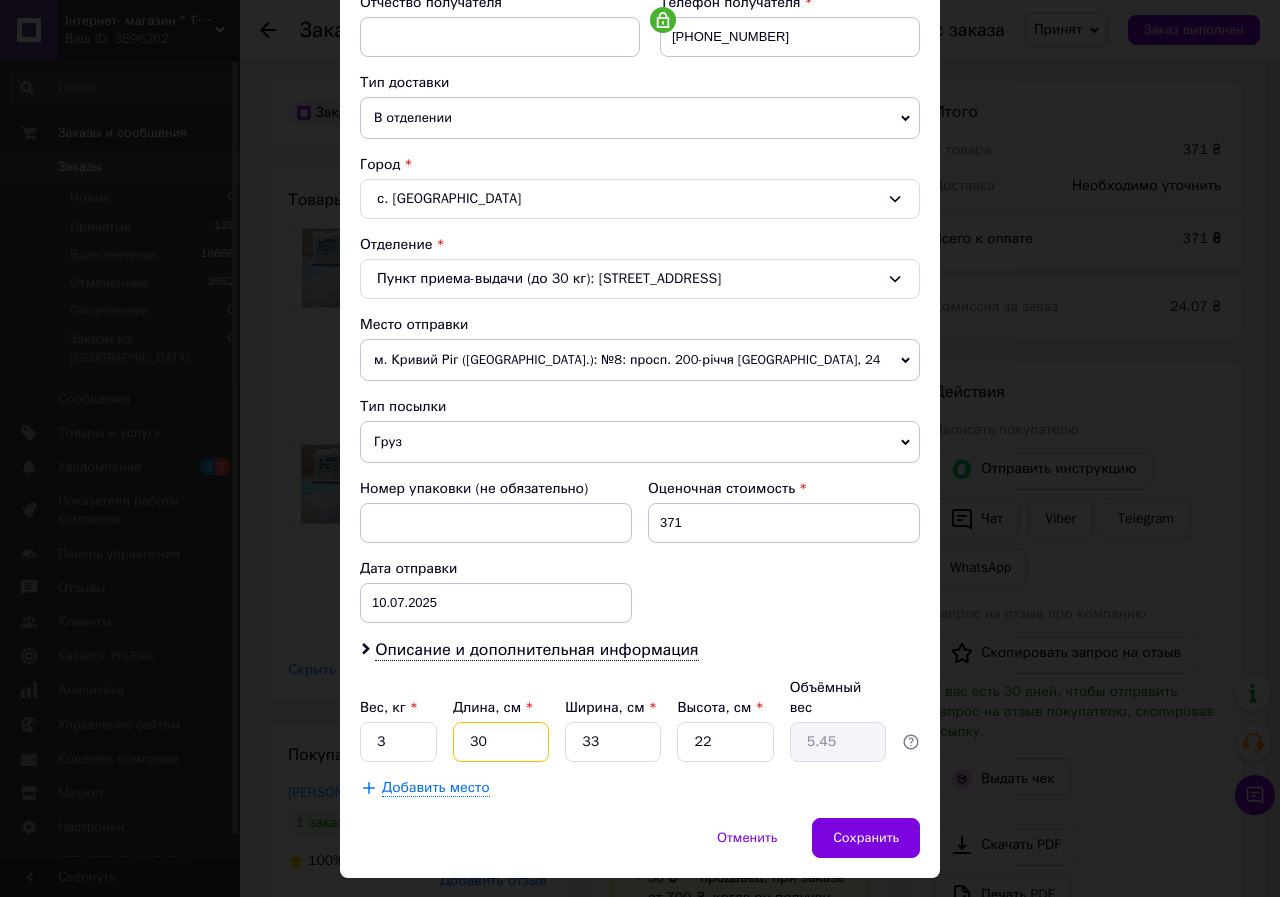 type on "30" 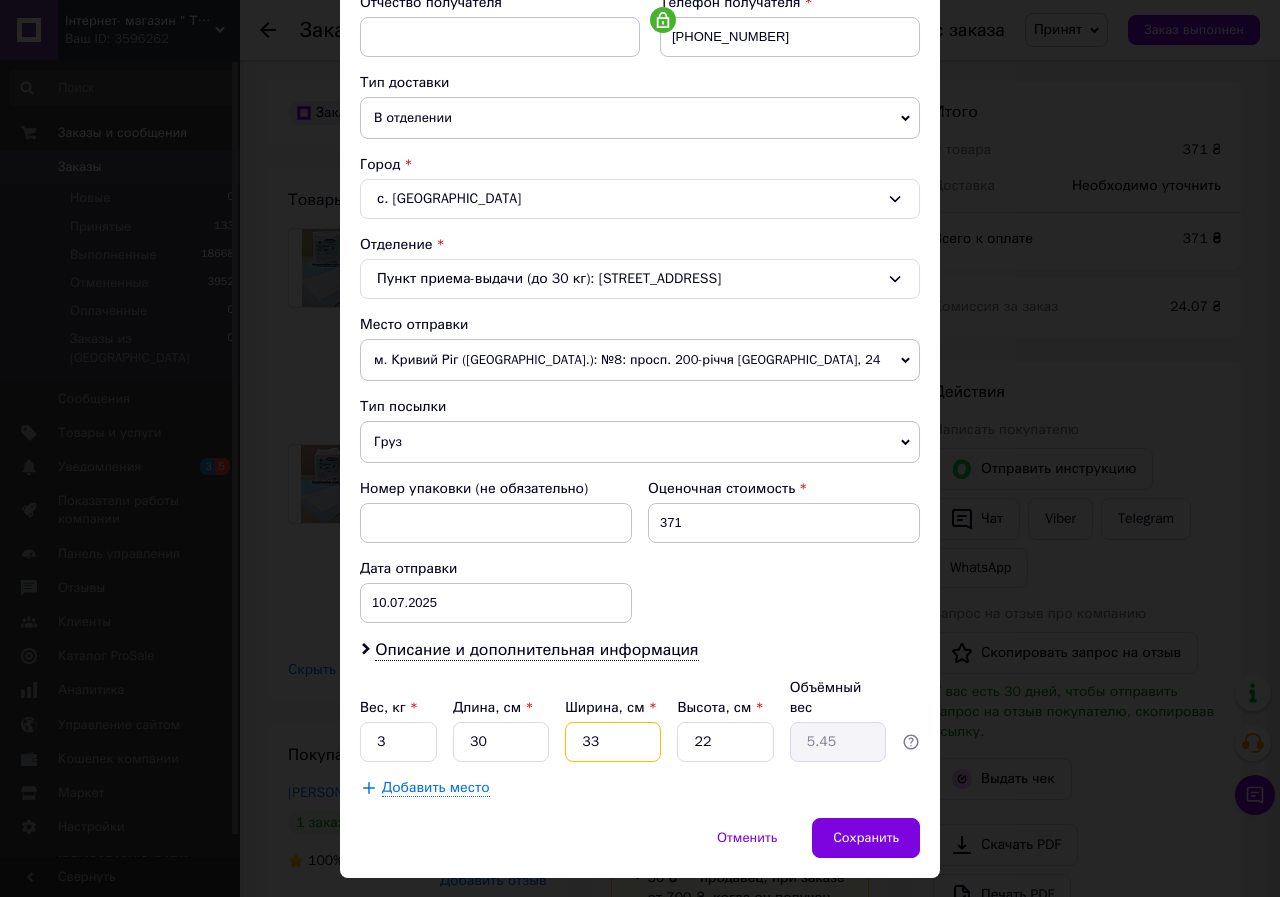 type on "2" 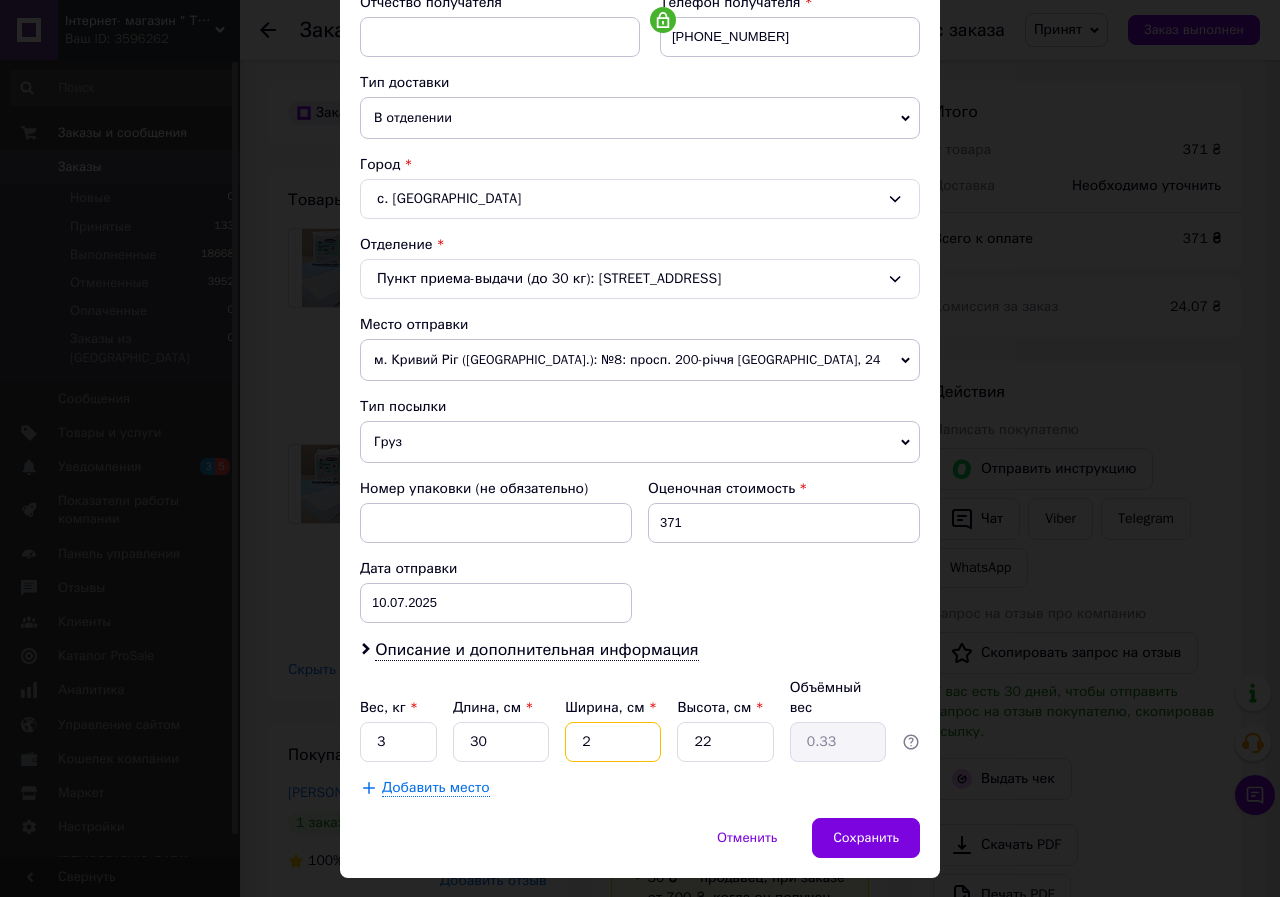 type on "20" 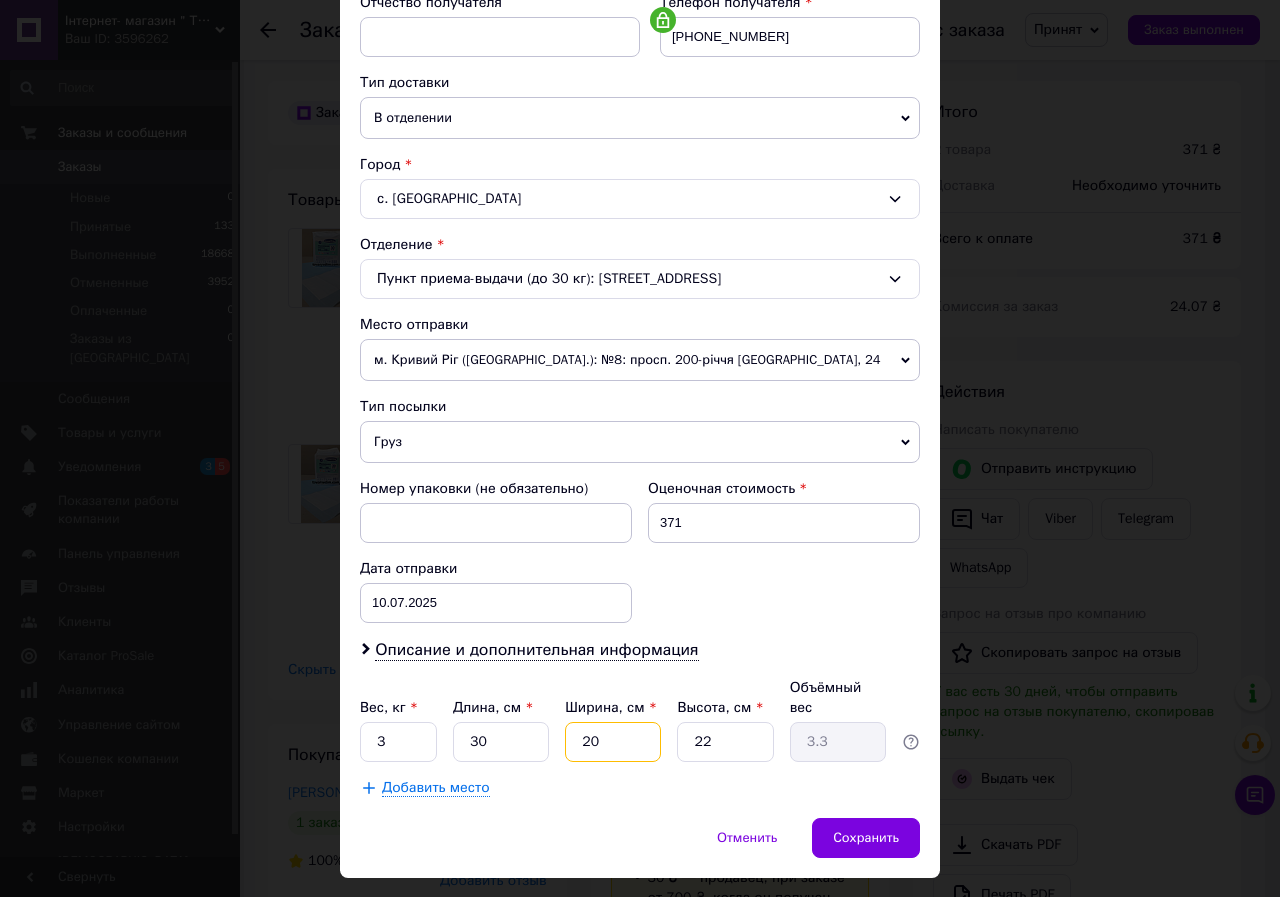 type on "20" 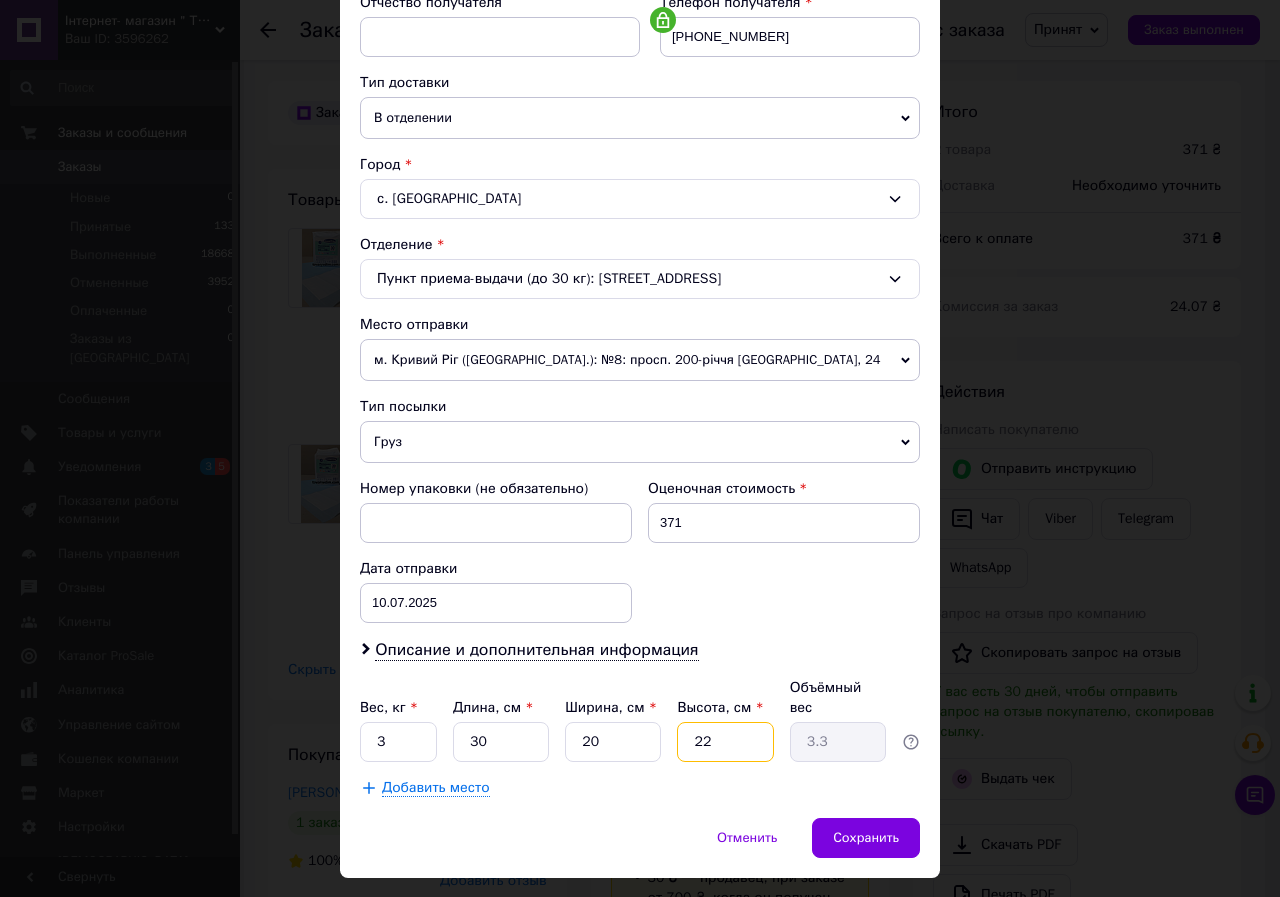 type on "2" 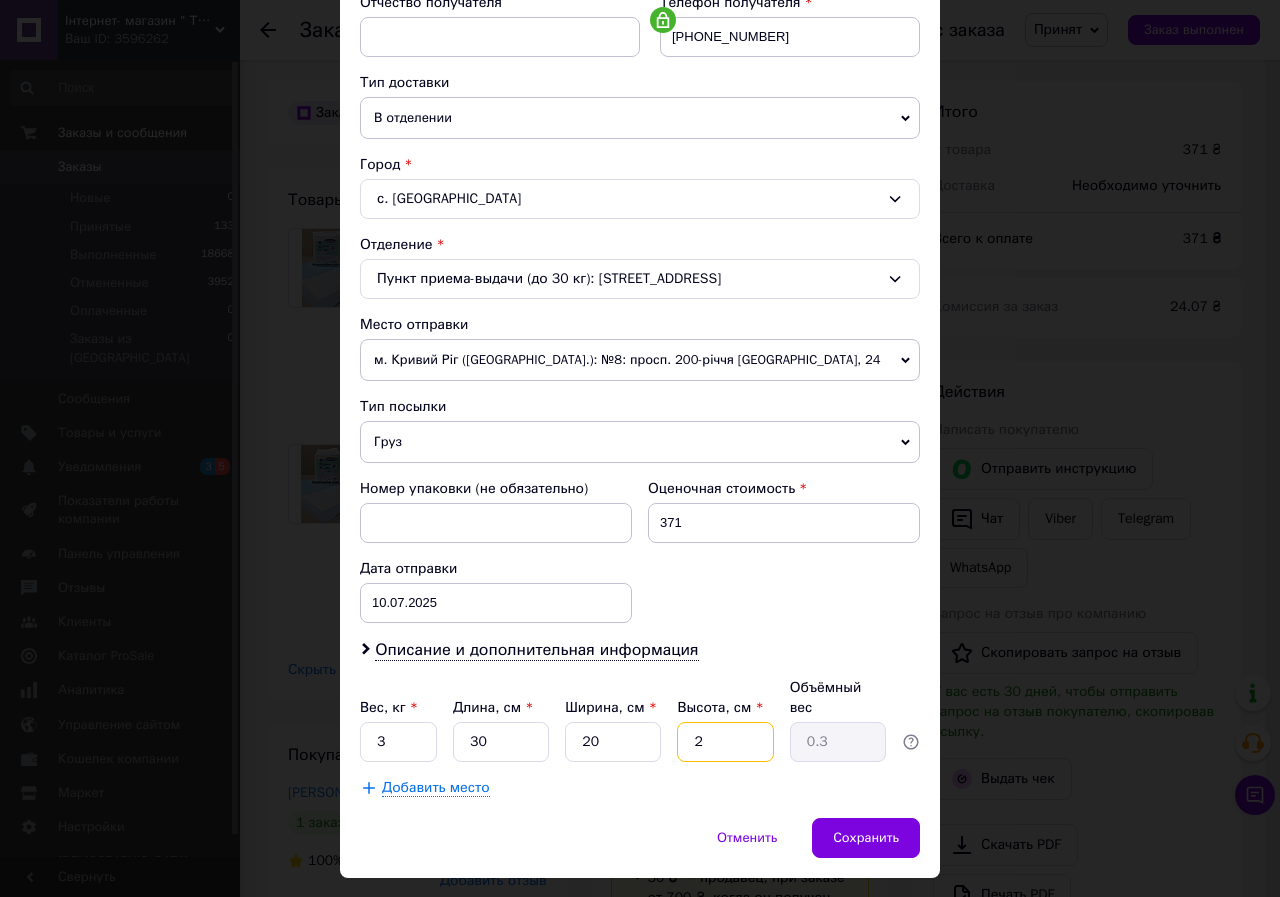 type on "20" 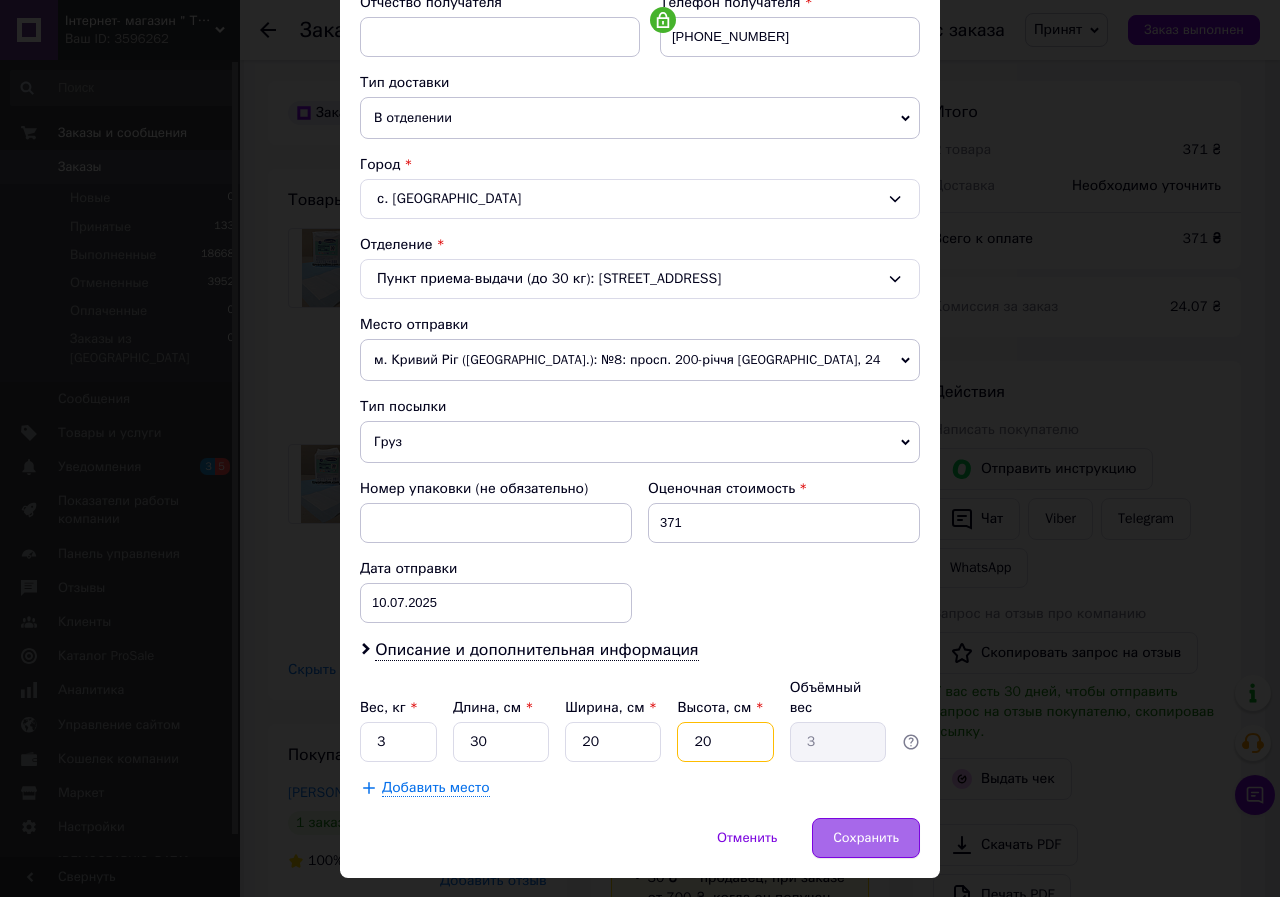 type on "20" 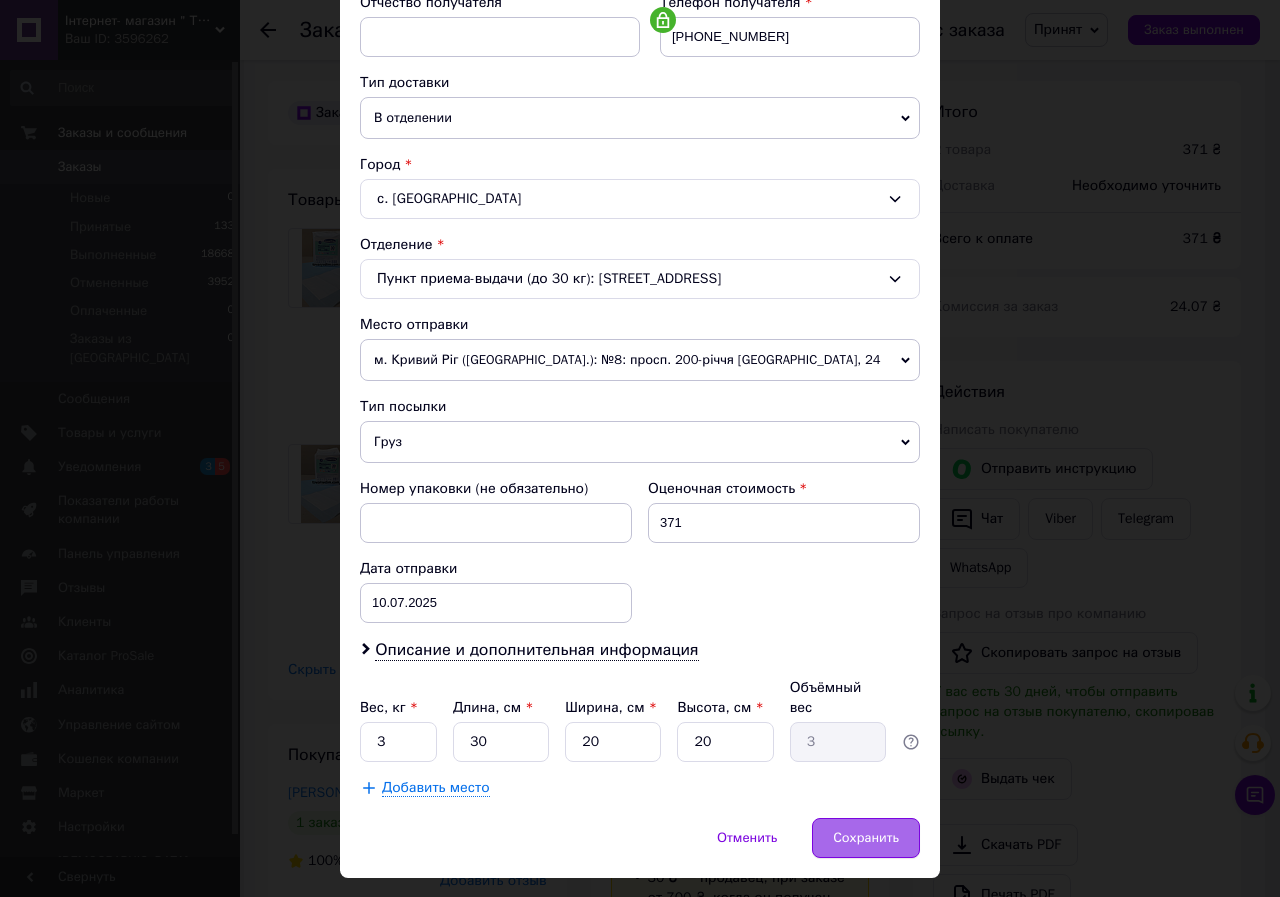 click on "Сохранить" at bounding box center [866, 838] 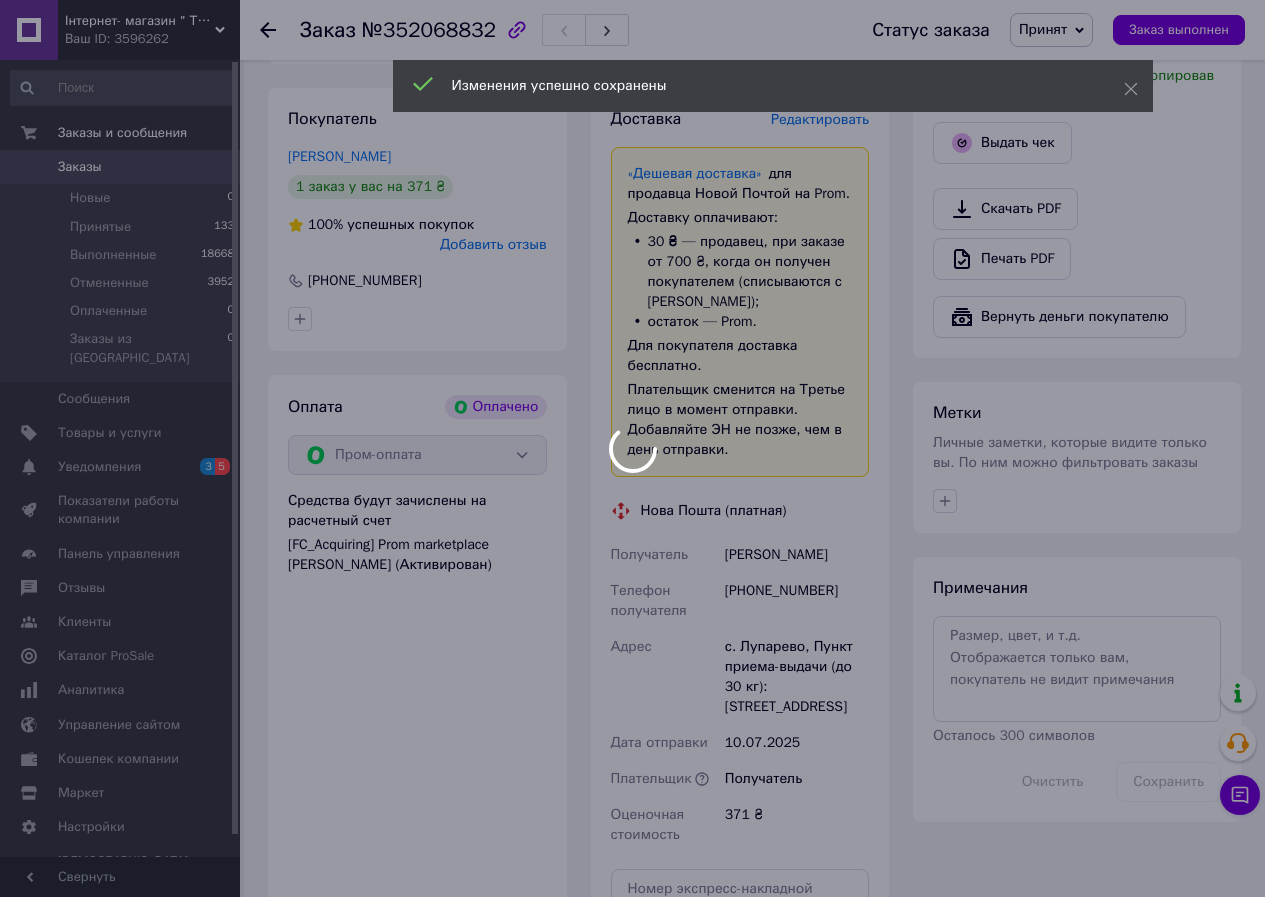 scroll, scrollTop: 1500, scrollLeft: 0, axis: vertical 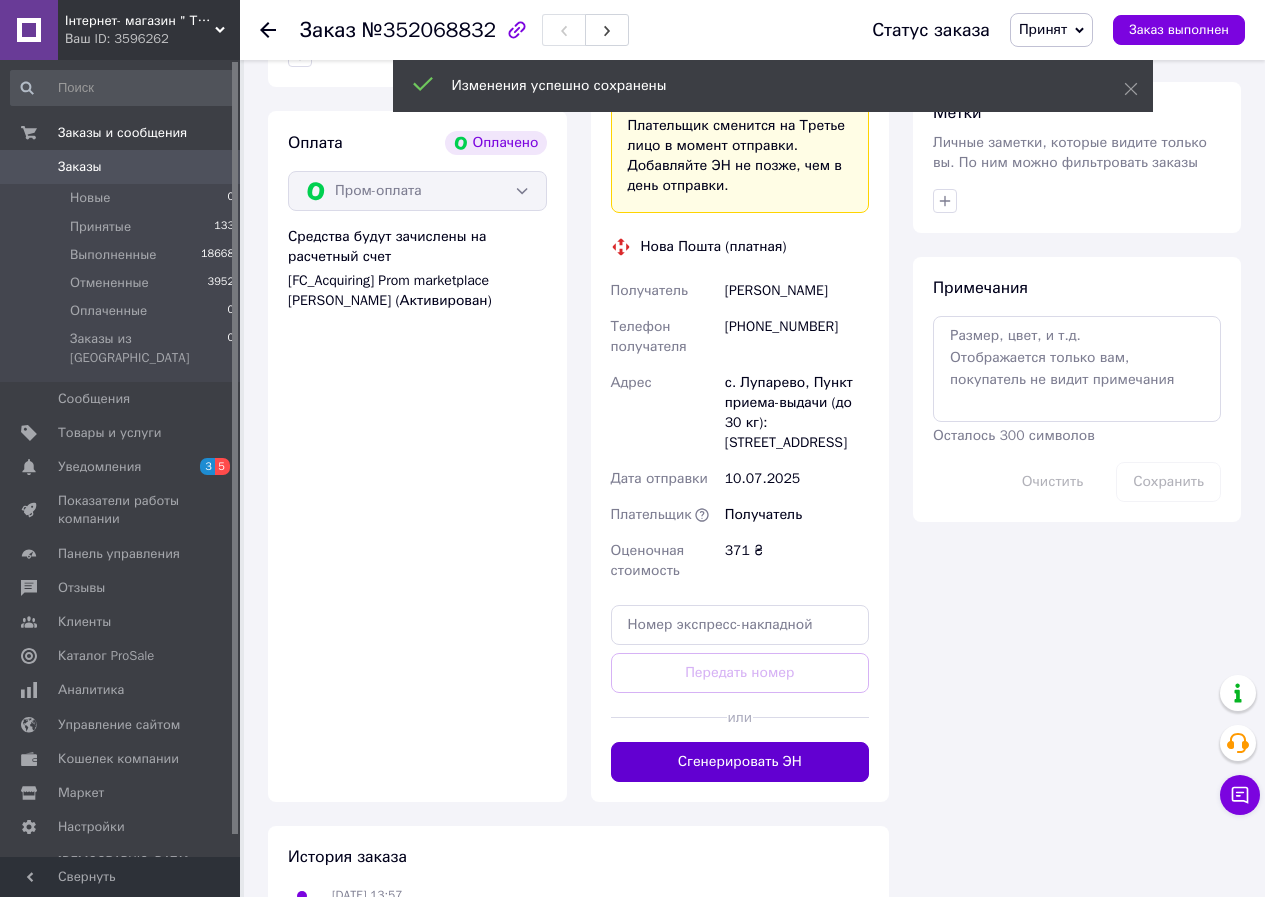 click on "Сгенерировать ЭН" at bounding box center (740, 762) 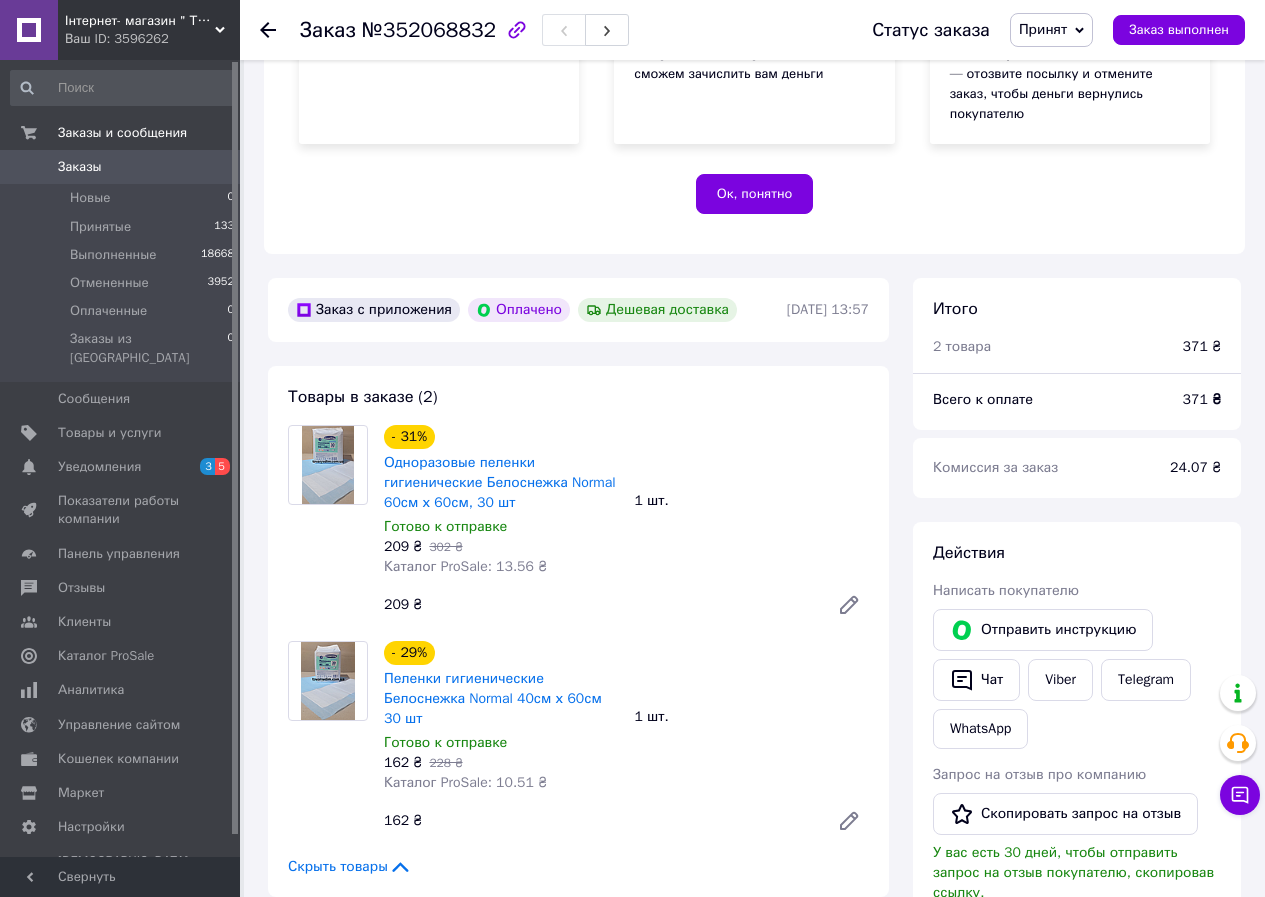 scroll, scrollTop: 400, scrollLeft: 0, axis: vertical 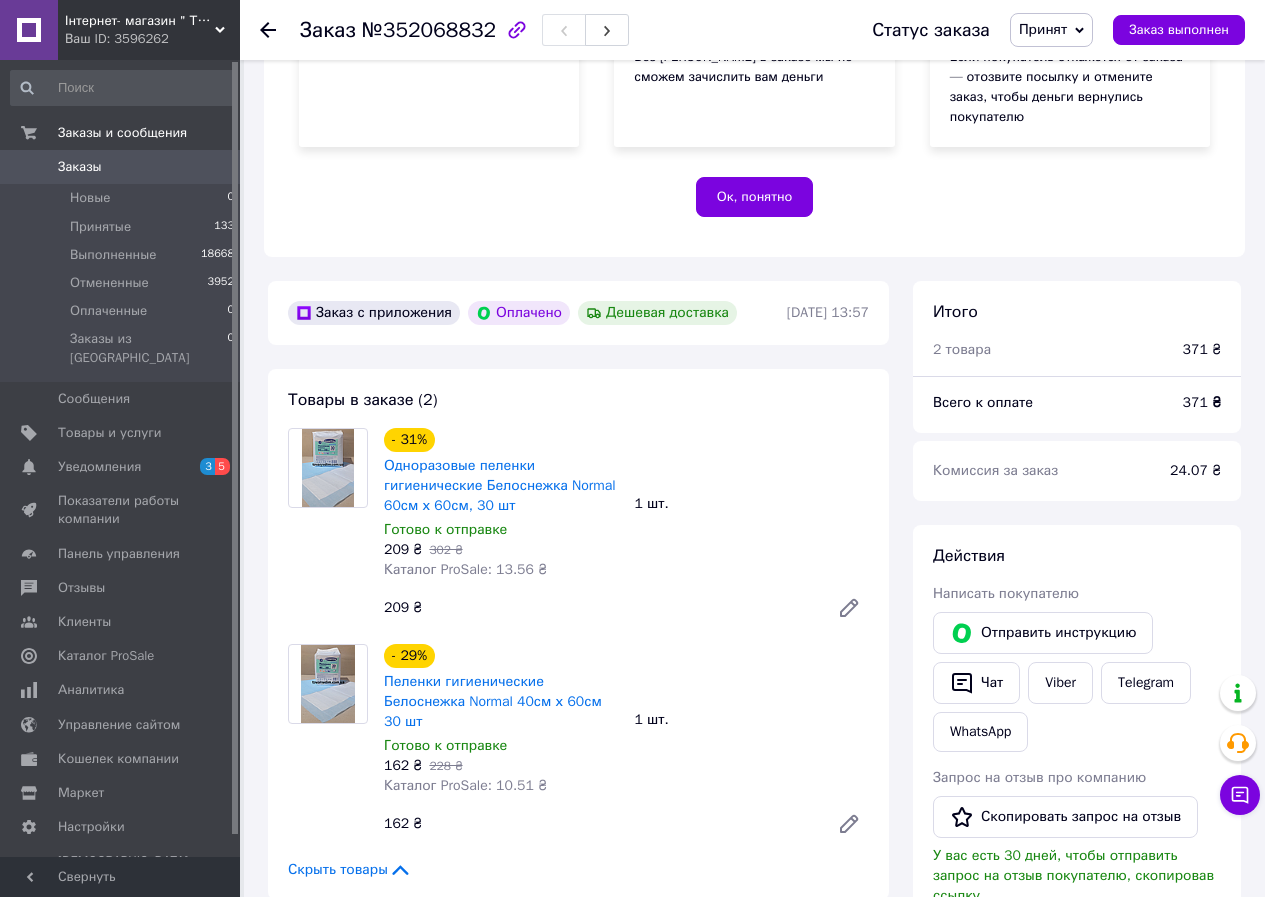 click 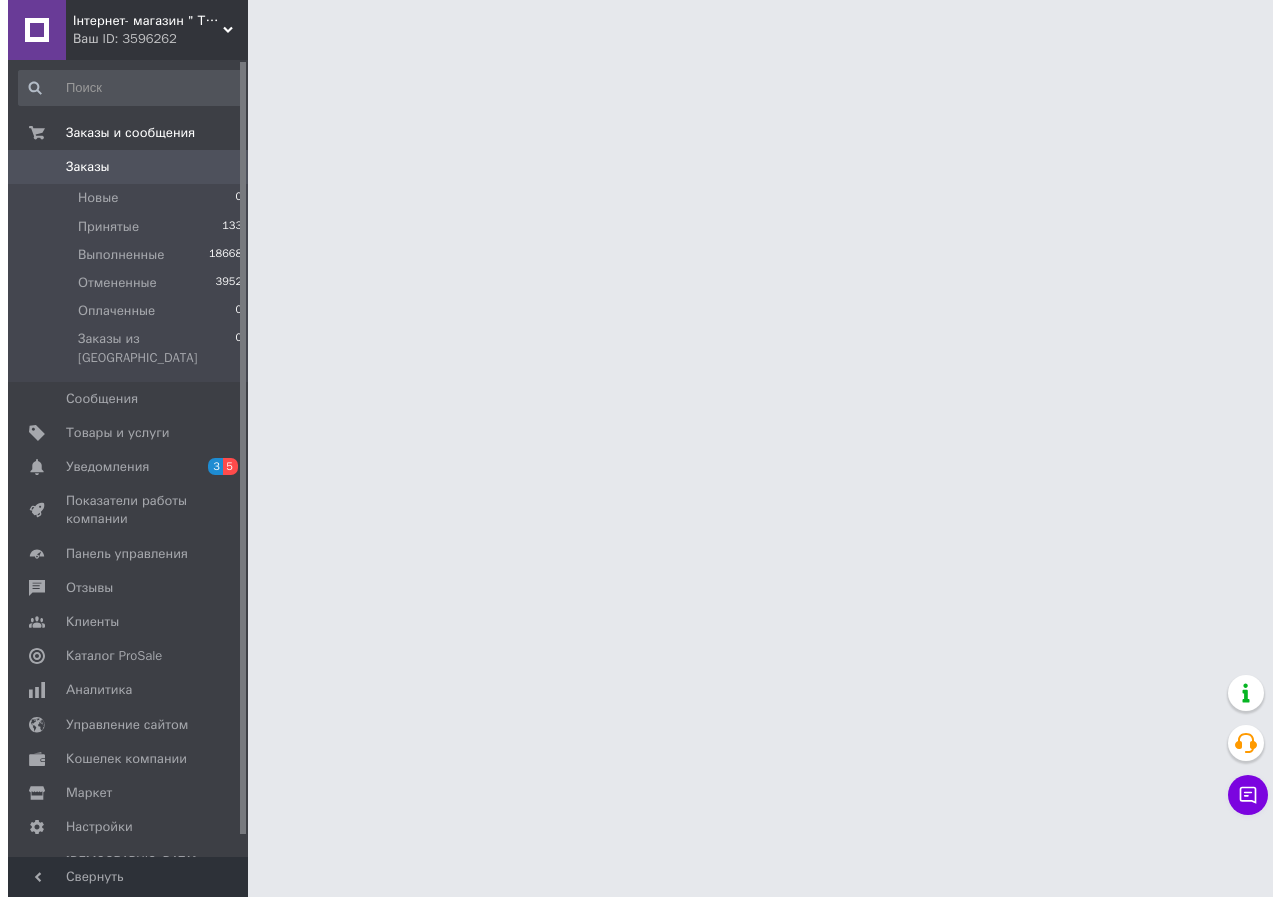 scroll, scrollTop: 0, scrollLeft: 0, axis: both 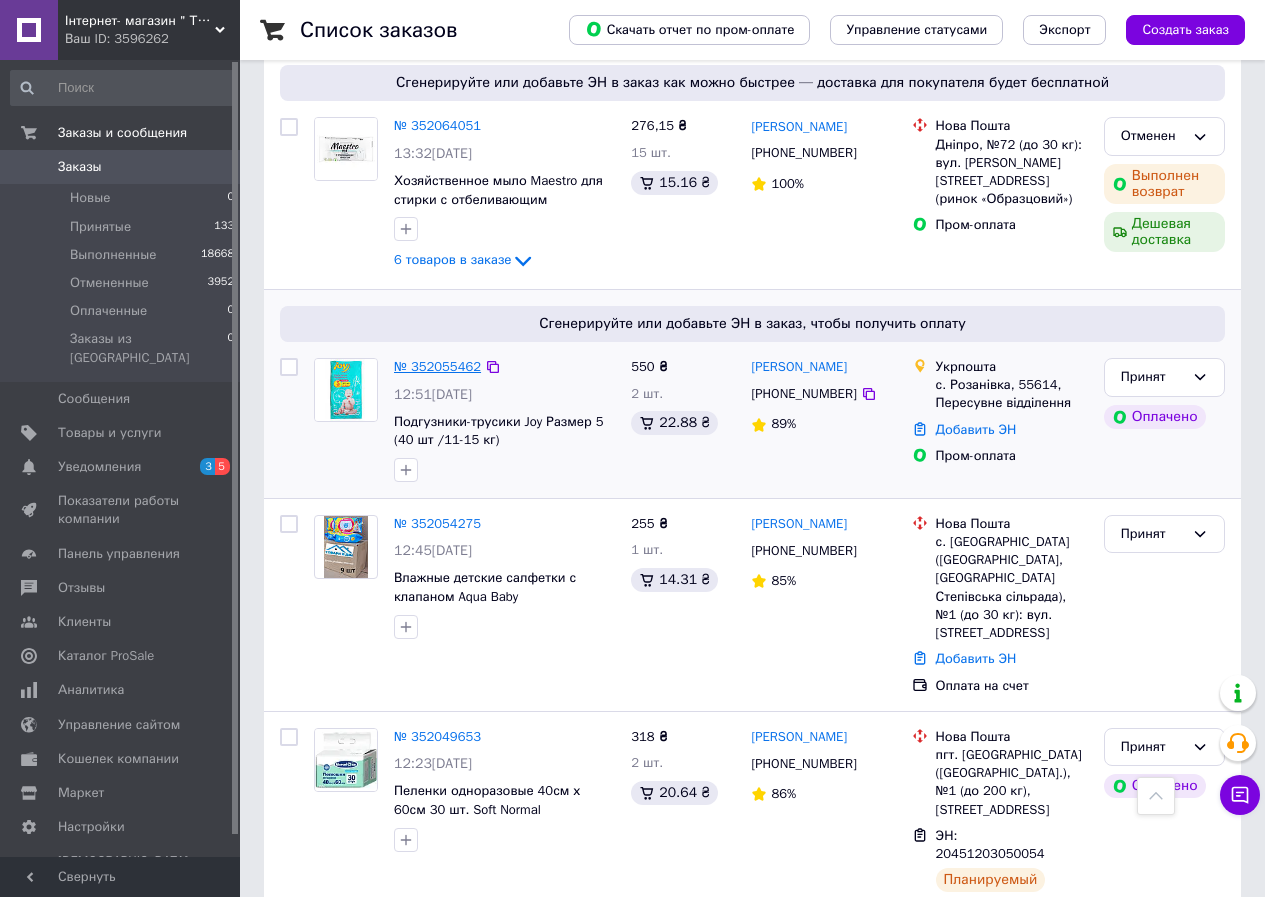 click on "№ 352055462" at bounding box center (437, 366) 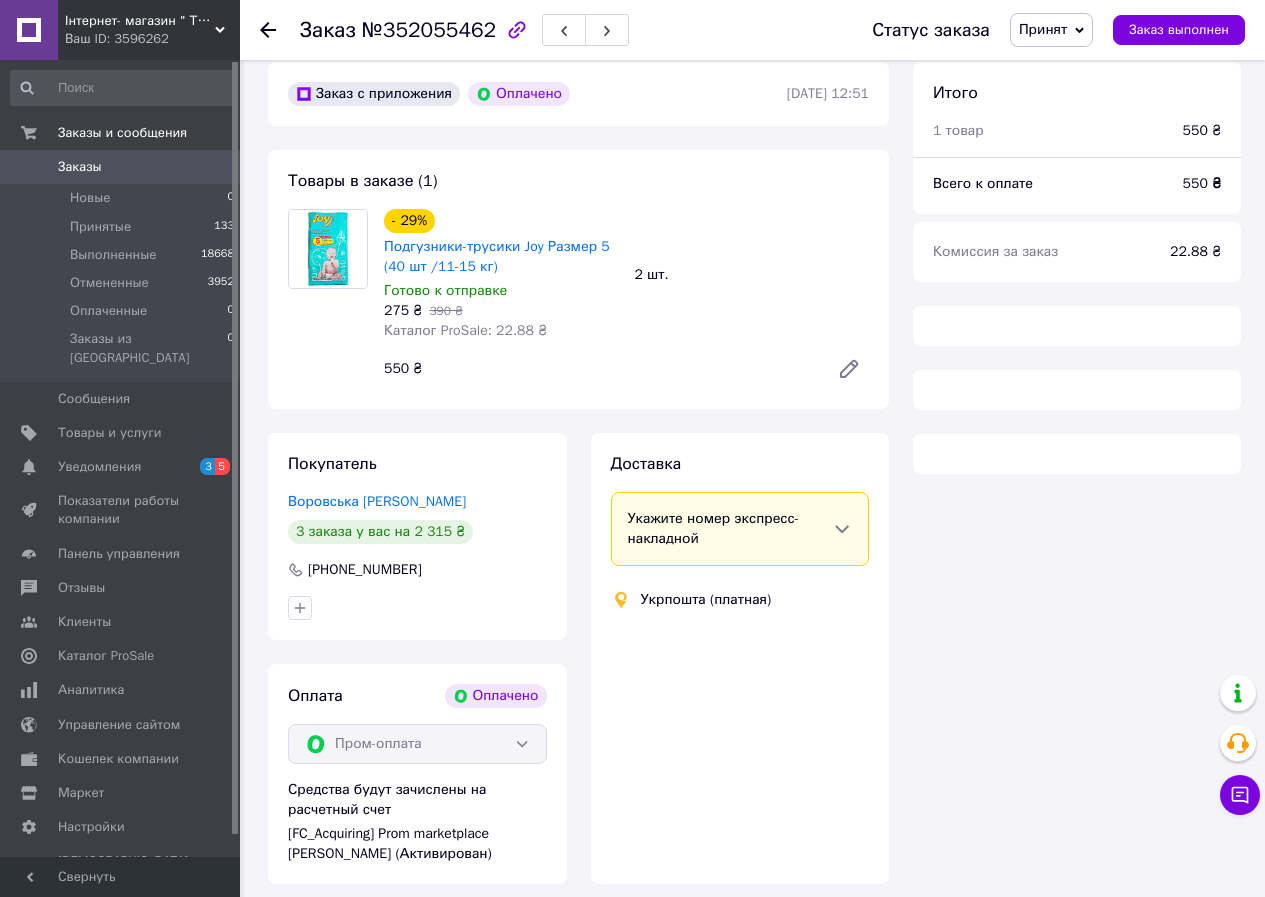 scroll, scrollTop: 652, scrollLeft: 0, axis: vertical 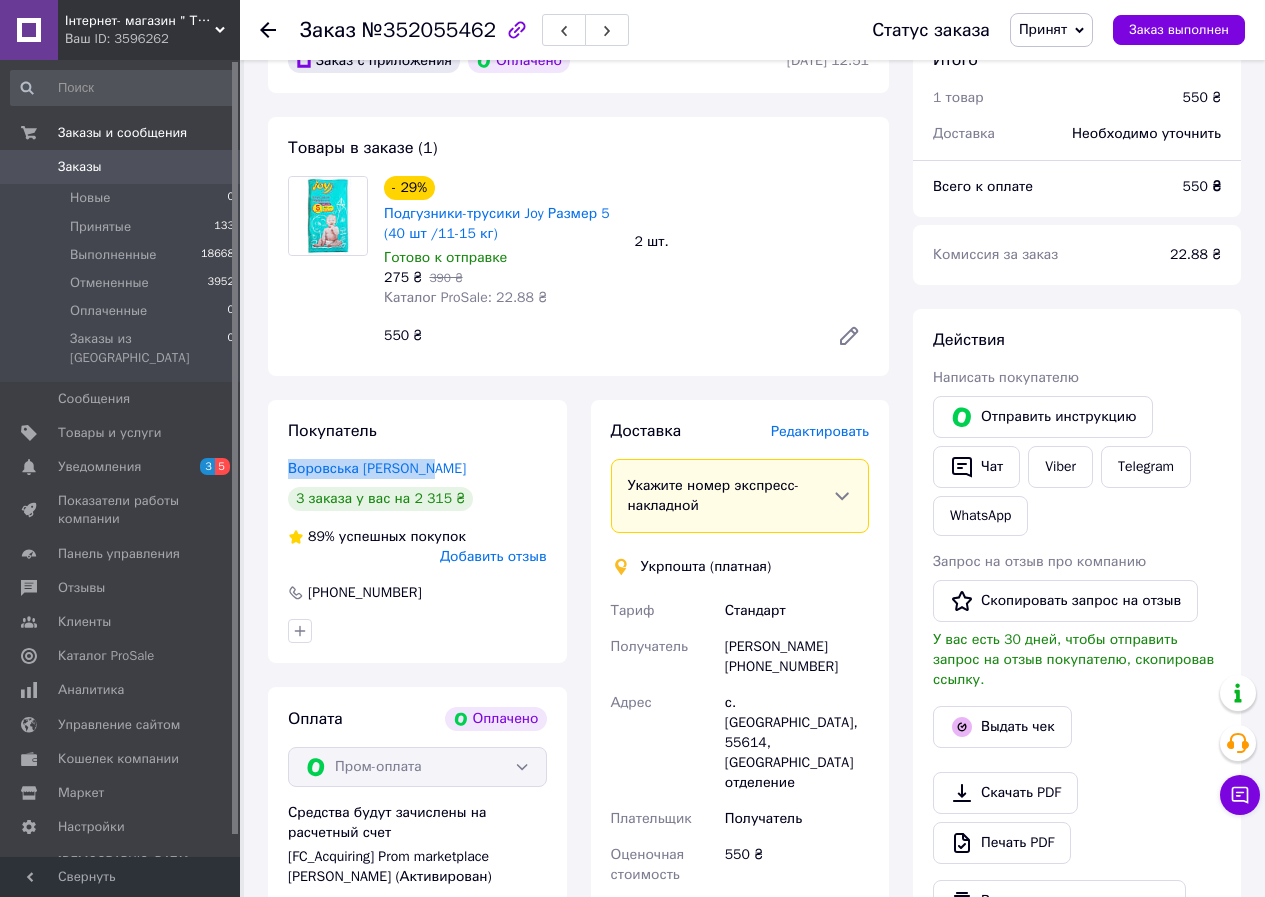 drag, startPoint x: 276, startPoint y: 445, endPoint x: 525, endPoint y: 444, distance: 249.00201 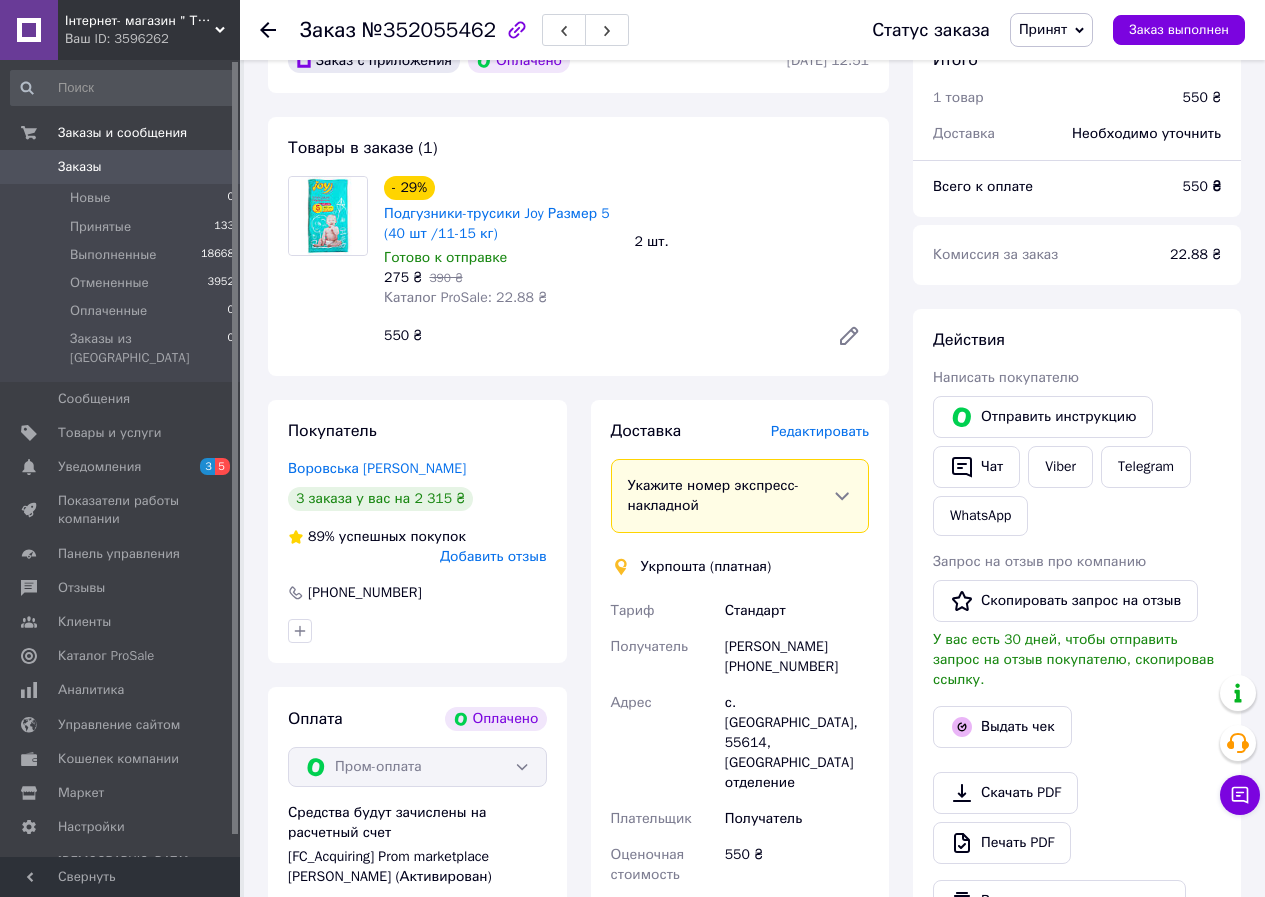 click on "№352055462" at bounding box center (429, 30) 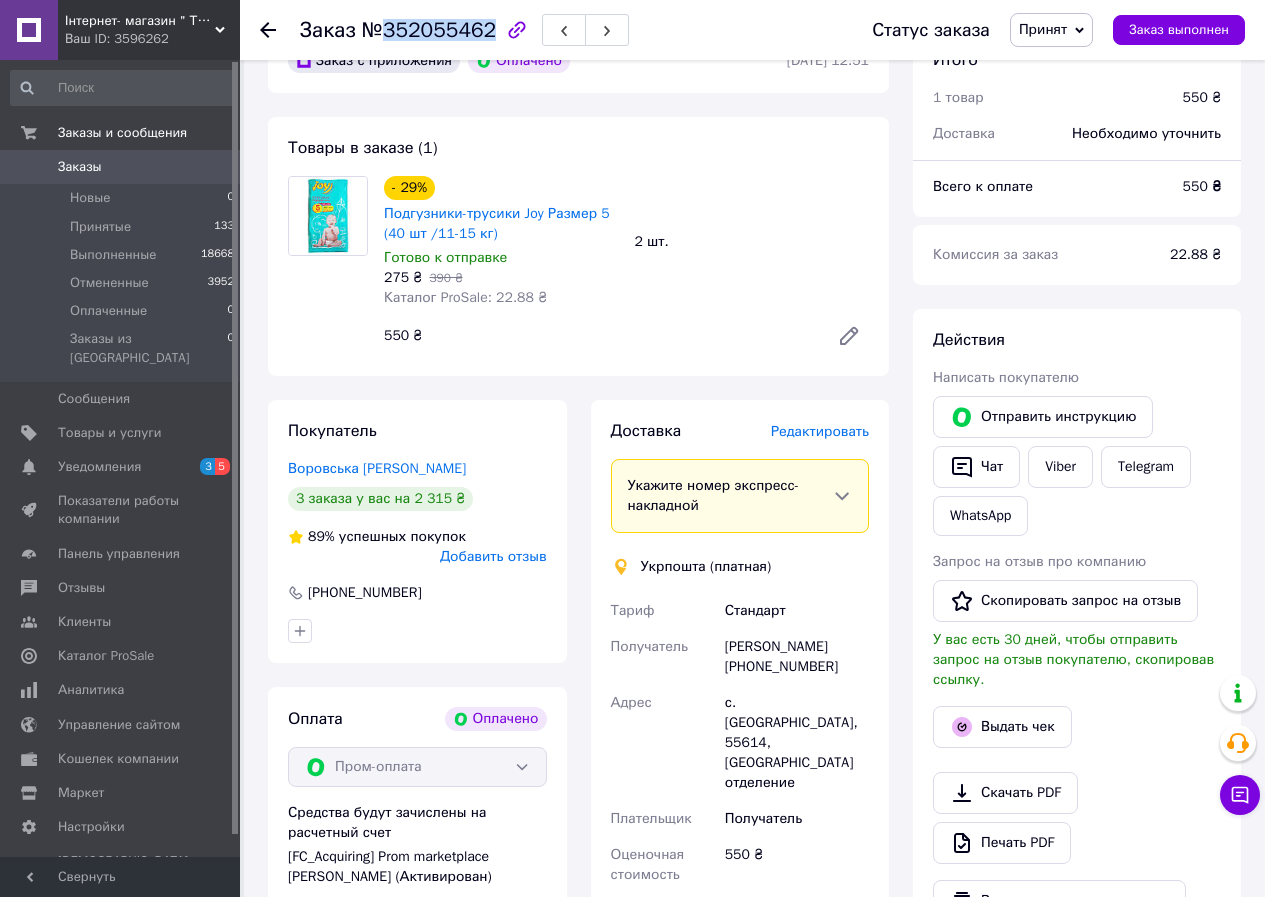 click on "№352055462" at bounding box center (429, 30) 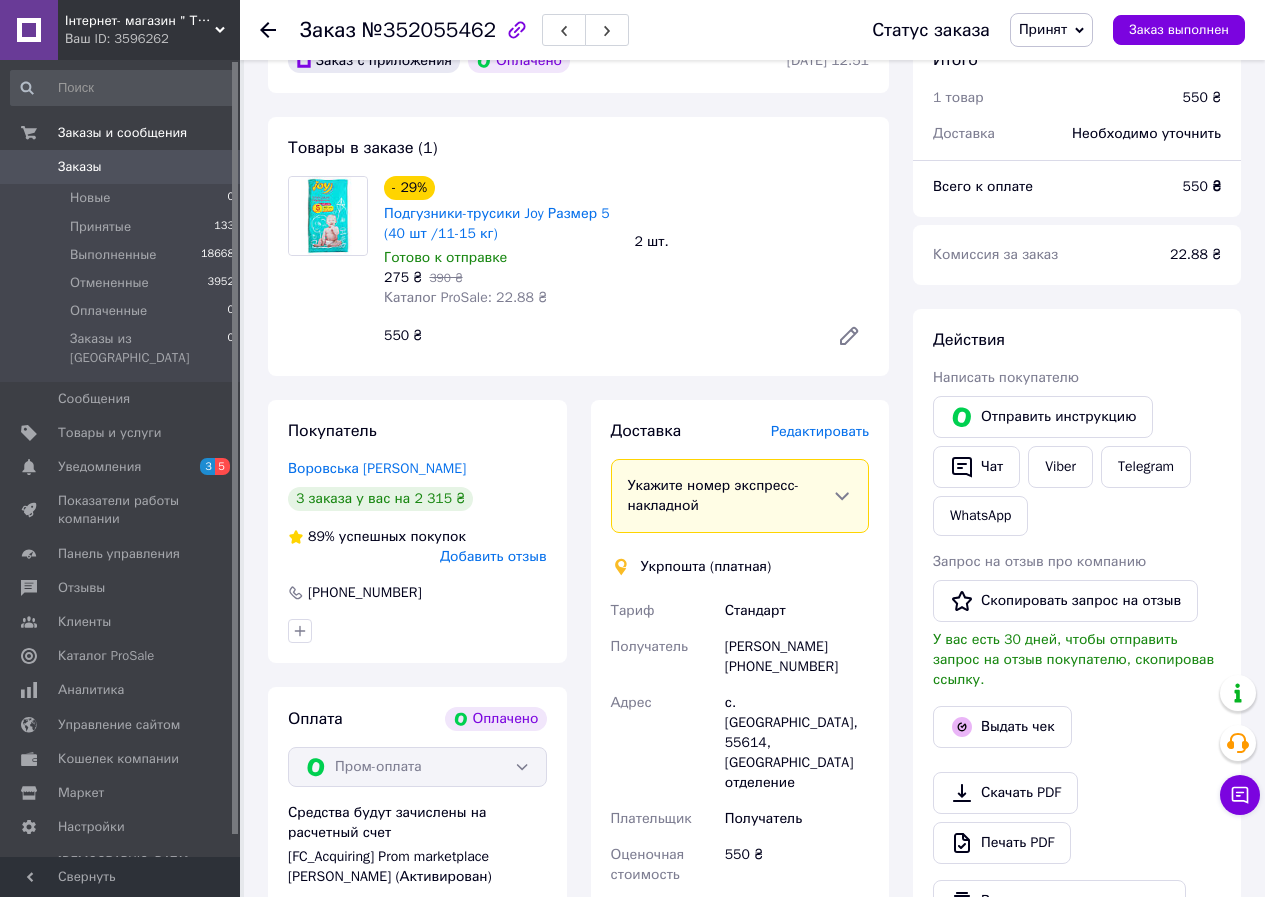 click on "Доставка Редактировать" at bounding box center [740, 431] 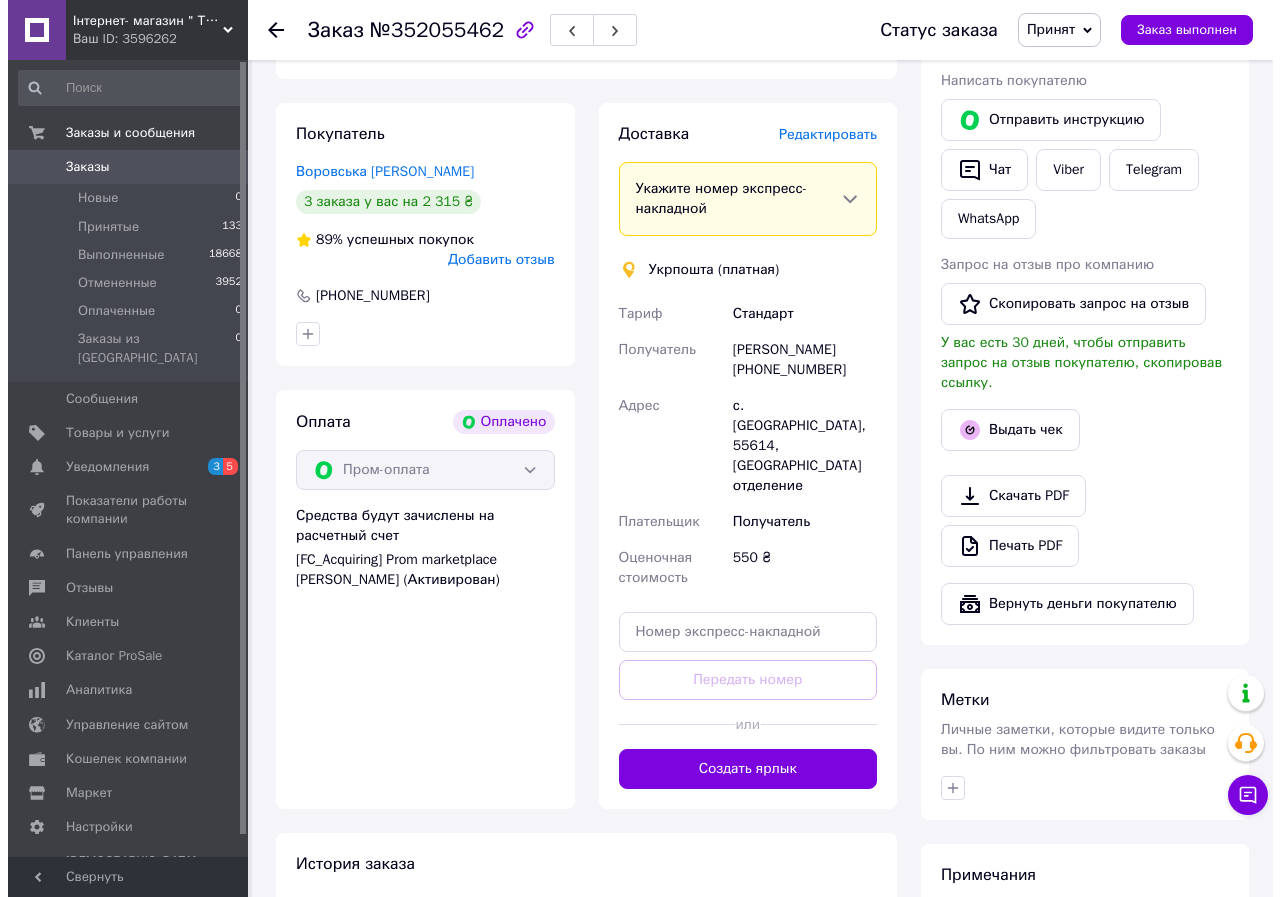 scroll, scrollTop: 952, scrollLeft: 0, axis: vertical 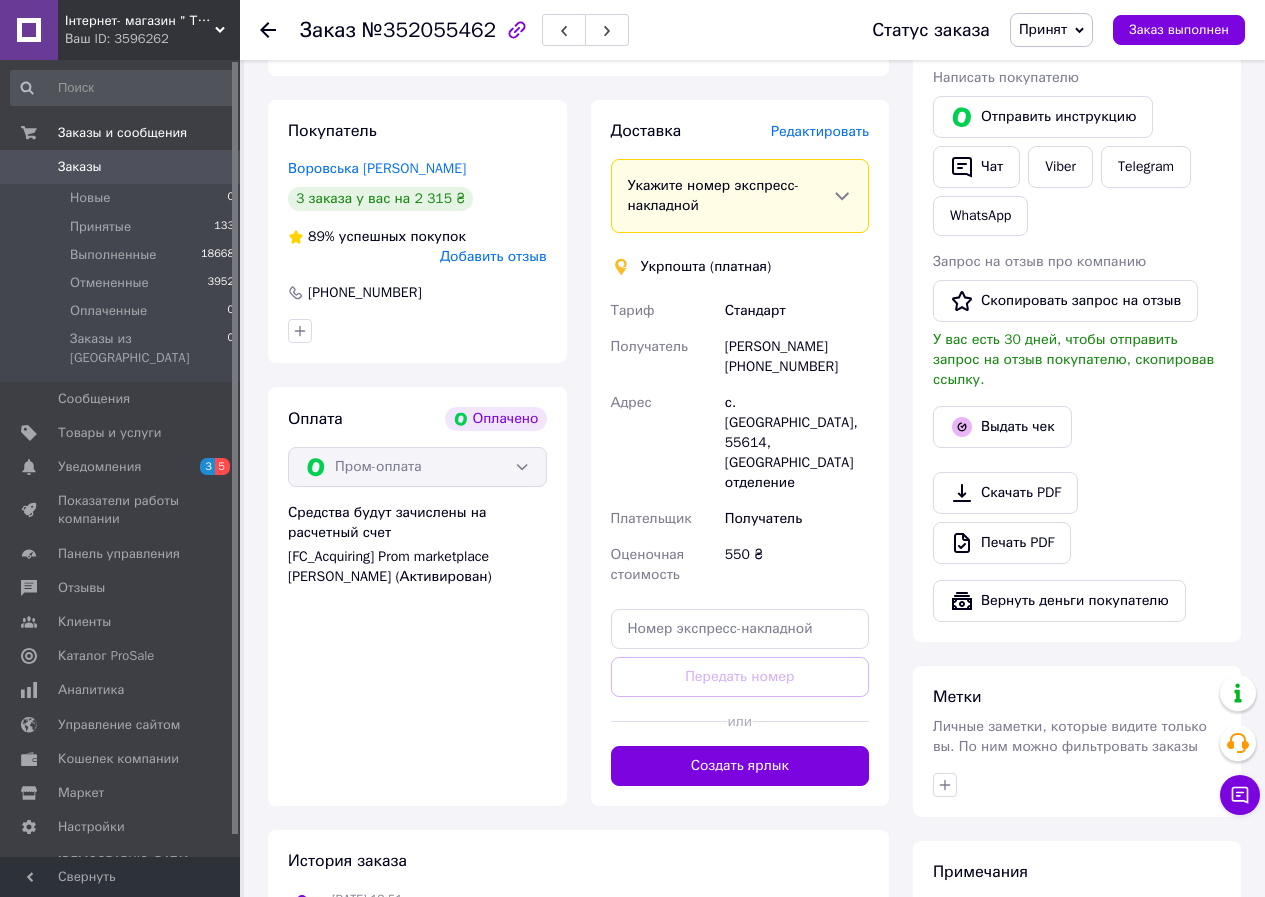 click on "Редактировать" at bounding box center (820, 131) 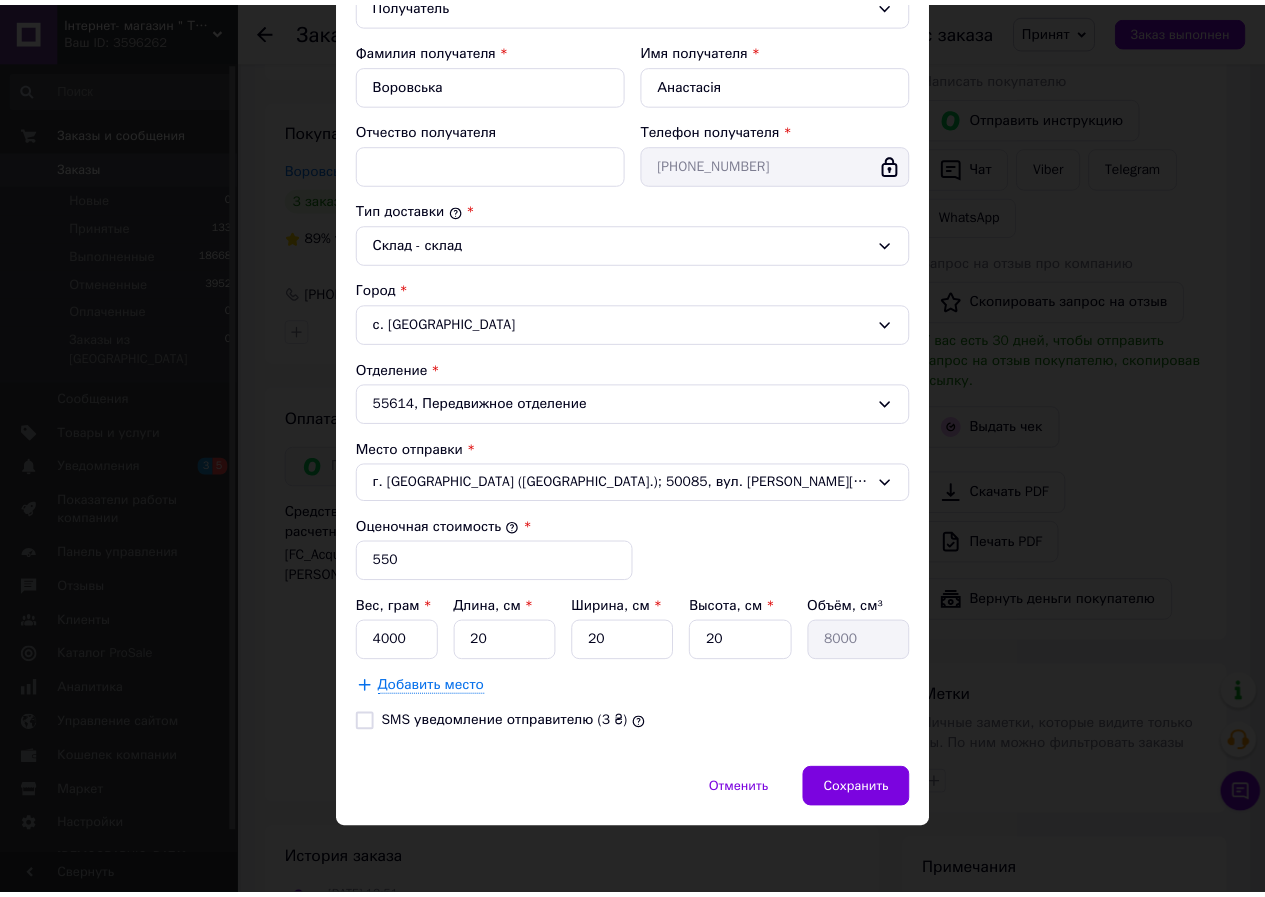 scroll, scrollTop: 354, scrollLeft: 0, axis: vertical 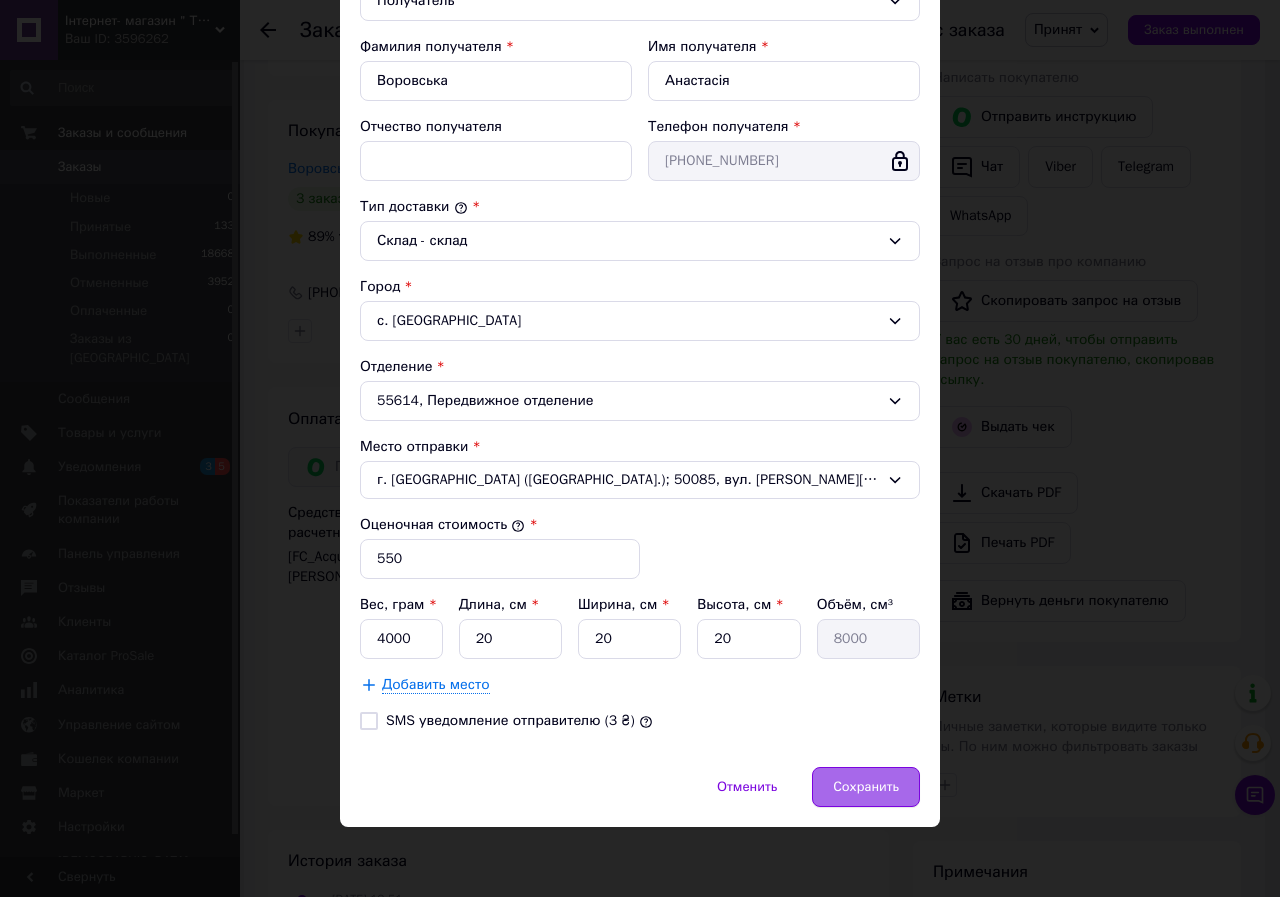 click on "Сохранить" at bounding box center (866, 787) 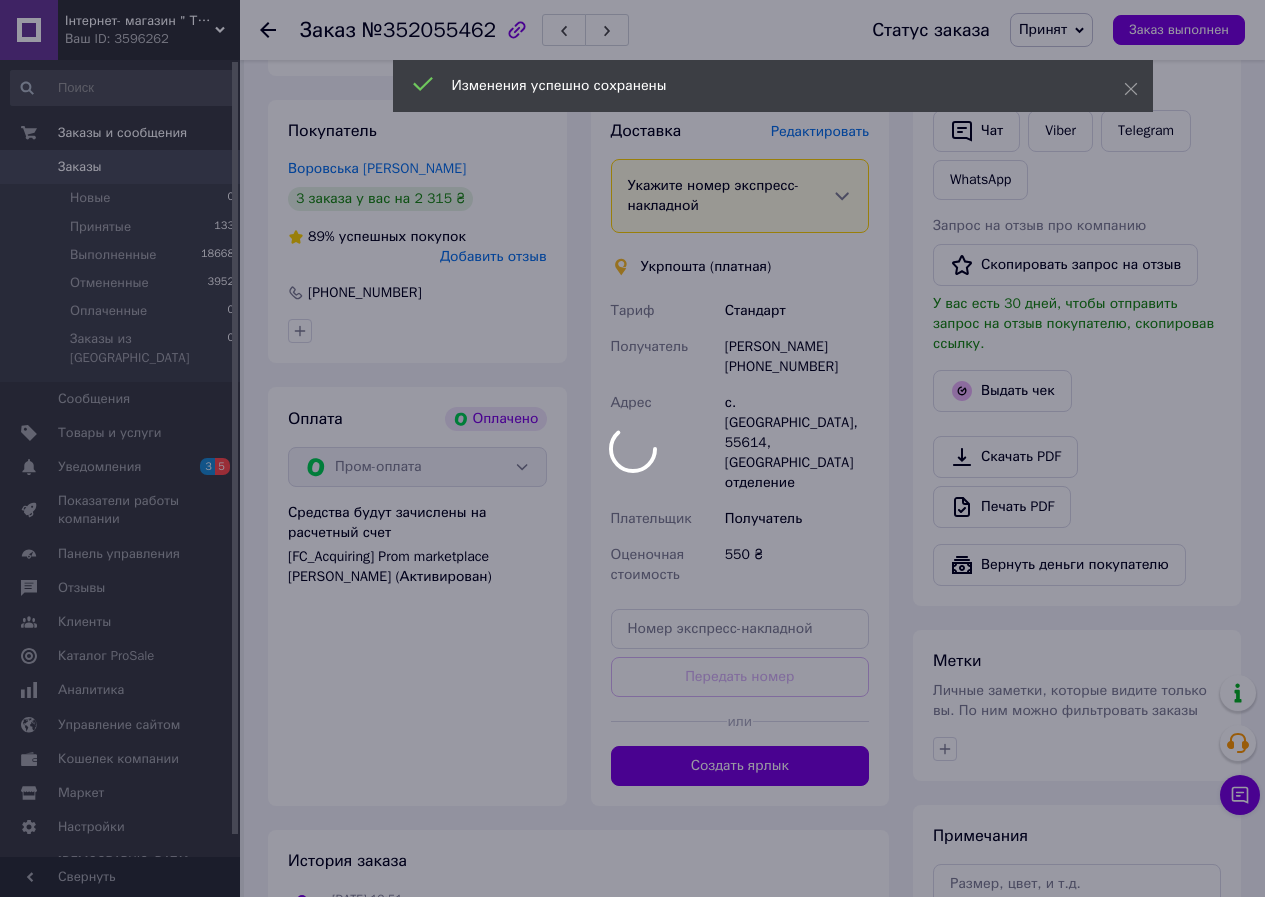 click at bounding box center [632, 448] 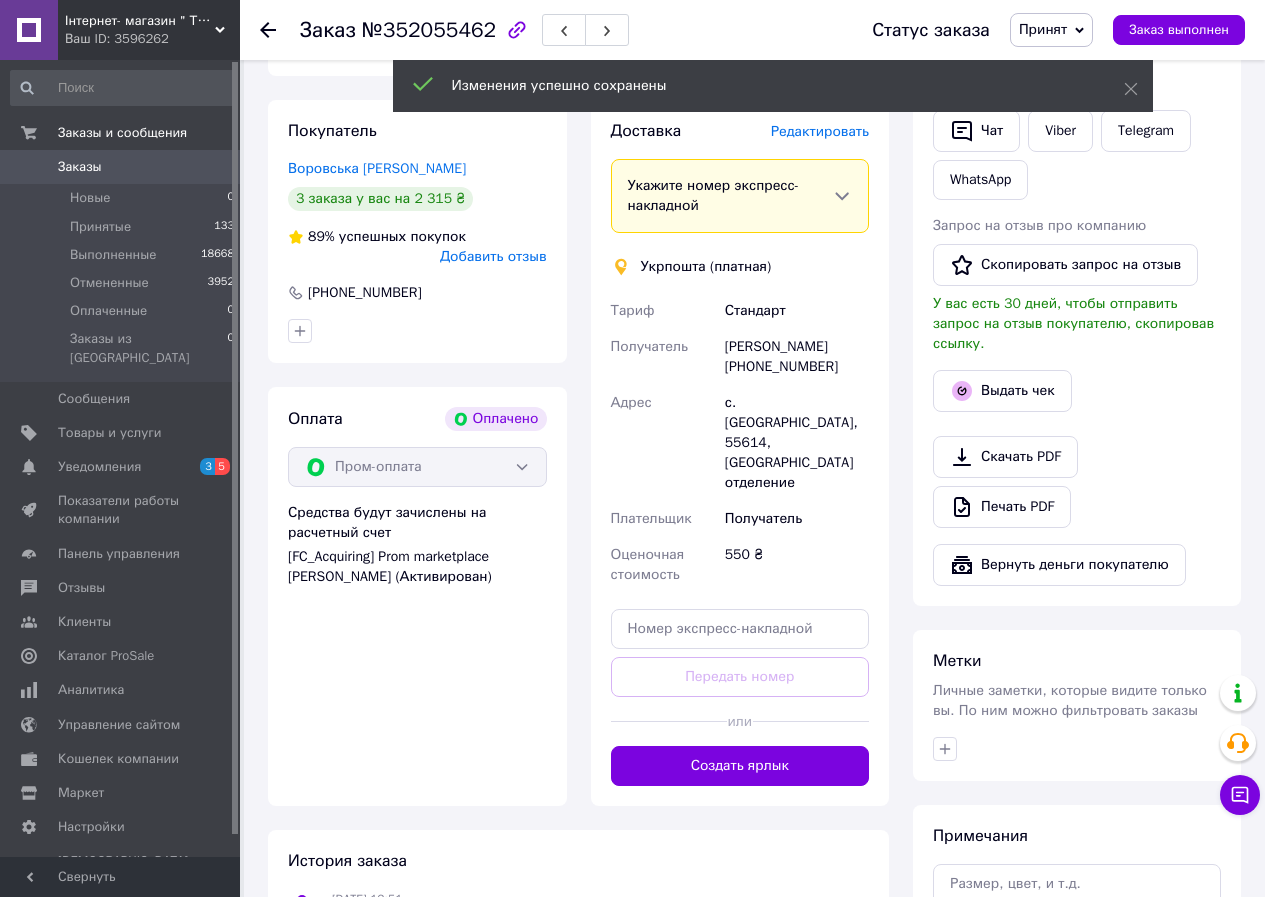 click on "Создать ярлык" at bounding box center (740, 766) 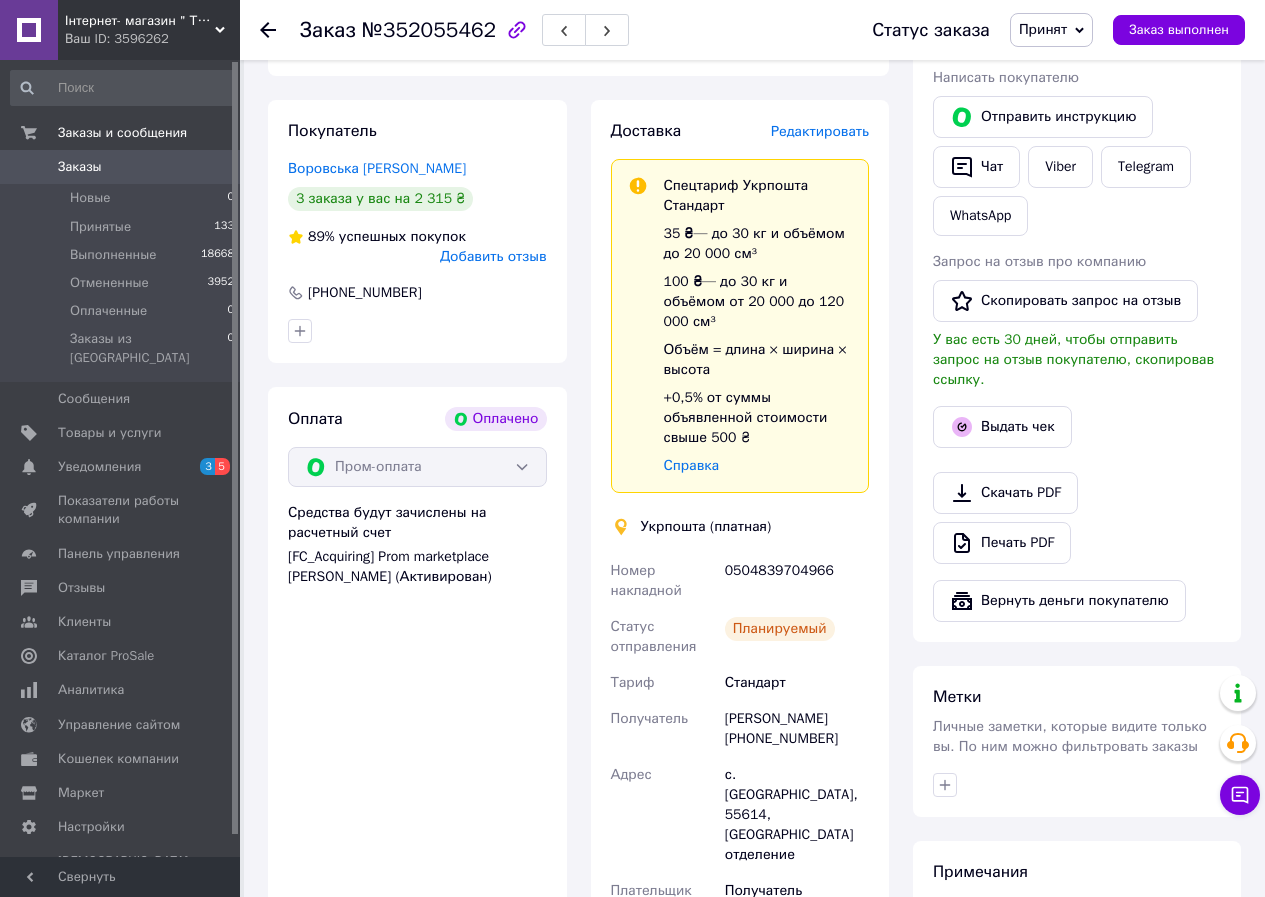 click 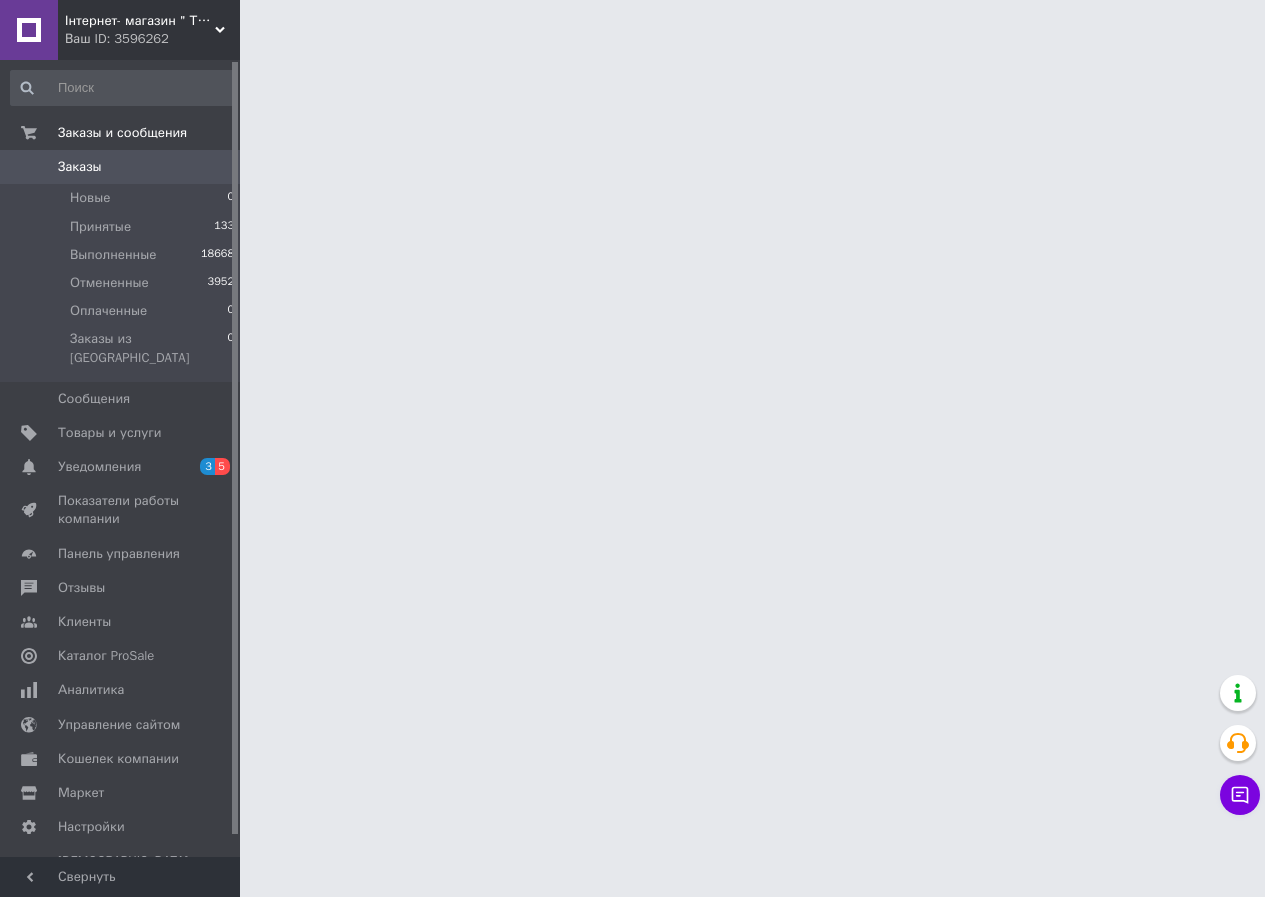 scroll, scrollTop: 0, scrollLeft: 0, axis: both 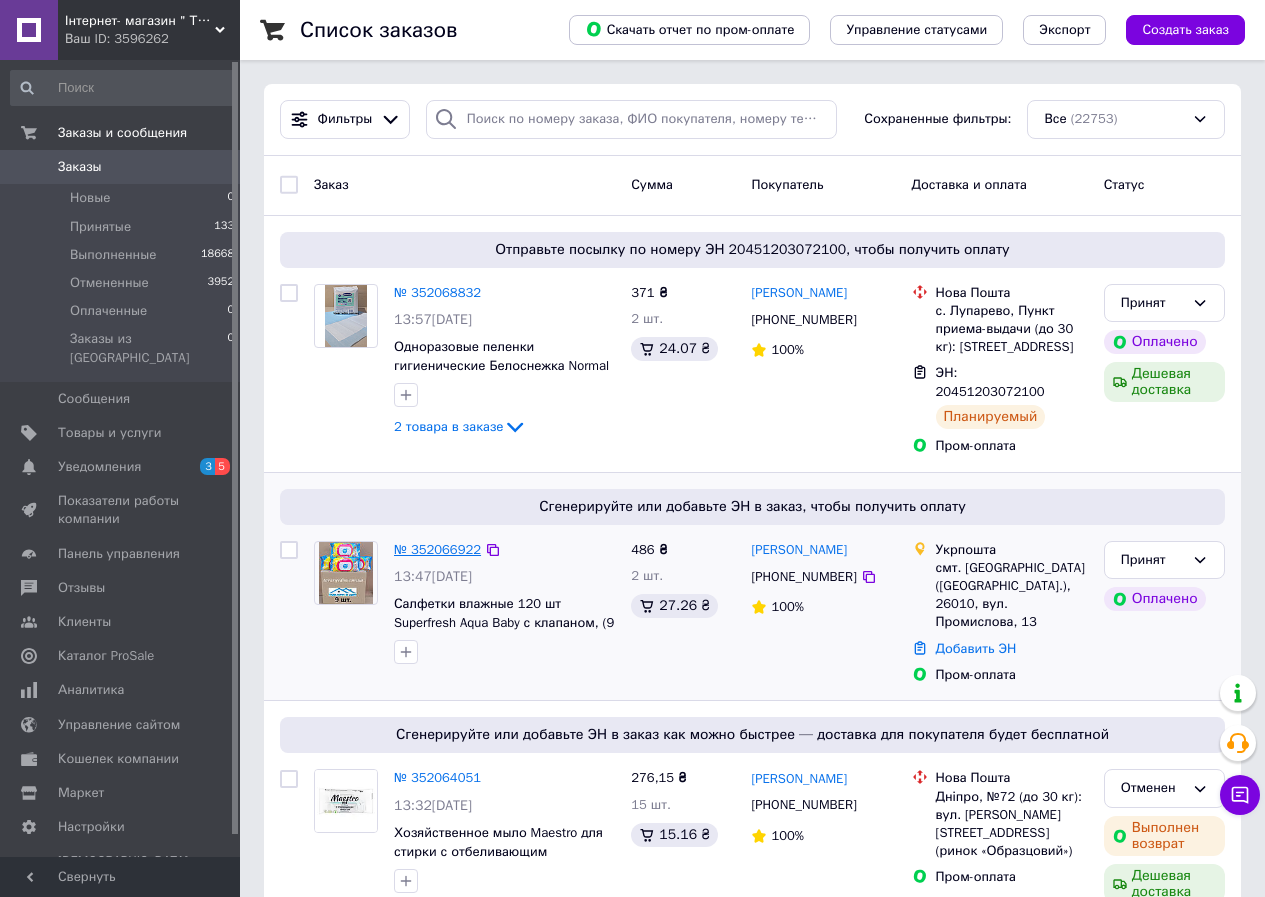 click on "№ 352066922" at bounding box center (437, 549) 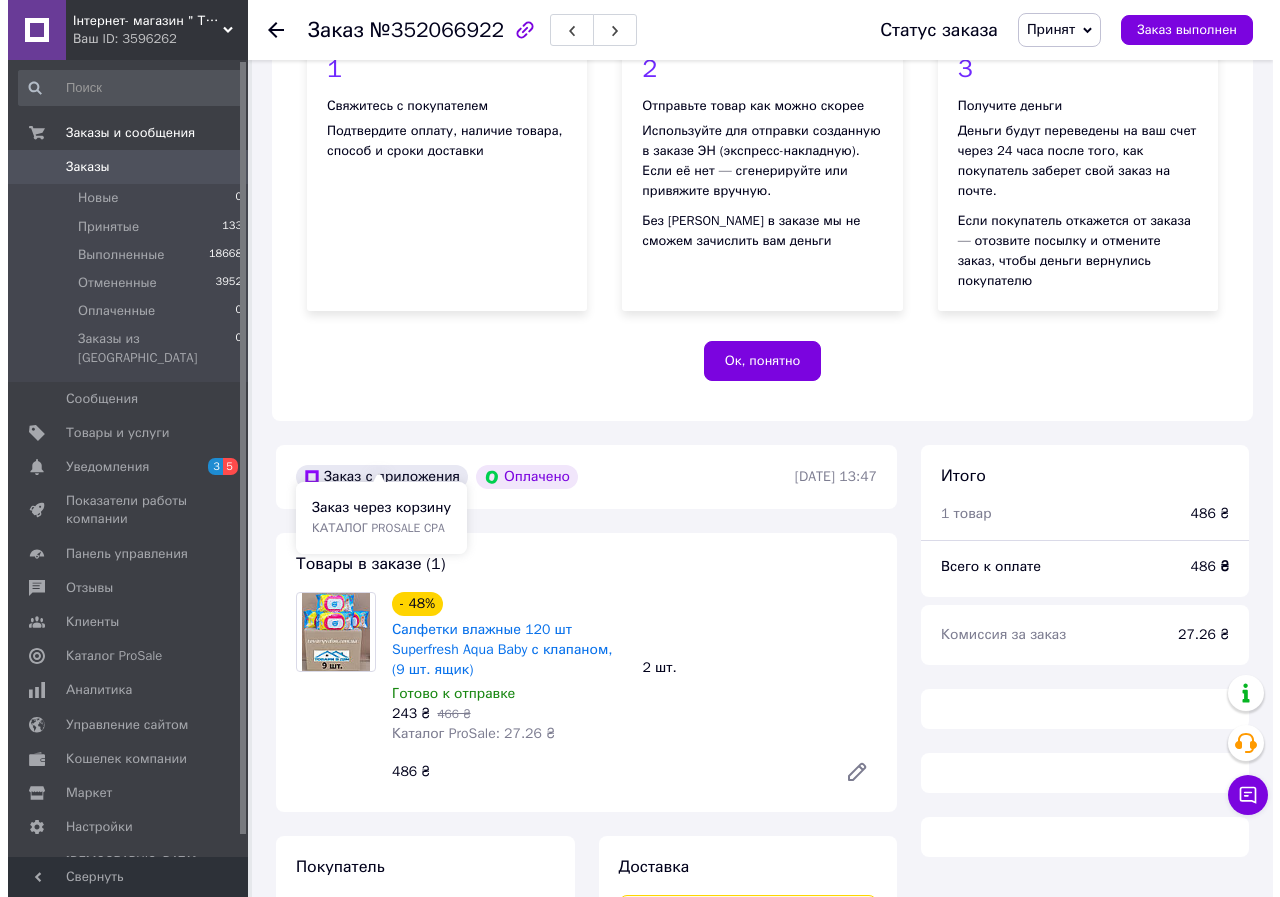 scroll, scrollTop: 500, scrollLeft: 0, axis: vertical 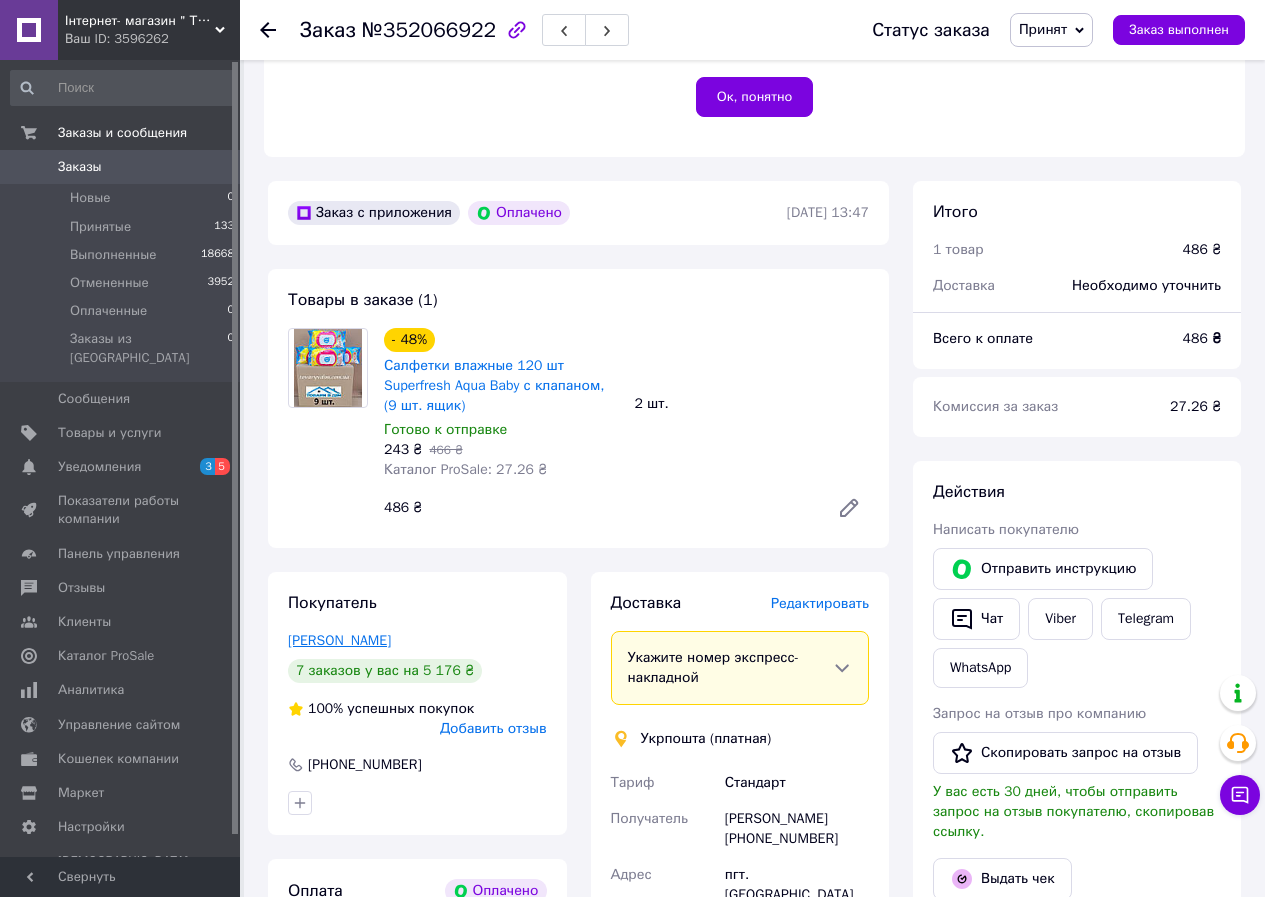 drag, startPoint x: 283, startPoint y: 617, endPoint x: 405, endPoint y: 622, distance: 122.10242 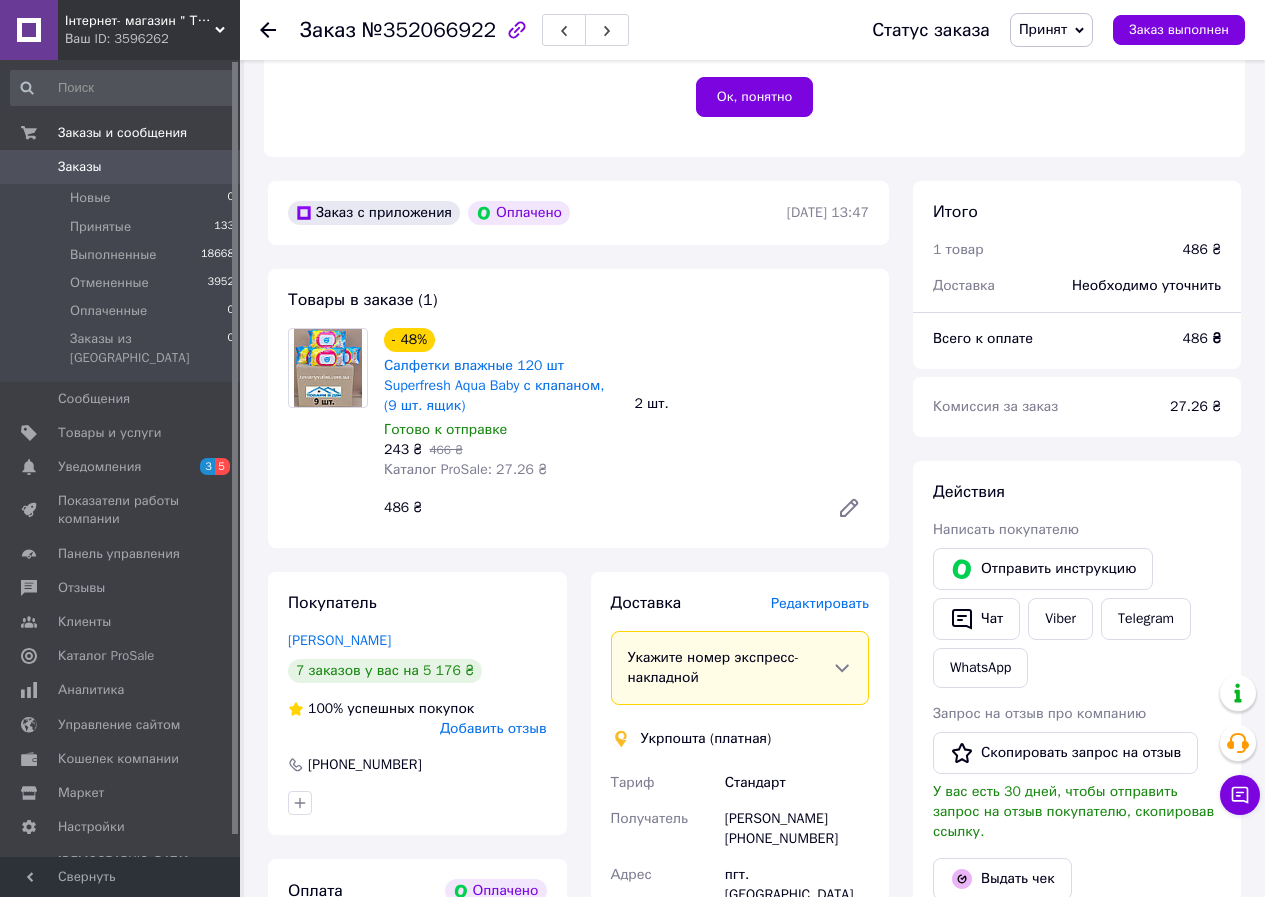 click on "№352066922" at bounding box center (429, 30) 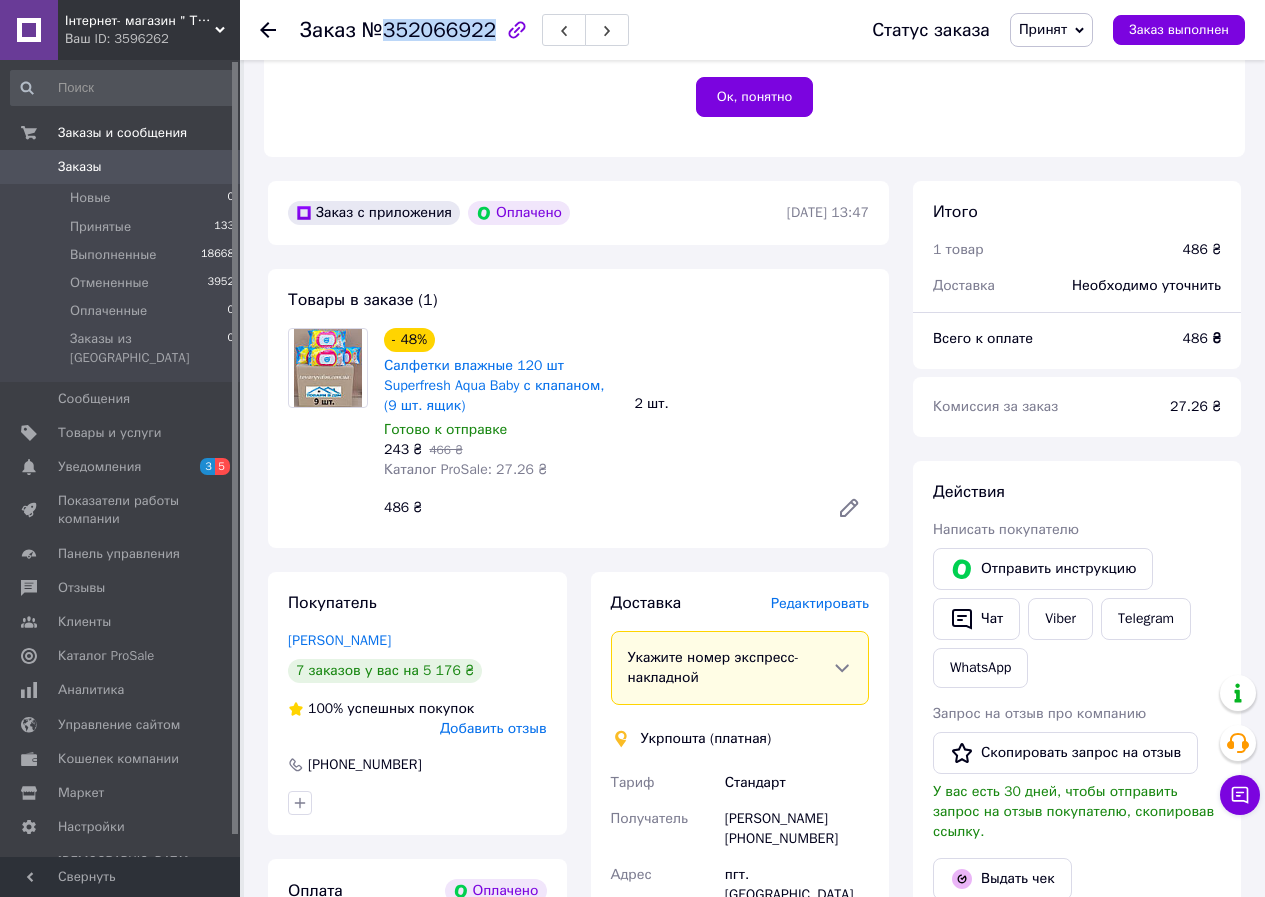 click on "№352066922" at bounding box center [429, 30] 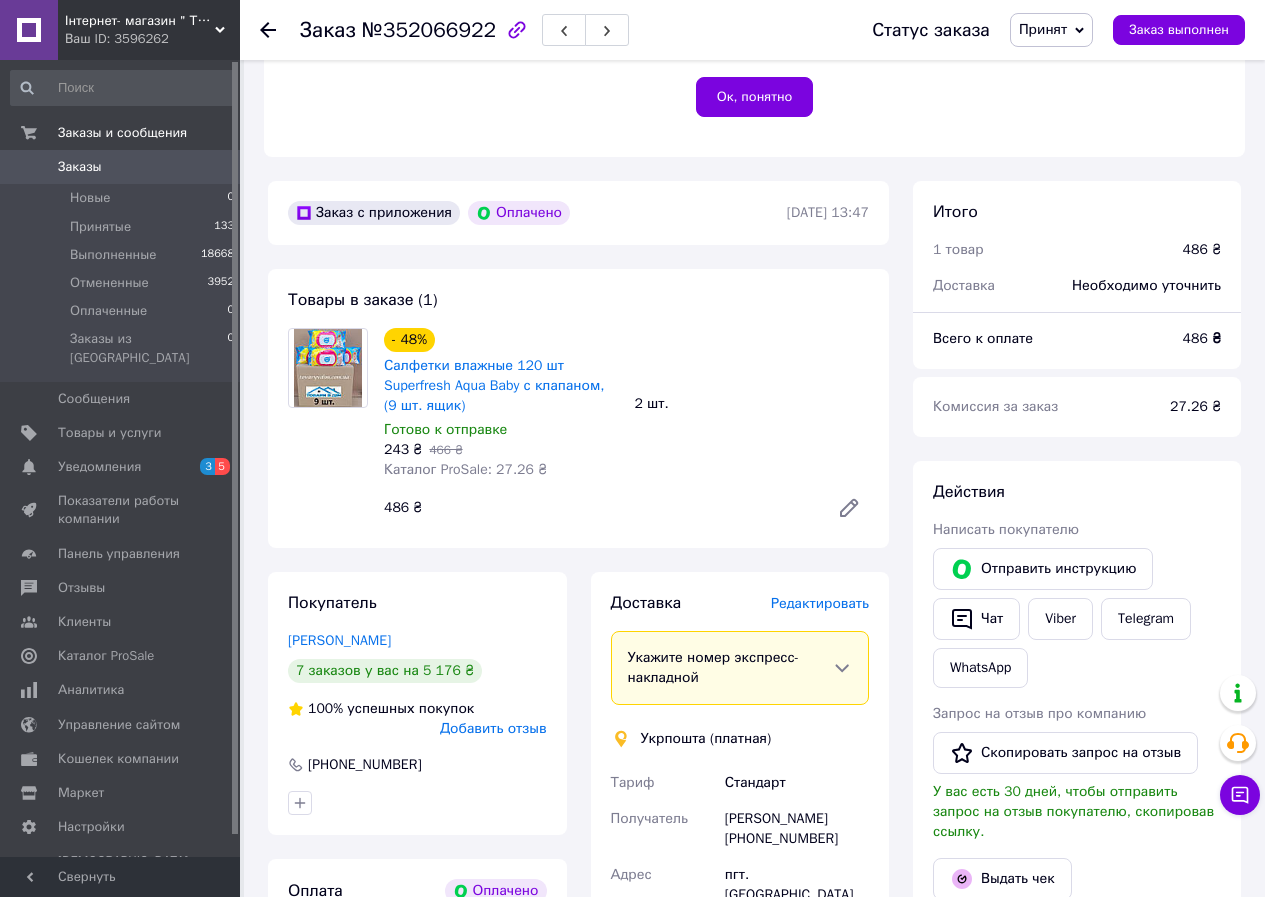 click on "Редактировать" at bounding box center (820, 603) 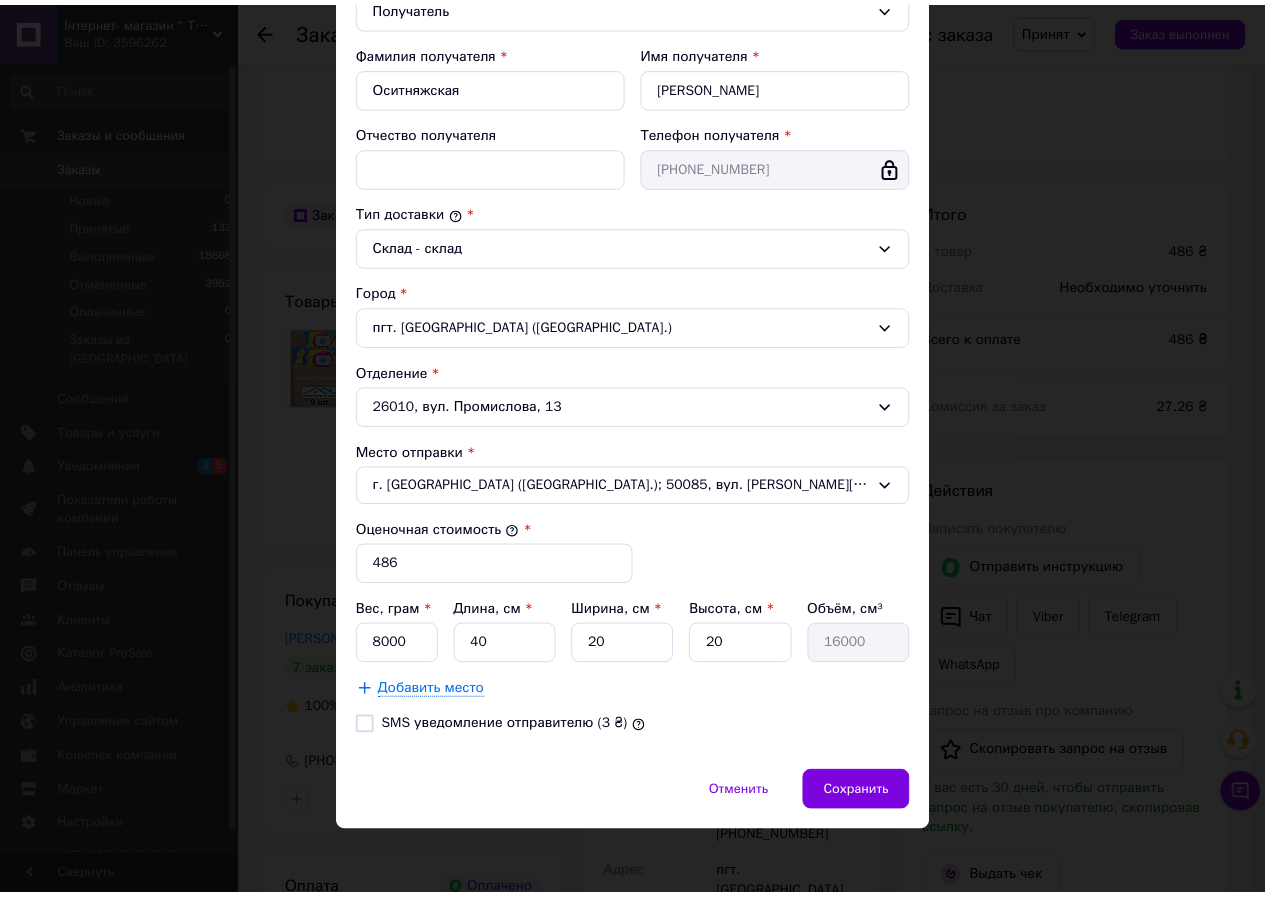 scroll, scrollTop: 354, scrollLeft: 0, axis: vertical 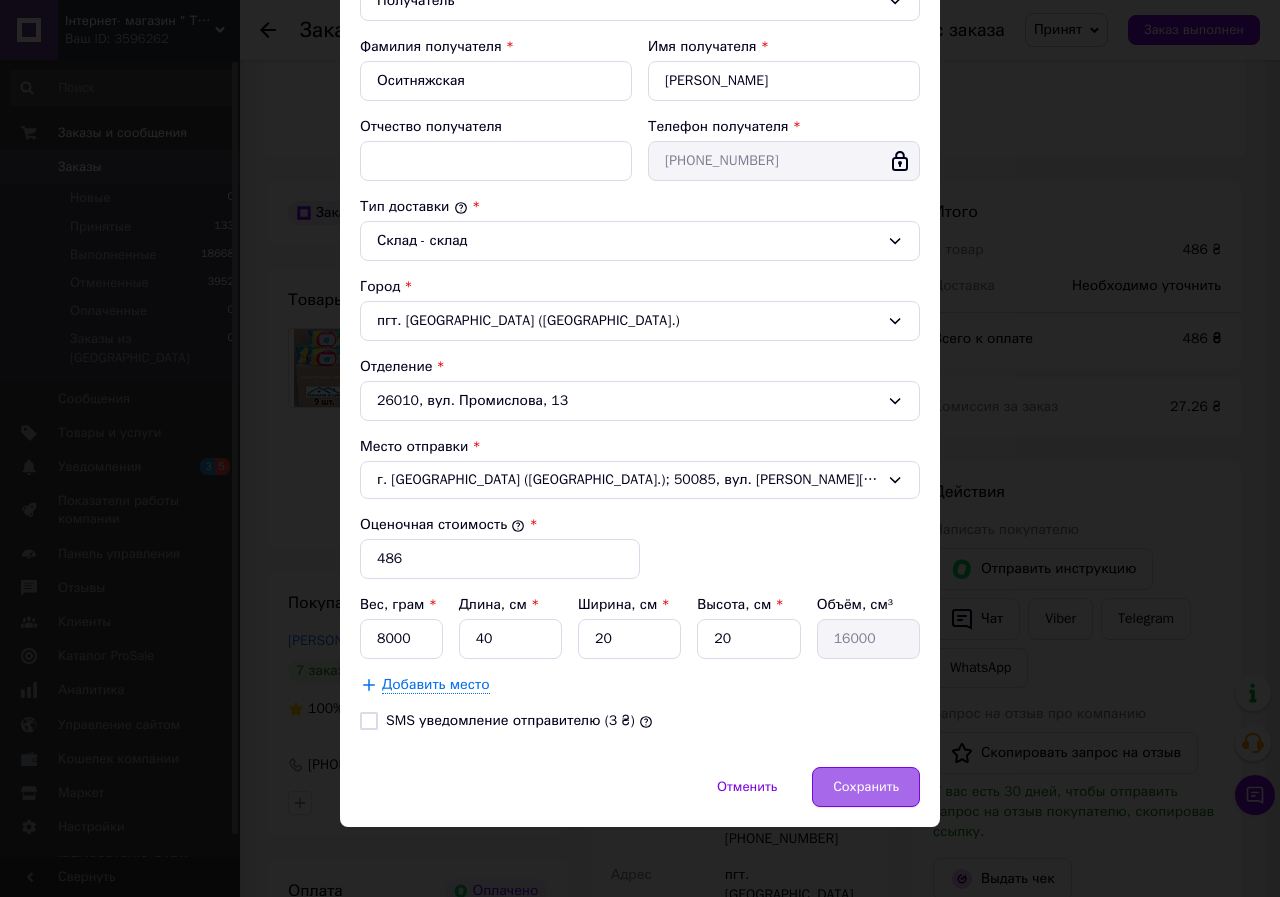 click on "Сохранить" at bounding box center (866, 787) 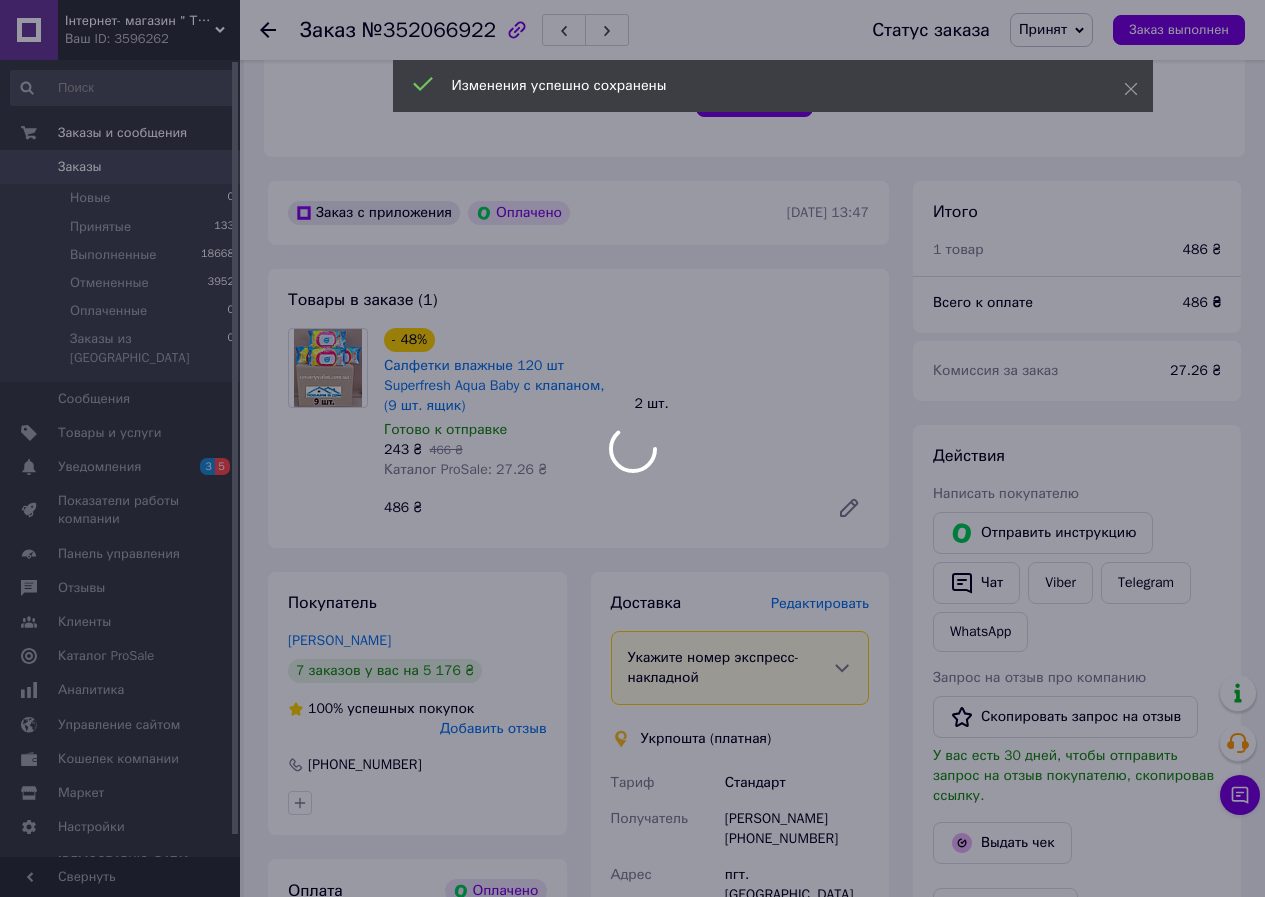 scroll, scrollTop: 1000, scrollLeft: 0, axis: vertical 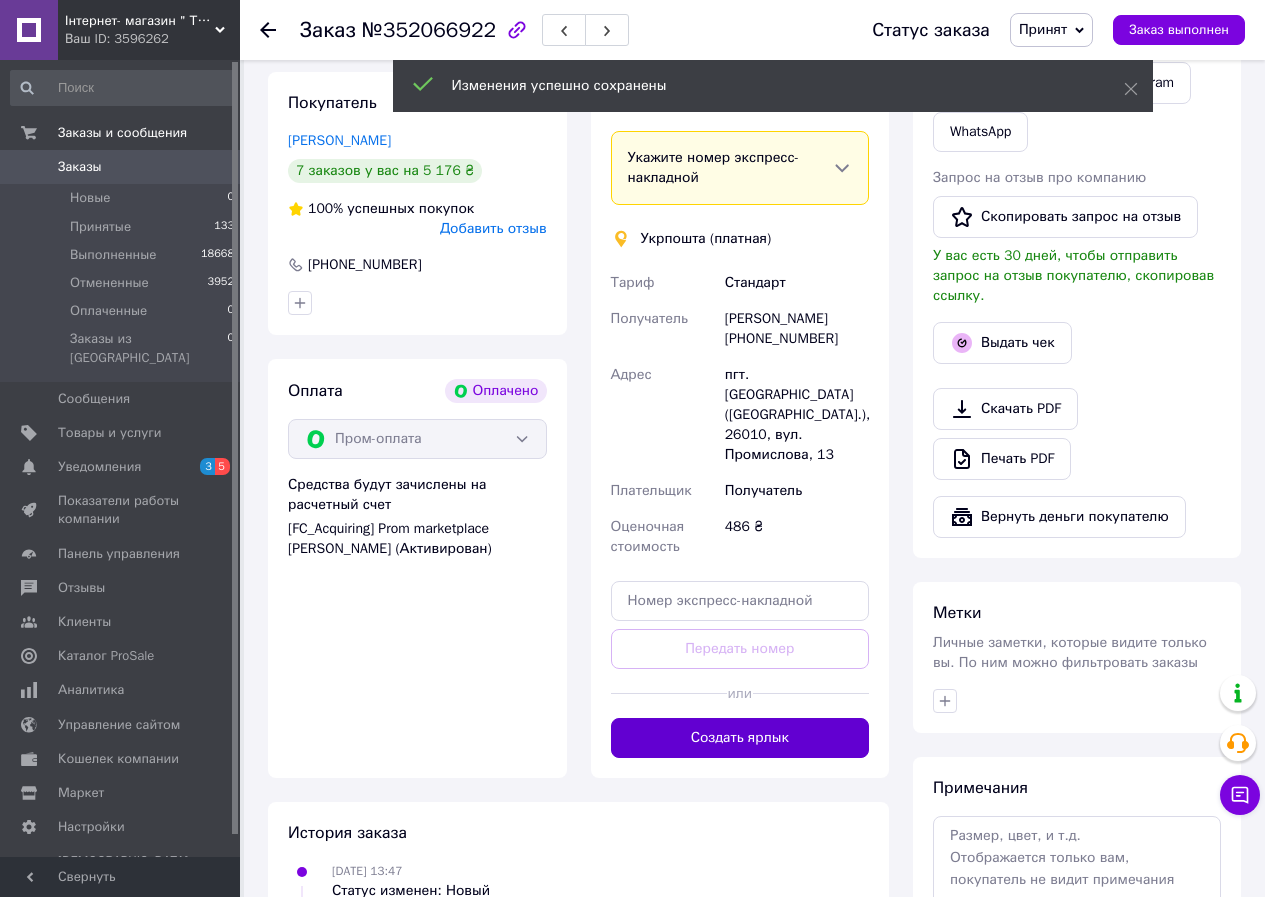 click on "Создать ярлык" at bounding box center (740, 738) 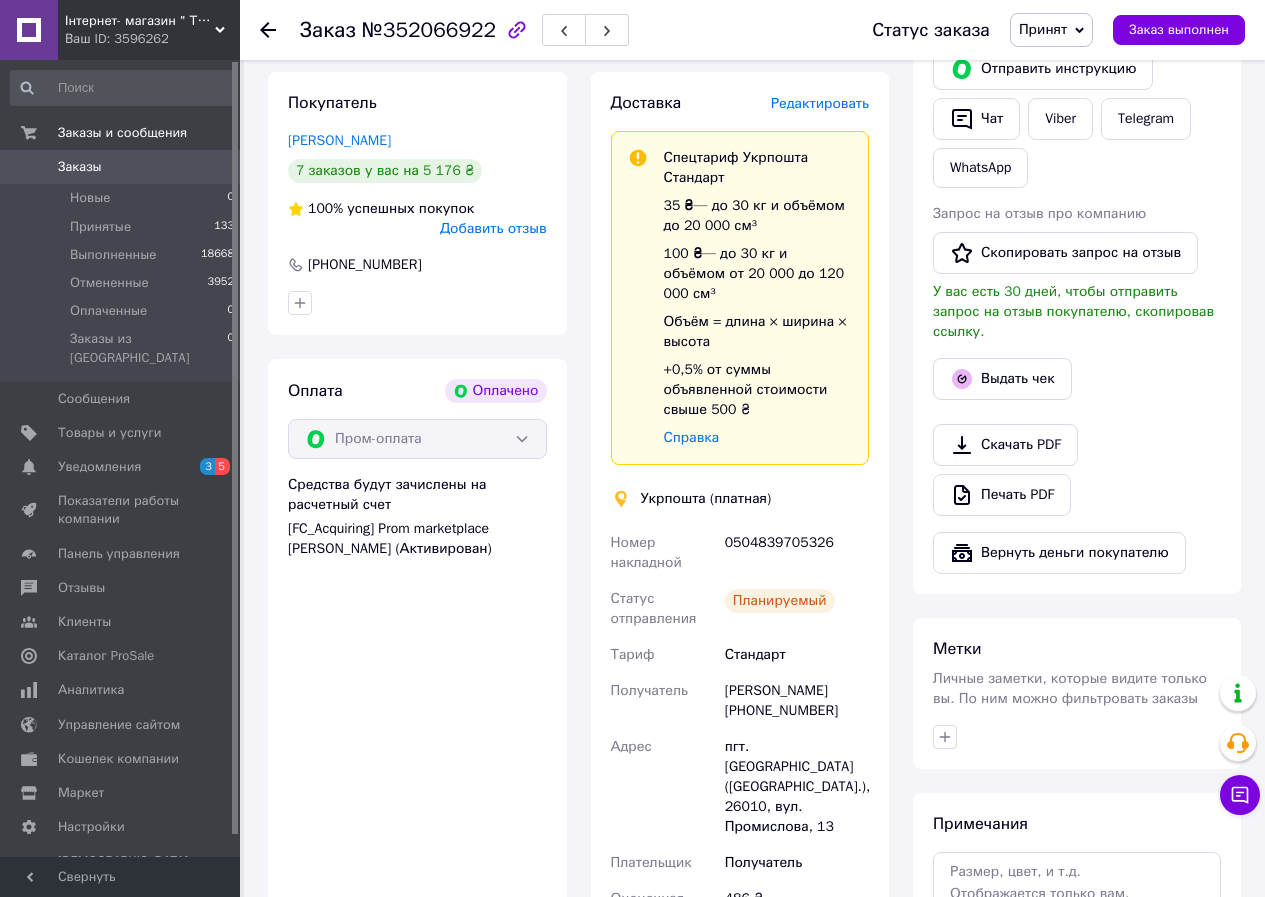 click at bounding box center (280, 30) 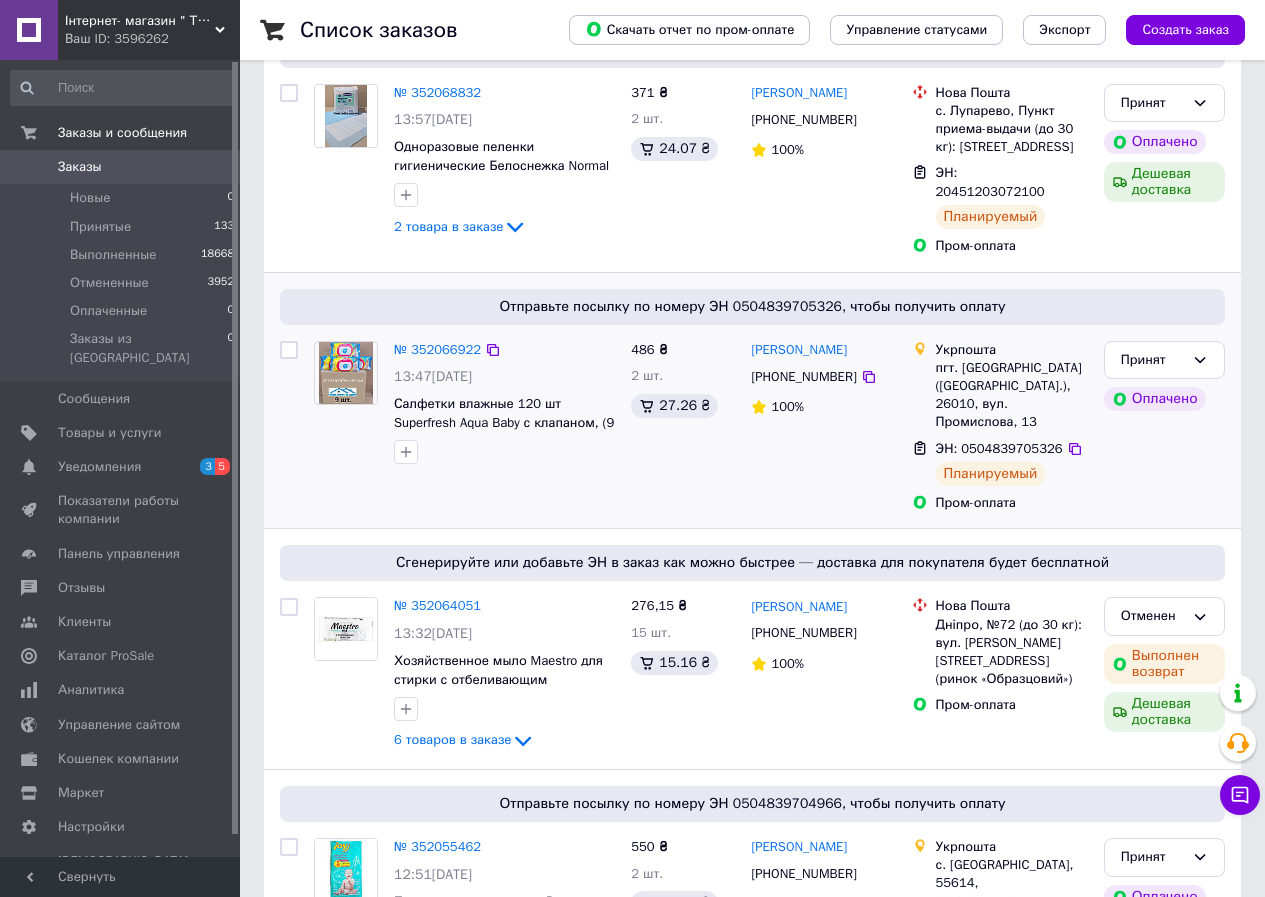scroll, scrollTop: 0, scrollLeft: 0, axis: both 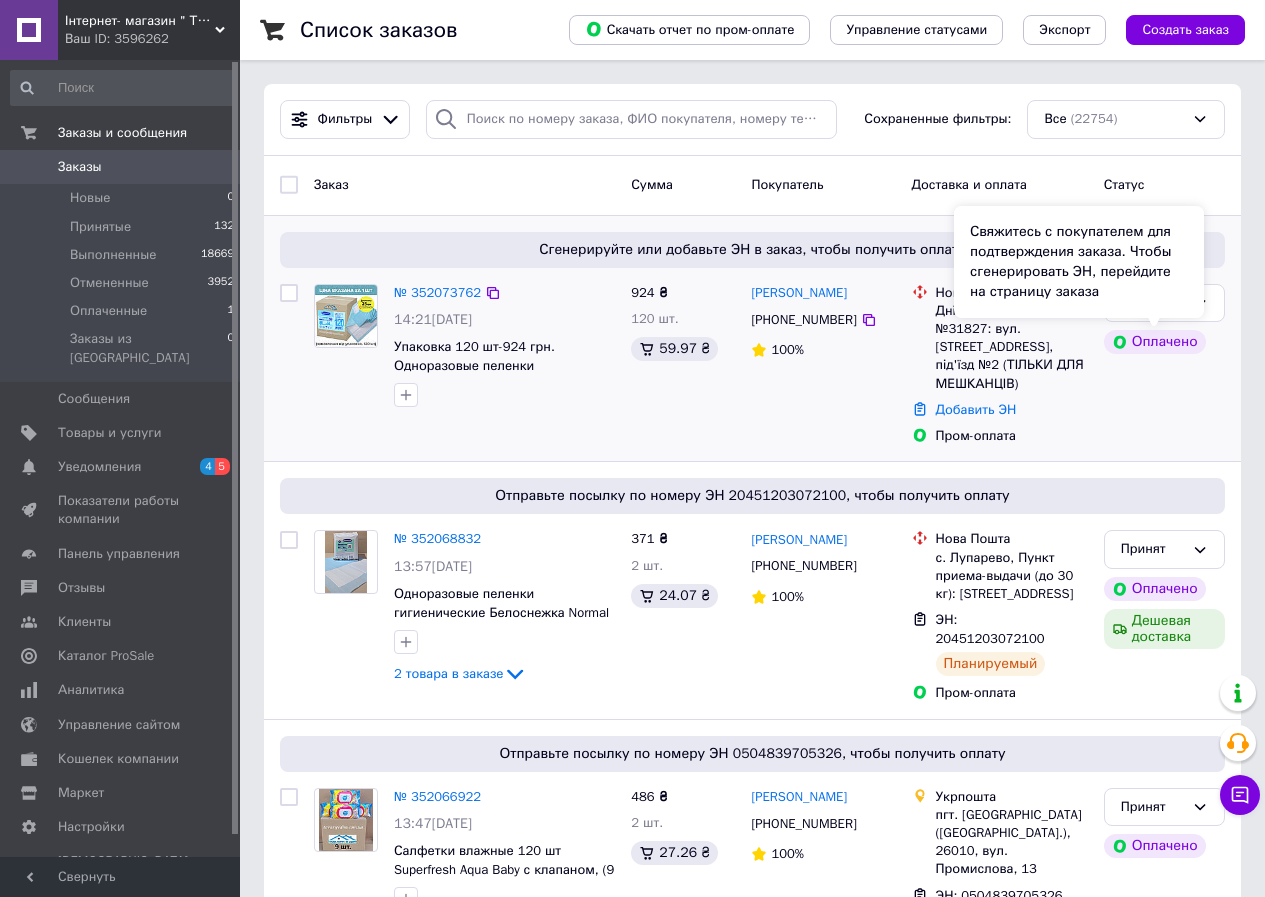 click on "Свяжитесь с покупателем для подтверждения заказа.
Чтобы сгенерировать ЭН, перейдите на страницу заказа" at bounding box center (1079, 262) 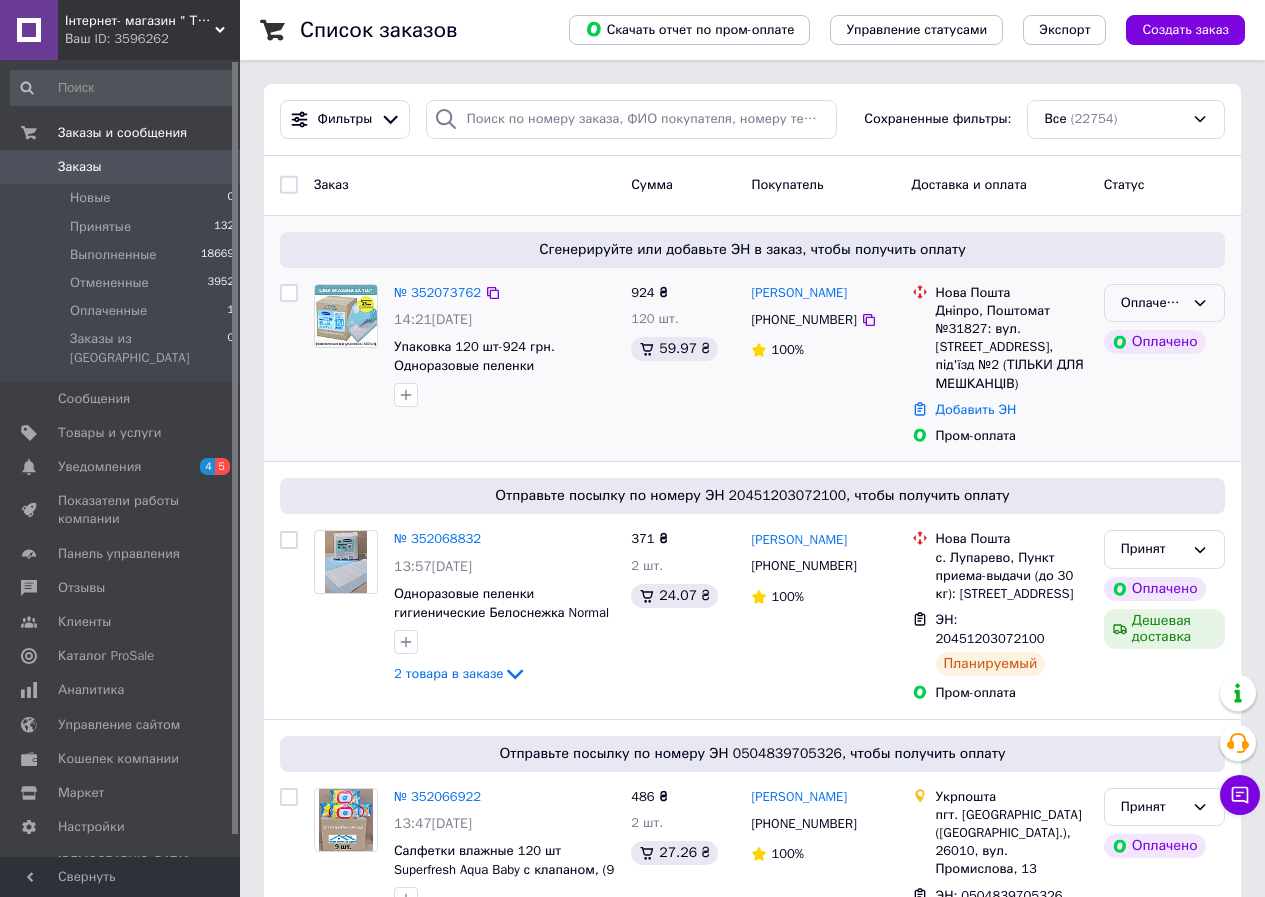 click on "Оплаченный" at bounding box center (1164, 303) 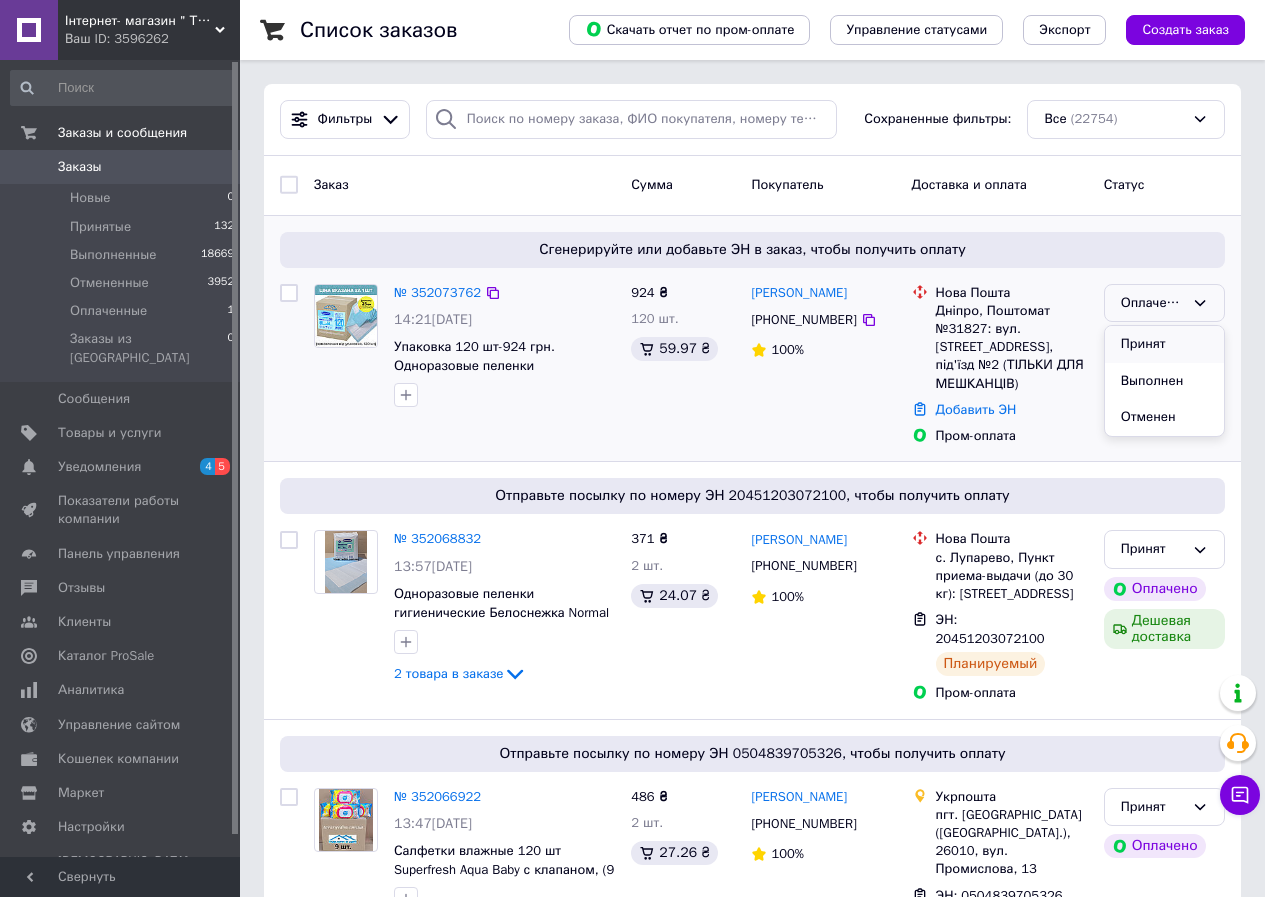 click on "Принят" at bounding box center [1164, 344] 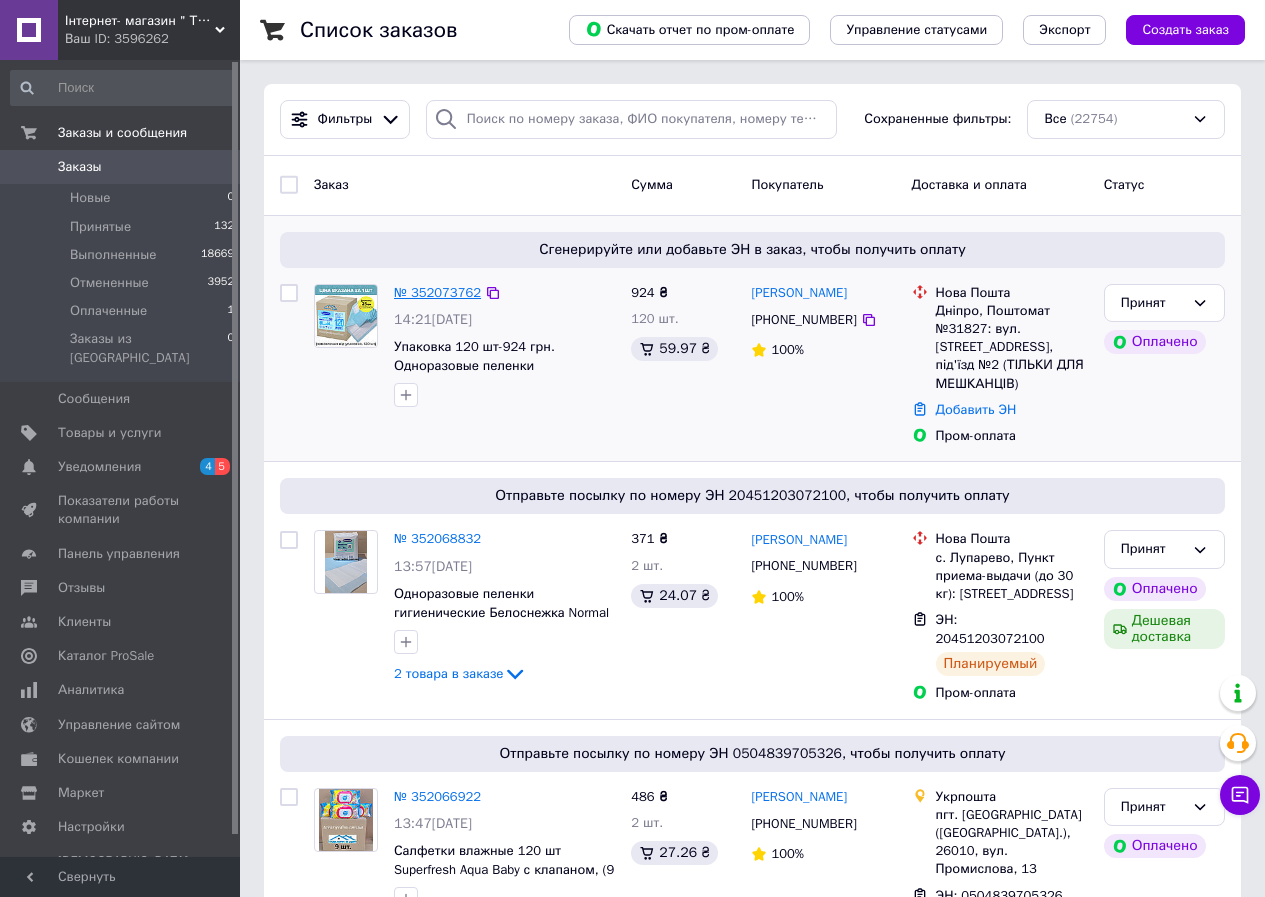 click on "№ 352073762" at bounding box center (437, 292) 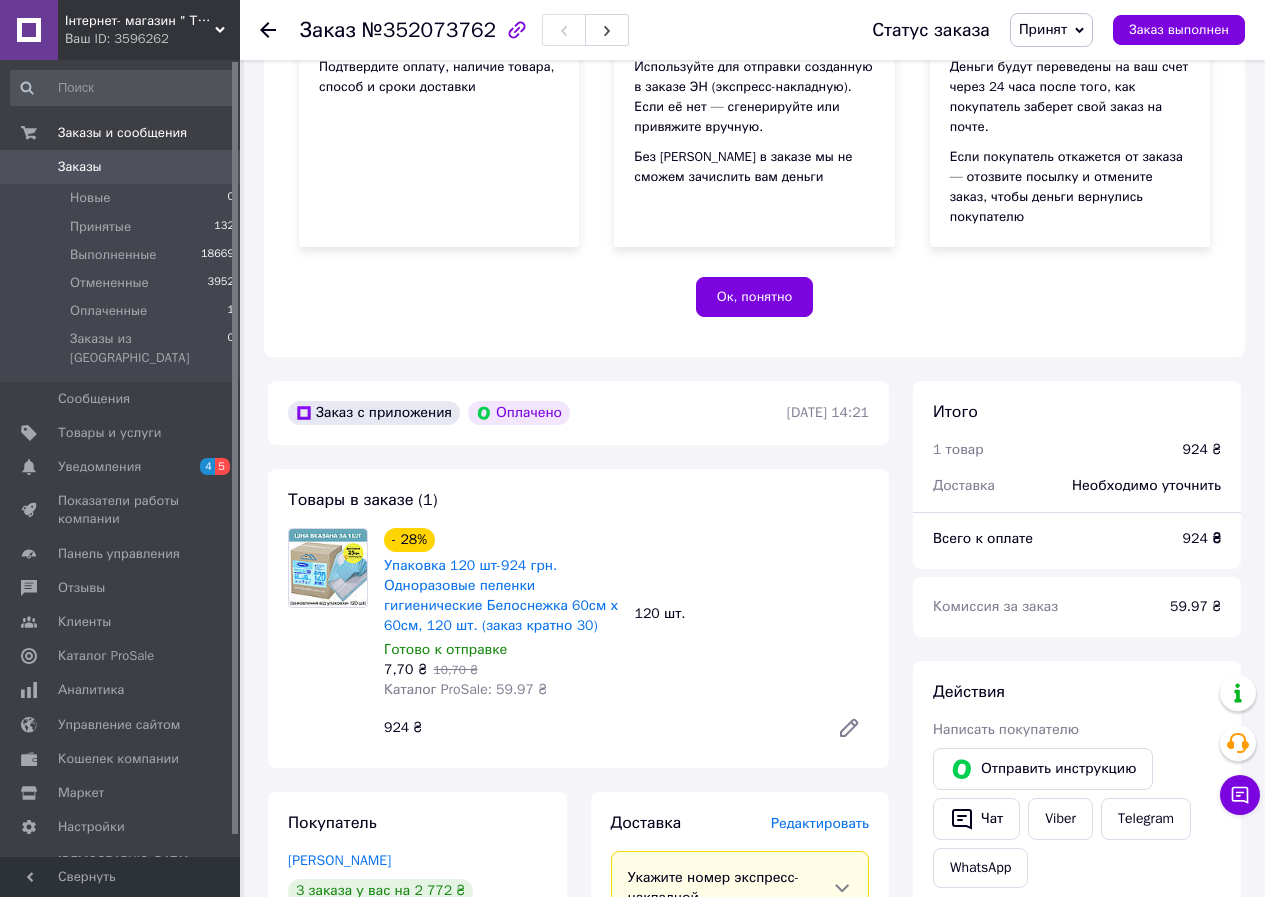 scroll, scrollTop: 400, scrollLeft: 0, axis: vertical 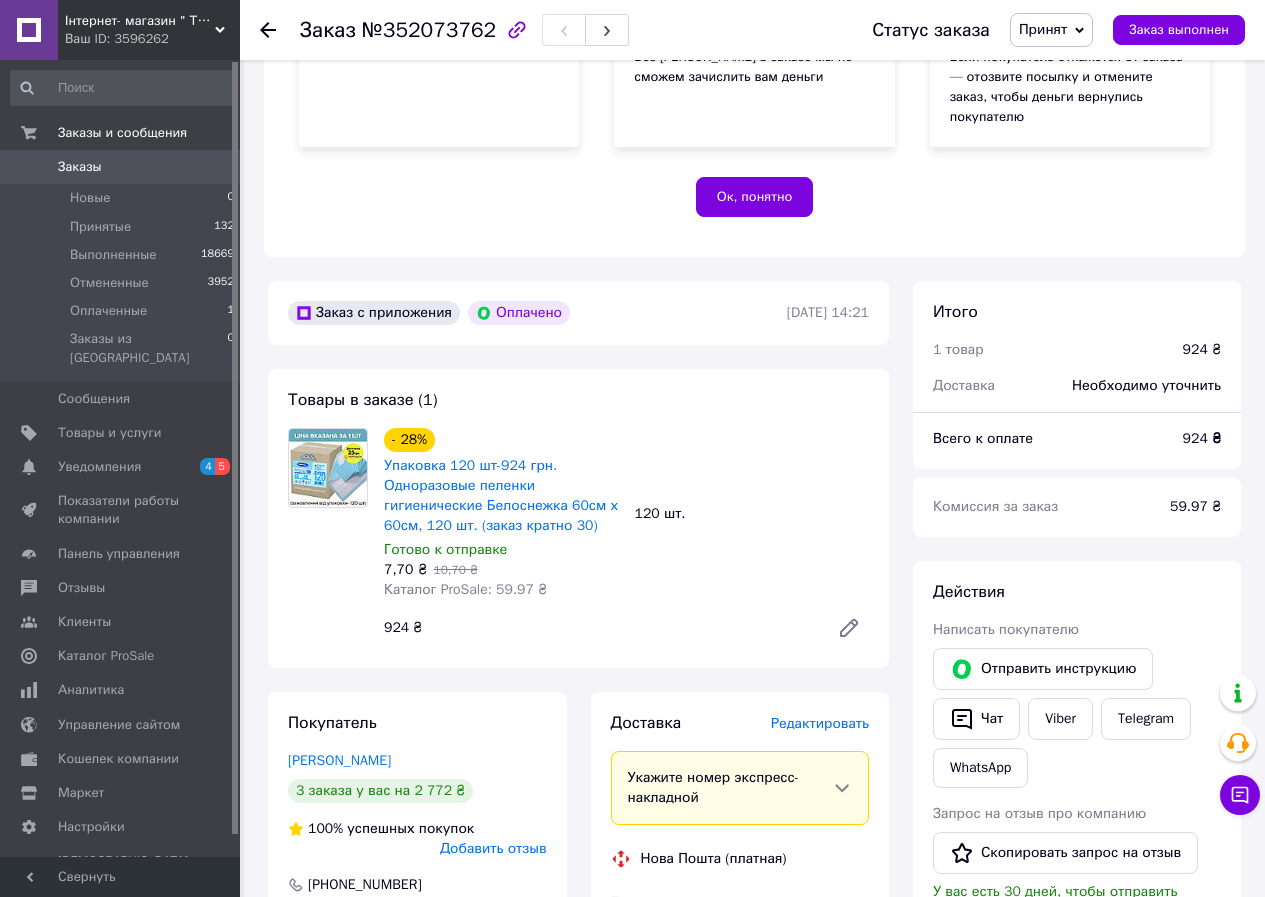 drag, startPoint x: 1157, startPoint y: 532, endPoint x: 1124, endPoint y: 545, distance: 35.468296 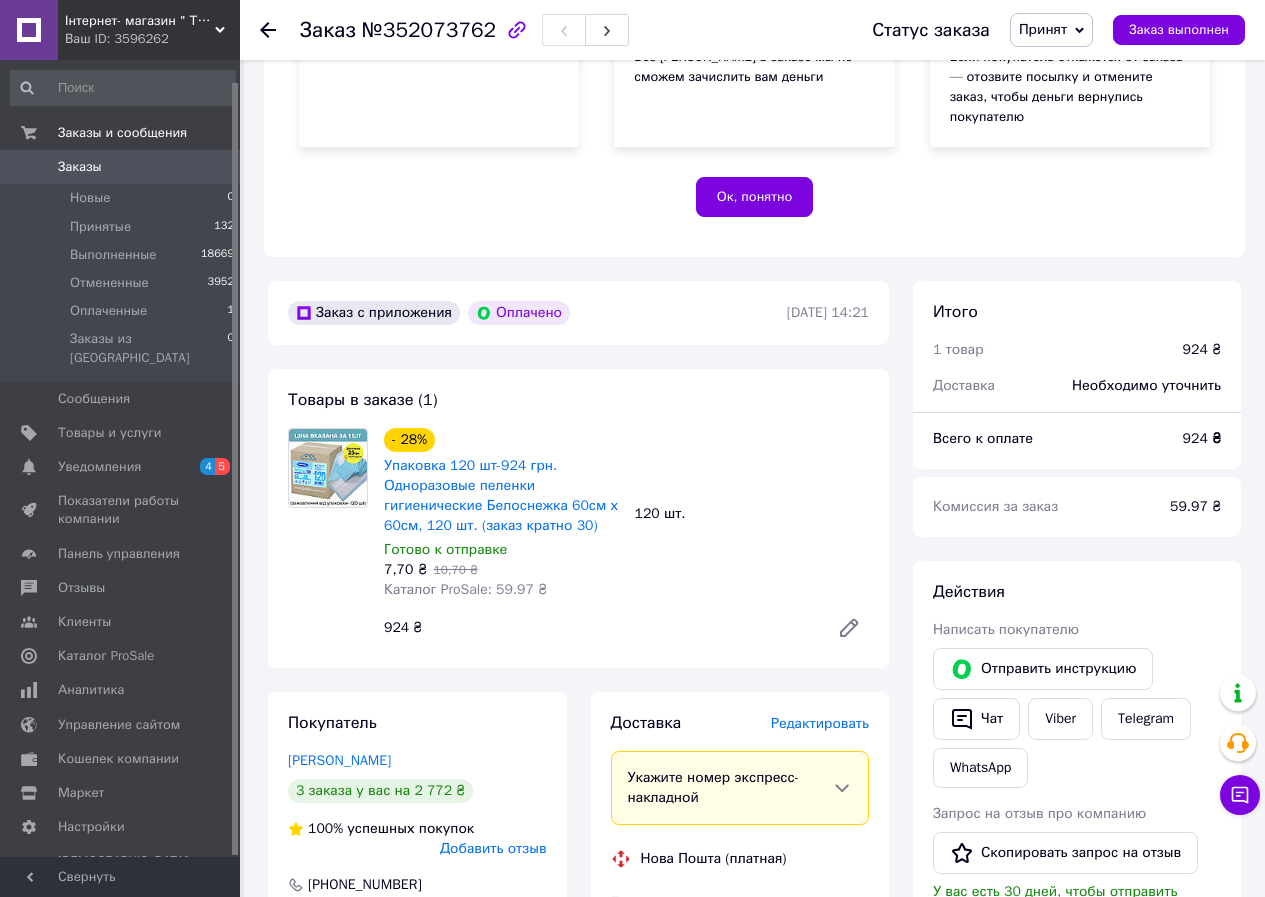 scroll, scrollTop: 22, scrollLeft: 0, axis: vertical 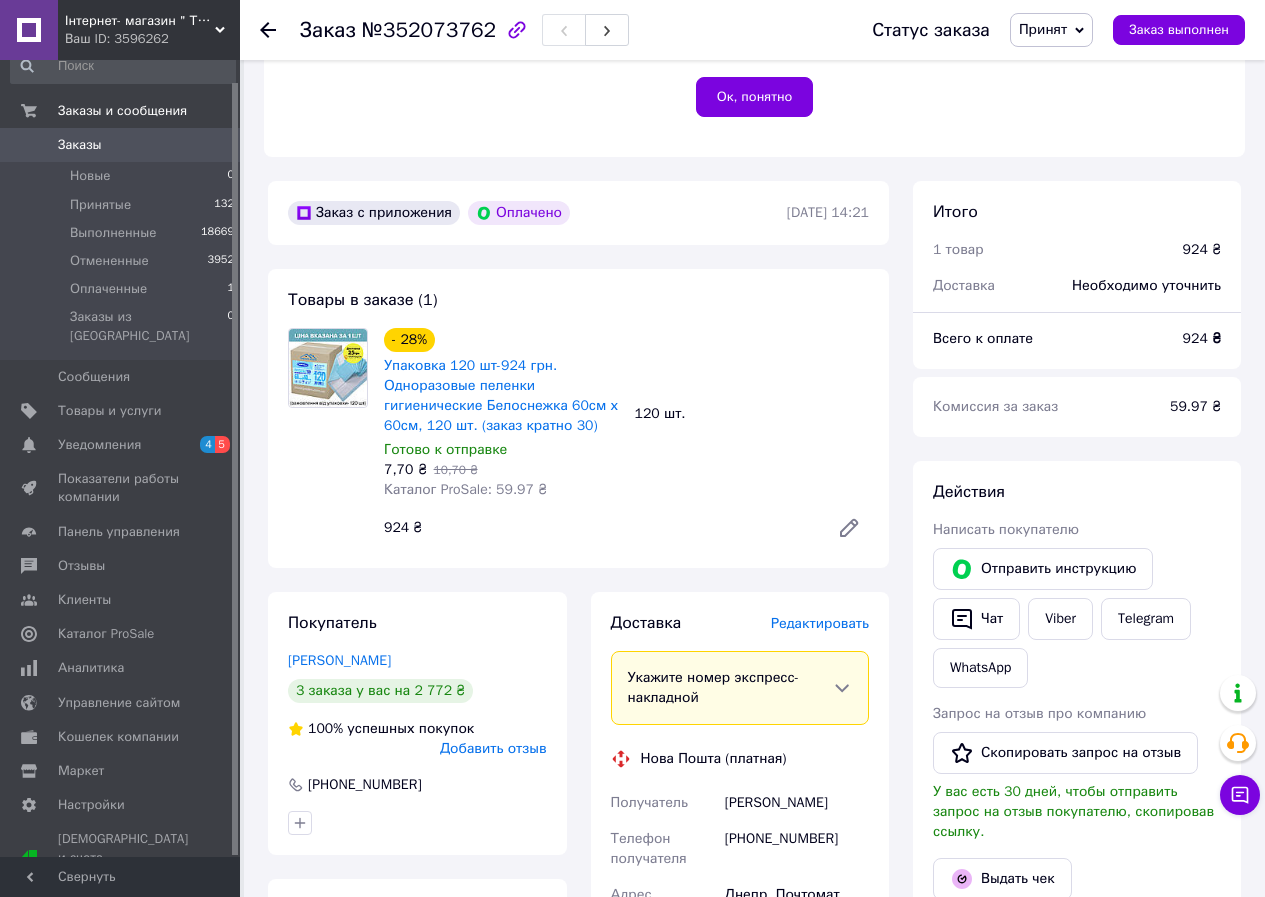 drag, startPoint x: 279, startPoint y: 644, endPoint x: 464, endPoint y: 648, distance: 185.04324 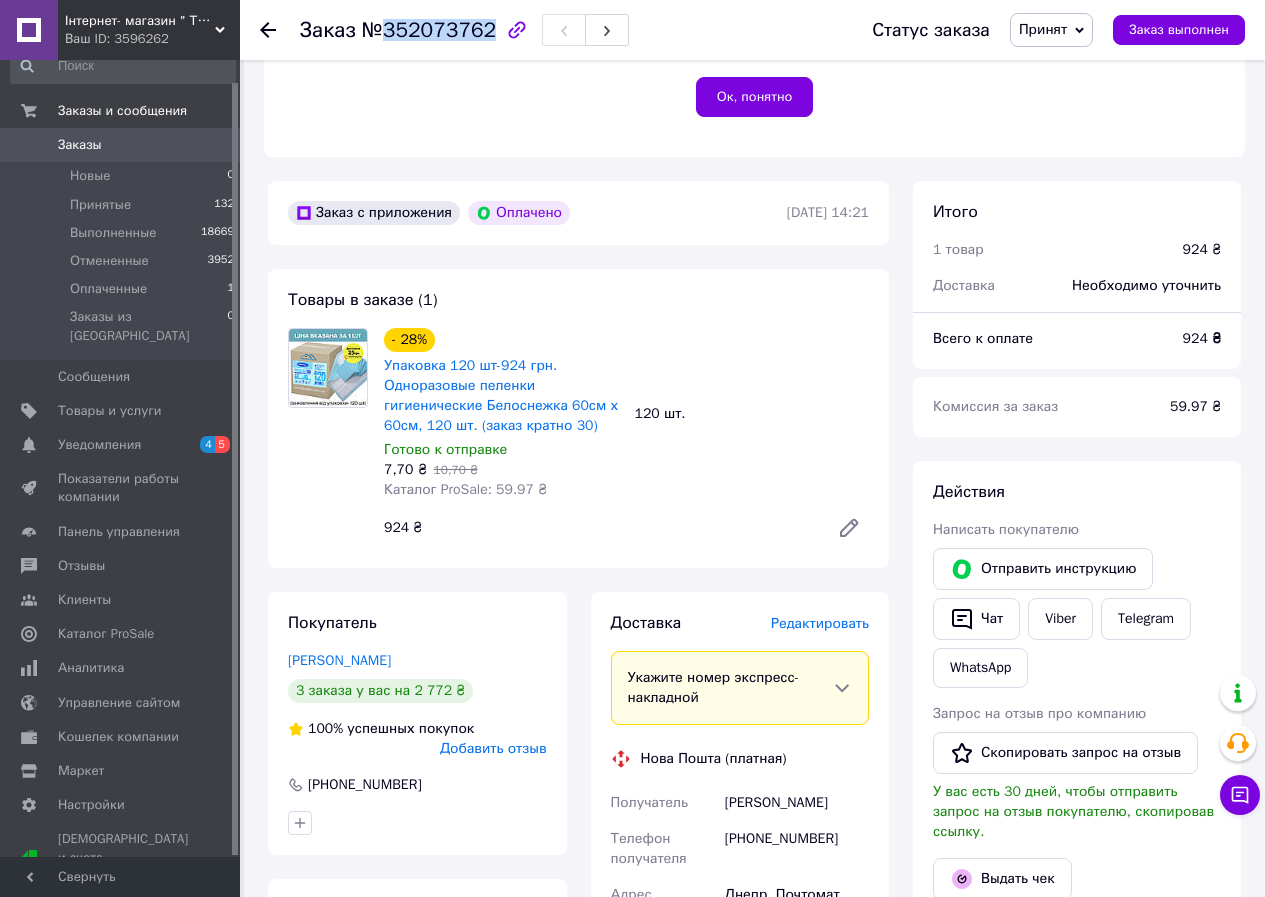 click on "Заказ №352073762" at bounding box center [464, 30] 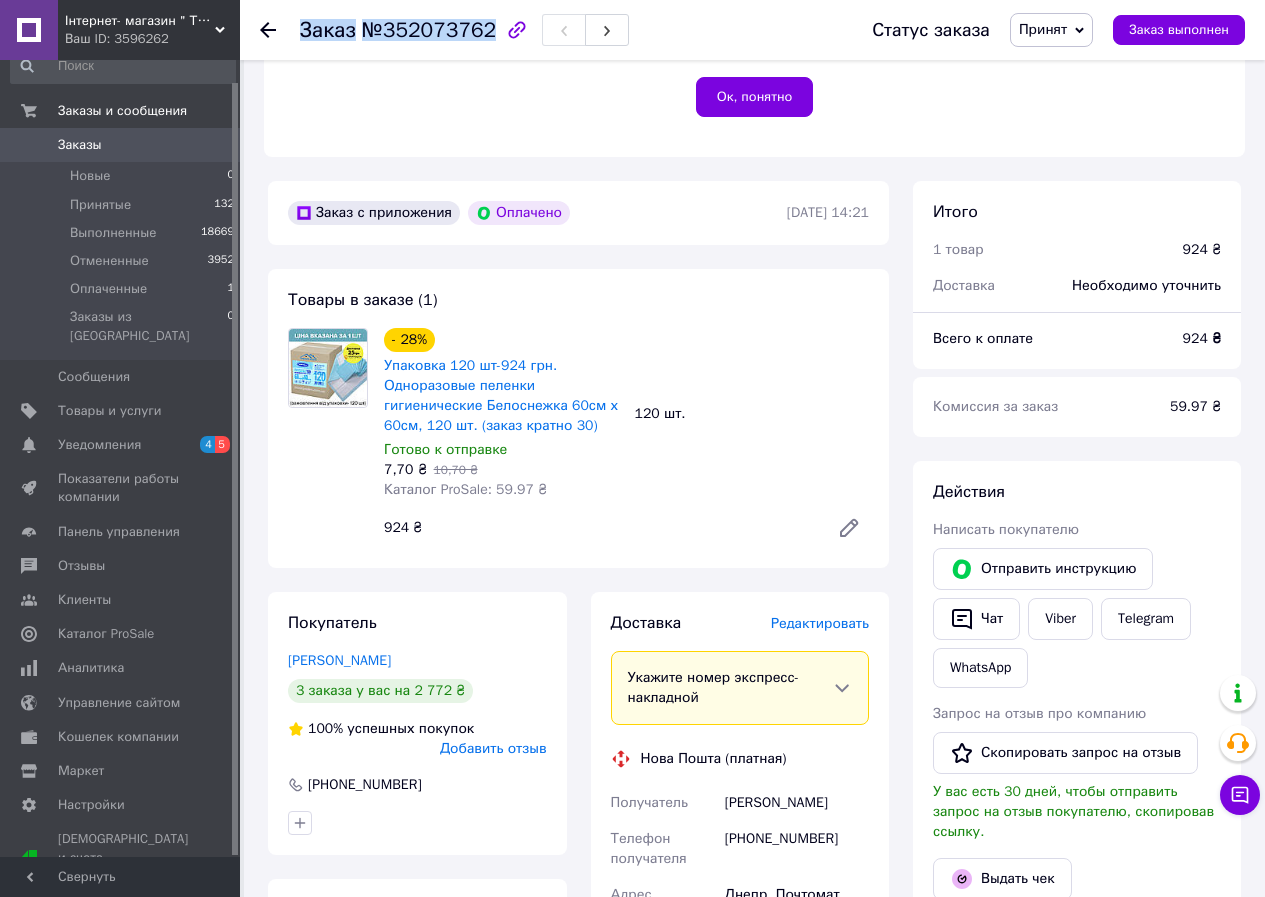 click on "Заказ №352073762" at bounding box center [464, 30] 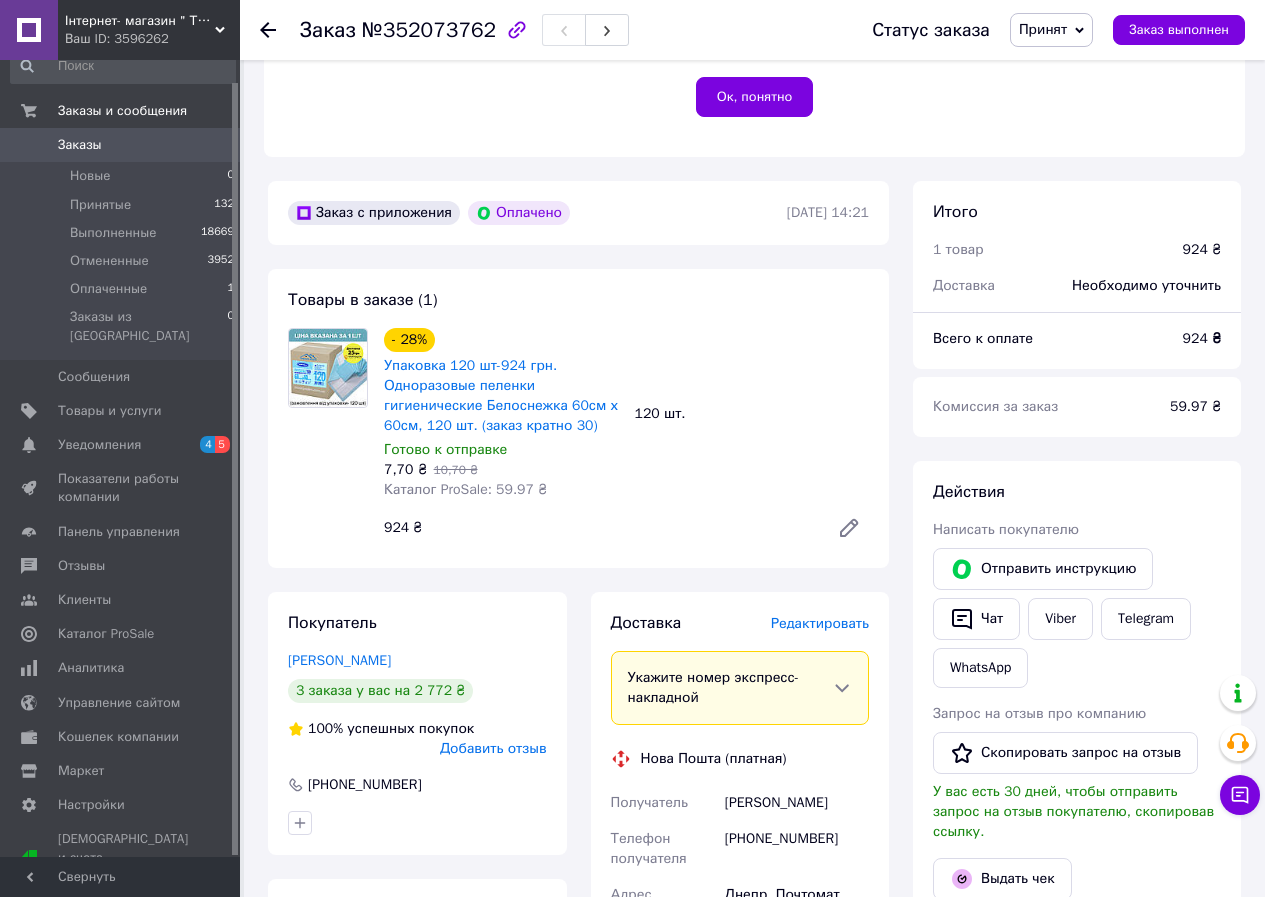 click on "№352073762" at bounding box center (429, 30) 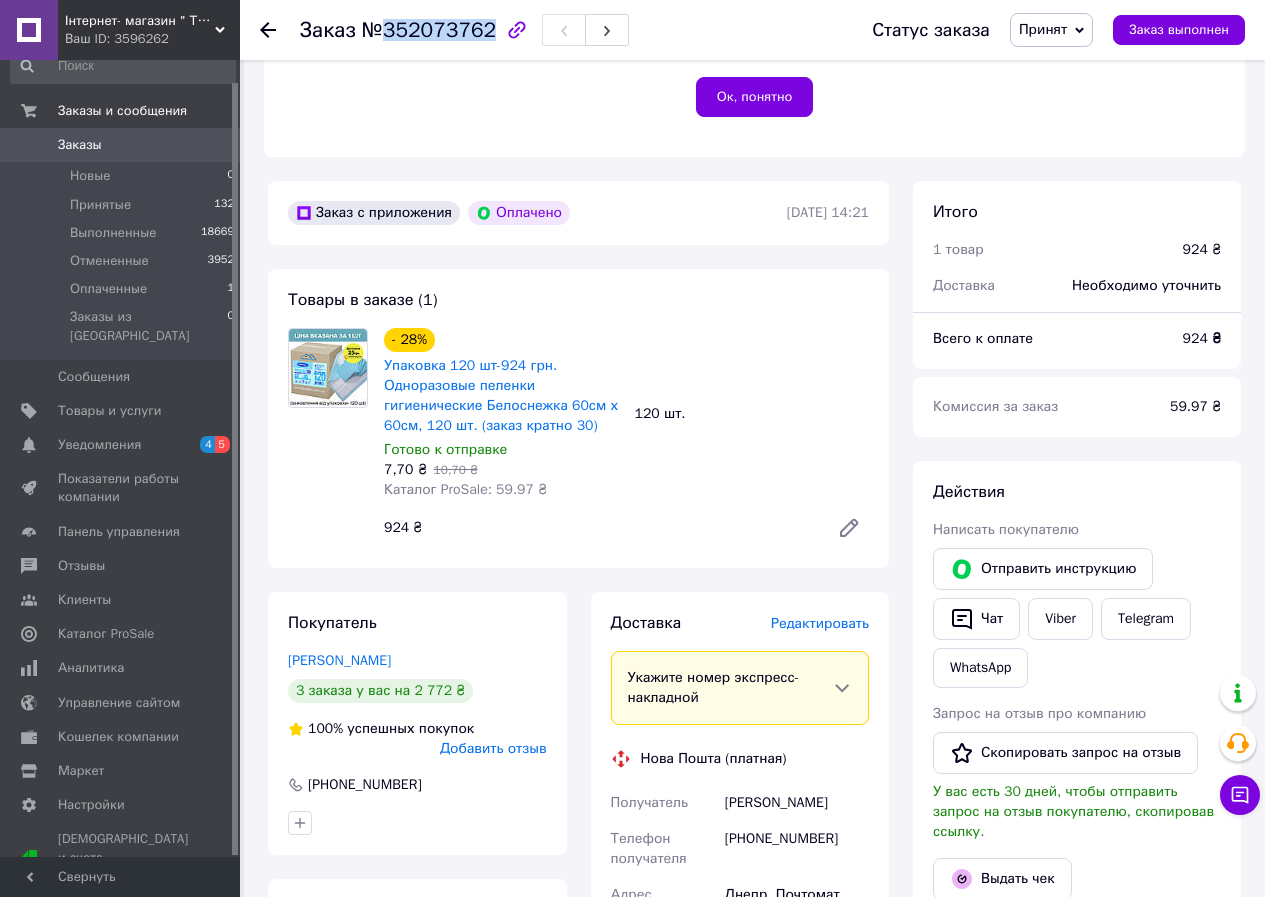 click on "№352073762" at bounding box center [429, 30] 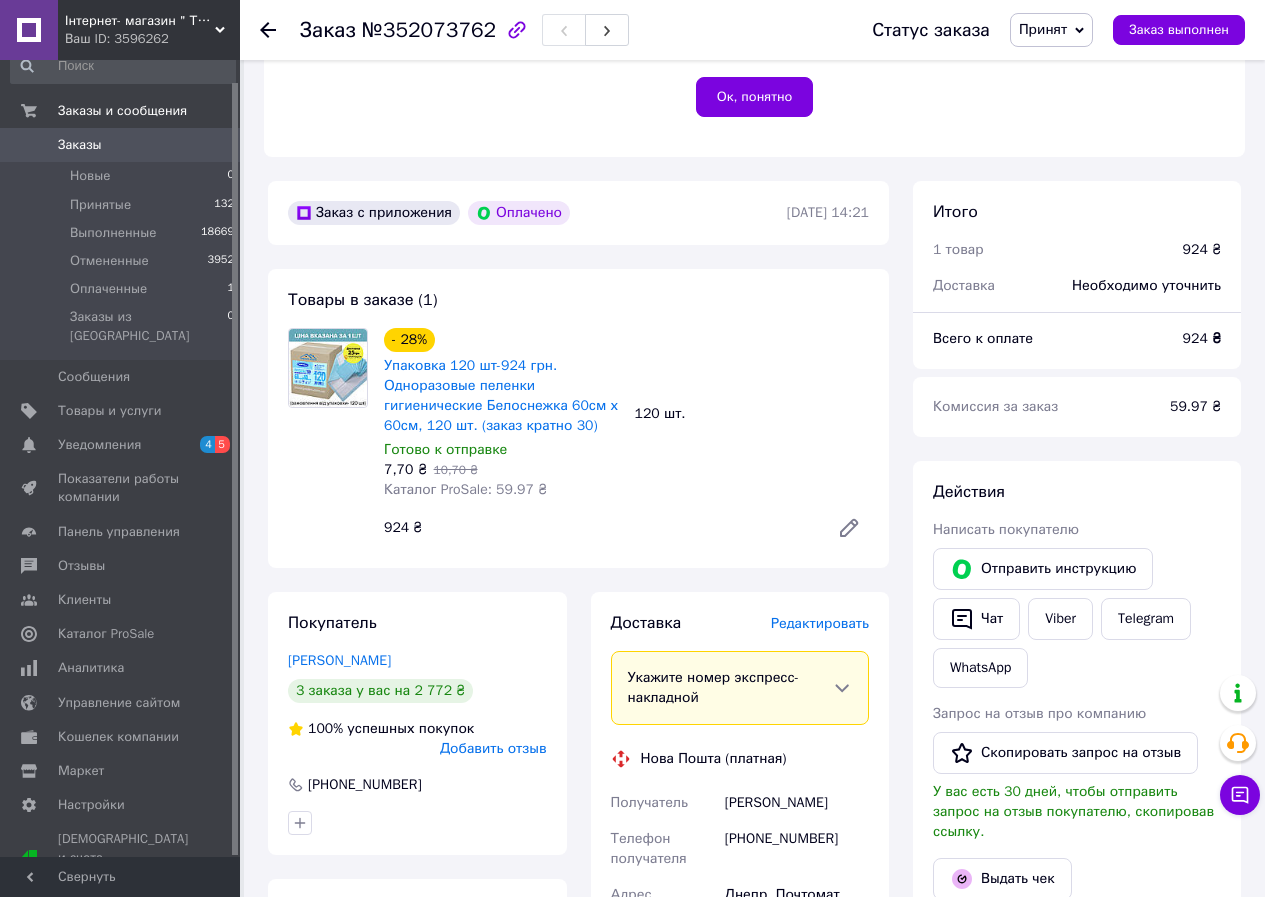 click on "Доставка Редактировать Укажите номер экспресс-накладной Обязательно введите номер экспресс-накладной,
если создавали ее не на этой странице. В случае,
если номер ЭН не будет добавлен, мы не сможем
выплатить деньги за заказ Мобильный номер покупателя (из заказа) должен
соответствовать номеру получателя по накладной Нова Пошта (платная) Получатель [PERSON_NAME] Телефон получателя [PHONE_NUMBER] Адрес Днепр, Почтомат №31827: [STREET_ADDRESS] (ТОЛЬКО ДЛЯ ЖИТЕЛЕЙ) Дата отправки [DATE] Плательщик Получатель Оценочная стоимость 924 ₴ Передать номер <" at bounding box center (740, 973) 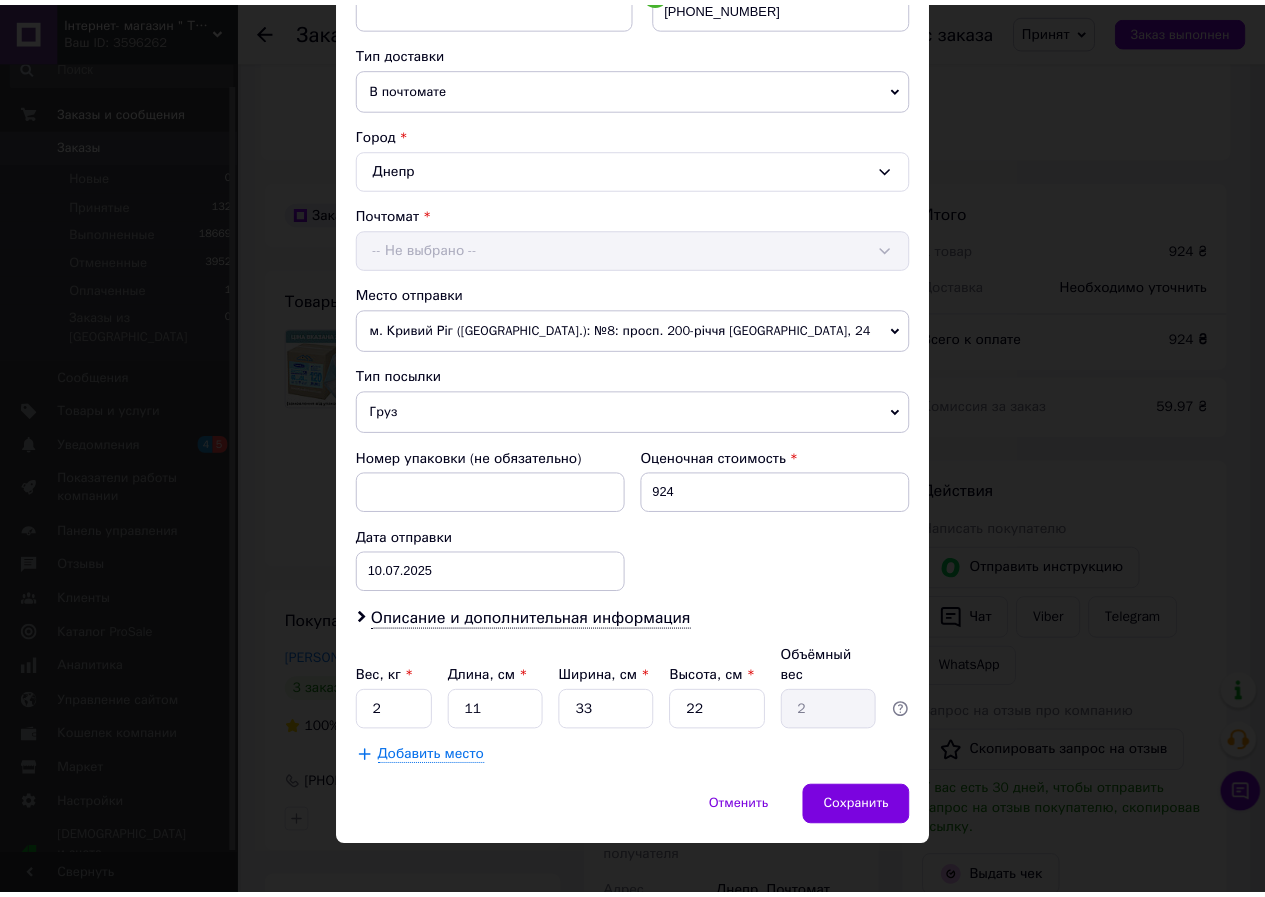 scroll, scrollTop: 431, scrollLeft: 0, axis: vertical 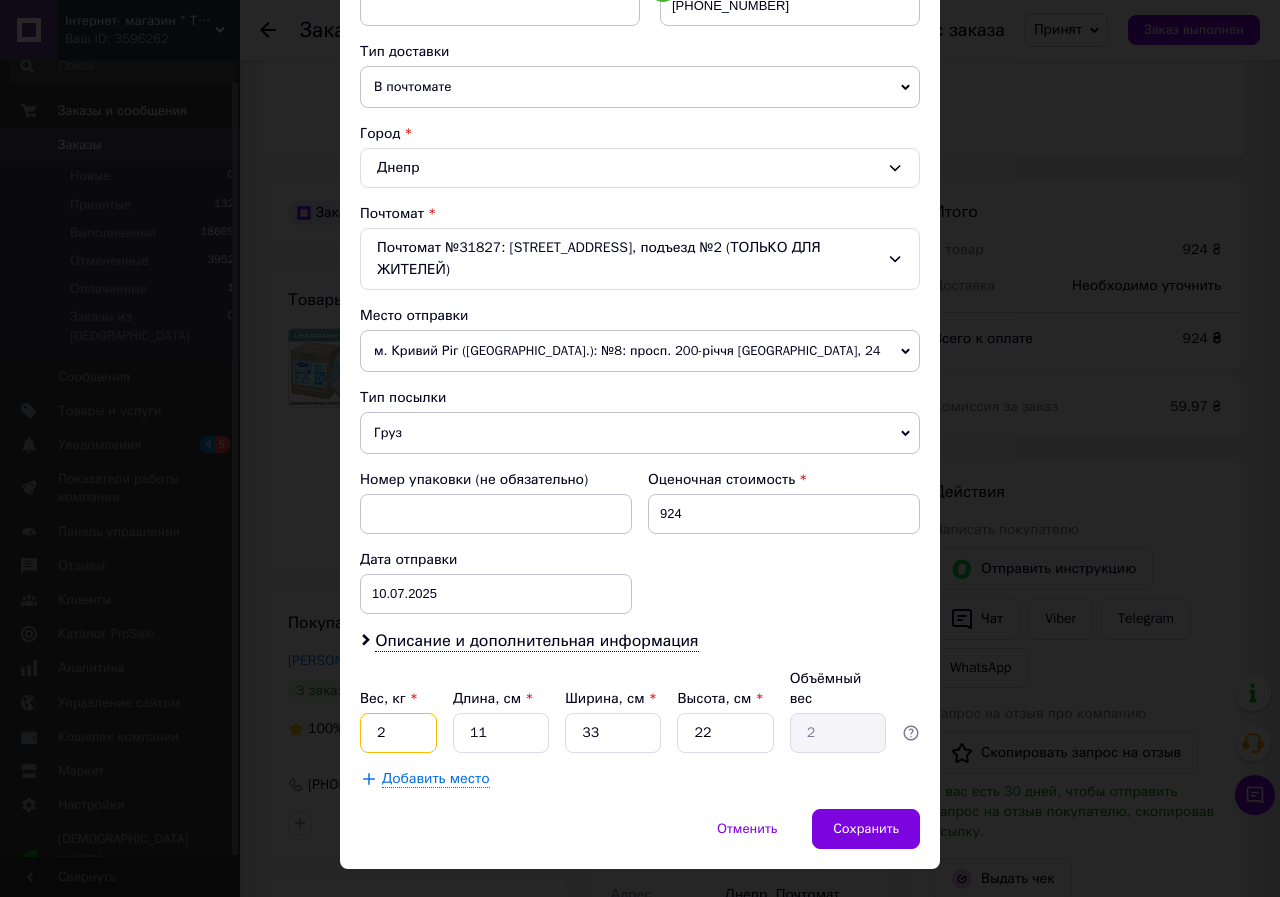 drag, startPoint x: 374, startPoint y: 691, endPoint x: 392, endPoint y: 699, distance: 19.697716 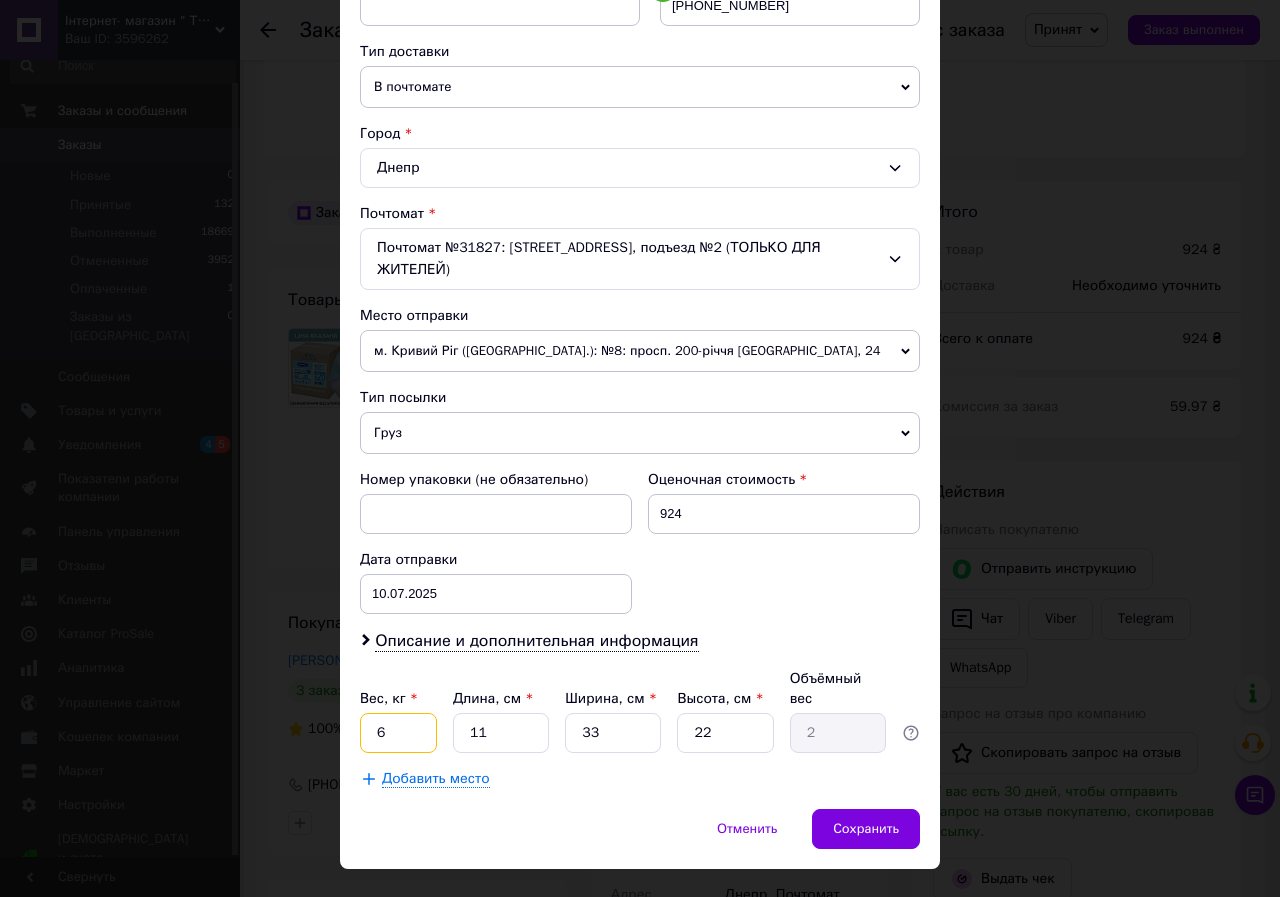 type on "6" 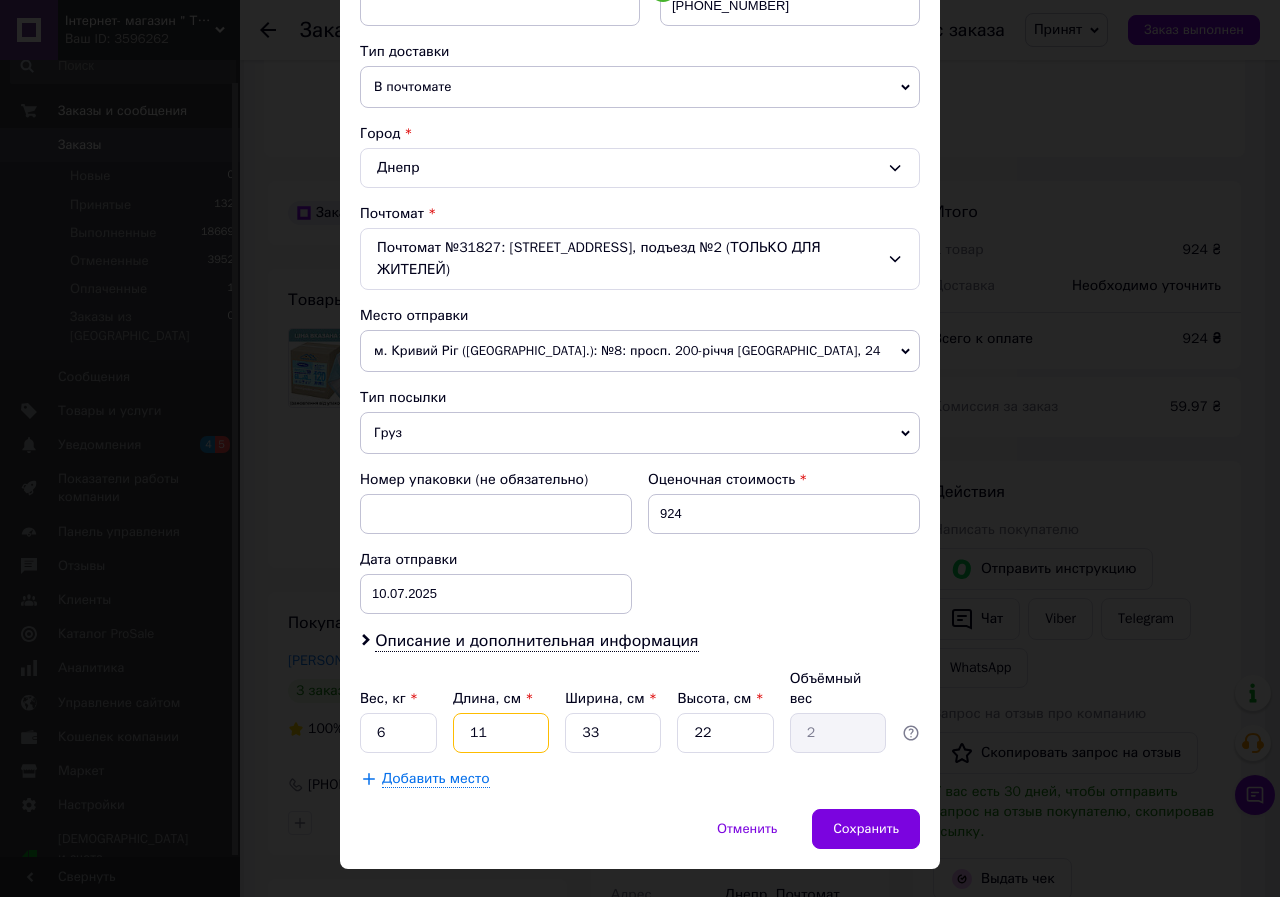 type on "6" 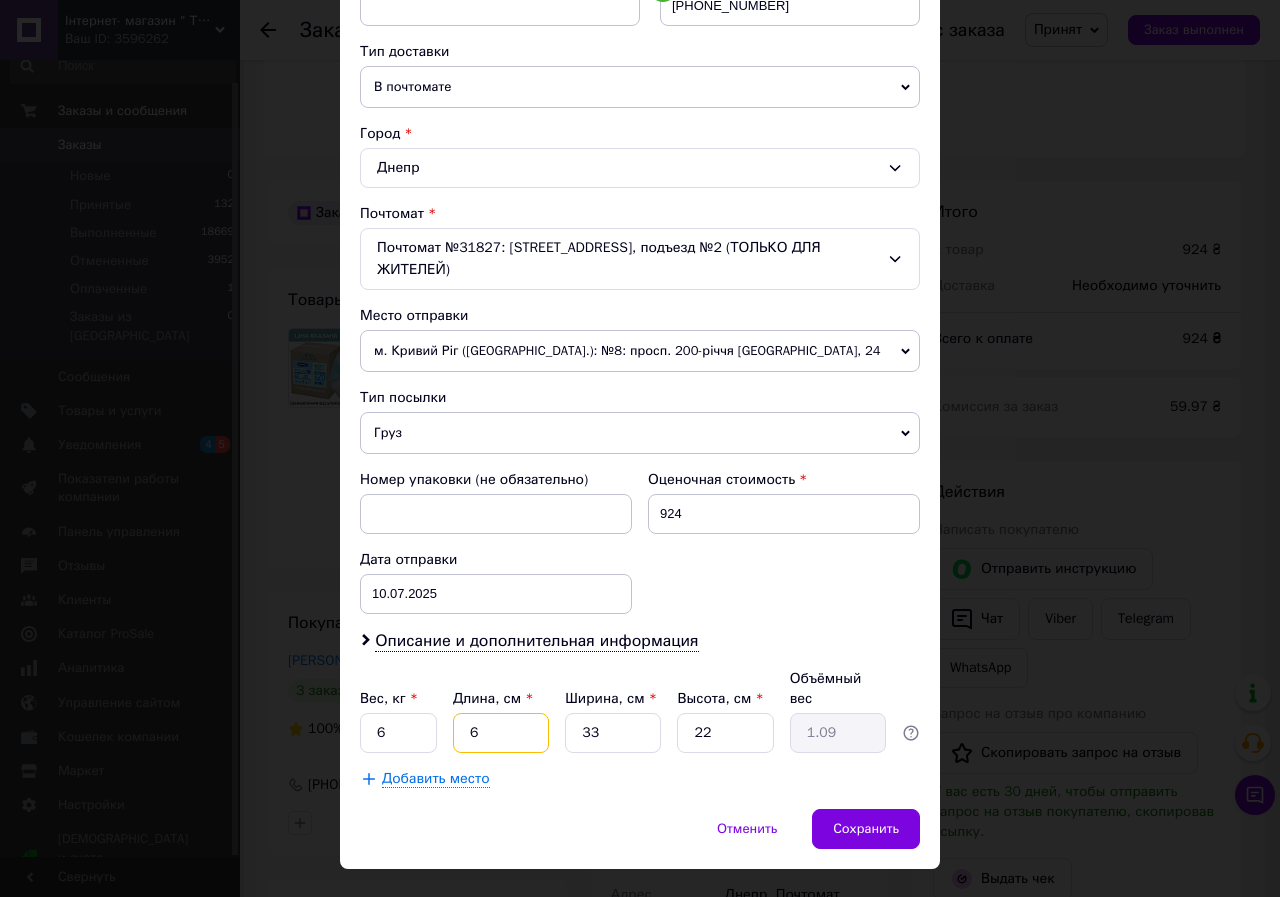 type on "60" 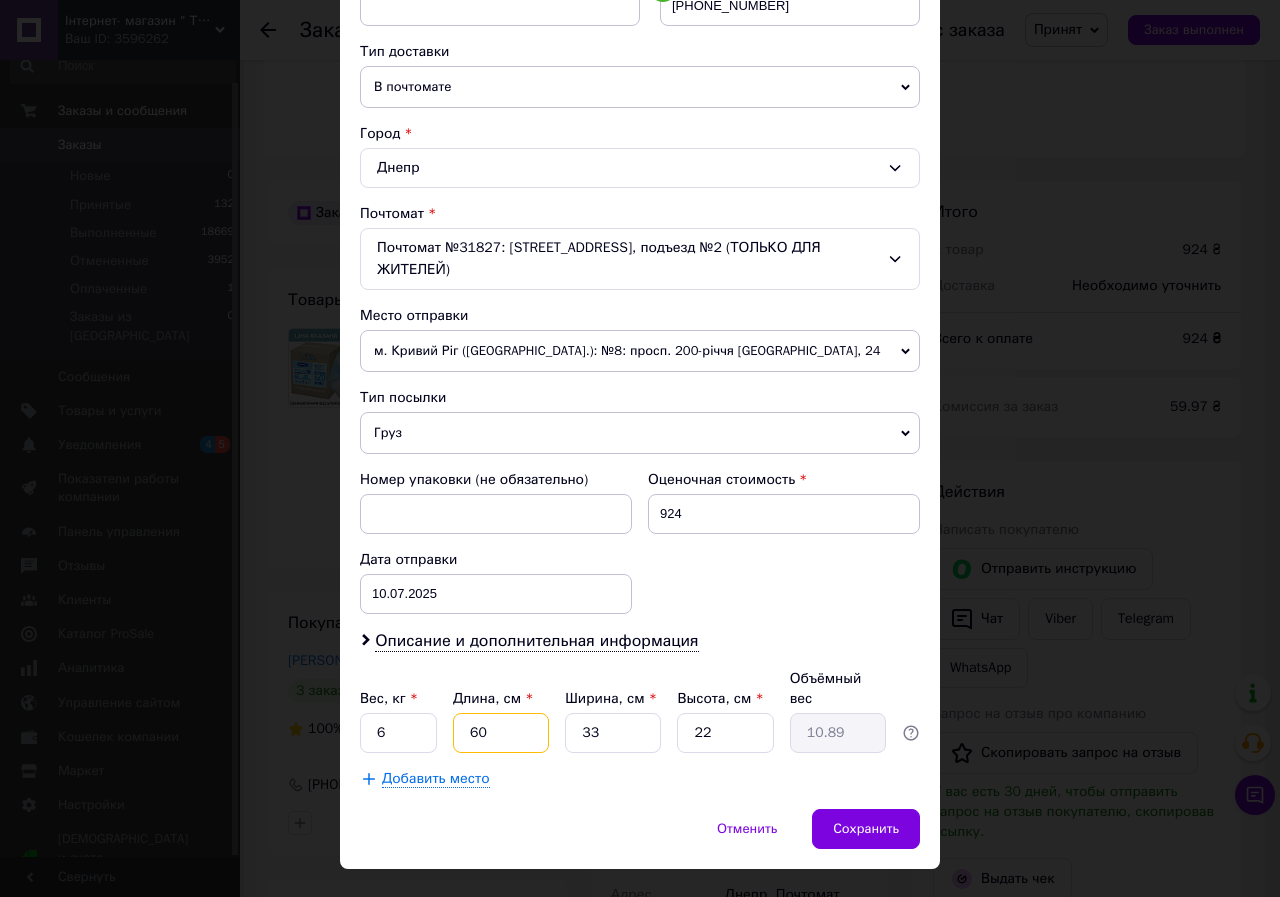 type on "60" 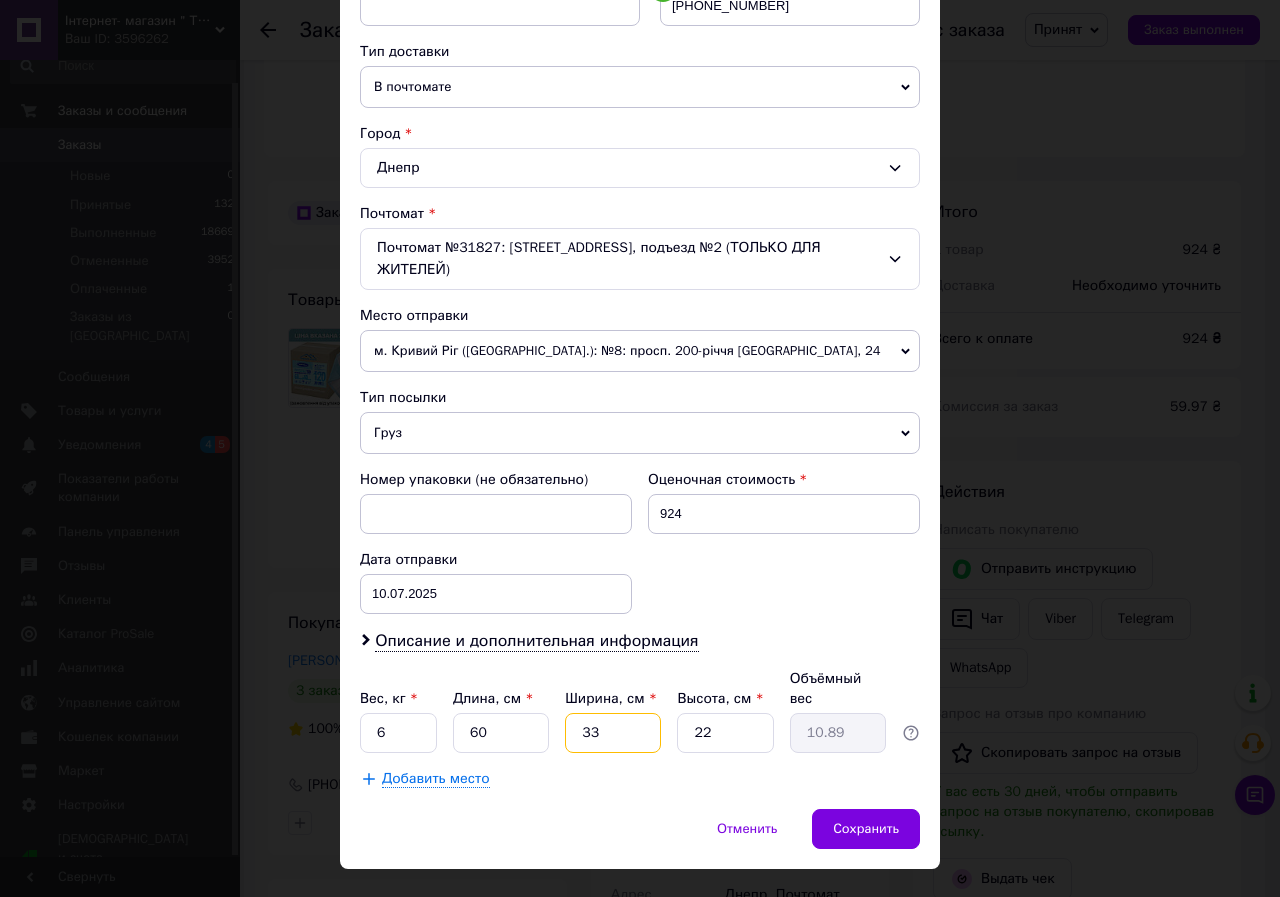 type on "2" 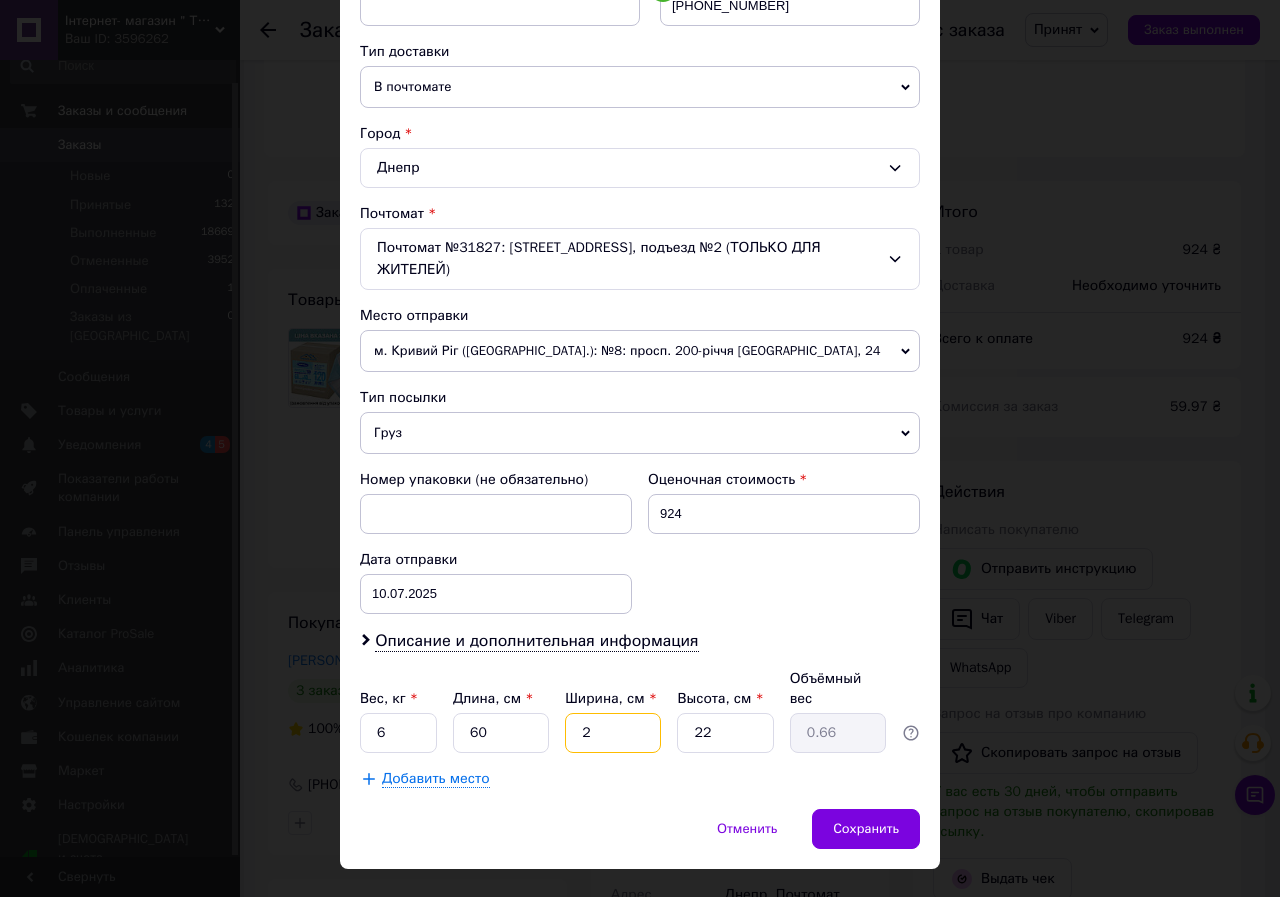 type on "22" 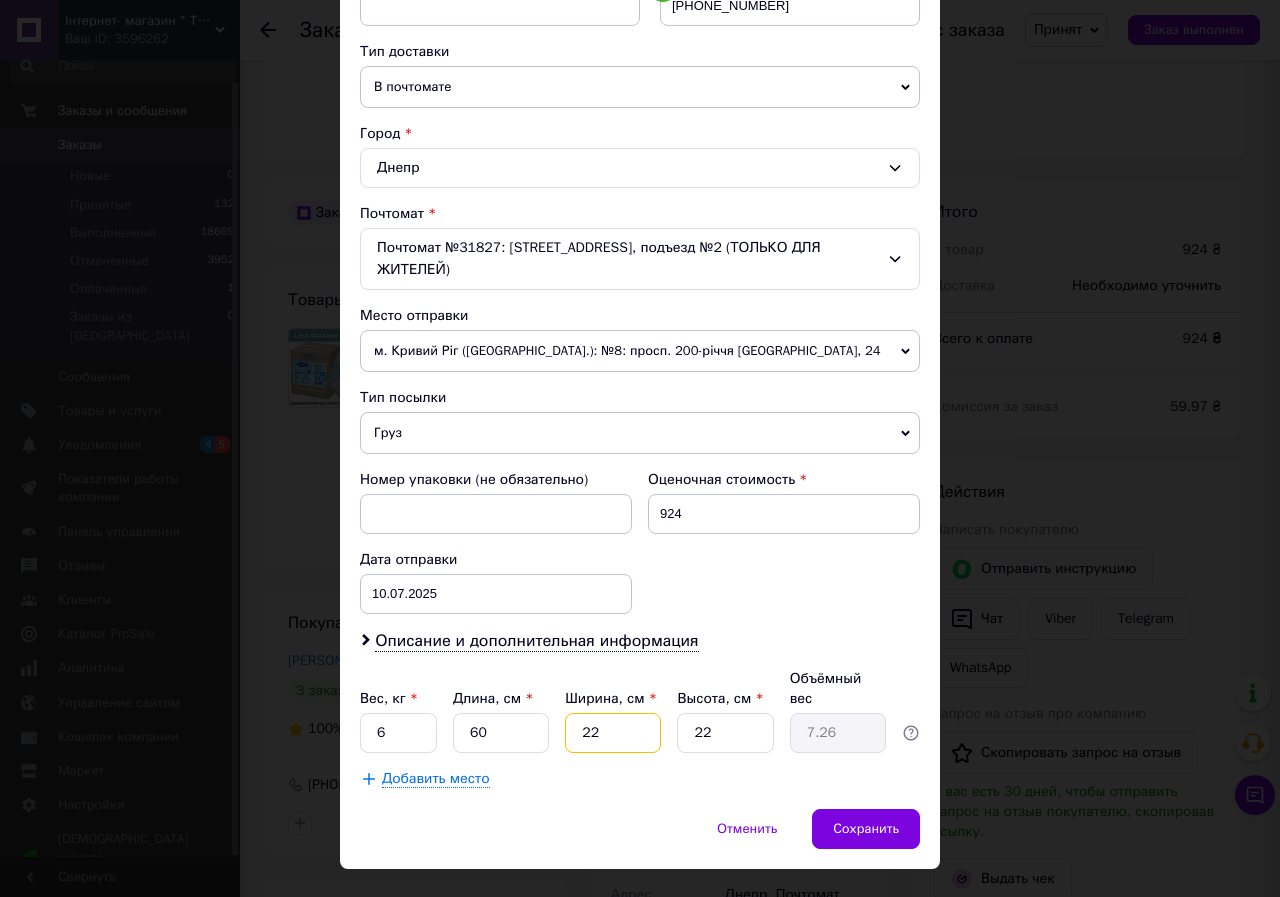 type on "22" 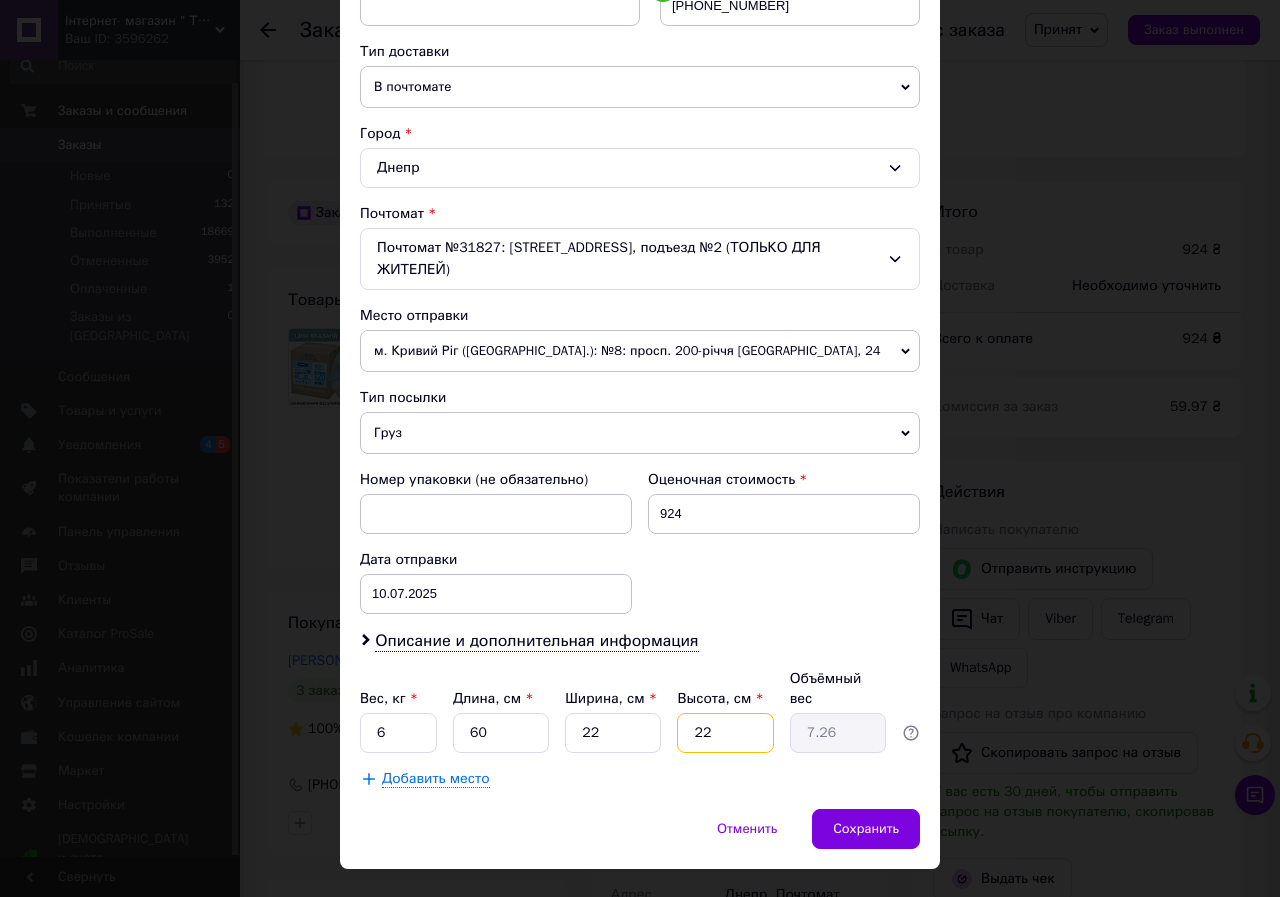 type on "3" 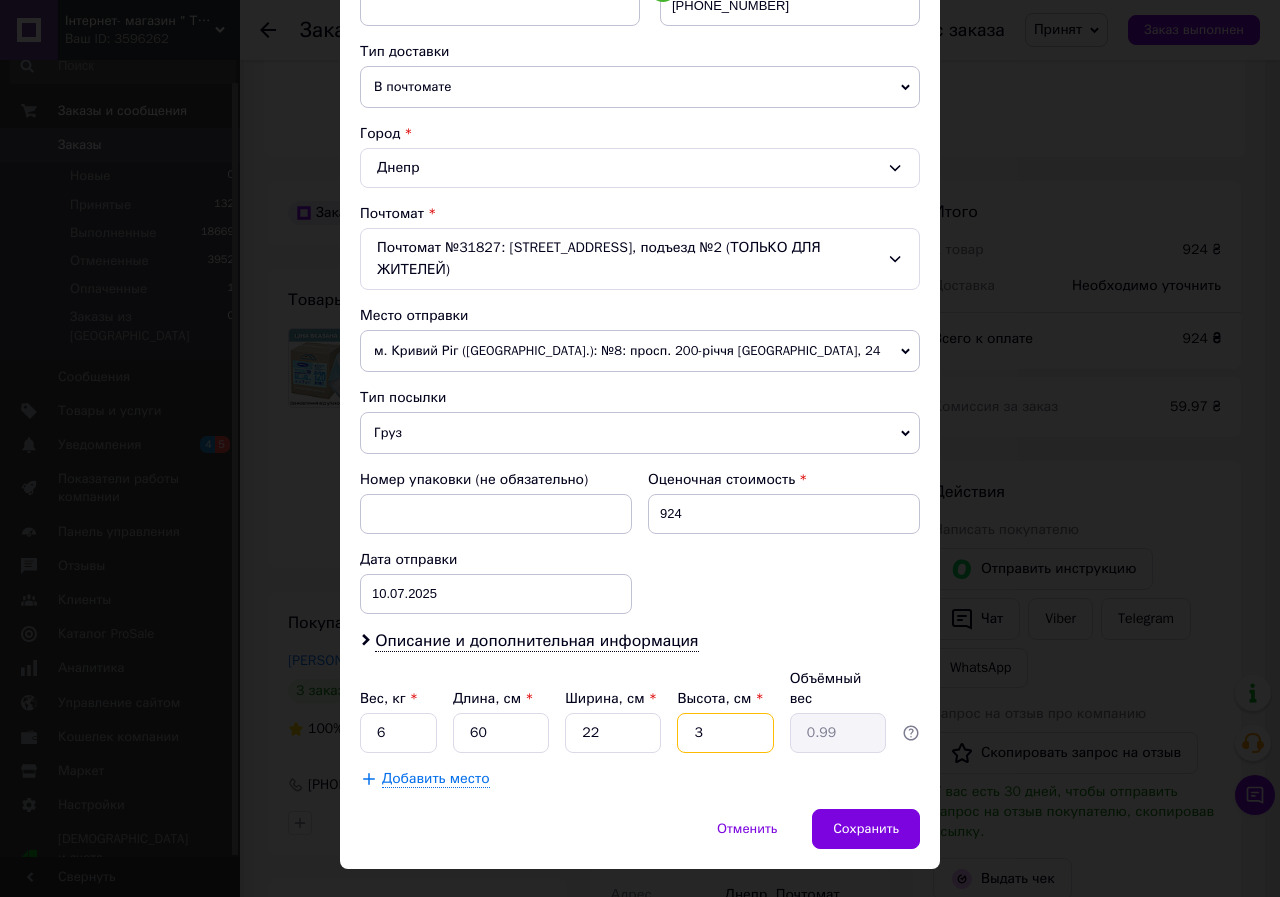 type on "30" 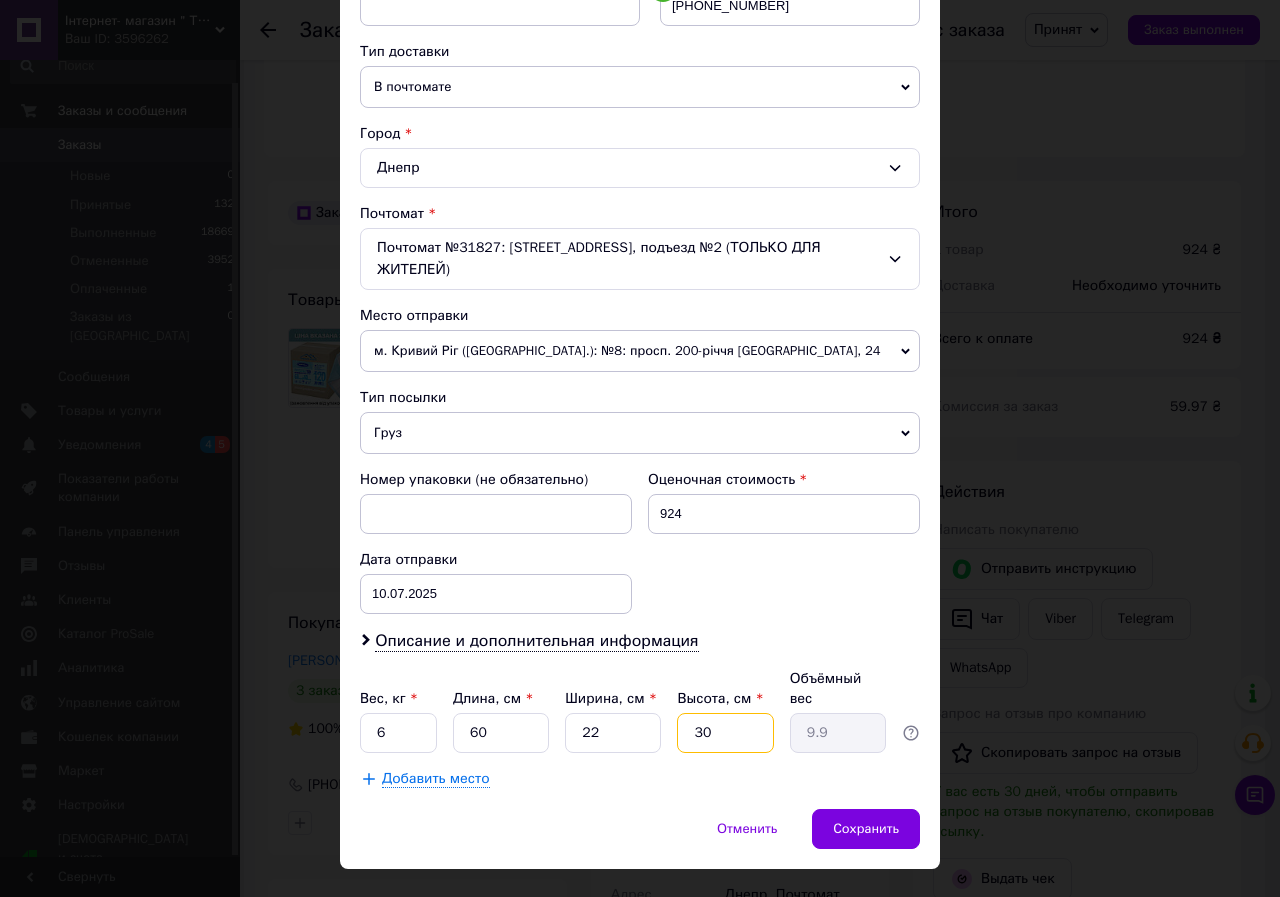 type on "3" 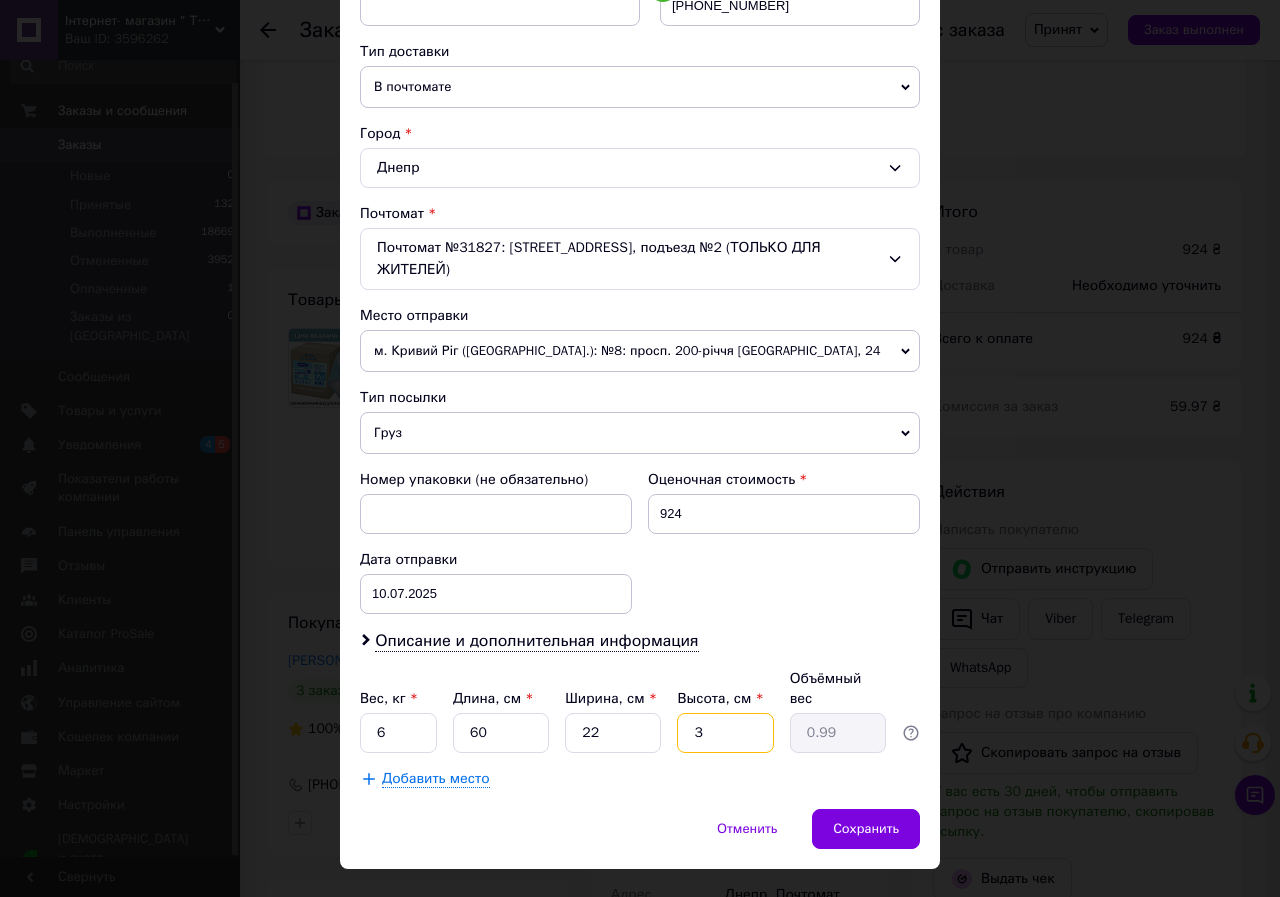 type on "31" 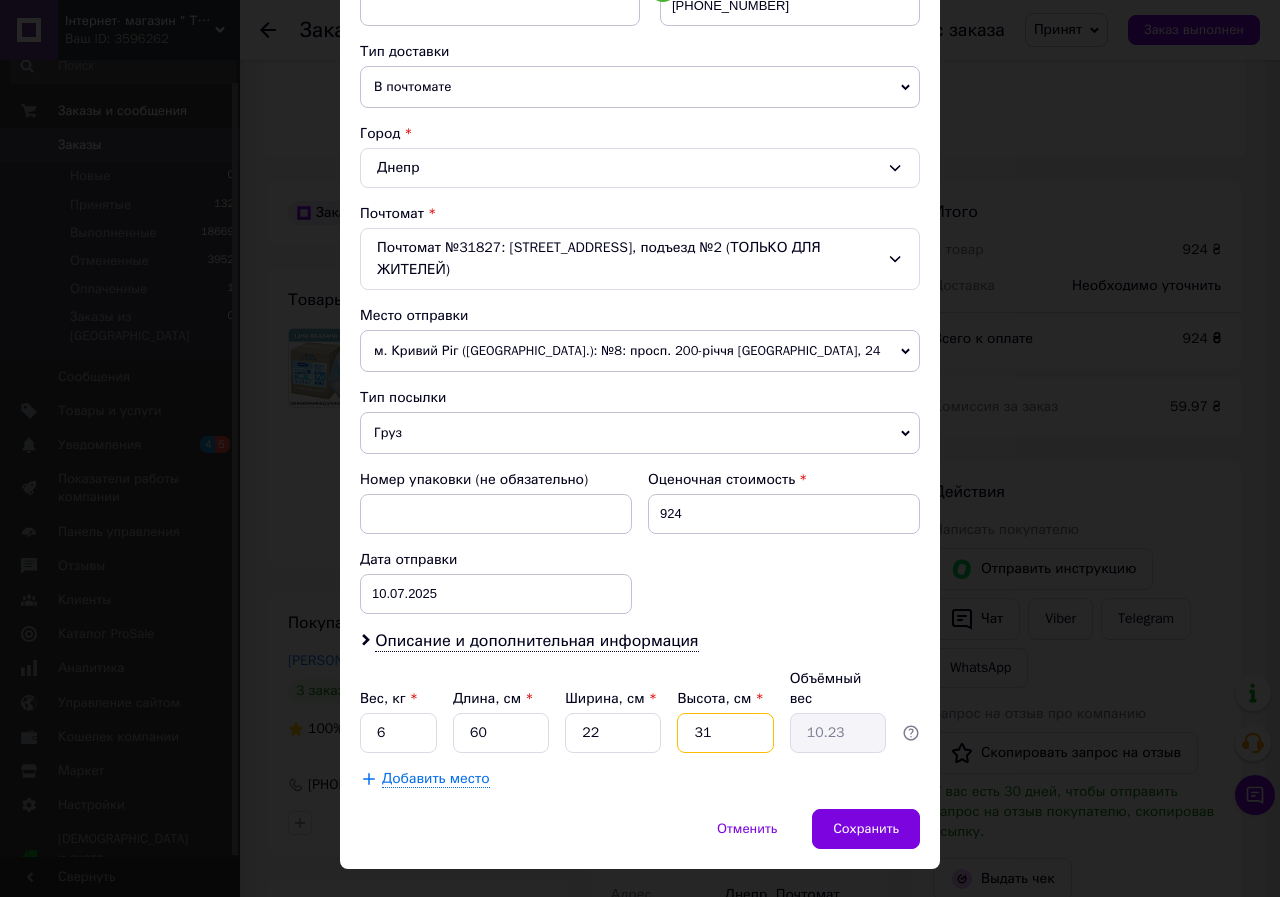 type on "3" 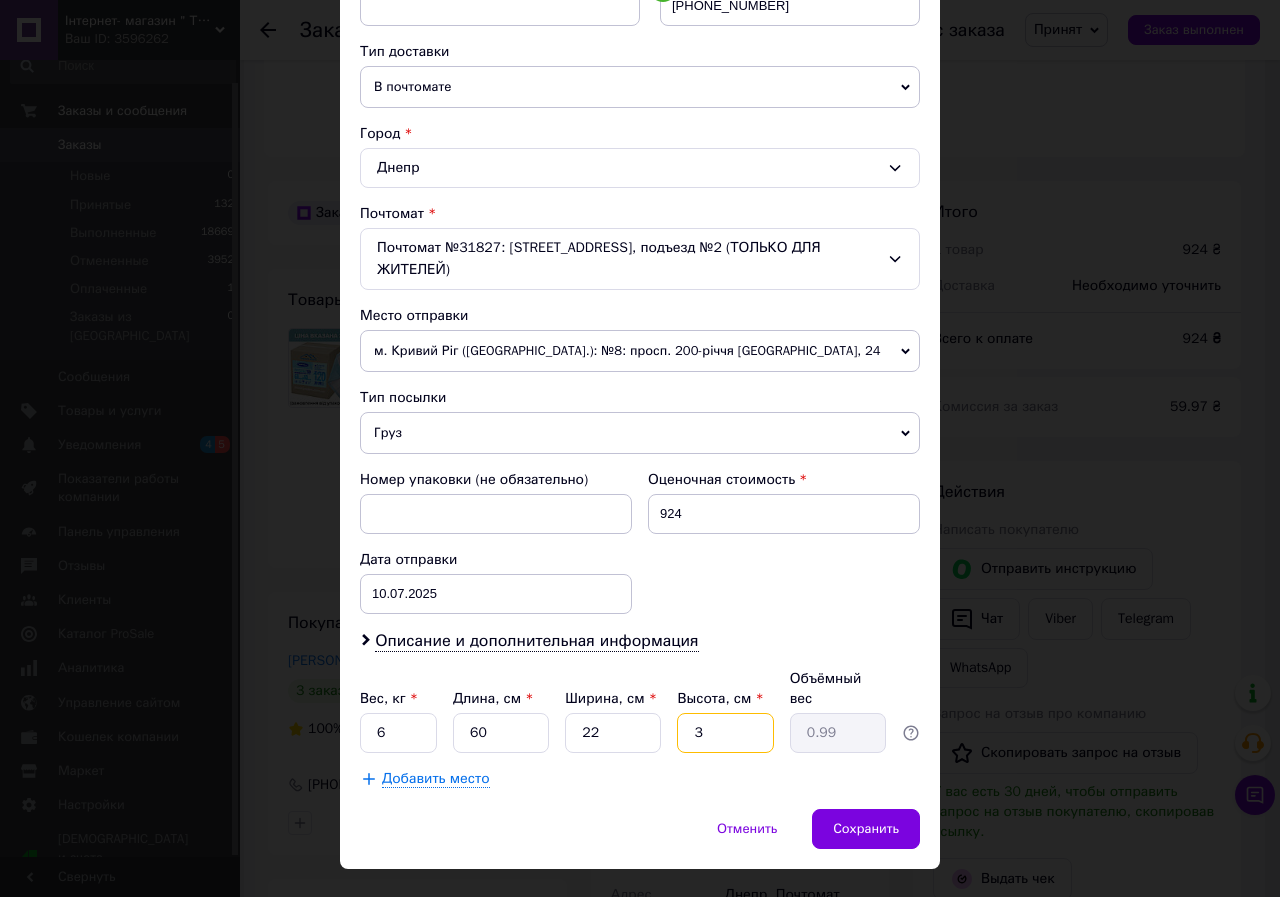 type on "30" 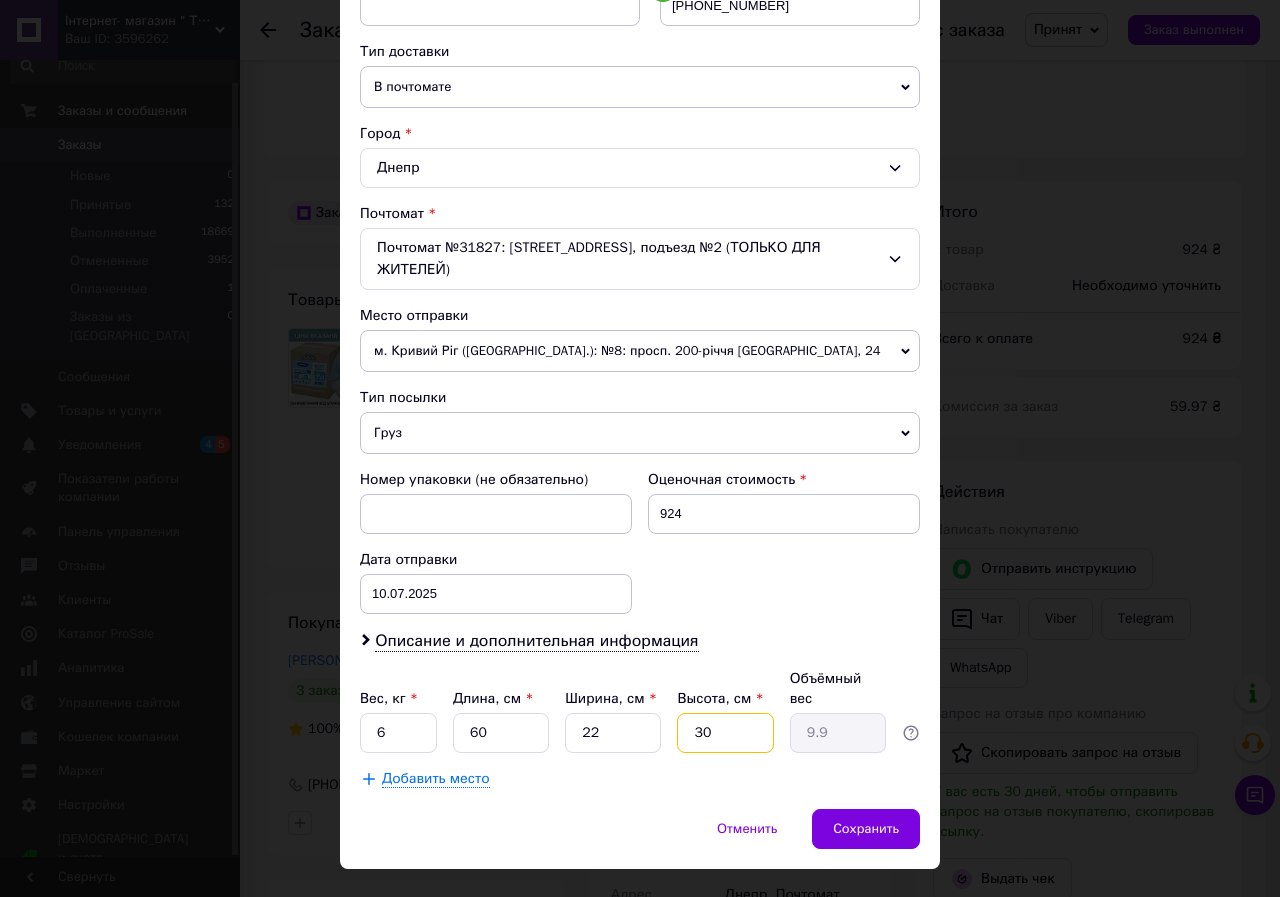 type on "30" 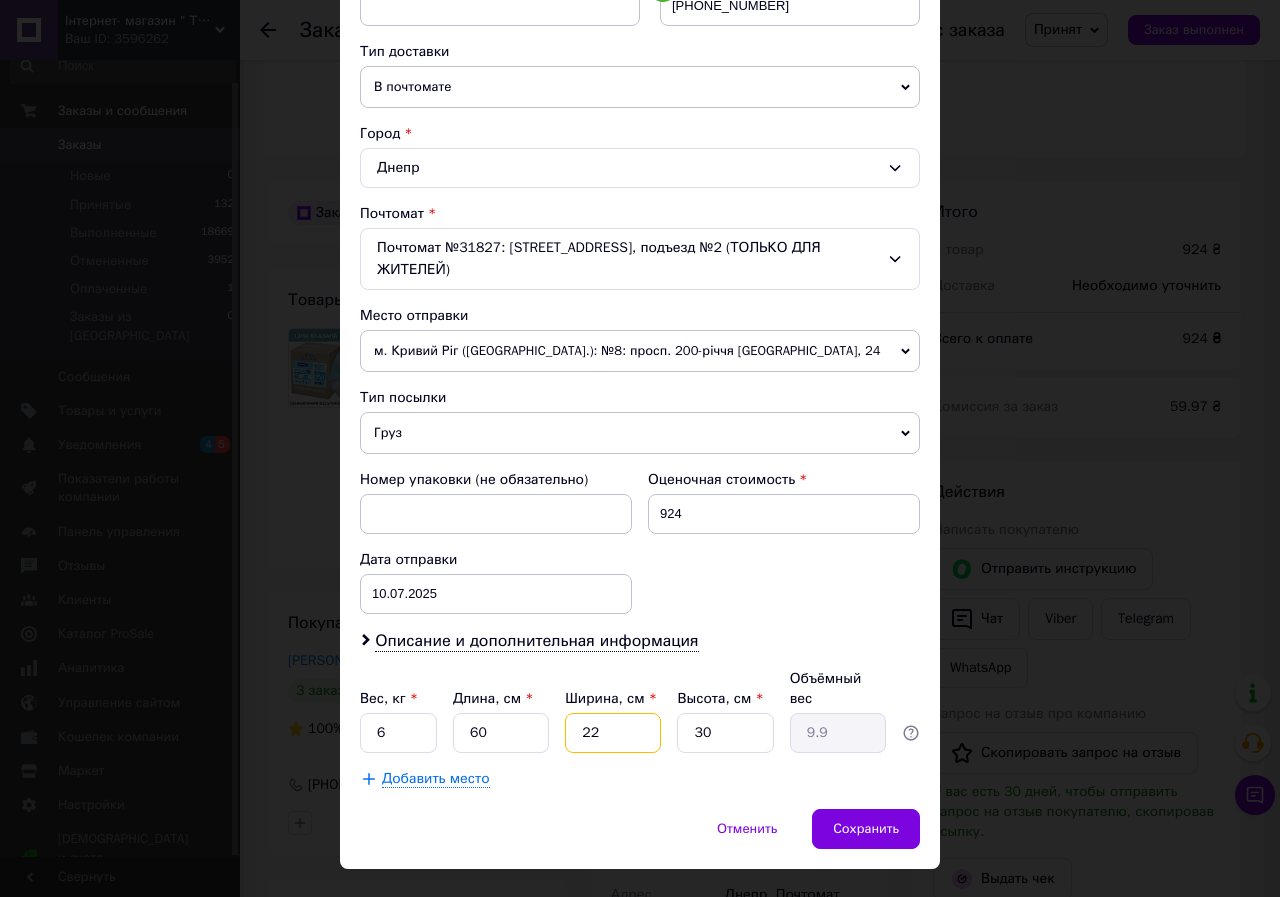 drag, startPoint x: 598, startPoint y: 690, endPoint x: 588, endPoint y: 685, distance: 11.18034 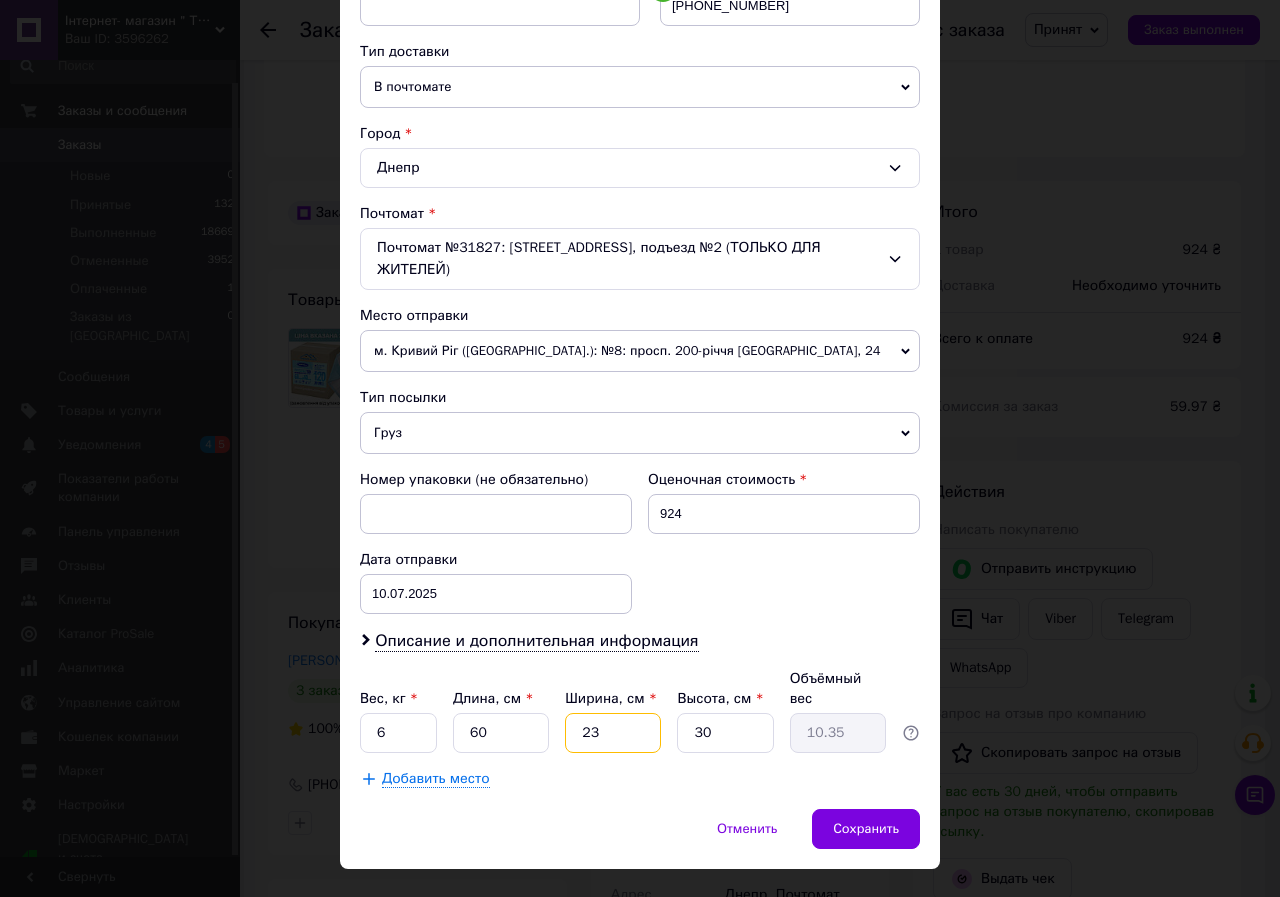 type on "2" 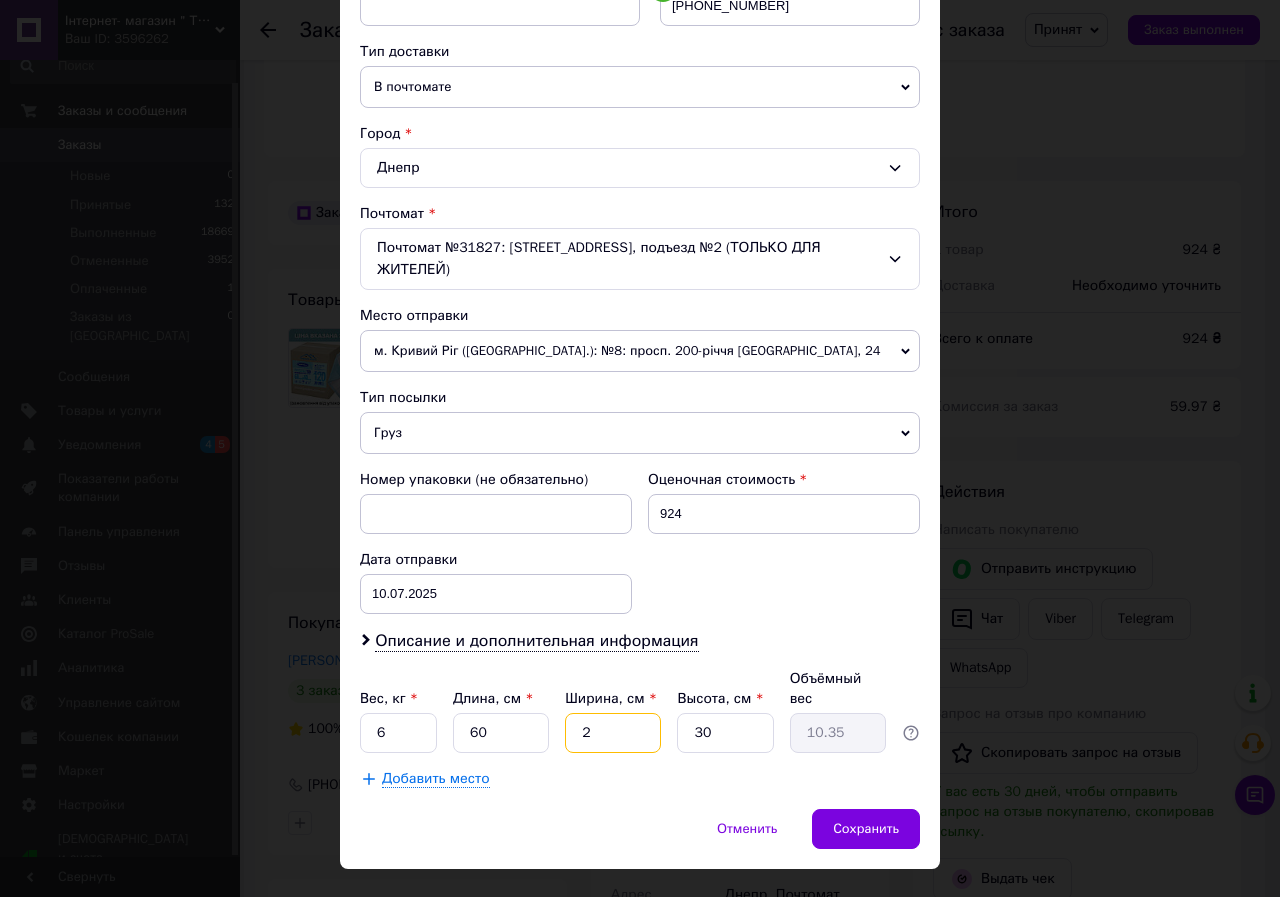 type on "0.9" 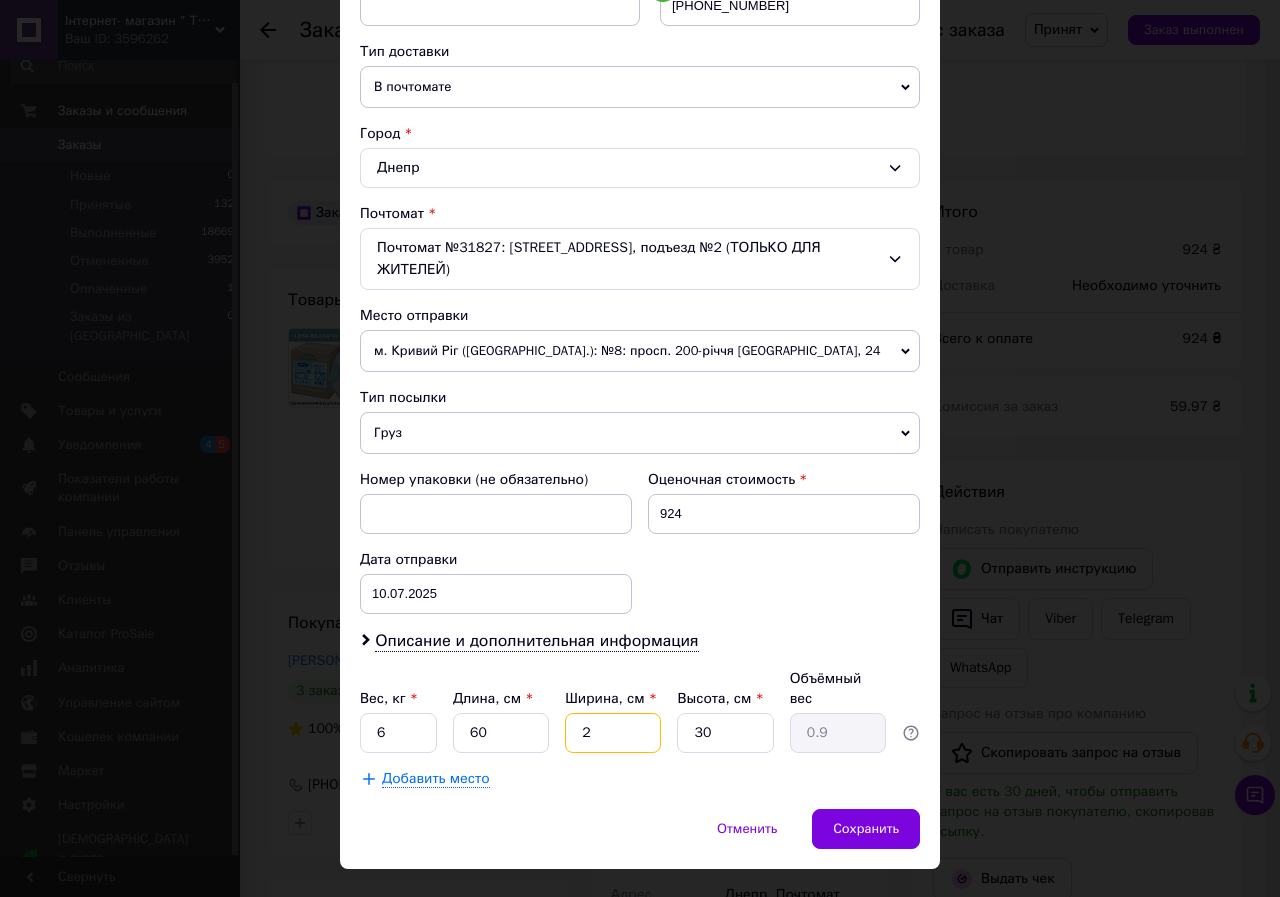 type on "22" 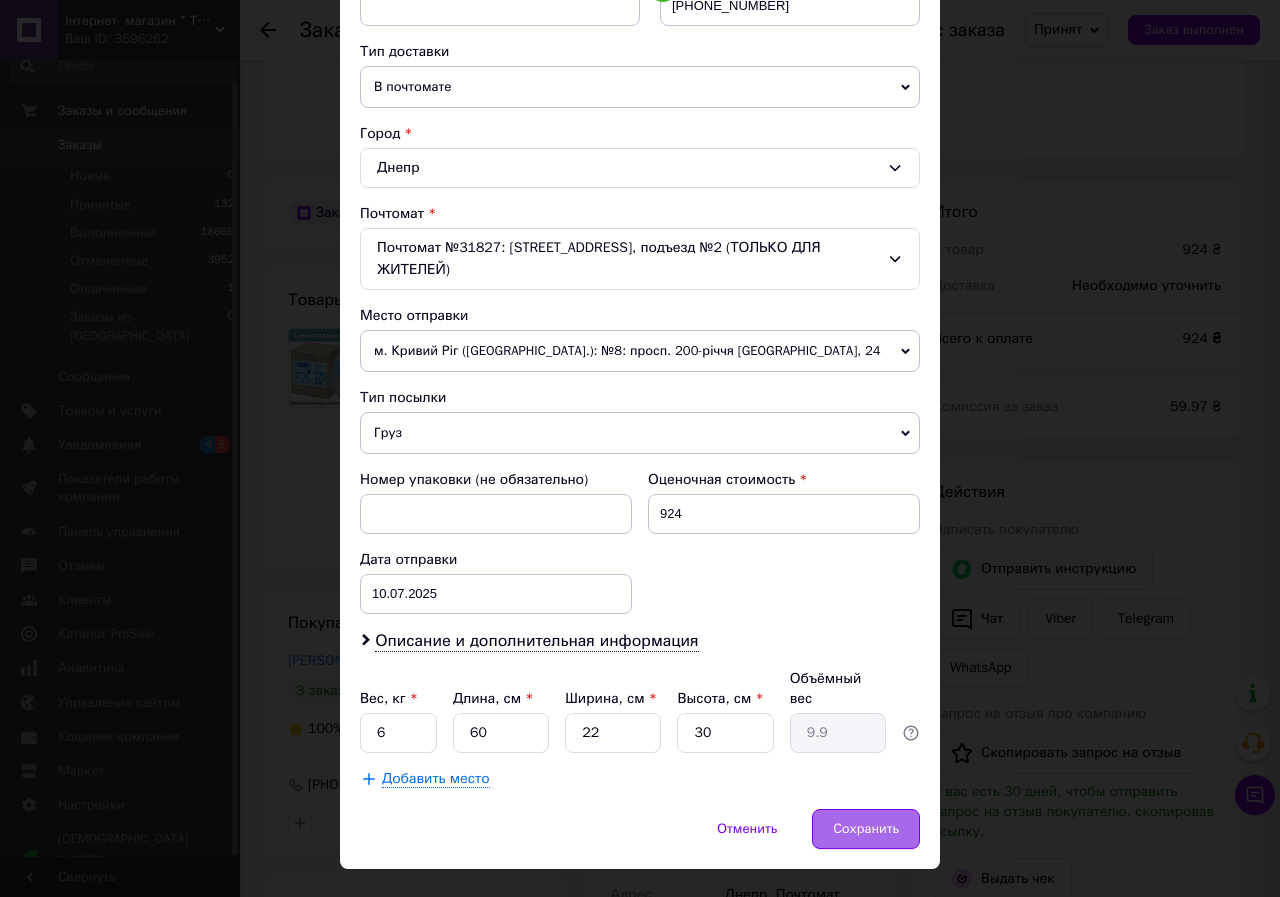 click on "Сохранить" at bounding box center [866, 829] 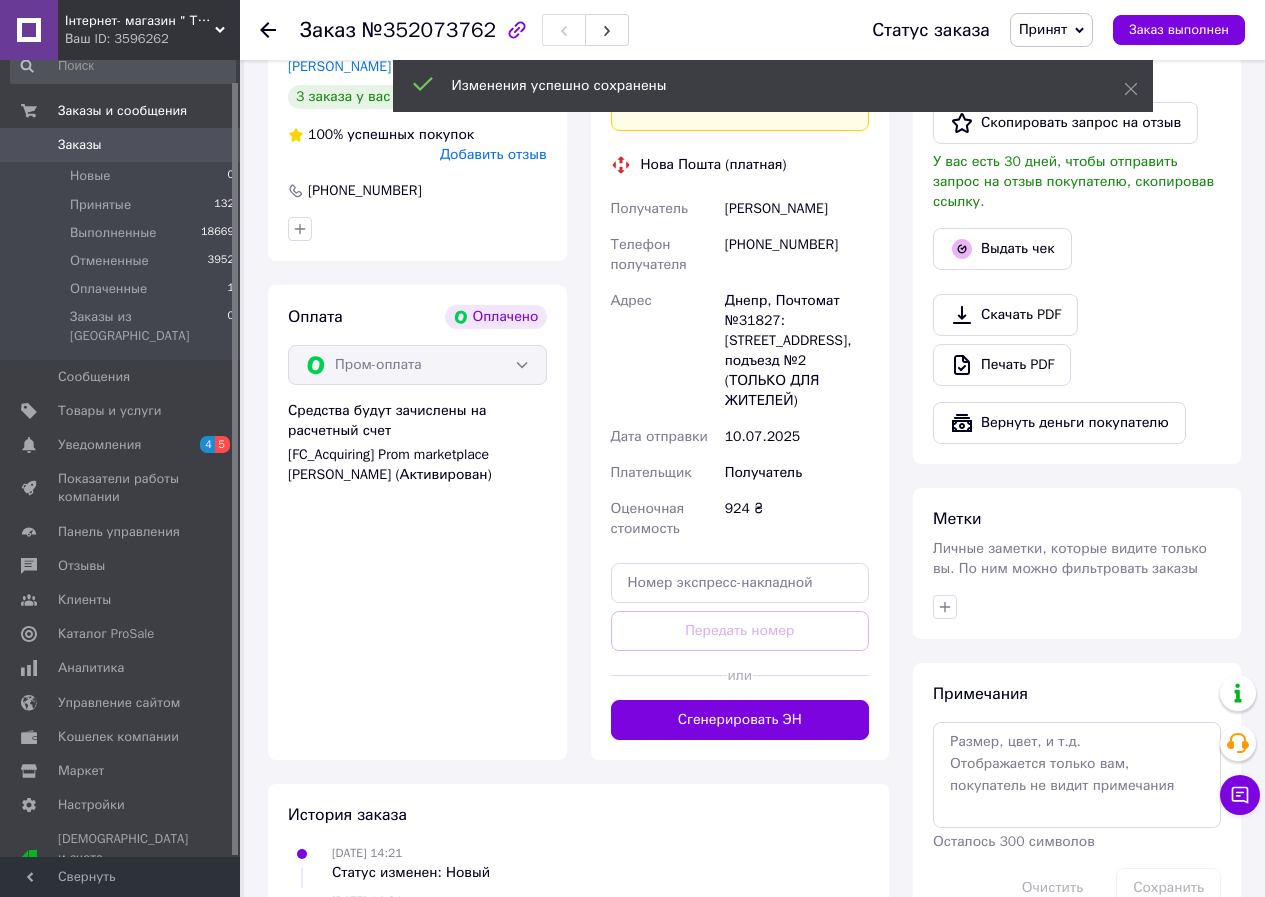scroll, scrollTop: 1200, scrollLeft: 0, axis: vertical 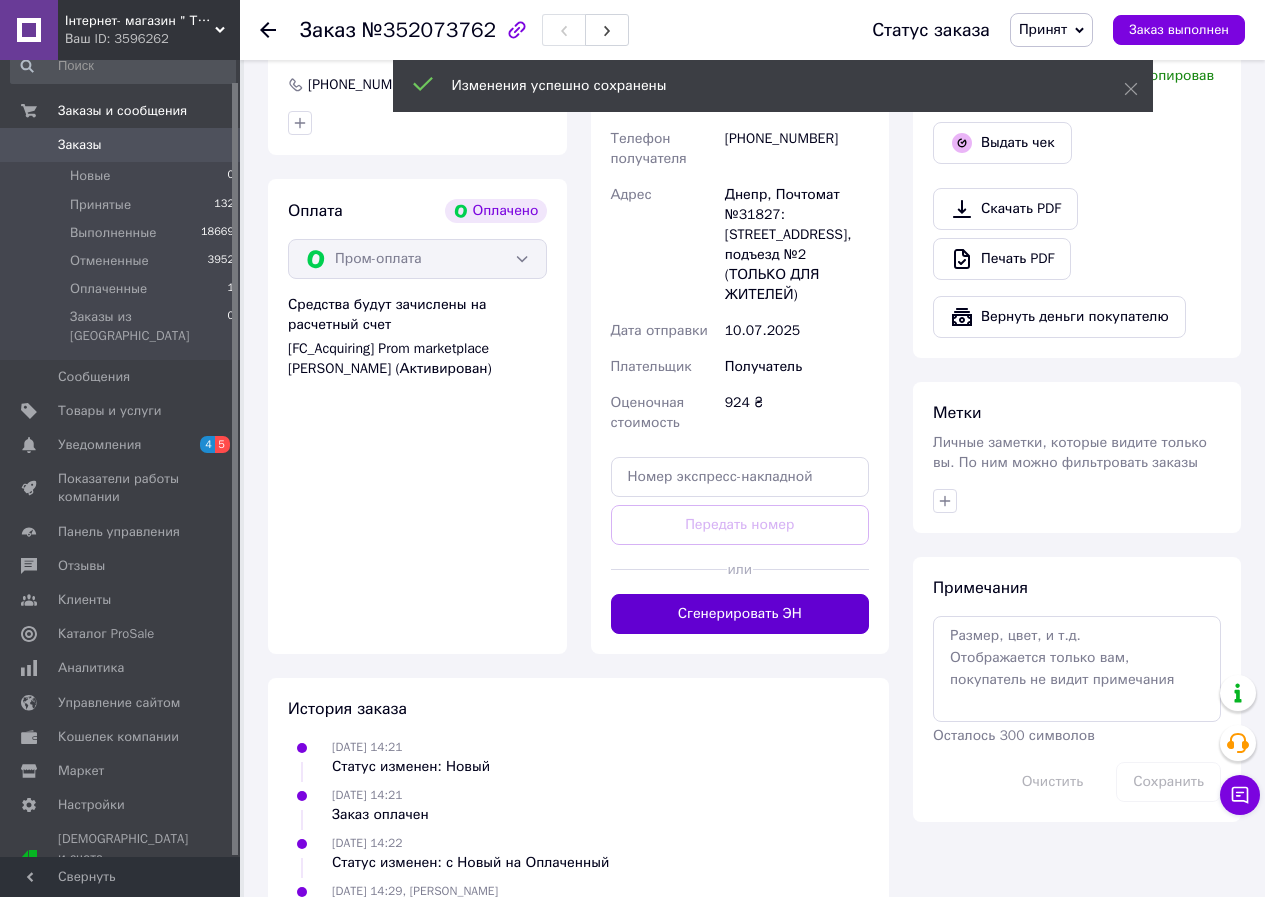 click on "Сгенерировать ЭН" at bounding box center [740, 614] 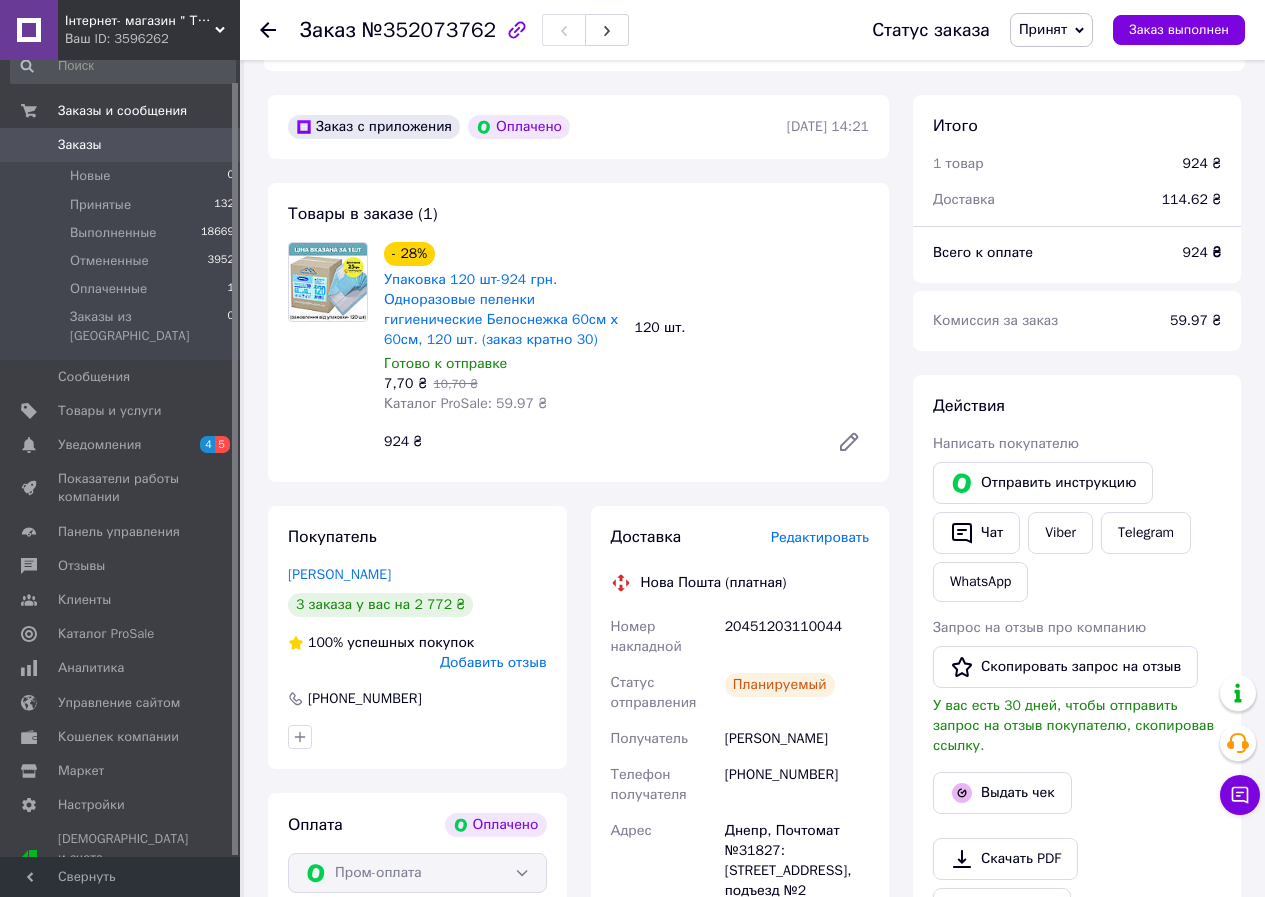 scroll, scrollTop: 400, scrollLeft: 0, axis: vertical 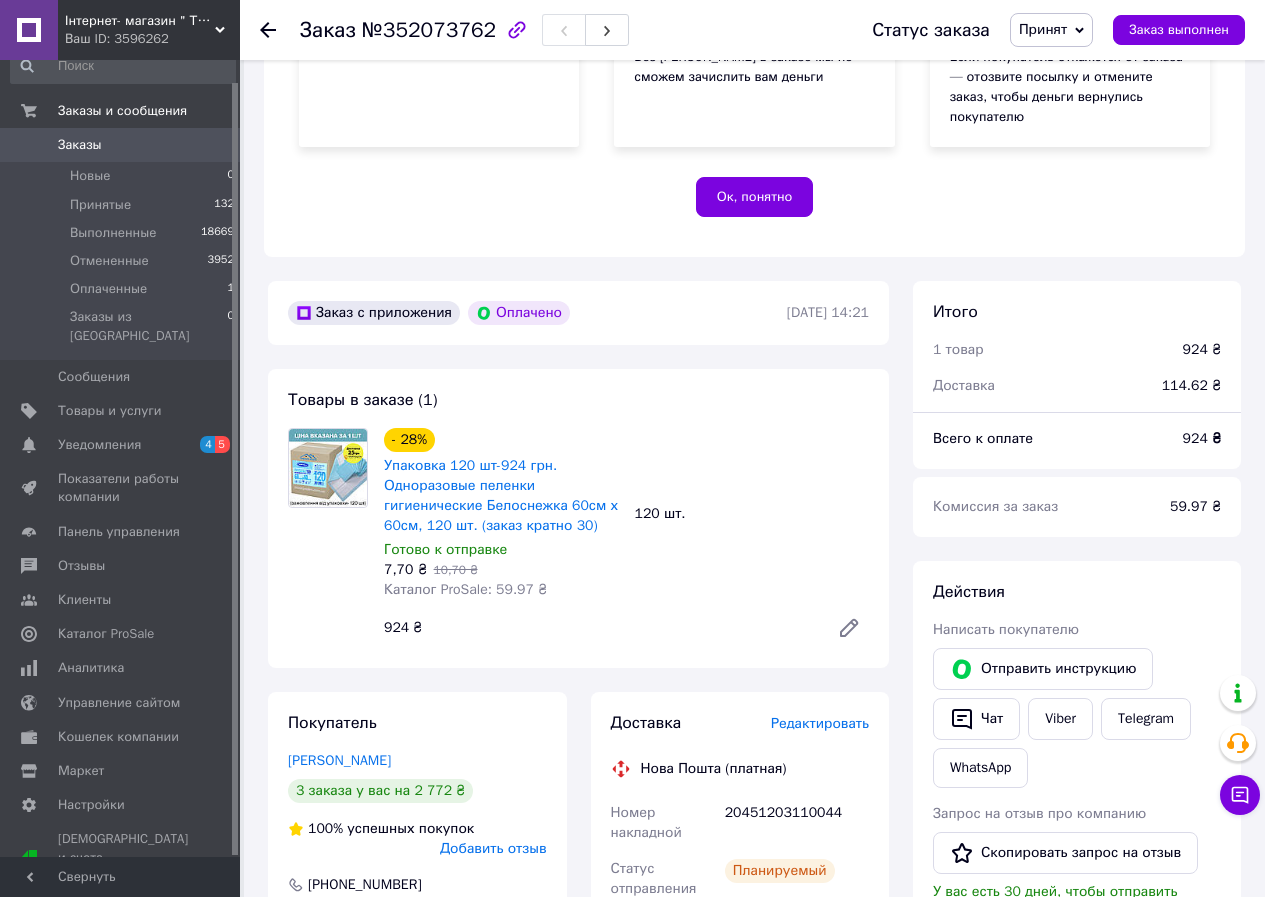 click 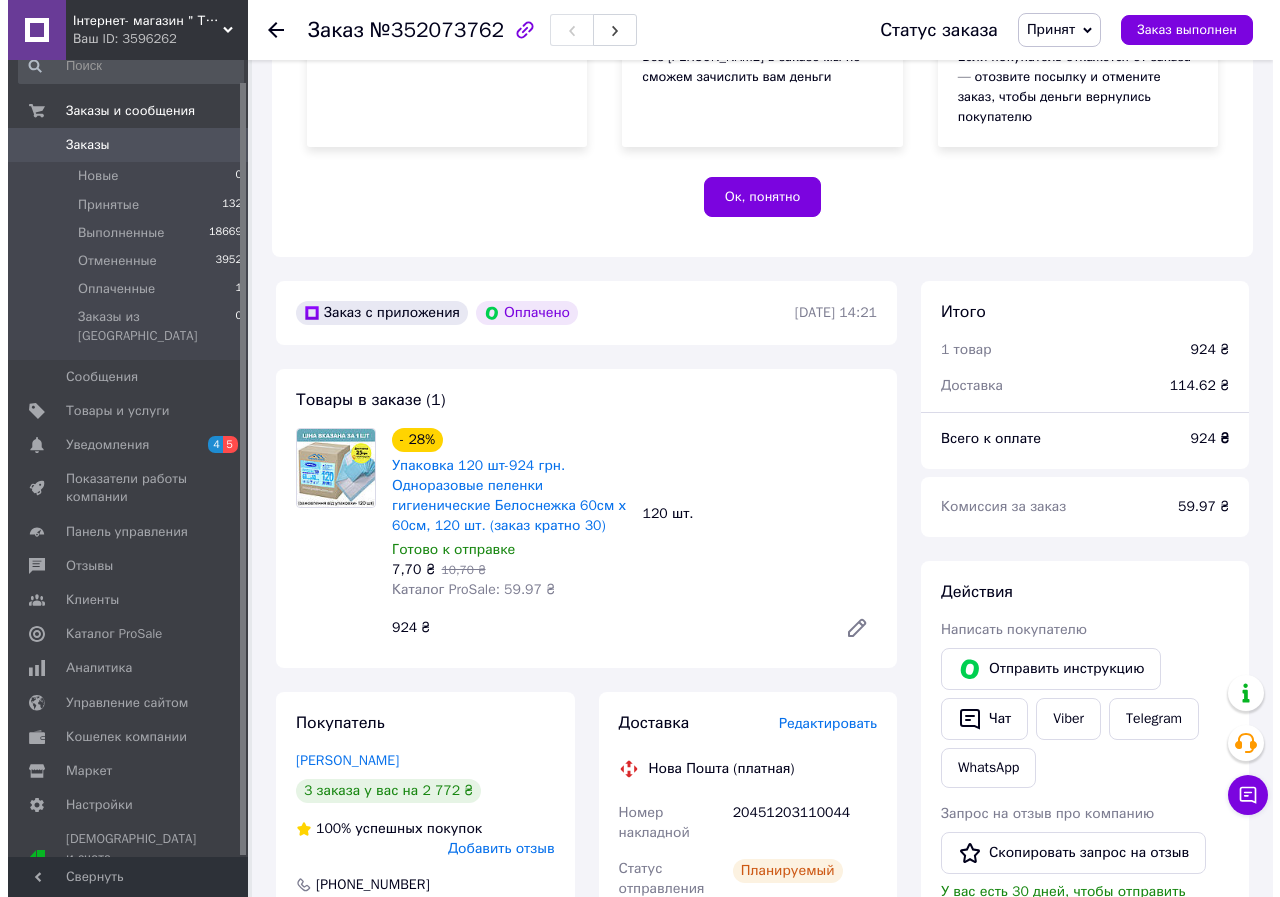 scroll, scrollTop: 0, scrollLeft: 0, axis: both 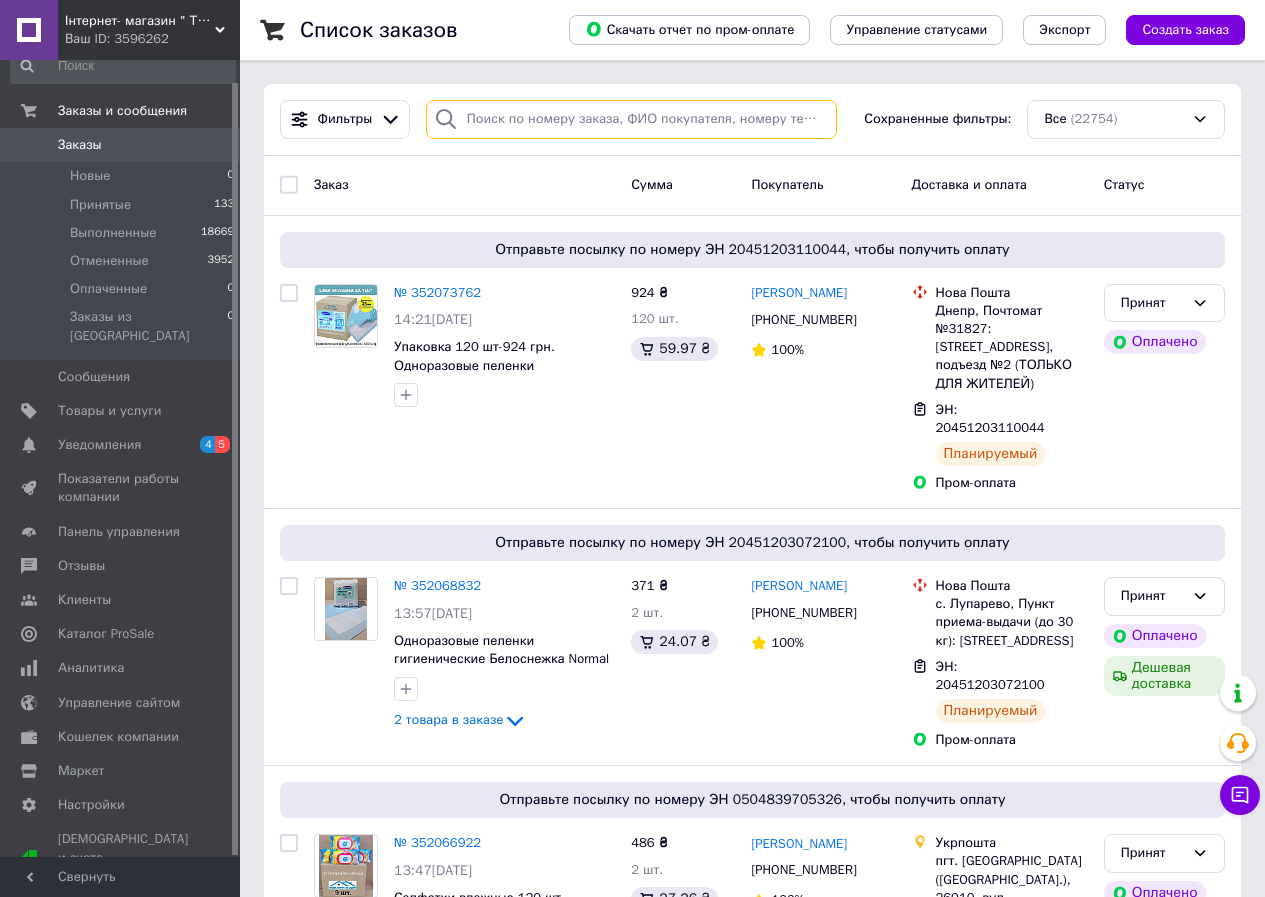 click at bounding box center [631, 119] 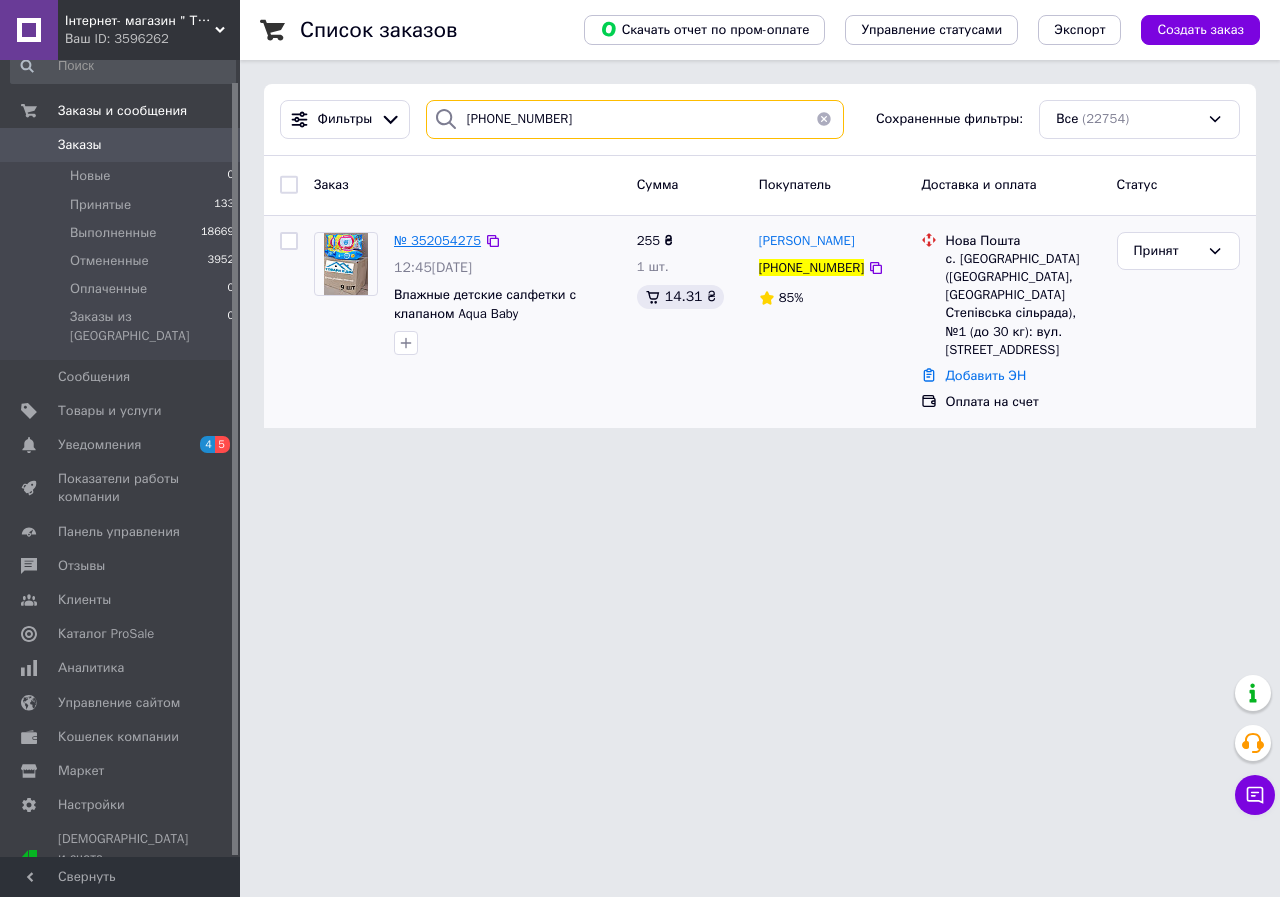 type on "[PHONE_NUMBER]" 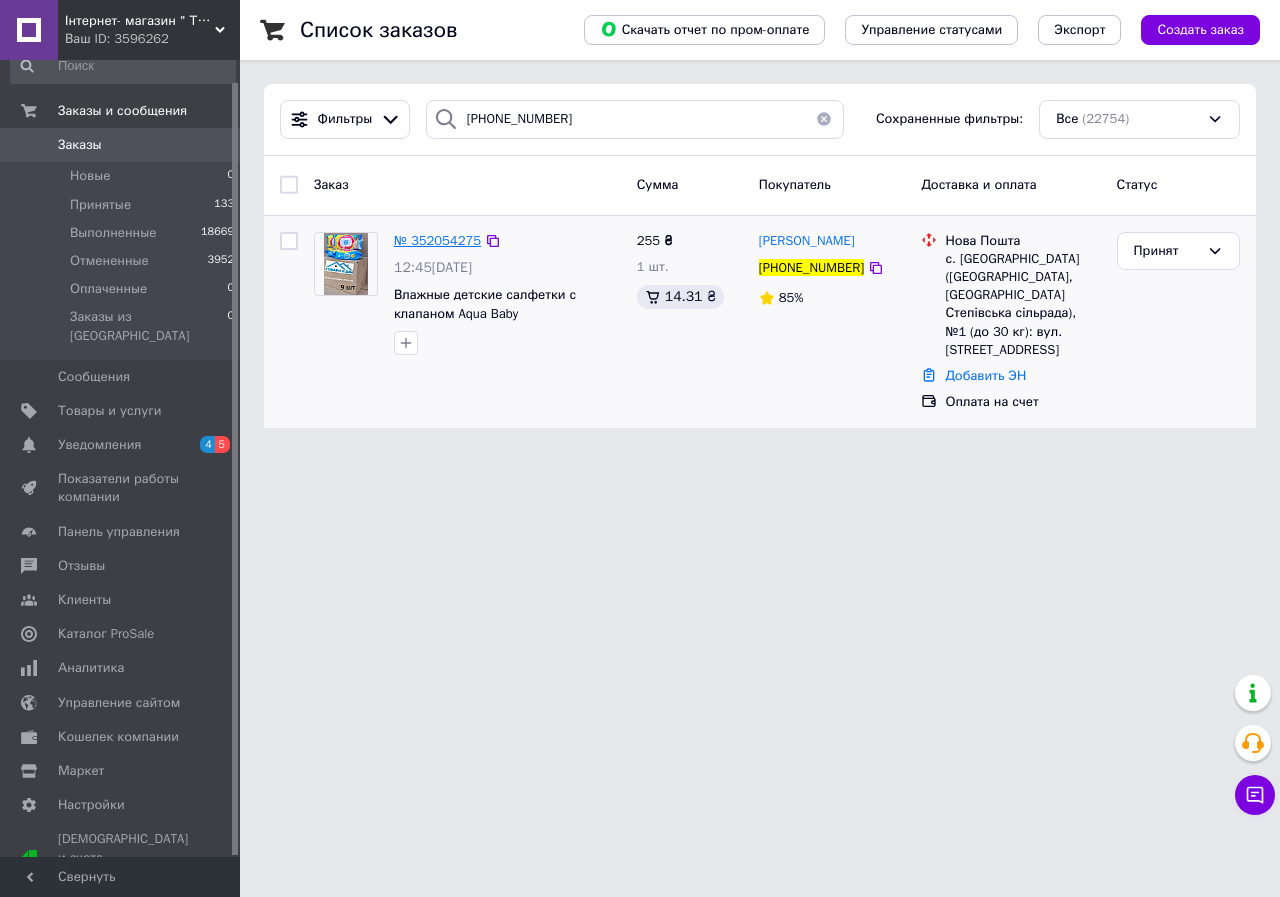 click on "№ 352054275" at bounding box center [437, 240] 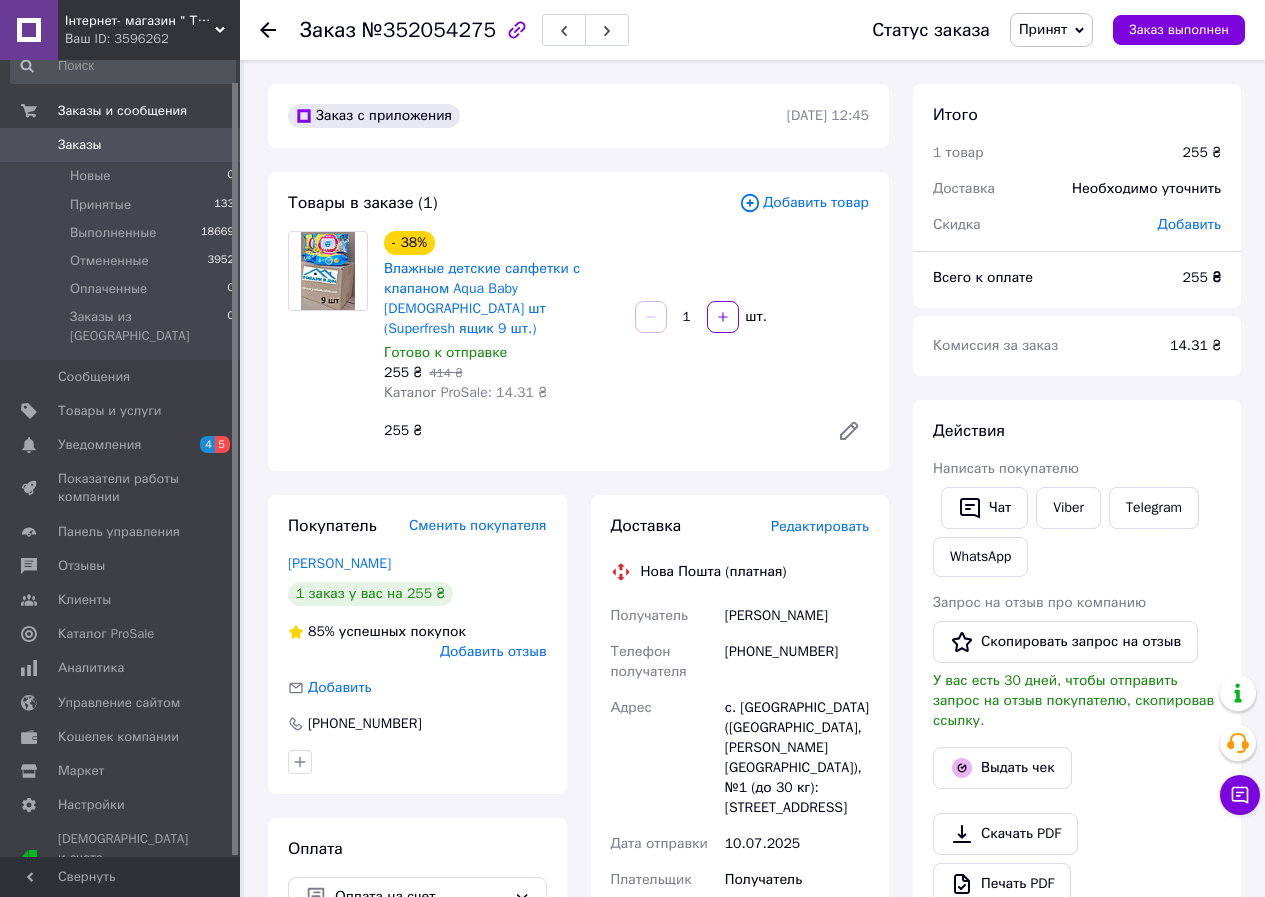 click on "Действия" at bounding box center [1077, 431] 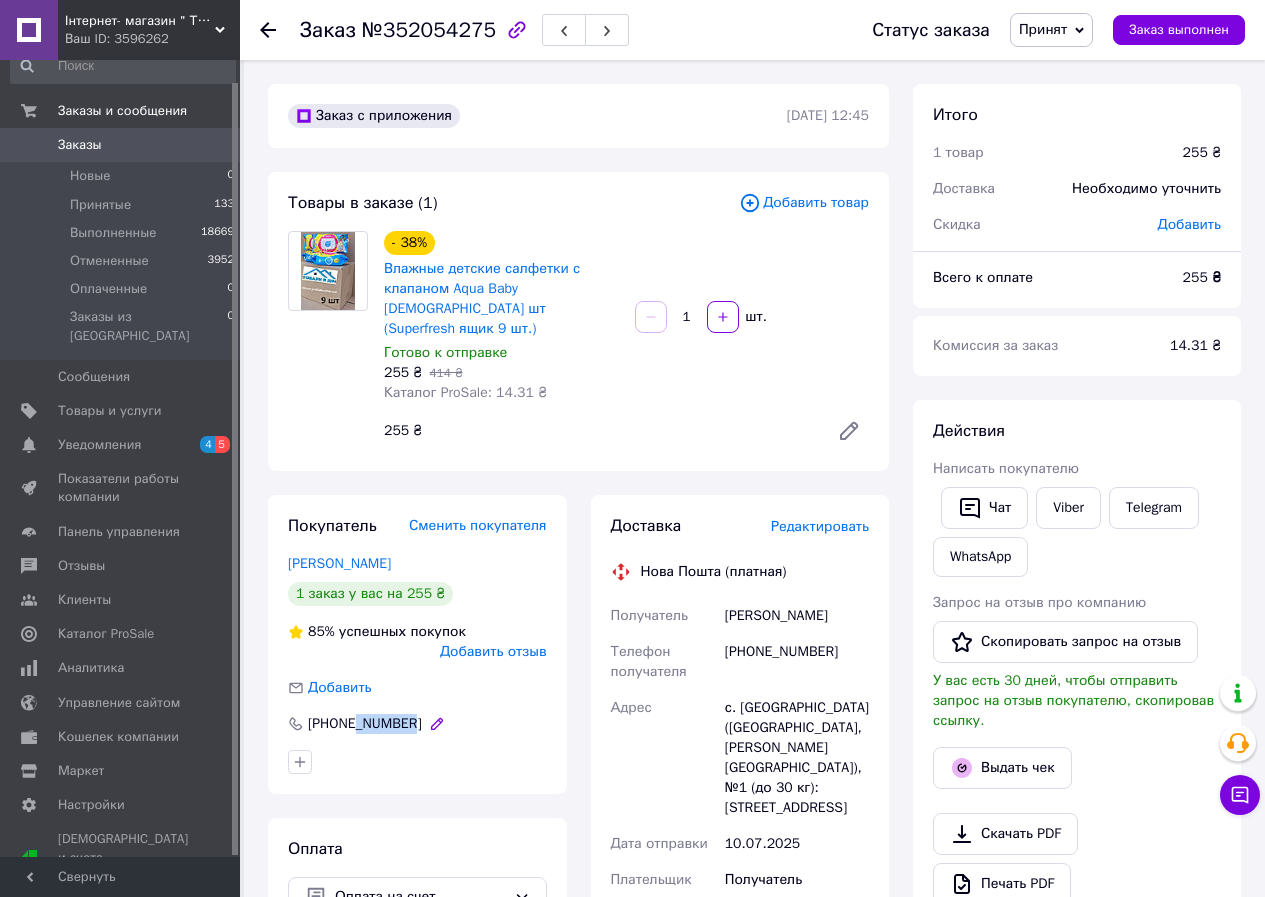 drag, startPoint x: 416, startPoint y: 701, endPoint x: 357, endPoint y: 709, distance: 59.5399 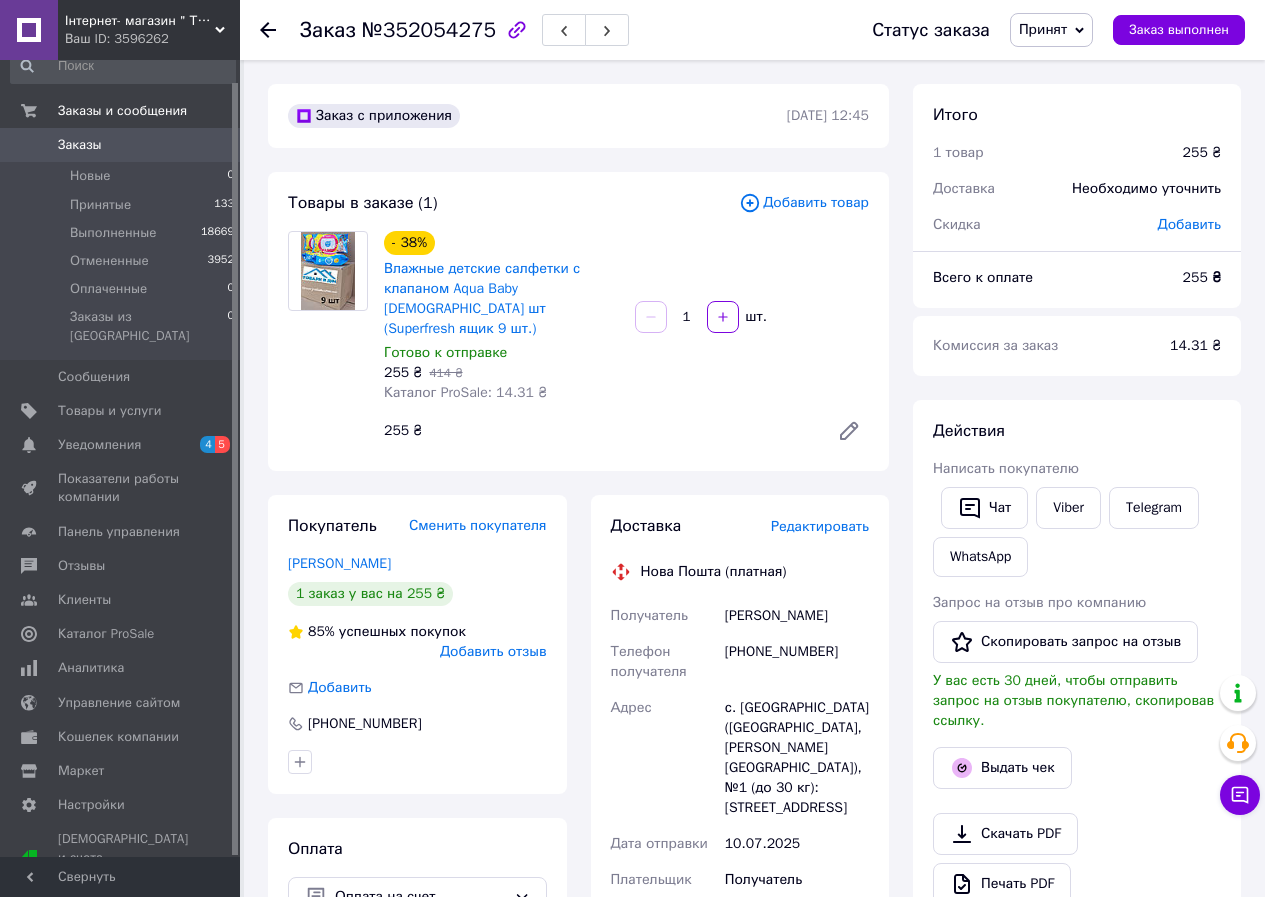 click on "№352054275" at bounding box center [429, 30] 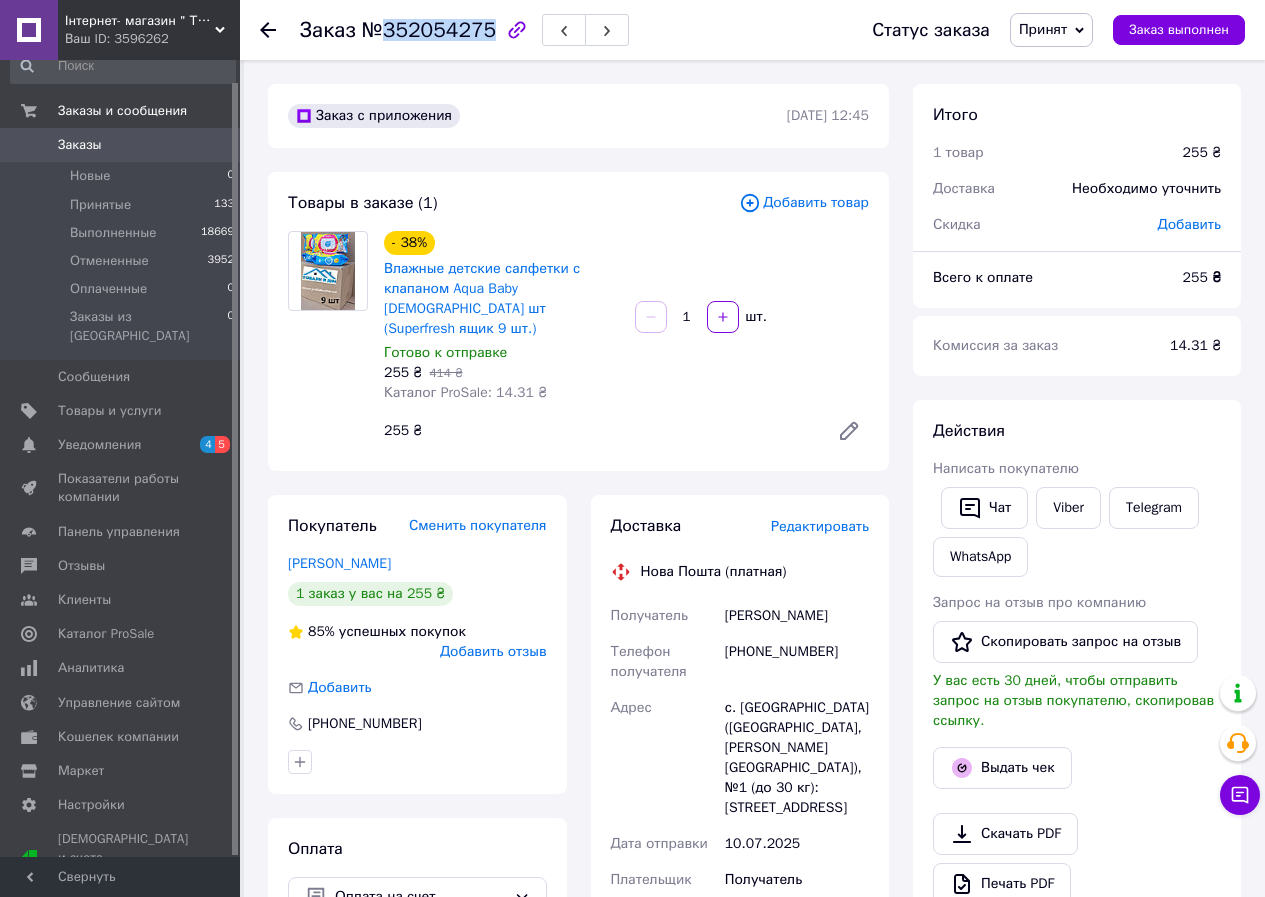 click on "№352054275" at bounding box center [429, 30] 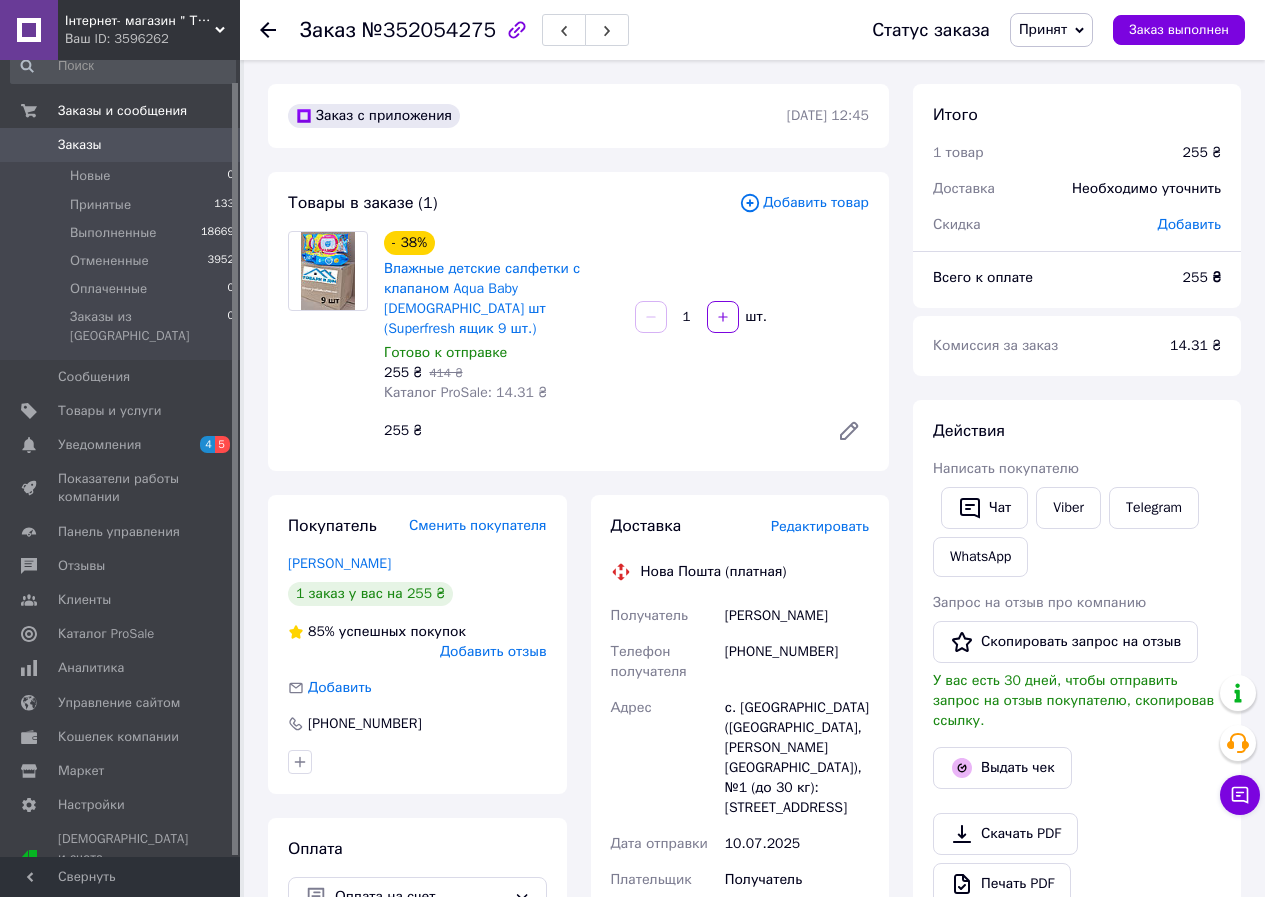 click on "Редактировать" at bounding box center (820, 526) 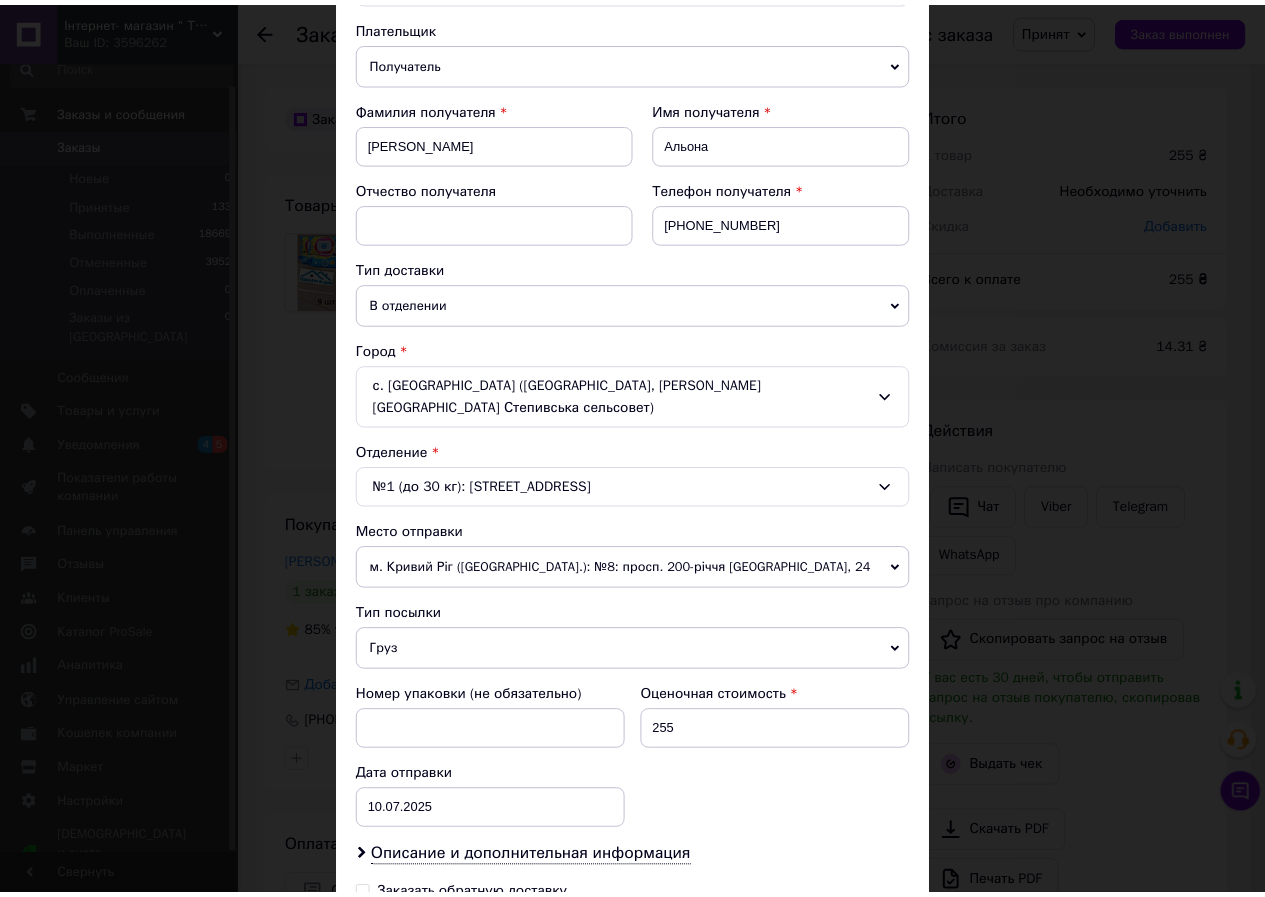 scroll, scrollTop: 467, scrollLeft: 0, axis: vertical 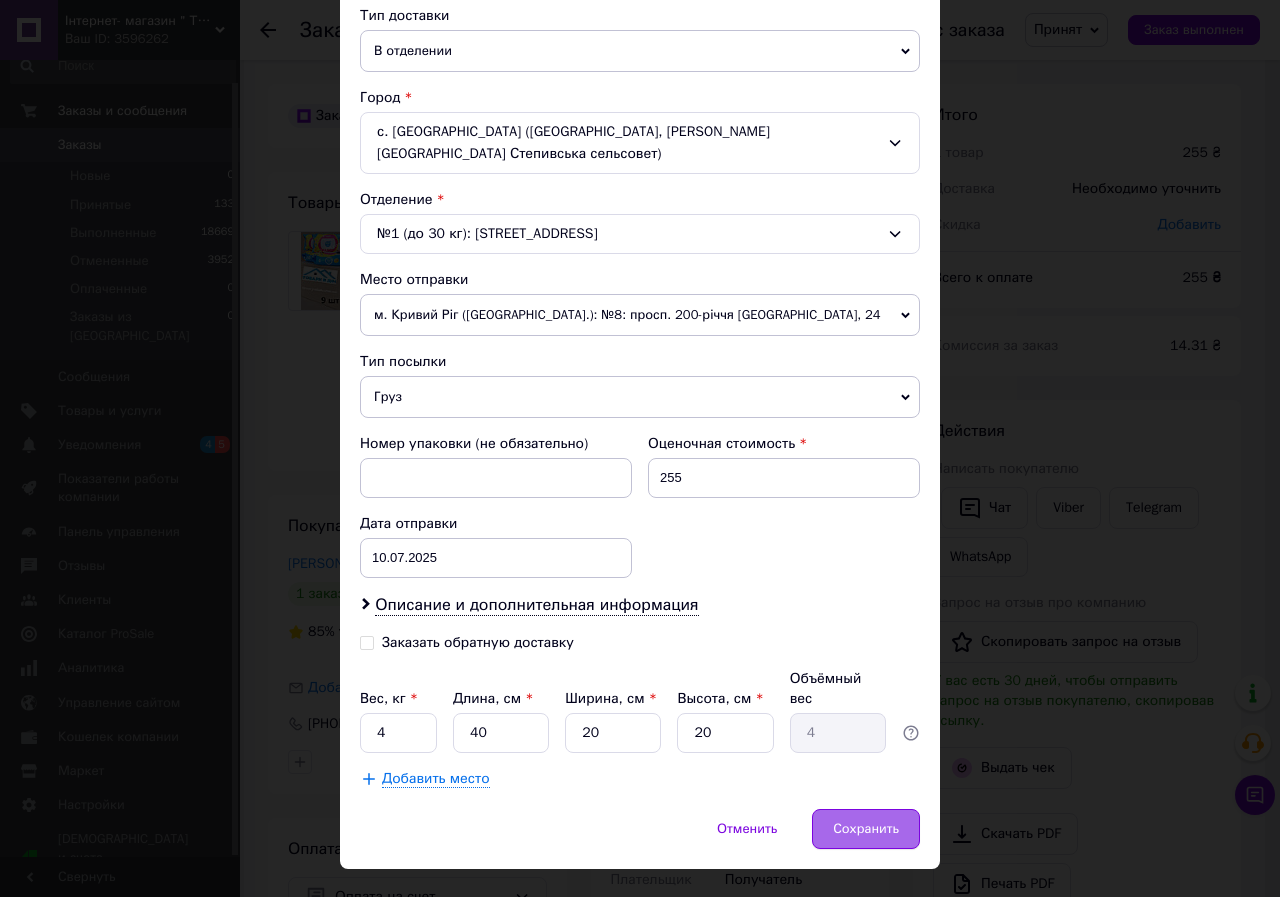 click on "Сохранить" at bounding box center (866, 829) 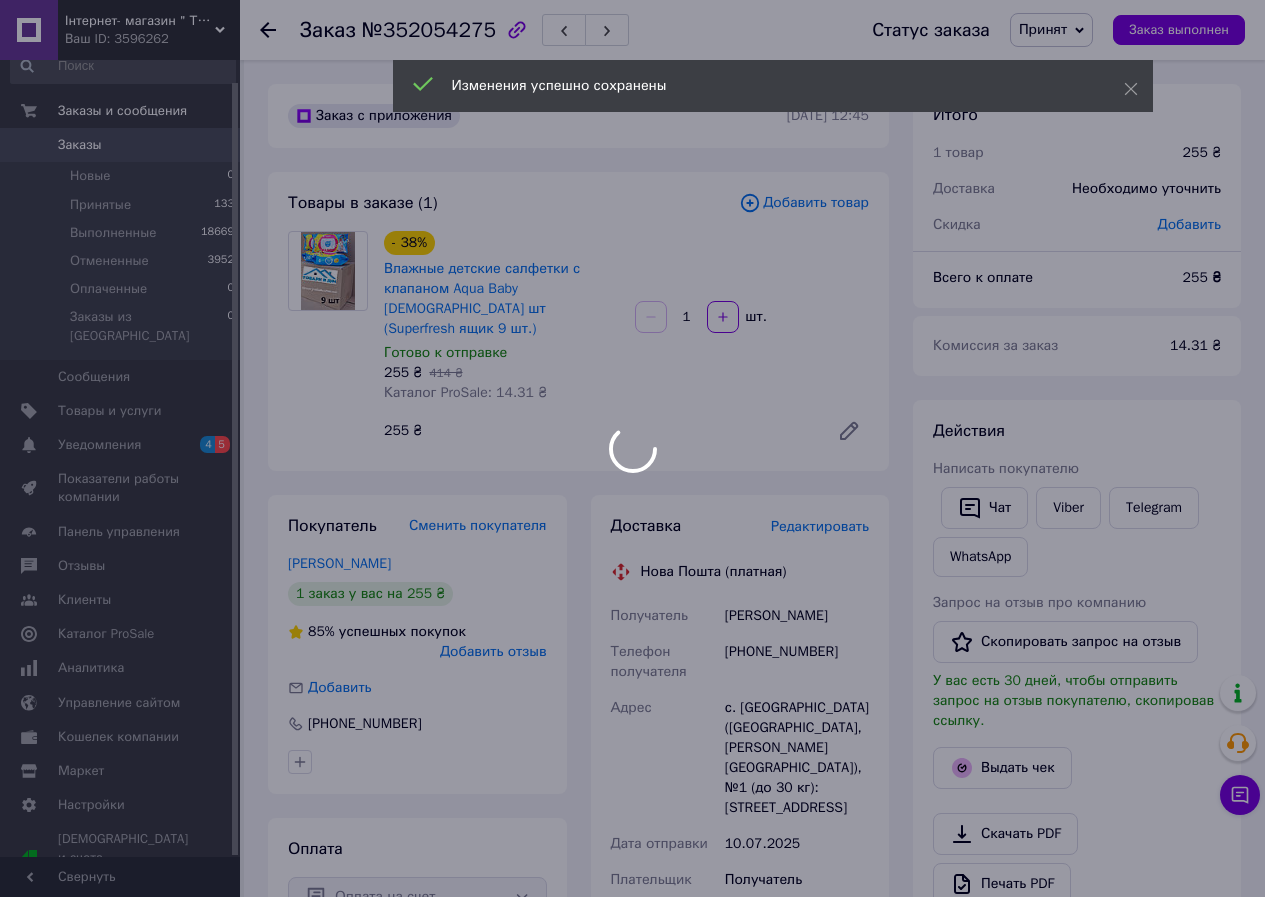 scroll, scrollTop: 546, scrollLeft: 0, axis: vertical 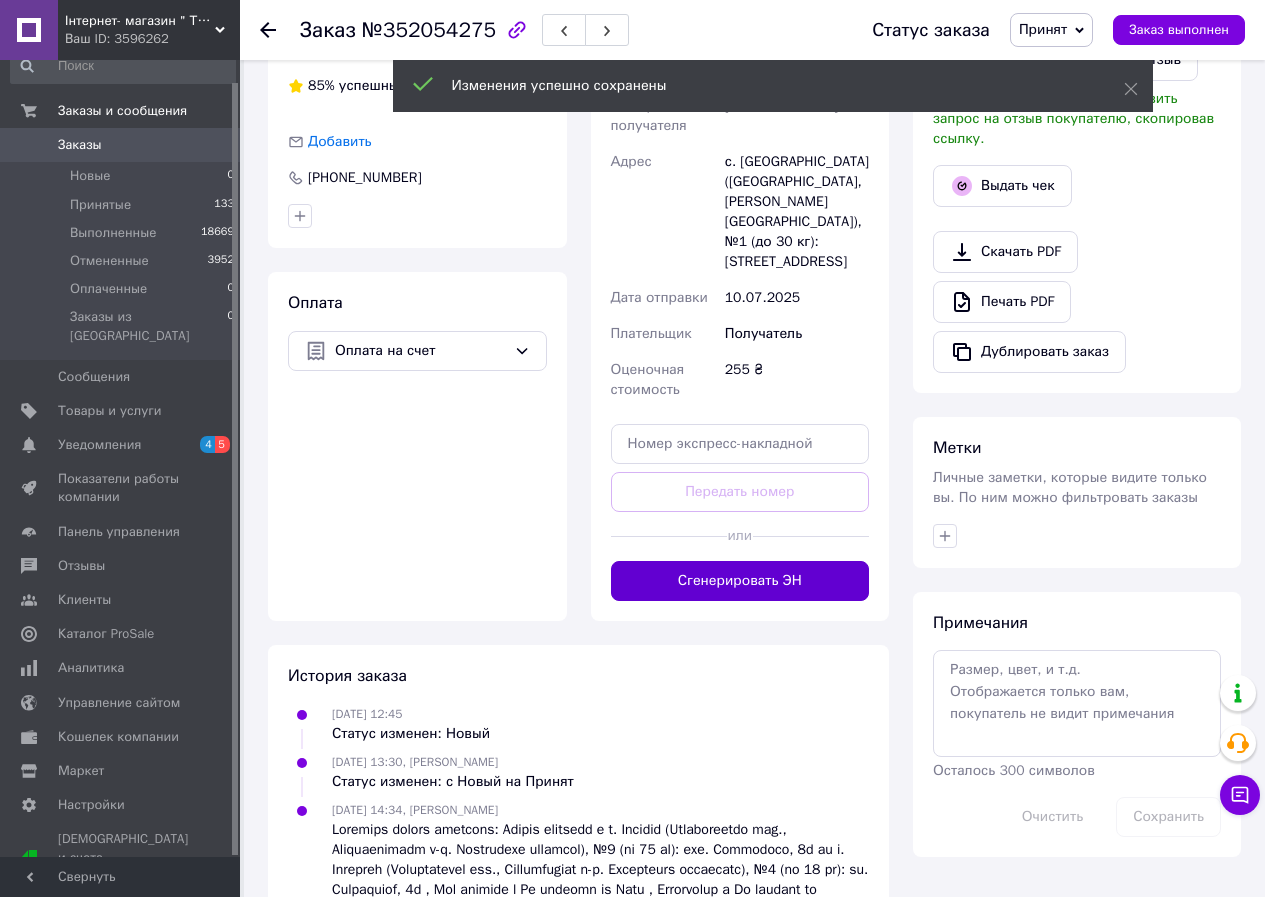 click on "Сгенерировать ЭН" at bounding box center (740, 581) 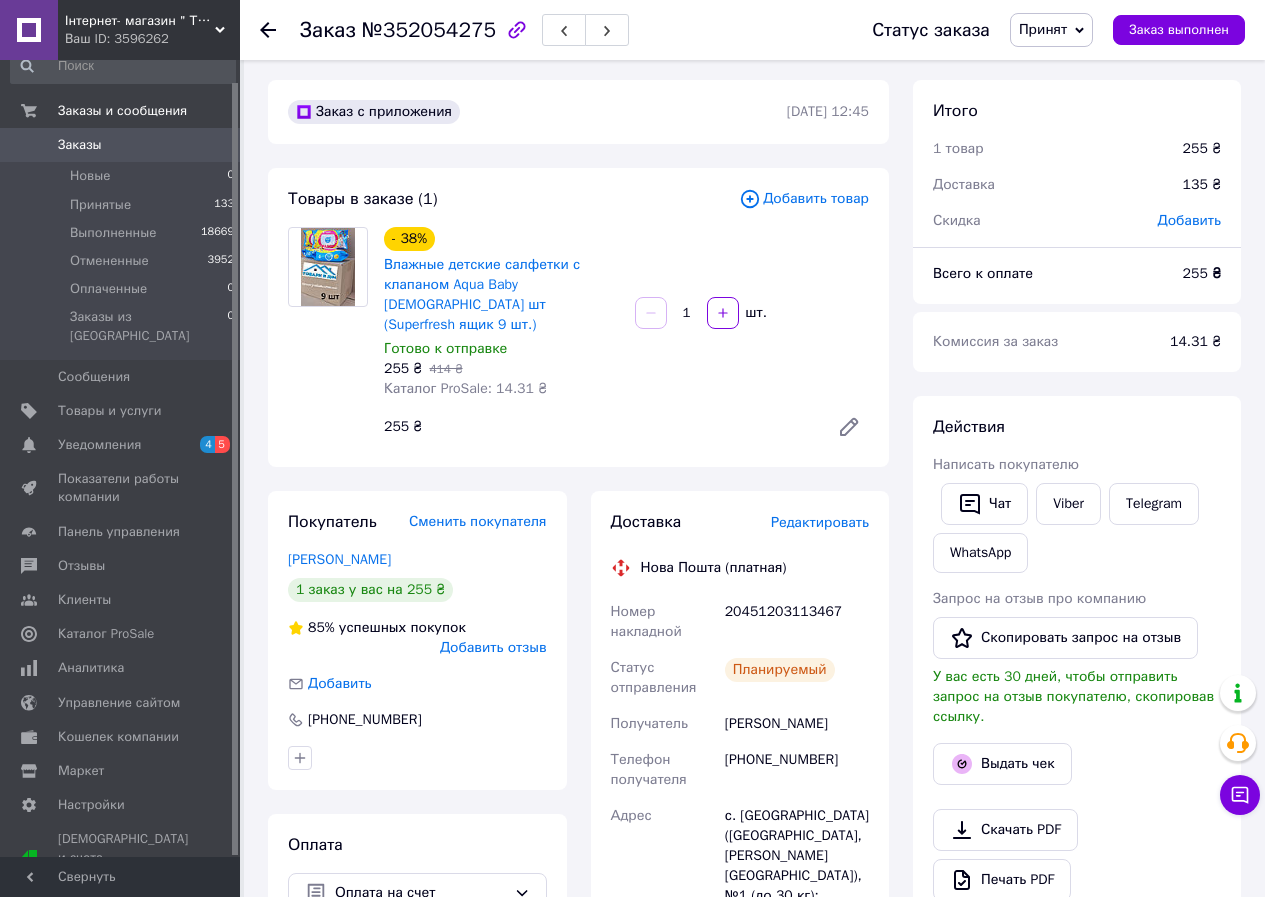 scroll, scrollTop: 0, scrollLeft: 0, axis: both 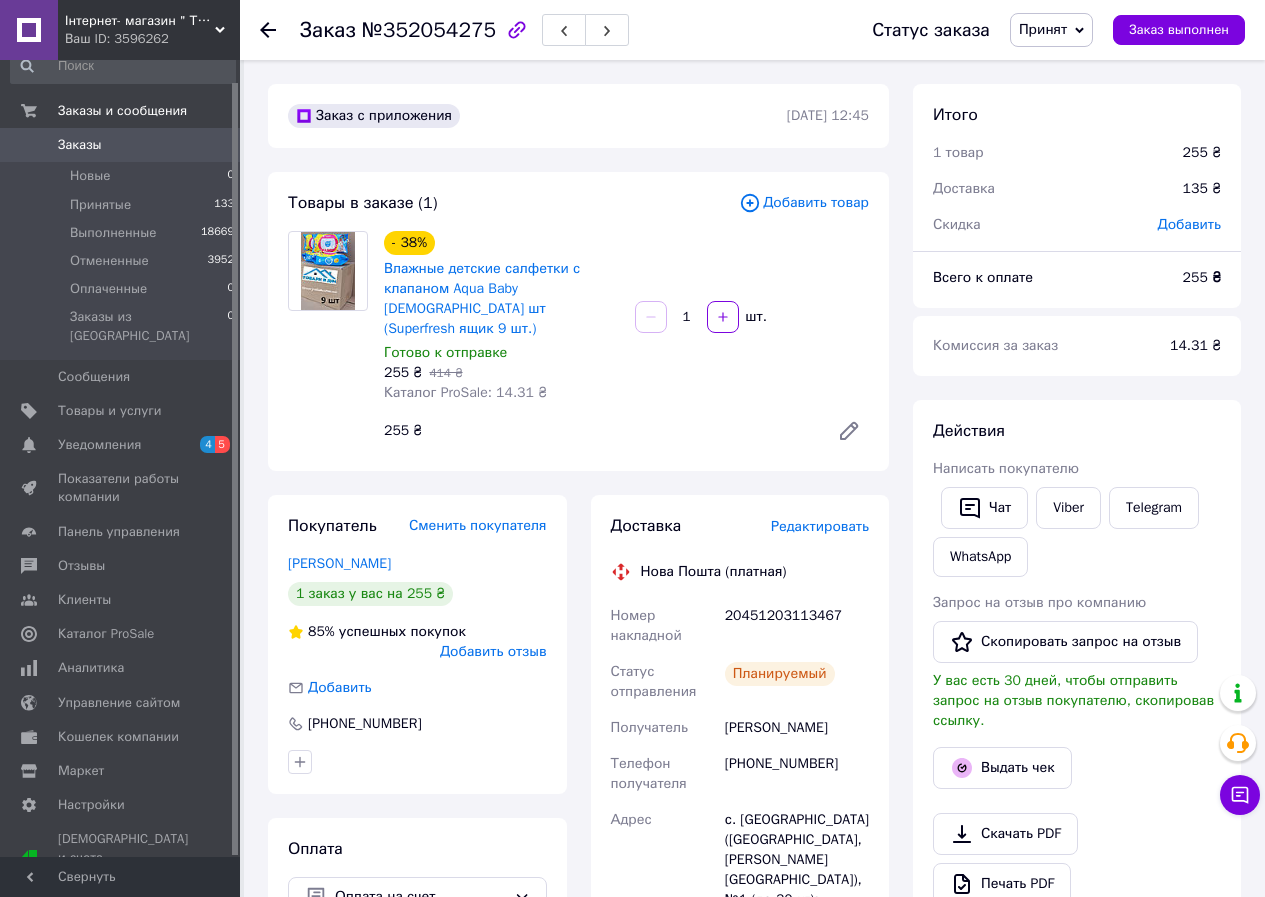 click on "Принят" at bounding box center (1051, 30) 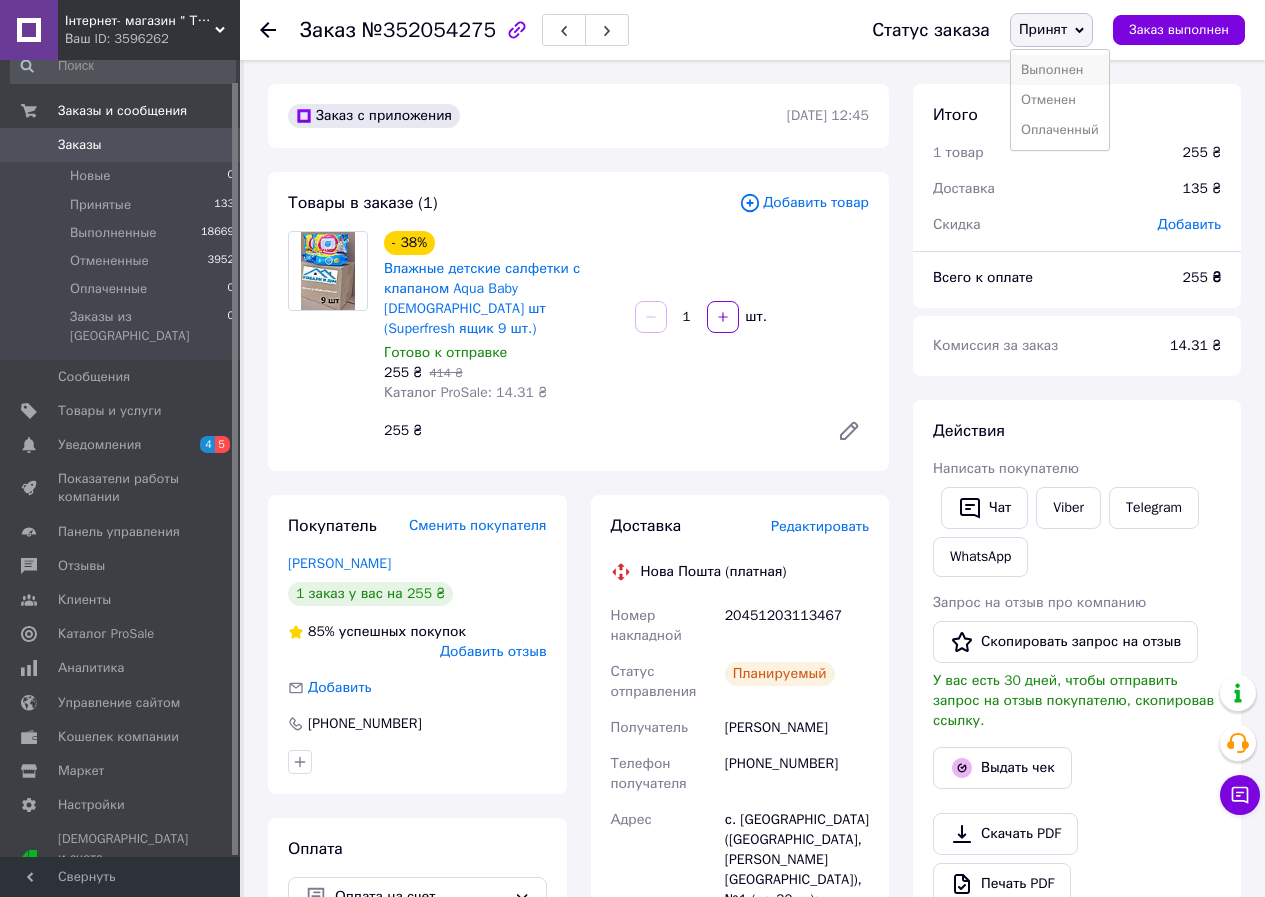click on "Выполнен" at bounding box center [1060, 70] 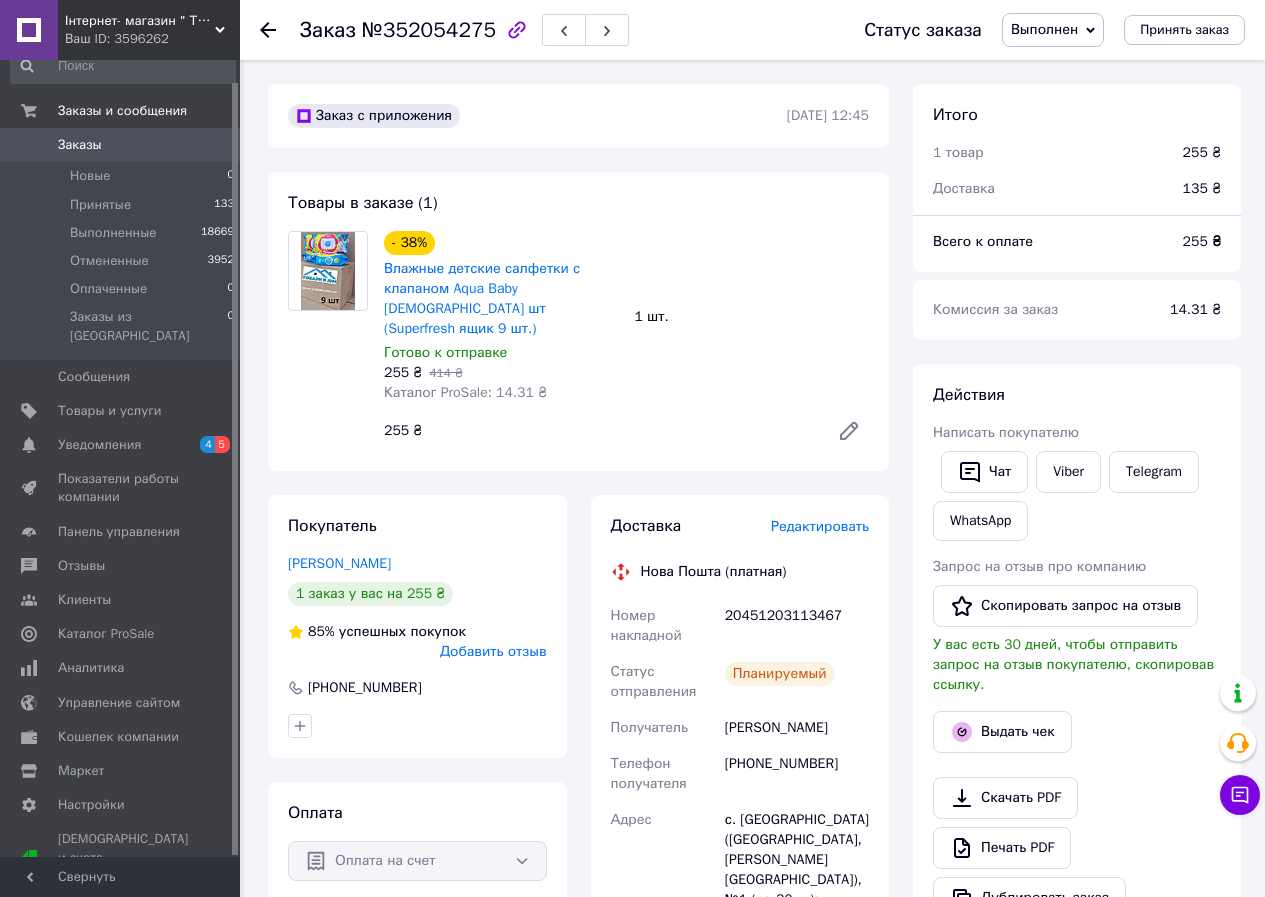 click at bounding box center [280, 30] 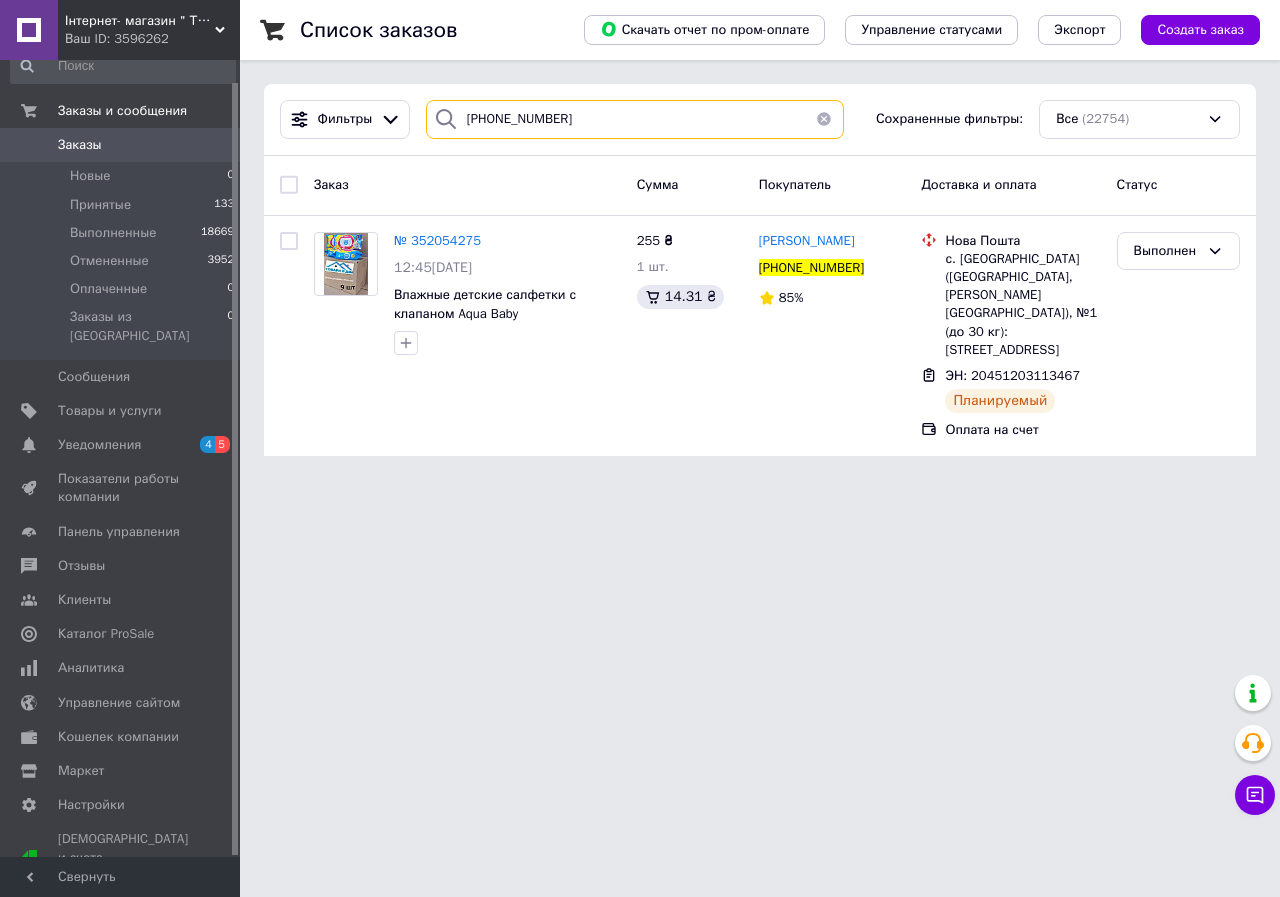 drag, startPoint x: 622, startPoint y: 130, endPoint x: 197, endPoint y: 82, distance: 427.702 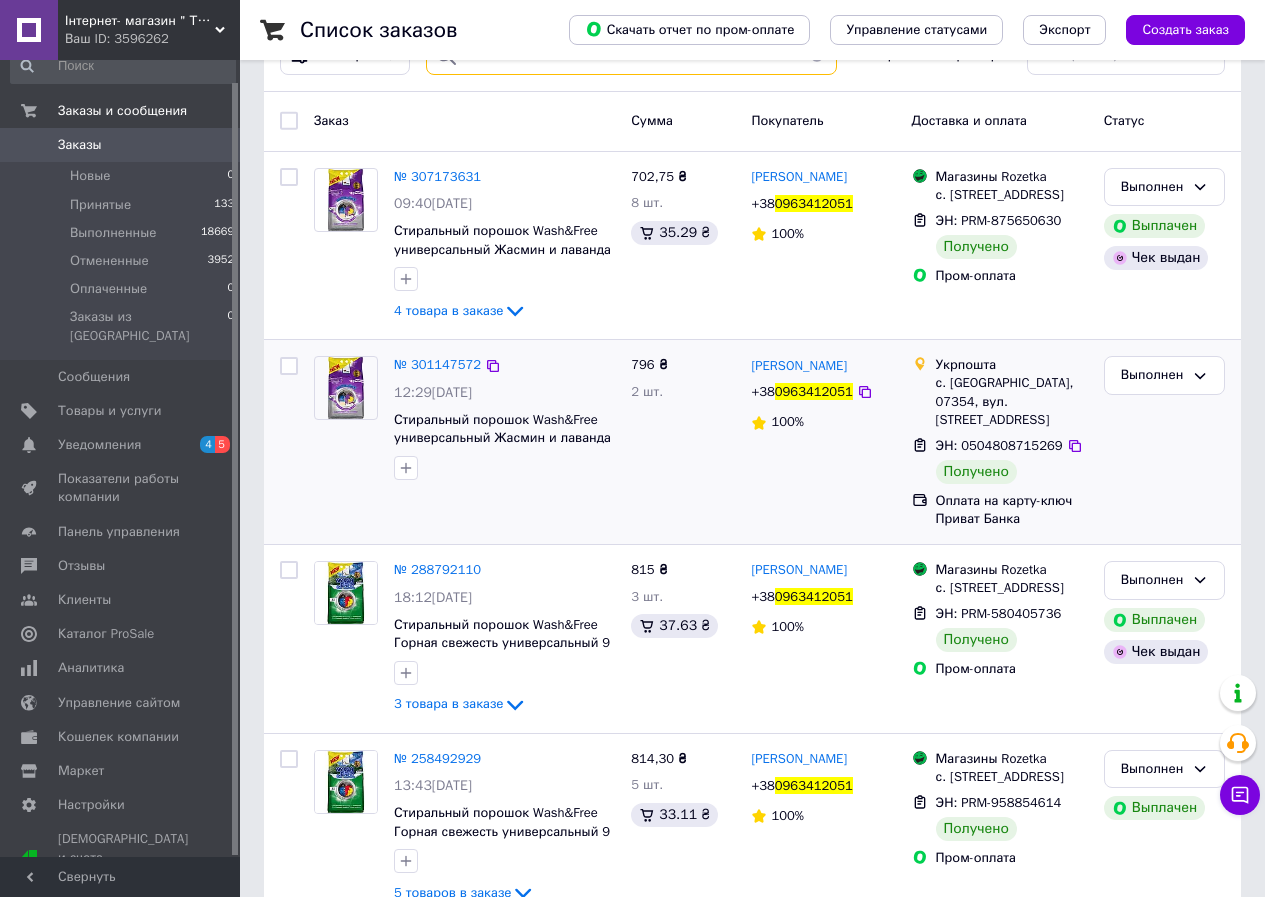 scroll, scrollTop: 100, scrollLeft: 0, axis: vertical 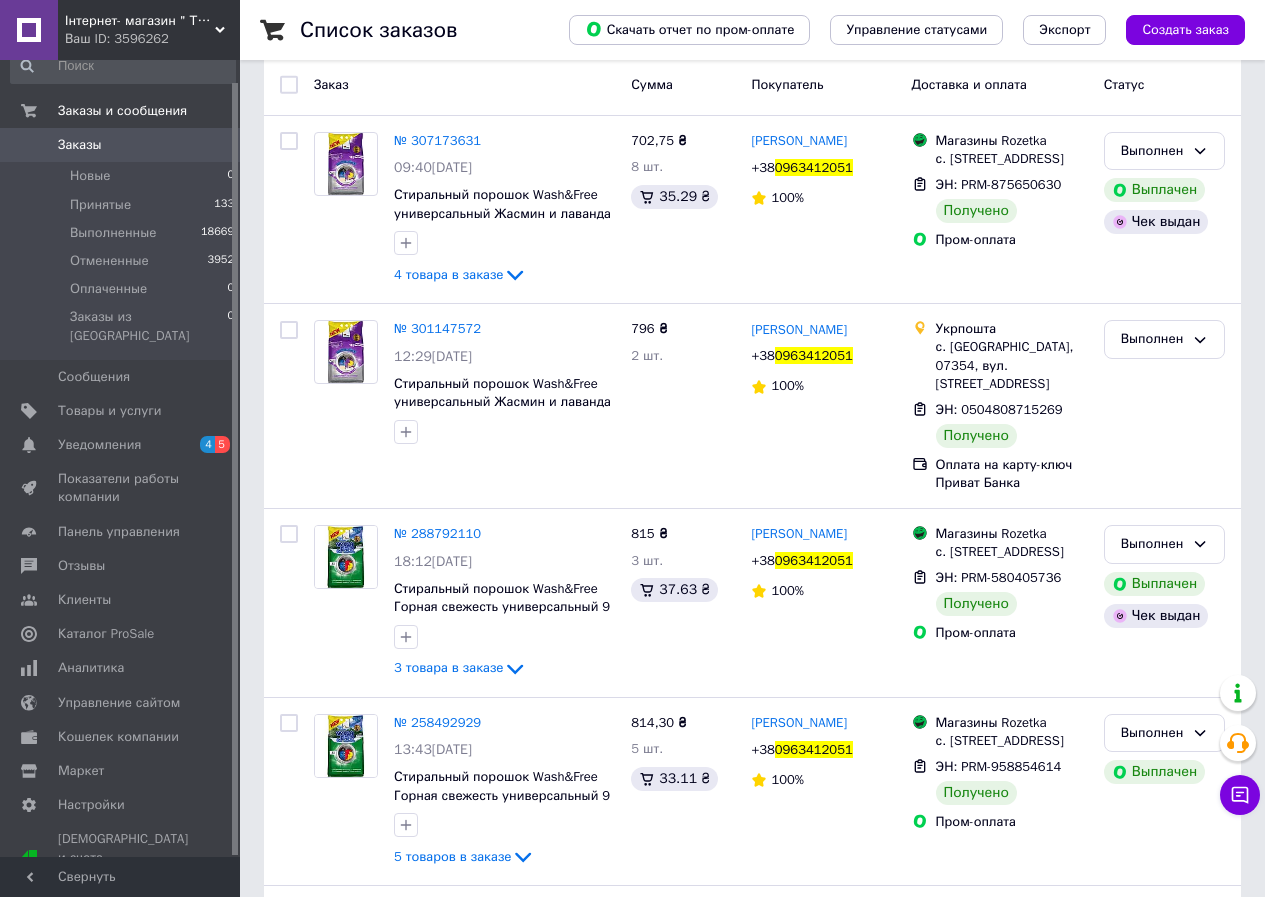 type on "0963412051" 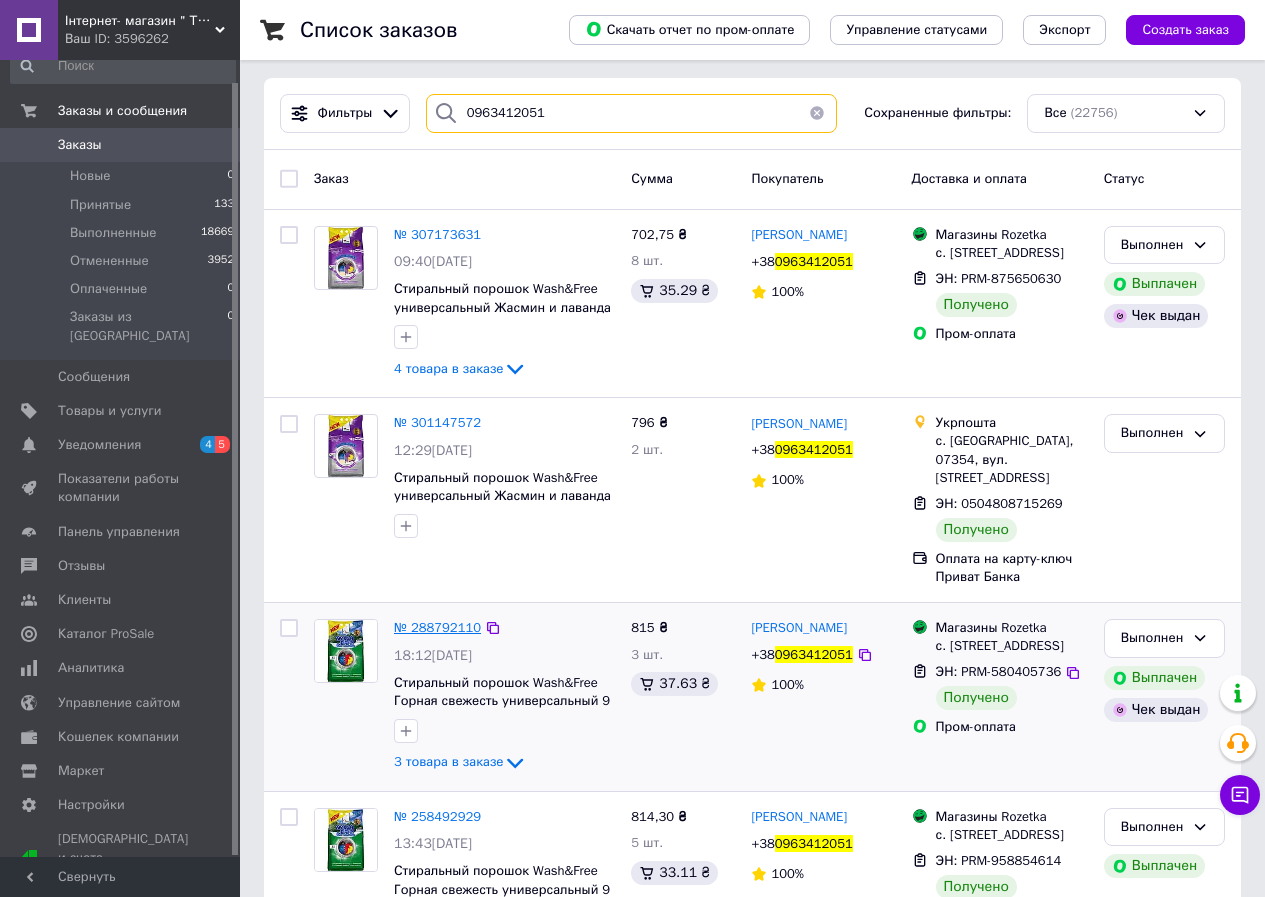 scroll, scrollTop: 0, scrollLeft: 0, axis: both 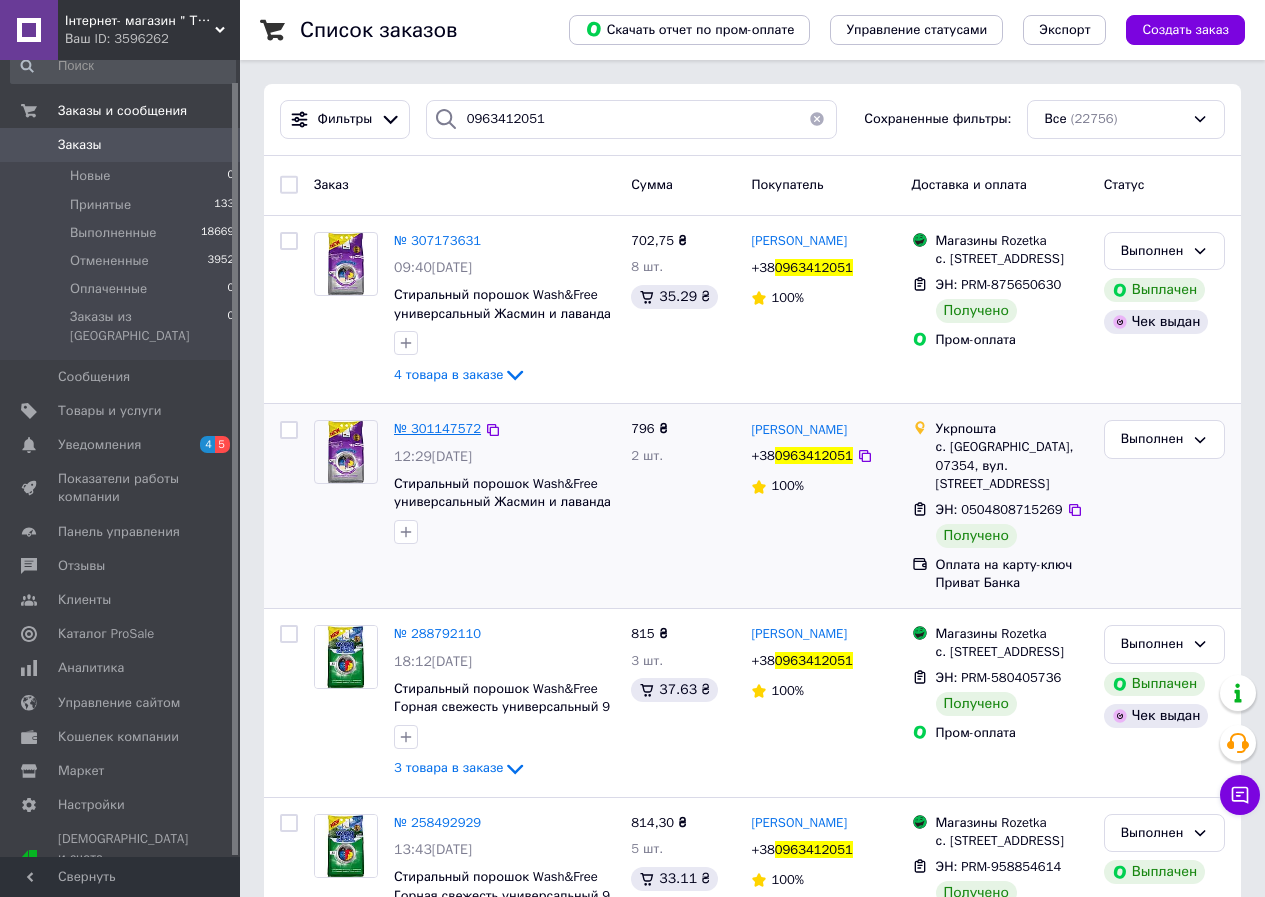 click on "№ 301147572" at bounding box center (437, 428) 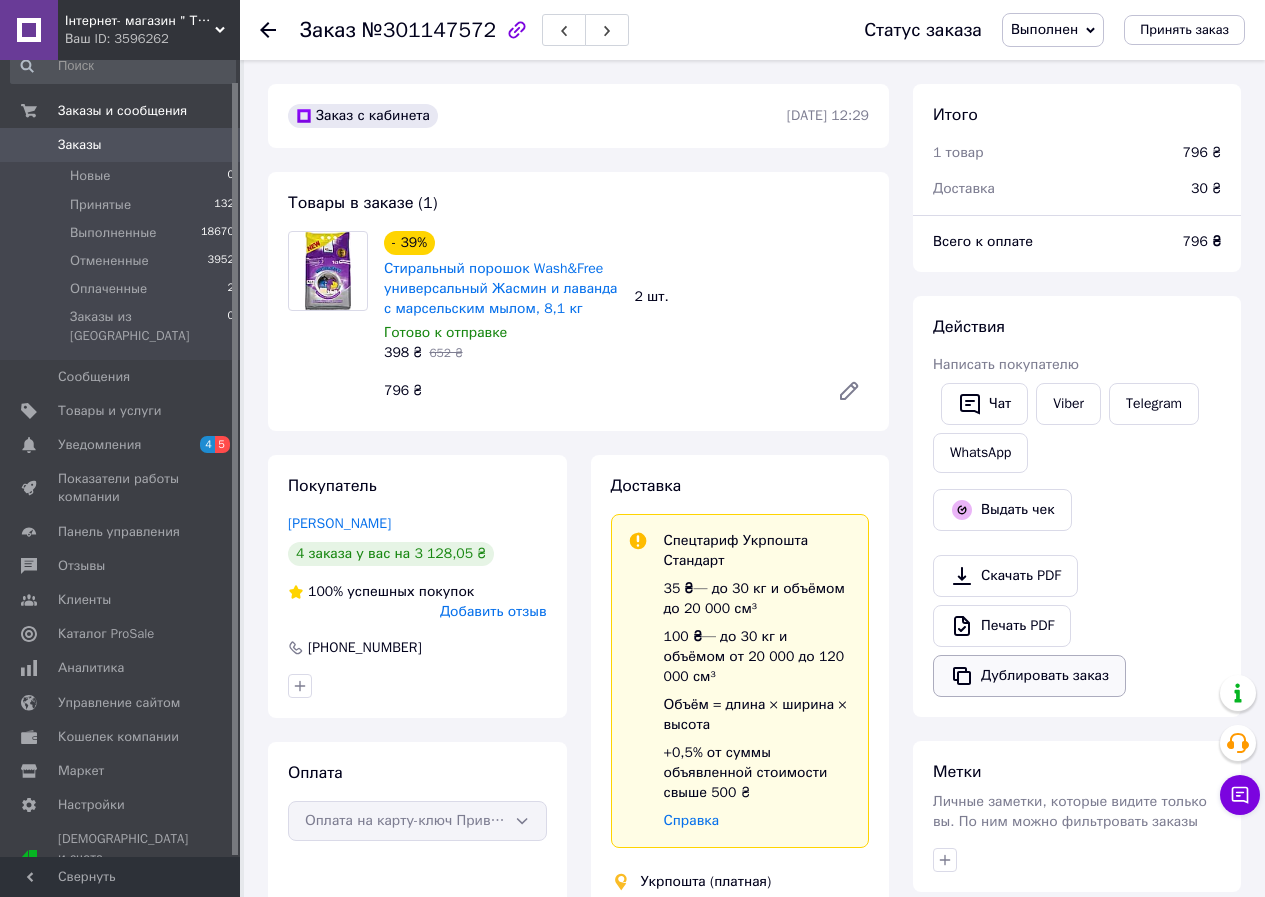 click on "Дублировать заказ" at bounding box center (1029, 676) 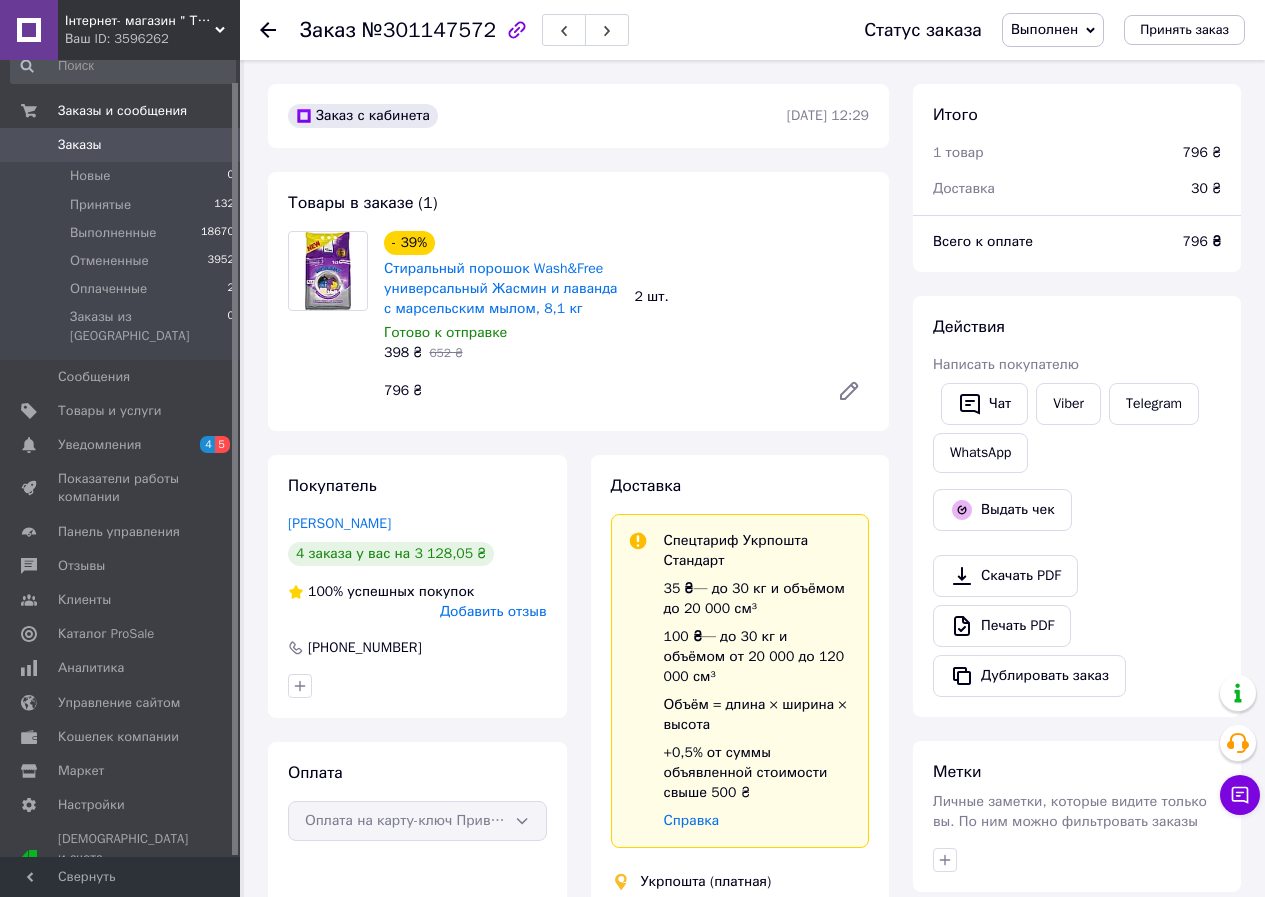 click 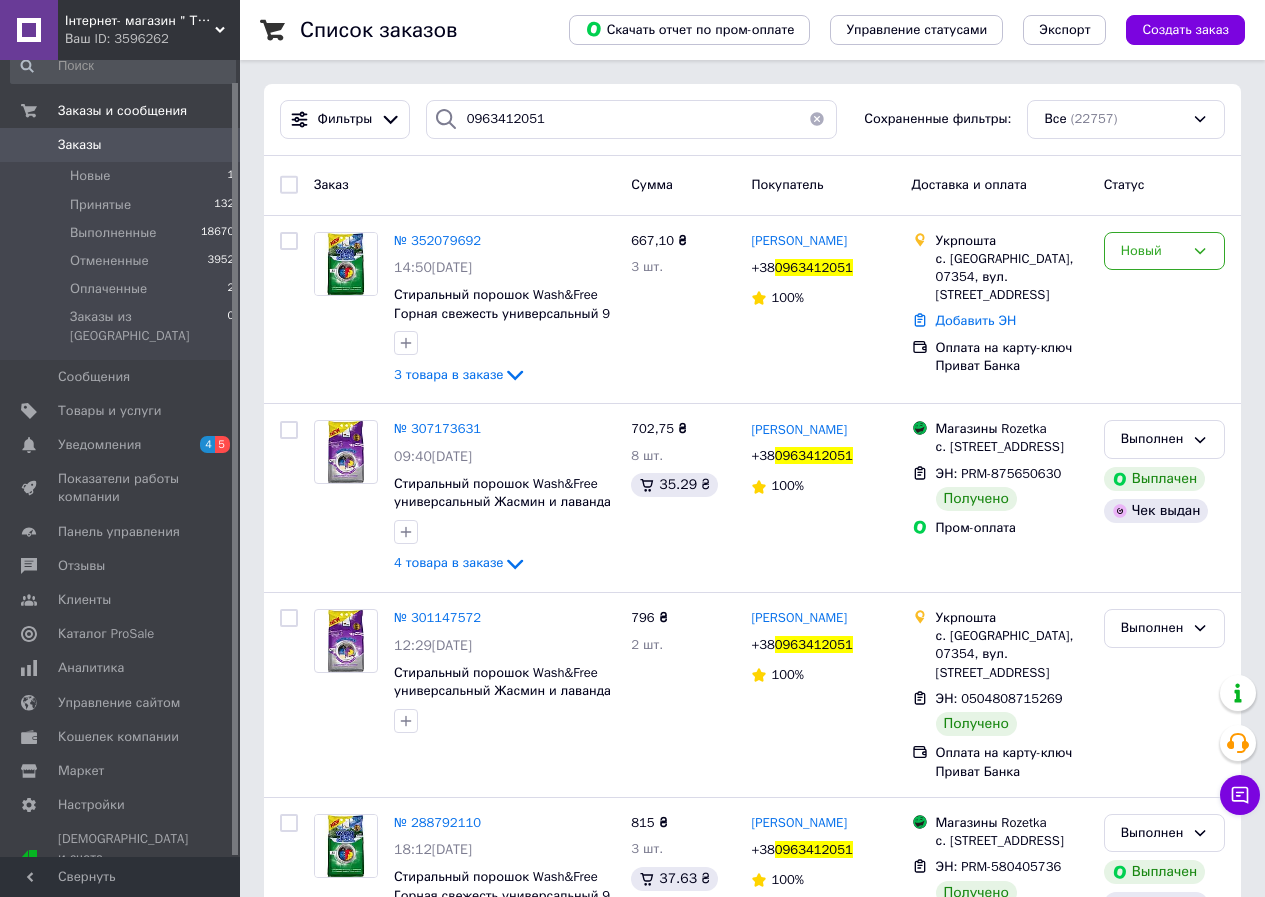 click at bounding box center [817, 119] 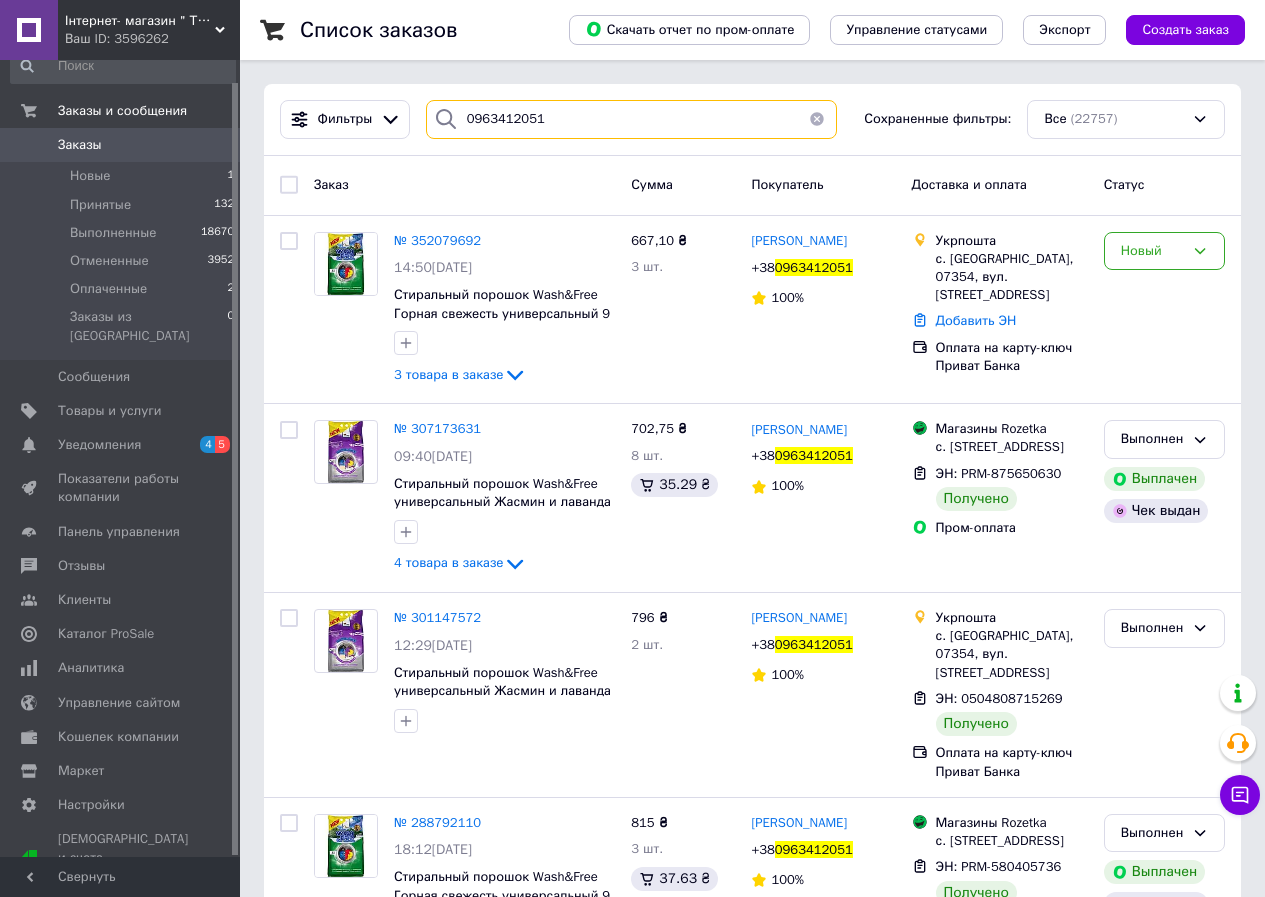 type 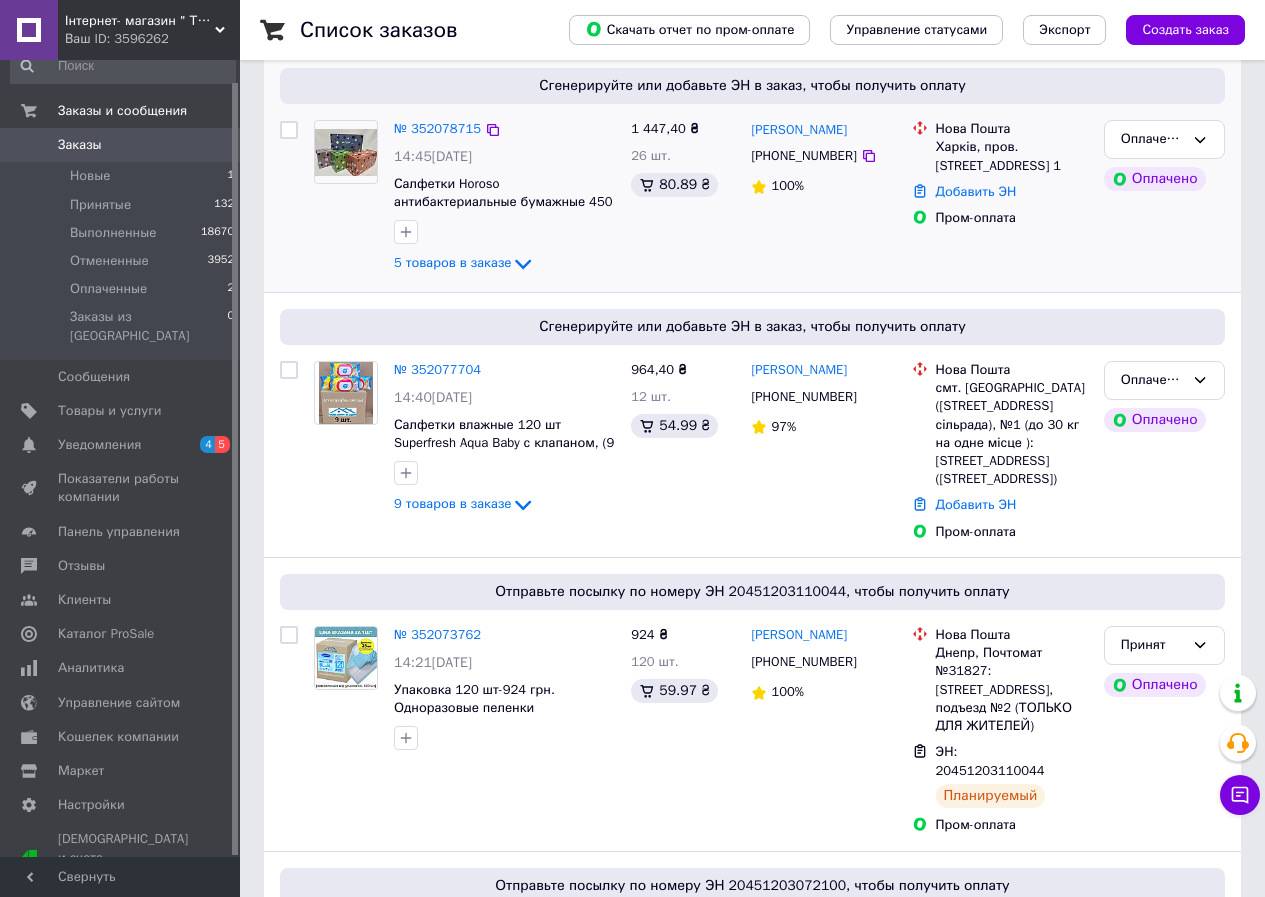 scroll, scrollTop: 400, scrollLeft: 0, axis: vertical 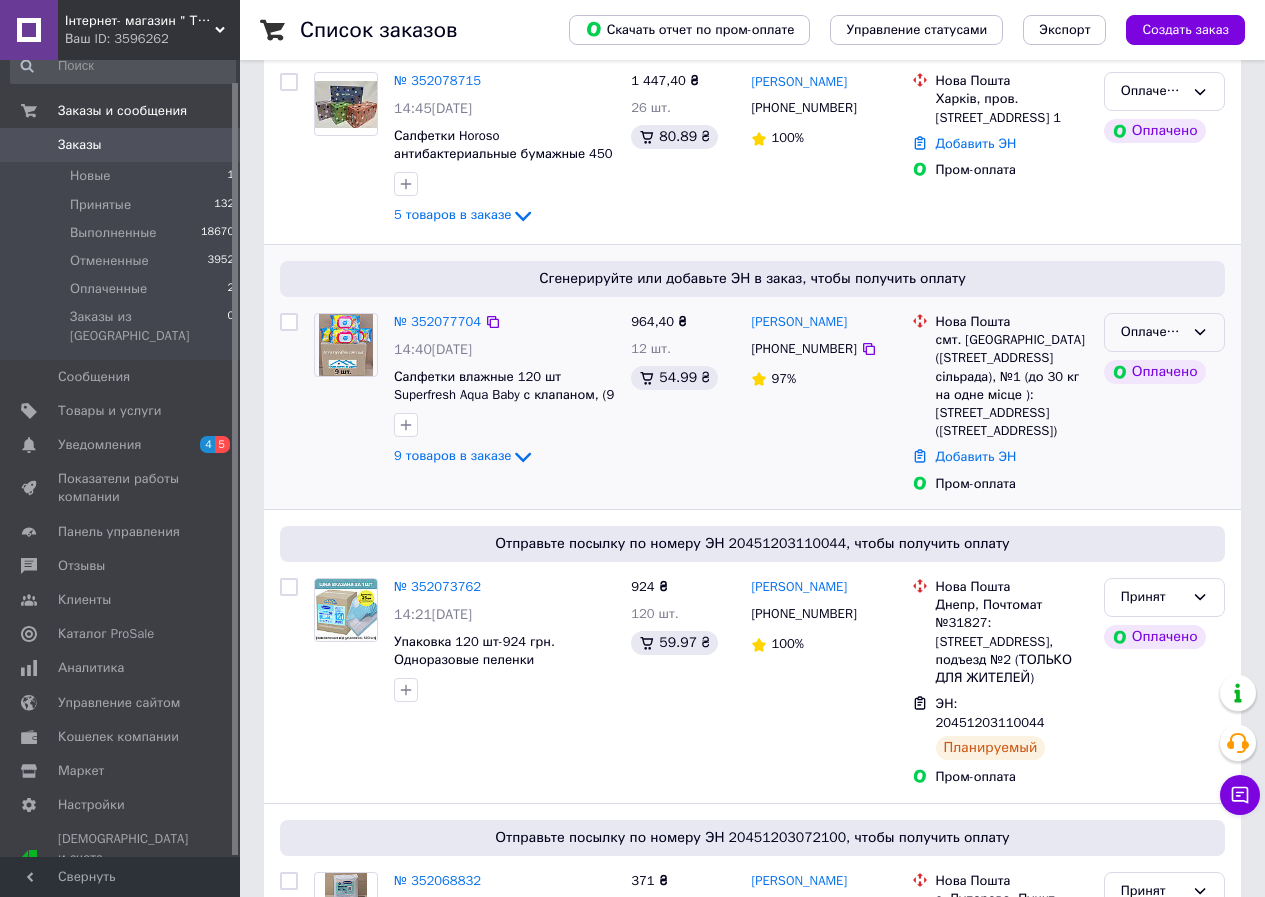 click on "Оплаченный" at bounding box center [1152, 332] 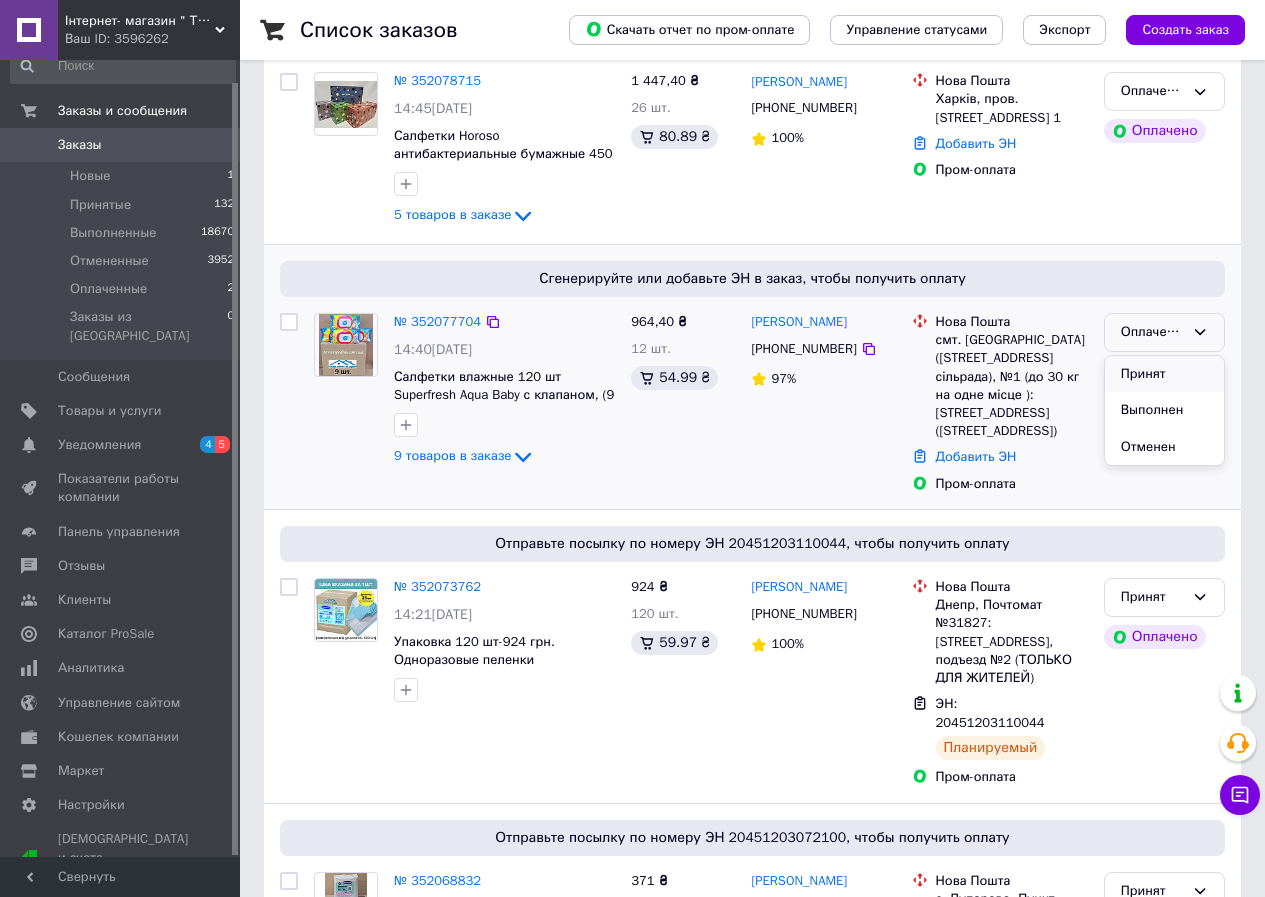 click on "Принят" at bounding box center [1164, 374] 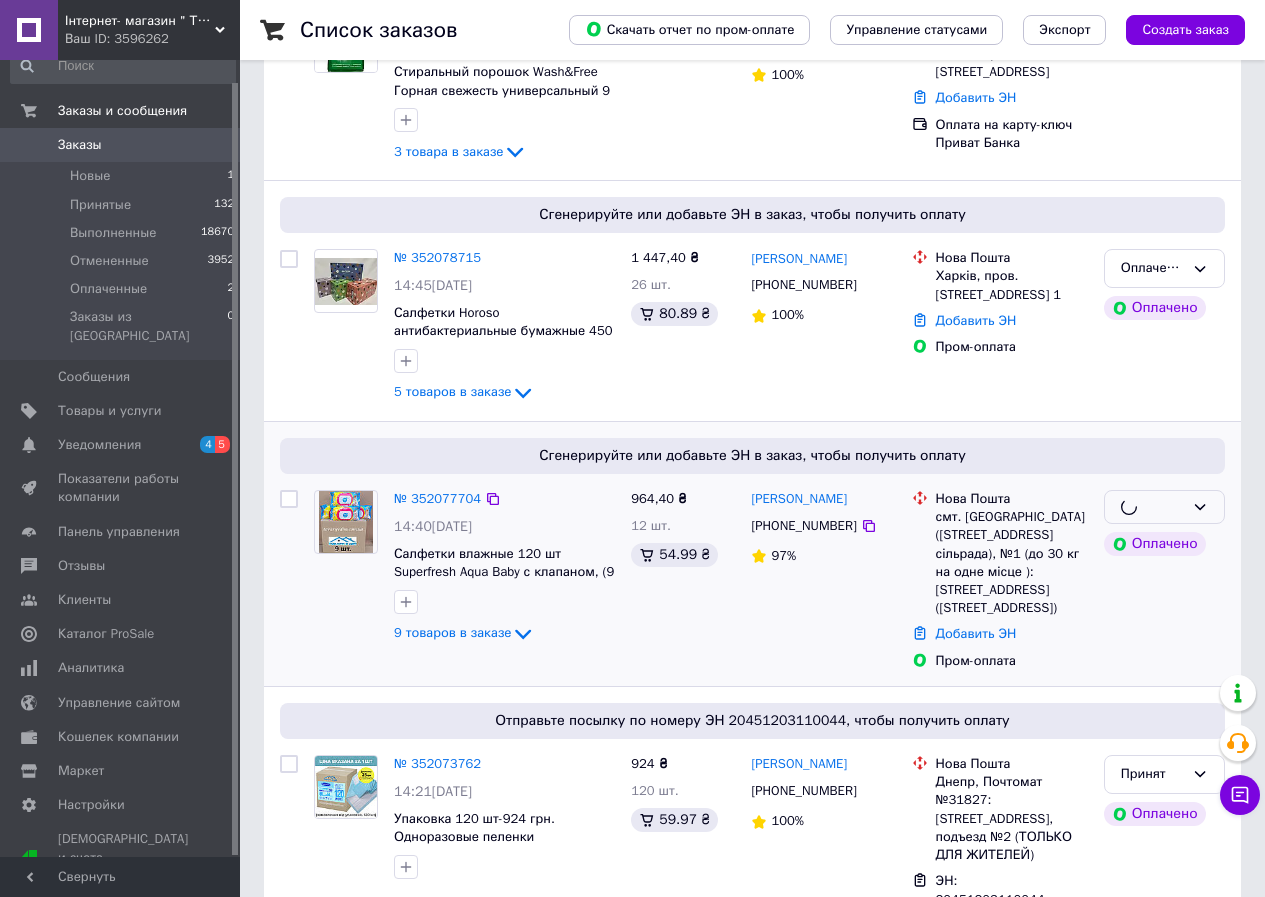 scroll, scrollTop: 200, scrollLeft: 0, axis: vertical 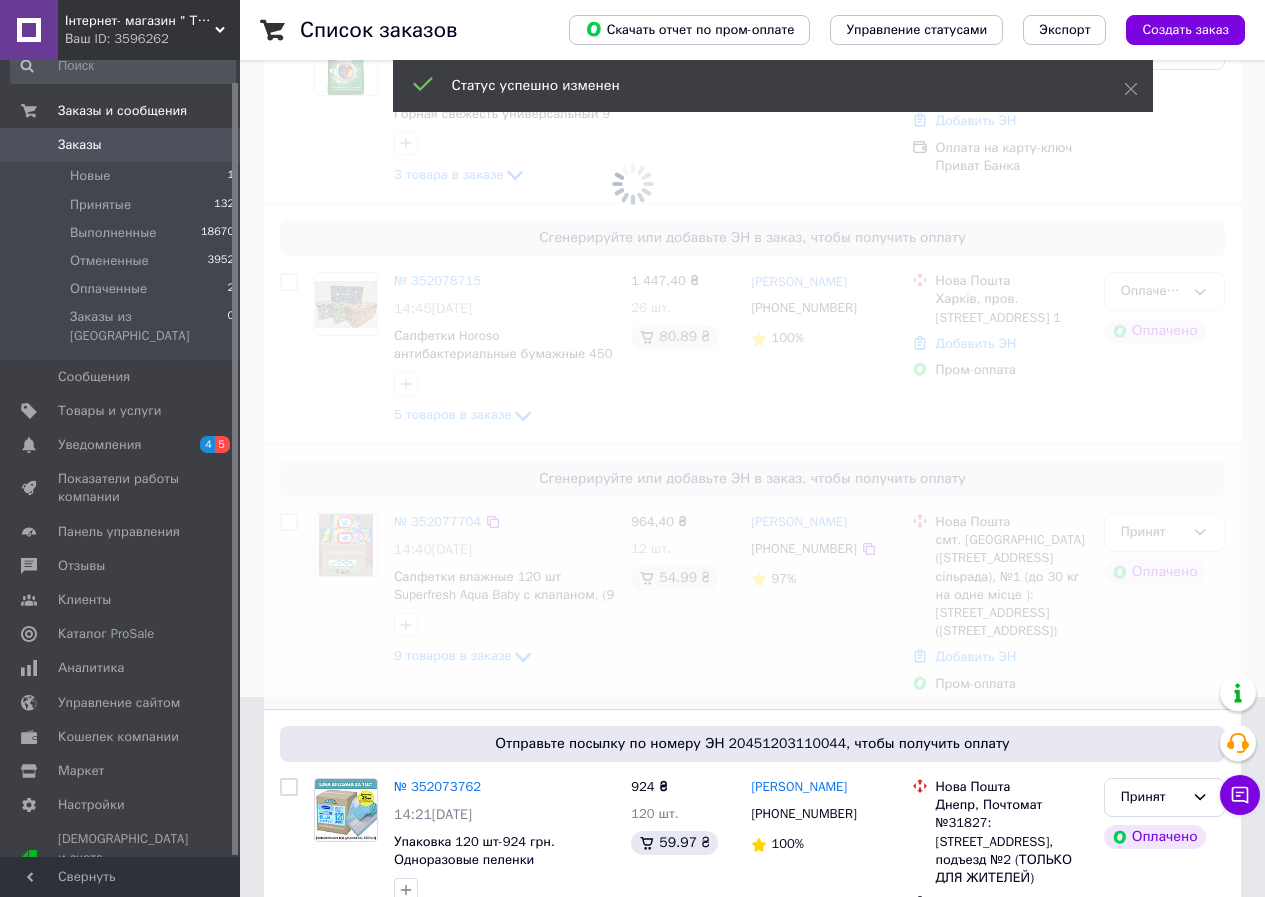 click at bounding box center [632, 248] 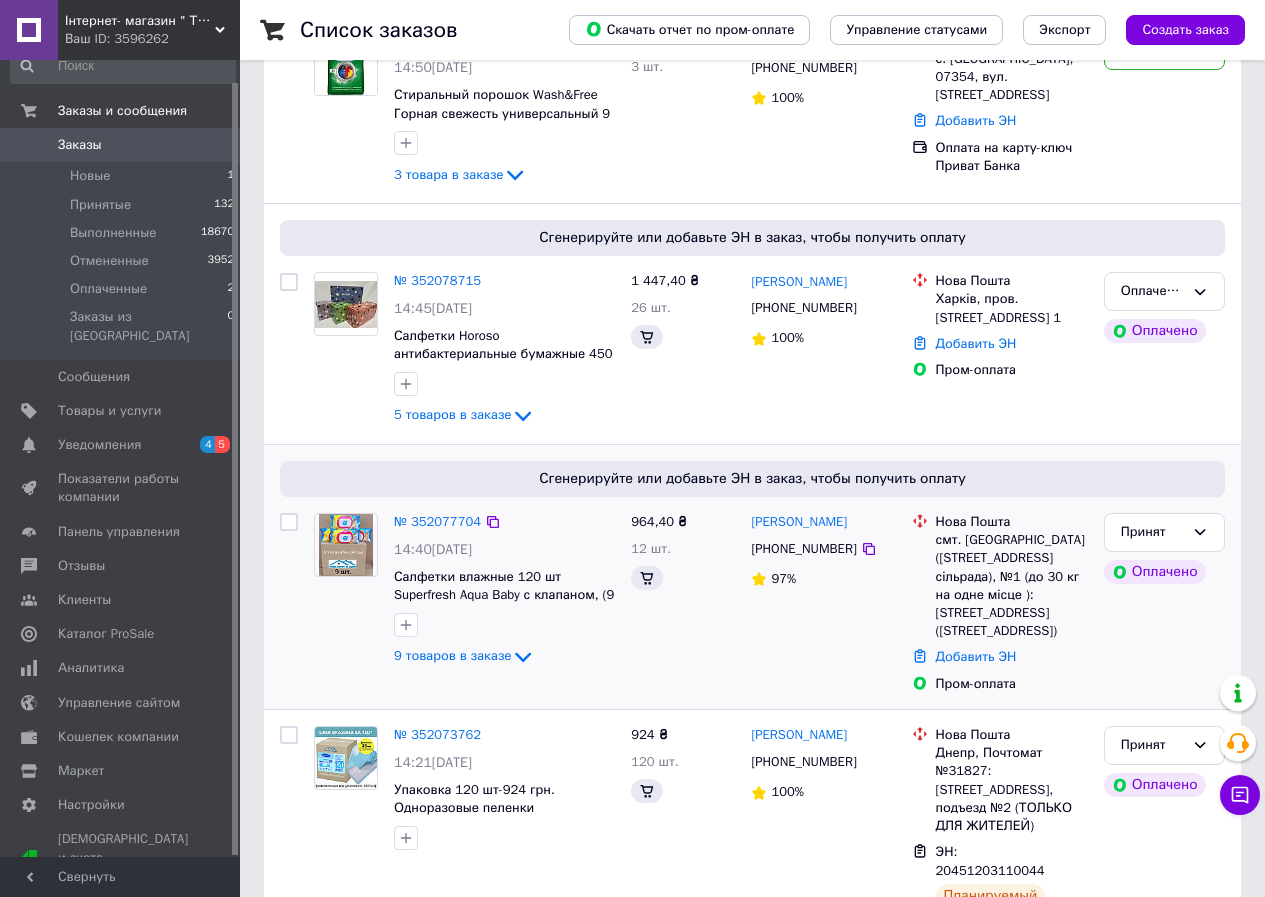 click on "Оплаченный" at bounding box center (1152, 291) 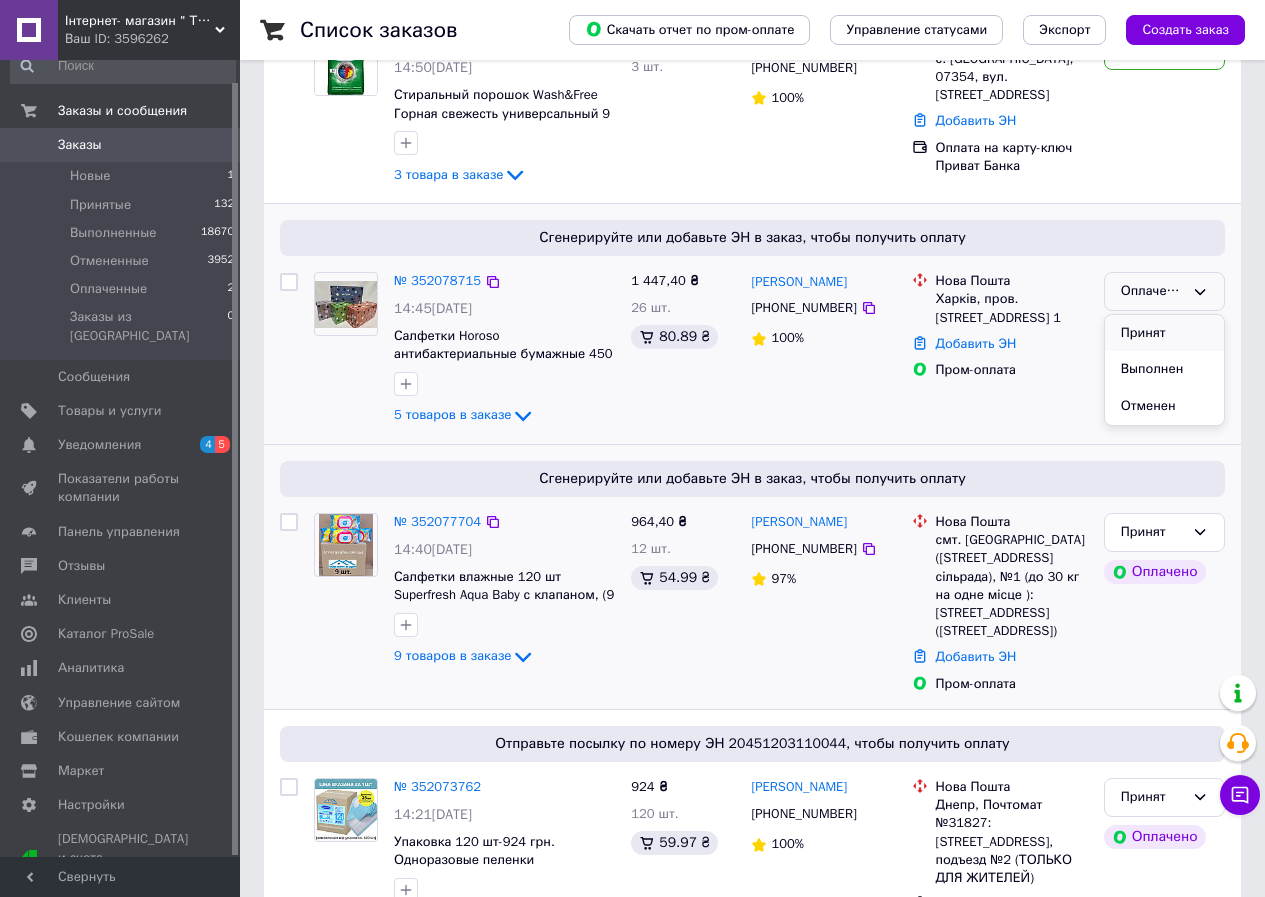 click on "Принят" at bounding box center [1164, 333] 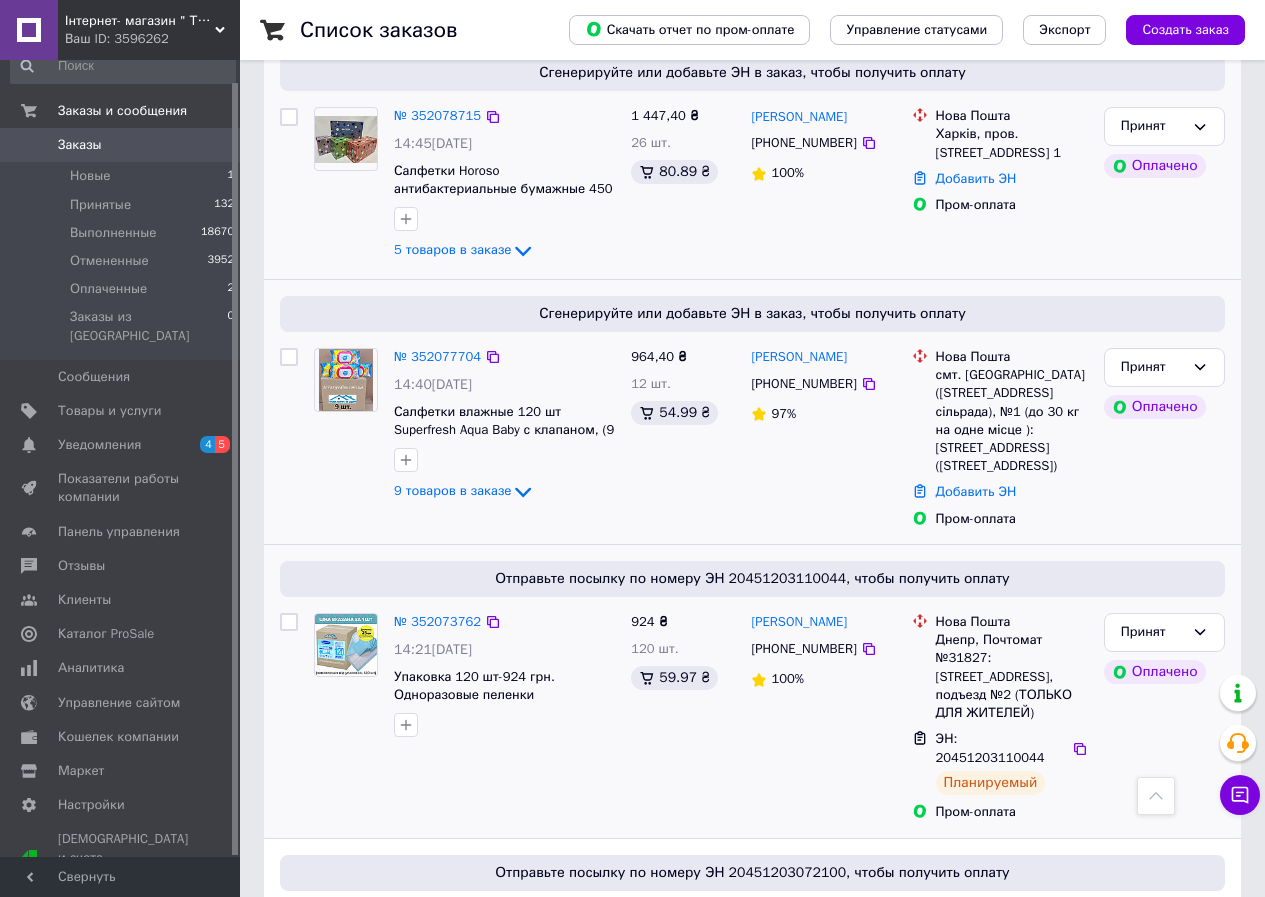 scroll, scrollTop: 200, scrollLeft: 0, axis: vertical 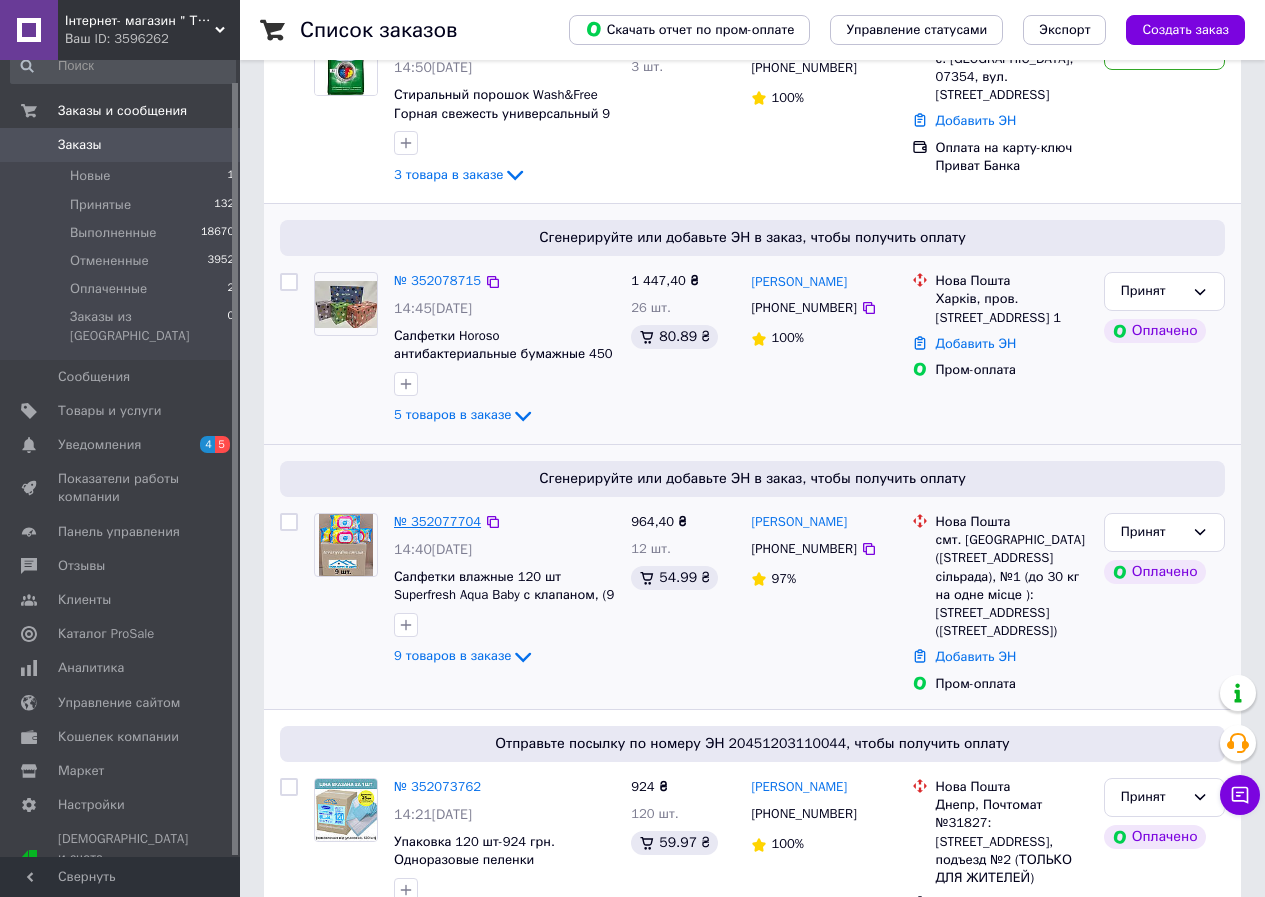 click on "№ 352077704" at bounding box center [437, 521] 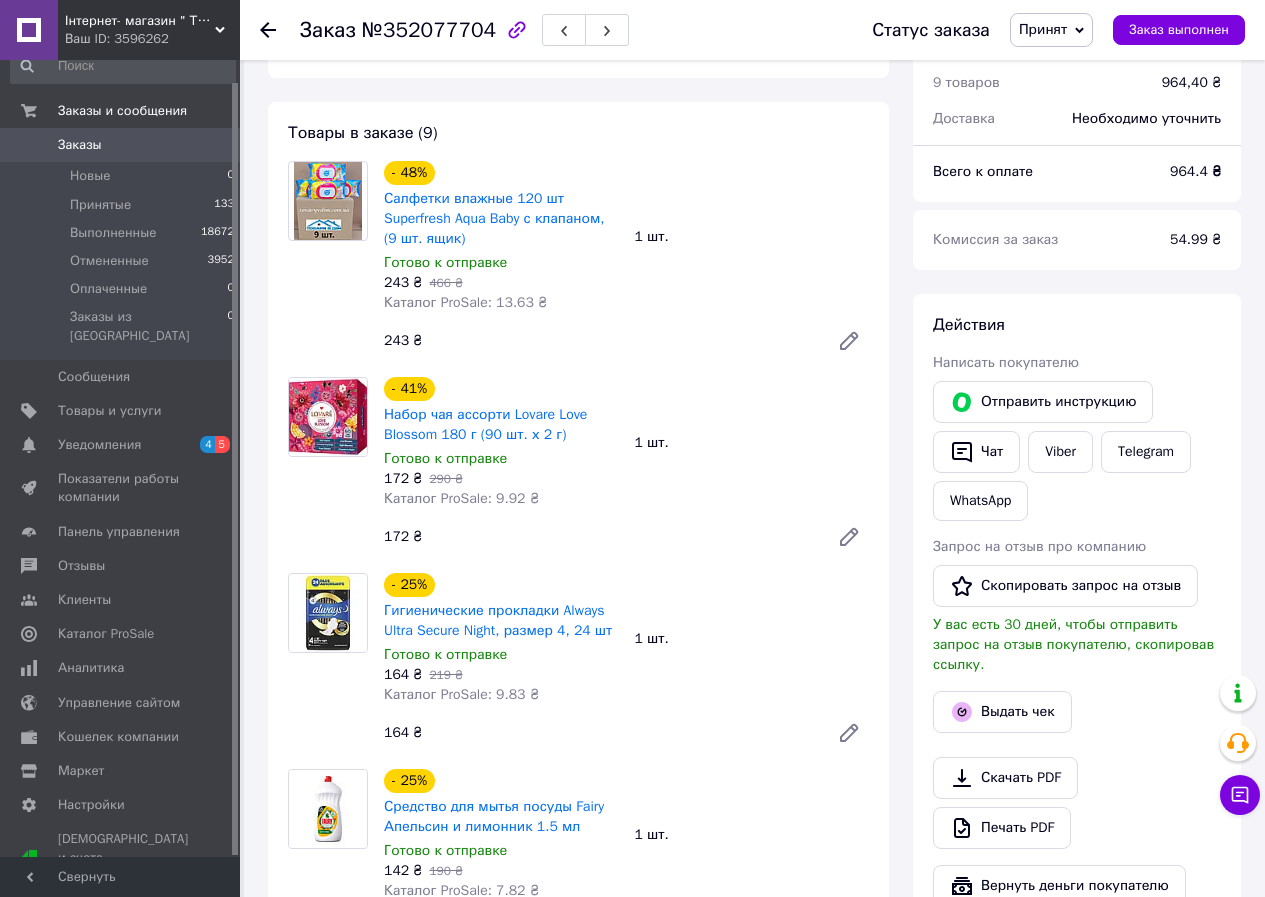 scroll, scrollTop: 700, scrollLeft: 0, axis: vertical 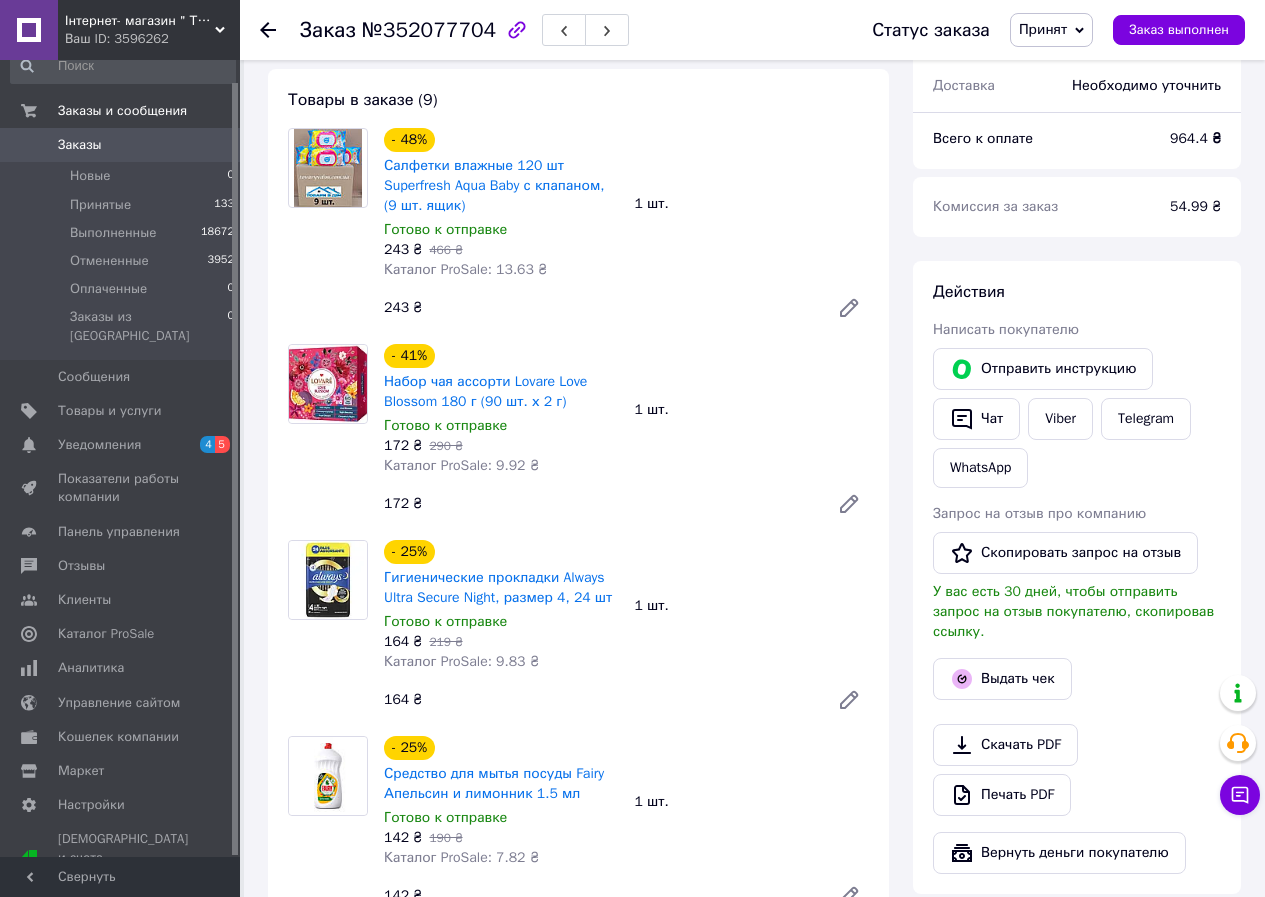 click at bounding box center (1077, 708) 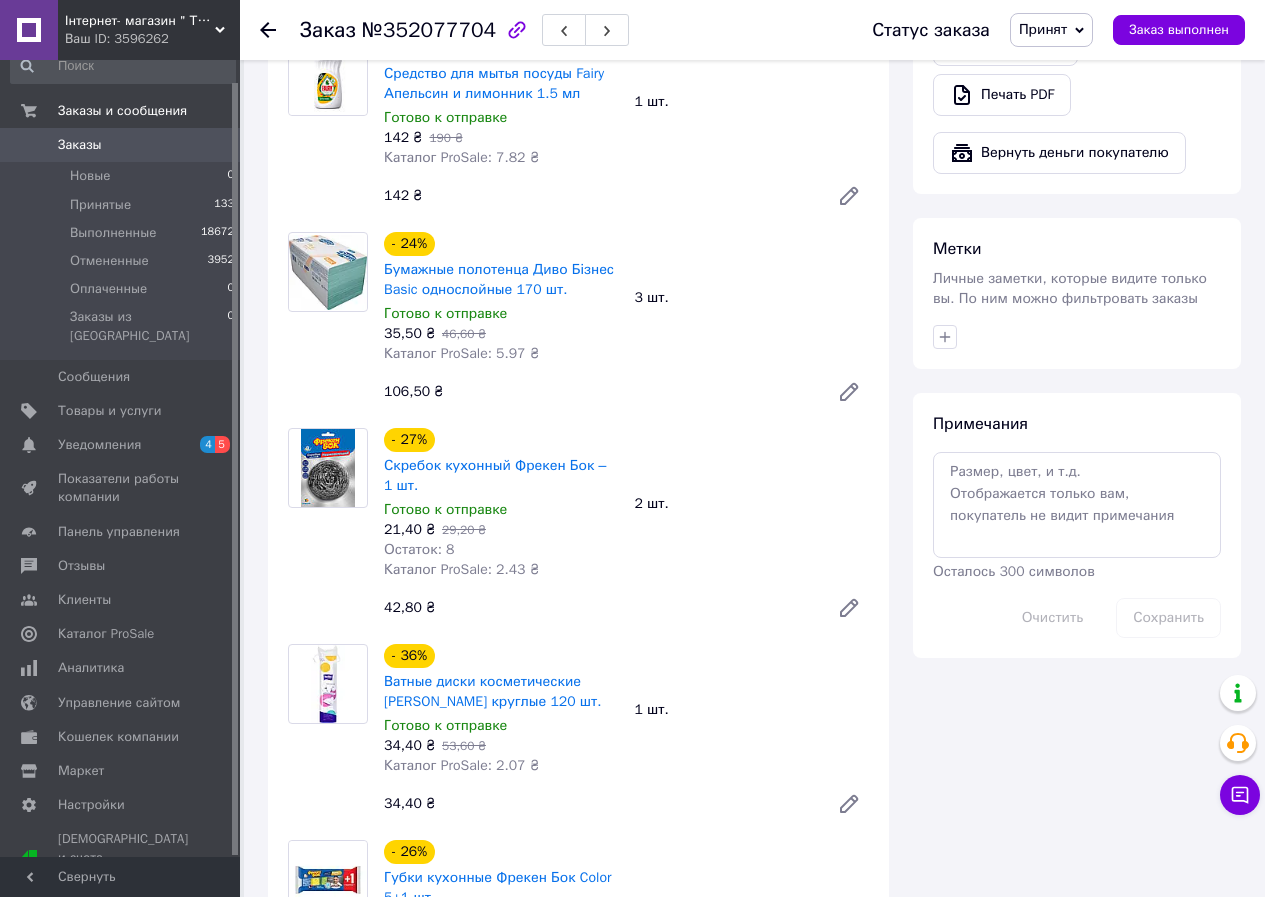 scroll, scrollTop: 1500, scrollLeft: 0, axis: vertical 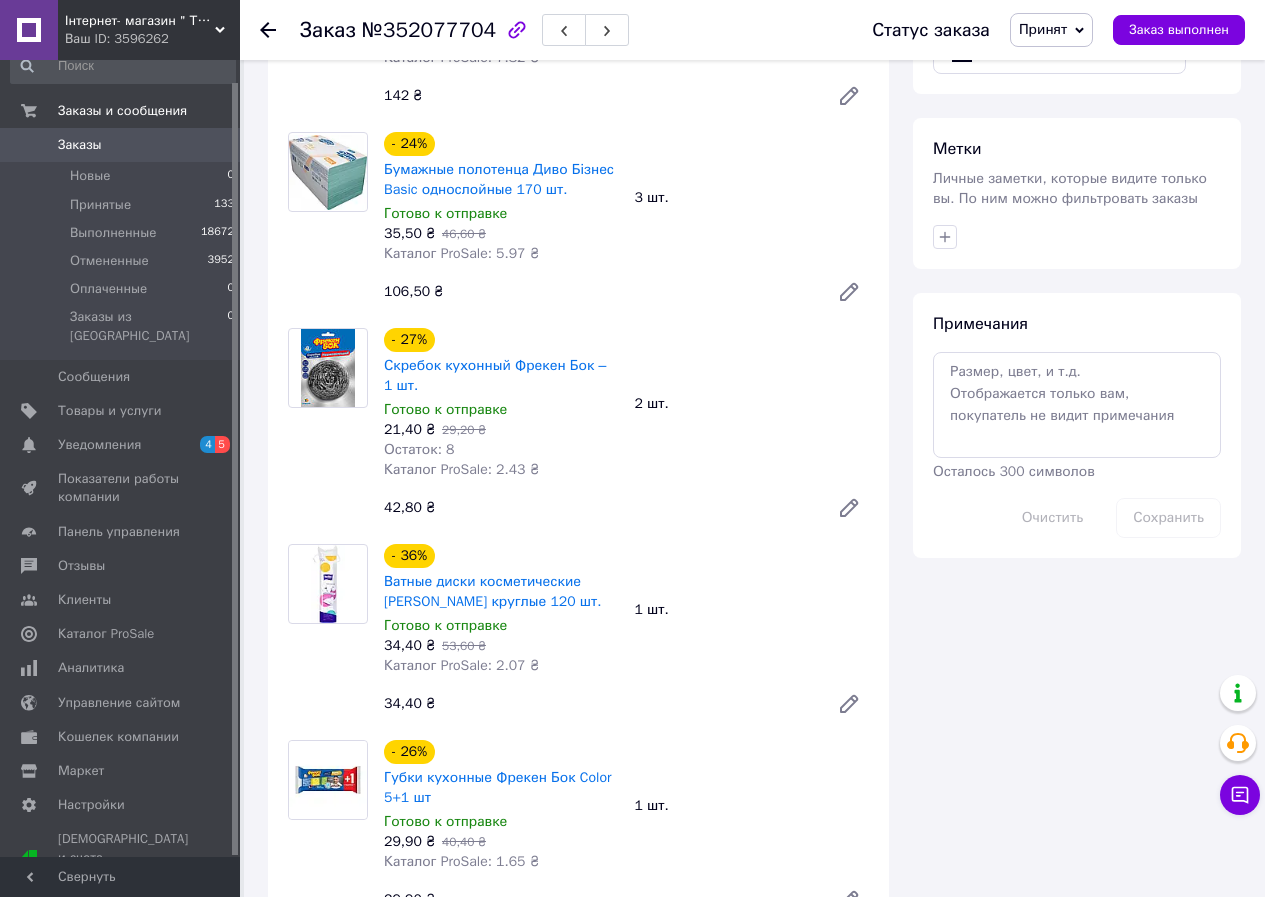 click on "Итого 9 товаров 964,40 ₴ Доставка Необходимо уточнить Всего к оплате 964.4 ₴ Комиссия за заказ 54.99 ₴ Действия Написать покупателю   Отправить инструкцию   Чат Viber Telegram WhatsApp Запрос на отзыв про компанию   Скопировать запрос на отзыв У вас есть 30 дней, чтобы отправить запрос на отзыв покупателю, скопировав ссылку.   Выдать чек   Скачать PDF   Печать PDF   Вернуть деньги покупателю Метки Личные заметки, которые видите только вы. По ним можно фильтровать заказы Примечания Осталось 300 символов Очистить Сохранить" at bounding box center [1077, 767] 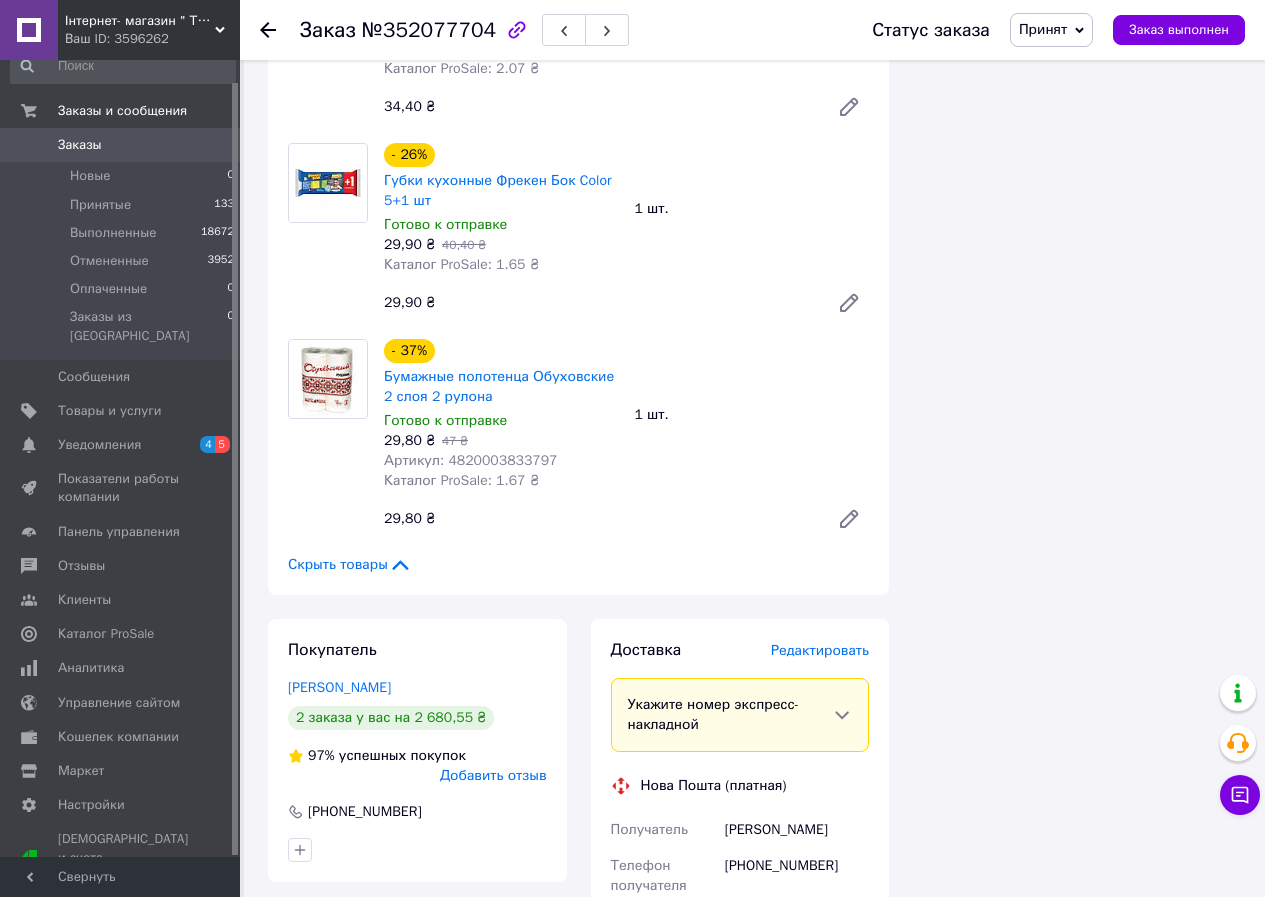 scroll, scrollTop: 2300, scrollLeft: 0, axis: vertical 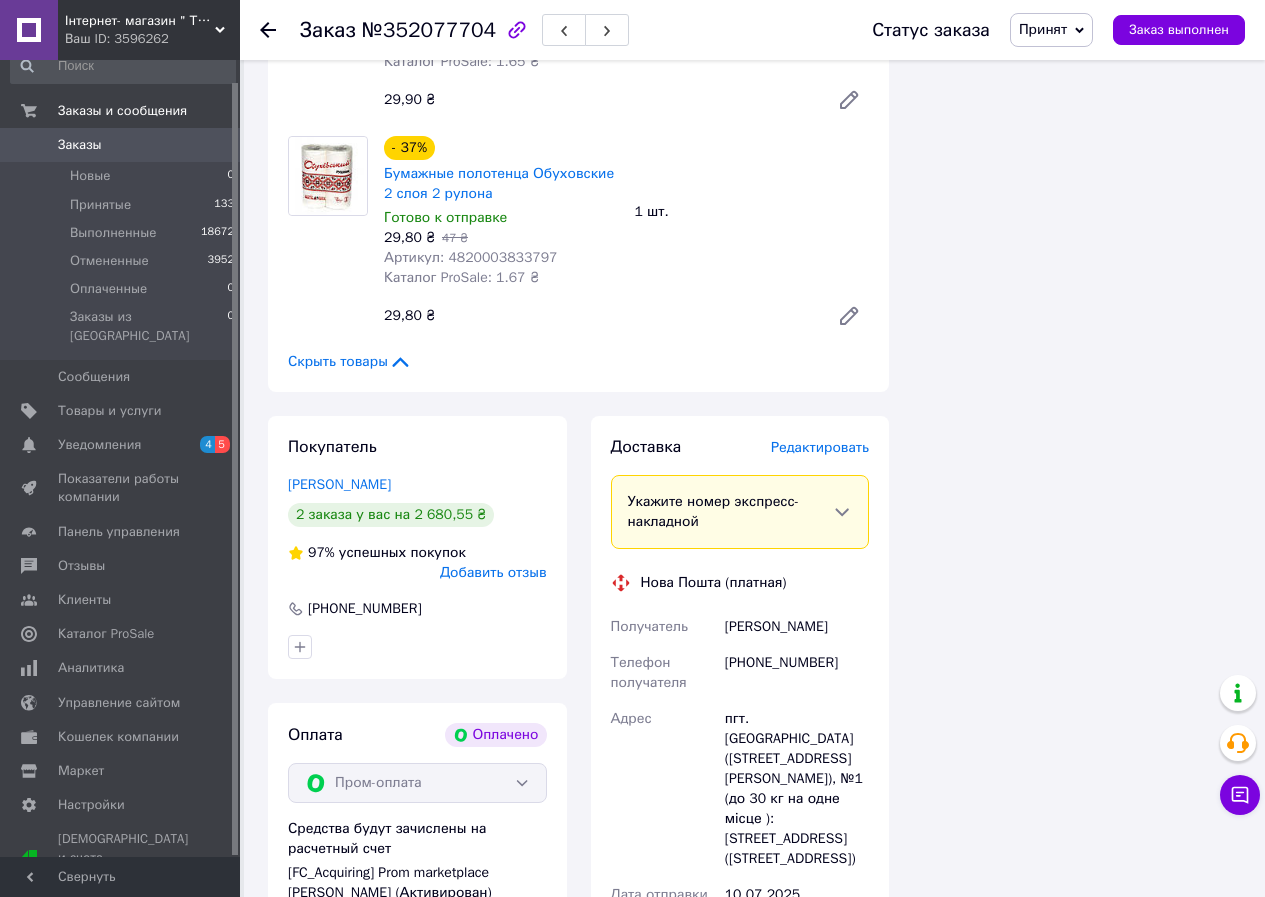 click on "Итого 9 товаров 964,40 ₴ Доставка Необходимо уточнить Всего к оплате 964.4 ₴ Комиссия за заказ 54.99 ₴ Действия Написать покупателю   Отправить инструкцию   Чат Viber Telegram WhatsApp Запрос на отзыв про компанию   Скопировать запрос на отзыв У вас есть 30 дней, чтобы отправить запрос на отзыв покупателю, скопировав ссылку.   Выдать чек   Скачать PDF   Печать PDF   Вернуть деньги покупателю Метки Личные заметки, которые видите только вы. По ним можно фильтровать заказы Примечания Осталось 300 символов Очистить Сохранить" at bounding box center (1077, -33) 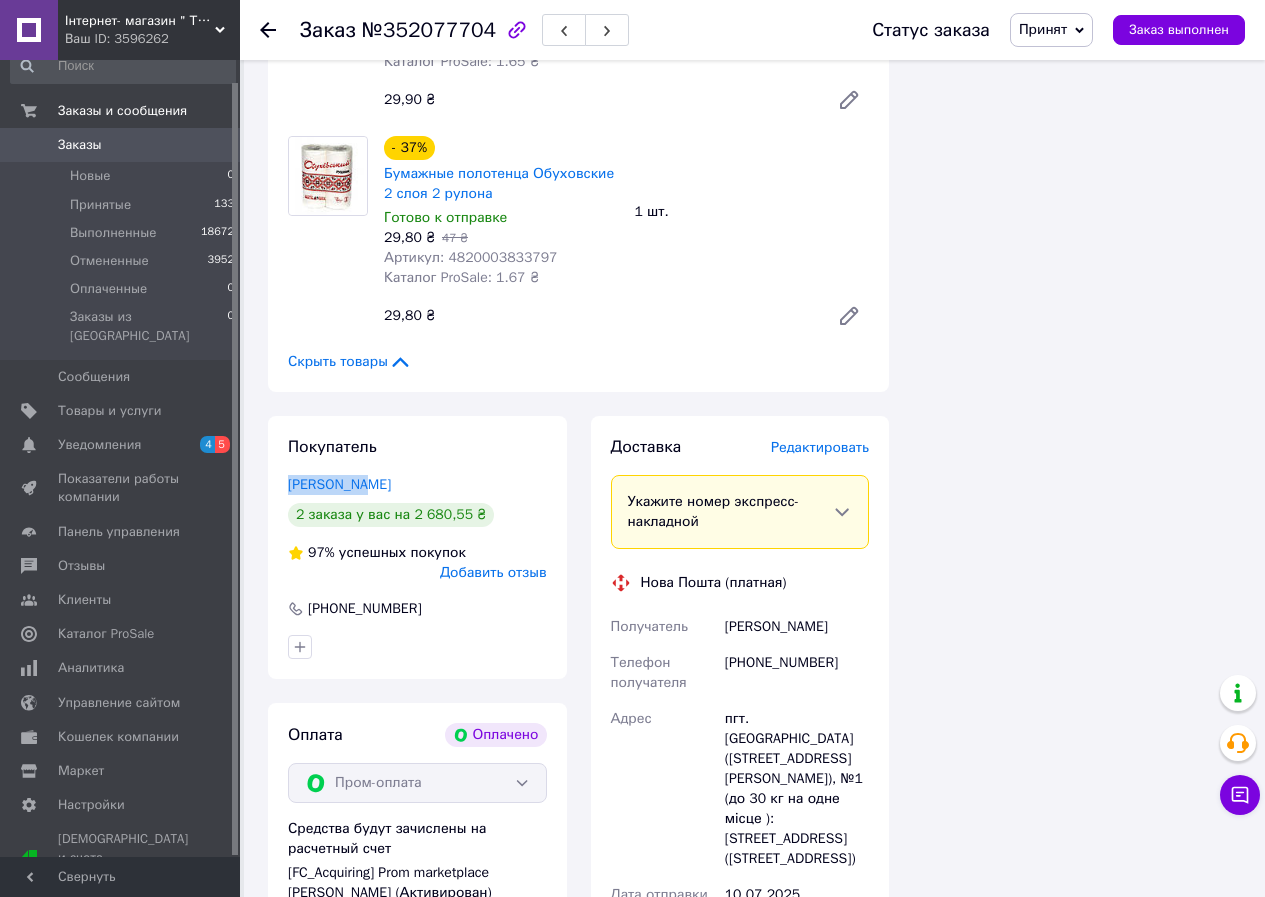 drag, startPoint x: 285, startPoint y: 460, endPoint x: 426, endPoint y: 466, distance: 141.12761 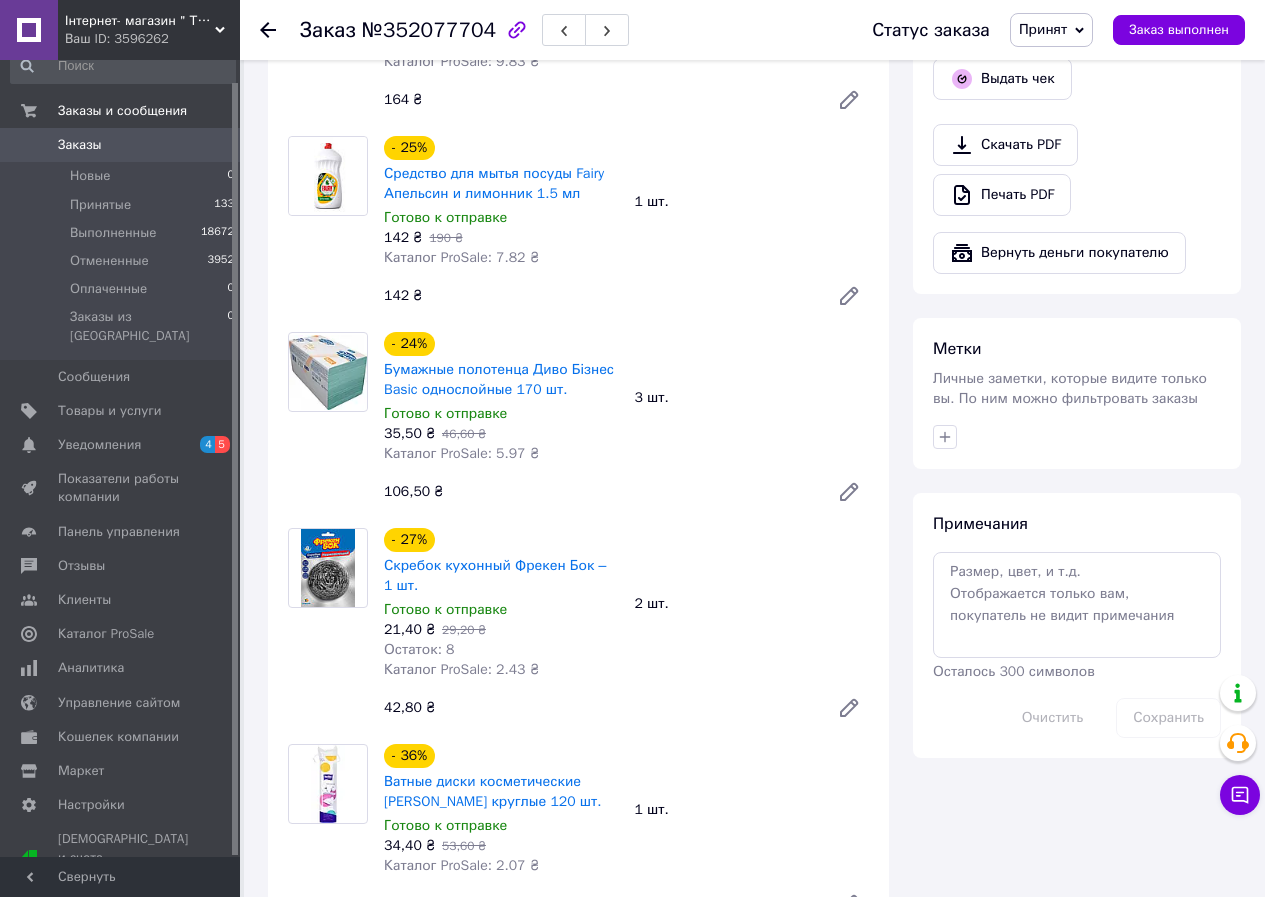scroll, scrollTop: 600, scrollLeft: 0, axis: vertical 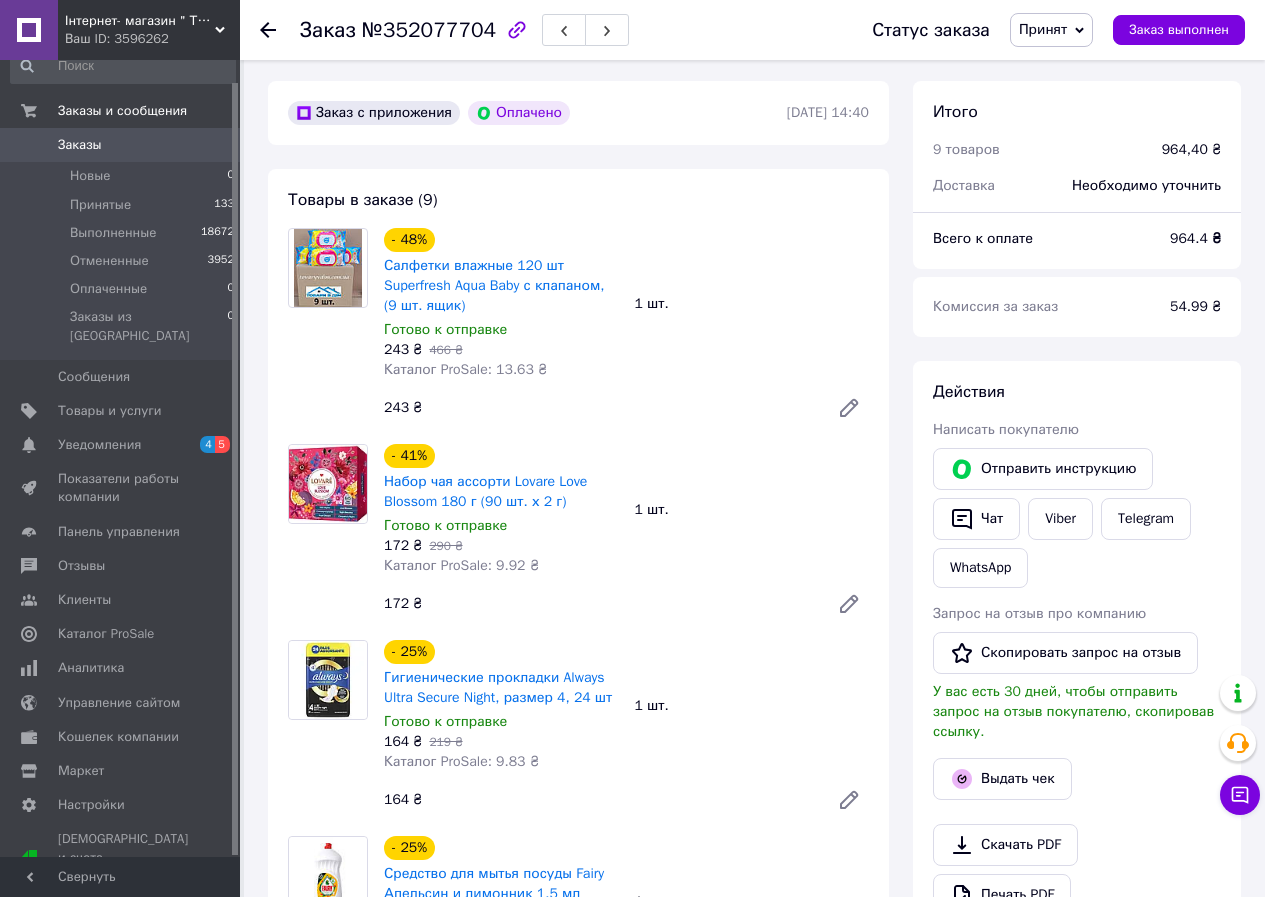 click on "№352077704" at bounding box center [429, 30] 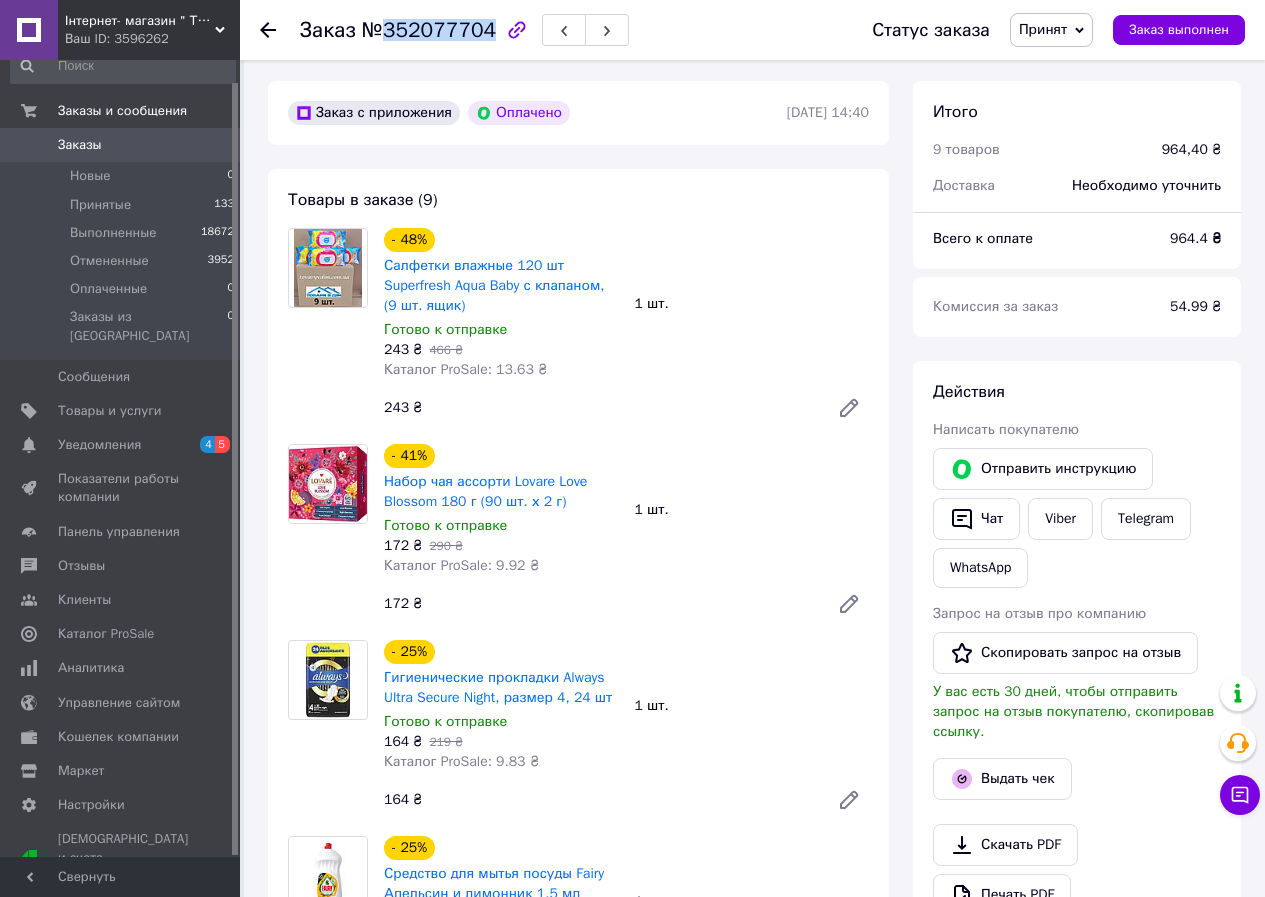 click on "№352077704" at bounding box center (429, 30) 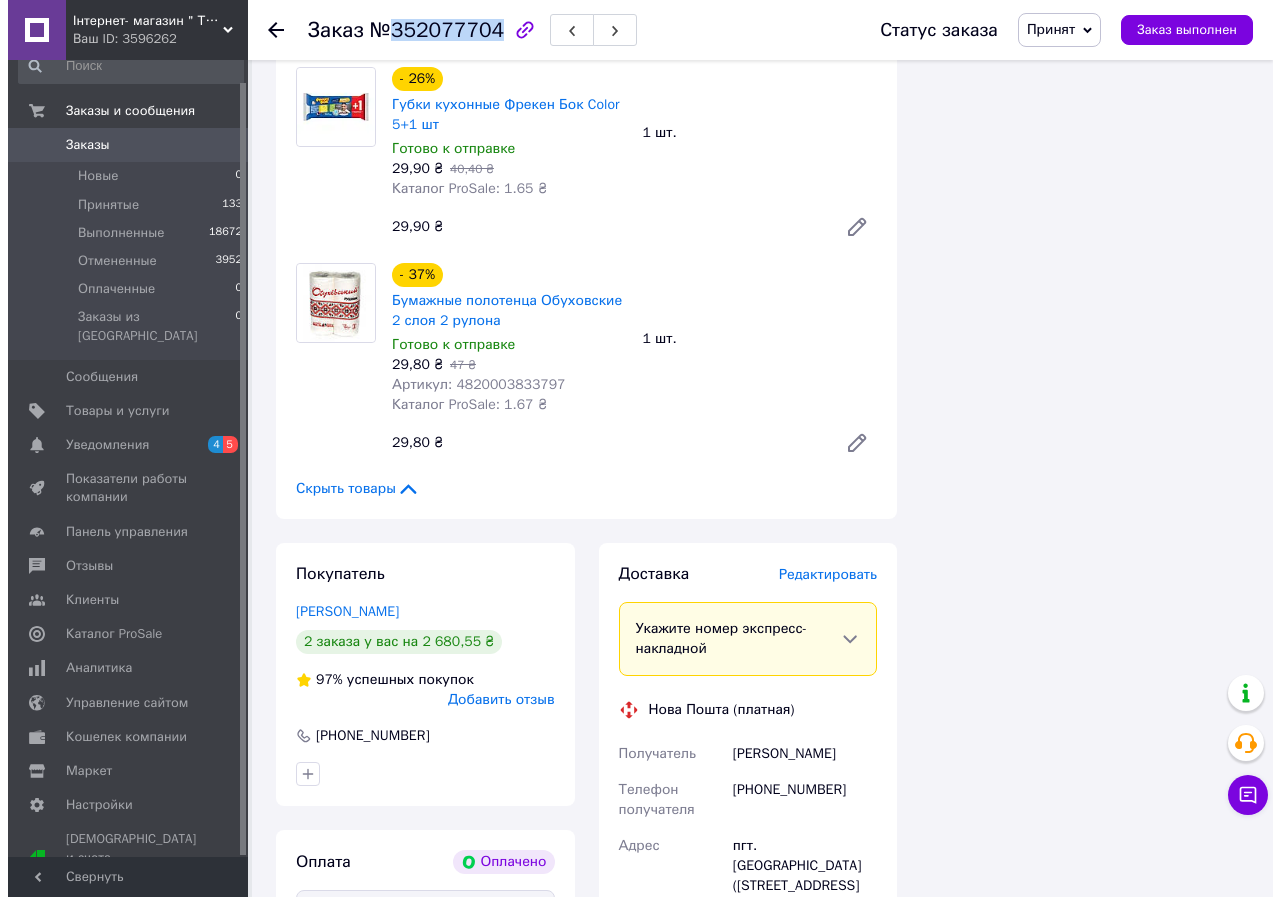 scroll, scrollTop: 2200, scrollLeft: 0, axis: vertical 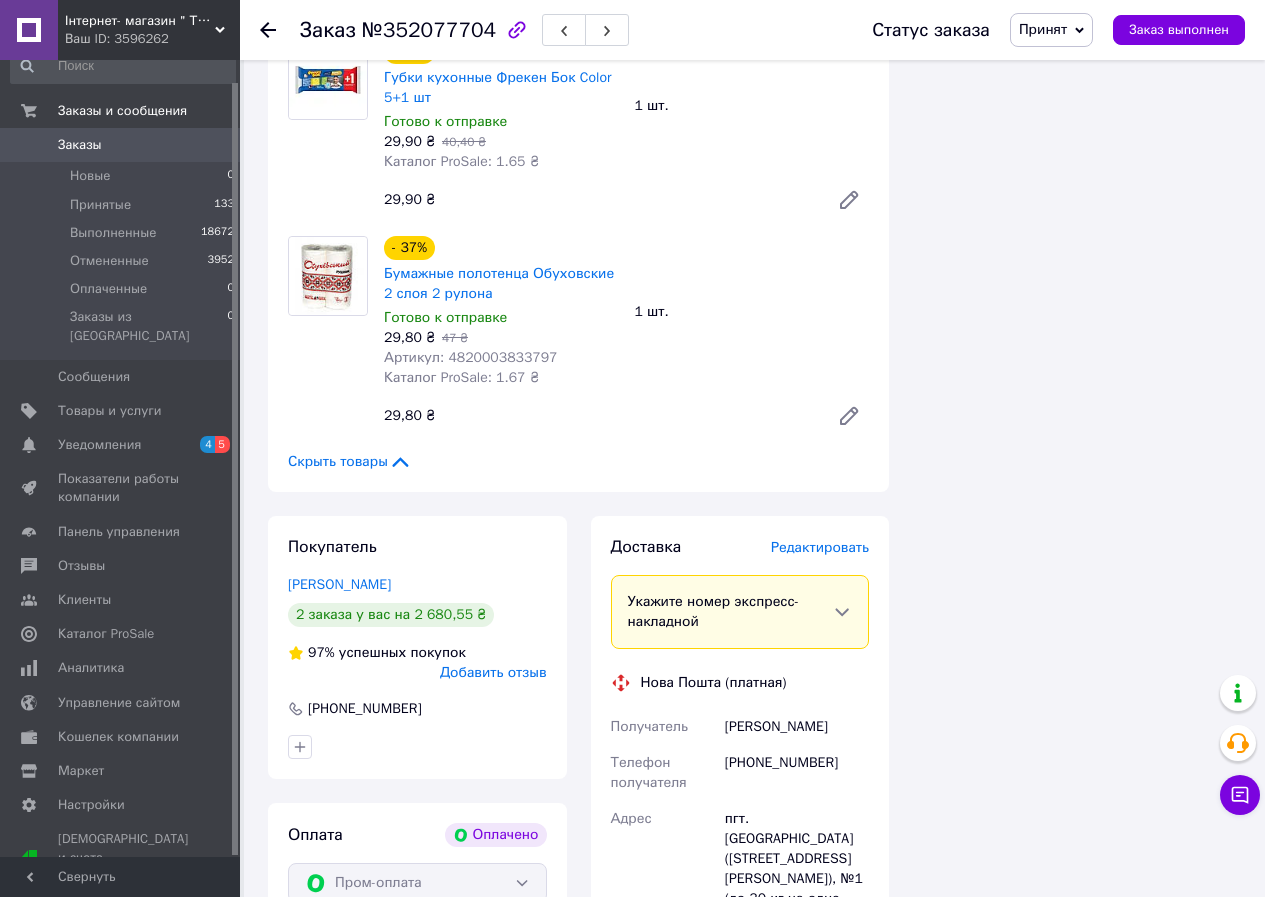 click on "Редактировать" at bounding box center [820, 547] 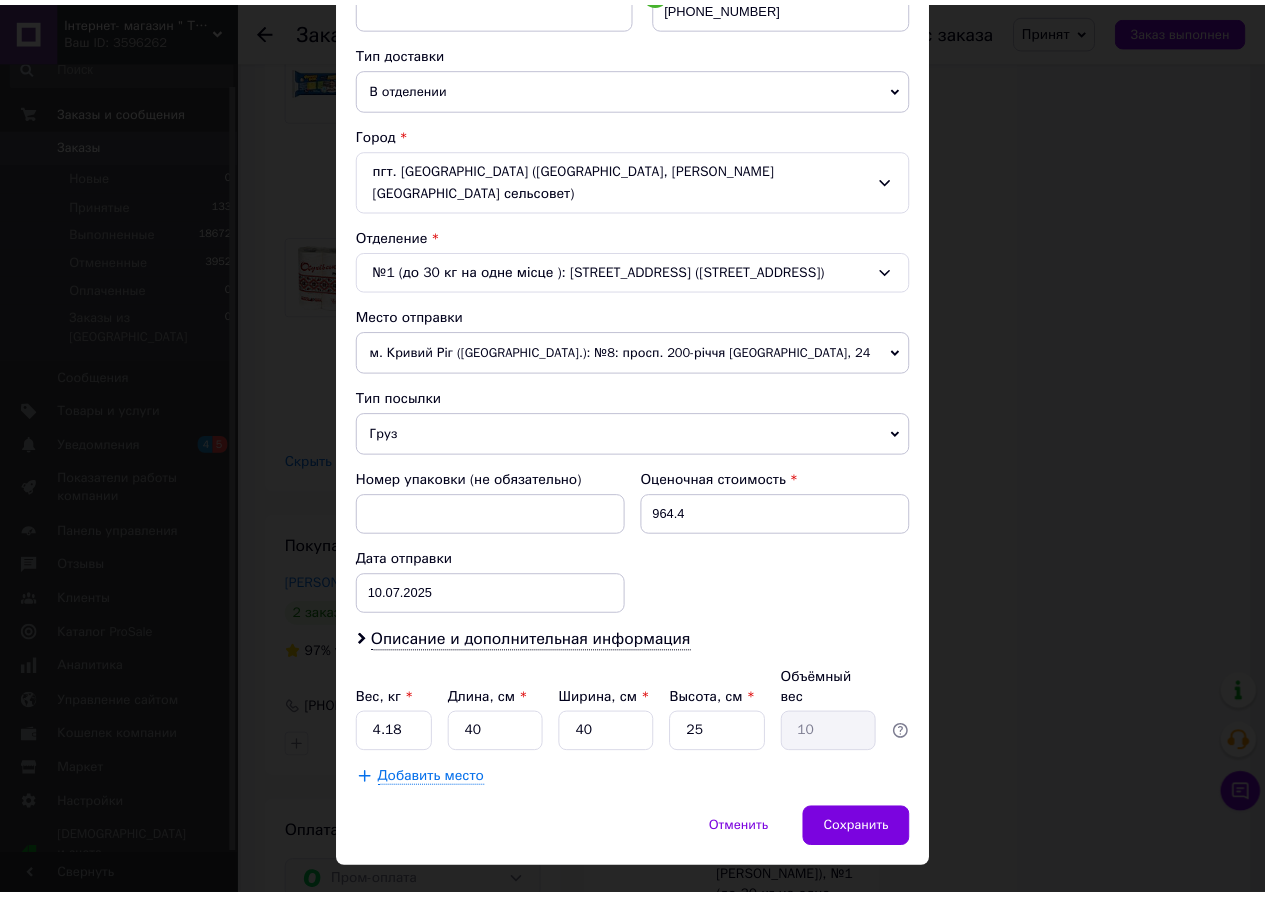scroll, scrollTop: 431, scrollLeft: 0, axis: vertical 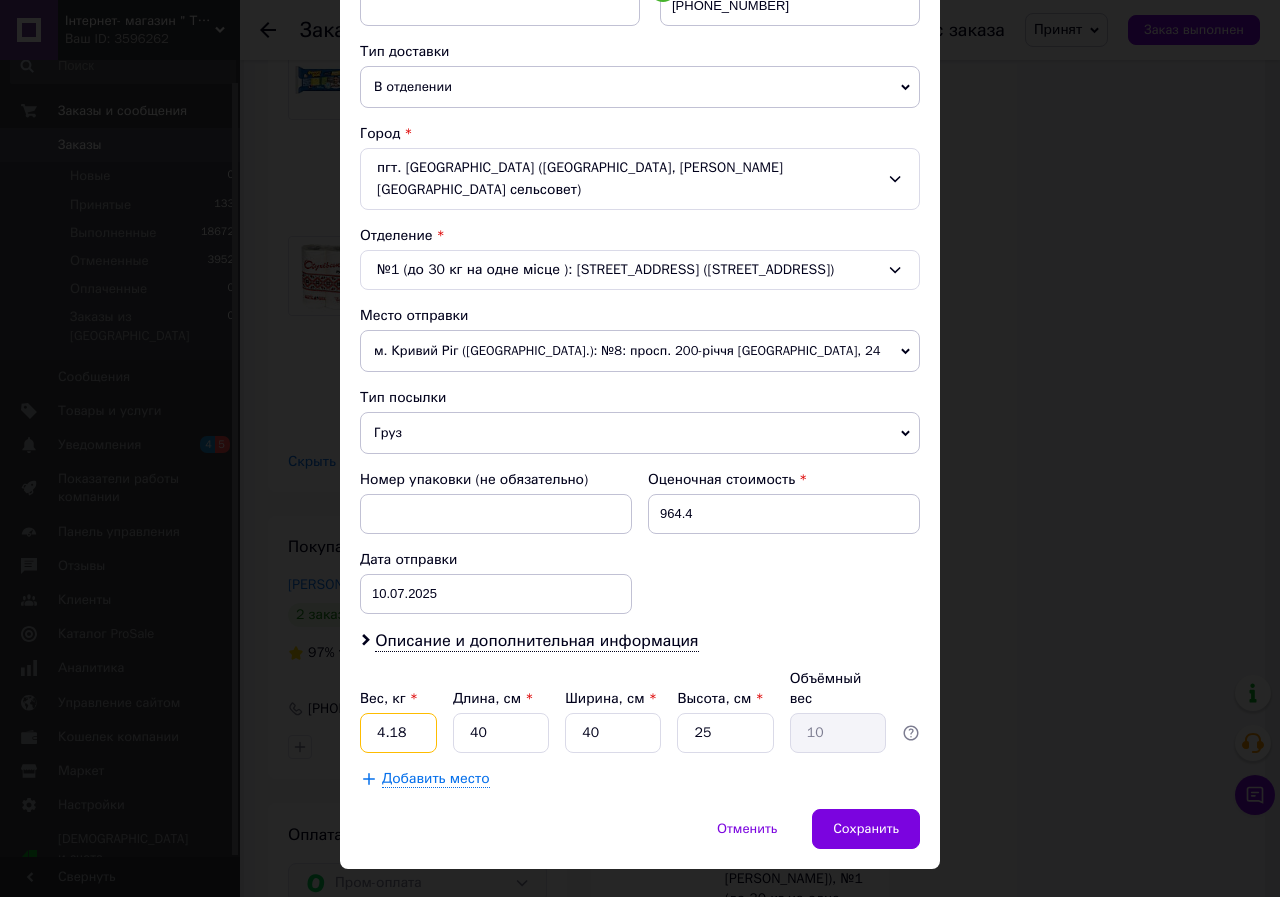 drag, startPoint x: 370, startPoint y: 708, endPoint x: 460, endPoint y: 717, distance: 90.44888 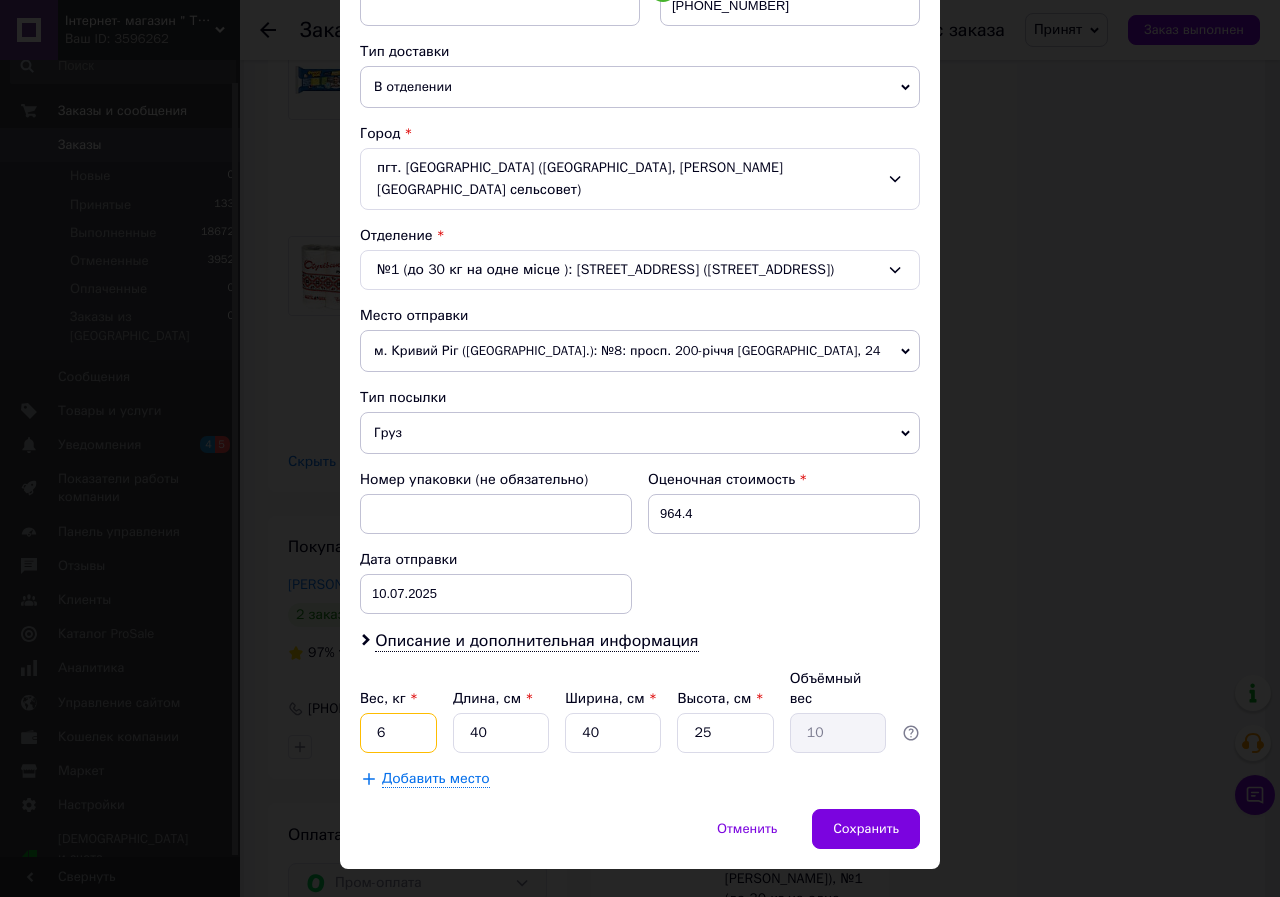 type on "6" 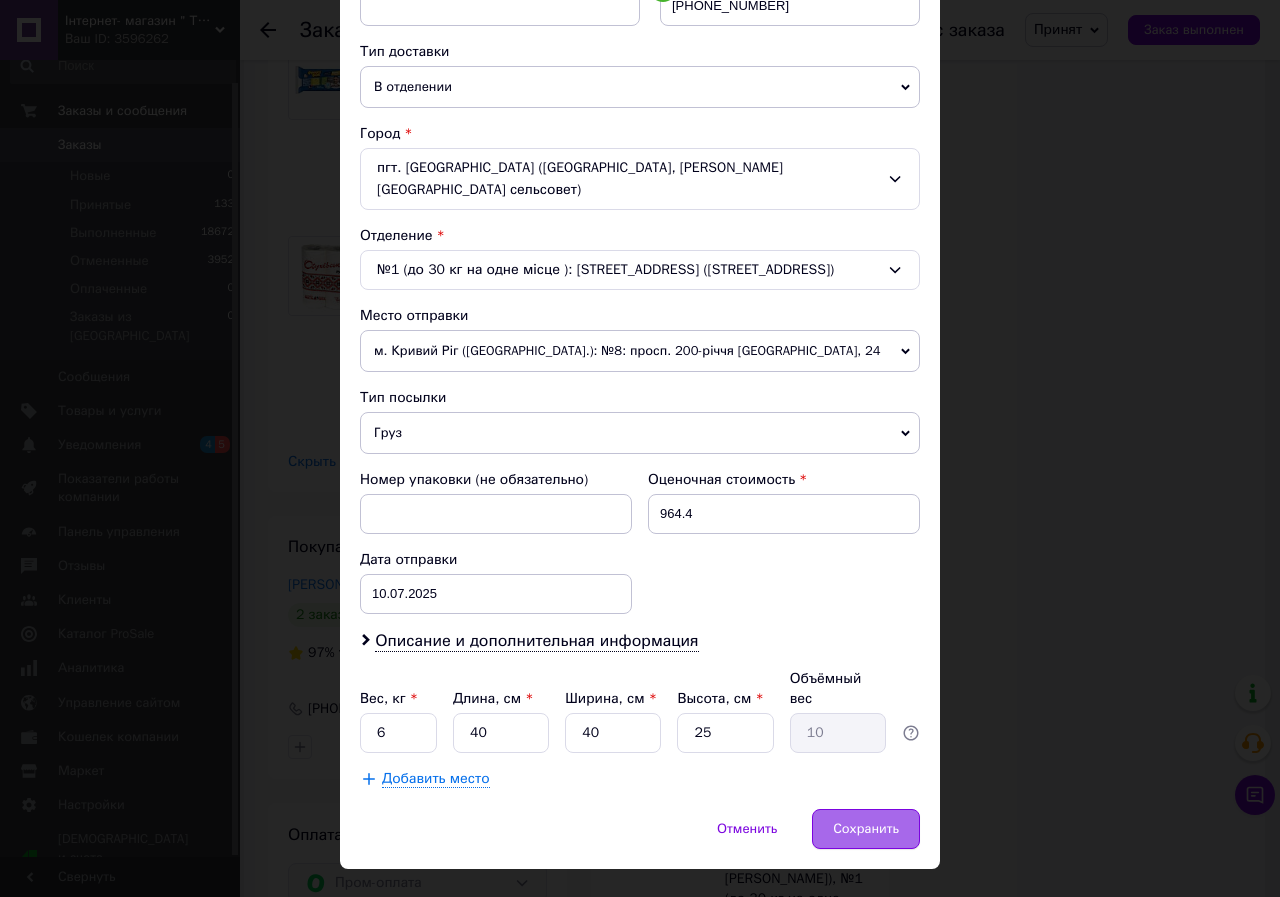 click on "Сохранить" at bounding box center [866, 829] 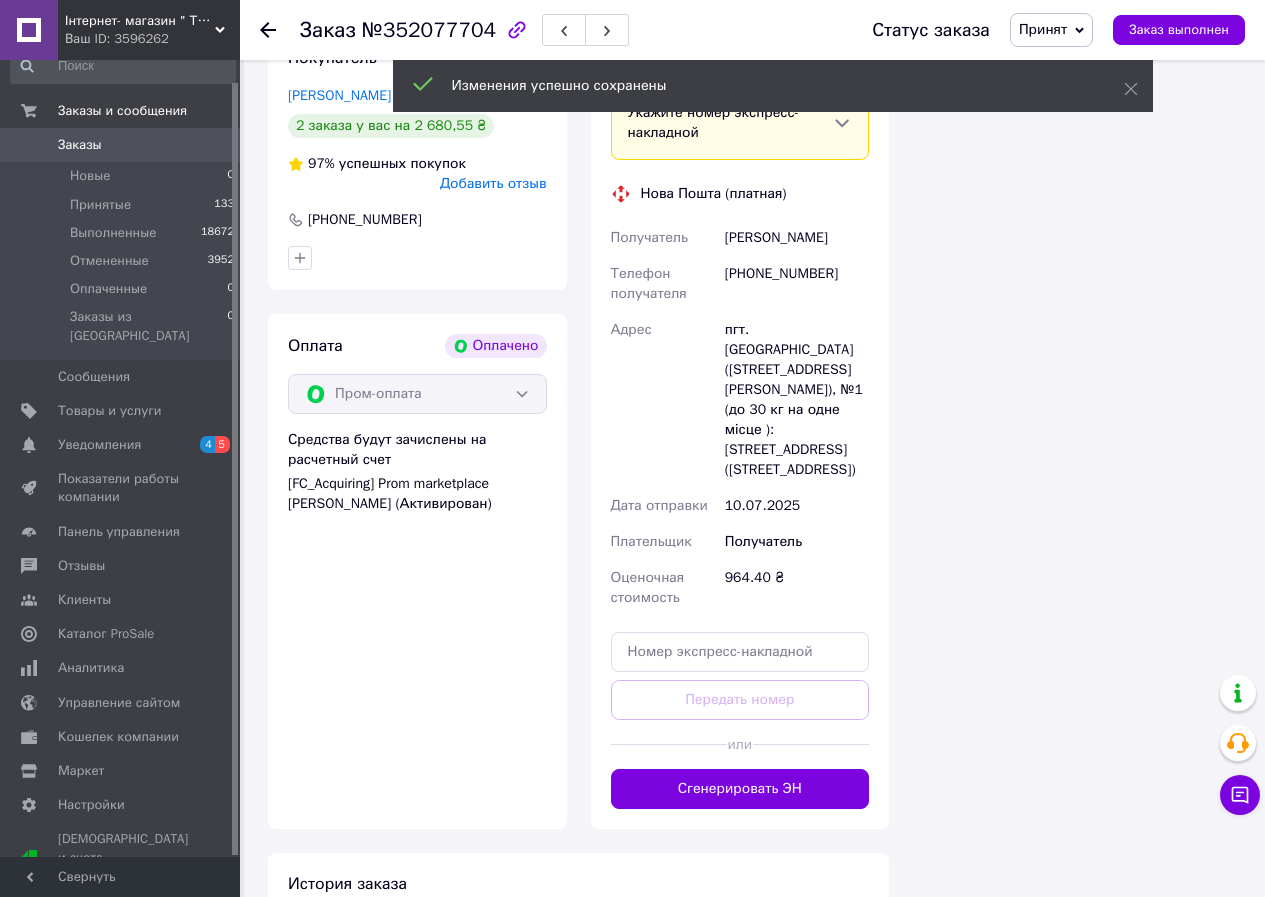 scroll, scrollTop: 2700, scrollLeft: 0, axis: vertical 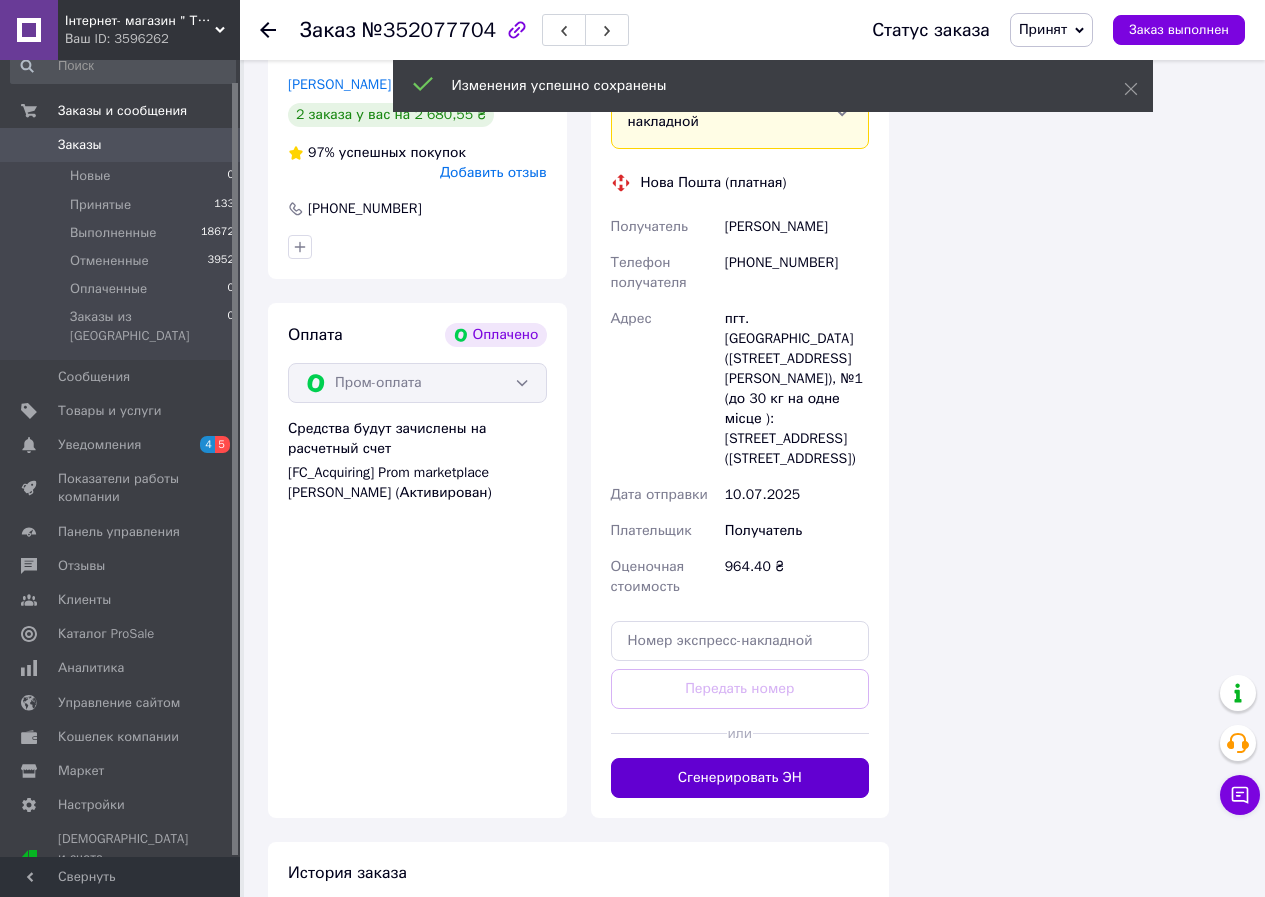click on "Сгенерировать ЭН" at bounding box center [740, 778] 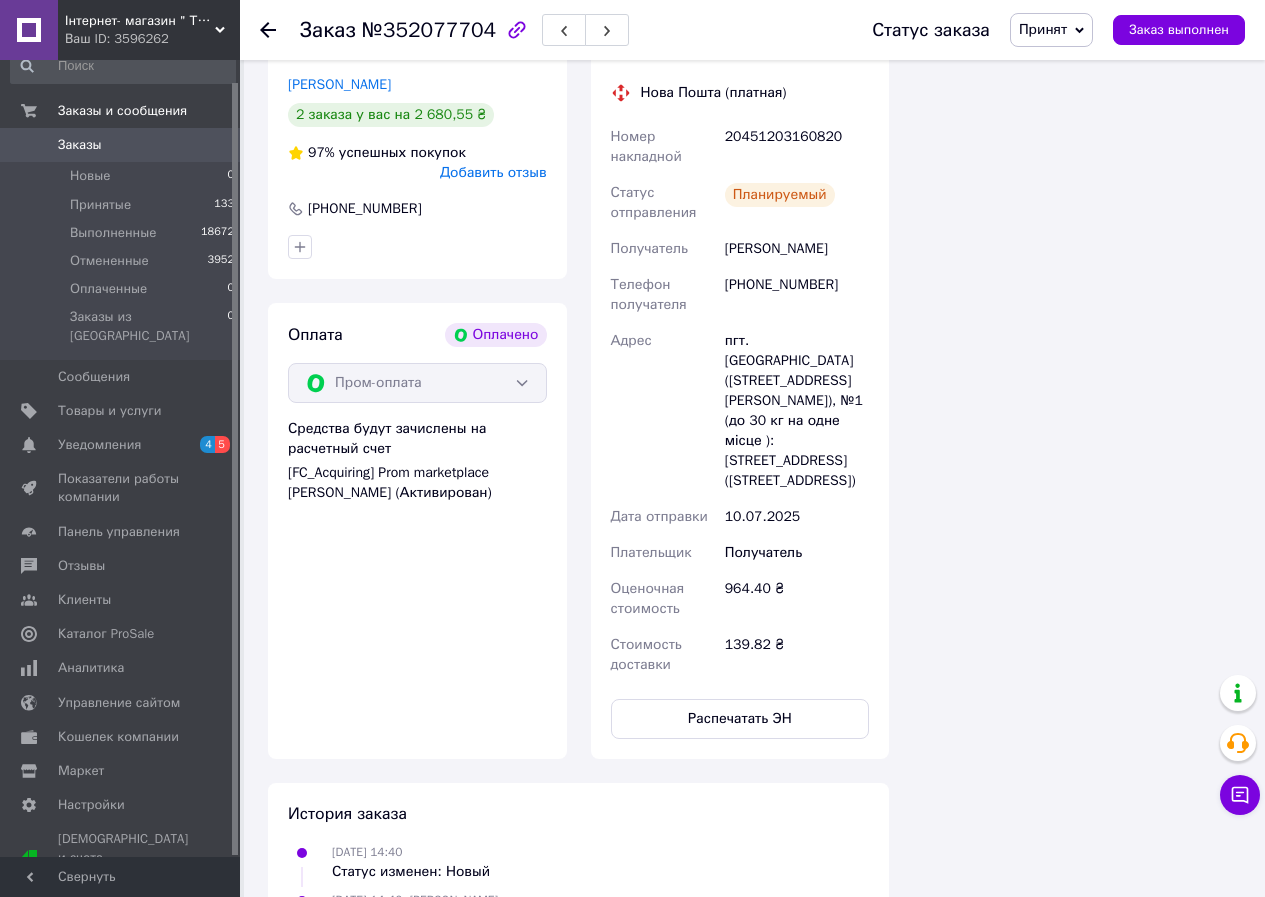 click 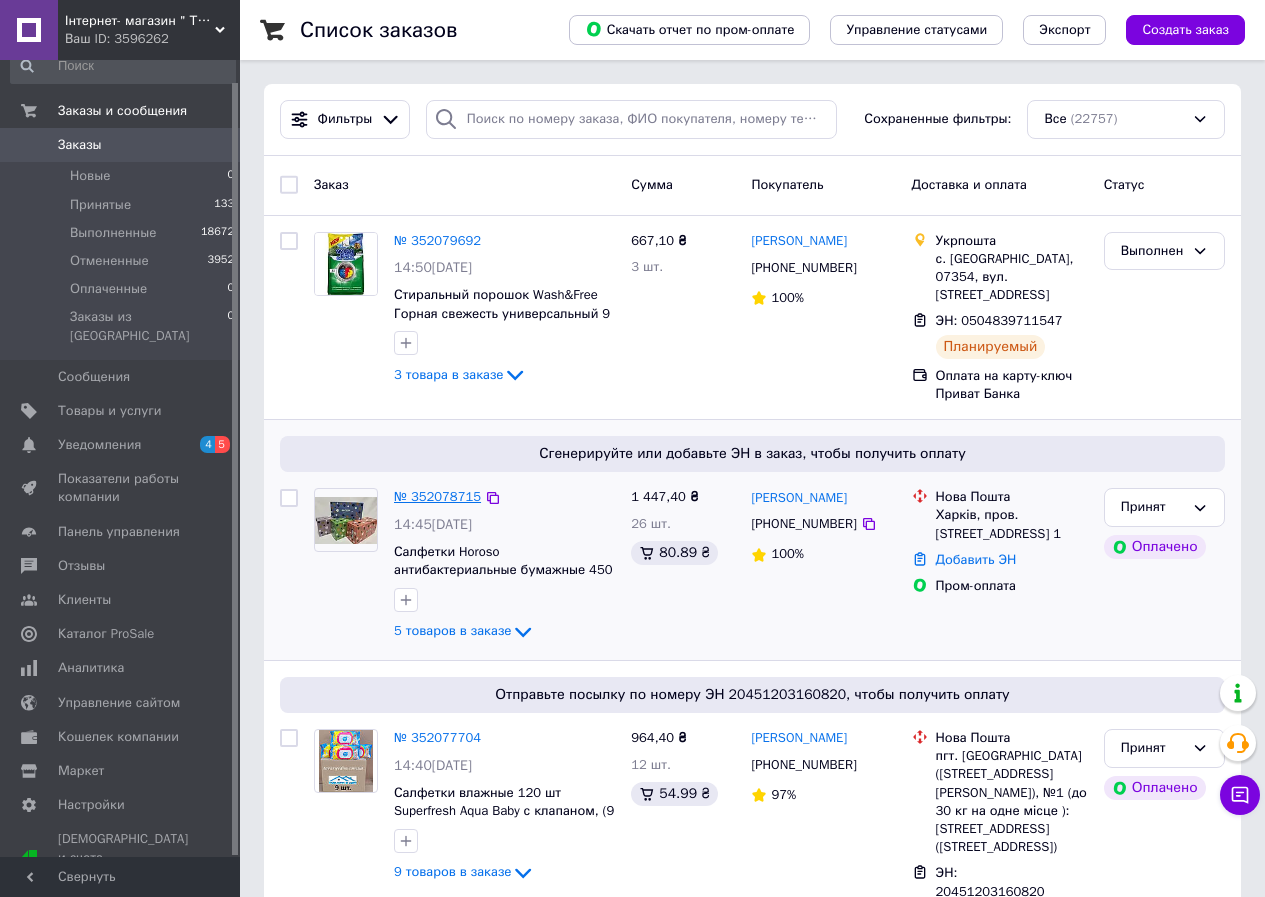 click on "№ 352078715" at bounding box center (437, 496) 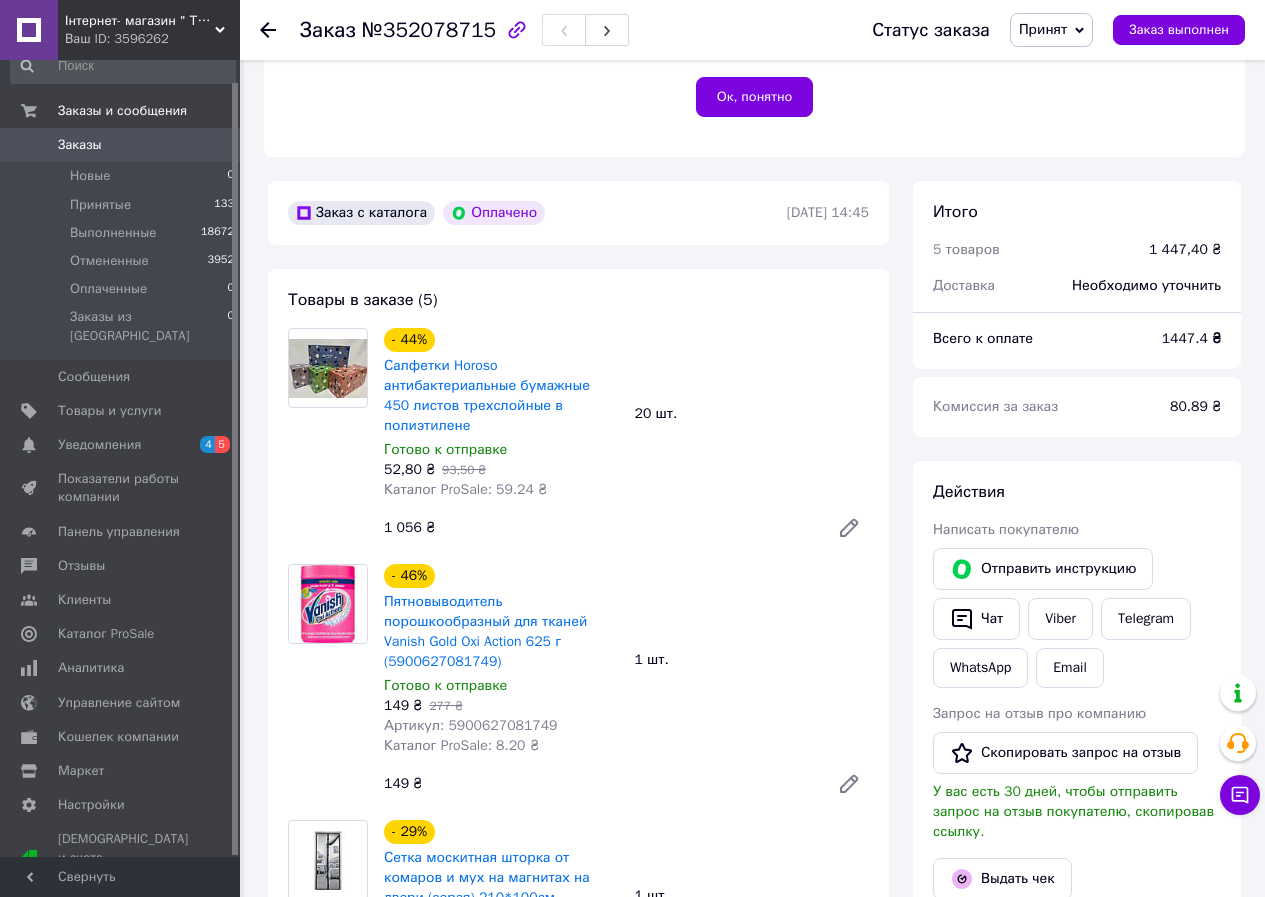 scroll, scrollTop: 600, scrollLeft: 0, axis: vertical 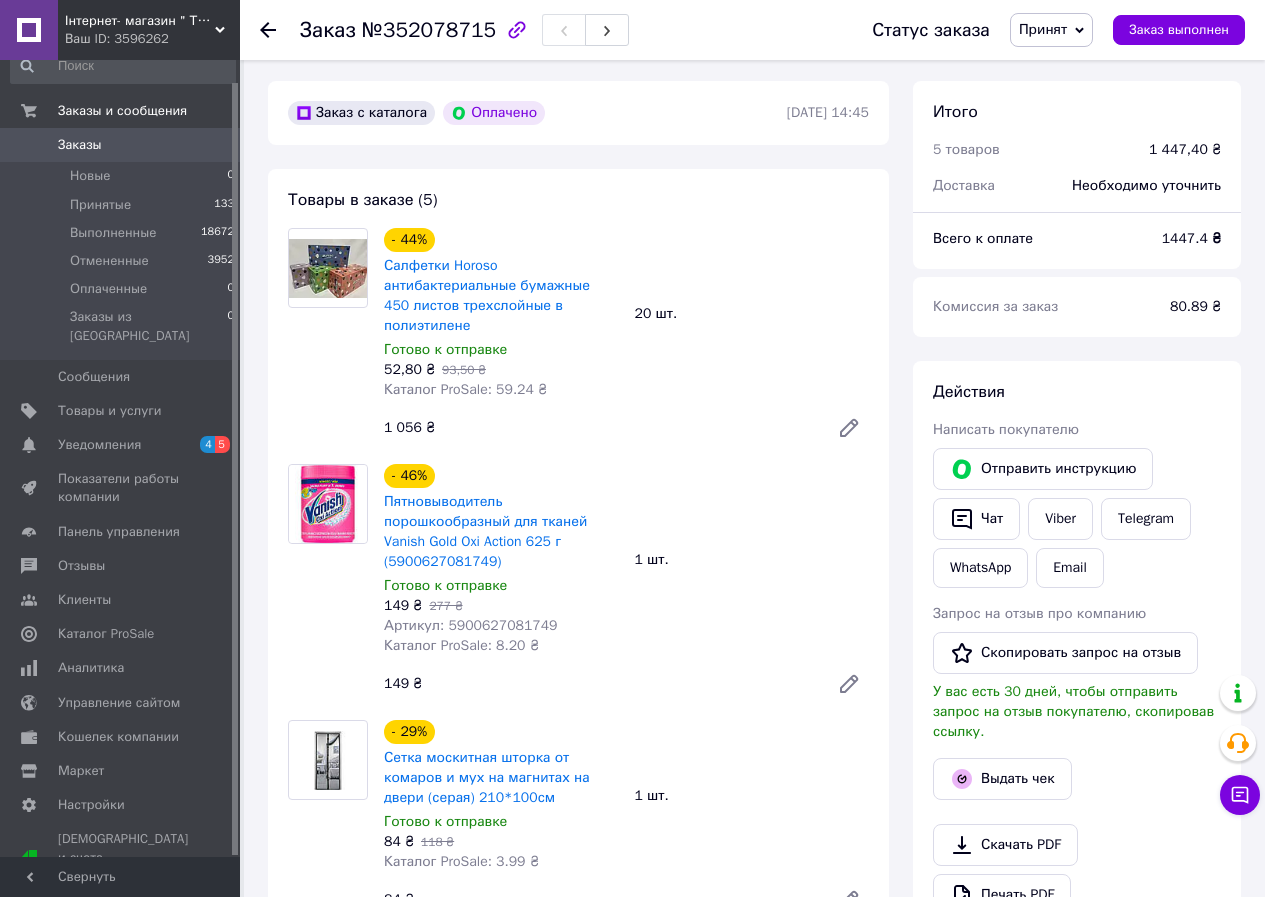 click on "Выдать чек" at bounding box center [1077, 779] 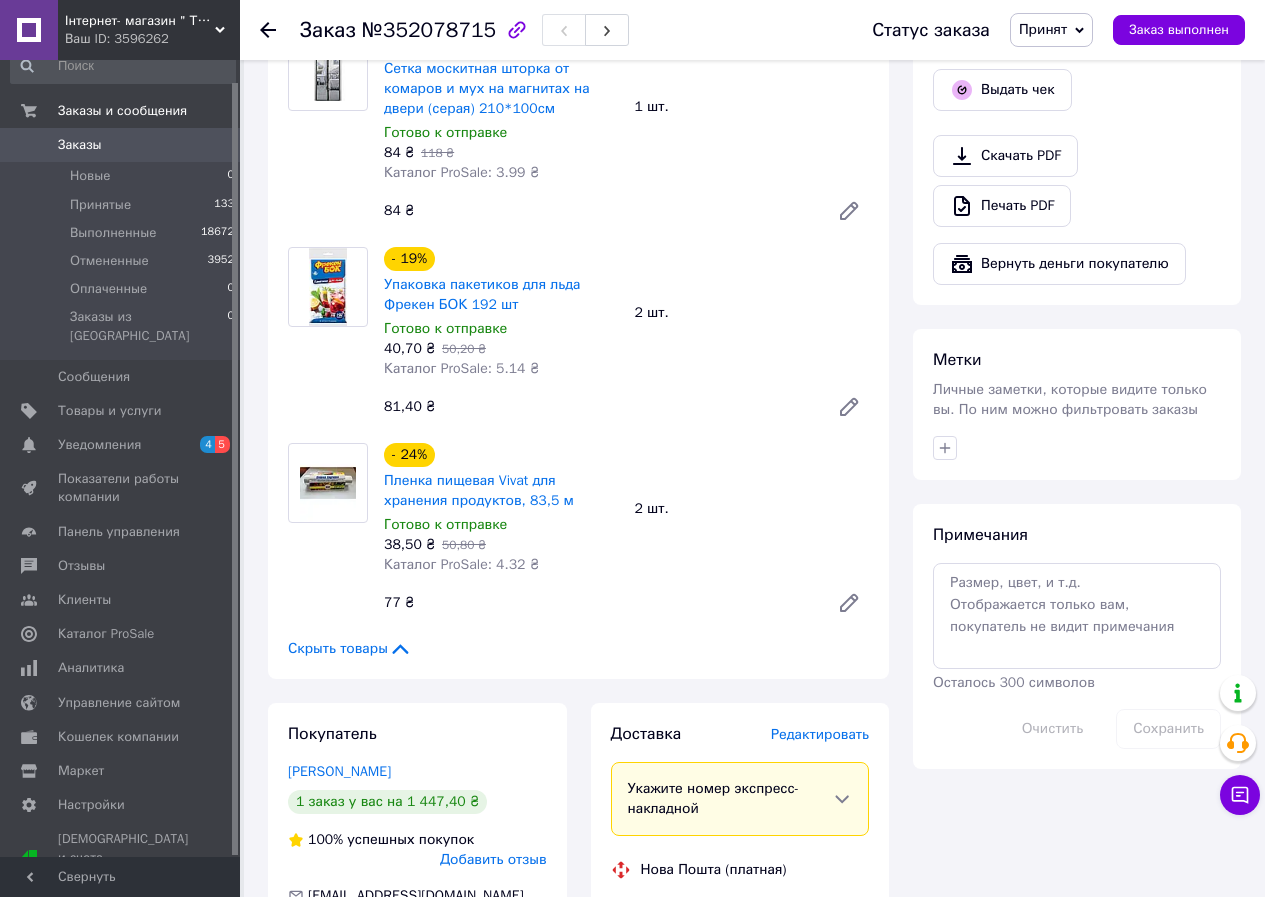 scroll, scrollTop: 1300, scrollLeft: 0, axis: vertical 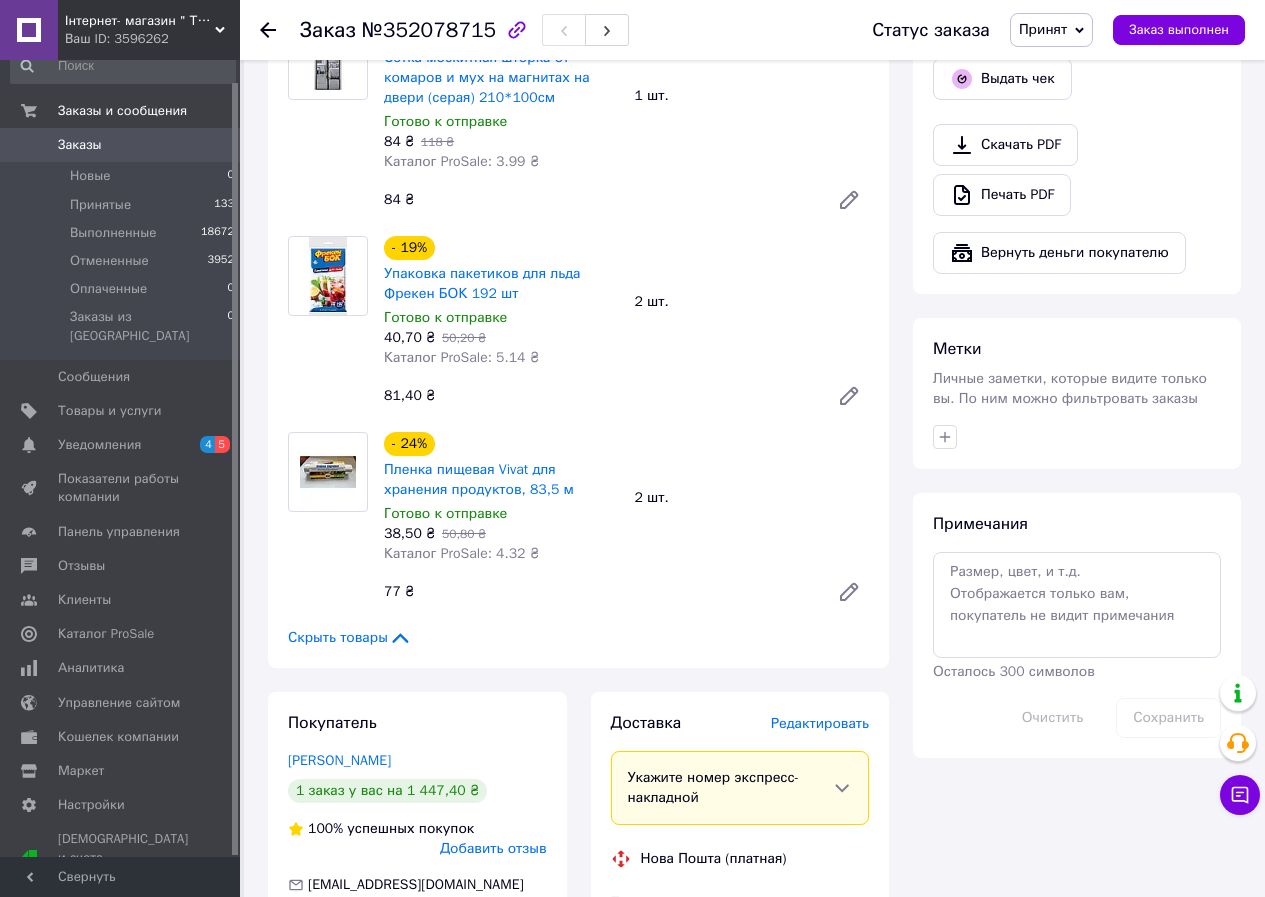drag, startPoint x: 1153, startPoint y: 469, endPoint x: 1054, endPoint y: 512, distance: 107.935165 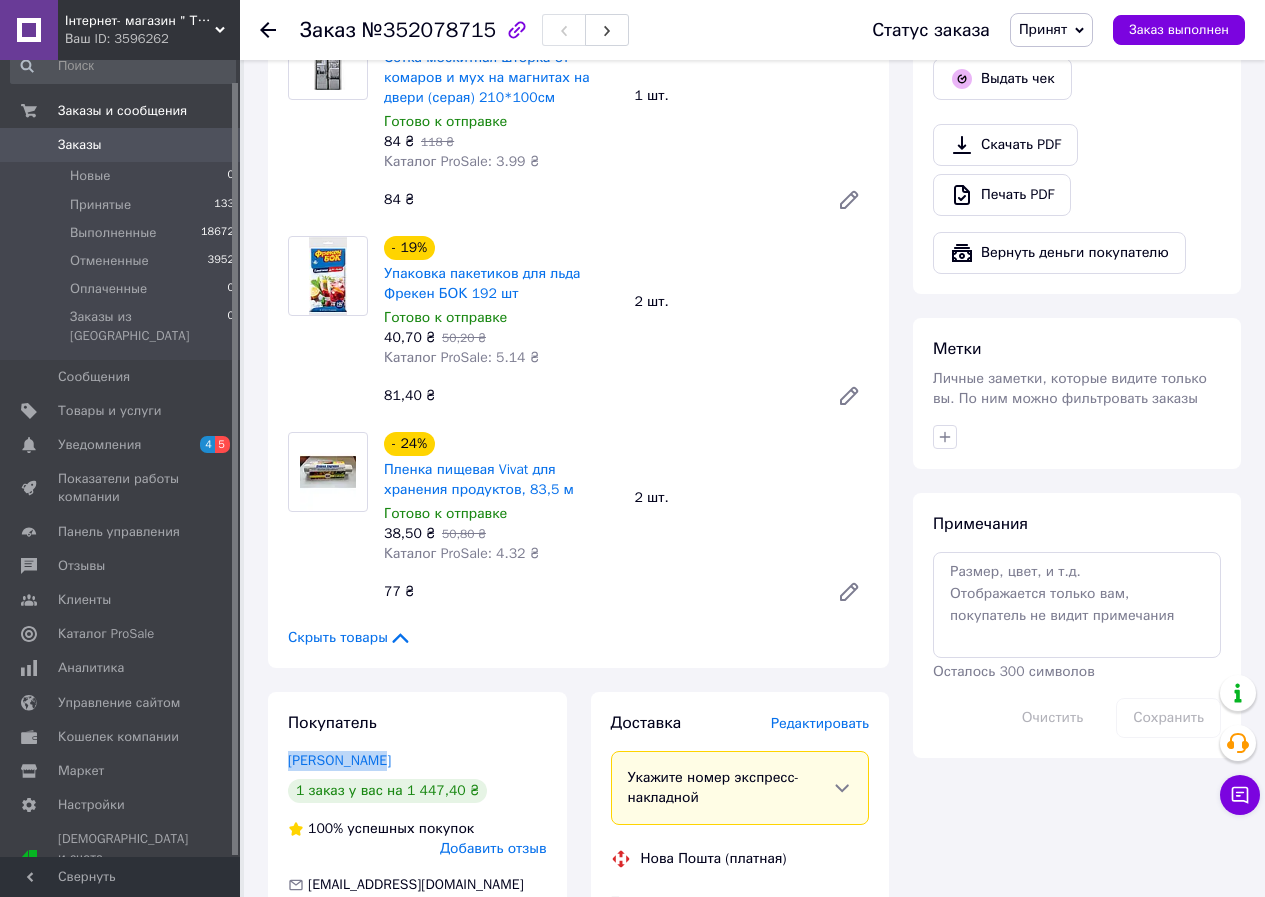 drag, startPoint x: 277, startPoint y: 716, endPoint x: 407, endPoint y: 716, distance: 130 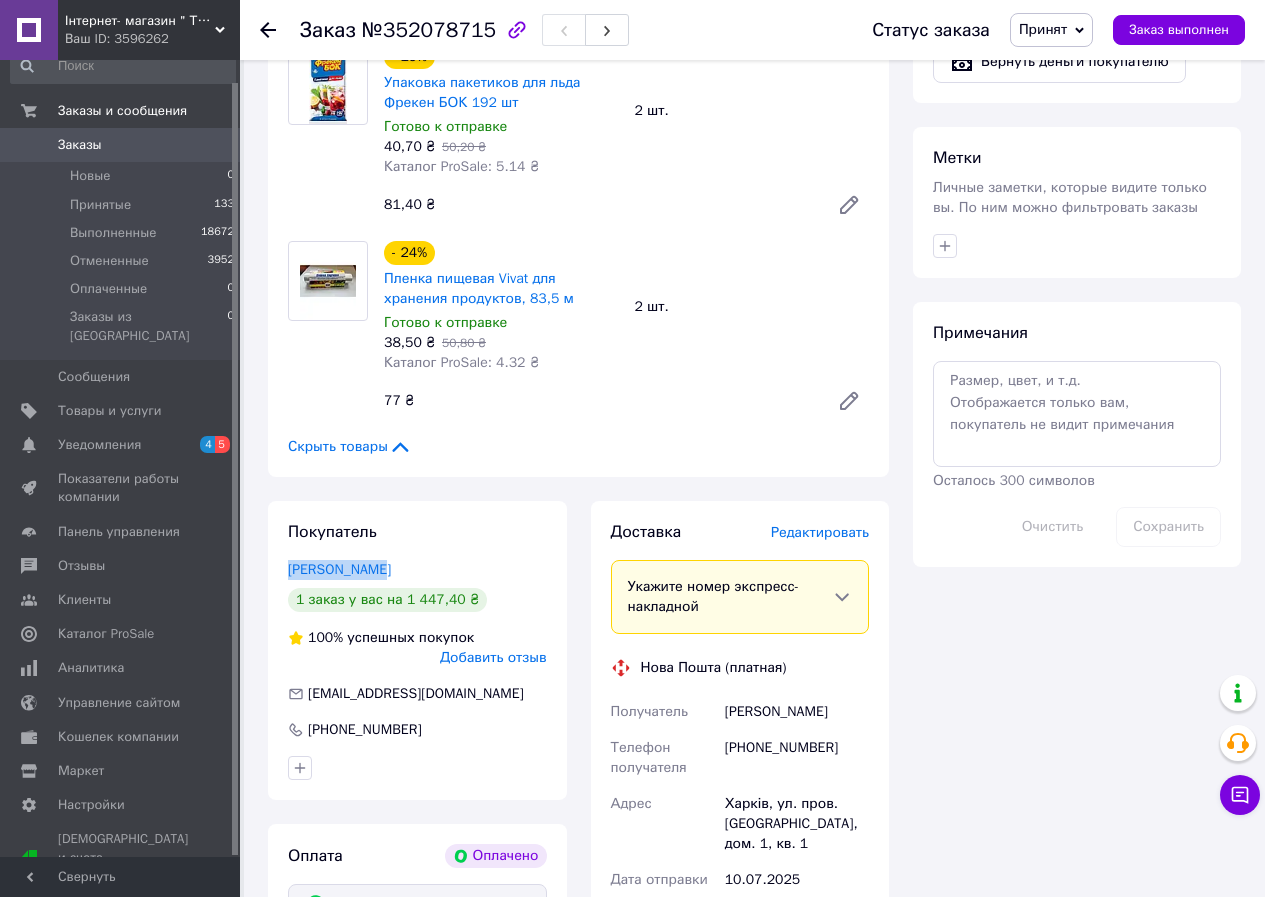 scroll, scrollTop: 1500, scrollLeft: 0, axis: vertical 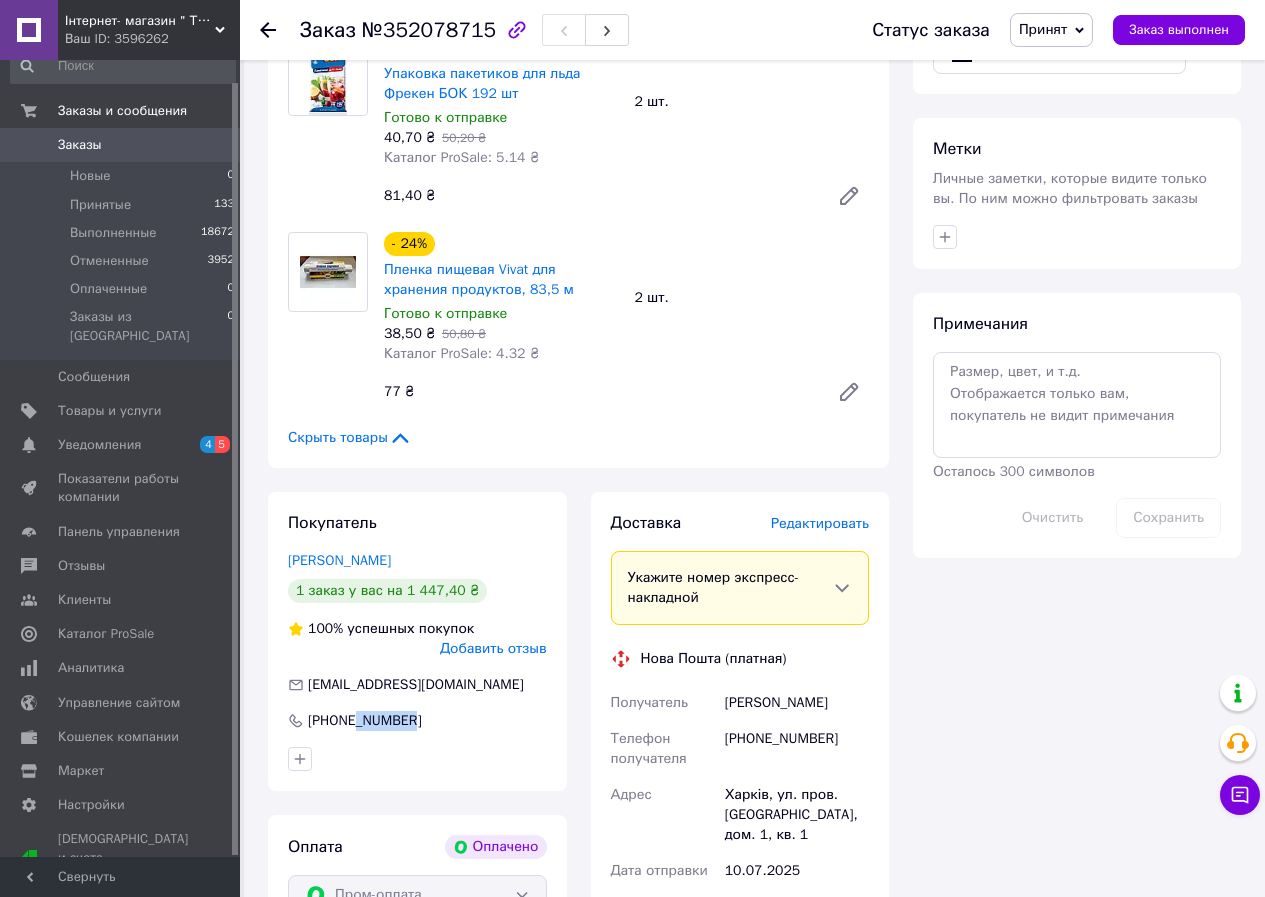 drag, startPoint x: 428, startPoint y: 684, endPoint x: 355, endPoint y: 686, distance: 73.02739 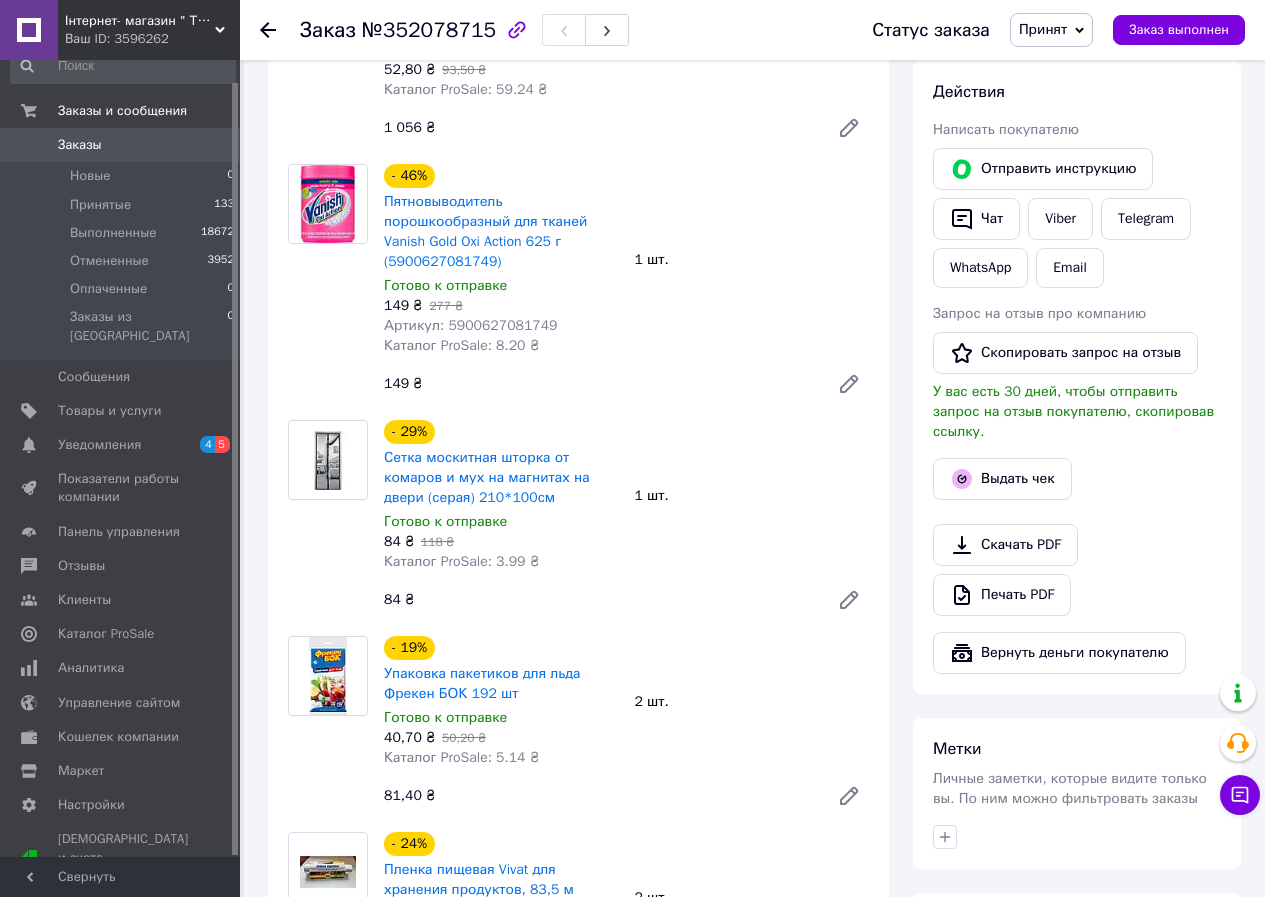 scroll, scrollTop: 700, scrollLeft: 0, axis: vertical 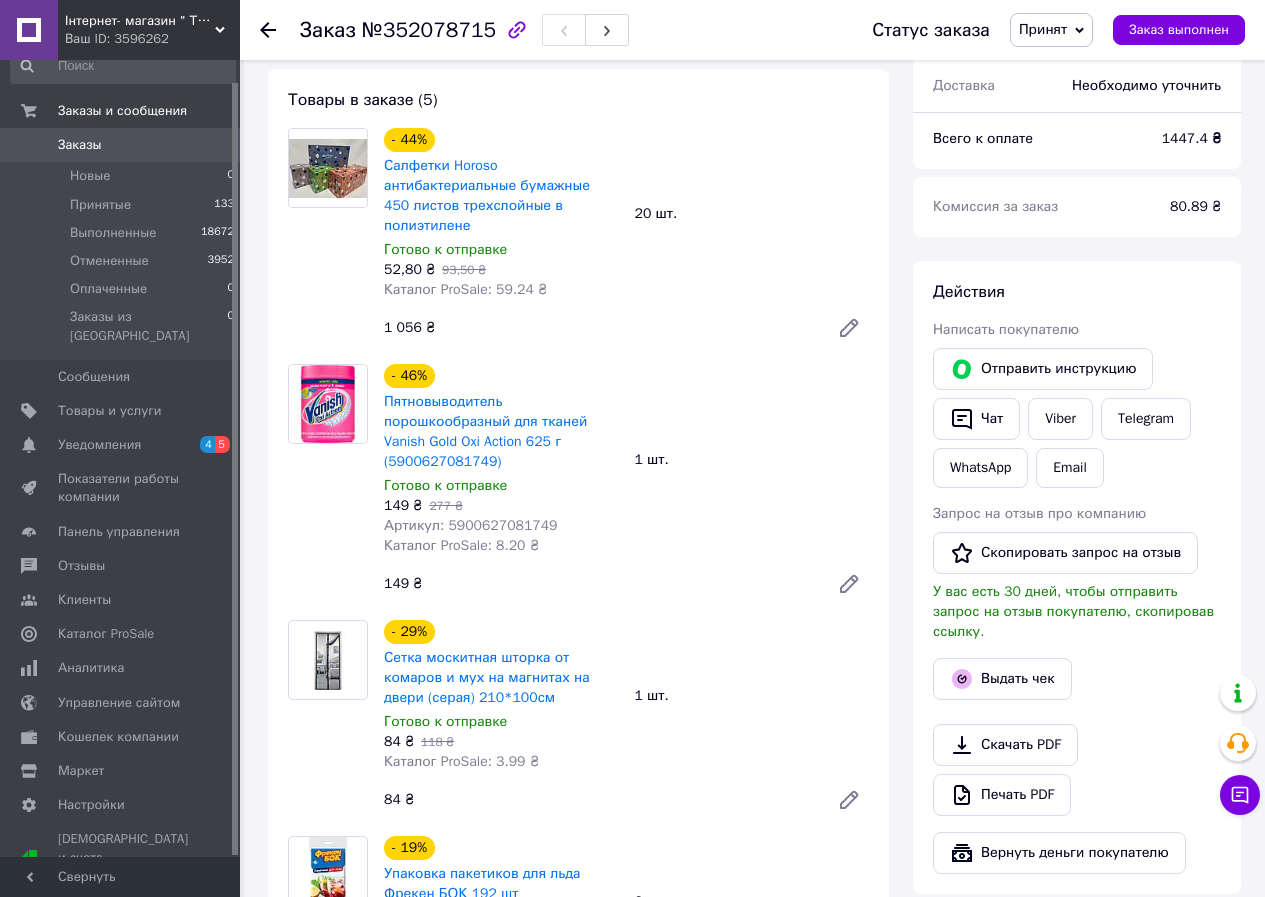 click on "№352078715" at bounding box center (429, 30) 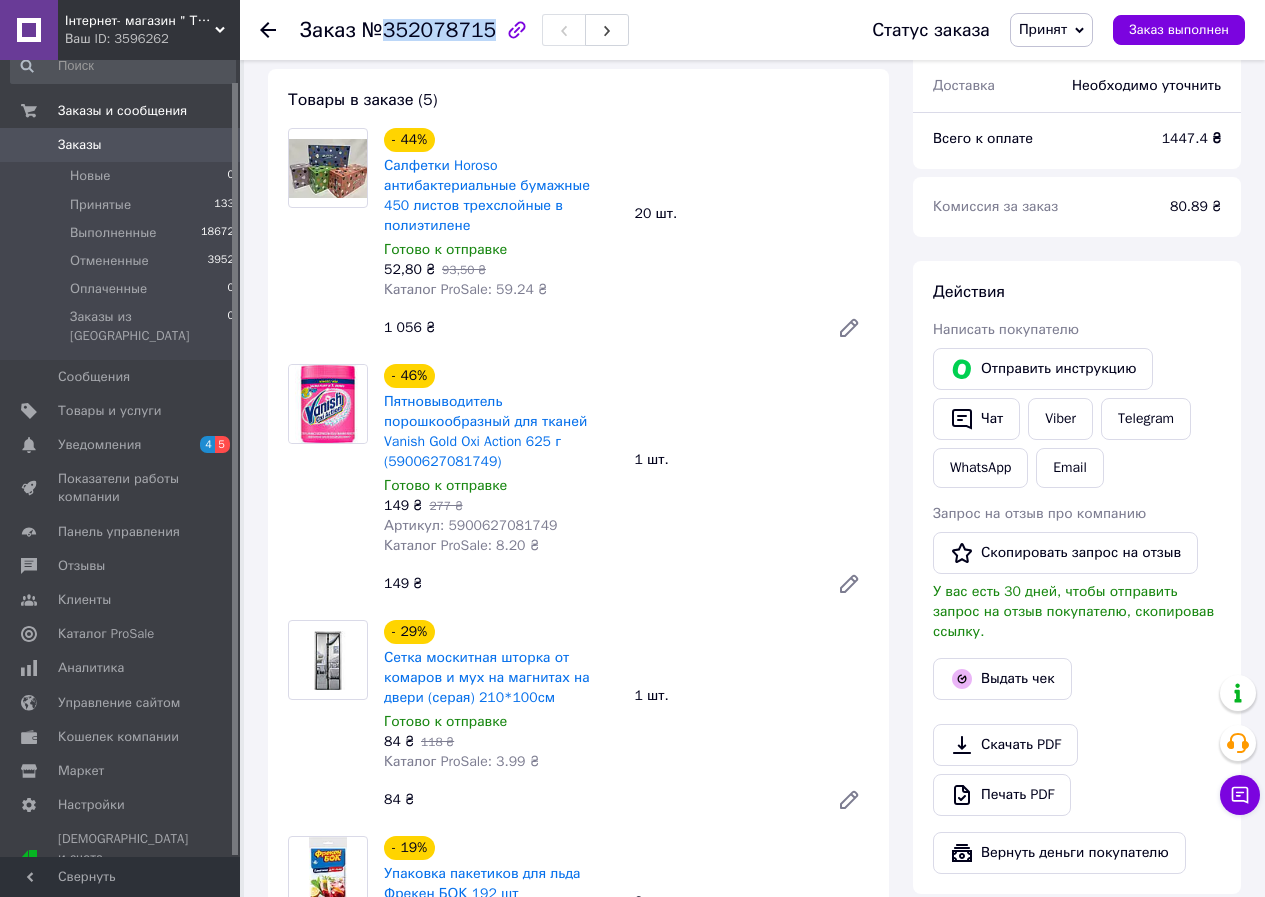 click on "№352078715" at bounding box center (429, 30) 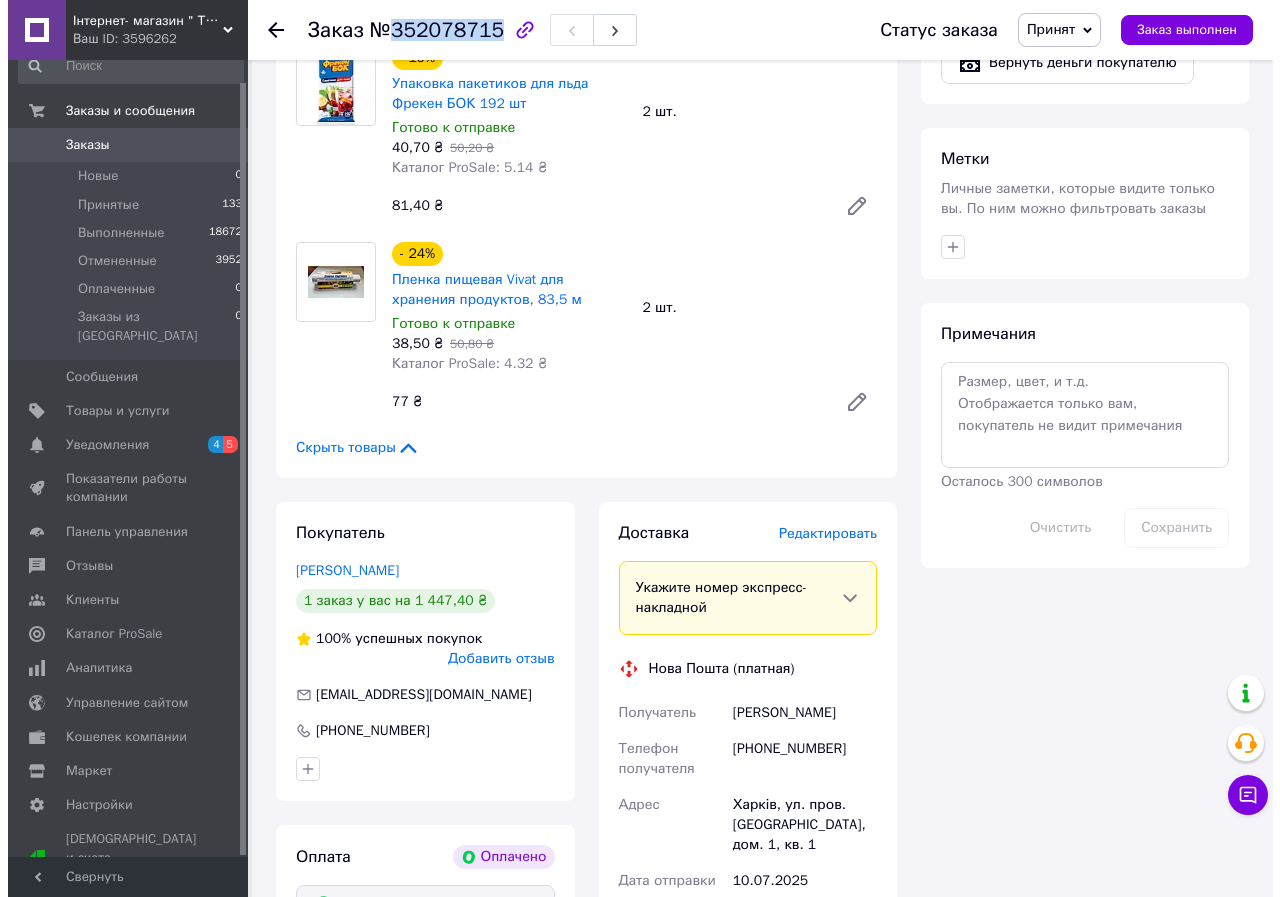 scroll, scrollTop: 1500, scrollLeft: 0, axis: vertical 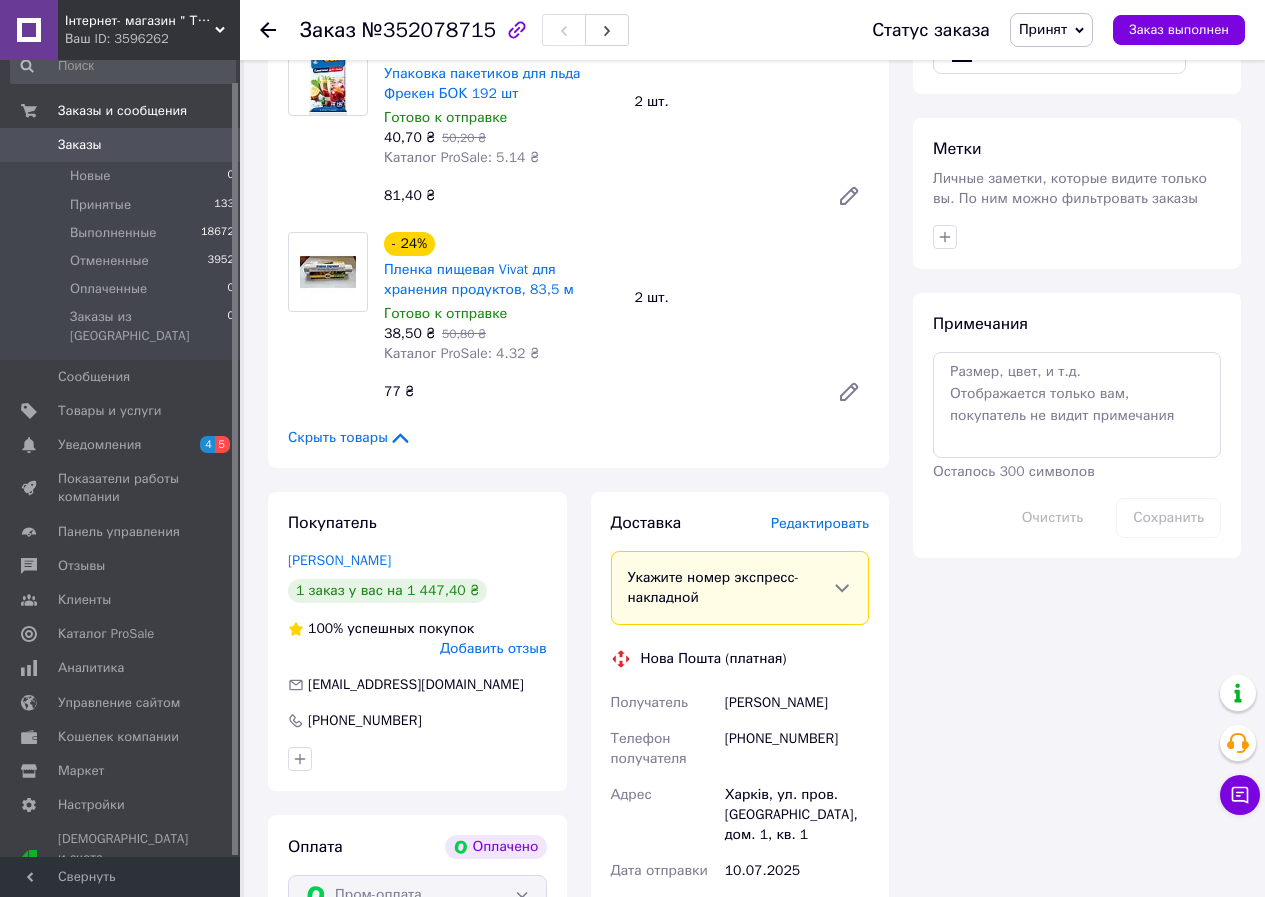 click on "Редактировать" at bounding box center [820, 523] 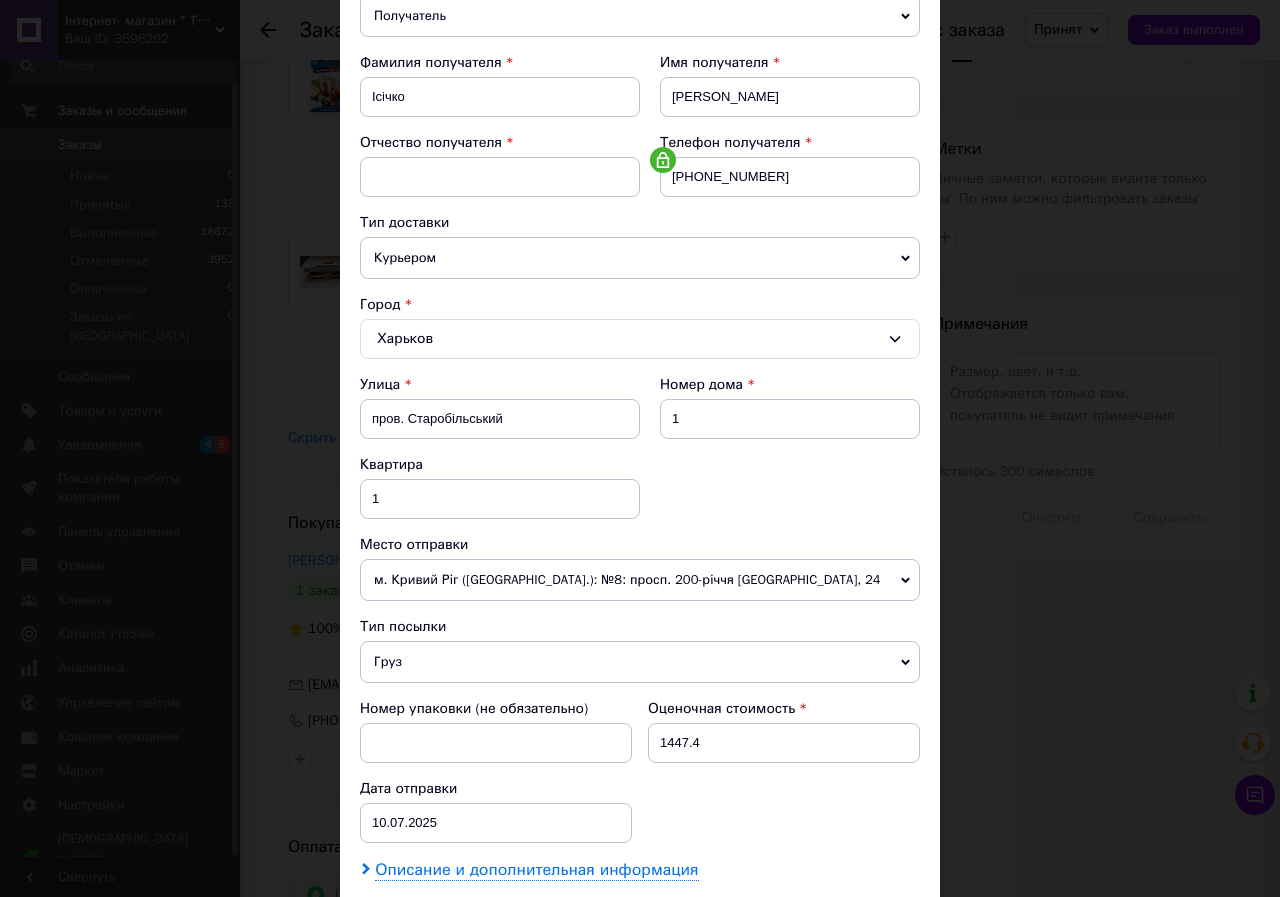 scroll, scrollTop: 500, scrollLeft: 0, axis: vertical 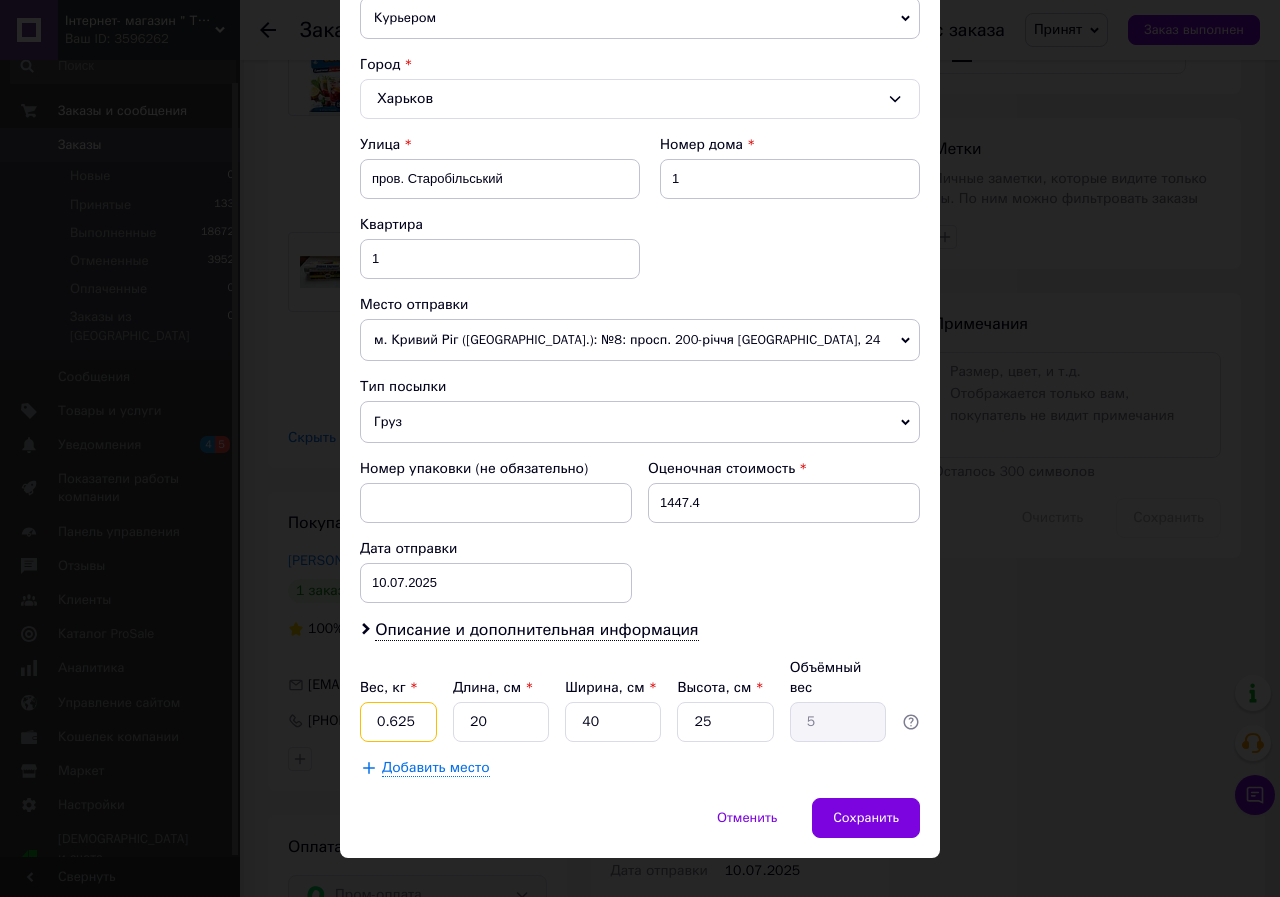 drag, startPoint x: 422, startPoint y: 707, endPoint x: 461, endPoint y: 706, distance: 39.012817 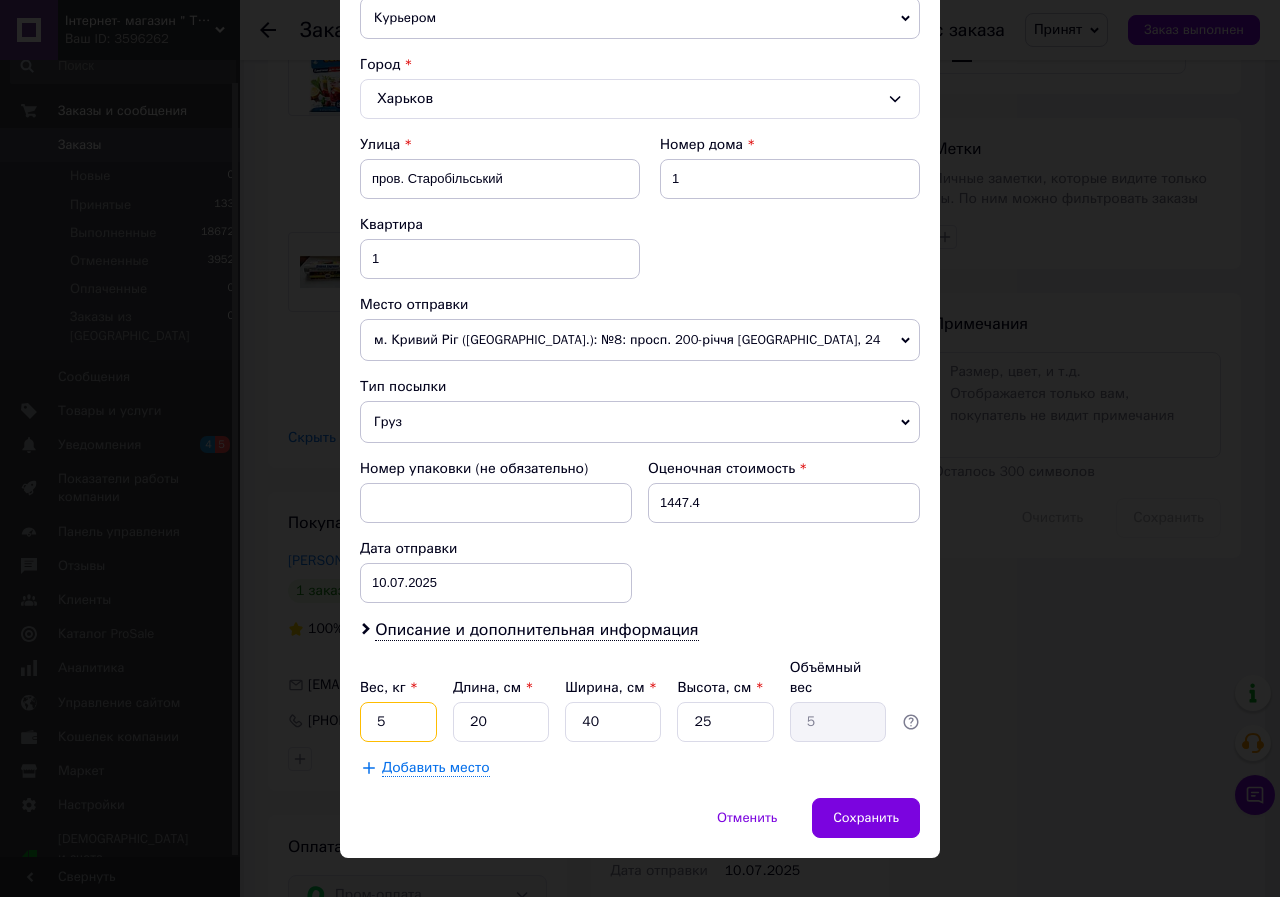 type on "5" 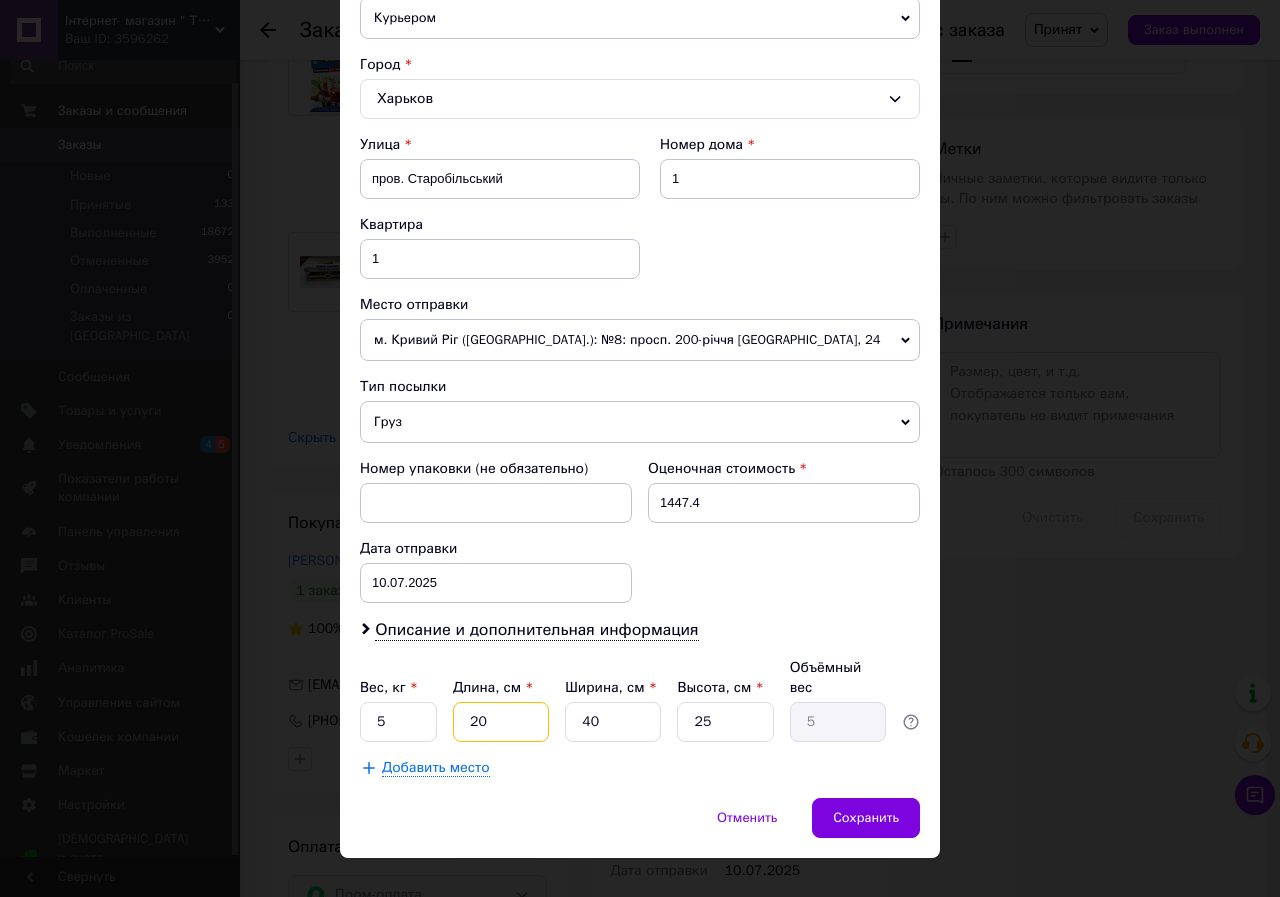 type on "4" 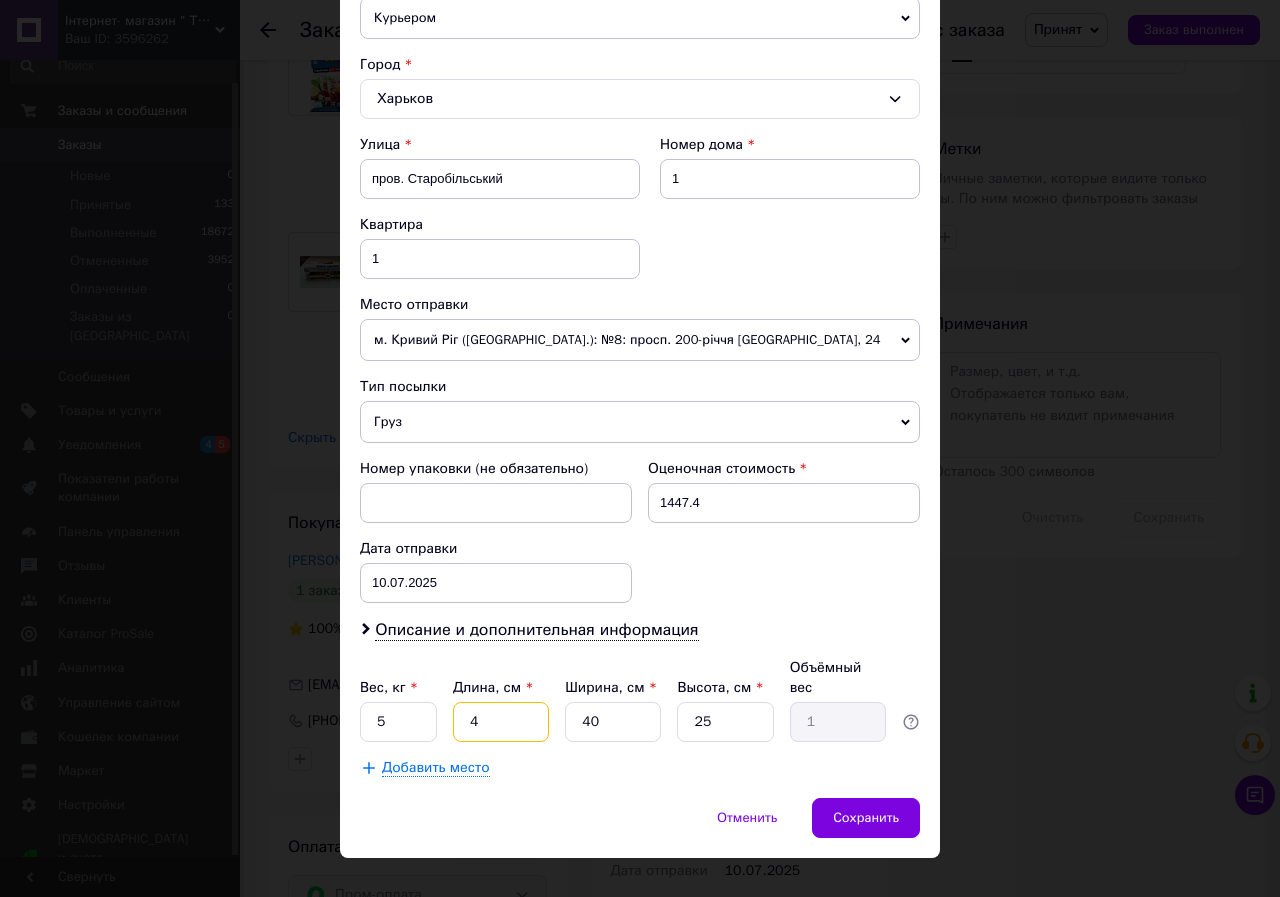 type on "40" 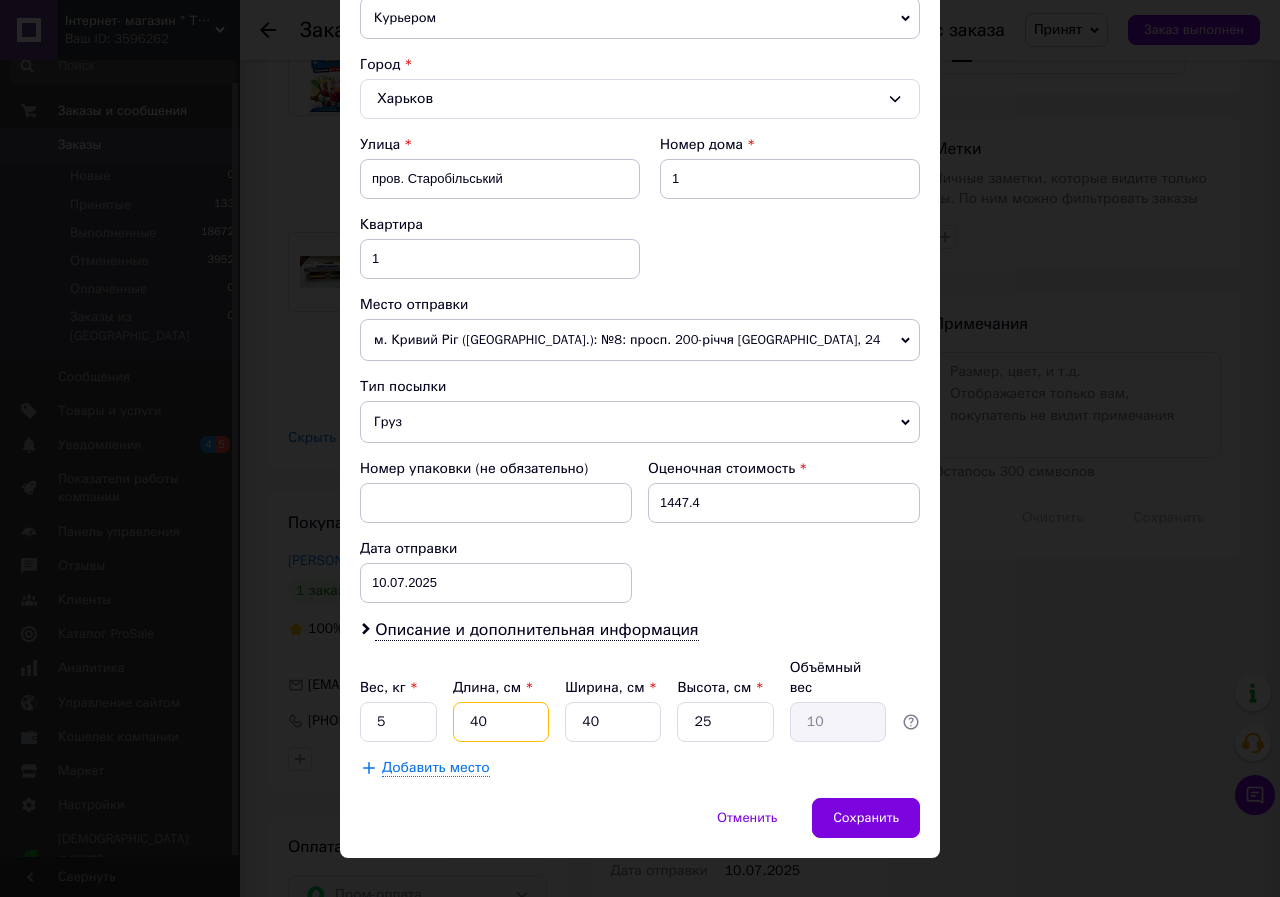 type on "40" 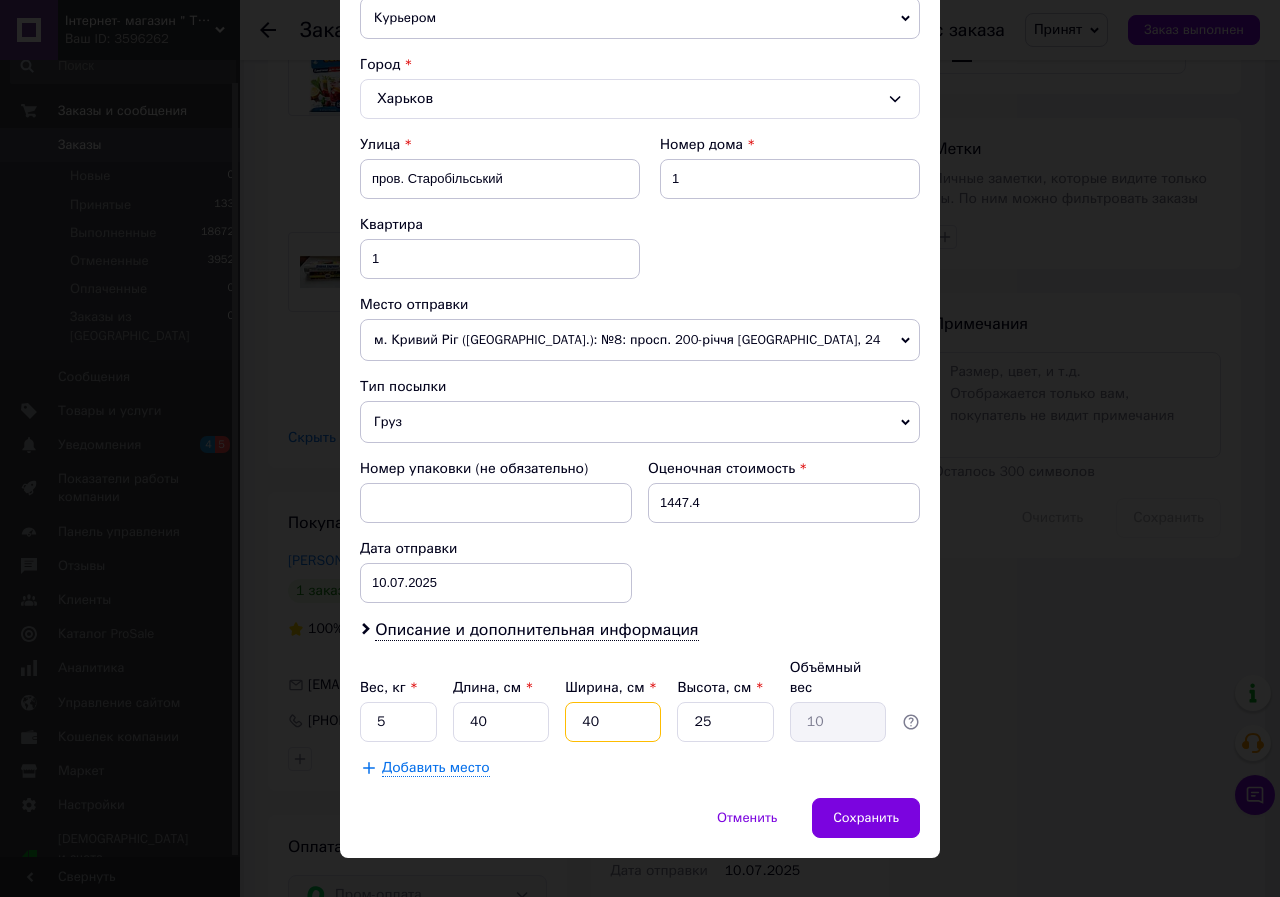 type on "3" 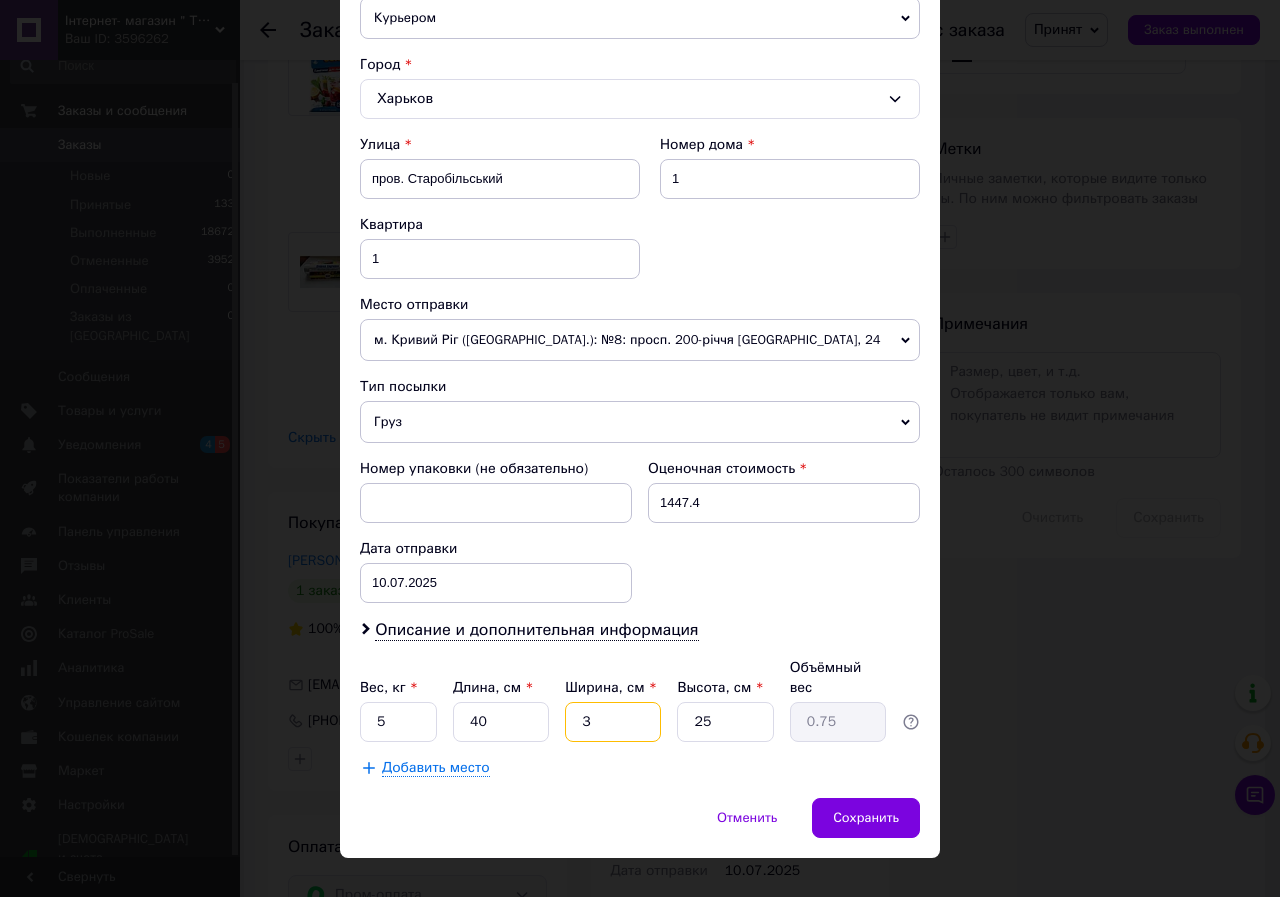 type on "30" 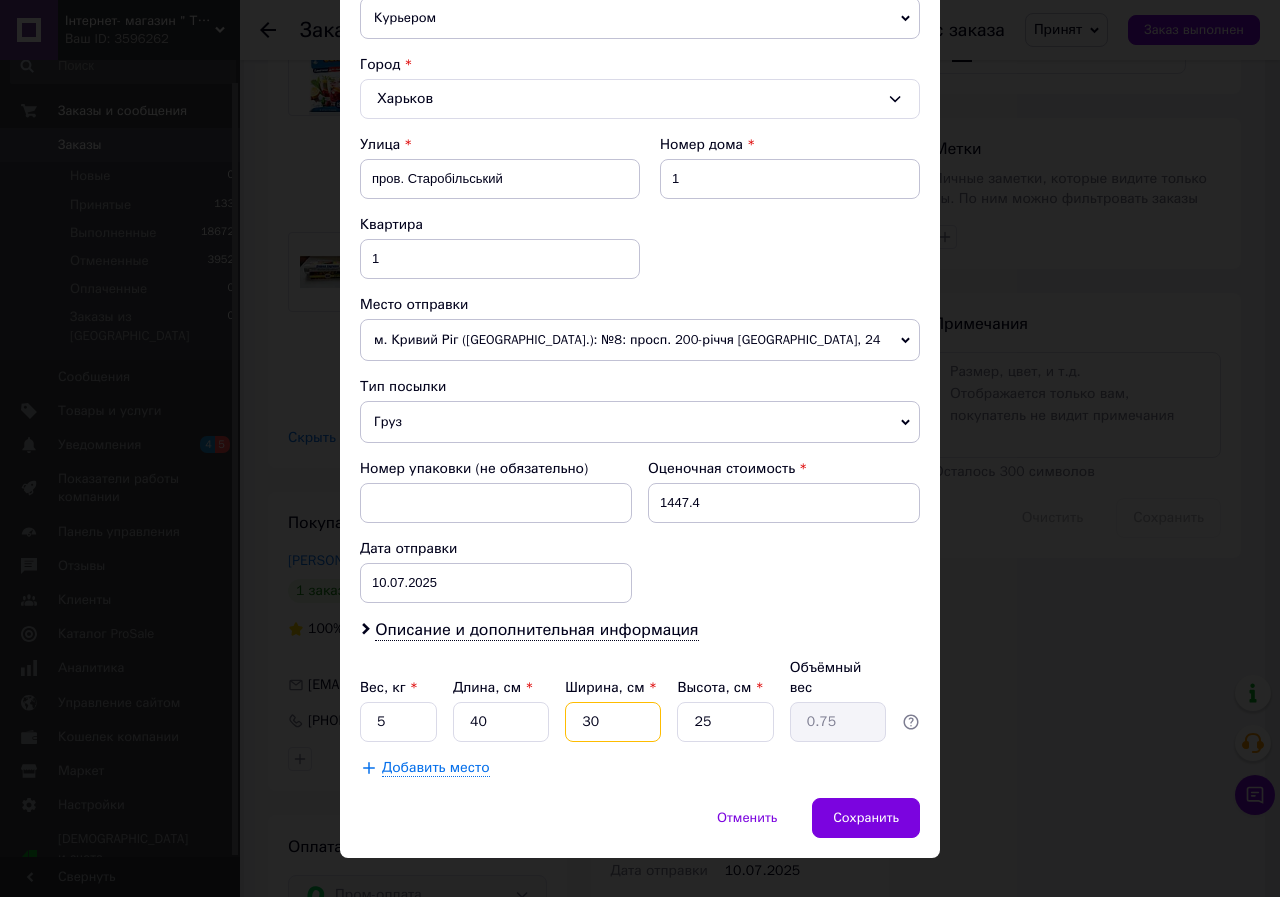 type on "7.5" 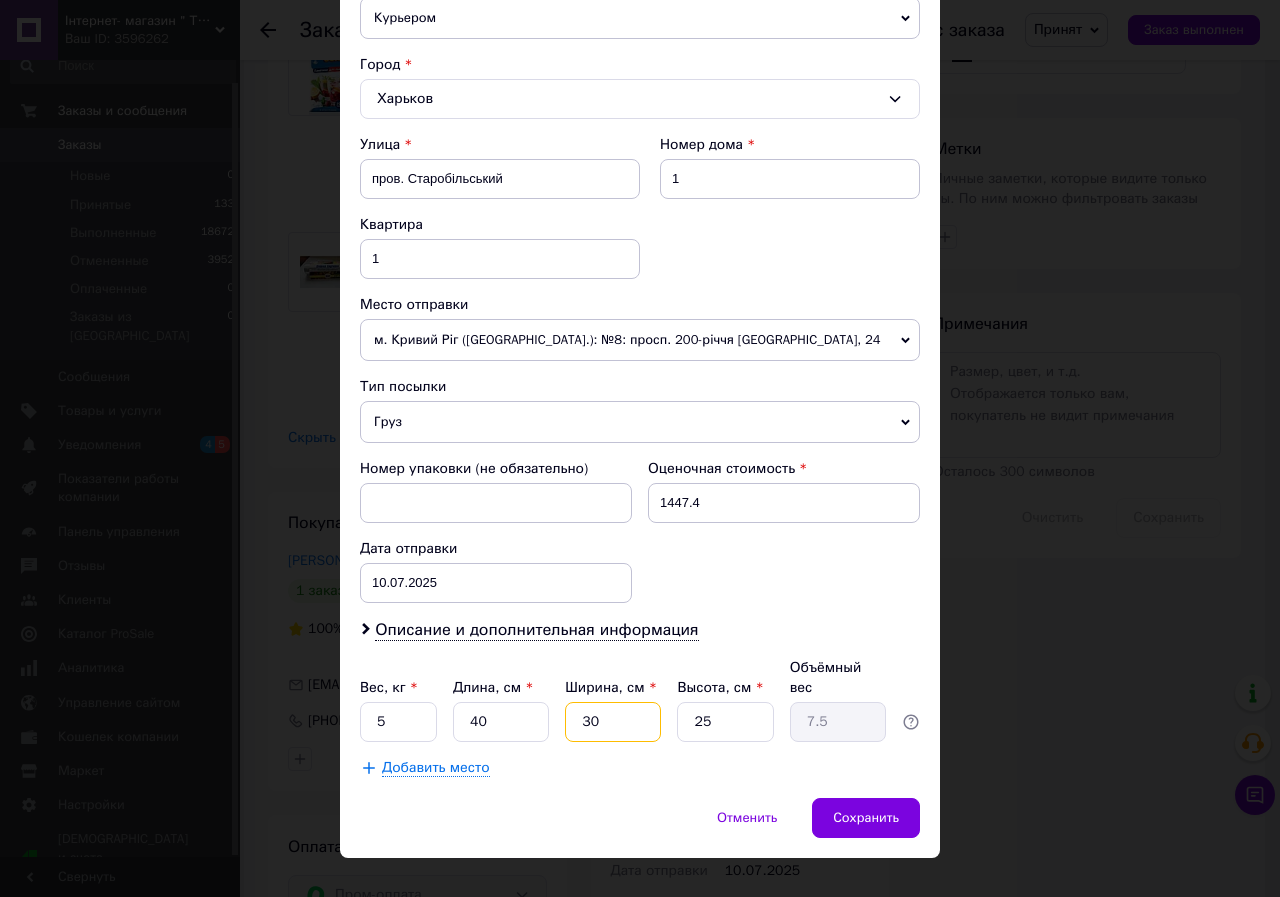type on "30" 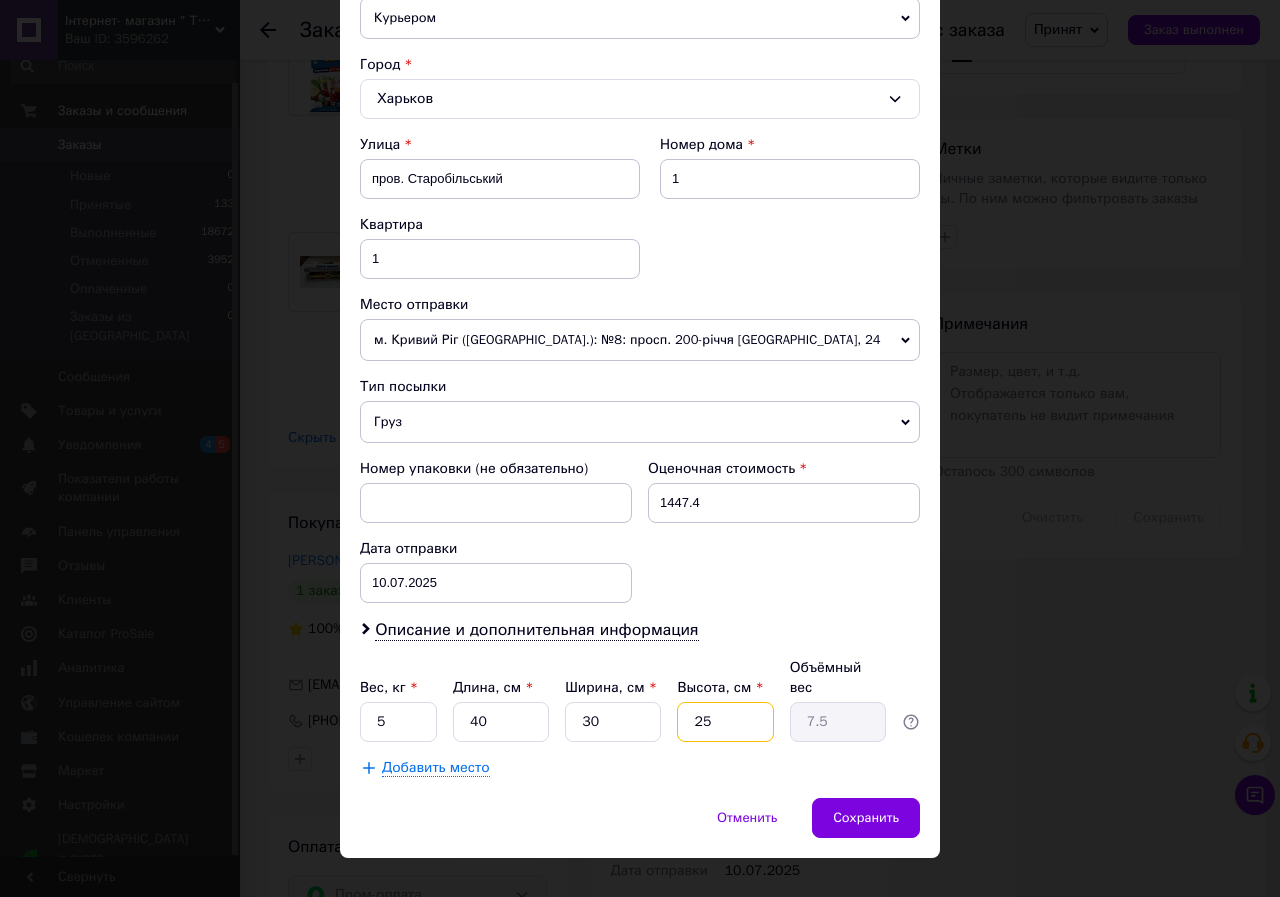 type on "3" 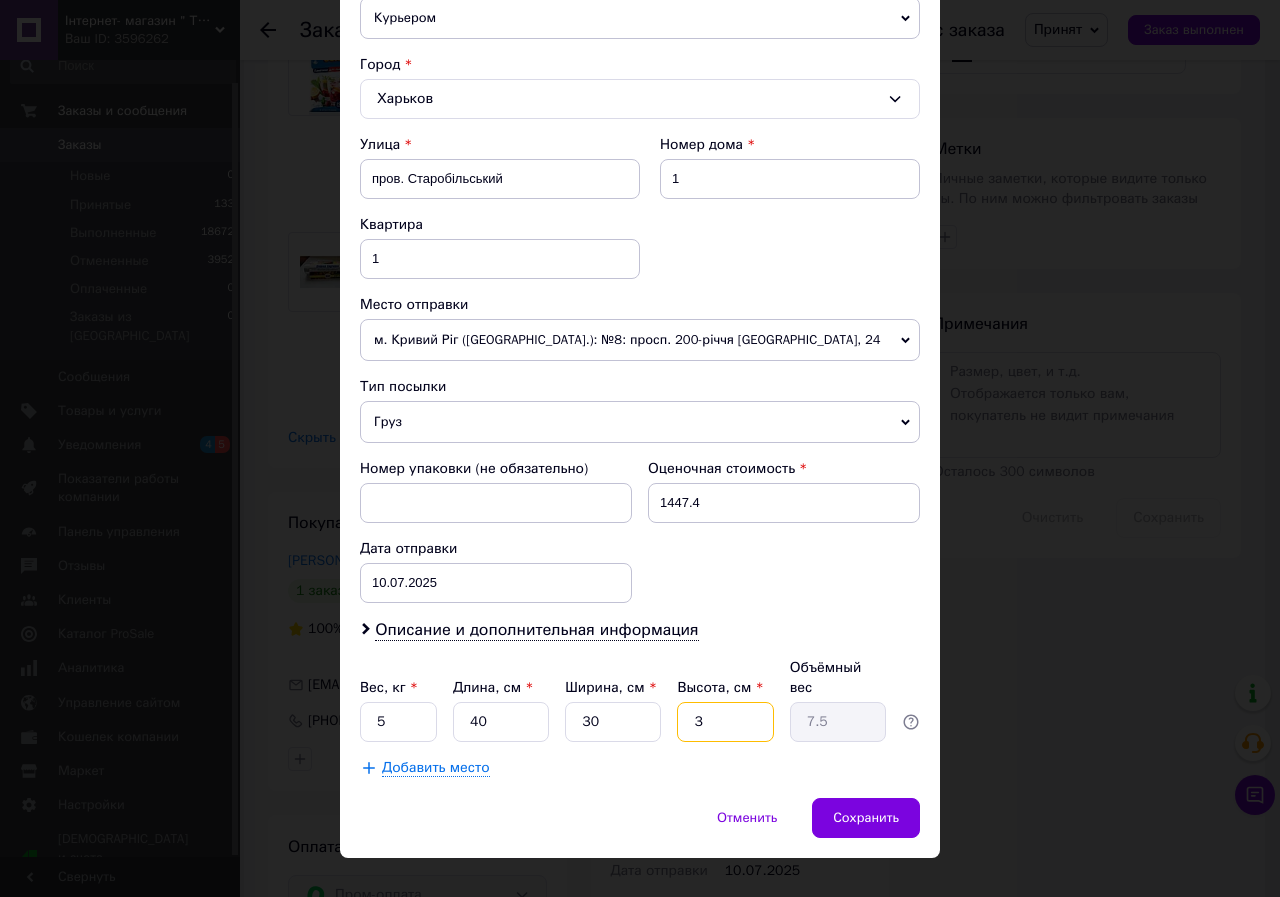 type on "0.9" 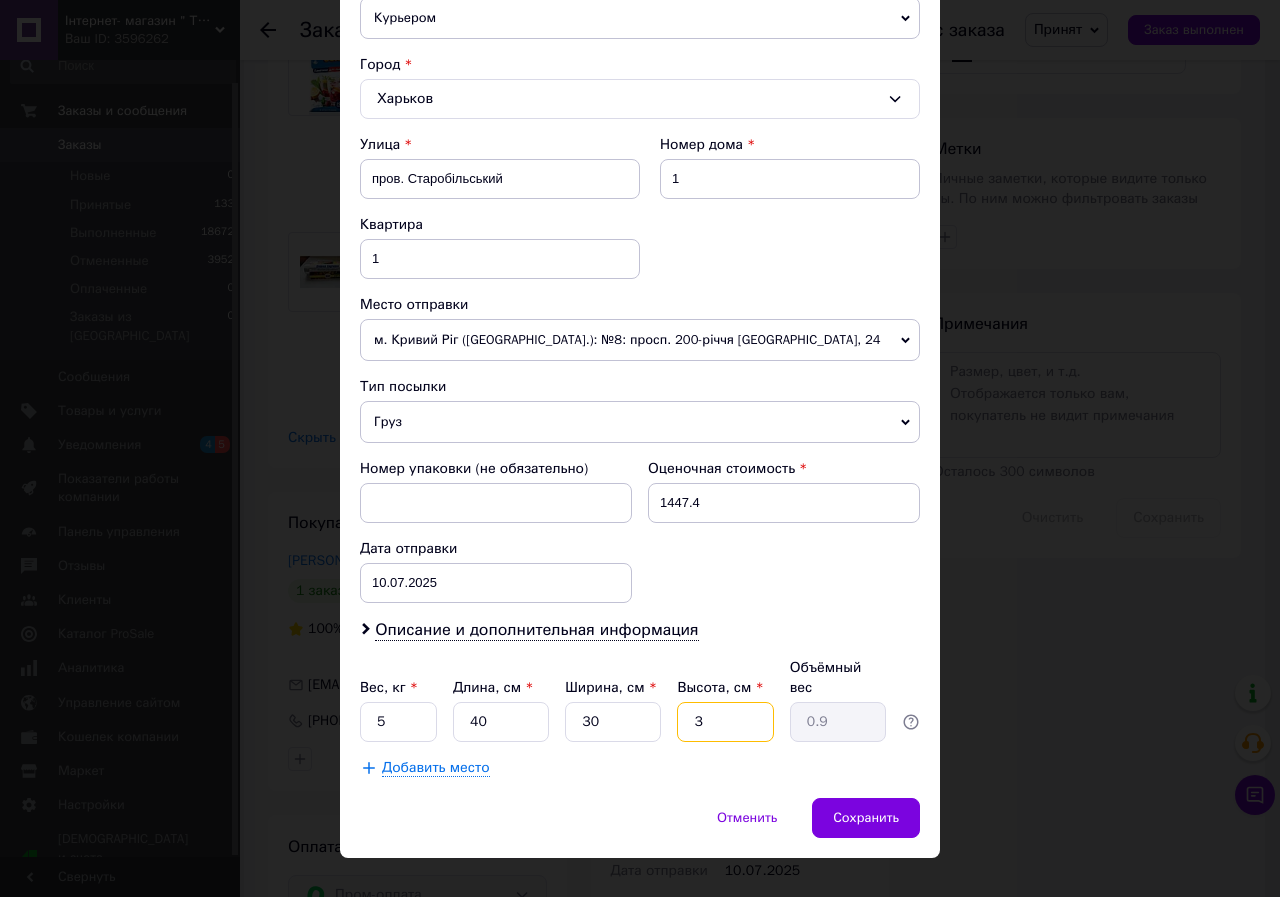 type on "30" 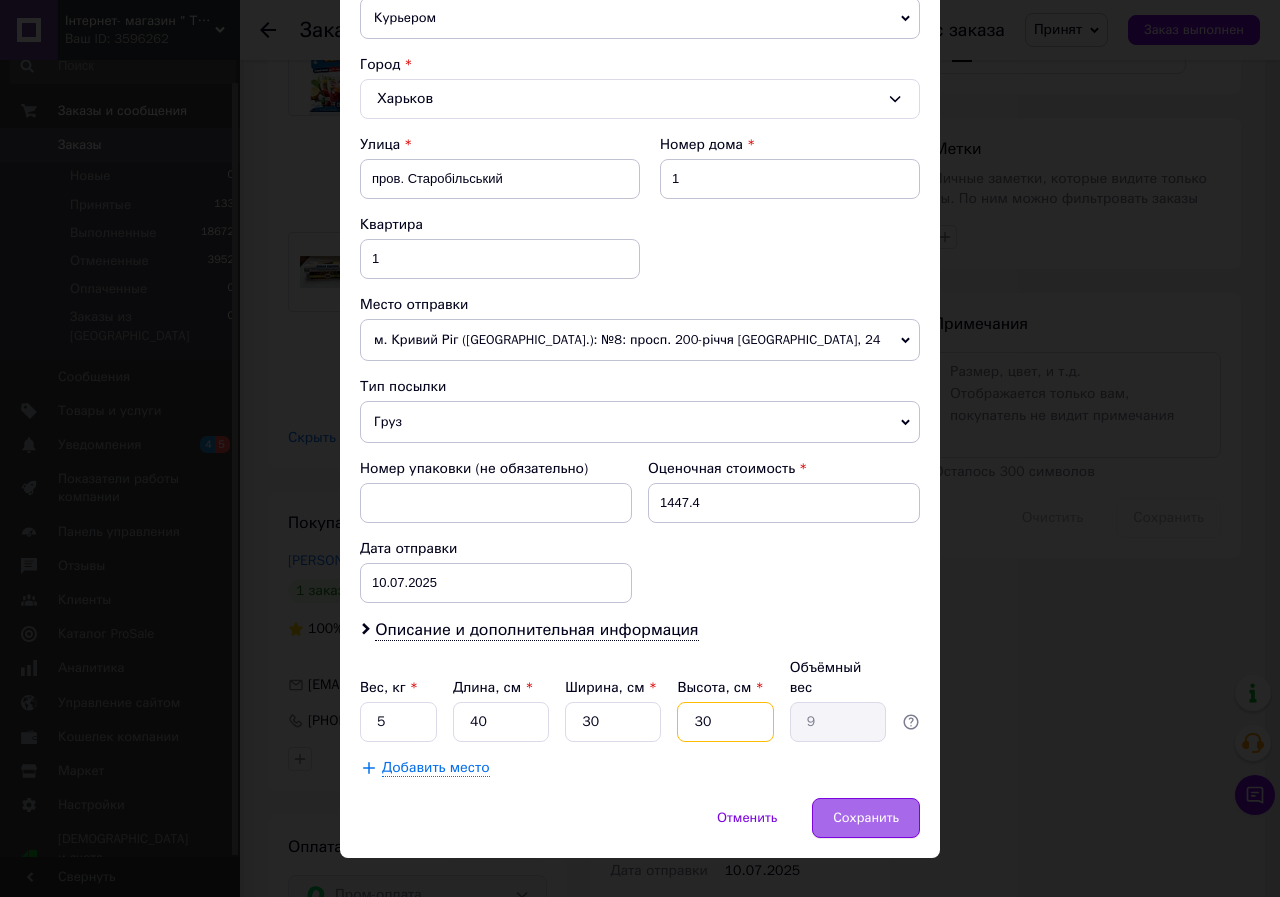 type on "30" 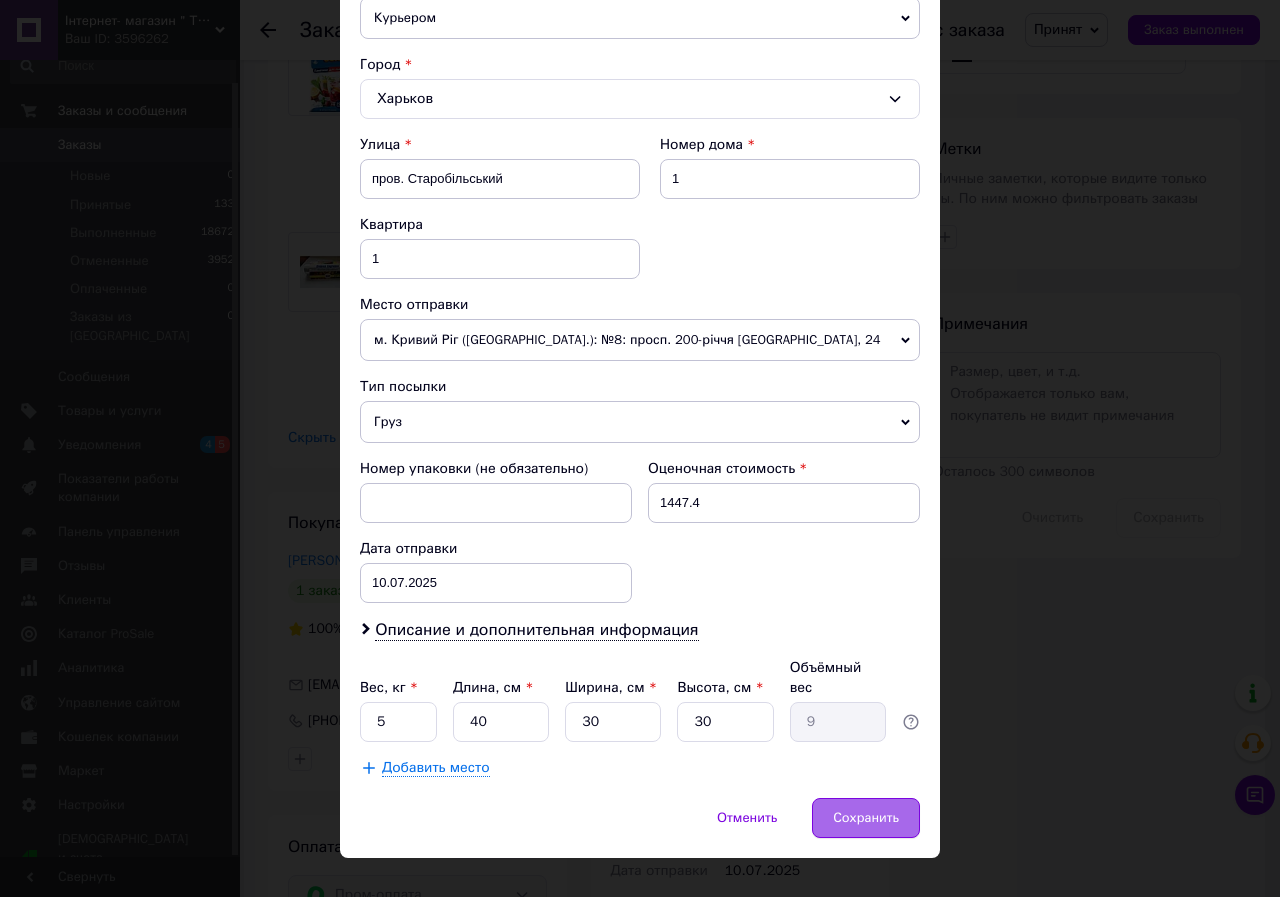 click on "Сохранить" at bounding box center (866, 818) 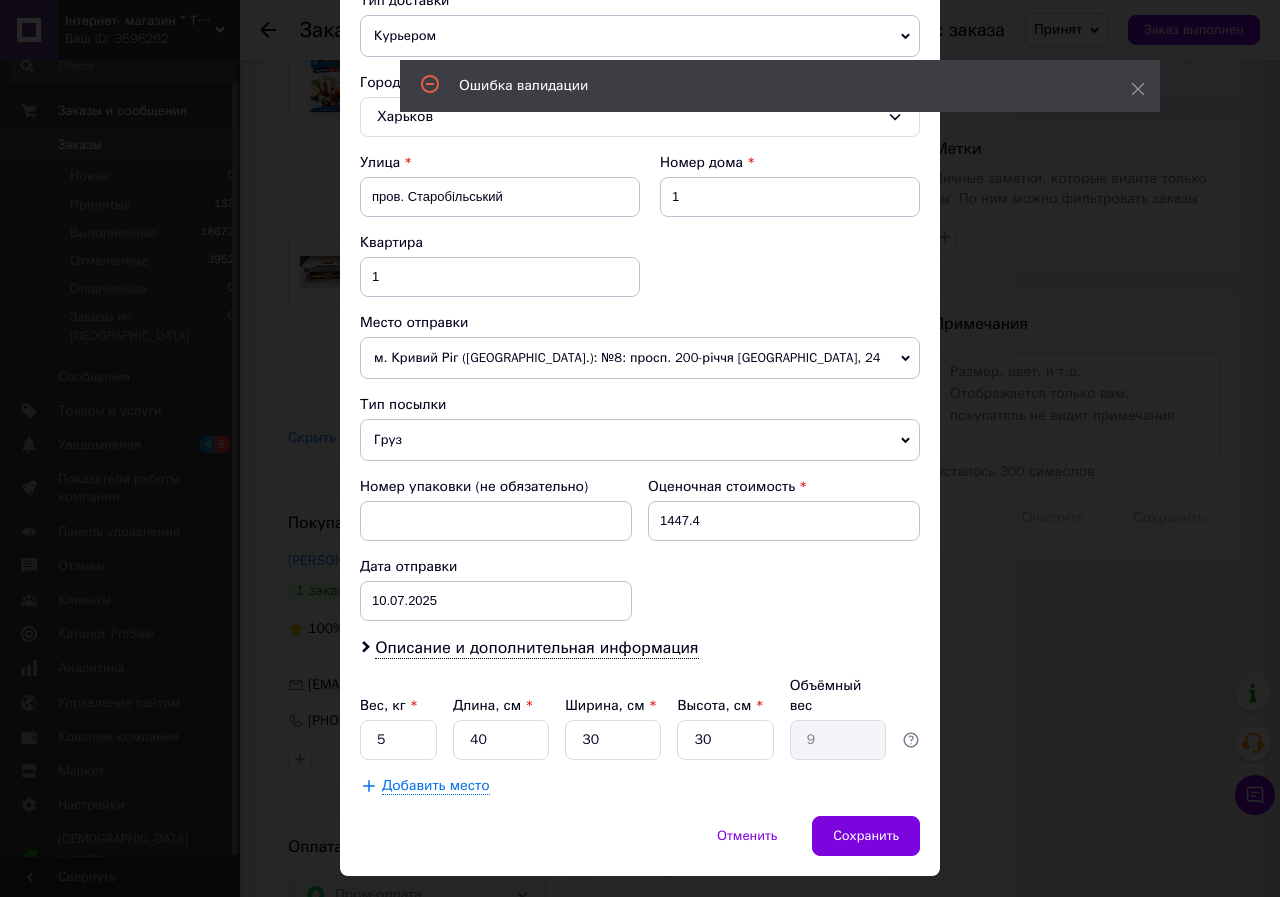 scroll, scrollTop: 0, scrollLeft: 0, axis: both 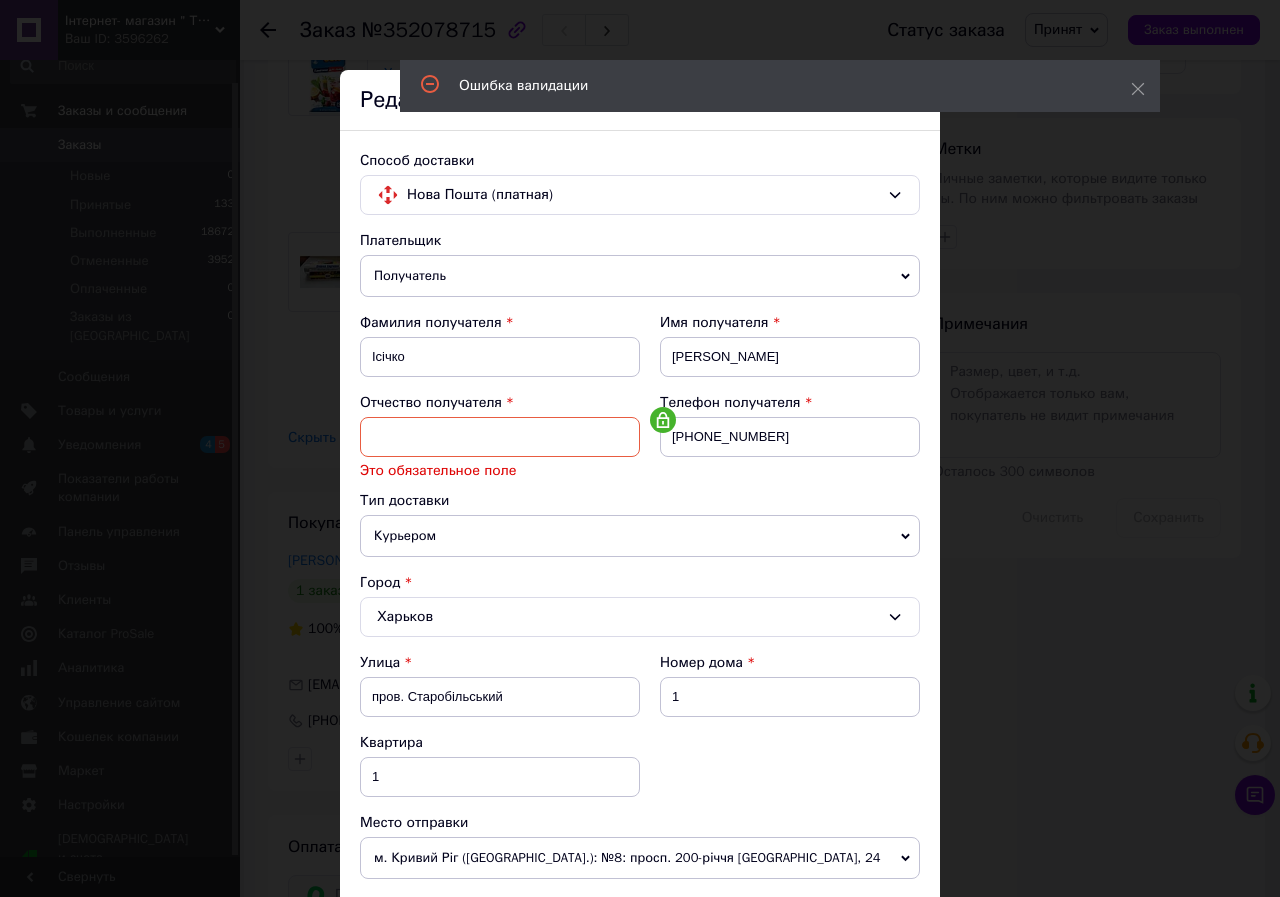 click at bounding box center [500, 437] 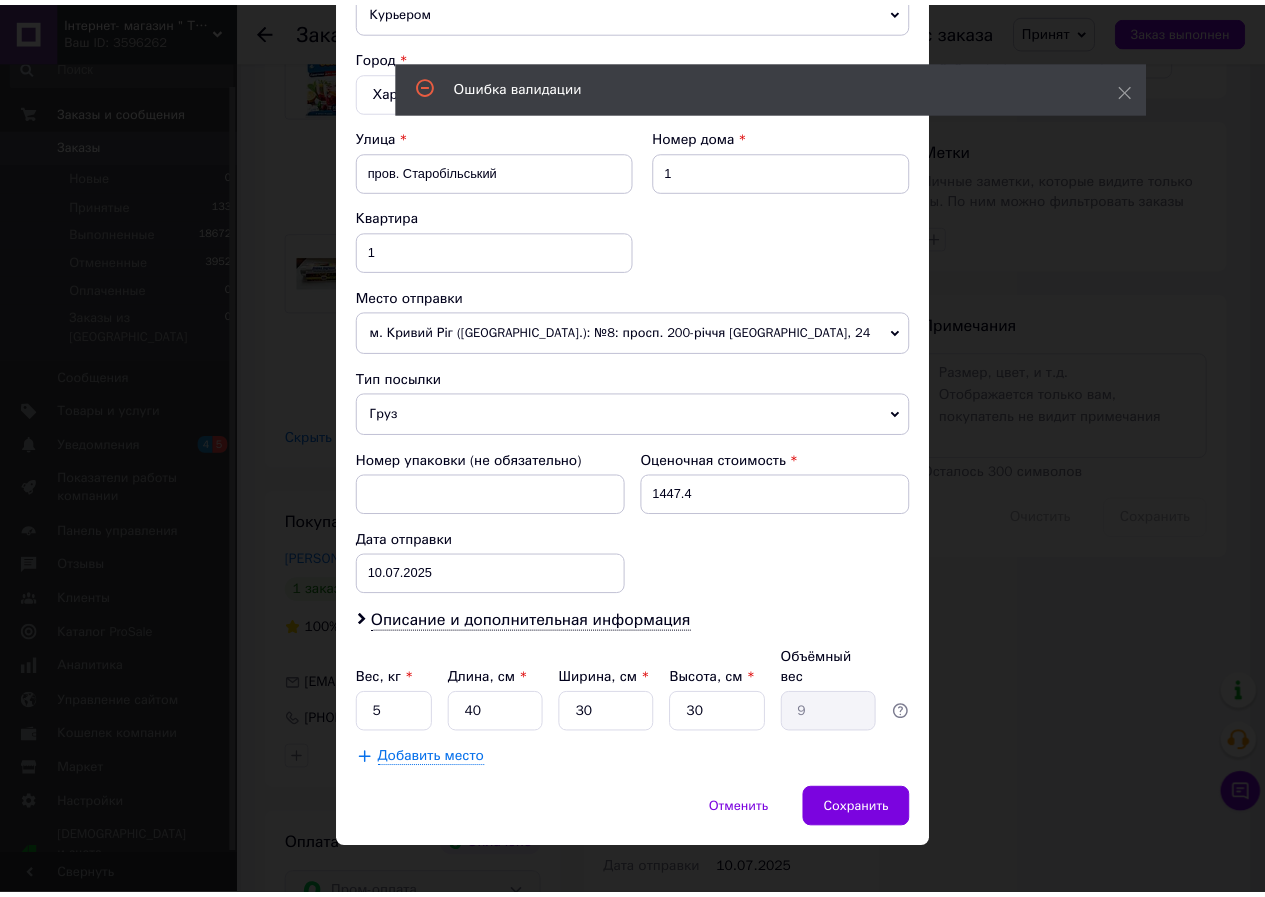 scroll, scrollTop: 511, scrollLeft: 0, axis: vertical 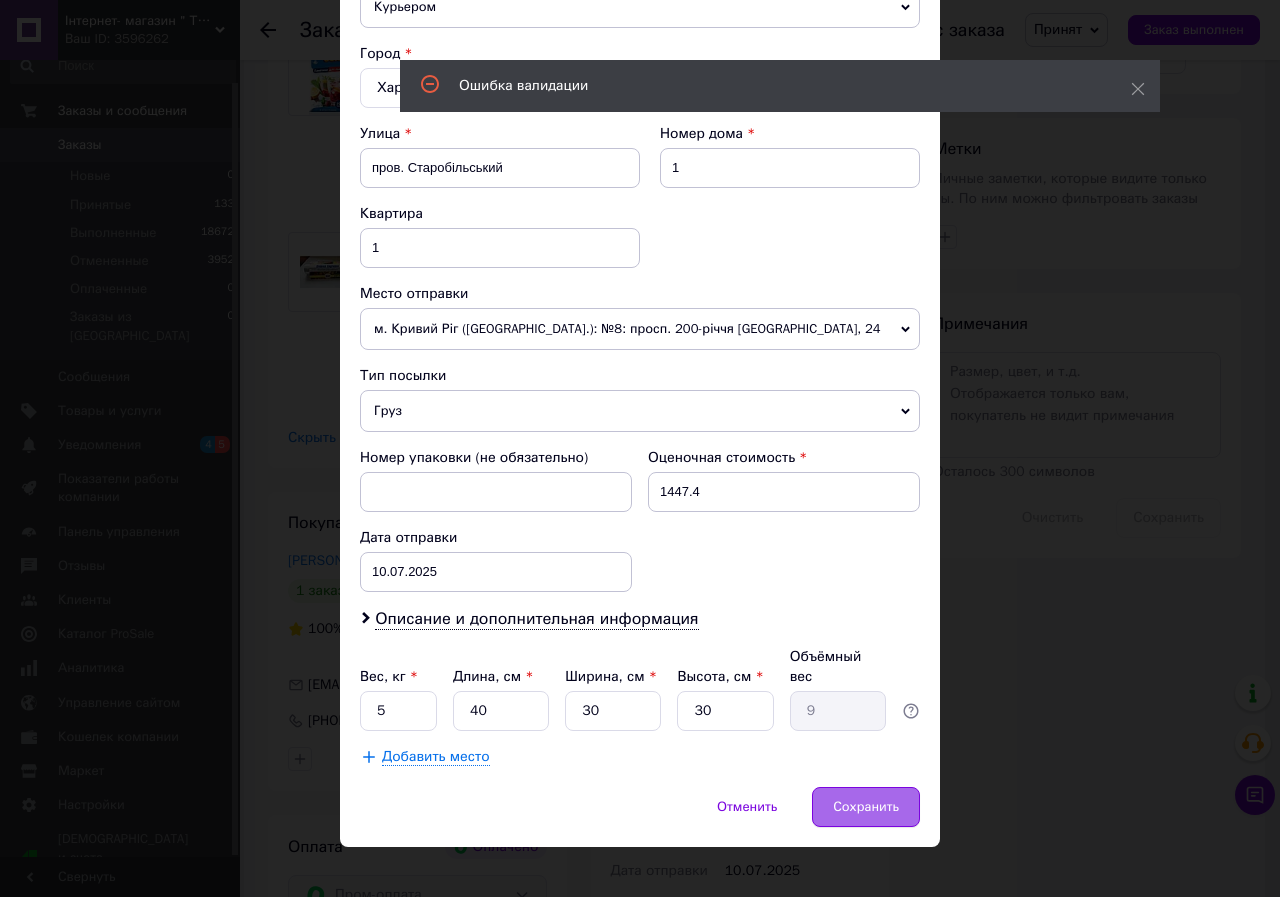 click on "Сохранить" at bounding box center [866, 807] 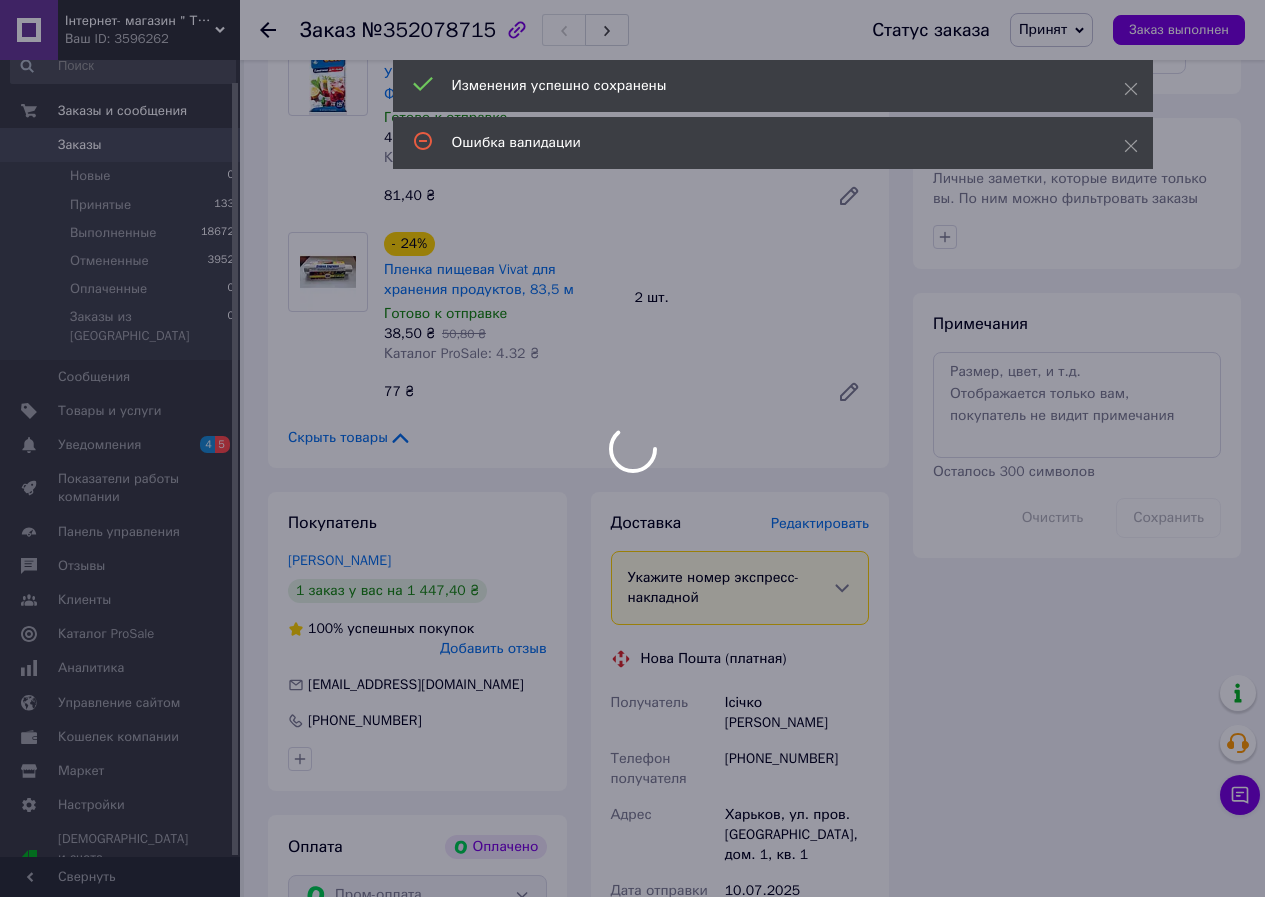 scroll, scrollTop: 2000, scrollLeft: 0, axis: vertical 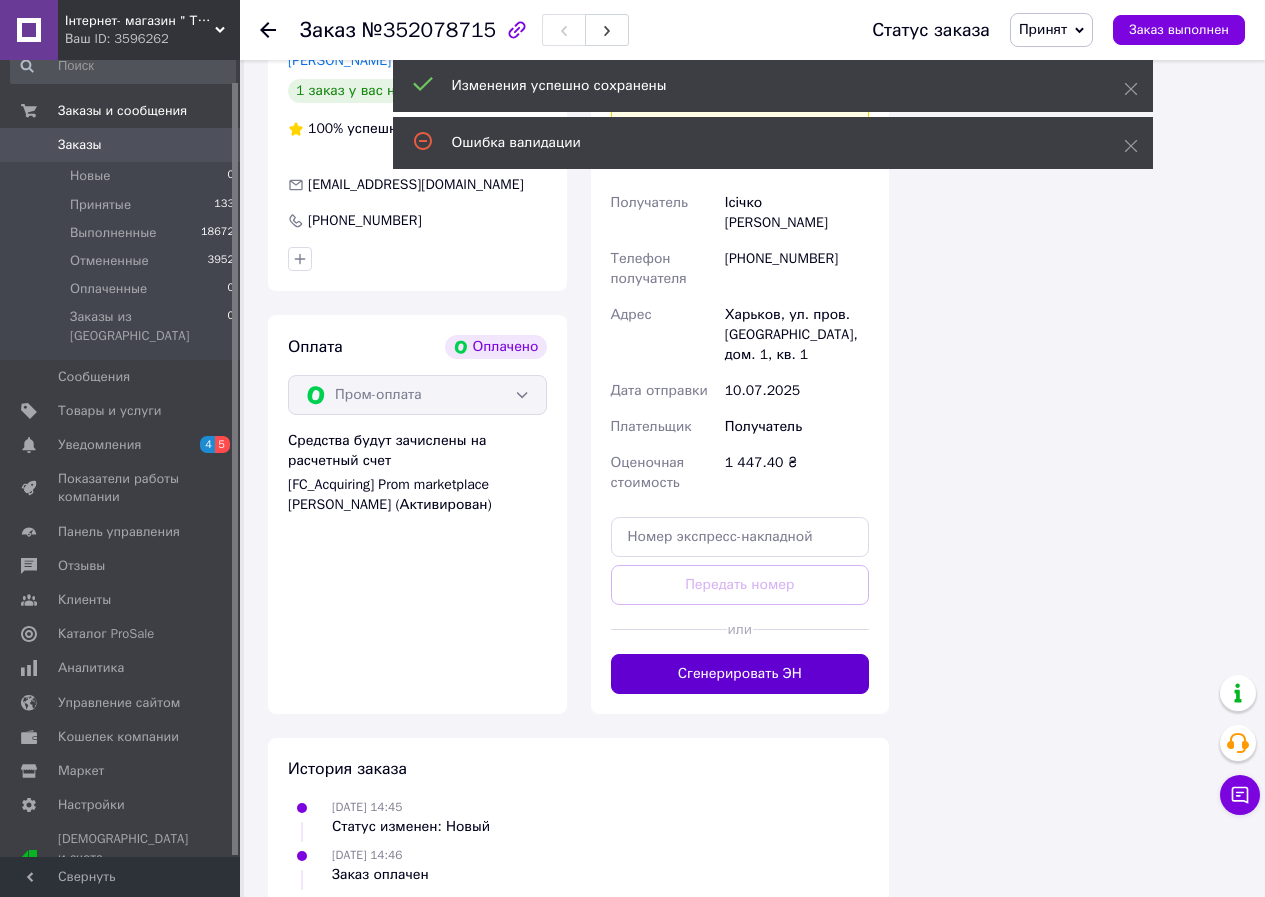 click on "Сгенерировать ЭН" at bounding box center (740, 674) 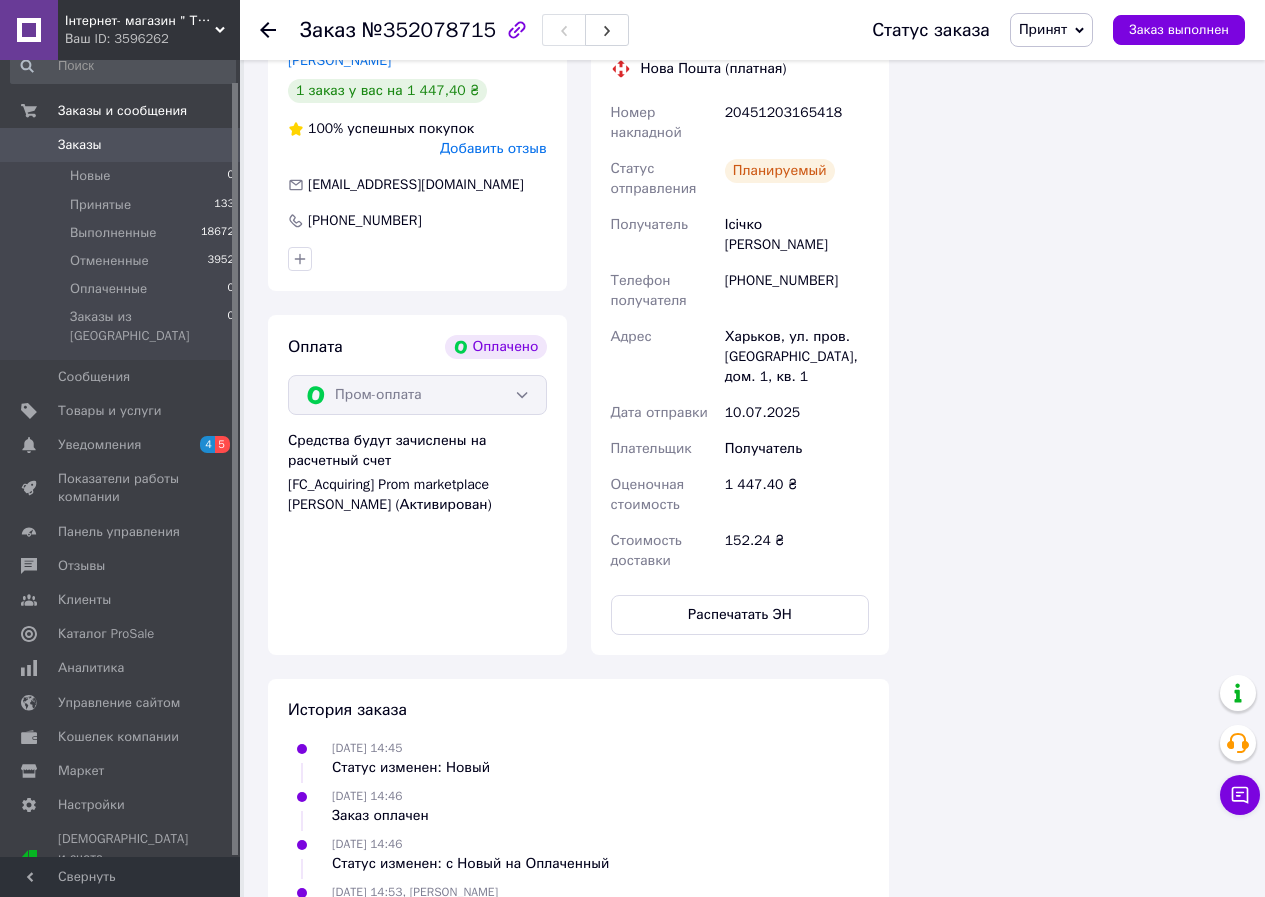 click at bounding box center (268, 30) 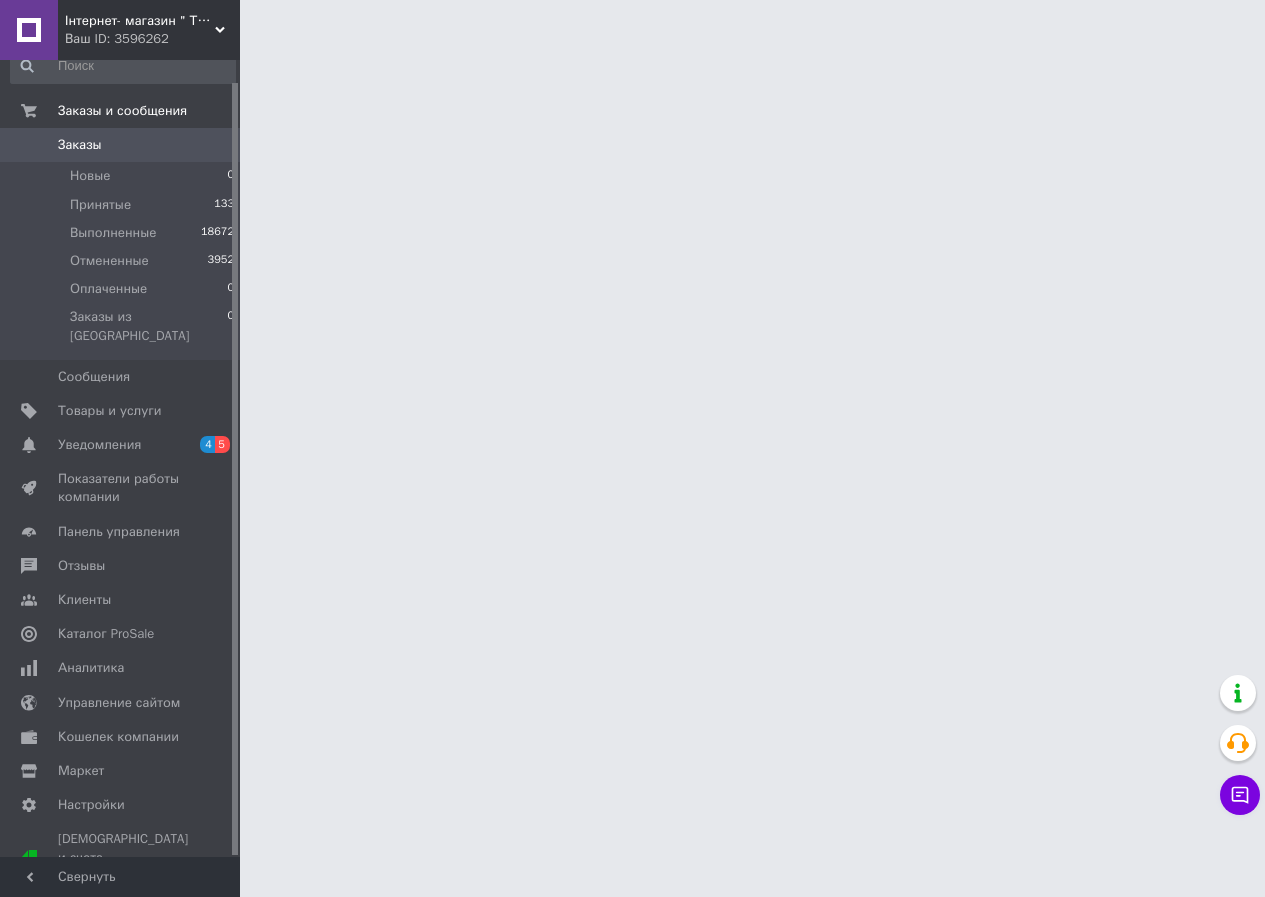 scroll, scrollTop: 0, scrollLeft: 0, axis: both 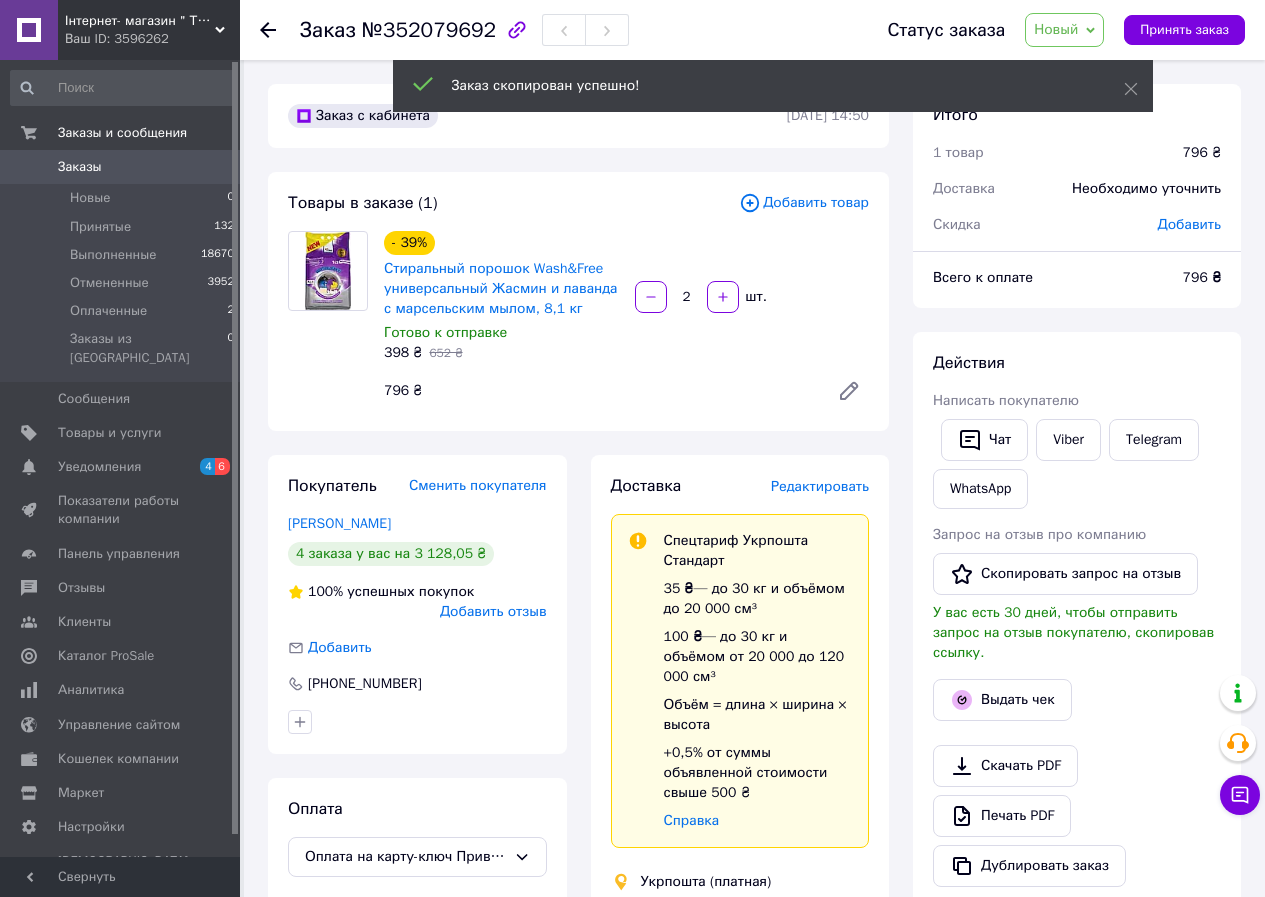 click on "Добавить товар" at bounding box center (804, 203) 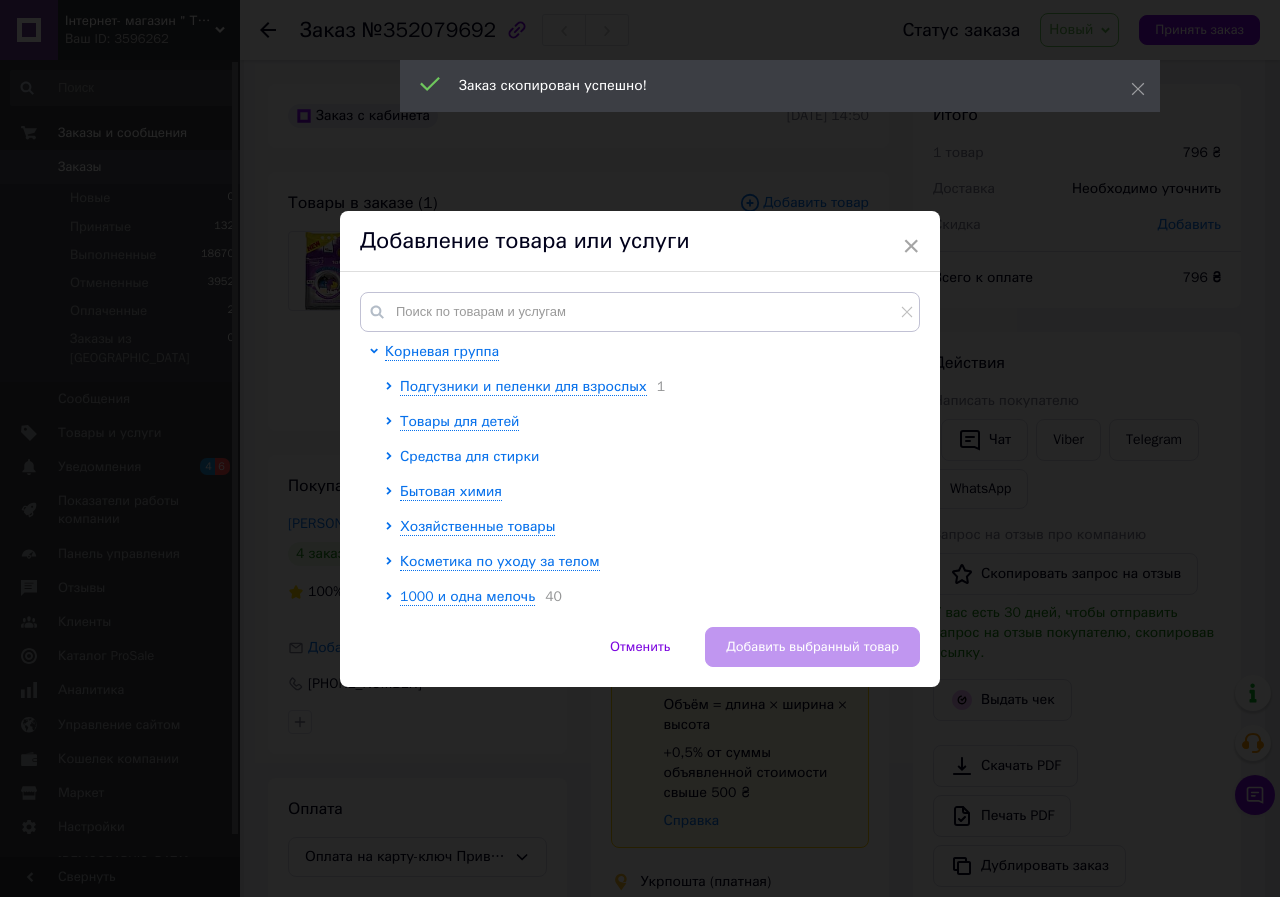click on "Средства для стирки" at bounding box center (469, 456) 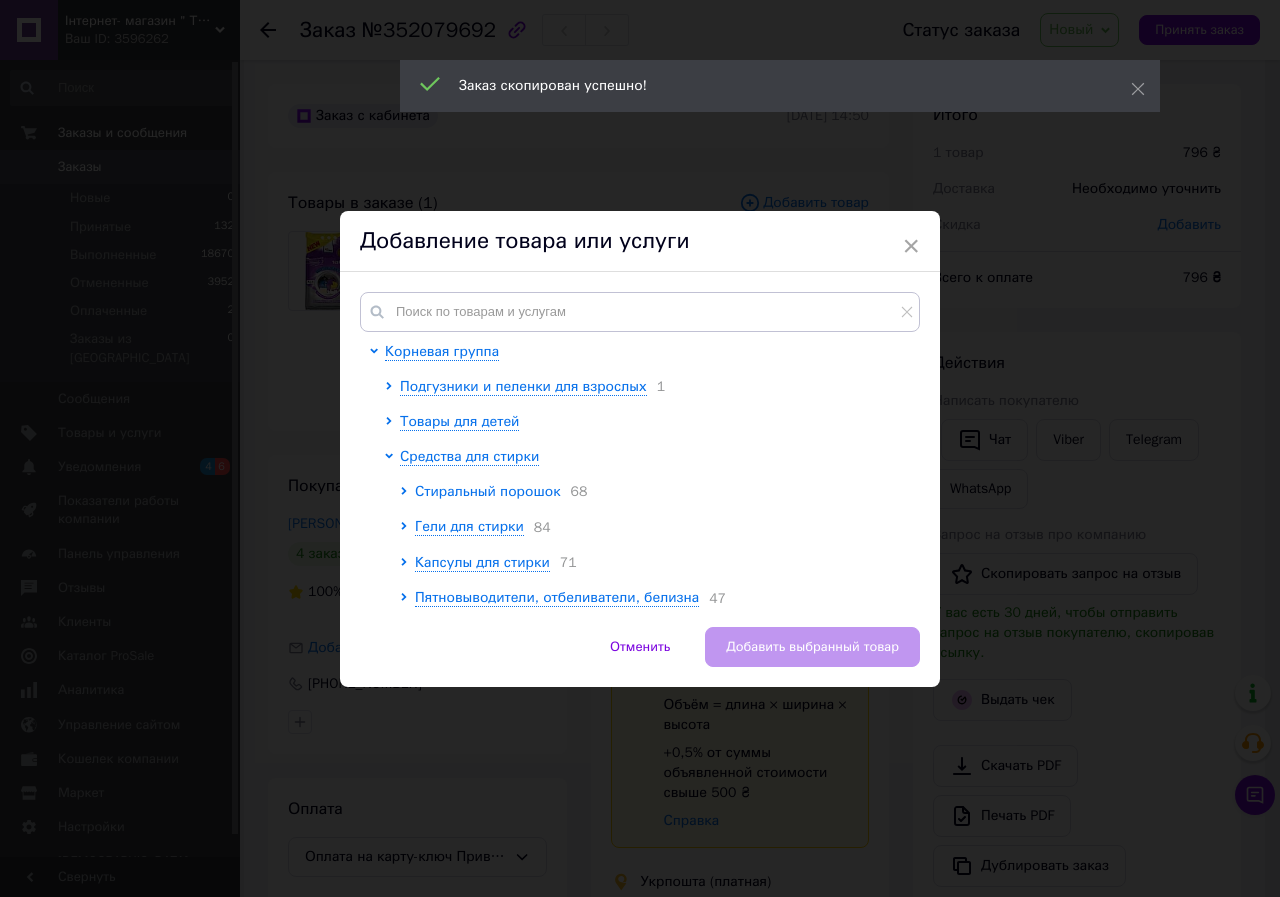 click 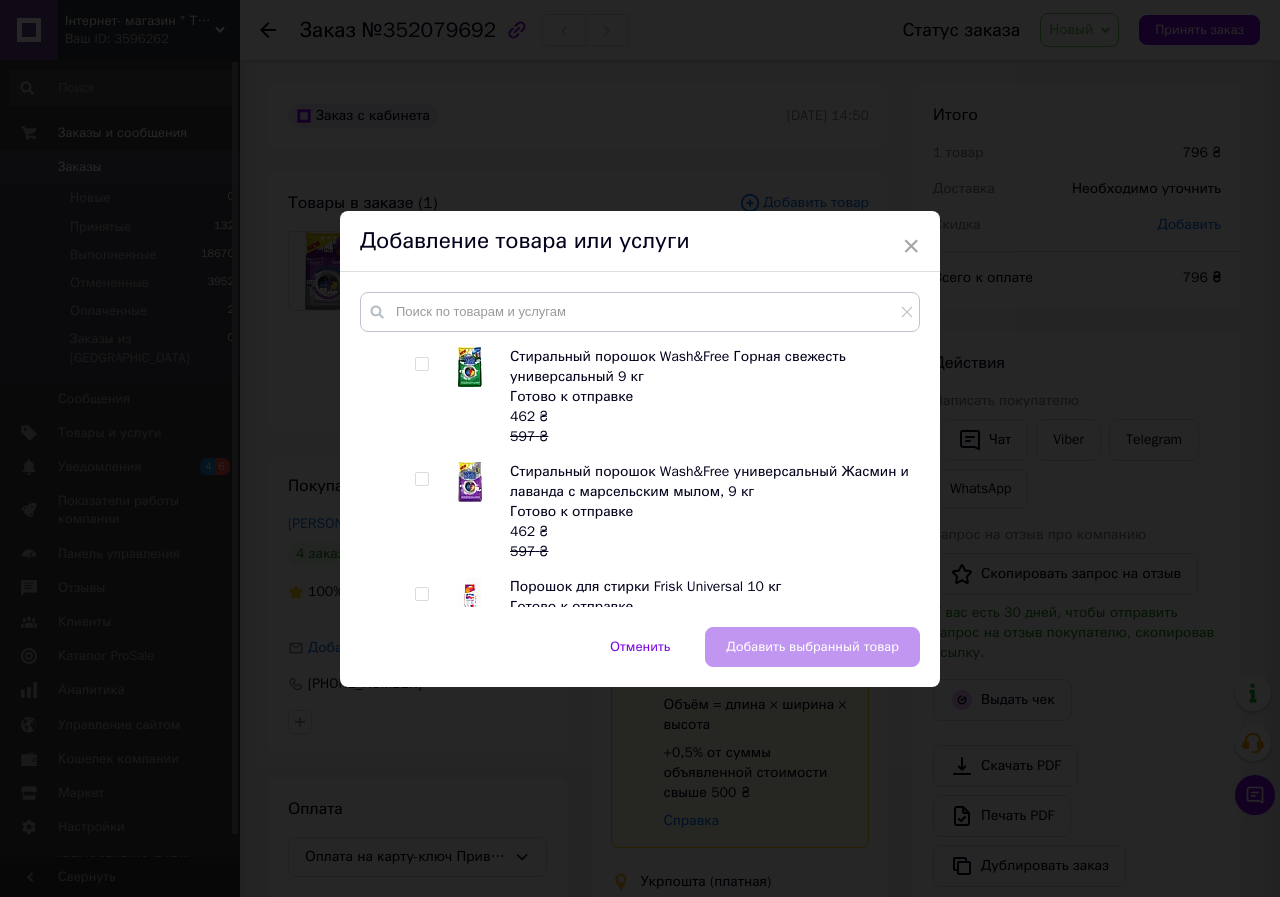 scroll, scrollTop: 1900, scrollLeft: 0, axis: vertical 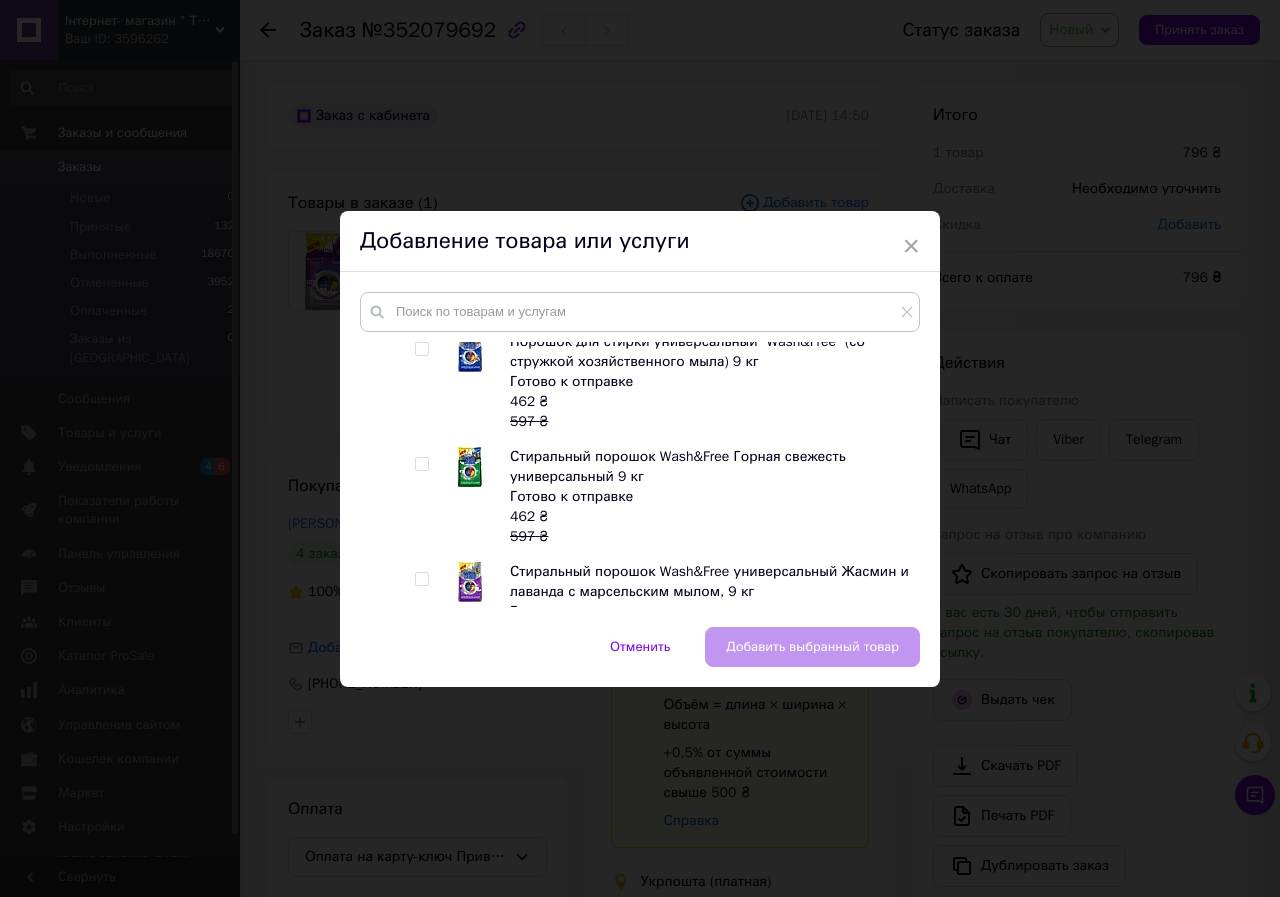 click at bounding box center [421, 464] 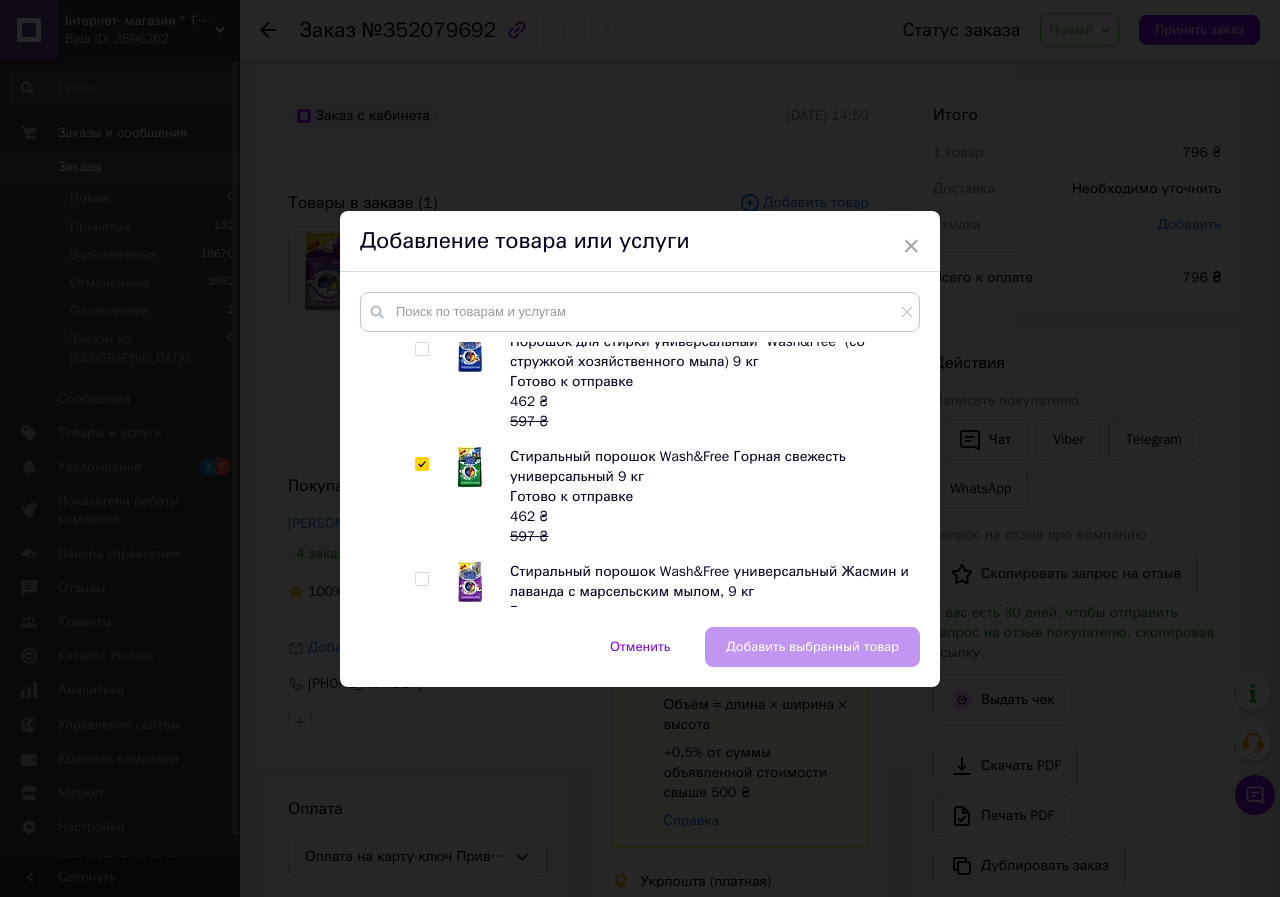 checkbox on "true" 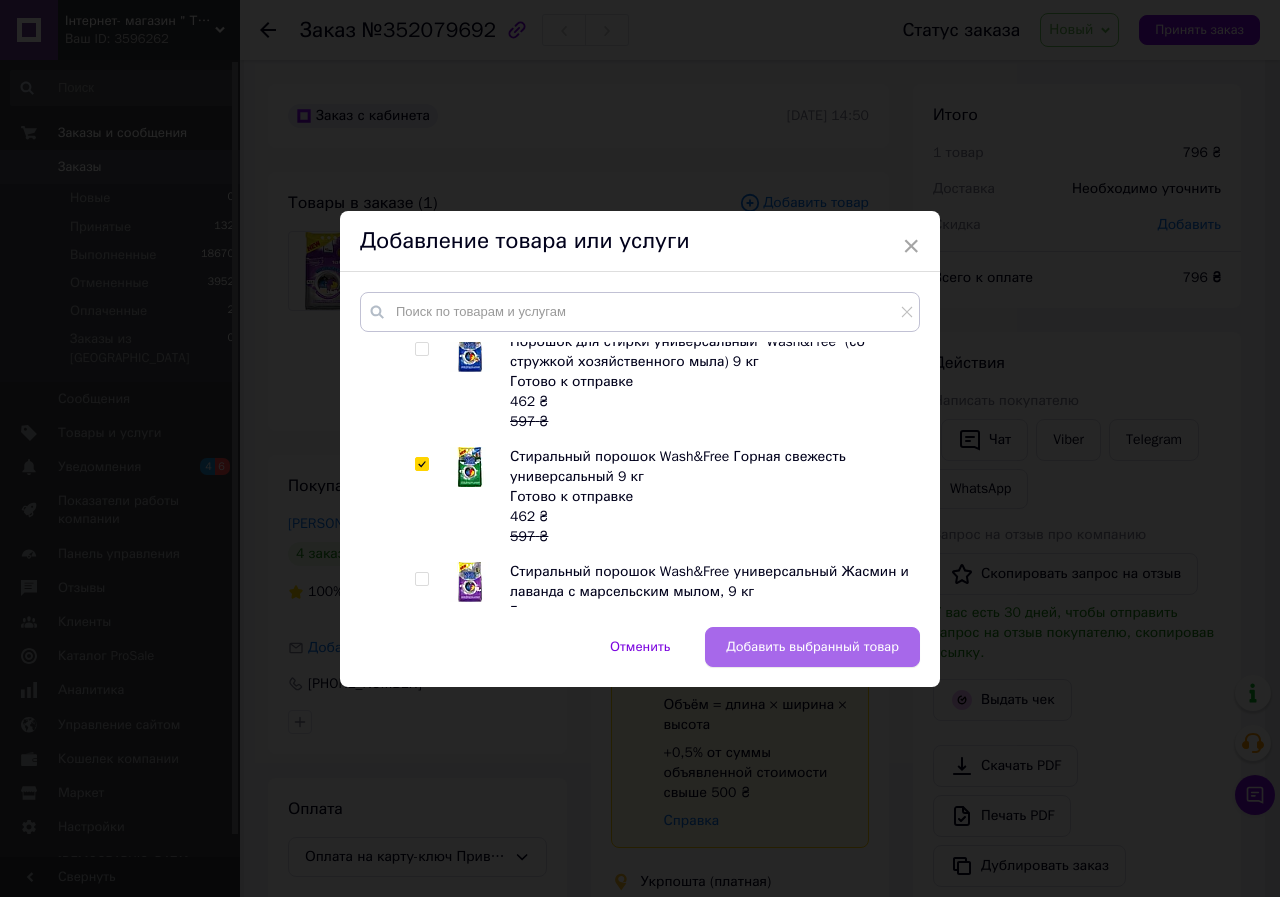 click on "Добавить выбранный товар" at bounding box center [812, 647] 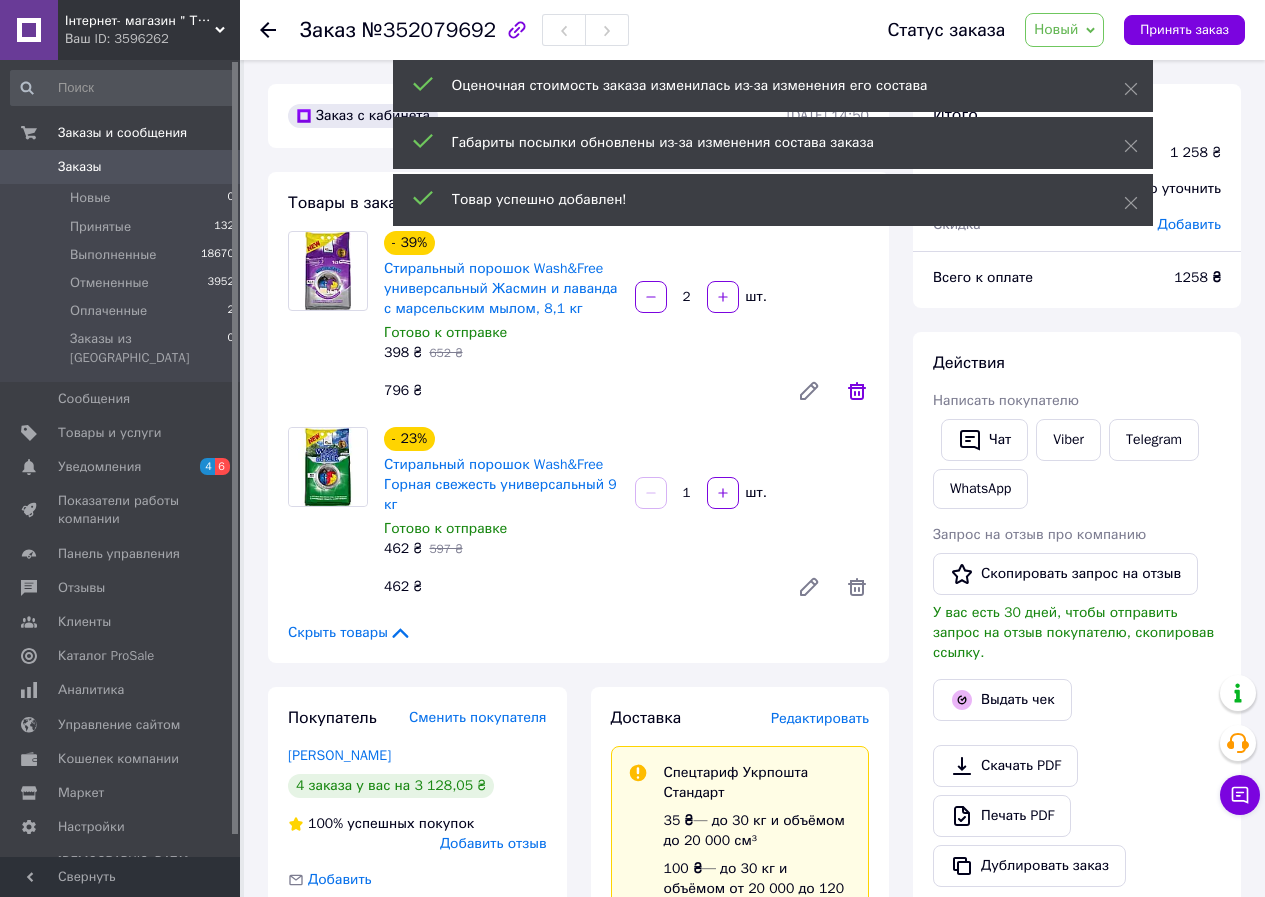 click 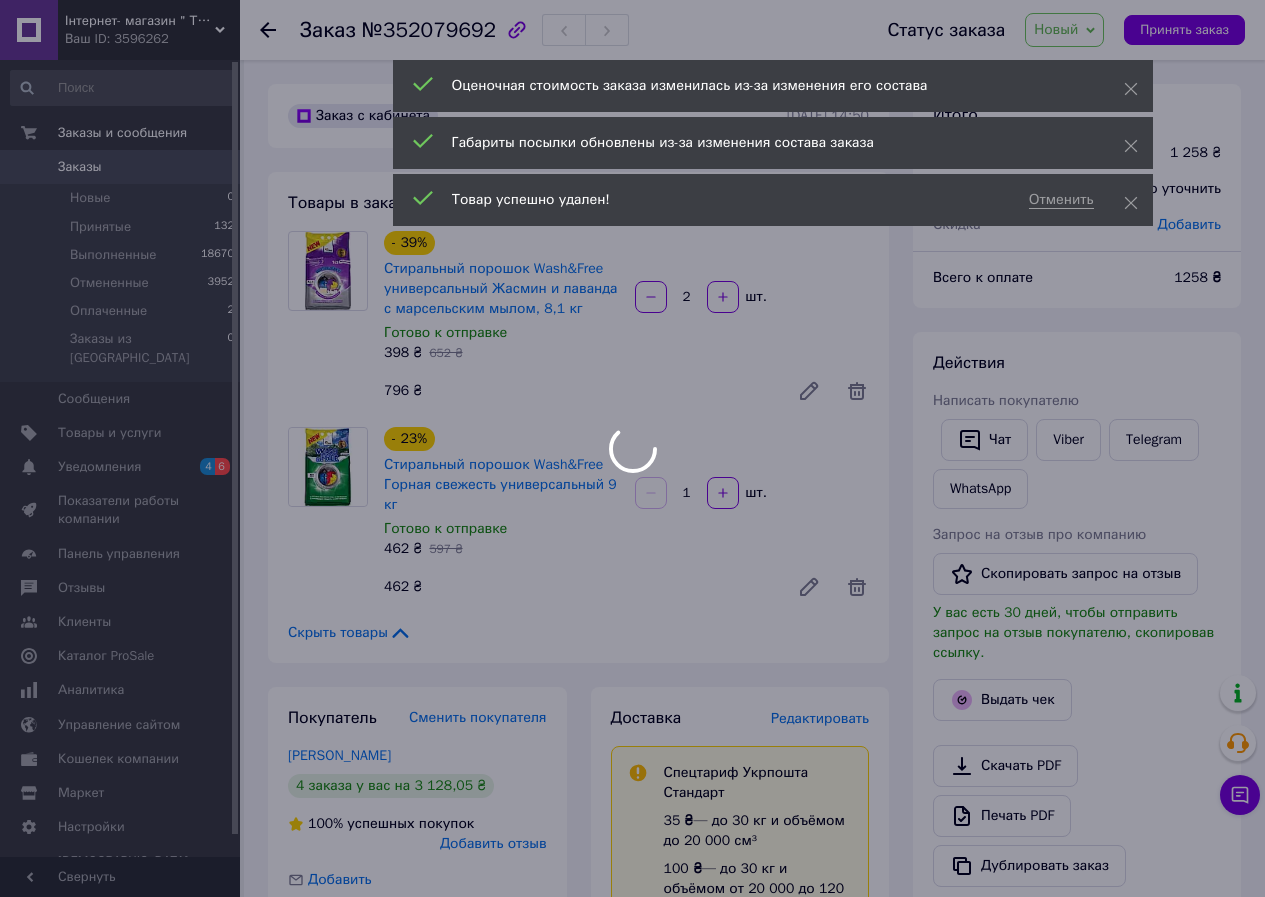 type on "1" 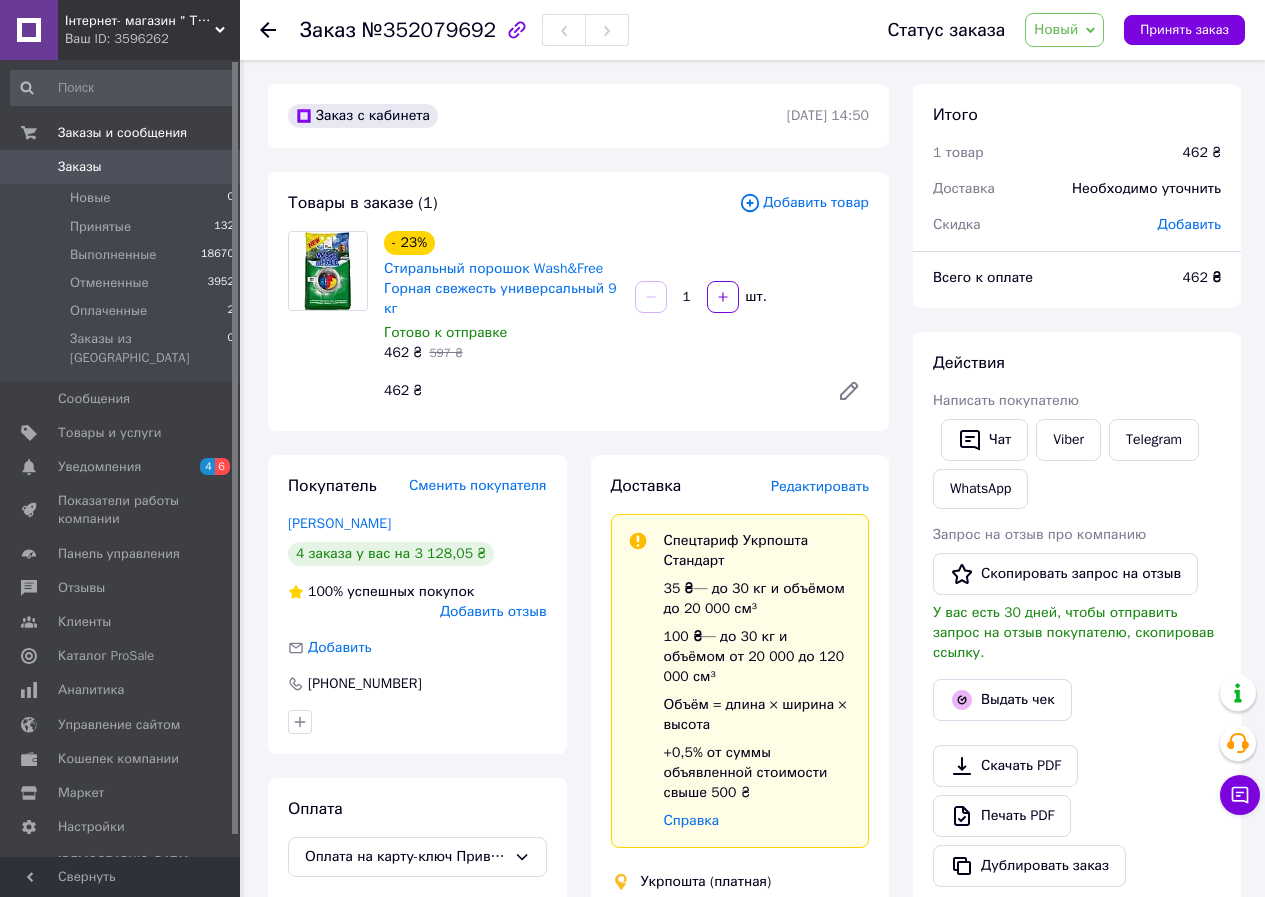 click on "Добавить товар" at bounding box center (804, 203) 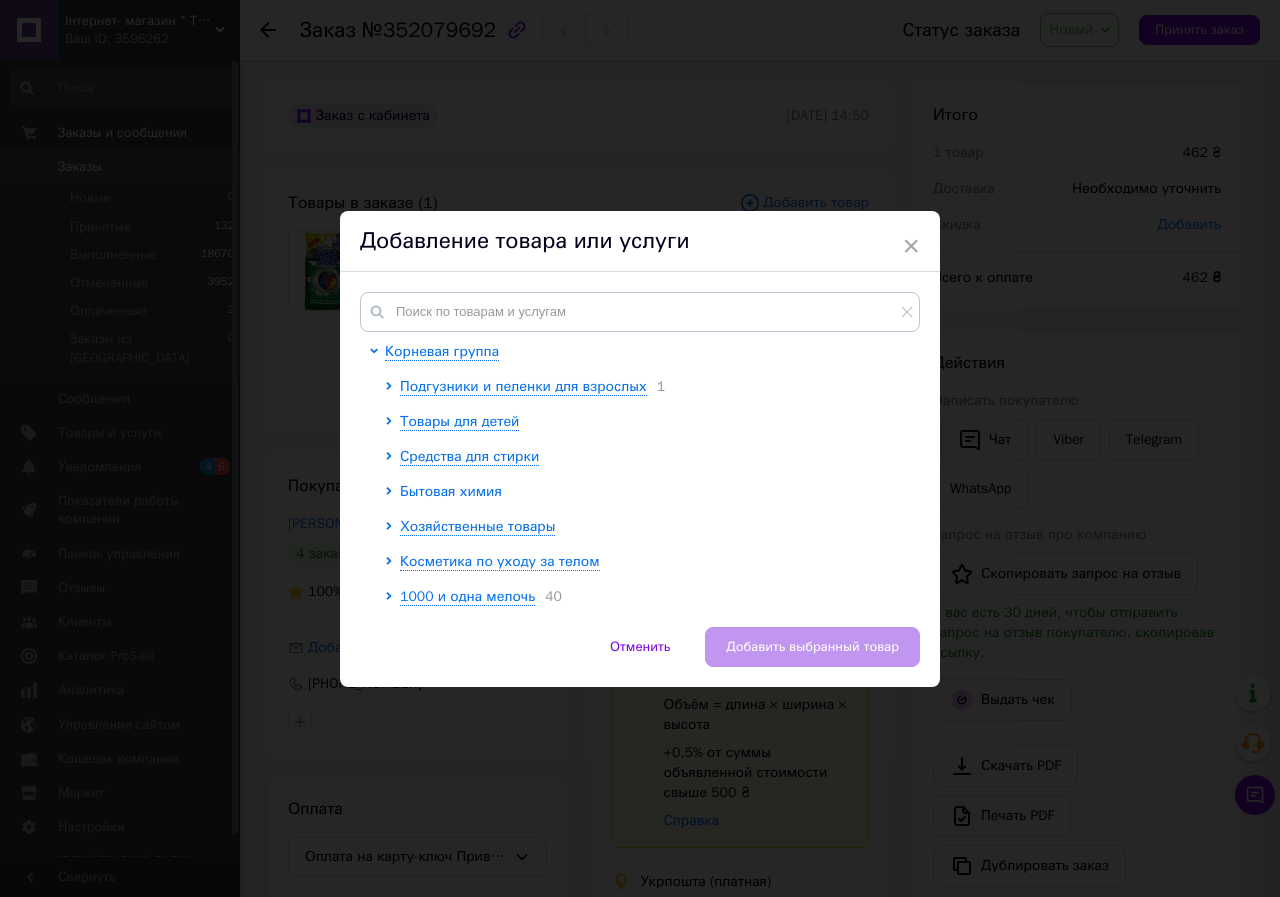 click 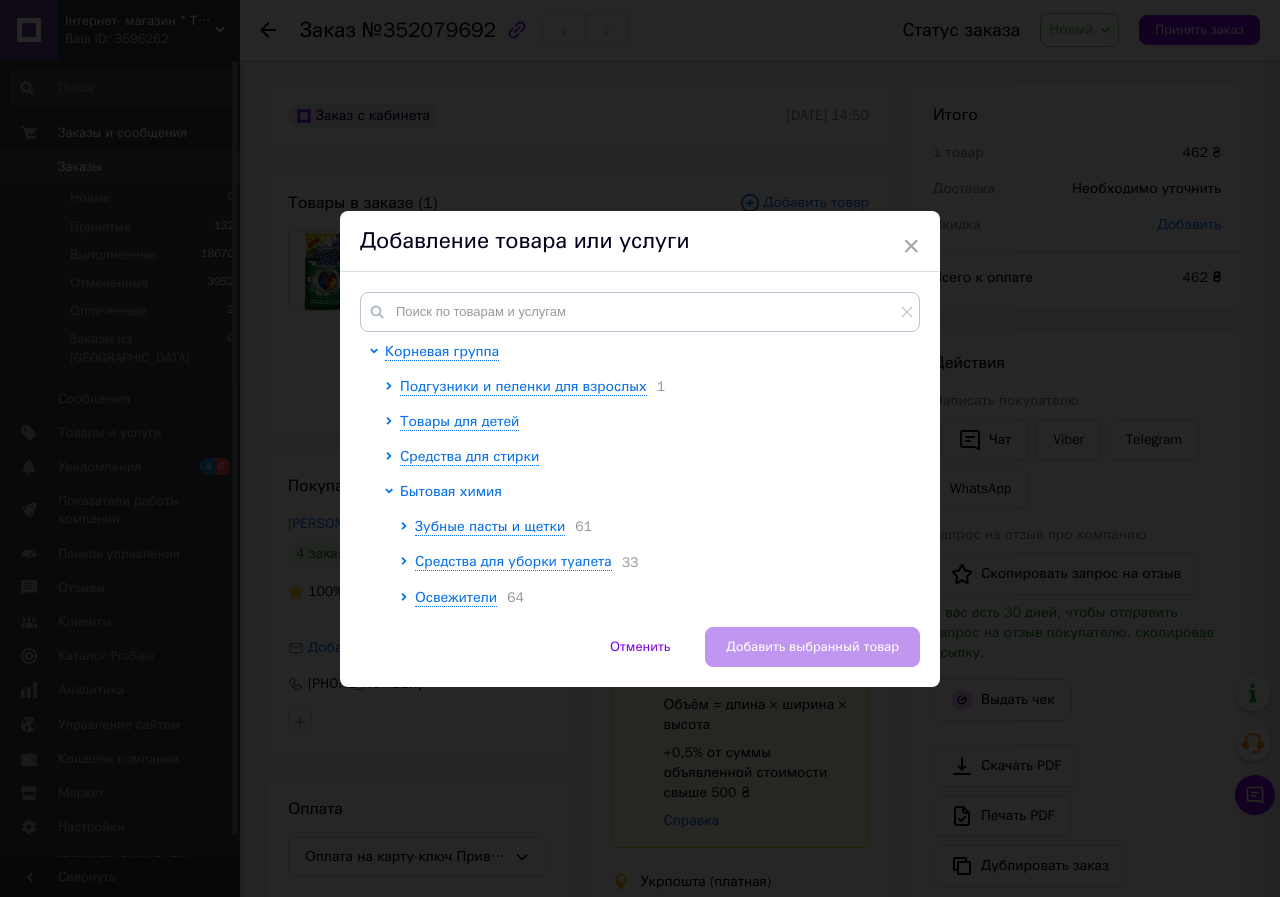 scroll, scrollTop: 100, scrollLeft: 0, axis: vertical 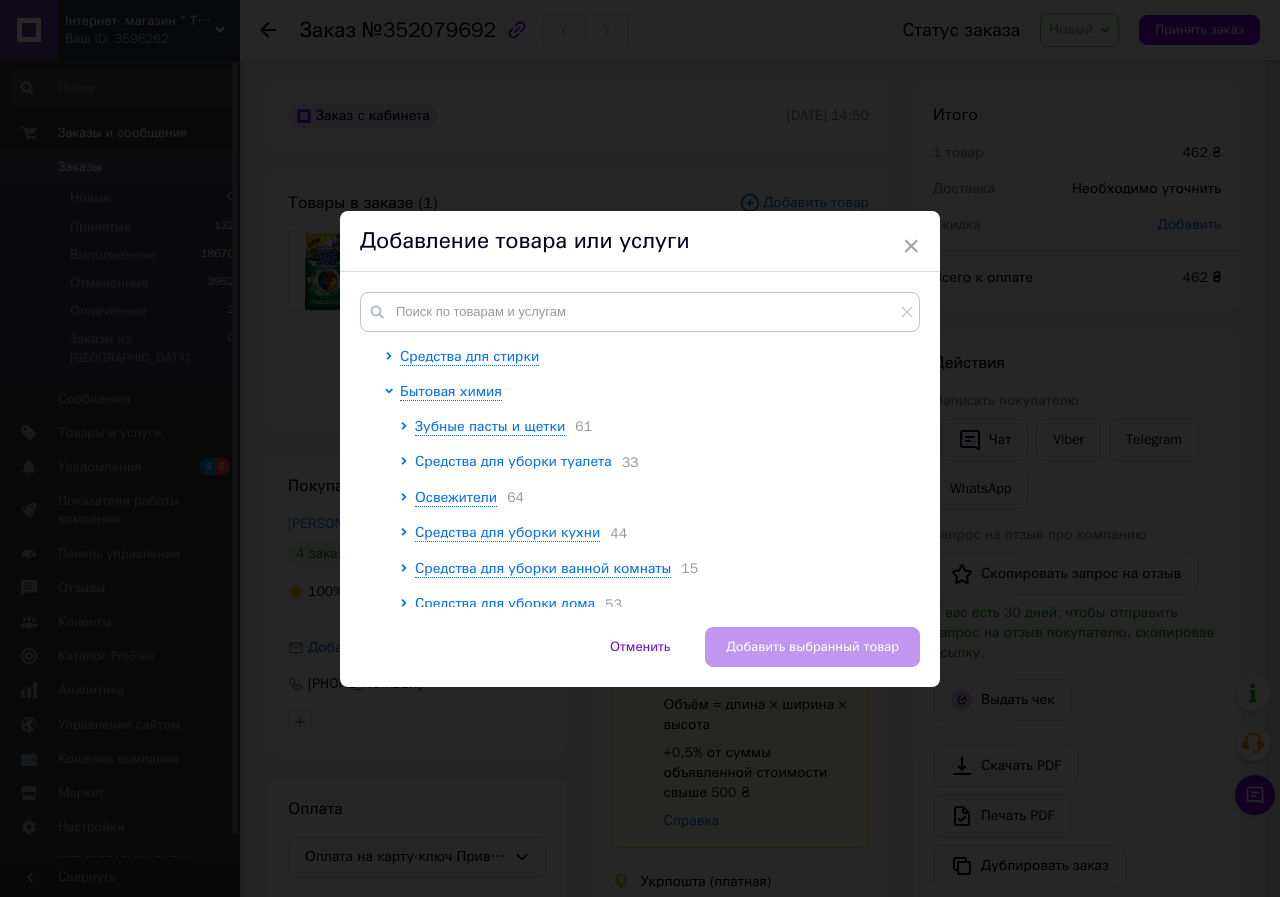 click 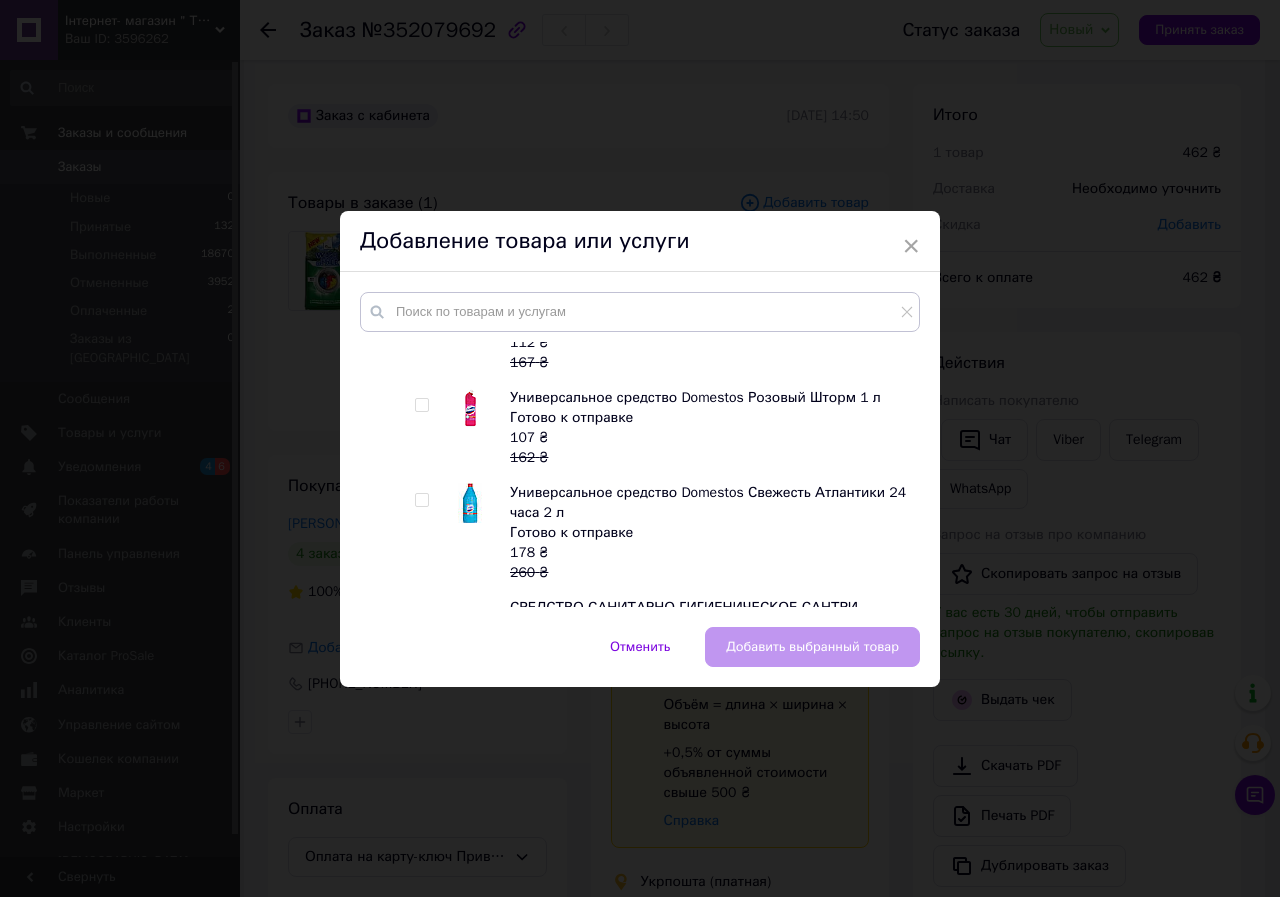 scroll, scrollTop: 1400, scrollLeft: 0, axis: vertical 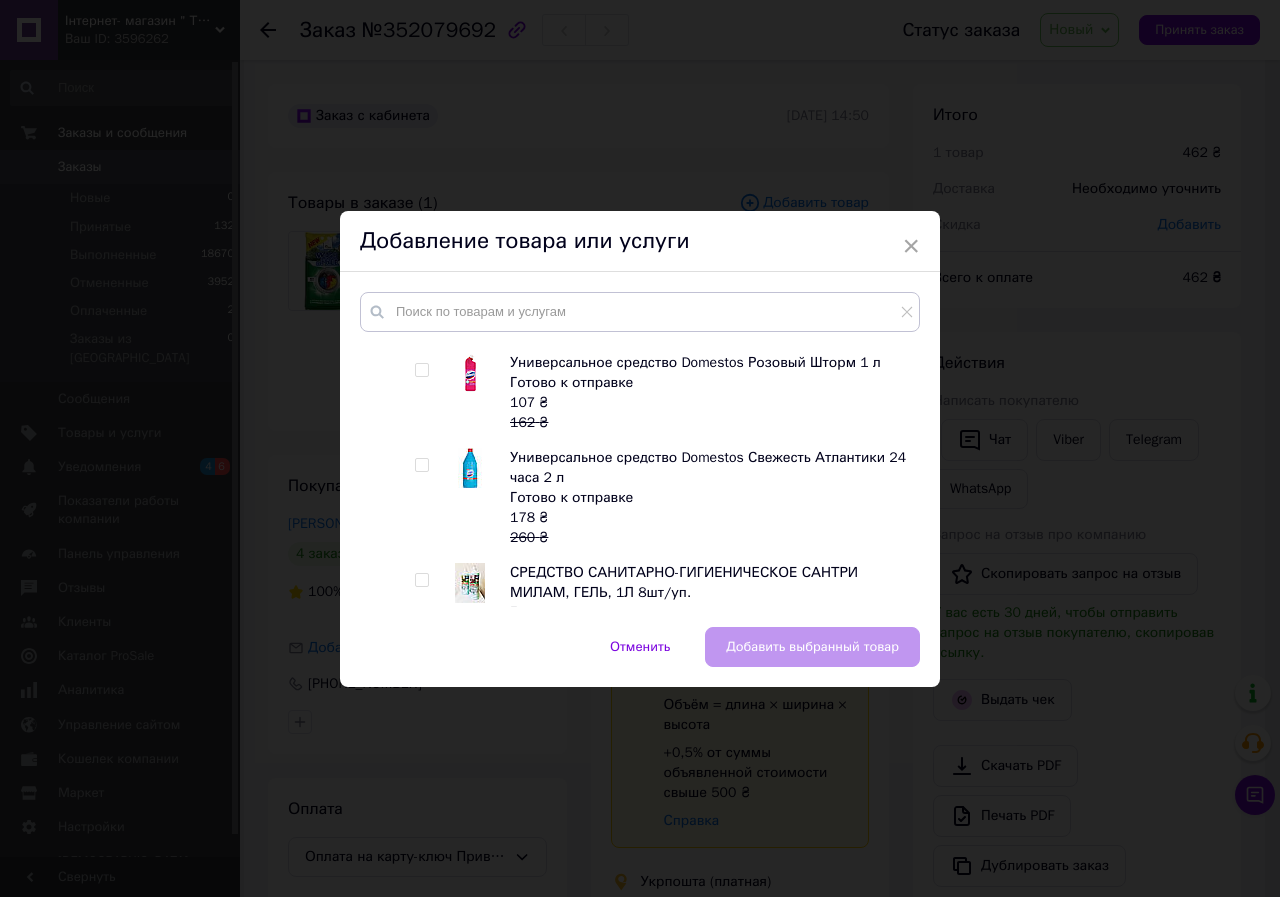 click at bounding box center (421, 465) 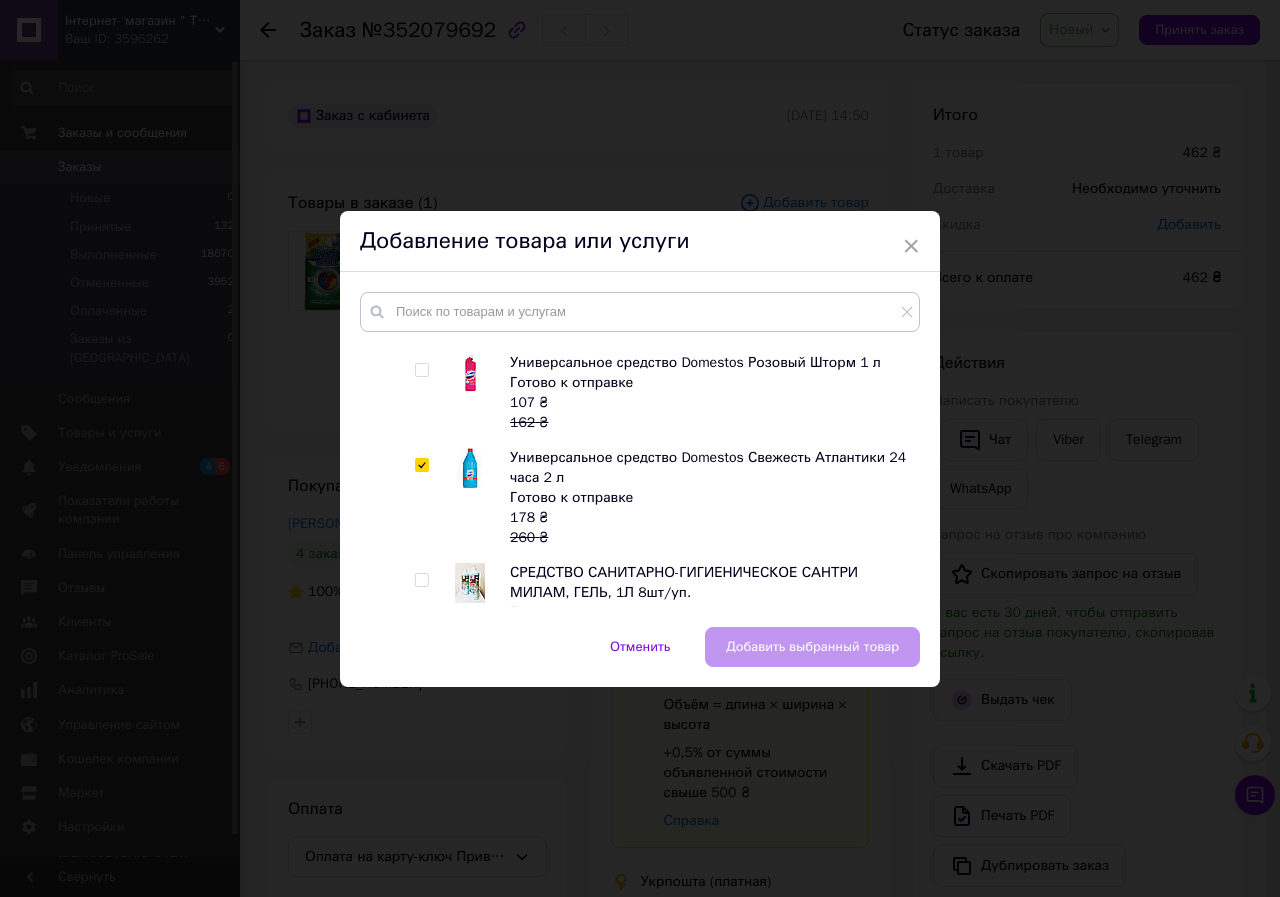 checkbox on "true" 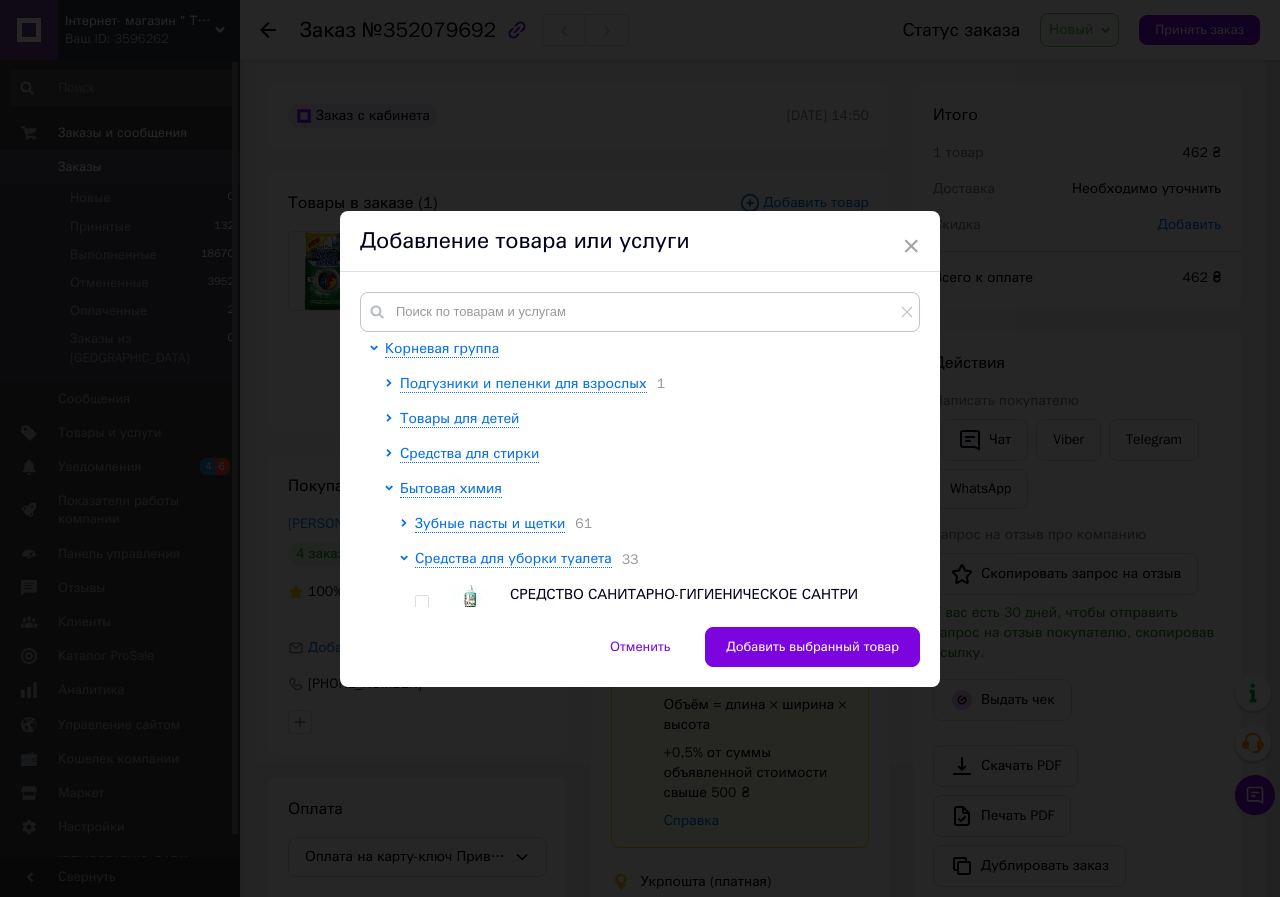 scroll, scrollTop: 0, scrollLeft: 0, axis: both 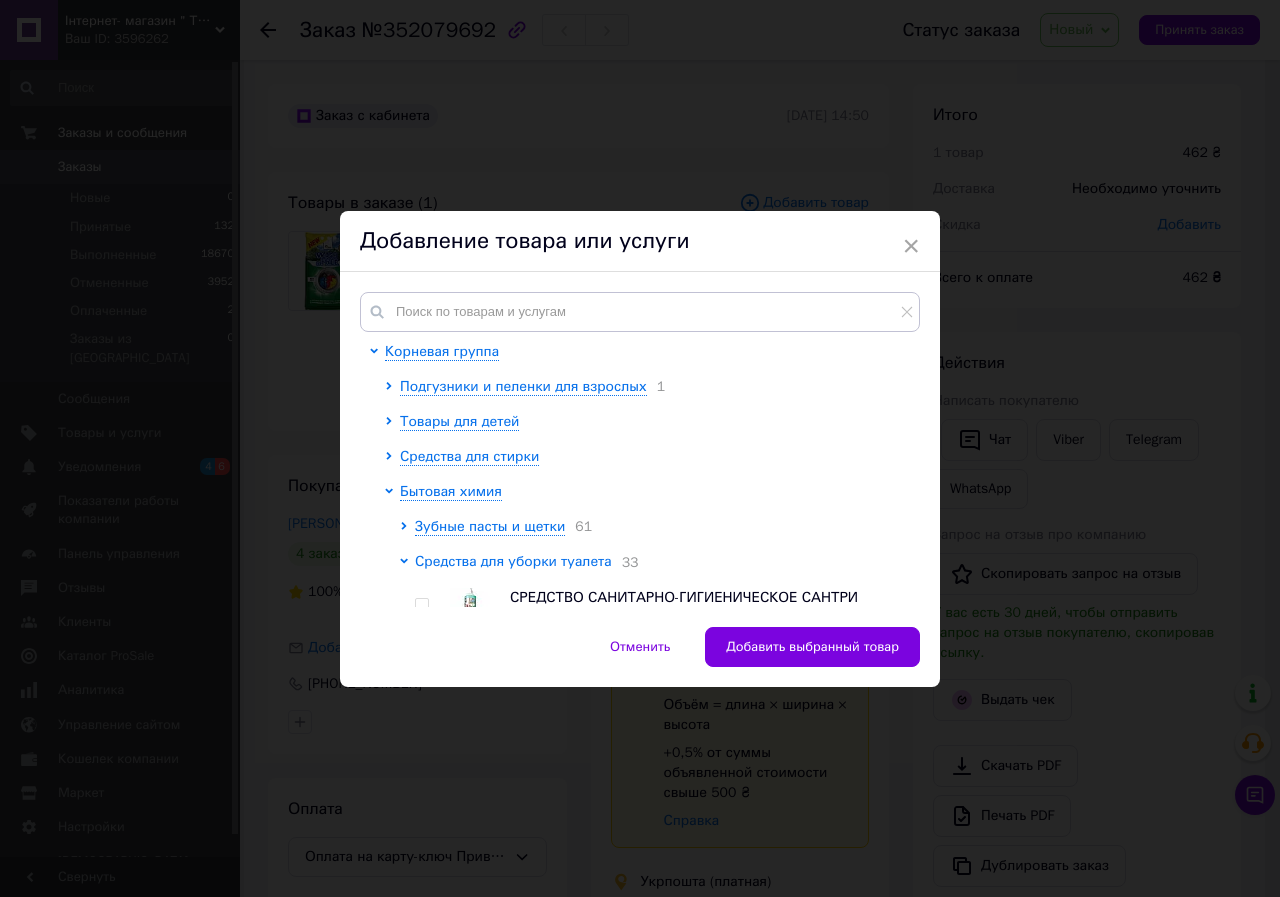 click 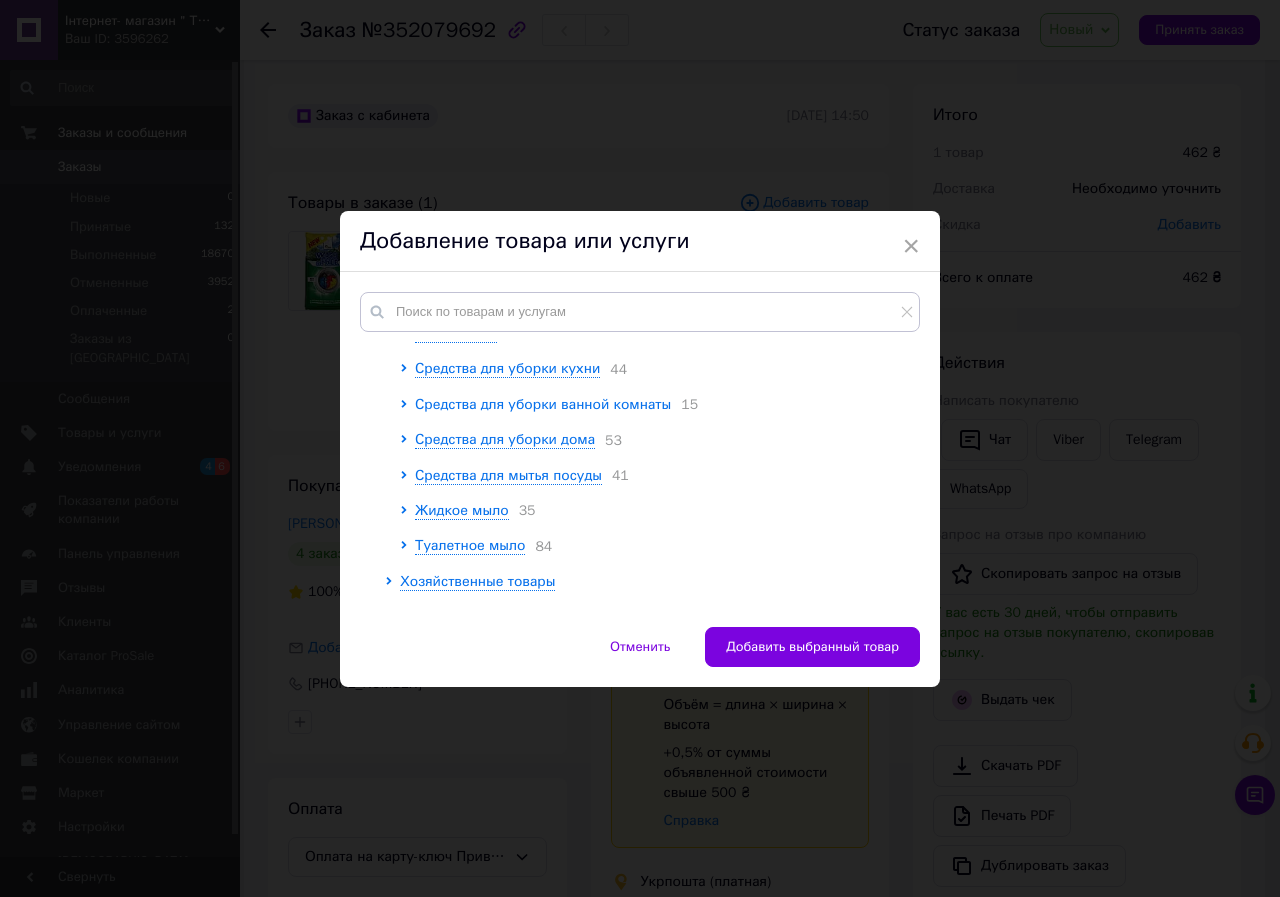scroll, scrollTop: 300, scrollLeft: 0, axis: vertical 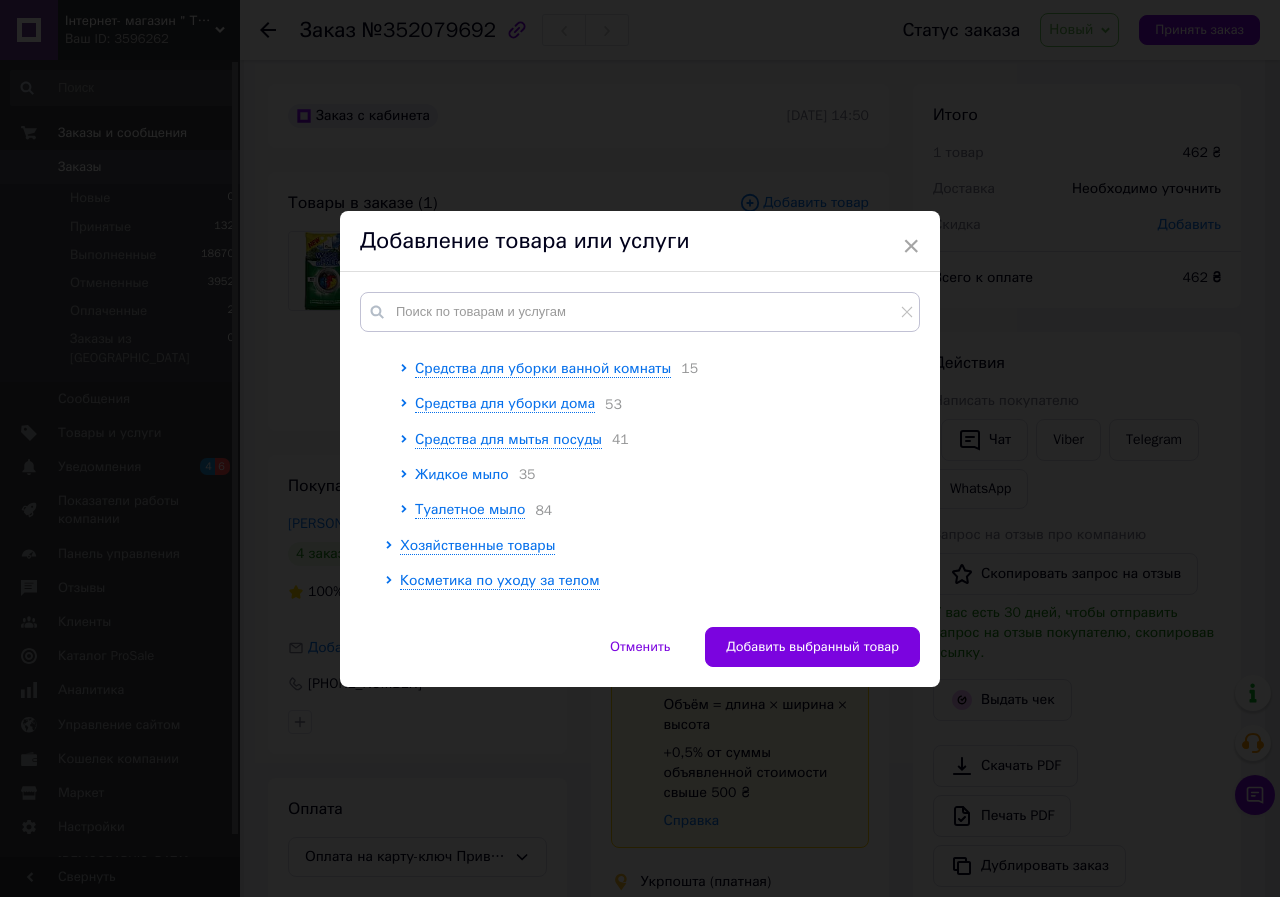 click 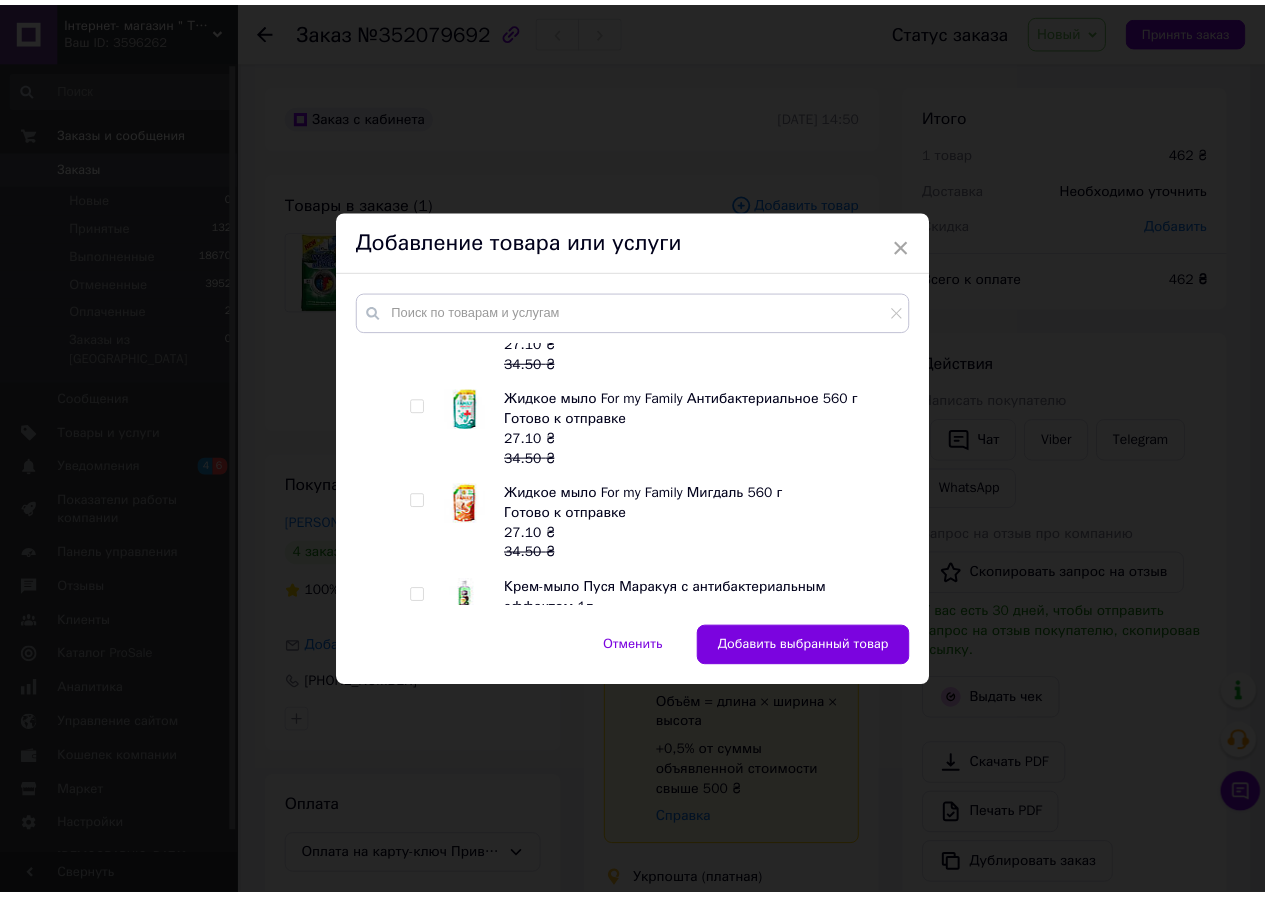 scroll, scrollTop: 900, scrollLeft: 0, axis: vertical 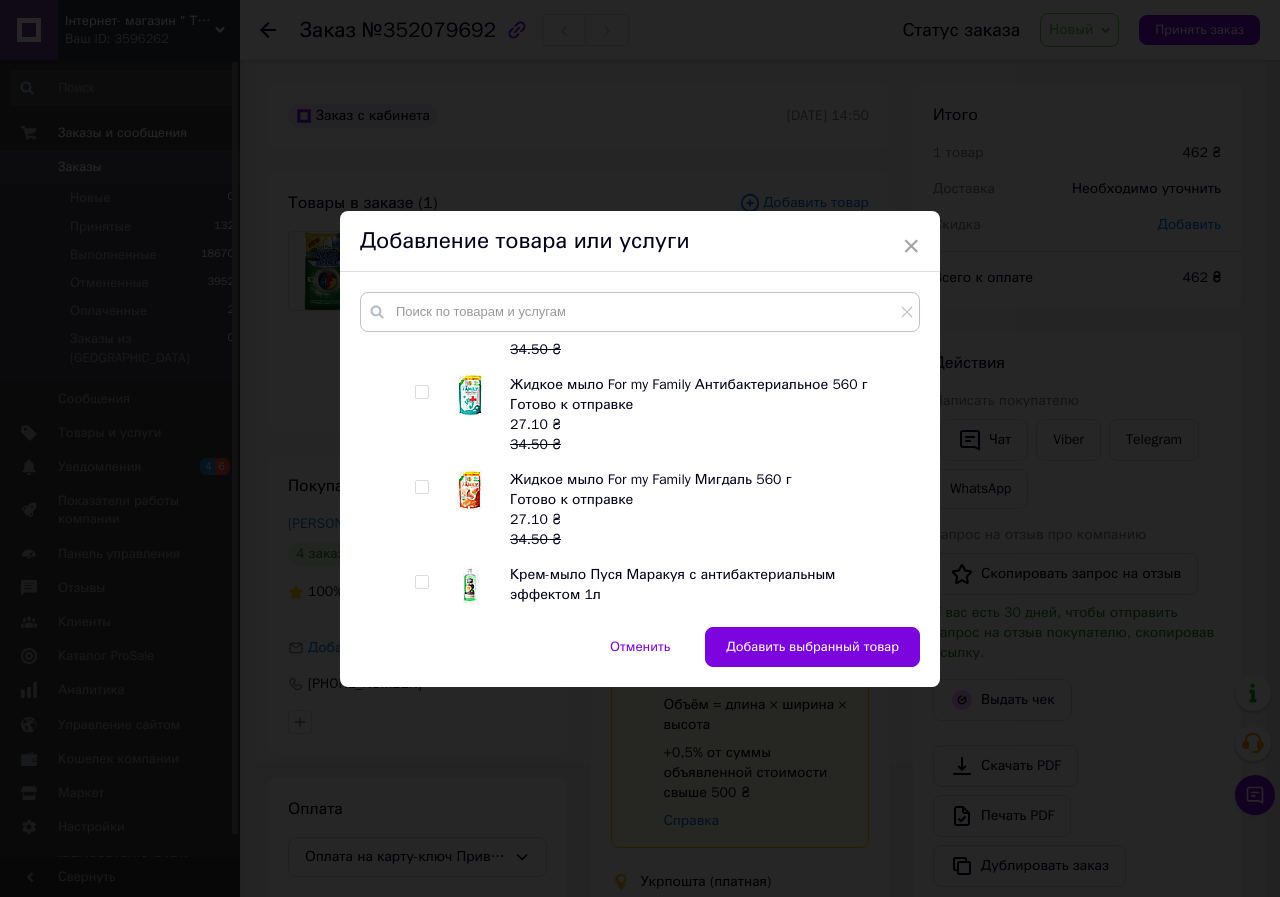 click at bounding box center [421, 392] 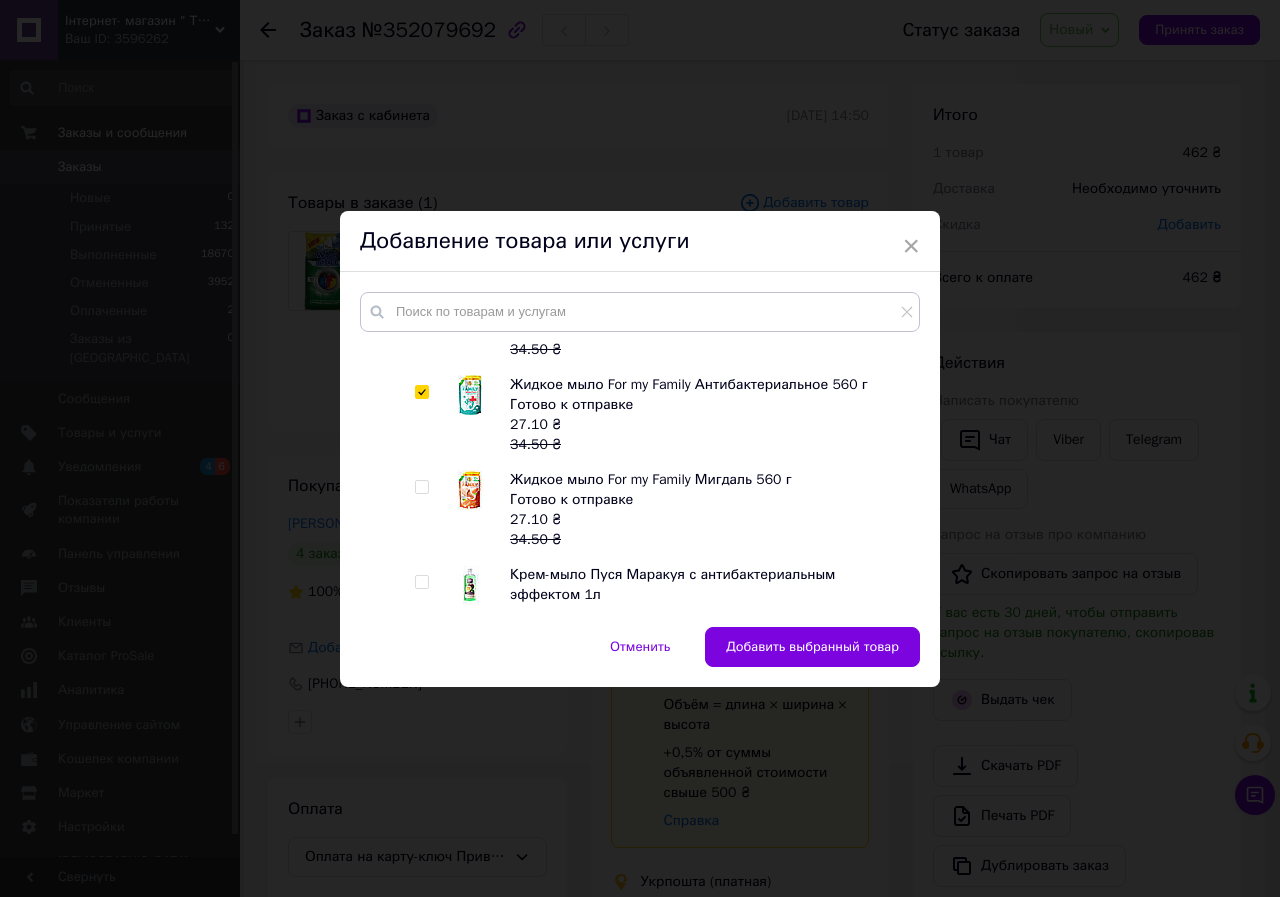 checkbox on "true" 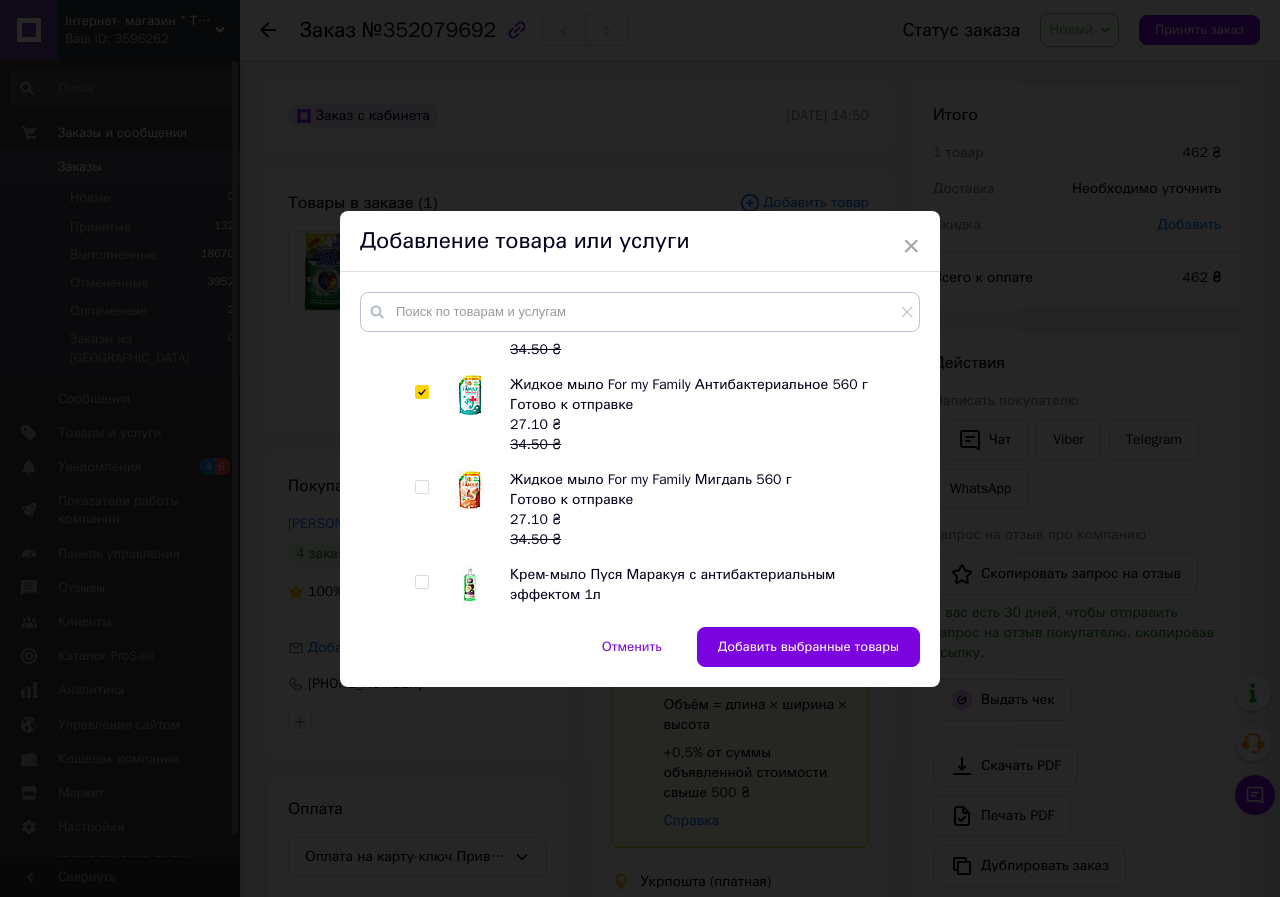 click on "Добавить выбранные товары" at bounding box center [808, 647] 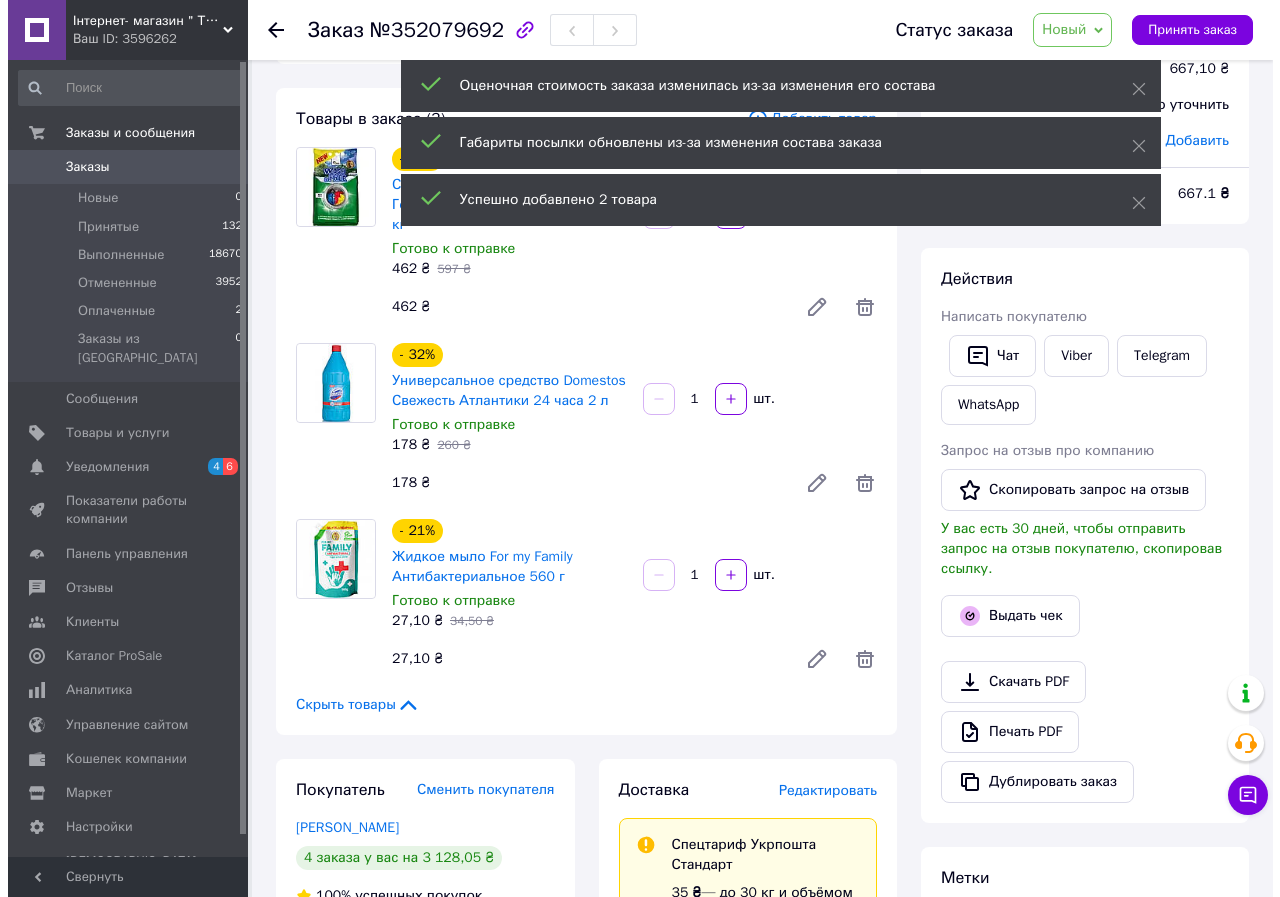 scroll, scrollTop: 300, scrollLeft: 0, axis: vertical 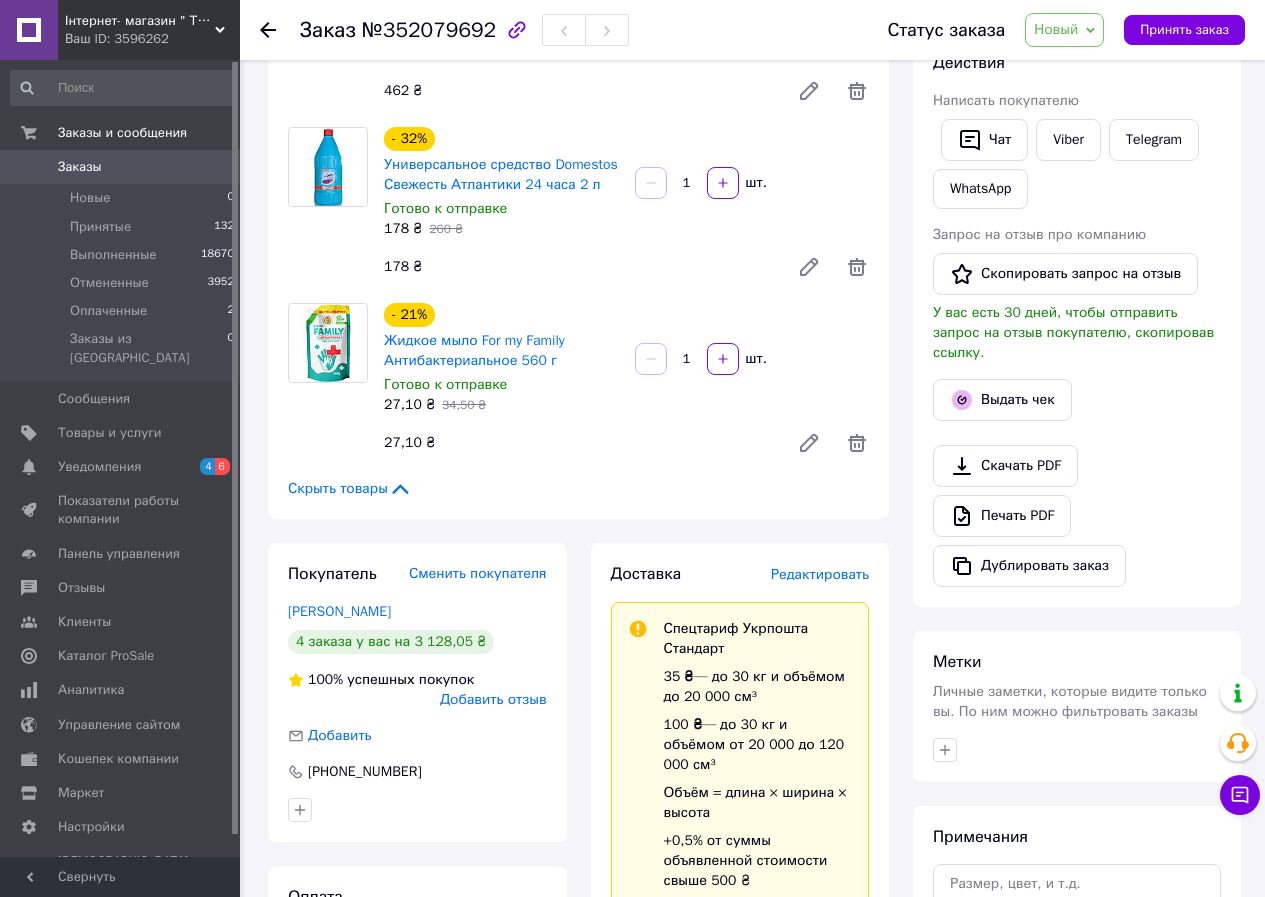 click on "Редактировать" at bounding box center [820, 574] 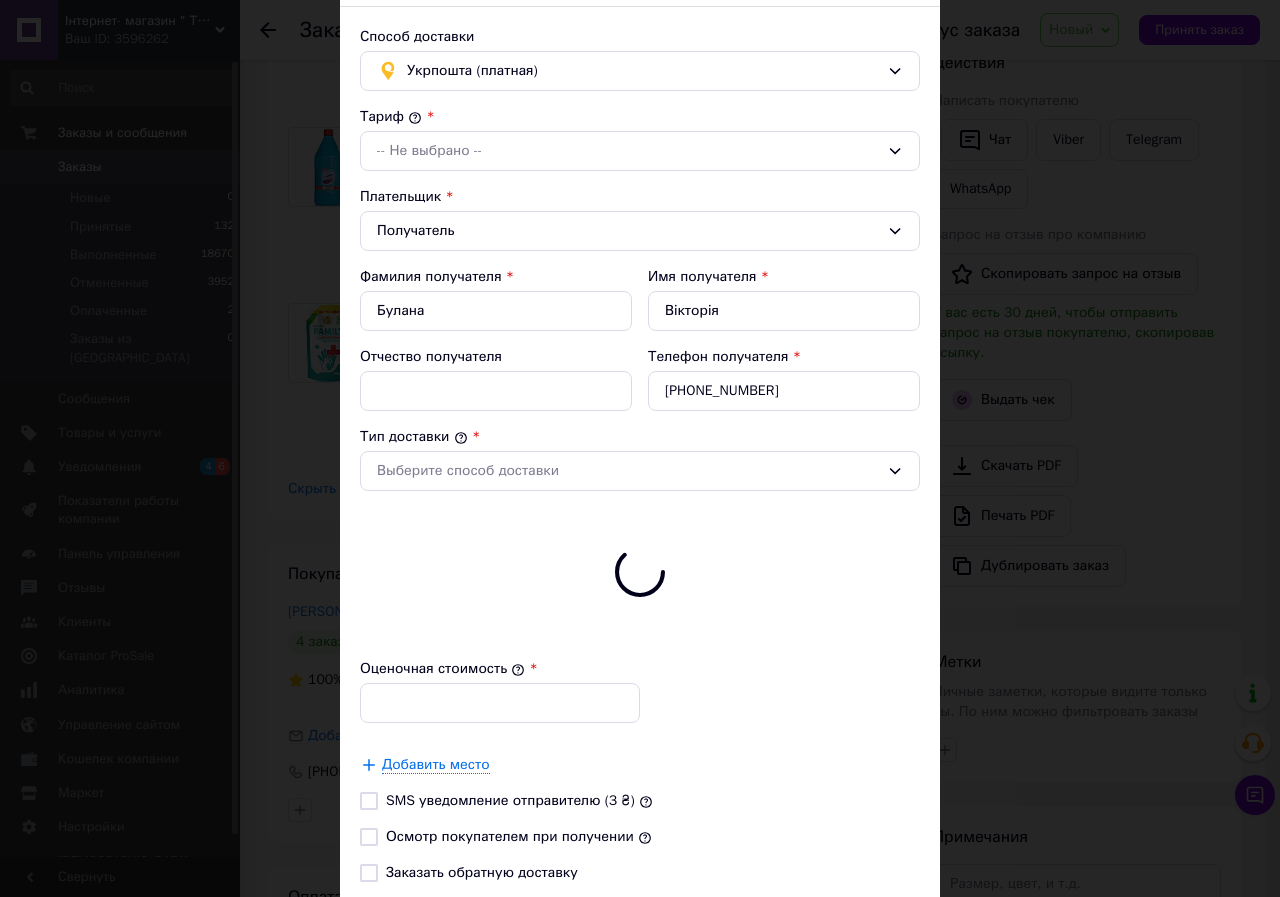 scroll, scrollTop: 275, scrollLeft: 0, axis: vertical 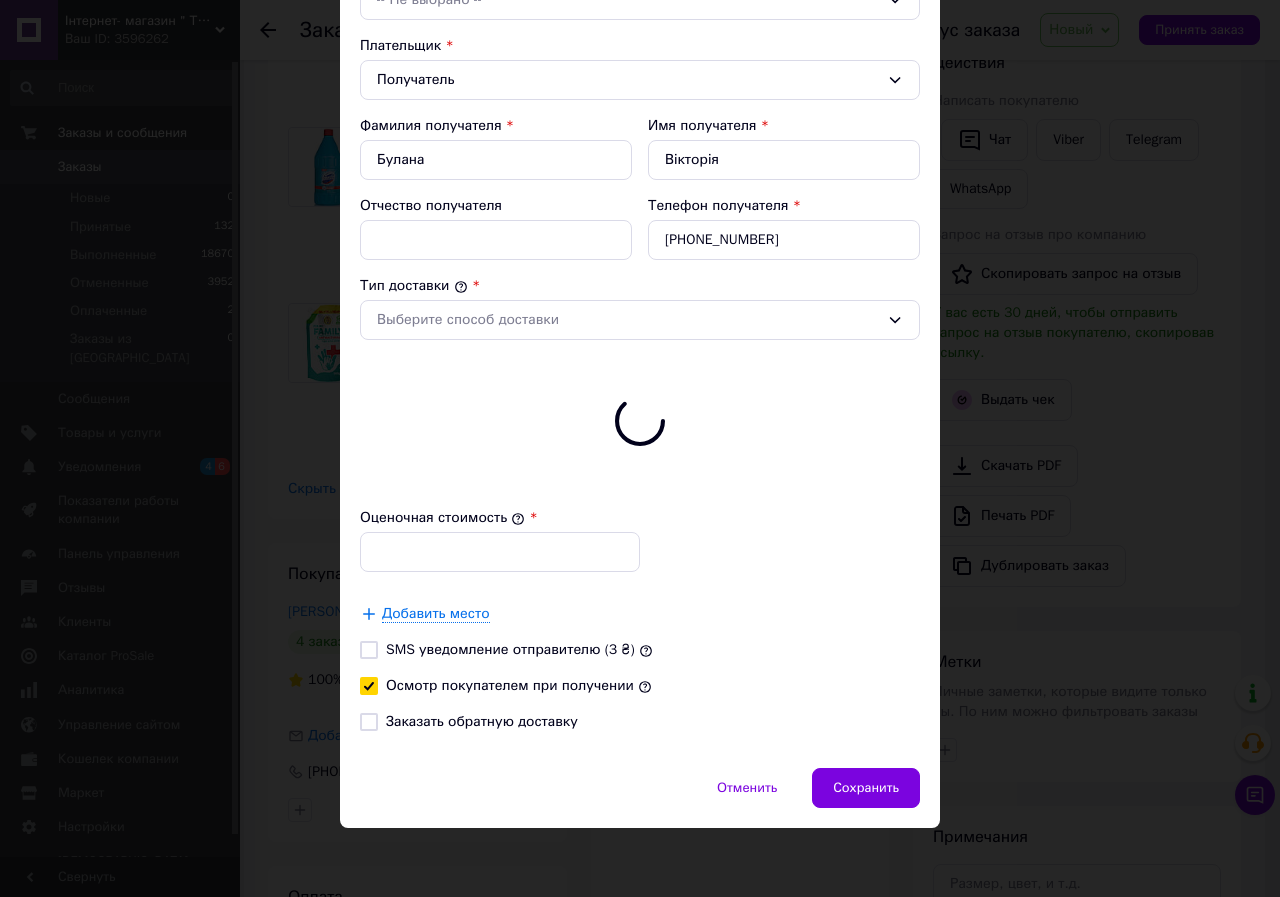 type on "667.1" 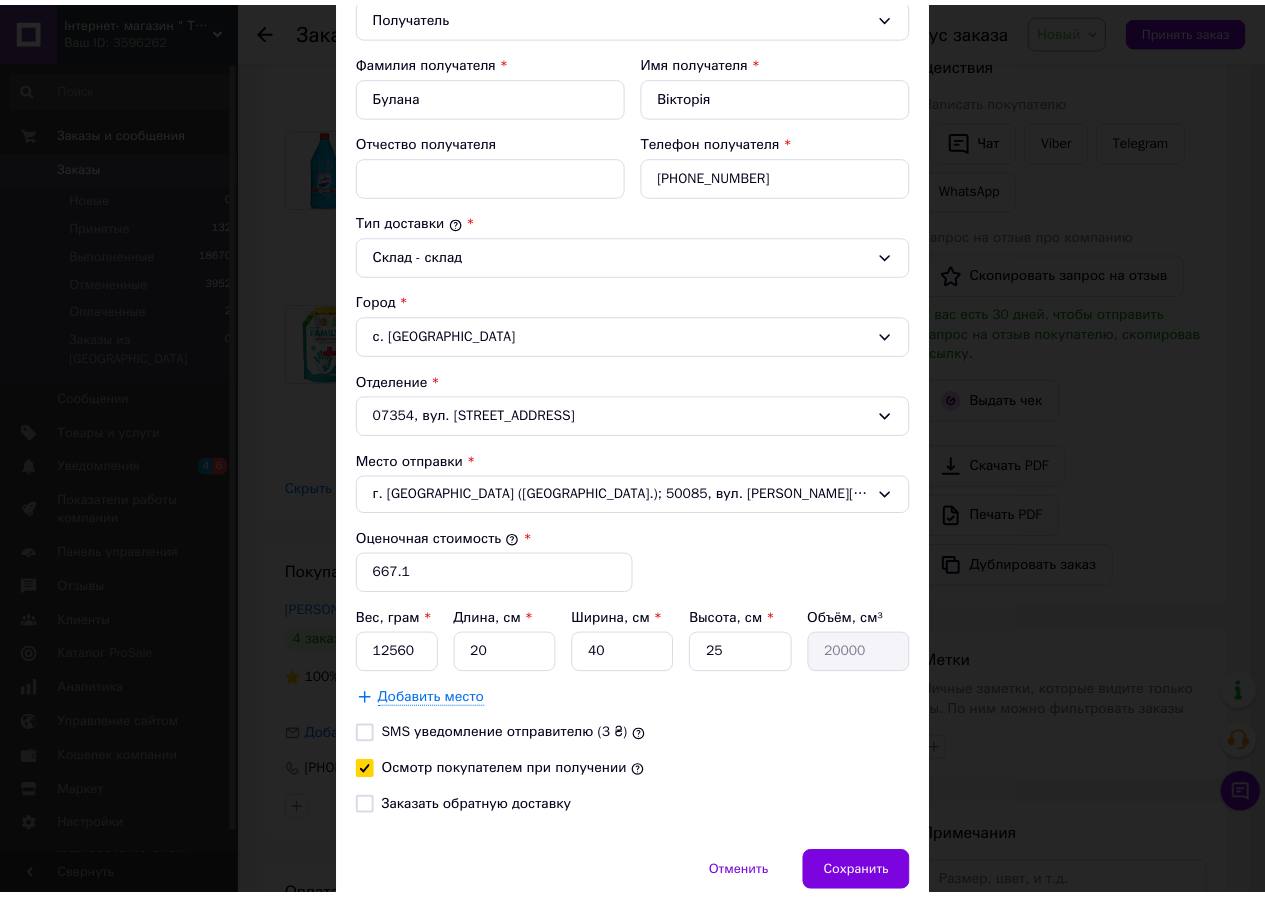 scroll, scrollTop: 375, scrollLeft: 0, axis: vertical 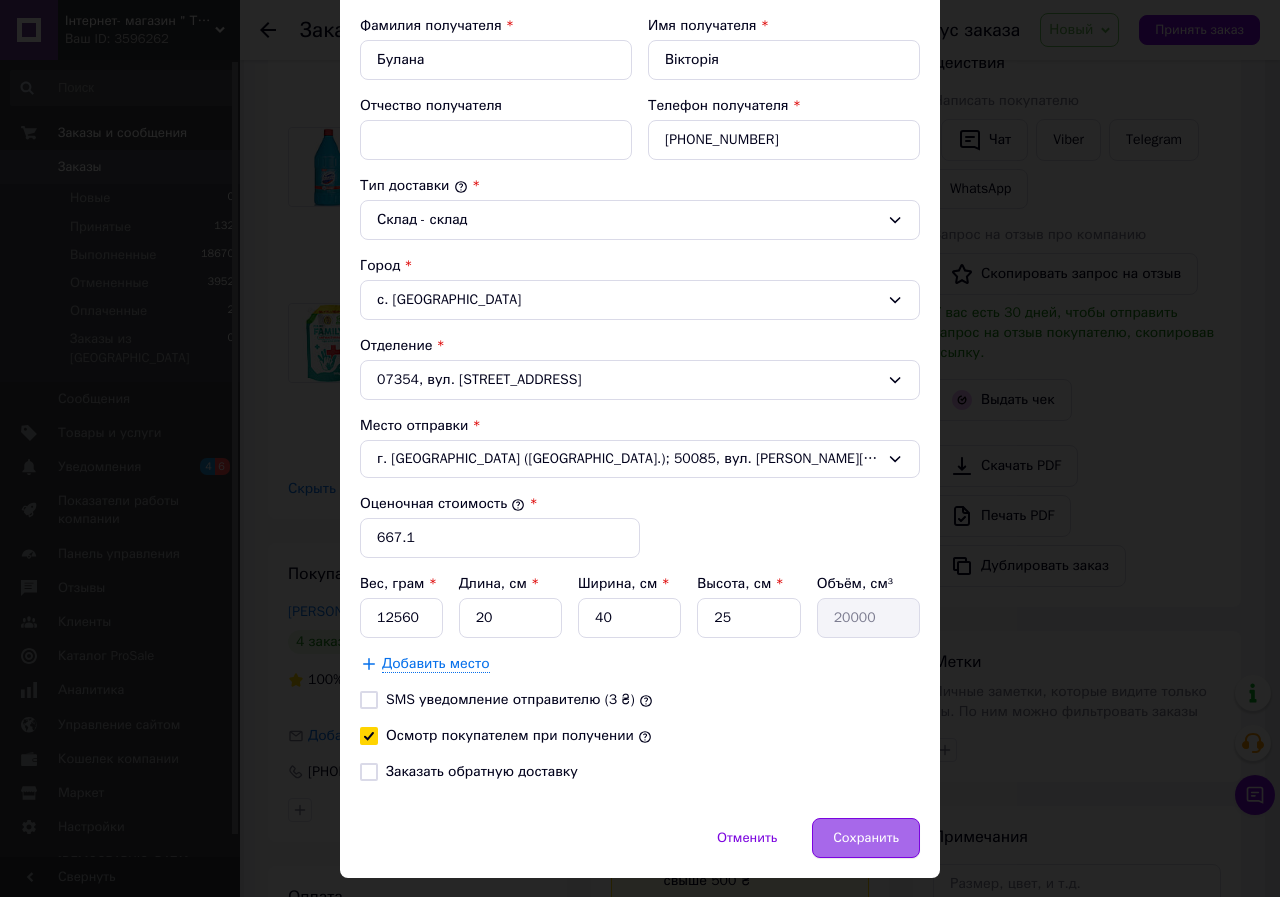 click on "Сохранить" at bounding box center [866, 838] 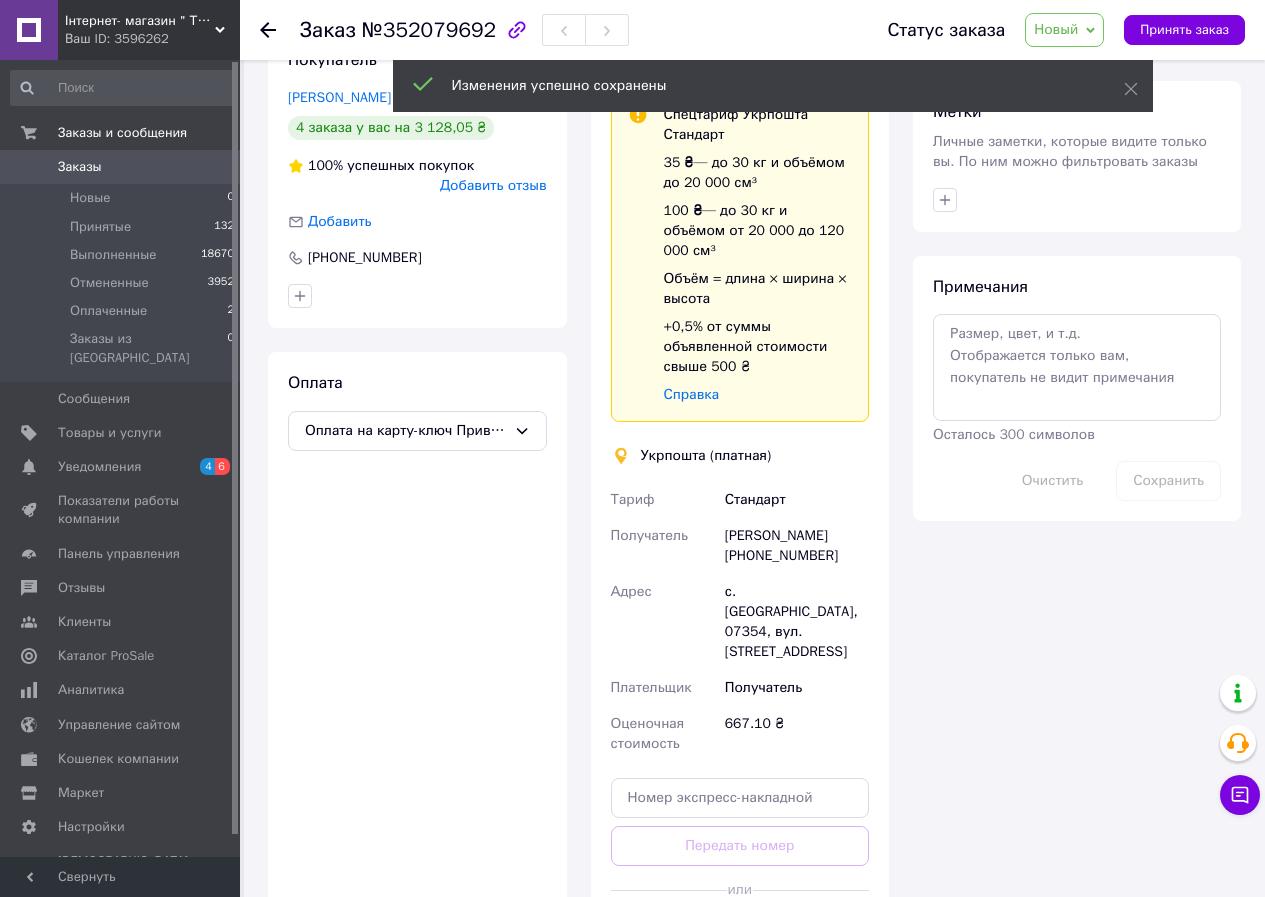 scroll, scrollTop: 1000, scrollLeft: 0, axis: vertical 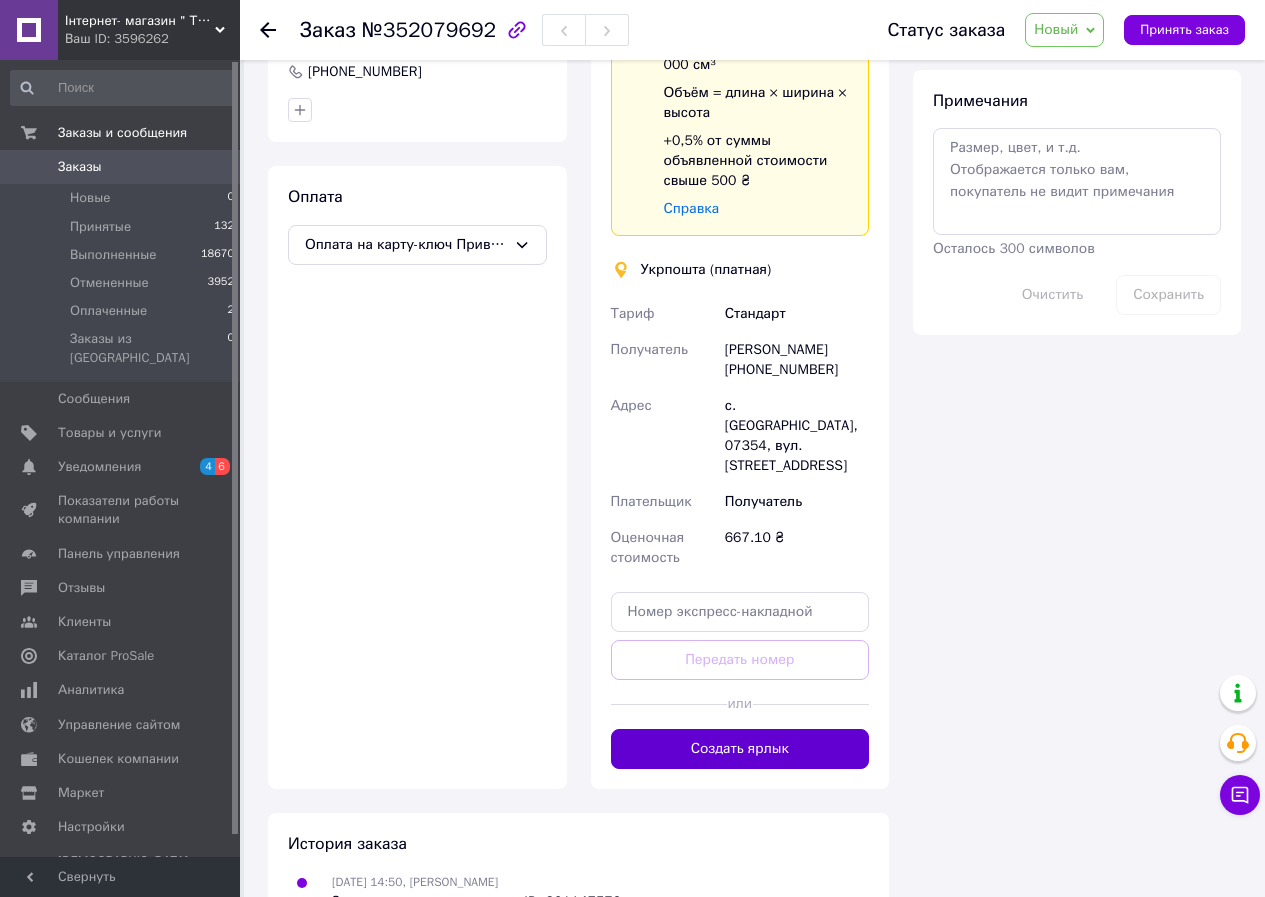 click on "Создать ярлык" at bounding box center (740, 749) 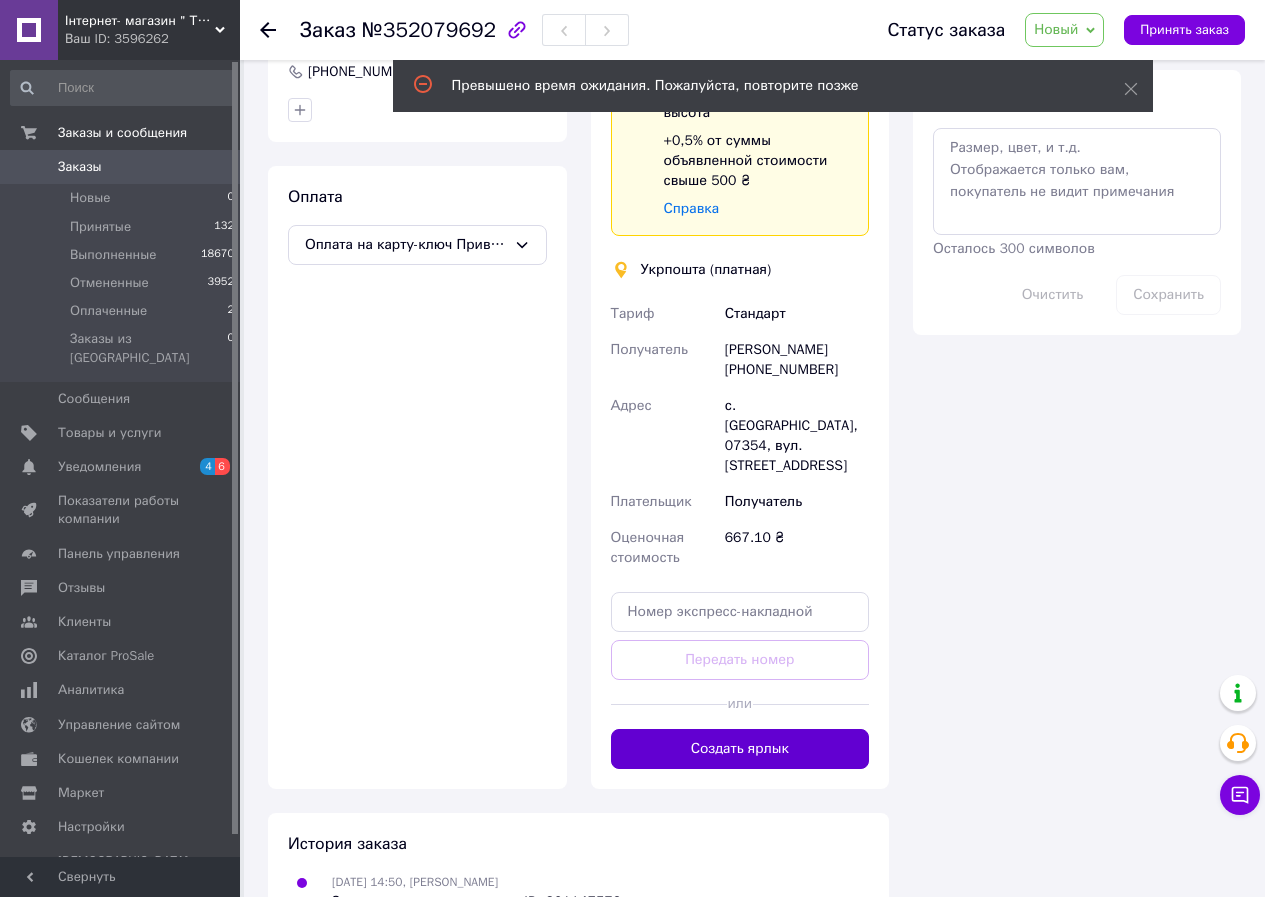 click on "Создать ярлык" at bounding box center (740, 749) 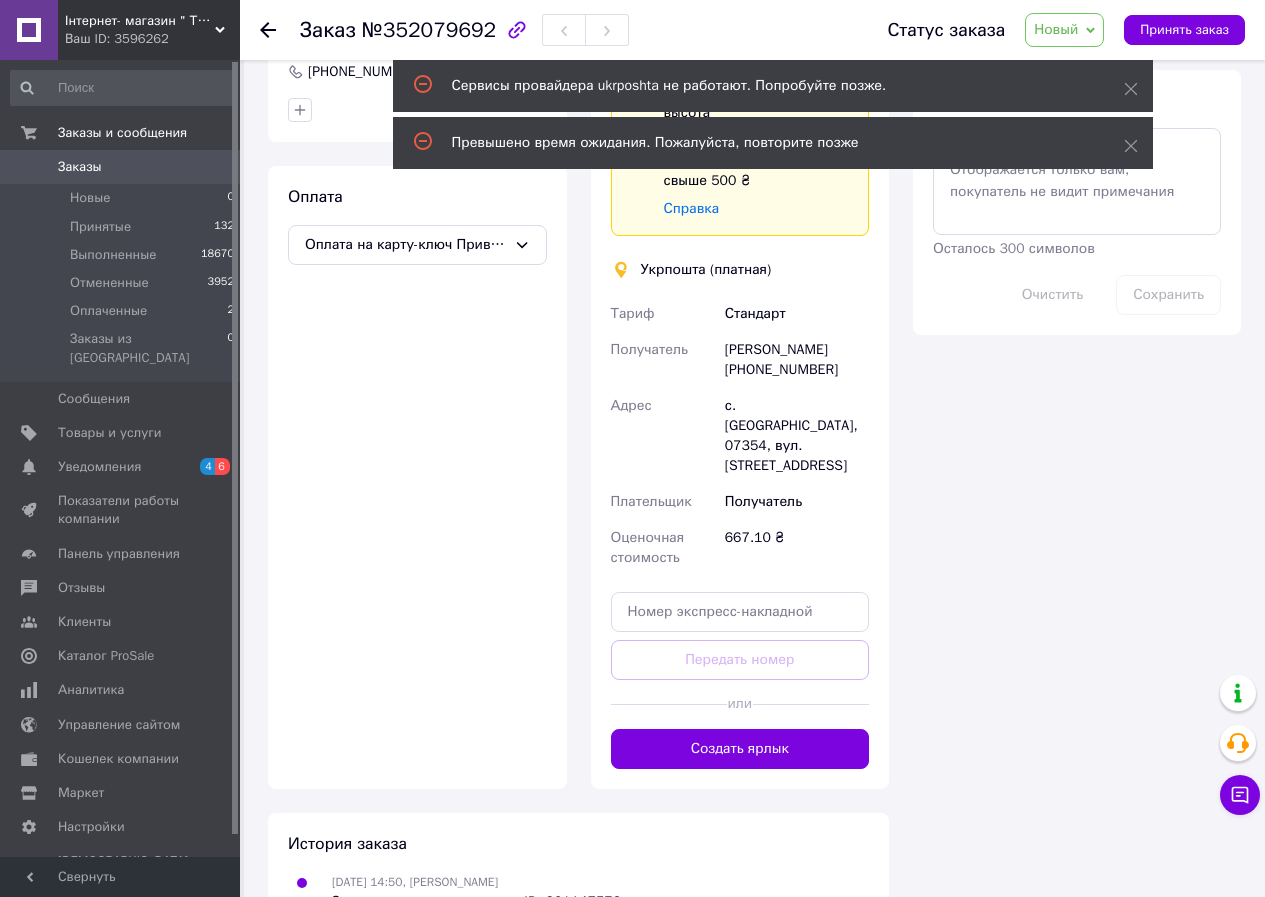 click on "Доставка Редактировать Спецтариф Укрпошта Стандарт 35 ₴  — до 30 кг и объёмом до 20 000 см³ 100 ₴  — до 30 кг и объёмом от 20 000 до 120 000 см³ Объём = длина × ширина × высота +0,5% от суммы объявленной стоимости свыше 500 ₴ Справка Укрпошта (платная) Тариф Стандарт Получатель Вікторія Булана +380963412051 Адрес с. Новые Петровцы, 07354, вул. Свято-Покровська, 235А Плательщик Получатель Оценочная стоимость 667.10 ₴ Передать номер или Создать ярлык" at bounding box center [740, 316] 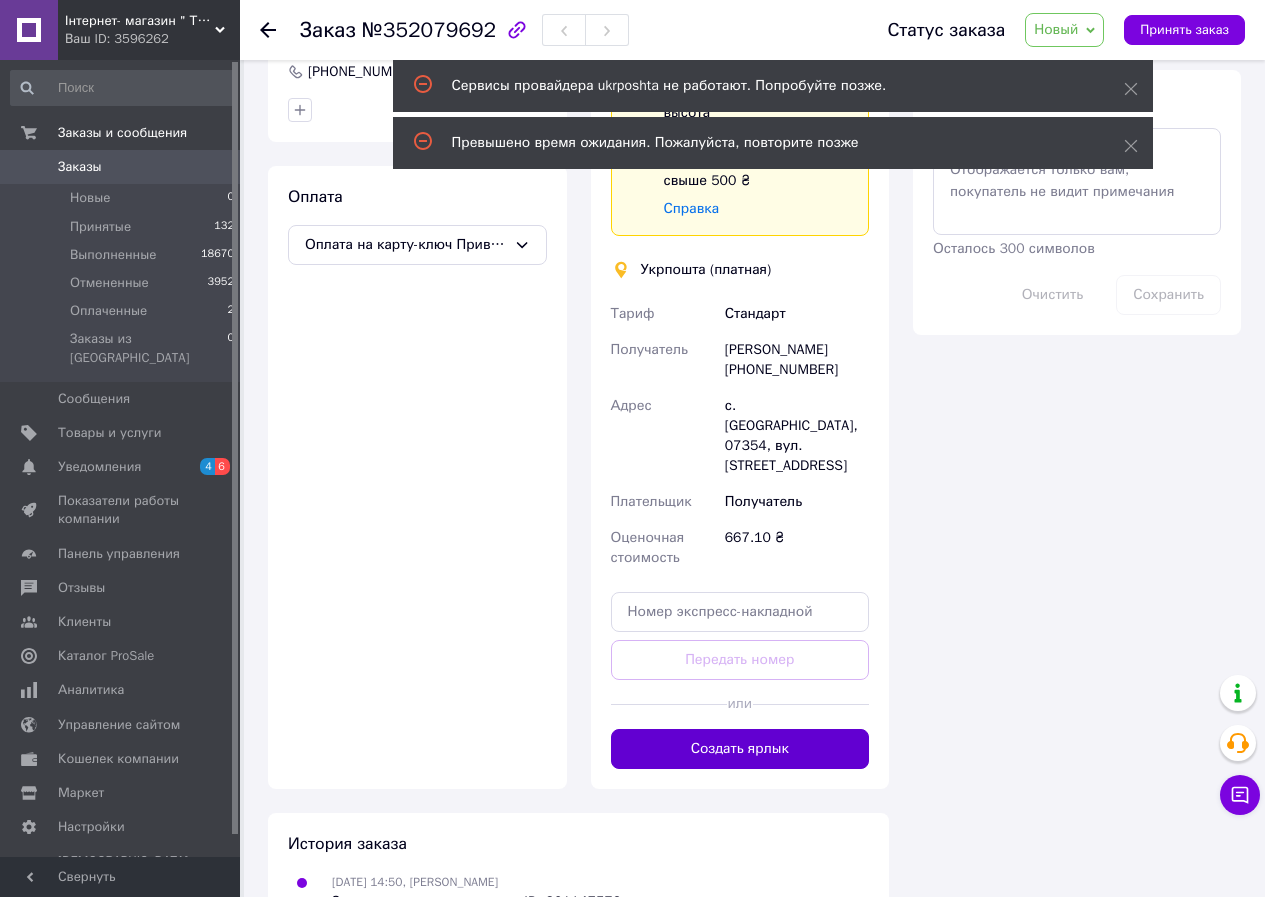 drag, startPoint x: 778, startPoint y: 686, endPoint x: 778, endPoint y: 721, distance: 35 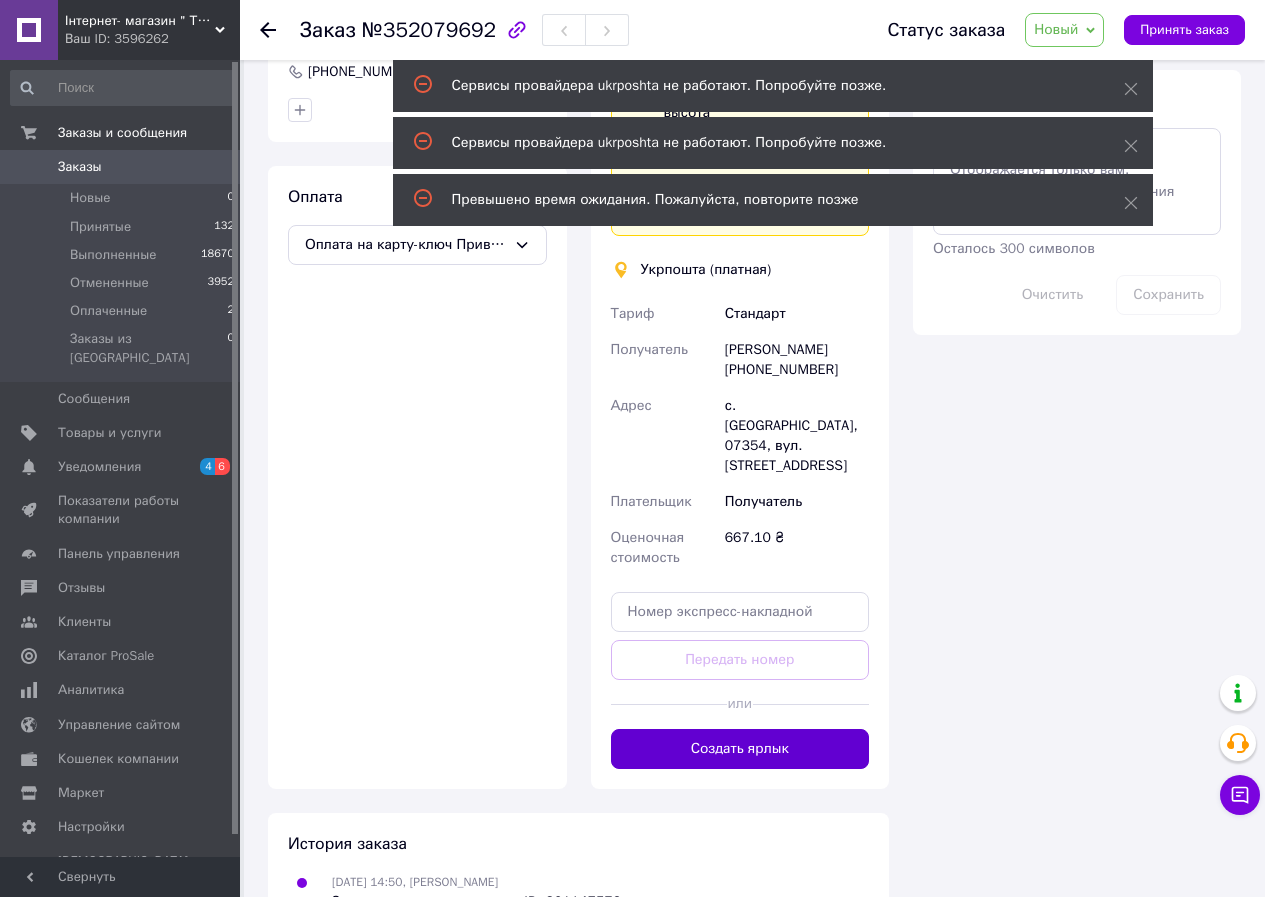 click on "Создать ярлык" at bounding box center (740, 749) 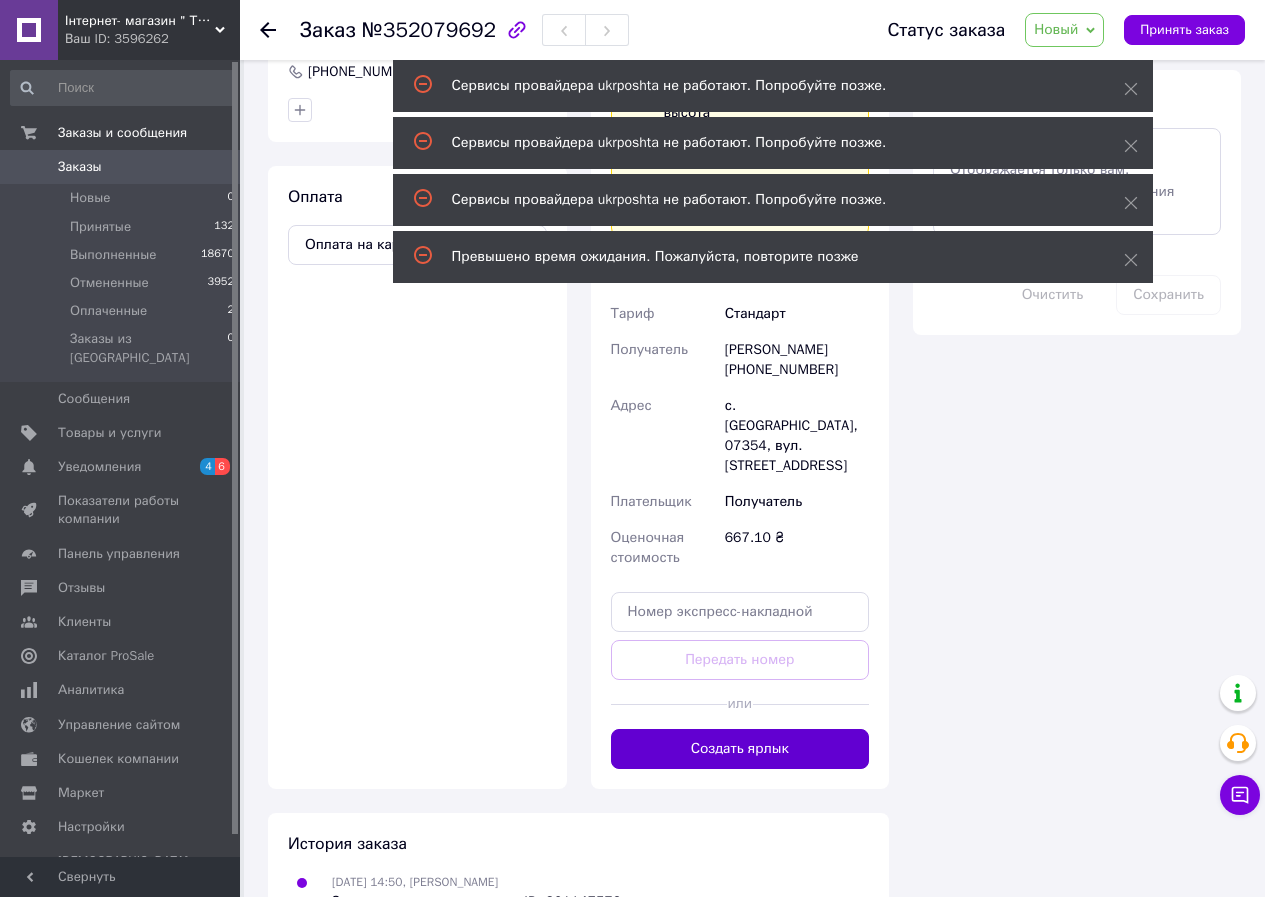 click on "Создать ярлык" at bounding box center [740, 749] 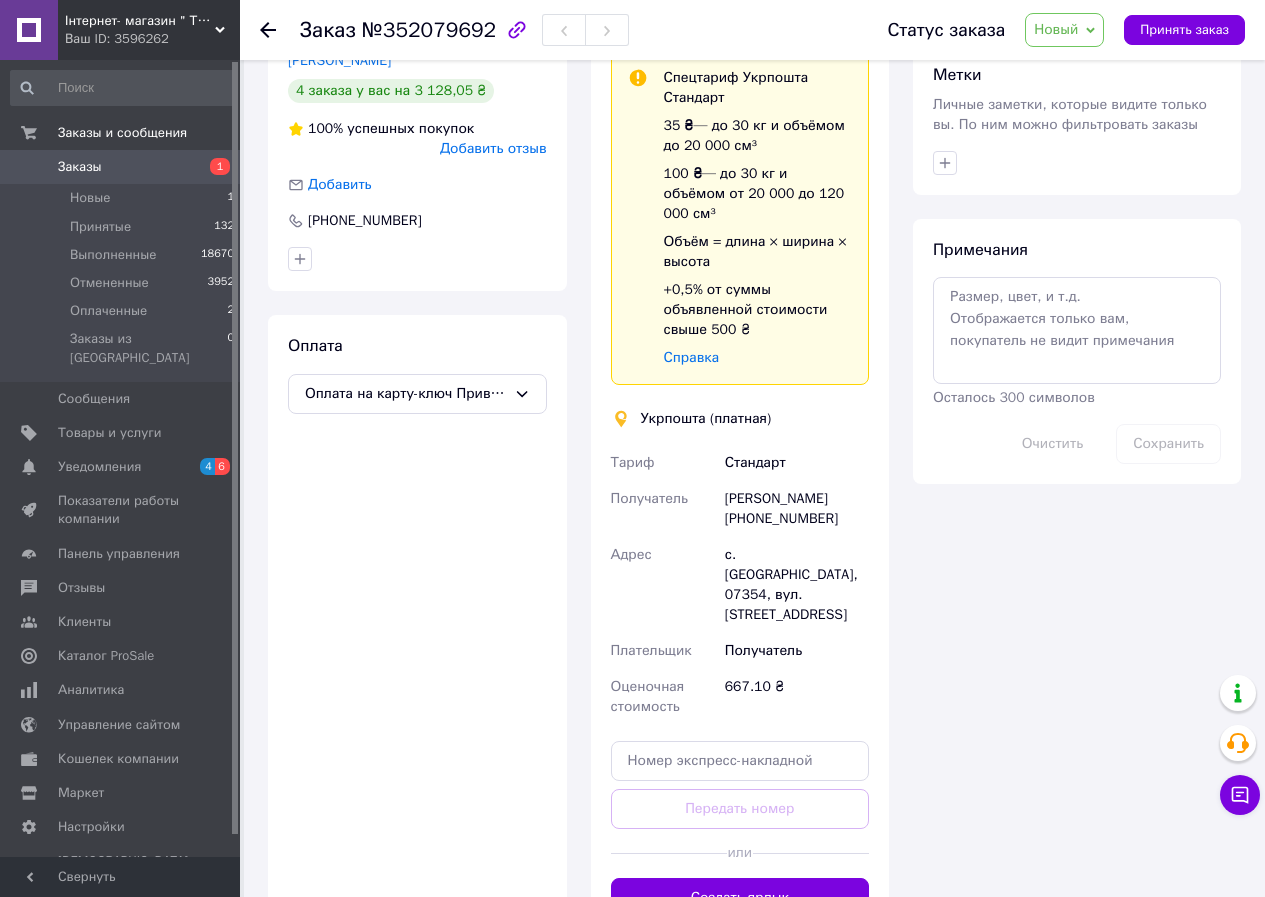scroll, scrollTop: 917, scrollLeft: 0, axis: vertical 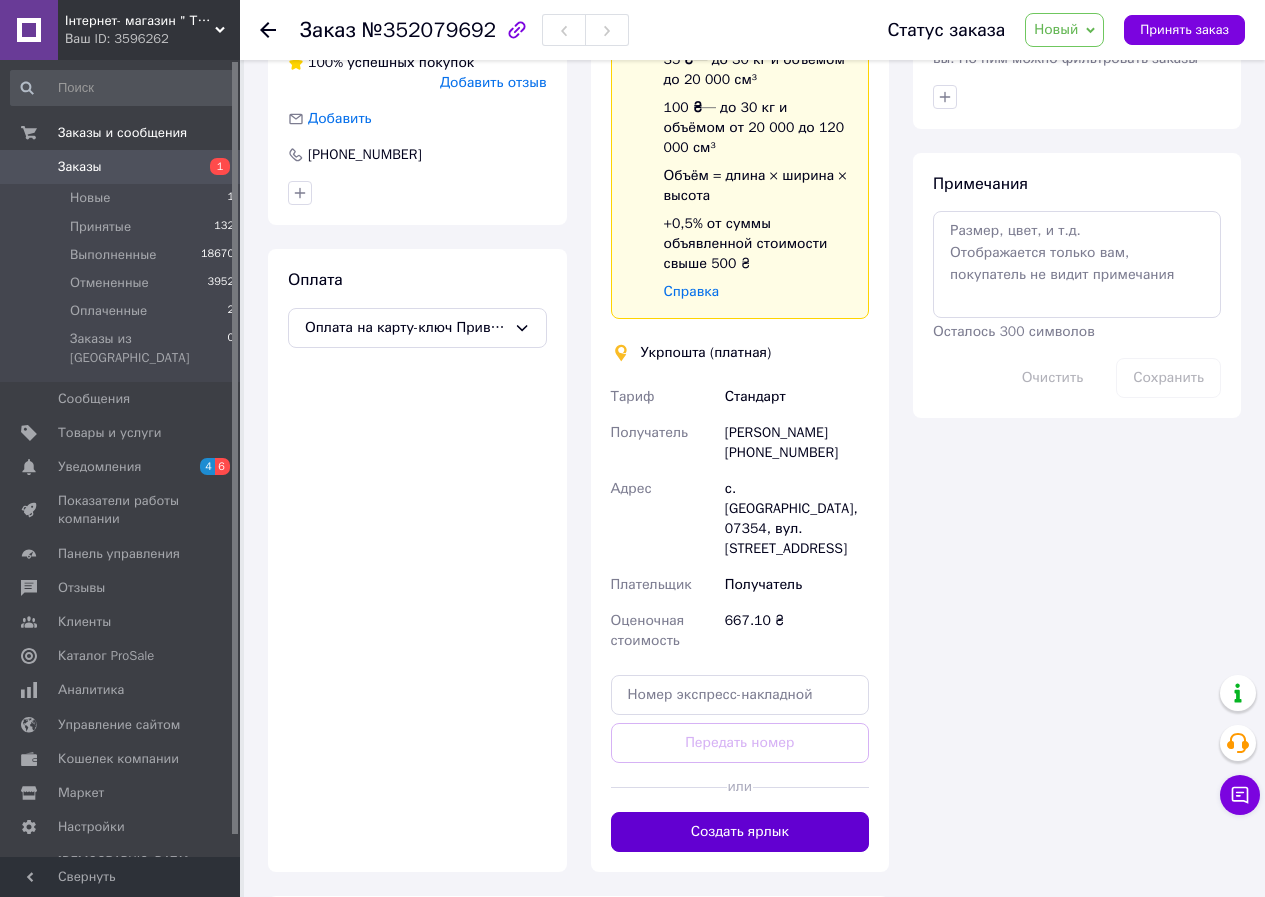 click on "Создать ярлык" at bounding box center (740, 832) 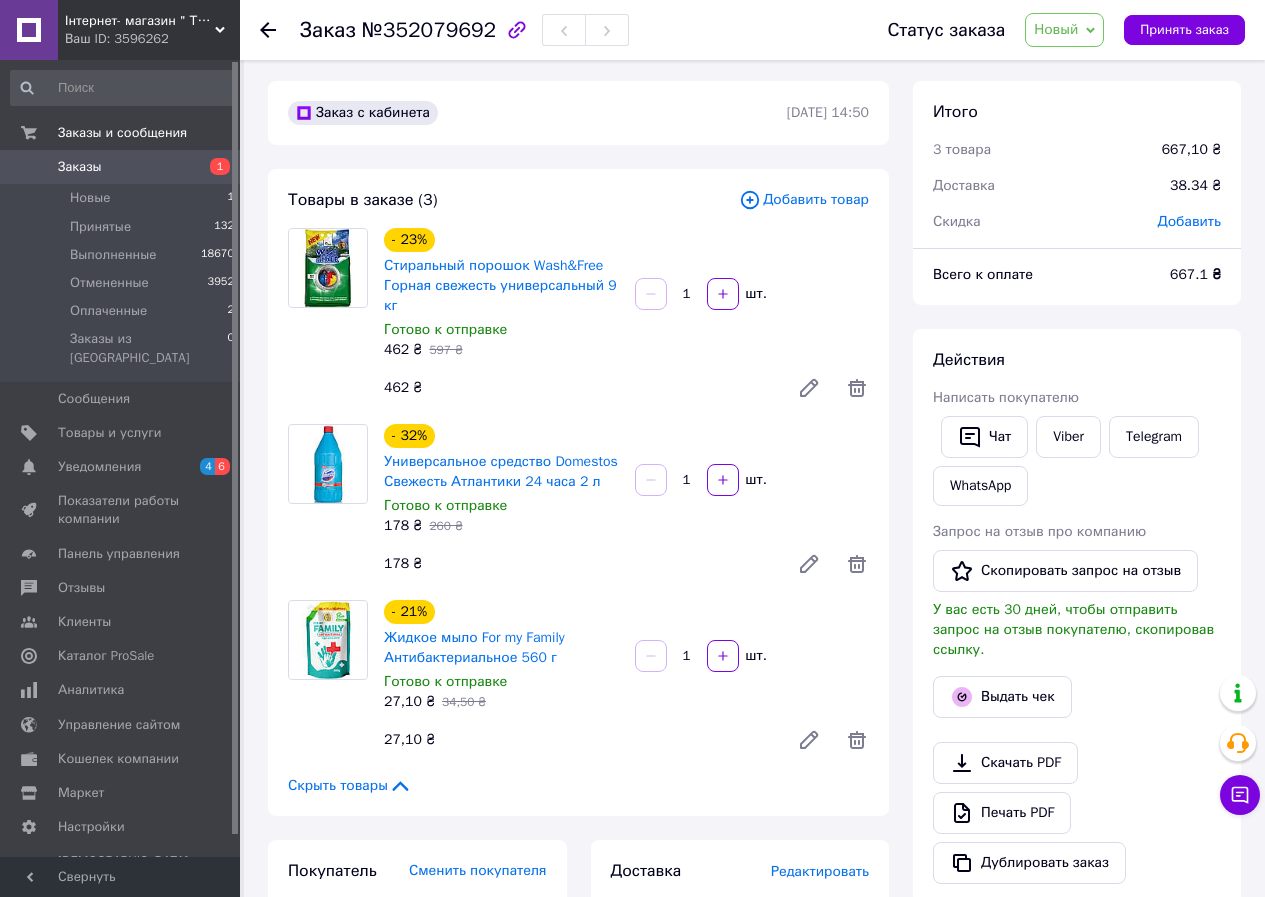 scroll, scrollTop: 0, scrollLeft: 0, axis: both 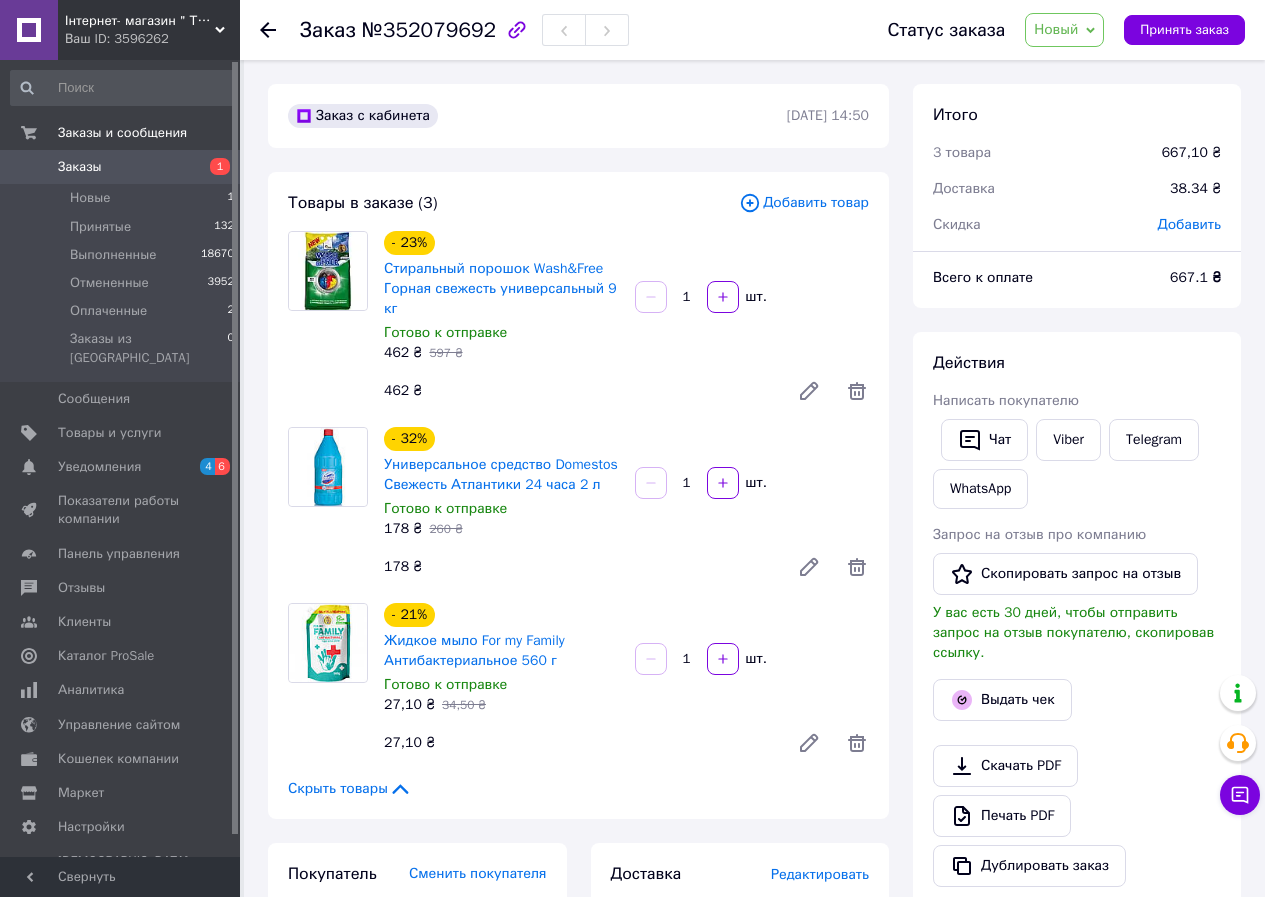 click on "Новый" at bounding box center (1056, 29) 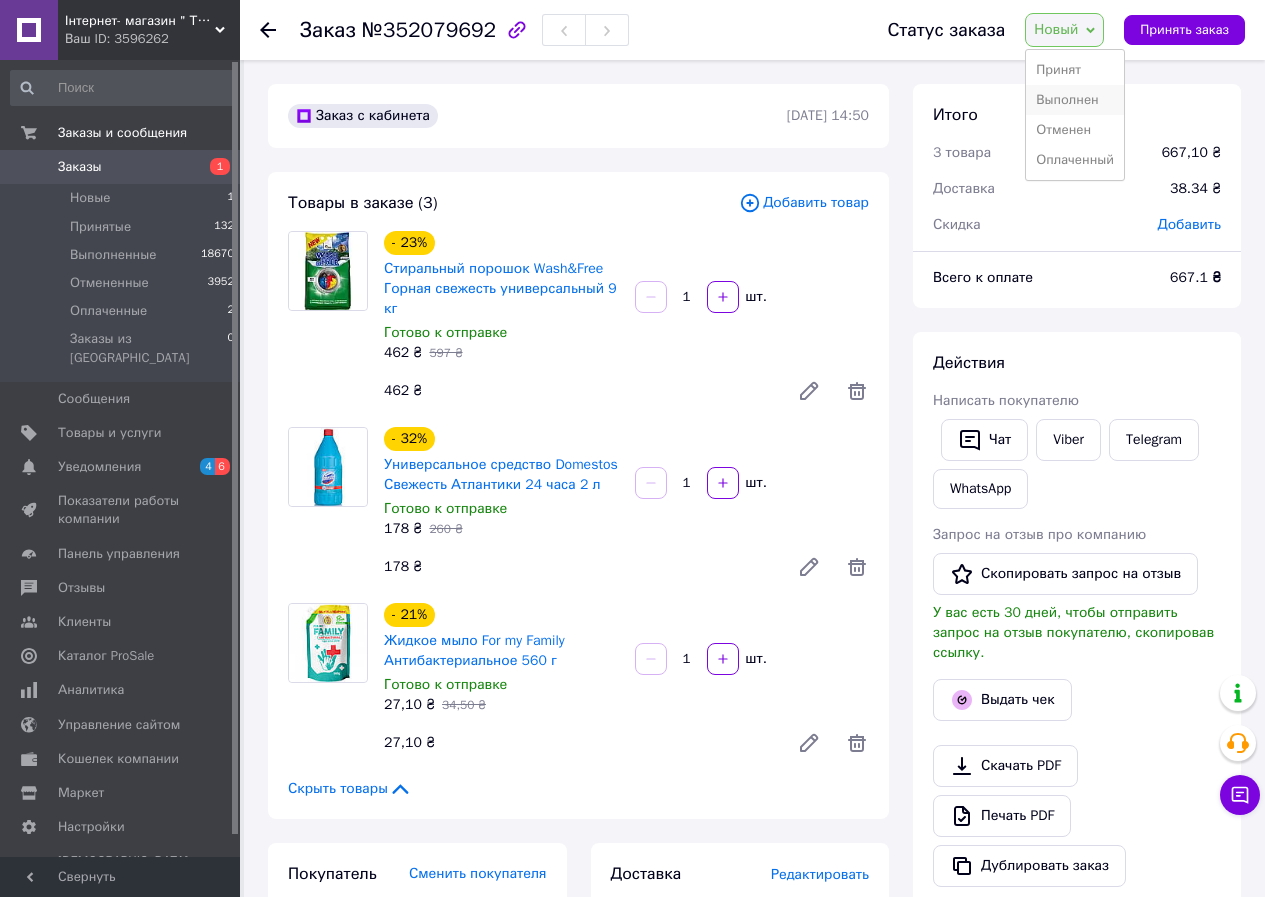 click on "Выполнен" at bounding box center [1075, 100] 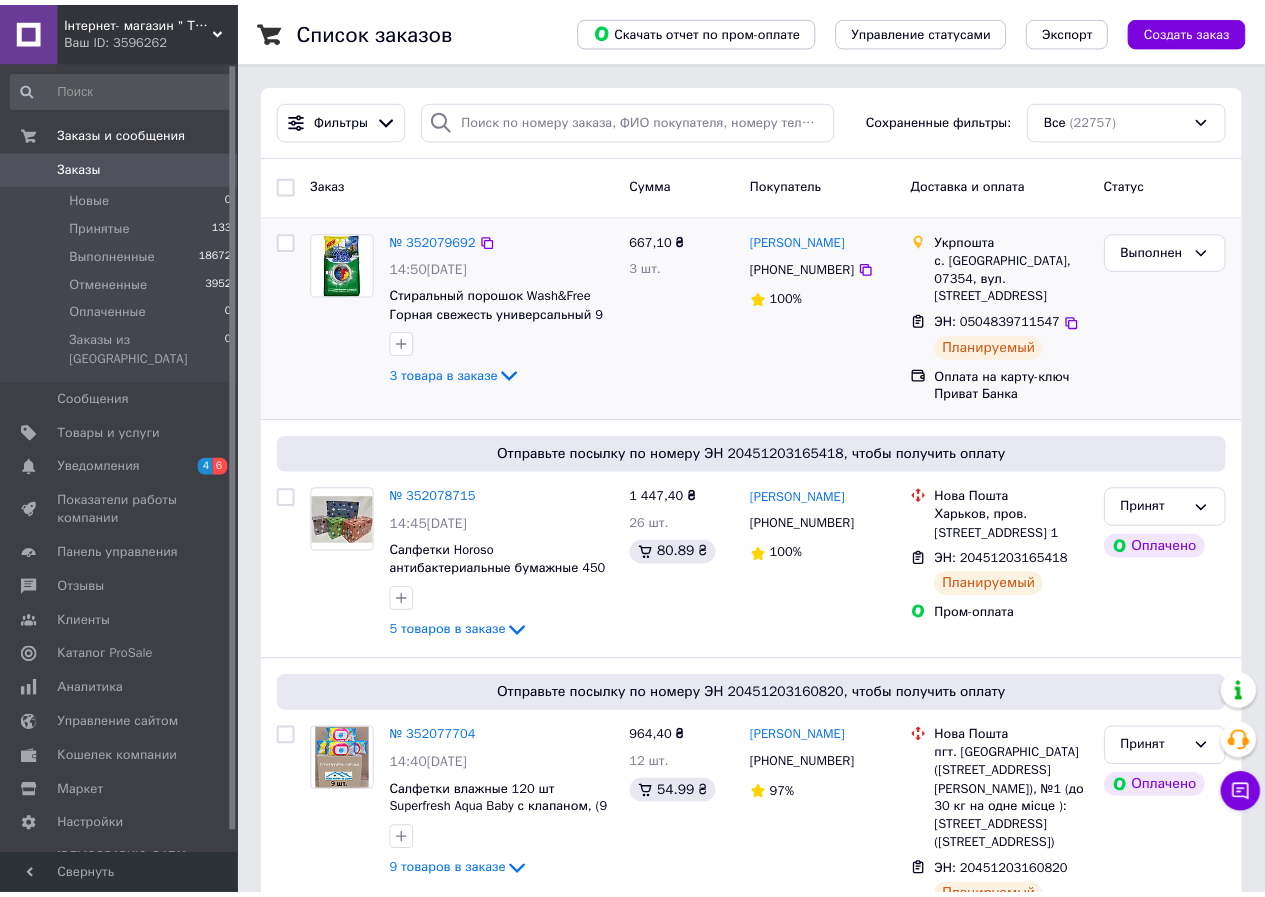 scroll, scrollTop: 0, scrollLeft: 0, axis: both 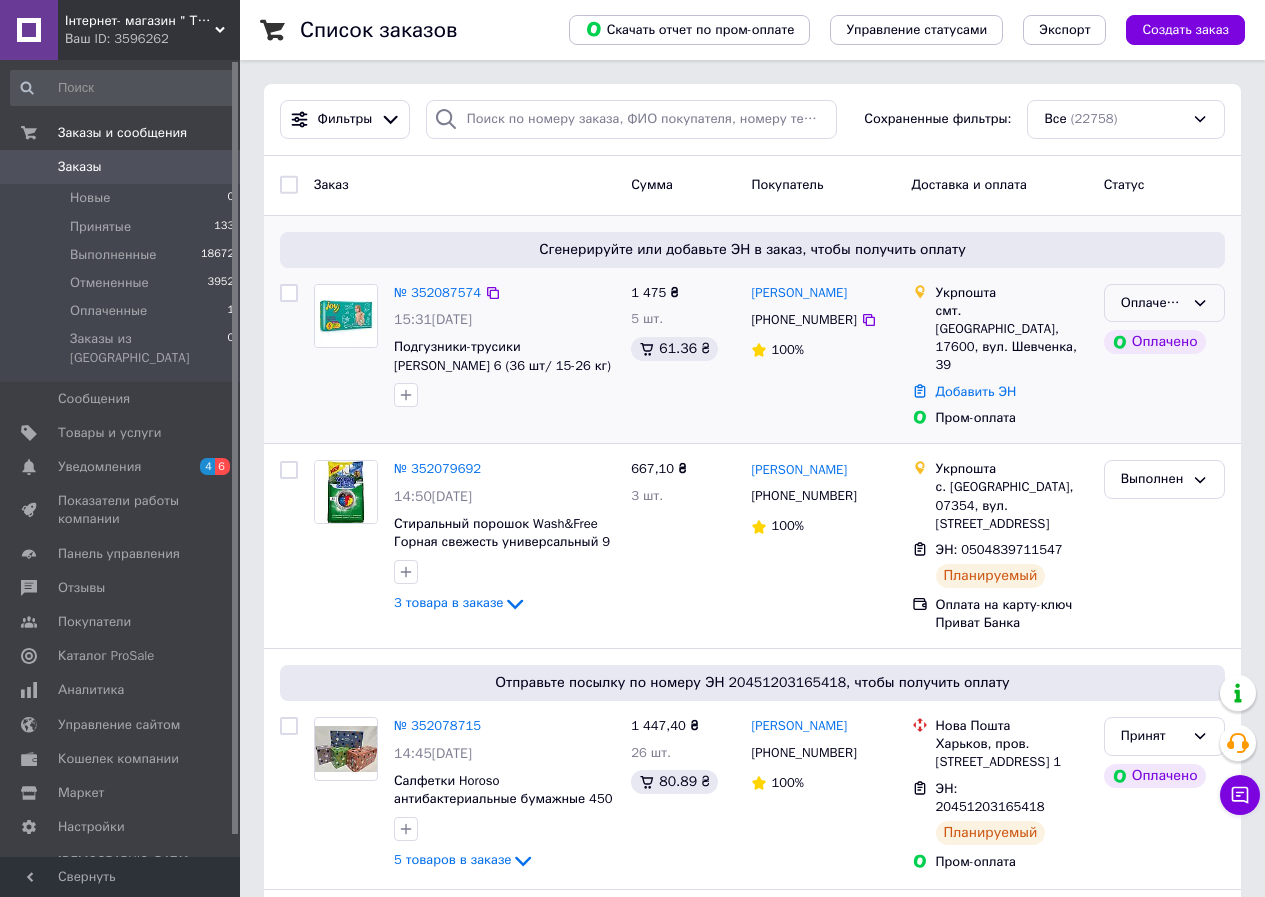 click on "Оплаченный" at bounding box center [1152, 303] 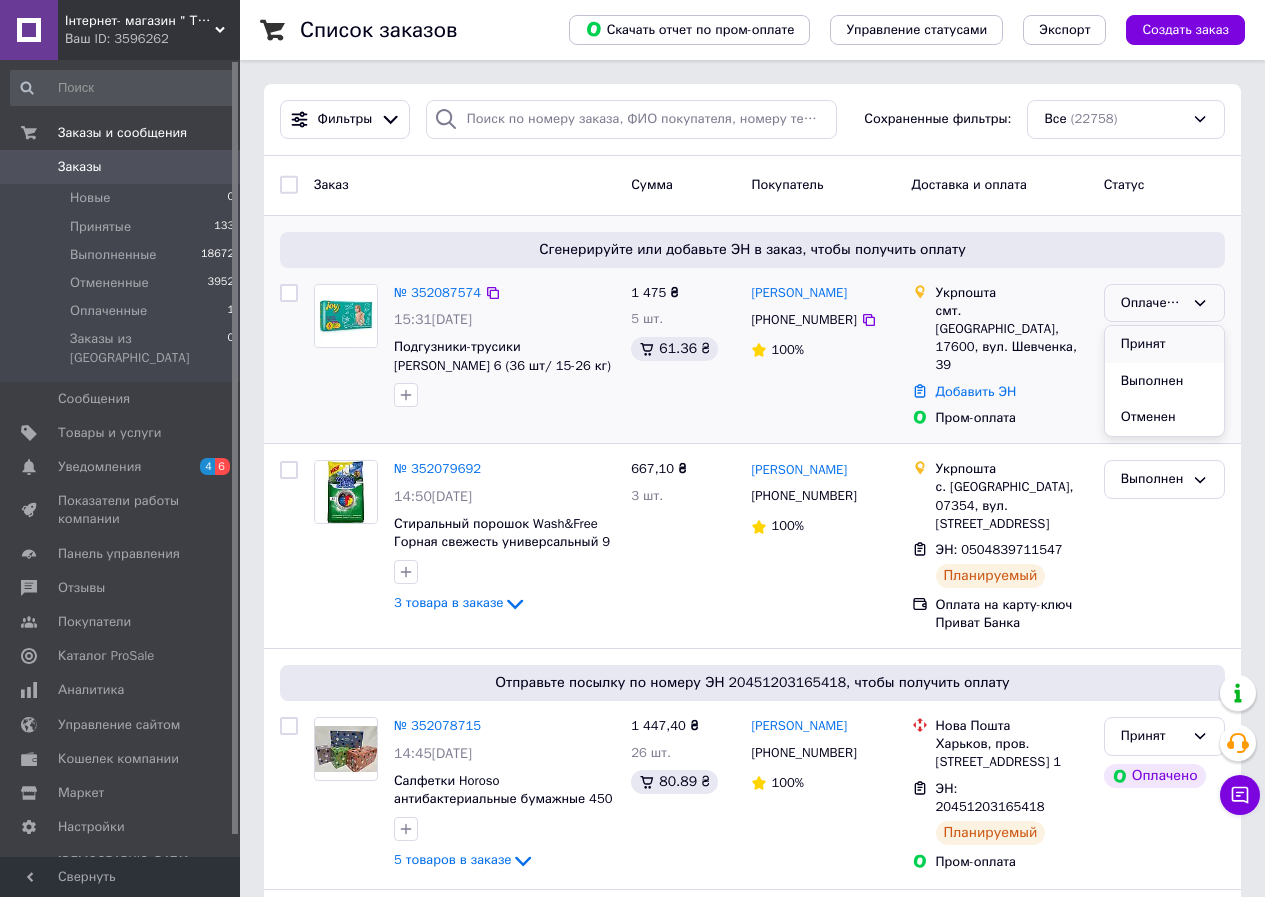 click on "Принят" at bounding box center (1164, 344) 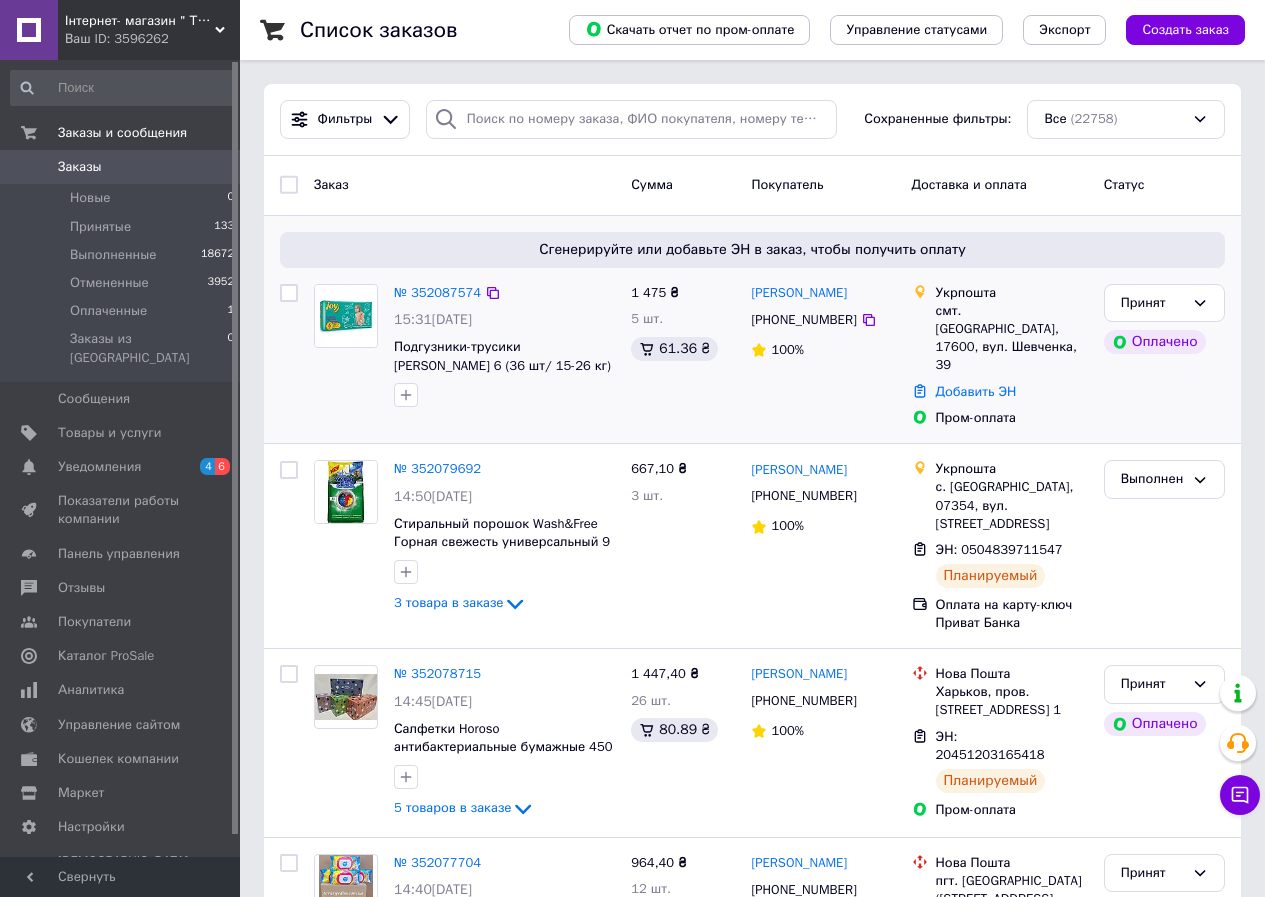 click on "№ 352087574" at bounding box center [437, 292] 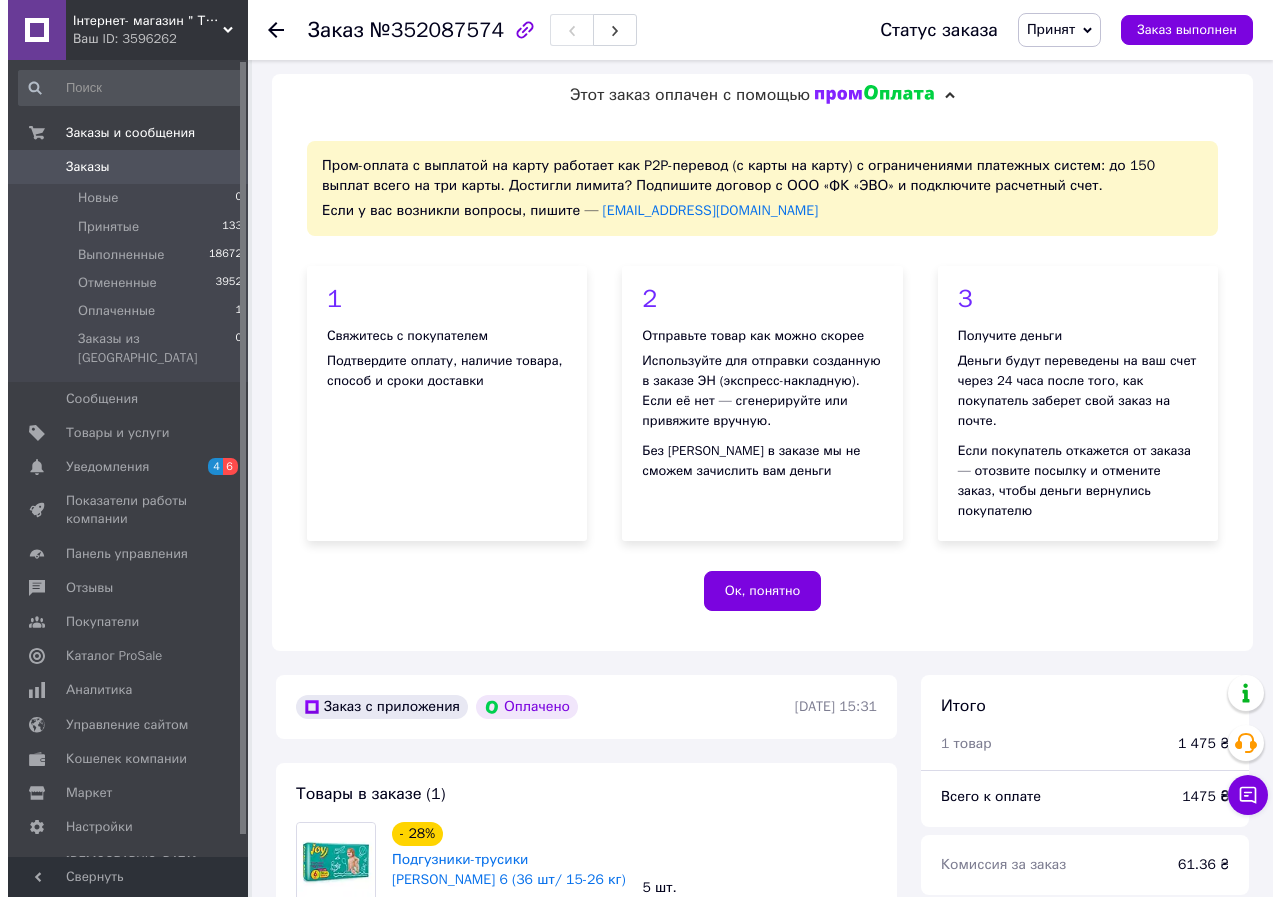 scroll, scrollTop: 500, scrollLeft: 0, axis: vertical 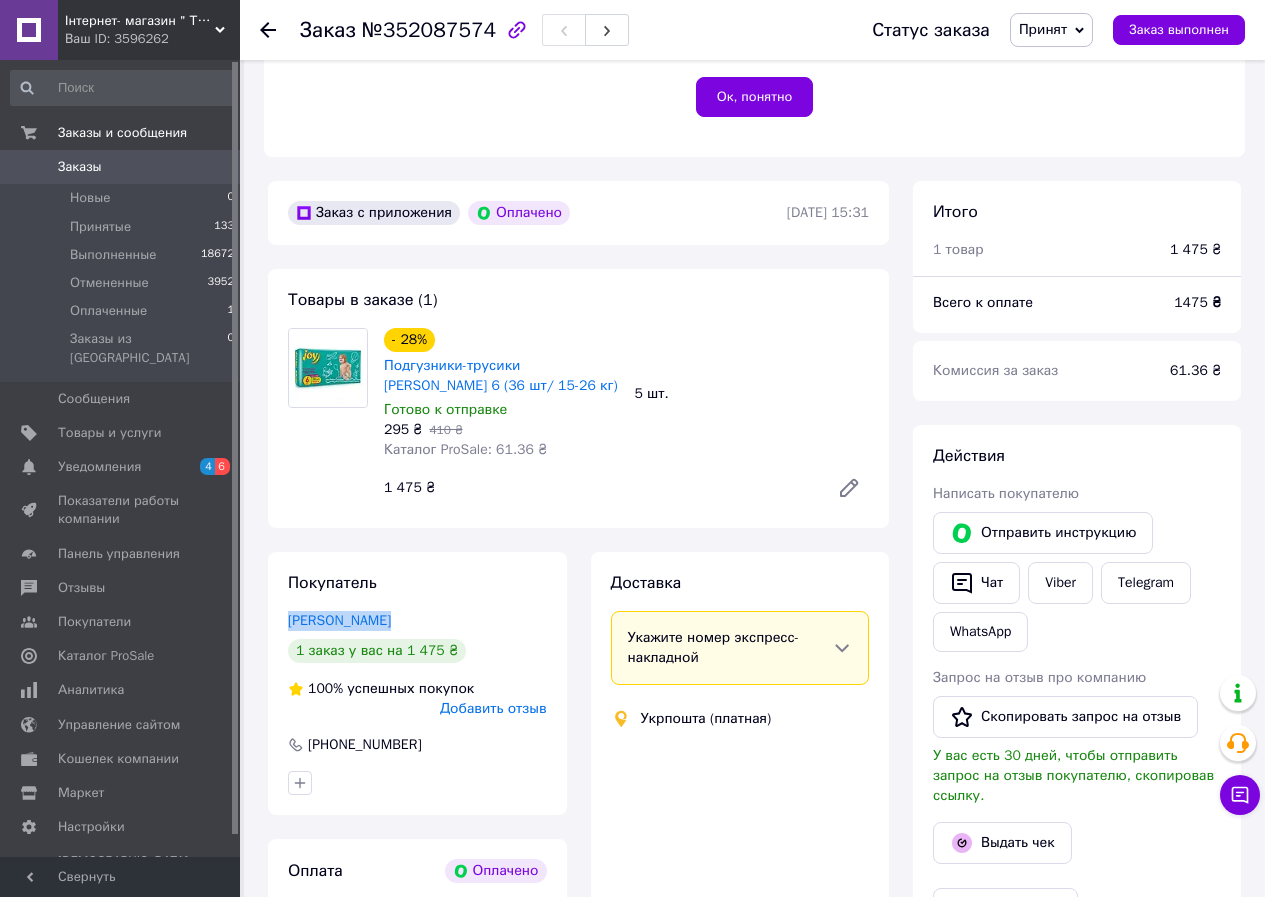 drag, startPoint x: 274, startPoint y: 604, endPoint x: 565, endPoint y: 603, distance: 291.0017 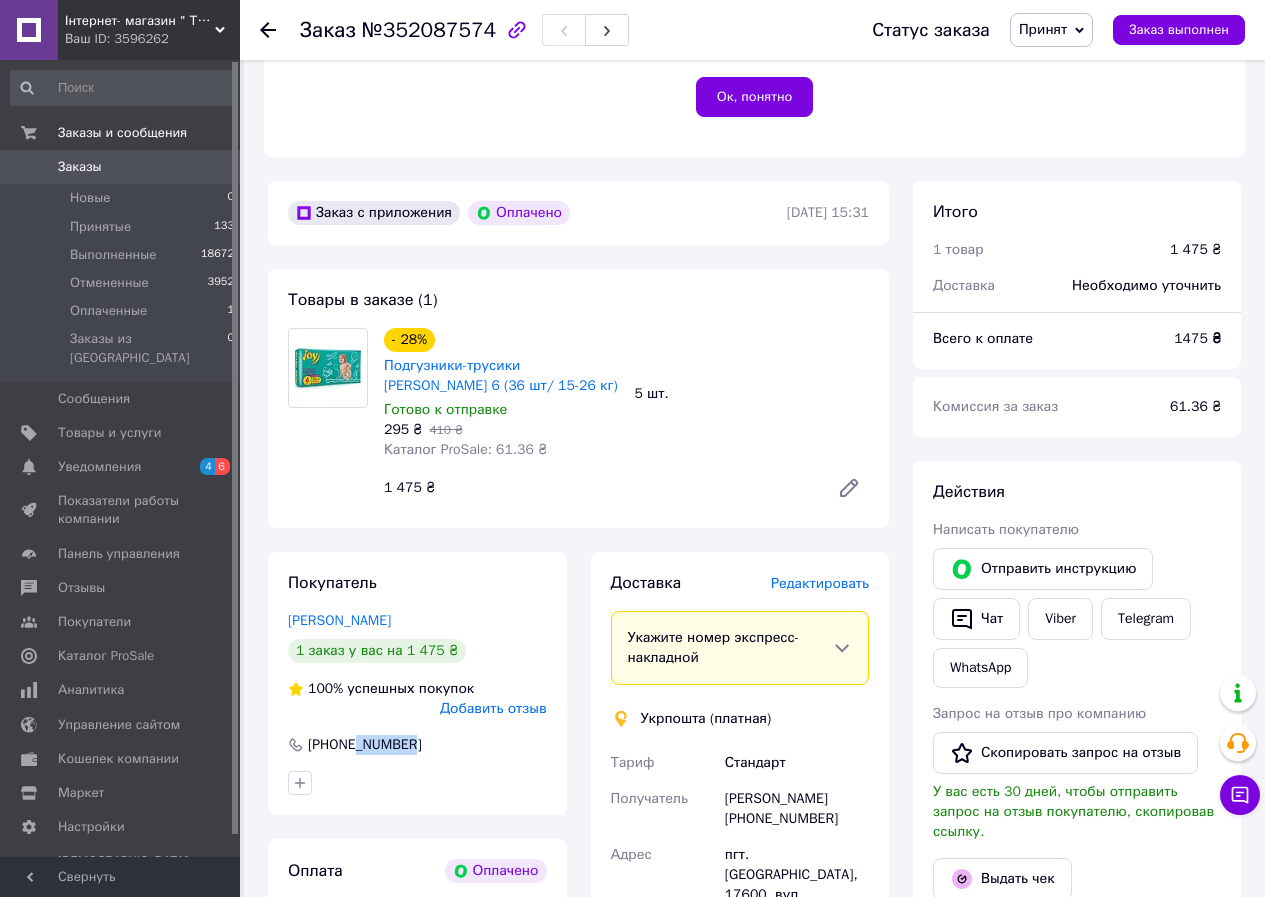 drag, startPoint x: 417, startPoint y: 724, endPoint x: 357, endPoint y: 731, distance: 60.40695 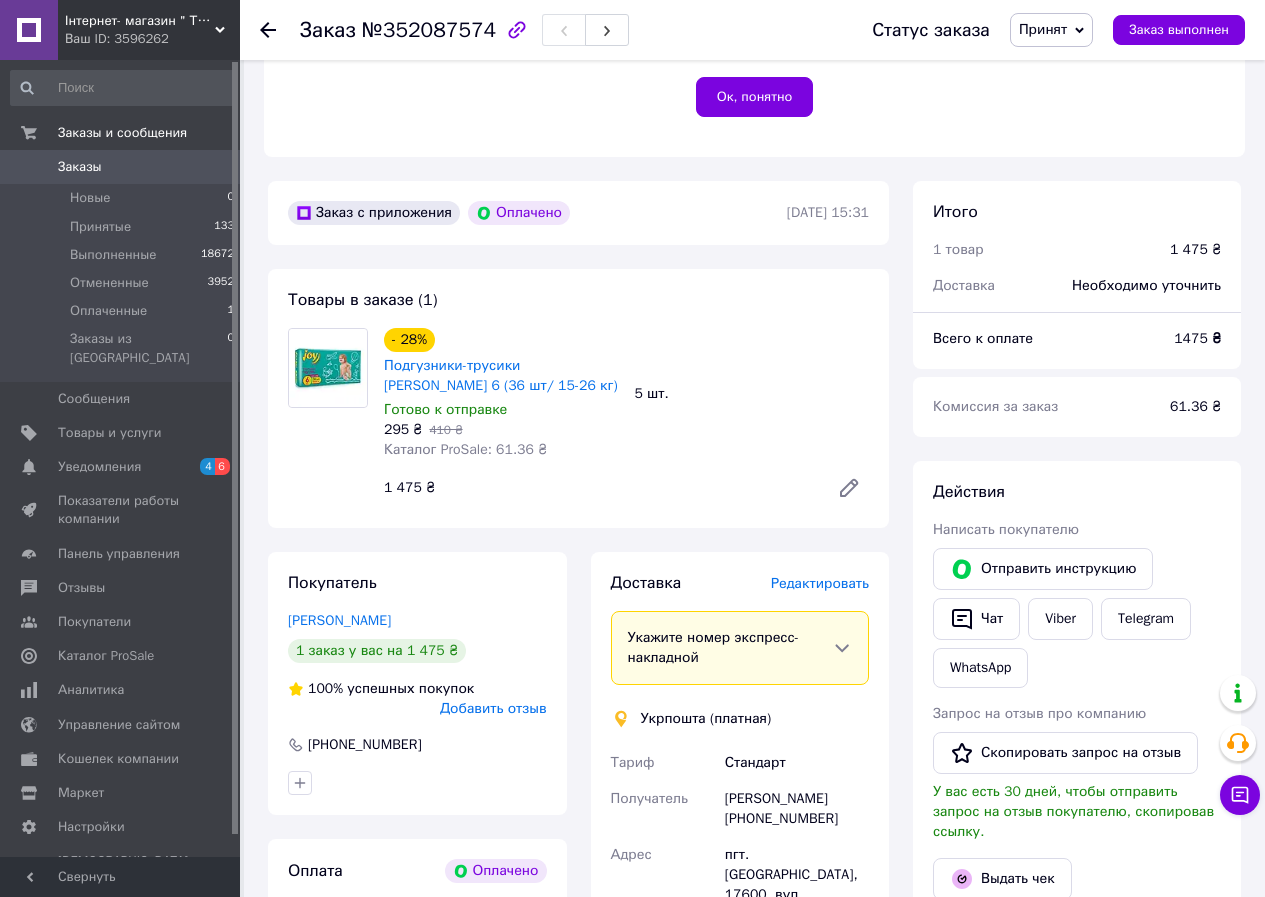 click on "№352087574" at bounding box center [429, 30] 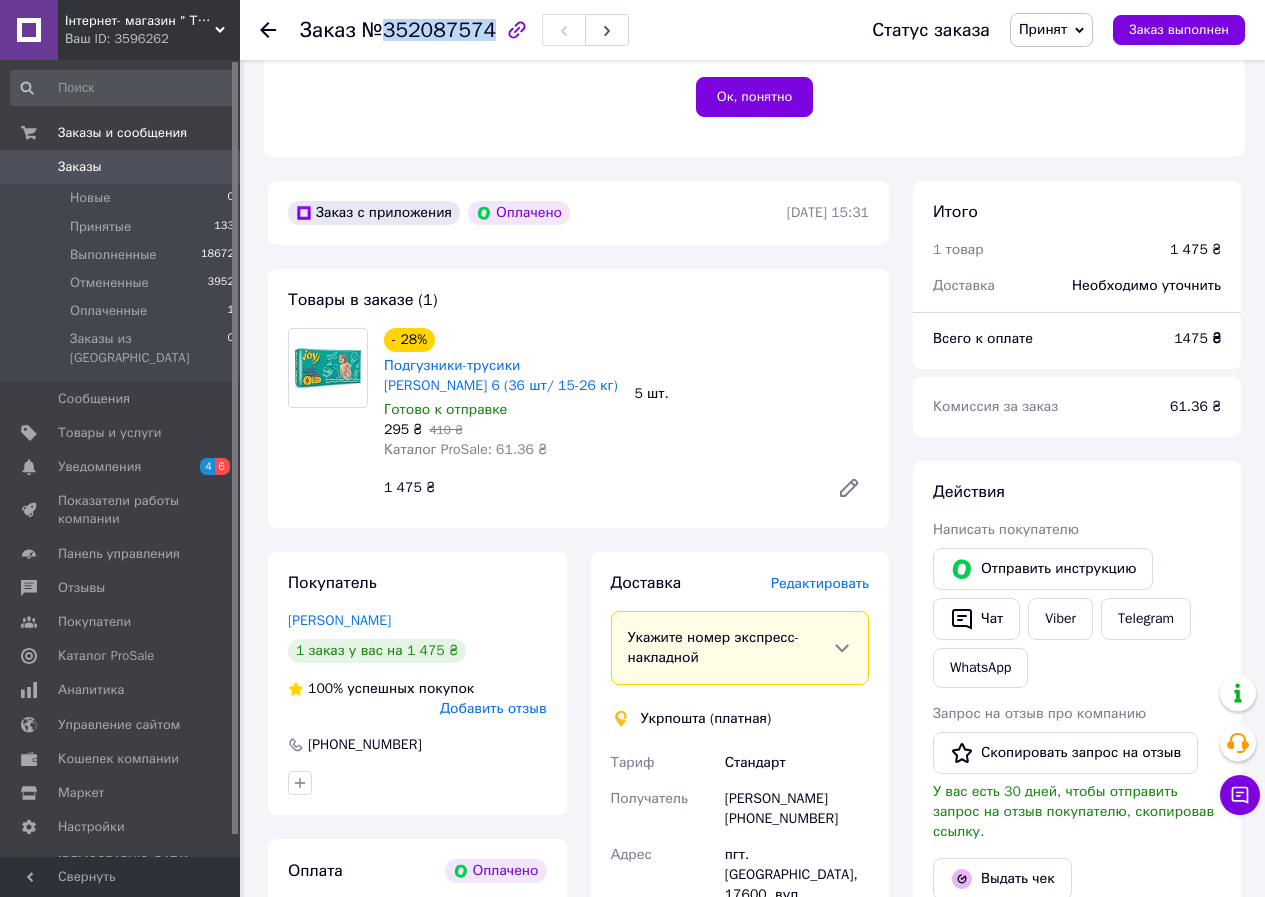 click on "№352087574" at bounding box center (429, 30) 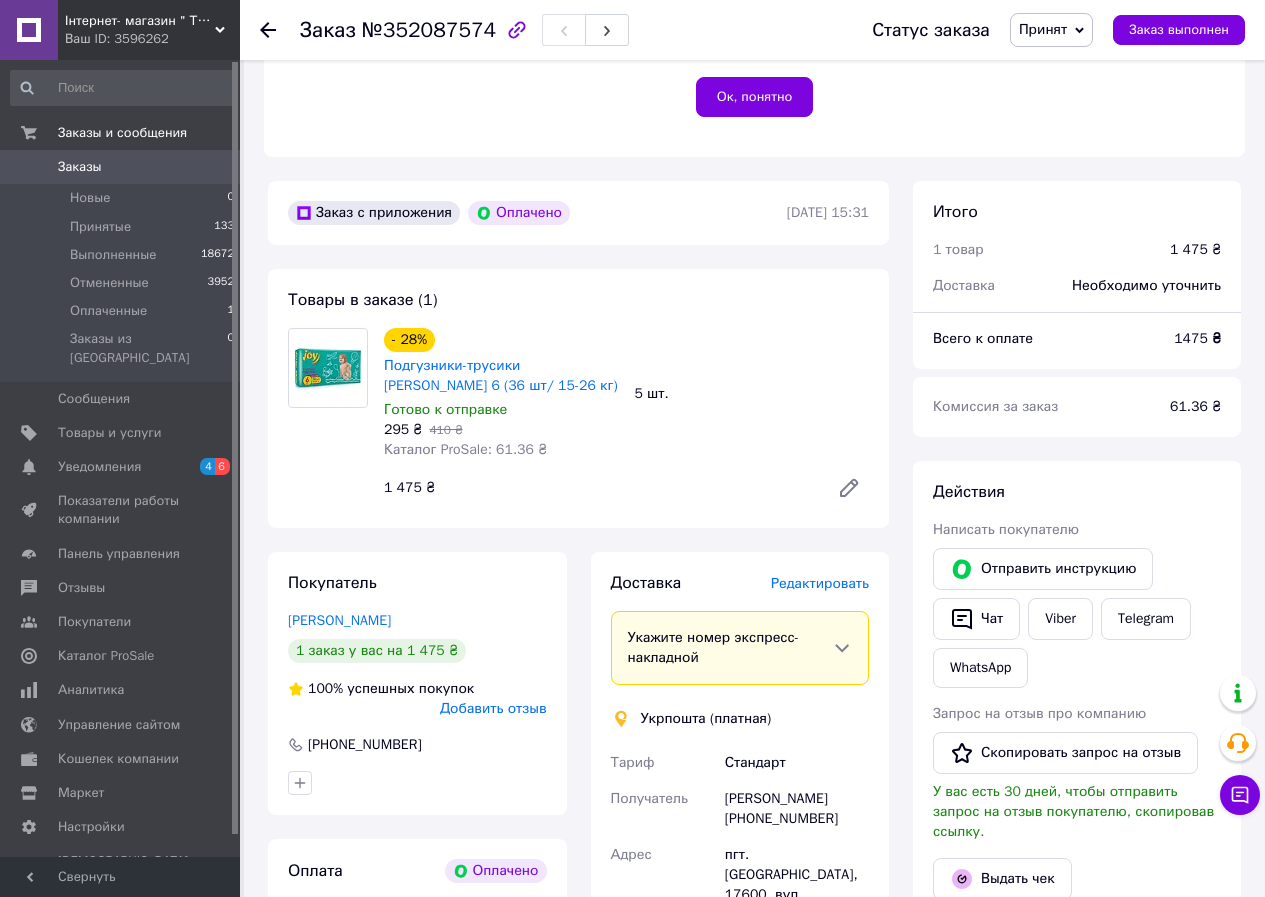 click on "Редактировать" at bounding box center [820, 583] 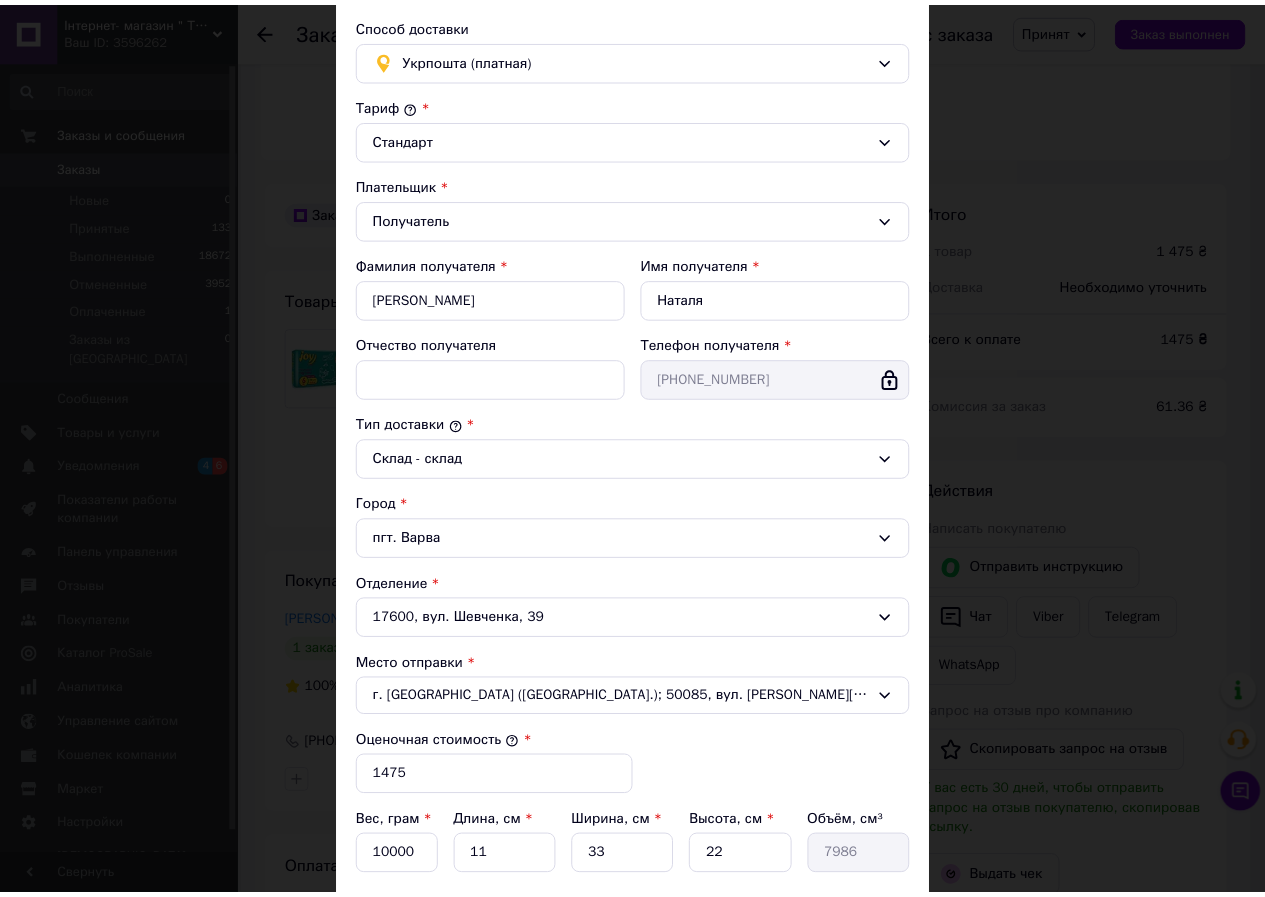 scroll, scrollTop: 354, scrollLeft: 0, axis: vertical 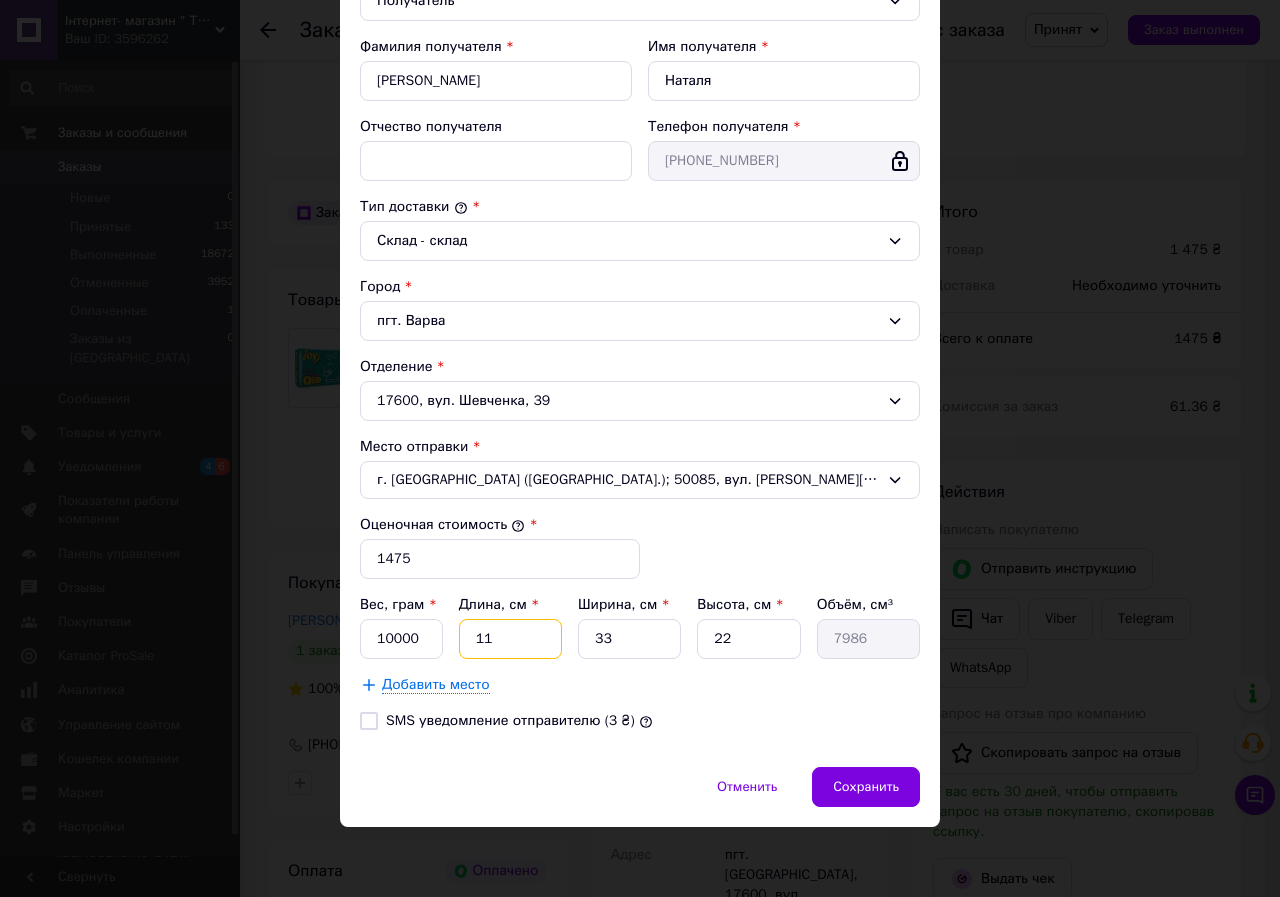 drag, startPoint x: 463, startPoint y: 641, endPoint x: 590, endPoint y: 638, distance: 127.03543 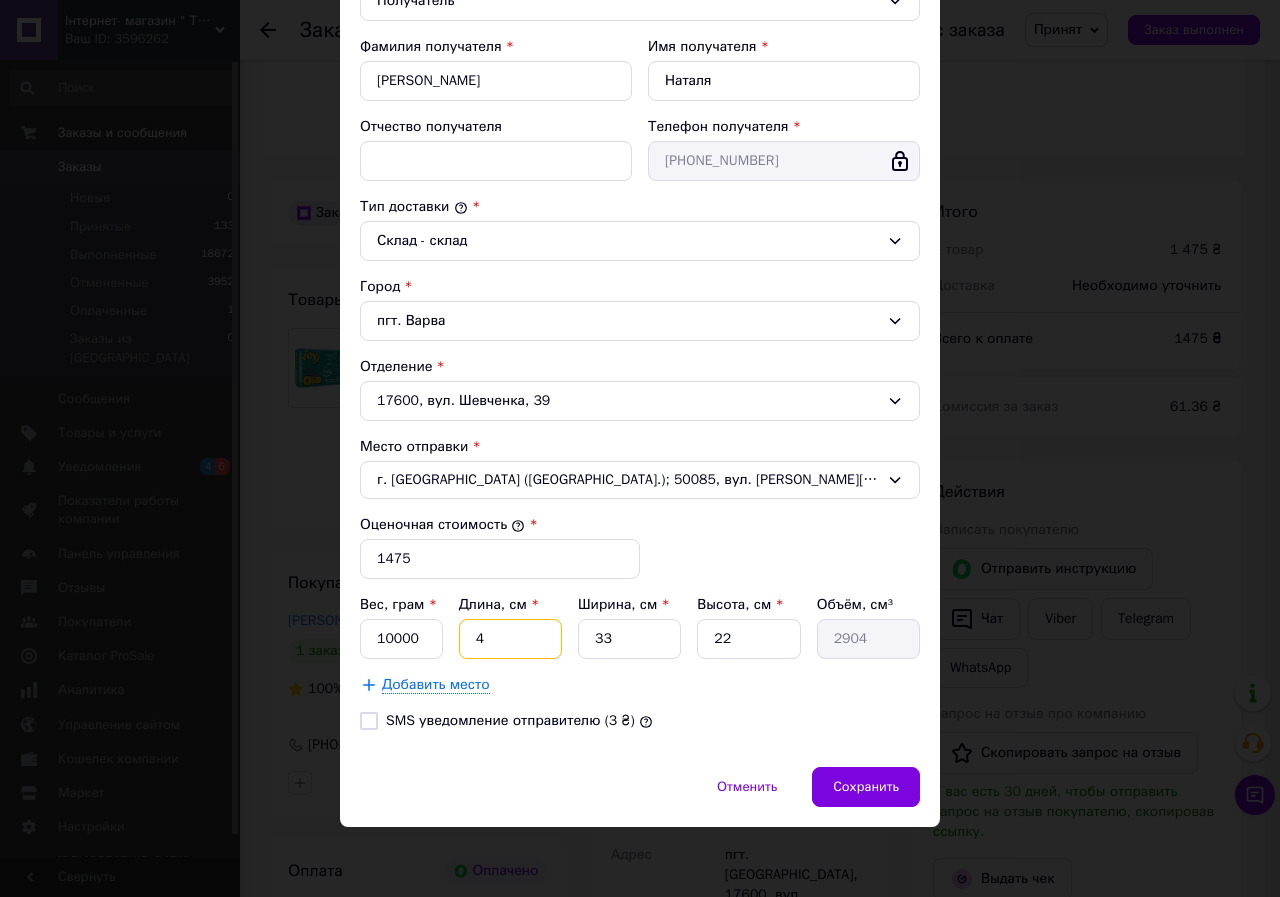 type on "40" 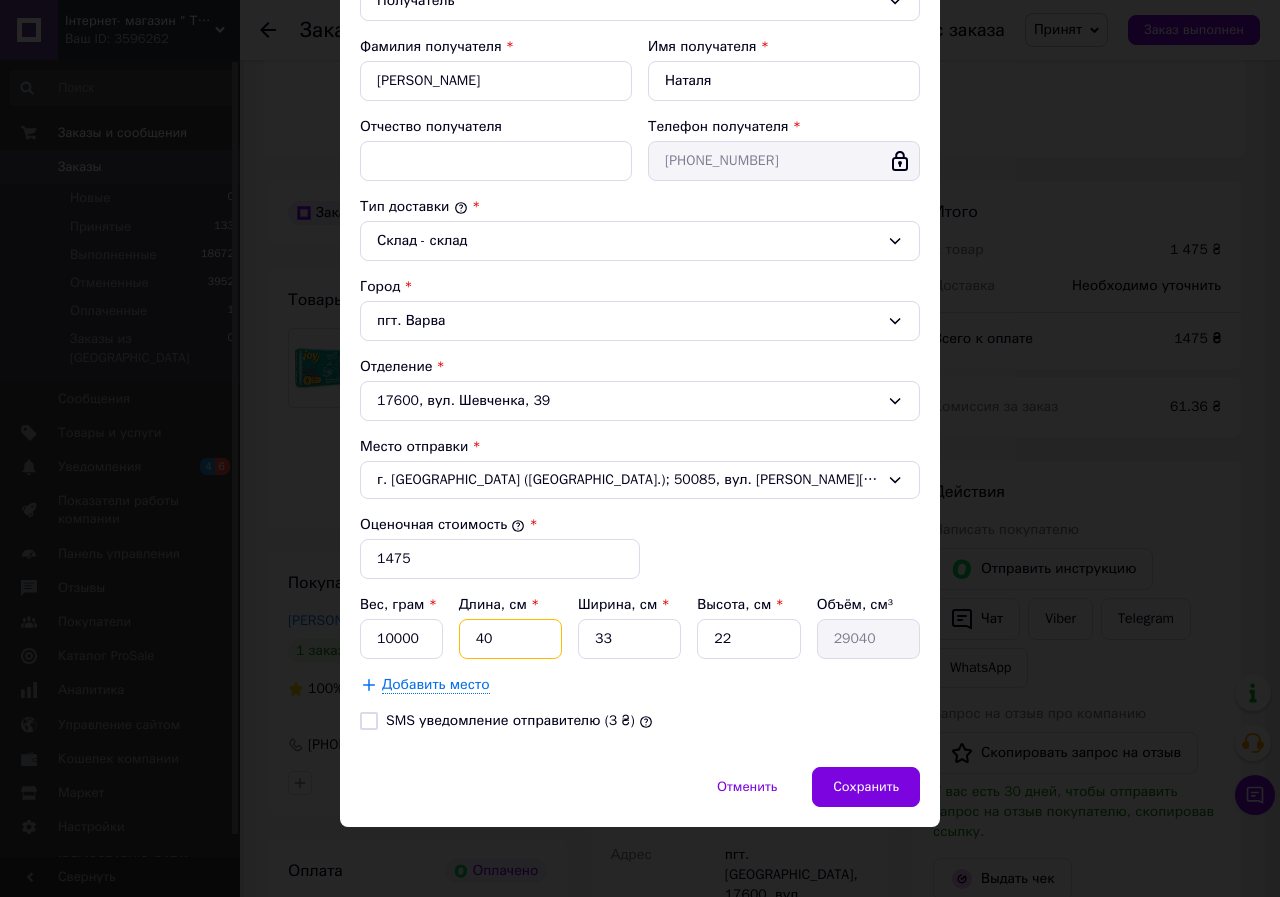 type on "40" 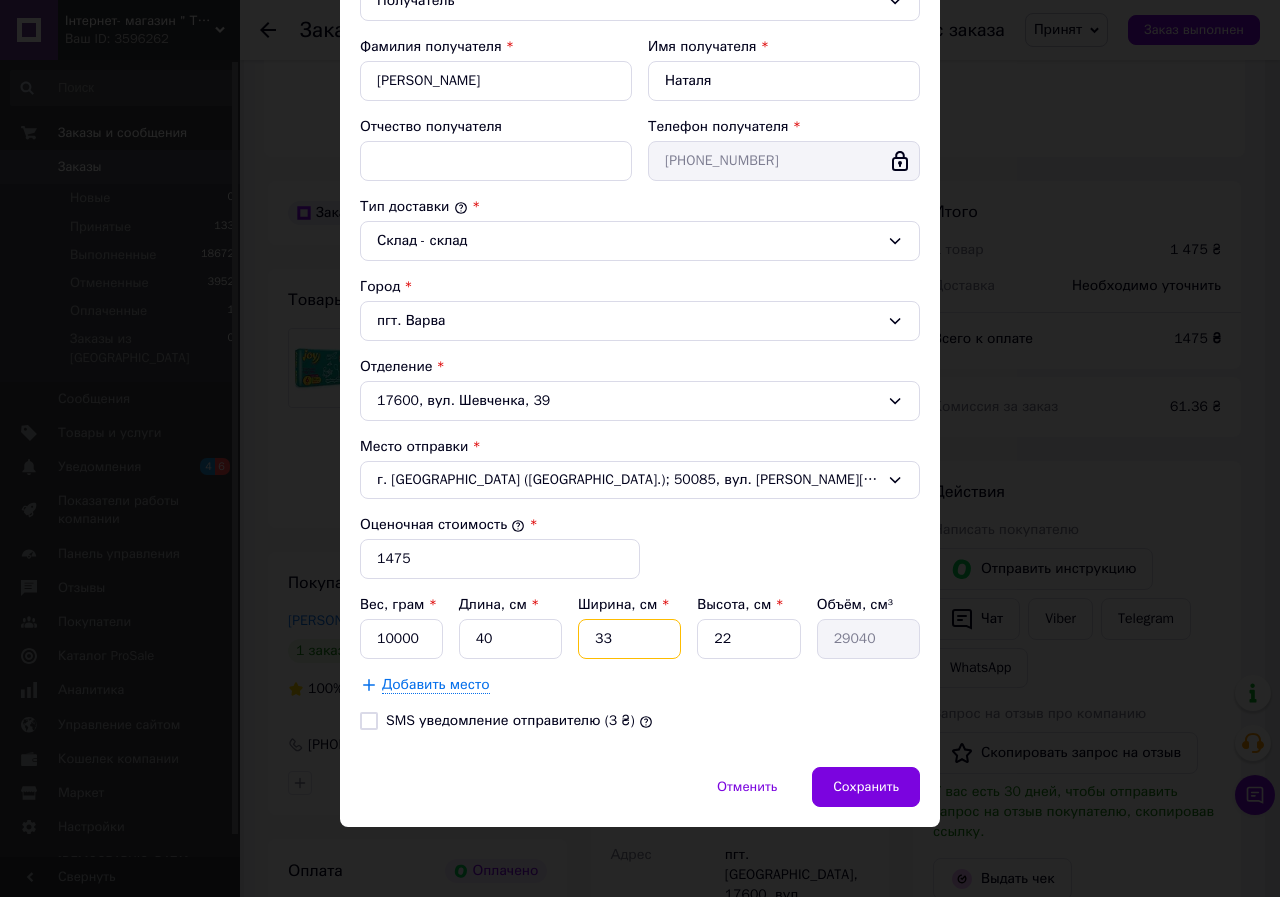 type on "2" 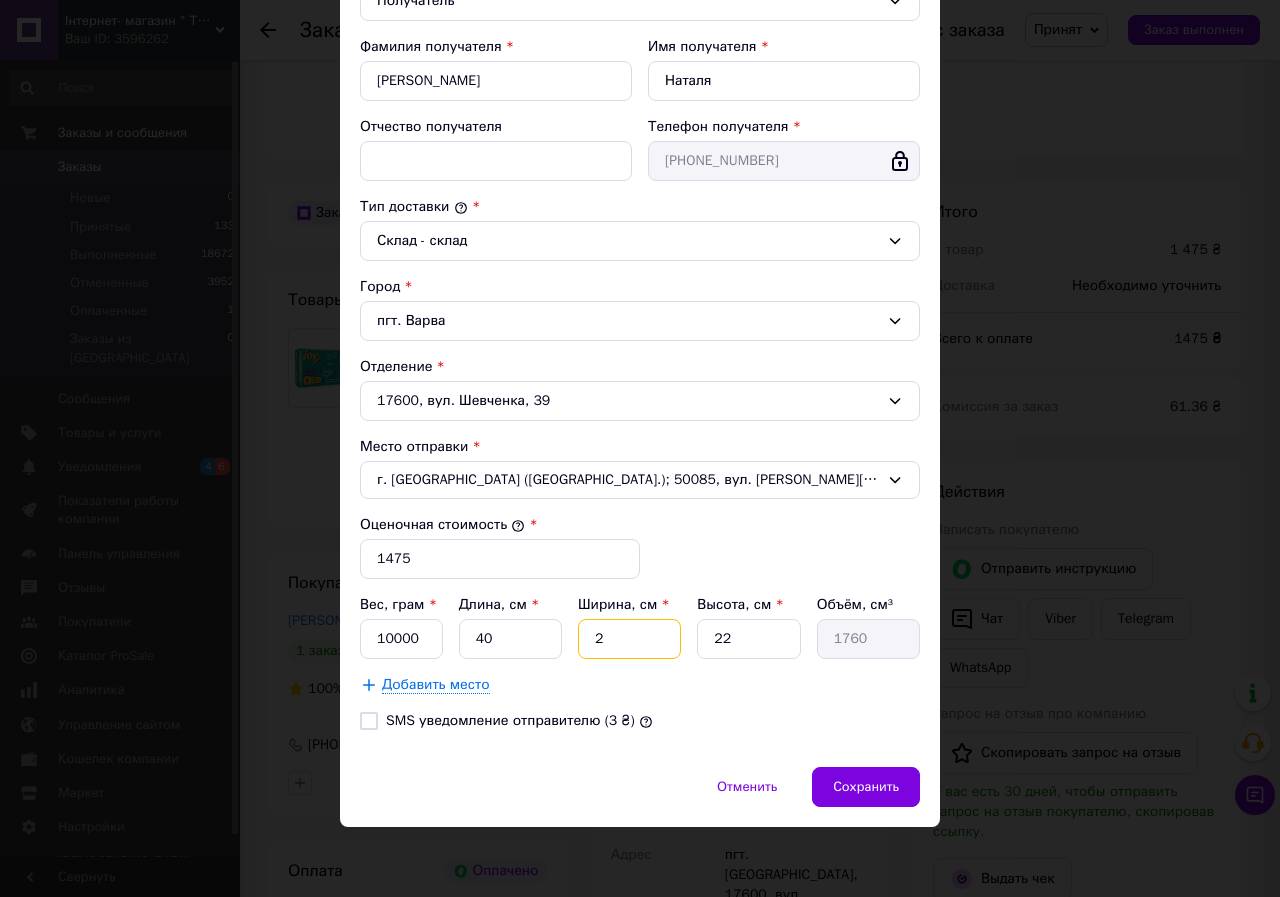 type on "20" 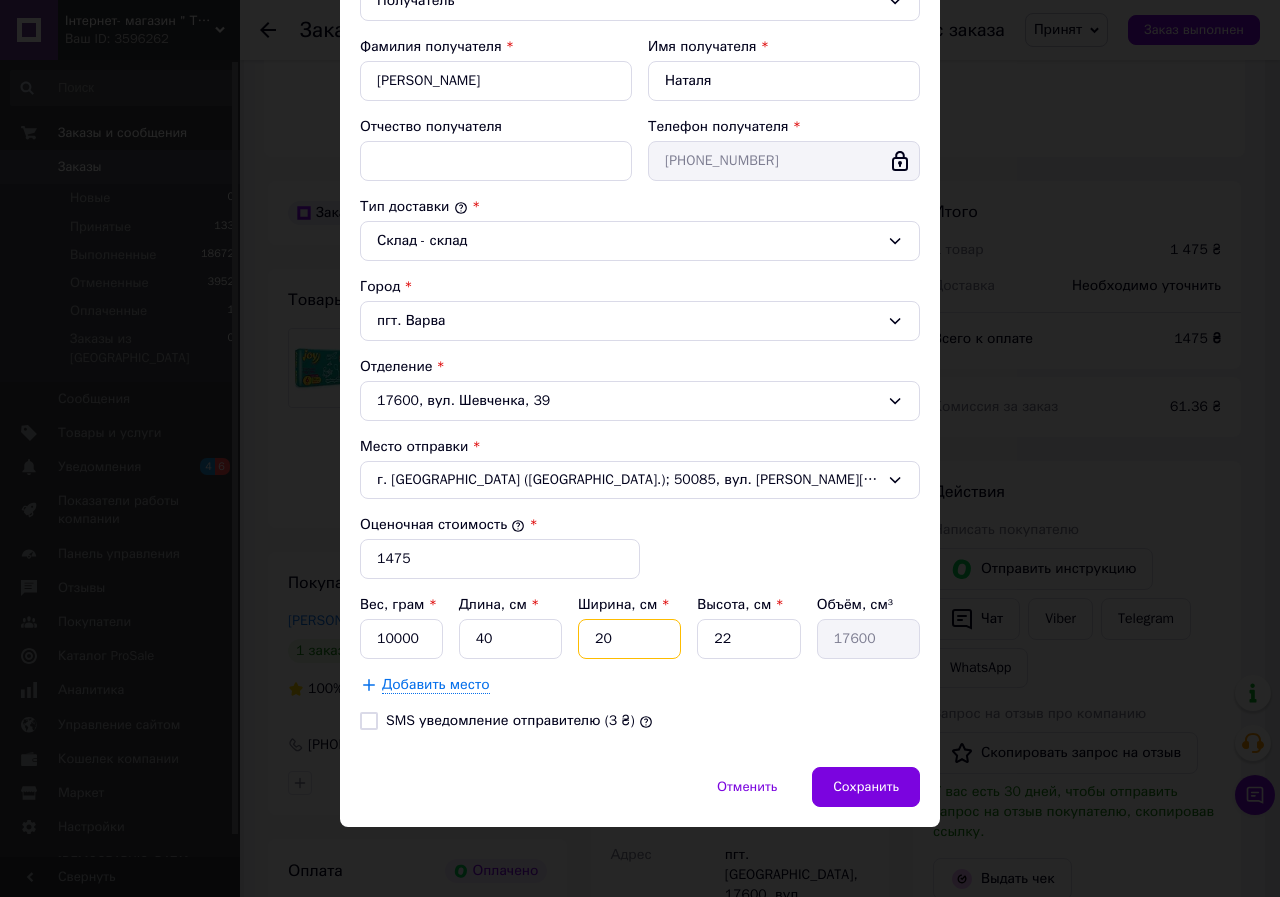 type on "20" 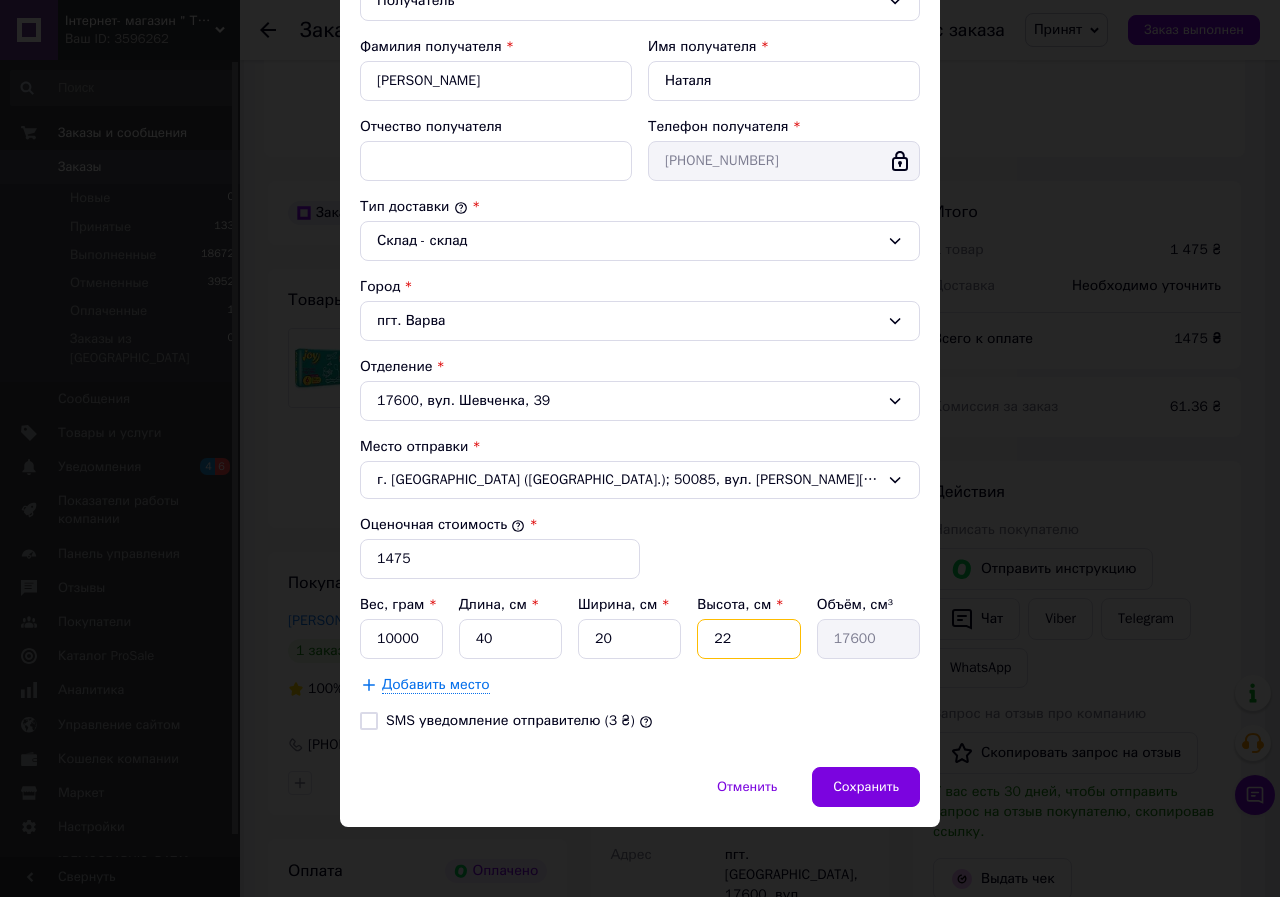 type on "3" 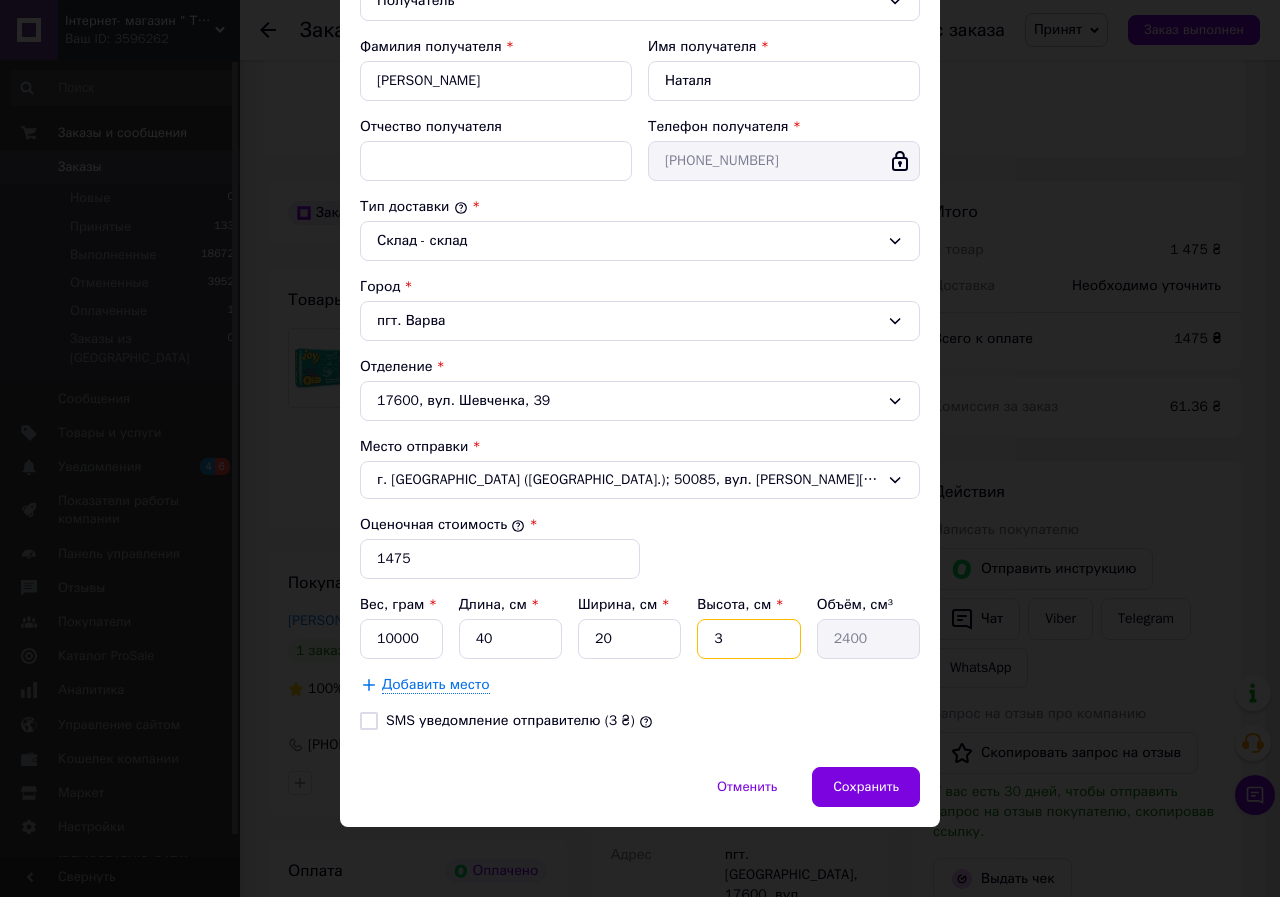 type on "30" 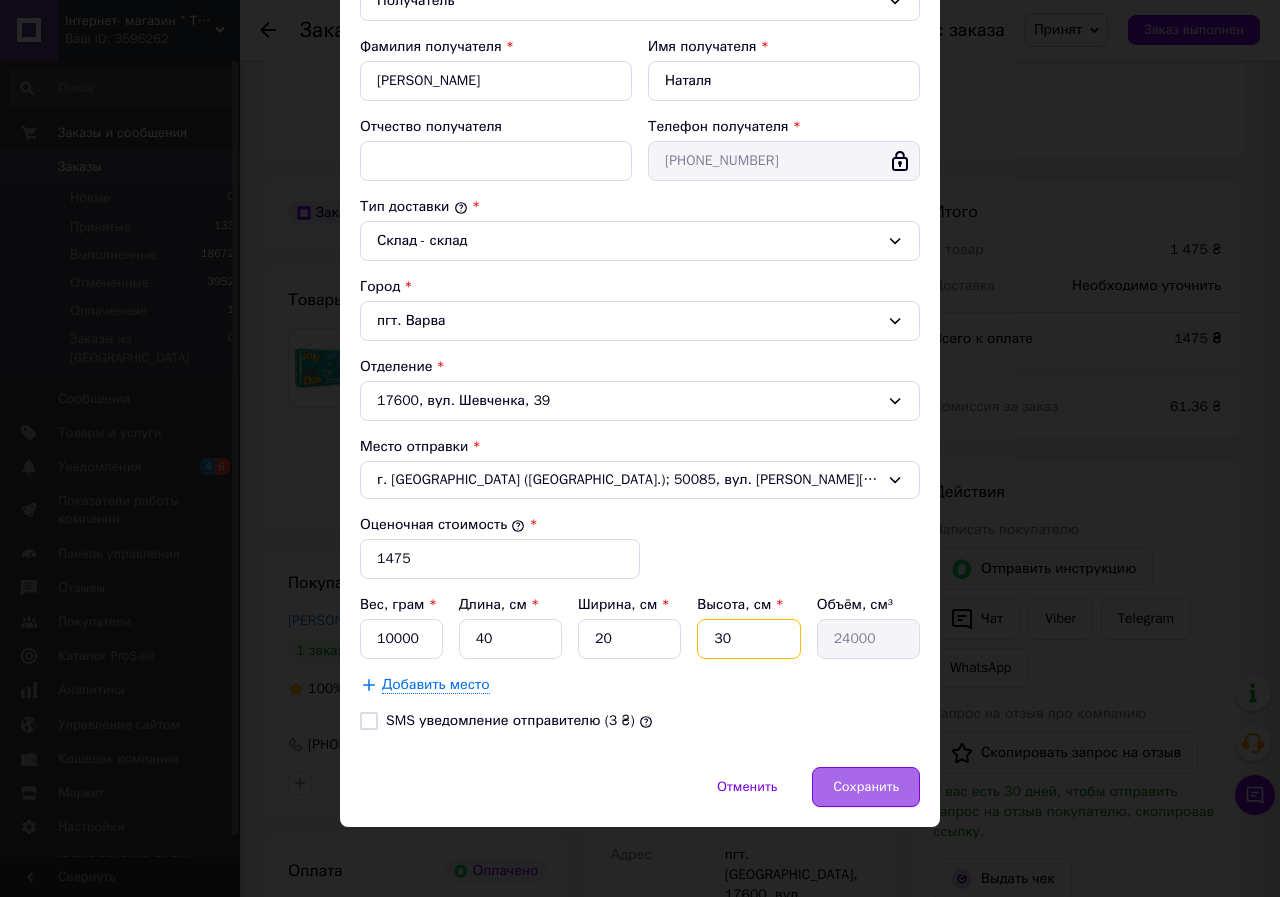 type on "30" 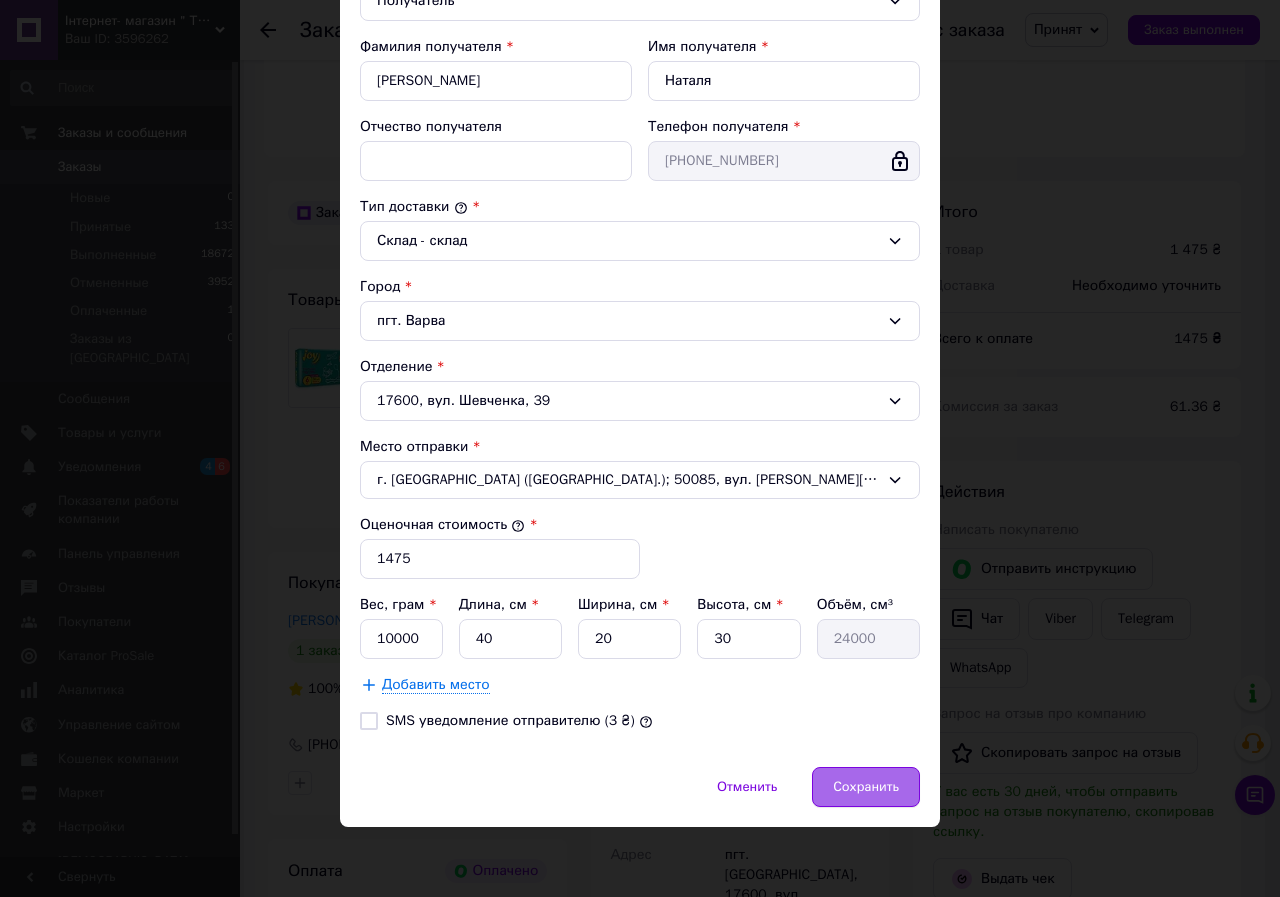 click on "Сохранить" at bounding box center [866, 787] 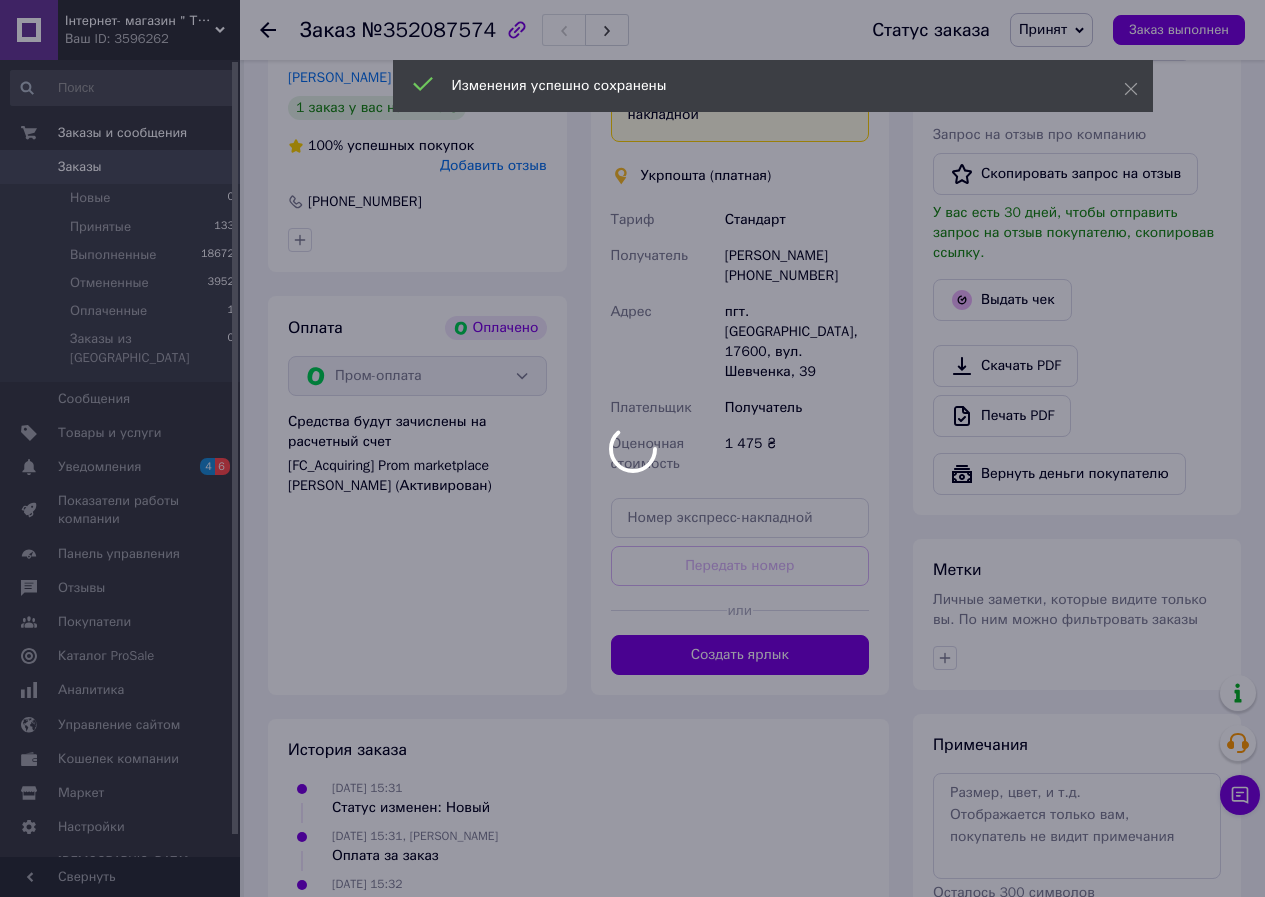 scroll, scrollTop: 1100, scrollLeft: 0, axis: vertical 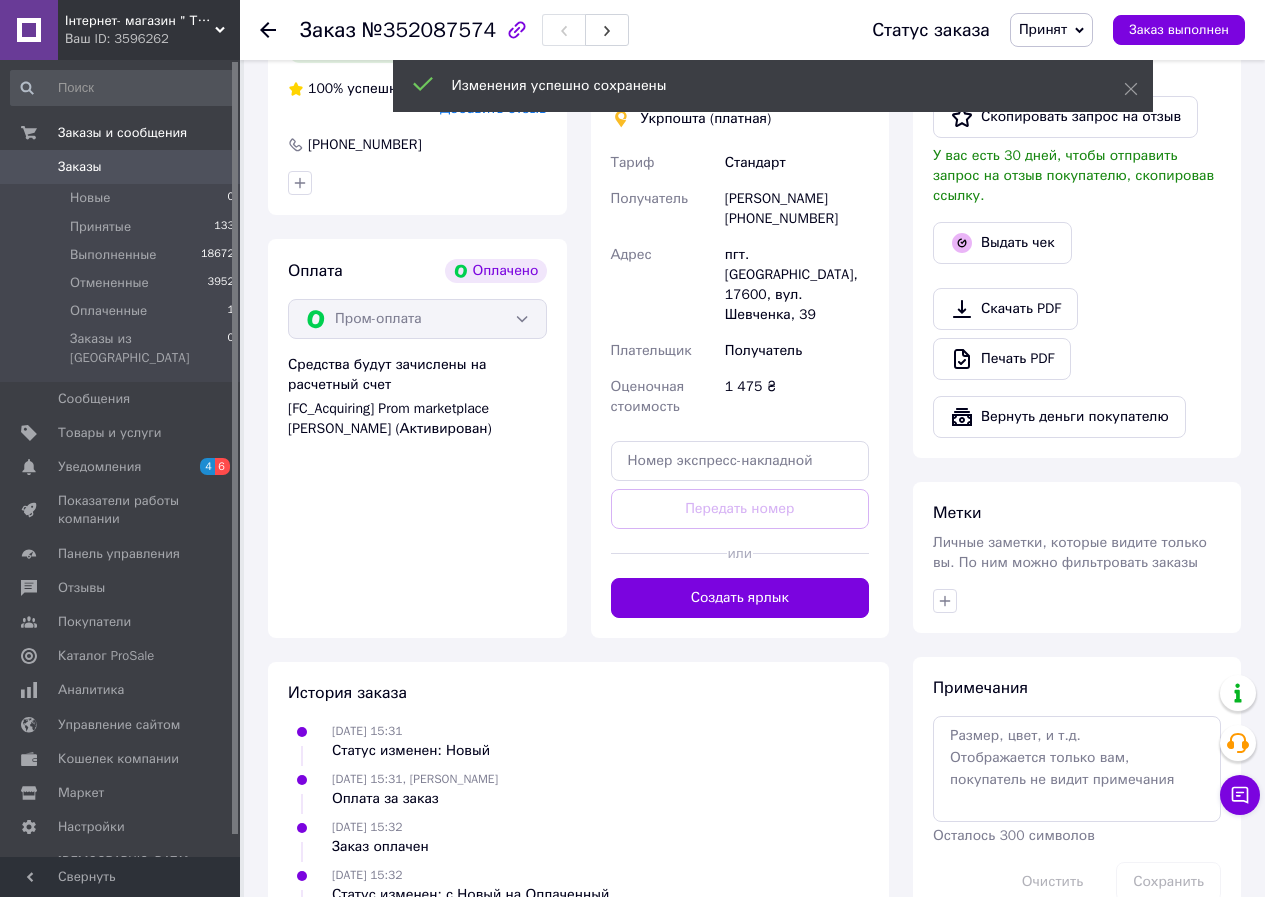 click at bounding box center [669, 553] 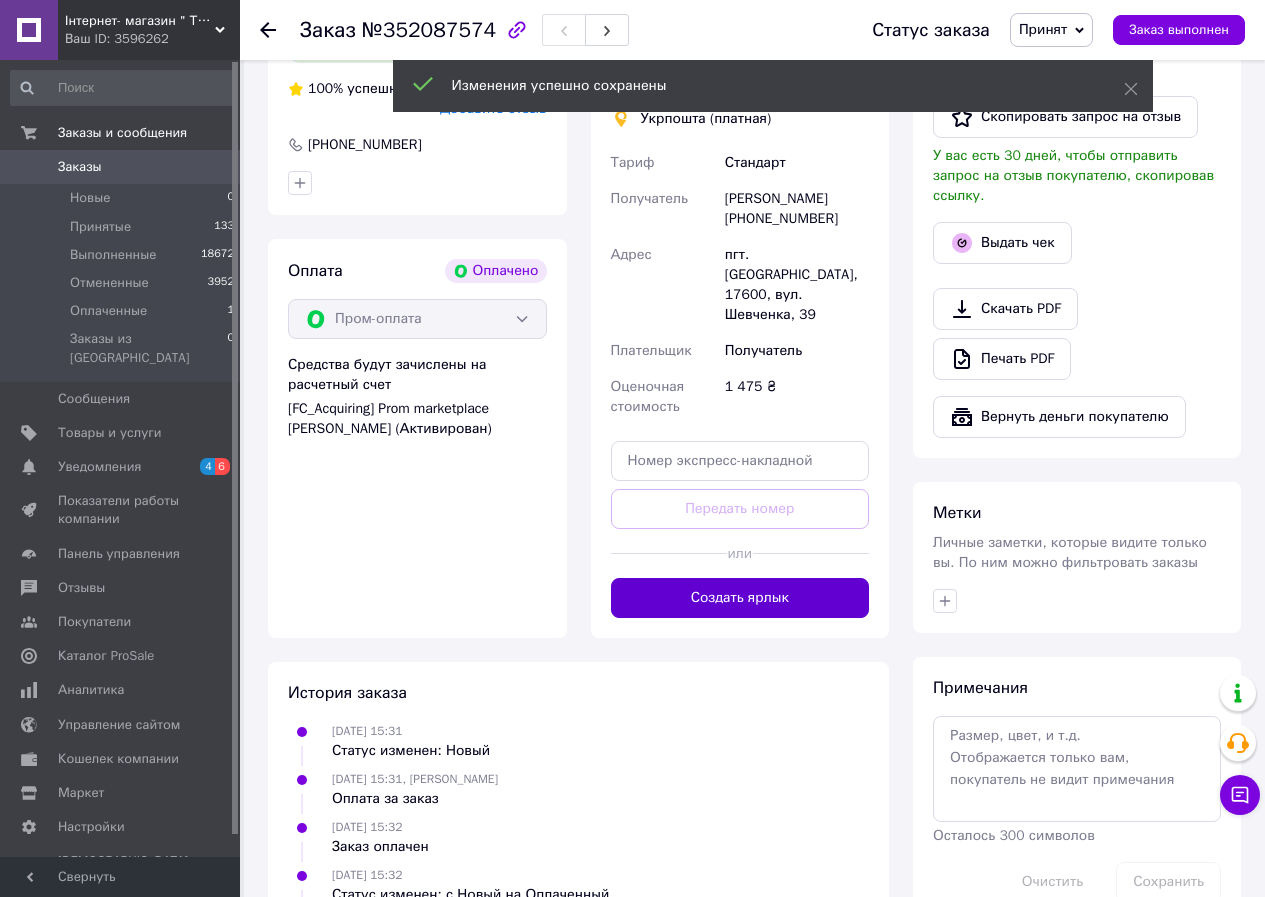 click on "Создать ярлык" at bounding box center (740, 598) 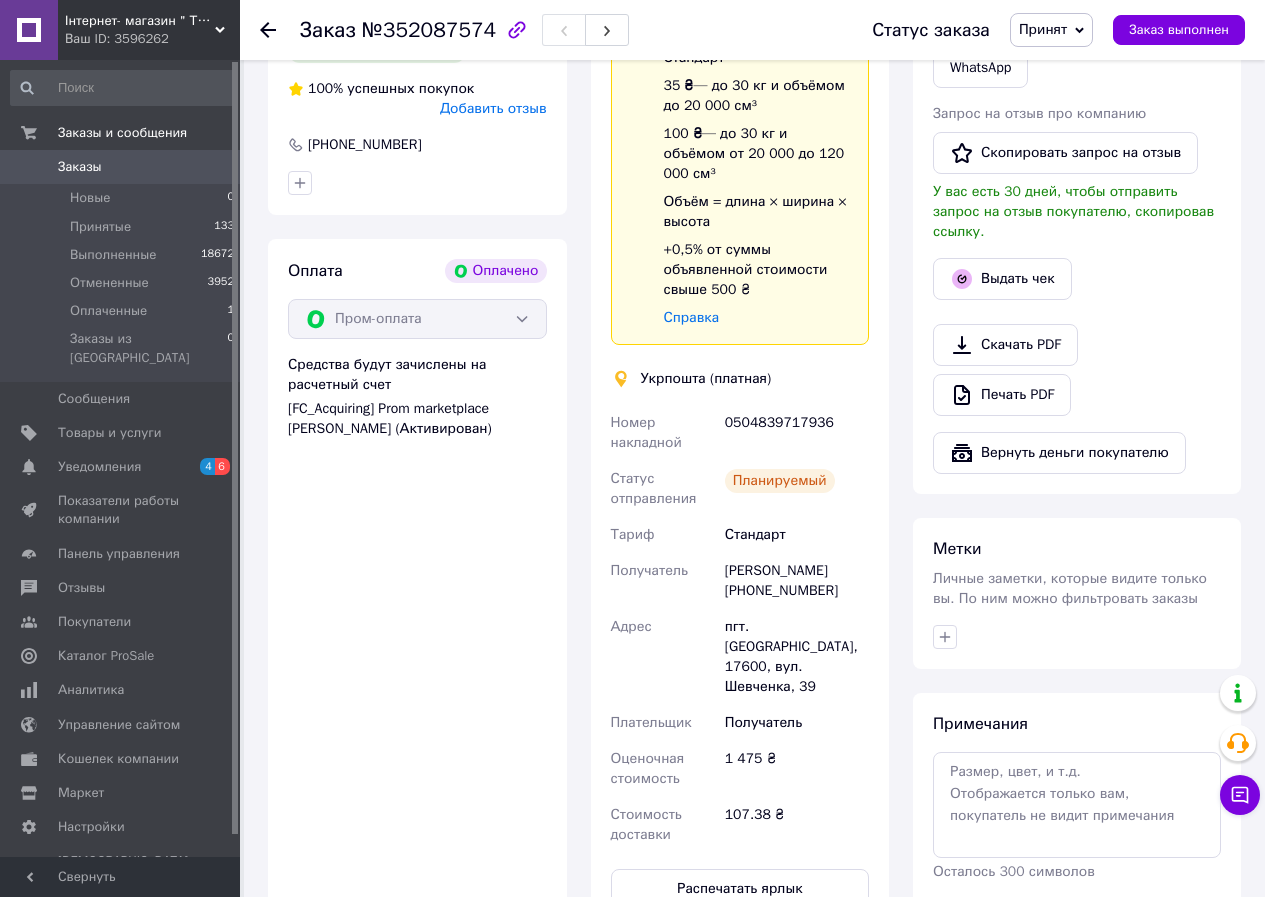 click 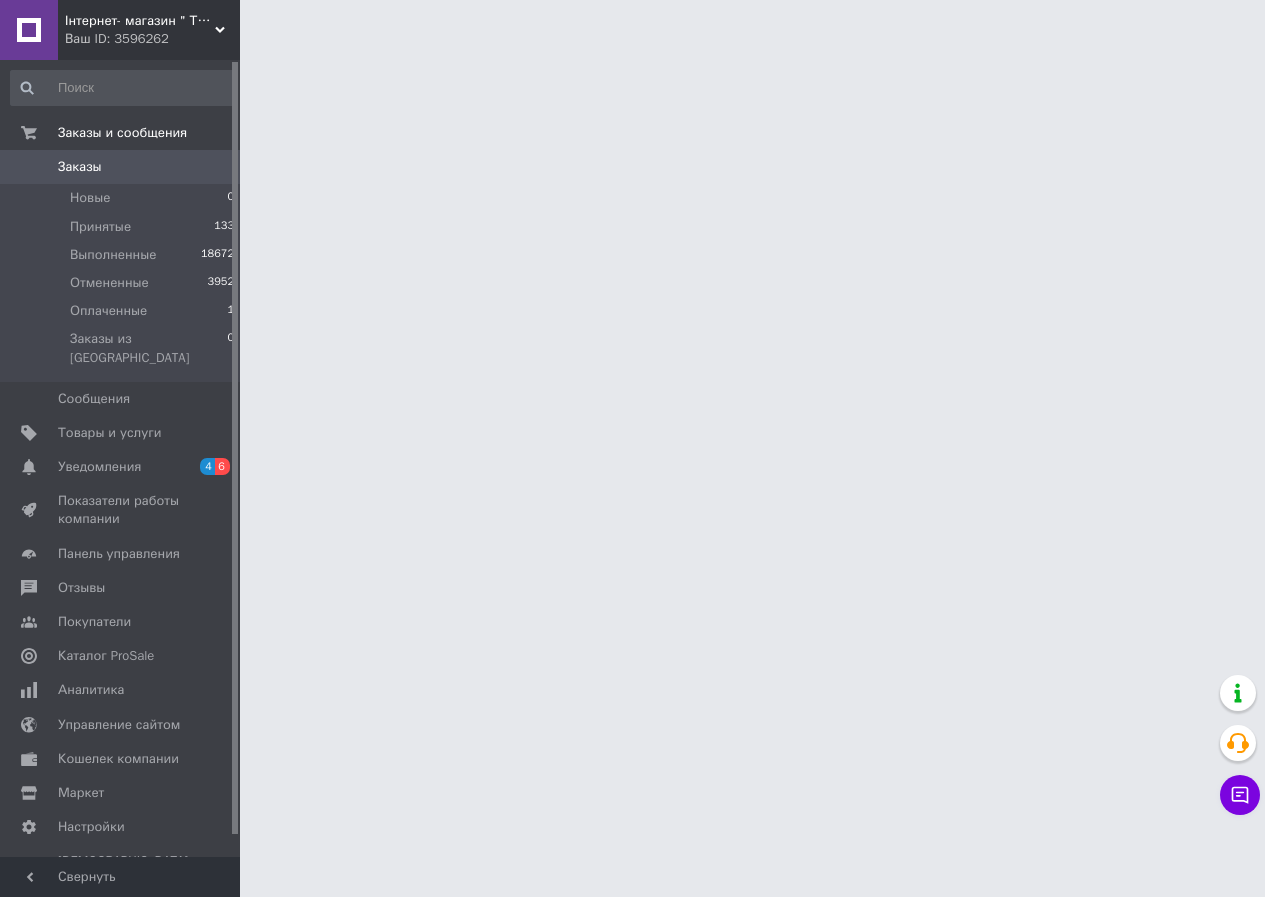 scroll, scrollTop: 0, scrollLeft: 0, axis: both 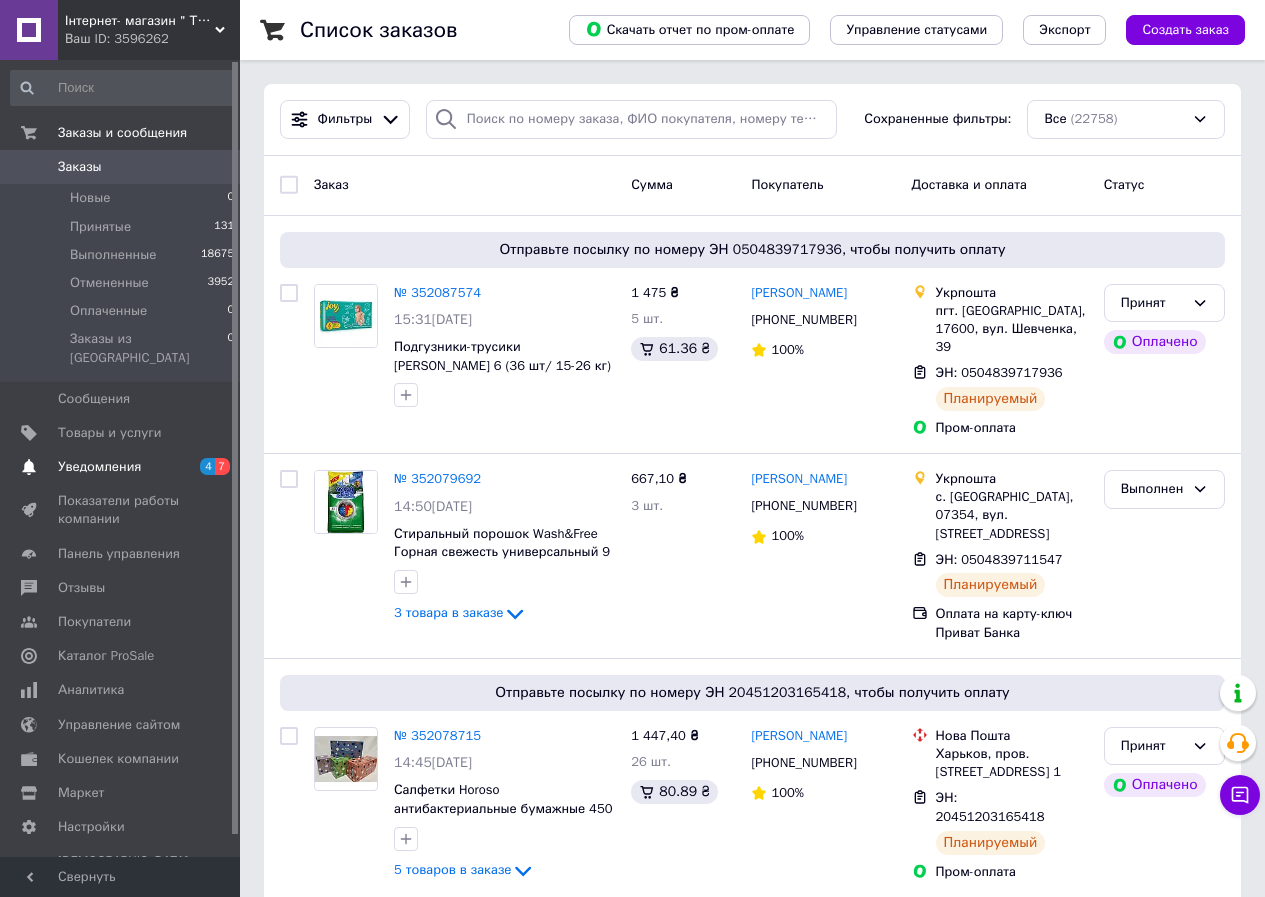 click on "7" at bounding box center (222, 466) 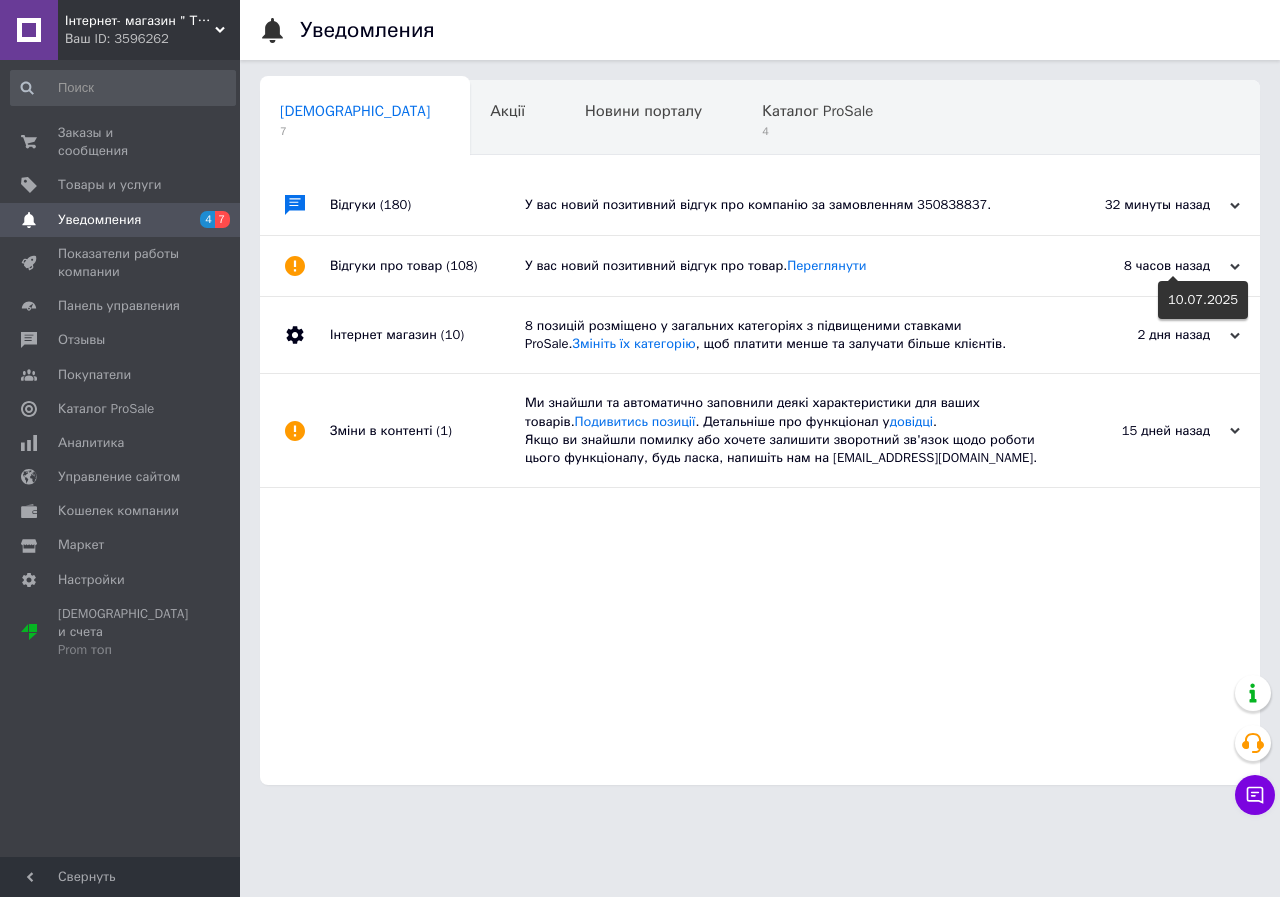 click 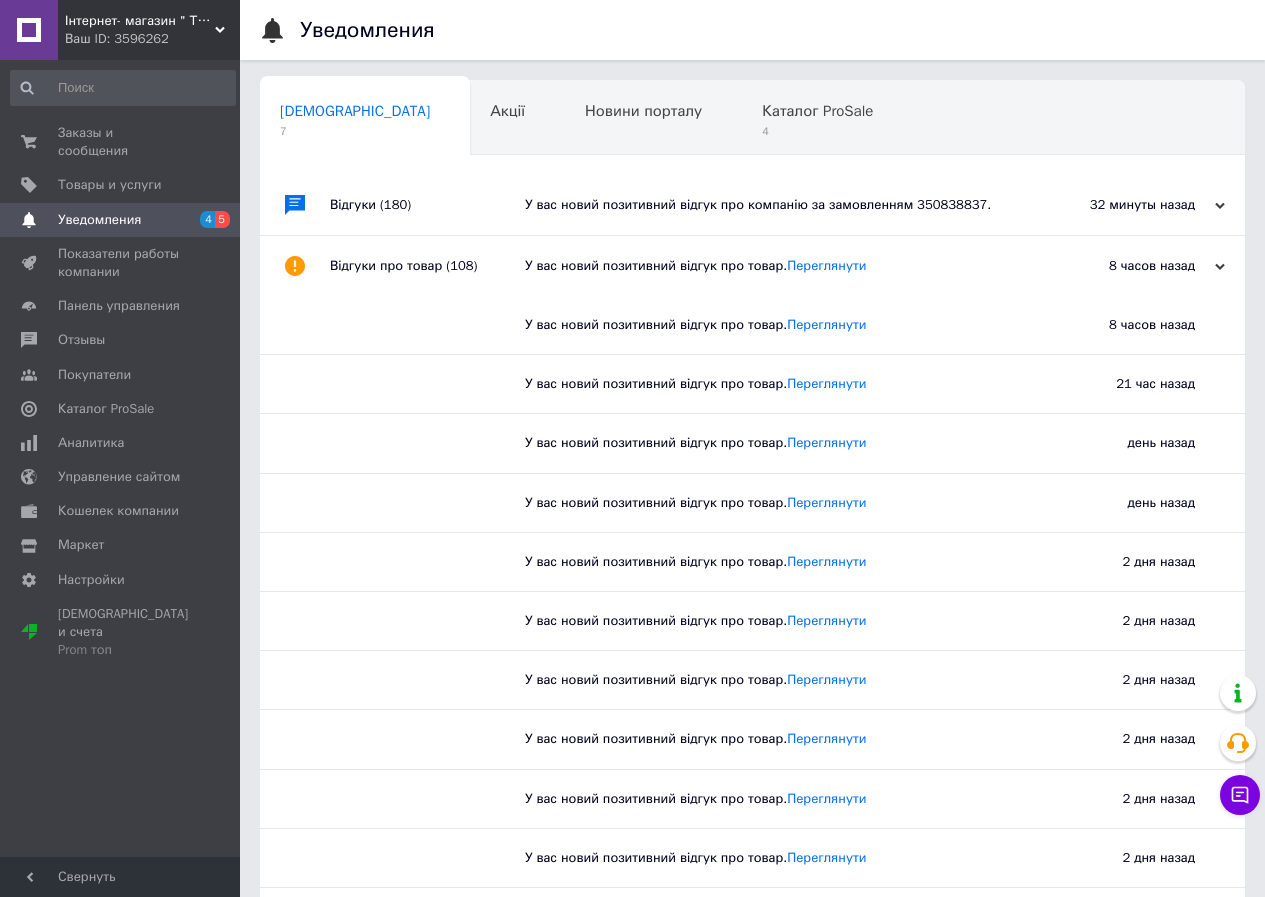 click on "8 часов назад 10.07.2025" at bounding box center (1135, 266) 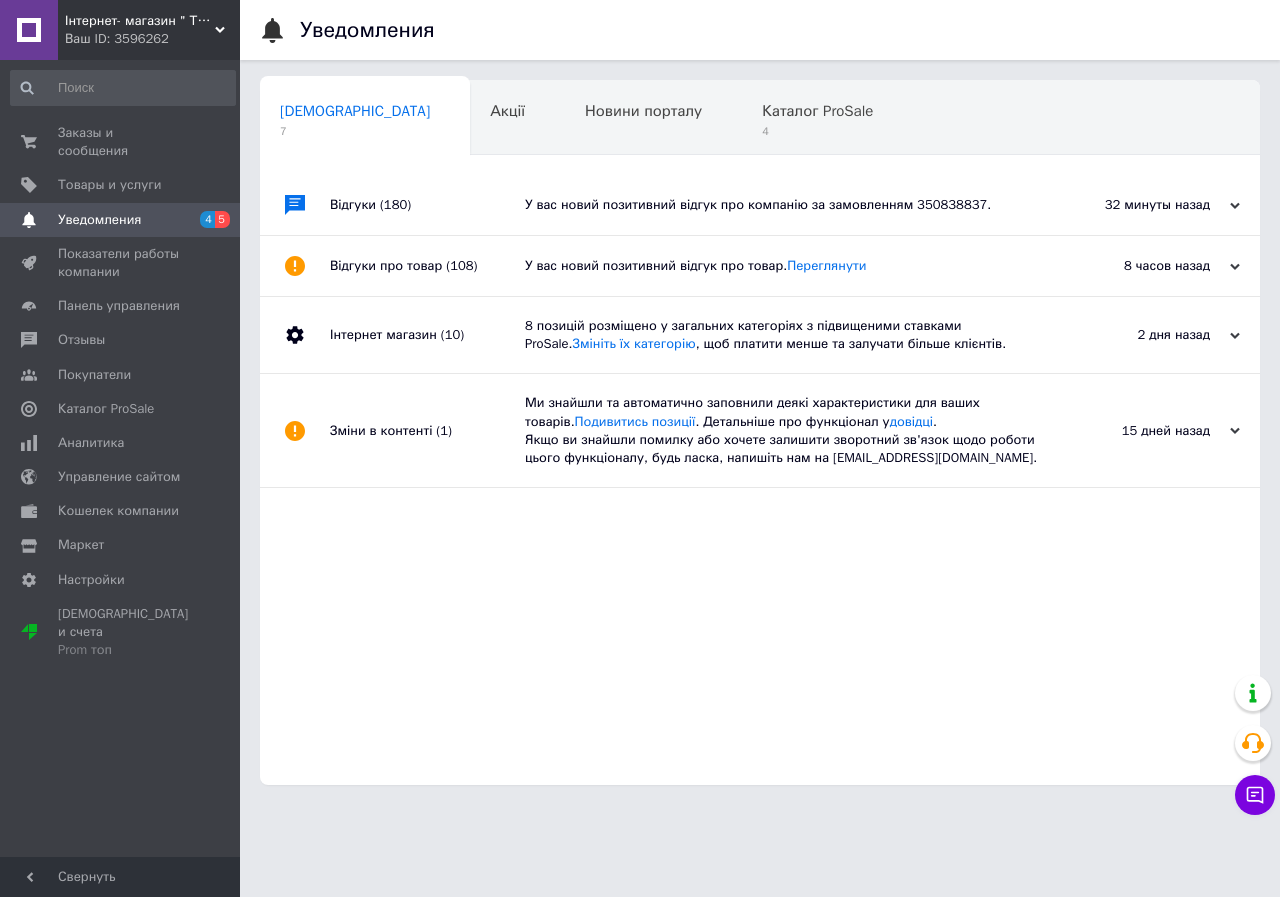 click 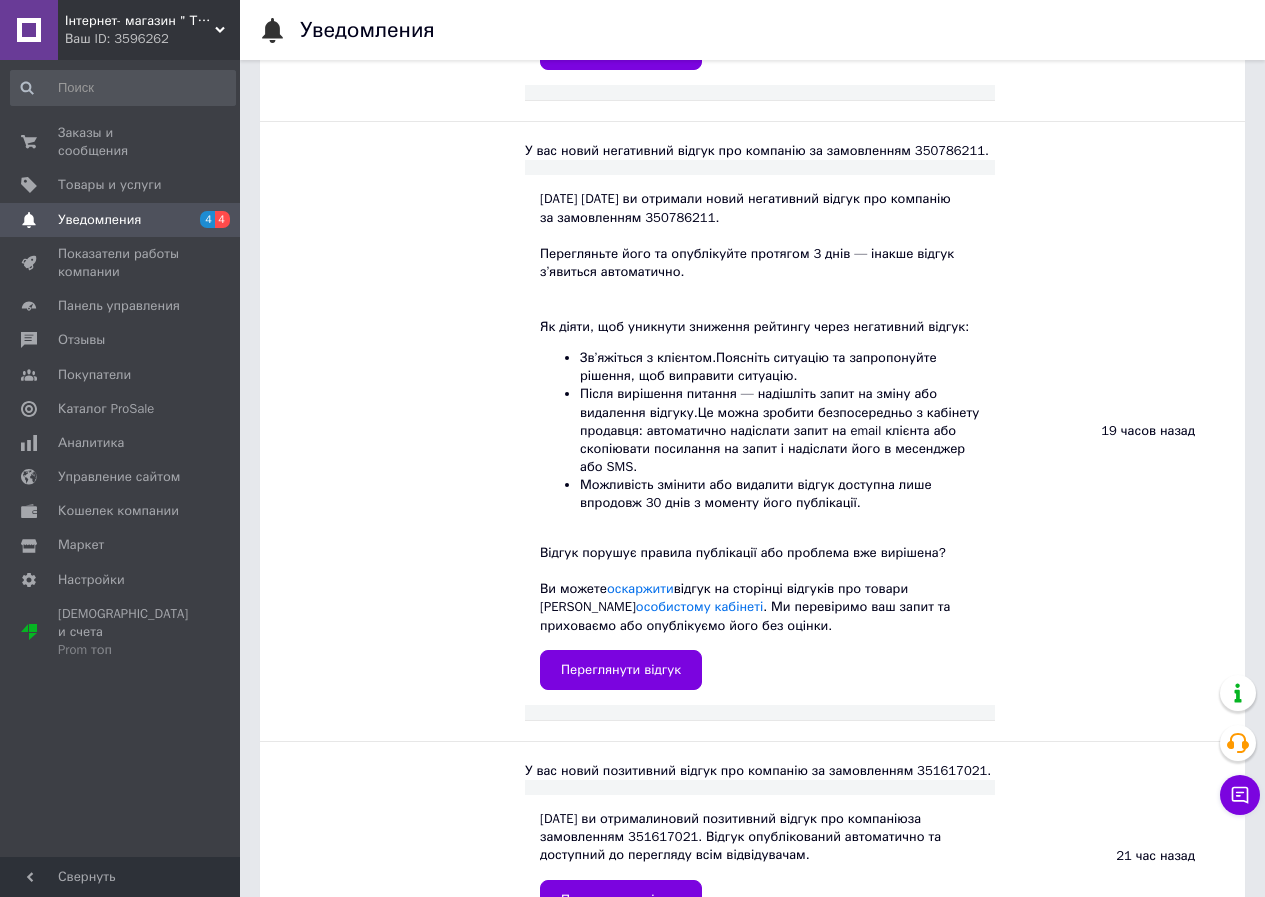 scroll, scrollTop: 800, scrollLeft: 0, axis: vertical 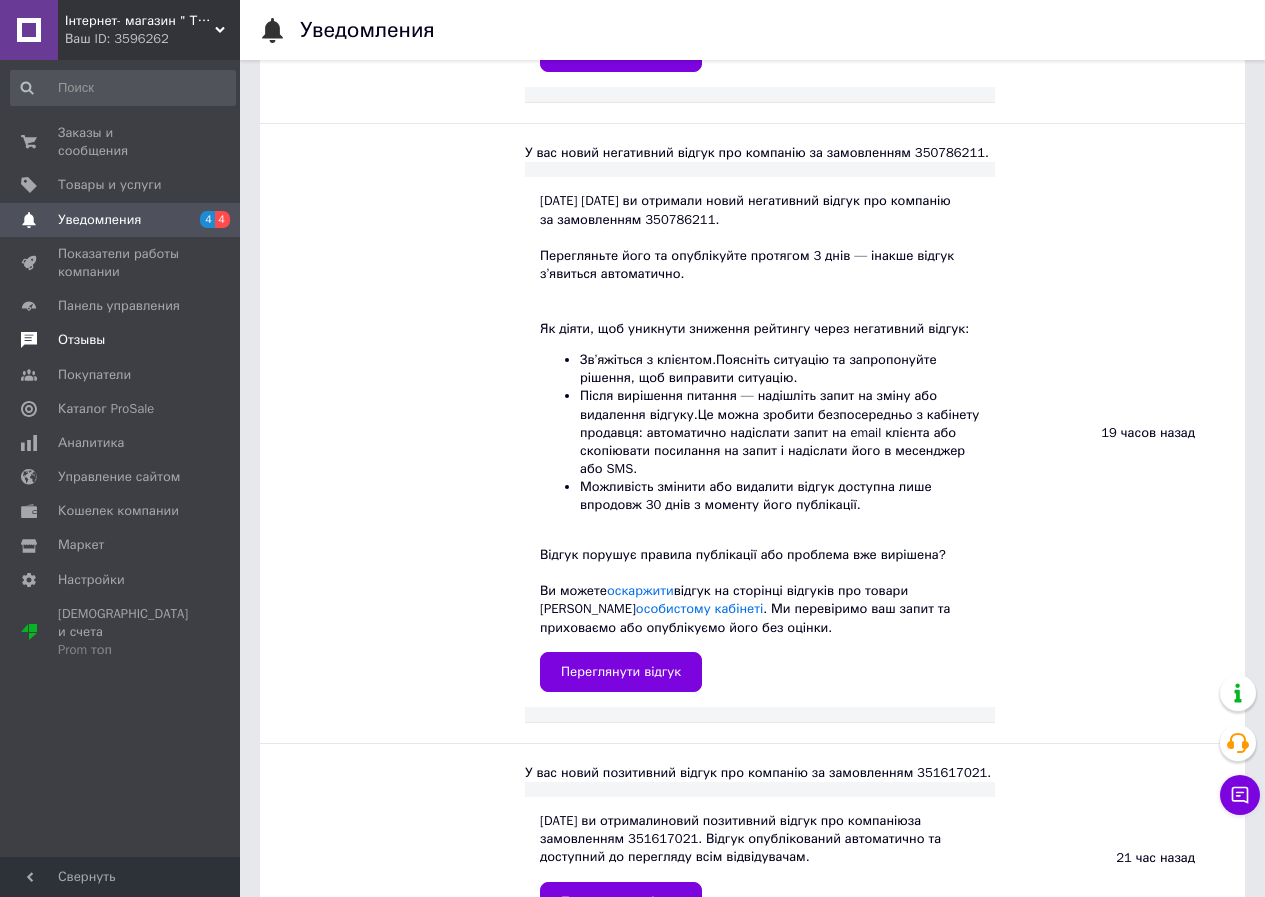 click on "Отзывы" at bounding box center (81, 340) 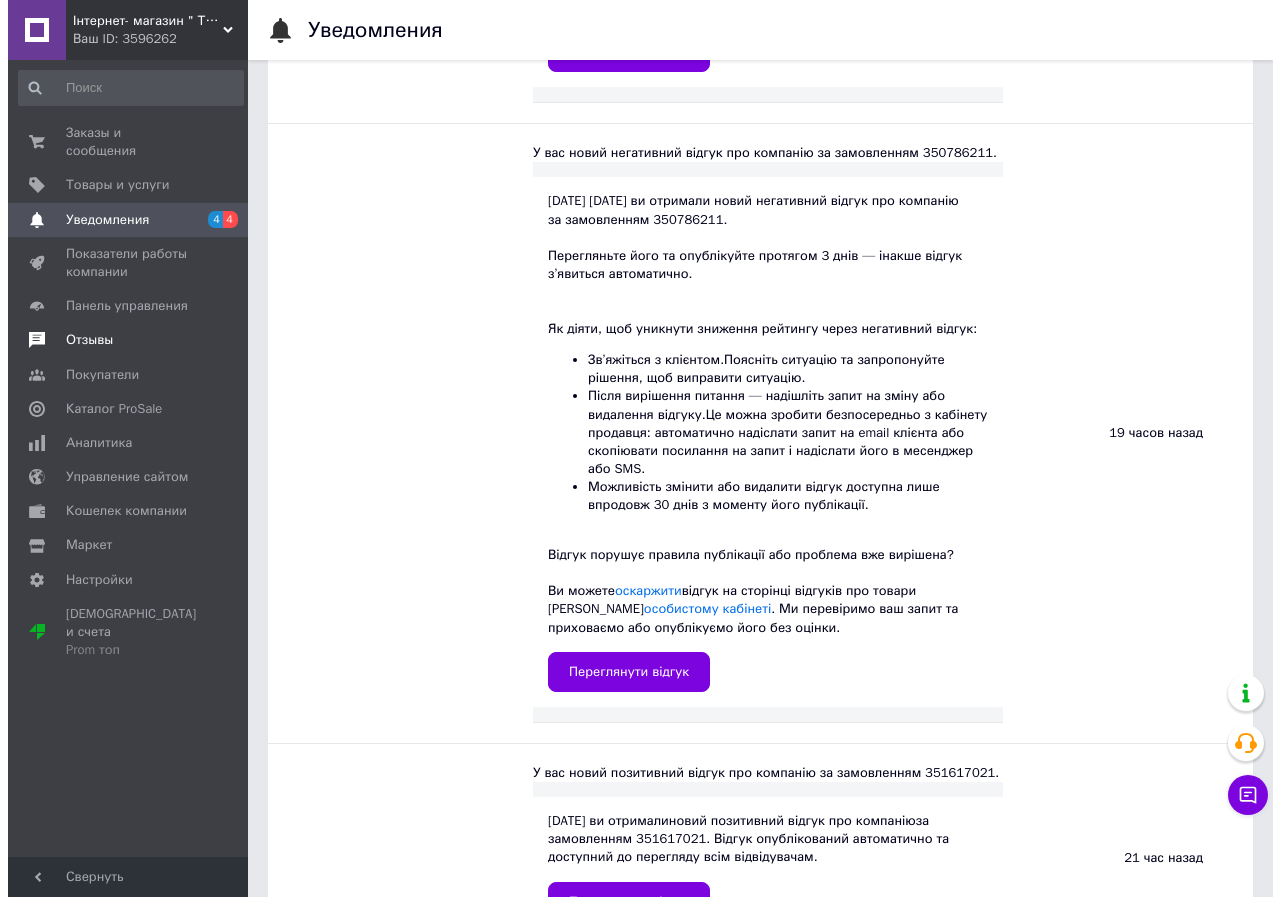 scroll, scrollTop: 0, scrollLeft: 0, axis: both 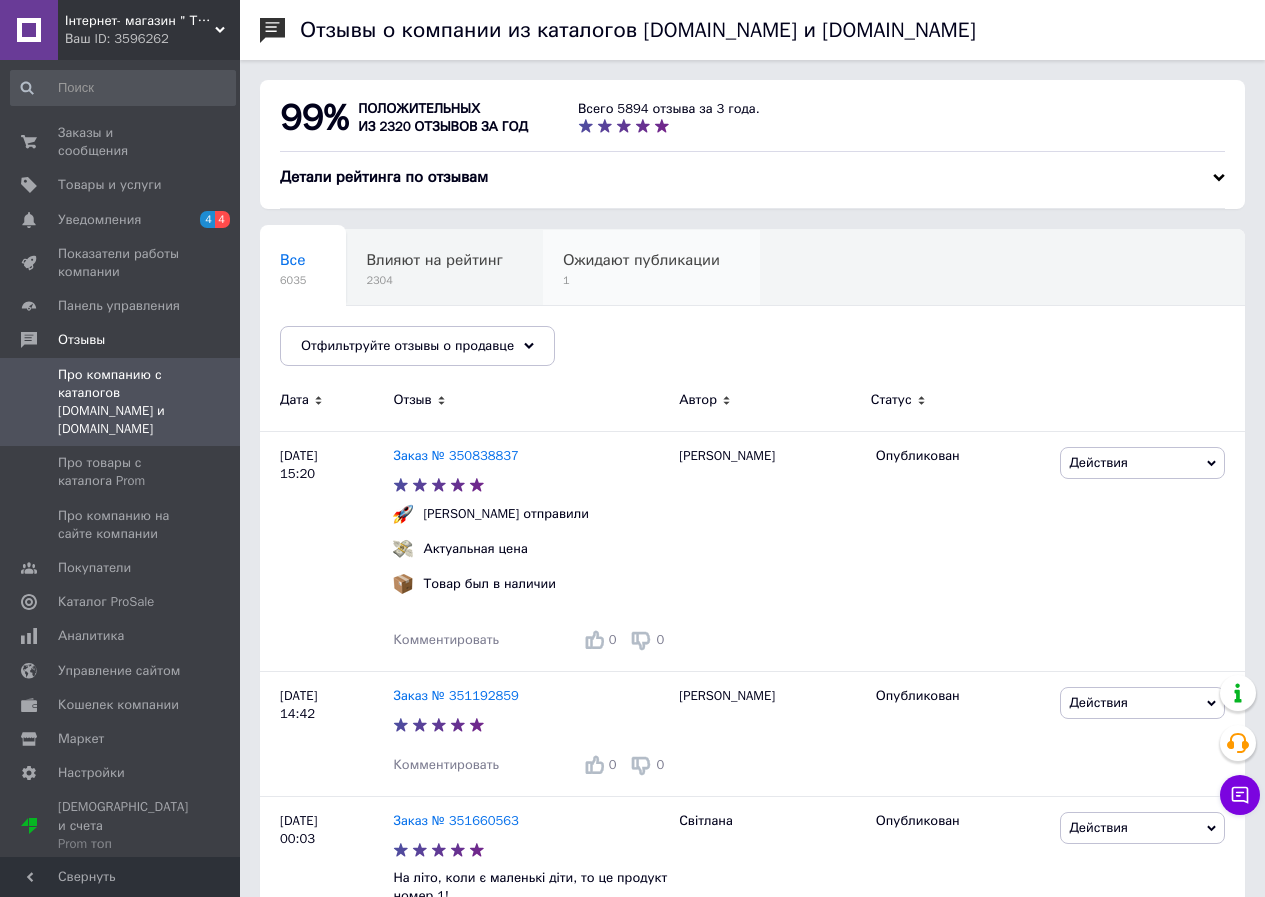 click on "1" at bounding box center [641, 280] 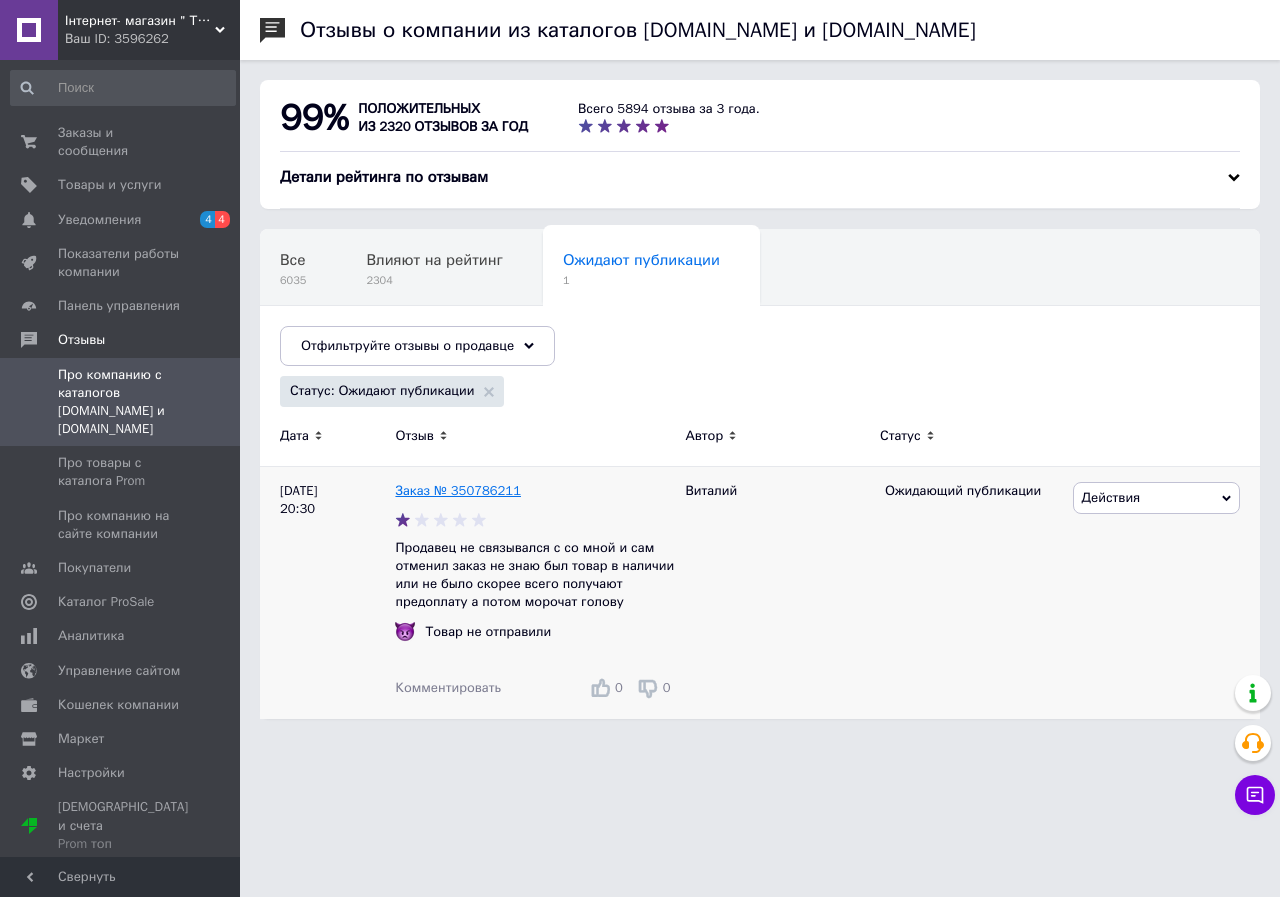 click on "Заказ № 350786211" at bounding box center (458, 490) 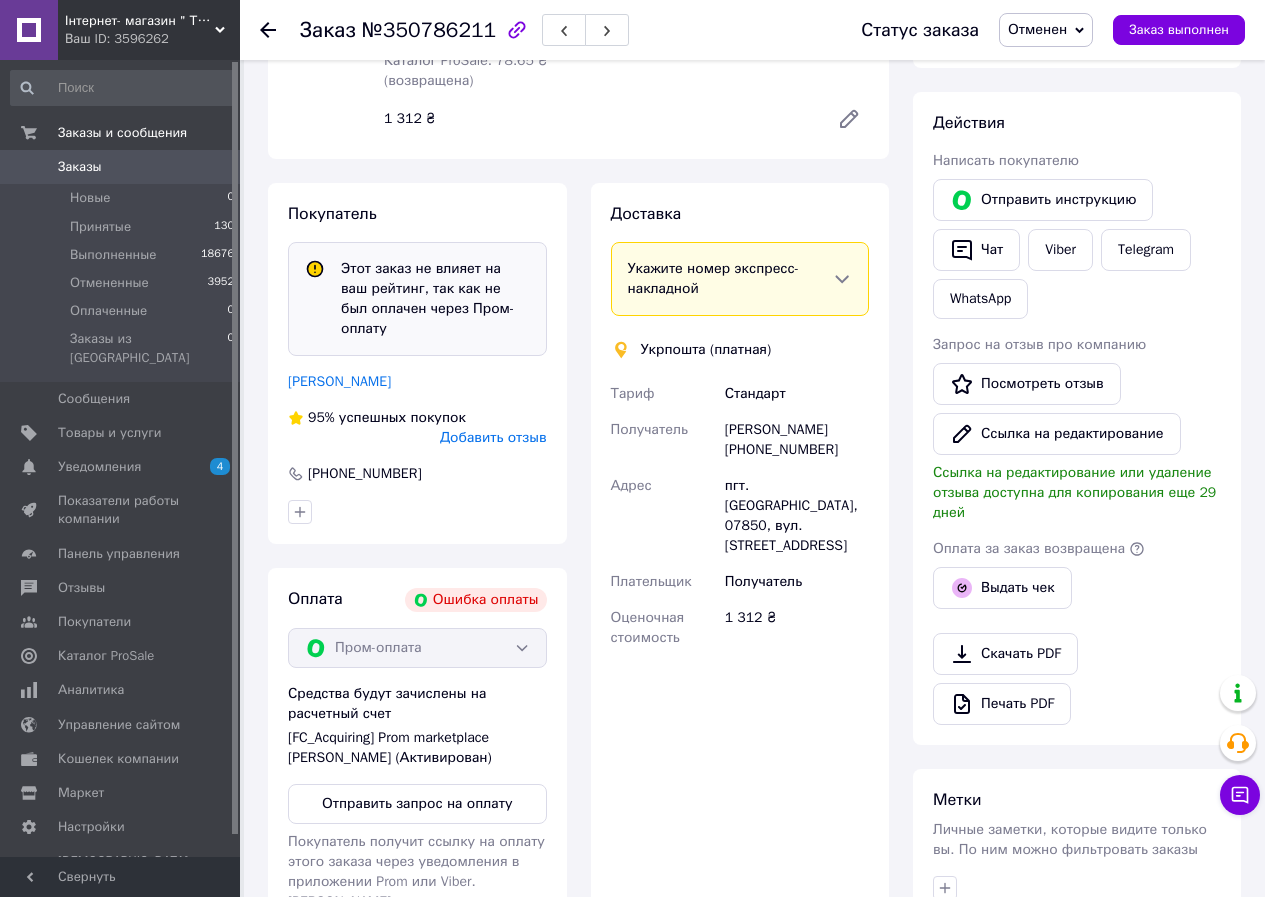 scroll, scrollTop: 300, scrollLeft: 0, axis: vertical 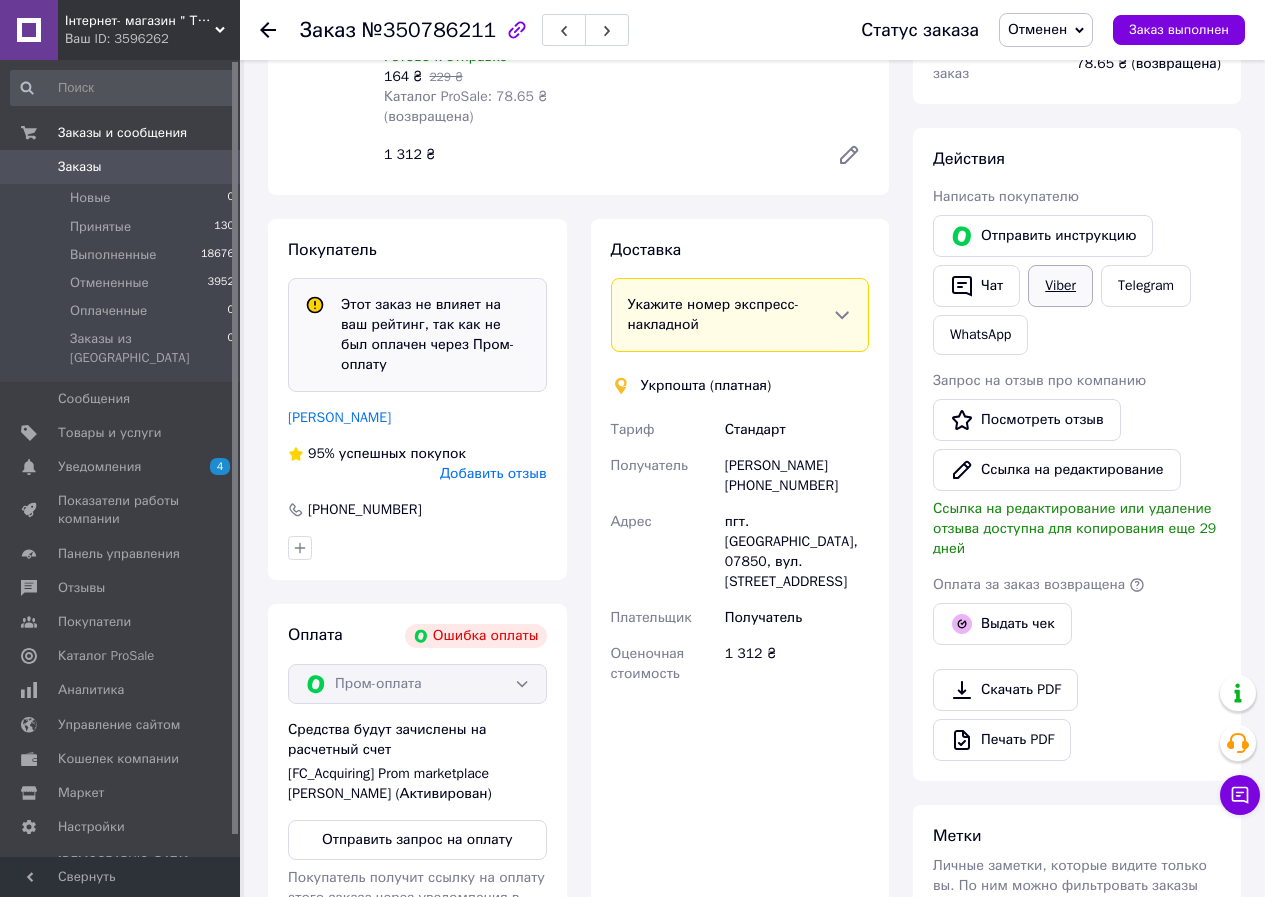click on "Viber" at bounding box center [1060, 286] 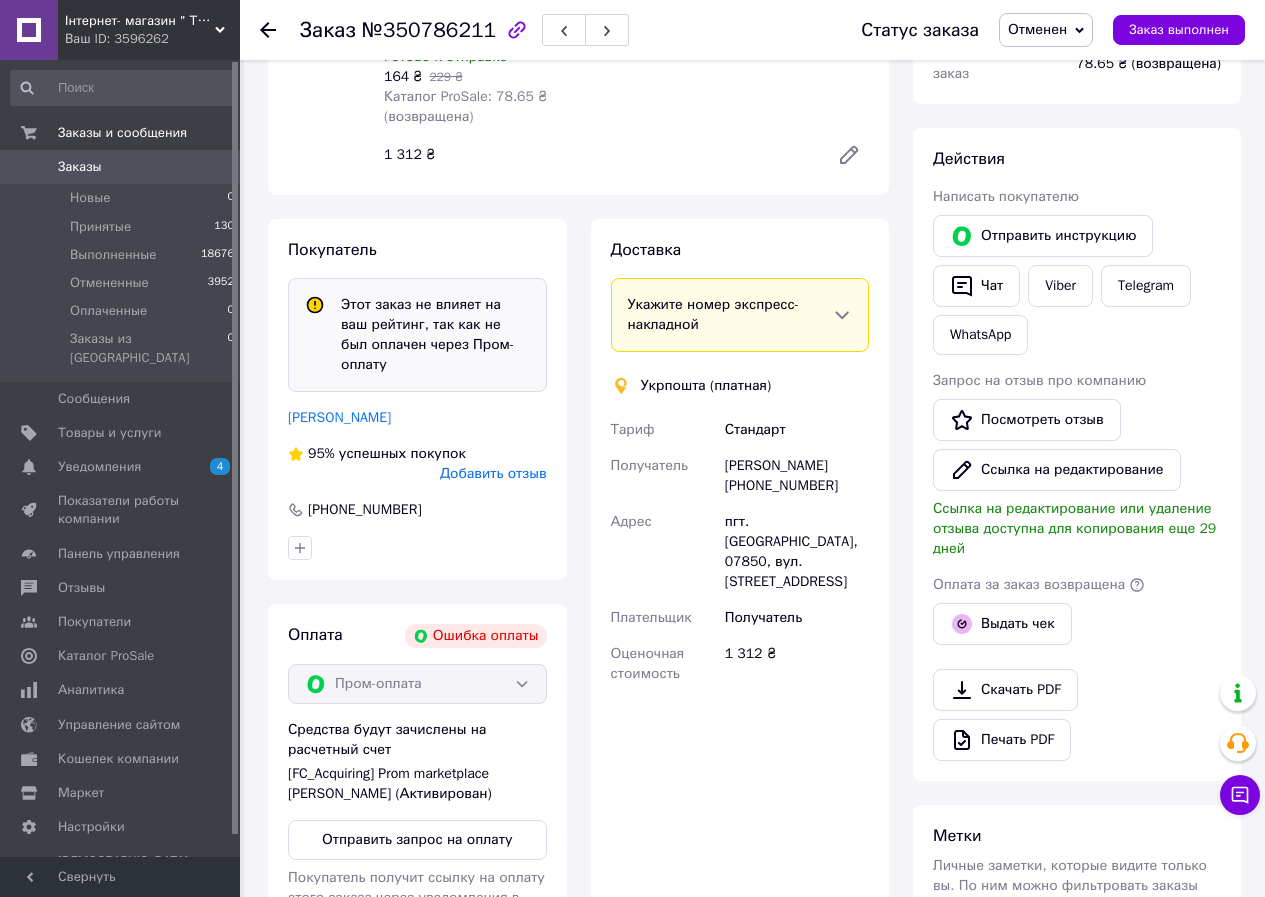 click on "Добавить отзыв" at bounding box center (493, 473) 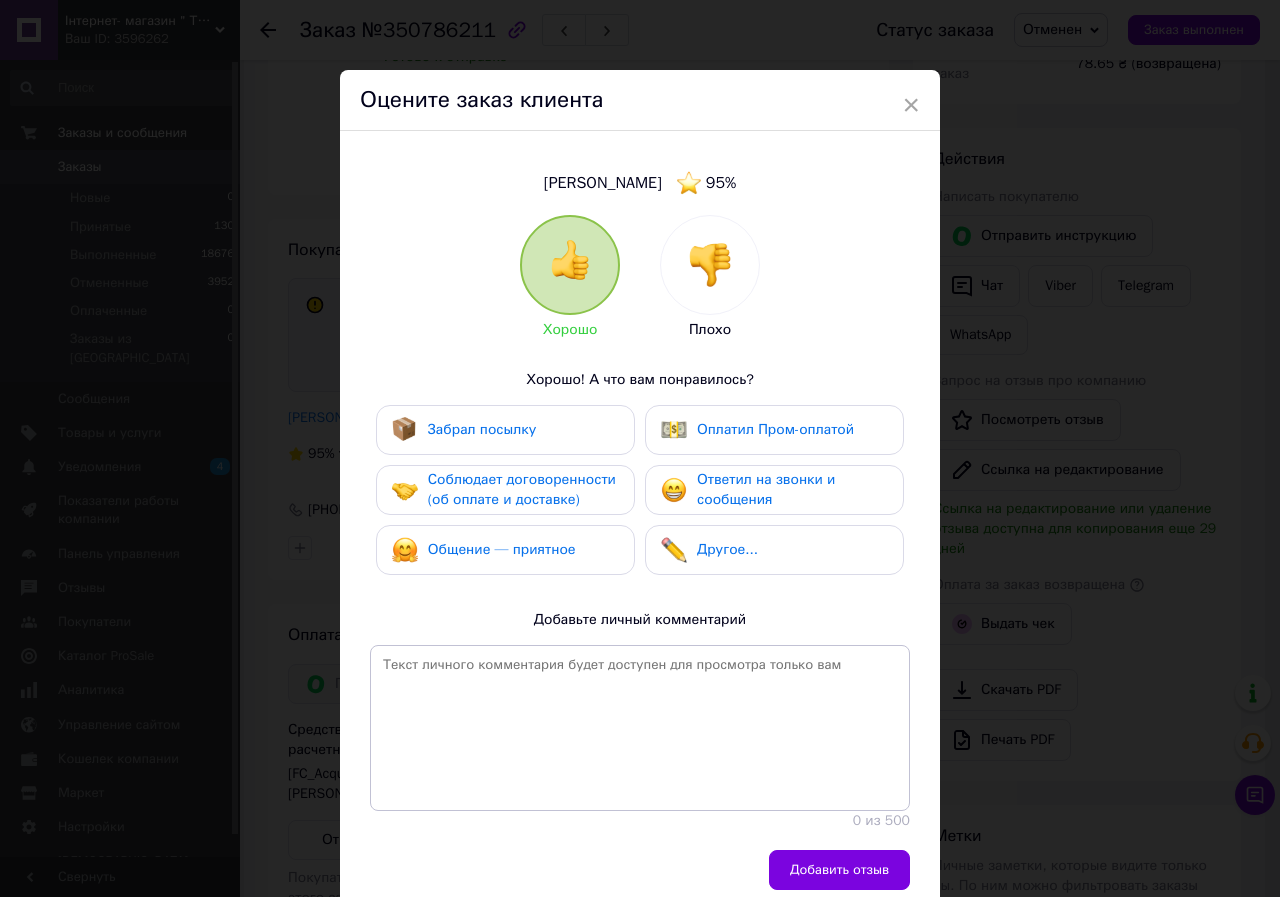 click at bounding box center (710, 265) 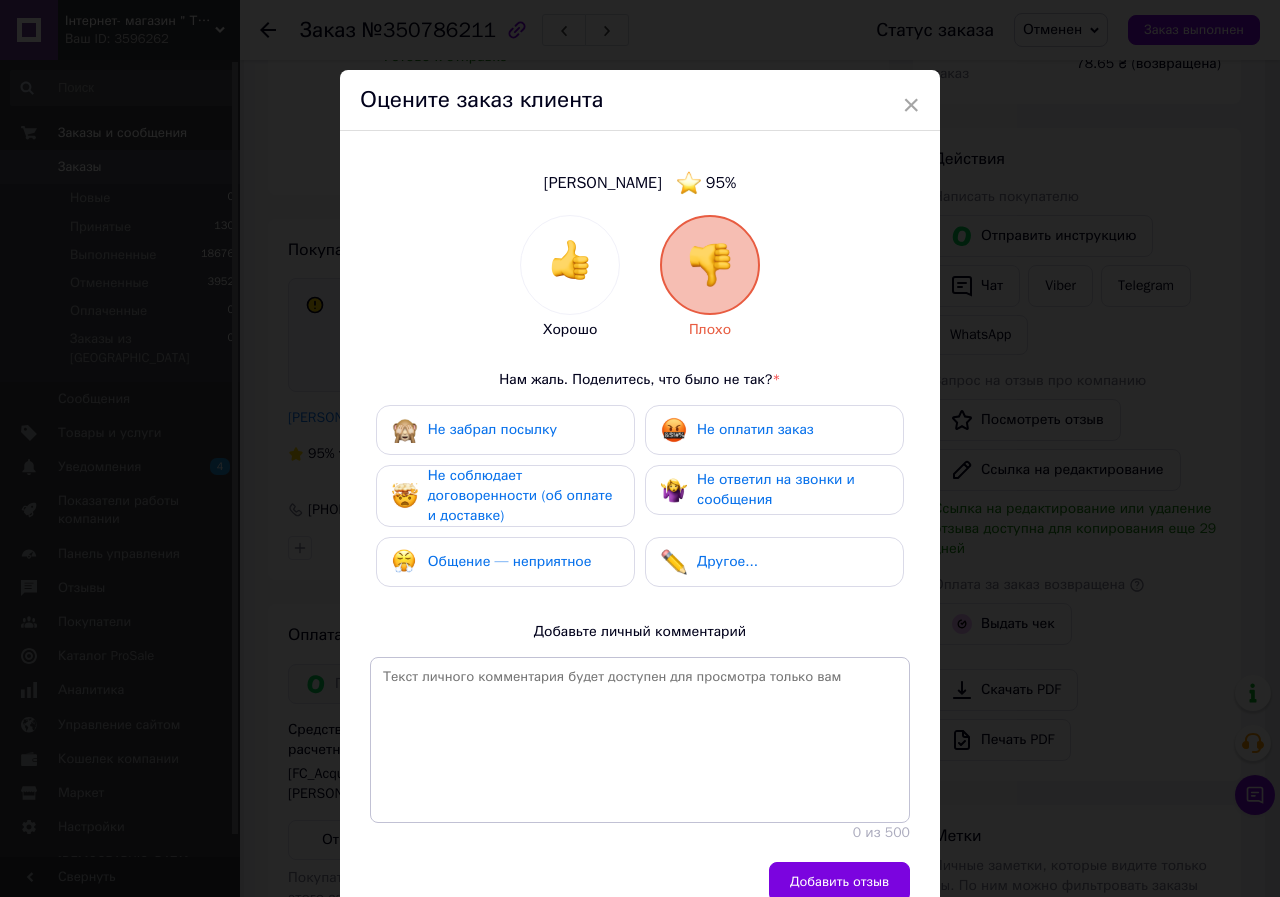 click on "Не забрал посылку" at bounding box center [492, 429] 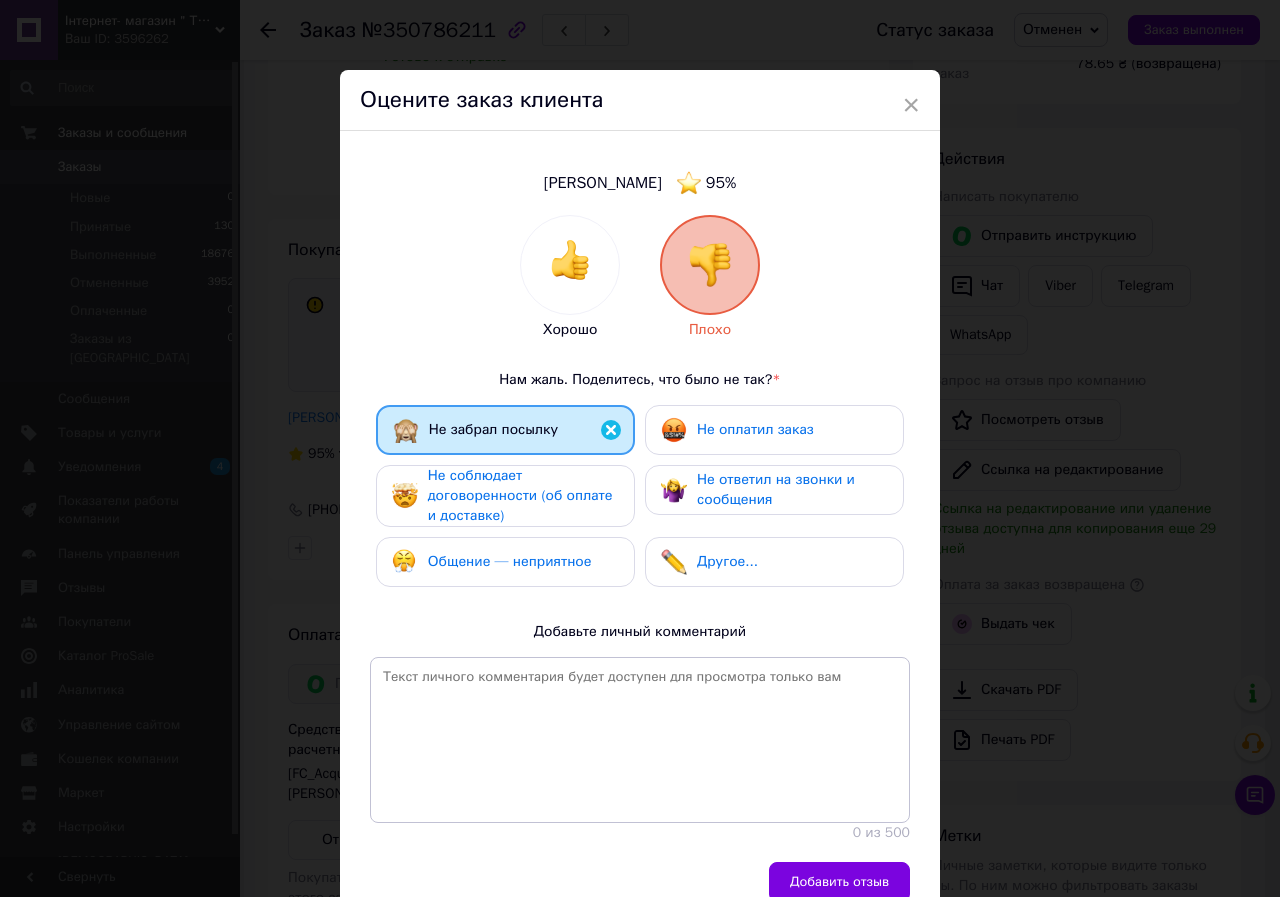 click on "Не соблюдает договоренности (об оплате и доставке)" at bounding box center (520, 495) 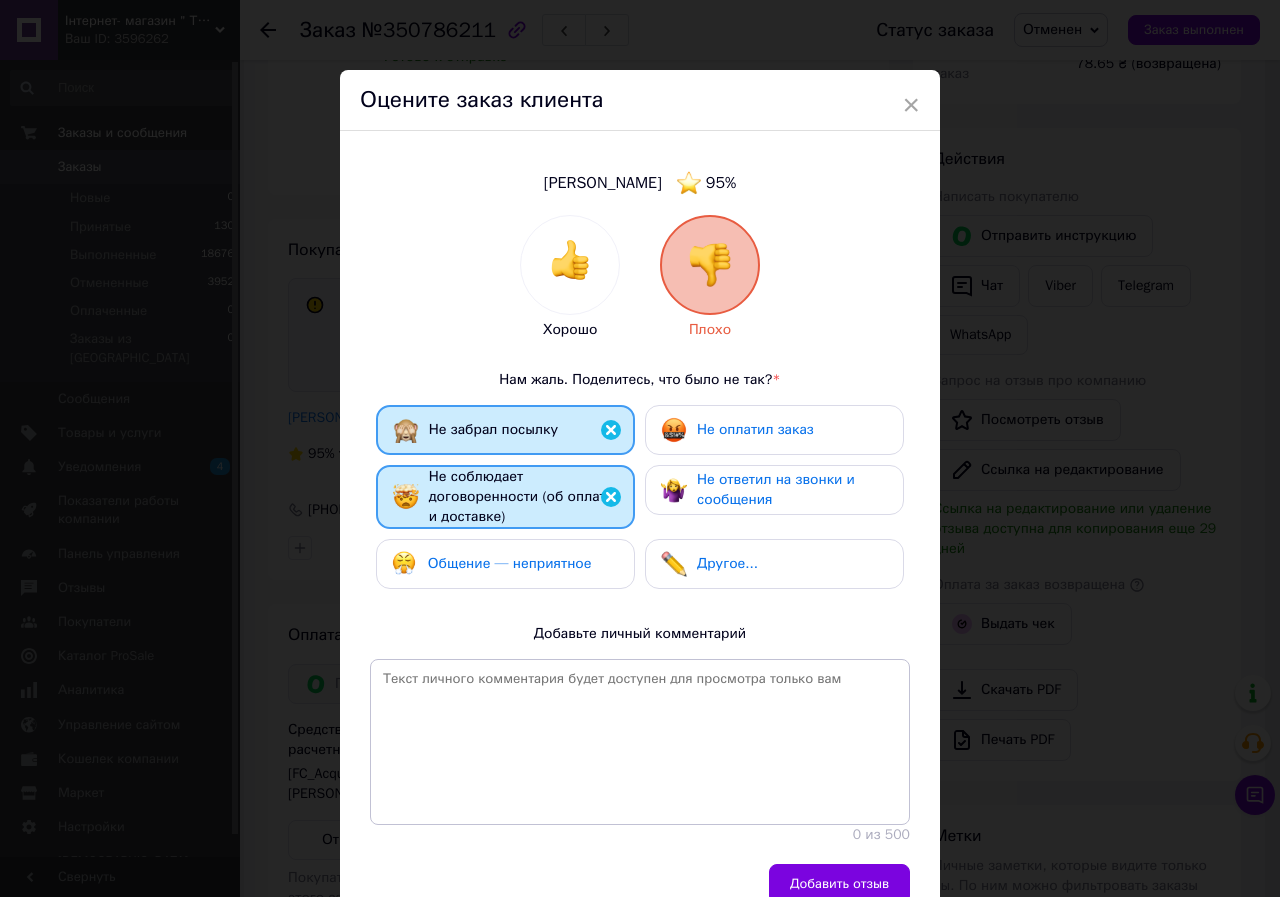 click on "Общение — неприятное" at bounding box center [510, 563] 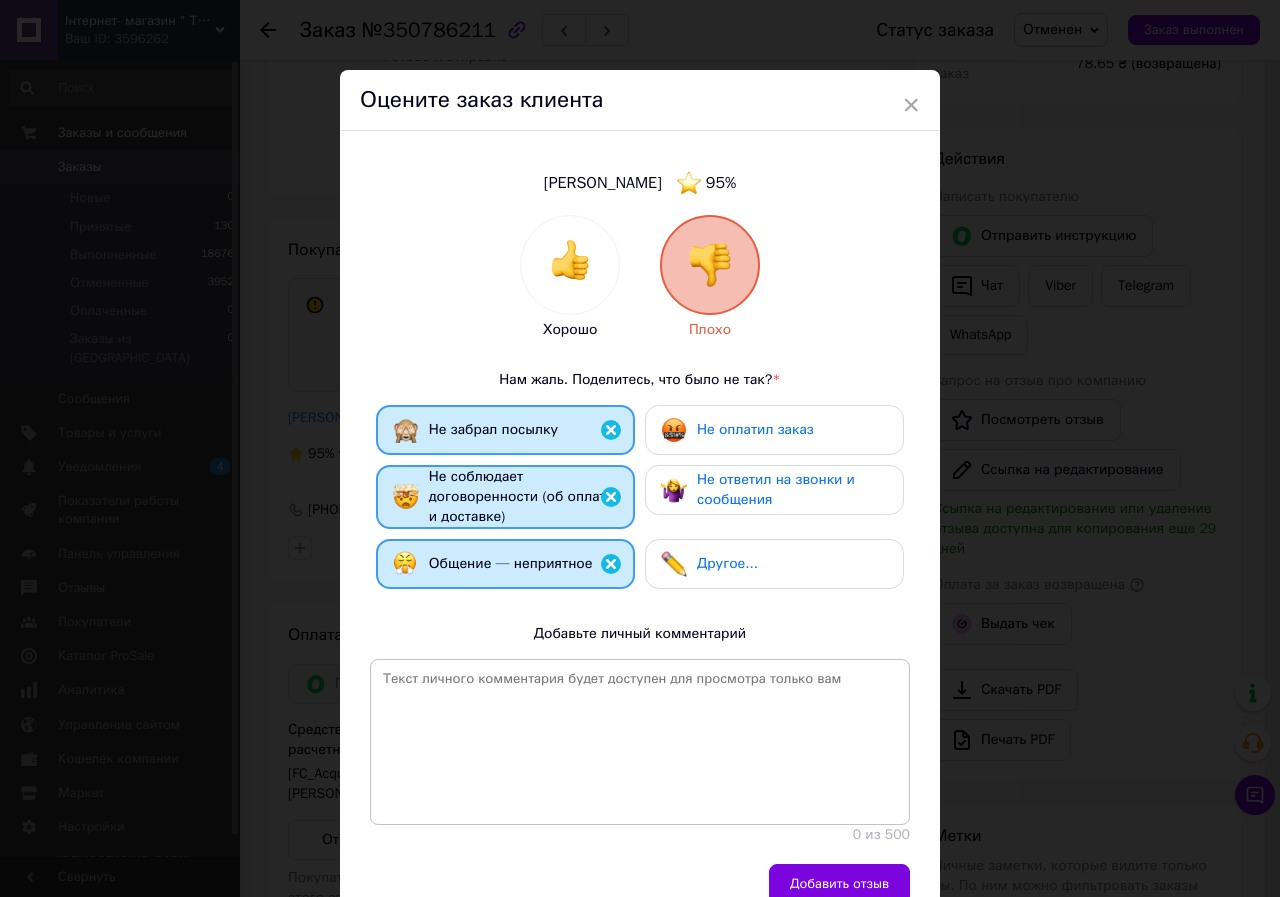 click on "Не оплатил заказ" at bounding box center [774, 430] 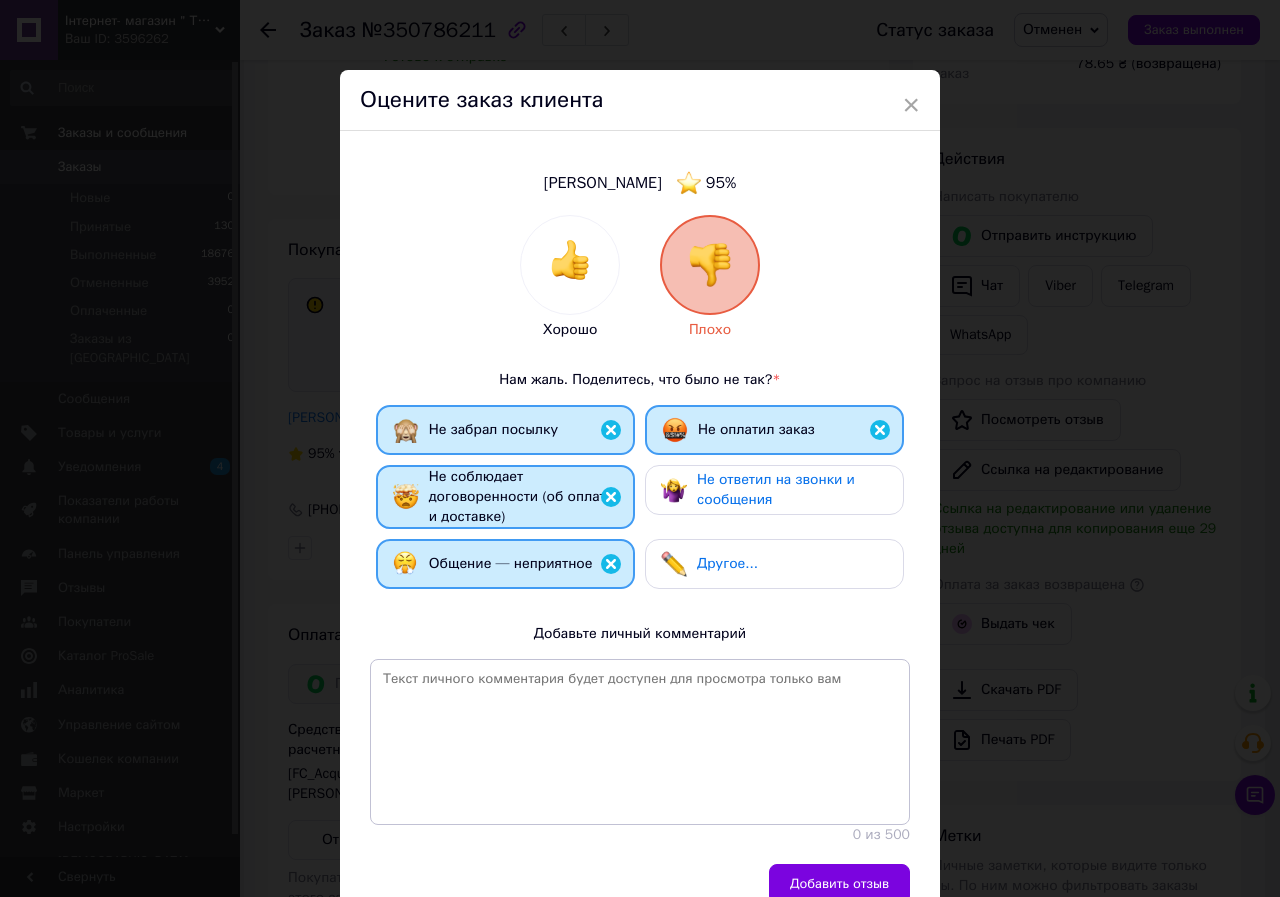 click on "Не ответил на звонки и сообщения" at bounding box center (776, 489) 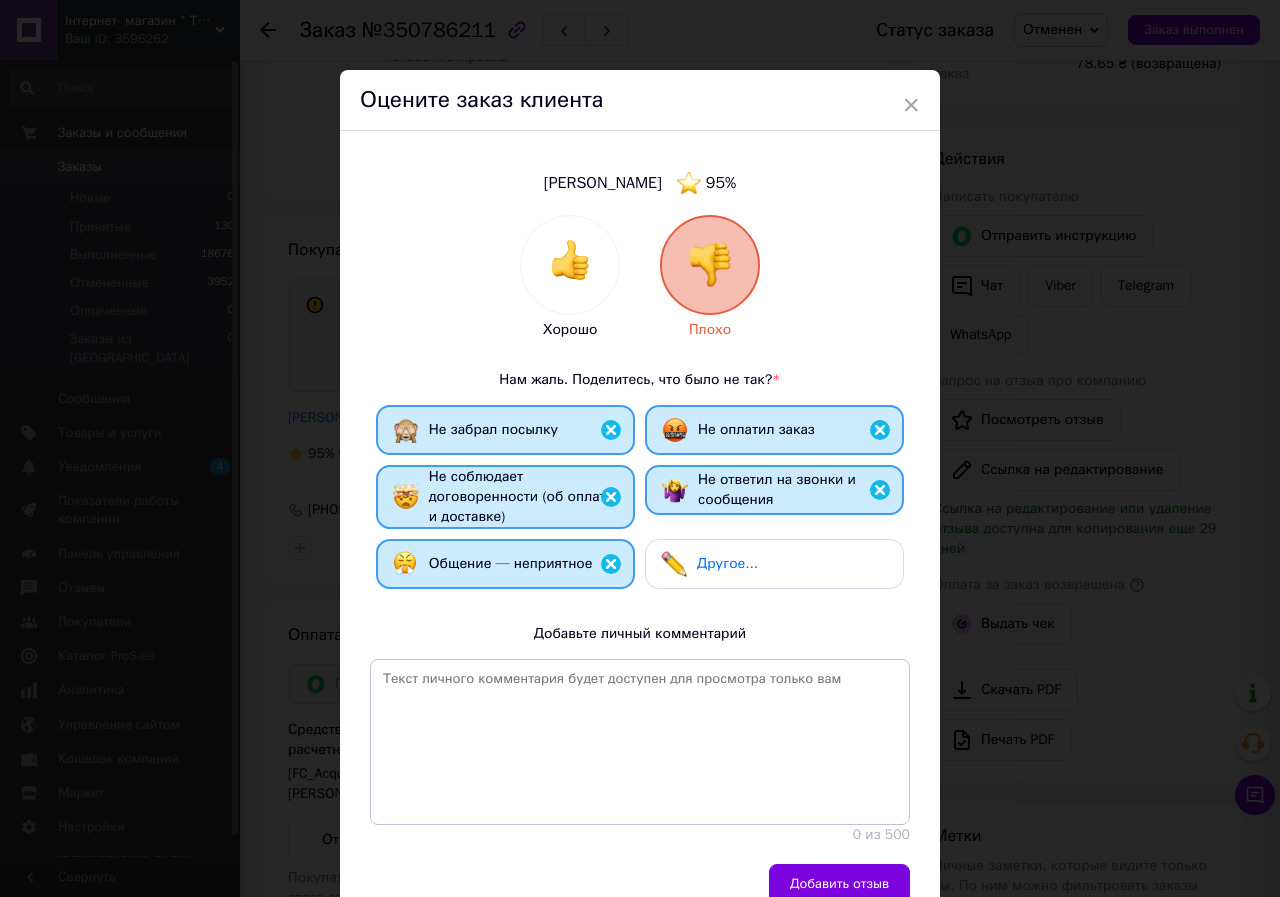 click on "Добавить отзыв" at bounding box center [839, 884] 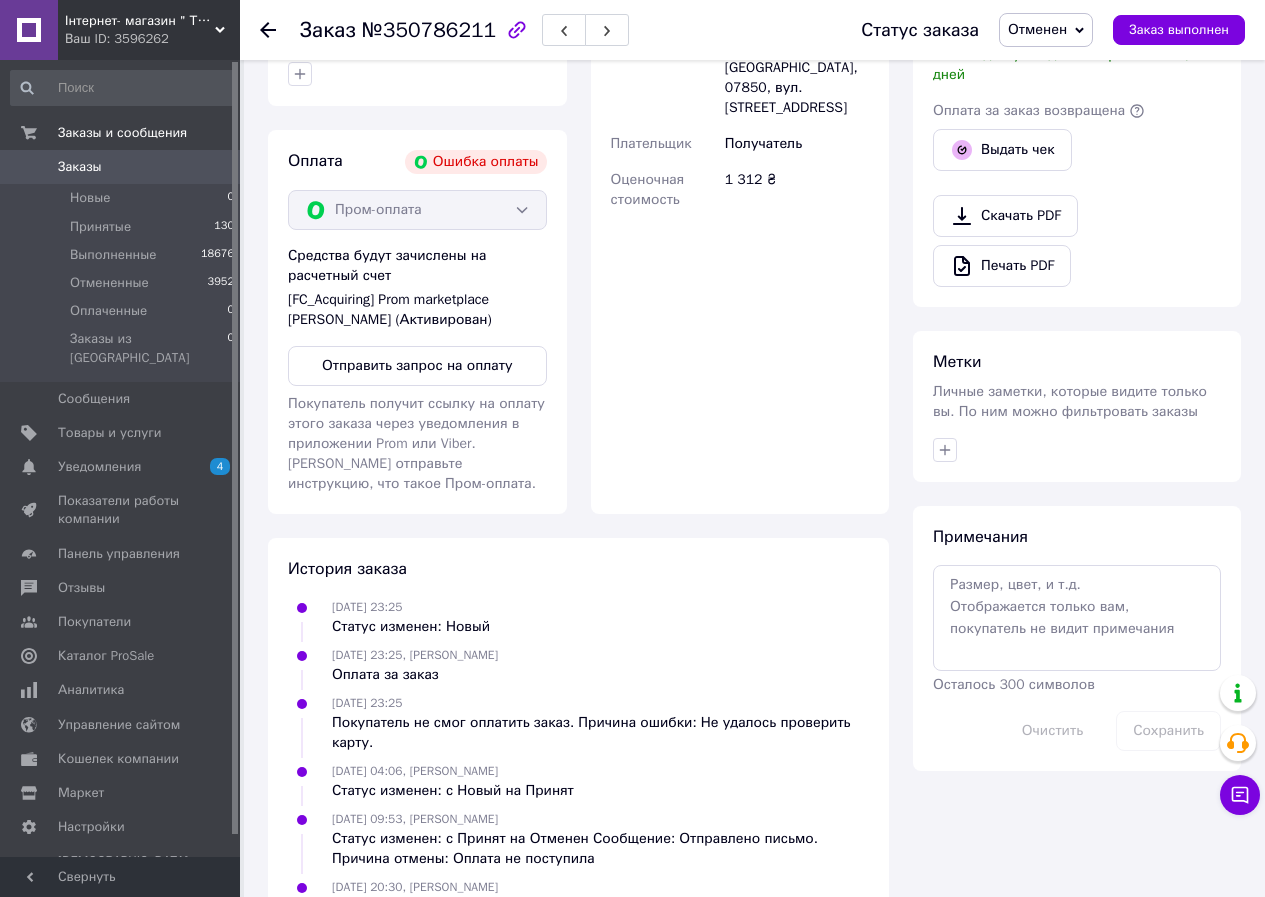 scroll, scrollTop: 738, scrollLeft: 0, axis: vertical 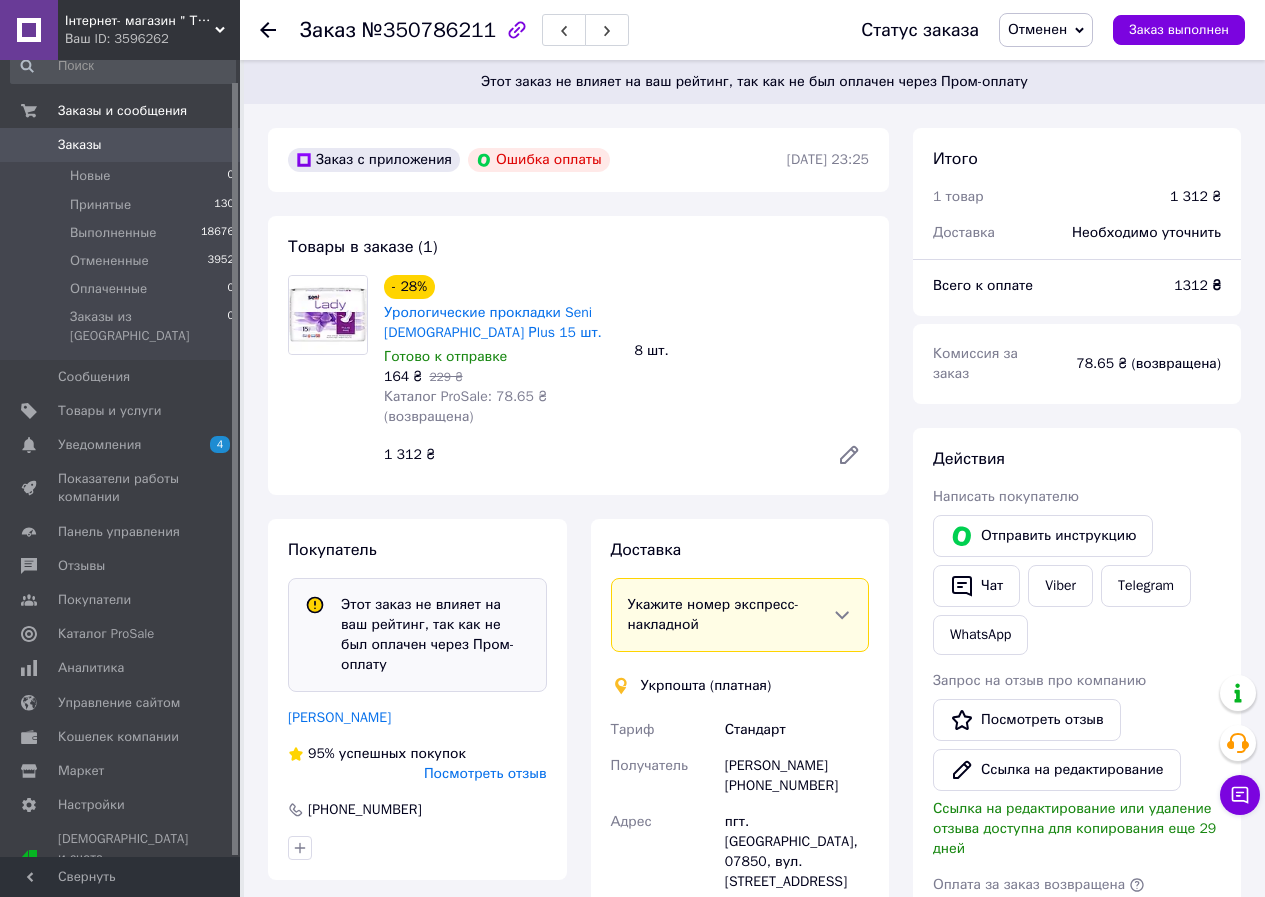 click 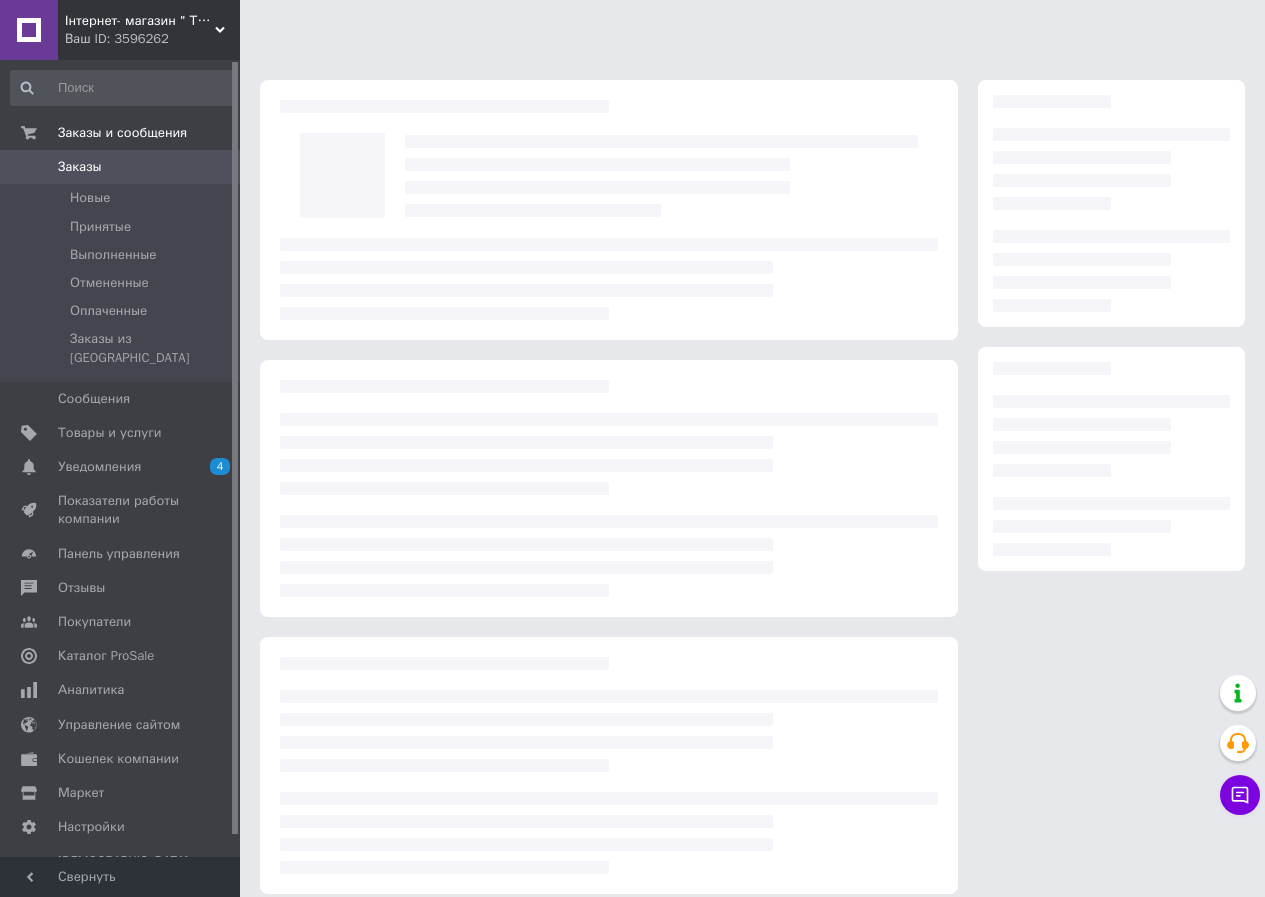scroll, scrollTop: 0, scrollLeft: 0, axis: both 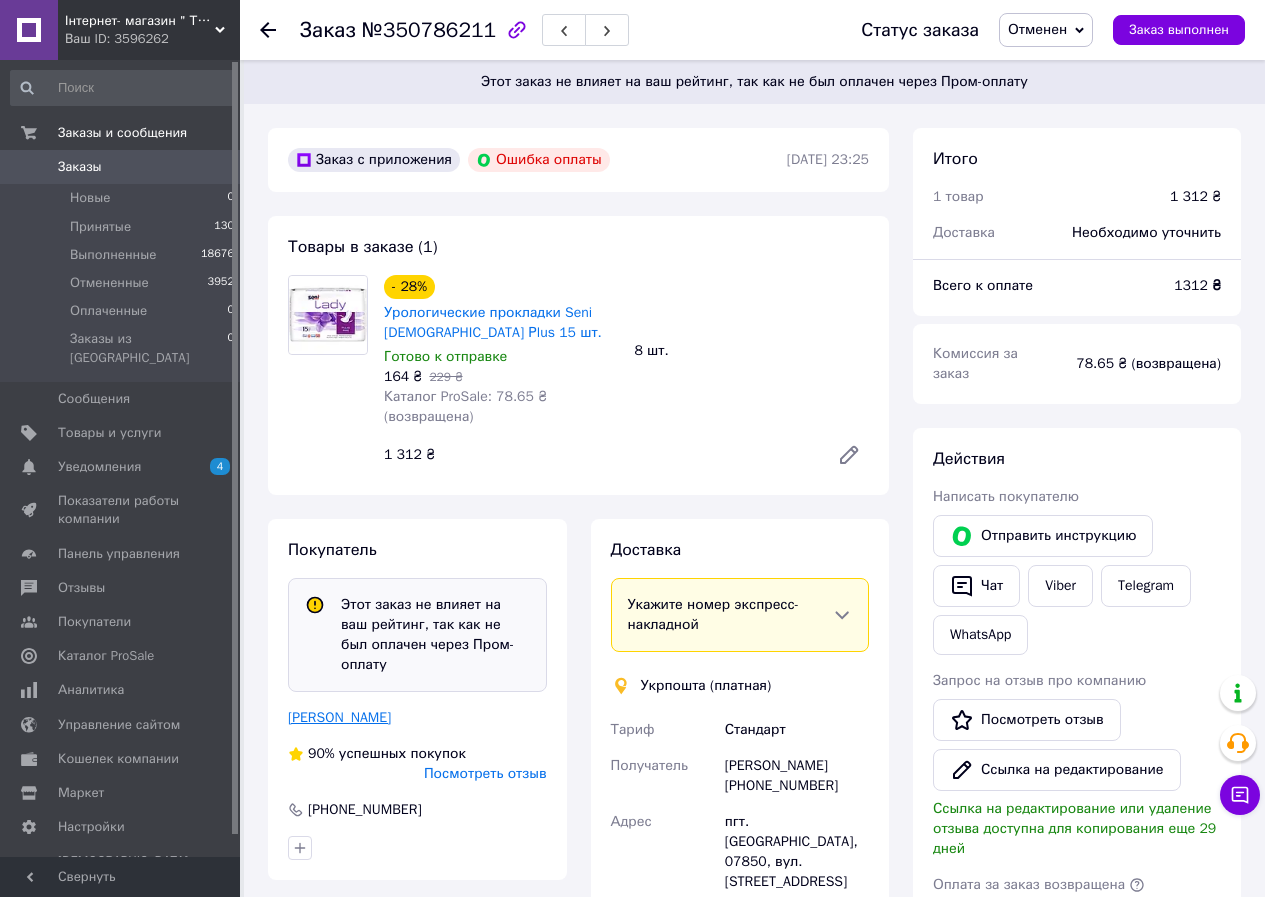 click on "[PERSON_NAME]" at bounding box center (339, 717) 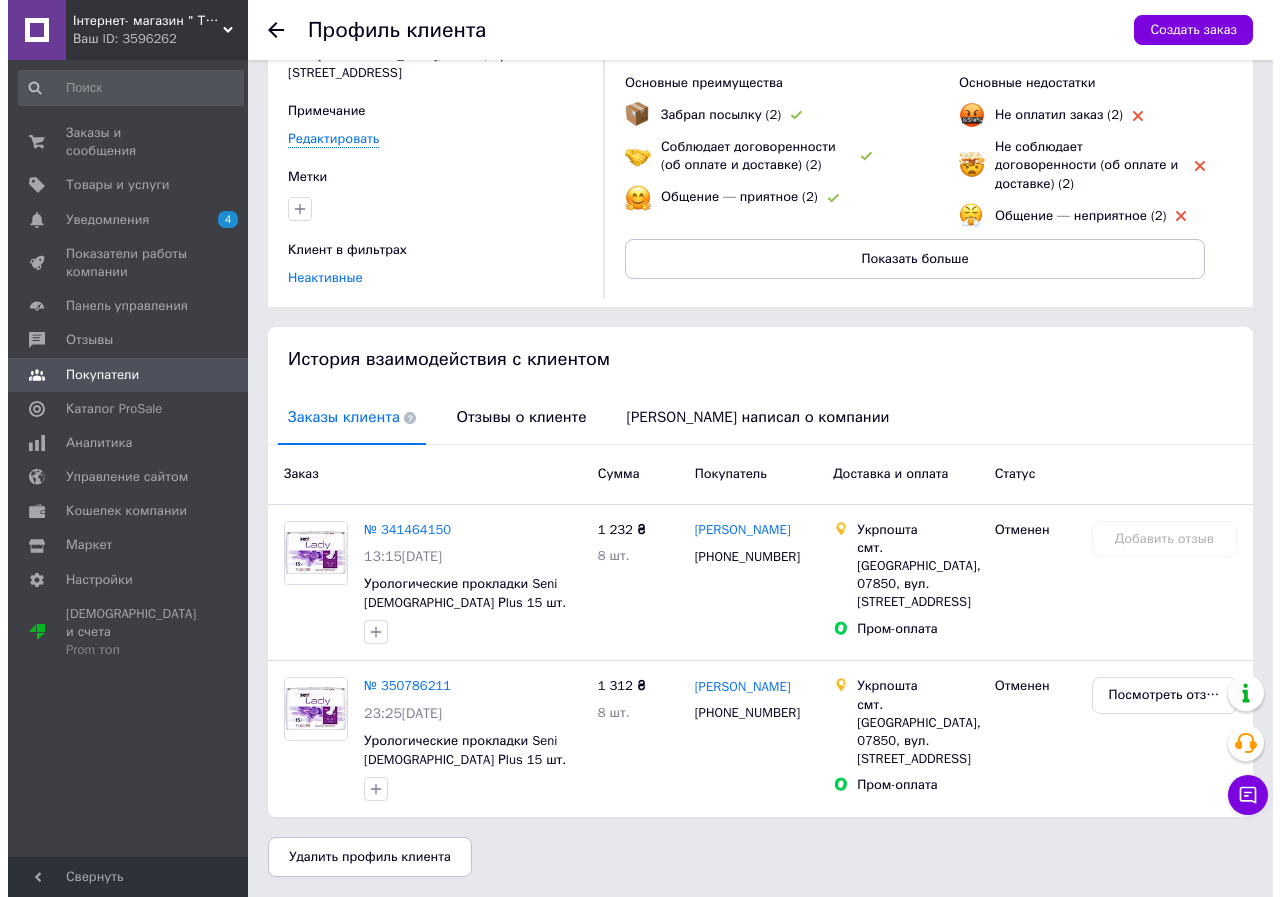scroll, scrollTop: 0, scrollLeft: 0, axis: both 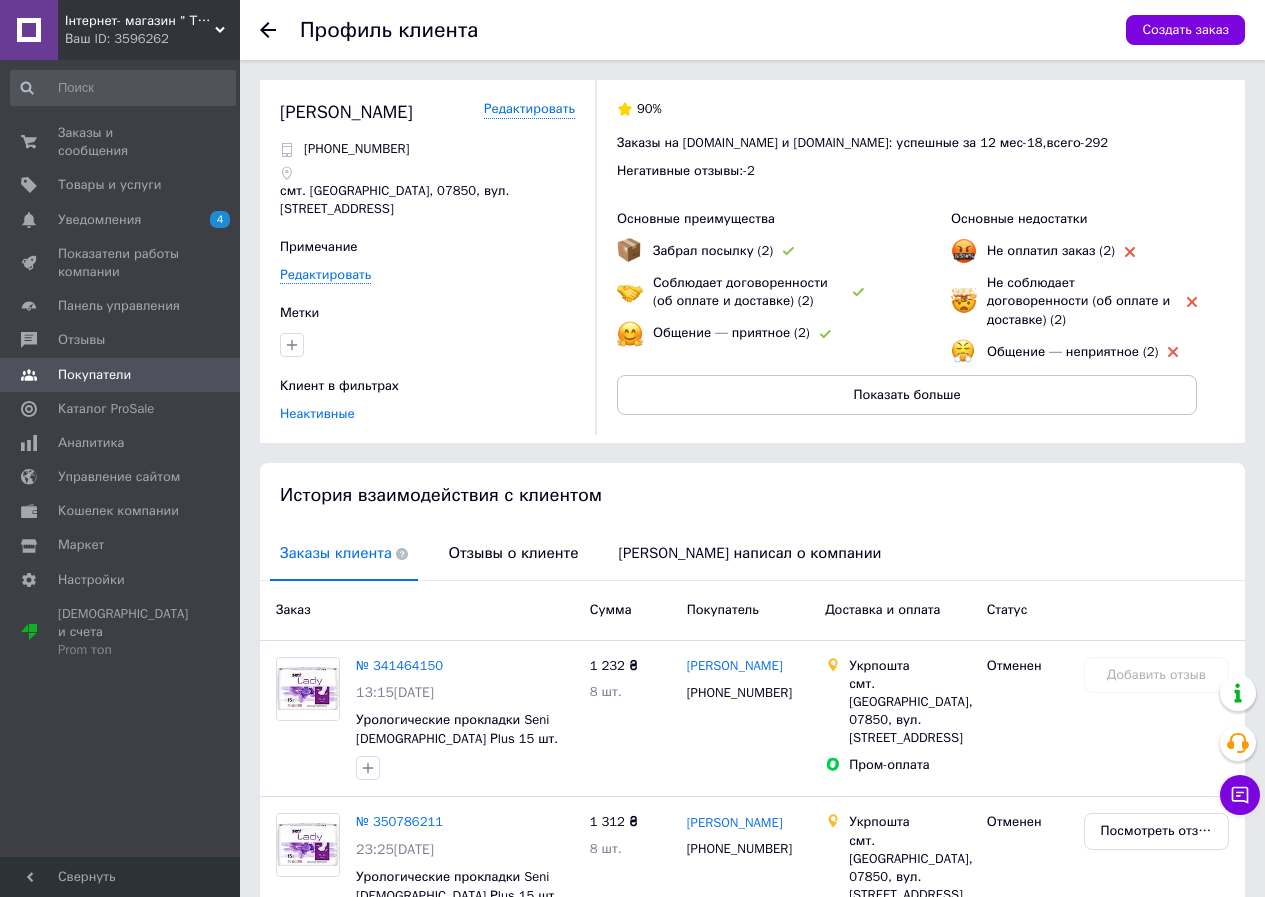 click 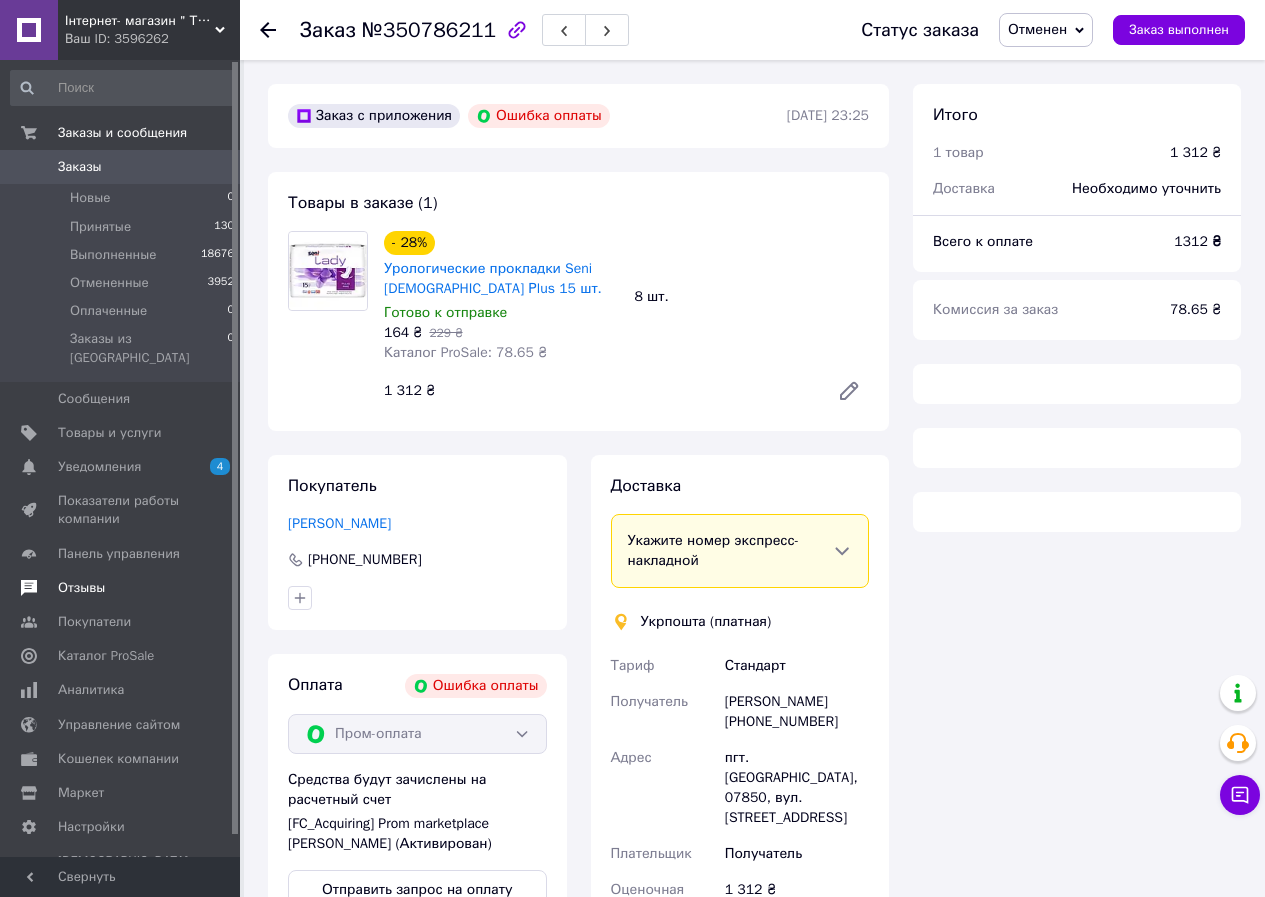 click on "Отзывы" at bounding box center [81, 588] 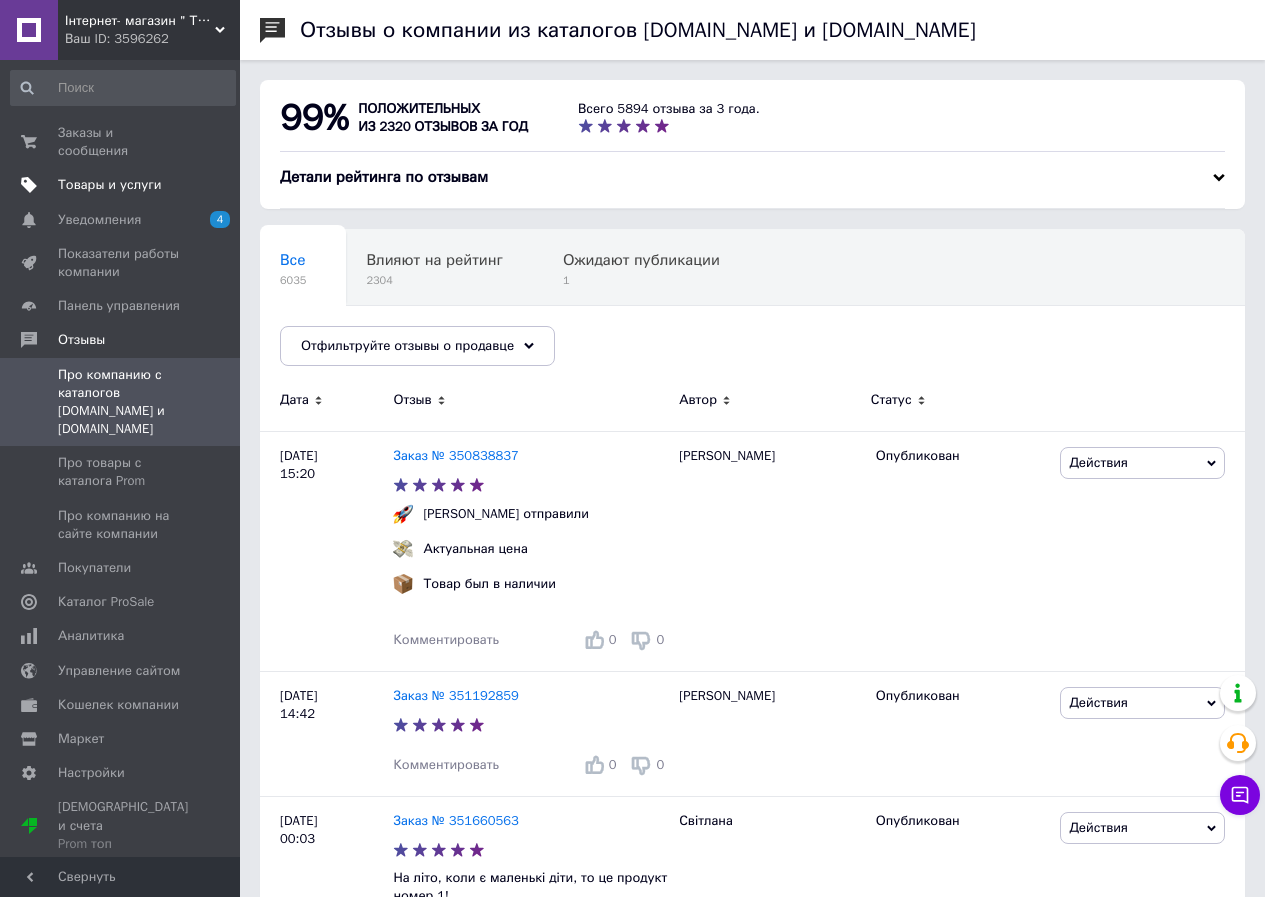 click on "Товары и услуги" at bounding box center (110, 185) 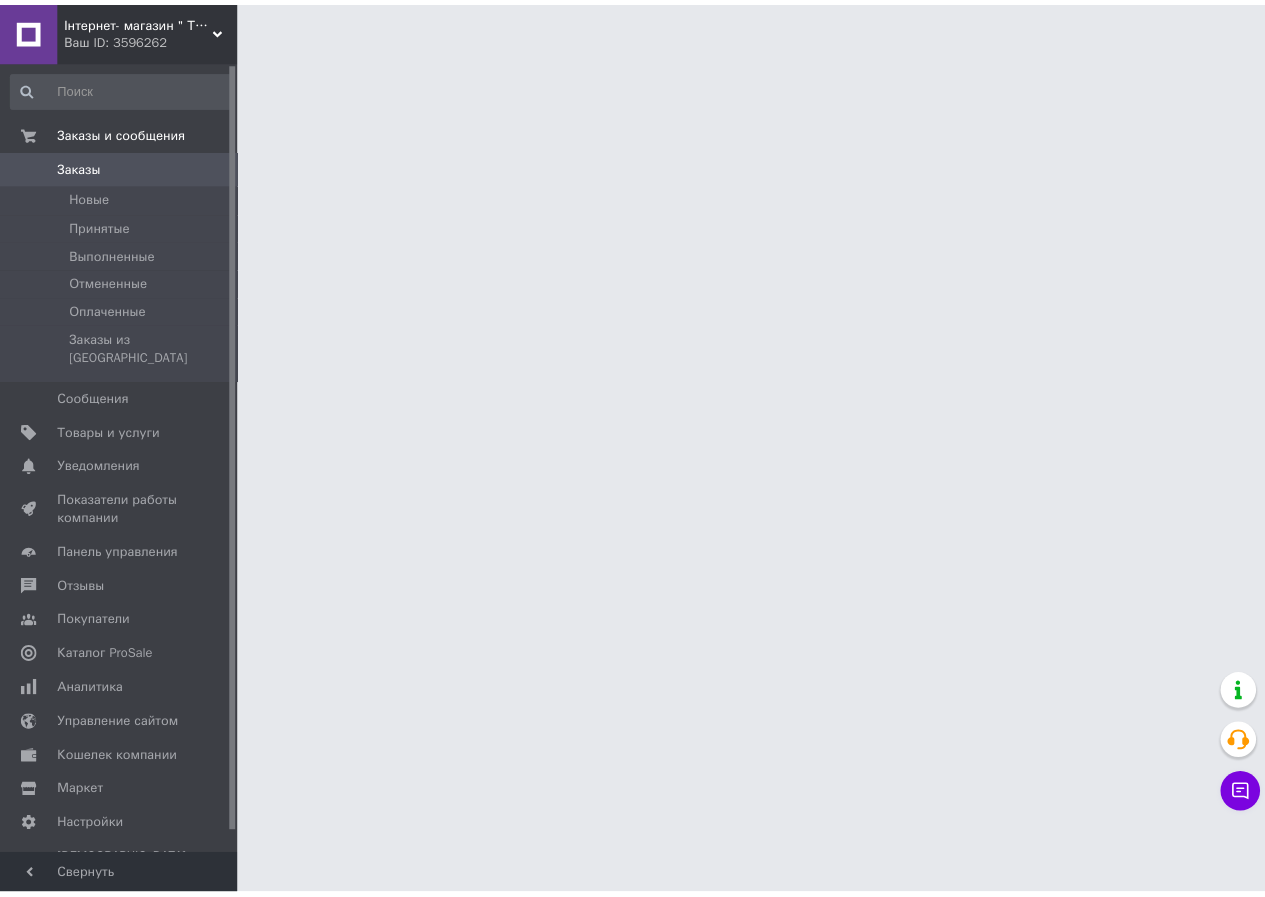 scroll, scrollTop: 0, scrollLeft: 0, axis: both 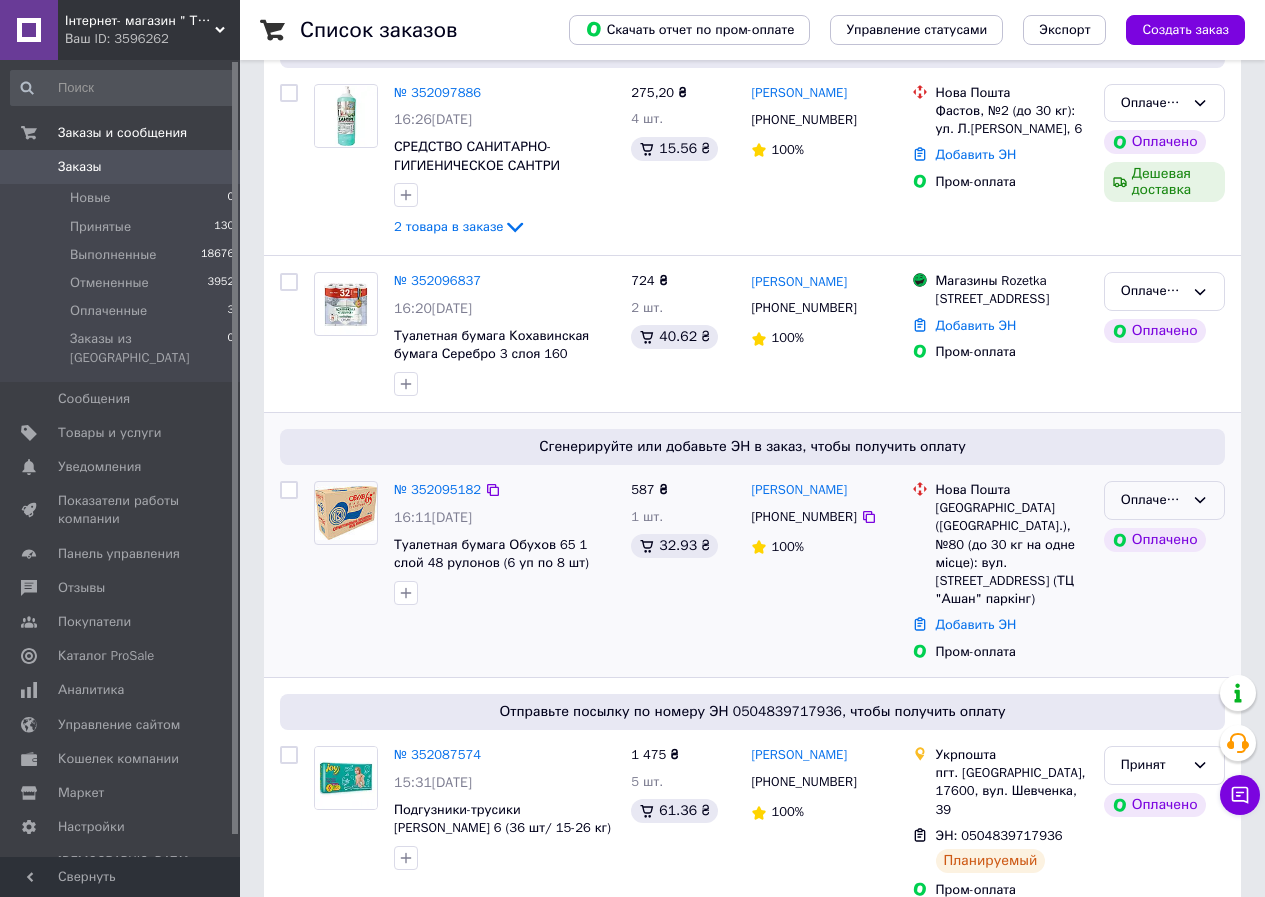 click on "Оплаченный" at bounding box center [1152, 500] 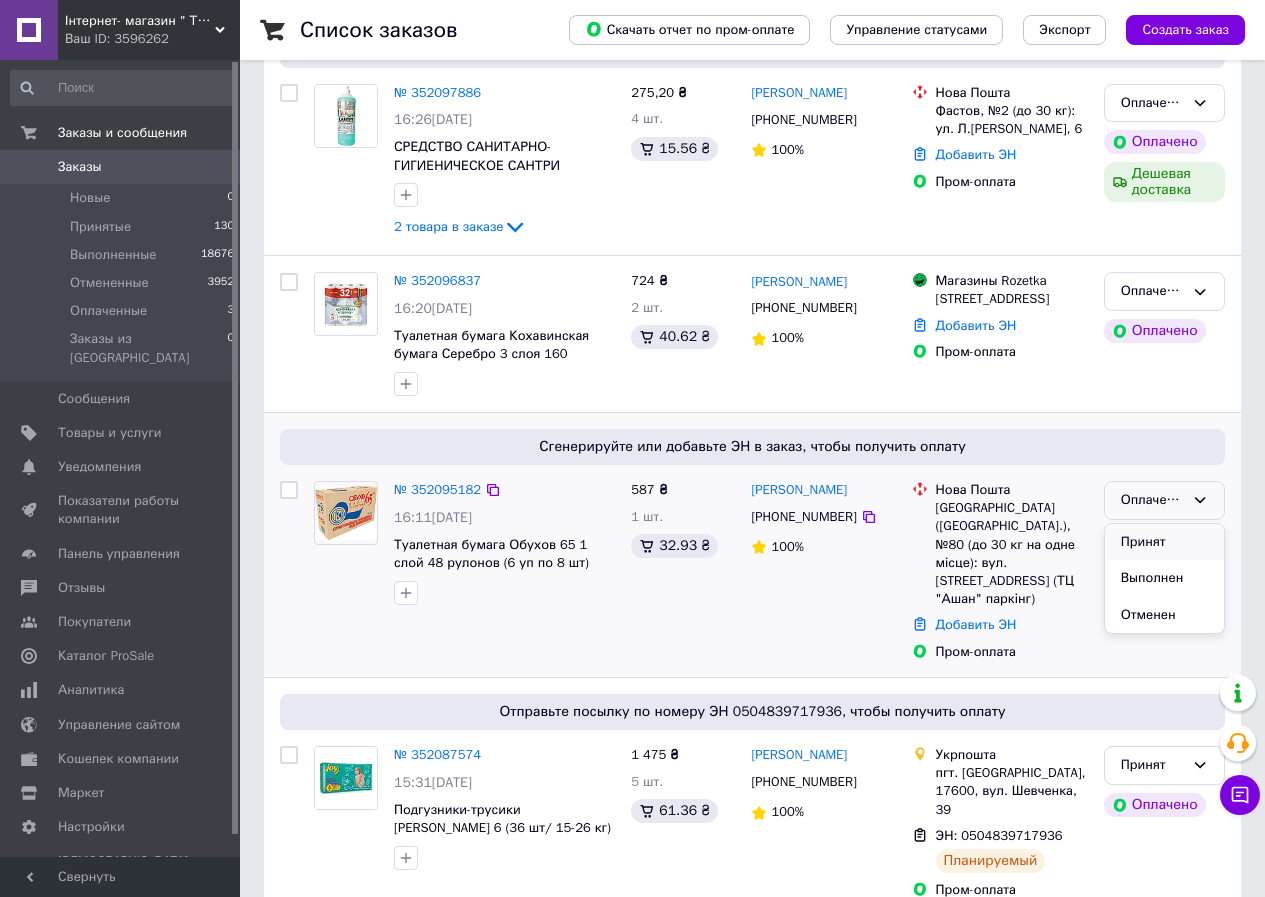 click on "Принят" at bounding box center (1164, 542) 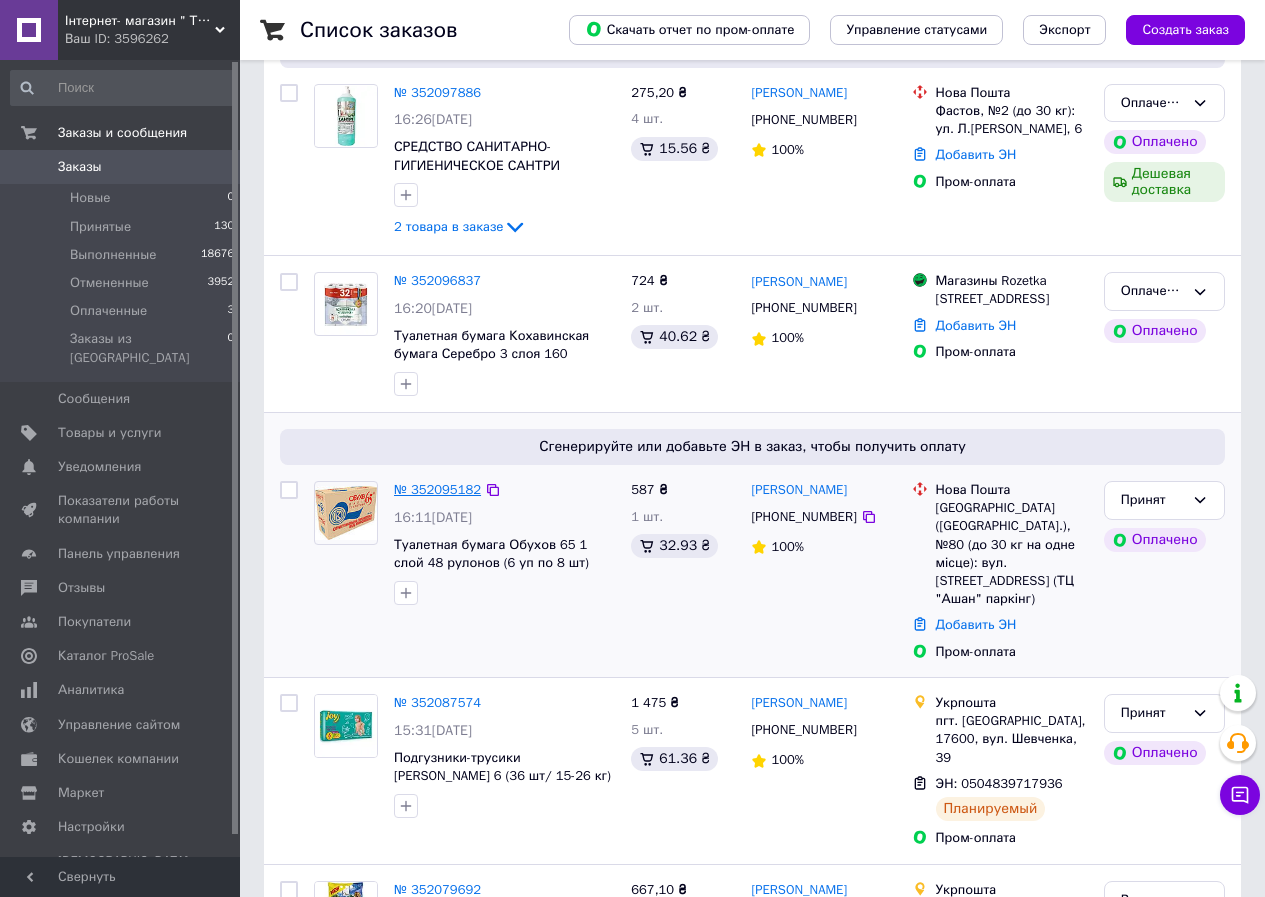 click on "№ 352095182" at bounding box center (437, 489) 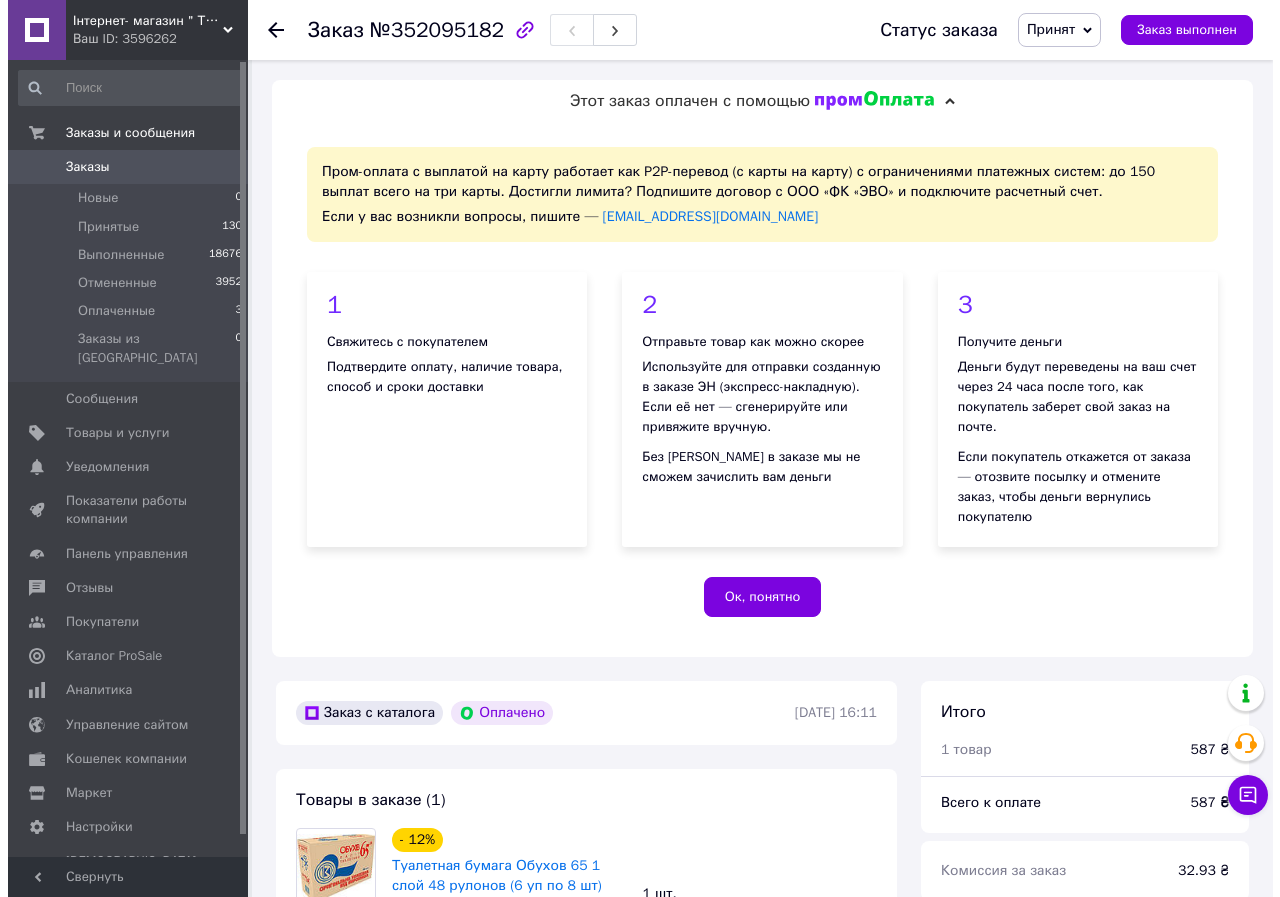 scroll, scrollTop: 500, scrollLeft: 0, axis: vertical 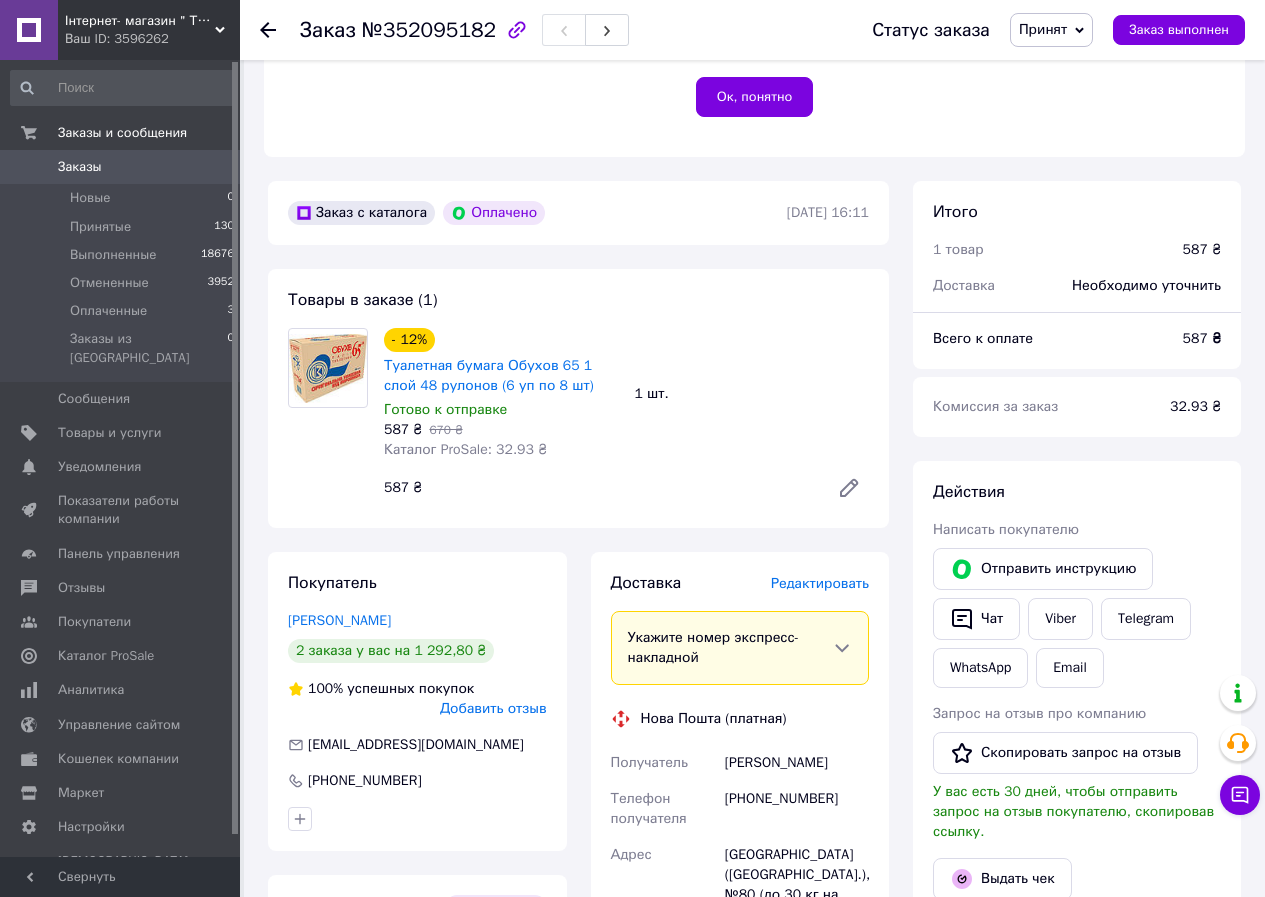 drag, startPoint x: 277, startPoint y: 599, endPoint x: 444, endPoint y: 597, distance: 167.01198 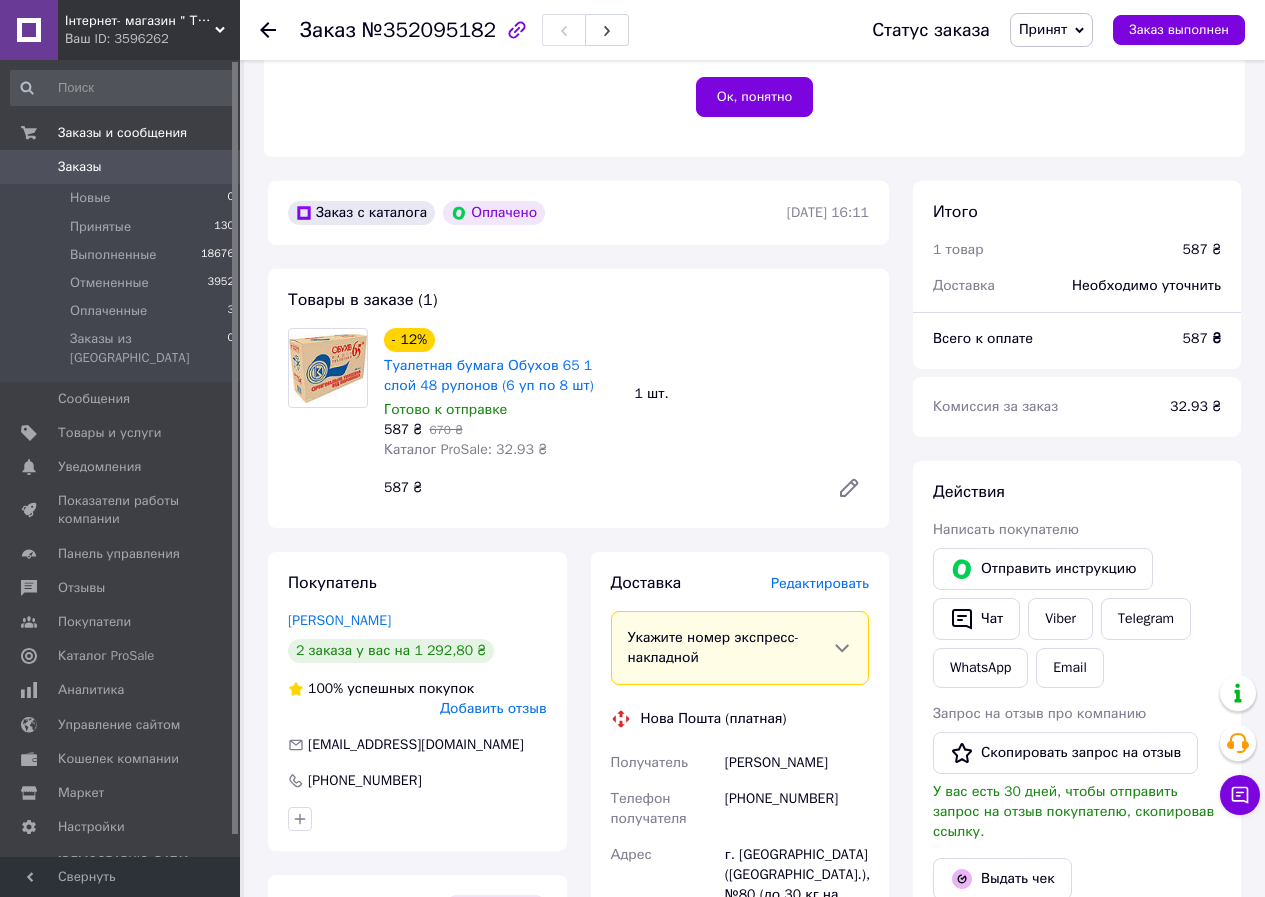 click on "№352095182" at bounding box center (429, 30) 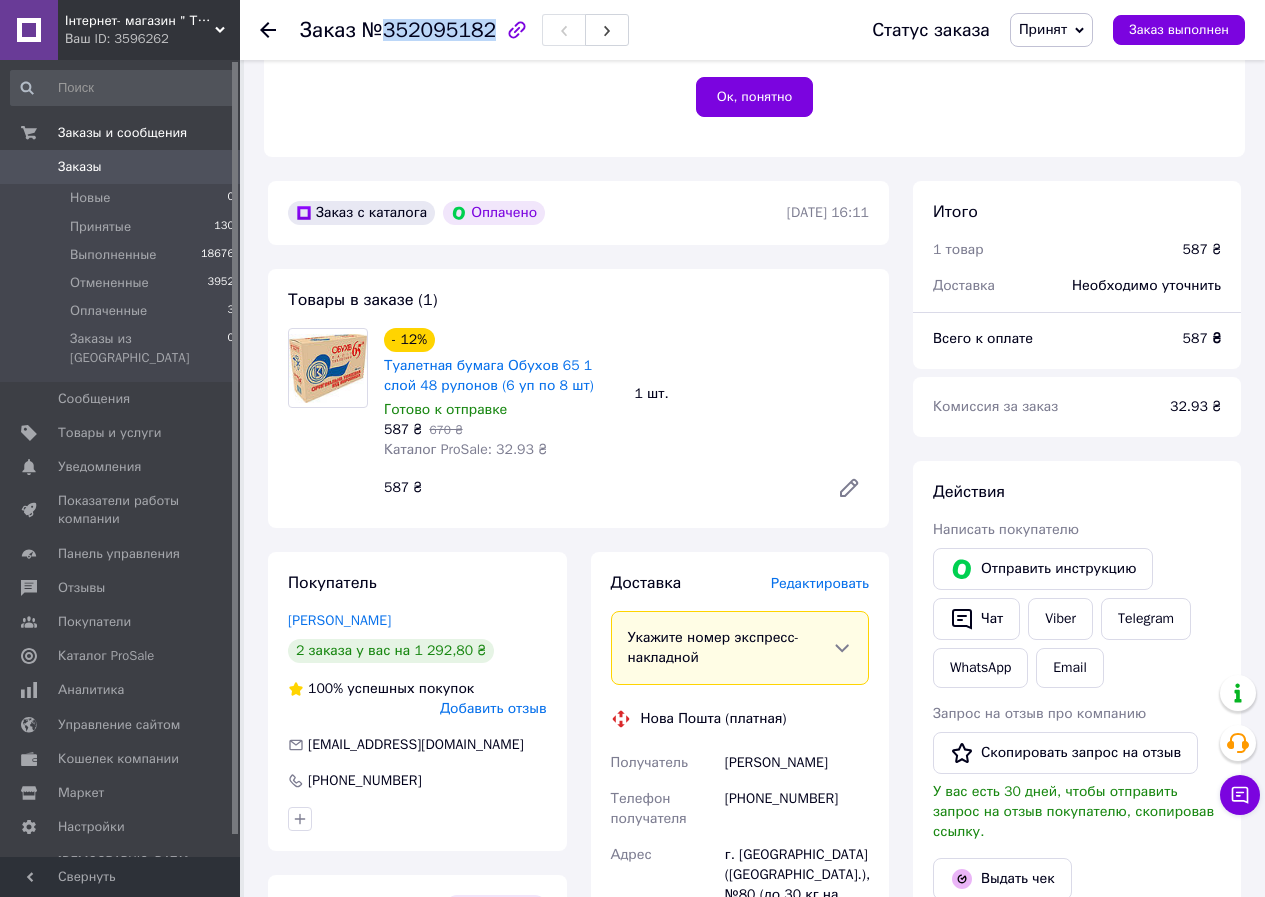 click on "№352095182" at bounding box center (429, 30) 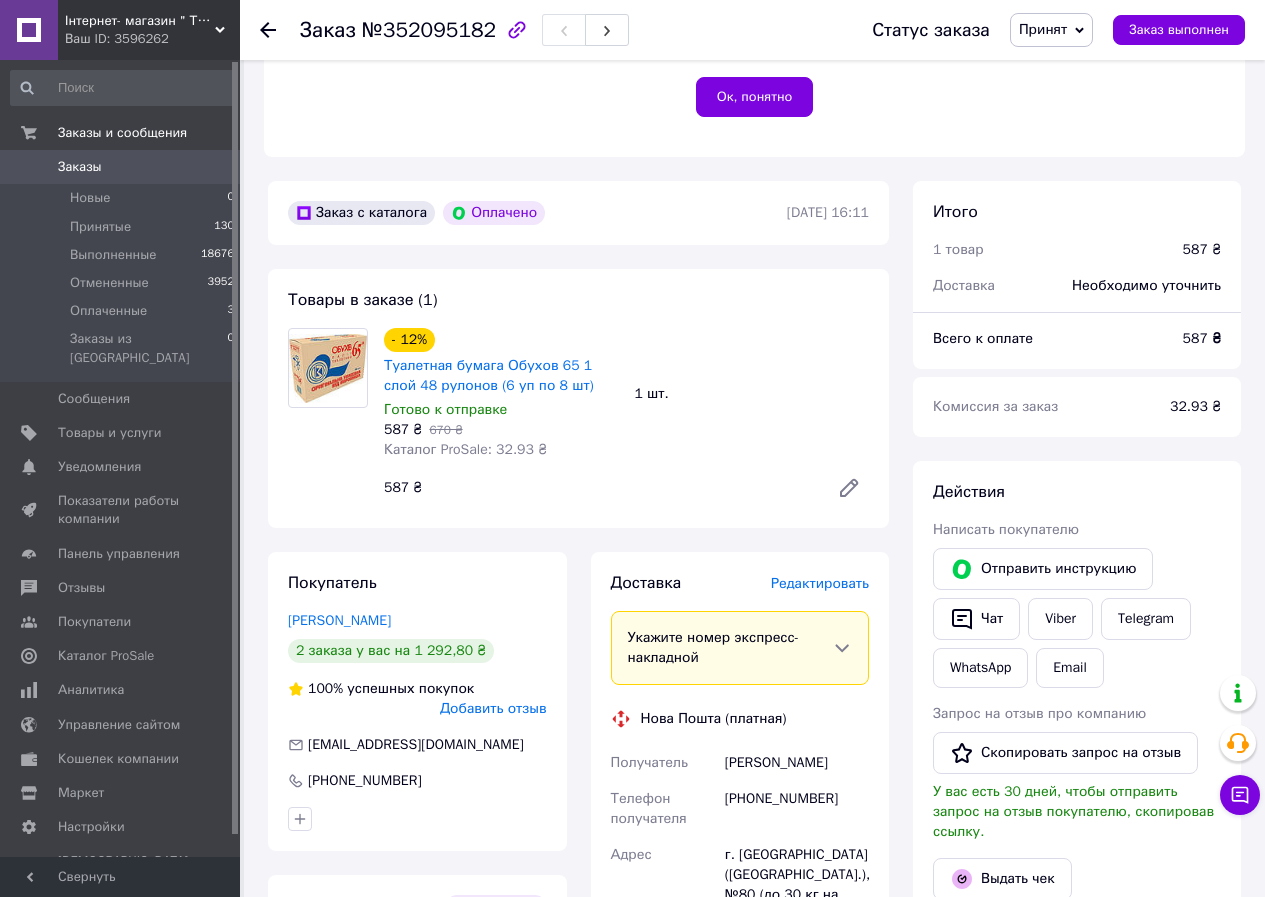 click on "Редактировать" at bounding box center [820, 583] 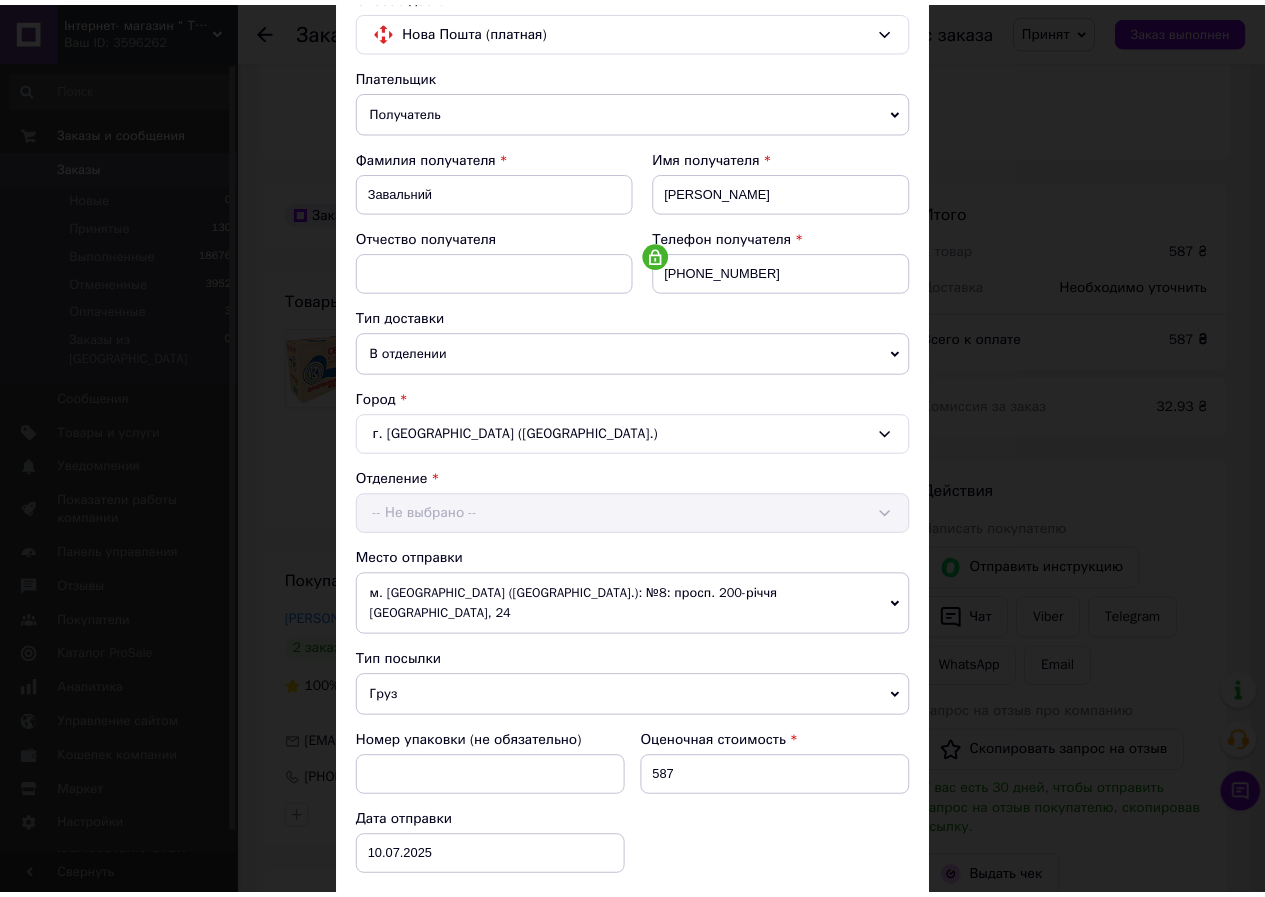 scroll, scrollTop: 431, scrollLeft: 0, axis: vertical 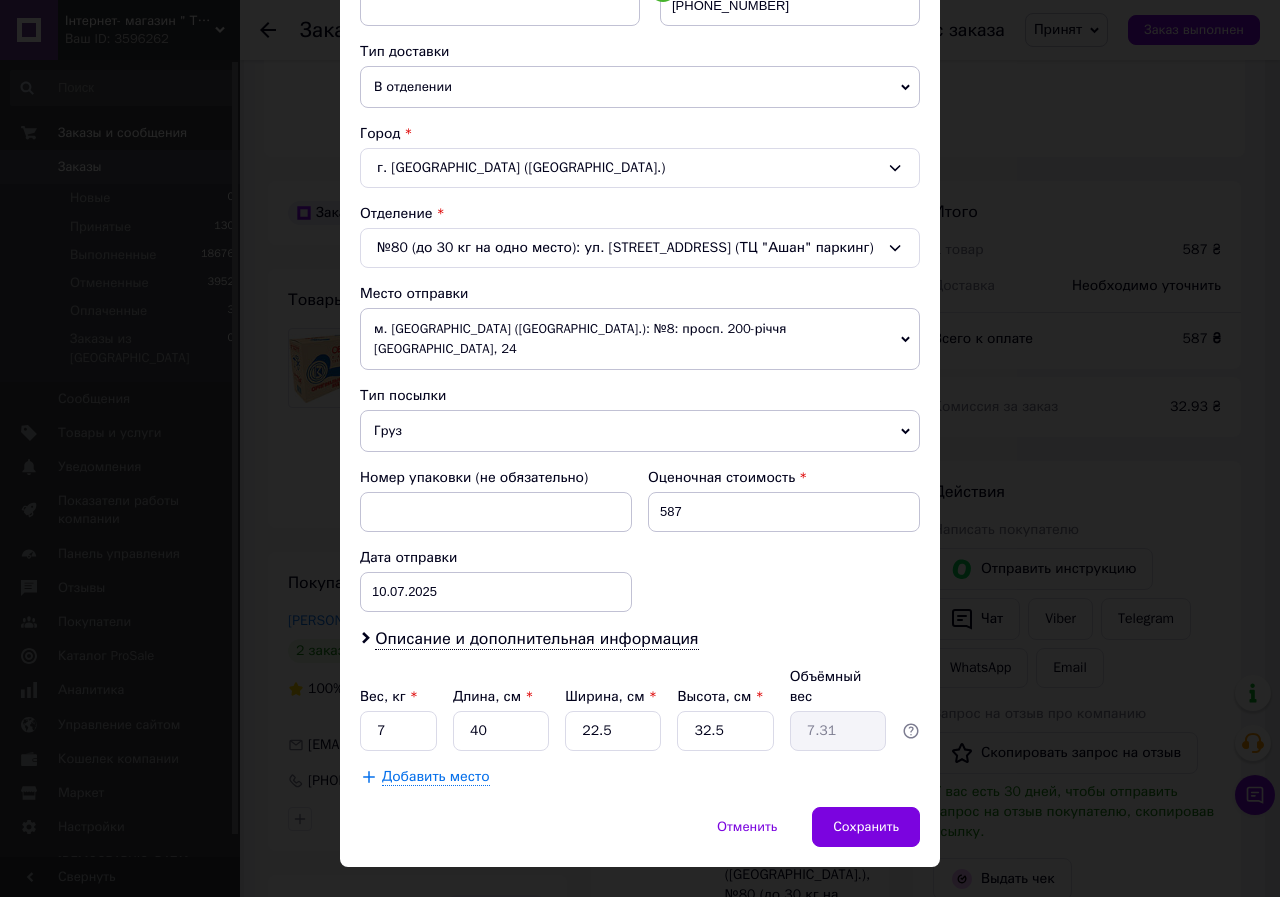 click on "× Редактирование доставки Способ доставки Нова Пошта (платная) Плательщик Получатель Отправитель Фамилия получателя Завальний Имя получателя Дмитро Отчество получателя Телефон получателя +380673560000 Тип доставки В отделении Курьером В почтомате Город г. Киев (Киевская обл.) Отделение №80 (до 30 кг на одно место): ул. Здолбуновская, 17 (ТЦ "Ашан" паркинг) Место отправки м. Кривий Ріг (Дніпропетровська обл.): №8: просп. 200-річчя Кривого Рогу, 24 Нет совпадений. Попробуйте изменить условия поиска Добавить еще место отправки Тип посылки Груз Документы 587 Дата отправки < >" at bounding box center [640, 448] 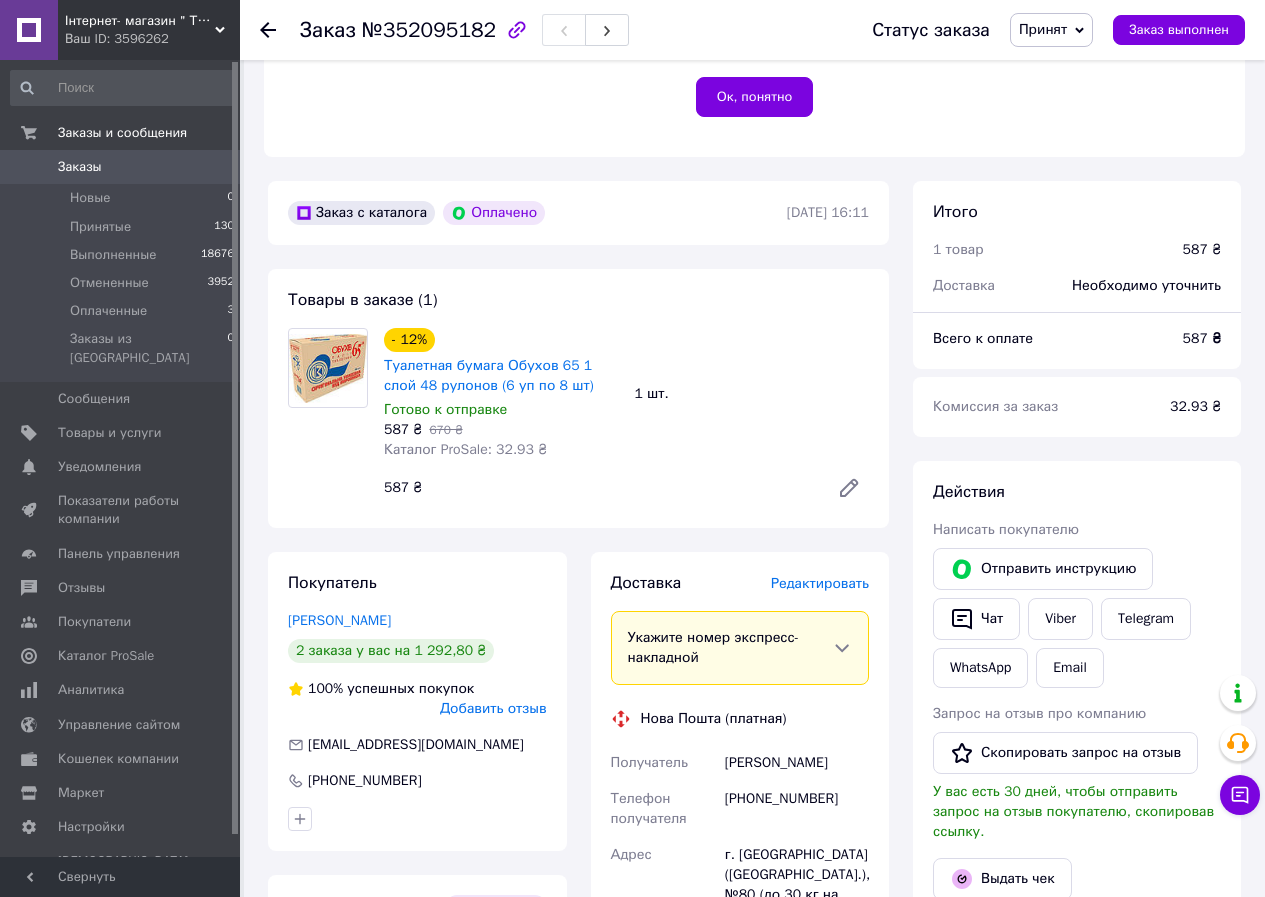 click on "Доставка Редактировать Укажите номер экспресс-накладной Обязательно введите номер экспресс-накладной,
если создавали ее не на этой странице. В случае,
если номер ЭН не будет добавлен, мы не сможем
выплатить деньги за заказ Мобильный номер покупателя (из заказа) должен
соответствовать номеру получателя по накладной Нова Пошта (платная) Получатель Завальний Дмитро Телефон получателя +380673560000 Адрес г. Киев (Киевская обл.), №80 (до 30 кг на одно место): ул. Здолбуновская, 17 (ТЦ "Ашан" паркинг) Дата отправки 10.07.2025 Плательщик Получатель Оценочная стоимость 587 ₴ или" at bounding box center [740, 933] 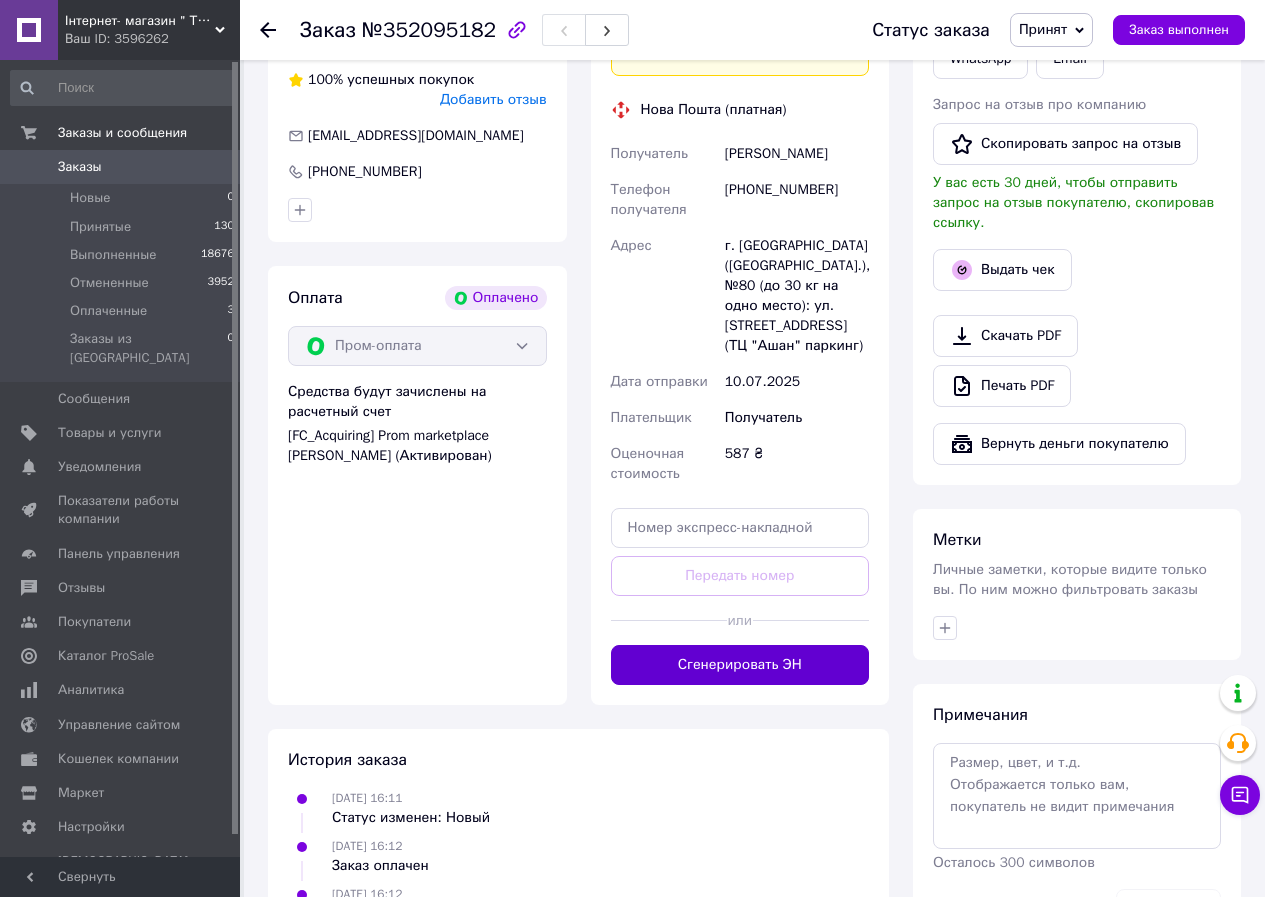 scroll, scrollTop: 1188, scrollLeft: 0, axis: vertical 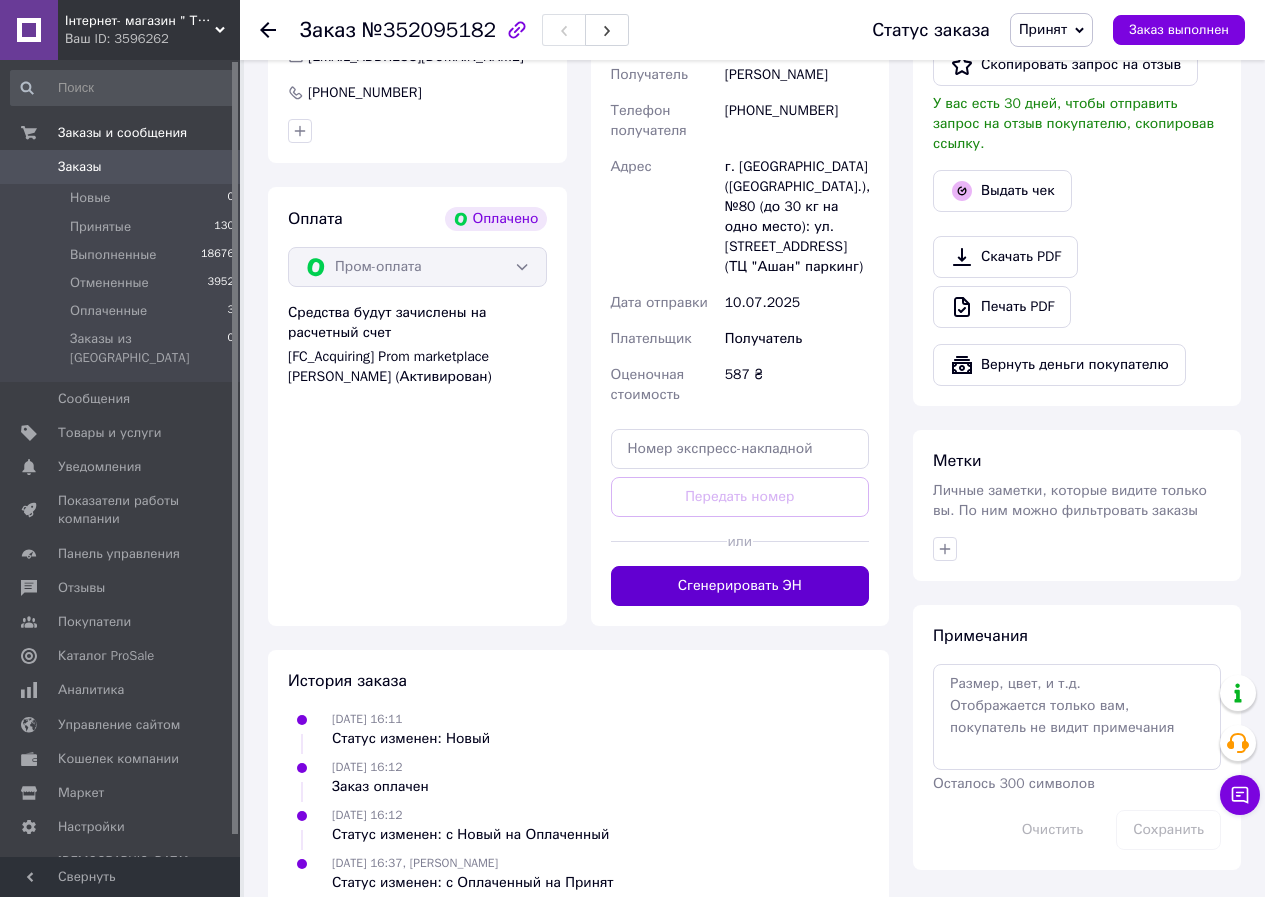 click on "Сгенерировать ЭН" at bounding box center (740, 586) 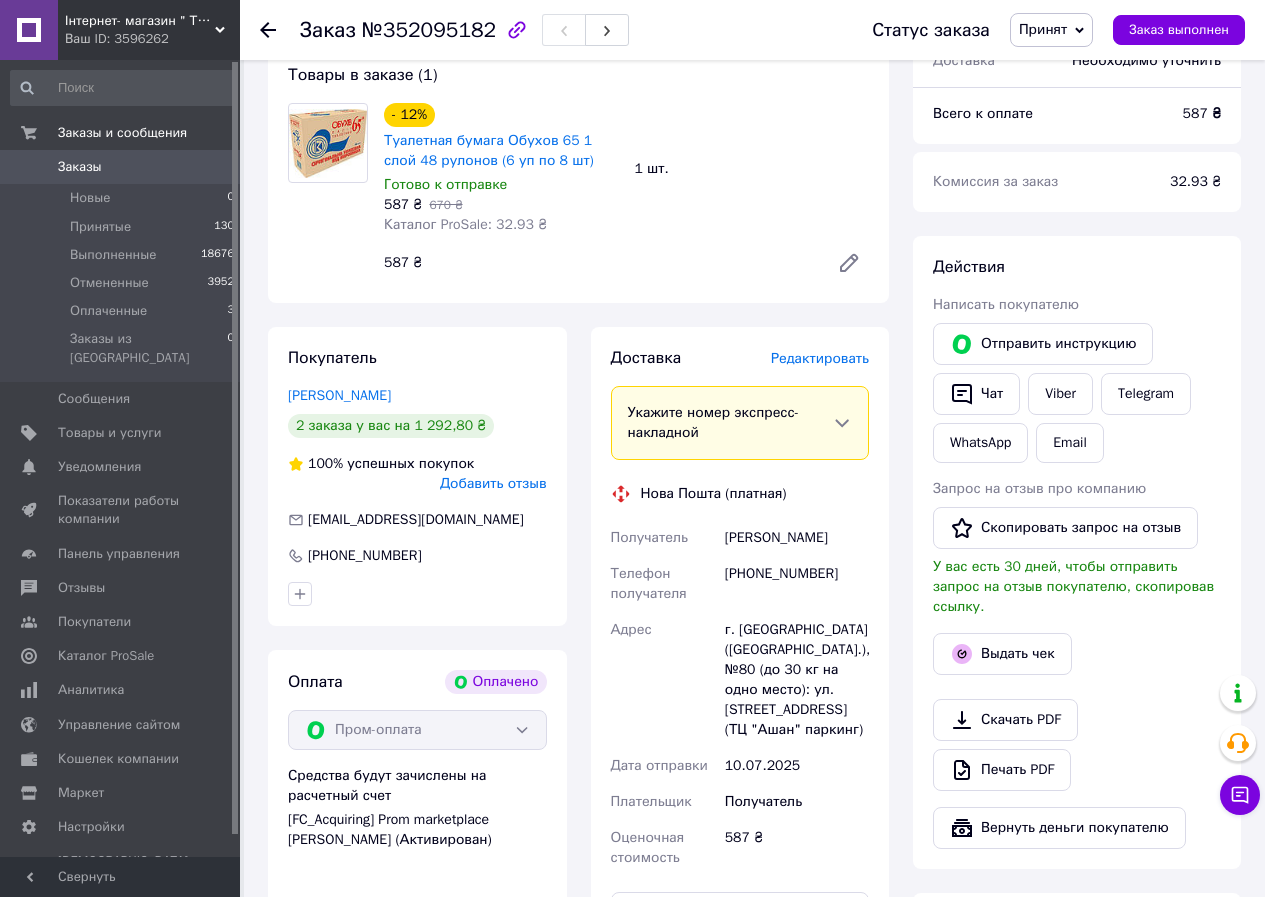 scroll, scrollTop: 388, scrollLeft: 0, axis: vertical 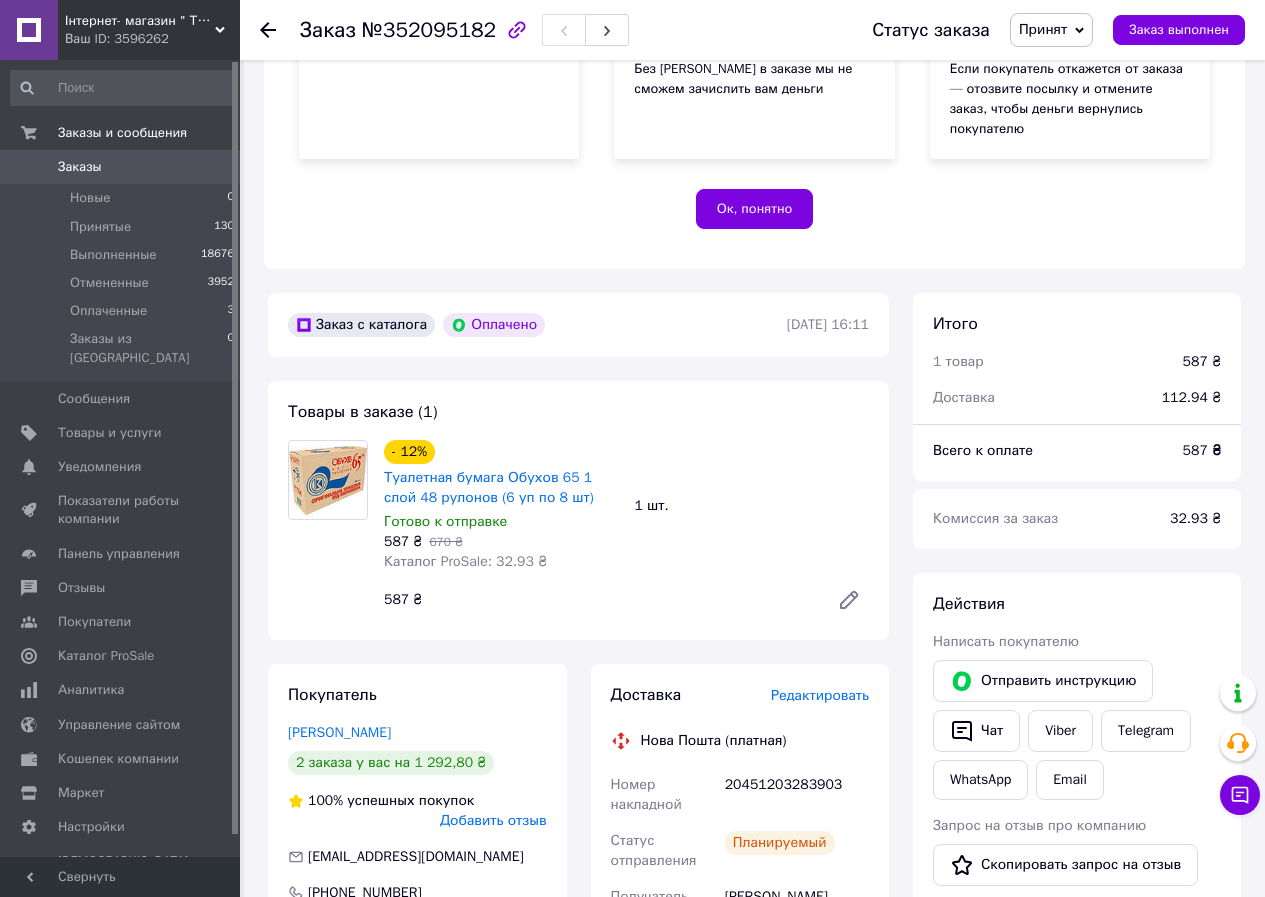 click on "Действия Написать покупателю   Отправить инструкцию   Чат Viber Telegram WhatsApp Email Запрос на отзыв про компанию   Скопировать запрос на отзыв У вас есть 30 дней, чтобы отправить запрос на отзыв покупателю, скопировав ссылку.   Выдать чек   Скачать PDF   Печать PDF   Вернуть деньги покупателю" at bounding box center [1077, 889] 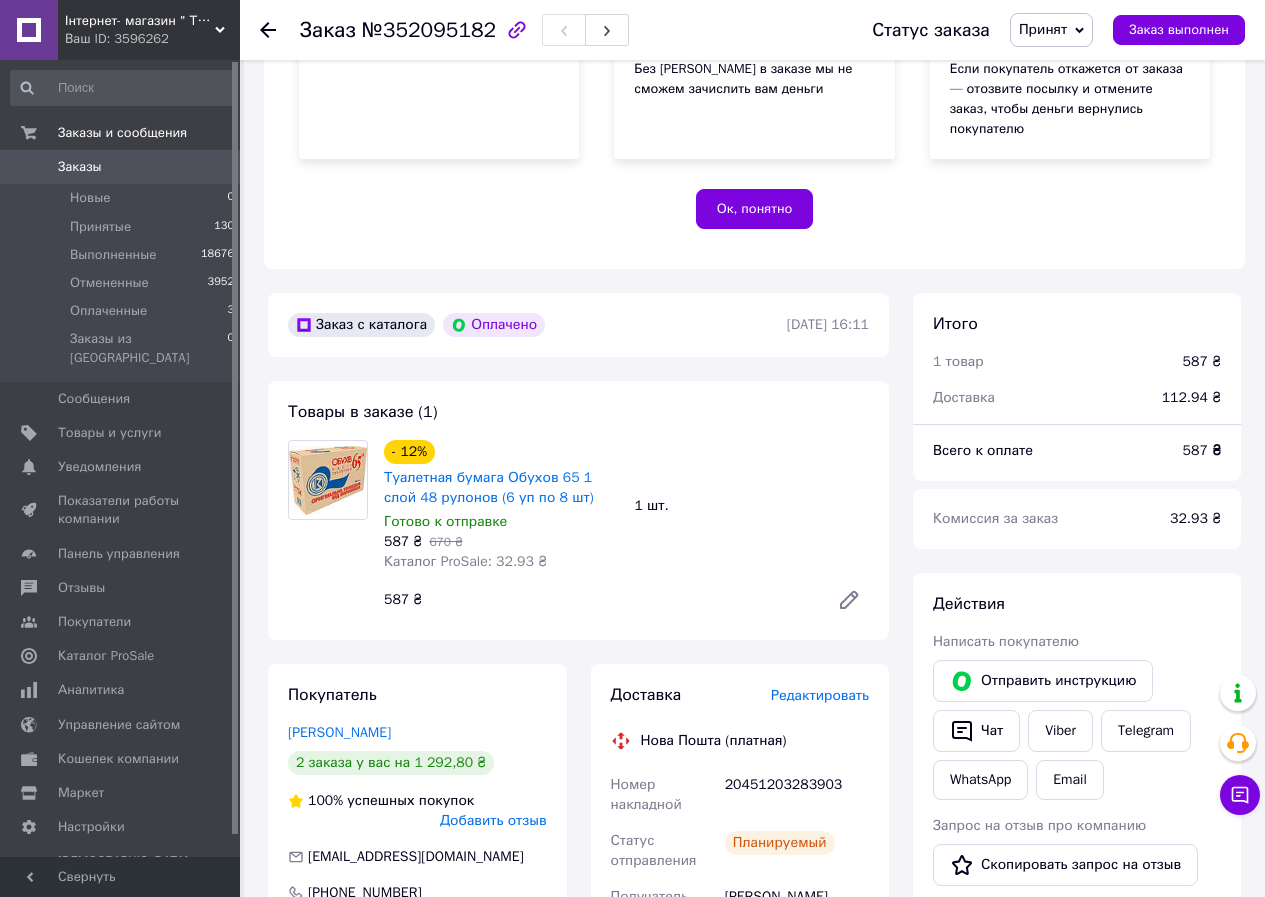 click 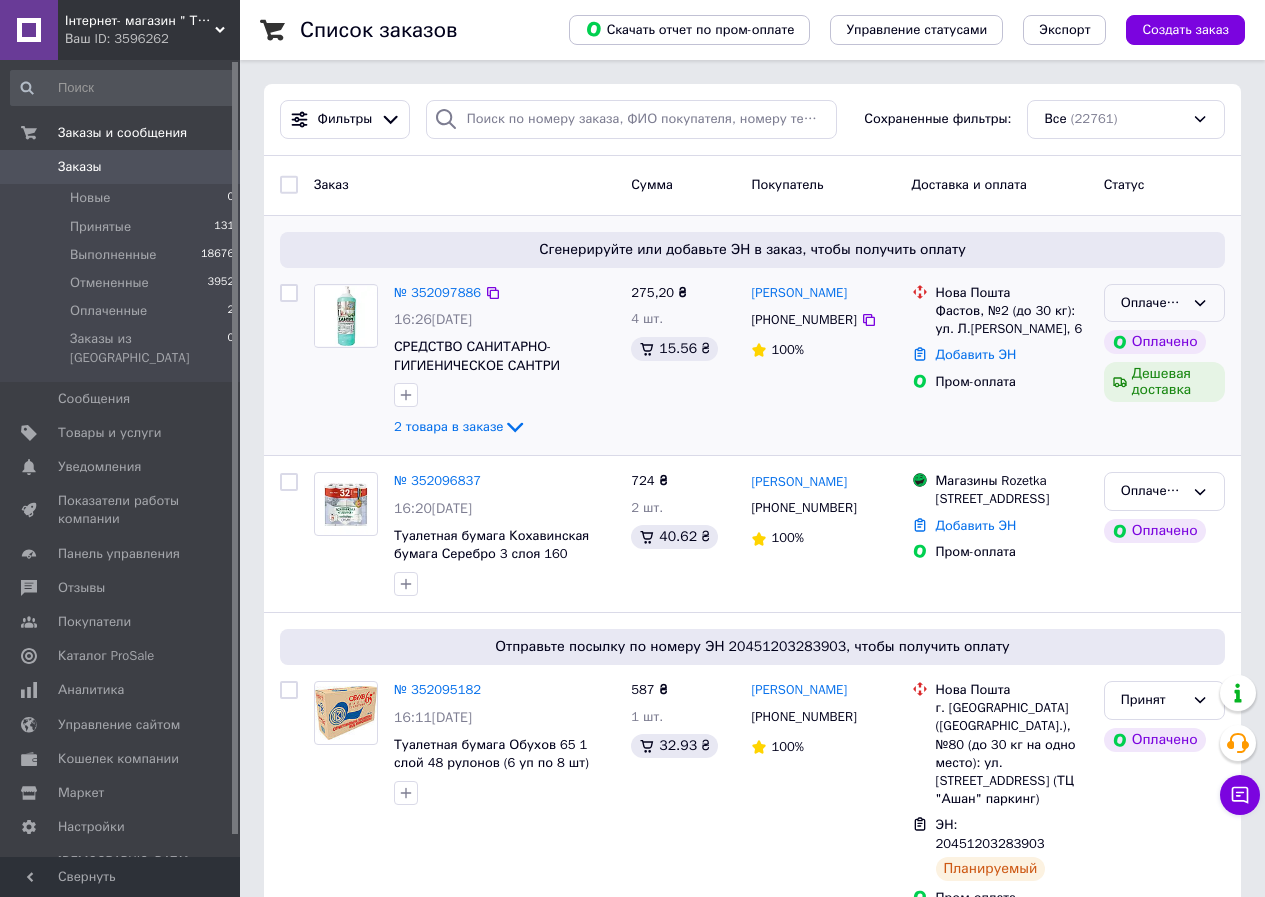 click on "Оплаченный" at bounding box center (1152, 303) 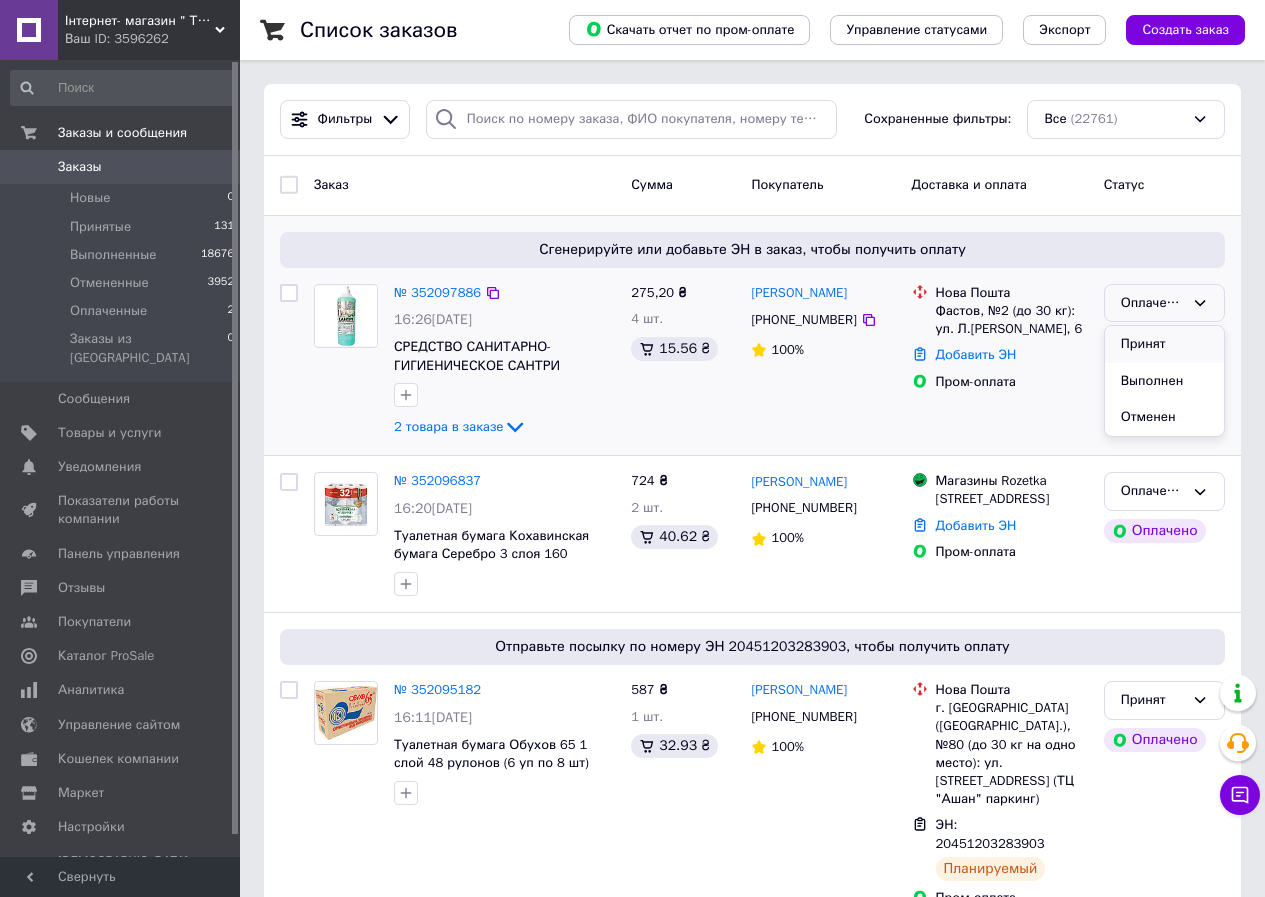 click on "Принят" at bounding box center (1164, 344) 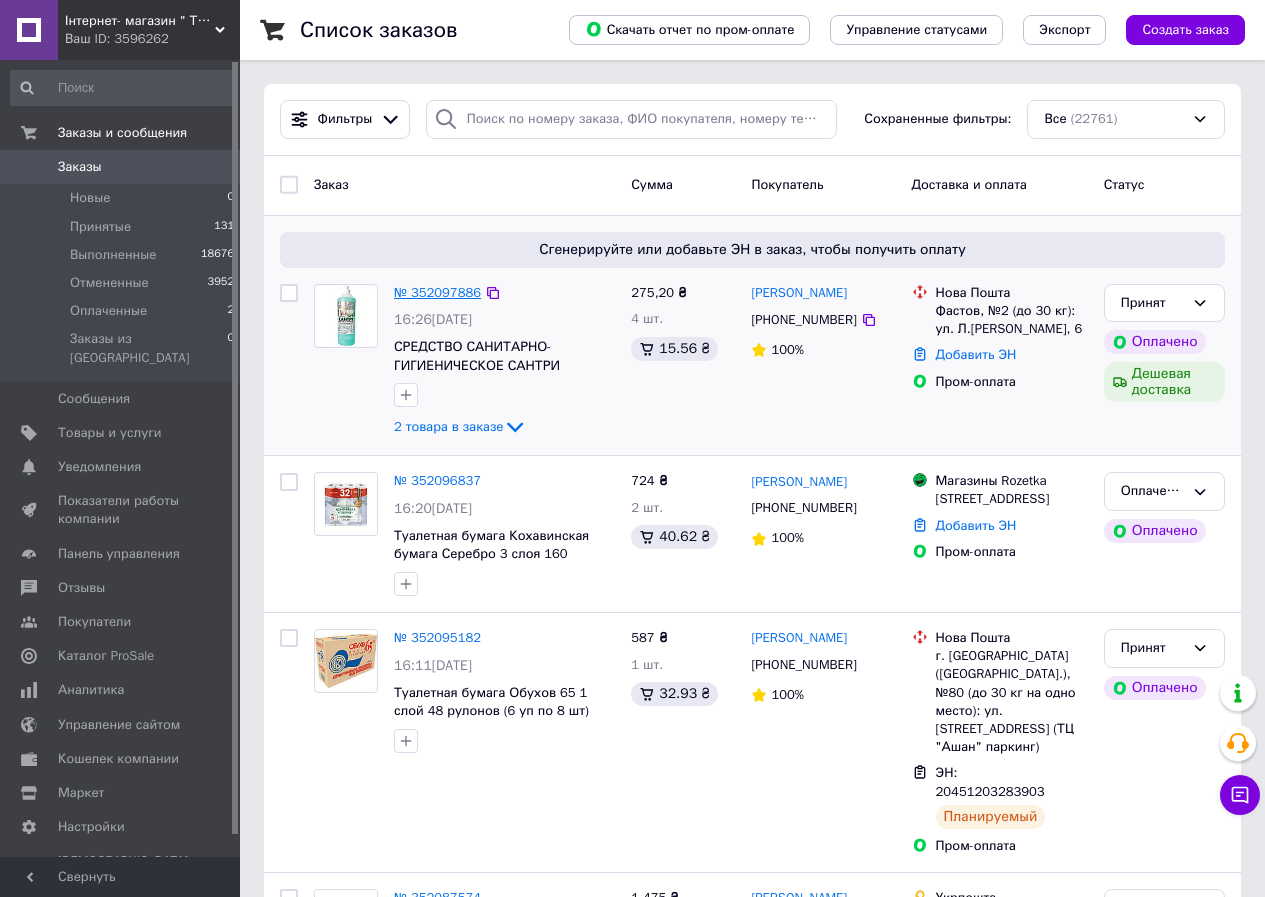 click on "№ 352097886" at bounding box center (437, 292) 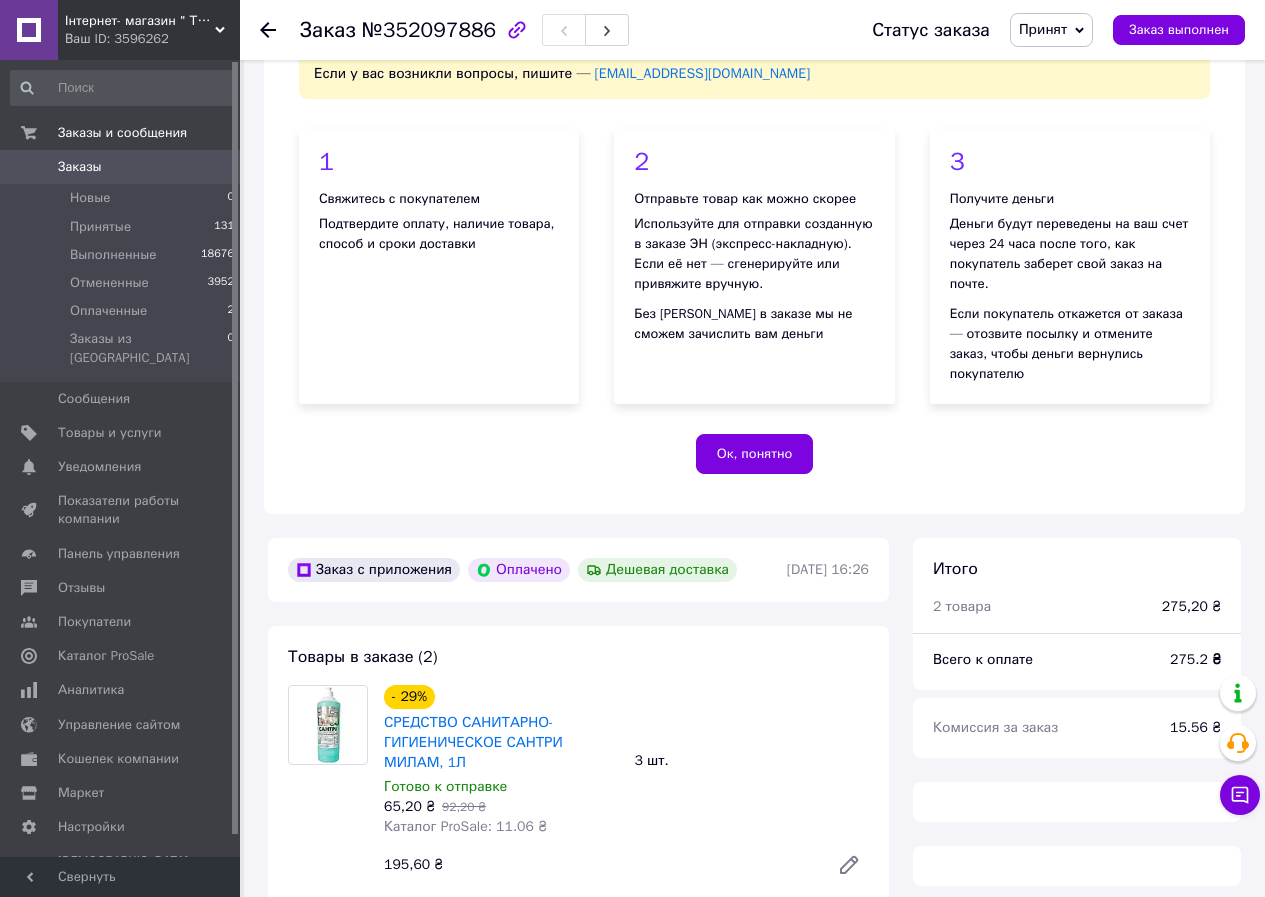 scroll, scrollTop: 500, scrollLeft: 0, axis: vertical 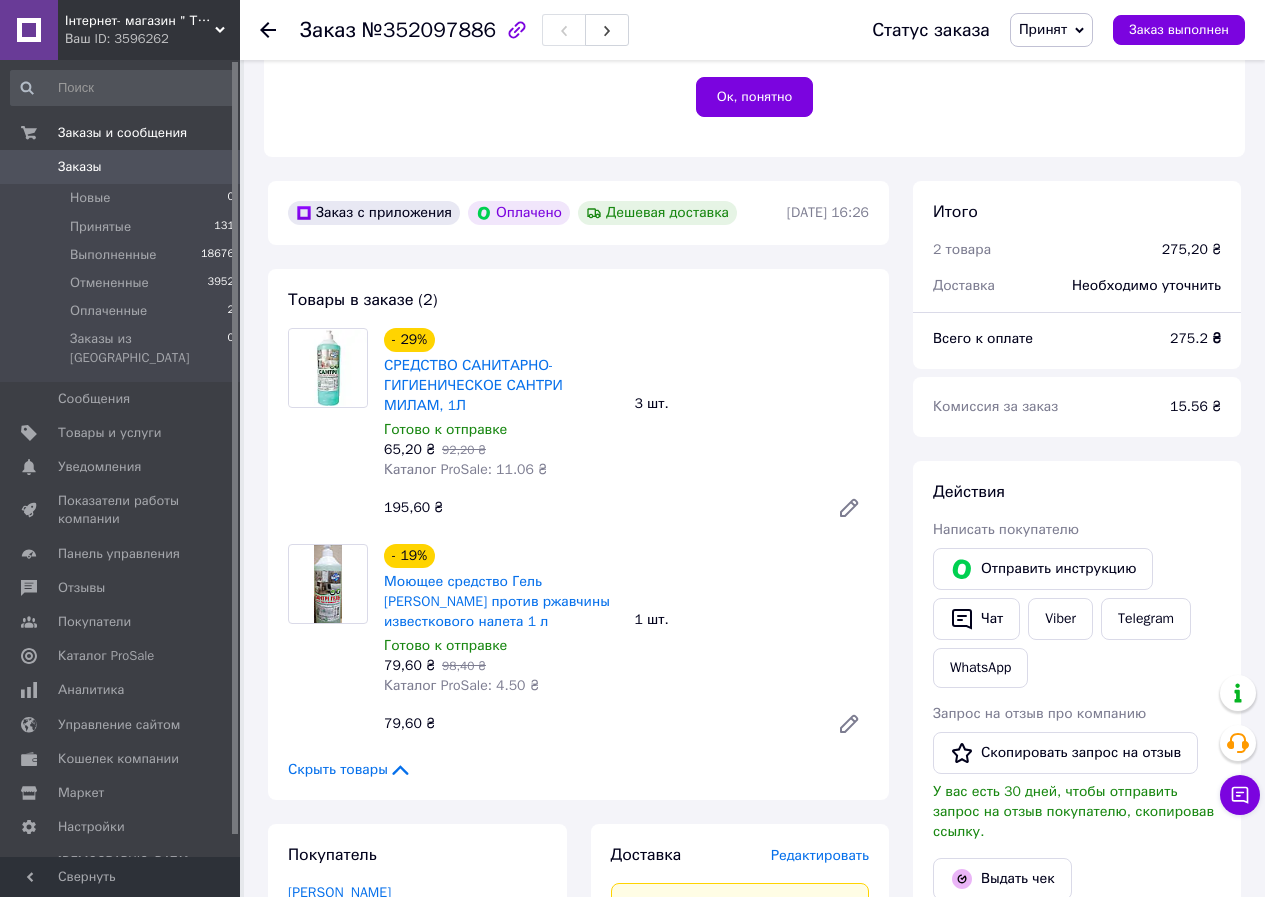 drag, startPoint x: 1156, startPoint y: 445, endPoint x: 932, endPoint y: 493, distance: 229.08514 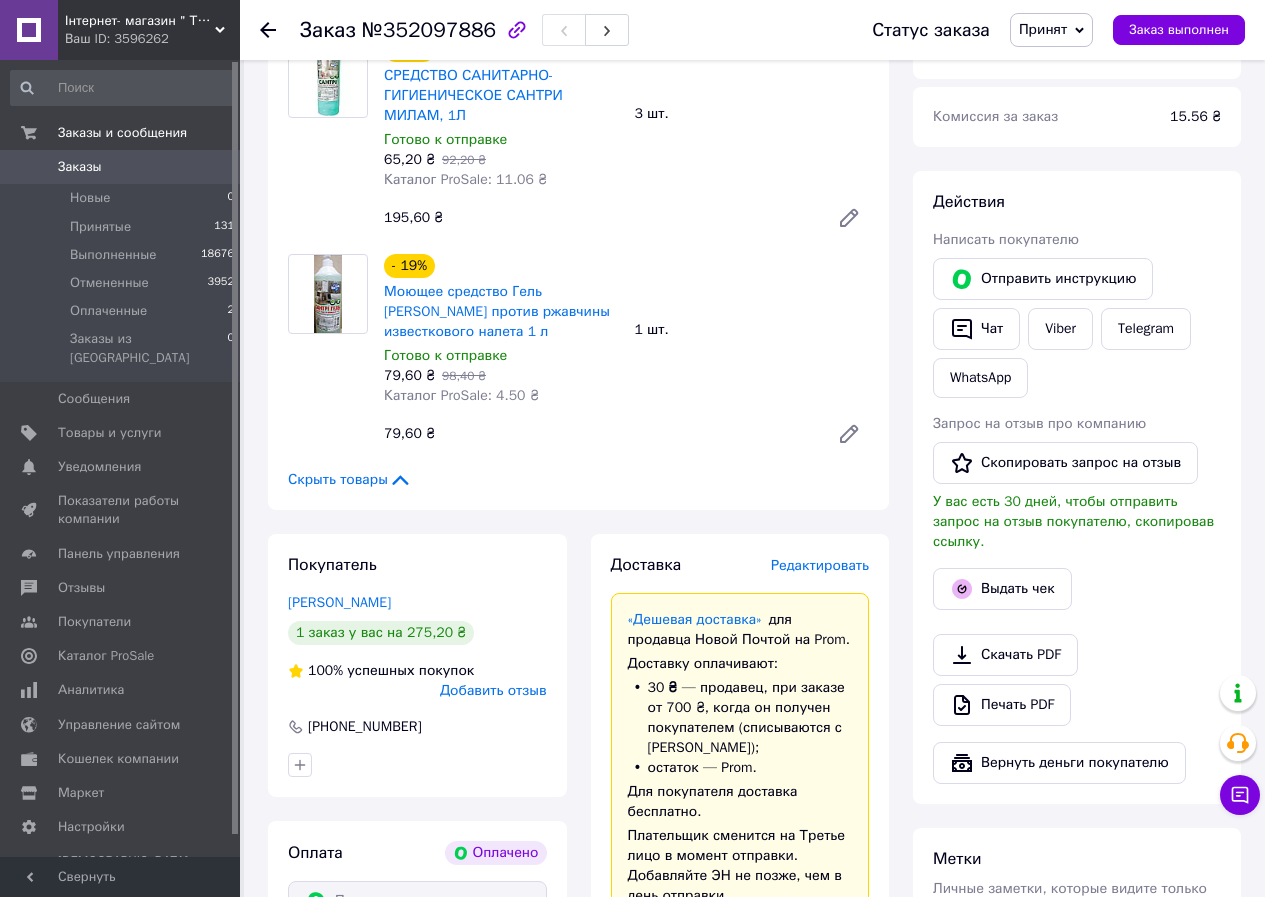 scroll, scrollTop: 800, scrollLeft: 0, axis: vertical 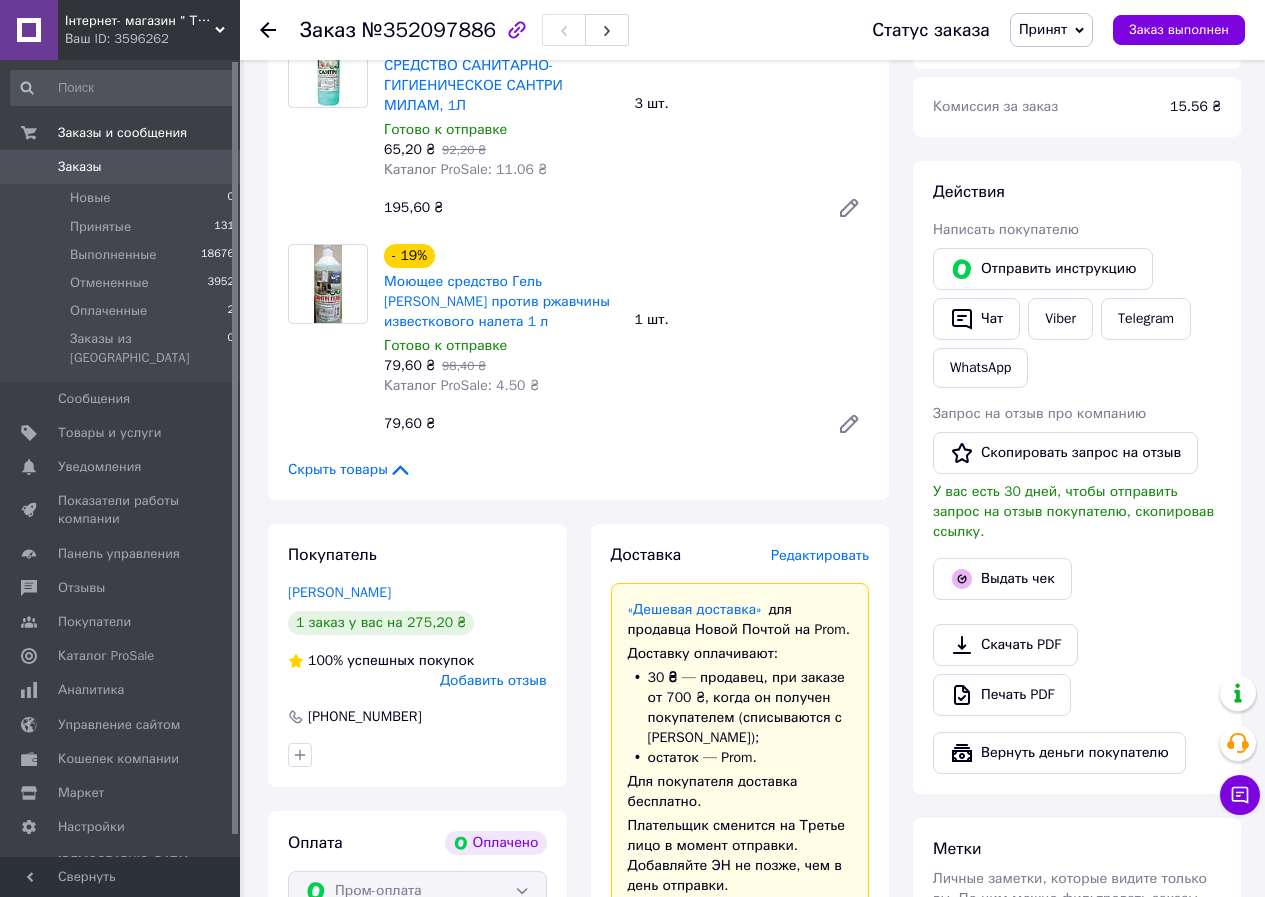 drag, startPoint x: 279, startPoint y: 570, endPoint x: 455, endPoint y: 575, distance: 176.07101 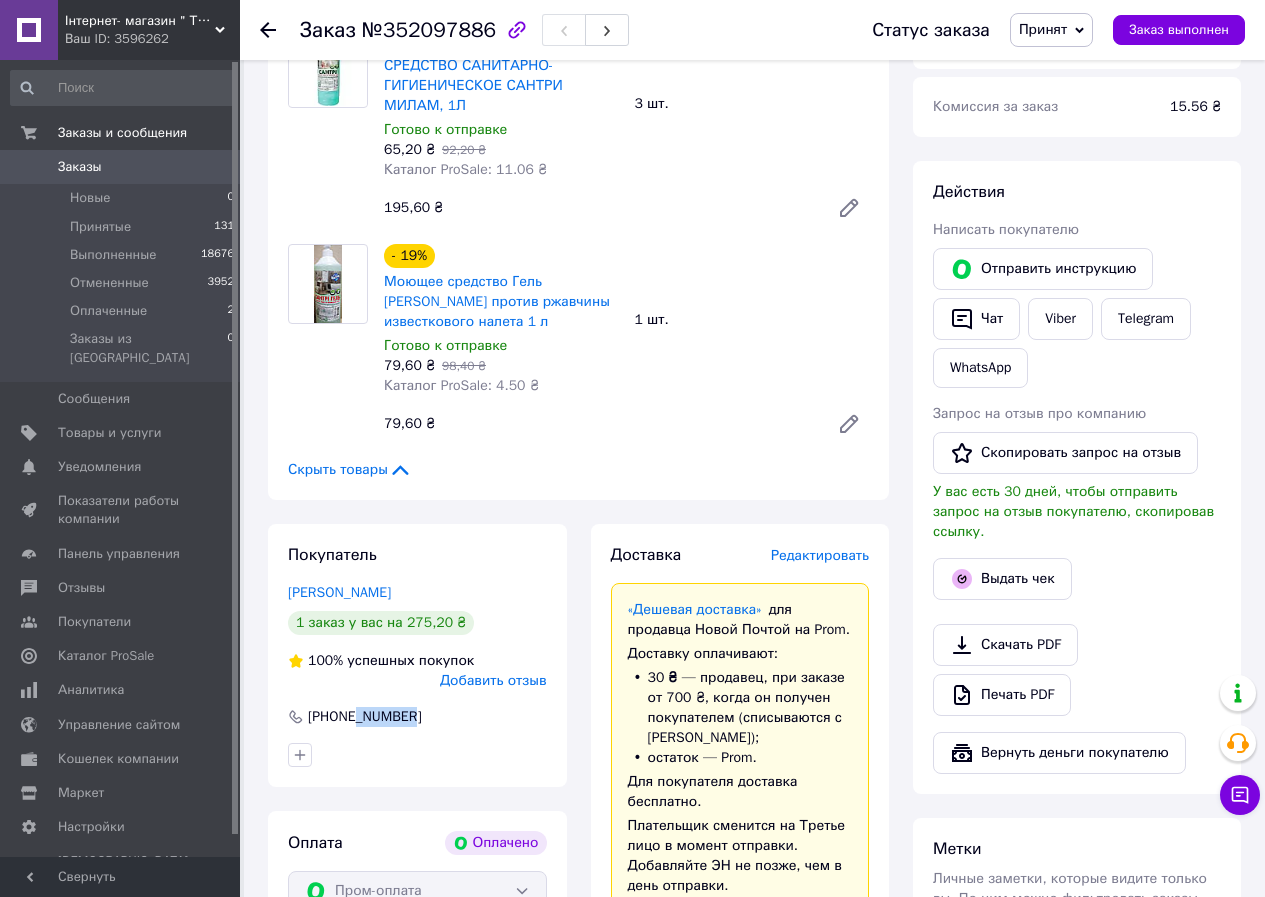 drag, startPoint x: 429, startPoint y: 700, endPoint x: 356, endPoint y: 691, distance: 73.552704 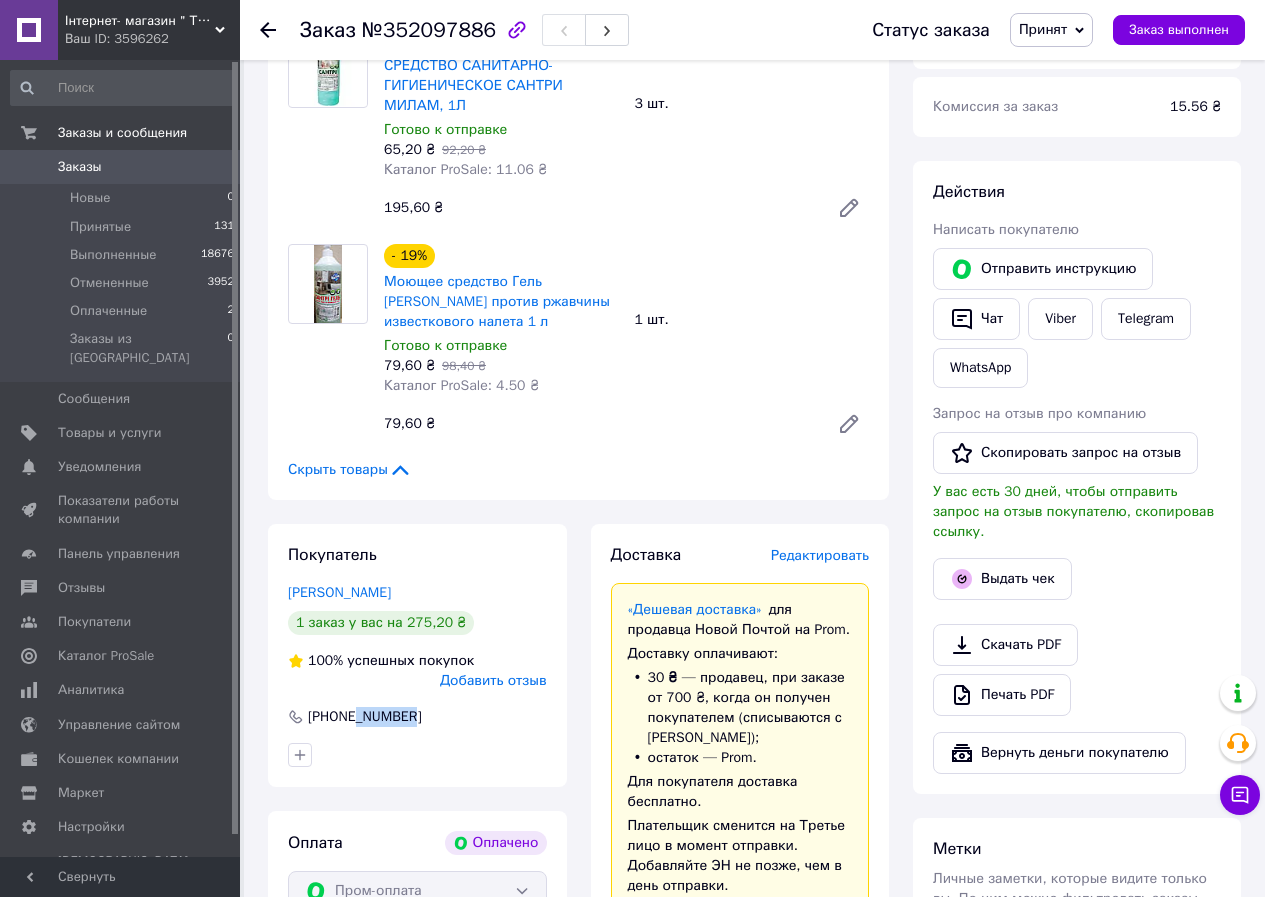 copy on "2488818" 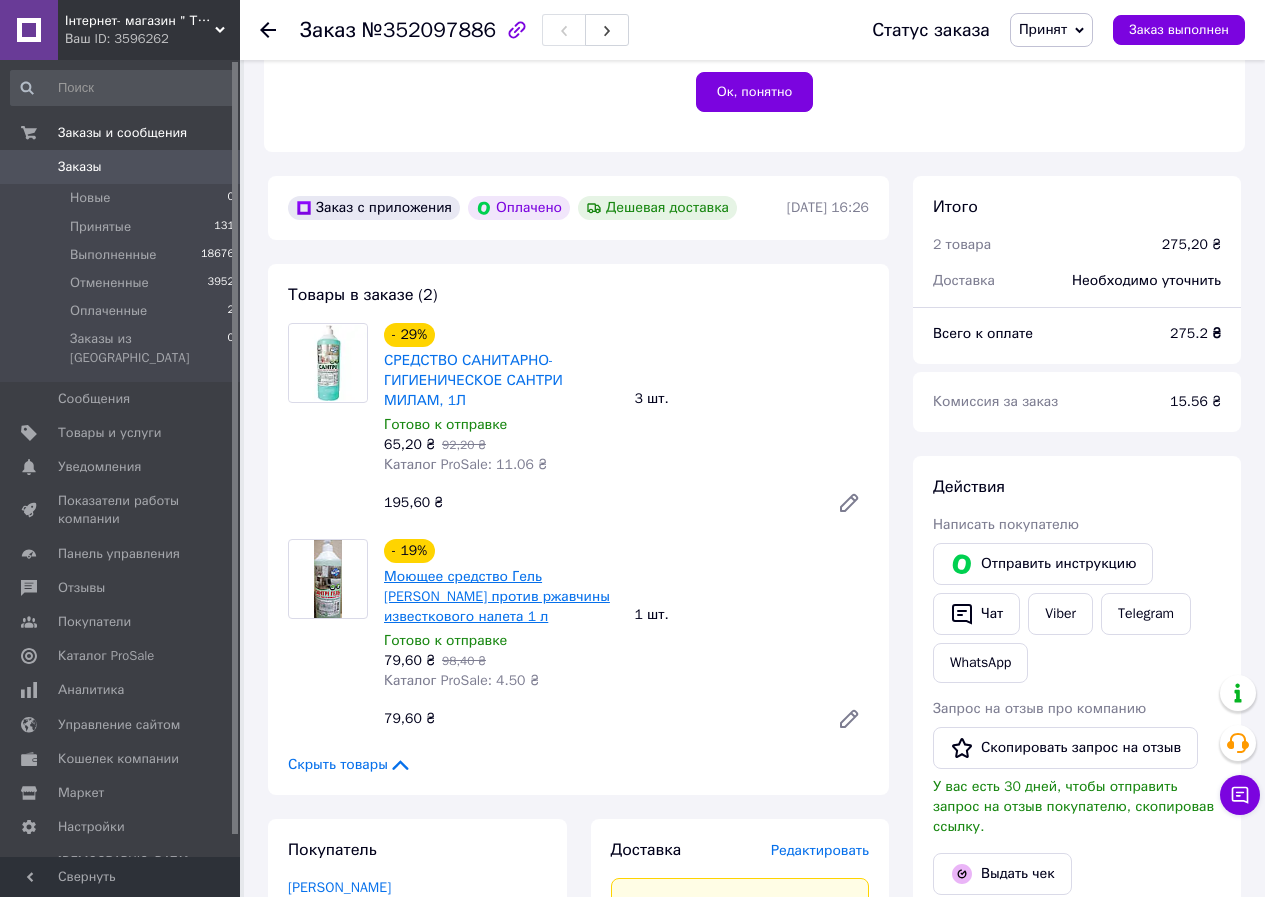 scroll, scrollTop: 400, scrollLeft: 0, axis: vertical 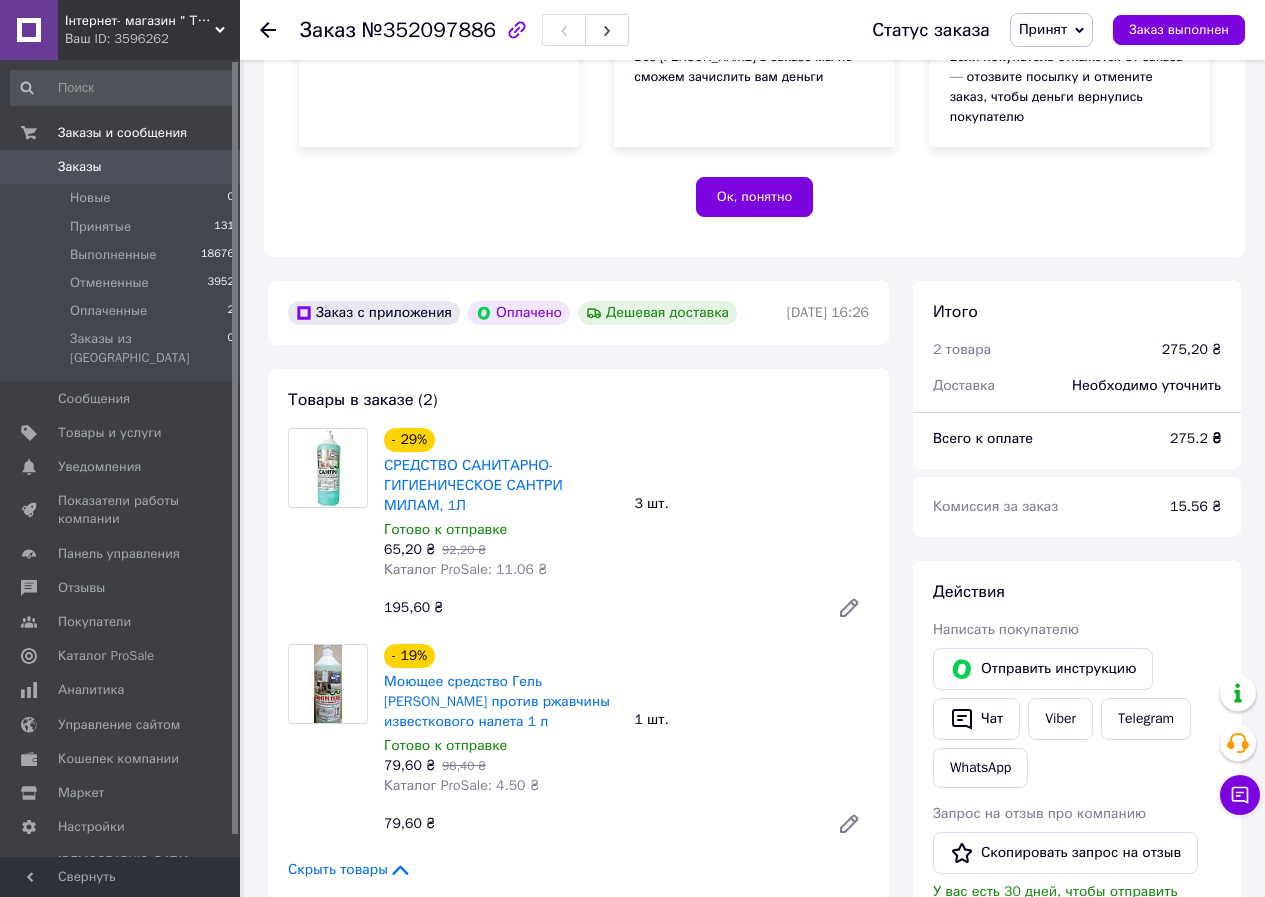 click on "№352097886" at bounding box center [429, 30] 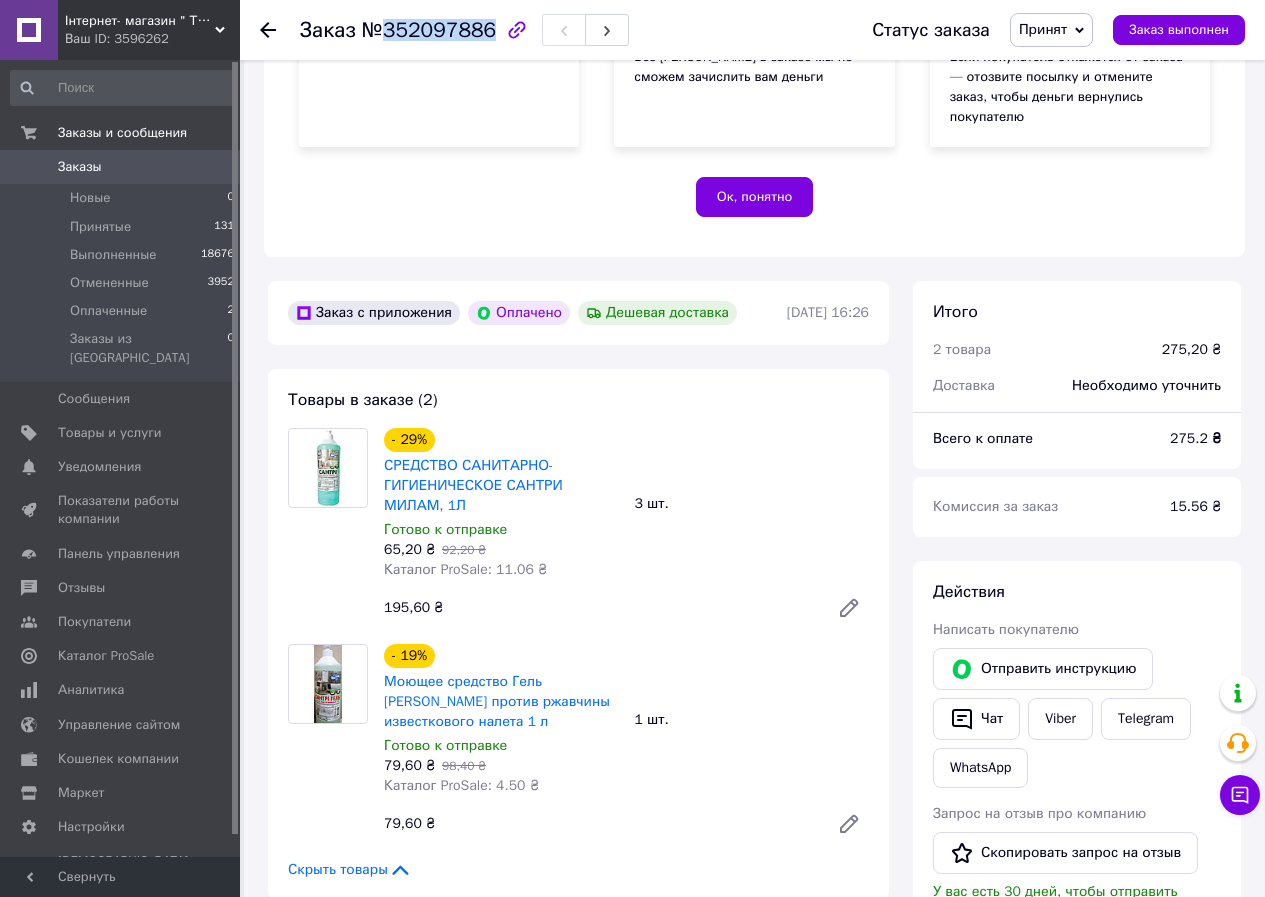 click on "№352097886" at bounding box center [429, 30] 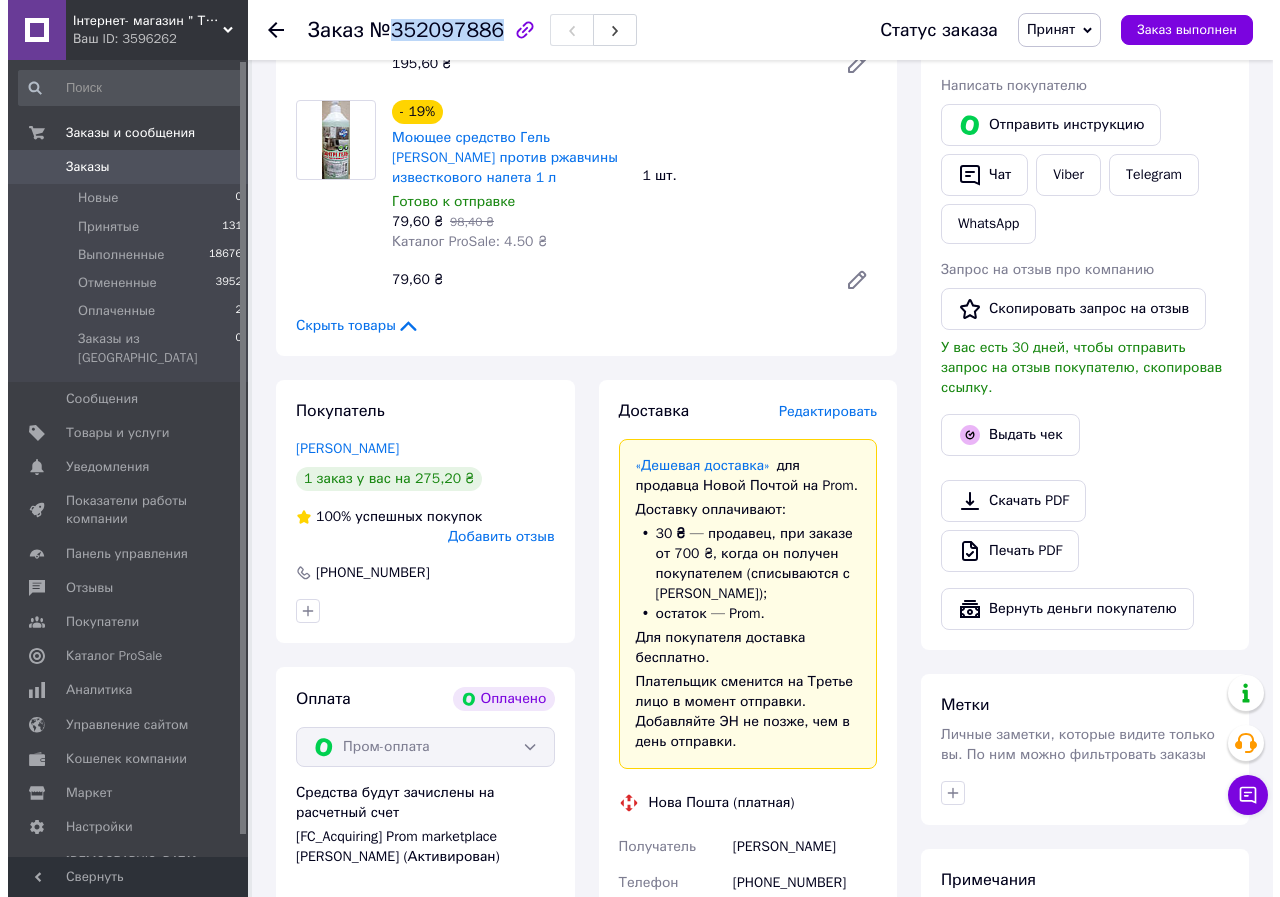 scroll, scrollTop: 1000, scrollLeft: 0, axis: vertical 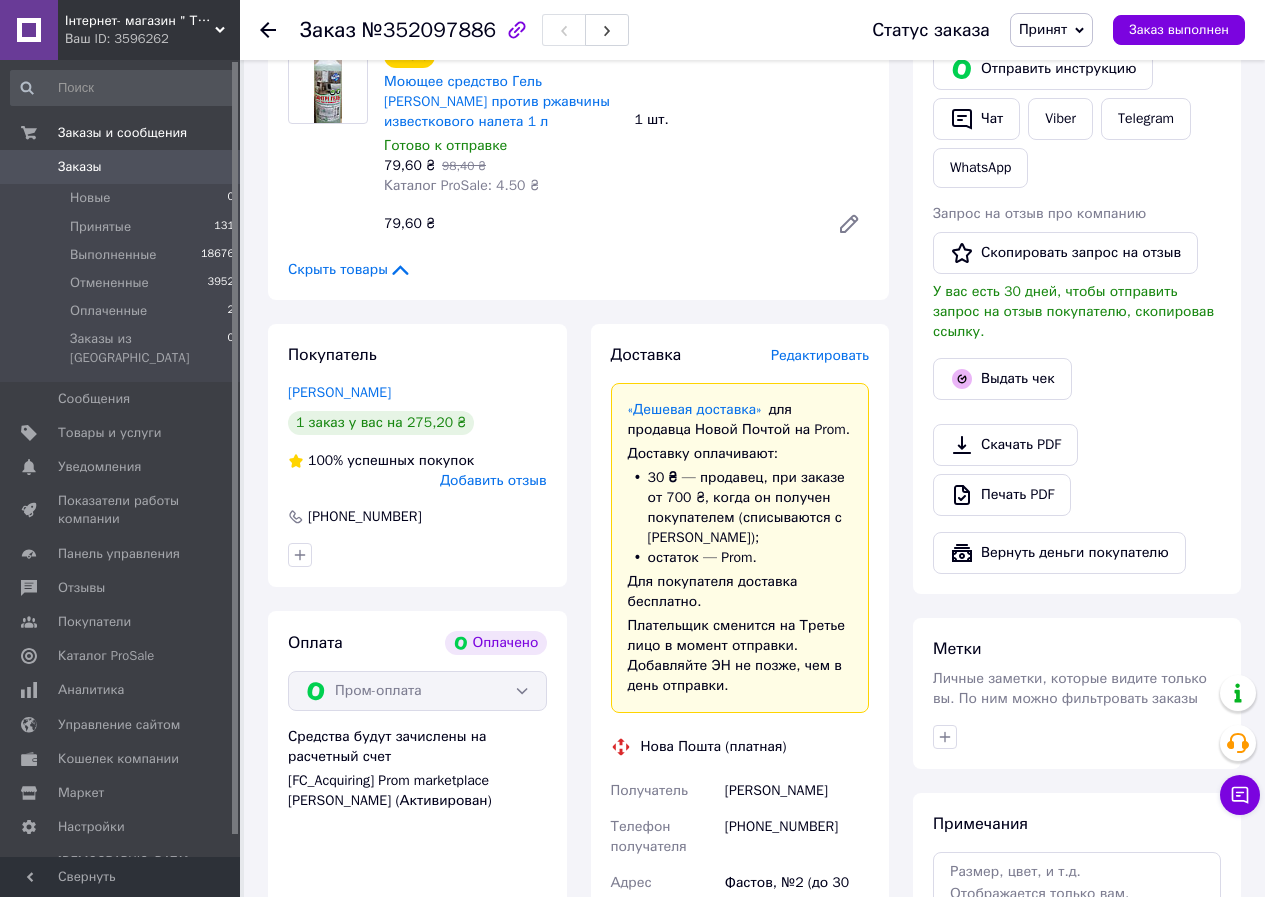 click on "Редактировать" at bounding box center [820, 355] 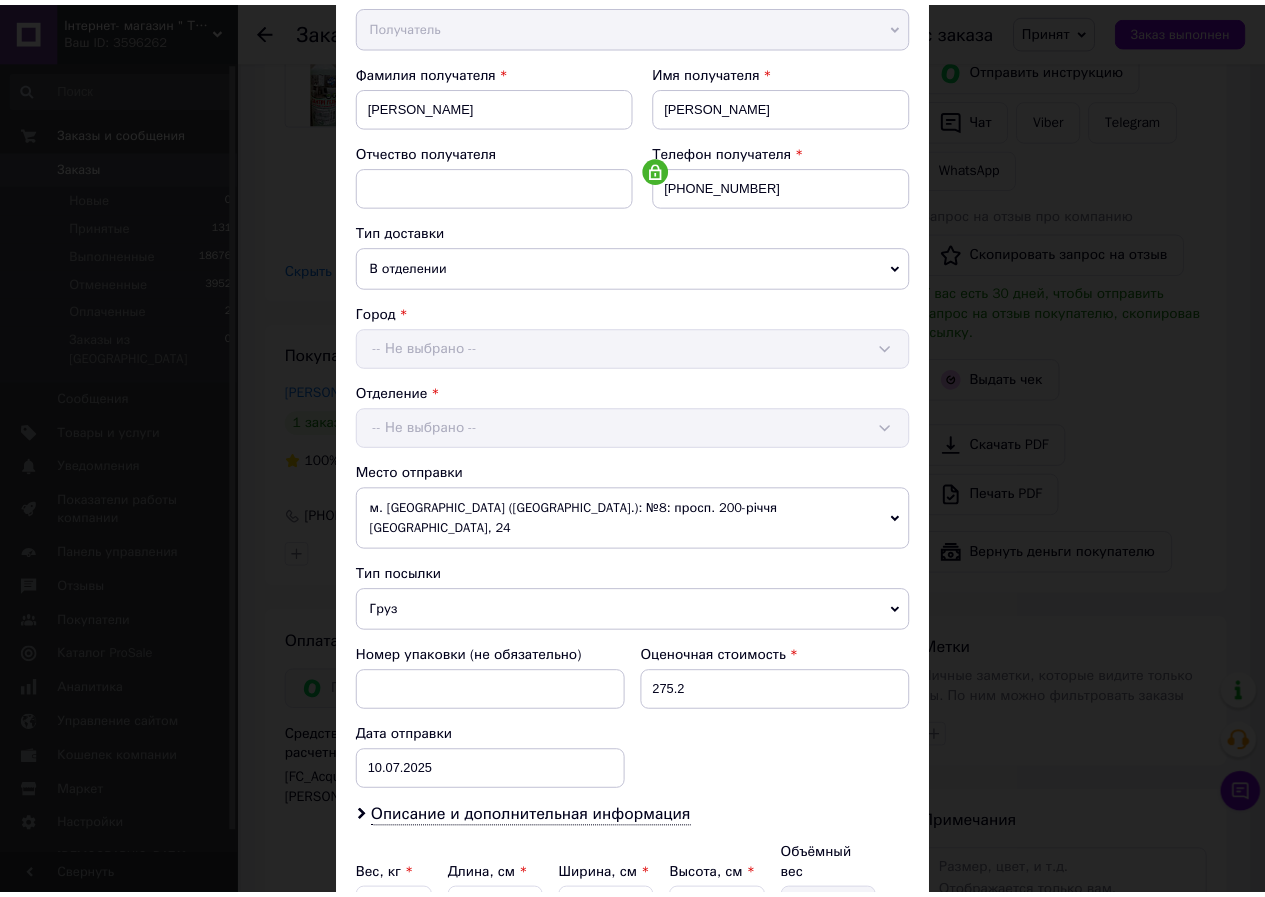scroll, scrollTop: 400, scrollLeft: 0, axis: vertical 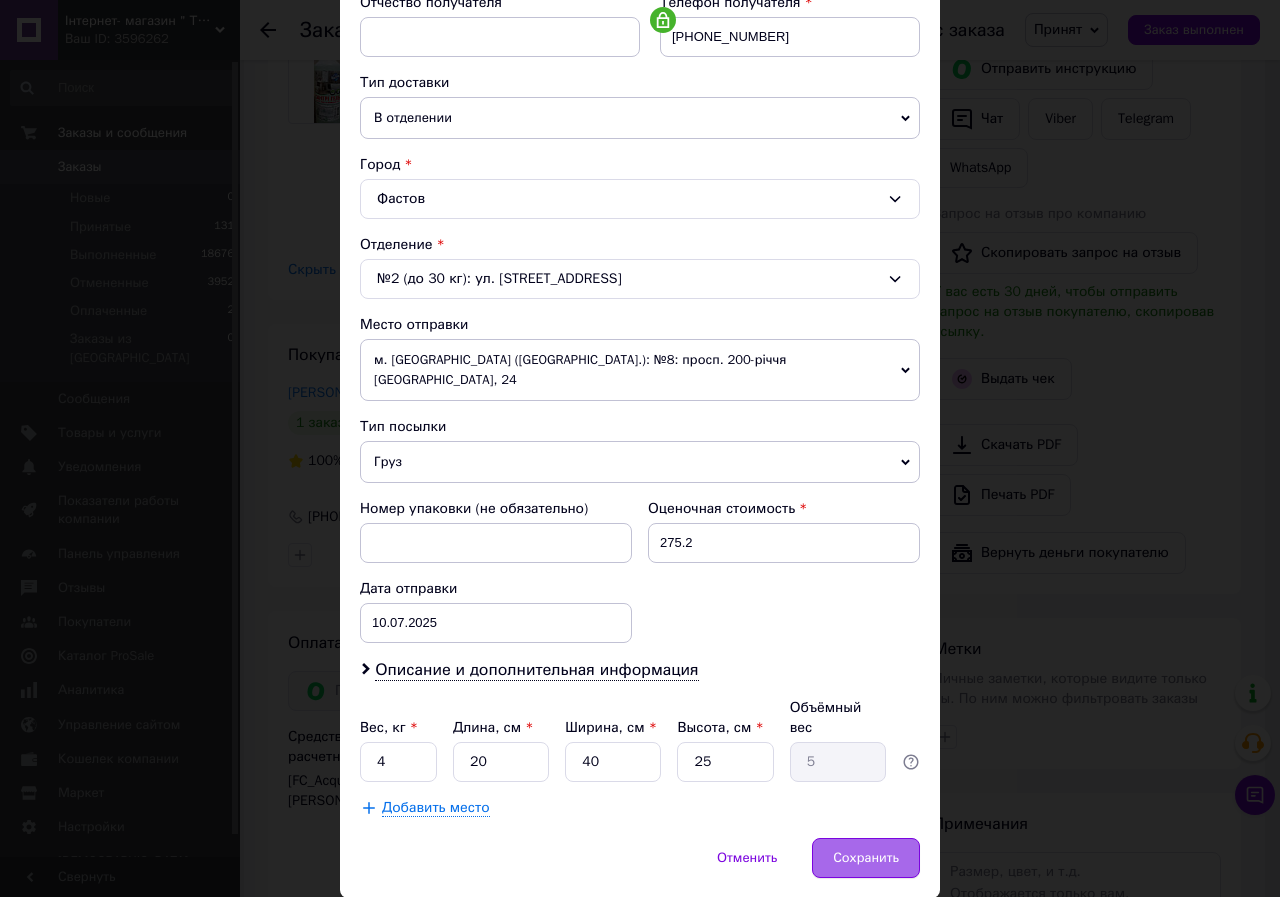 click on "Сохранить" at bounding box center (866, 858) 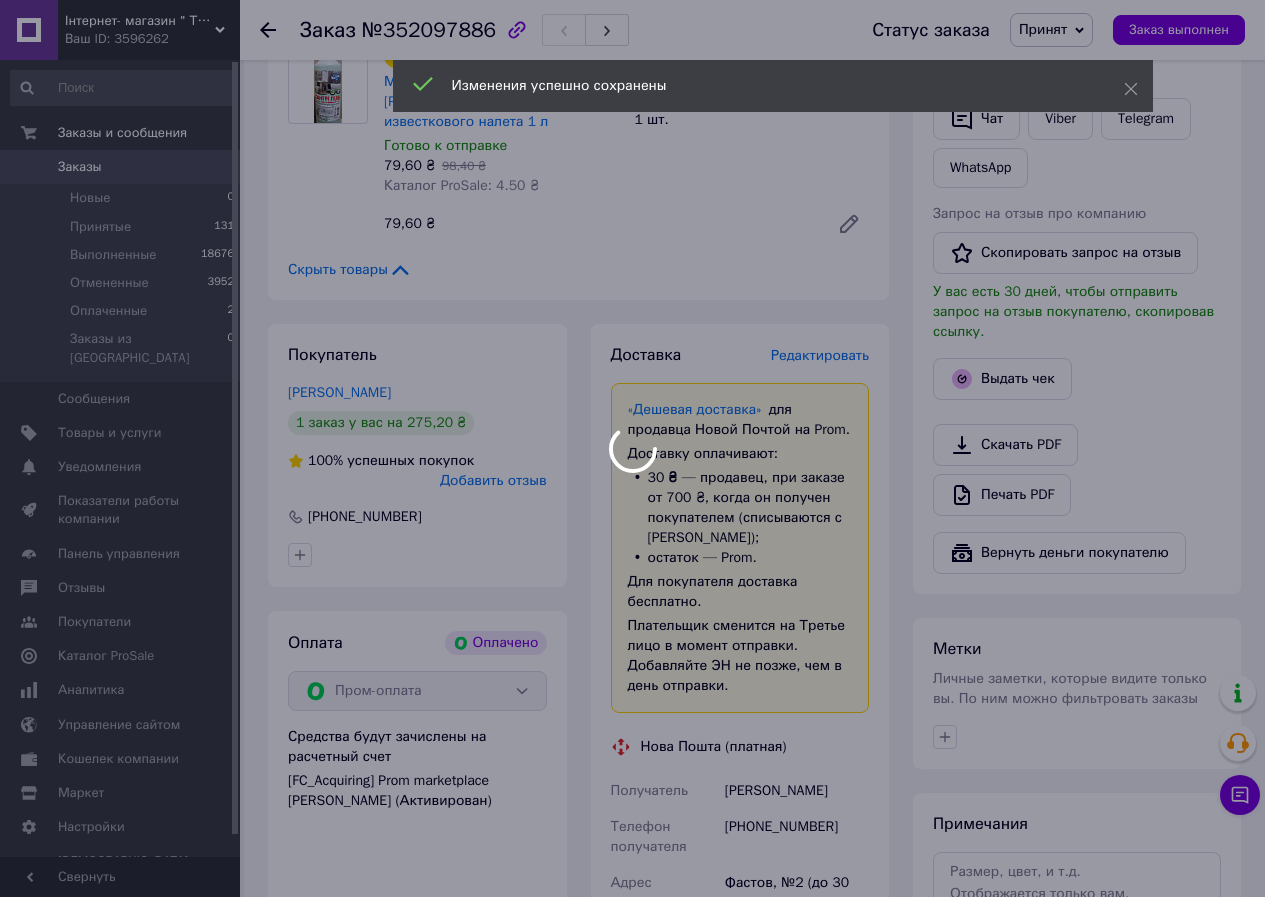 scroll, scrollTop: 1500, scrollLeft: 0, axis: vertical 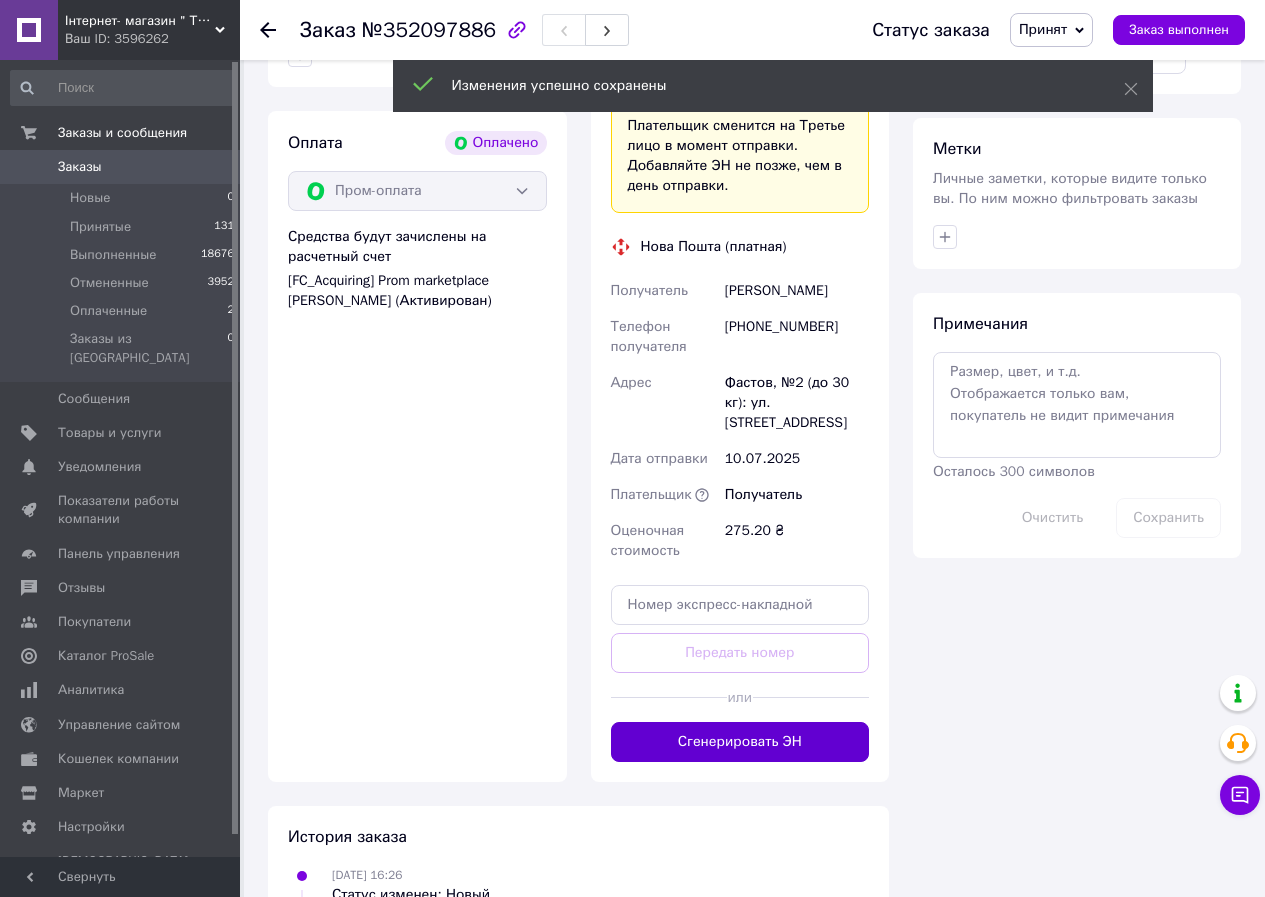 click on "Сгенерировать ЭН" at bounding box center (740, 742) 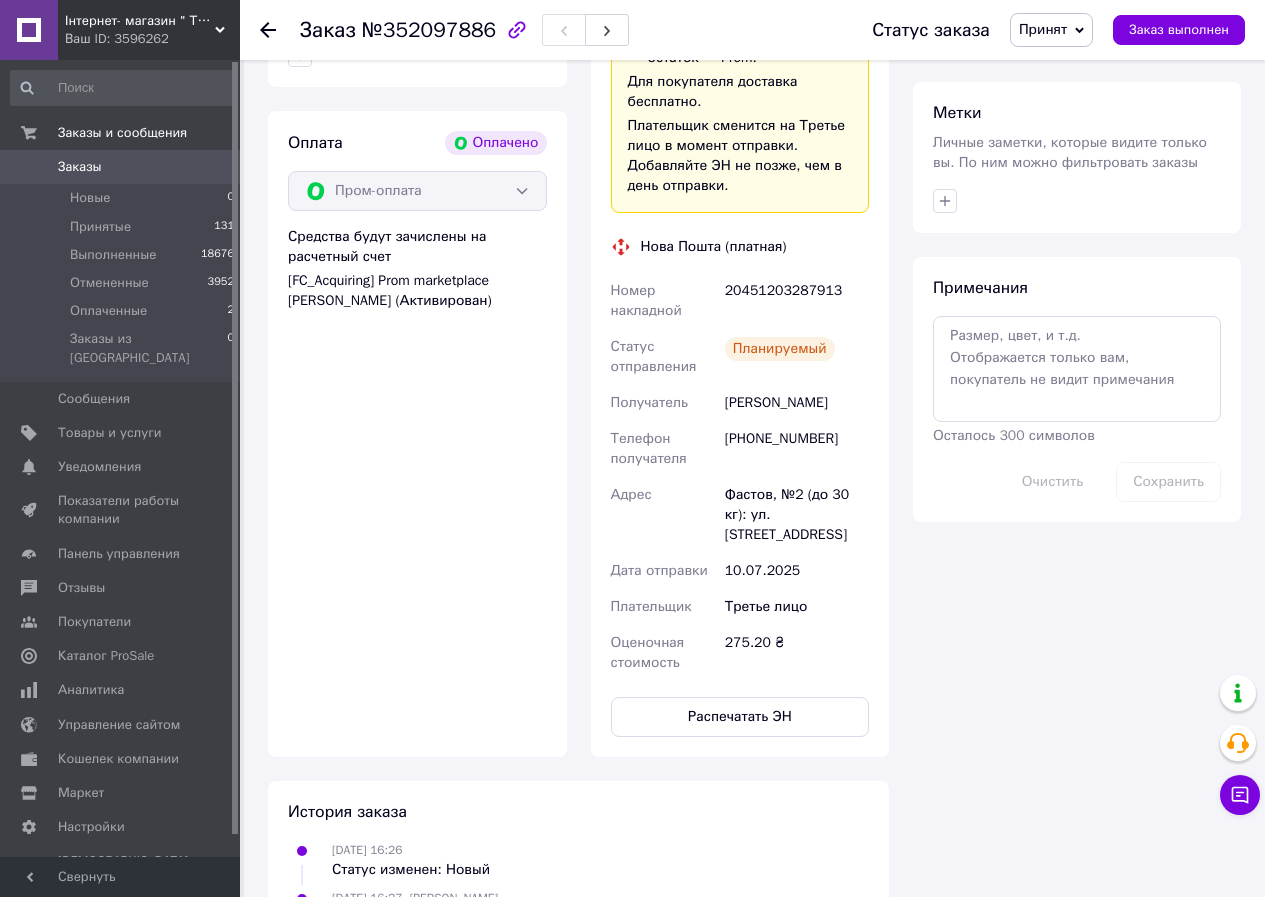 click 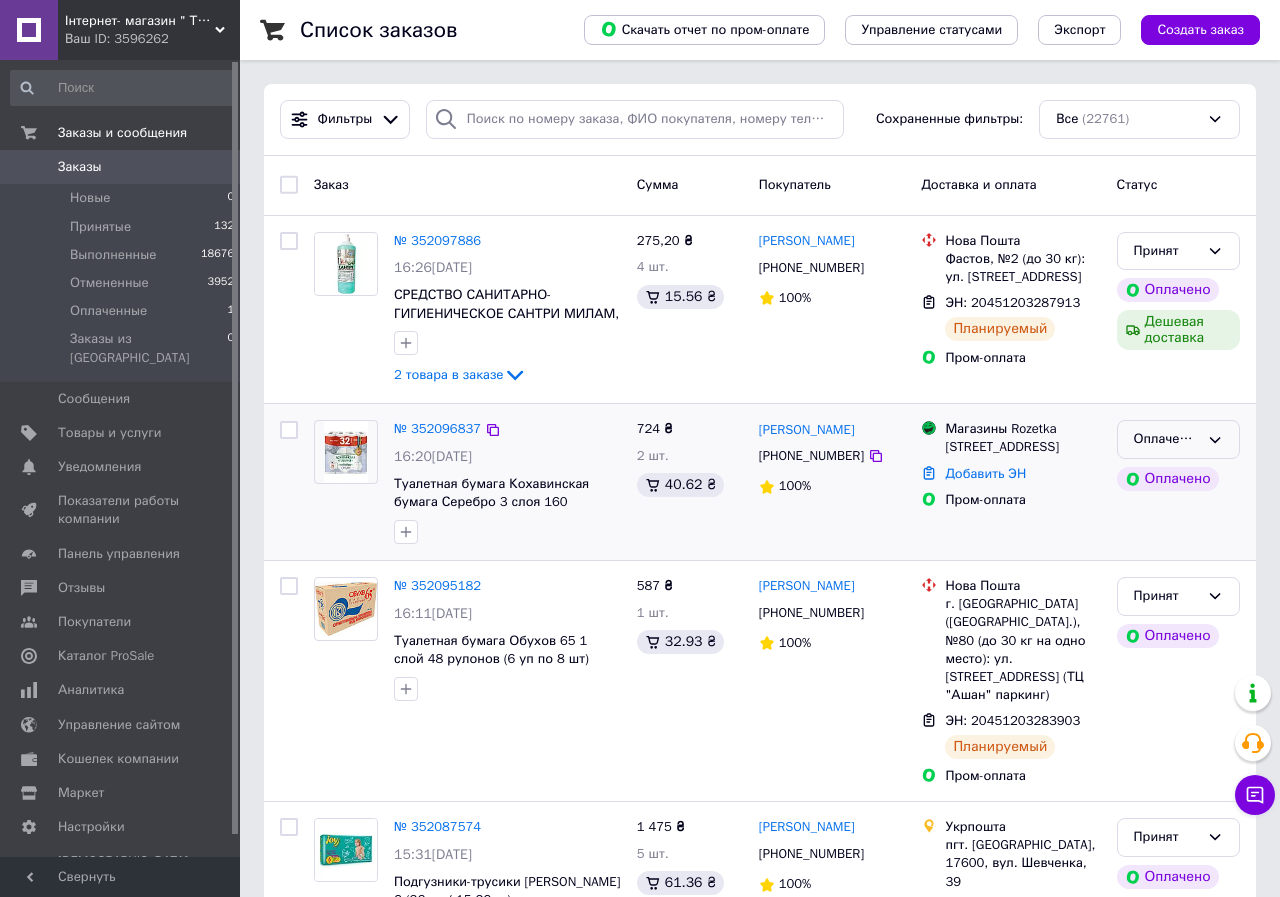 click on "Принят Оплачено Дешевая доставка" at bounding box center (1178, 310) 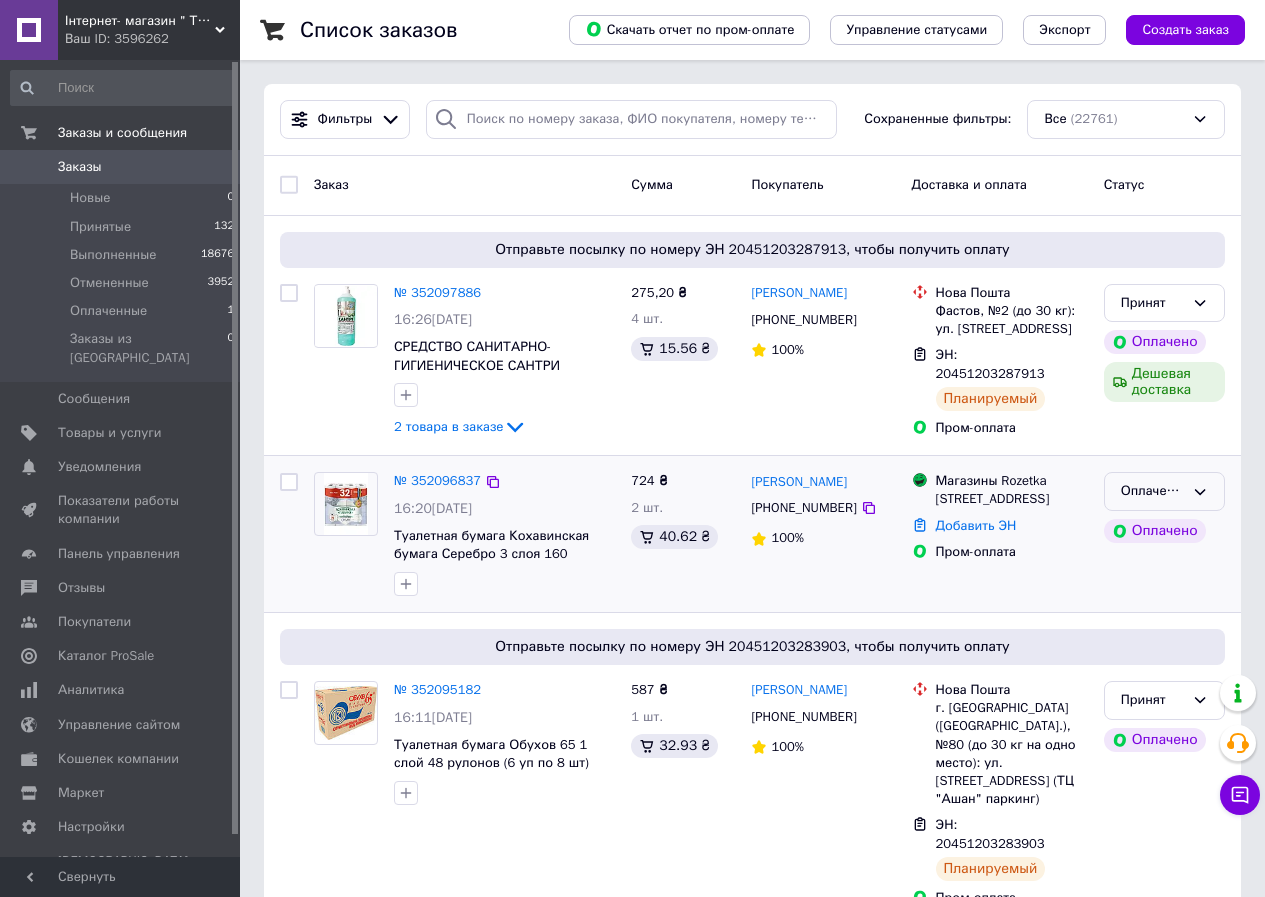 click on "Оплаченный" at bounding box center (1152, 491) 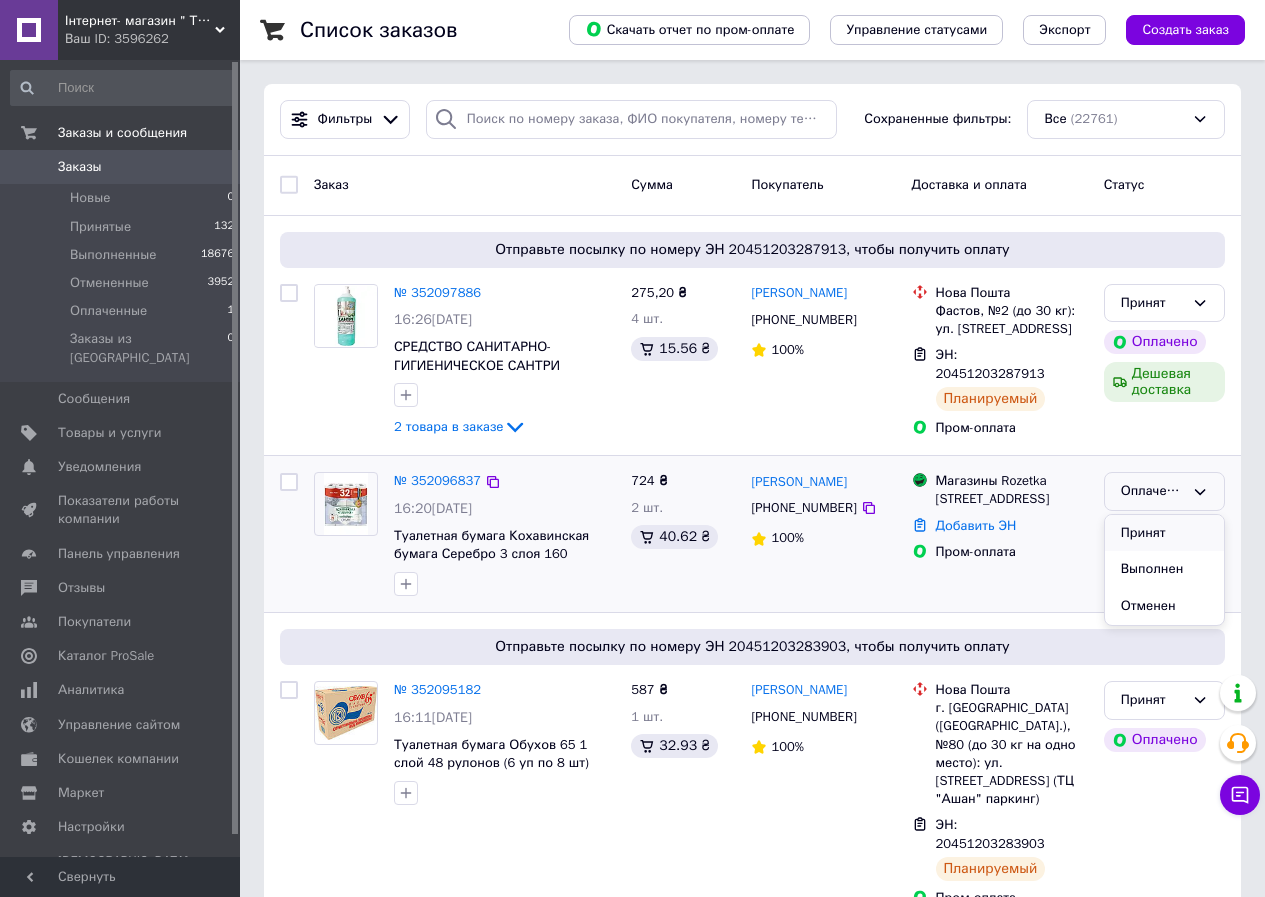 click on "Принят" at bounding box center (1164, 533) 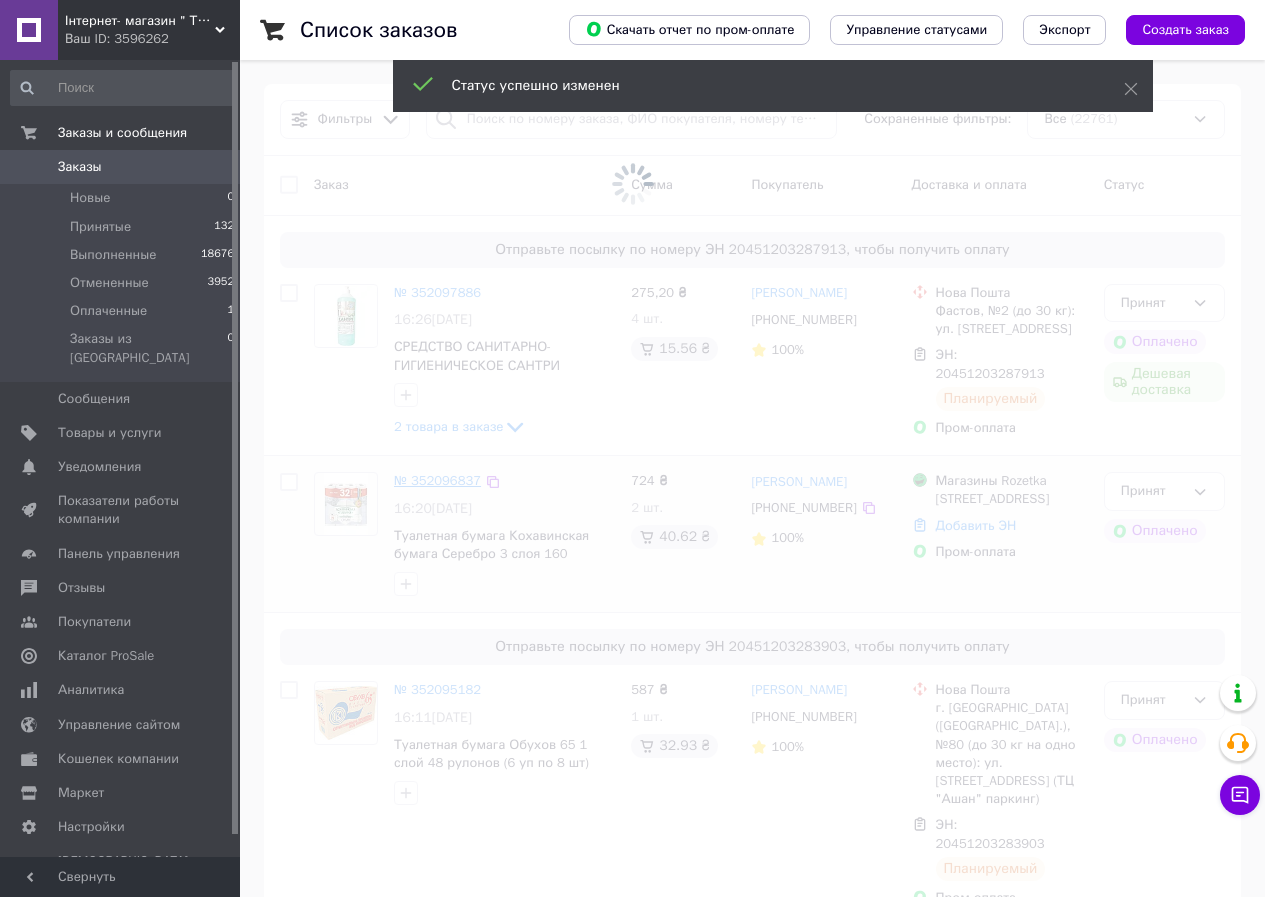 click at bounding box center [632, 448] 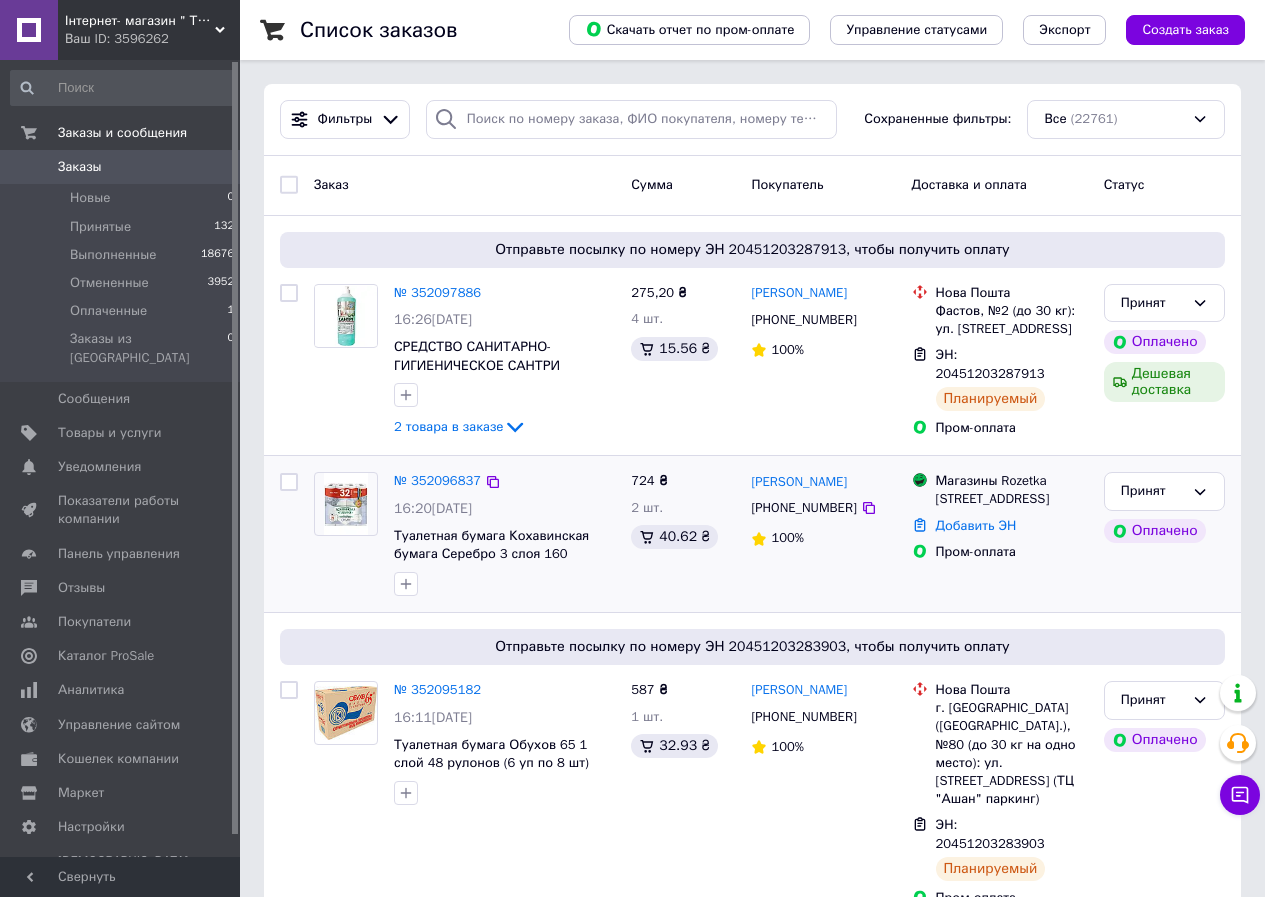 click on "№ 352096837" at bounding box center [437, 481] 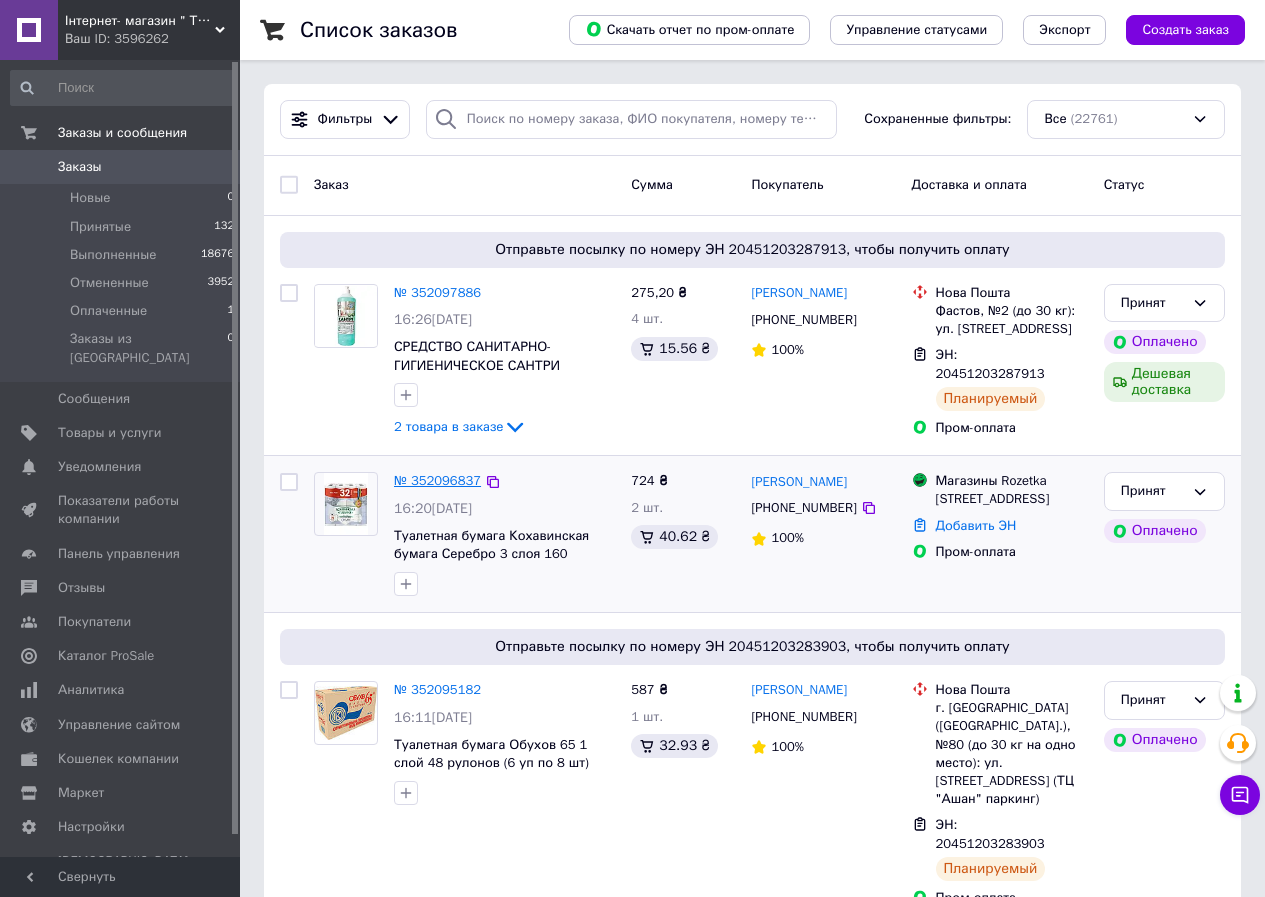 click on "№ 352096837" at bounding box center [437, 480] 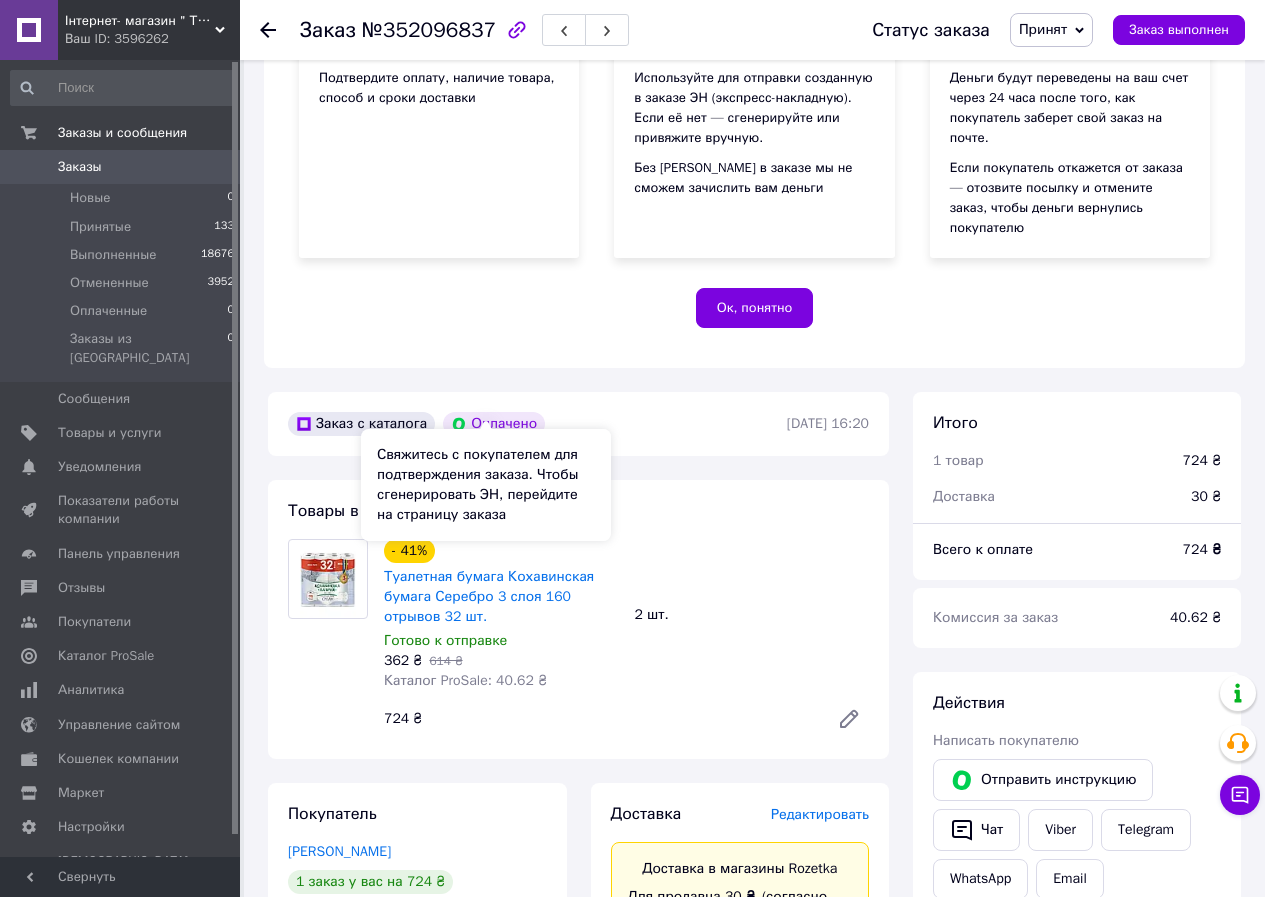 scroll, scrollTop: 300, scrollLeft: 0, axis: vertical 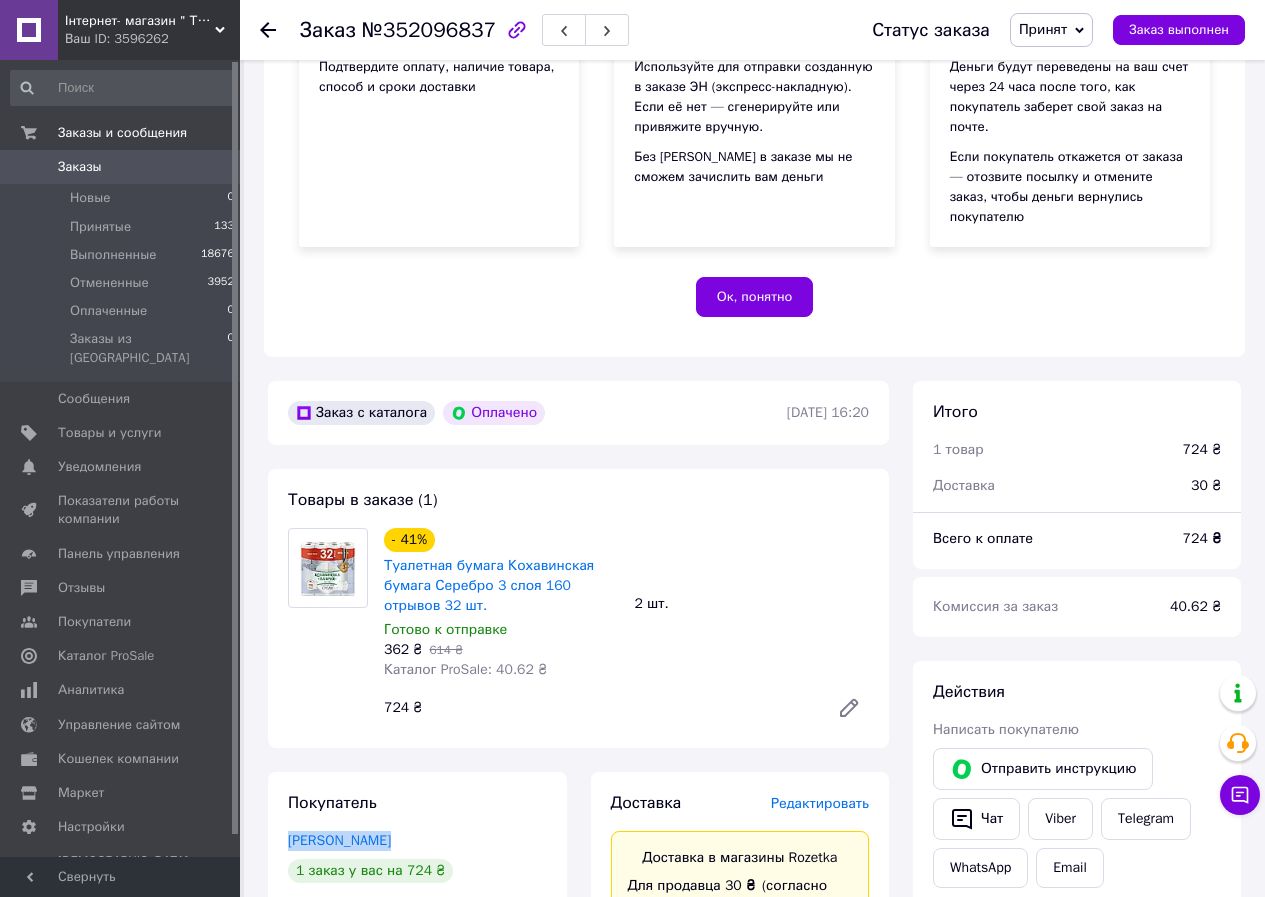 drag, startPoint x: 281, startPoint y: 823, endPoint x: 437, endPoint y: 823, distance: 156 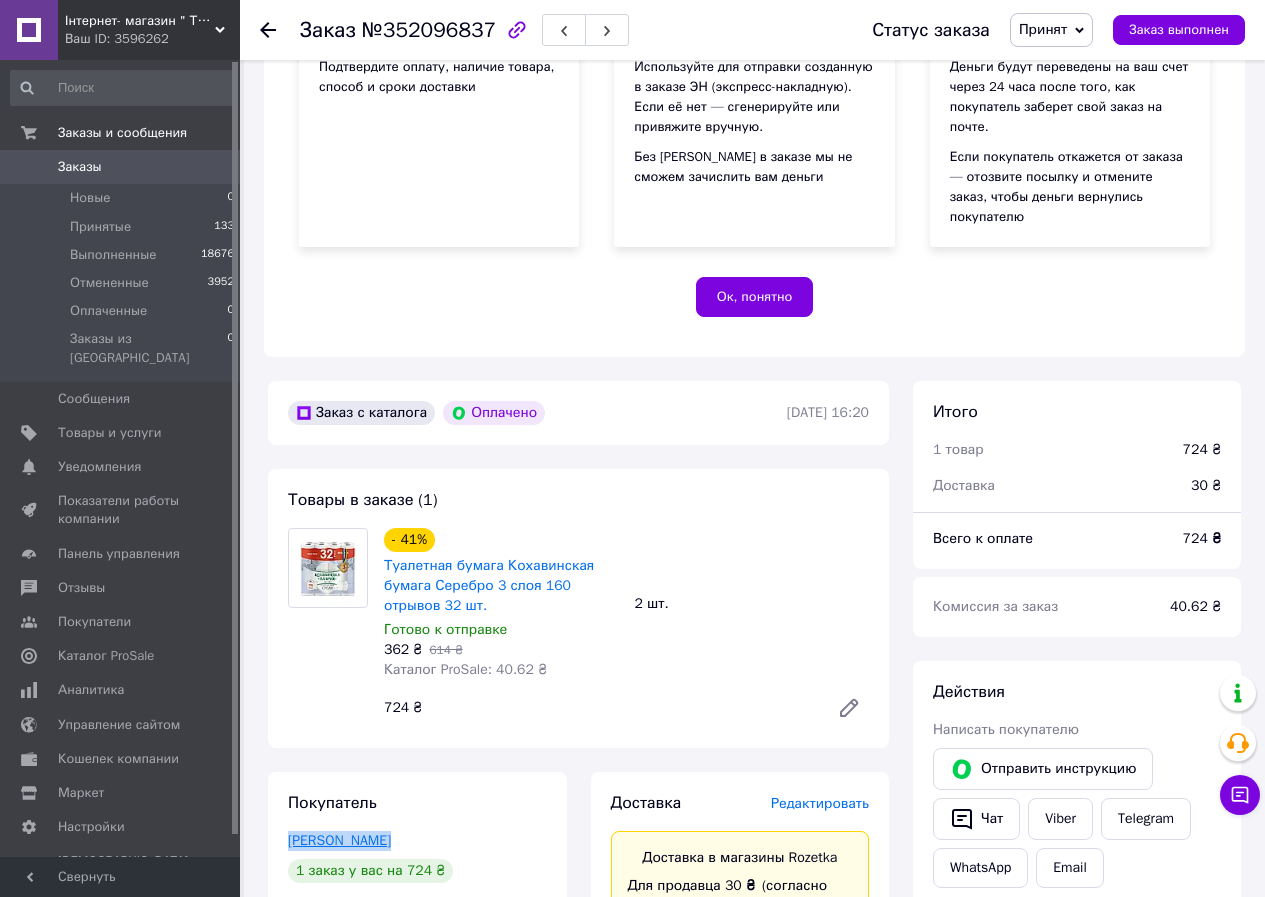 copy on "Яновский Юрий" 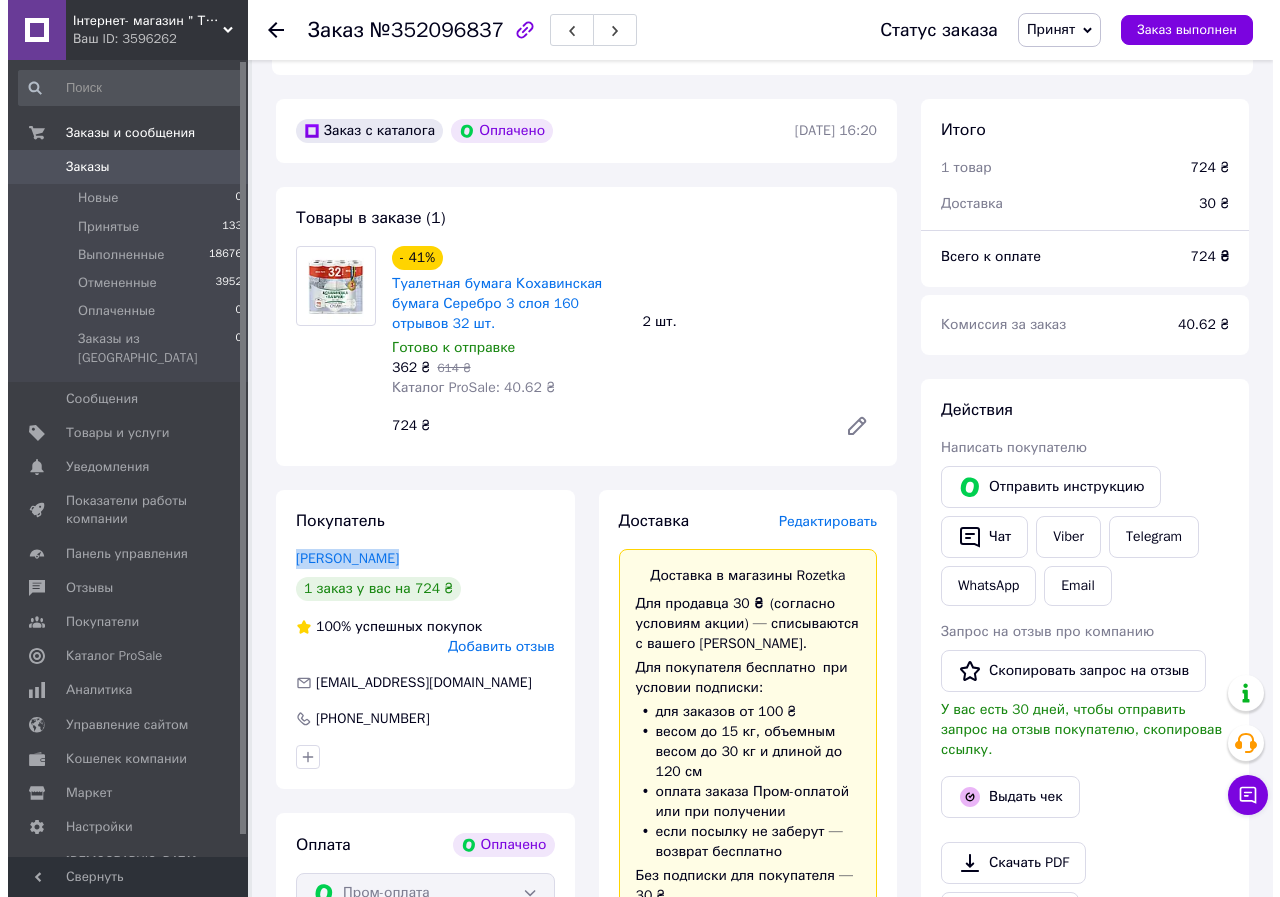 scroll, scrollTop: 600, scrollLeft: 0, axis: vertical 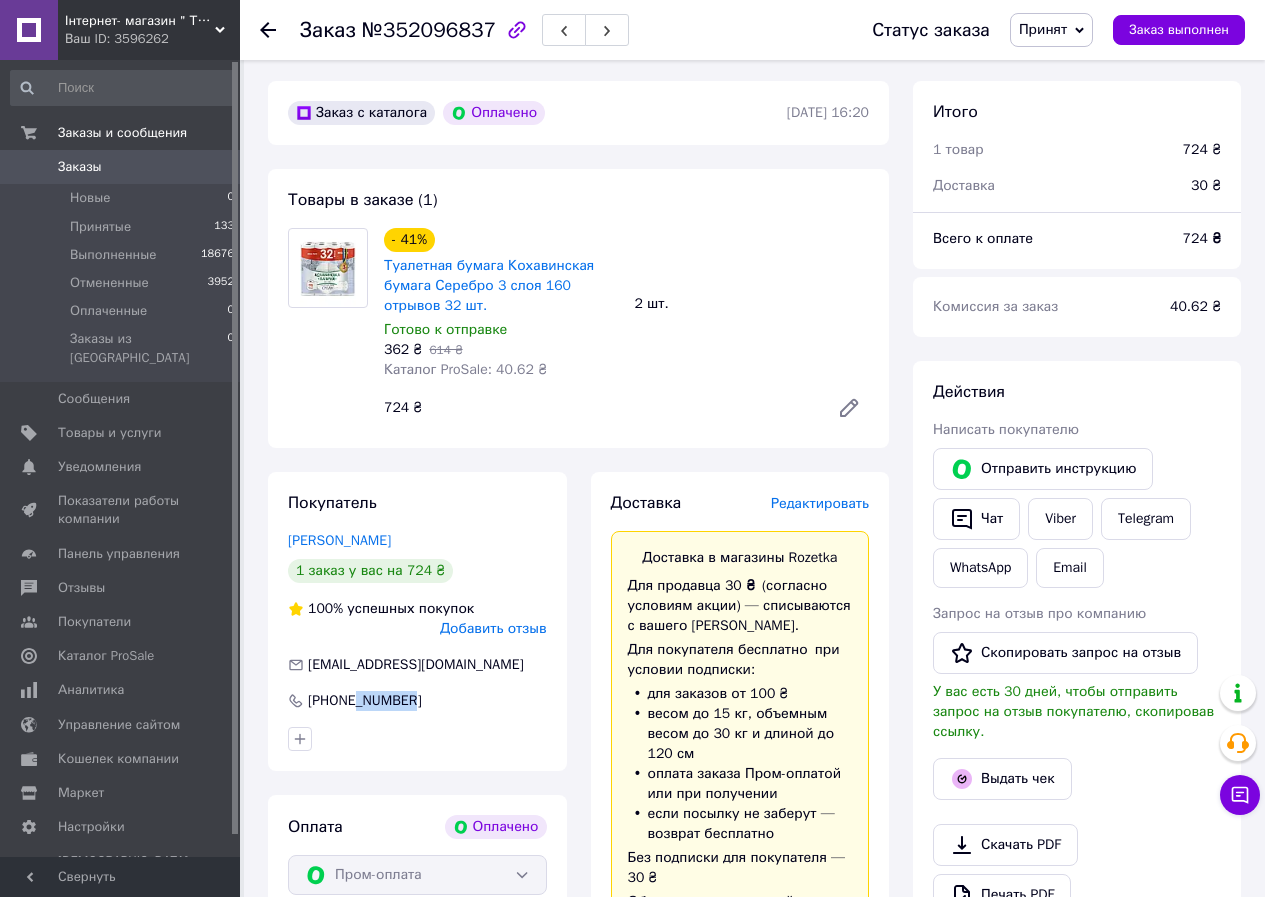 drag, startPoint x: 419, startPoint y: 686, endPoint x: 356, endPoint y: 686, distance: 63 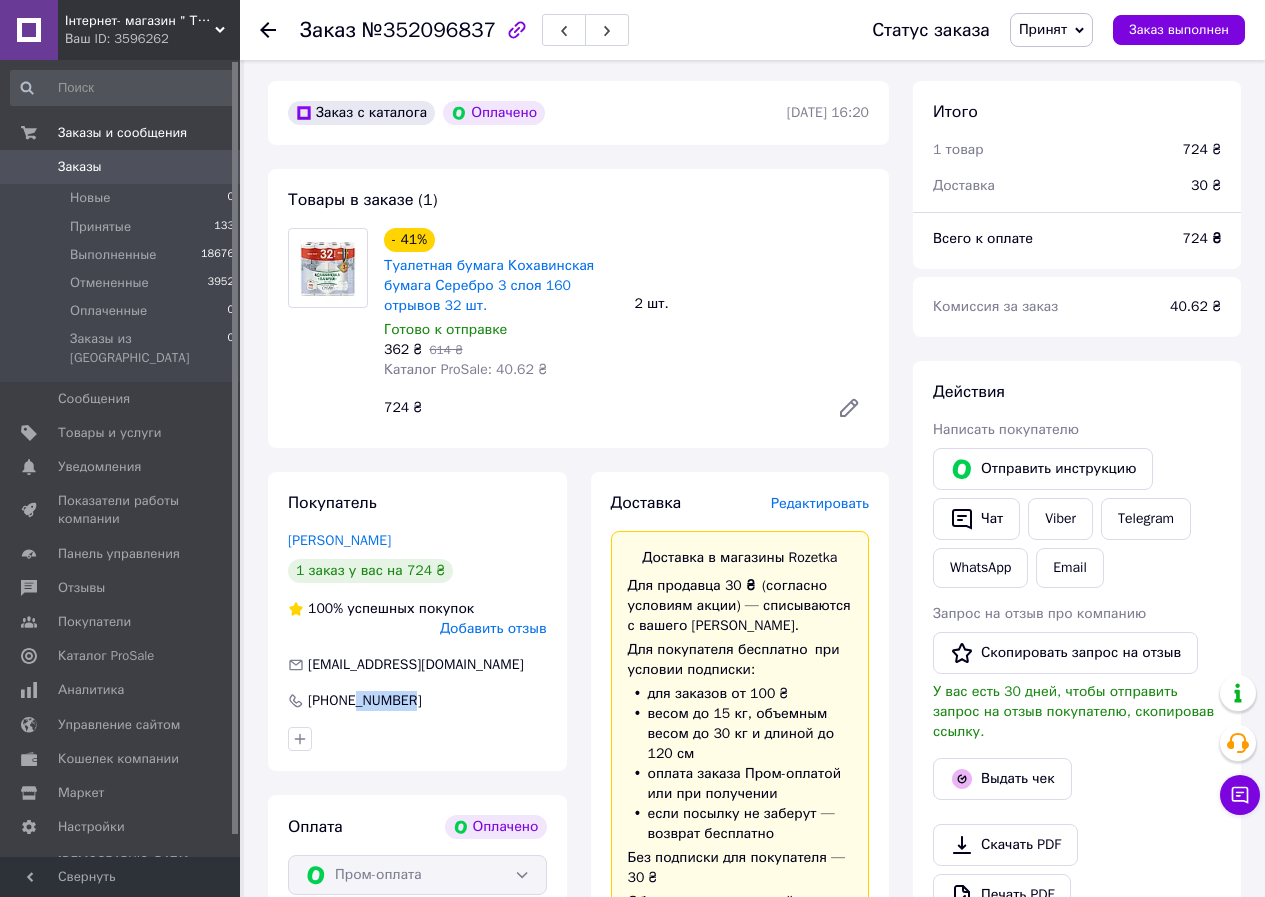 copy on "8783136" 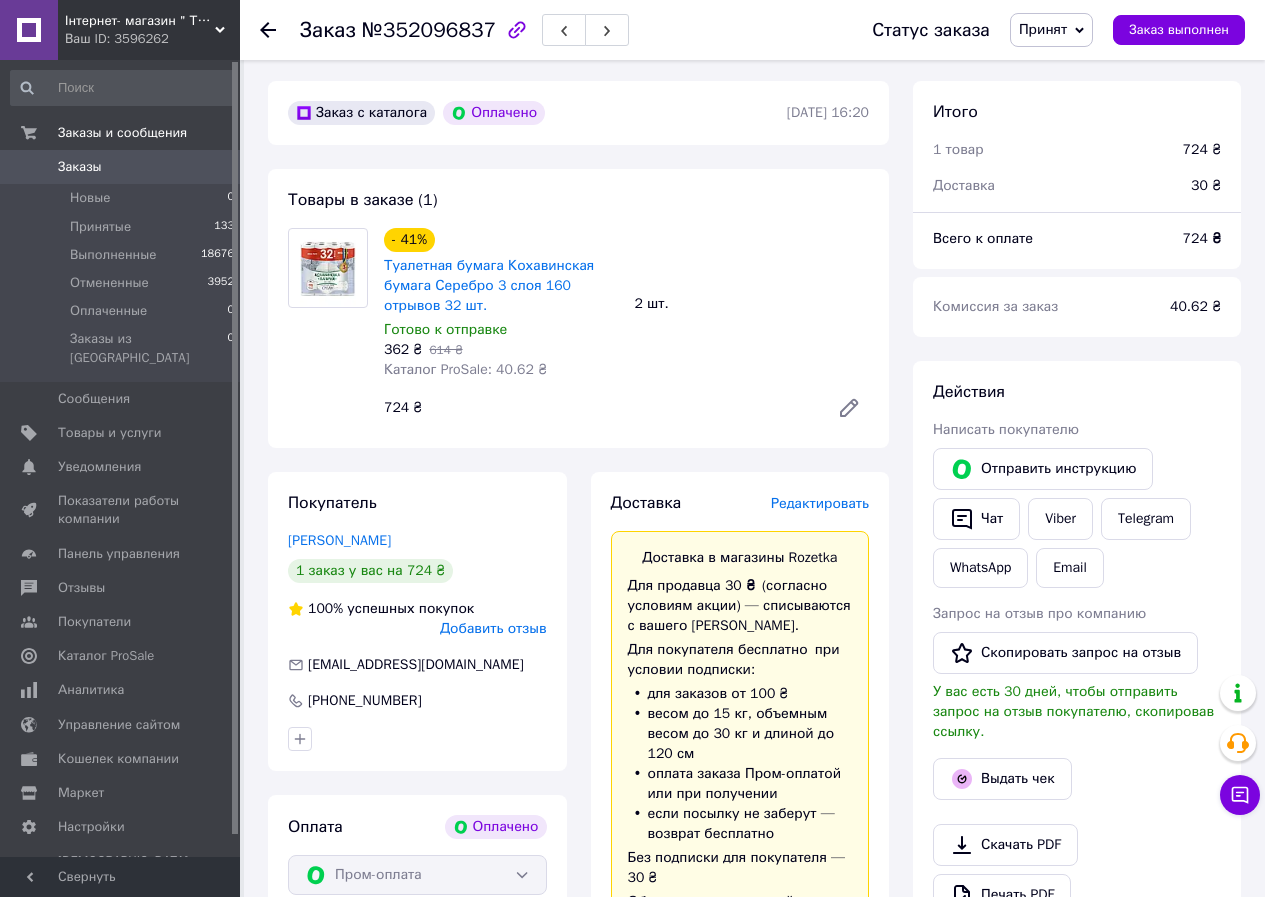 click on "№352096837" at bounding box center (429, 30) 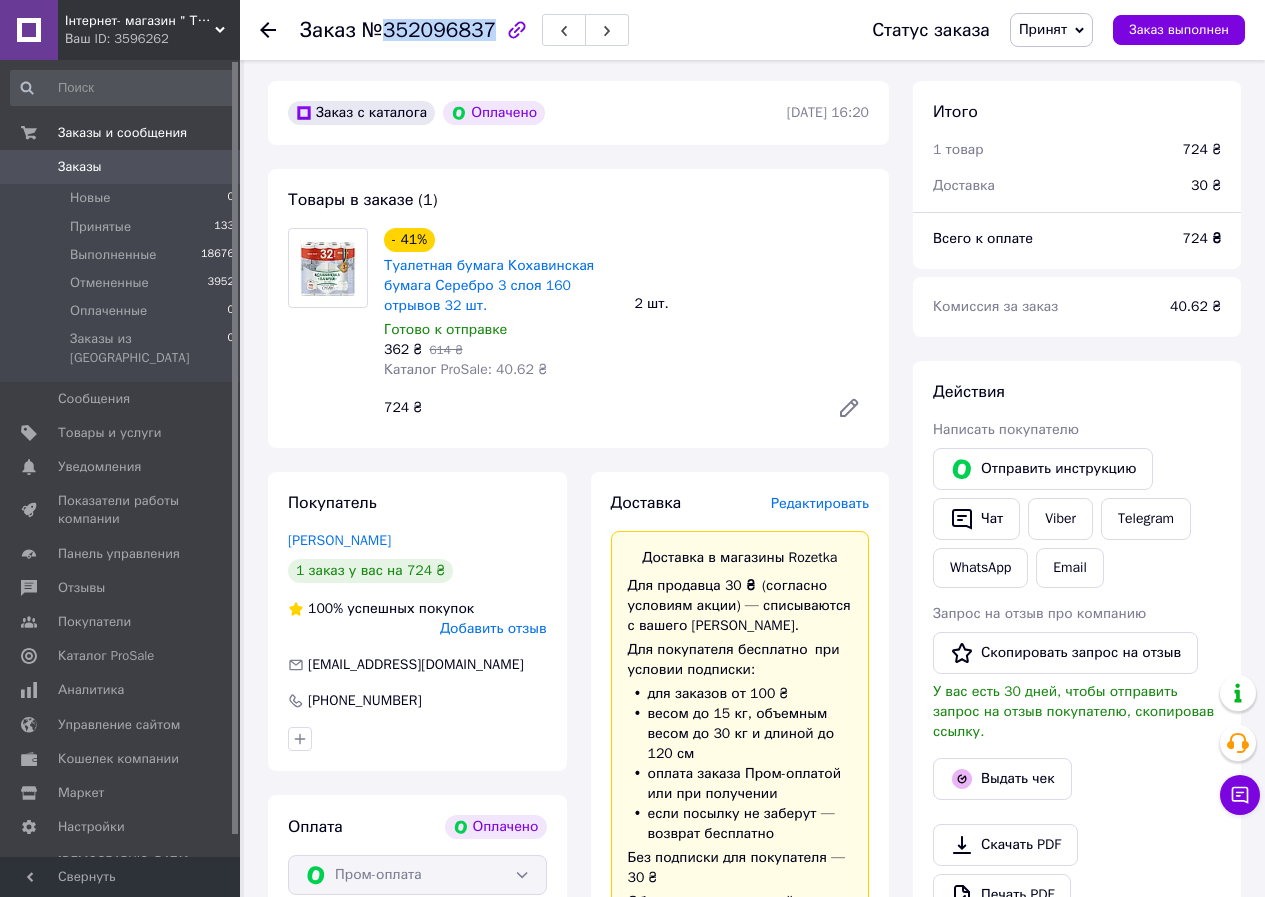 click on "№352096837" at bounding box center (429, 30) 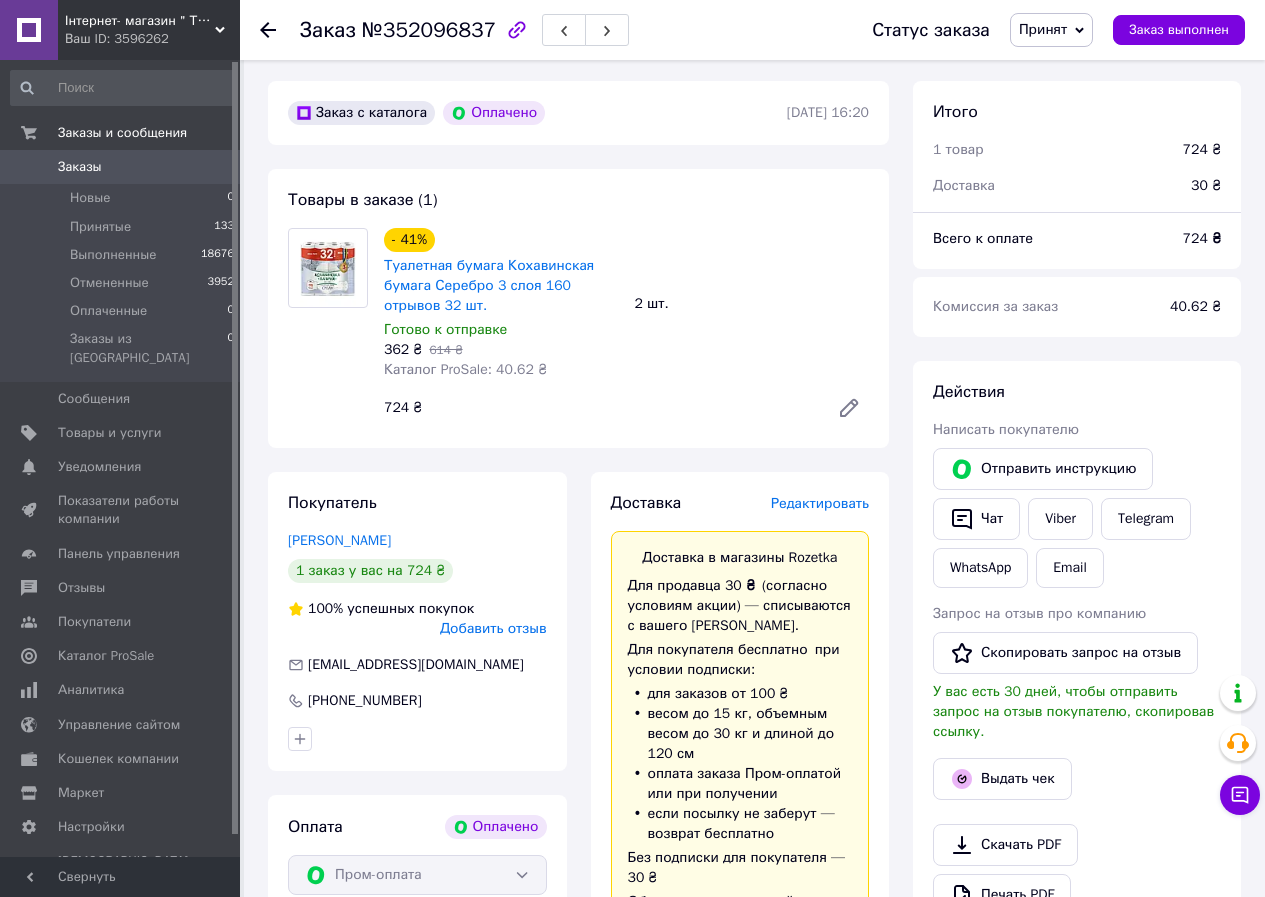 click on "Редактировать" at bounding box center [820, 503] 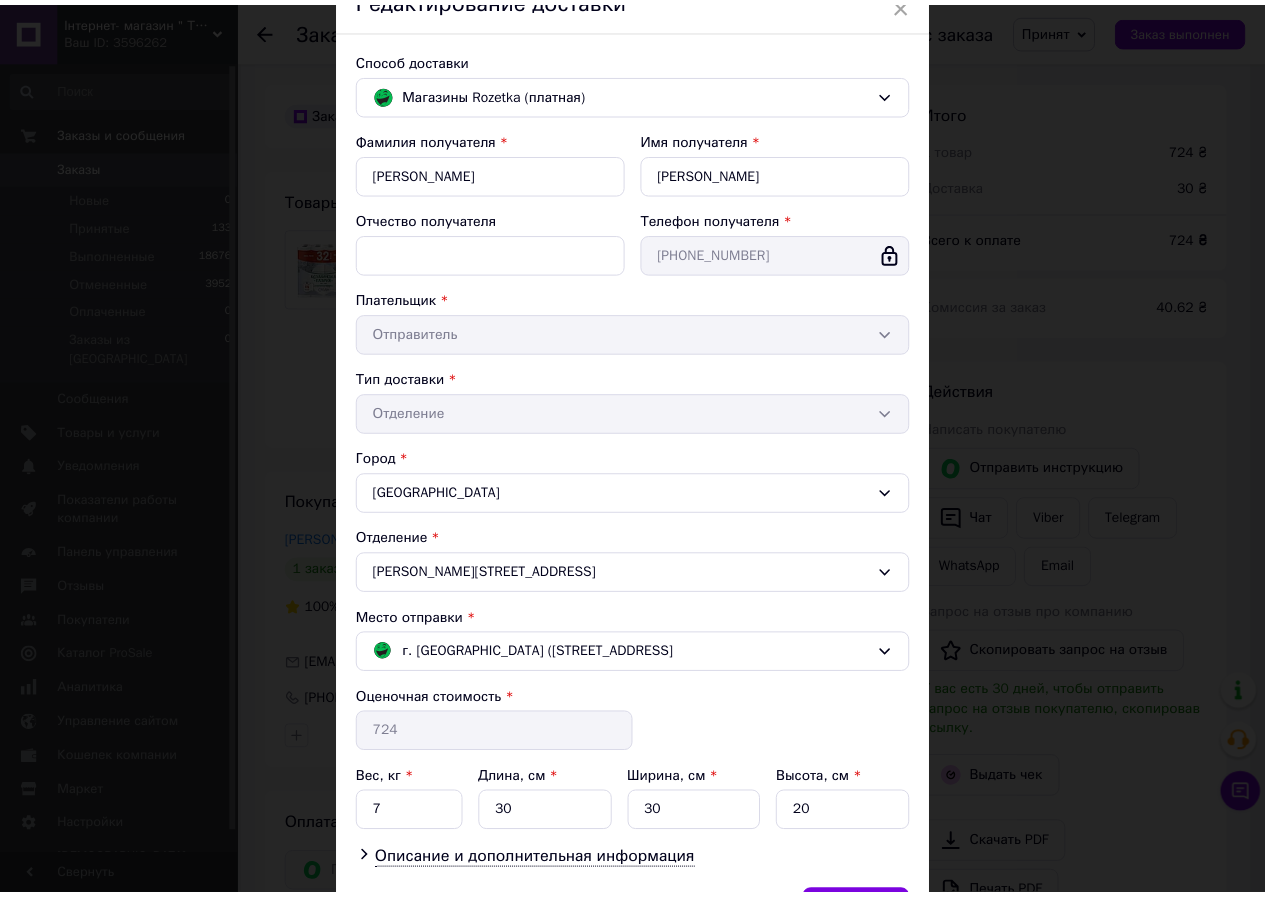 scroll, scrollTop: 227, scrollLeft: 0, axis: vertical 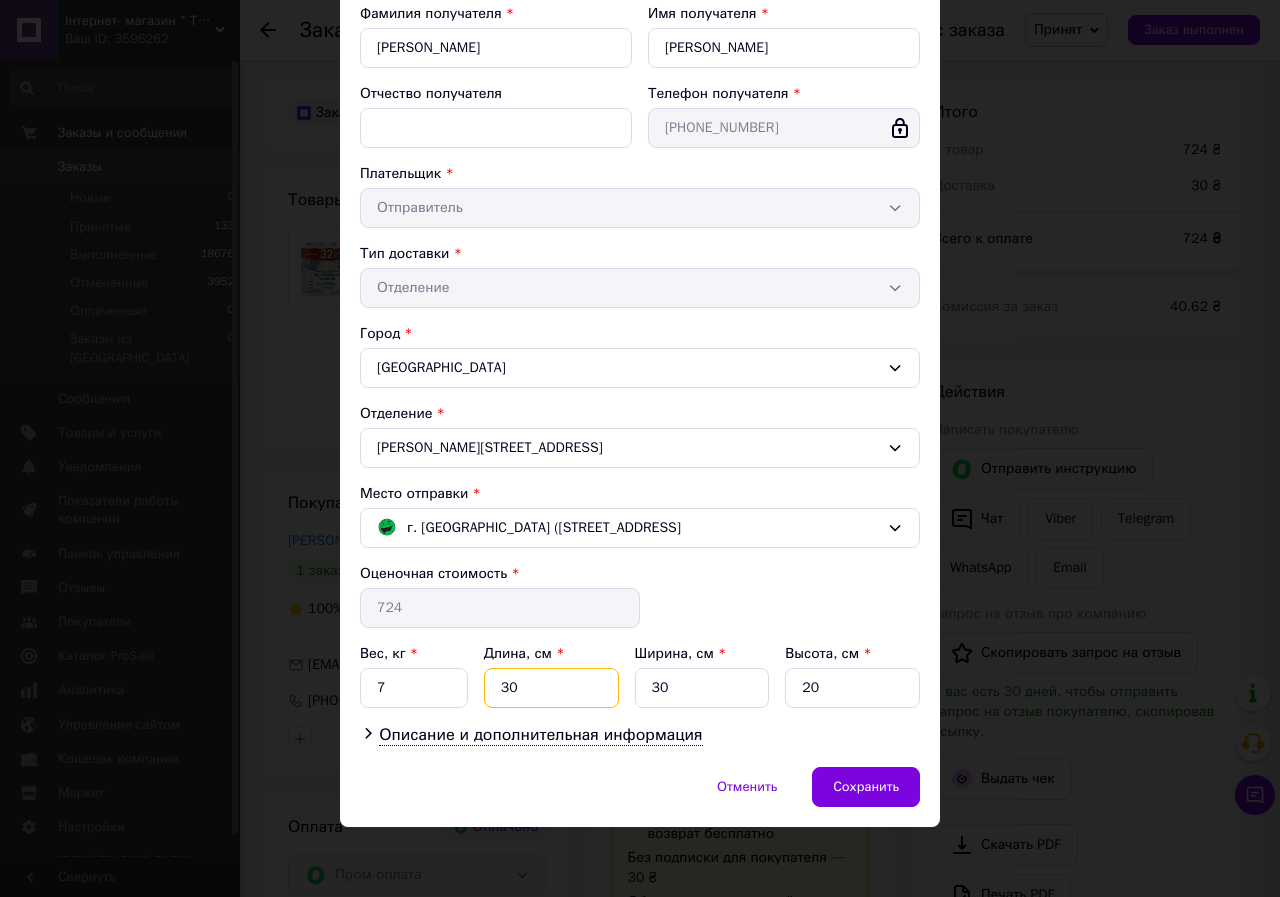 click on "30" at bounding box center [551, 688] 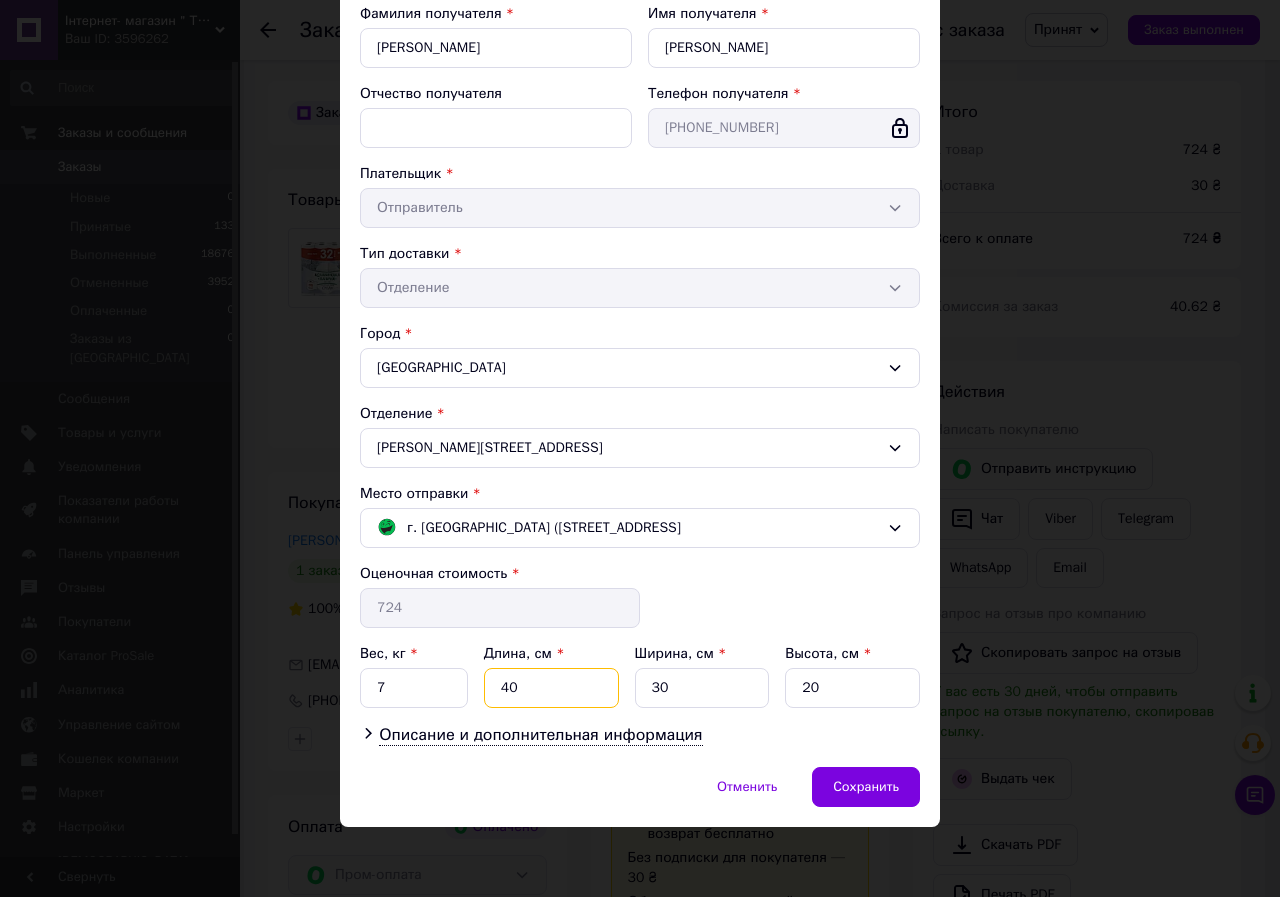 type on "40" 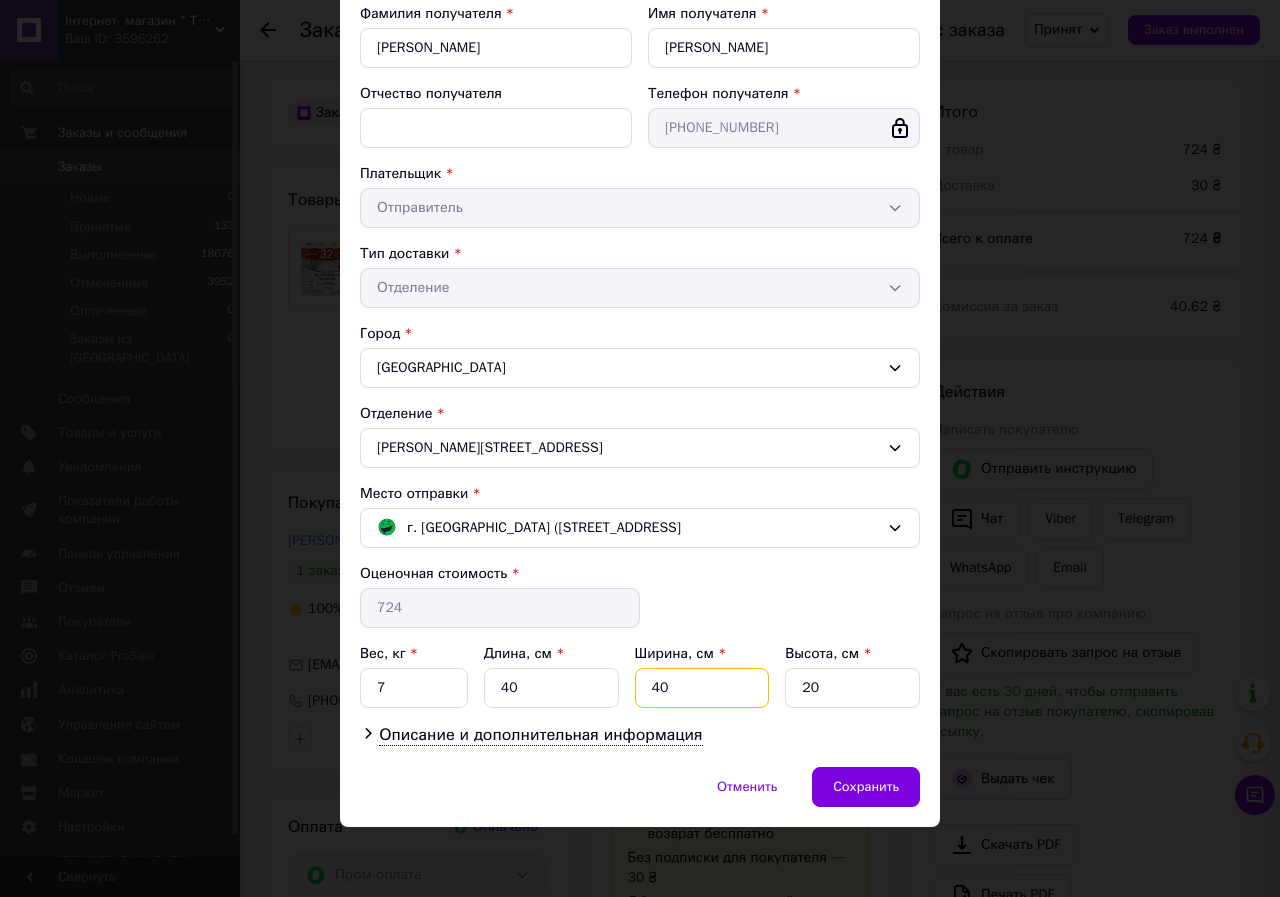 type on "40" 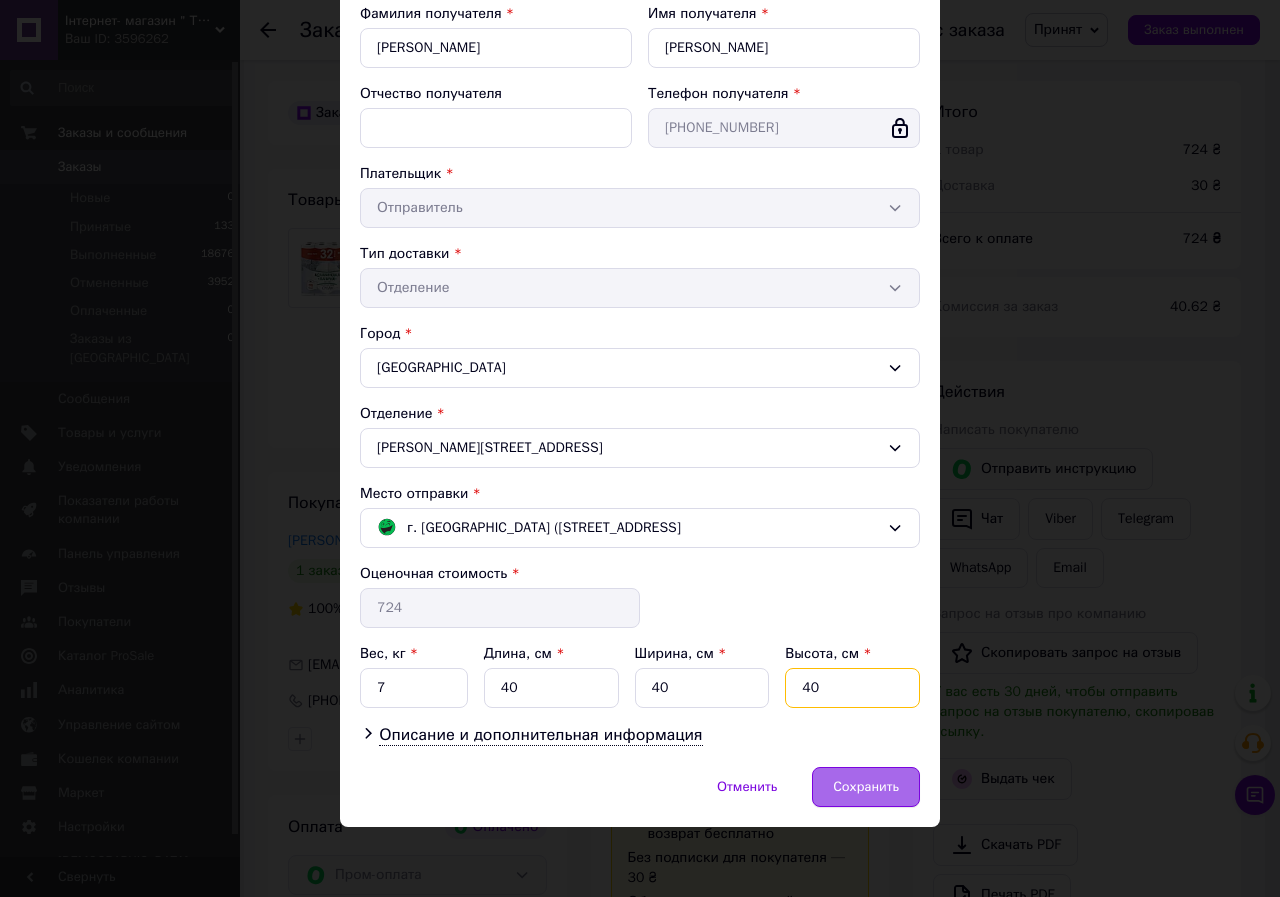 type on "40" 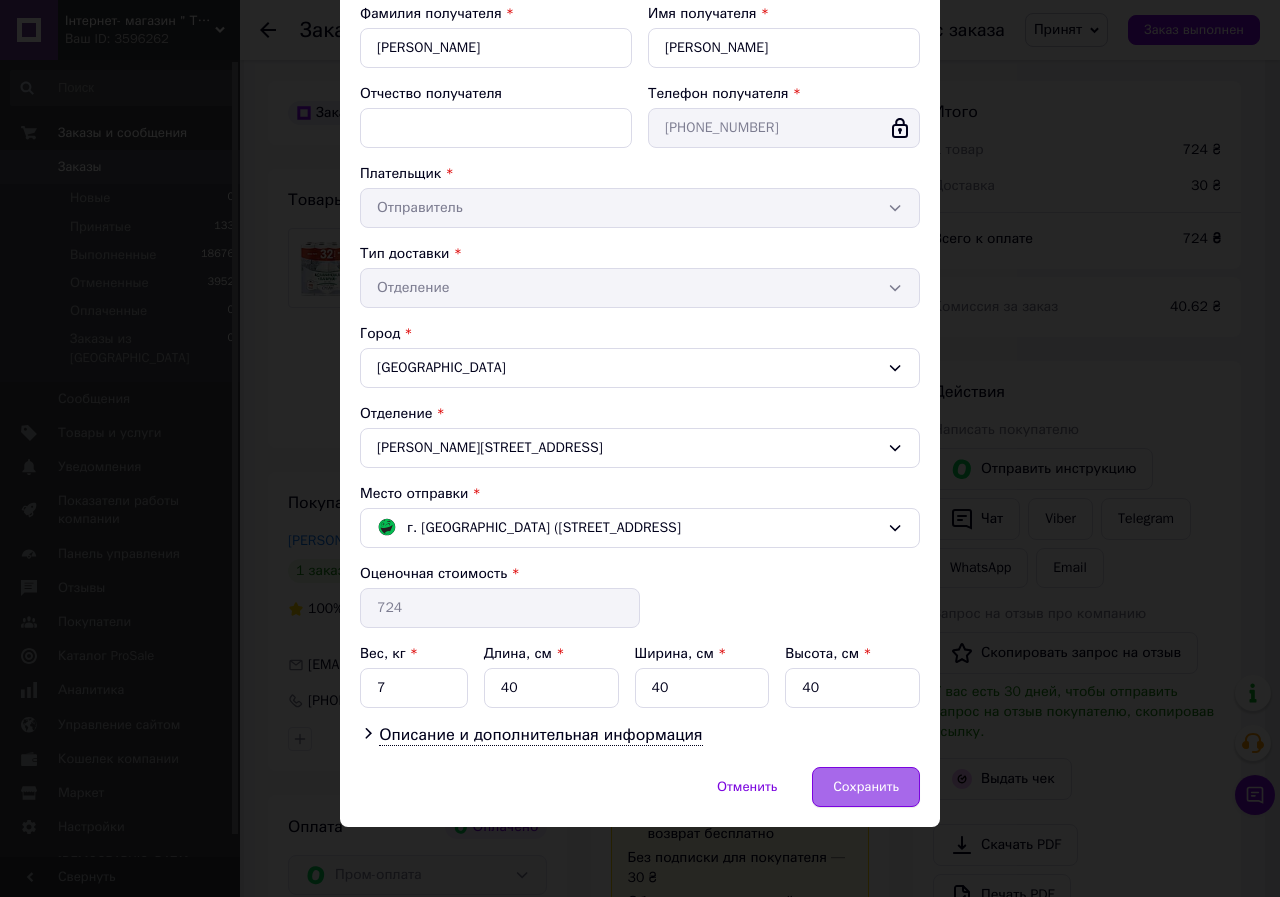 click on "Сохранить" at bounding box center (866, 787) 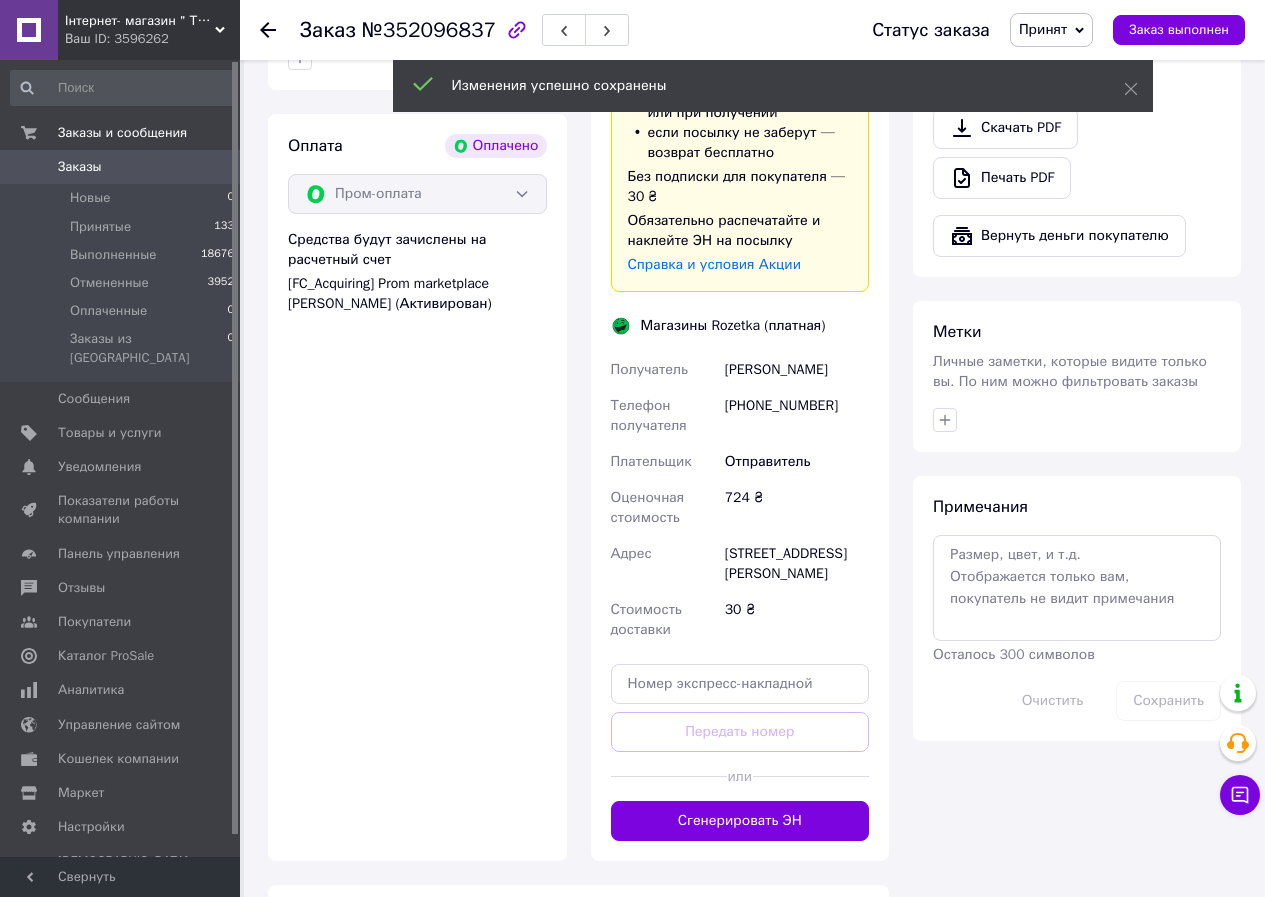 scroll, scrollTop: 1500, scrollLeft: 0, axis: vertical 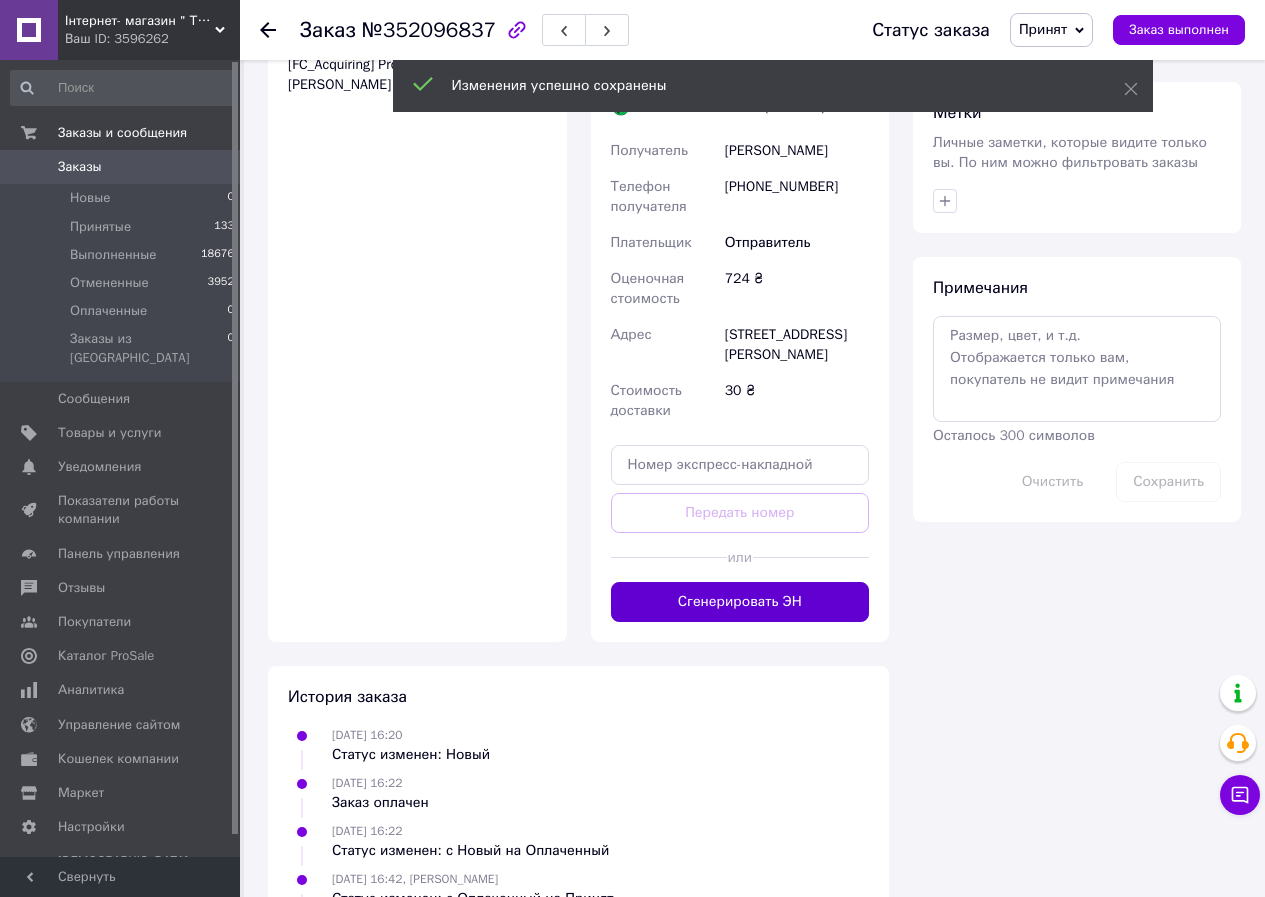 click on "Сгенерировать ЭН" at bounding box center [740, 602] 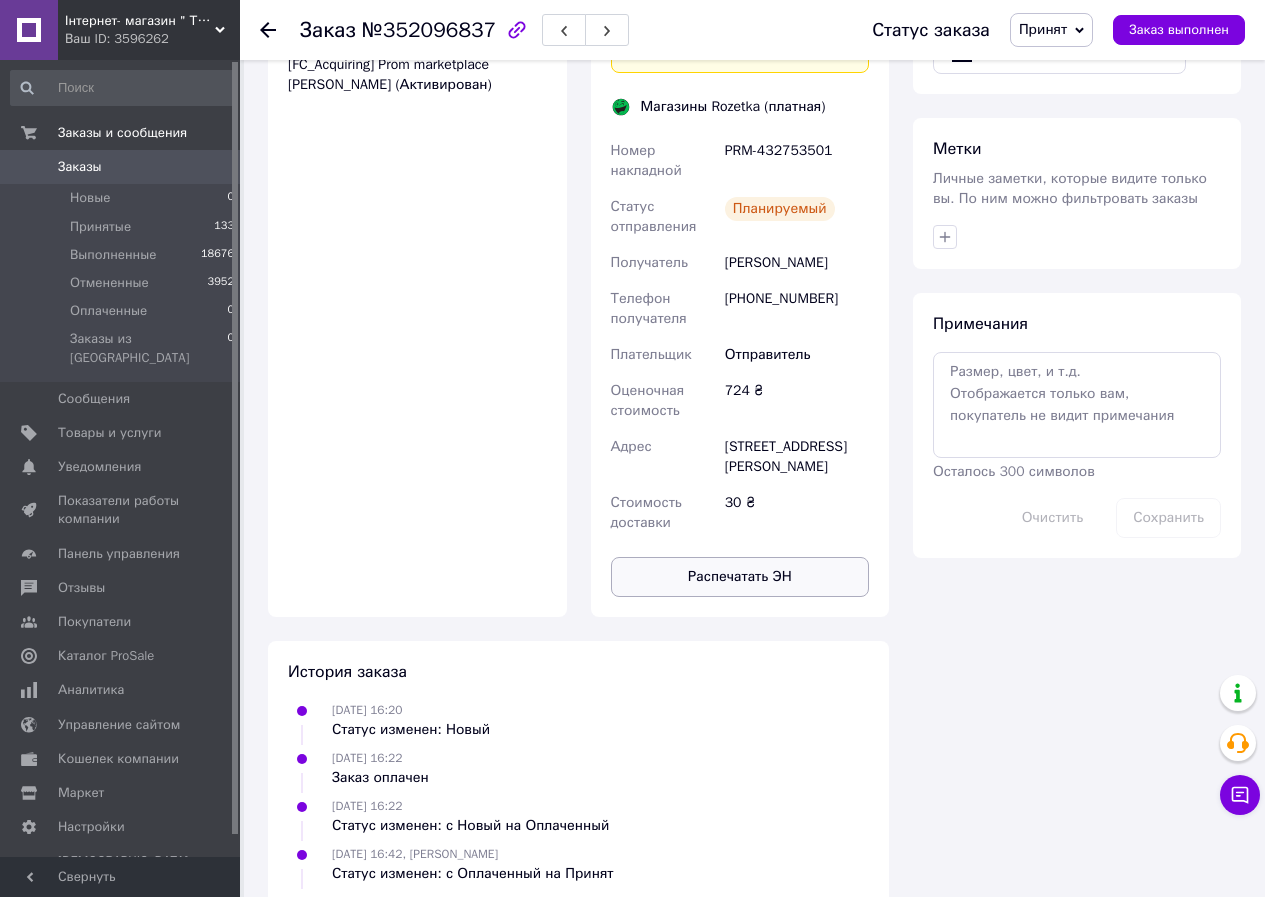 click on "Распечатать ЭН" at bounding box center (740, 577) 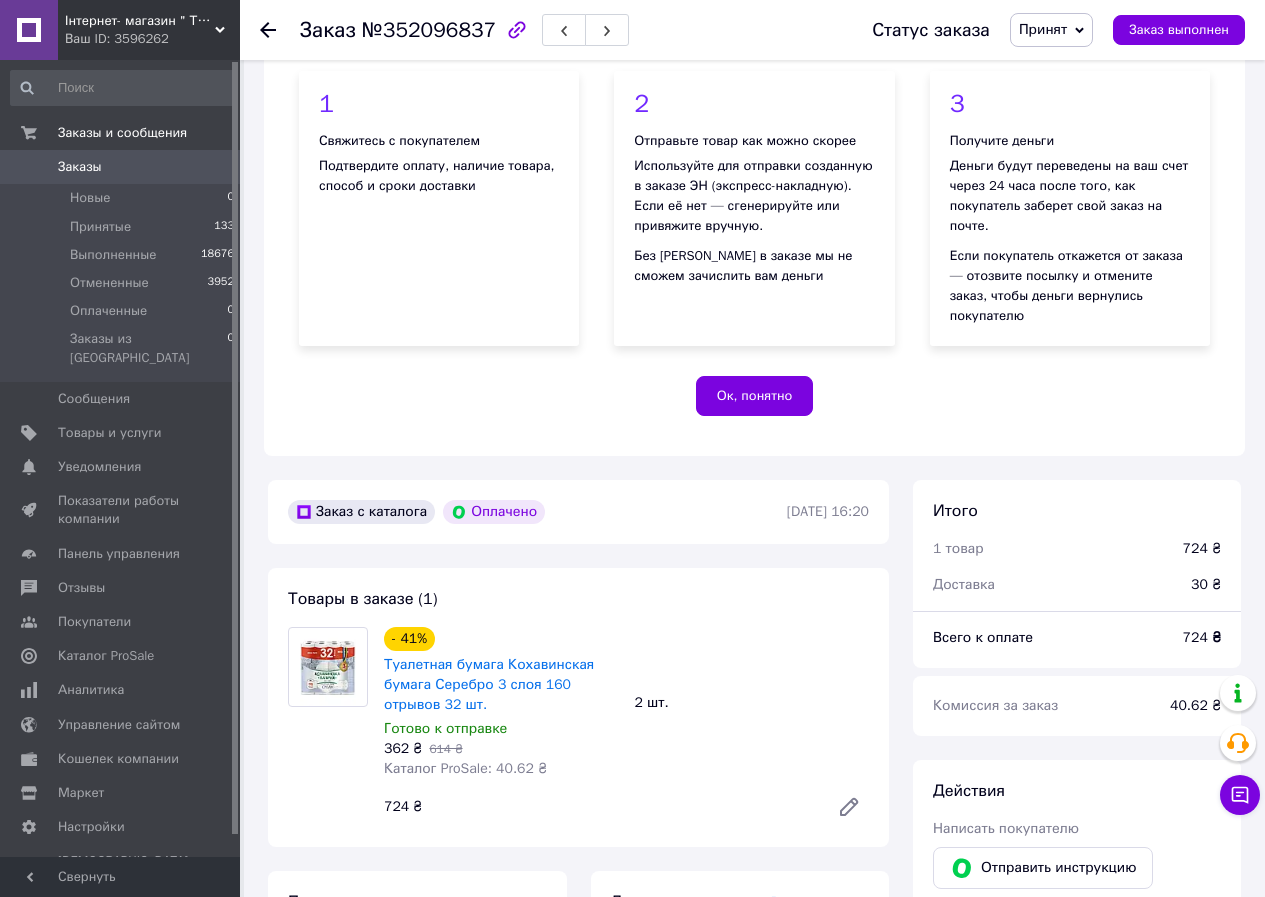 scroll, scrollTop: 300, scrollLeft: 0, axis: vertical 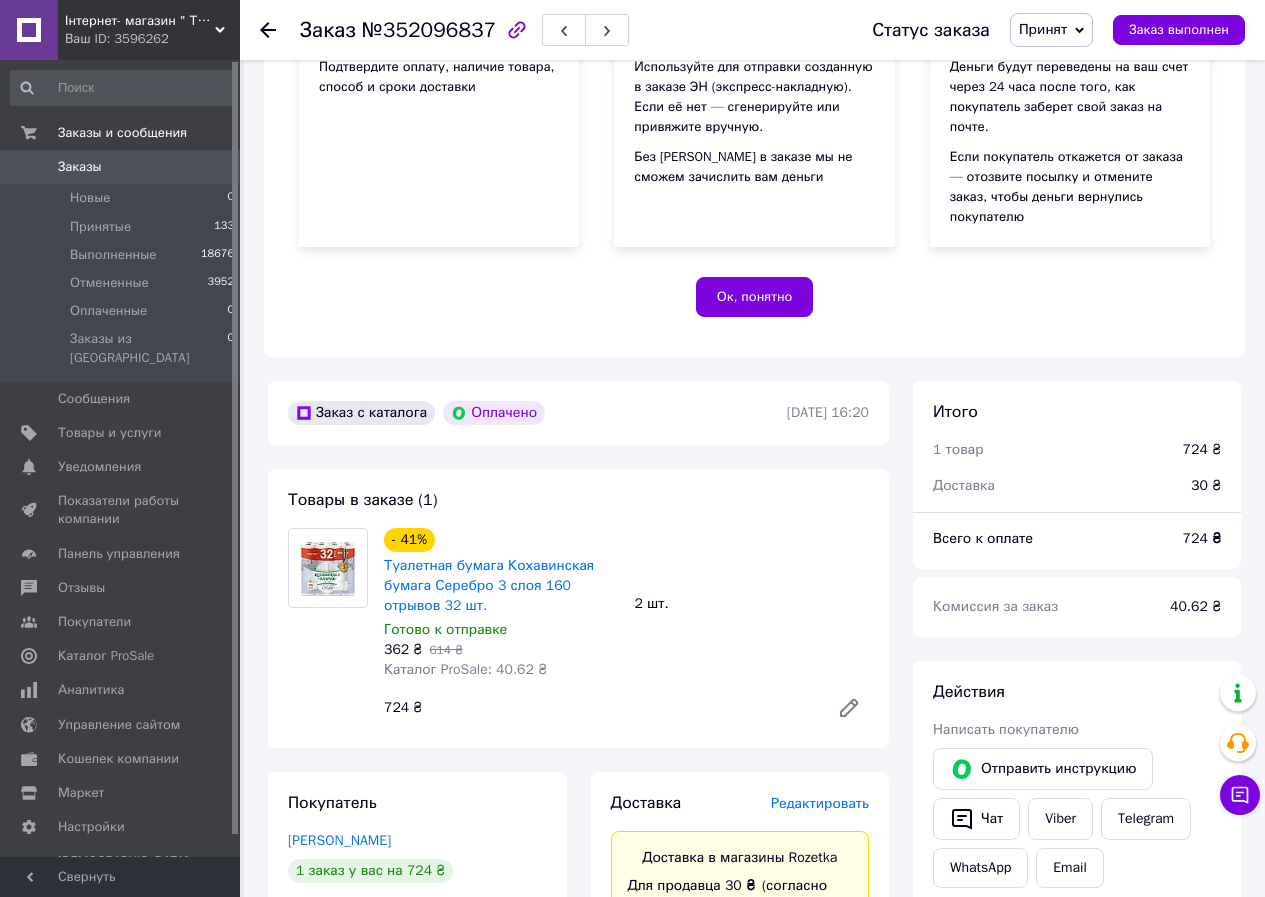 click 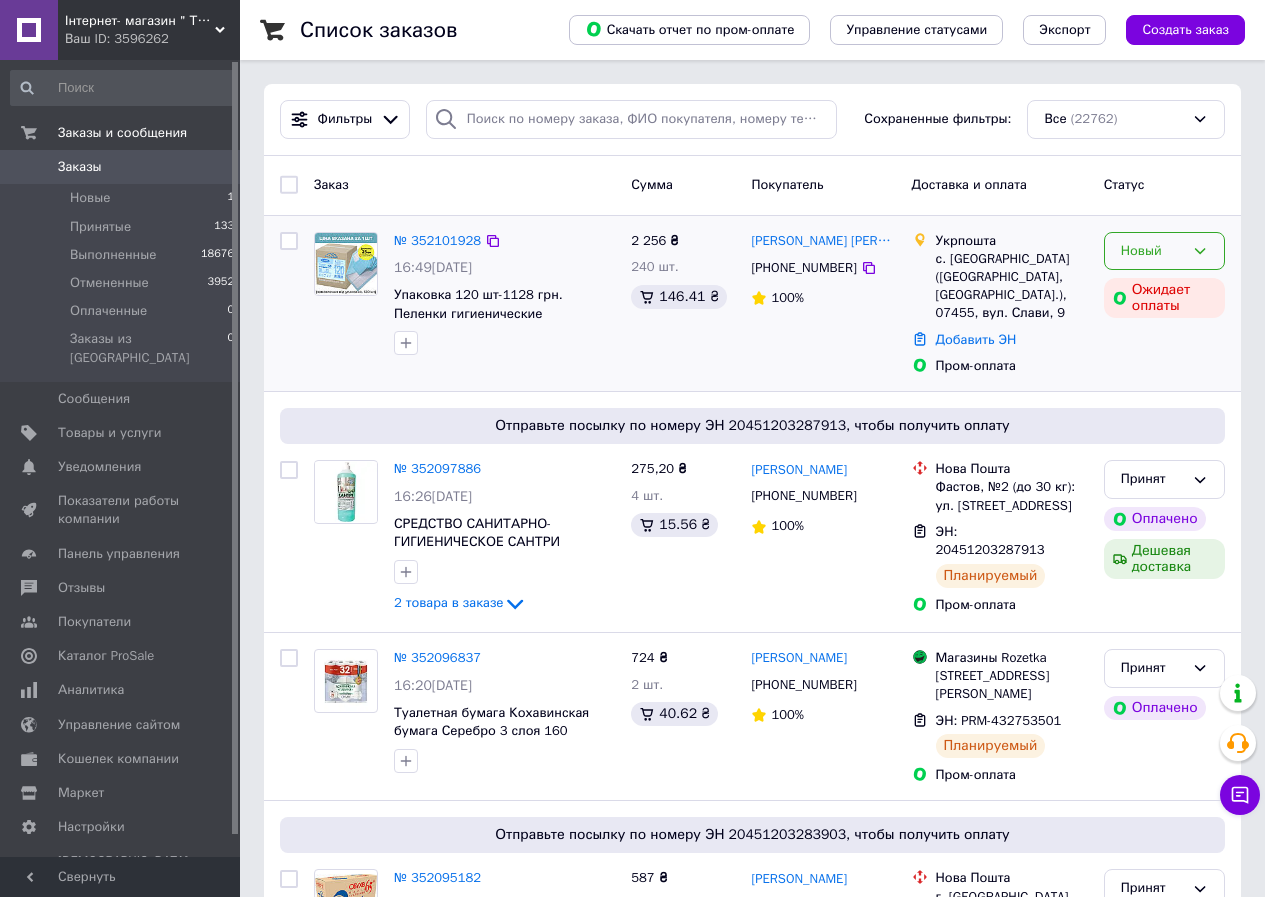 click 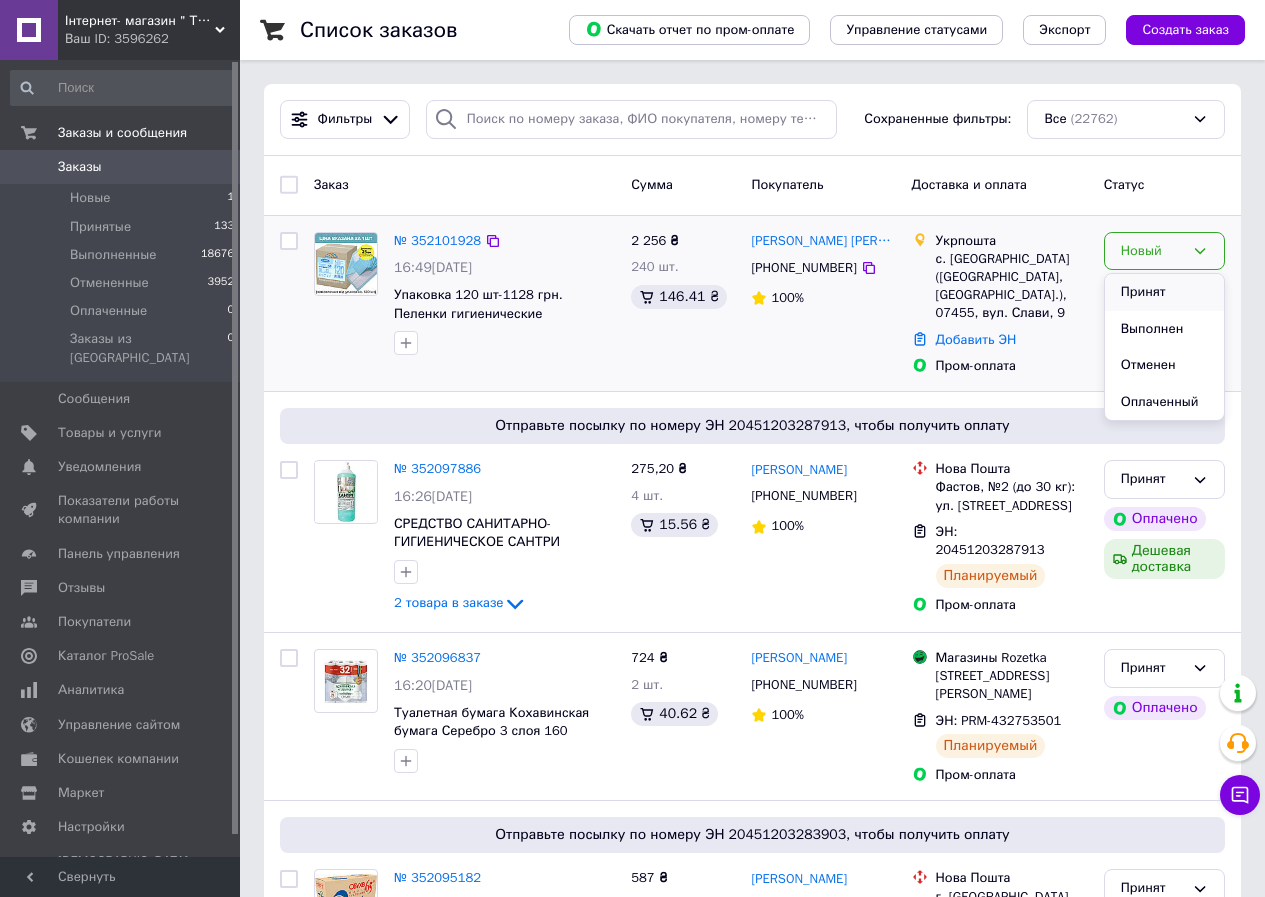 click on "Принят" at bounding box center (1164, 292) 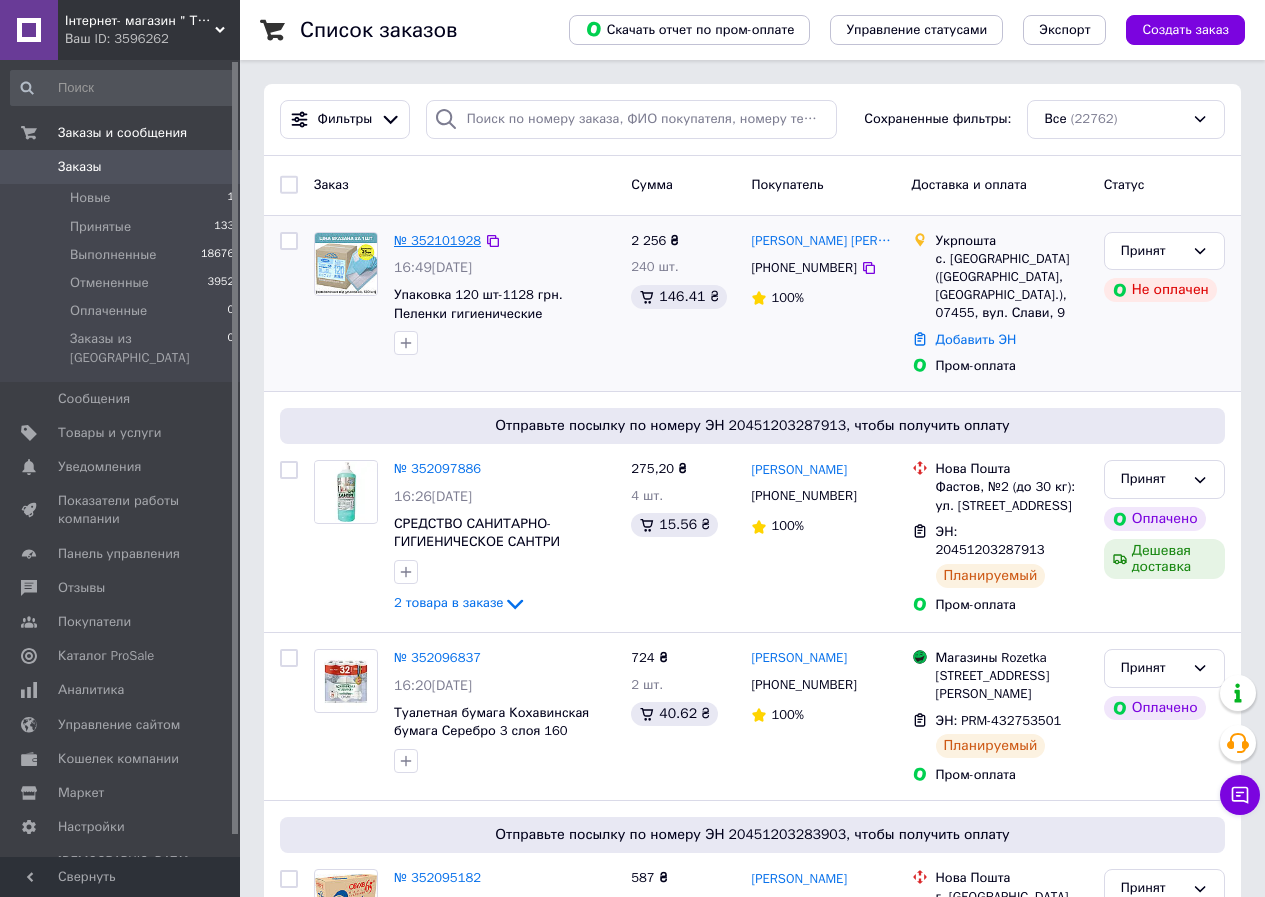 click on "№ 352101928" at bounding box center [437, 240] 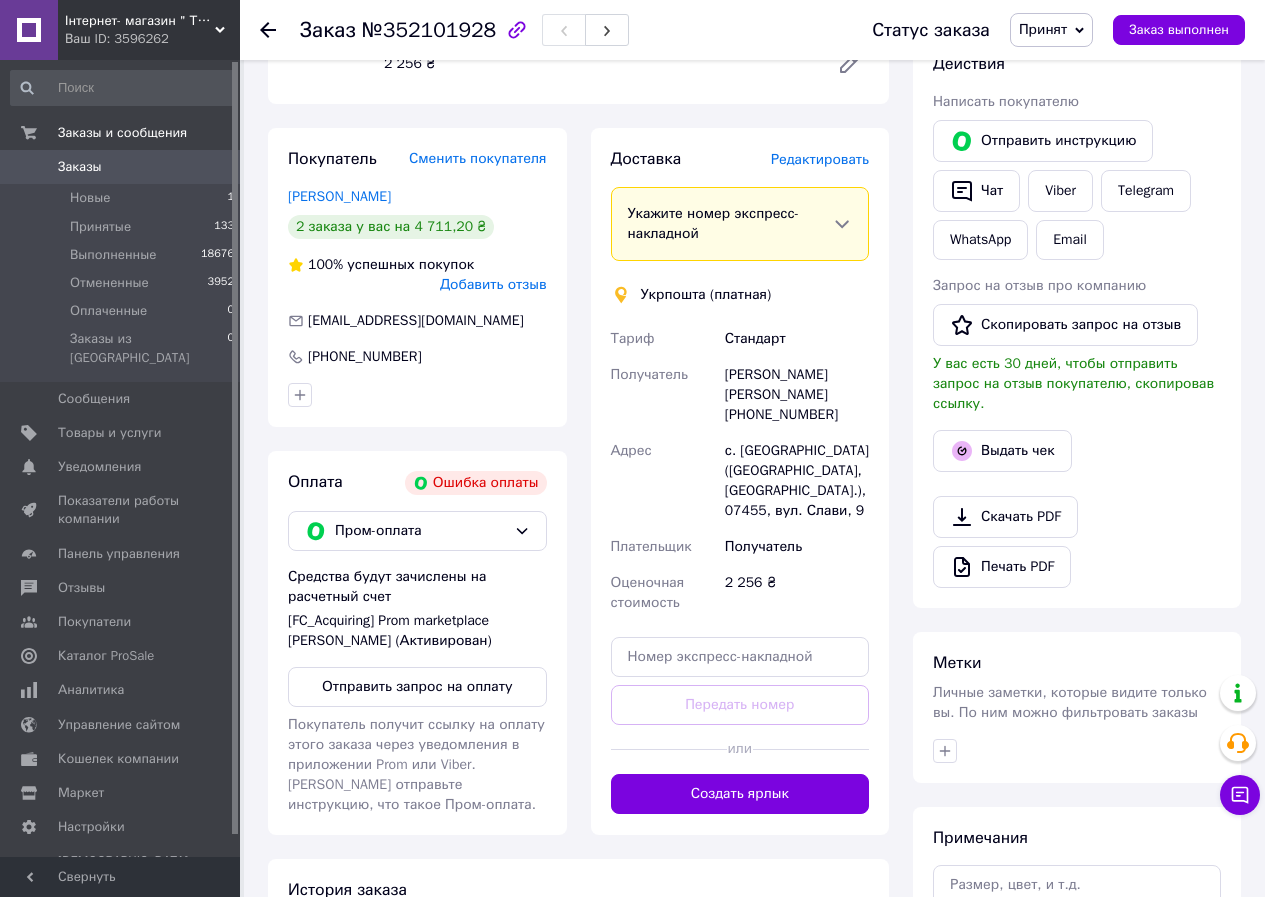 scroll, scrollTop: 400, scrollLeft: 0, axis: vertical 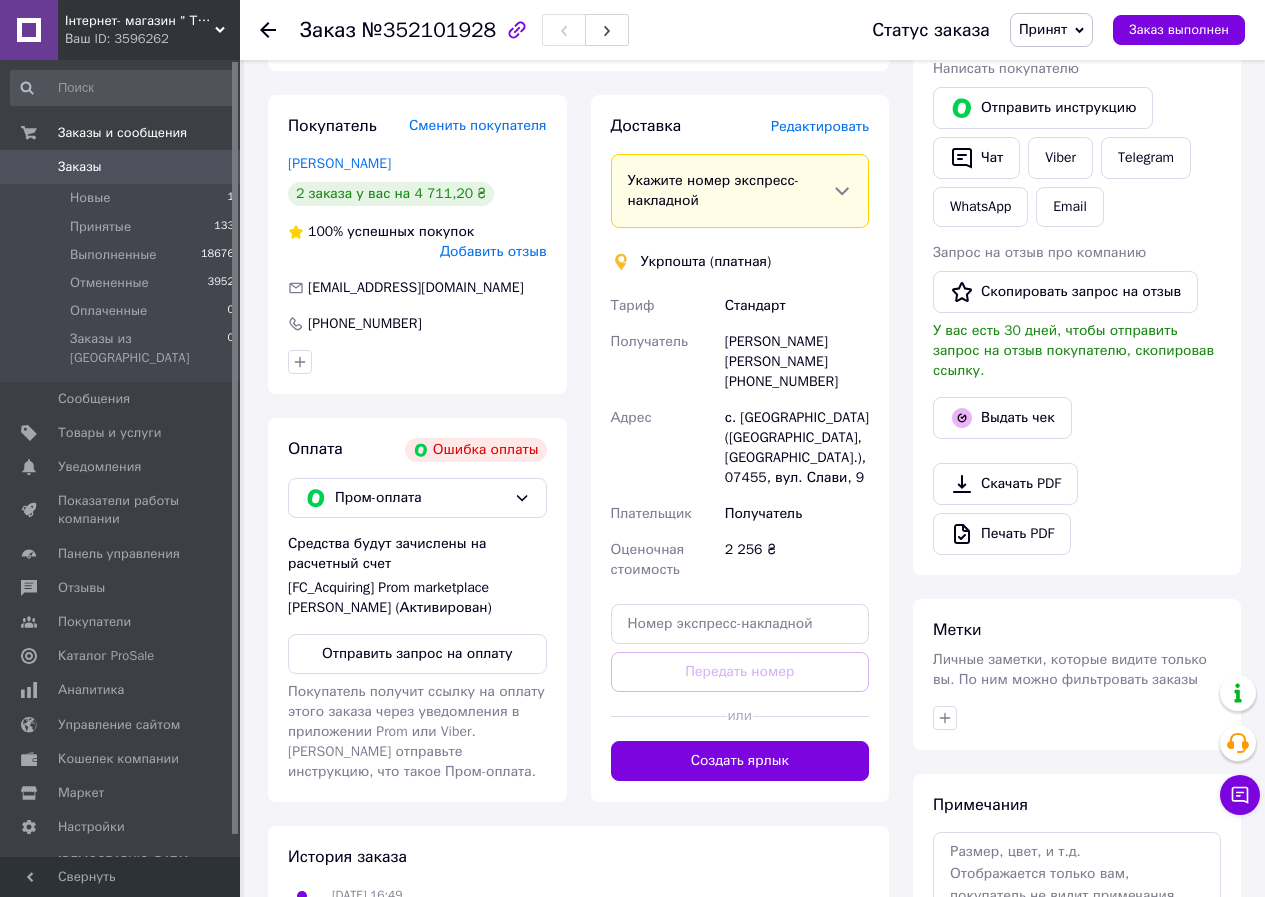 click on "Отправить запрос на оплату" at bounding box center [417, 654] 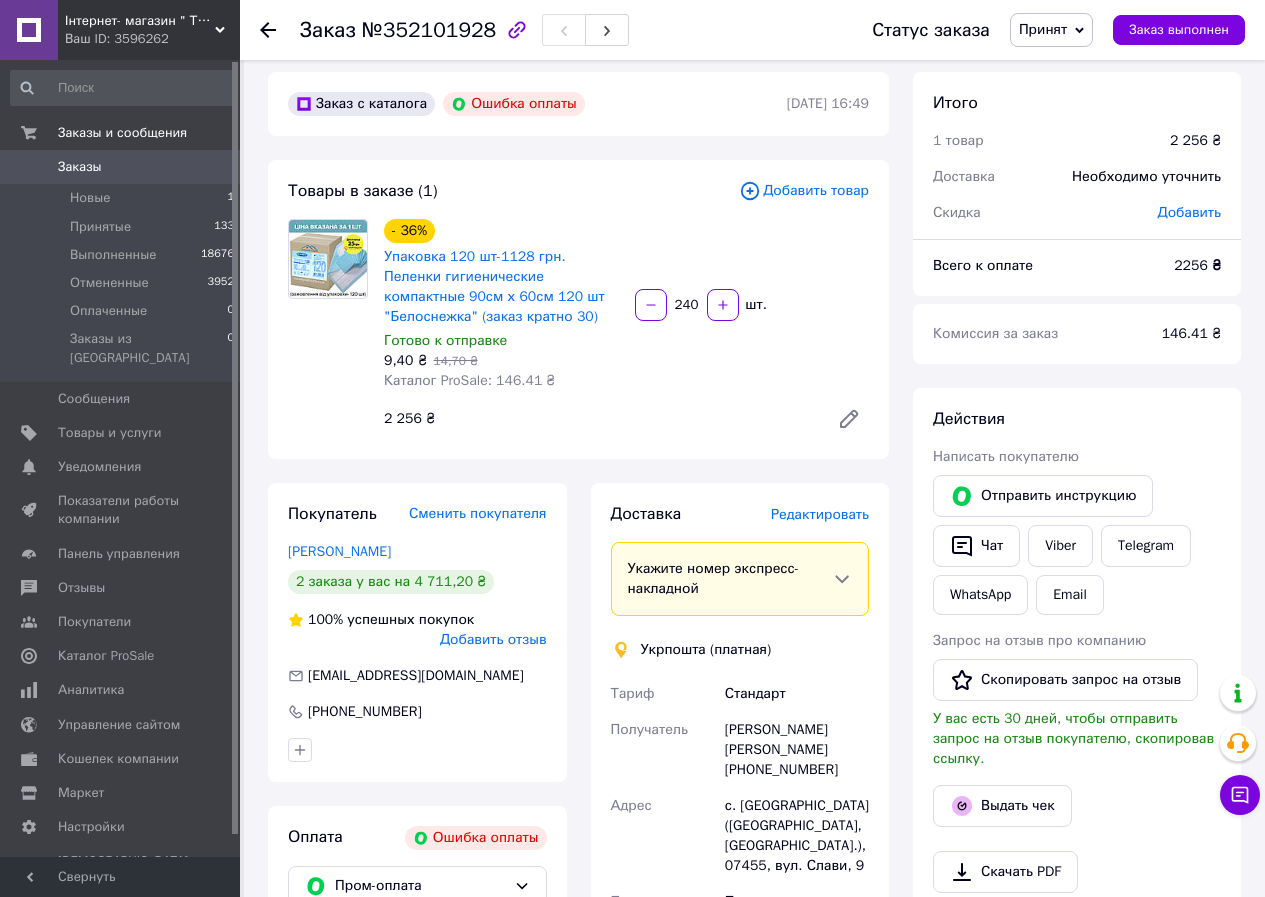 scroll, scrollTop: 0, scrollLeft: 0, axis: both 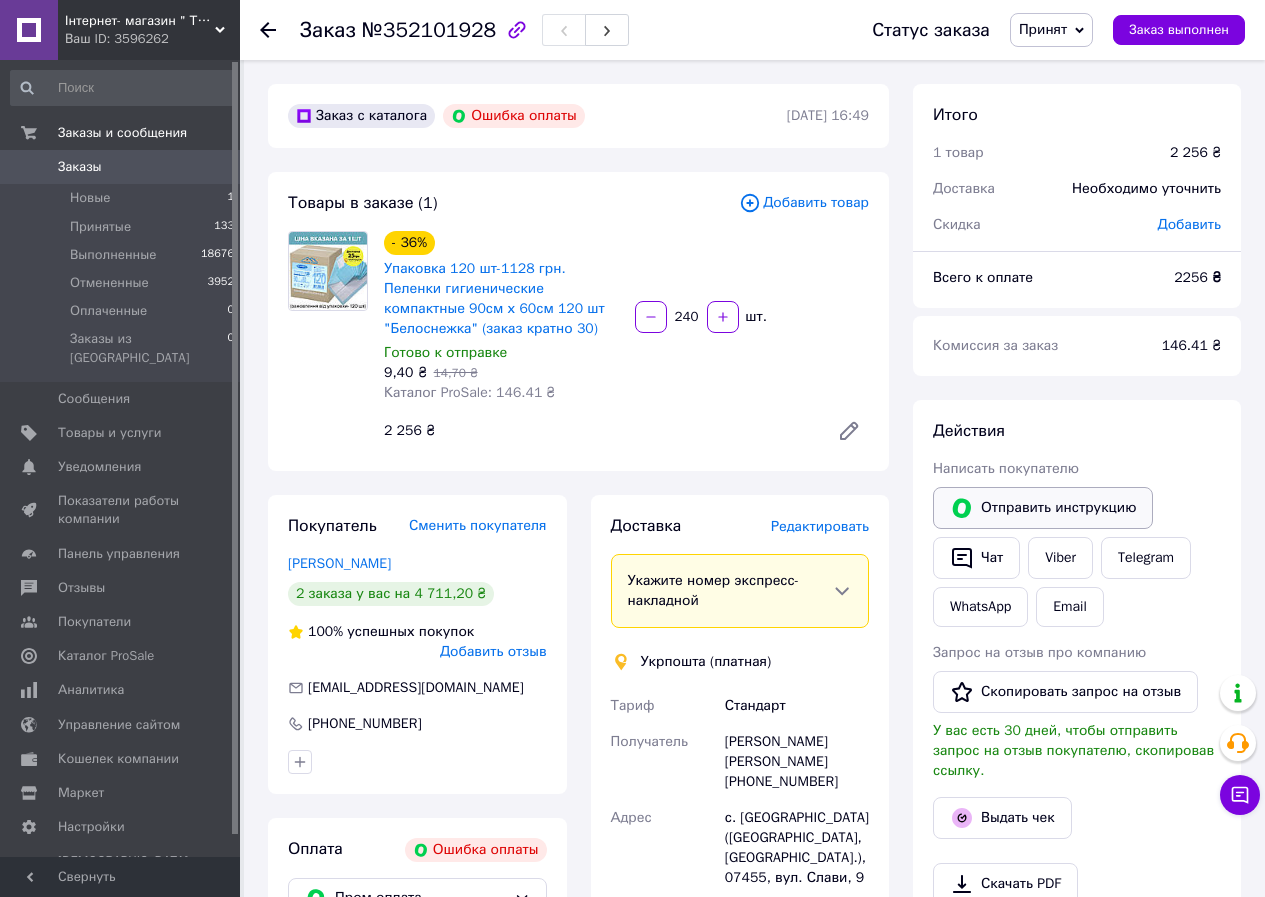 click on "Отправить инструкцию" at bounding box center [1043, 508] 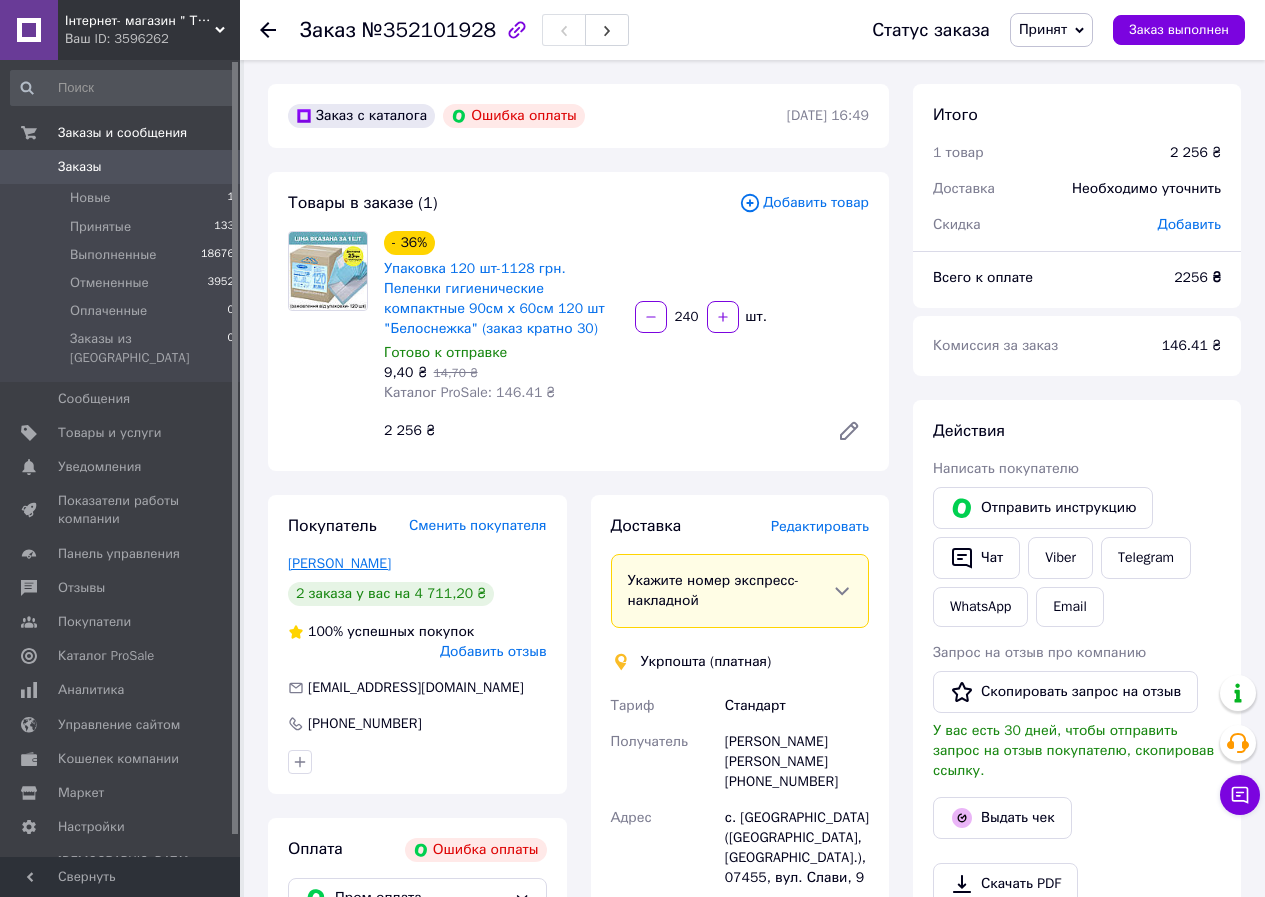 click on "Василий Мекенченко" at bounding box center [339, 563] 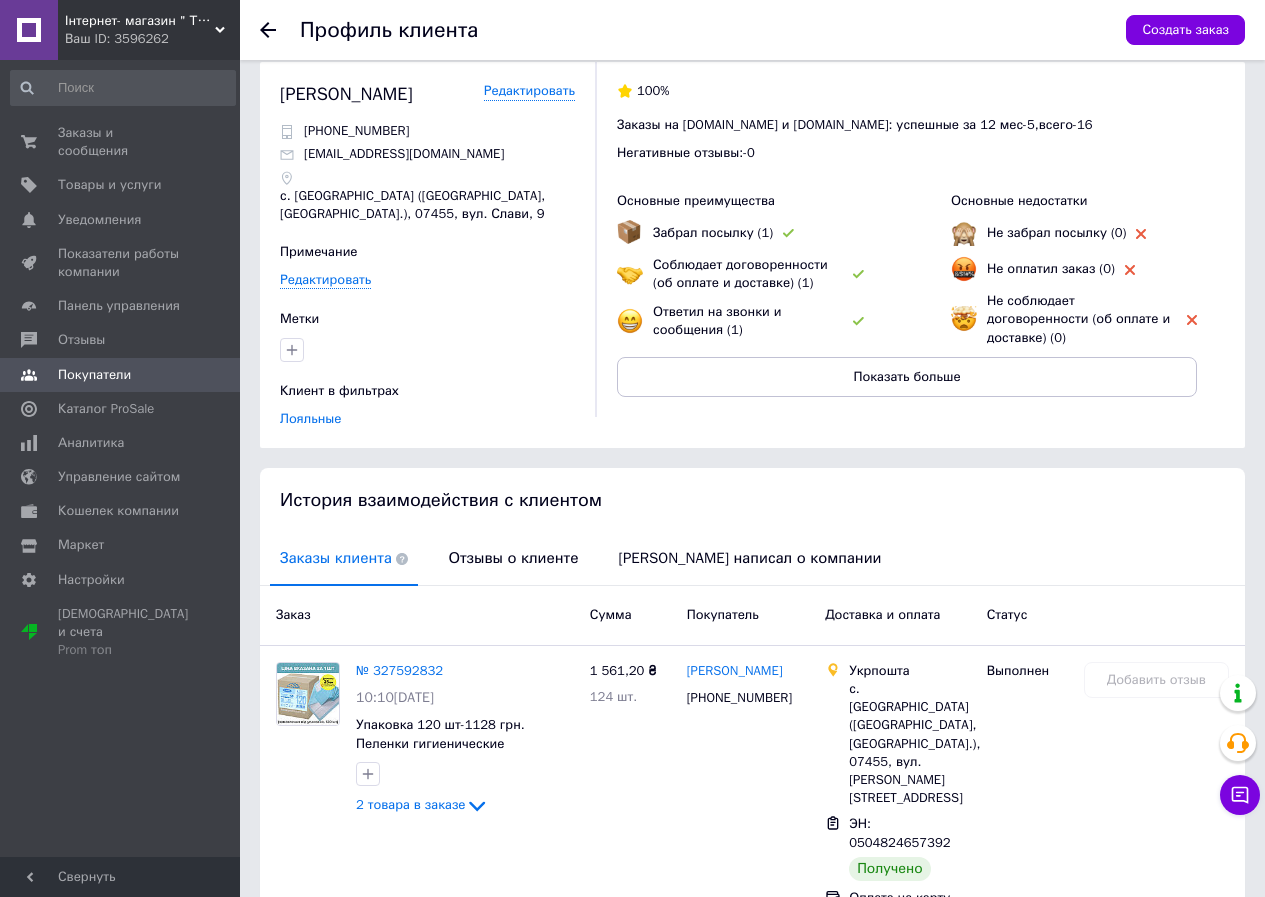 scroll, scrollTop: 0, scrollLeft: 0, axis: both 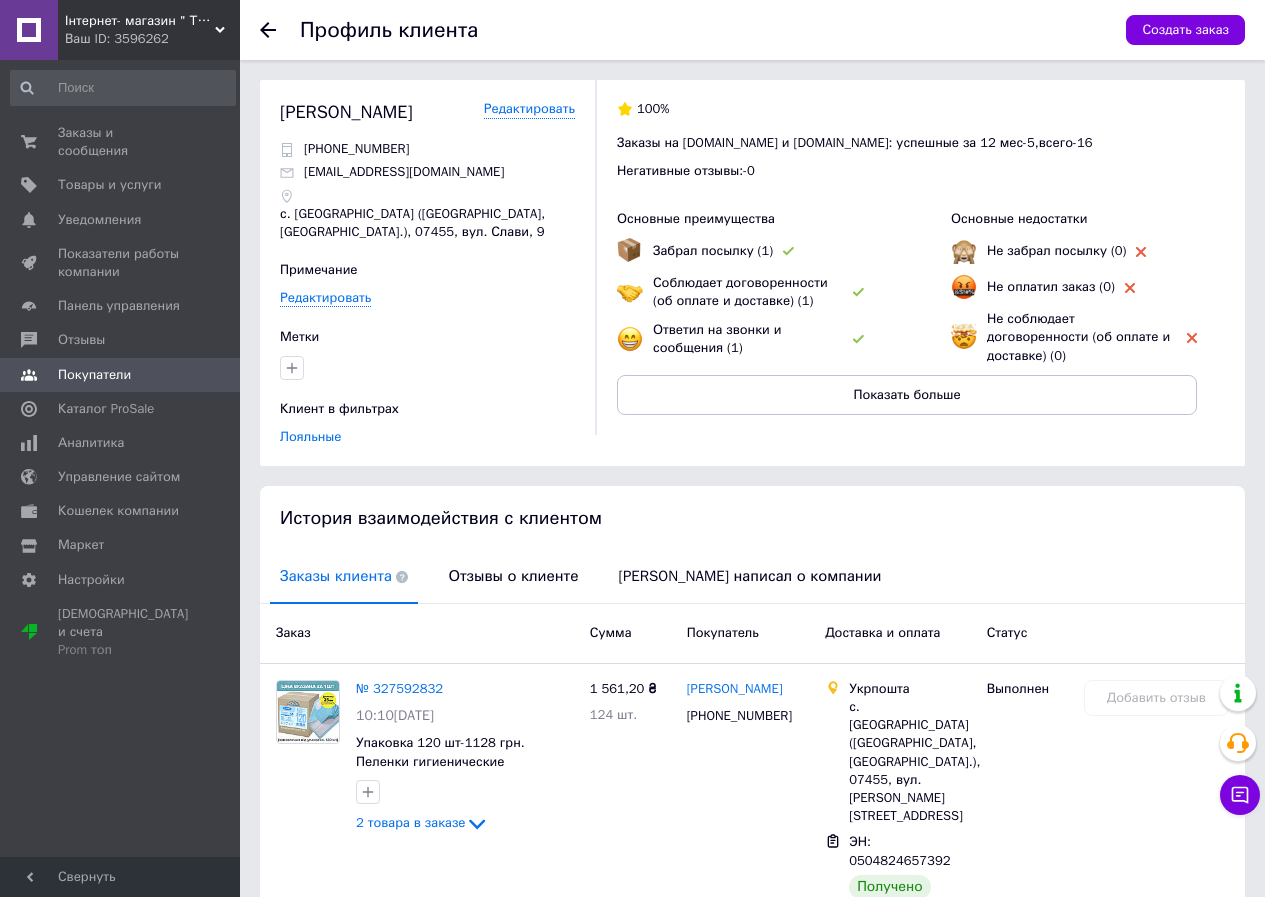 click 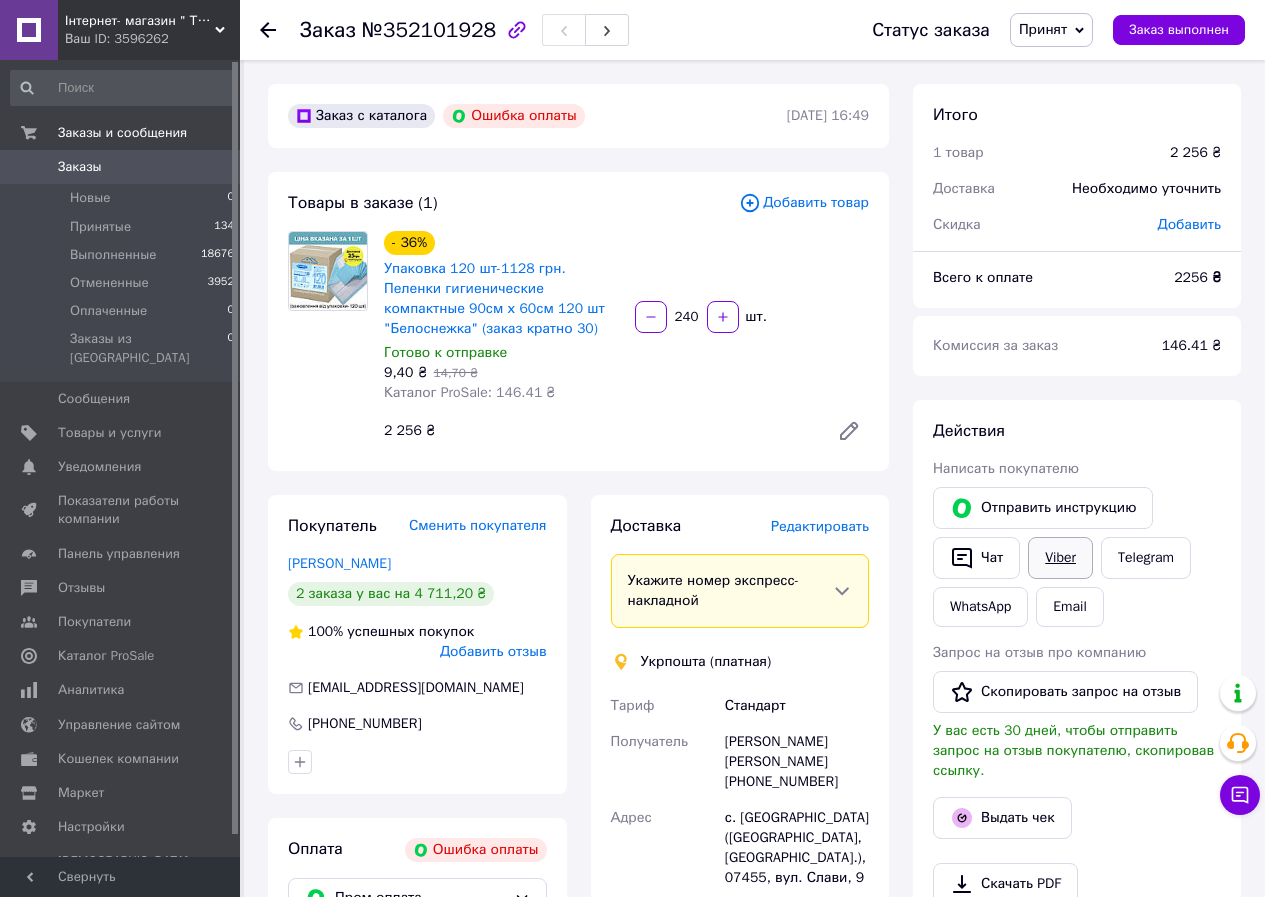 click on "Viber" at bounding box center [1060, 558] 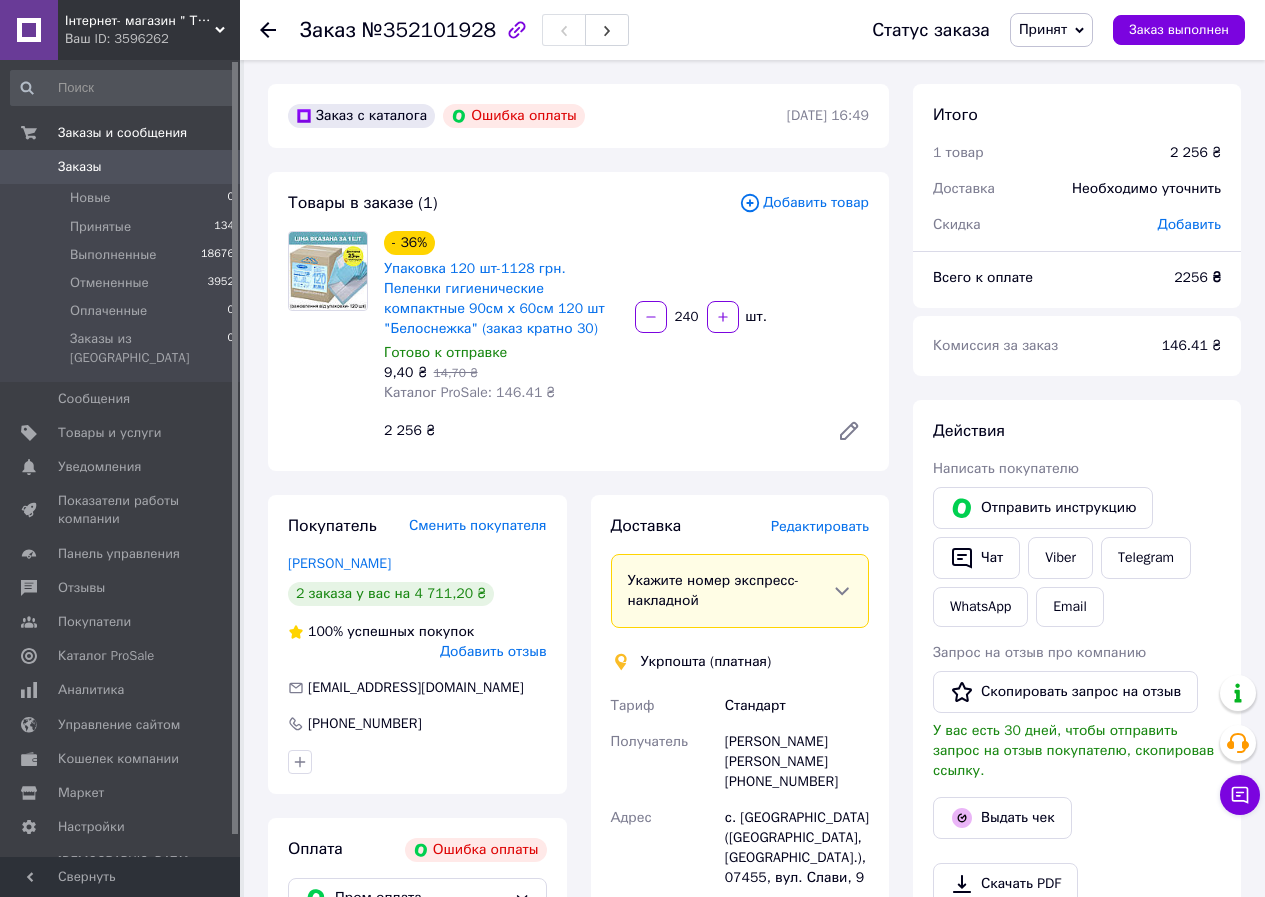 click on "Заказ №352101928 Статус заказа Принят Выполнен Отменен Оплаченный Заказ выполнен Заказ с каталога Ошибка оплаты 10.07.2025 | 16:49 Товары в заказе (1) Добавить товар - 36% Упаковка 120 шт-1128 грн. Пеленки гигиенические компактные 90см х 60см 120 шт "Белоснежка" (заказ кратно 30) Готово к отправке 9,40 ₴   14,70 ₴ Каталог ProSale: 146.41 ₴  240   шт. 2 256 ₴ Покупатель Сменить покупателя Василий Мекенченко 2 заказа у вас на 4 711,20 ₴ 100%   успешных покупок Добавить отзыв vmekenchenko@gmail.com +380678555559 Оплата Ошибка оплаты Пром-оплата Средства будут зачислены на расчетный счет Запрос отправлен Доставка или" at bounding box center [754, 762] 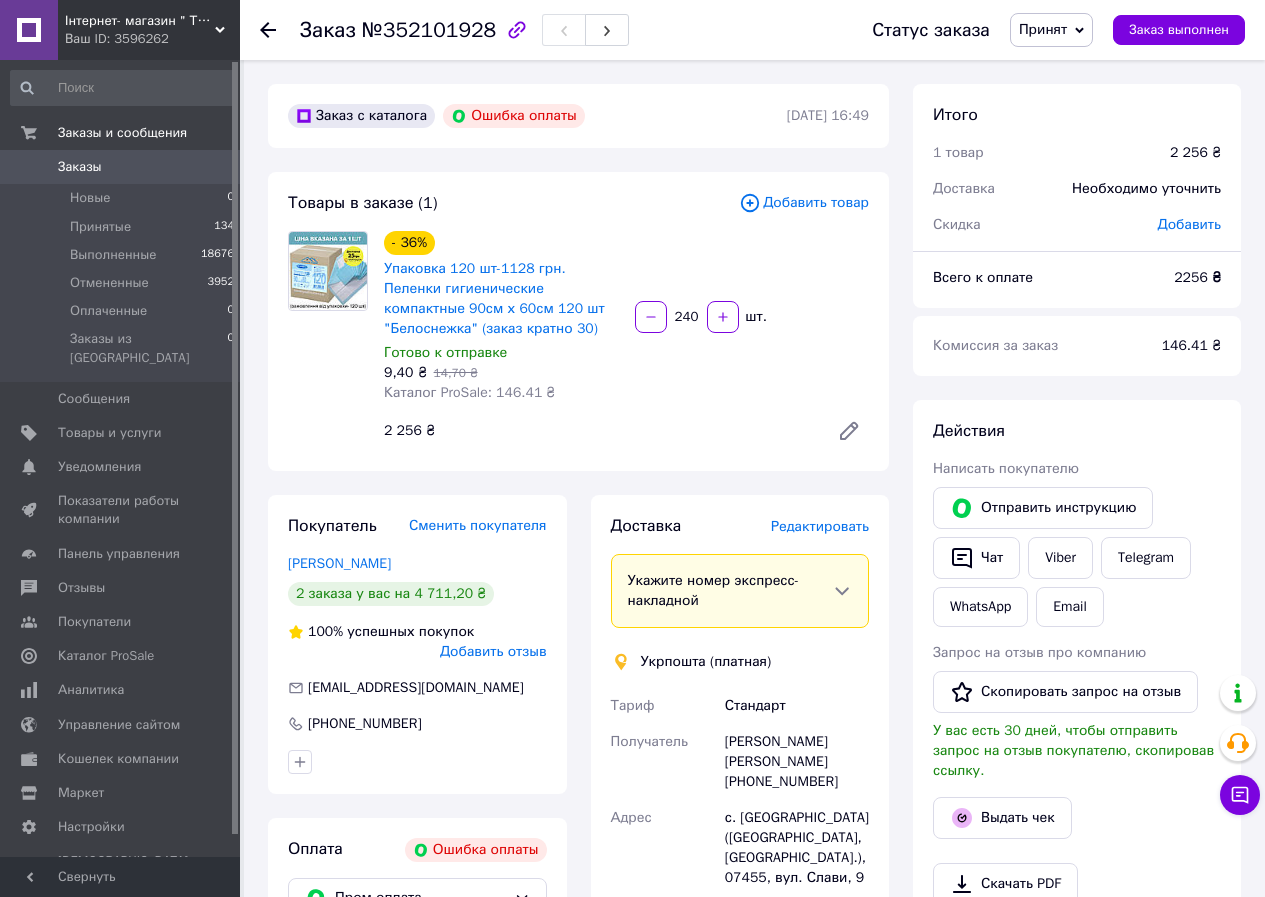 click on "- 36% Упаковка 120 шт-1128 грн. Пеленки гигиенические компактные 90см х 60см 120 шт "Белоснежка" (заказ кратно 30) Готово к отправке 9,40 ₴   14,70 ₴ Каталог ProSale: 146.41 ₴  240   шт. 2 256 ₴" at bounding box center (626, 341) 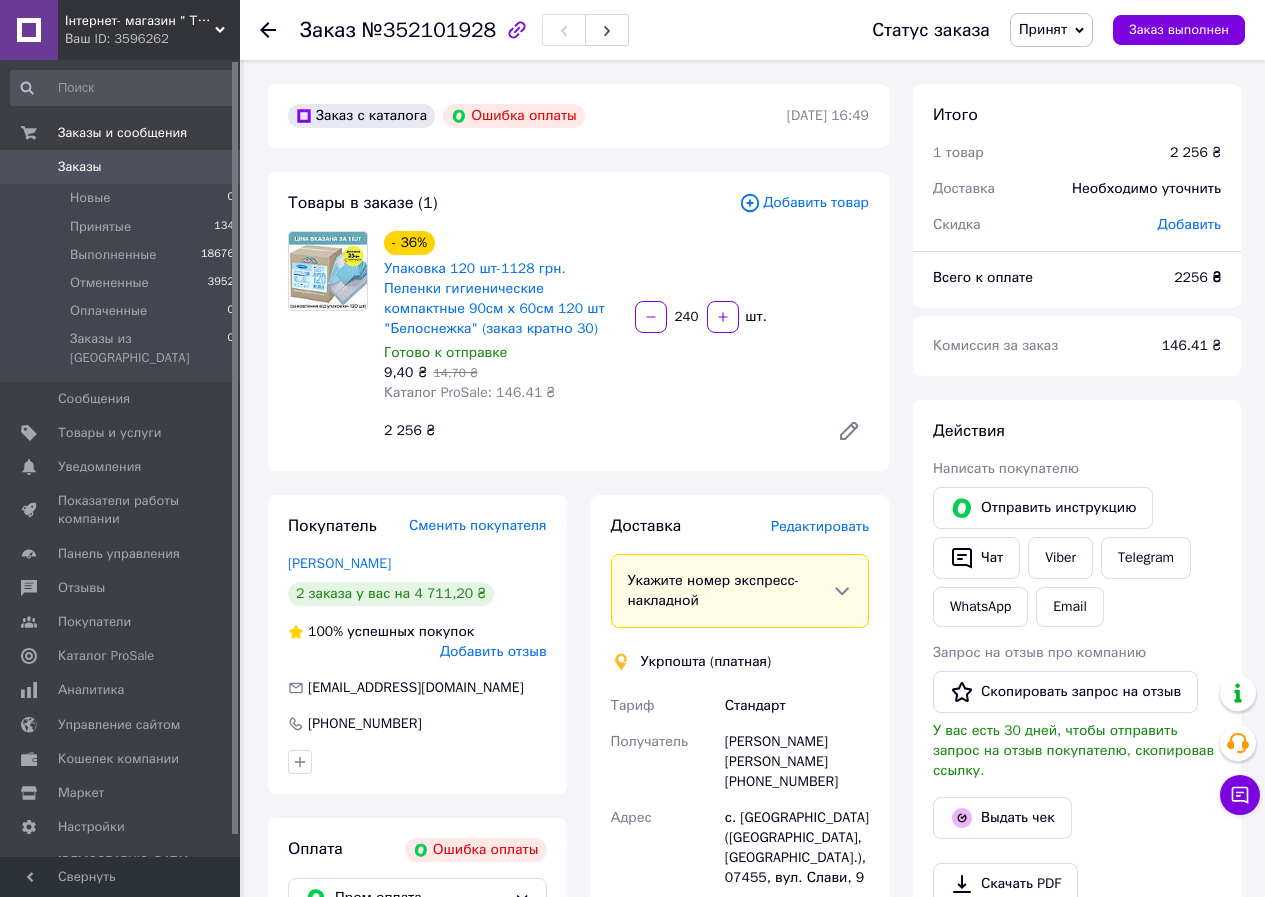 click on "Отправить инструкцию" at bounding box center [1043, 508] 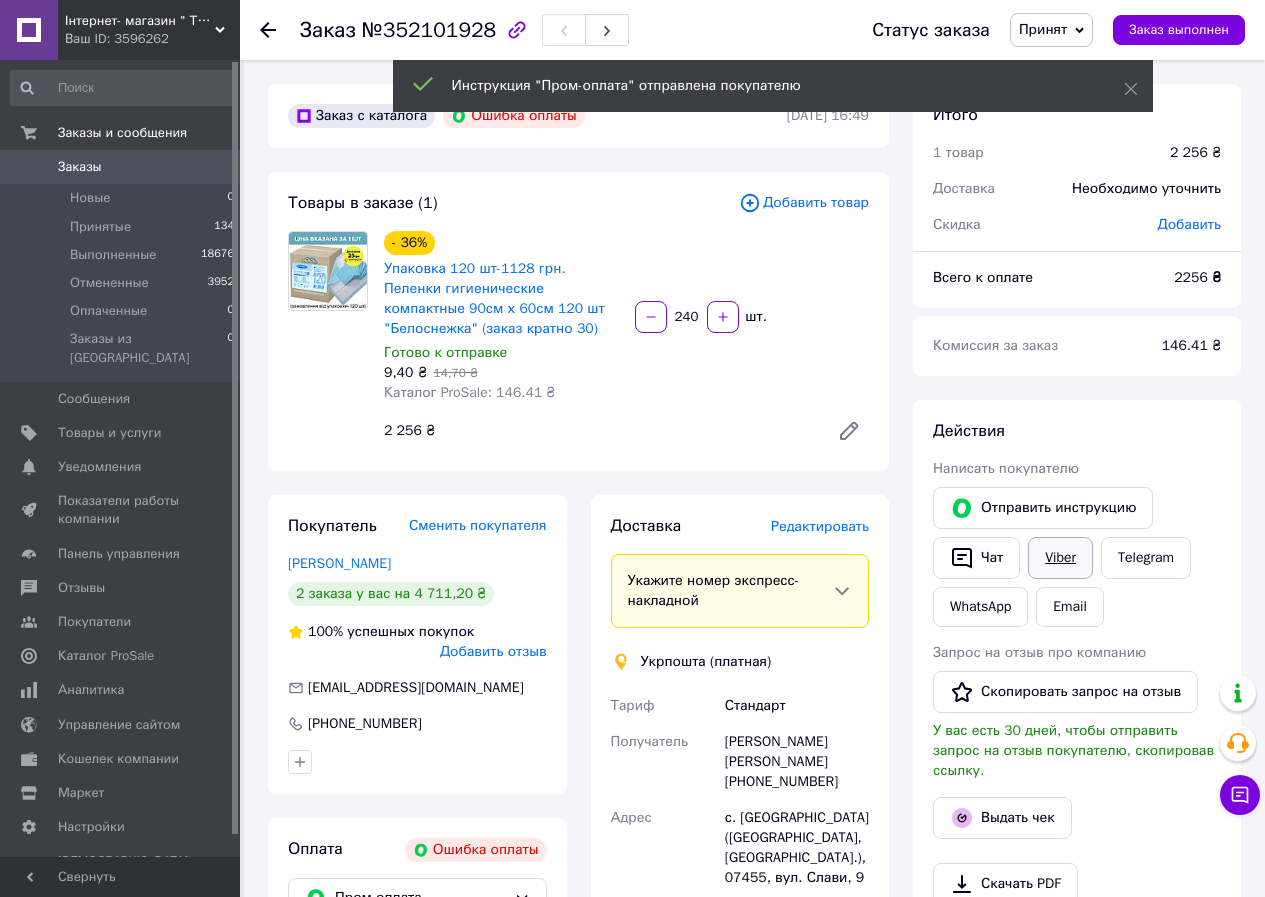 click on "Viber" at bounding box center [1060, 558] 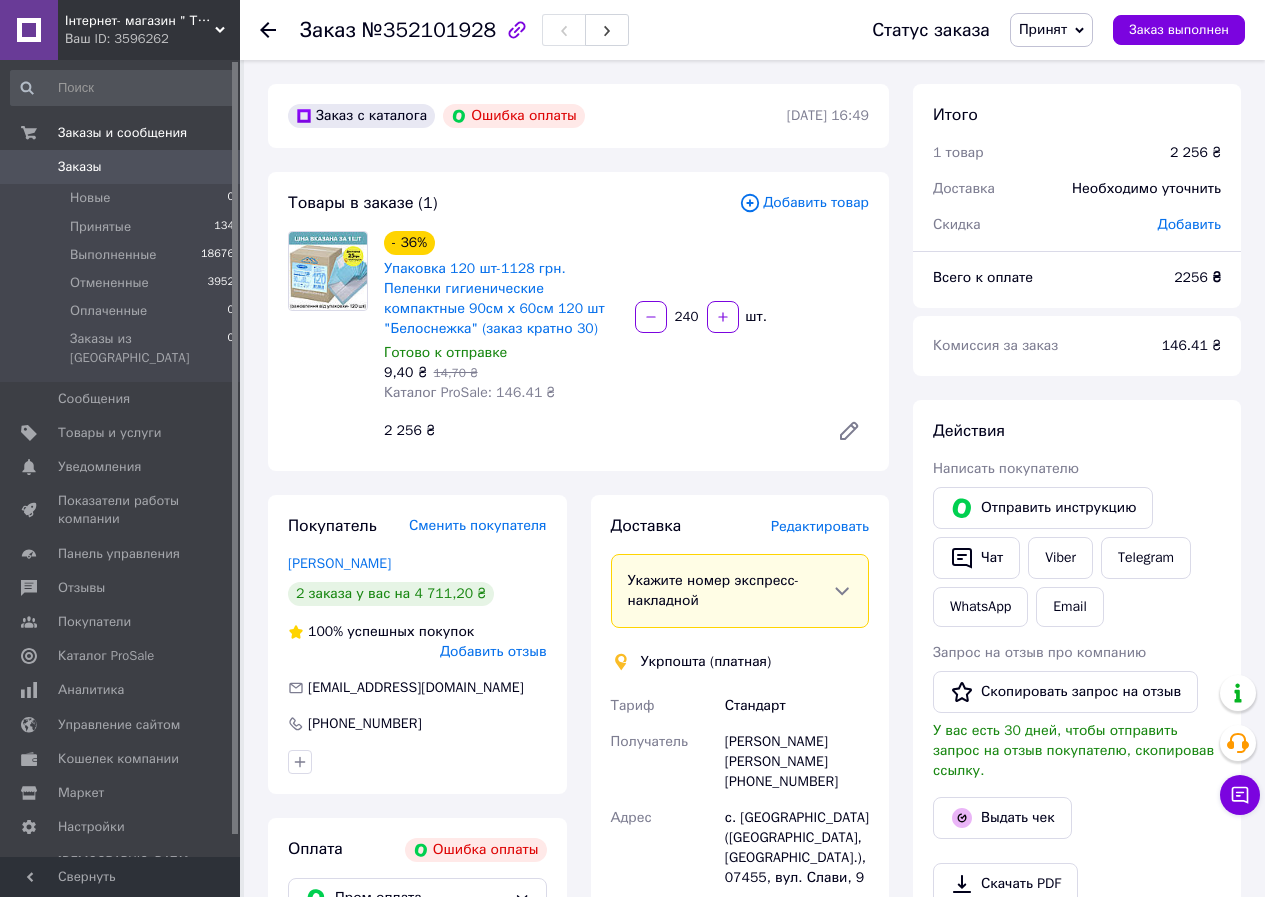 click 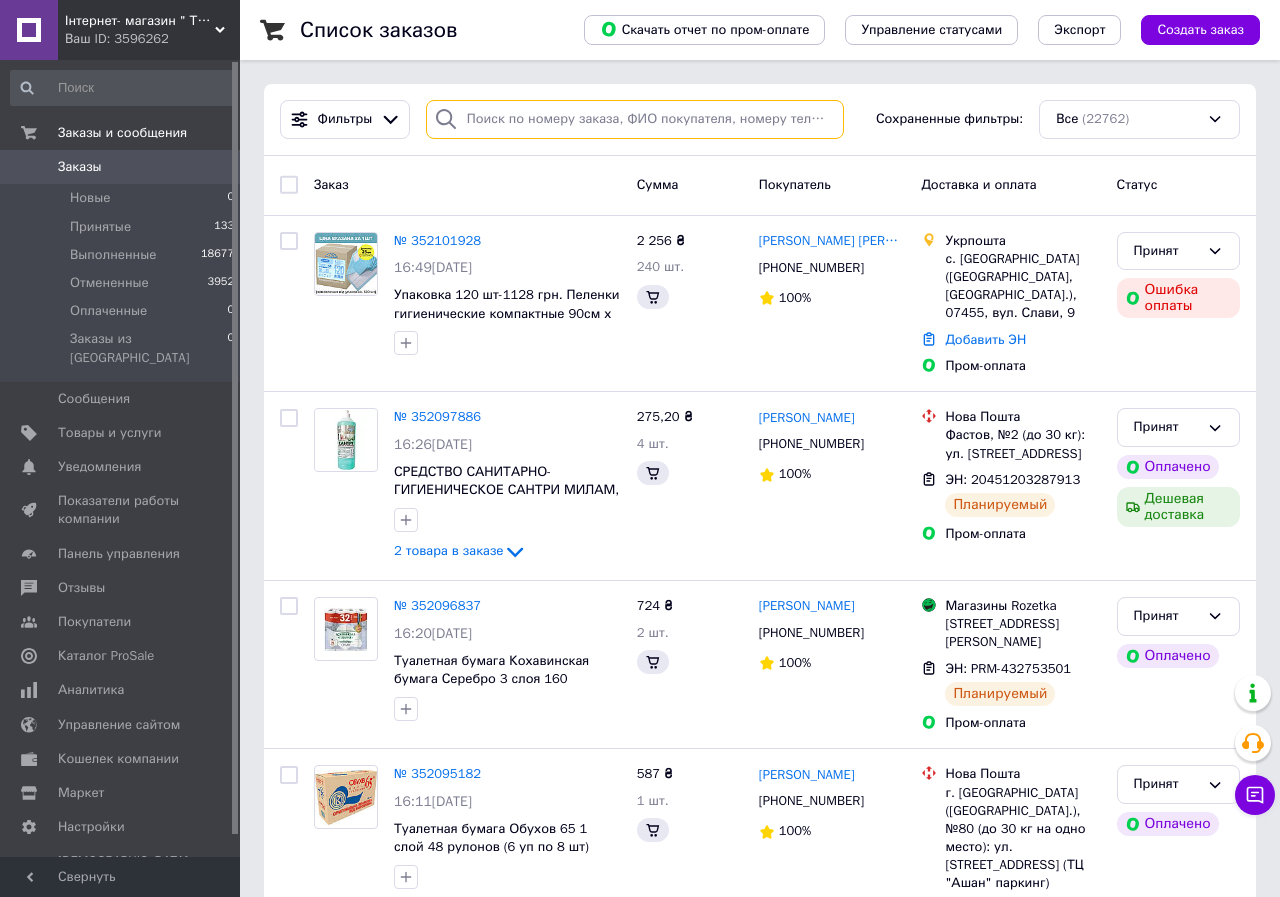 click at bounding box center (635, 119) 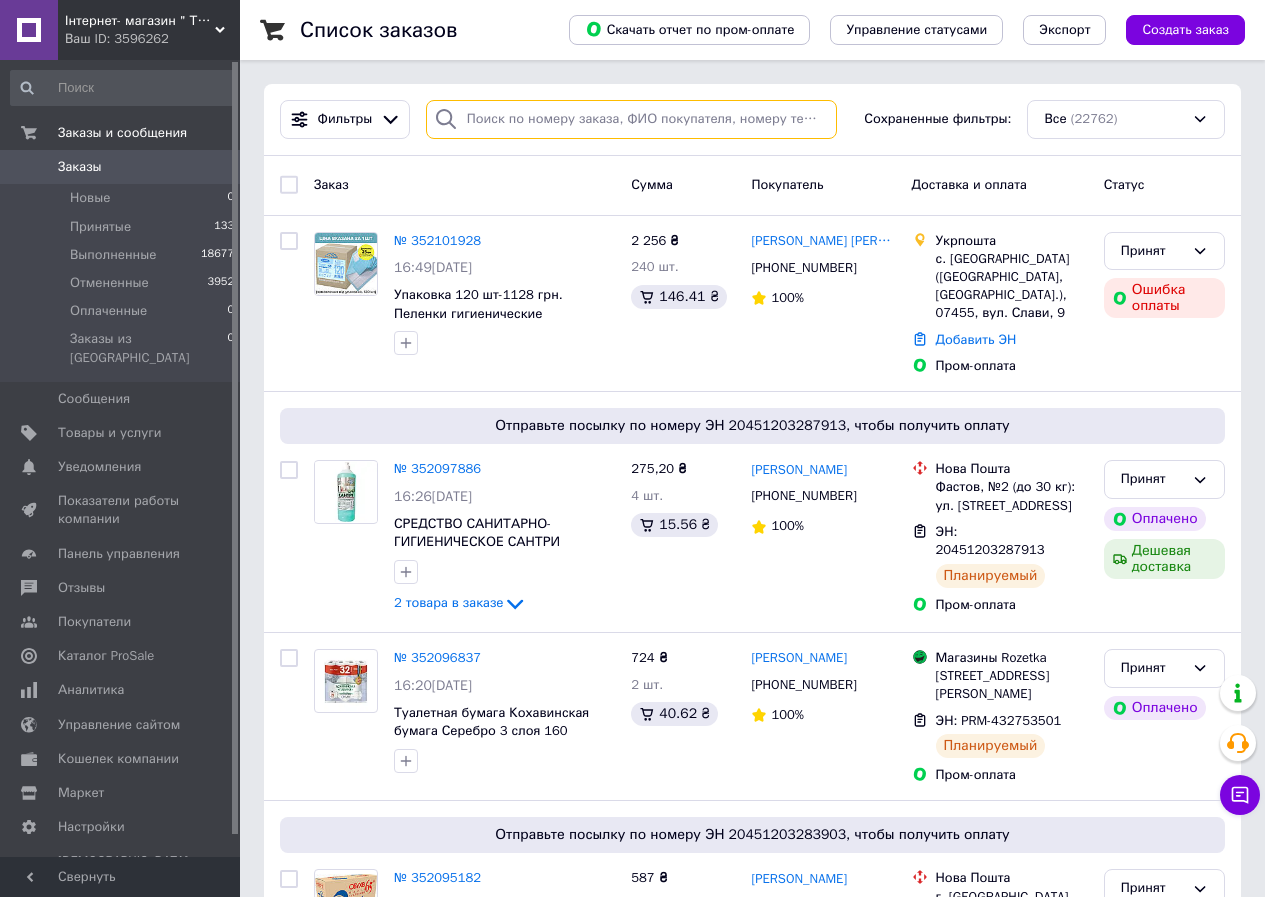 paste on "[PHONE_NUMBER]" 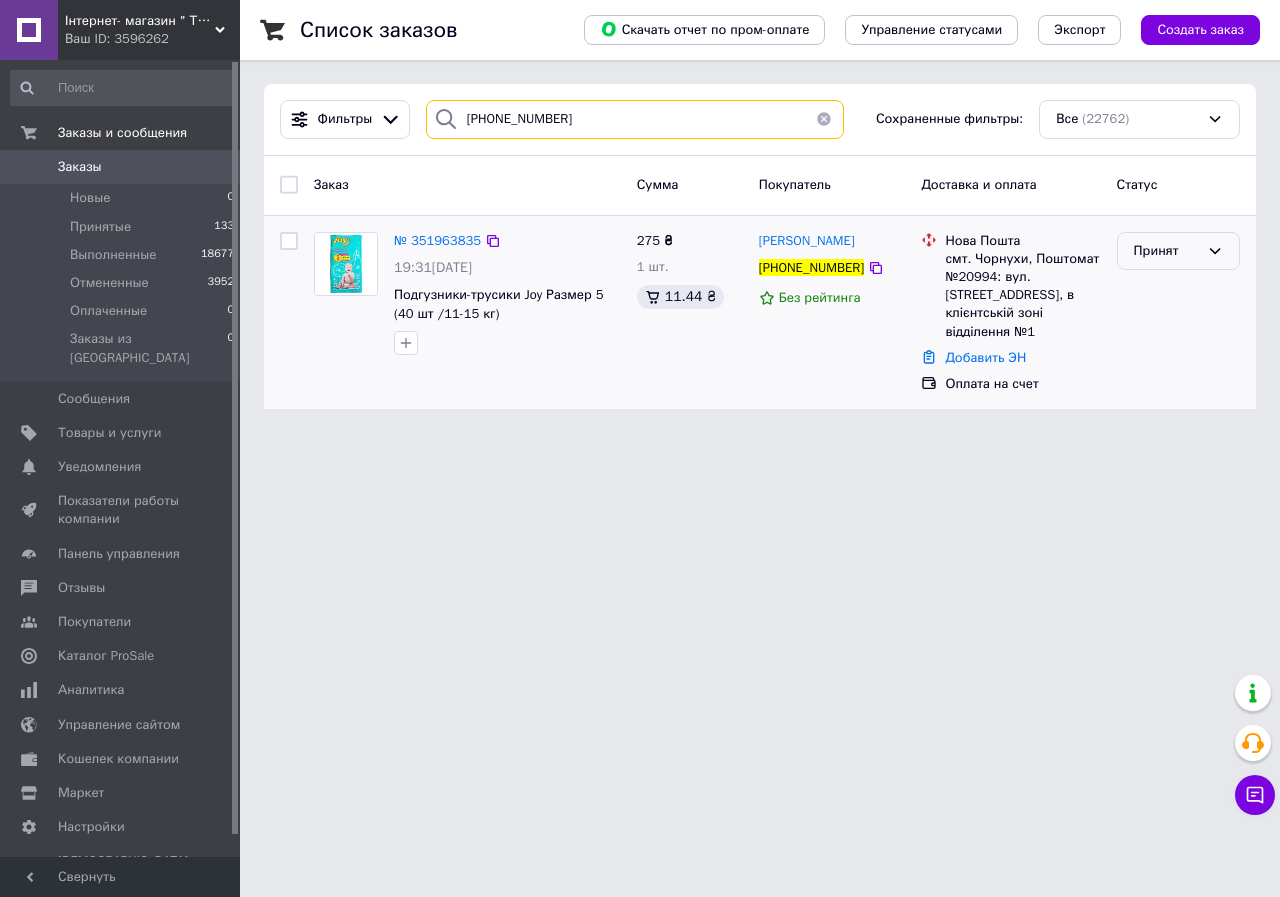 type on "[PHONE_NUMBER]" 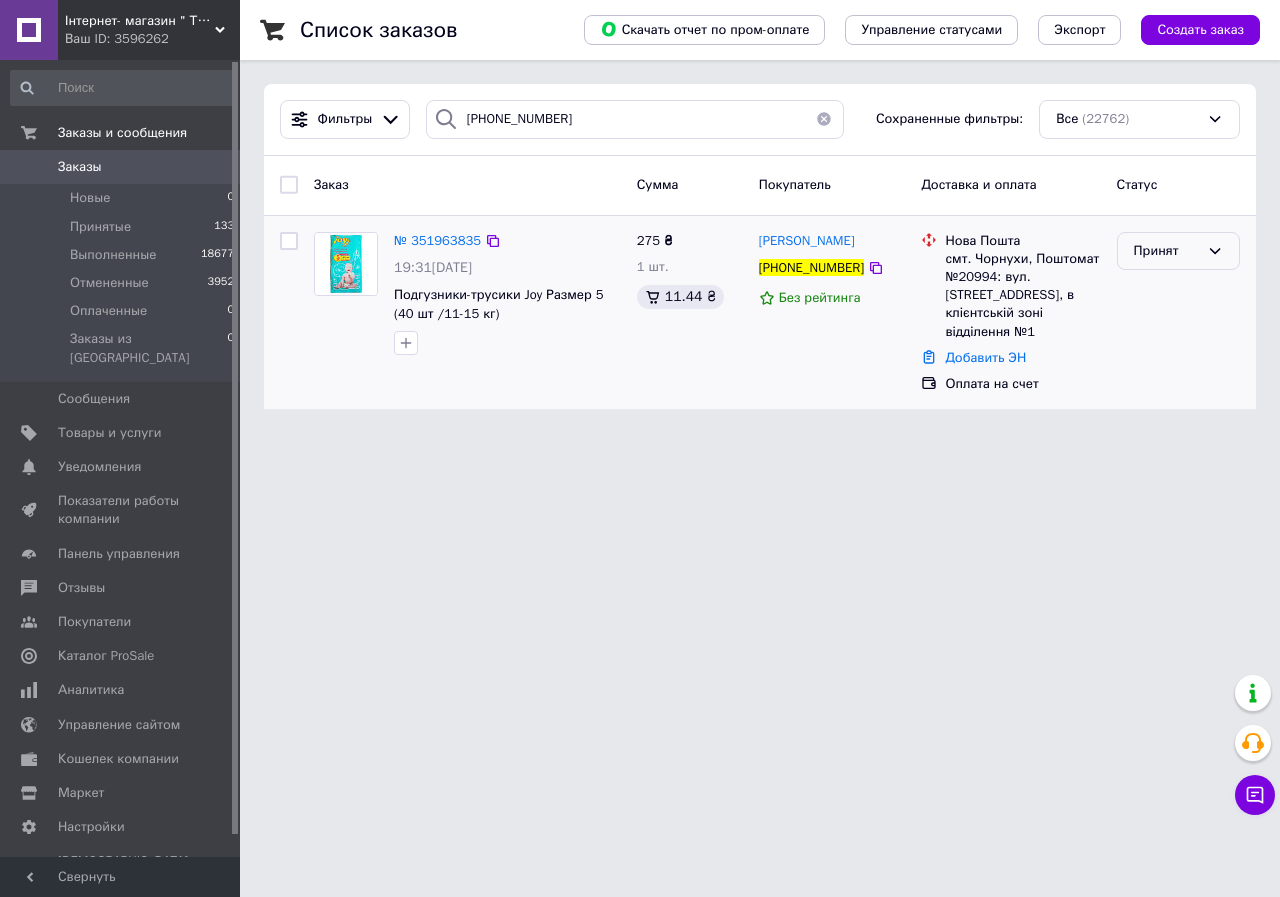 click on "Принят" at bounding box center [1178, 251] 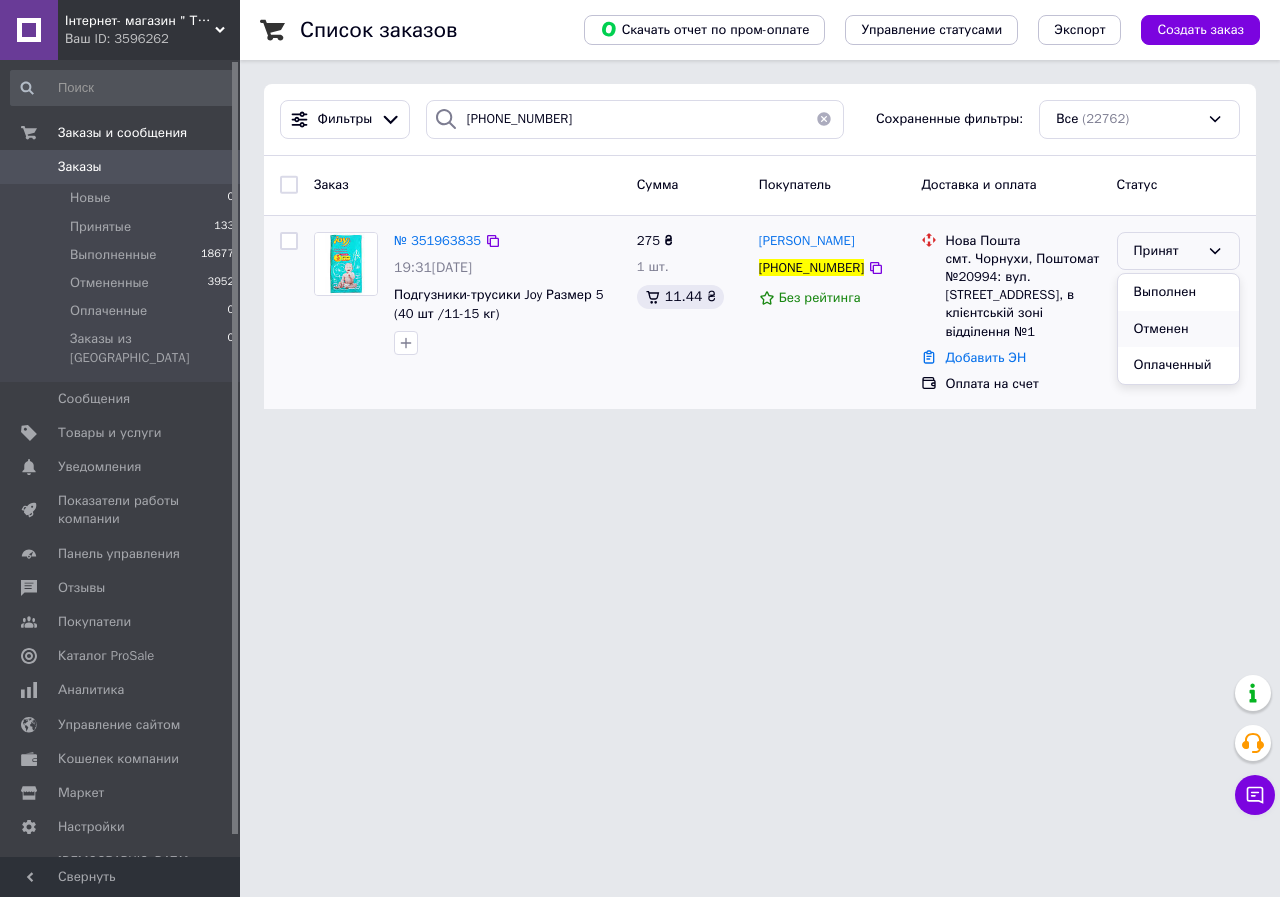 click on "Отменен" at bounding box center (1178, 329) 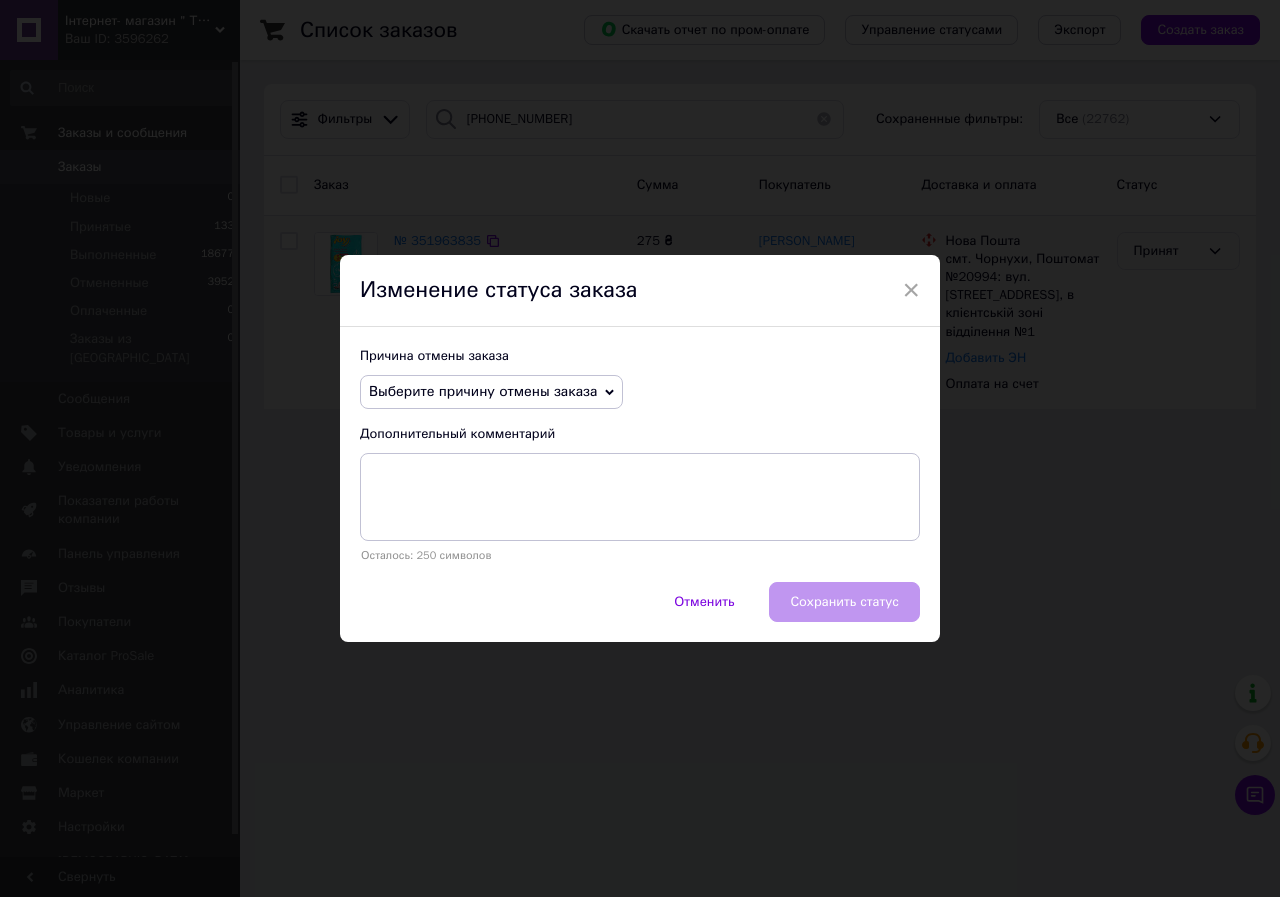 click on "Выберите причину отмены заказа" at bounding box center (483, 391) 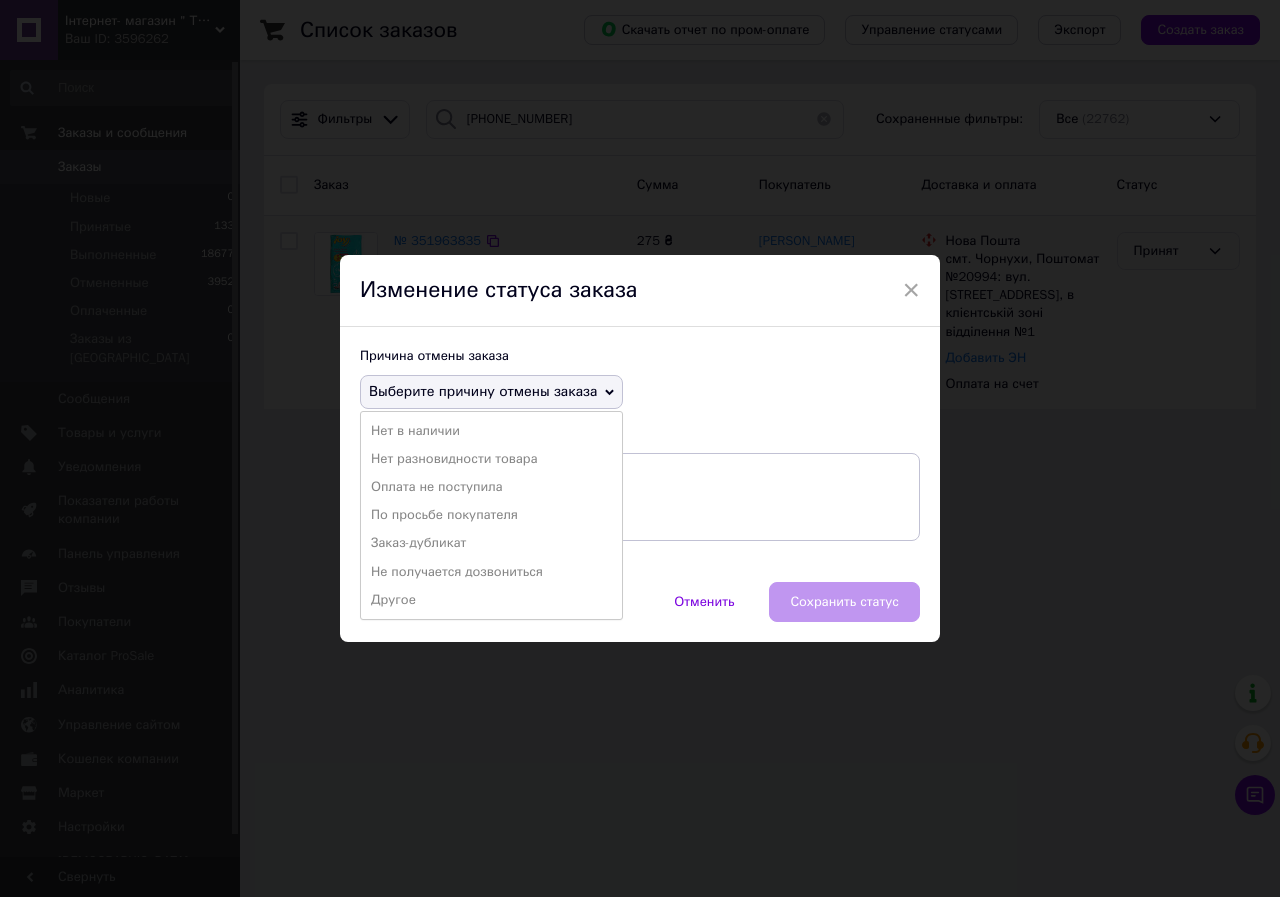 click on "× Изменение статуса заказа Причина отмены заказа Выберите причину отмены заказа Нет в наличии Нет разновидности товара Оплата не поступила По просьбе покупателя Заказ-дубликат Не получается дозвониться Другое Дополнительный комментарий Осталось: 250 символов Отменить   Сохранить статус" at bounding box center [640, 448] 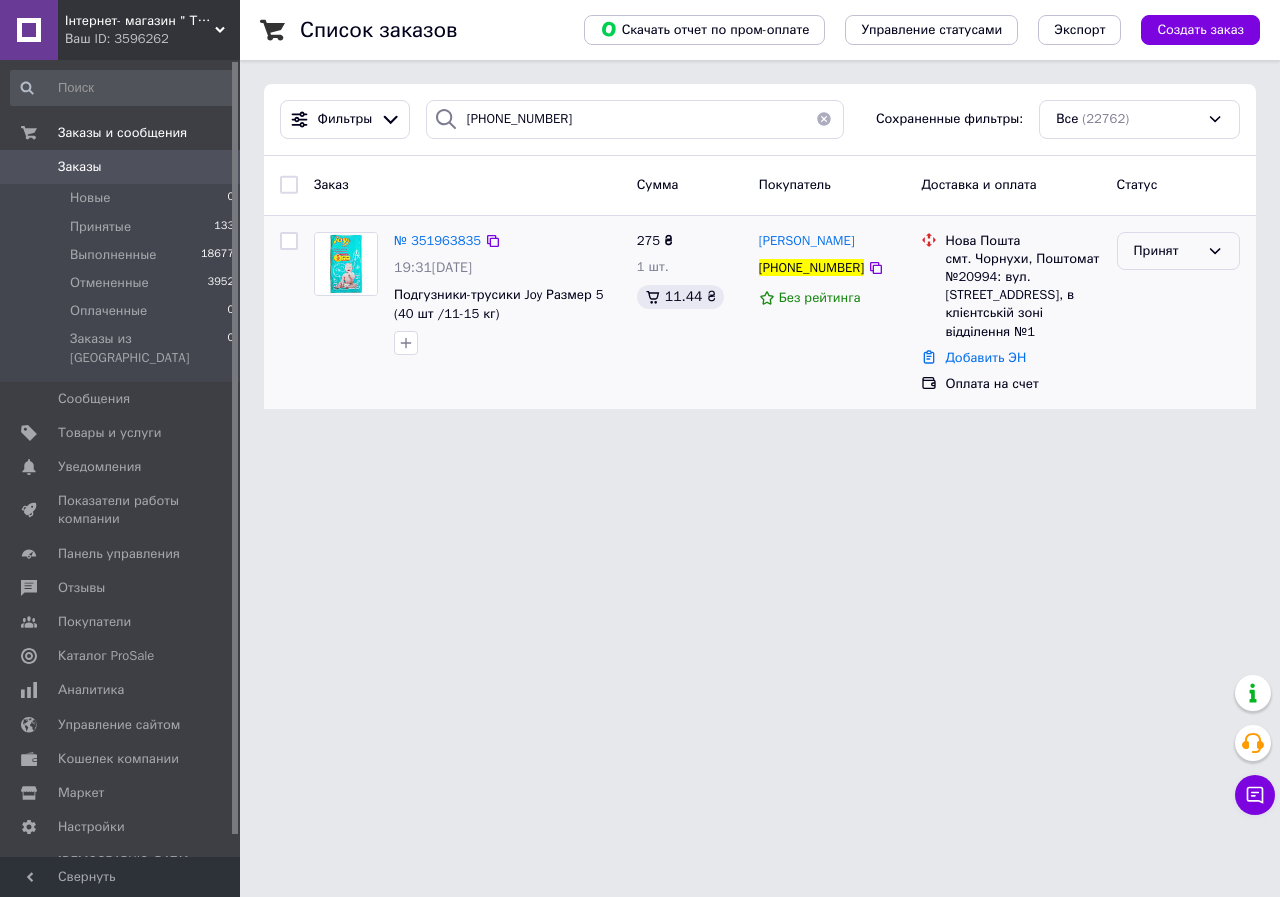 click on "Принят" at bounding box center (1166, 251) 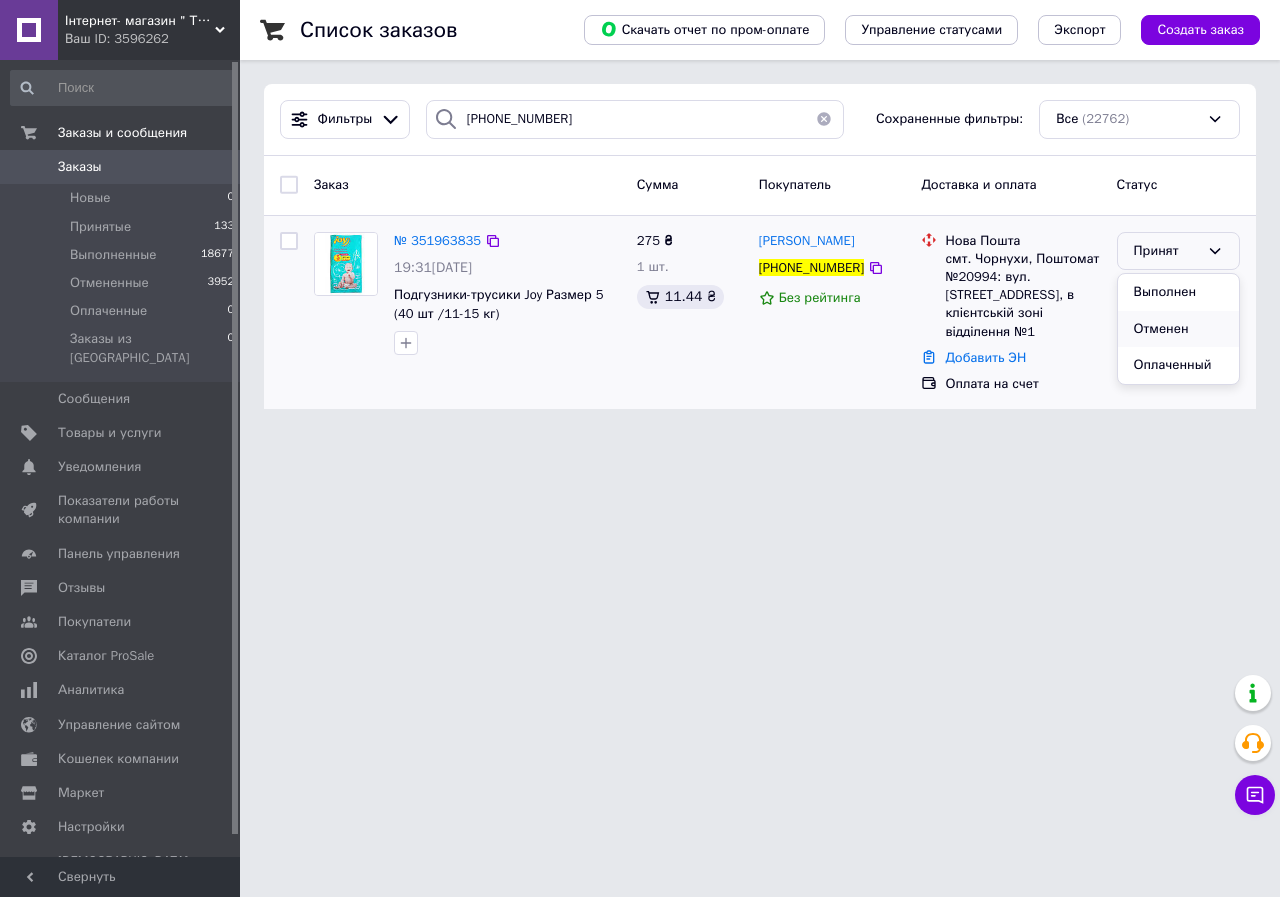 click on "Отменен" at bounding box center [1178, 329] 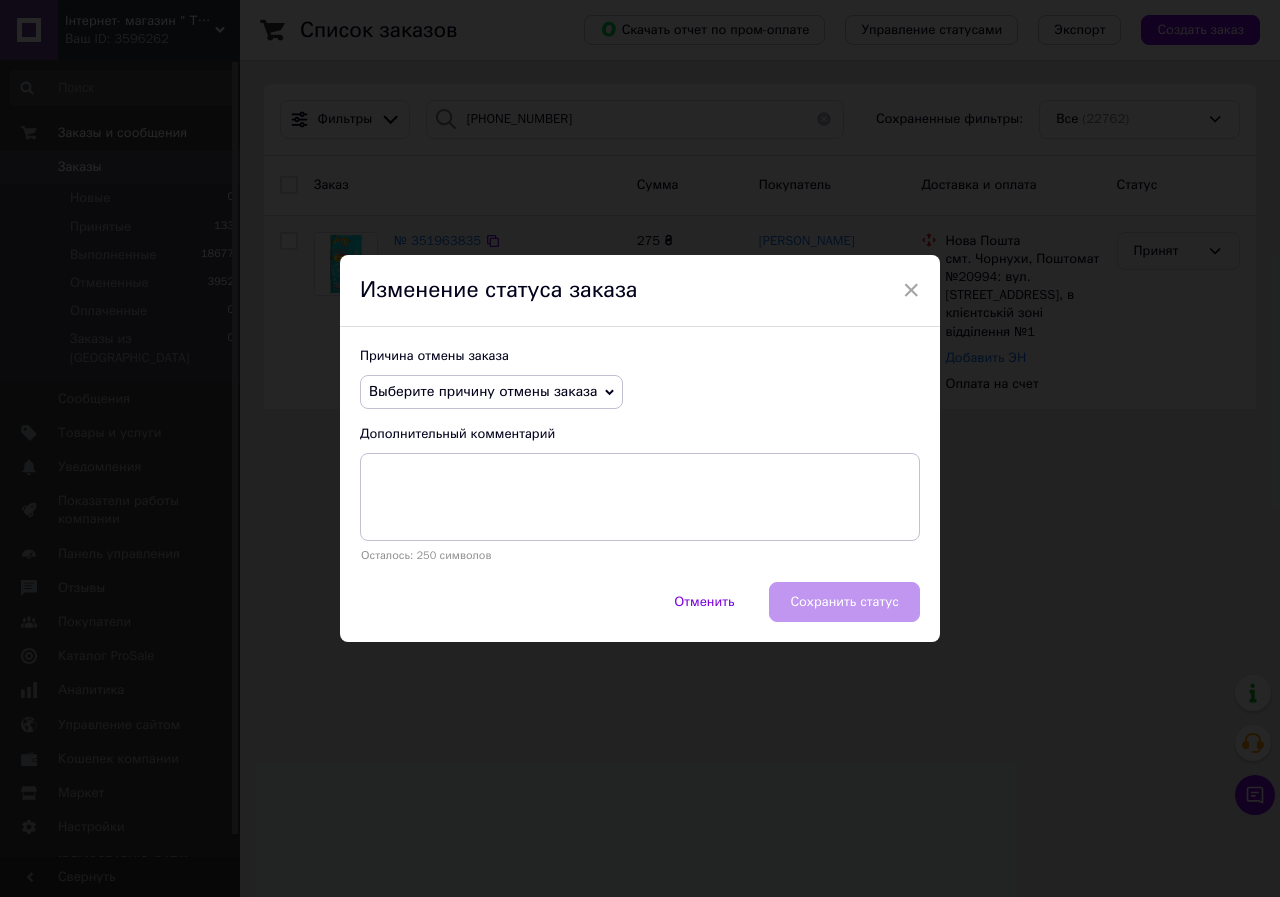 click on "× Изменение статуса заказа Причина отмены заказа Выберите причину отмены заказа Нет в наличии Нет разновидности товара Оплата не поступила По просьбе покупателя Заказ-дубликат Не получается дозвониться Другое Дополнительный комментарий Осталось: 250 символов Отменить   Сохранить статус" at bounding box center [640, 448] 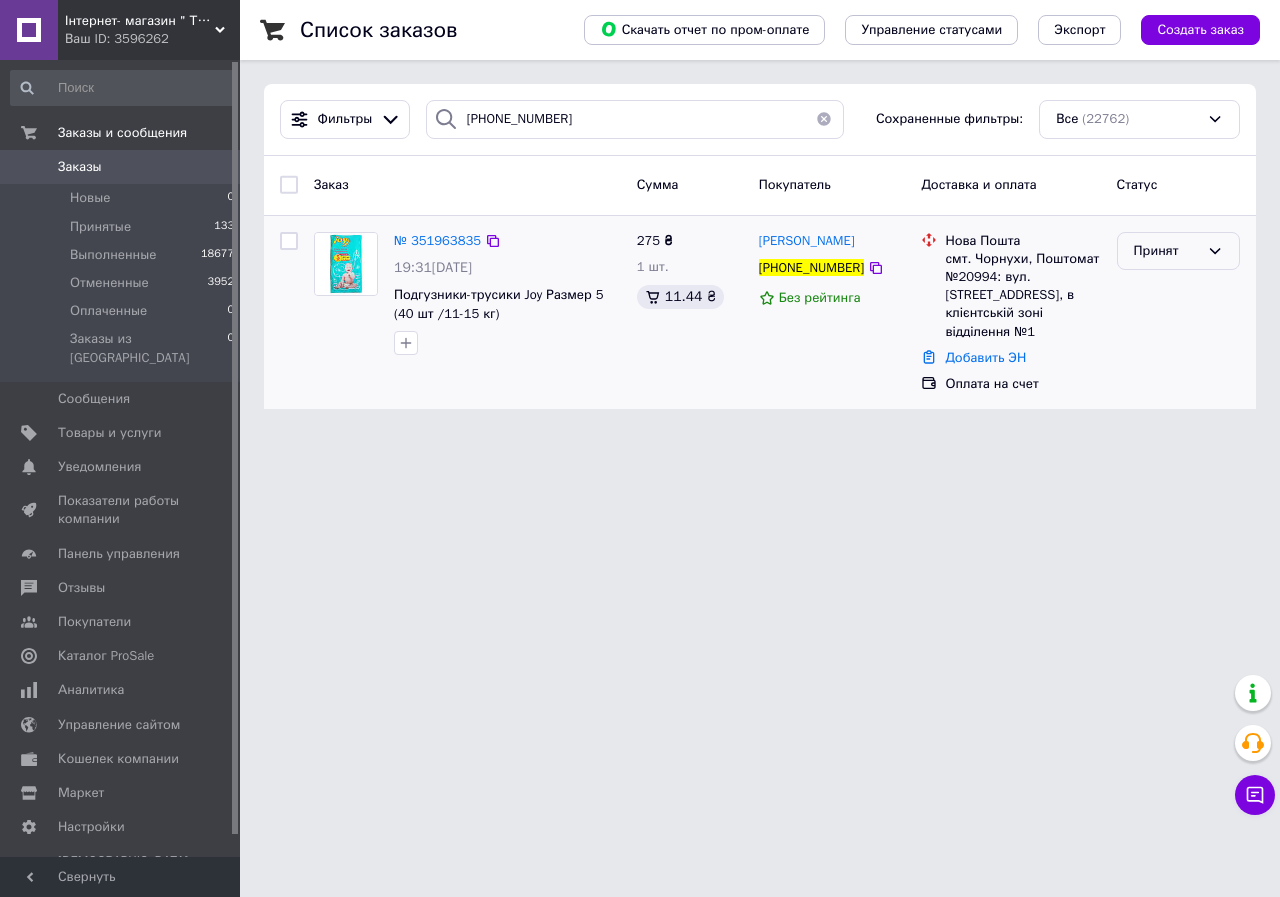 click on "Принят" at bounding box center [1178, 251] 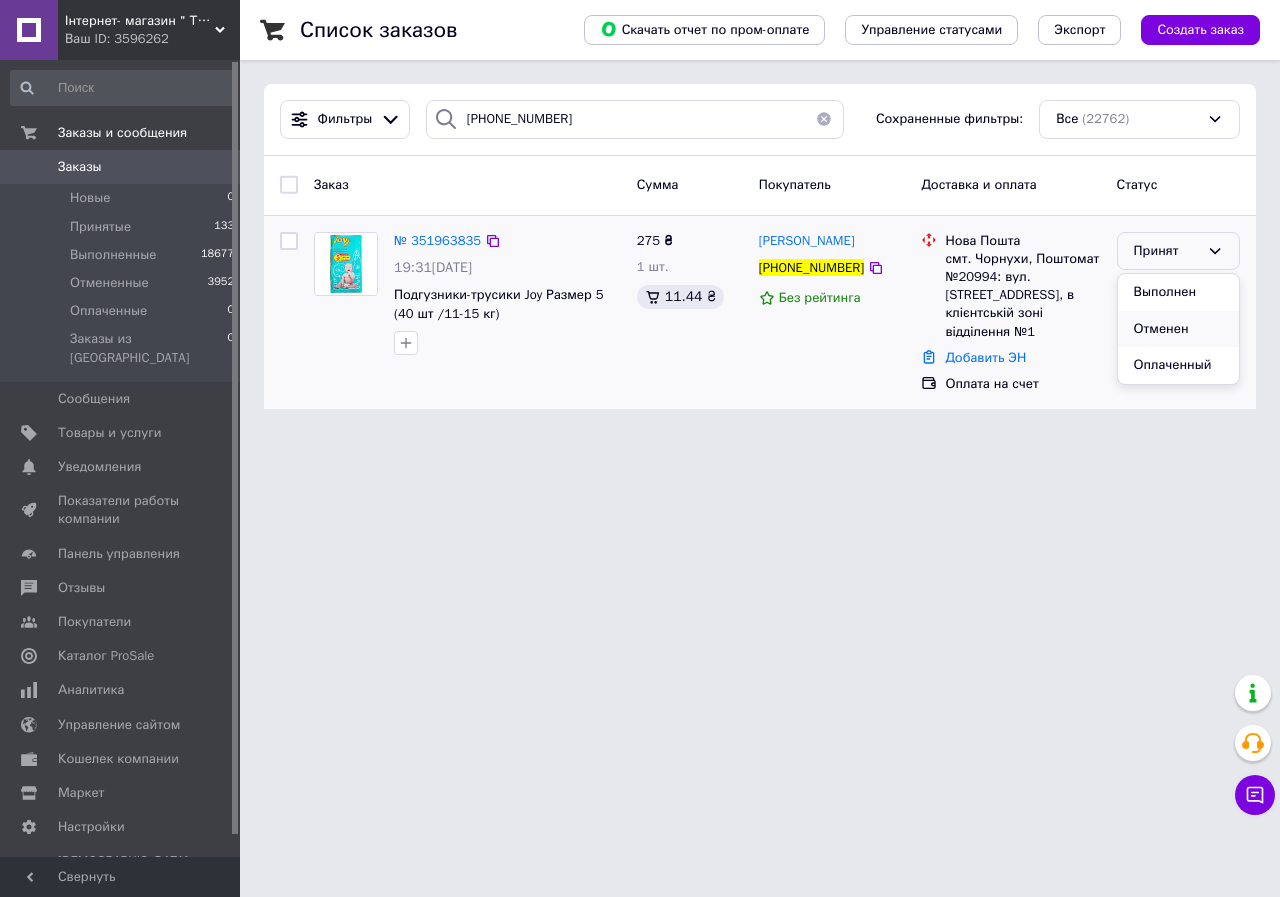 click on "Отменен" at bounding box center (1178, 329) 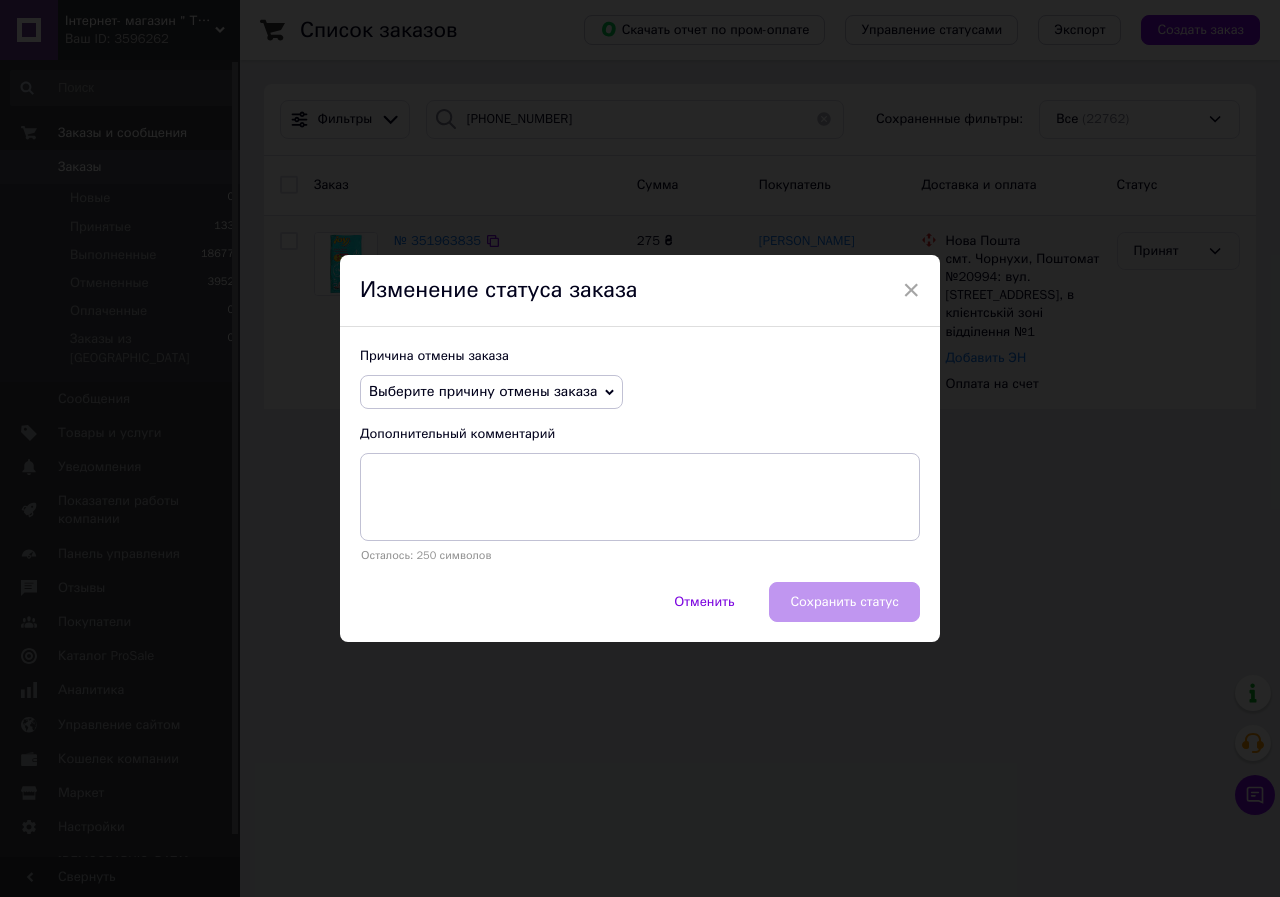 click on "Выберите причину отмены заказа" at bounding box center [483, 391] 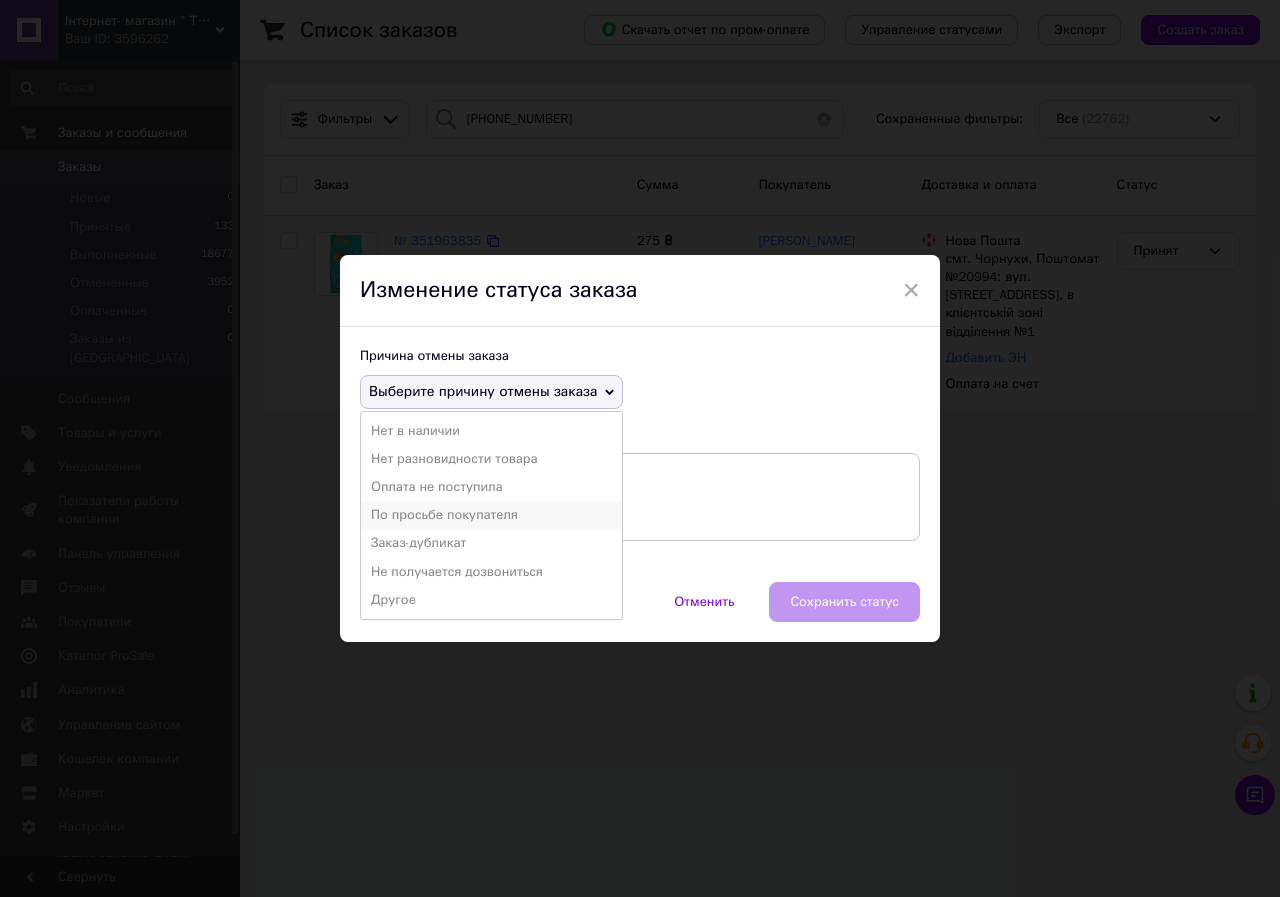 click on "По просьбе покупателя" at bounding box center (491, 515) 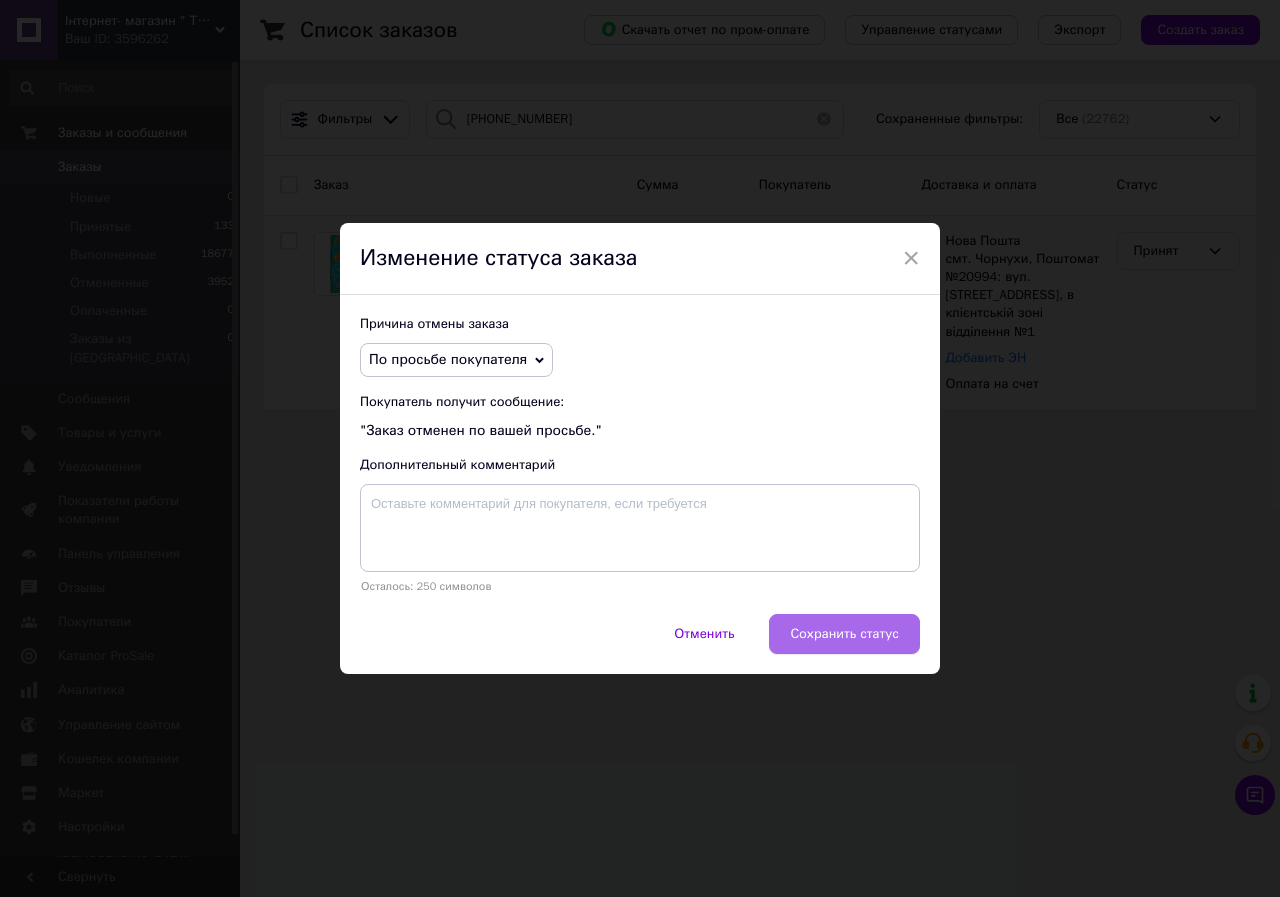 click on "Сохранить статус" at bounding box center [844, 634] 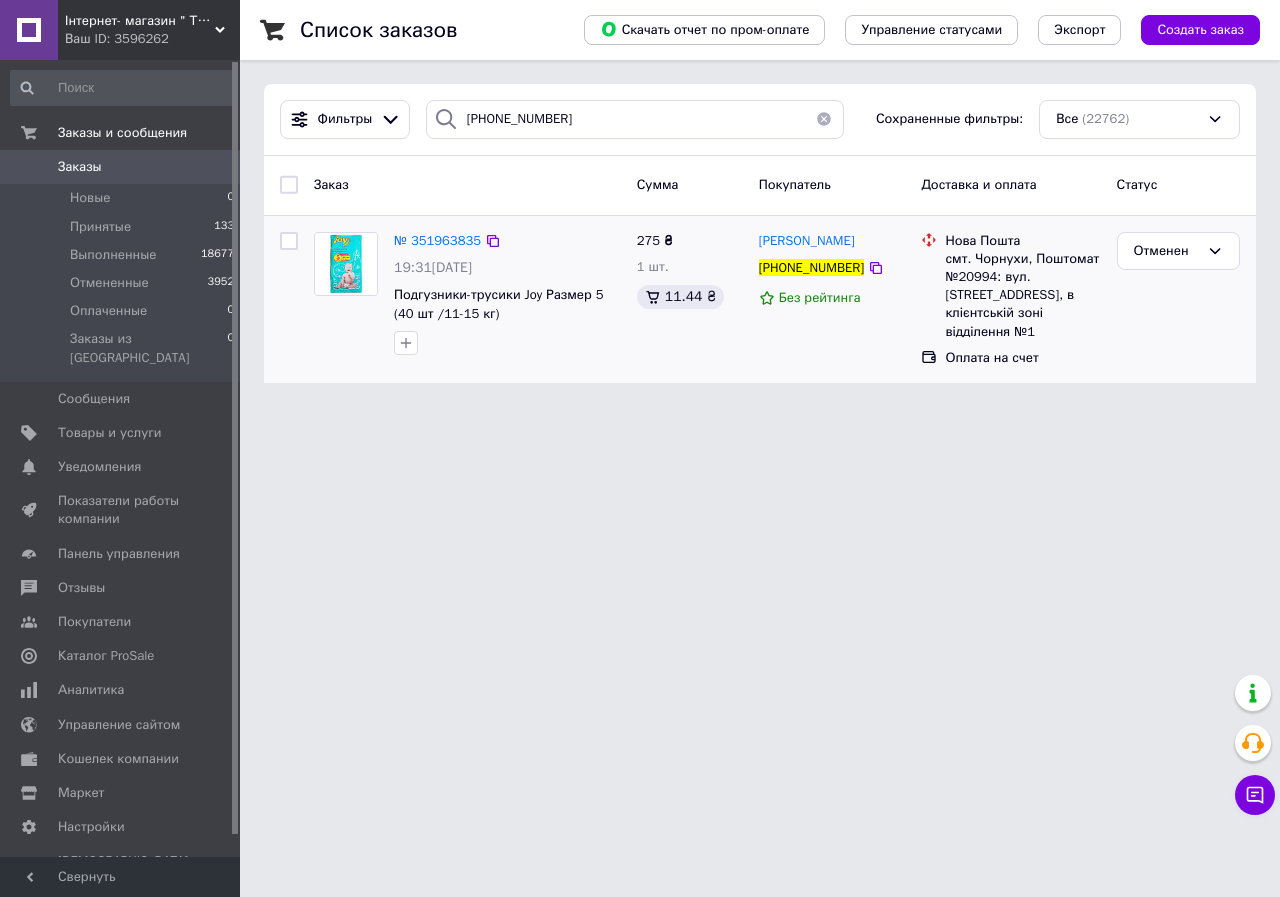 click at bounding box center [824, 119] 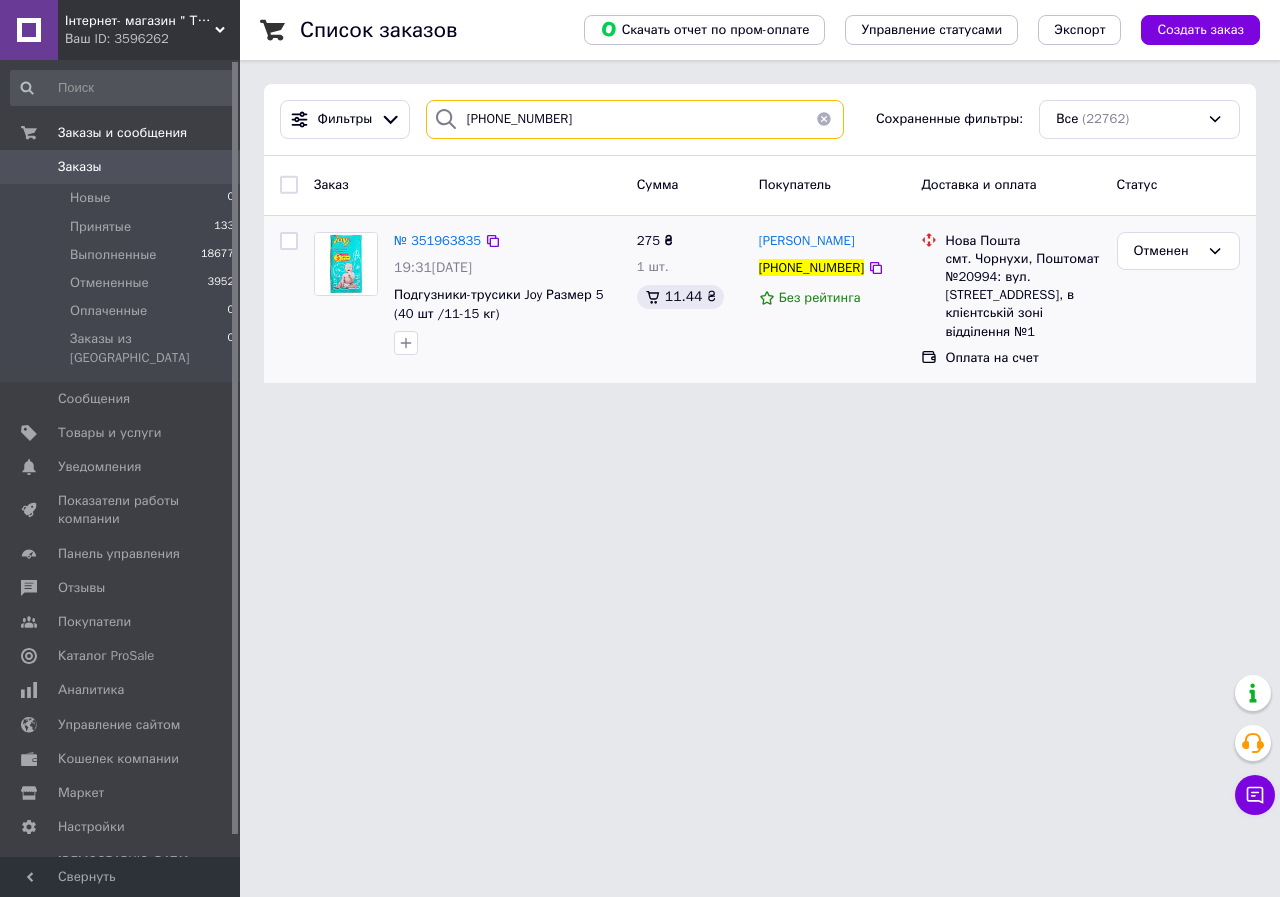 type 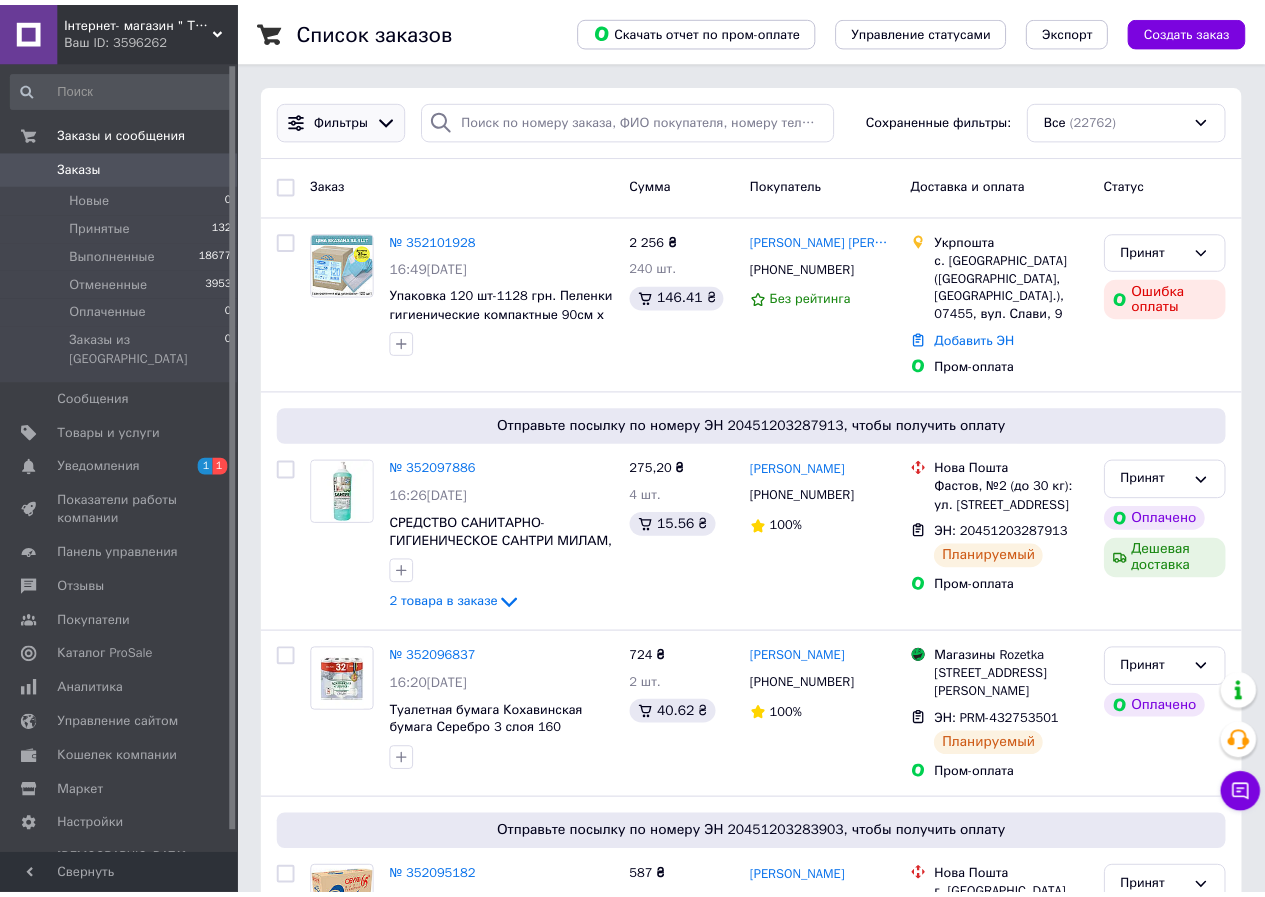 scroll, scrollTop: 0, scrollLeft: 0, axis: both 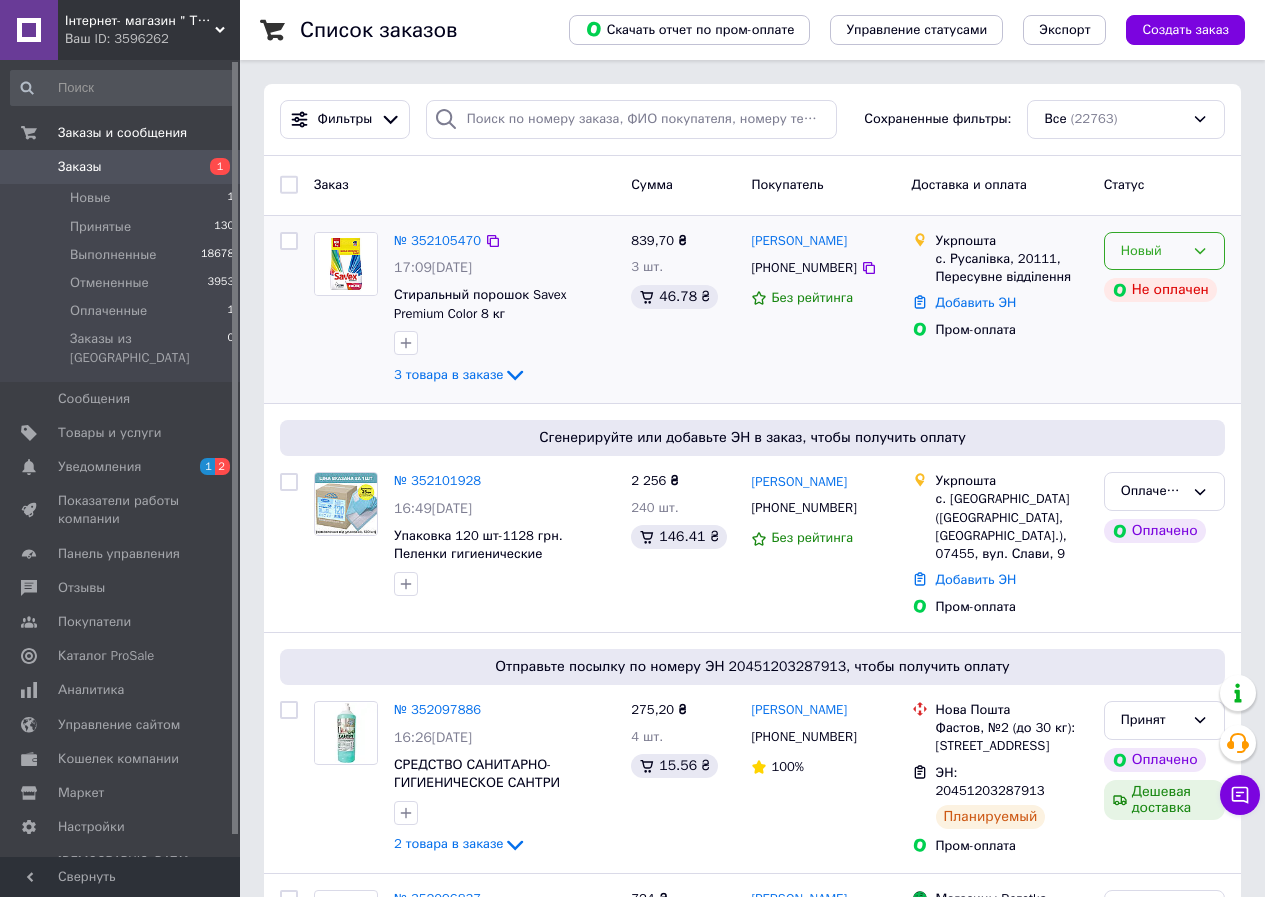 click on "Новый" at bounding box center [1164, 251] 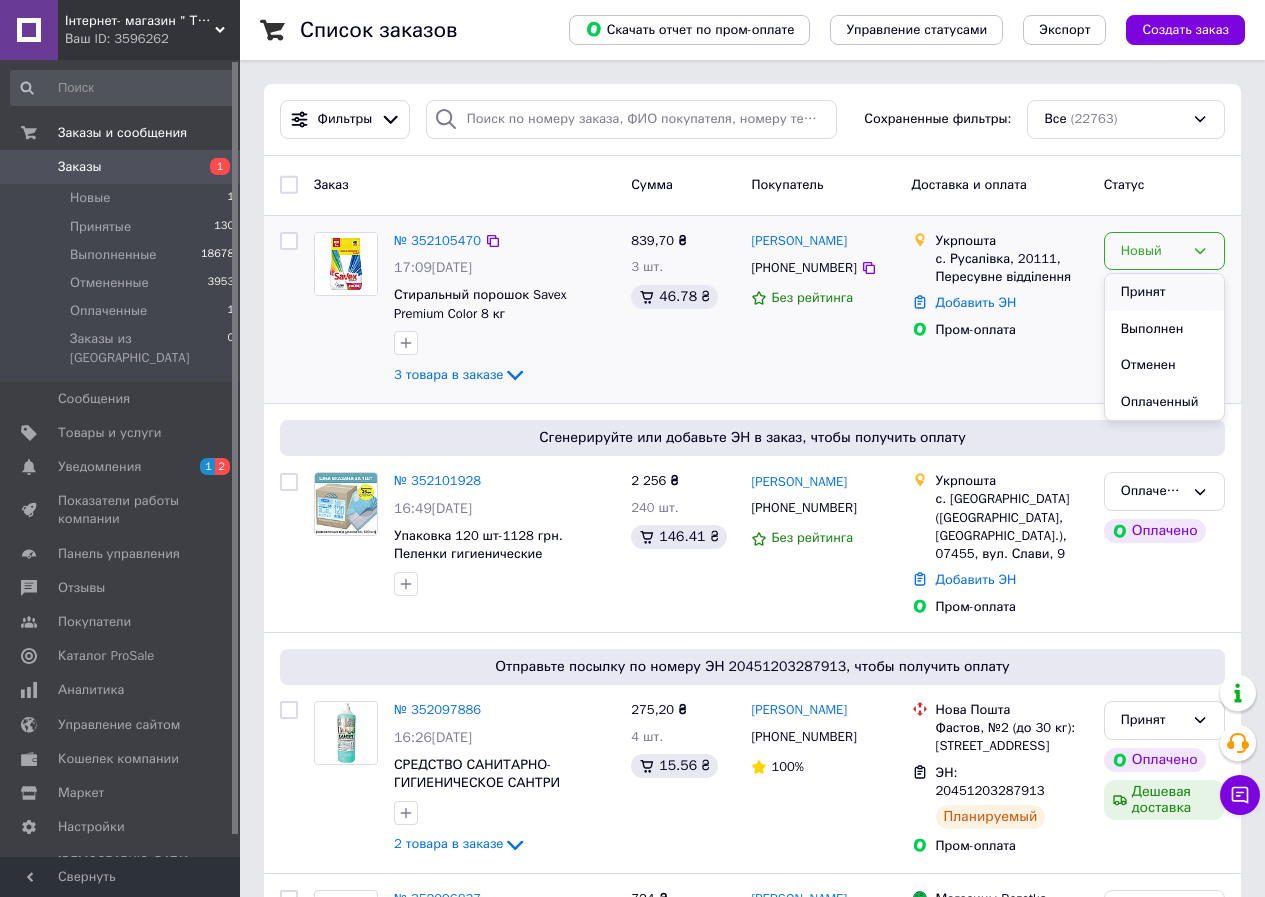 click on "Принят" at bounding box center [1164, 292] 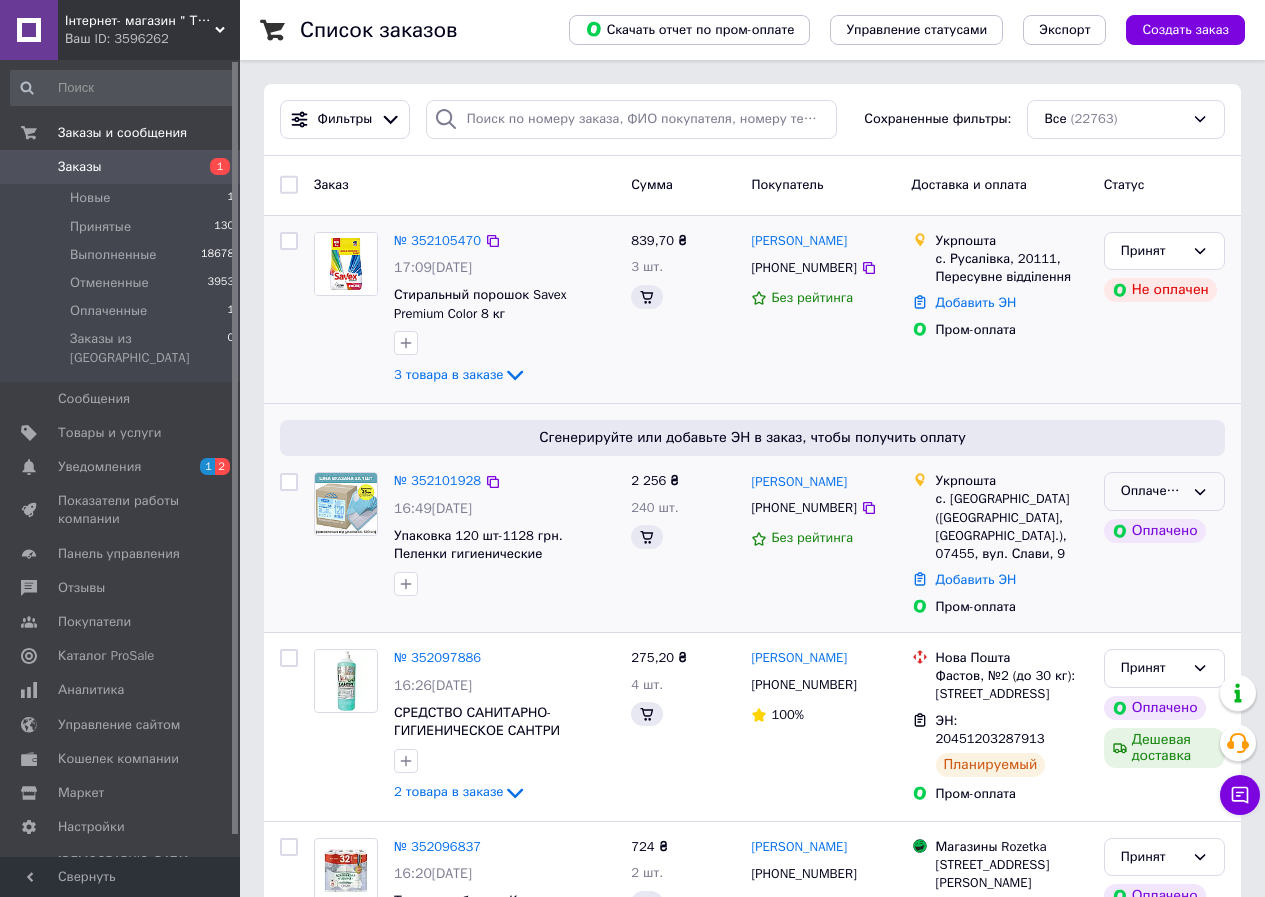 click on "Оплаченный" at bounding box center [1152, 491] 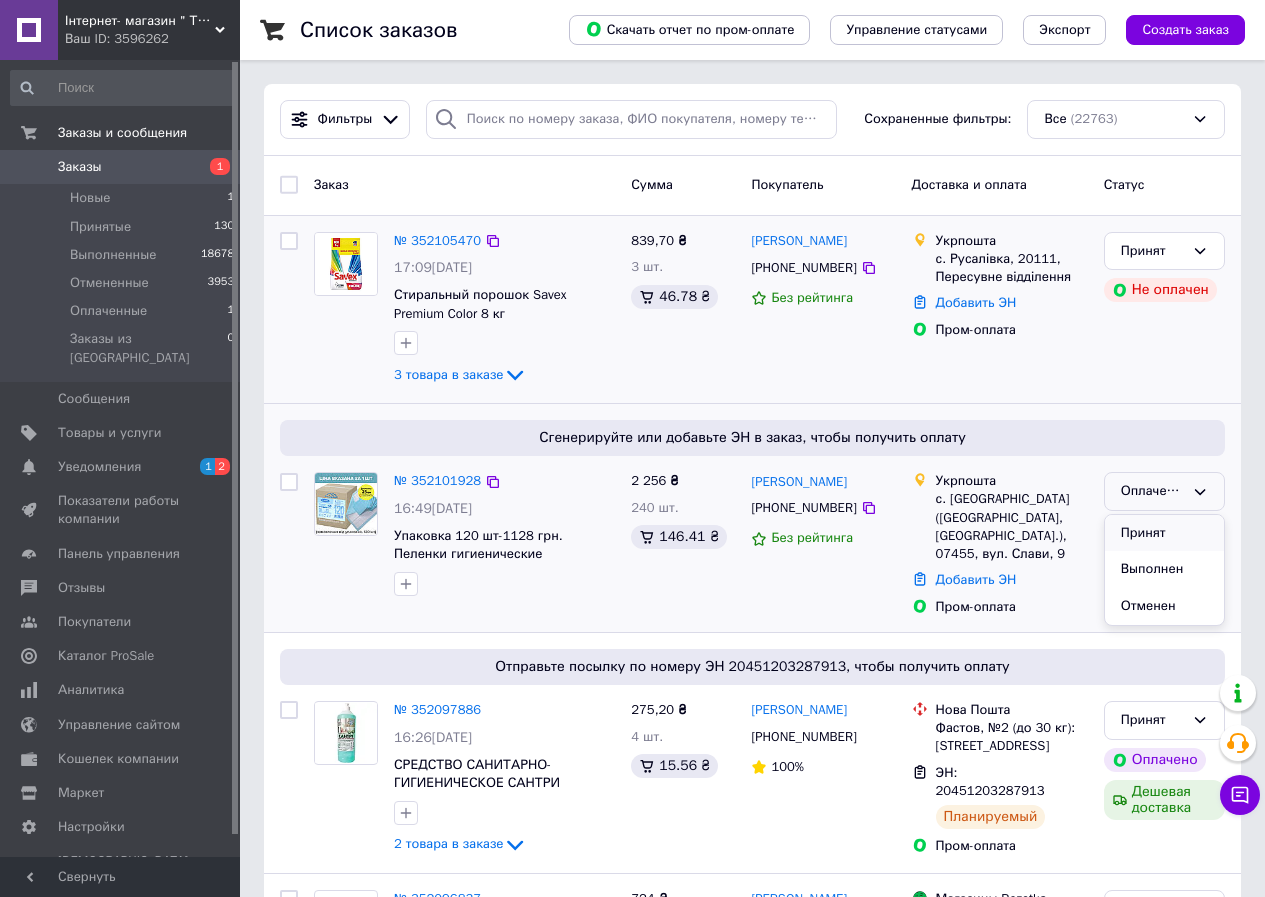 click on "Принят" at bounding box center (1164, 533) 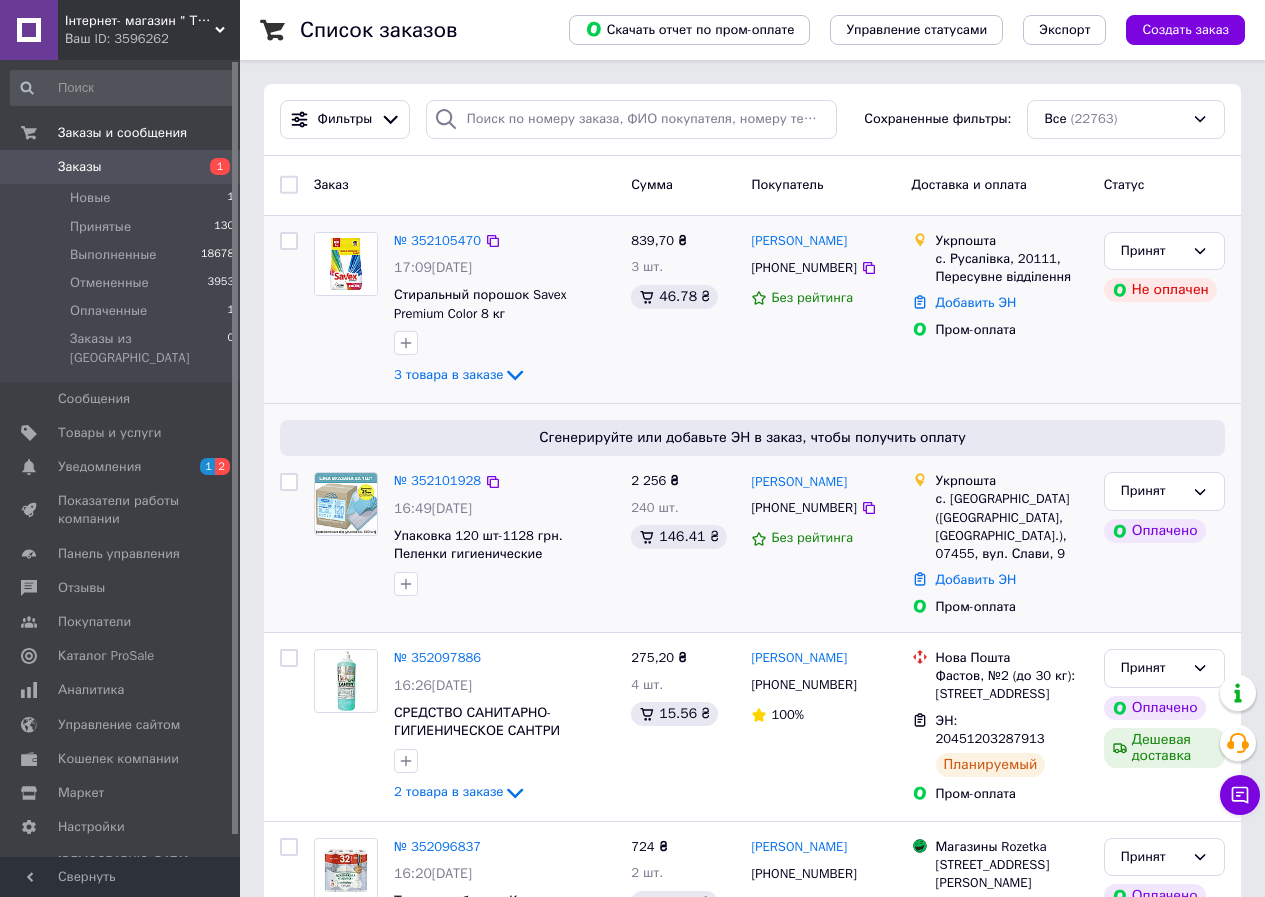 click on "№ 352101928" at bounding box center (437, 480) 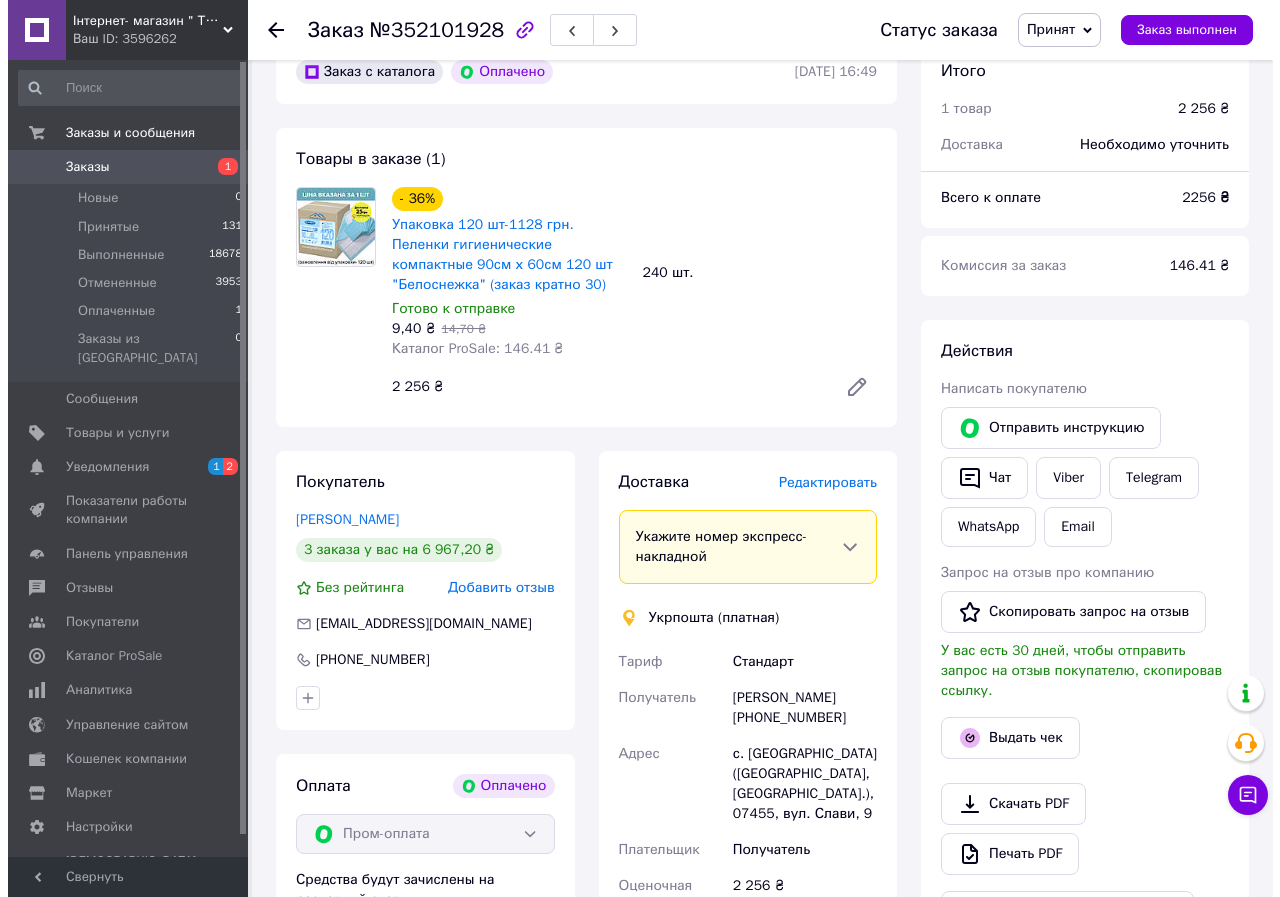 scroll, scrollTop: 700, scrollLeft: 0, axis: vertical 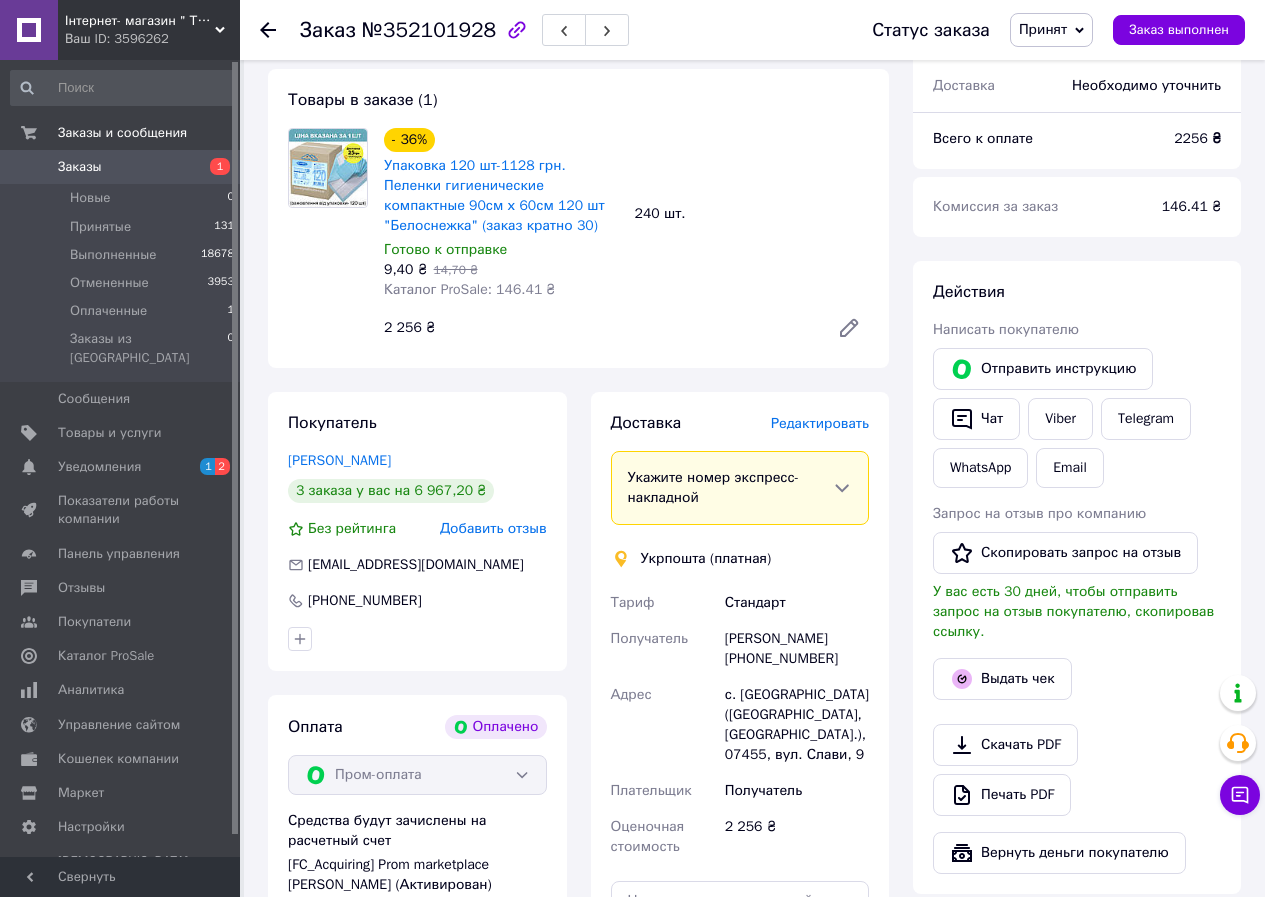 click on "Редактировать" at bounding box center (820, 423) 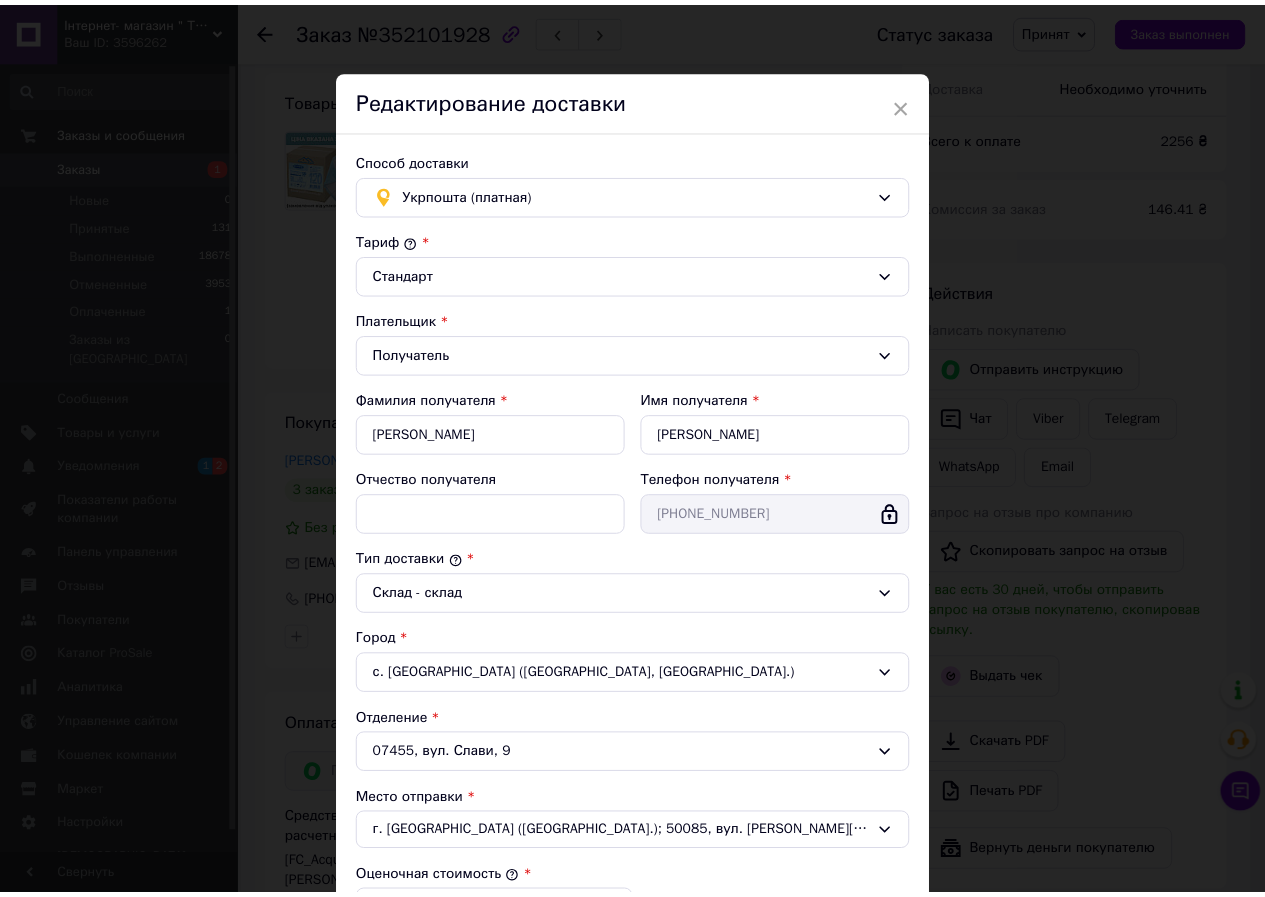 scroll, scrollTop: 354, scrollLeft: 0, axis: vertical 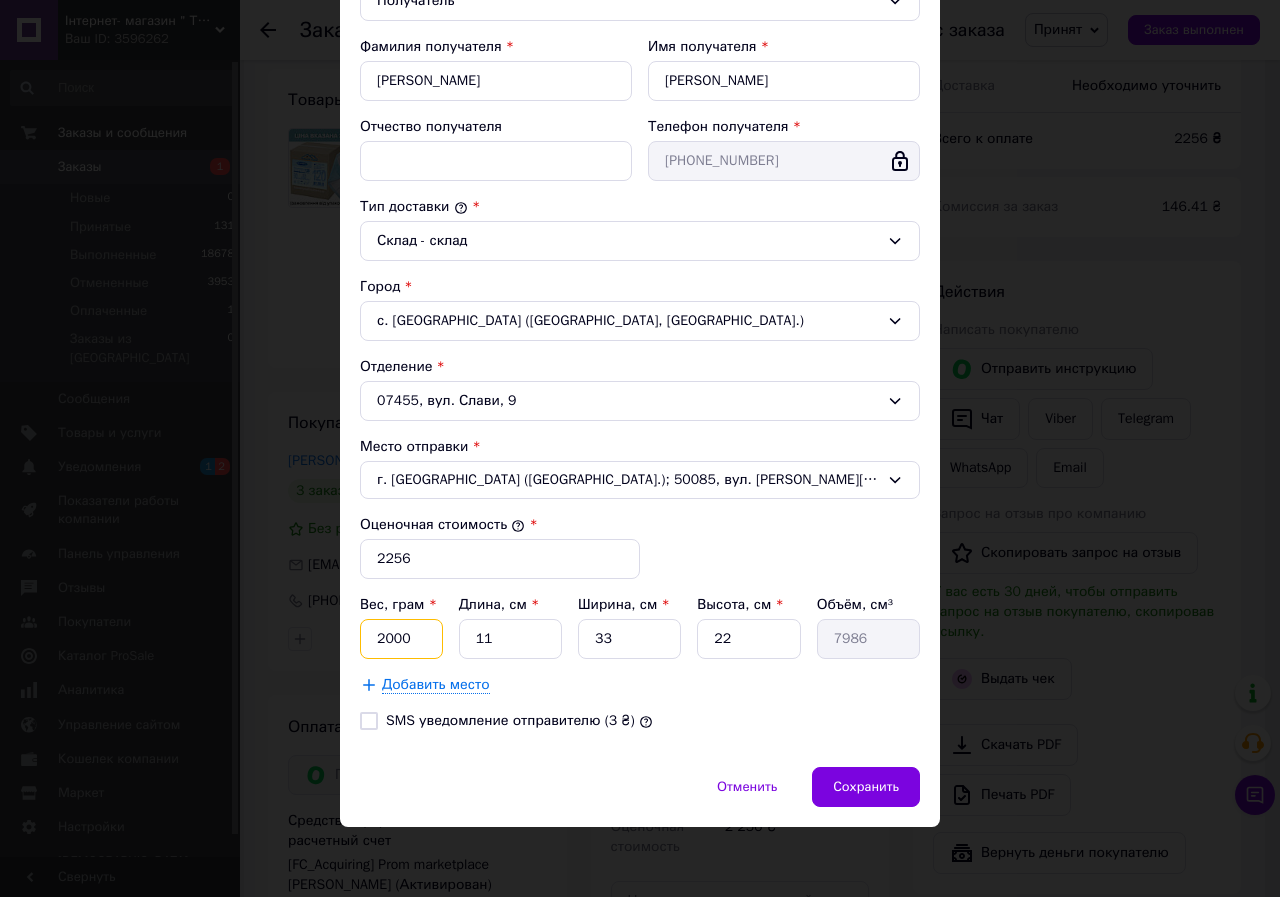 drag, startPoint x: 375, startPoint y: 647, endPoint x: 388, endPoint y: 645, distance: 13.152946 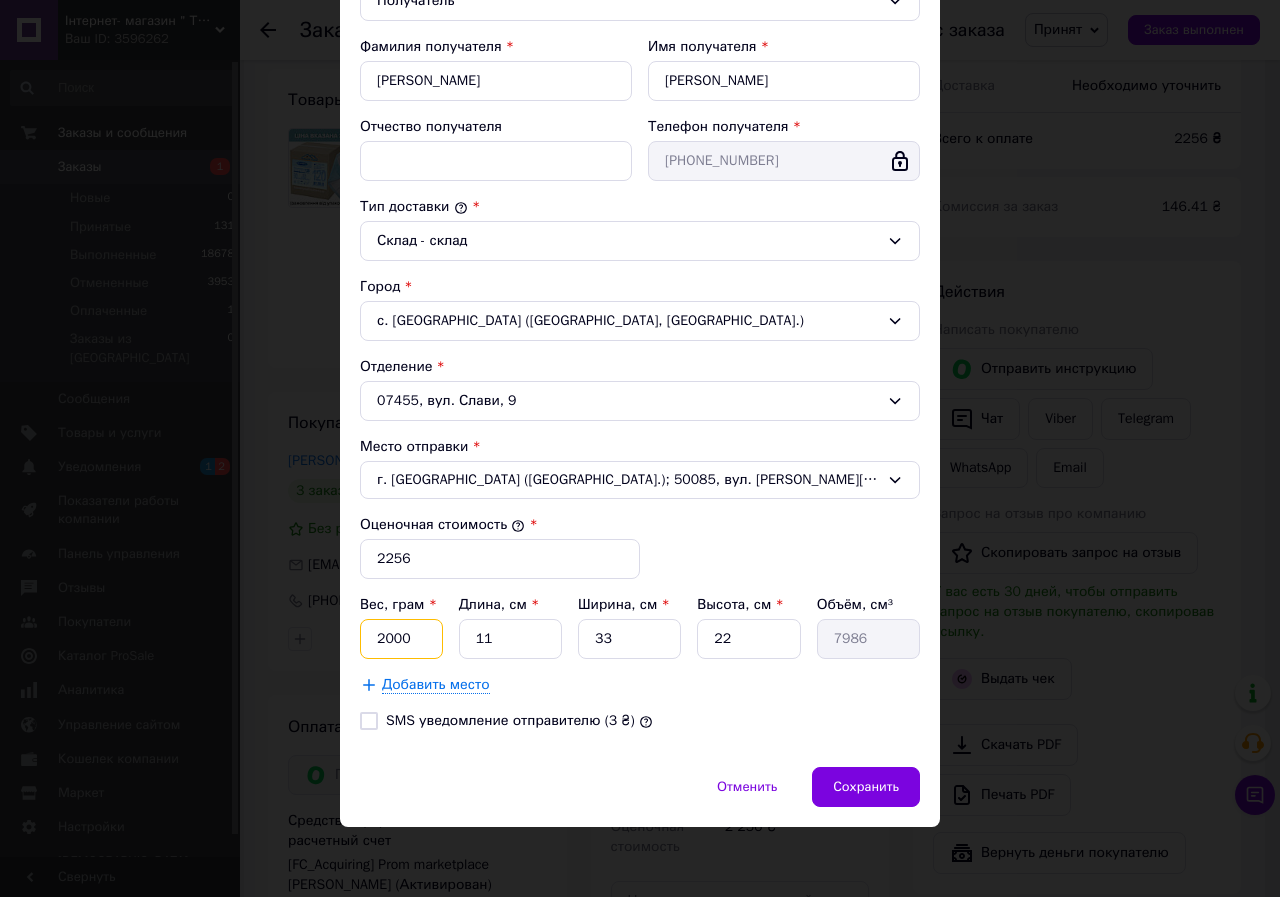 click on "2000" at bounding box center (401, 639) 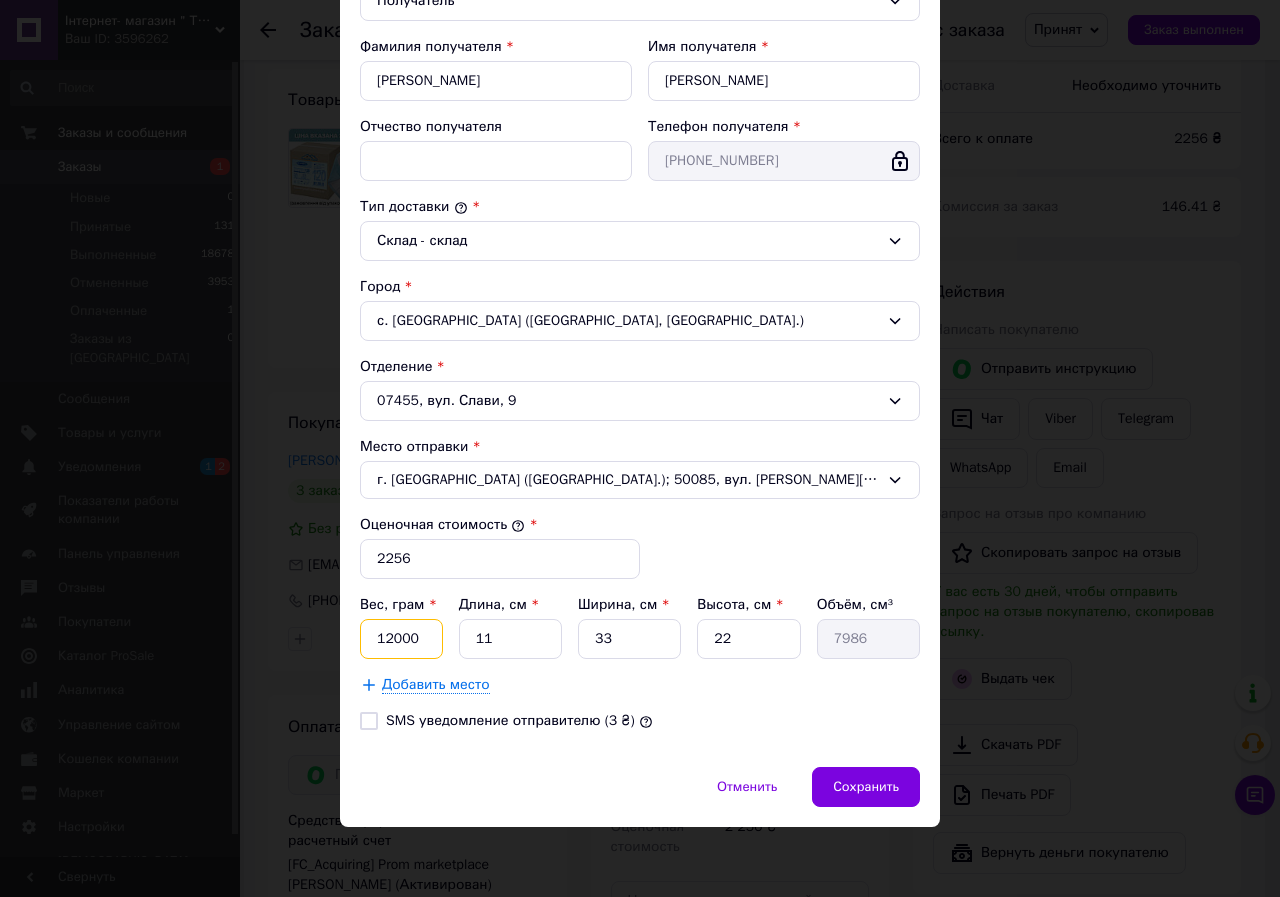 click on "12000" at bounding box center [401, 639] 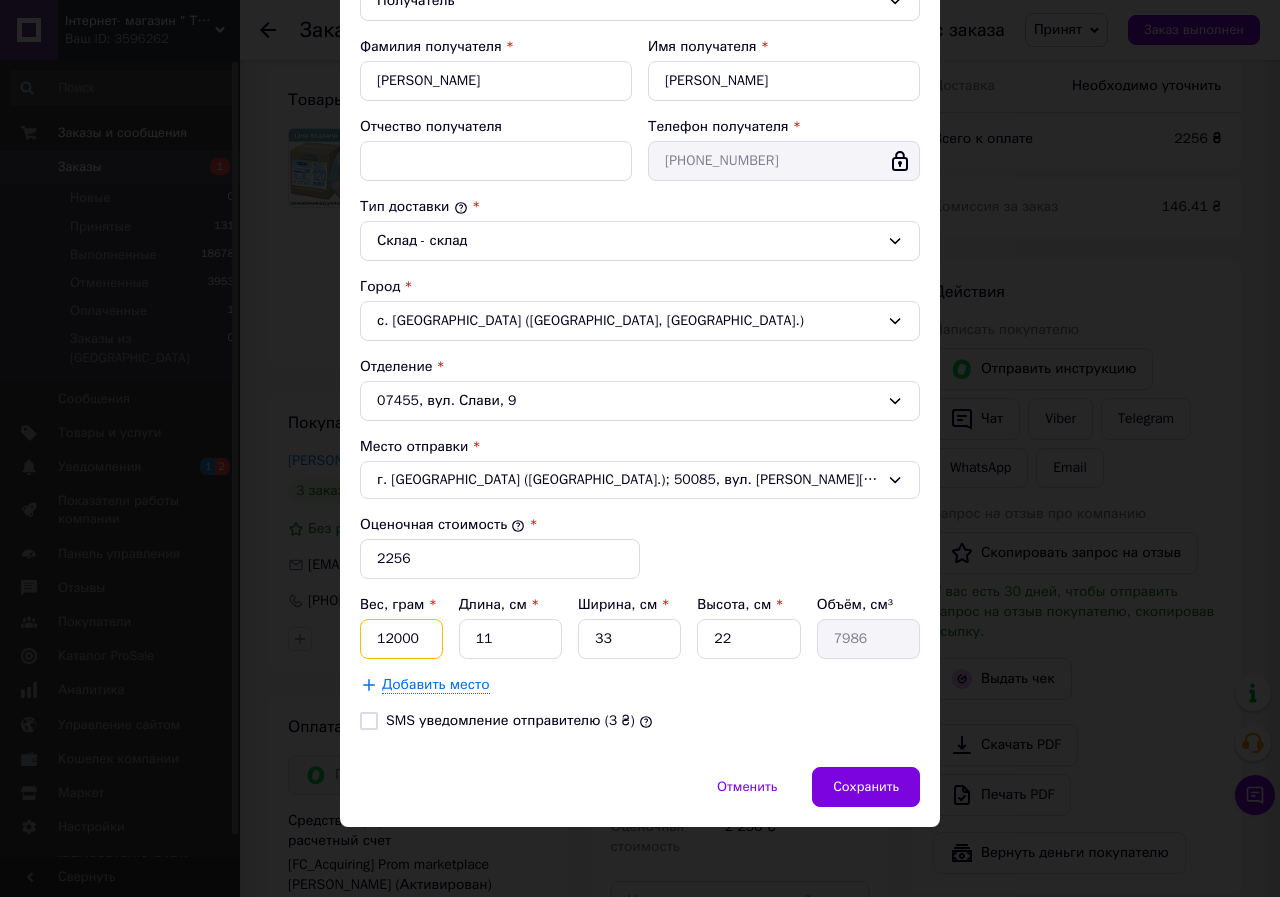 type on "12000" 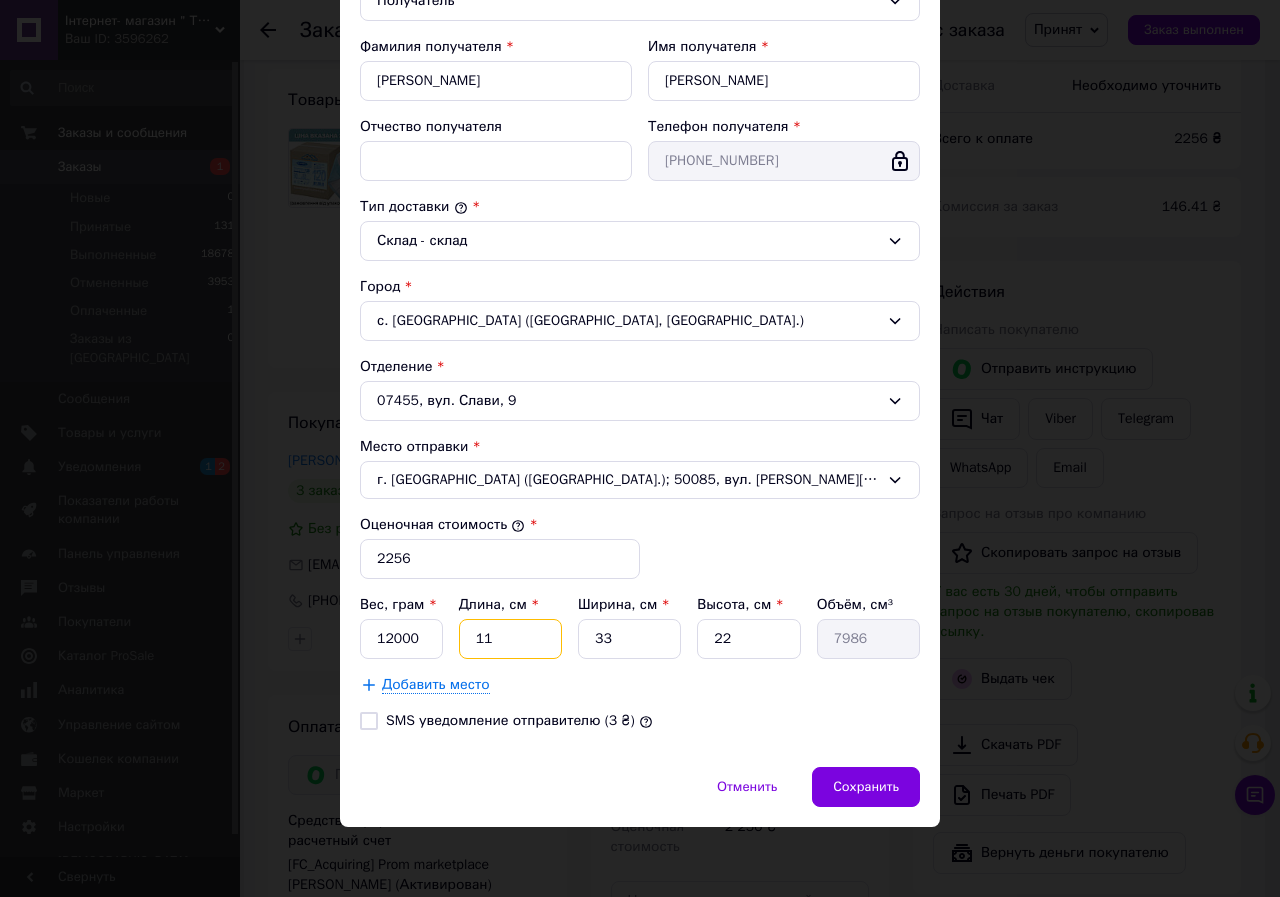 drag, startPoint x: 471, startPoint y: 639, endPoint x: 520, endPoint y: 640, distance: 49.010204 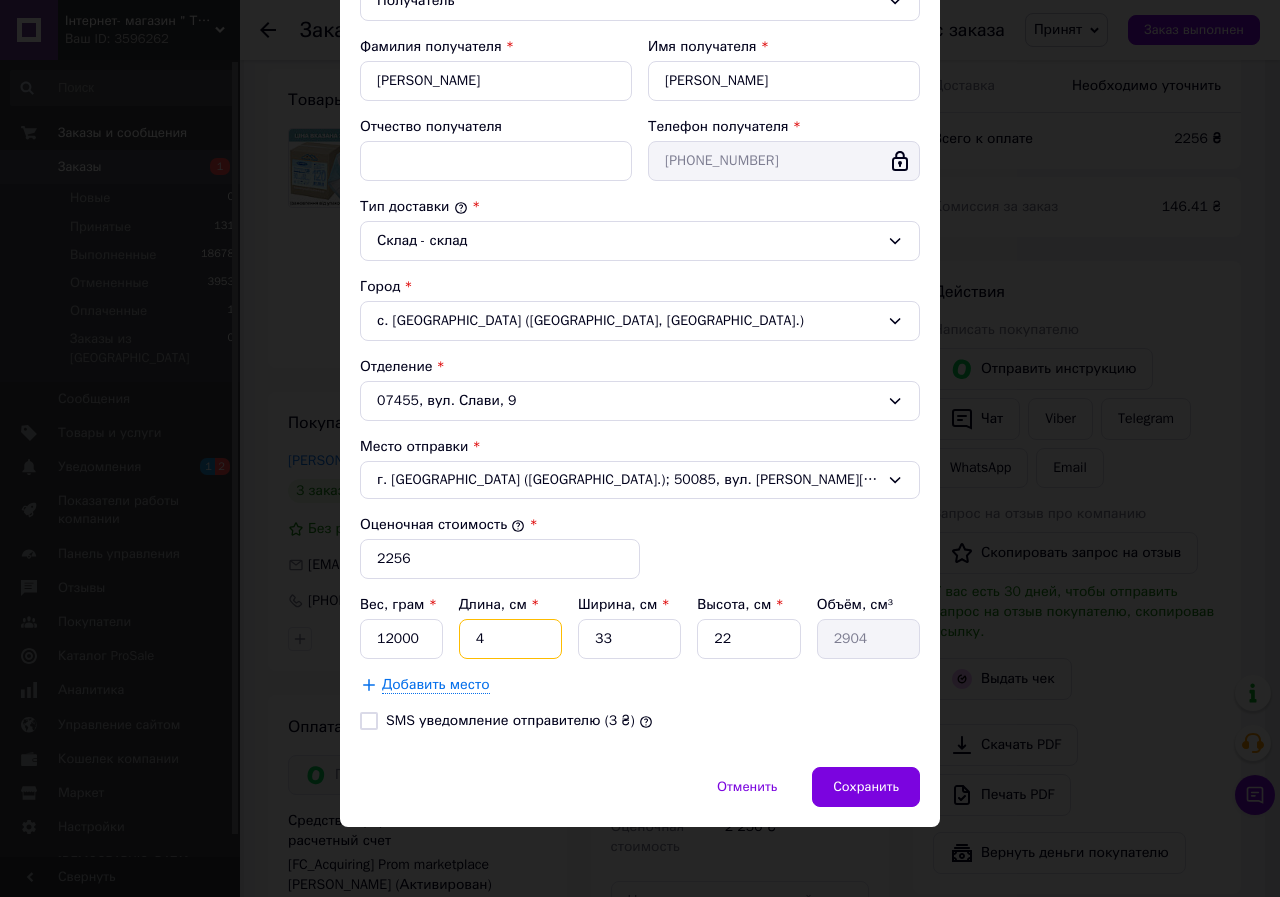 type on "40" 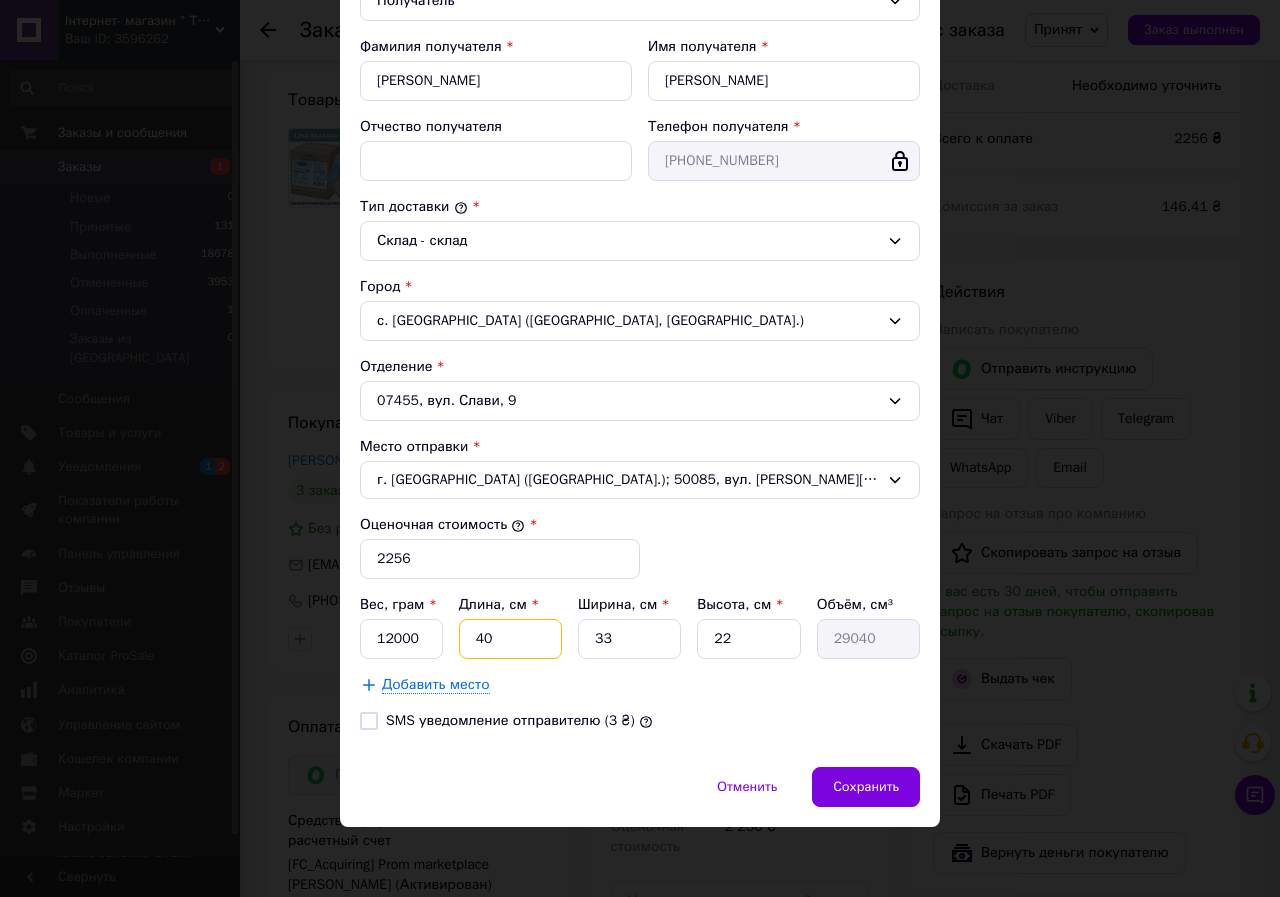 type on "40" 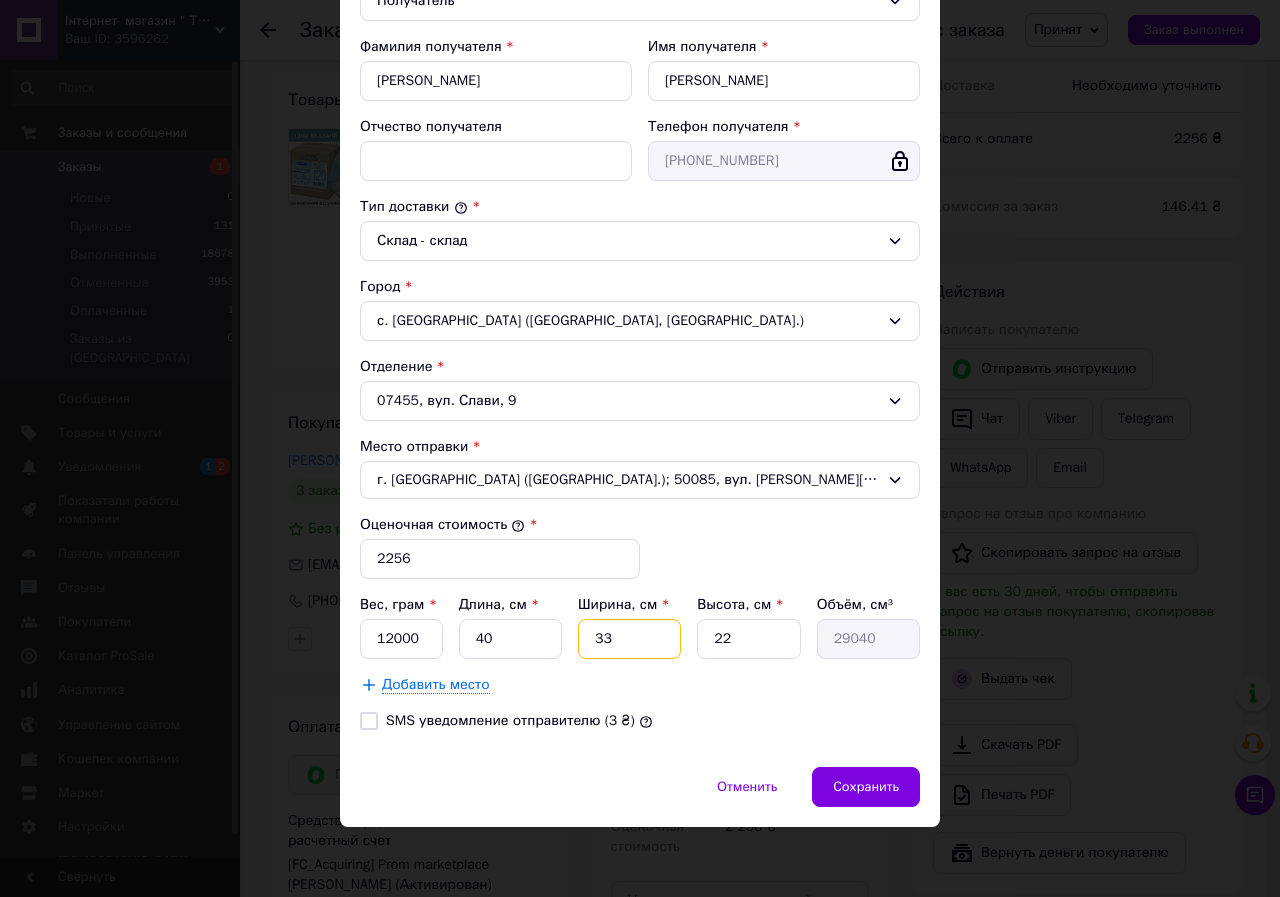 drag, startPoint x: 585, startPoint y: 648, endPoint x: 635, endPoint y: 648, distance: 50 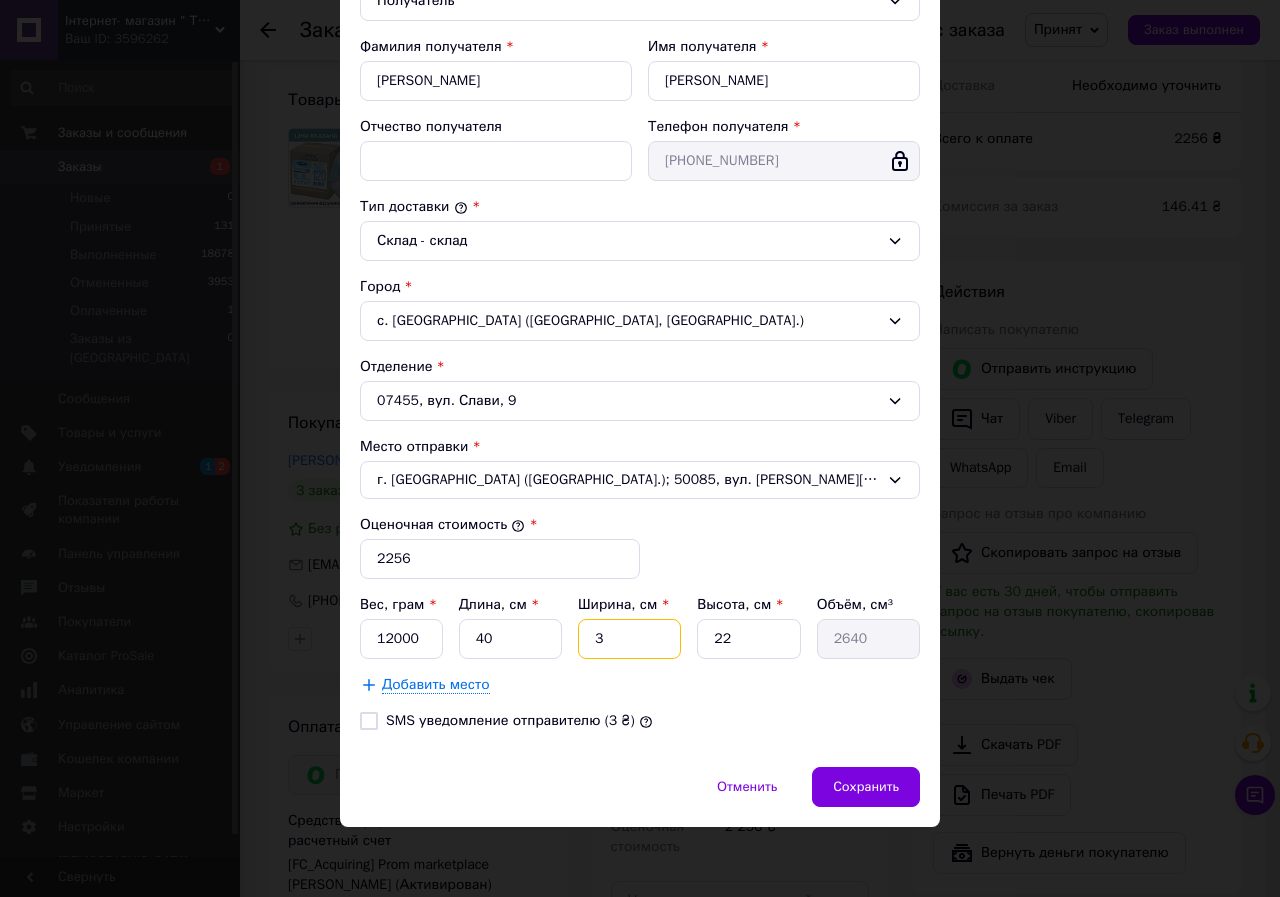 type on "30" 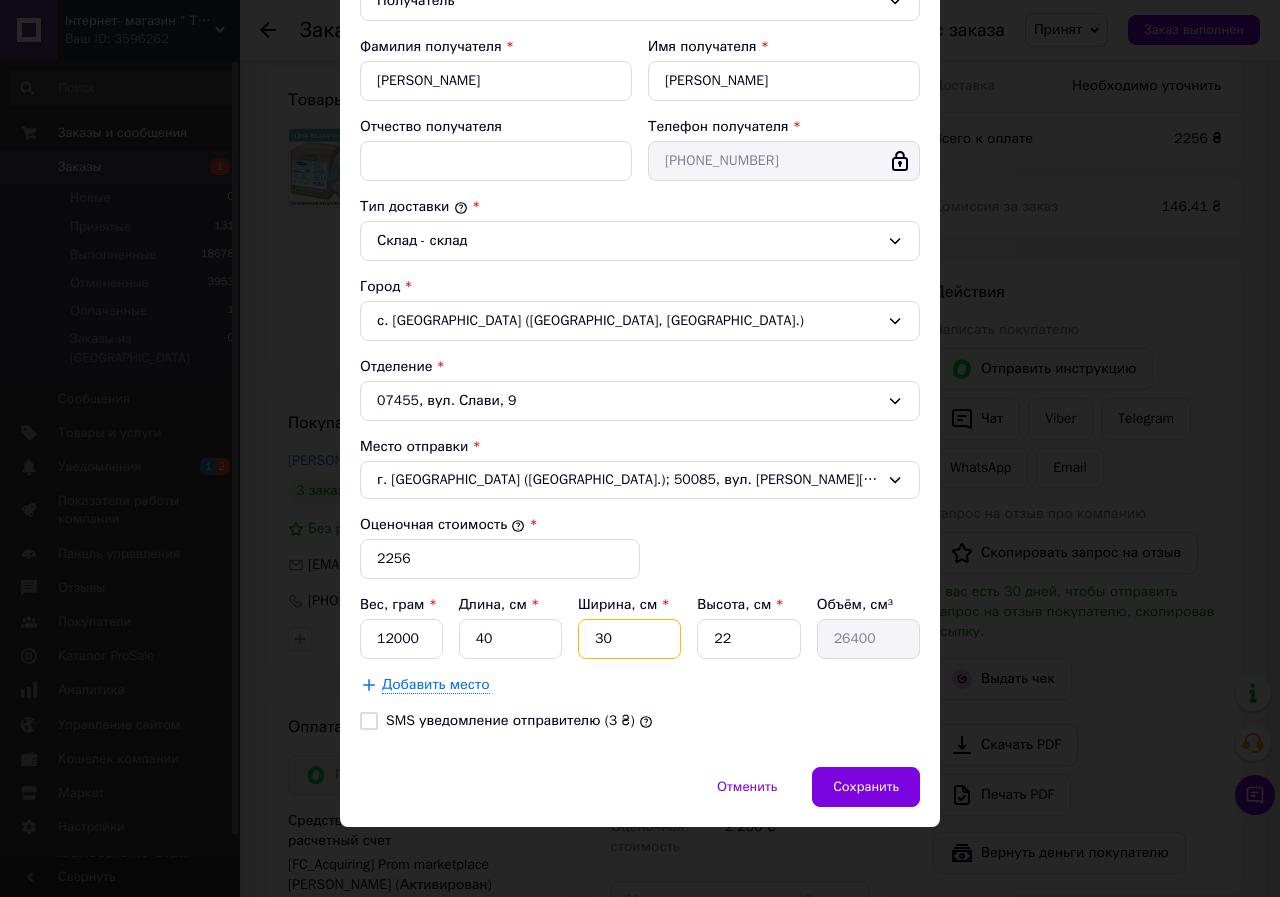 type on "30" 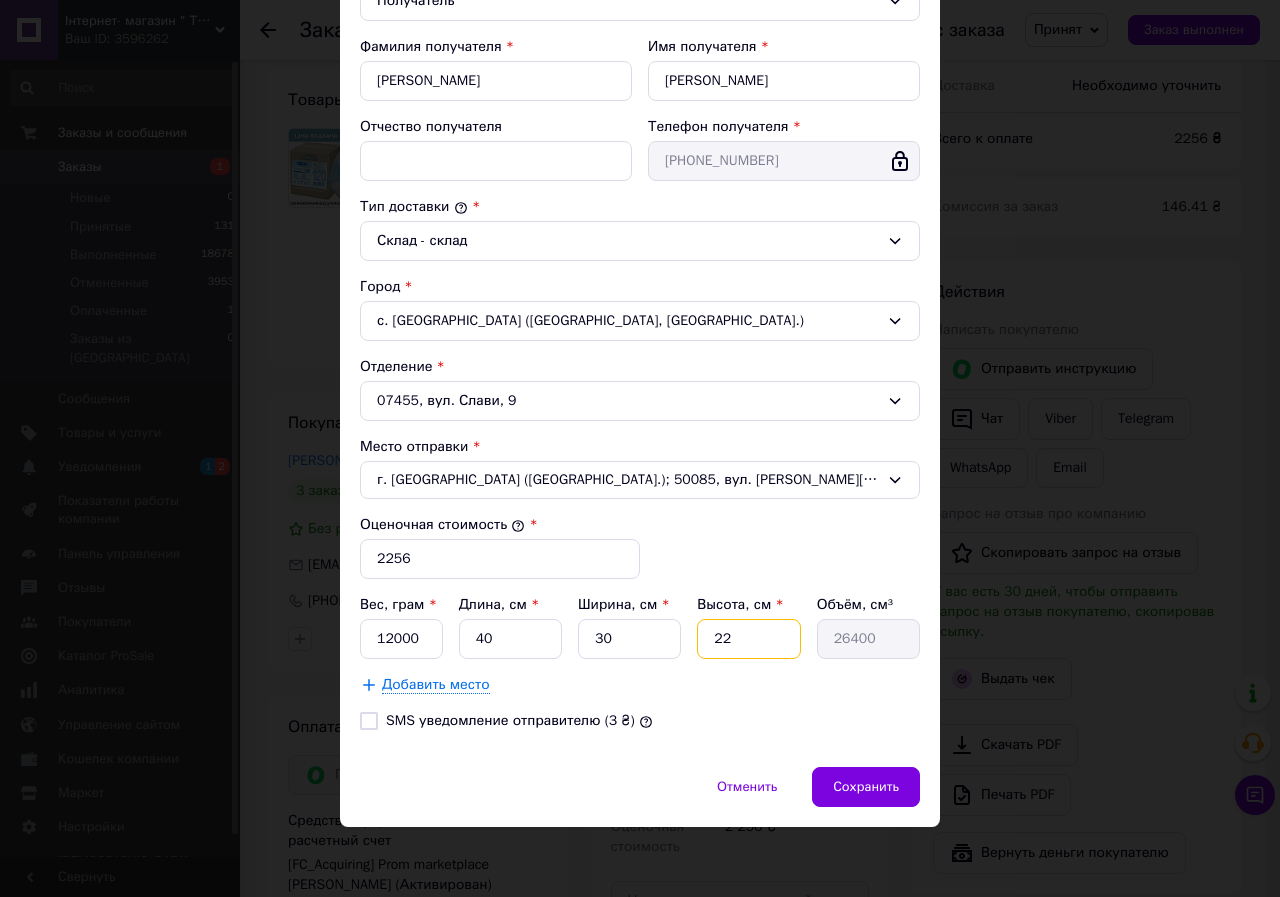 drag, startPoint x: 713, startPoint y: 644, endPoint x: 745, endPoint y: 651, distance: 32.75668 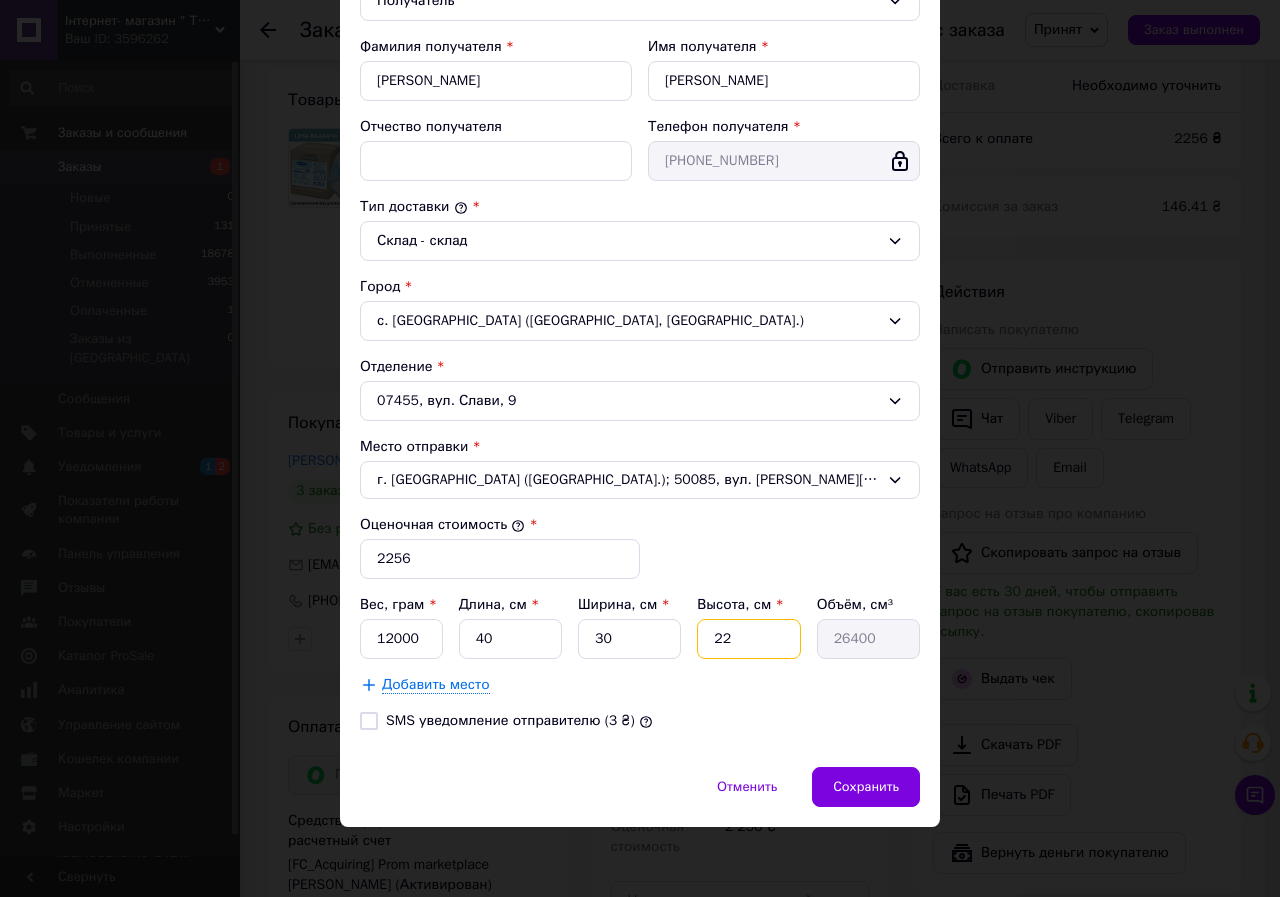 click on "22" at bounding box center [748, 639] 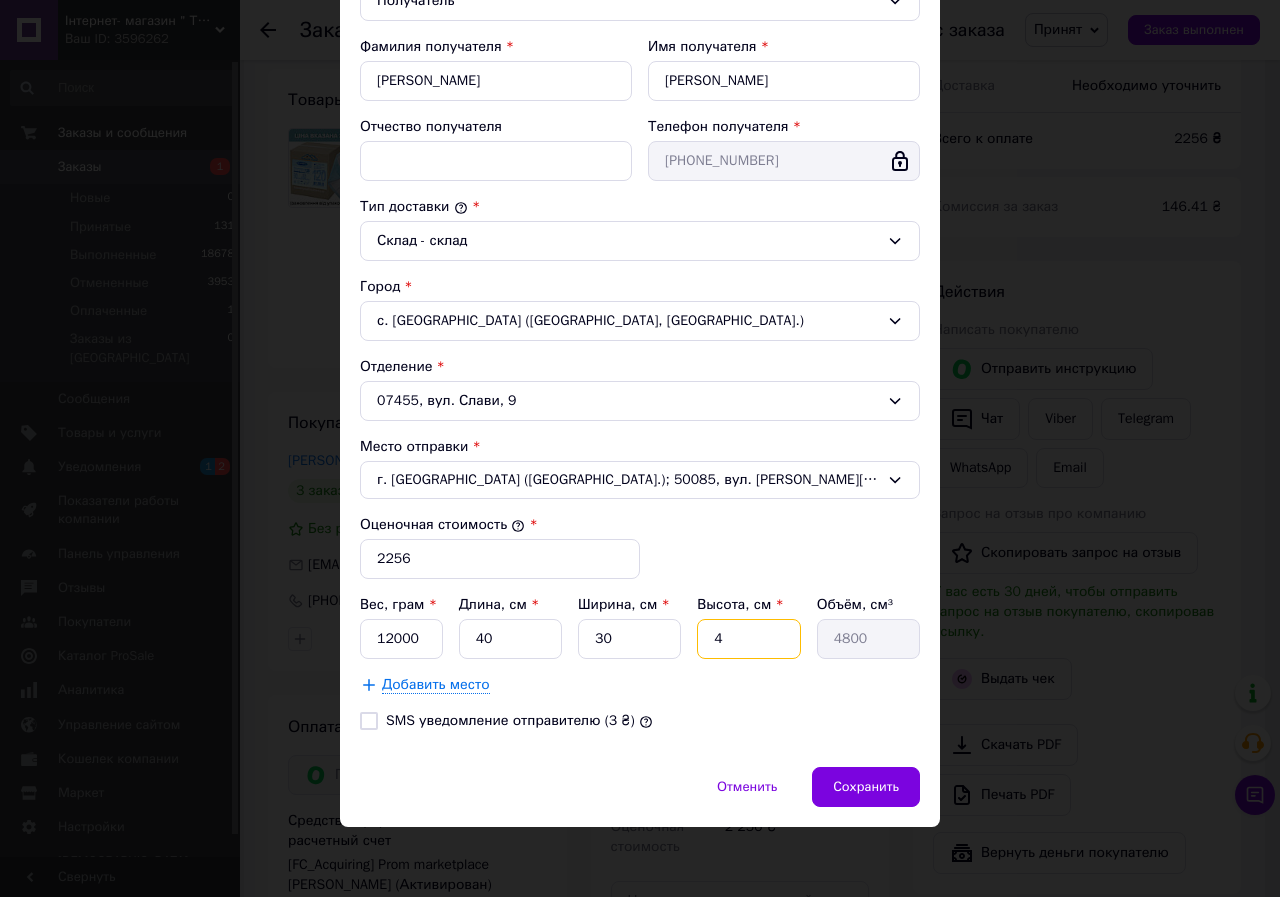 type on "40" 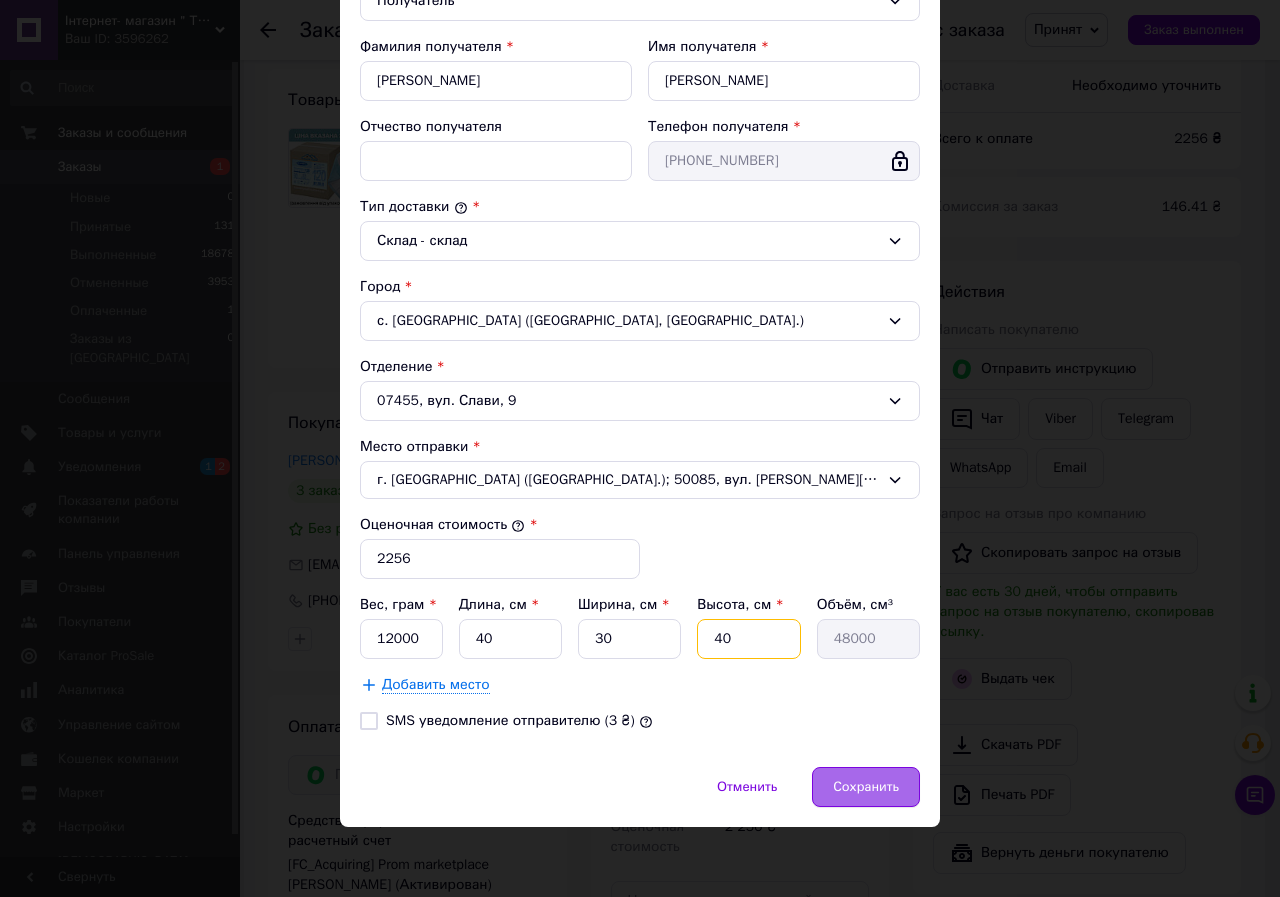 type on "40" 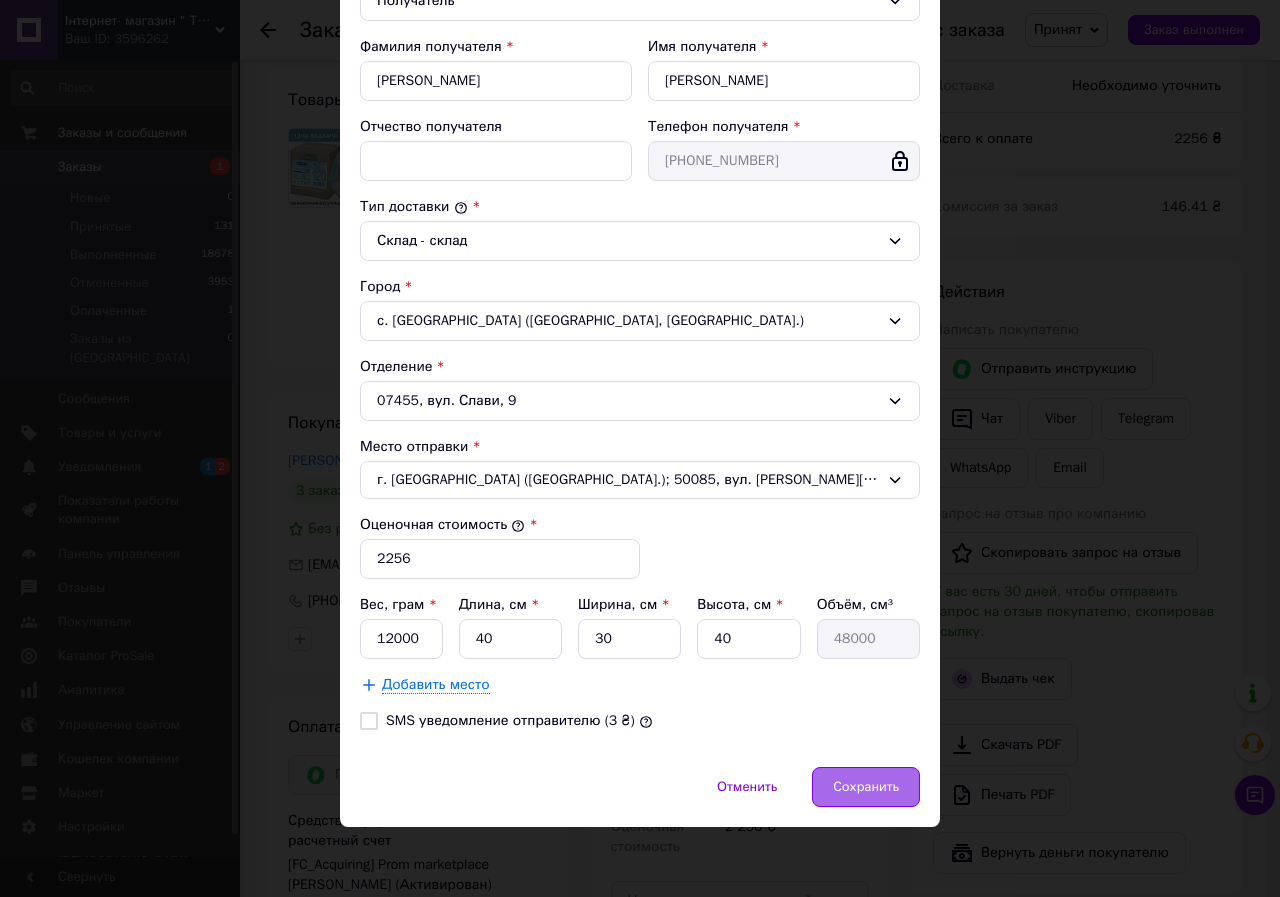 click on "Сохранить" at bounding box center [866, 787] 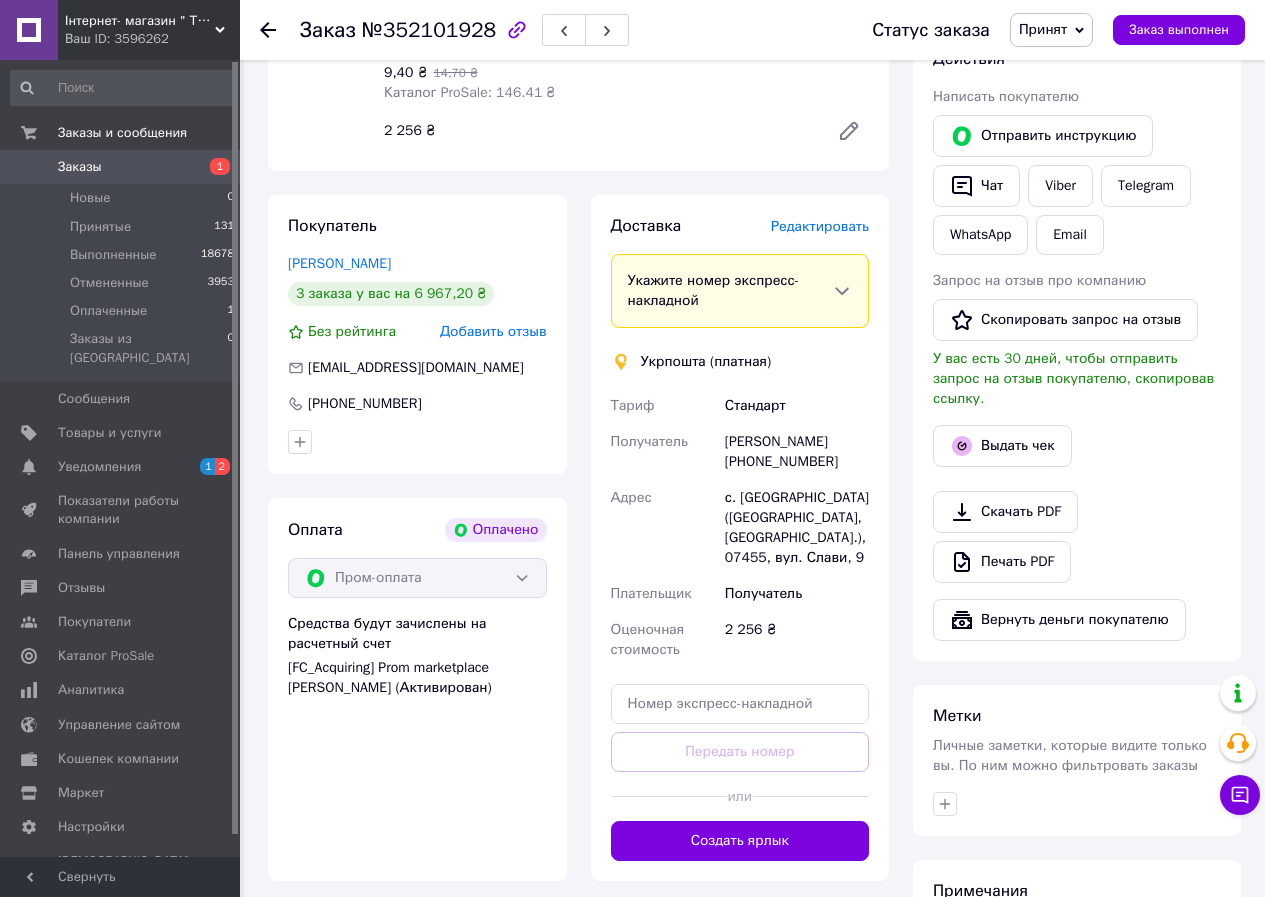 scroll, scrollTop: 900, scrollLeft: 0, axis: vertical 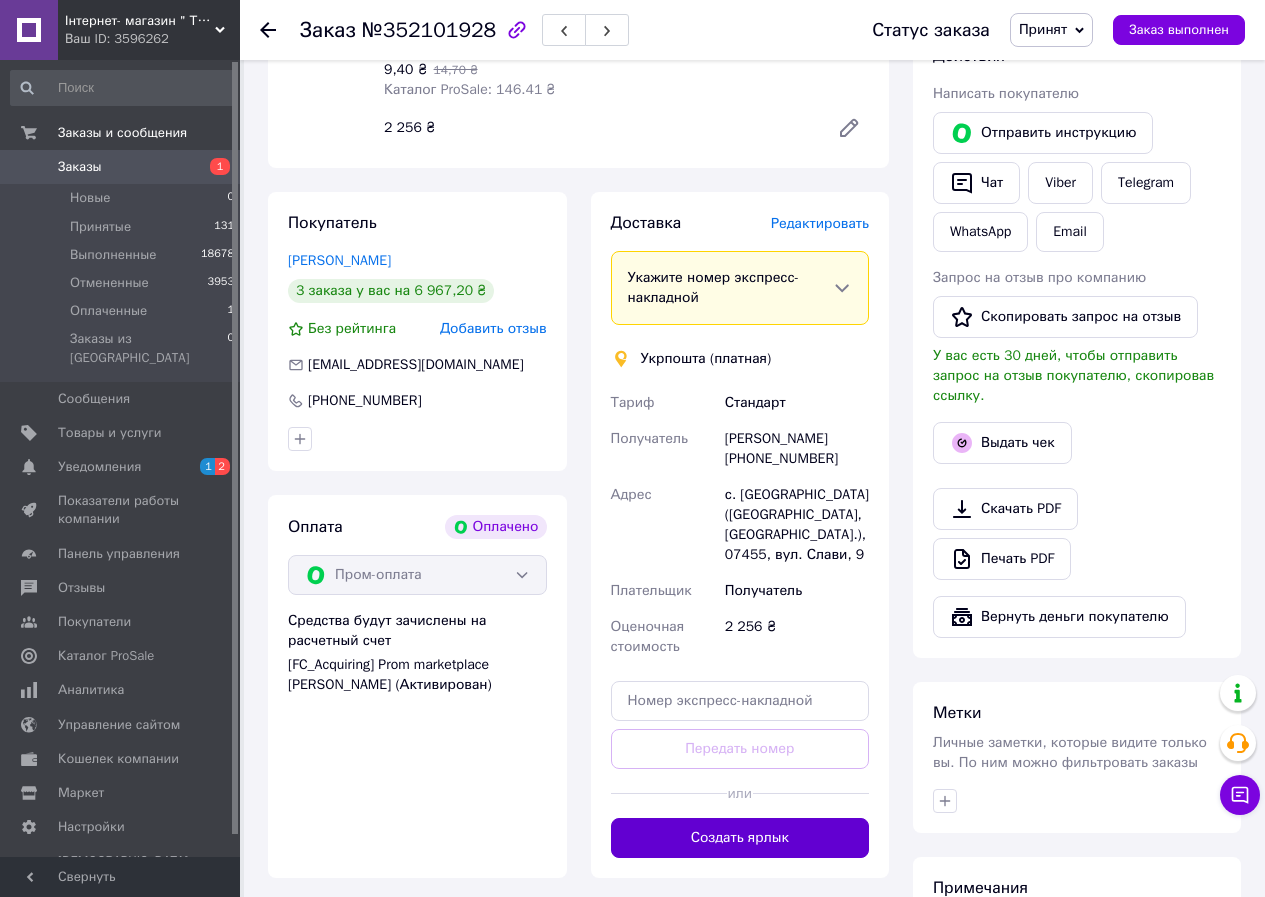 click on "Создать ярлык" at bounding box center [740, 838] 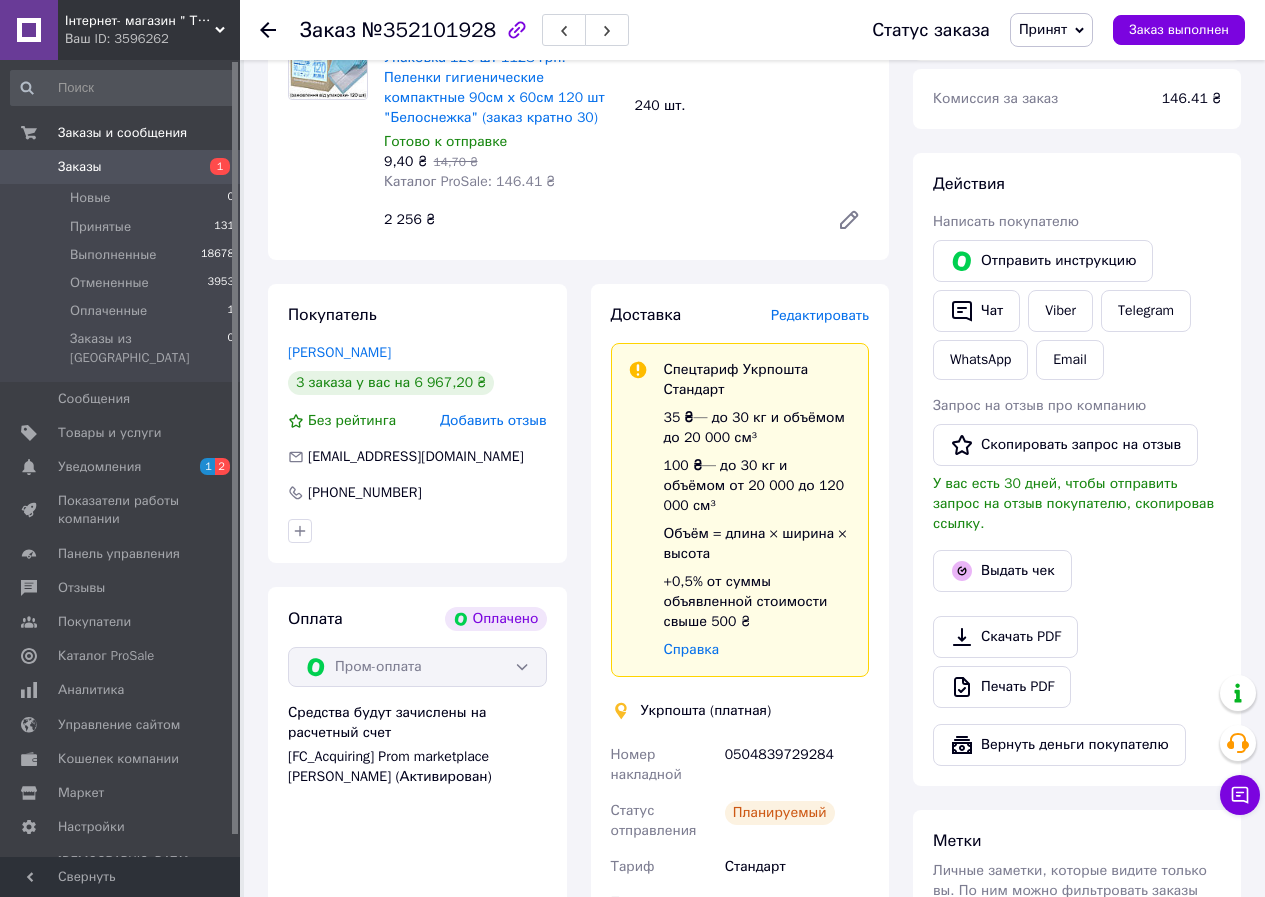 scroll, scrollTop: 1000, scrollLeft: 0, axis: vertical 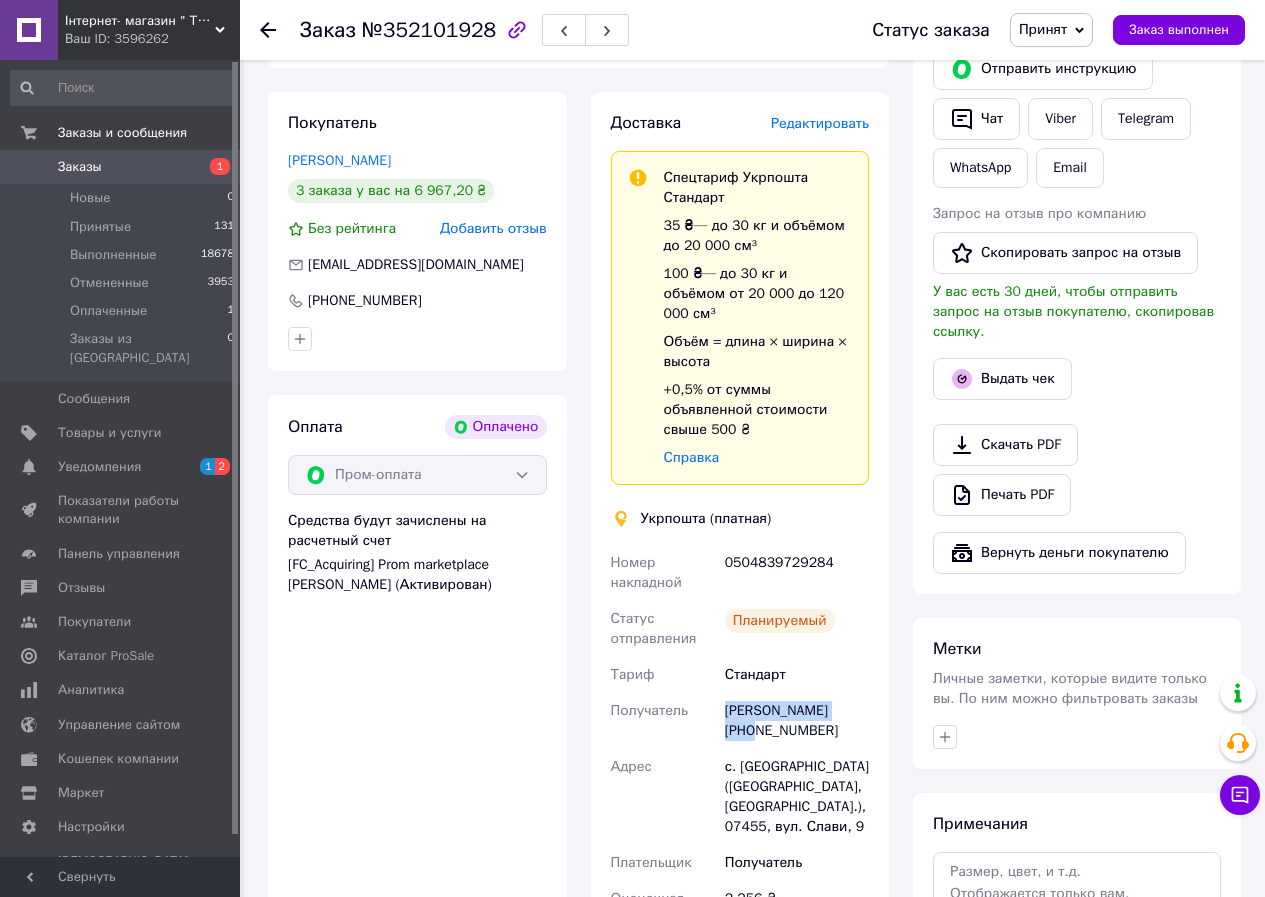 drag, startPoint x: 717, startPoint y: 673, endPoint x: 878, endPoint y: 677, distance: 161.04968 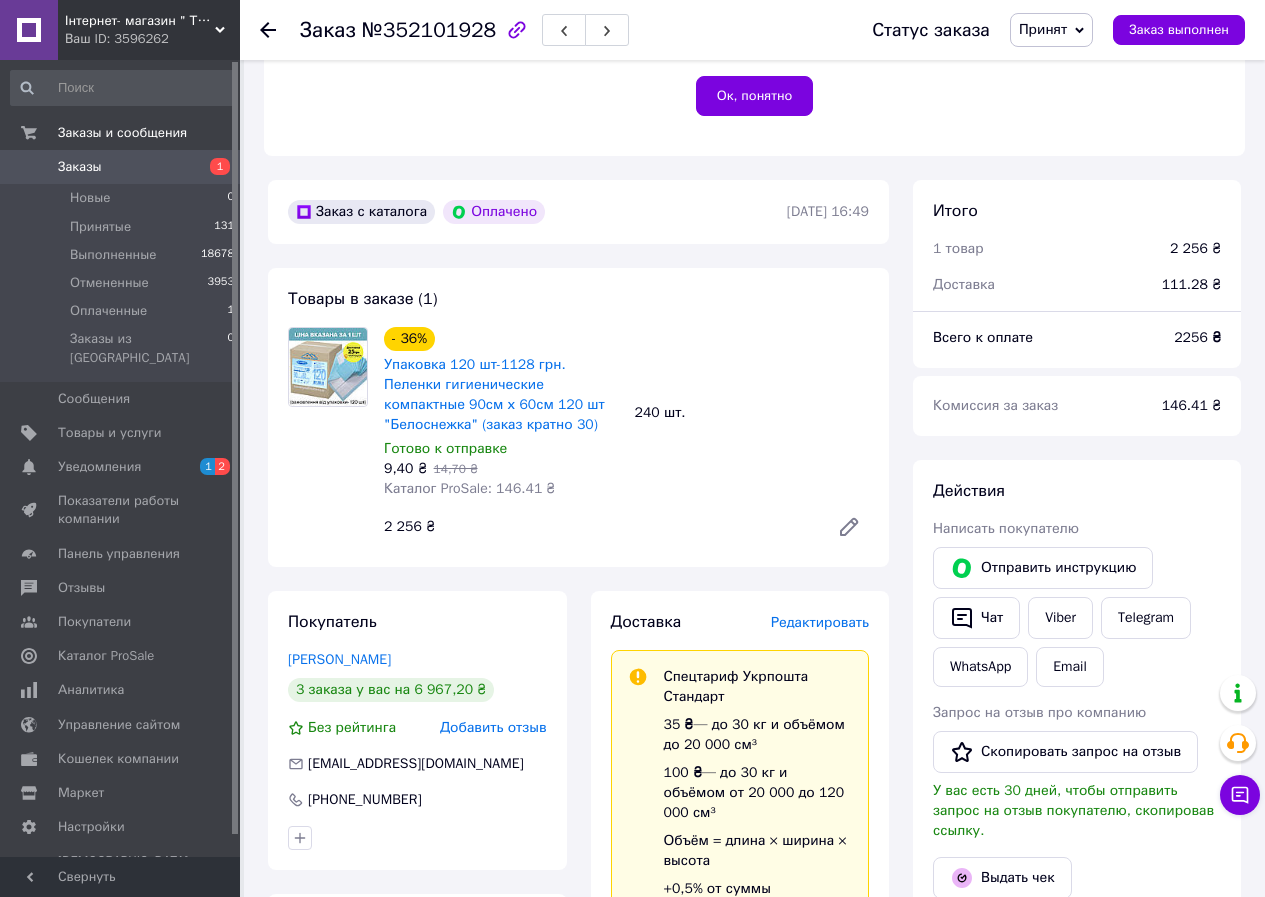 scroll, scrollTop: 500, scrollLeft: 0, axis: vertical 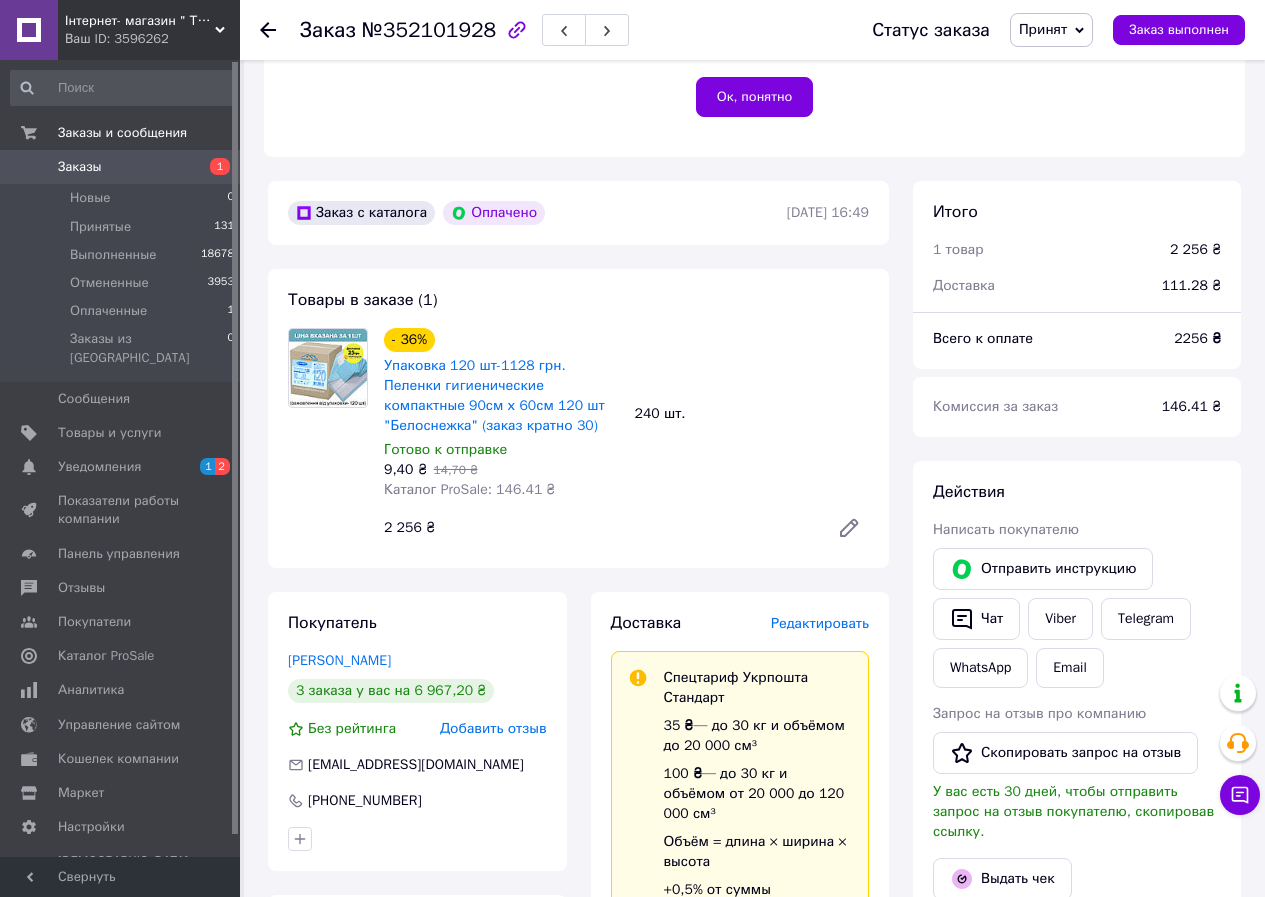 click on "№352101928" at bounding box center (429, 30) 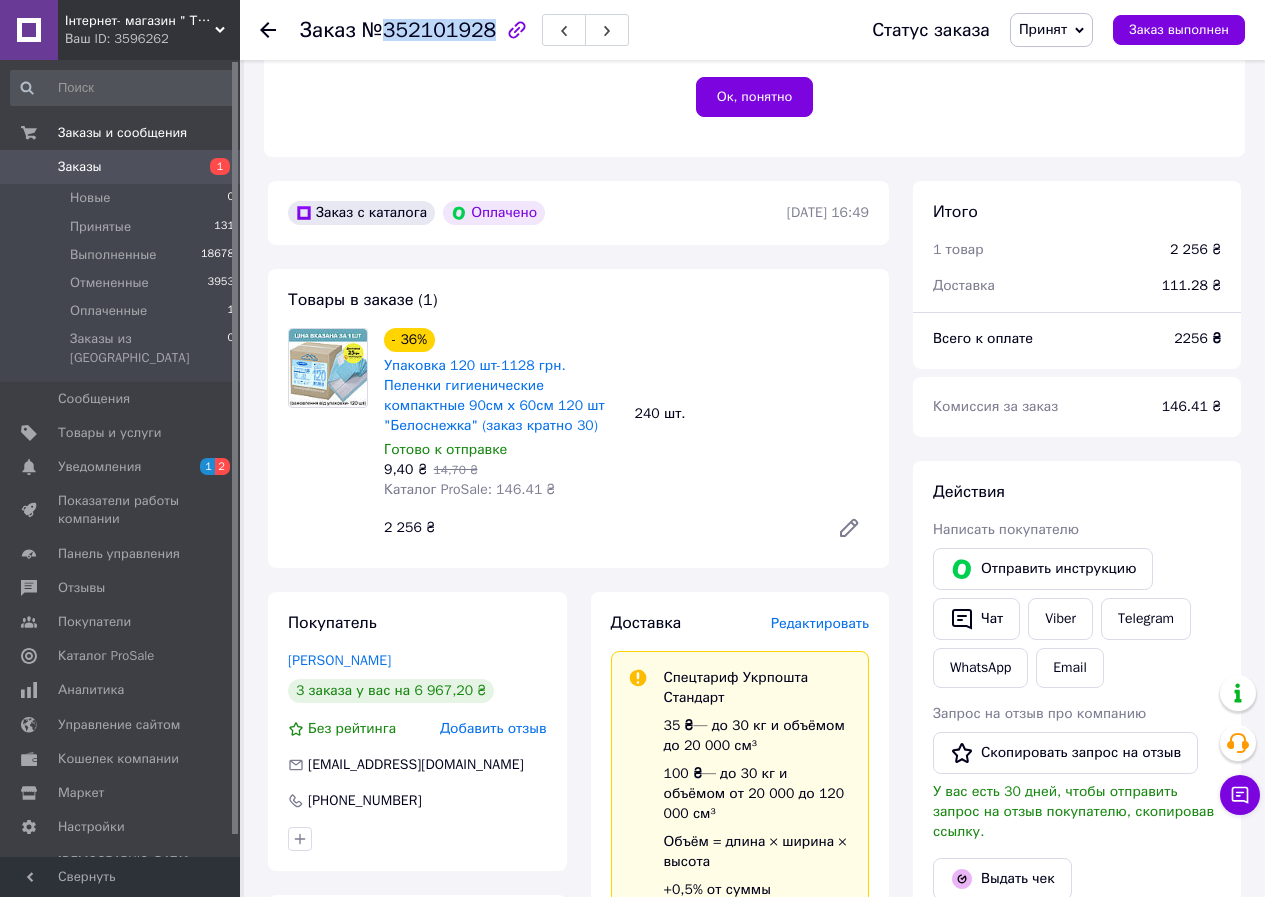 click on "№352101928" at bounding box center [429, 30] 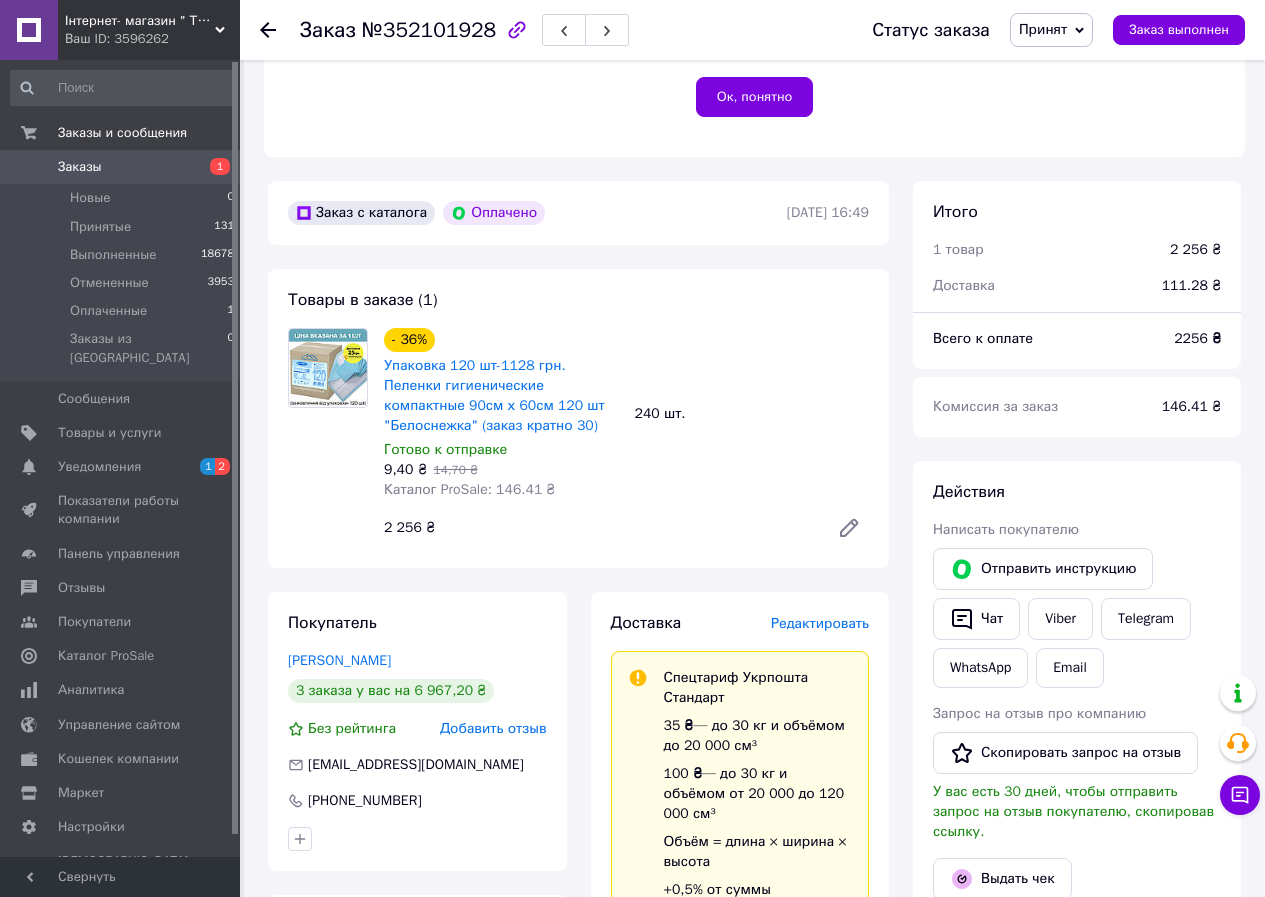 click 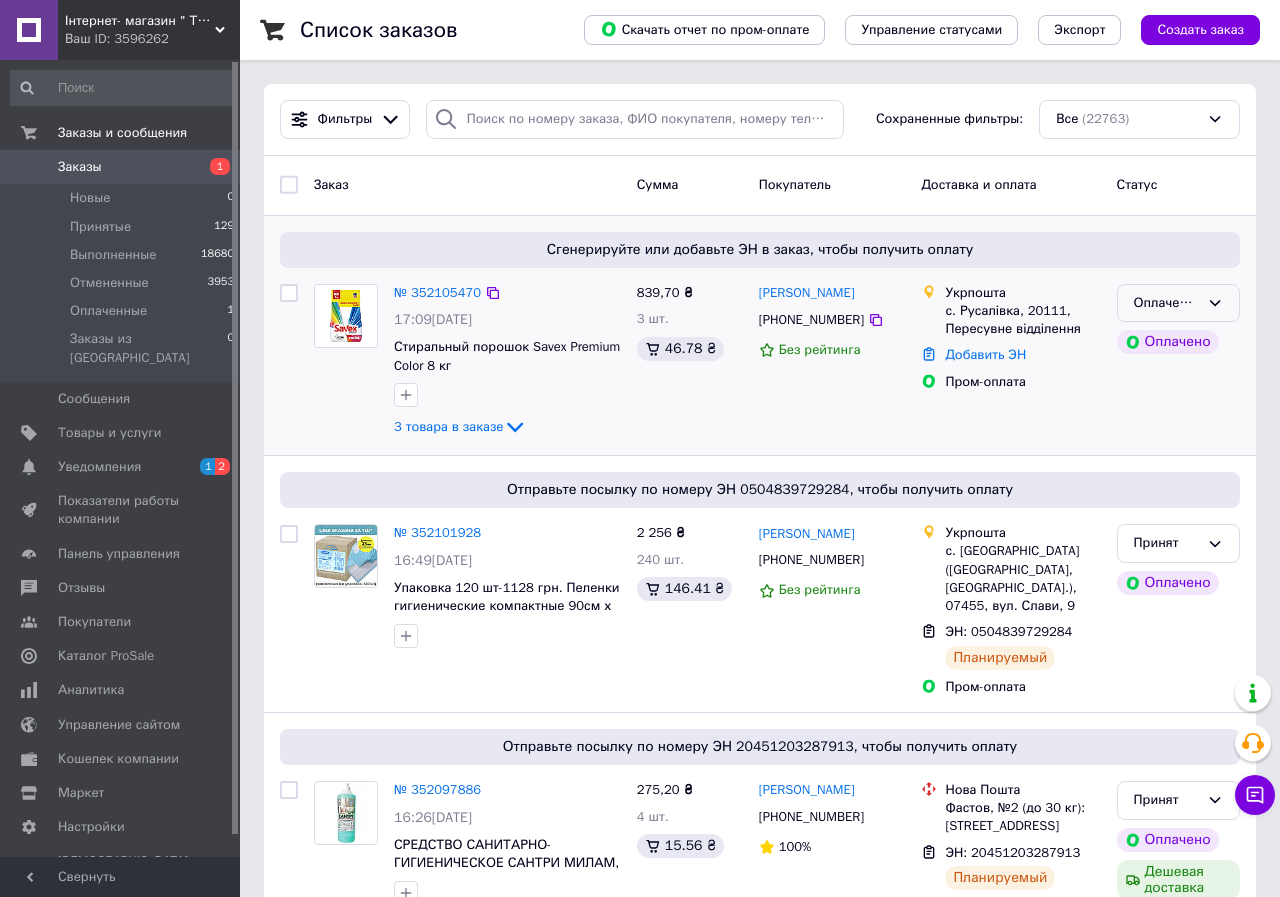 click on "Оплаченный" at bounding box center (1166, 303) 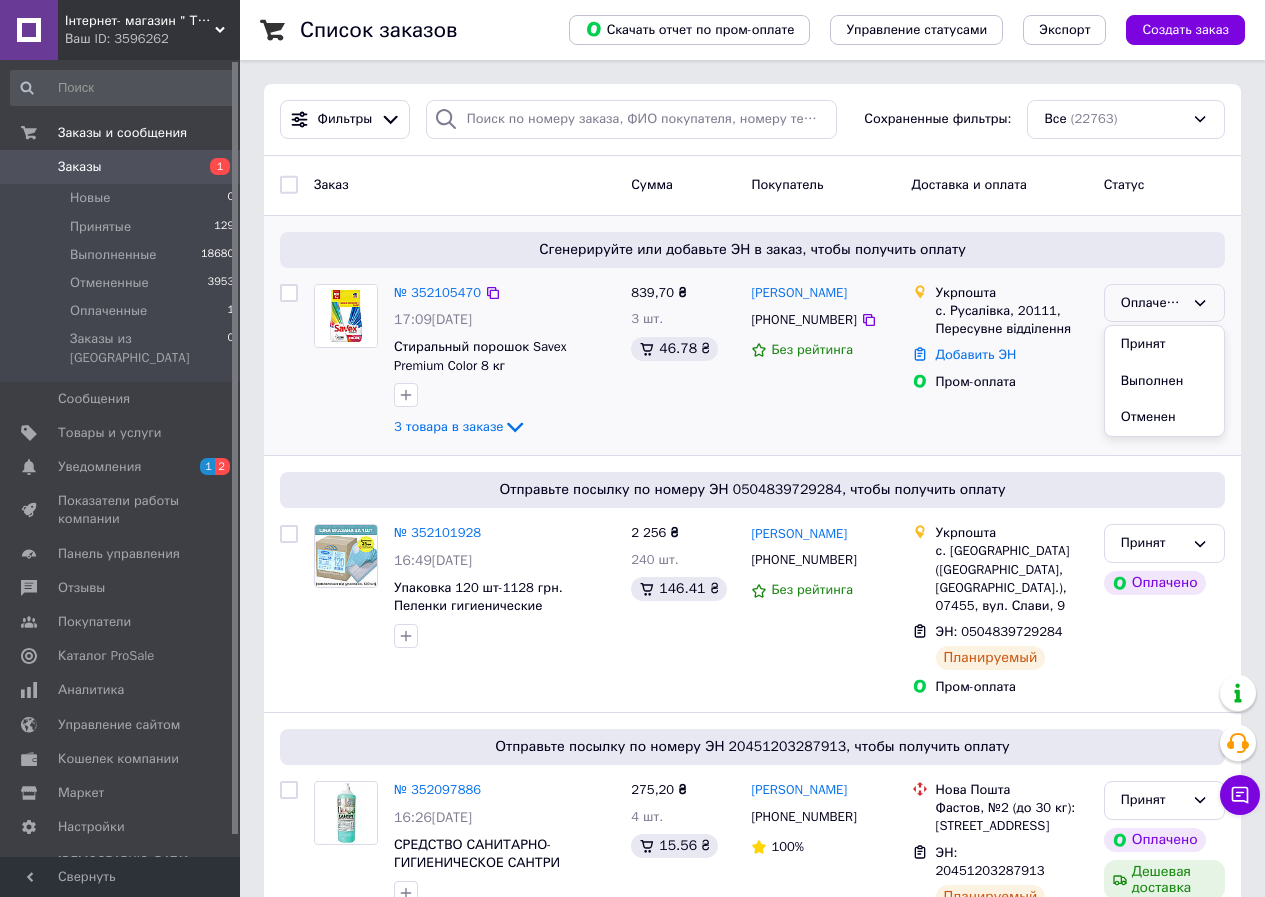 click on "Принят" at bounding box center (1164, 344) 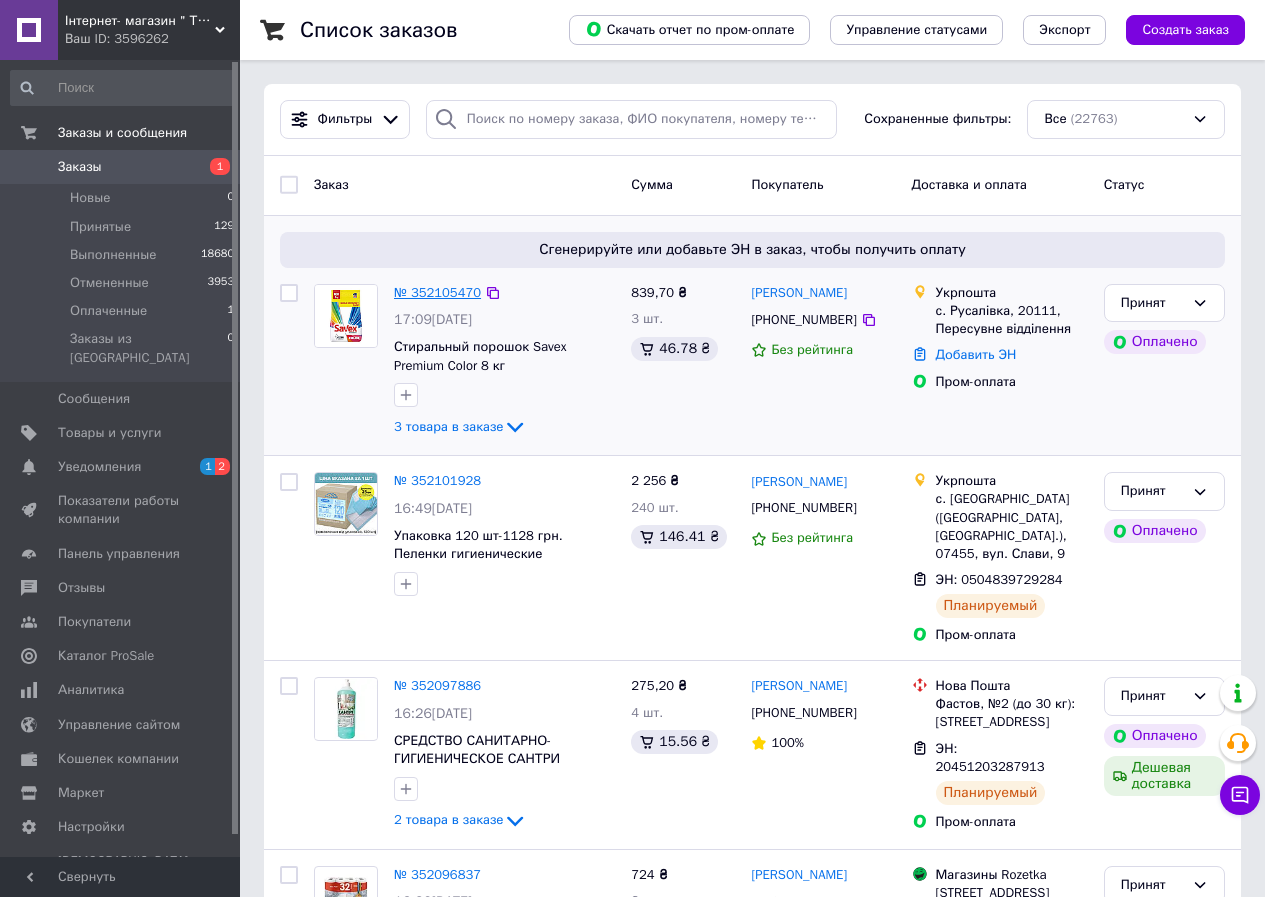 click on "№ 352105470" at bounding box center (437, 292) 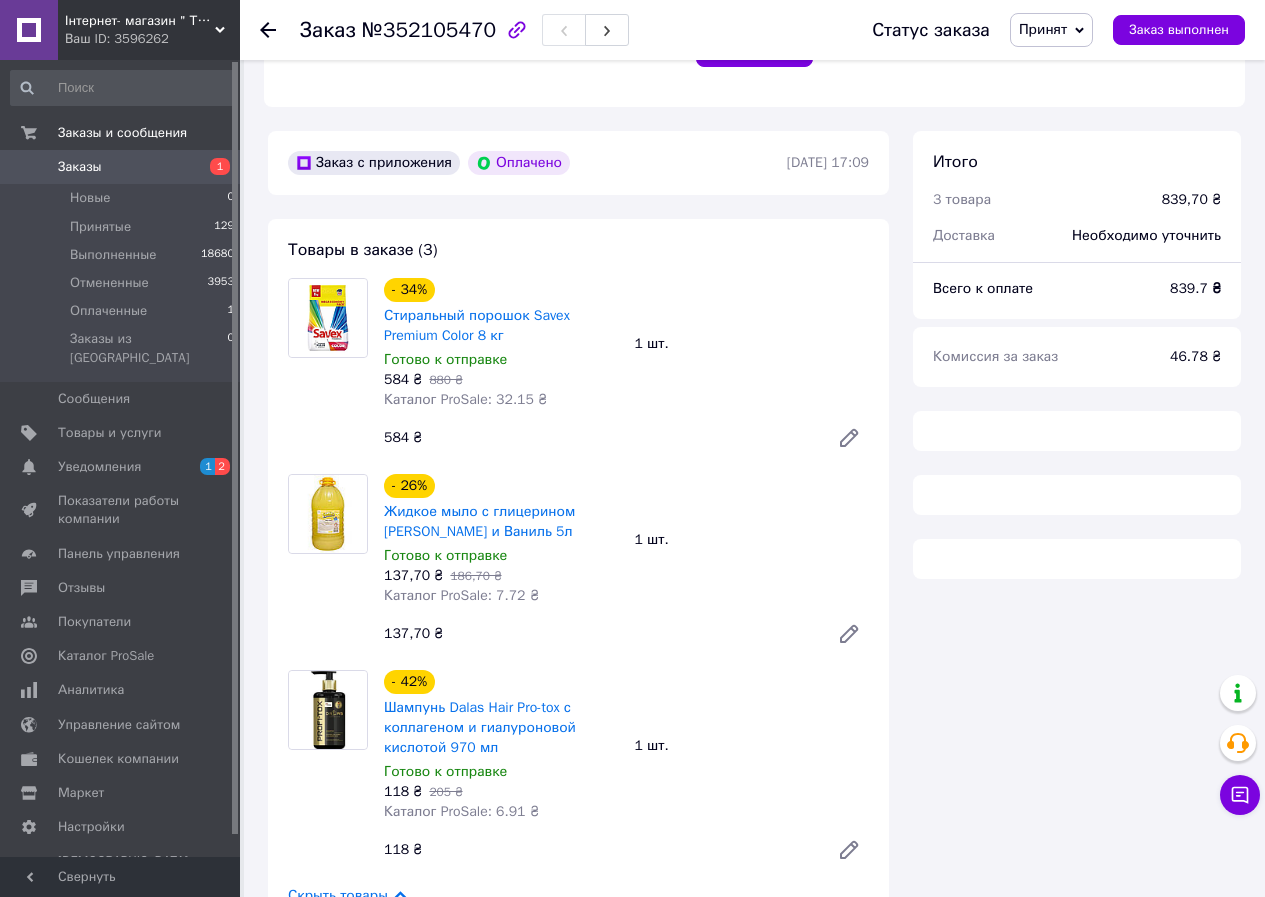 scroll, scrollTop: 600, scrollLeft: 0, axis: vertical 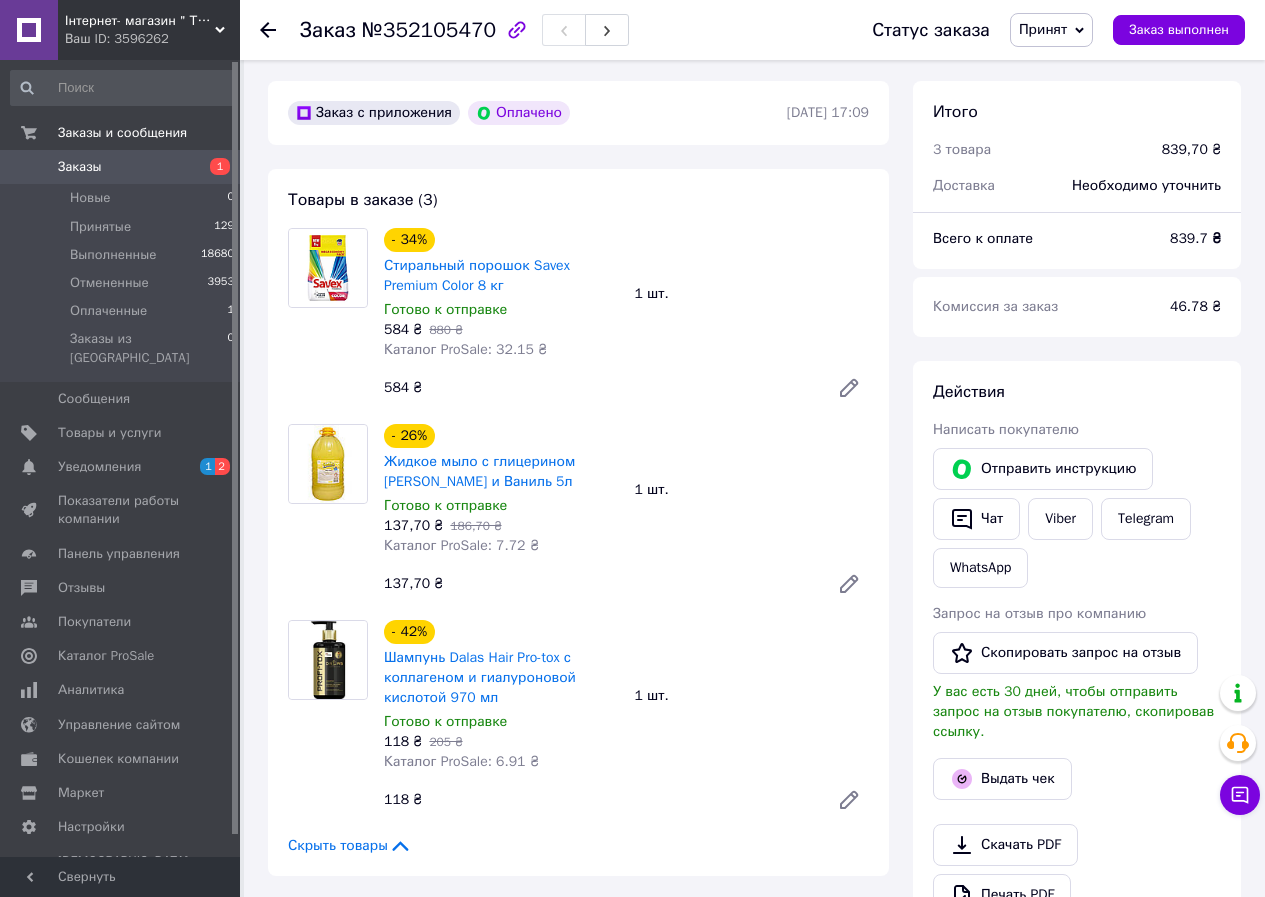 click on "Отправить инструкцию   Чат Viber Telegram WhatsApp" at bounding box center [1077, 518] 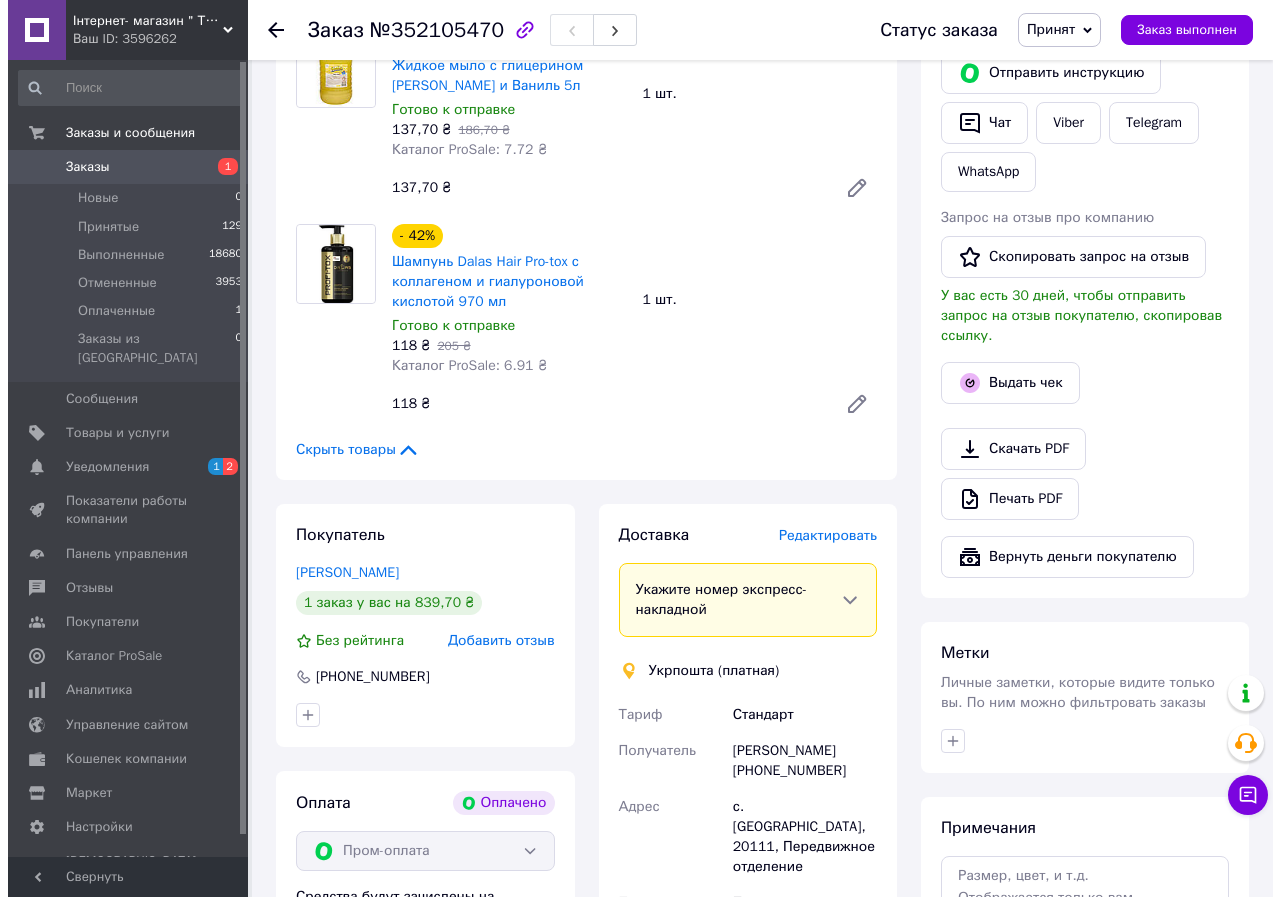 scroll, scrollTop: 1000, scrollLeft: 0, axis: vertical 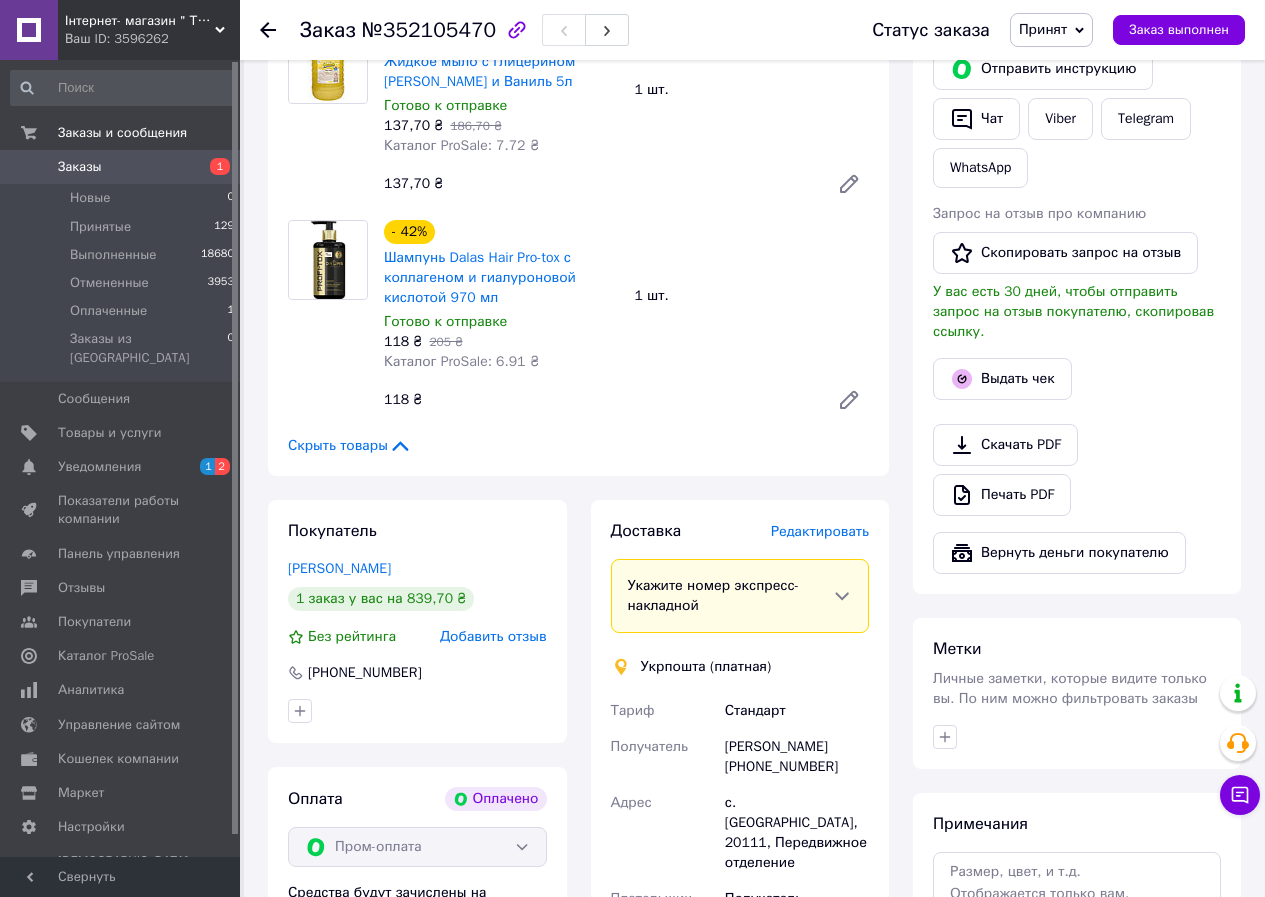 click on "Редактировать" at bounding box center [820, 531] 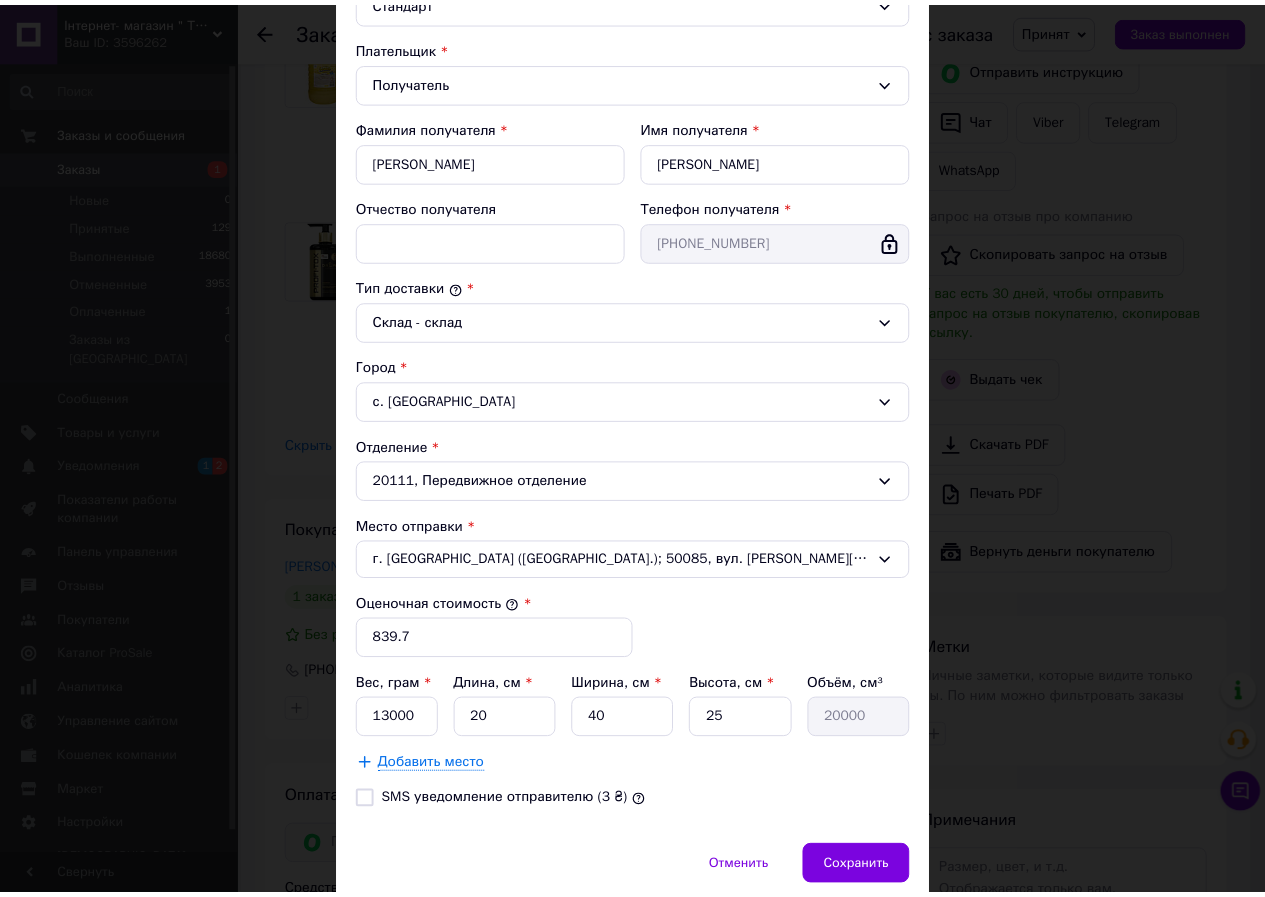 scroll, scrollTop: 354, scrollLeft: 0, axis: vertical 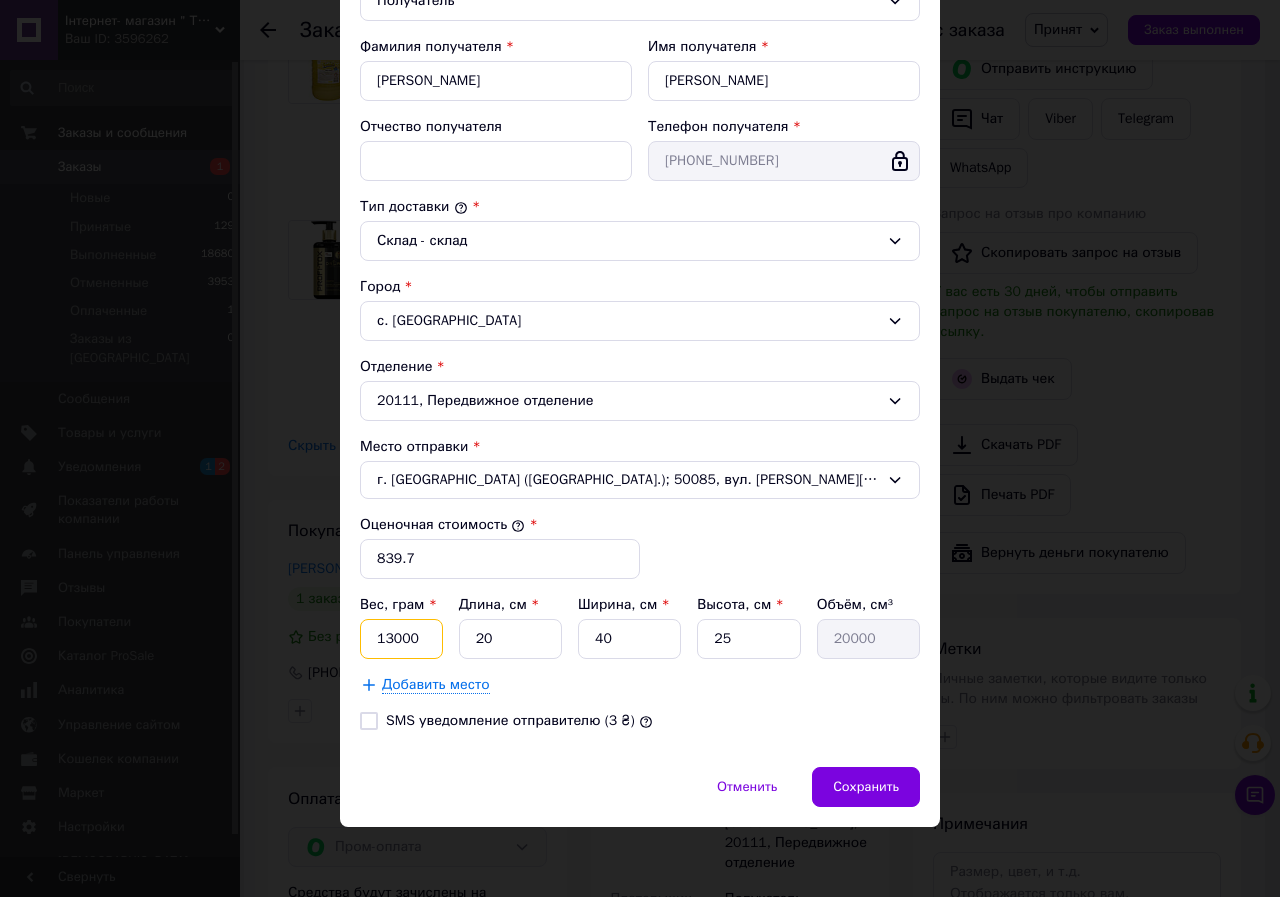 click on "13000" at bounding box center (401, 639) 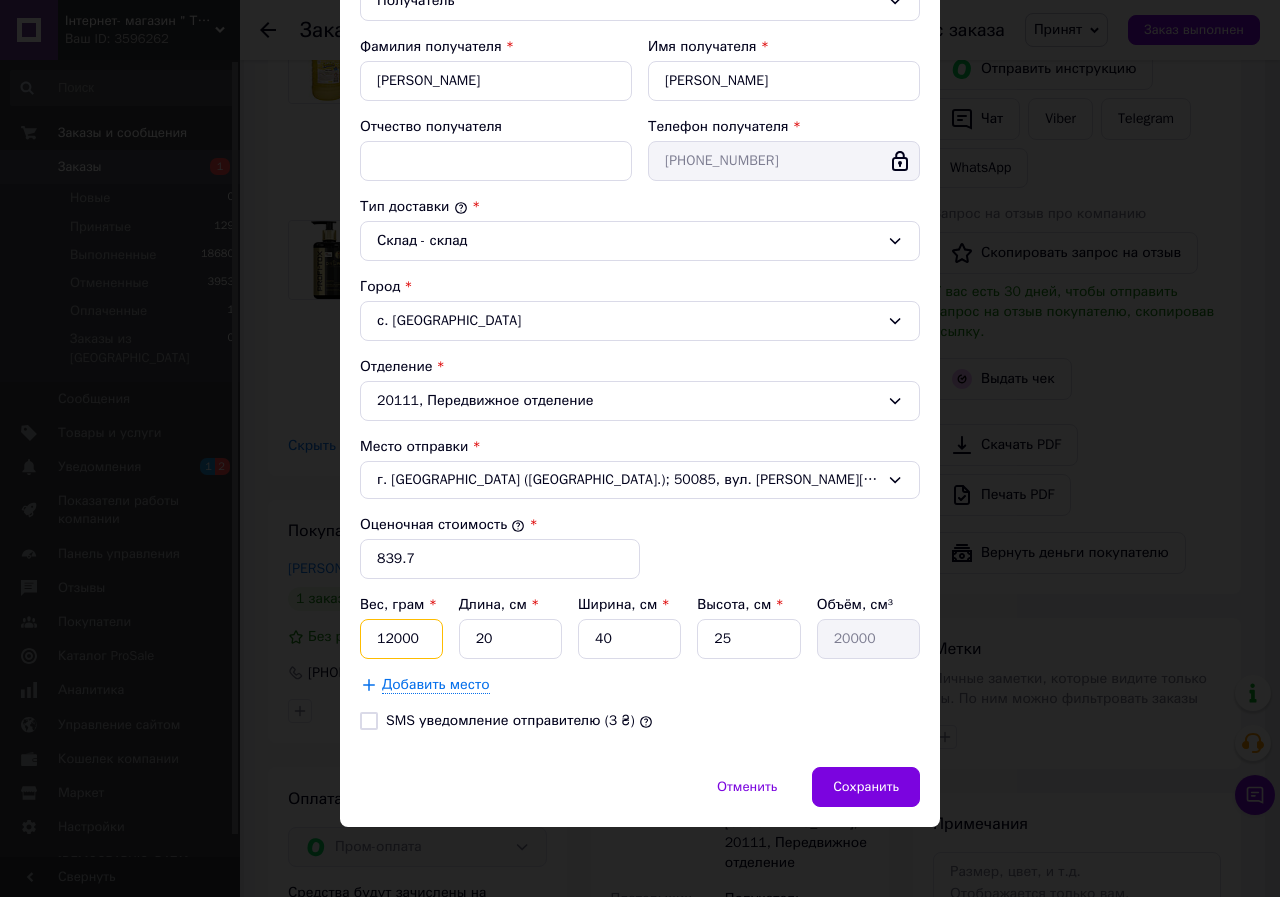 type on "12000" 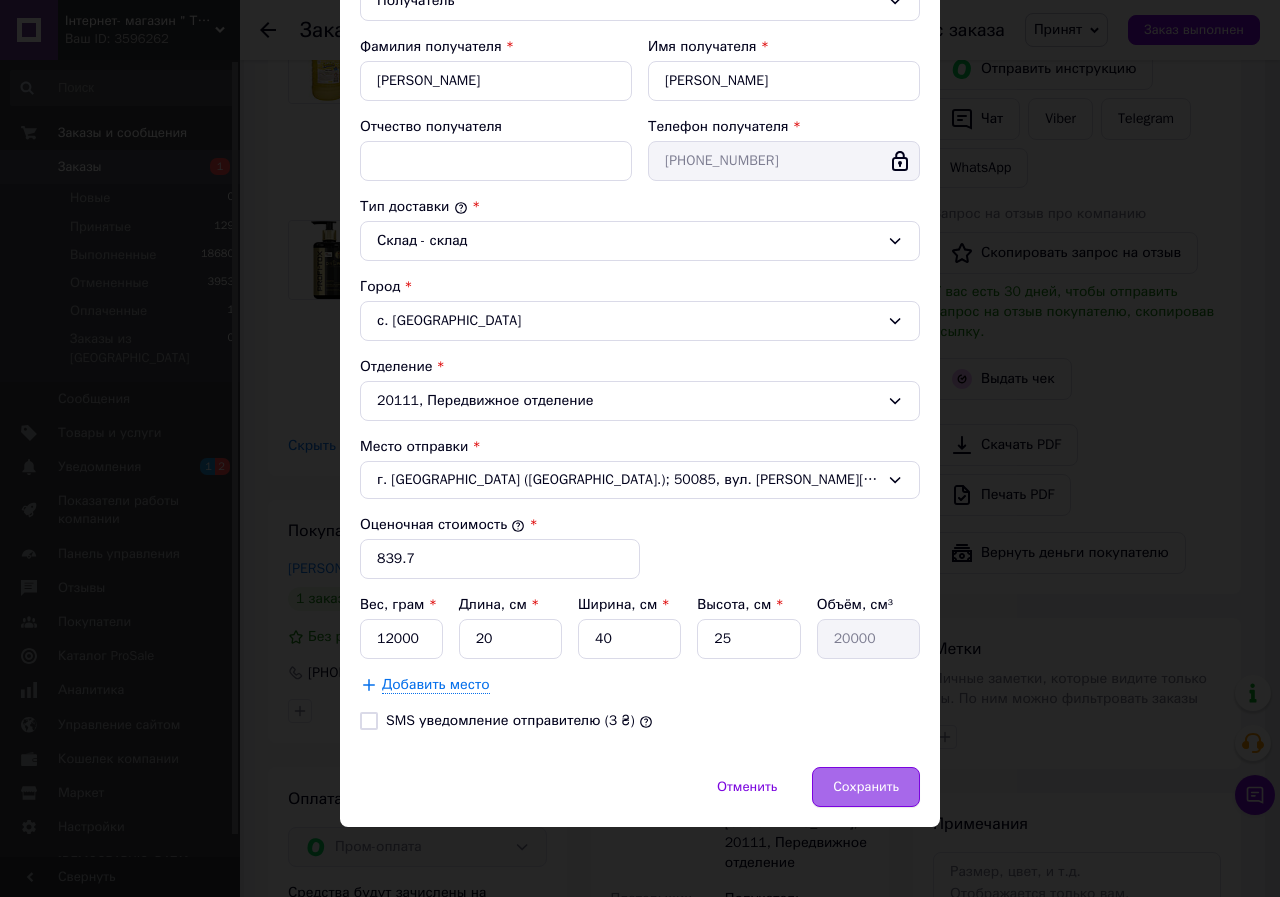 click on "Способ доставки Укрпошта (платная) Тариф     * Стандарт Плательщик   * Получатель Фамилия получателя   * [PERSON_NAME] Имя получателя   * [PERSON_NAME] Отчество получателя Телефон получателя   * [PHONE_NUMBER] Тип доставки     * Склад - склад Город с. Русаловка Отделение 20111, Передвижное отделение Место отправки   * г. [GEOGRAPHIC_DATA] ([GEOGRAPHIC_DATA].); 50085, вул. [PERSON_NAME], 15 Оценочная стоимость     * 839.7 Вес, грам   * 12000 Длина, см   * 20 Ширина, см   * 40 Высота, см   * 25 Объём, см³ 20000 Добавить место SMS уведомление отправителю (3 ₴)" at bounding box center (640, 272) 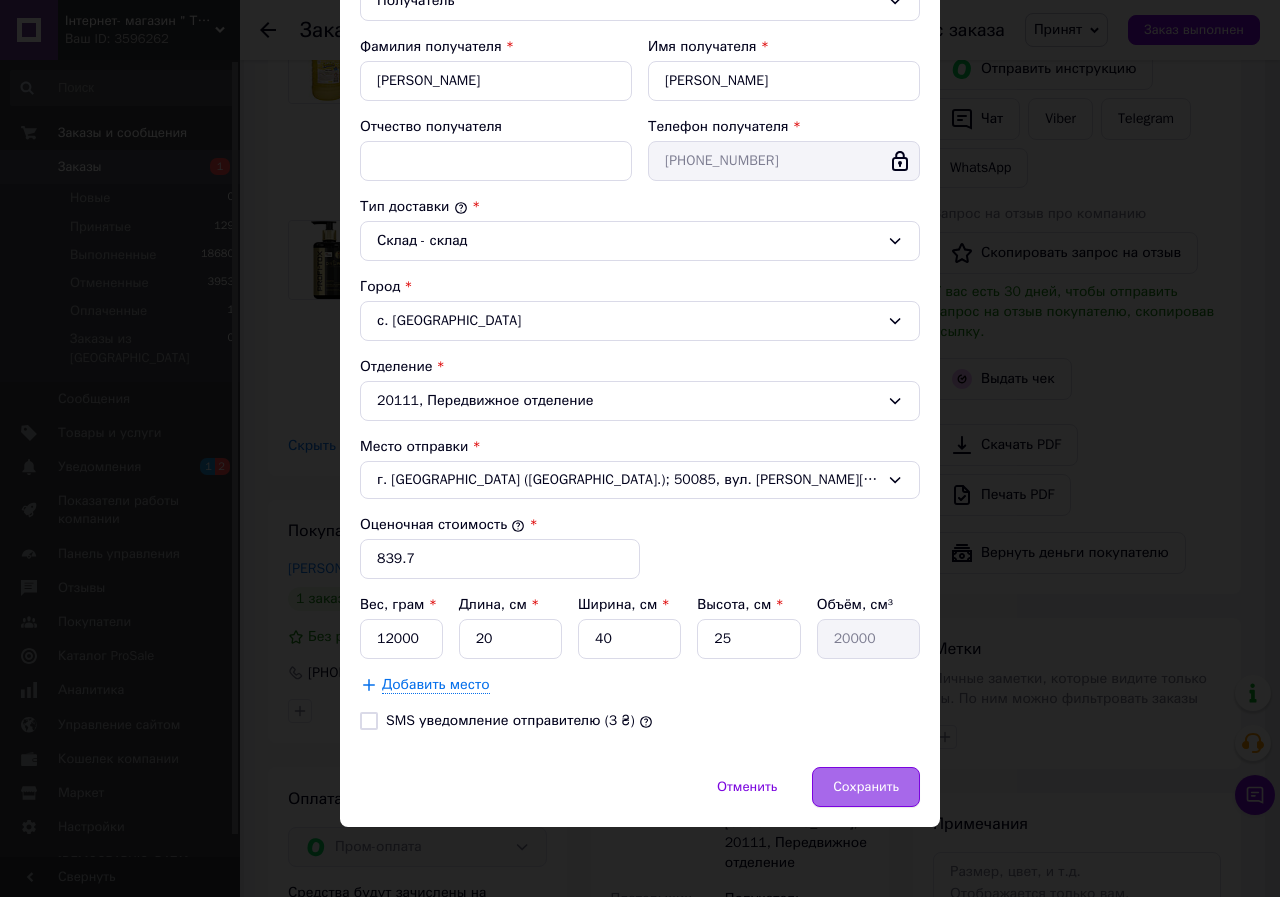 click on "Сохранить" at bounding box center [866, 787] 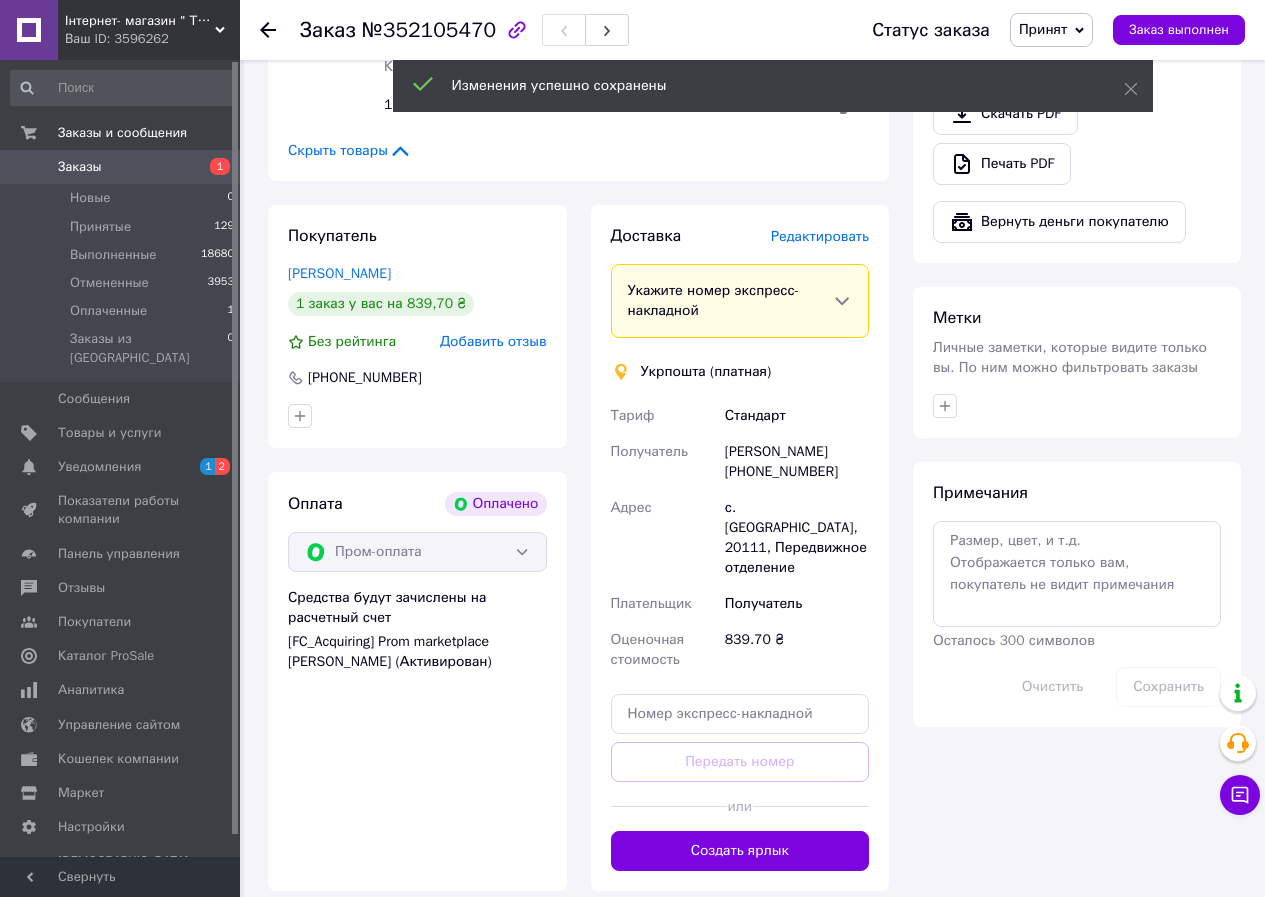 scroll, scrollTop: 1300, scrollLeft: 0, axis: vertical 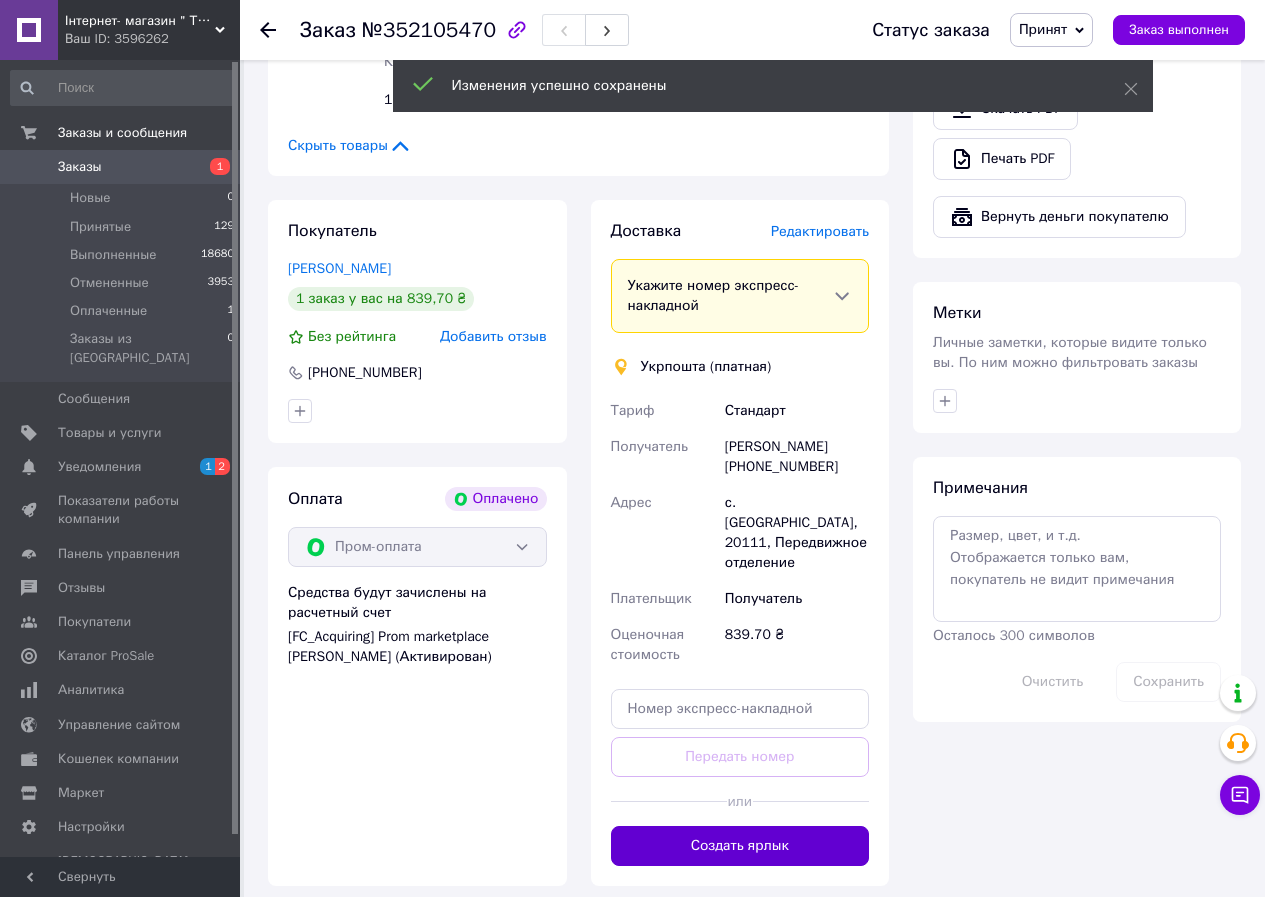click on "Создать ярлык" at bounding box center (740, 846) 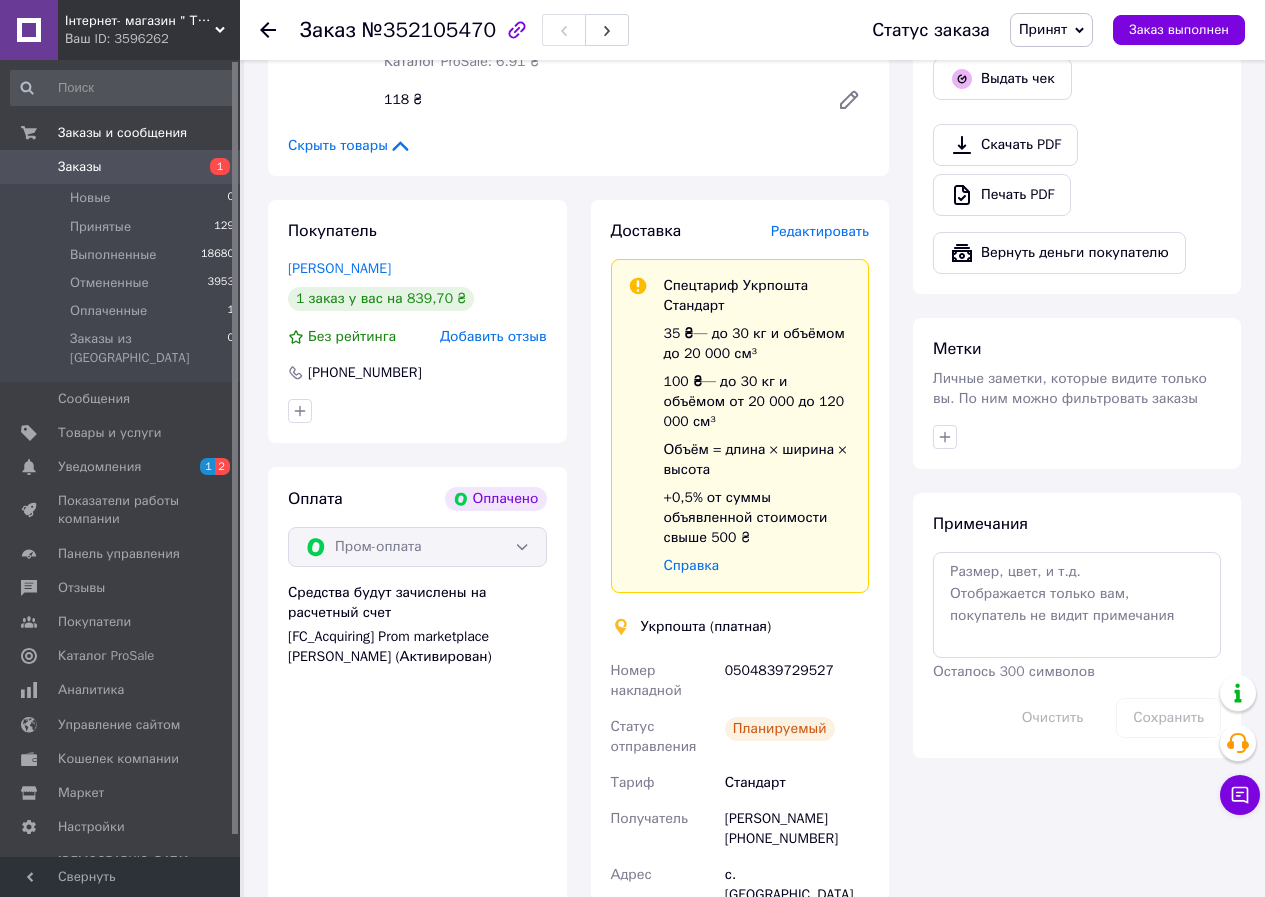 drag, startPoint x: 278, startPoint y: 254, endPoint x: 433, endPoint y: 251, distance: 155.02902 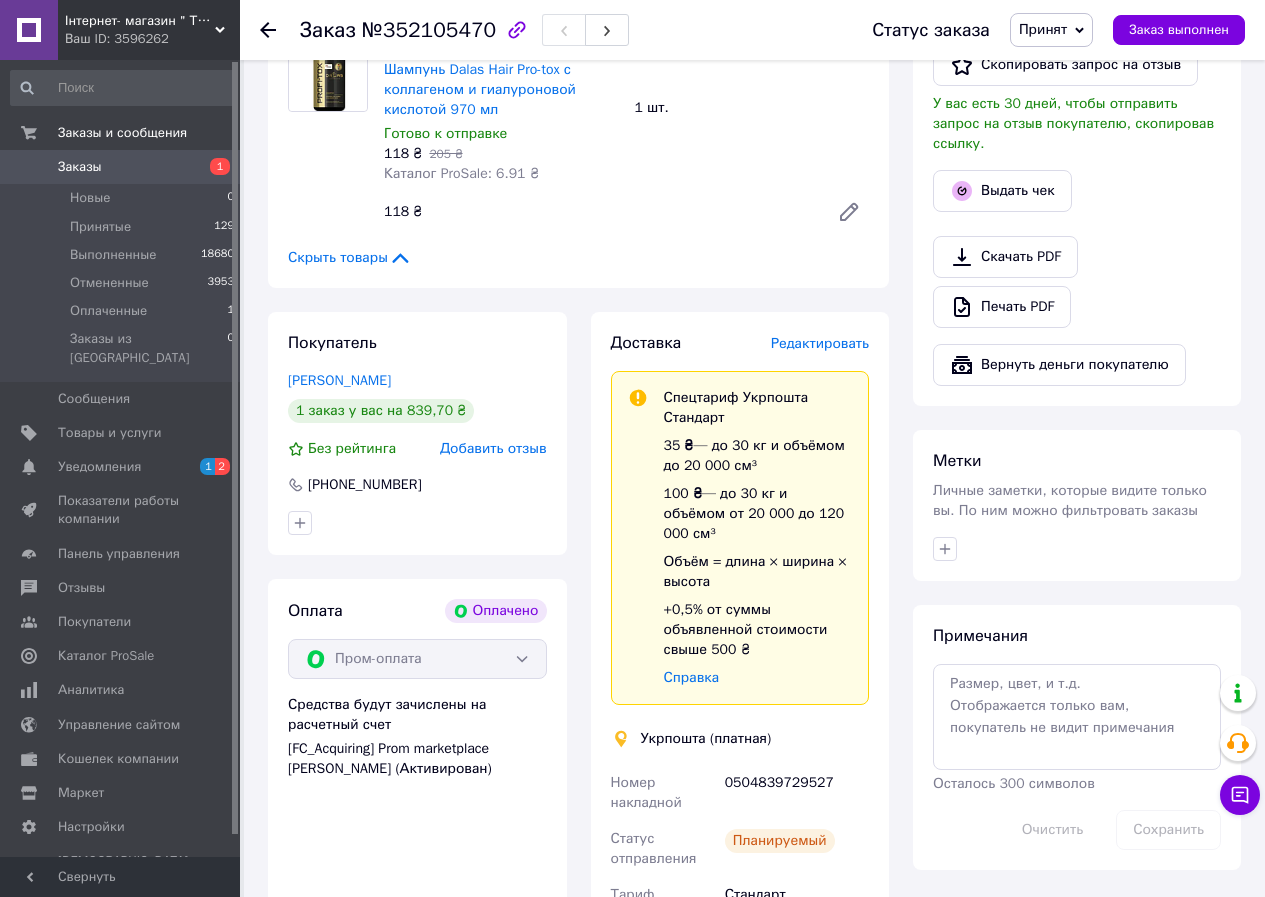 scroll, scrollTop: 1000, scrollLeft: 0, axis: vertical 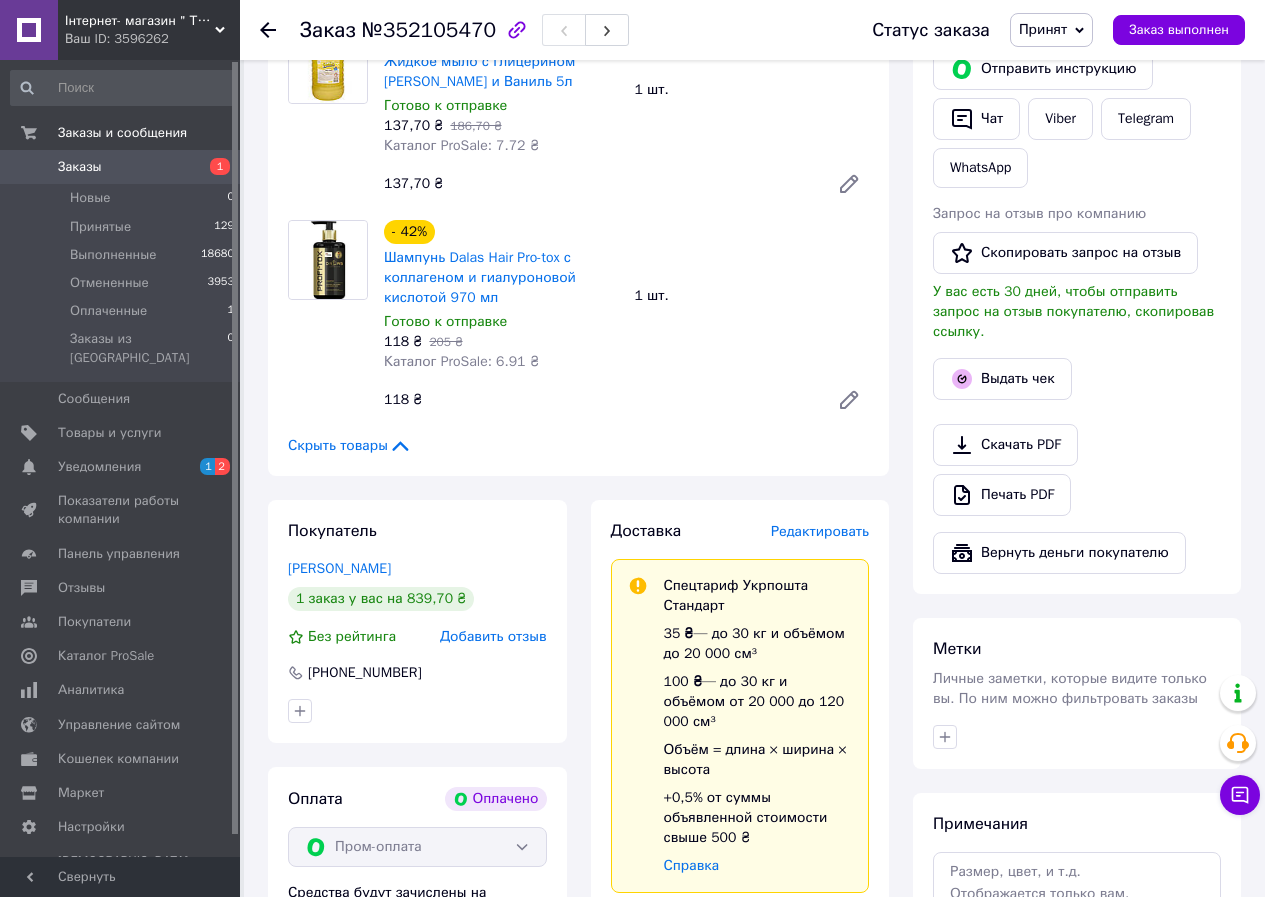 drag, startPoint x: 427, startPoint y: 15, endPoint x: 426, endPoint y: 25, distance: 10.049875 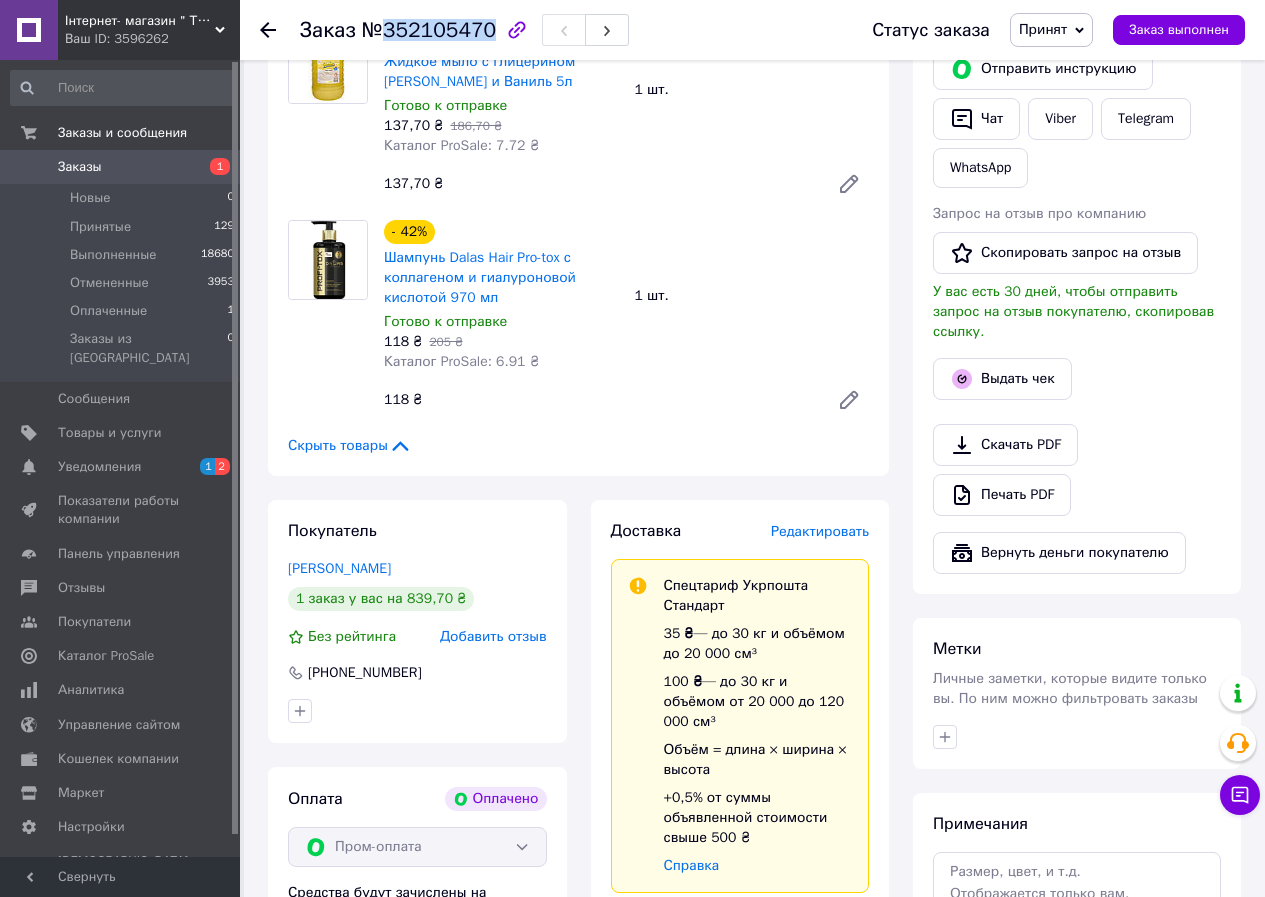 click on "№352105470" at bounding box center (429, 30) 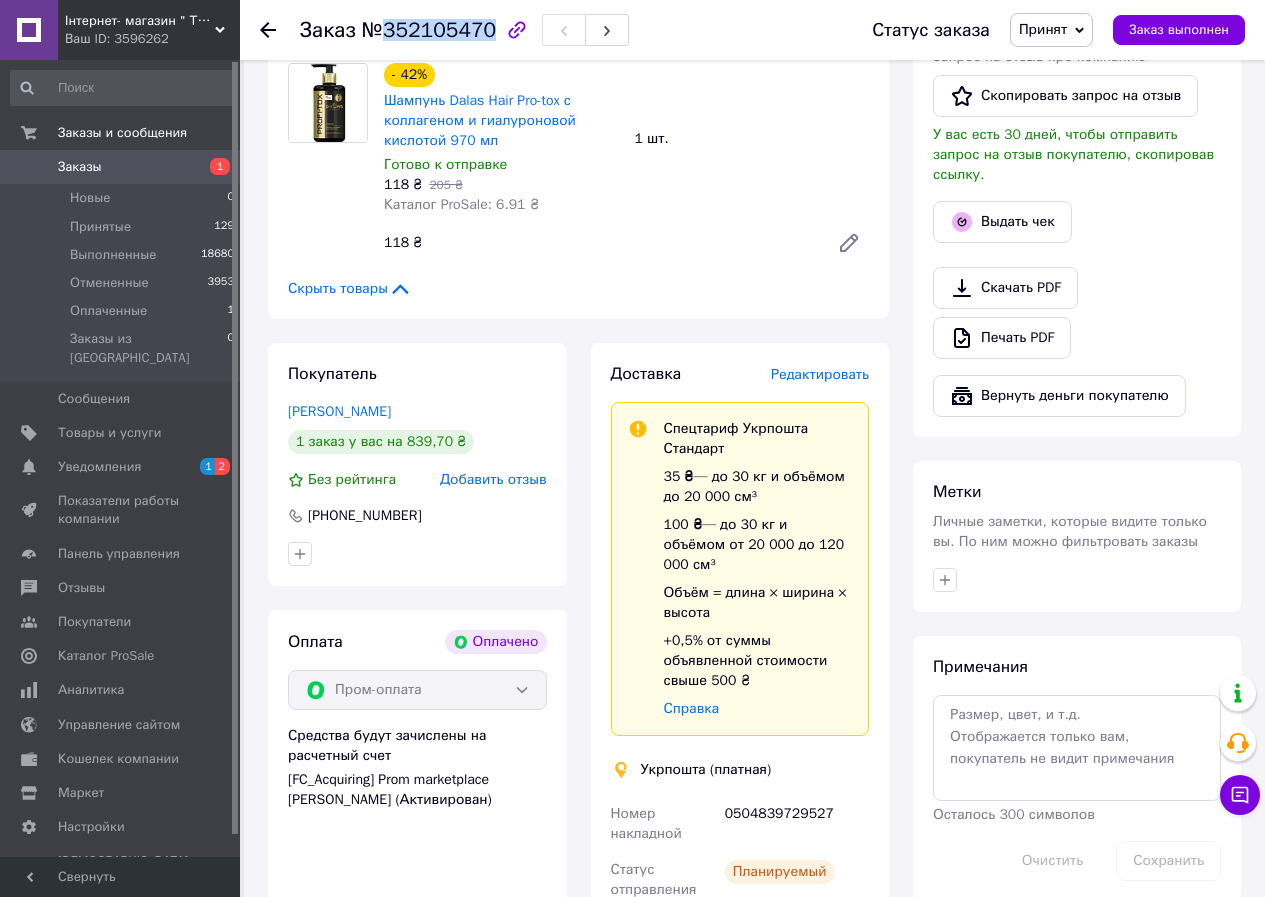 scroll, scrollTop: 700, scrollLeft: 0, axis: vertical 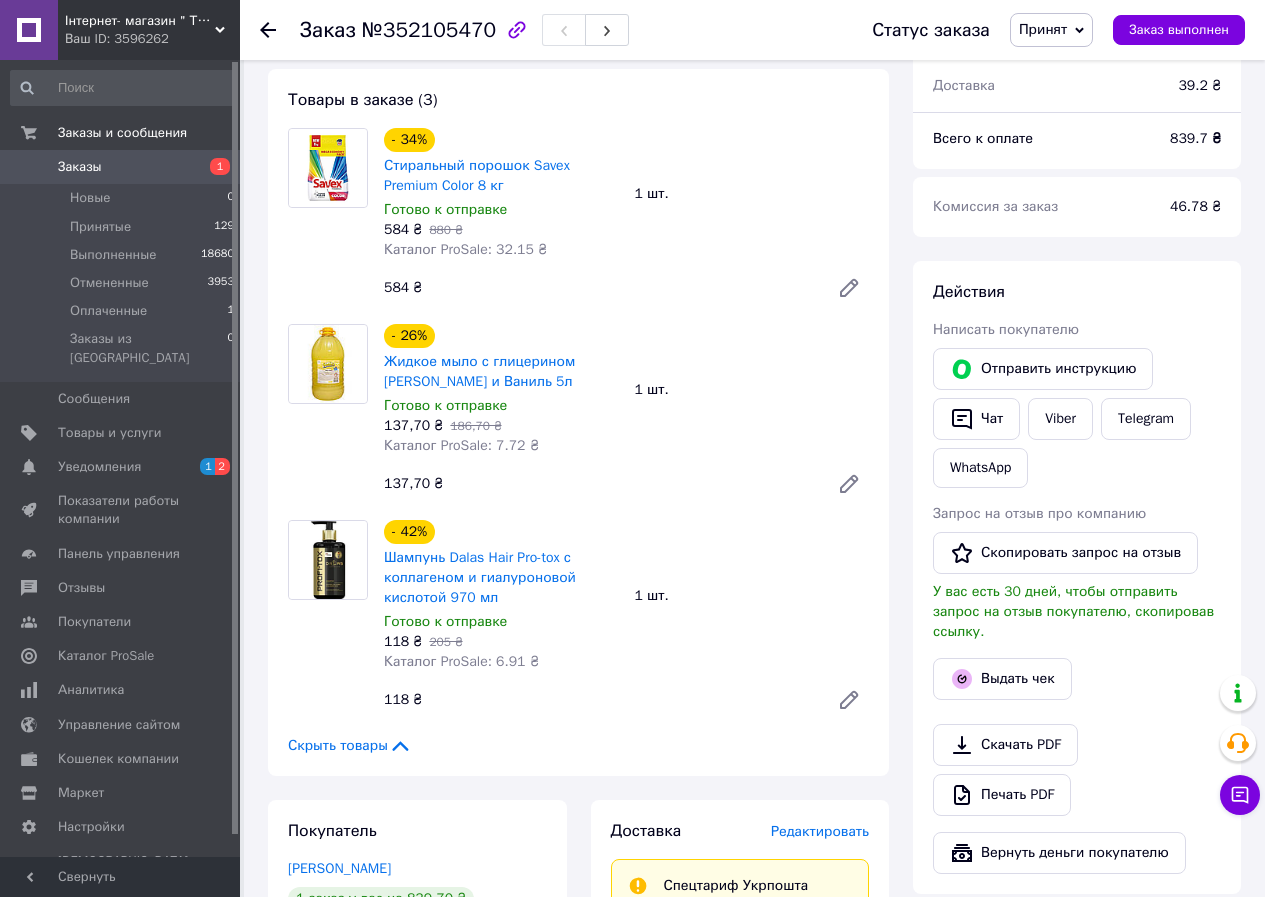 click 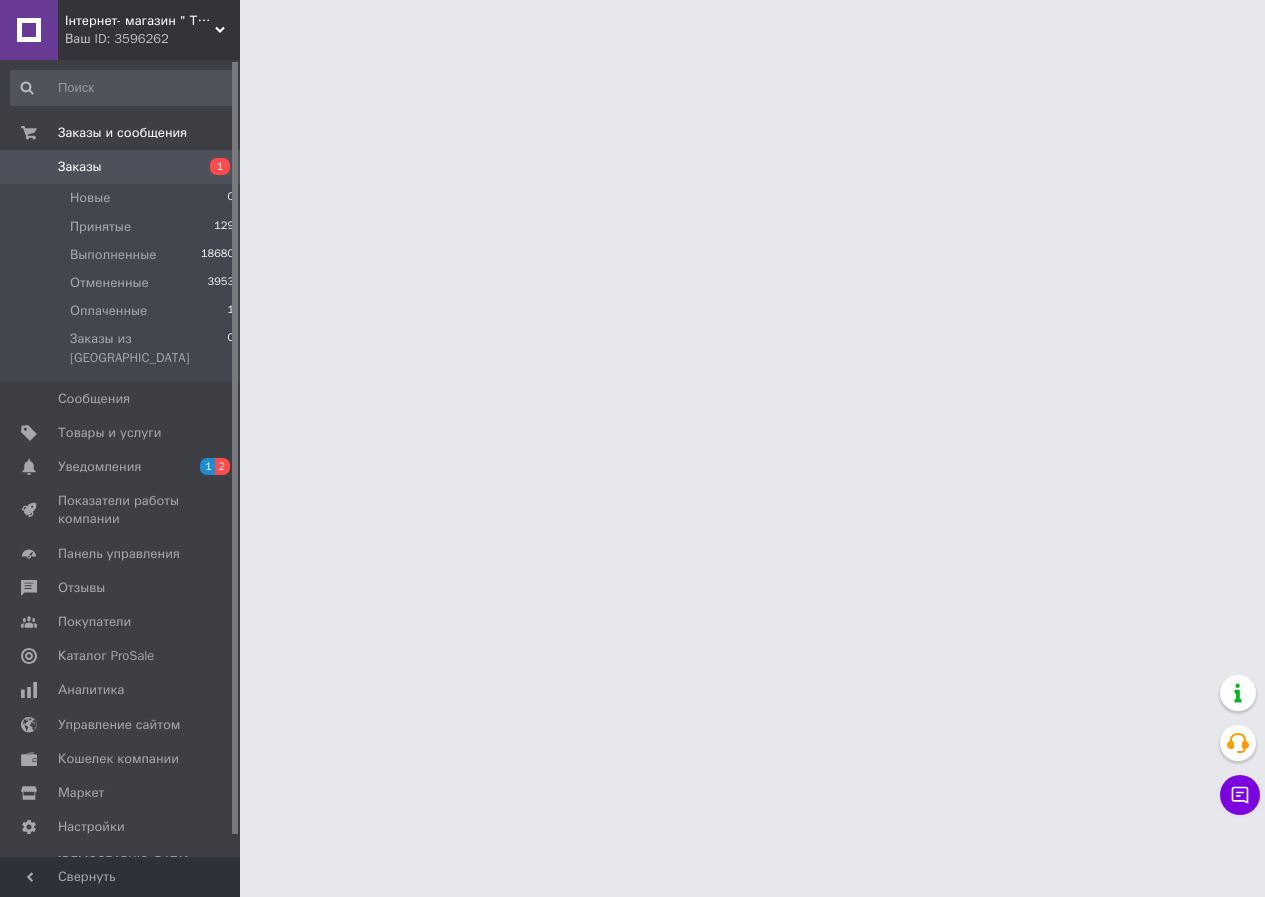 scroll, scrollTop: 0, scrollLeft: 0, axis: both 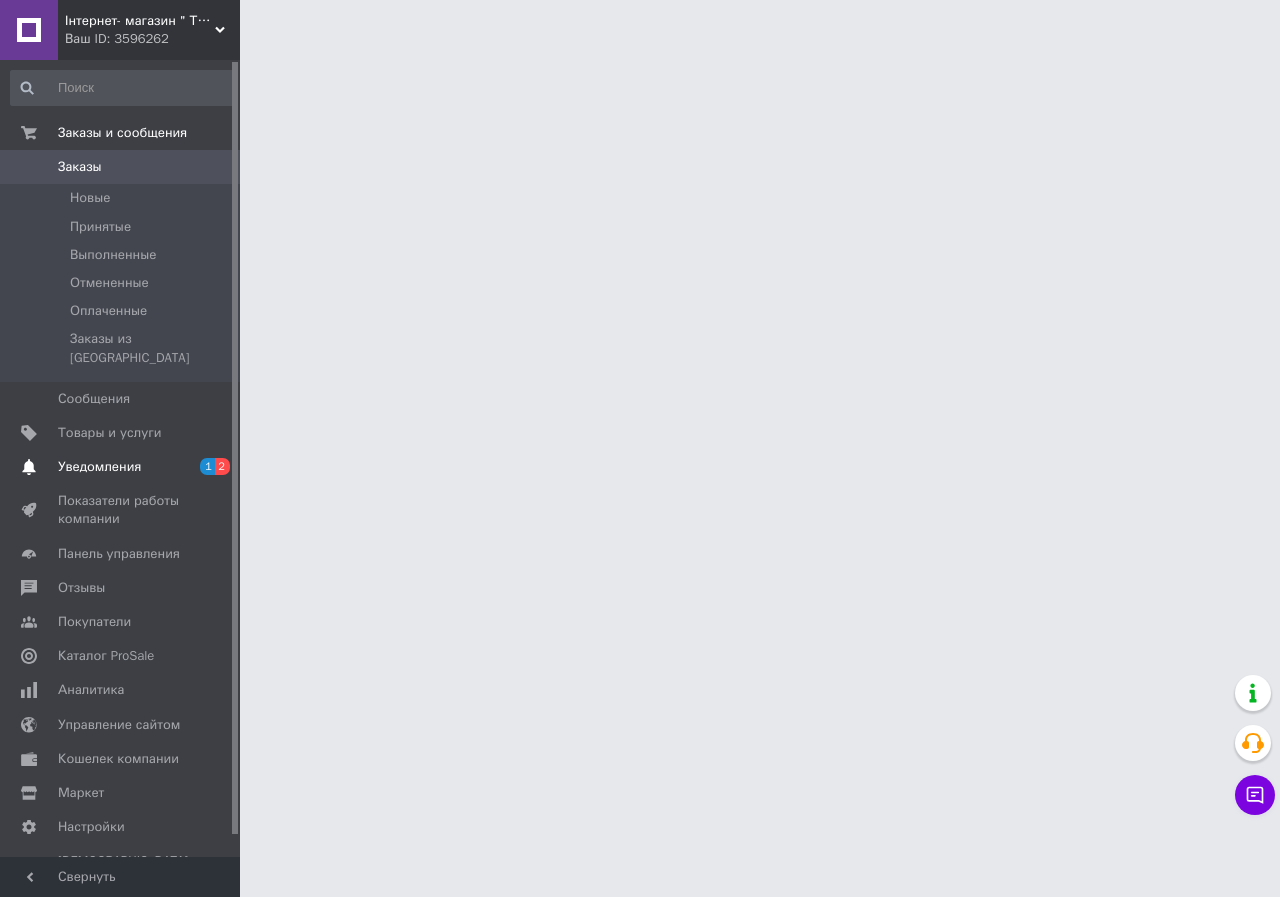 click on "2" at bounding box center [222, 466] 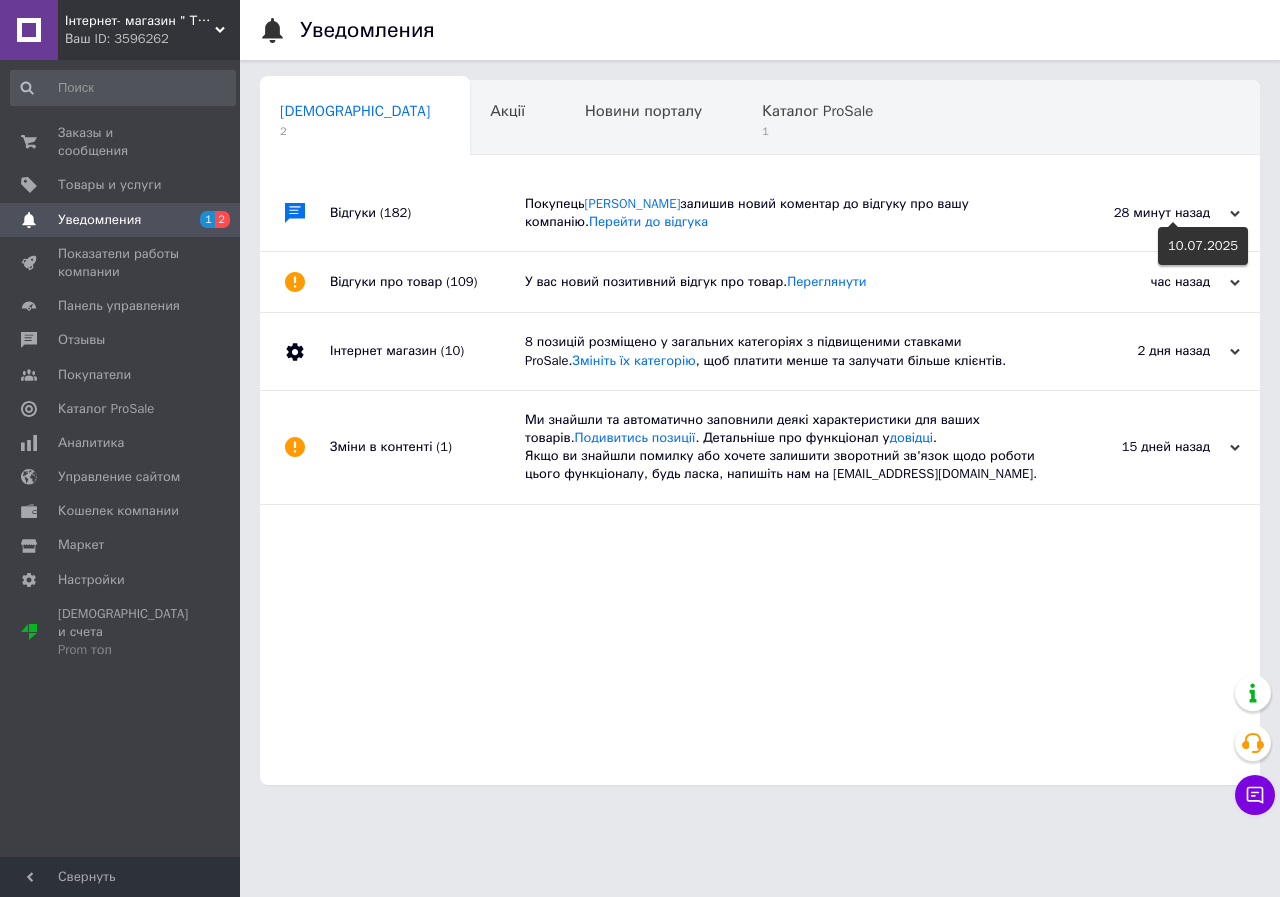 click 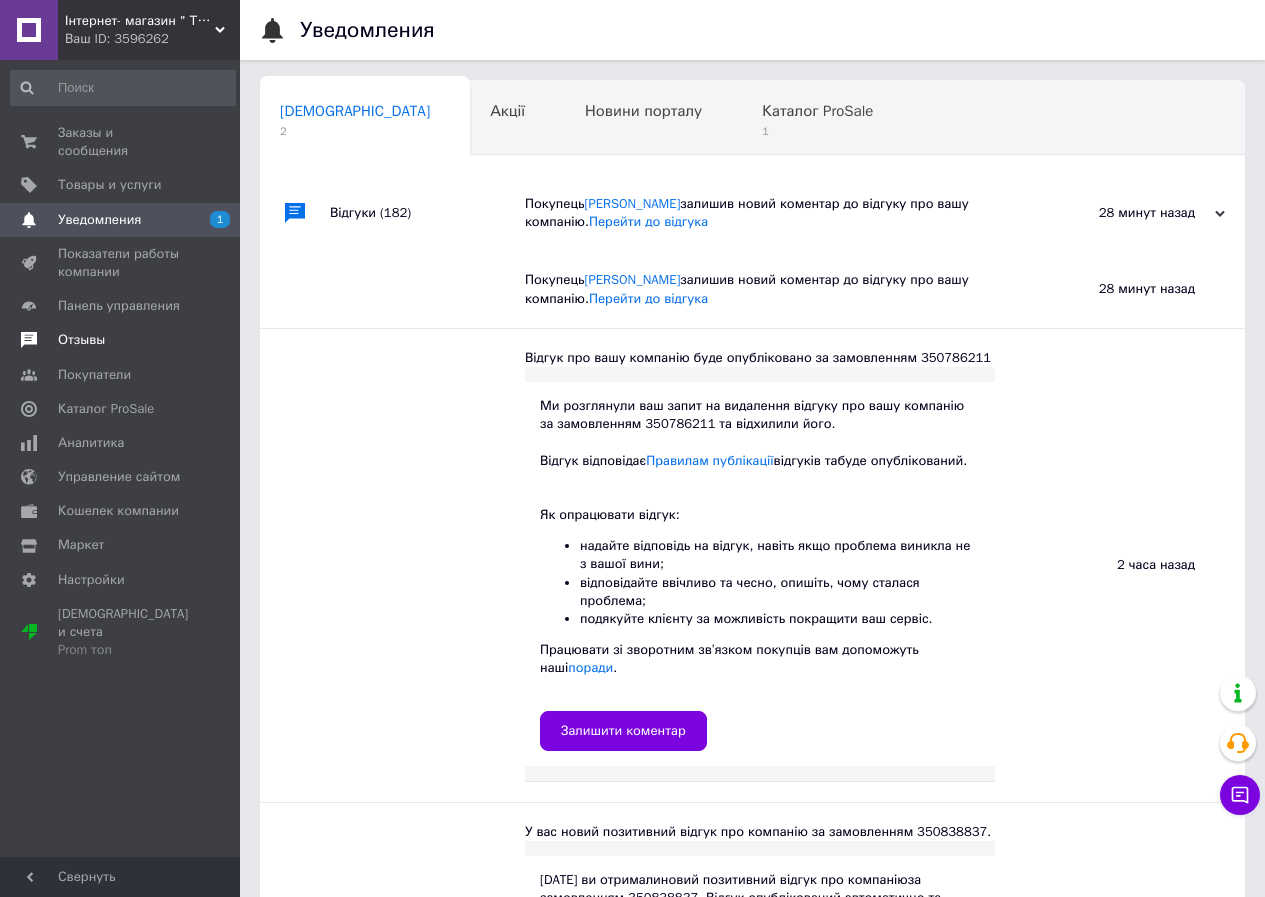 click on "Отзывы" at bounding box center [81, 340] 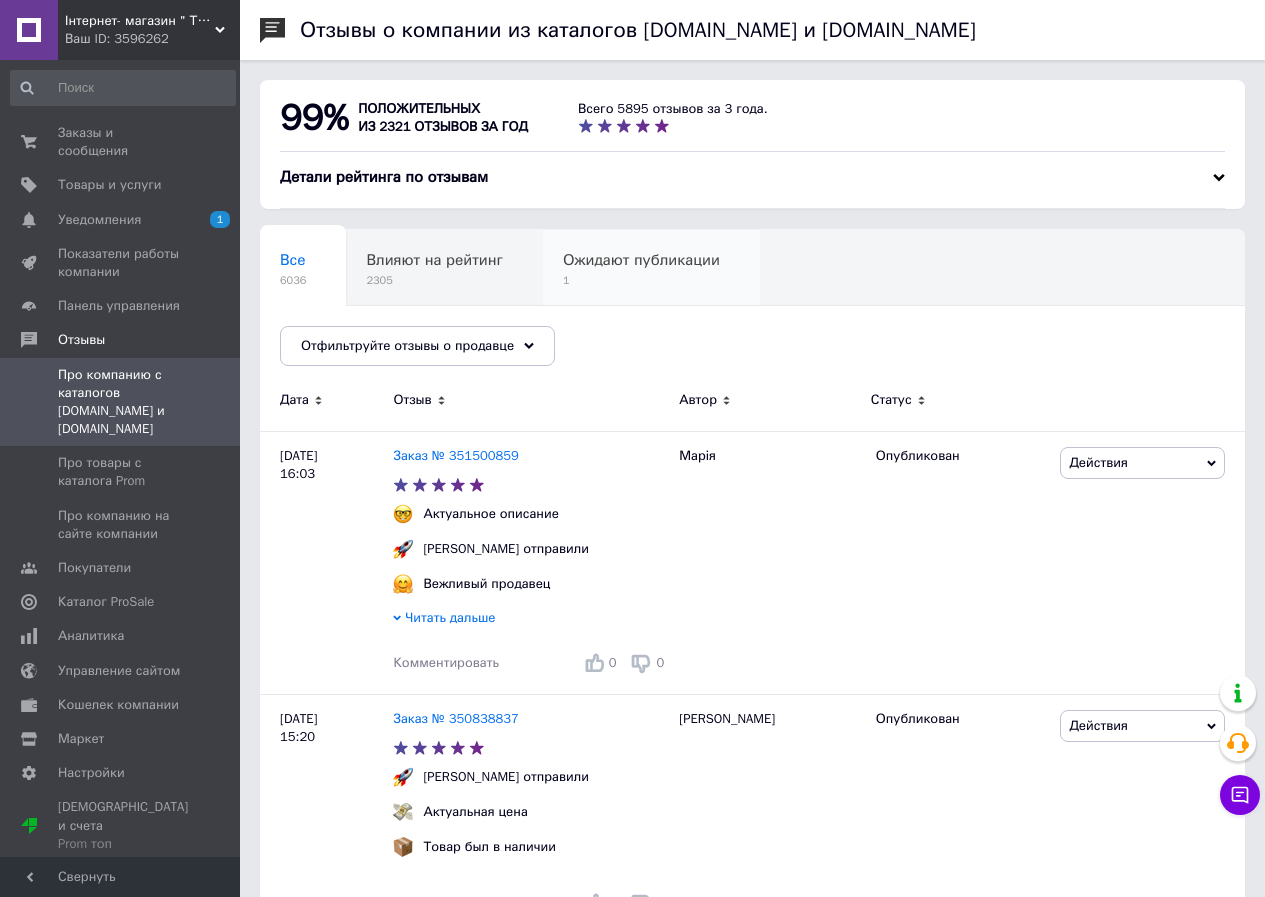 click on "1" at bounding box center [641, 280] 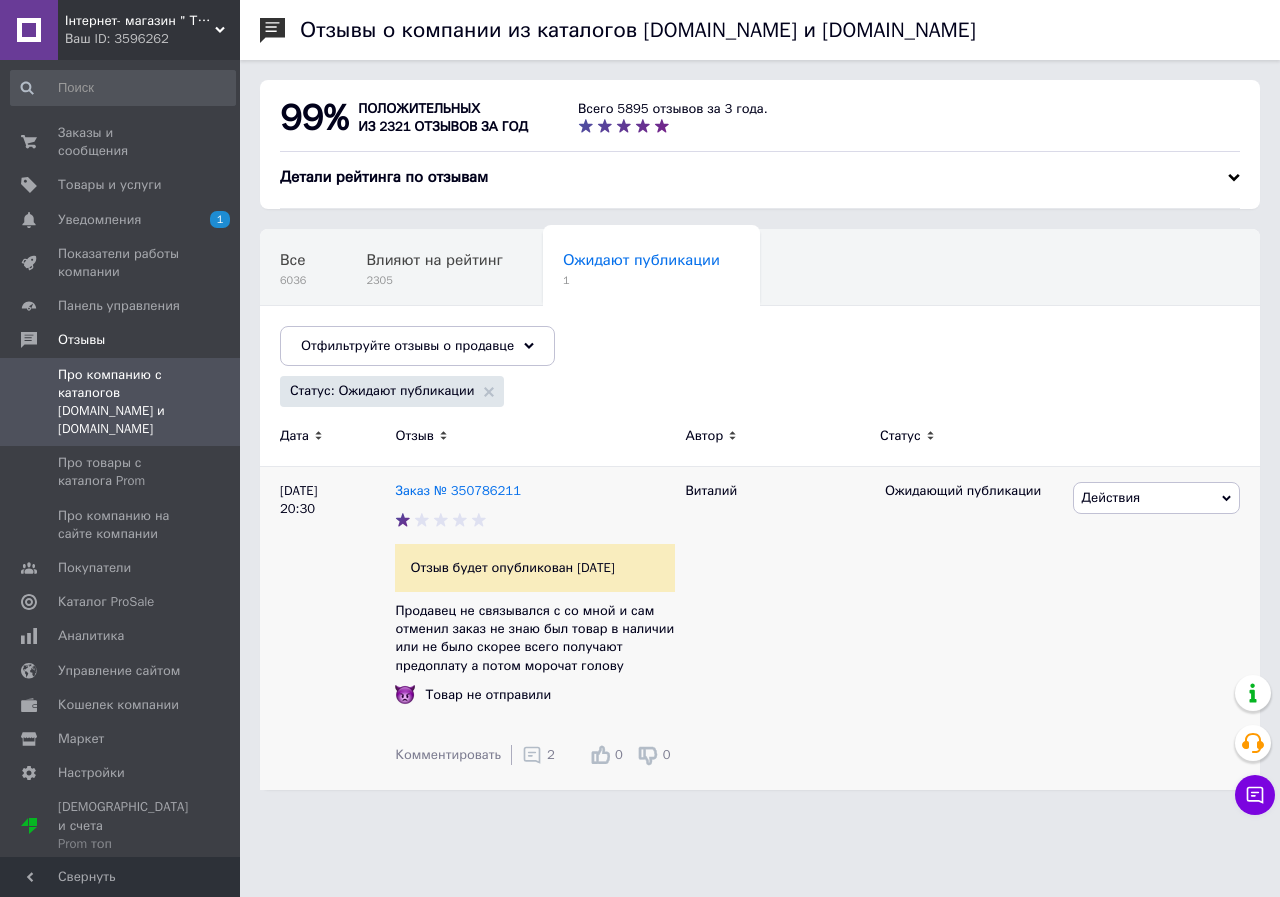 click on "2" at bounding box center [551, 754] 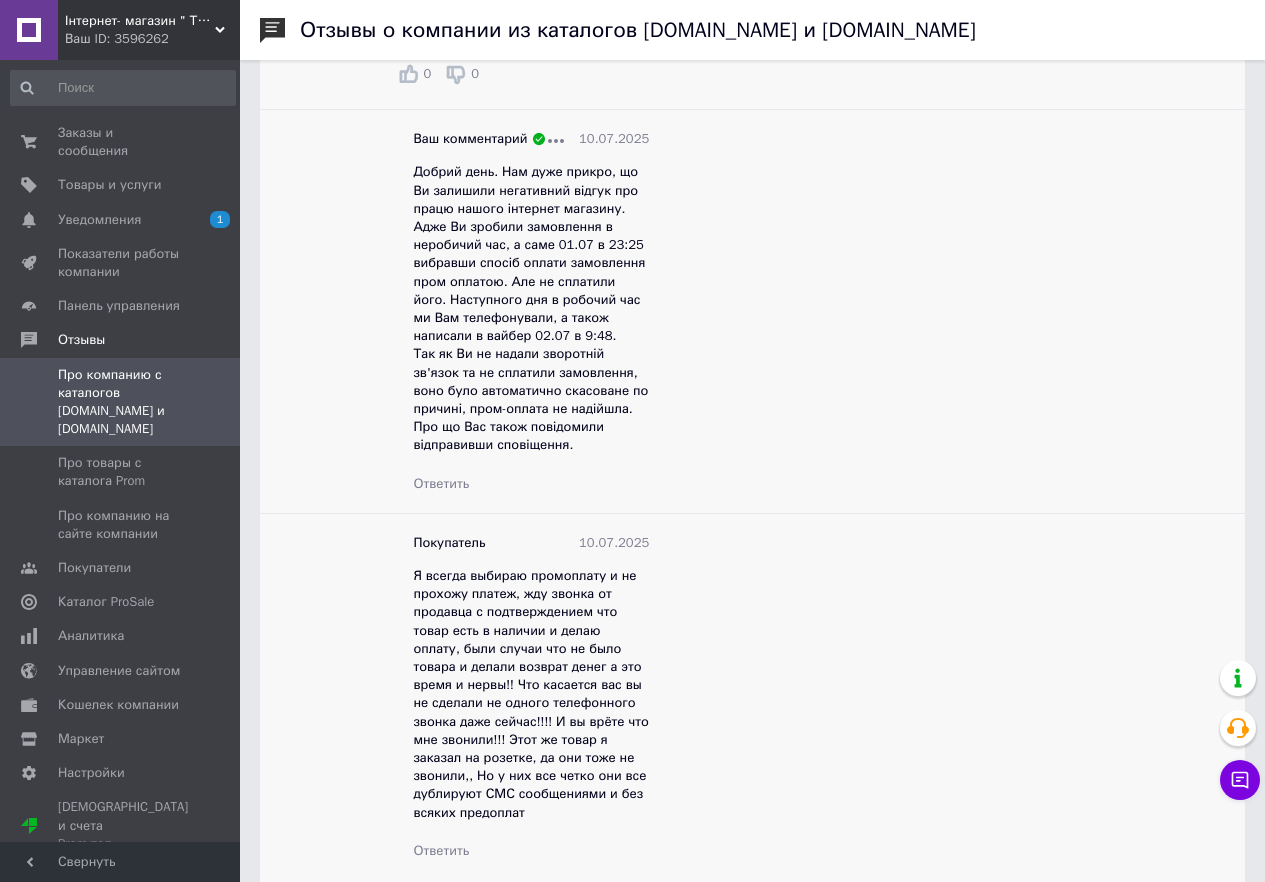 scroll, scrollTop: 752, scrollLeft: 0, axis: vertical 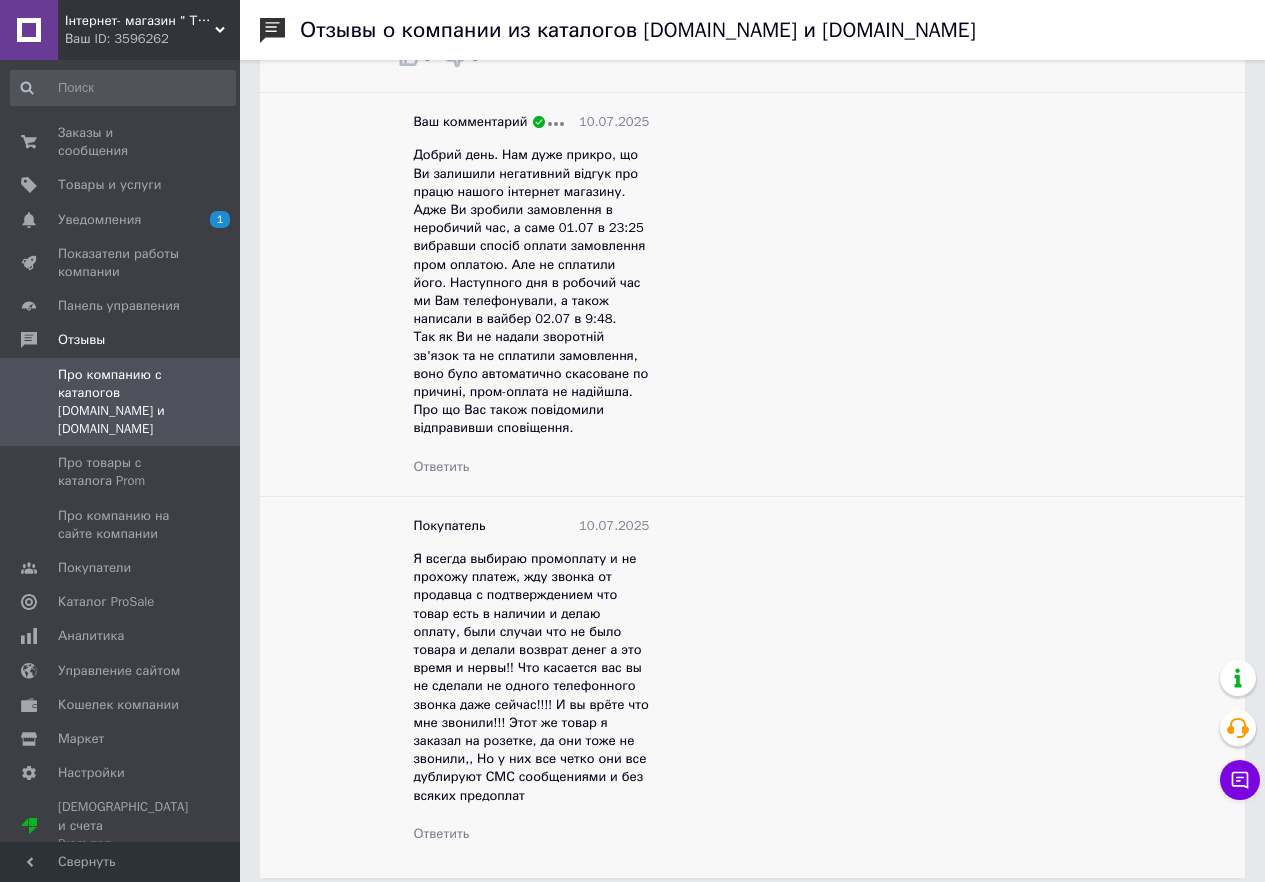 click on "Ответить" at bounding box center (441, 833) 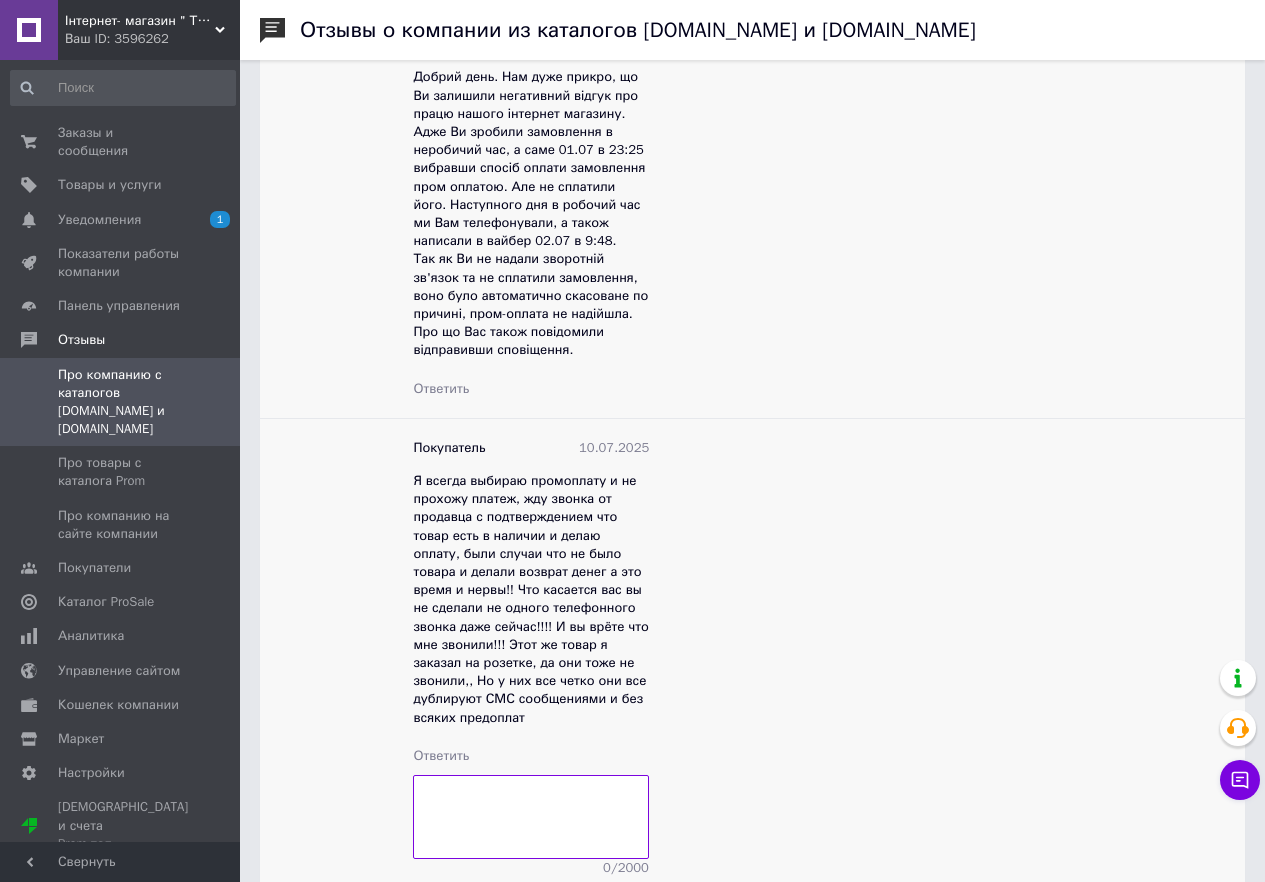 scroll, scrollTop: 912, scrollLeft: 0, axis: vertical 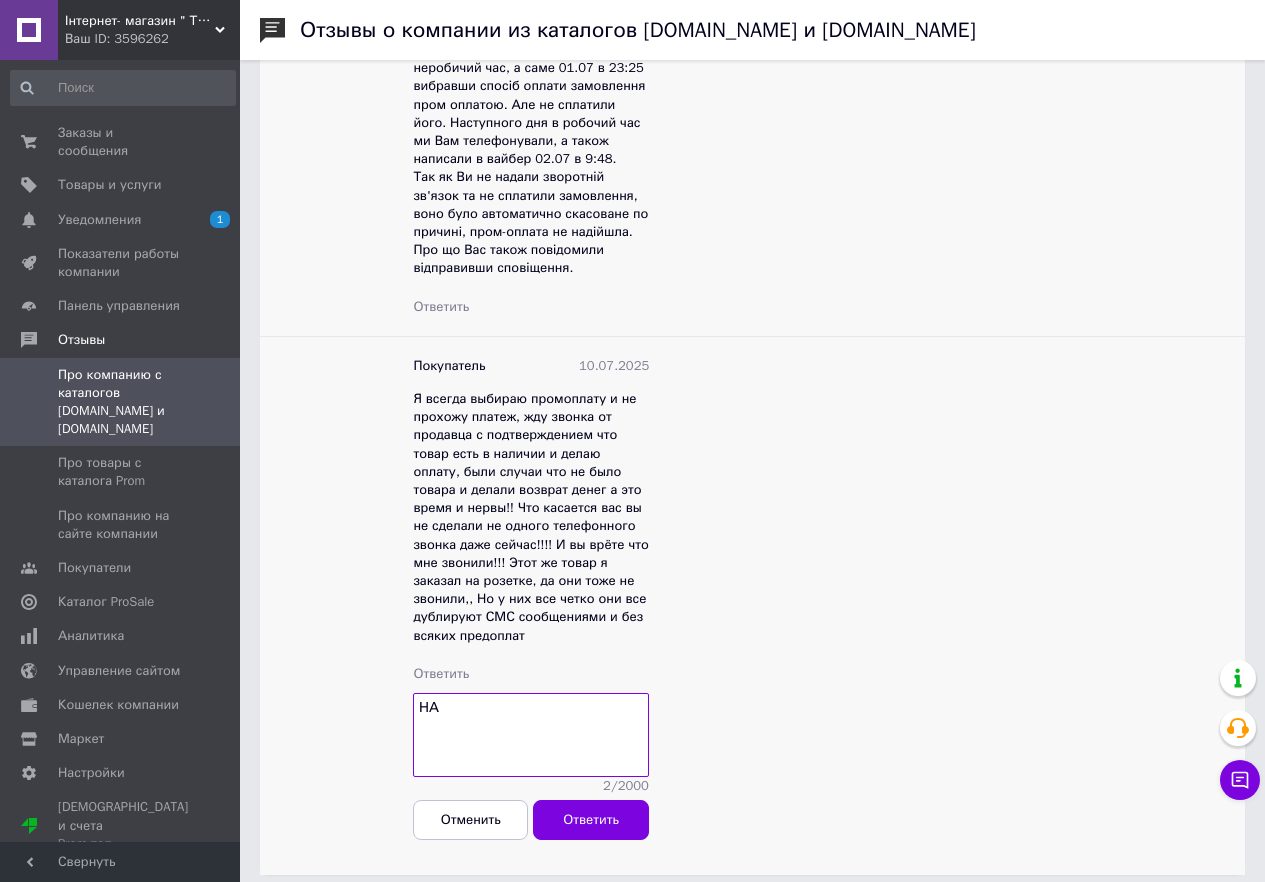 type on "Н" 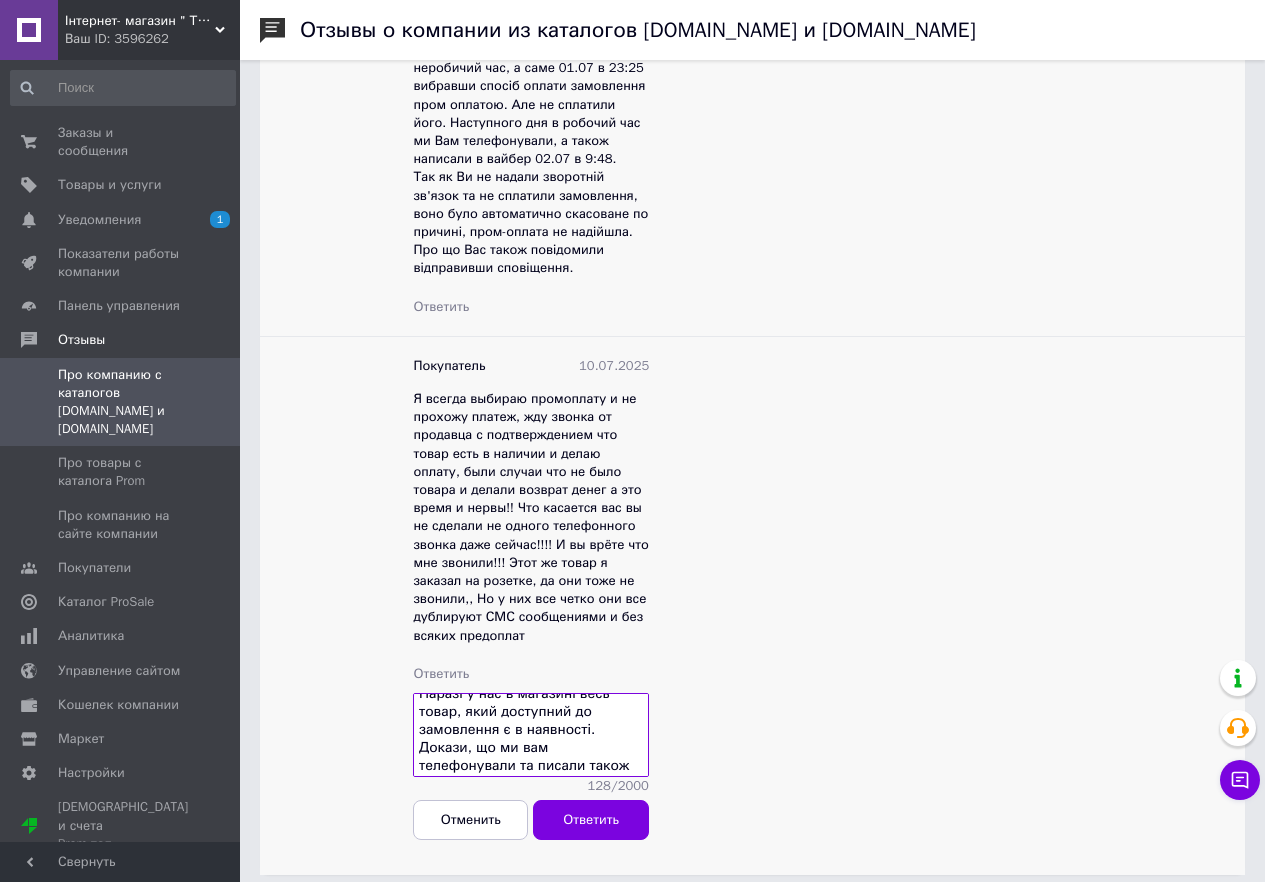 scroll, scrollTop: 33, scrollLeft: 0, axis: vertical 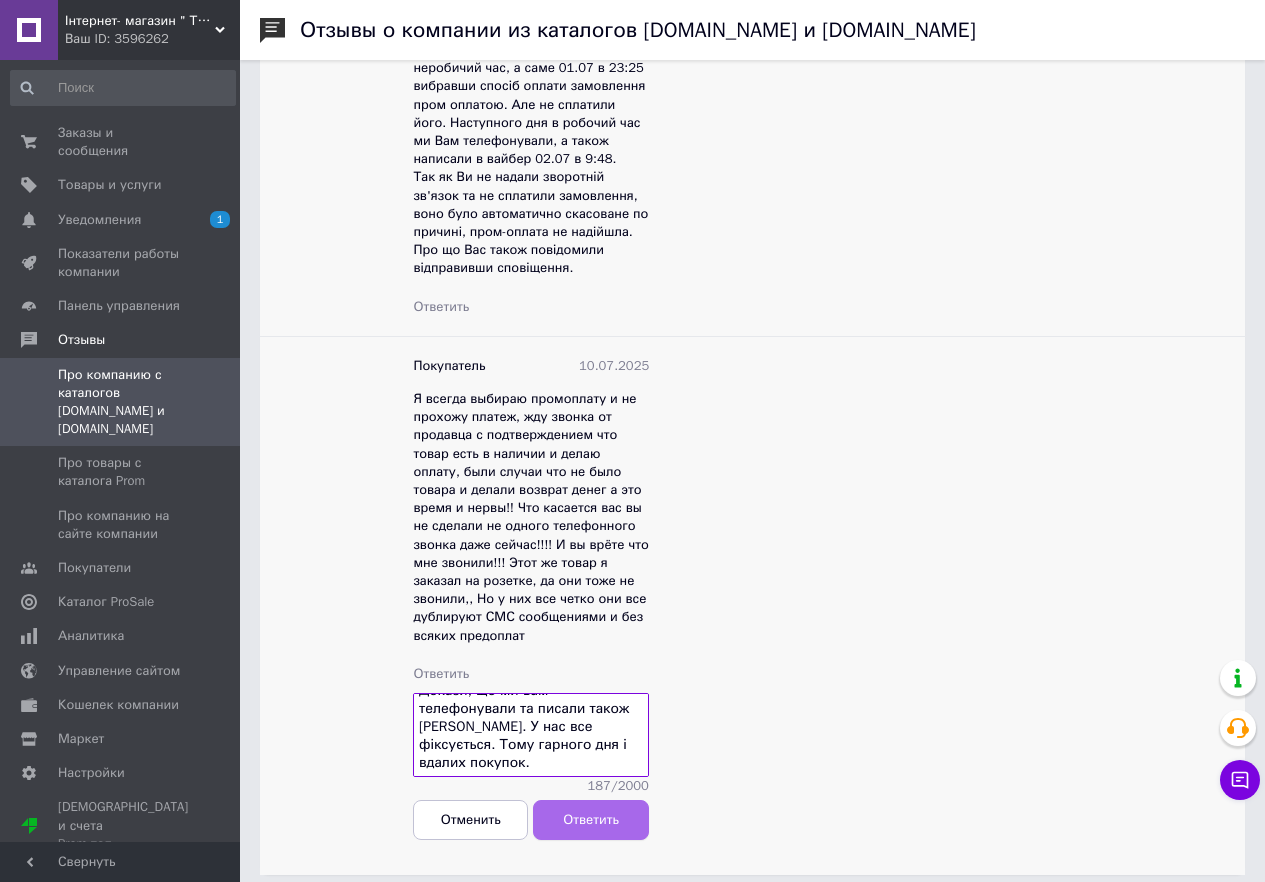 type on "Наразі у нас в магазині весь товар, який доступний до замовлення є в наявності. Докази, що ми вам телефонували та писали також [PERSON_NAME]. У нас все фіксується. Тому гарного дня і вдалих покупок." 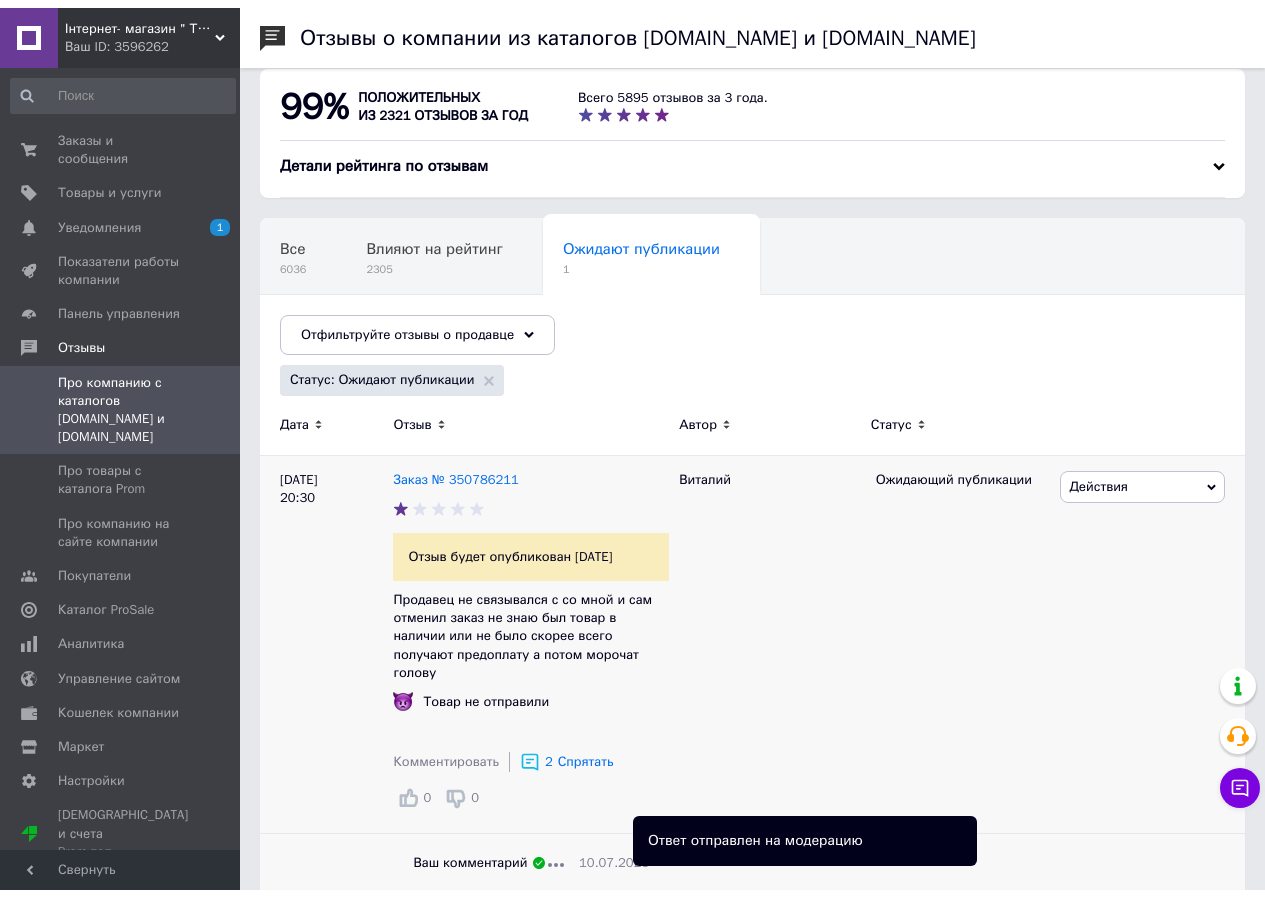 scroll, scrollTop: 0, scrollLeft: 0, axis: both 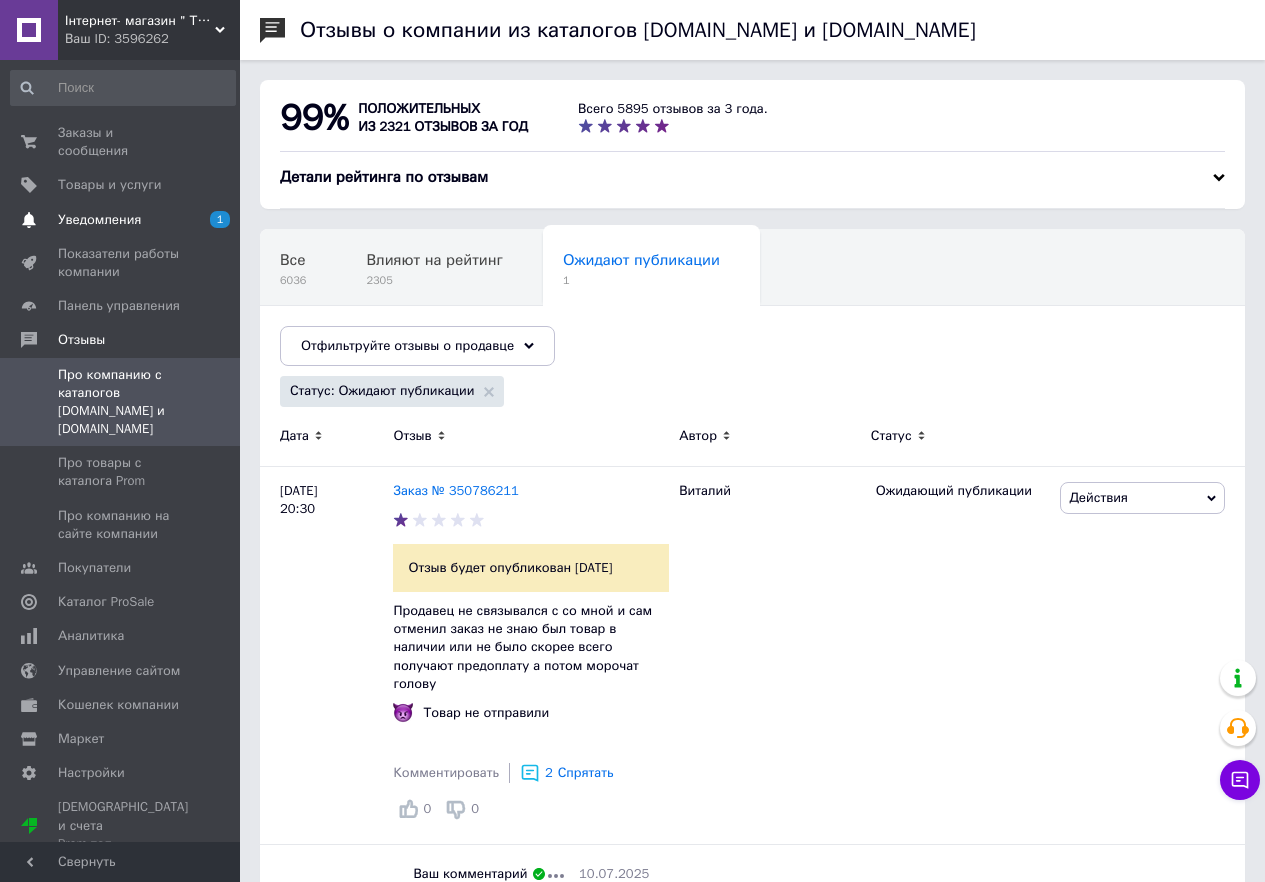 click on "Уведомления 1" at bounding box center [123, 220] 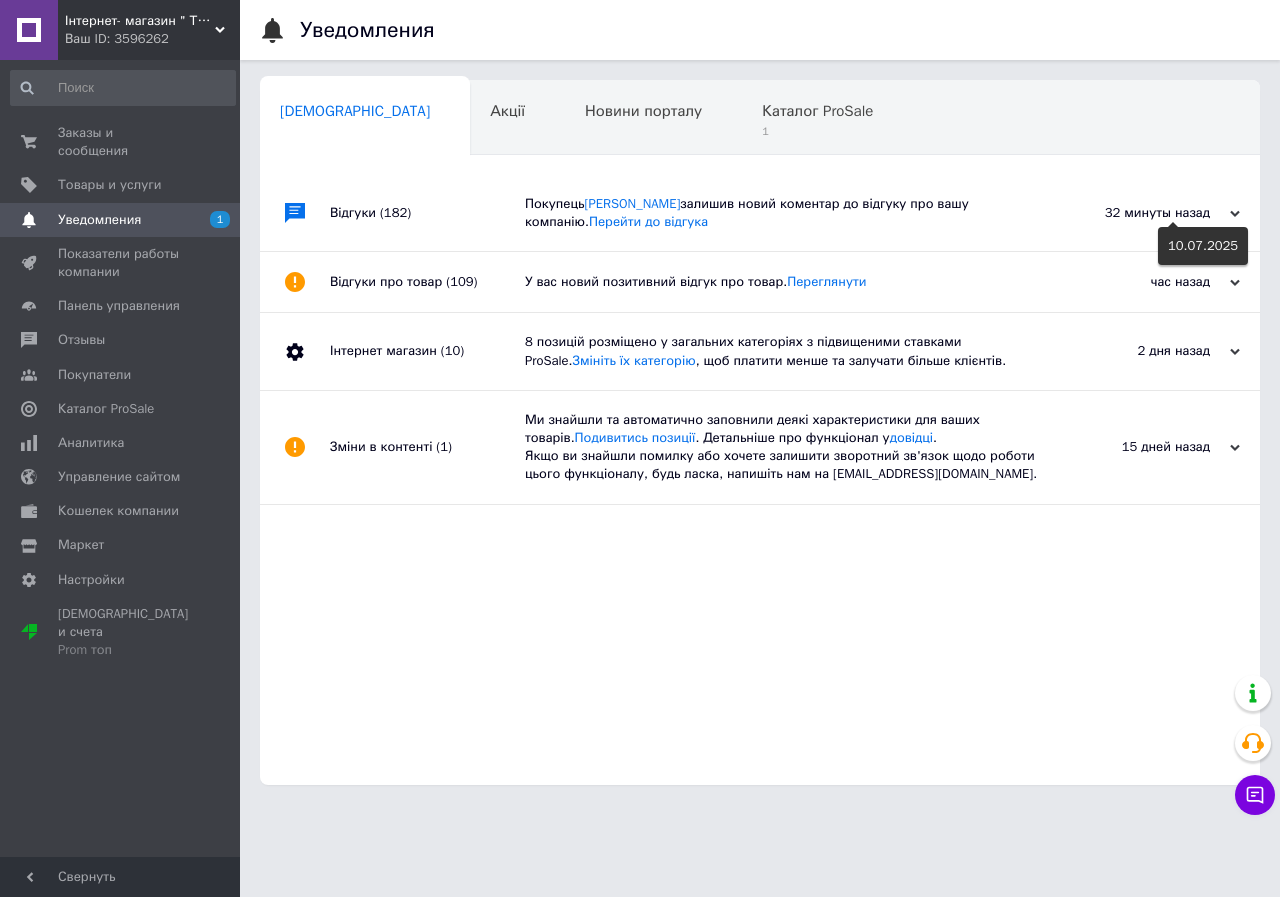 click on "32 минуты назад" at bounding box center [1140, 213] 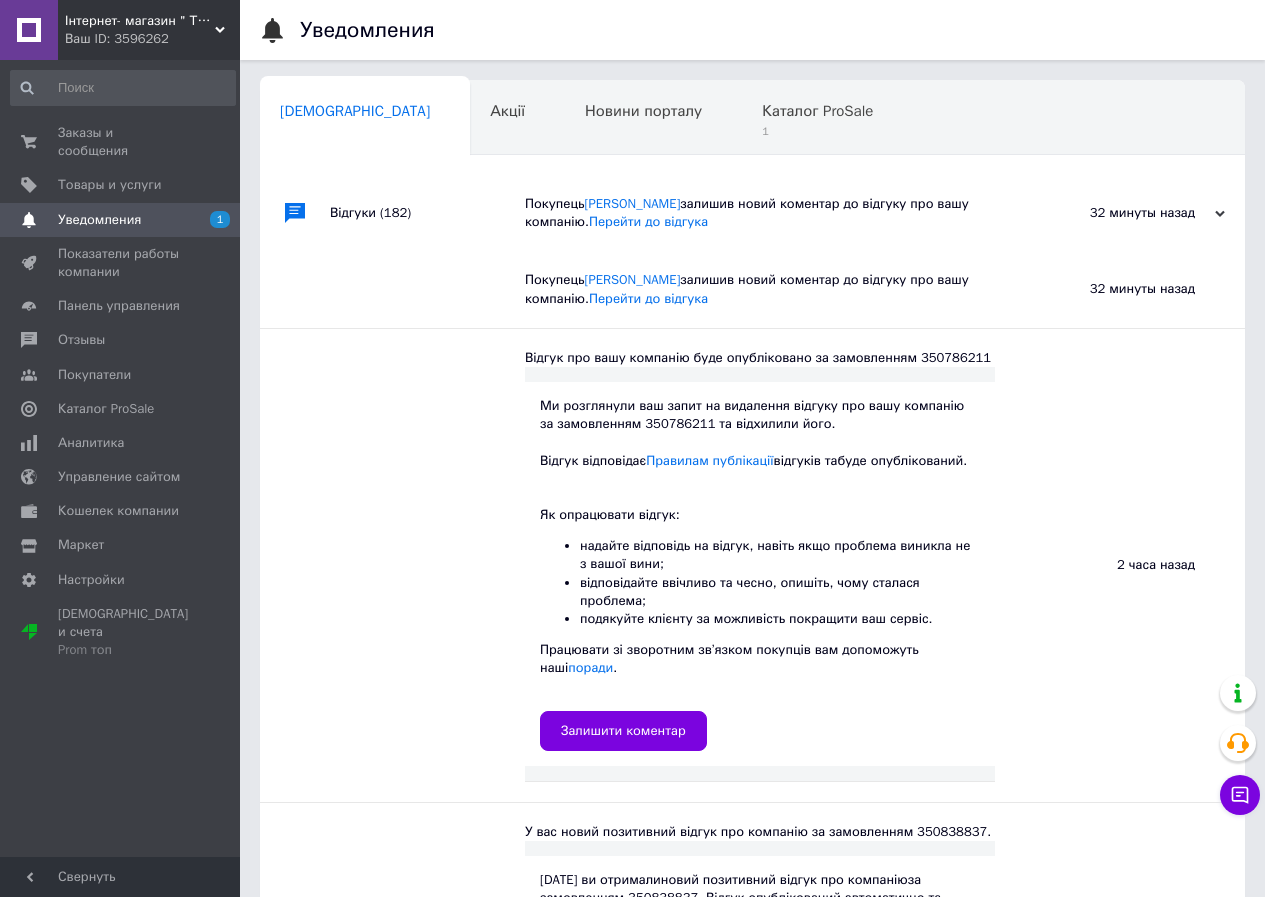 click on "32 минуты назад [DATE]" at bounding box center [1135, 213] 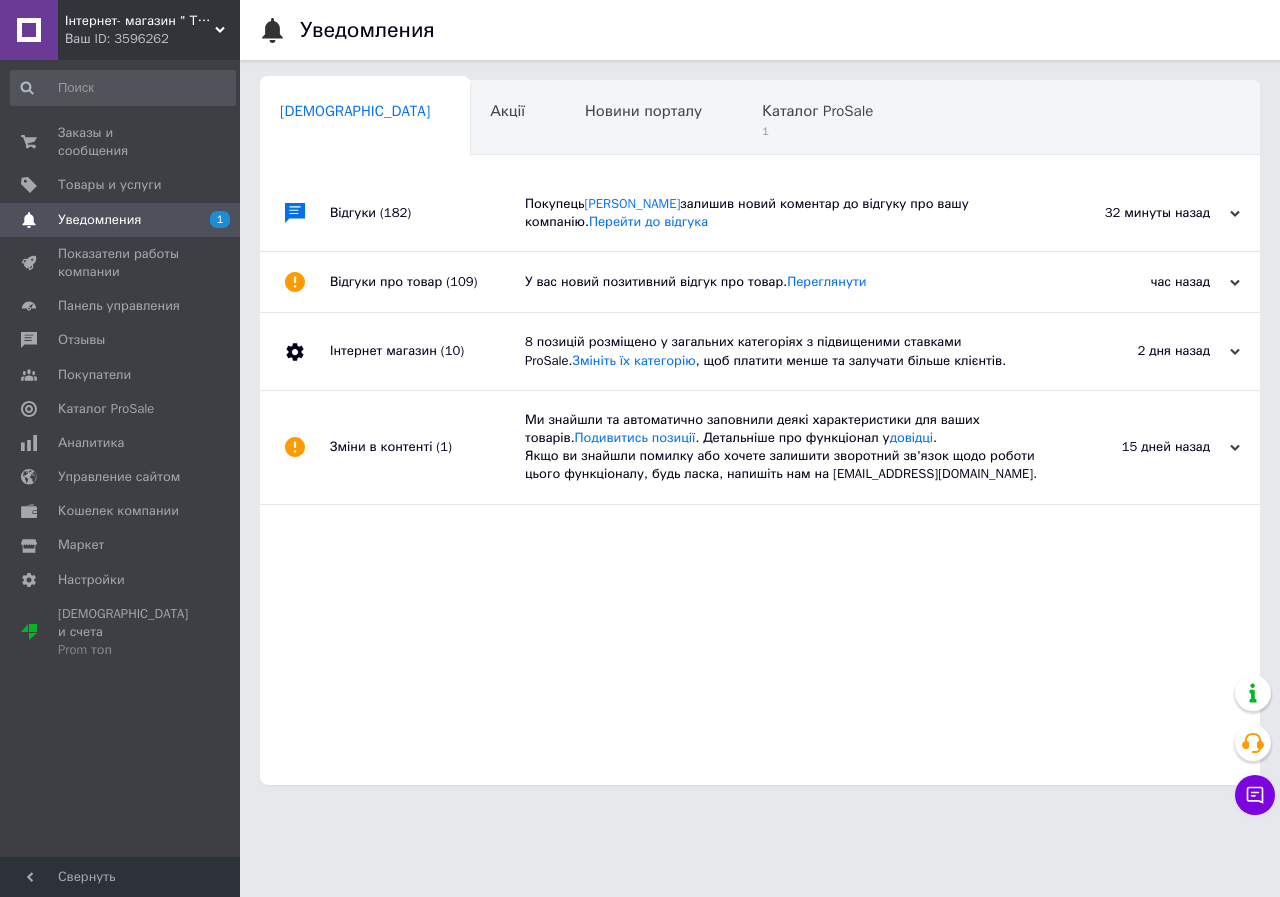 click 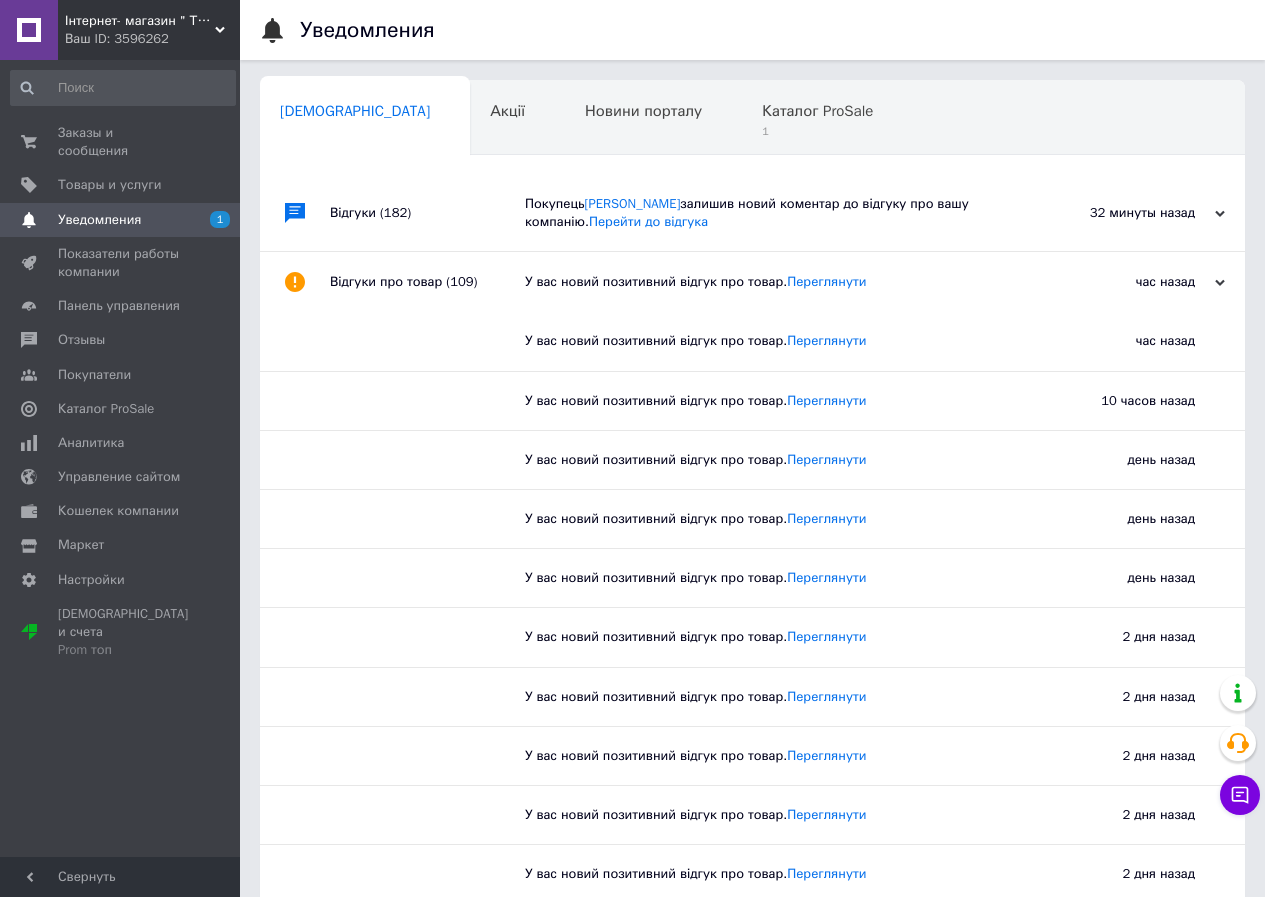 click on "час назад [DATE]" at bounding box center [1135, 282] 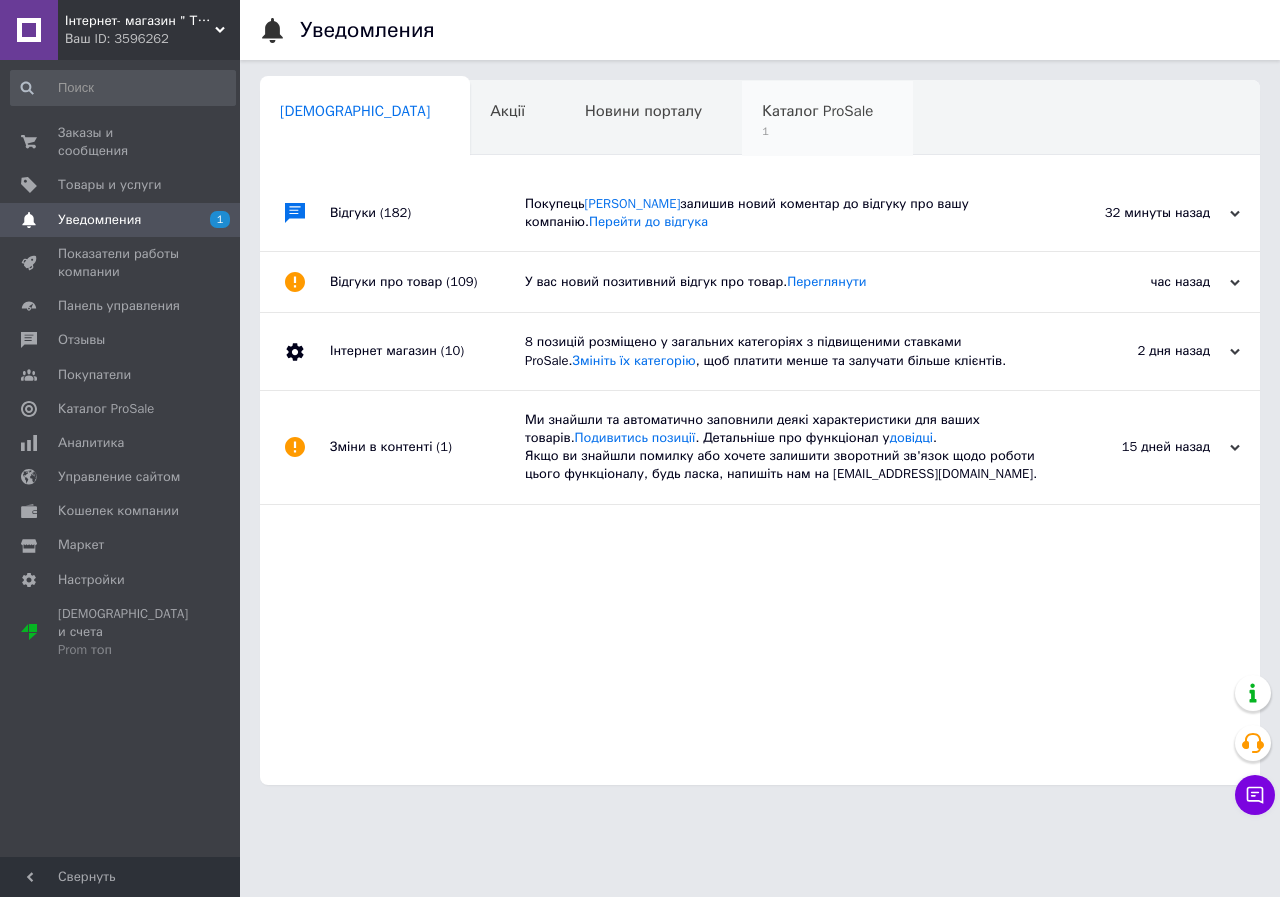 click on "Каталог ProSale 1" at bounding box center [827, 119] 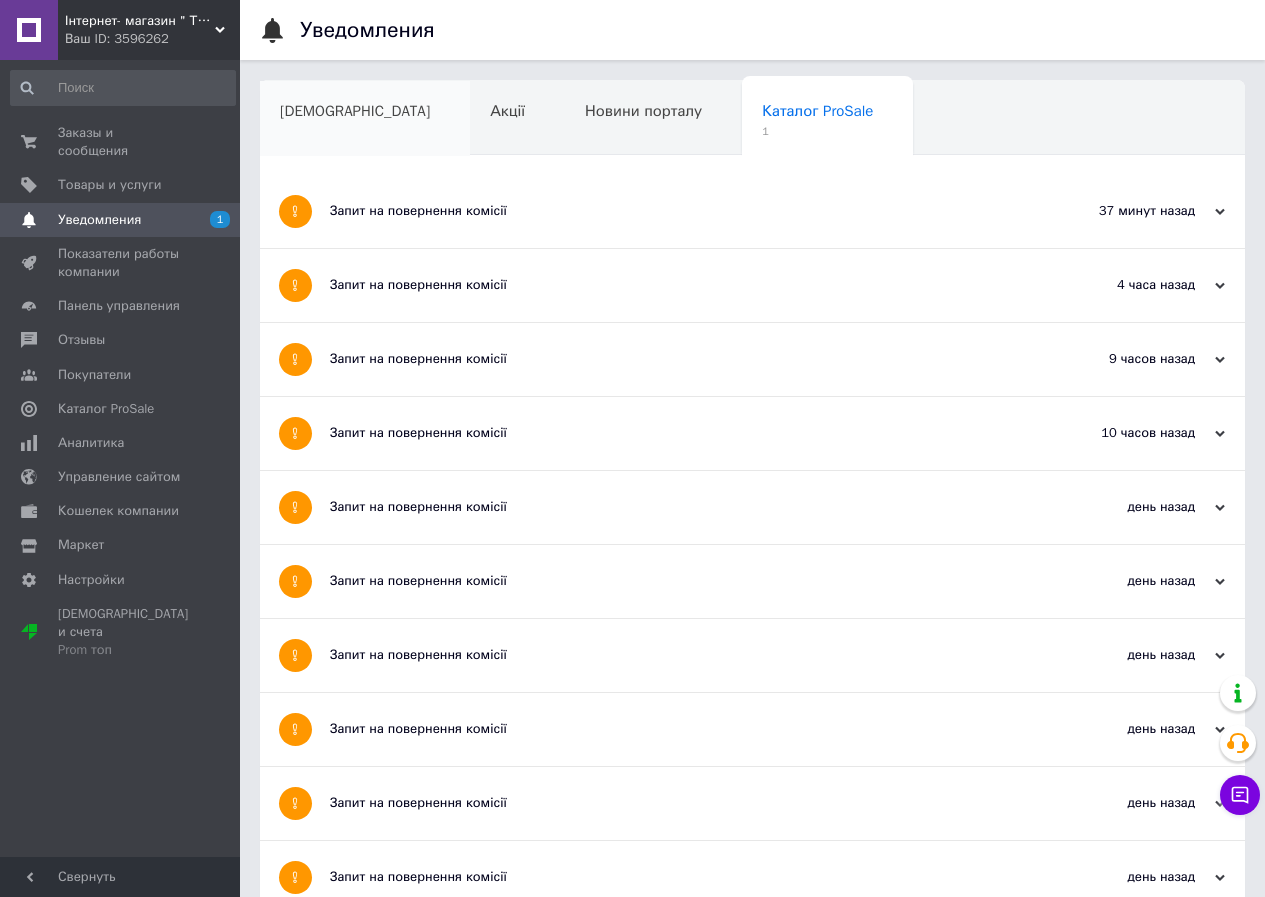 click on "[DEMOGRAPHIC_DATA]" at bounding box center [365, 119] 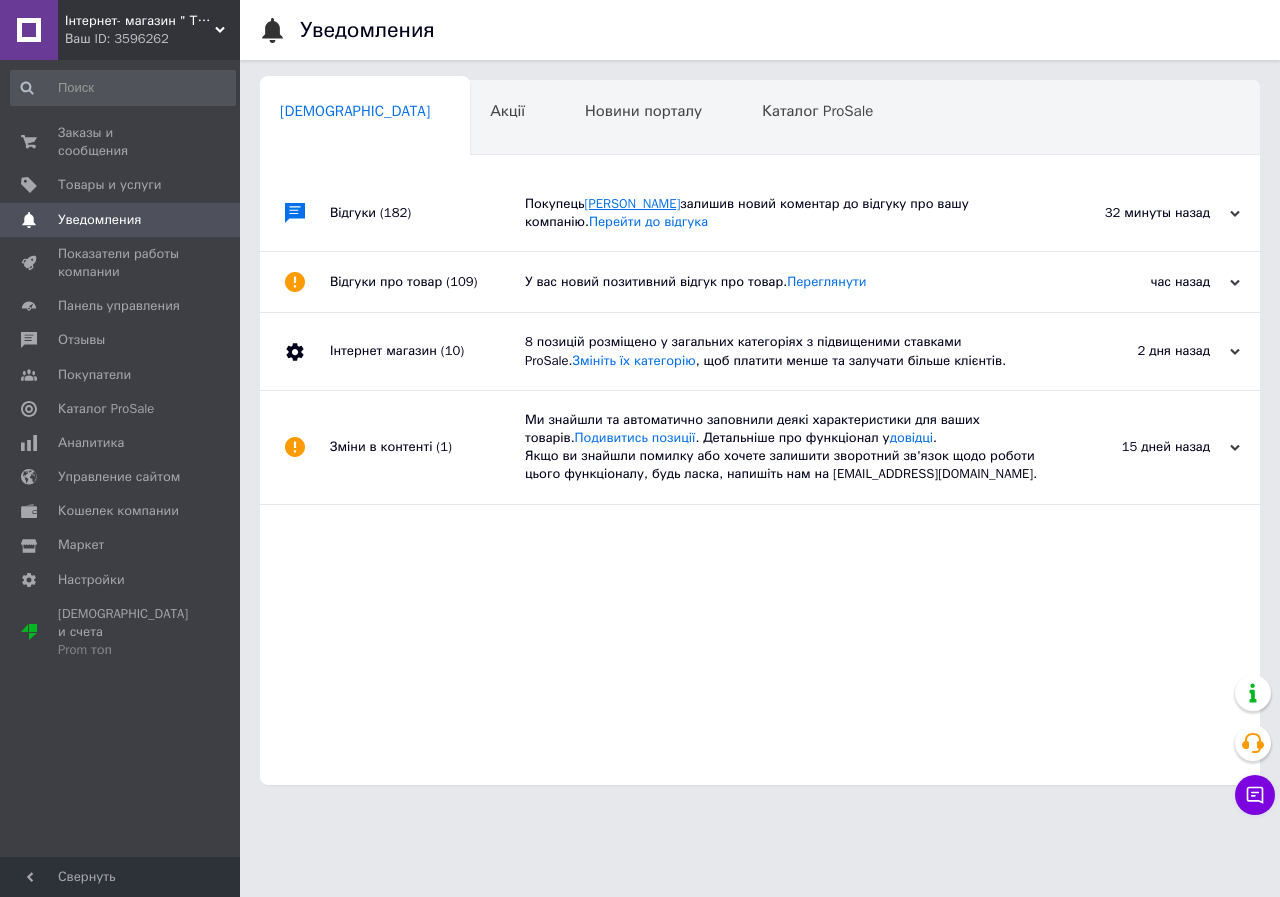 click on "[PERSON_NAME]" at bounding box center (633, 203) 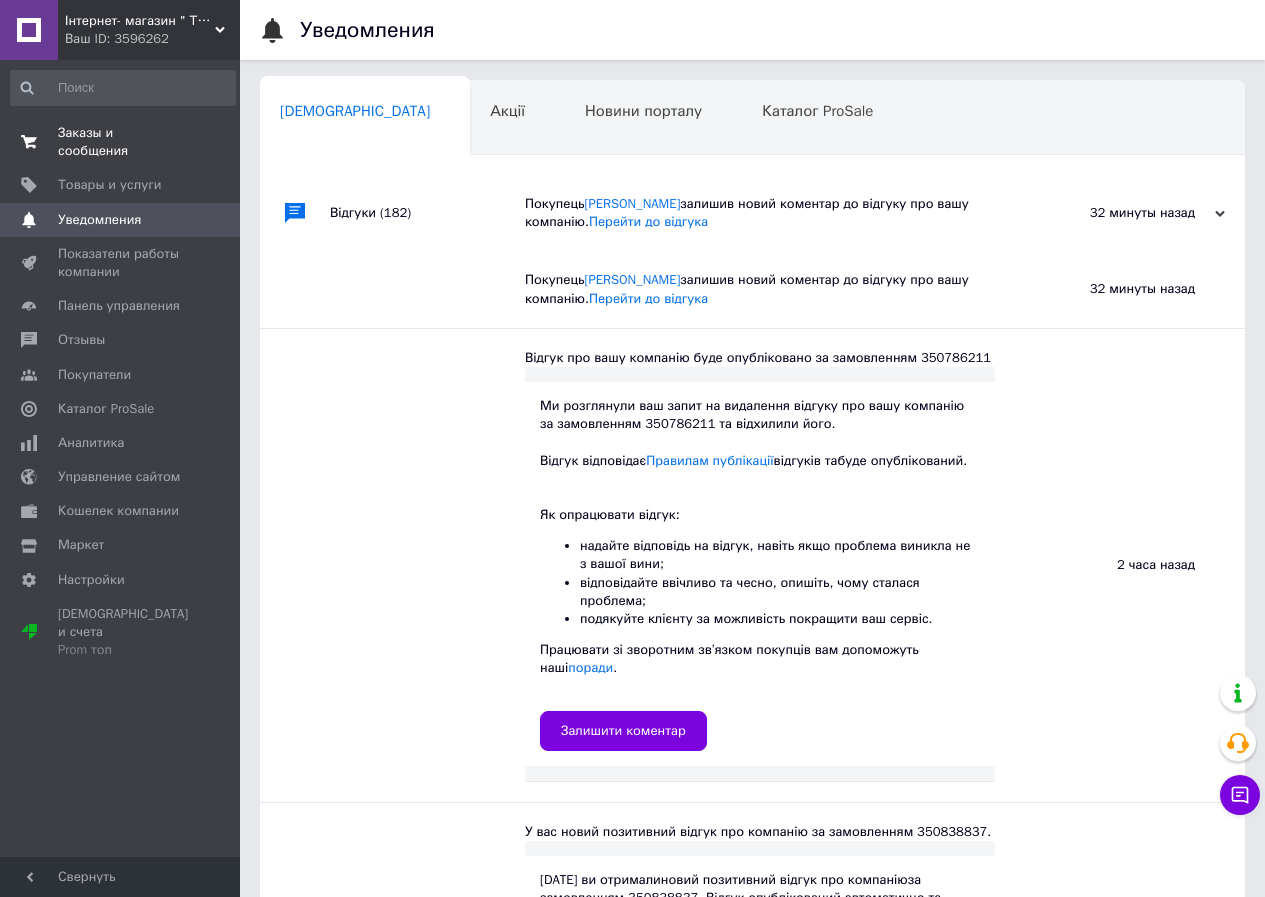 click on "Заказы и сообщения" at bounding box center [121, 142] 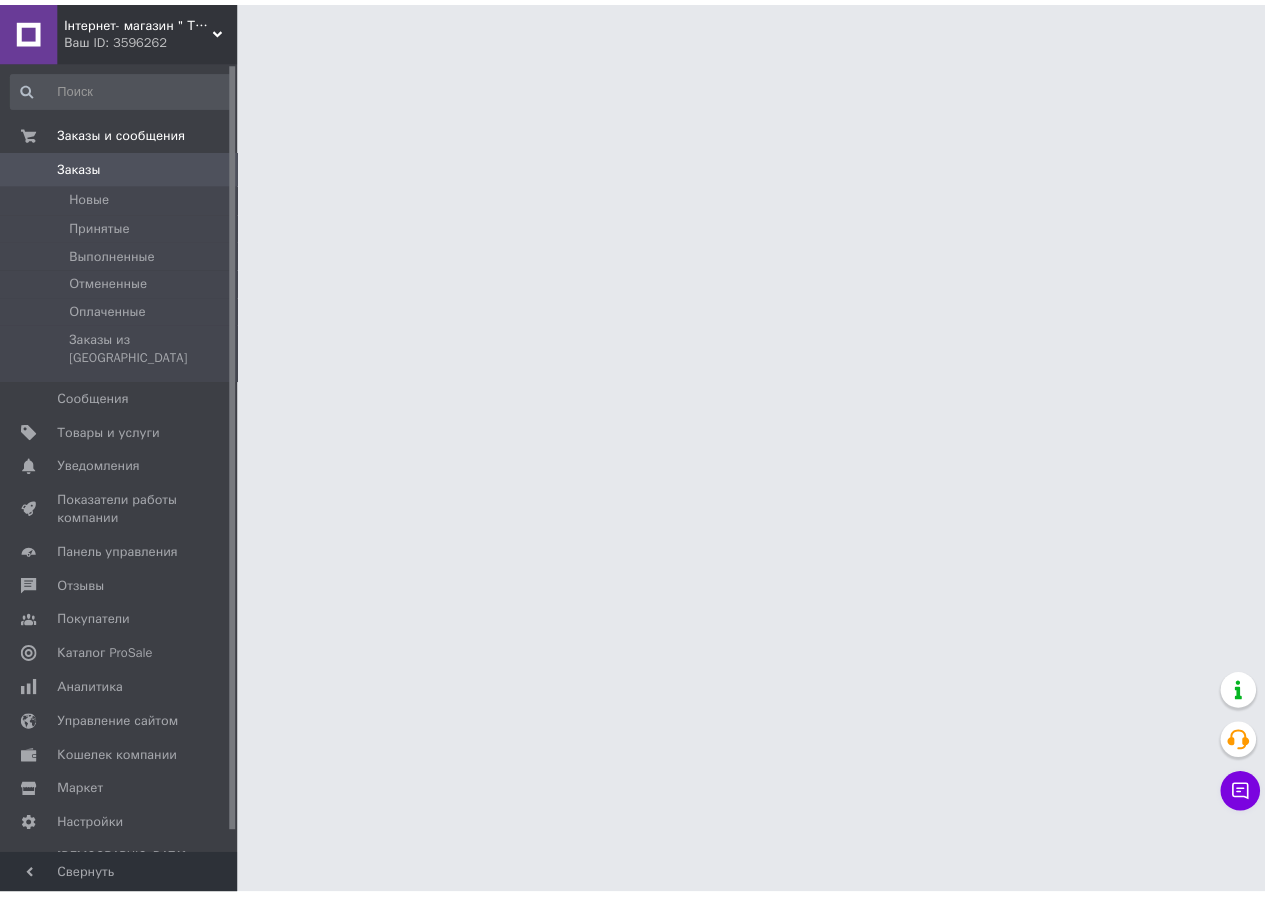 scroll, scrollTop: 0, scrollLeft: 0, axis: both 